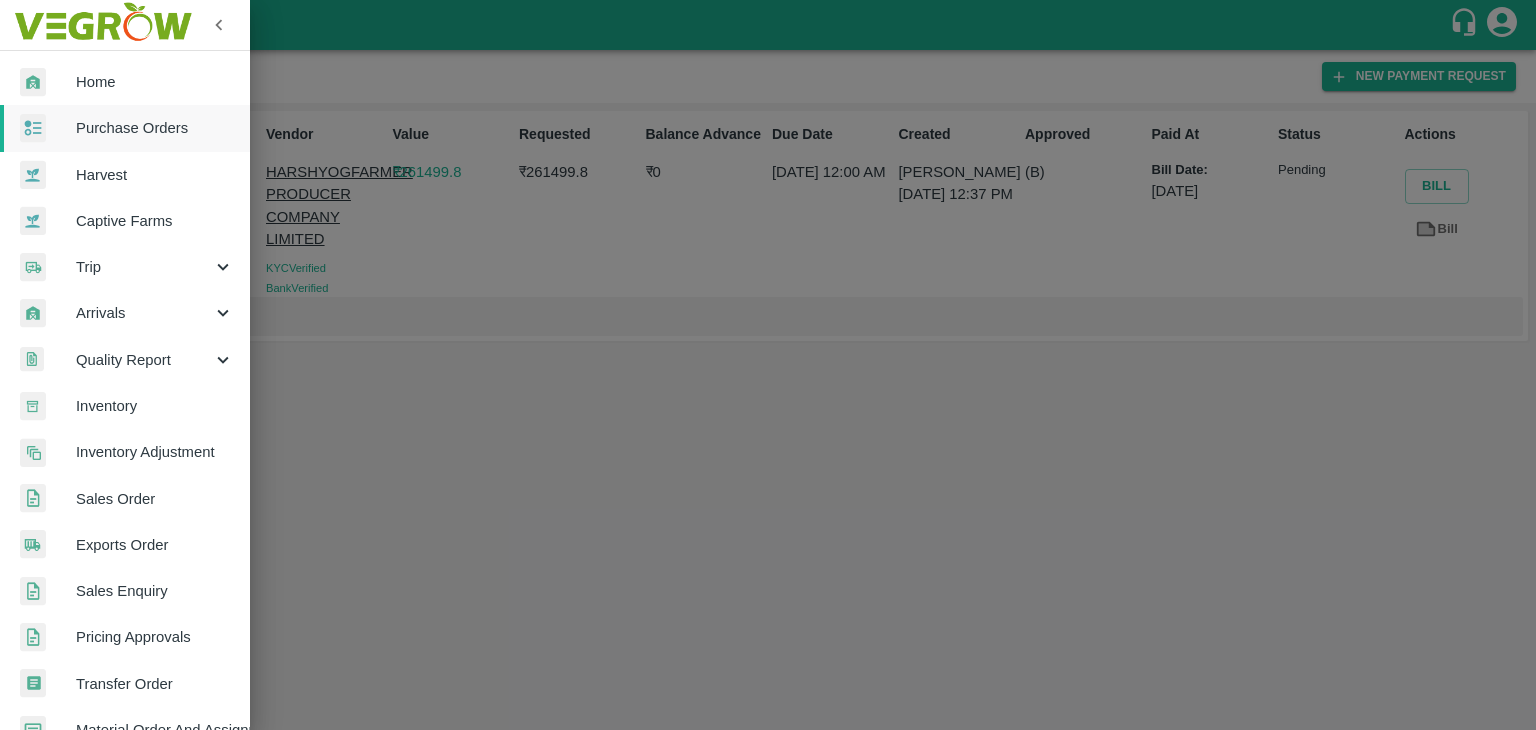 scroll, scrollTop: 0, scrollLeft: 0, axis: both 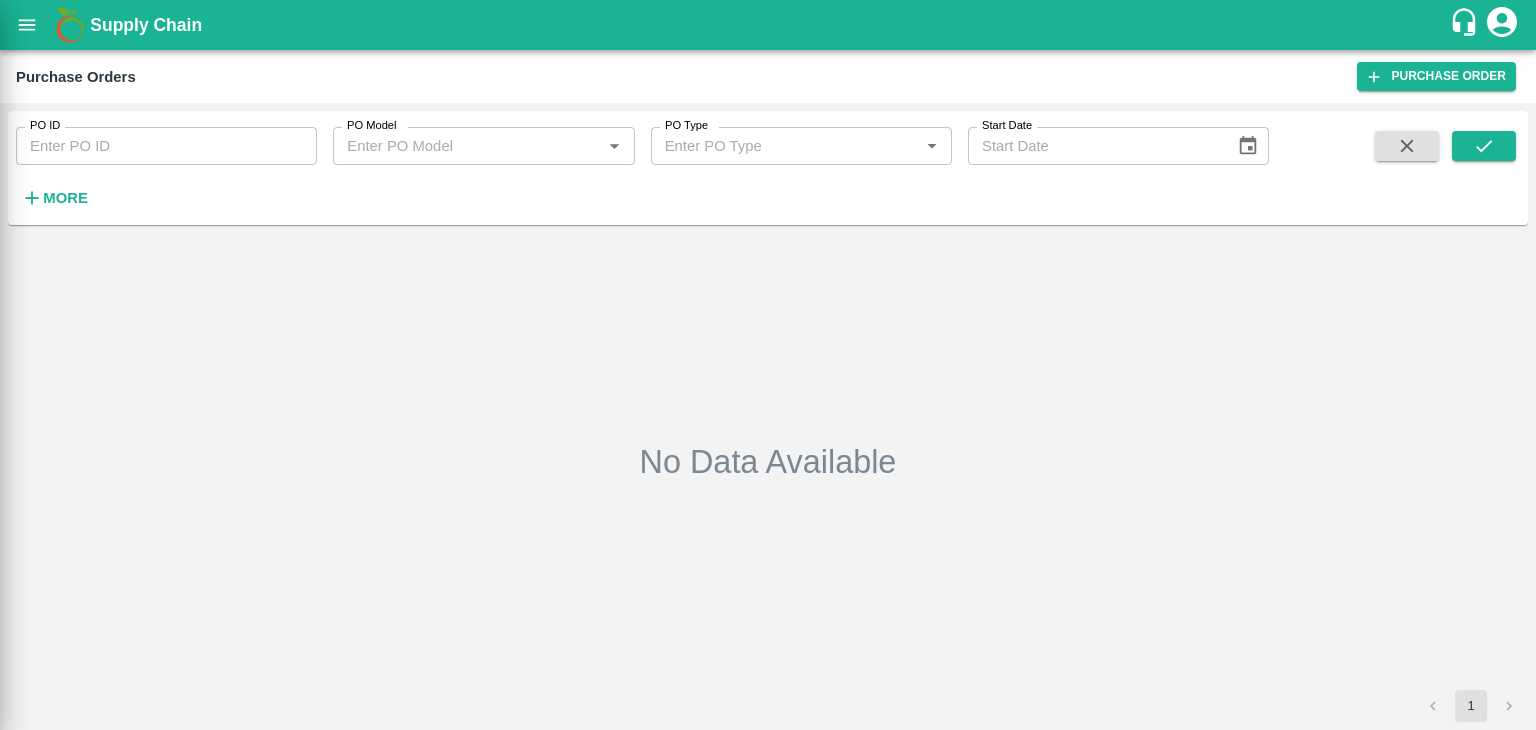 click at bounding box center (768, 365) 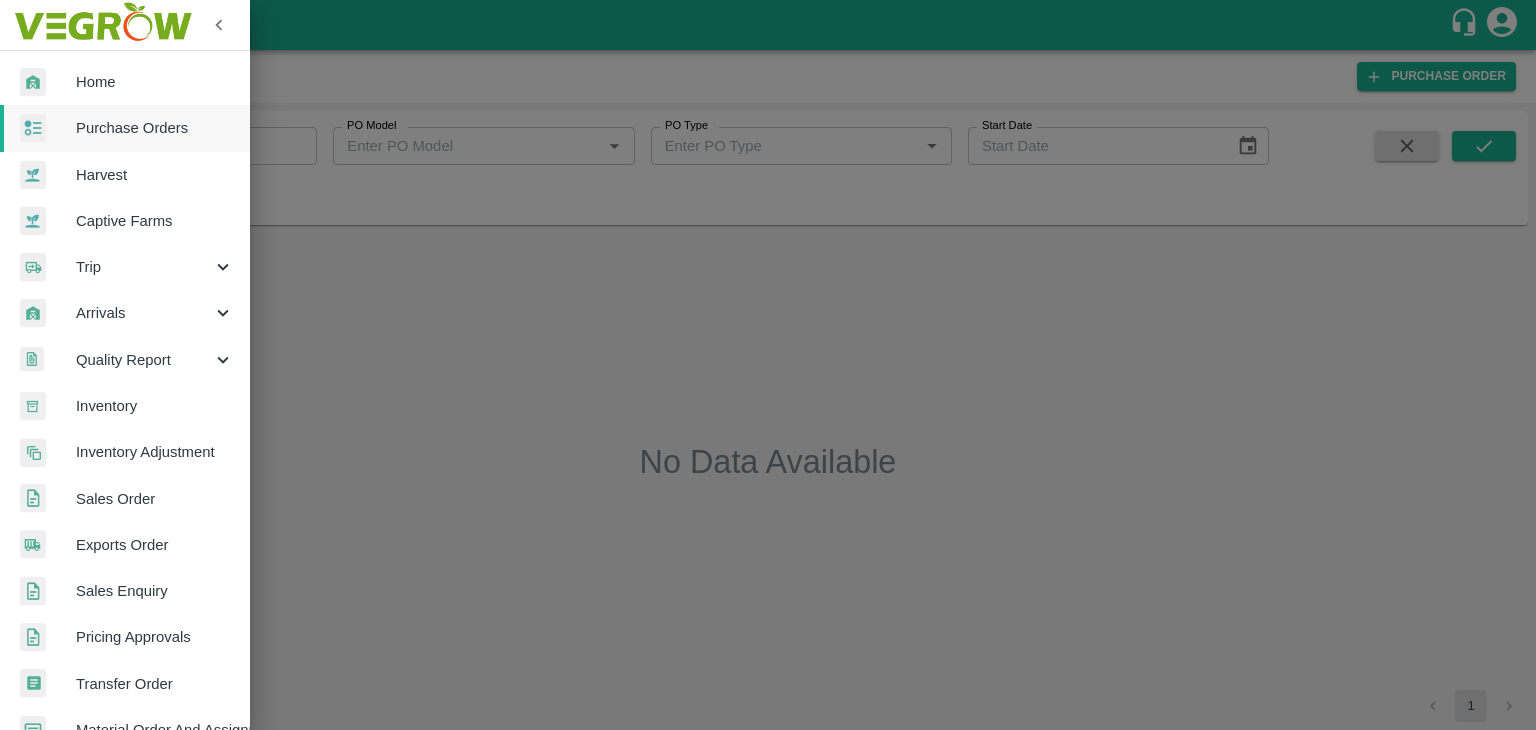 click at bounding box center [768, 365] 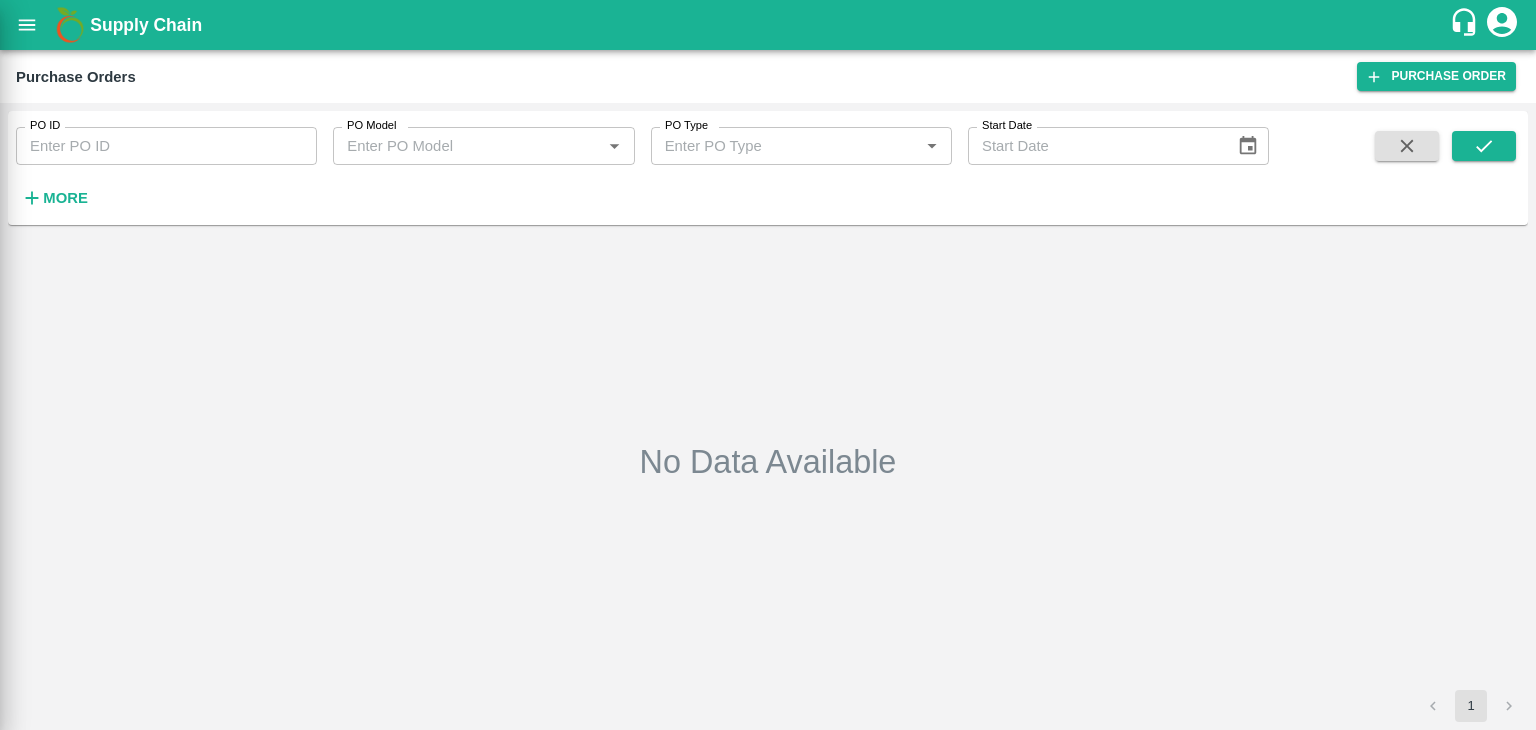 click at bounding box center (768, 365) 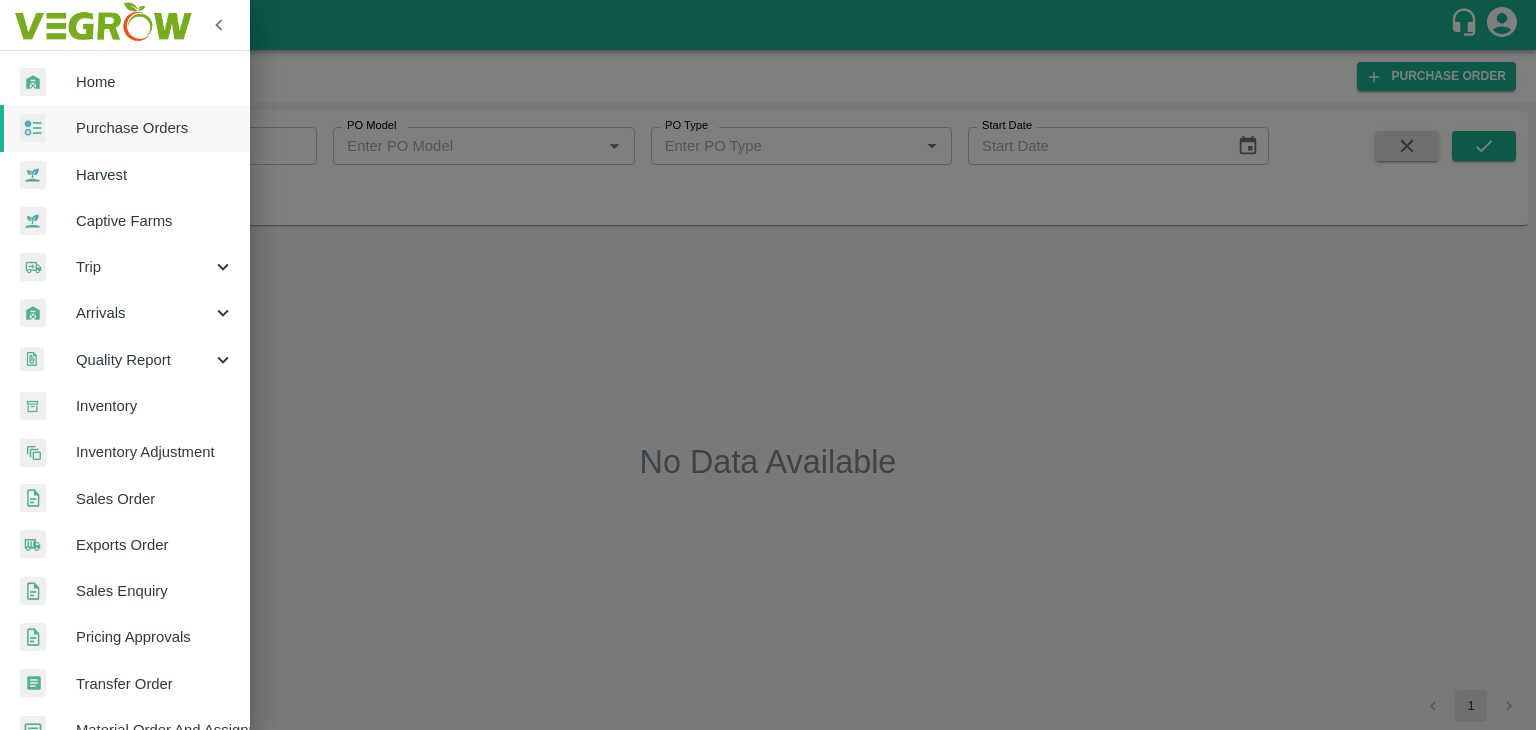 click at bounding box center (768, 365) 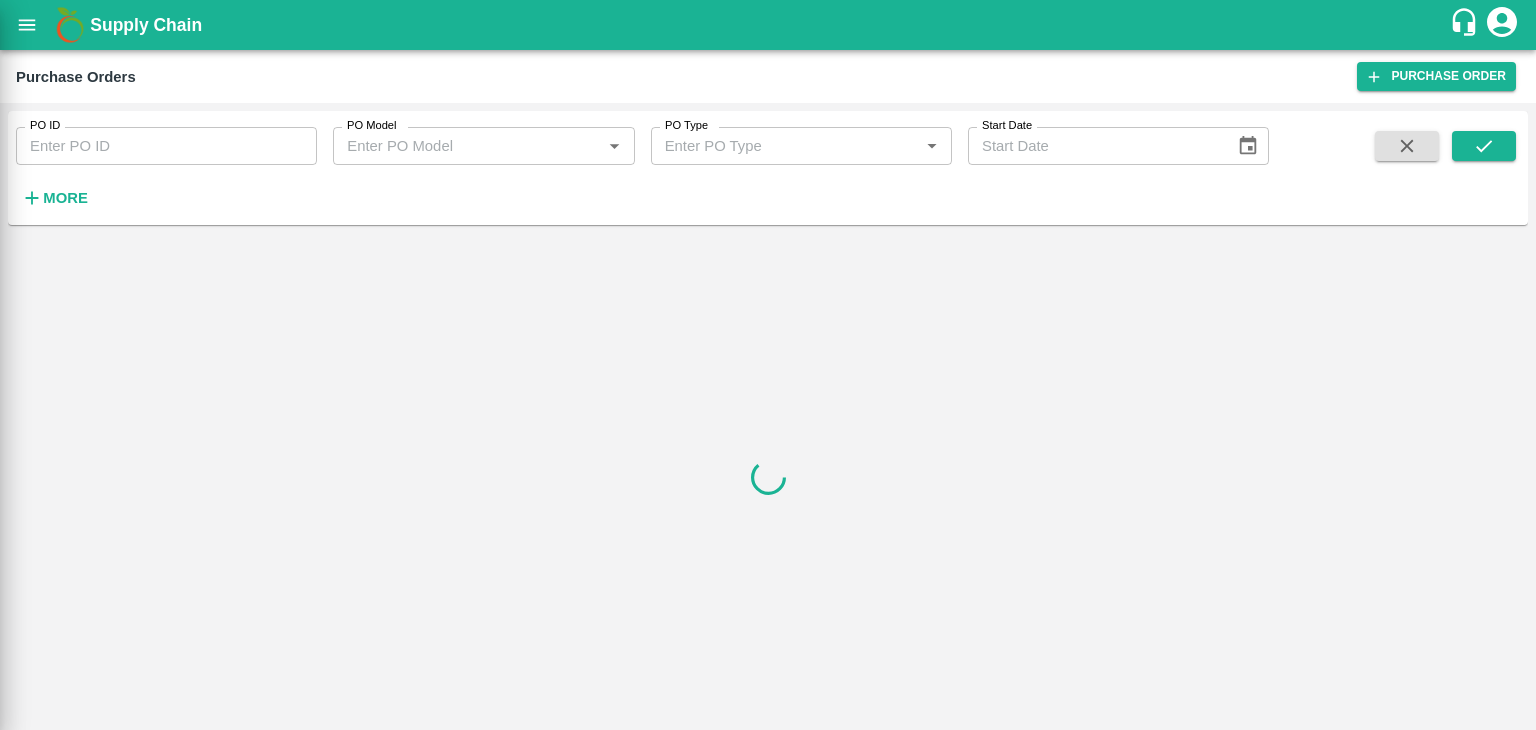 click at bounding box center [768, 365] 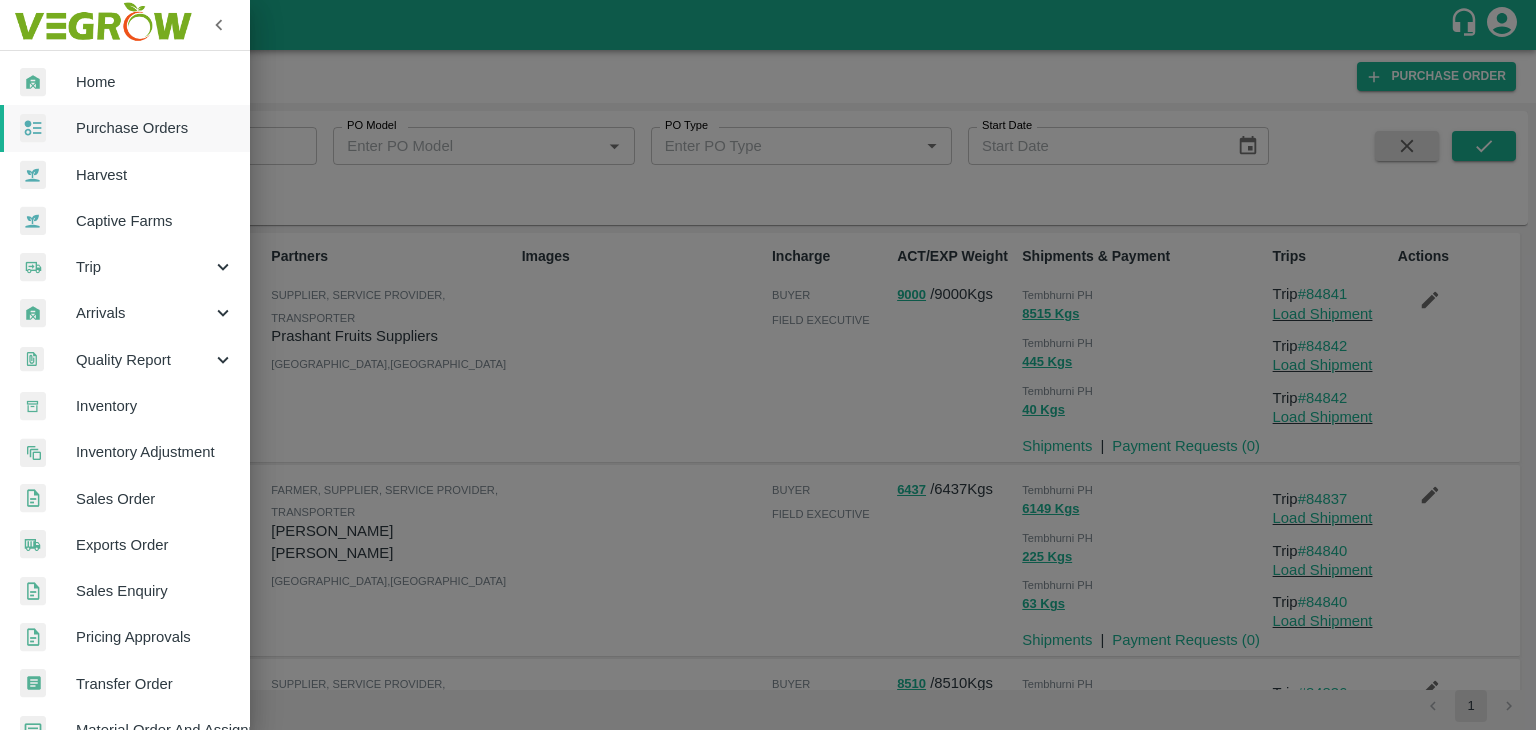 click at bounding box center [768, 365] 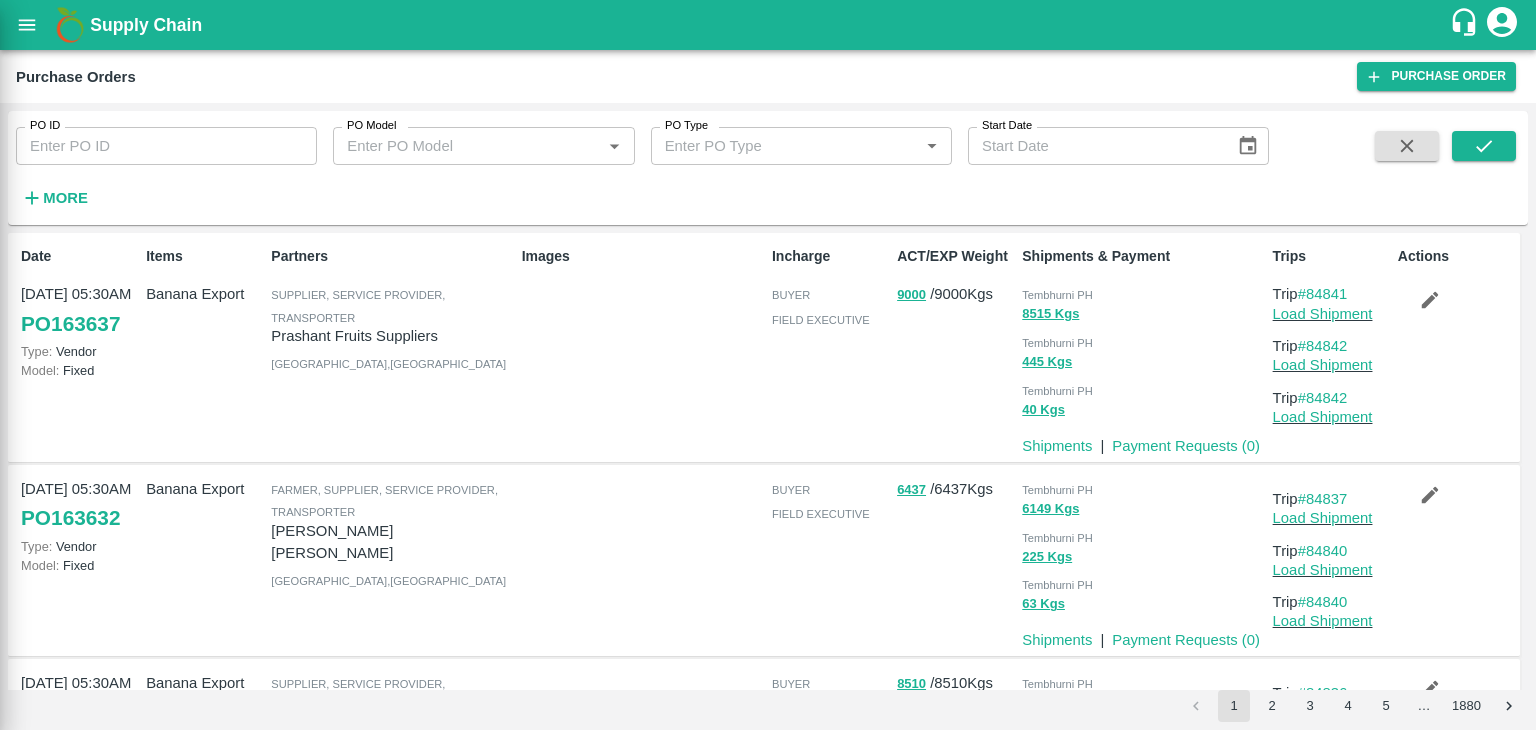 click at bounding box center (768, 365) 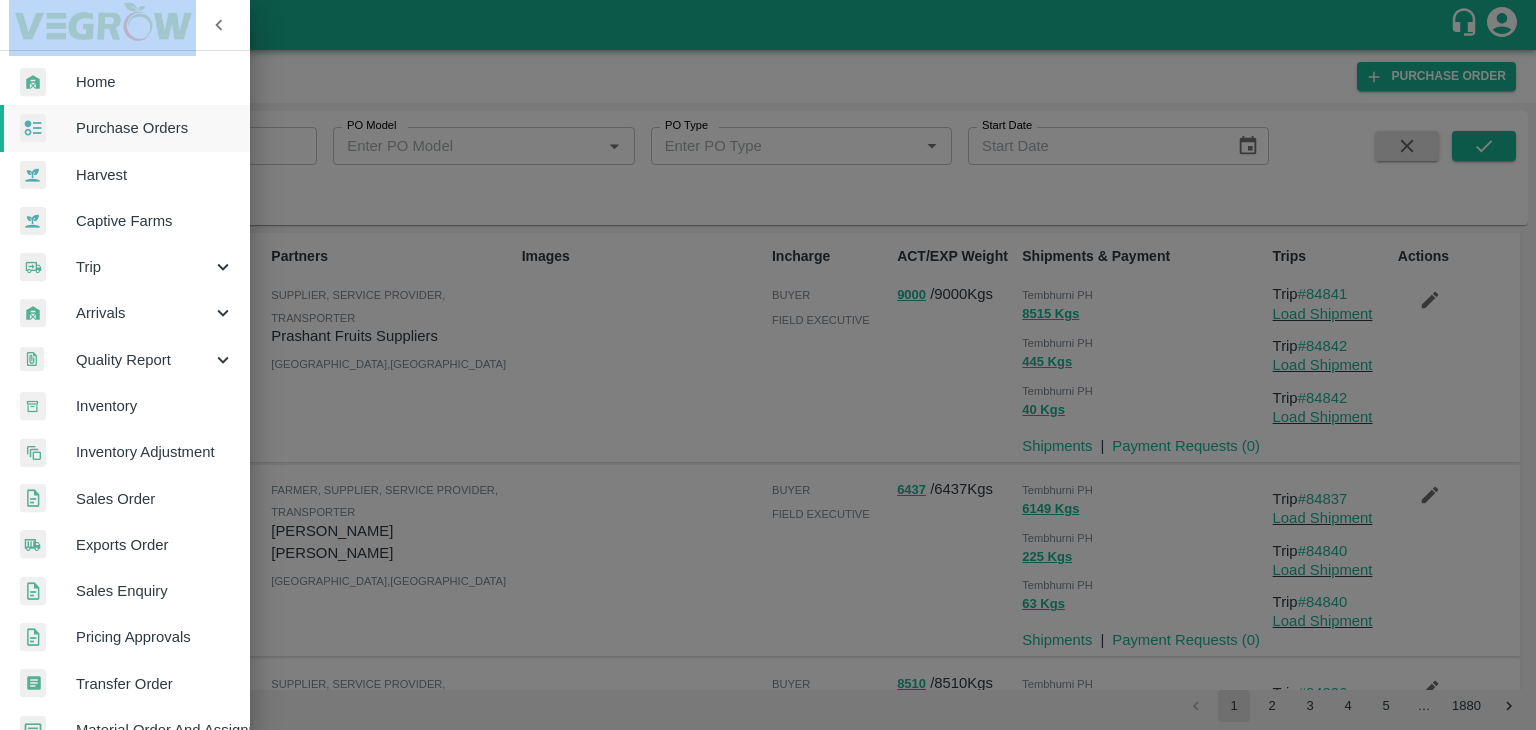 click at bounding box center [768, 365] 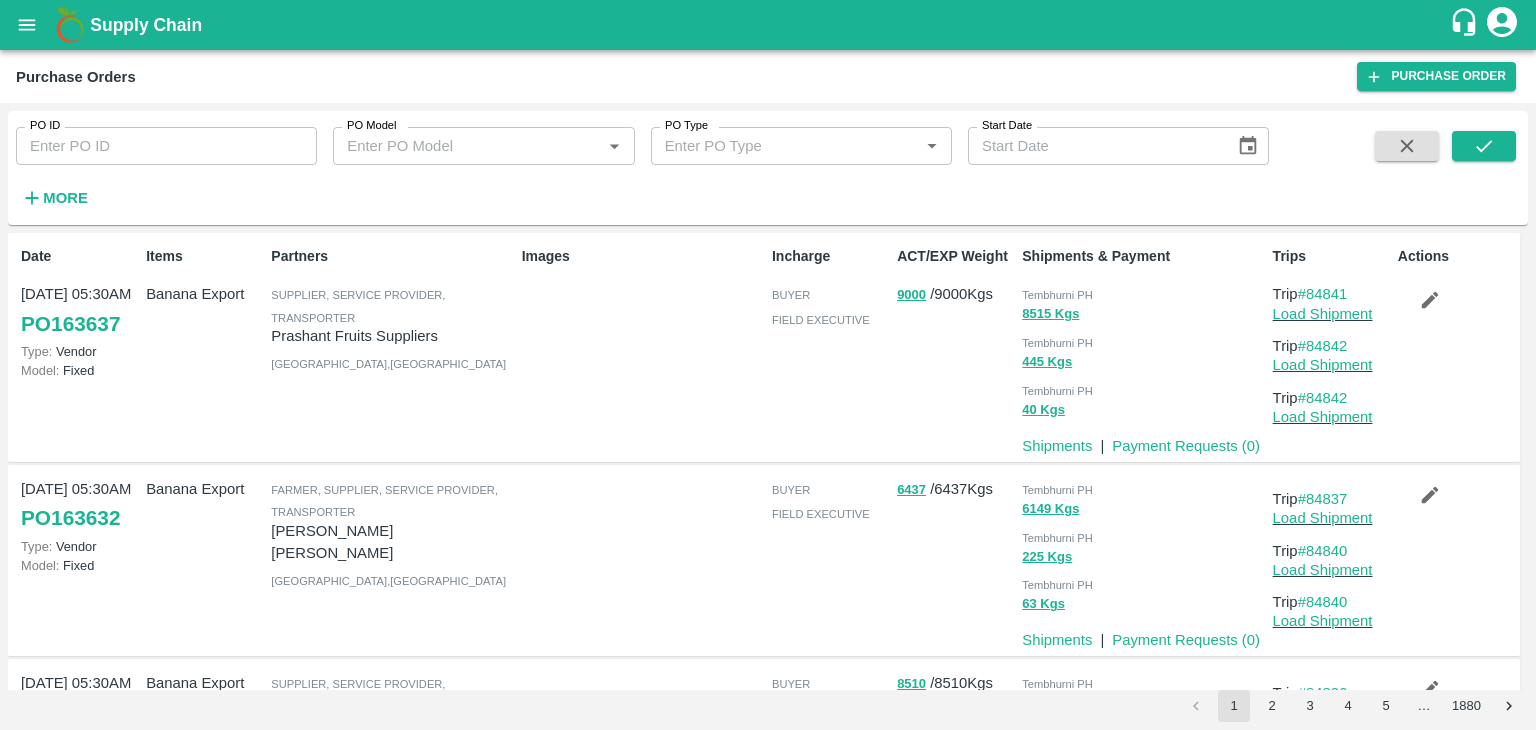 click on "PO ID" at bounding box center [166, 146] 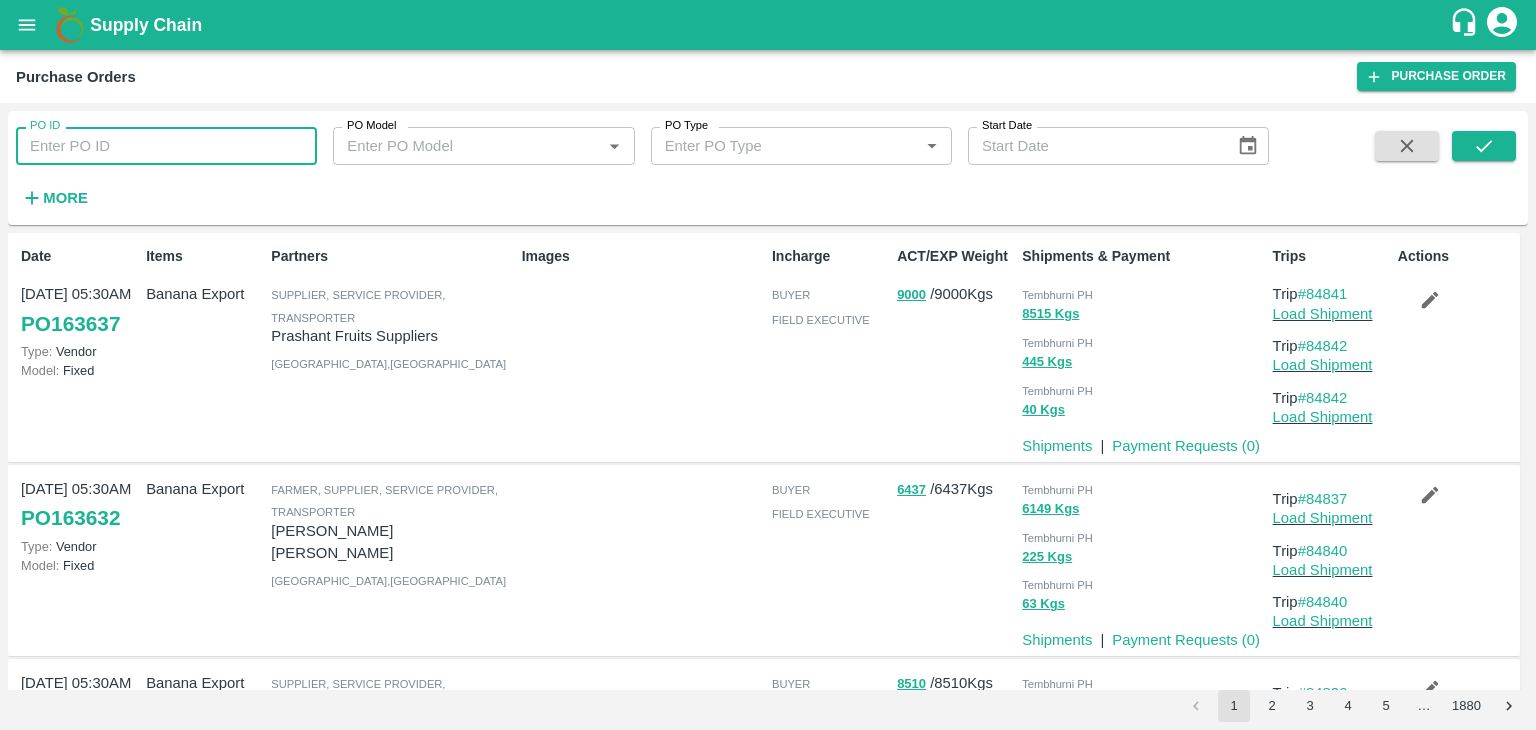 click on "PO ID" at bounding box center [166, 146] 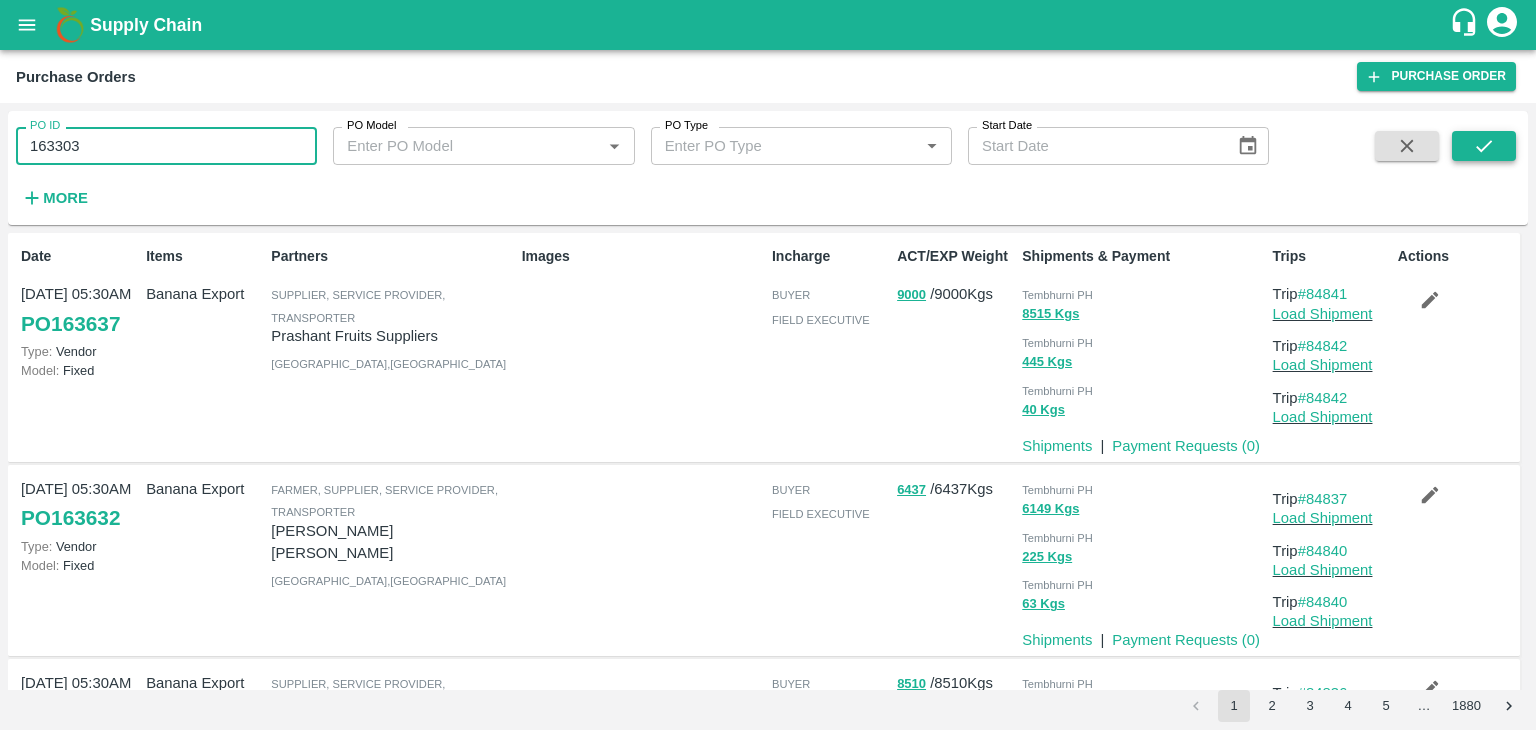 type on "163303" 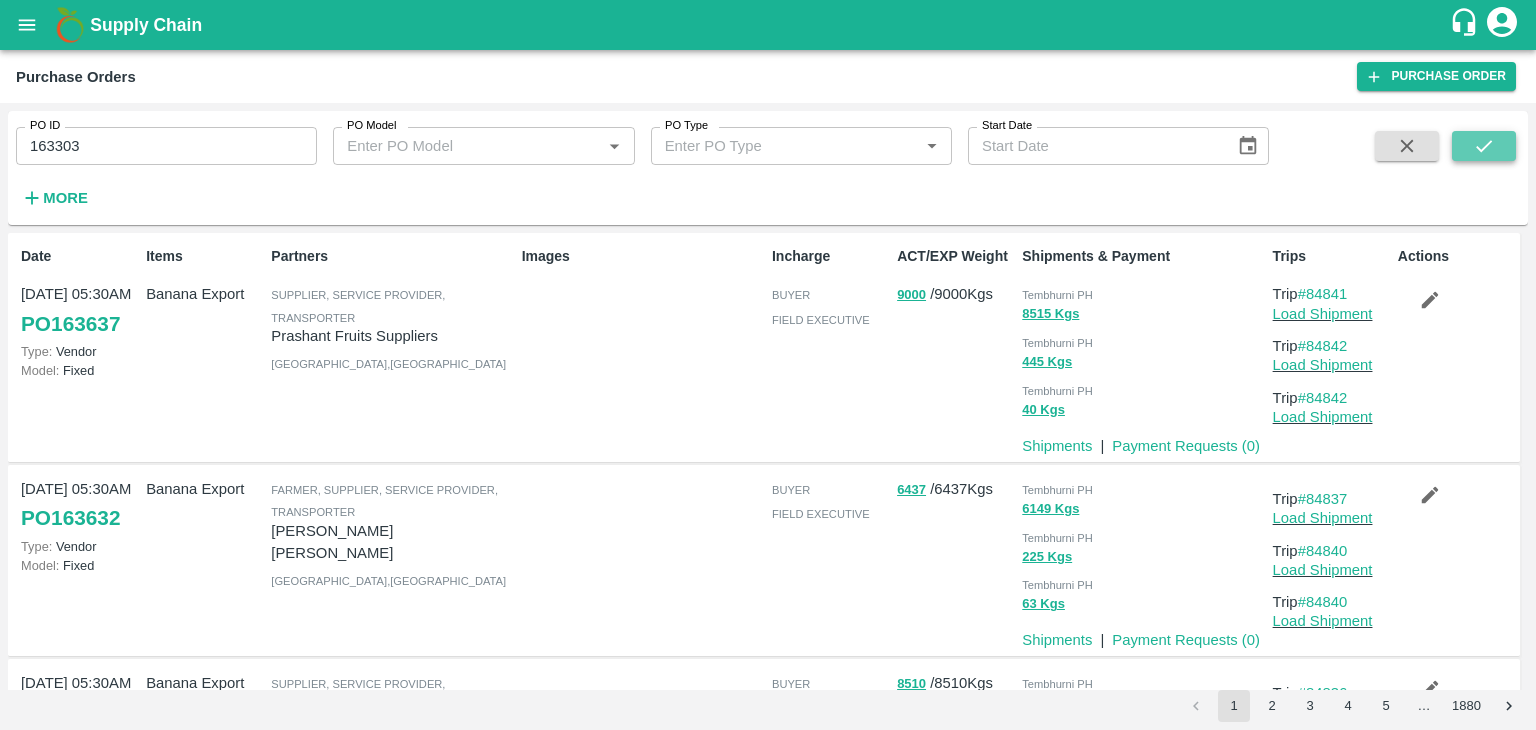 click at bounding box center (1484, 146) 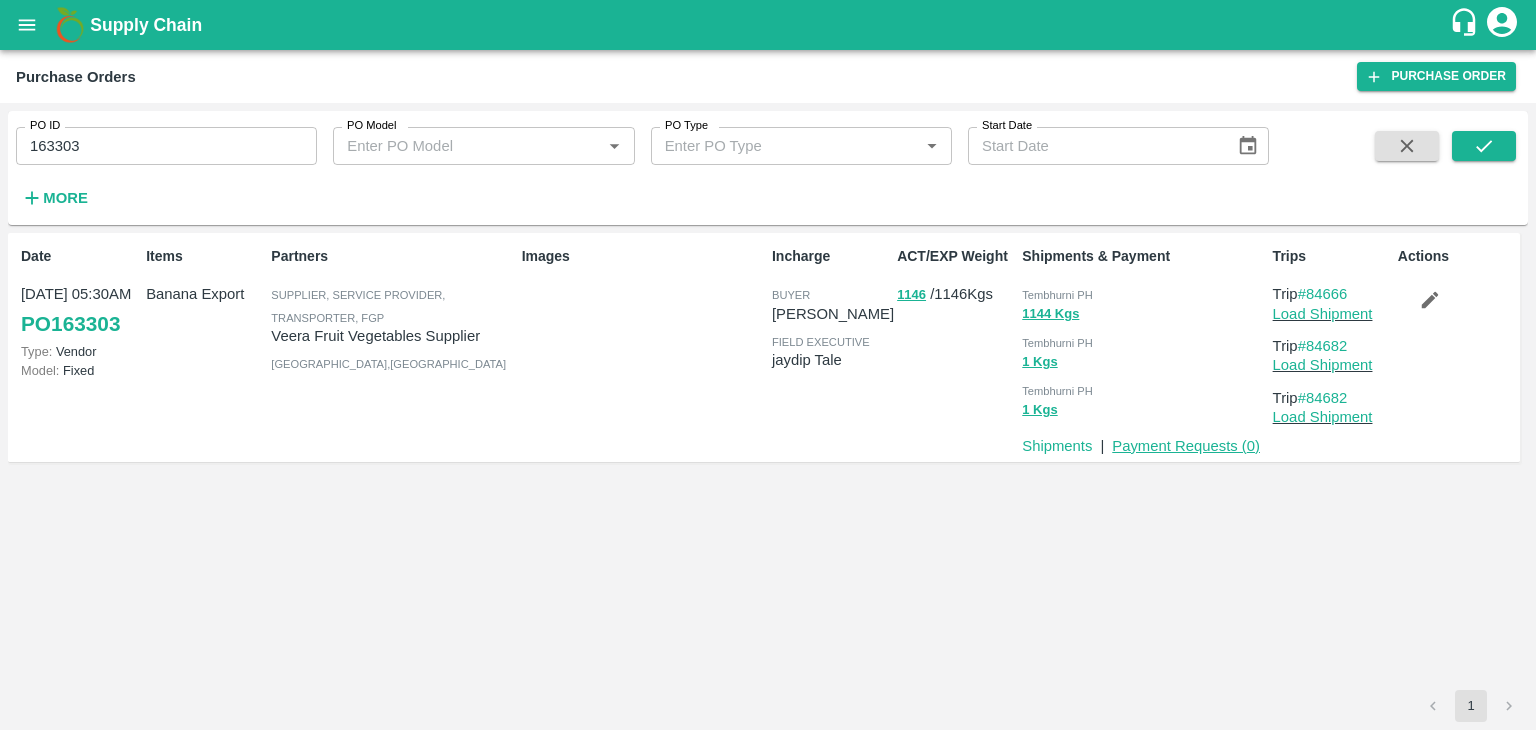 click on "Payment Requests ( 0 )" at bounding box center (1186, 446) 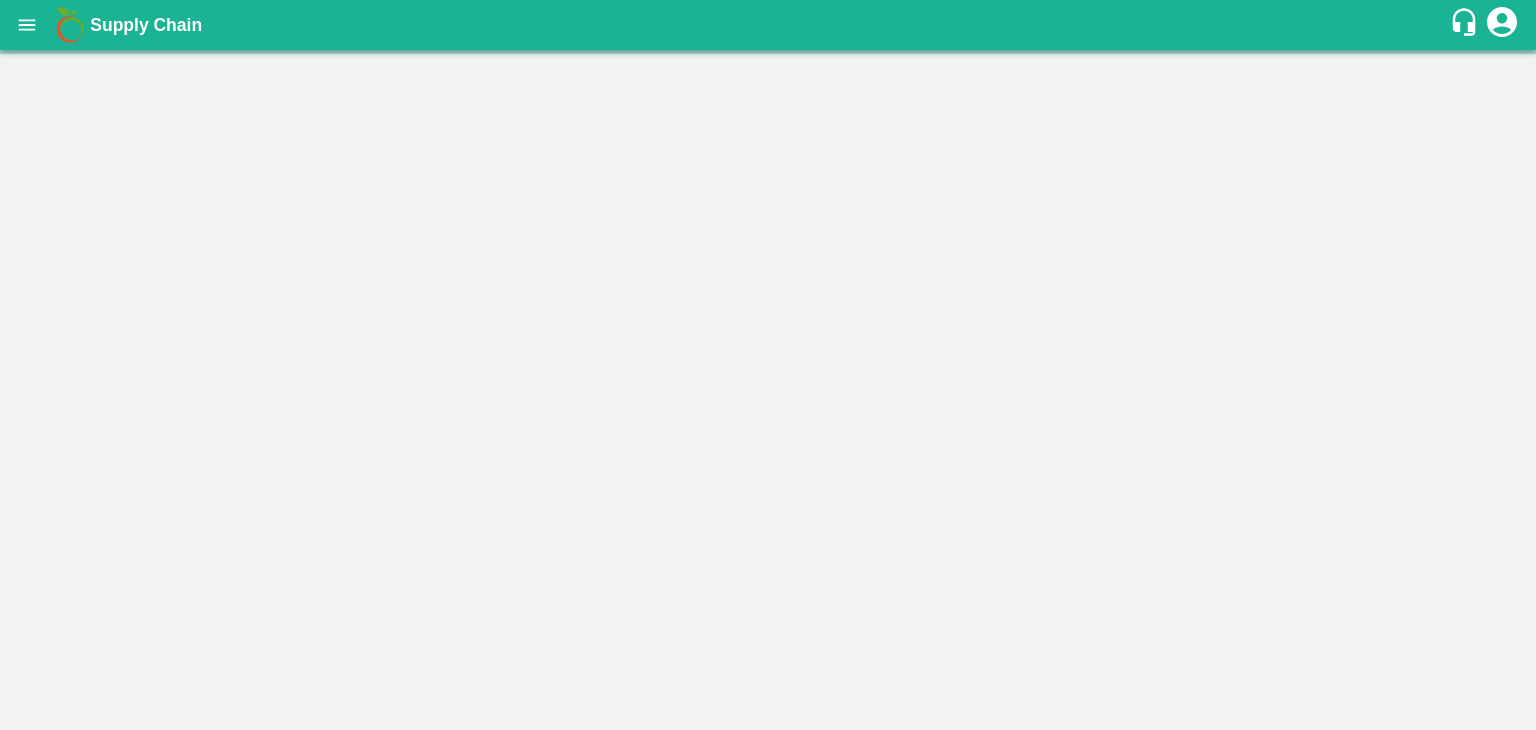 scroll, scrollTop: 0, scrollLeft: 0, axis: both 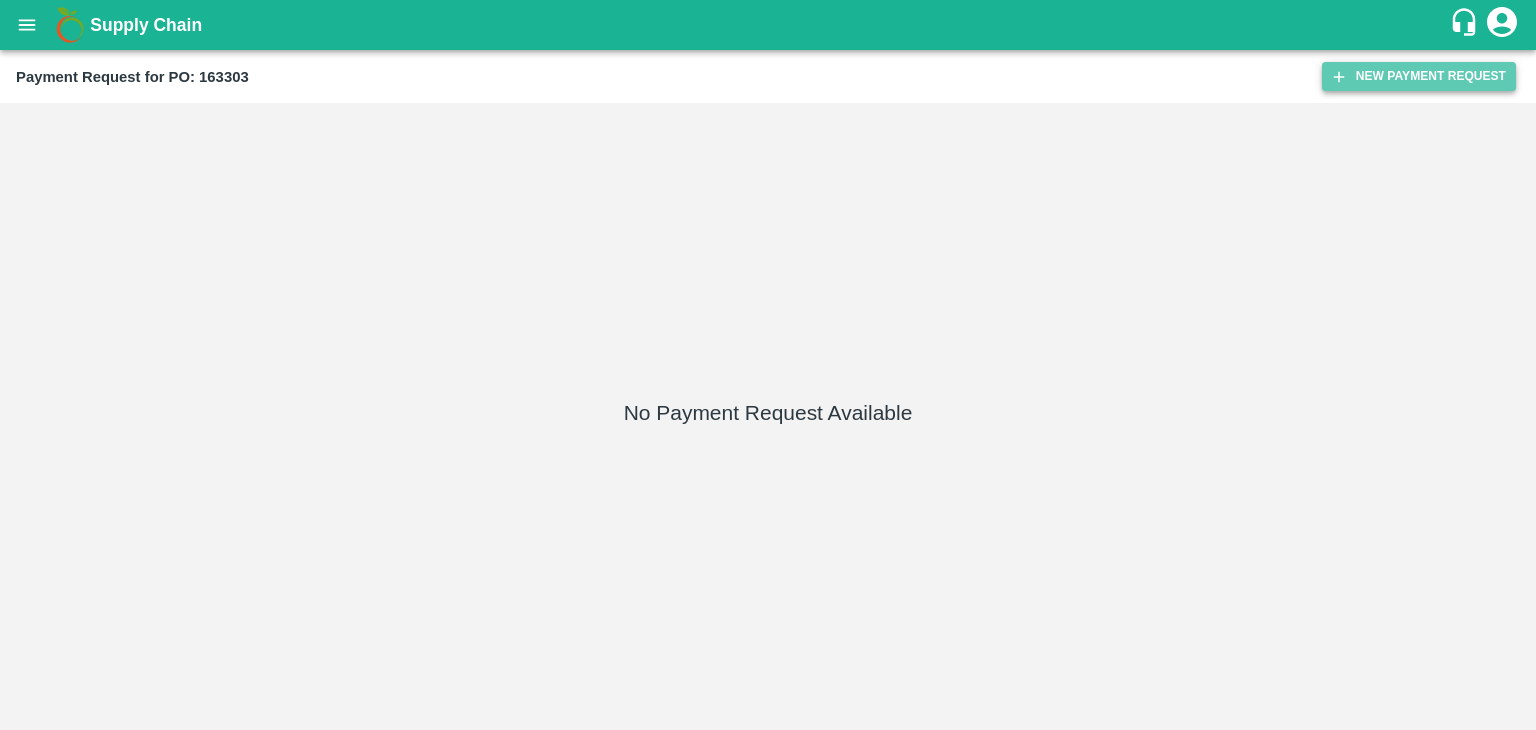 click on "New Payment Request" at bounding box center (1419, 76) 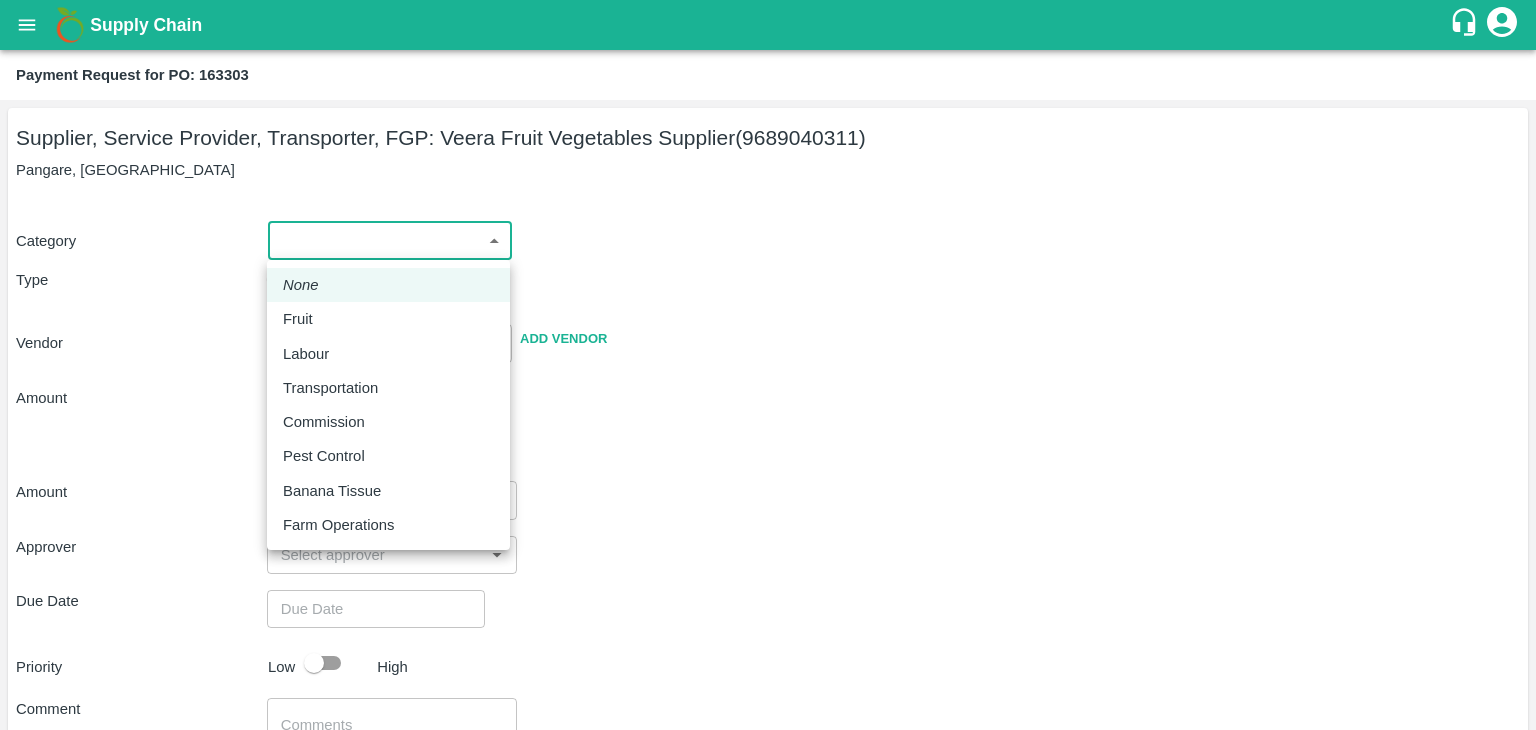click on "Supply Chain Payment Request for PO: 163303 Supplier, Service Provider, Transporter, FGP:    Veera Fruit Vegetables Supplier  (9689040311) Pangare, Solapur Category ​ ​ Type Advance Bill Vendor ​ Add Vendor Amount Total value Per Kg ​ Amount ​ Approver ​ Due Date ​  Priority  Low  High Comment x ​ Attach bill Cancel Save Tembhurni PH Nashik CC Shahada Banana Export PH Savda Banana Export PH Nashik Banana CS Vijaykumar Fartade Logout None Fruit Labour Transportation Commission Pest Control Banana Tissue Farm Operations" at bounding box center (768, 365) 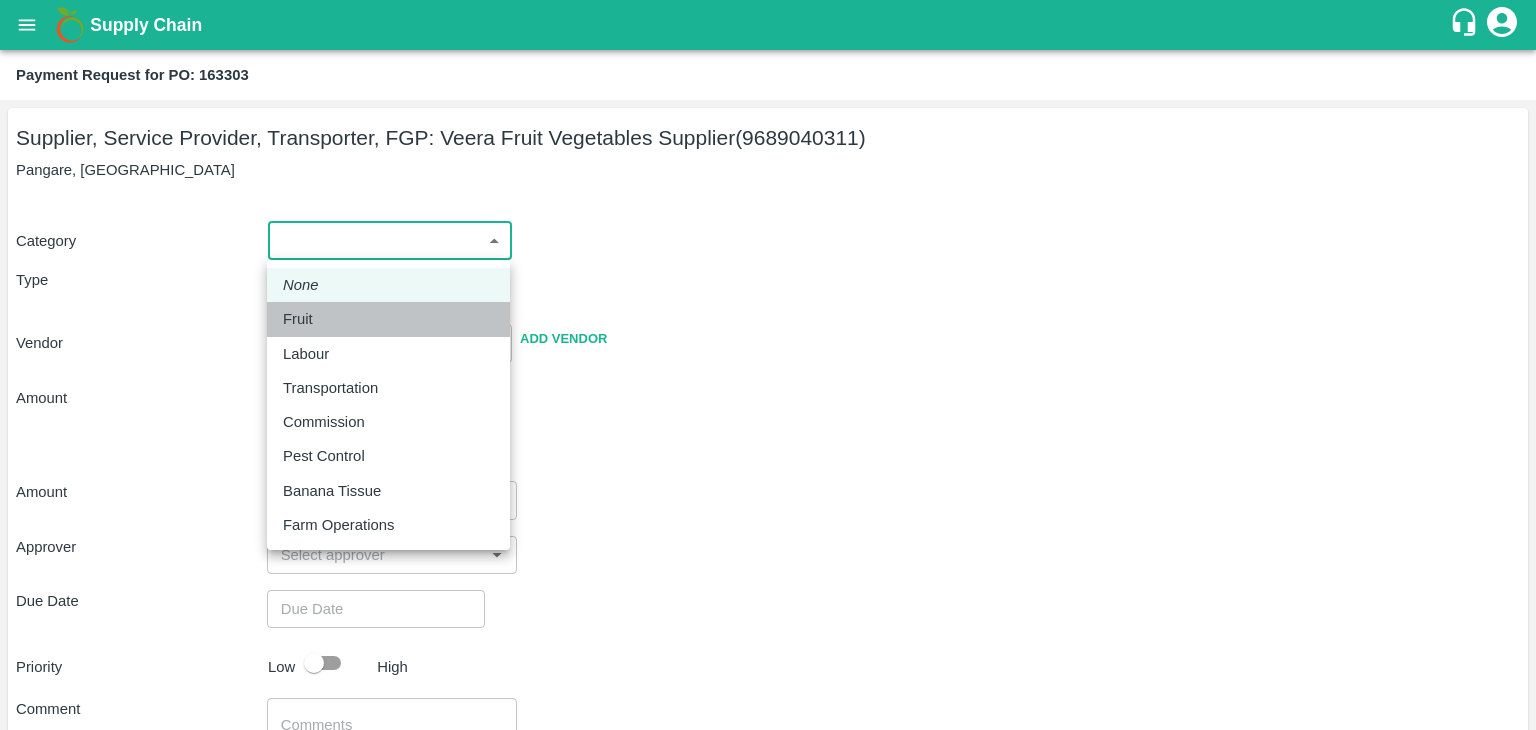 click on "Fruit" at bounding box center (388, 319) 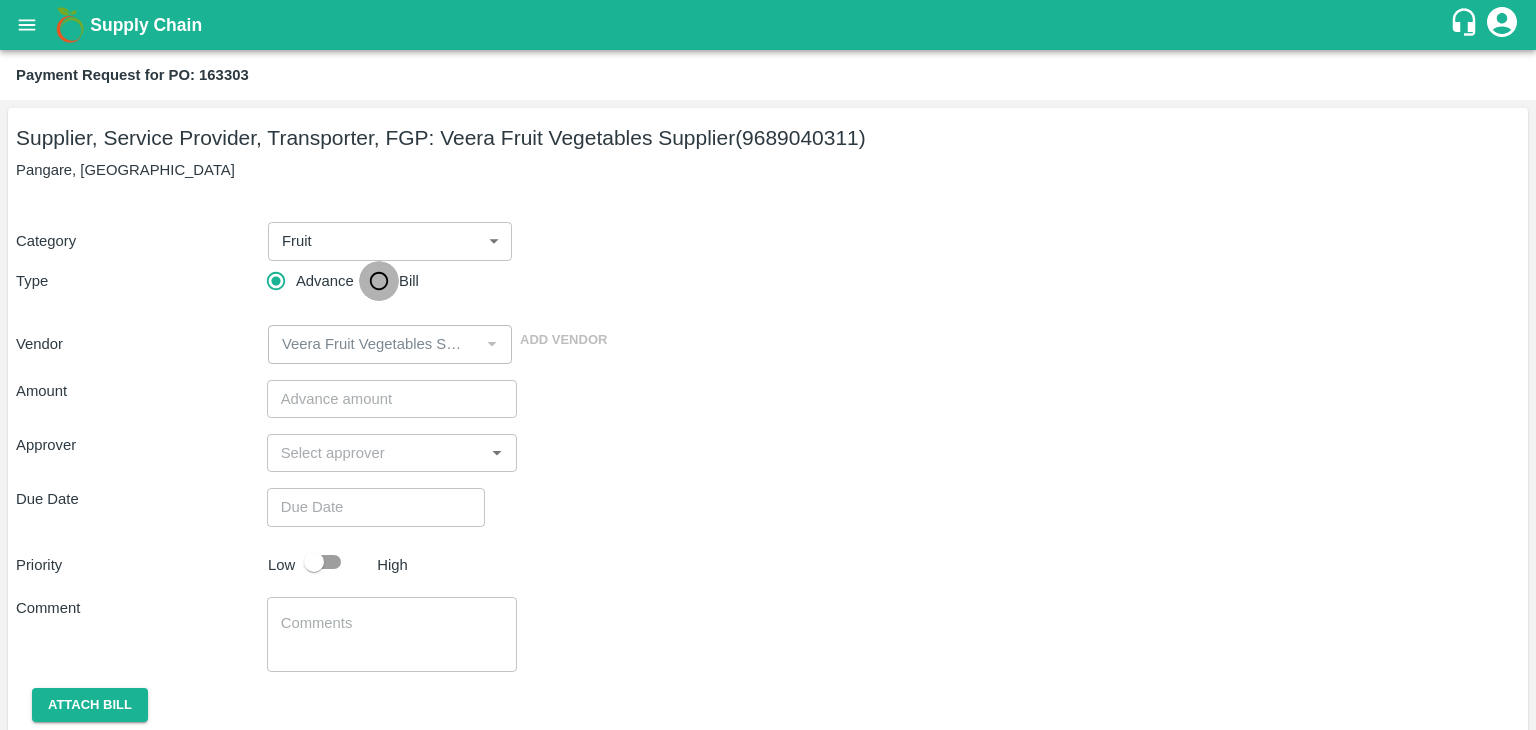 click on "Bill" at bounding box center (379, 281) 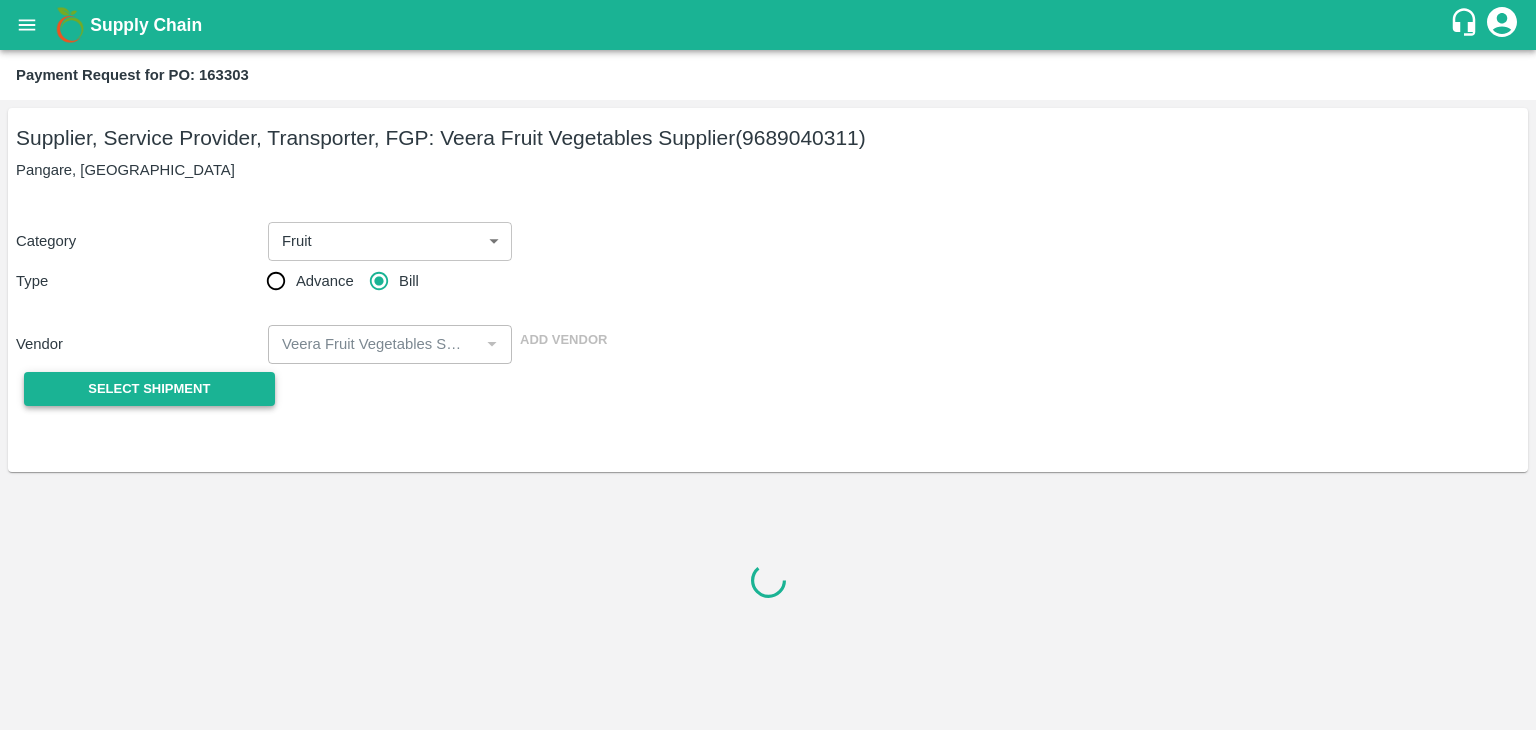 click on "Select Shipment" at bounding box center [149, 389] 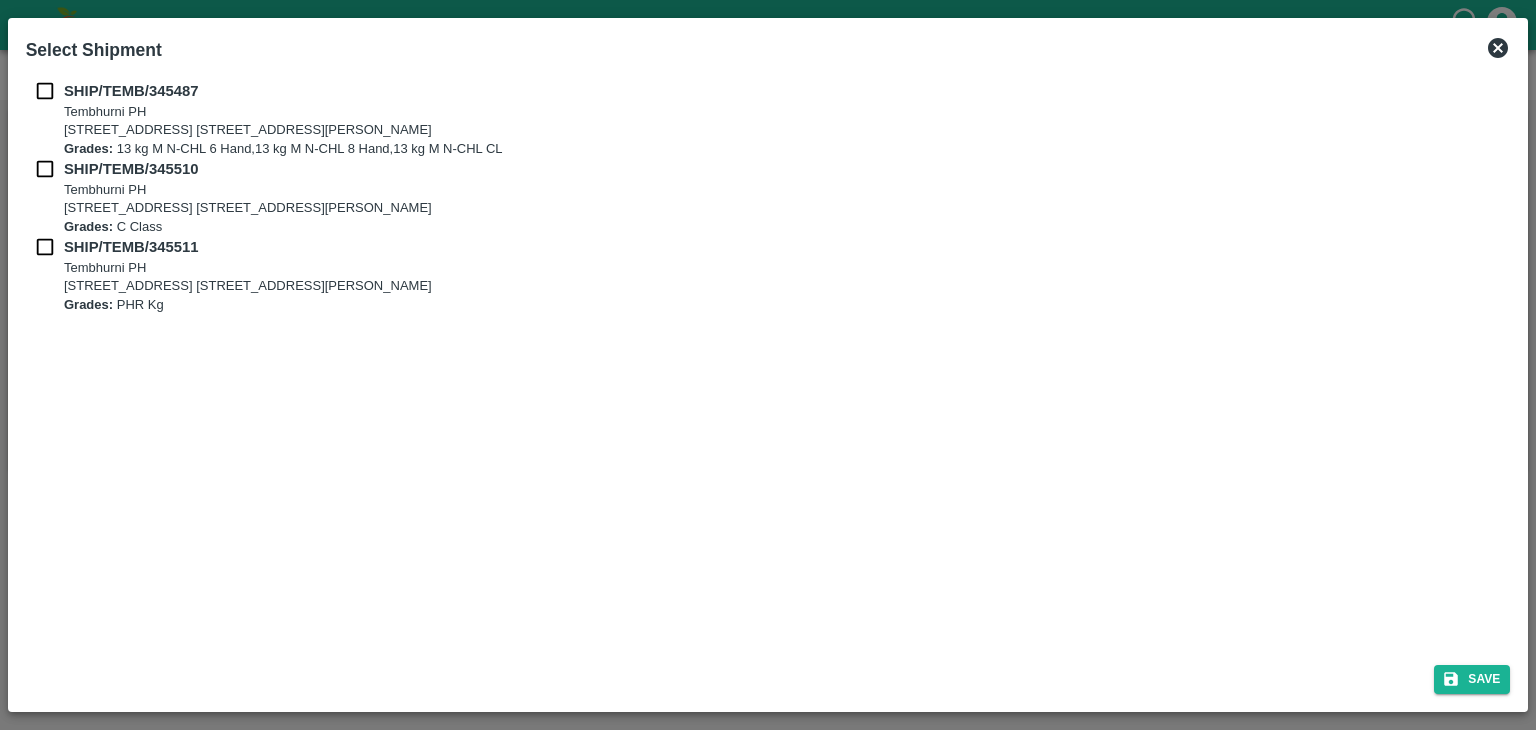 click at bounding box center [45, 91] 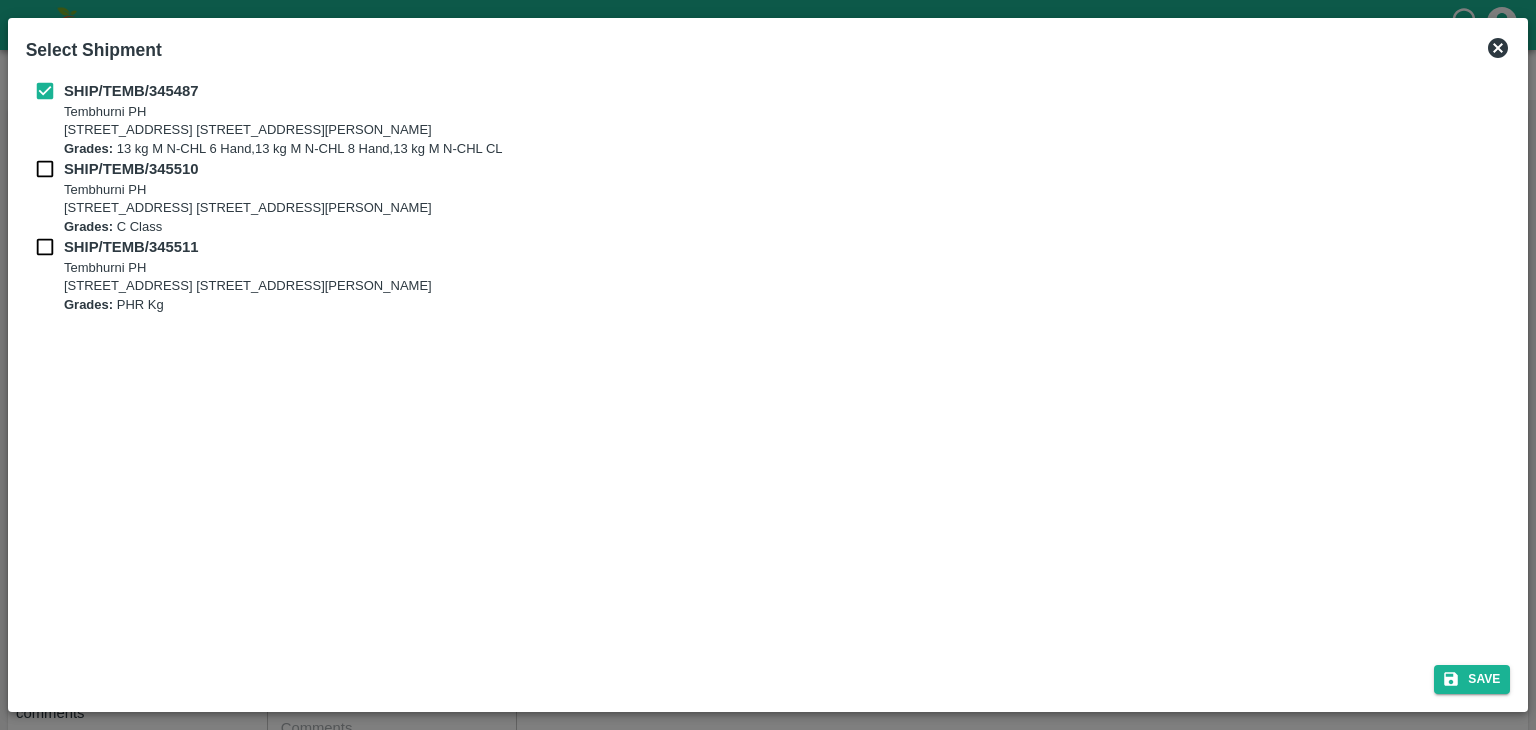 click at bounding box center [45, 169] 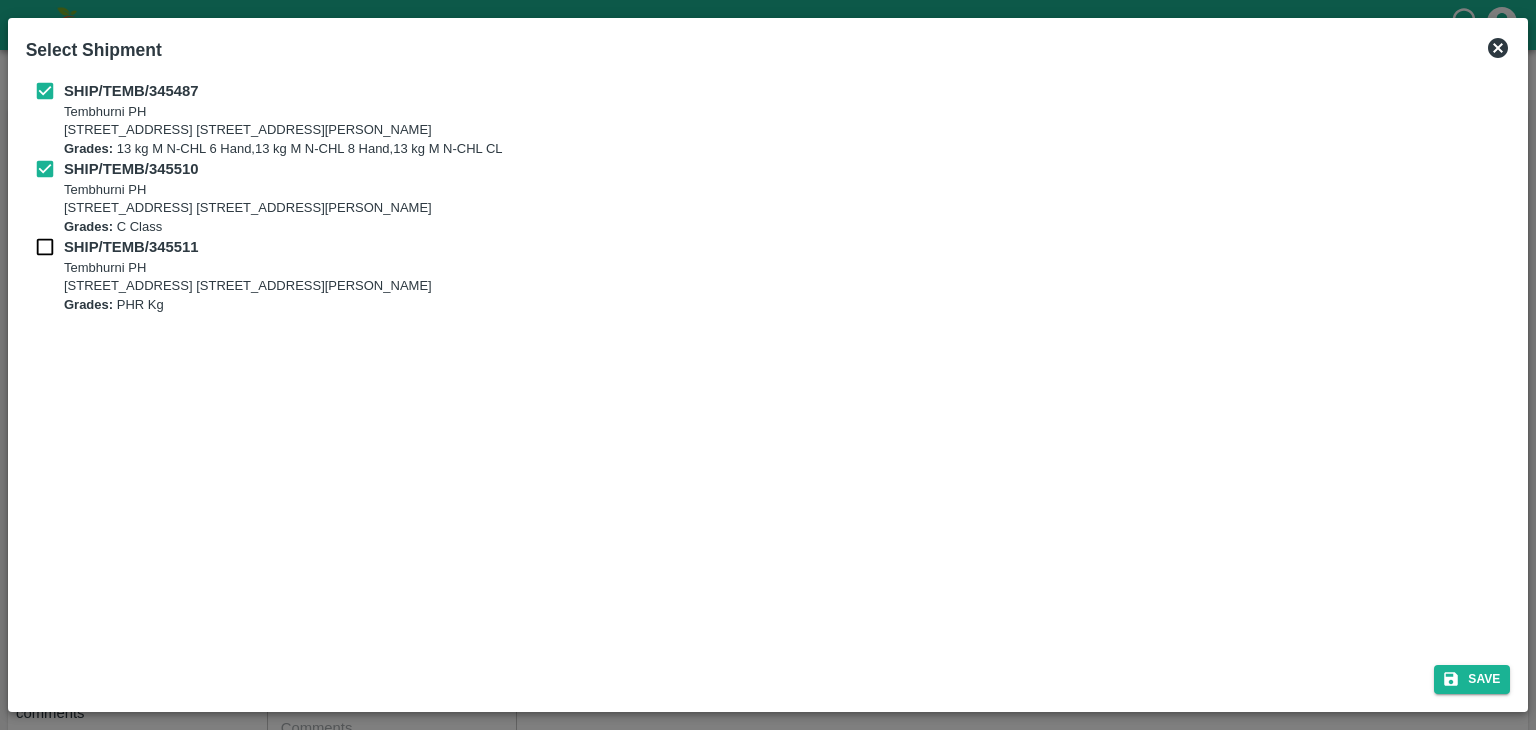 click at bounding box center (45, 247) 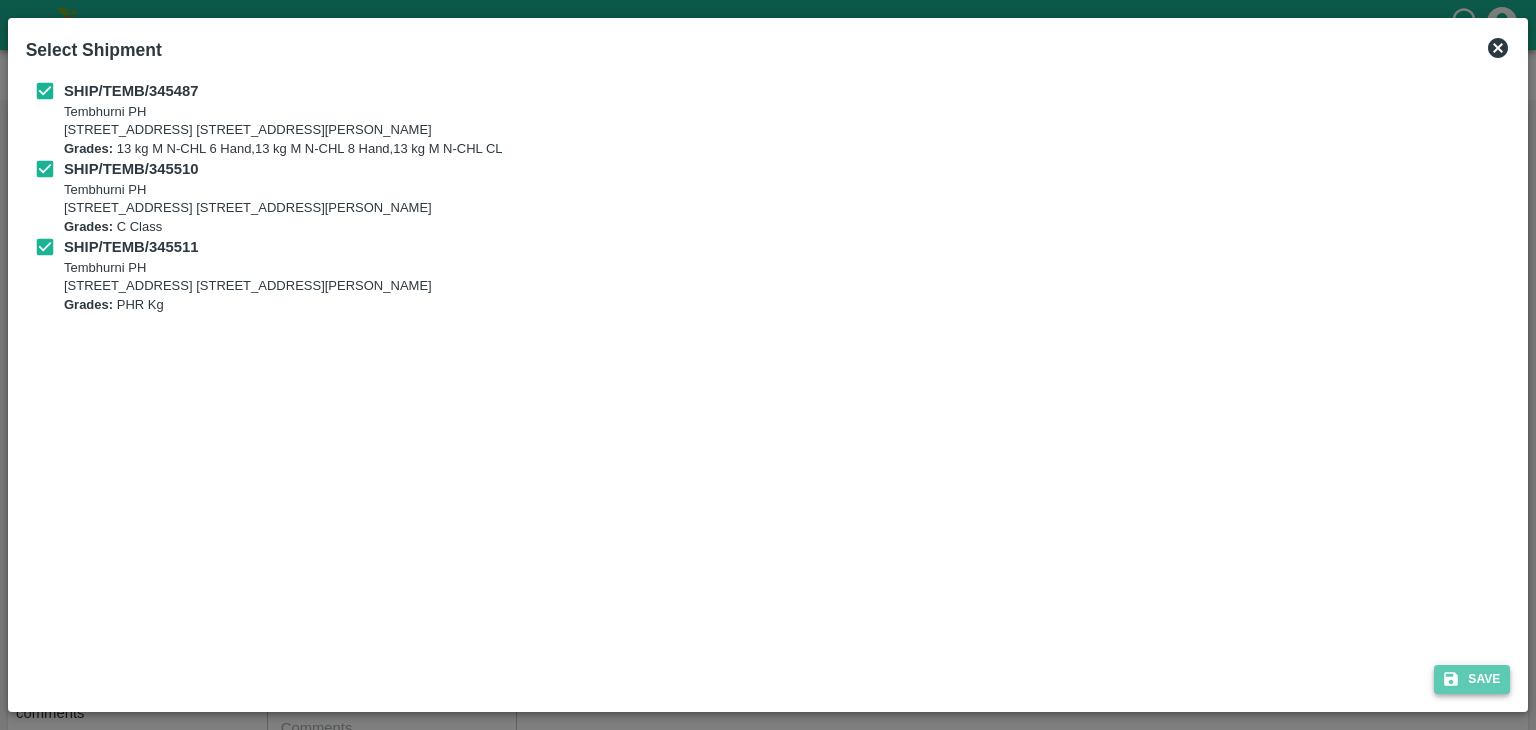click on "Save" at bounding box center [1472, 679] 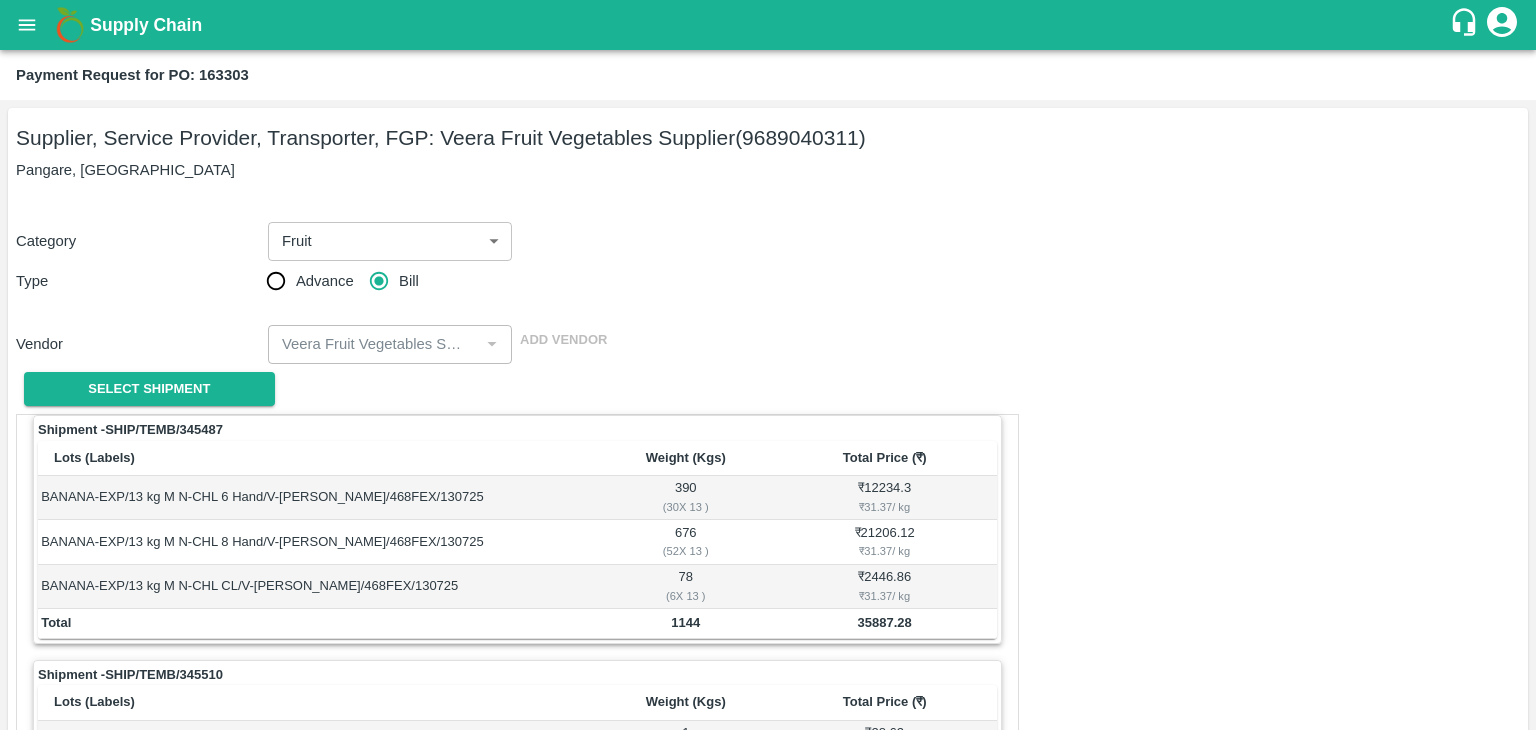 scroll, scrollTop: 892, scrollLeft: 0, axis: vertical 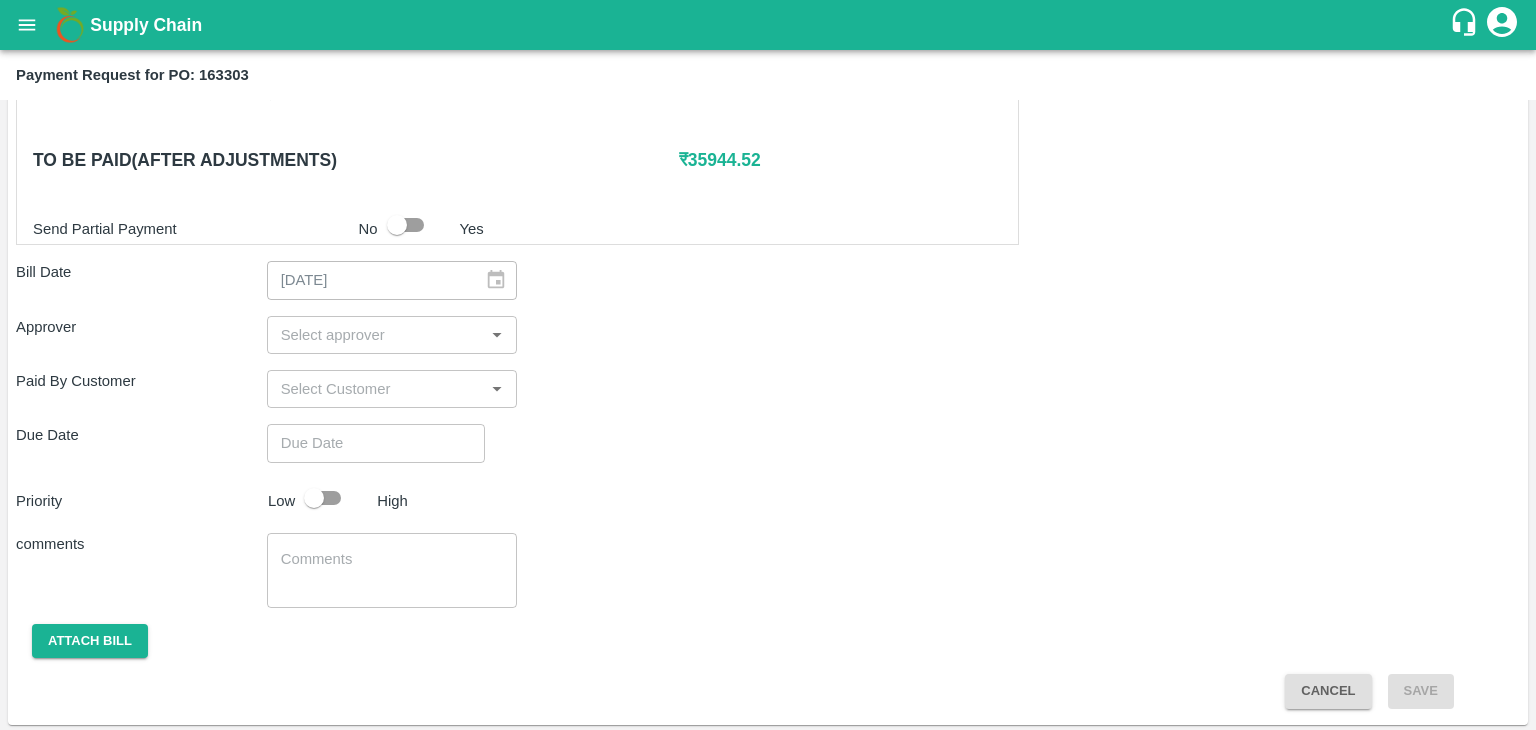 click at bounding box center [376, 335] 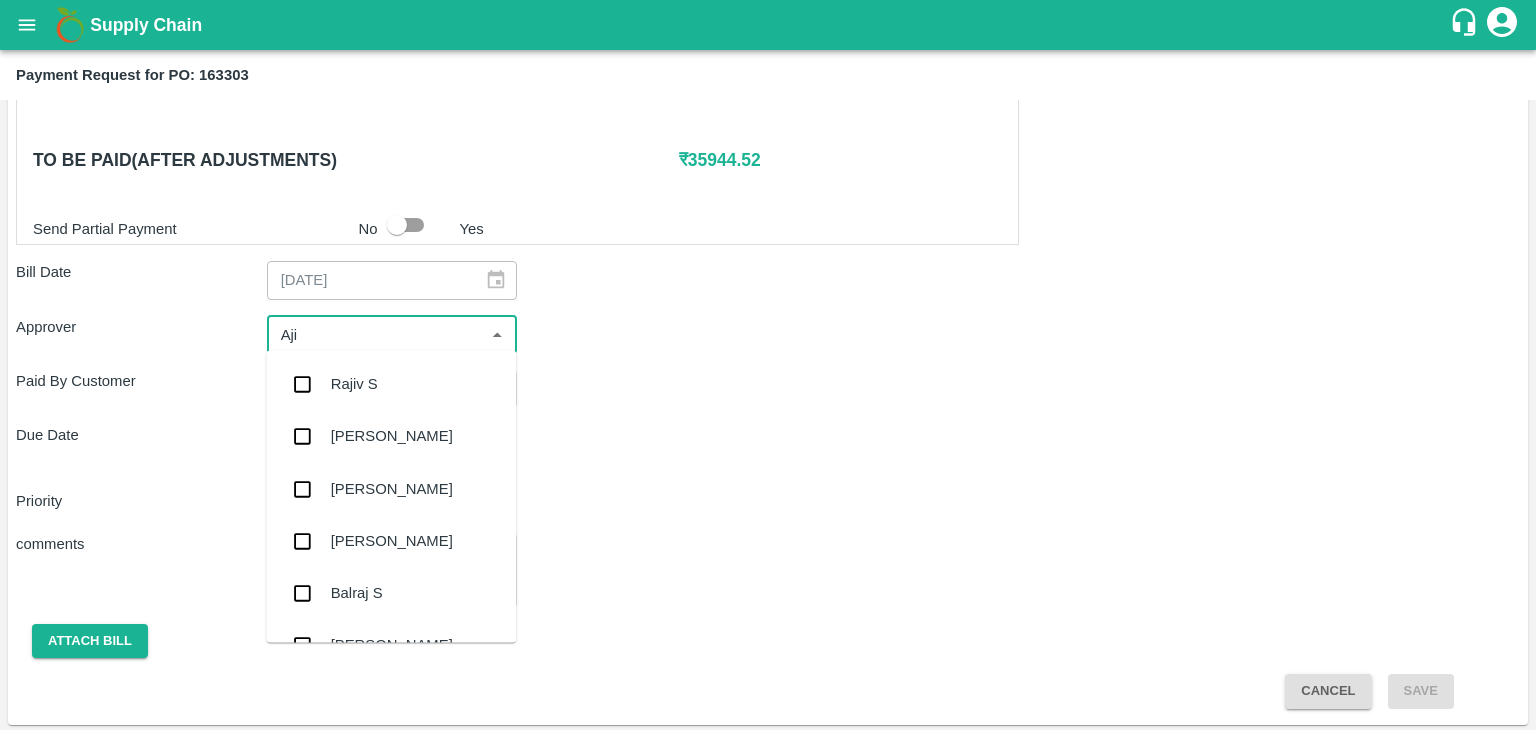type on "Ajit" 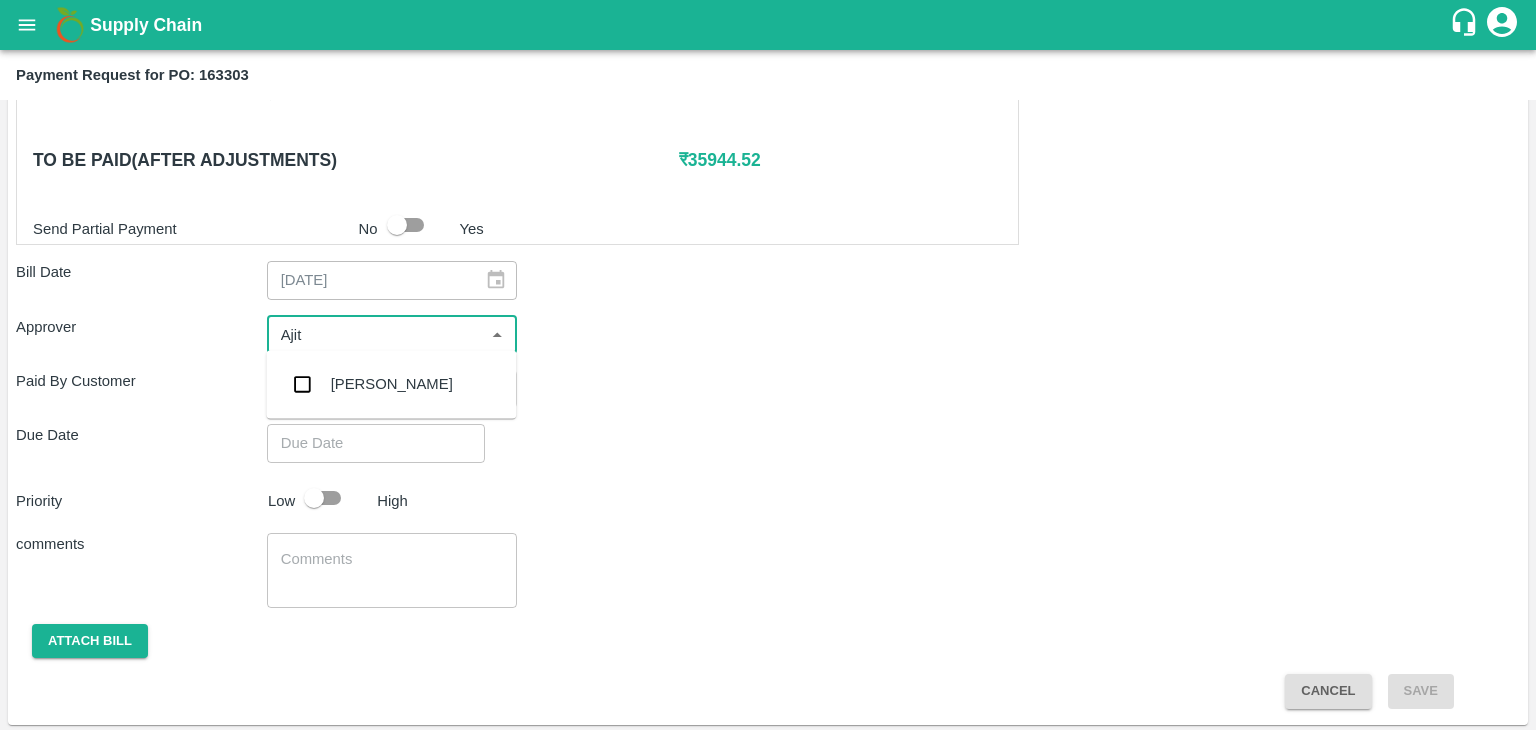 click on "[PERSON_NAME]" at bounding box center (392, 384) 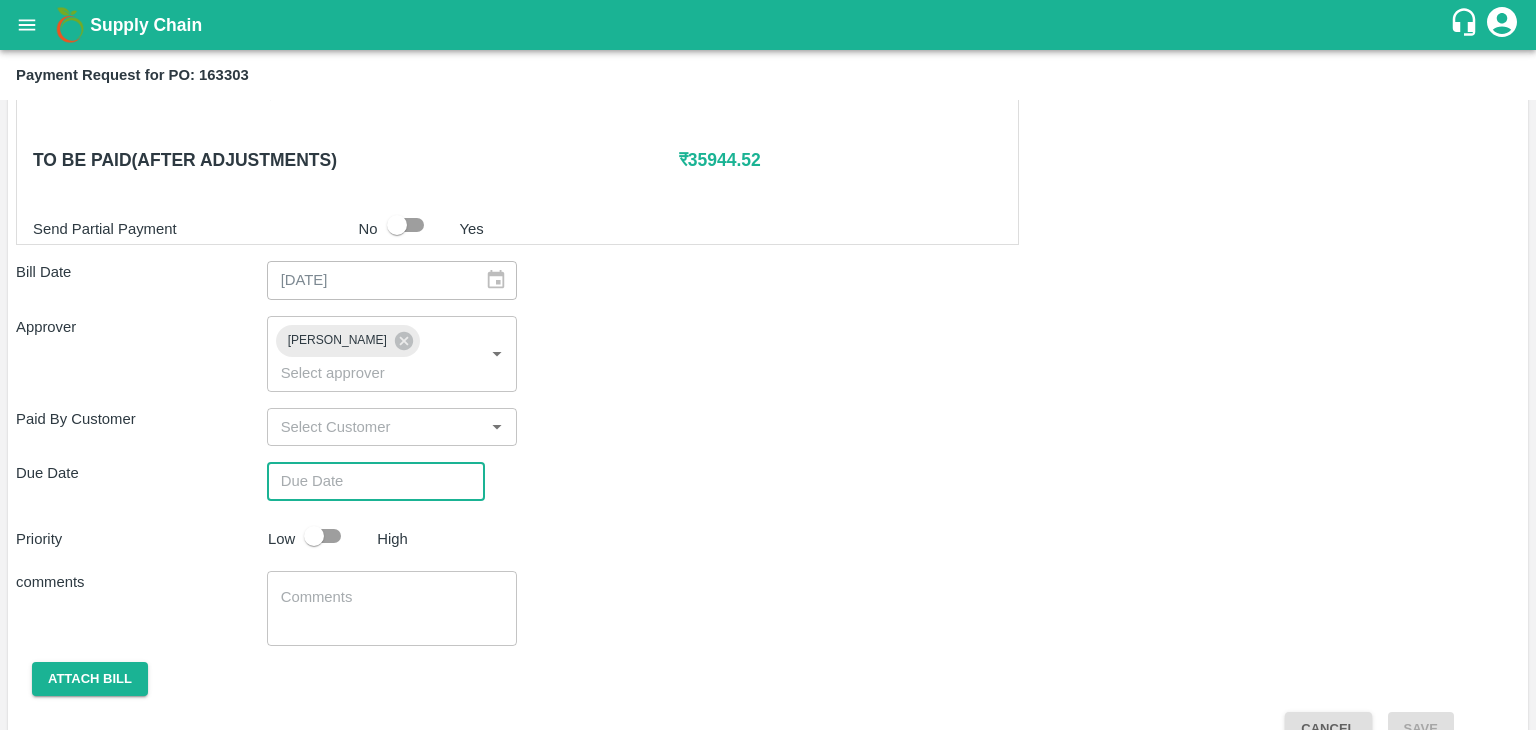 type on "DD/MM/YYYY hh:mm aa" 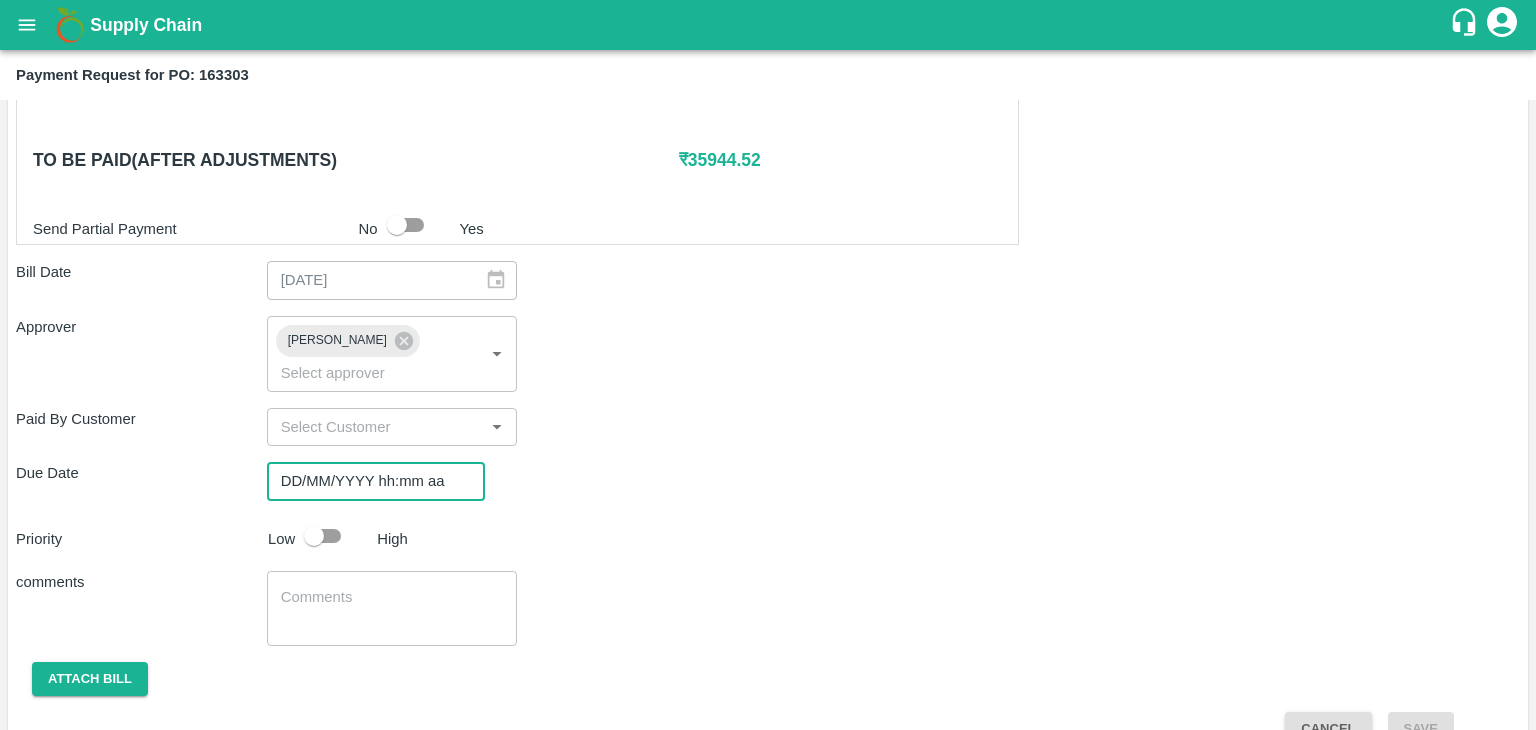 click on "DD/MM/YYYY hh:mm aa" at bounding box center [369, 481] 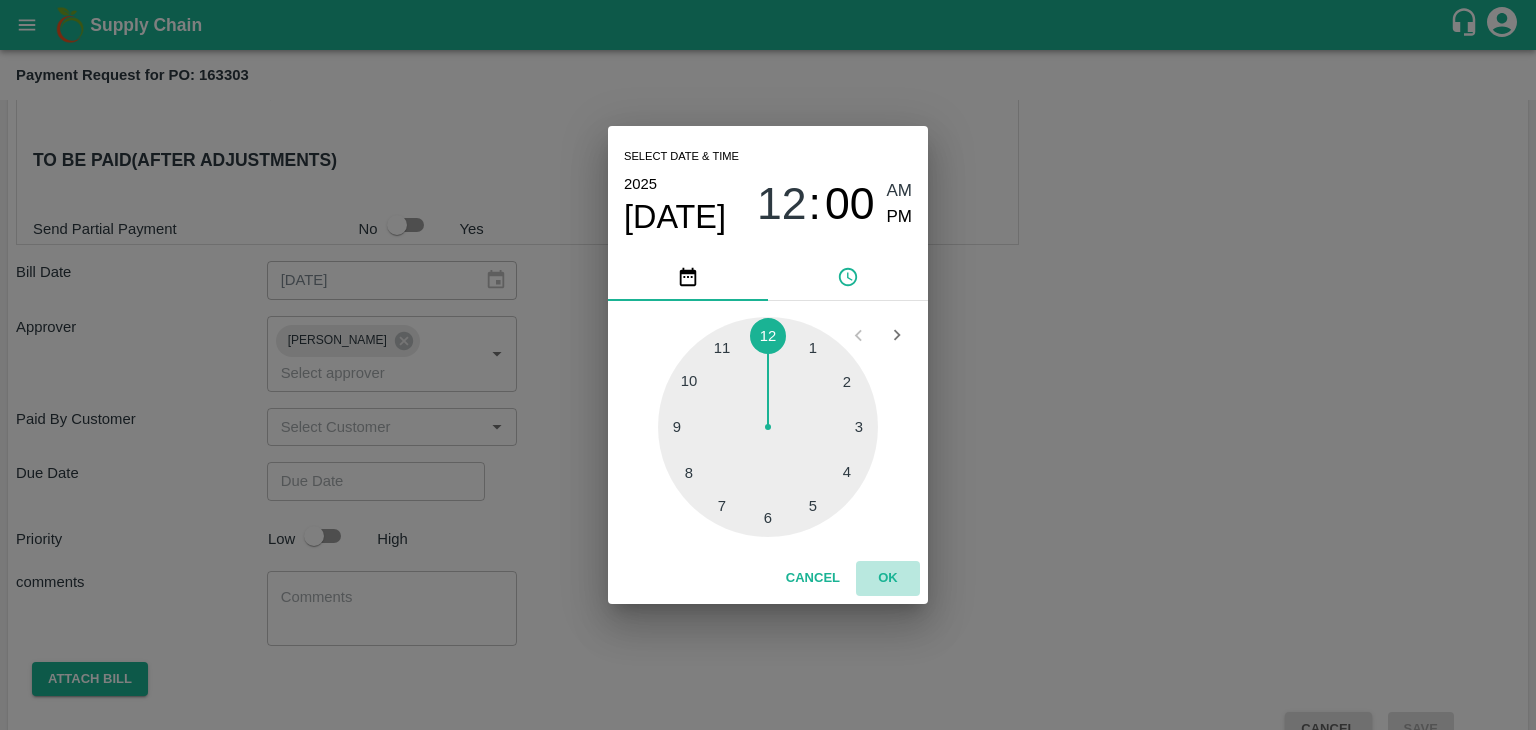 type on "17/07/2025 12:00 AM" 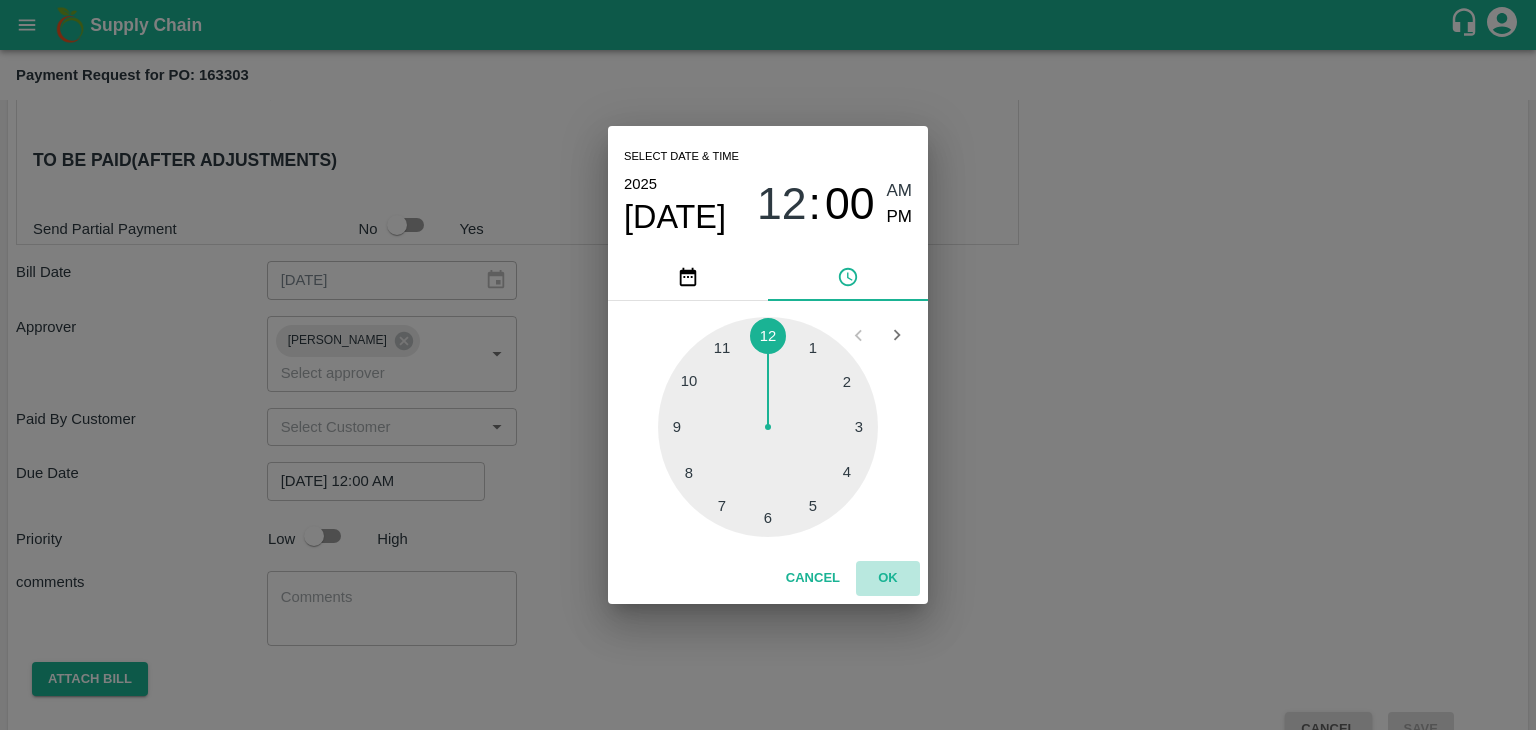 click on "OK" at bounding box center [888, 578] 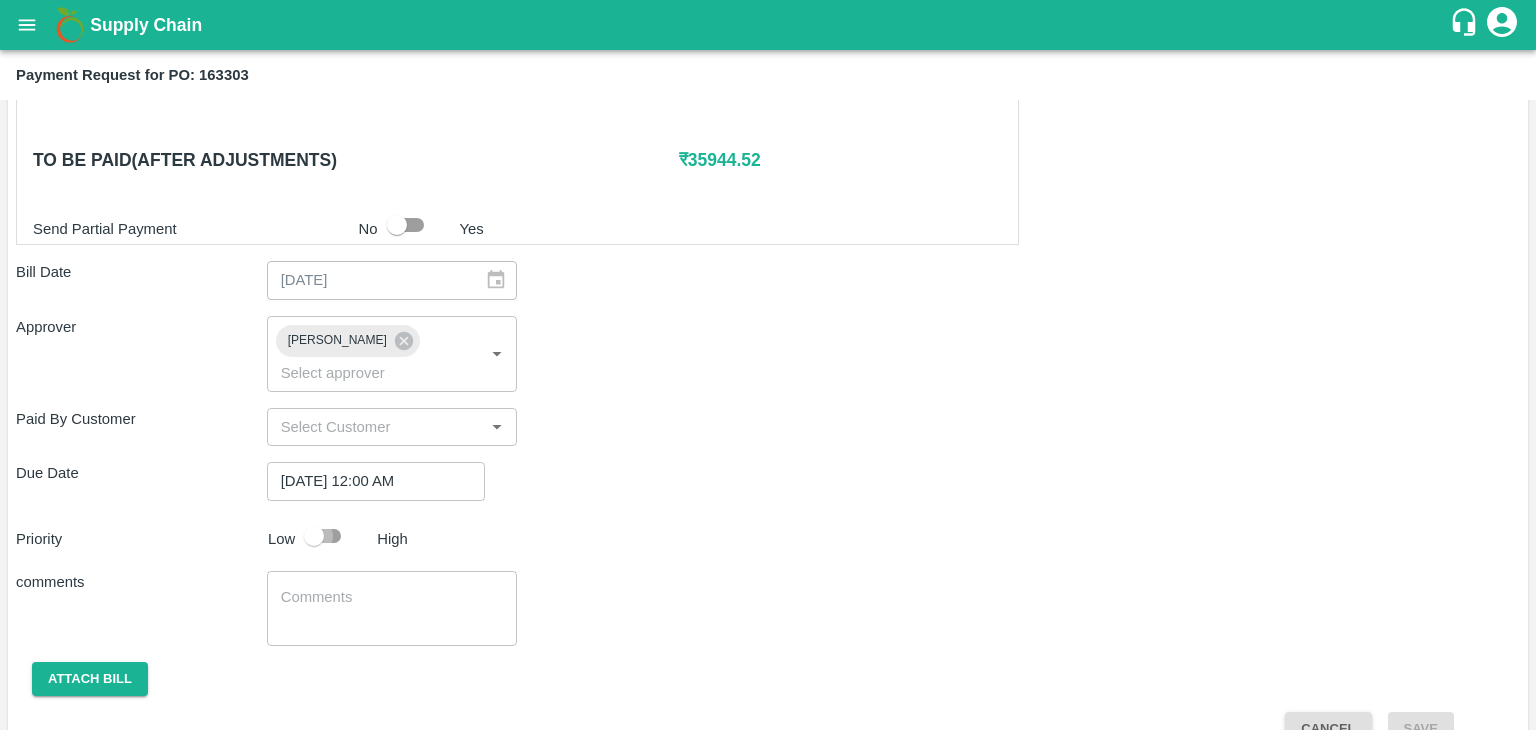 click at bounding box center (314, 536) 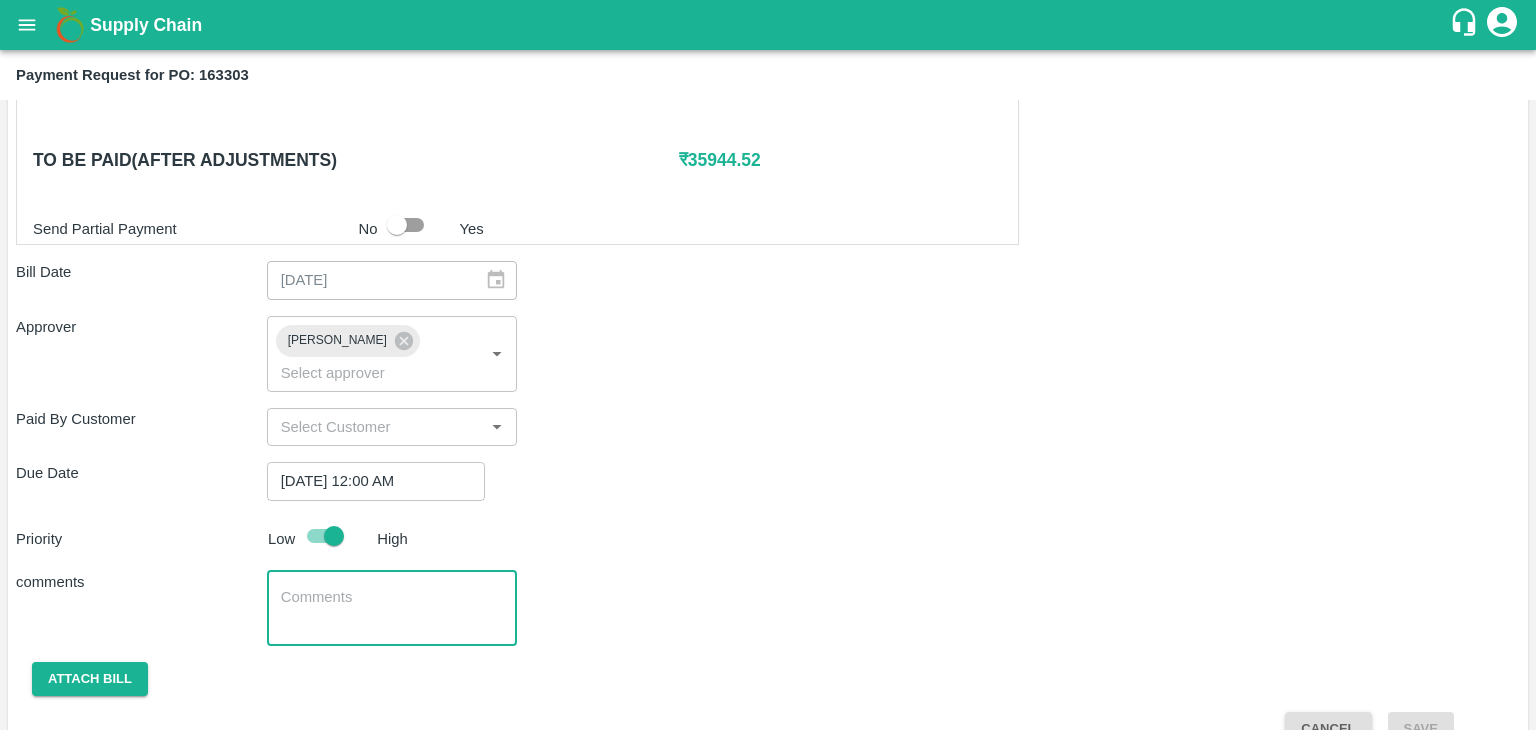 click at bounding box center (392, 608) 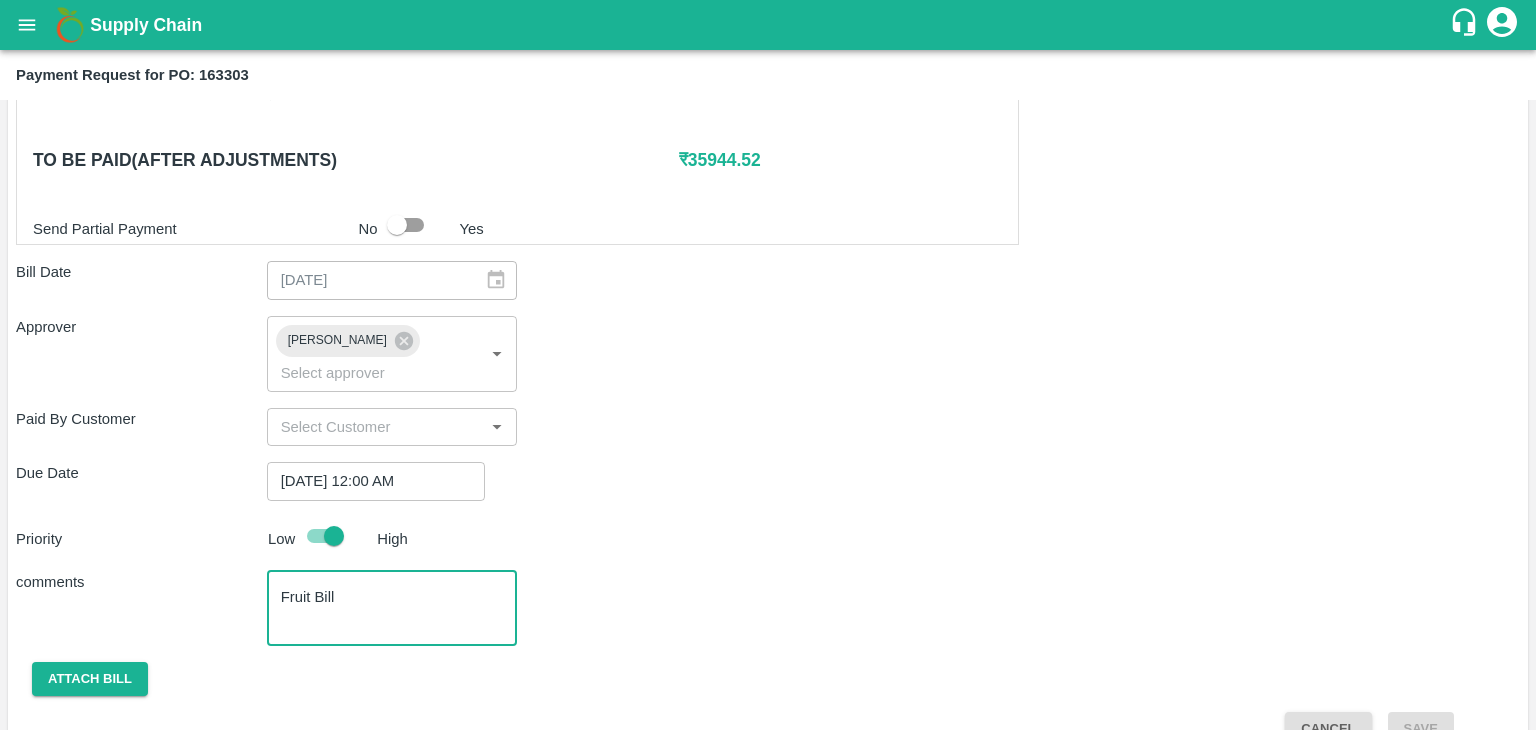 scroll, scrollTop: 904, scrollLeft: 0, axis: vertical 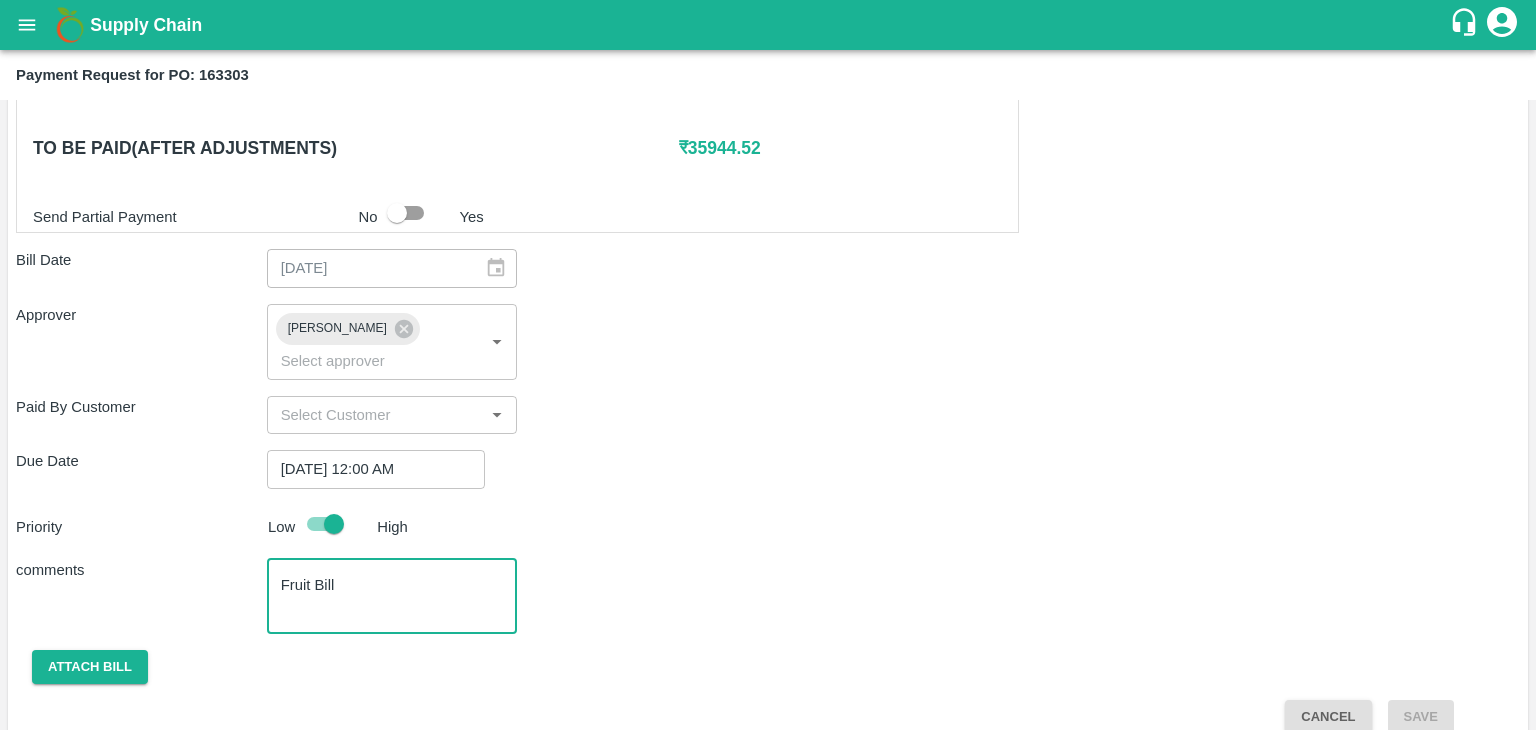 type on "Fruit Bill" 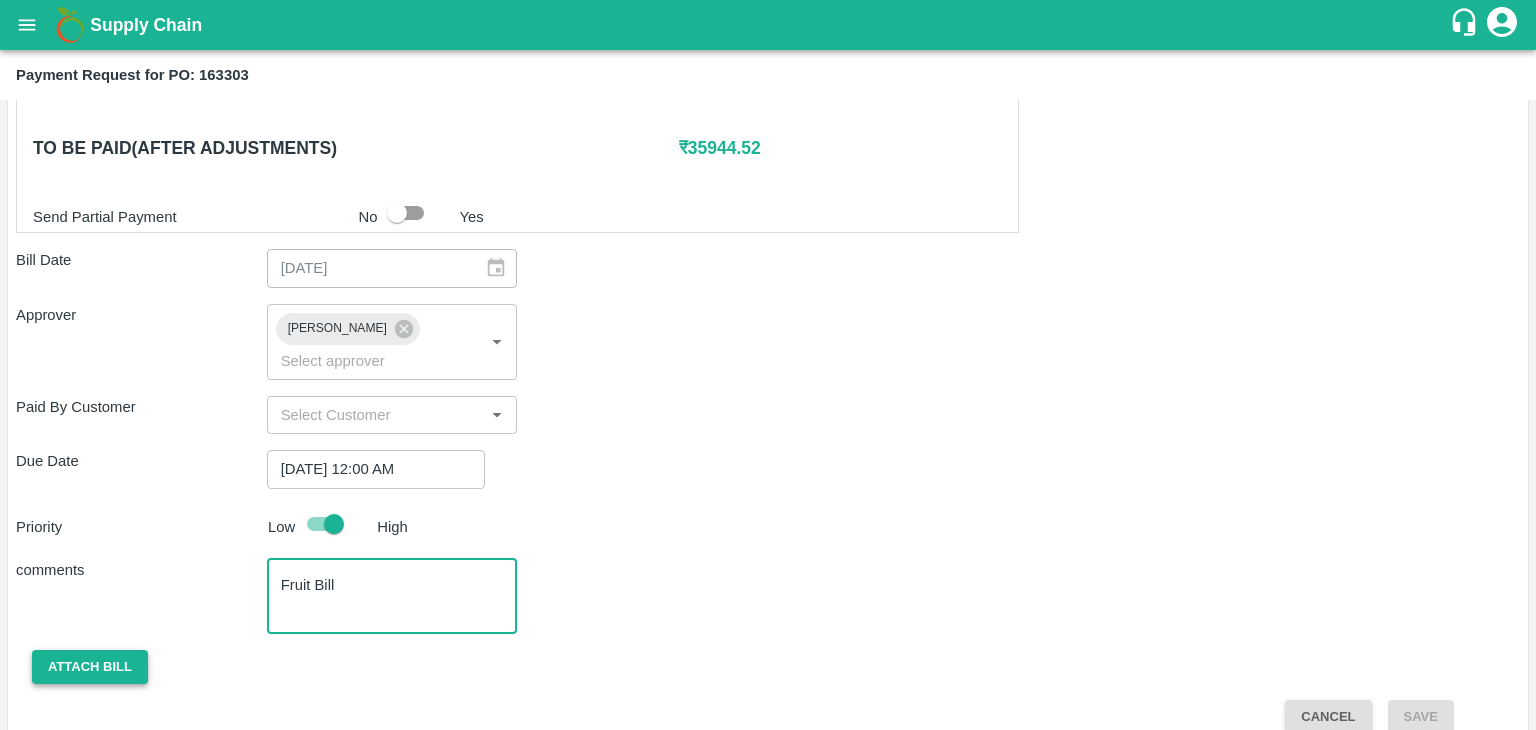 click on "Attach bill" at bounding box center (90, 667) 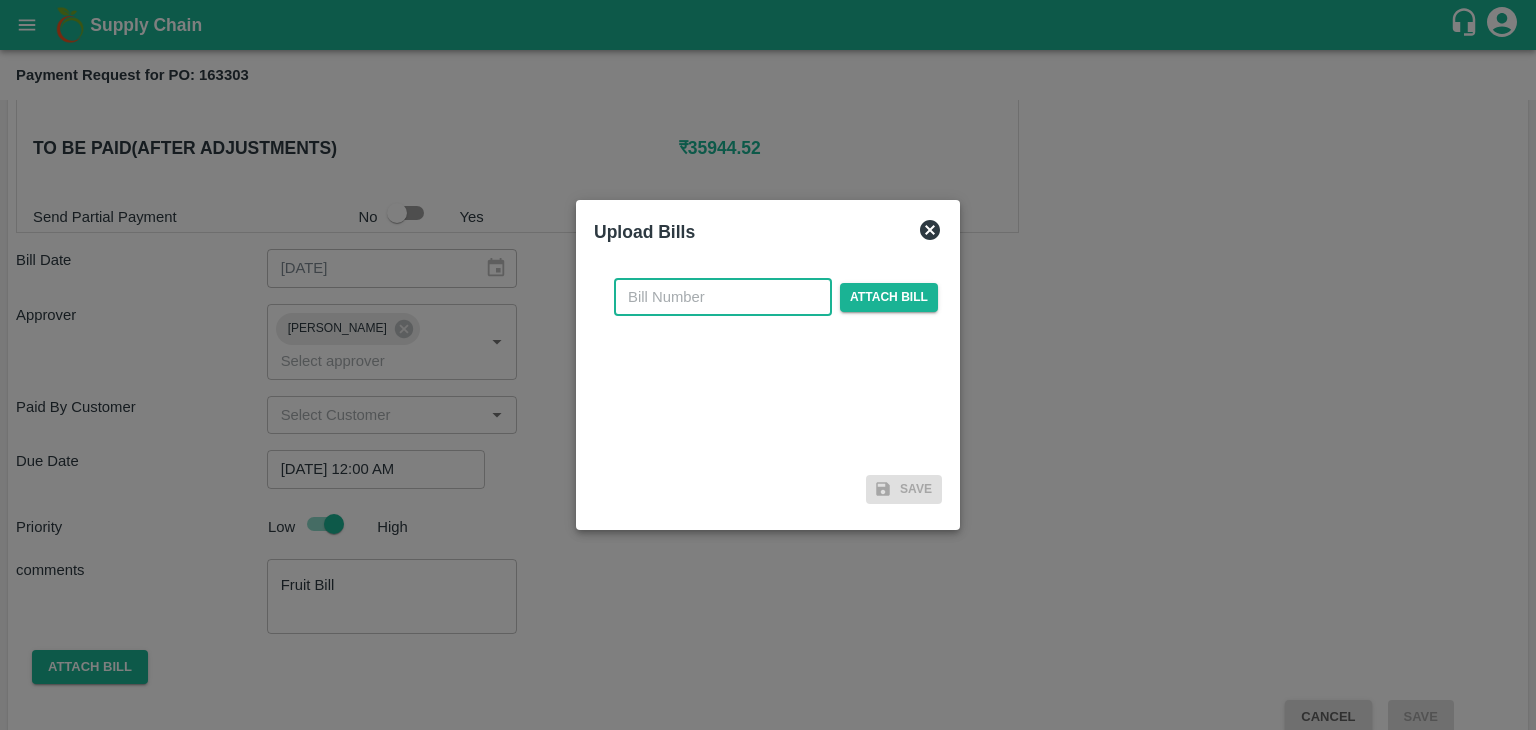click at bounding box center (723, 297) 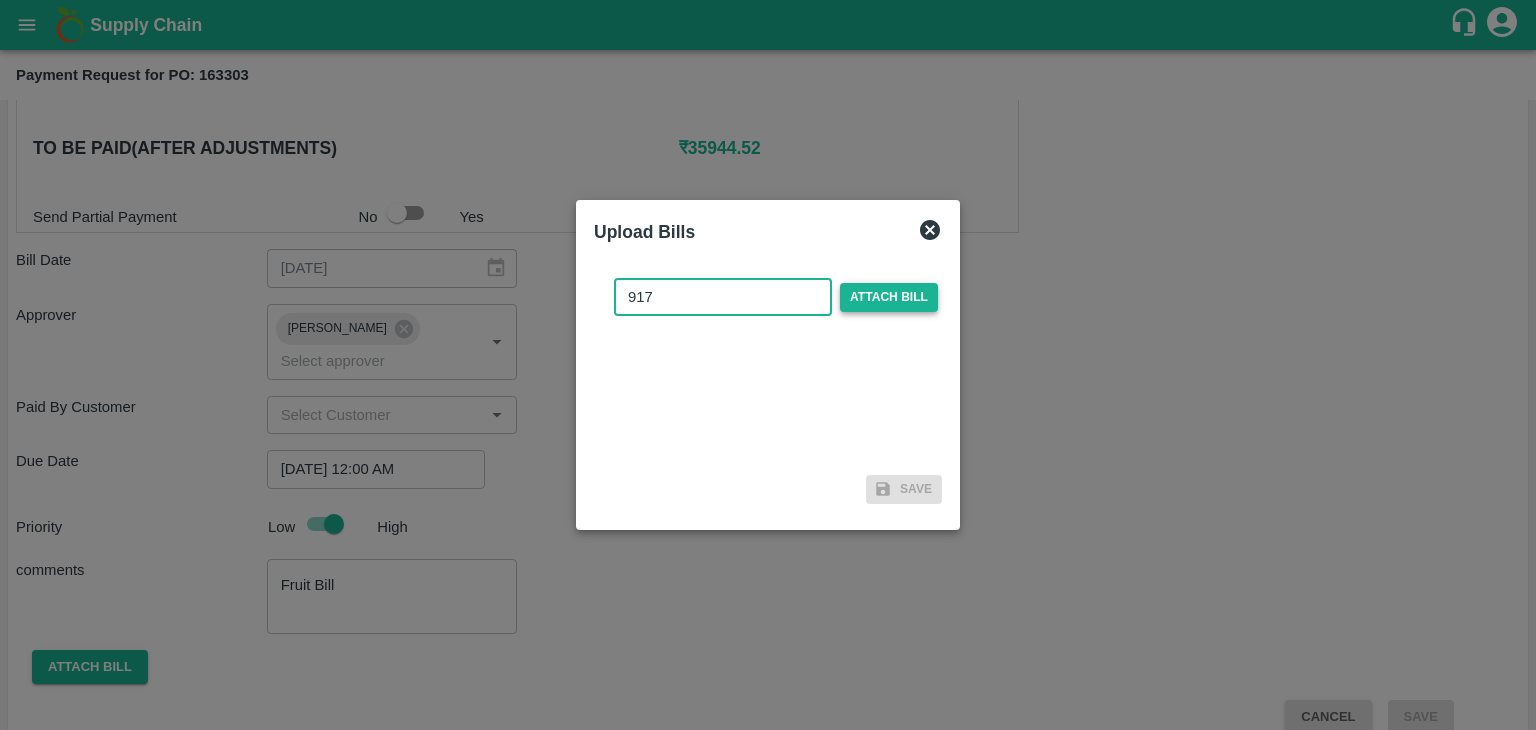 type on "917" 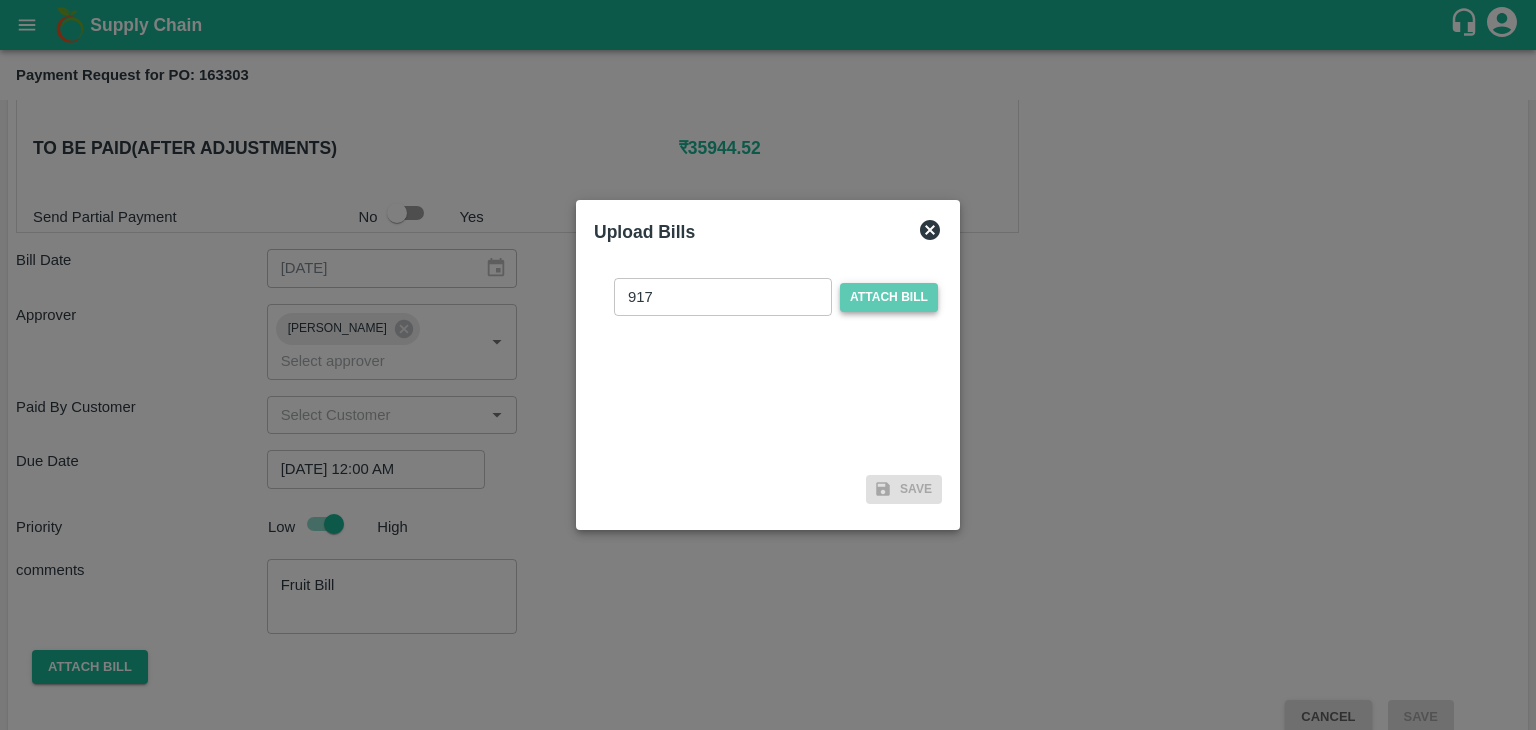 click on "Attach bill" at bounding box center (889, 297) 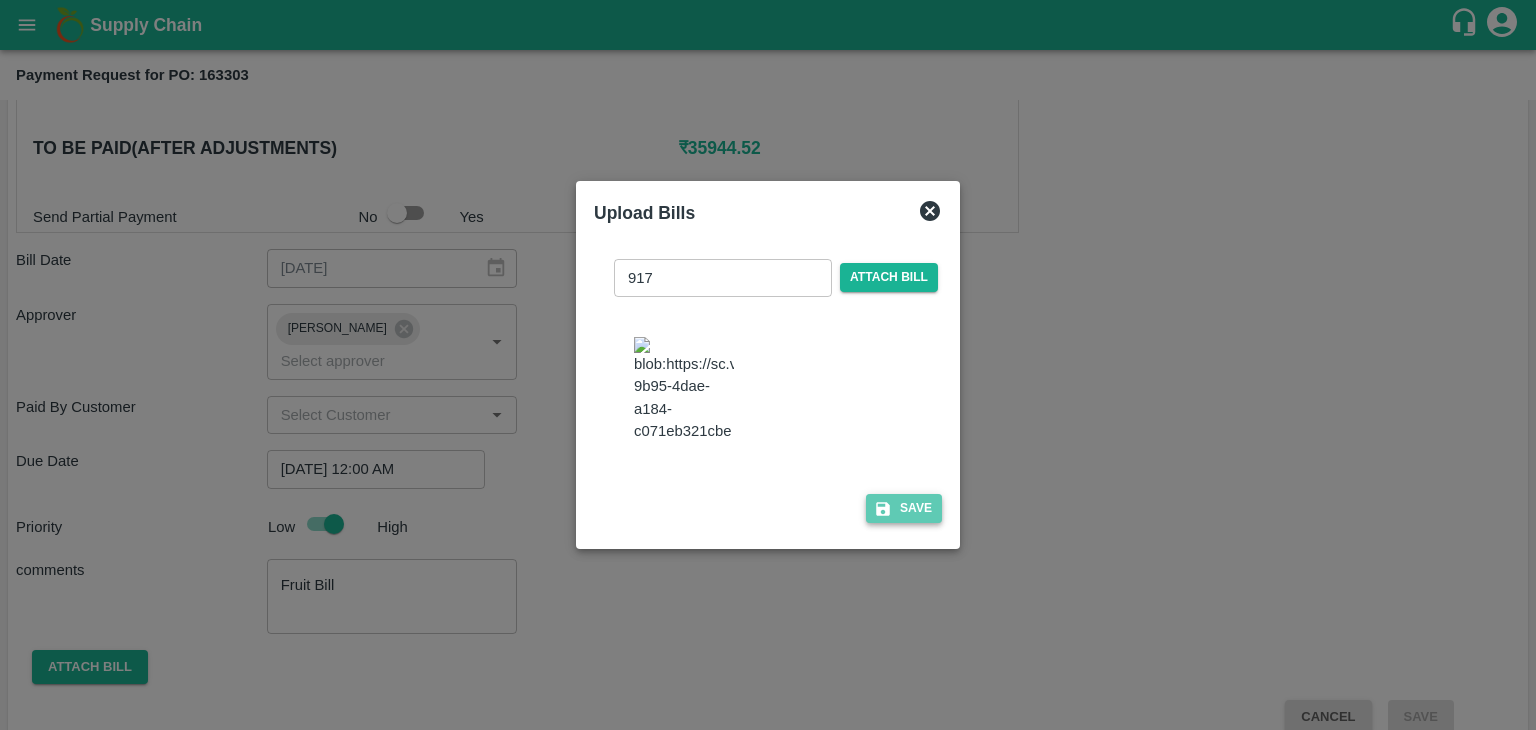 click on "Save" at bounding box center [904, 508] 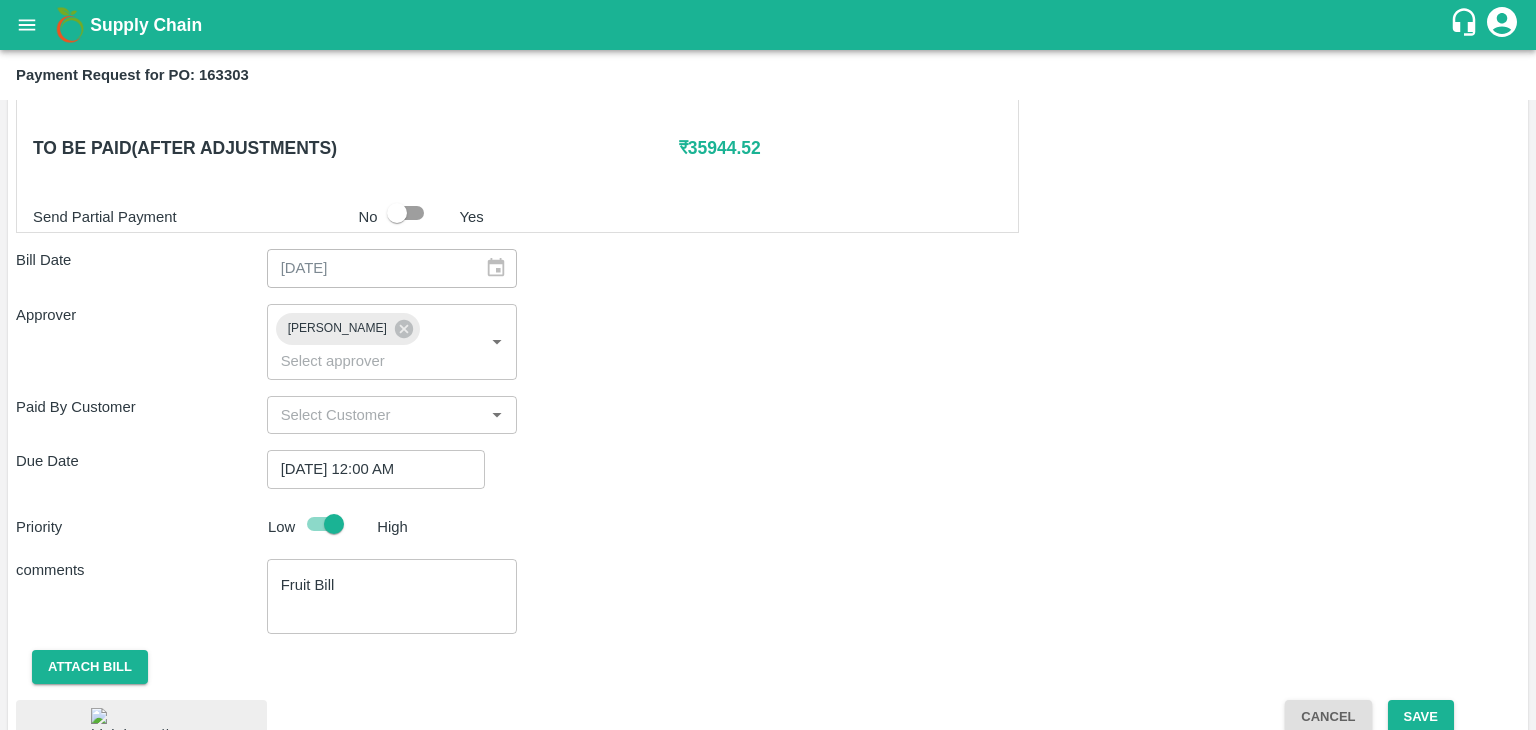 scroll, scrollTop: 1018, scrollLeft: 0, axis: vertical 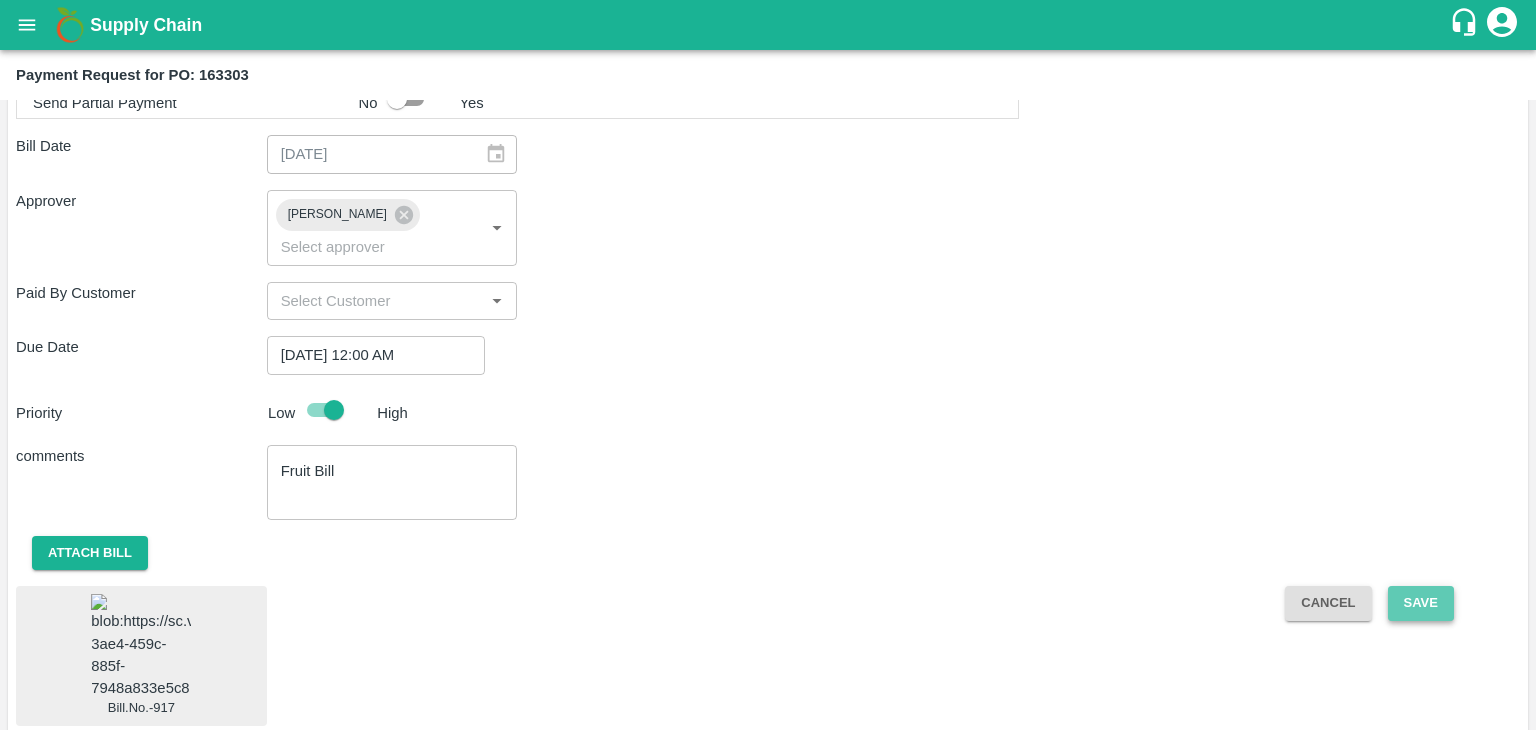 click on "Save" at bounding box center [1421, 603] 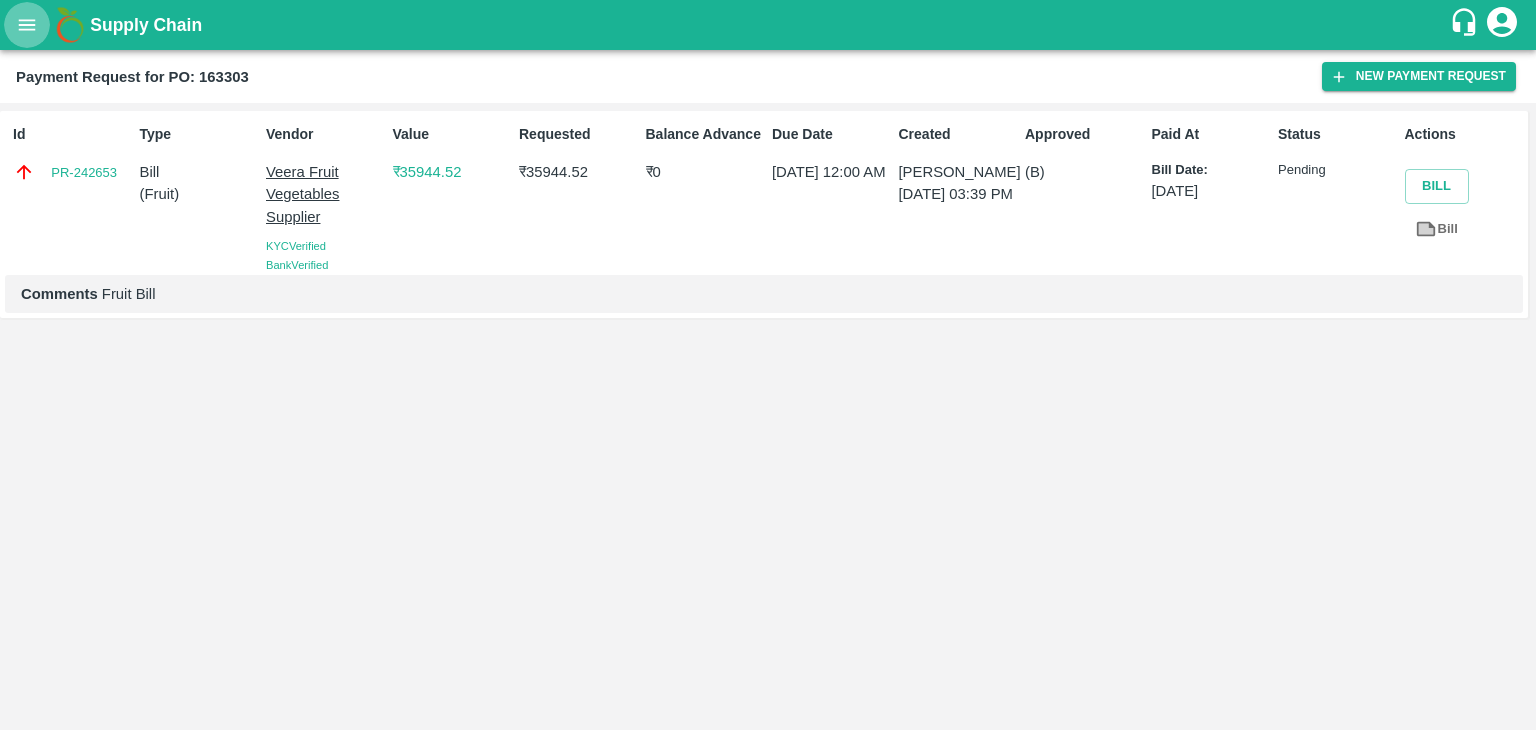 click 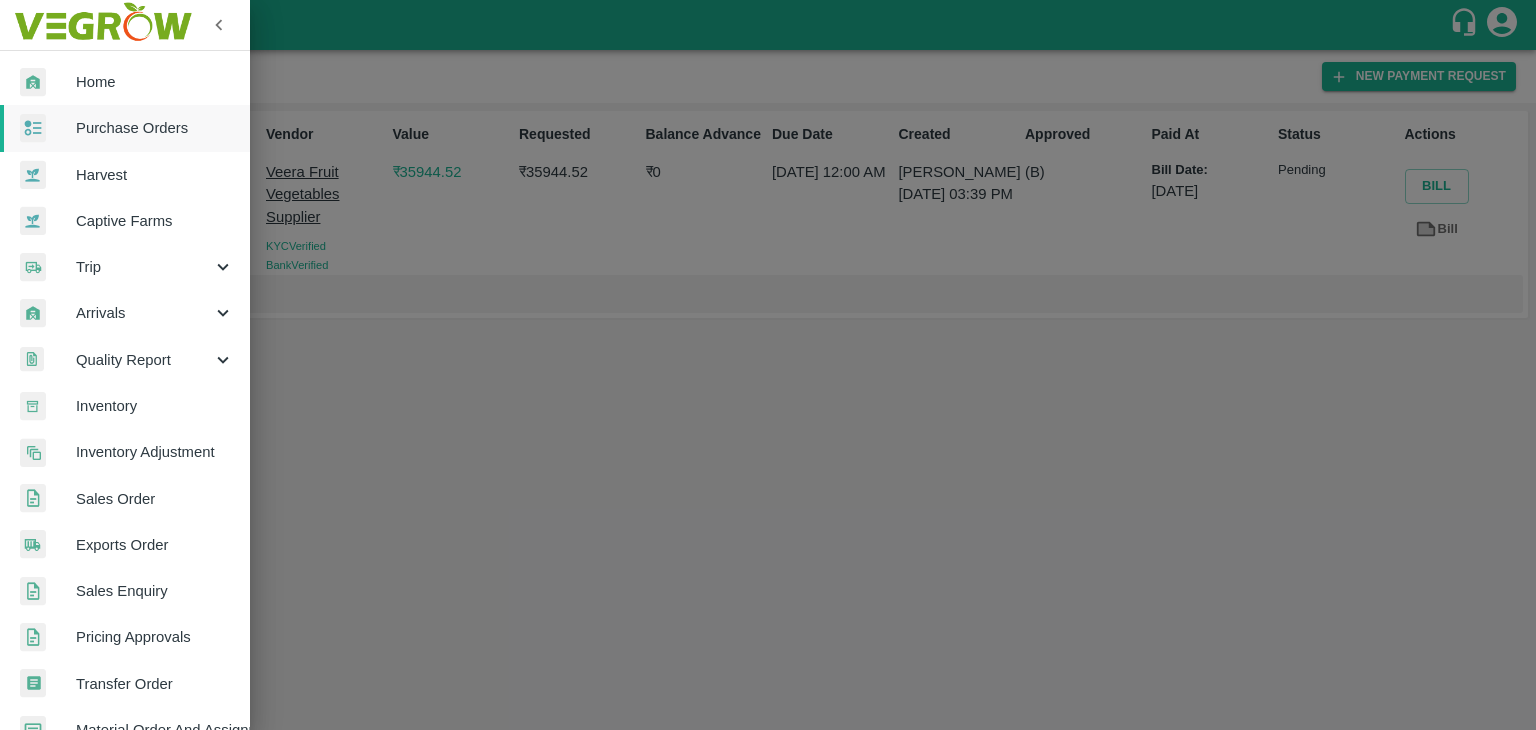 click on "Purchase Orders" at bounding box center [155, 128] 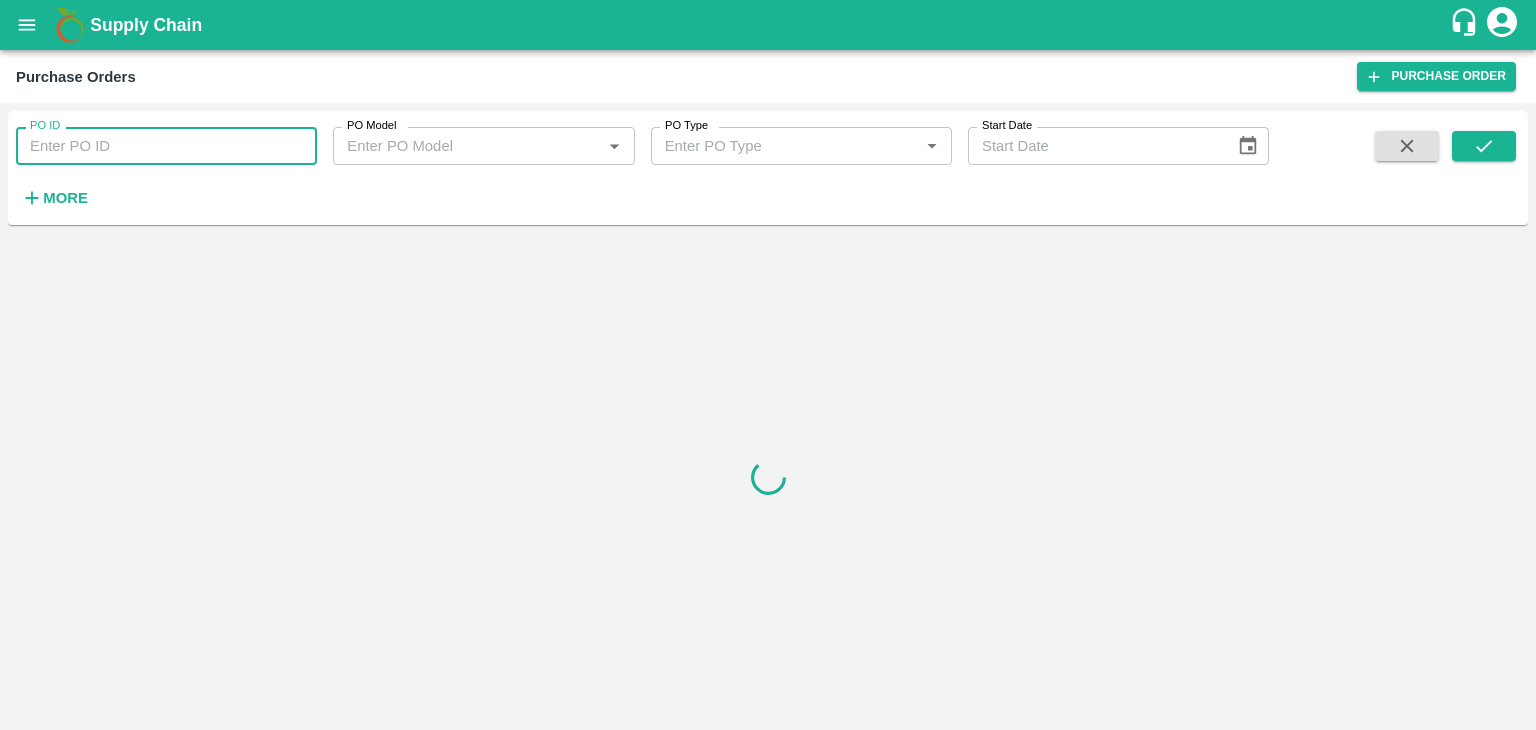 click on "PO ID" at bounding box center [166, 146] 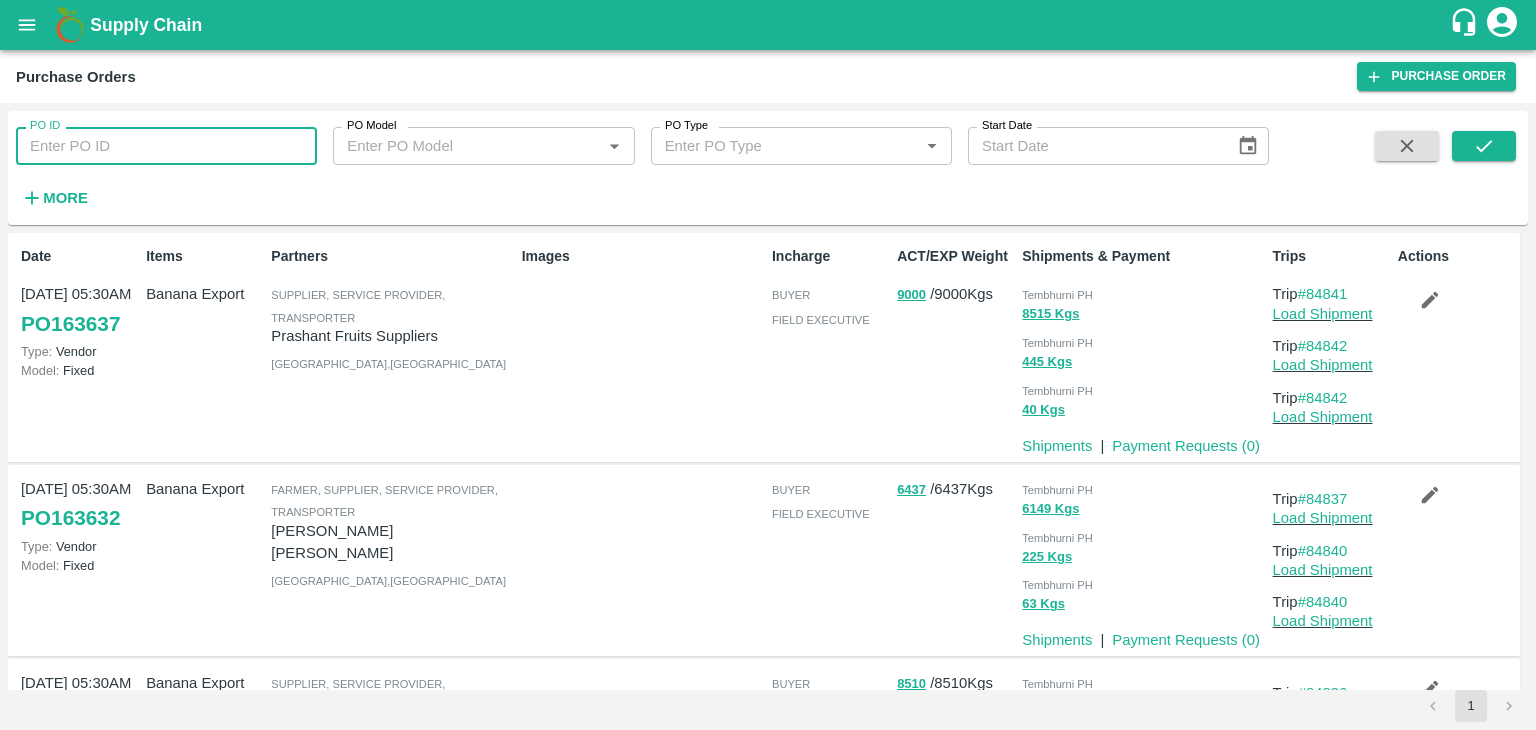 click on "PO ID" at bounding box center (166, 146) 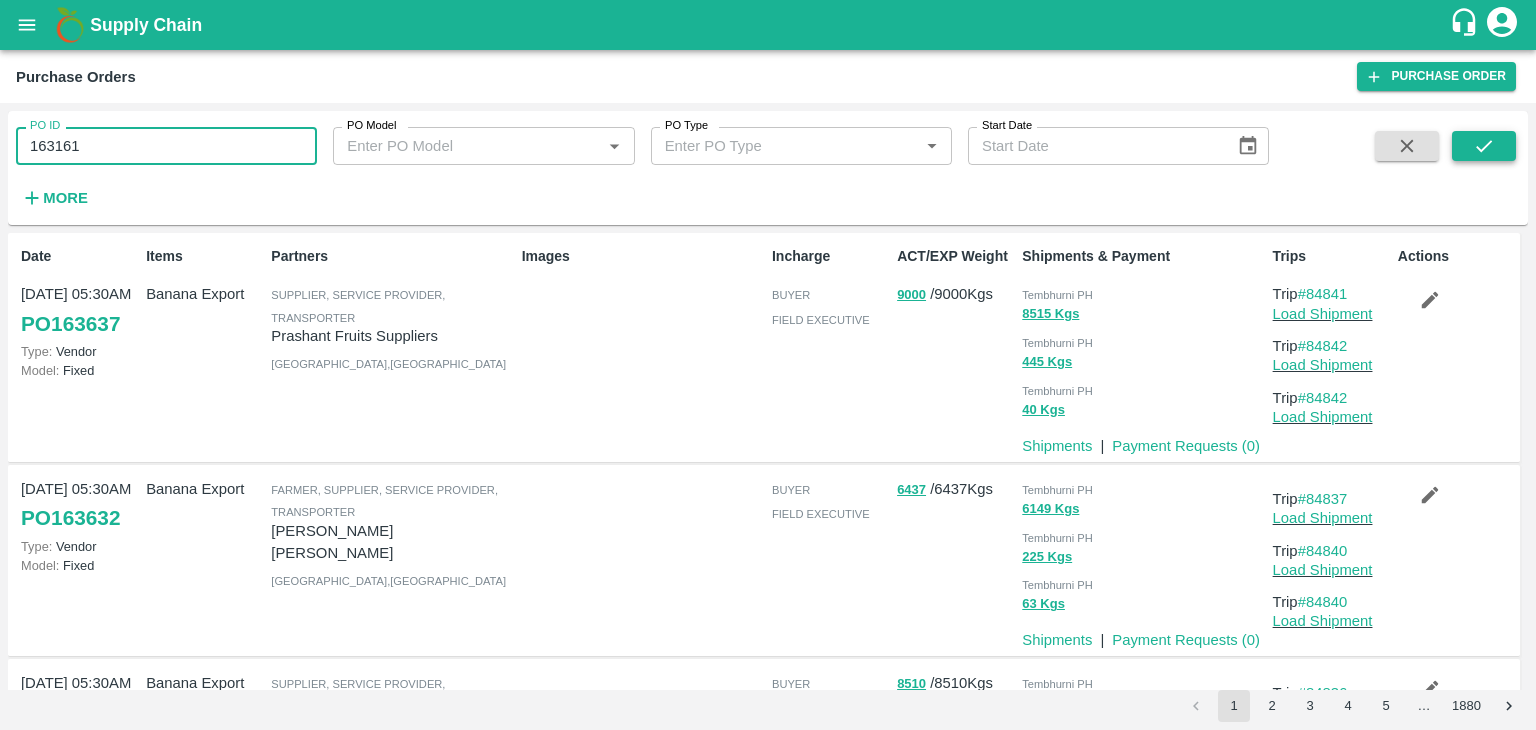 type on "163161" 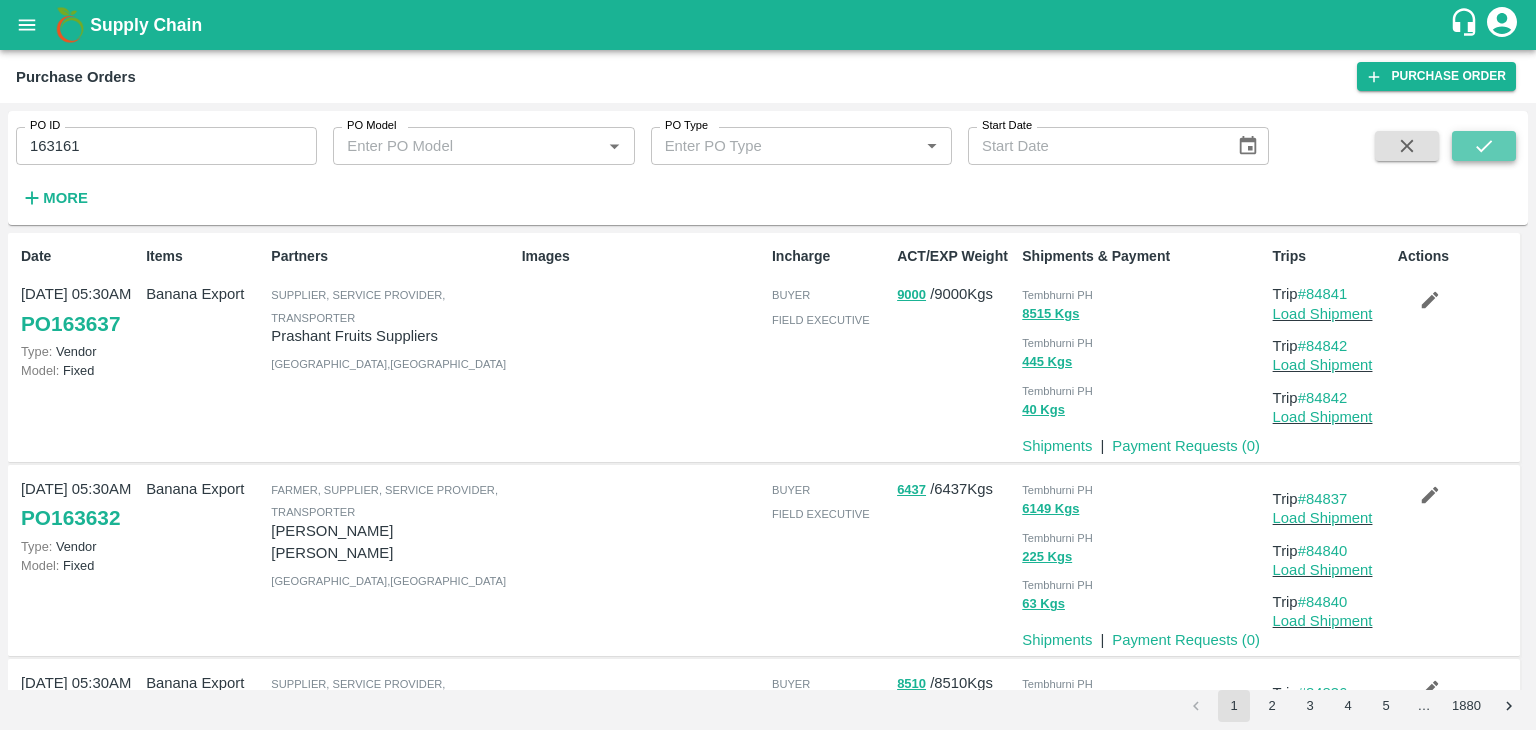 click 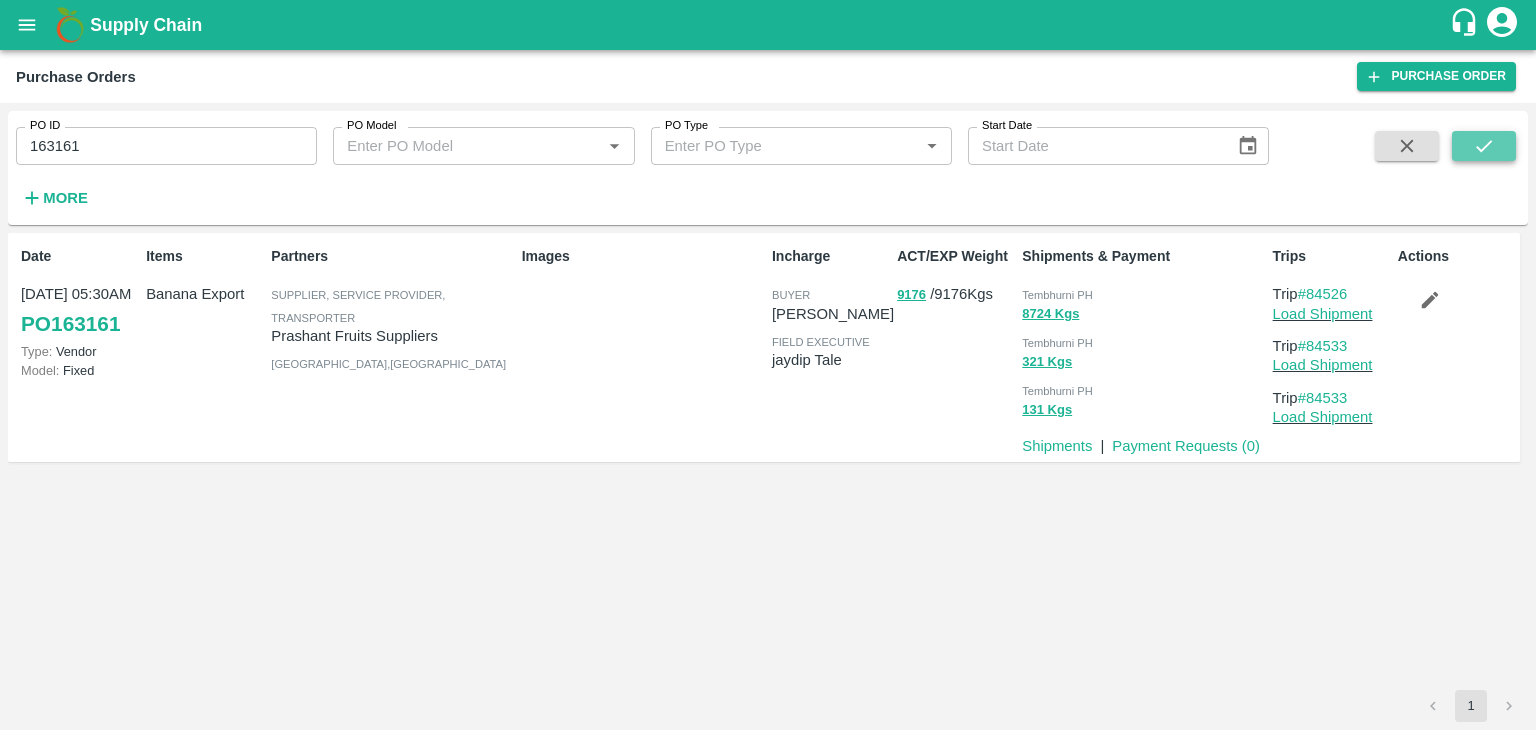 click 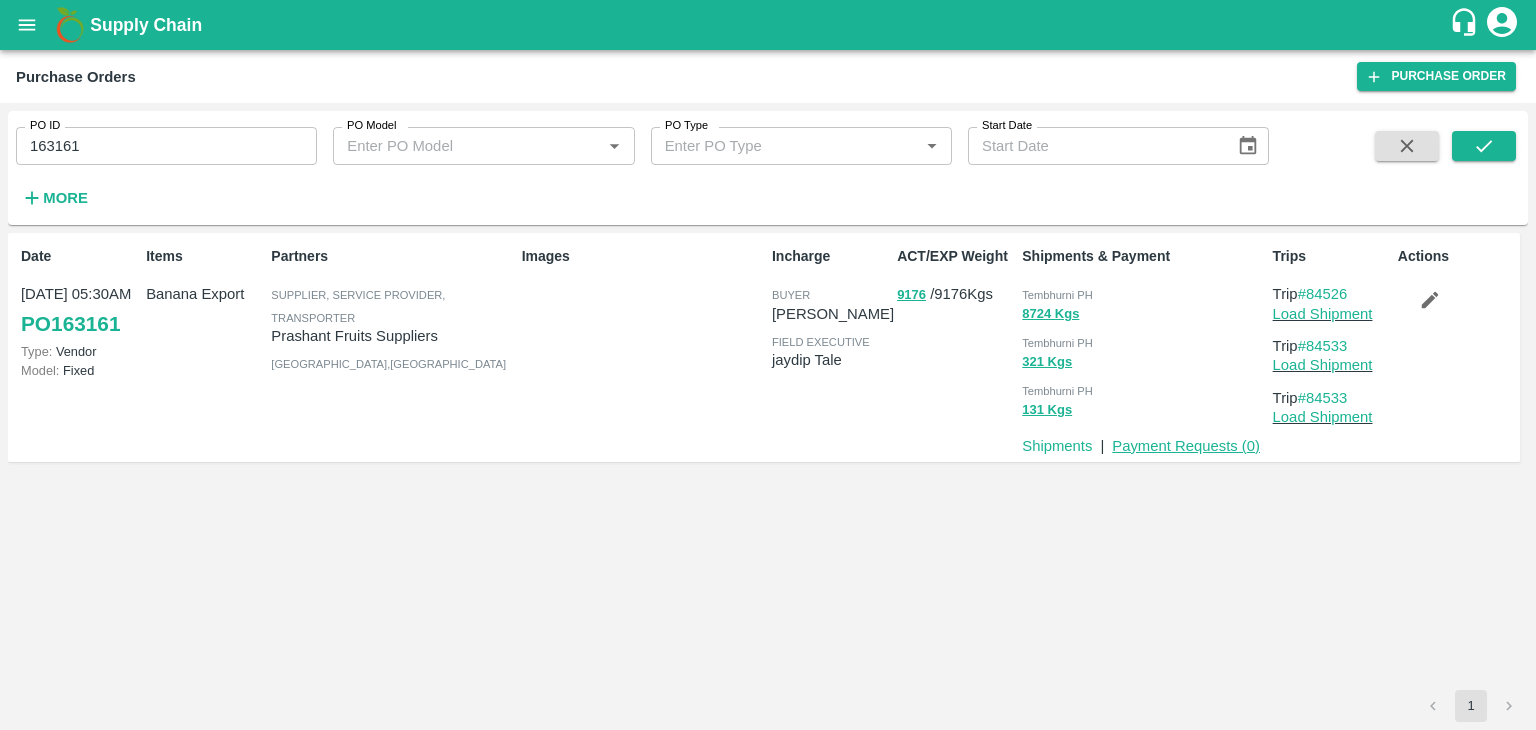 click on "Payment Requests ( 0 )" at bounding box center (1186, 446) 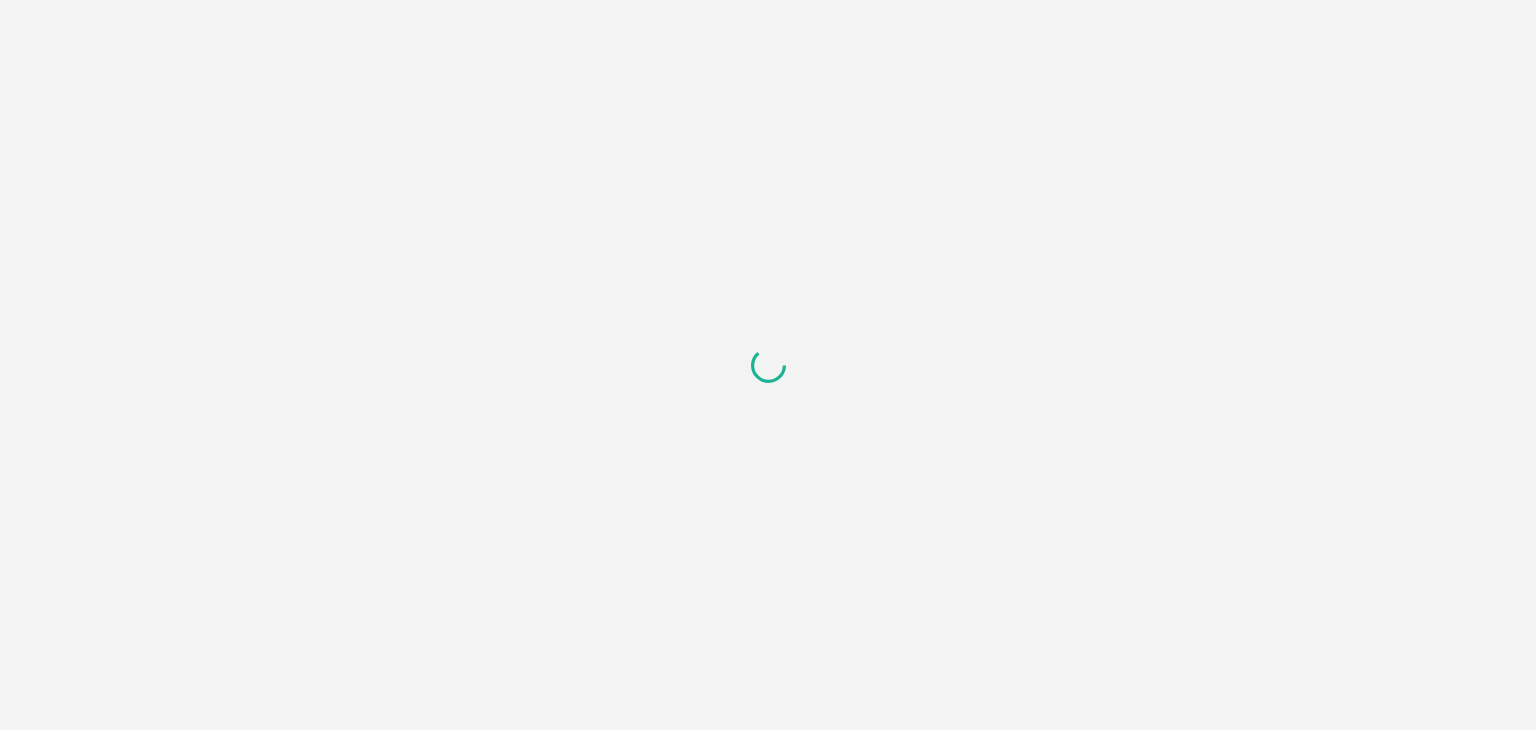 scroll, scrollTop: 0, scrollLeft: 0, axis: both 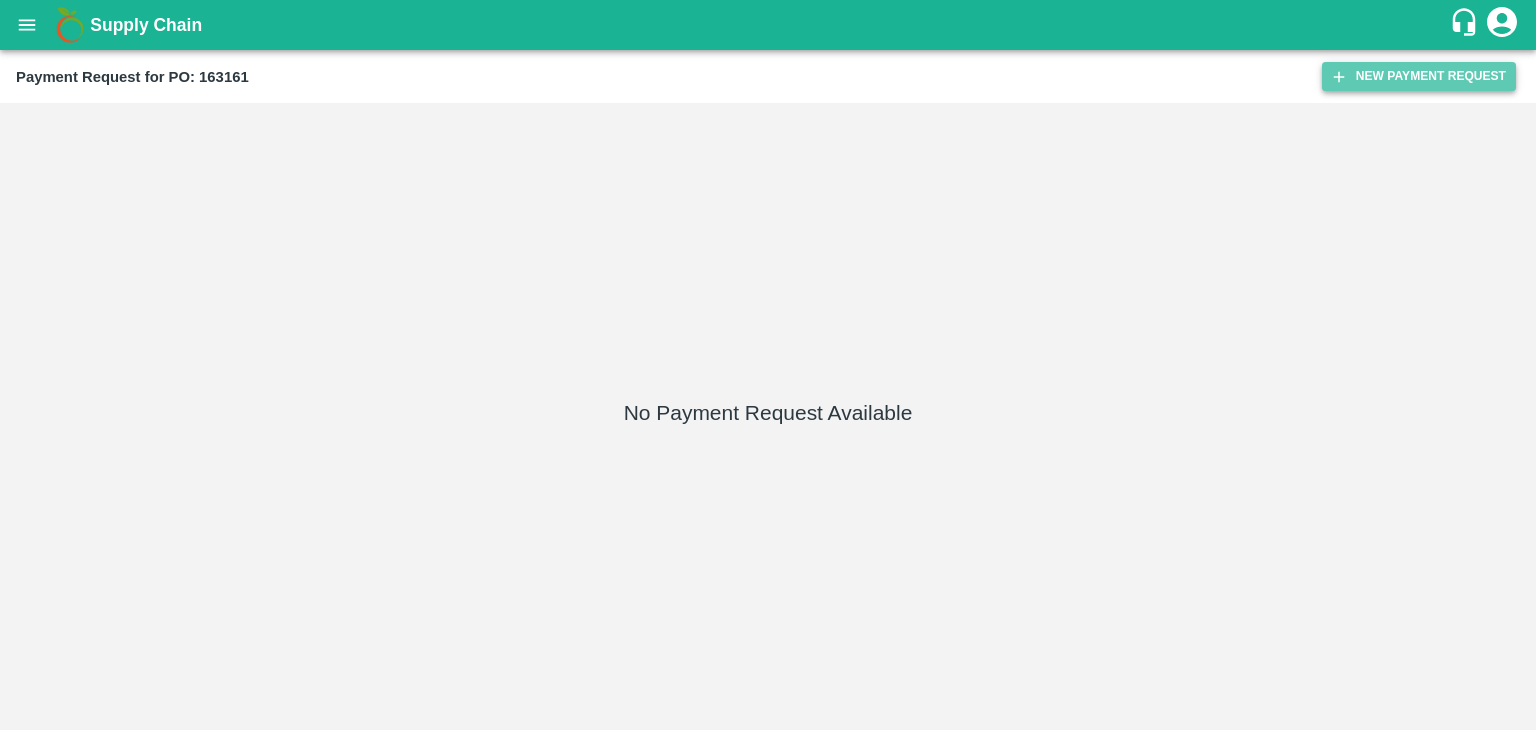 click on "New Payment Request" at bounding box center [1419, 76] 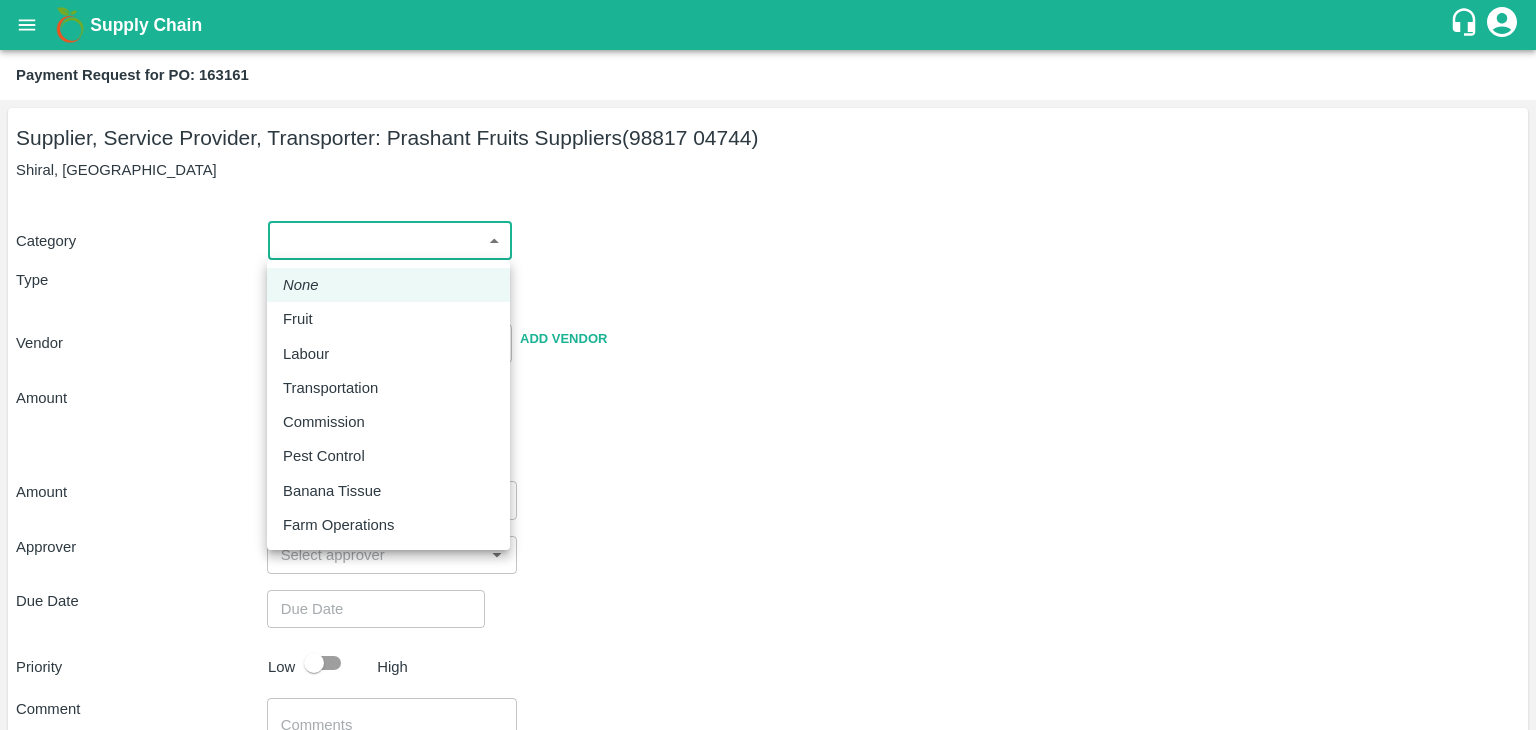 click on "Supply Chain Payment Request for PO: 163161 Supplier, Service Provider, Transporter:    Prashant Fruits Suppliers  (98817 04744) Shiral, Solapur Category ​ ​ Type Advance Bill Vendor ​ Add Vendor Amount Total value Per Kg ​ Amount ​ Approver ​ Due Date ​  Priority  Low  High Comment x ​ Attach bill Cancel Save Tembhurni PH Nashik CC Shahada Banana Export PH Savda Banana Export PH Nashik Banana CS Vijaykumar Fartade Logout None Fruit Labour Transportation Commission Pest Control Banana Tissue Farm Operations" at bounding box center (768, 365) 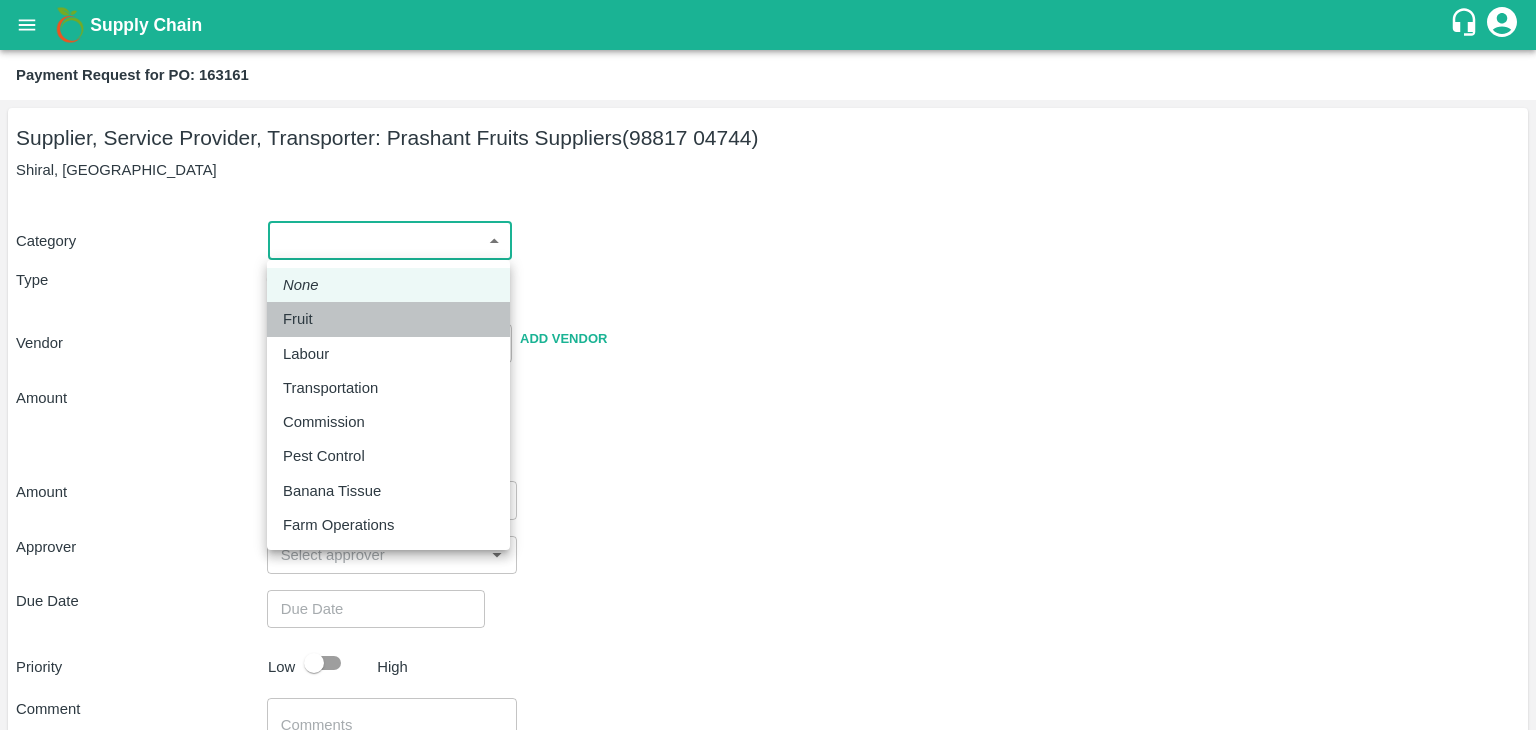 click on "Fruit" at bounding box center [388, 319] 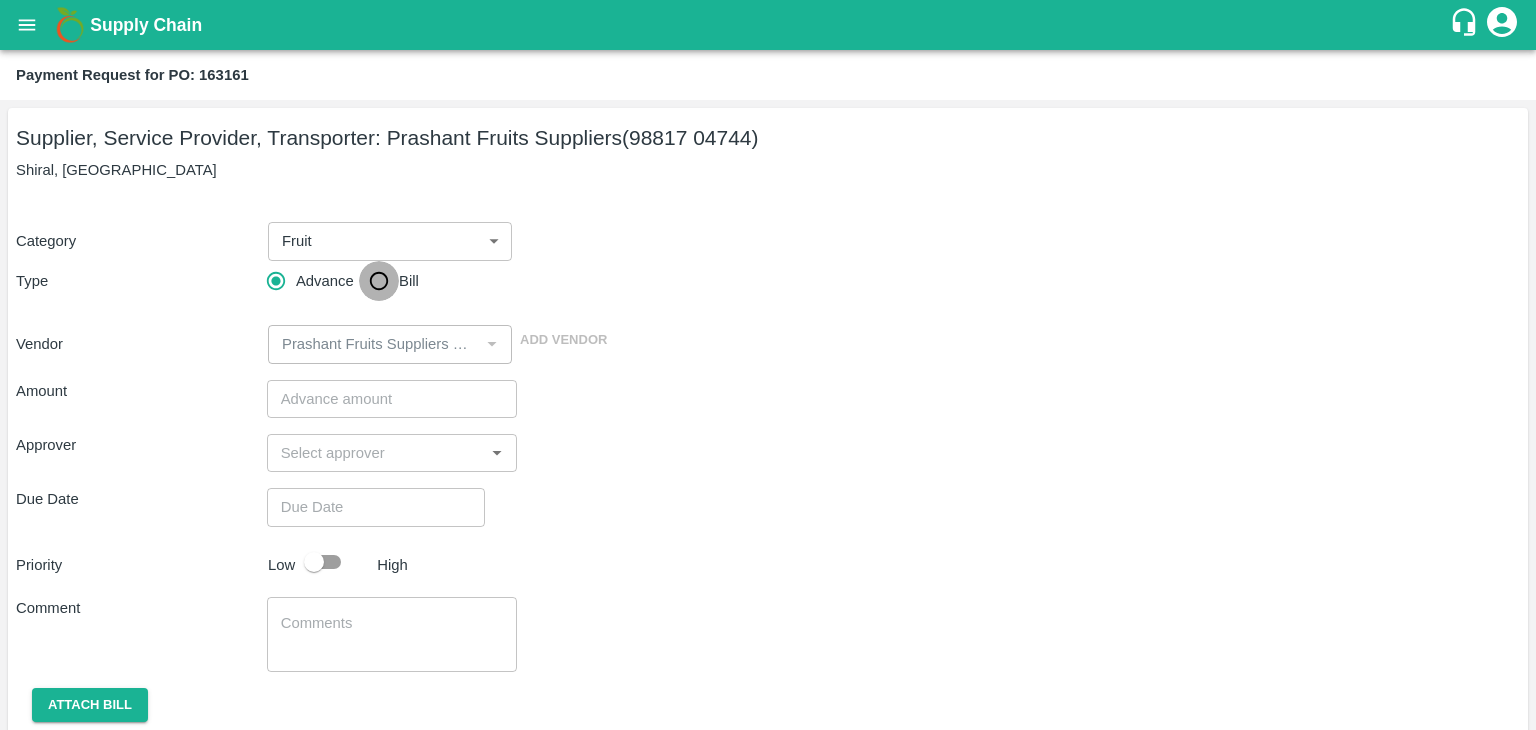click on "Bill" at bounding box center [379, 281] 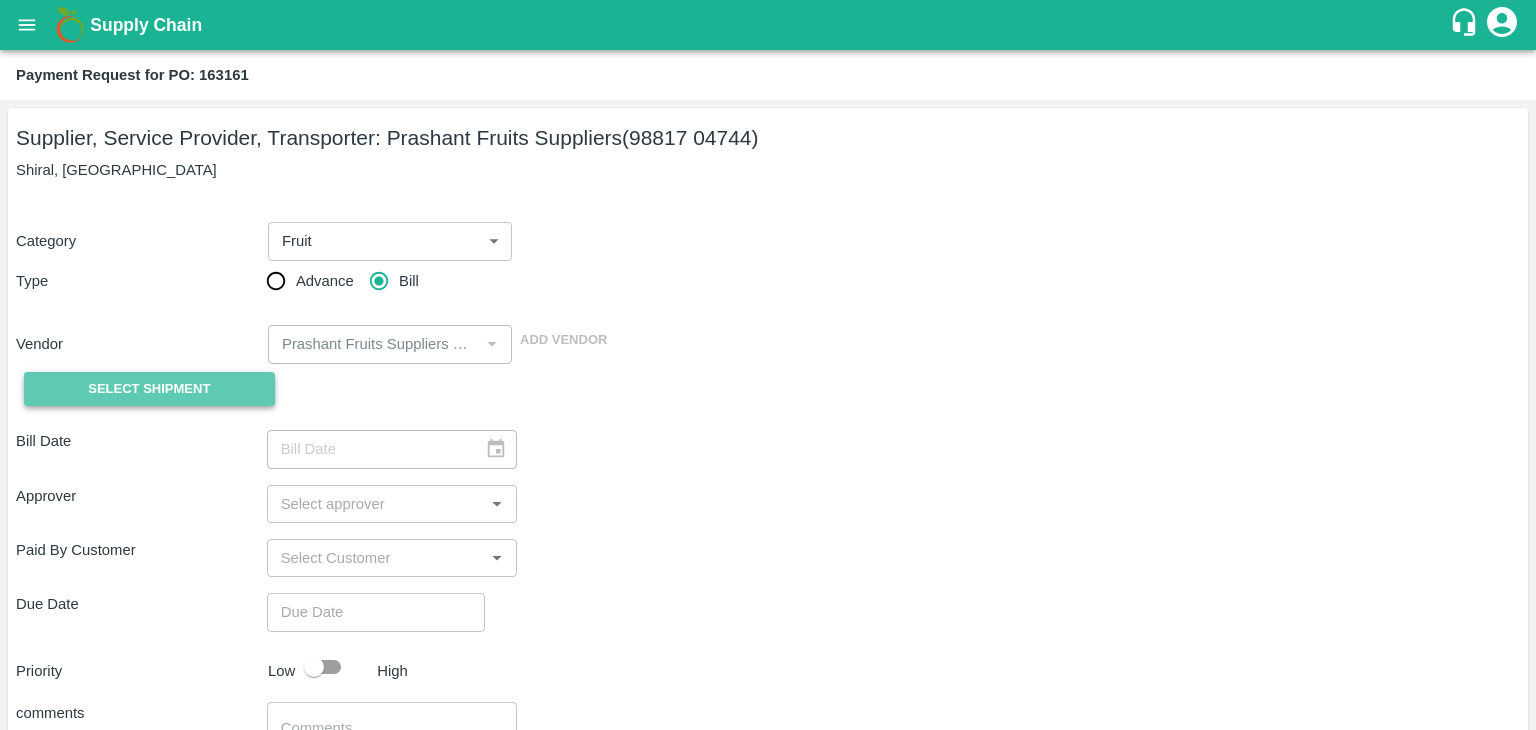 click on "Select Shipment" at bounding box center [149, 389] 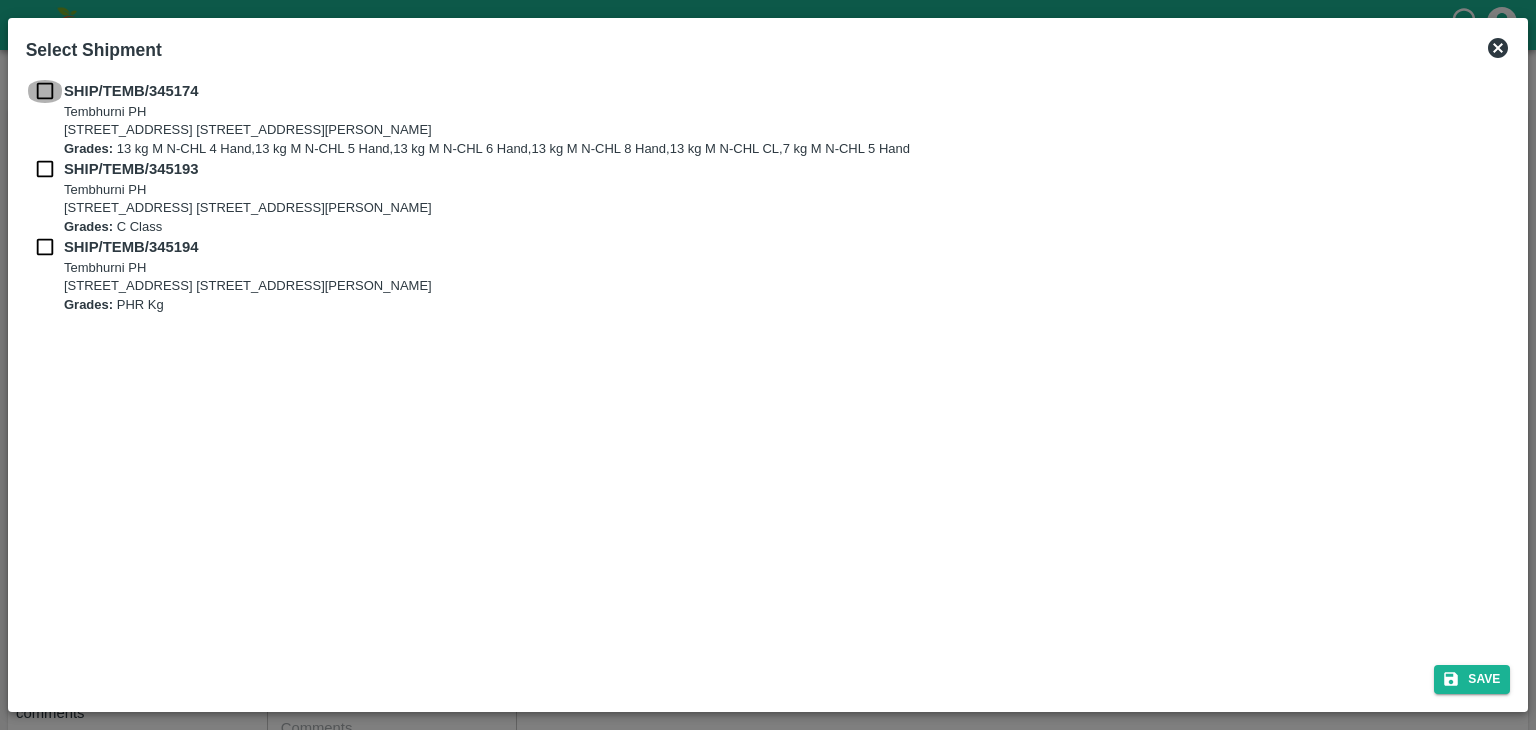click at bounding box center (45, 91) 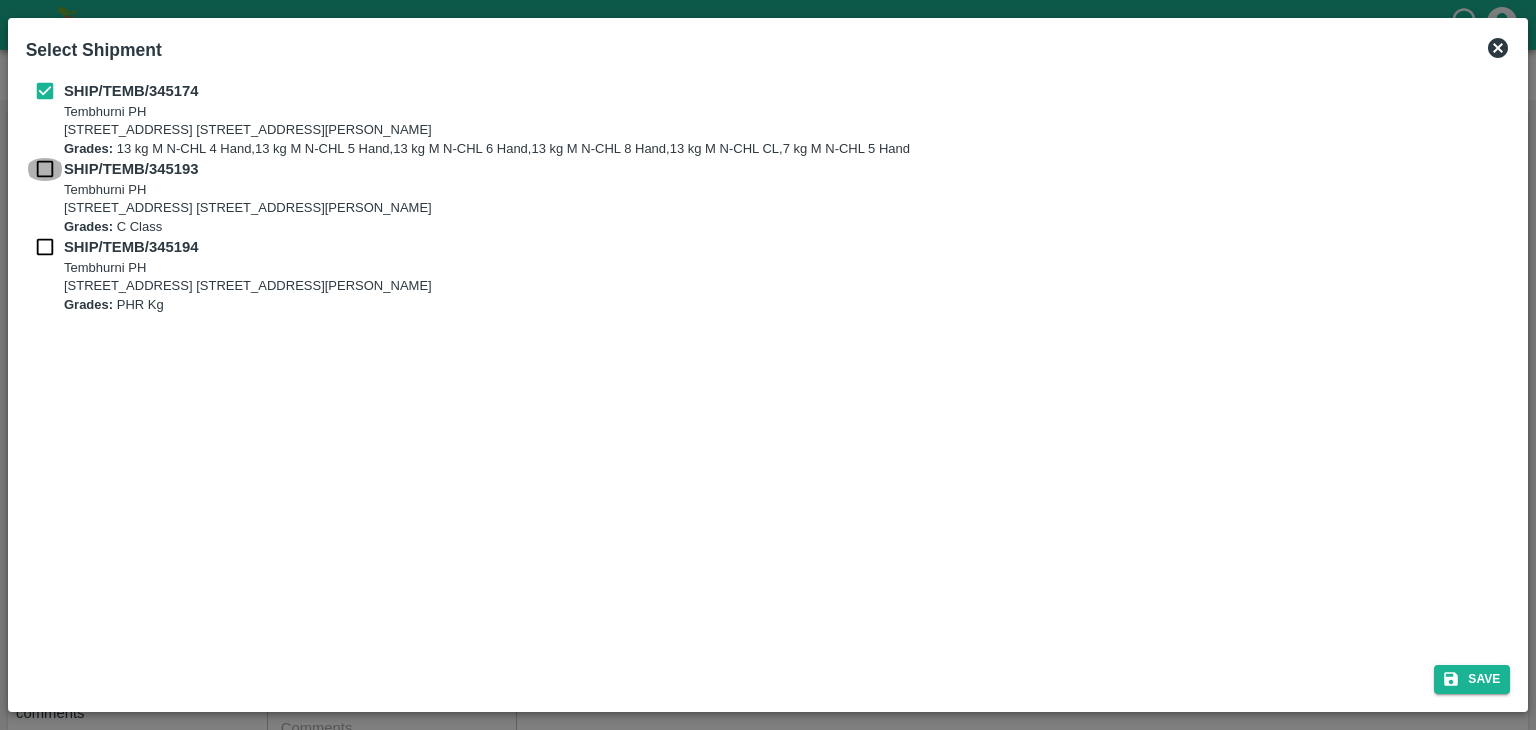 click at bounding box center (45, 169) 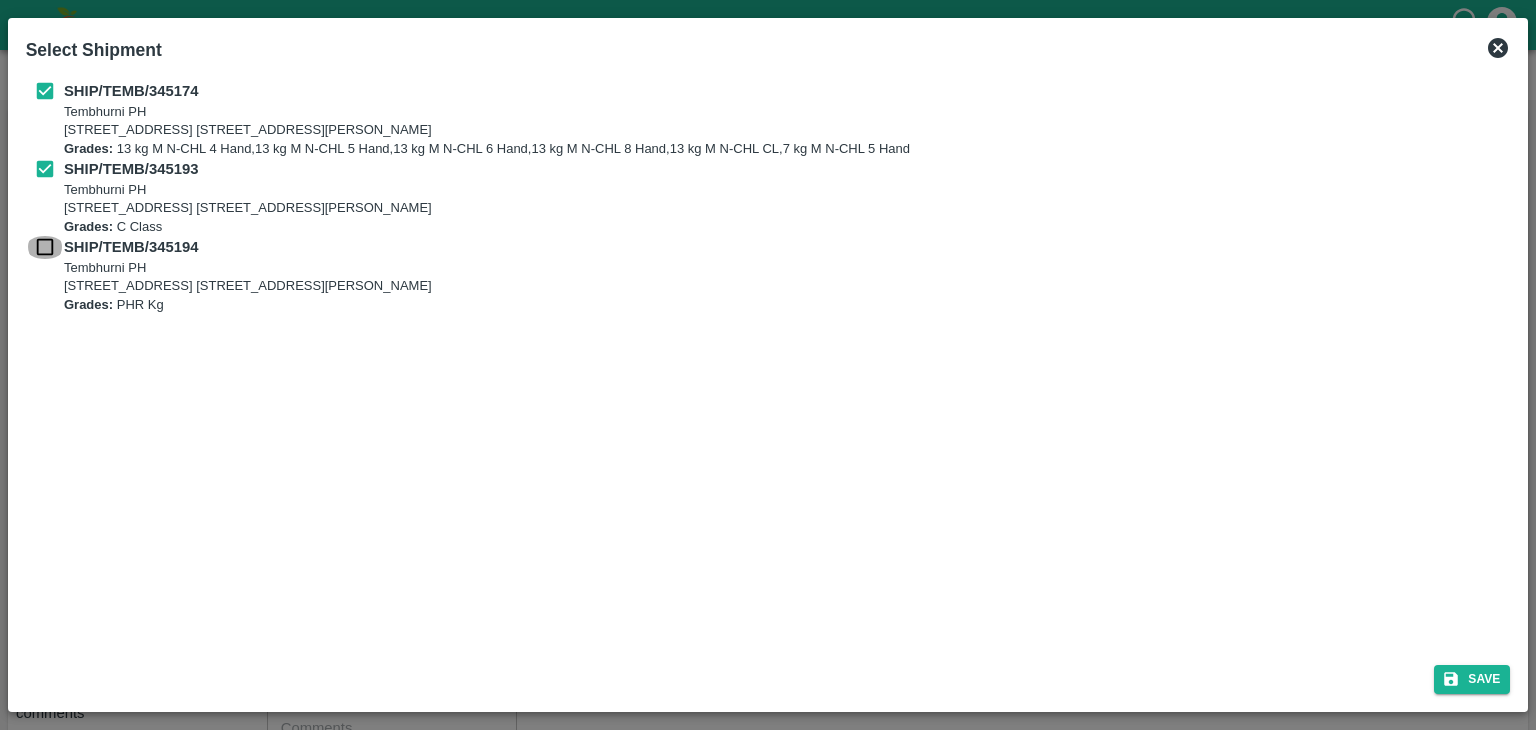 click at bounding box center [45, 247] 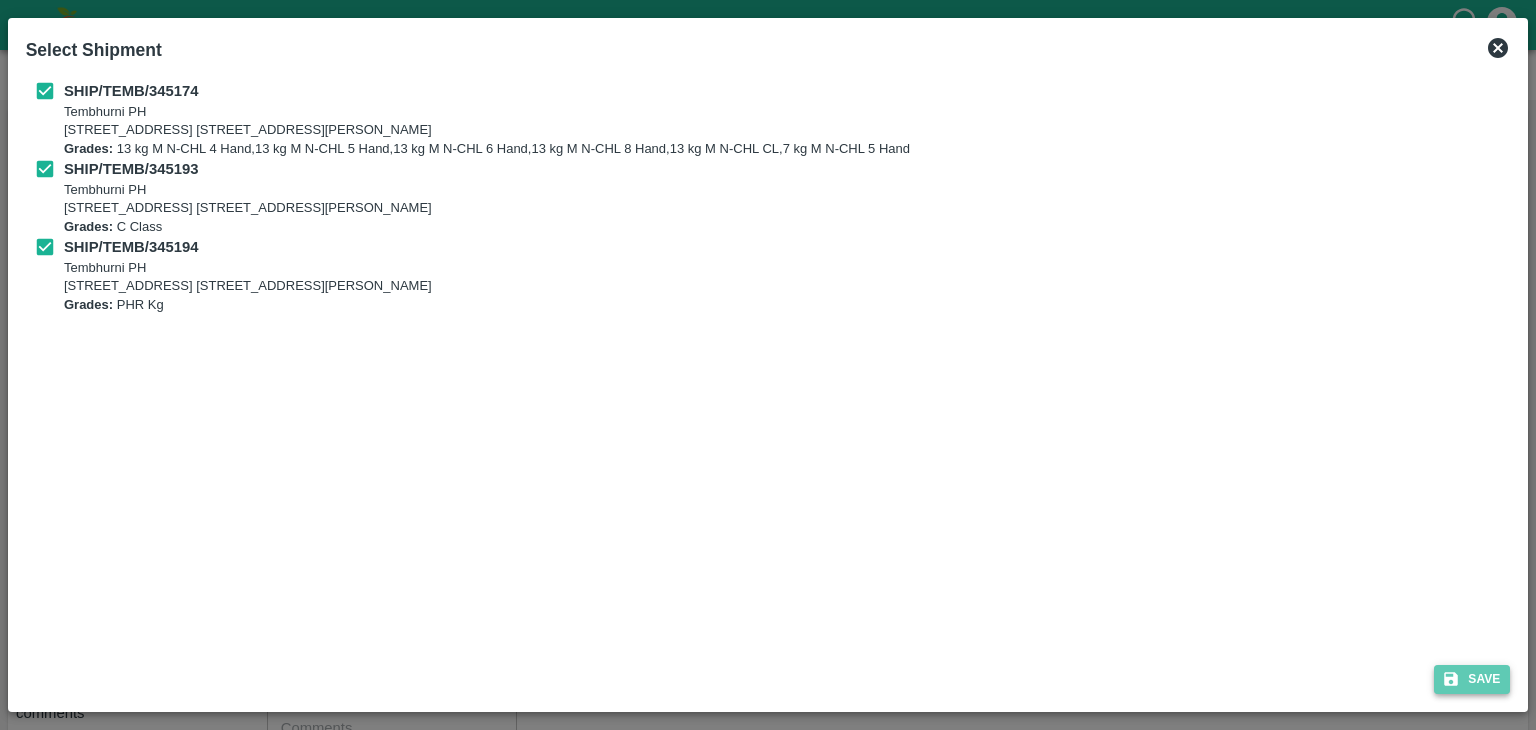click on "Save" at bounding box center [1472, 679] 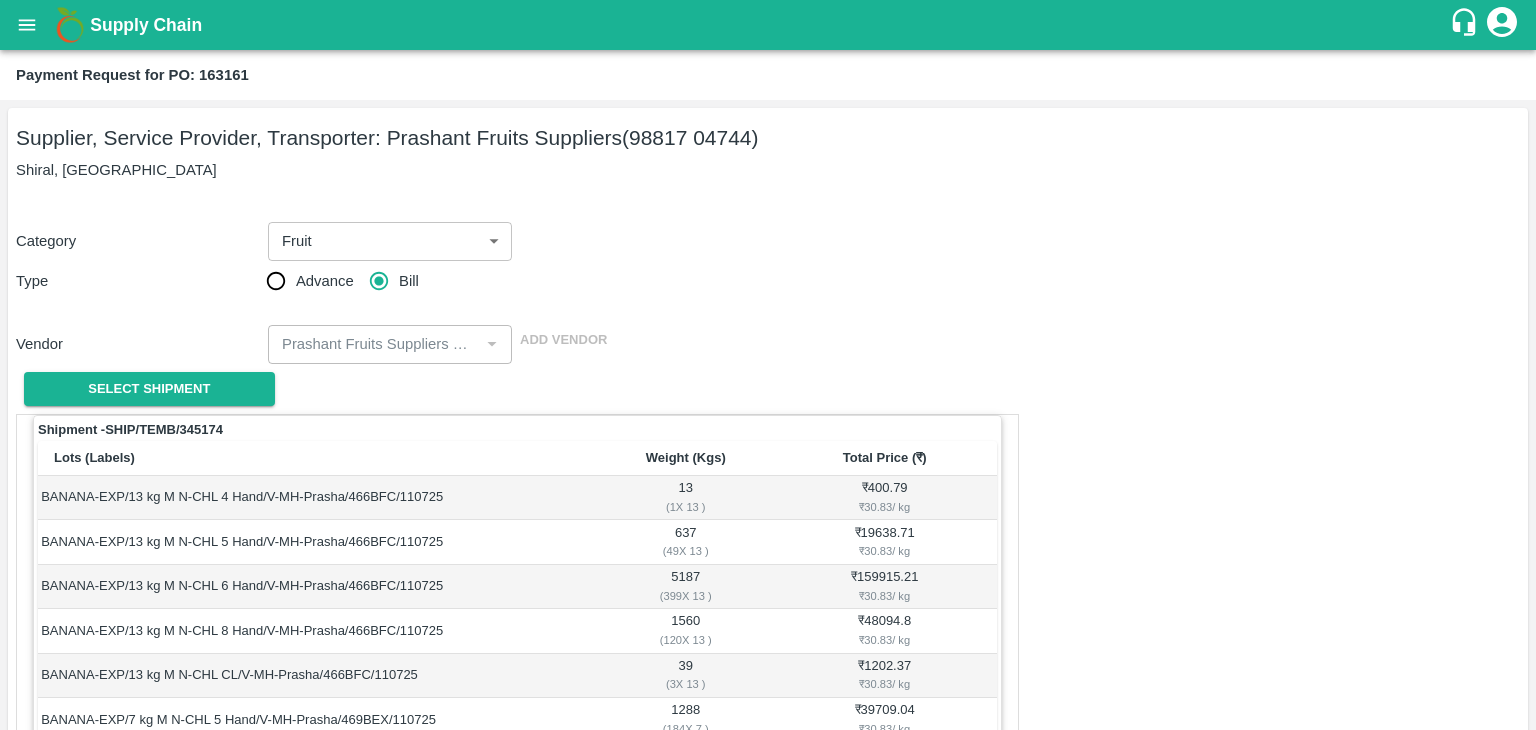 scroll, scrollTop: 1024, scrollLeft: 0, axis: vertical 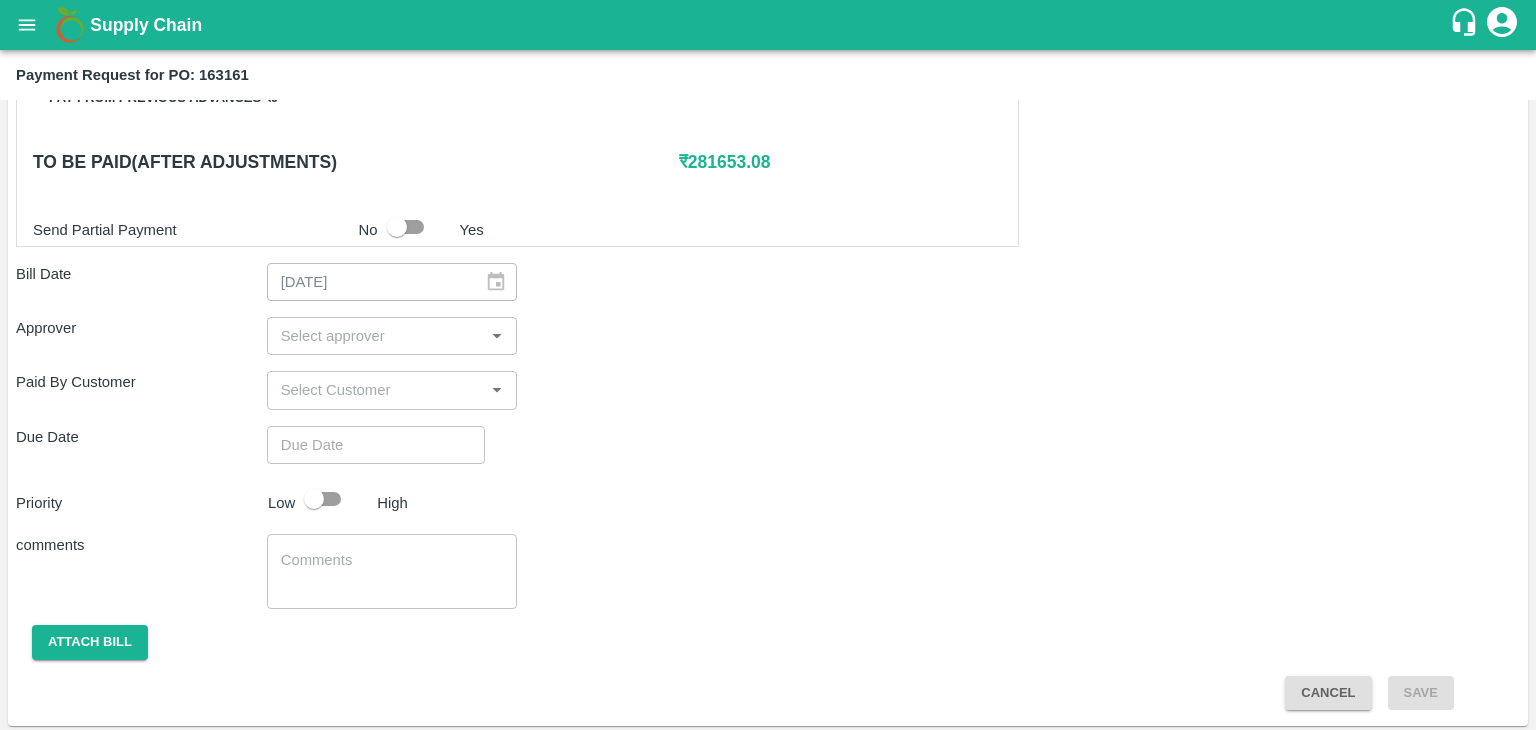 click at bounding box center [376, 336] 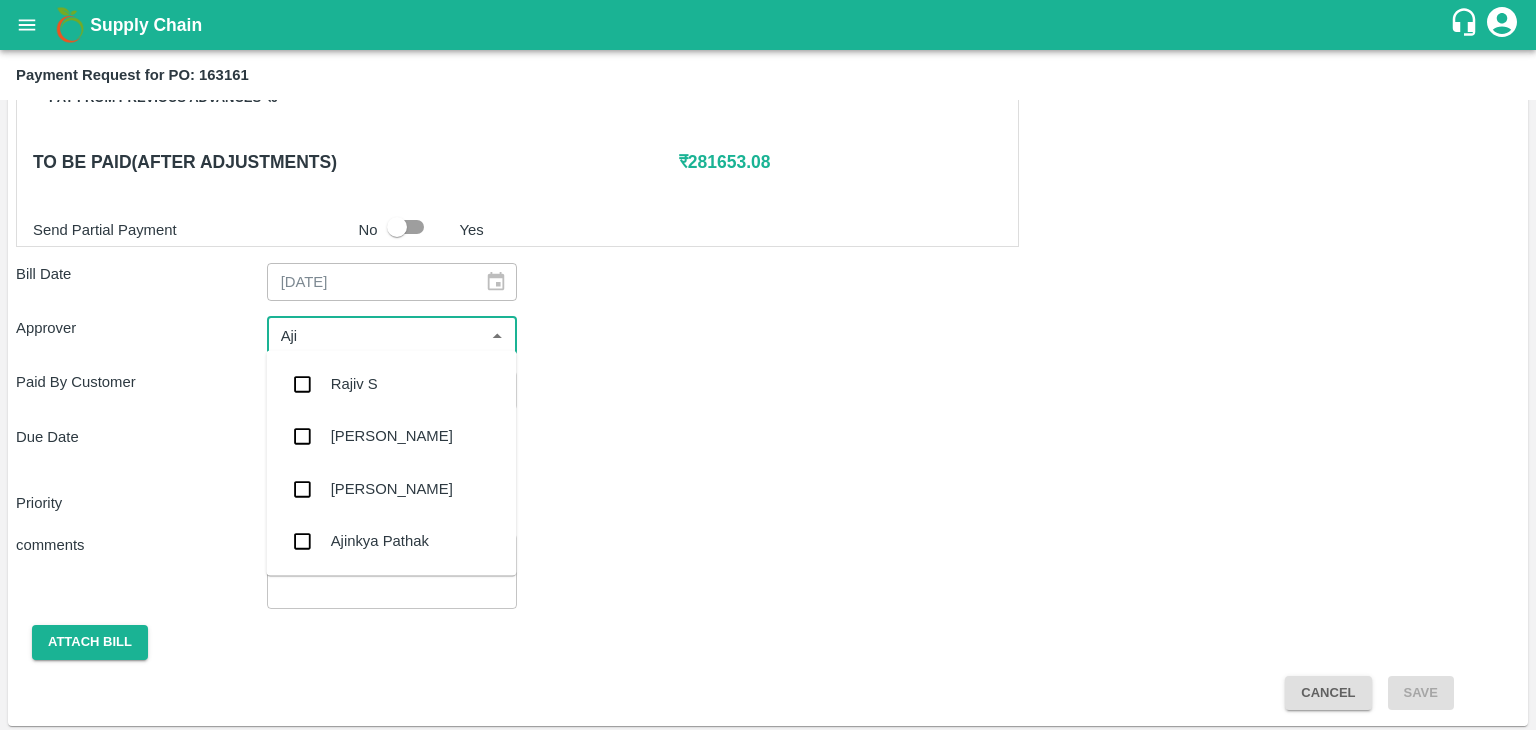 type on "Ajit" 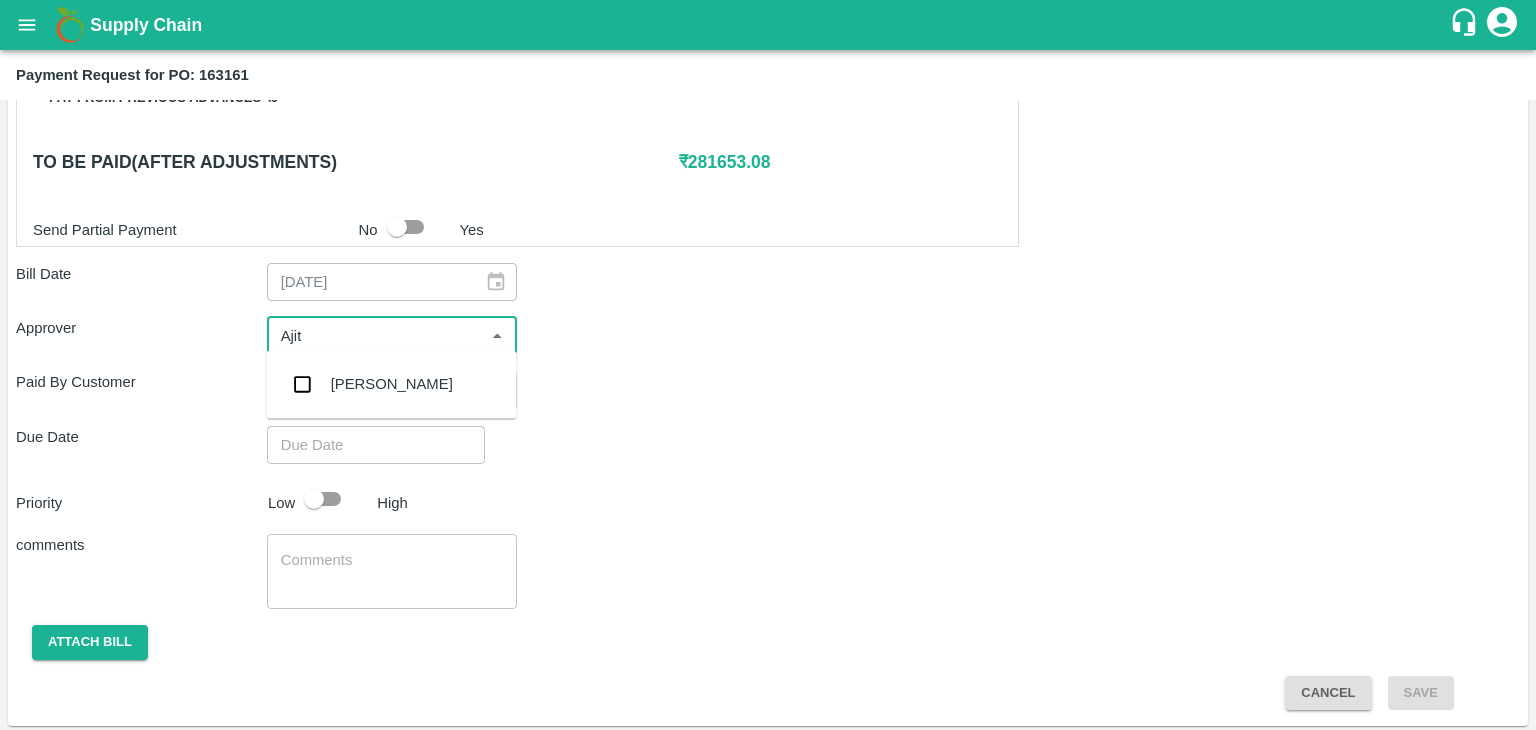 click on "[PERSON_NAME]" at bounding box center (392, 384) 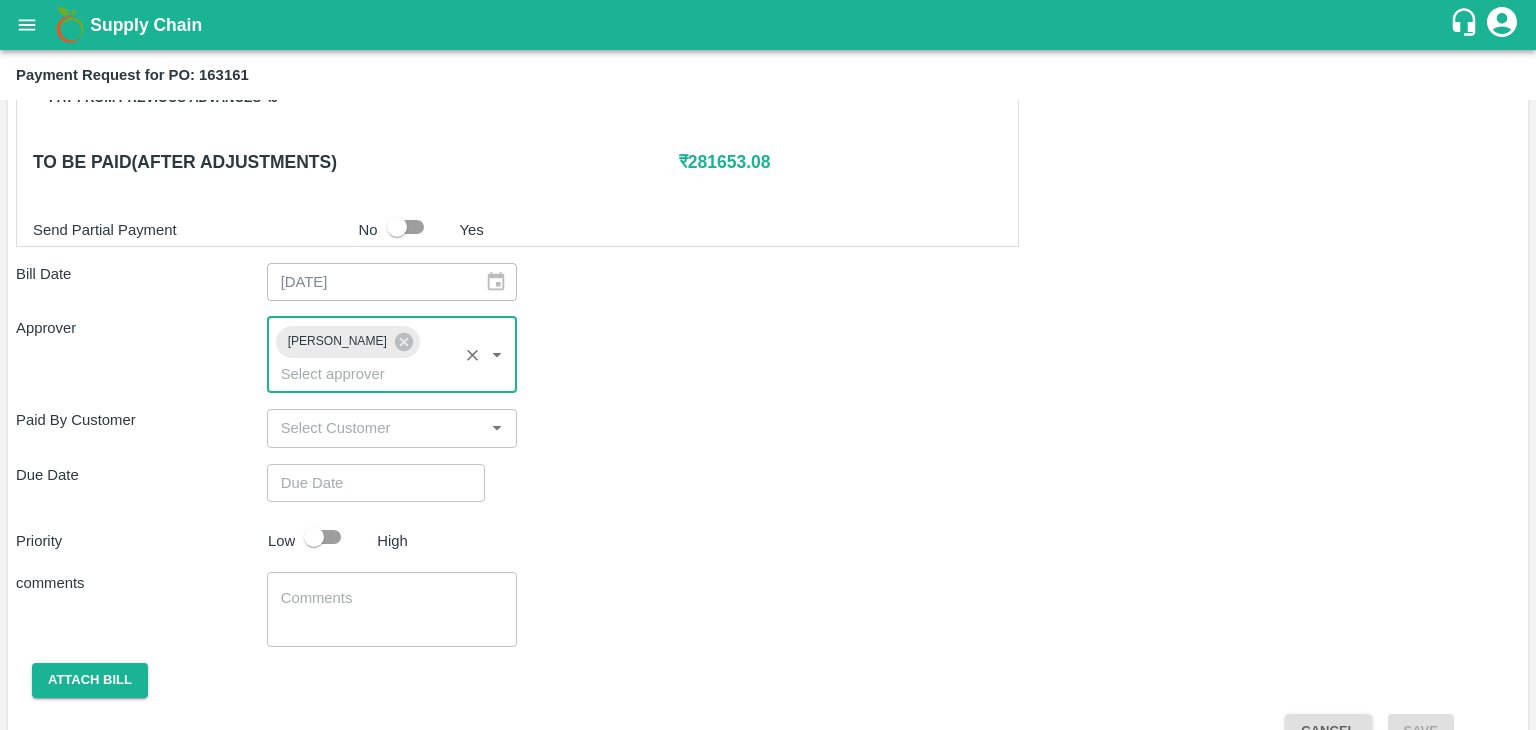 type on "DD/MM/YYYY hh:mm aa" 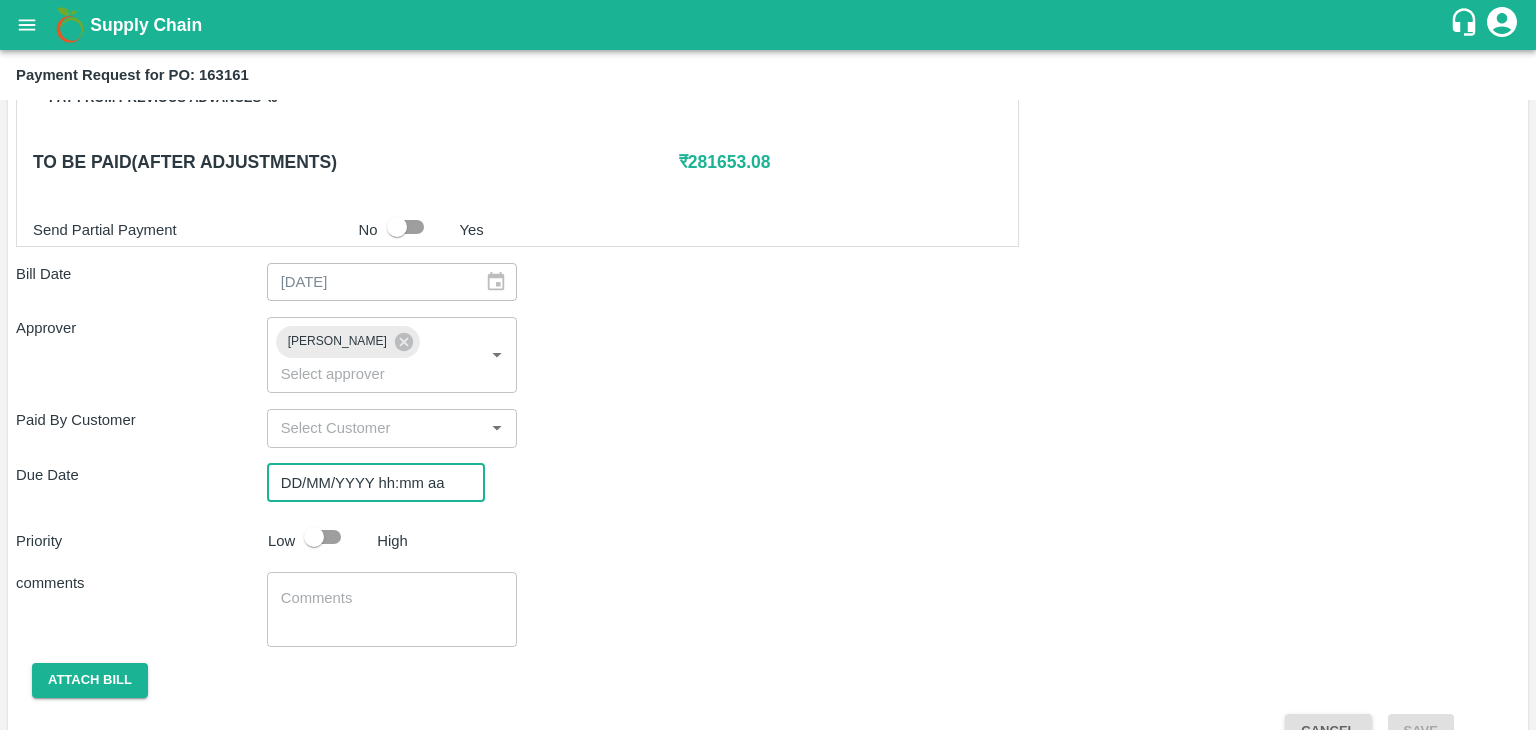 click on "DD/MM/YYYY hh:mm aa" at bounding box center [369, 483] 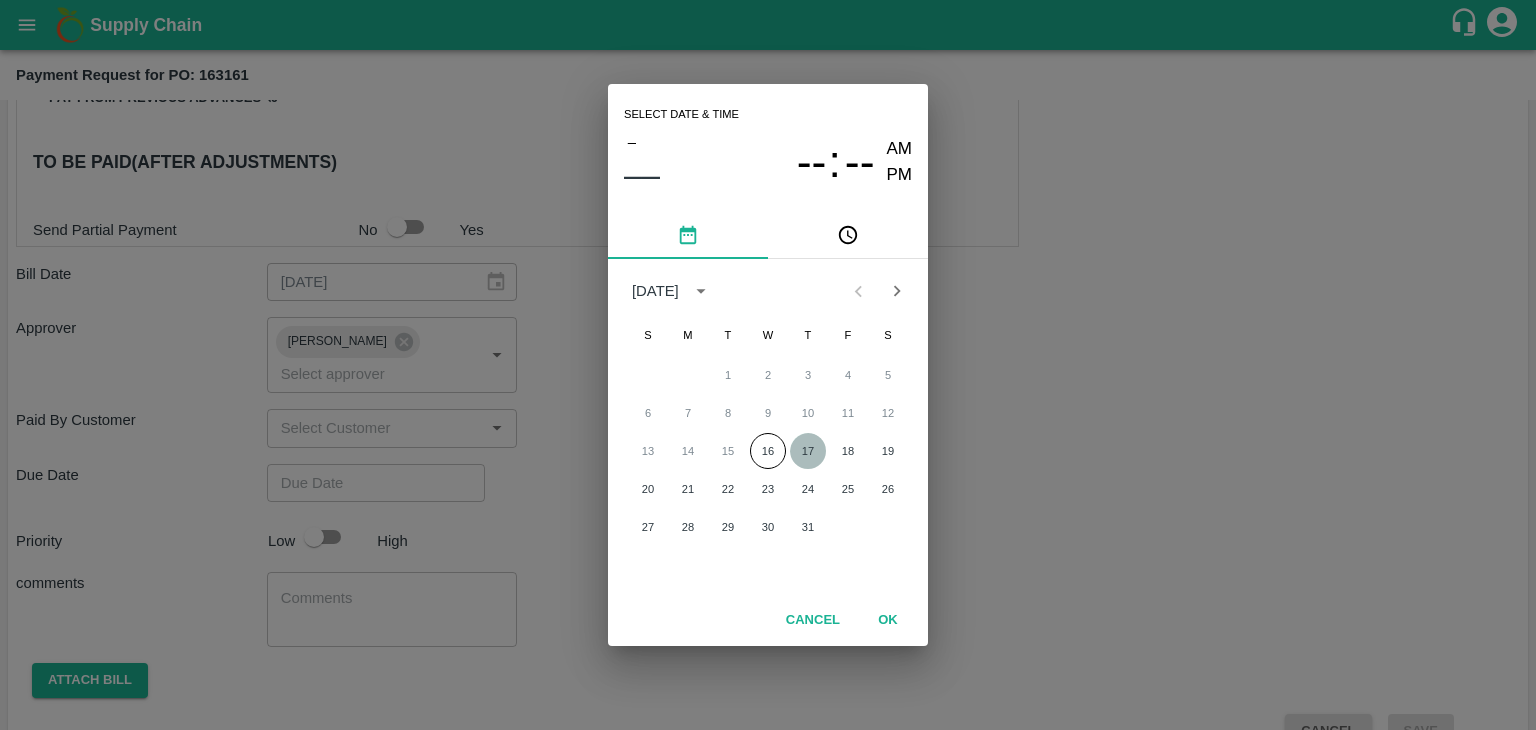 click on "17" at bounding box center (808, 451) 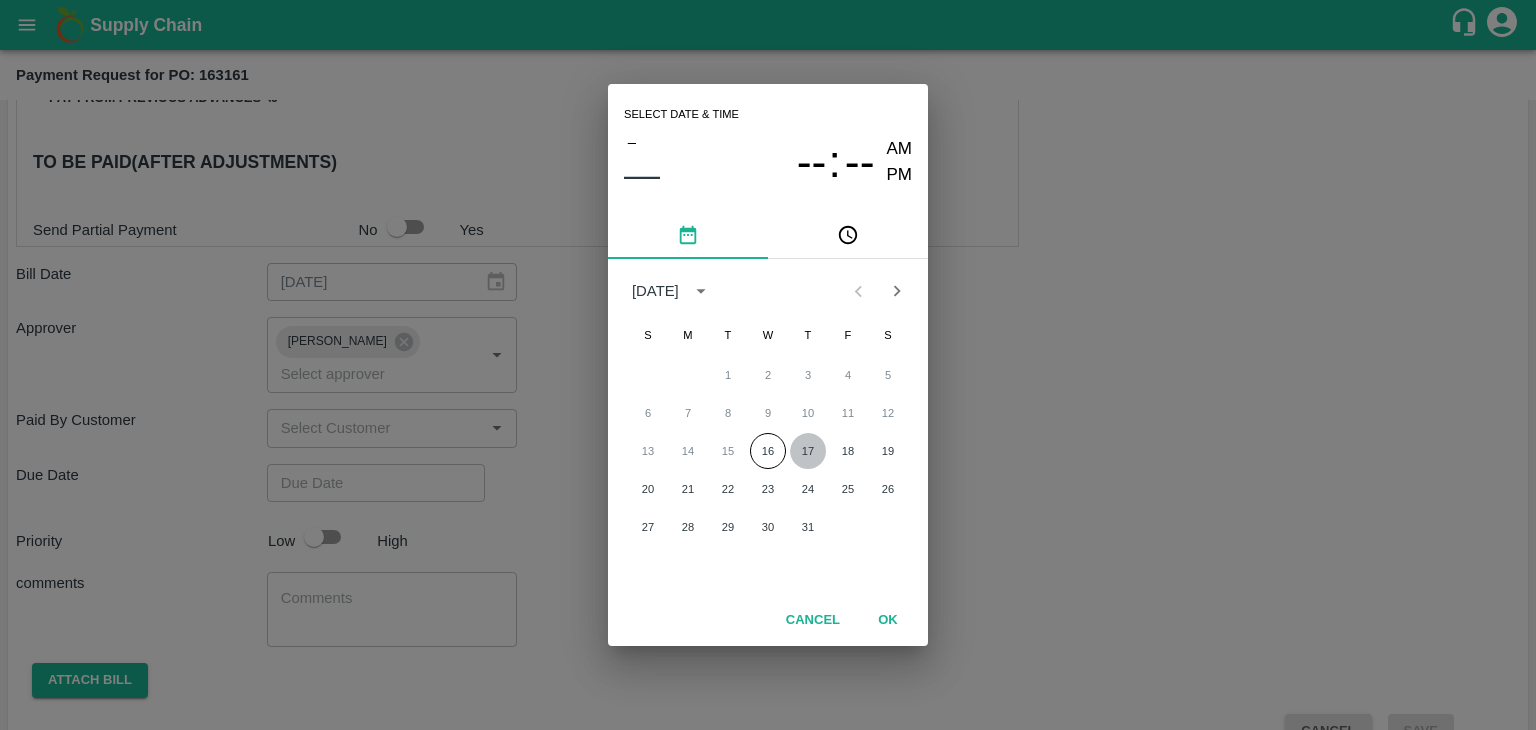 type on "17/07/2025 12:00 AM" 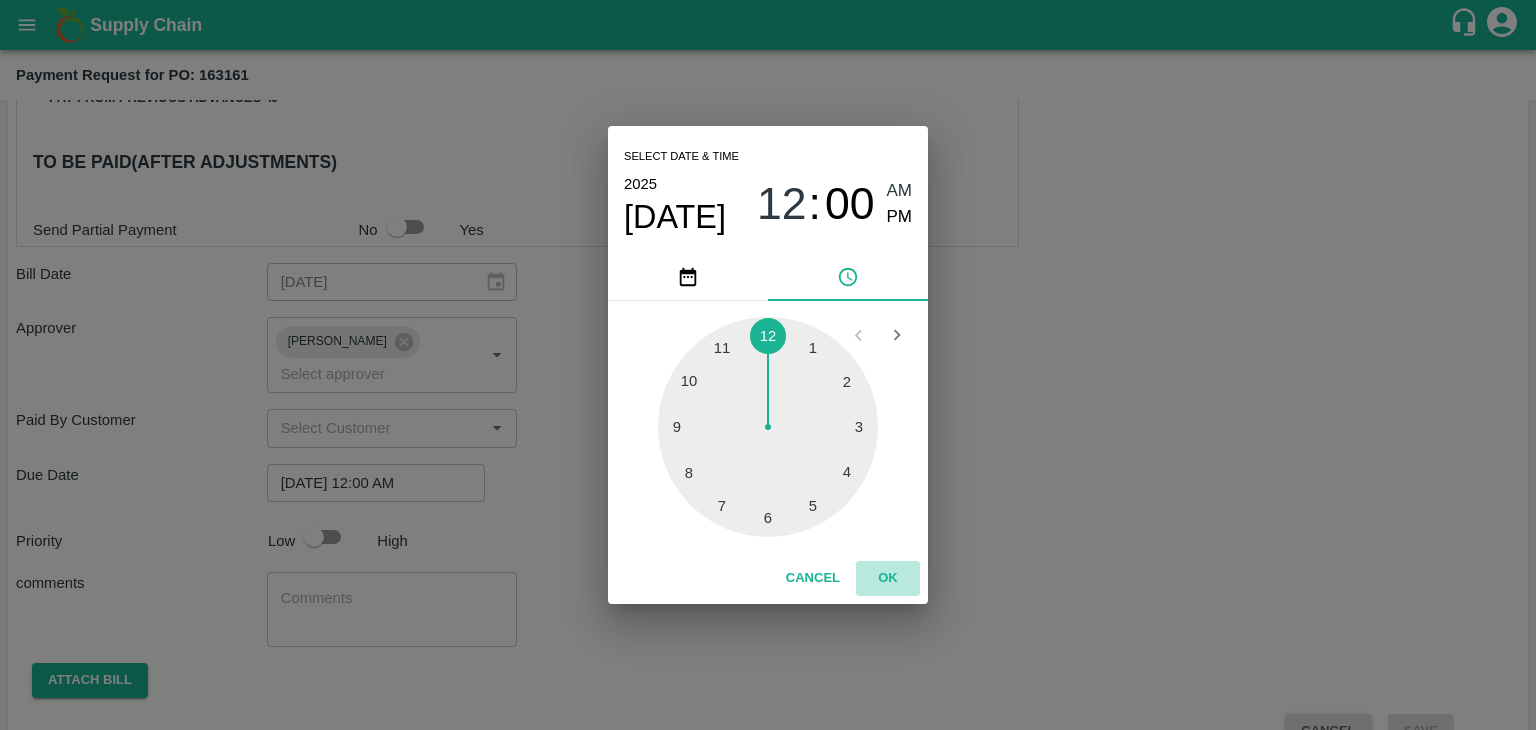 click on "OK" at bounding box center (888, 578) 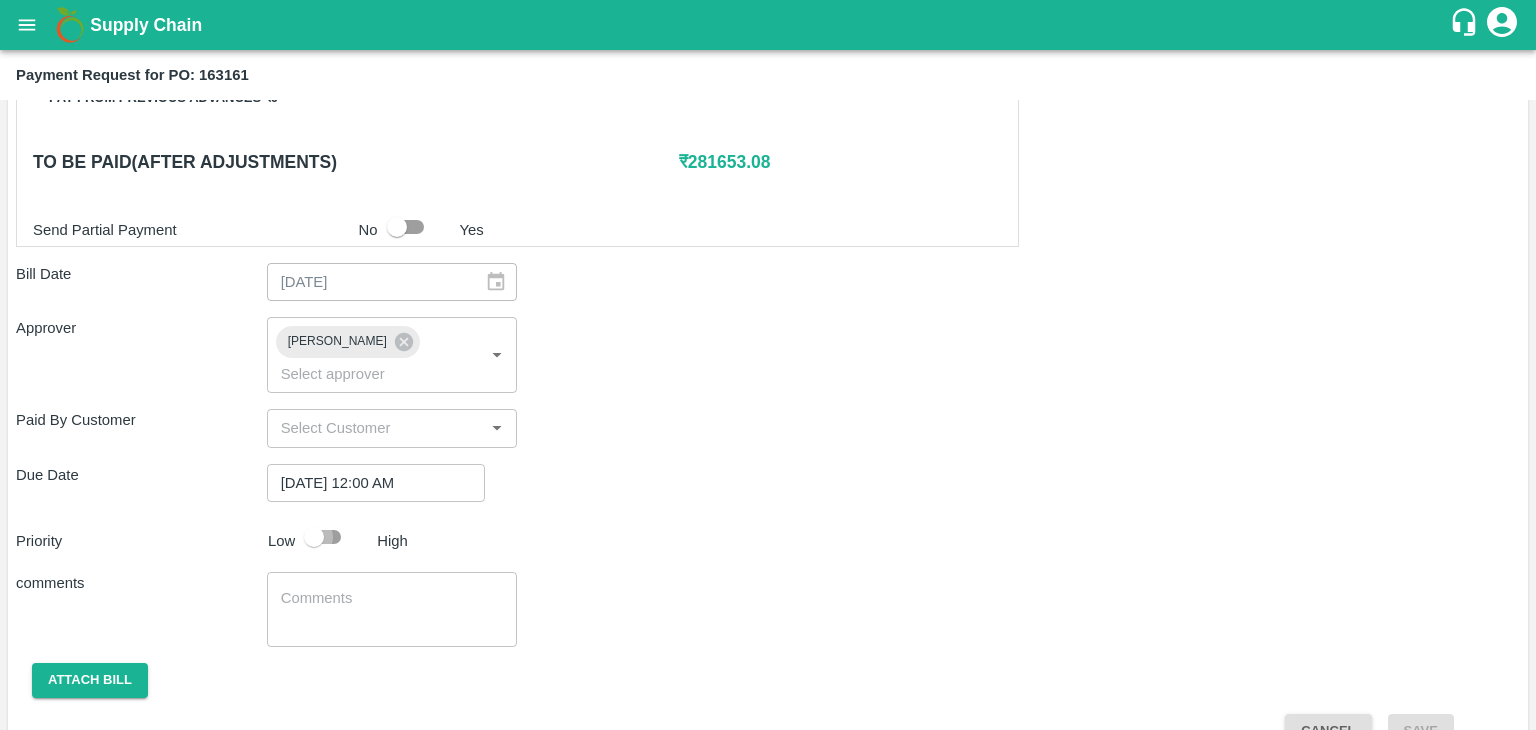 click at bounding box center (314, 537) 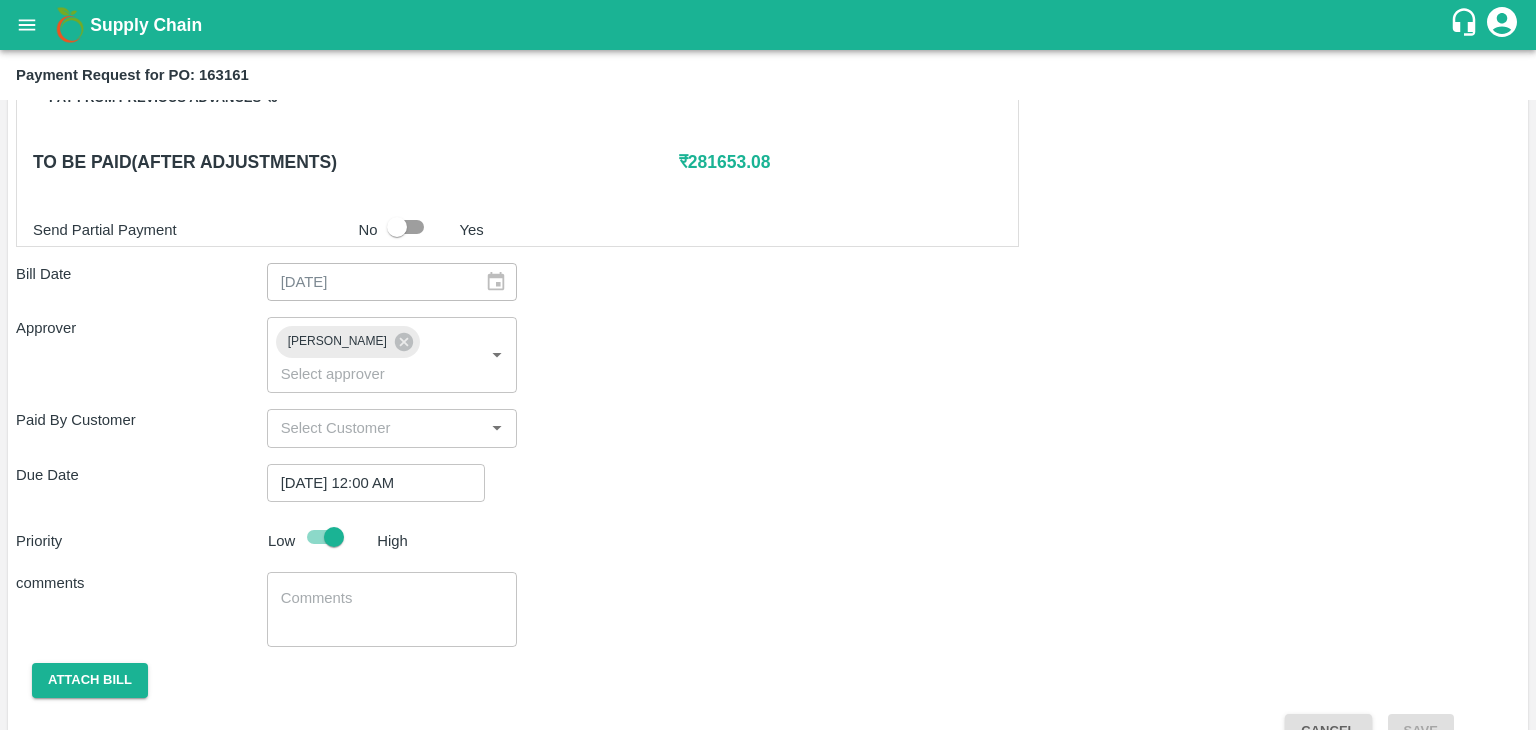 click at bounding box center [392, 609] 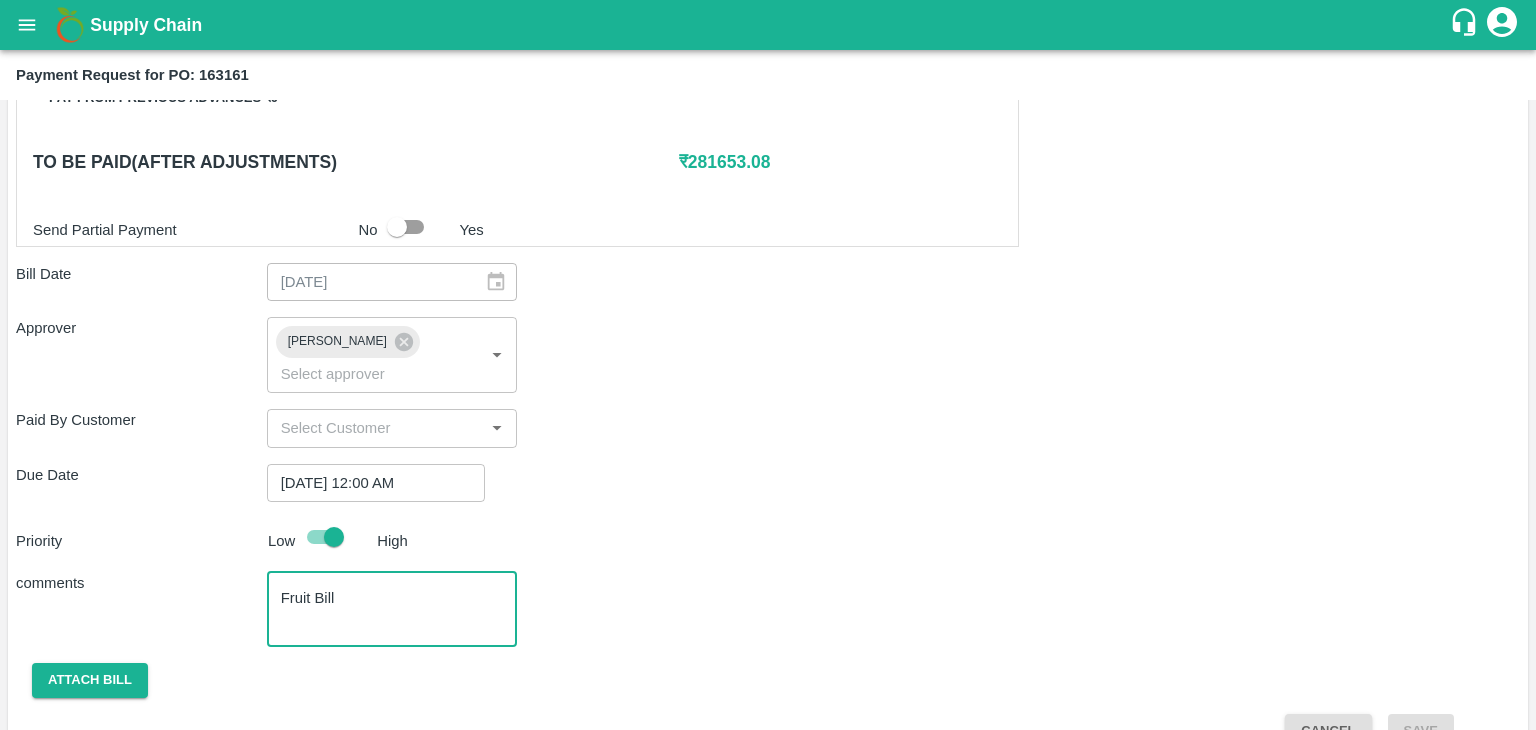 scroll, scrollTop: 1036, scrollLeft: 0, axis: vertical 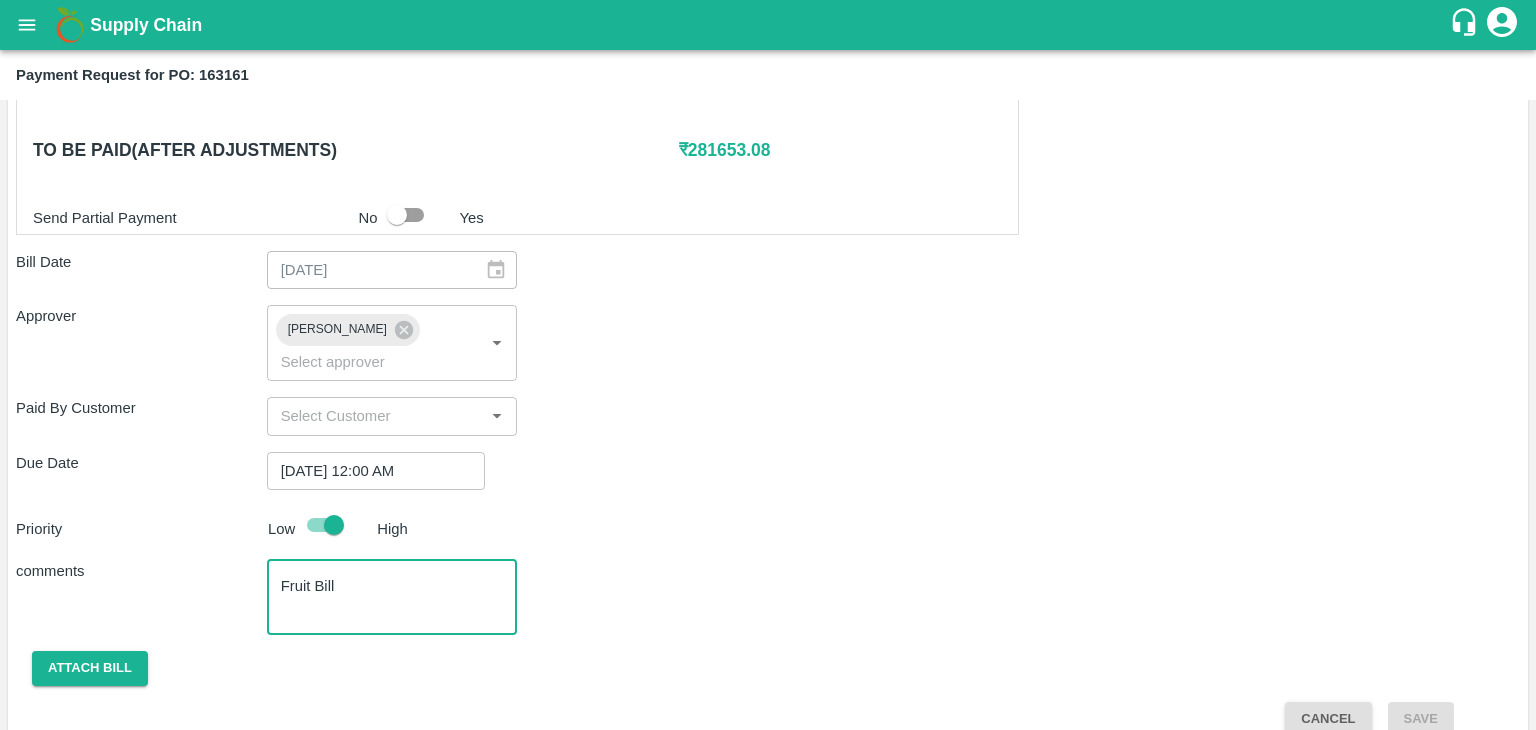 type on "Fruit Bill" 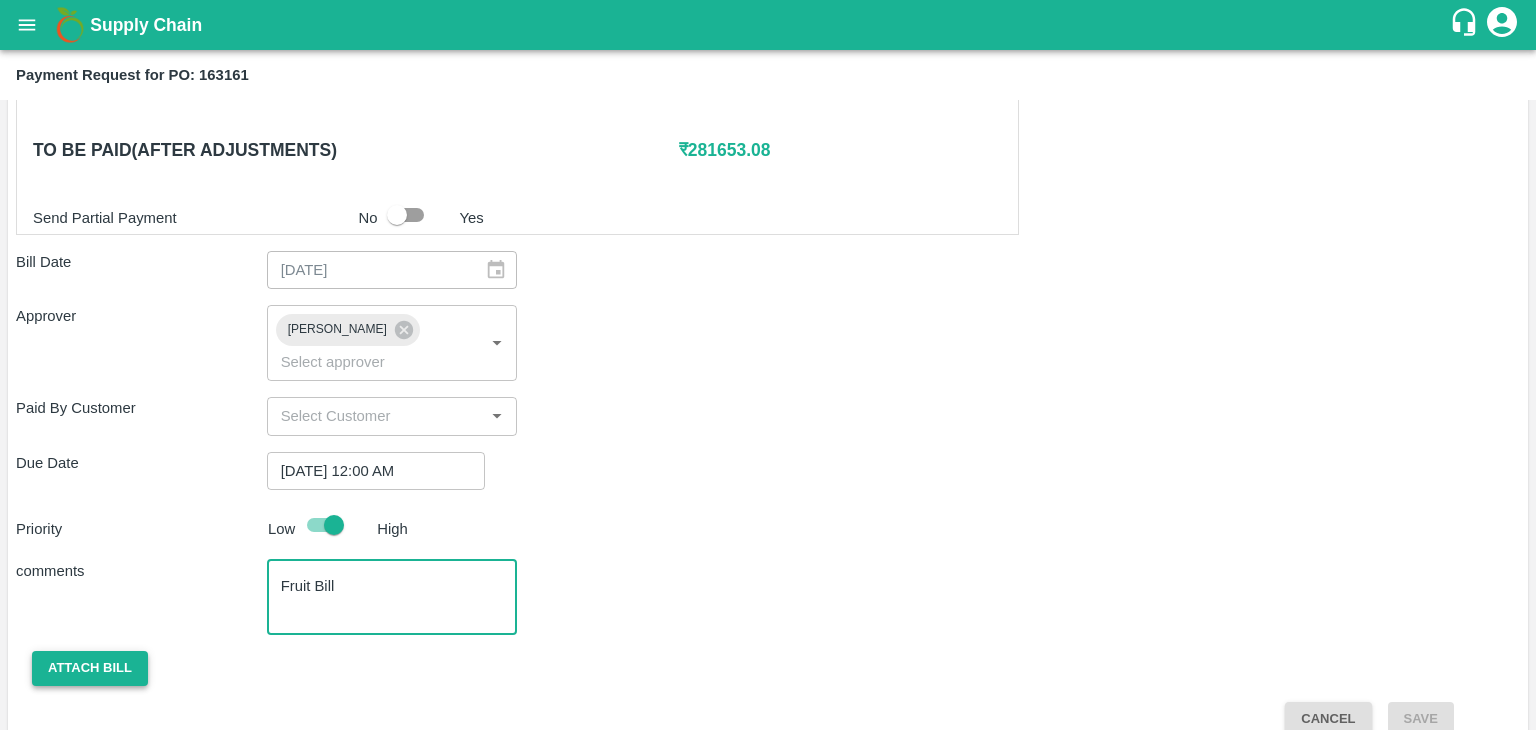 click on "Attach bill" at bounding box center [90, 668] 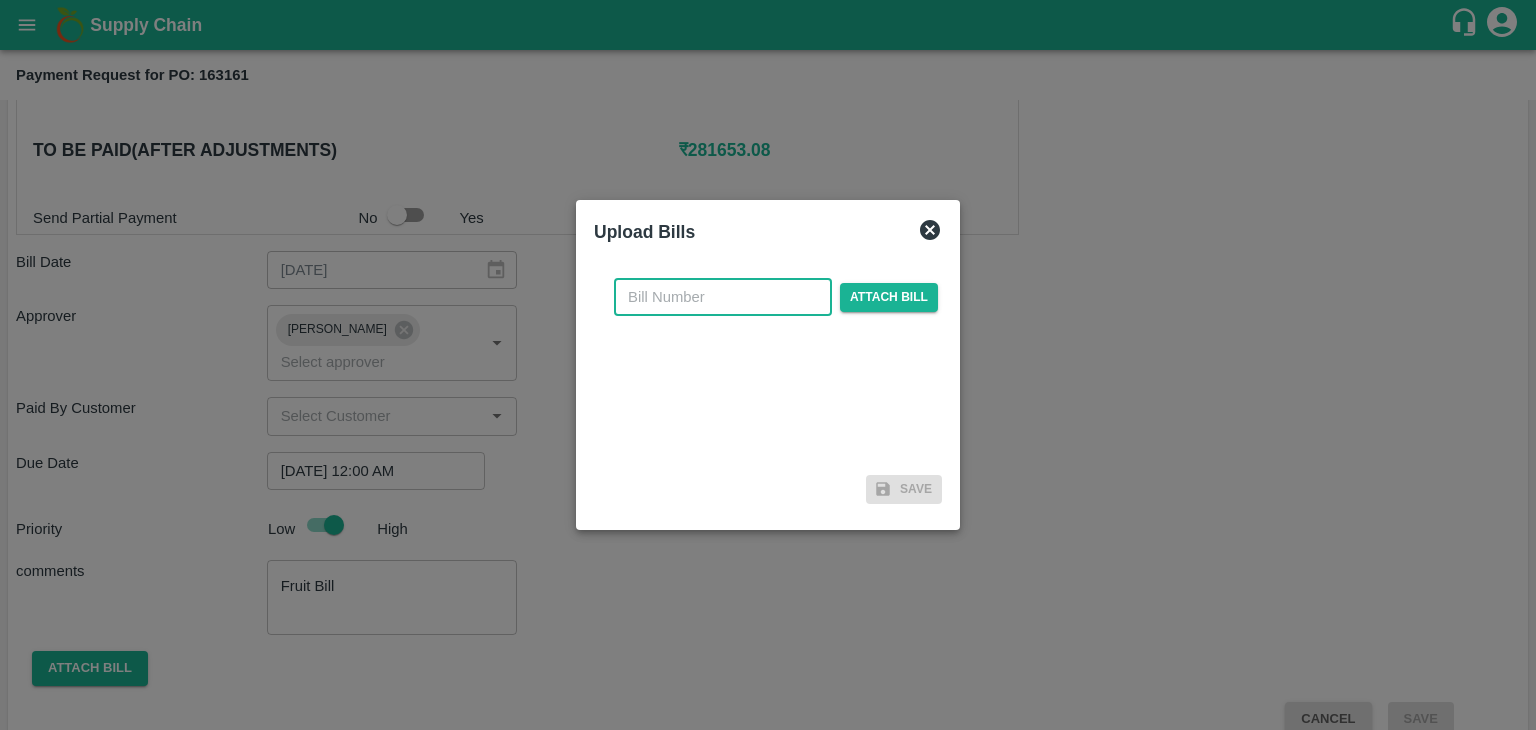 click at bounding box center [723, 297] 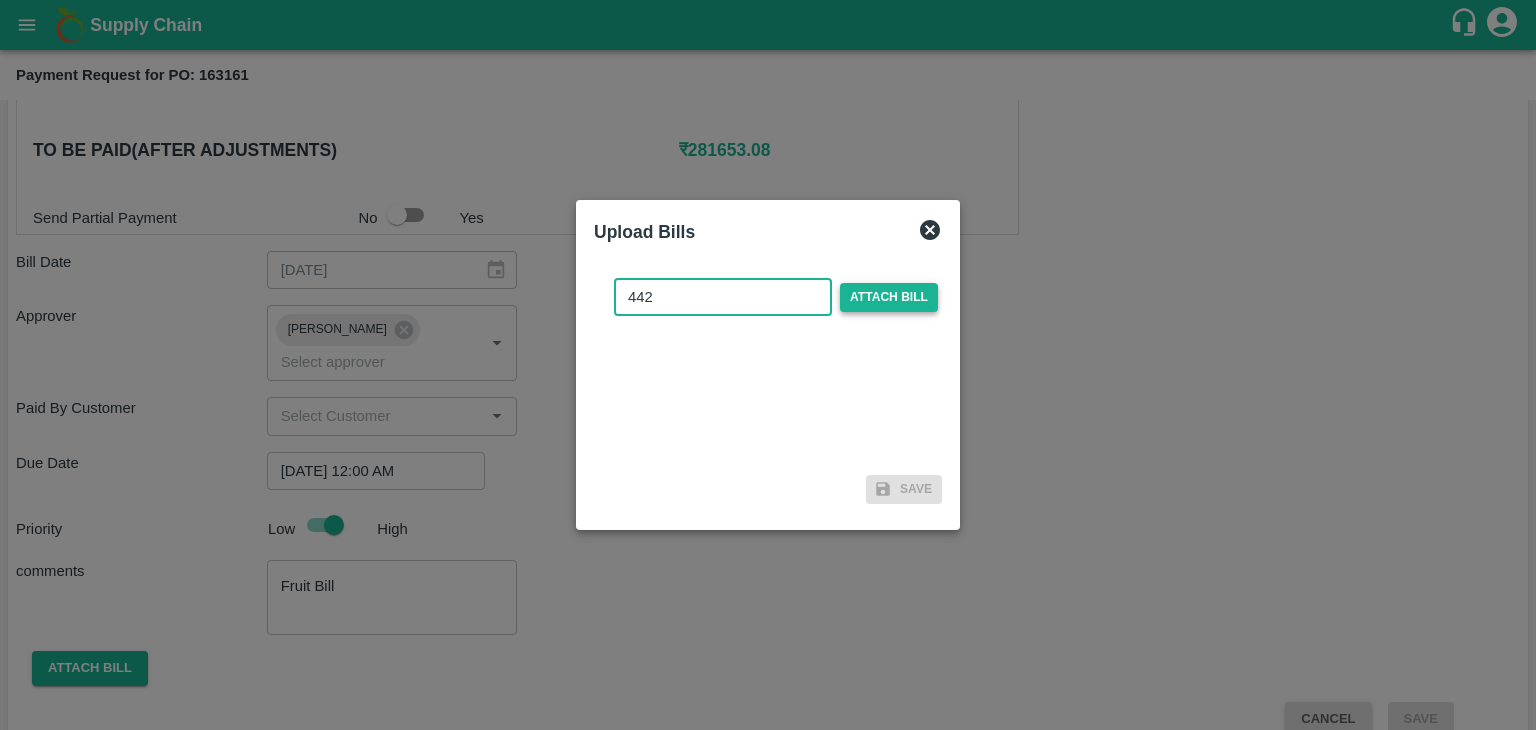 type on "442" 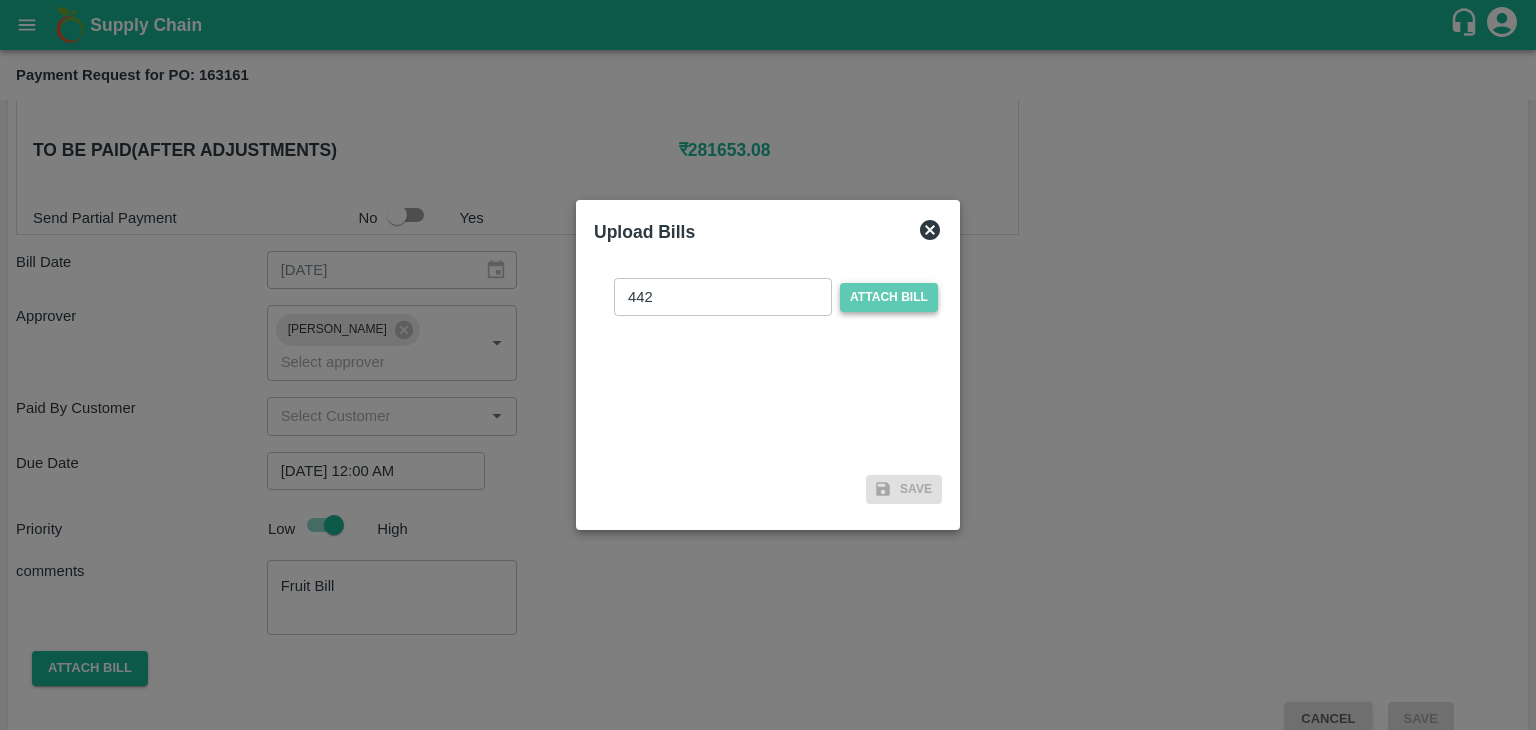 click on "Attach bill" at bounding box center (889, 297) 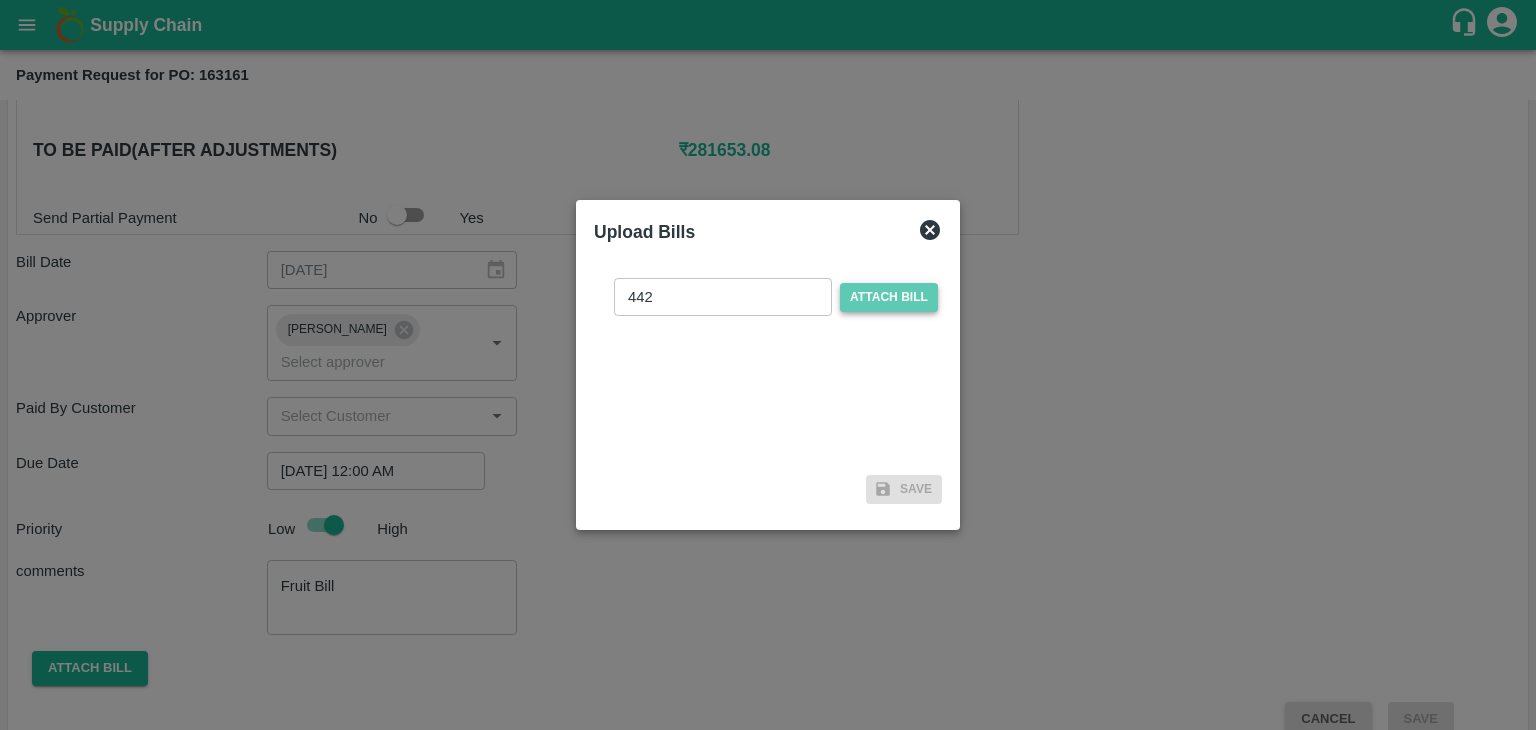 click on "Attach bill" at bounding box center (0, 0) 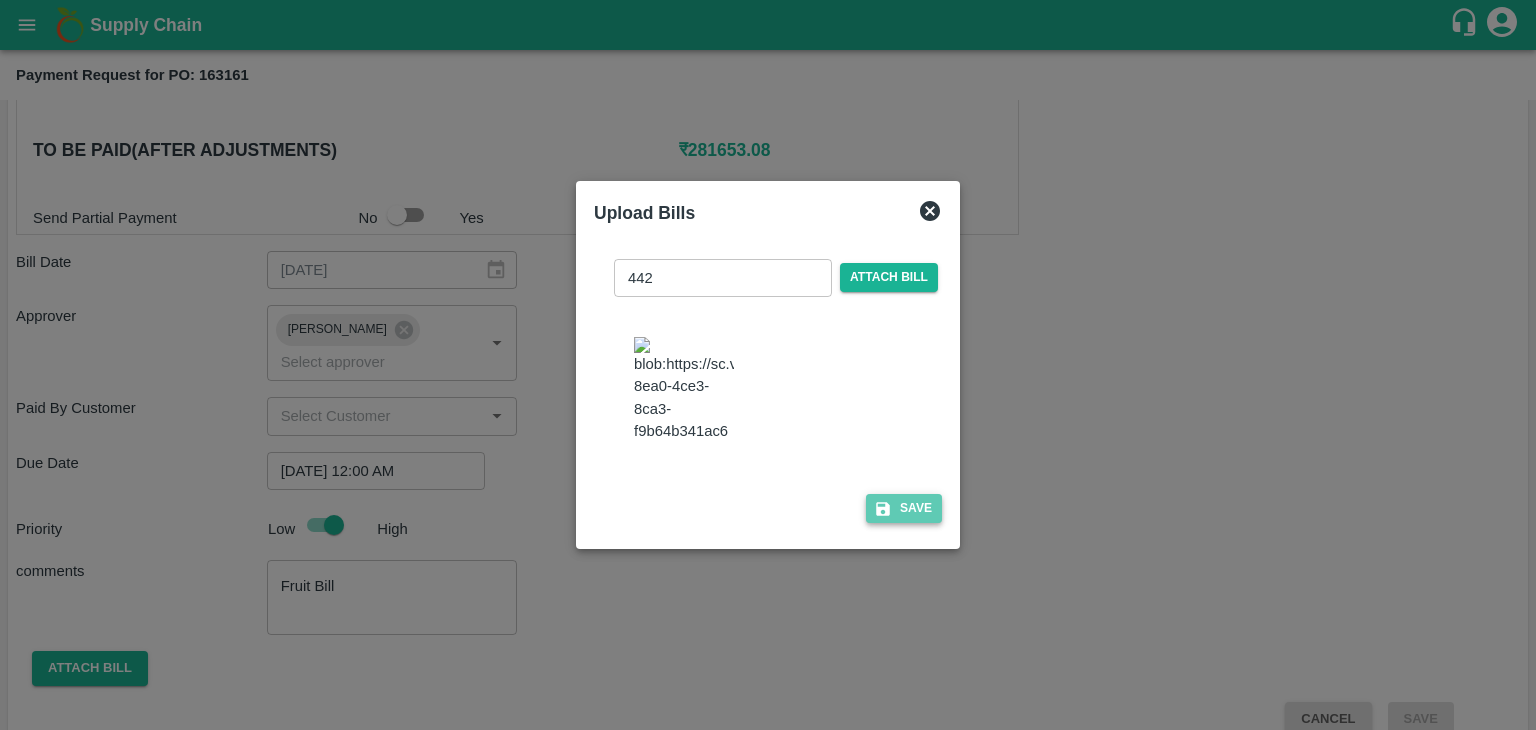 click on "Save" at bounding box center (904, 508) 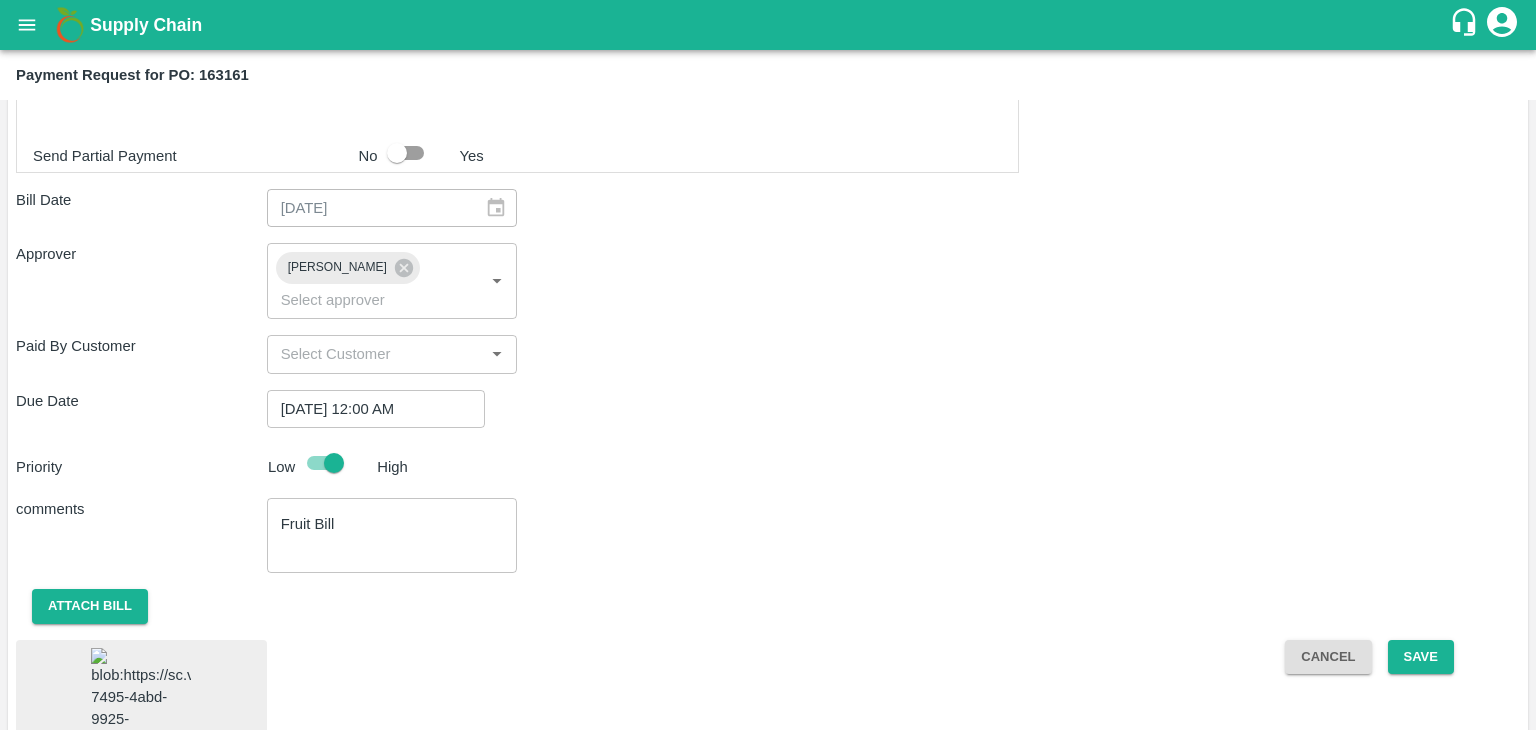 scroll, scrollTop: 1148, scrollLeft: 0, axis: vertical 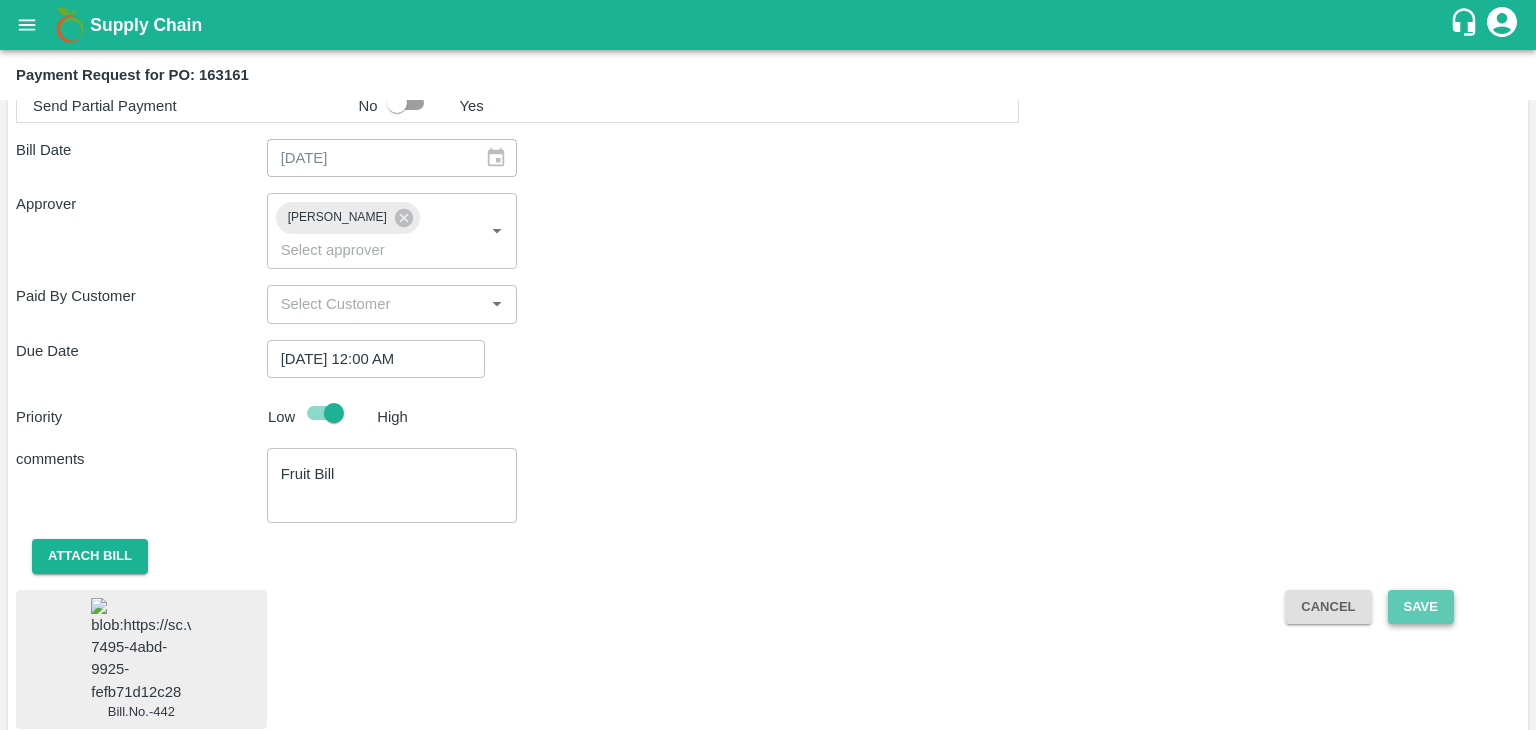 click on "Save" at bounding box center (1421, 607) 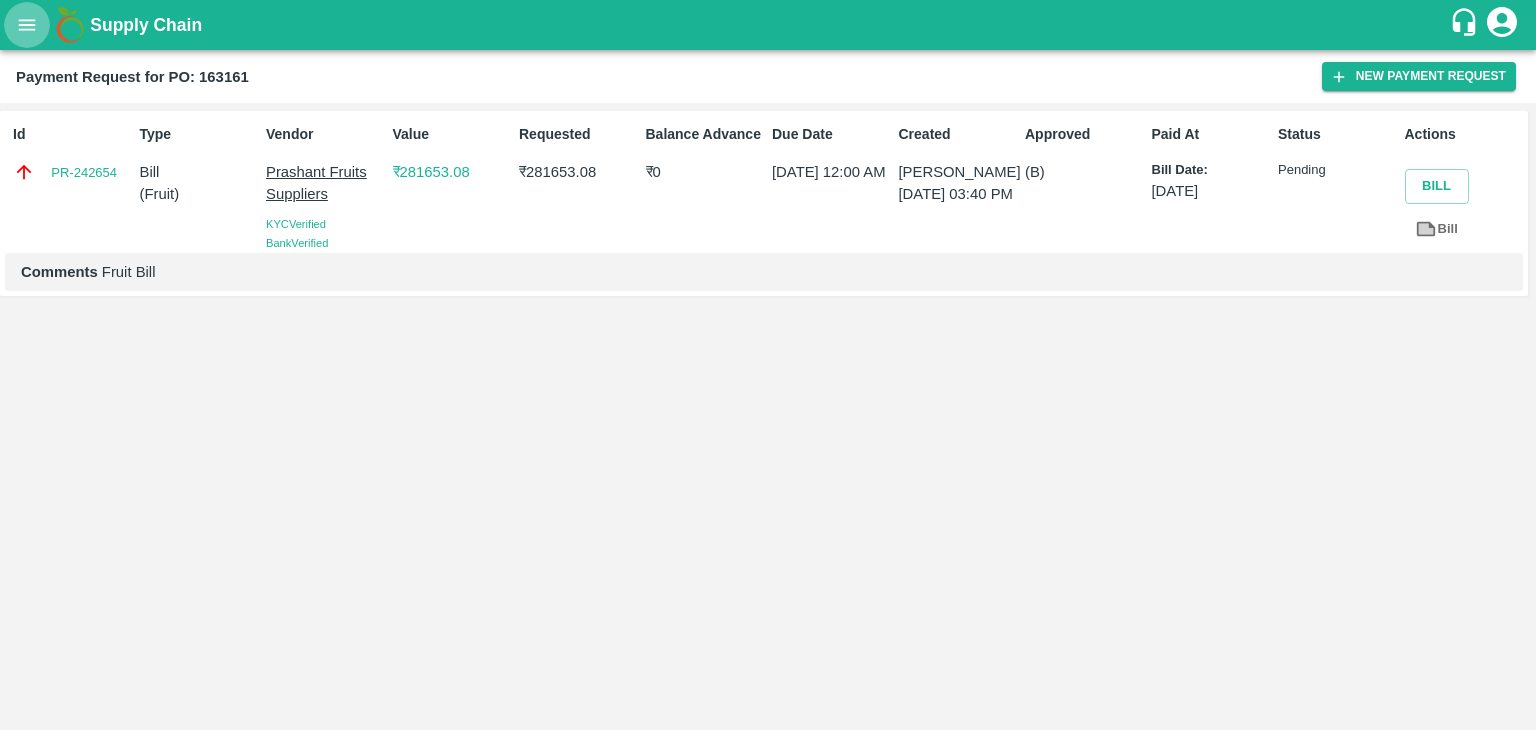 click 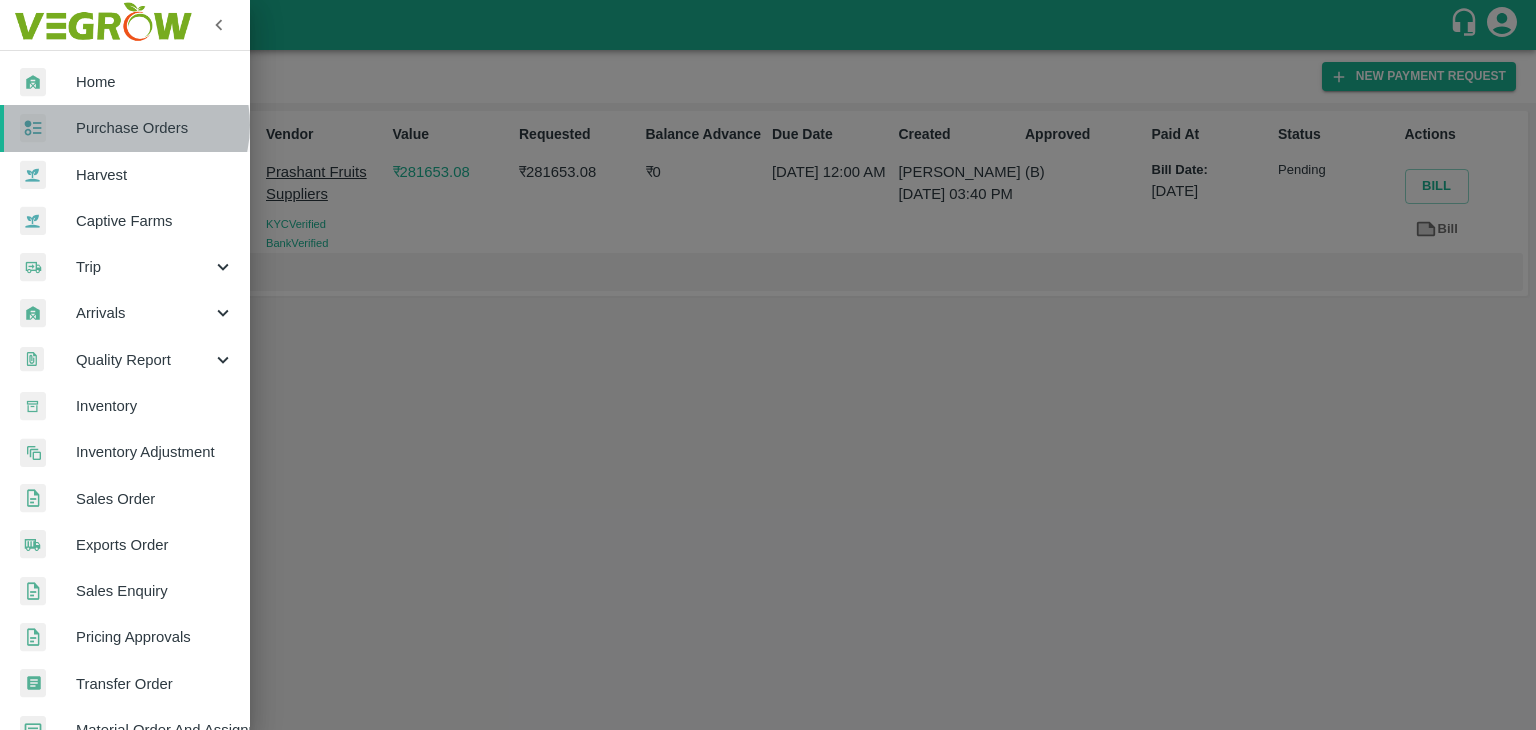 click on "Purchase Orders" at bounding box center (155, 128) 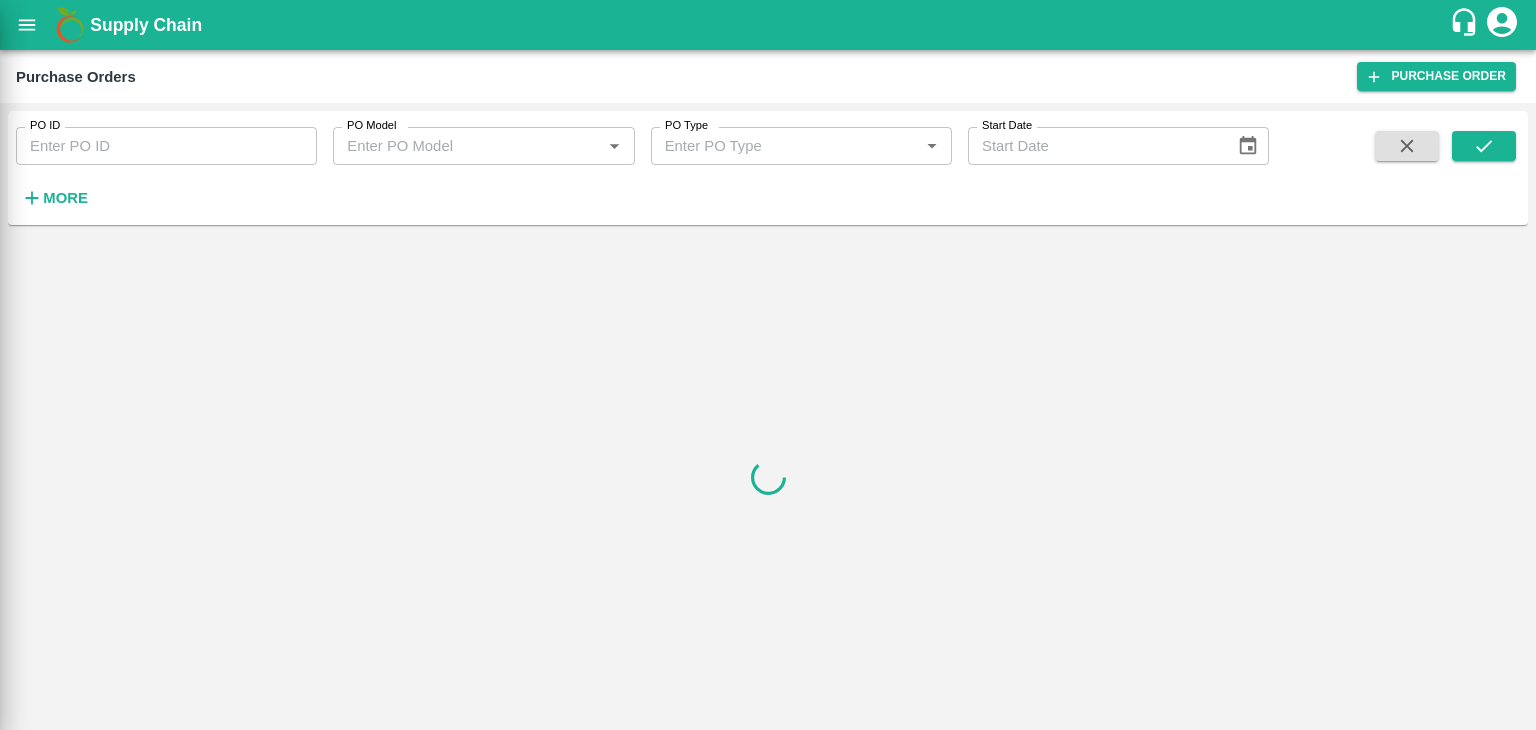 click at bounding box center [768, 365] 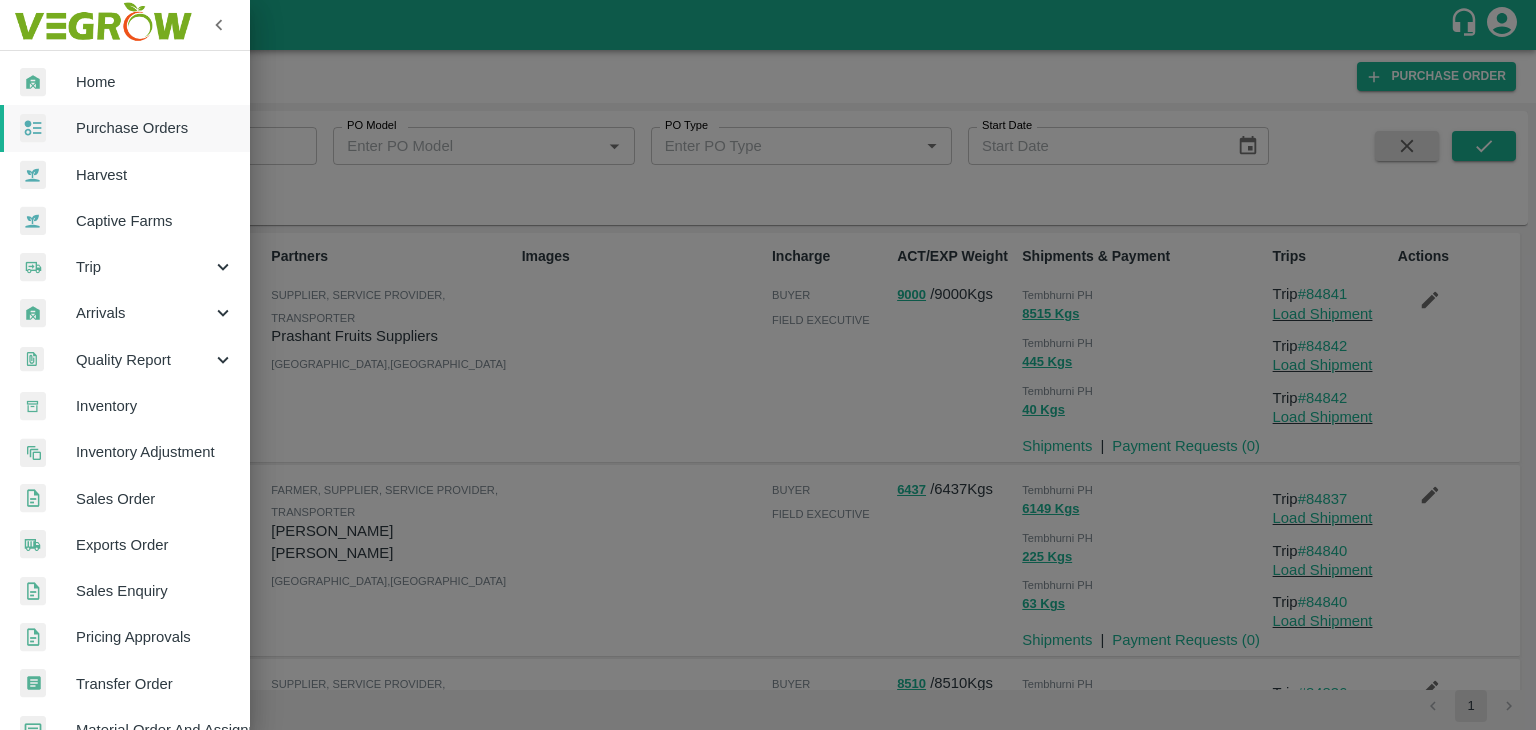 click at bounding box center (768, 365) 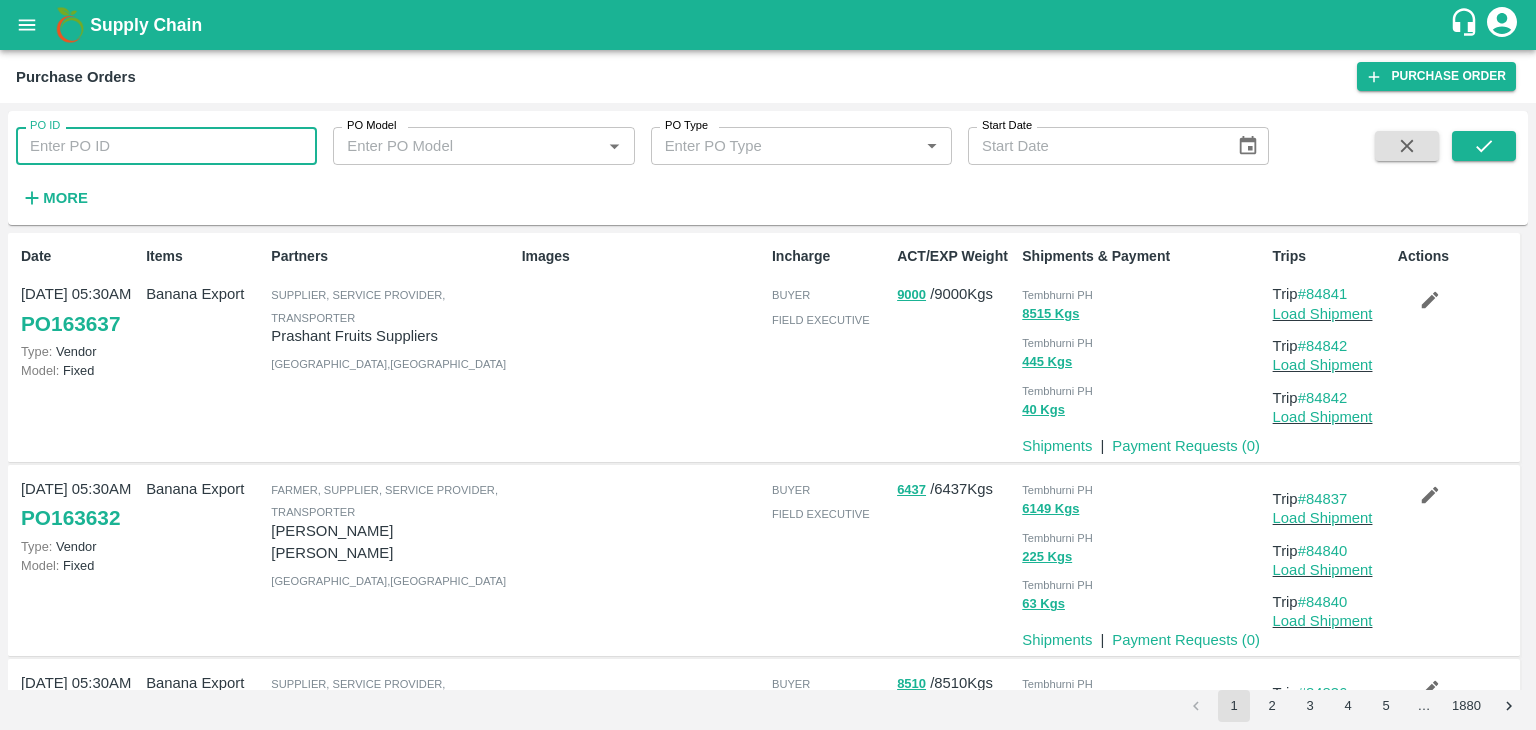 click on "PO ID" at bounding box center [166, 146] 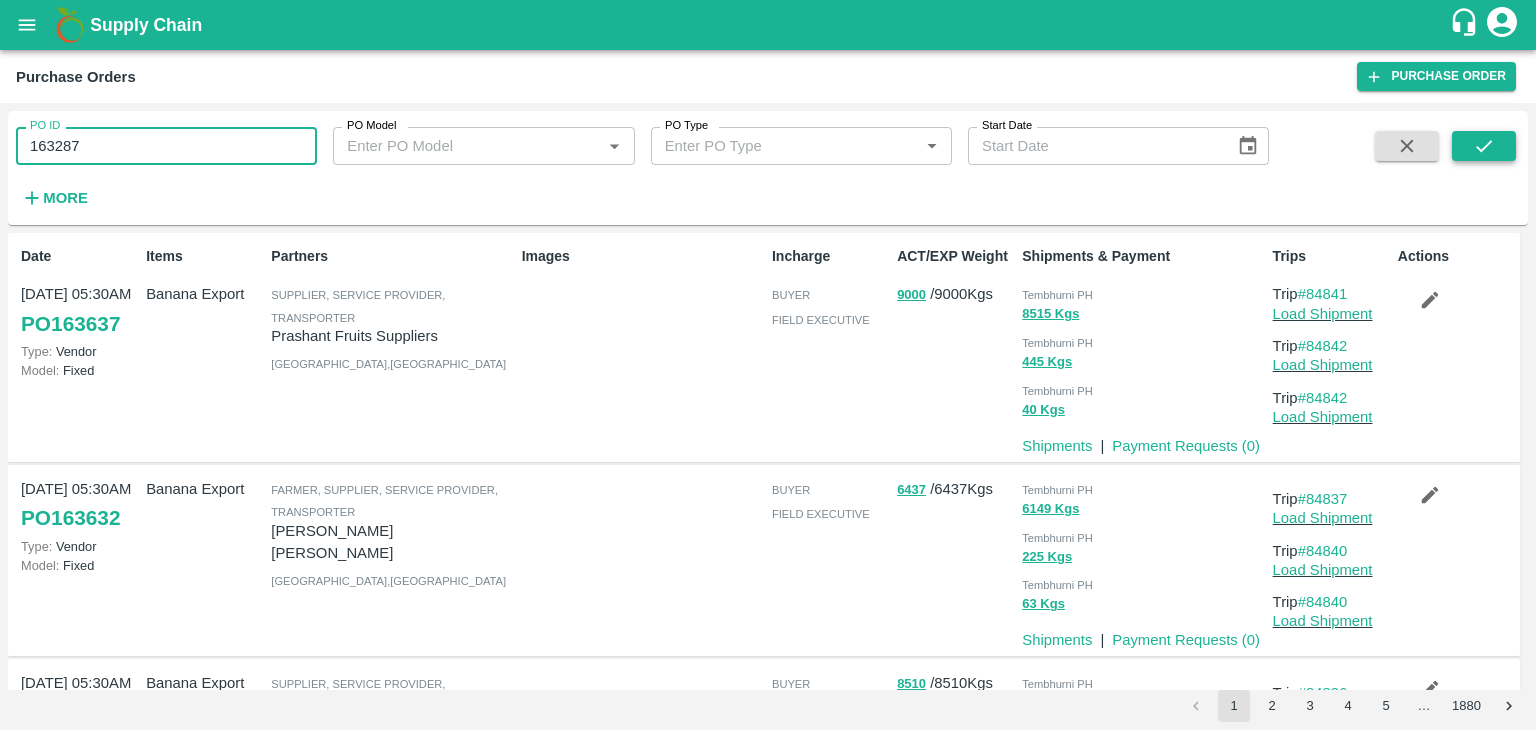 type on "163287" 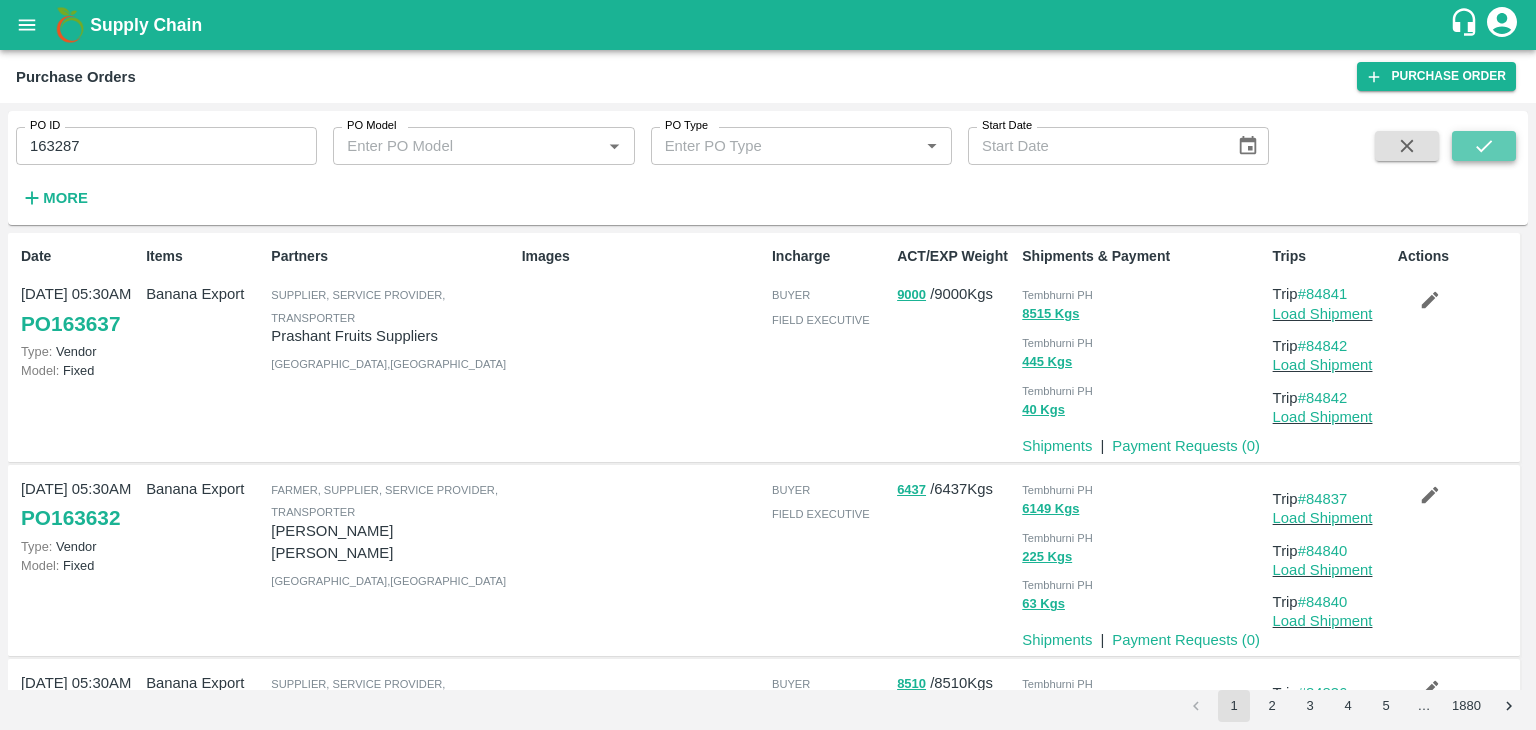 click at bounding box center (1484, 146) 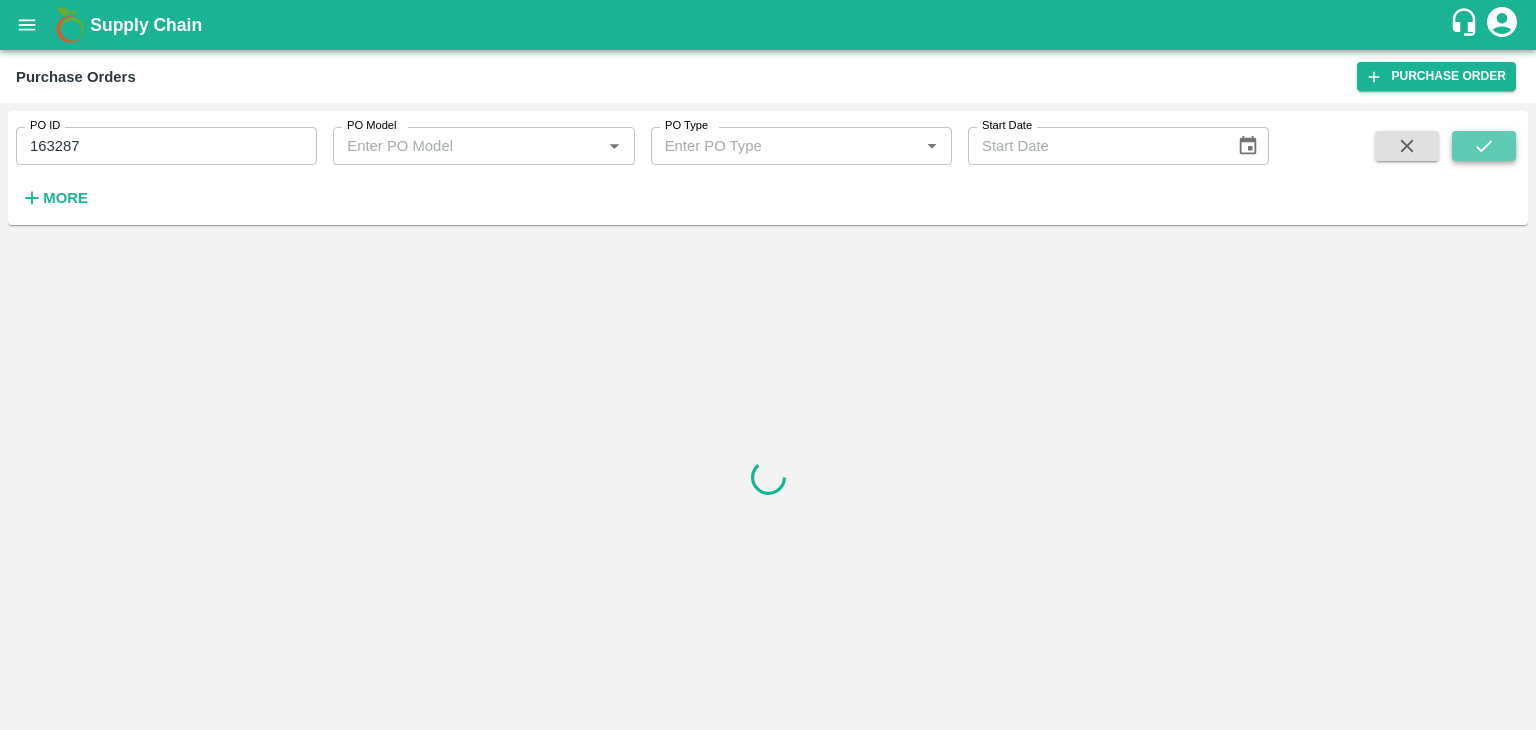 click at bounding box center (1484, 146) 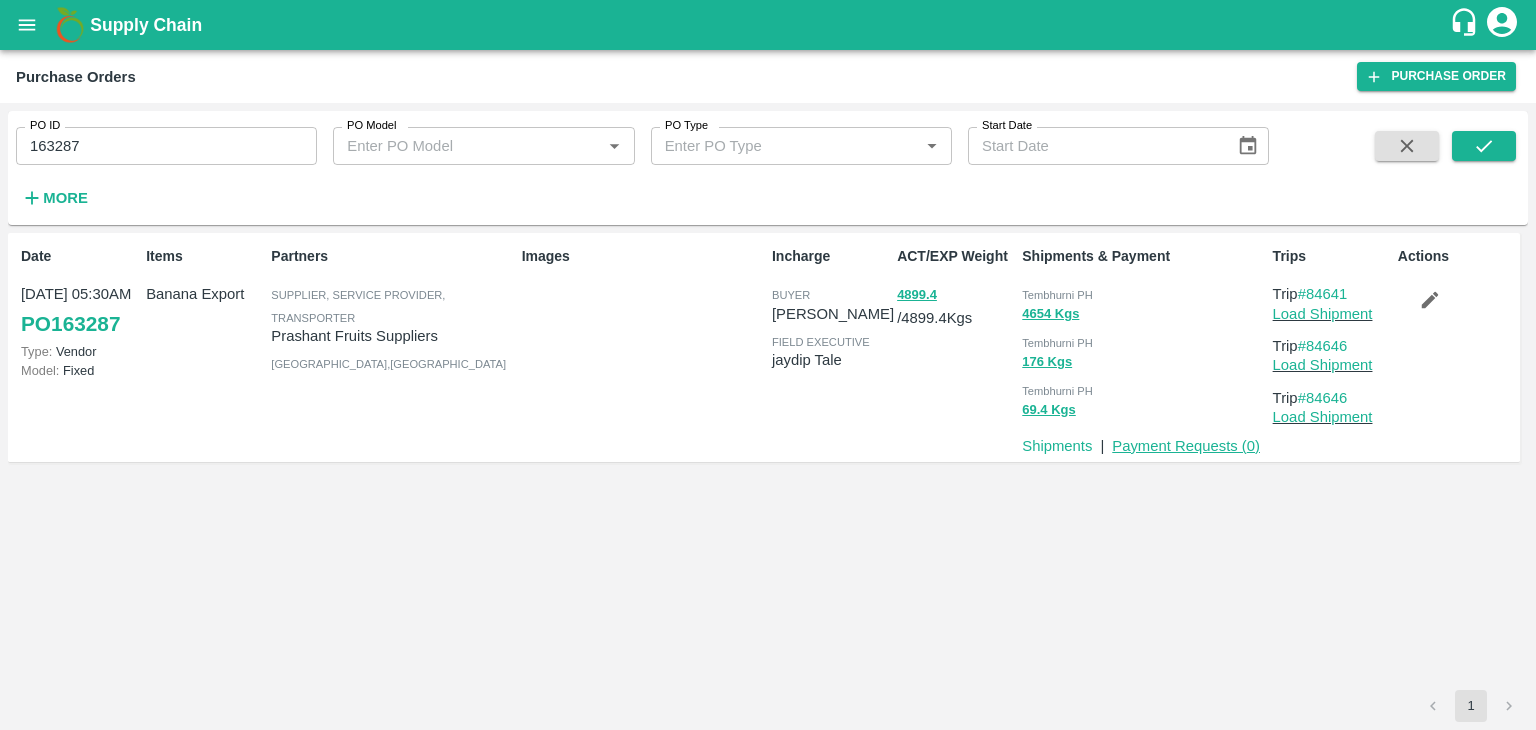 click on "Payment Requests ( 0 )" at bounding box center (1186, 446) 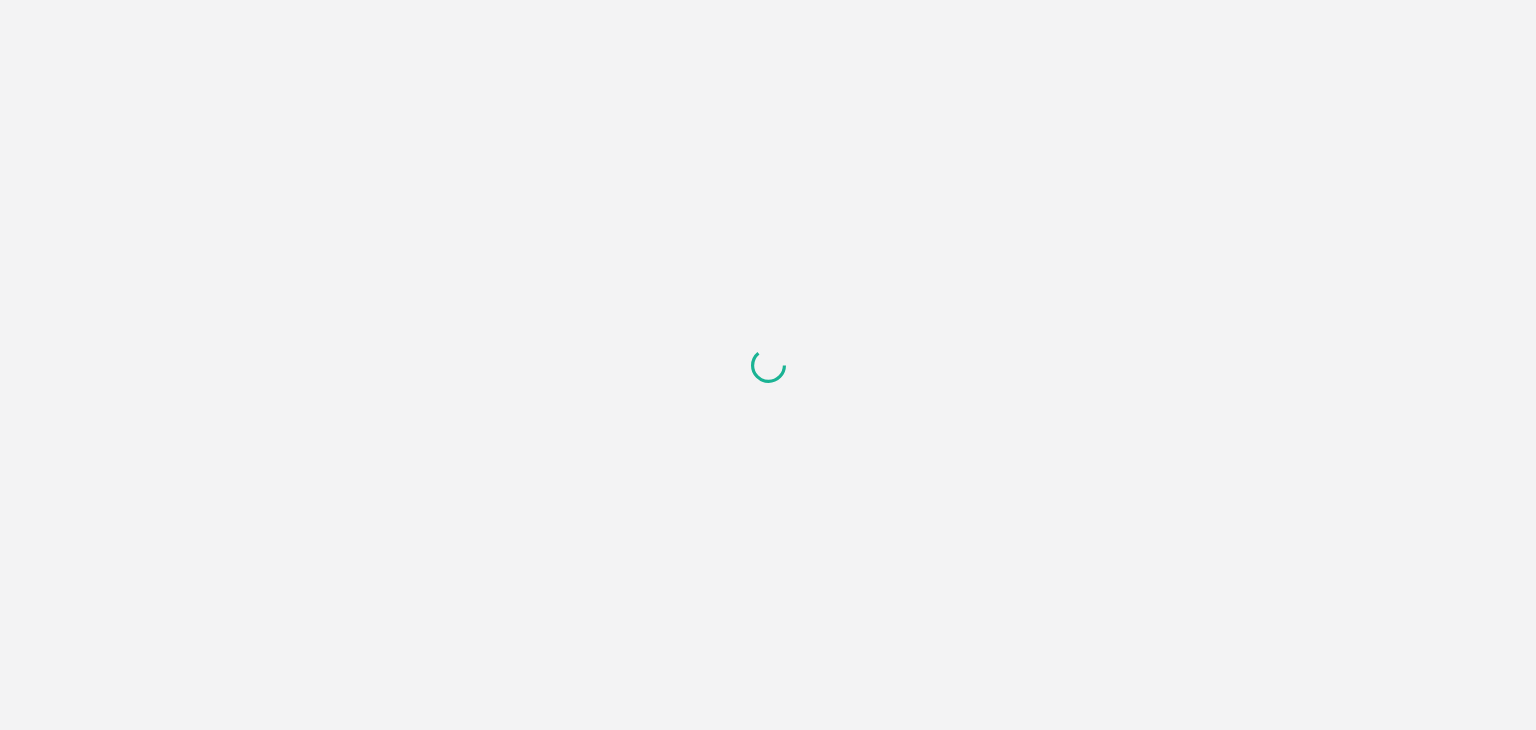 scroll, scrollTop: 0, scrollLeft: 0, axis: both 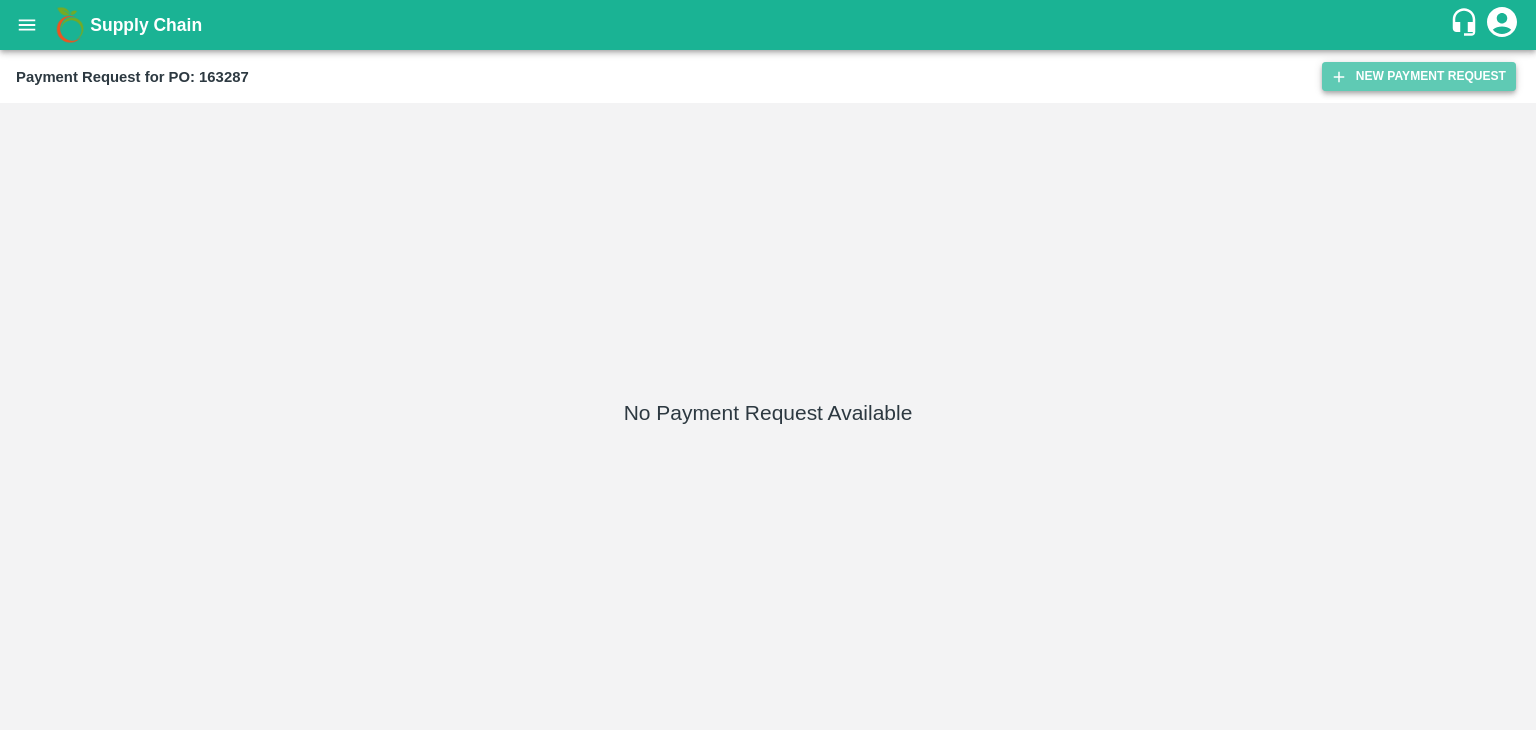 click on "New Payment Request" at bounding box center (1419, 76) 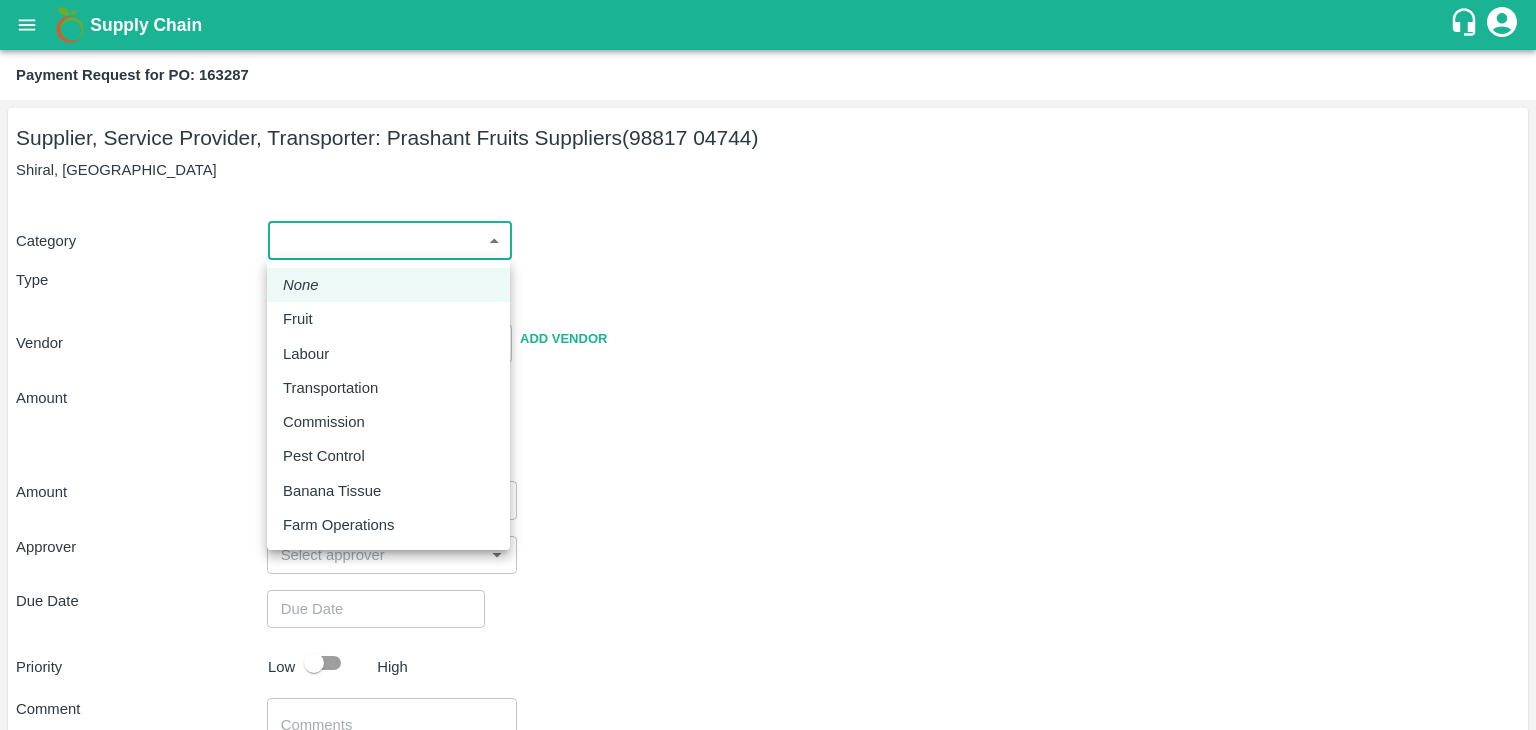 drag, startPoint x: 335, startPoint y: 247, endPoint x: 347, endPoint y: 307, distance: 61.188232 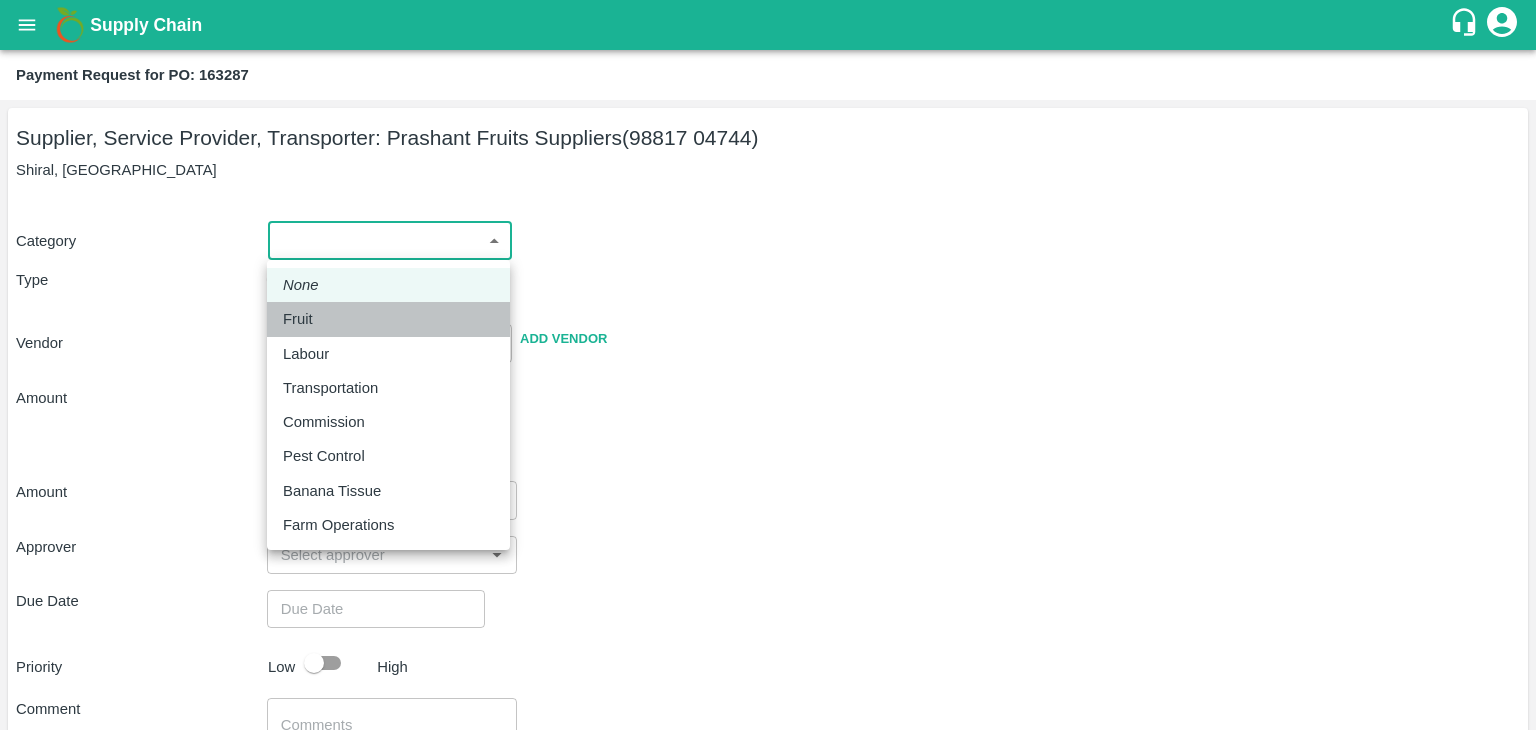 click on "Fruit" at bounding box center (388, 319) 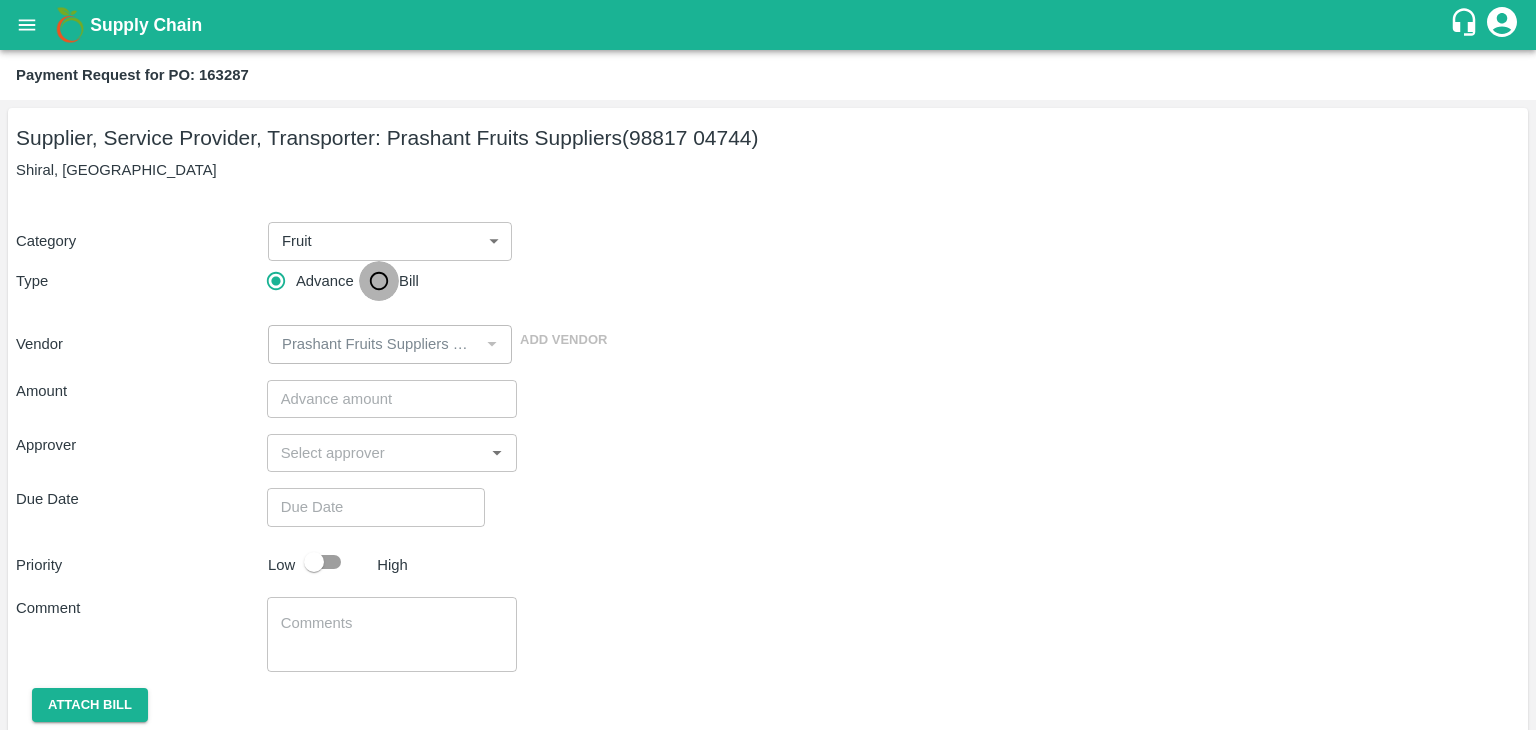 click on "Bill" at bounding box center [379, 281] 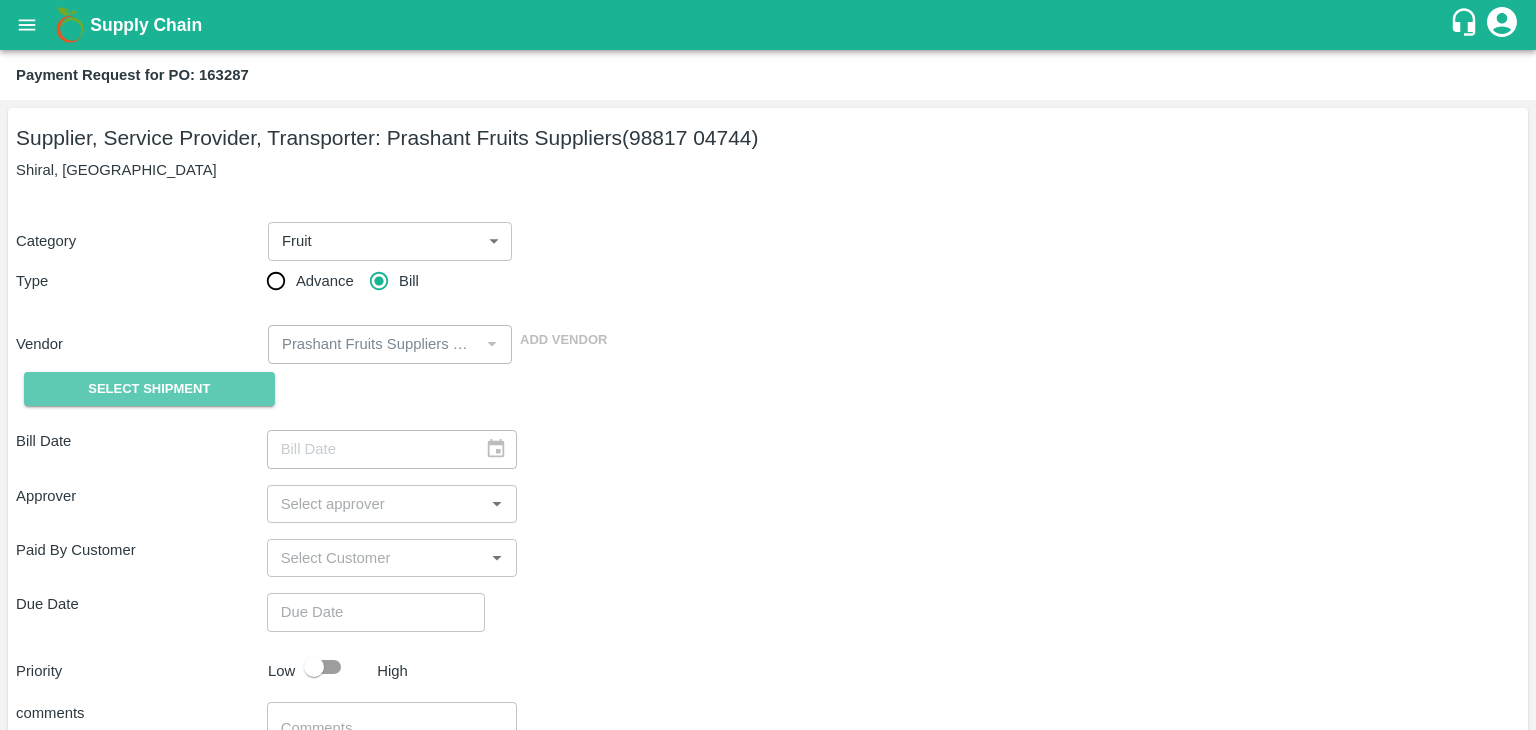 click on "Select Shipment" at bounding box center [149, 389] 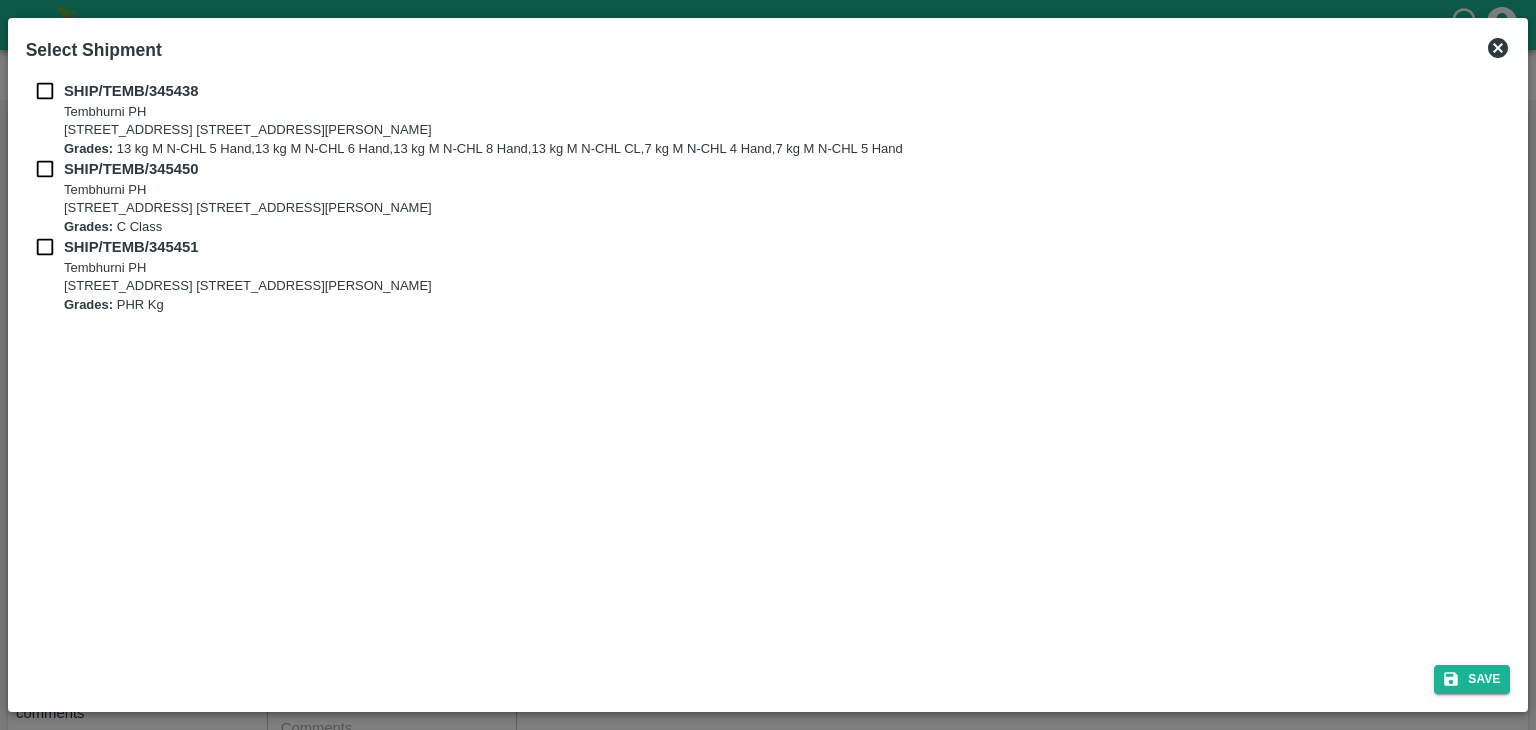 drag, startPoint x: 52, startPoint y: 77, endPoint x: 39, endPoint y: 93, distance: 20.615528 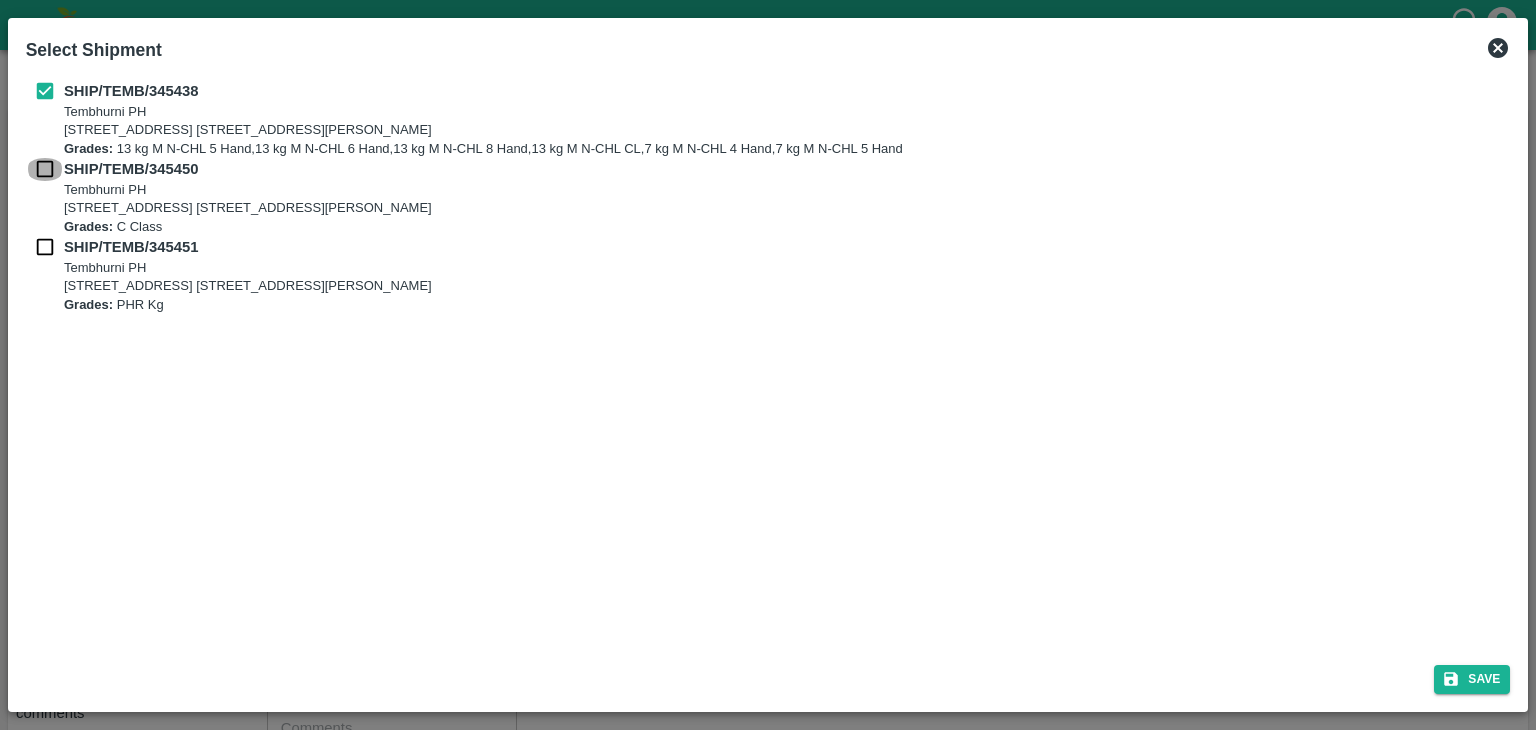 click at bounding box center [45, 169] 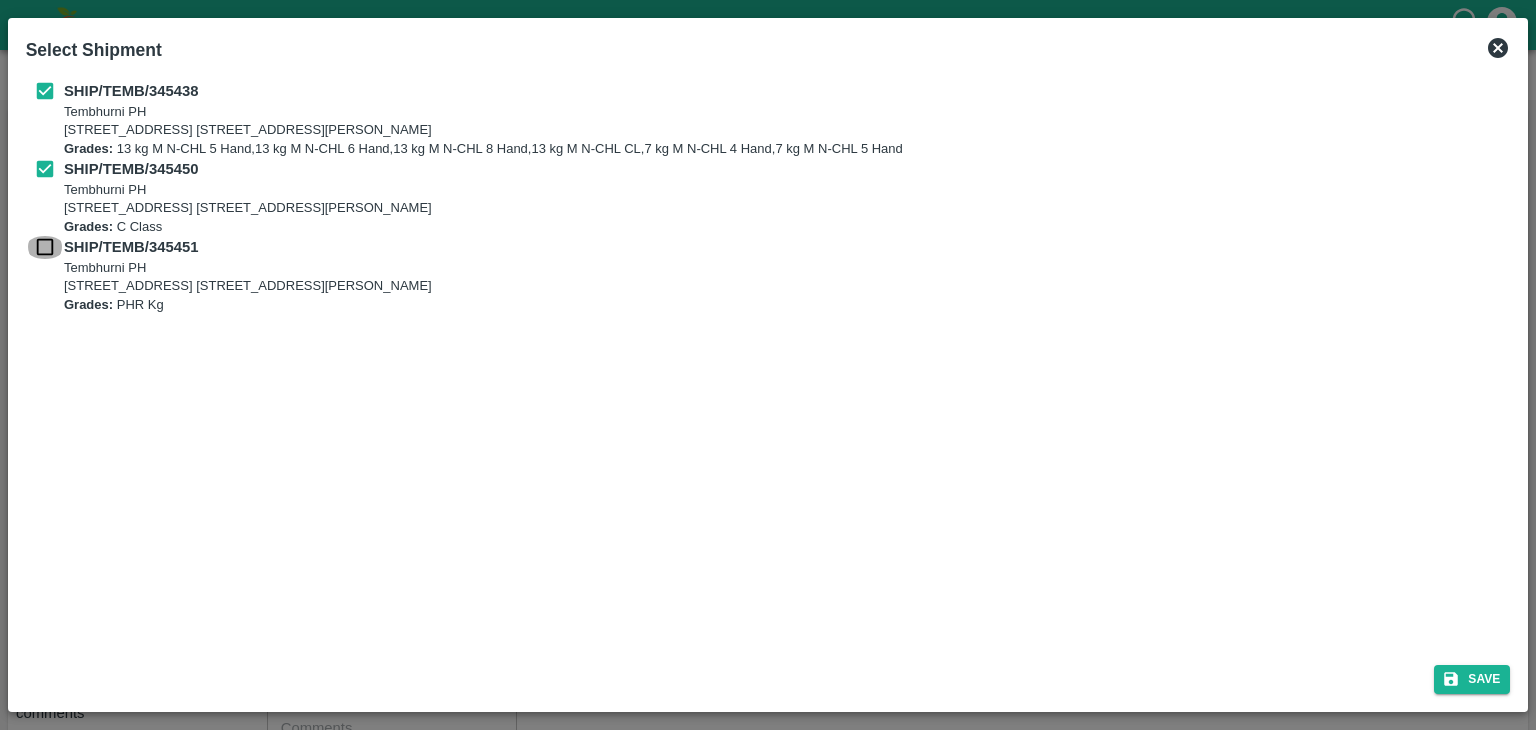 click at bounding box center (45, 247) 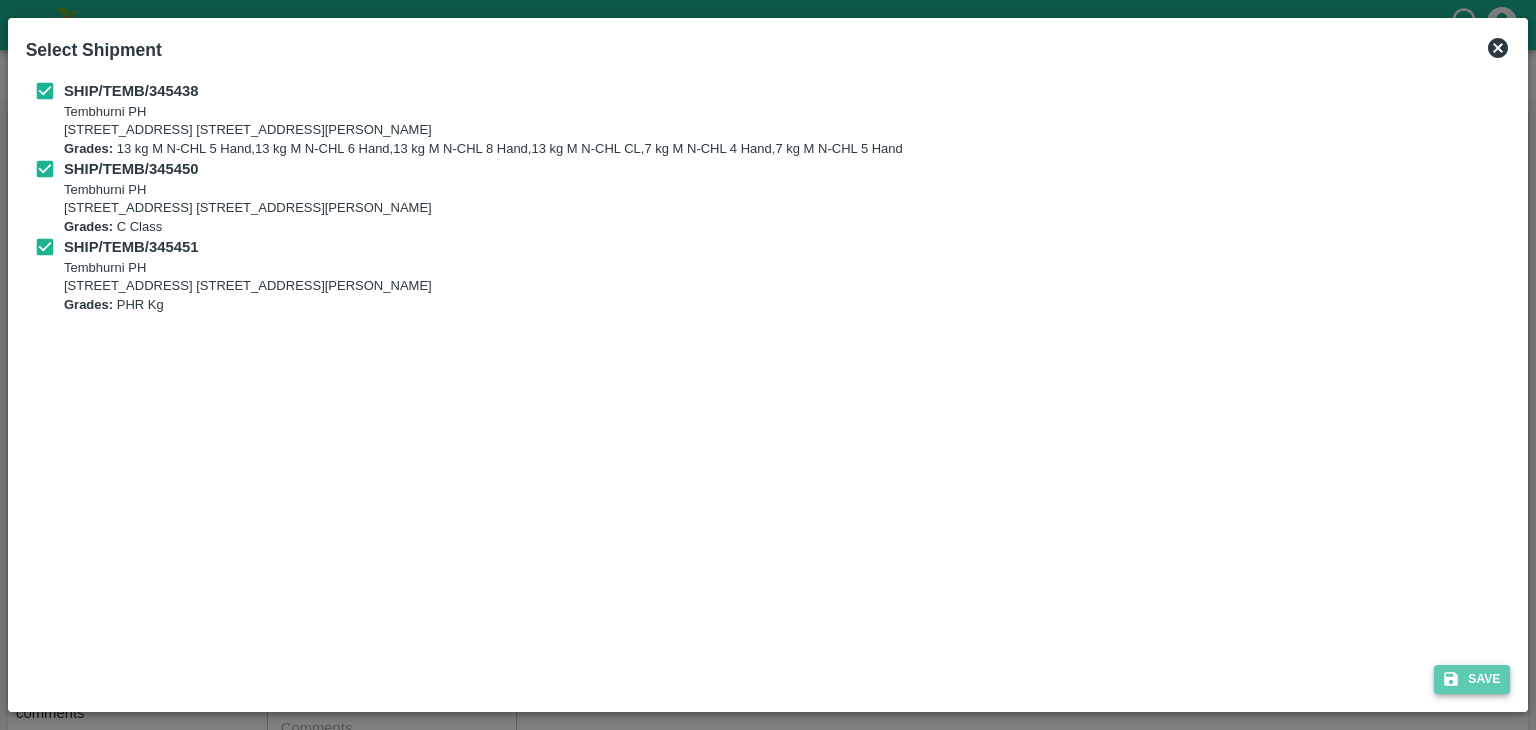 click 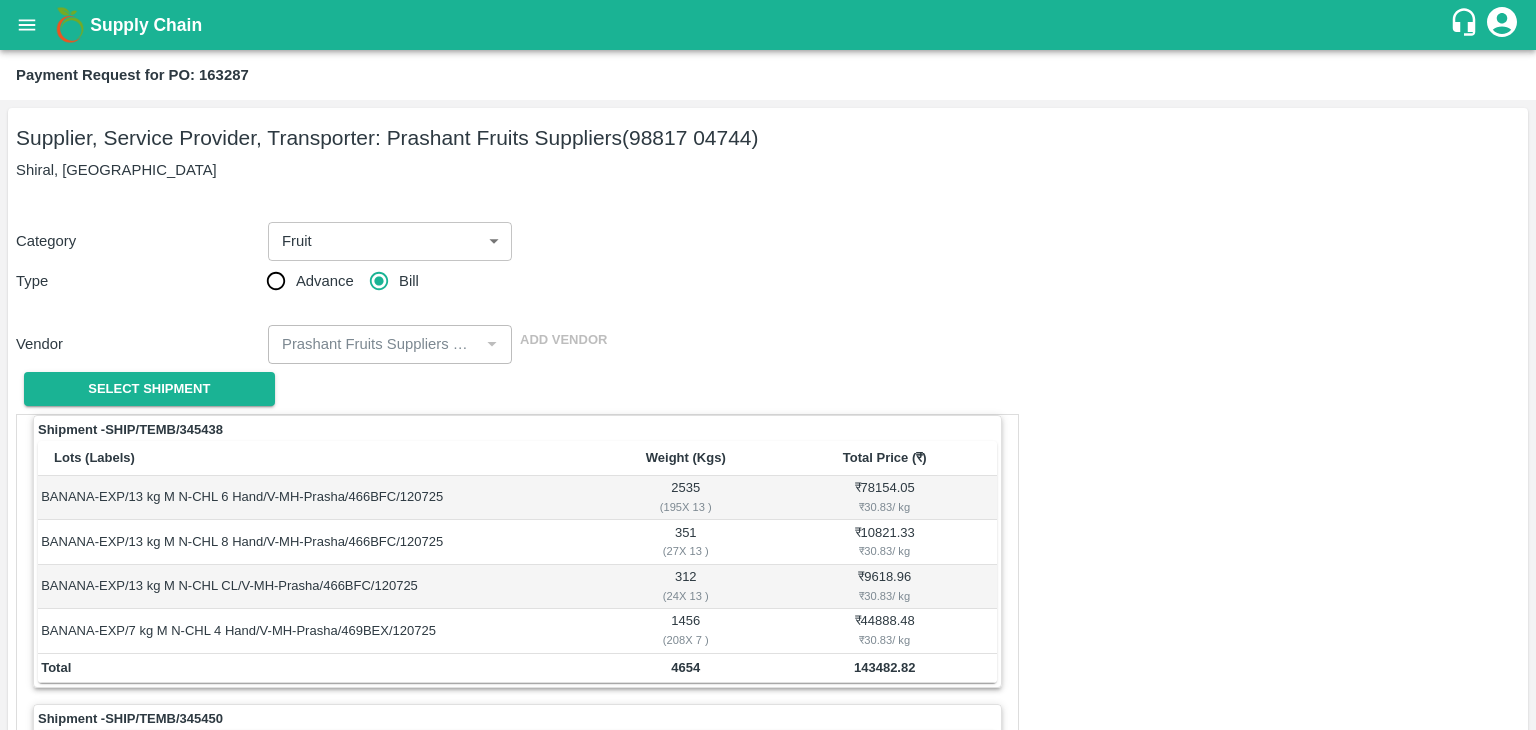 scroll, scrollTop: 936, scrollLeft: 0, axis: vertical 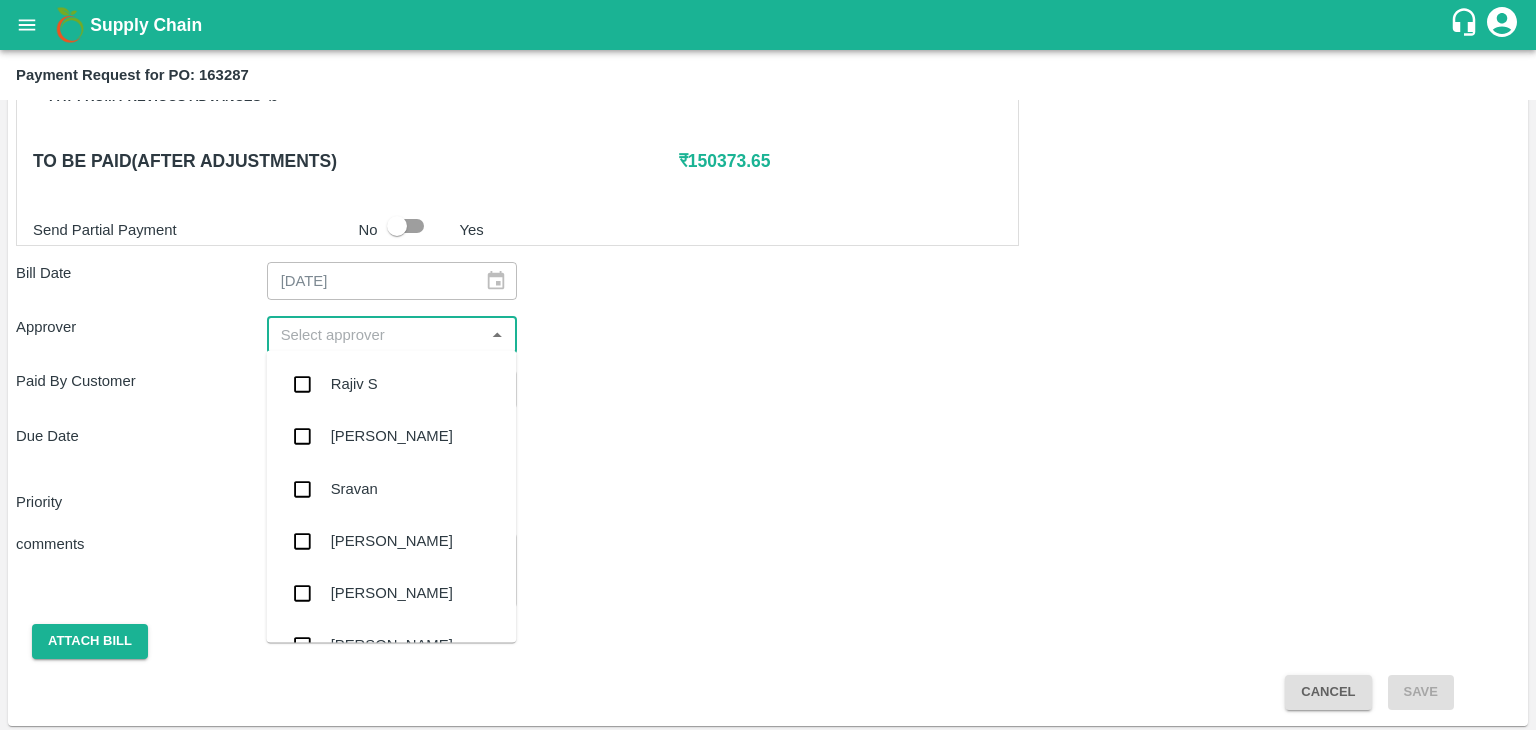 click at bounding box center [376, 335] 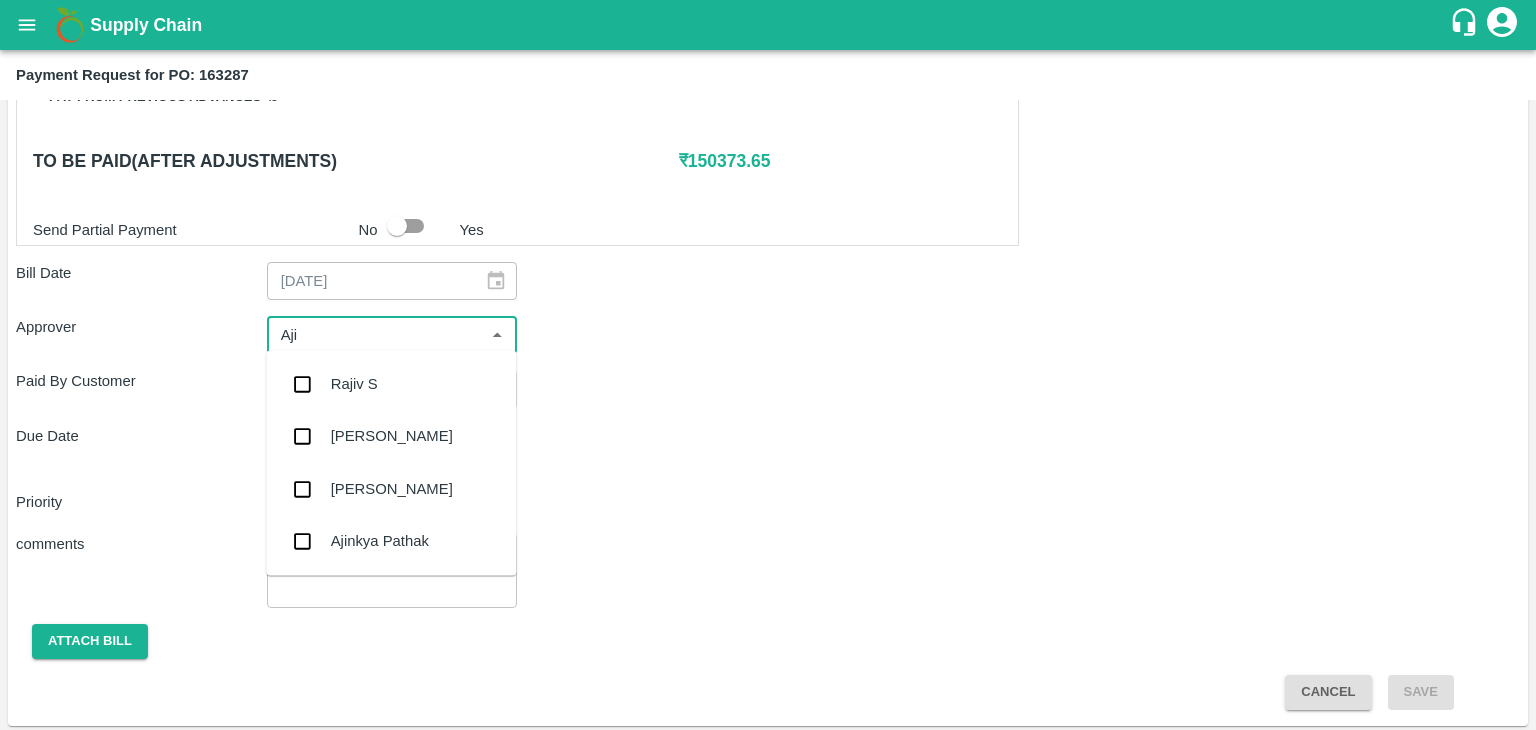 type on "Ajit" 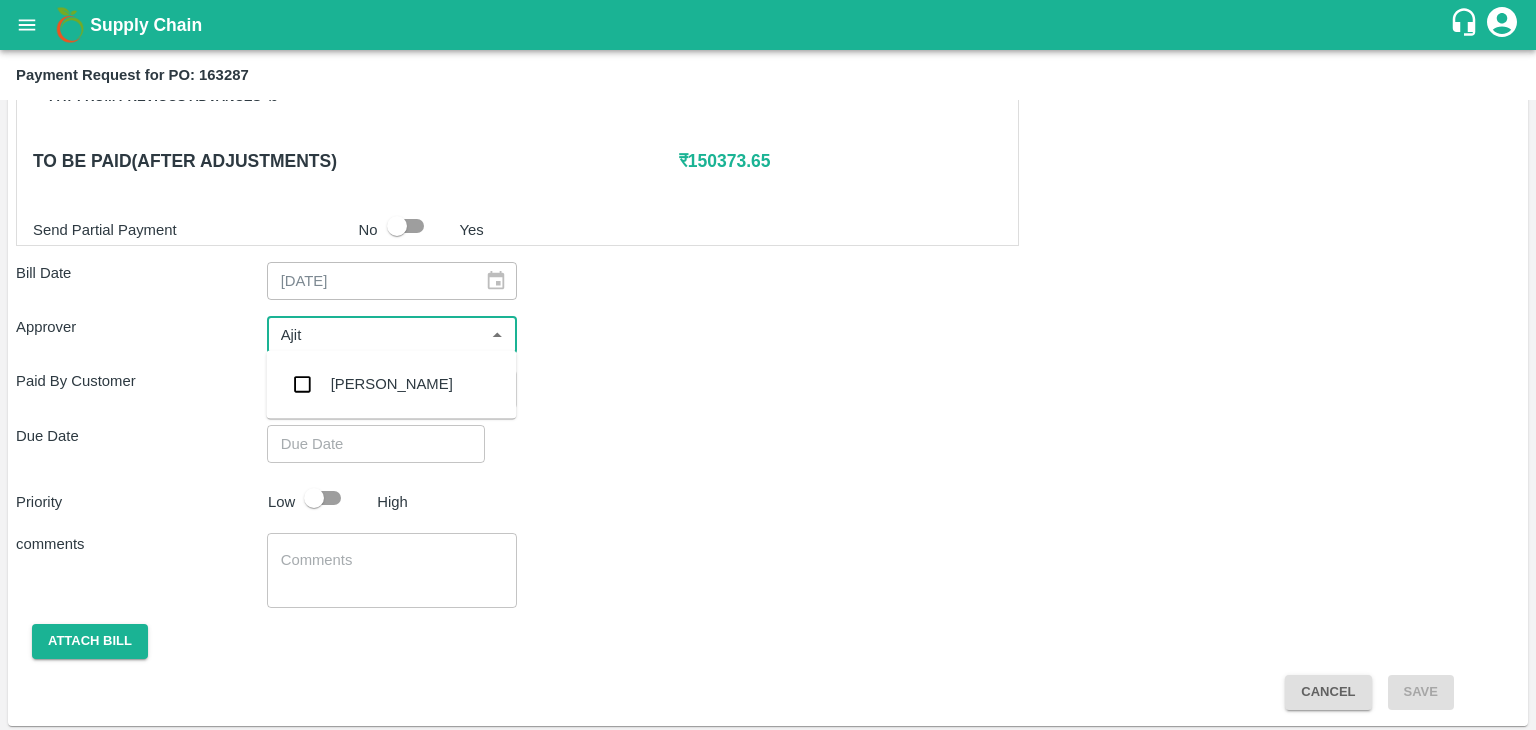 click on "[PERSON_NAME]" at bounding box center (392, 384) 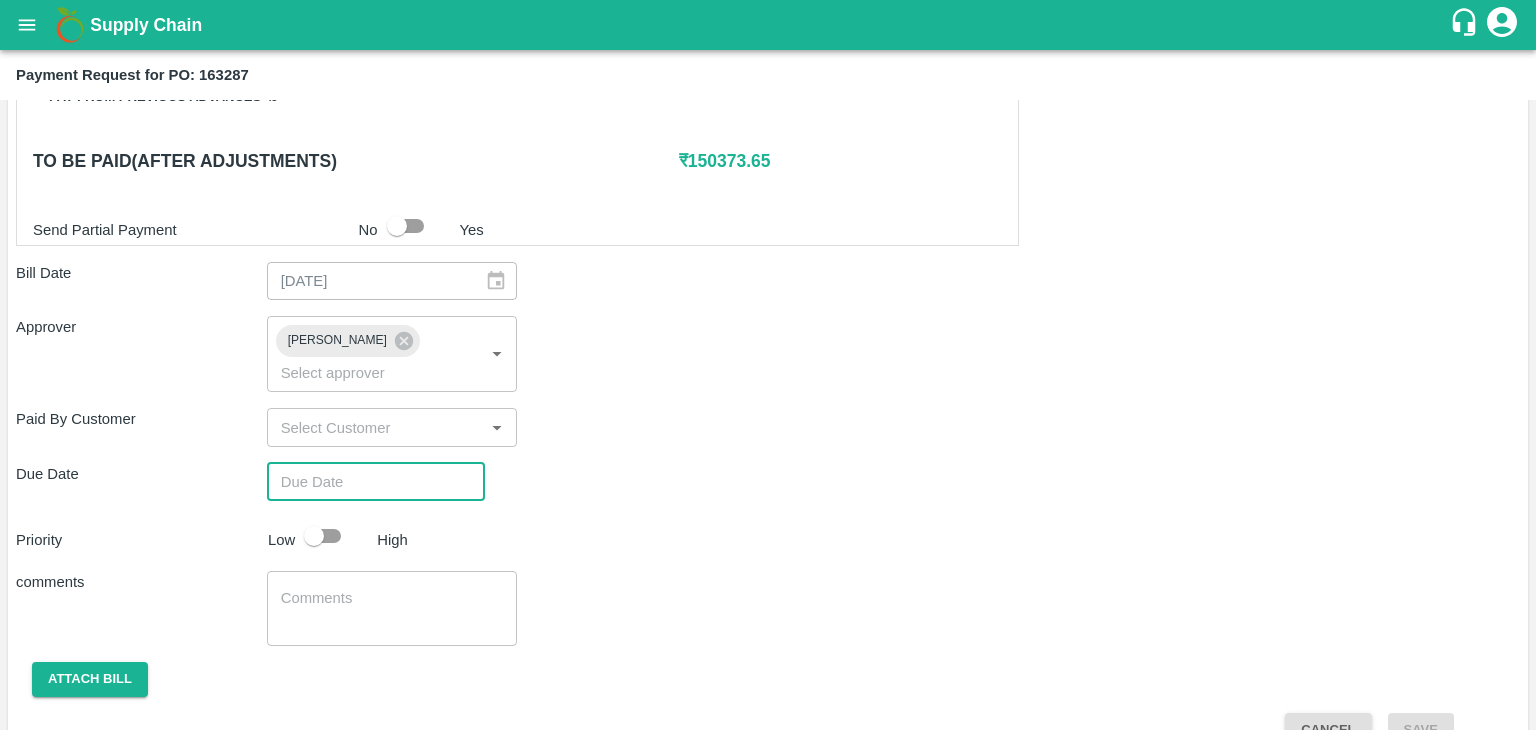 type on "DD/MM/YYYY hh:mm aa" 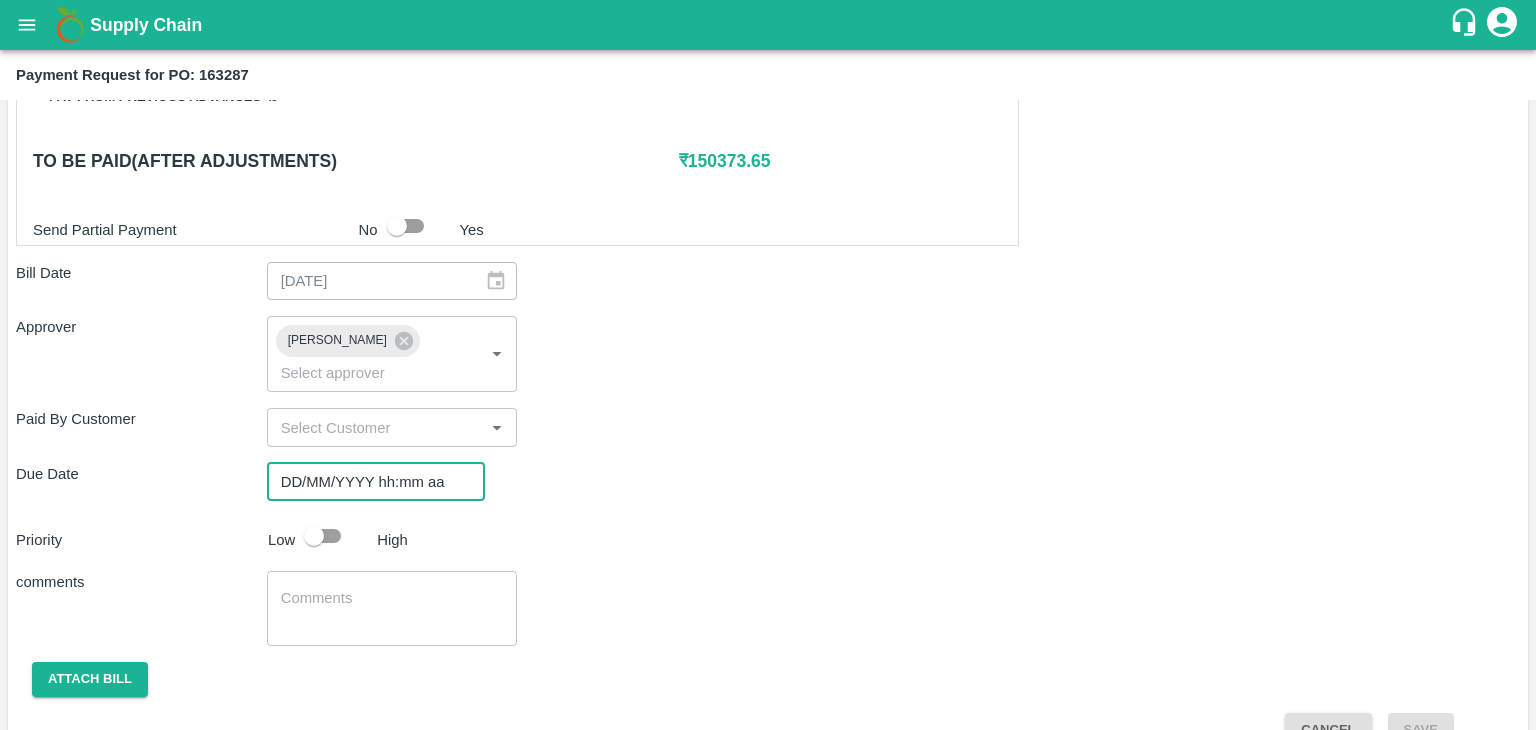click on "DD/MM/YYYY hh:mm aa" at bounding box center [369, 482] 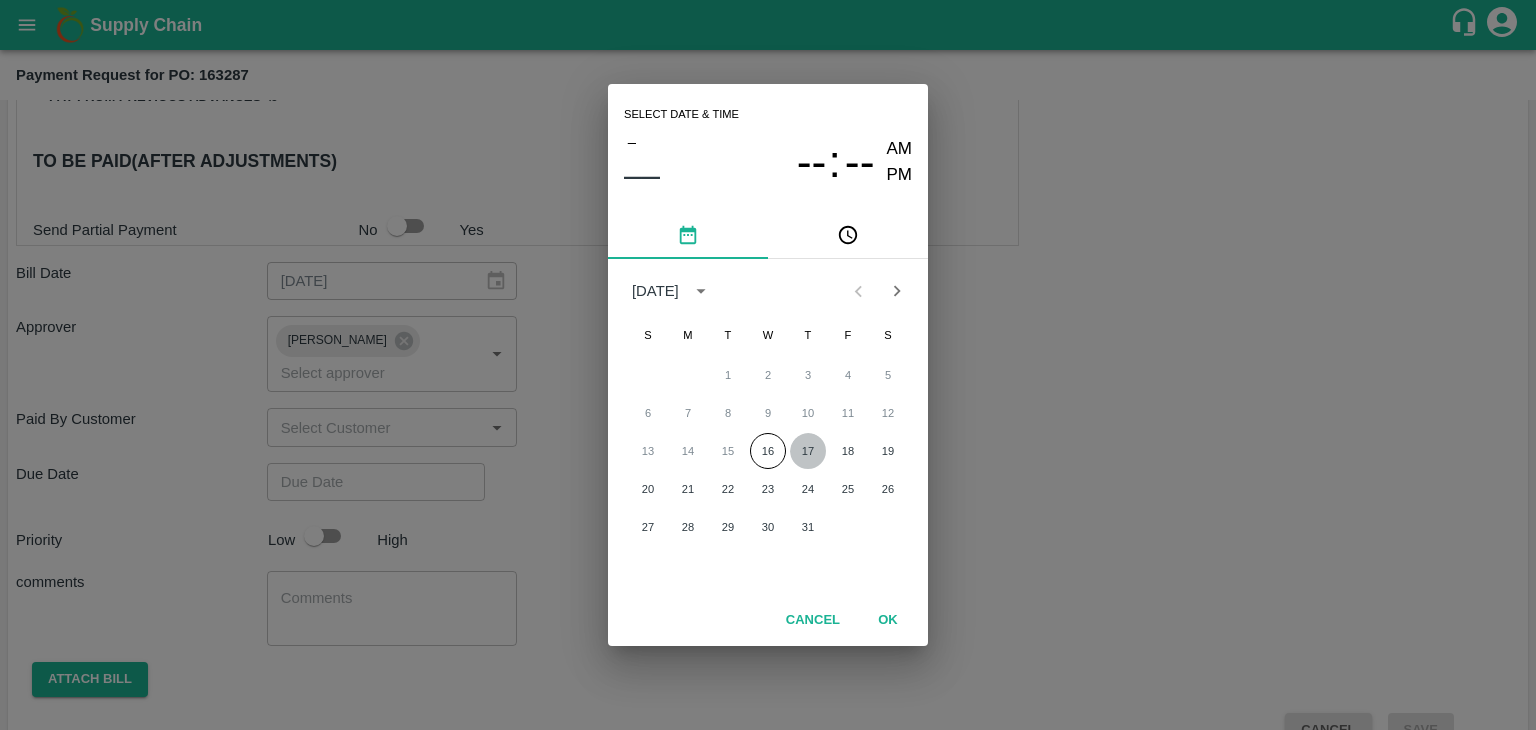 click on "17" at bounding box center (808, 451) 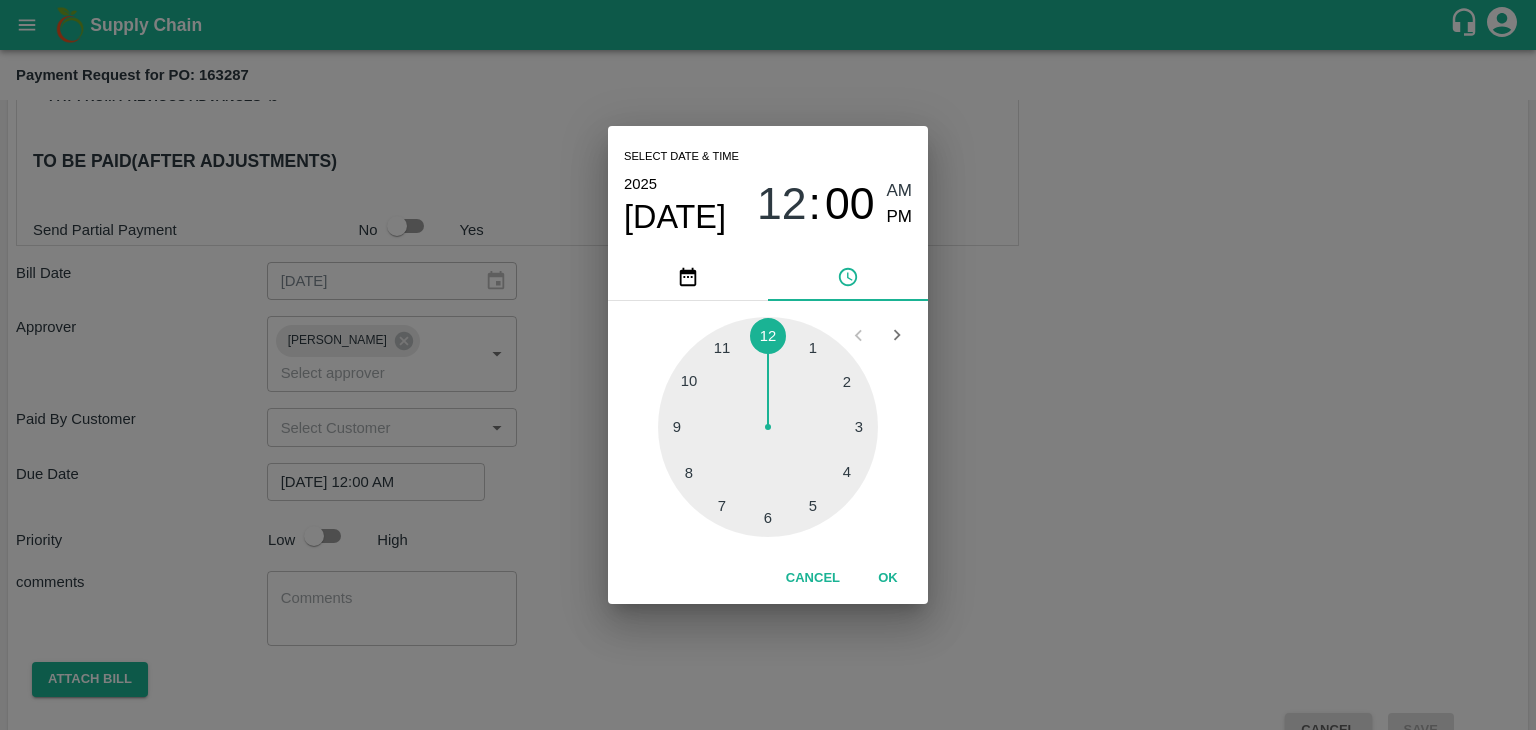 drag, startPoint x: 886, startPoint y: 597, endPoint x: 886, endPoint y: 574, distance: 23 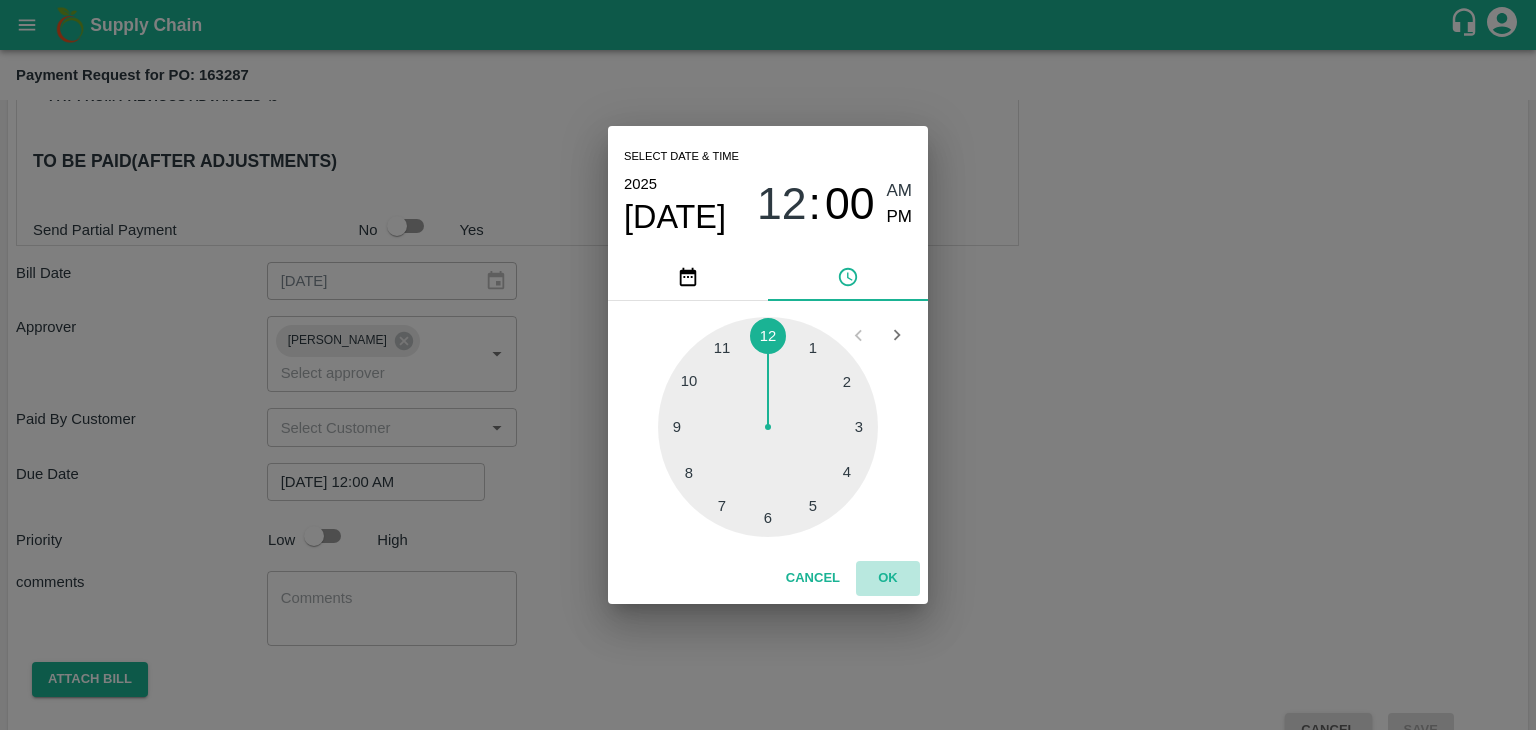click on "OK" at bounding box center [888, 578] 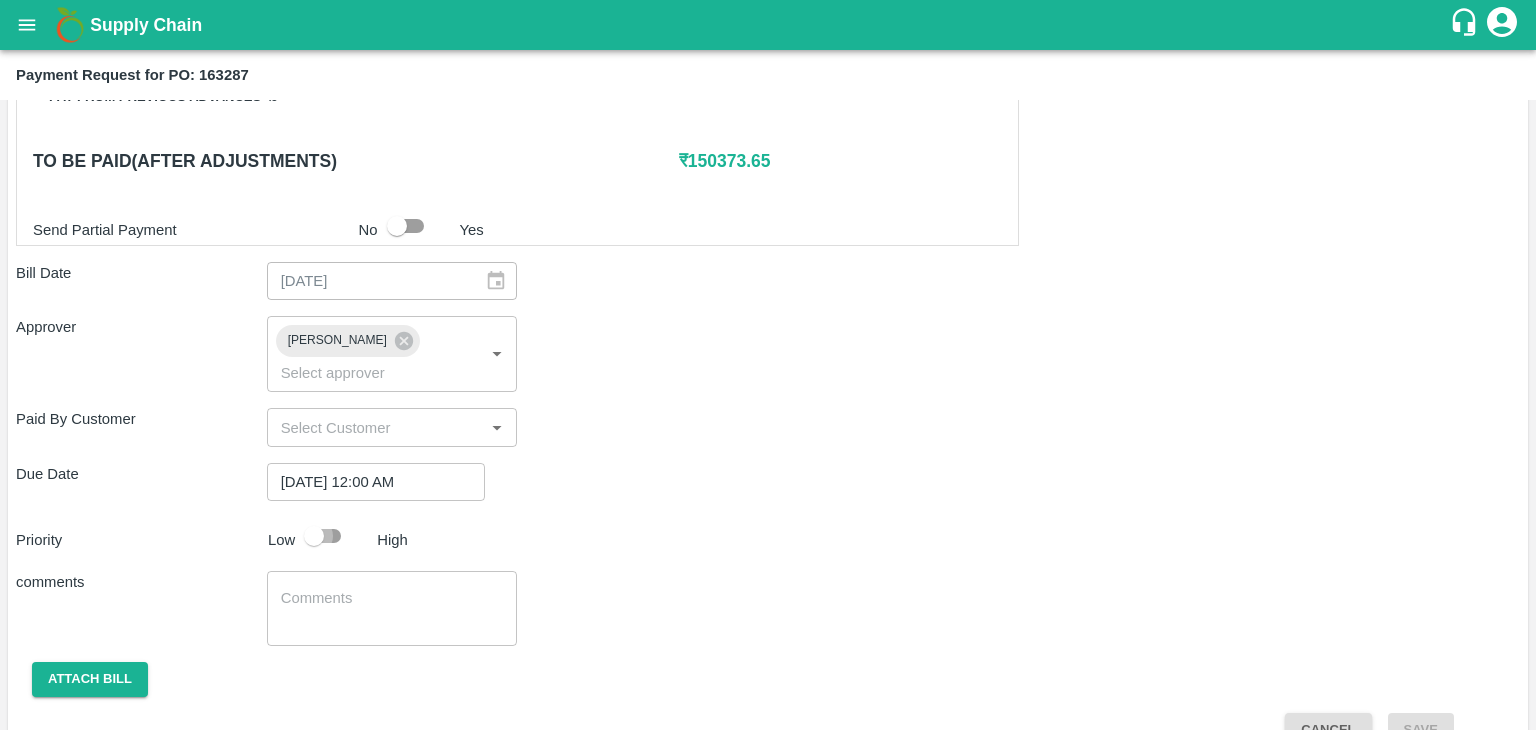 click at bounding box center (314, 536) 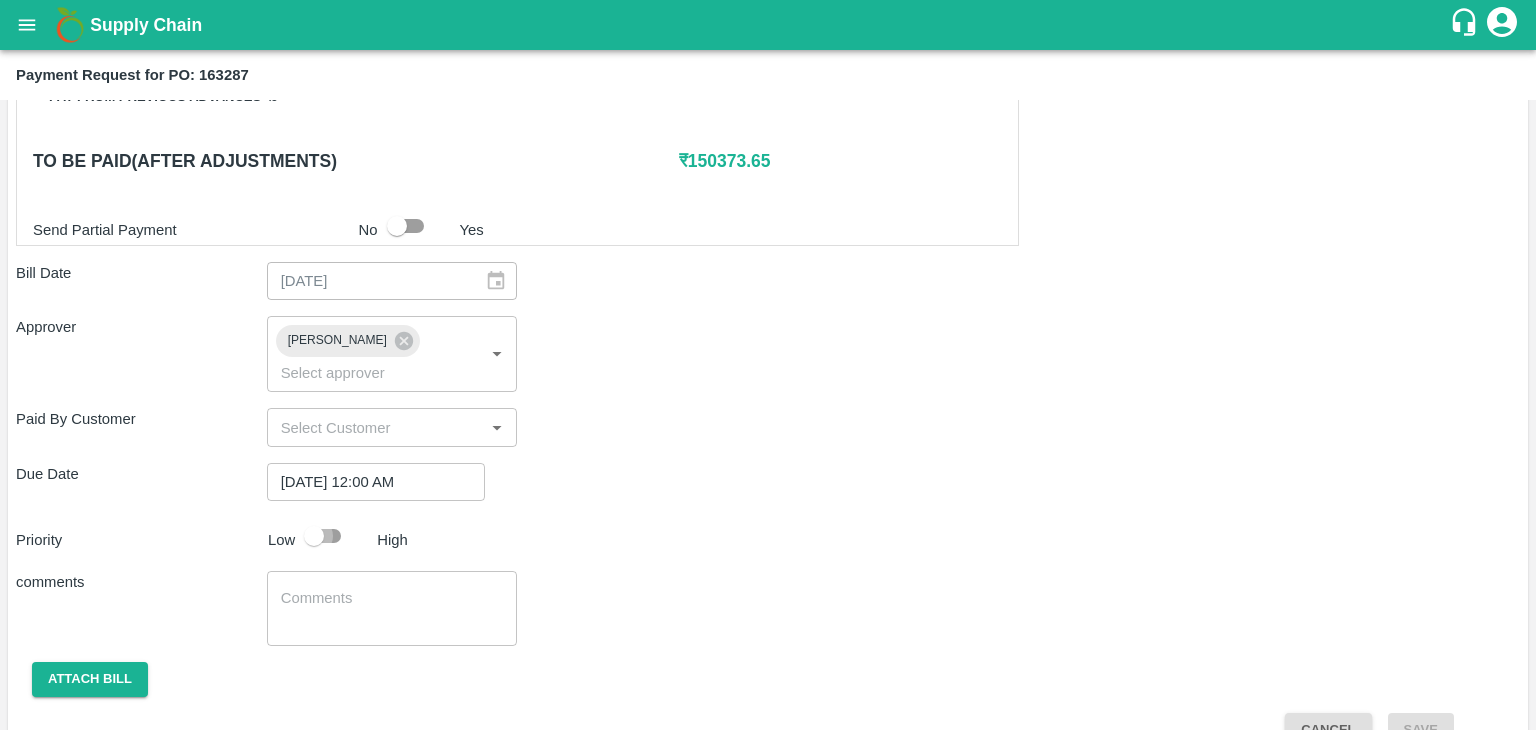 checkbox on "true" 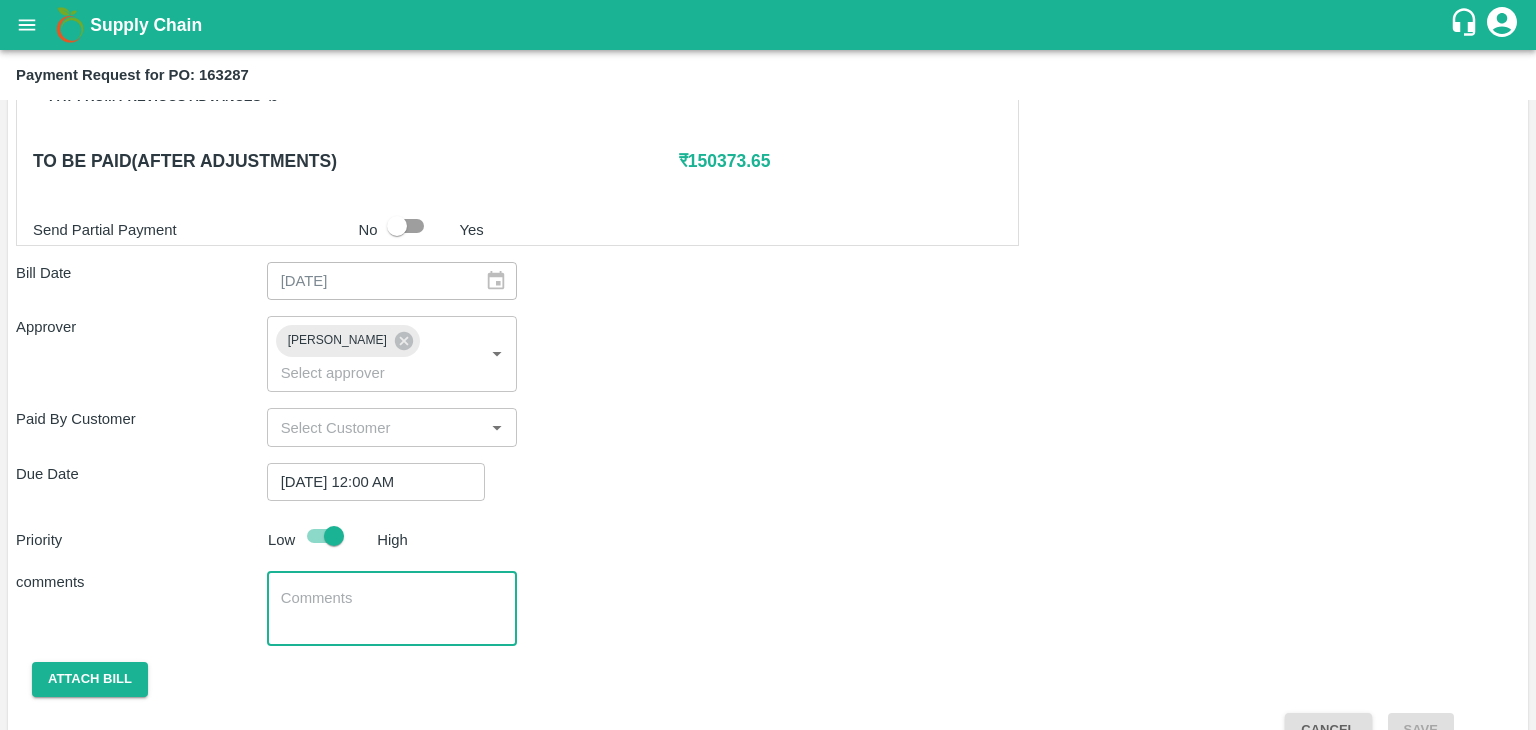 click at bounding box center (392, 609) 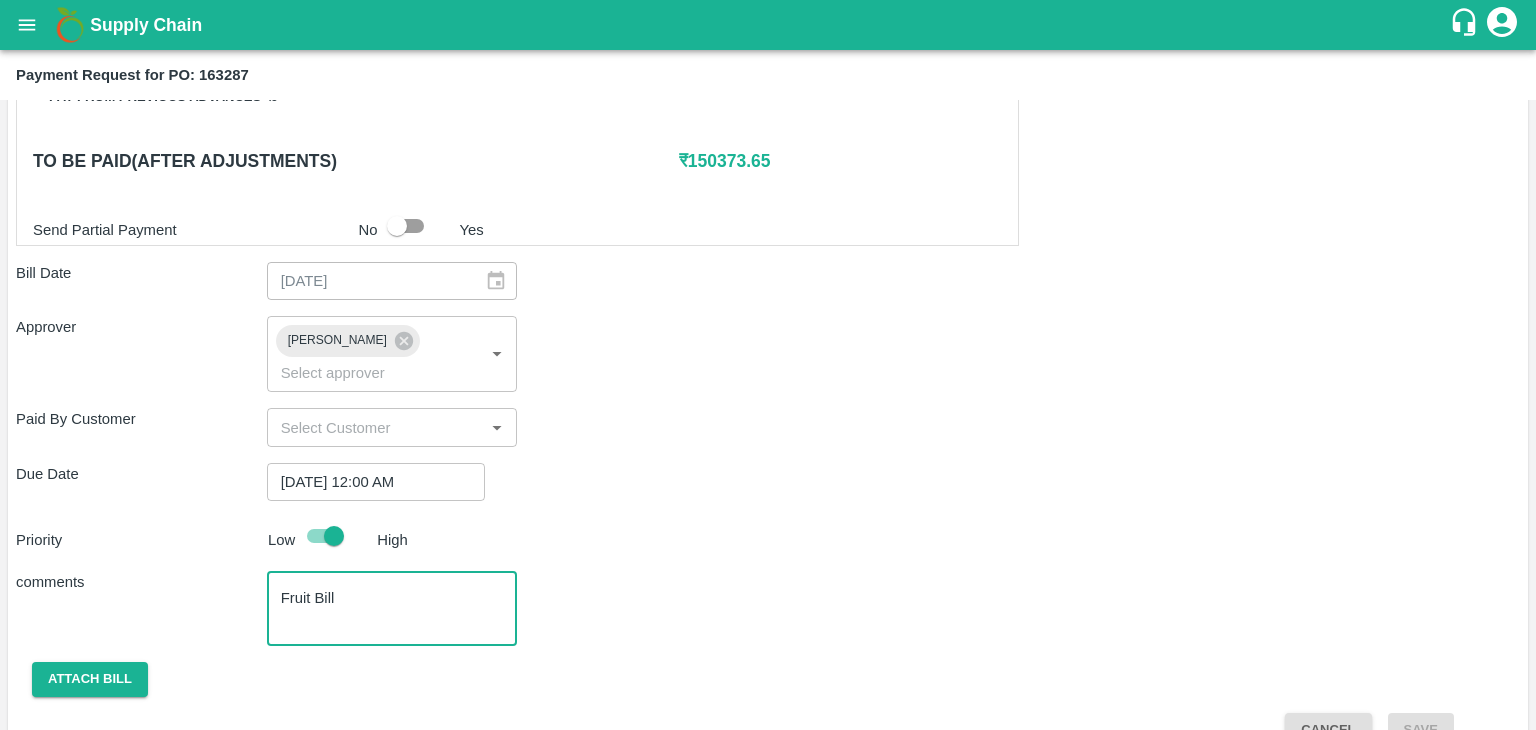 scroll, scrollTop: 948, scrollLeft: 0, axis: vertical 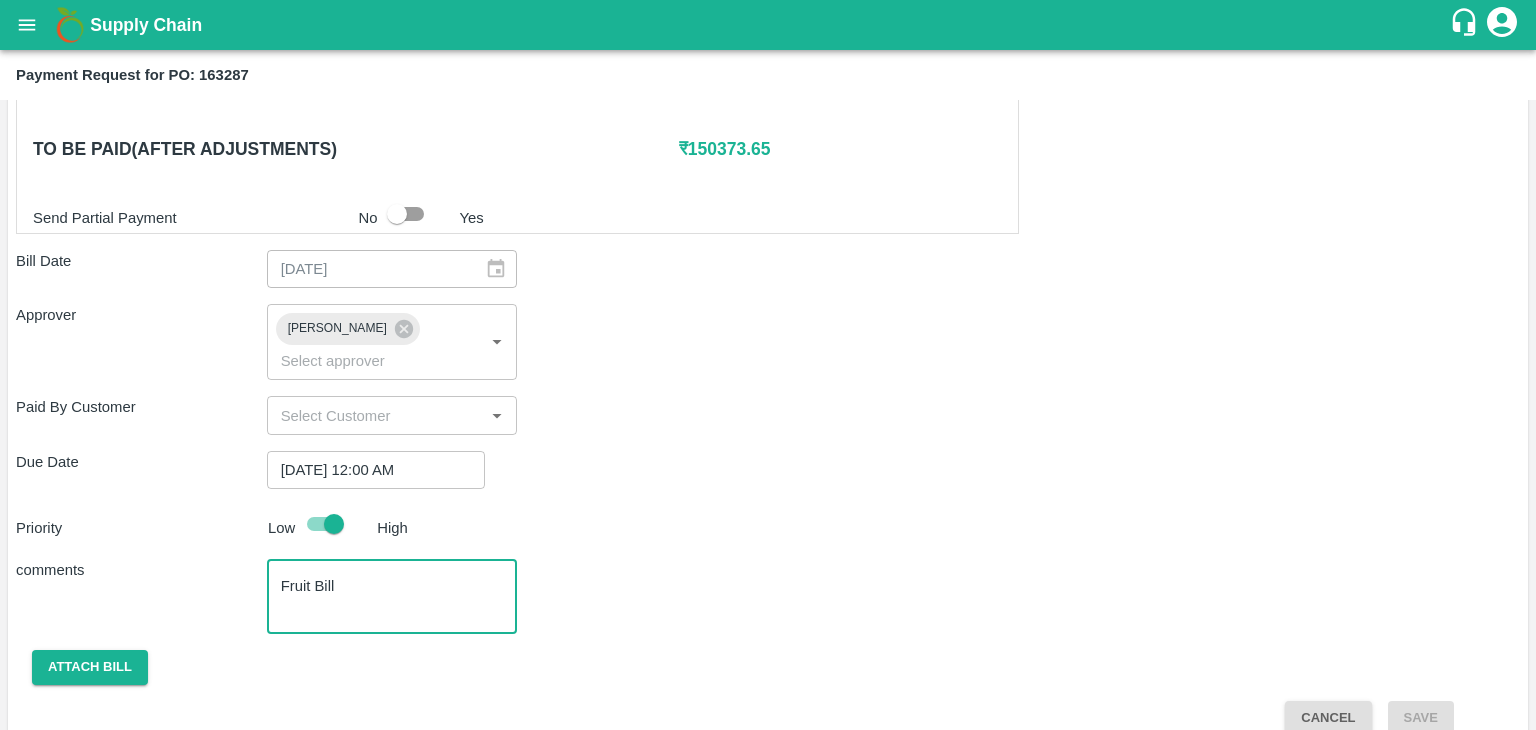 type on "Fruit Bill" 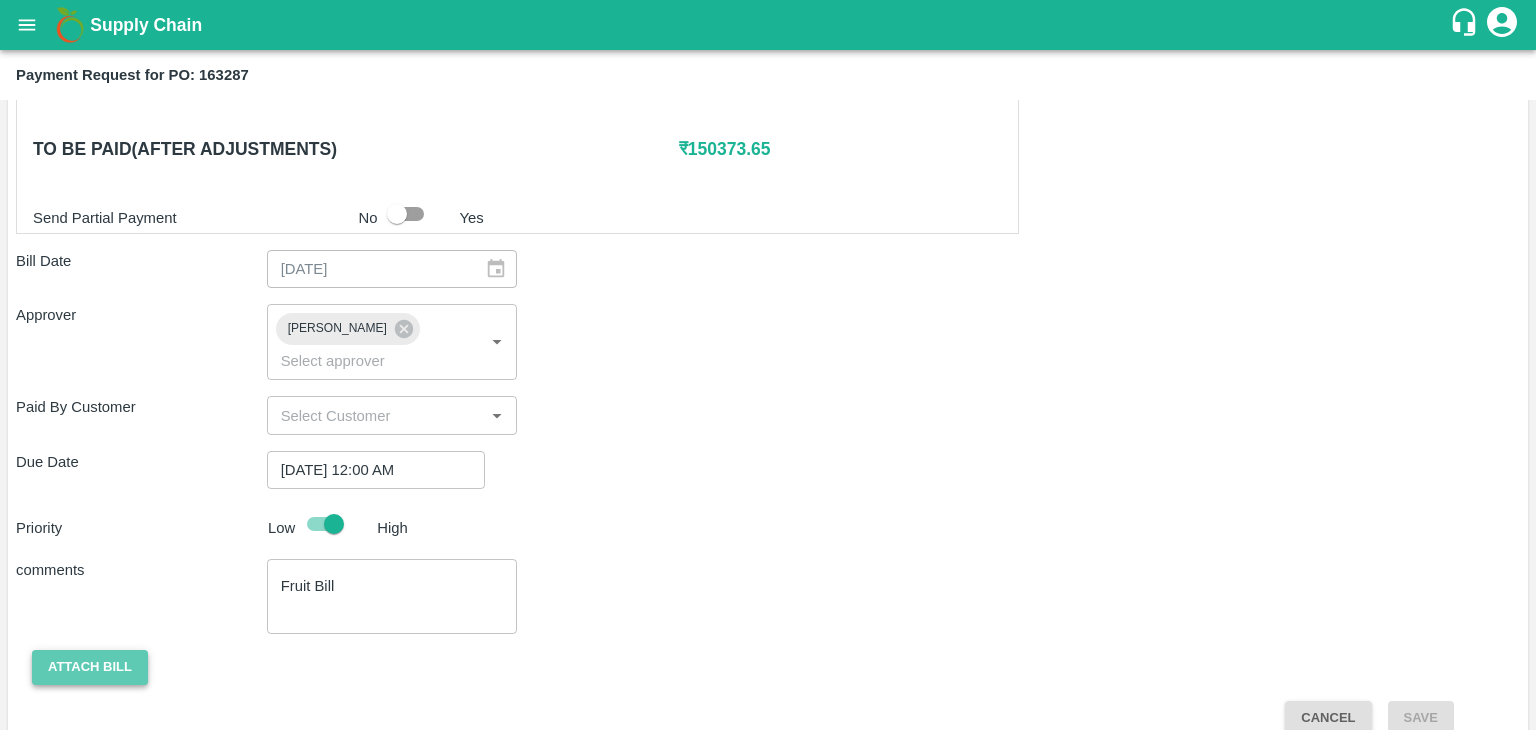 click on "Attach bill" at bounding box center [90, 667] 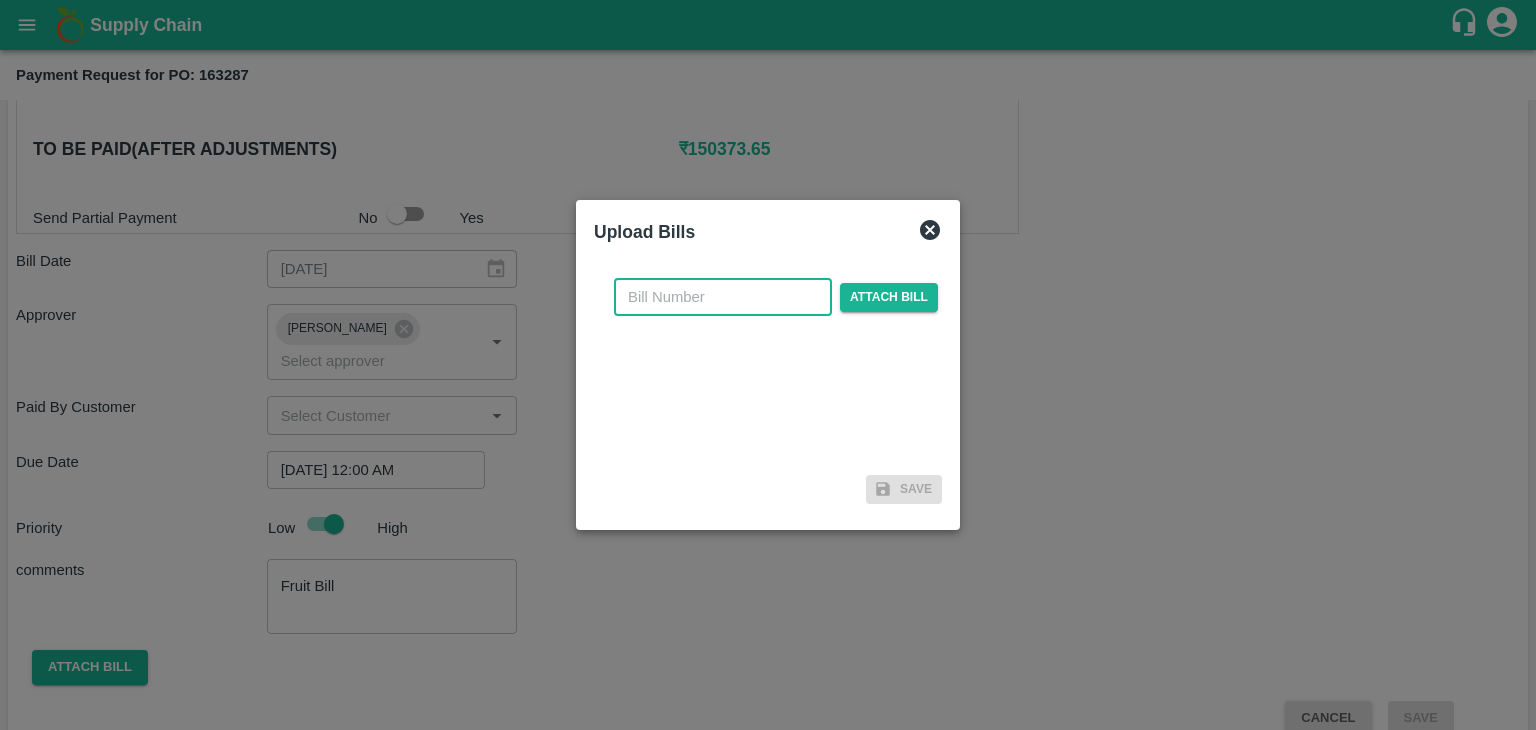 click at bounding box center [723, 297] 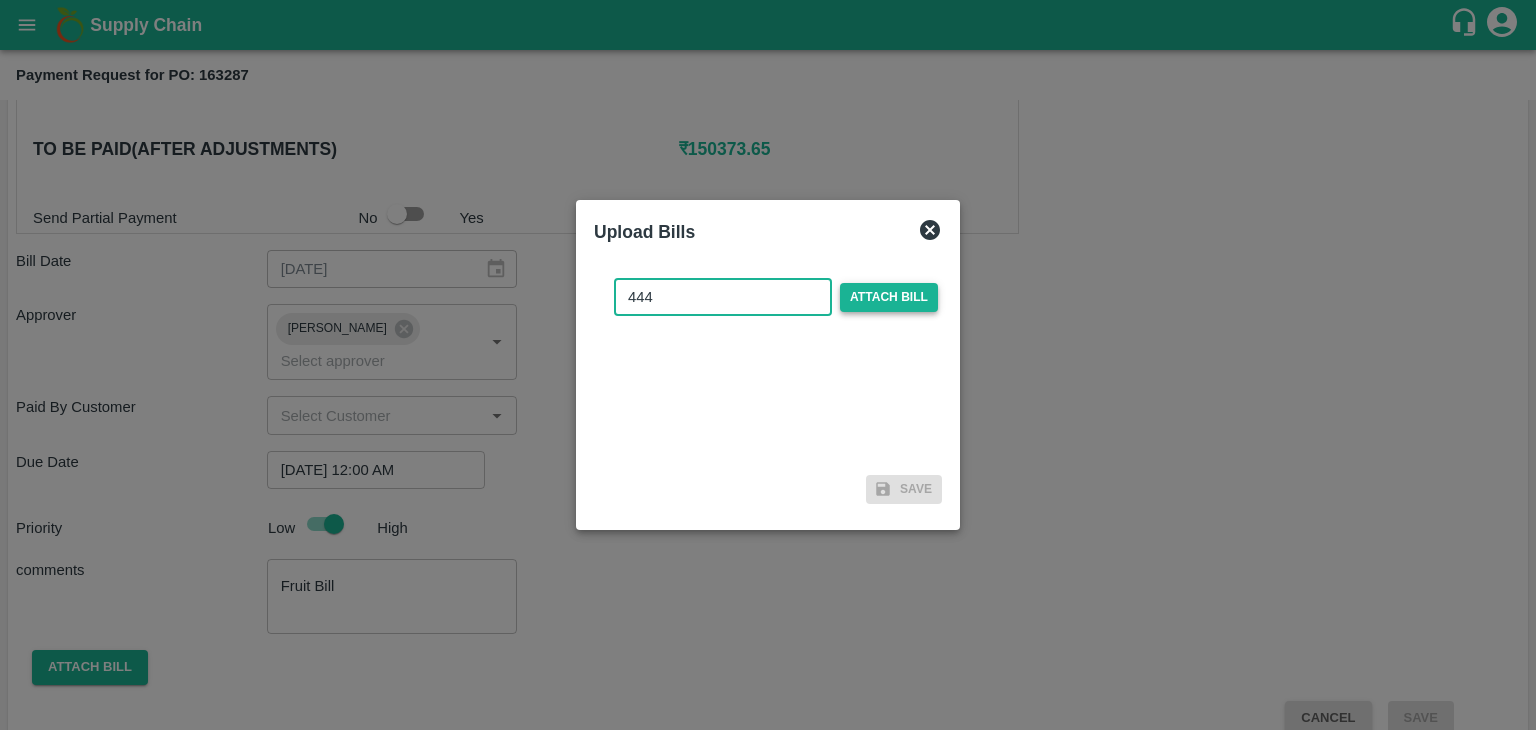 type on "444" 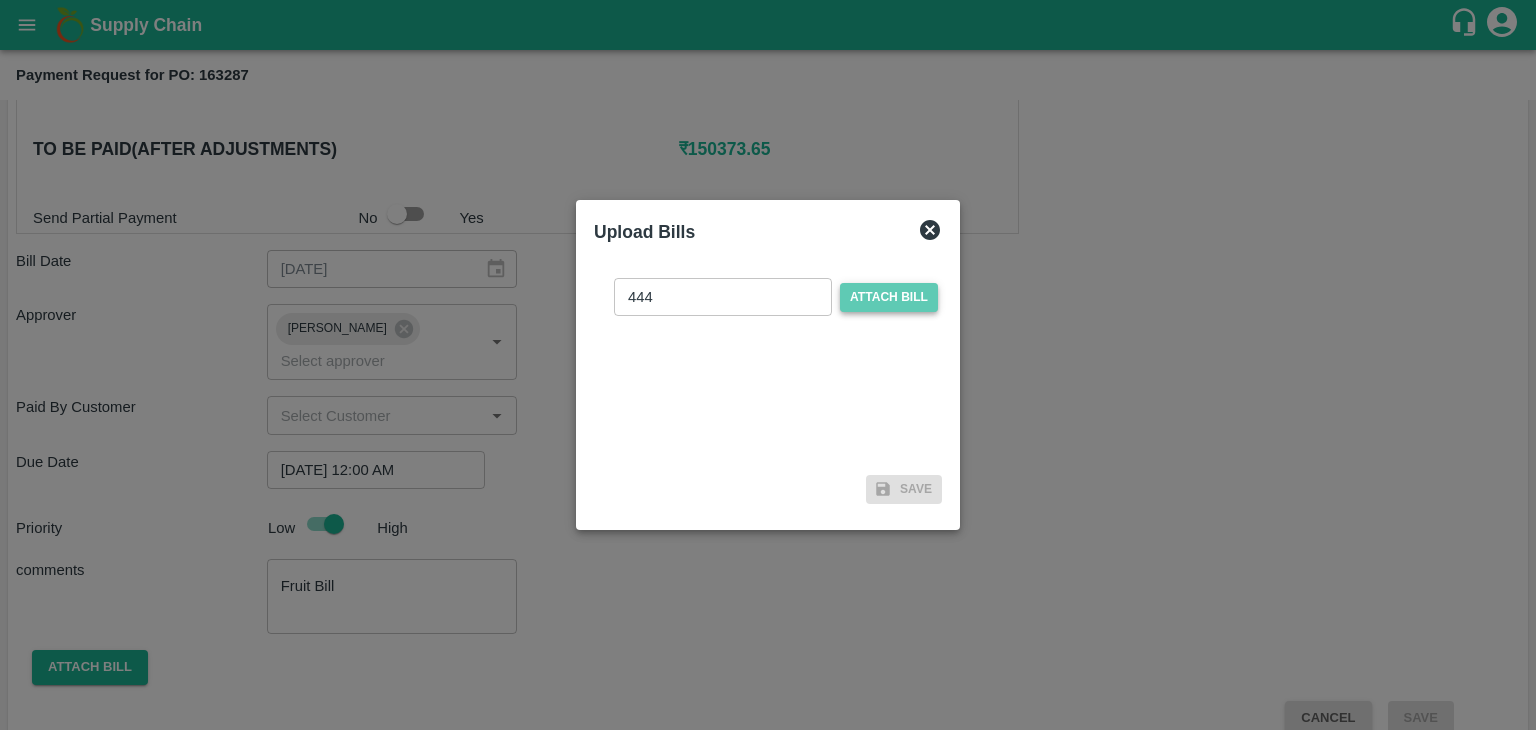 click on "Attach bill" at bounding box center (889, 297) 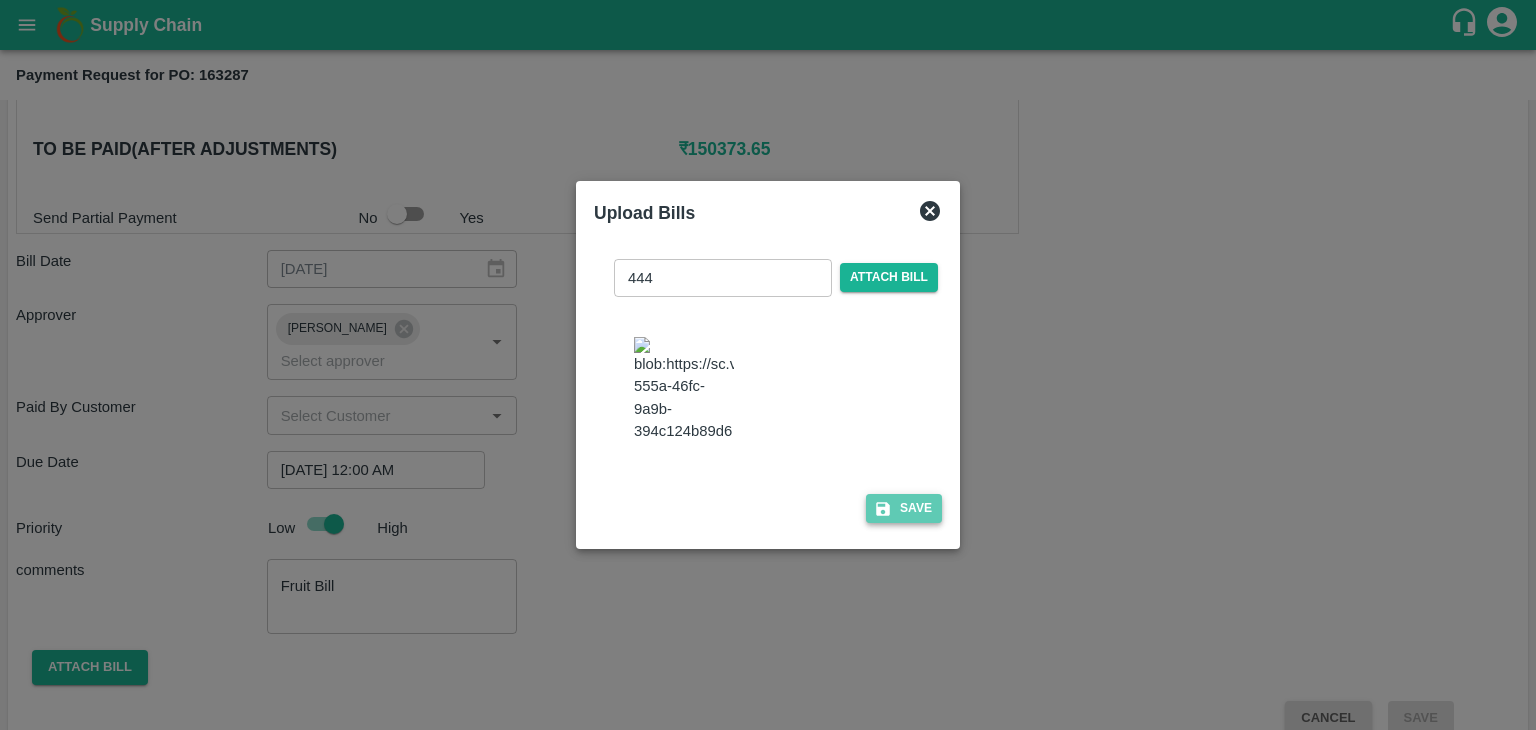 click on "Save" at bounding box center (904, 508) 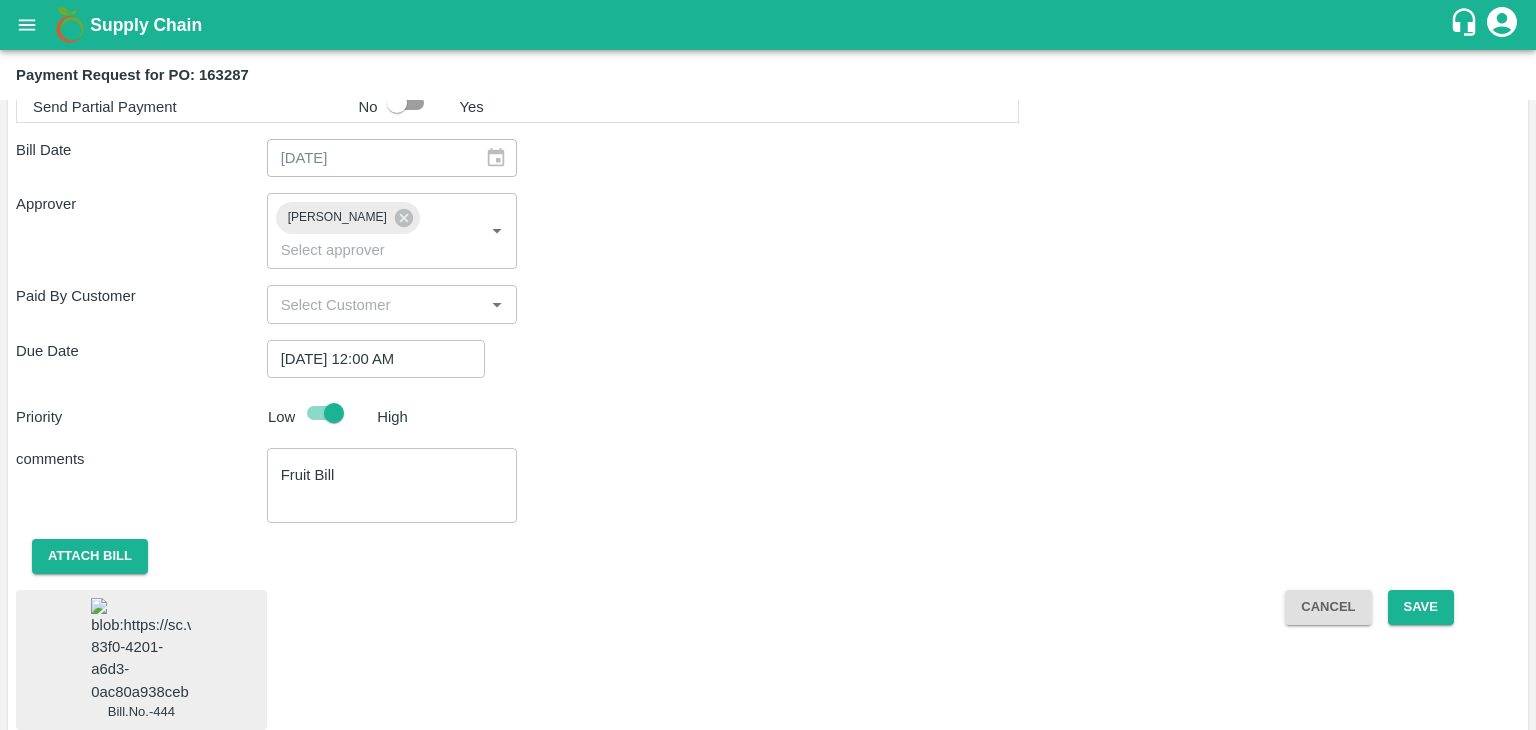 scroll, scrollTop: 1058, scrollLeft: 0, axis: vertical 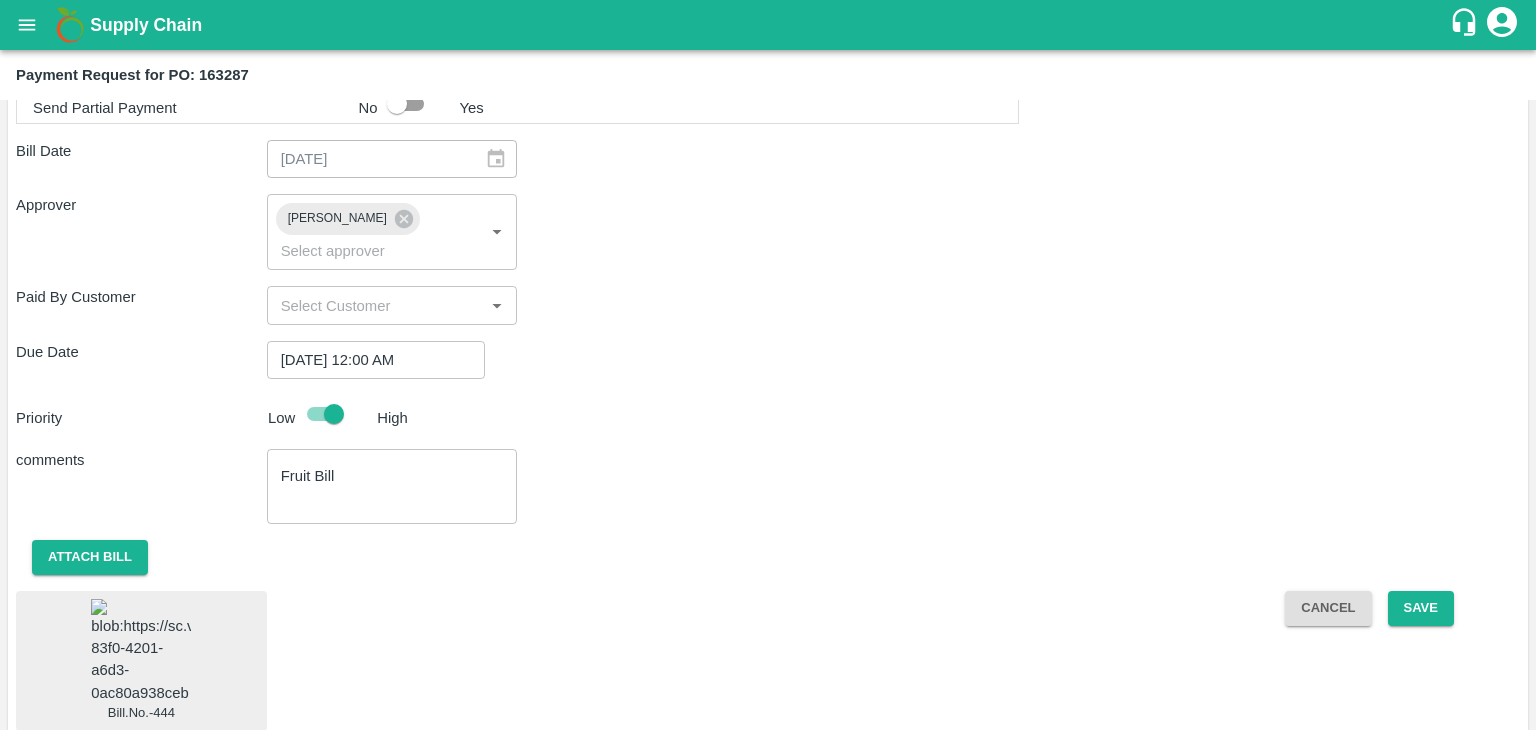 click at bounding box center (141, 651) 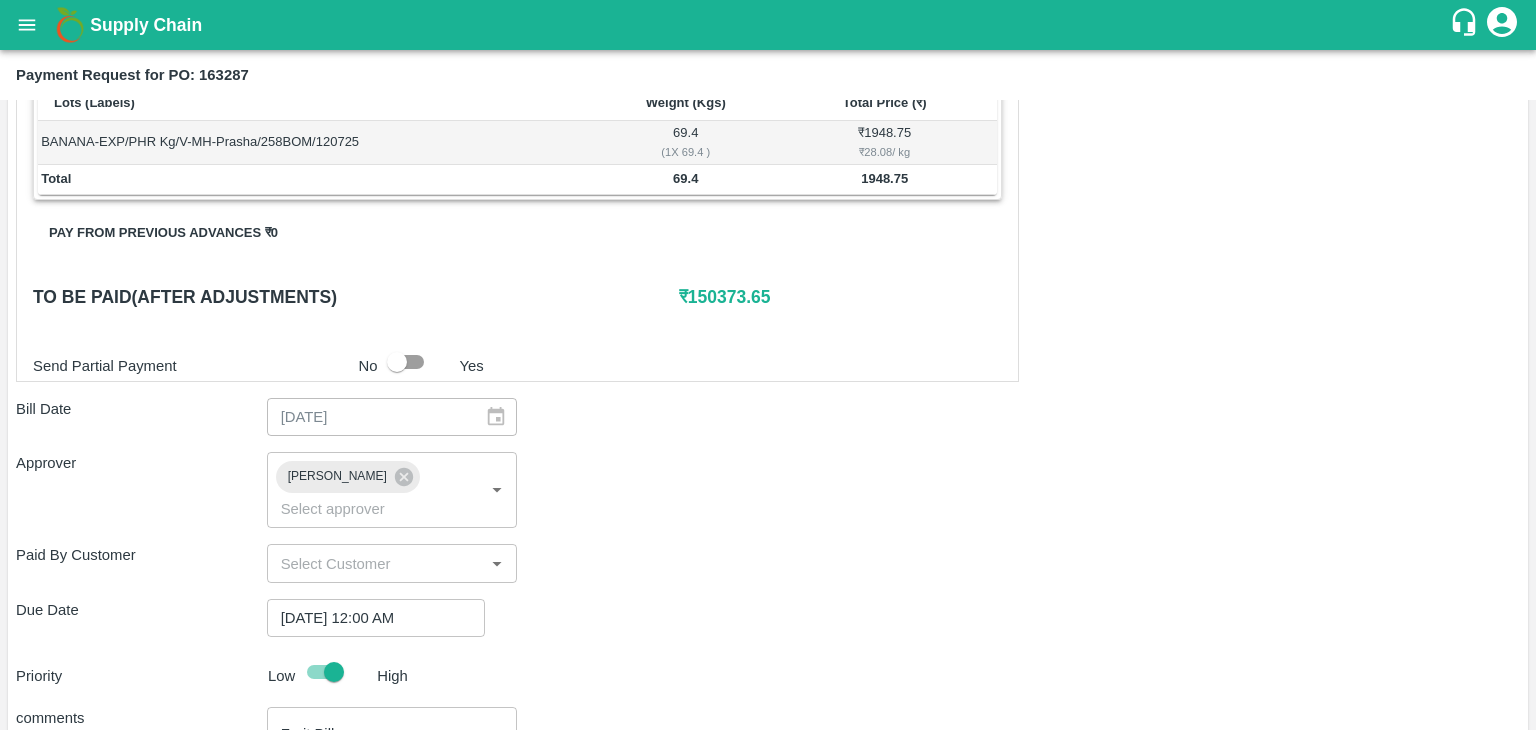 scroll, scrollTop: 1059, scrollLeft: 0, axis: vertical 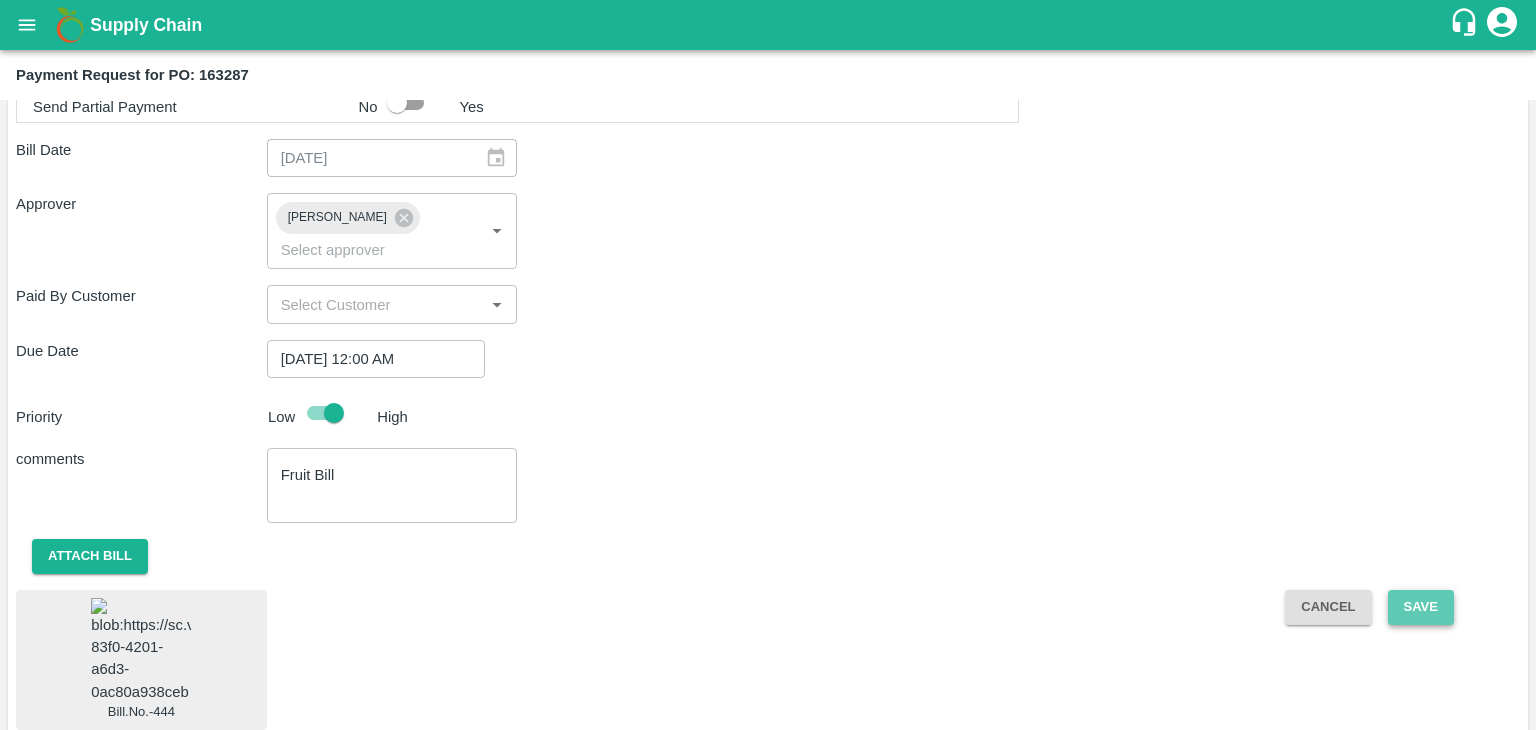 click on "Save" at bounding box center [1421, 607] 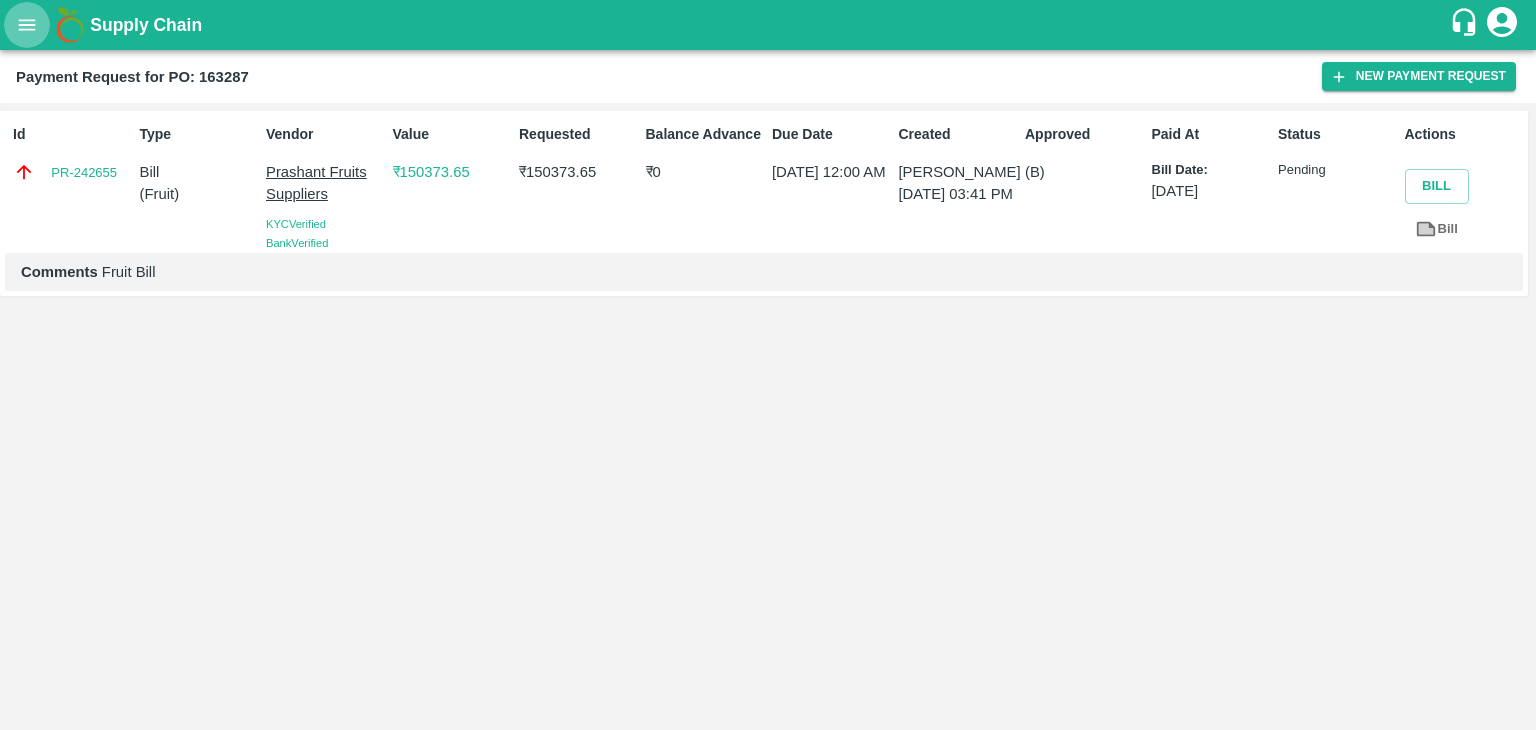 click 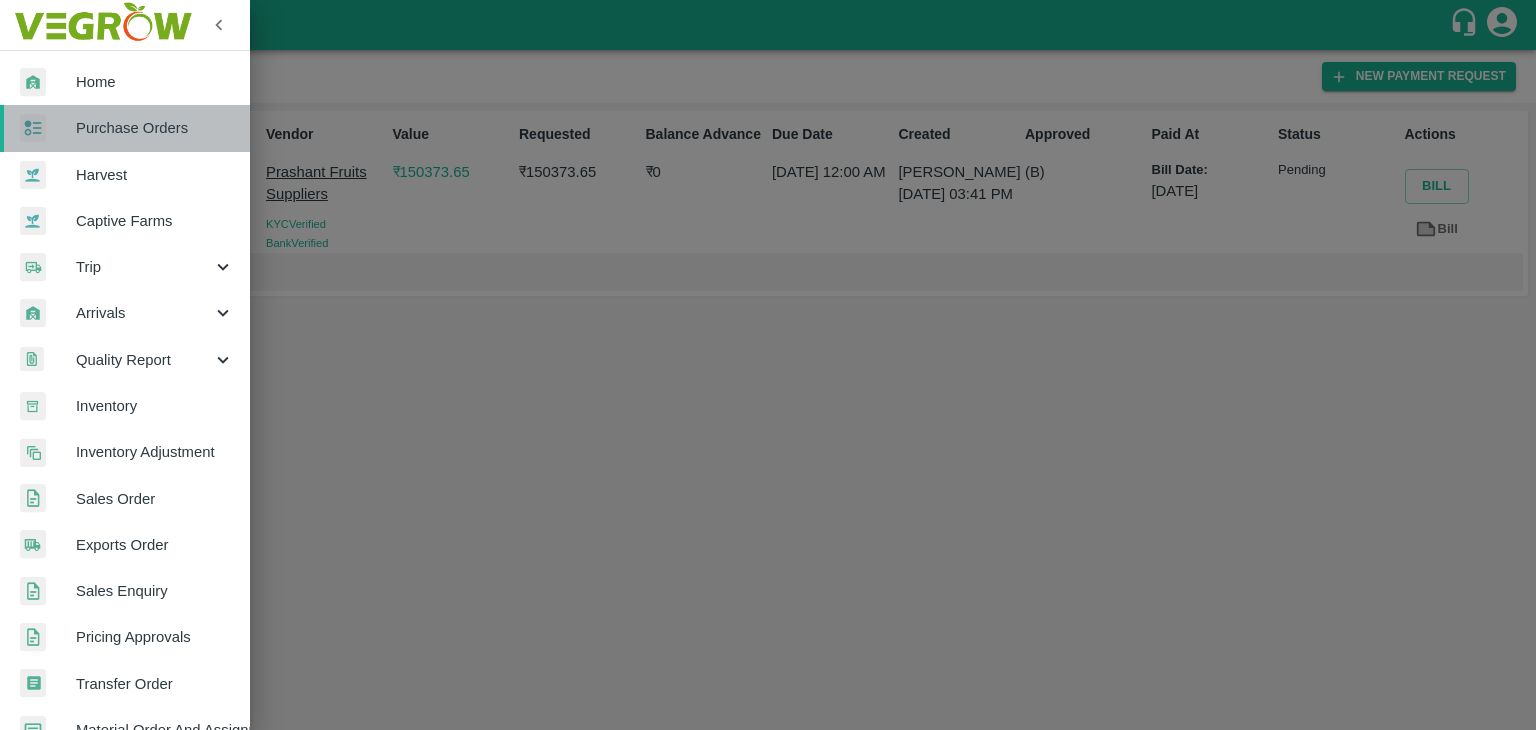 click on "Purchase Orders" at bounding box center (155, 128) 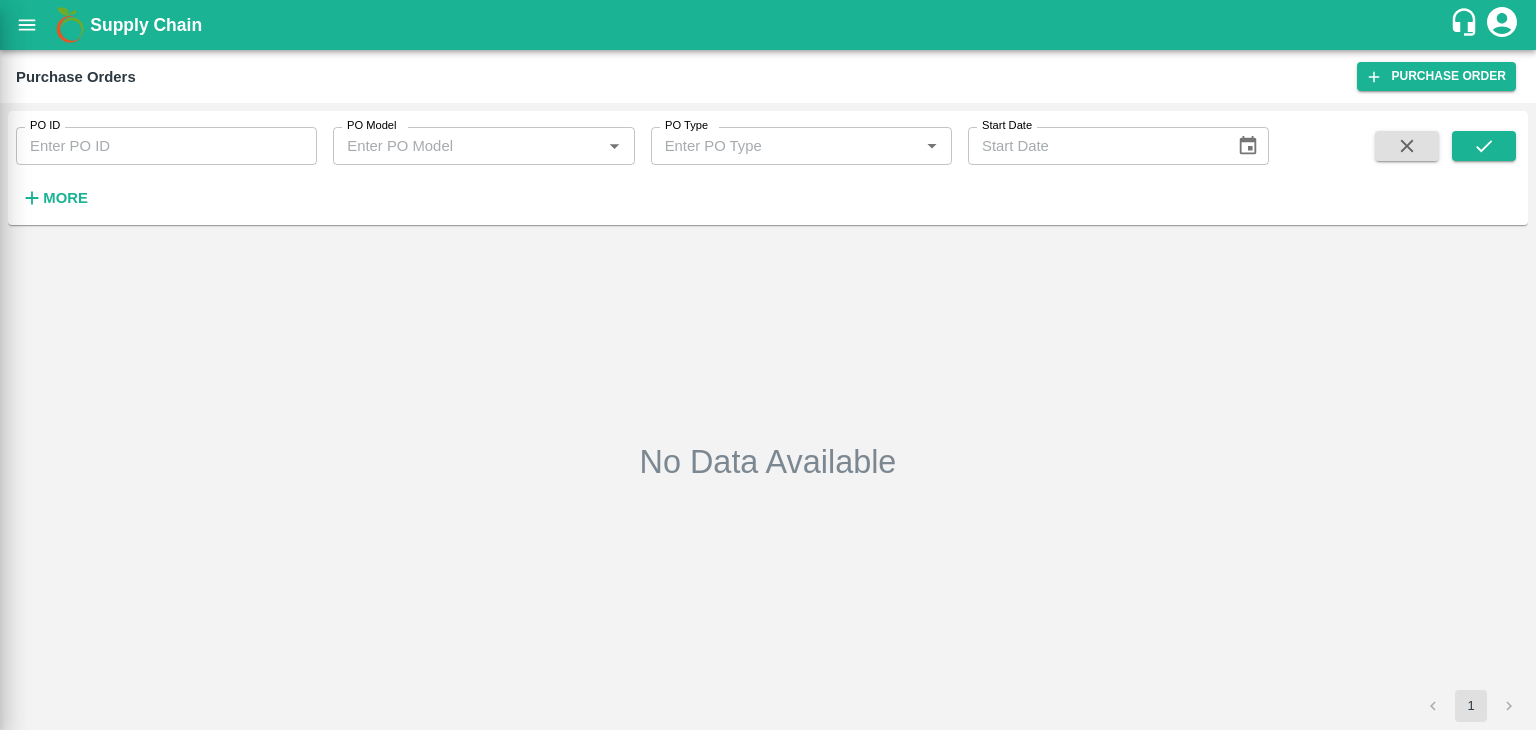 click at bounding box center (768, 365) 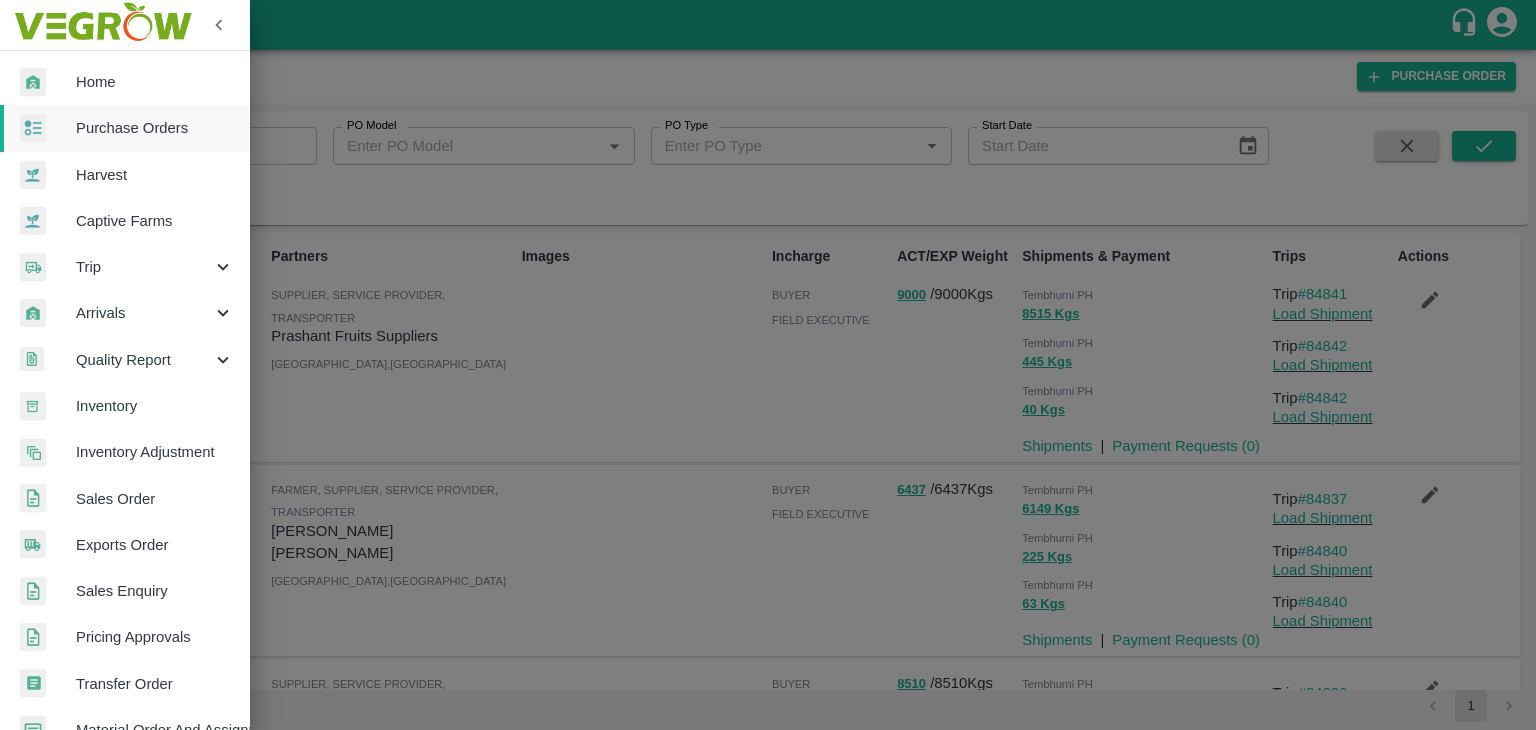 click at bounding box center [768, 365] 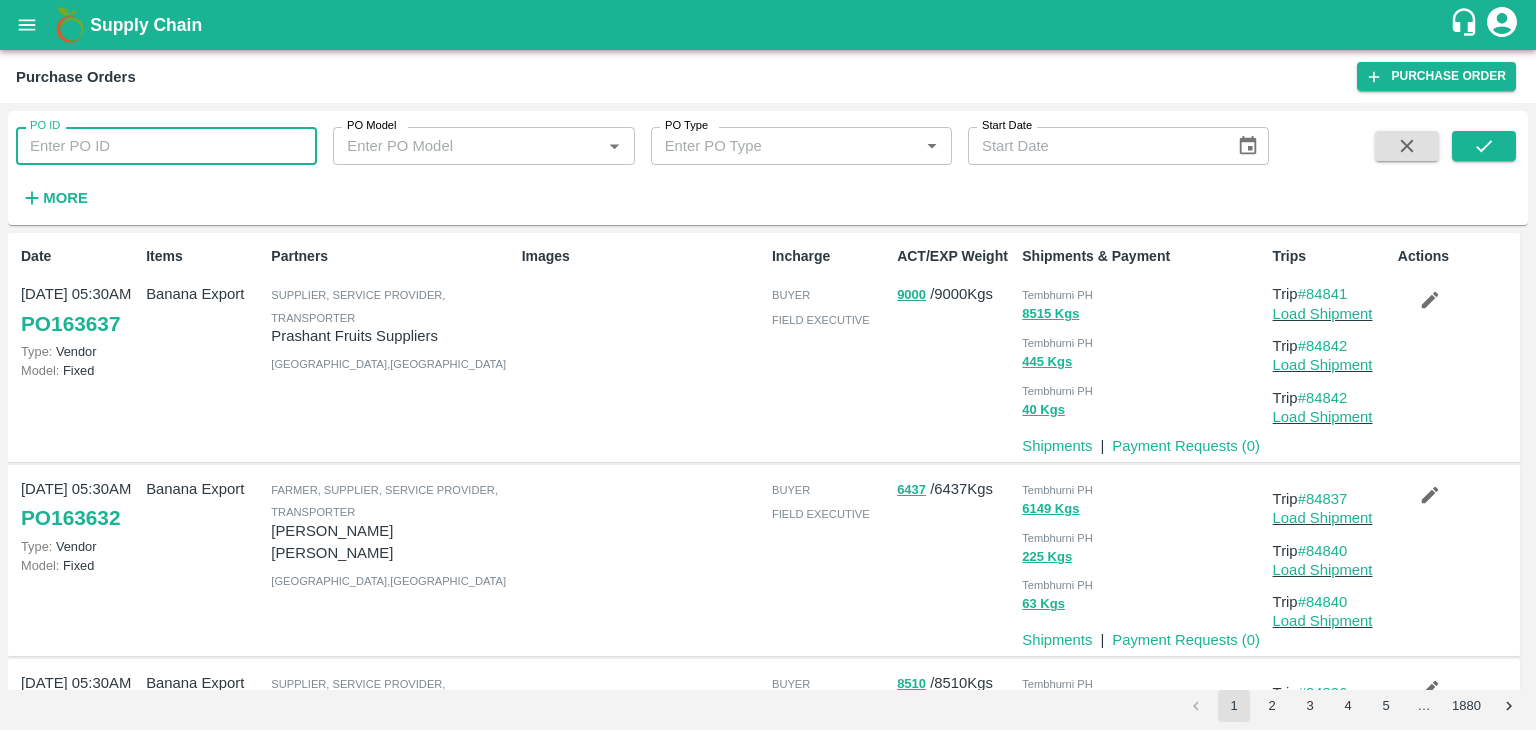click on "PO ID" at bounding box center [166, 146] 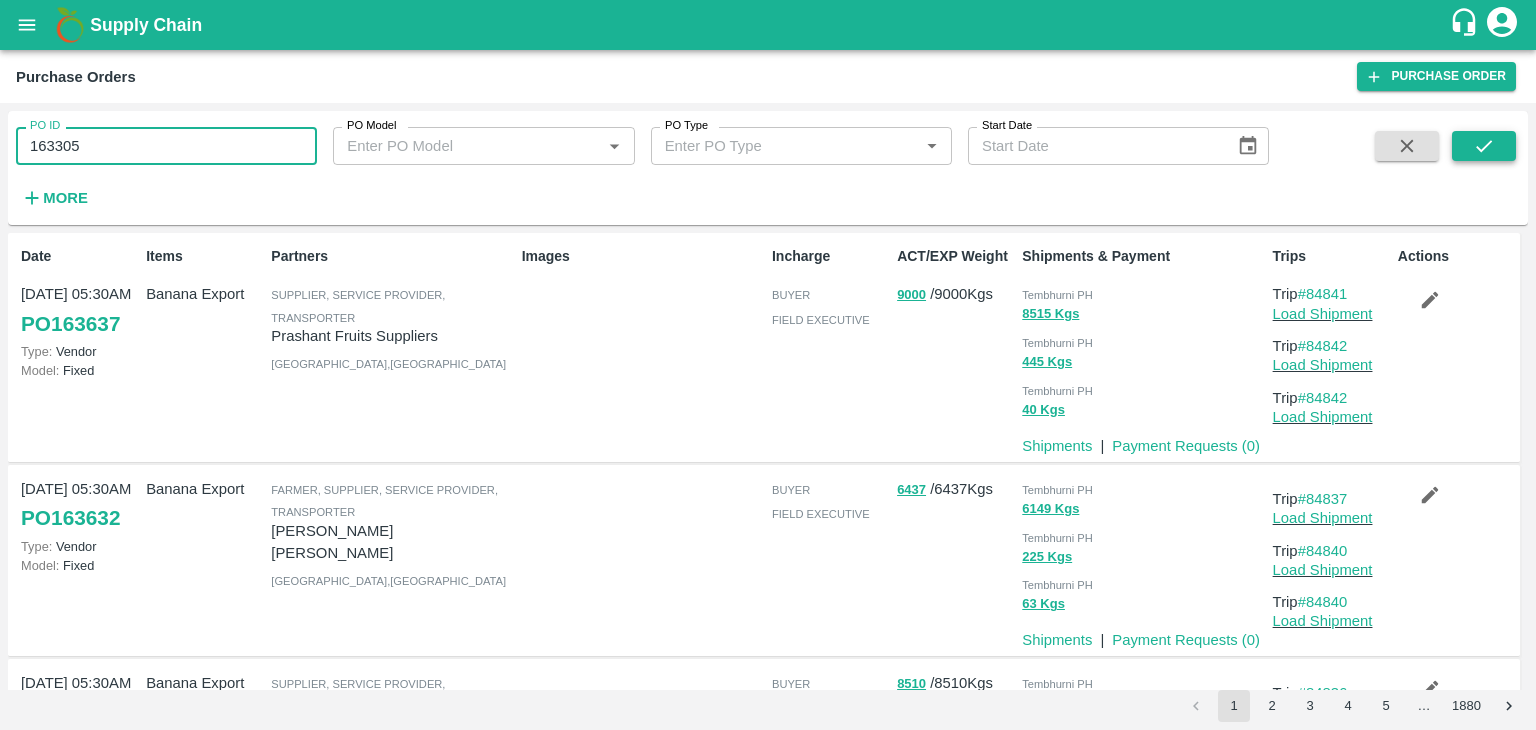 type on "163305" 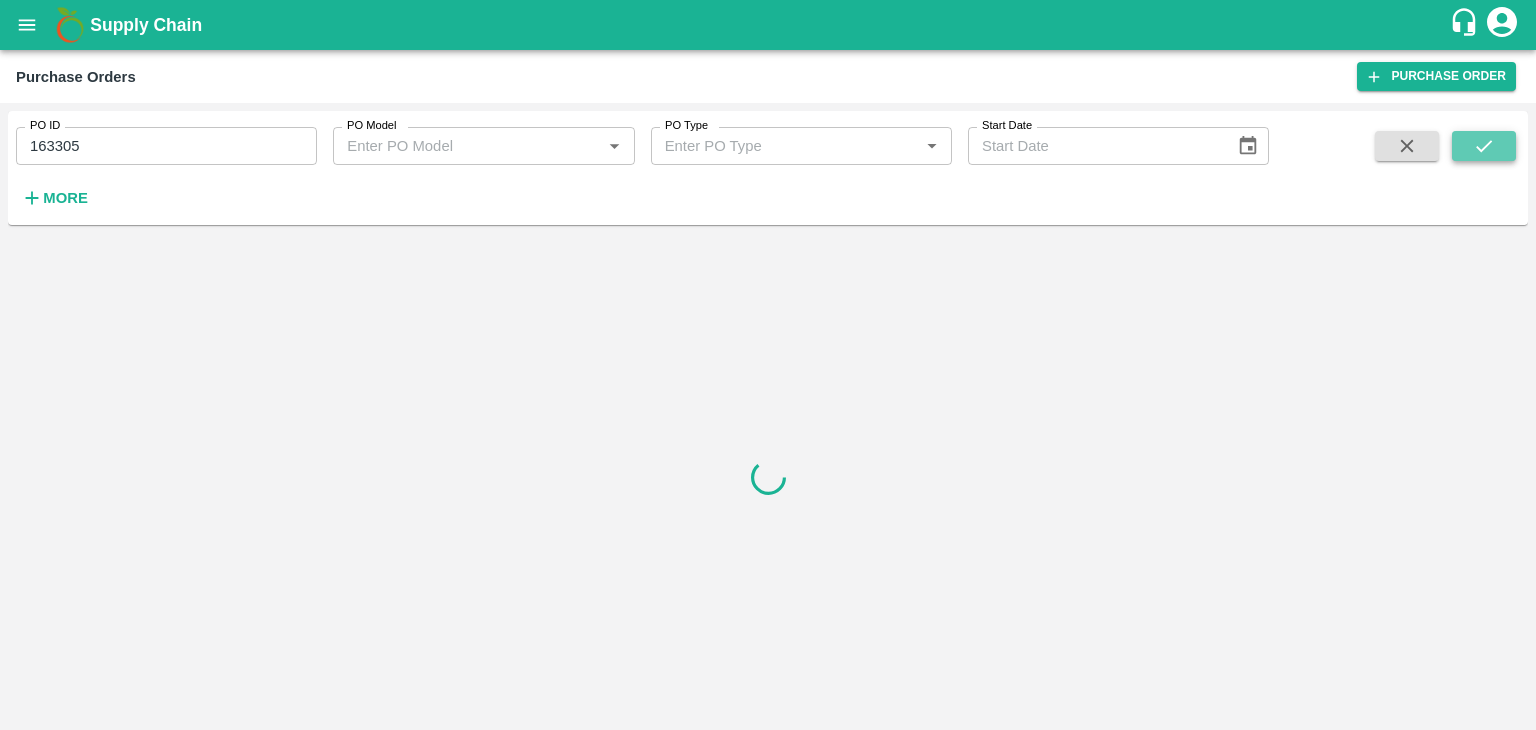 click at bounding box center [1484, 146] 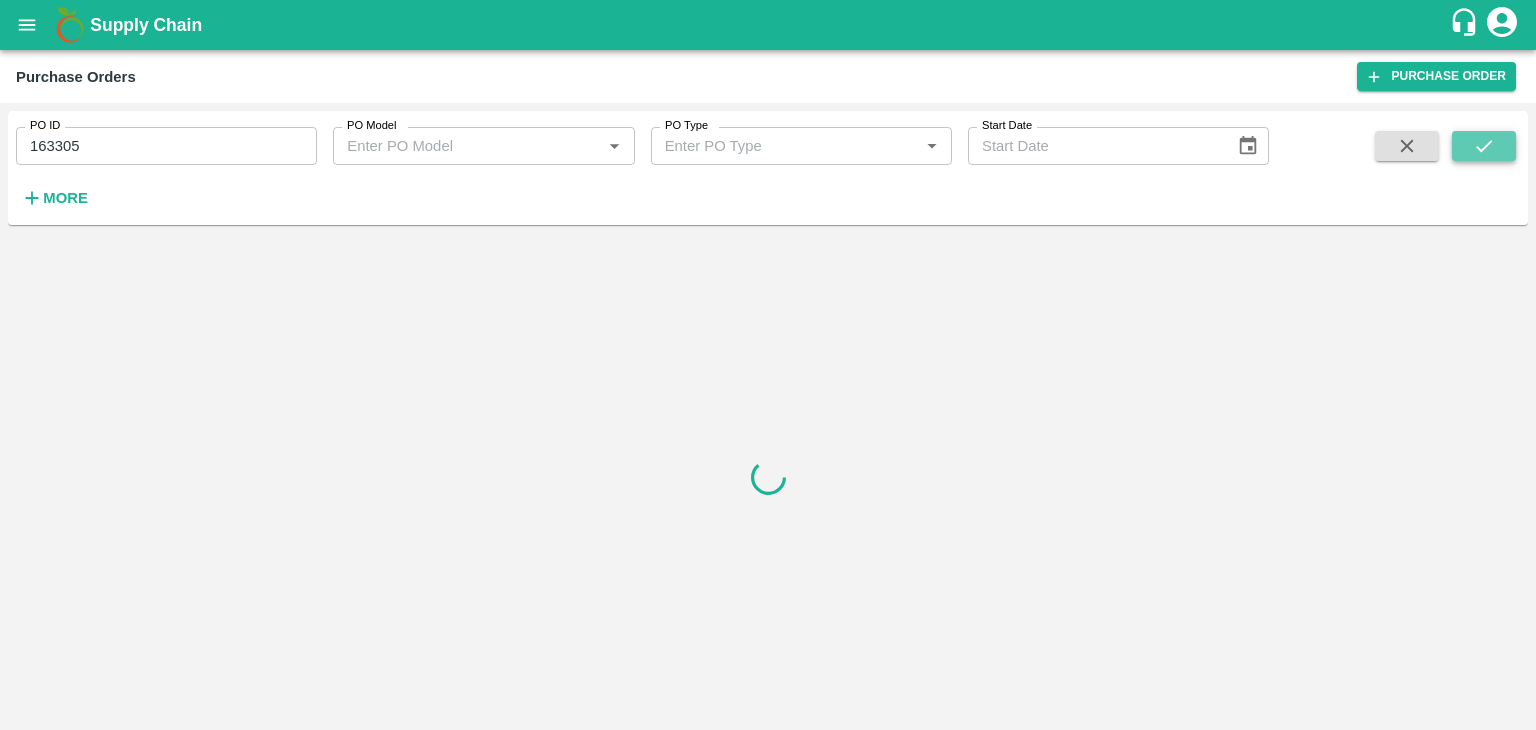 click at bounding box center (1484, 146) 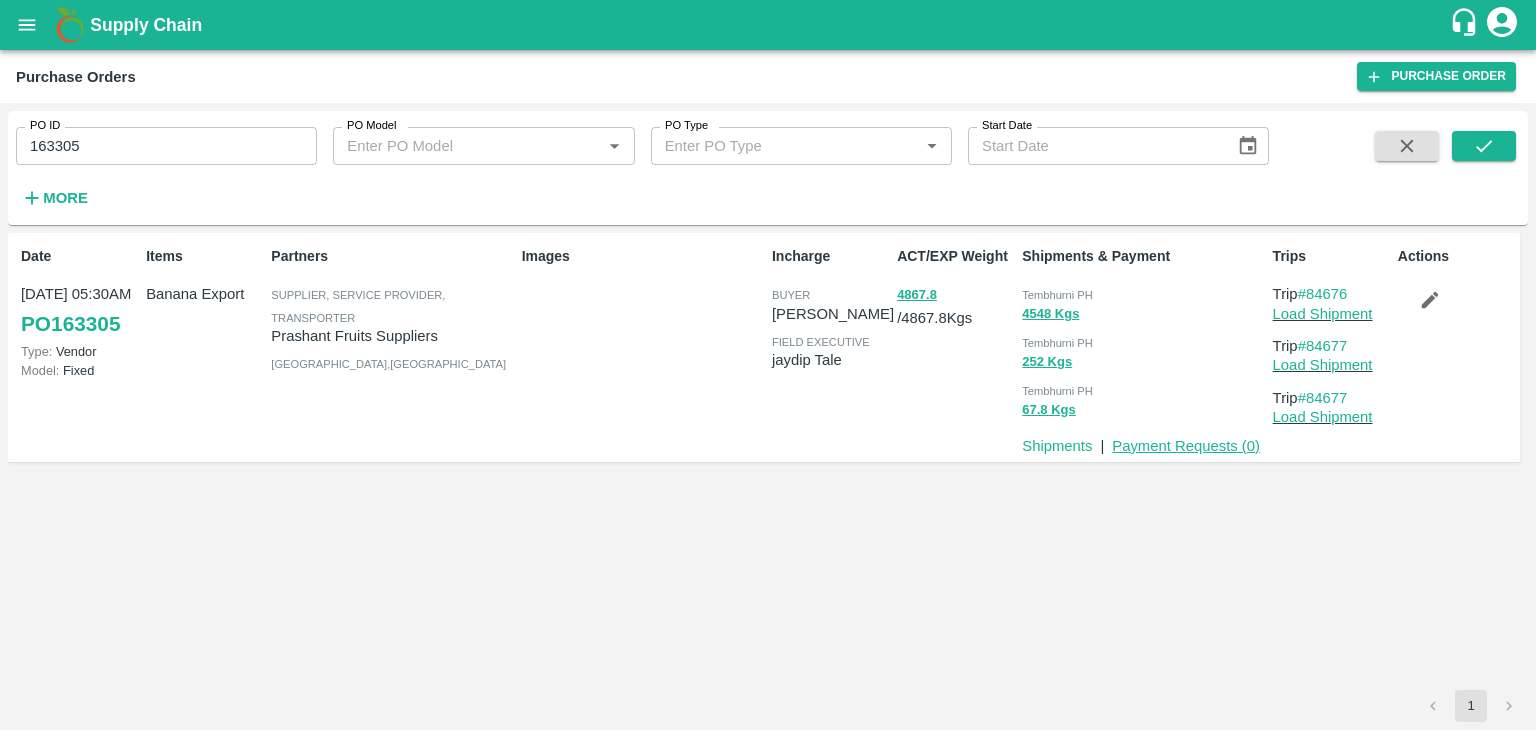 click on "Payment Requests ( 0 )" at bounding box center (1186, 446) 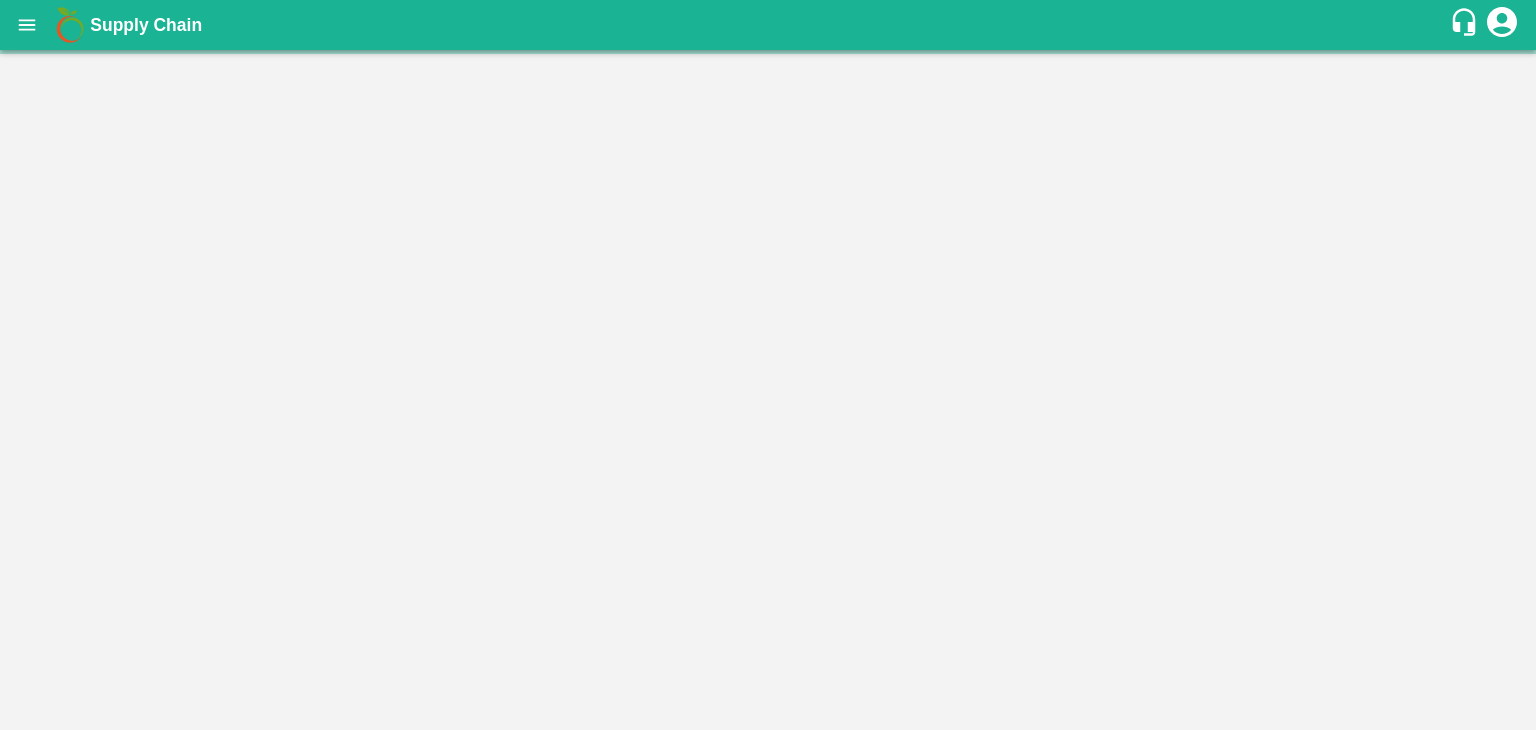 scroll, scrollTop: 0, scrollLeft: 0, axis: both 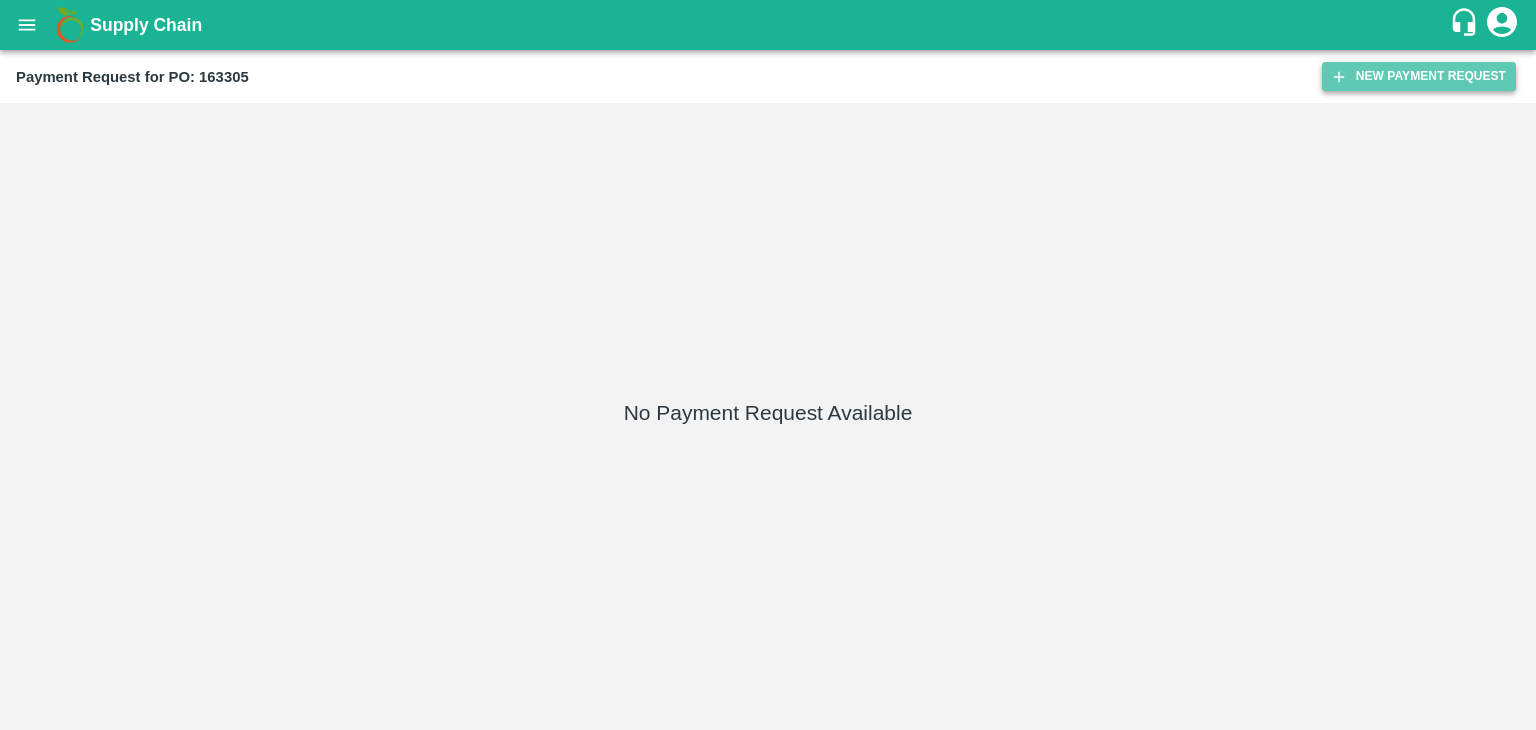 click on "New Payment Request" at bounding box center [1419, 76] 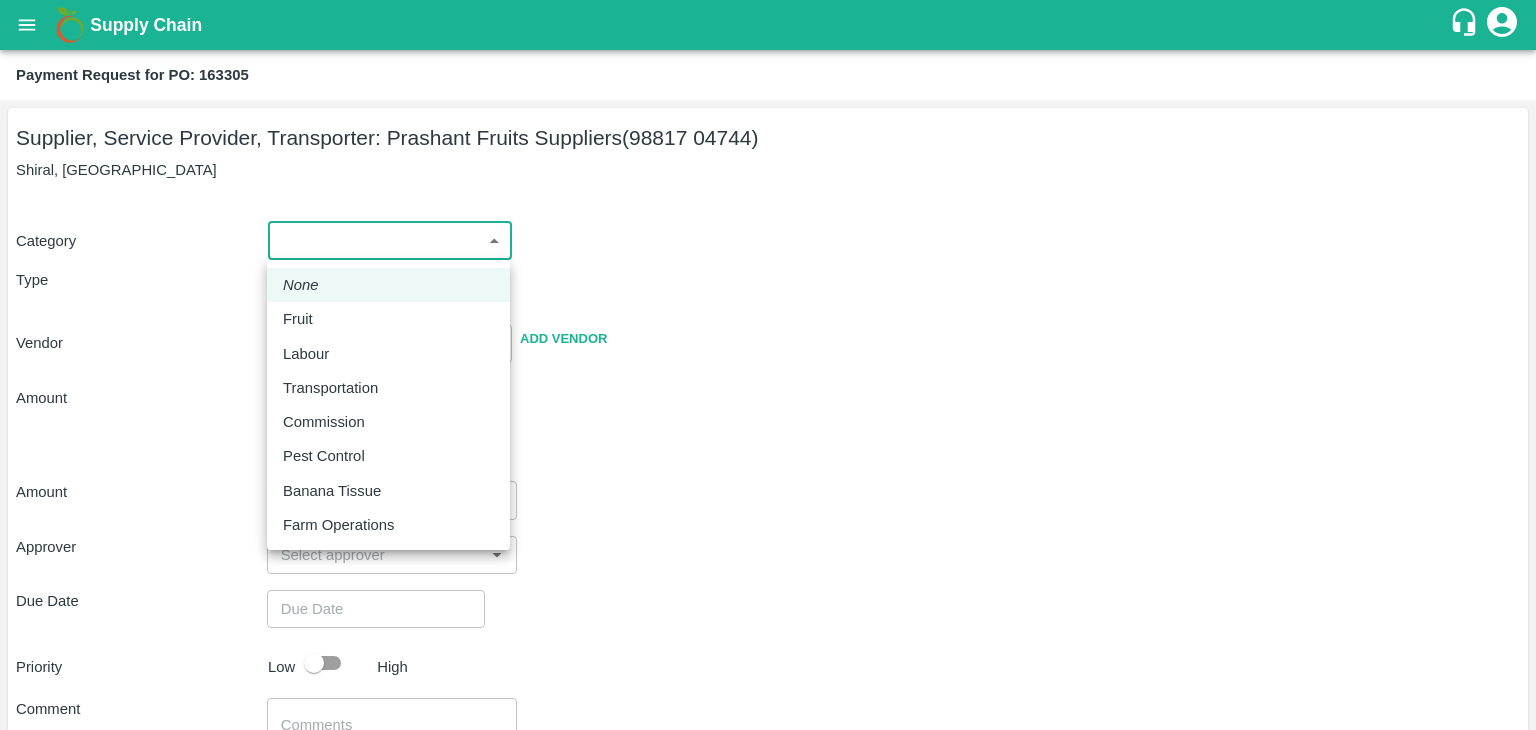 click on "Supply Chain Payment Request for PO: 163305 Supplier, Service Provider, Transporter:    Prashant Fruits Suppliers  (98817 04744) [GEOGRAPHIC_DATA], [GEOGRAPHIC_DATA] Category ​ ​ Type Advance Bill Vendor ​ Add Vendor Amount Total value Per Kg ​ Amount ​ Approver ​ Due Date ​  Priority  Low  High Comment x ​ Attach bill Cancel Save Tembhurni PH Nashik CC Shahada Banana Export PH Savda Banana Export PH Nashik Banana CS [PERSON_NAME] Logout None Fruit Labour Transportation Commission Pest Control Banana Tissue Farm Operations" at bounding box center [768, 365] 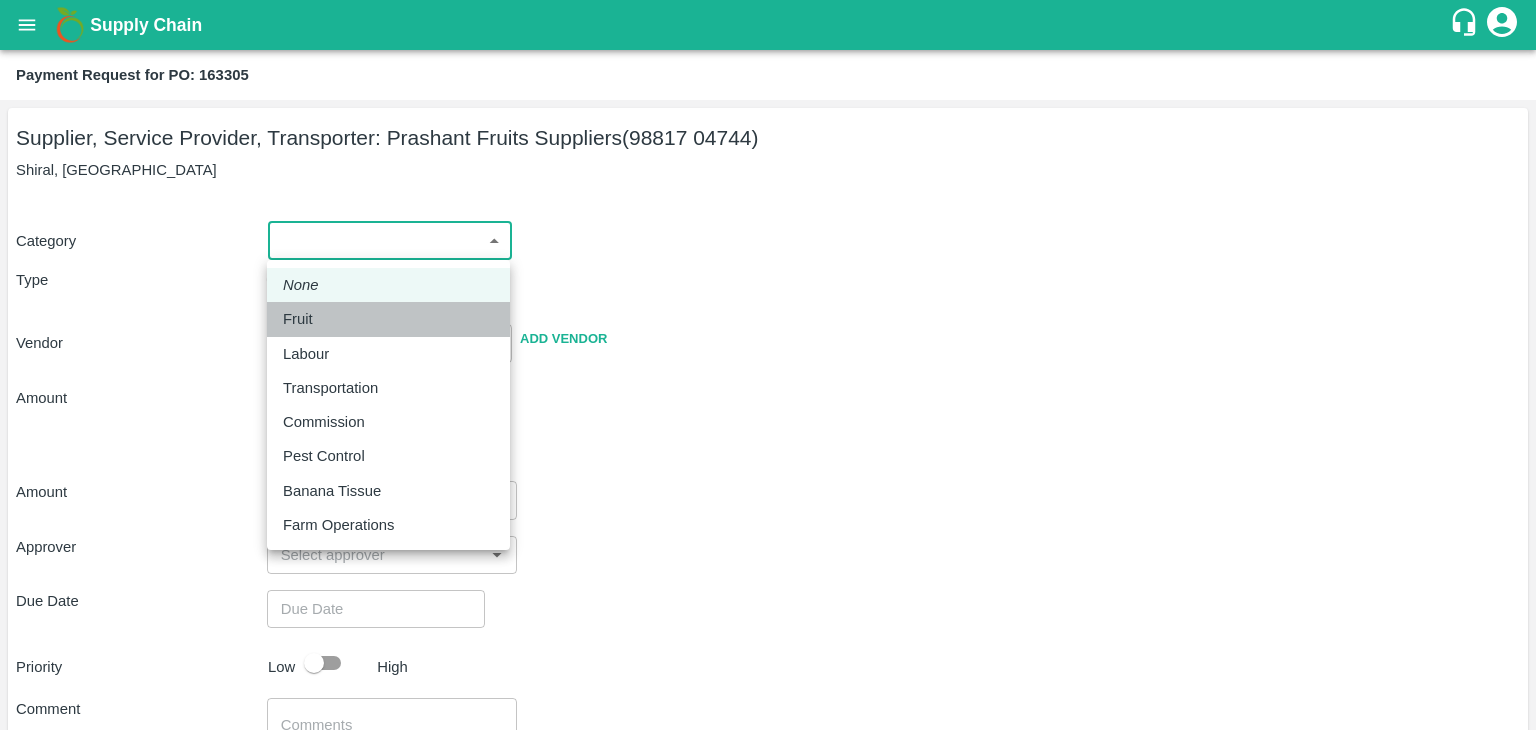 click on "Fruit" at bounding box center (303, 319) 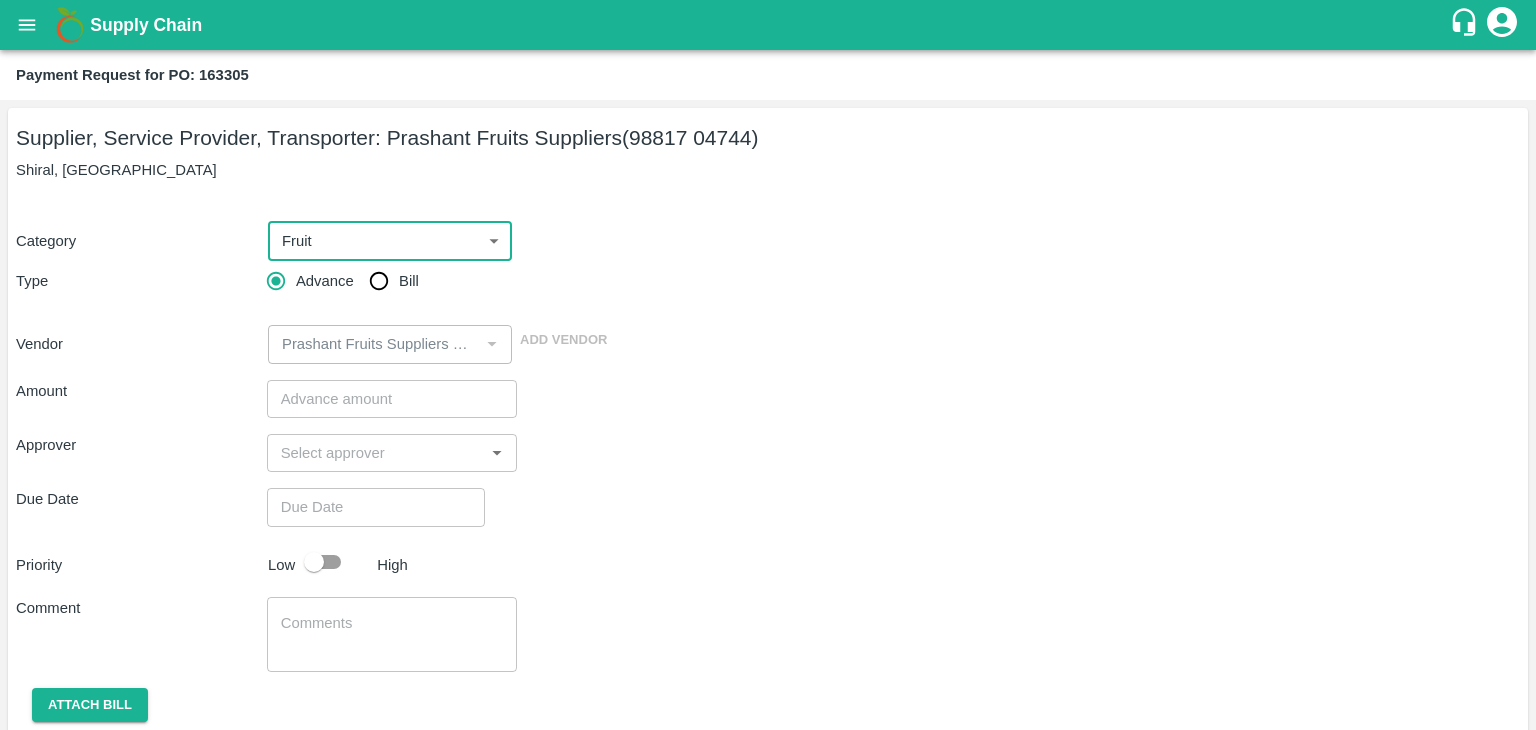 click on "Advance Bill" at bounding box center [392, 281] 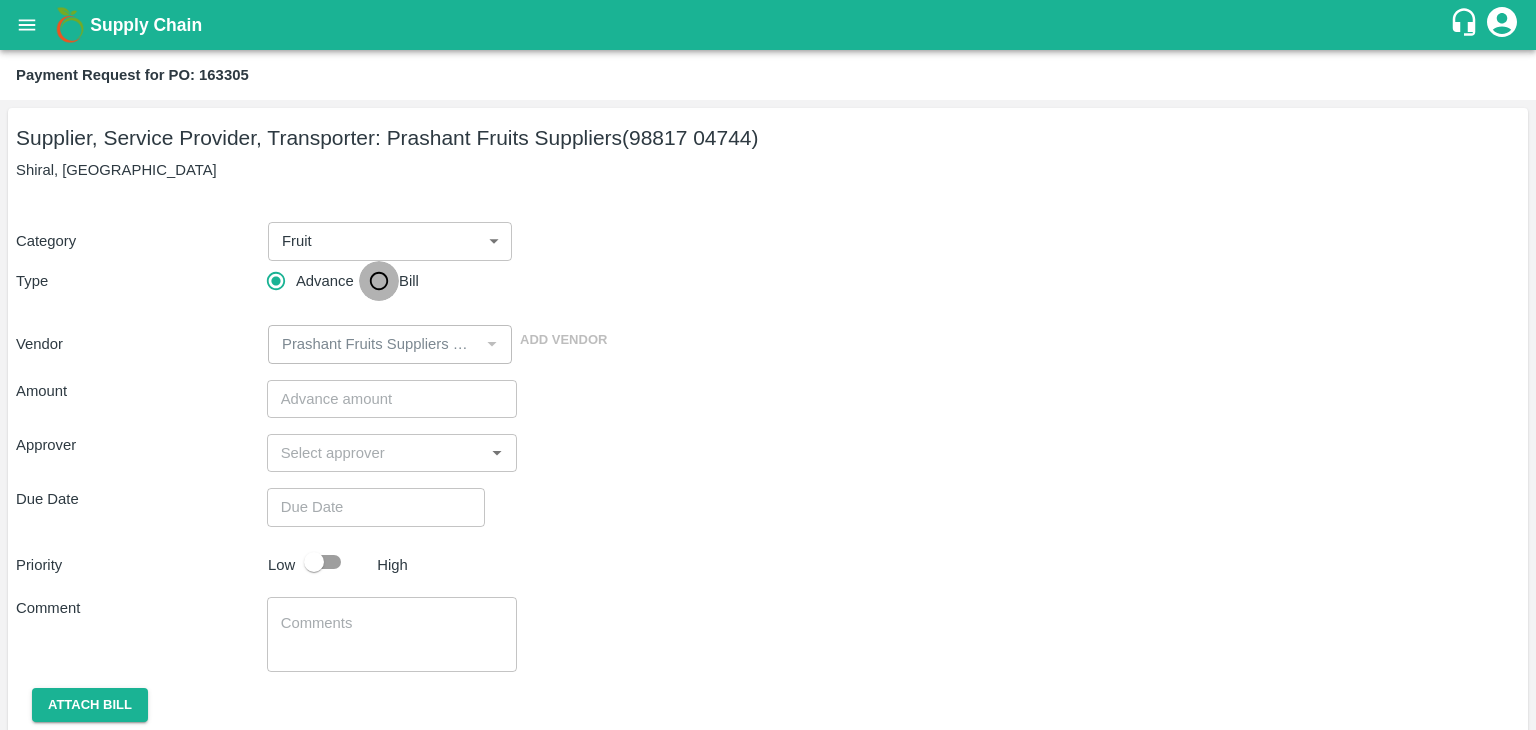 click on "Bill" at bounding box center [379, 281] 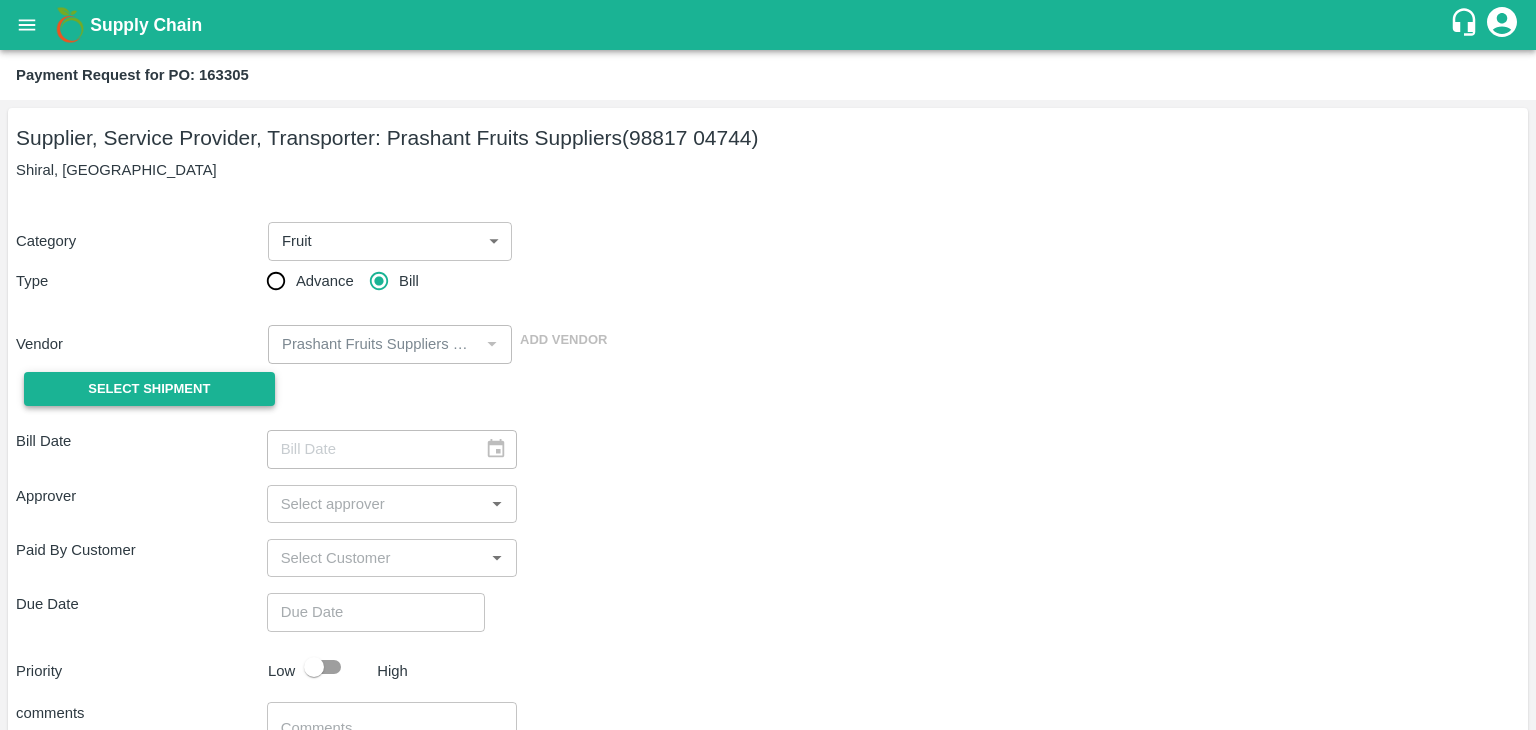 drag, startPoint x: 157, startPoint y: 365, endPoint x: 163, endPoint y: 385, distance: 20.880613 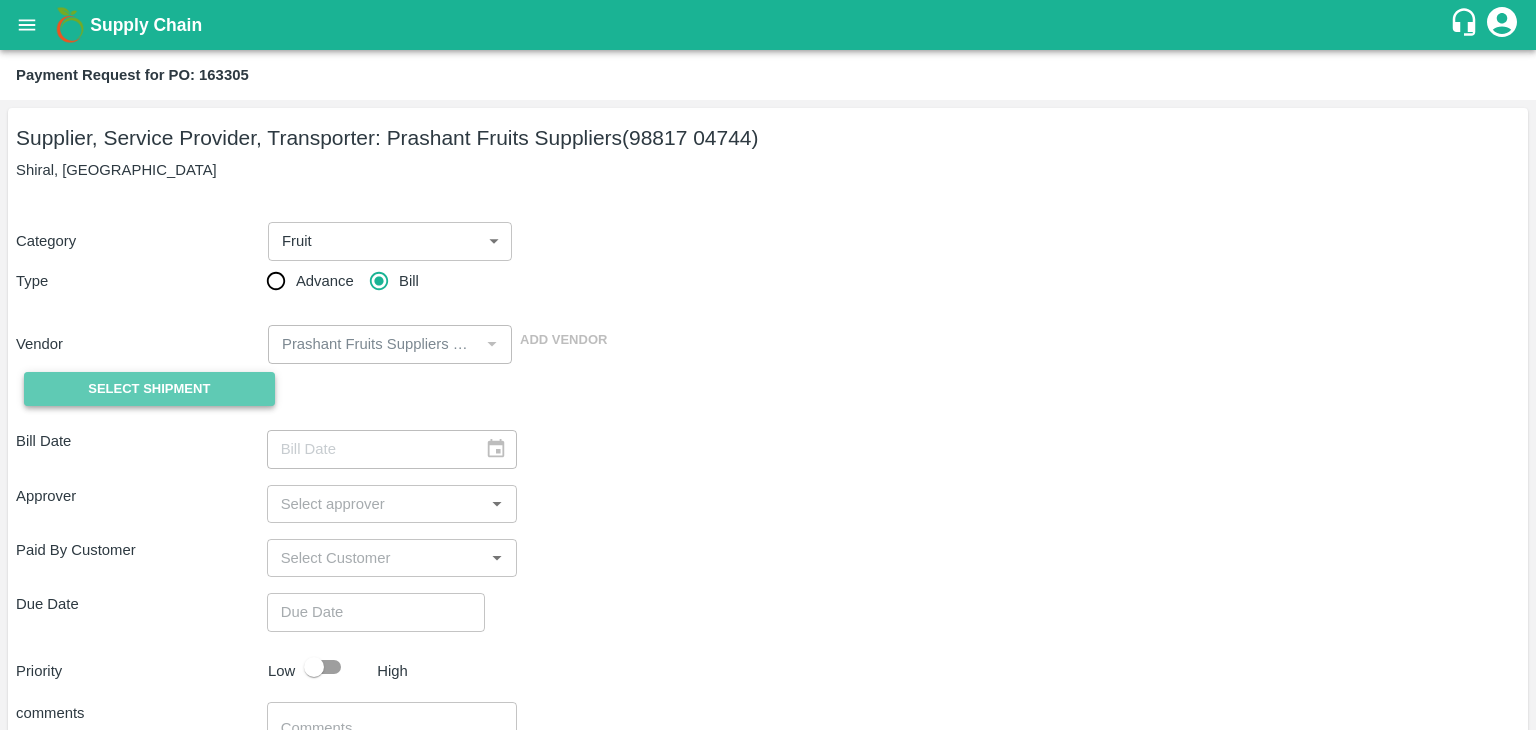 click on "Select Shipment" at bounding box center (149, 389) 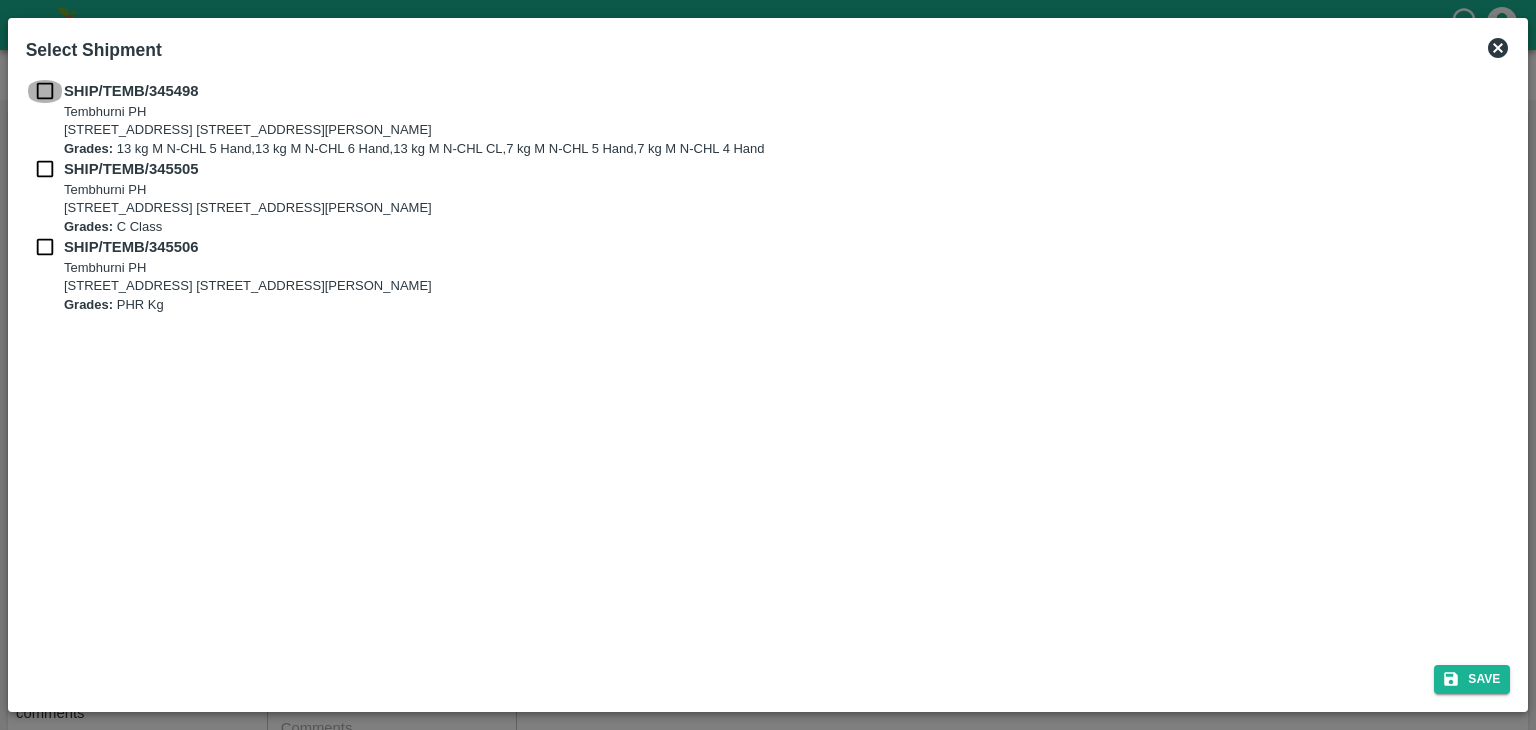 click at bounding box center [45, 91] 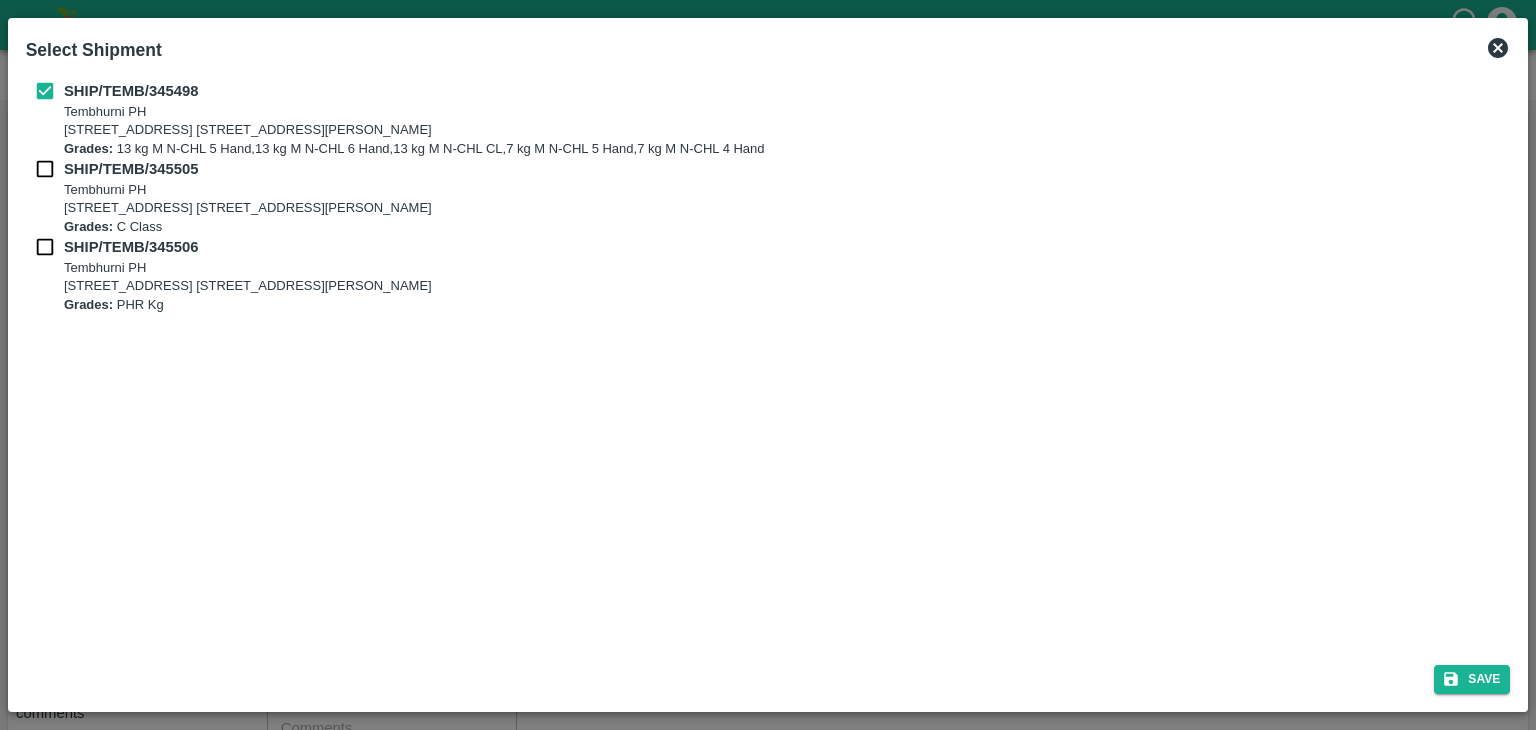 click at bounding box center (45, 169) 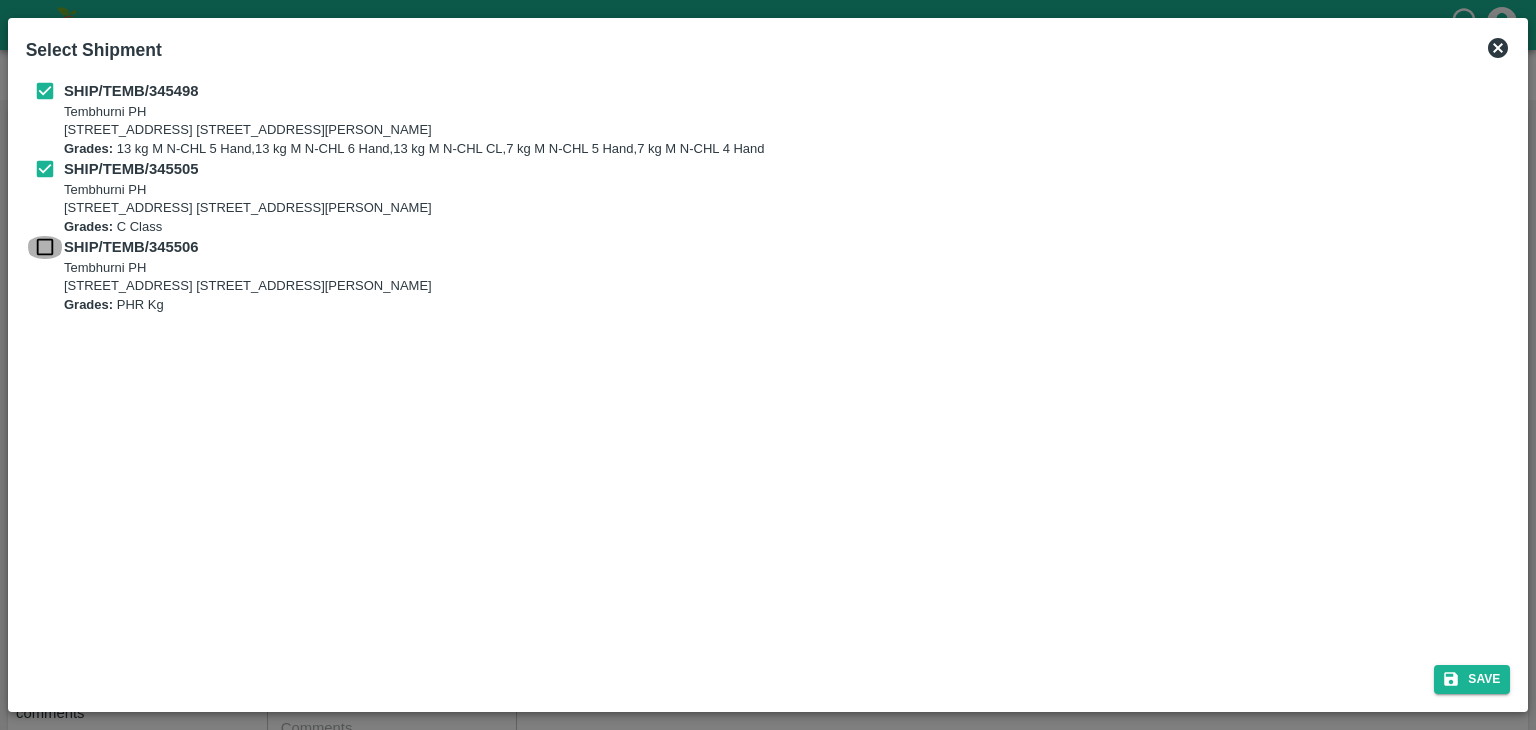 click at bounding box center (45, 247) 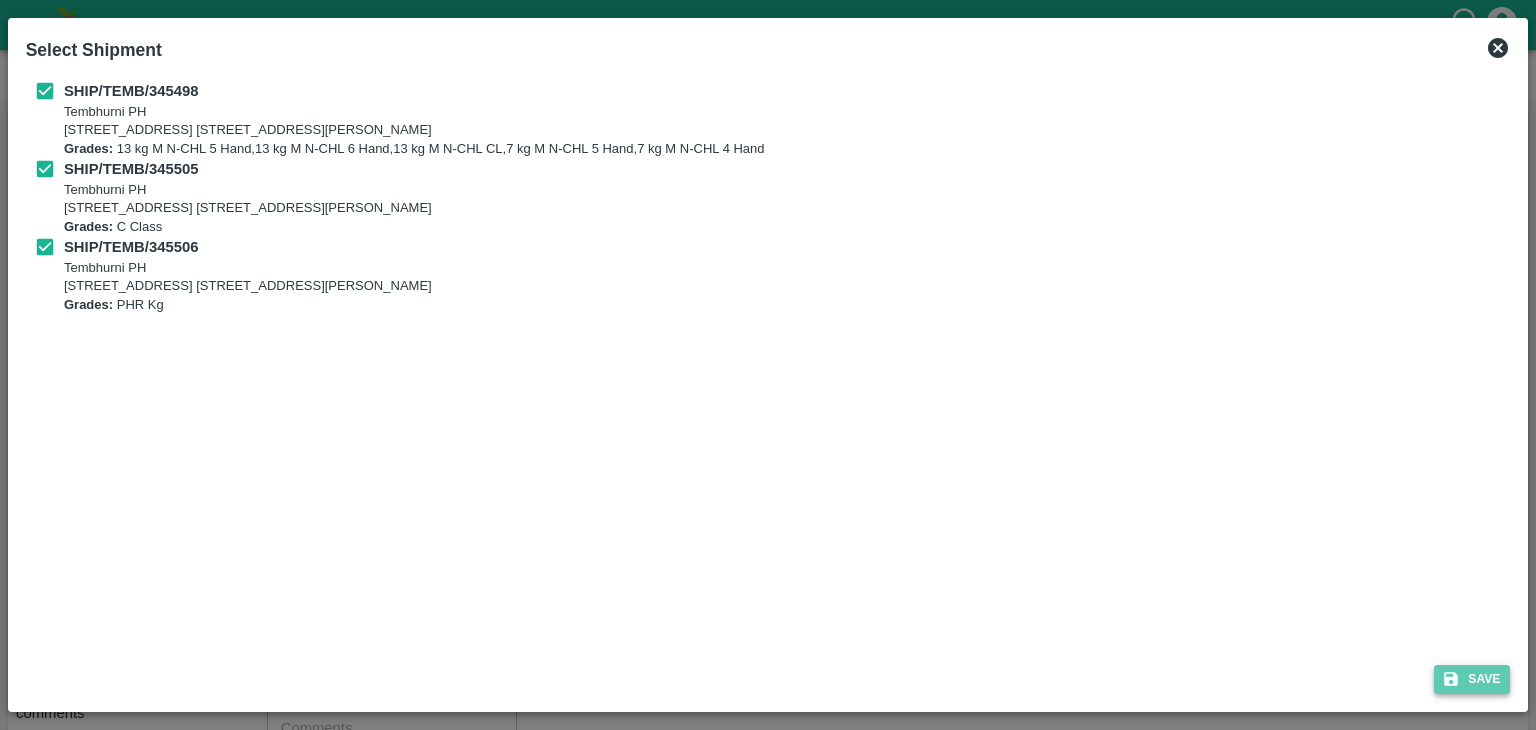click on "Save" at bounding box center [1472, 679] 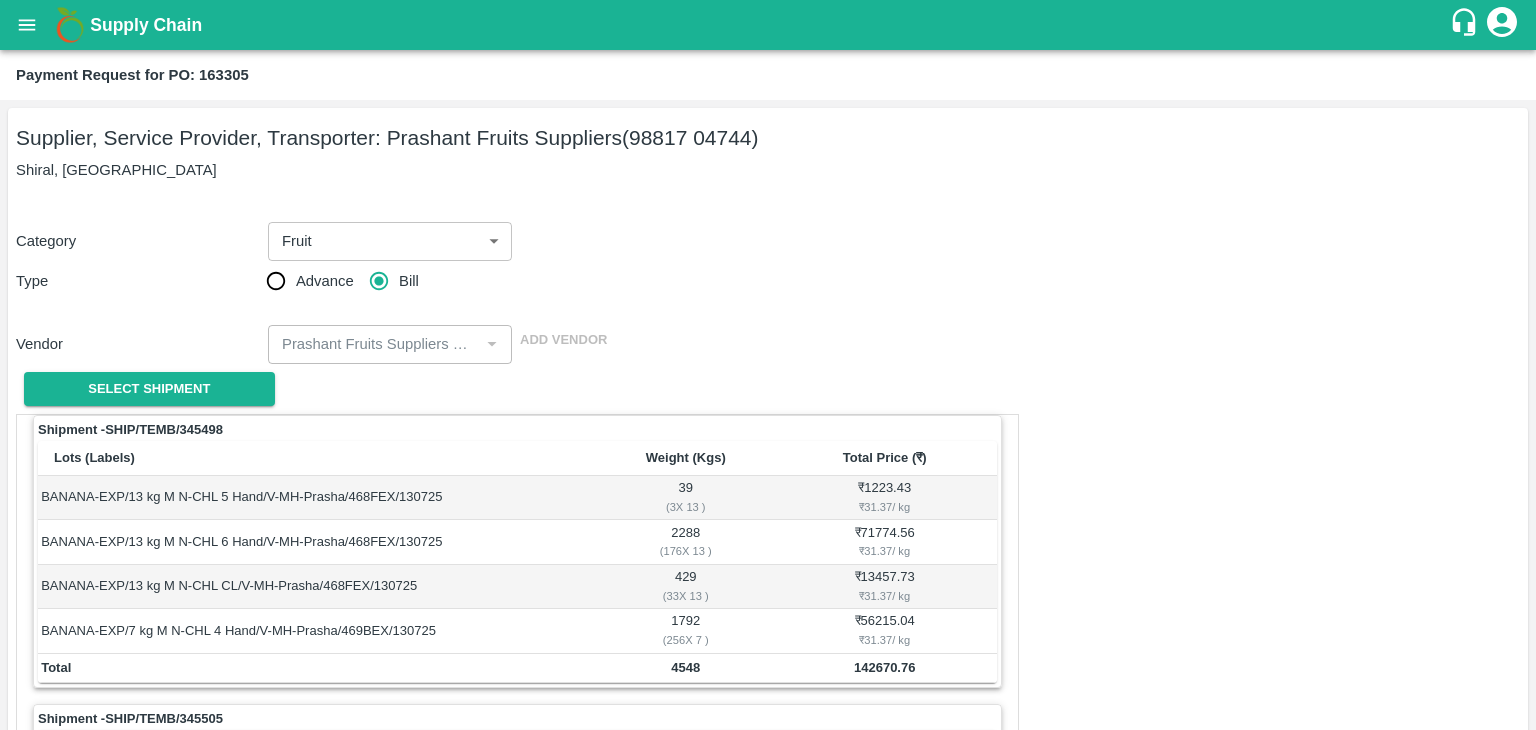 scroll, scrollTop: 936, scrollLeft: 0, axis: vertical 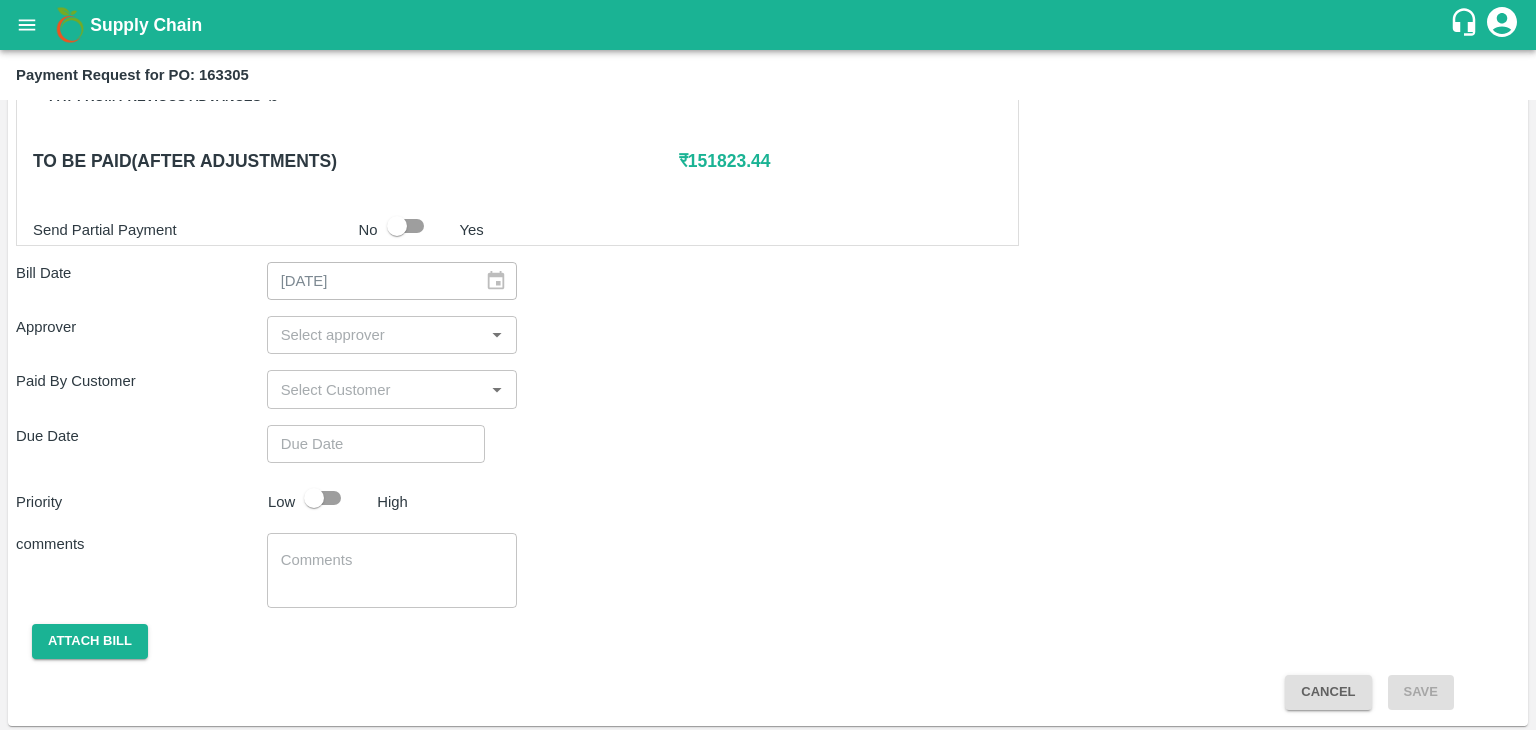 click on "​" at bounding box center (392, 335) 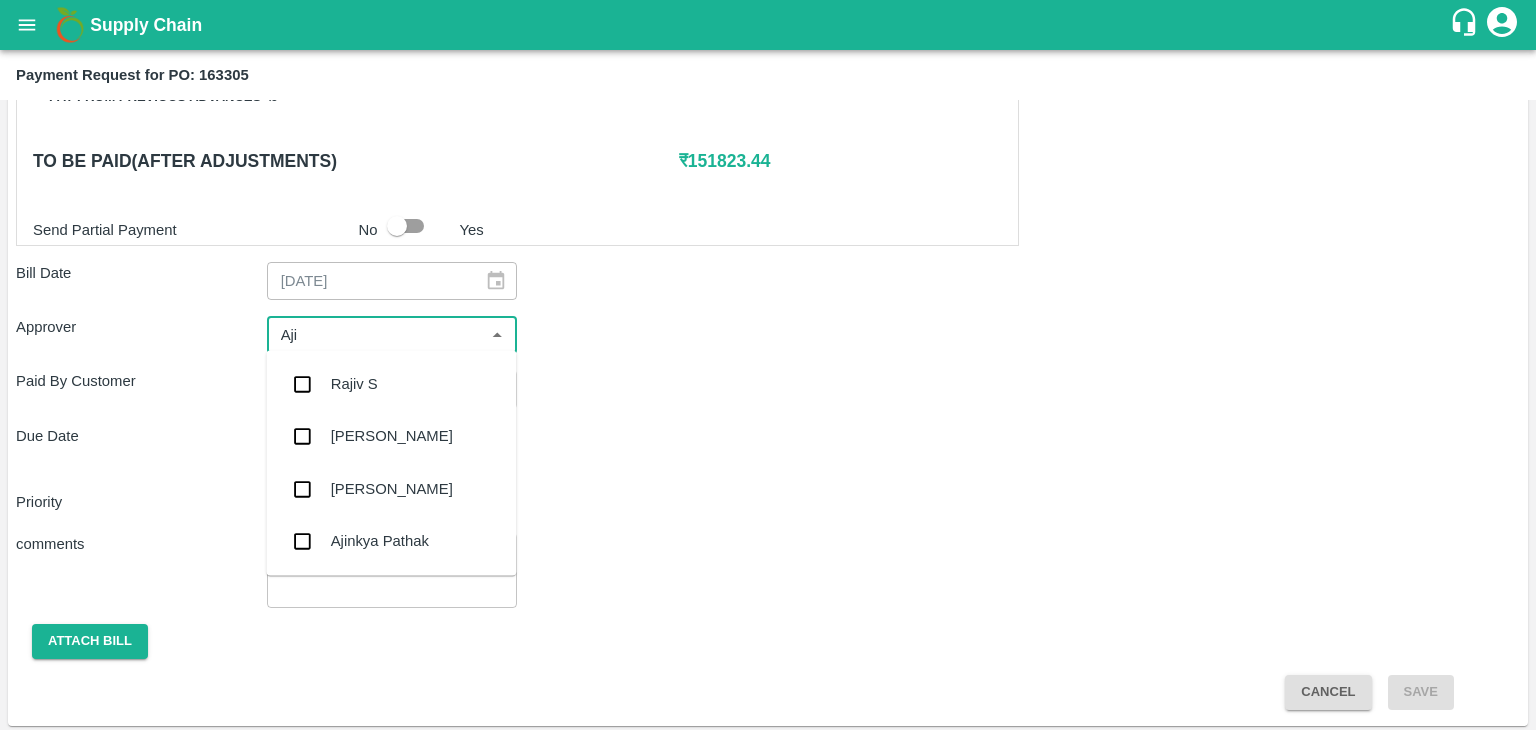 type on "Ajit" 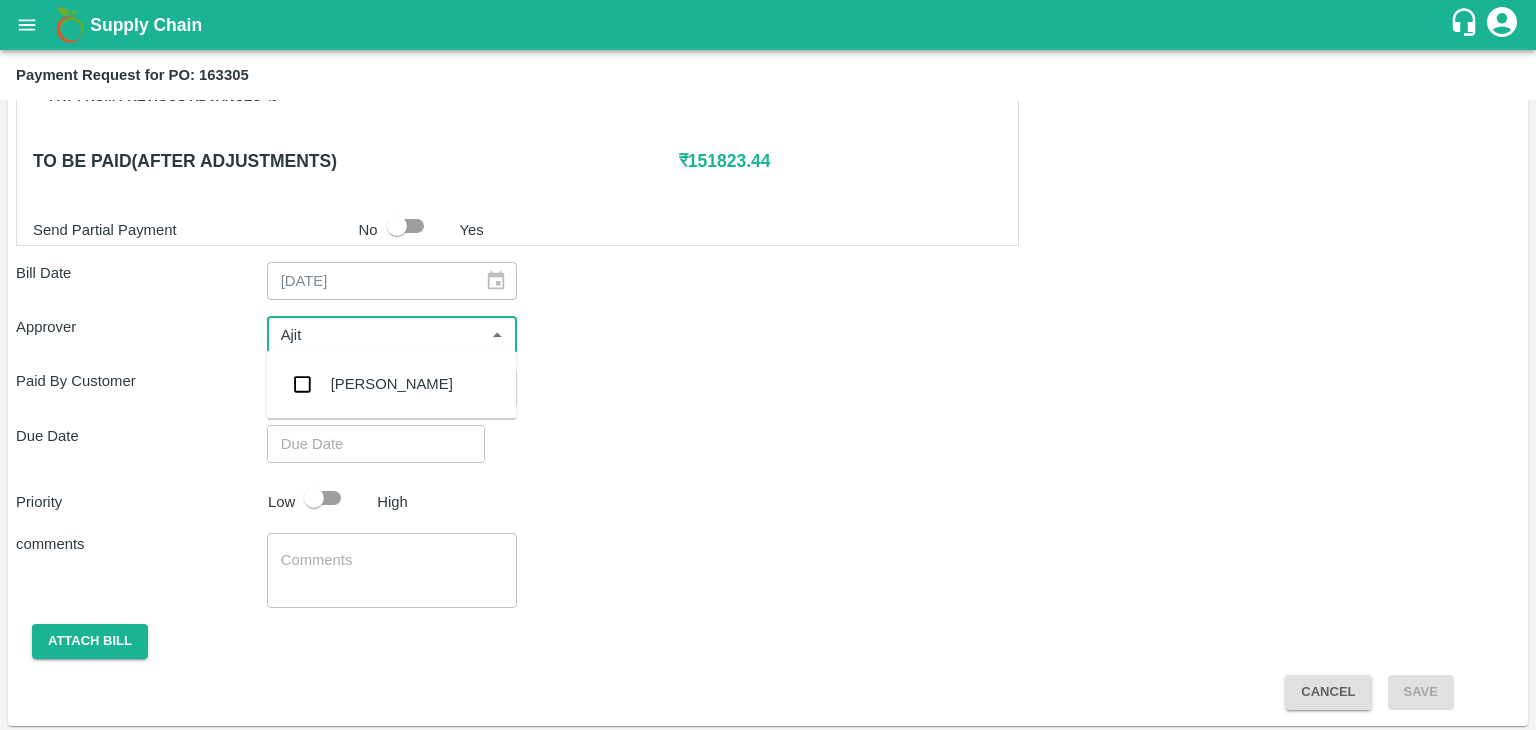 click on "[PERSON_NAME]" at bounding box center [392, 384] 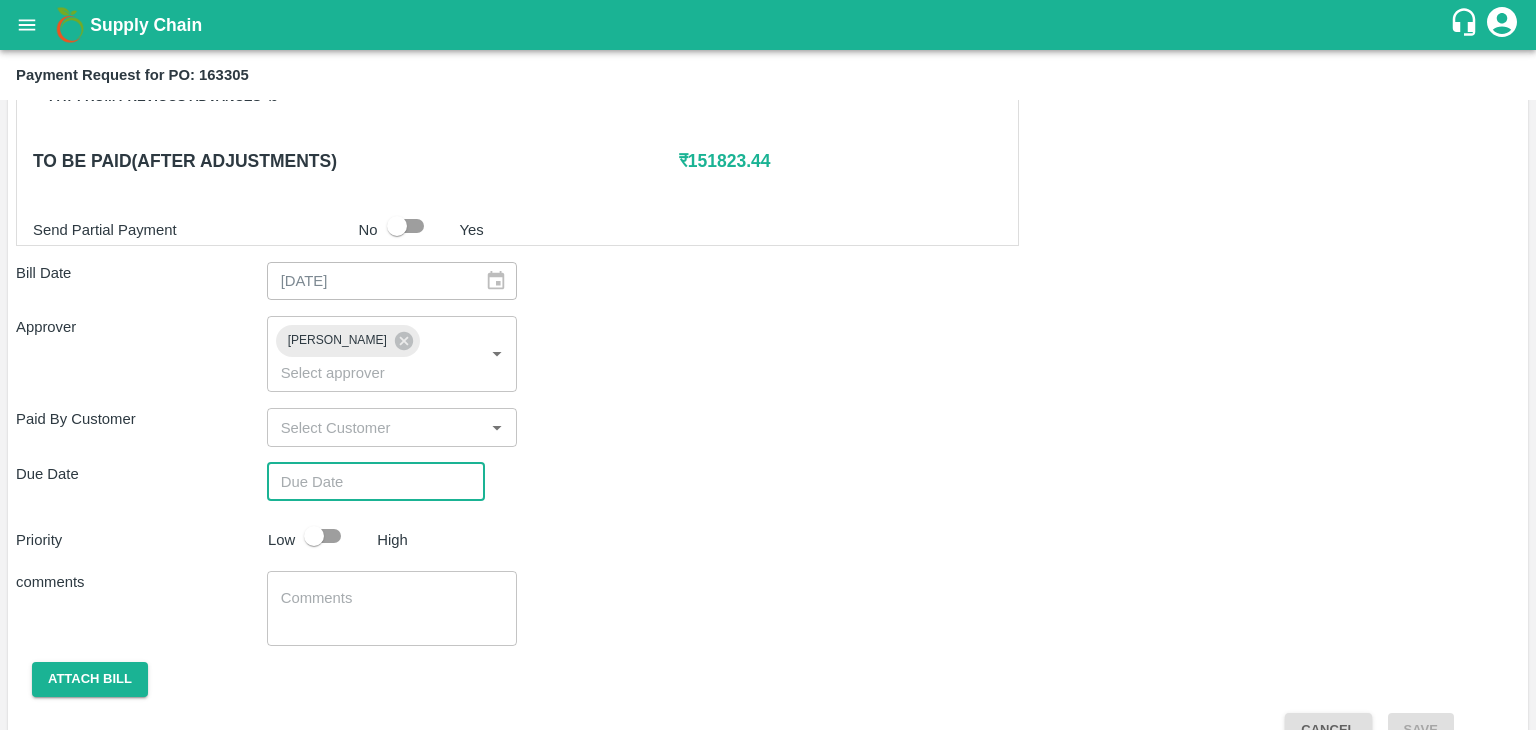 type on "DD/MM/YYYY hh:mm aa" 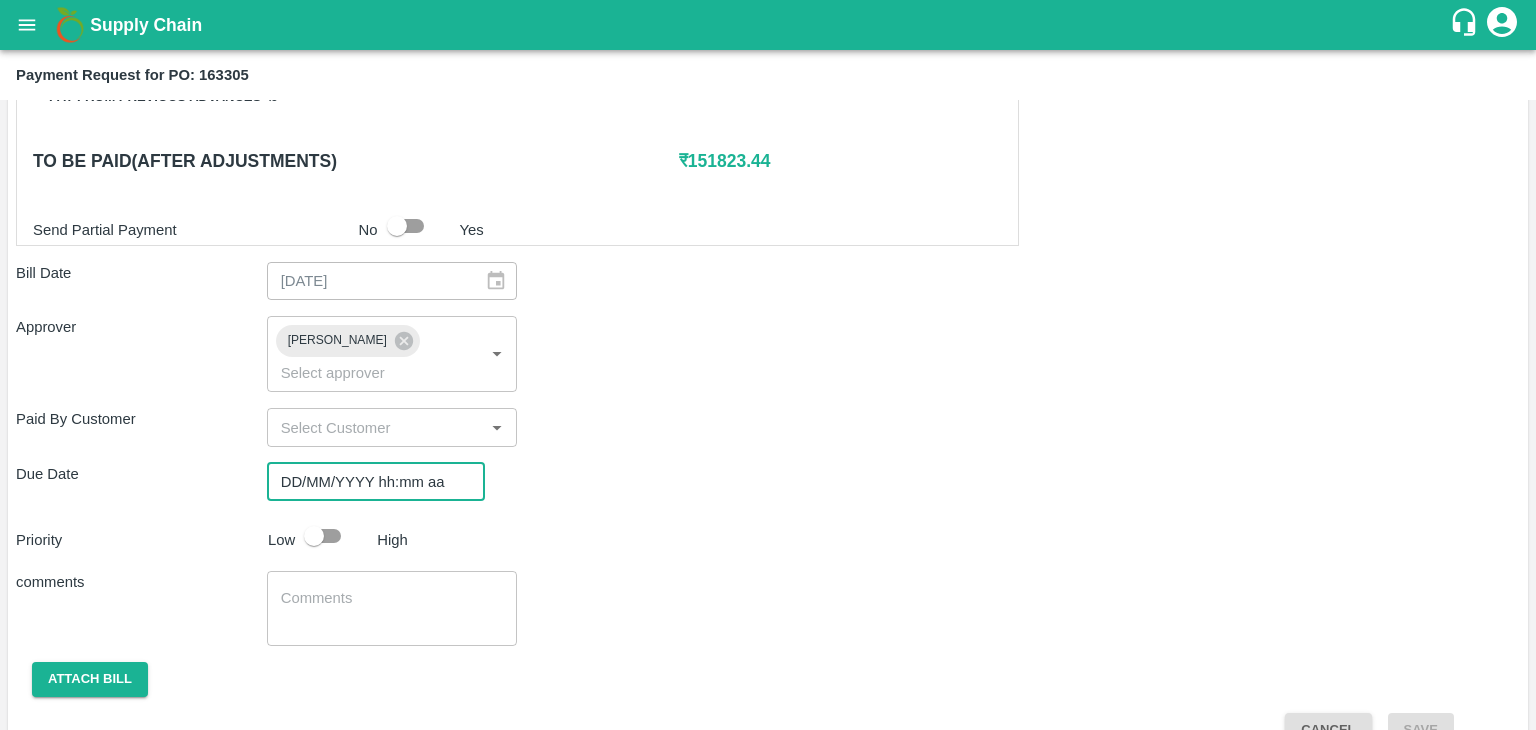 click on "DD/MM/YYYY hh:mm aa" at bounding box center [369, 482] 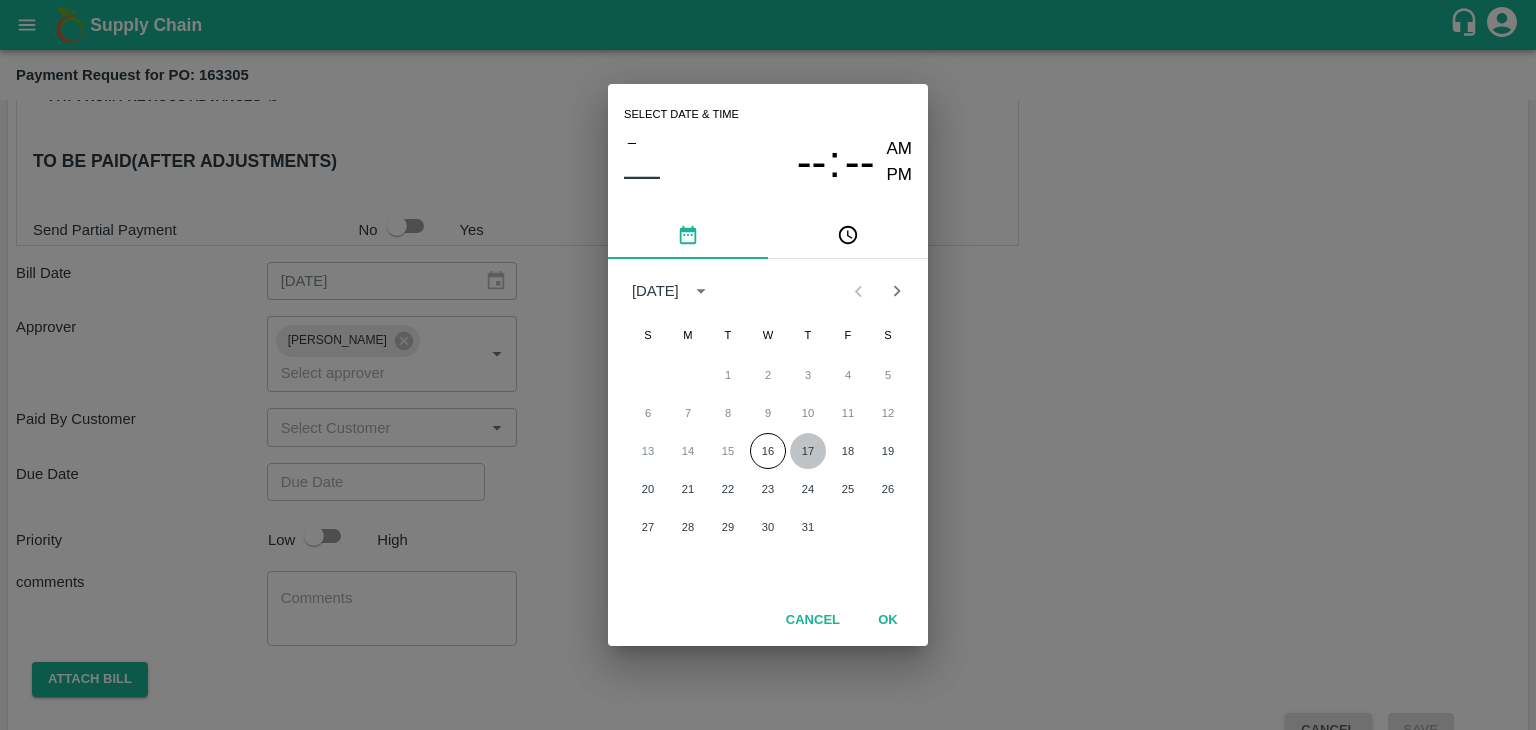 click on "17" at bounding box center (808, 451) 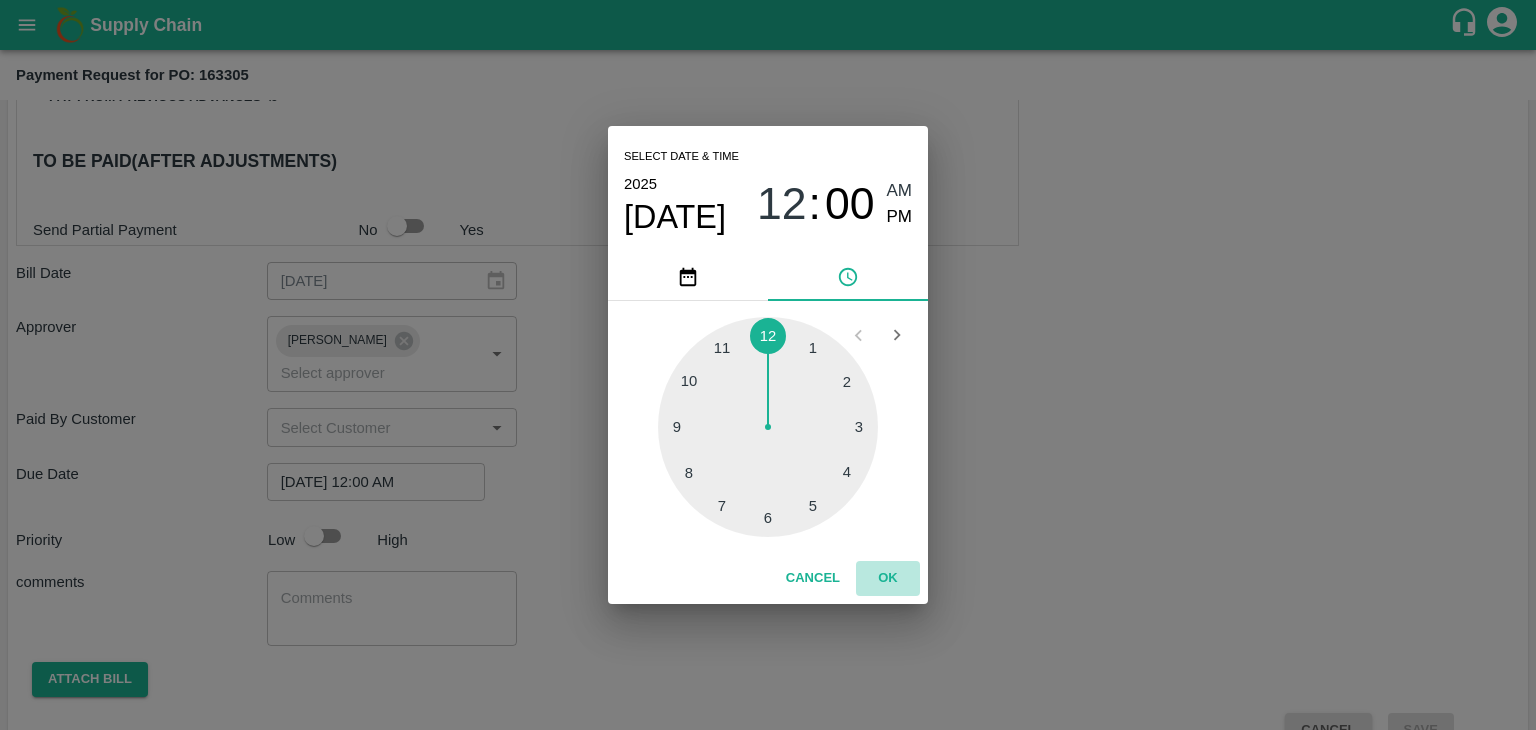 click on "OK" at bounding box center [888, 578] 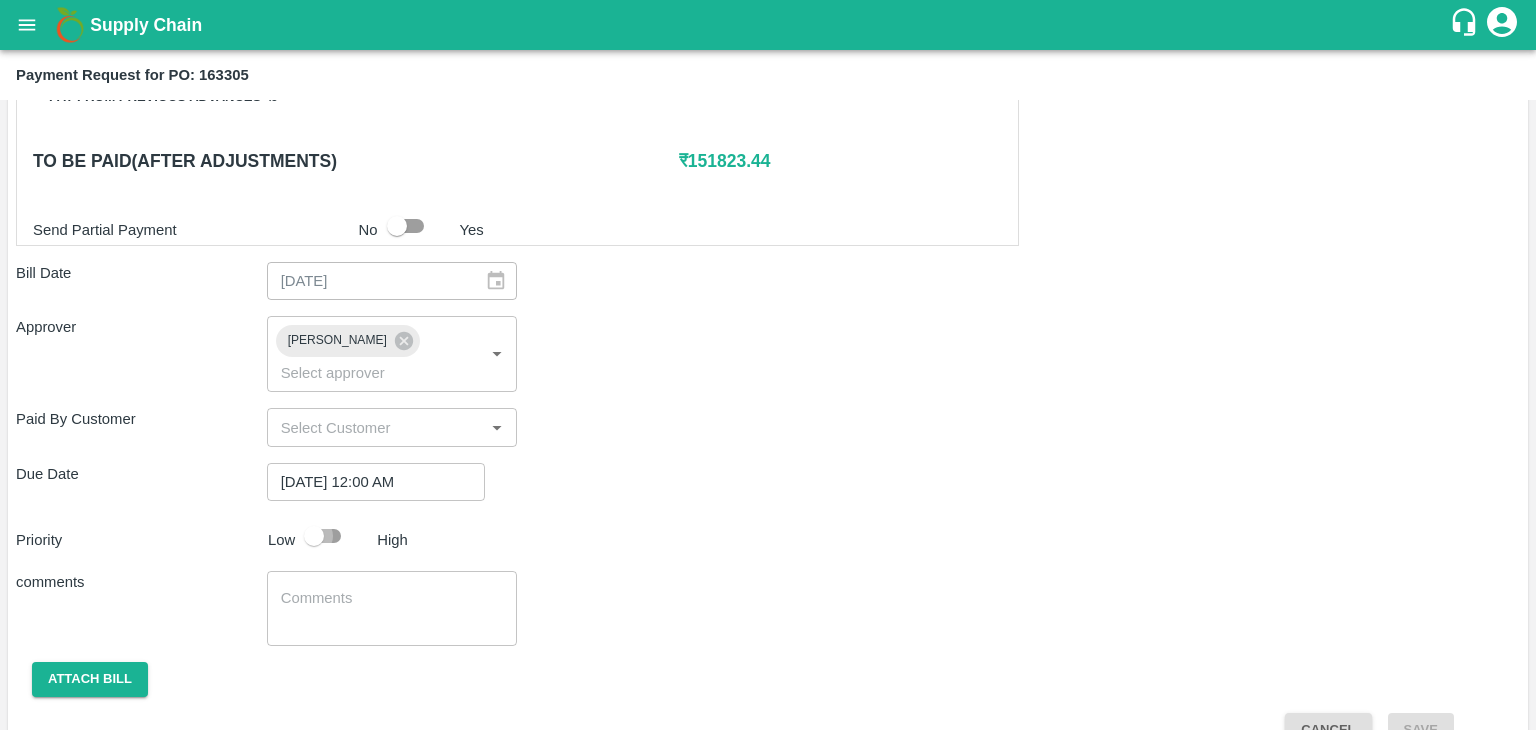 click at bounding box center (314, 536) 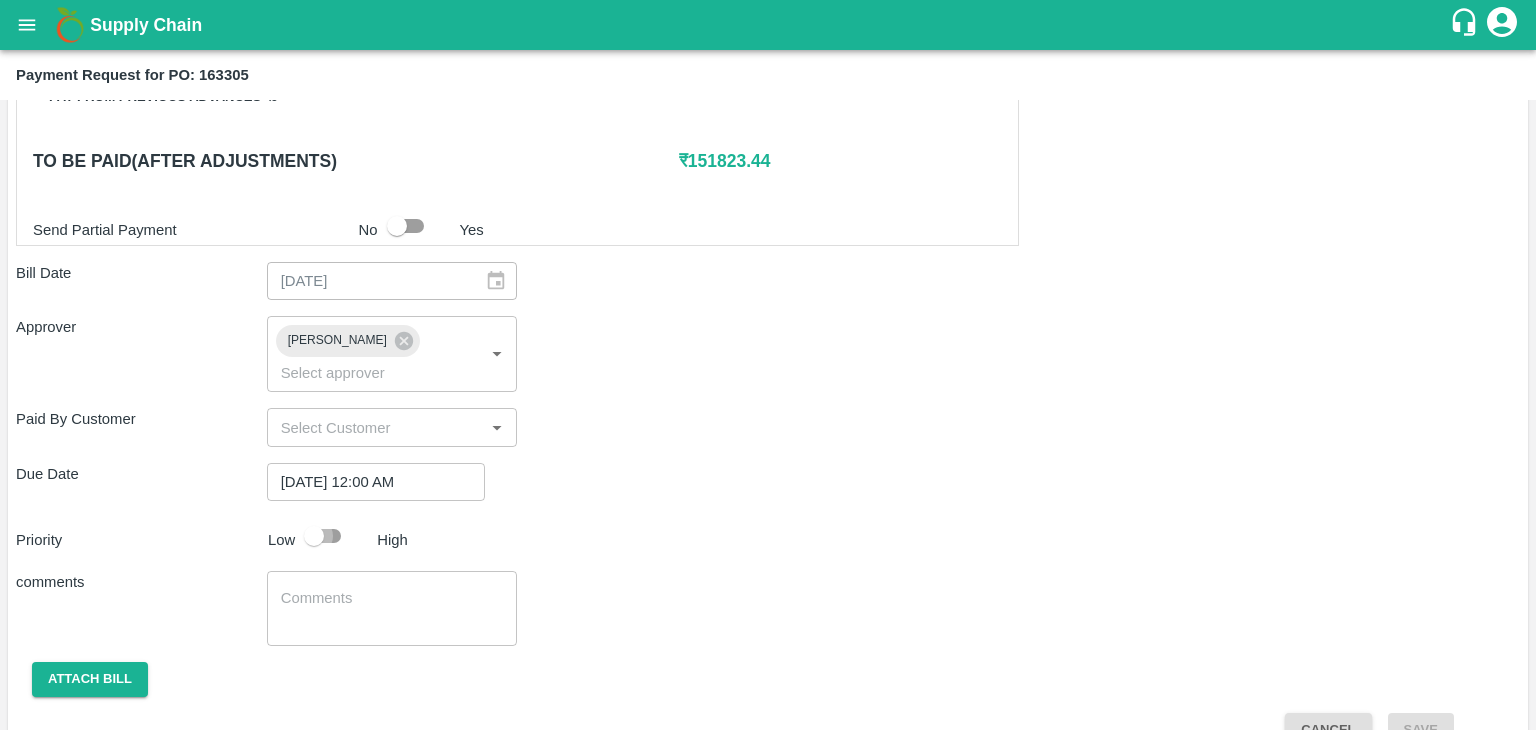 checkbox on "true" 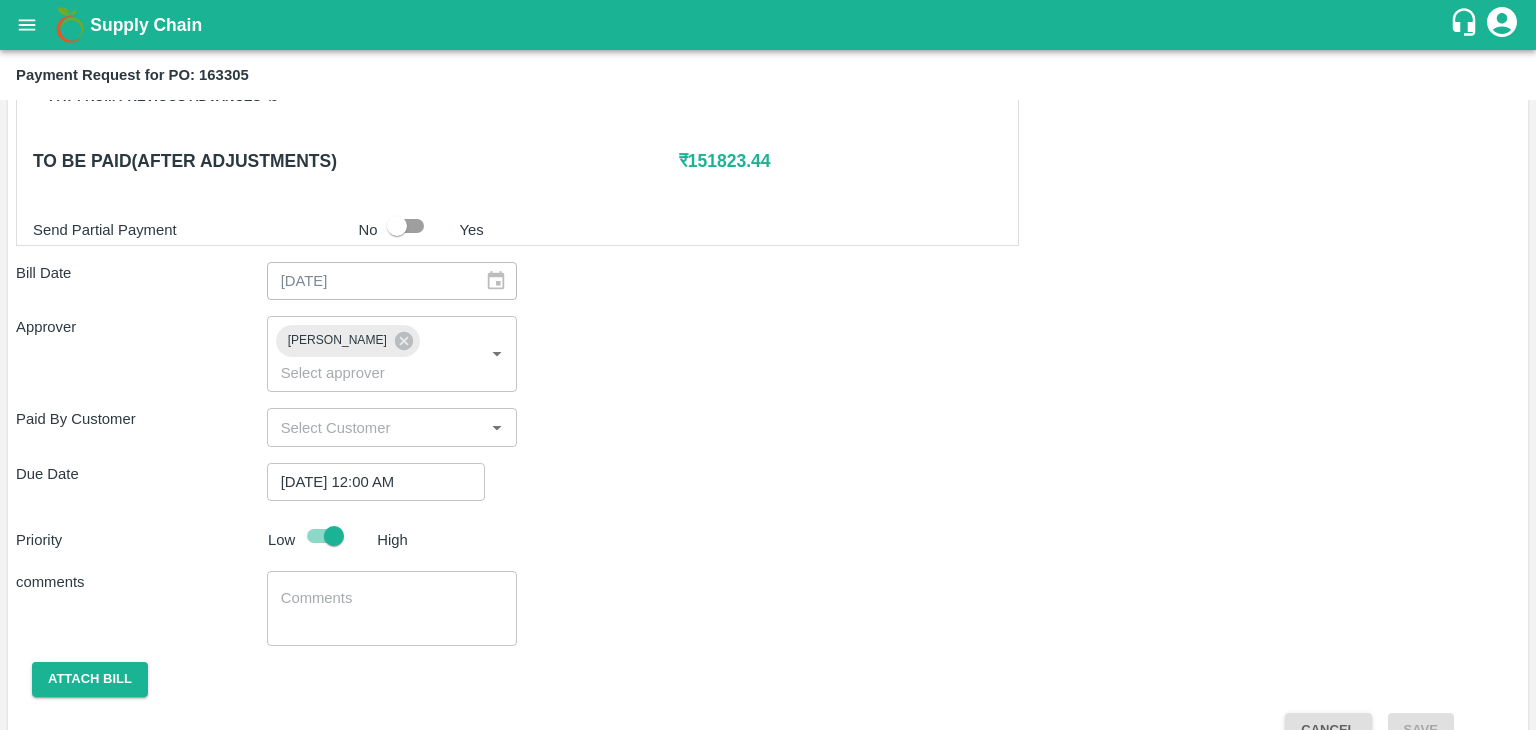 click on "x ​" at bounding box center [392, 608] 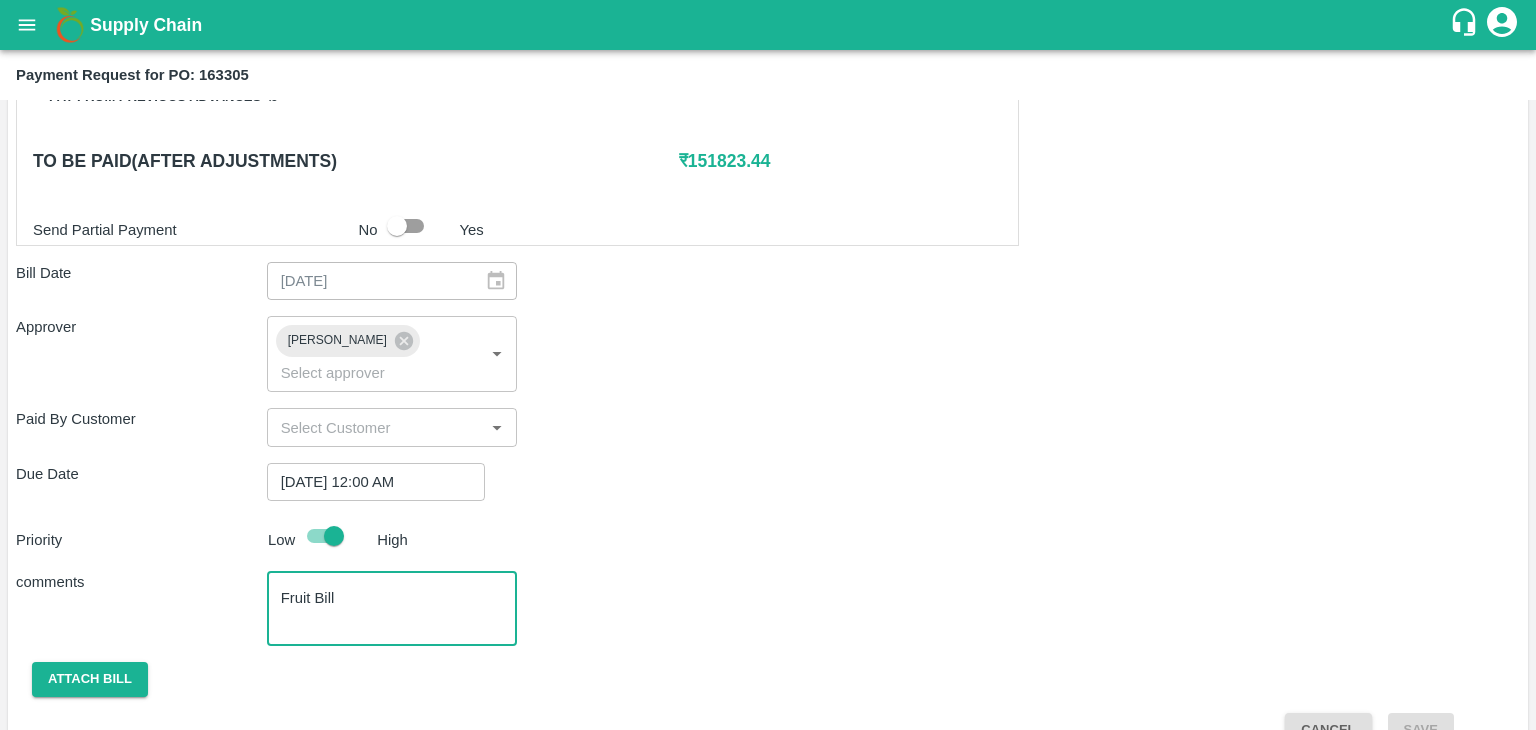 scroll, scrollTop: 948, scrollLeft: 0, axis: vertical 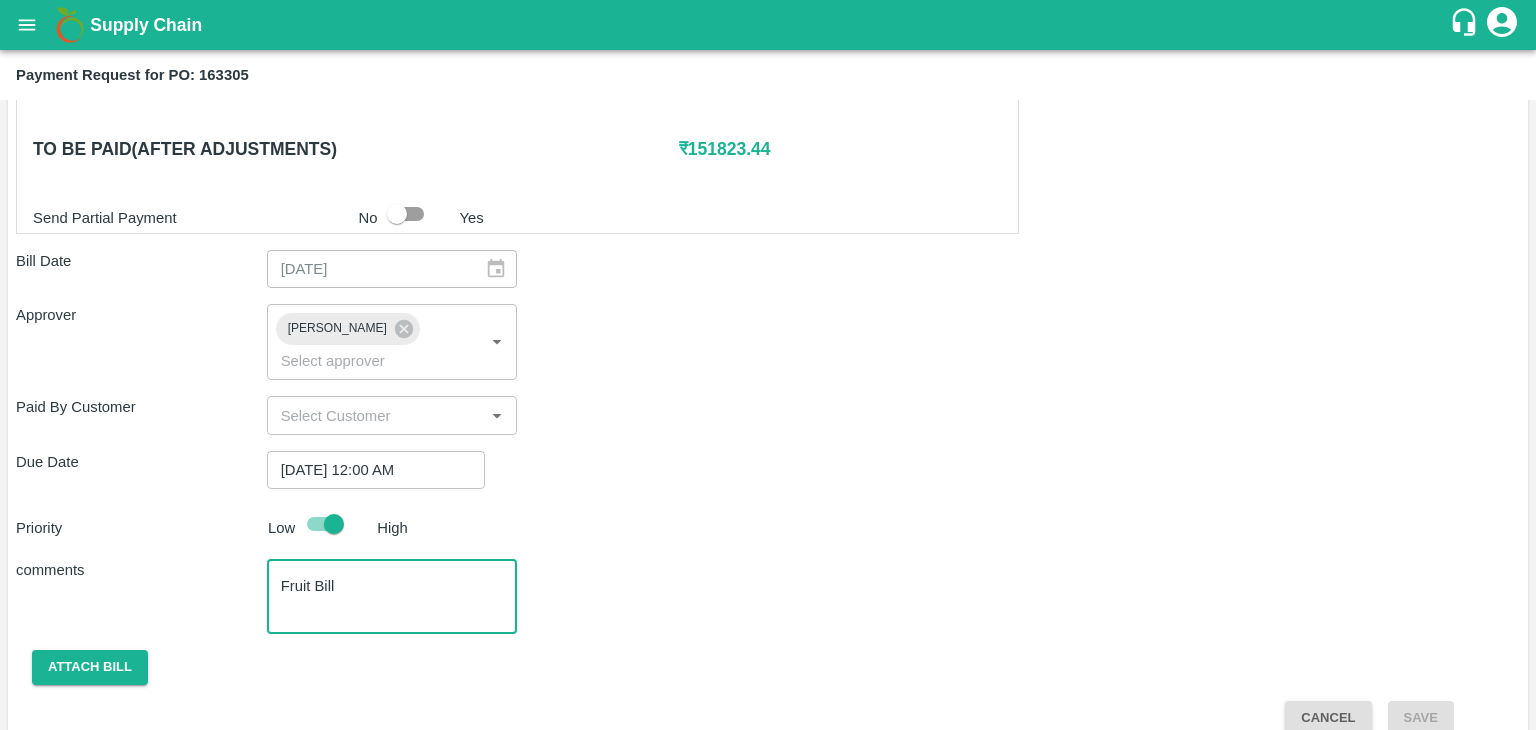 type on "Fruit Bill" 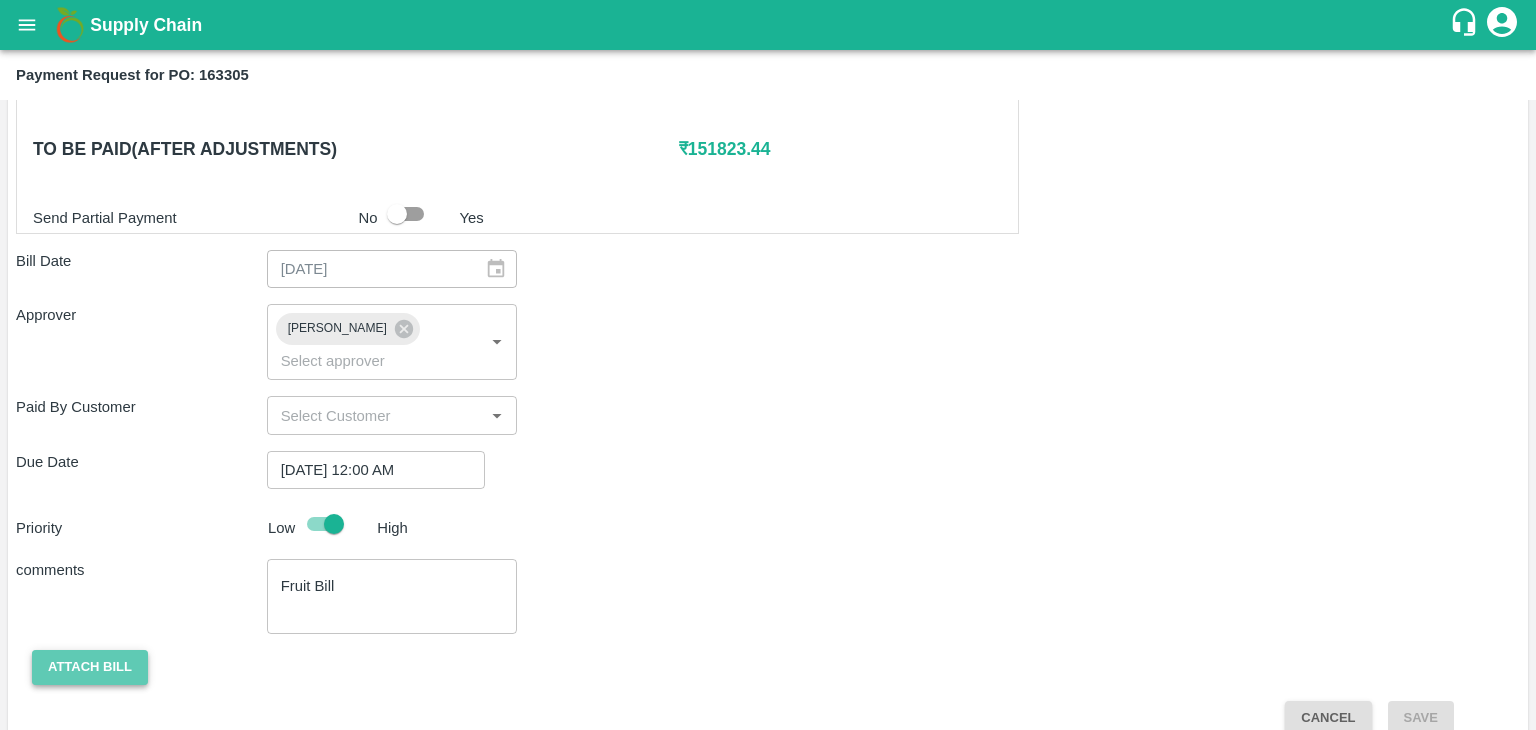 click on "Attach bill" at bounding box center (90, 667) 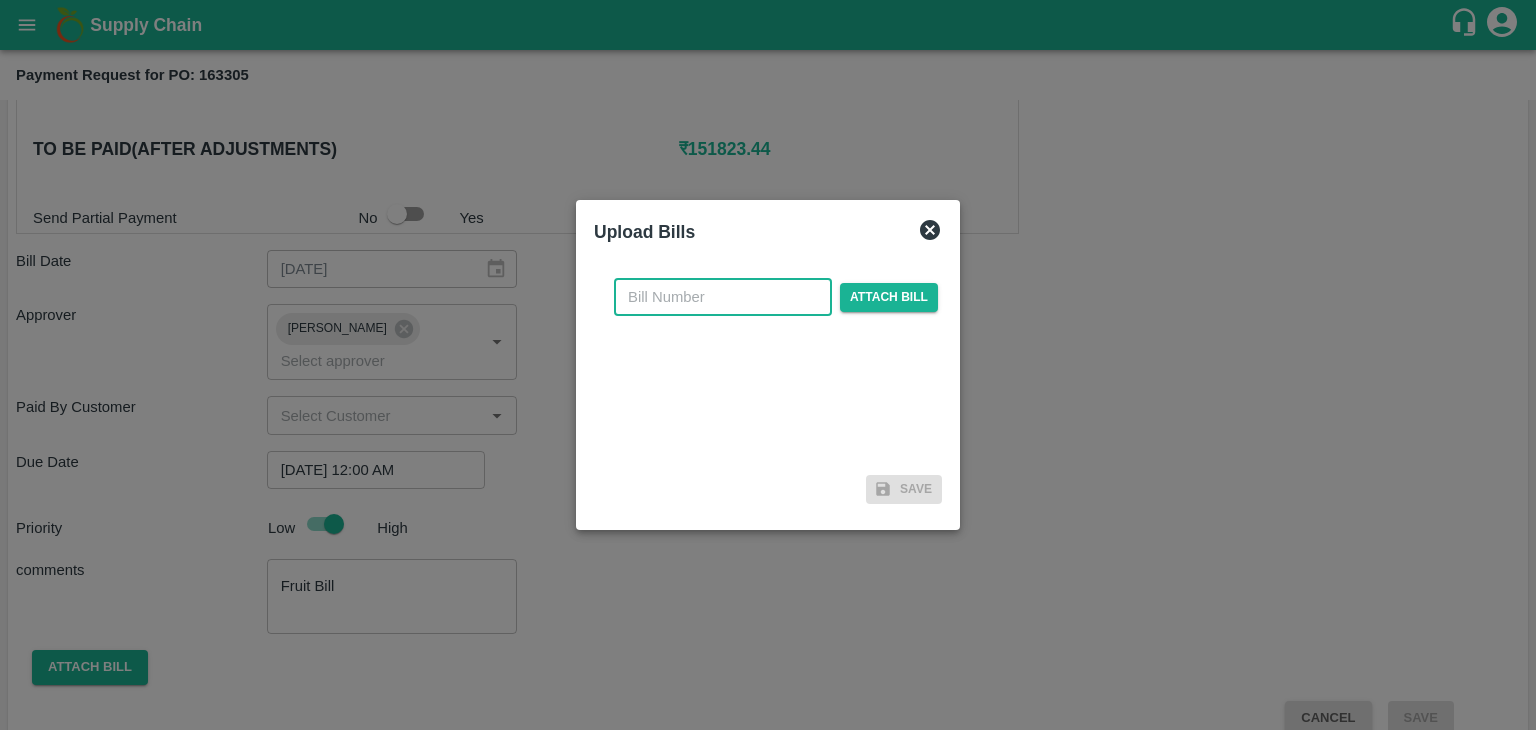 click at bounding box center (723, 297) 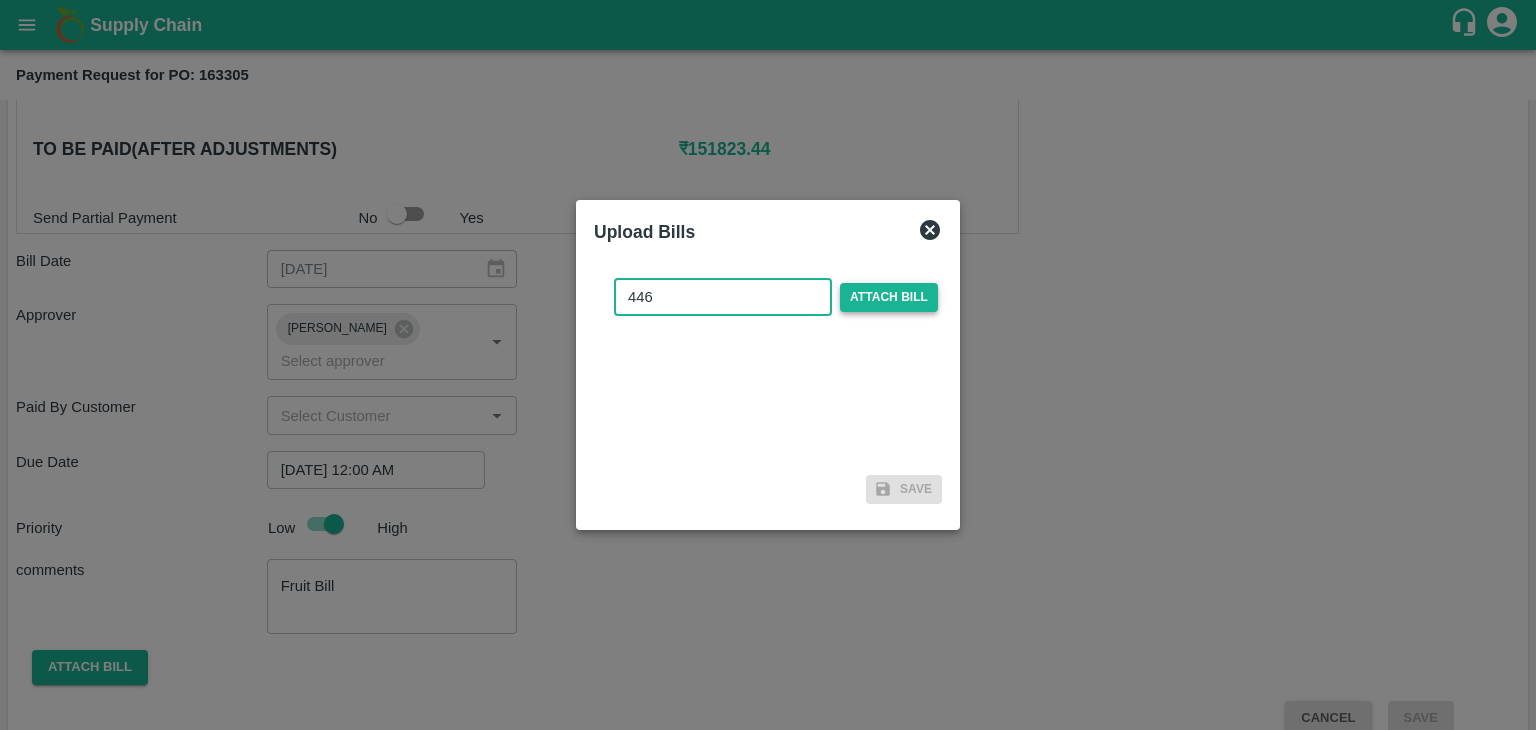 type on "446" 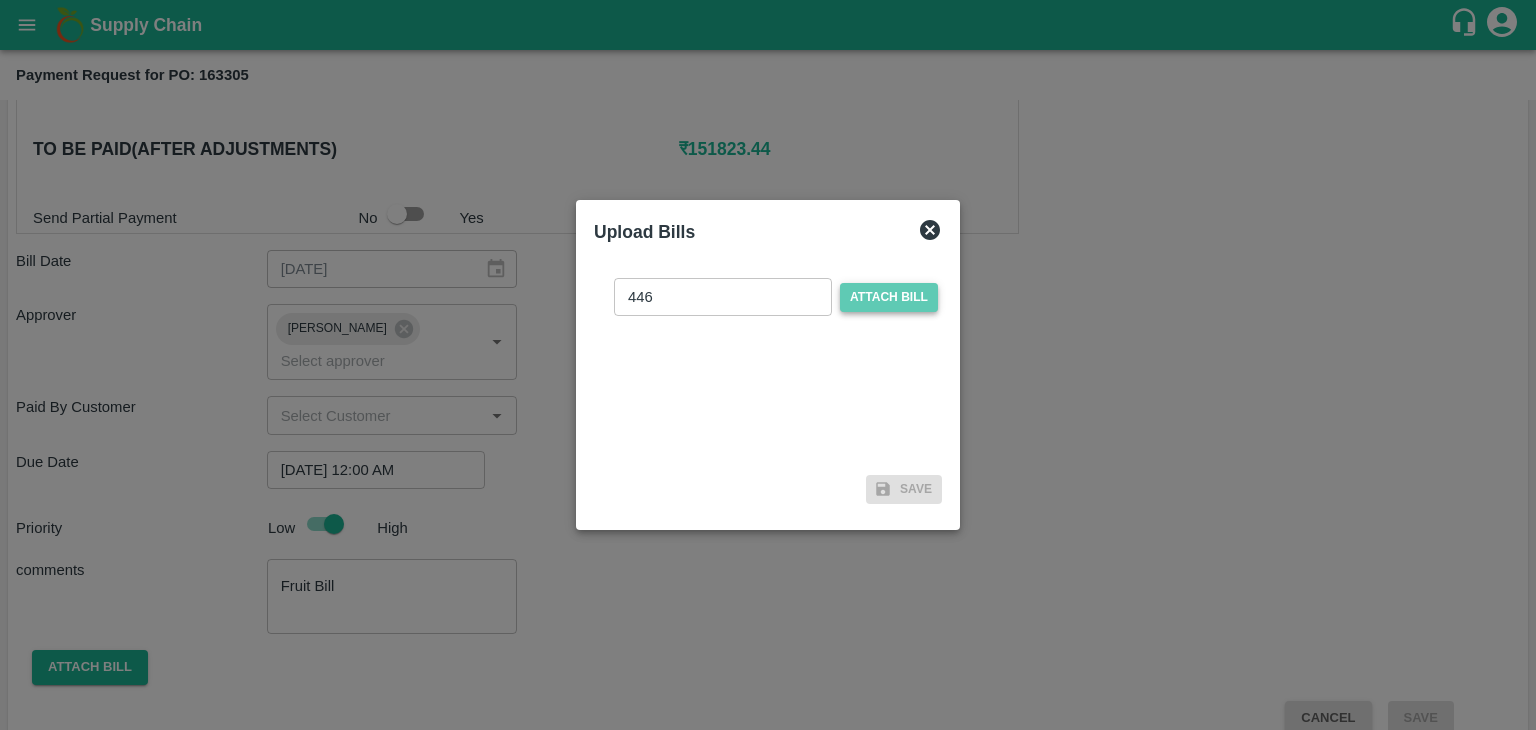 click on "Attach bill" at bounding box center (889, 297) 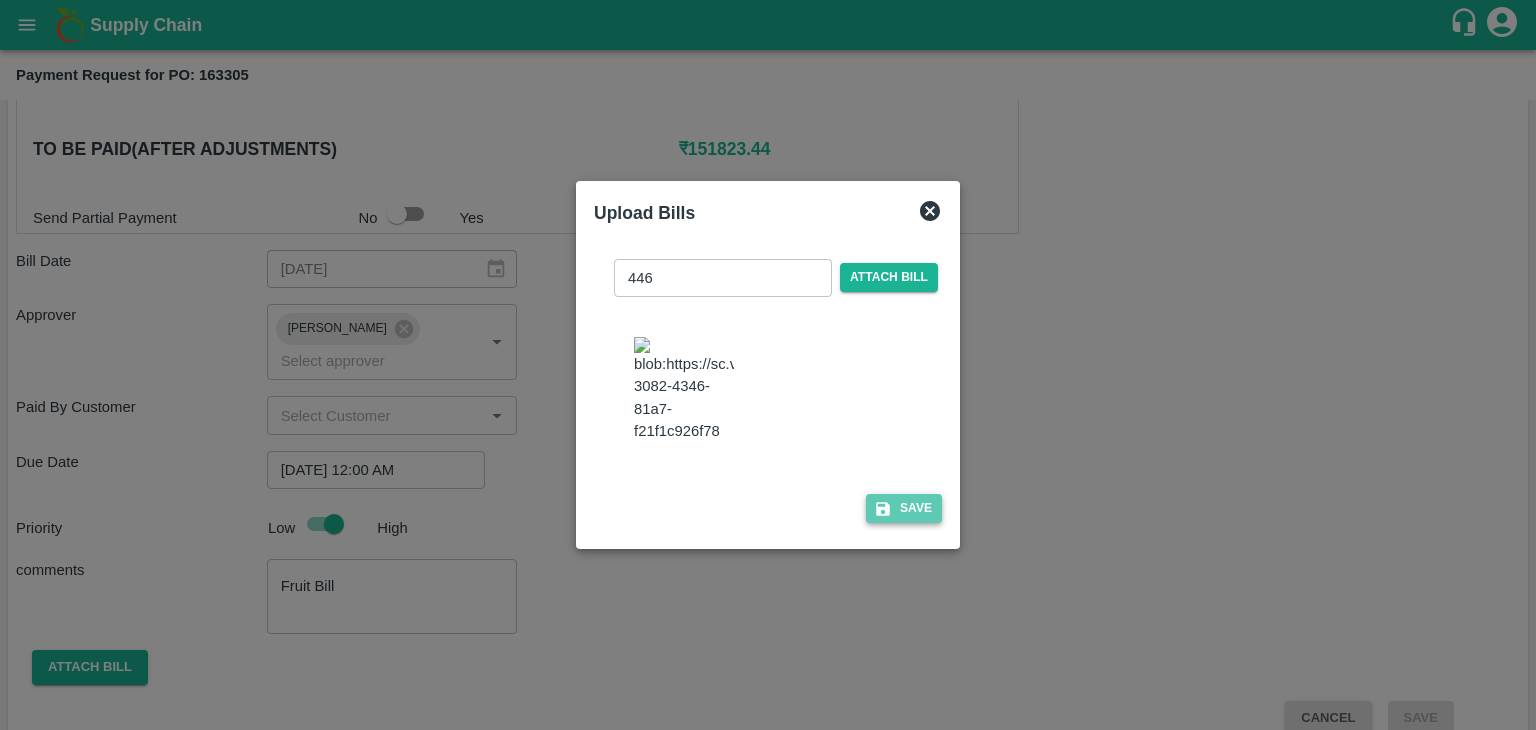 click on "Save" at bounding box center [904, 508] 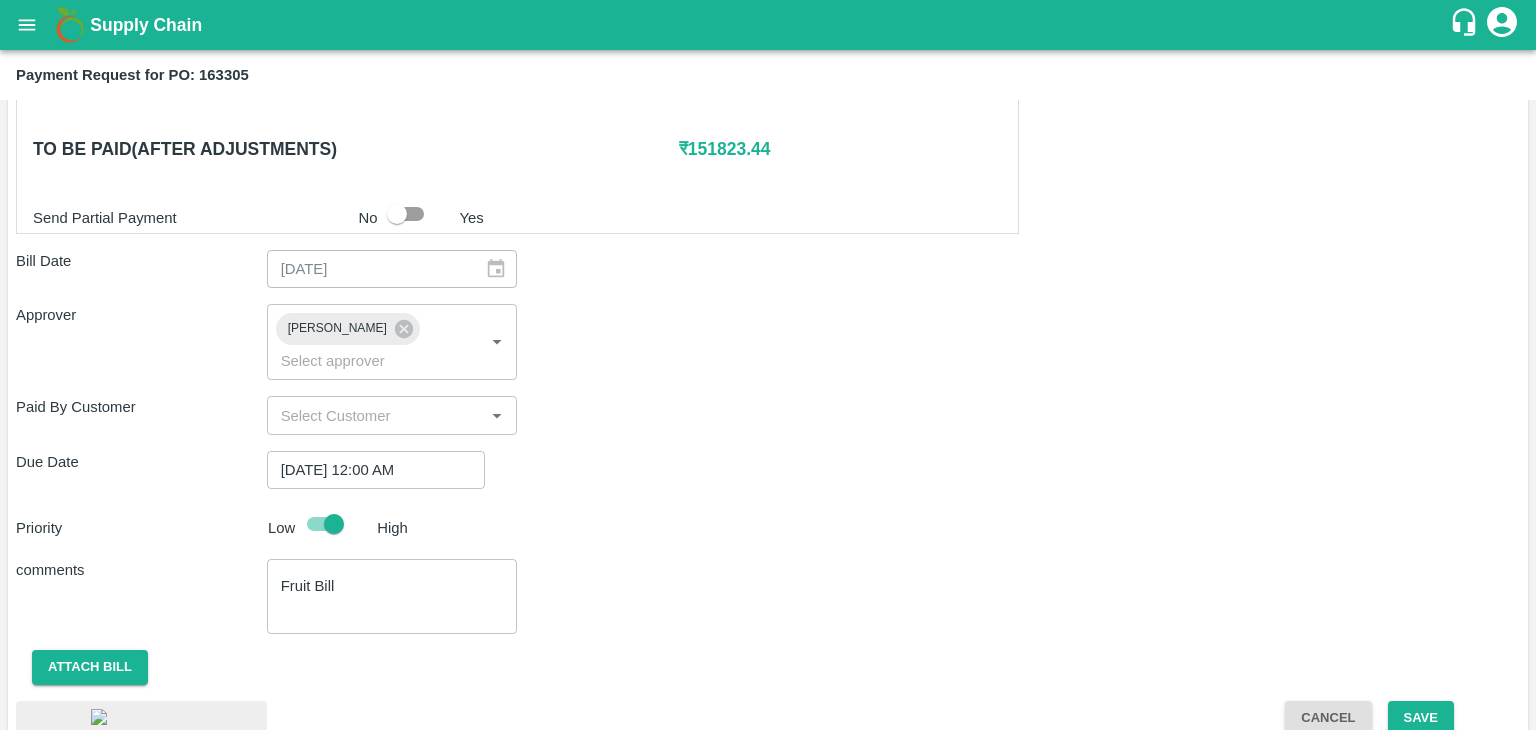 scroll, scrollTop: 1056, scrollLeft: 0, axis: vertical 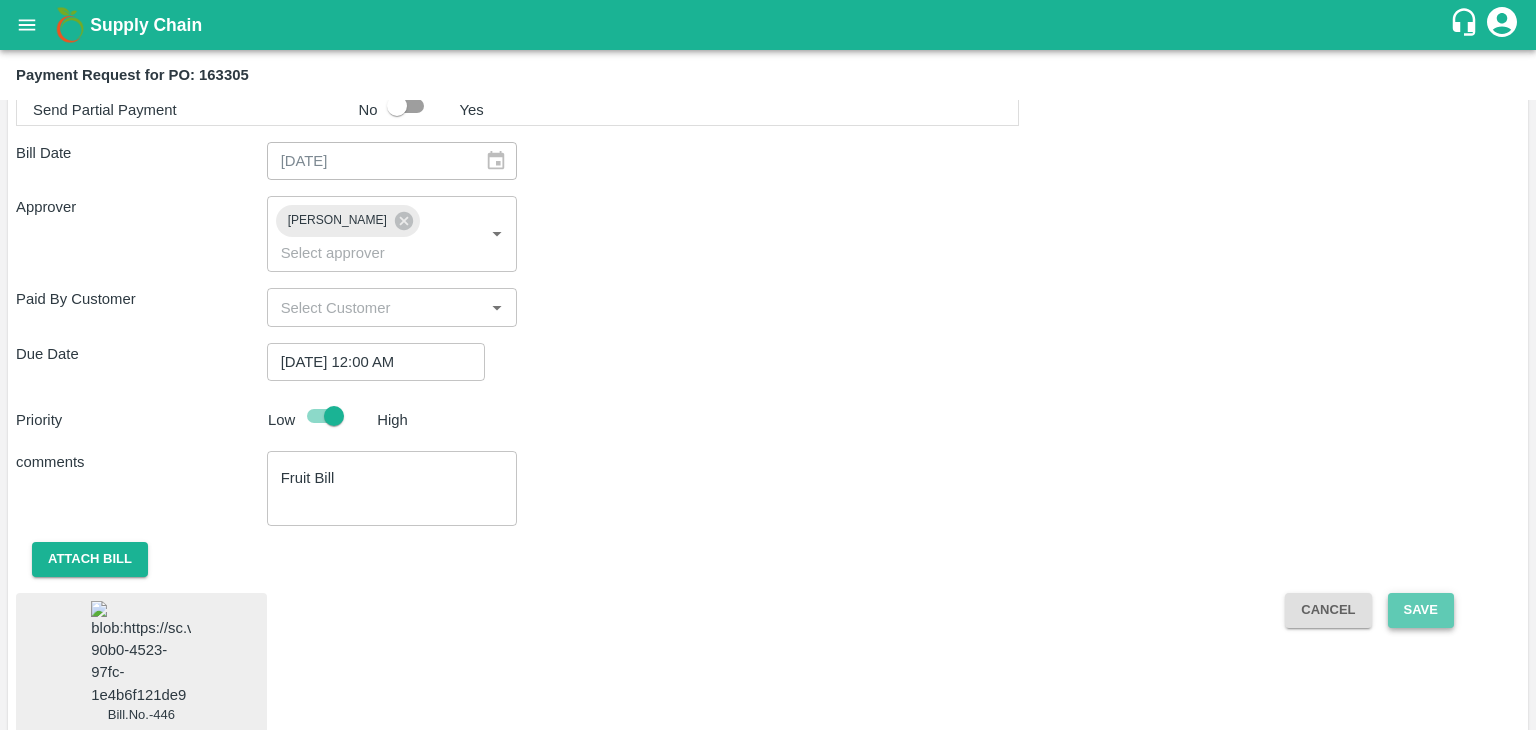 click on "Save" at bounding box center [1421, 610] 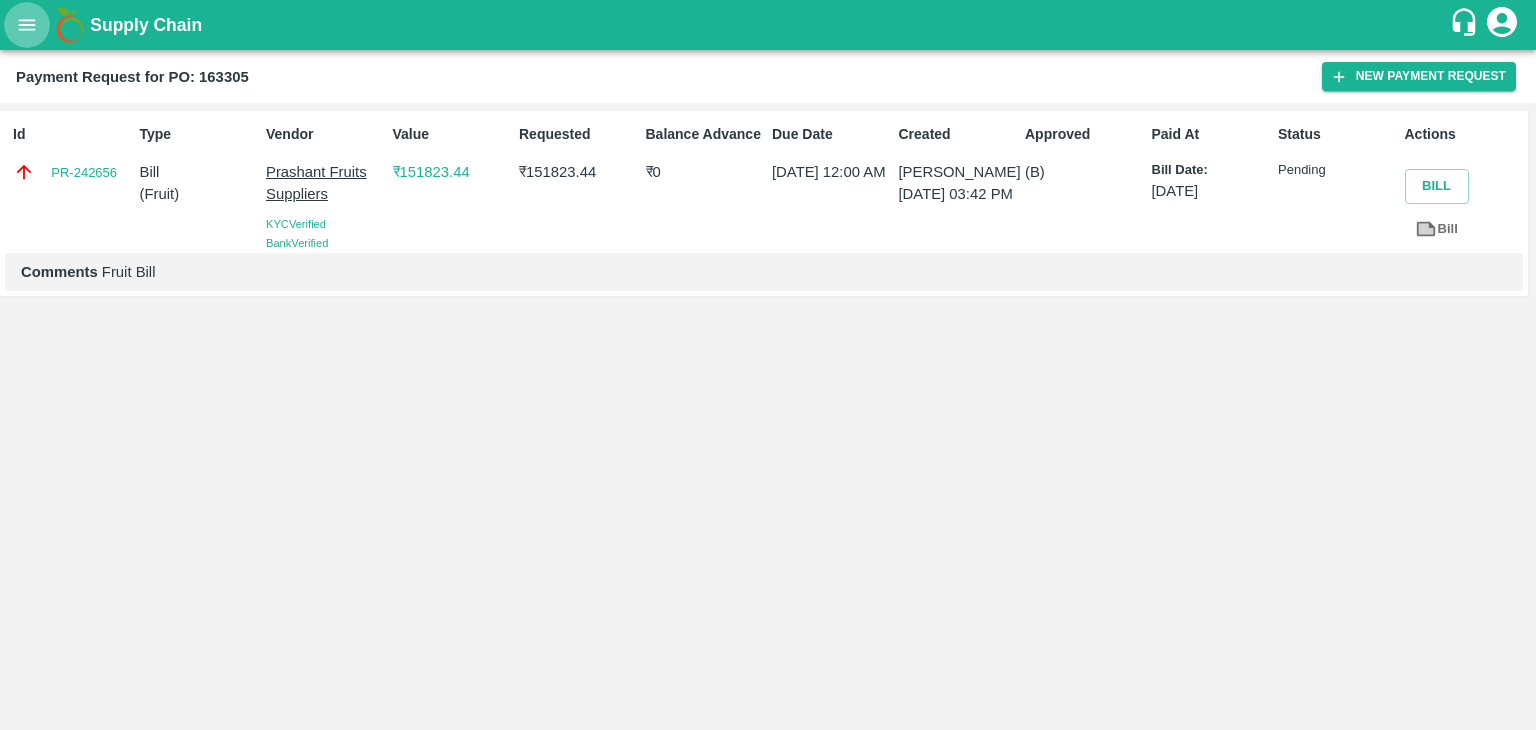 click 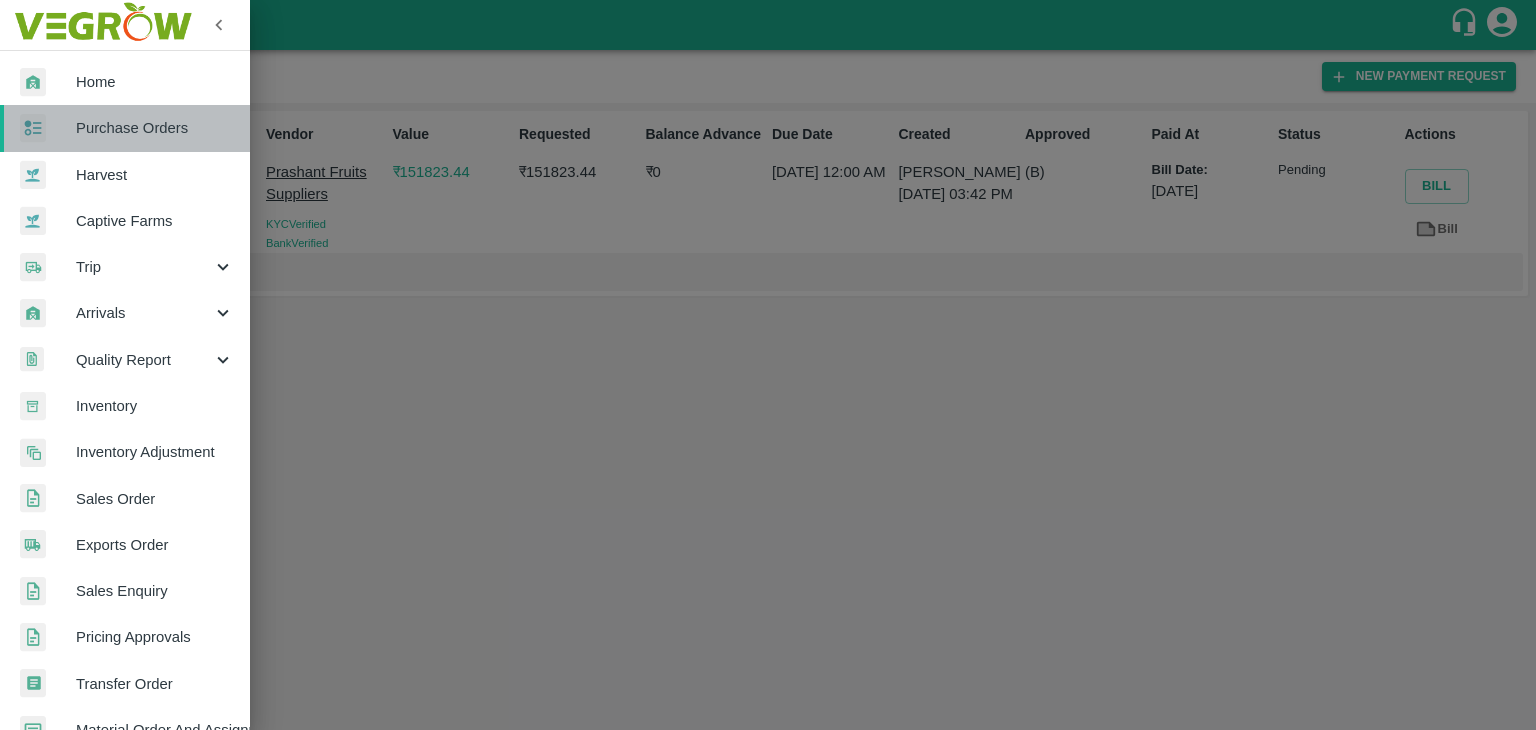 click on "Purchase Orders" at bounding box center [155, 128] 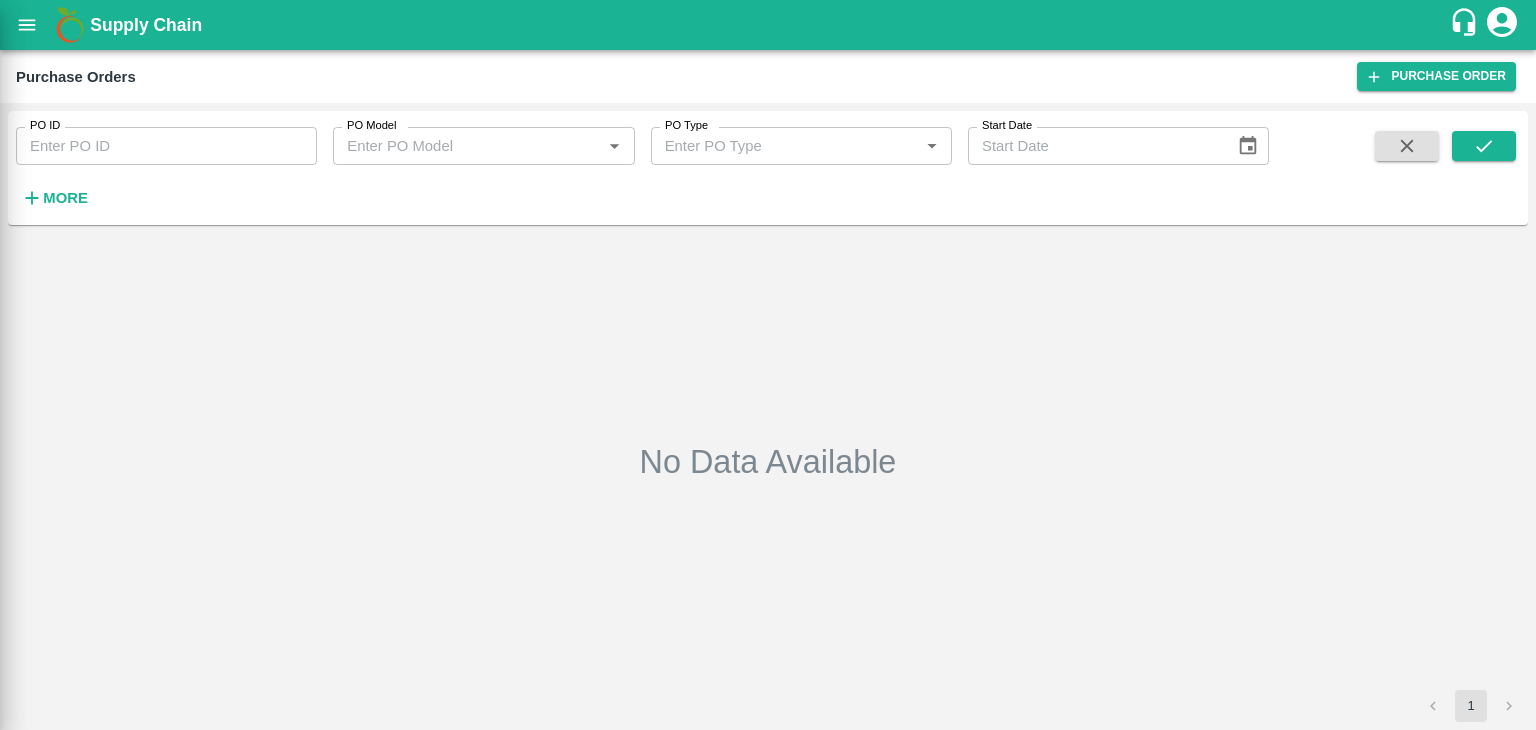 drag, startPoint x: 188, startPoint y: 153, endPoint x: 240, endPoint y: 147, distance: 52.34501 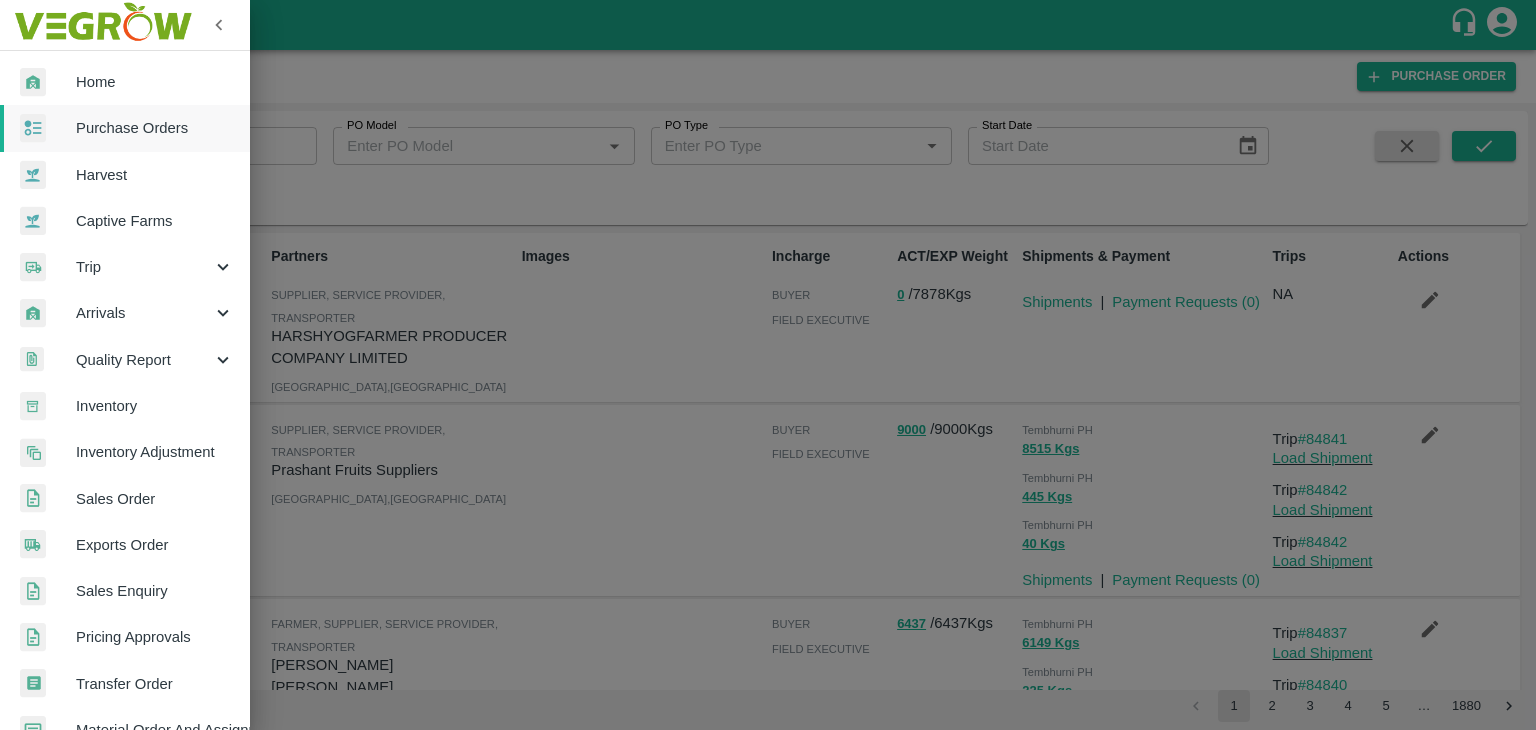 click at bounding box center (768, 365) 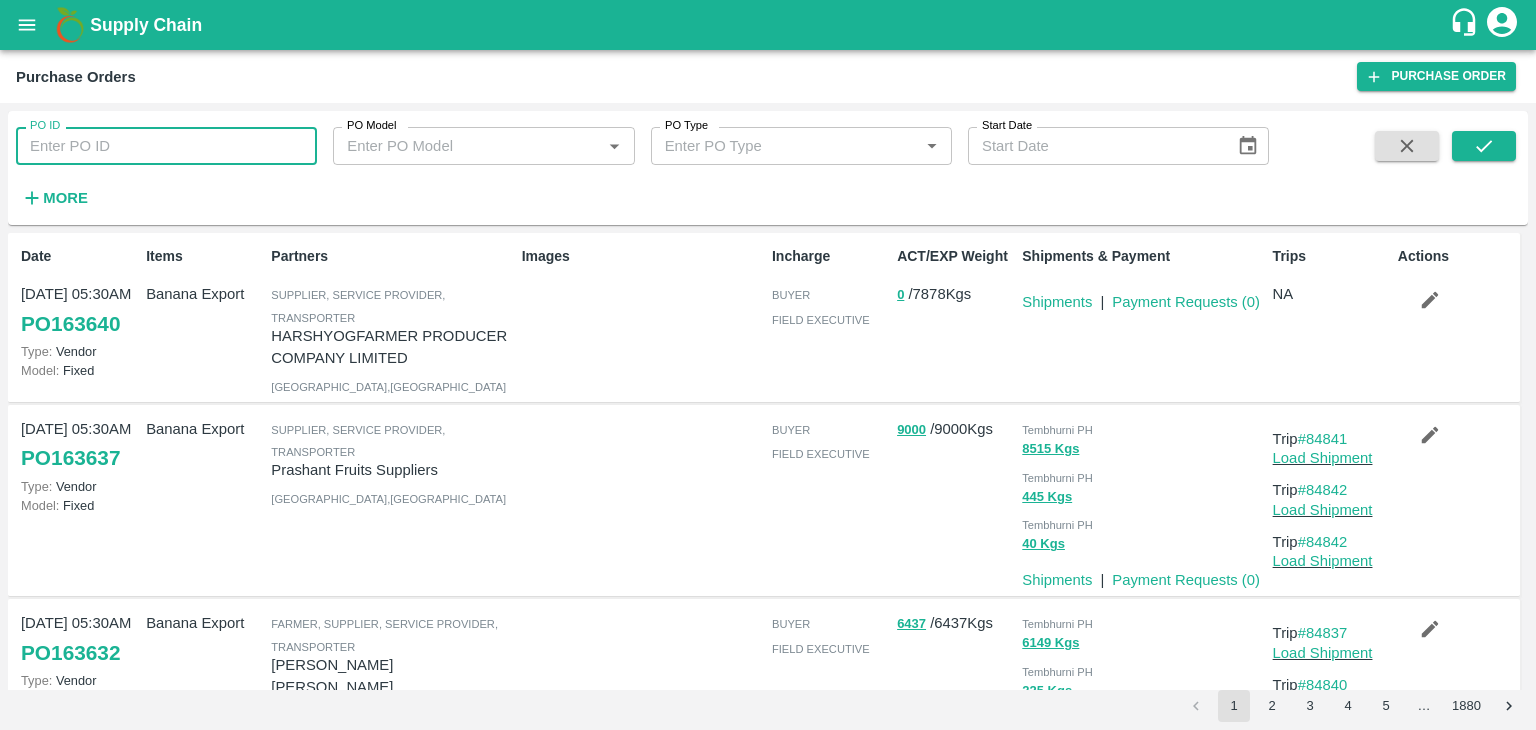 click on "PO ID" at bounding box center [166, 146] 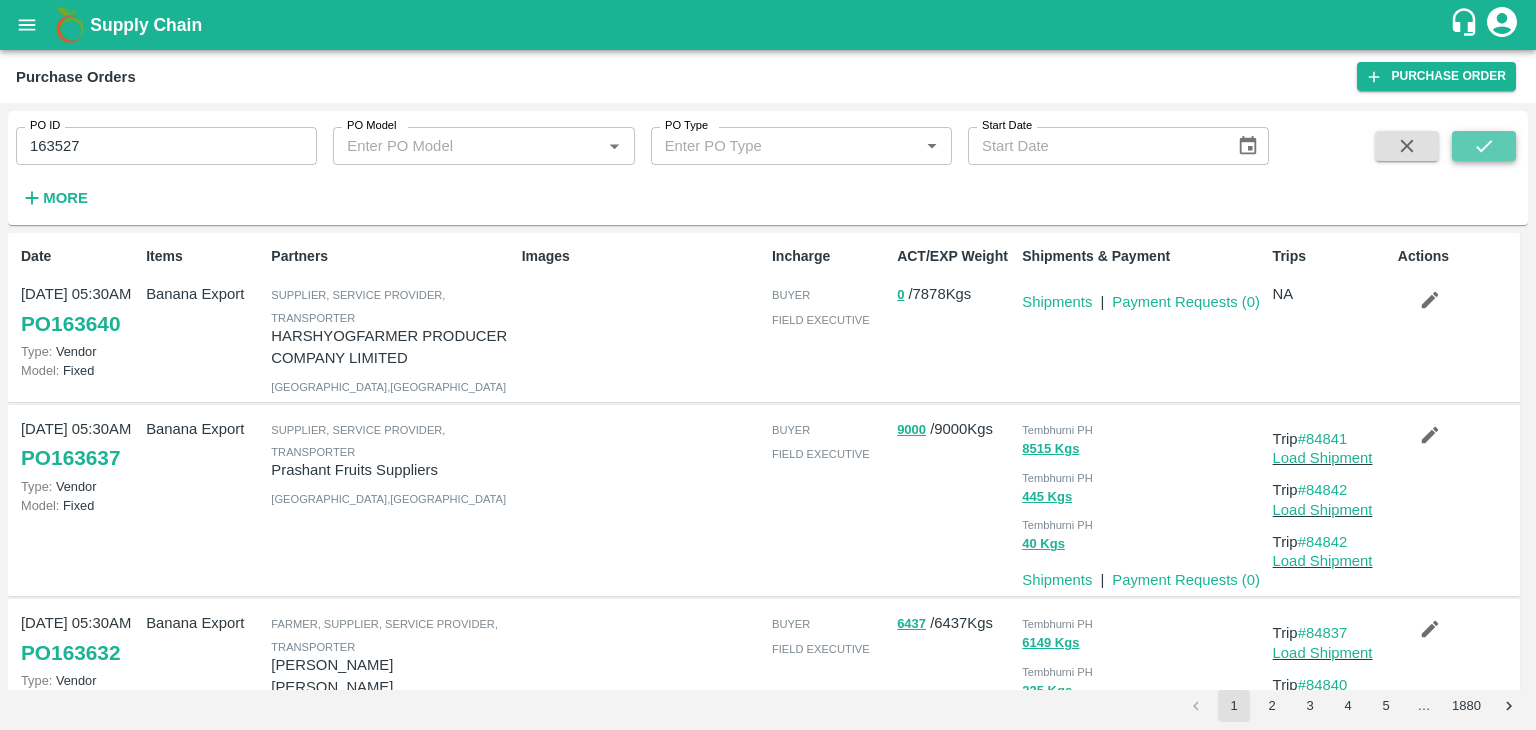 click at bounding box center (1484, 146) 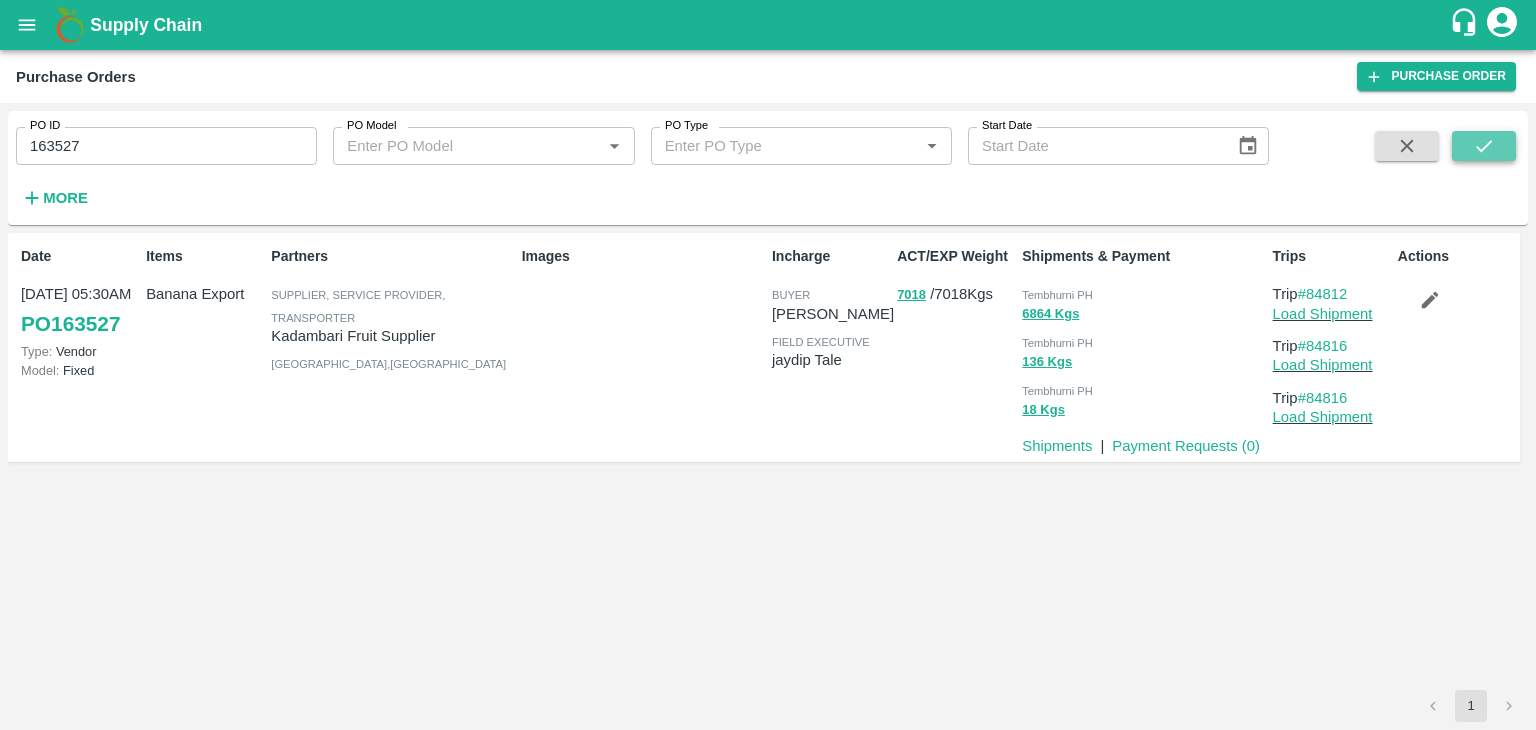 click 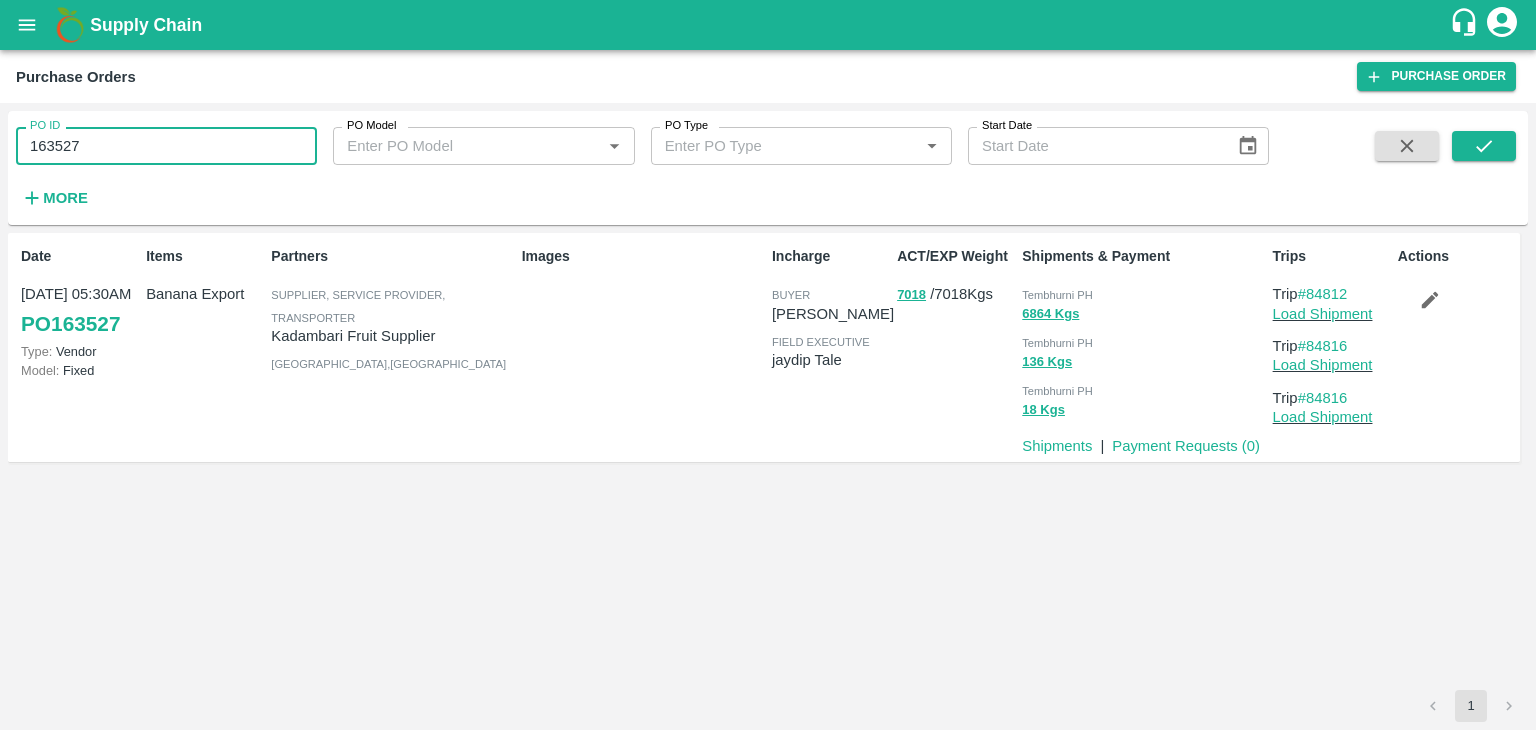 click on "163527" at bounding box center (166, 146) 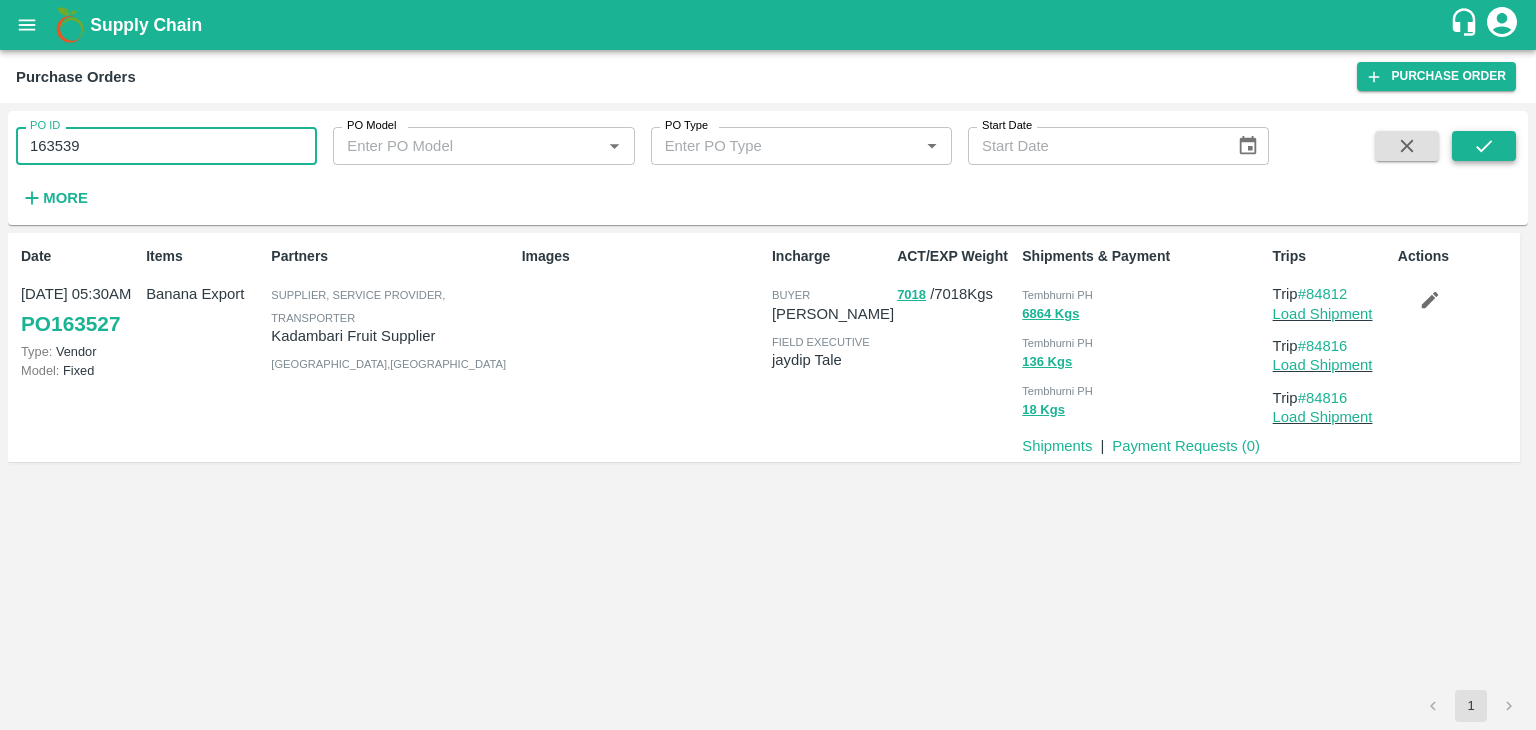 type on "163539" 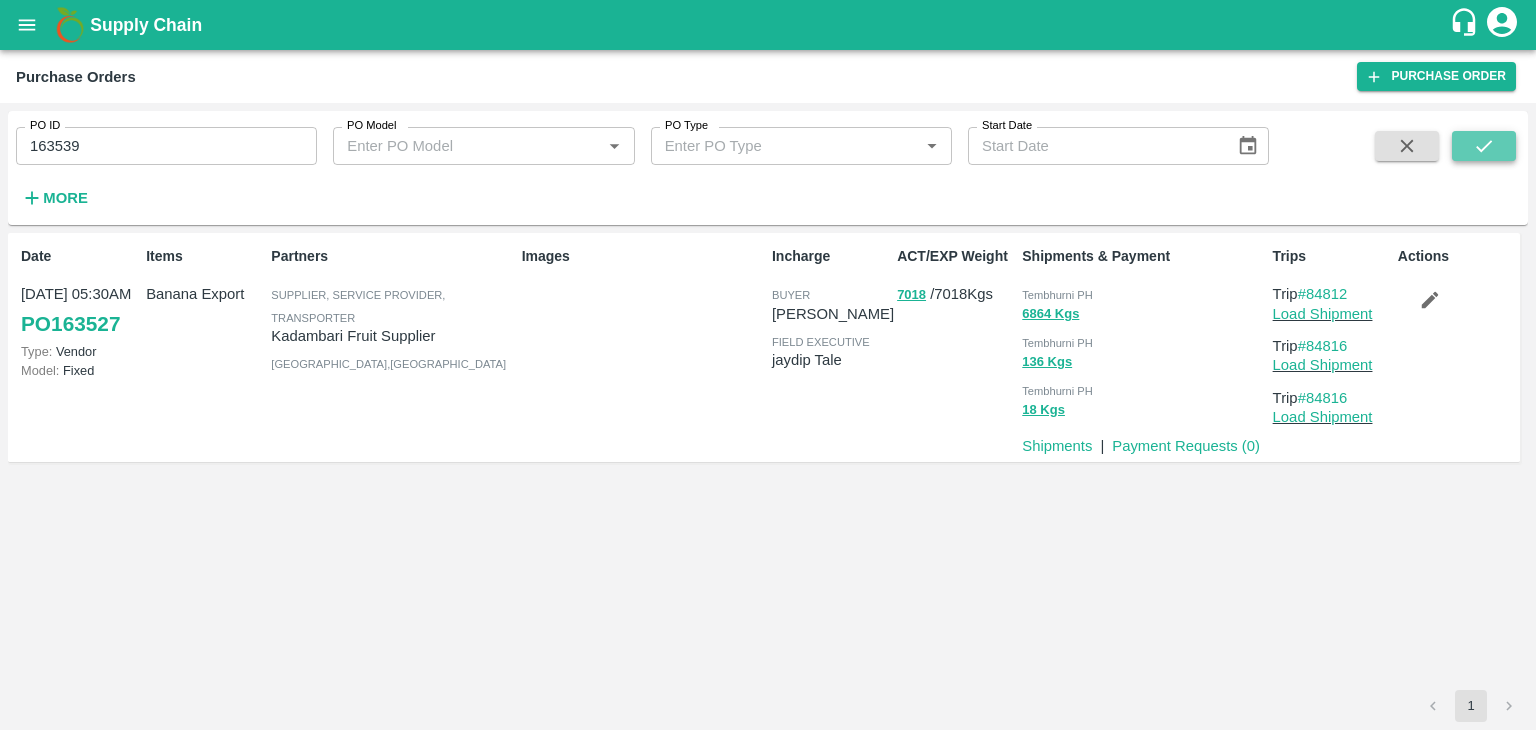click 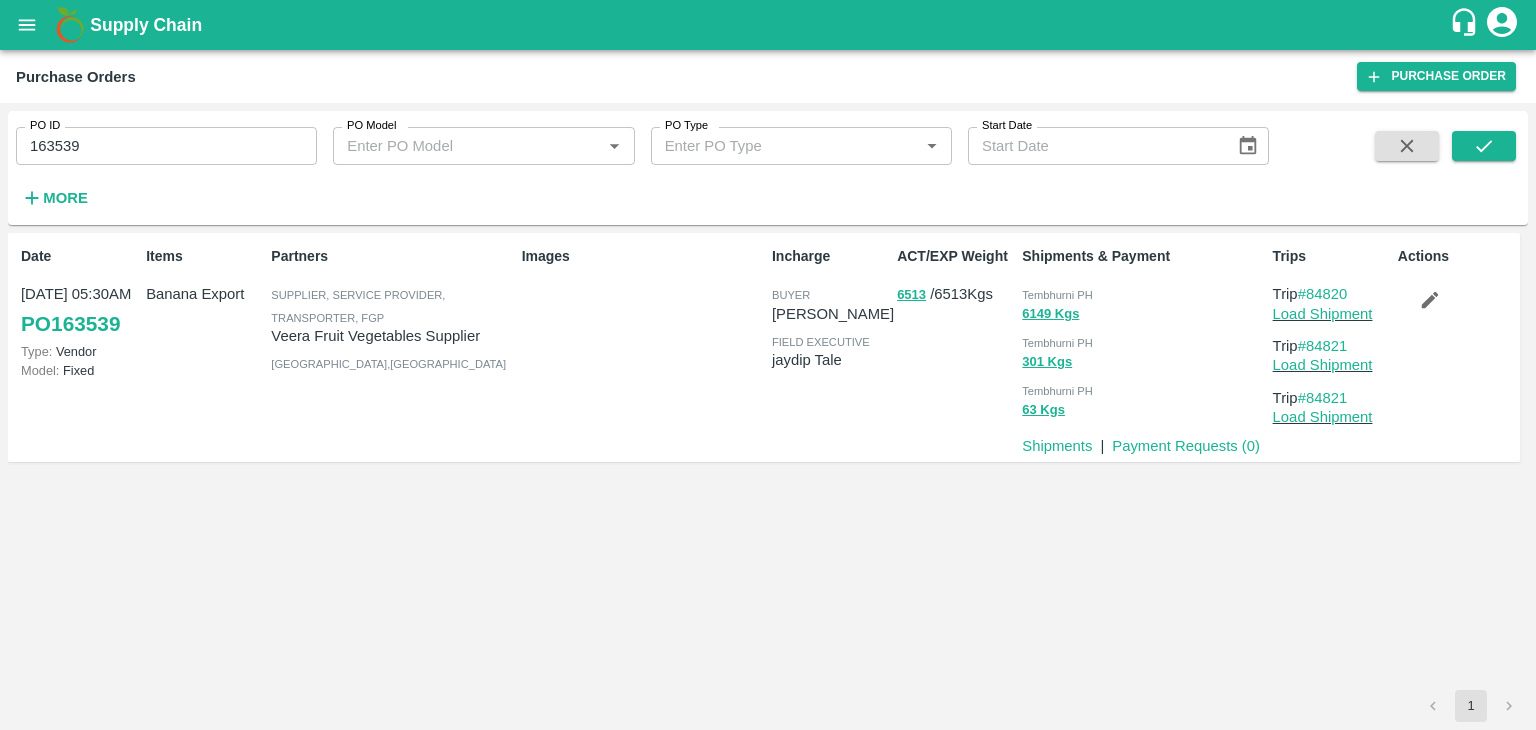 click at bounding box center (27, 25) 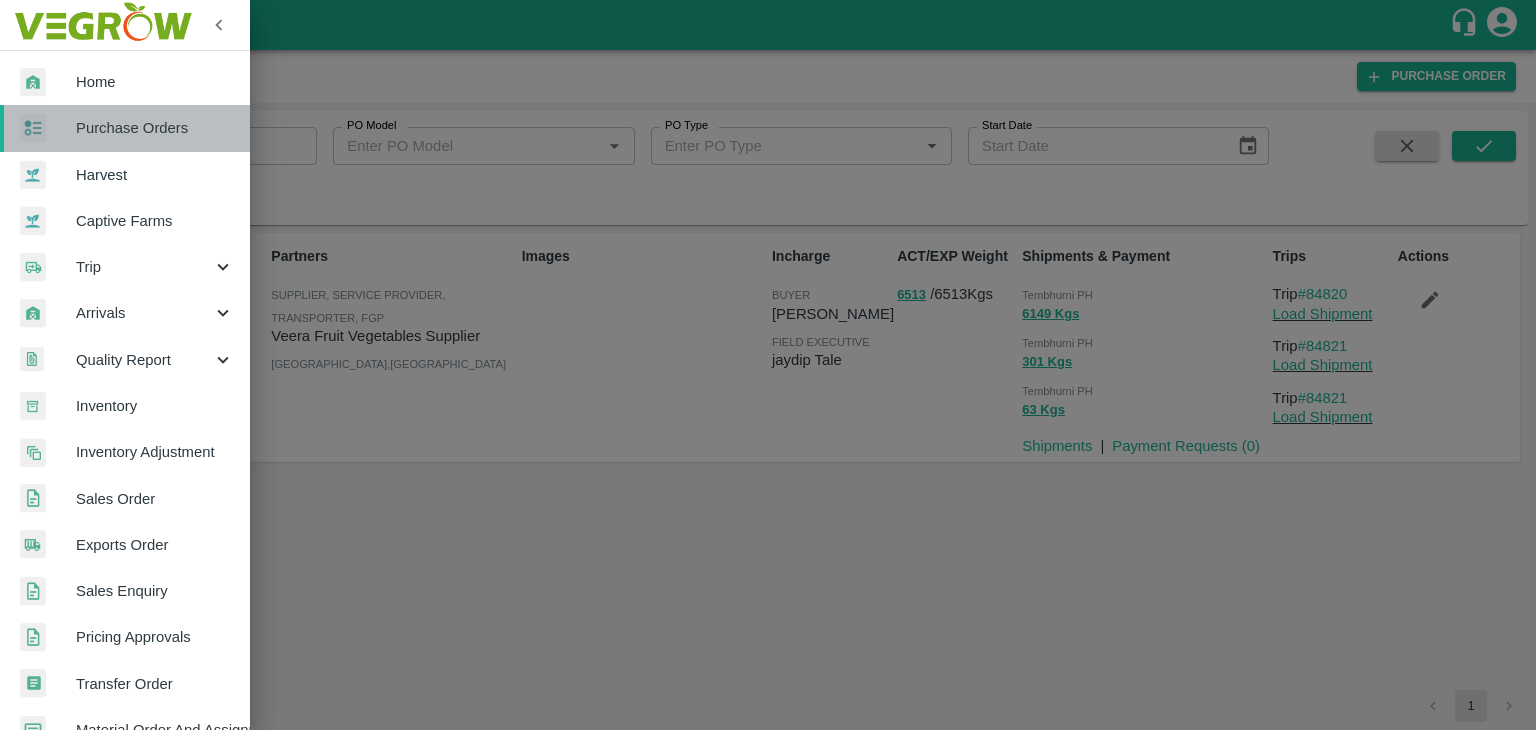 click on "Purchase Orders" at bounding box center [155, 128] 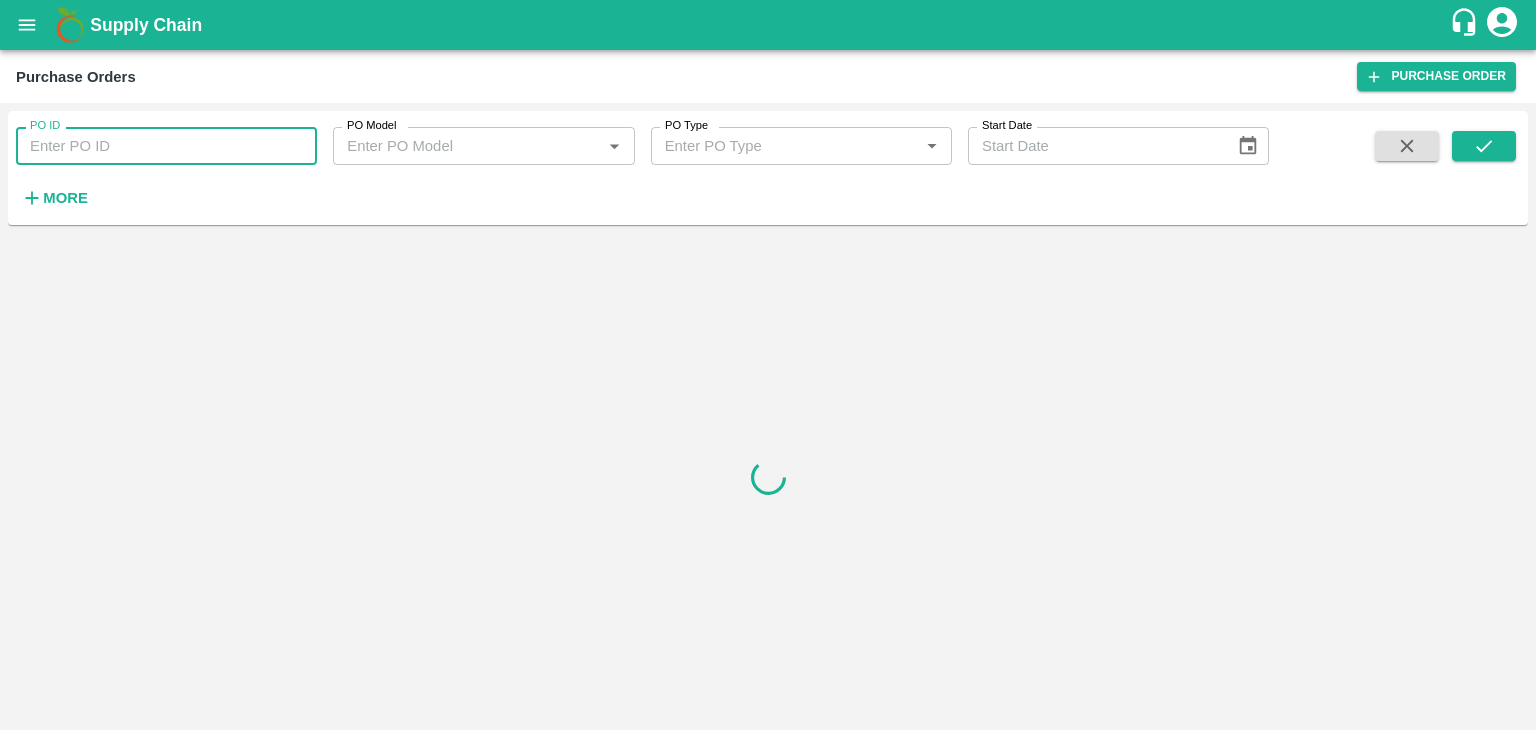 click on "PO ID" at bounding box center (166, 146) 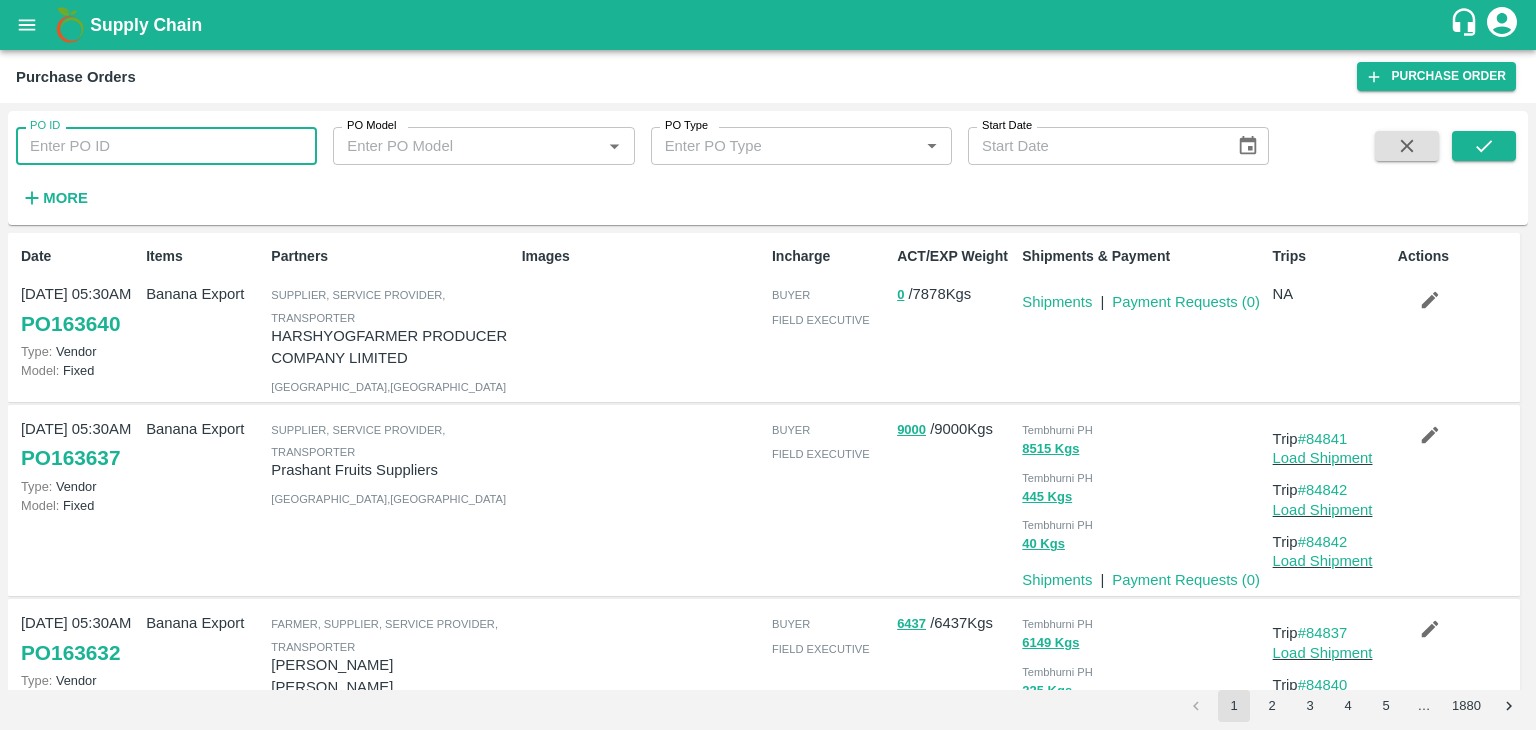 click on "PO ID" at bounding box center [166, 146] 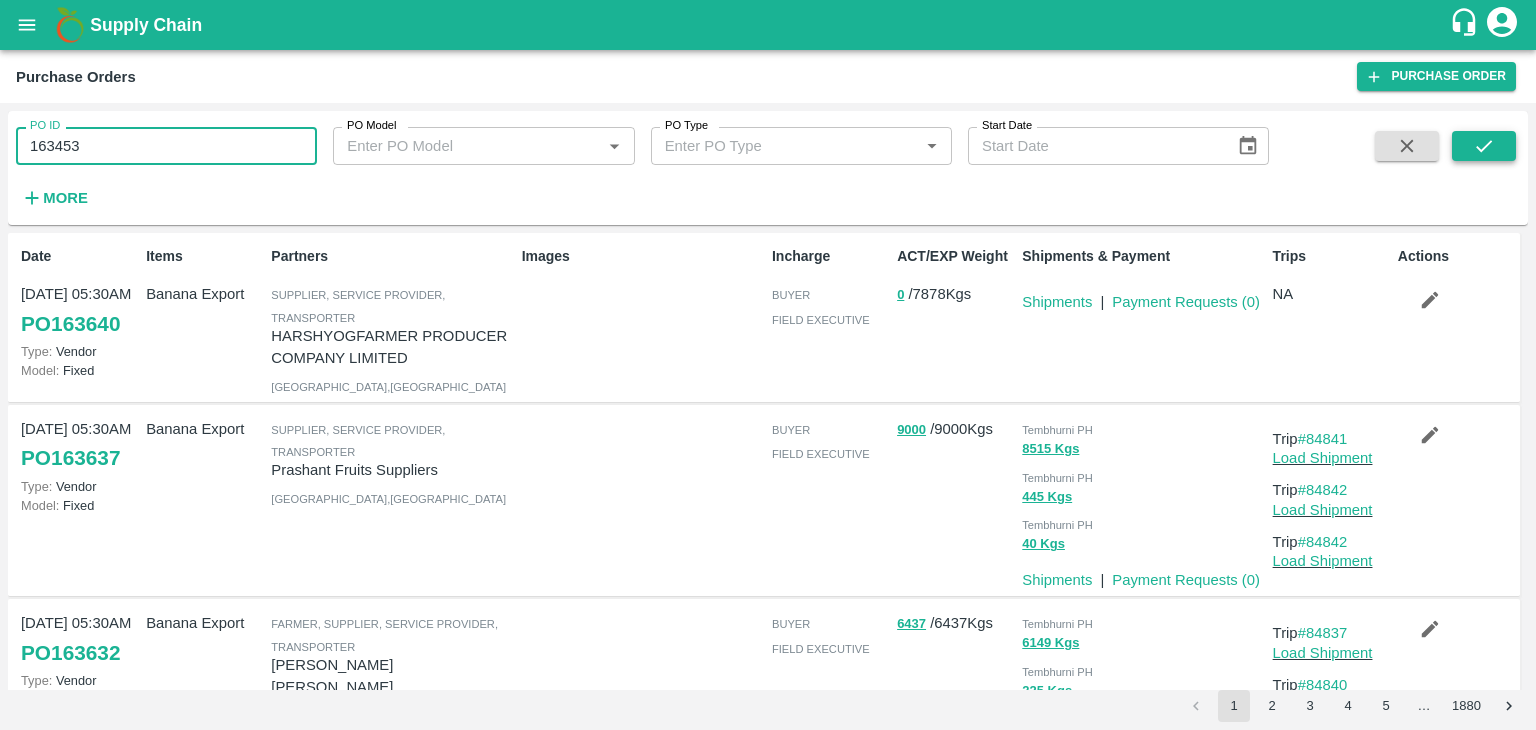 type on "163453" 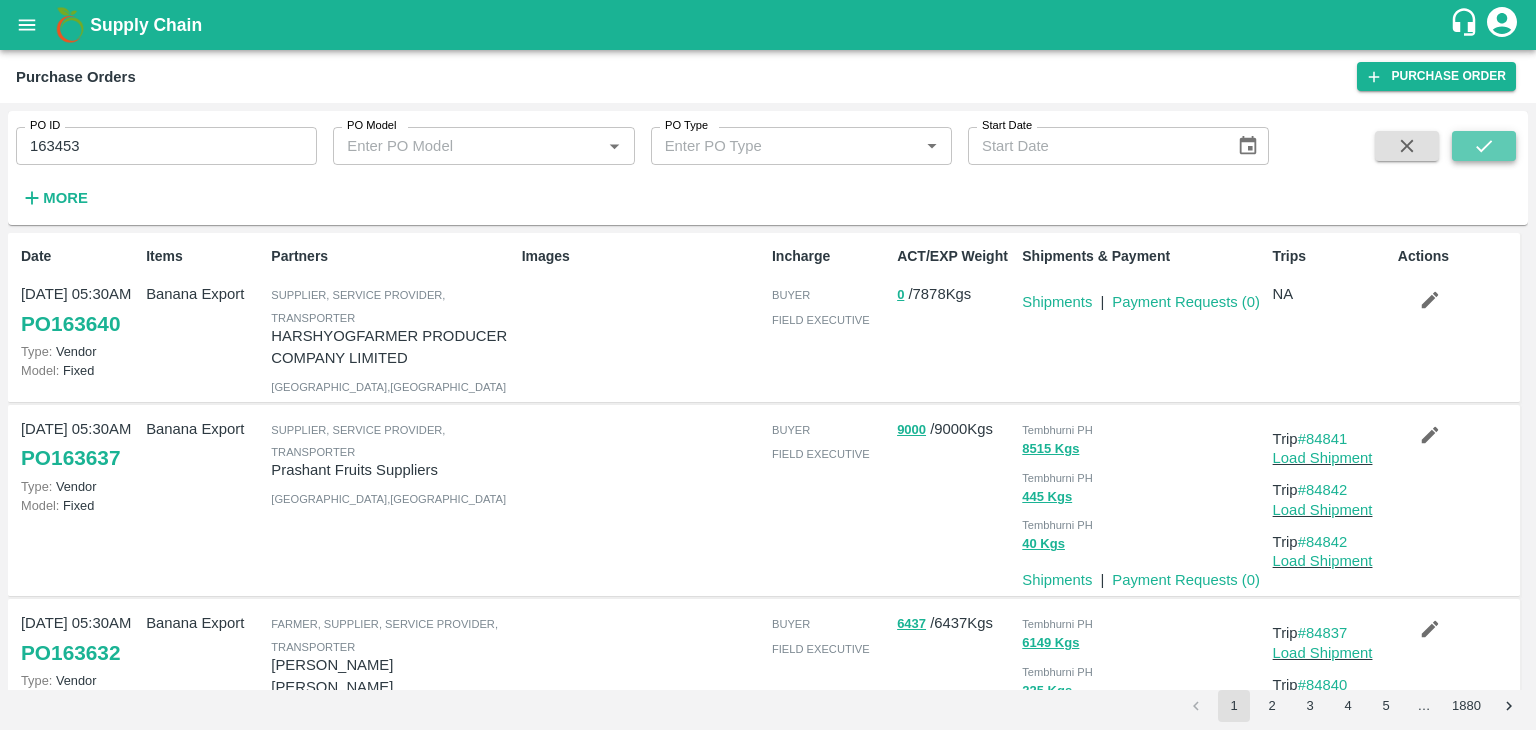 click 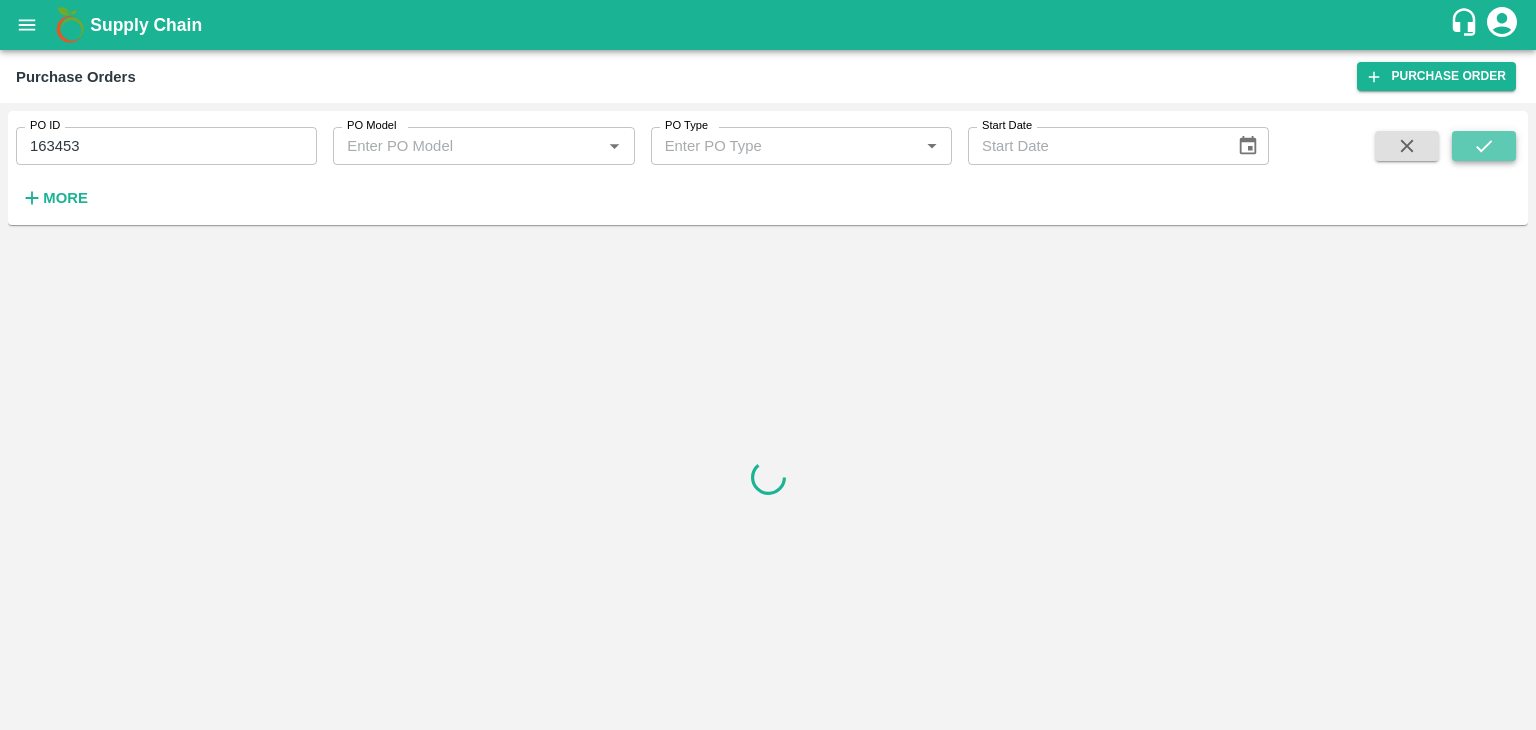 click 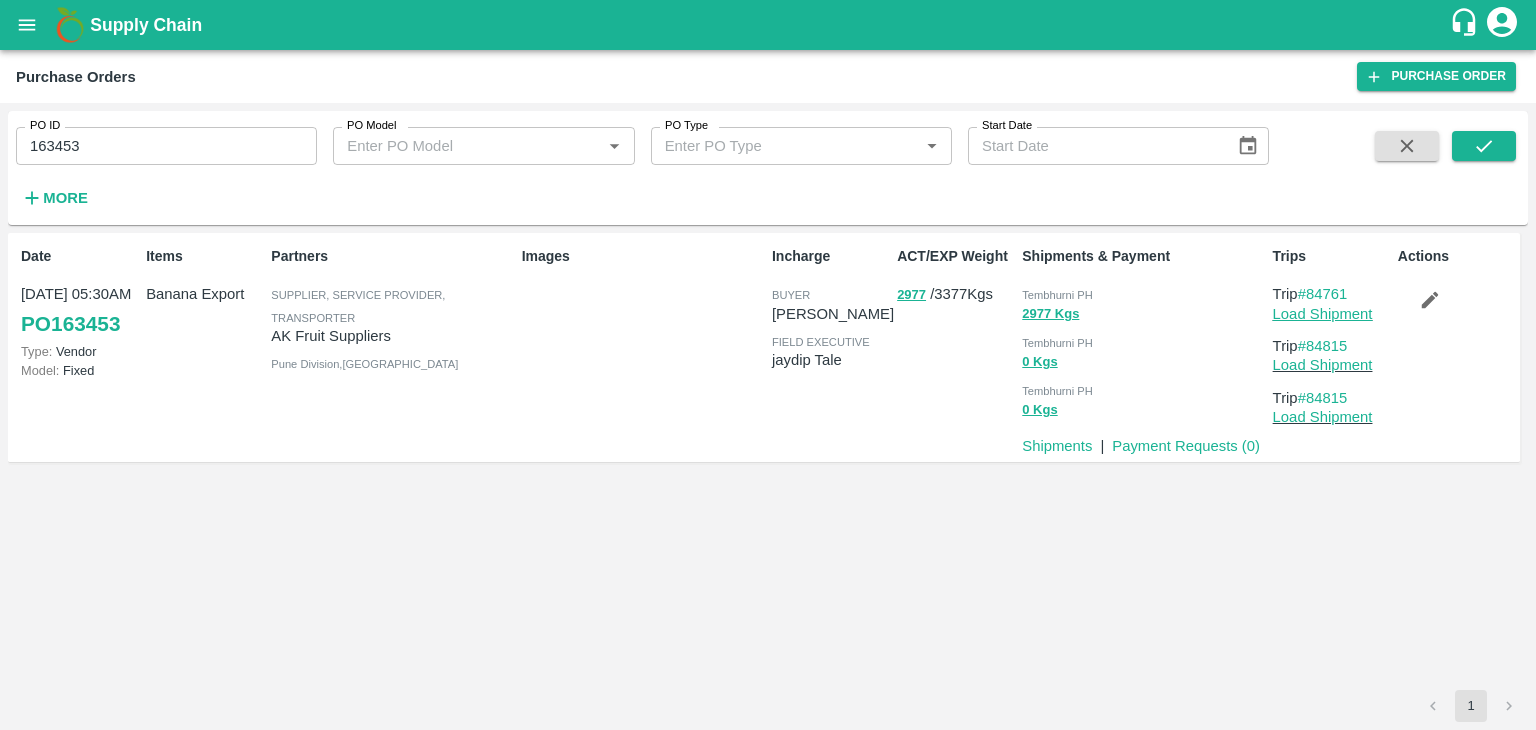 click on "Load Shipment" at bounding box center (1323, 314) 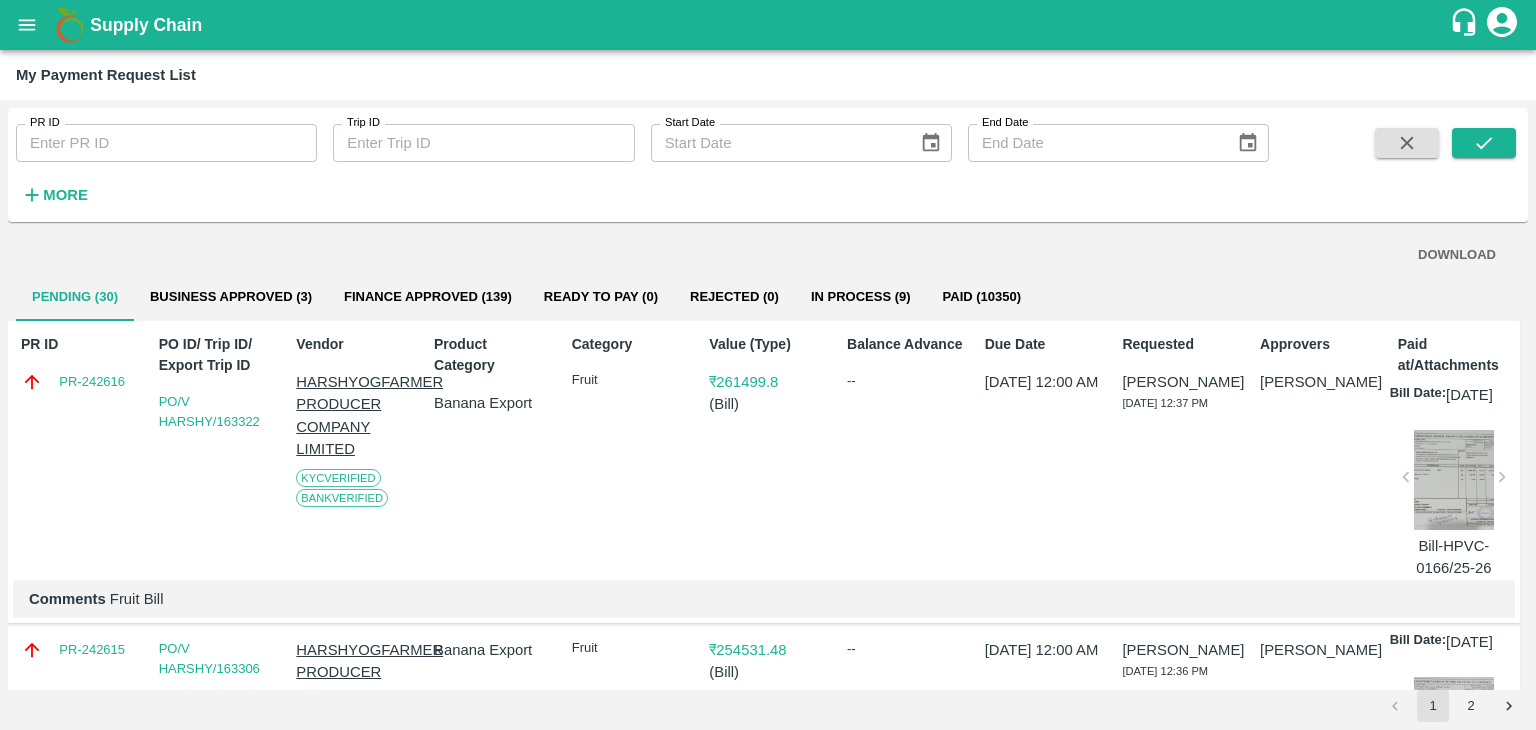 scroll, scrollTop: 0, scrollLeft: 0, axis: both 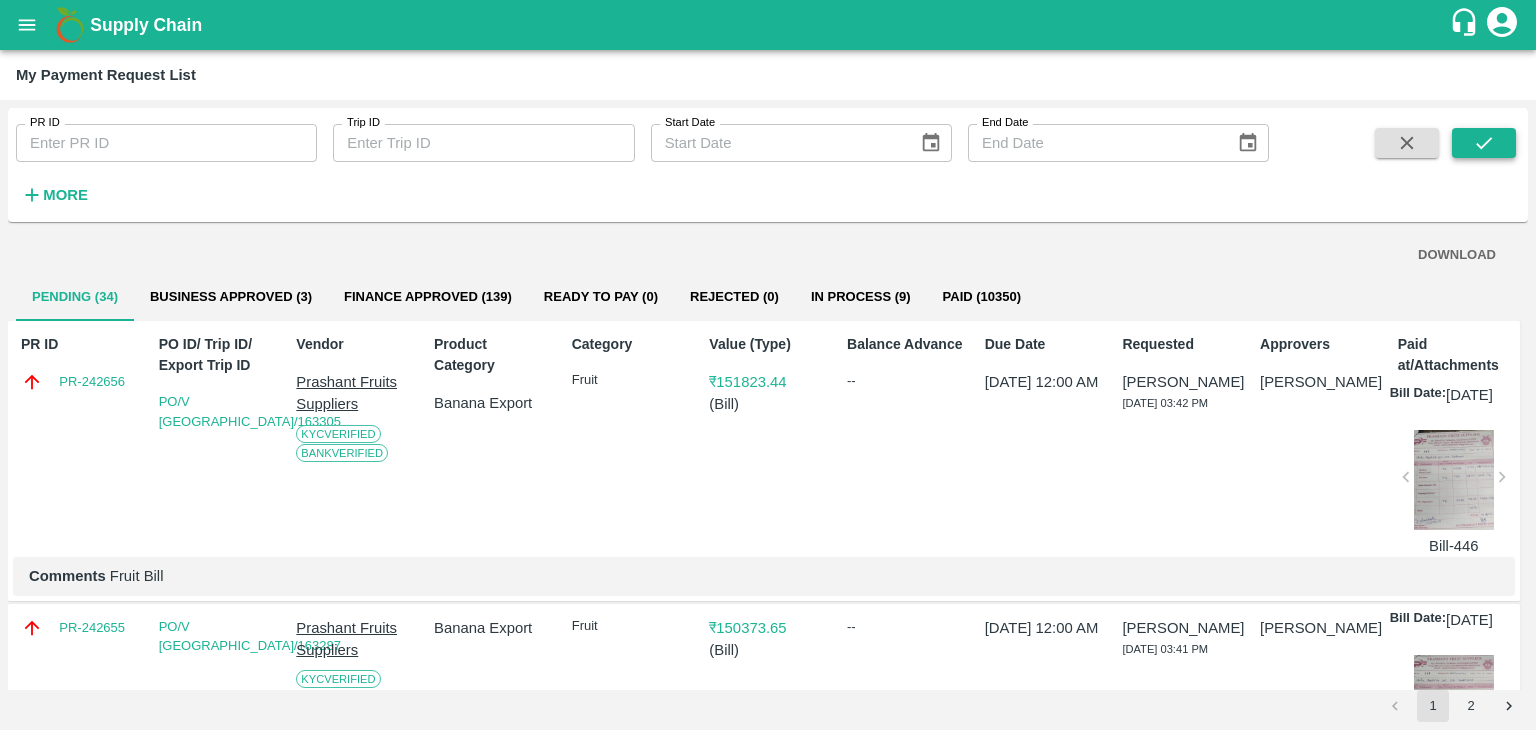 click at bounding box center [1484, 143] 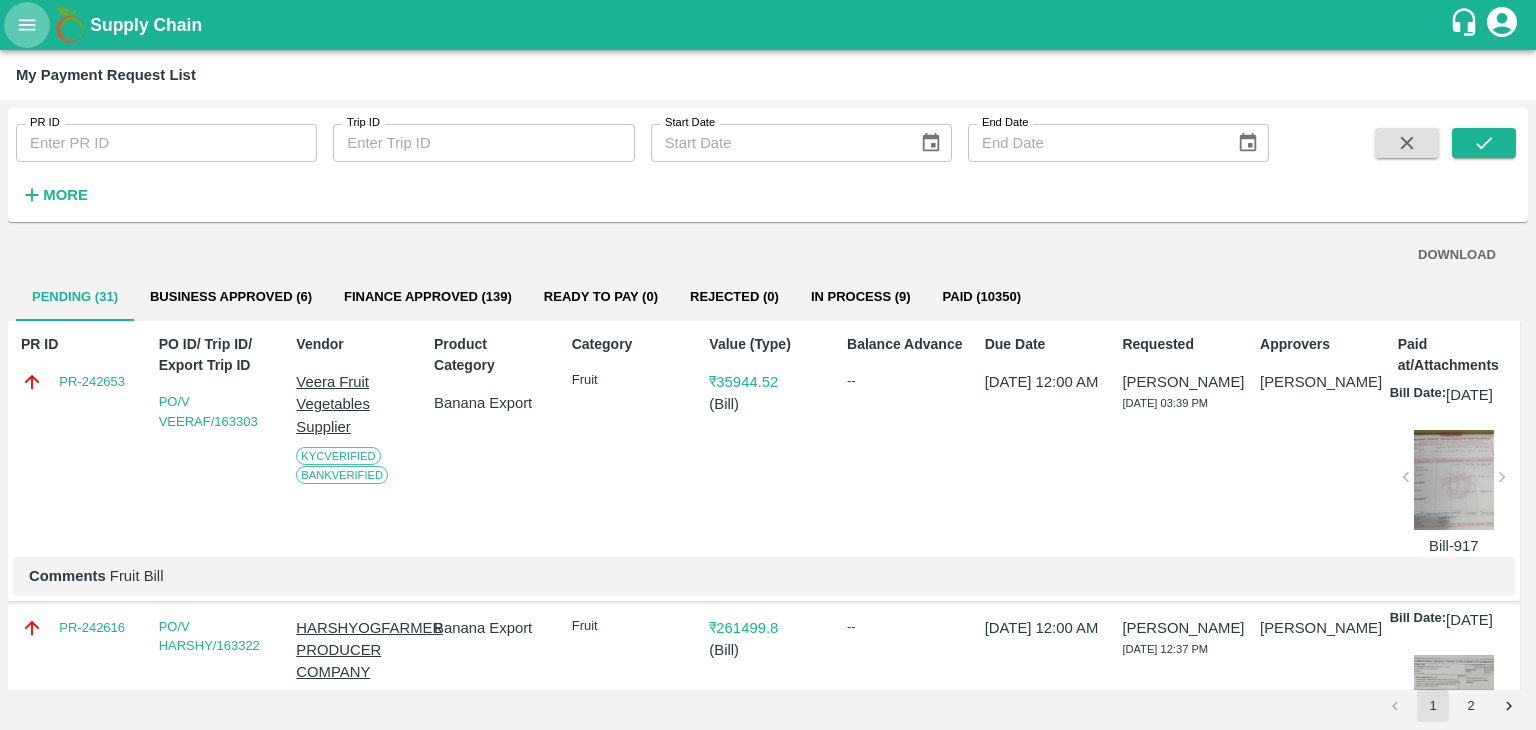 click 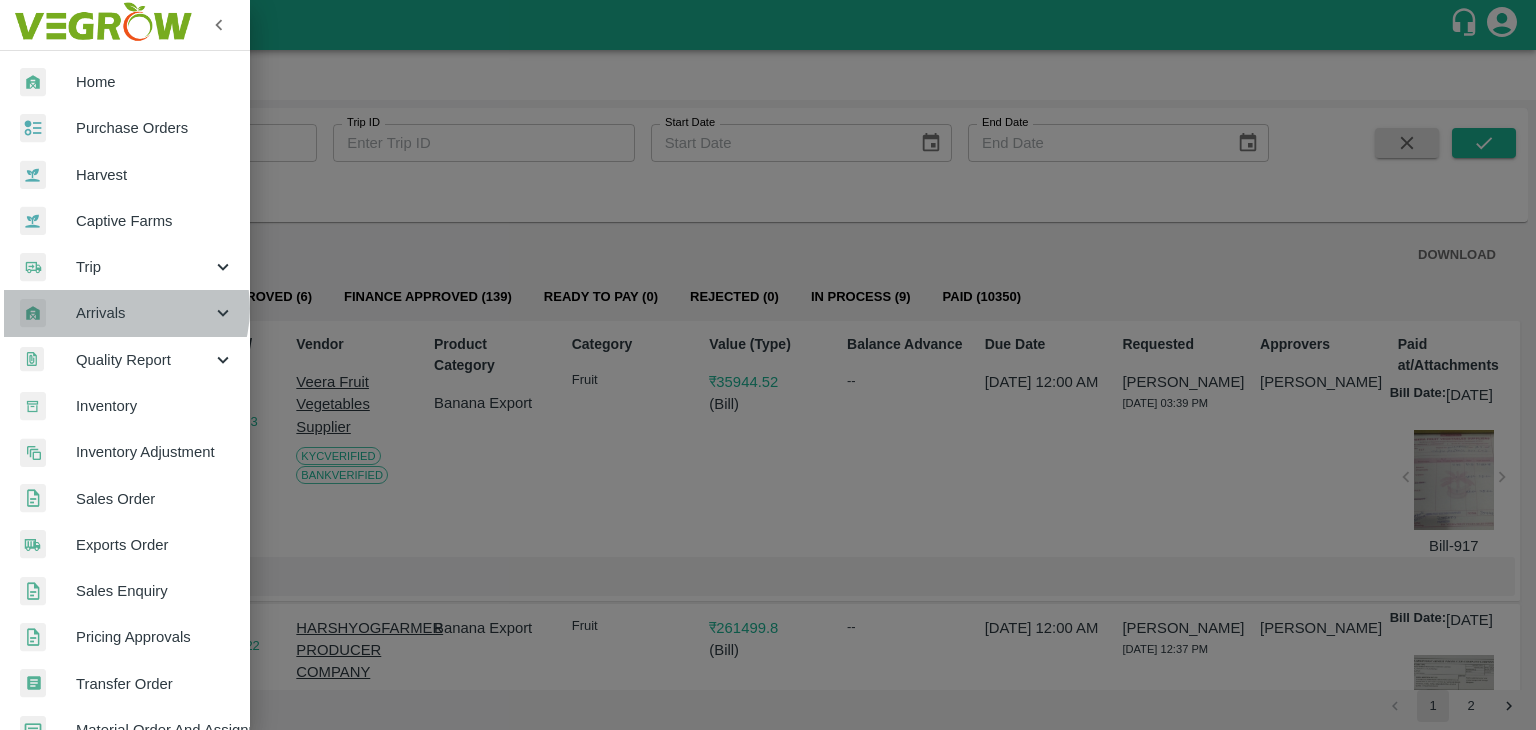 click on "Arrivals" at bounding box center (144, 313) 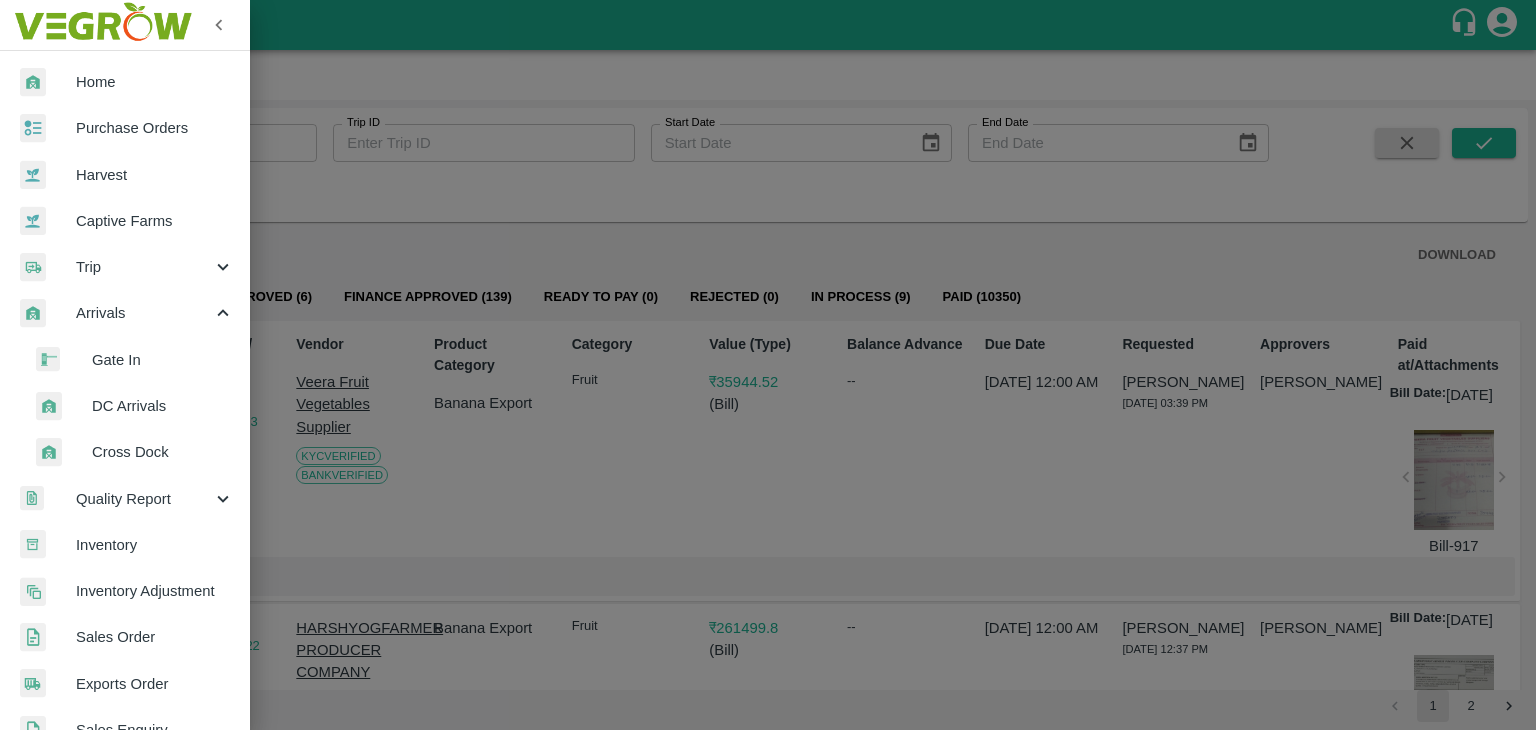 click on "DC Arrivals" at bounding box center (163, 406) 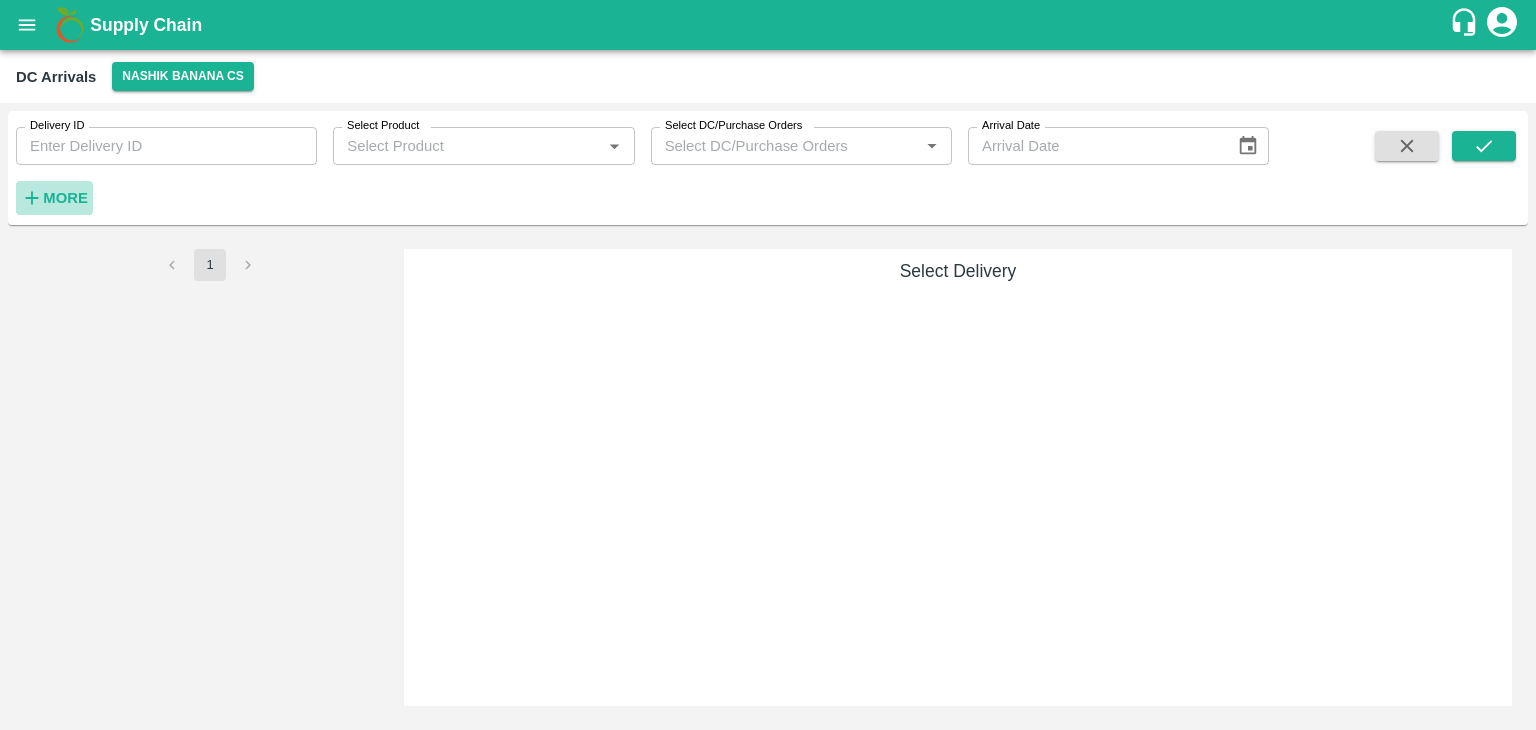 click on "More" at bounding box center [65, 198] 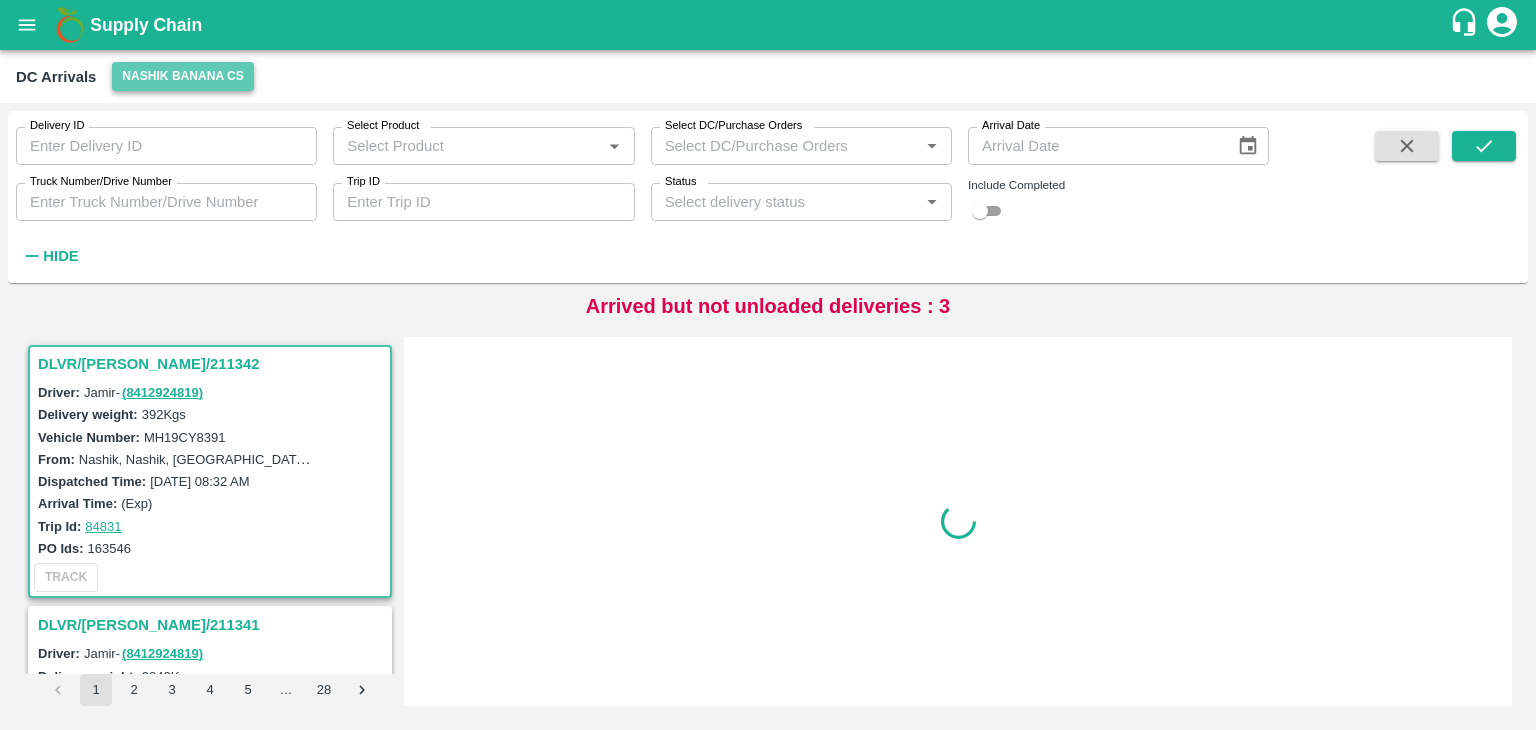 click on "Nashik Banana CS" at bounding box center [183, 76] 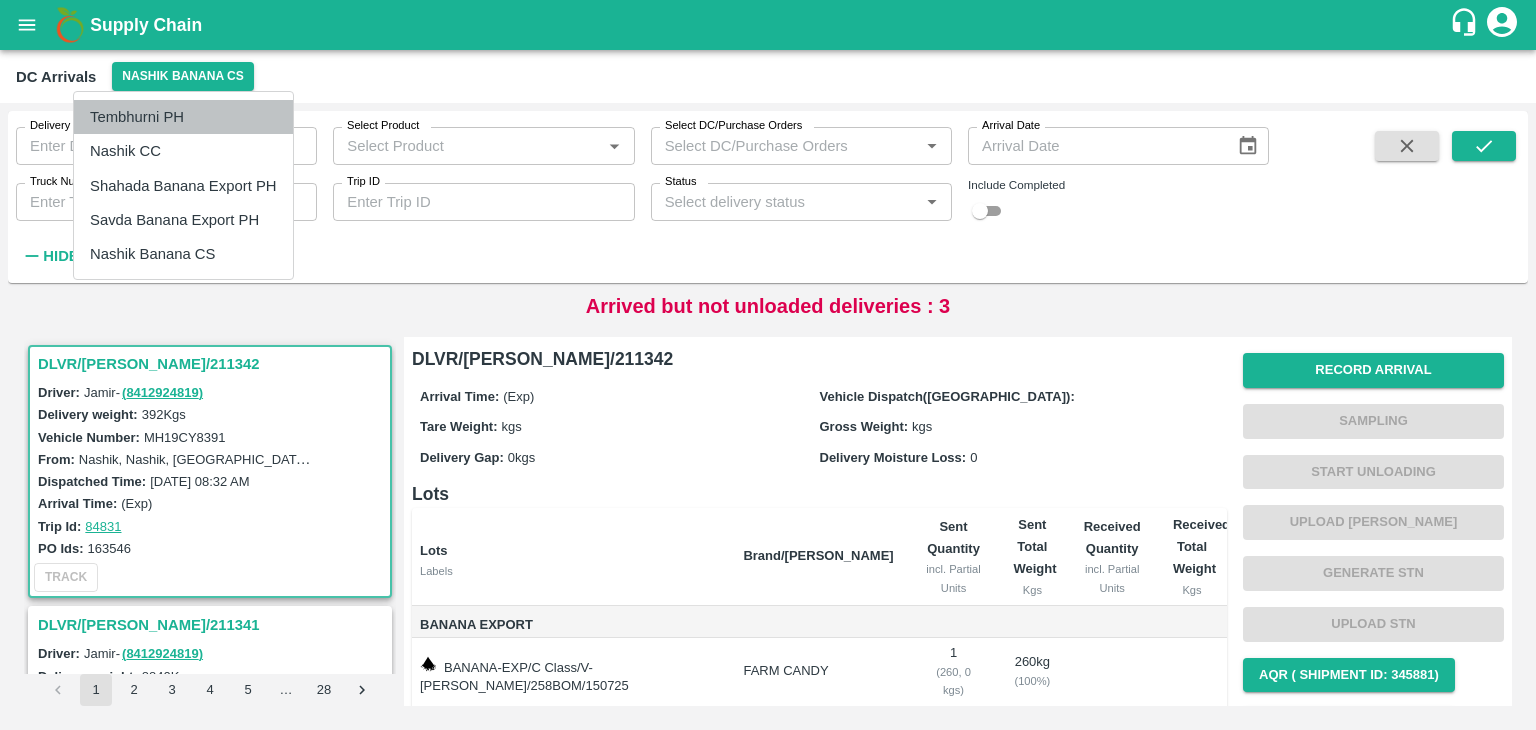 click on "Tembhurni PH" at bounding box center [183, 117] 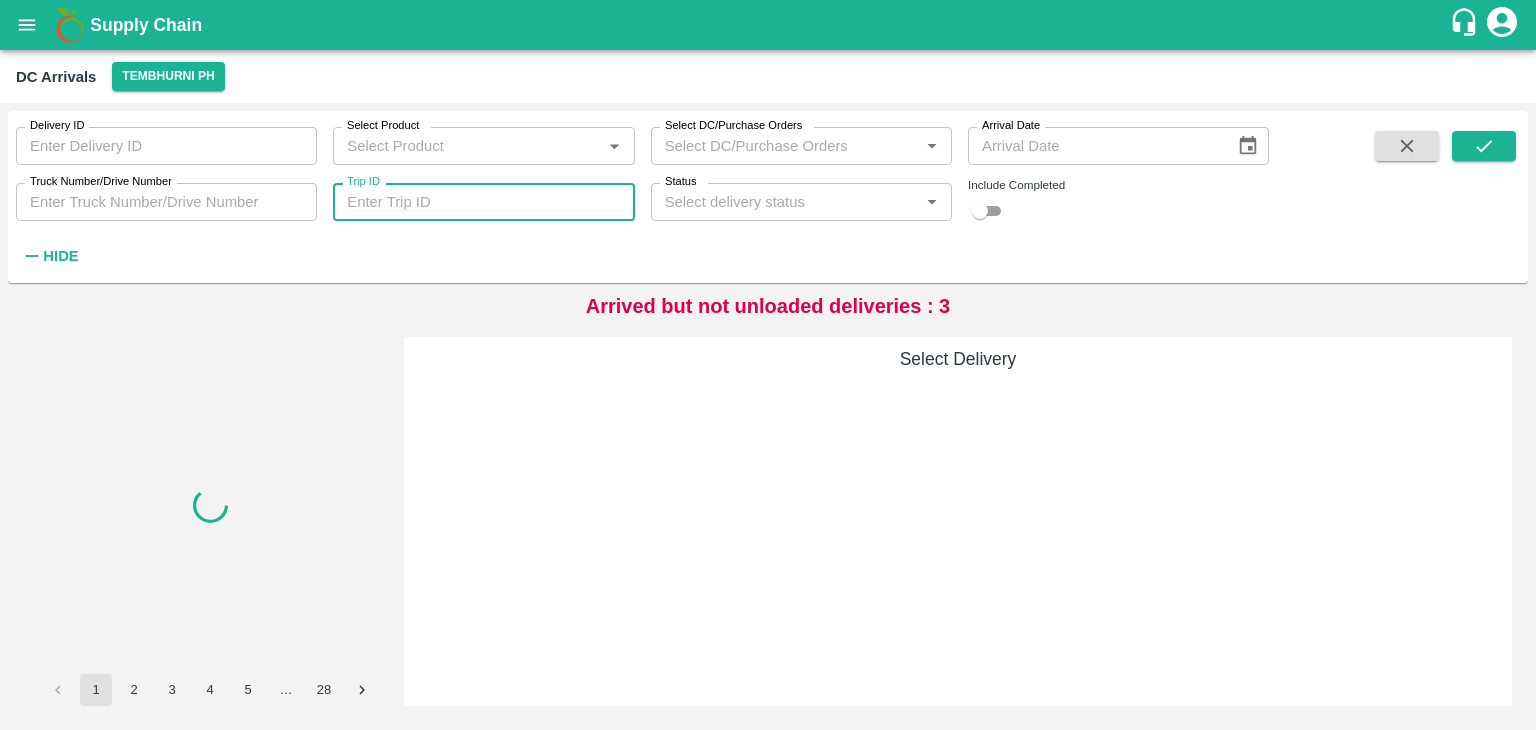 drag, startPoint x: 528, startPoint y: 218, endPoint x: 542, endPoint y: 205, distance: 19.104973 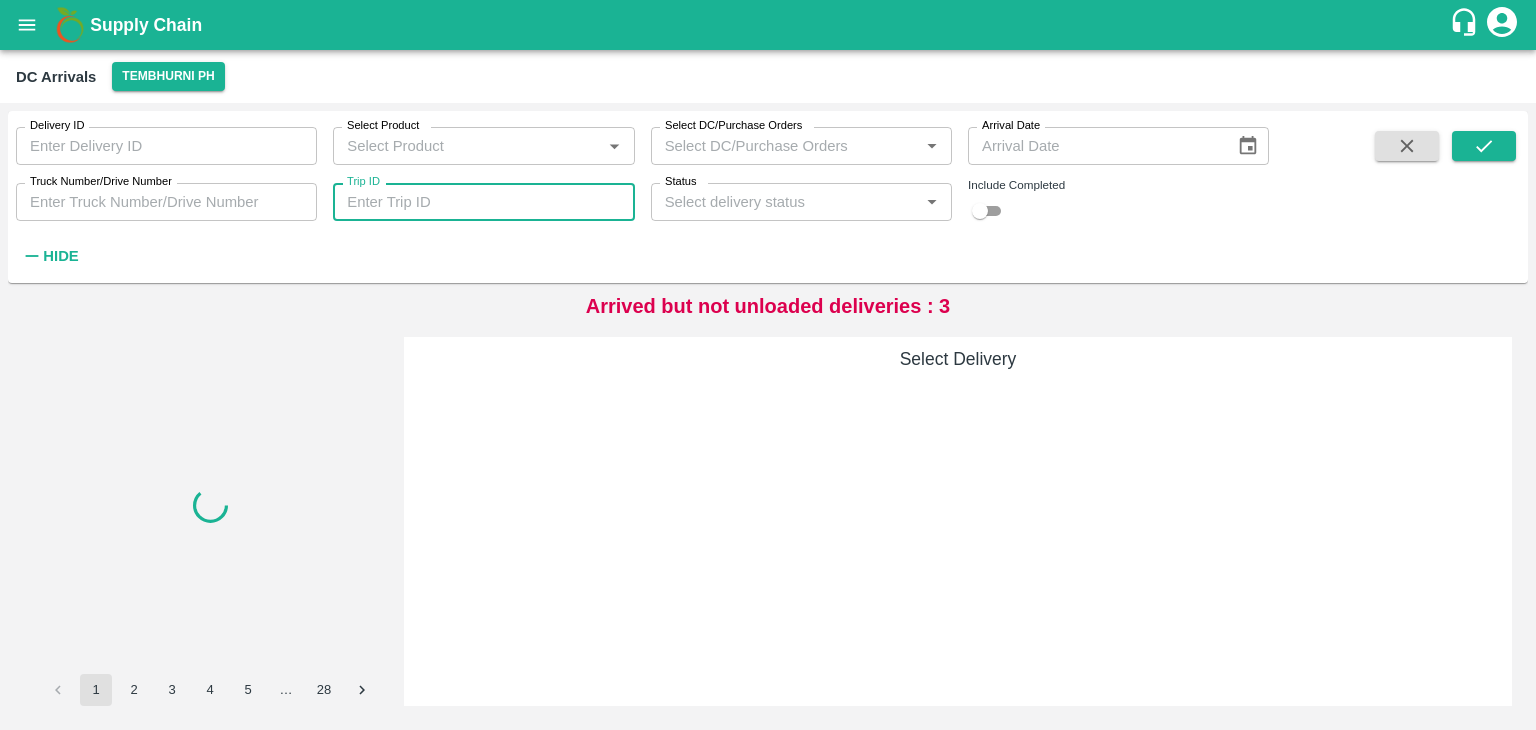 click on "Trip ID" at bounding box center [483, 202] 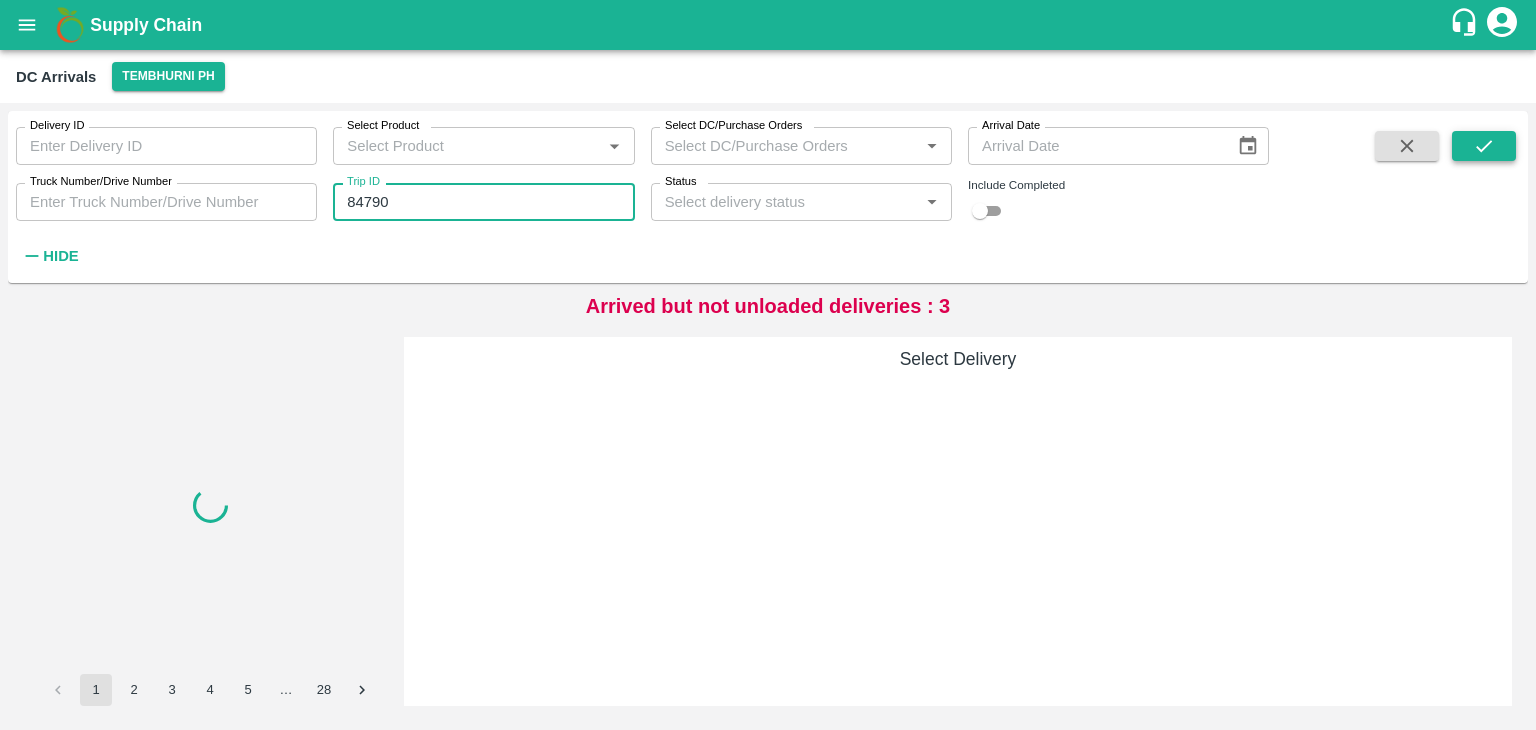 type on "84790" 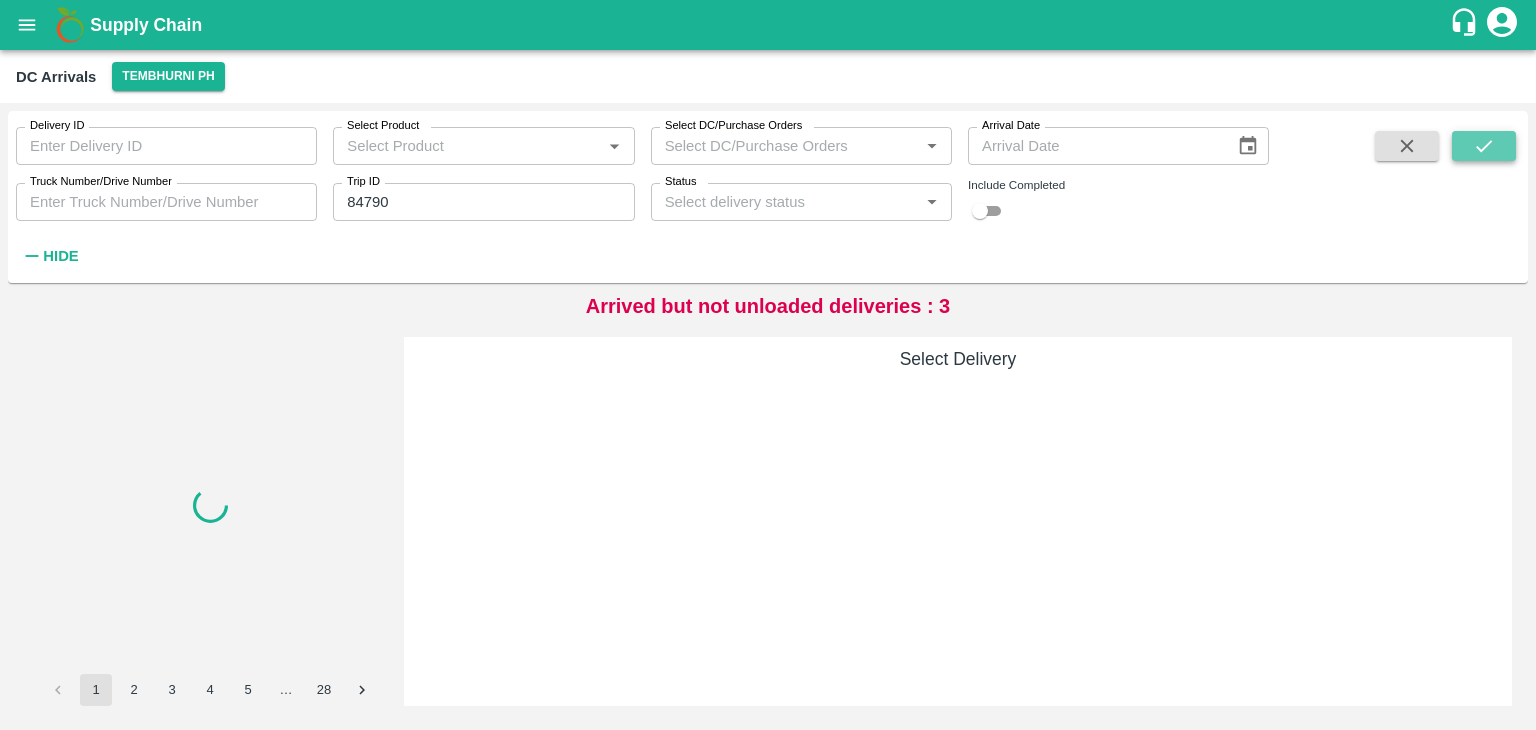 click at bounding box center (1484, 146) 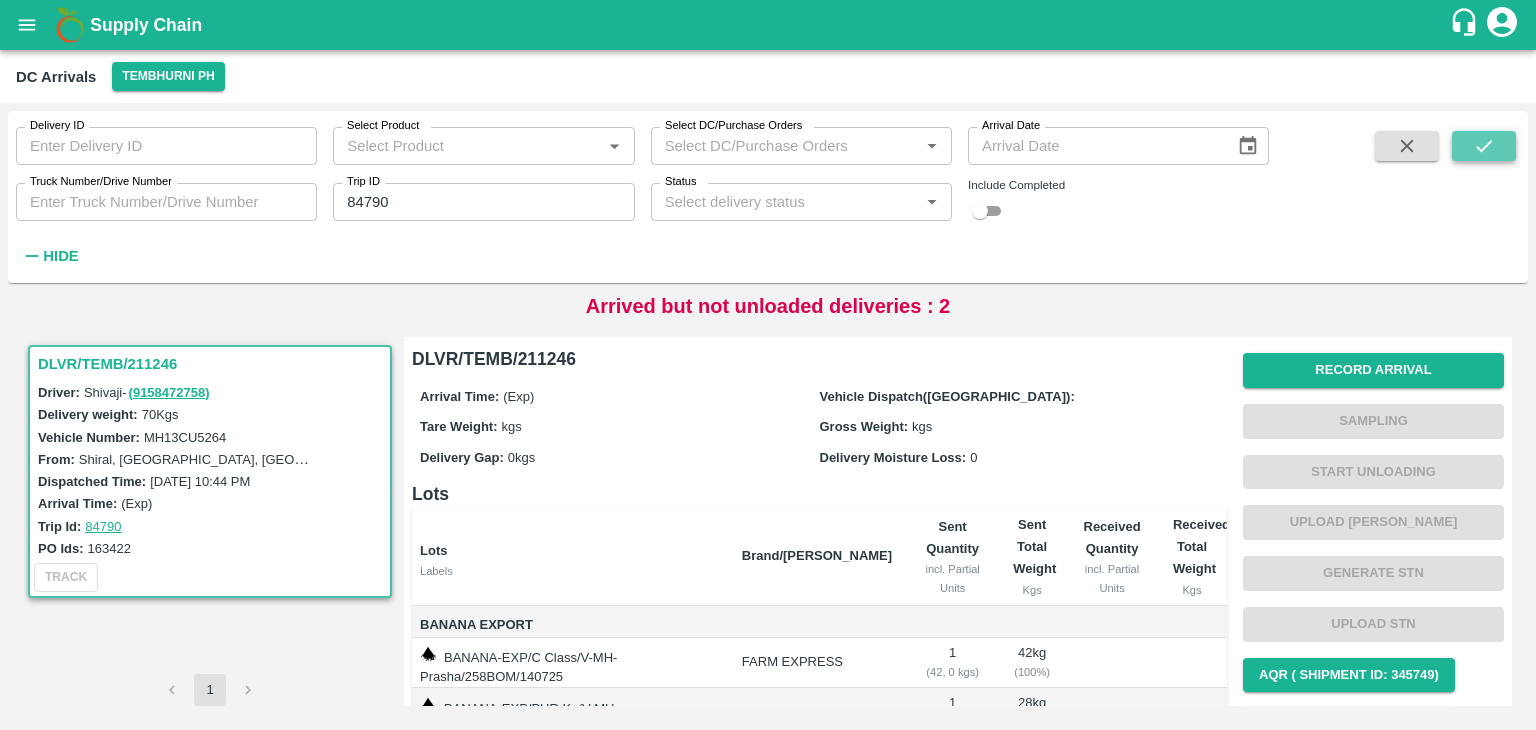 click at bounding box center (1484, 146) 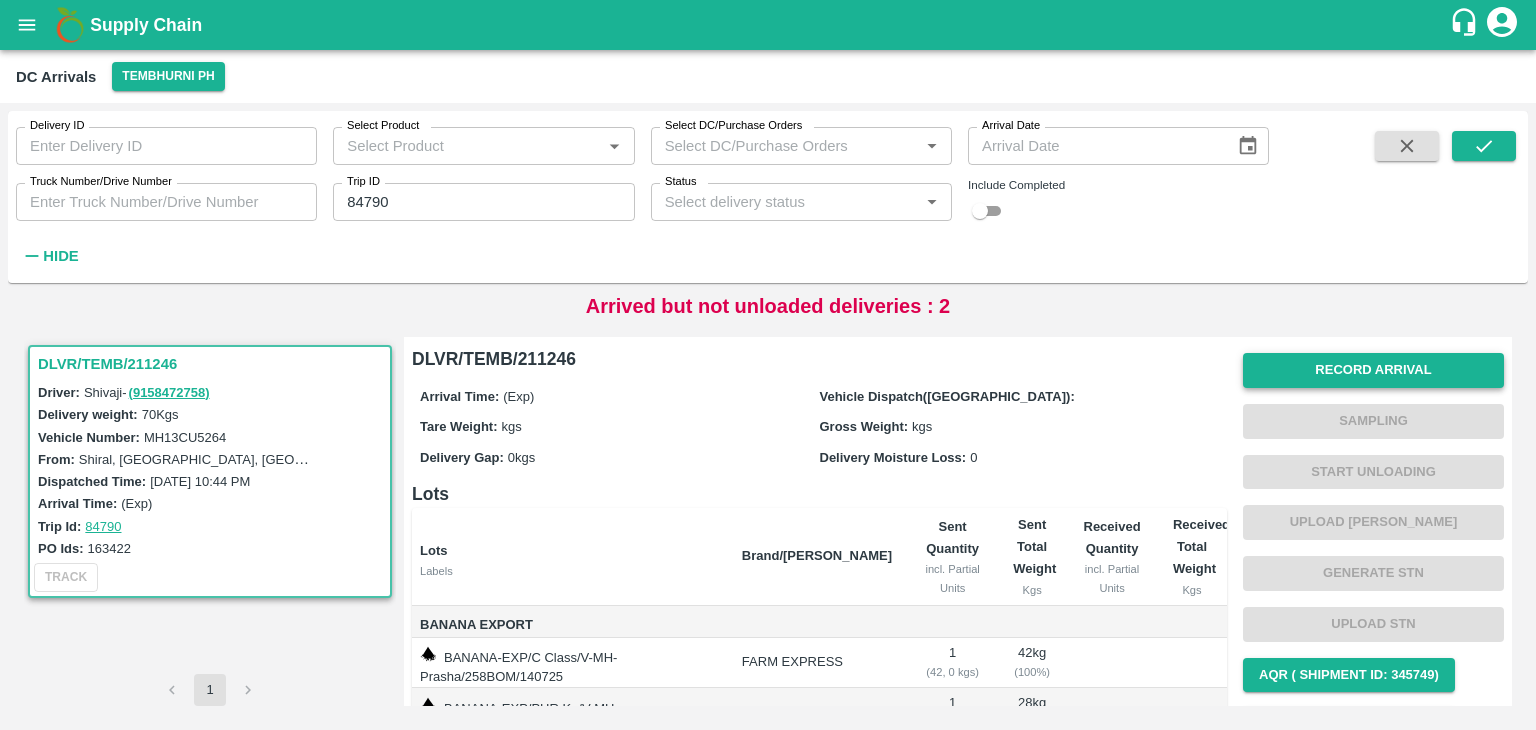 click on "Record Arrival" at bounding box center [1373, 370] 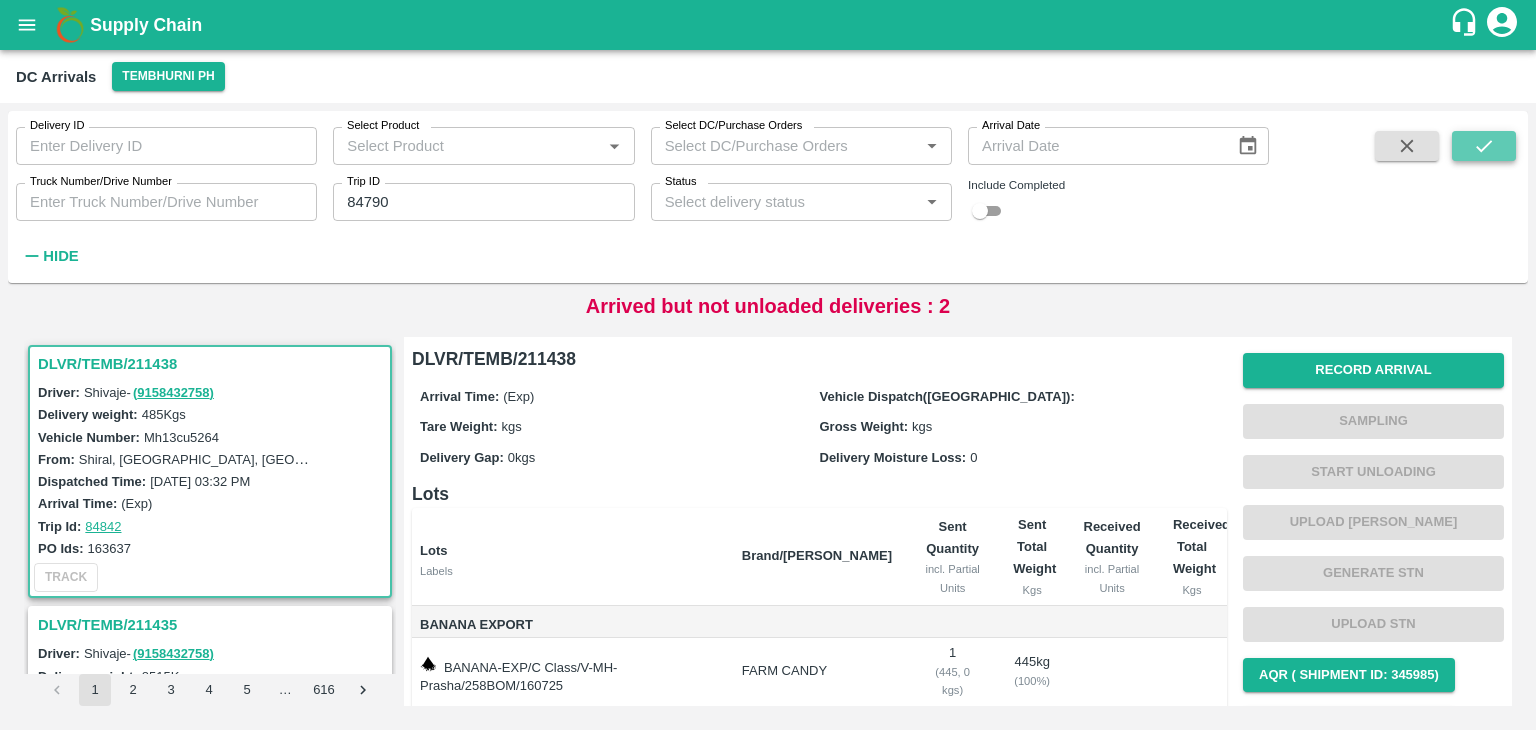 click at bounding box center (1484, 146) 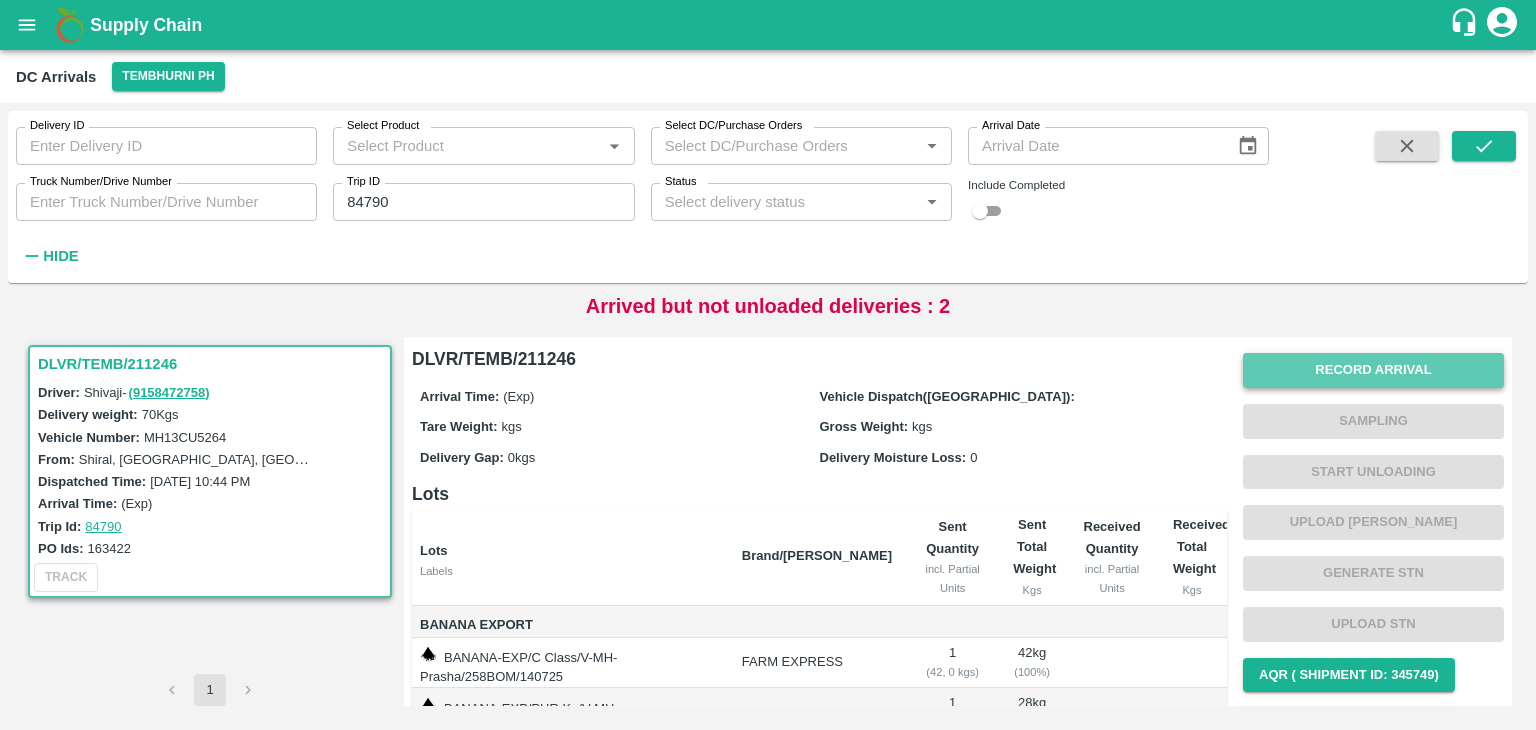 click on "Record Arrival" at bounding box center (1373, 370) 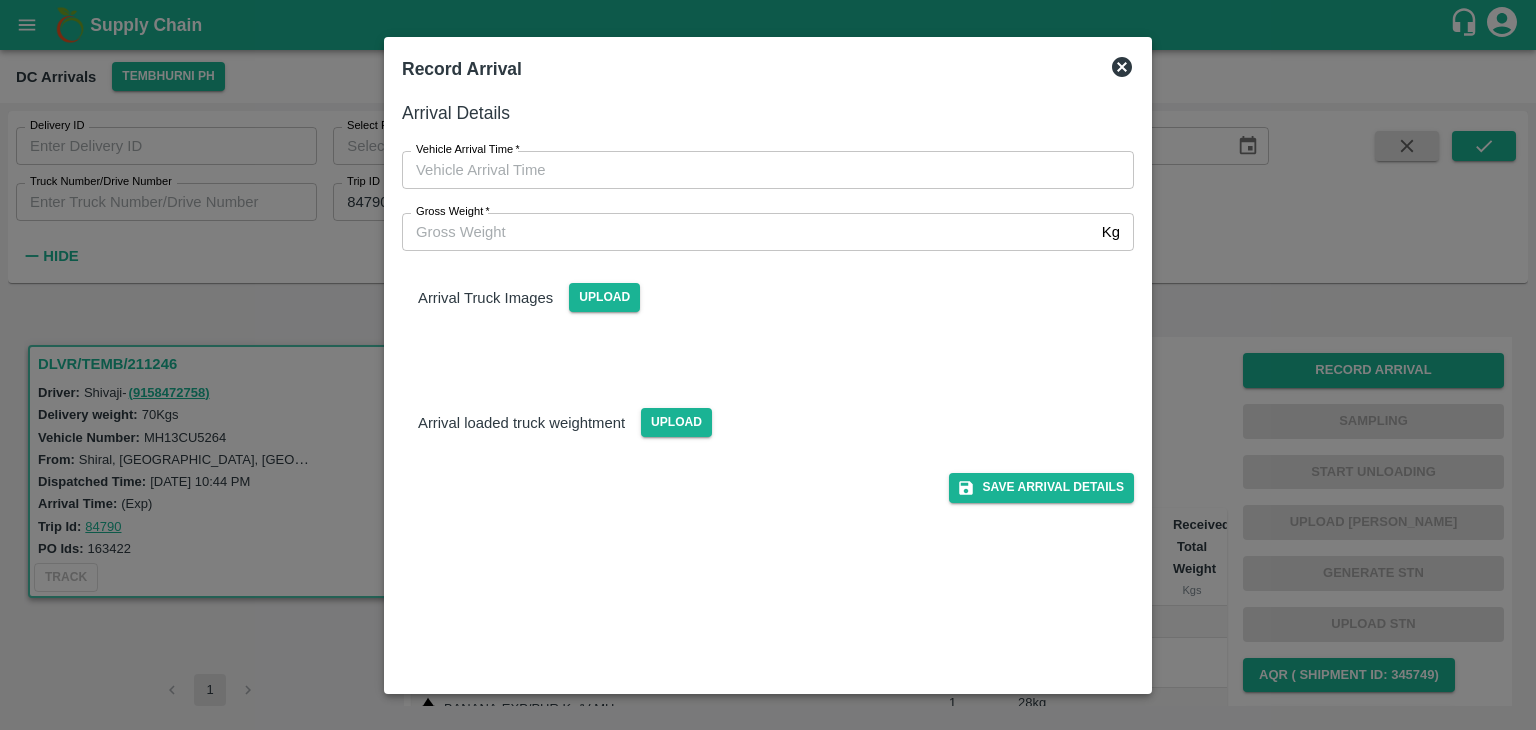 type on "DD/MM/YYYY hh:mm aa" 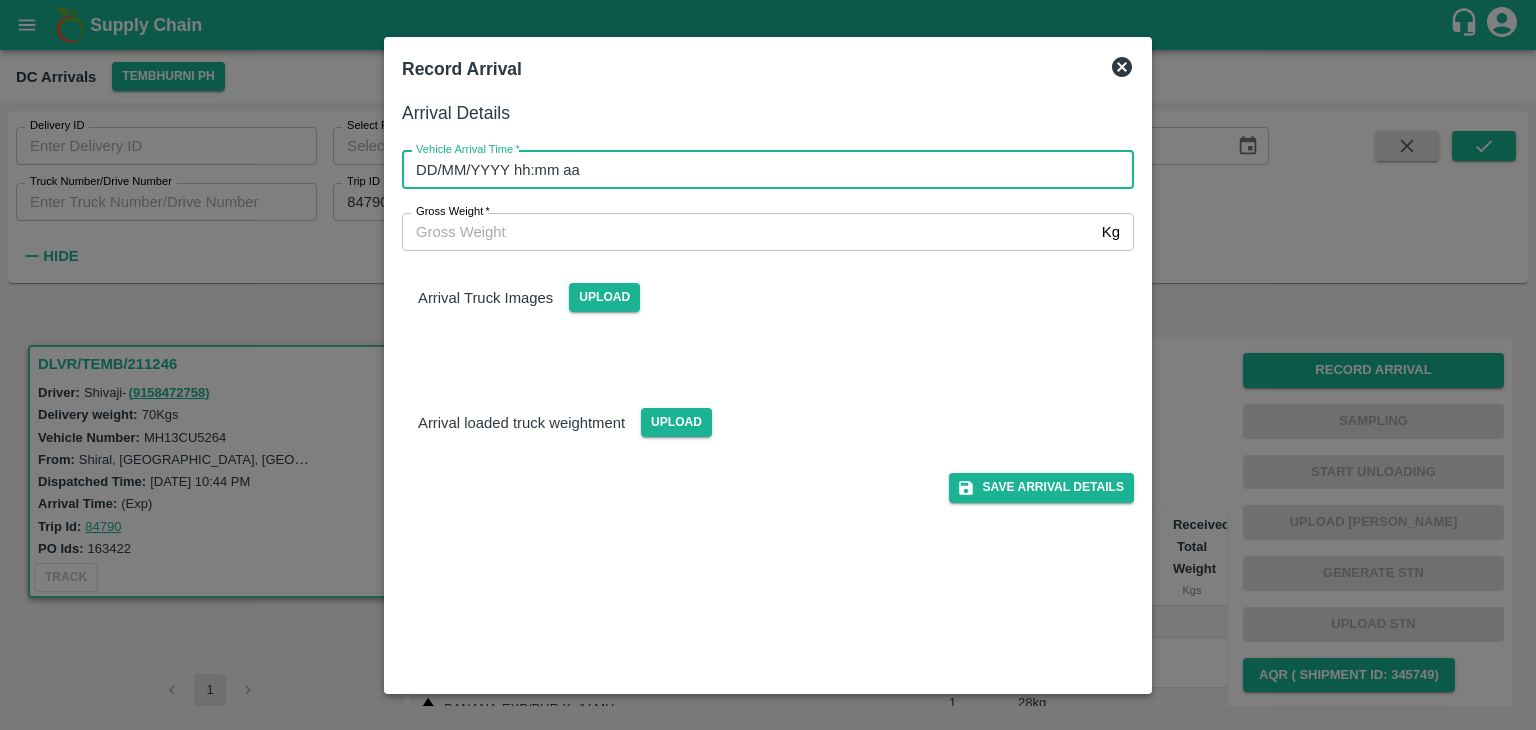 click on "DD/MM/YYYY hh:mm aa" at bounding box center [761, 170] 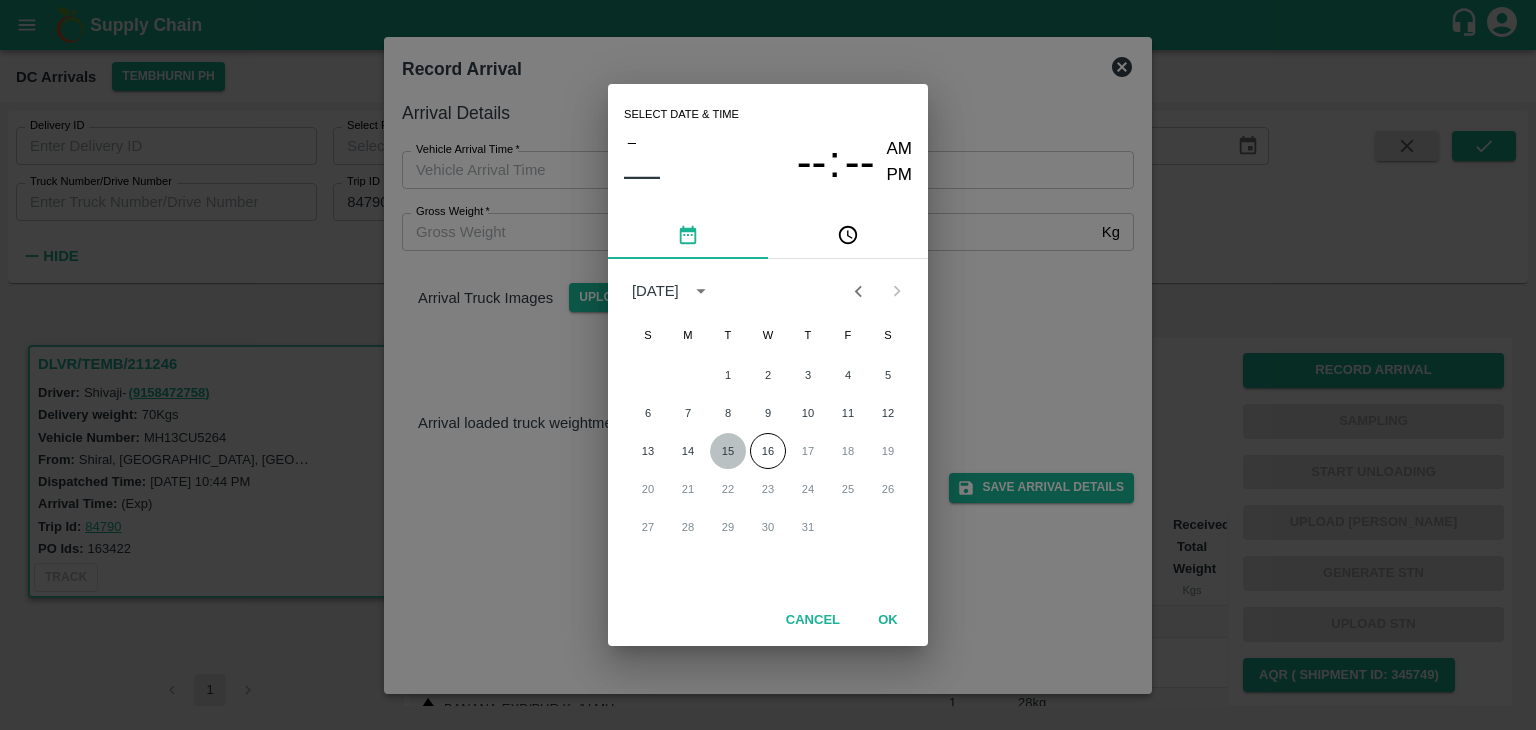 click on "15" at bounding box center (728, 451) 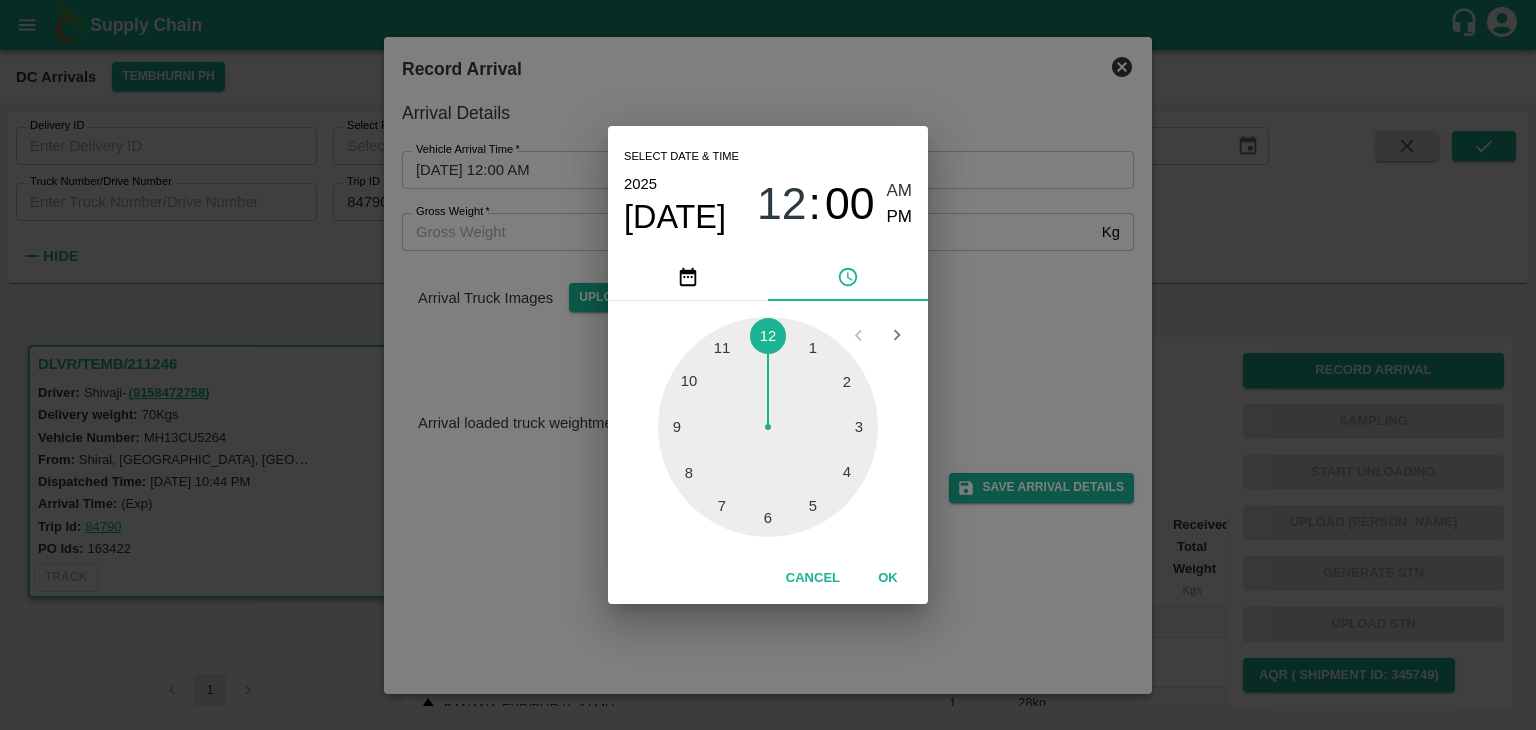 click at bounding box center (768, 427) 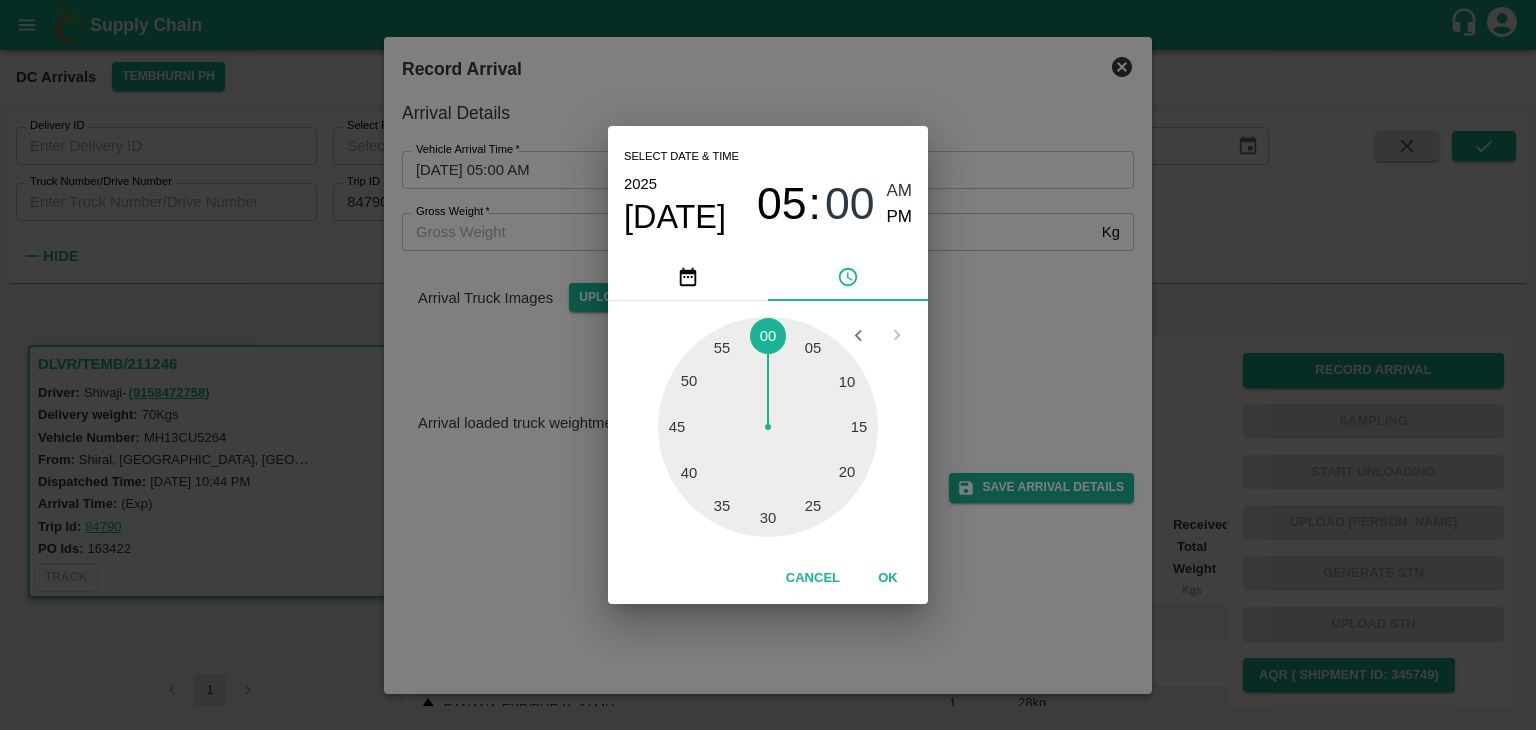 click at bounding box center (768, 427) 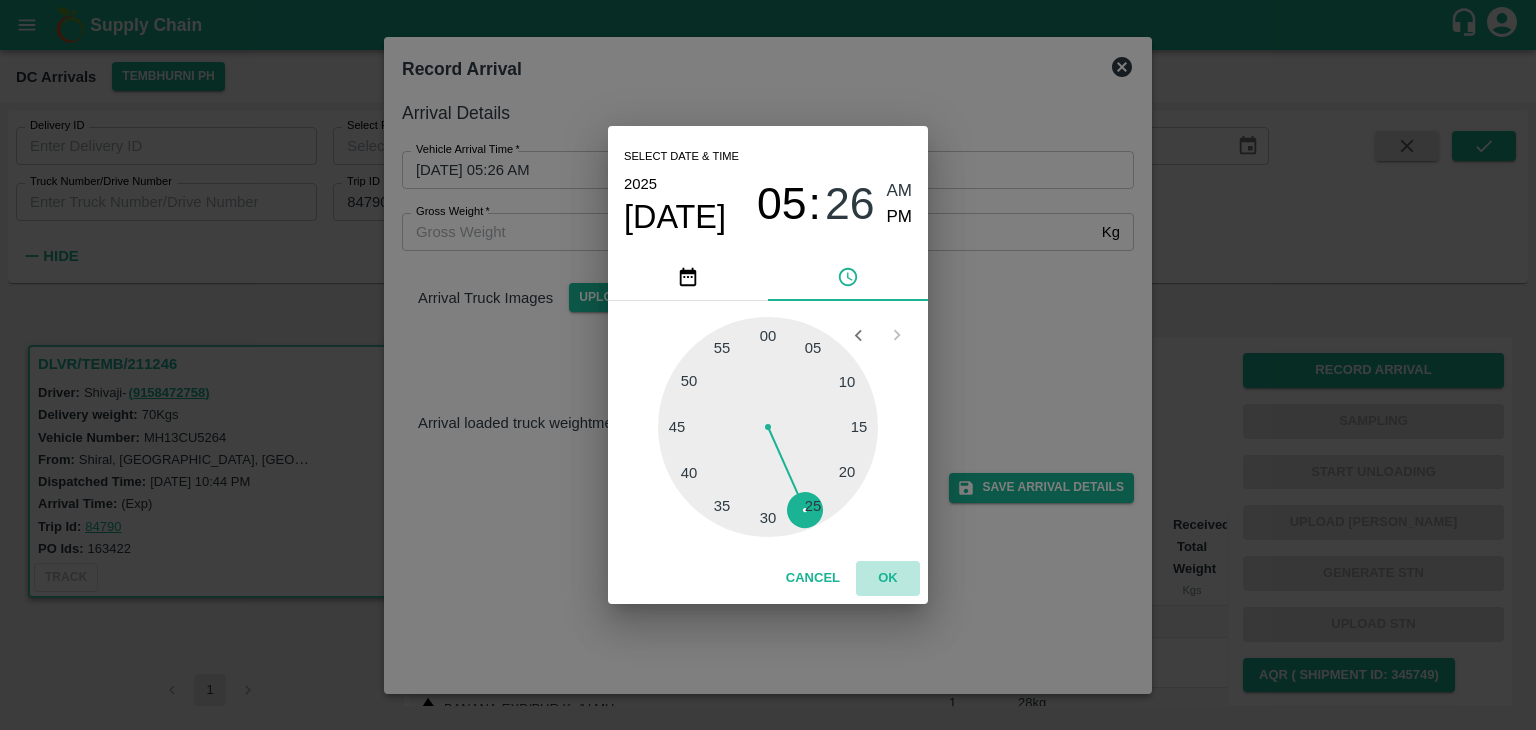 click on "OK" at bounding box center [888, 578] 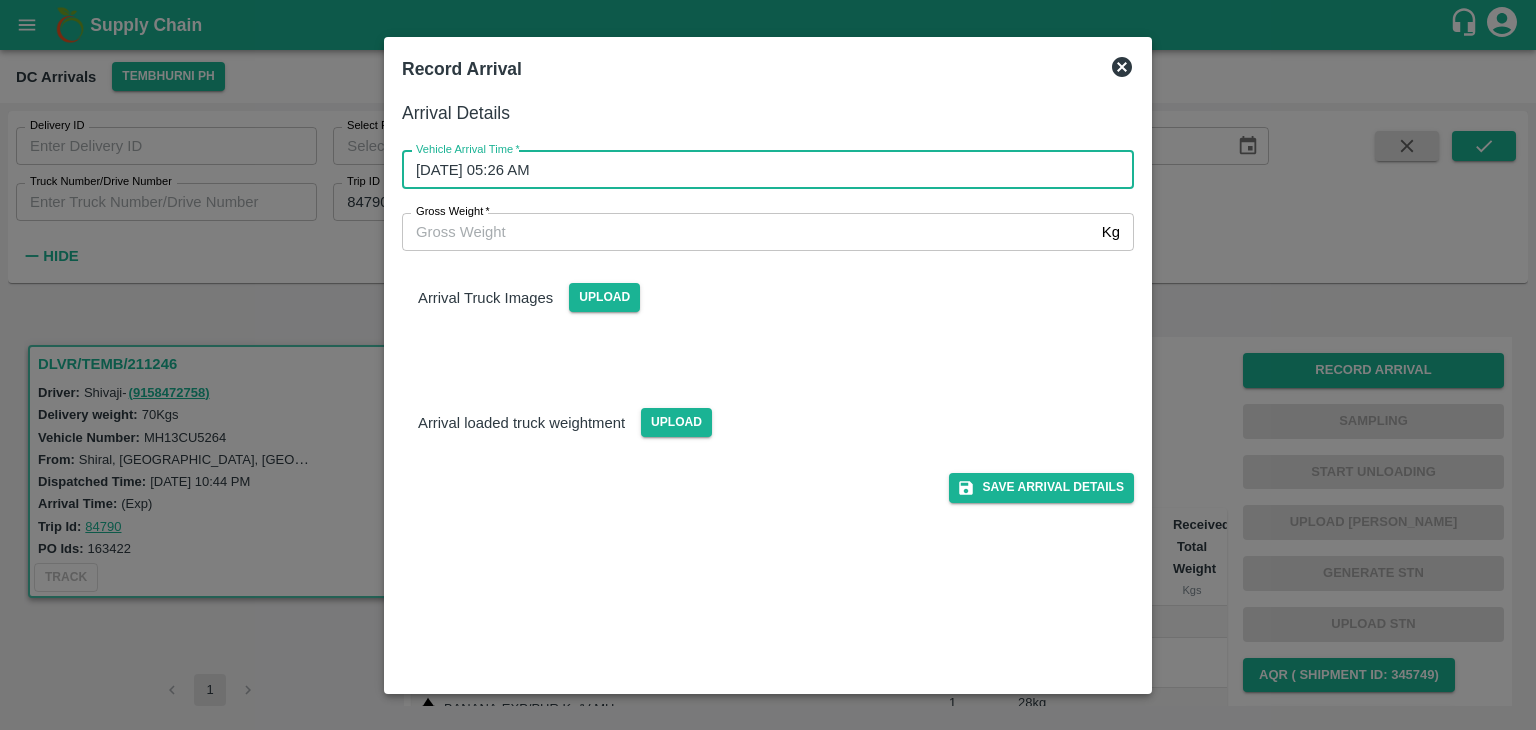 click on "15/07/2025 05:26 AM" at bounding box center (761, 170) 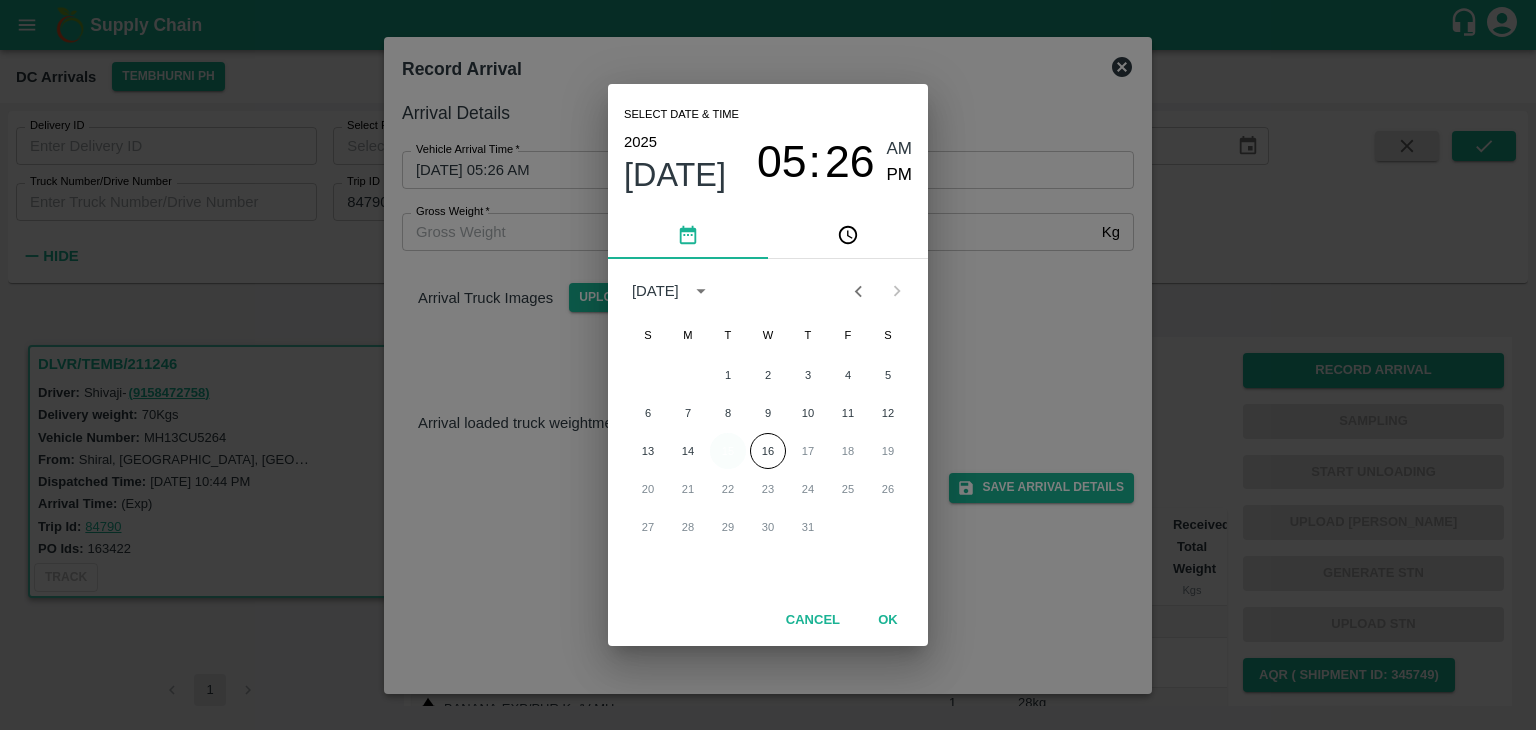 click on "15" at bounding box center [728, 451] 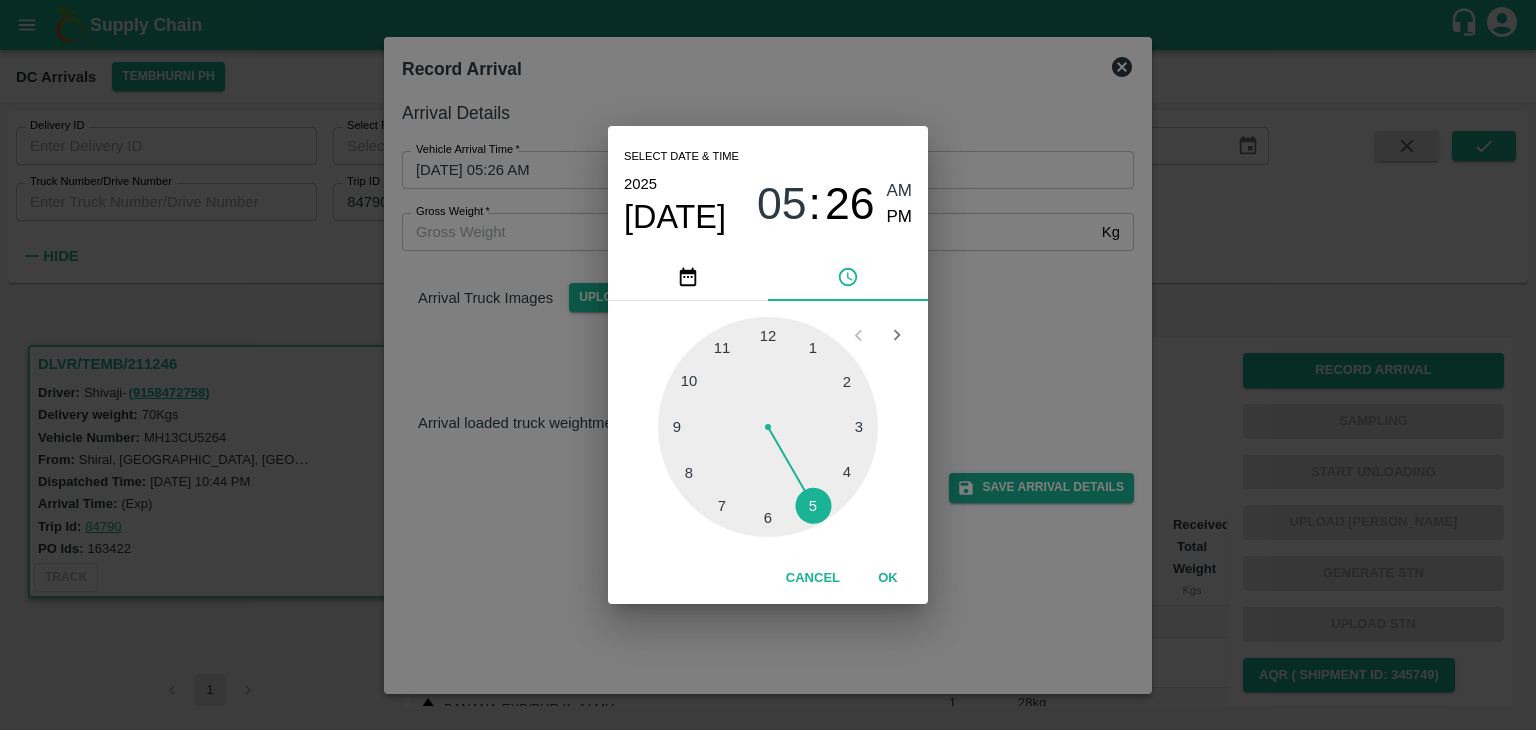 click at bounding box center [768, 427] 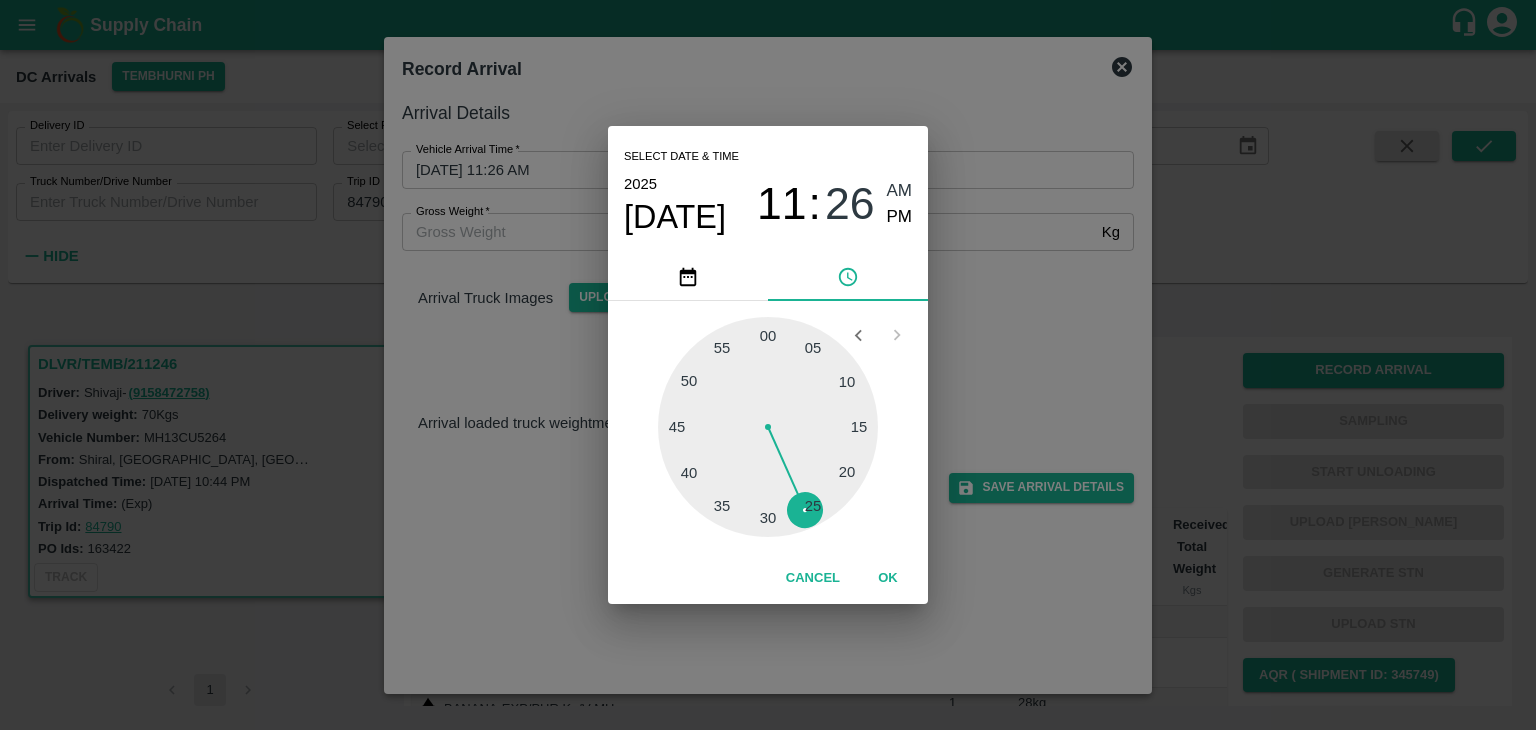 click at bounding box center [768, 427] 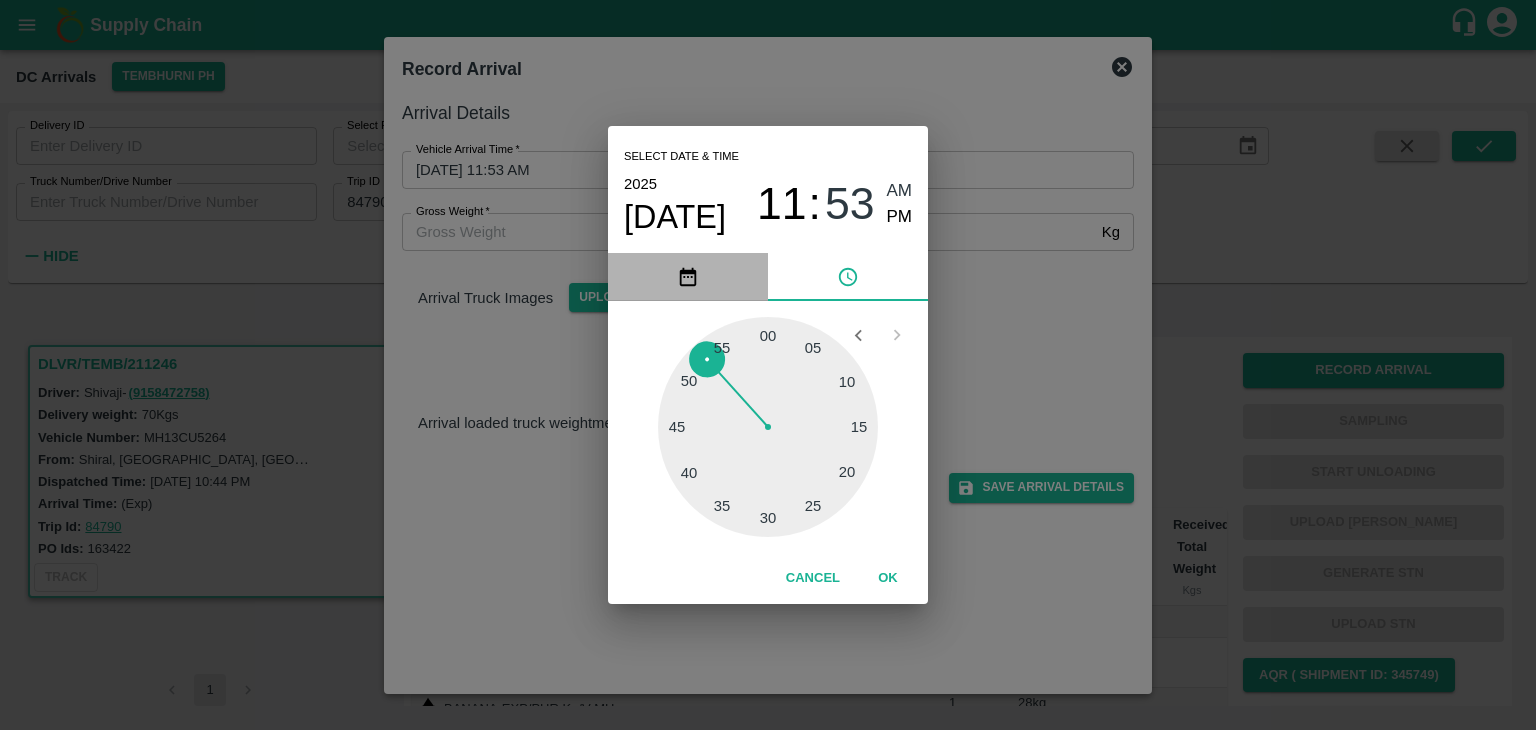 click at bounding box center (688, 277) 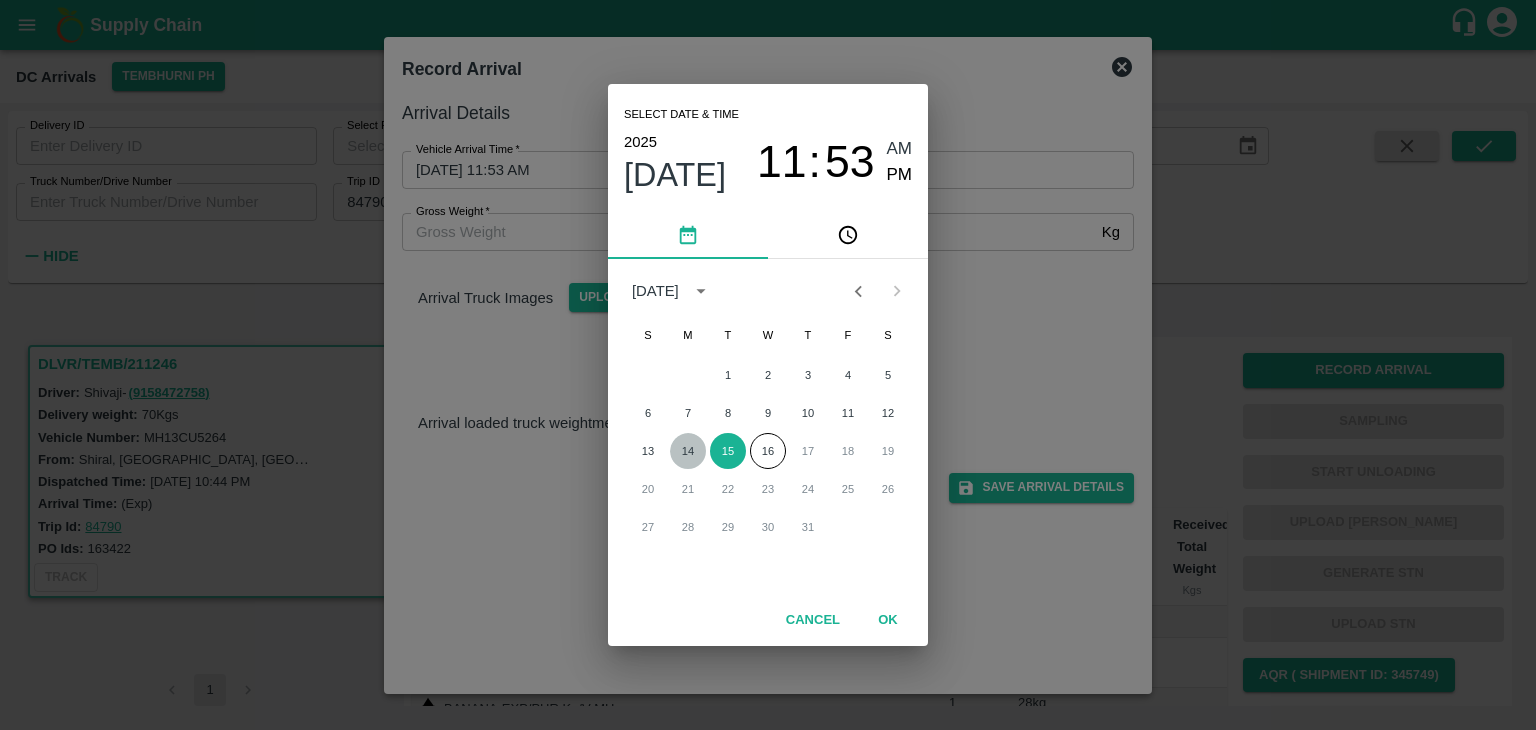 click on "14" at bounding box center (688, 451) 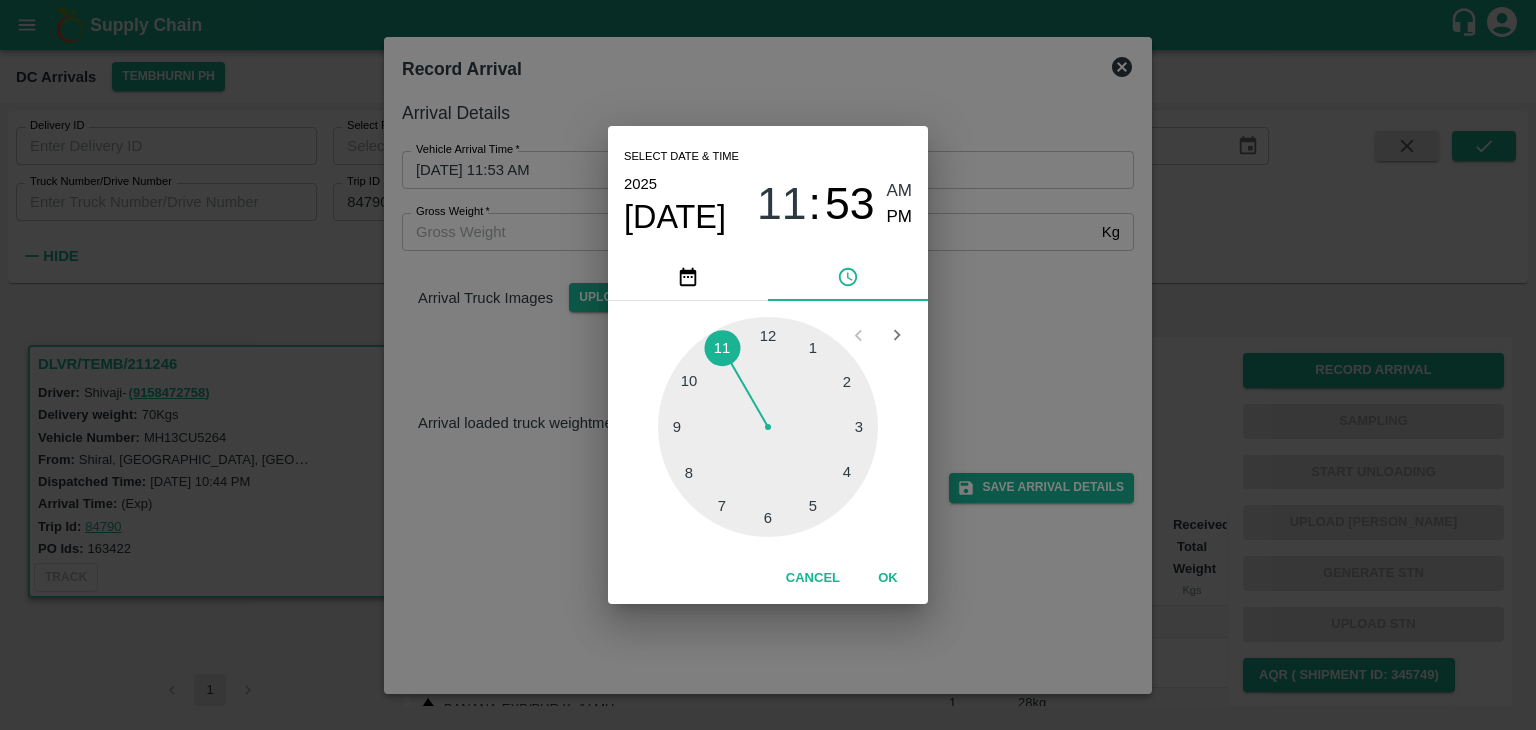 click at bounding box center (768, 427) 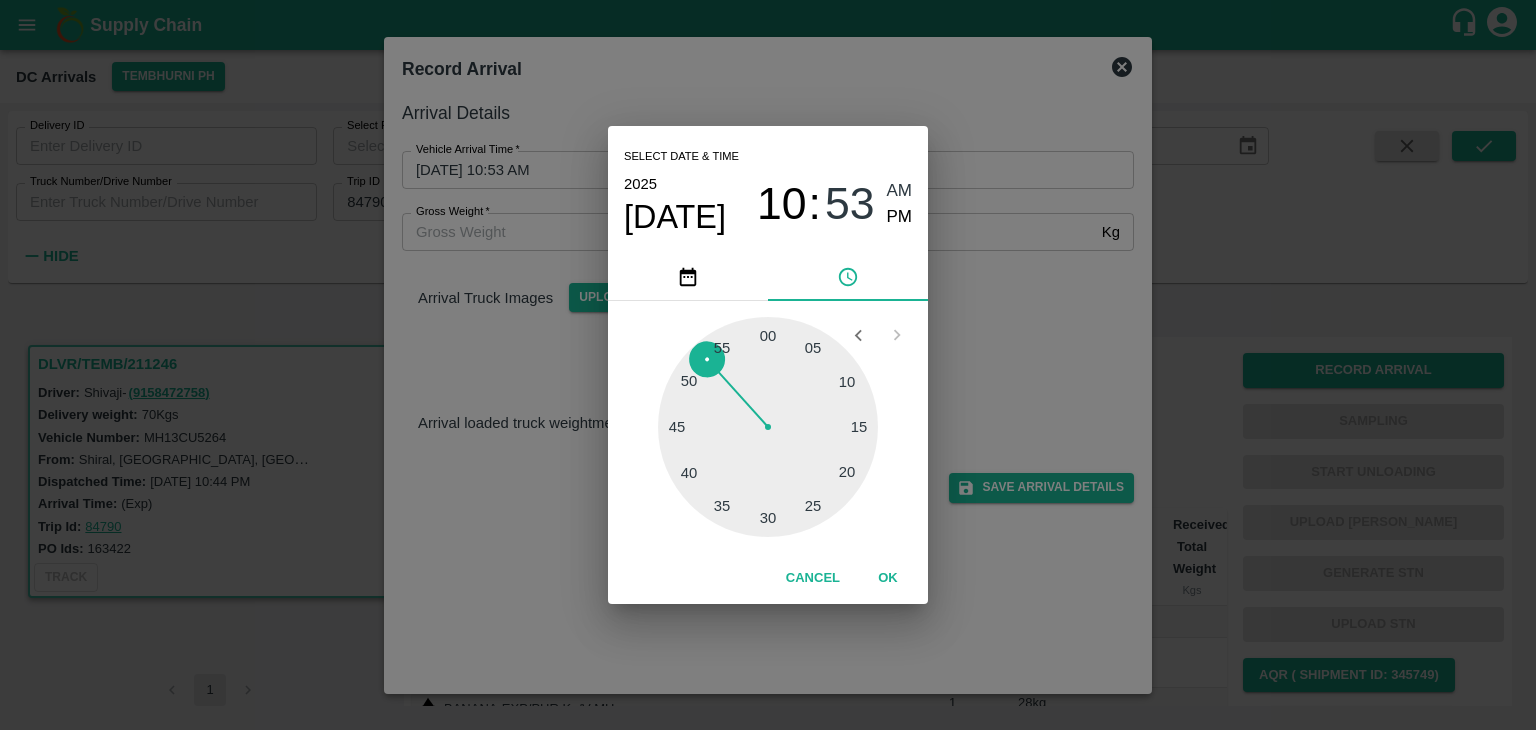 click at bounding box center (768, 427) 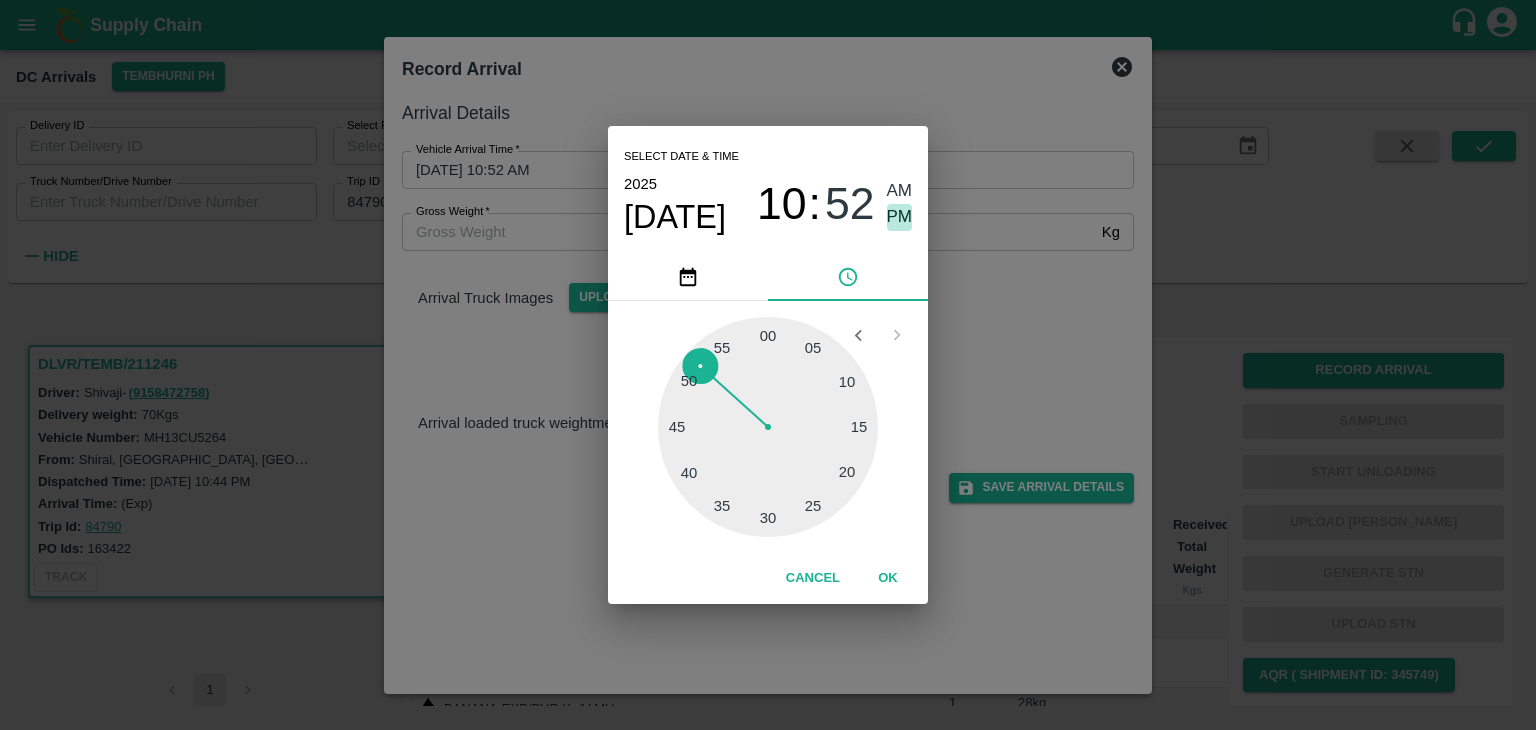 click on "PM" at bounding box center (900, 217) 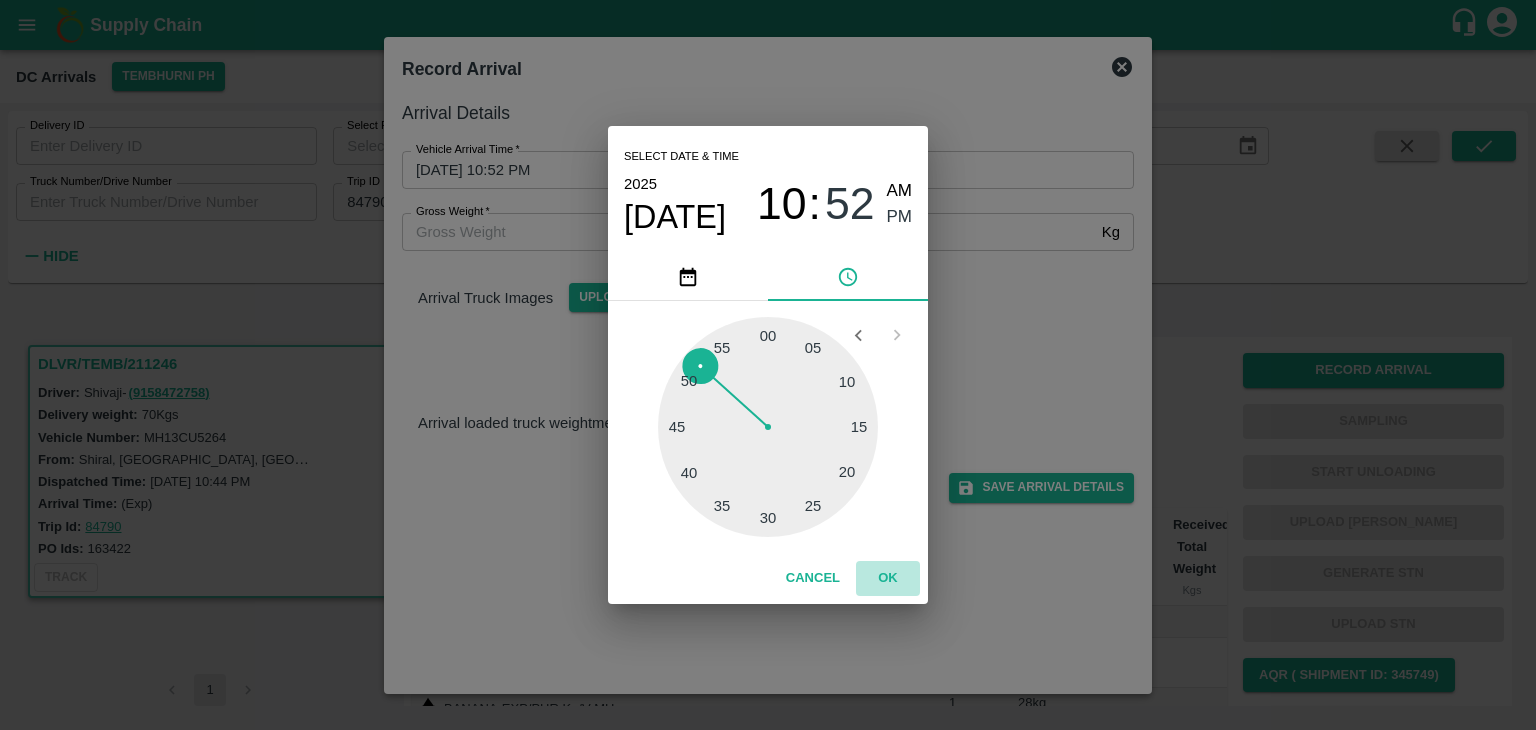click on "OK" at bounding box center (888, 578) 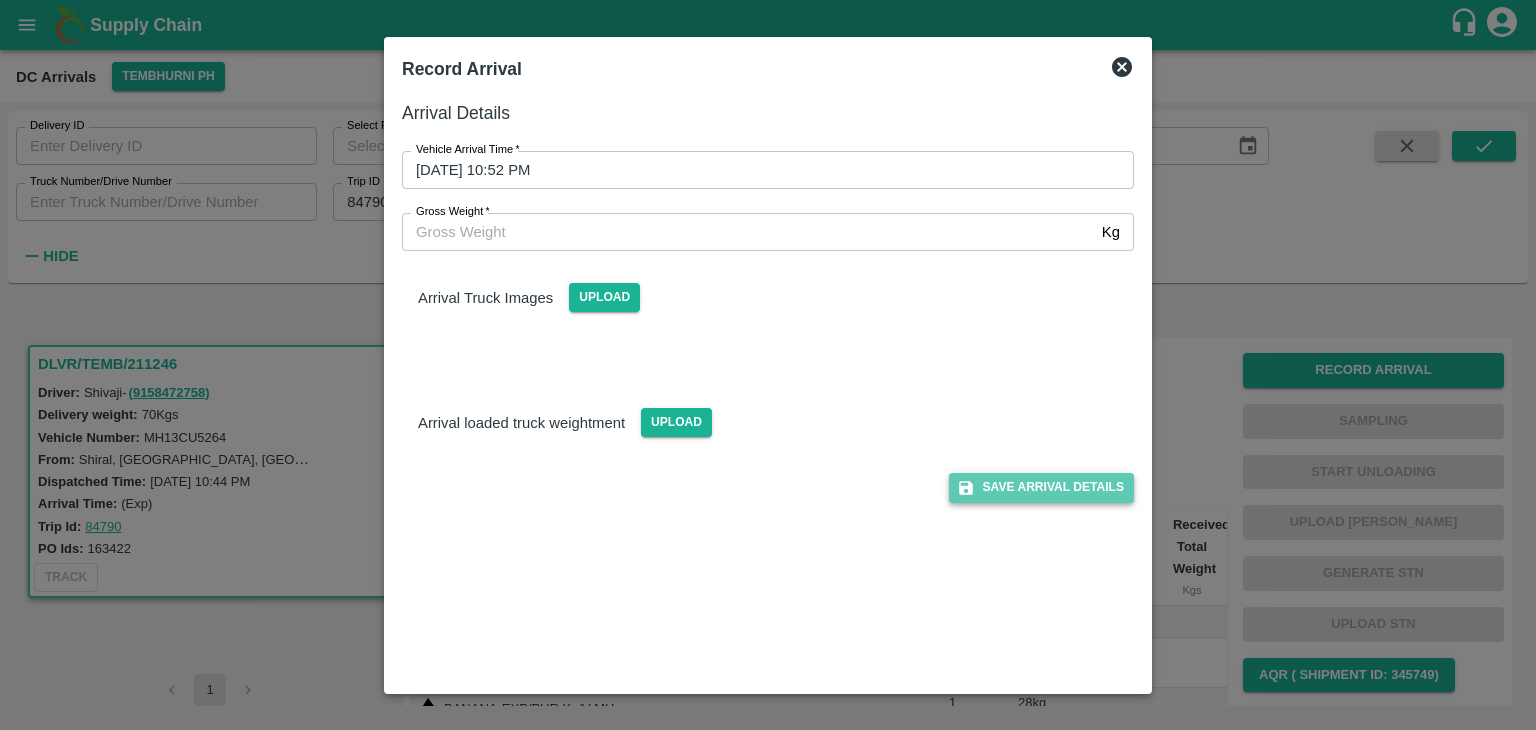 click on "Save Arrival Details" at bounding box center (1041, 487) 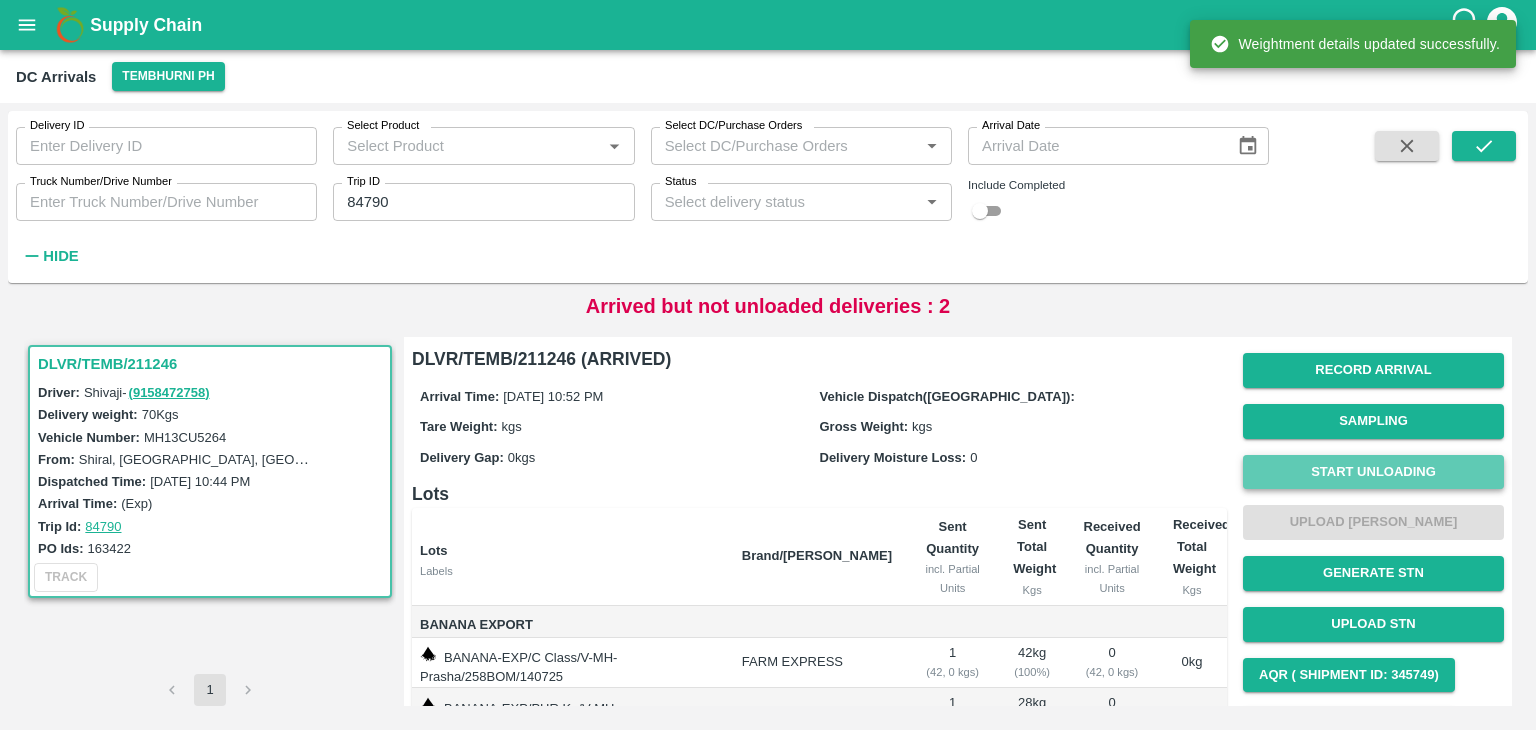 click on "Start Unloading" at bounding box center [1373, 472] 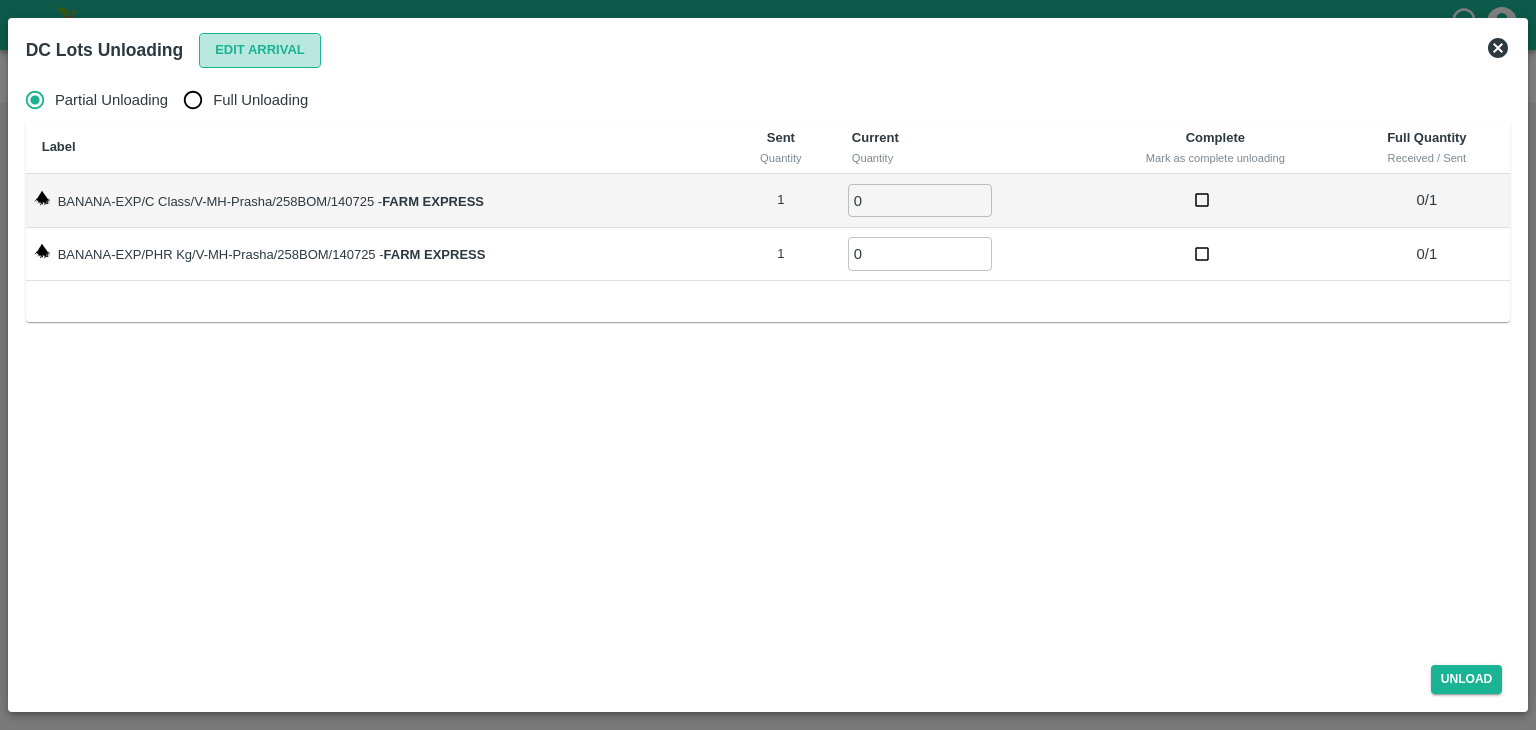 click on "Edit Arrival" at bounding box center [260, 50] 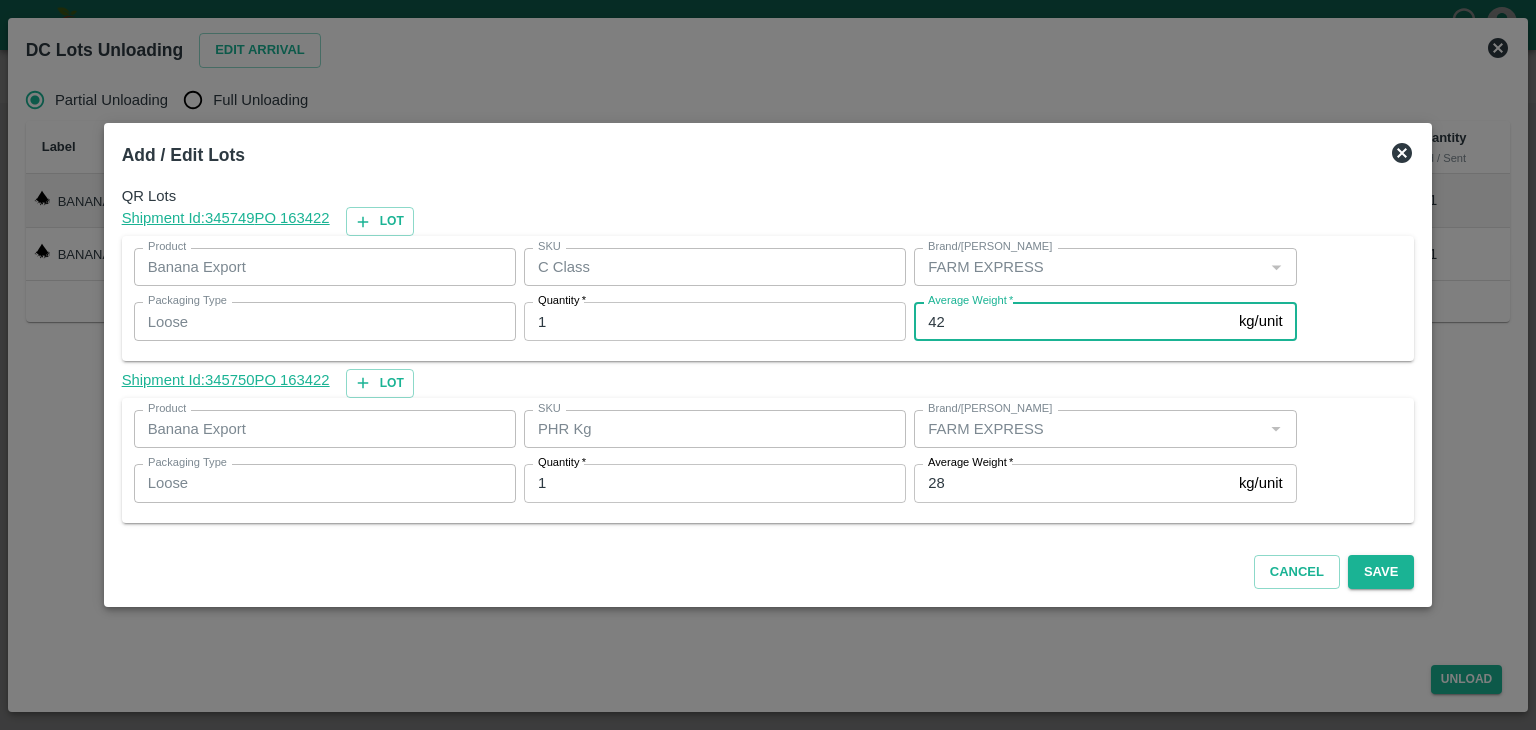 click on "42" at bounding box center [1072, 321] 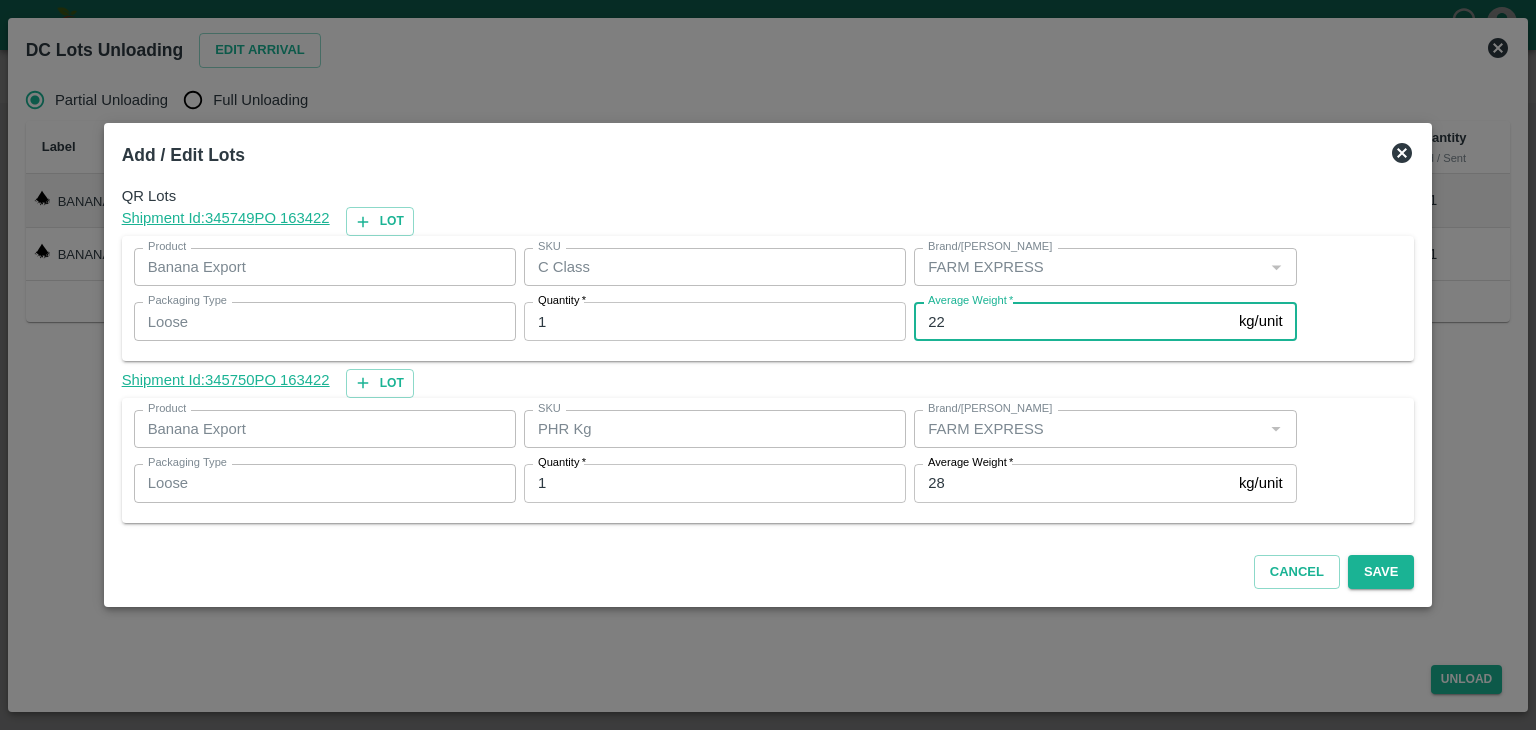 type on "22" 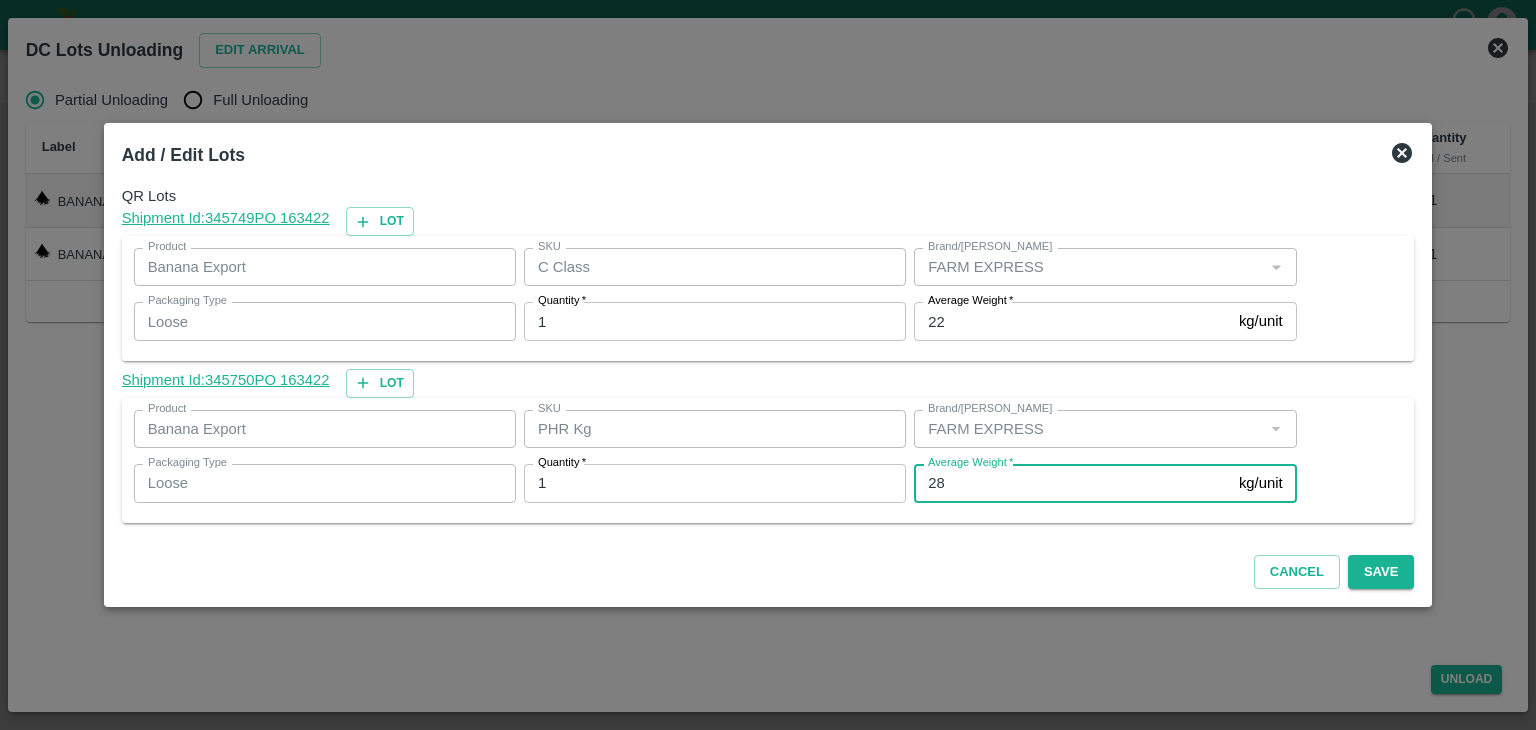 click on "28" at bounding box center (1072, 483) 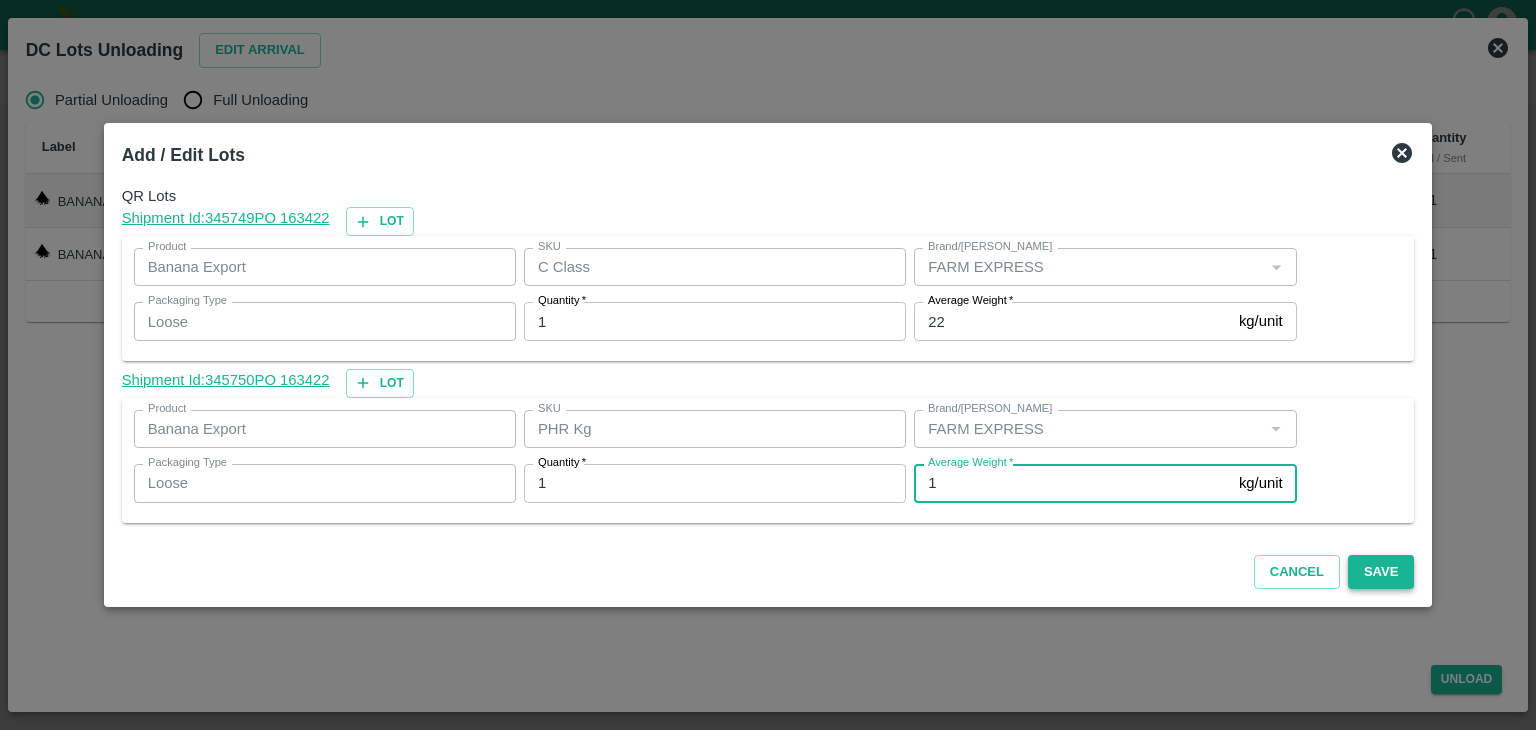 type on "1" 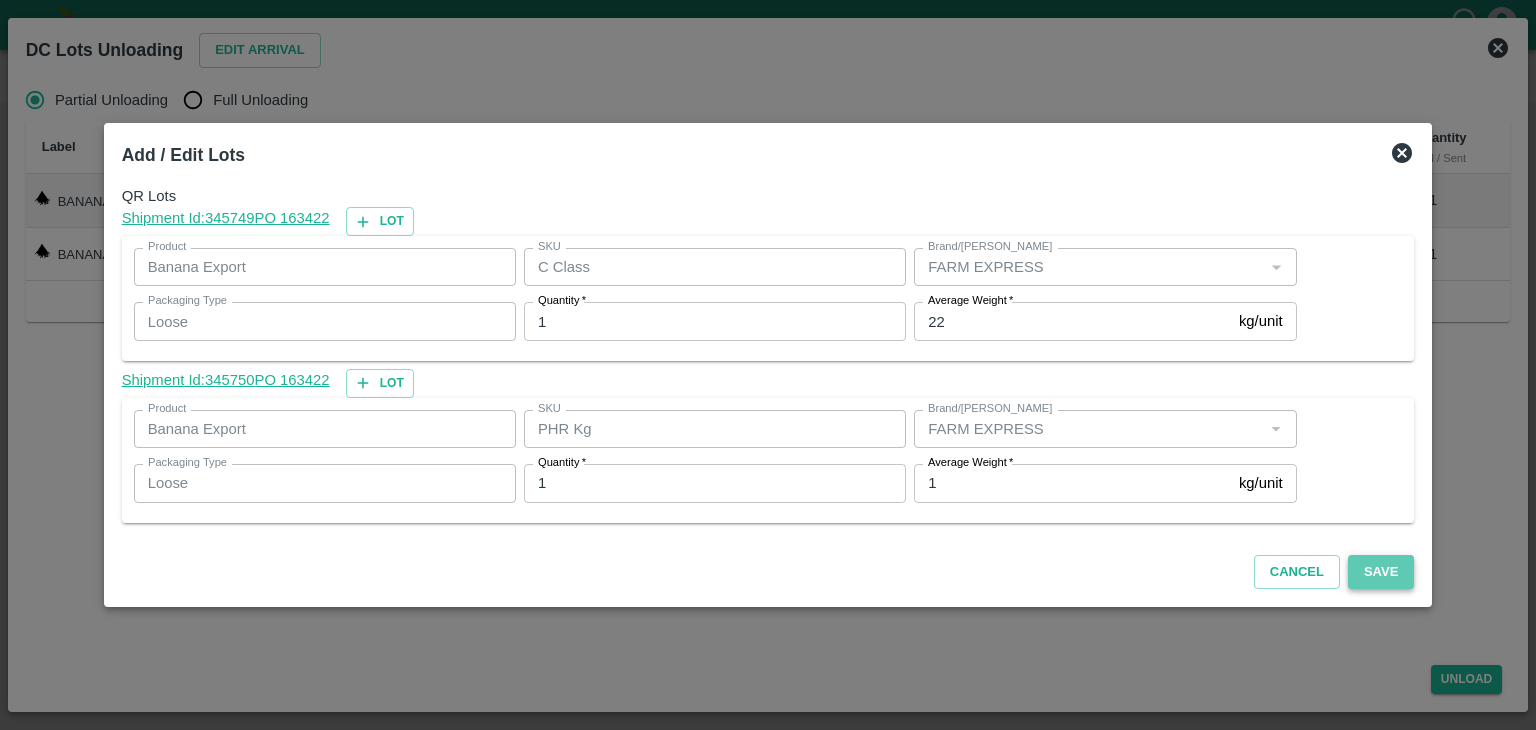 click on "Save" at bounding box center [1381, 572] 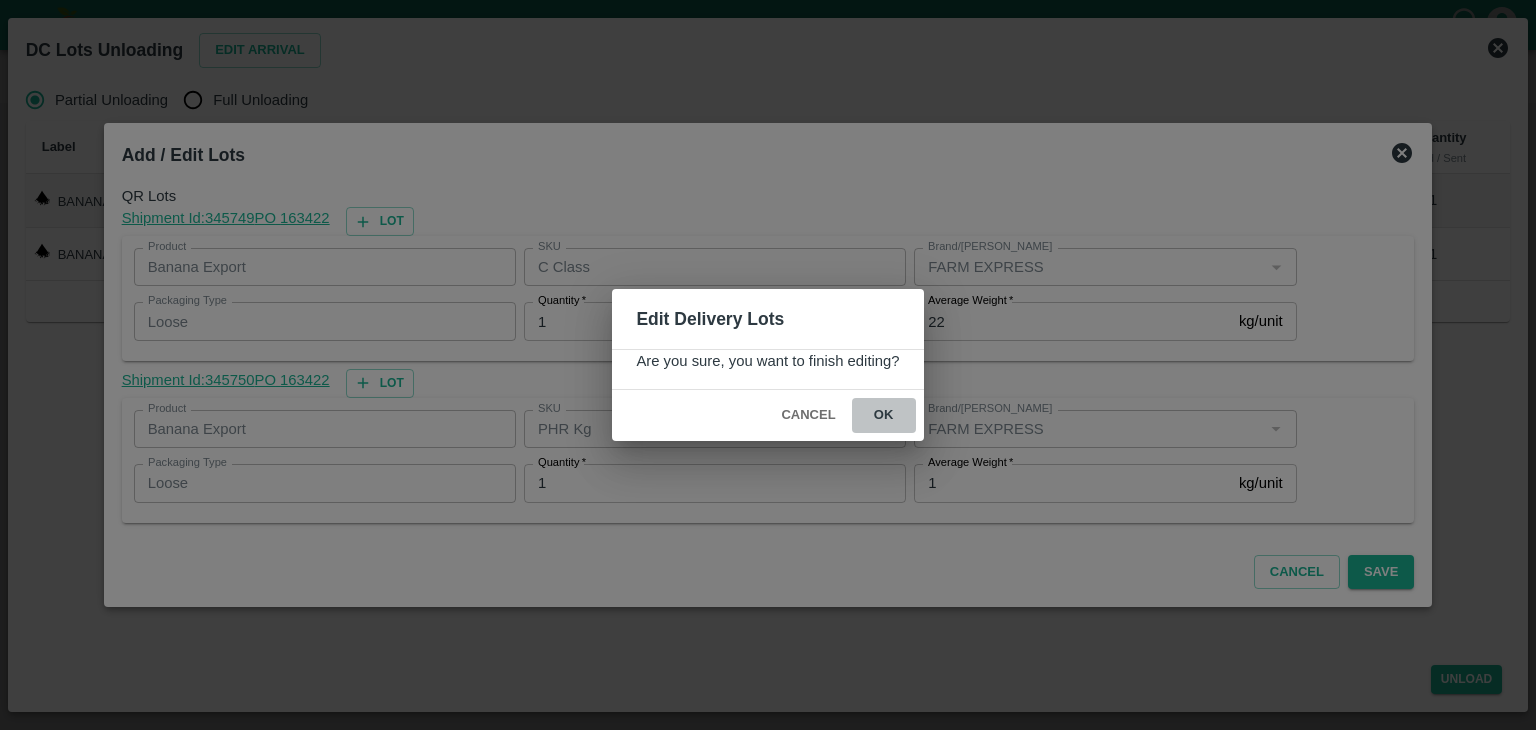 click on "ok" at bounding box center [884, 415] 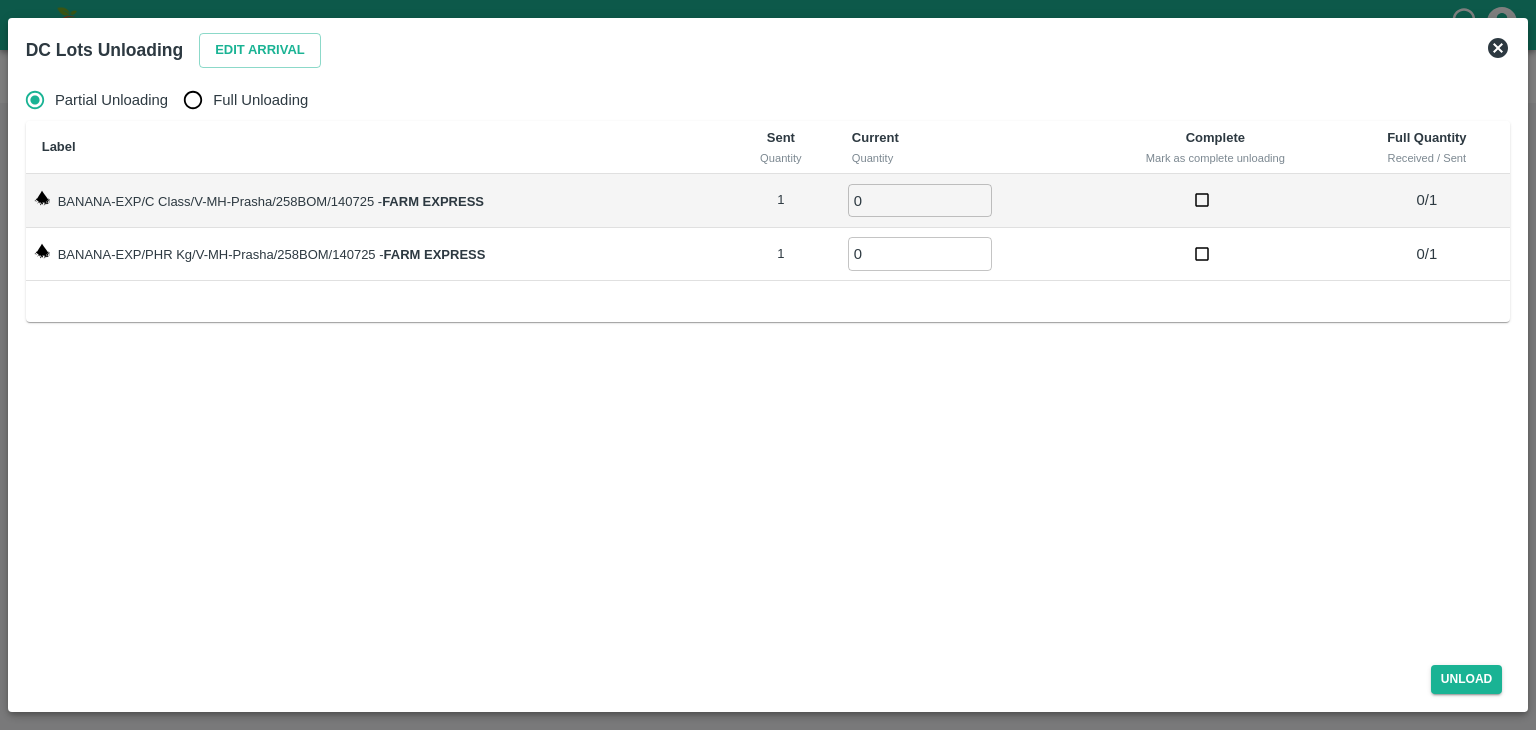 click on "Full Unloading" at bounding box center [260, 100] 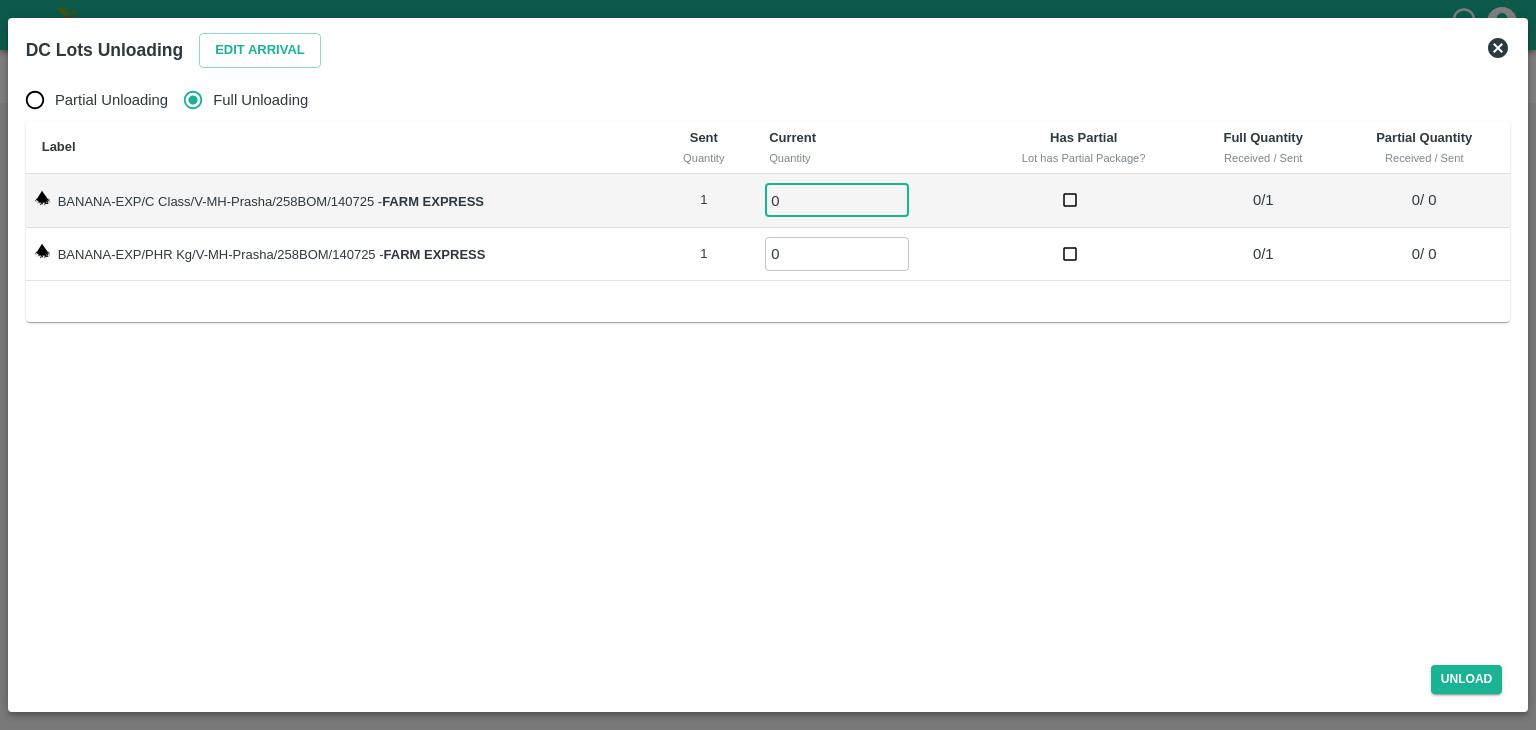 click on "0" at bounding box center [837, 200] 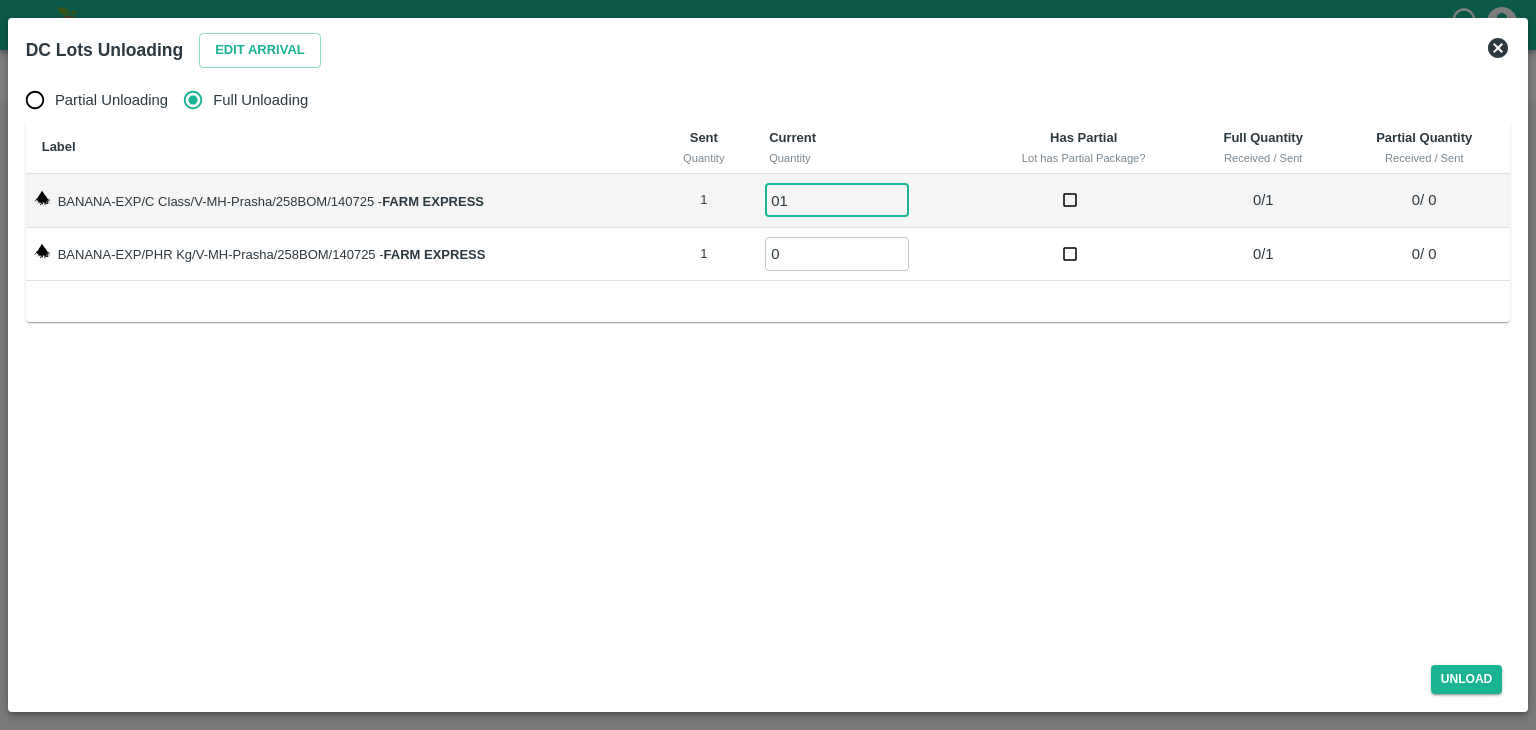 type on "01" 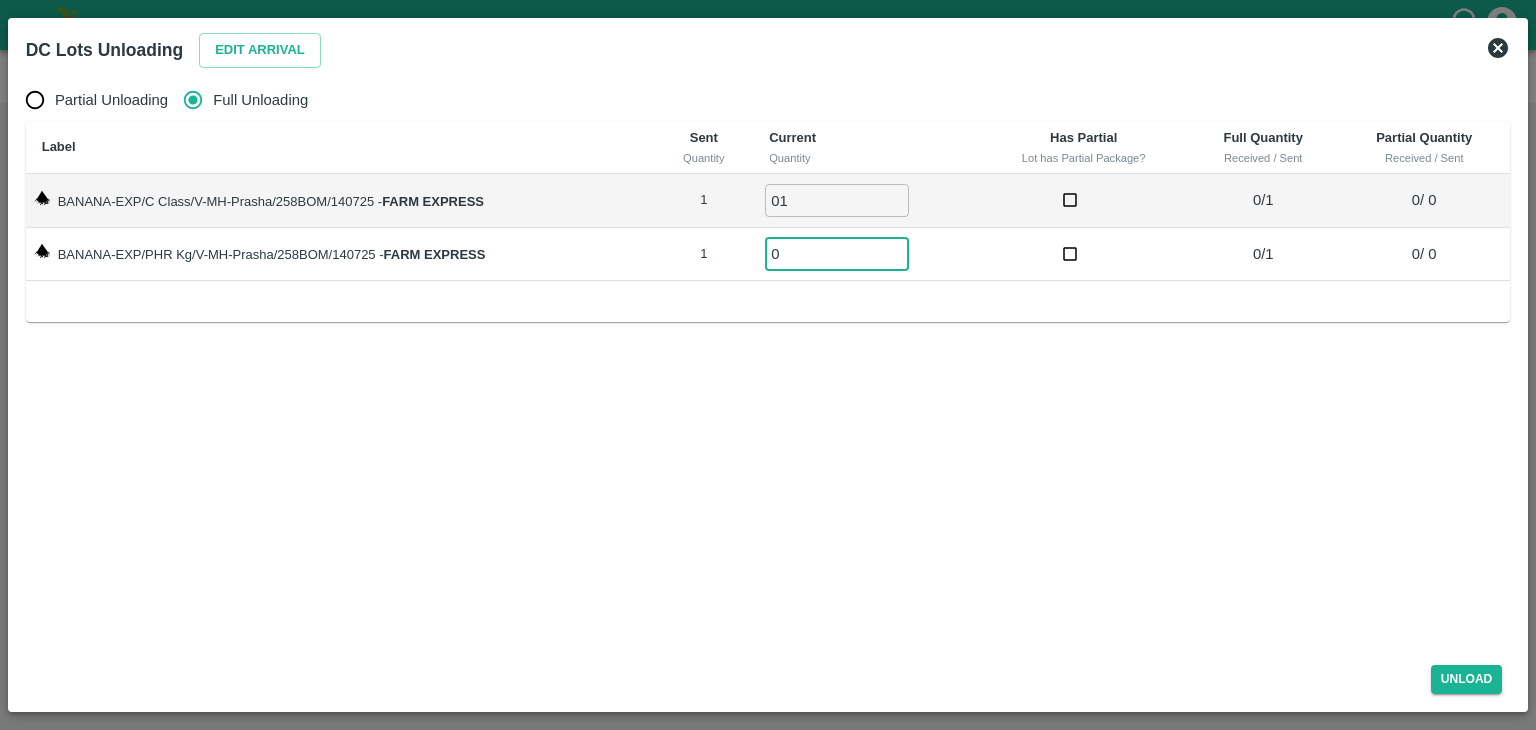 click on "0" at bounding box center (837, 253) 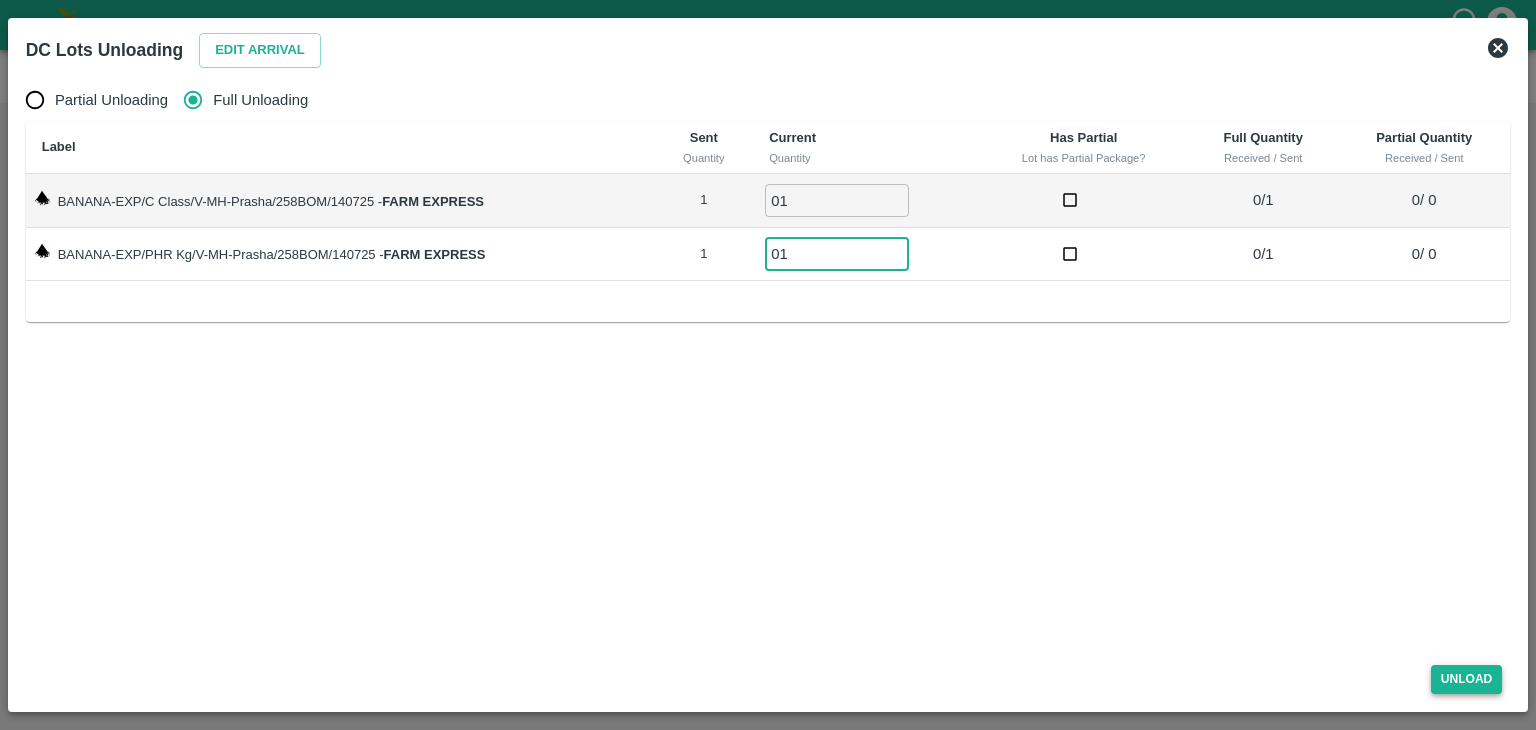 type on "01" 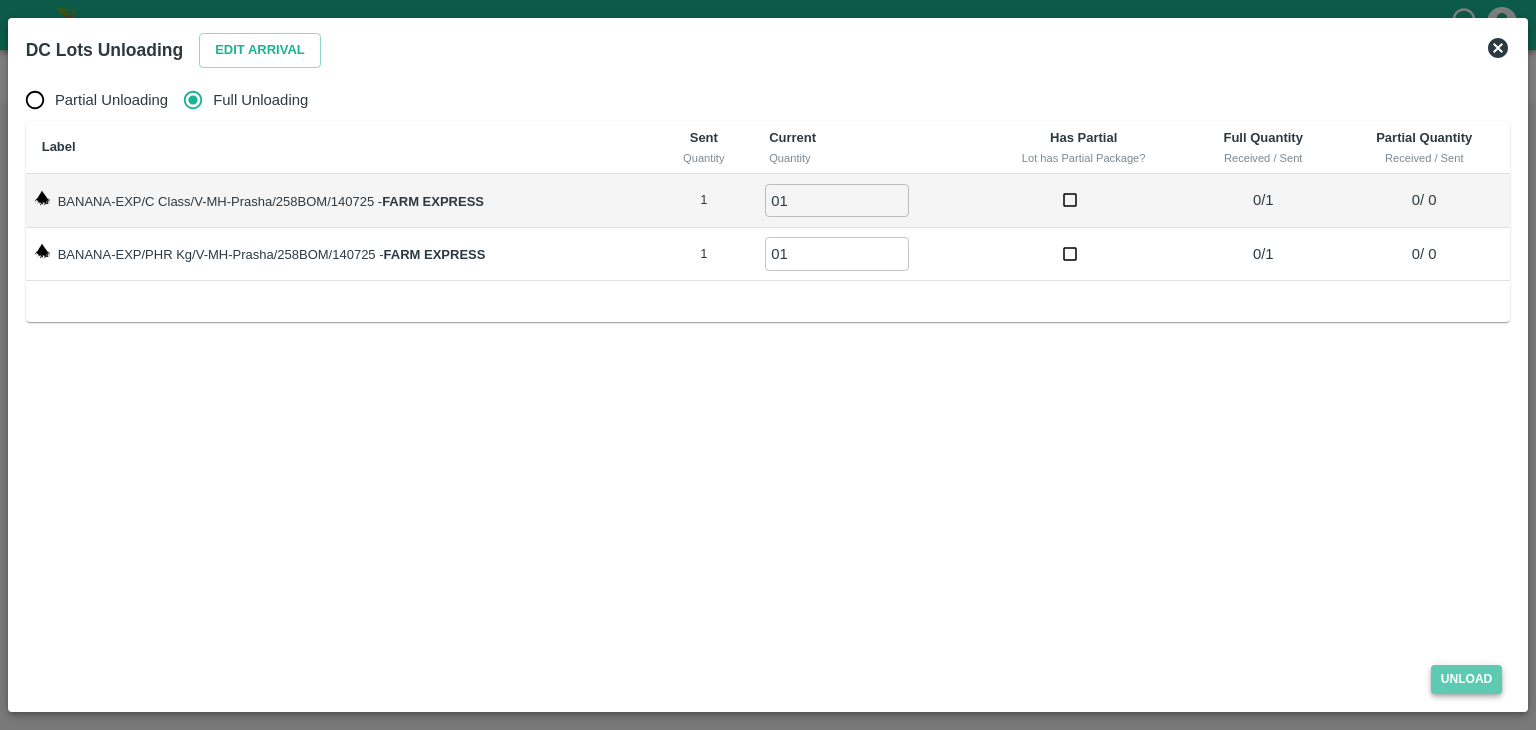 click on "Unload" at bounding box center (1467, 679) 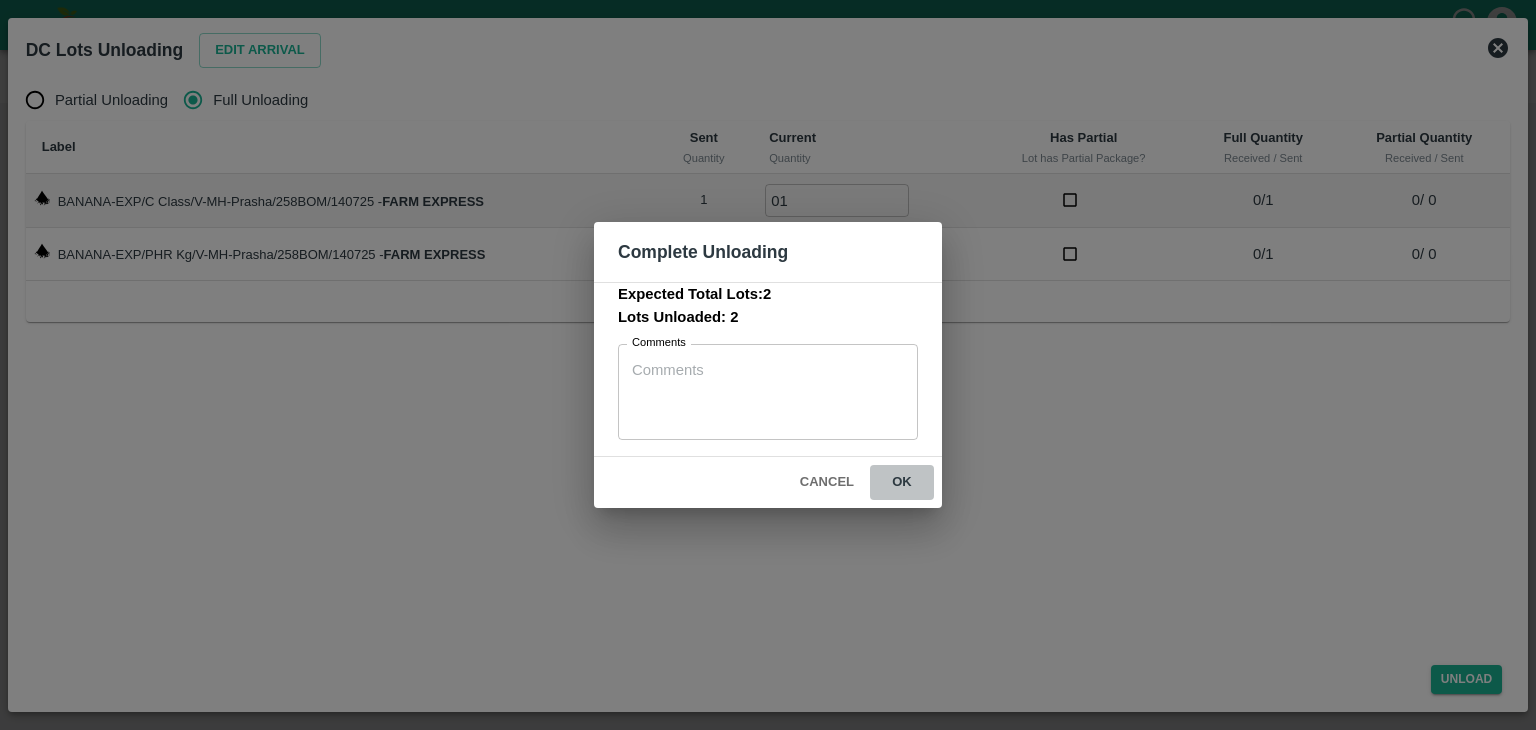 click on "ok" at bounding box center [902, 482] 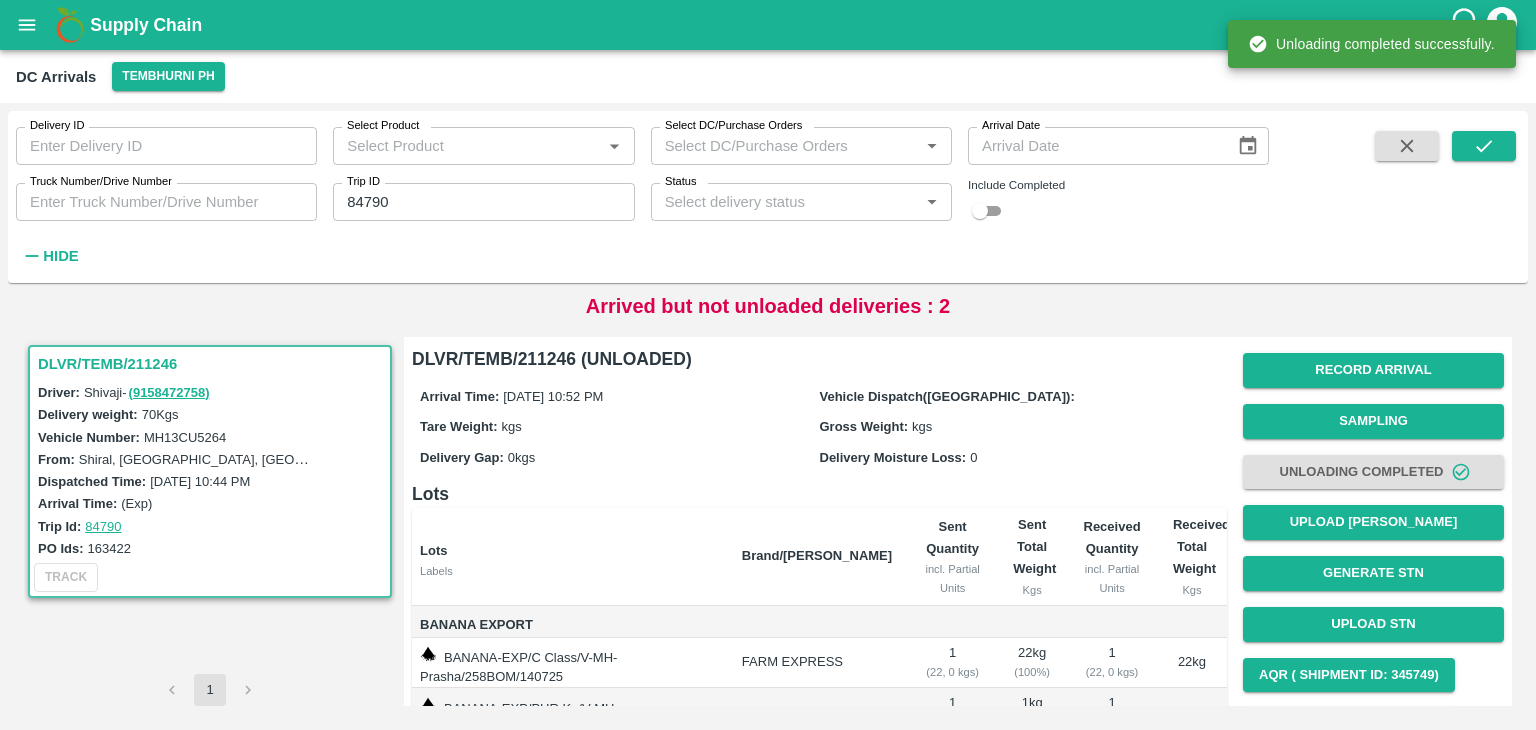 scroll, scrollTop: 105, scrollLeft: 0, axis: vertical 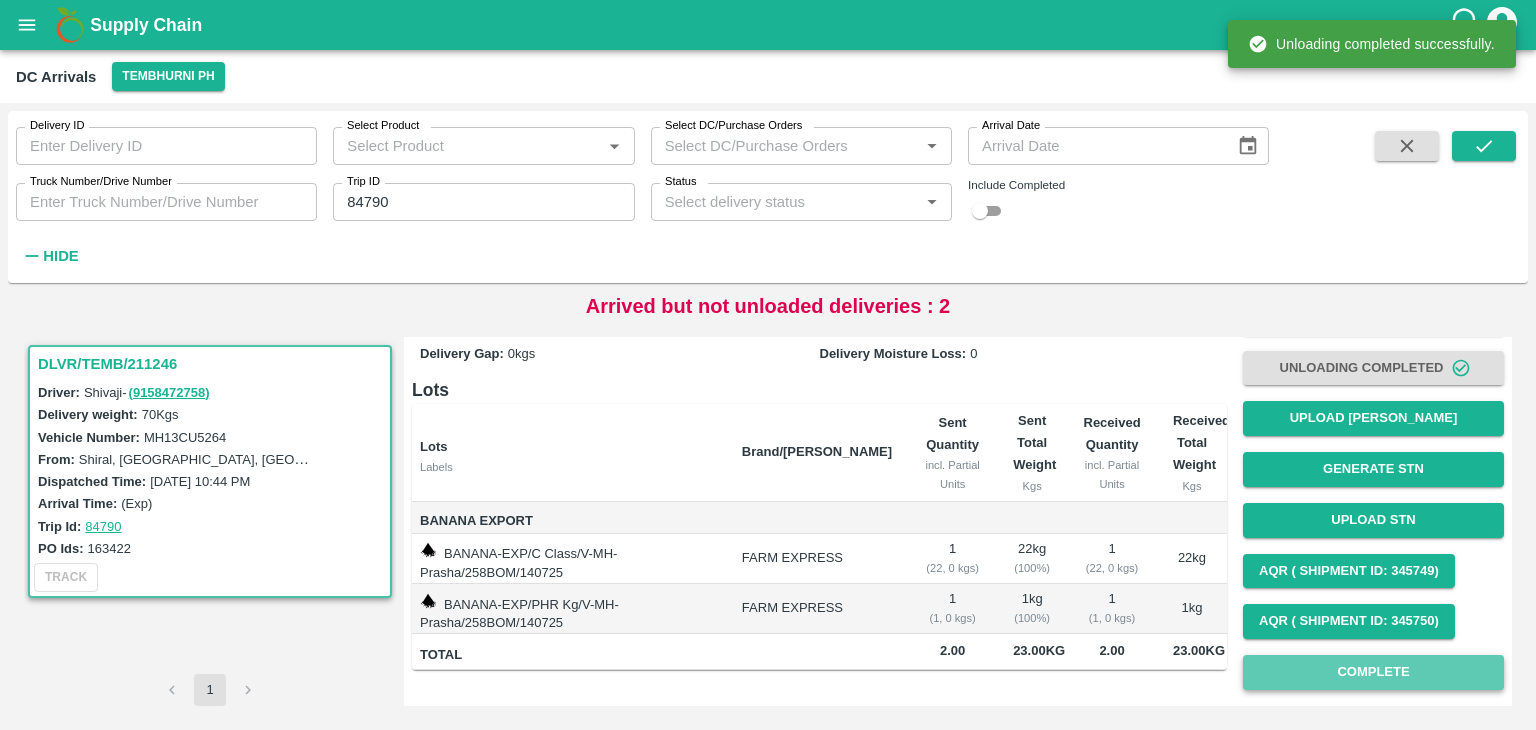 click on "Complete" at bounding box center (1373, 672) 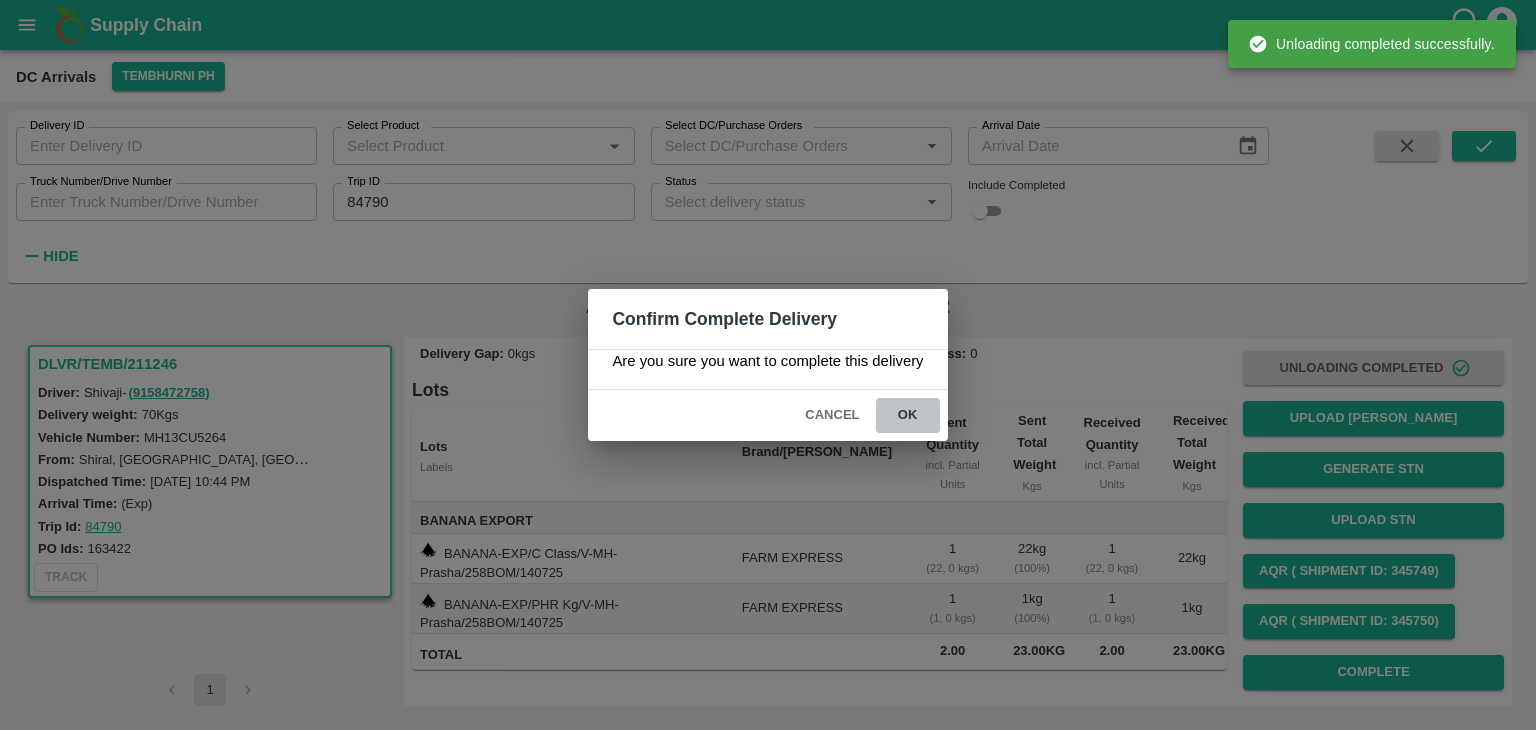 click on "ok" at bounding box center (908, 415) 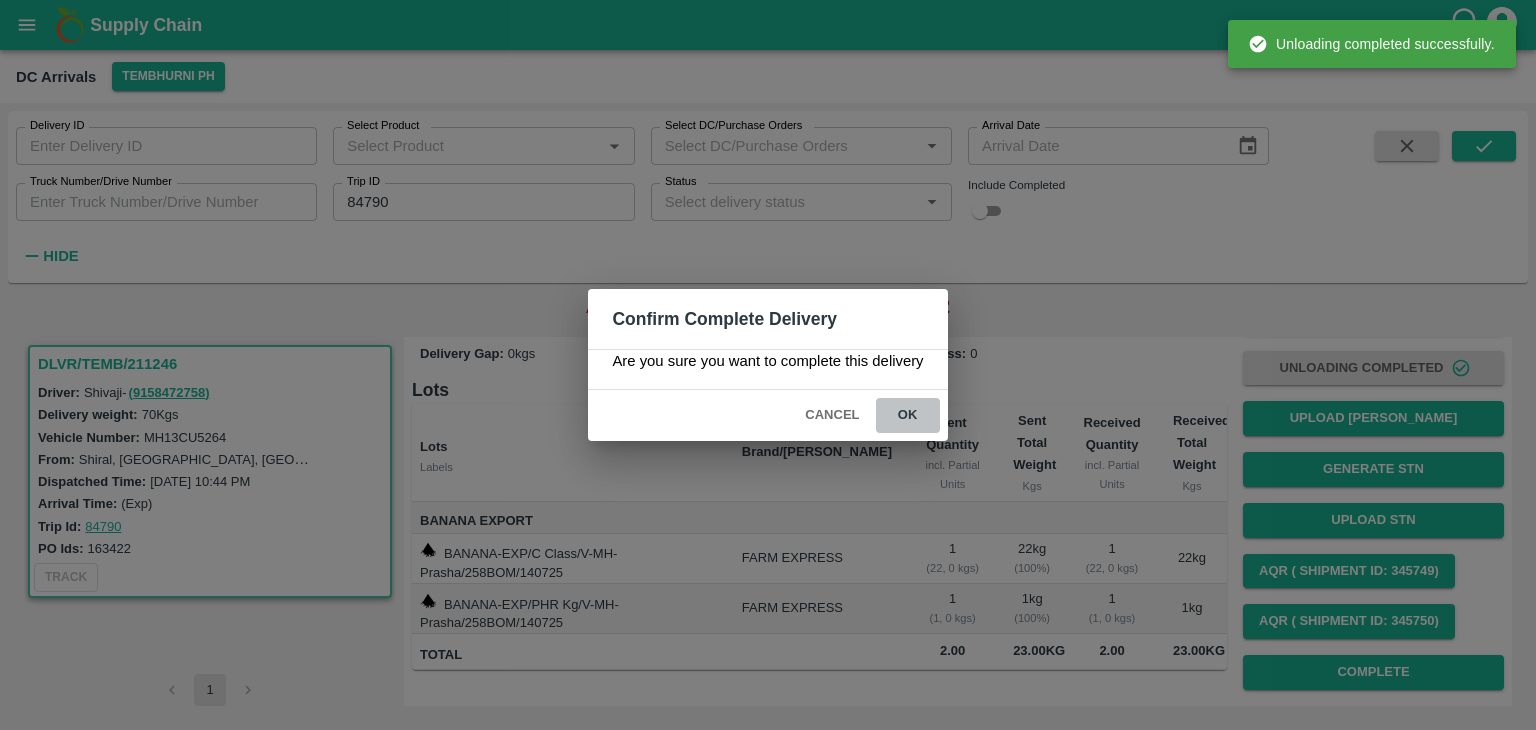 scroll, scrollTop: 0, scrollLeft: 0, axis: both 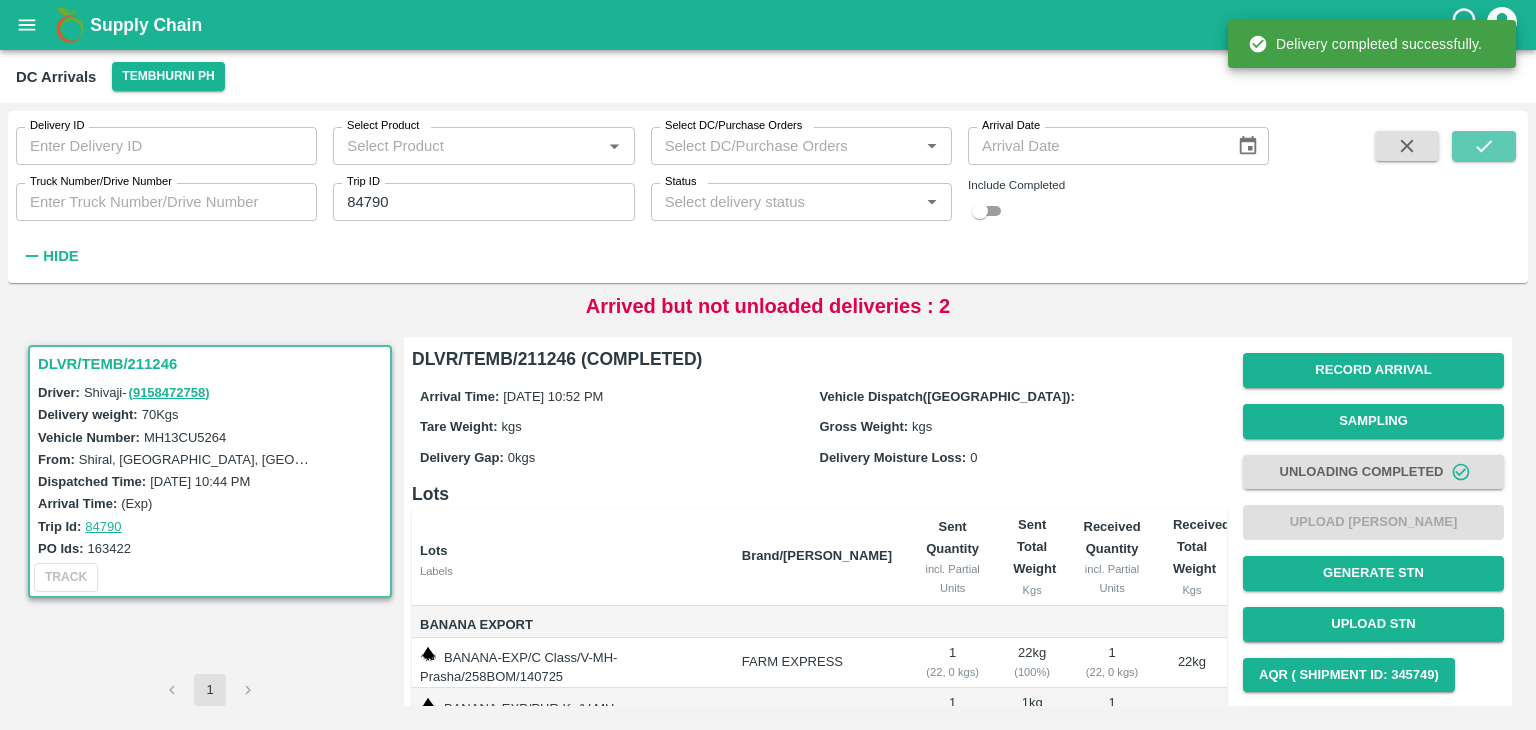 click 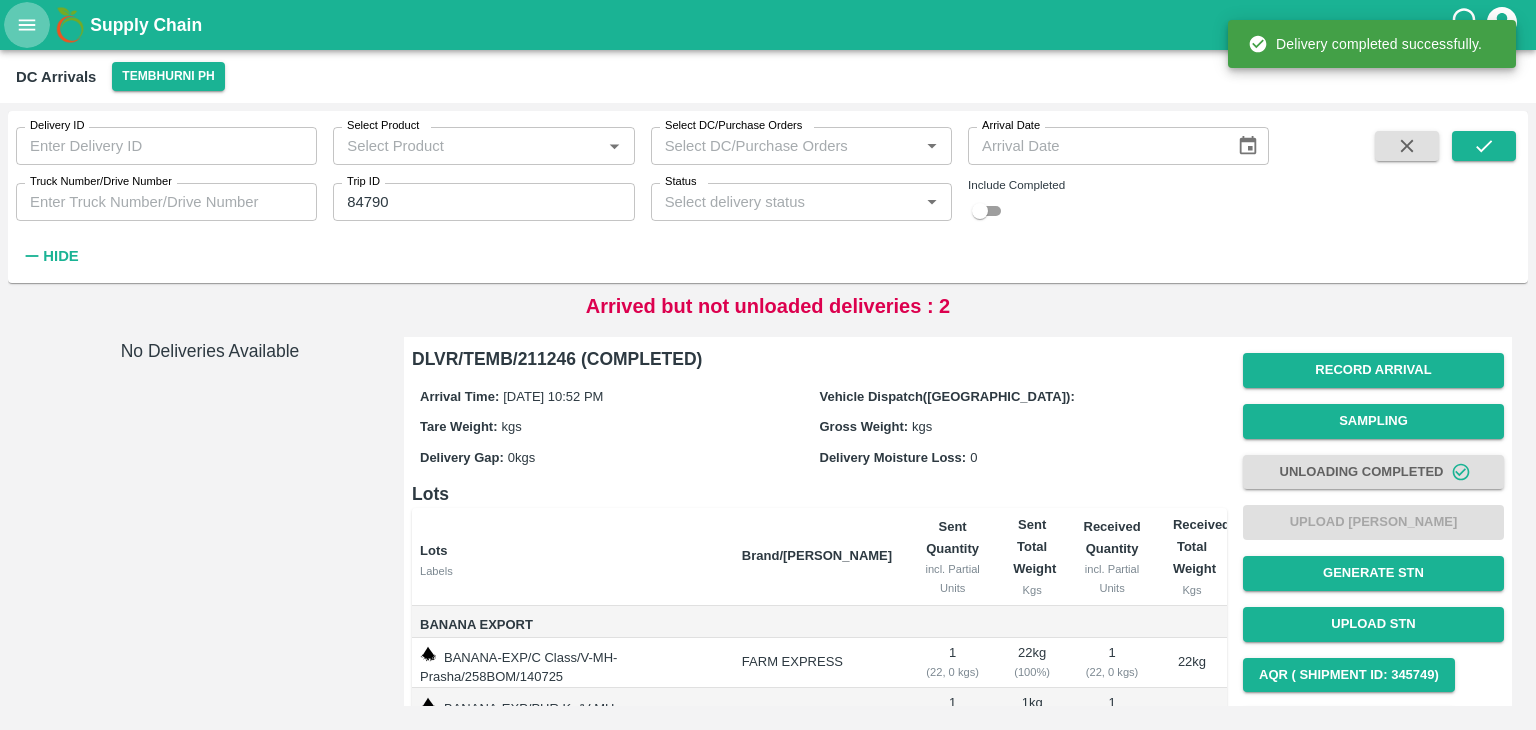 click at bounding box center (27, 25) 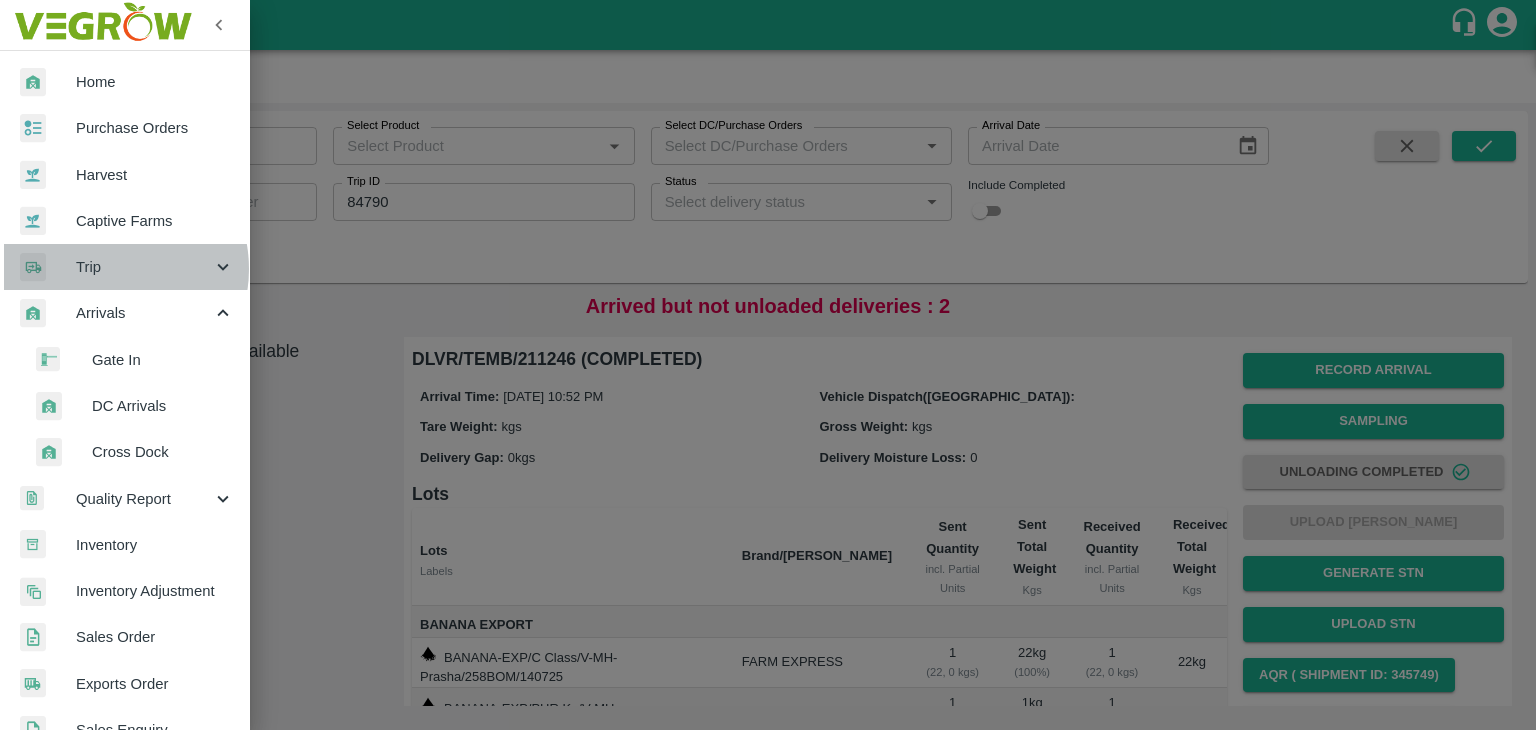 click on "Trip" at bounding box center [144, 267] 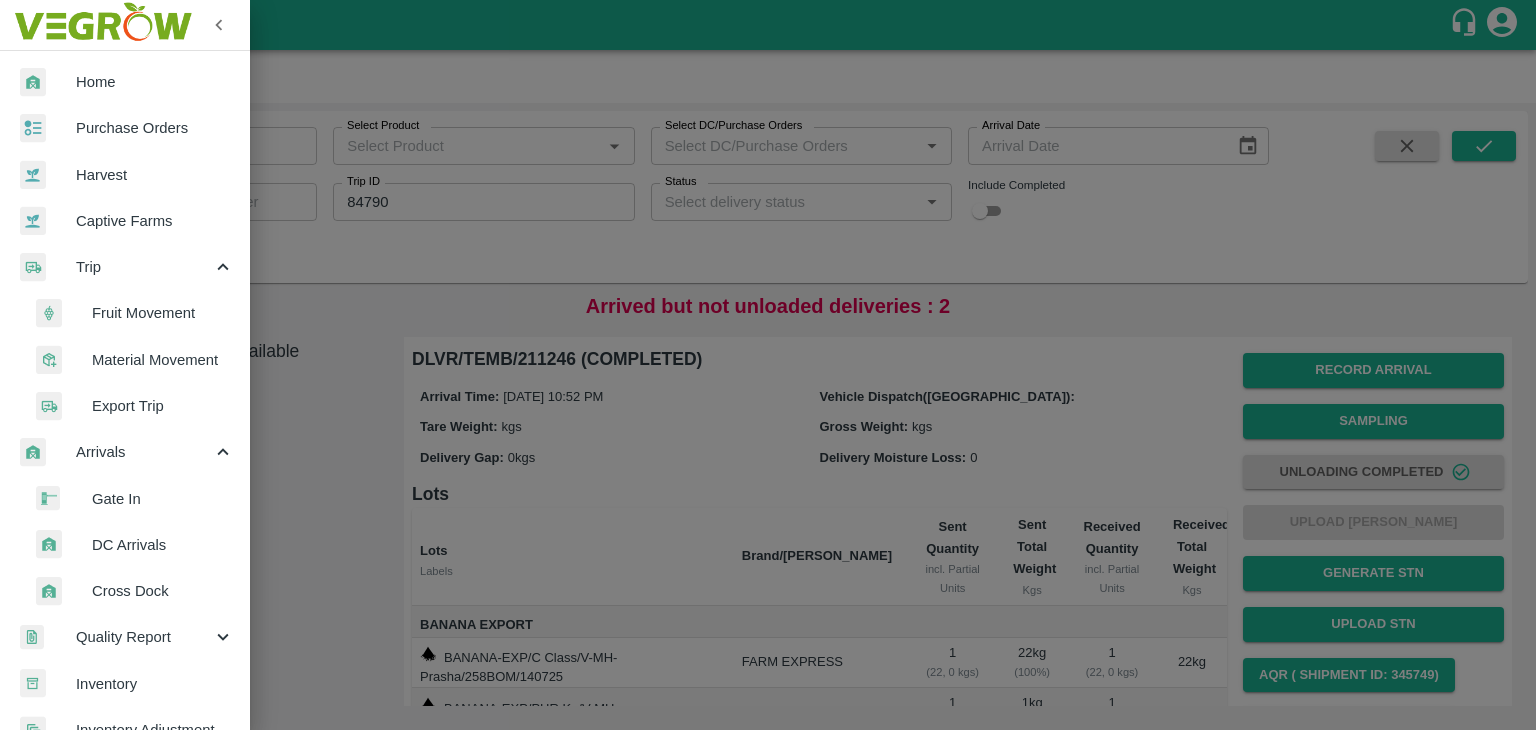 click on "Fruit Movement" at bounding box center (163, 313) 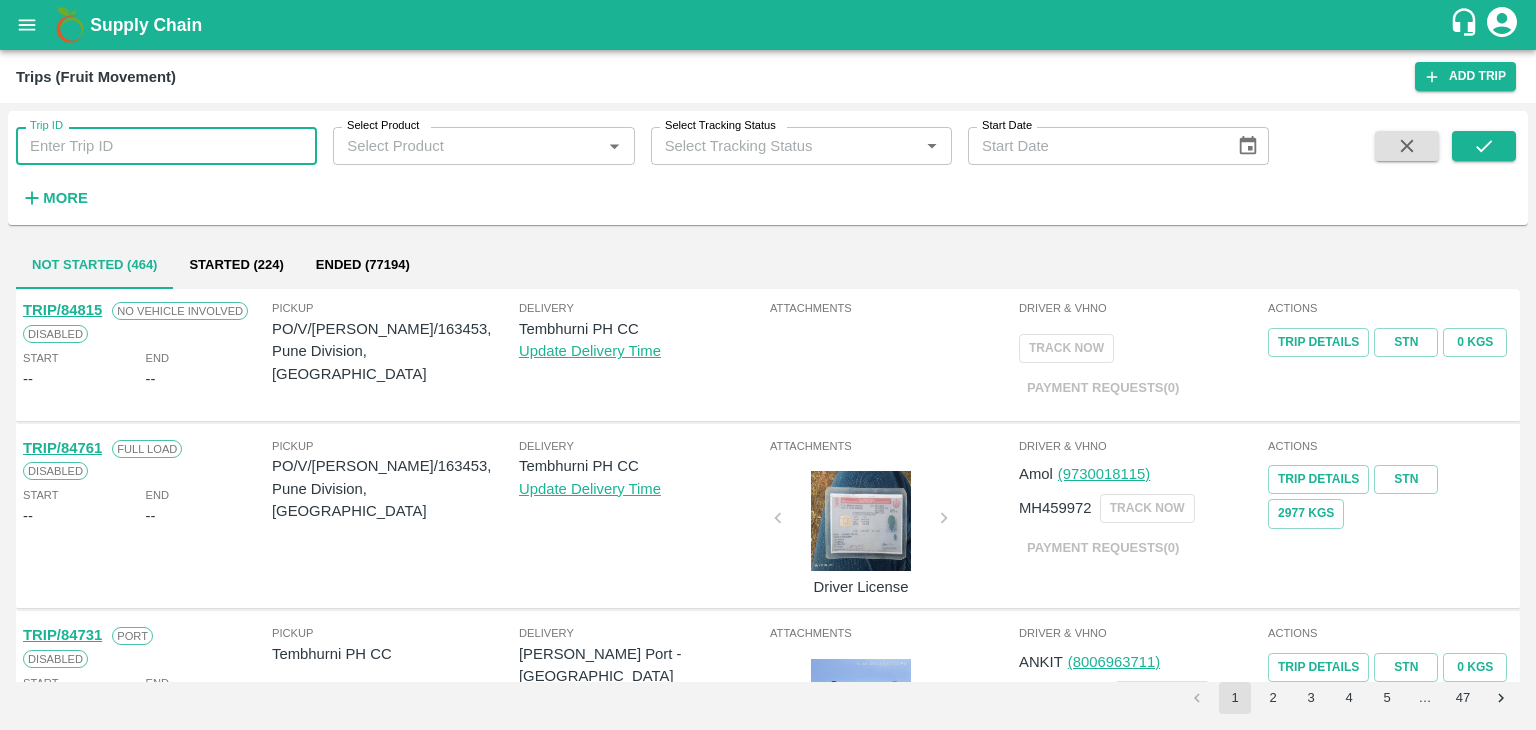 click on "Trip ID" at bounding box center (166, 146) 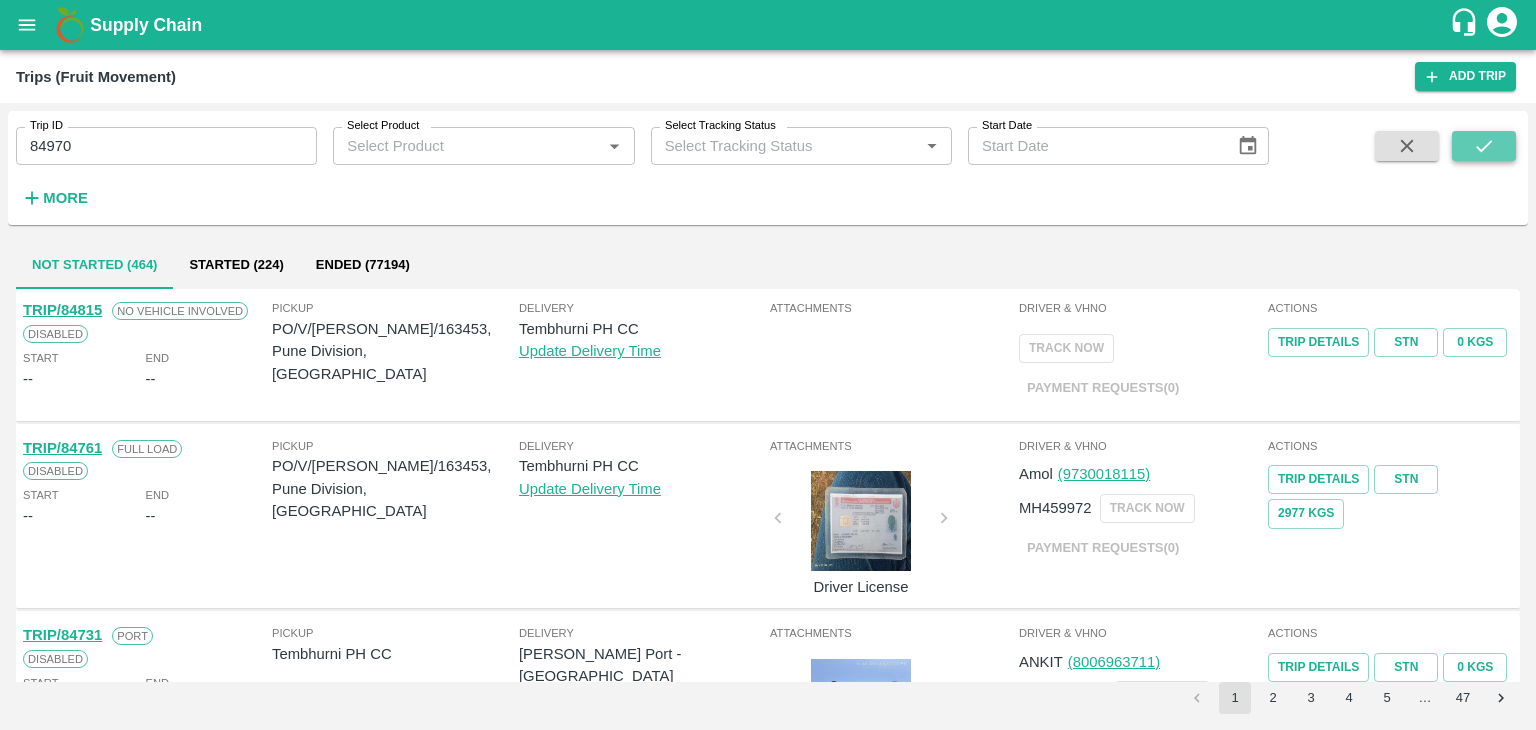 click at bounding box center (1484, 146) 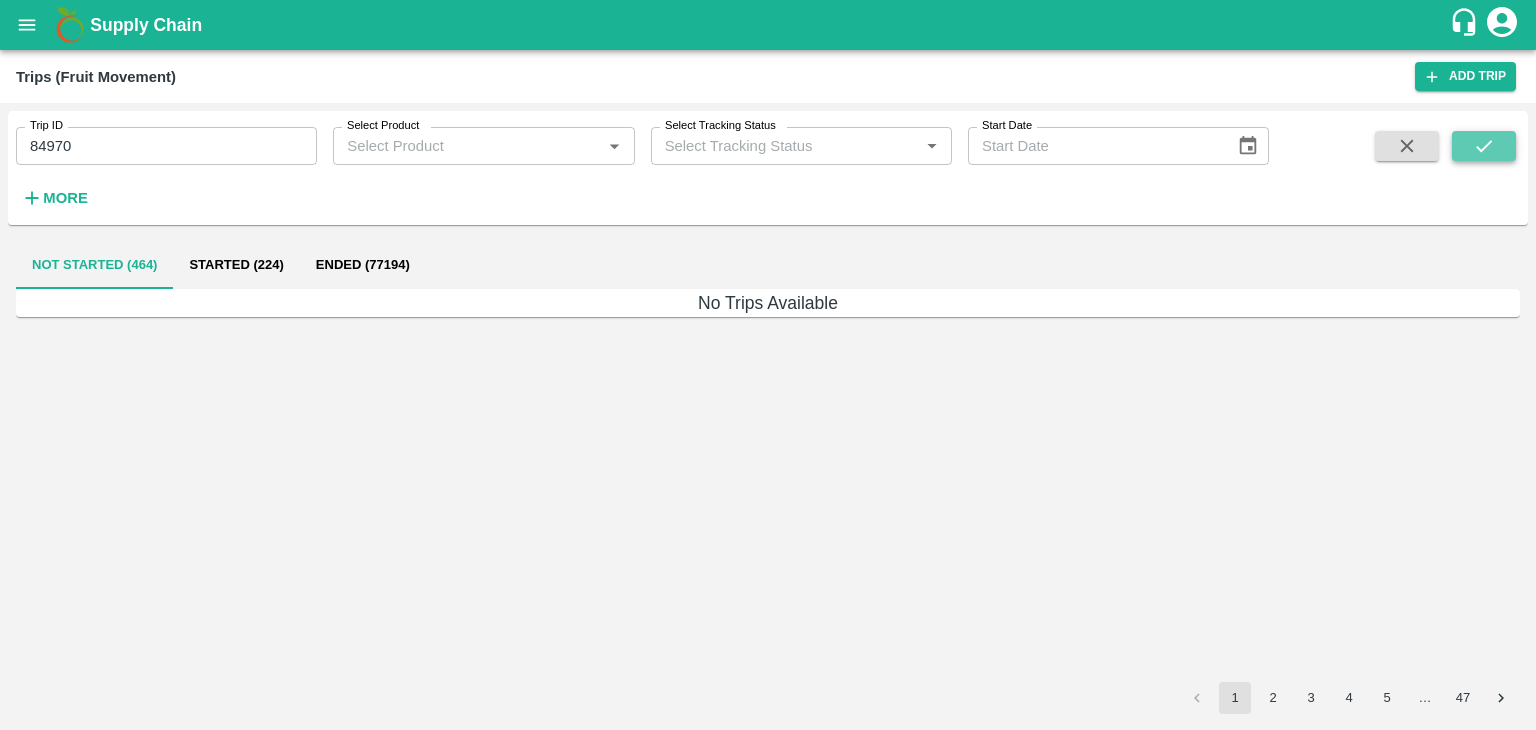 click at bounding box center [1484, 146] 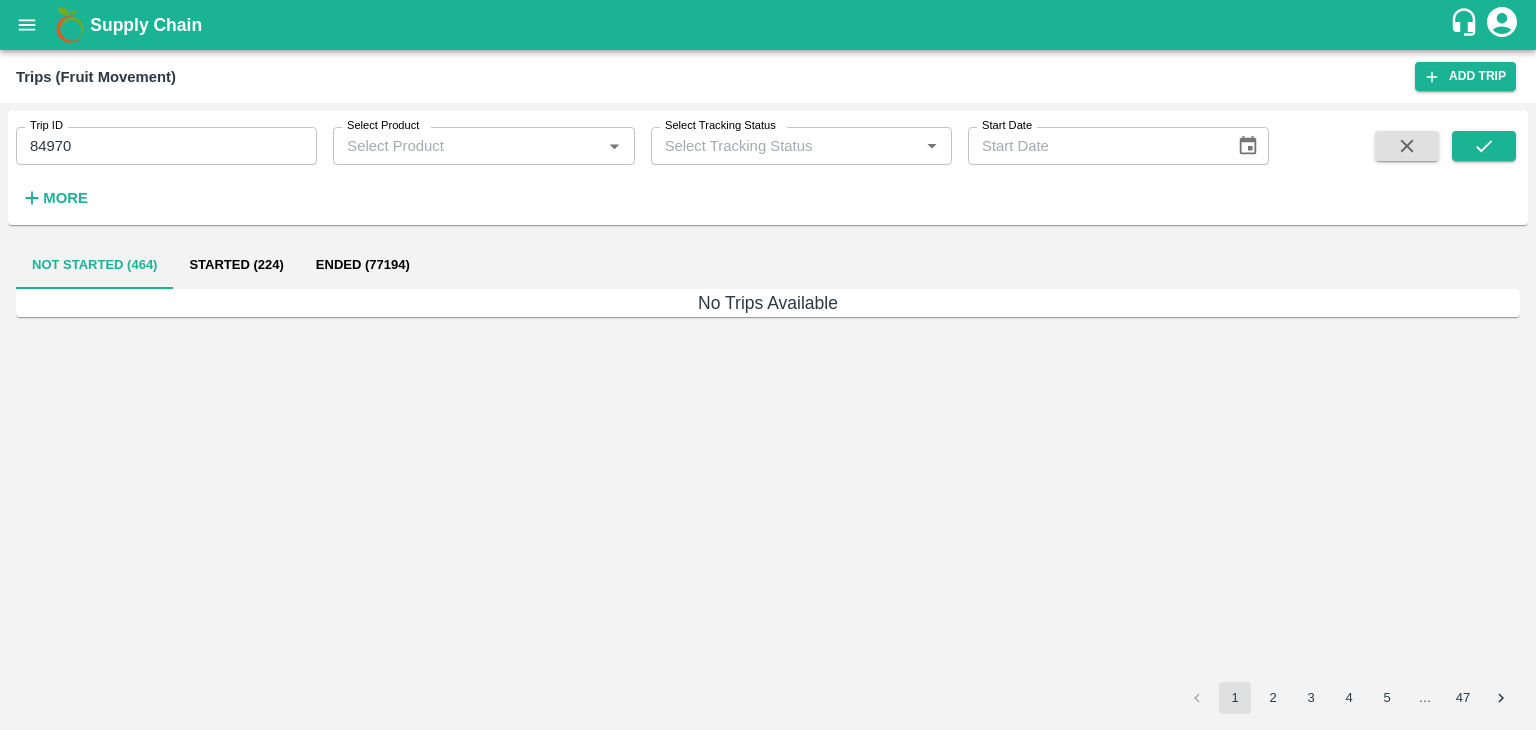 click on "84970" at bounding box center (166, 146) 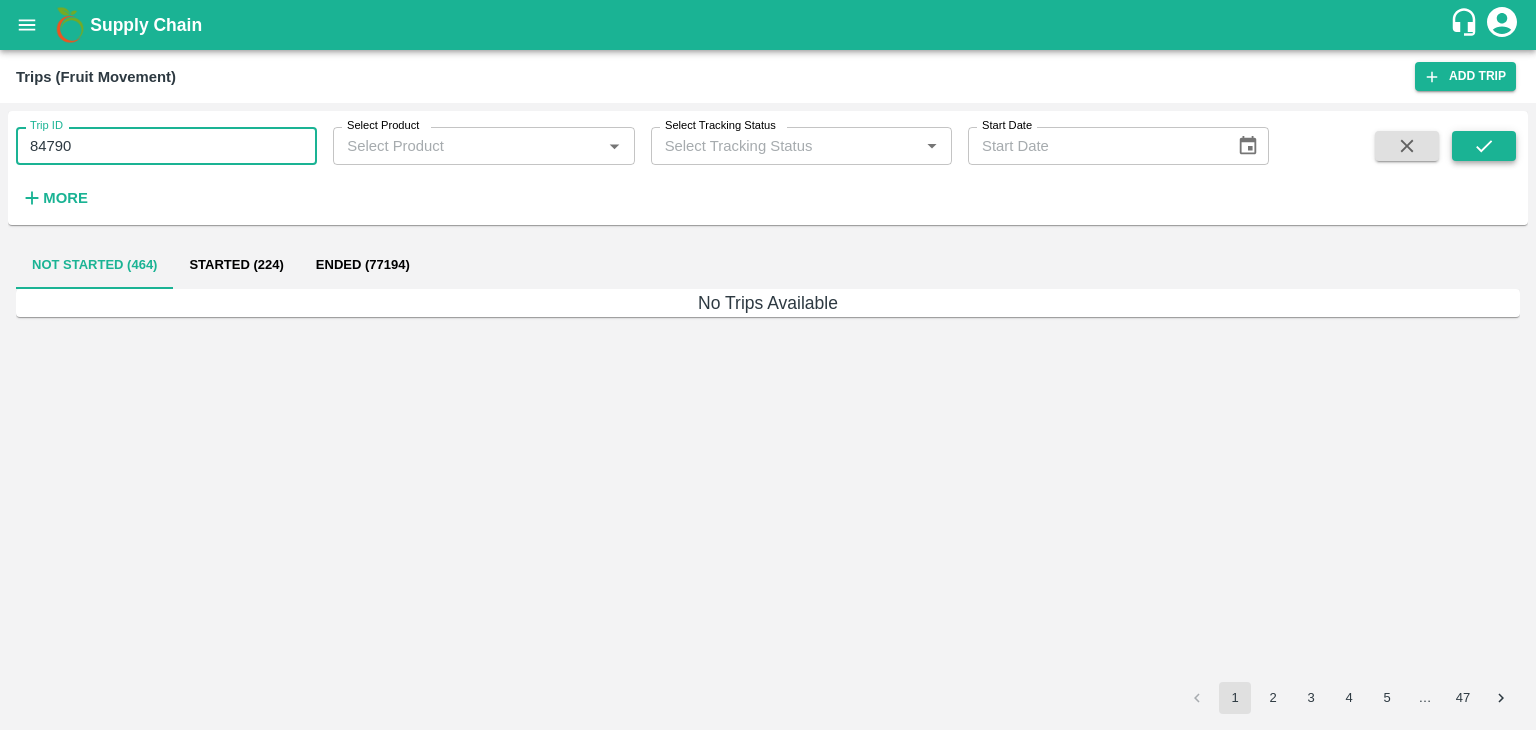 type on "84790" 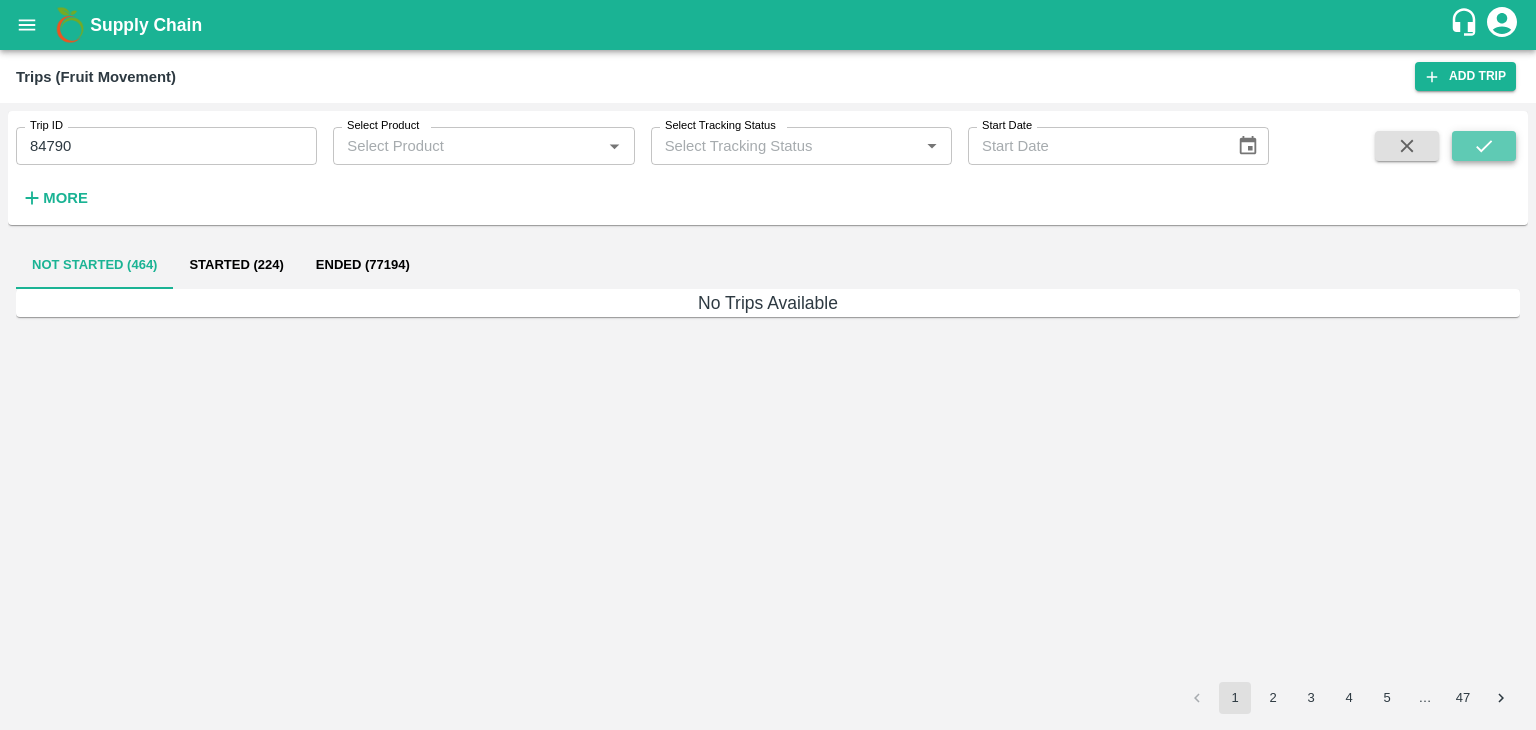 click at bounding box center (1484, 146) 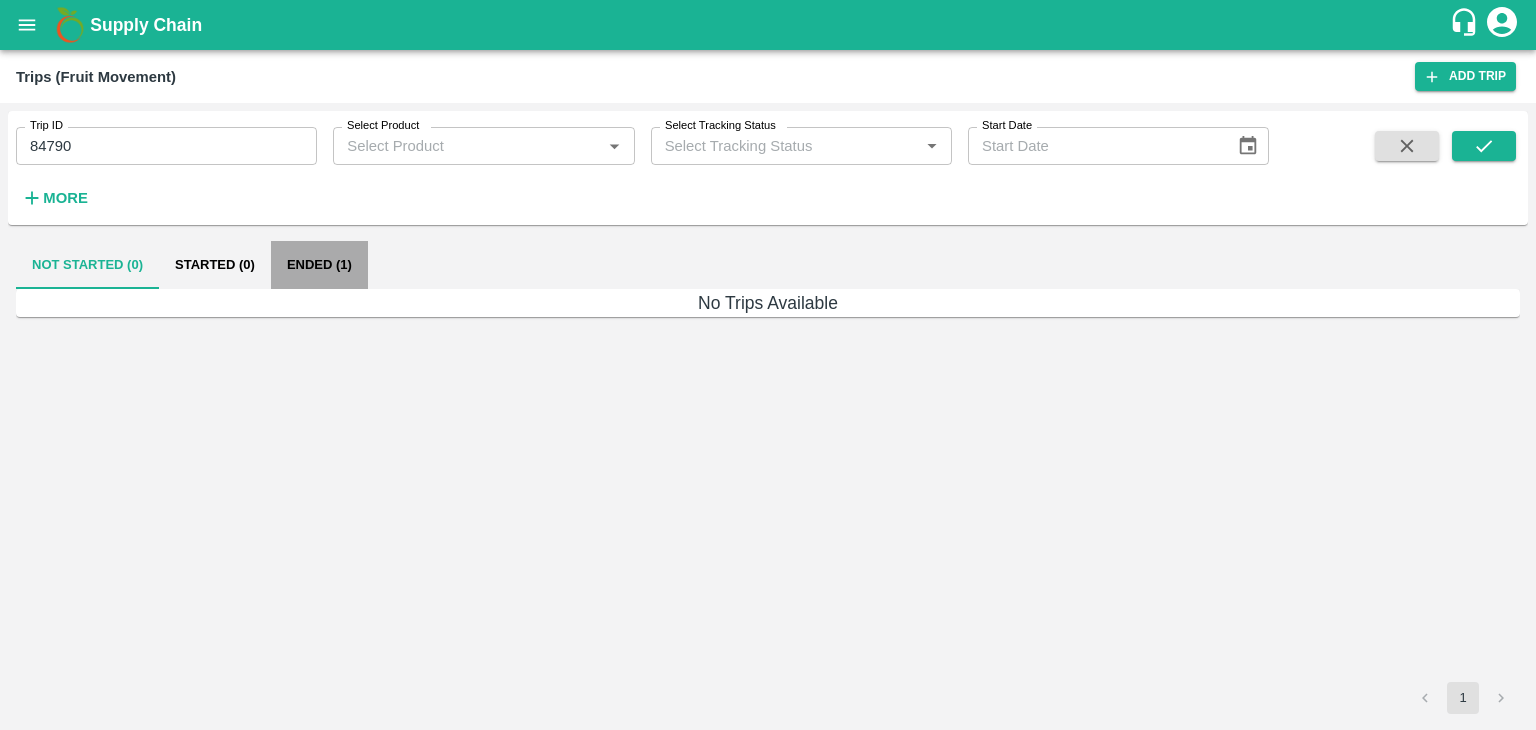 click on "Ended (1)" at bounding box center [319, 265] 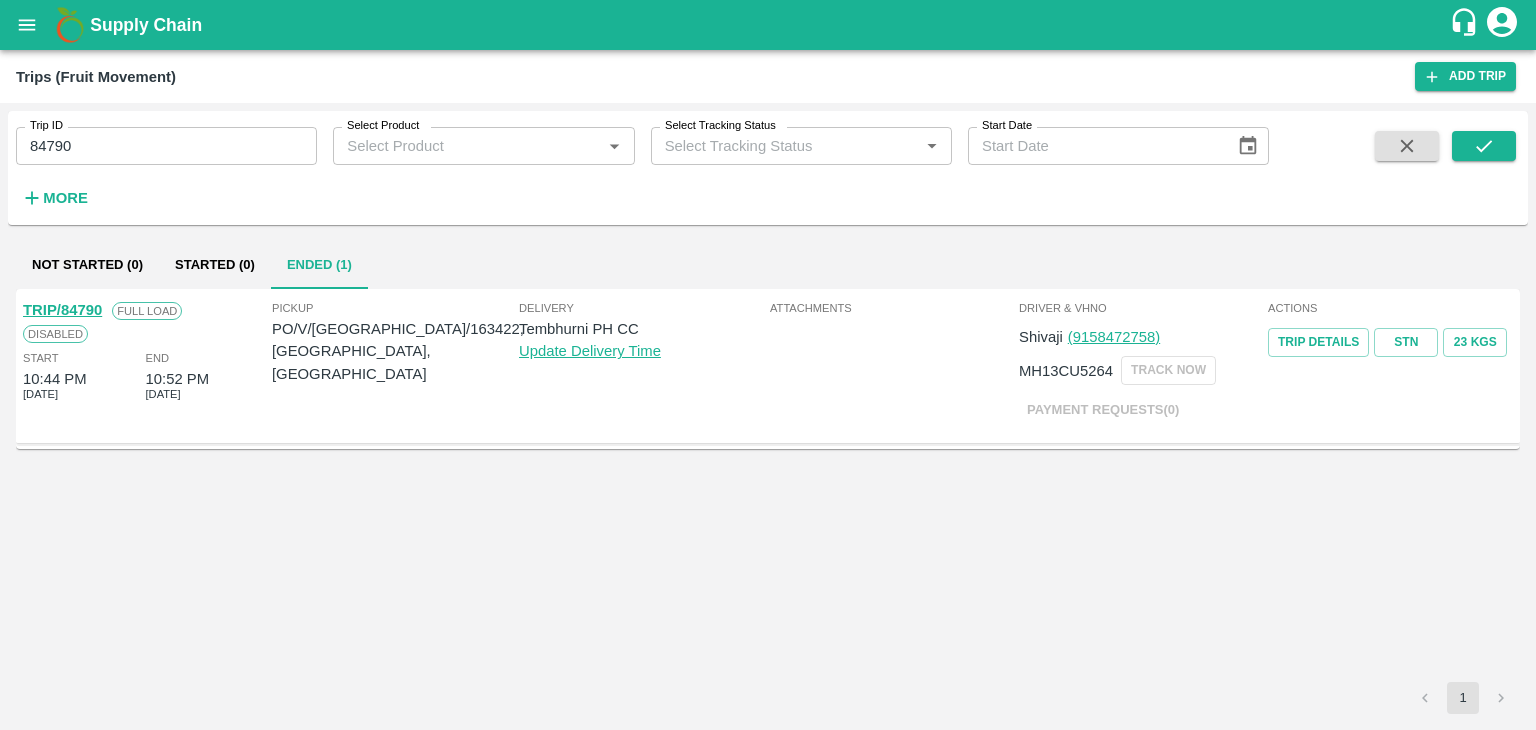 click on "TRIP/84790" at bounding box center [62, 310] 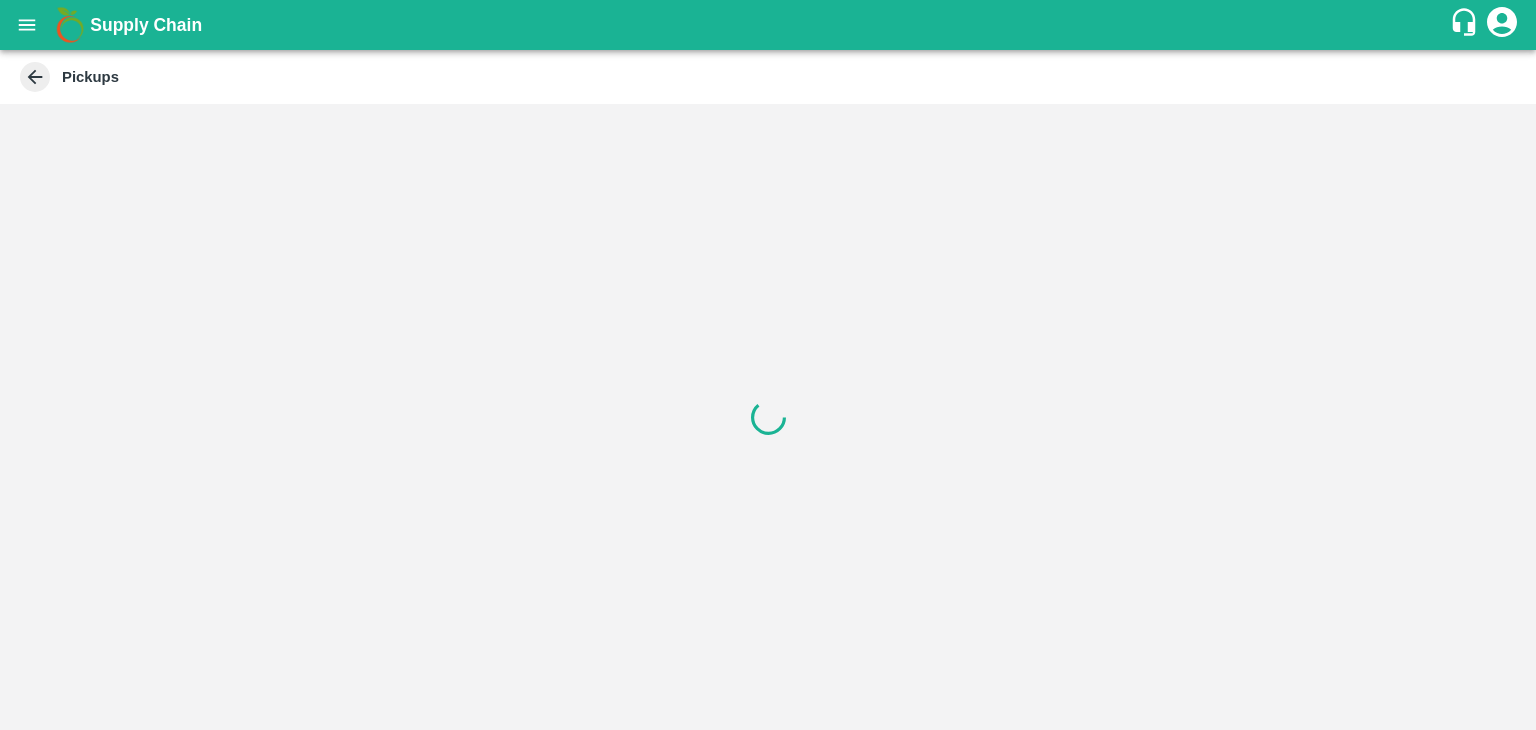 scroll, scrollTop: 0, scrollLeft: 0, axis: both 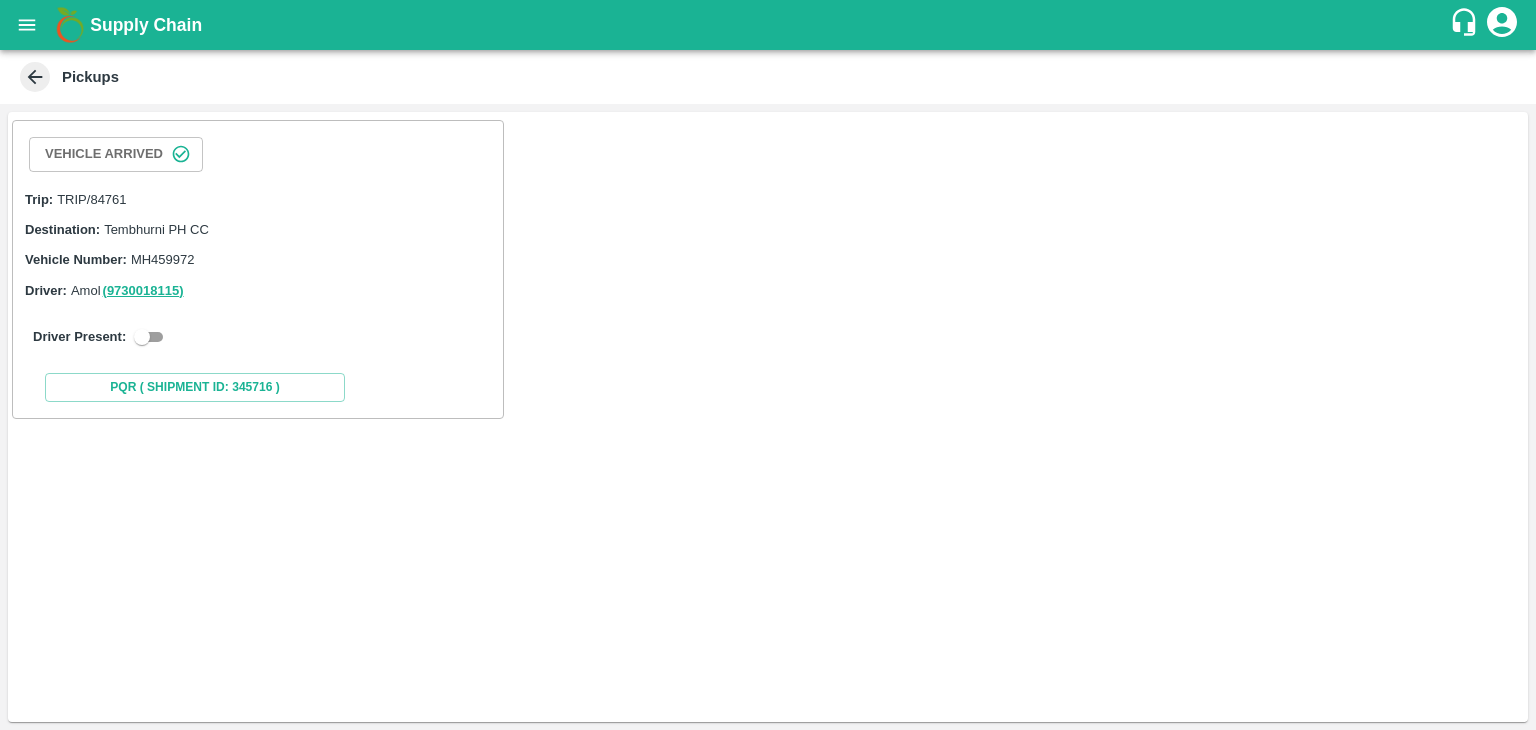 click at bounding box center [142, 337] 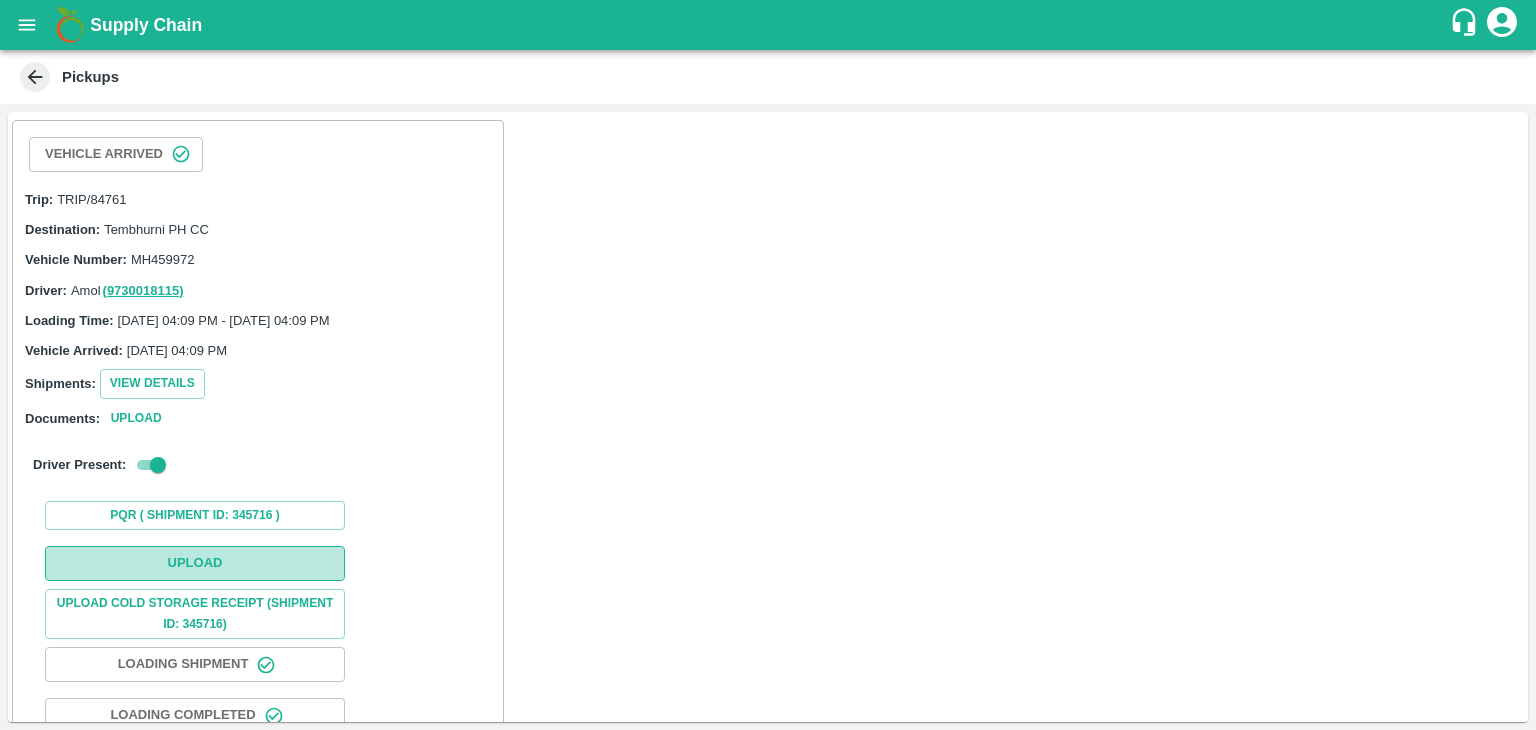 click on "Upload" at bounding box center [195, 563] 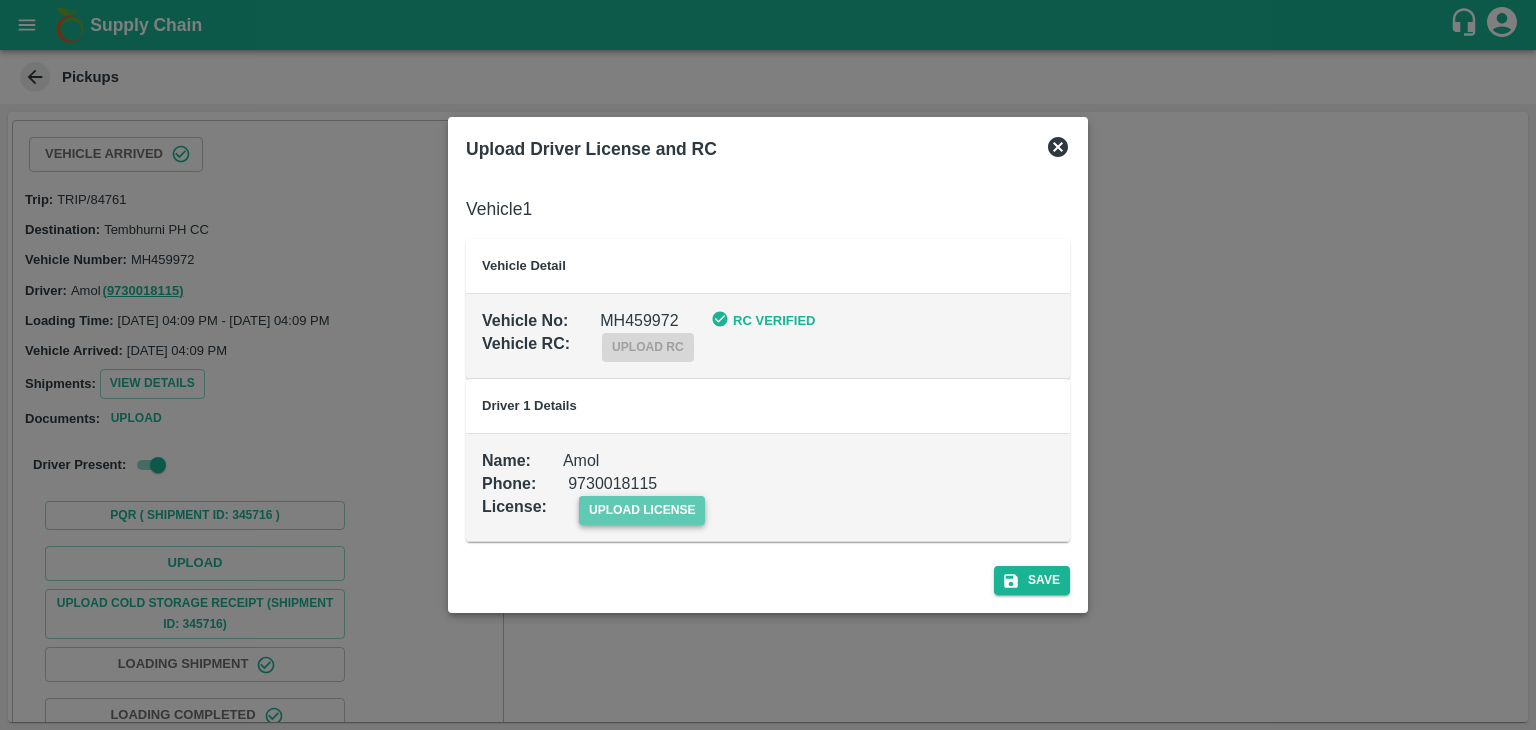 click on "upload license" at bounding box center (642, 510) 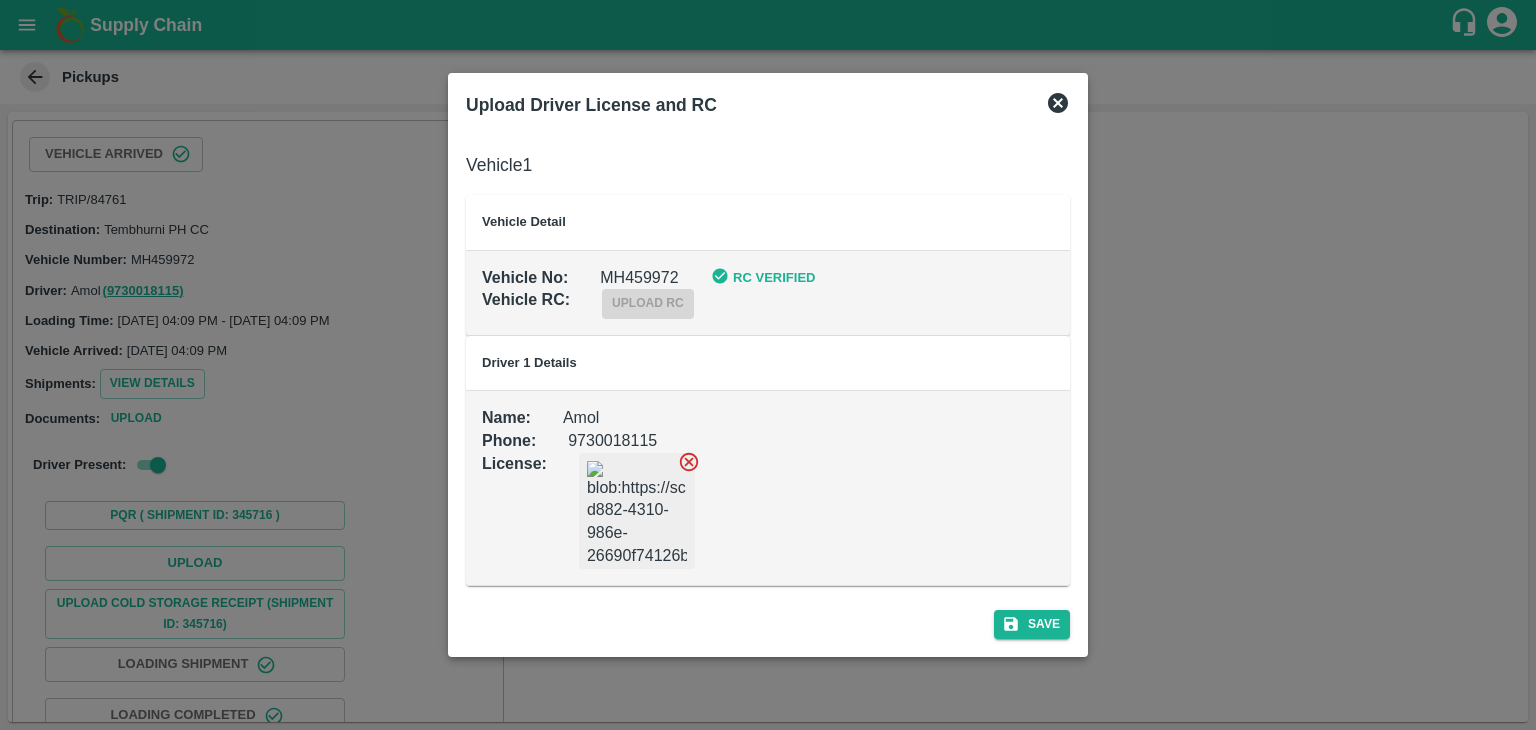 click on "Save" at bounding box center [768, 620] 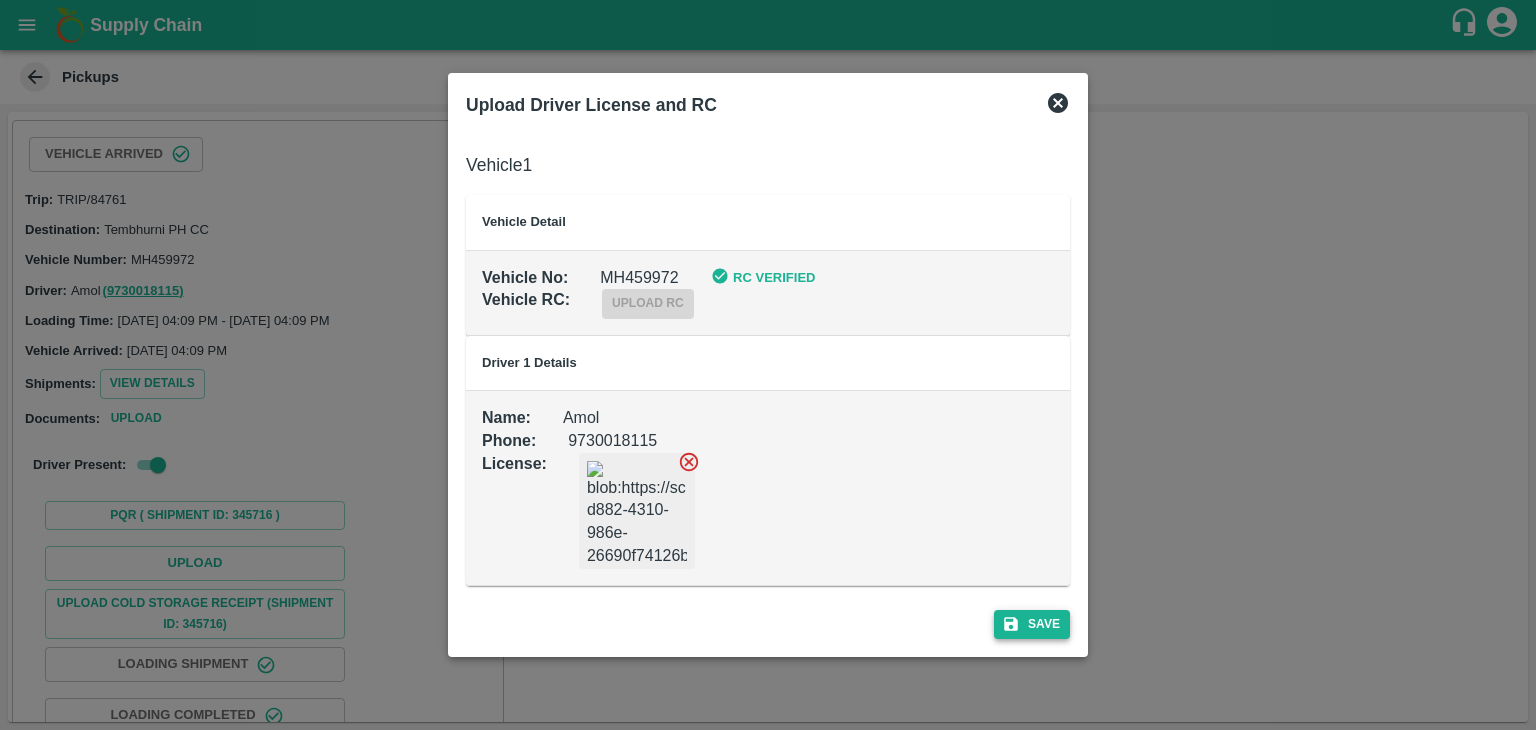 click on "Save" at bounding box center (1032, 624) 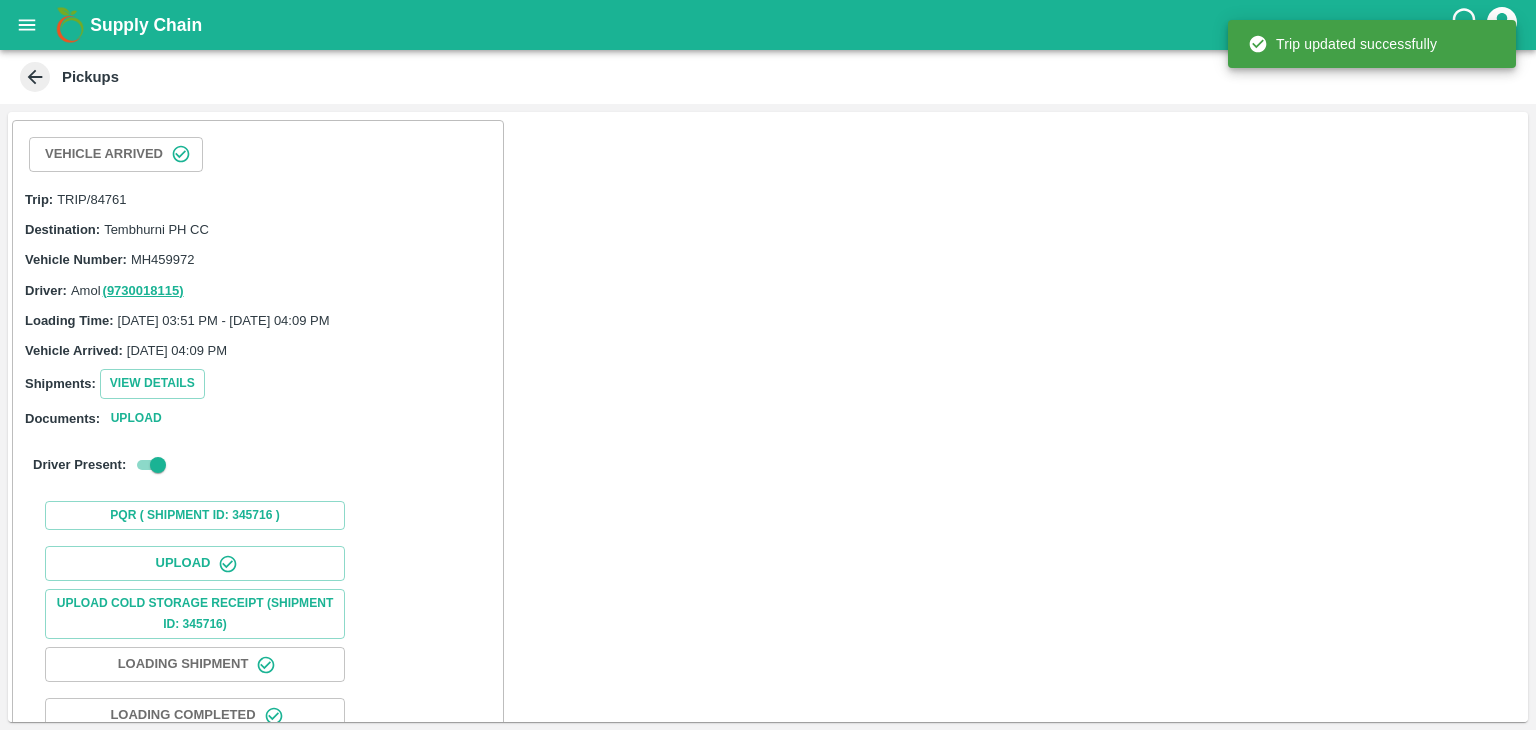 scroll, scrollTop: 207, scrollLeft: 0, axis: vertical 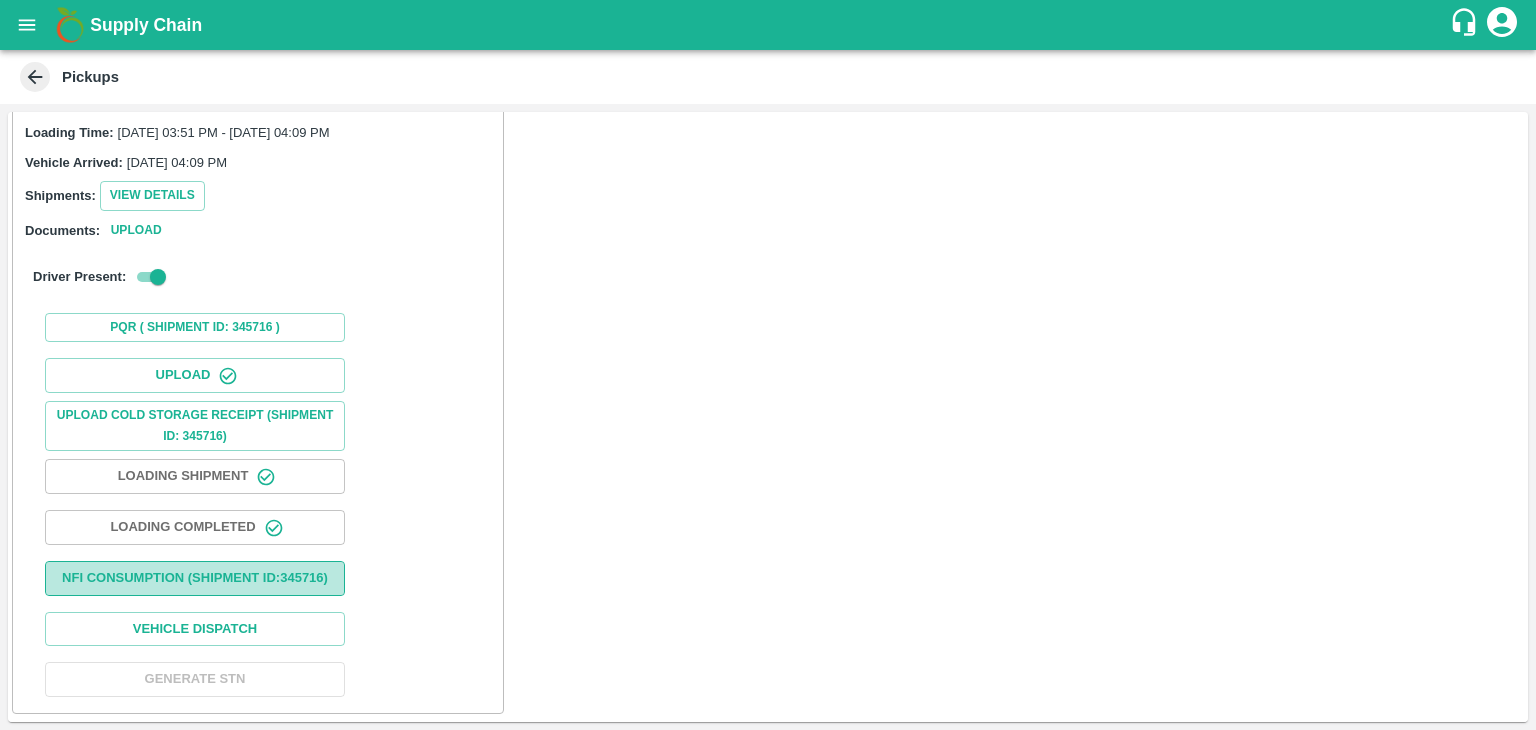 click on "Nfi Consumption (SHIPMENT ID:  345716 )" at bounding box center (195, 578) 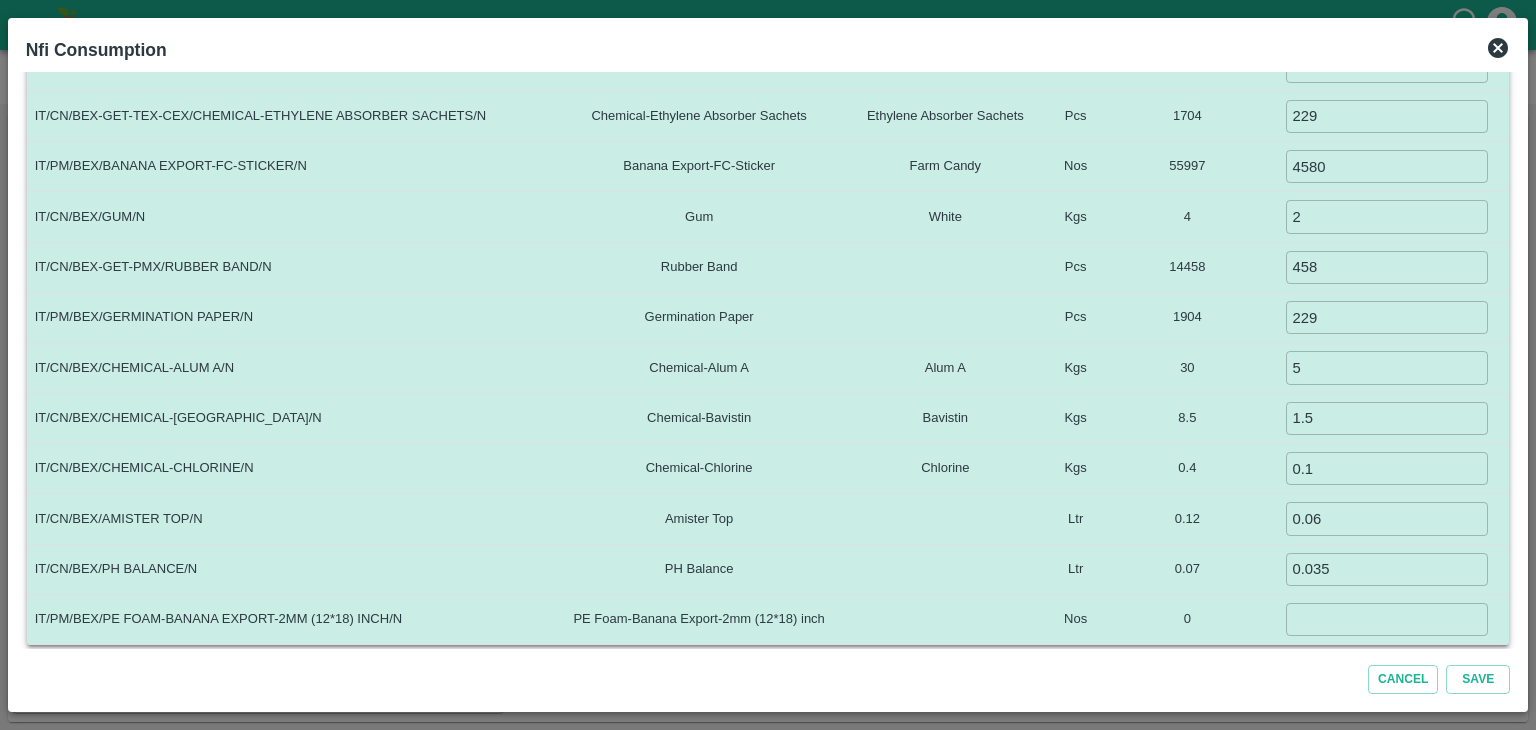 scroll, scrollTop: 0, scrollLeft: 0, axis: both 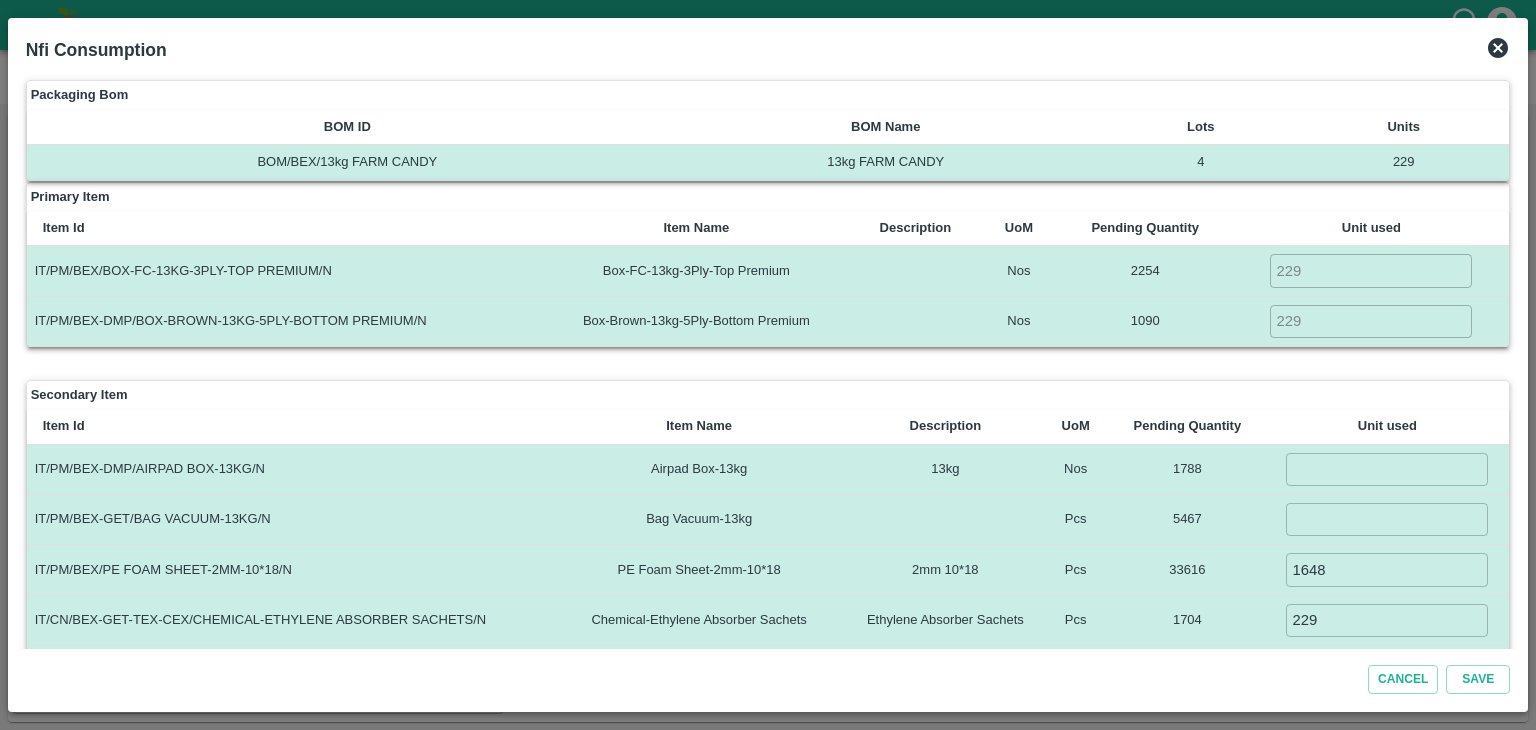 click 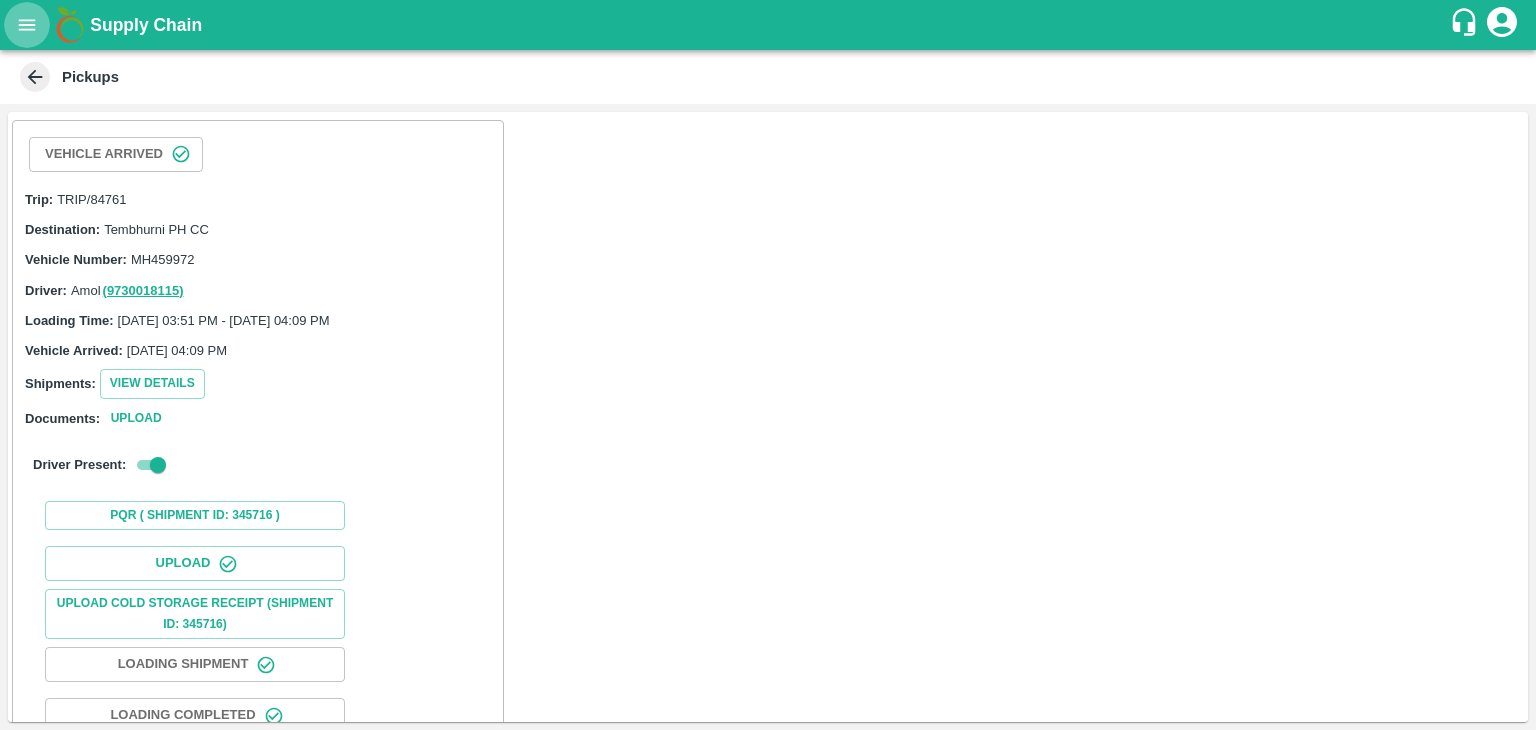 click at bounding box center (27, 25) 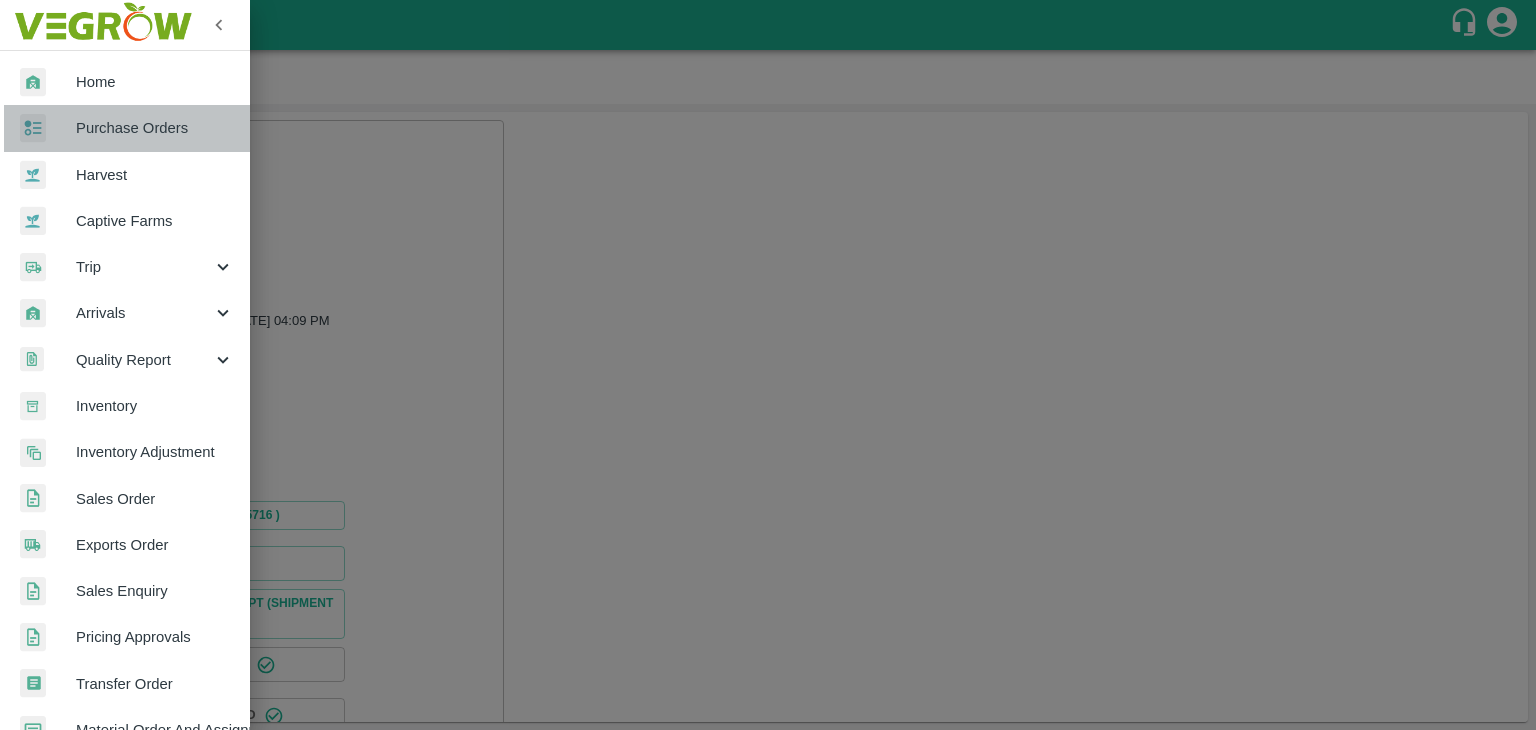 click on "Purchase Orders" at bounding box center [155, 128] 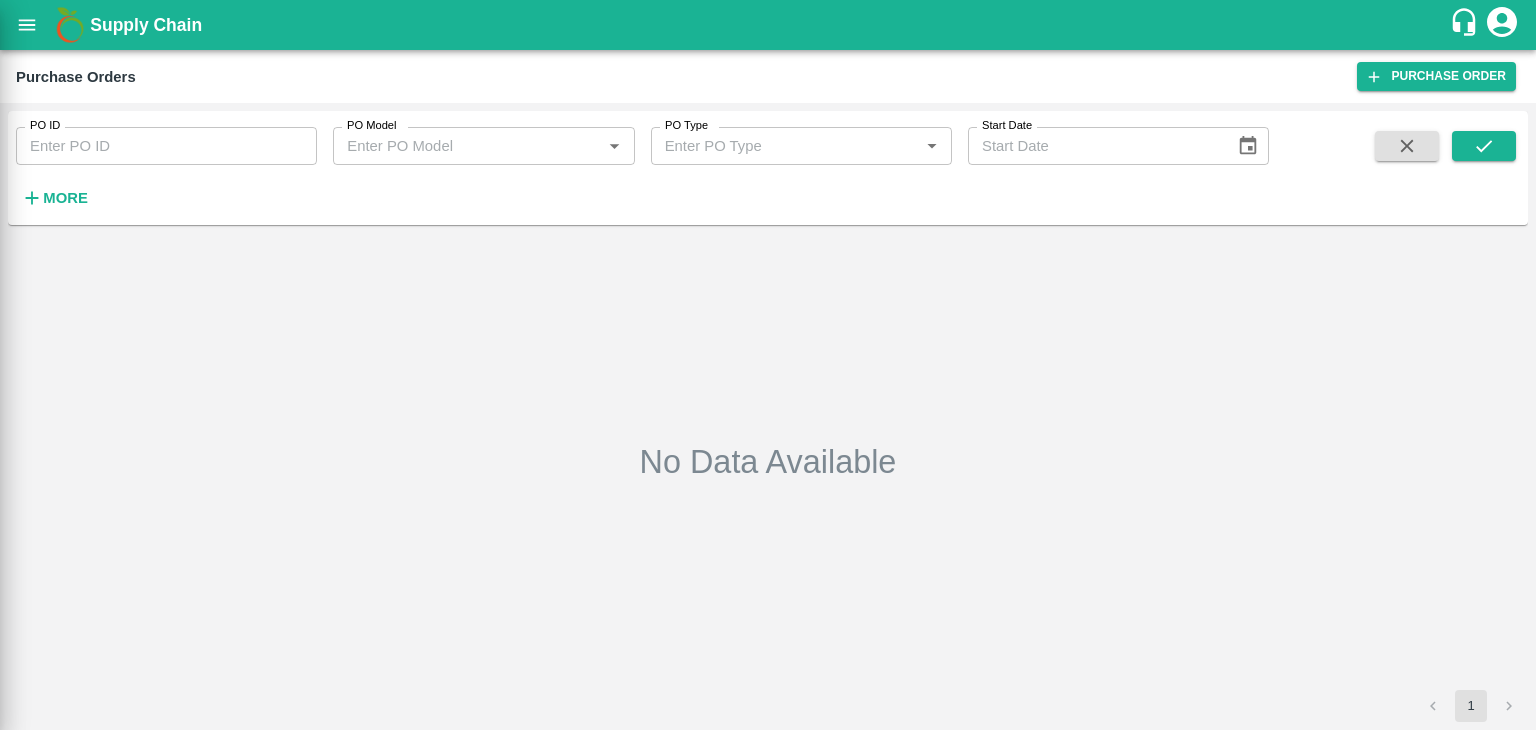drag, startPoint x: 248, startPoint y: 140, endPoint x: 284, endPoint y: 141, distance: 36.013885 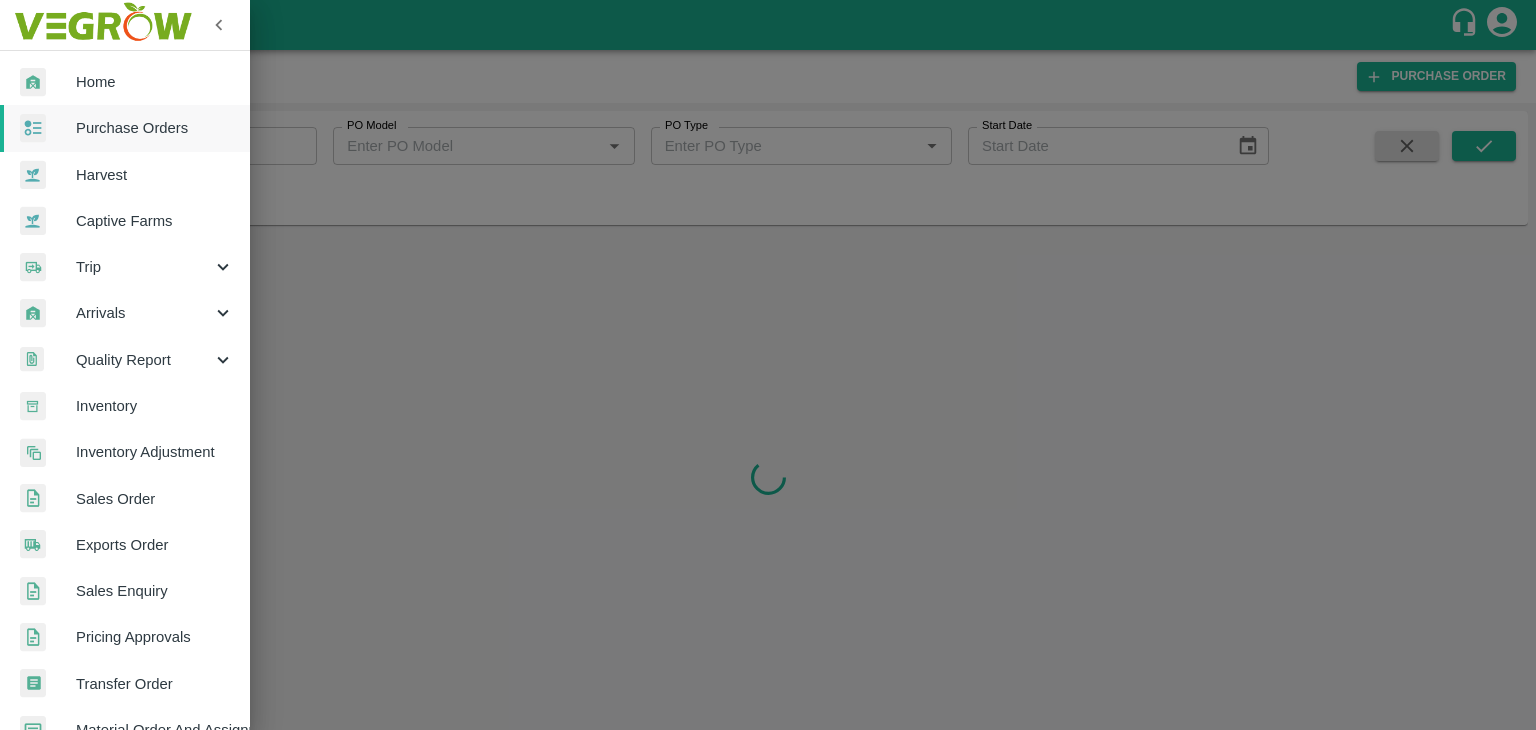 click at bounding box center [768, 365] 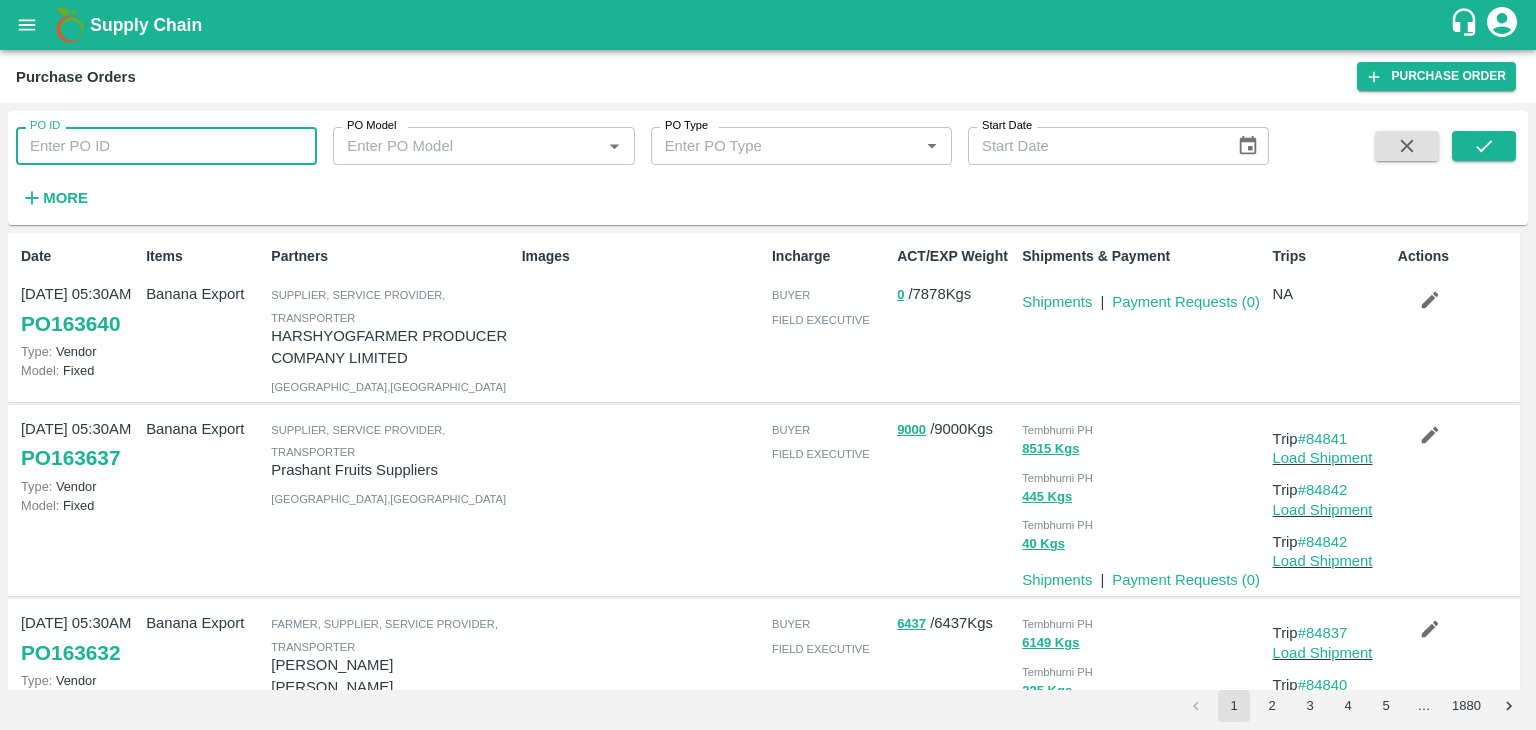 click on "PO ID" at bounding box center [166, 146] 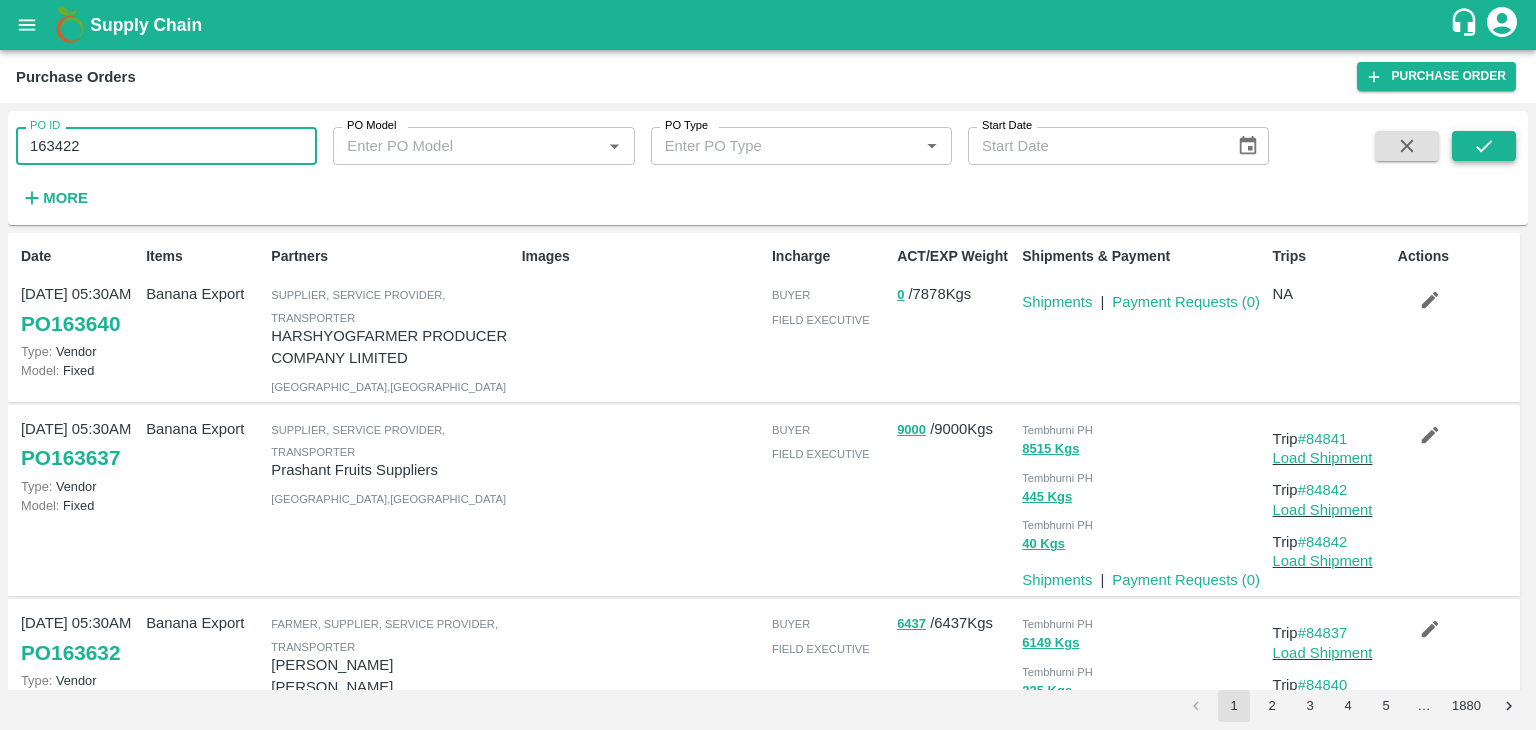 type on "163422" 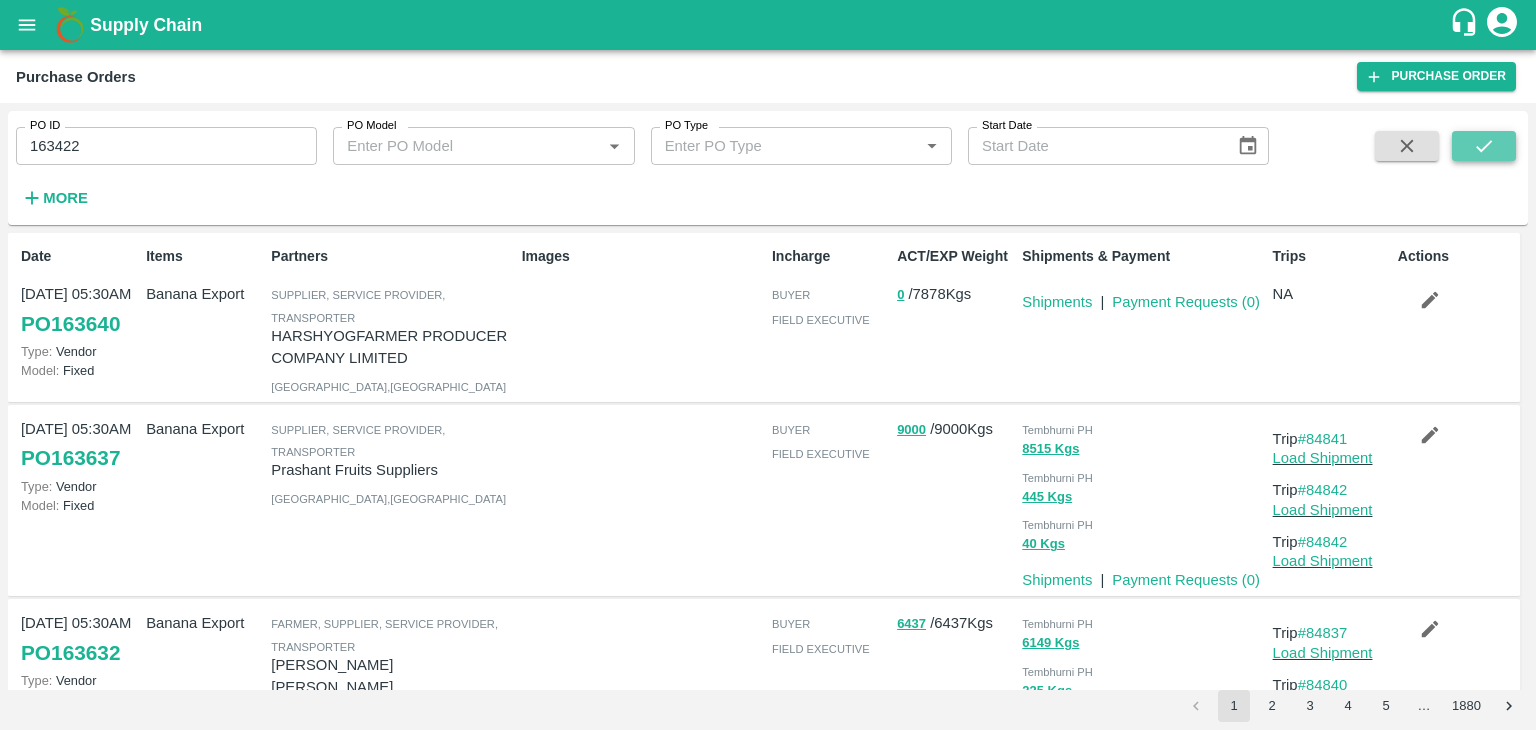 click 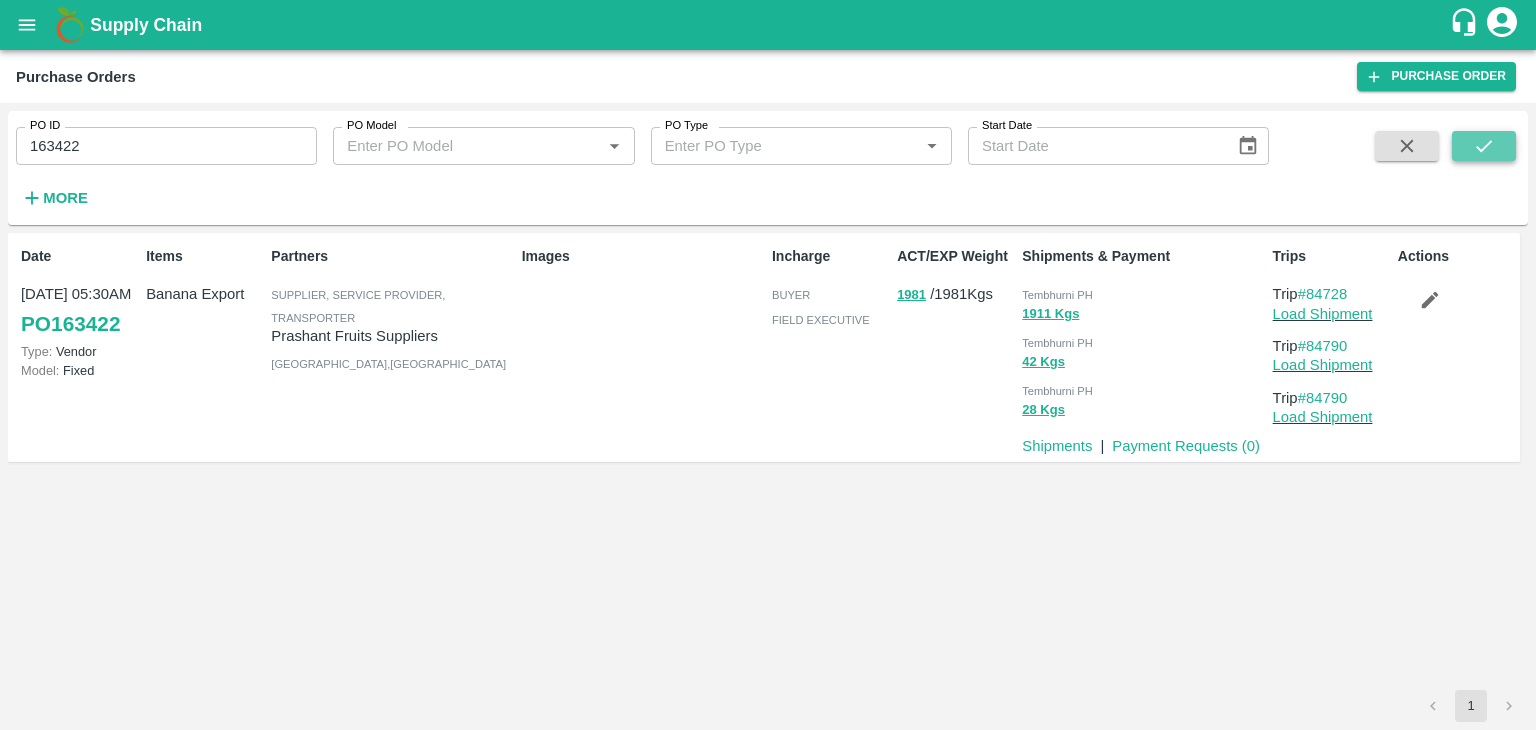 click at bounding box center [1484, 146] 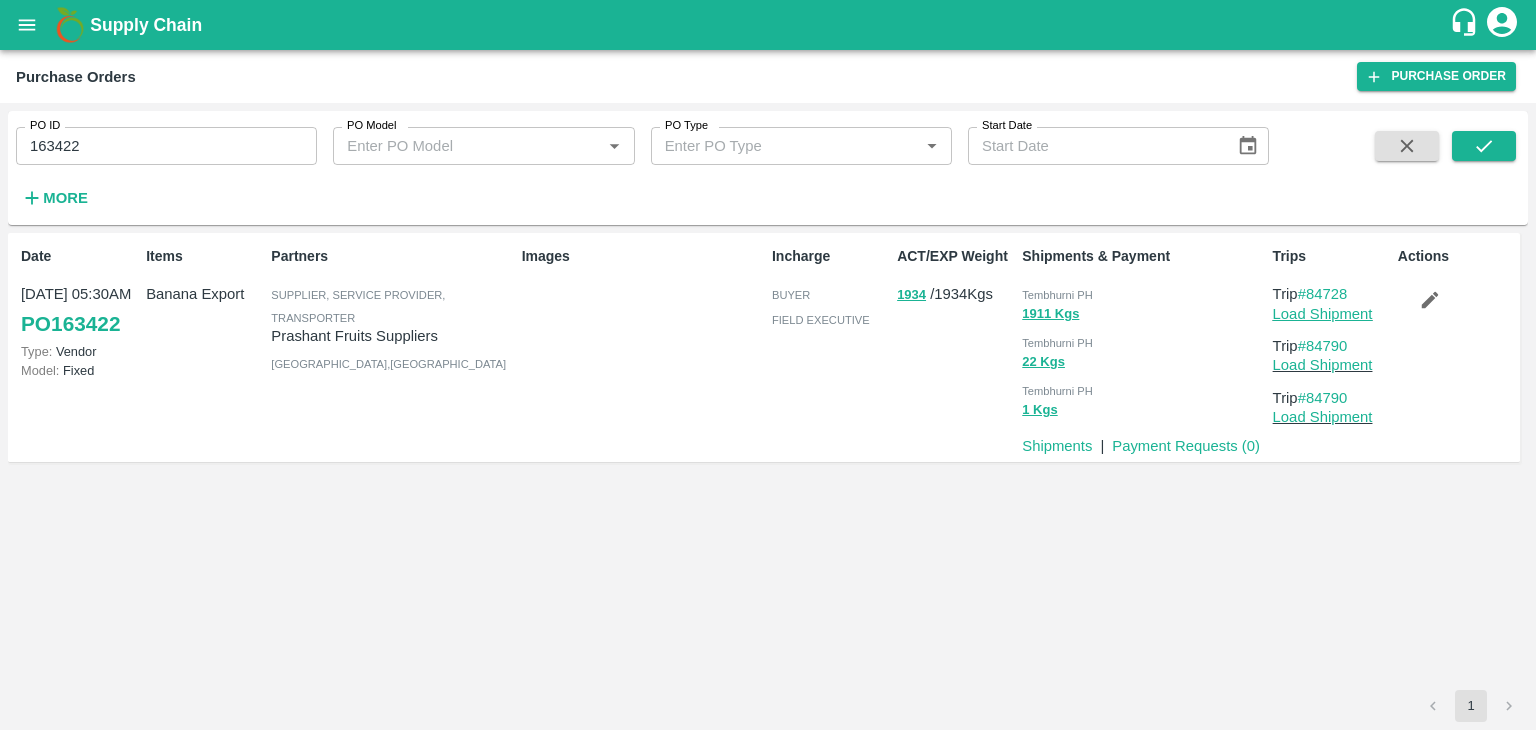 click on "Load Shipment" at bounding box center (1323, 314) 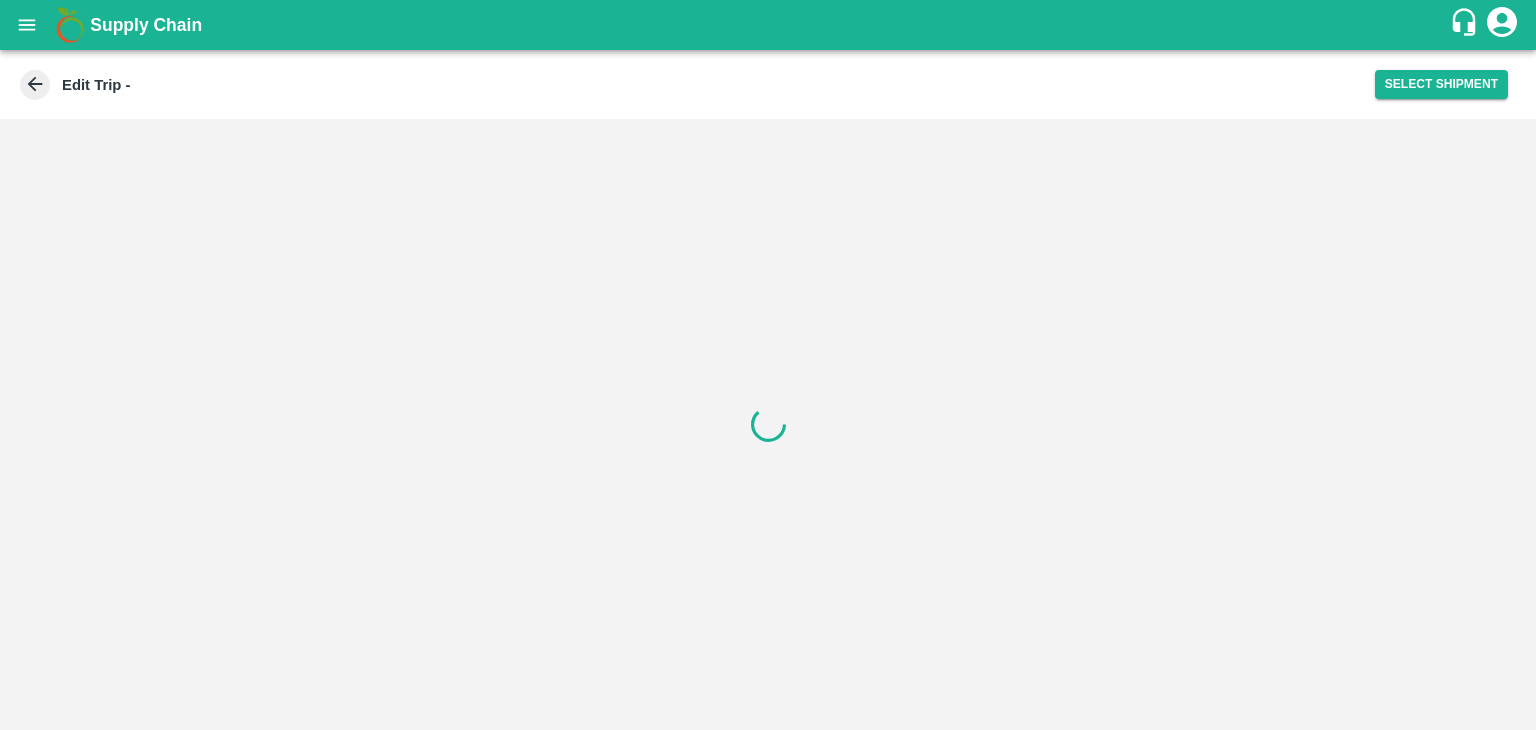 scroll, scrollTop: 0, scrollLeft: 0, axis: both 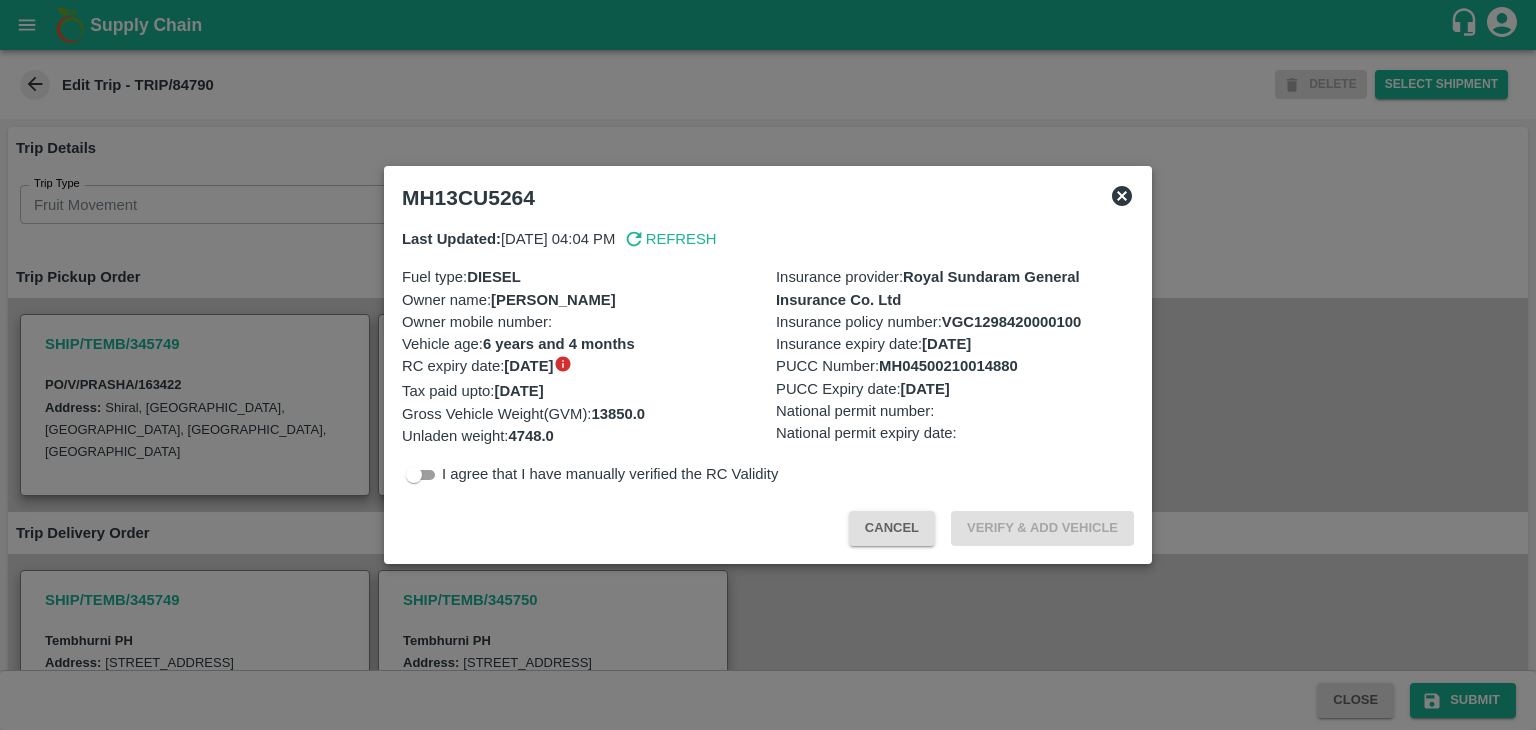 click at bounding box center (768, 365) 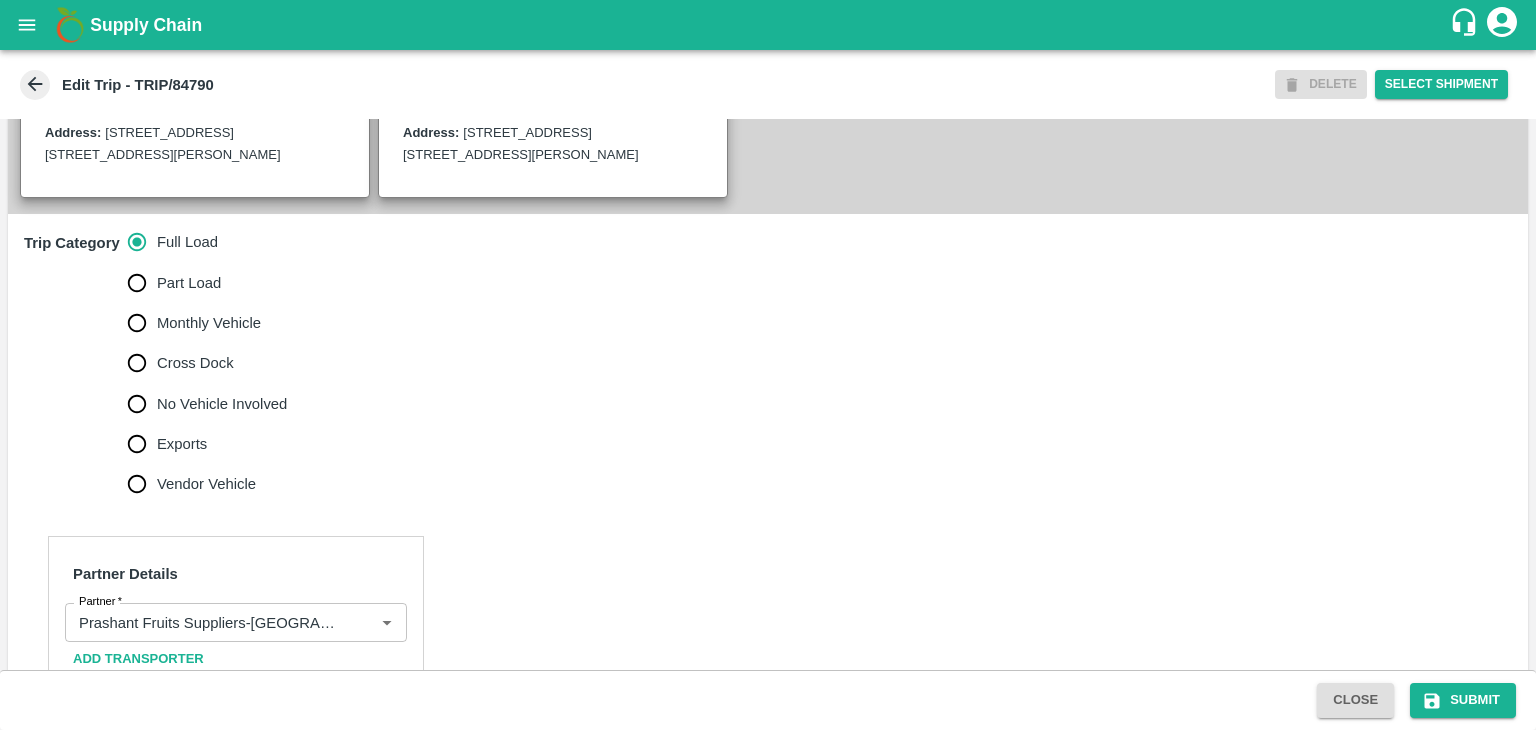scroll, scrollTop: 532, scrollLeft: 0, axis: vertical 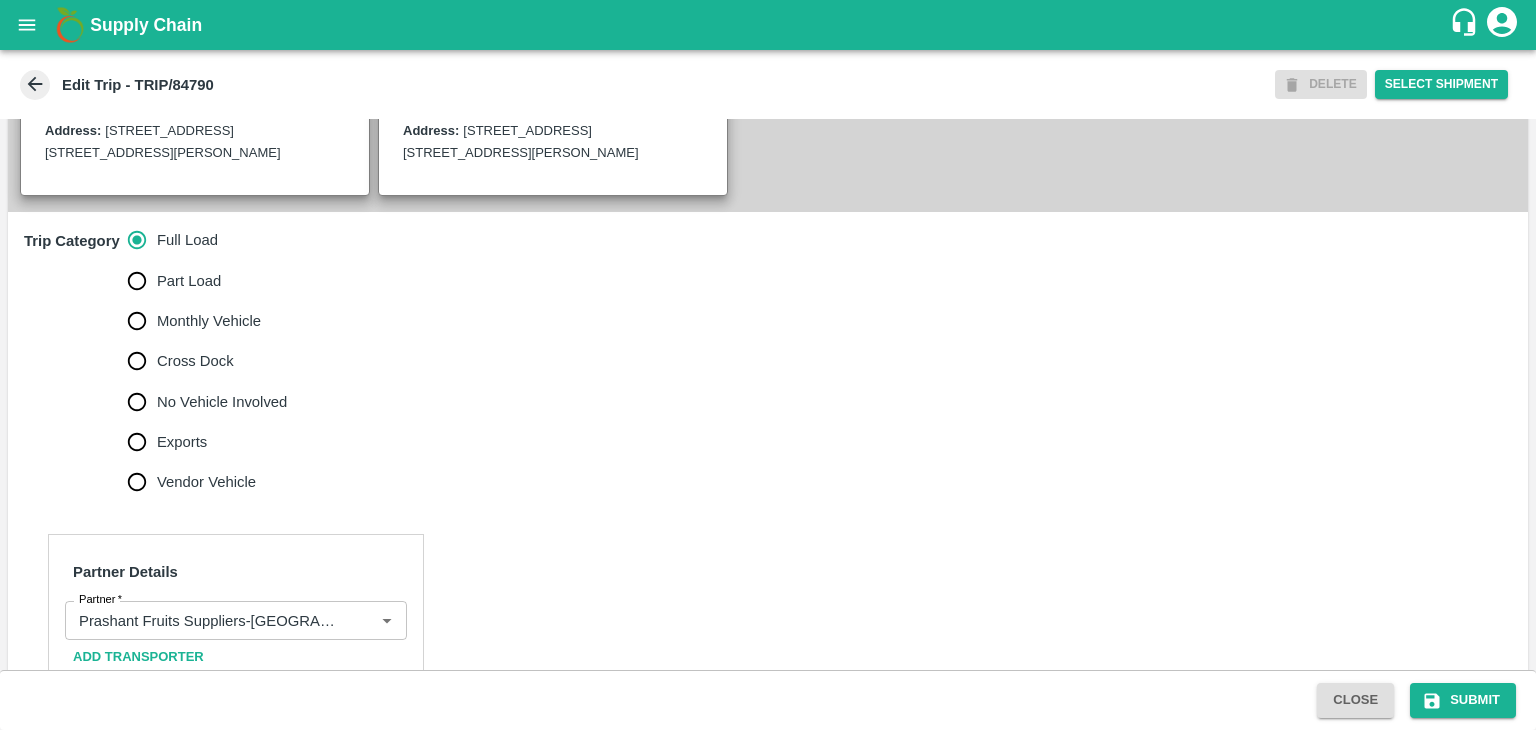 click on "No Vehicle Involved" at bounding box center (222, 402) 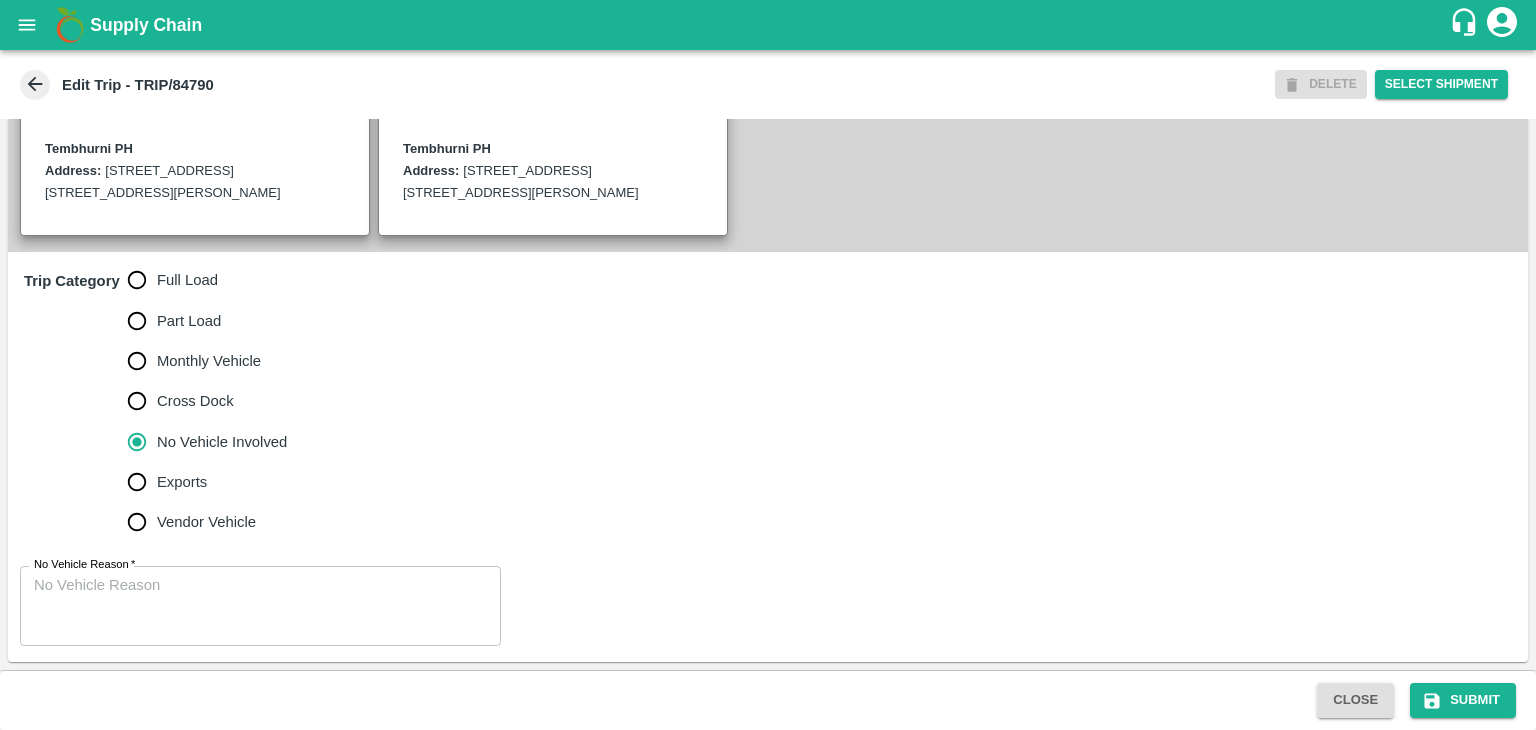 scroll, scrollTop: 513, scrollLeft: 0, axis: vertical 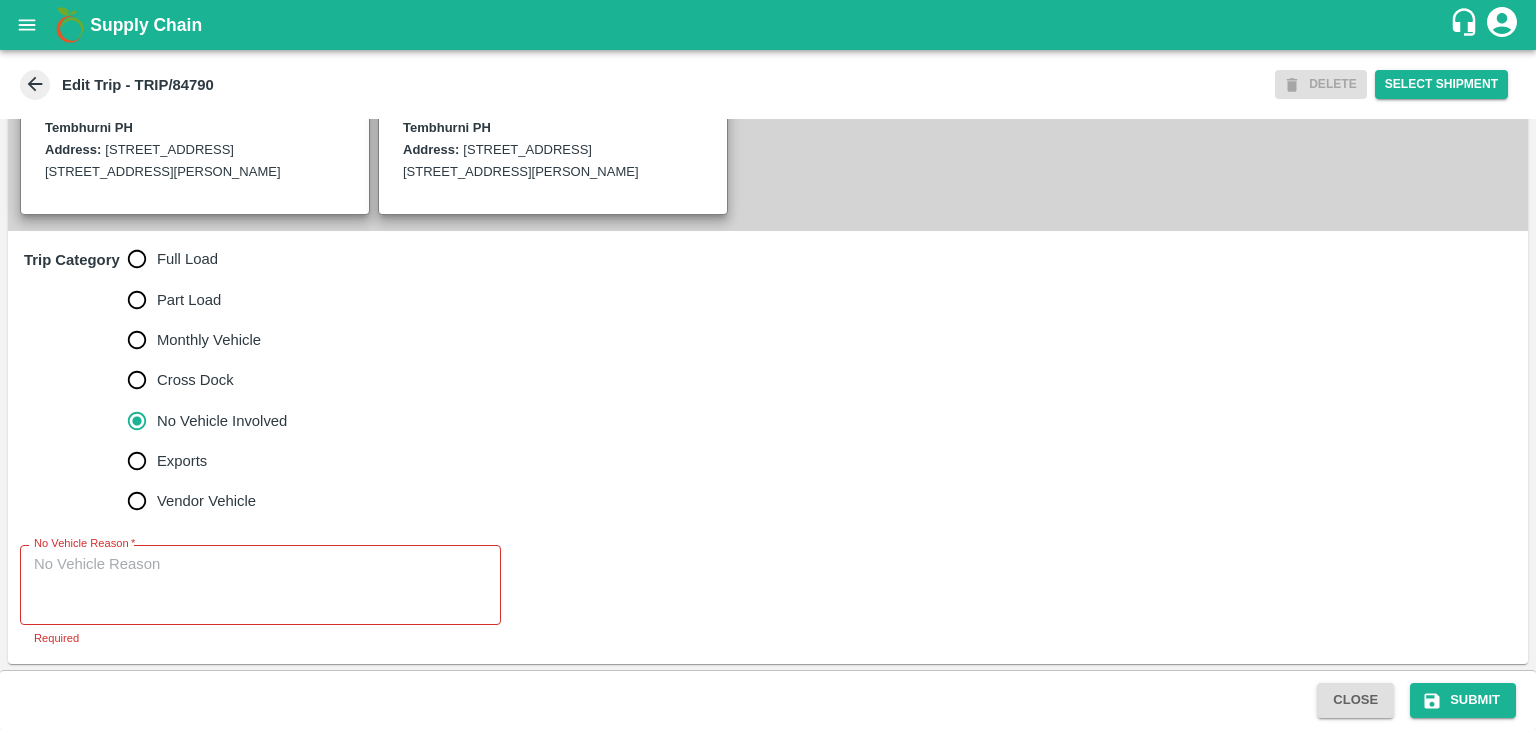 click on "x No Vehicle Reason" at bounding box center [260, 585] 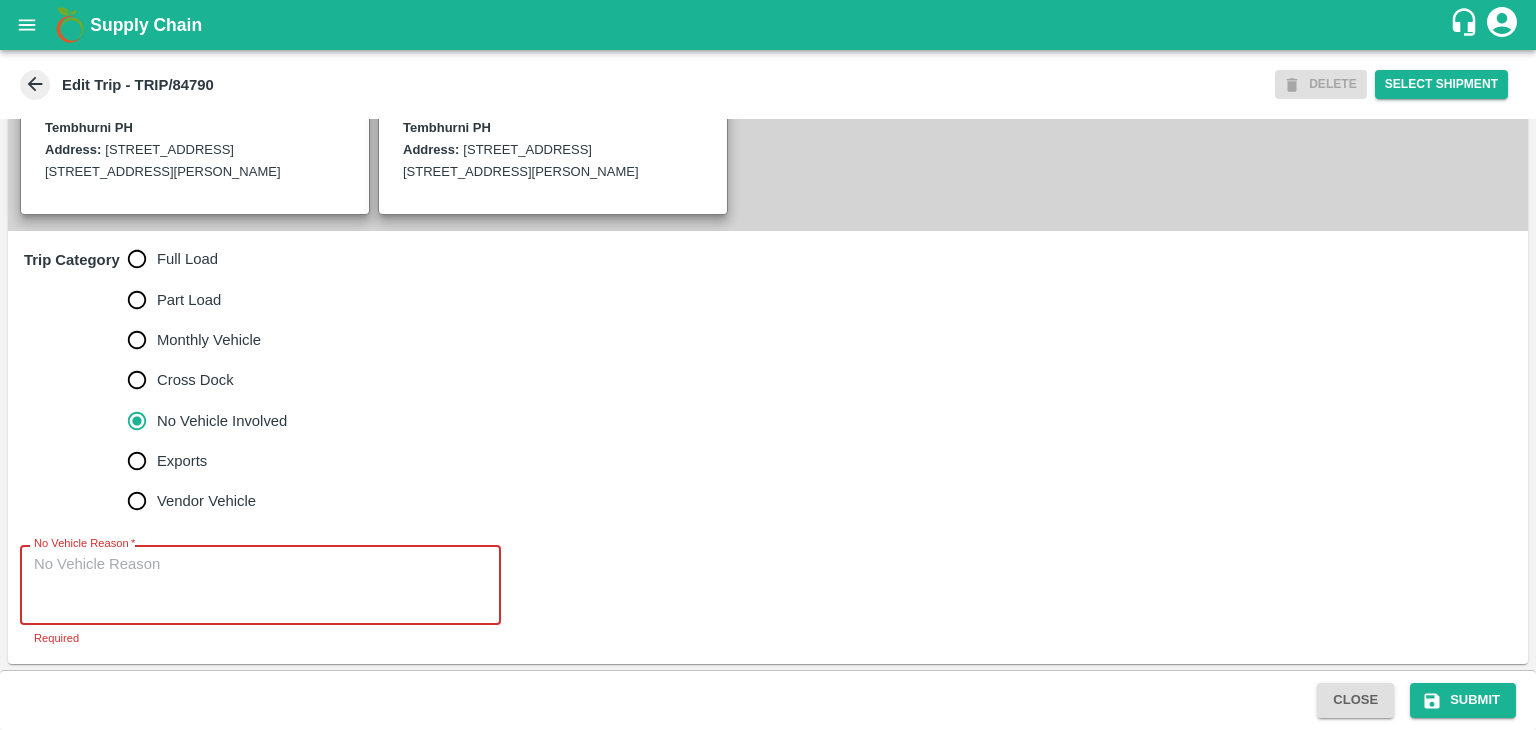 click on "No Vehicle Reason   *" at bounding box center [260, 585] 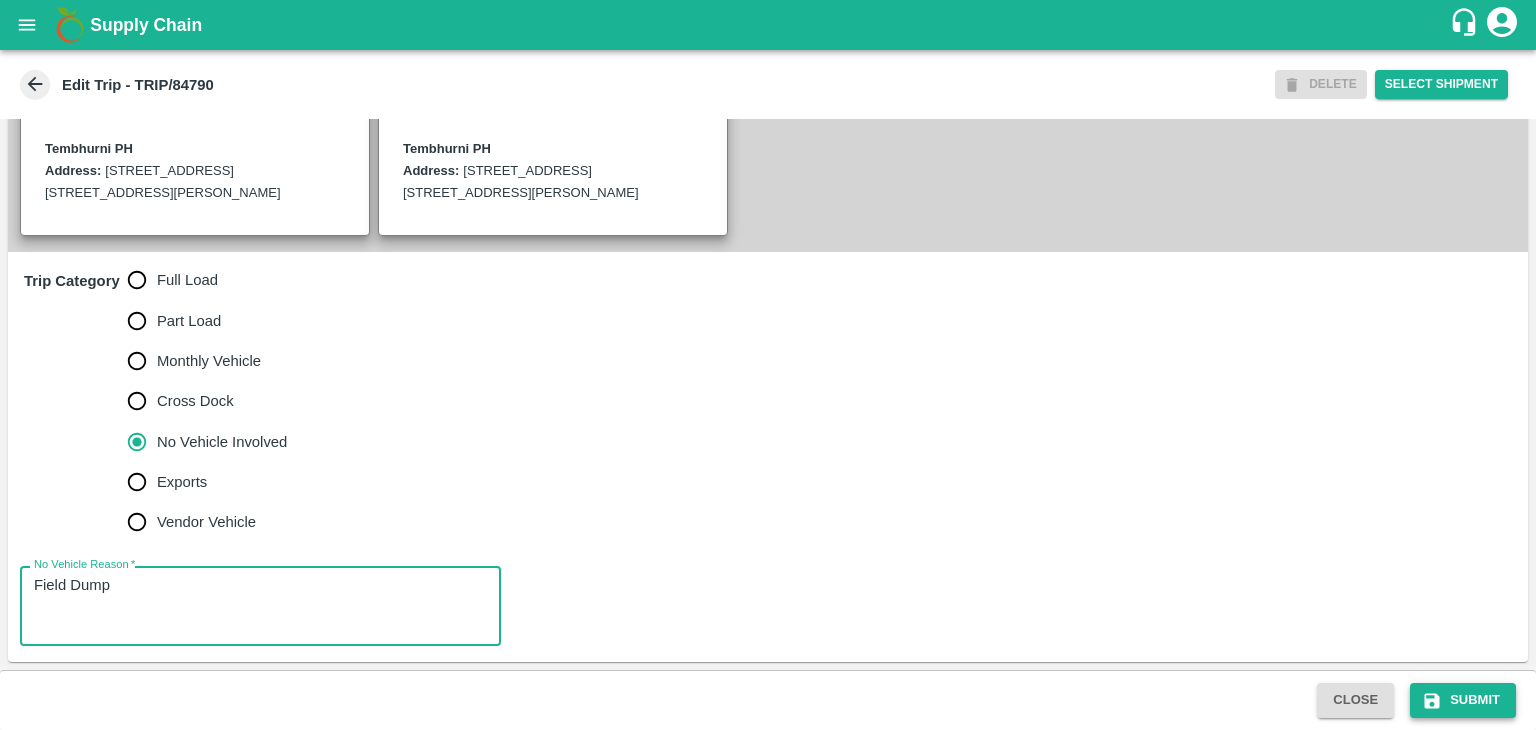 type on "Field Dump" 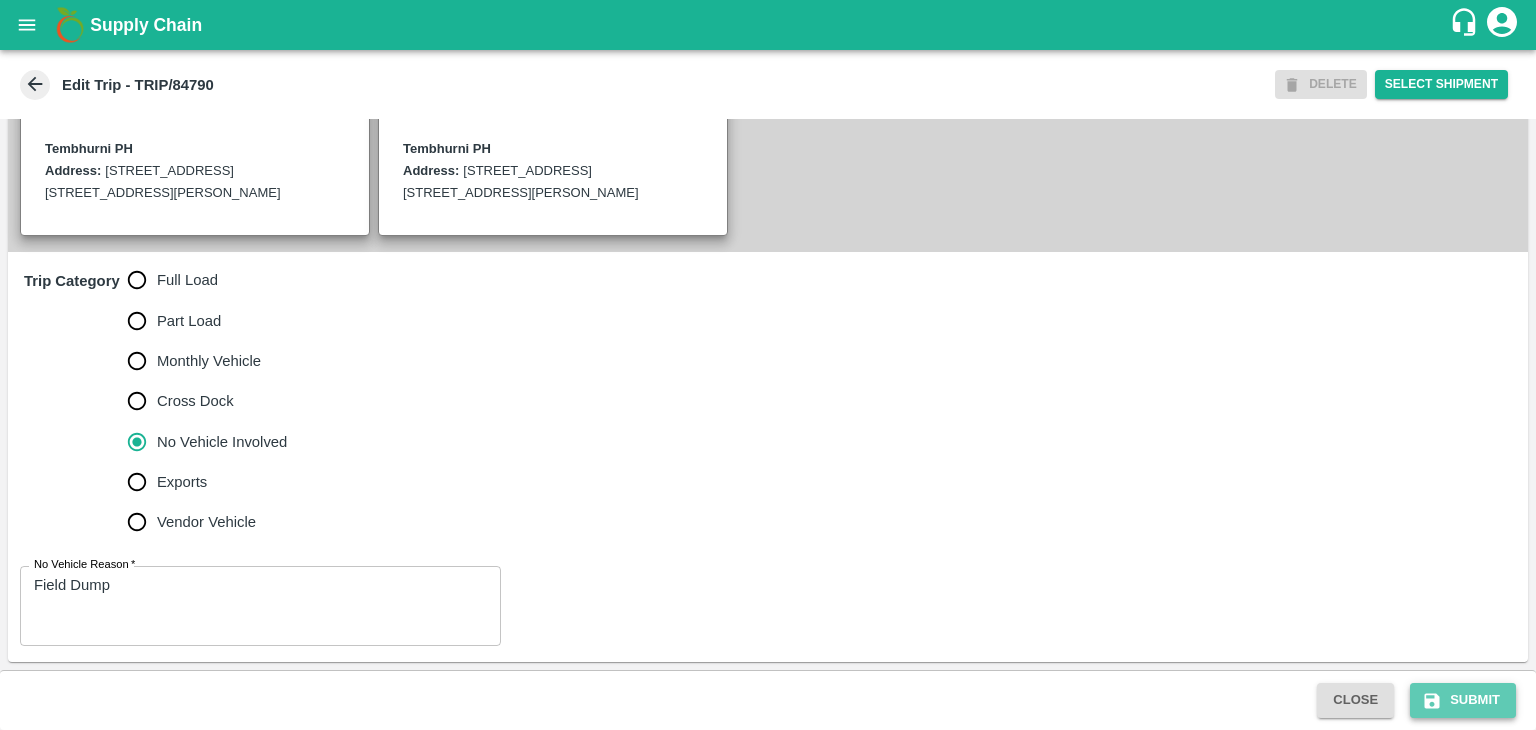 click on "Submit" at bounding box center (1463, 700) 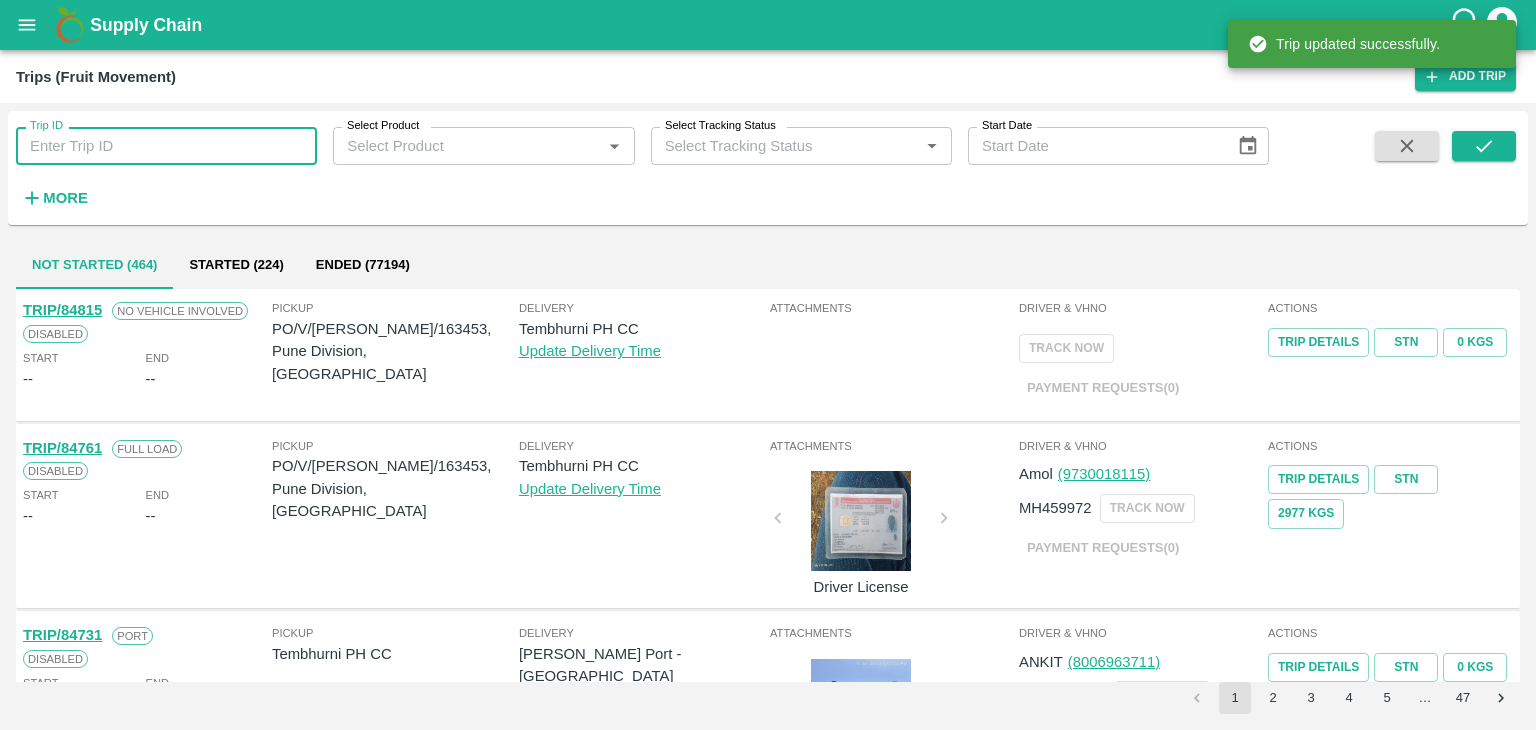 click on "Trip ID" at bounding box center [166, 146] 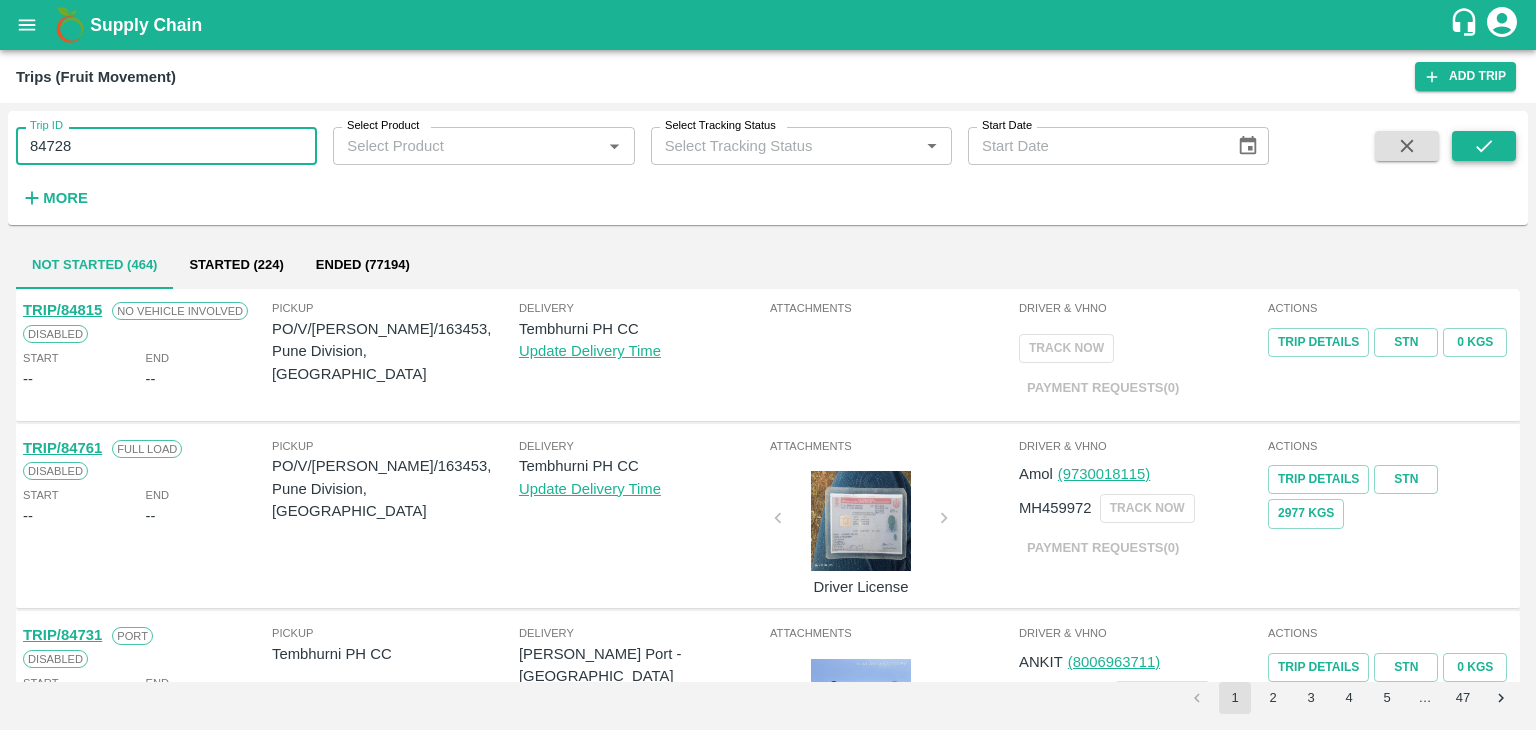 type on "84728" 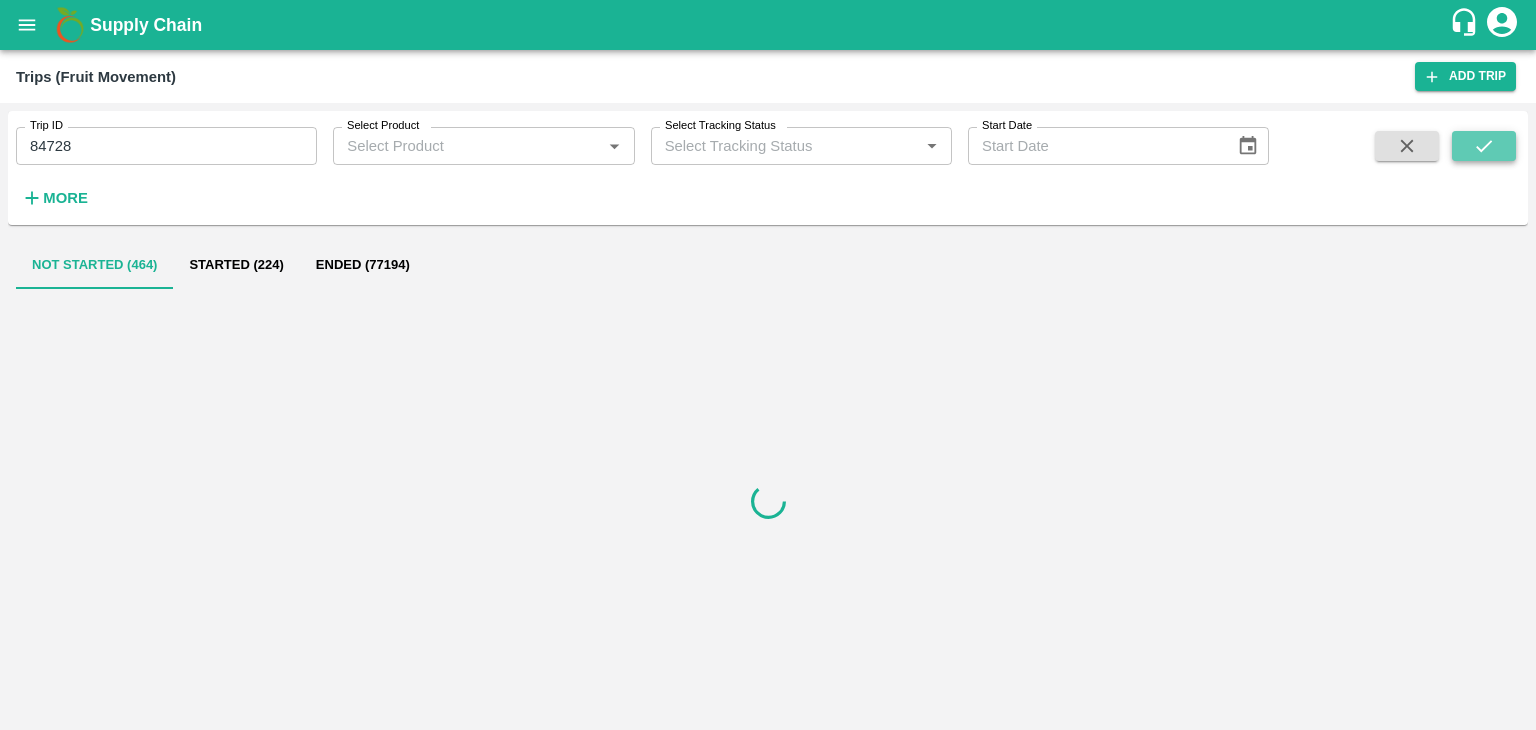 click 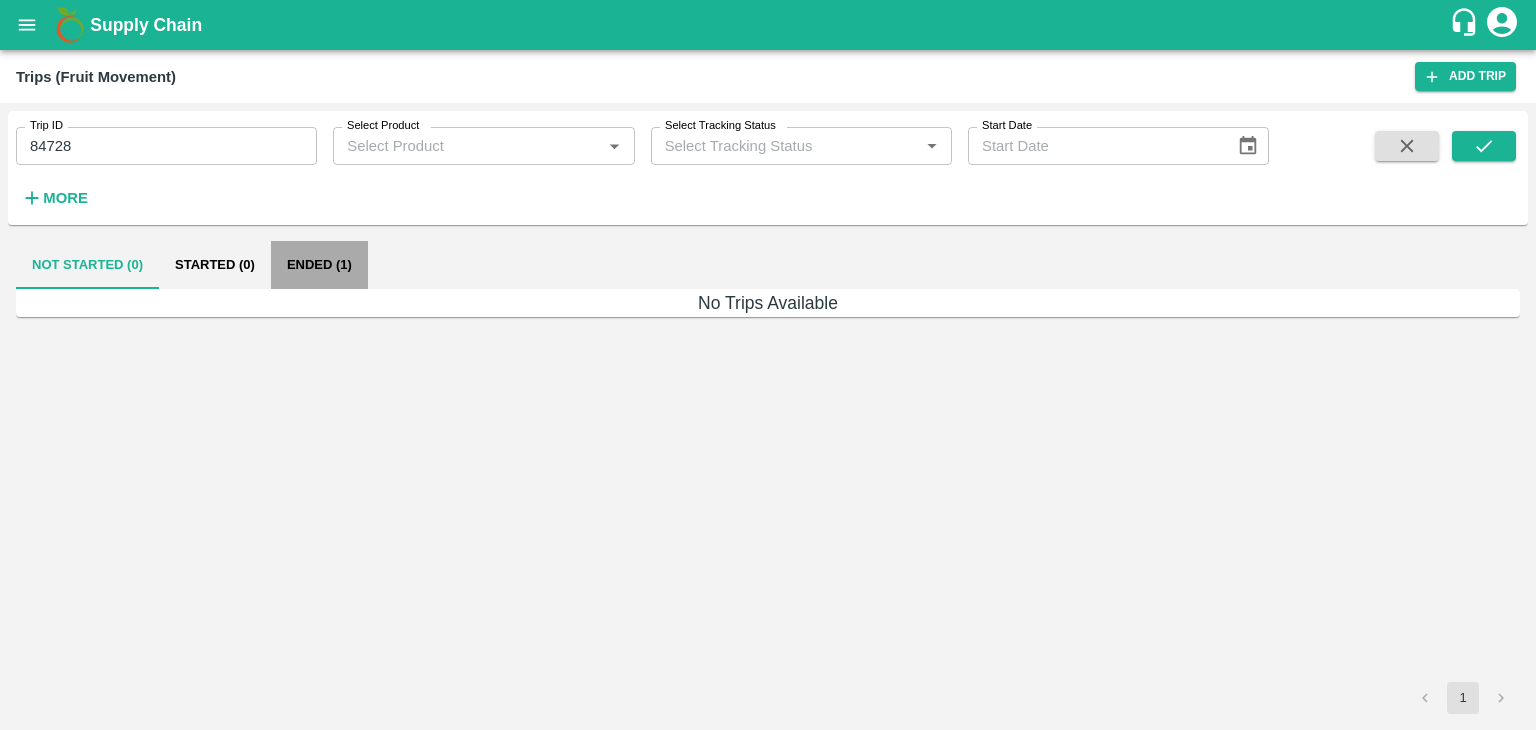 click on "Ended (1)" at bounding box center [319, 265] 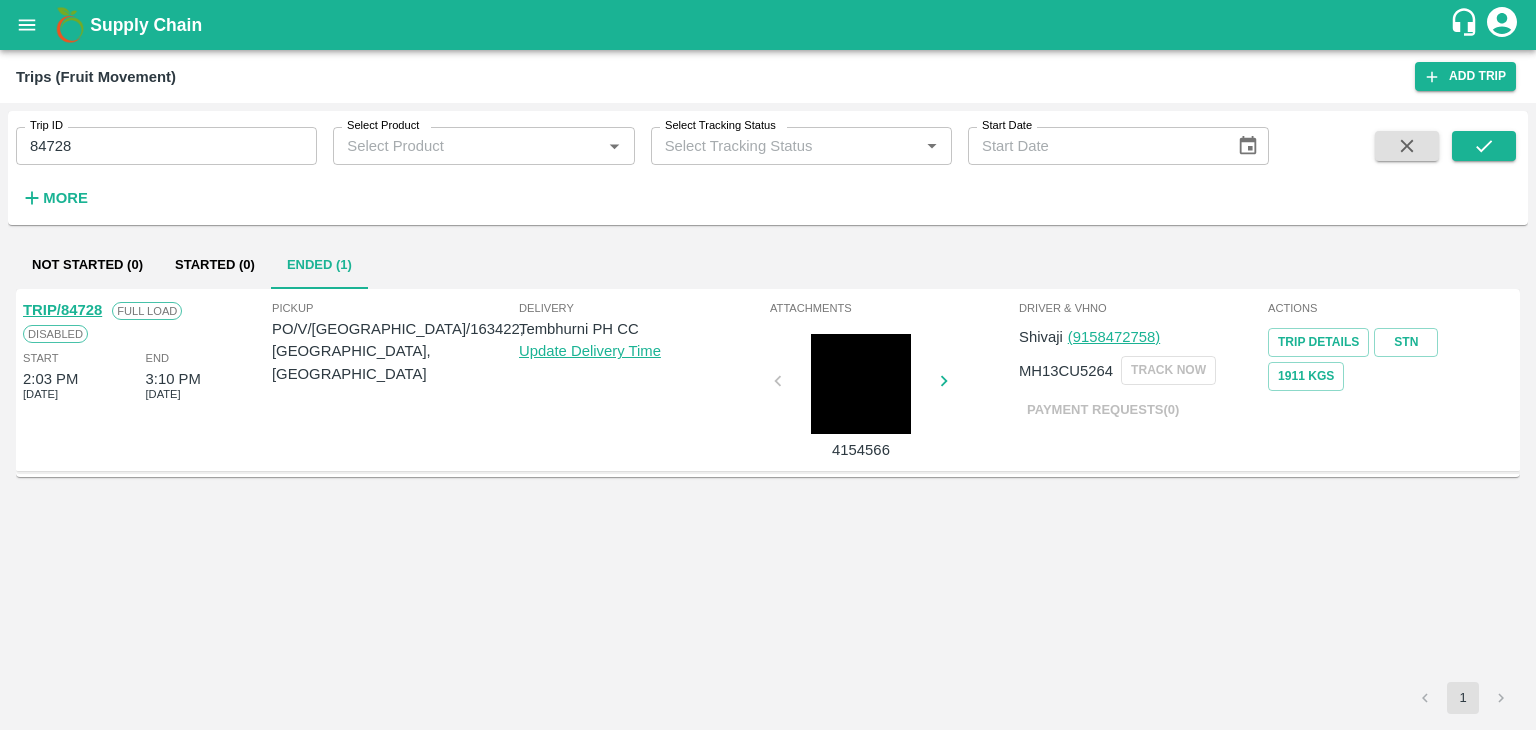 click on "TRIP/84728" at bounding box center (62, 310) 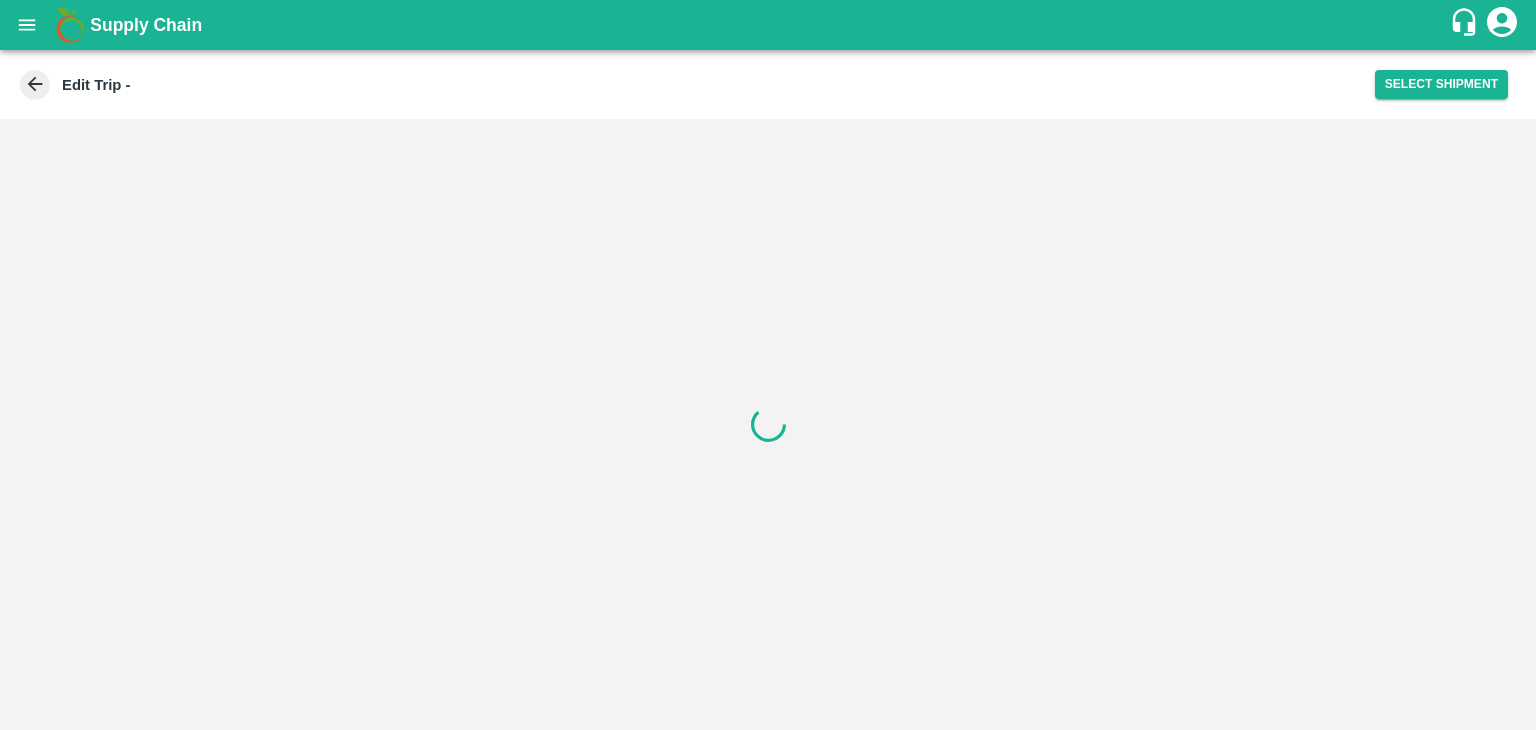 scroll, scrollTop: 0, scrollLeft: 0, axis: both 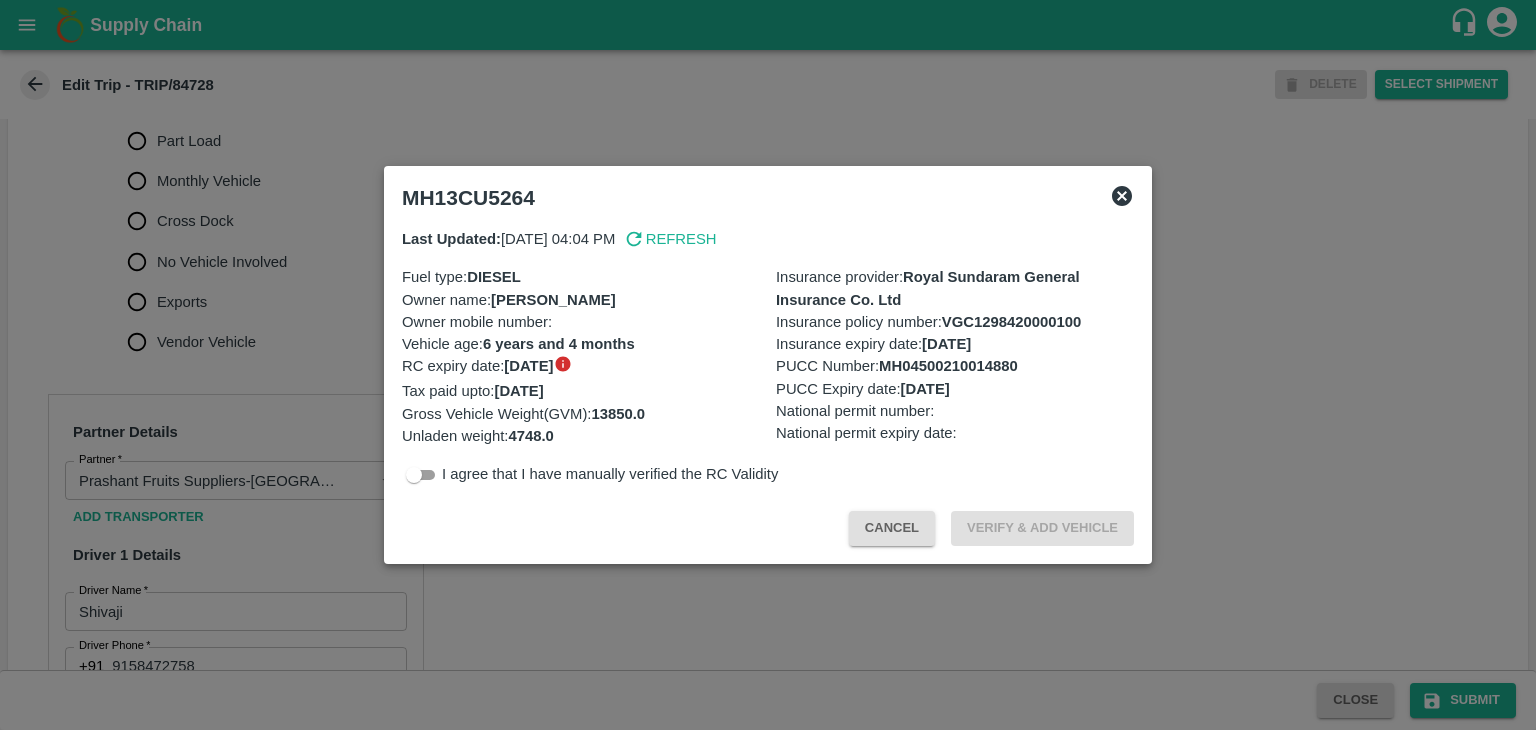 click at bounding box center [768, 365] 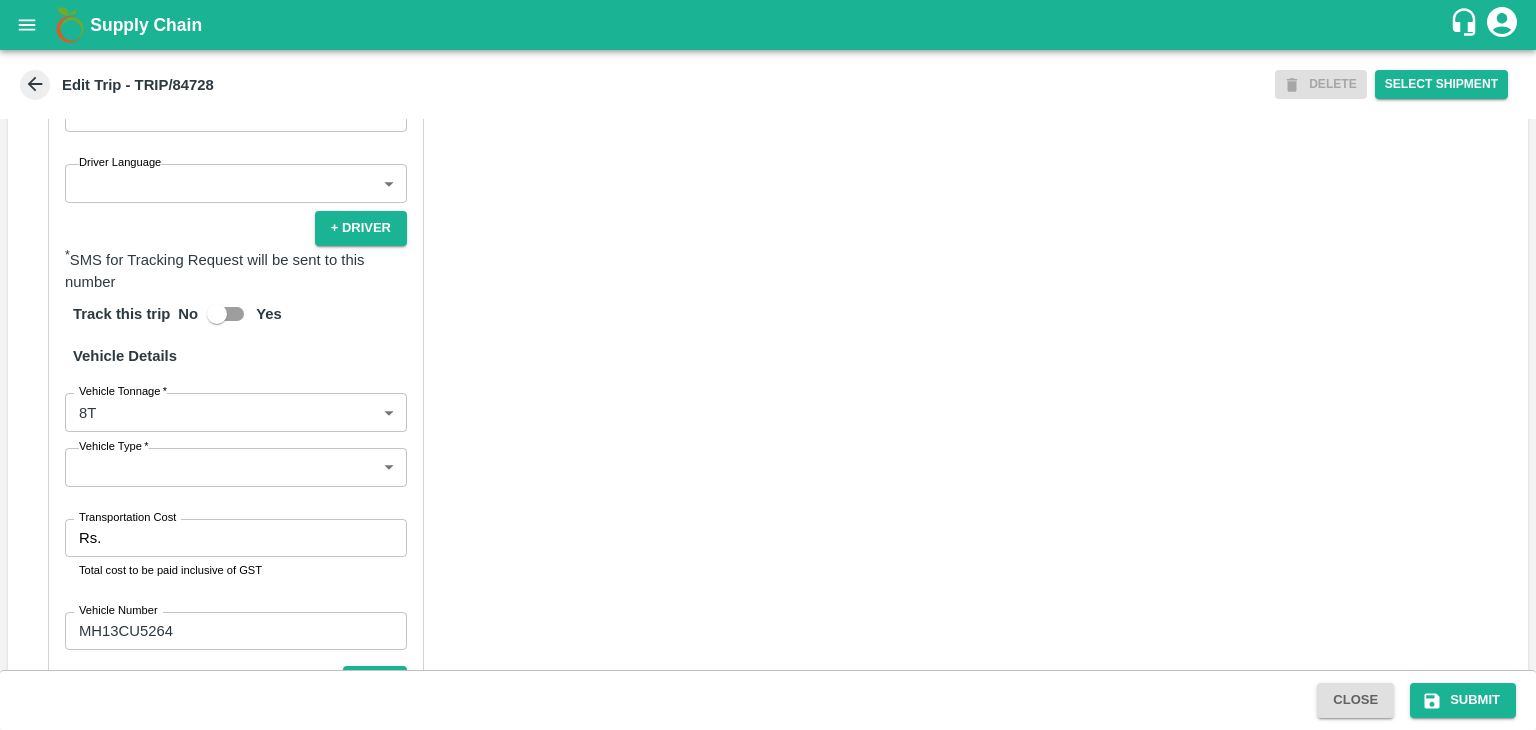 scroll, scrollTop: 1291, scrollLeft: 0, axis: vertical 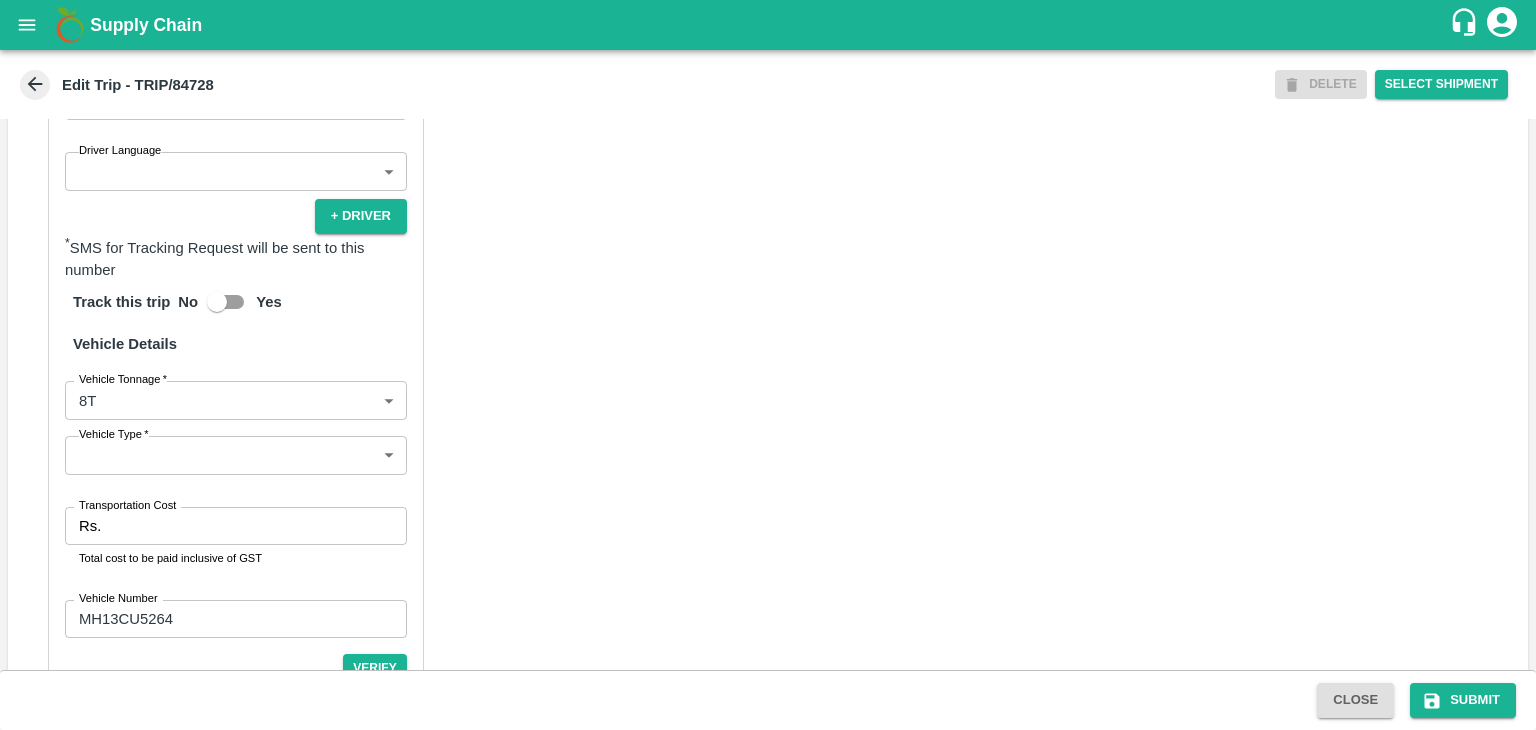 click on "Supply Chain Edit Trip - TRIP/84728 DELETE Select Shipment Trip Details Trip Type Fruit Movement 1 Trip Type Trip Pickup Order SHIP/TEMB/345678 PO/V/PRASHA/163422 Address: Shiral, Madha, Solapur, Maharashtra, India Trip Delivery Order SHIP/TEMB/345678 Tembhurni PH Address: Tembhurni PH 205, PLOT NO. E-5, YASHSHREE INDUSTRIES, M.I.D.C., A/P TEMBHURANI TAL MADHA, Solapur, Maharashtra, 413211, India Trip Category  Full Load Part Load Monthly Vehicle Cross Dock No Vehicle Involved Exports Vendor Vehicle Partner Details Partner   * Partner Add   Transporter Driver 1 Details Driver Name   * Shivaji Driver Name Driver Phone   * +91 9158472758 Driver Phone Additional Phone Number +91 Additional Phone Number Driver Language ​ Driver Language + Driver * SMS for Tracking Request will be sent to this number Track this trip No Yes Vehicle Details Vehicle Tonnage   * 8T 8000 Vehicle Tonnage Vehicle Type   * ​ Vehicle Type Transportation Cost Rs. Transportation Cost Total cost to be paid inclusive of GST Close" at bounding box center (768, 365) 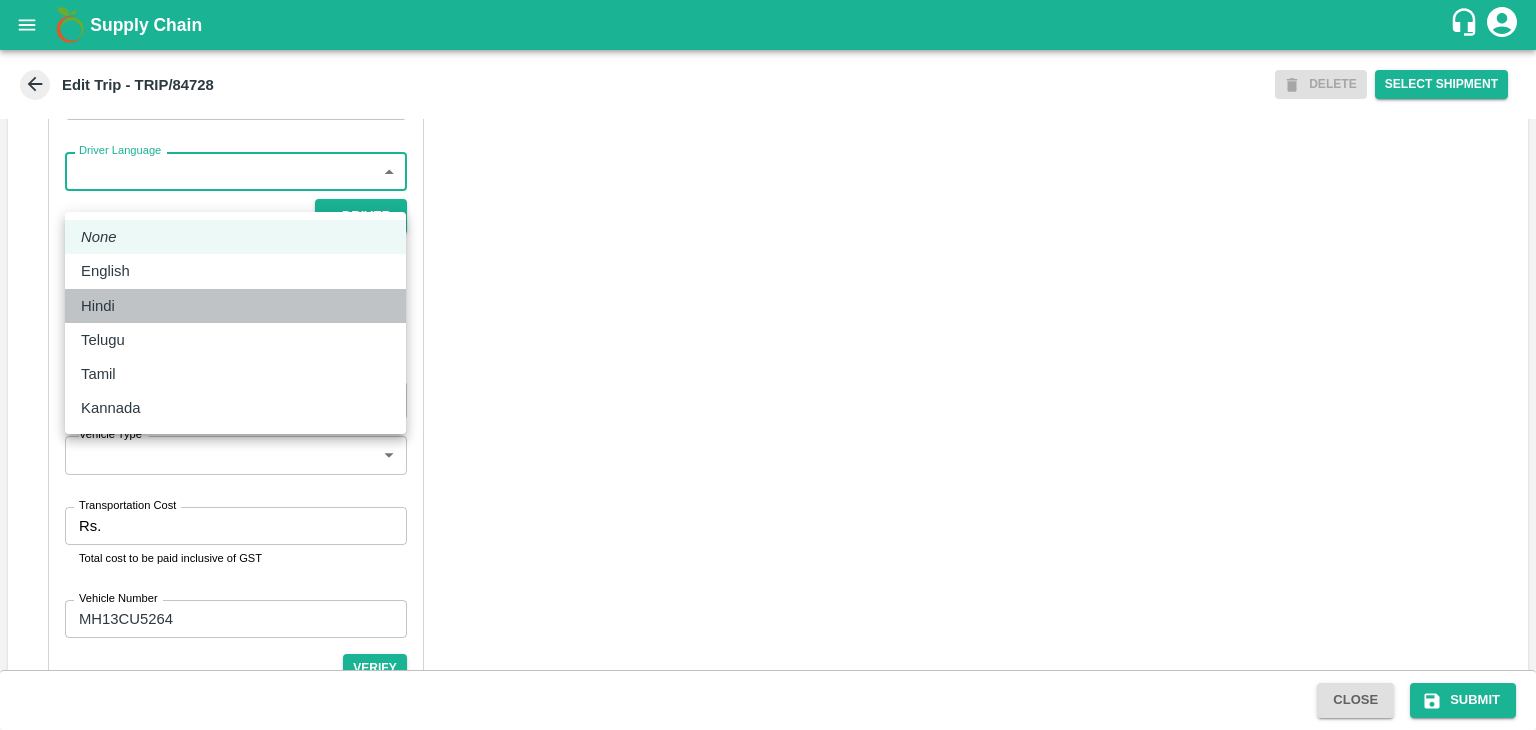 click on "Hindi" at bounding box center (235, 306) 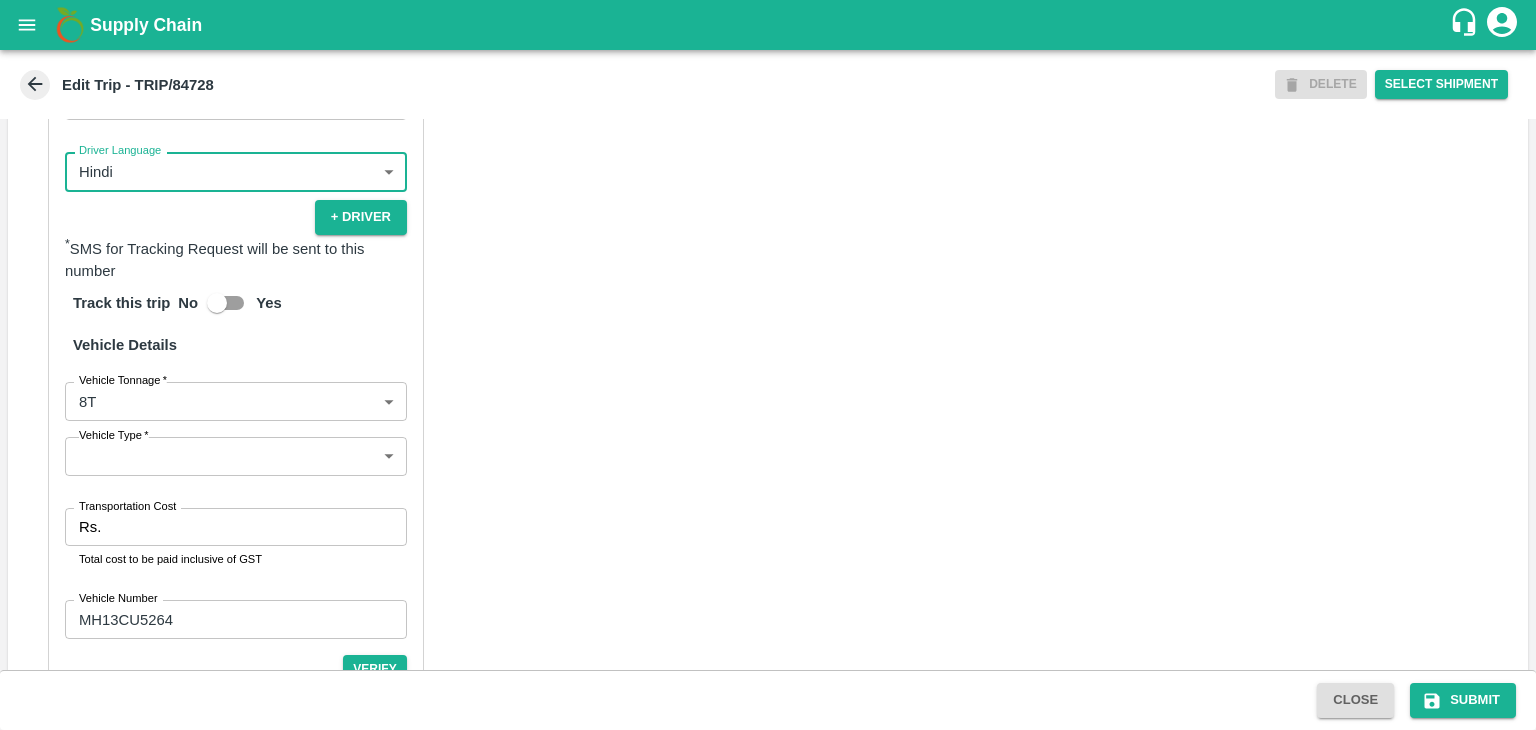 scroll, scrollTop: 1407, scrollLeft: 0, axis: vertical 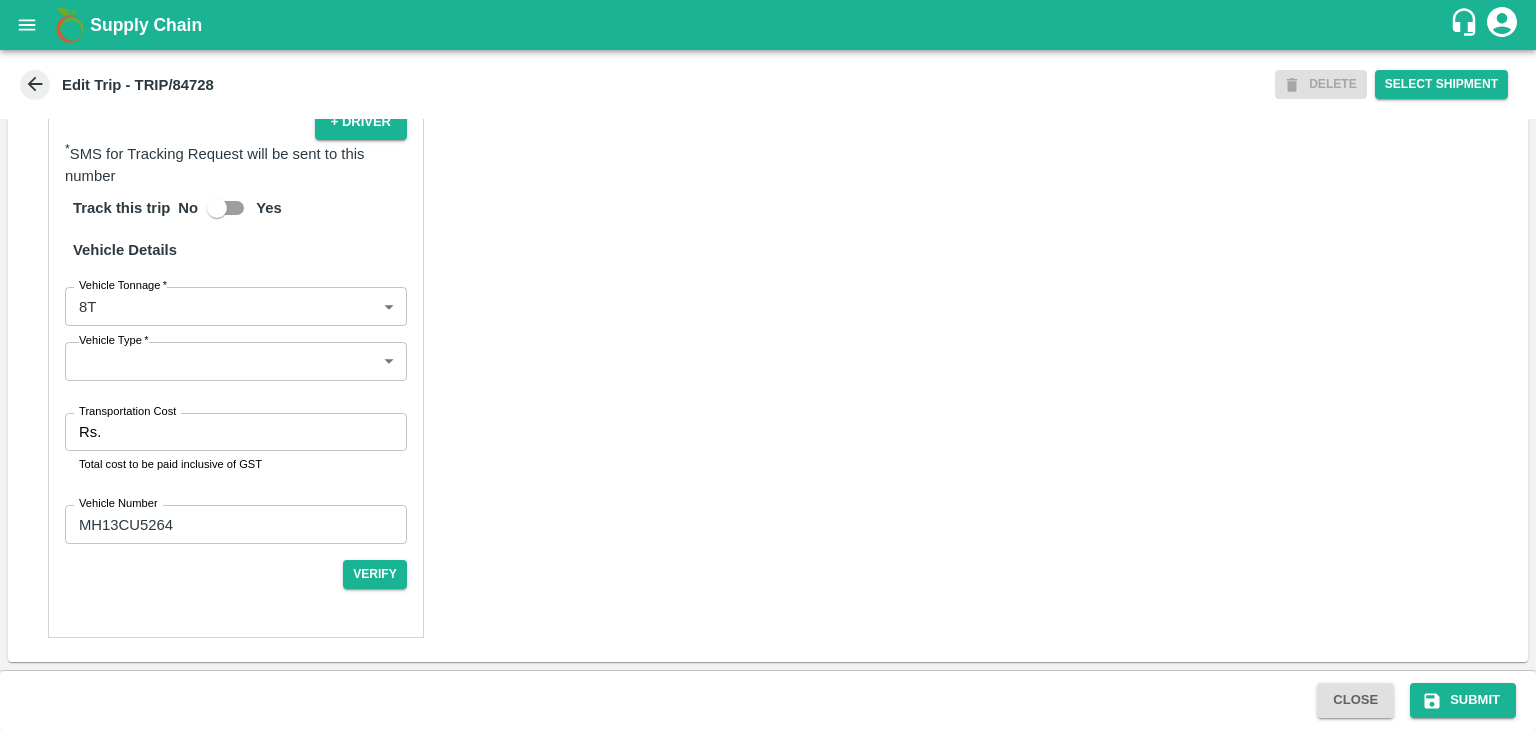 drag, startPoint x: 57, startPoint y: 368, endPoint x: 107, endPoint y: 368, distance: 50 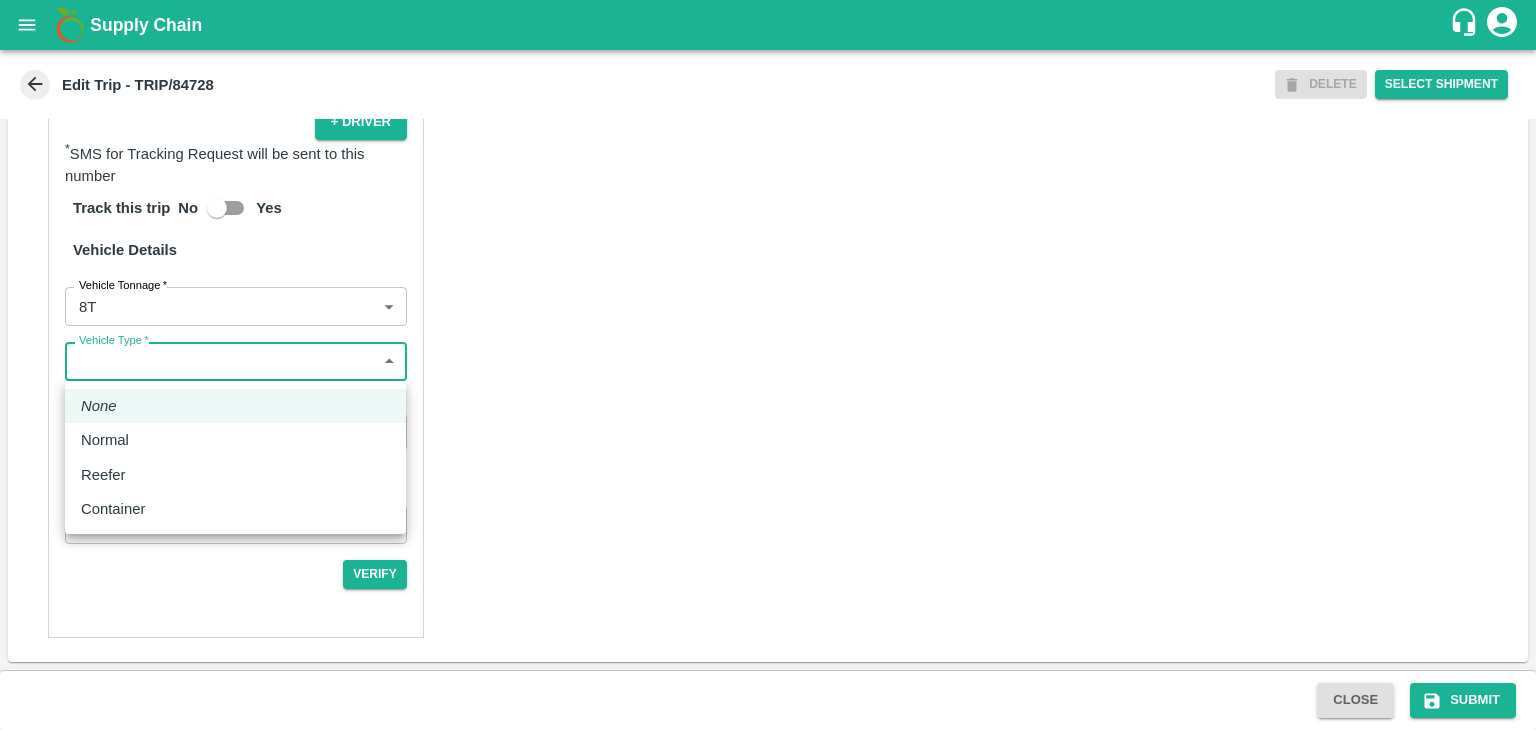 drag, startPoint x: 107, startPoint y: 368, endPoint x: 136, endPoint y: 433, distance: 71.17584 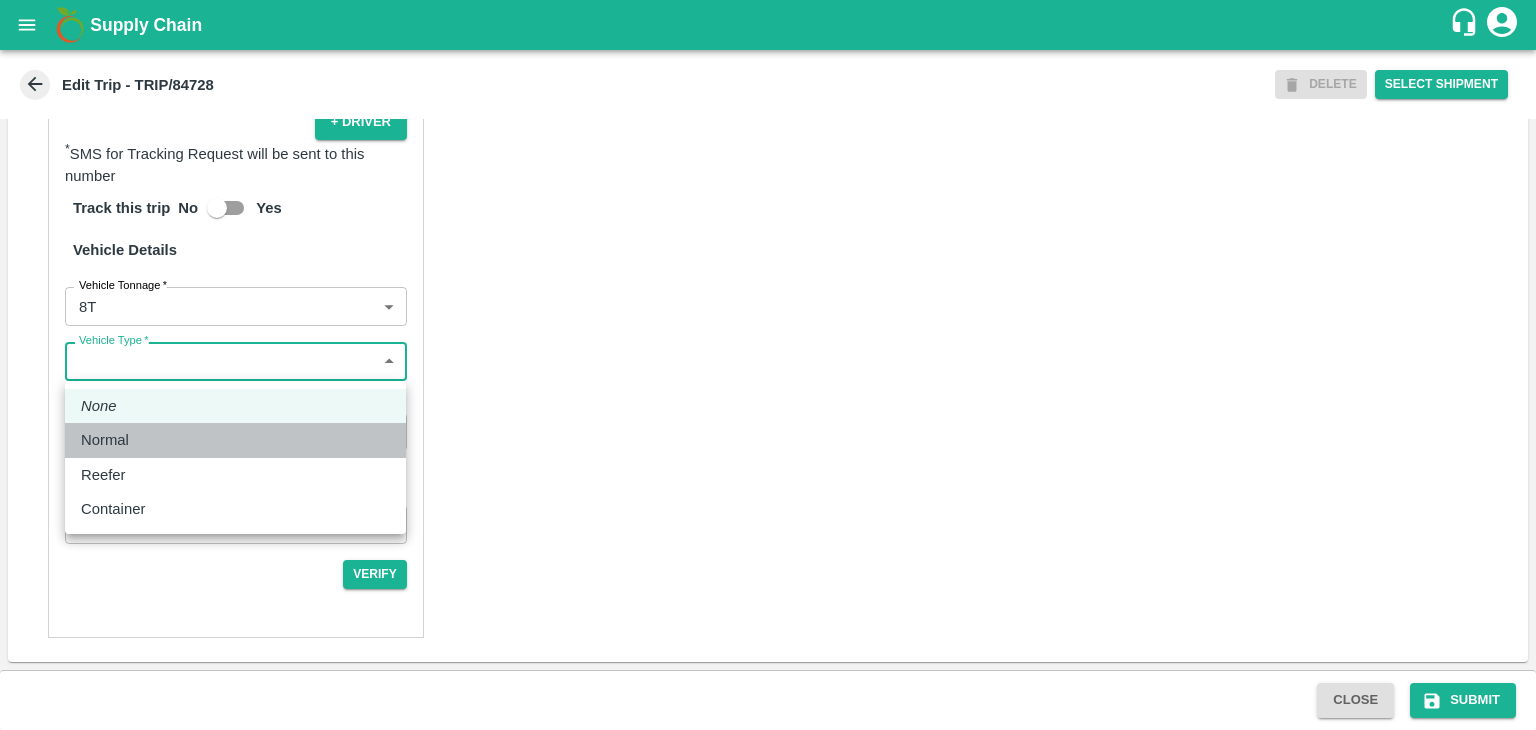click on "Normal" at bounding box center [110, 440] 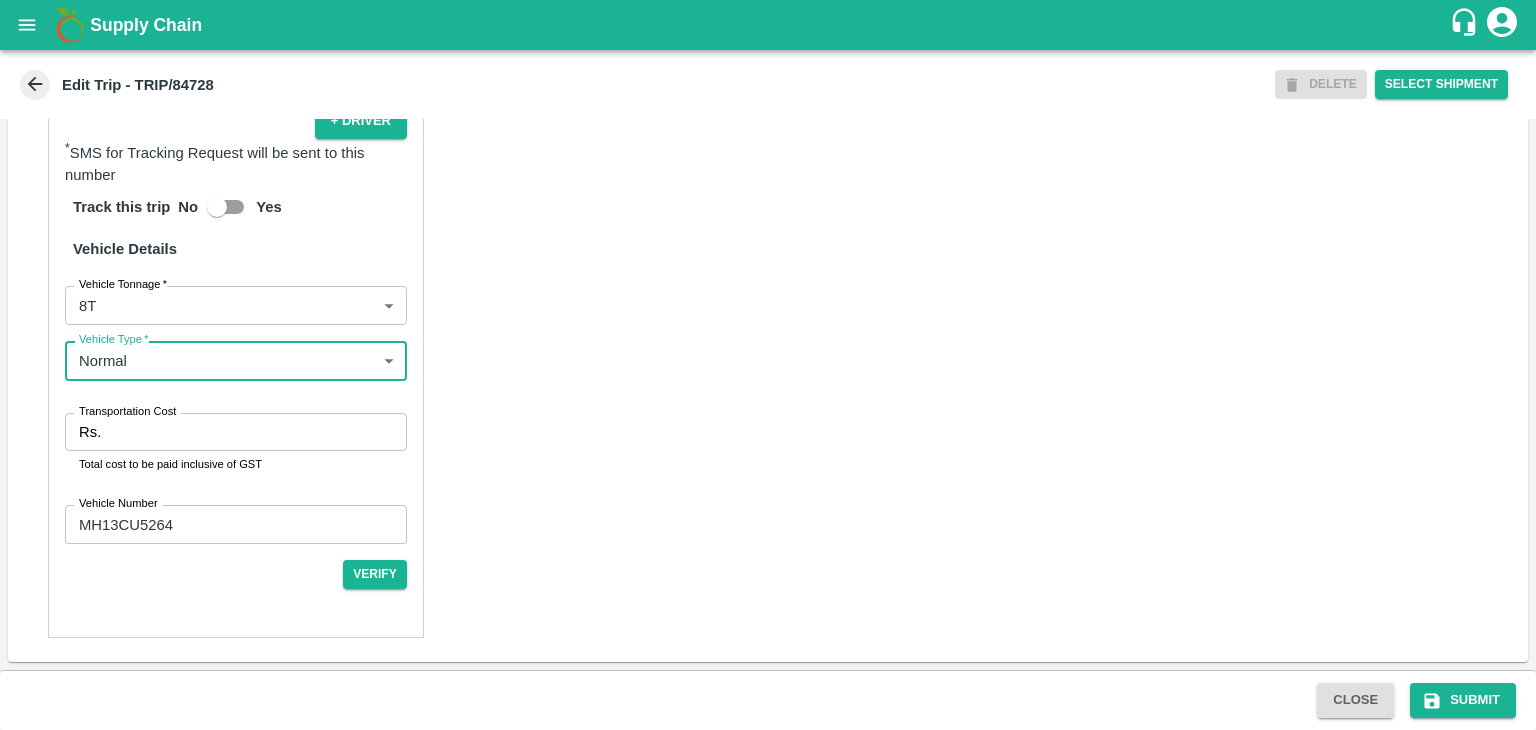 click on "Transportation Cost" at bounding box center (258, 432) 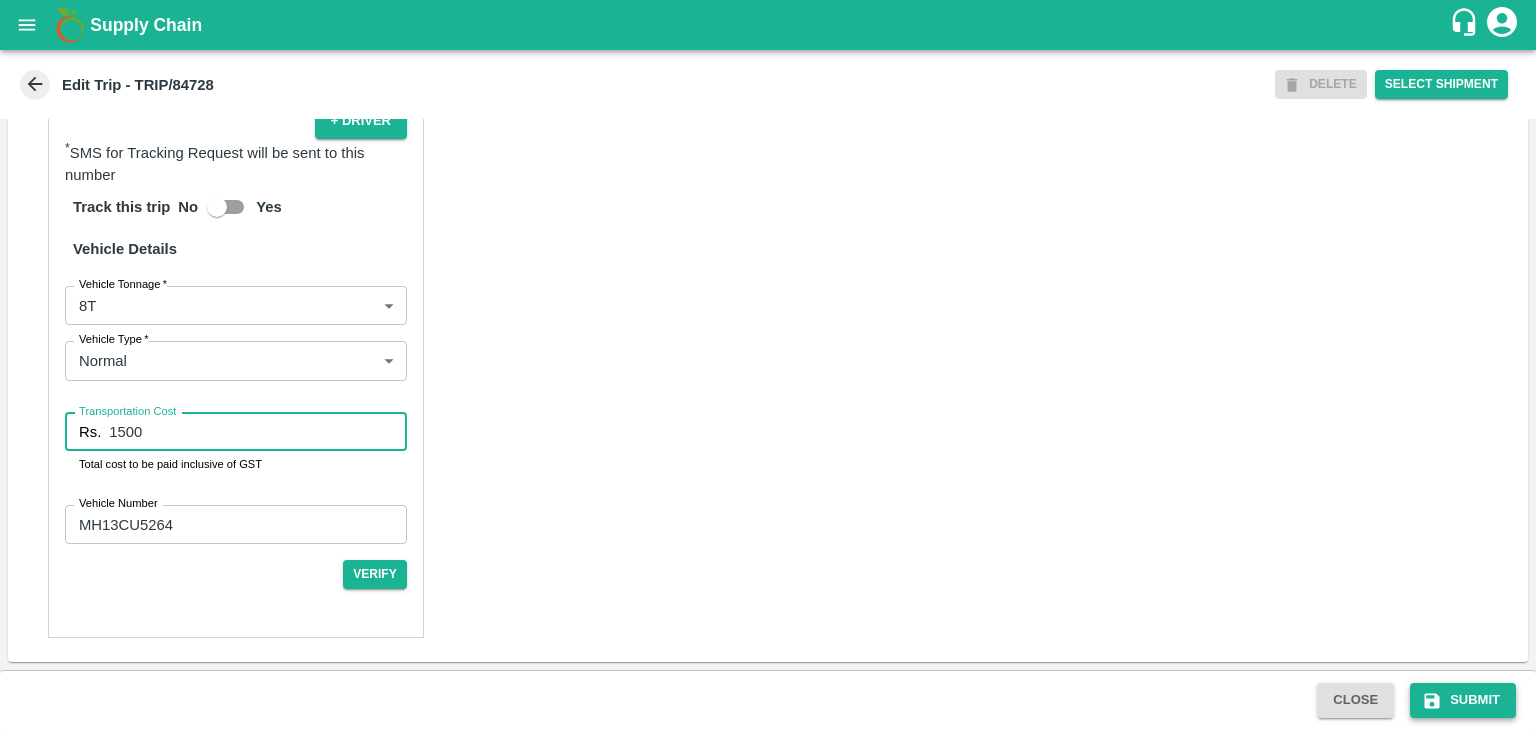 type on "1500" 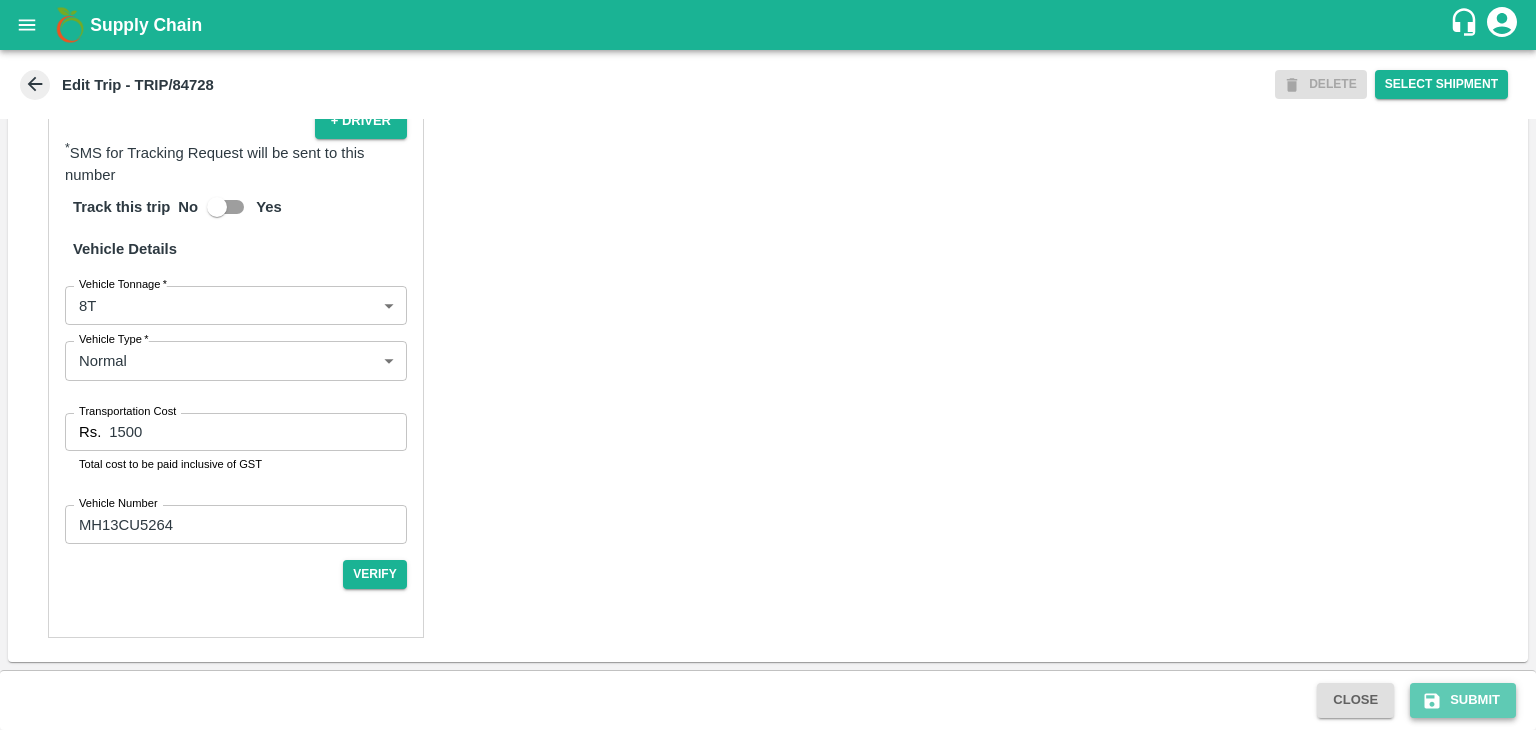 click on "Submit" at bounding box center [1463, 700] 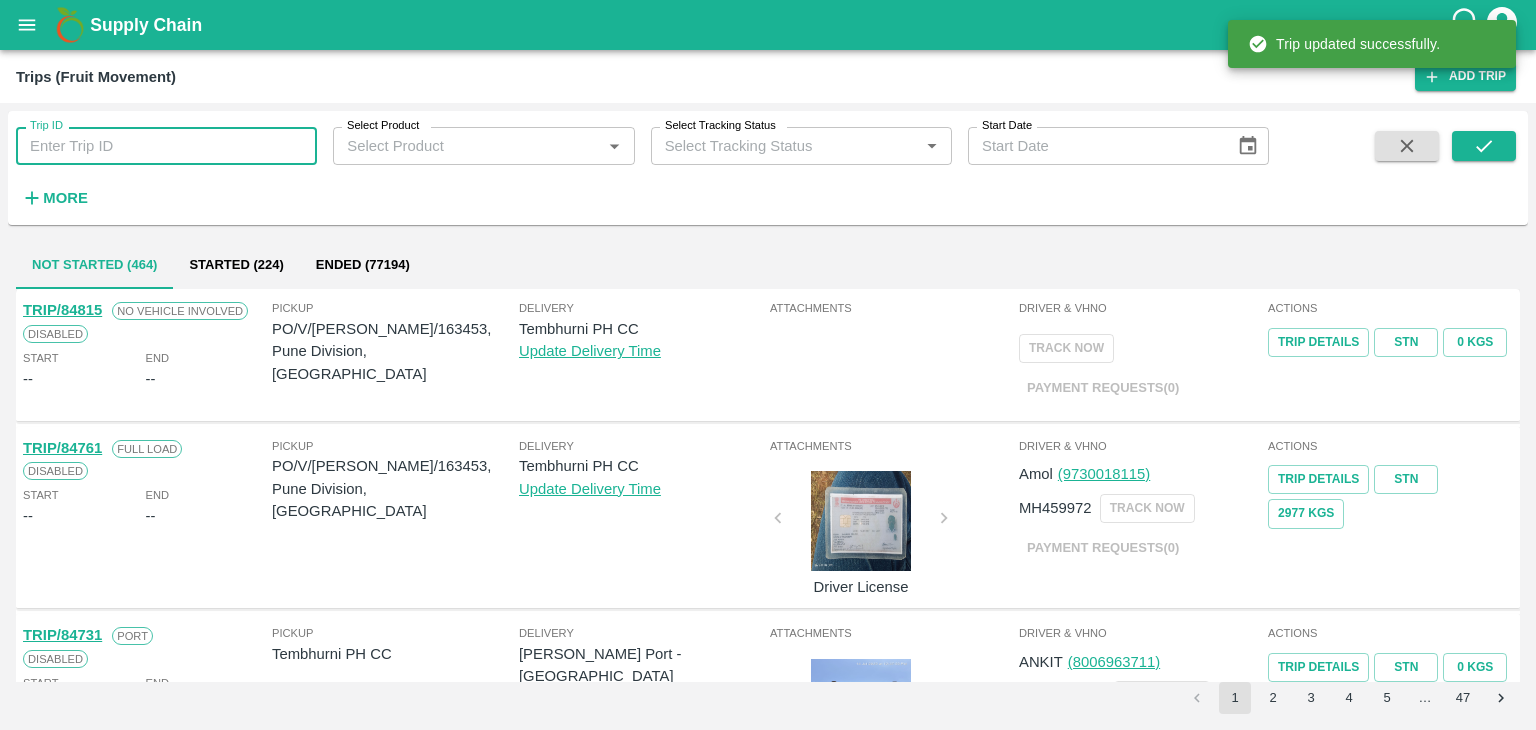 click on "Trip ID" at bounding box center [166, 146] 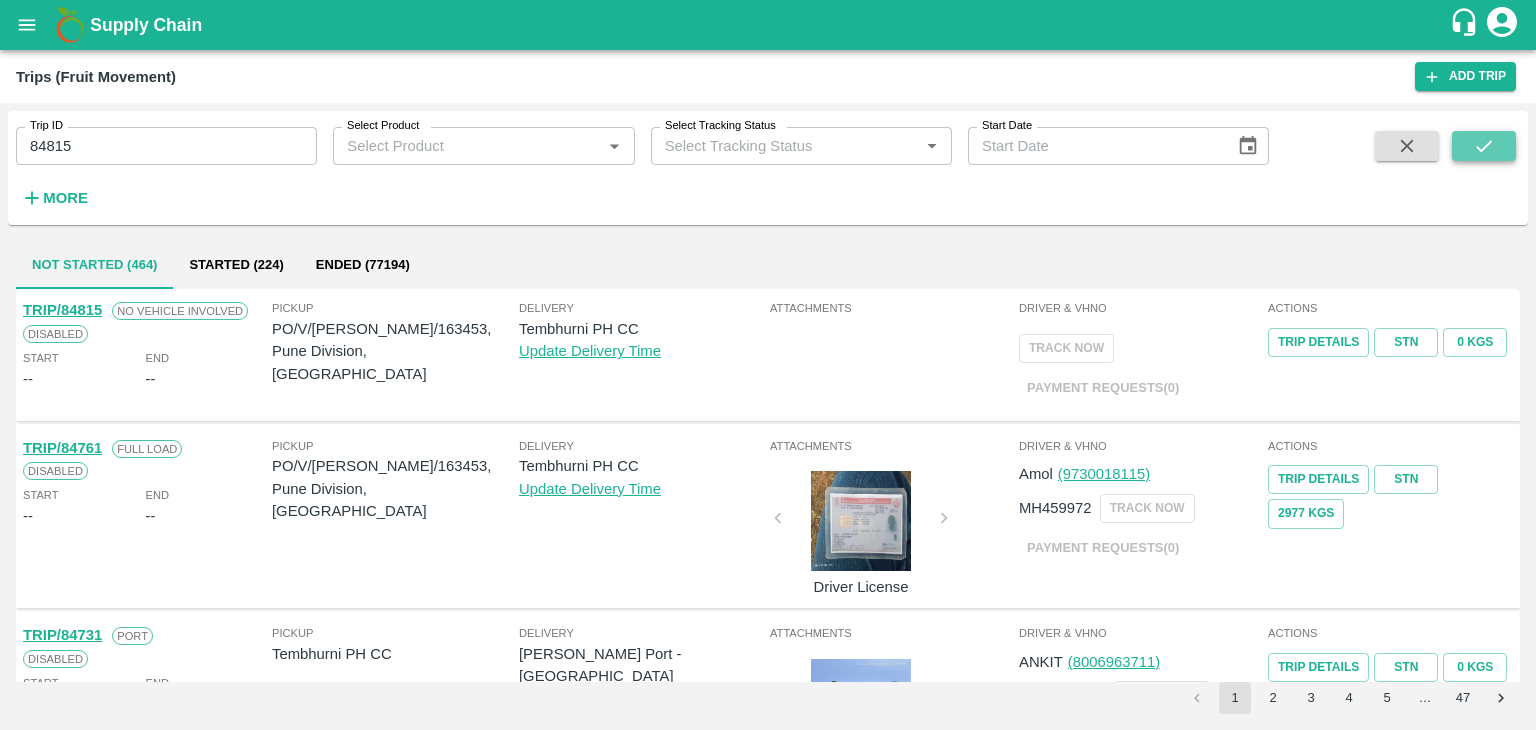 click 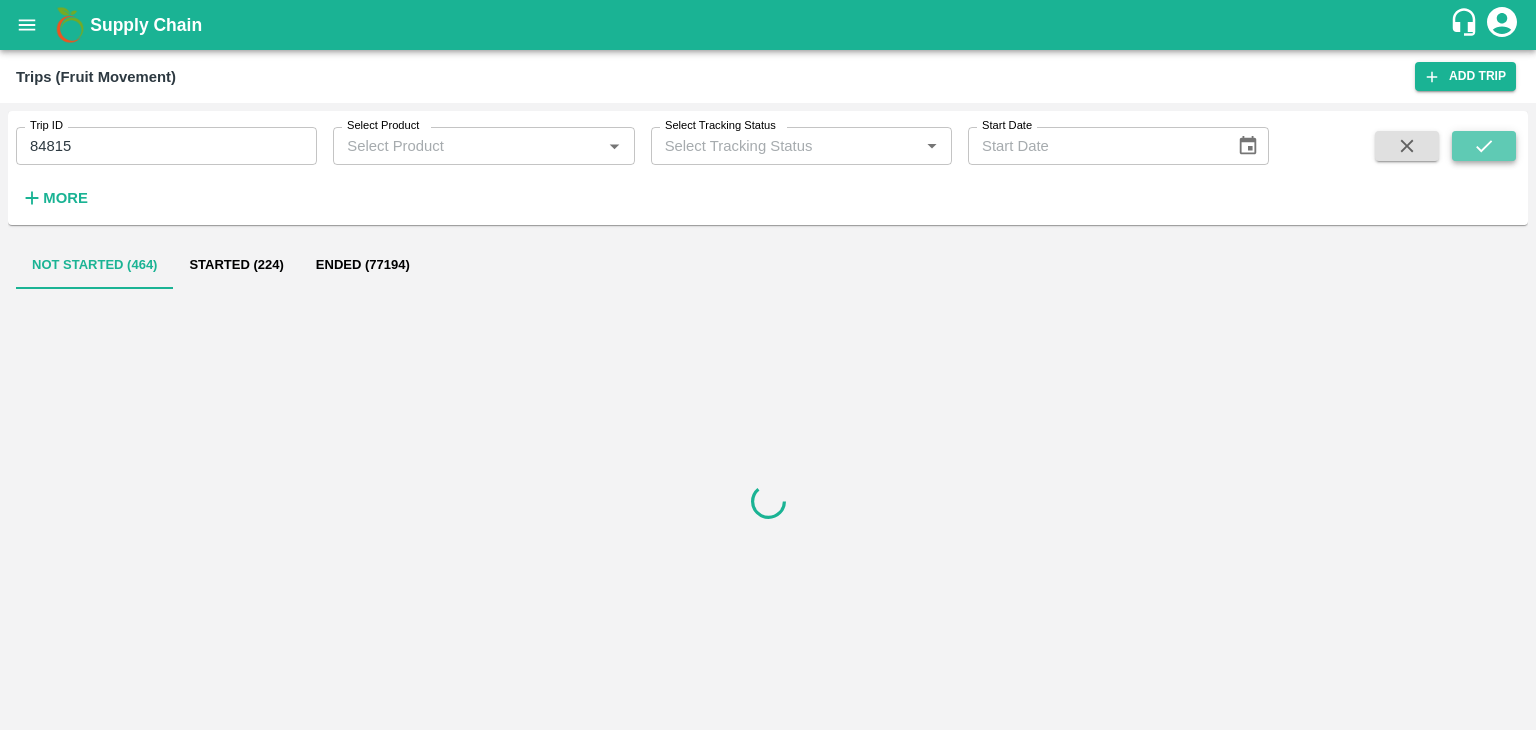 click 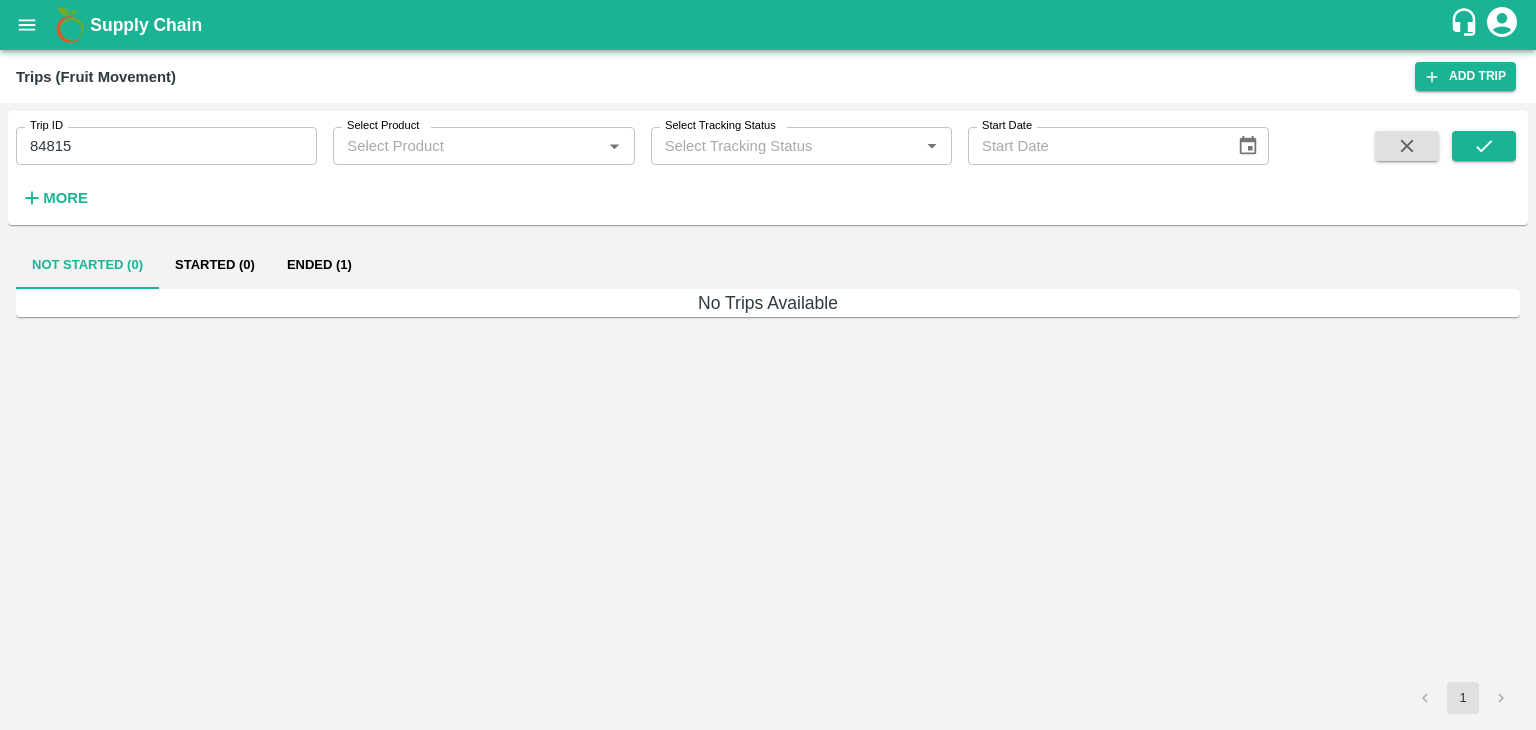 click on "Ended (1)" at bounding box center (319, 265) 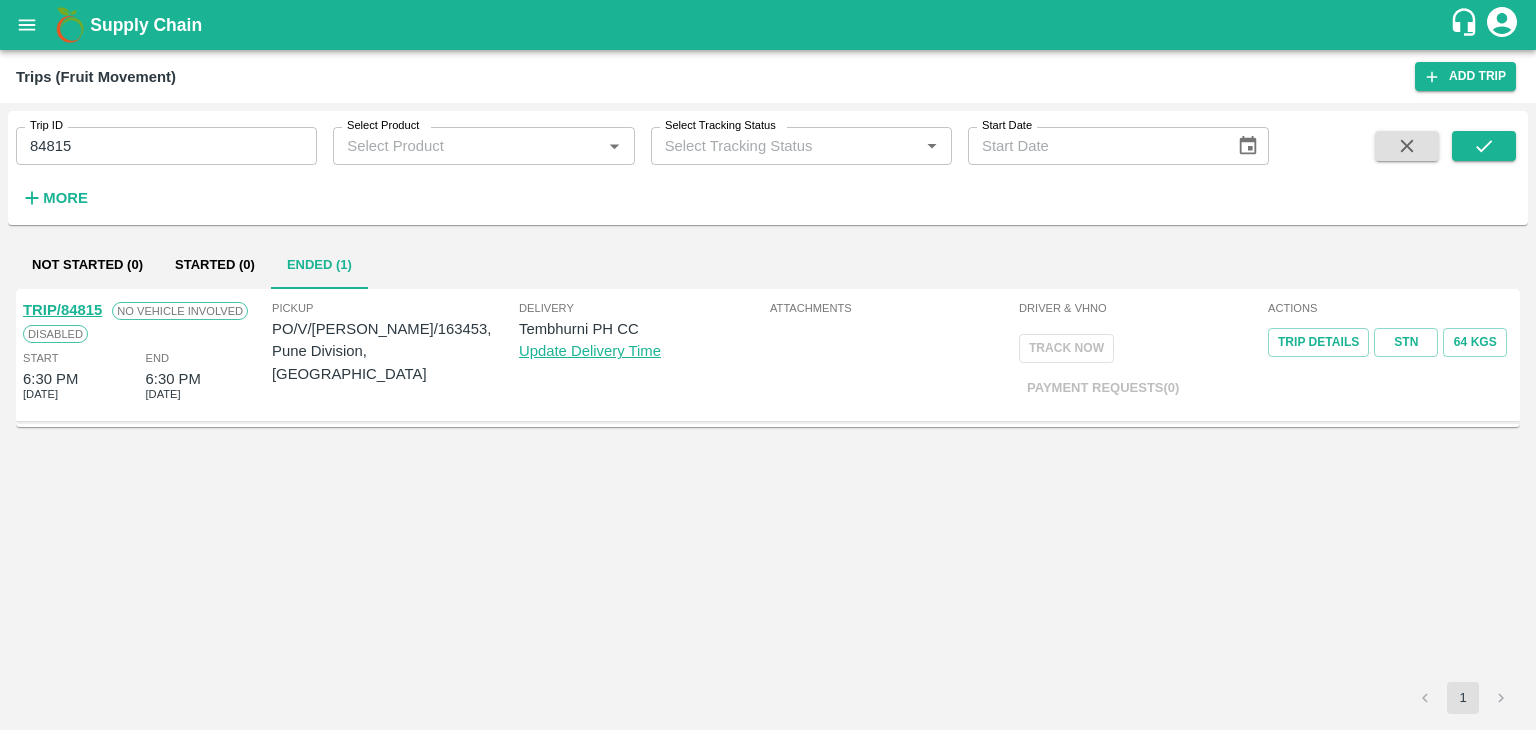 click on "TRIP/84815" at bounding box center (62, 310) 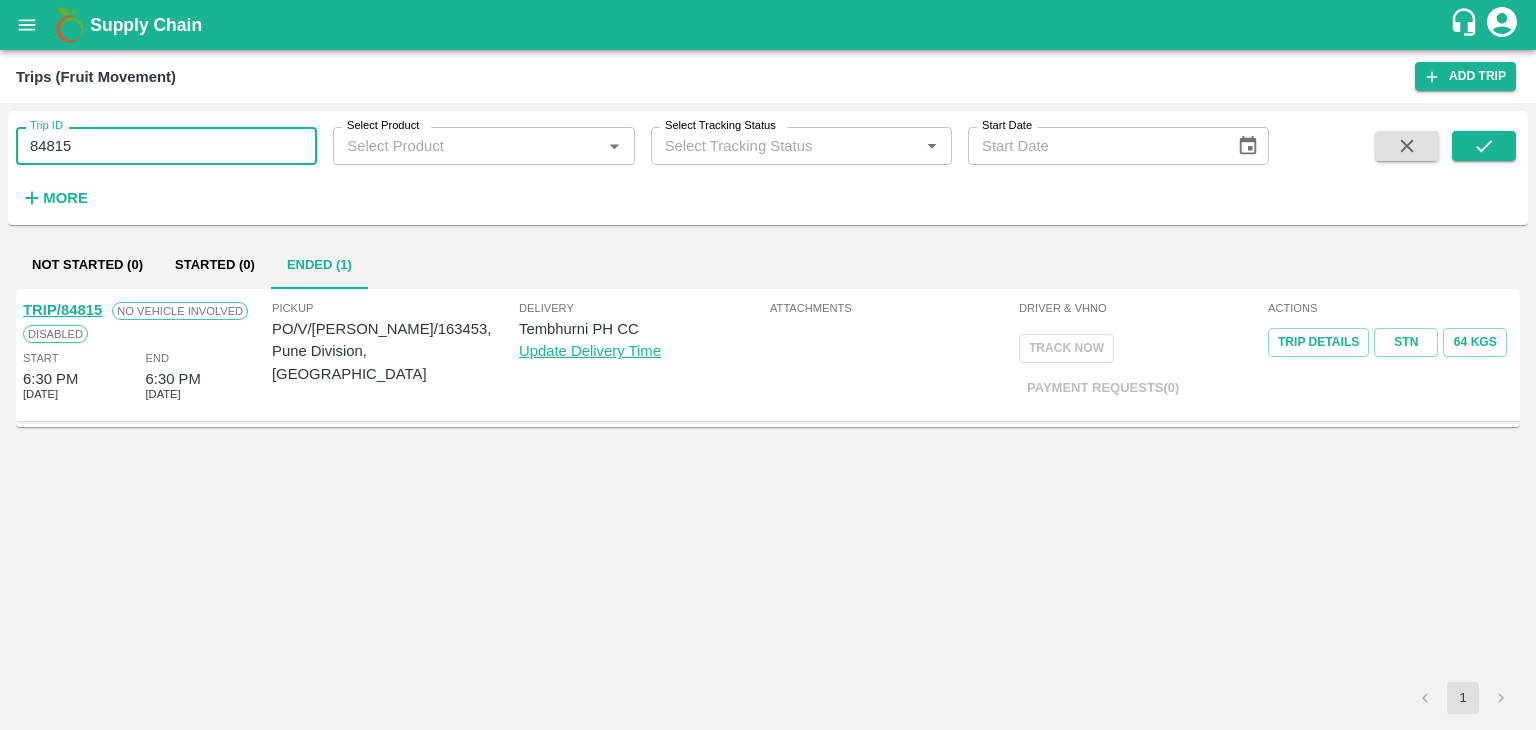 click on "84815" at bounding box center [166, 146] 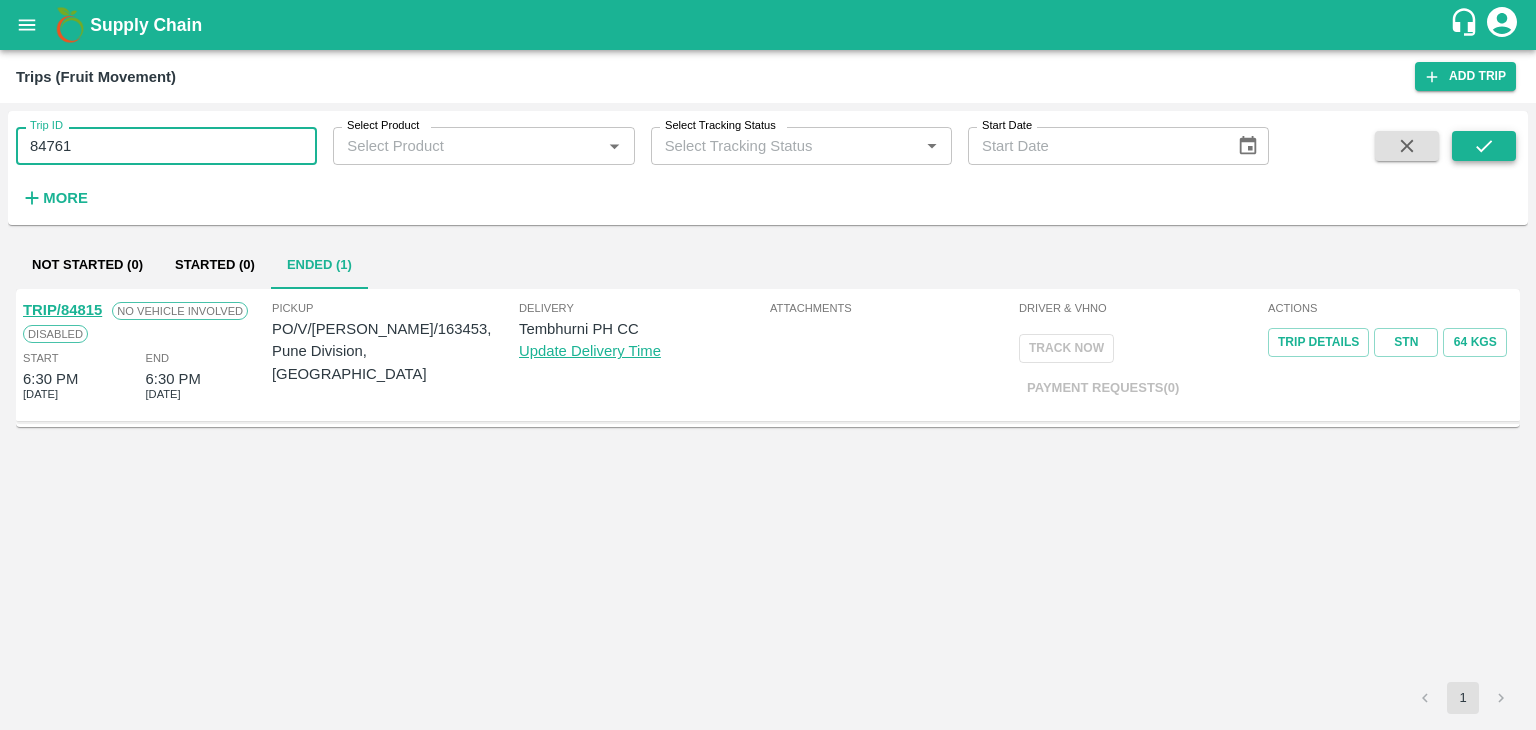type on "84761" 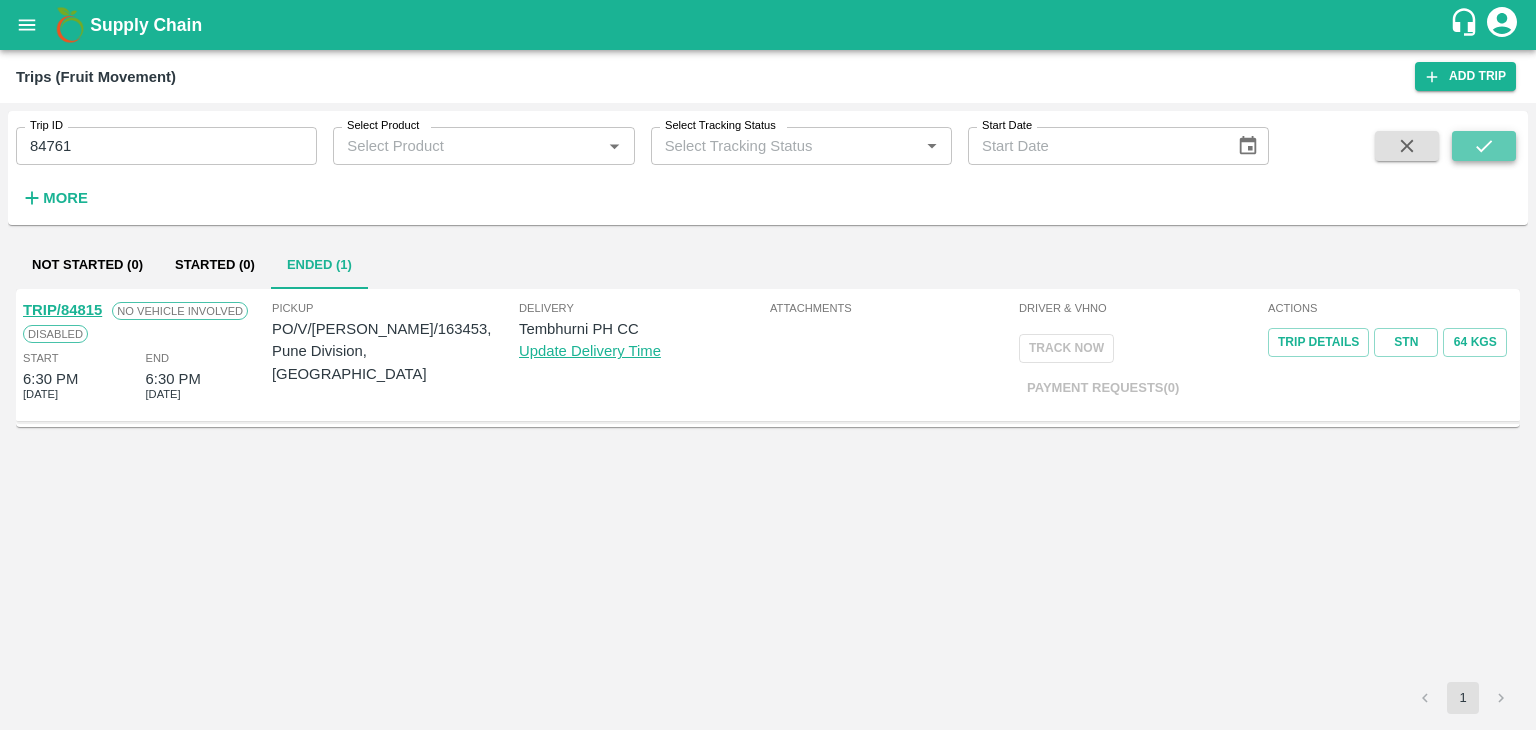 click 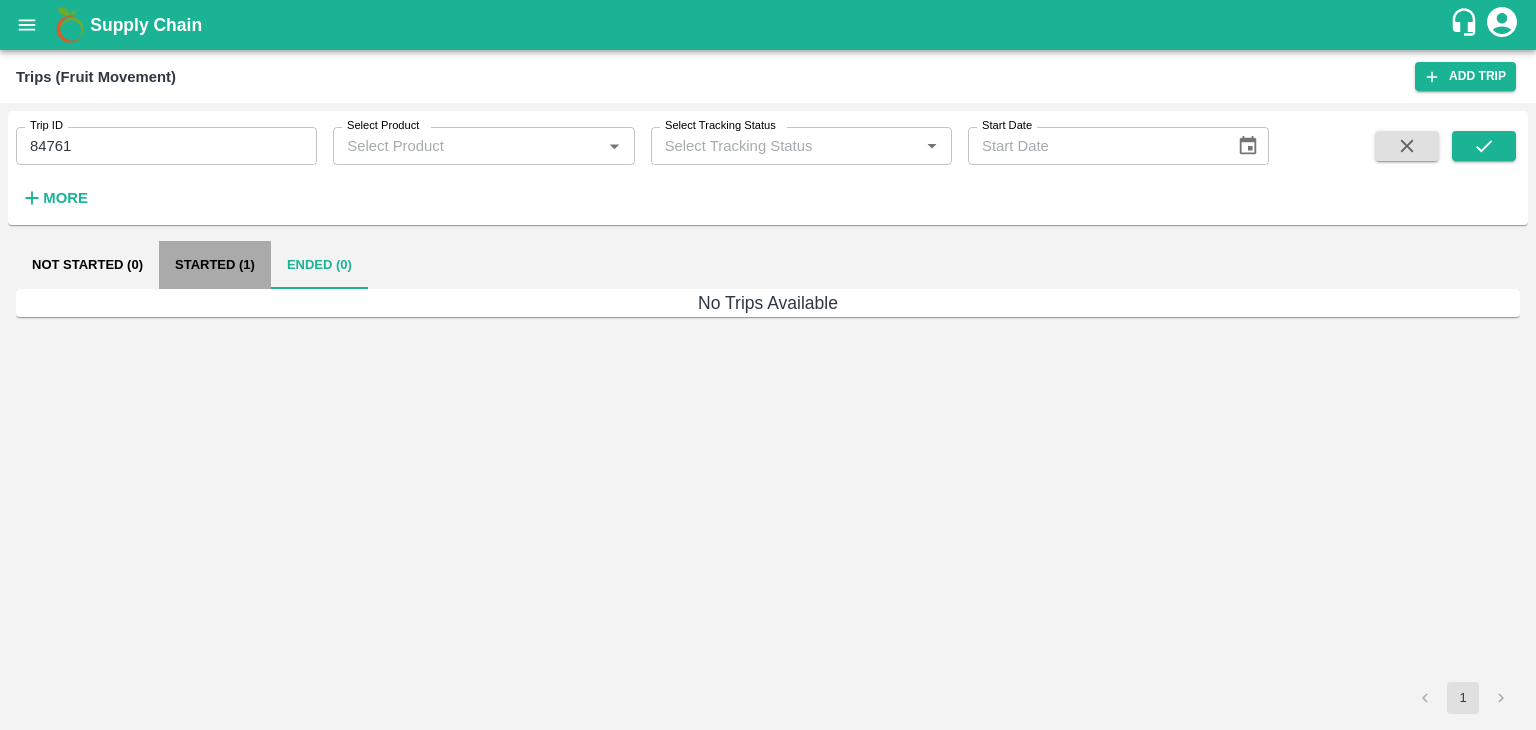 click on "Started (1)" at bounding box center [215, 265] 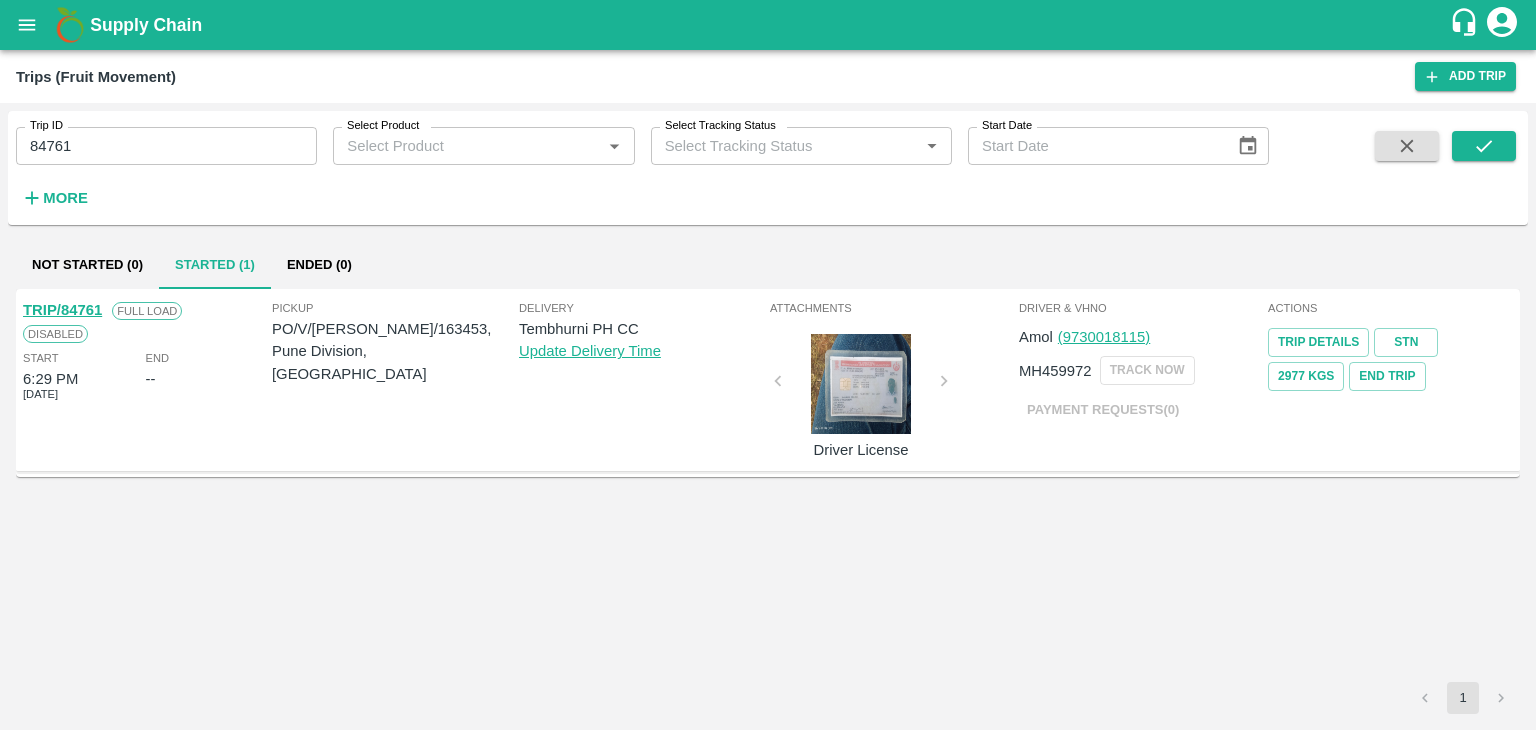 click on "TRIP/84761" at bounding box center (62, 310) 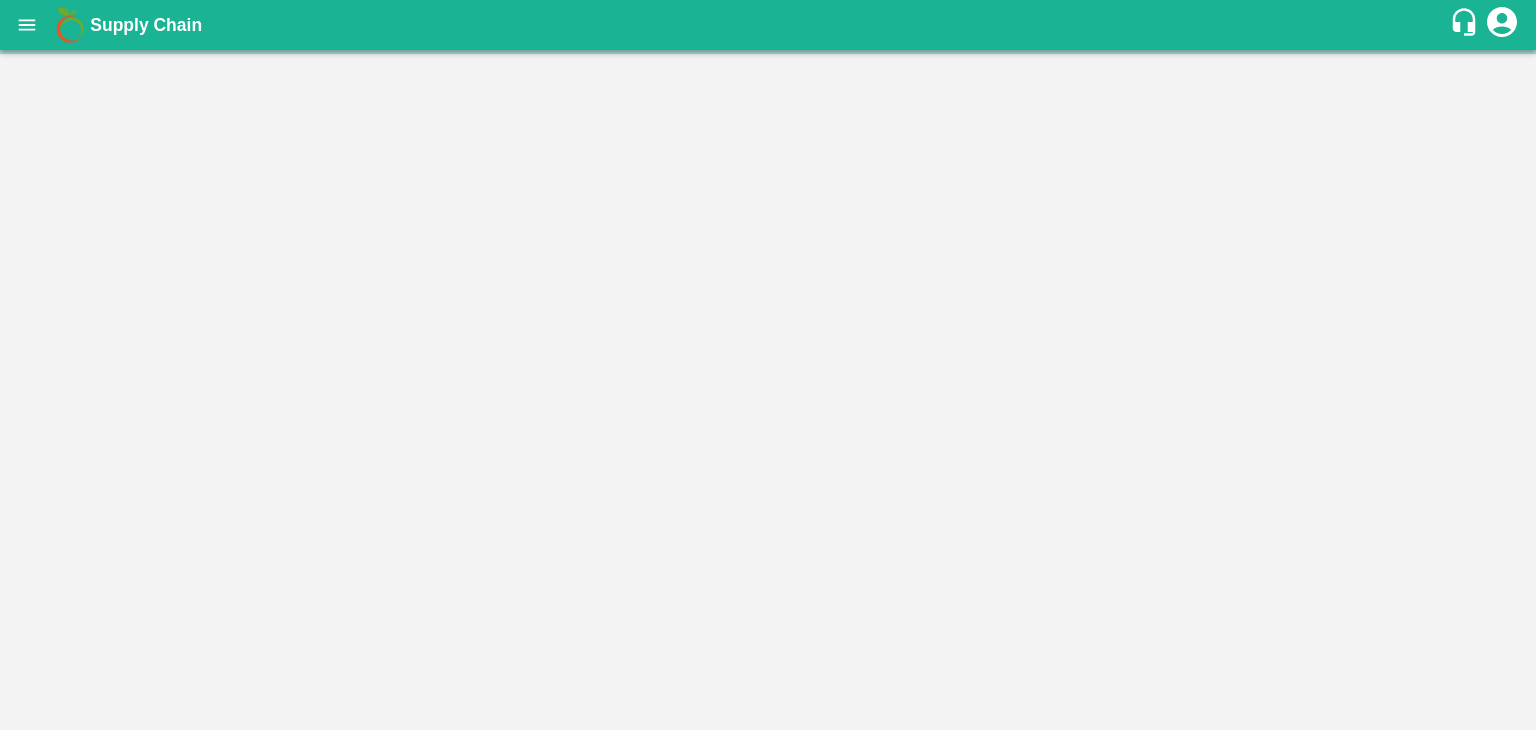 scroll, scrollTop: 0, scrollLeft: 0, axis: both 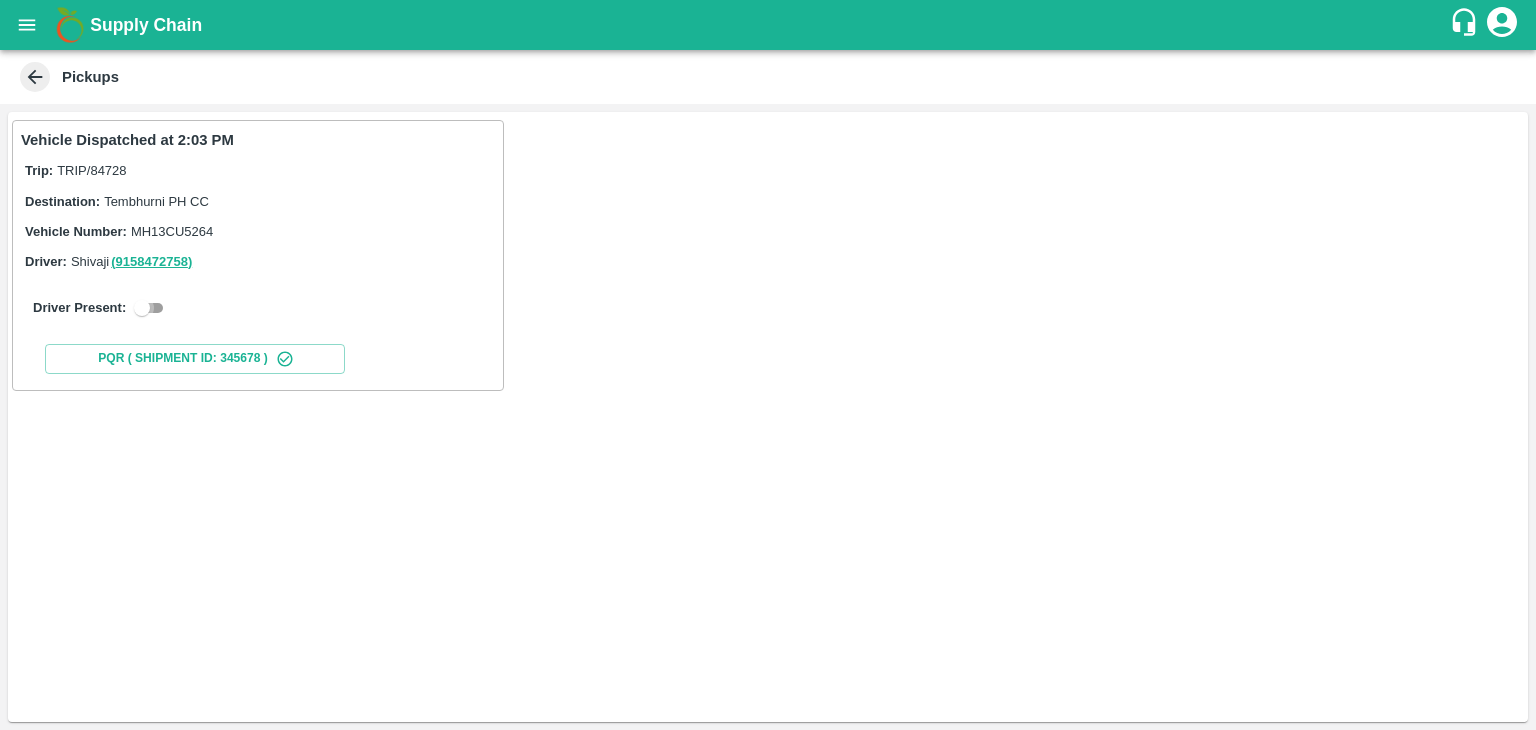click at bounding box center (142, 308) 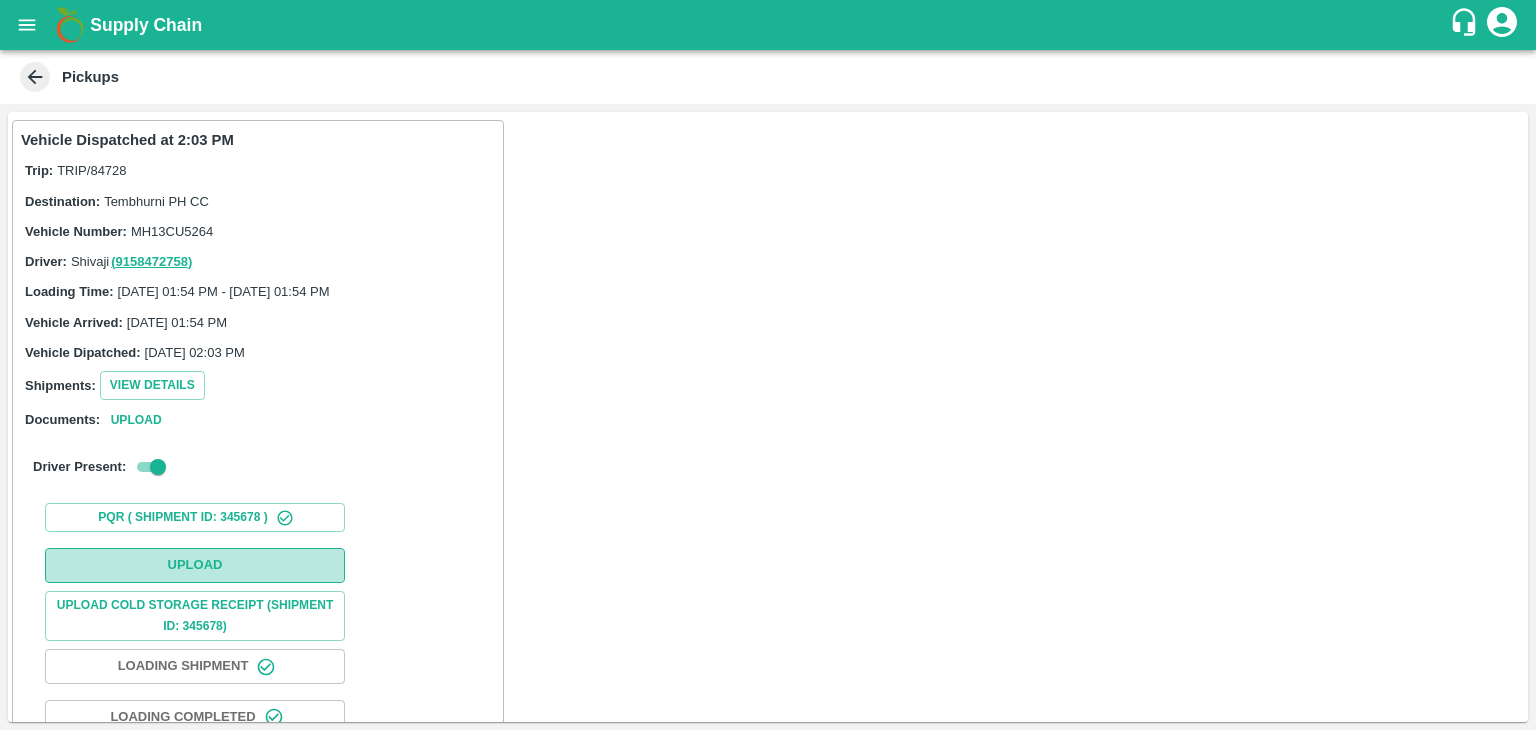 click on "Upload" at bounding box center (195, 565) 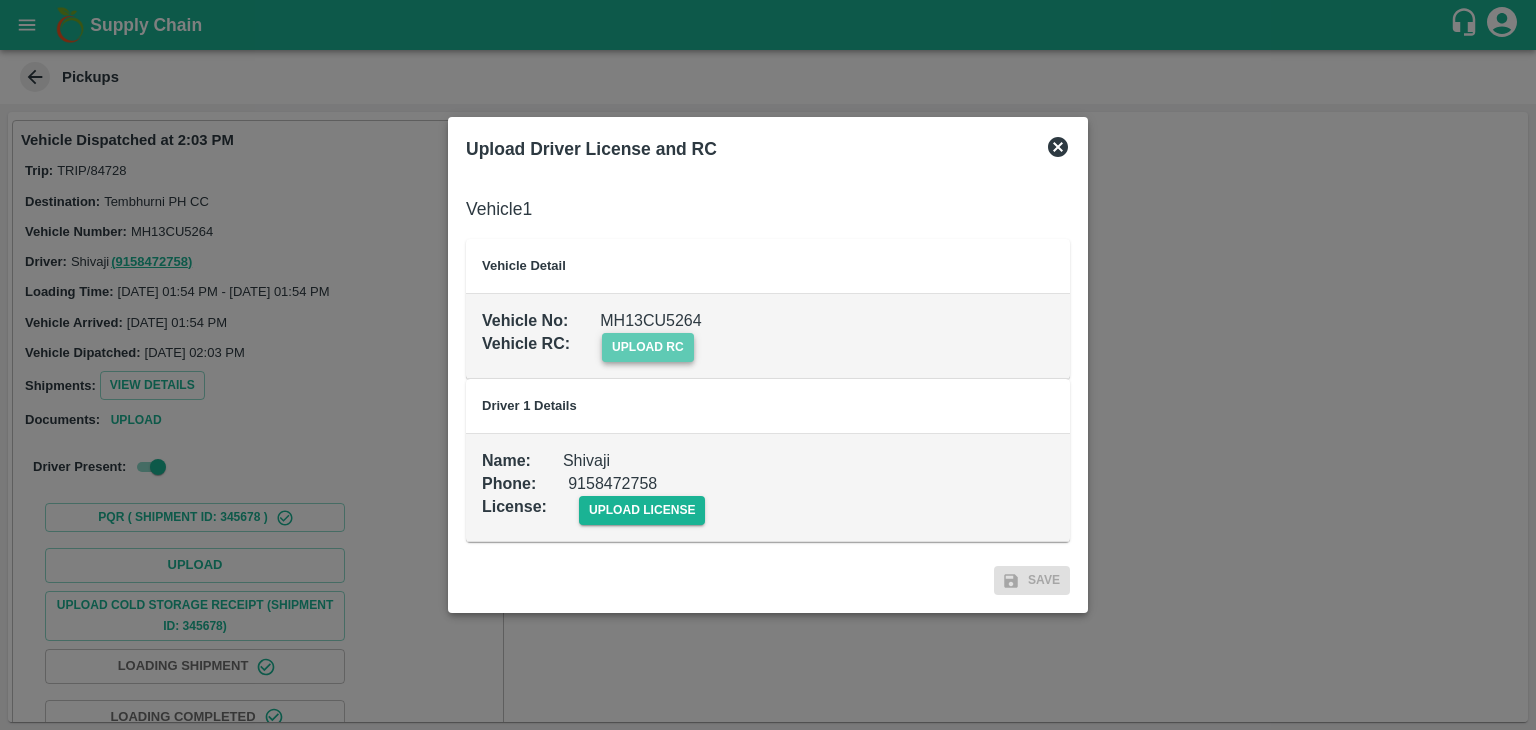 click on "upload rc" at bounding box center (648, 347) 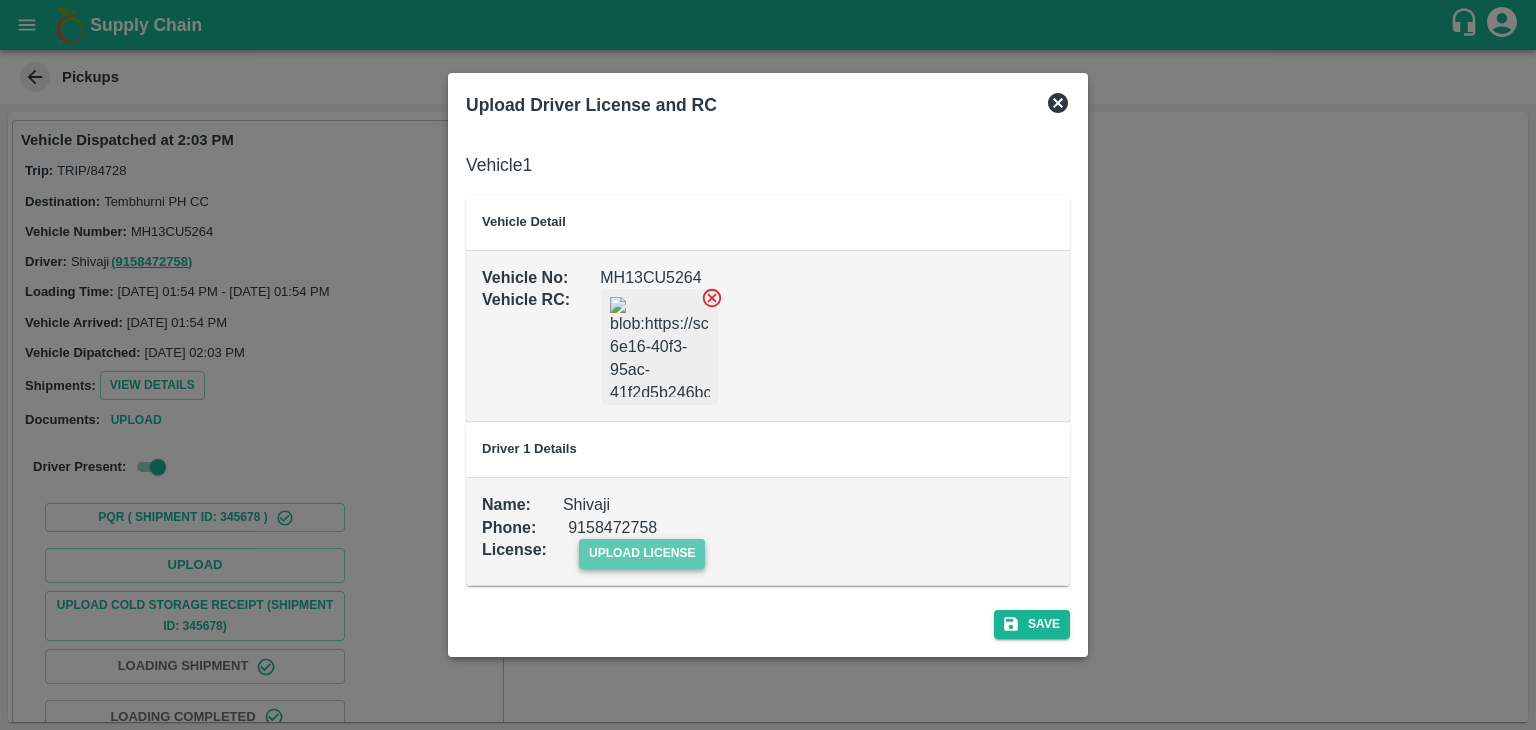 click on "upload license" at bounding box center (642, 553) 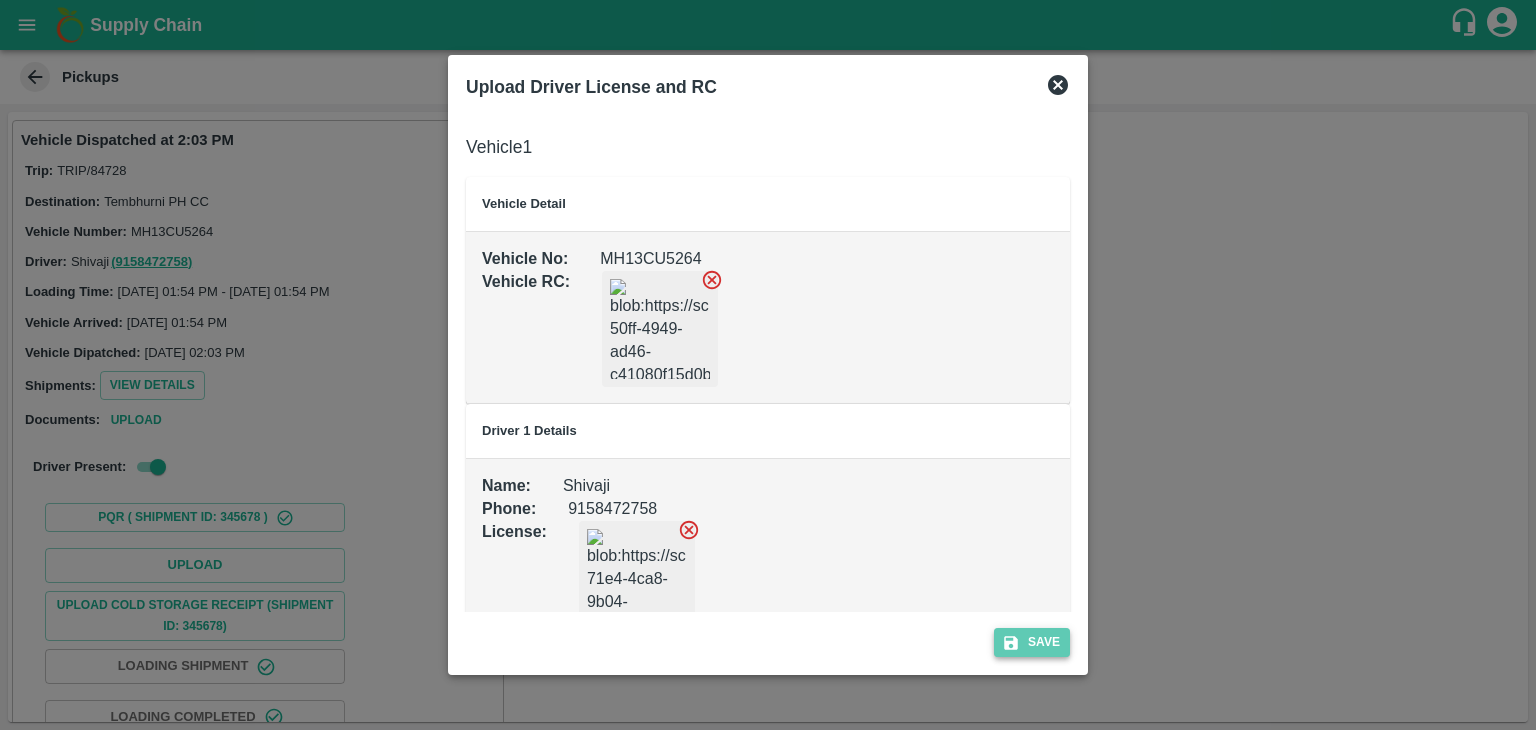 click on "Save" at bounding box center [1032, 642] 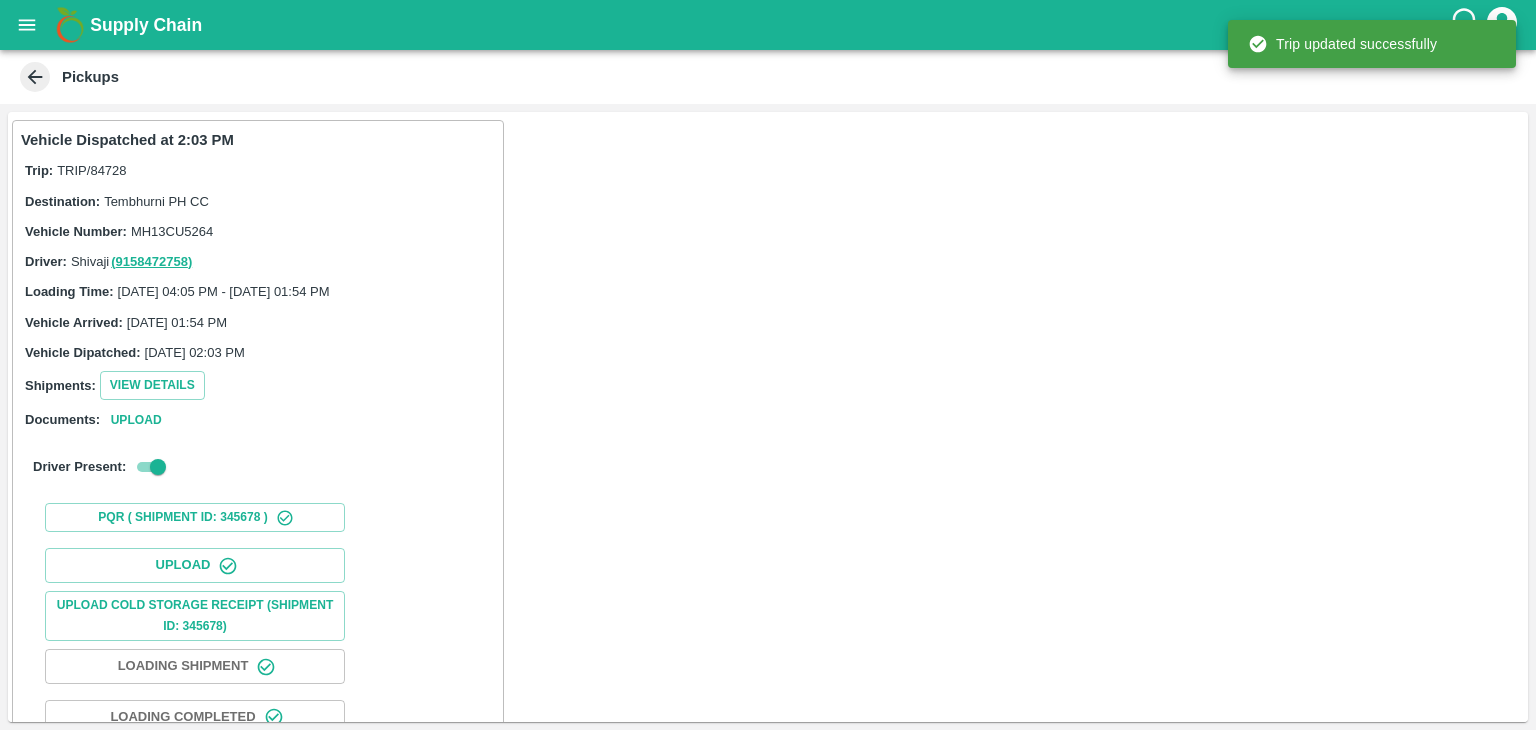 scroll, scrollTop: 209, scrollLeft: 0, axis: vertical 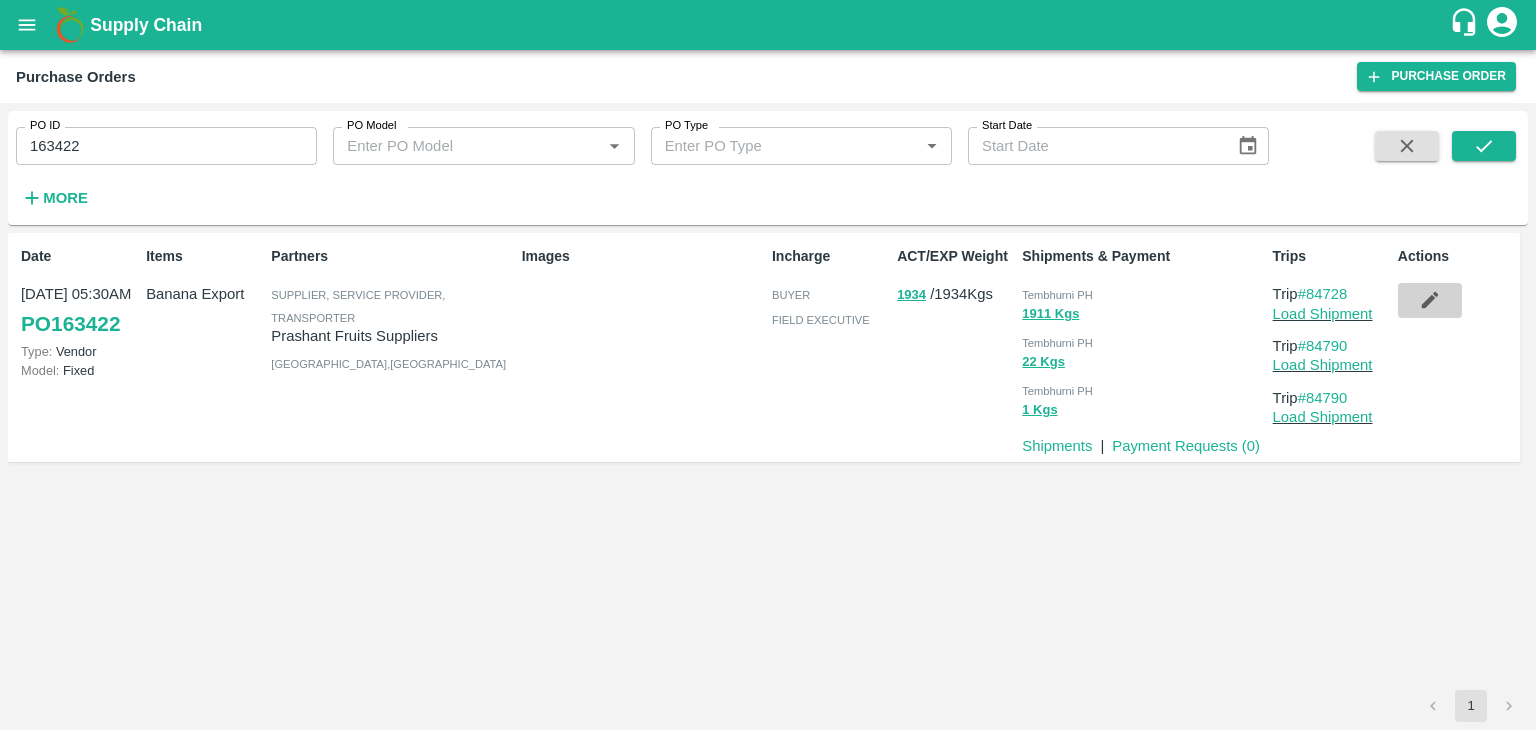 click 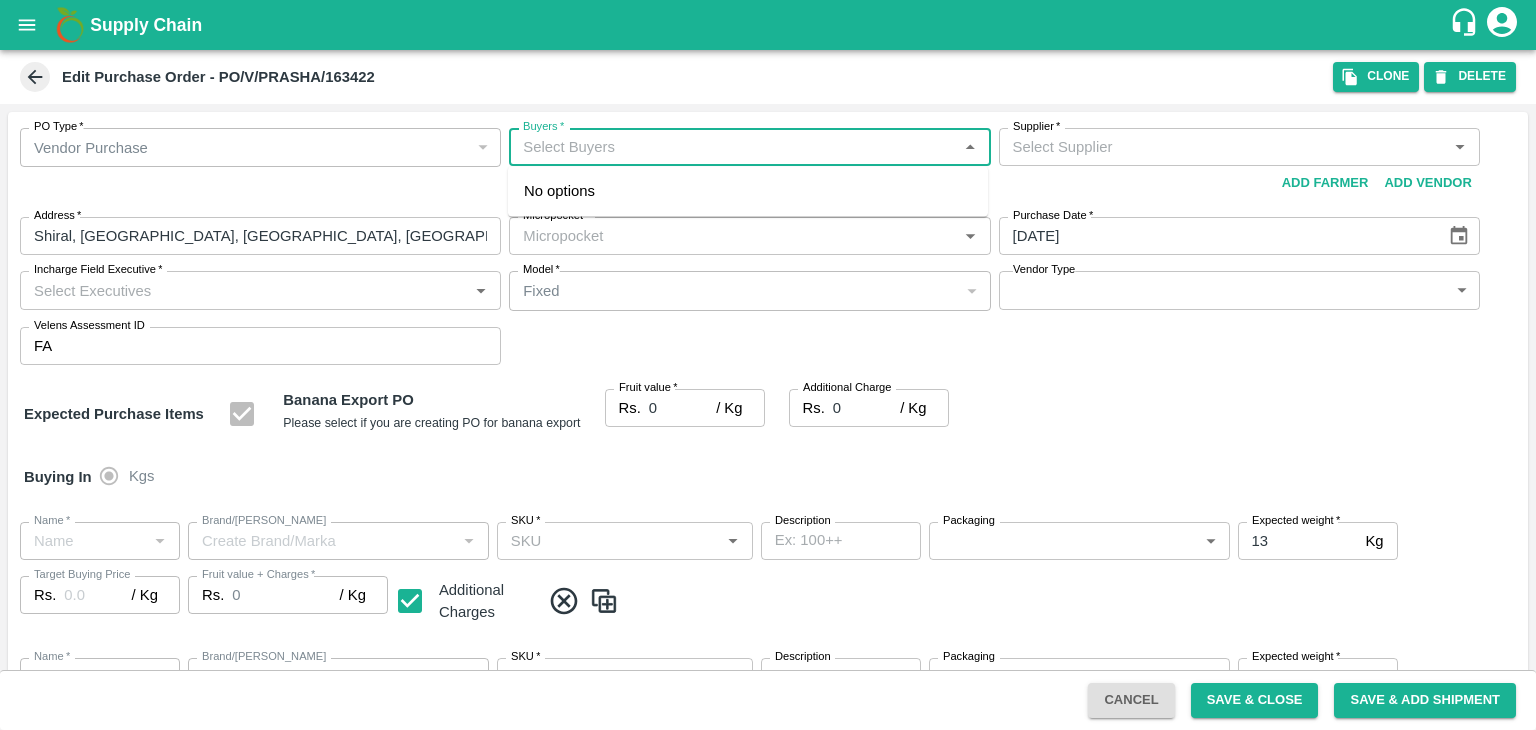 click on "Buyers   *" at bounding box center (733, 147) 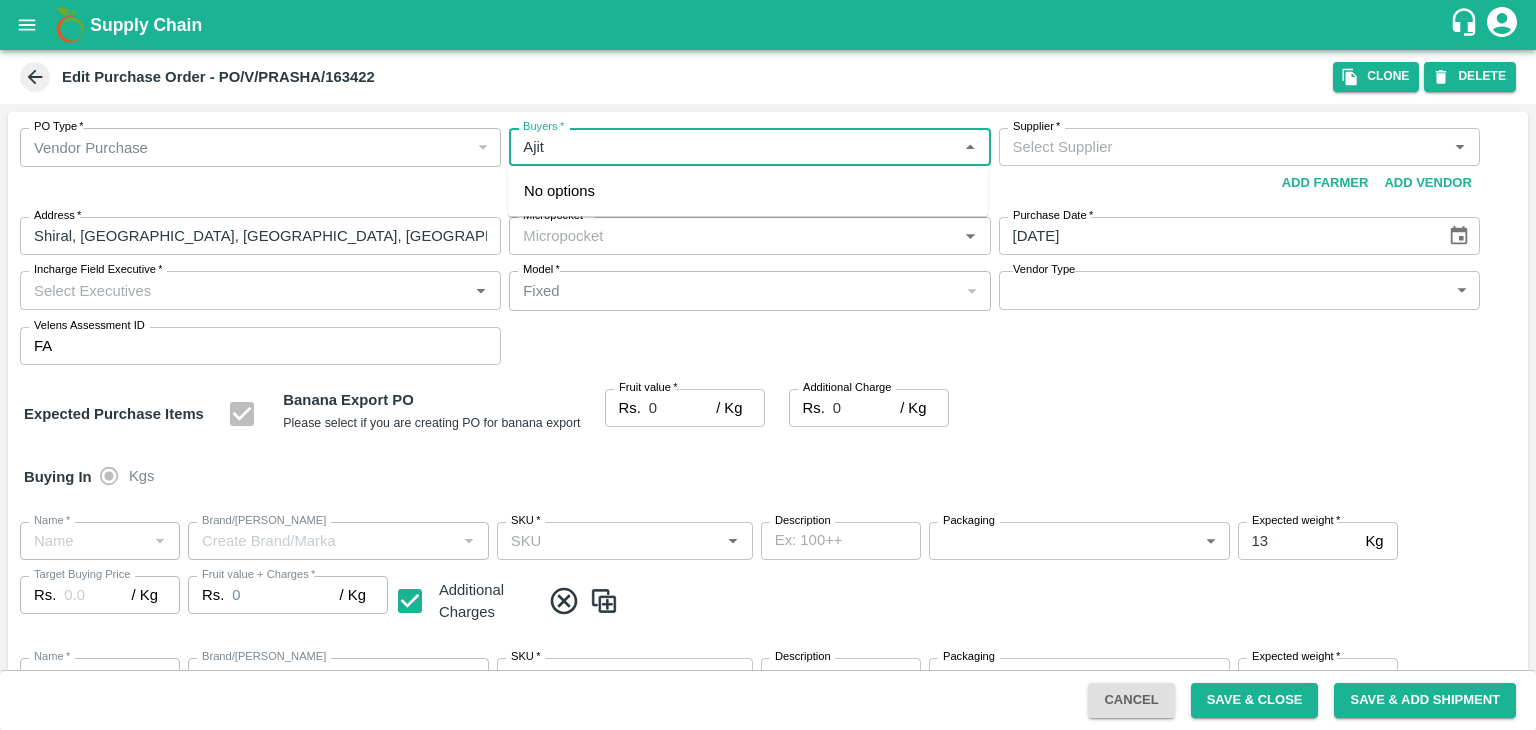 type on "Ajit" 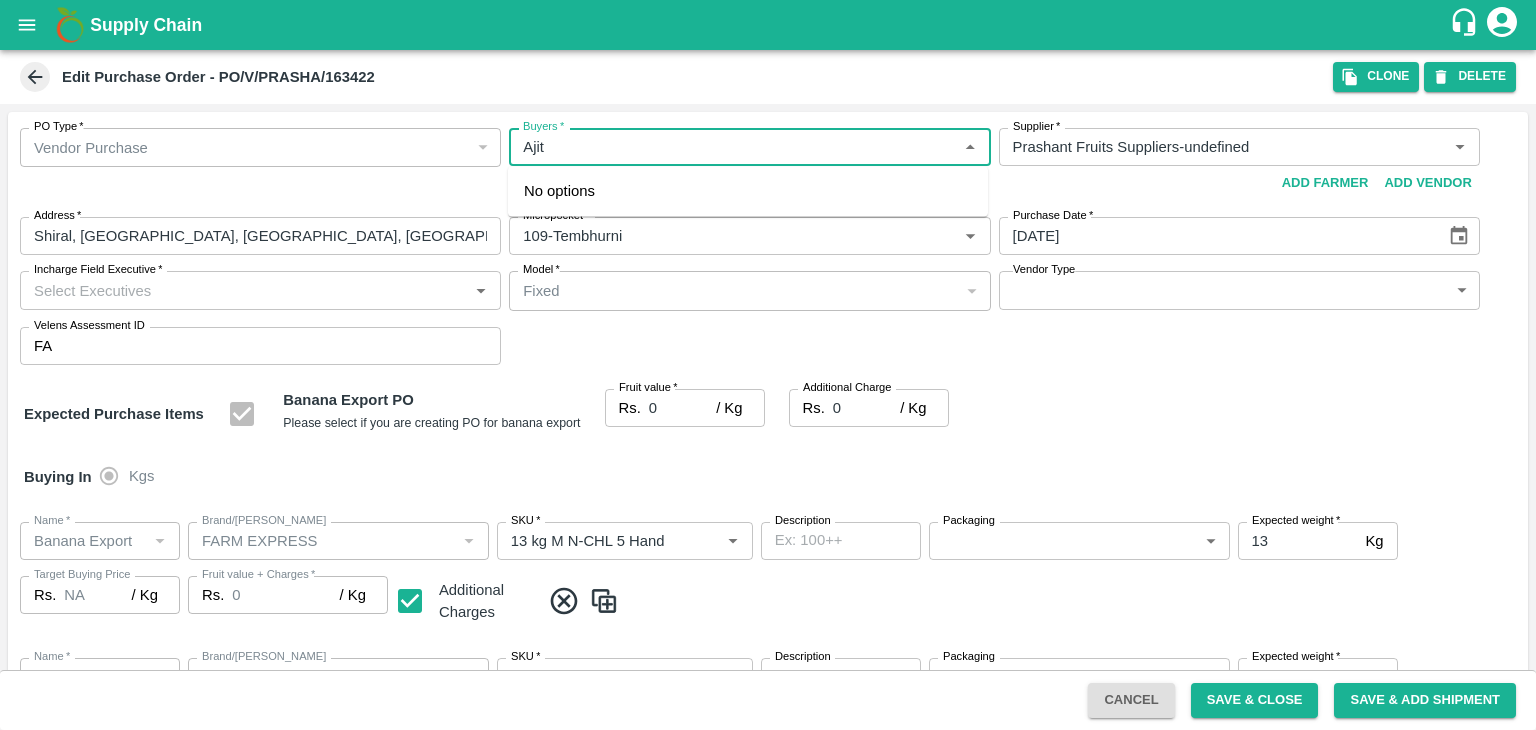 type on "Prashant Fruits Suppliers-undefined" 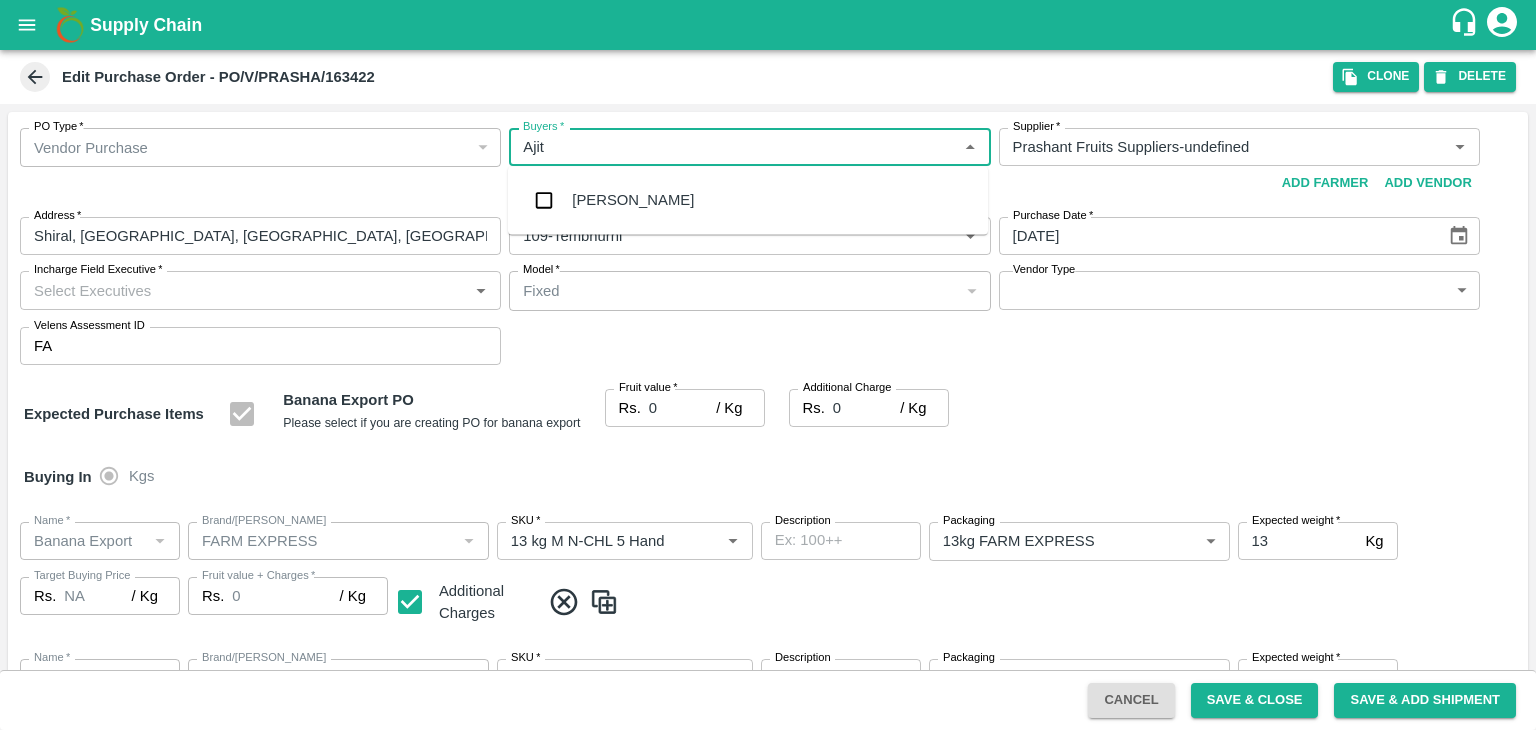 click on "[PERSON_NAME]" at bounding box center (633, 200) 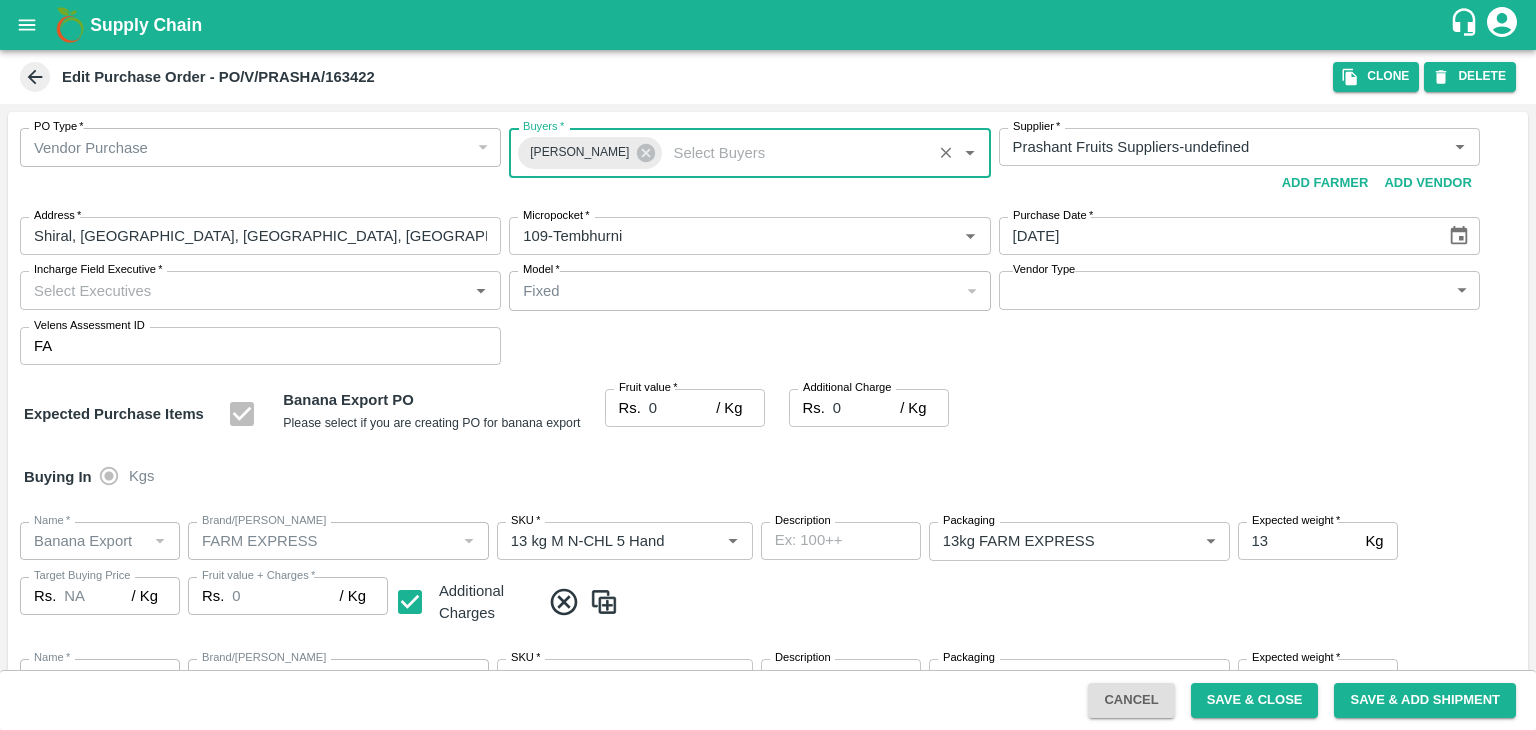click on "Incharge Field Executive   *" at bounding box center [244, 290] 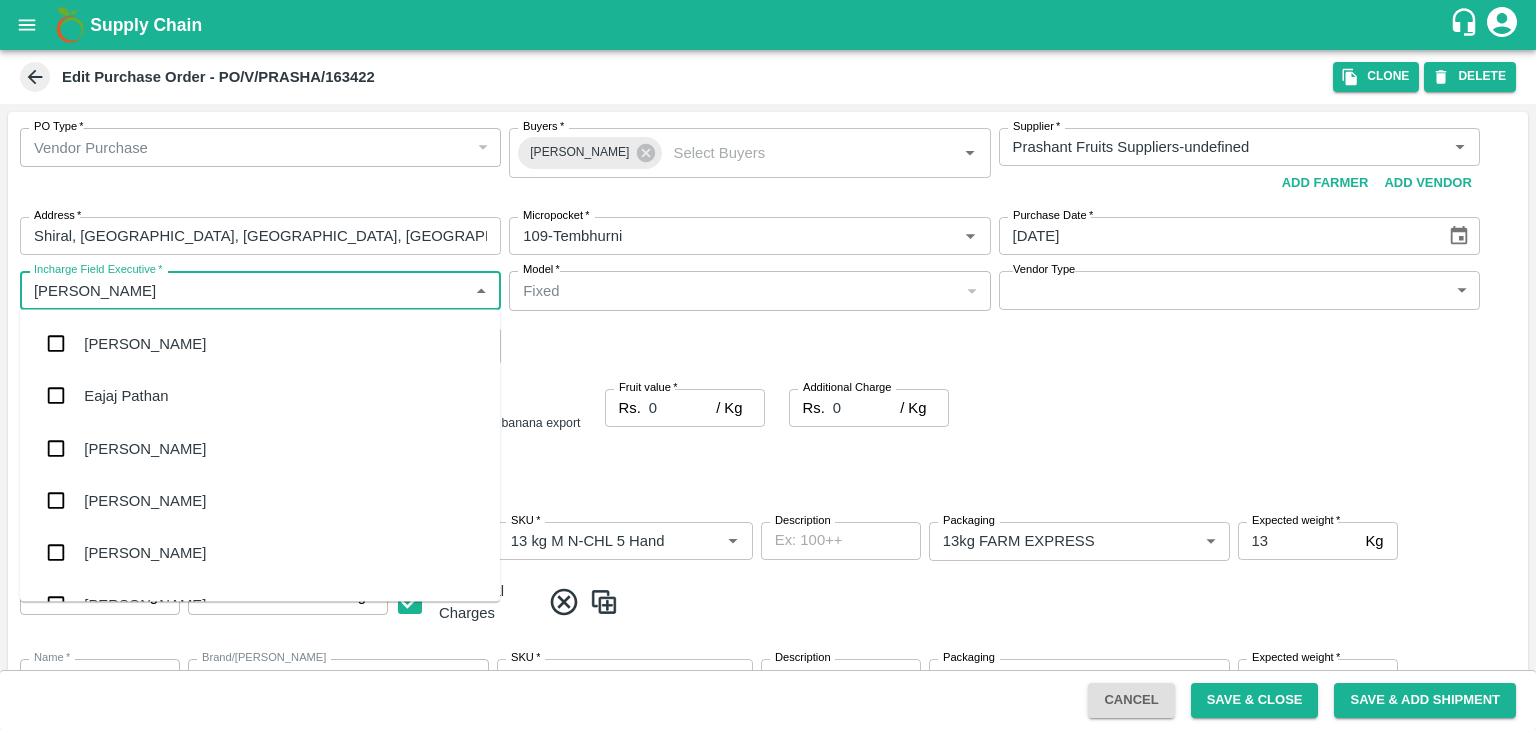 type on "[PERSON_NAME]" 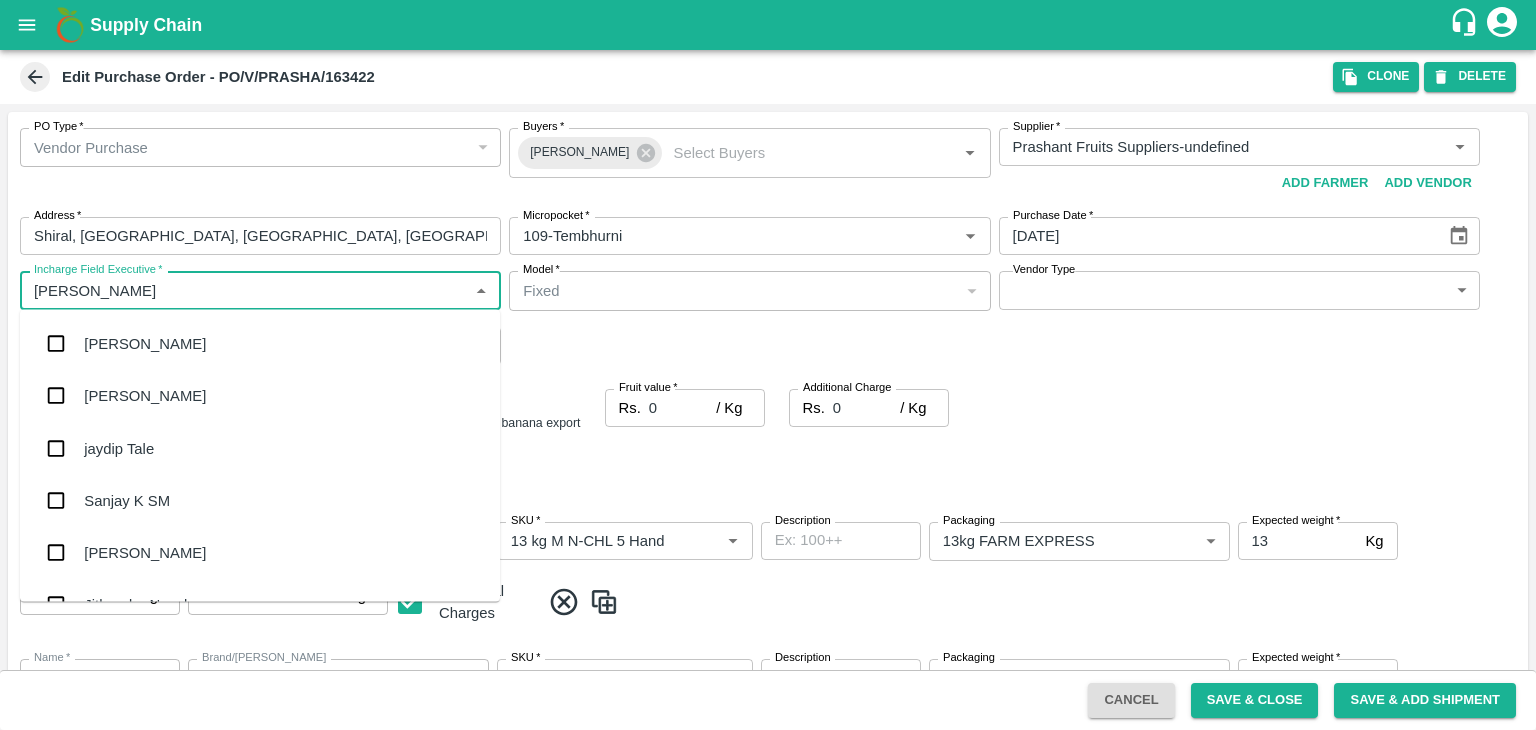 click on "jaydip Tale" at bounding box center [119, 448] 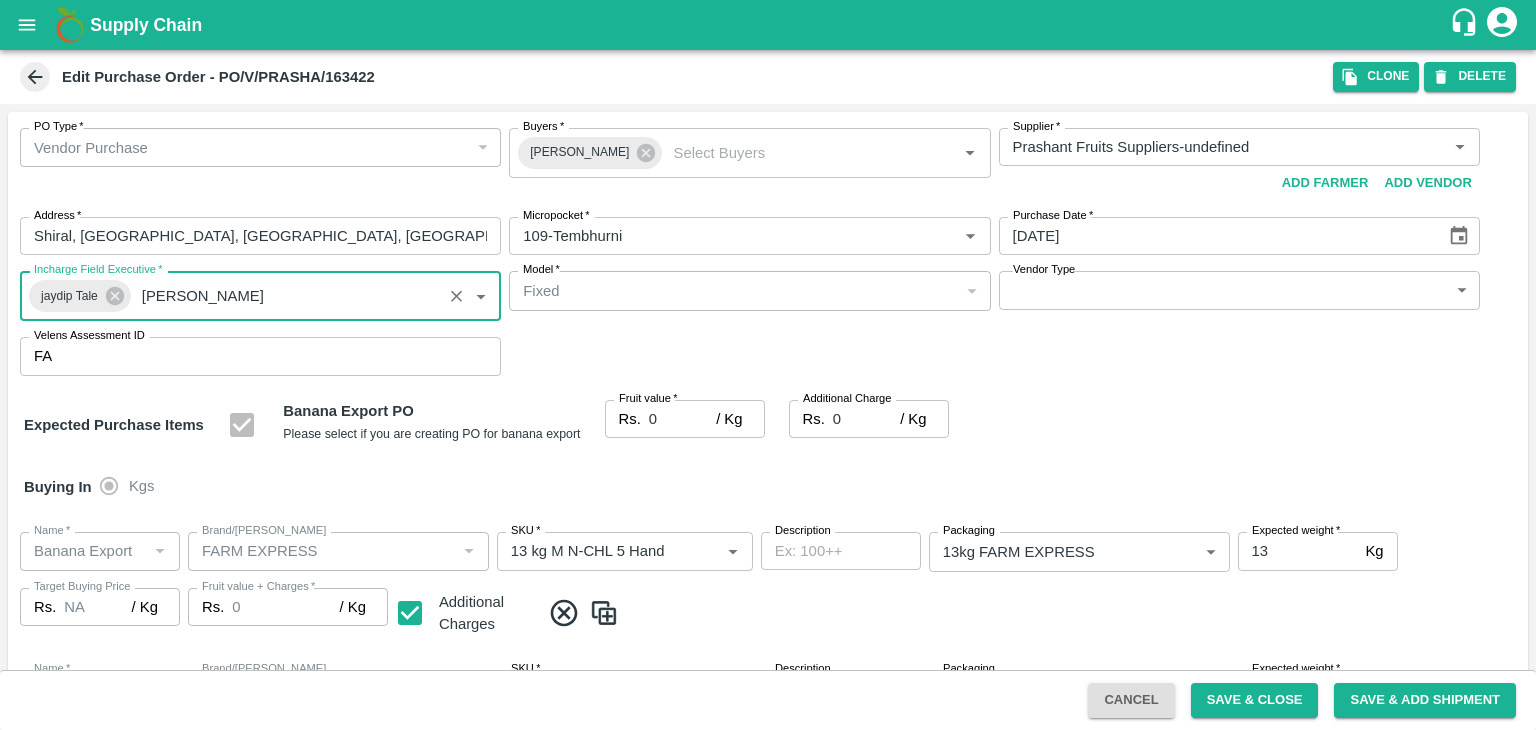 type 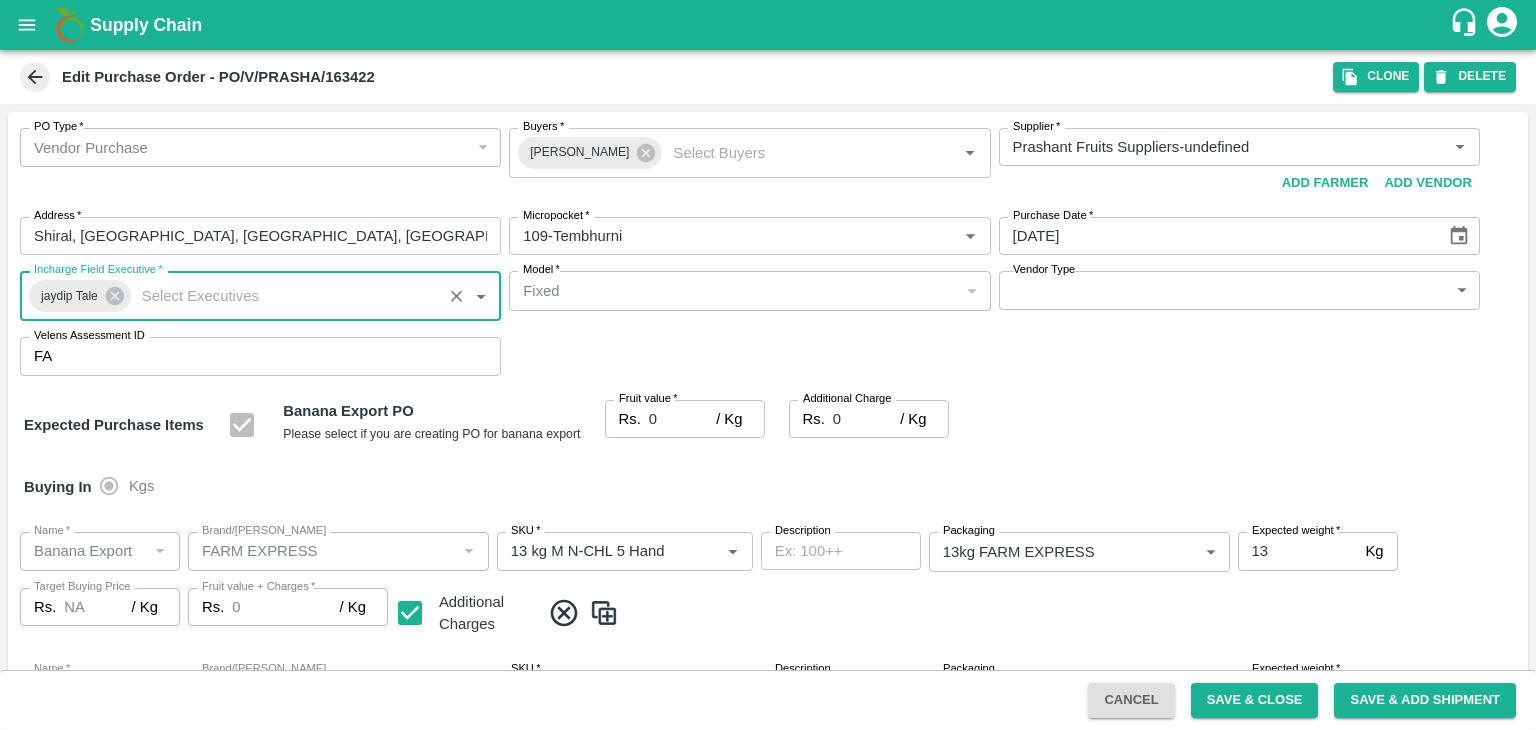 click on "Supply Chain Edit Purchase Order - PO/V/PRASHA/163422 Clone DELETE PO Type   * Vendor Purchase 2 PO Type Buyers   * Ajit Otari Buyers   * Supplier   * Supplier   * Add Vendor Add Farmer Address   * [GEOGRAPHIC_DATA], [GEOGRAPHIC_DATA] Address Micropocket   * Micropocket   * Purchase Date   * [DATE] Purchase Date Incharge Field Executive   * [PERSON_NAME] Tale Incharge Field Executive   * Model   * Fixed Fixed Model Vendor Type ​ Vendor Type Velens Assessment ID FA Velens Assessment ID Expected Purchase Items Banana Export PO Please select if you are creating PO for banana export Fruit value   * Rs. 0 / Kg Fruit value Additional Charge Rs. 0 / Kg Additional Charge Buying In Kgs Name   * Name   * Brand/[PERSON_NAME]/[PERSON_NAME]   * SKU   * Description x Description Packaging 13kg FARM EXPRESS 468 Packaging Expected weight   * 13 Kg Expected weight Target Buying Price Rs. NA / Kg Target Buying Price Fruit value + Charges   * Rs. 0 / Kg Fruit value + Charges Name   * Name" at bounding box center [768, 365] 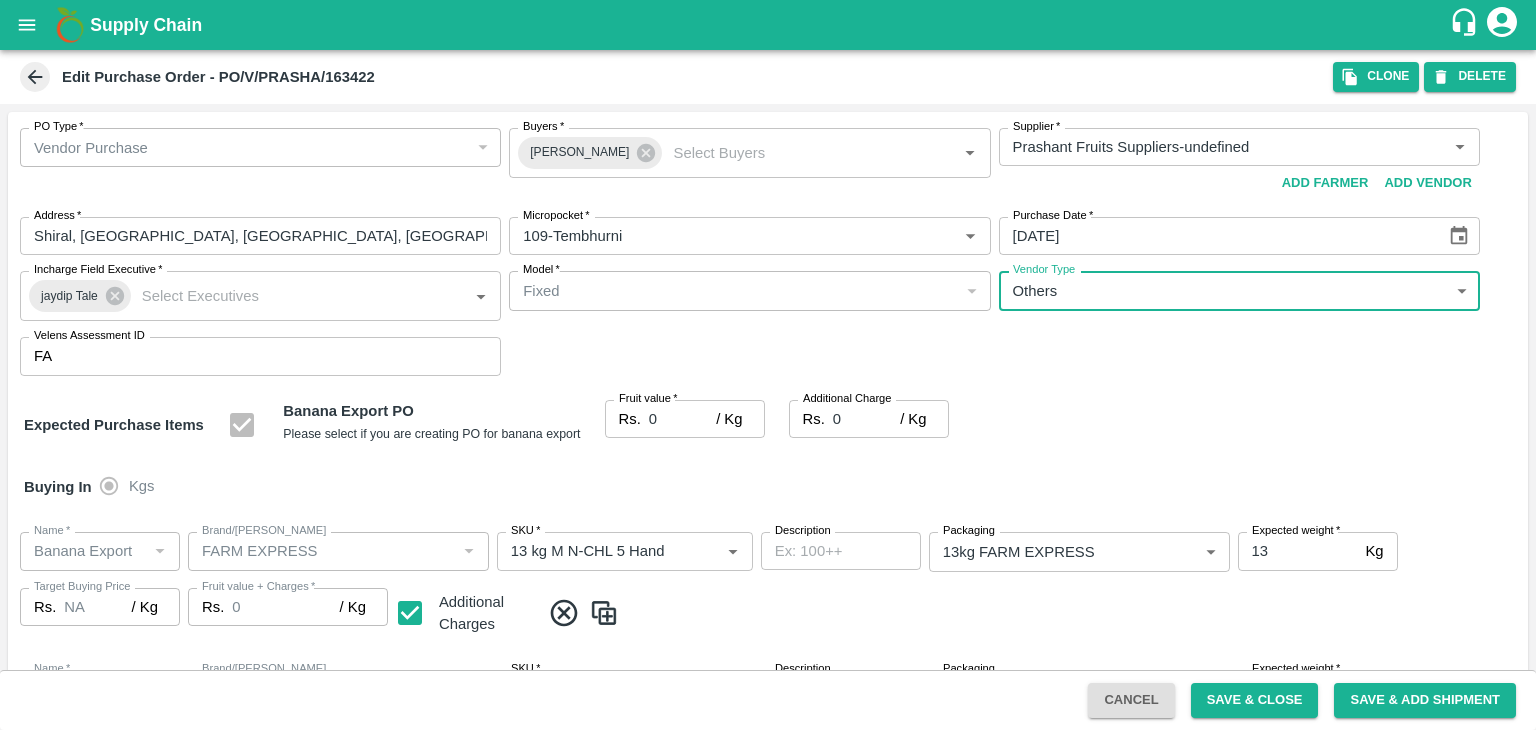 type on "OTHER" 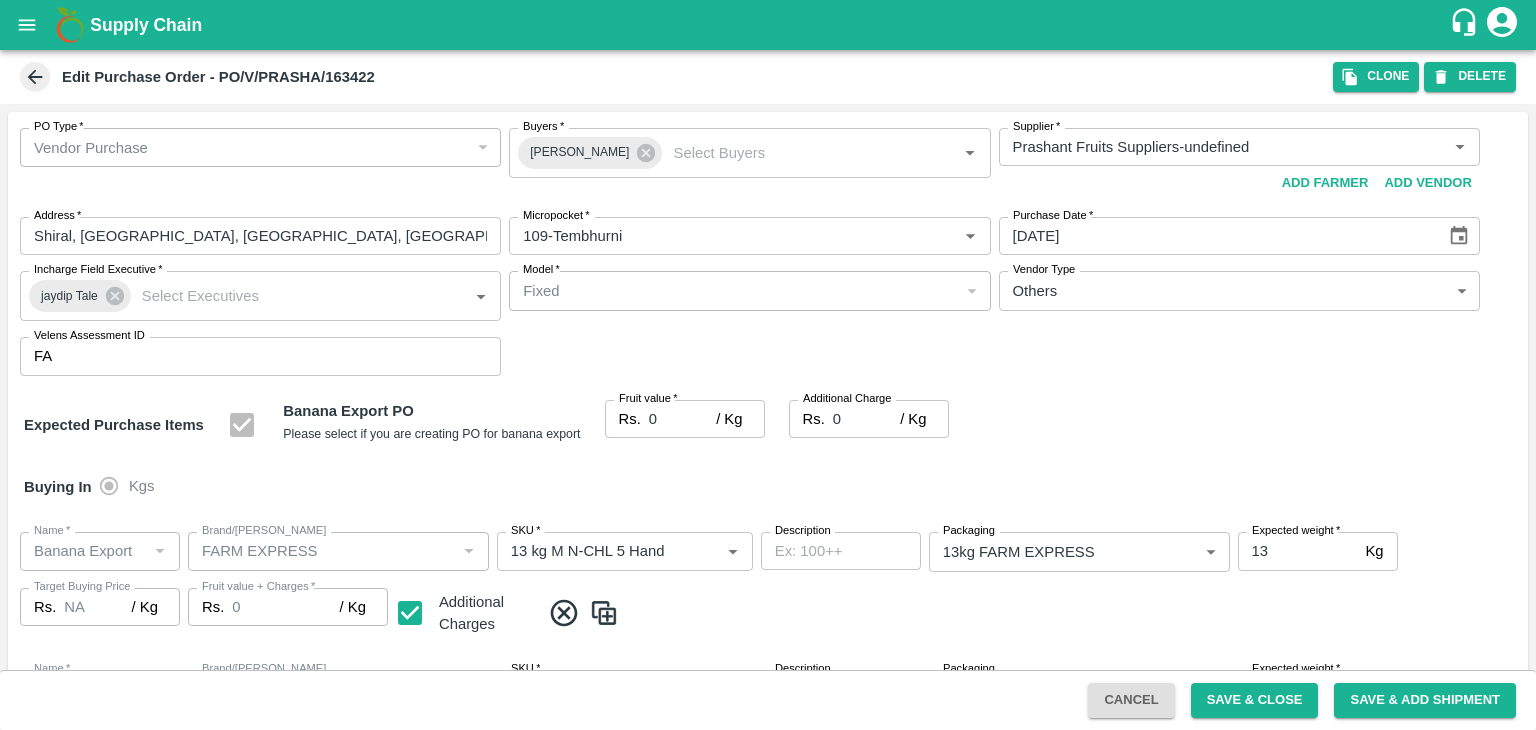 drag, startPoint x: 672, startPoint y: 411, endPoint x: 668, endPoint y: 422, distance: 11.7046995 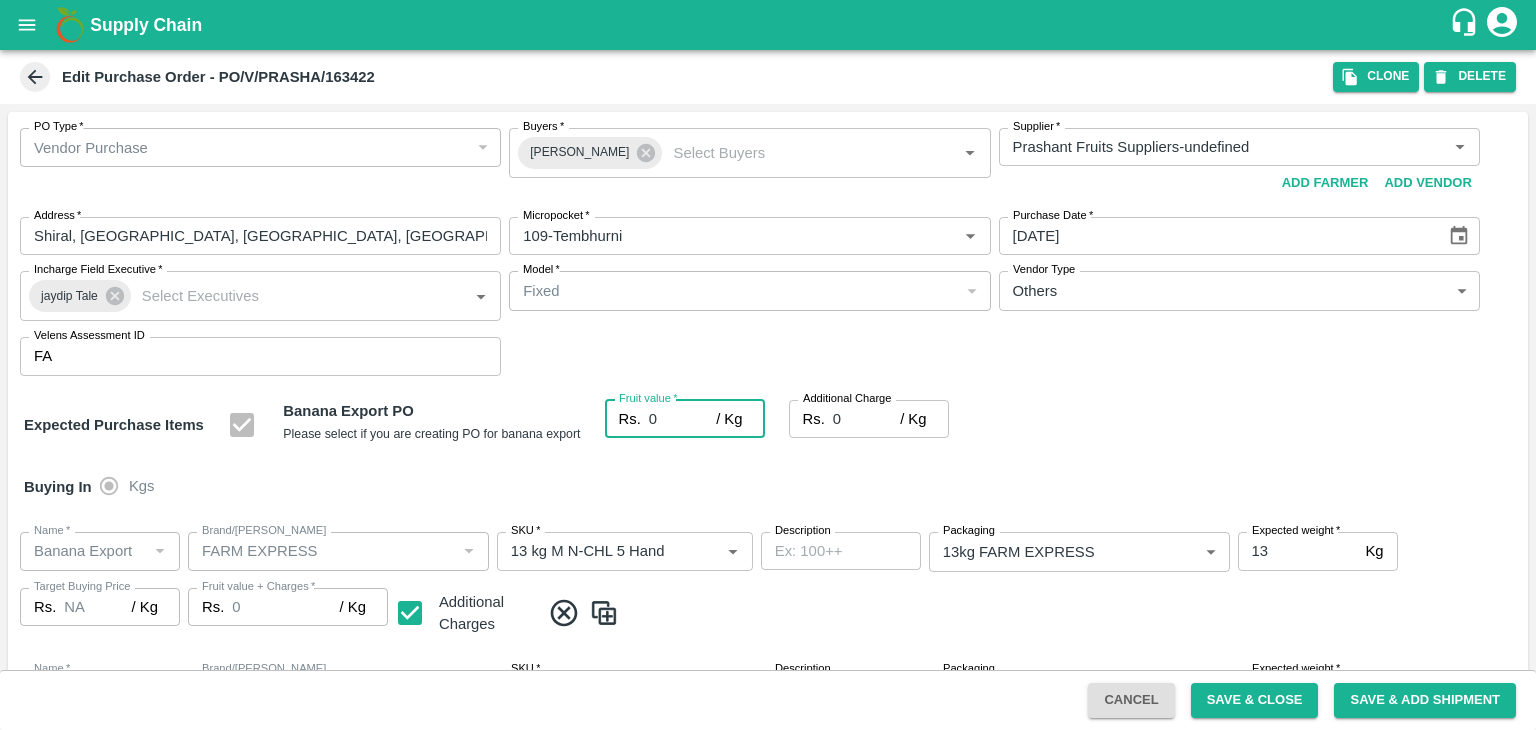 drag, startPoint x: 665, startPoint y: 412, endPoint x: 656, endPoint y: 421, distance: 12.727922 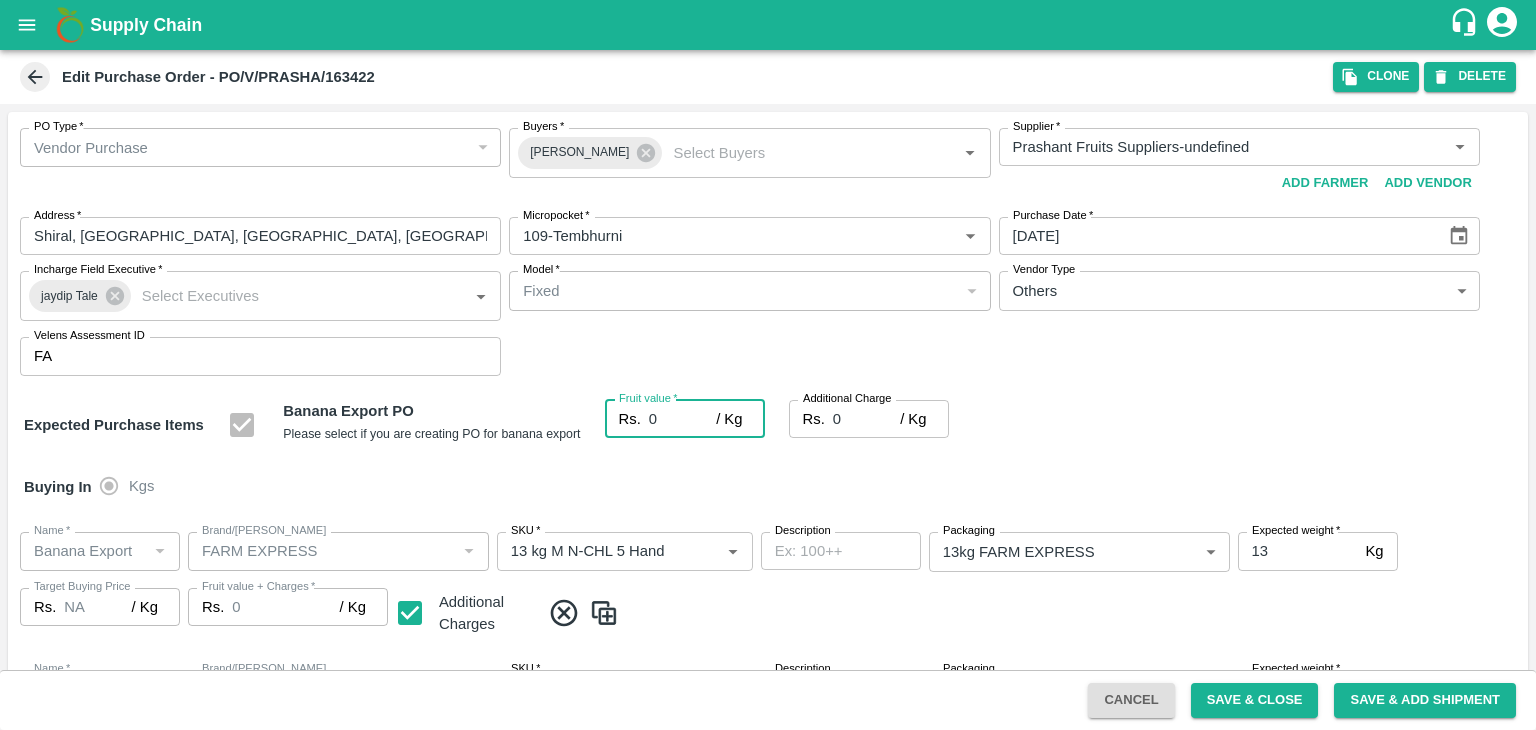 click on "0" at bounding box center [682, 419] 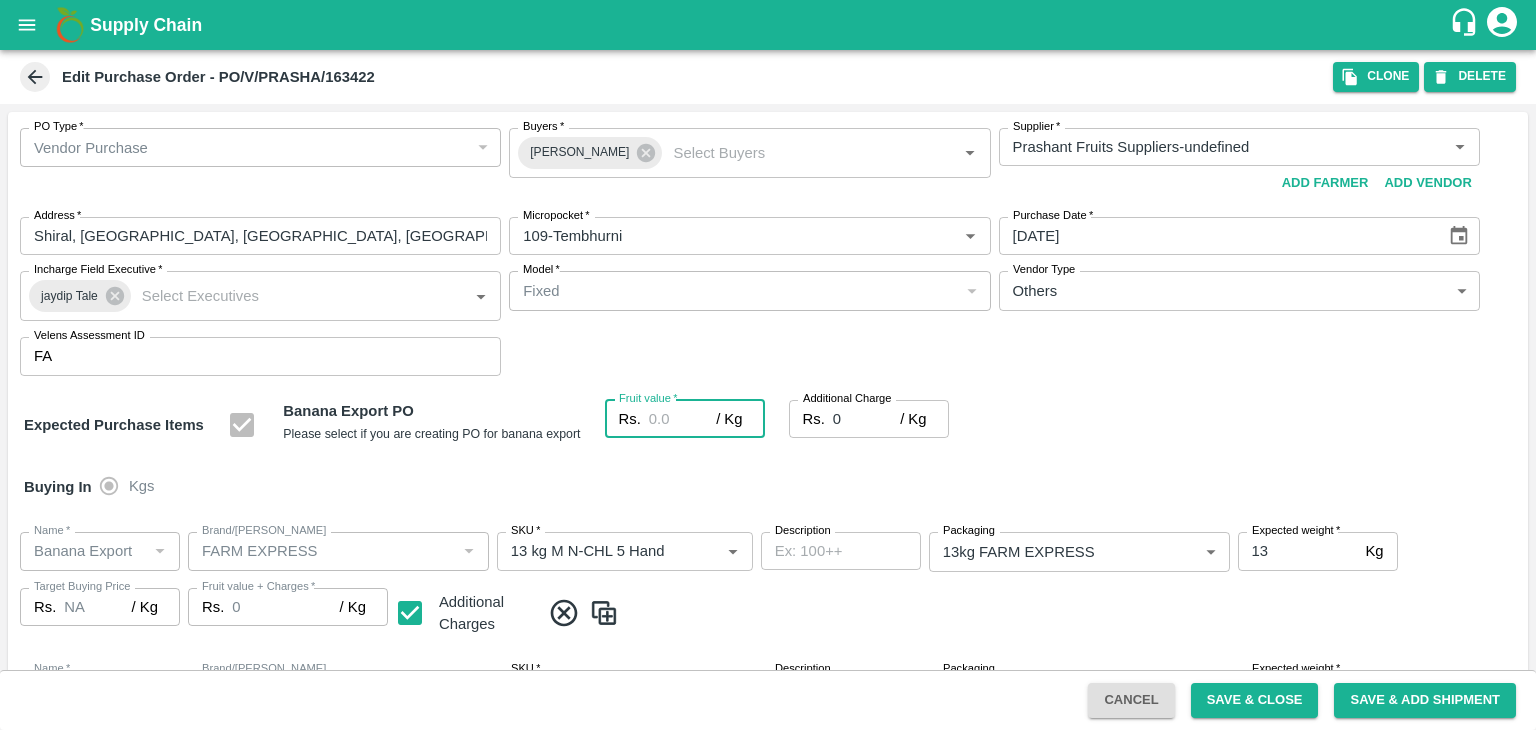 type on "2" 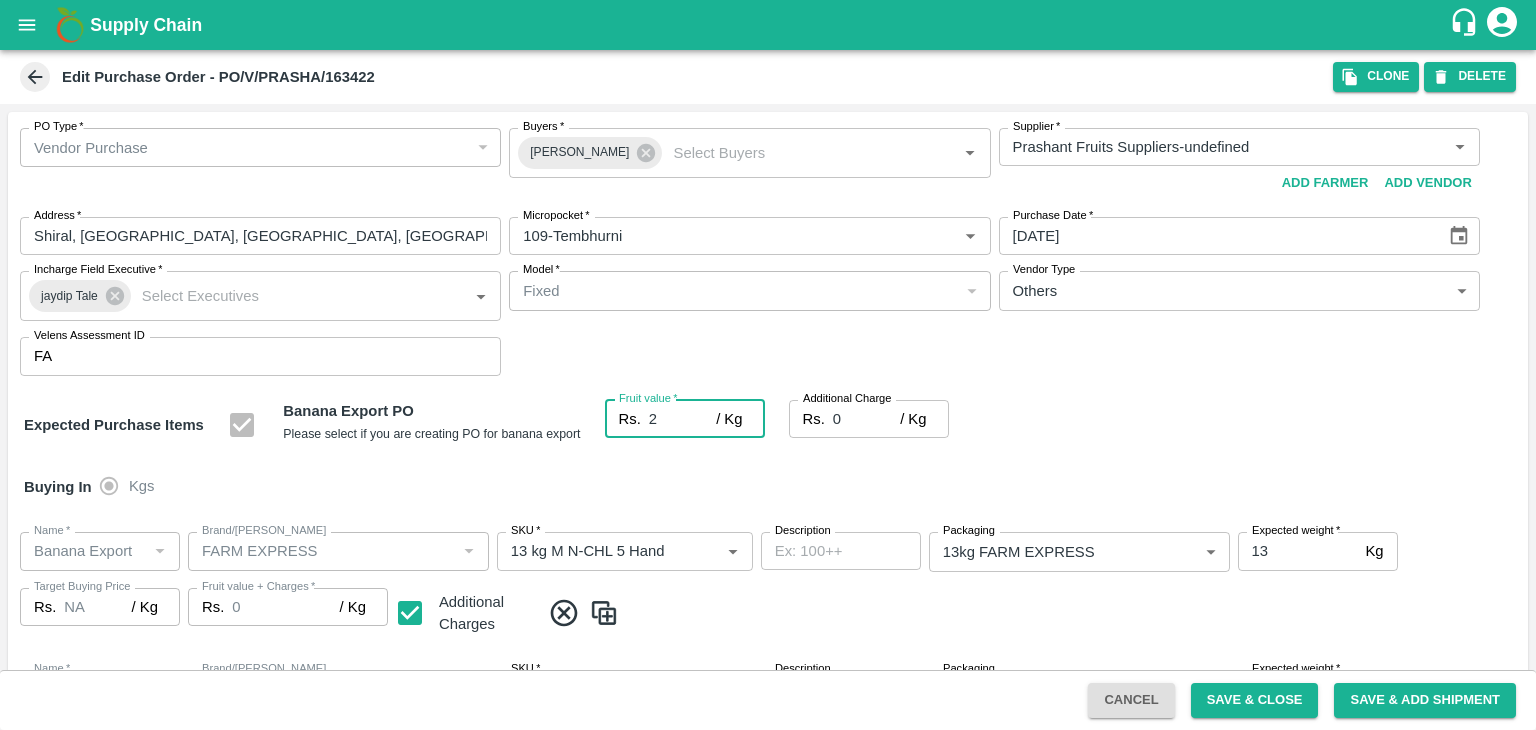 type on "2" 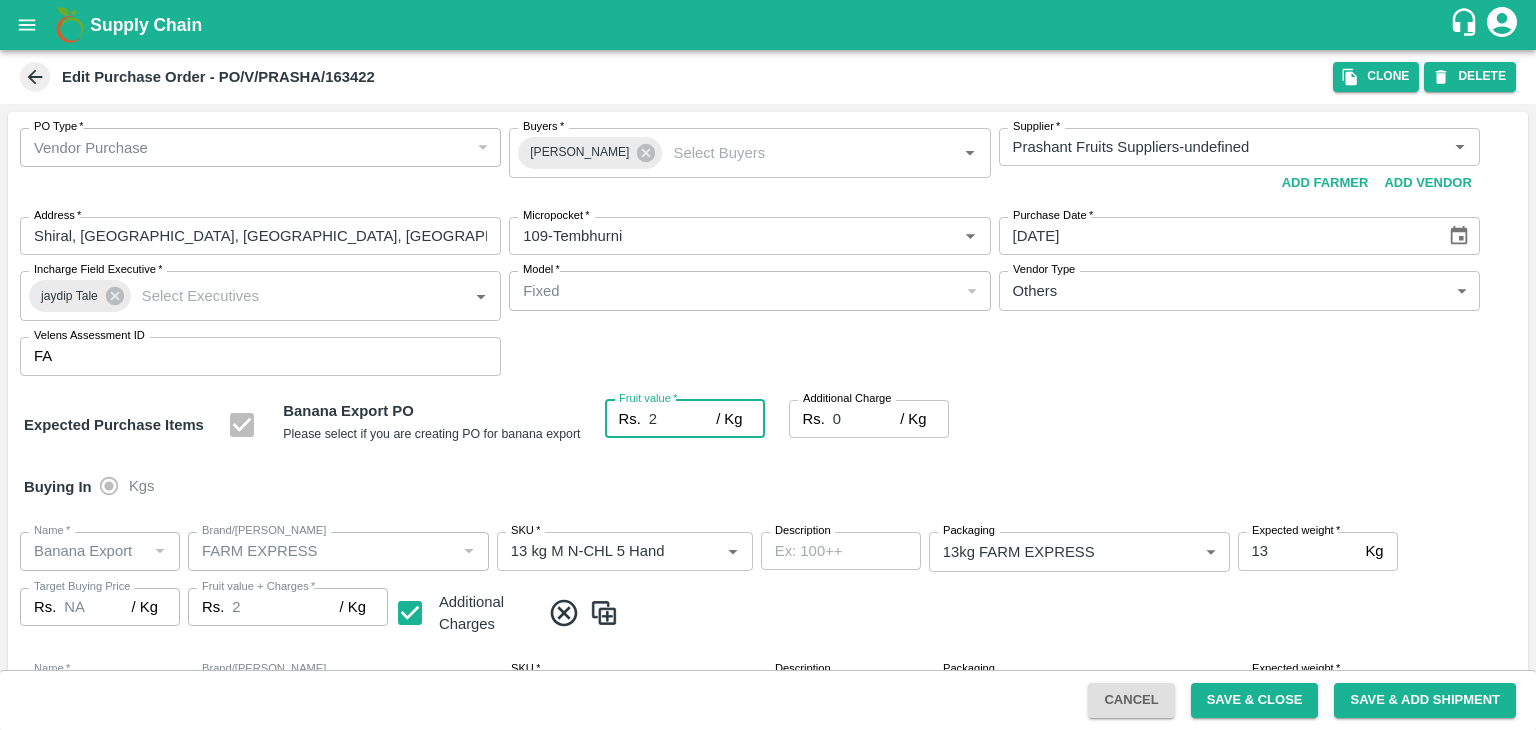 type on "27" 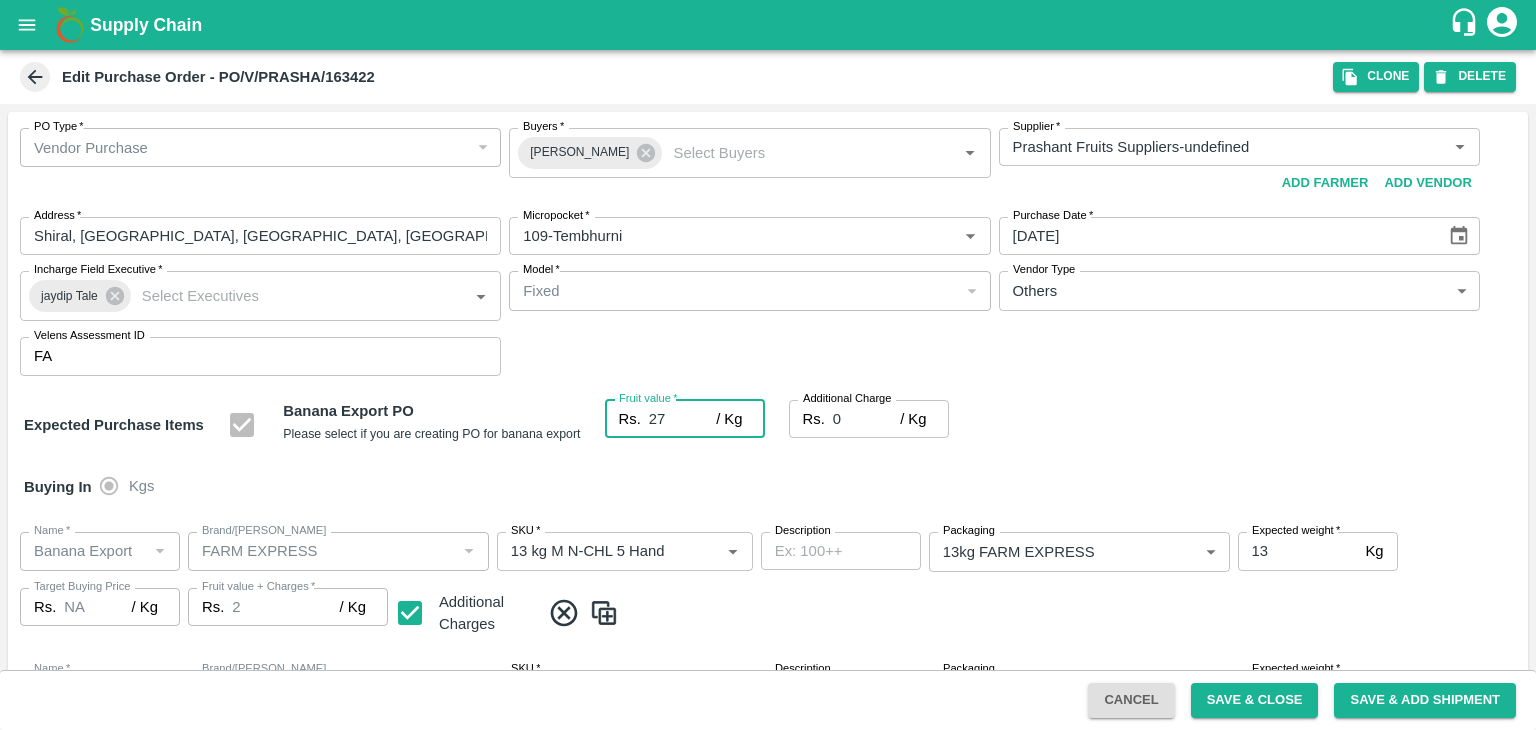 type on "27" 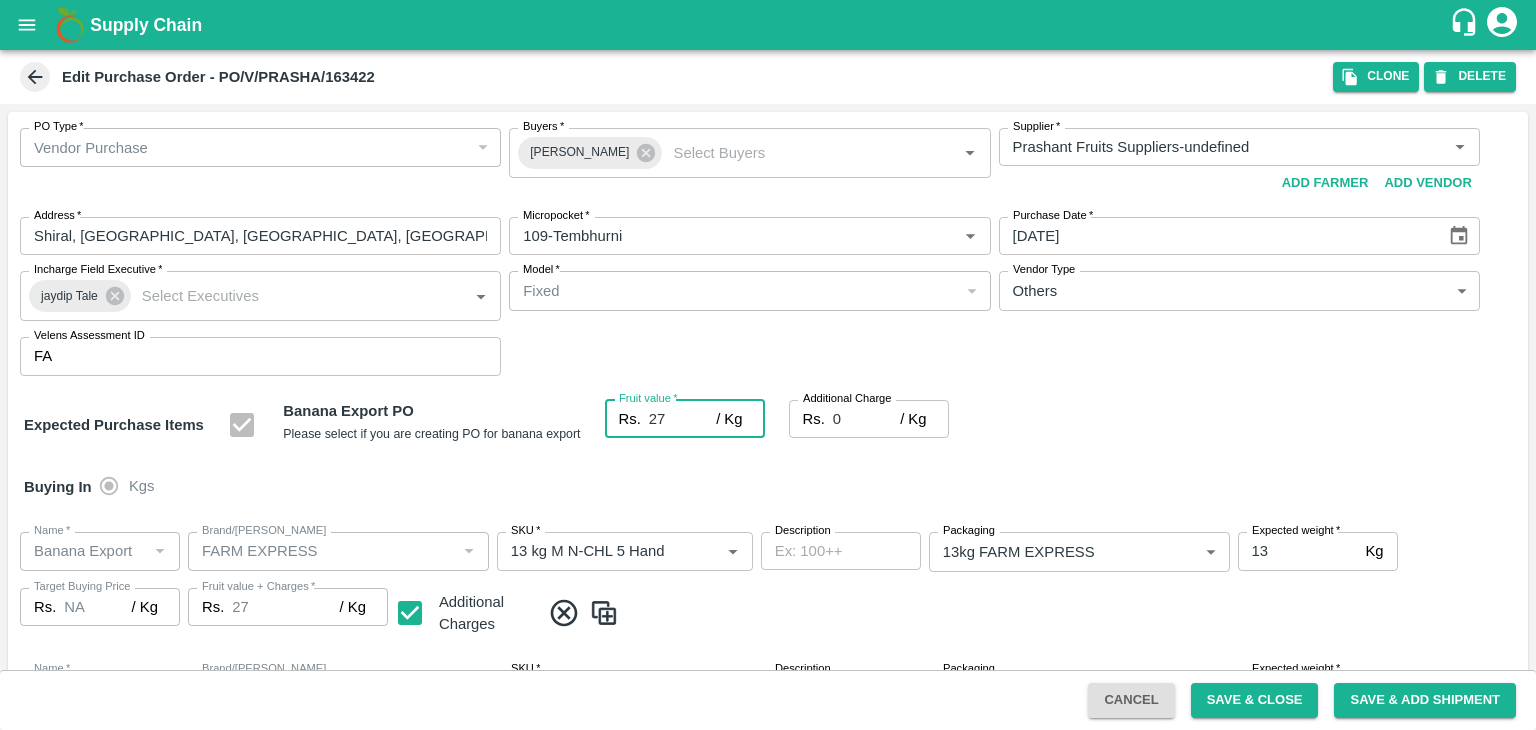 type on "27" 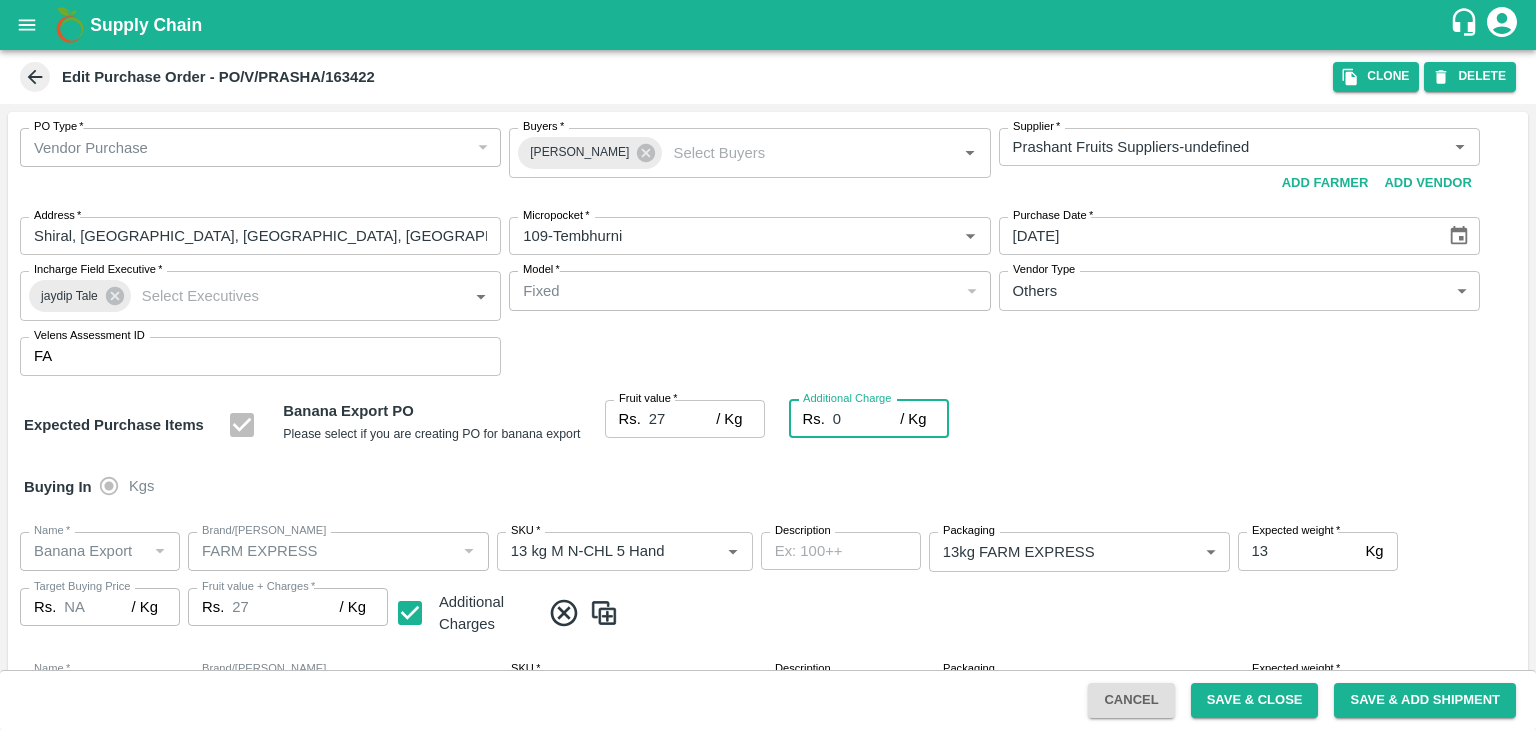 type on "2" 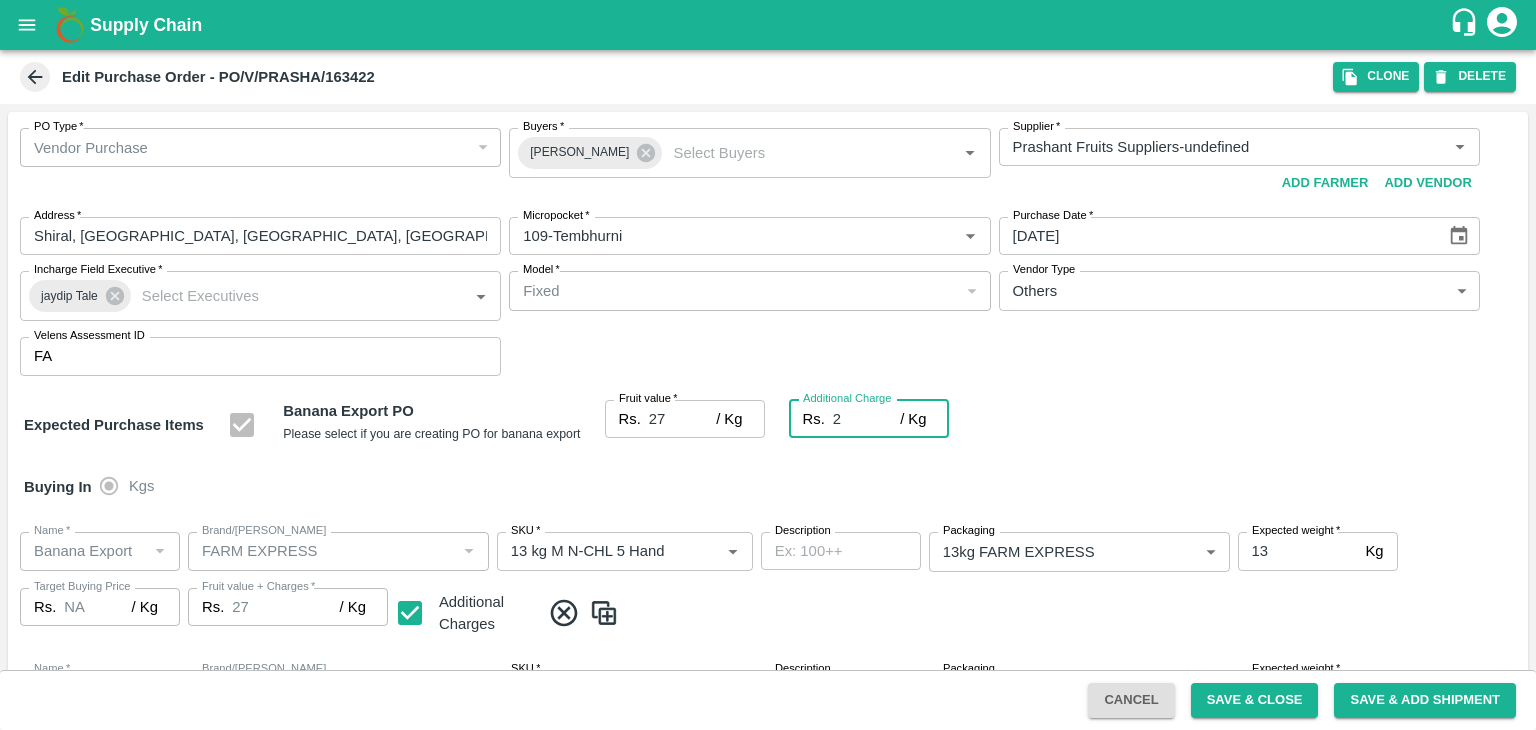 type on "29" 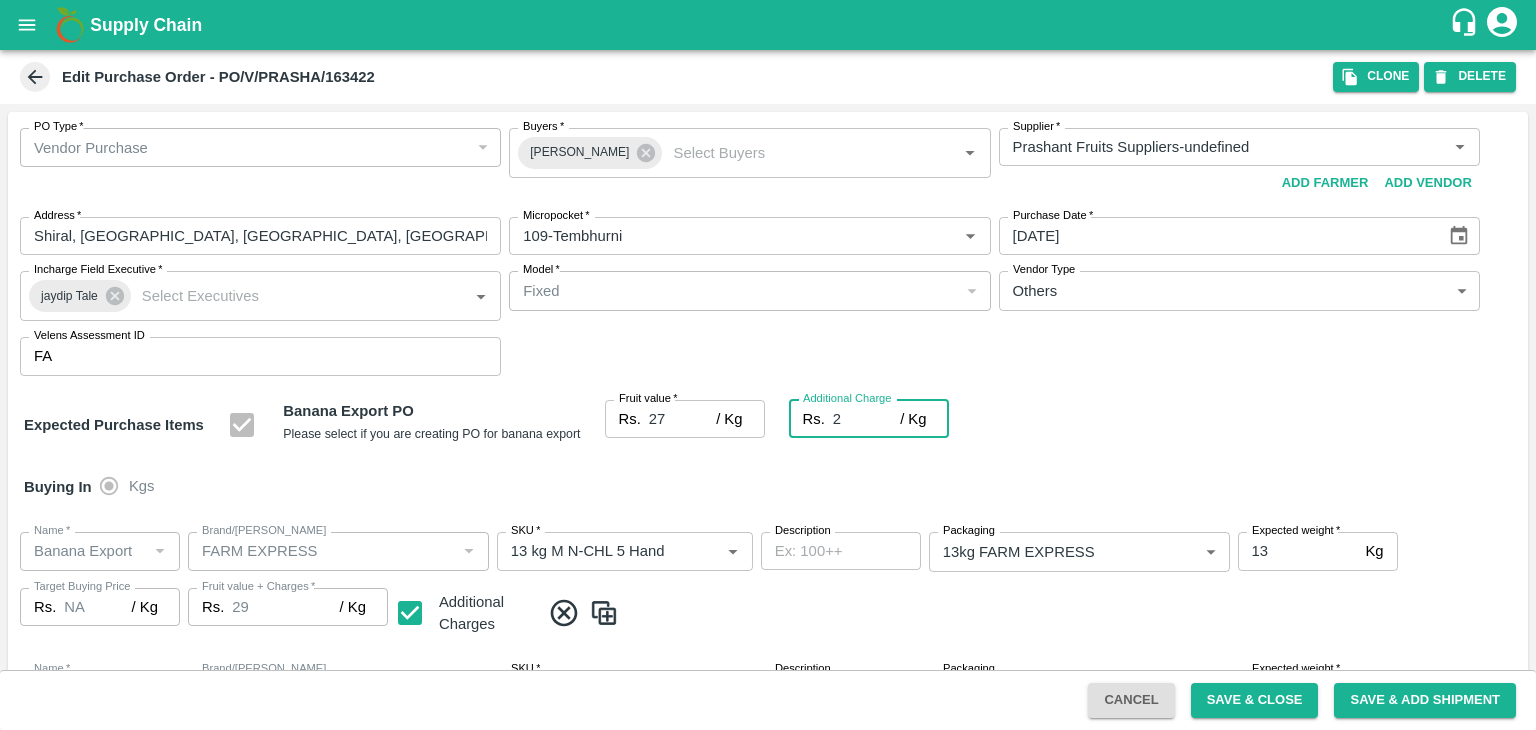 type on "29" 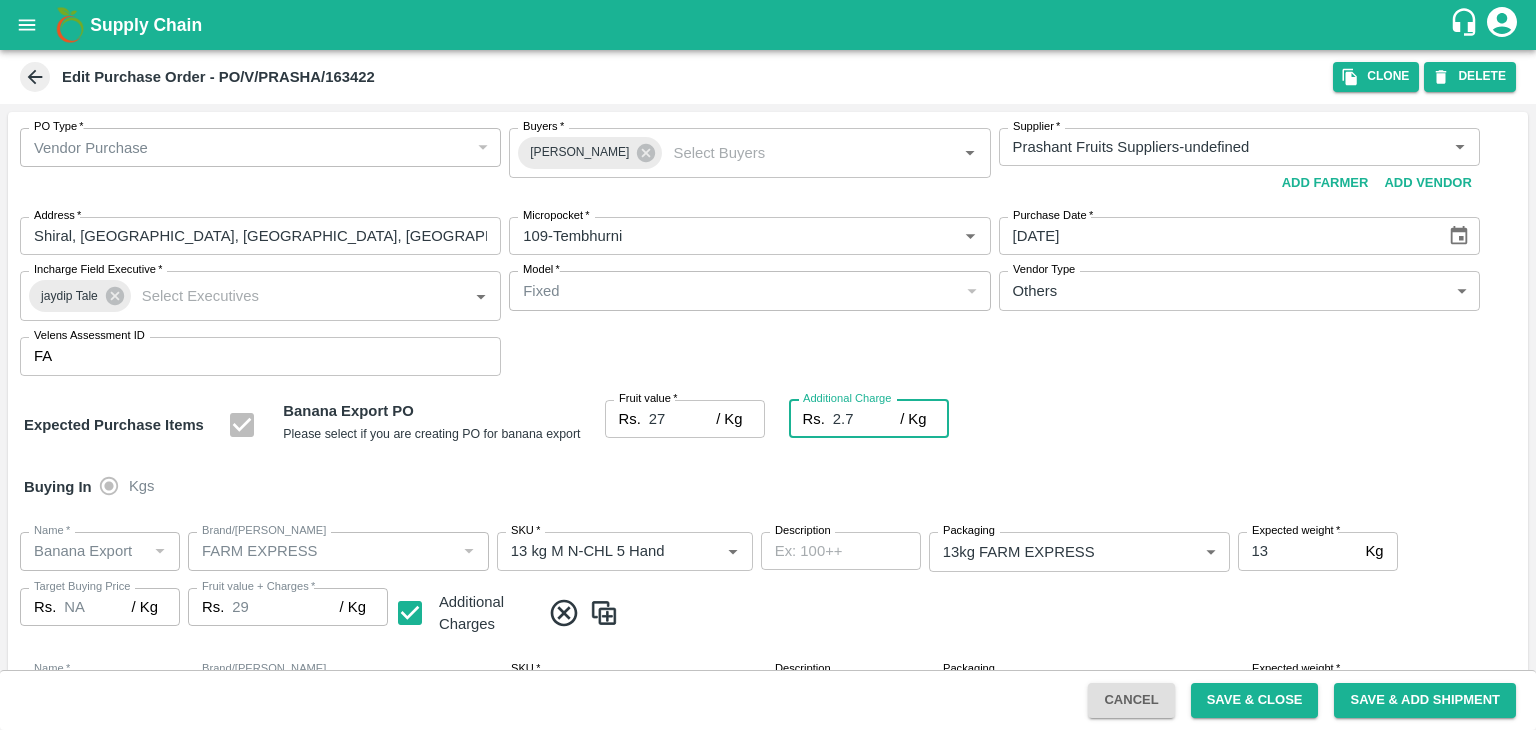 type on "29.7" 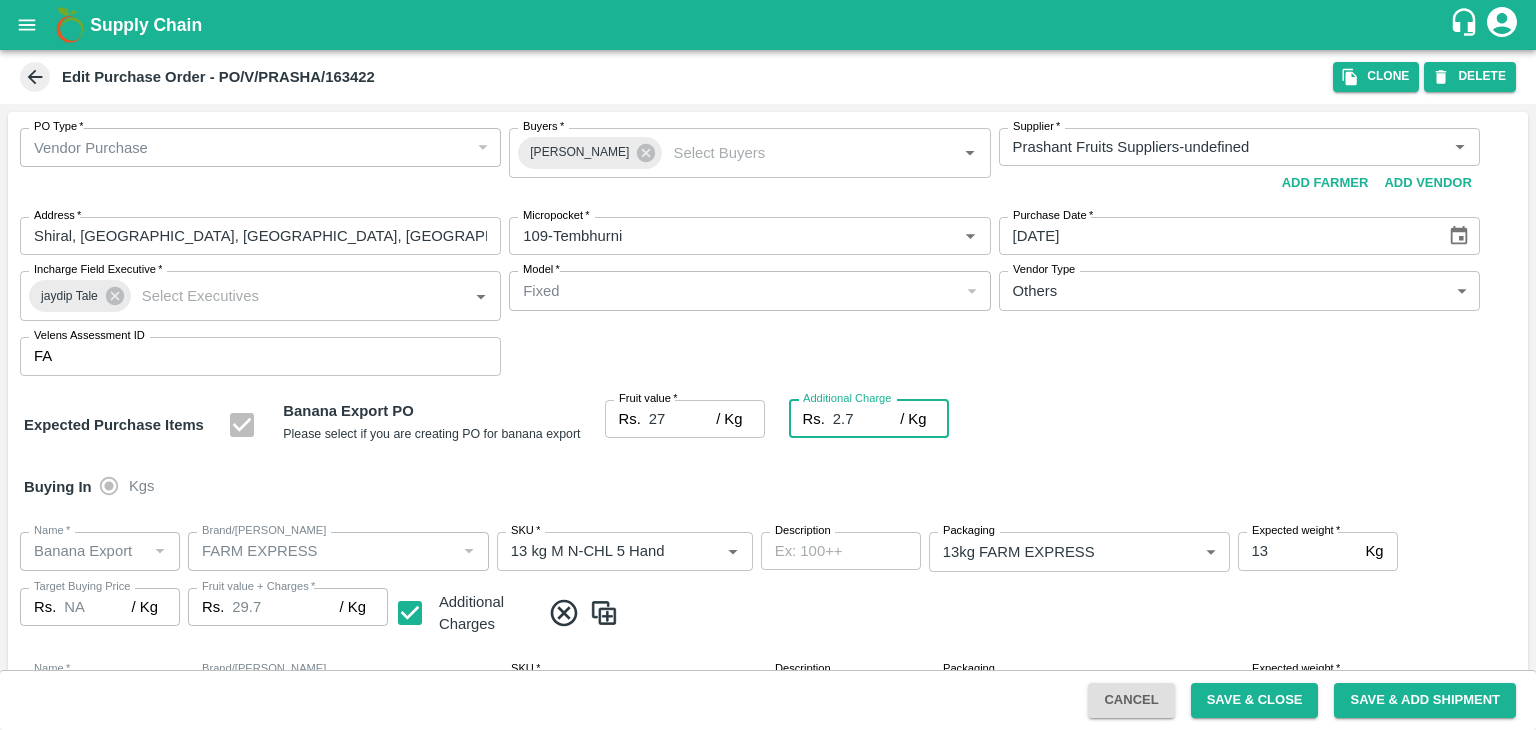 type on "2.75" 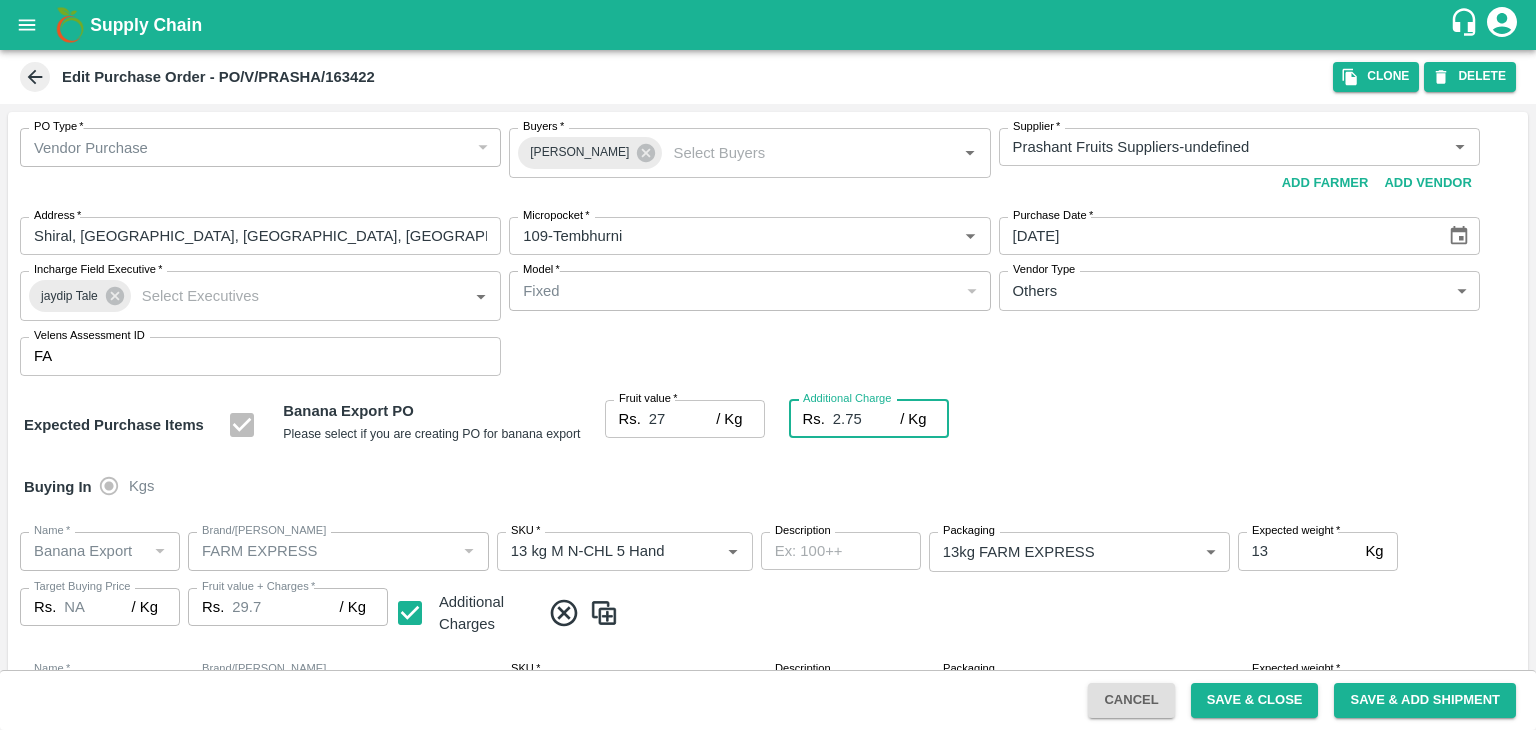 type on "29.75" 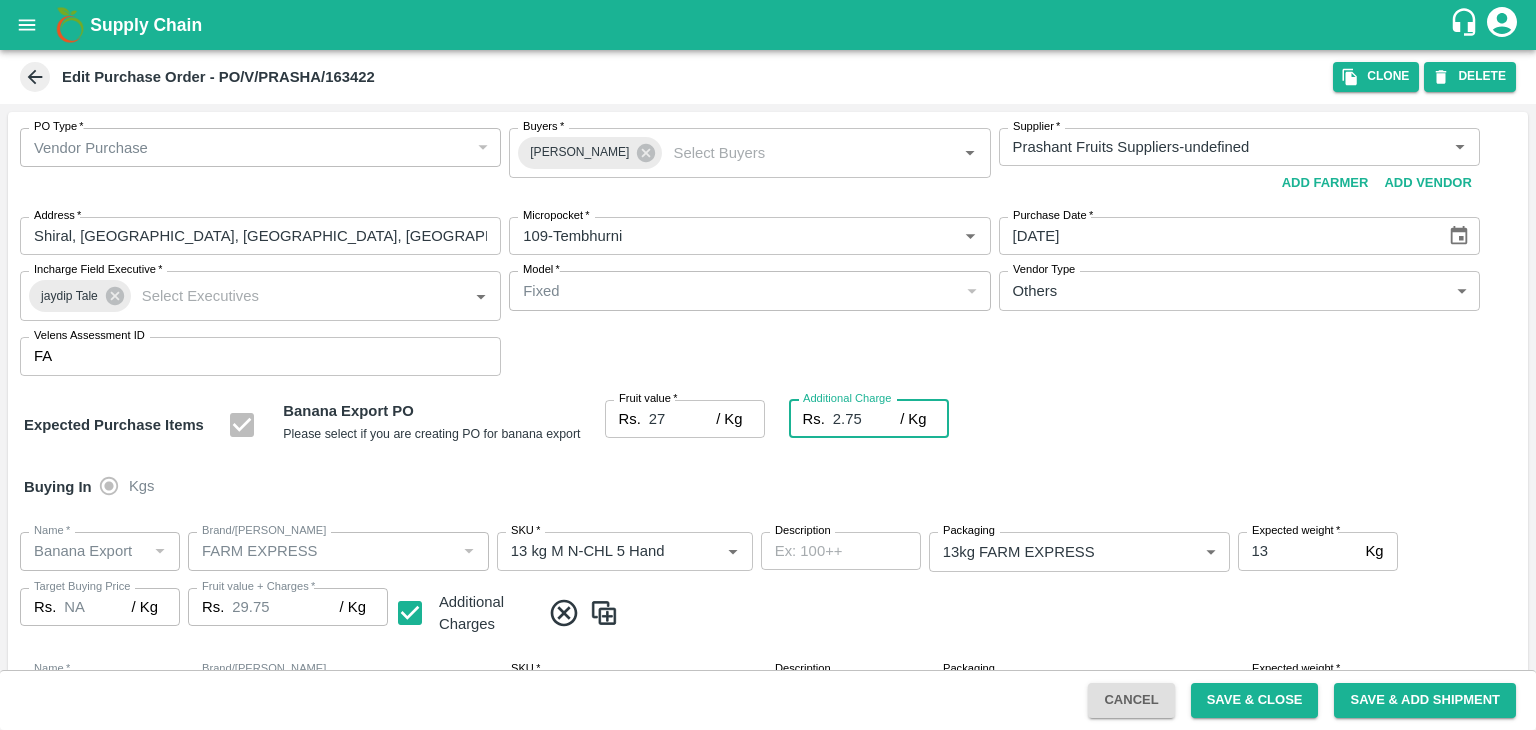 type on "2.75" 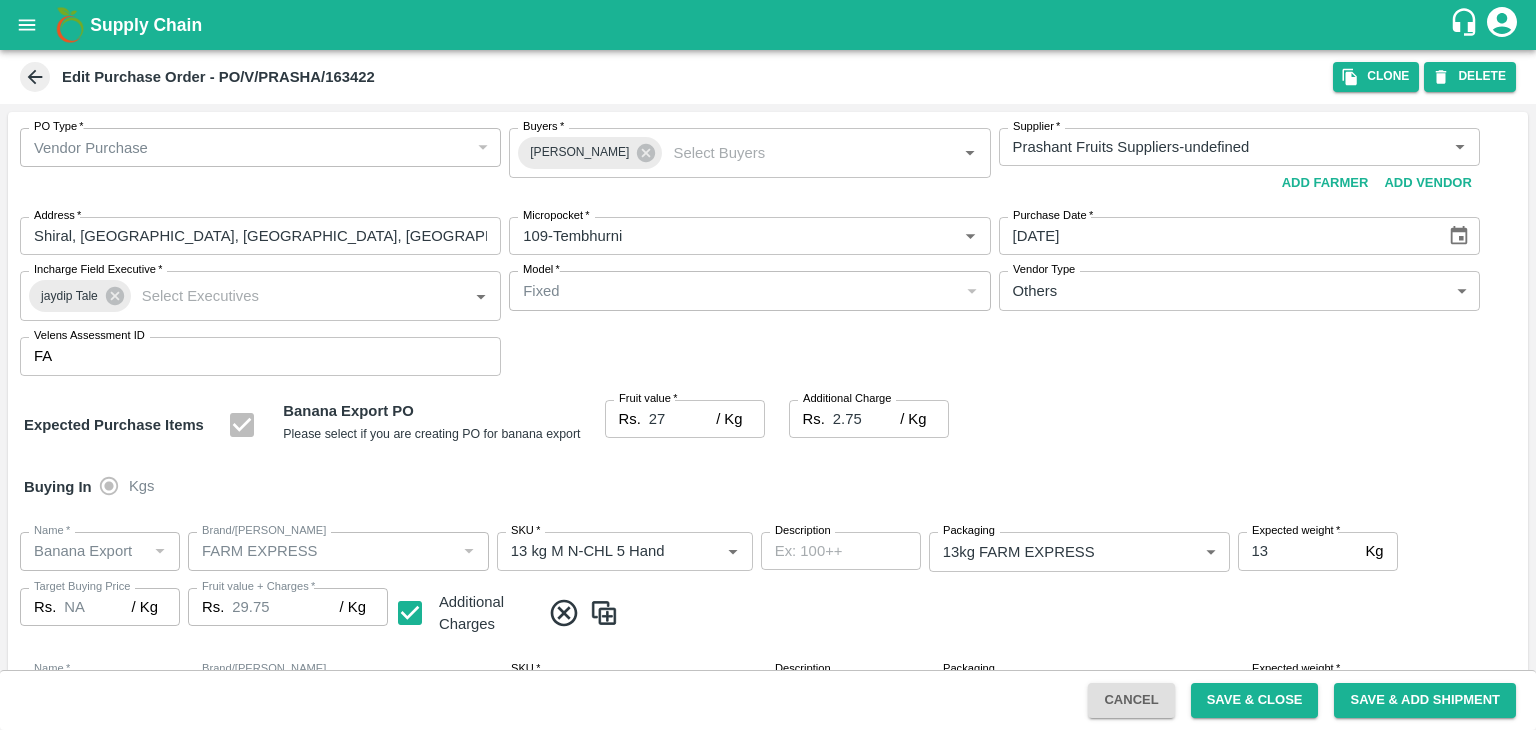click on "Buying In Kgs" at bounding box center (768, 487) 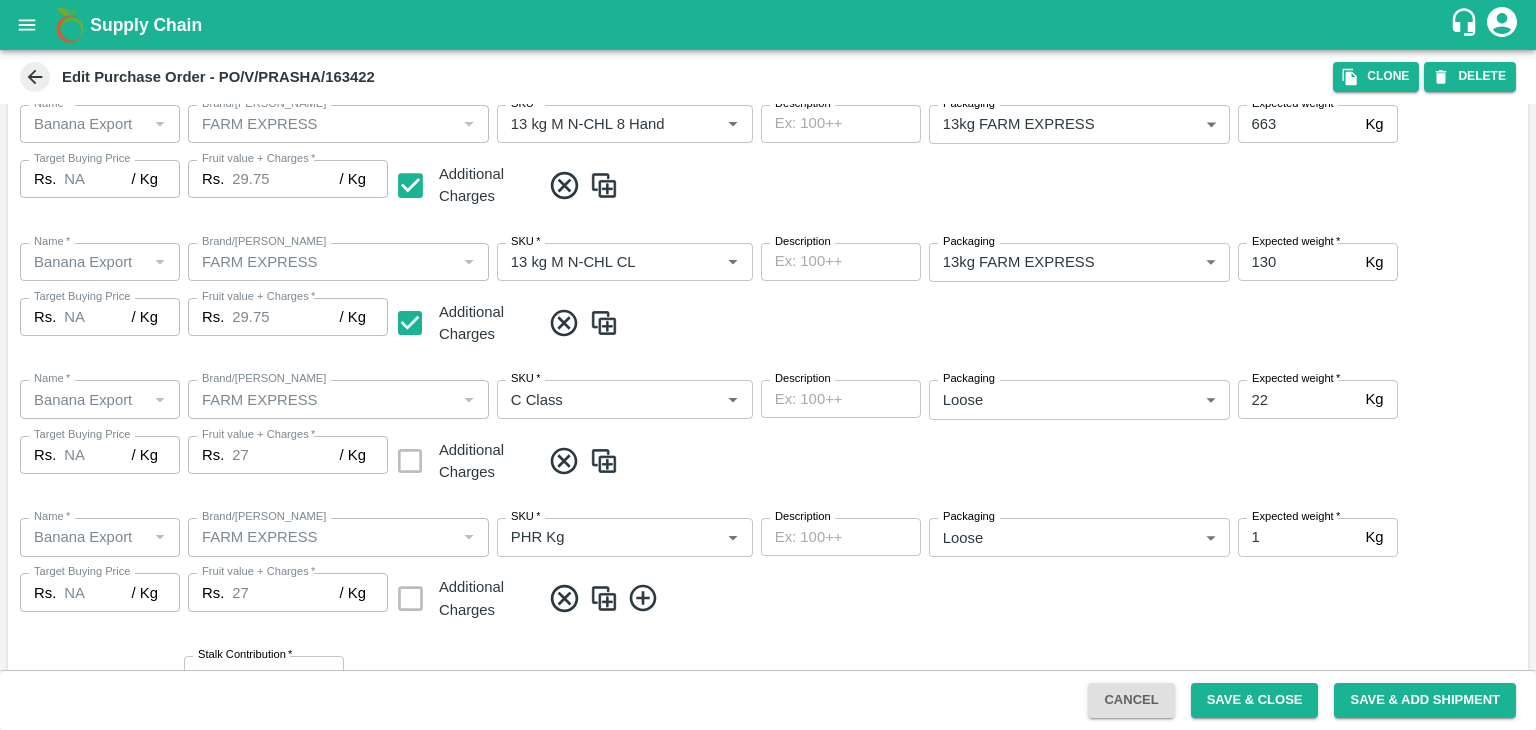 scroll, scrollTop: 702, scrollLeft: 0, axis: vertical 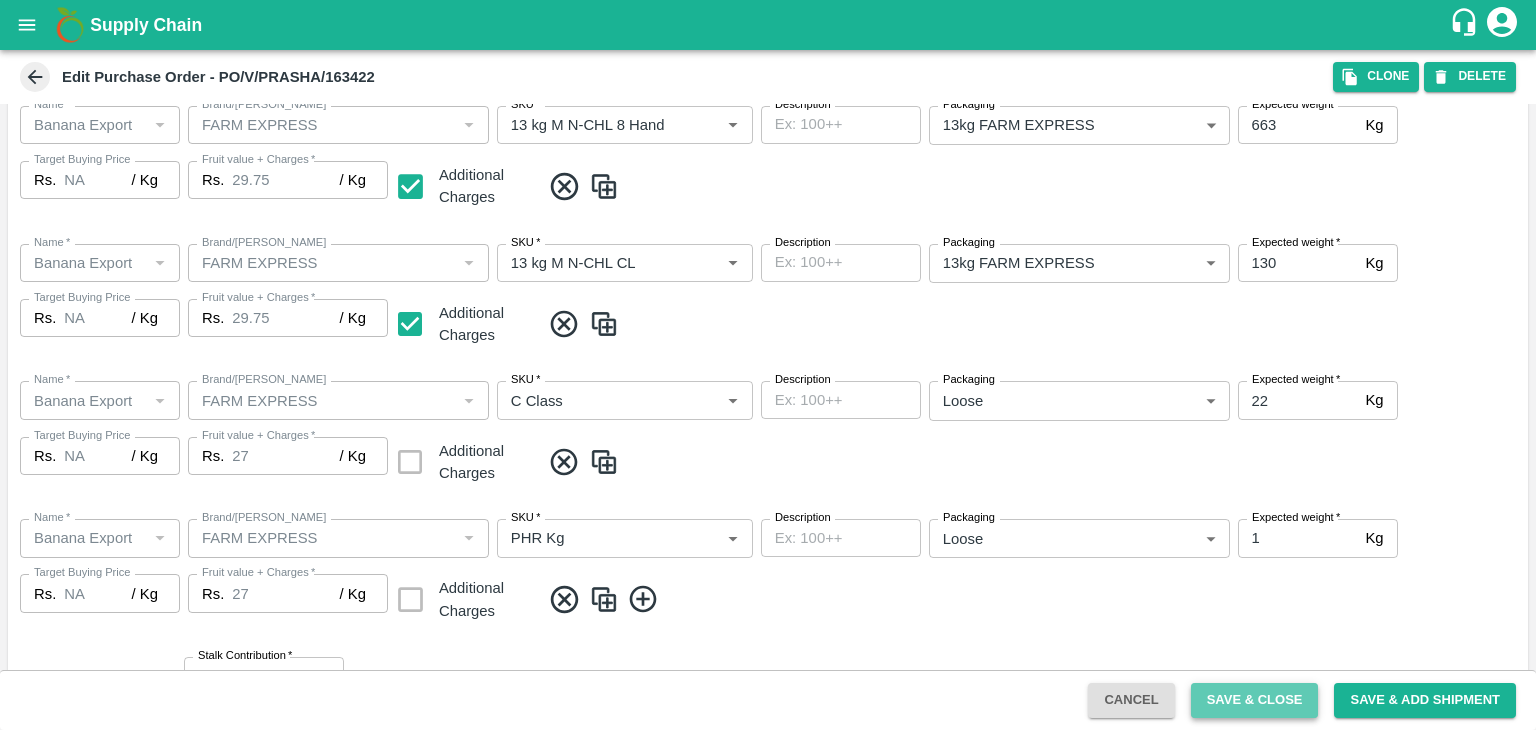 click on "Save & Close" at bounding box center [1255, 700] 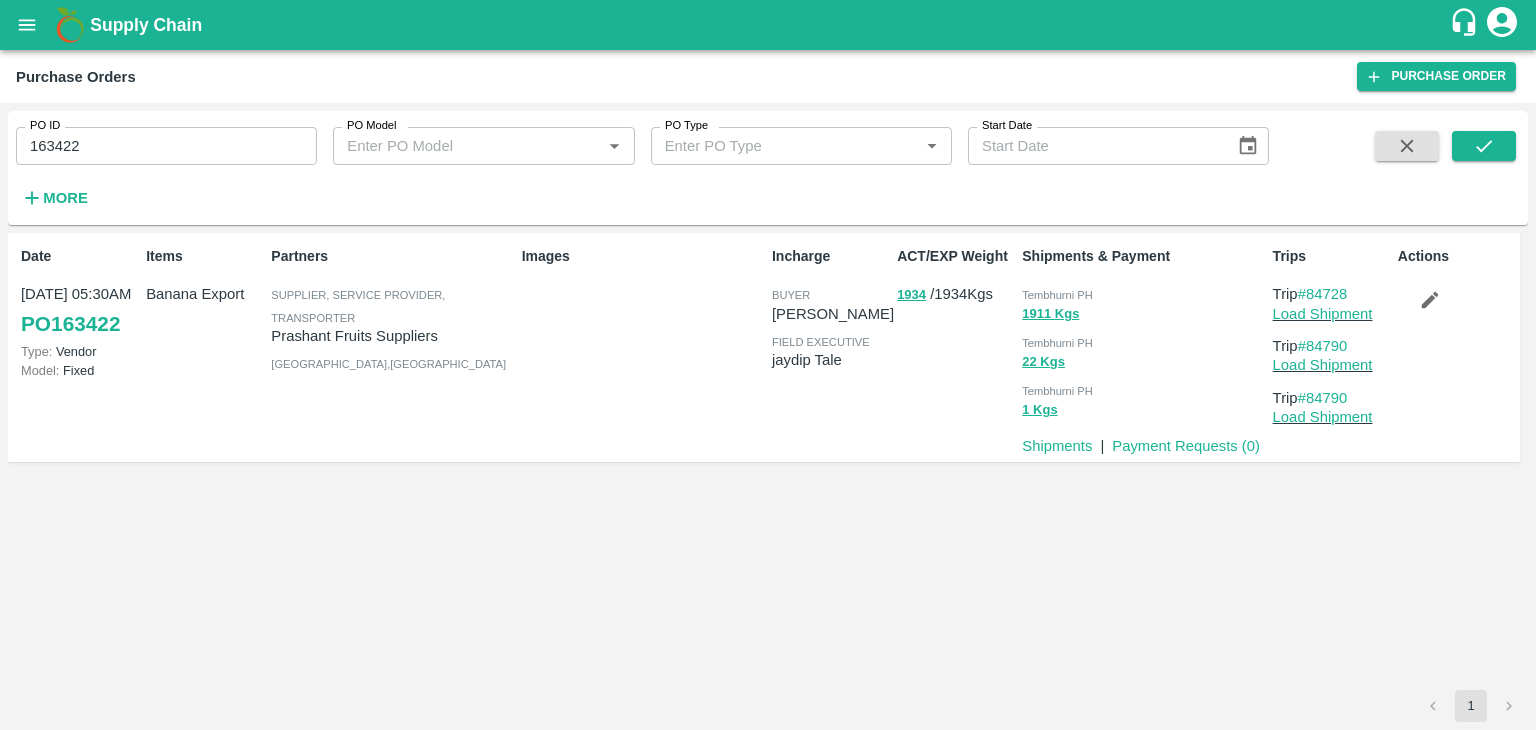 click on "163422" at bounding box center (166, 146) 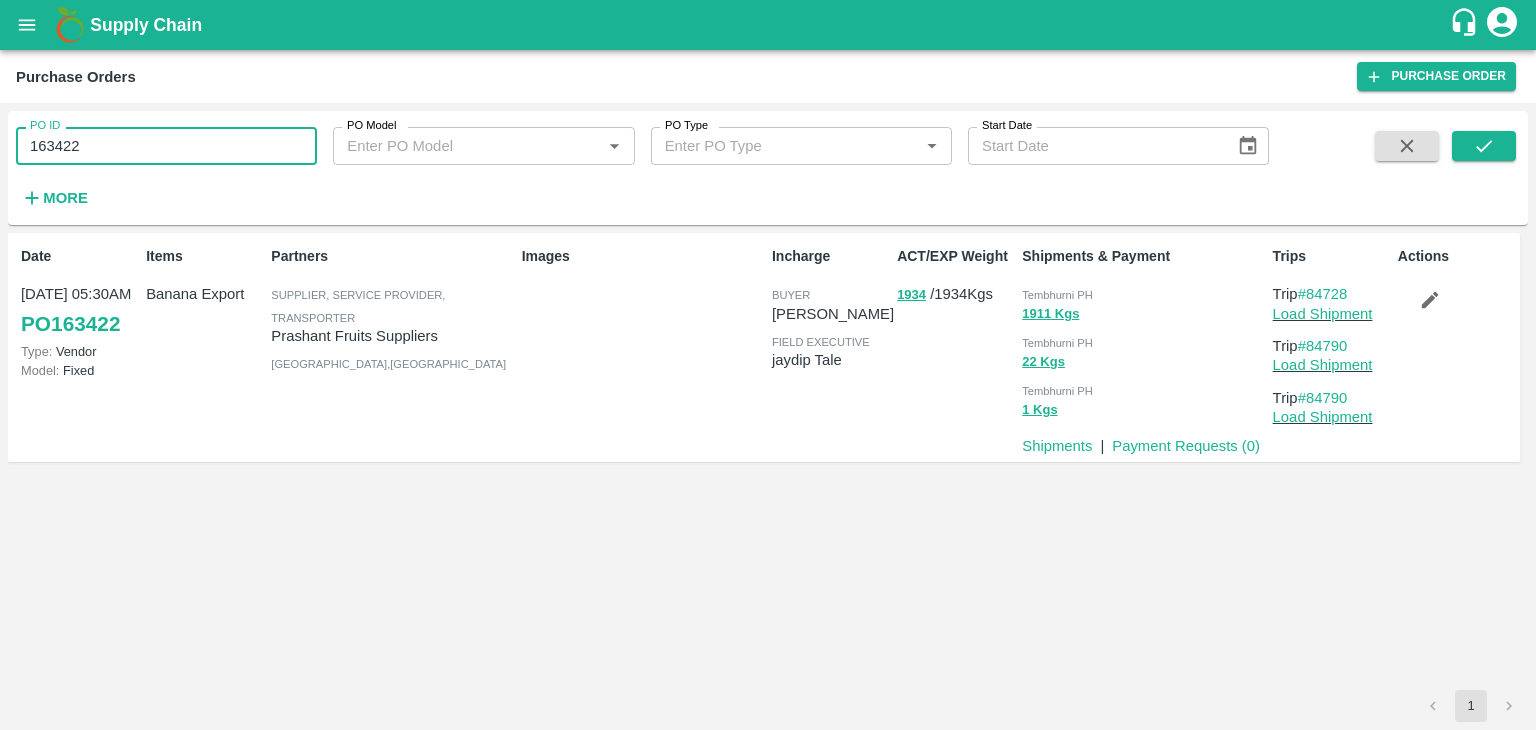 paste 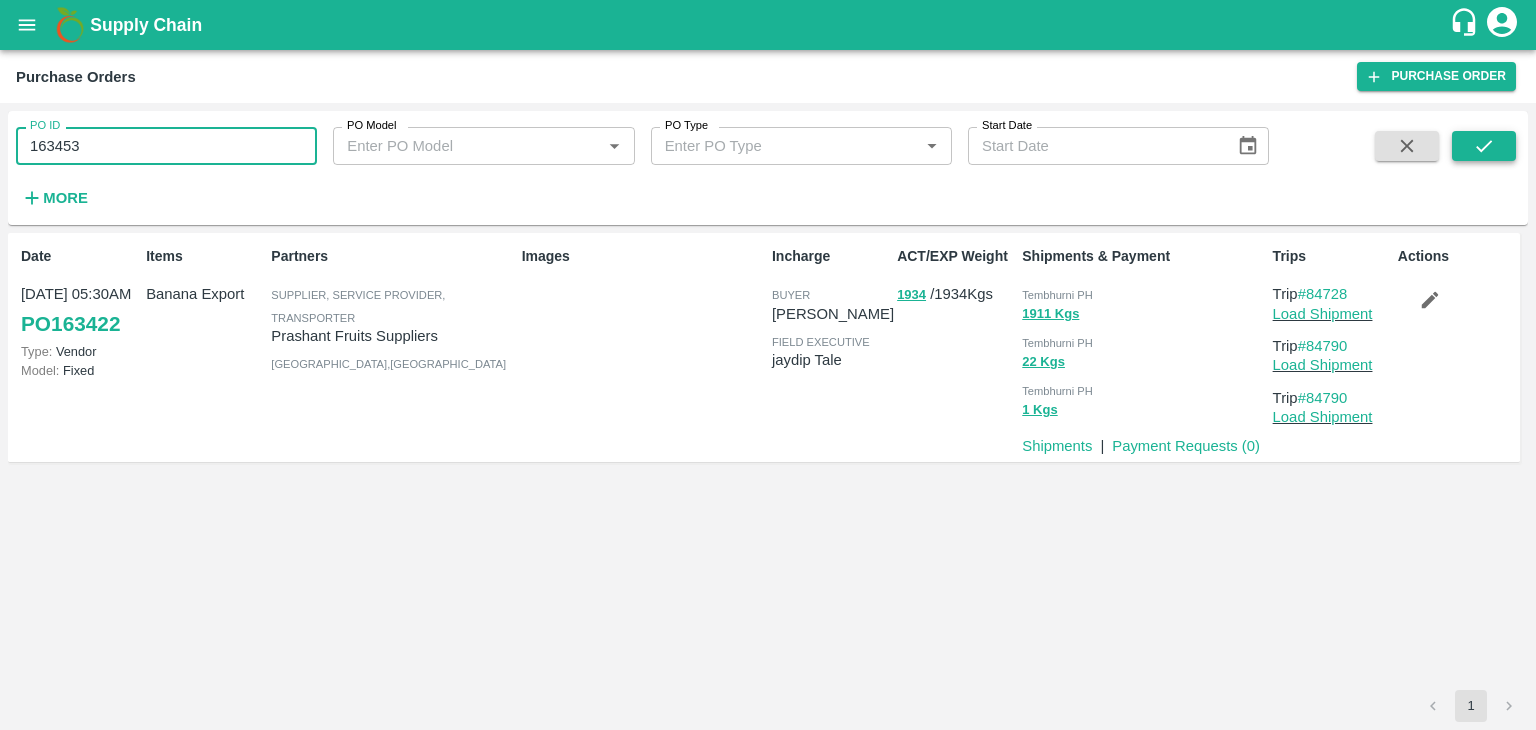 type on "163453" 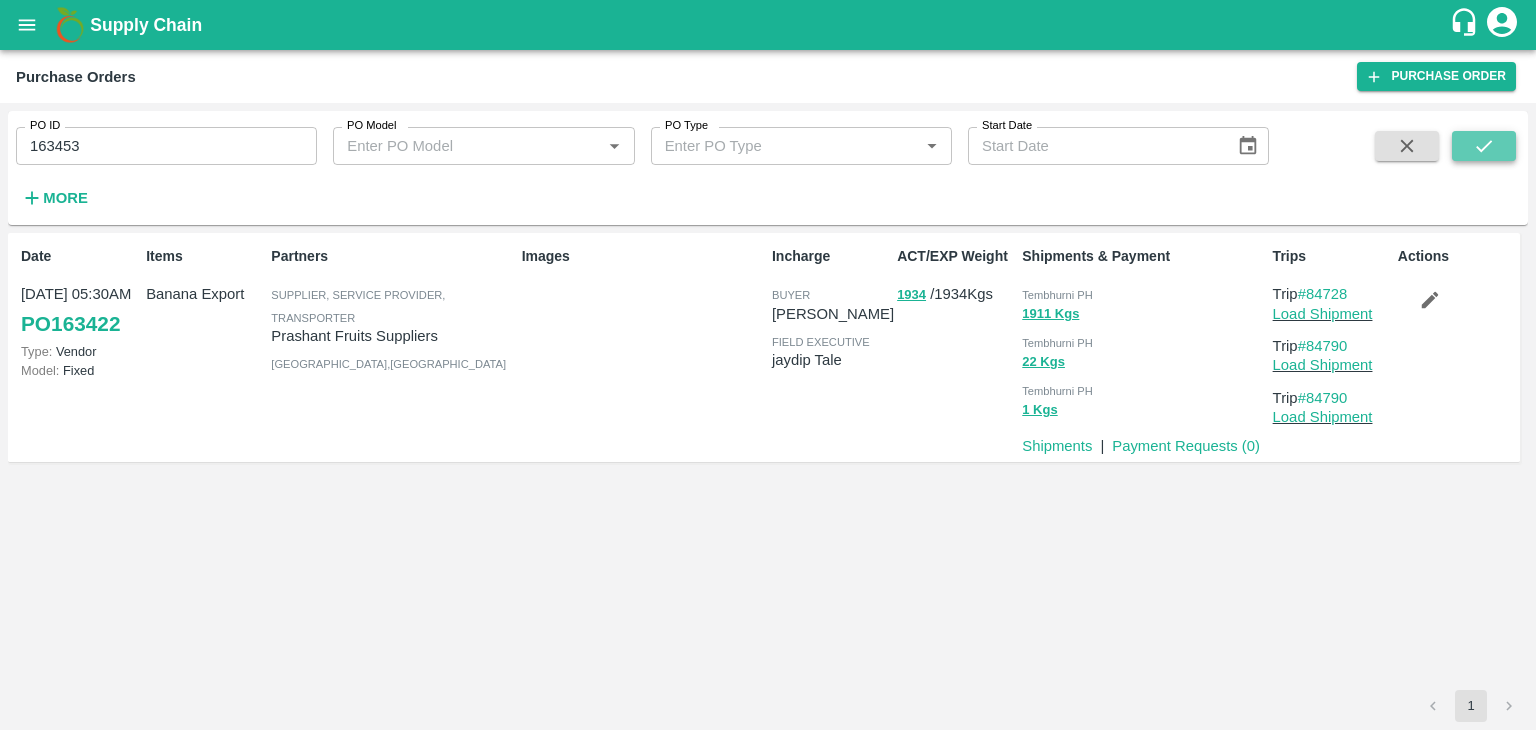 click 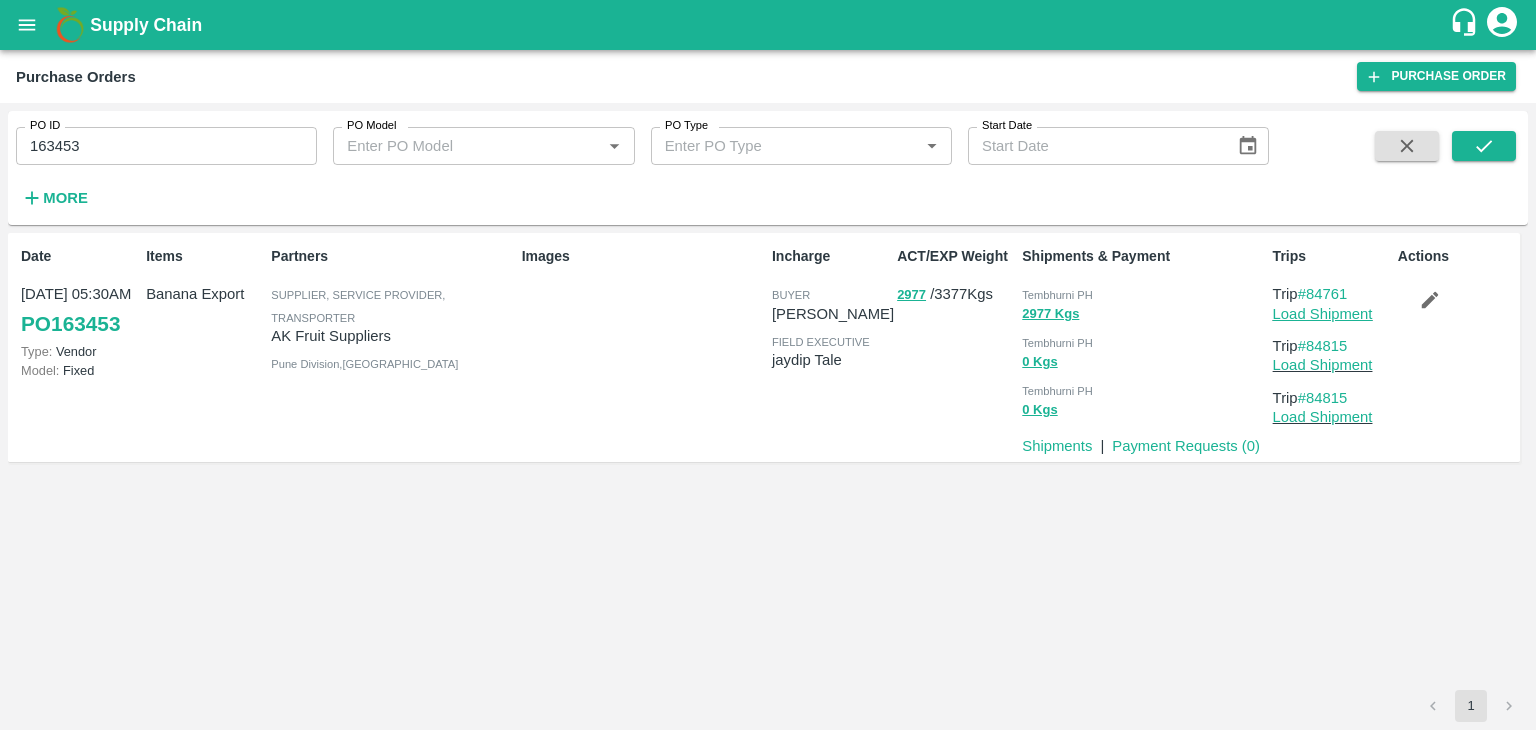 click on "Load Shipment" at bounding box center (1323, 314) 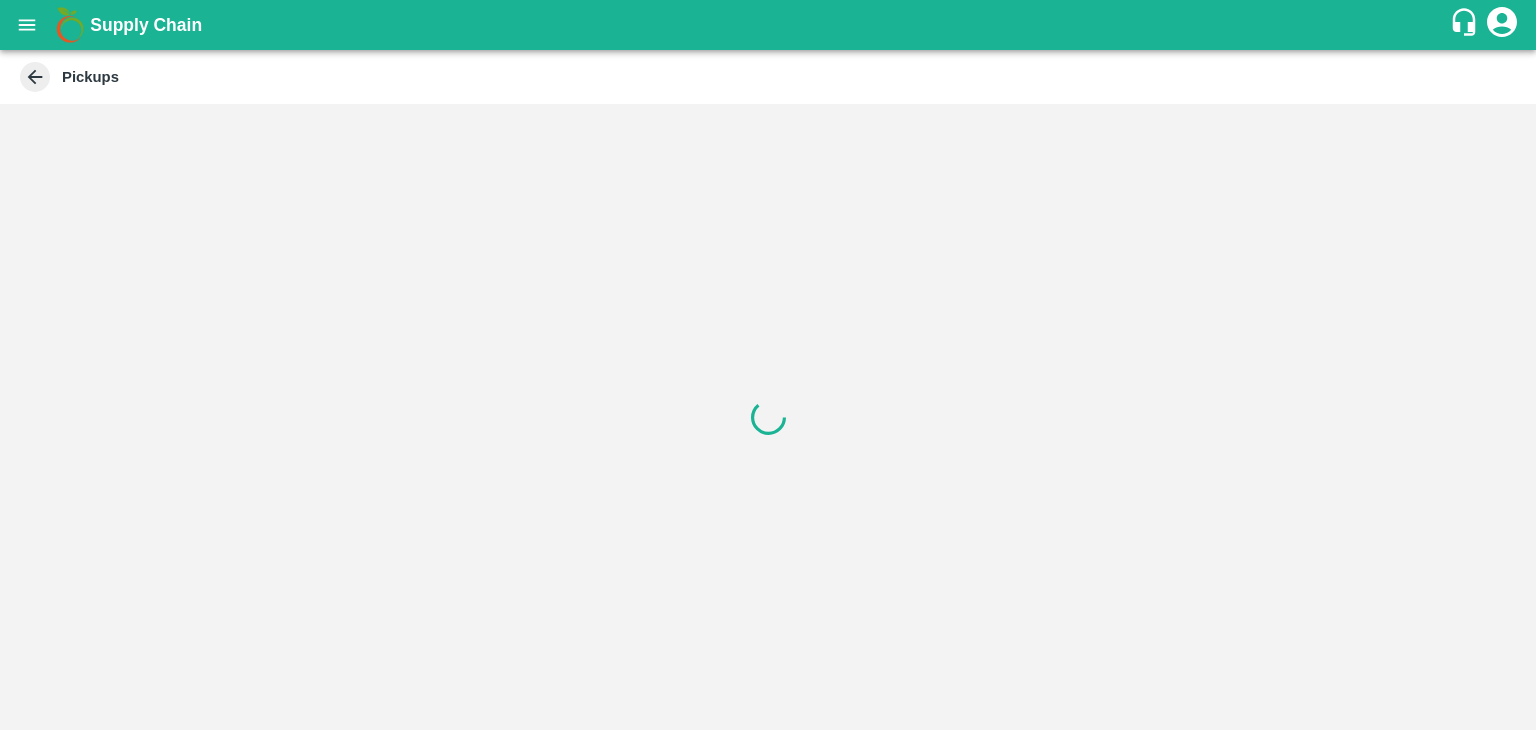 scroll, scrollTop: 0, scrollLeft: 0, axis: both 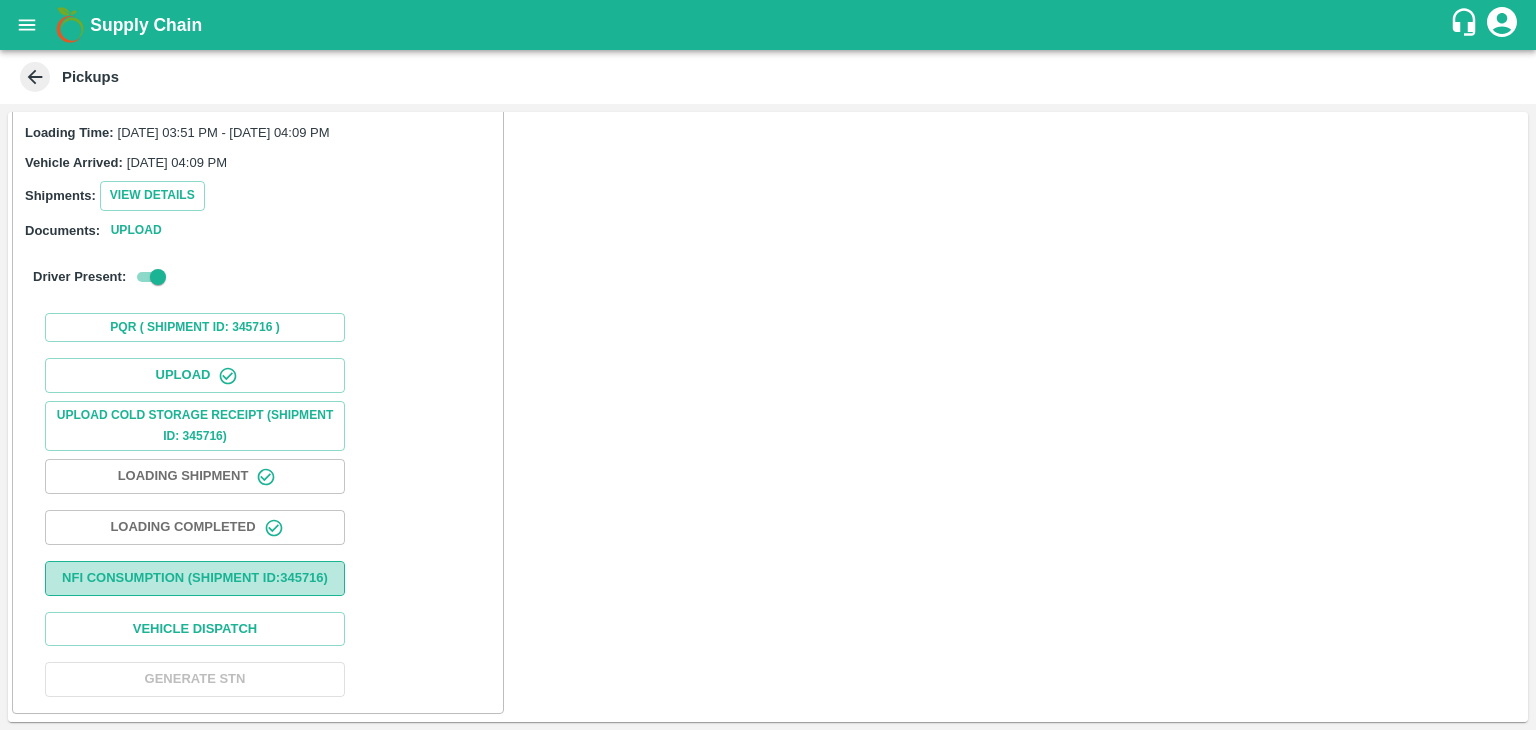 click on "Nfi Consumption (SHIPMENT ID:  345716 )" at bounding box center [195, 578] 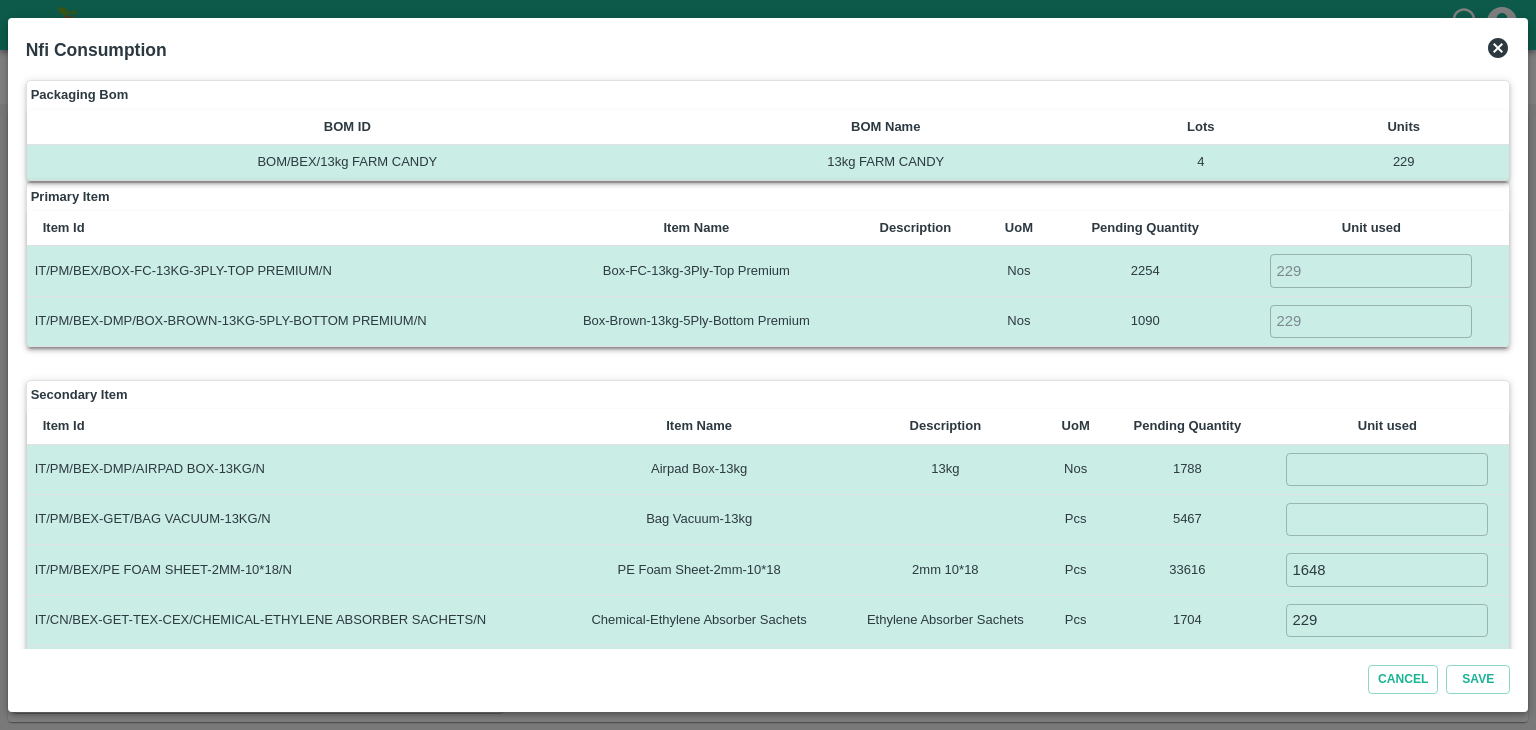 scroll, scrollTop: 43, scrollLeft: 0, axis: vertical 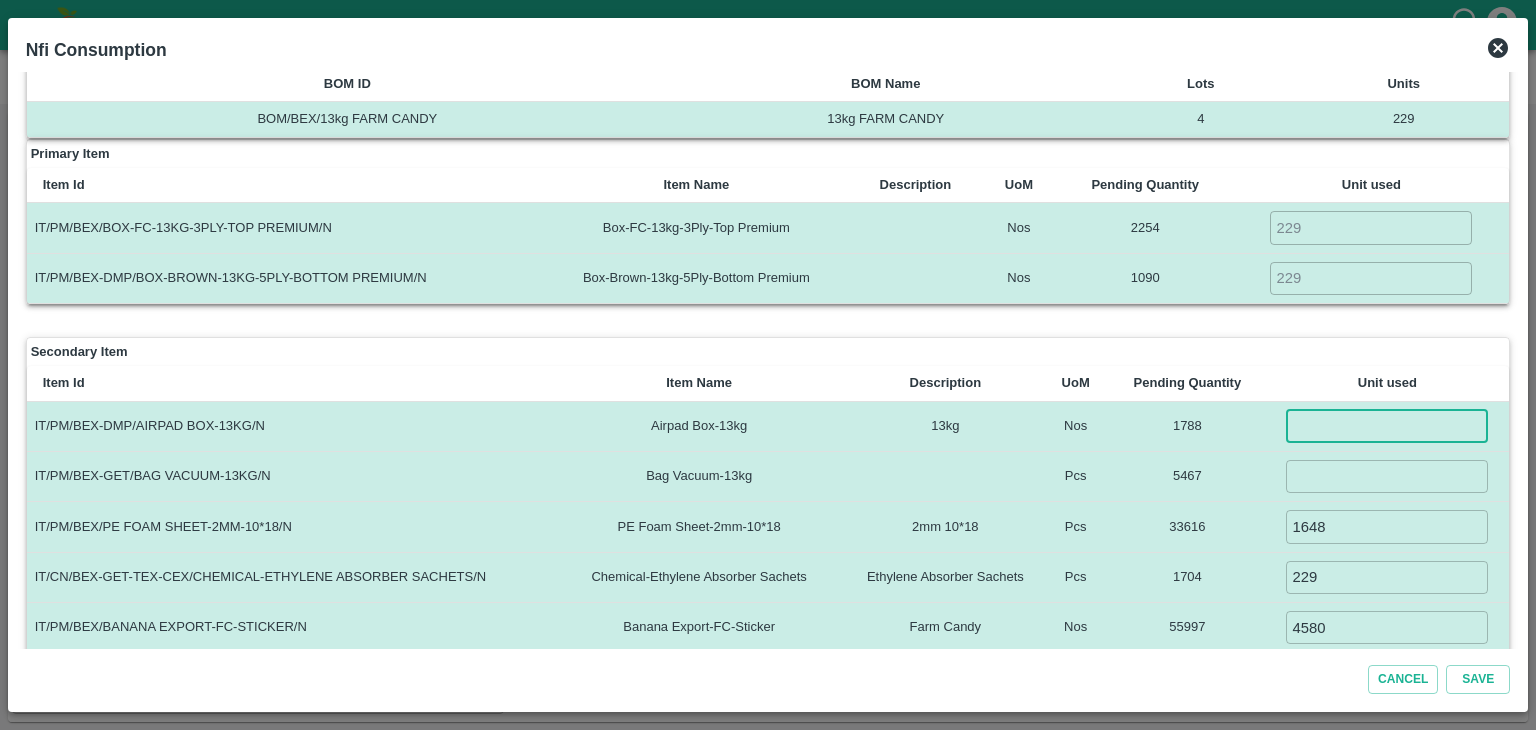 click at bounding box center (1387, 426) 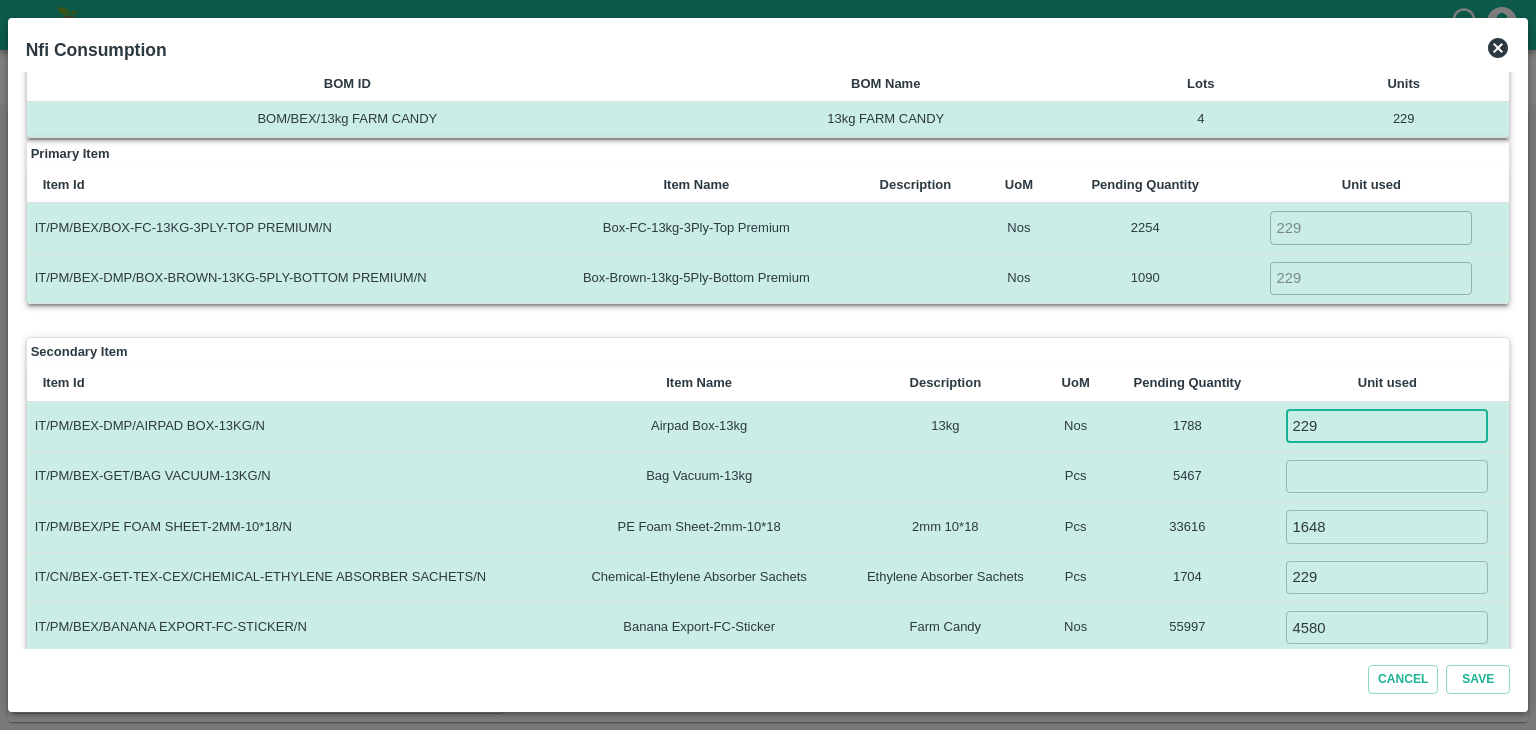 type on "229" 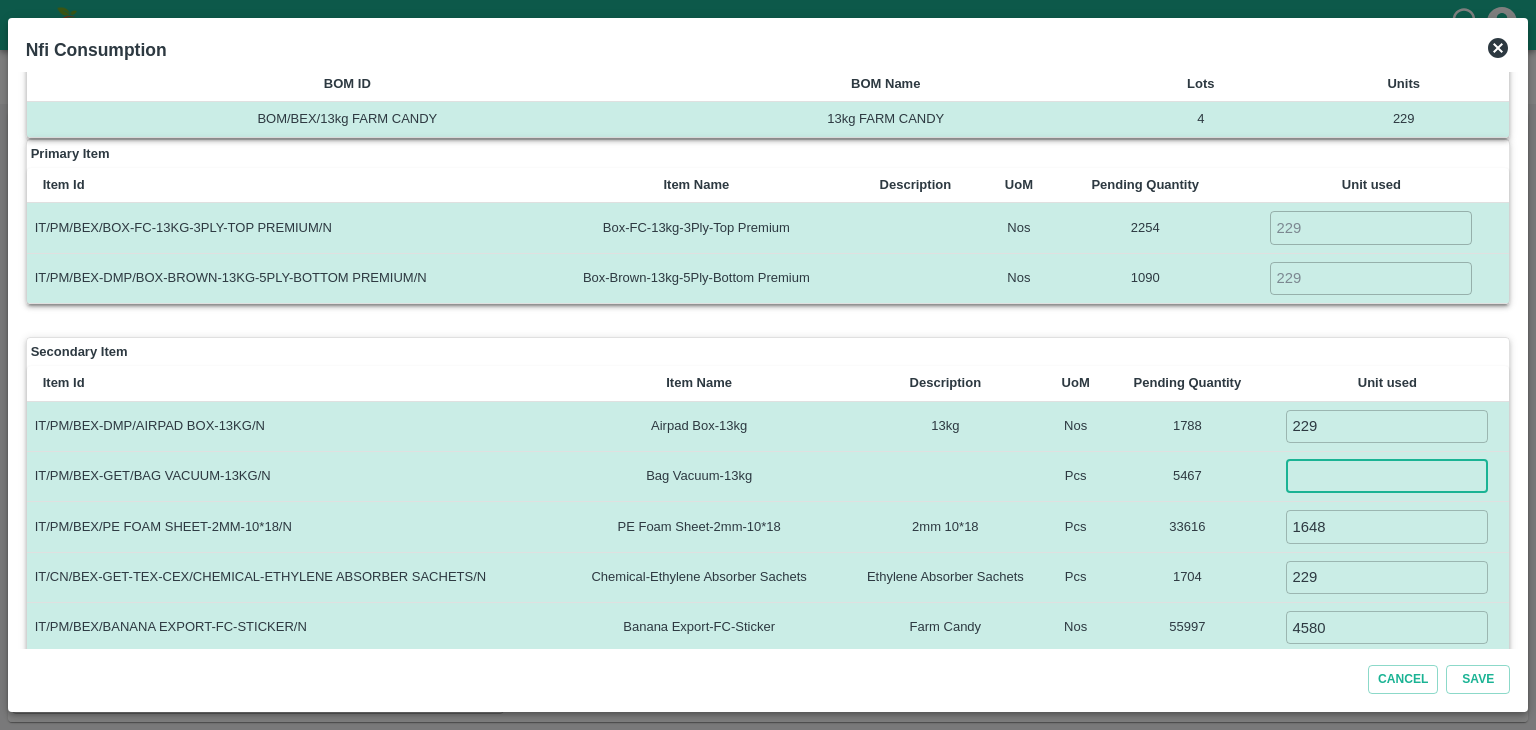click at bounding box center [1387, 476] 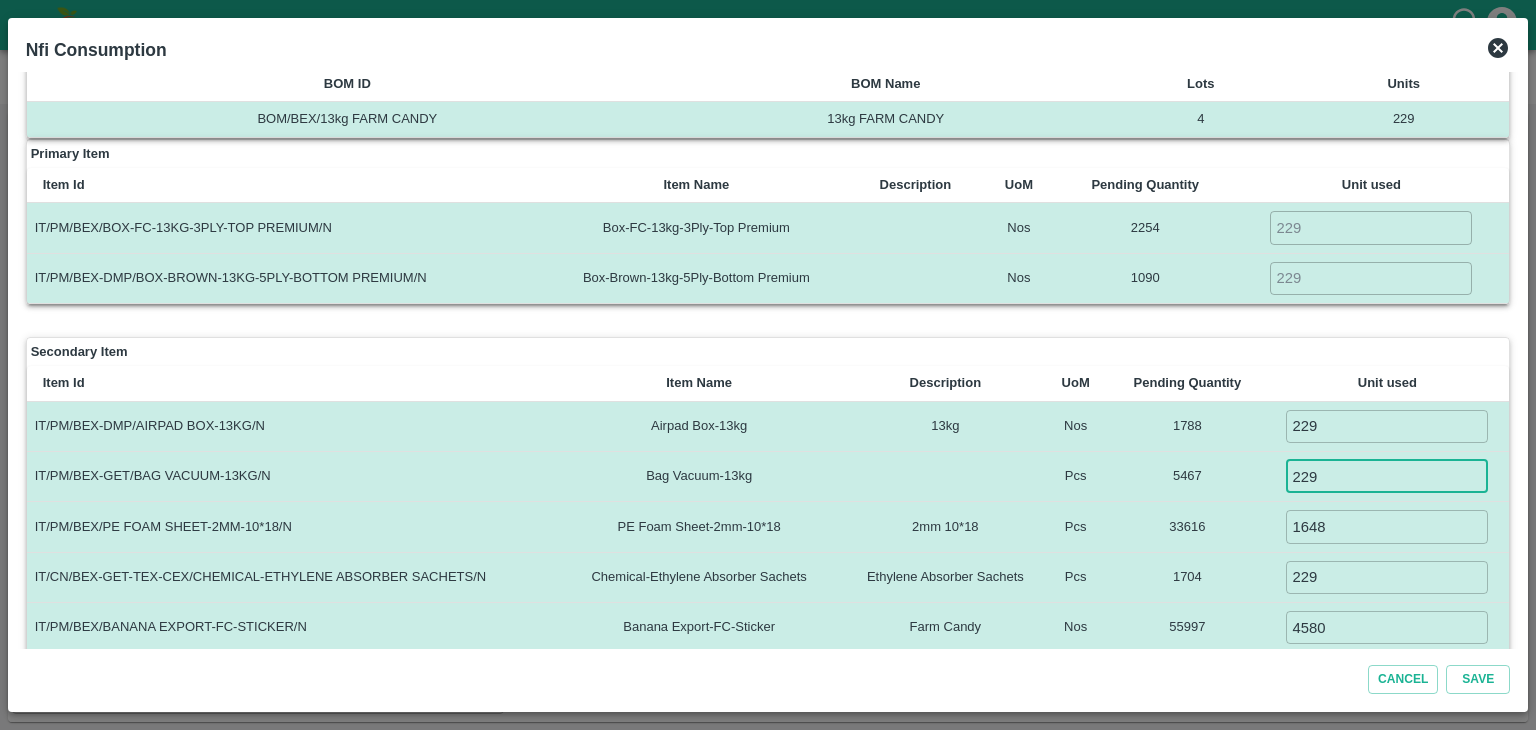 type on "229" 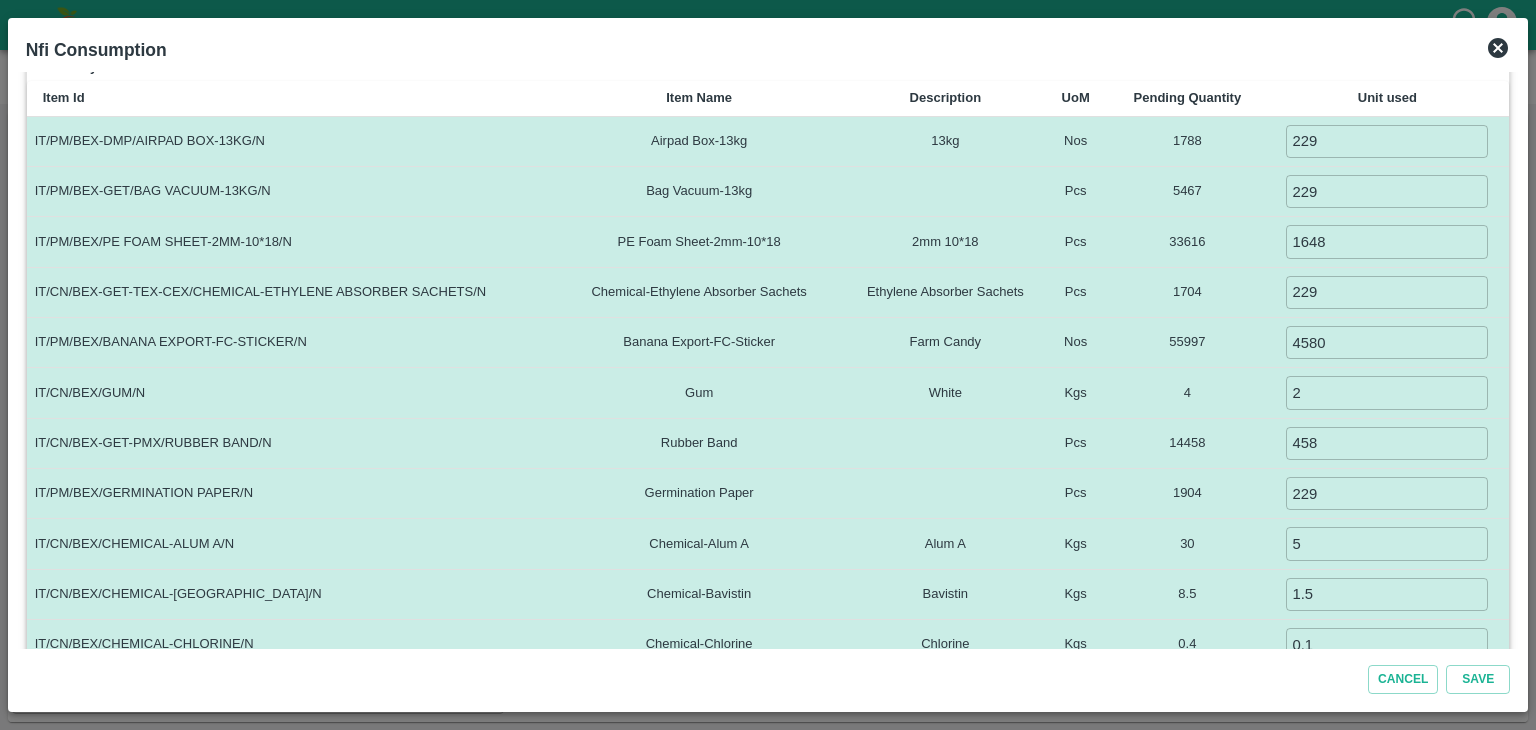 scroll, scrollTop: 331, scrollLeft: 0, axis: vertical 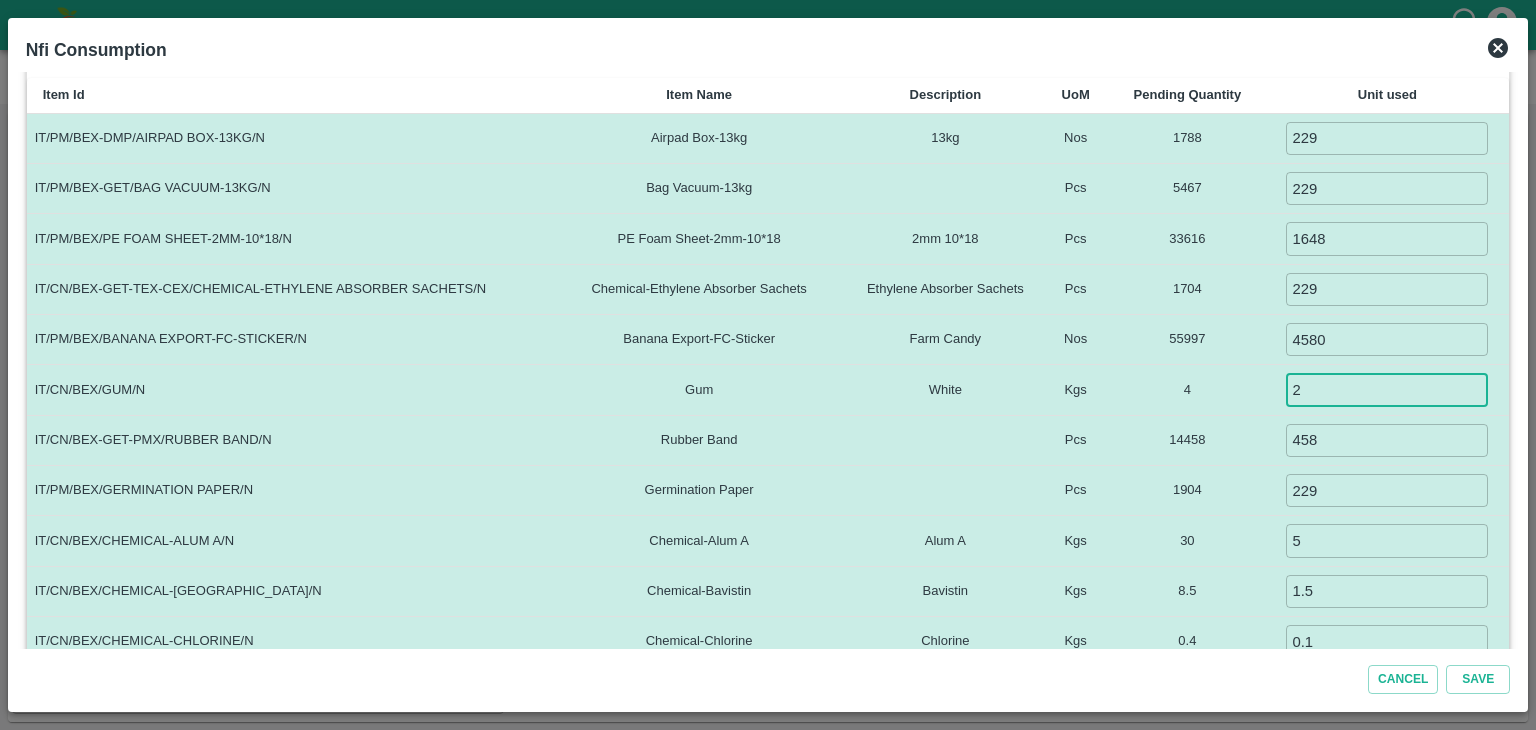 click on "2" at bounding box center (1387, 389) 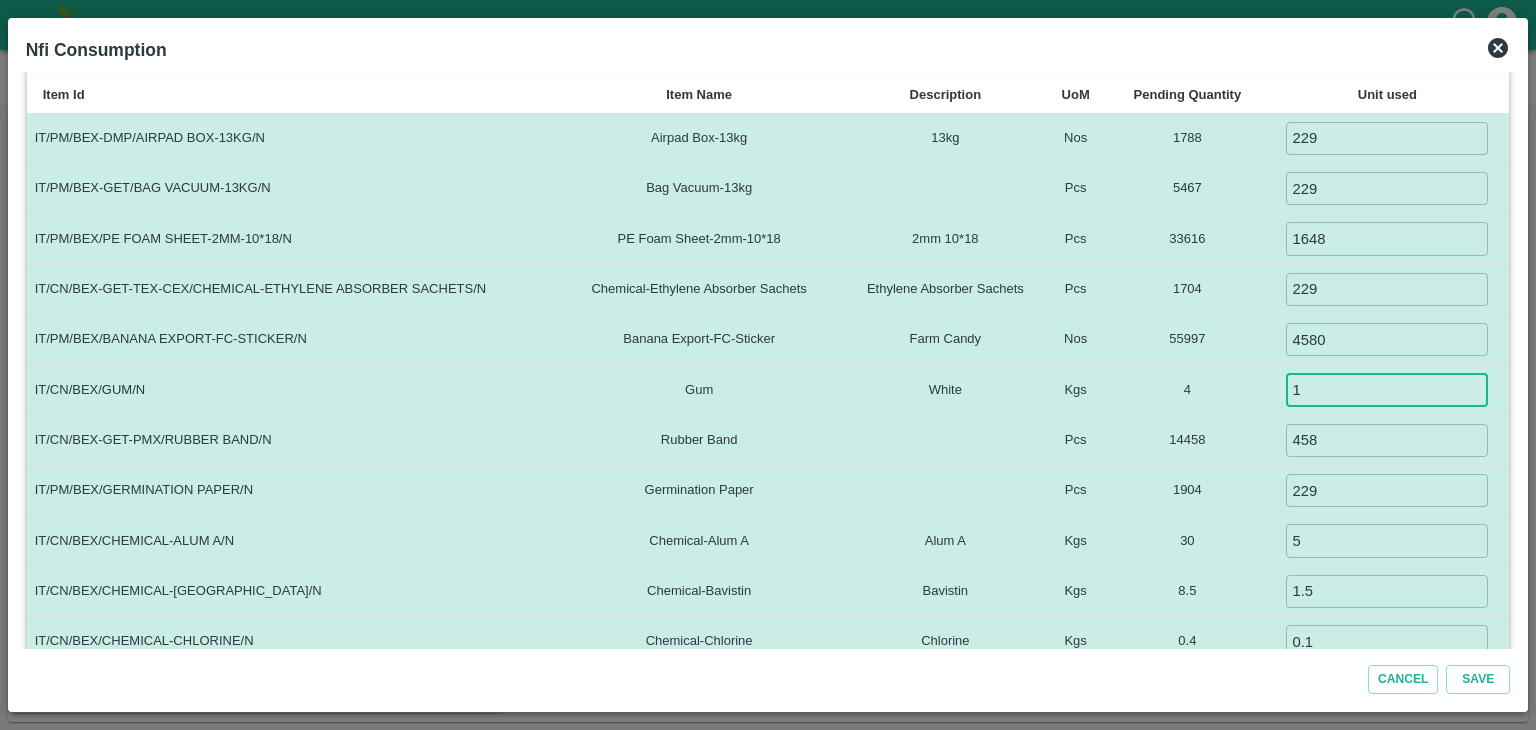 type on "1" 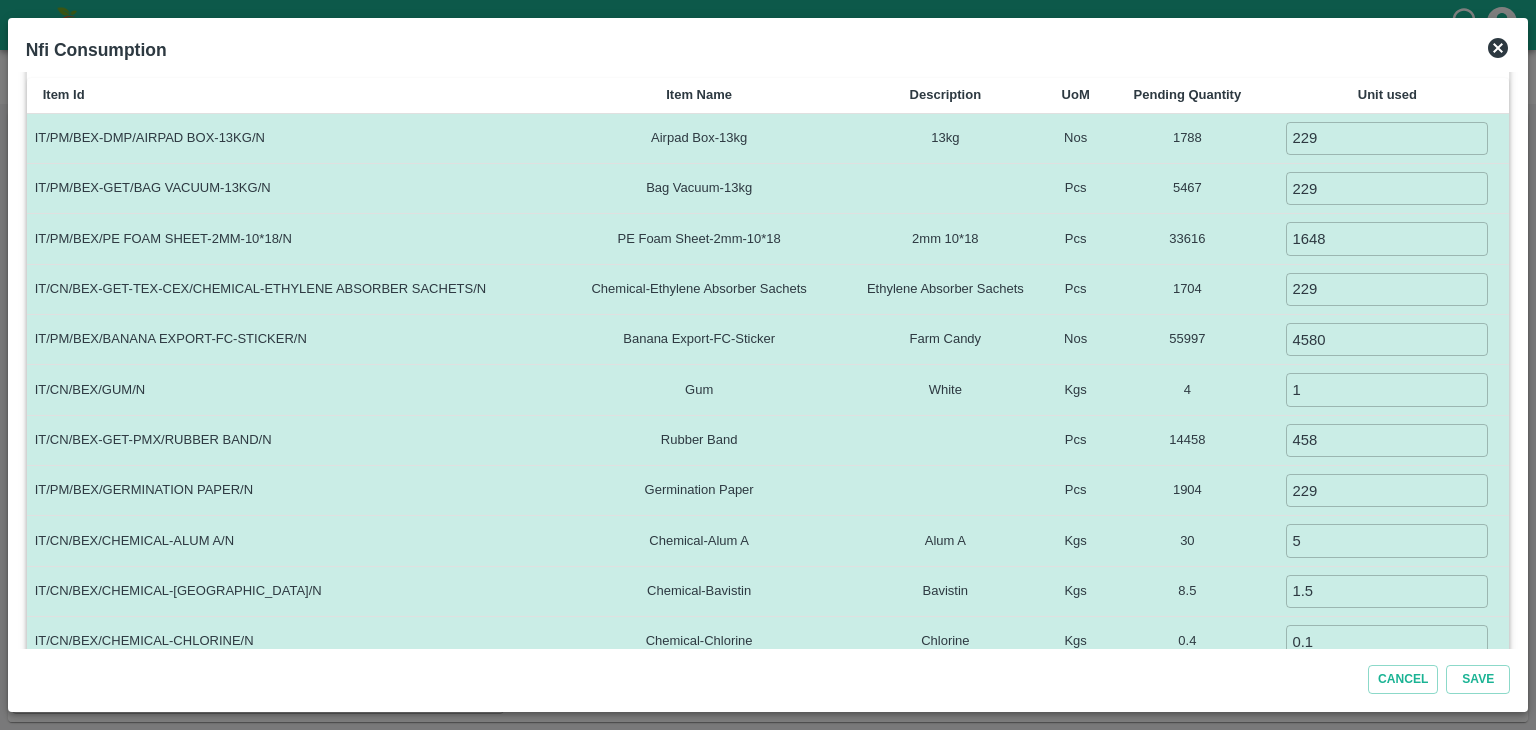 click on "55997" at bounding box center [1187, 339] 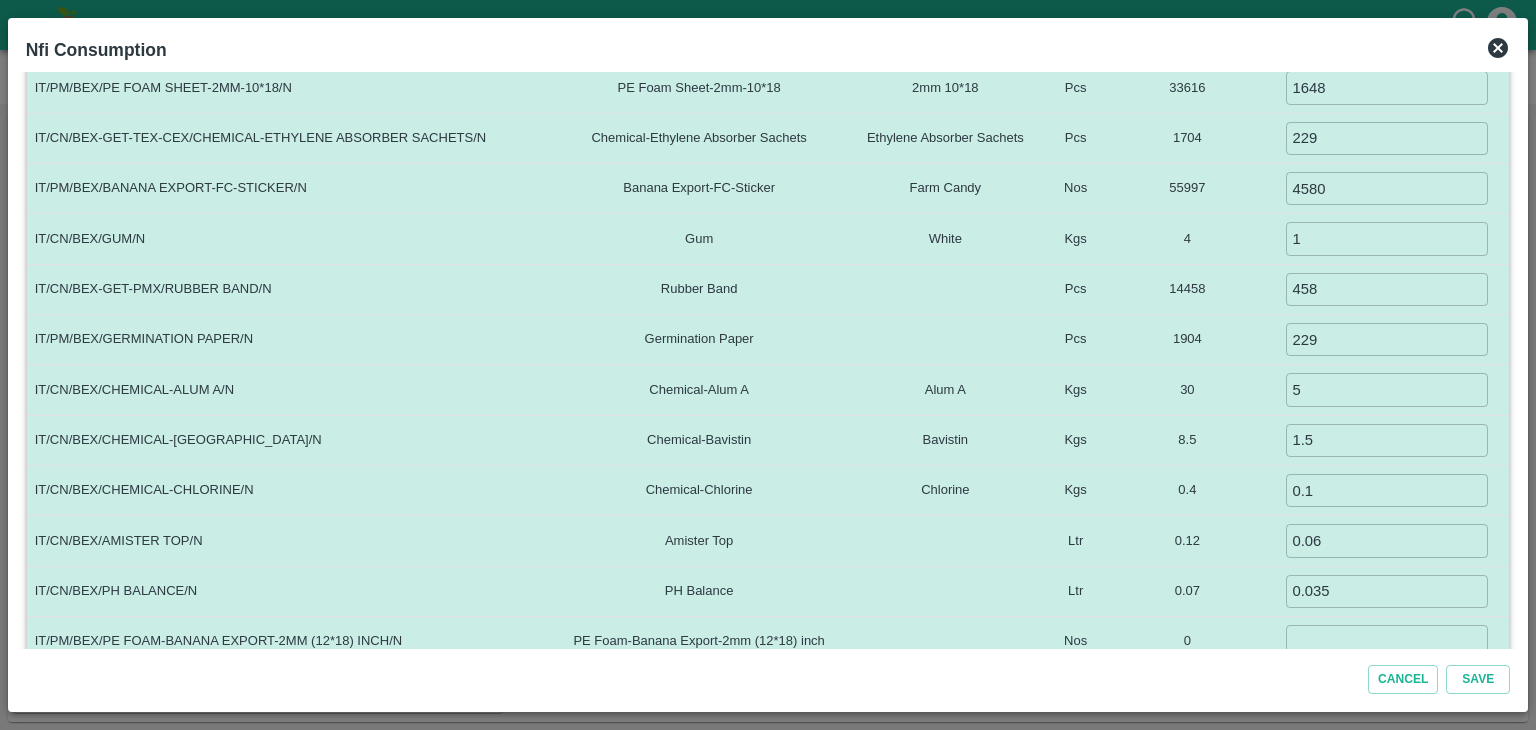 scroll, scrollTop: 504, scrollLeft: 0, axis: vertical 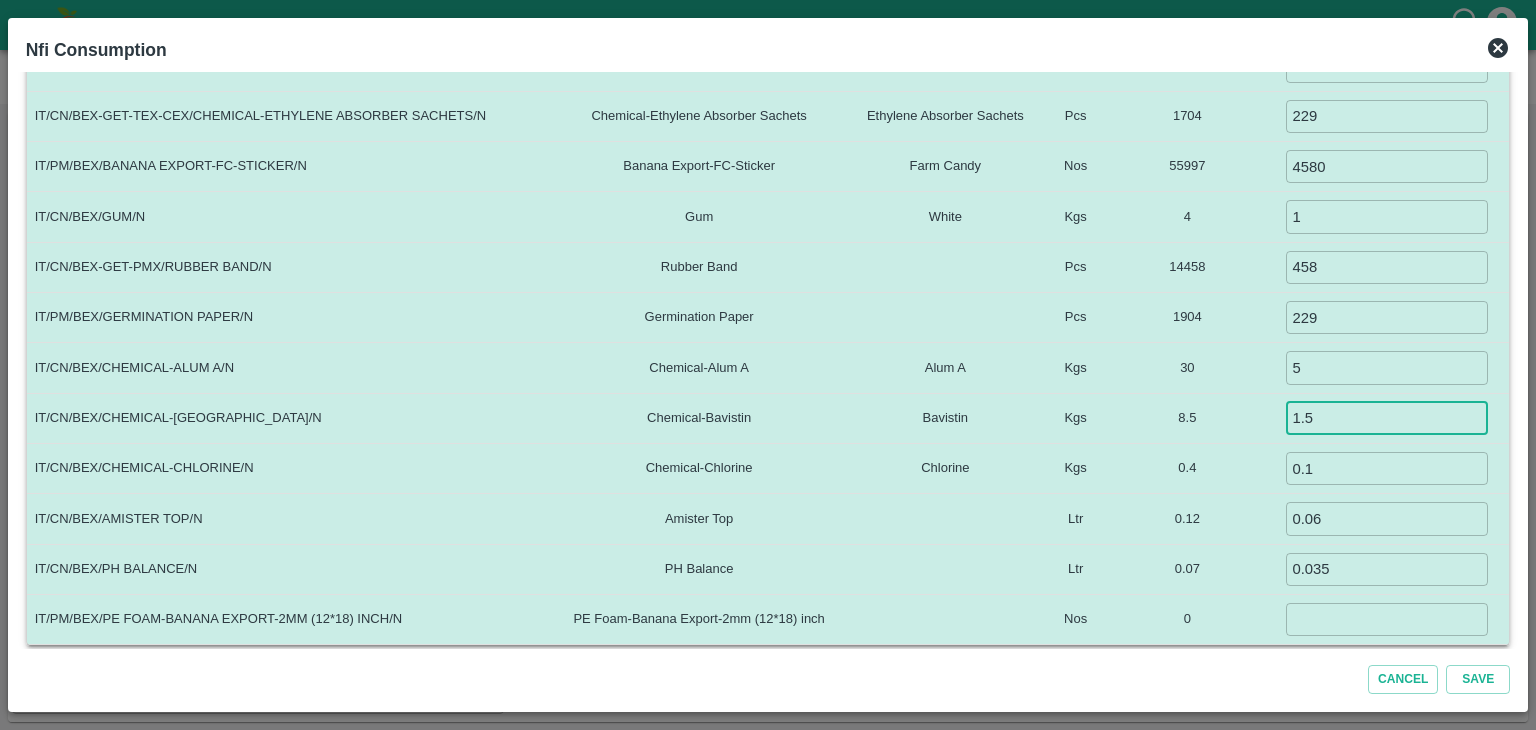 click on "1.5" at bounding box center [1387, 418] 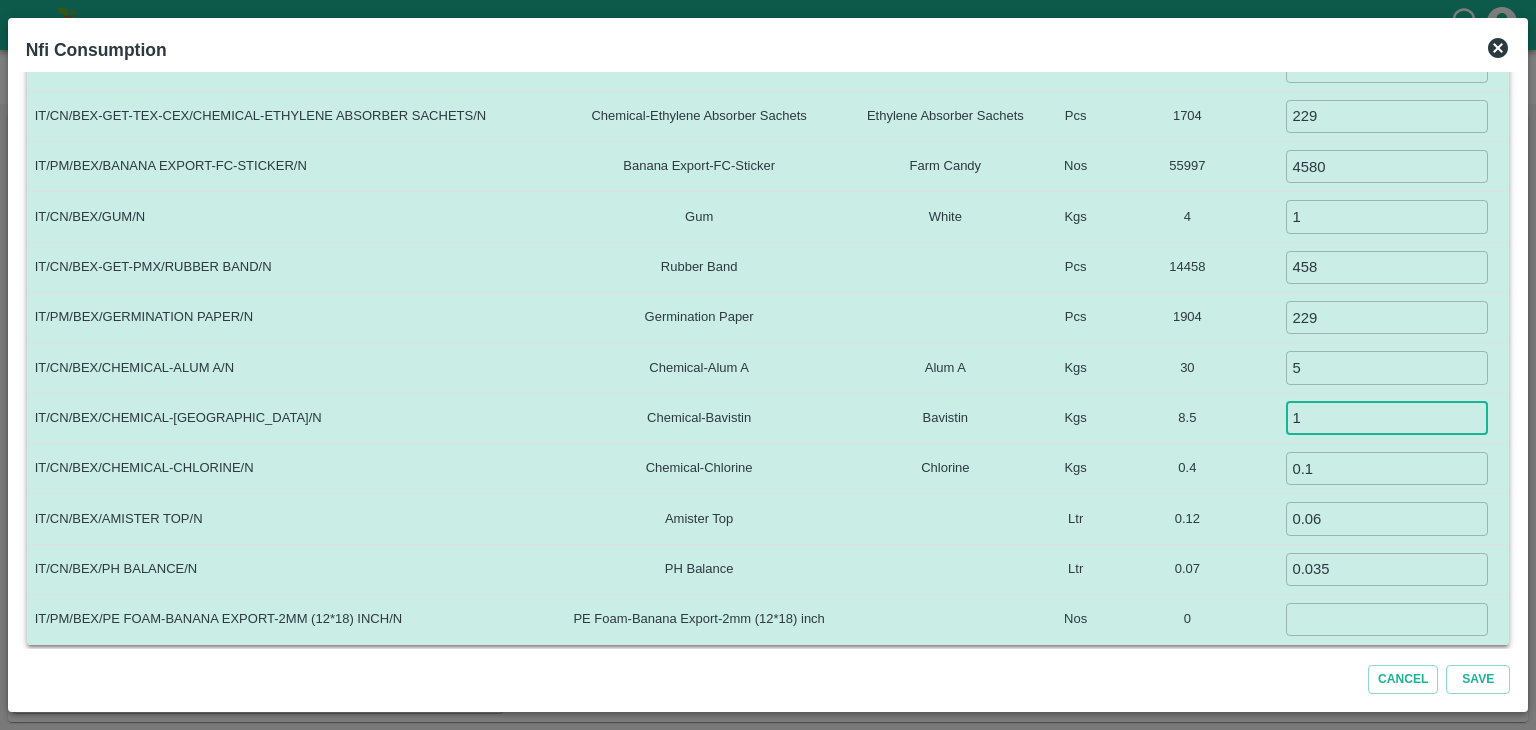 type on "1" 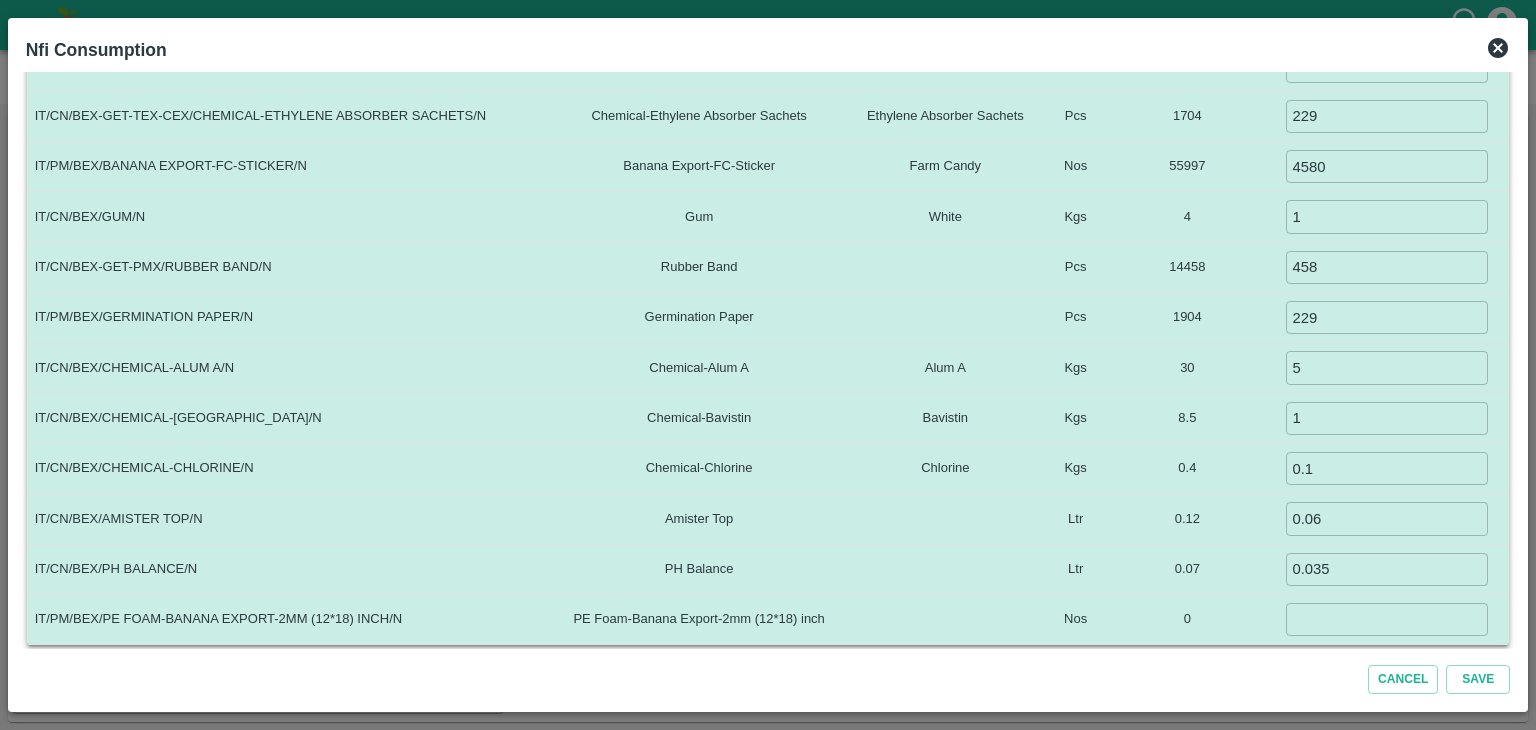 click on "8.5" at bounding box center (1187, 418) 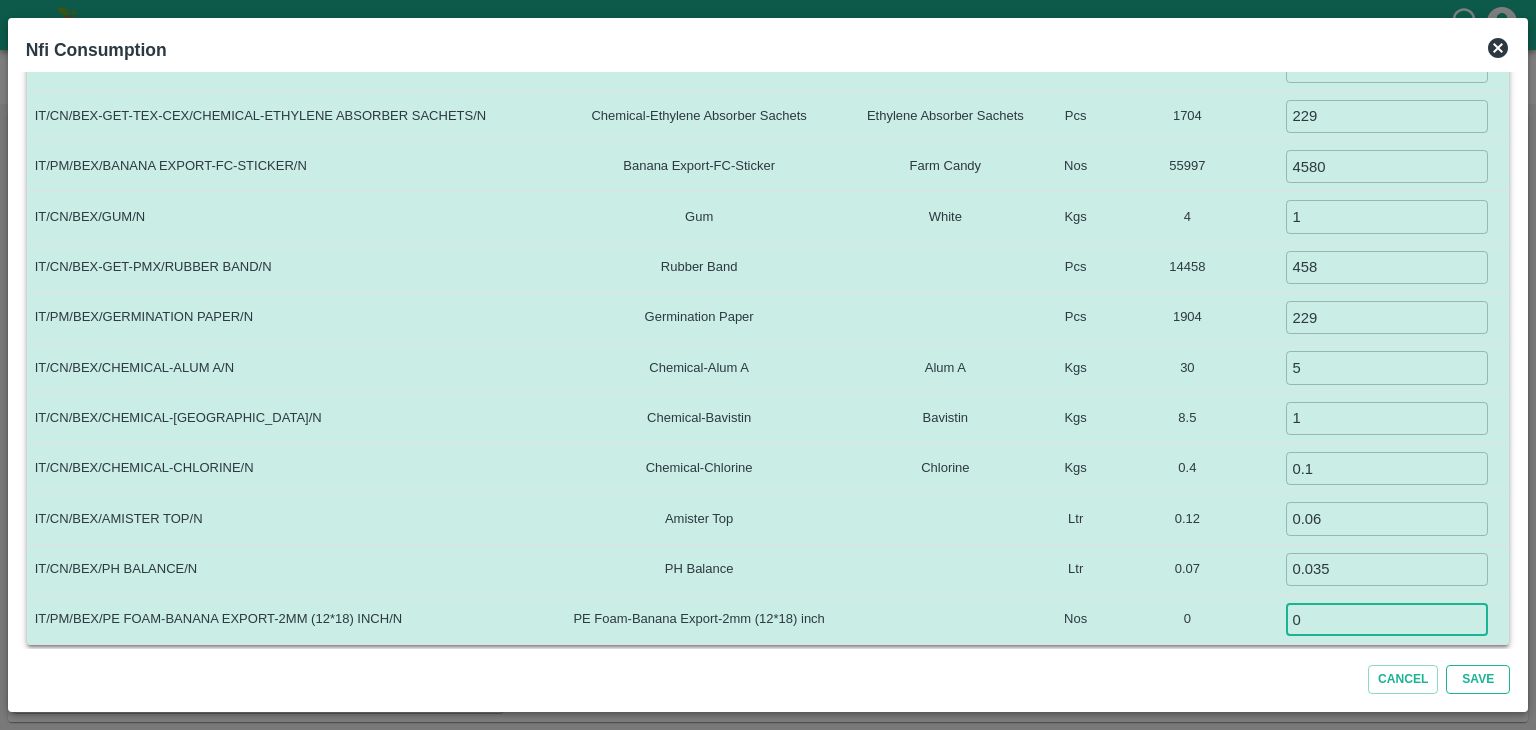 type on "0" 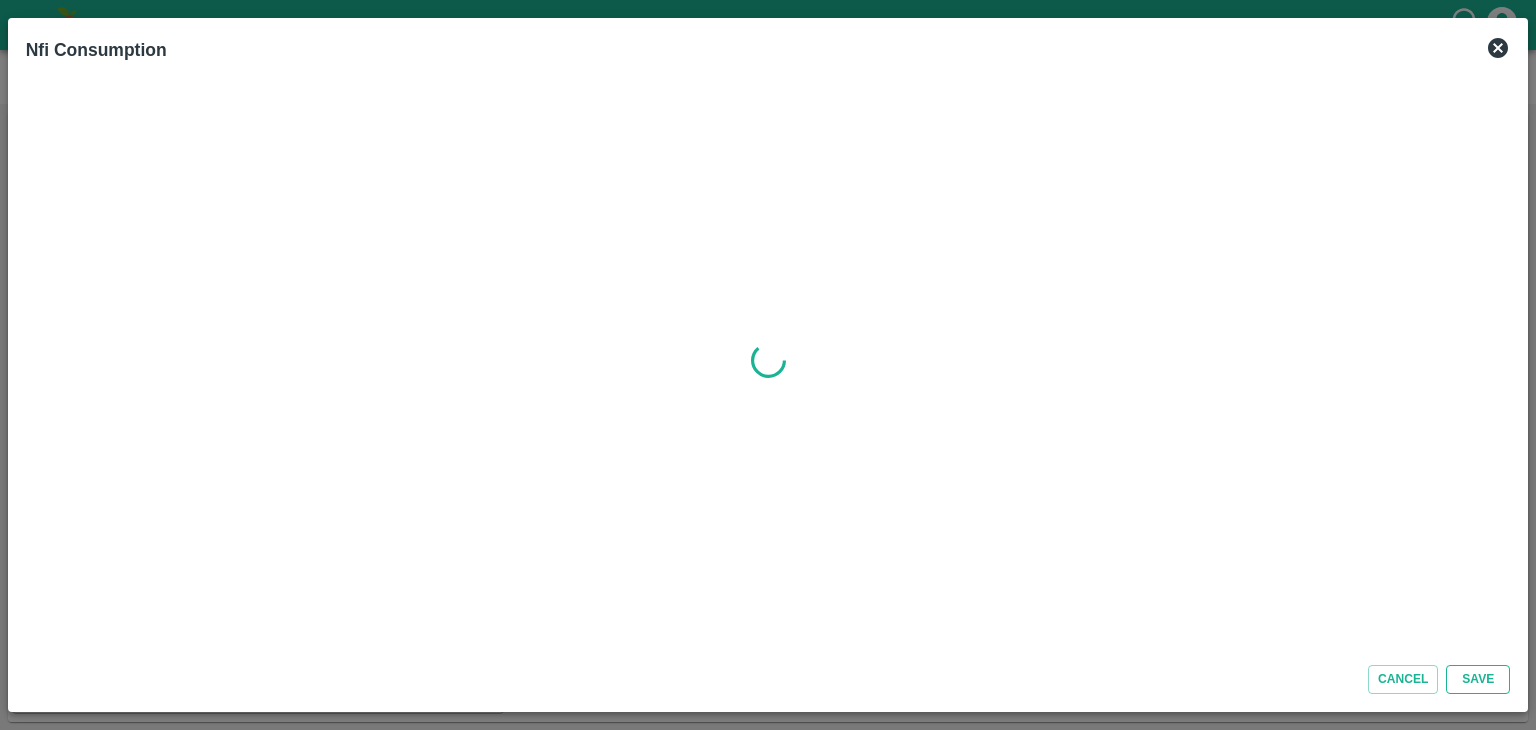 scroll, scrollTop: 0, scrollLeft: 0, axis: both 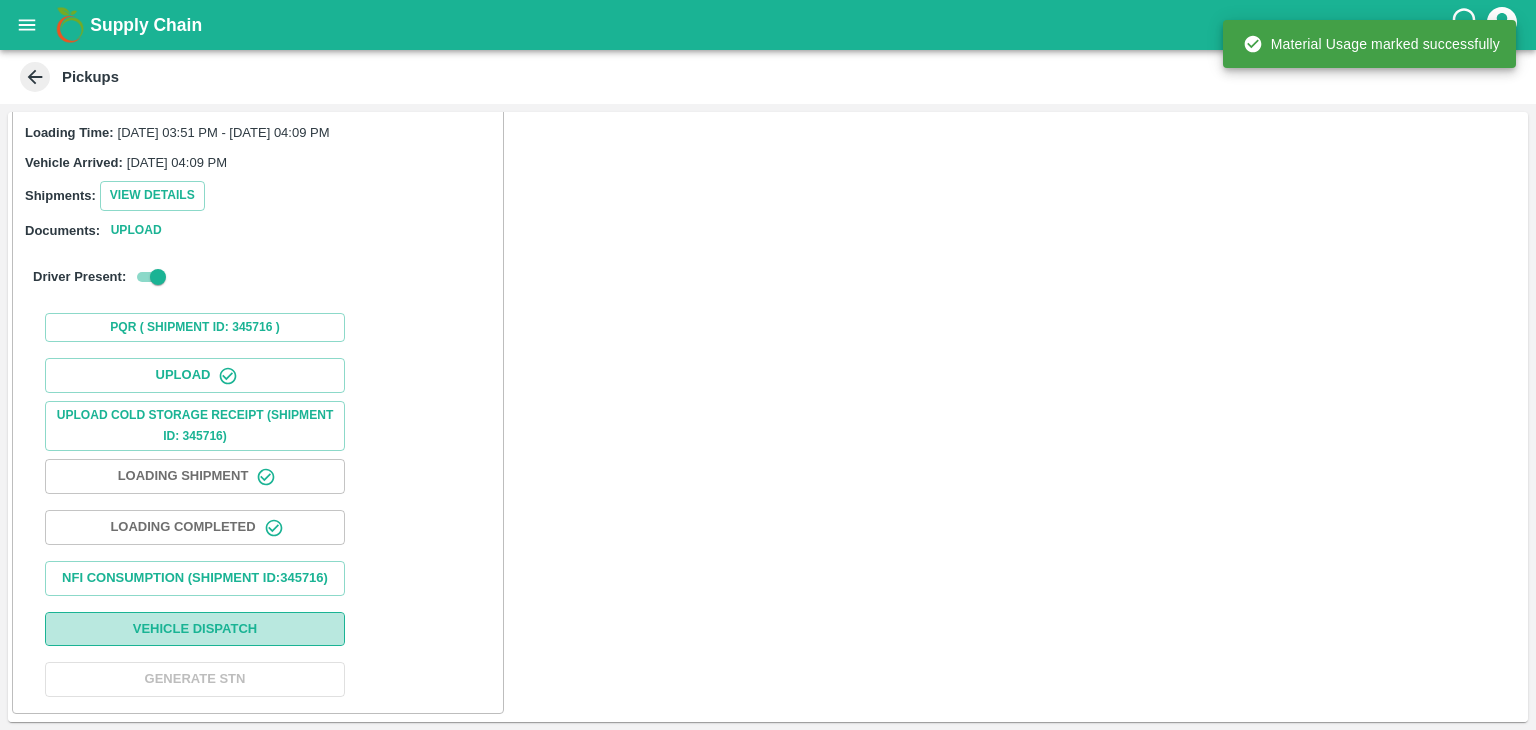 click on "Vehicle Dispatch" at bounding box center [195, 629] 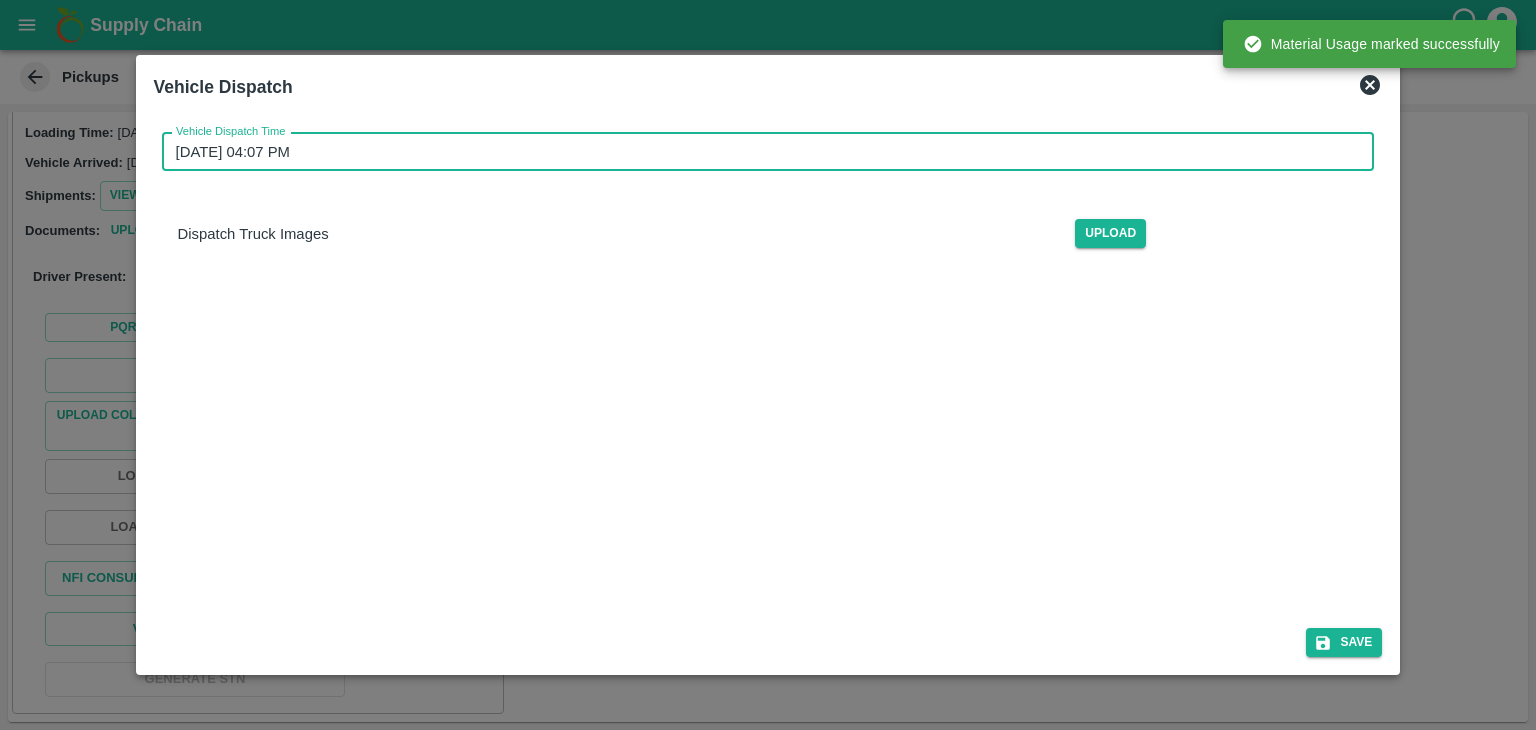 click on "16/07/2025 04:07 PM" at bounding box center (761, 152) 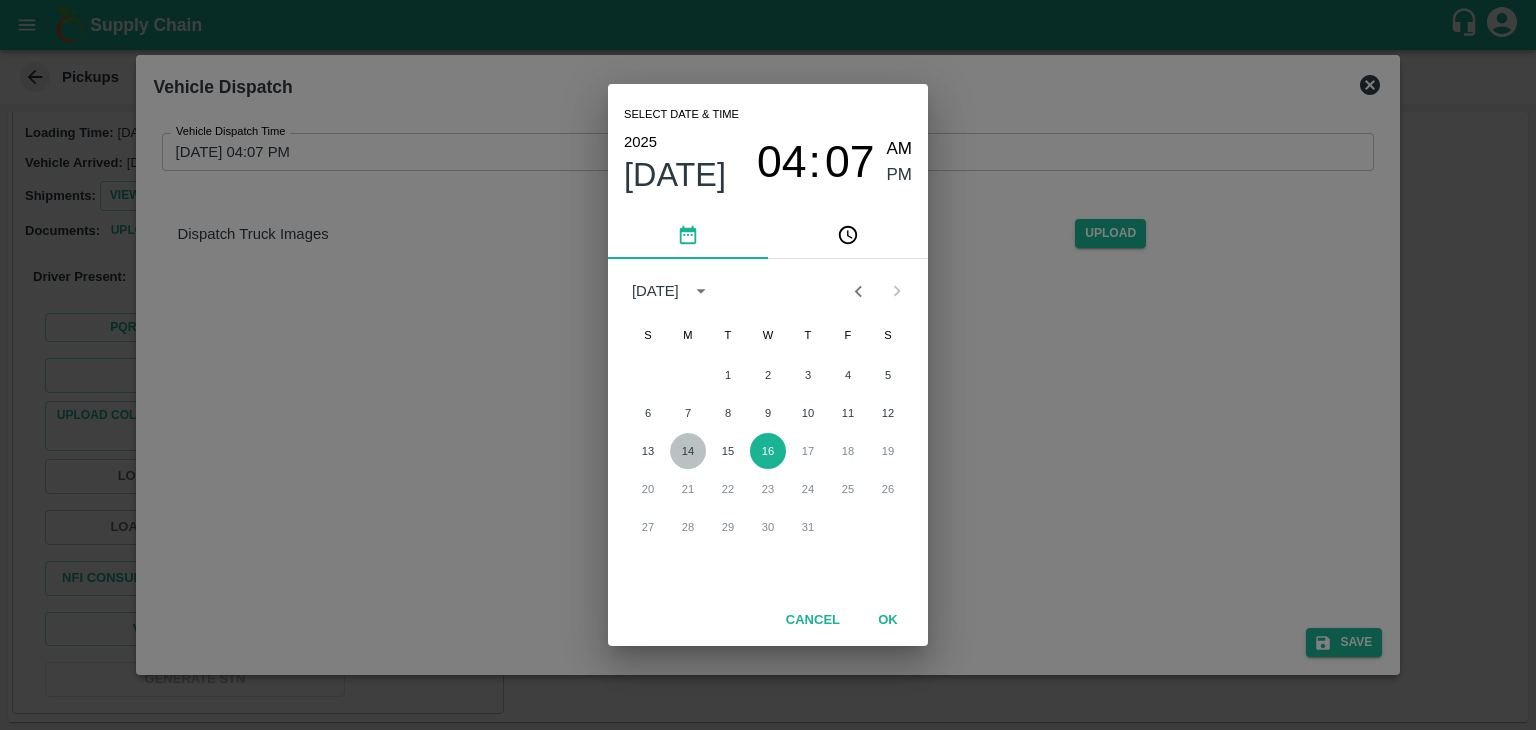 click on "14" at bounding box center [688, 451] 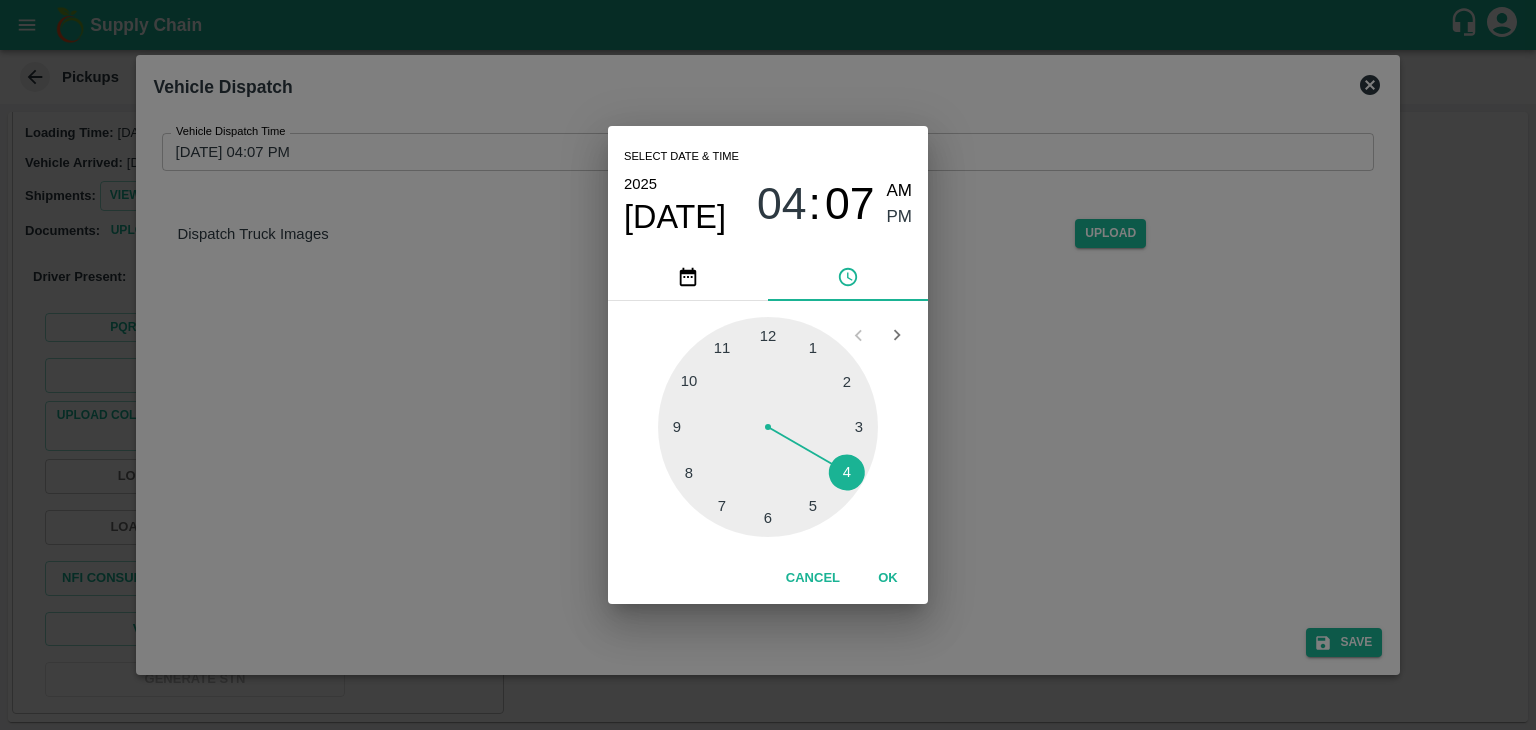 click at bounding box center [768, 427] 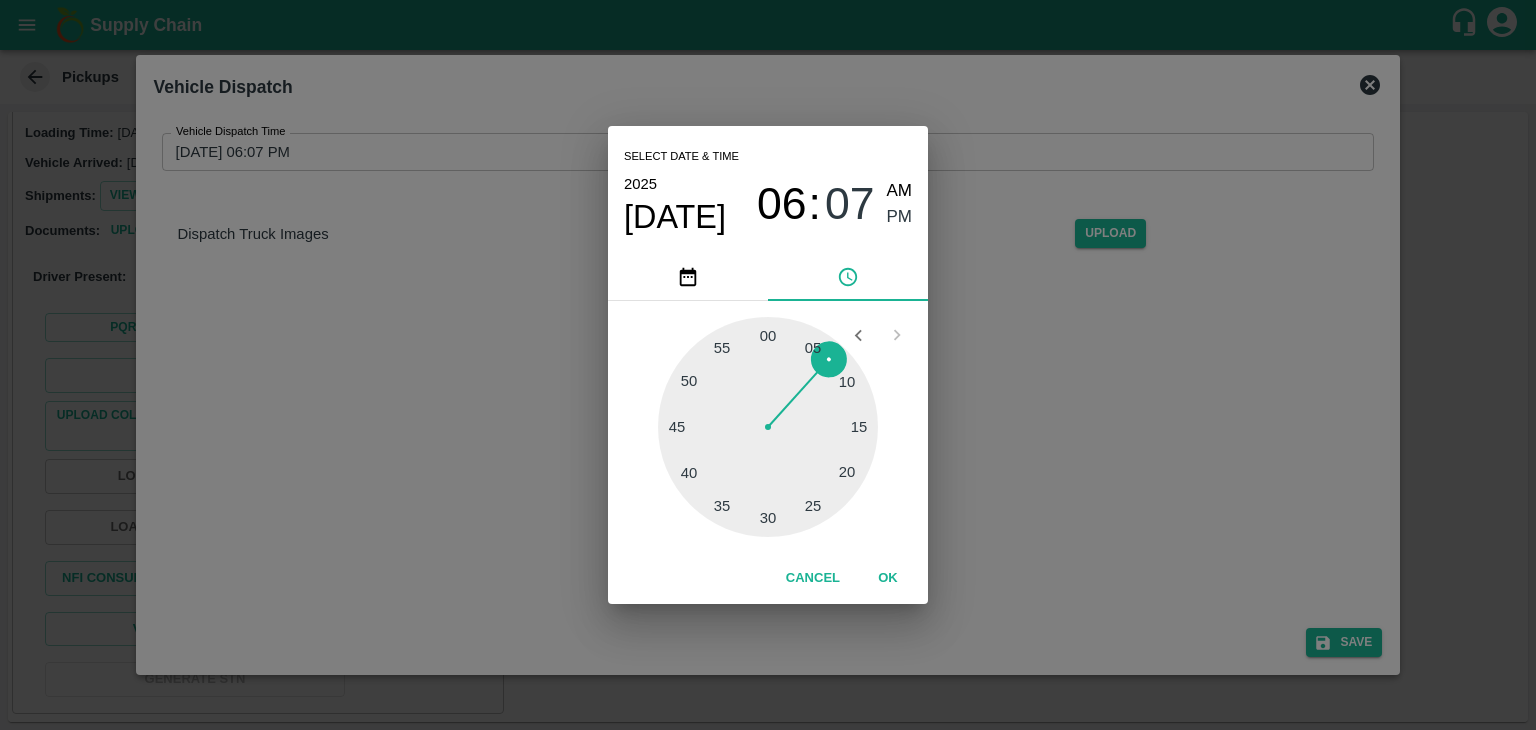 click at bounding box center (768, 427) 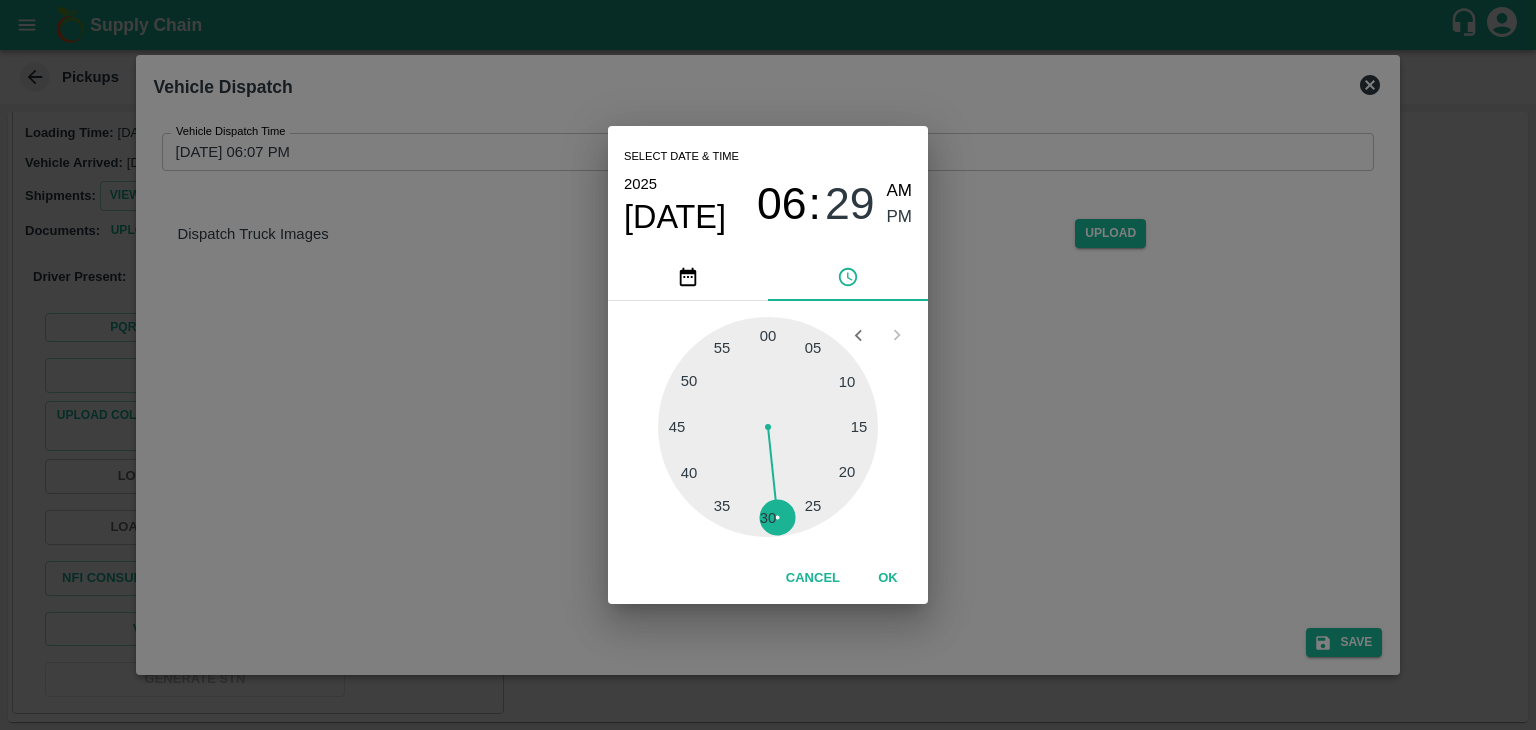 type on "14/07/2025 06:29 PM" 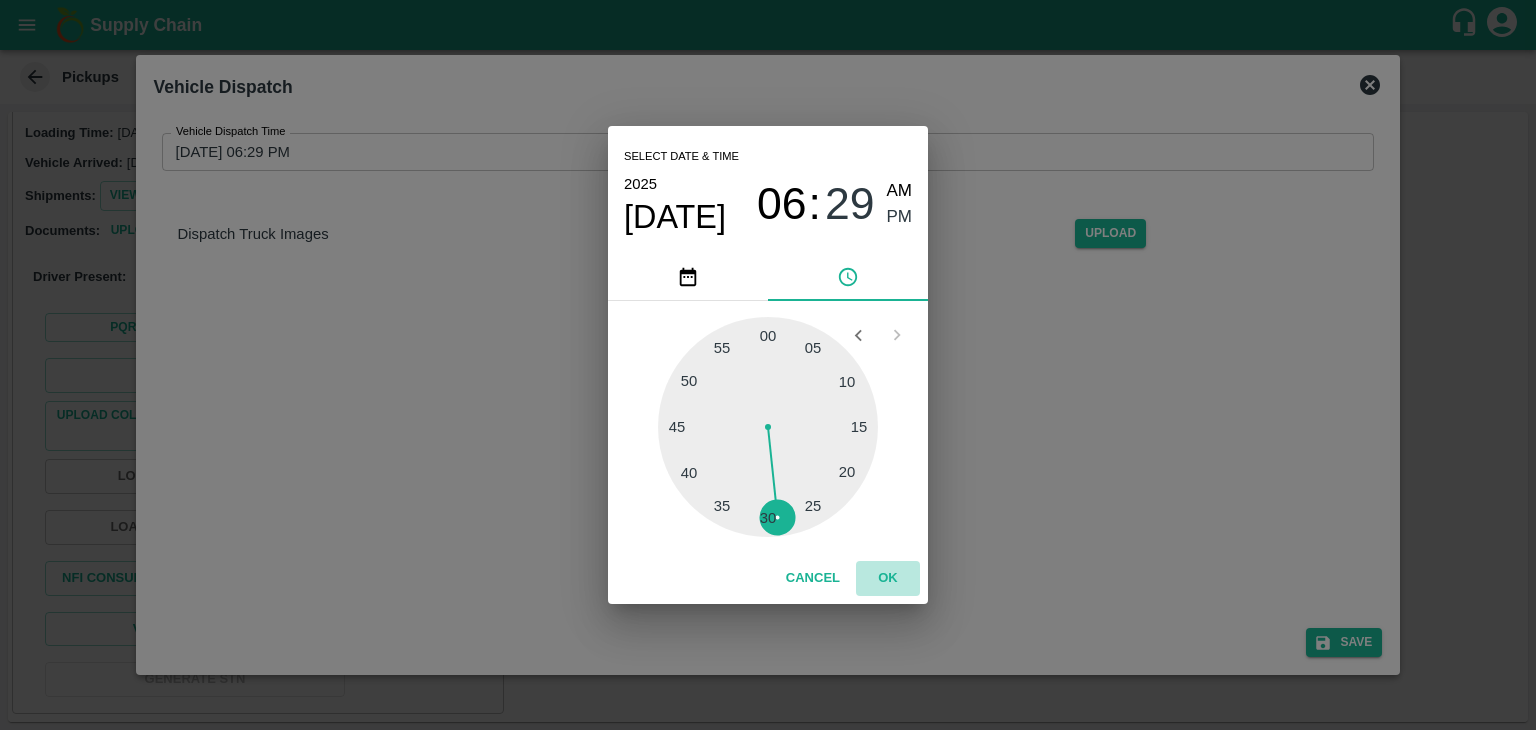 click on "OK" at bounding box center (888, 578) 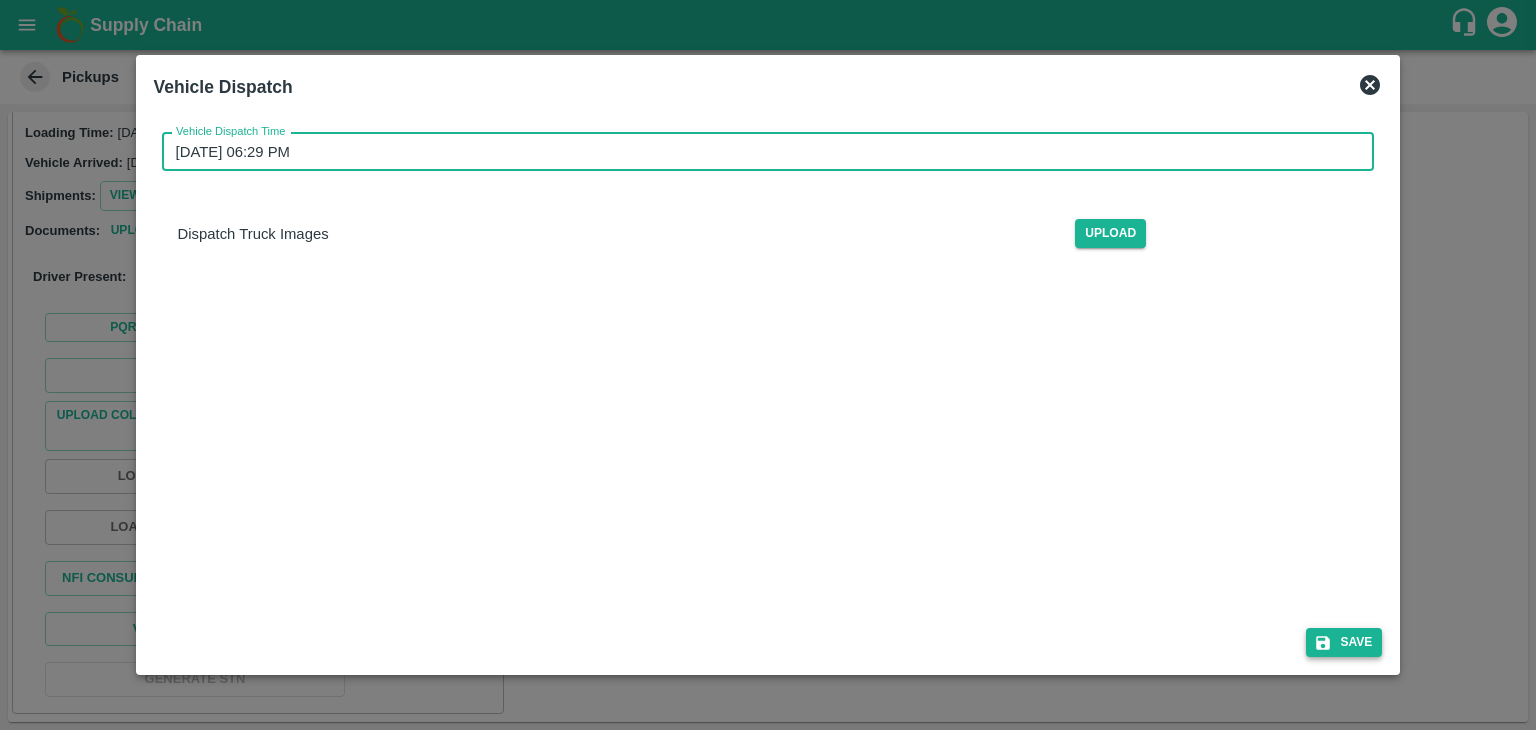 click on "Save" at bounding box center (1344, 642) 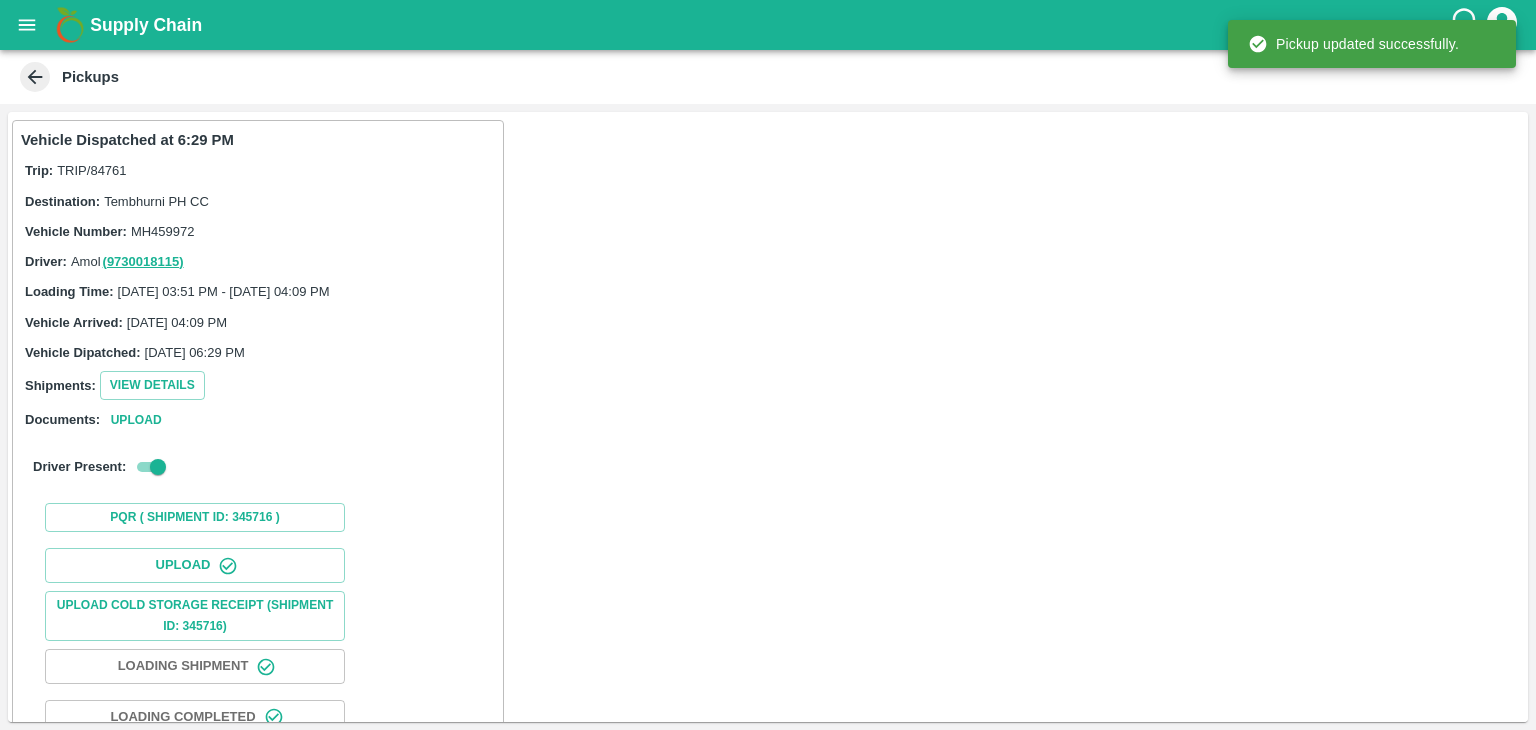 scroll, scrollTop: 209, scrollLeft: 0, axis: vertical 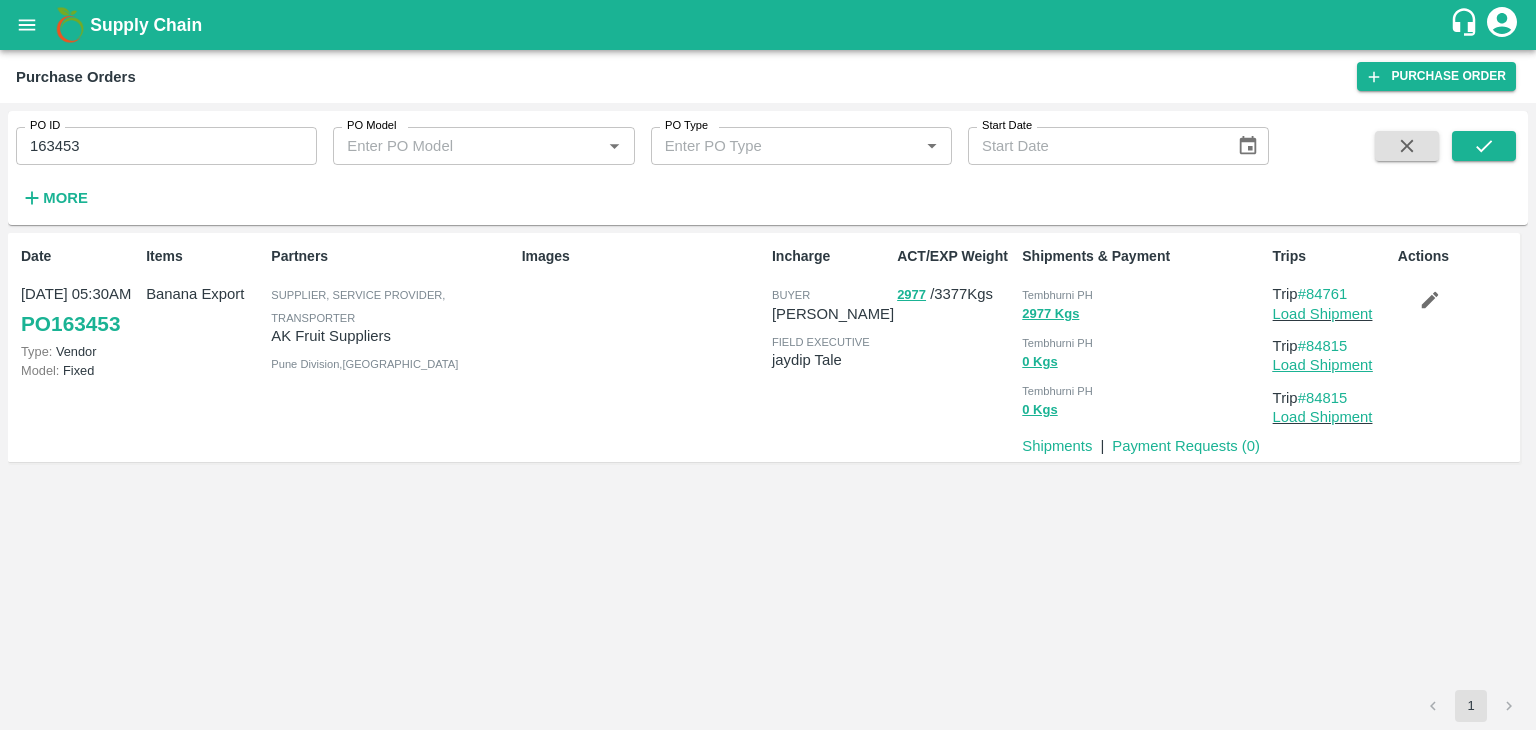 click on "Load Shipment" at bounding box center [1323, 365] 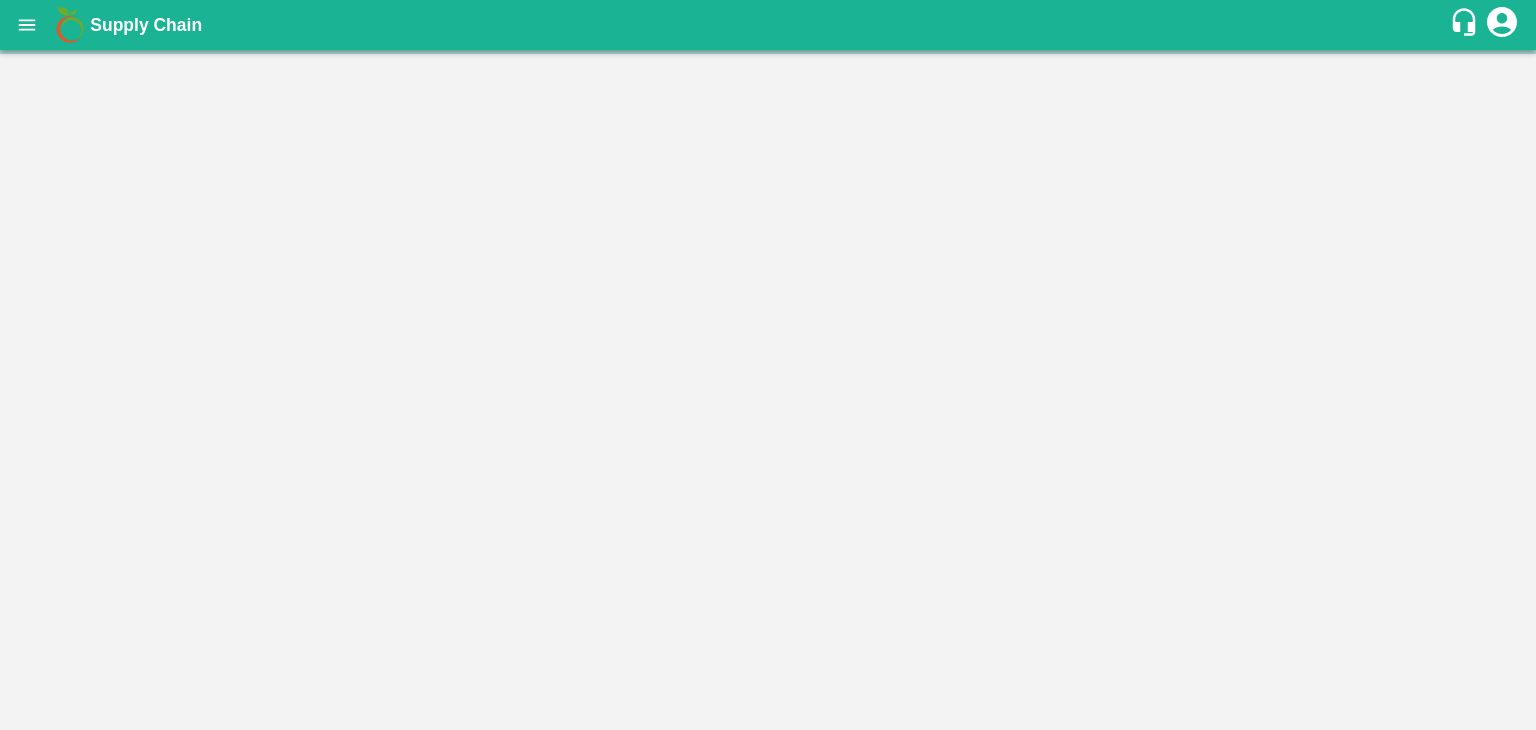 scroll, scrollTop: 0, scrollLeft: 0, axis: both 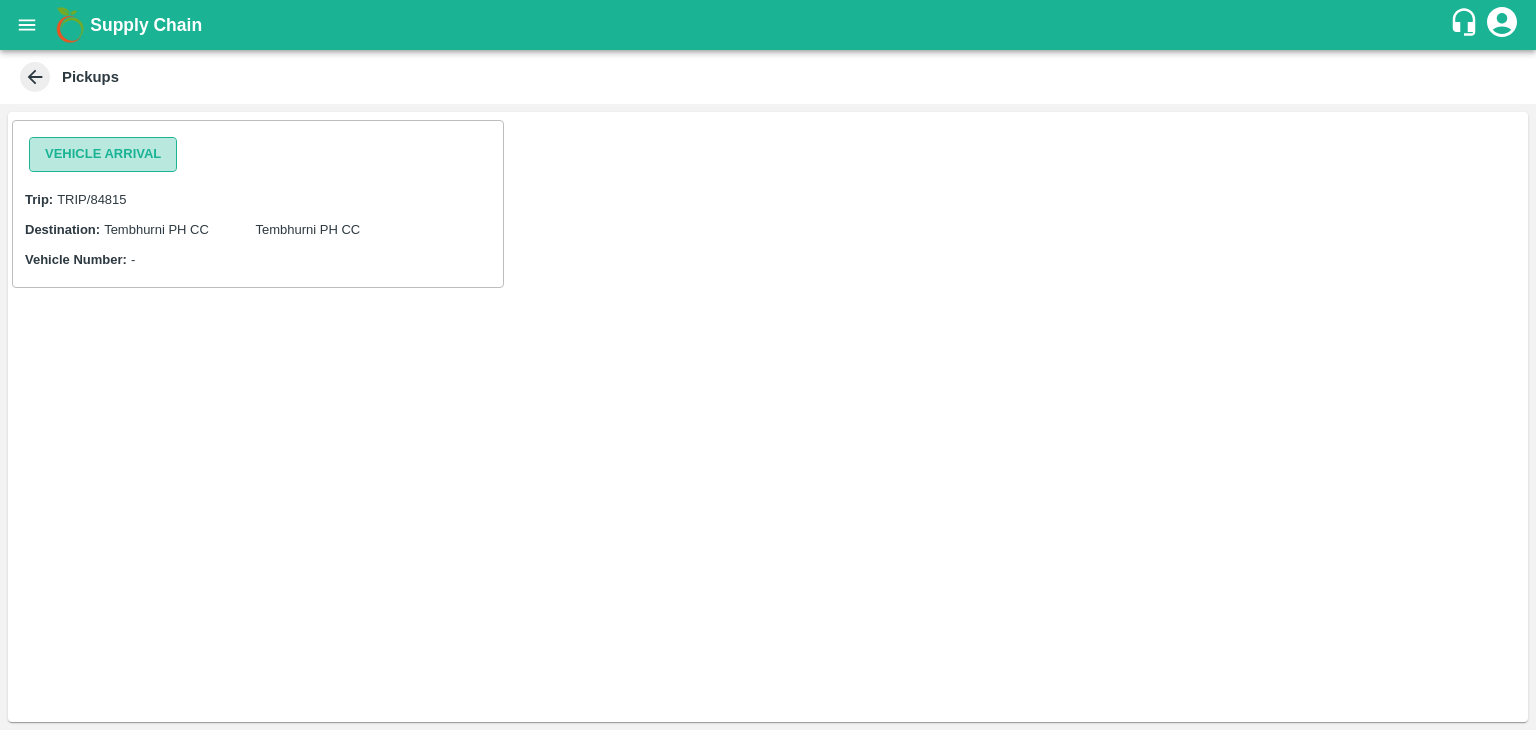 click on "Vehicle Arrival" at bounding box center [103, 154] 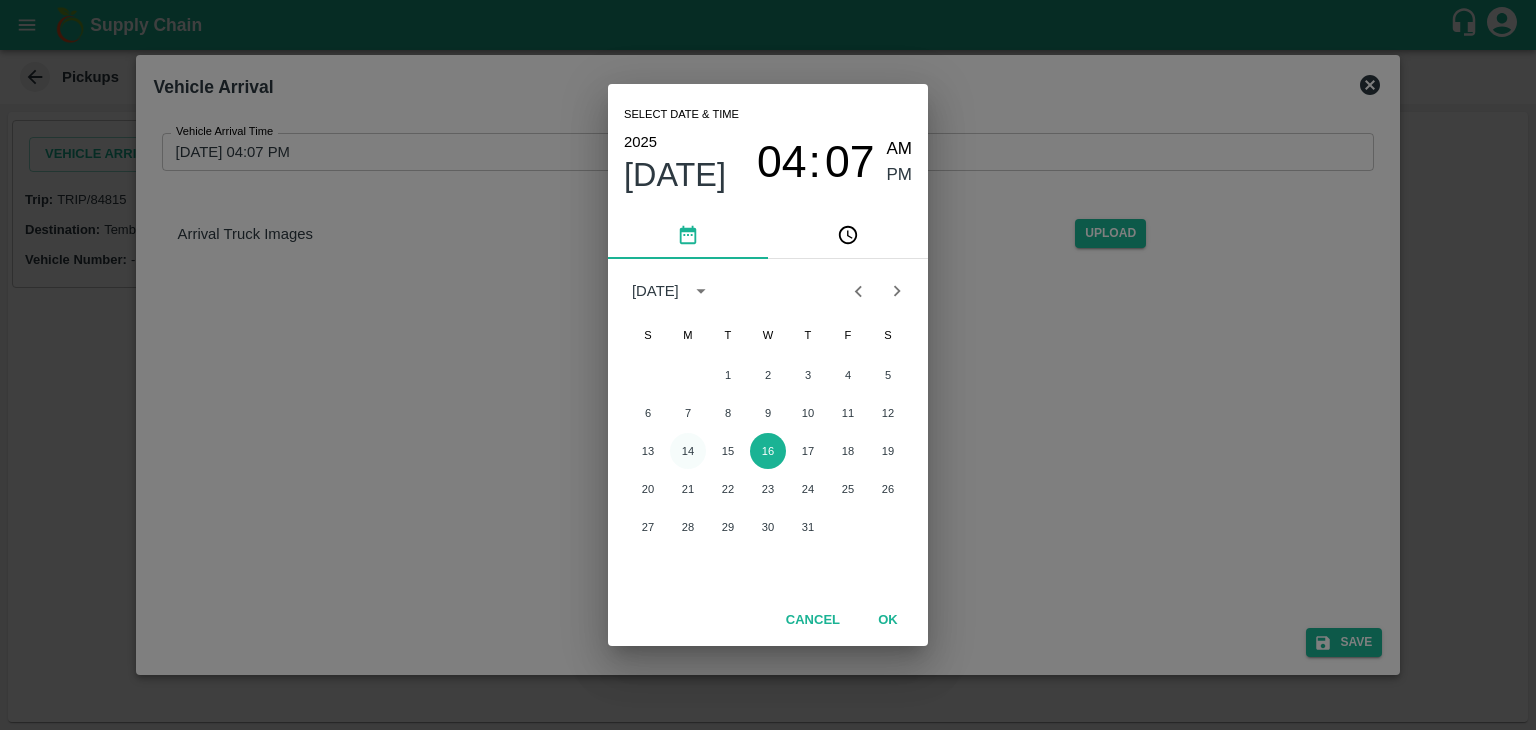 click on "14" at bounding box center (688, 451) 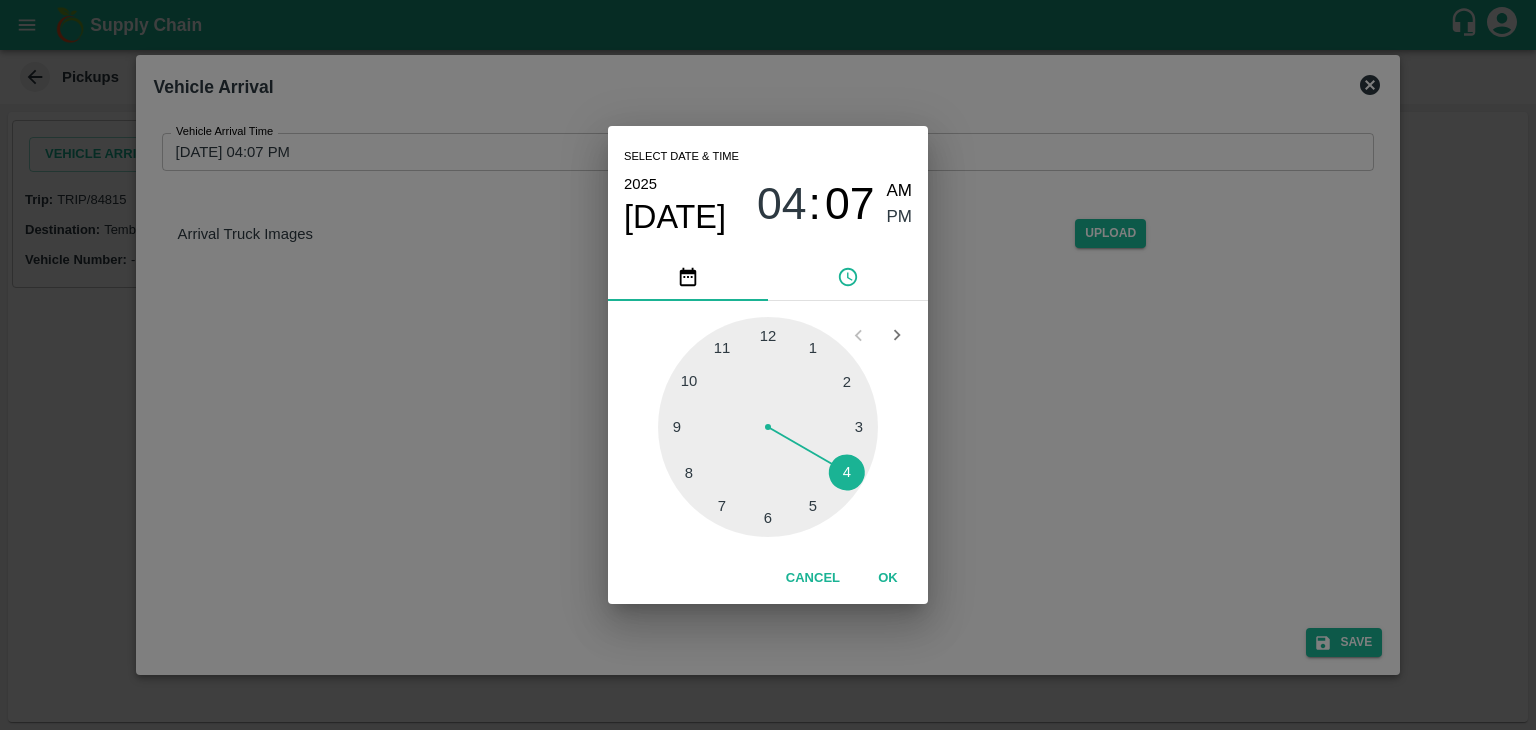 click on "AM" at bounding box center (900, 191) 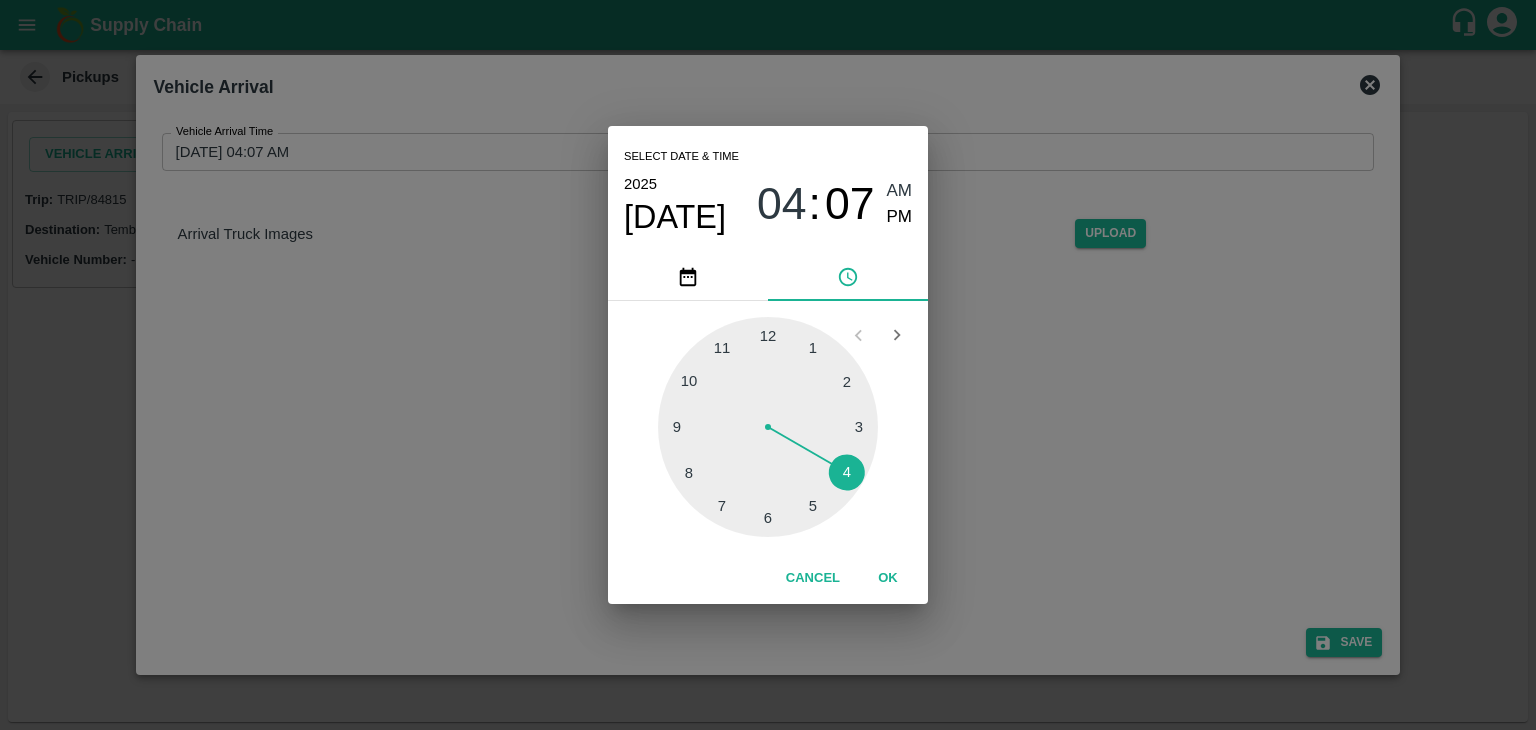 click at bounding box center (768, 427) 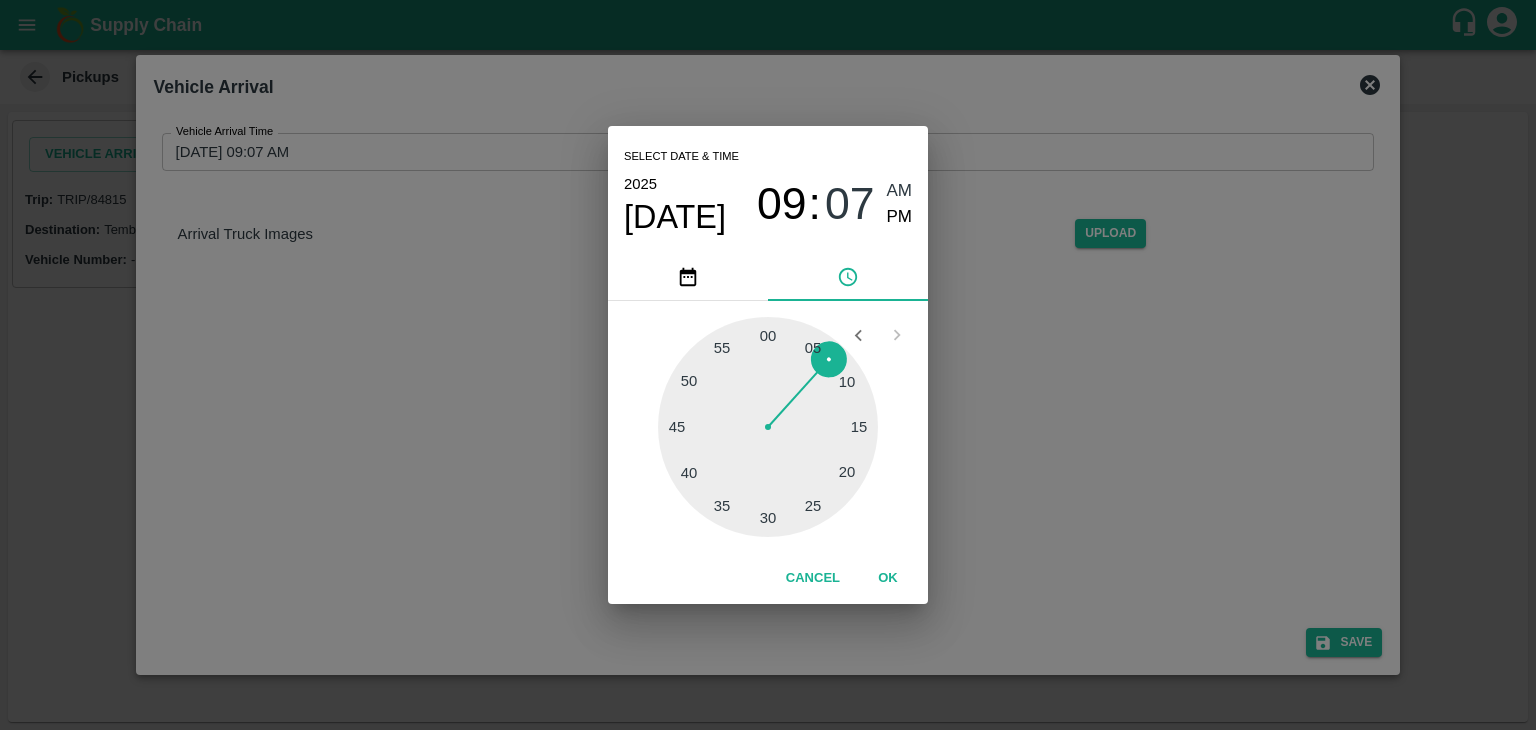 click at bounding box center [768, 427] 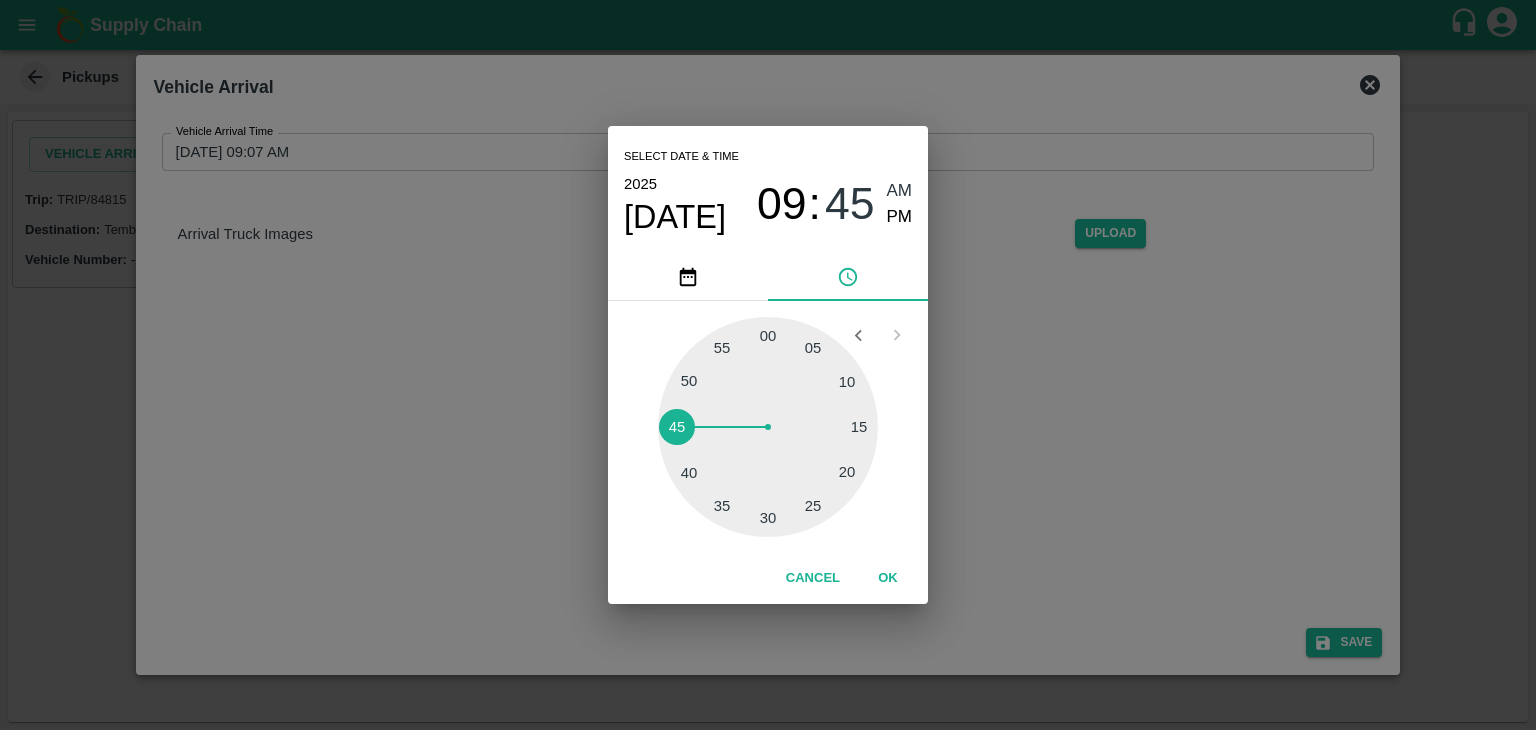 type on "14/07/2025 09:45 AM" 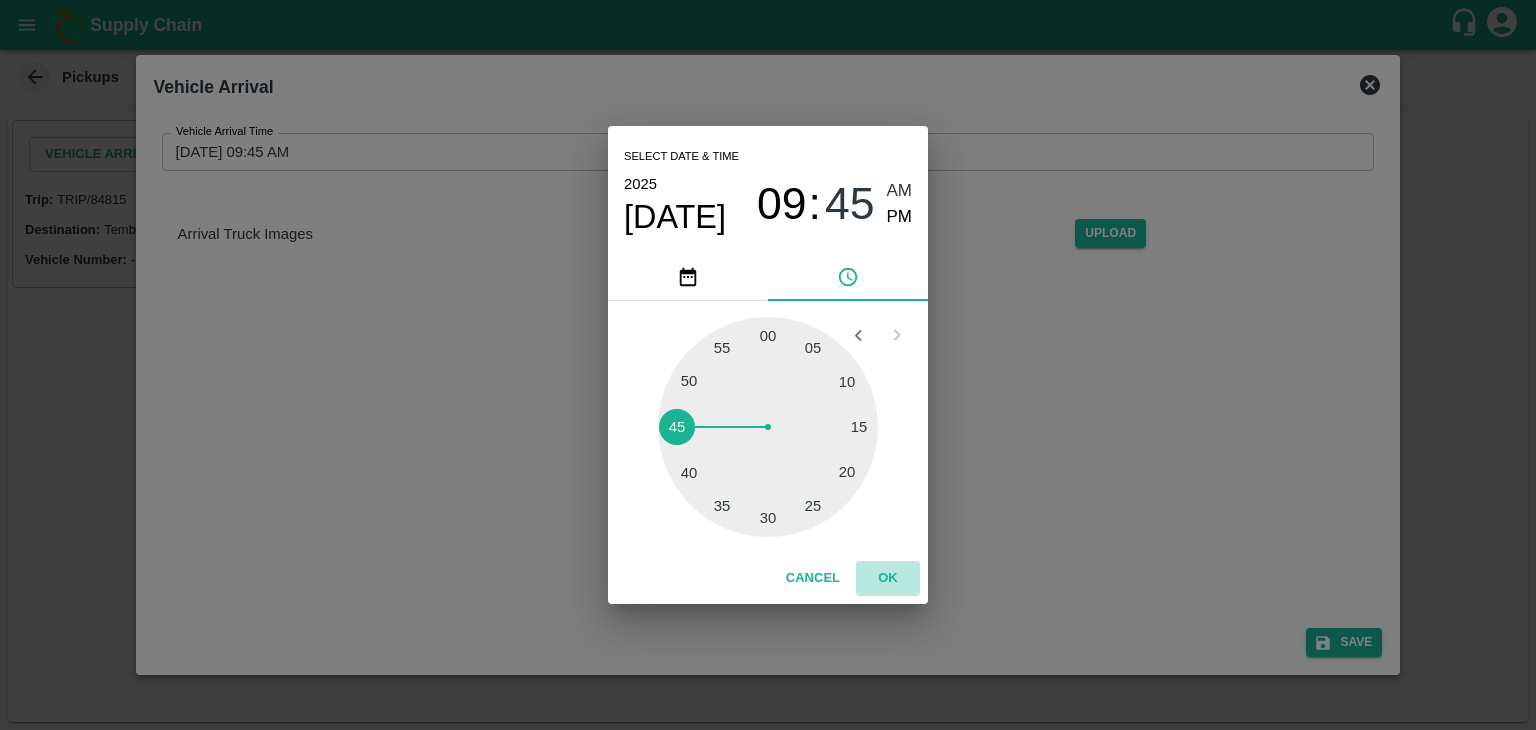 click on "OK" at bounding box center (888, 578) 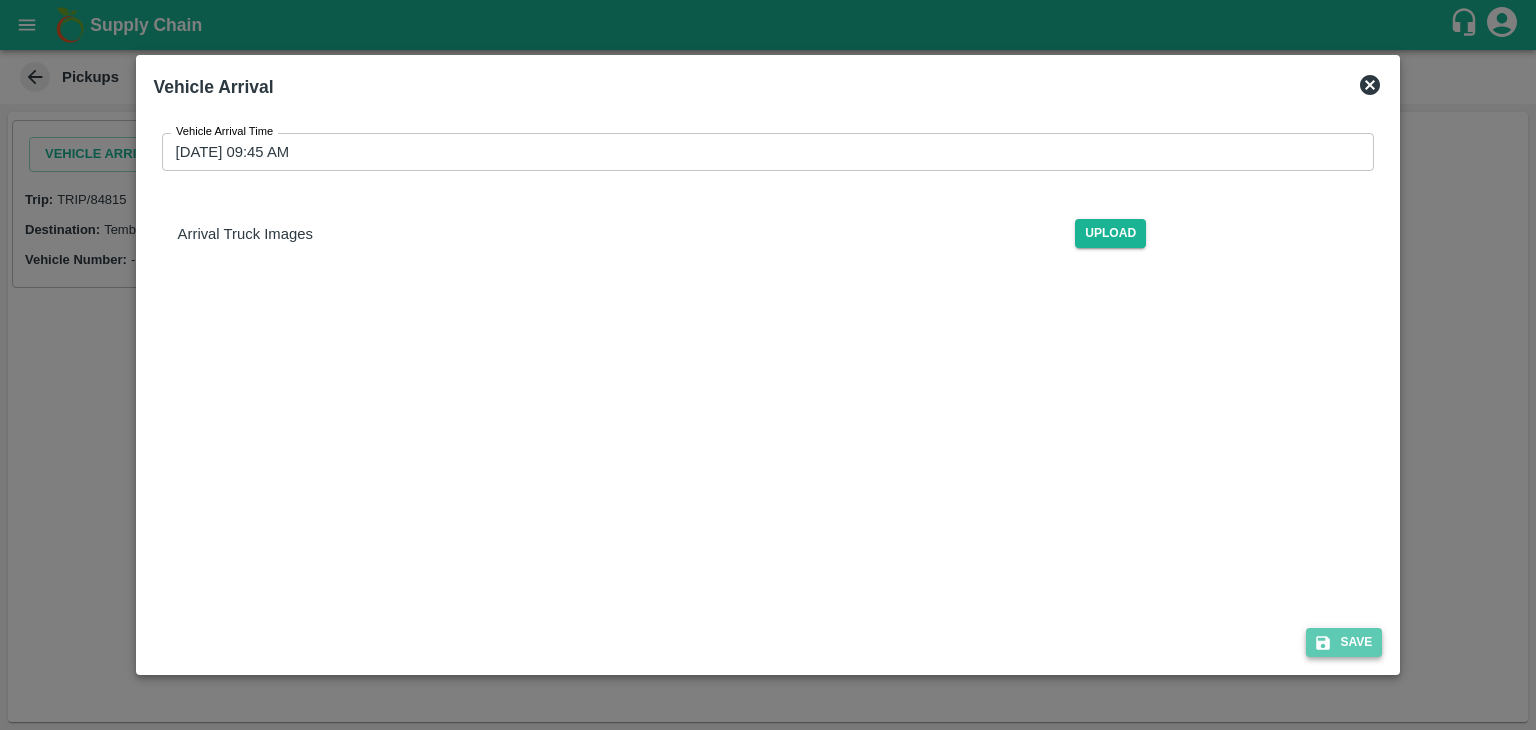 click on "Save" at bounding box center (1344, 642) 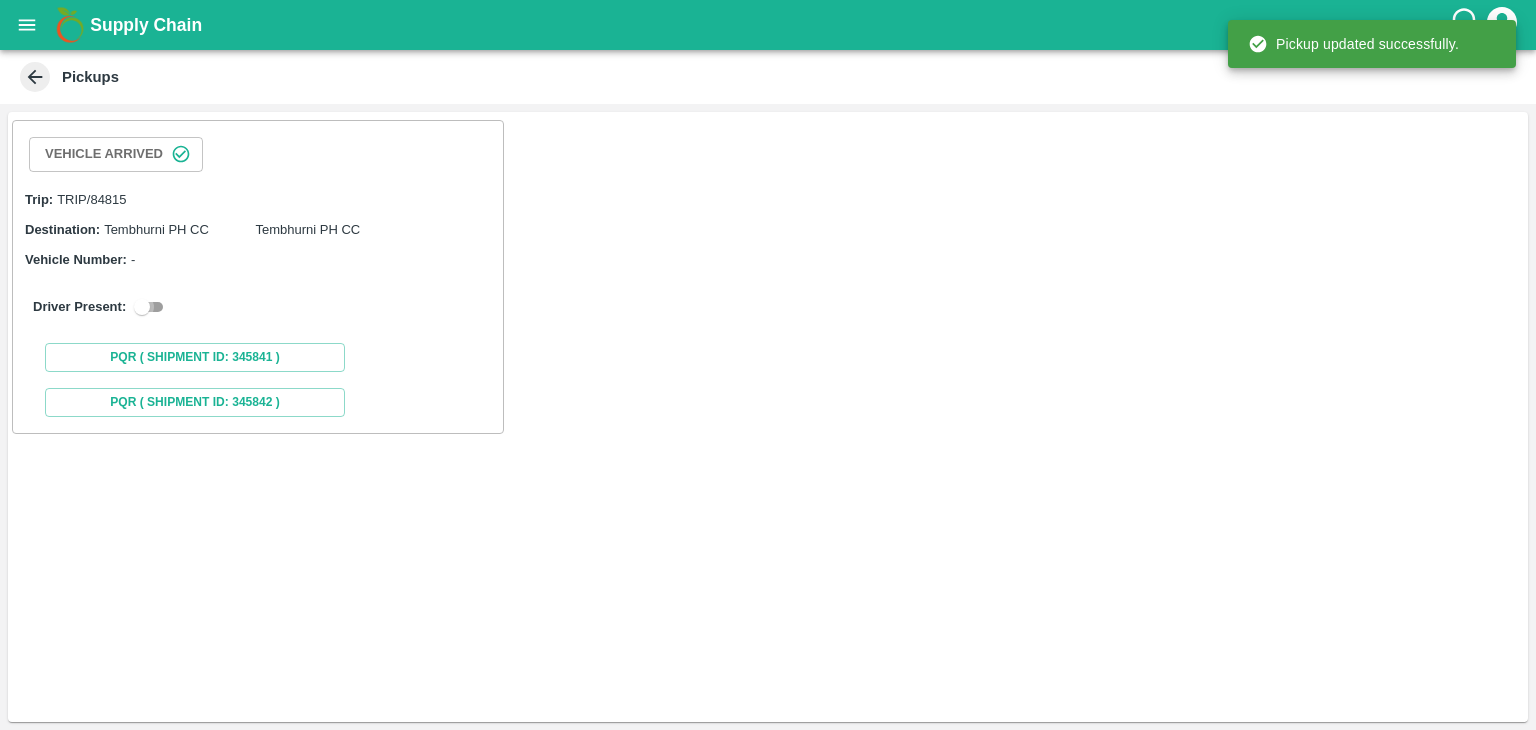 click at bounding box center [142, 307] 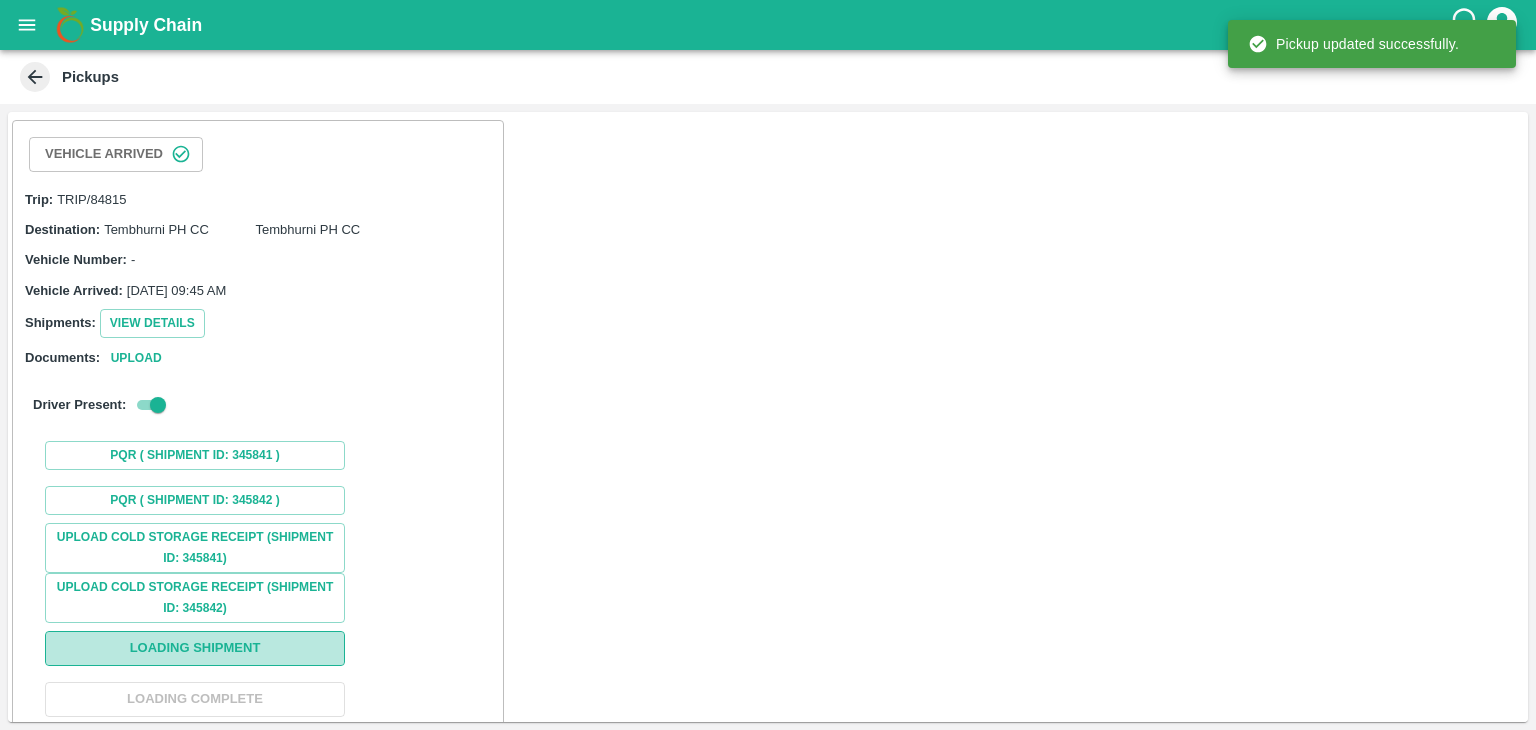 click on "Loading Shipment" at bounding box center [195, 648] 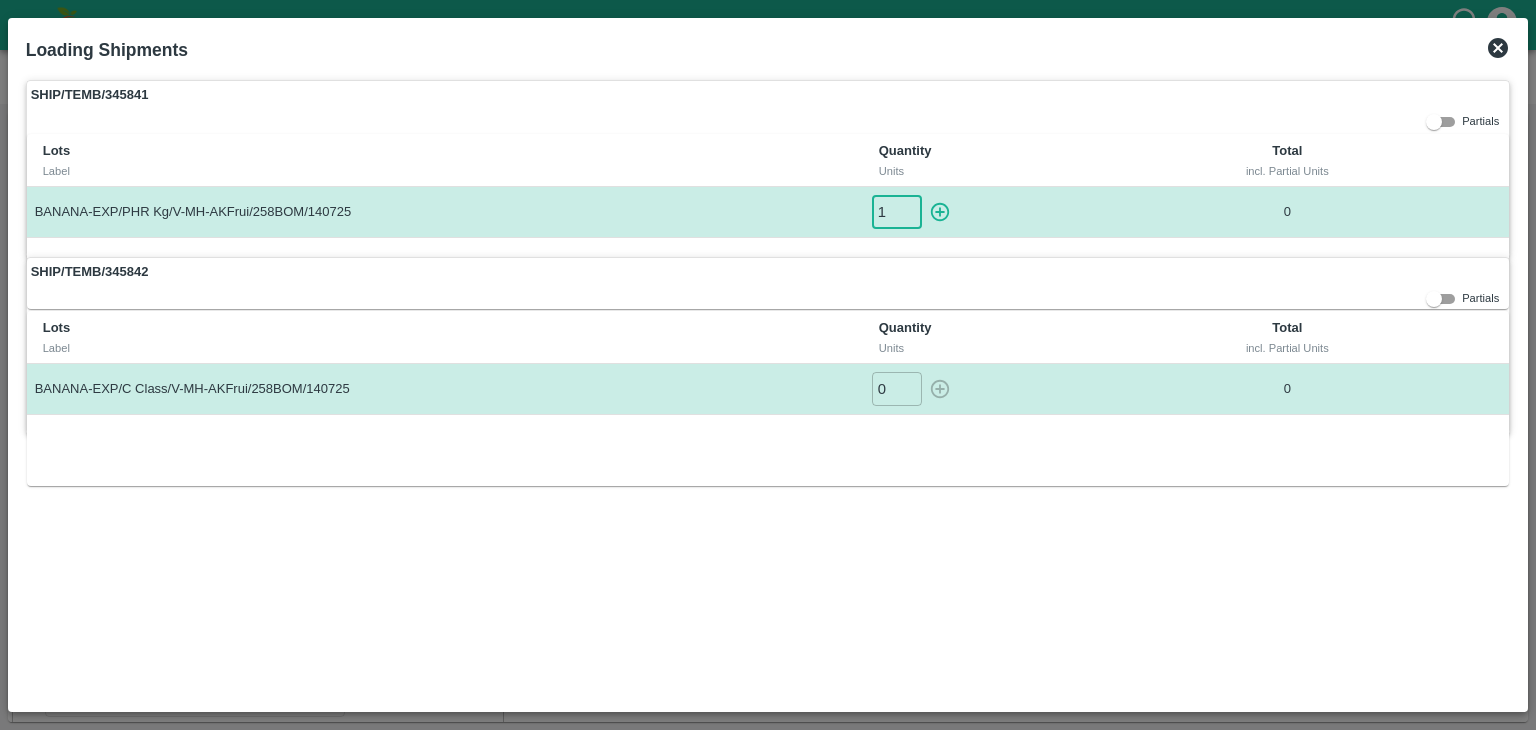 click on "1" at bounding box center (897, 211) 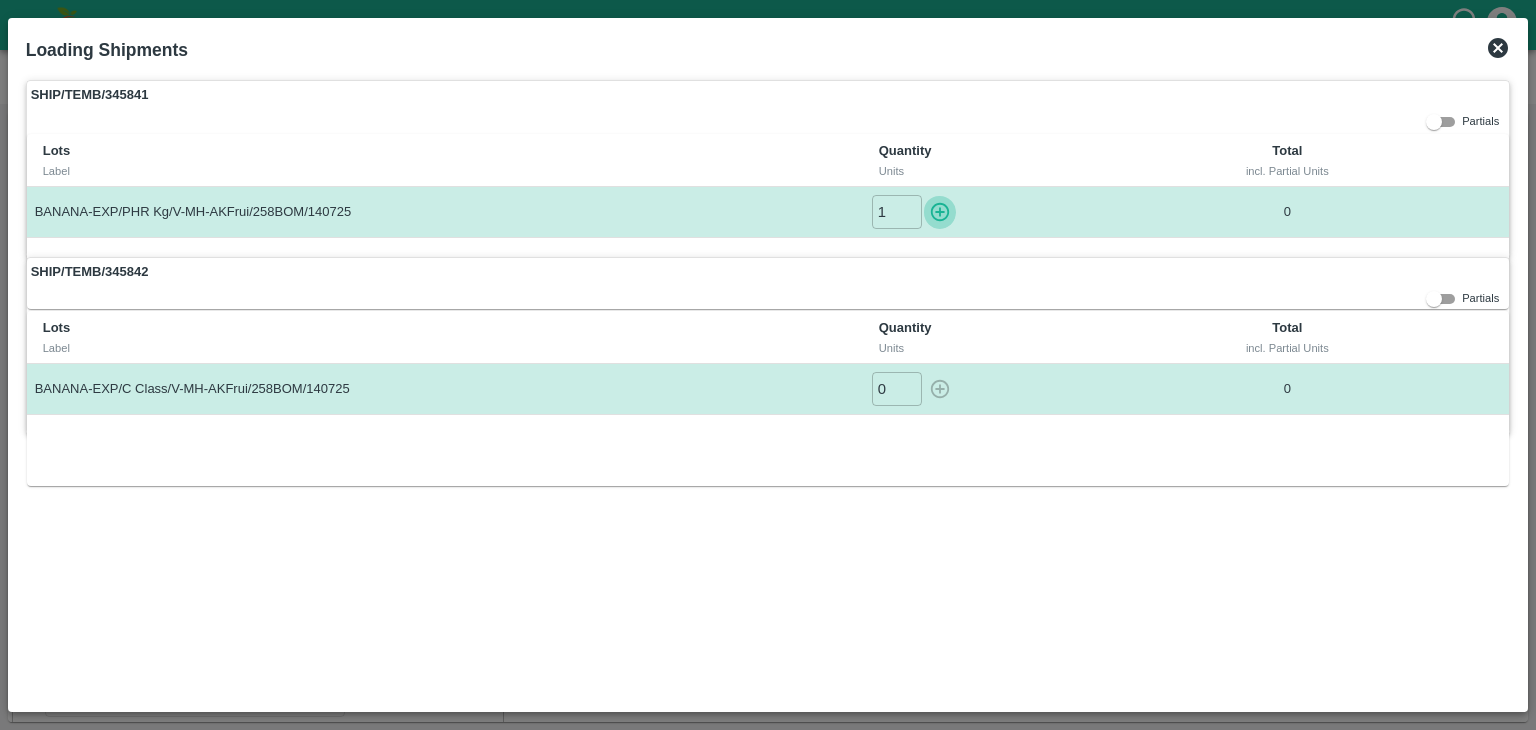 click 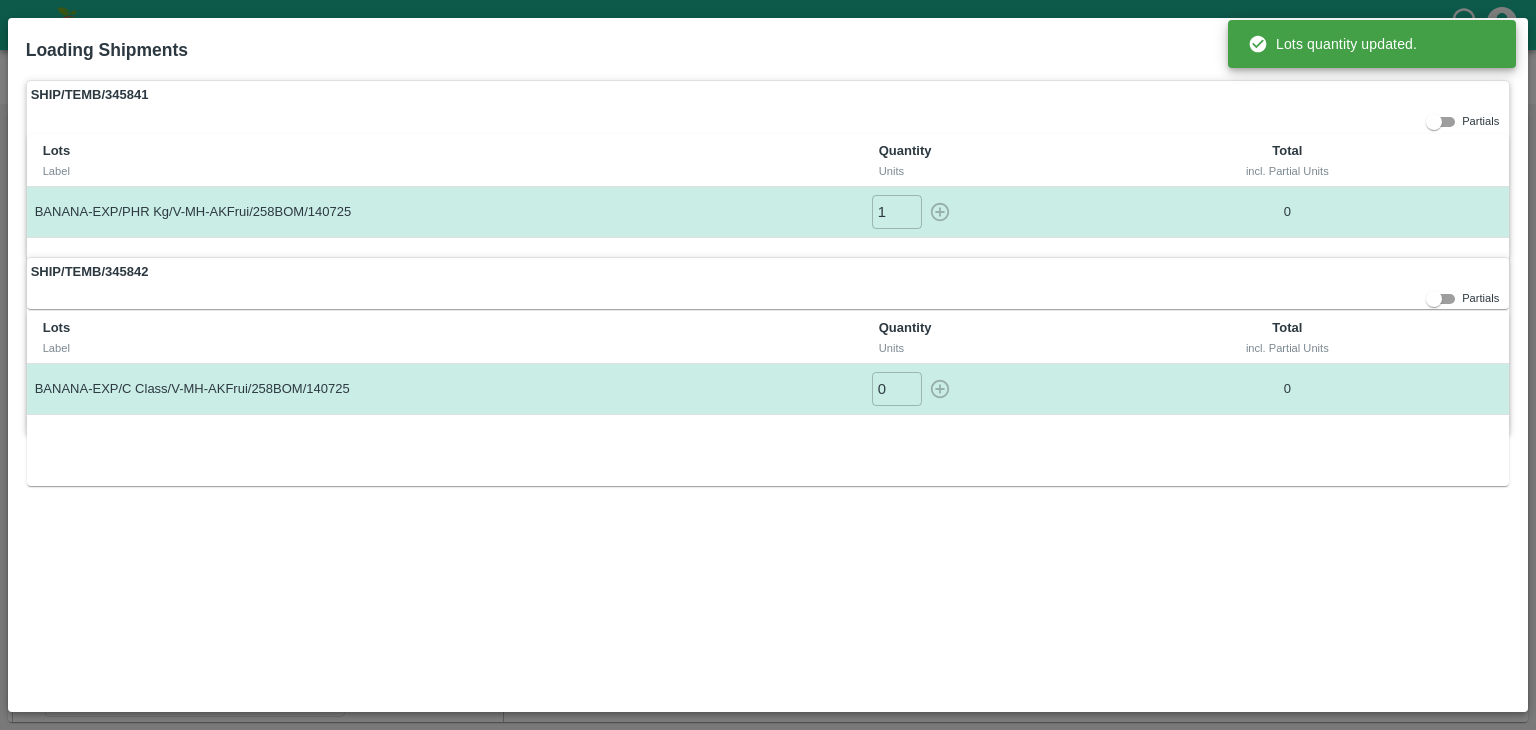 type on "0" 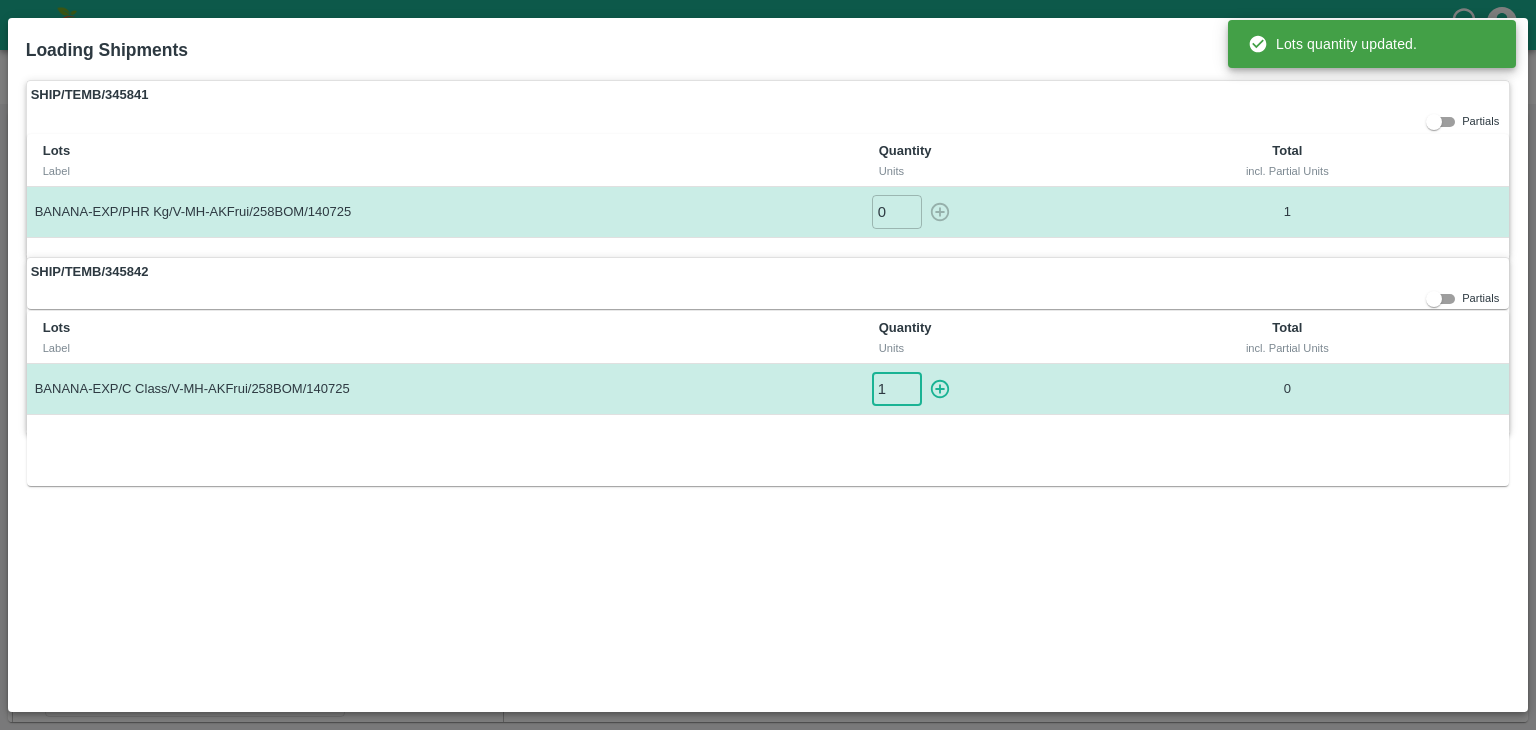 click on "1" at bounding box center (897, 388) 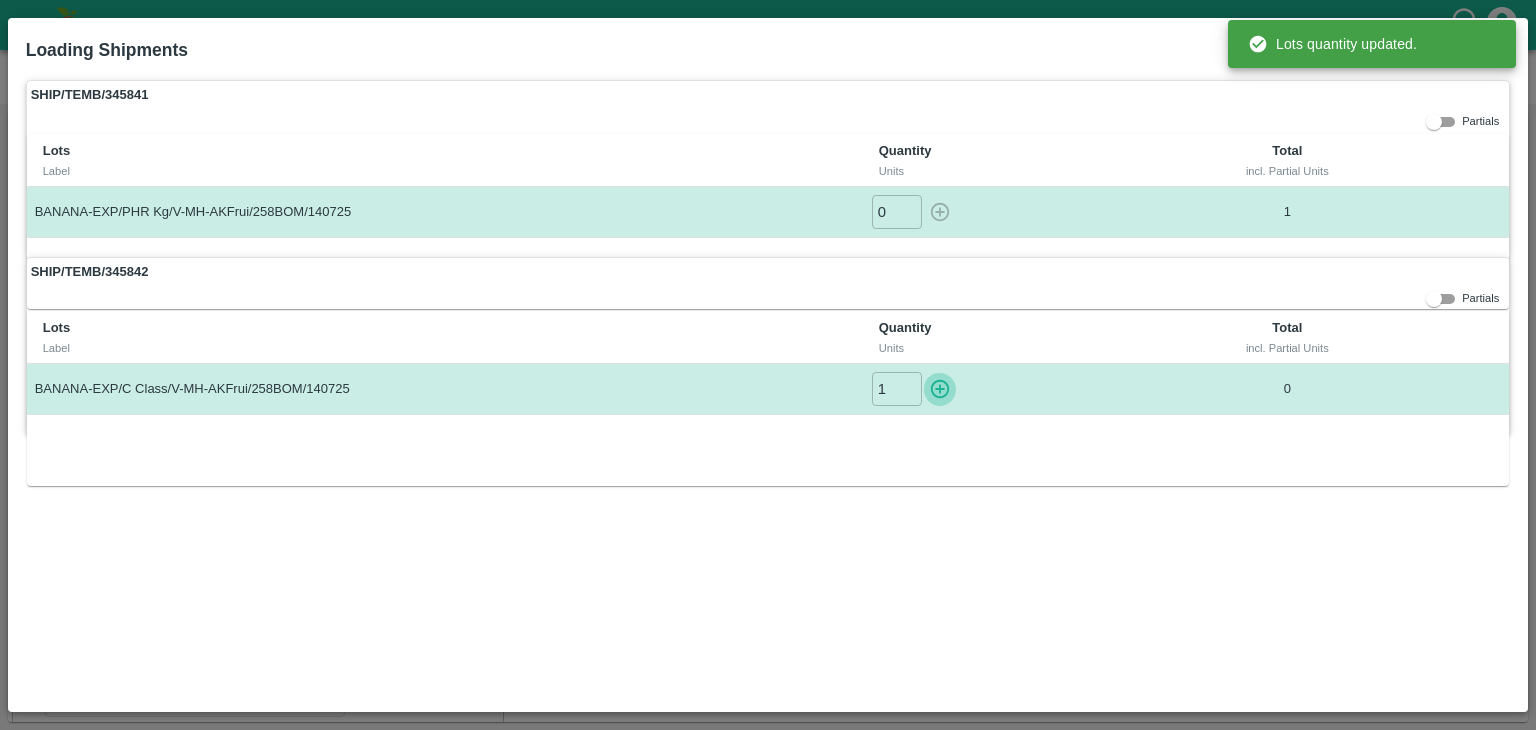 click 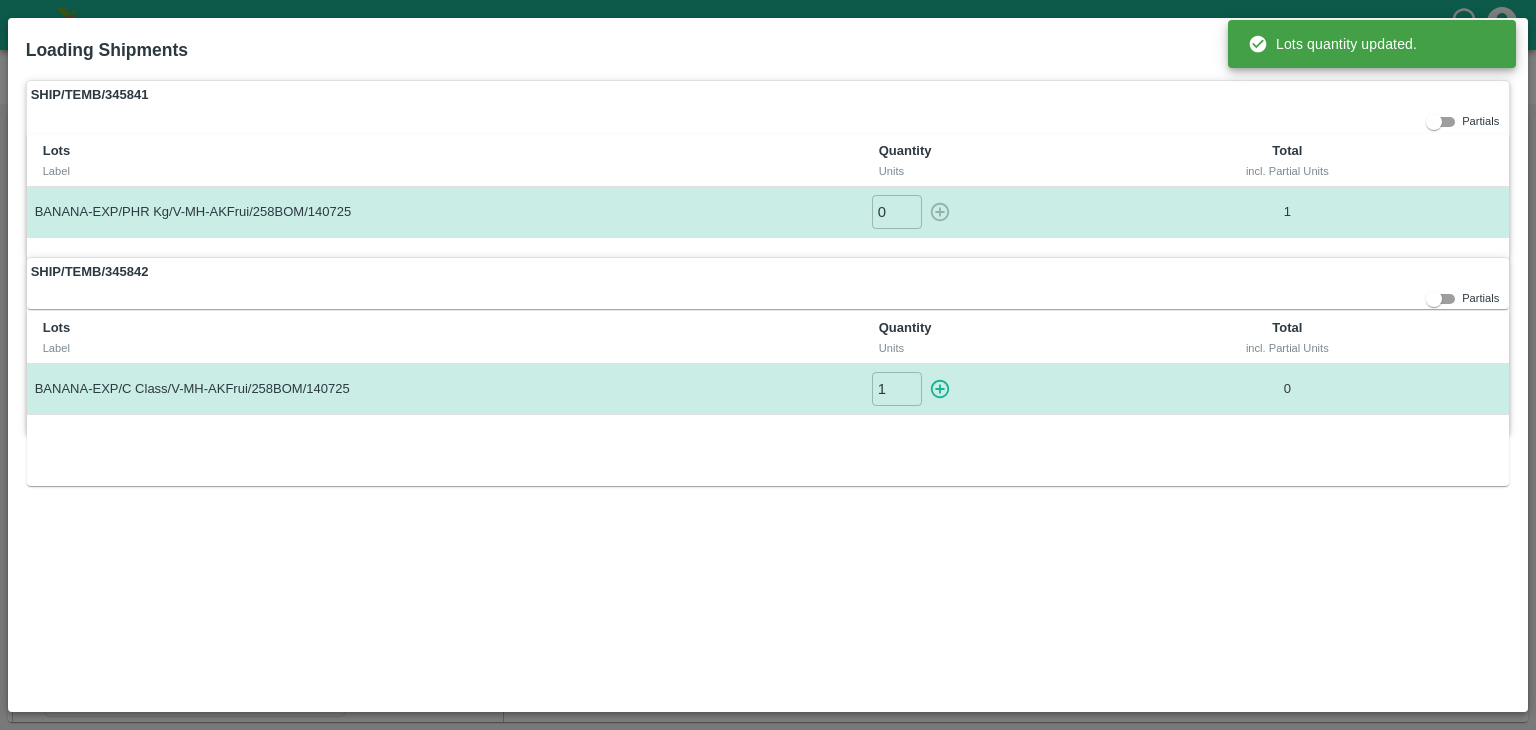type on "0" 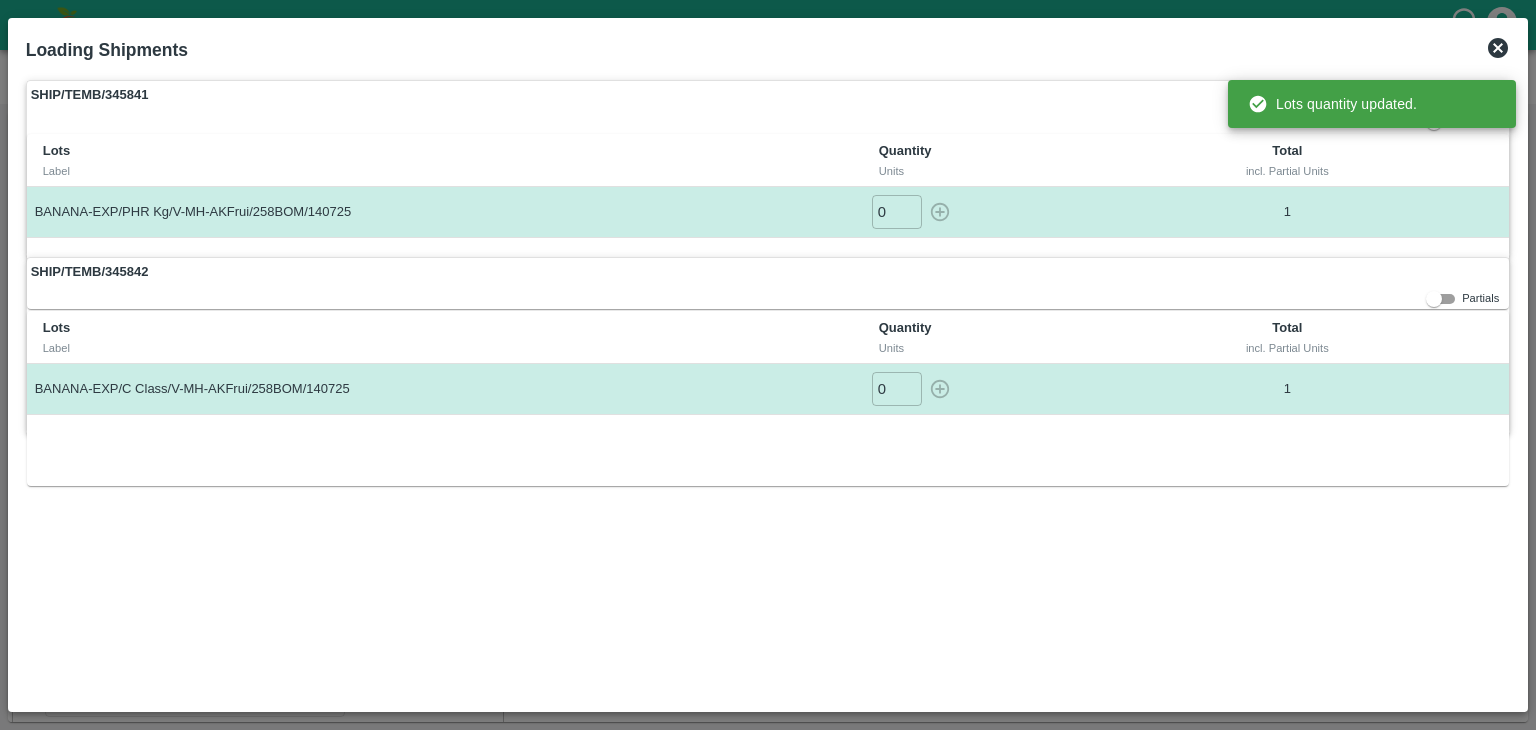 click on "SHIP/TEMB/345842" at bounding box center (768, 272) 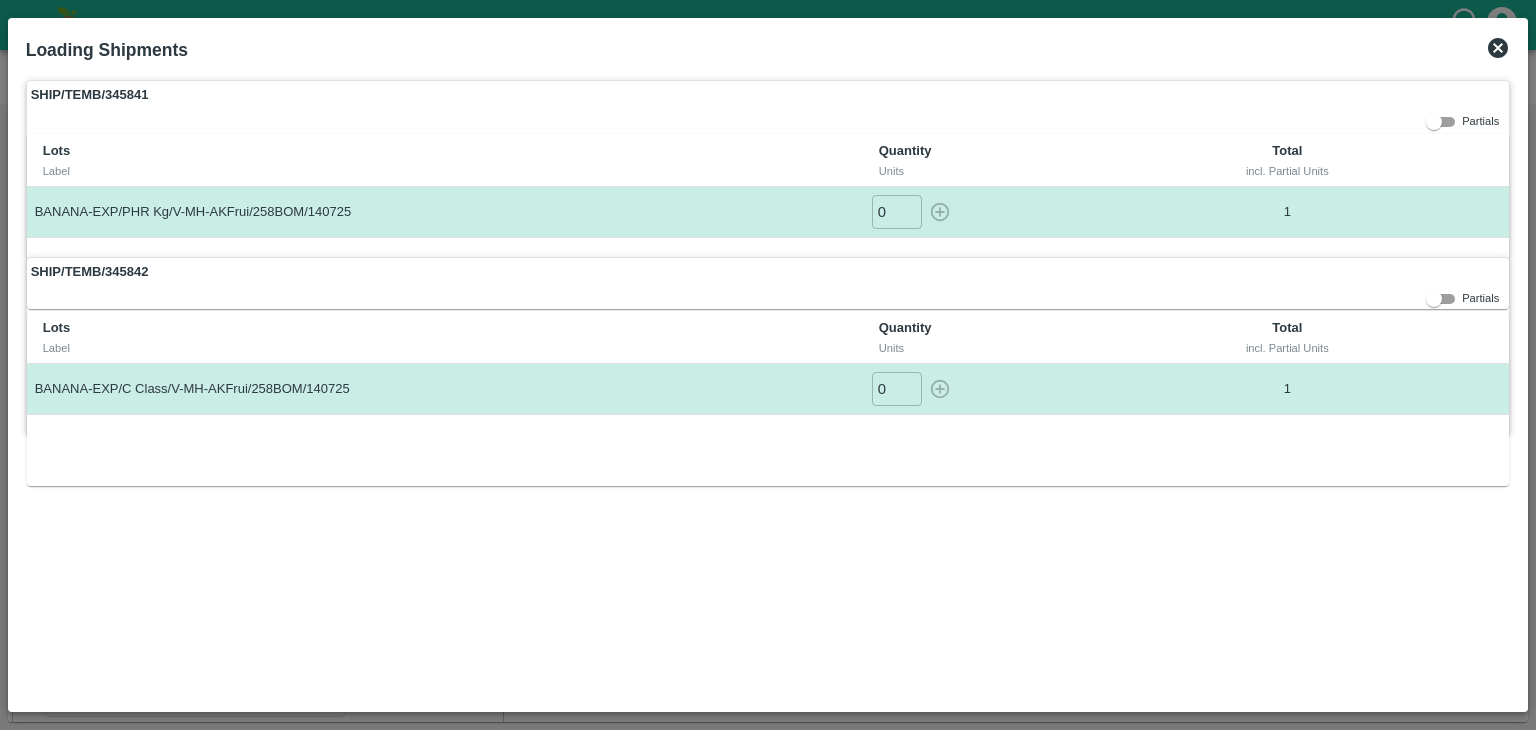 click on "SHIP/TEMB/345841 Partials Lots Label Quantity Units Total incl. Partial Units BANANA-EXP/PHR Kg/V-MH-AKFrui/258BOM/140725   0 ​ 1" at bounding box center (768, 168) 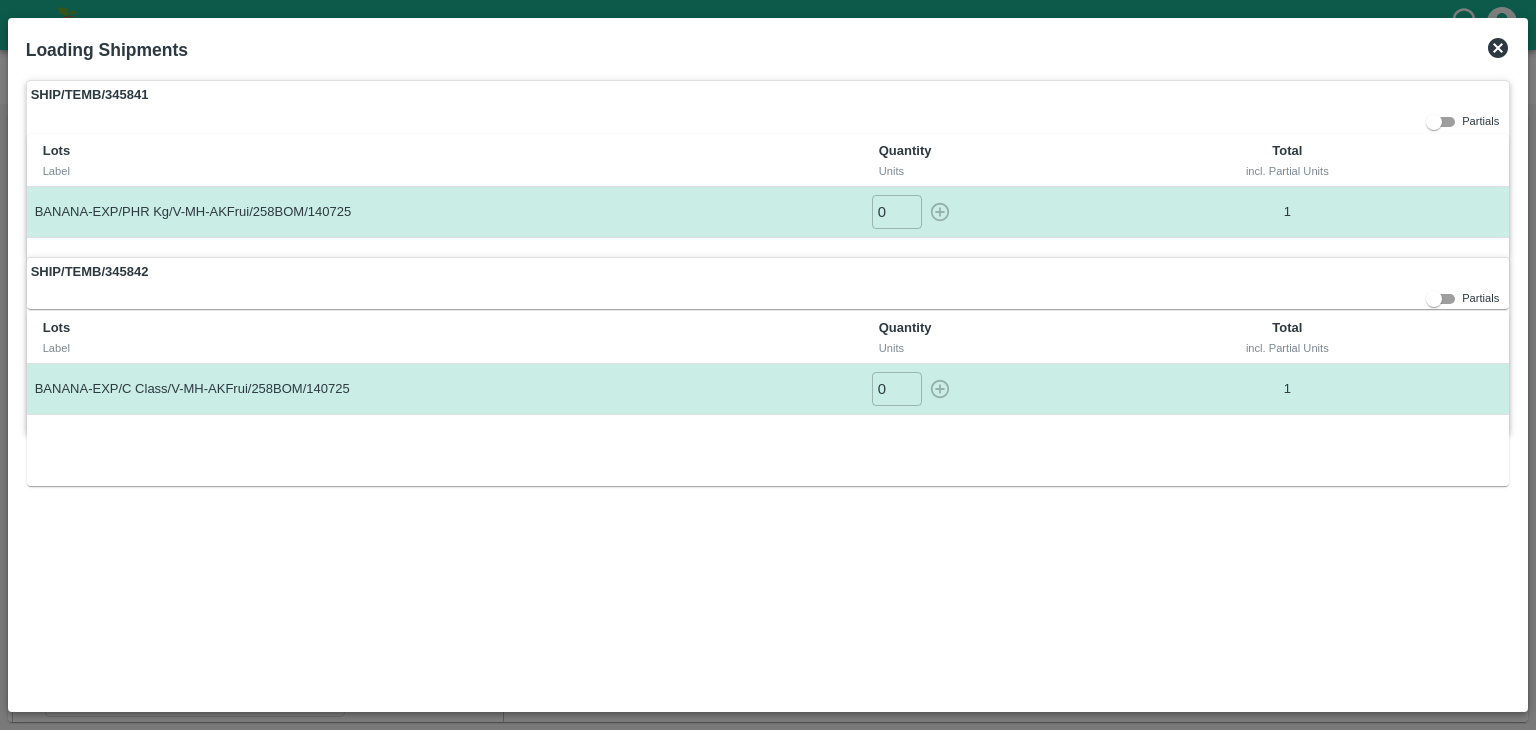 click 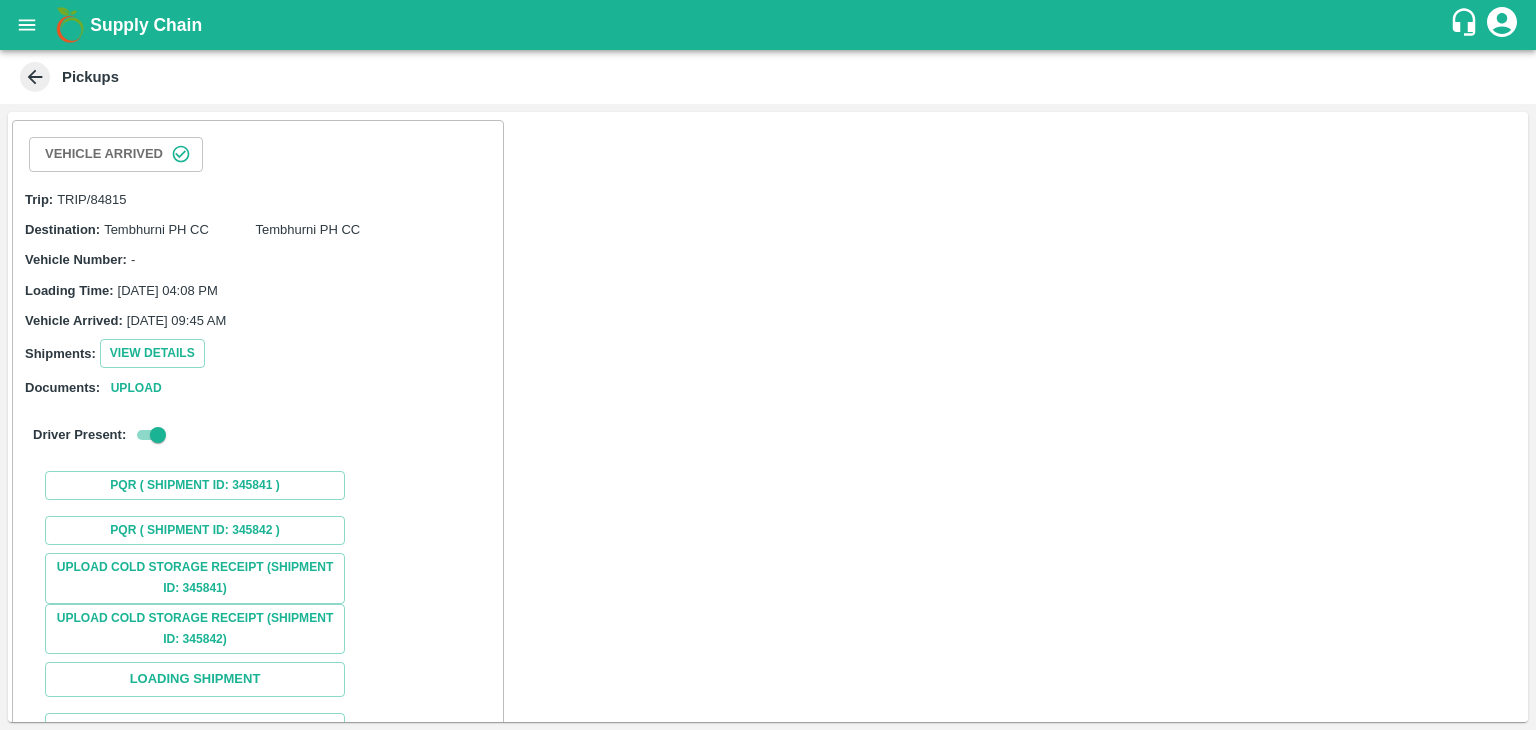 scroll, scrollTop: 148, scrollLeft: 0, axis: vertical 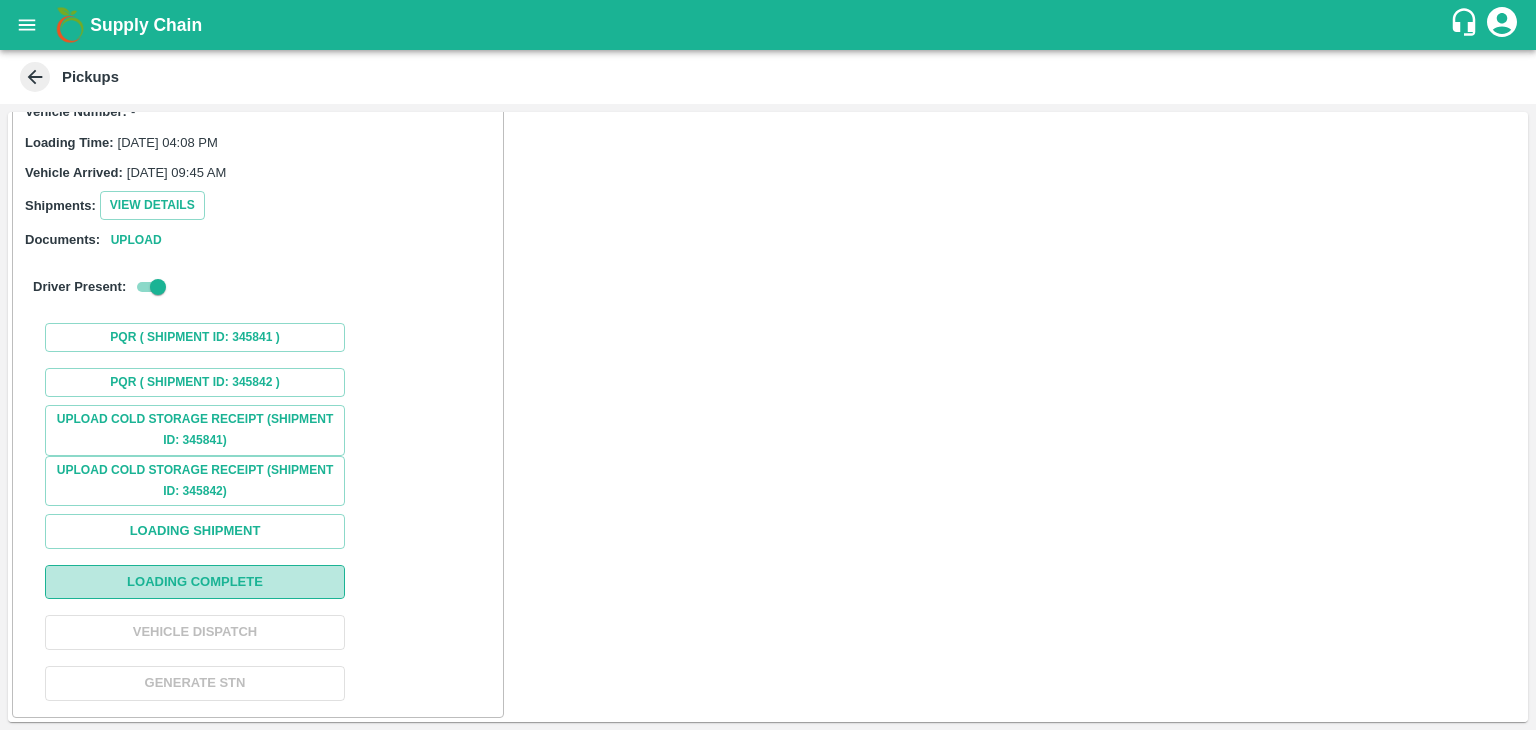 click on "Loading Complete" at bounding box center (195, 582) 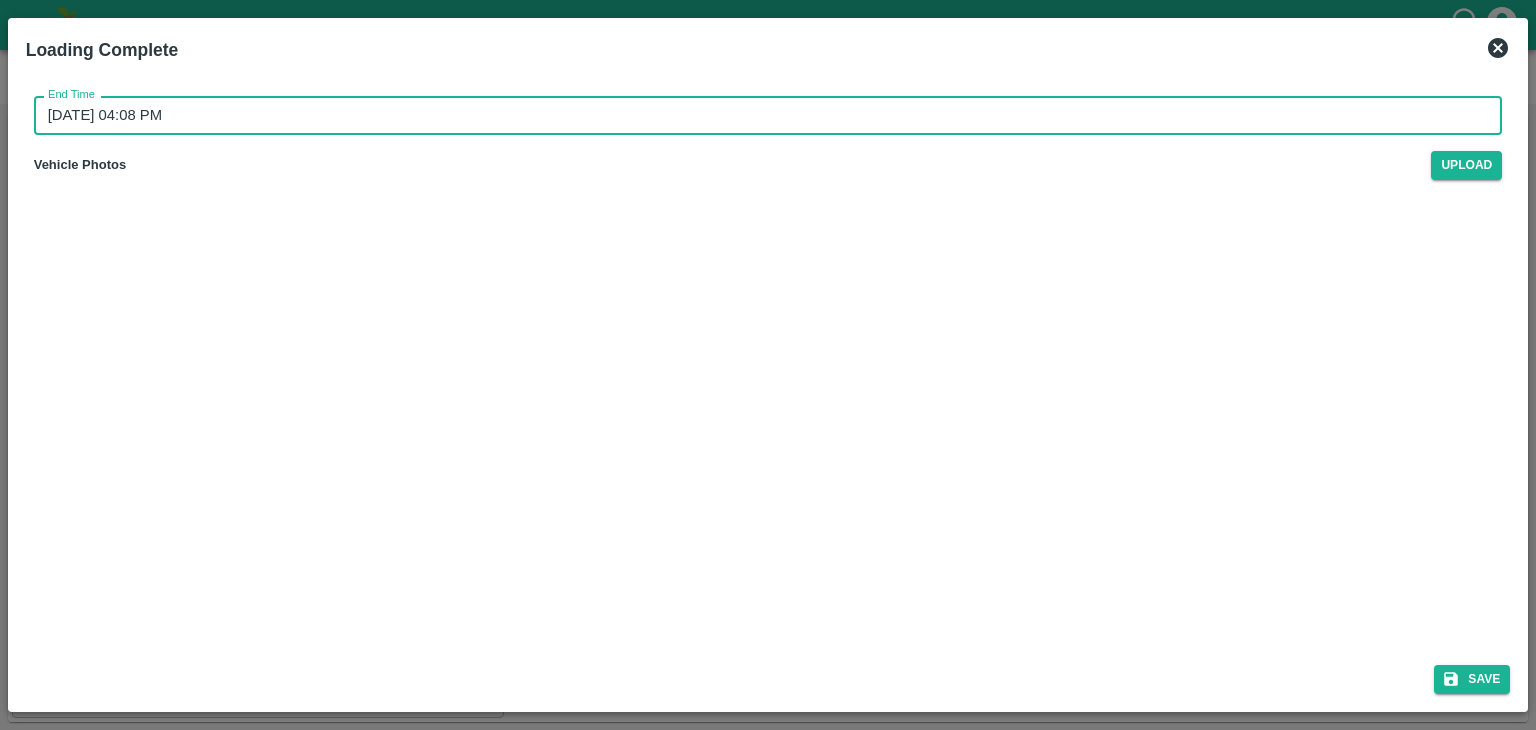 click on "16/07/2025 04:08 PM" at bounding box center [761, 115] 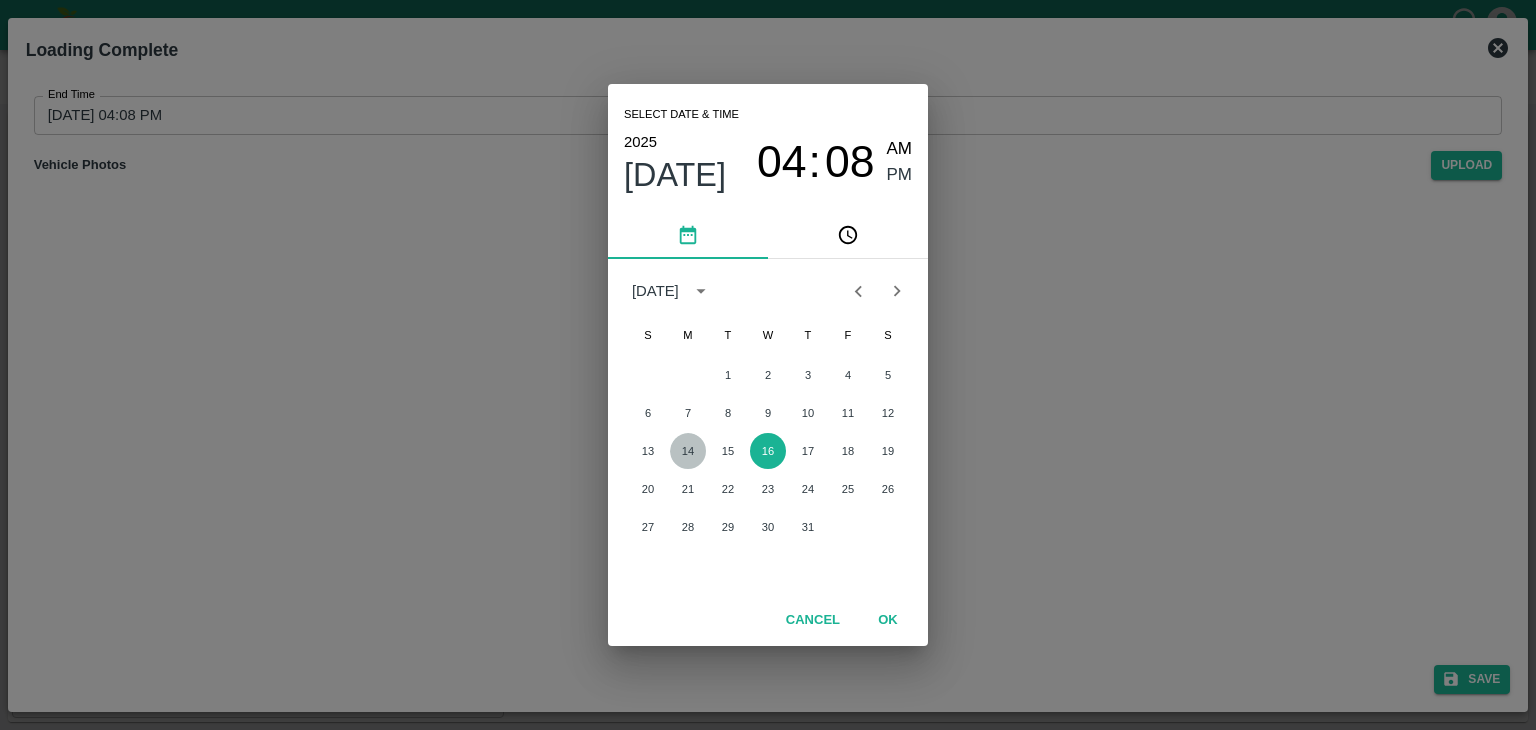 click on "14" at bounding box center [688, 451] 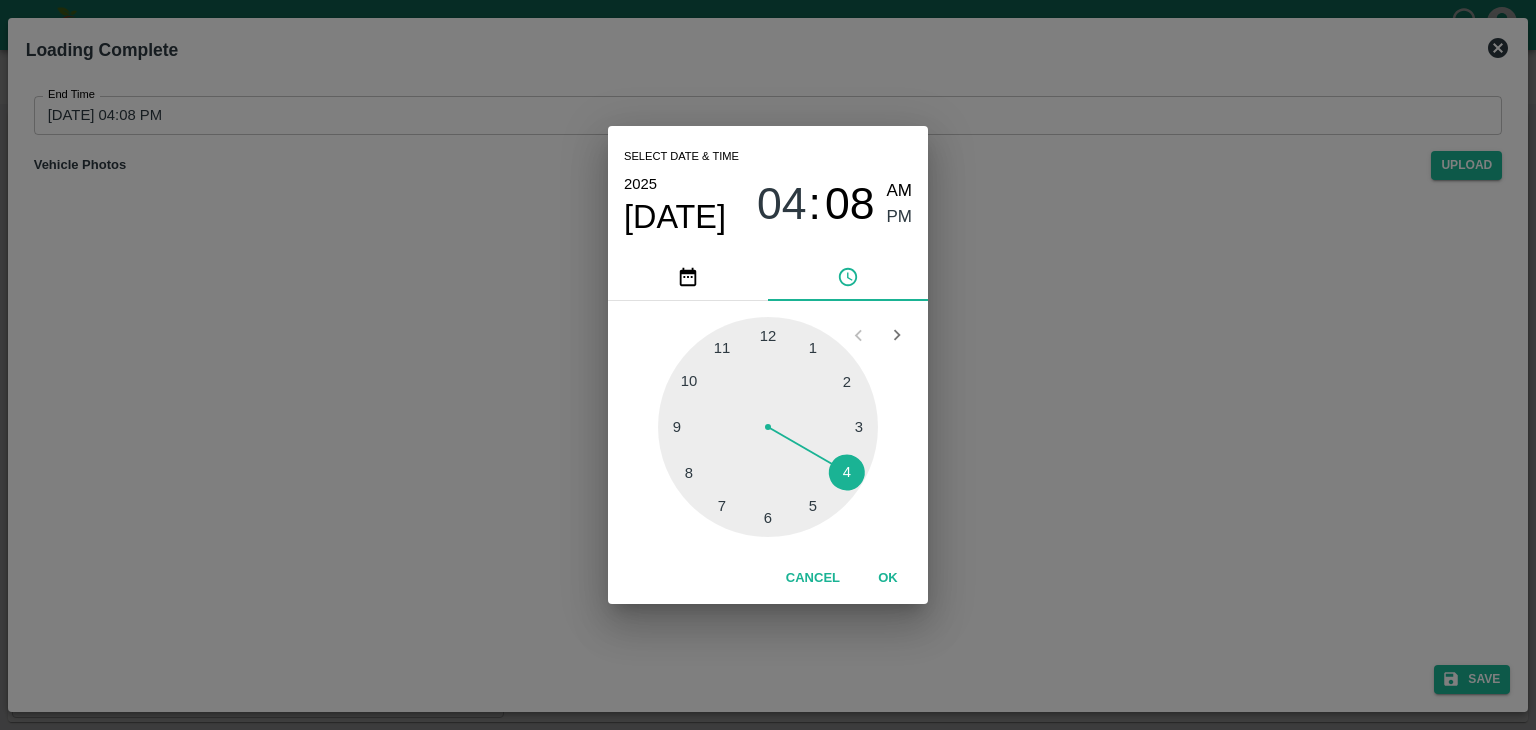 click at bounding box center [768, 427] 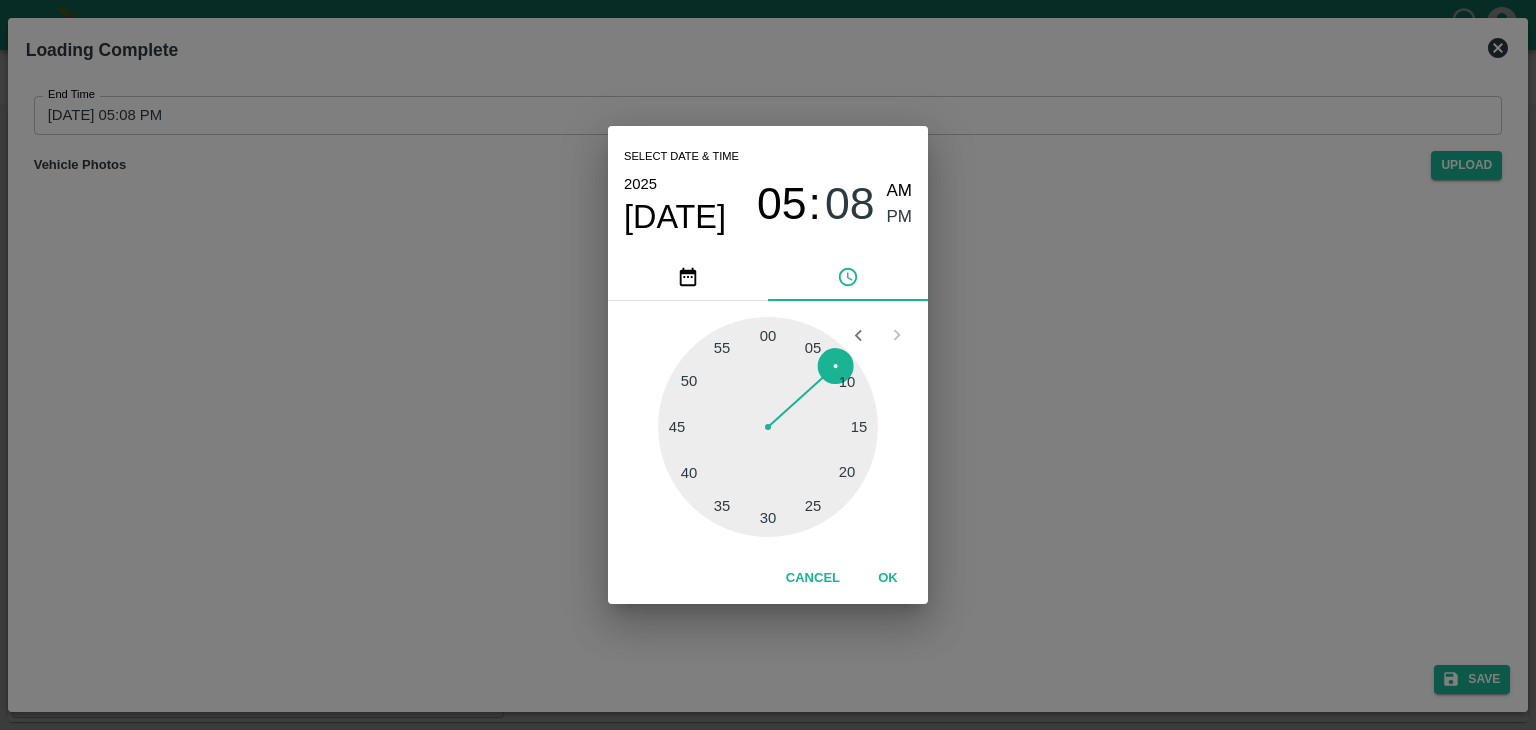 click at bounding box center (768, 427) 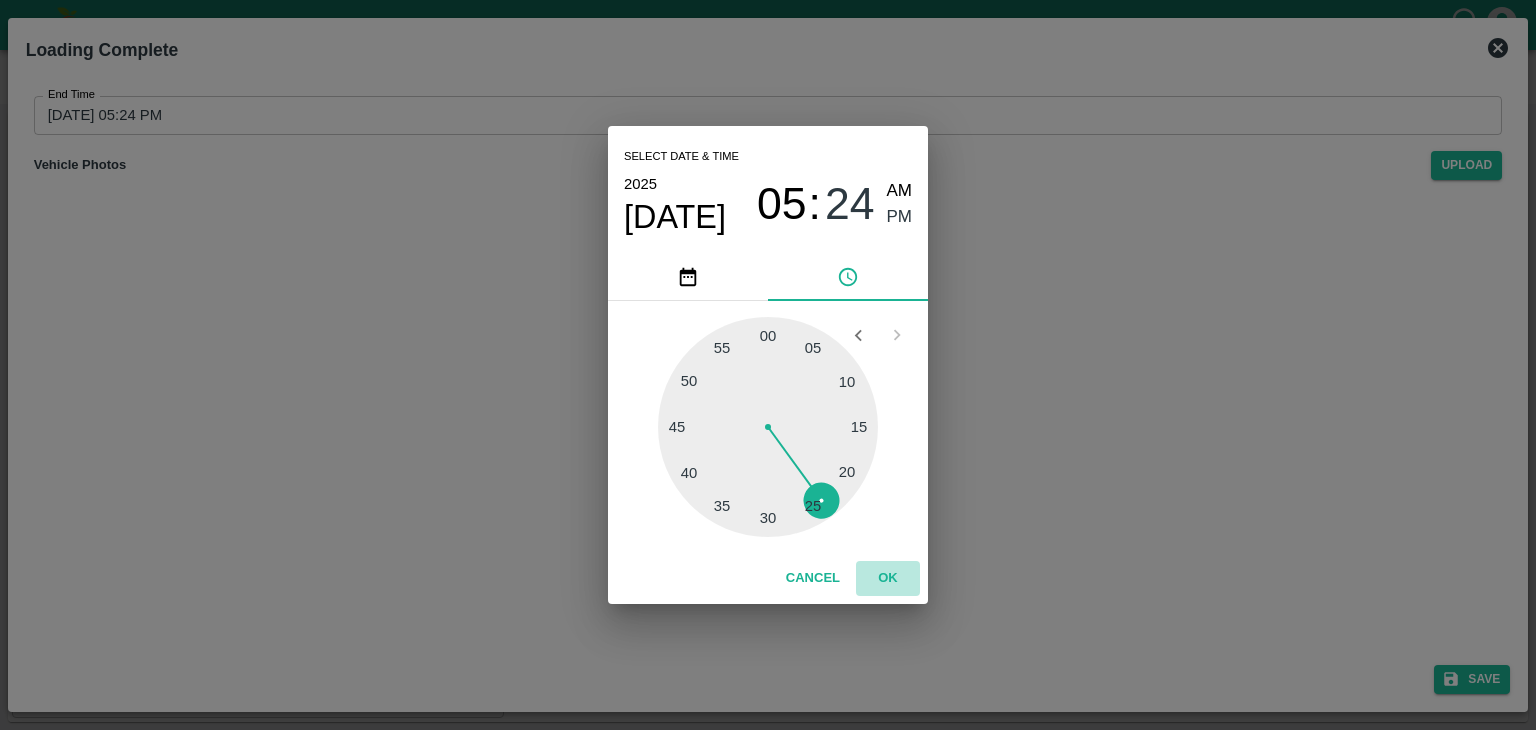 click on "OK" at bounding box center (888, 578) 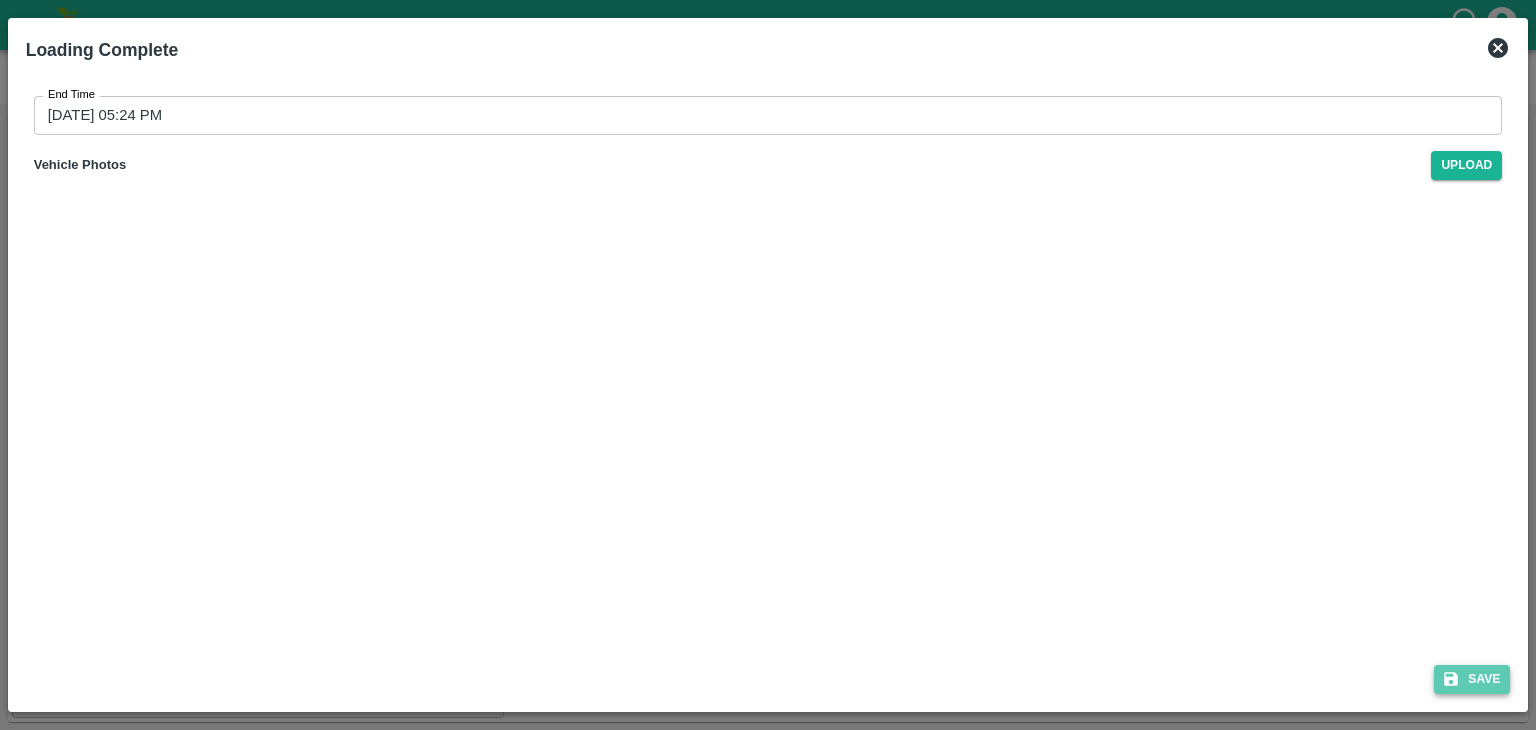 click on "Save" at bounding box center [1472, 679] 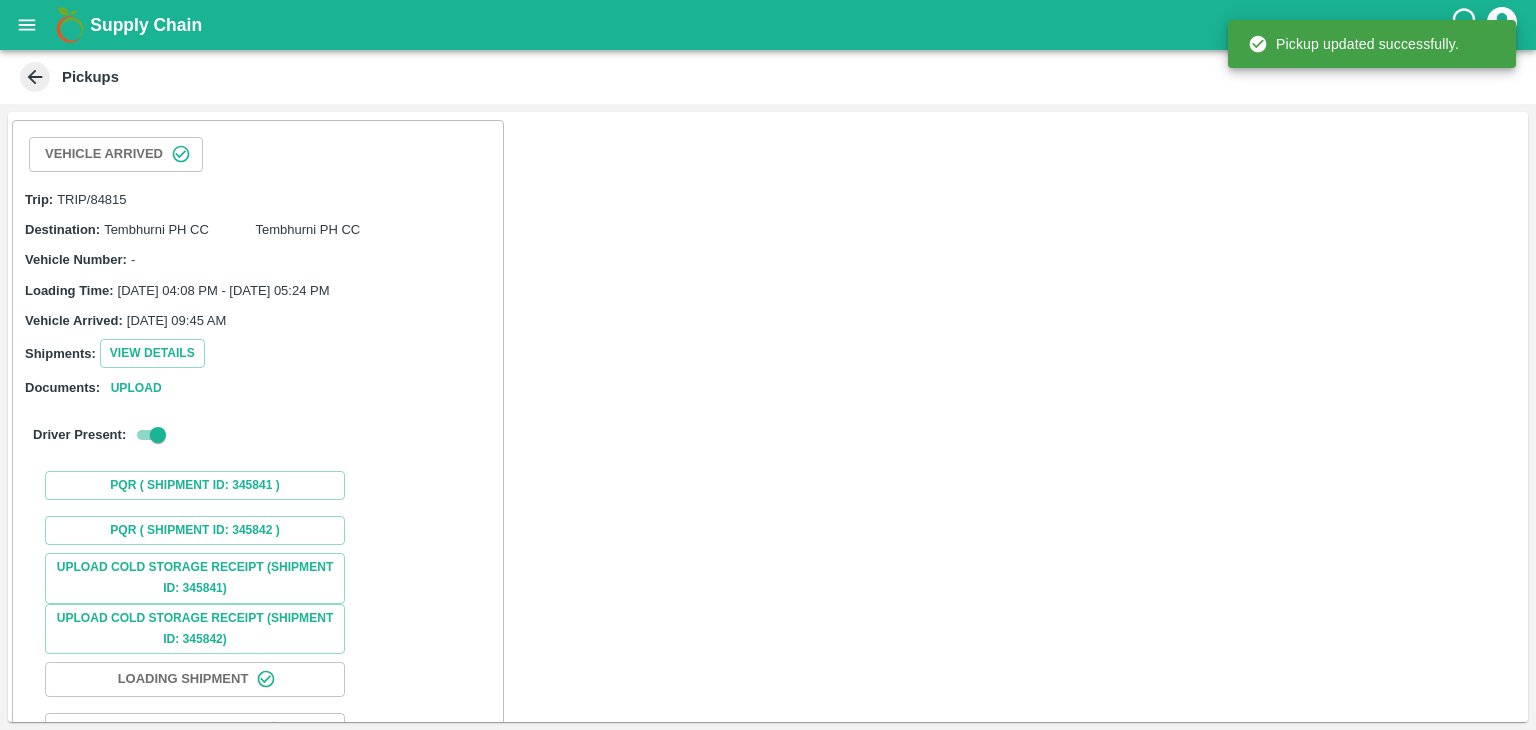 scroll, scrollTop: 148, scrollLeft: 0, axis: vertical 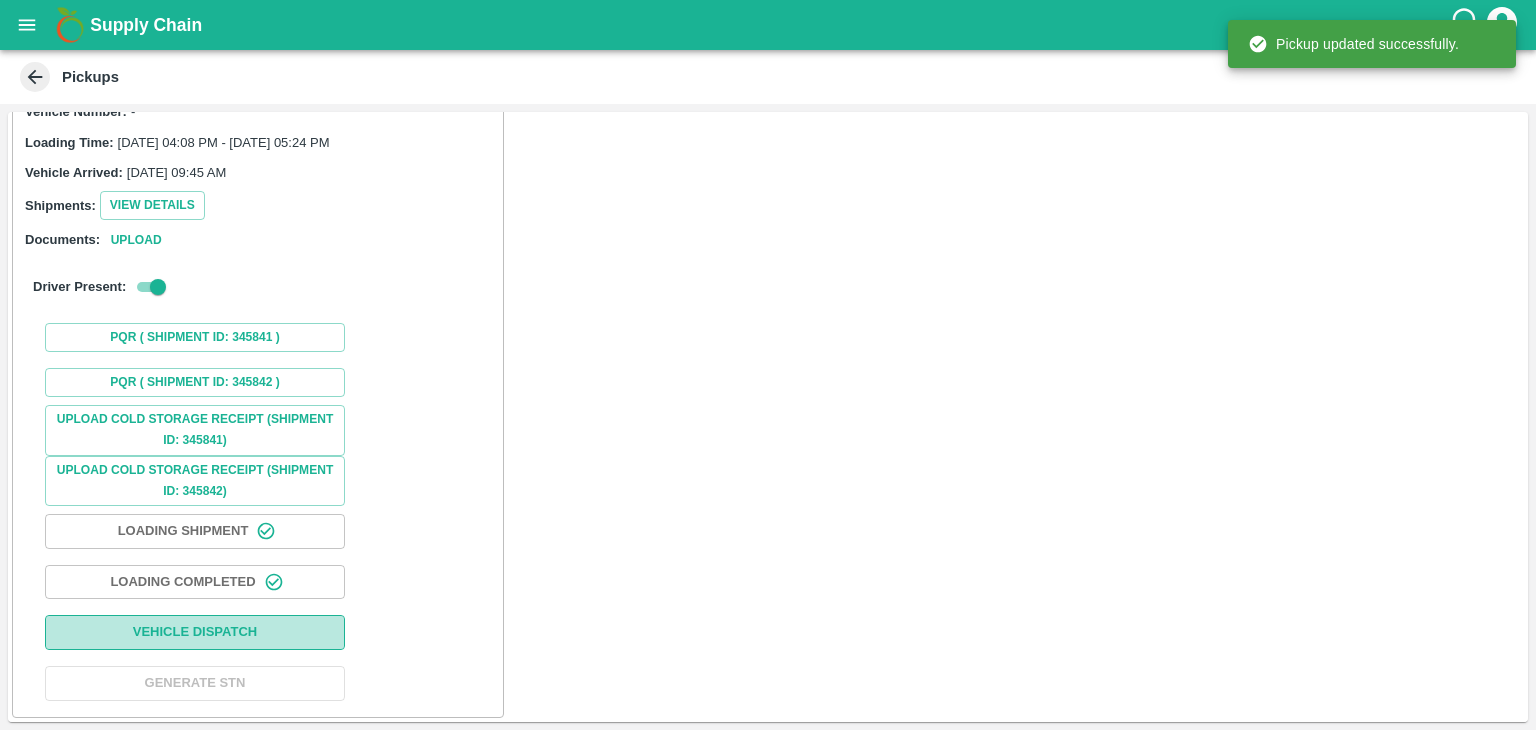 click on "Vehicle Dispatch" at bounding box center [195, 632] 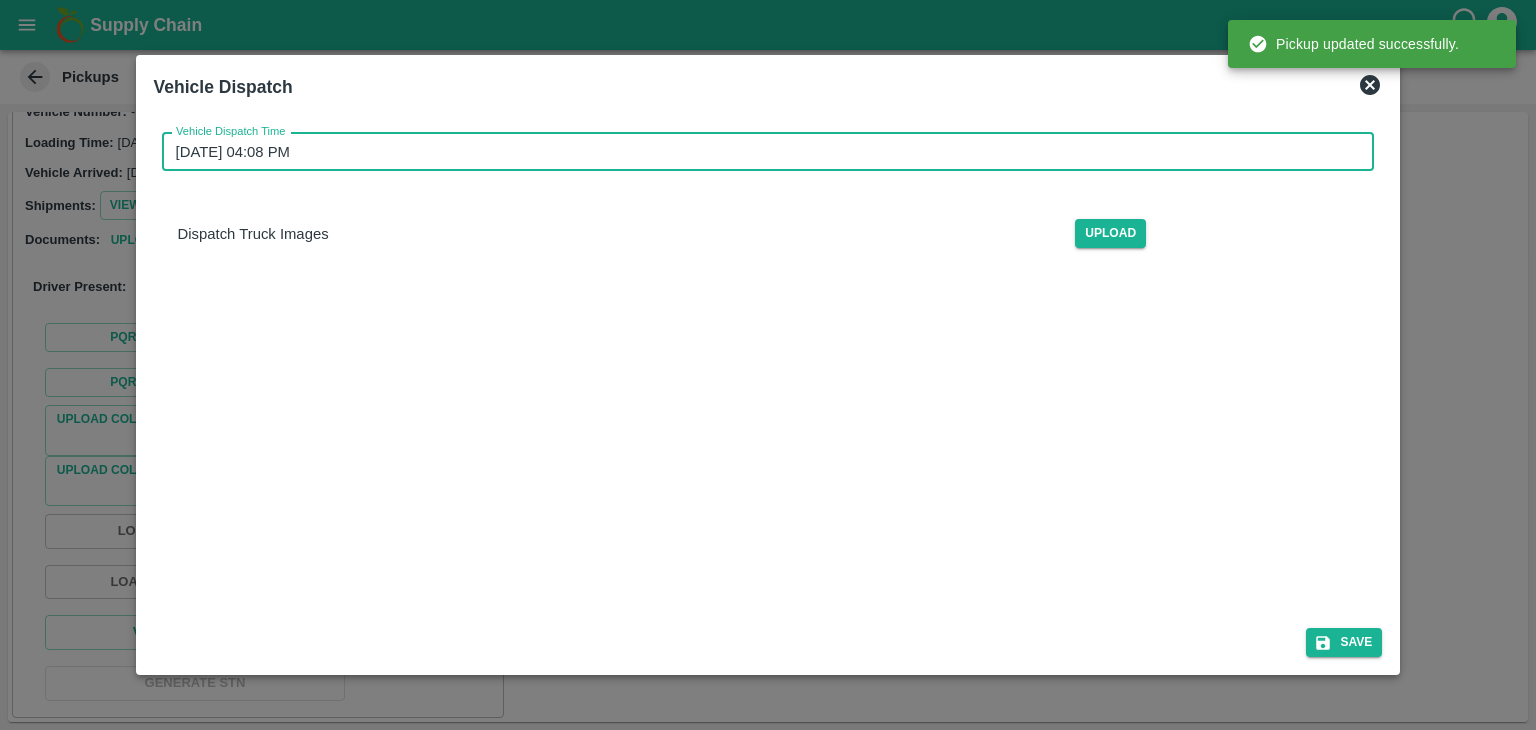 click on "16/07/2025 04:08 PM" at bounding box center [761, 152] 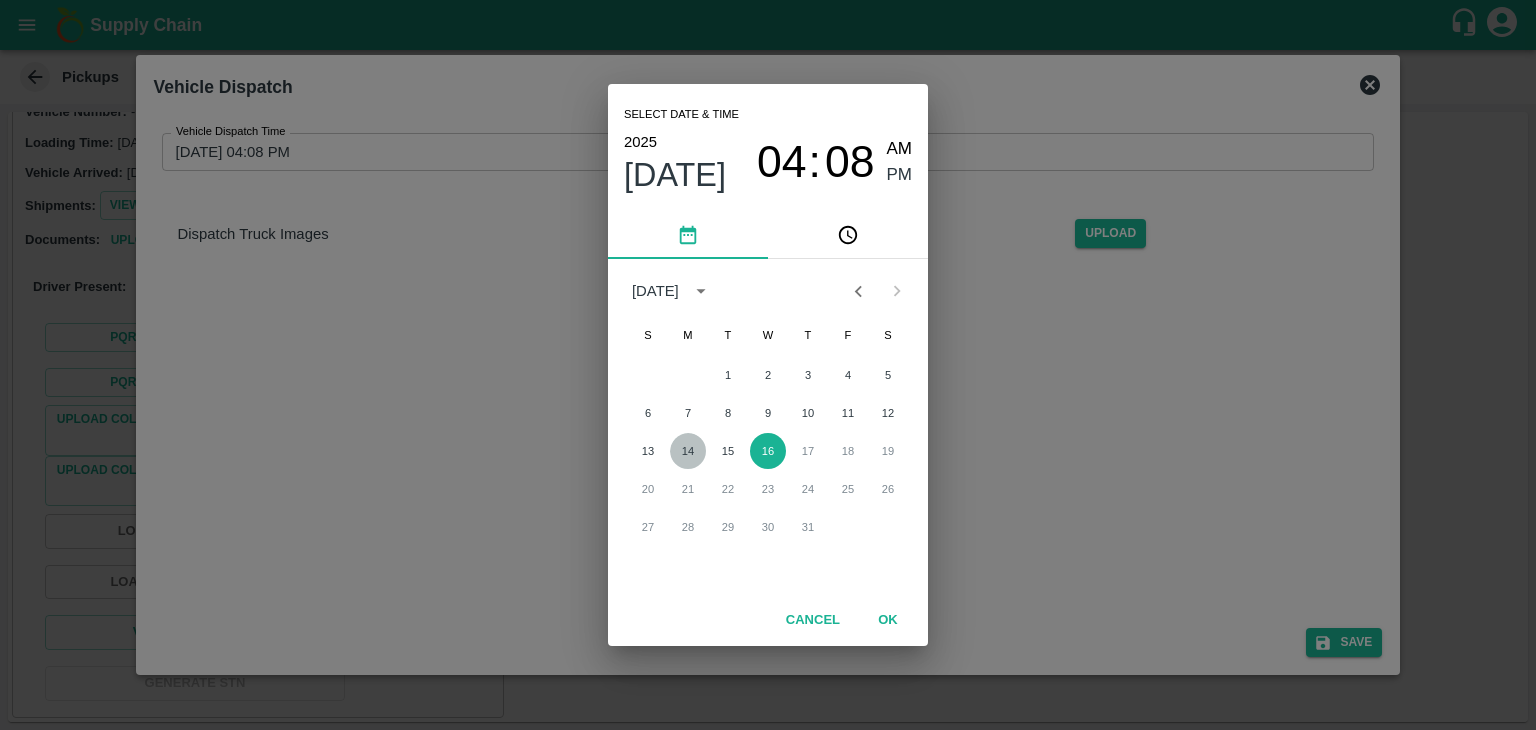 click on "14" at bounding box center [688, 451] 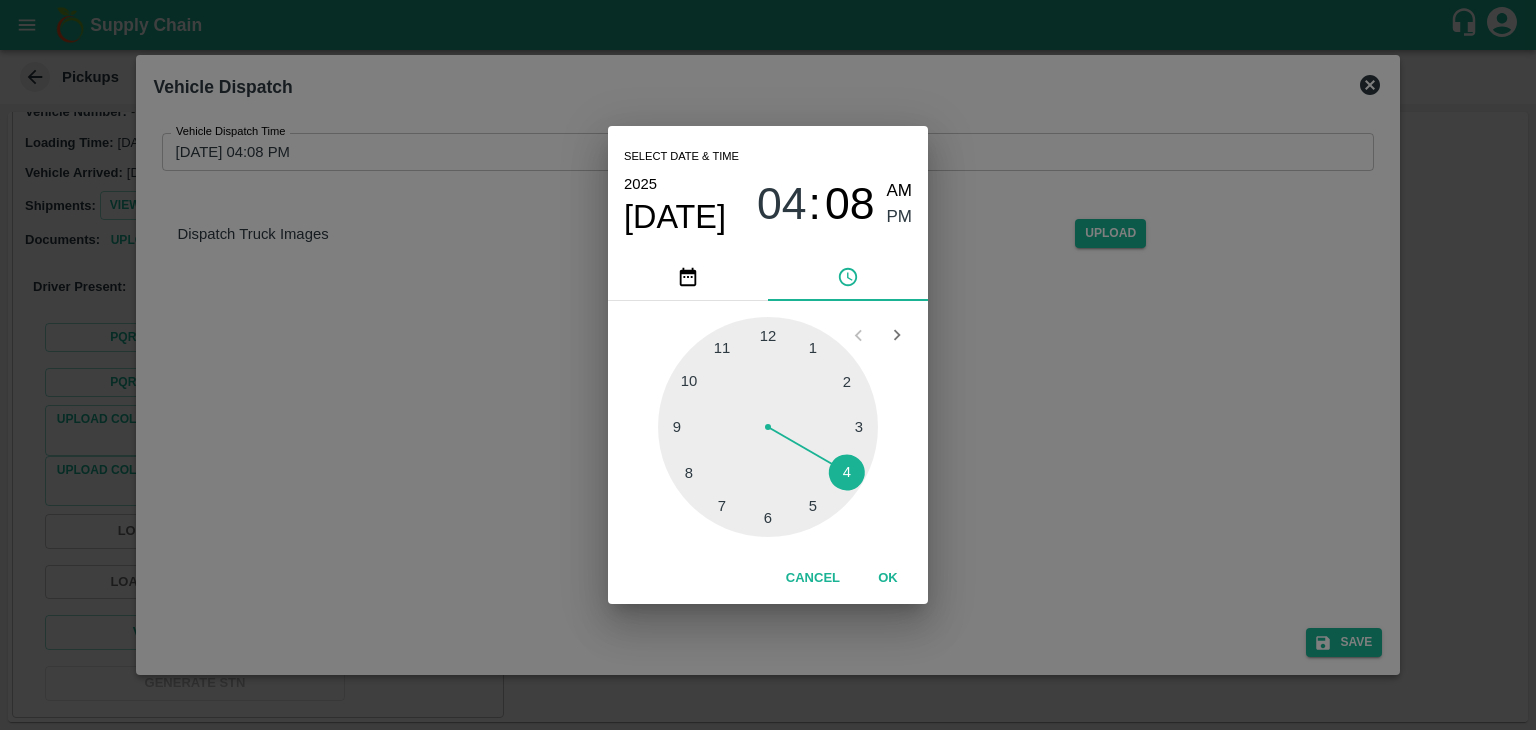click at bounding box center (768, 427) 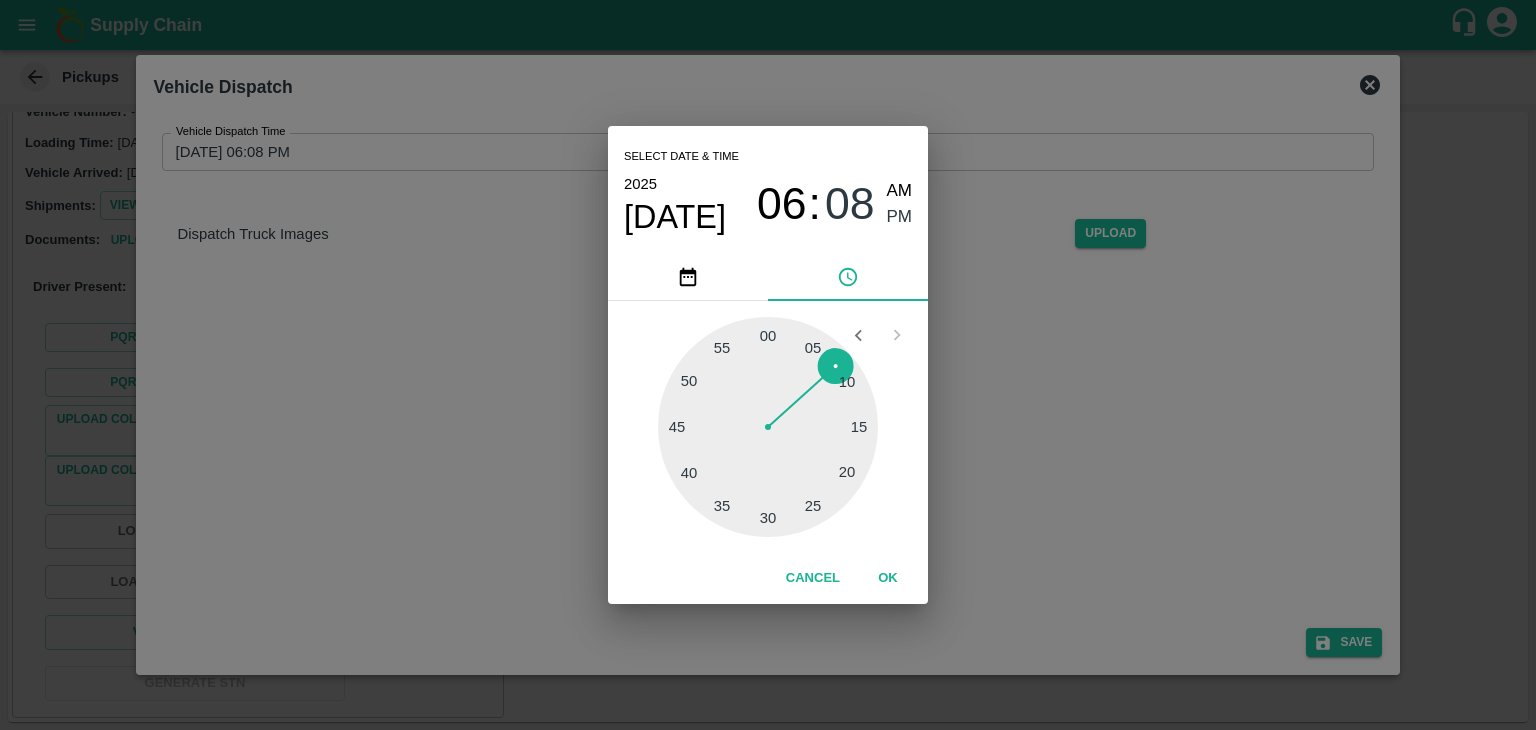 click at bounding box center (768, 427) 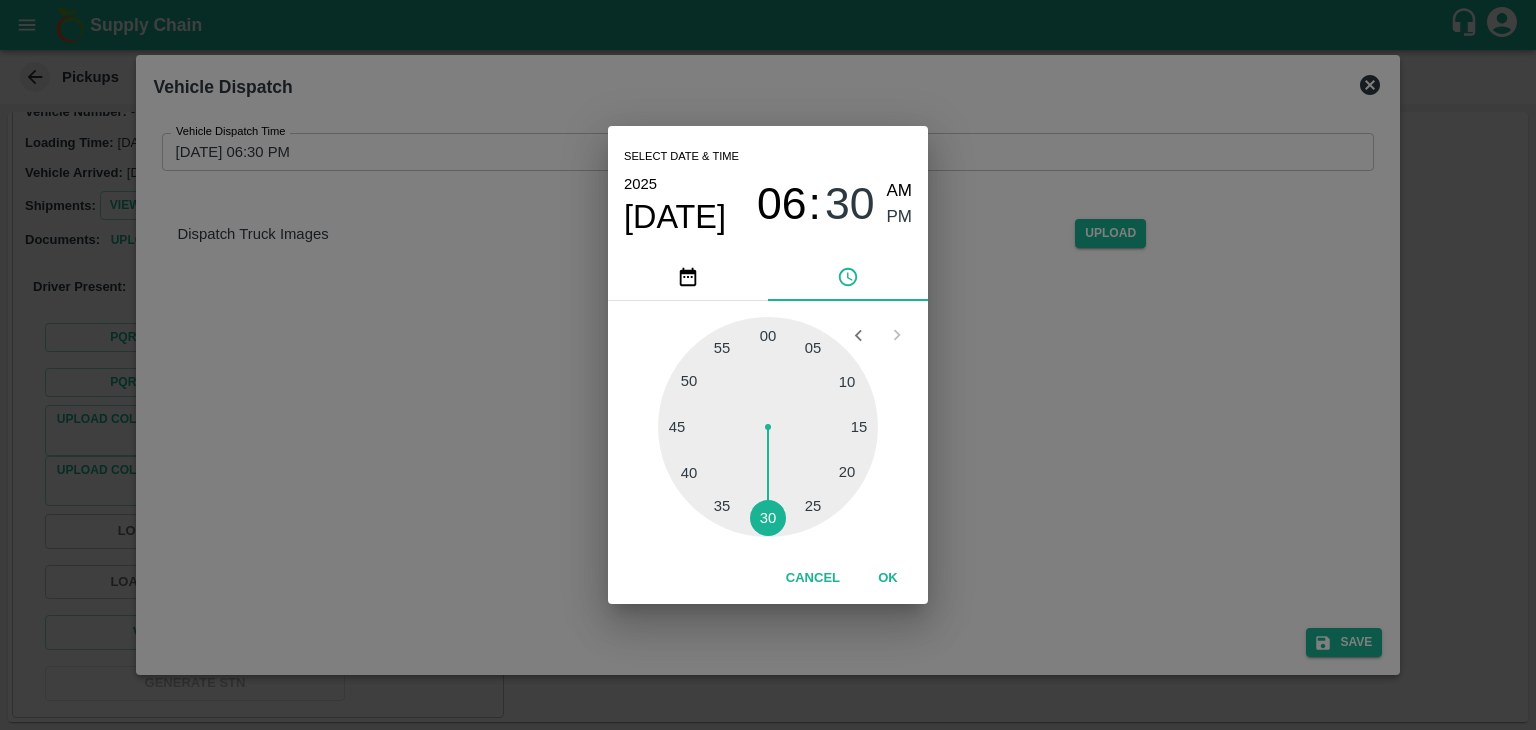 click on "OK" at bounding box center [888, 578] 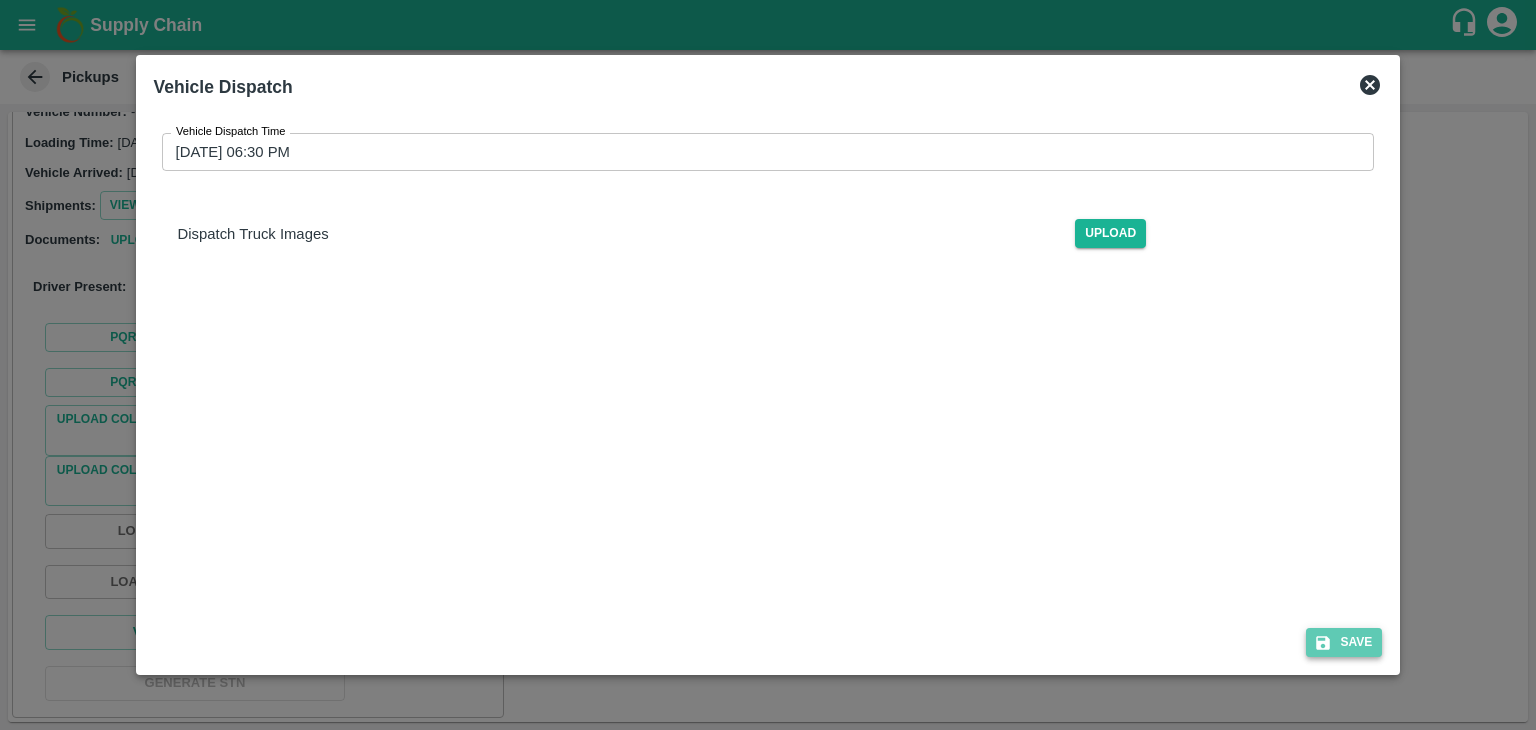 click on "Save" at bounding box center [1344, 642] 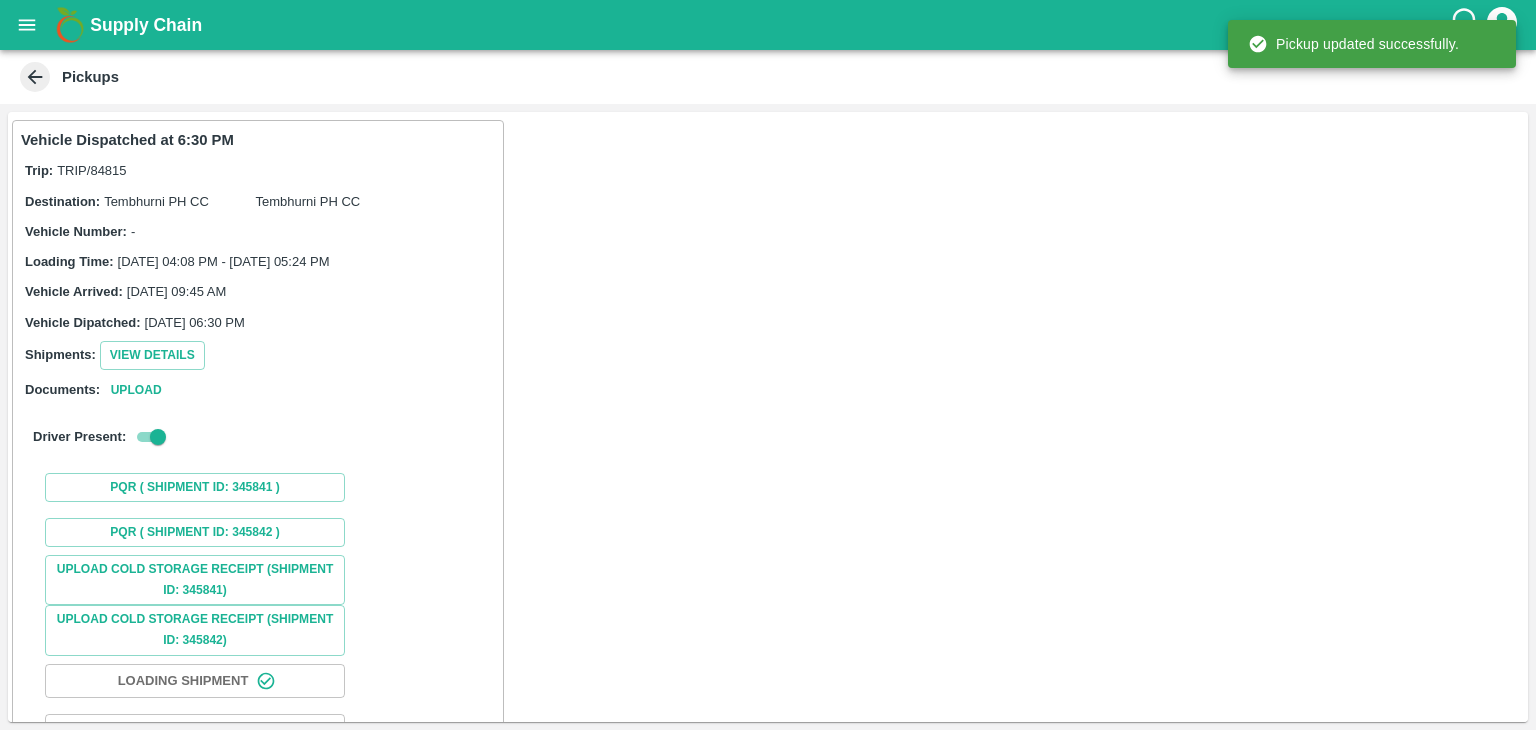 scroll, scrollTop: 150, scrollLeft: 0, axis: vertical 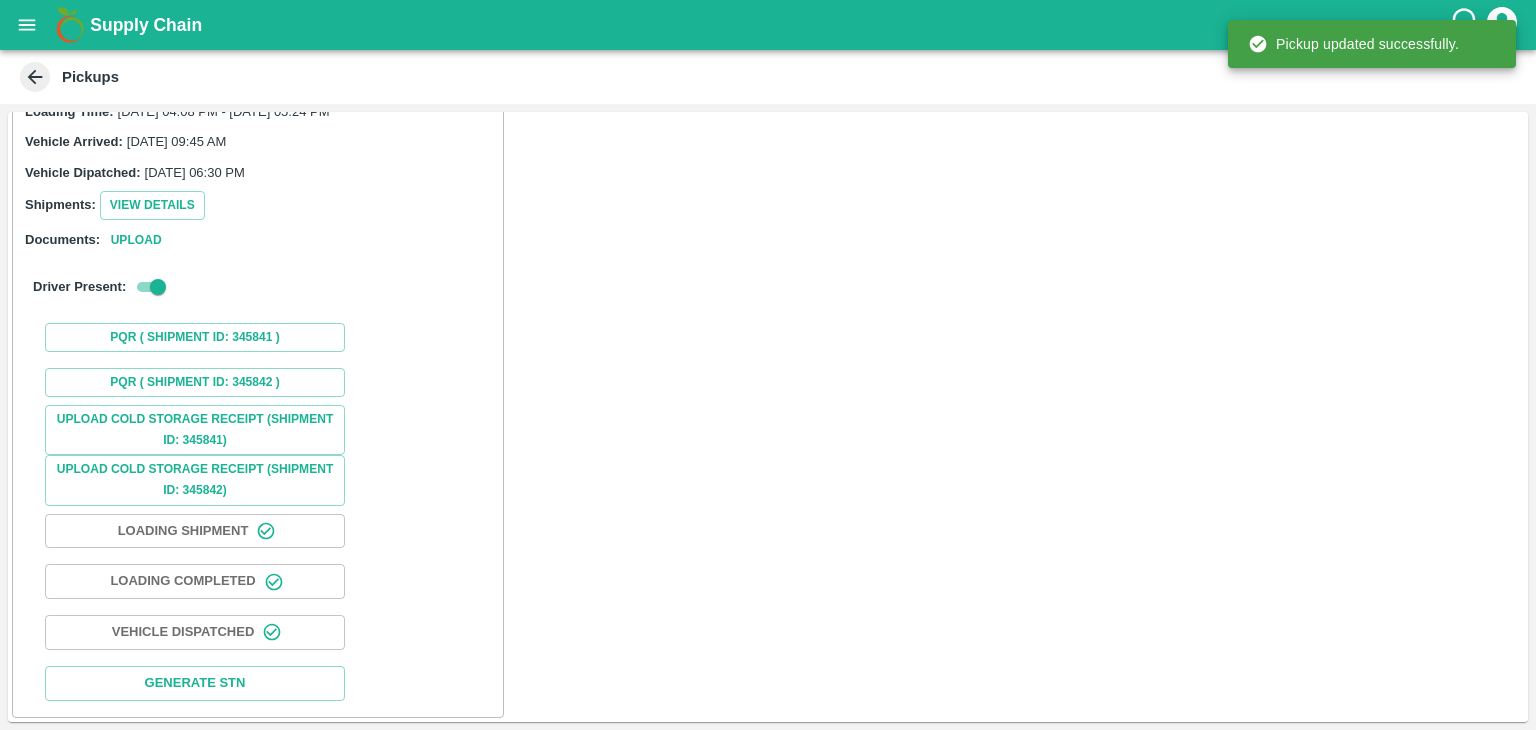 click at bounding box center (27, 25) 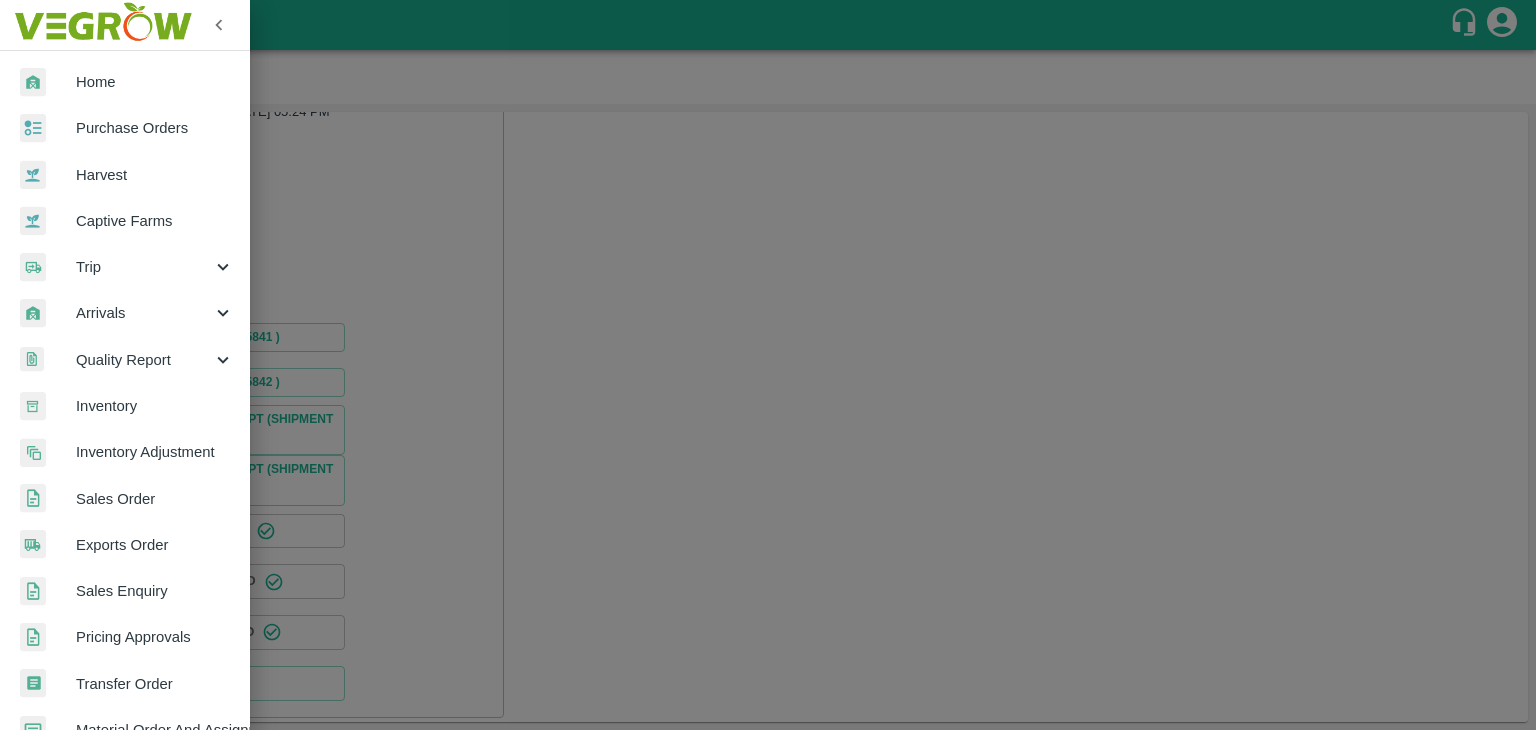 click on "Purchase Orders" at bounding box center [155, 128] 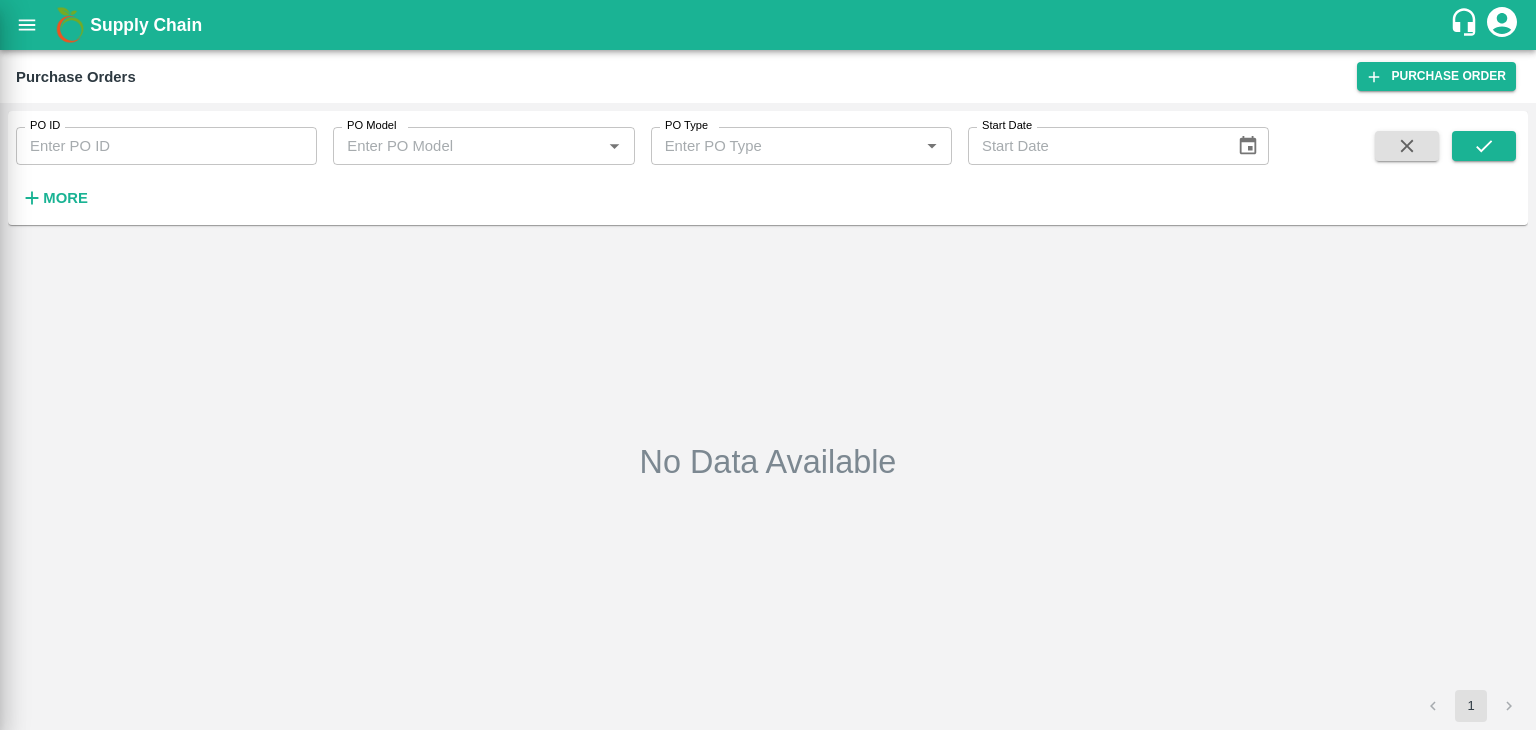 drag, startPoint x: 202, startPoint y: 124, endPoint x: 225, endPoint y: 145, distance: 31.144823 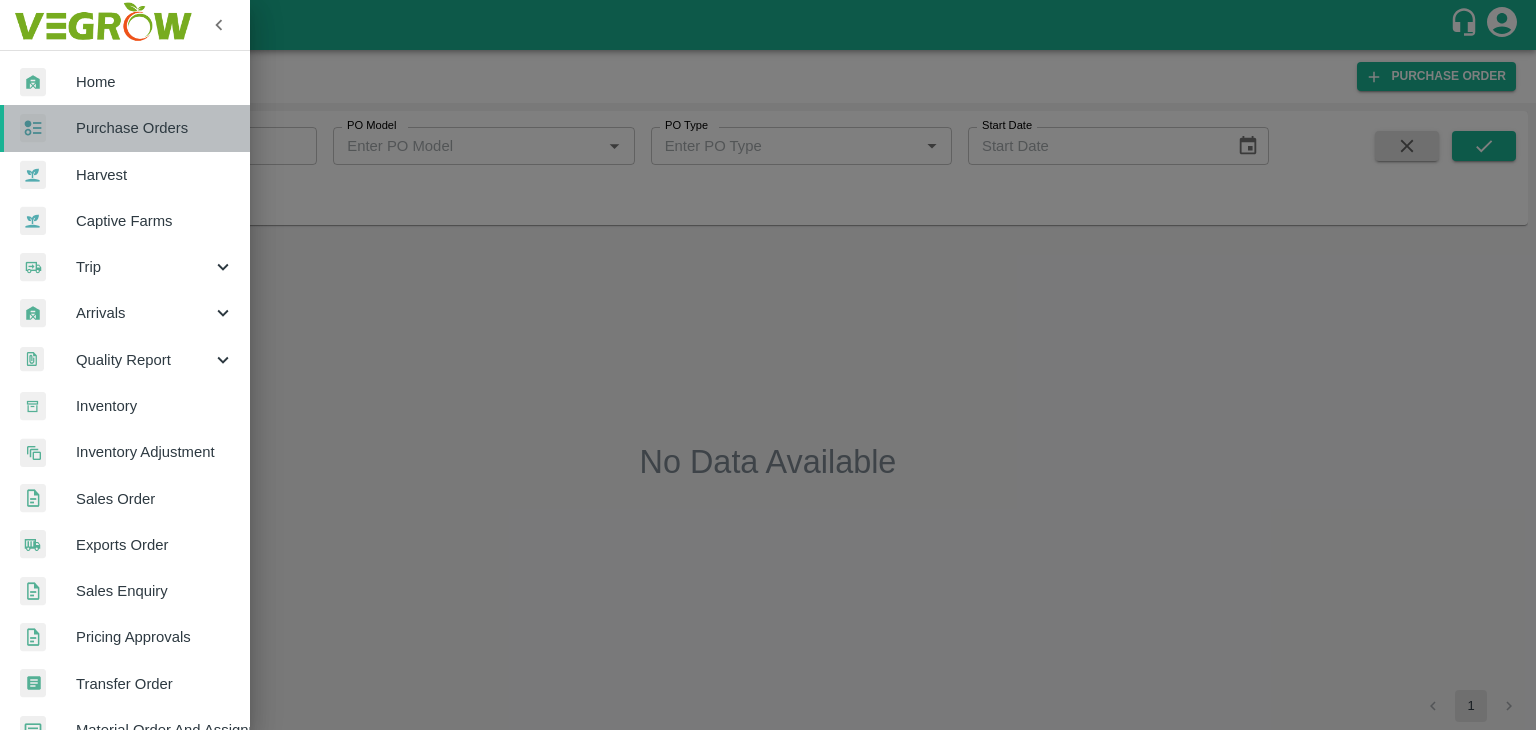 click on "Purchase Orders" at bounding box center [125, 128] 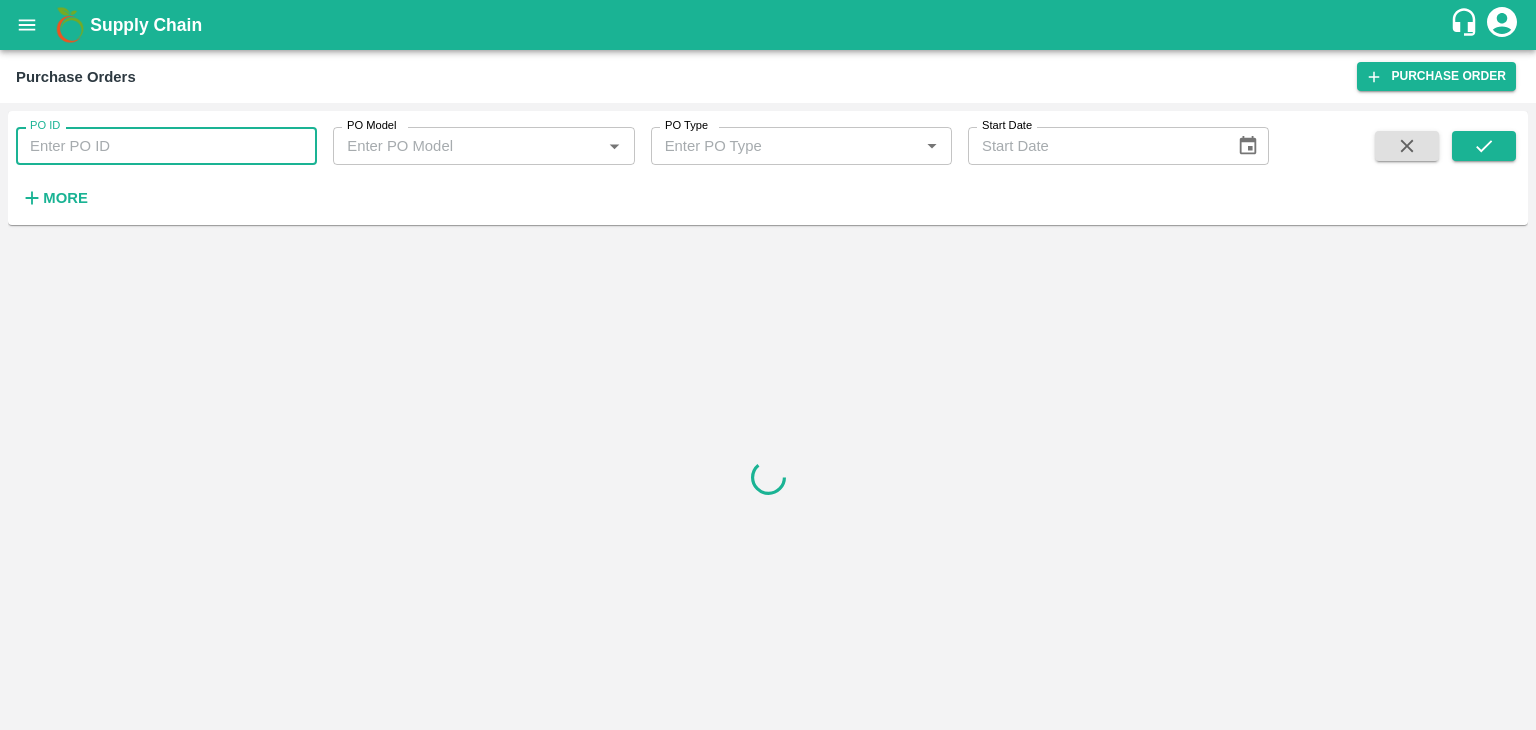 click on "PO ID" at bounding box center (166, 146) 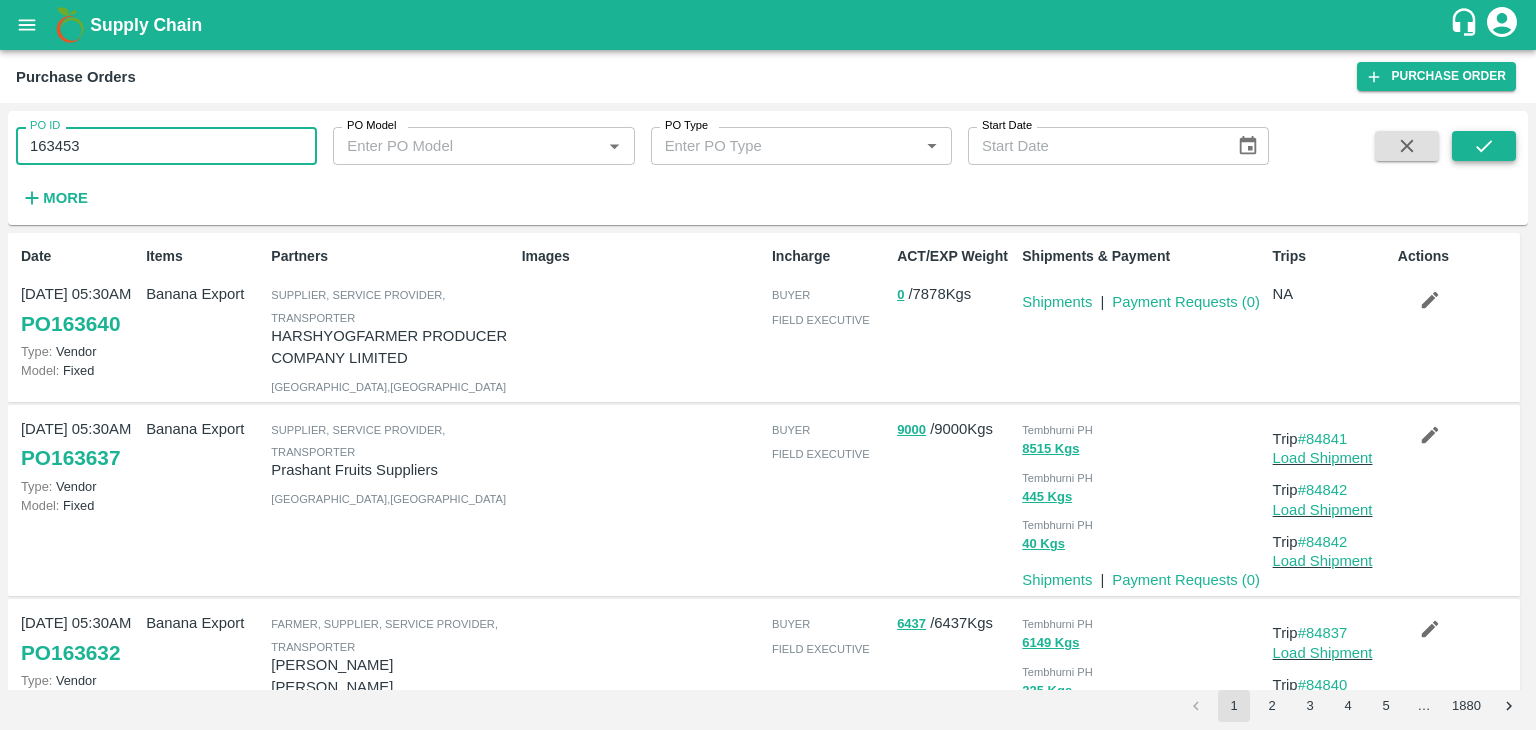 type on "163453" 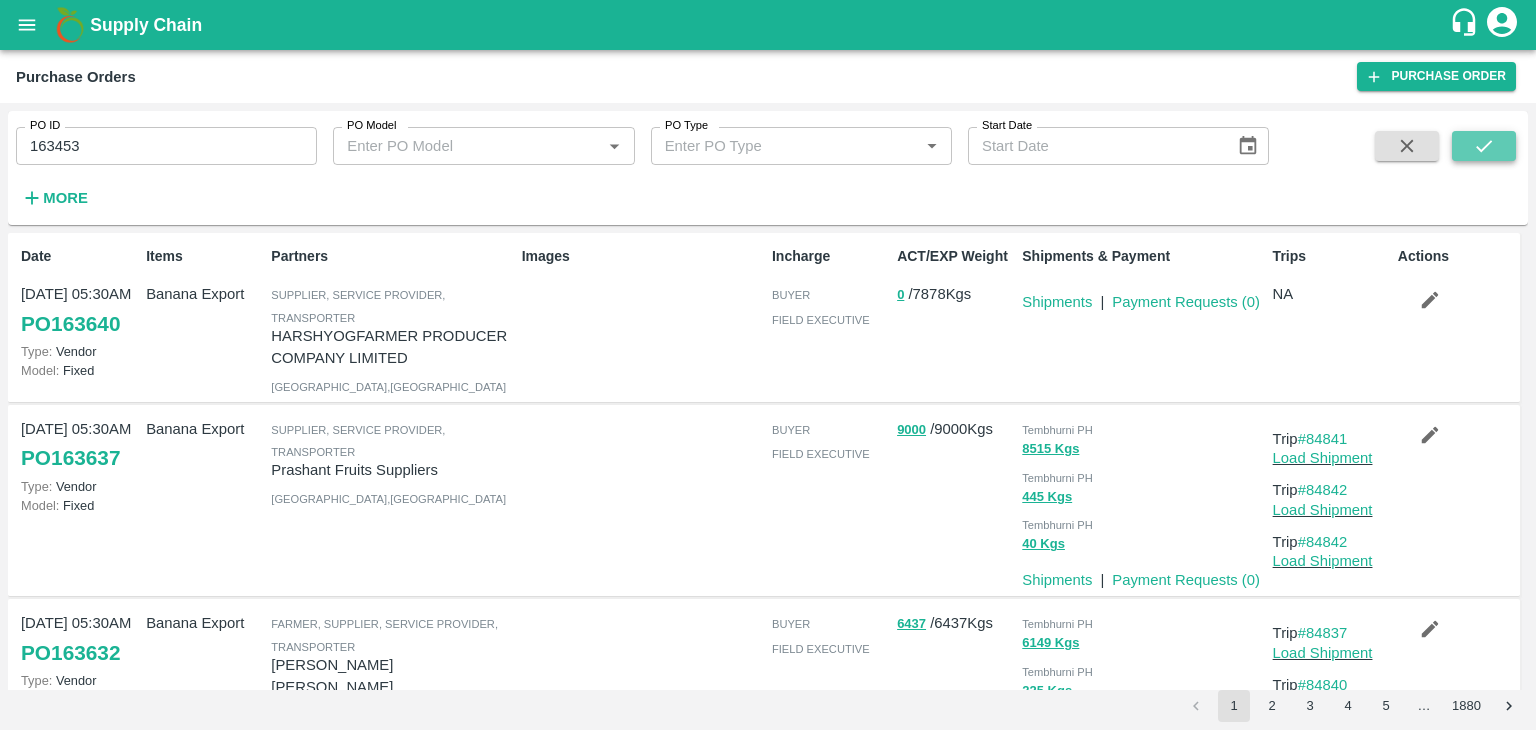 click 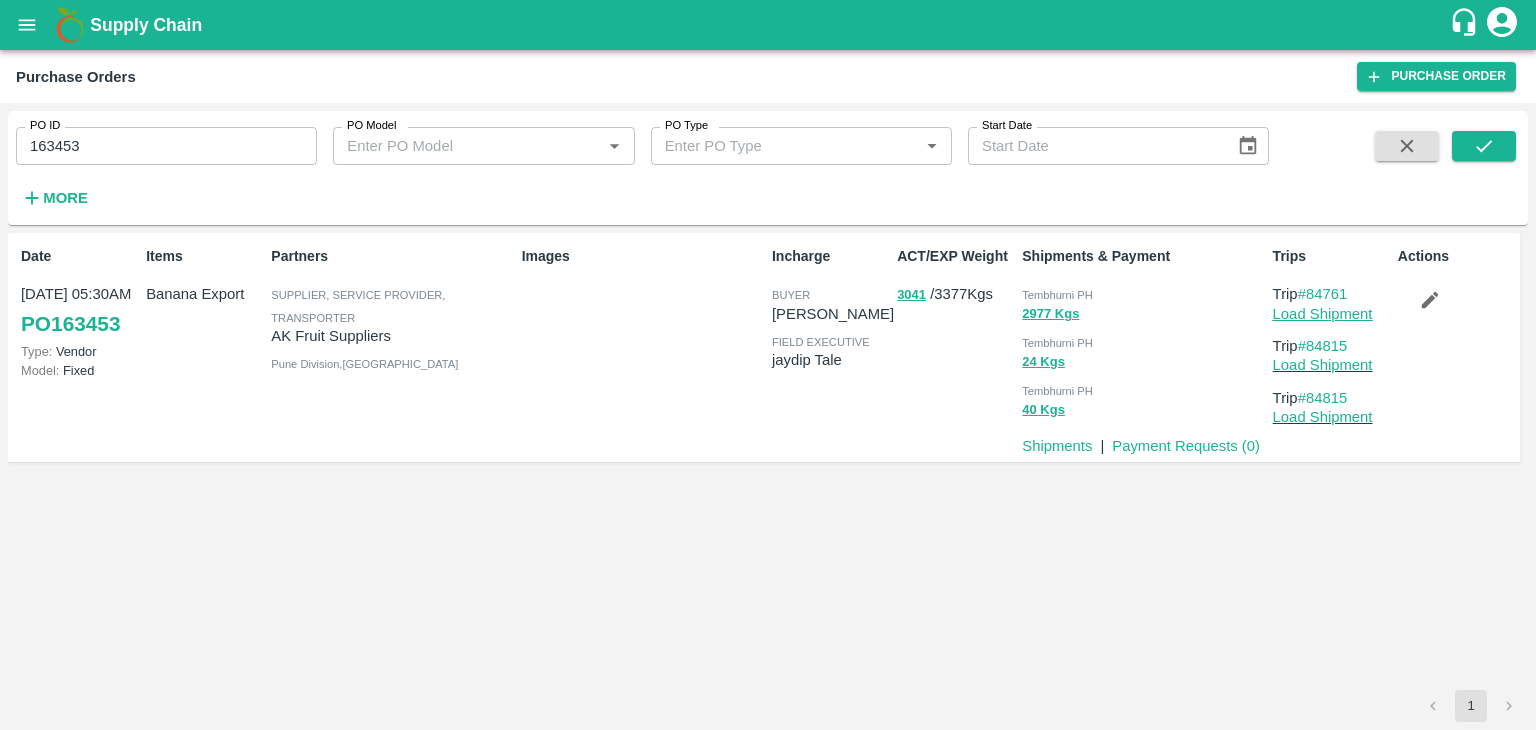 click on "Load Shipment" at bounding box center [1323, 314] 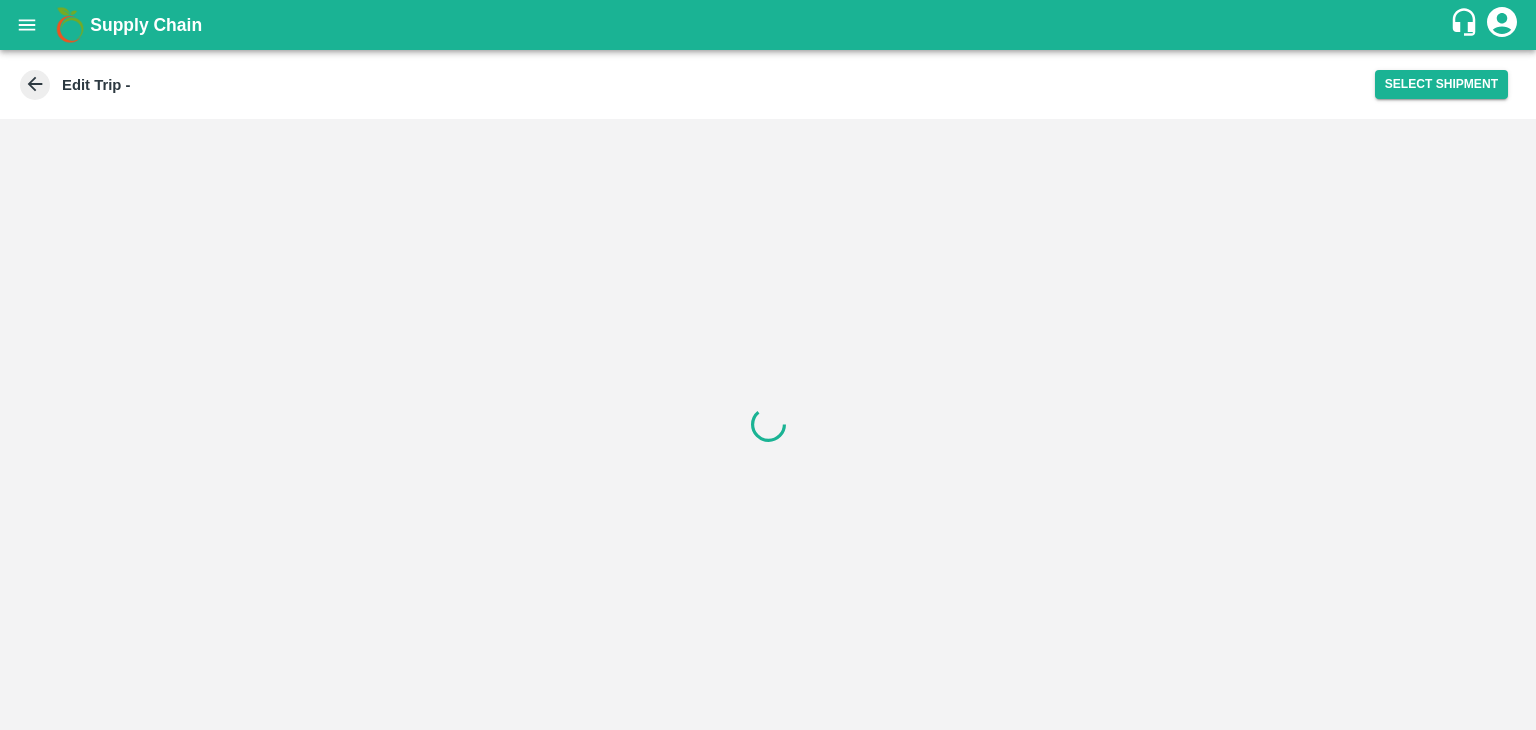 scroll, scrollTop: 0, scrollLeft: 0, axis: both 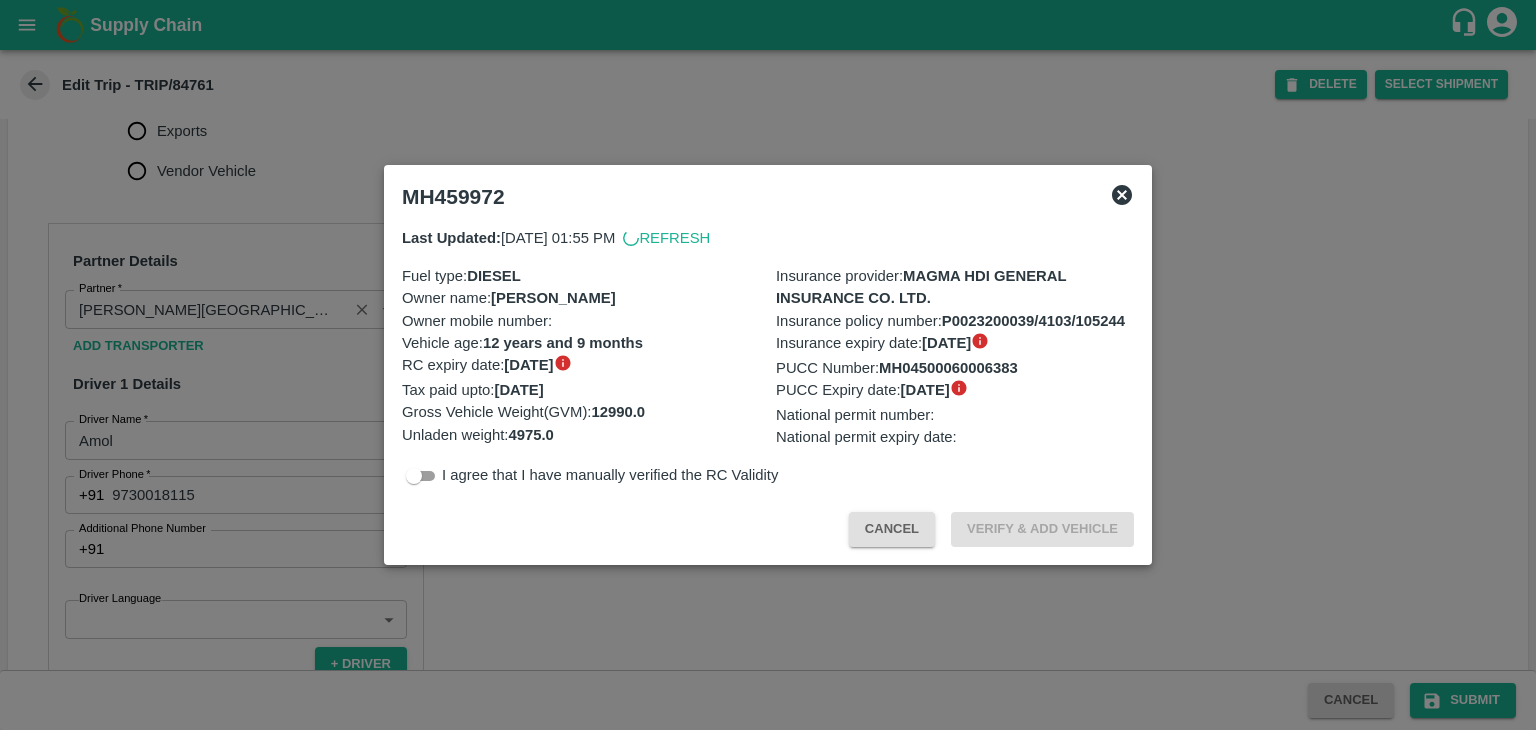 click at bounding box center [768, 365] 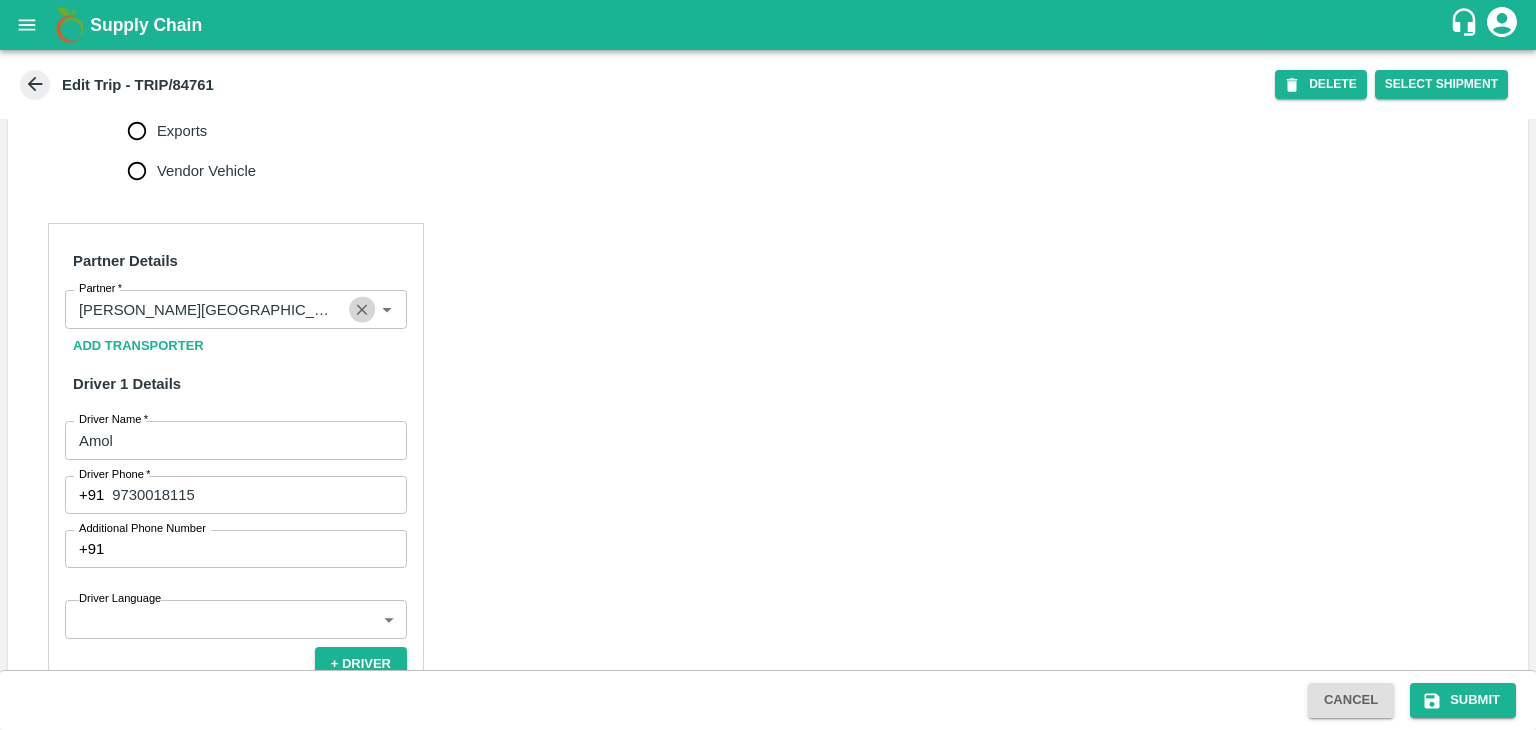 click 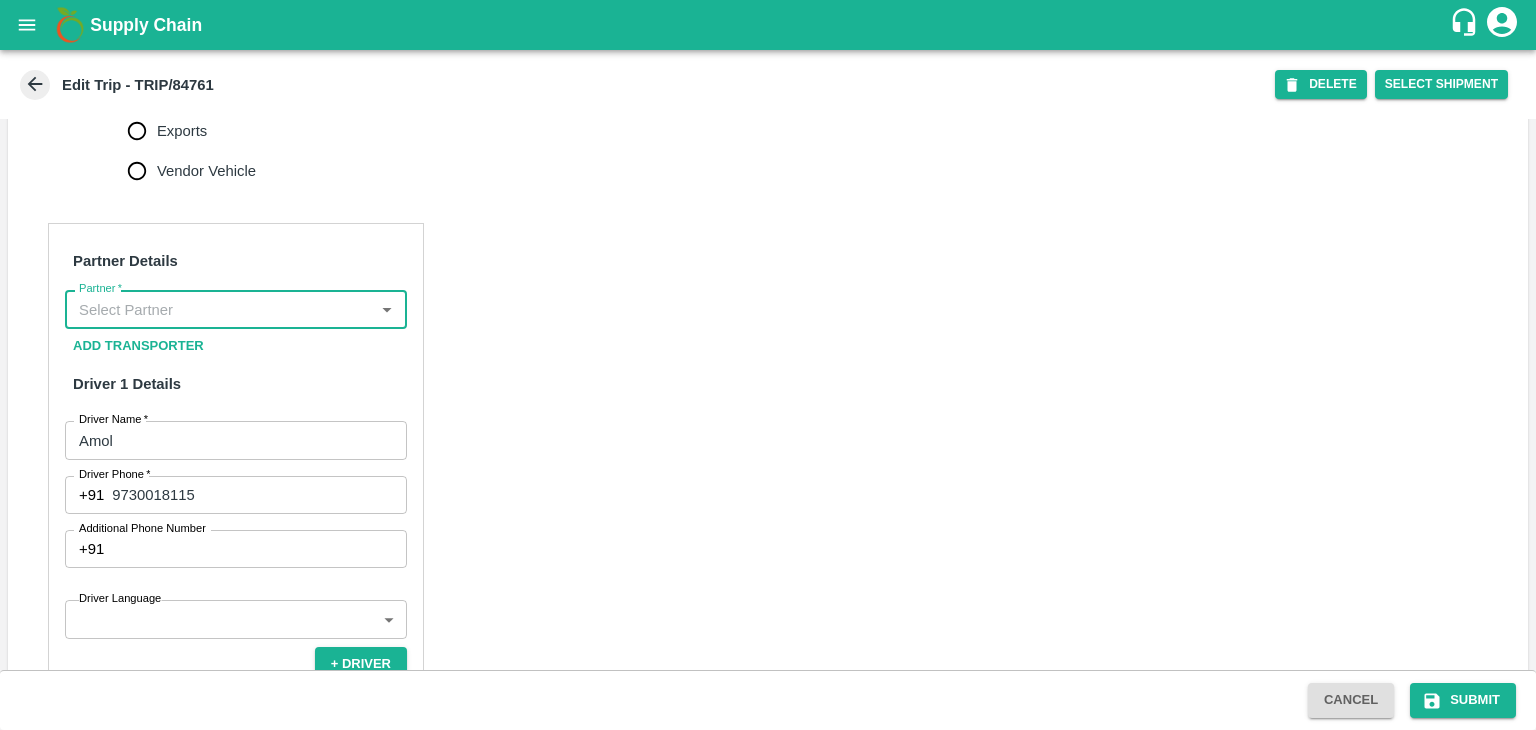 scroll, scrollTop: 0, scrollLeft: 0, axis: both 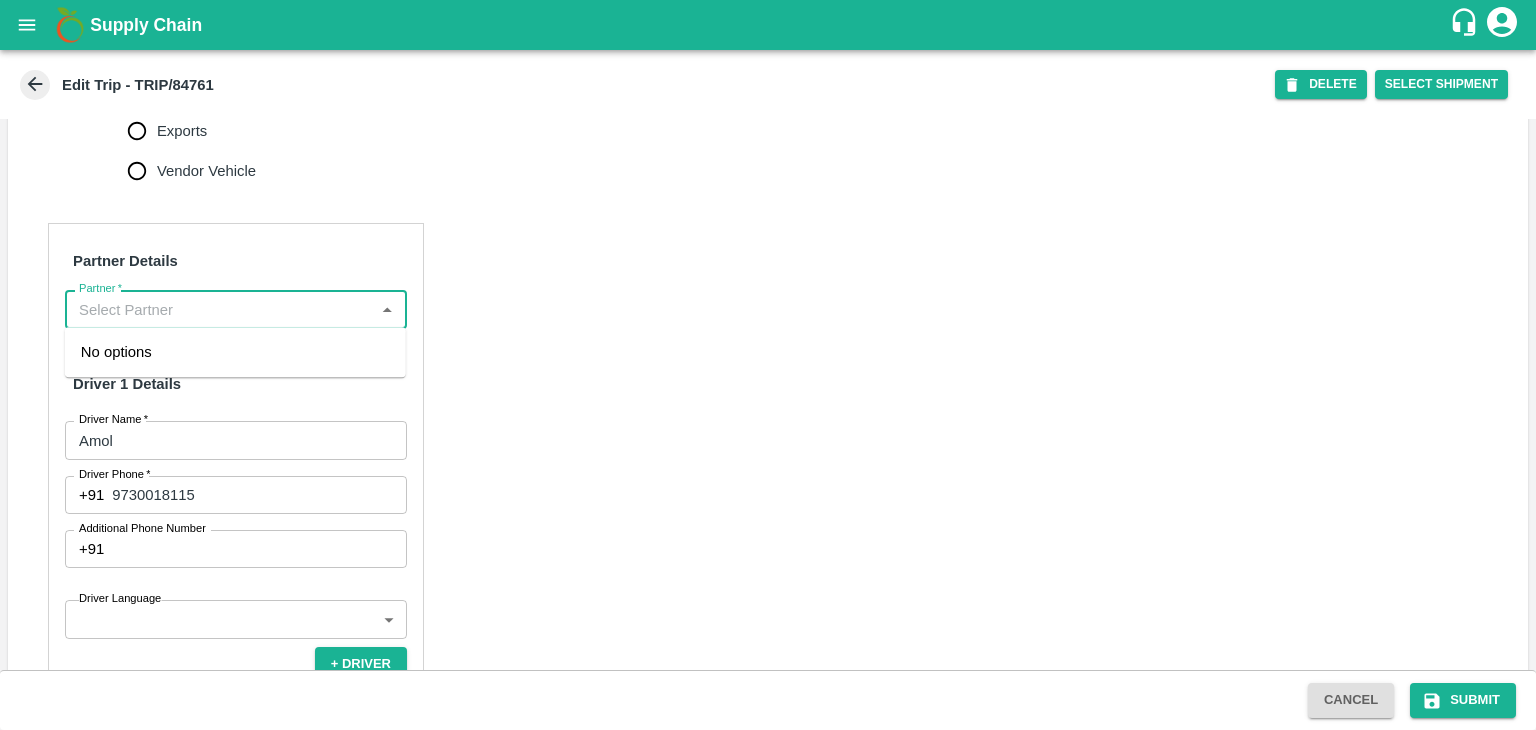 click on "Partner   *" at bounding box center (219, 309) 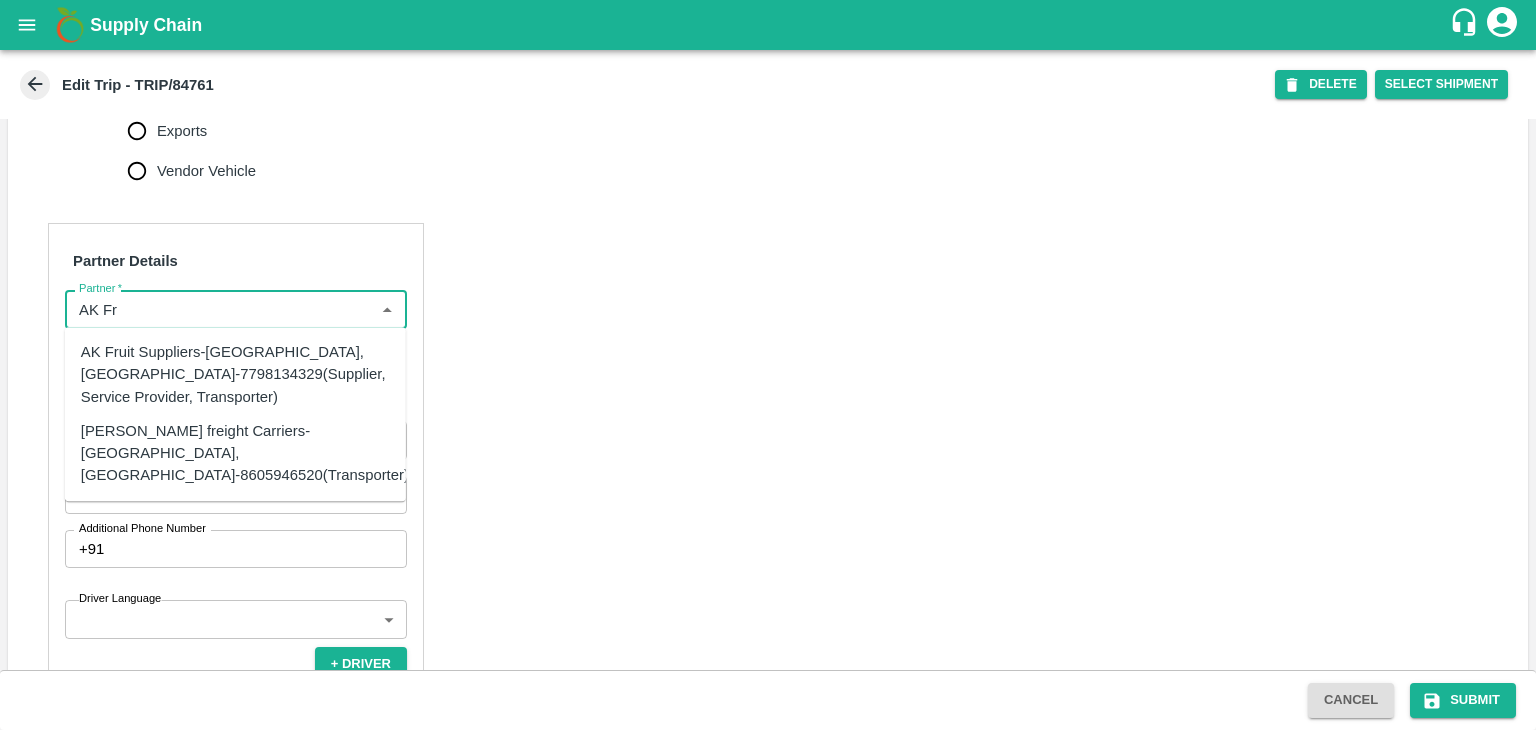 click on "AK Fruit Suppliers-[GEOGRAPHIC_DATA], [GEOGRAPHIC_DATA]-7798134329(Supplier, Service Provider, Transporter)" at bounding box center [235, 374] 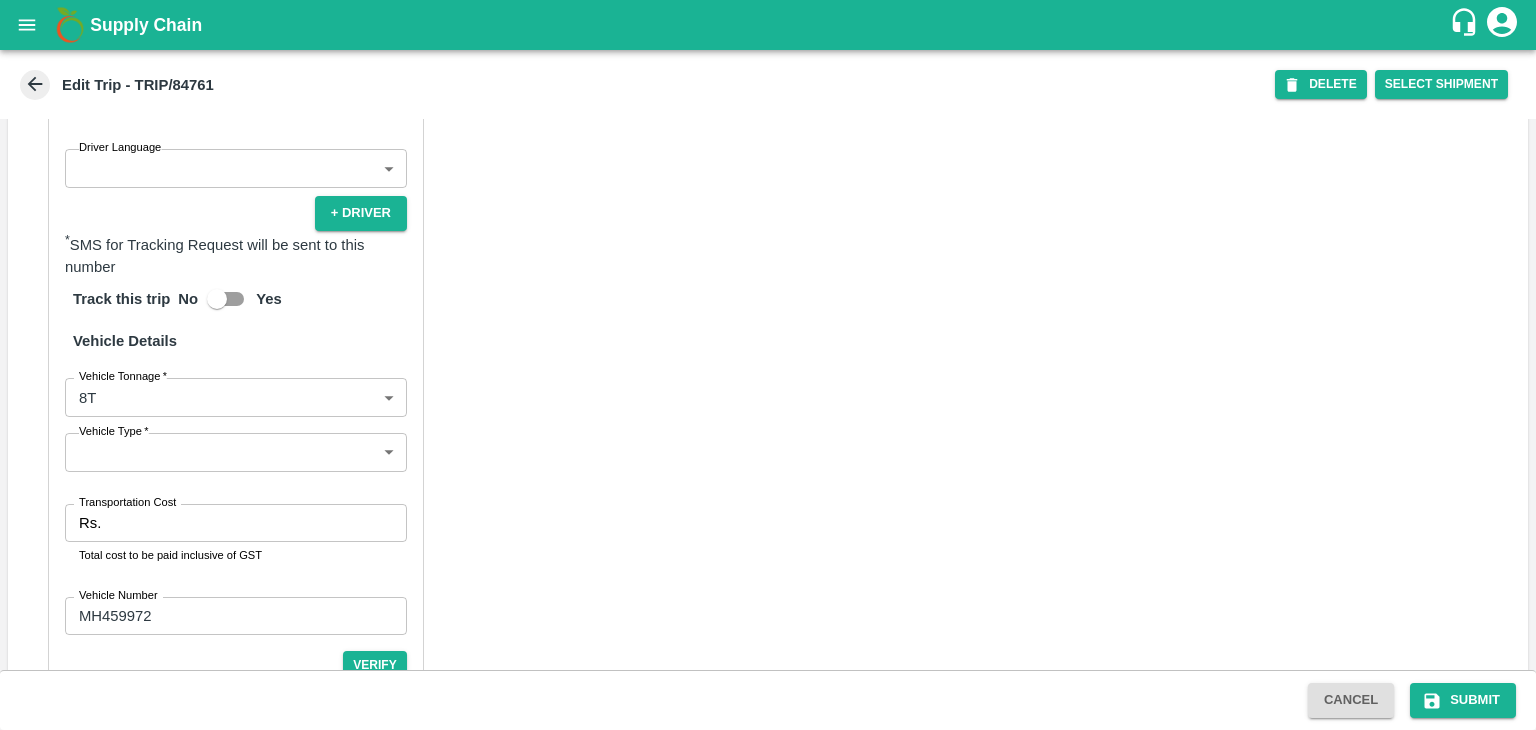 scroll, scrollTop: 1295, scrollLeft: 0, axis: vertical 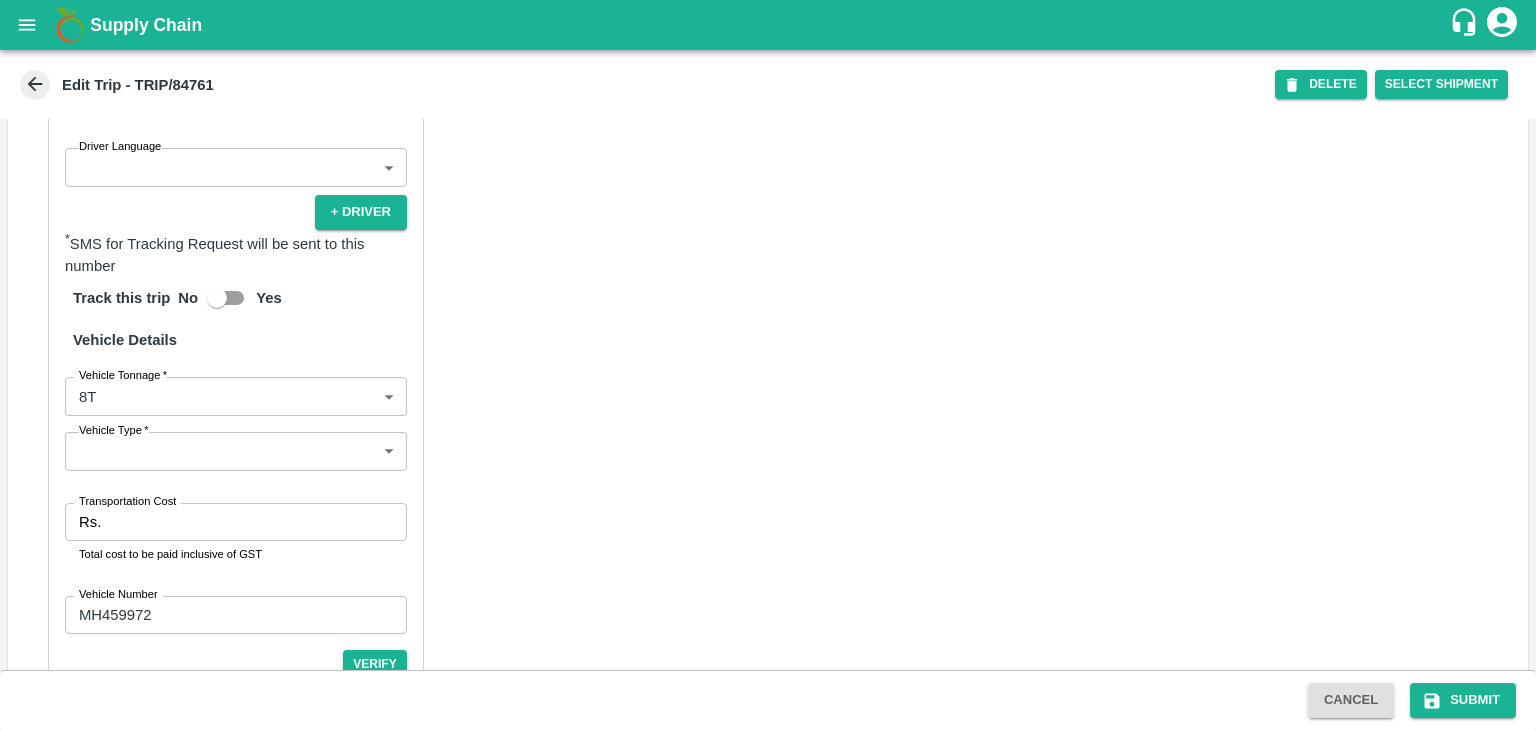 type on "AK Fruit Suppliers-[GEOGRAPHIC_DATA], [GEOGRAPHIC_DATA]-7798134329(Supplier, Service Provider, Transporter)" 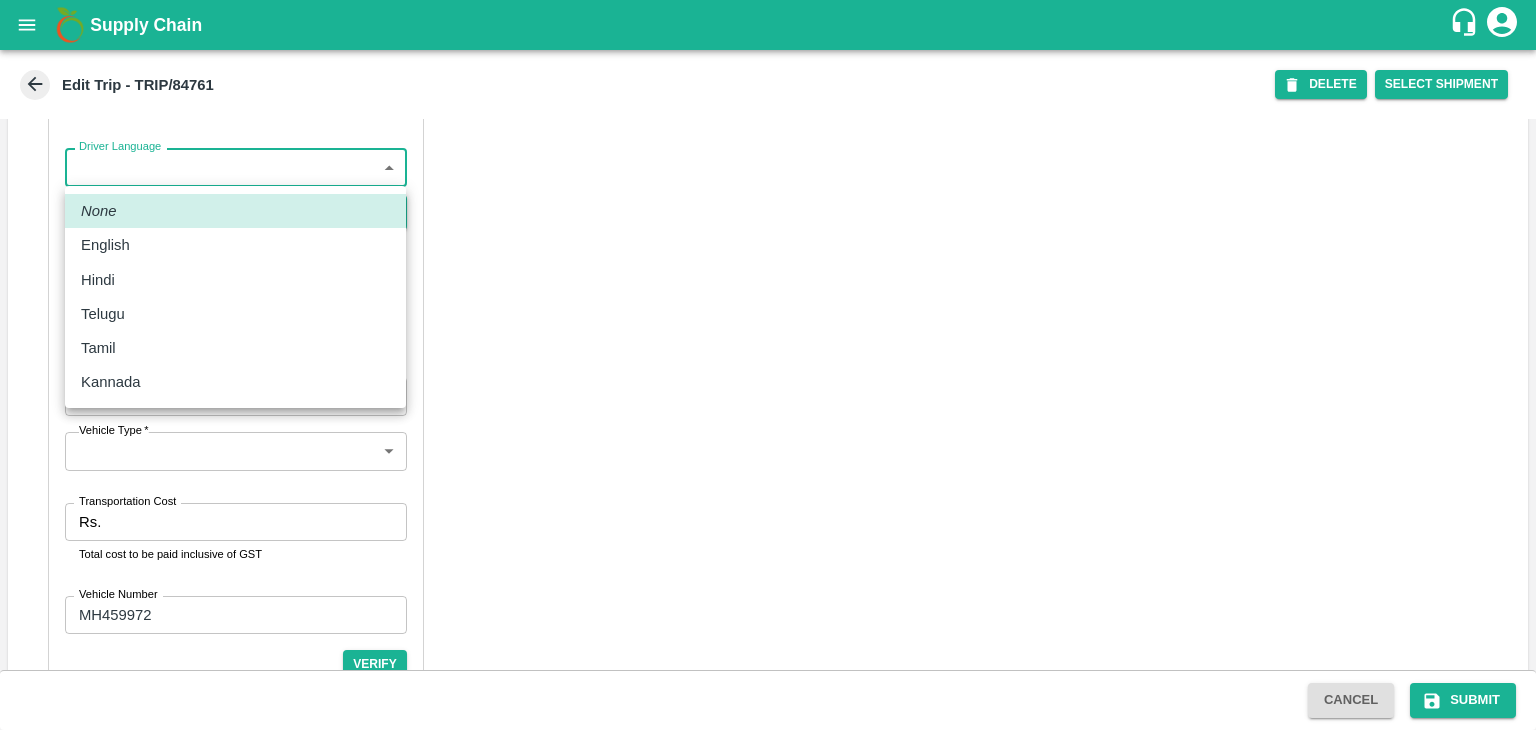 click on "Supply Chain Edit Trip - TRIP/84761 DELETE Select Shipment Trip Details Trip Type Fruit Movement 1 Trip Type Trip Pickup Order SHIP/TEMB/345716 PO/V/[PERSON_NAME]/163453 Address: [GEOGRAPHIC_DATA], [GEOGRAPHIC_DATA] Trip Delivery Order SHIP/TEMB/345716 Tembhurni PH Address: [GEOGRAPHIC_DATA], PLOT NO. E-5, YASHSHREE INDUSTRIES, M.I.D.C., A/P TEMBHURANI [PERSON_NAME], [GEOGRAPHIC_DATA], [GEOGRAPHIC_DATA] Trip Category  Full Load Part Load Monthly Vehicle Cross Dock No Vehicle Involved Exports Vendor Vehicle Partner Details Partner   * Partner Add   Transporter Driver 1 Details Driver Name   * [PERSON_NAME] Driver Name Driver Phone   * [PHONE_NUMBER] Driver Phone Additional Phone Number +91 Additional Phone Number Driver Language ​ Driver Language + Driver * SMS for Tracking Request will be sent to this number Track this trip No Yes Vehicle Details Vehicle Tonnage   * 8T 8000 Vehicle Tonnage Vehicle Type   * ​ Vehicle Type Transportation Cost Rs. Transportation Cost Total cost to be paid inclusive of GST MH459972 None" at bounding box center (768, 365) 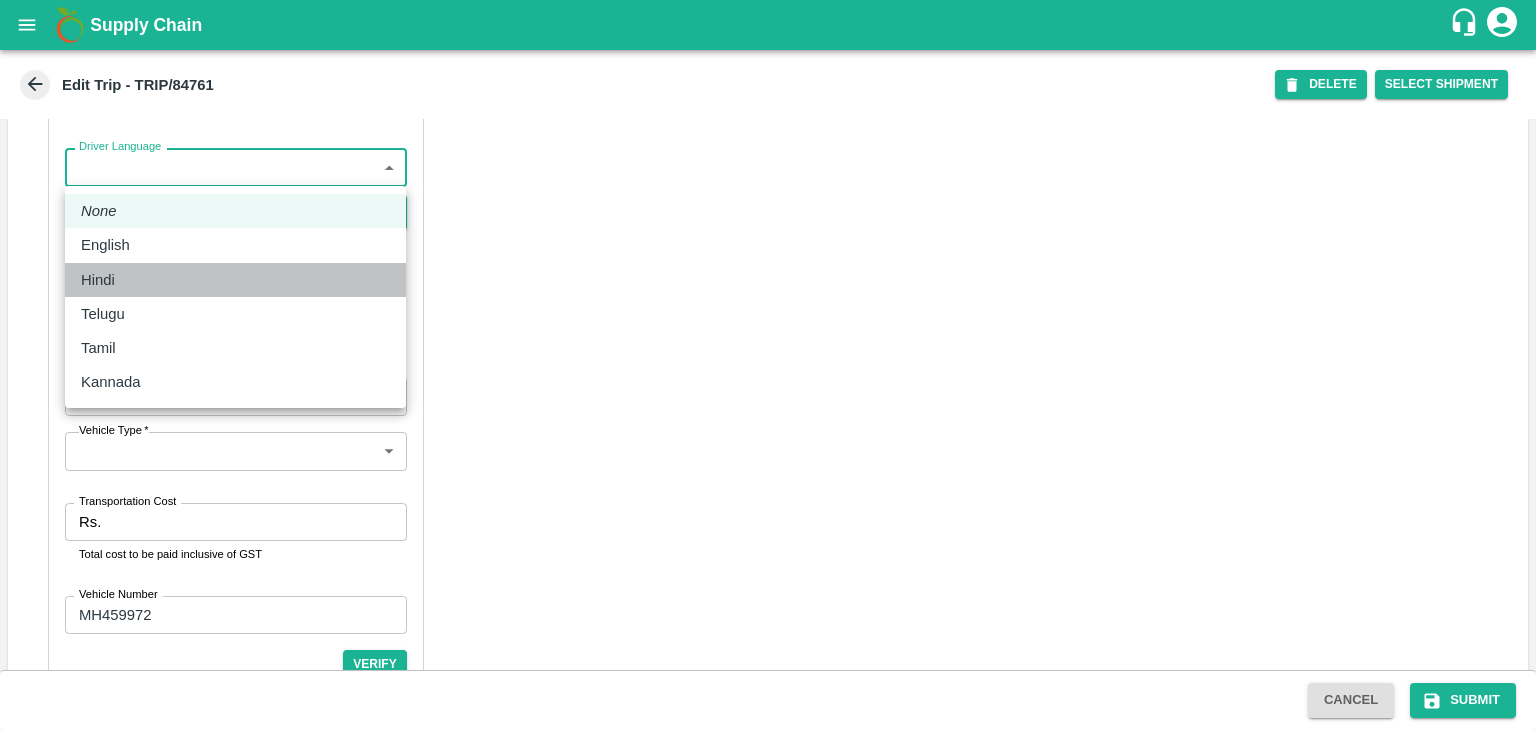 click on "Hindi" at bounding box center [235, 280] 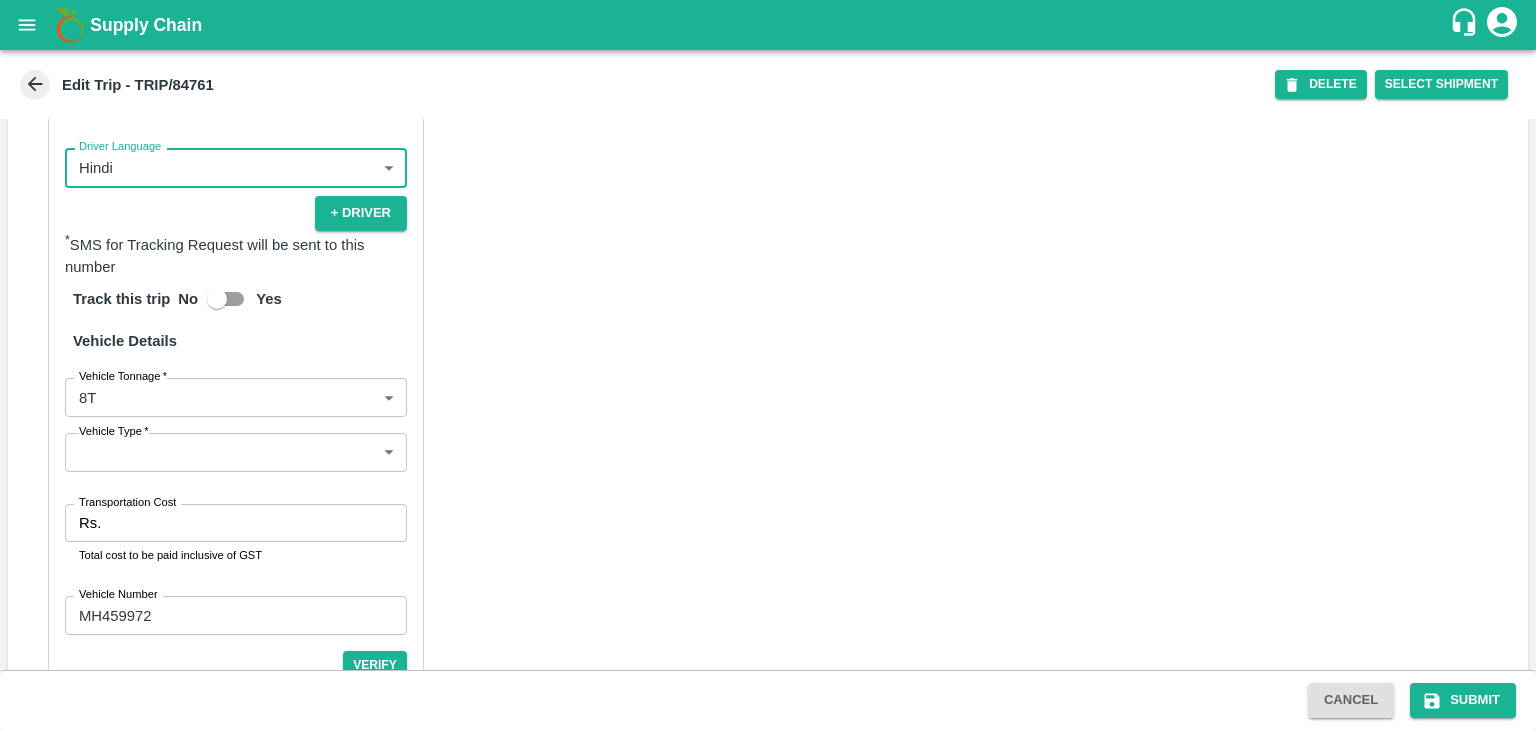 scroll, scrollTop: 1384, scrollLeft: 0, axis: vertical 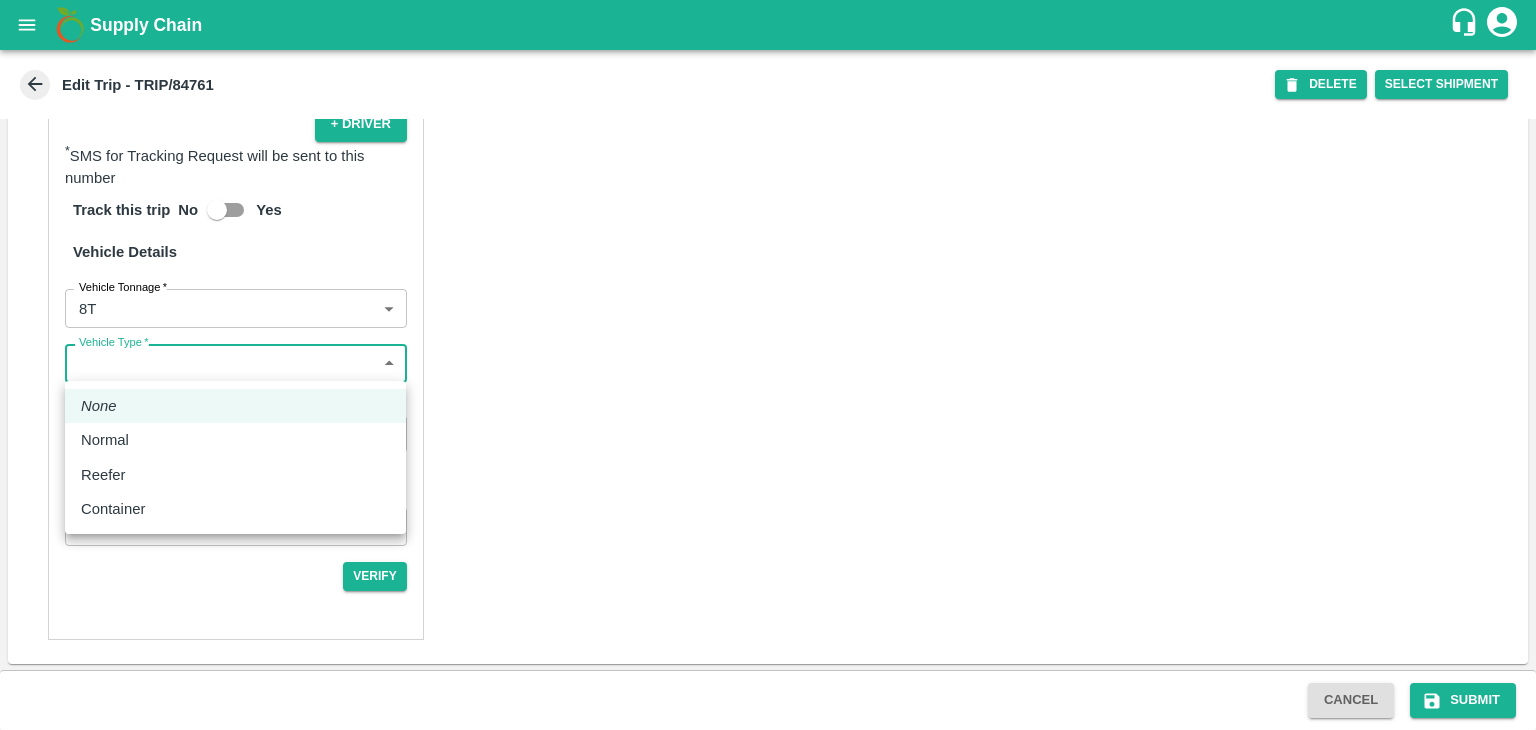 click on "Supply Chain Edit Trip - TRIP/84761 DELETE Select Shipment Trip Details Trip Type Fruit Movement 1 Trip Type Trip Pickup Order SHIP/TEMB/345716 PO/V/[PERSON_NAME]/163453 Address: [GEOGRAPHIC_DATA], [GEOGRAPHIC_DATA] Trip Delivery Order SHIP/TEMB/345716 Tembhurni PH Address: [GEOGRAPHIC_DATA], PLOT NO. E-5, YASHSHREE INDUSTRIES, M.I.D.C., A/P TEMBHURANI [PERSON_NAME], [GEOGRAPHIC_DATA], [GEOGRAPHIC_DATA] Trip Category  Full Load Part Load Monthly Vehicle Cross Dock No Vehicle Involved Exports Vendor Vehicle Partner Details Partner   * Partner Add   Transporter Driver 1 Details Driver Name   * [PERSON_NAME] Driver Name Driver Phone   * [PHONE_NUMBER] Driver Phone Additional Phone Number +91 Additional Phone Number Driver Language Hindi hi Driver Language + Driver * SMS for Tracking Request will be sent to this number Track this trip No Yes Vehicle Details Vehicle Tonnage   * 8T 8000 Vehicle Tonnage Vehicle Type   * ​ Vehicle Type Transportation Cost Rs. Transportation Cost Total cost to be paid inclusive of GST MH459972" at bounding box center [768, 365] 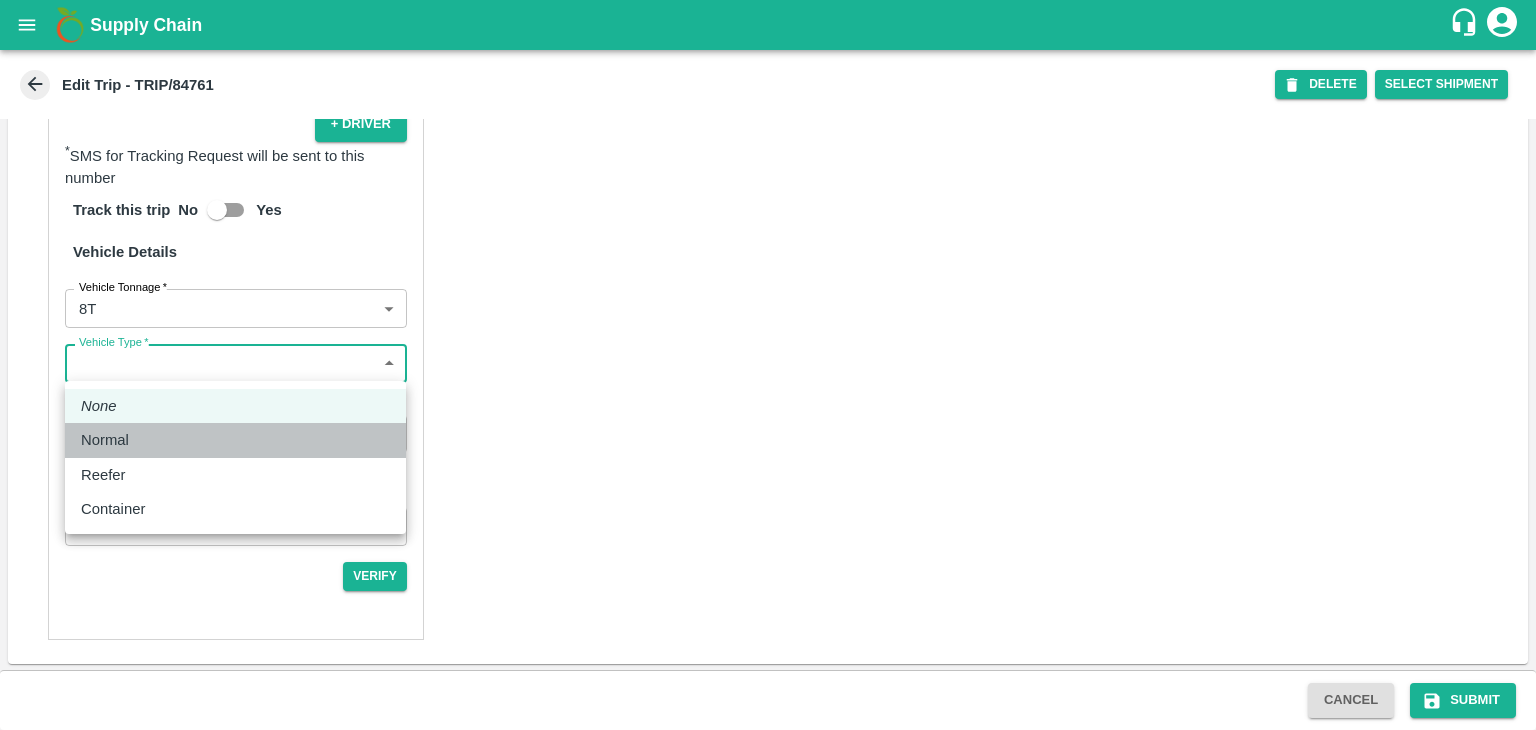 click on "Normal" at bounding box center [235, 440] 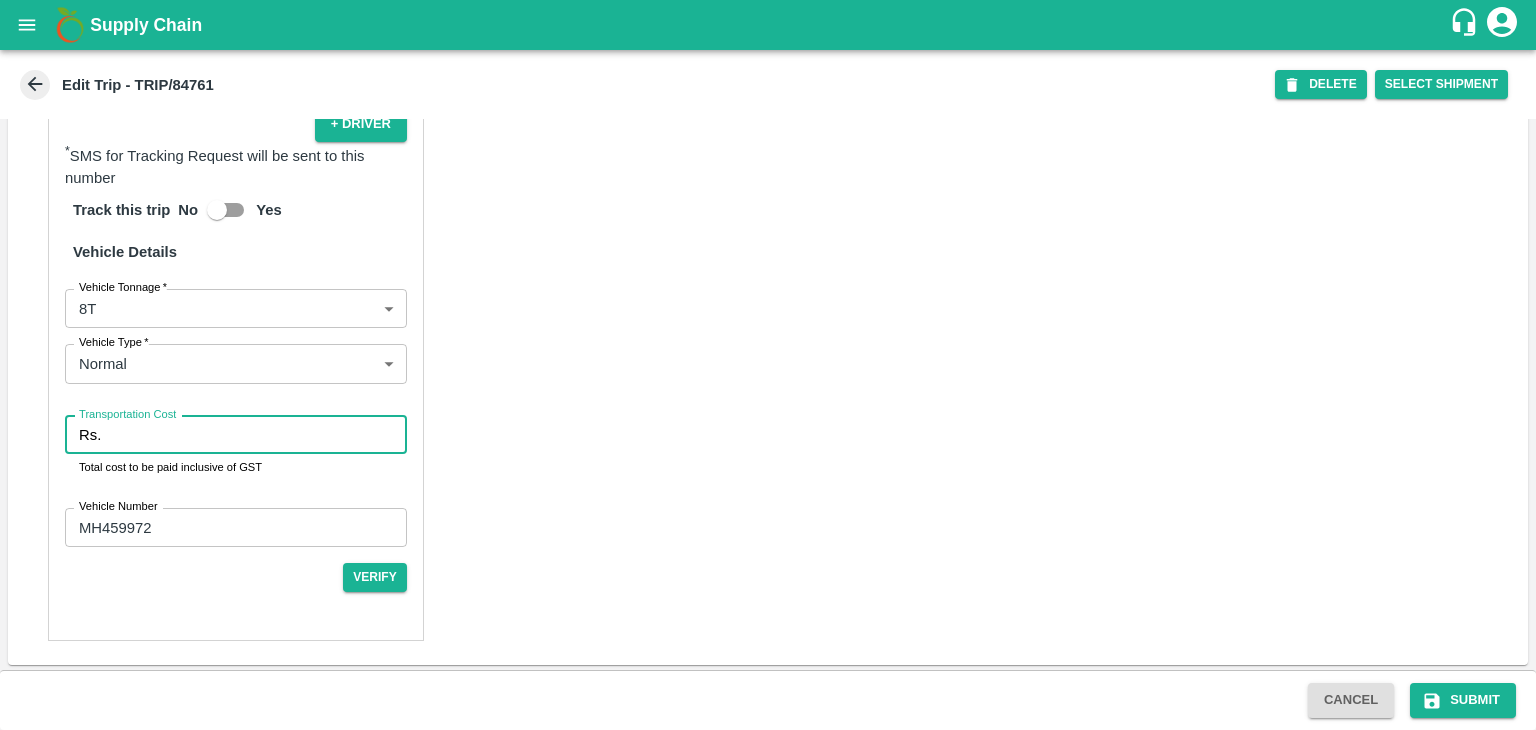click on "Transportation Cost" at bounding box center [258, 435] 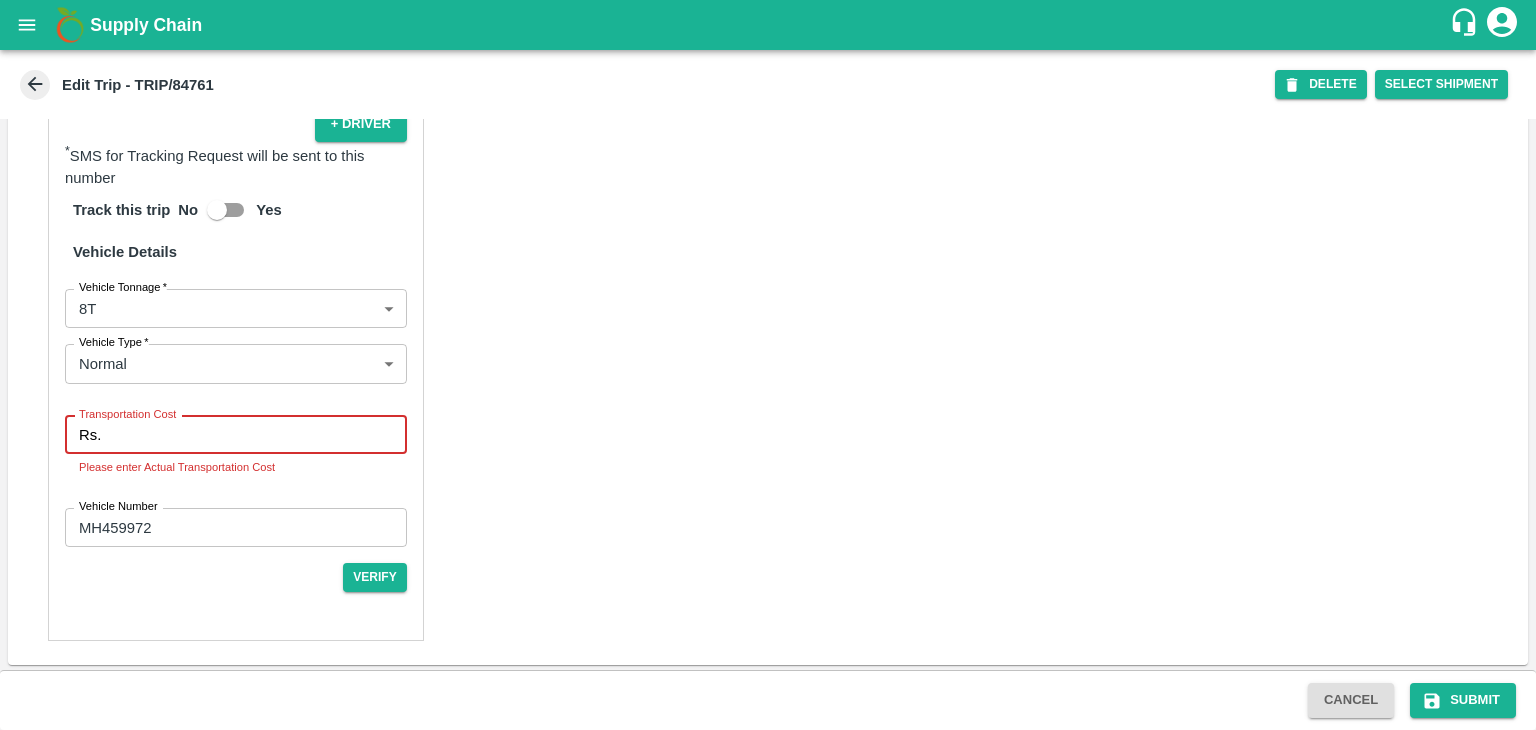 click on "Transportation Cost" at bounding box center [258, 435] 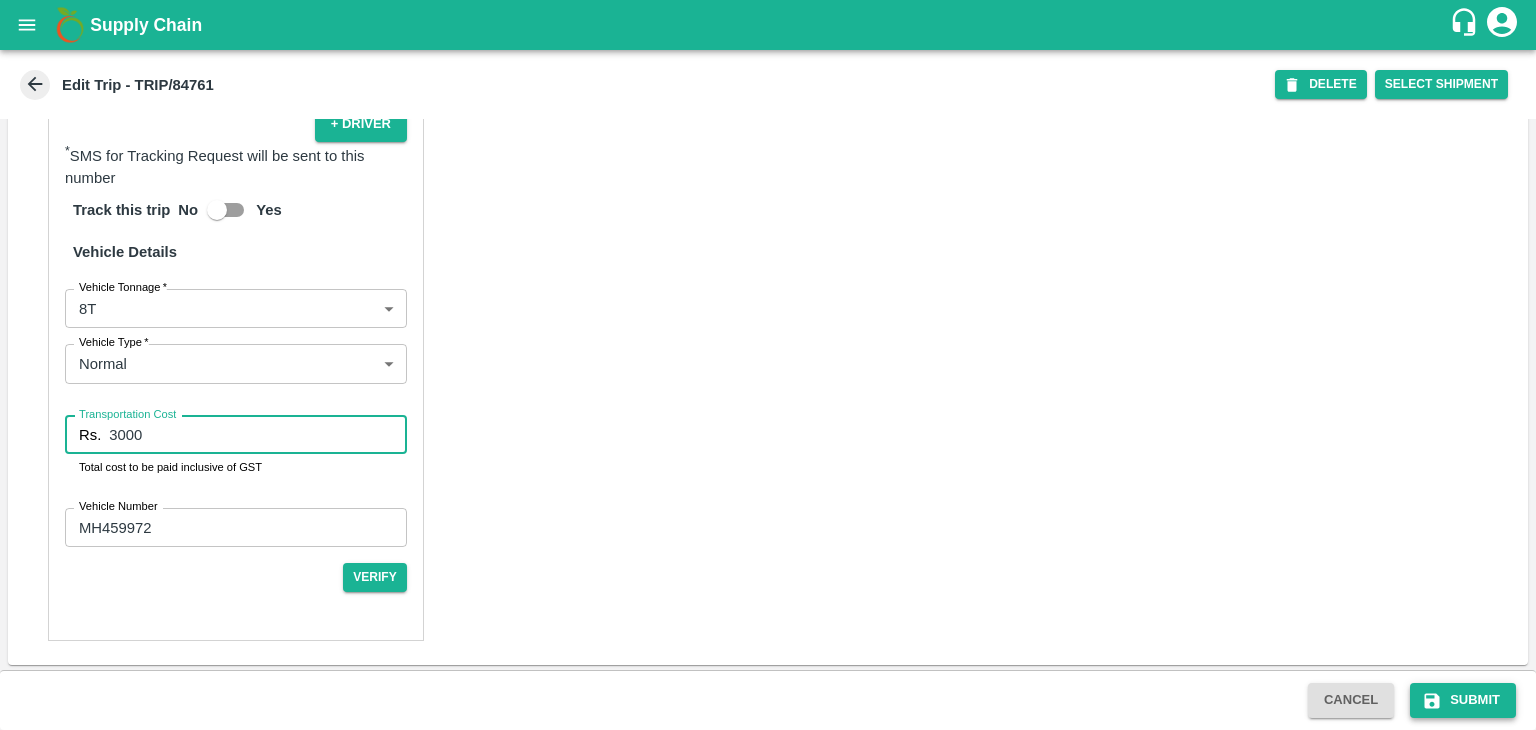 type on "3000" 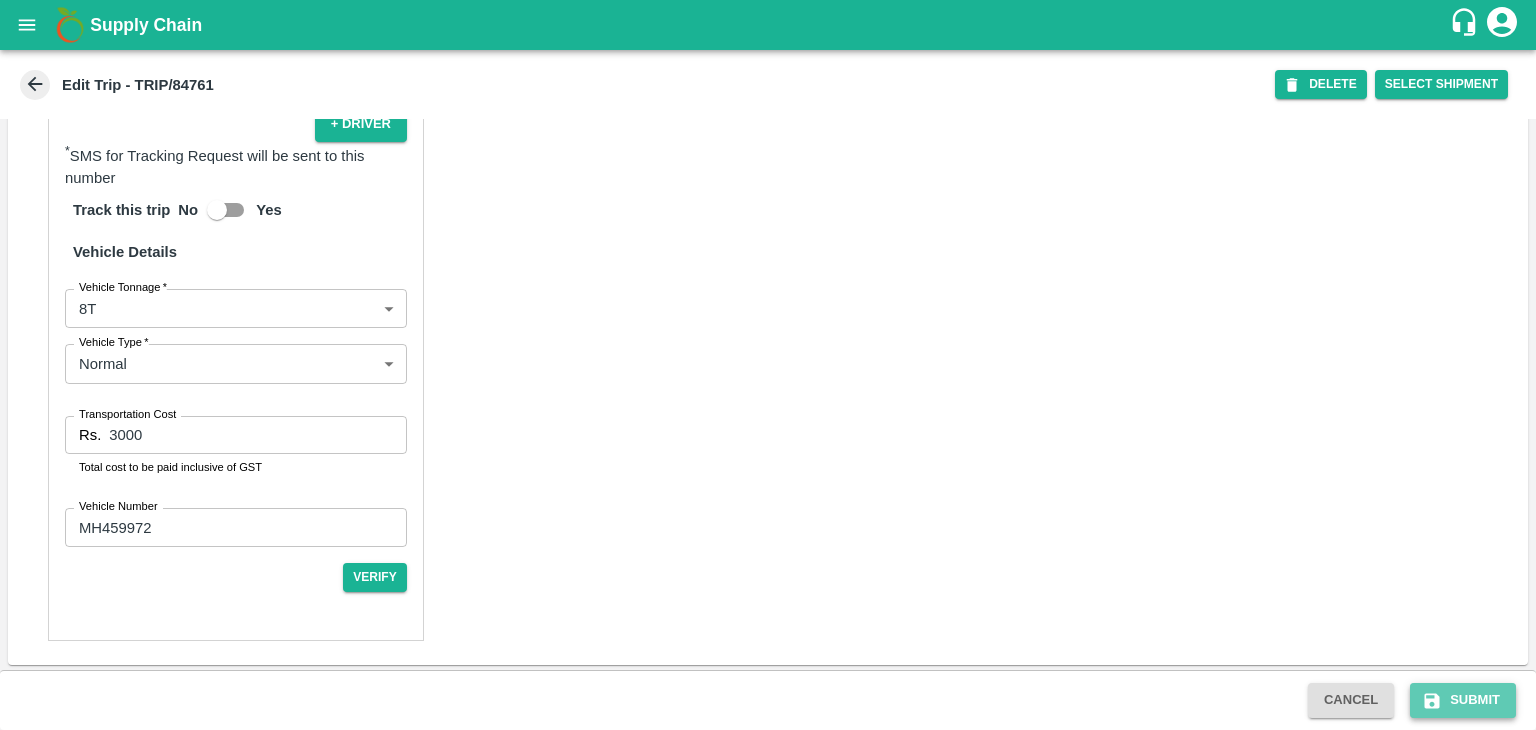 click on "Submit" at bounding box center [1463, 700] 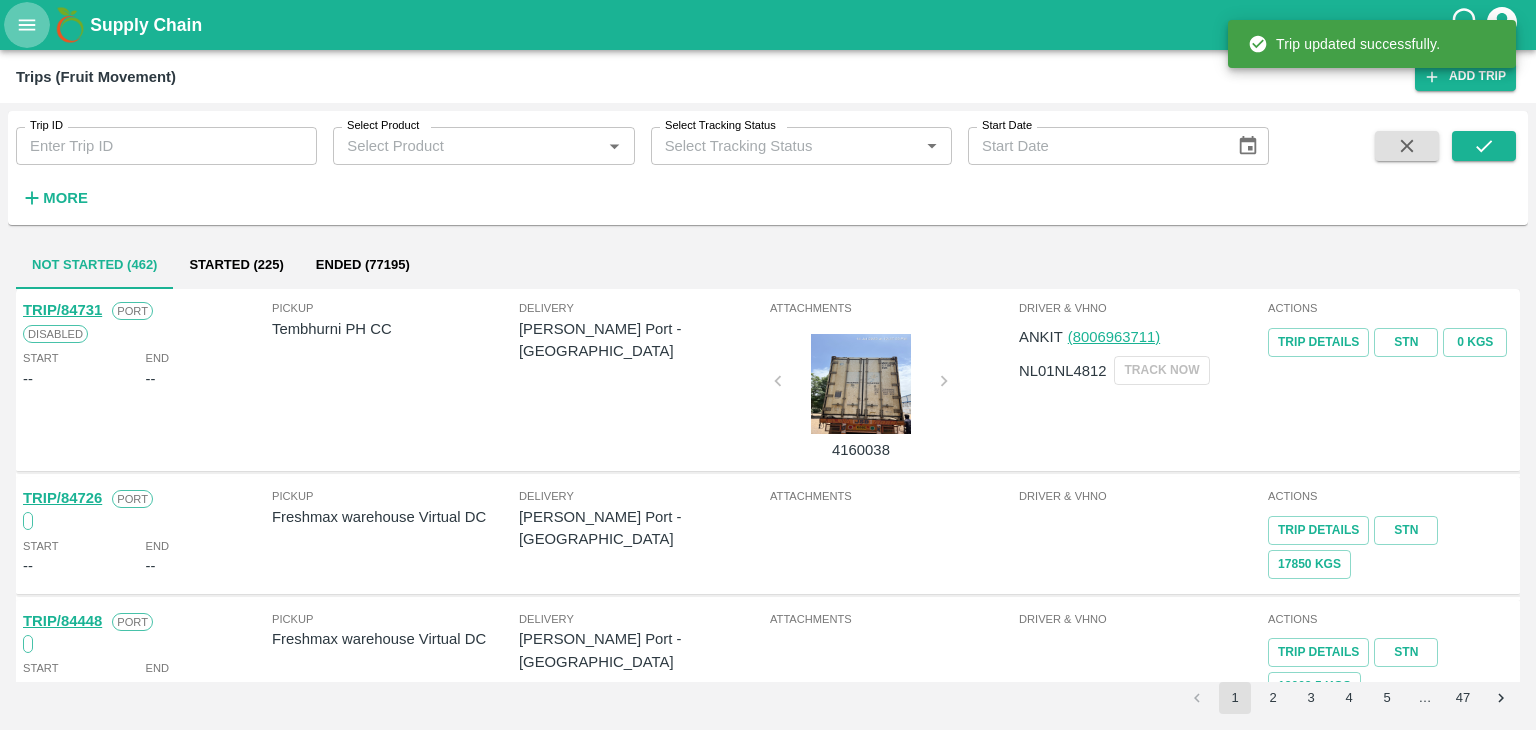 click at bounding box center [27, 25] 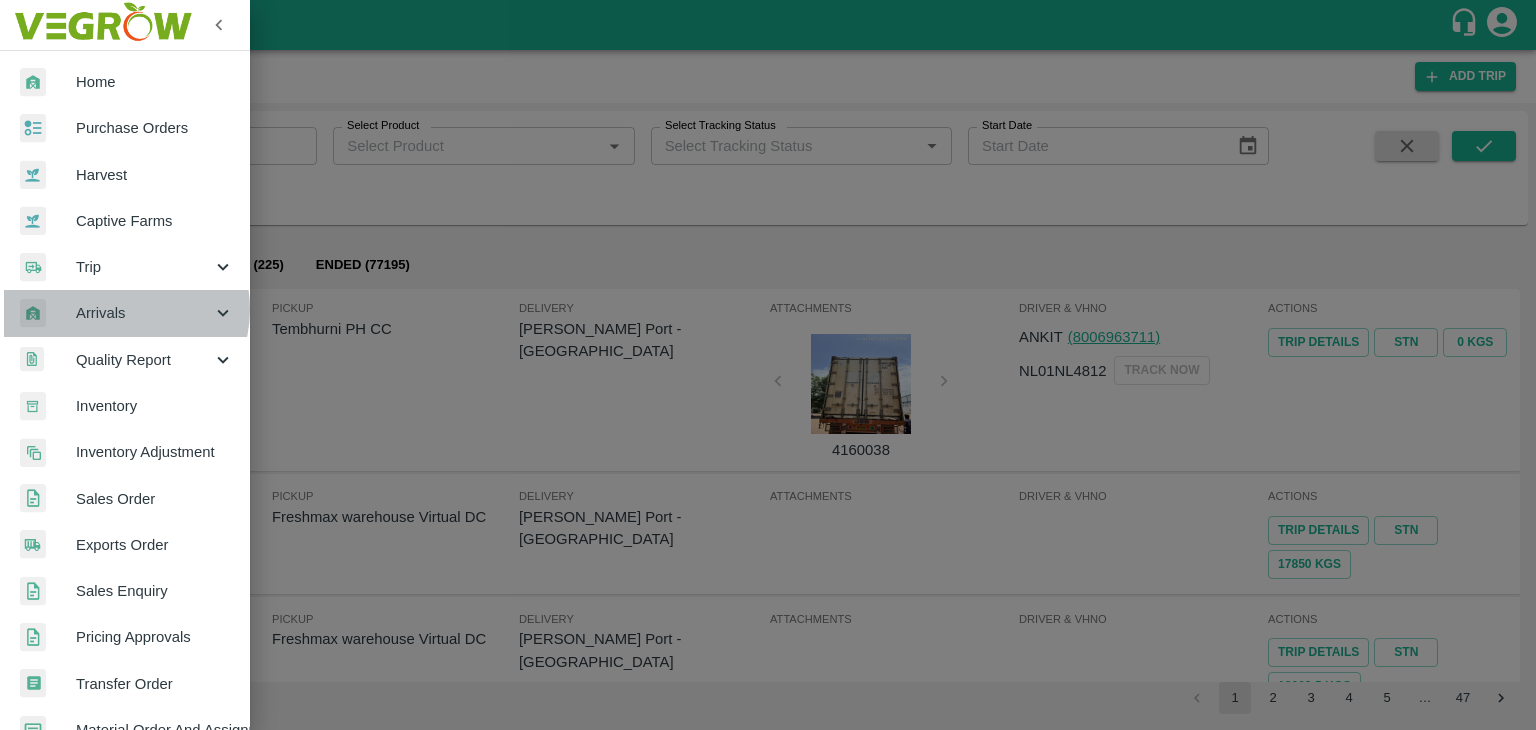 click on "Arrivals" at bounding box center (144, 313) 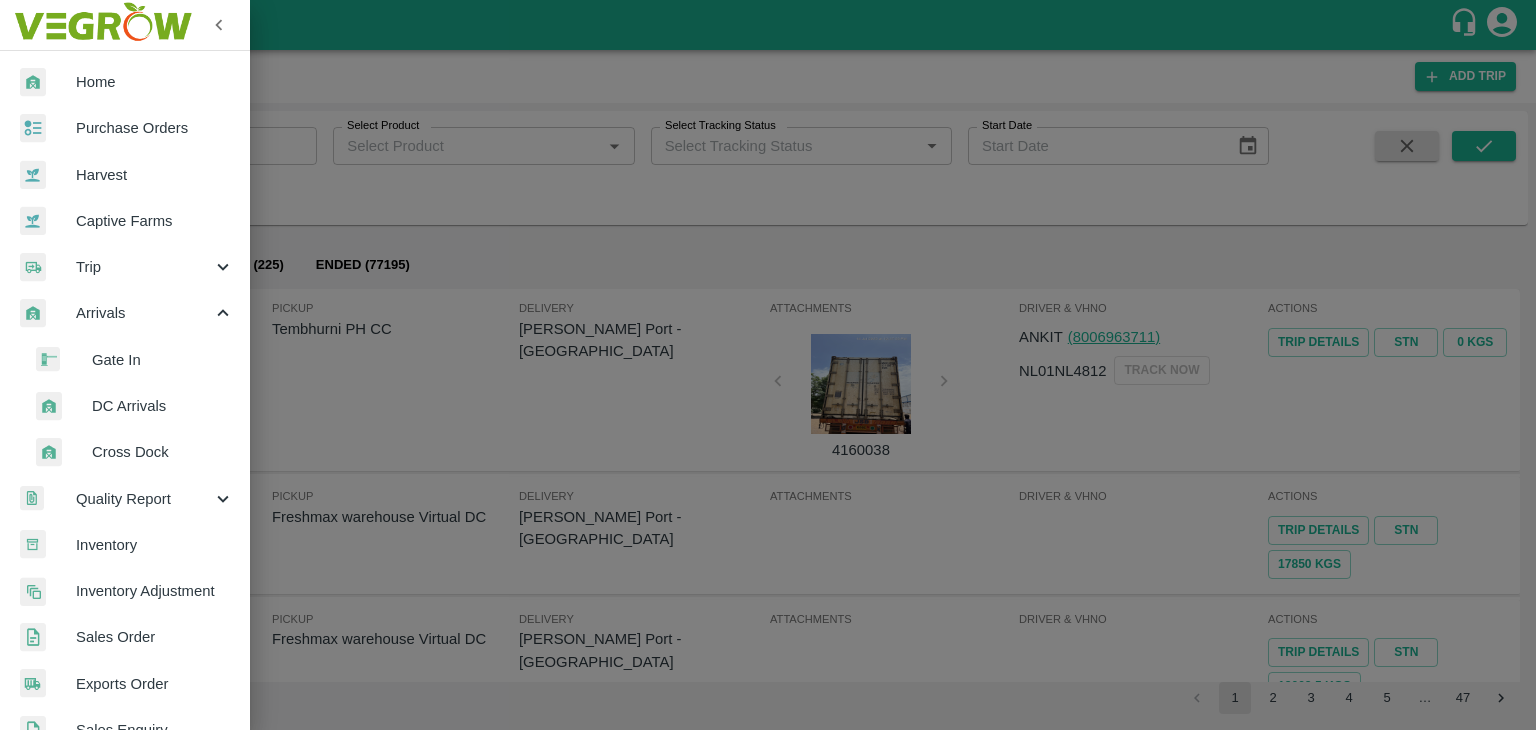 click on "DC Arrivals" at bounding box center (163, 406) 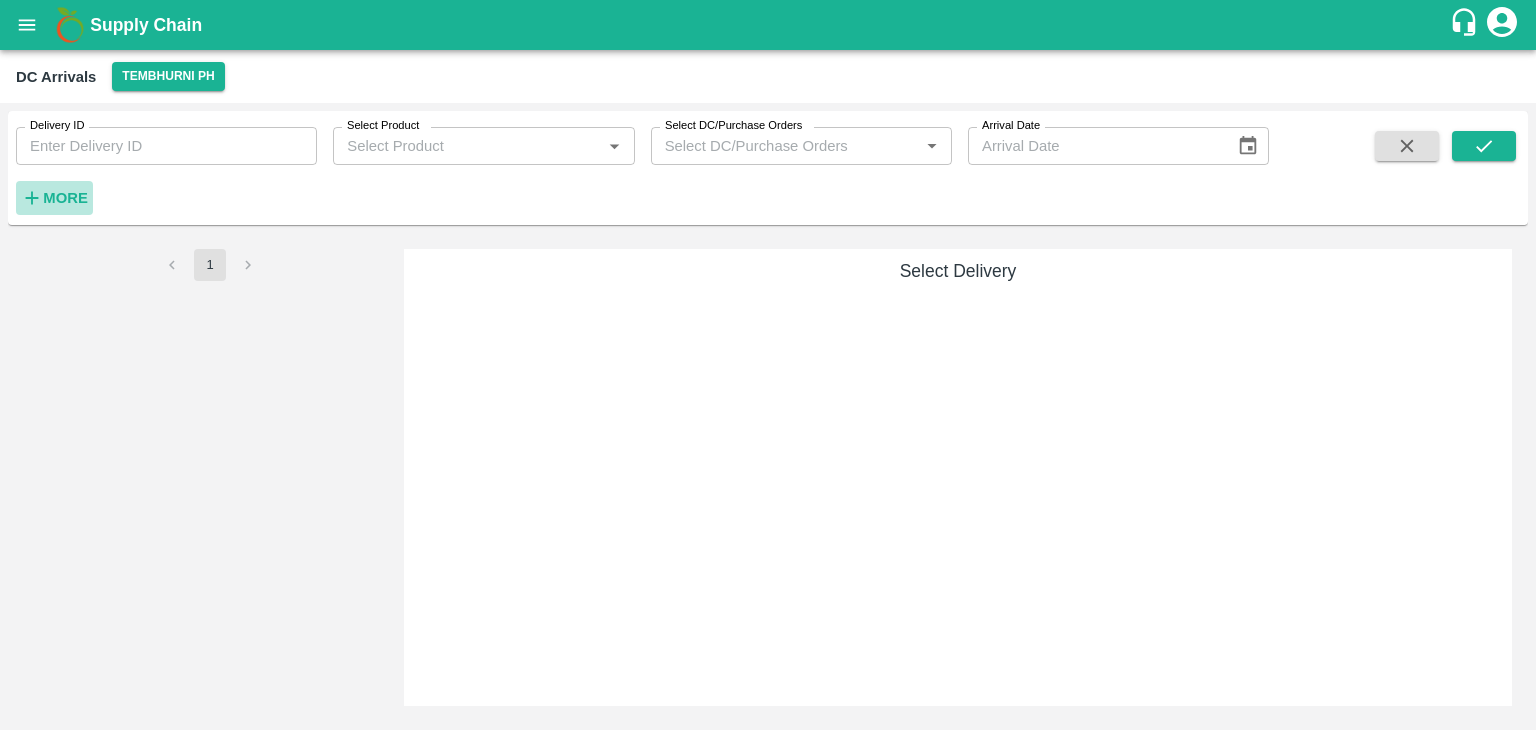click on "More" at bounding box center (65, 198) 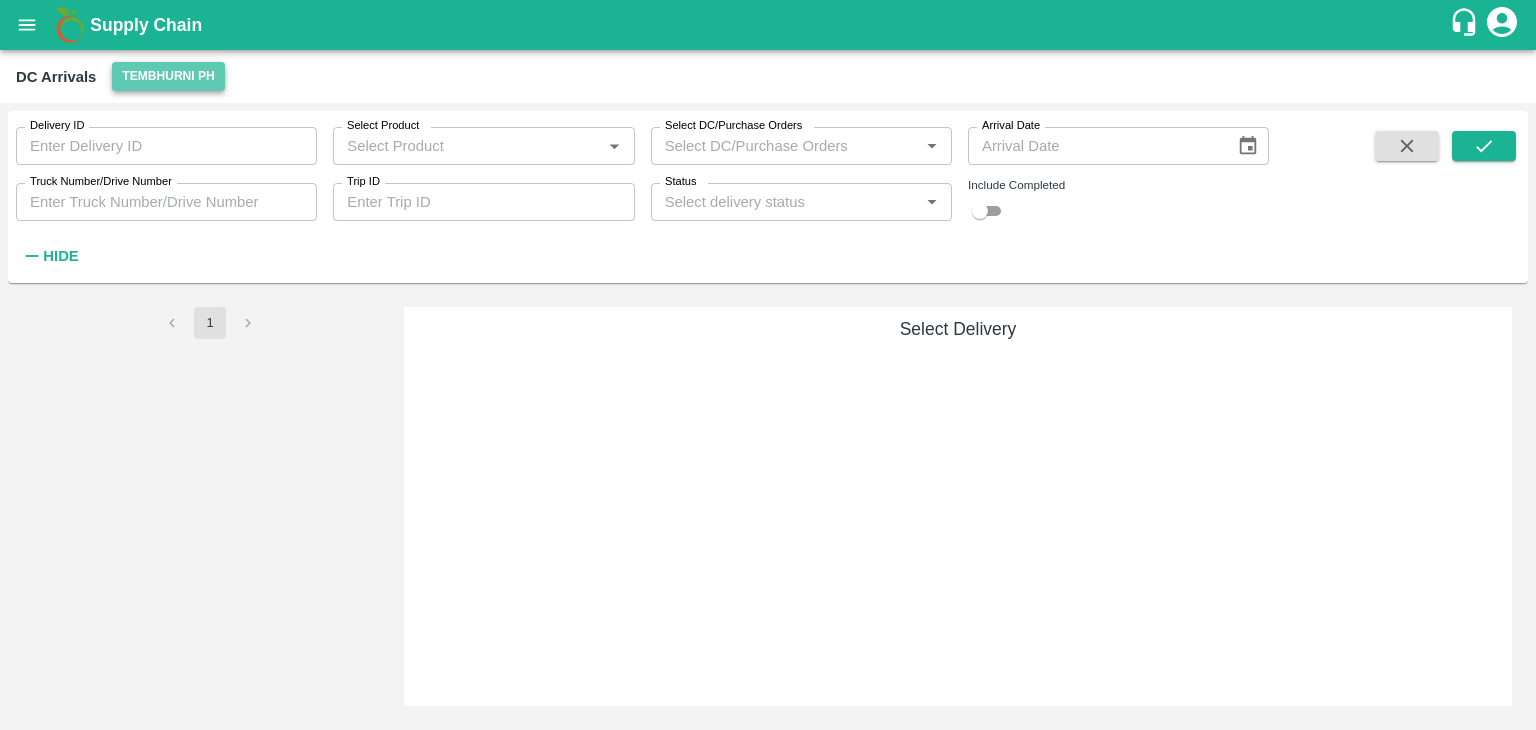 click on "Tembhurni PH" at bounding box center (168, 76) 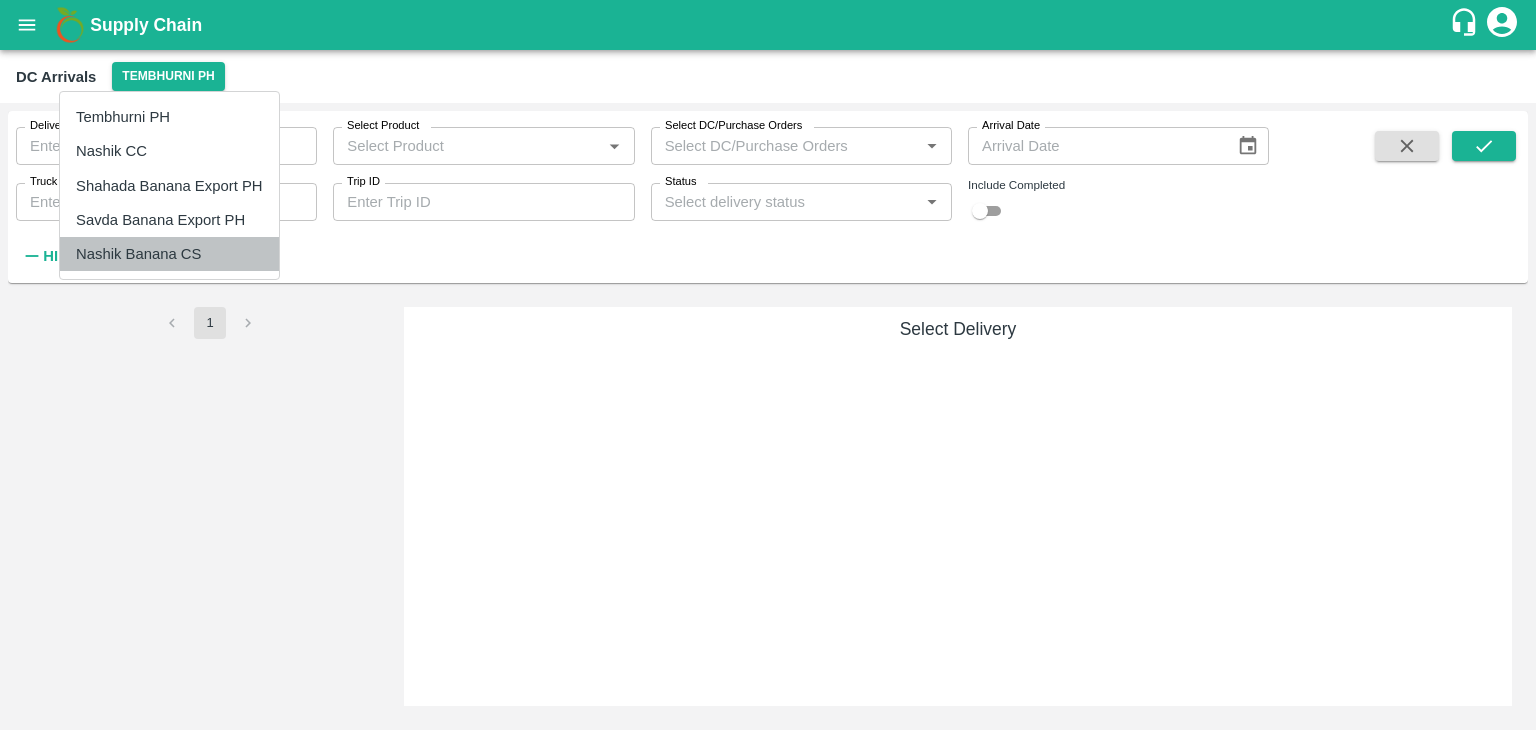 click on "Nashik Banana CS" at bounding box center [169, 254] 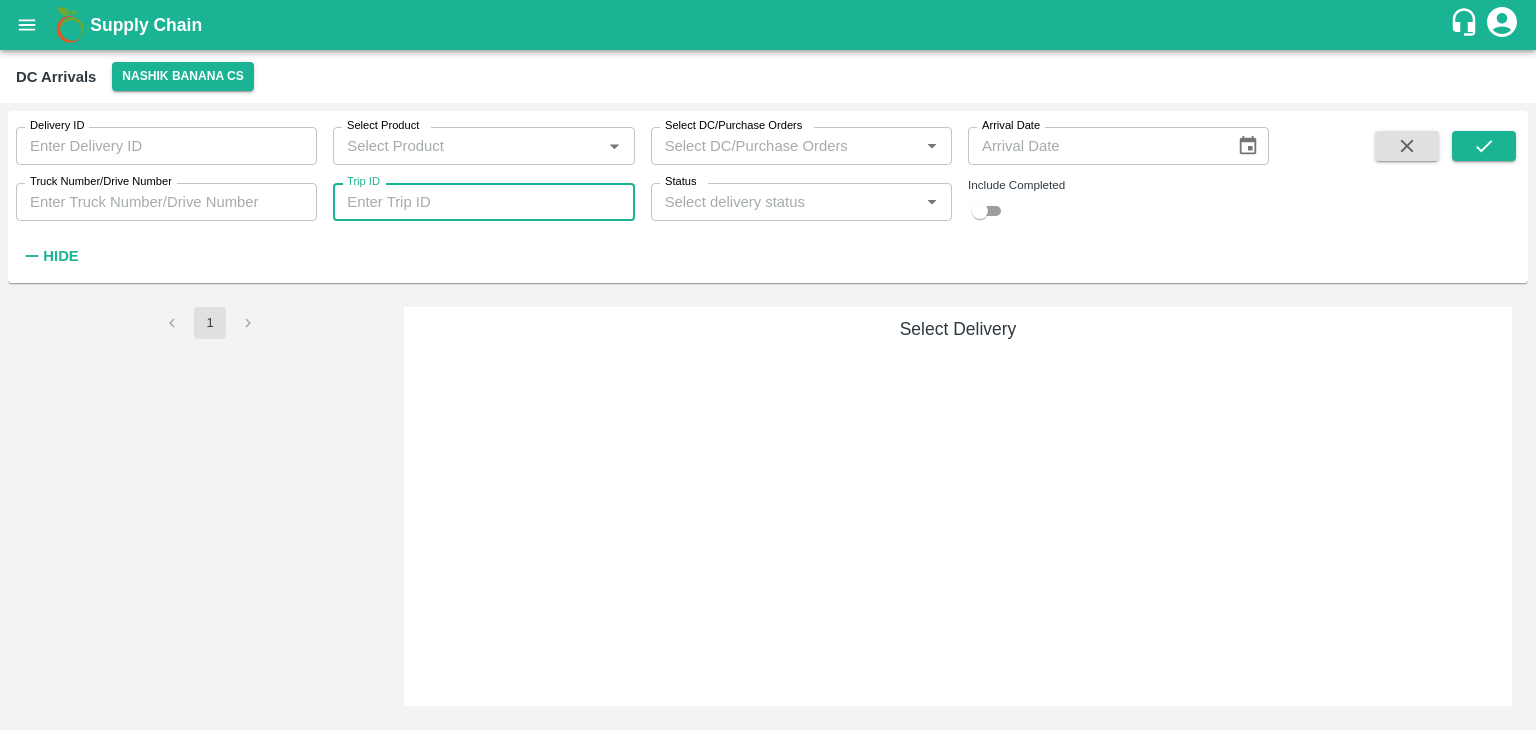 click on "Trip ID" at bounding box center [483, 202] 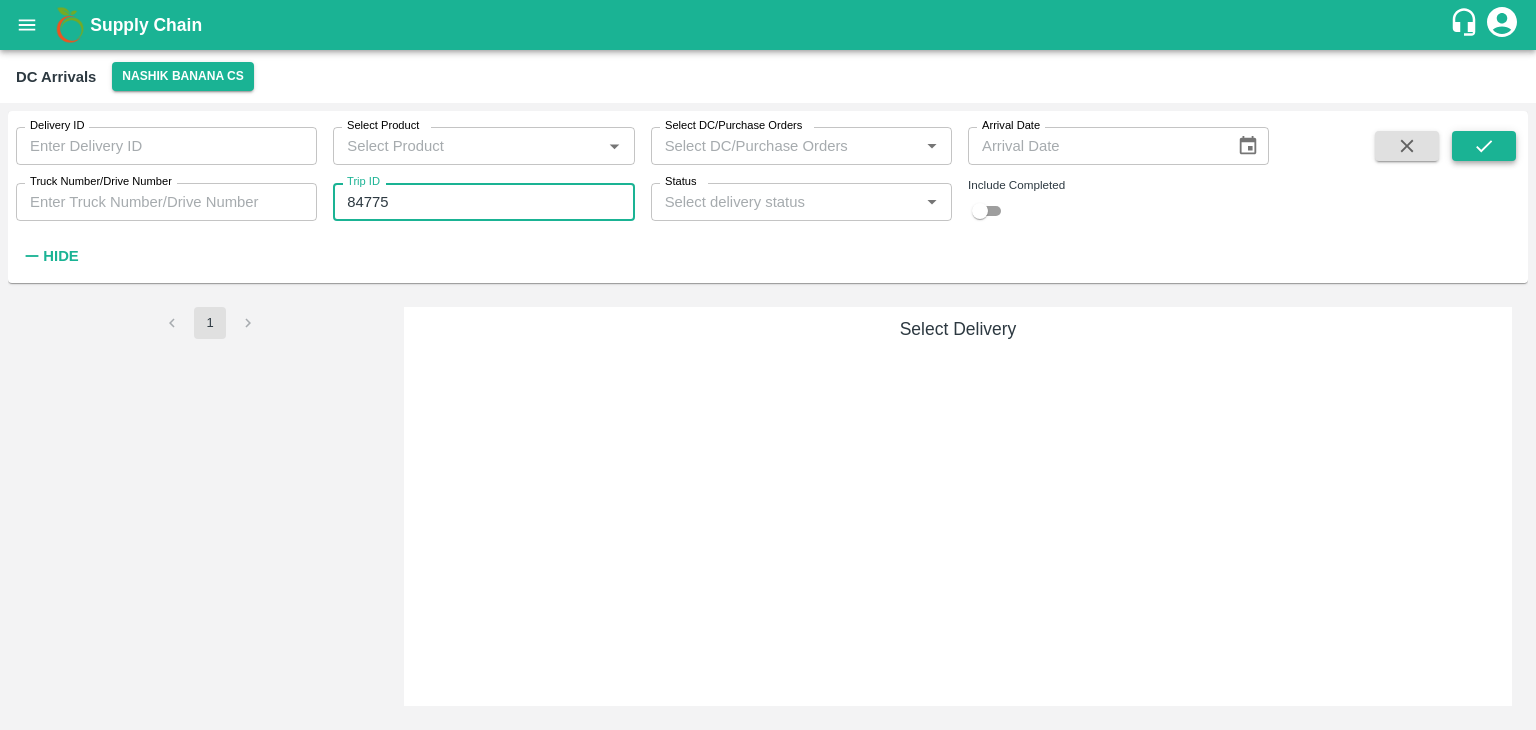 type on "84775" 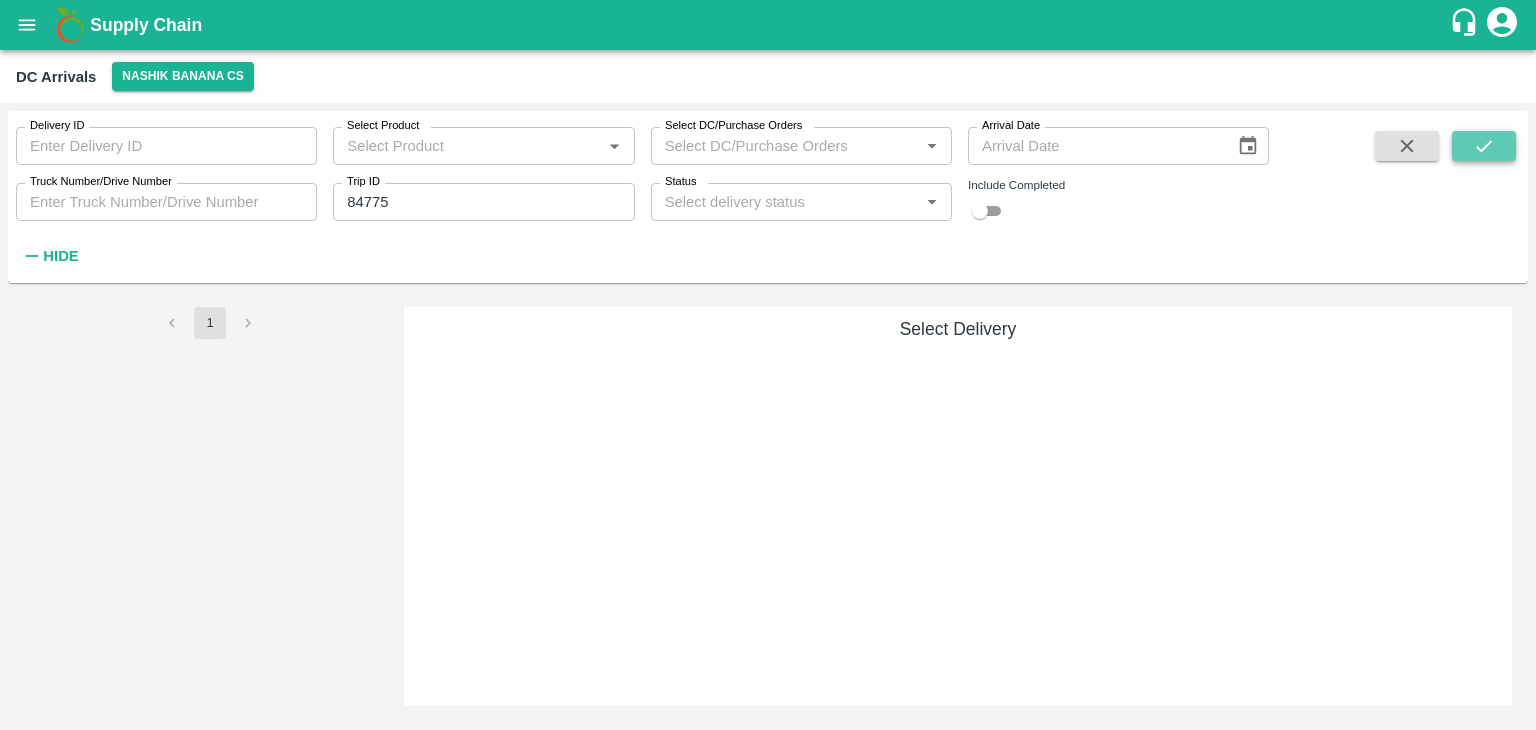 click at bounding box center [1484, 146] 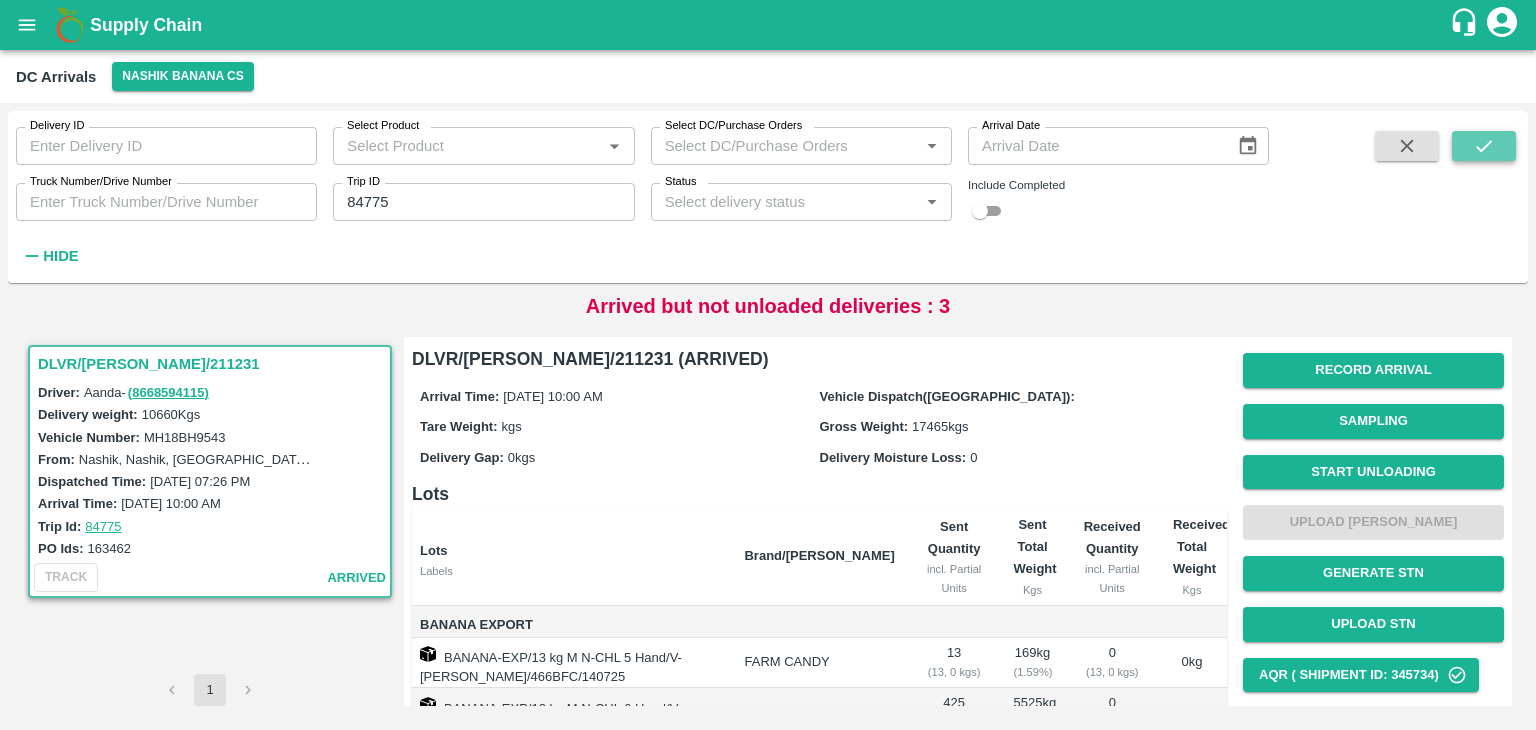 click at bounding box center [1484, 146] 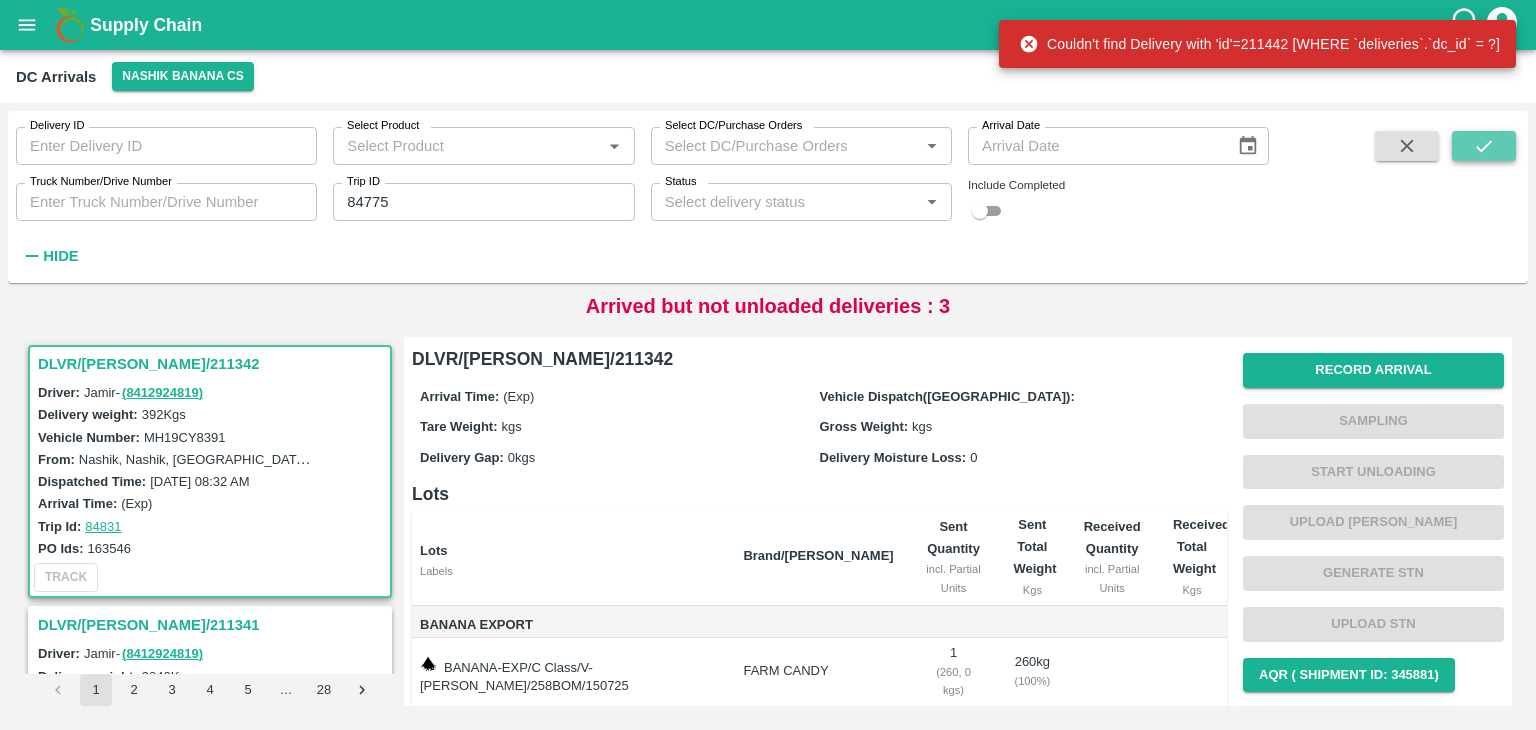 click 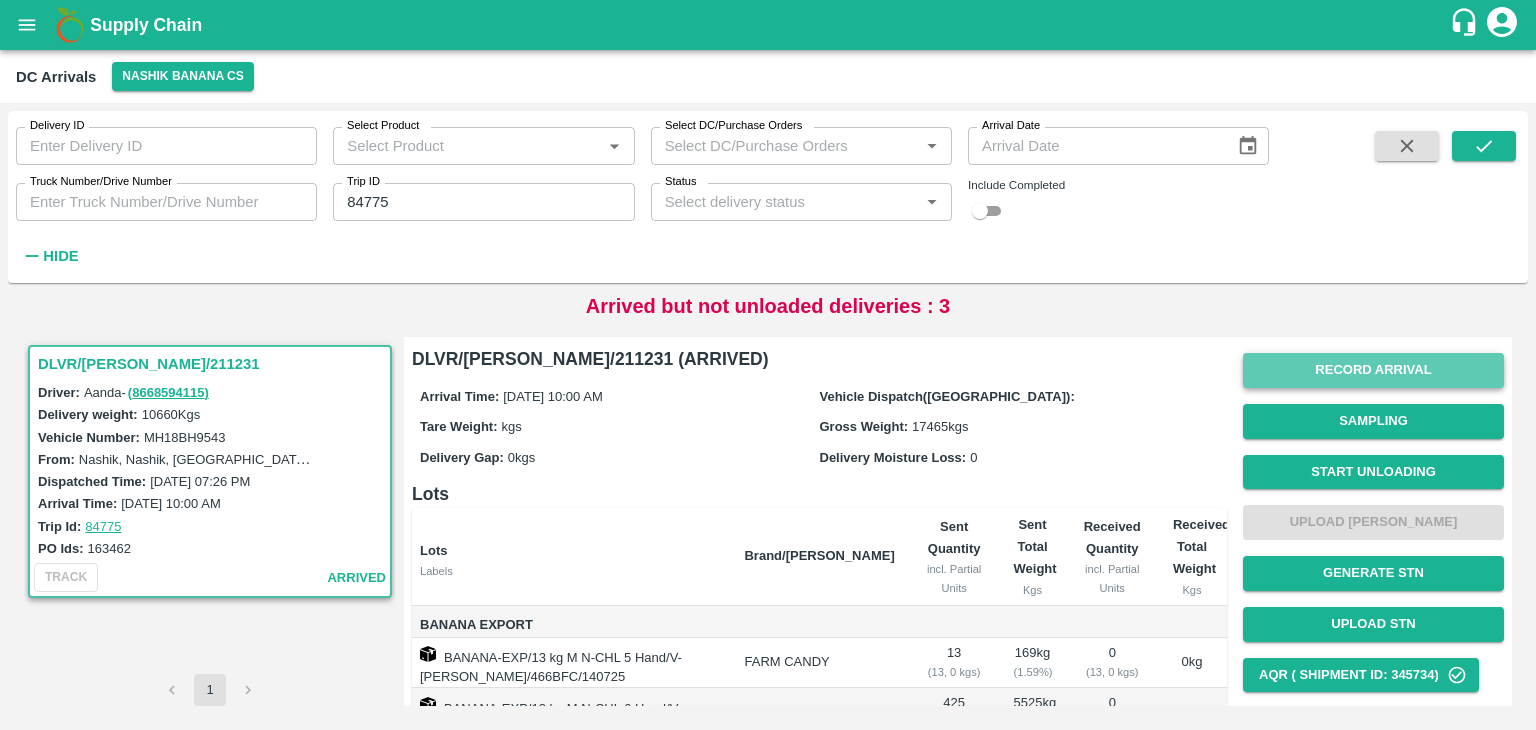 click on "Record Arrival" at bounding box center (1373, 370) 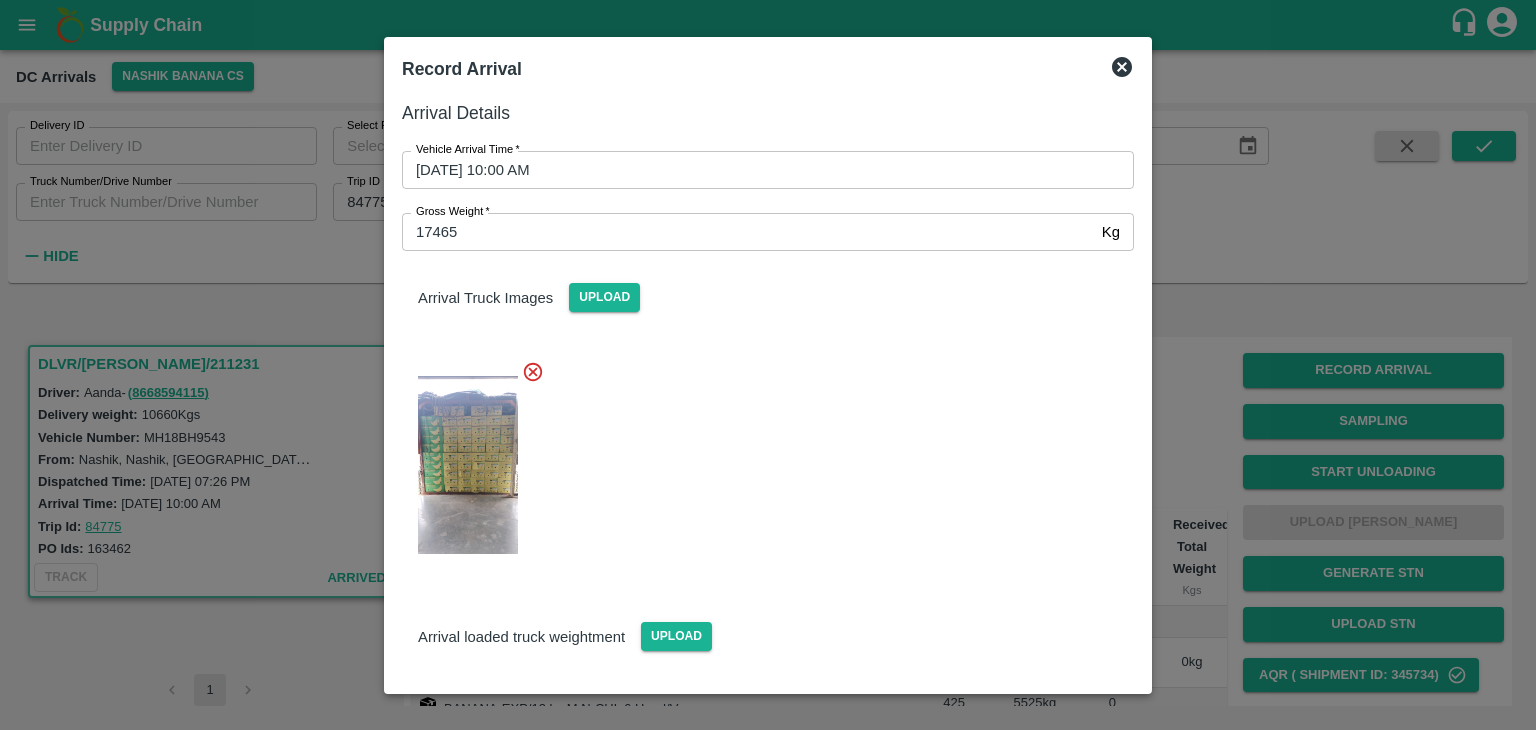 click 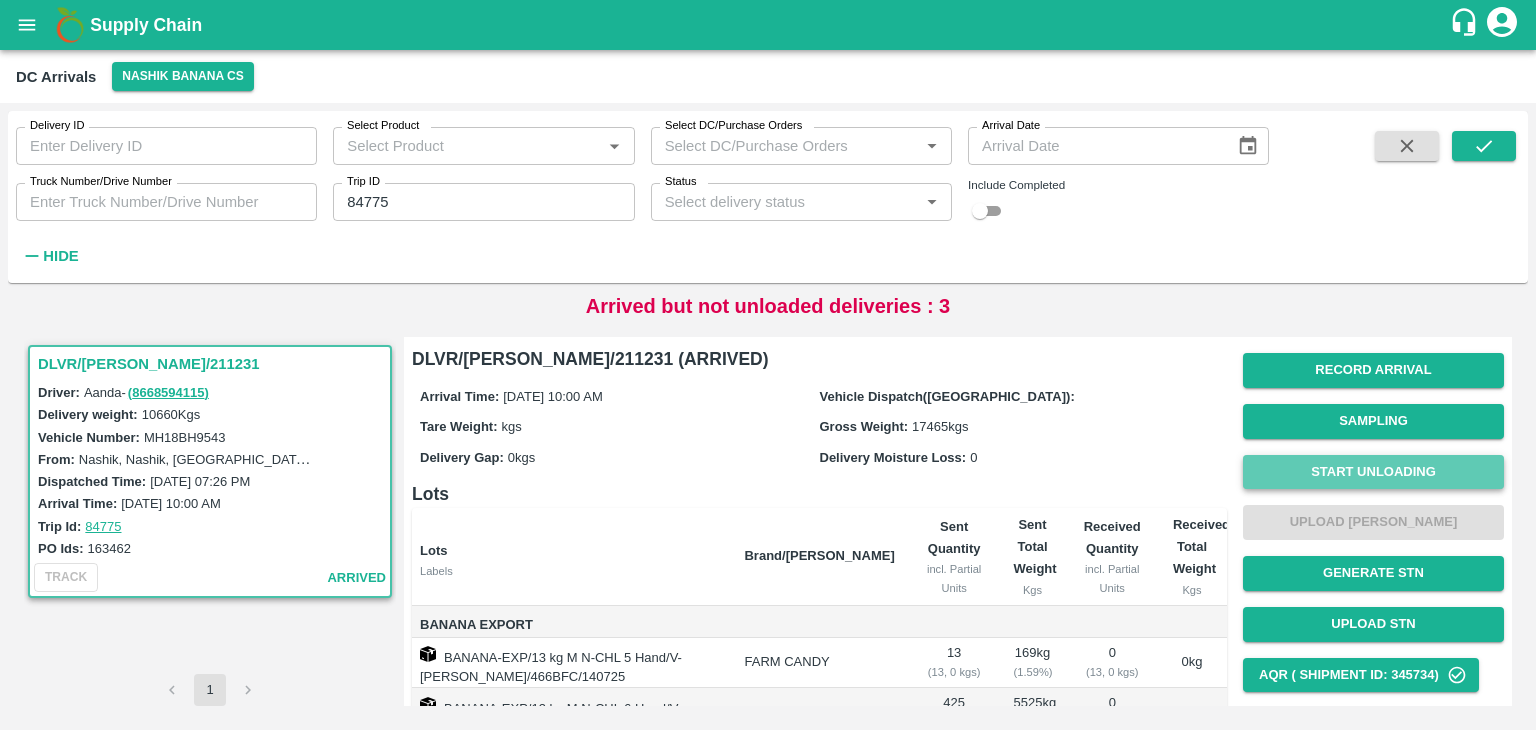 click on "Start Unloading" at bounding box center (1373, 472) 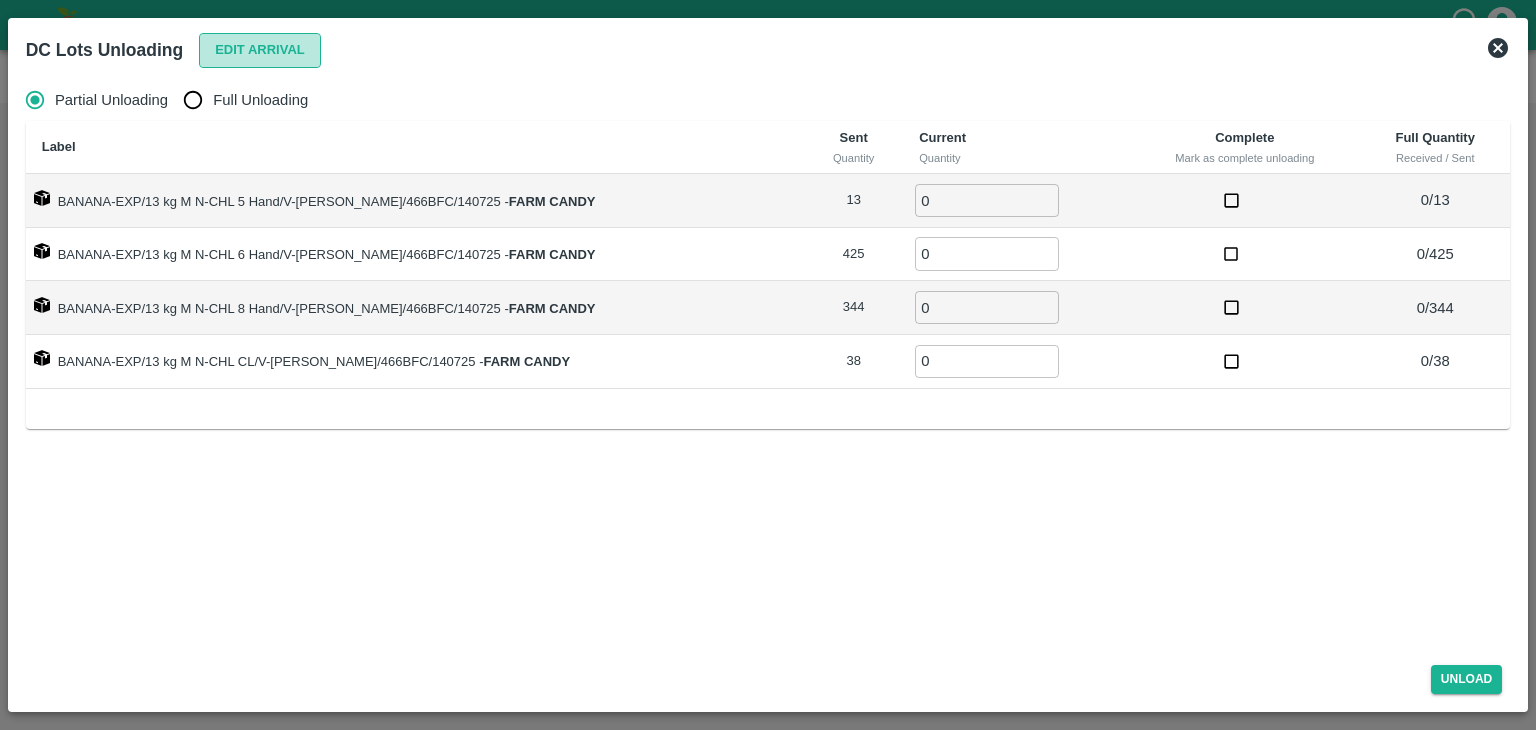 click on "Edit Arrival" at bounding box center [260, 50] 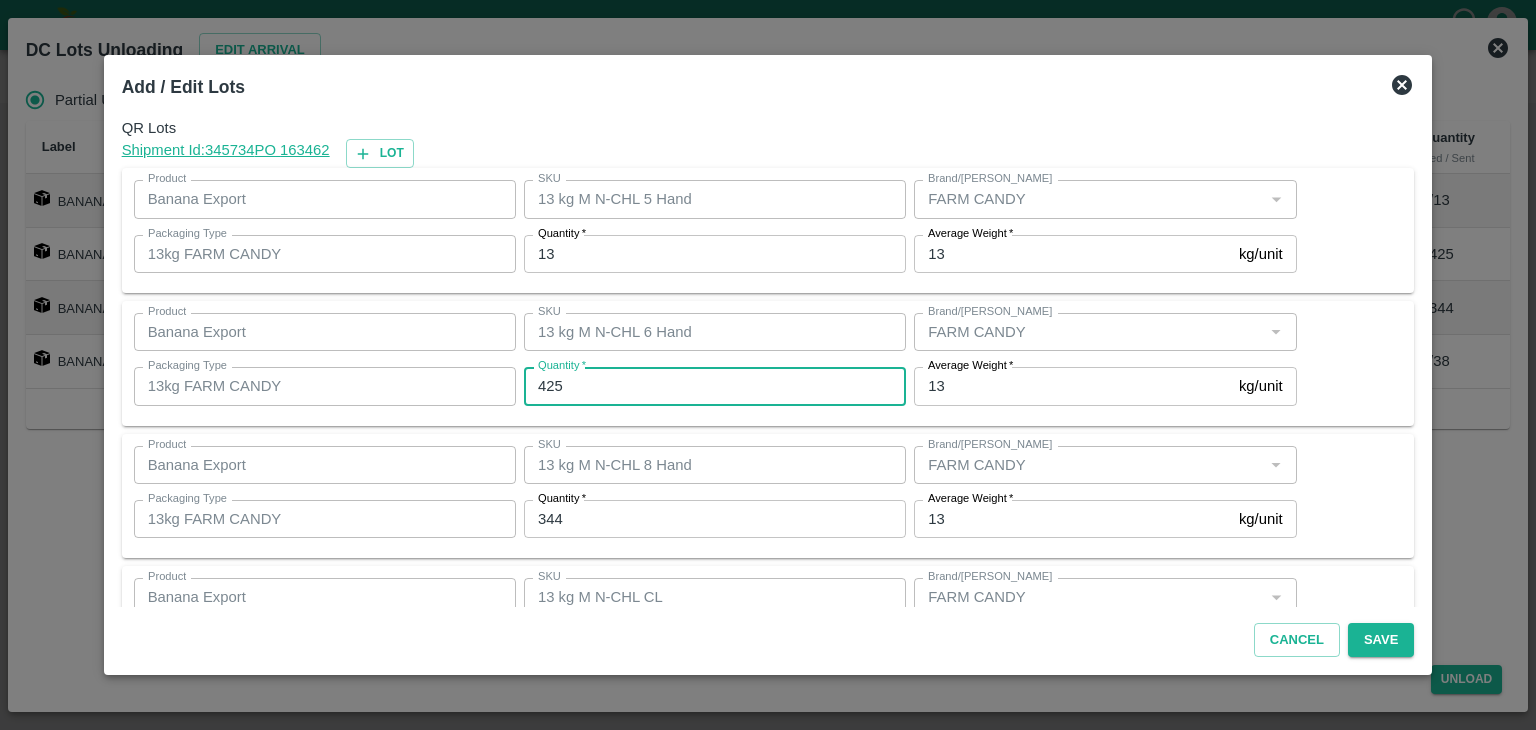 click on "425" at bounding box center [715, 386] 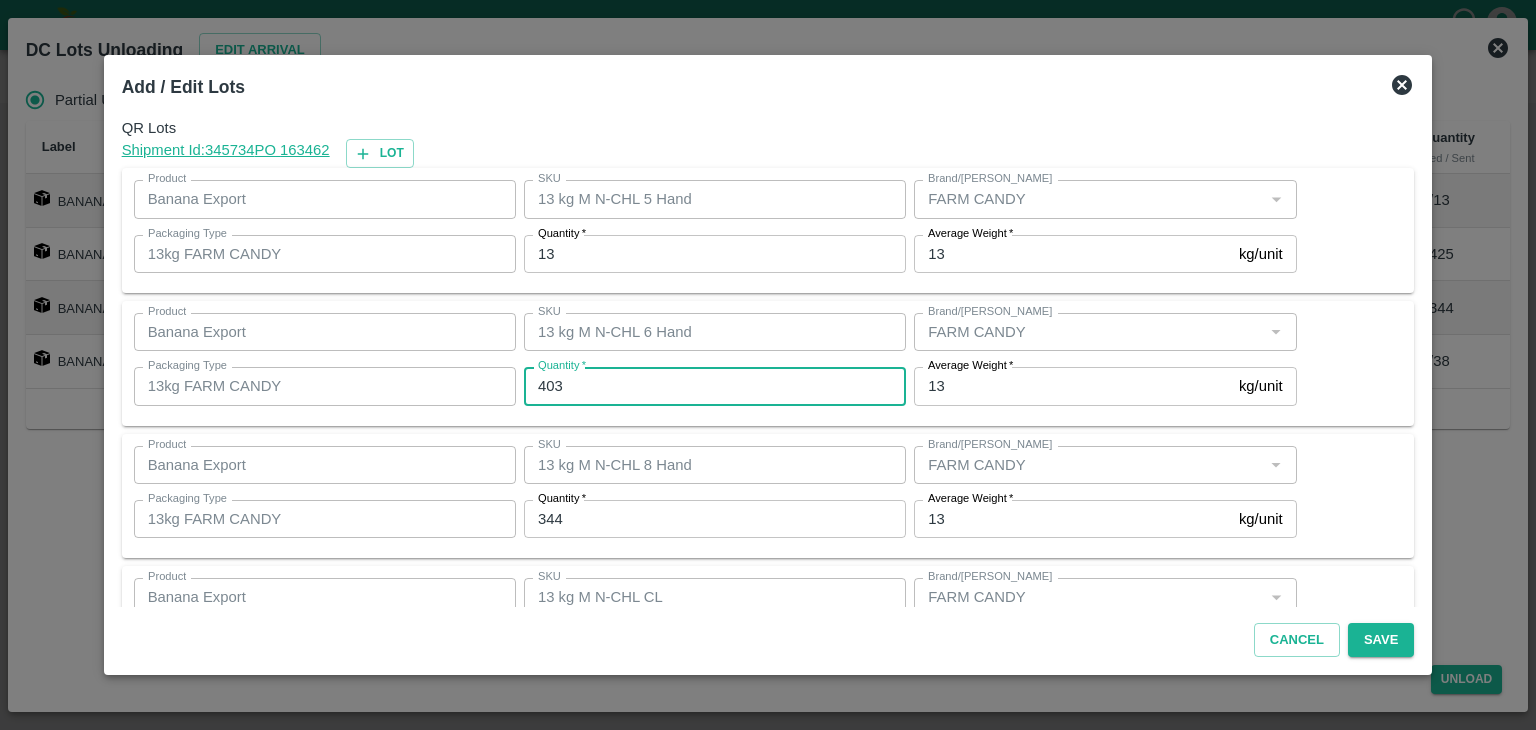 type on "403" 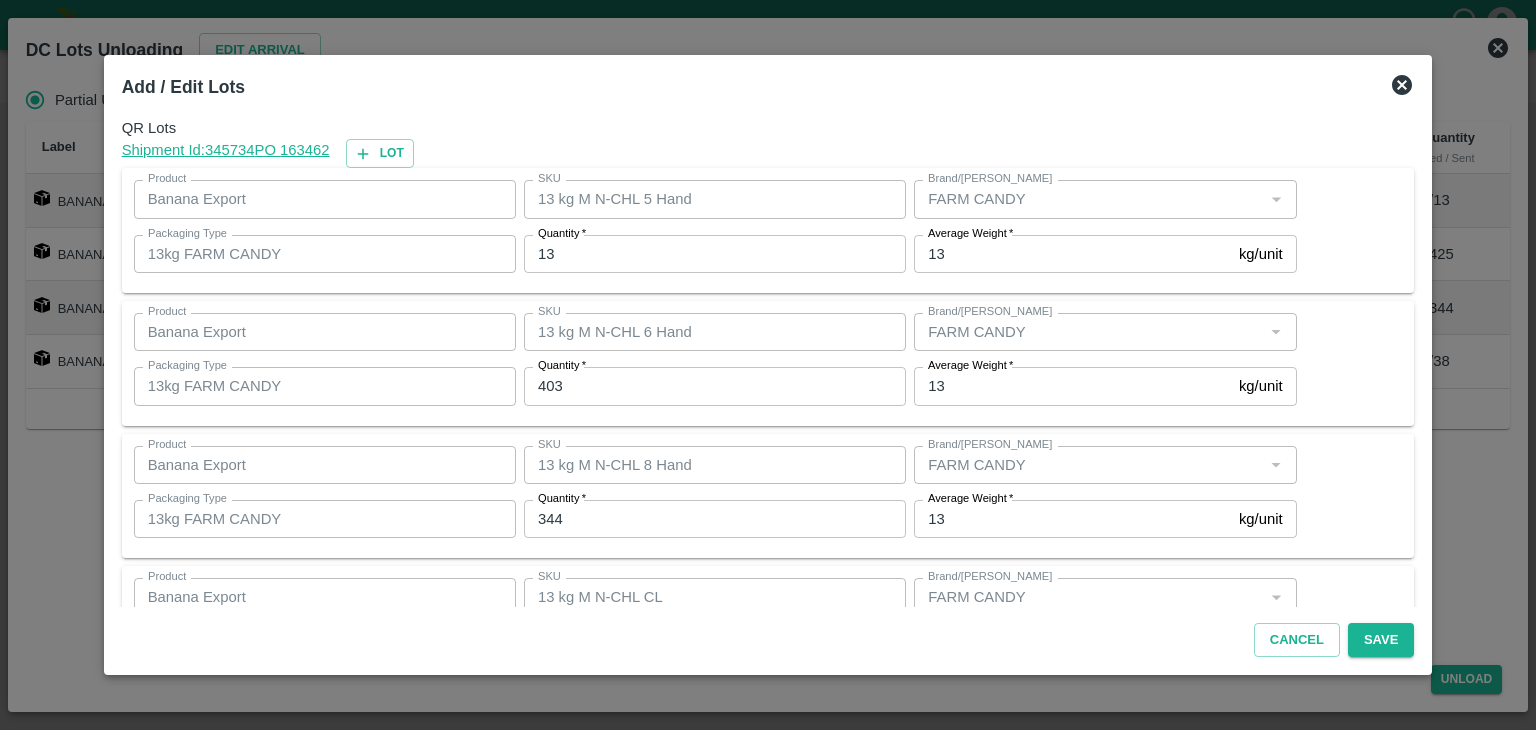 click on "Quantity   * 344 Quantity" at bounding box center [711, 519] 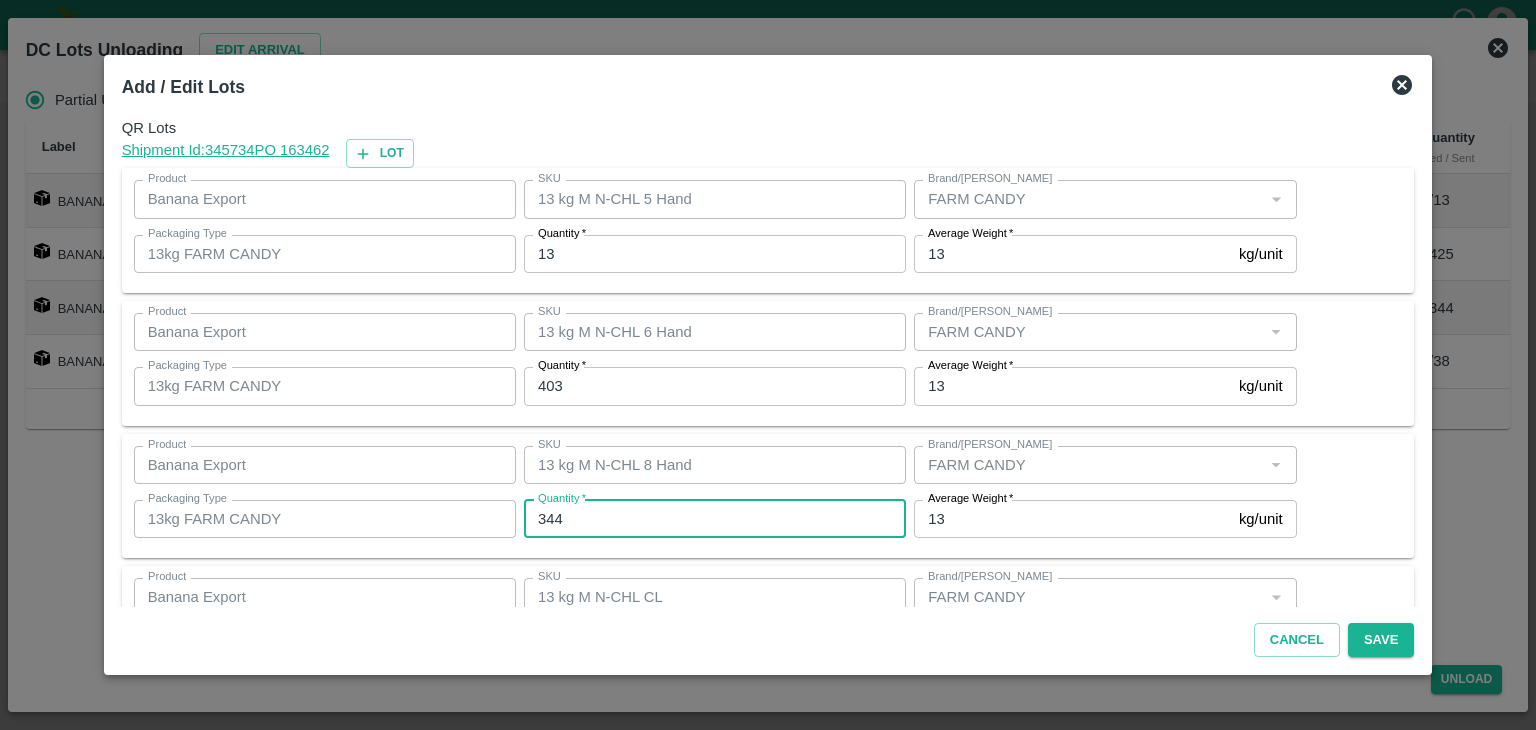 click on "344" at bounding box center (715, 519) 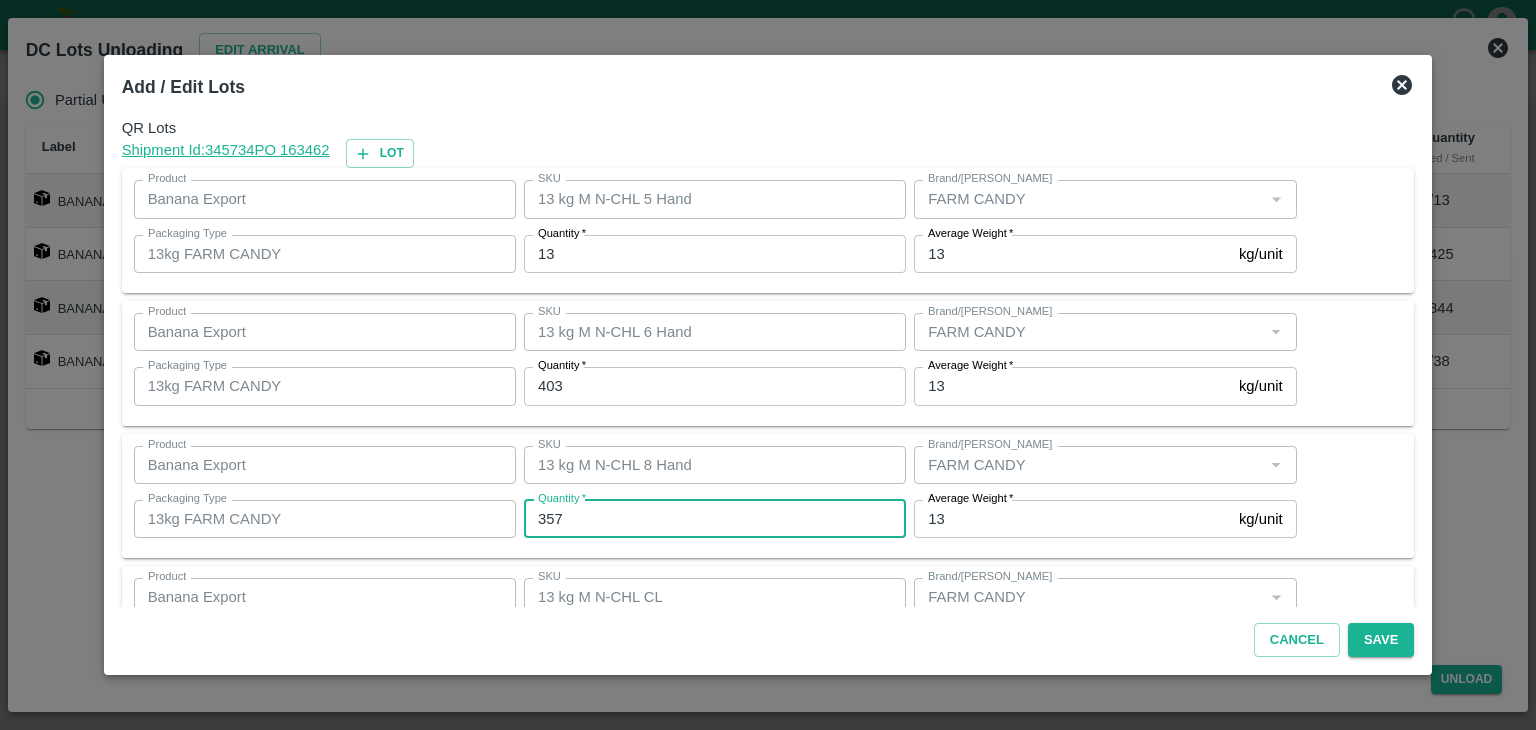 type on "357" 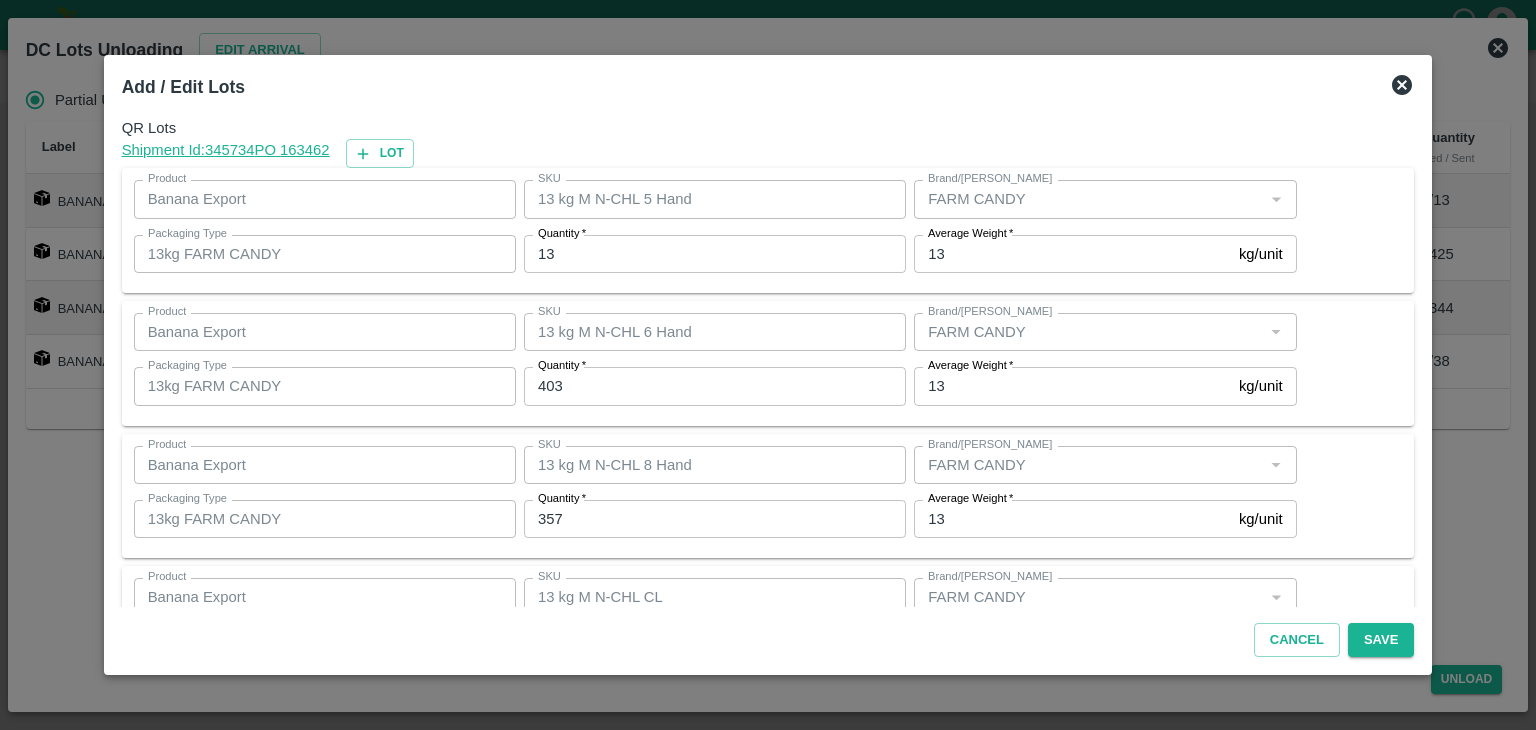 click on "Product Banana Export Product SKU 13 kg M N-CHL 8 Hand SKU Brand/Marka Brand/Marka Packaging Type 13kg FARM CANDY Packaging Type Quantity   * 357 Quantity Average Weight   * 13 kg/unit Average Weight" at bounding box center (768, 496) 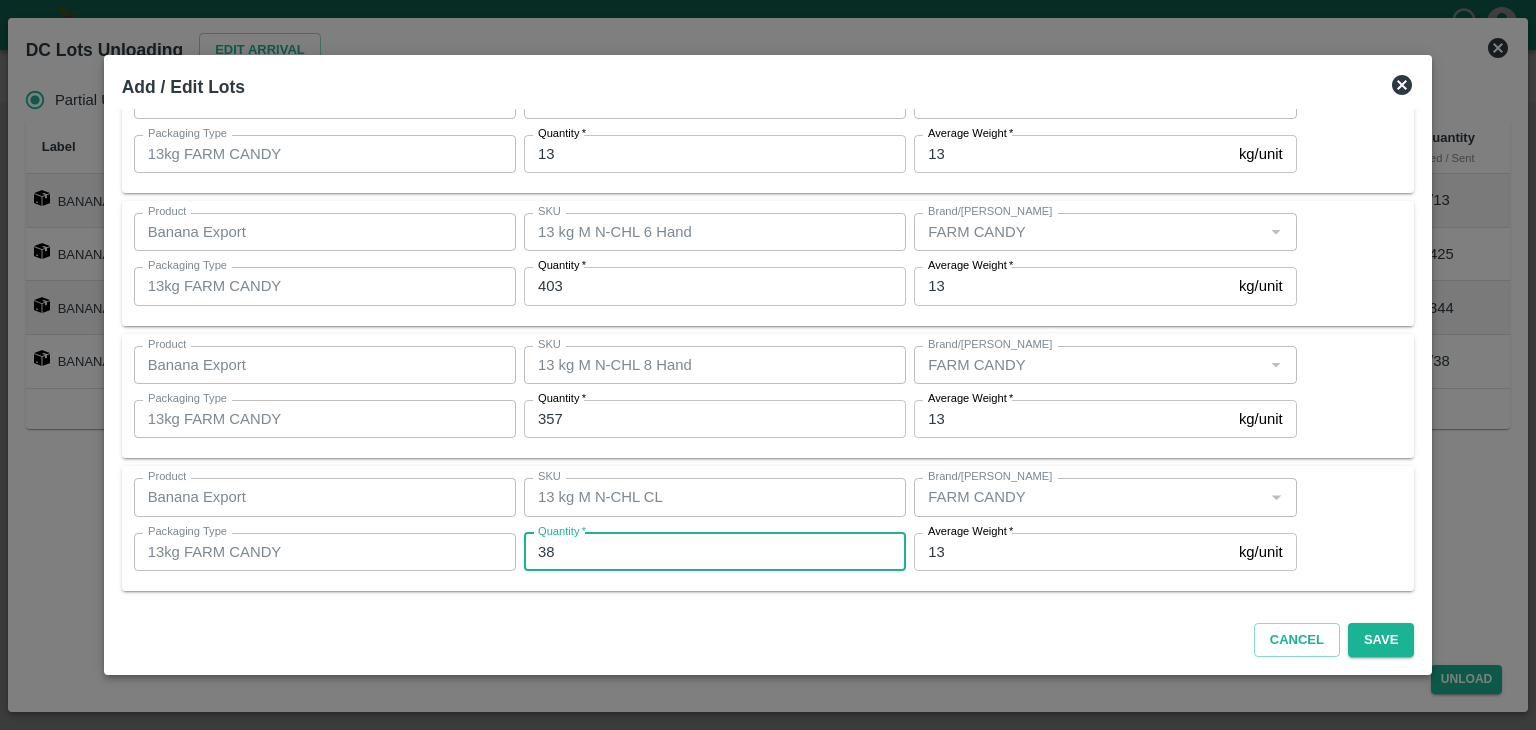 click on "38" at bounding box center (715, 552) 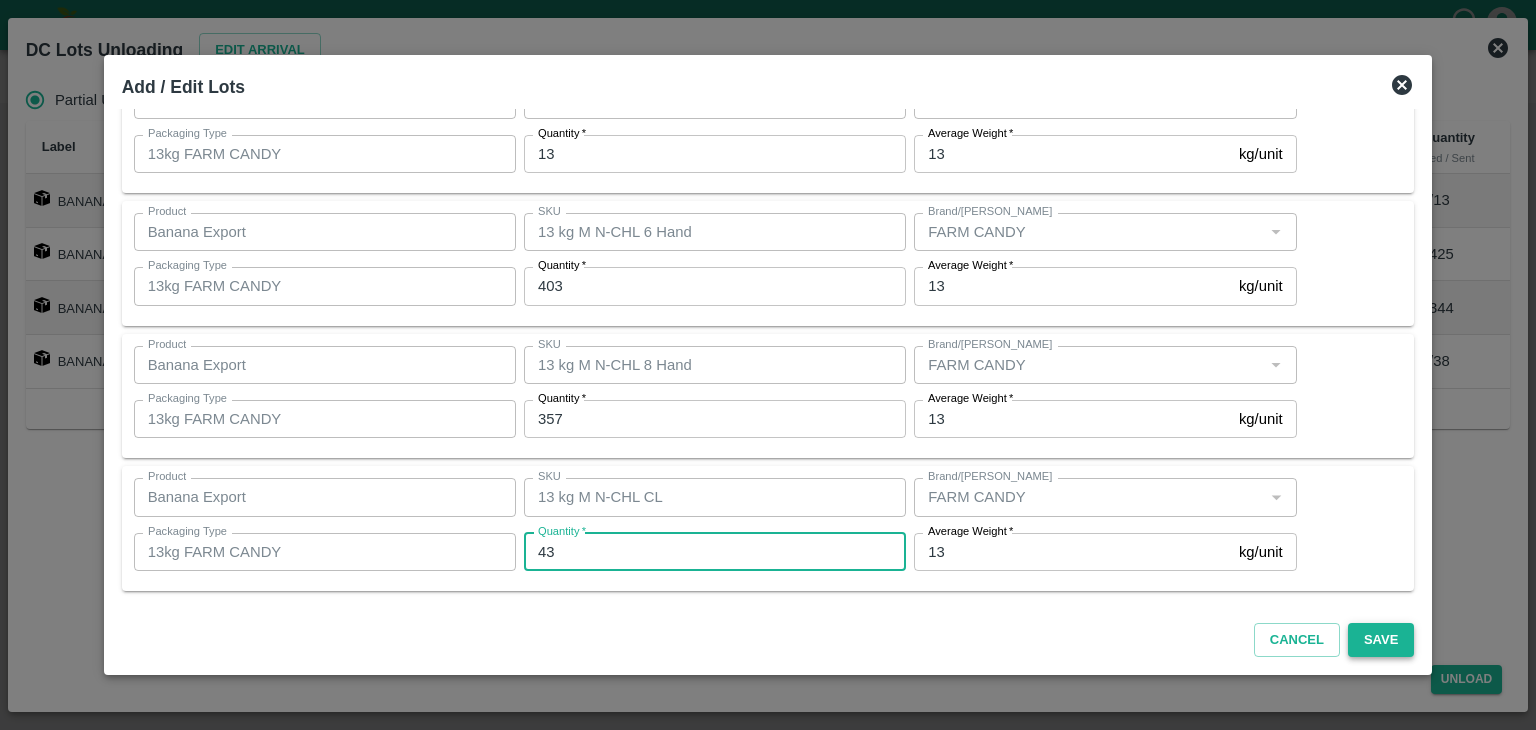 type on "43" 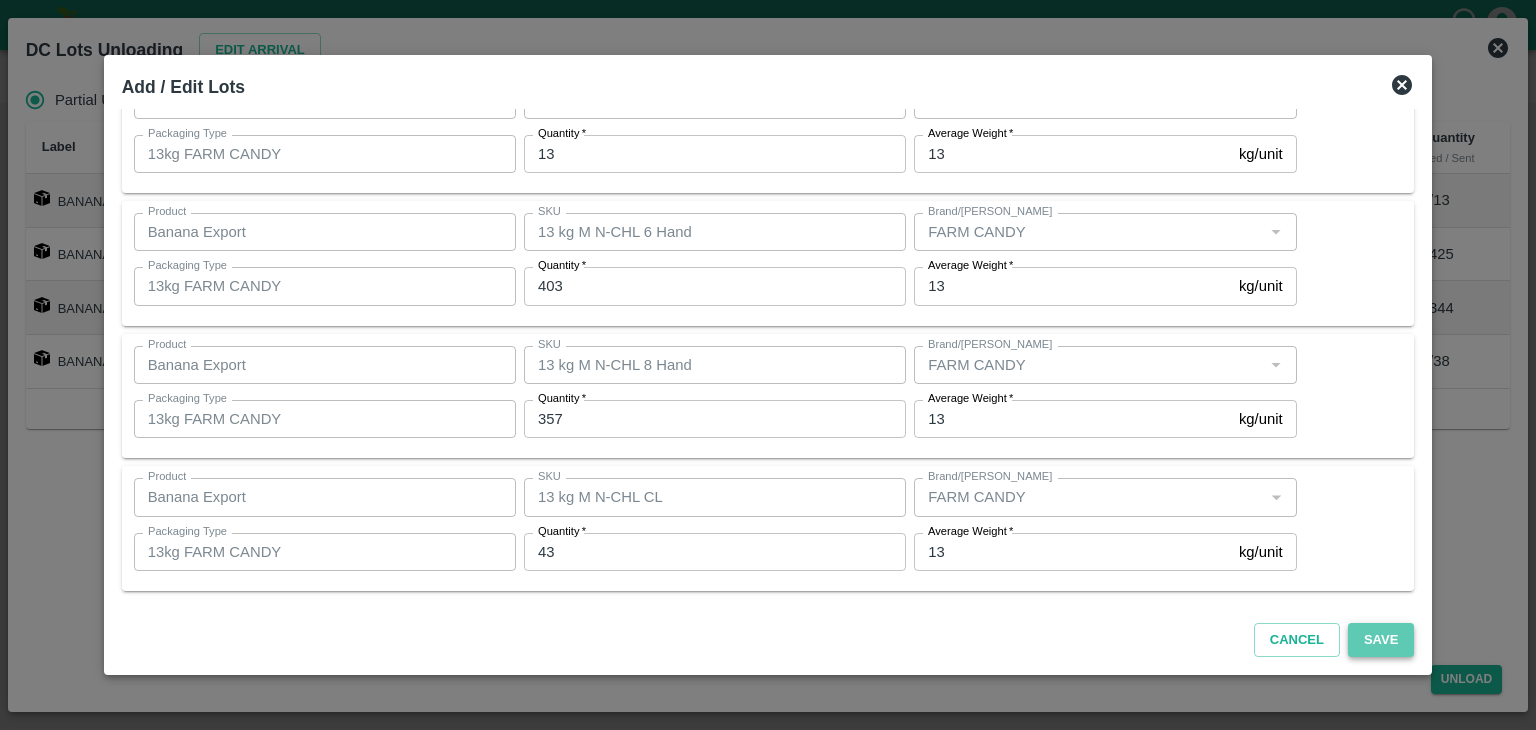 click on "Save" at bounding box center [1381, 640] 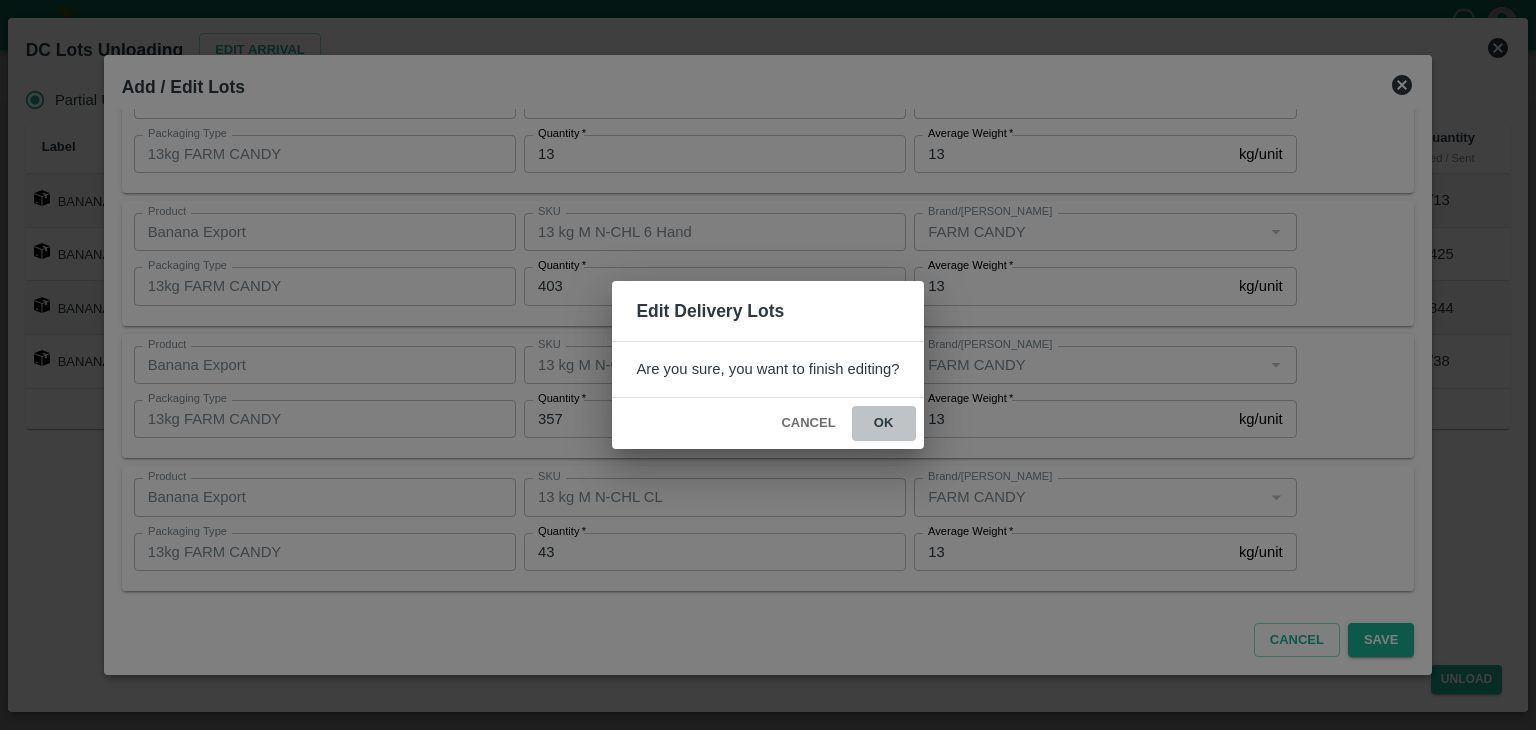 click on "ok" at bounding box center [884, 423] 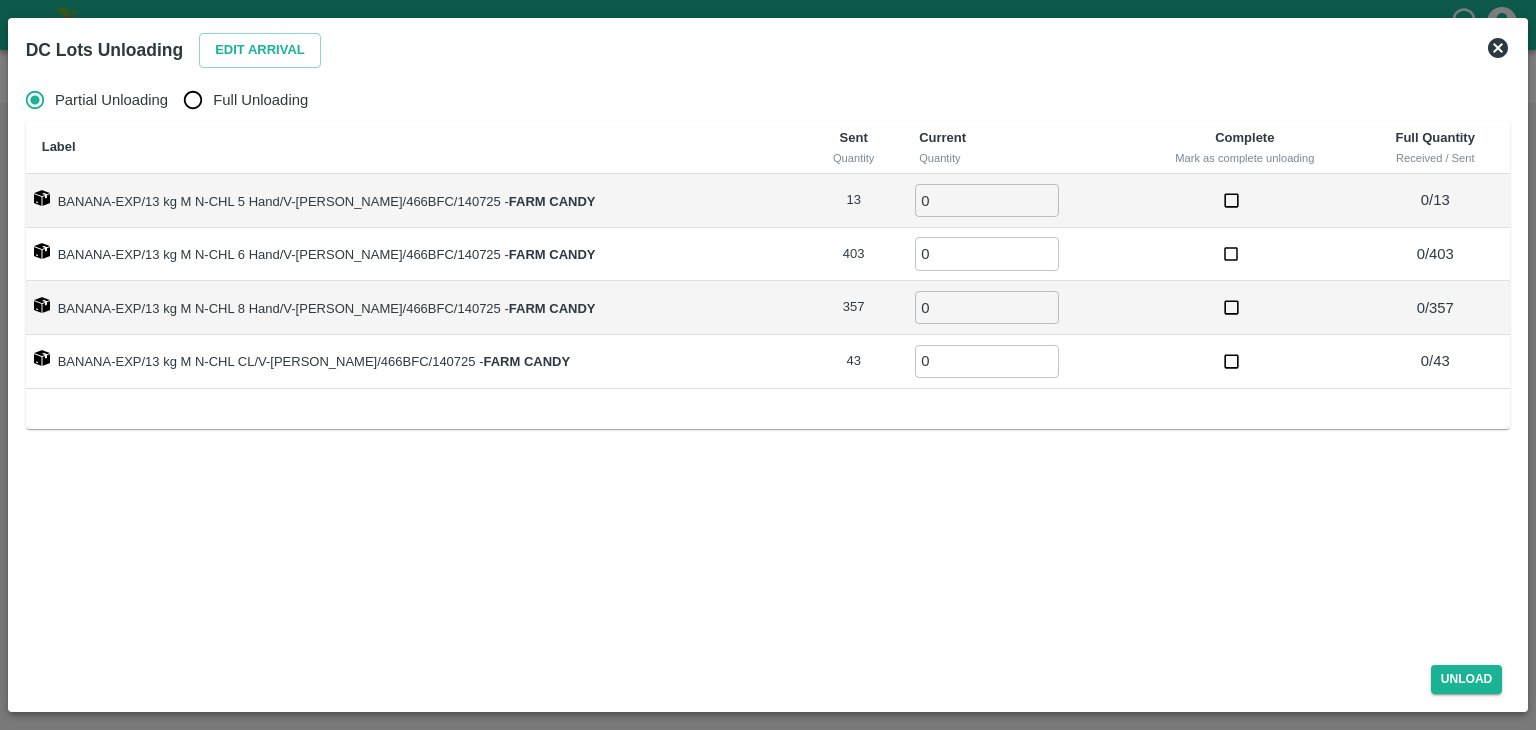 click 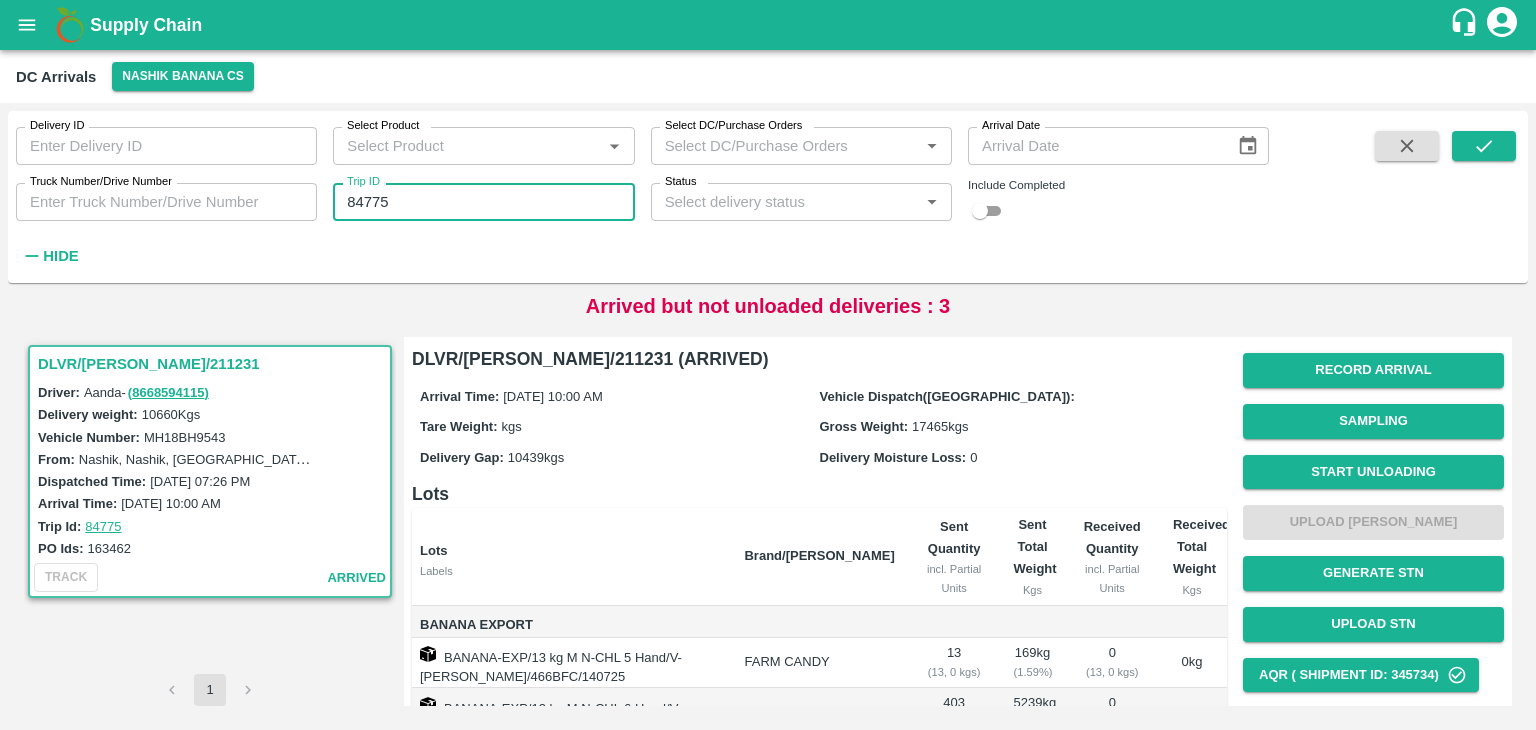 click on "84775" at bounding box center (483, 202) 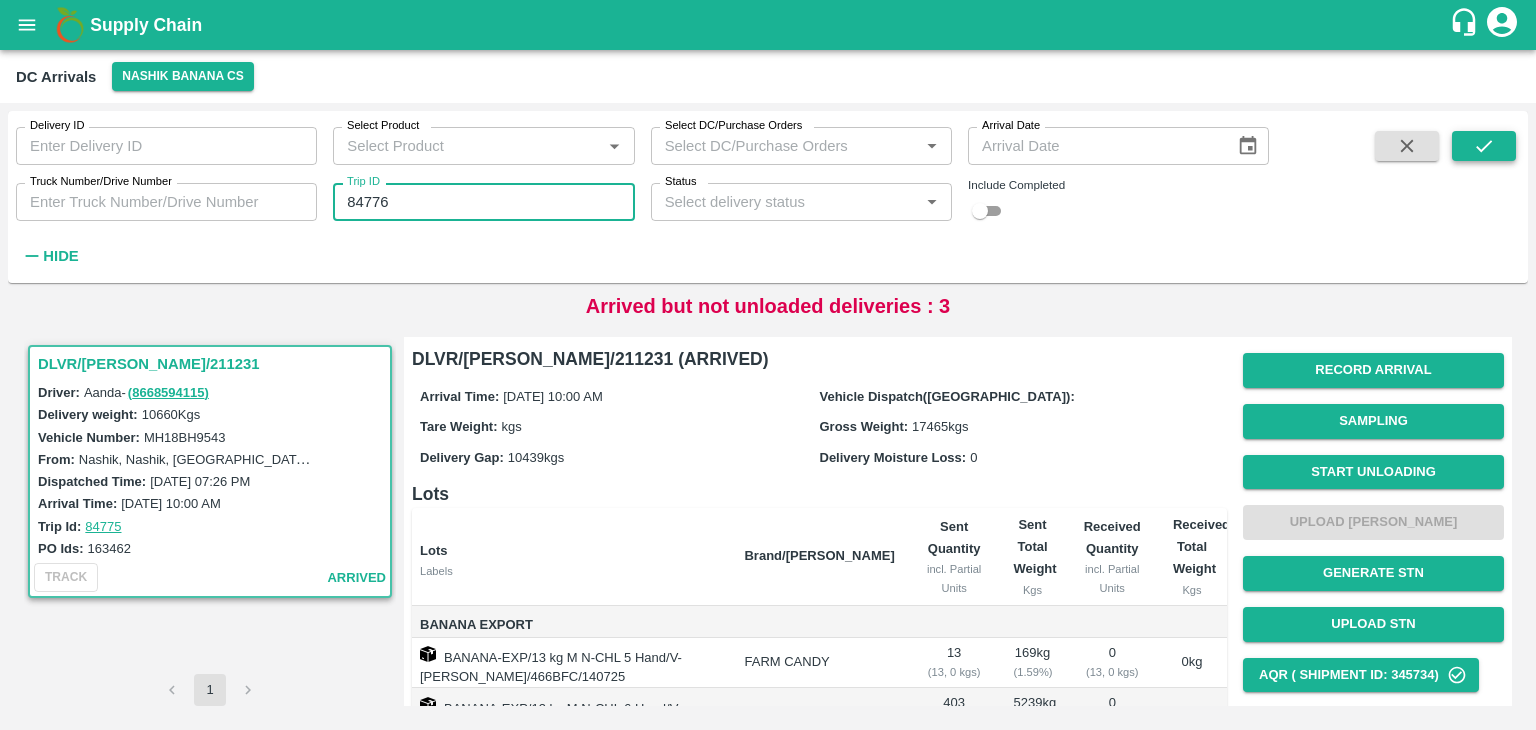 type on "84776" 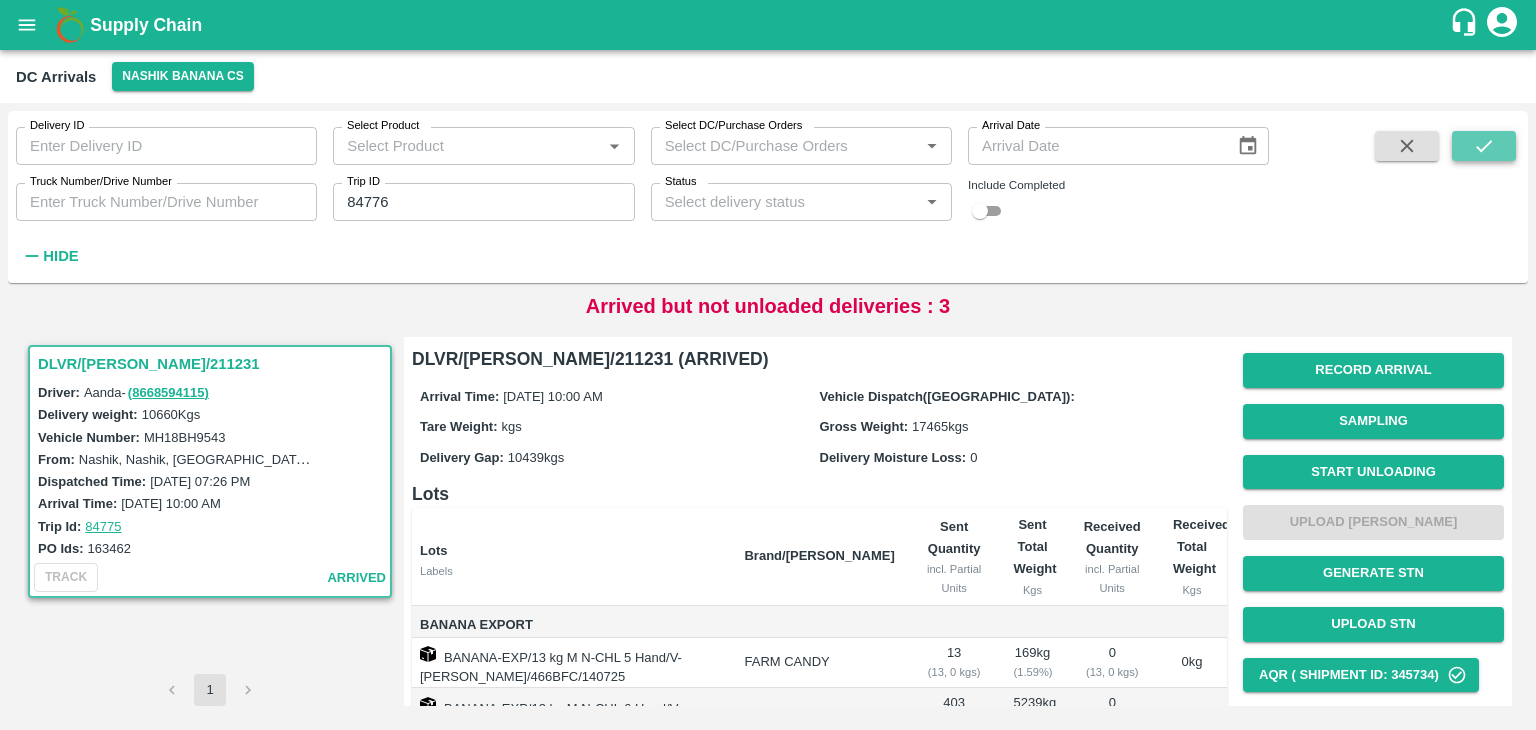 click 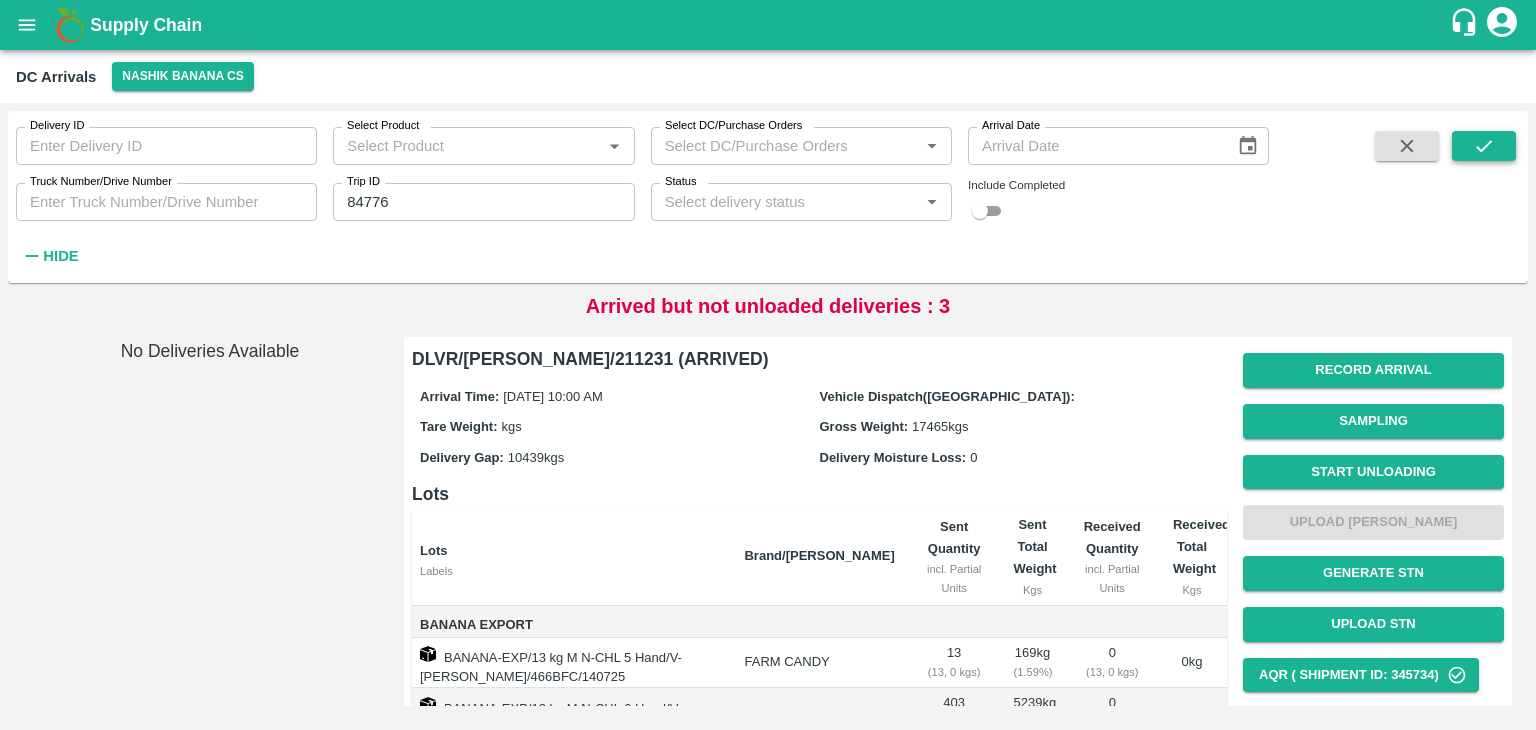 click 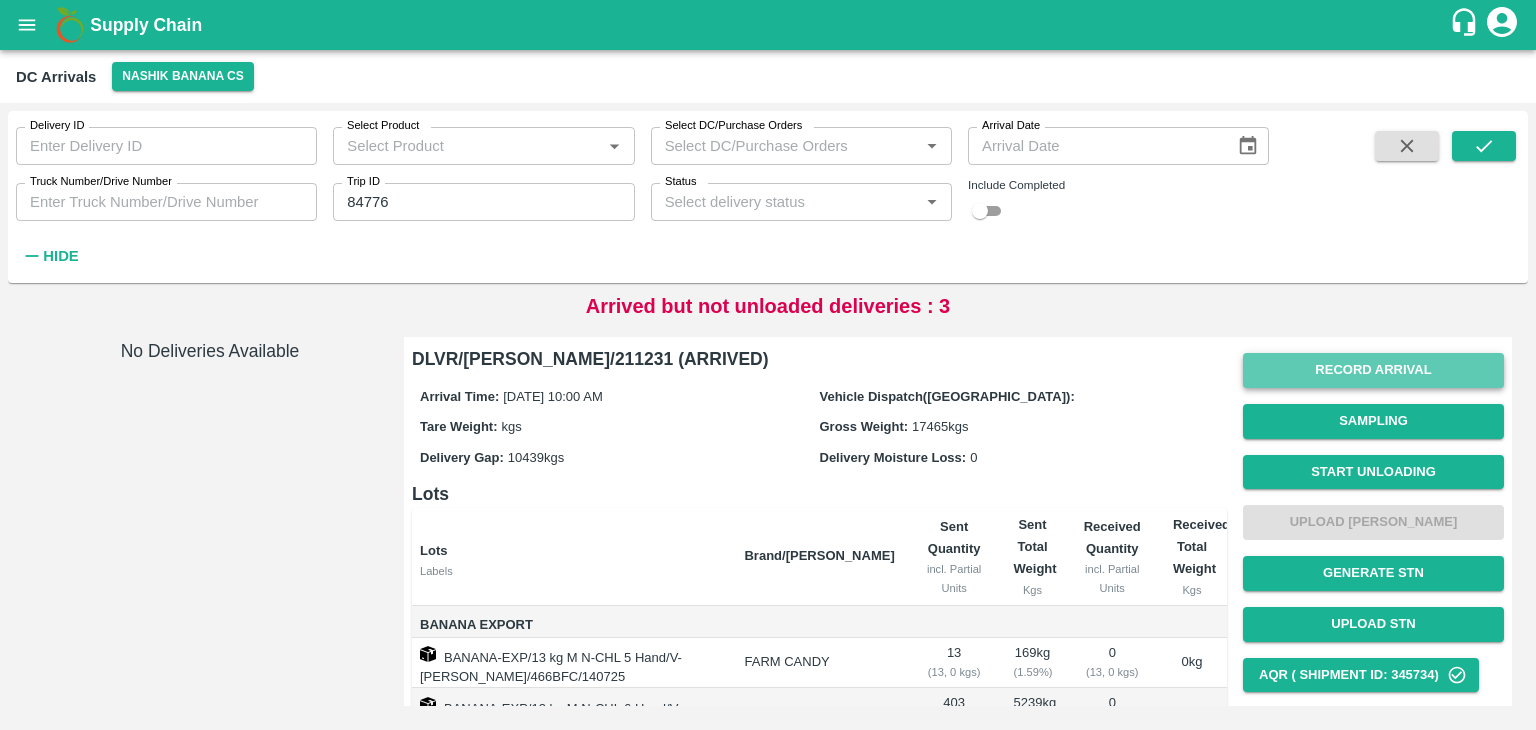 click on "Record Arrival" at bounding box center [1373, 370] 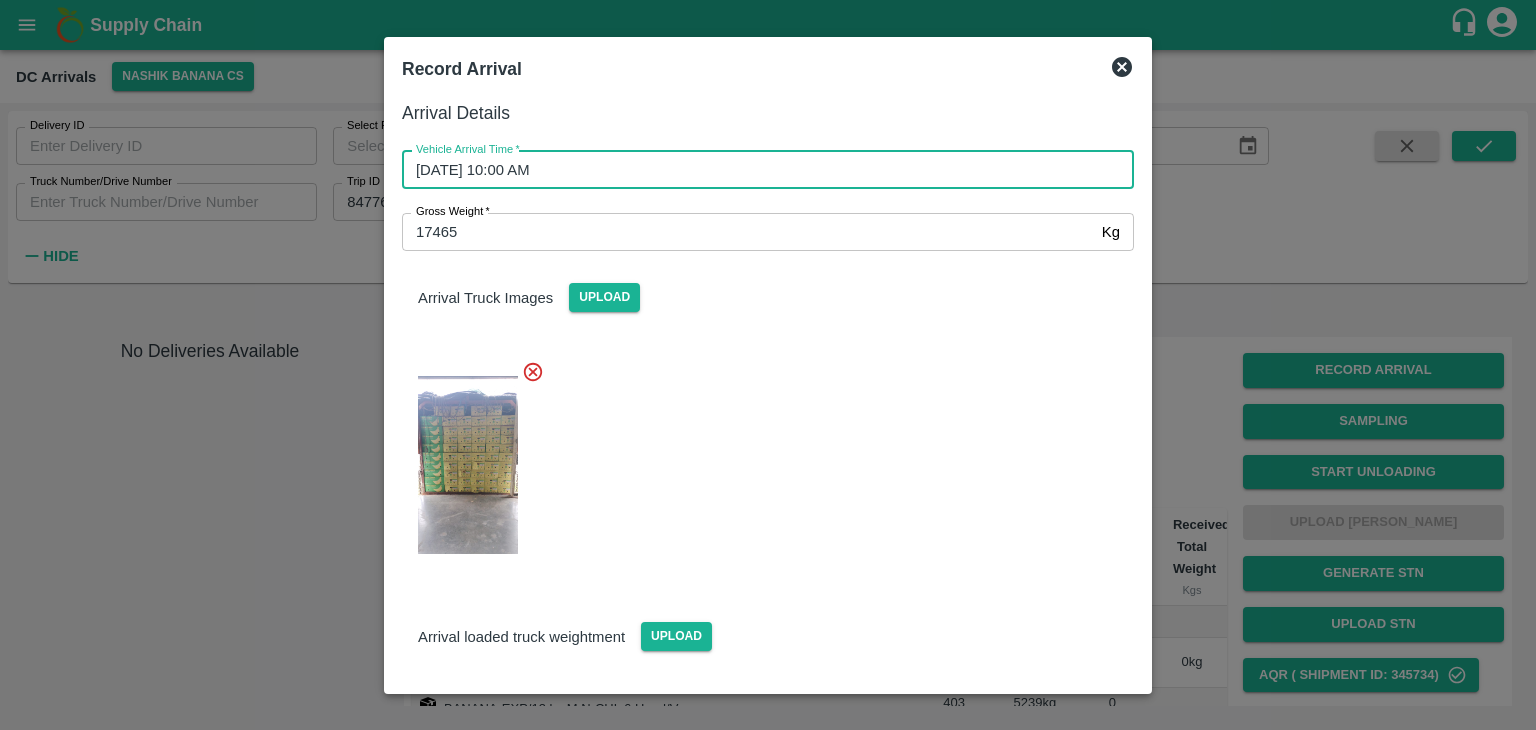 click on "15/07/2025 10:00 AM" at bounding box center [761, 170] 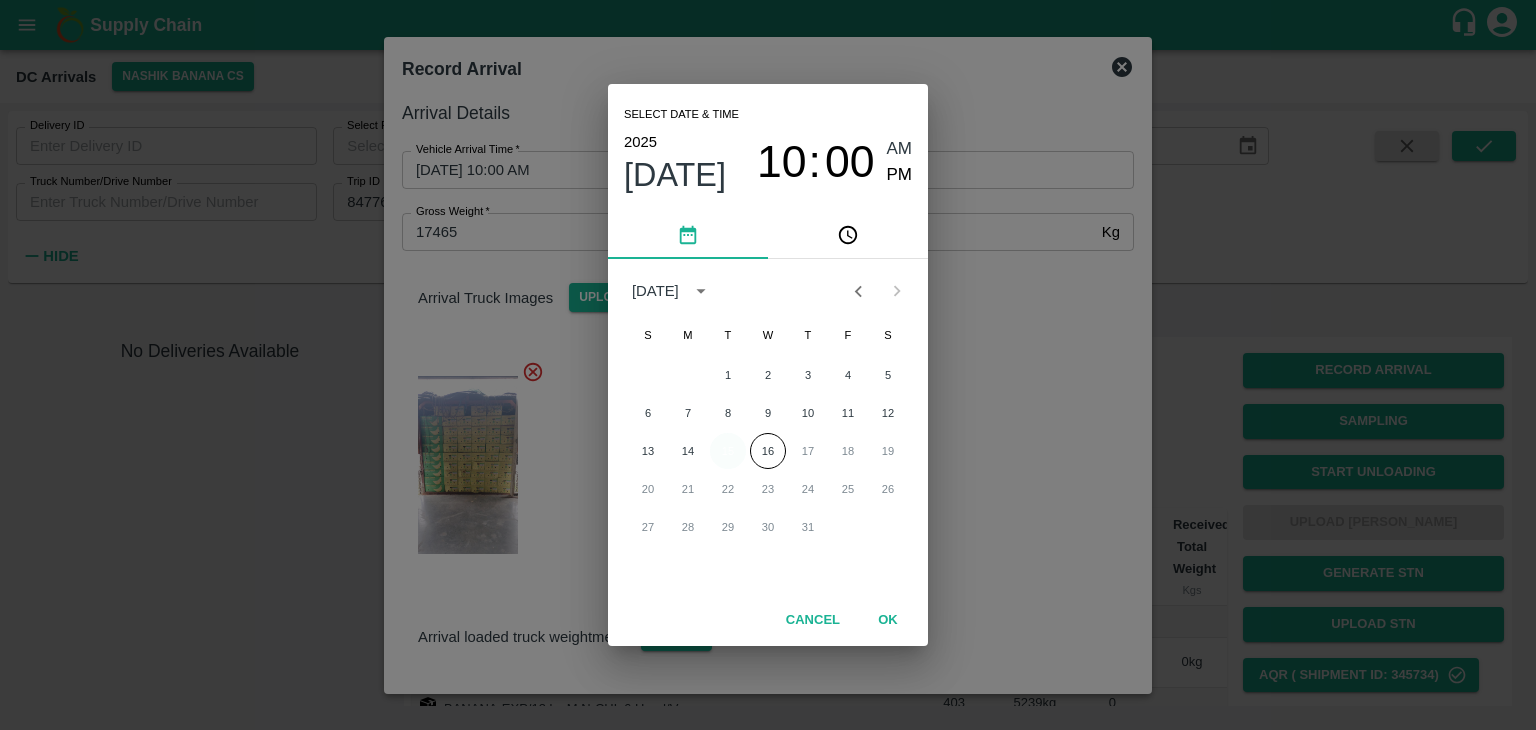 click on "15" at bounding box center (728, 451) 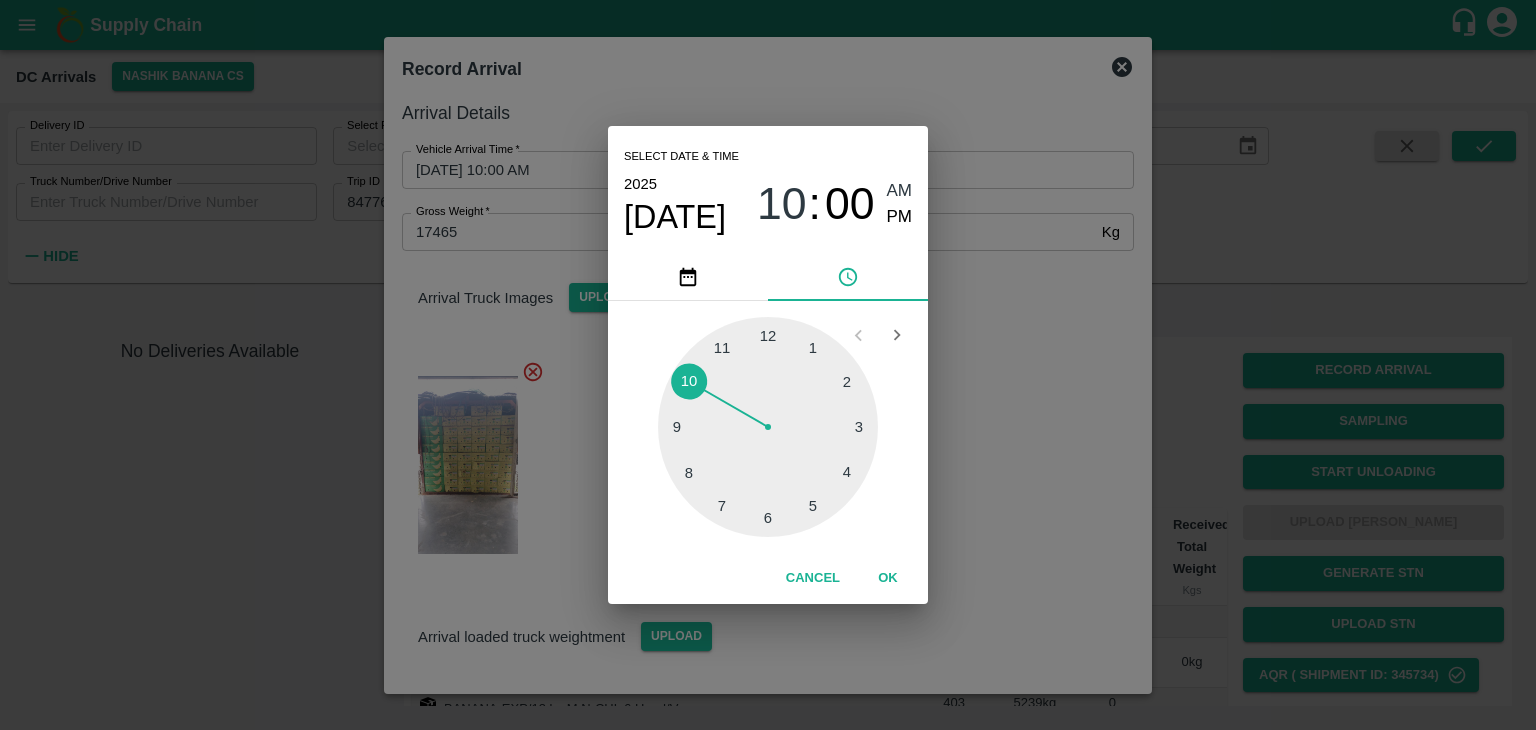 click at bounding box center (768, 427) 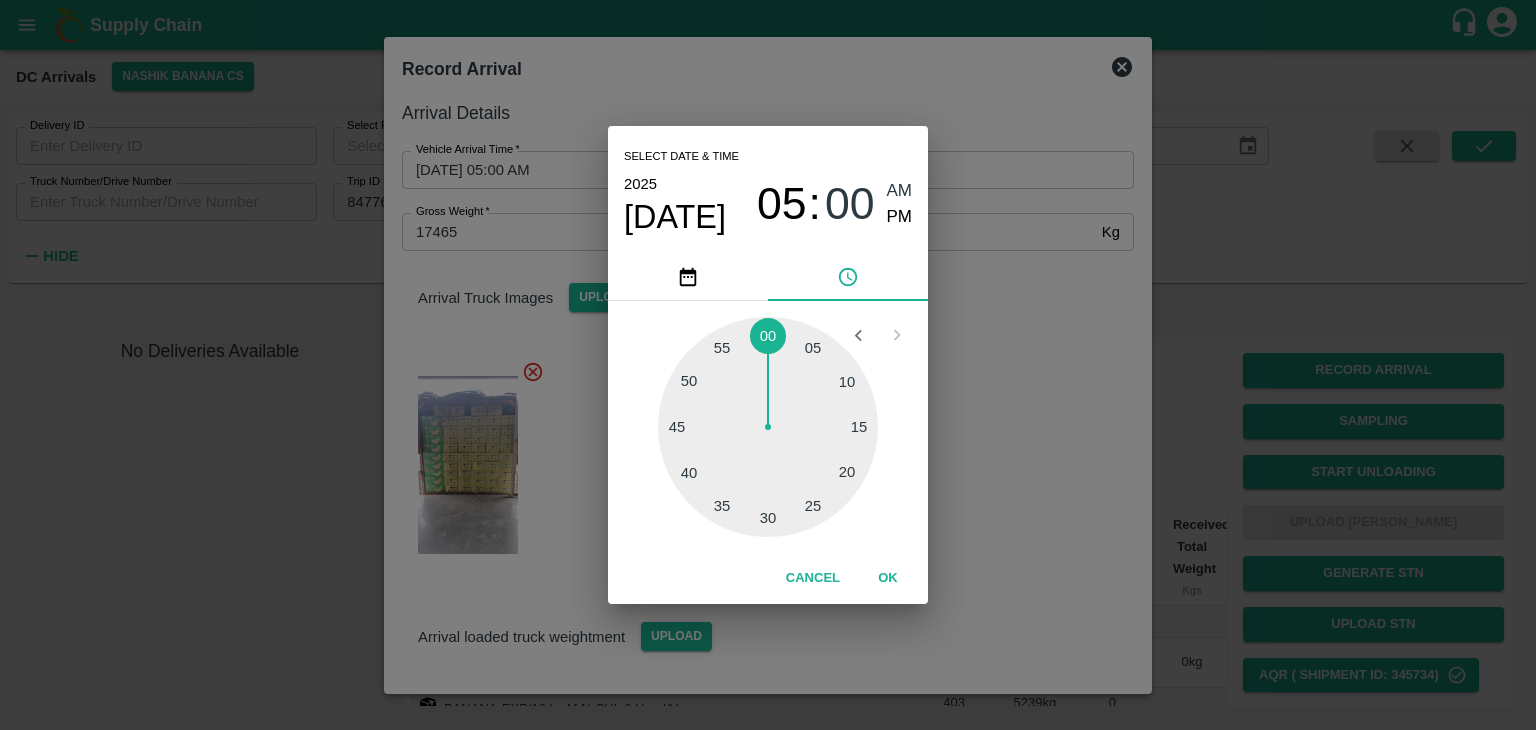 click at bounding box center (768, 427) 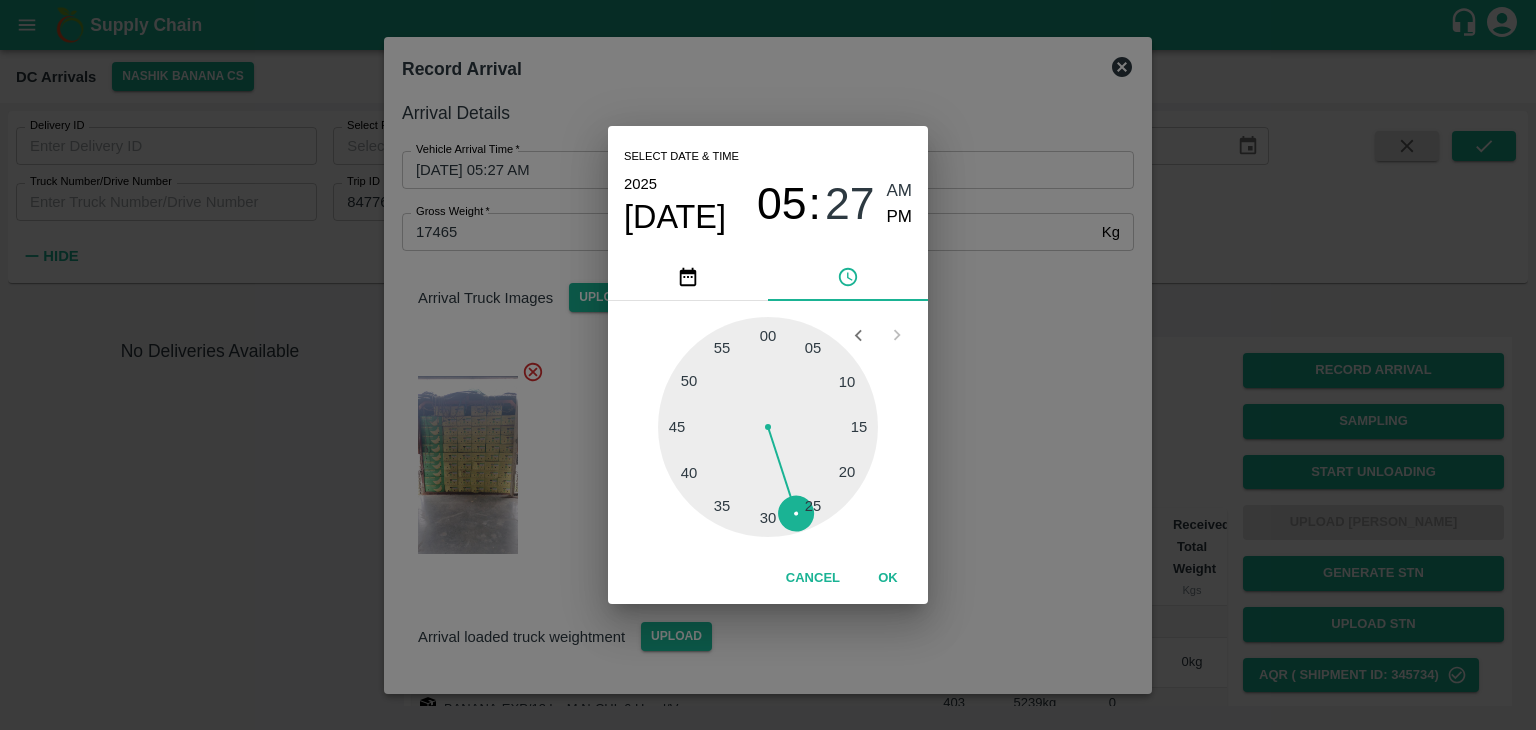 click on "Cancel OK" at bounding box center (768, 578) 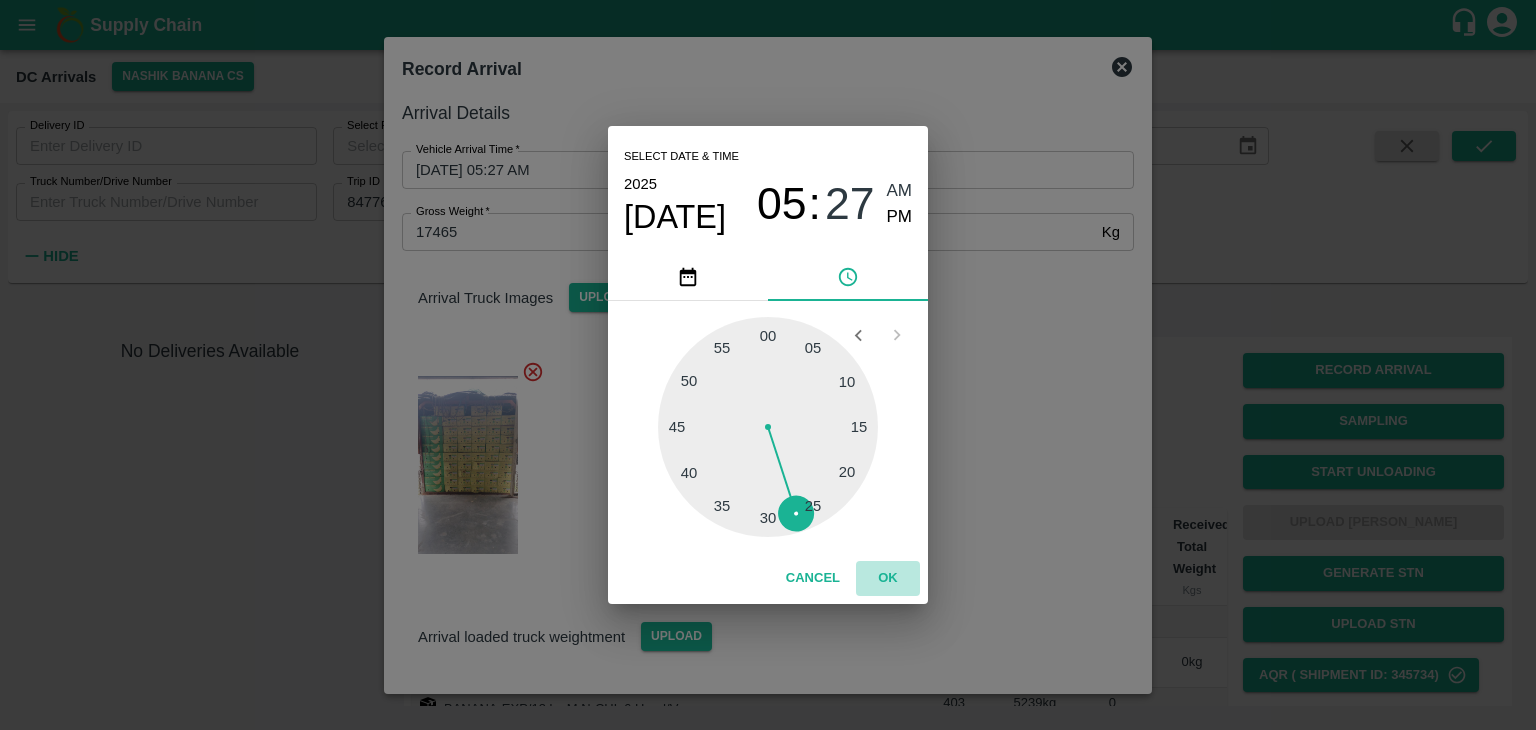 click on "OK" at bounding box center [888, 578] 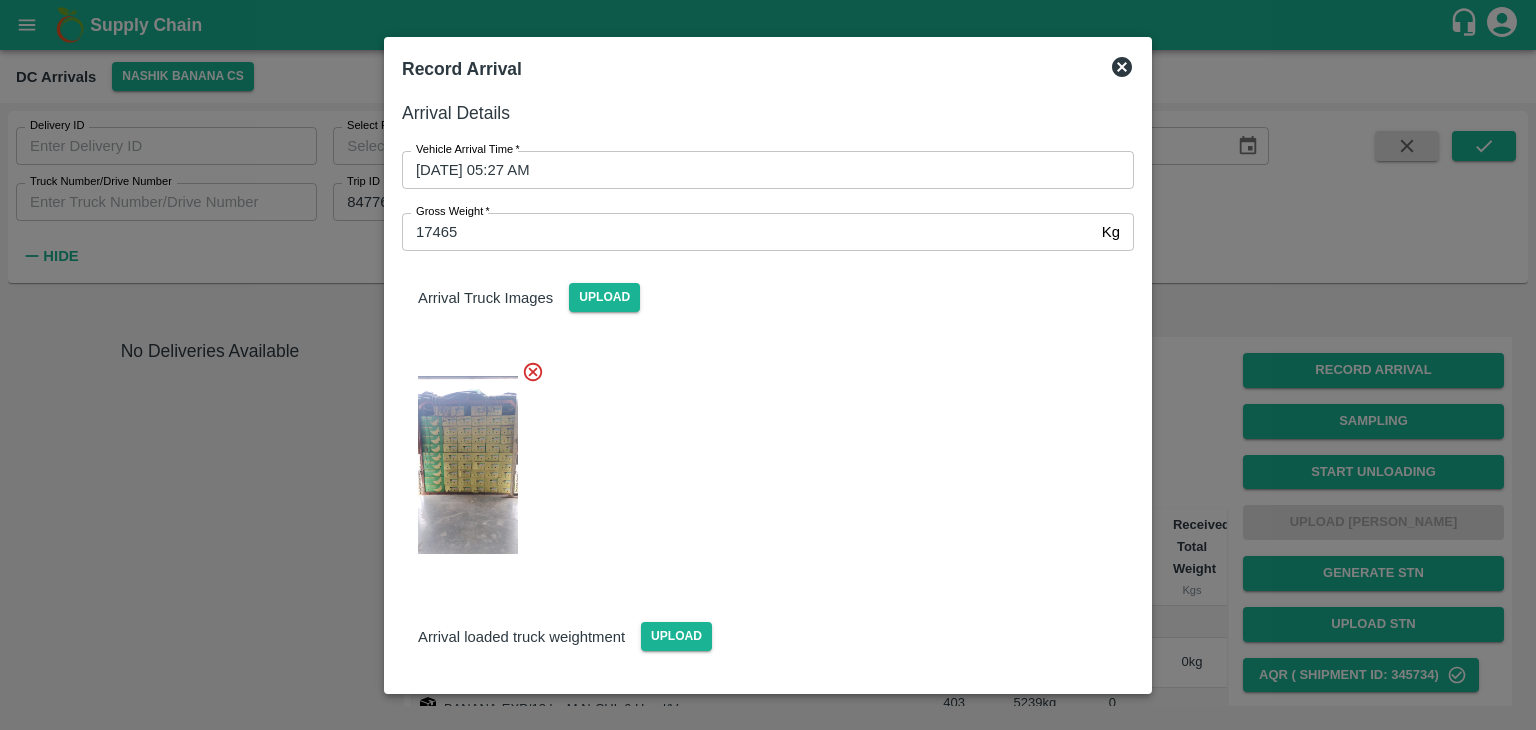 click 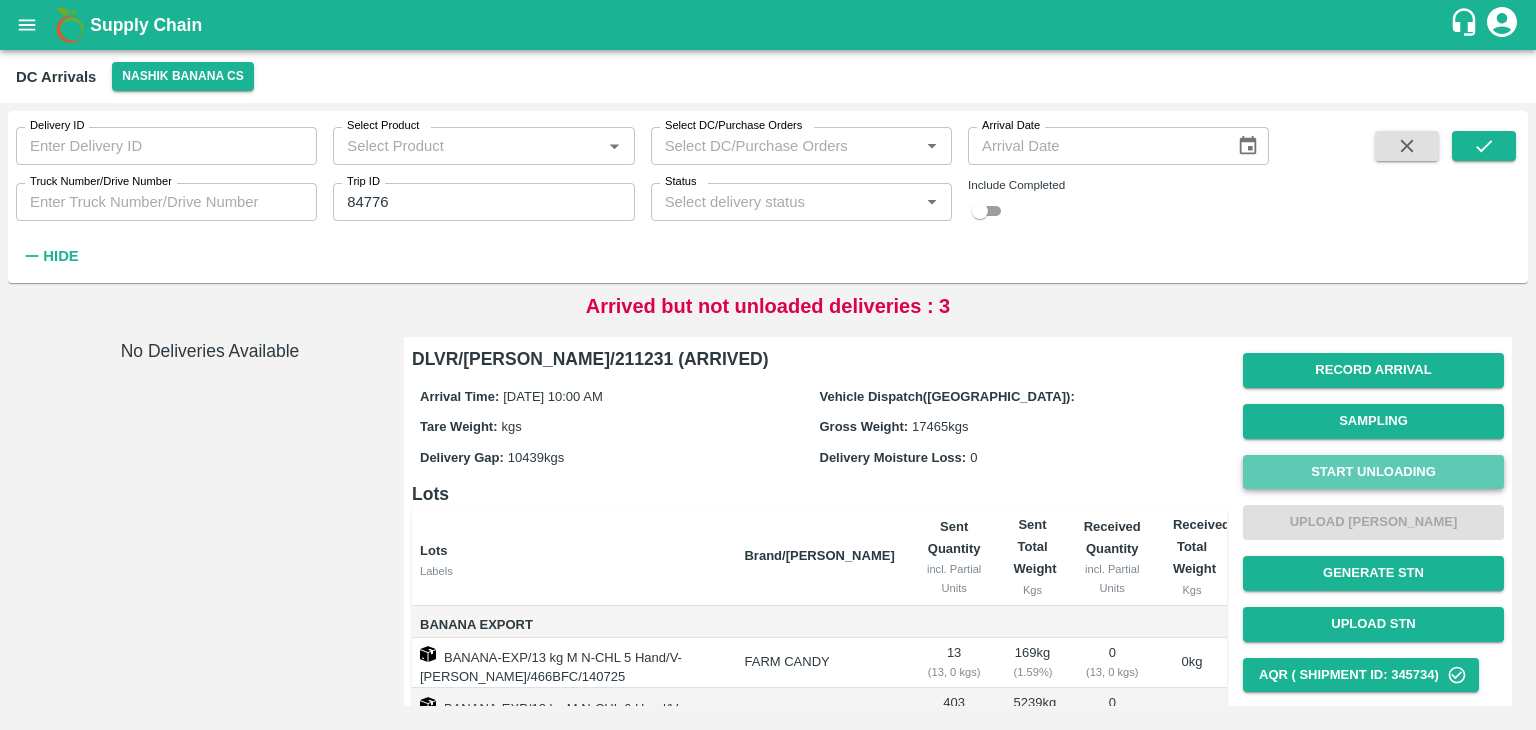 click on "Start Unloading" at bounding box center (1373, 472) 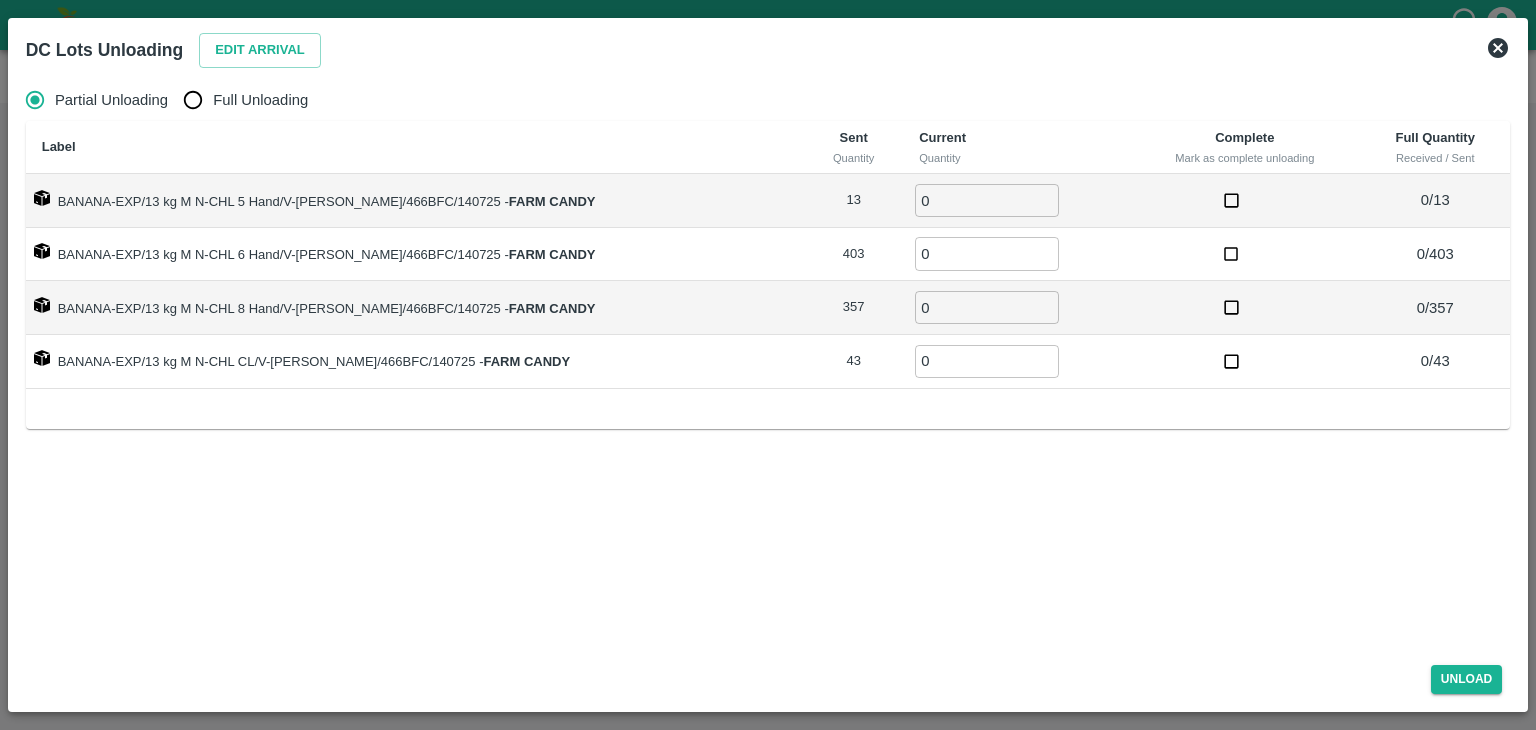 click 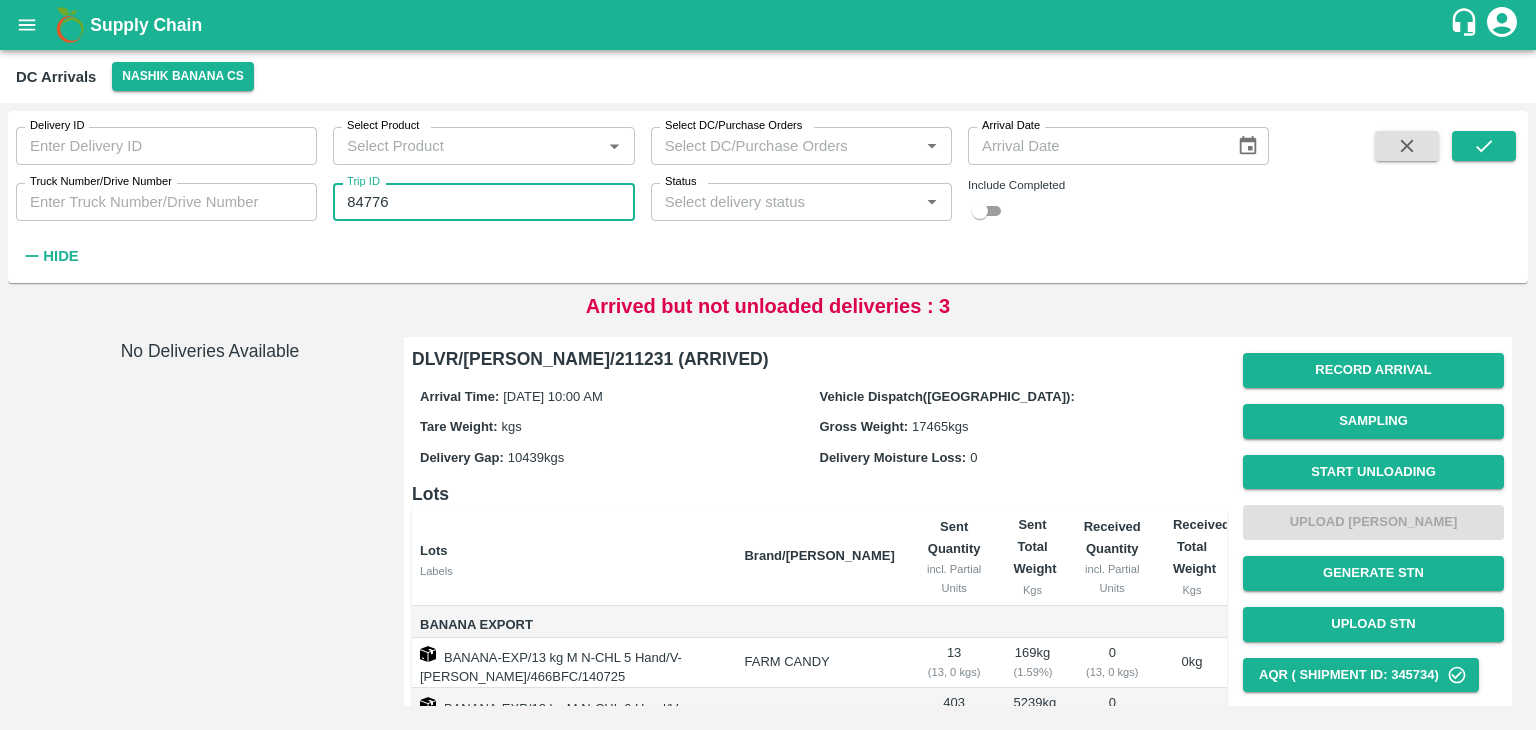 click on "84776" at bounding box center [483, 202] 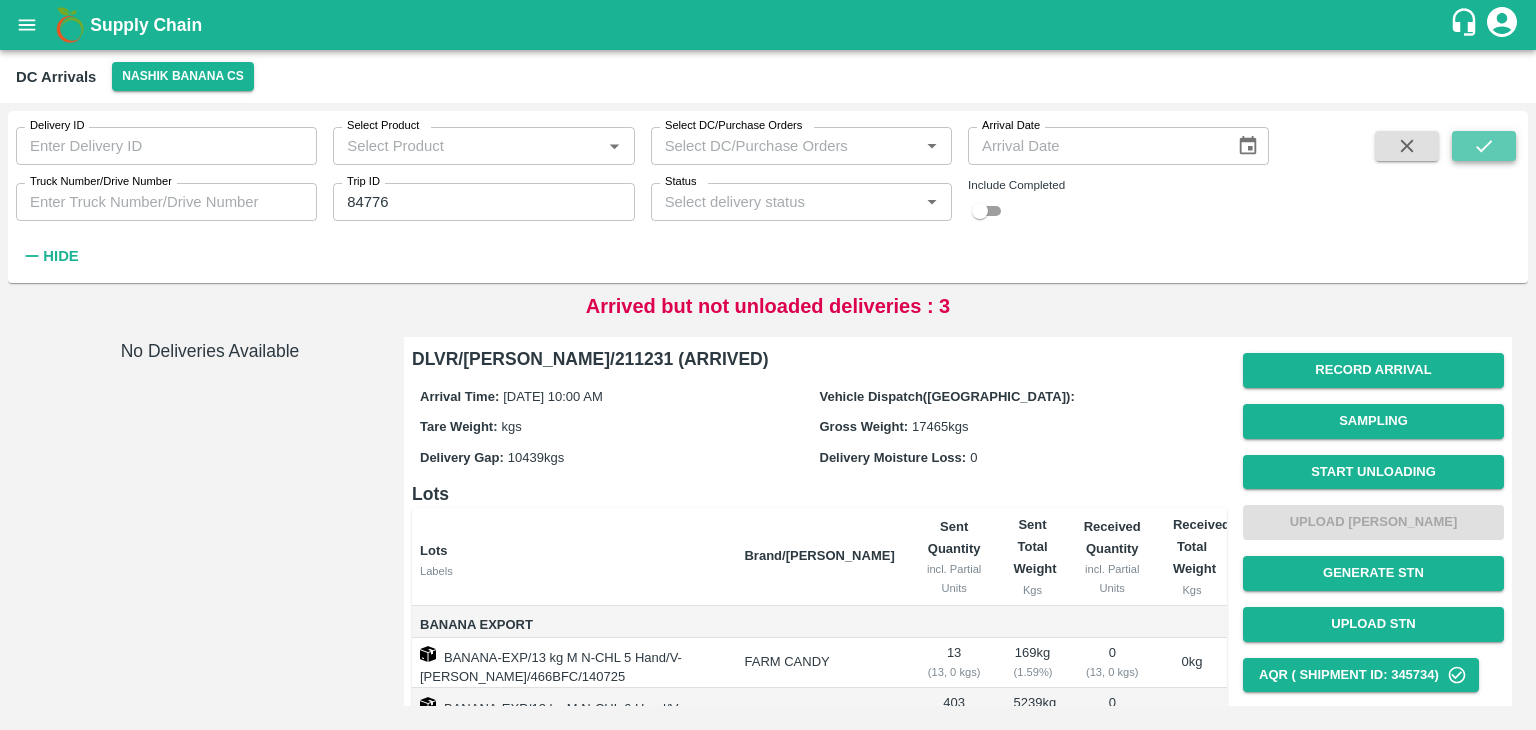 click 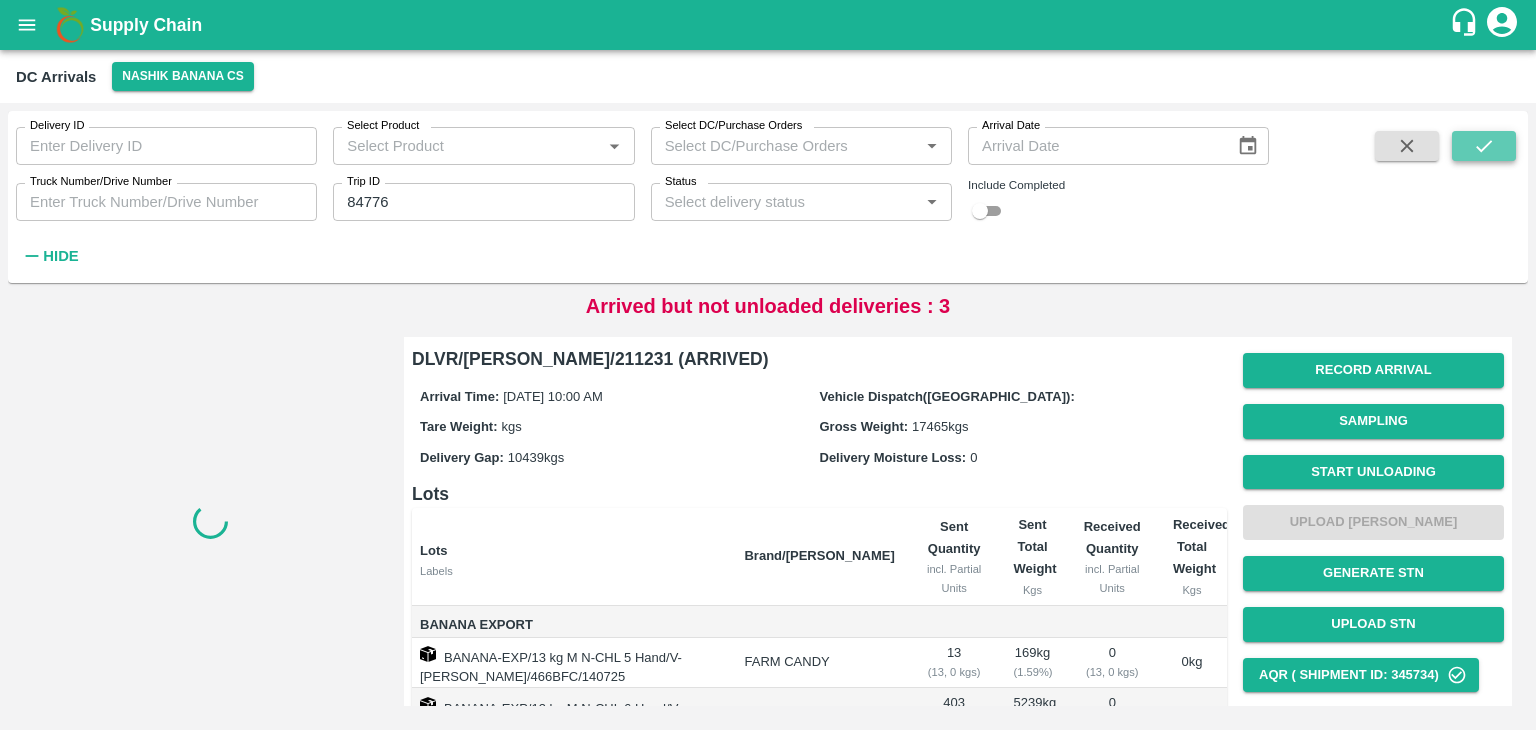 click 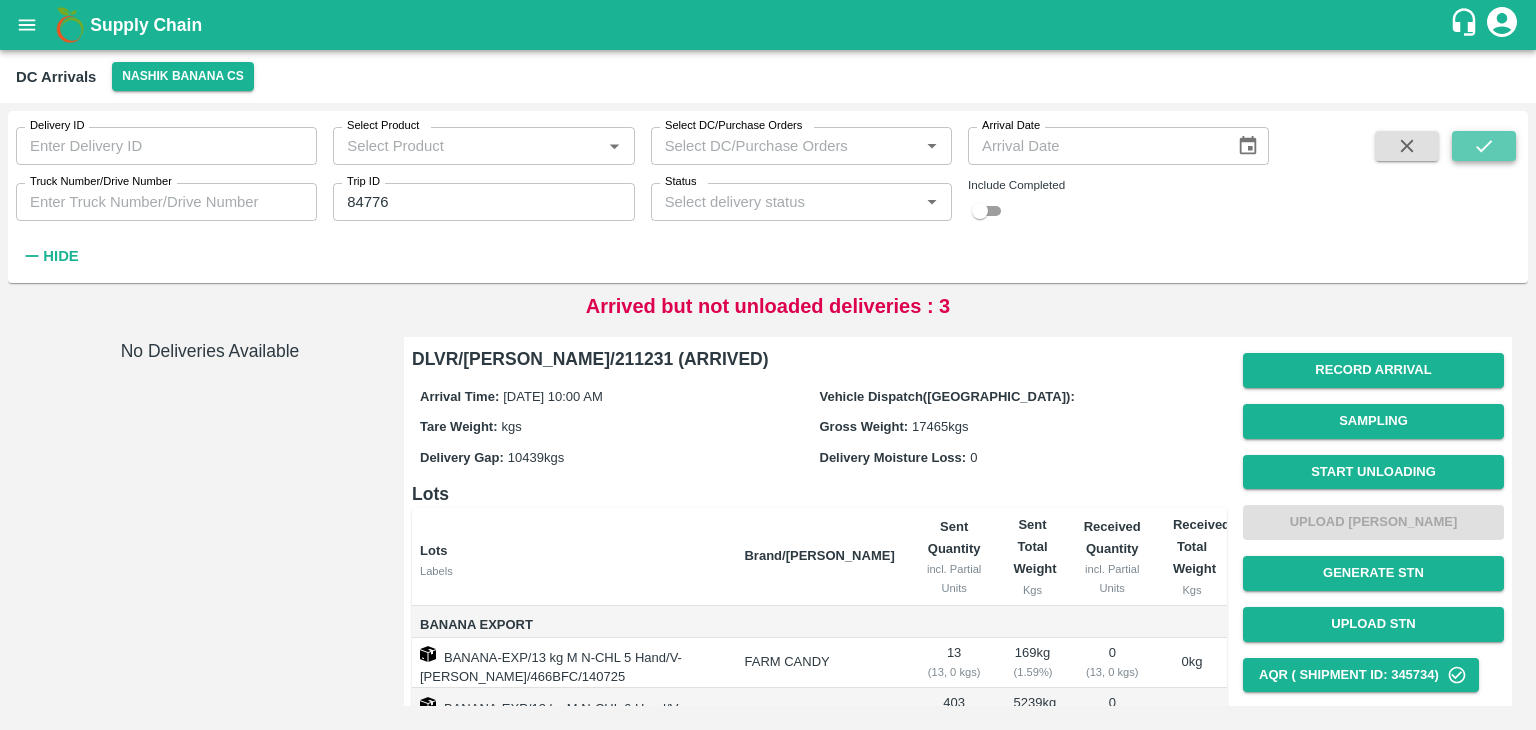 click 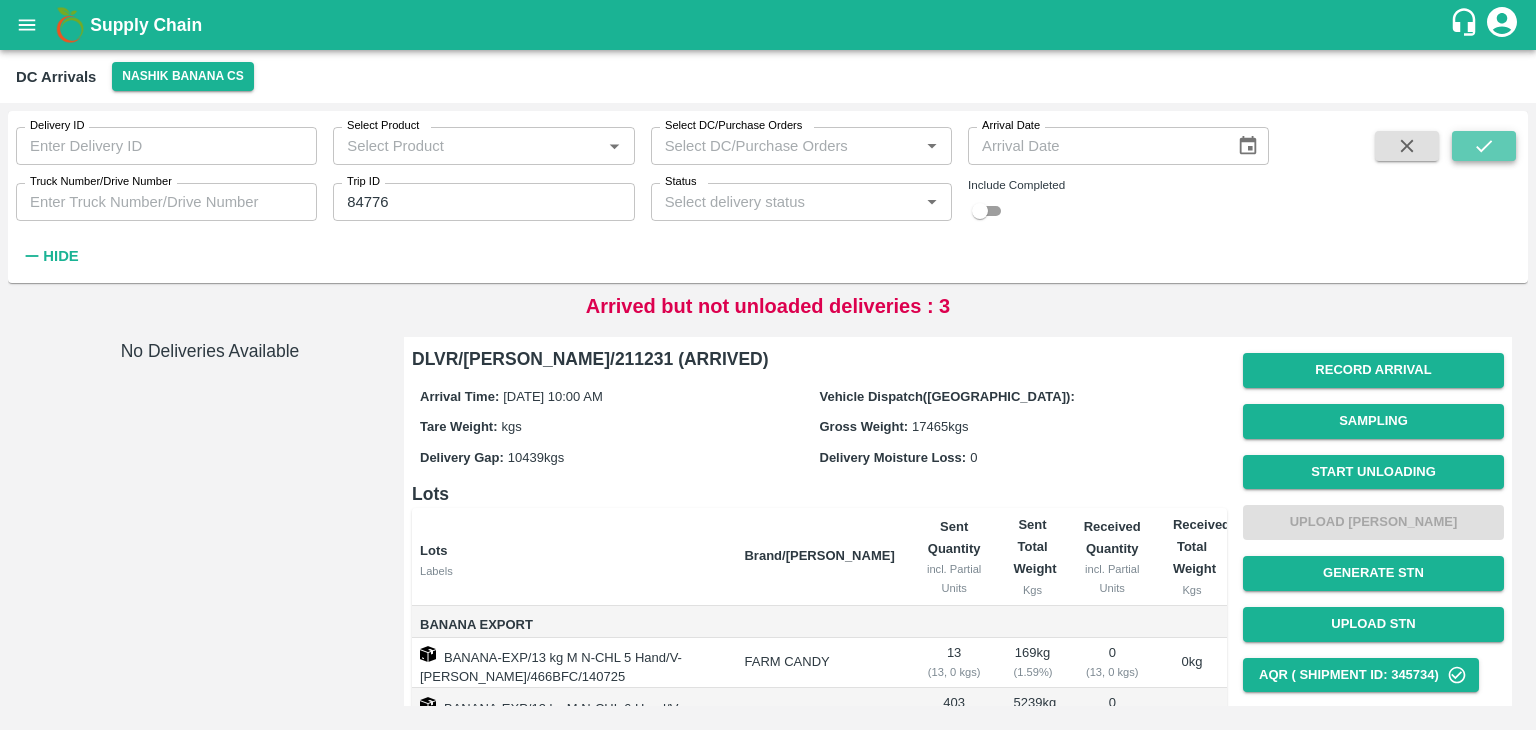 click 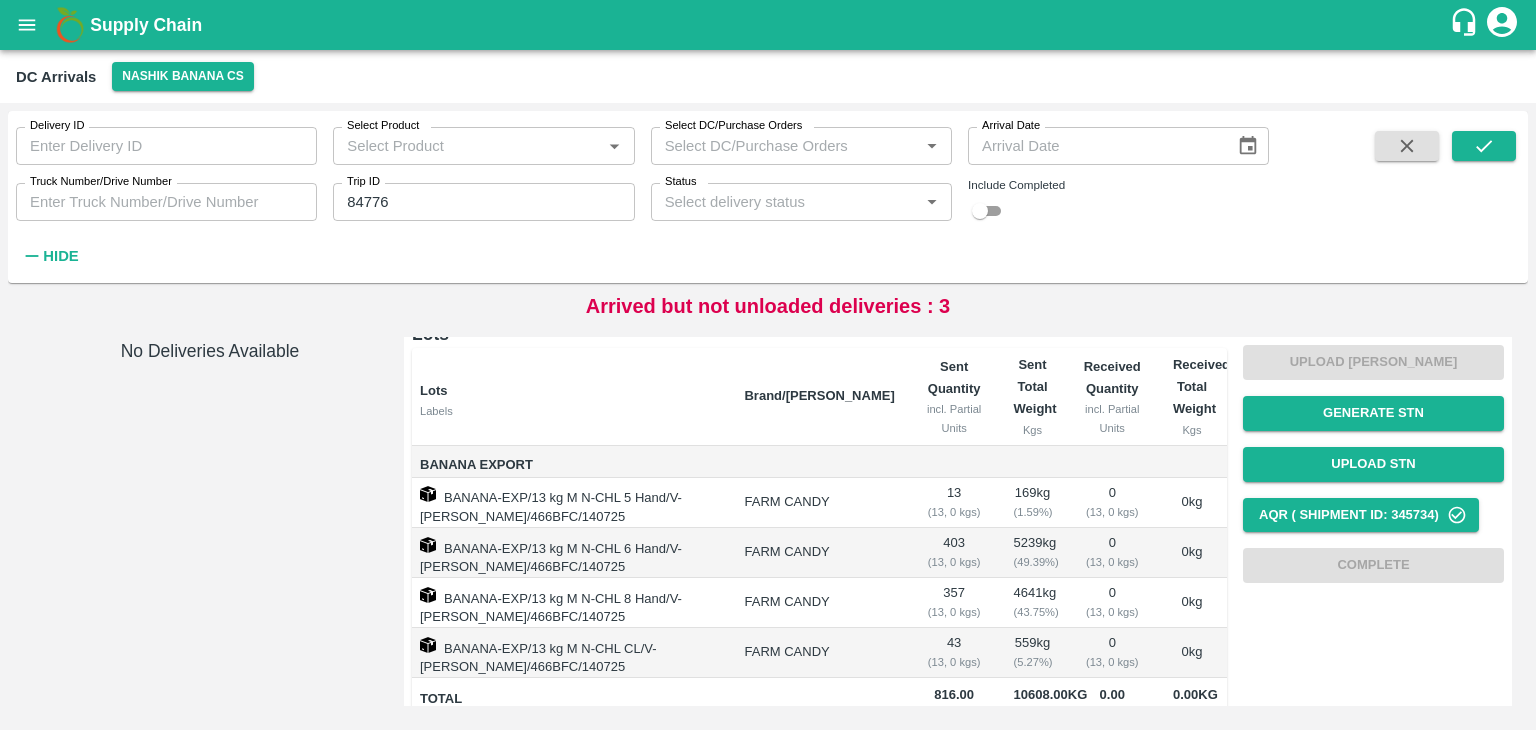 scroll, scrollTop: 0, scrollLeft: 0, axis: both 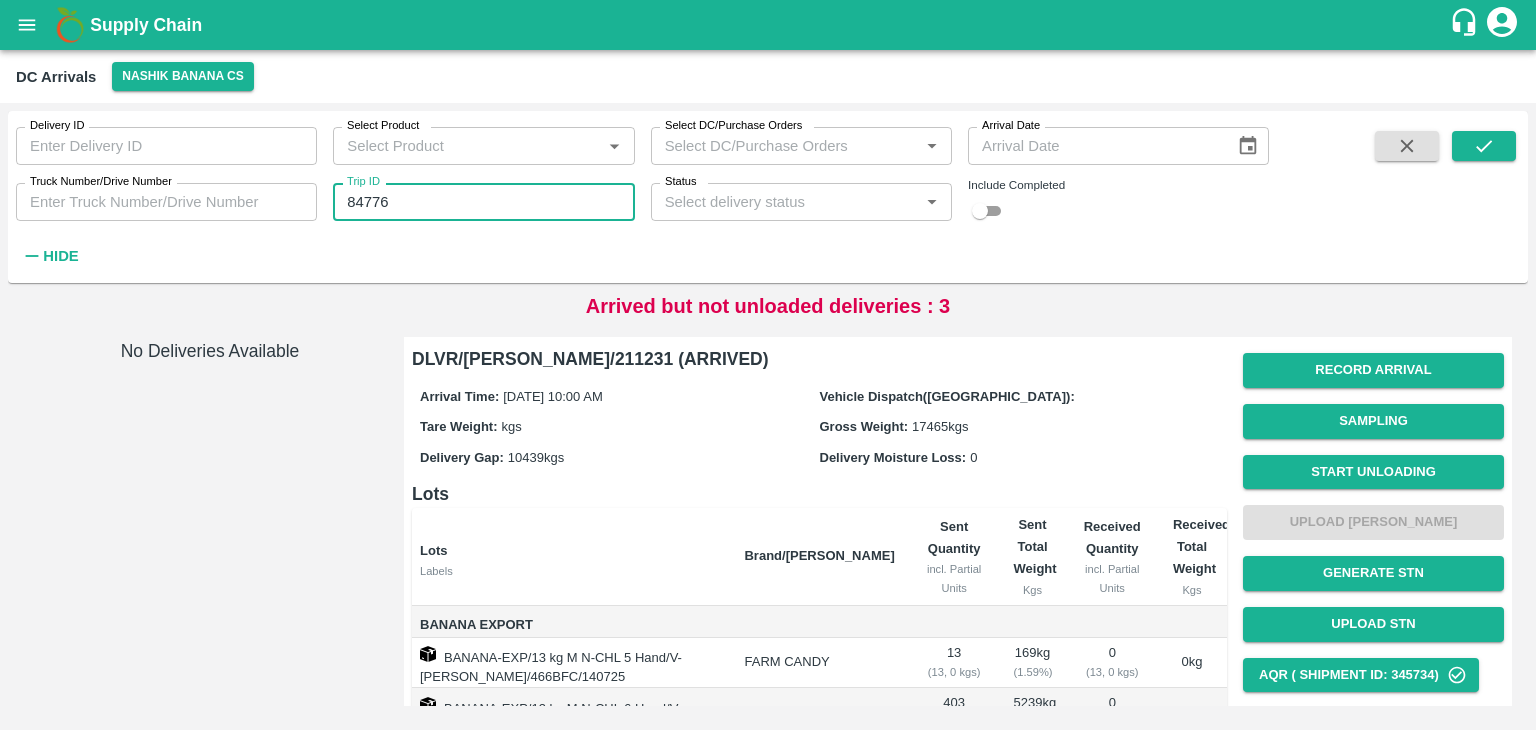 click on "84776" at bounding box center [483, 202] 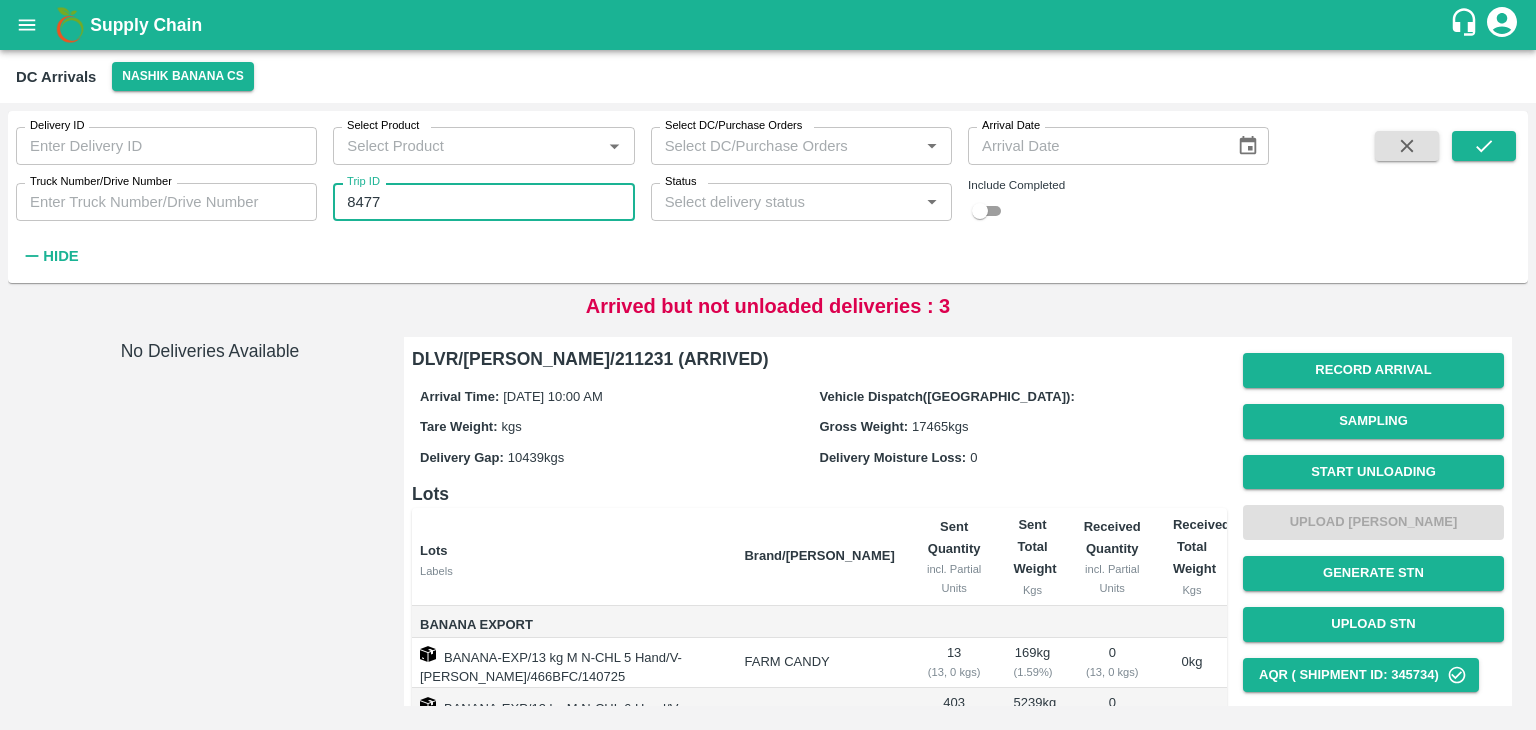 type on "84776" 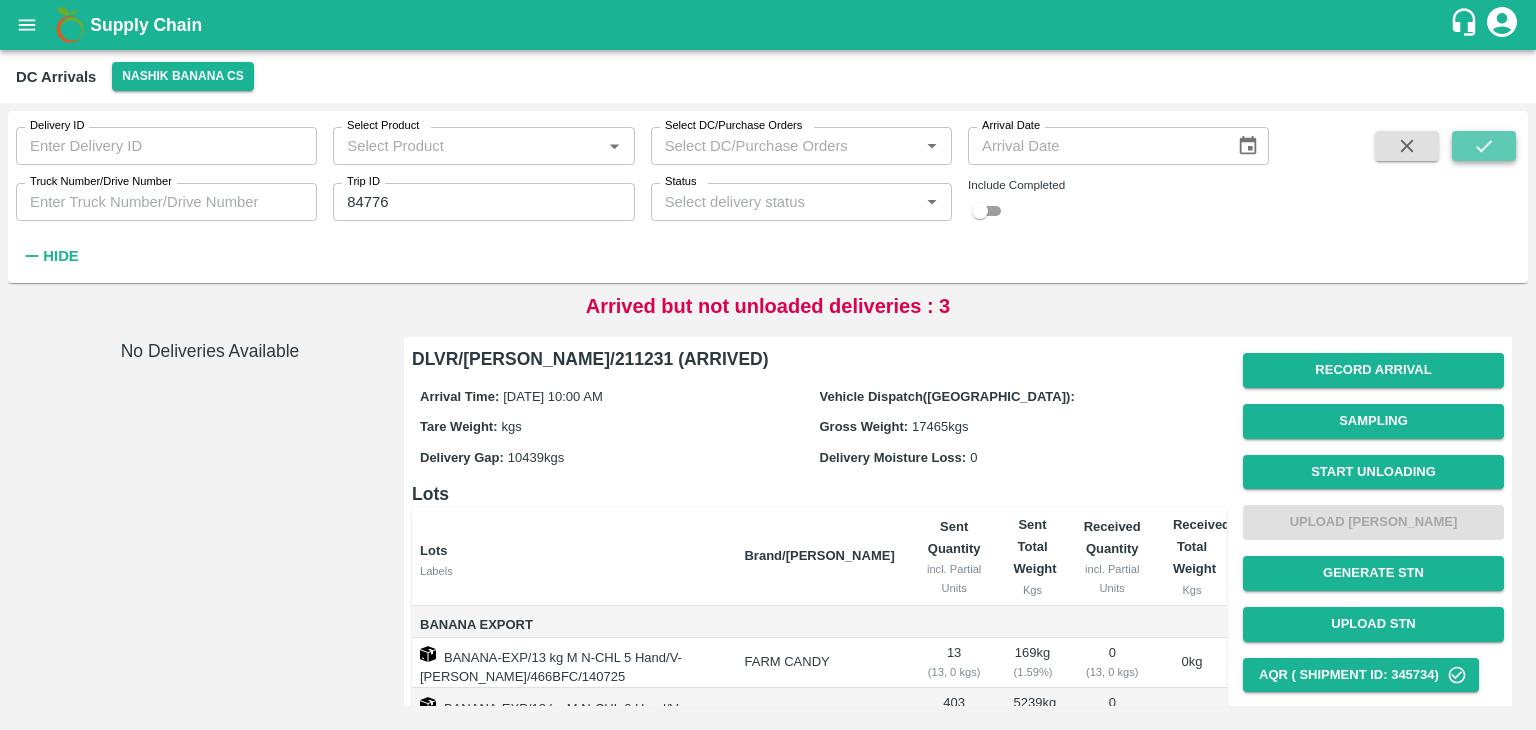 click 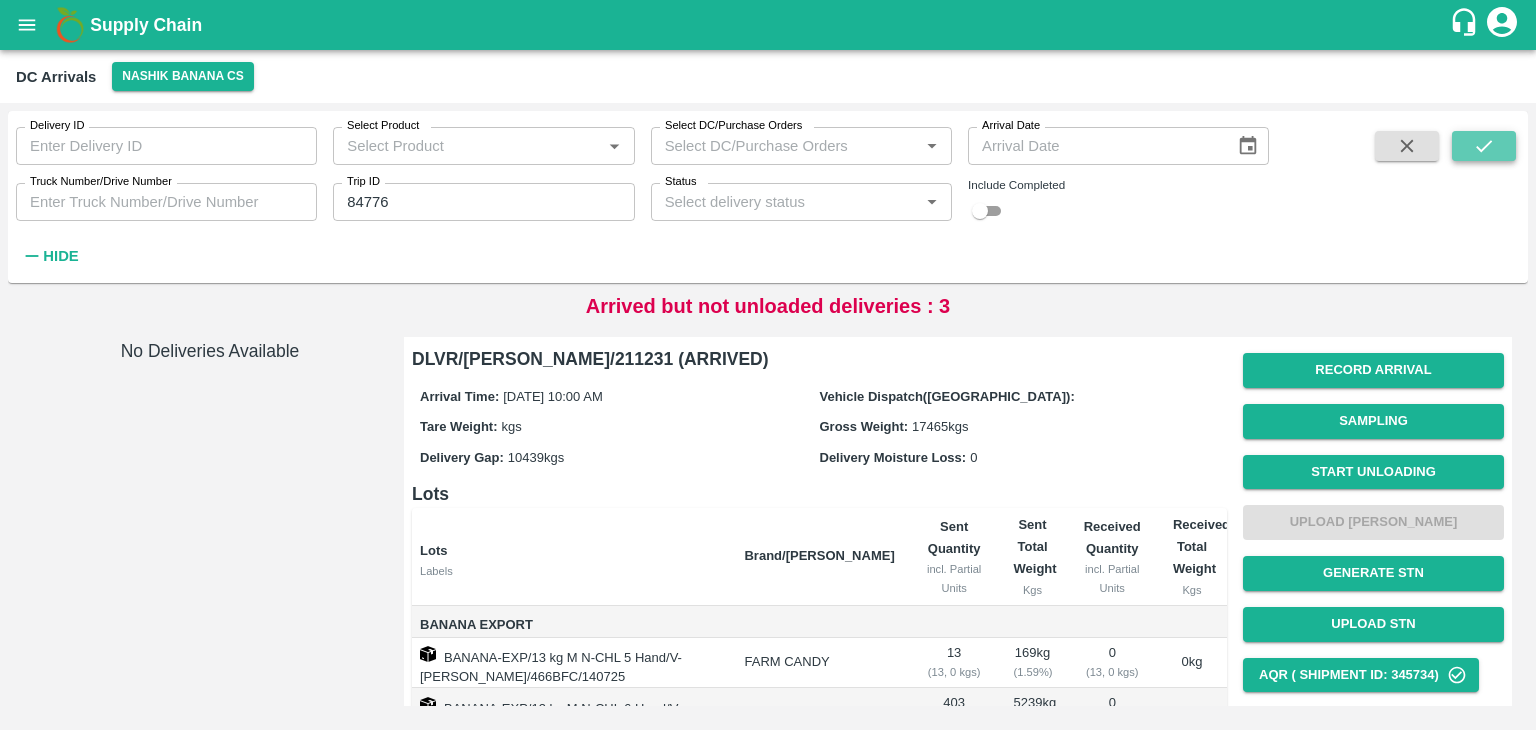 click 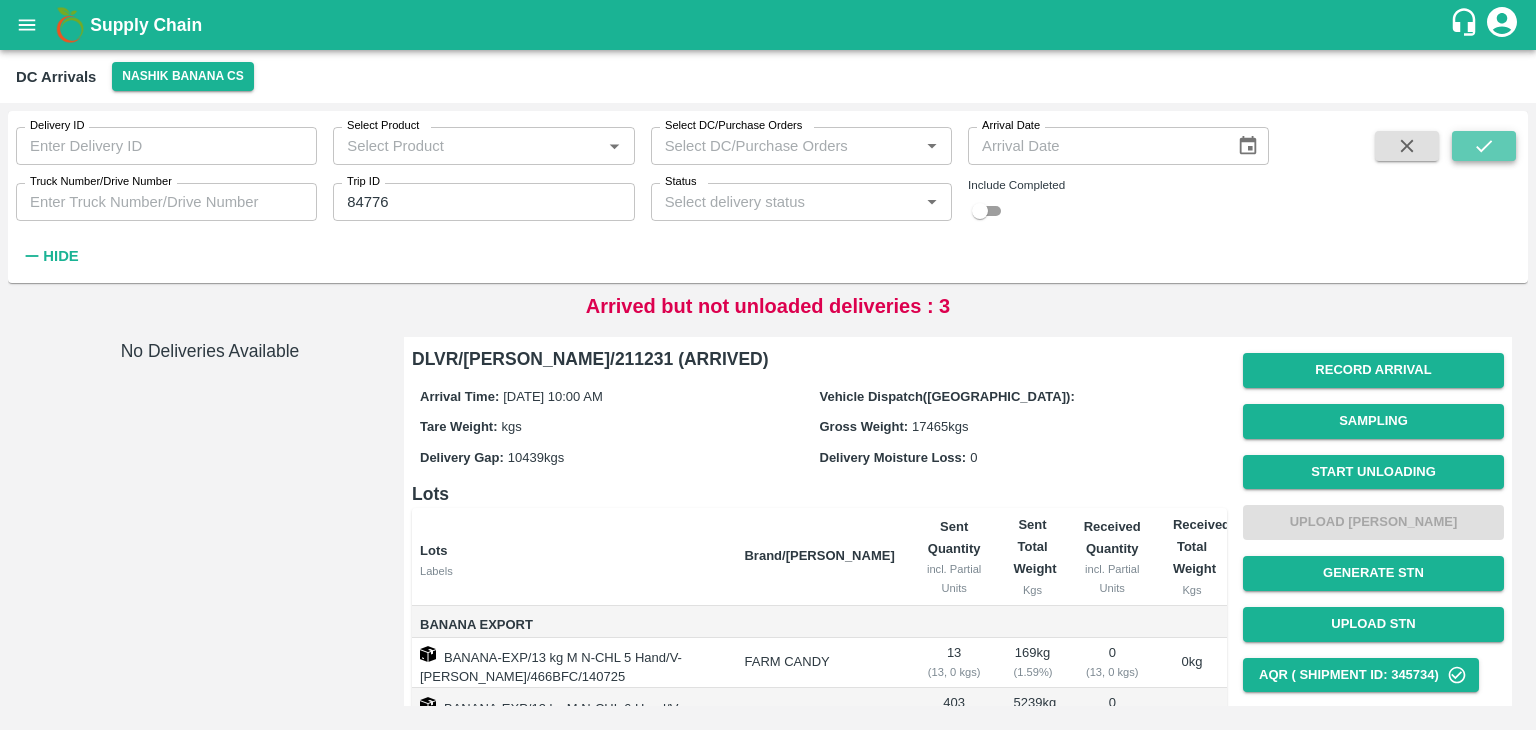 click 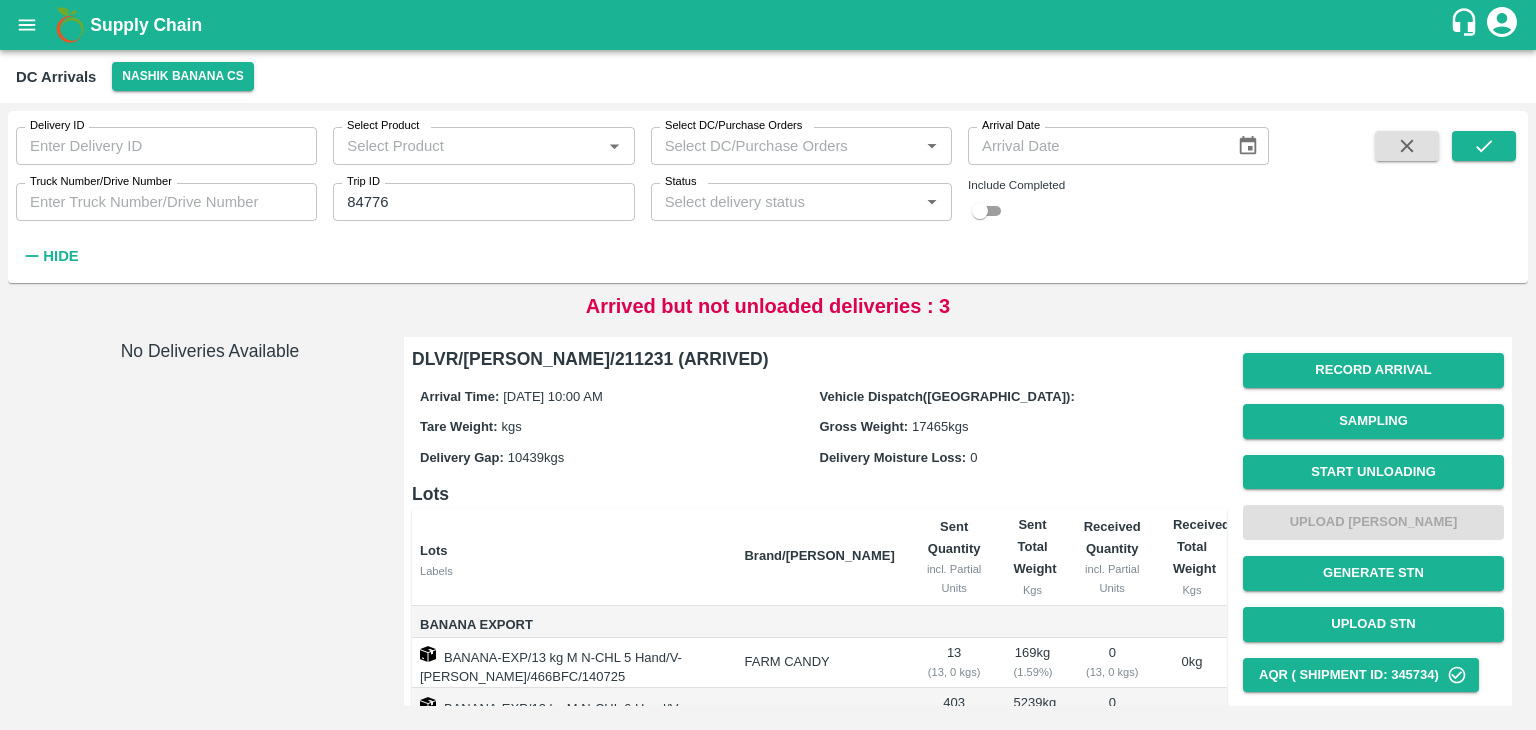 click on "Include Completed" at bounding box center [1118, 202] 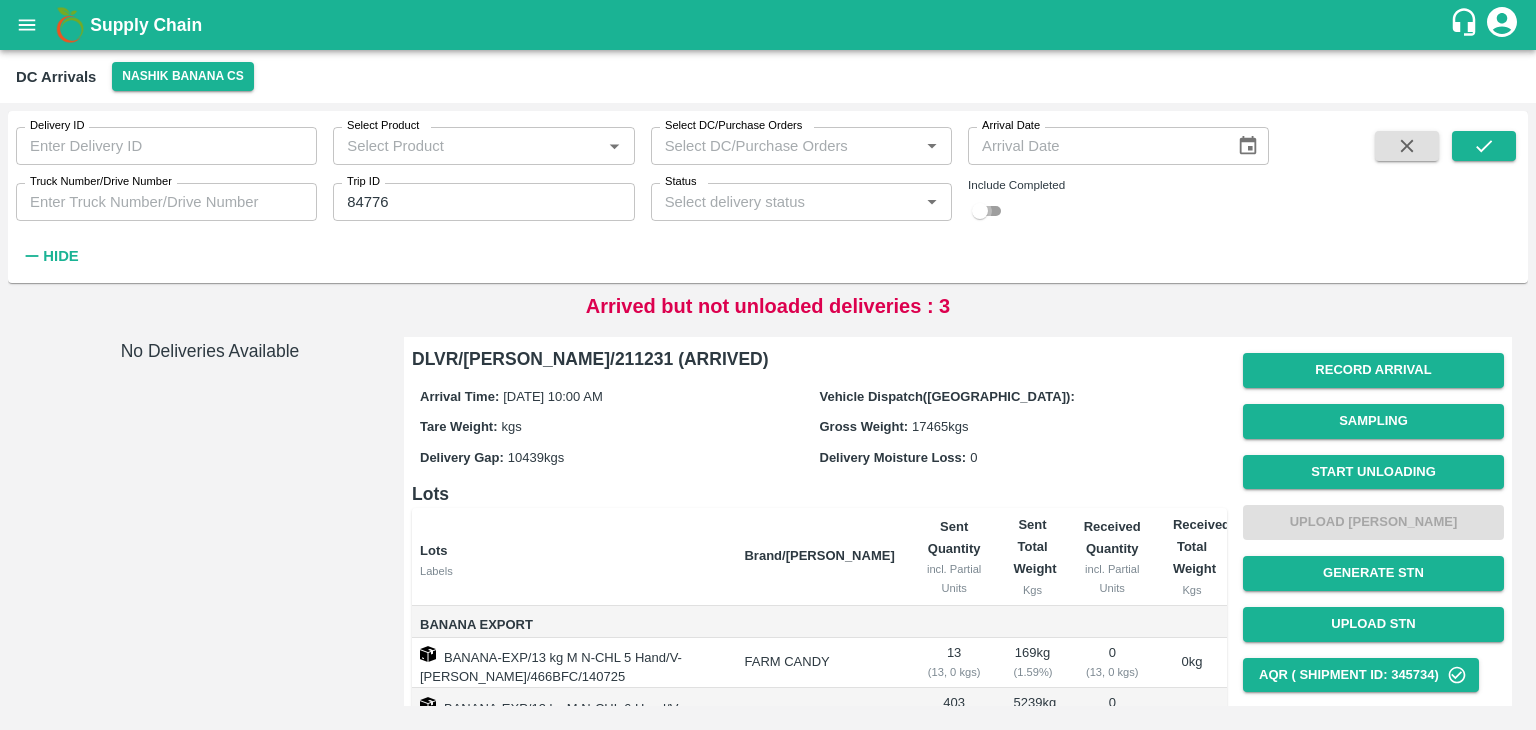 click at bounding box center [980, 211] 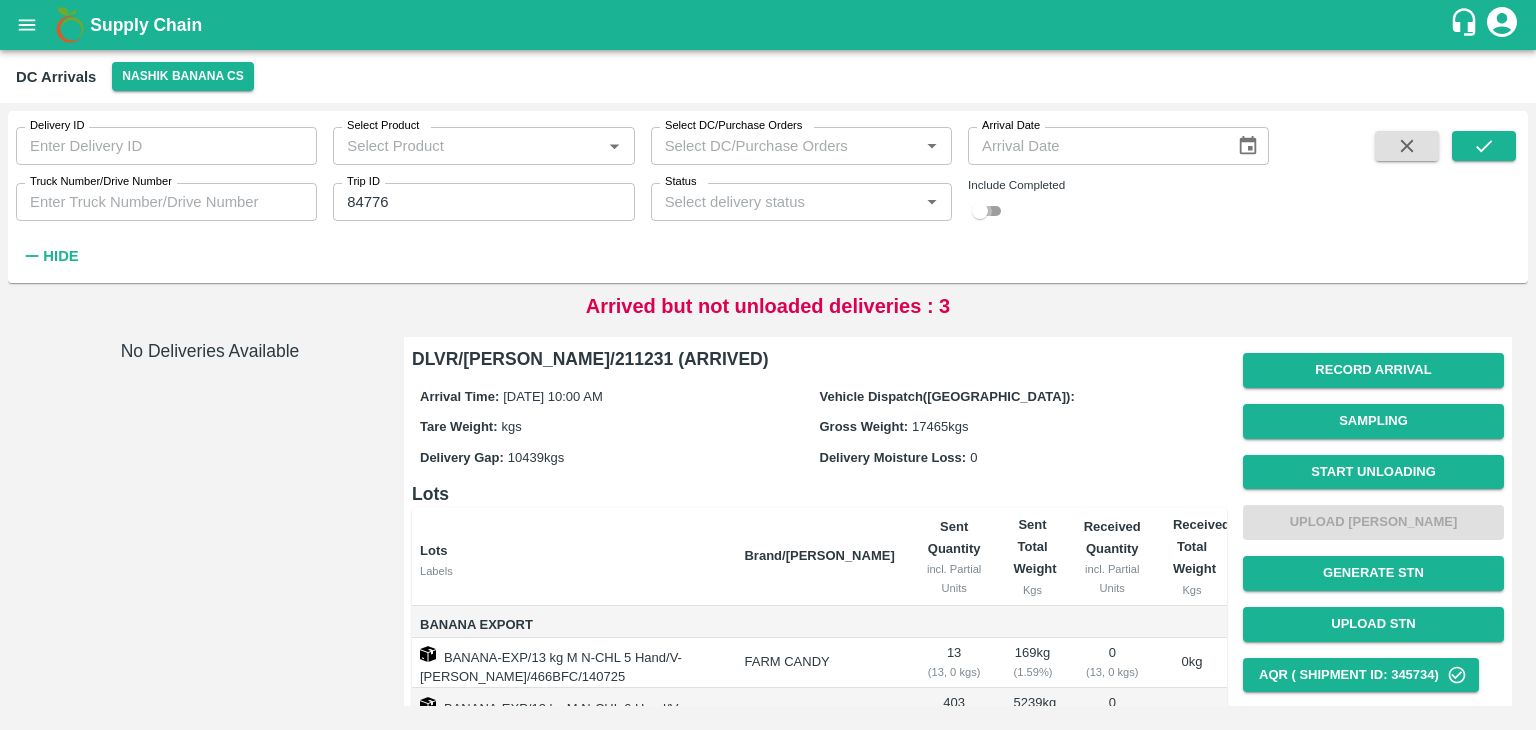 checkbox on "true" 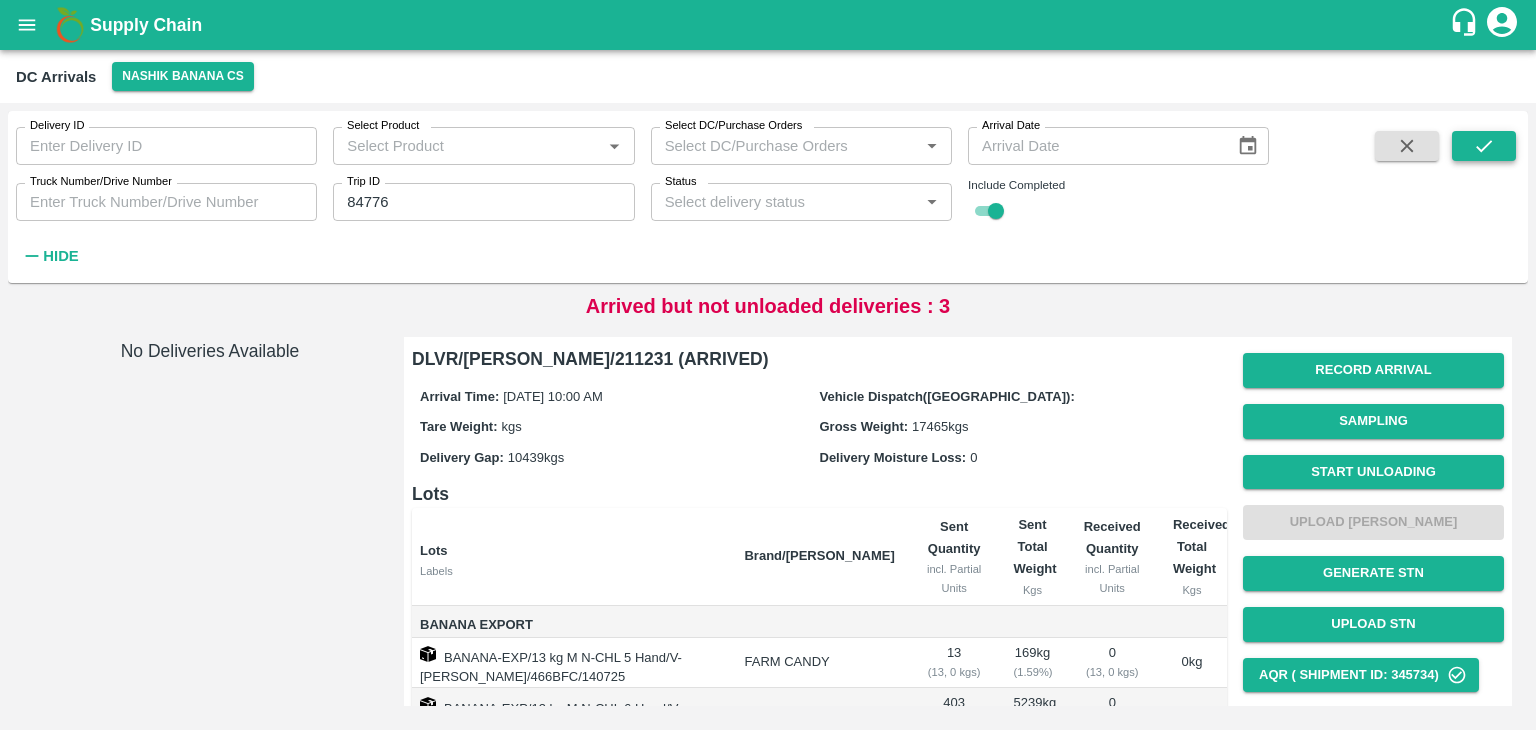 click at bounding box center [1484, 146] 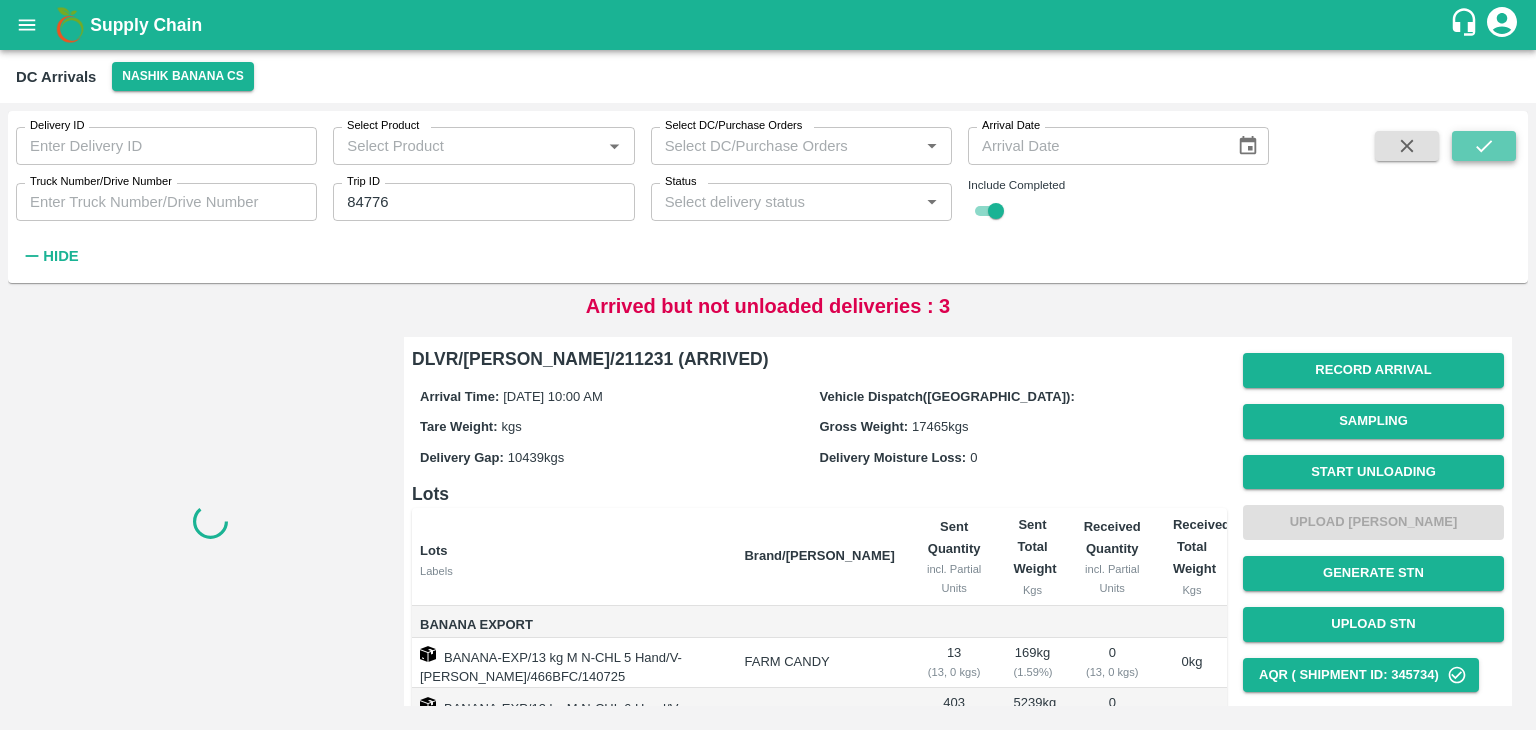 click at bounding box center [1484, 146] 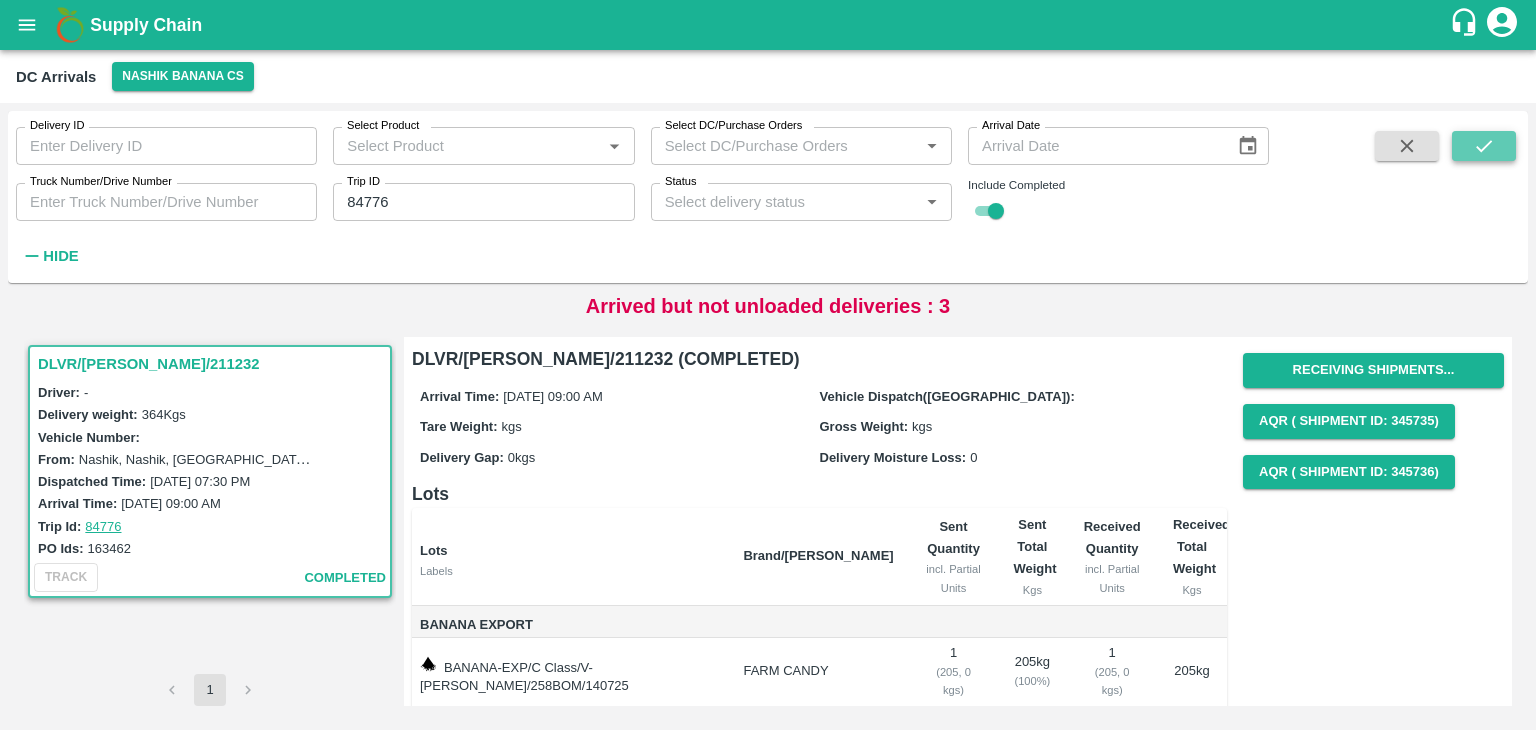 click 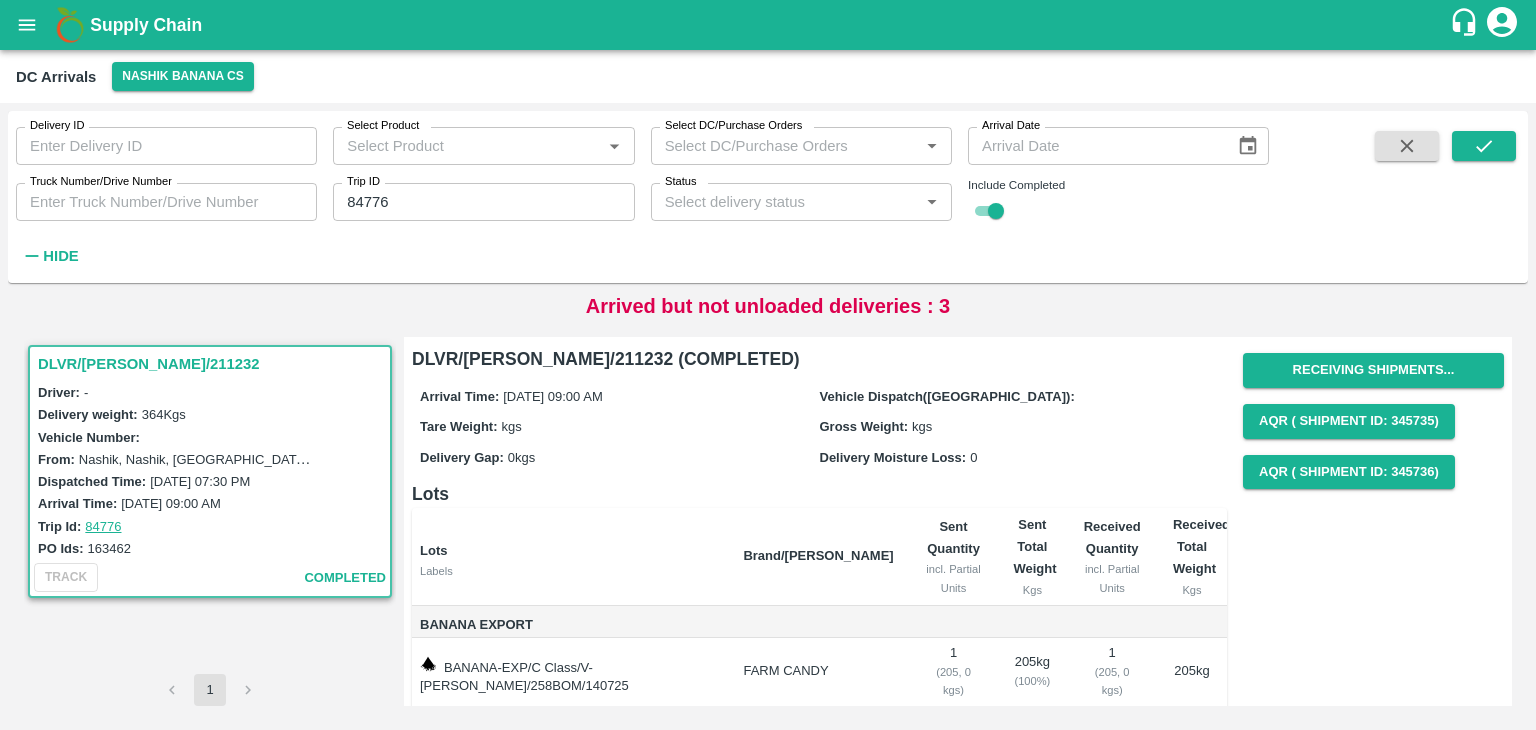scroll, scrollTop: 52, scrollLeft: 0, axis: vertical 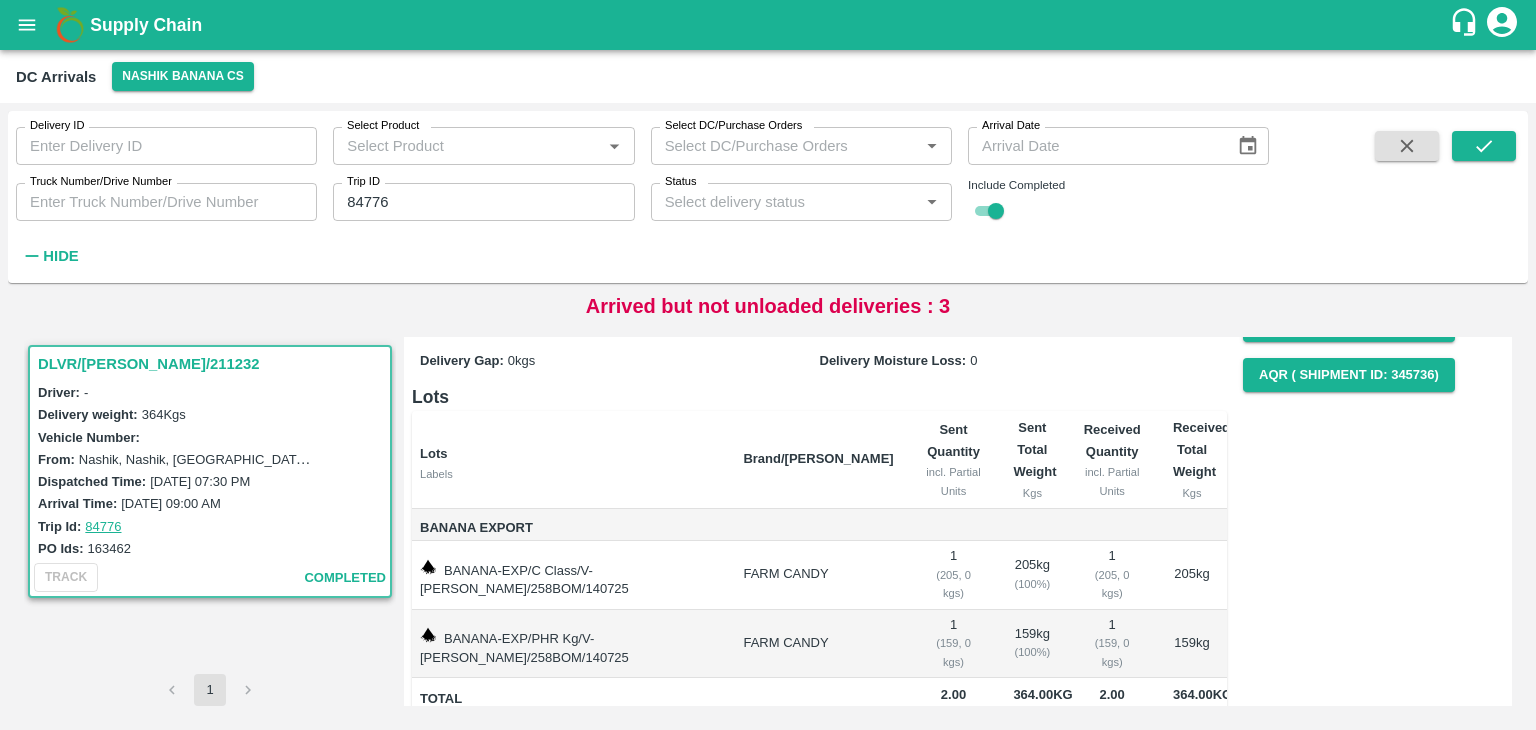 click on "Delivery ID Delivery ID Select Product Select Product   * Select DC/Purchase Orders Select DC/Purchase Orders   * Arrival Date Arrival Date Truck Number/Drive Number  Truck Number/Drive Number  Trip ID 84776 Trip ID Status Status   * Include Completed Hide" at bounding box center (768, 197) 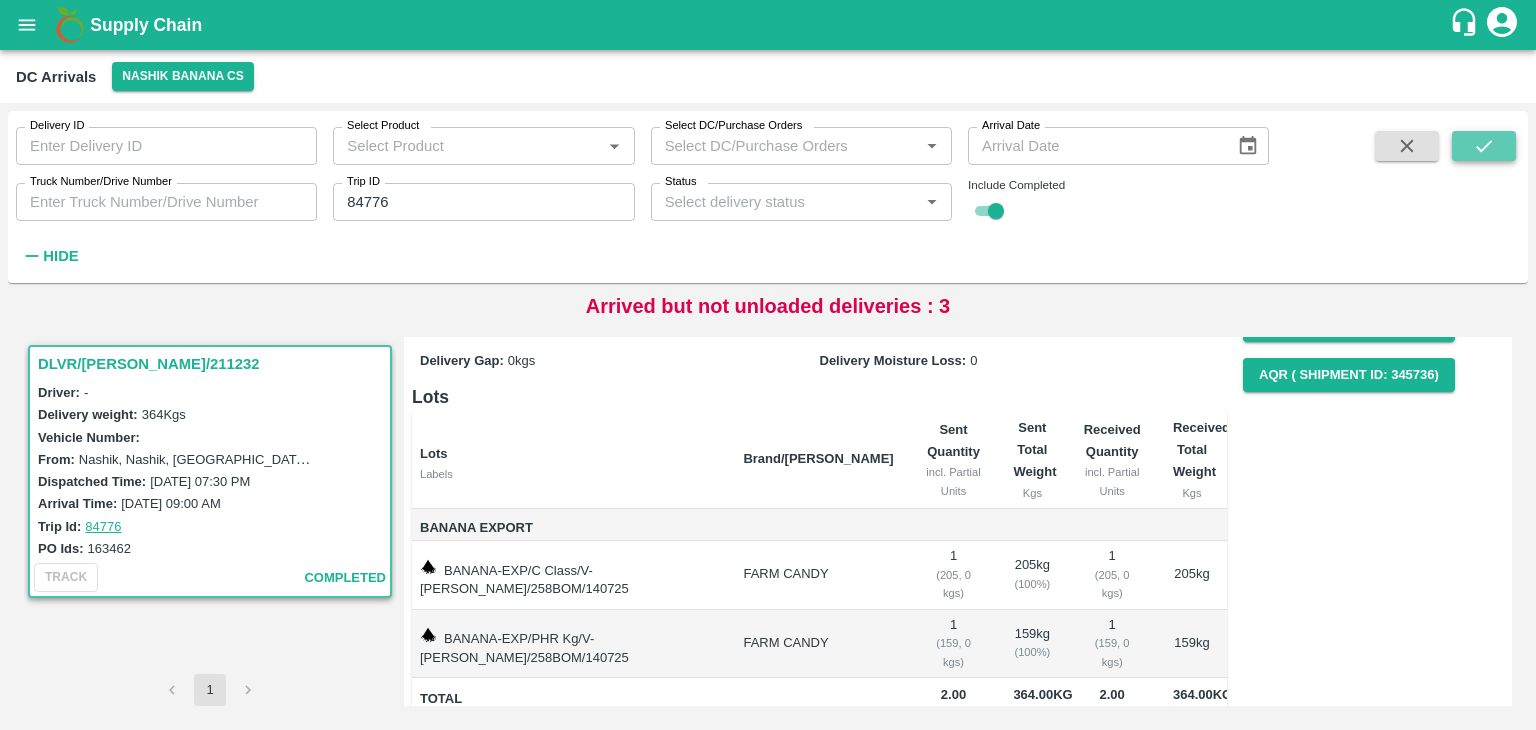 click at bounding box center (1484, 146) 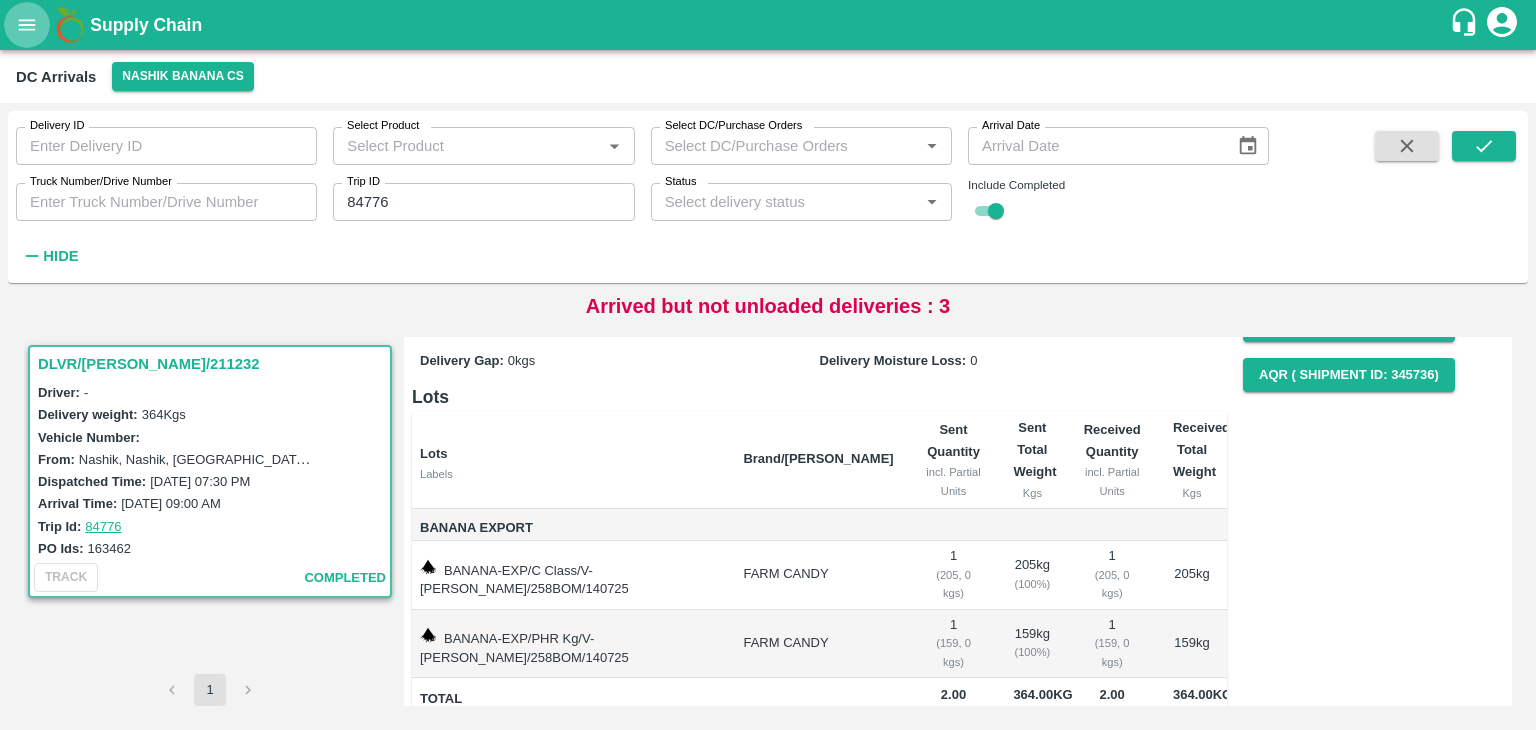 click at bounding box center [27, 25] 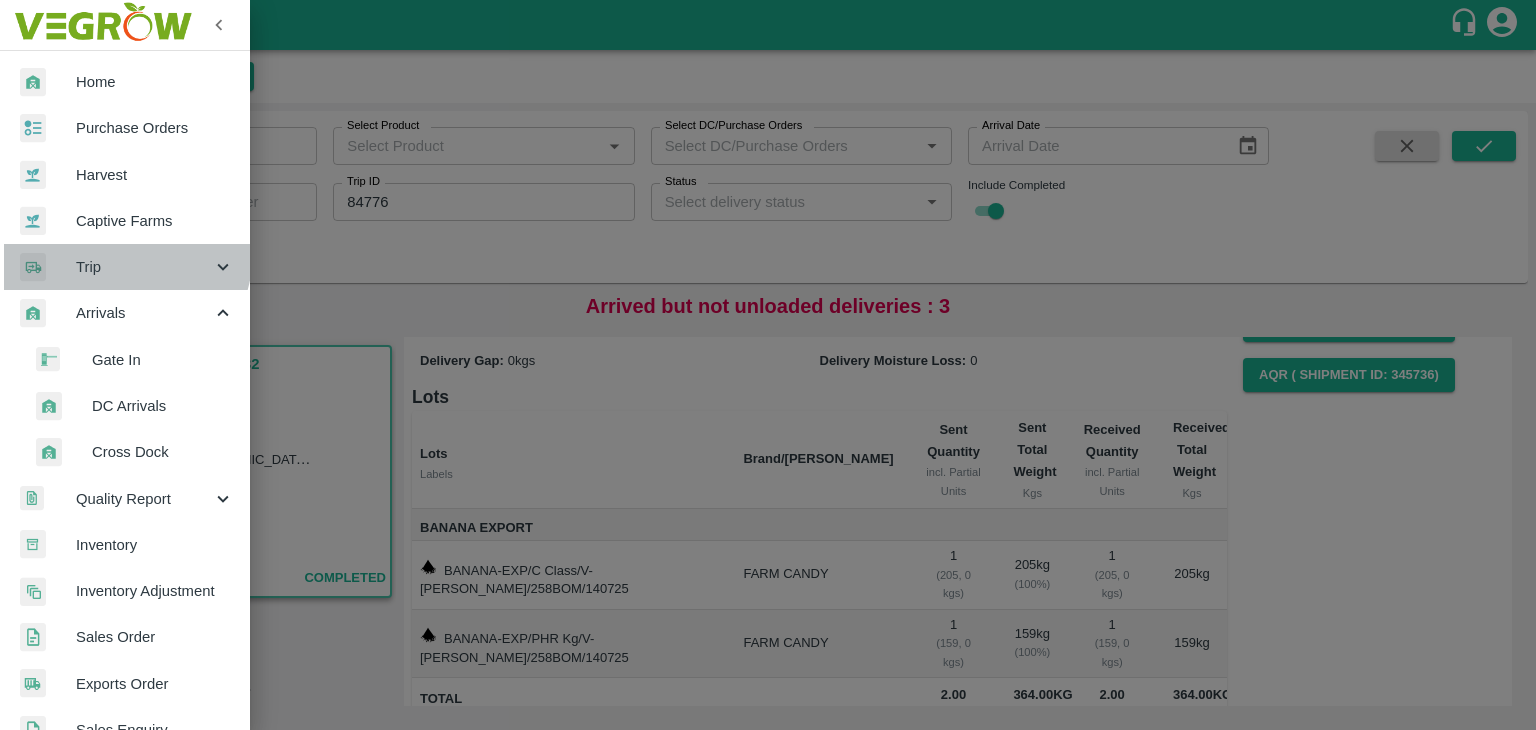 click on "Trip" at bounding box center (125, 267) 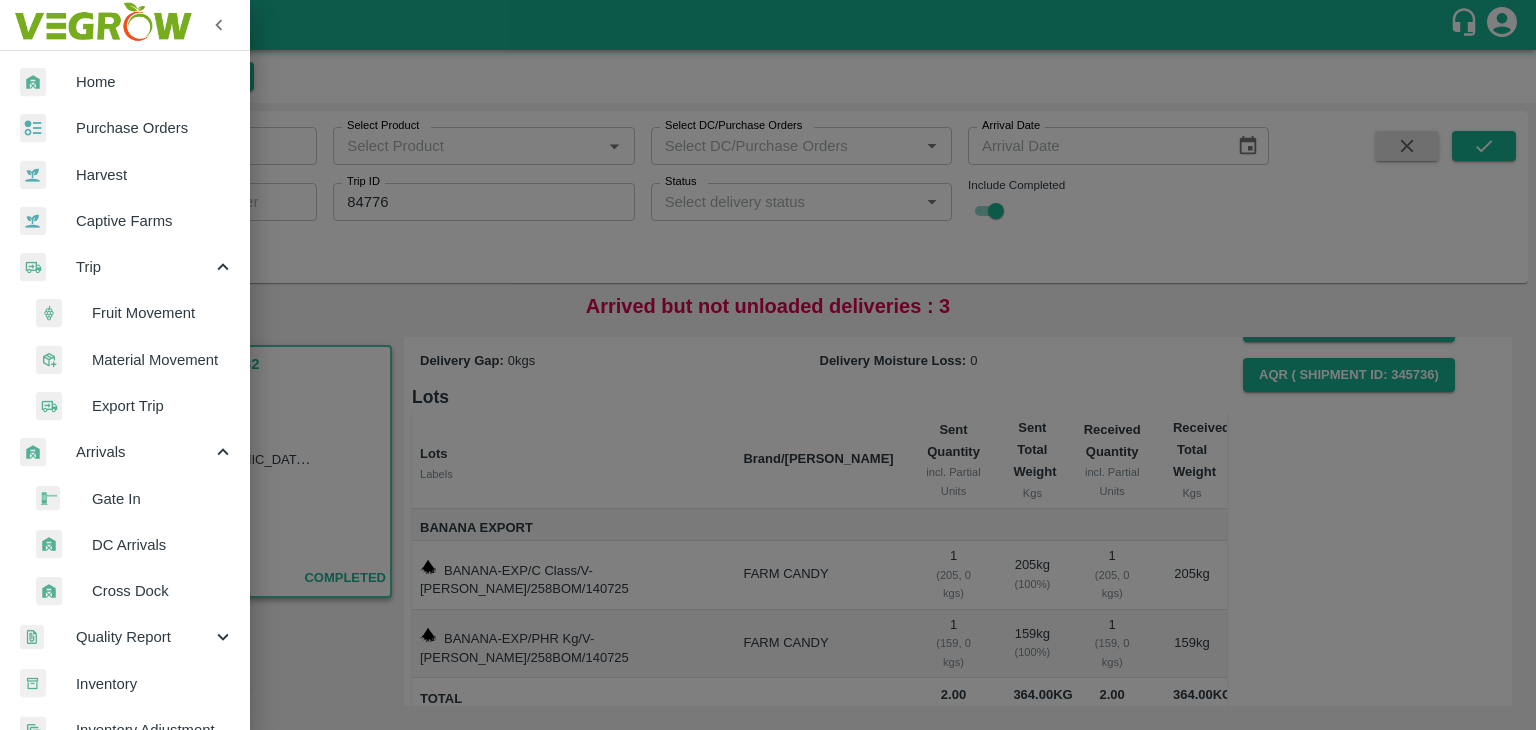 click on "Fruit Movement" at bounding box center [163, 313] 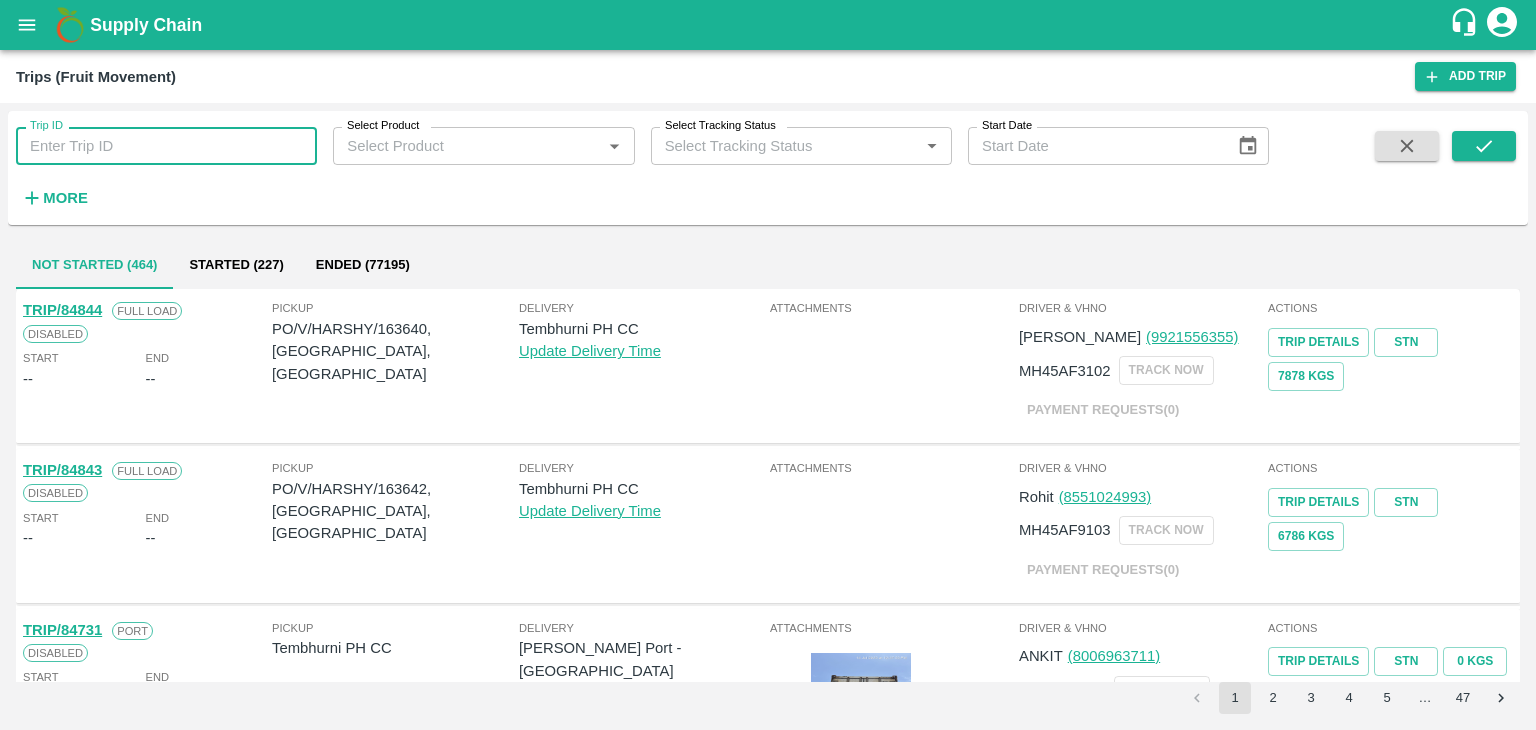click on "Trip ID" at bounding box center (166, 146) 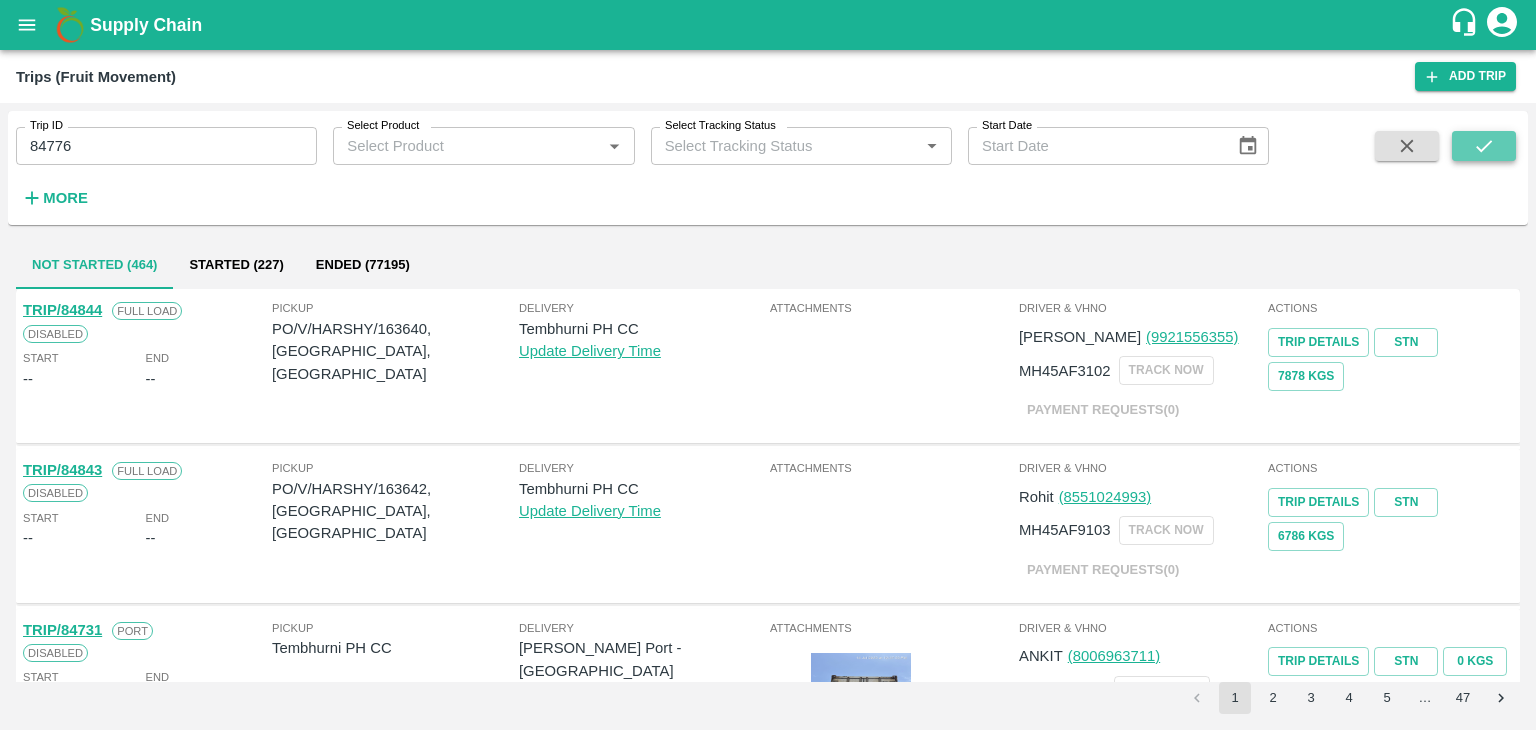 click 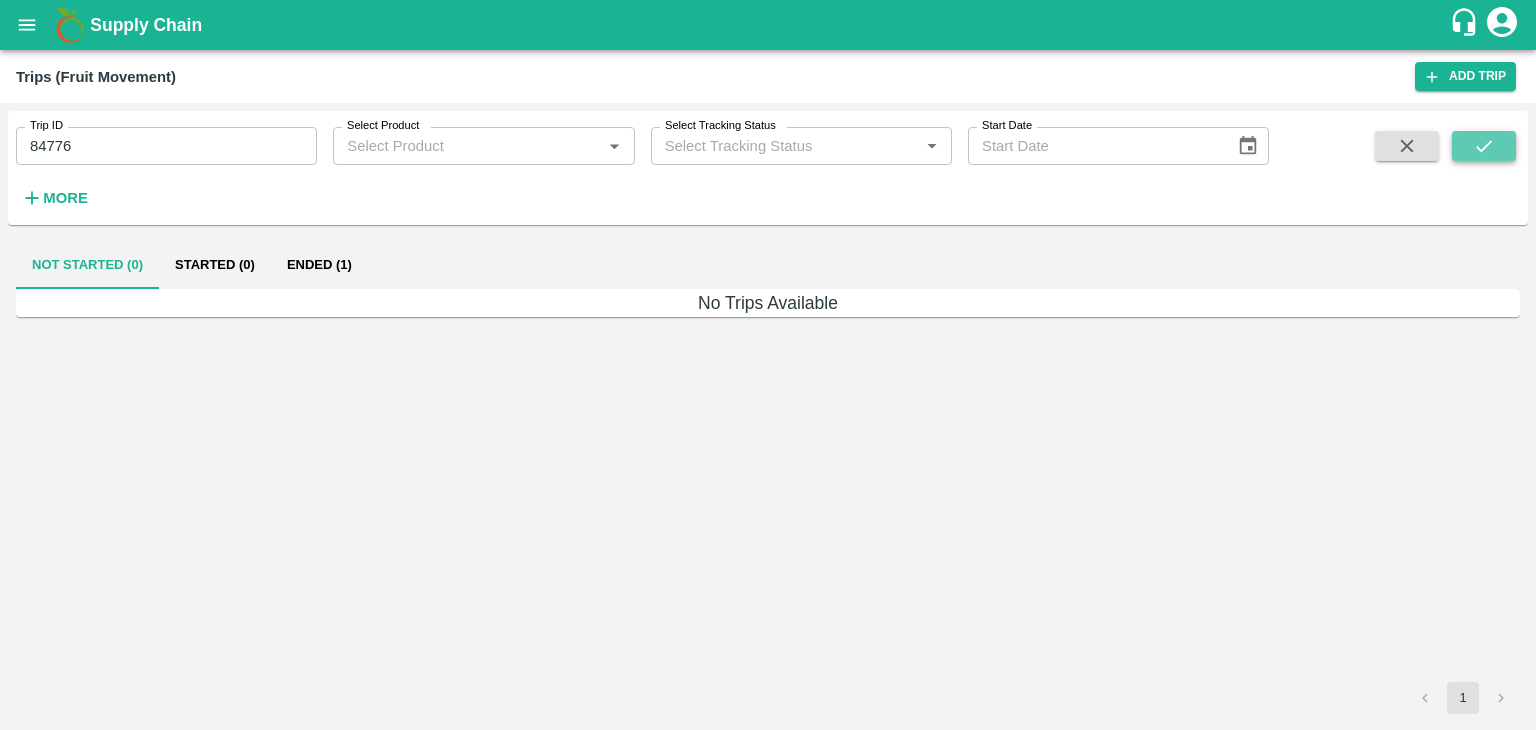 click 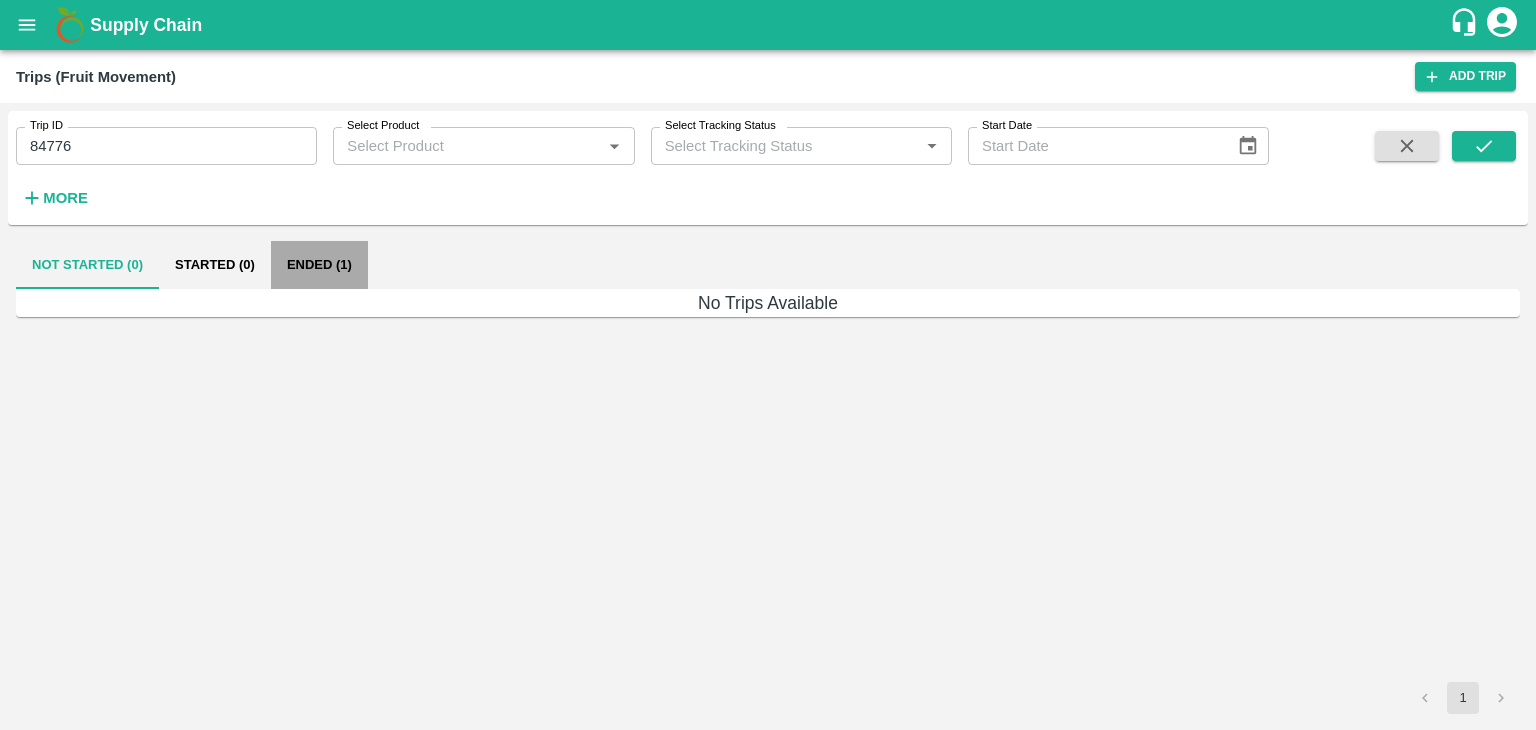 click on "Ended (1)" at bounding box center (319, 265) 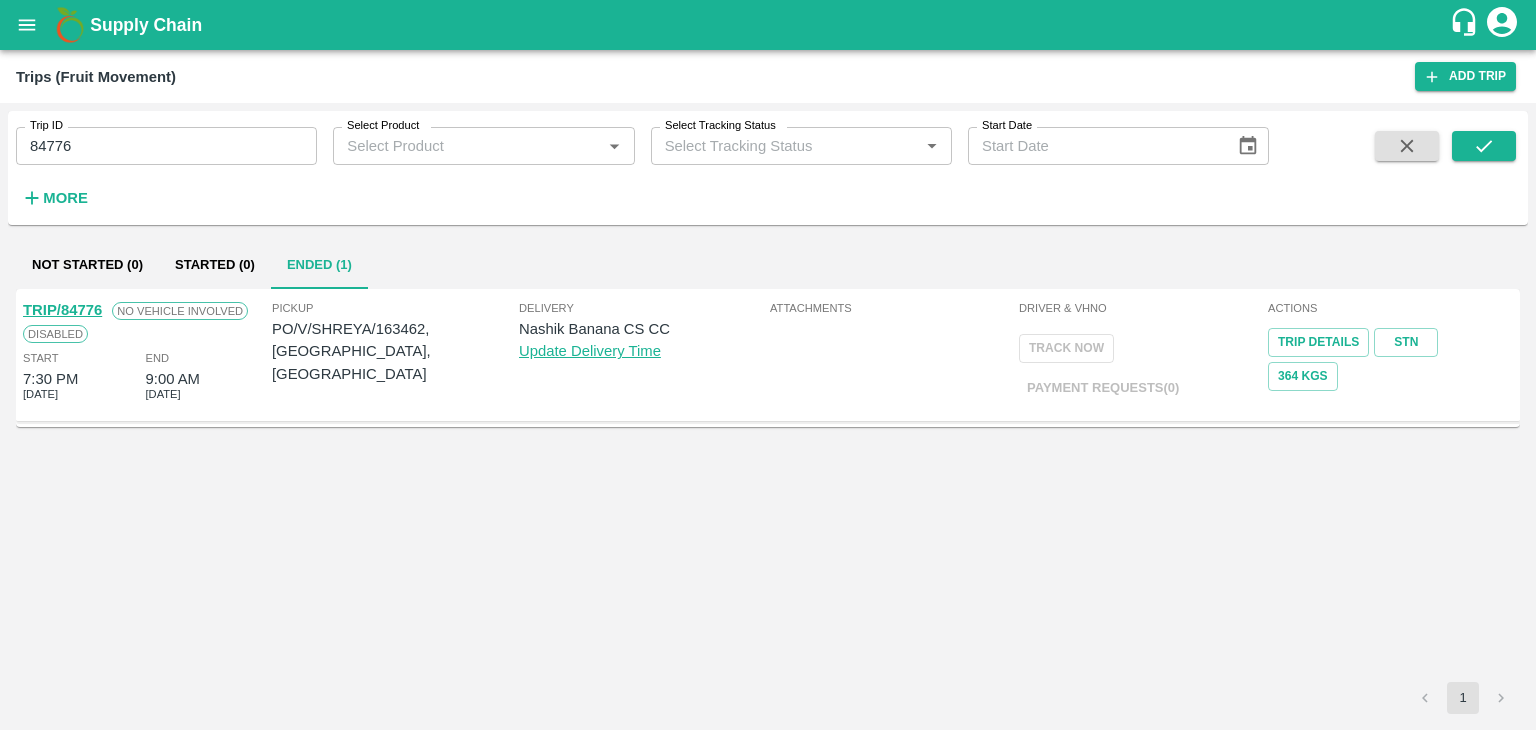 click on "TRIP/84776" at bounding box center (62, 310) 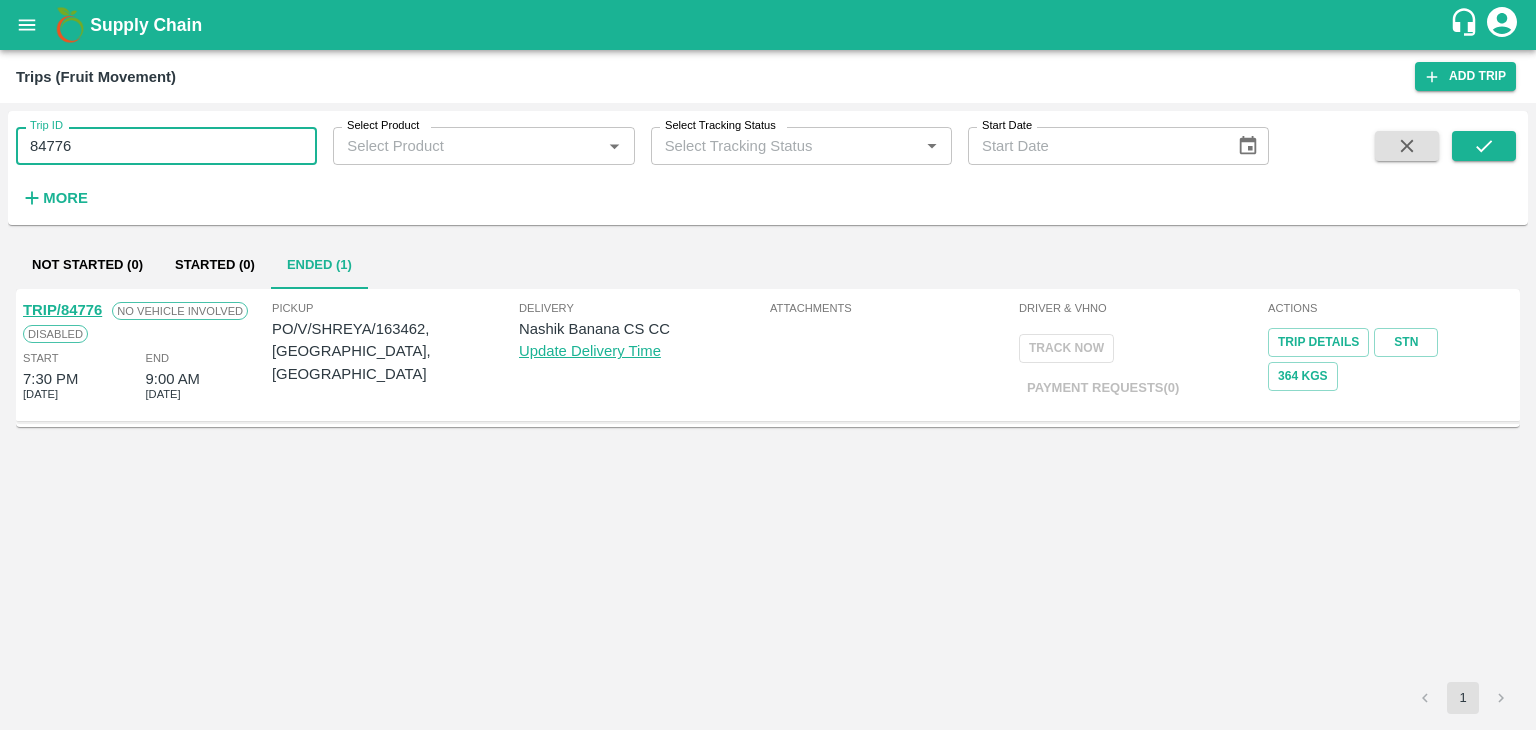 click on "84776" at bounding box center [166, 146] 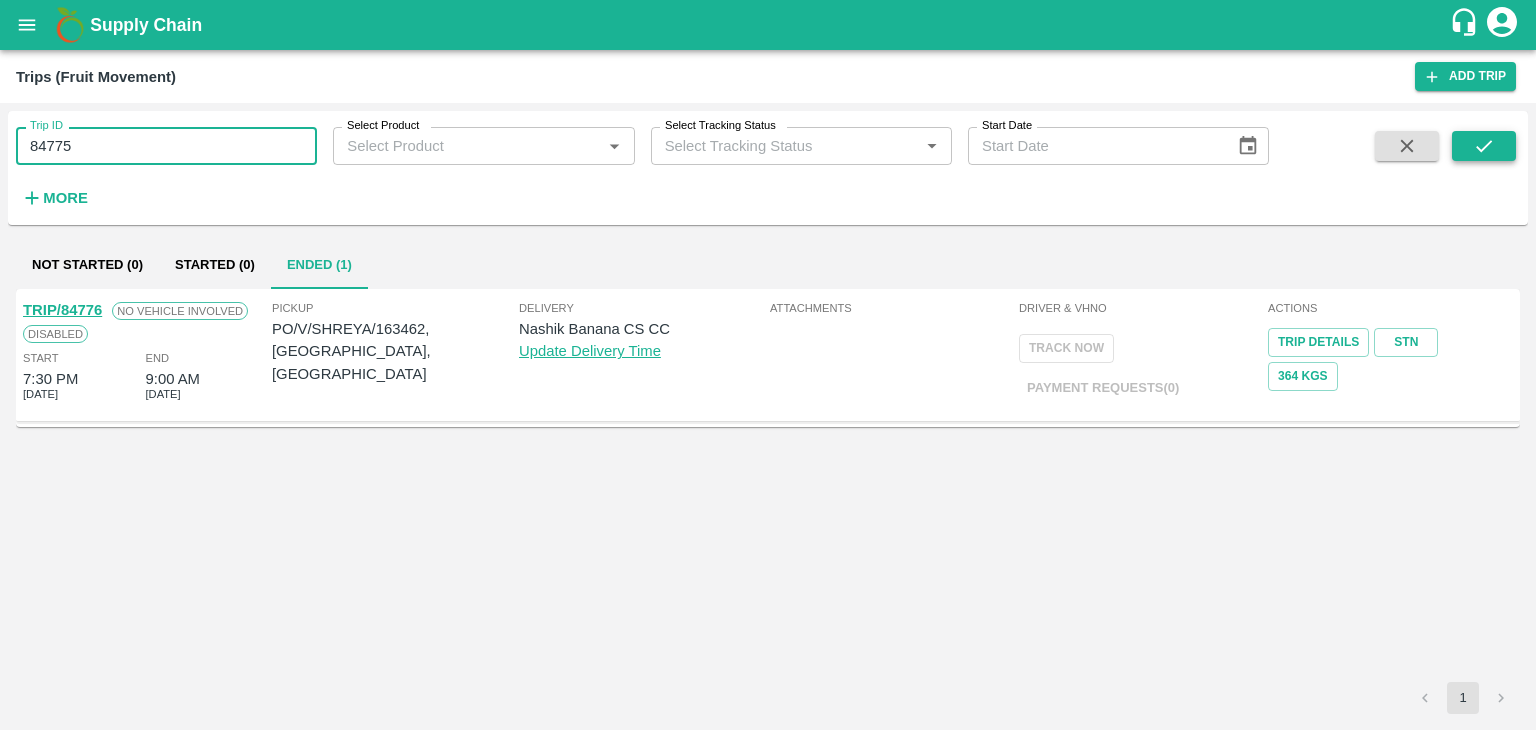 type on "84775" 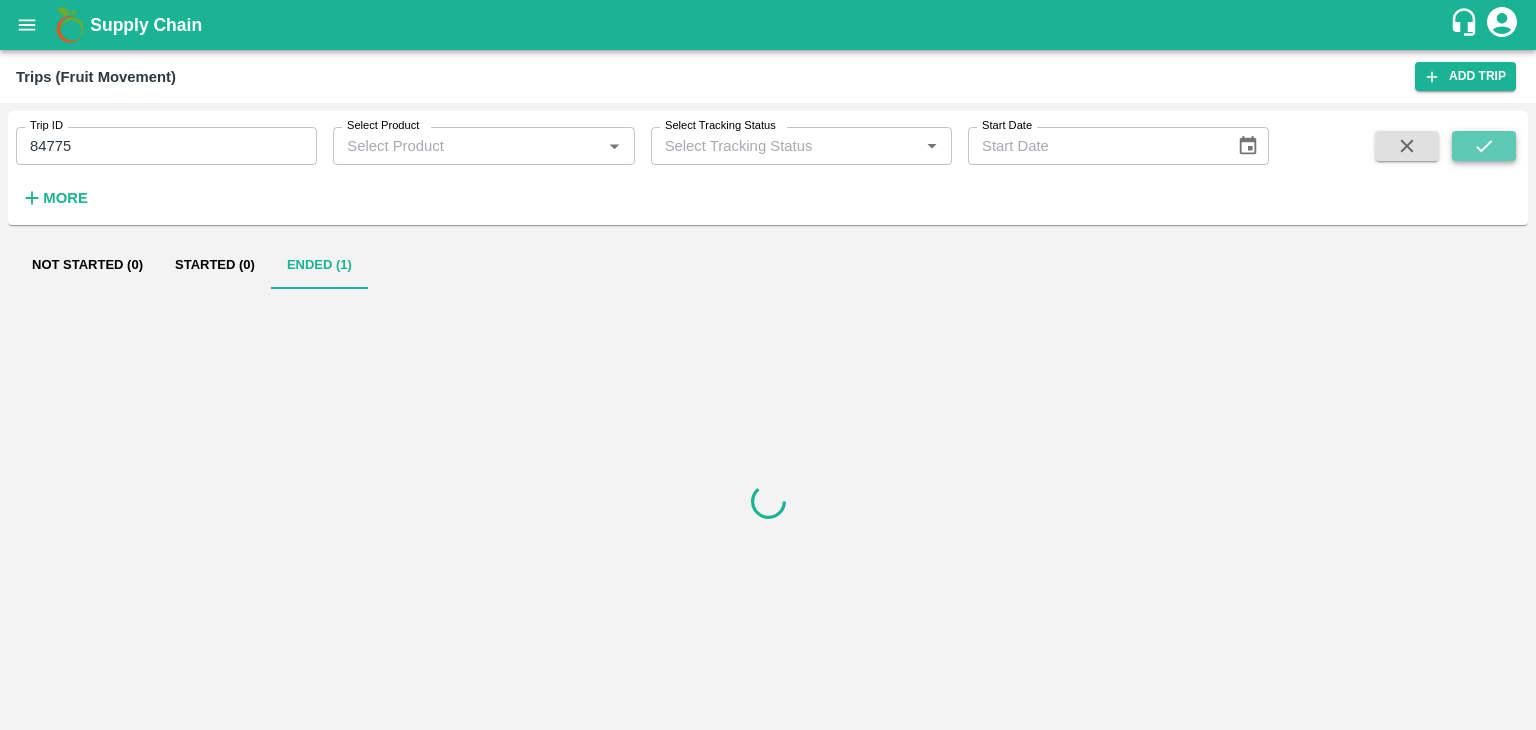 click 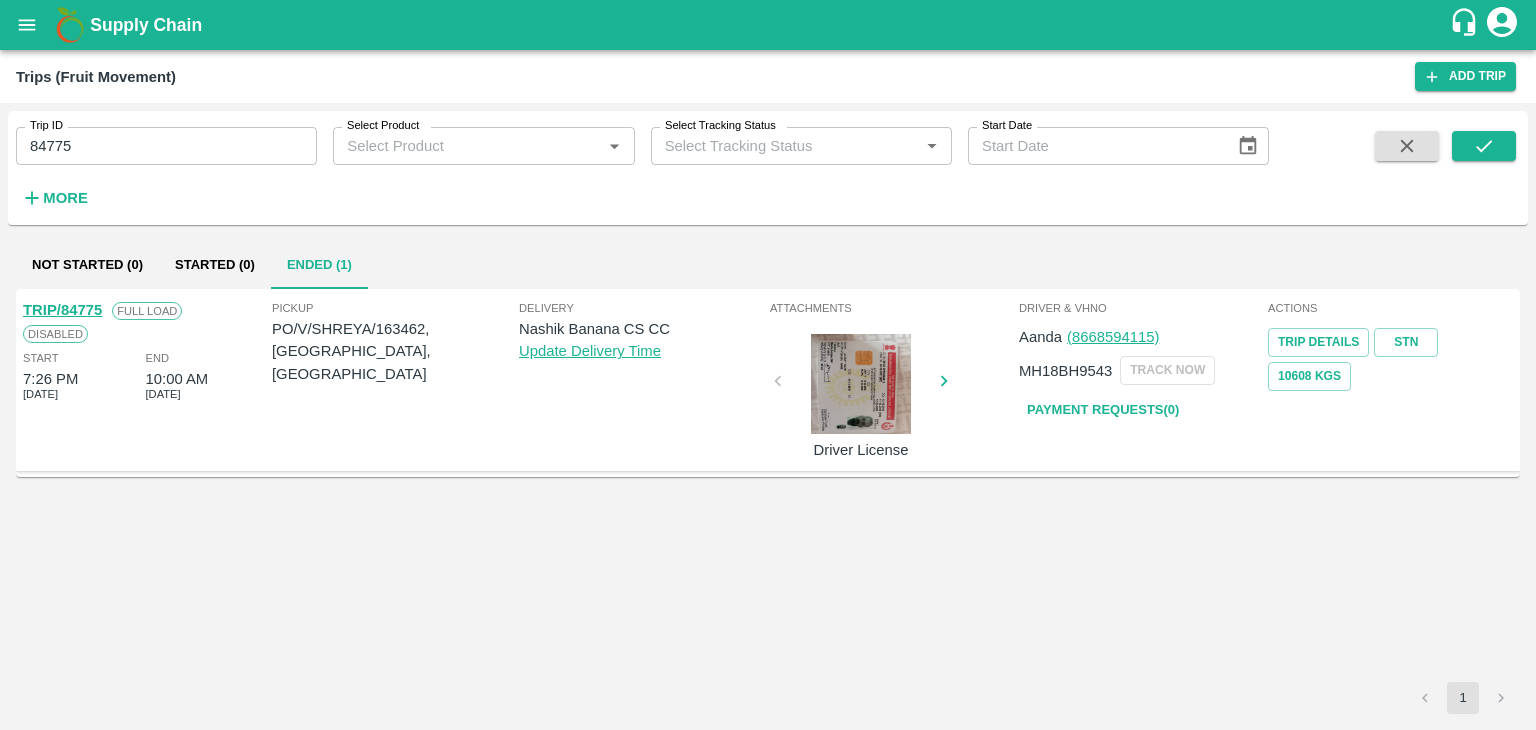 click on "TRIP/84775" at bounding box center (62, 310) 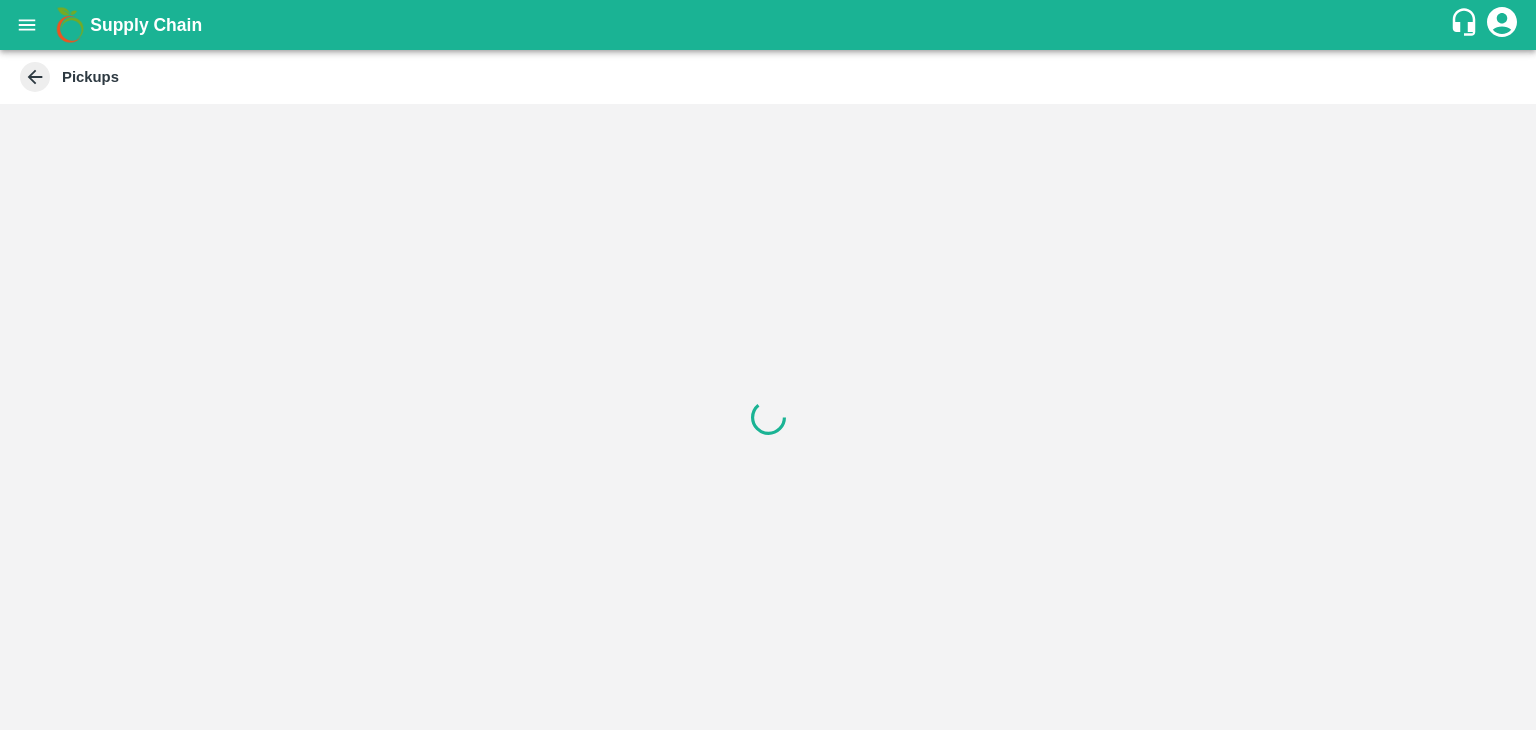 scroll, scrollTop: 0, scrollLeft: 0, axis: both 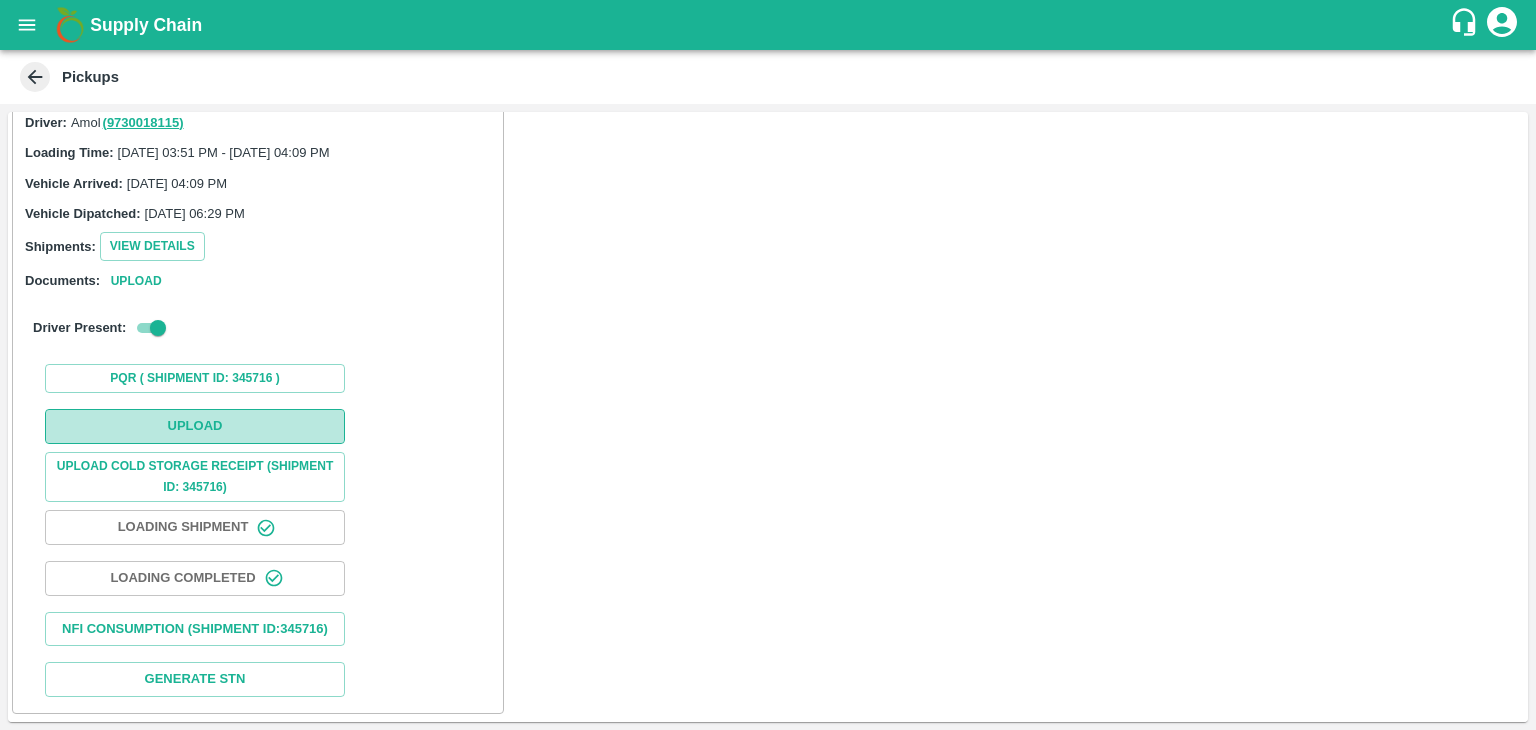 click on "Upload" at bounding box center (195, 426) 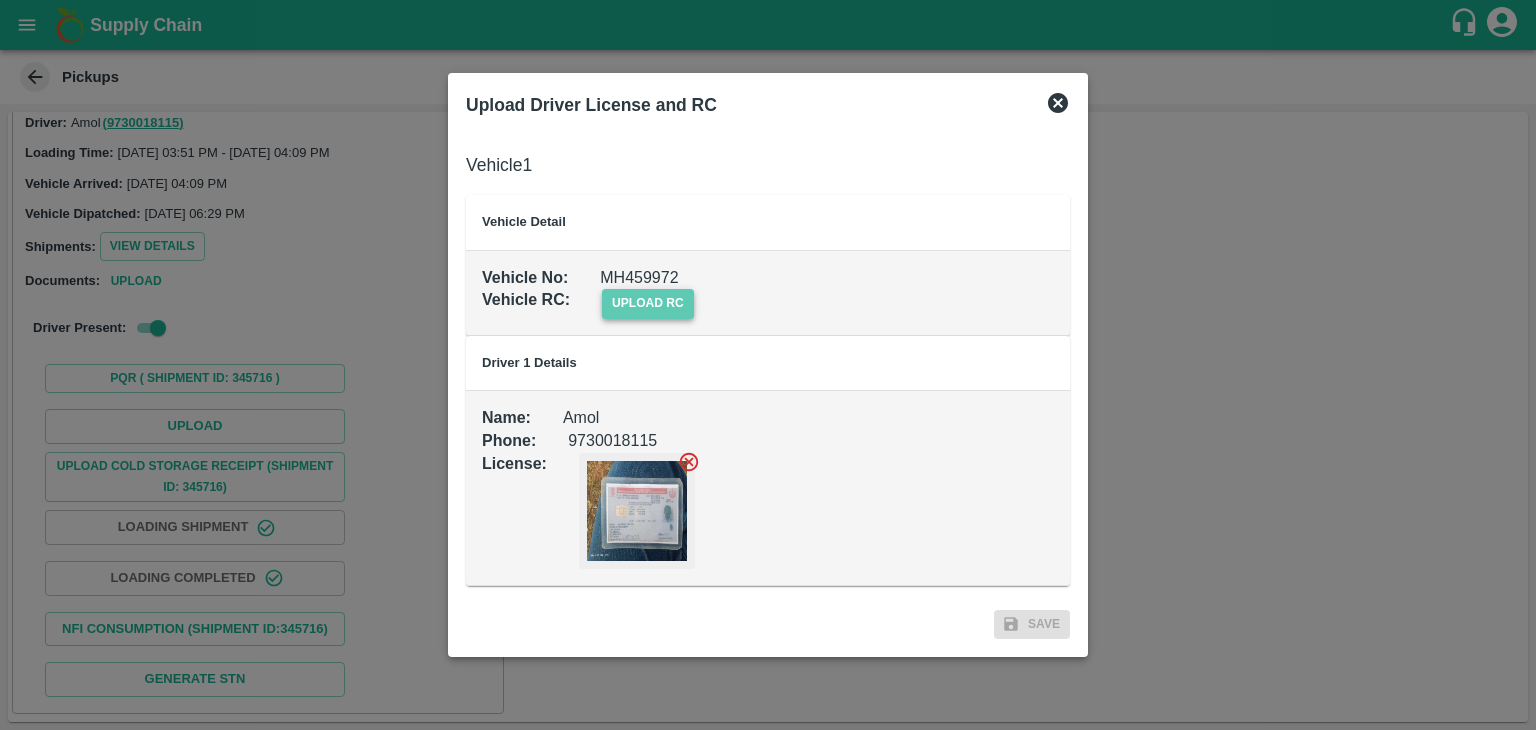 click on "upload rc" at bounding box center [648, 303] 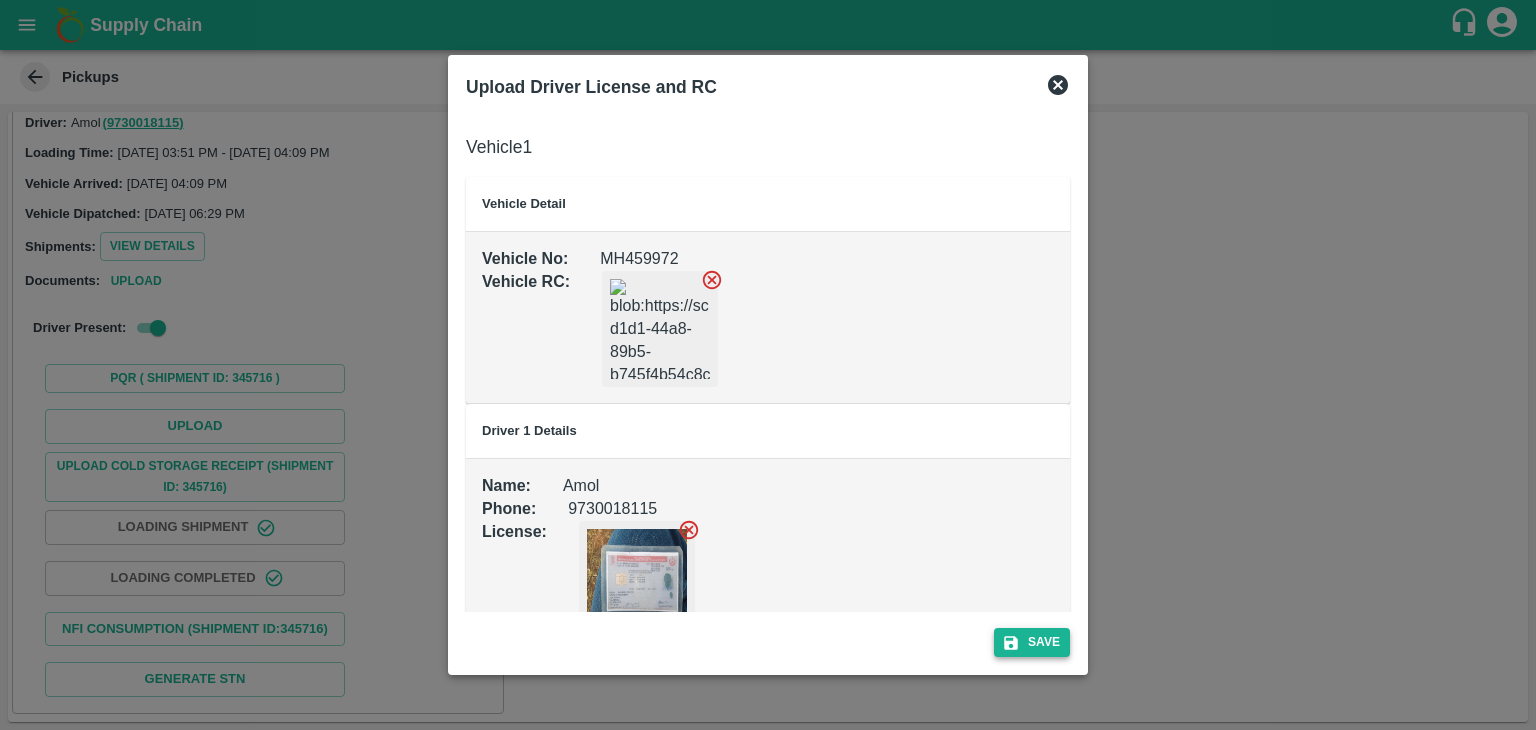 click on "Save" at bounding box center [1032, 642] 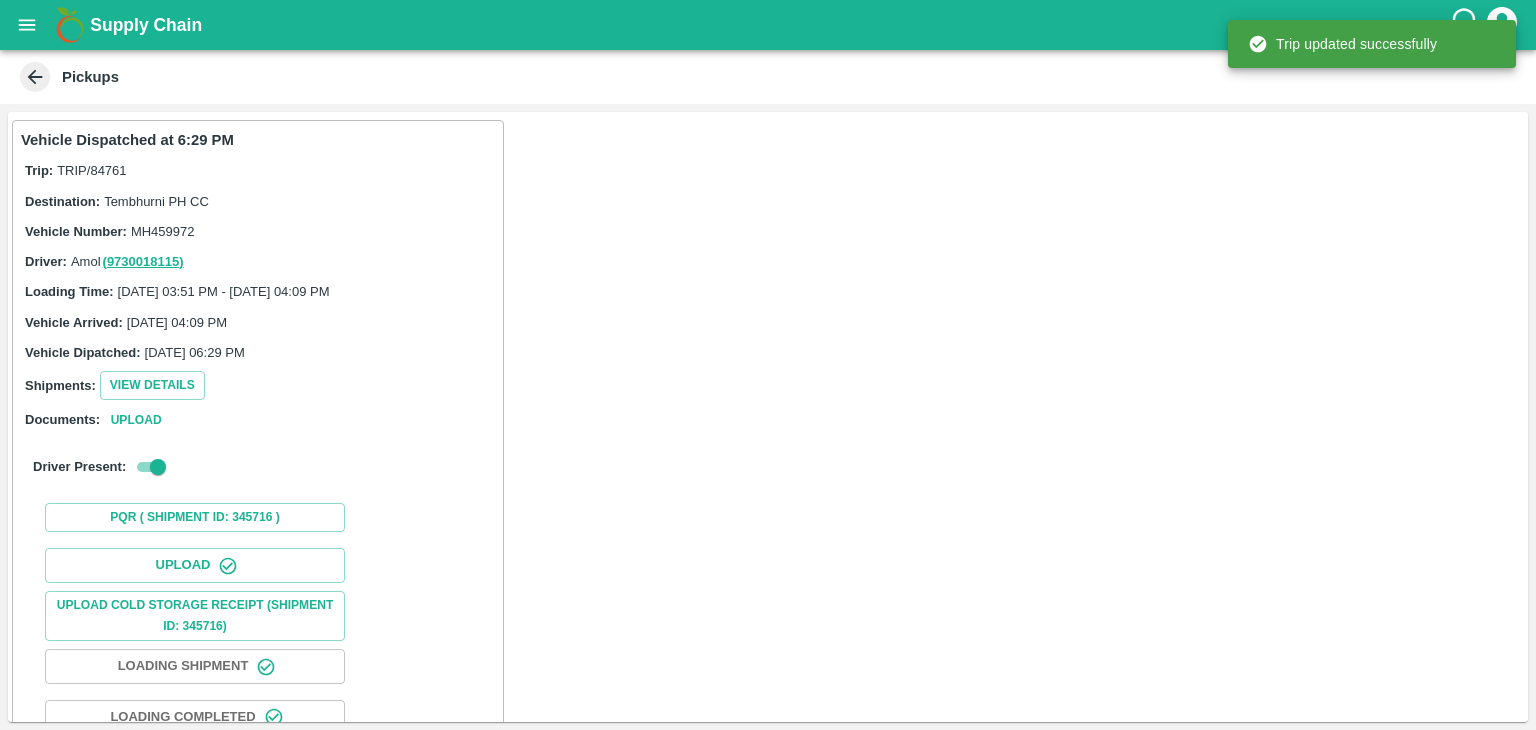 scroll, scrollTop: 209, scrollLeft: 0, axis: vertical 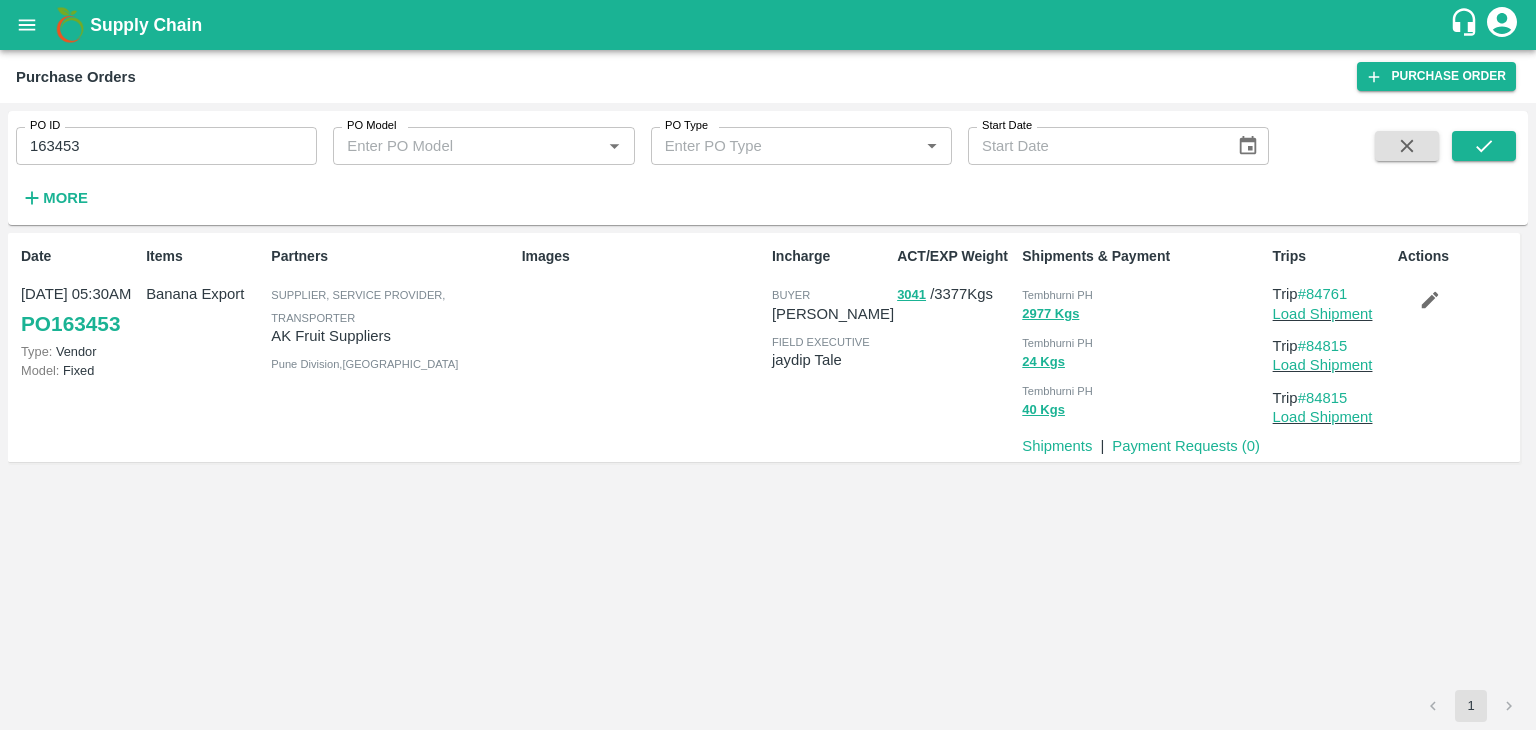 click on "Actions" at bounding box center (1452, 347) 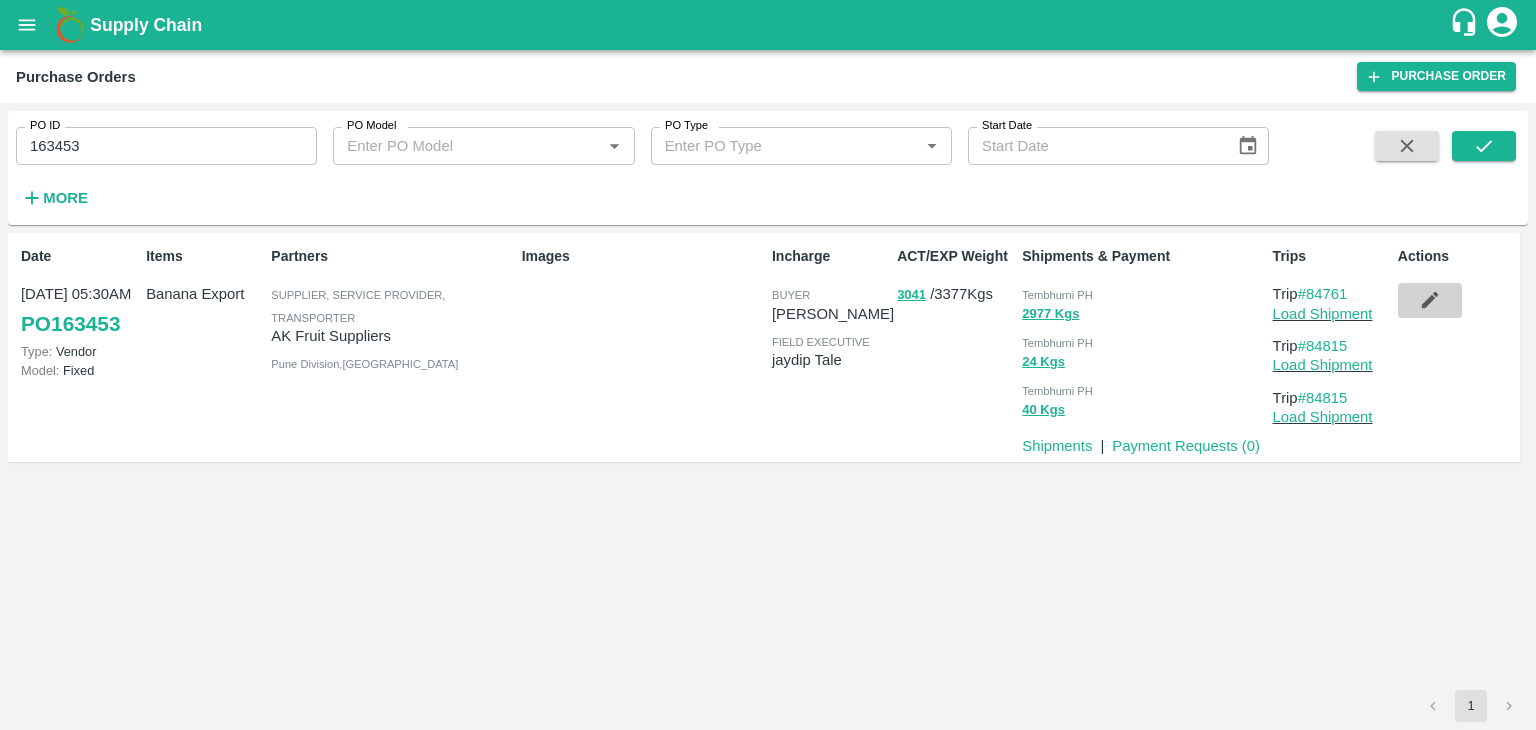 click 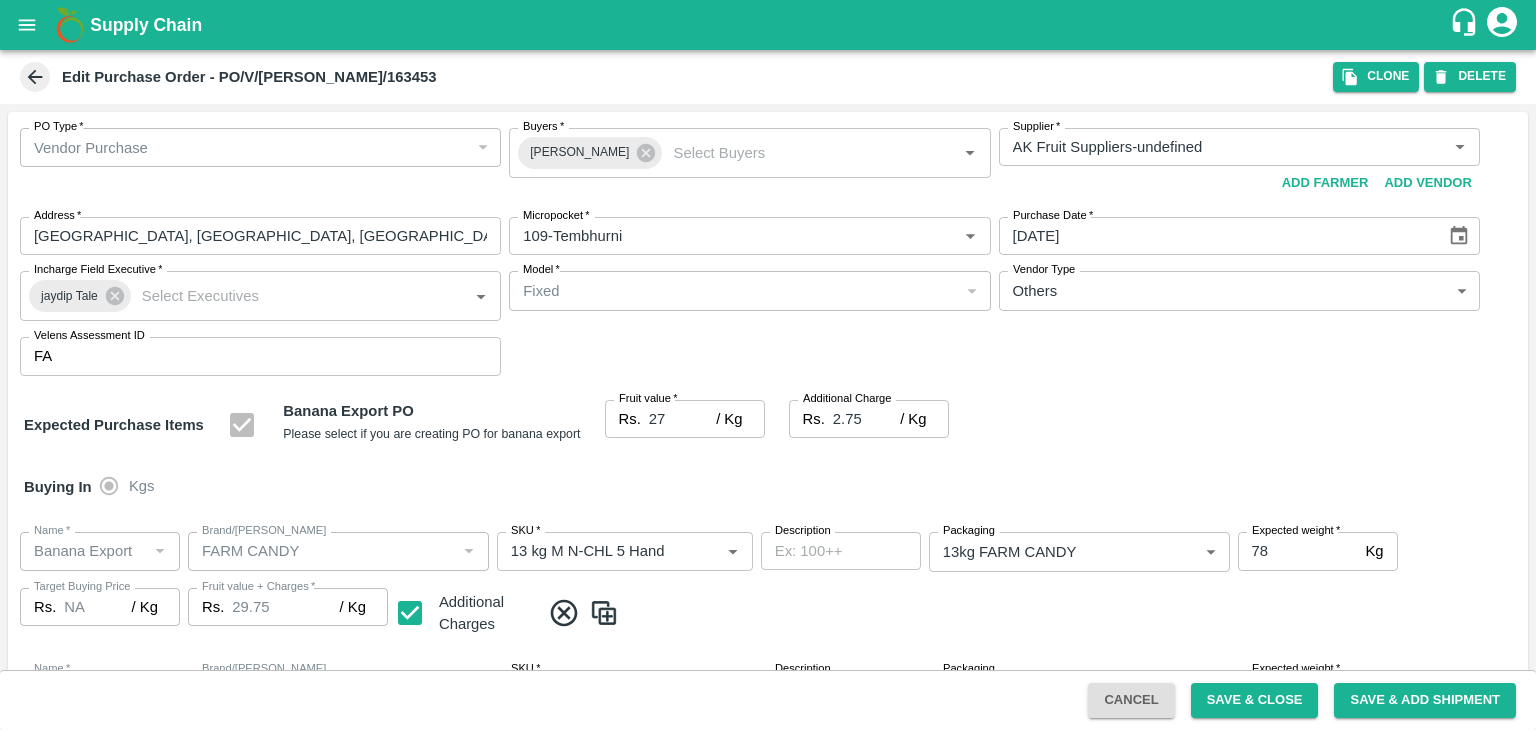 scroll, scrollTop: 0, scrollLeft: 0, axis: both 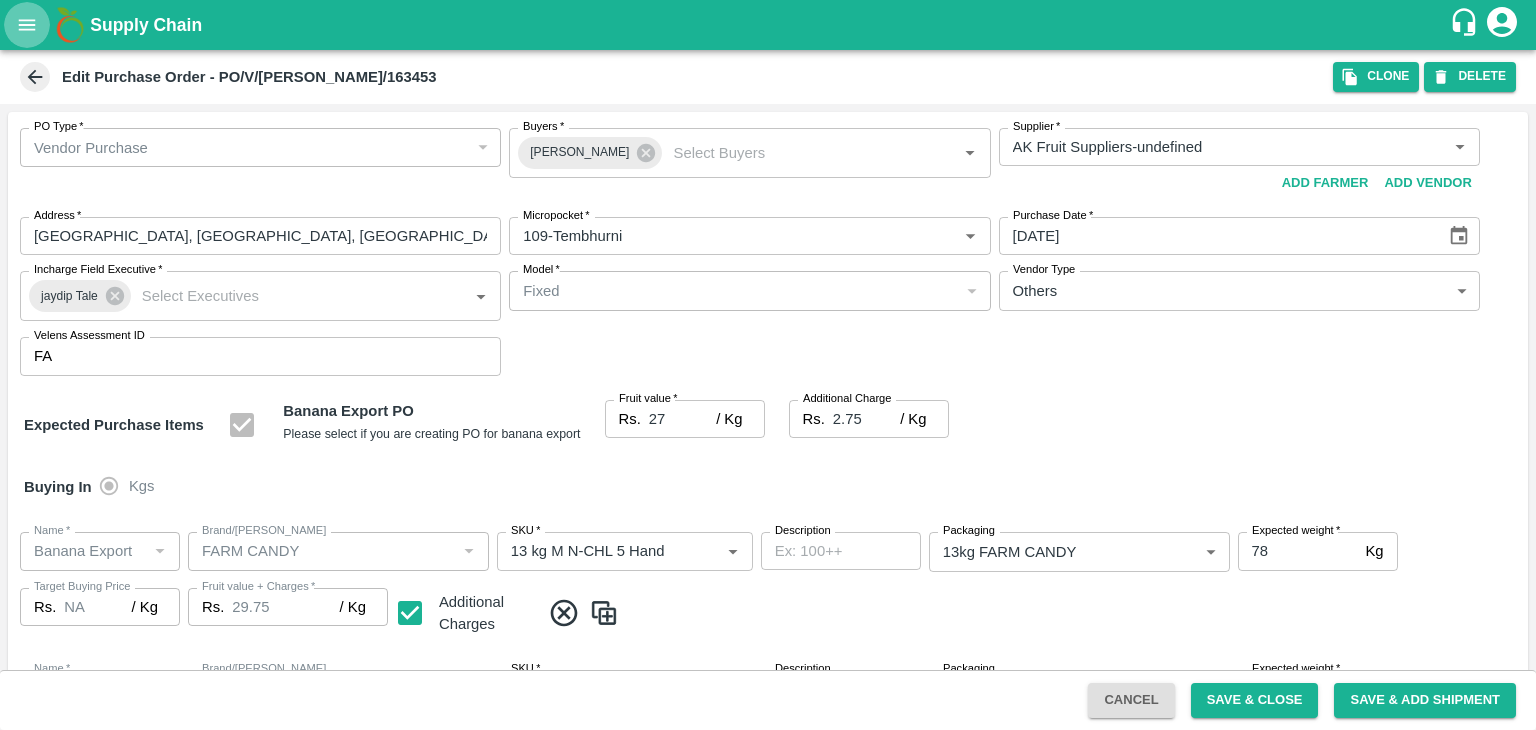 click 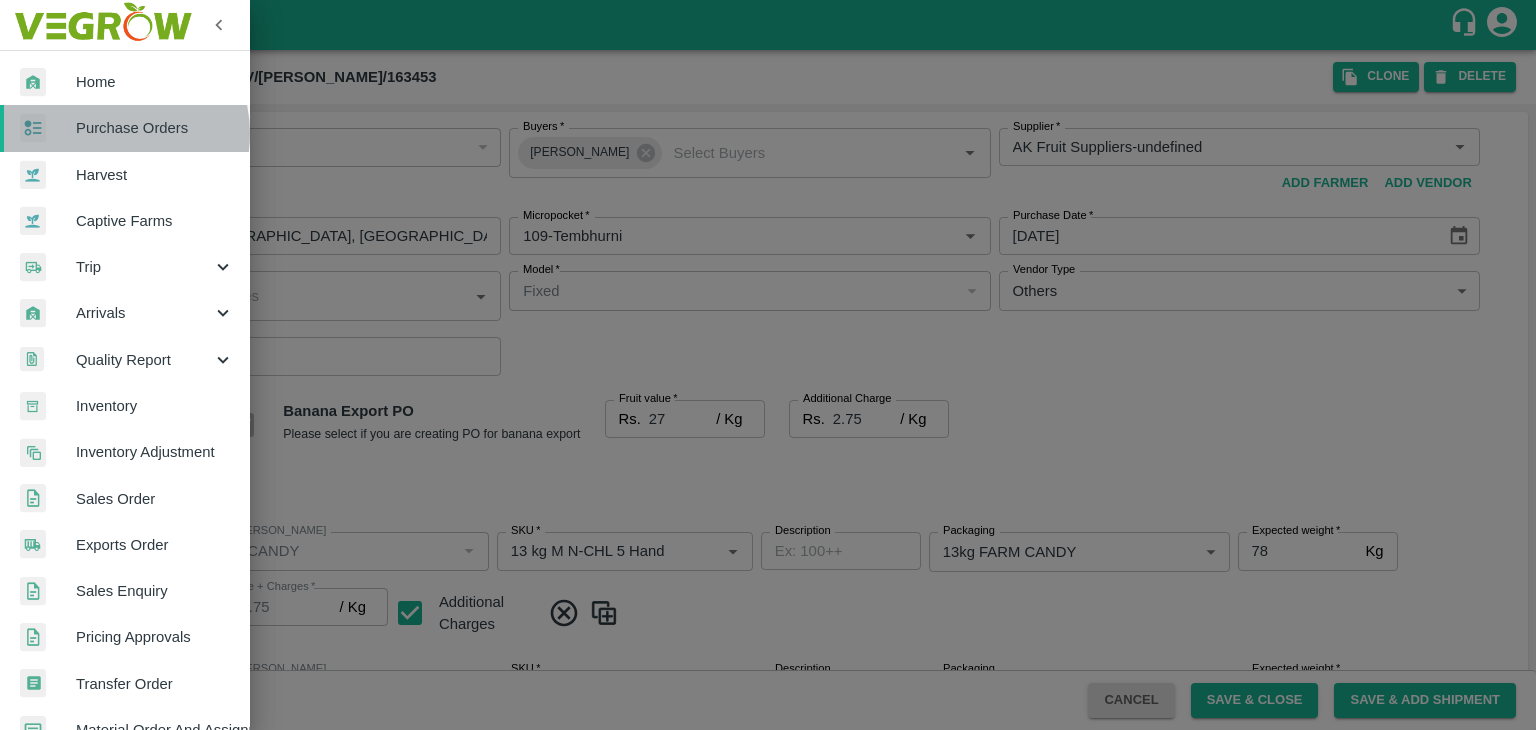 click on "Purchase Orders" at bounding box center [155, 128] 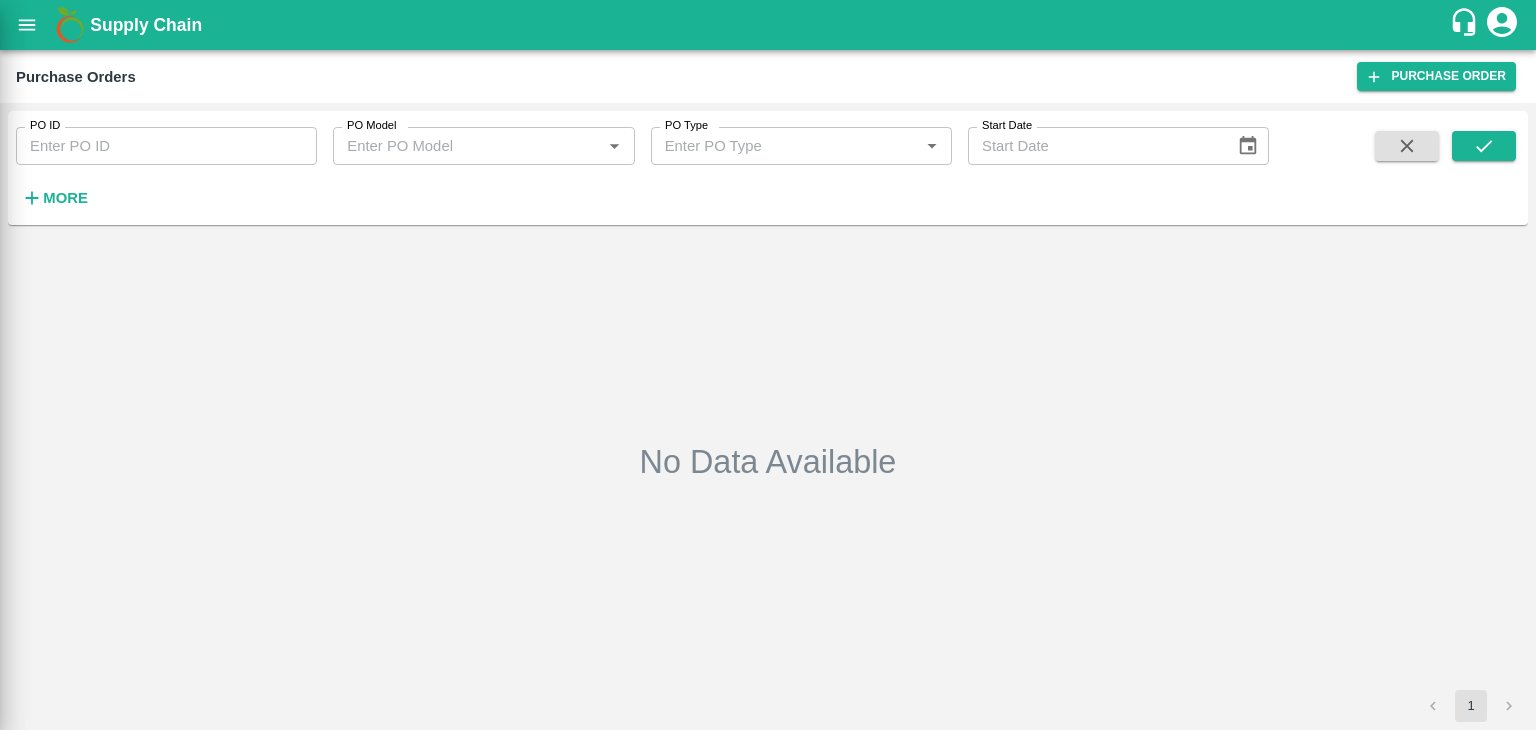 click at bounding box center [768, 365] 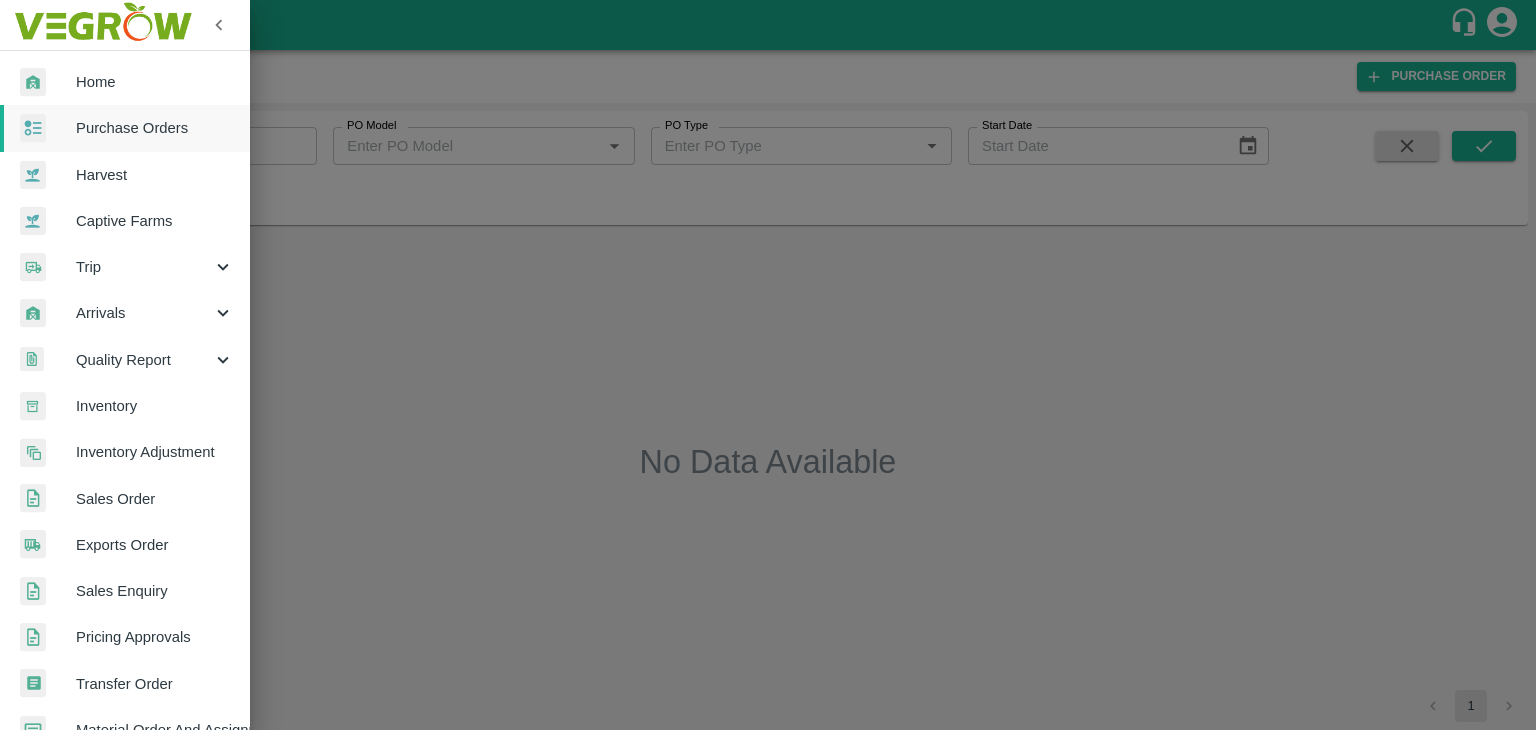 click at bounding box center [768, 365] 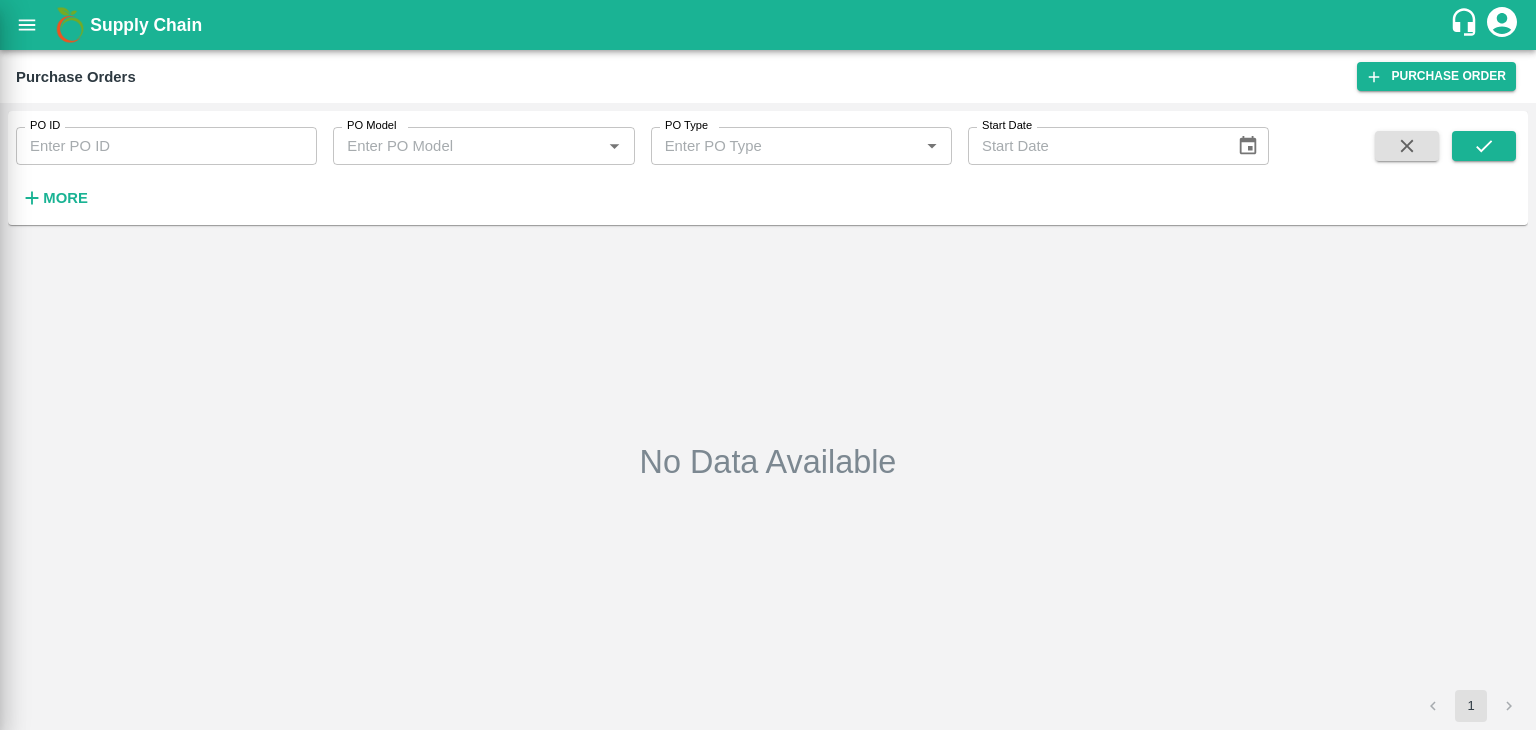 click at bounding box center [768, 365] 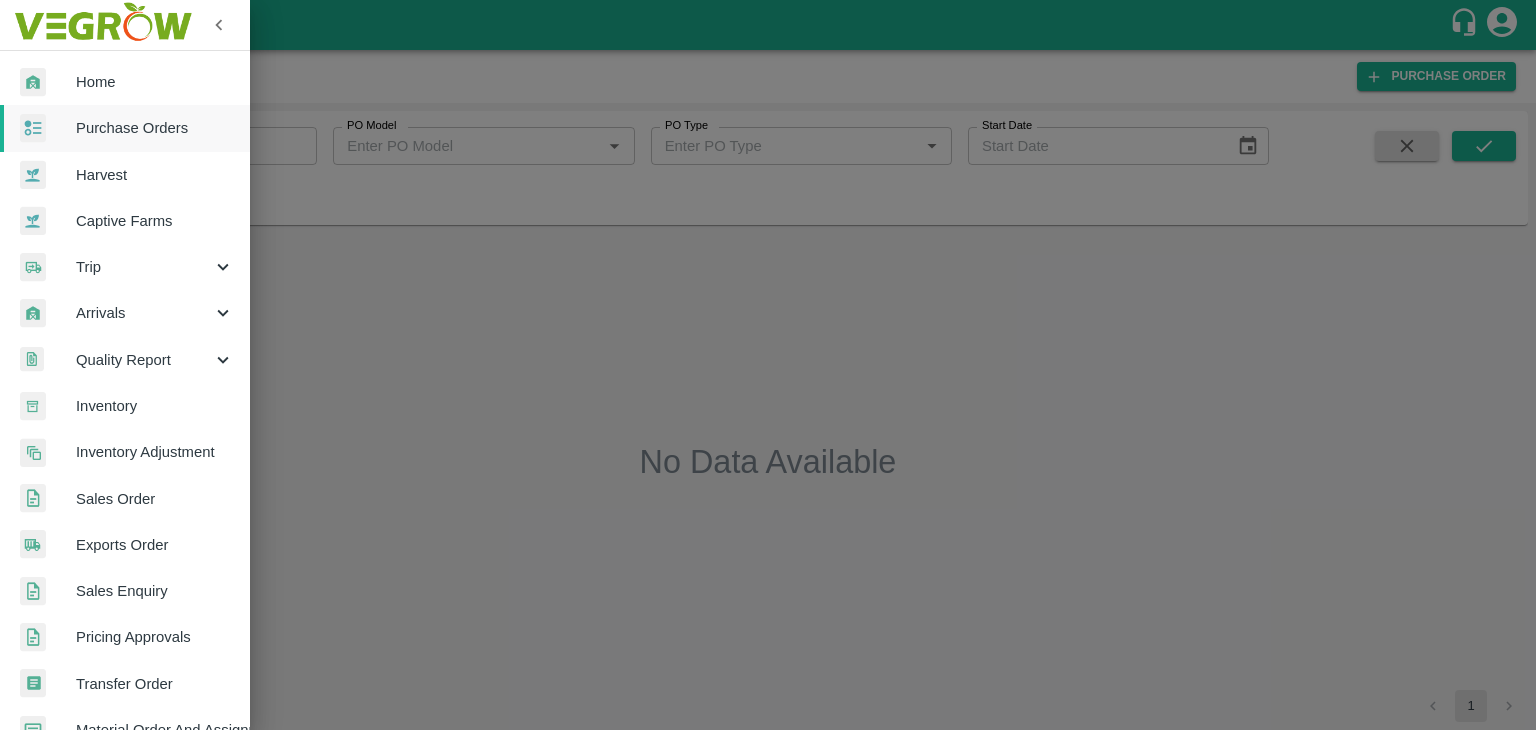 click at bounding box center (768, 365) 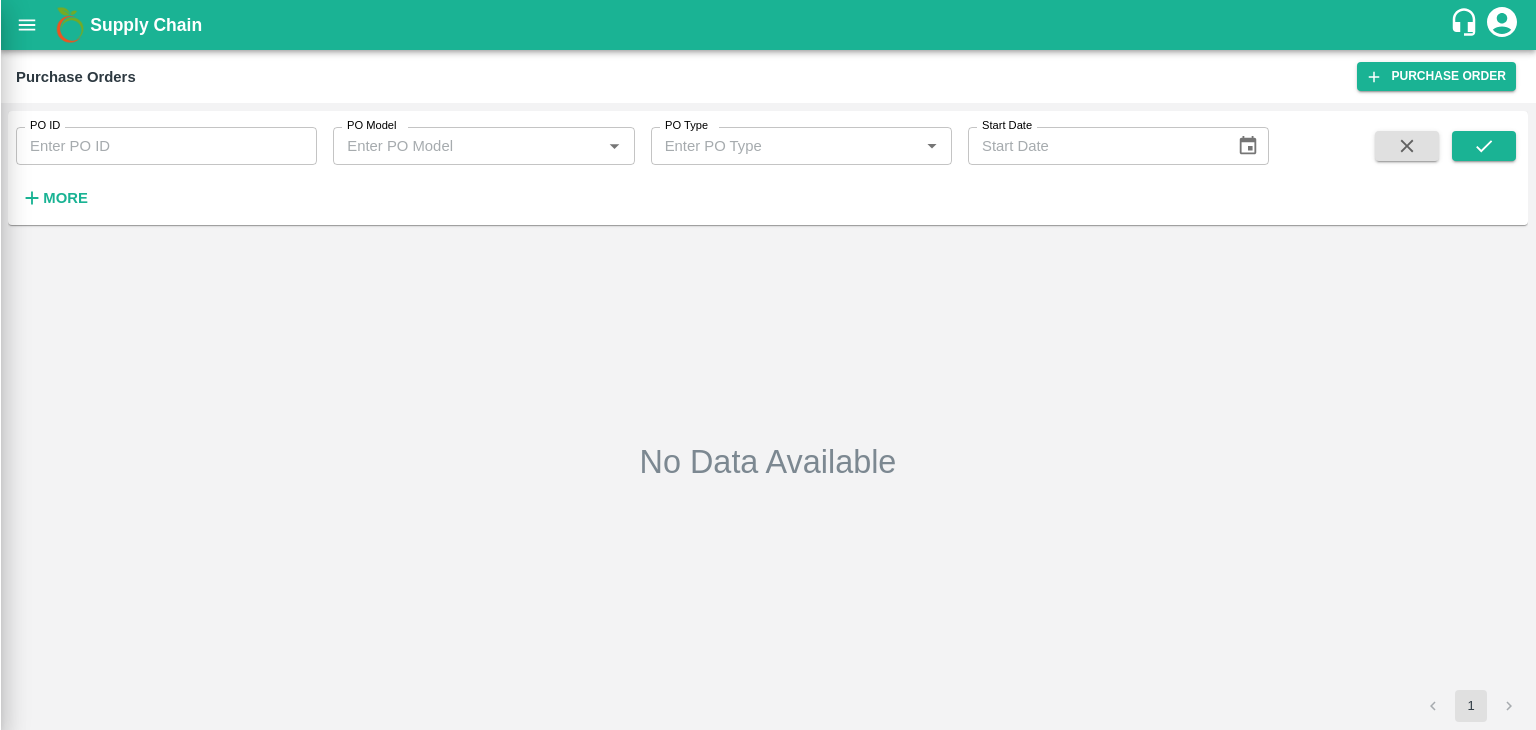 click at bounding box center [768, 365] 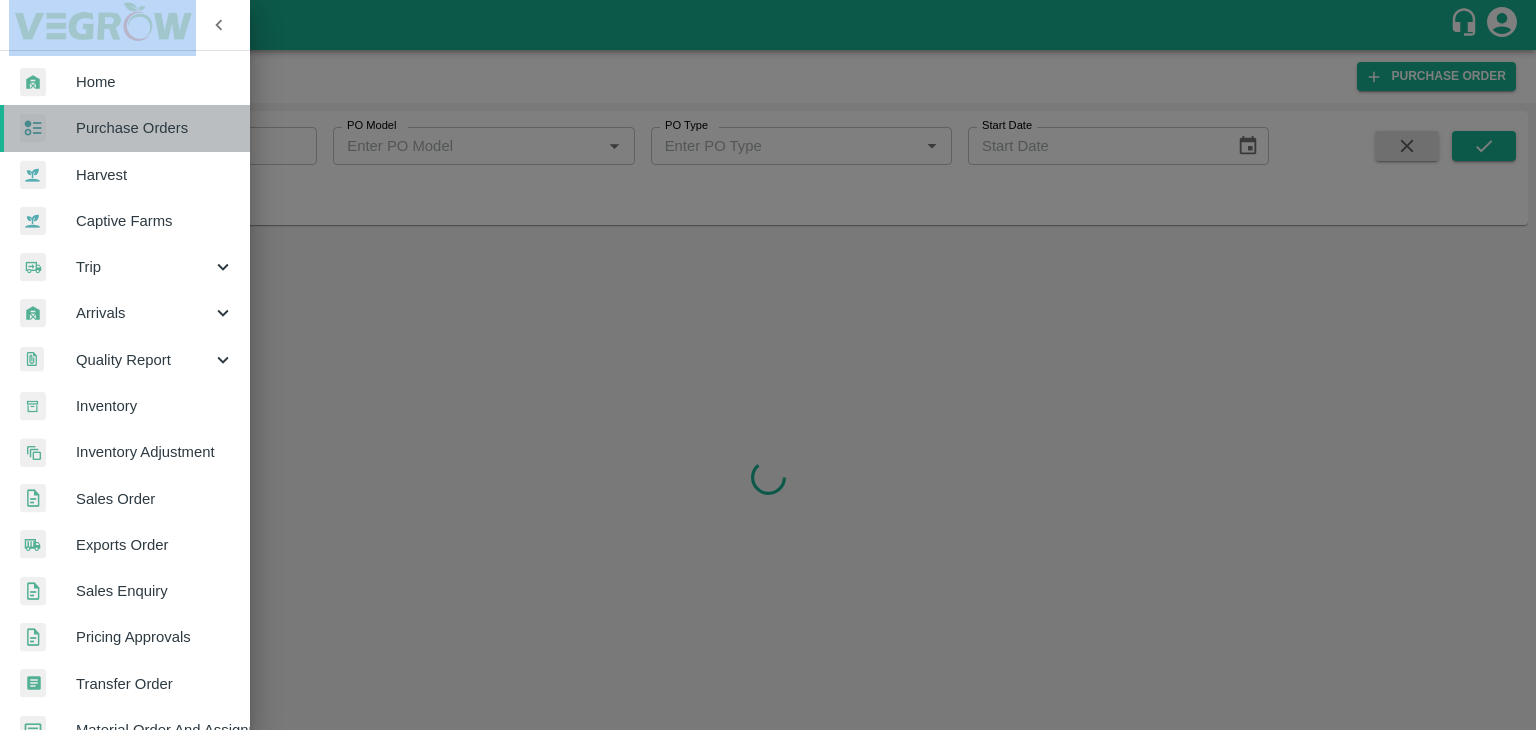click on "Purchase Orders" at bounding box center (125, 128) 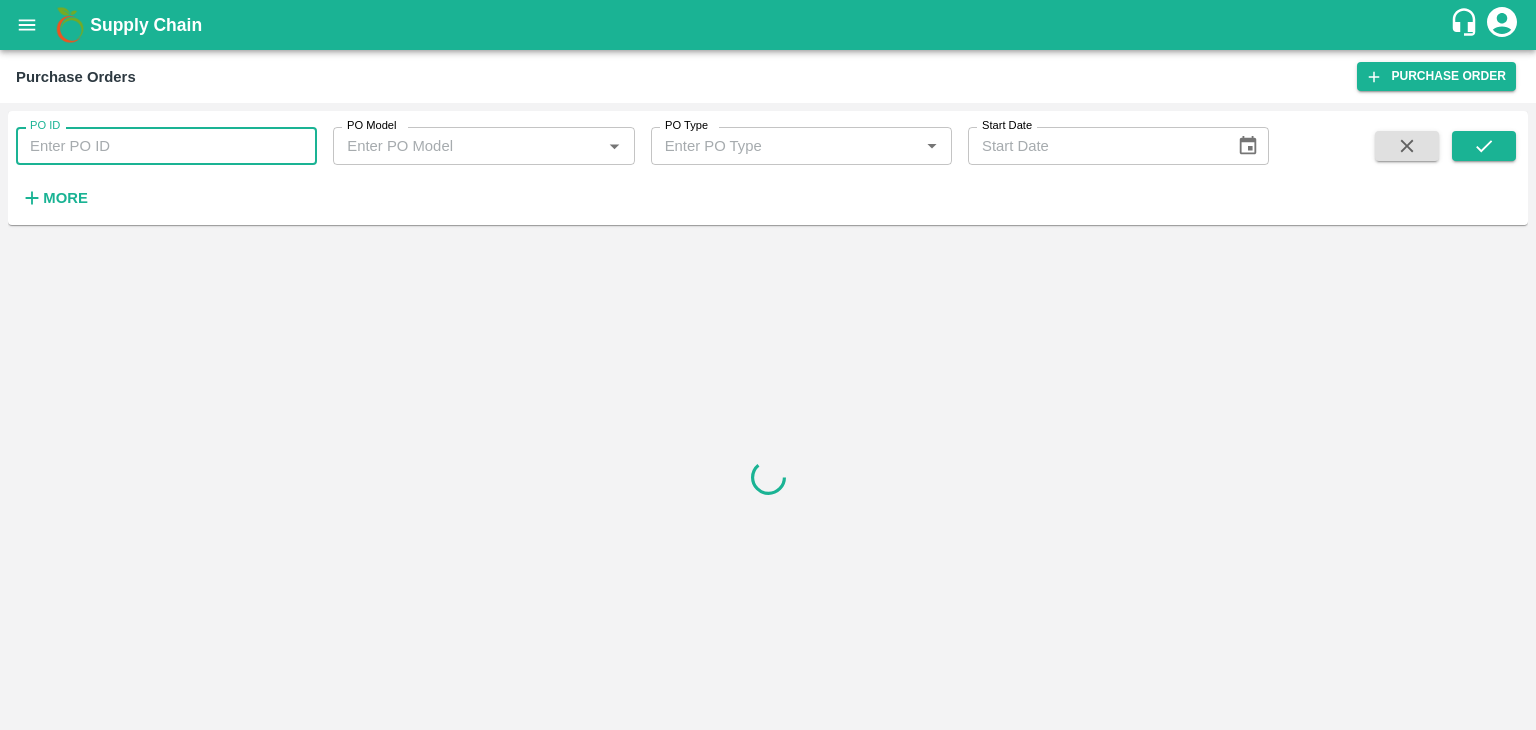 click on "PO ID" at bounding box center (166, 146) 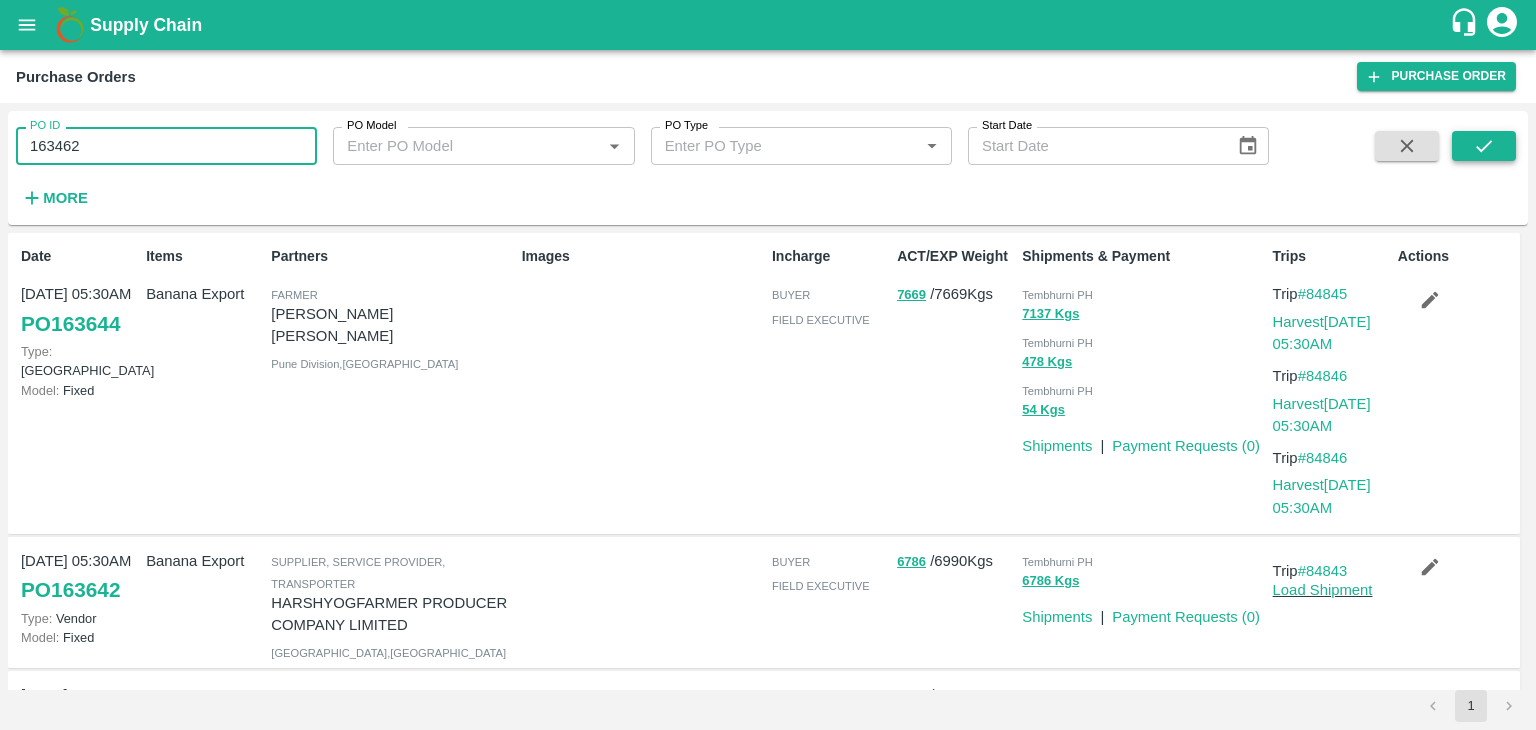 type on "163462" 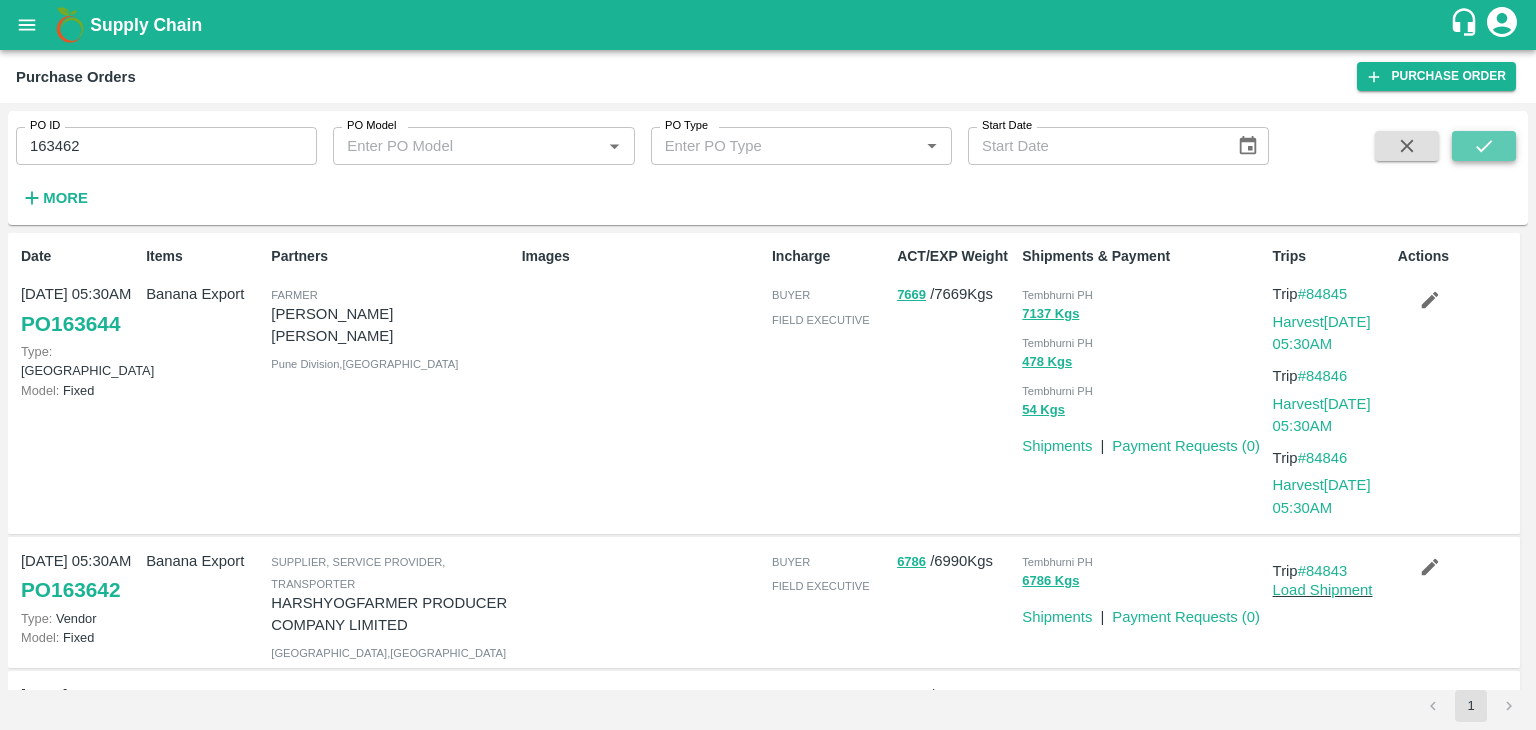 click at bounding box center (1484, 146) 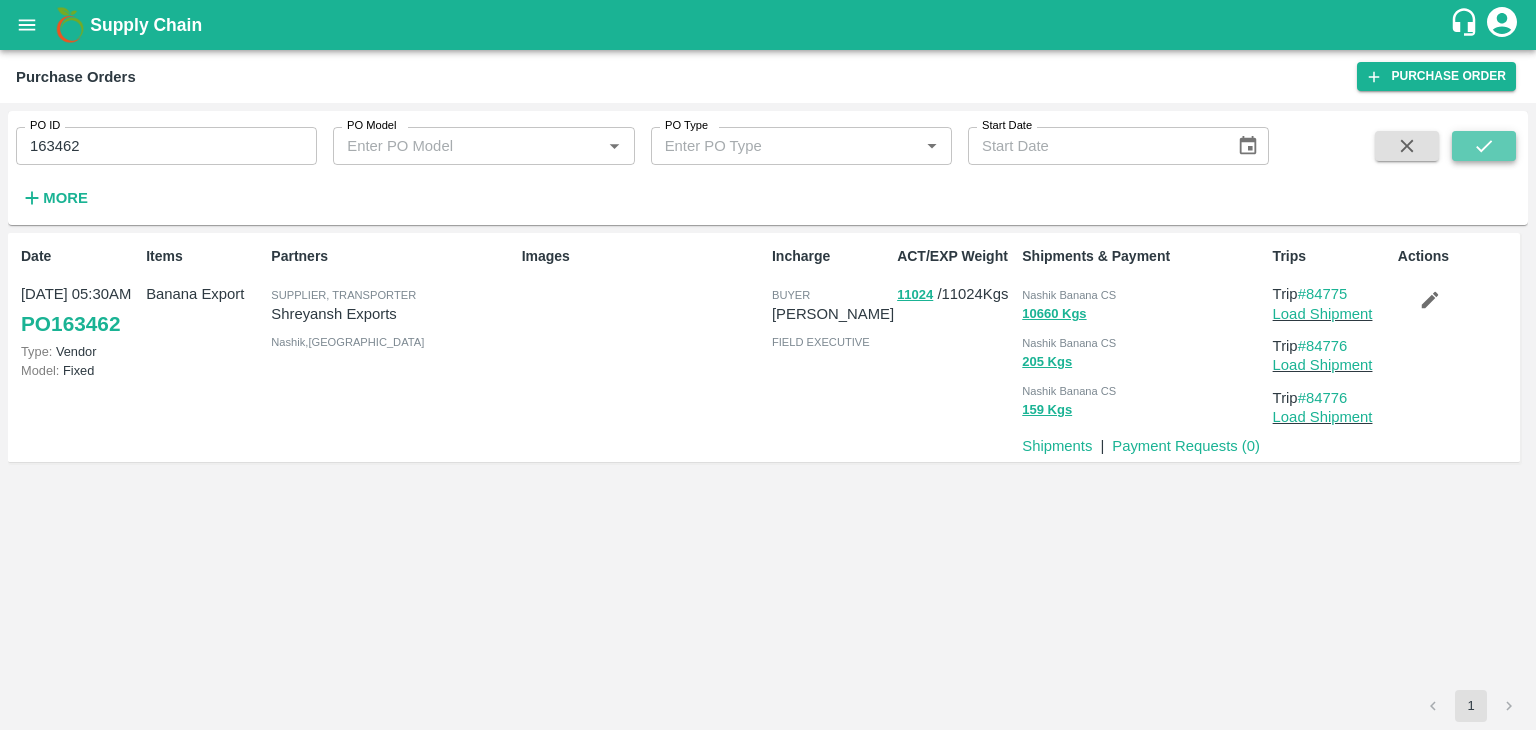 click 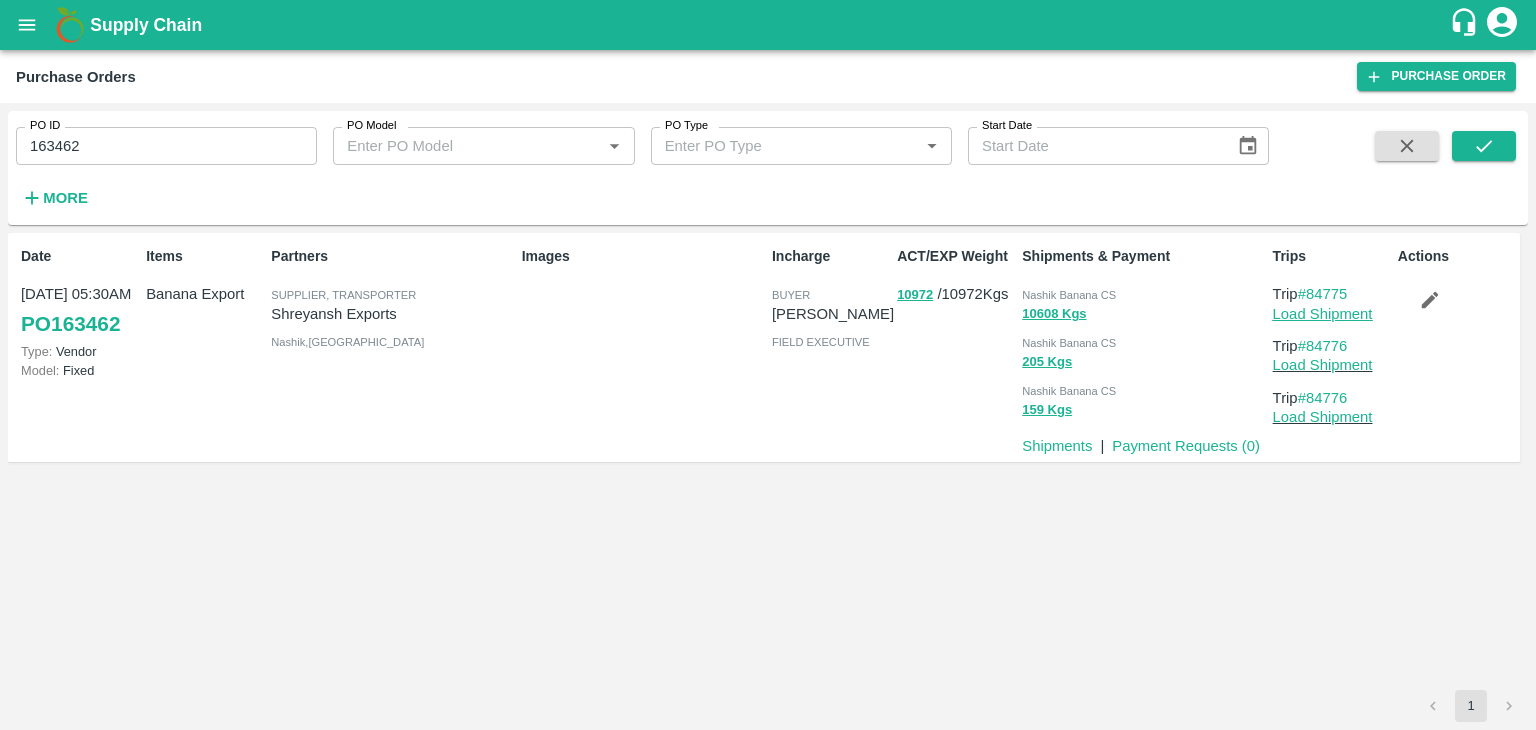 click on "Load Shipment" at bounding box center [1323, 314] 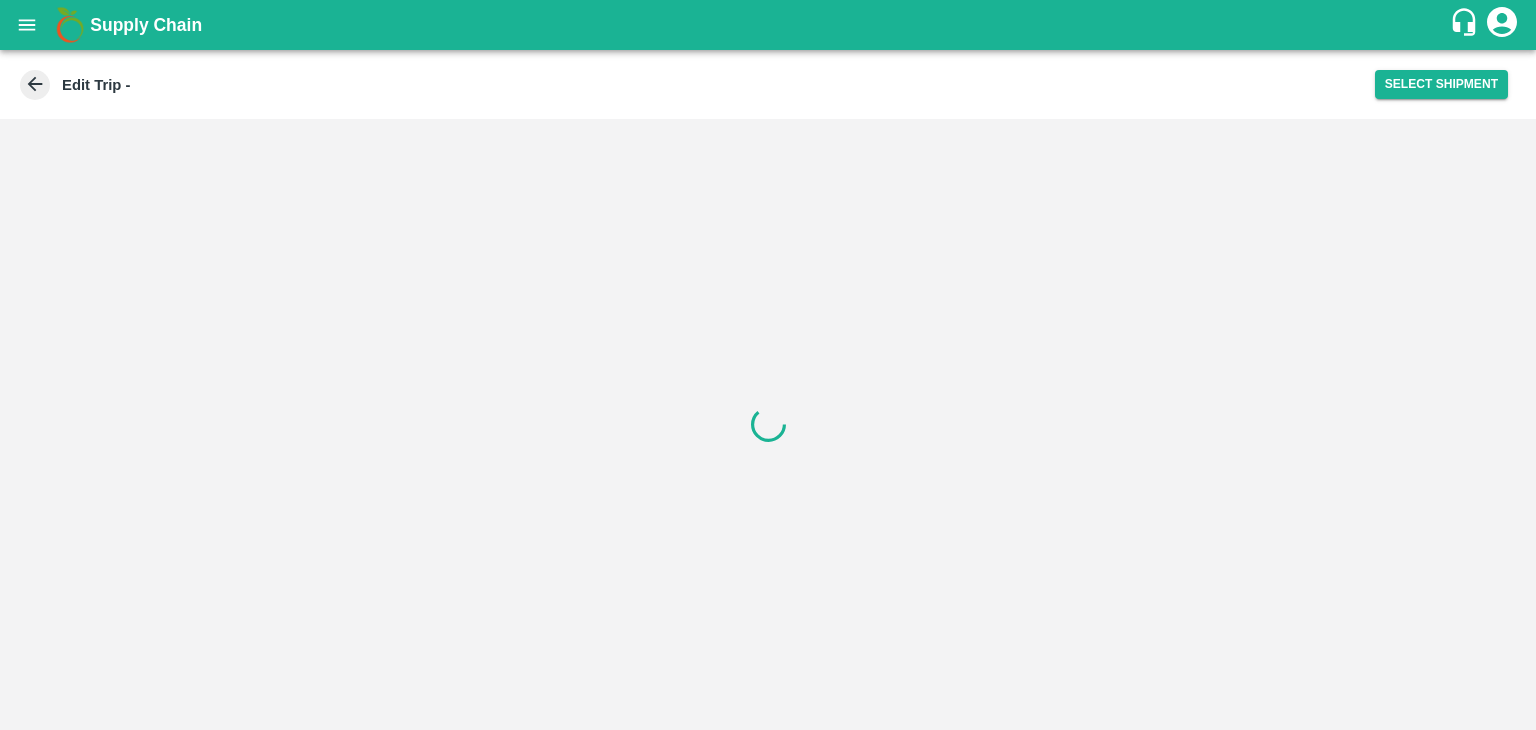 scroll, scrollTop: 0, scrollLeft: 0, axis: both 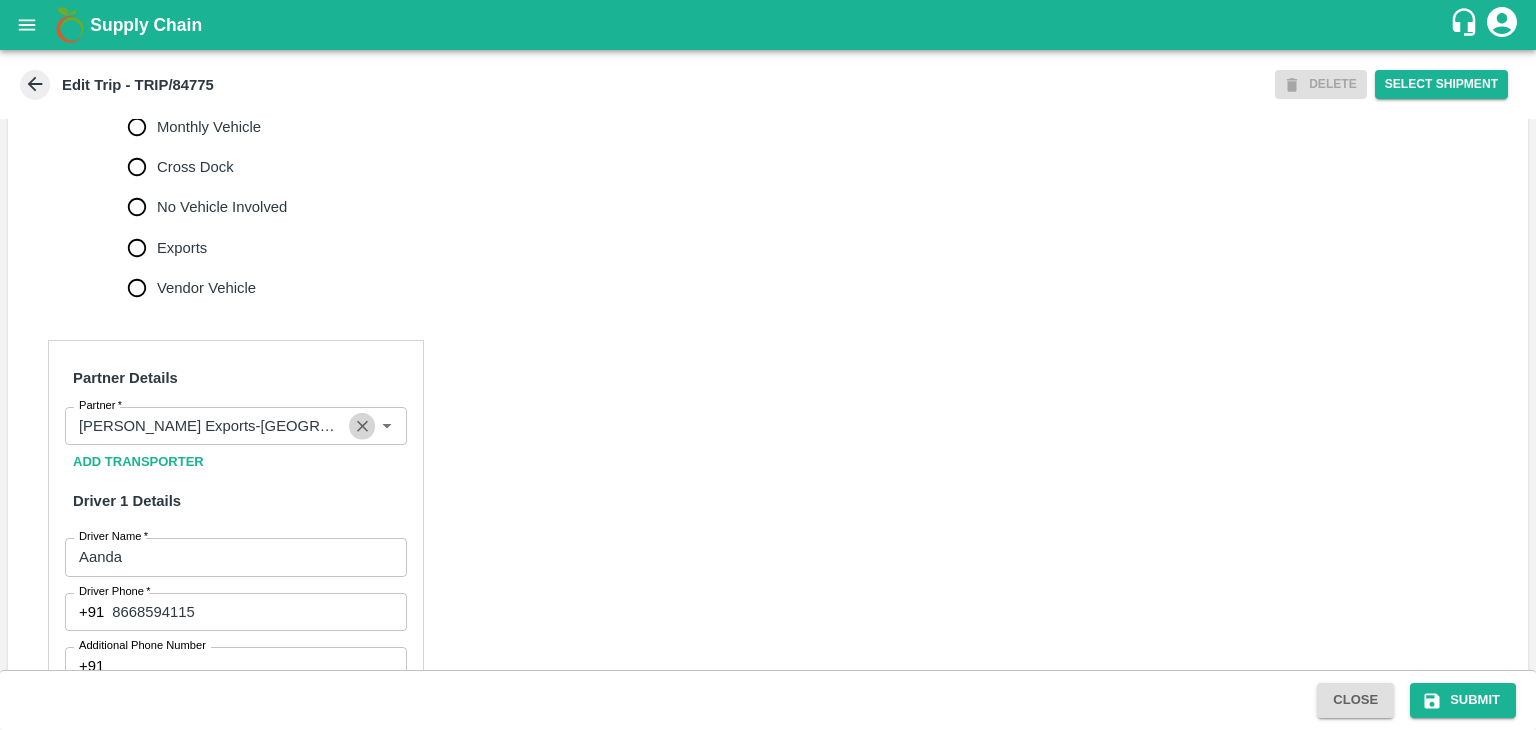 click at bounding box center (362, 426) 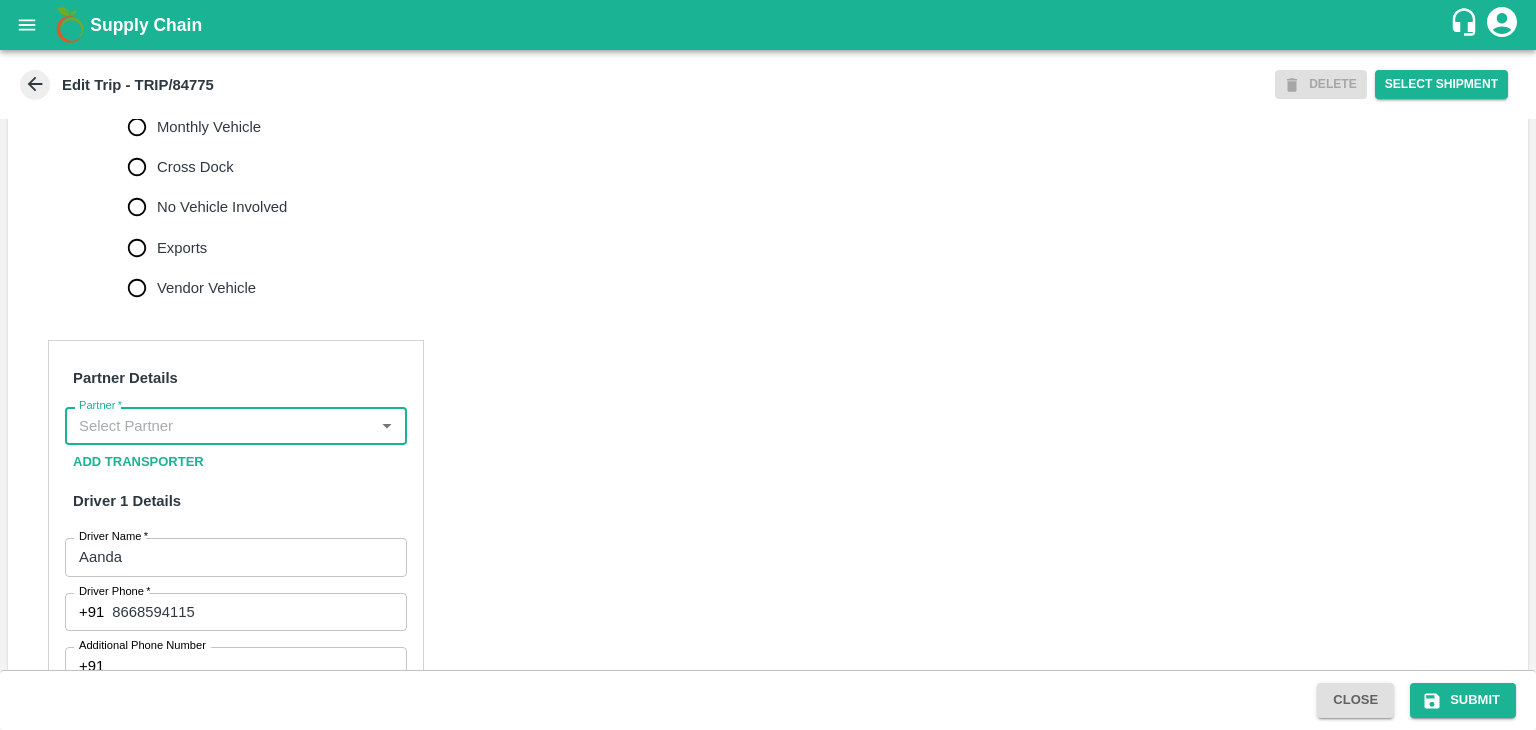 scroll, scrollTop: 0, scrollLeft: 0, axis: both 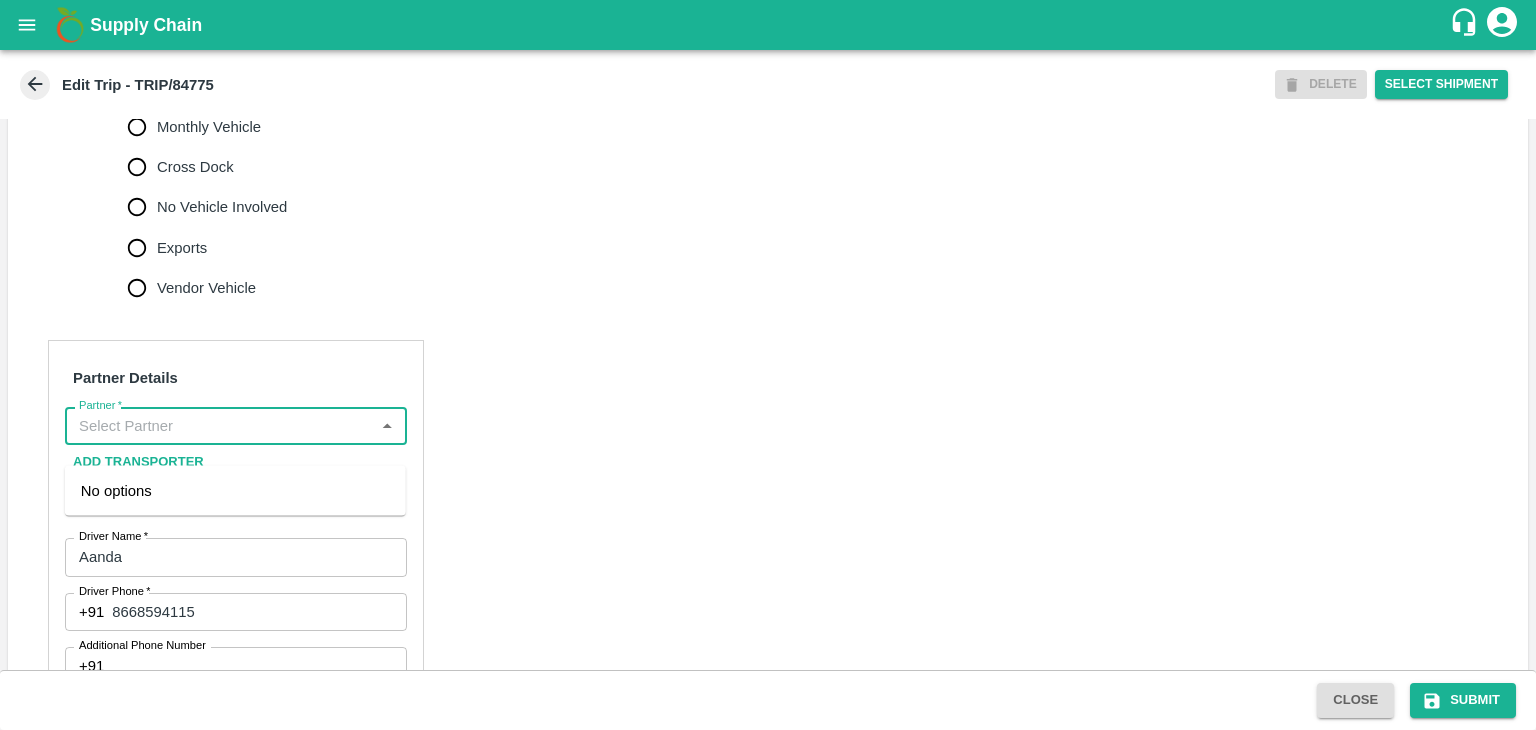 click on "Partner   *" at bounding box center [219, 426] 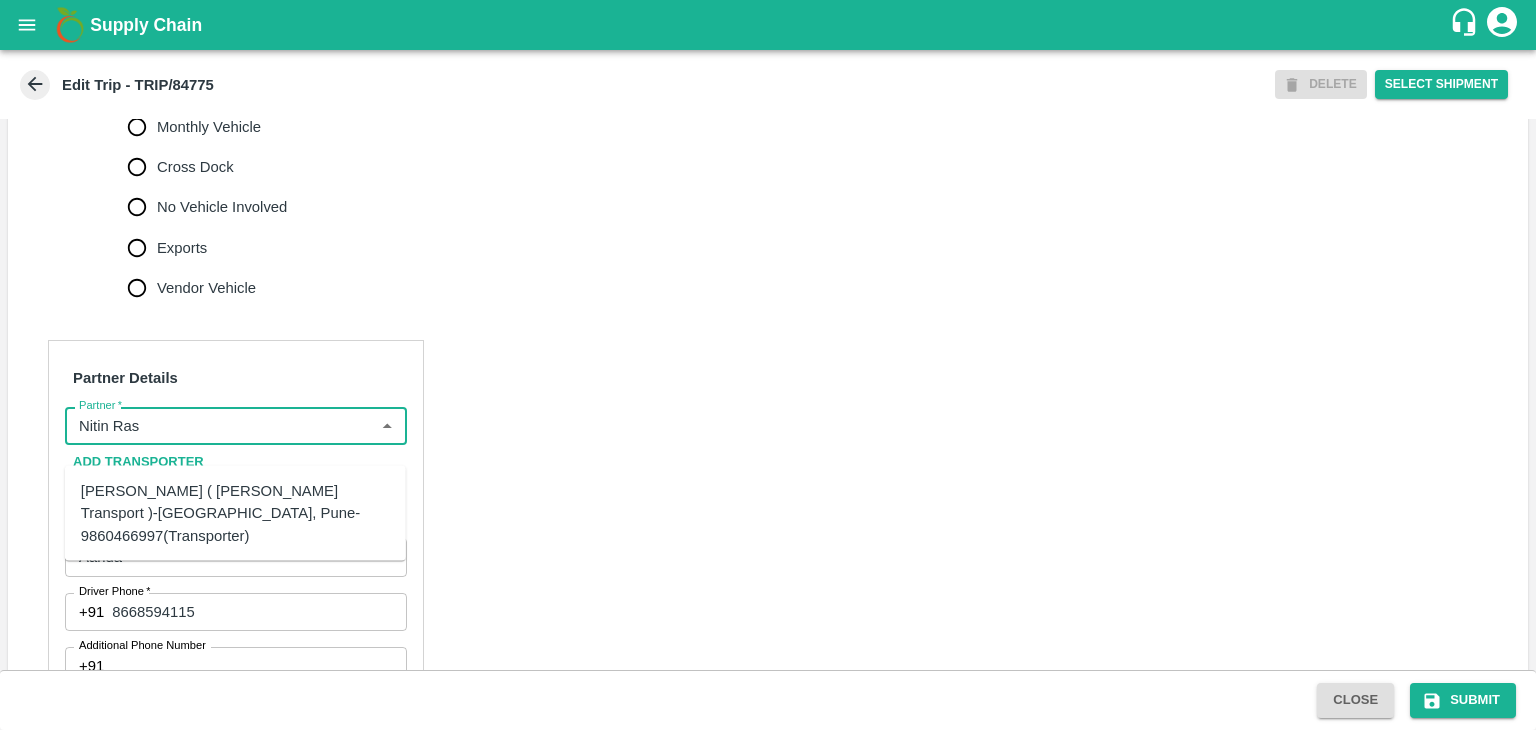 click on "Nitin Rasal ( Bhairavnath Transport )-Deulgaon, Pune-9860466997(Transporter)" at bounding box center [235, 513] 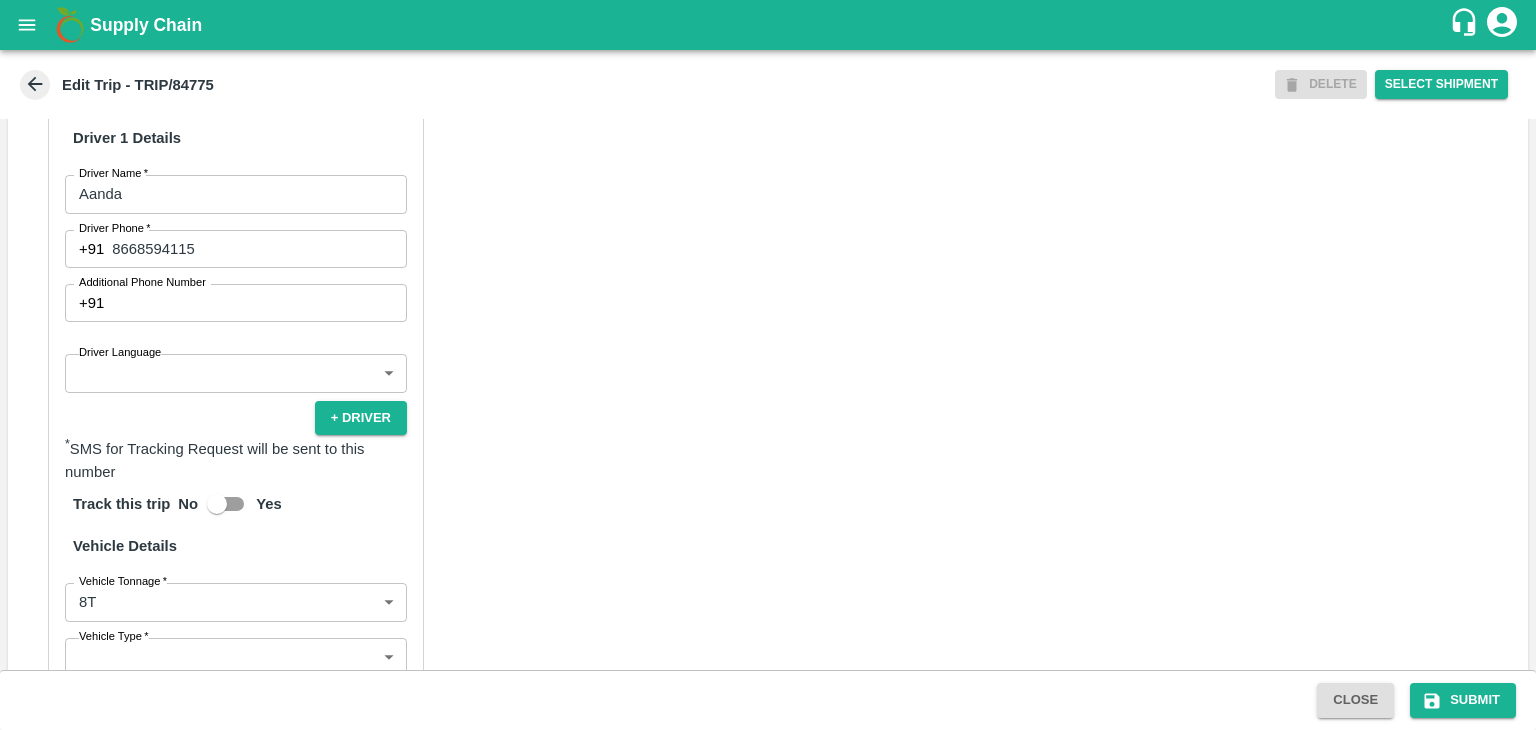 scroll, scrollTop: 1135, scrollLeft: 0, axis: vertical 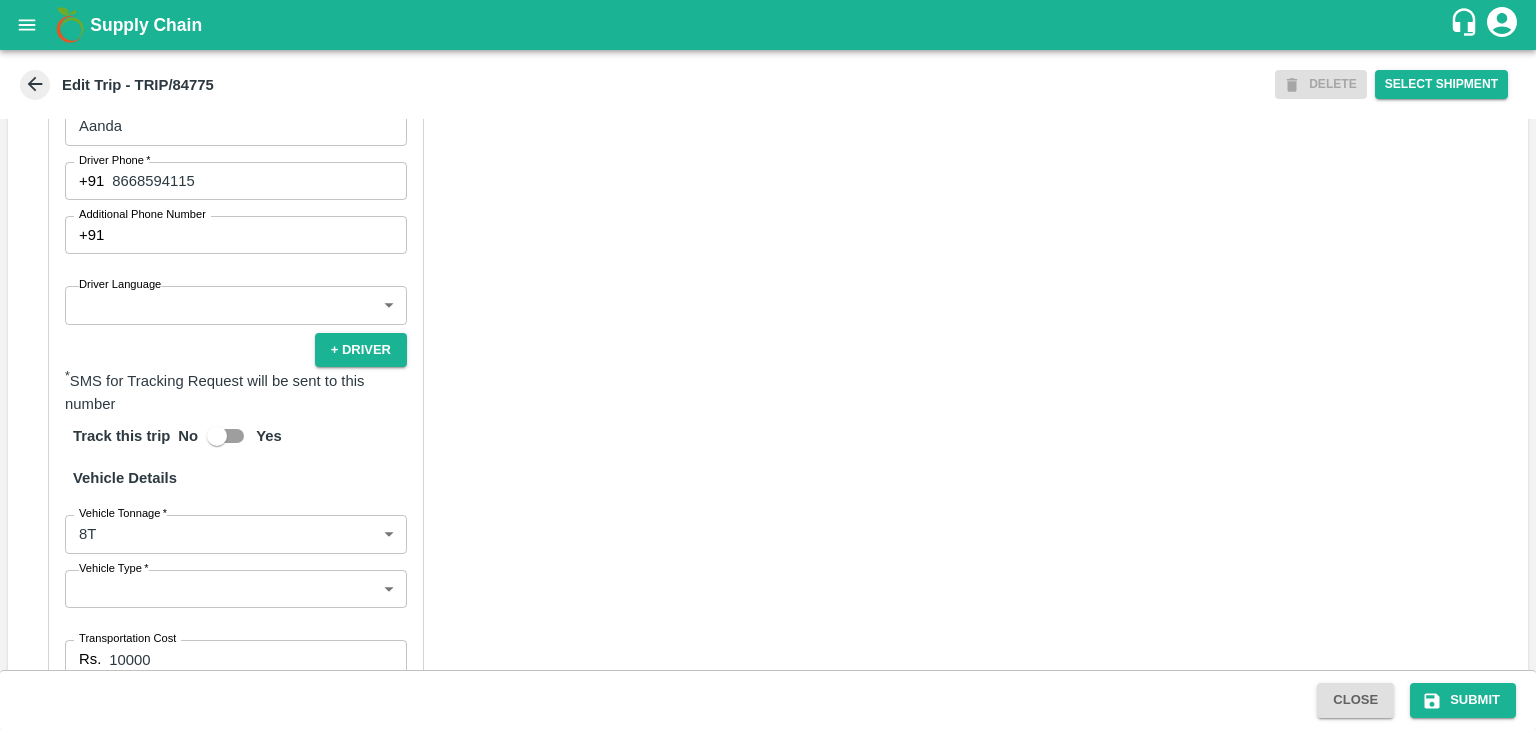 type on "Nitin Rasal ( Bhairavnath Transport )-Deulgaon, Pune-9860466997(Transporter)" 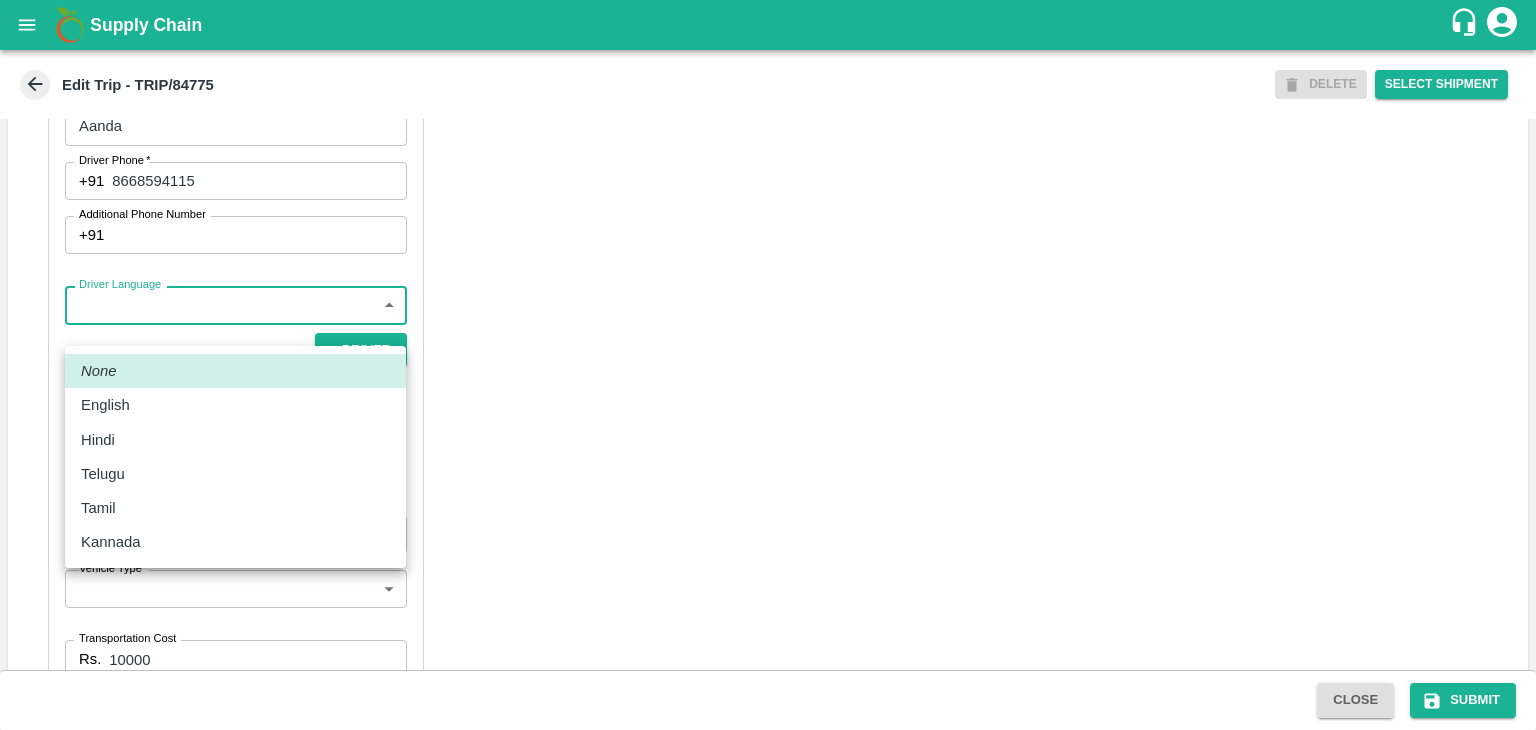 click on "Supply Chain Edit Trip - TRIP/84775 DELETE Select Shipment Trip Details Trip Type Fruit Movement 1 Trip Type Trip Pickup Order SHIP/NASH/345734 PO/V/SHREYA/163462 Address: Nashik, Nashik, Nashik, Maharashtra, India Trip Delivery Order SHIP/NASH/345734 Nashik Banana CS Address:  Nashik Banana CS, Gat No. 314/2/1, A/p- Mohadi, Tal- Dindori, Dist- Nashik 422207, Maharashtra, India., India Trip Category  Full Load Part Load Monthly Vehicle Cross Dock No Vehicle Involved Exports Vendor Vehicle Partner Details Partner   * Partner Add   Transporter Driver 1 Details Driver Name   * Aanda Driver Name Driver Phone   * +91 8668594115 Driver Phone Additional Phone Number +91 Additional Phone Number Driver Language ​ Driver Language + Driver * SMS for Tracking Request will be sent to this number Track this trip No Yes Vehicle Details Vehicle Tonnage   * 8T 8000 Vehicle Tonnage Vehicle Type   * ​ Vehicle Type Transportation Cost Rs. 10000 Transportation Cost Total cost to be paid inclusive of GST MH18BH9543" at bounding box center (768, 365) 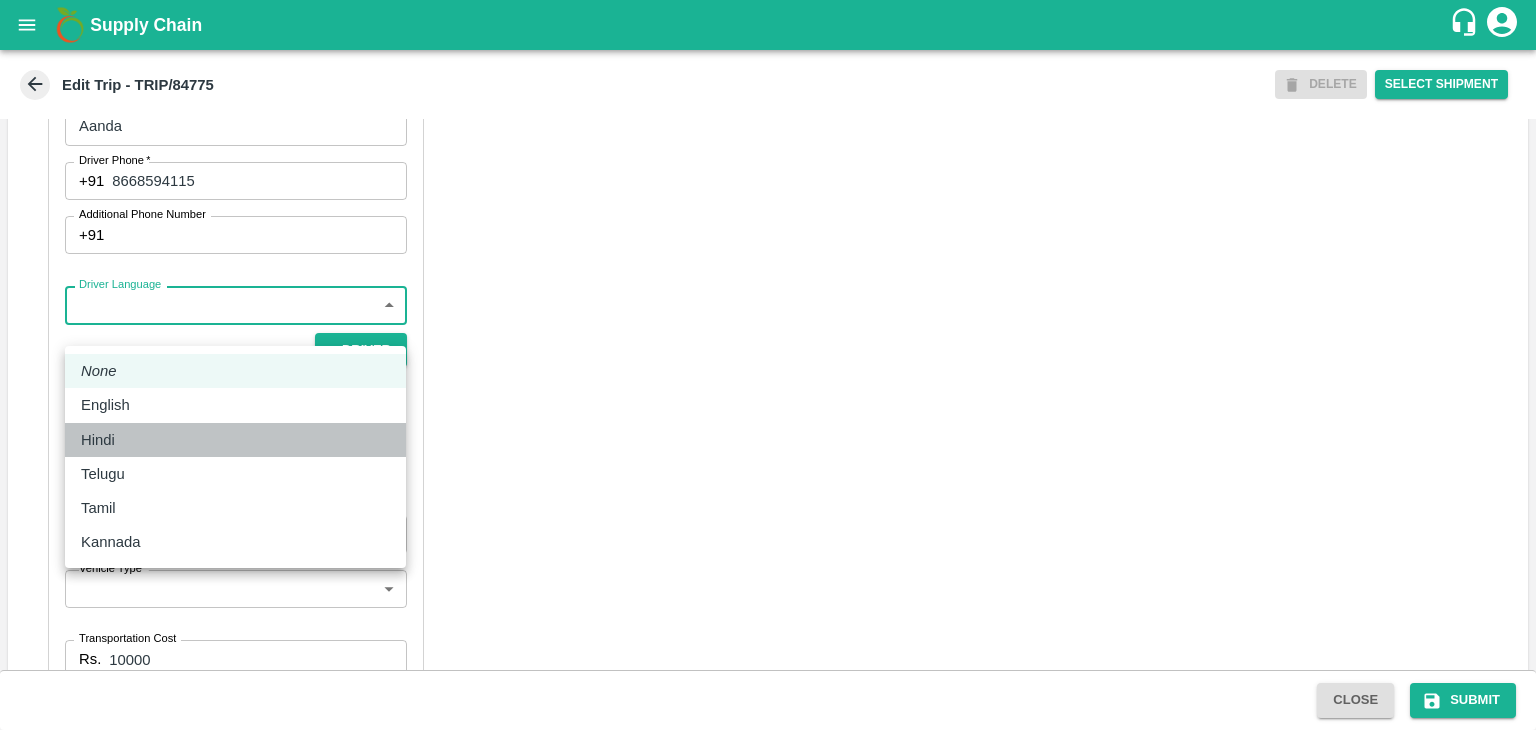 click on "Hindi" at bounding box center (235, 440) 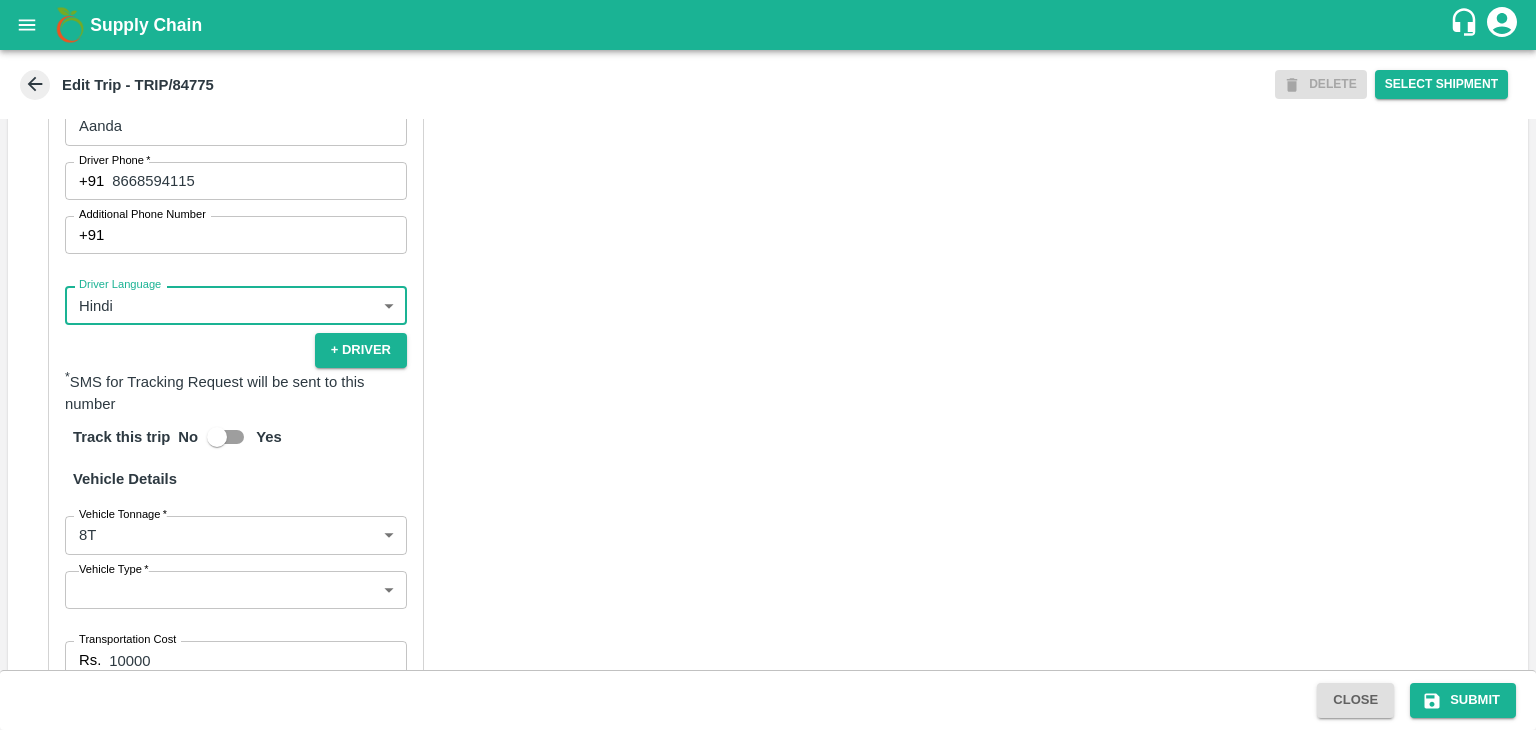 scroll, scrollTop: 1378, scrollLeft: 0, axis: vertical 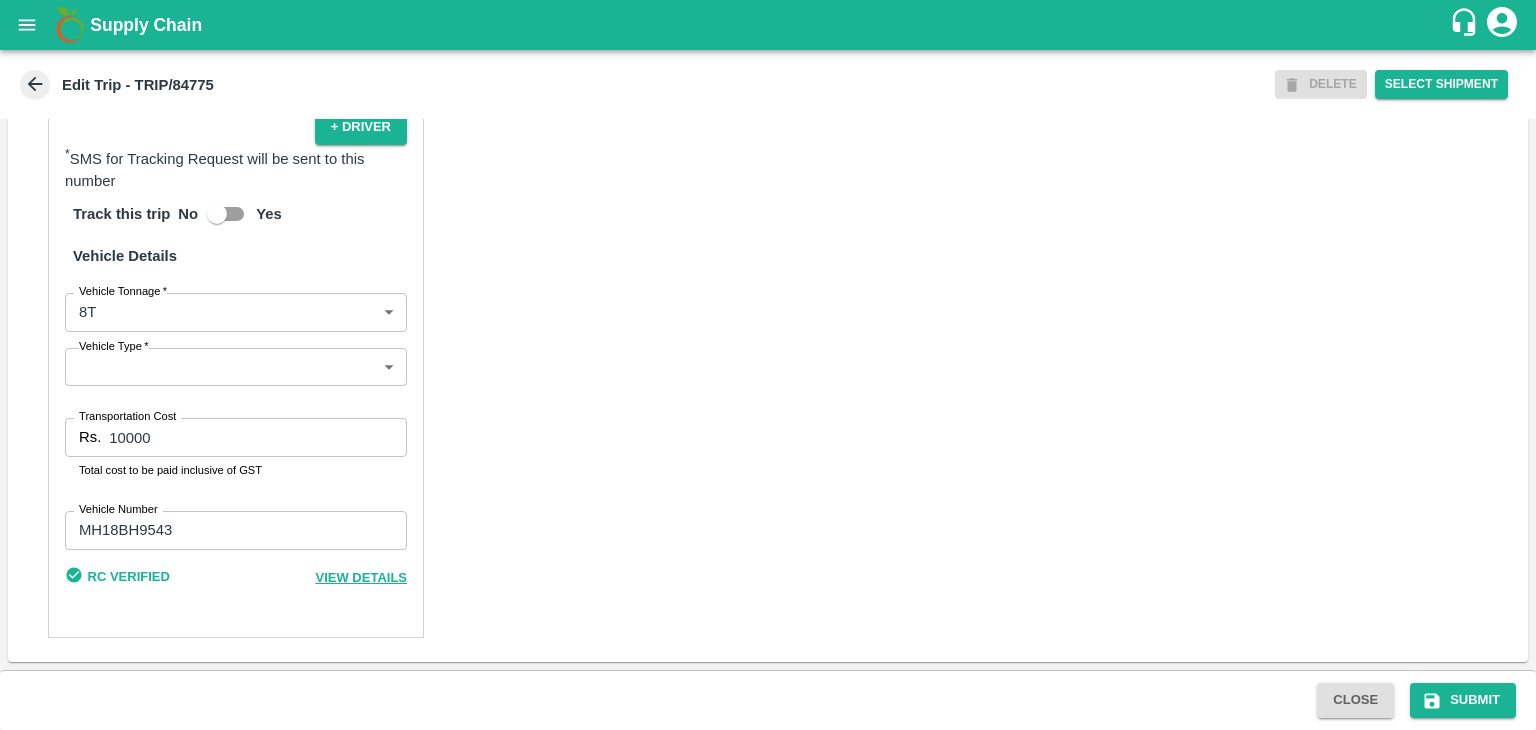 click on "Supply Chain Edit Trip - TRIP/84775 DELETE Select Shipment Trip Details Trip Type Fruit Movement 1 Trip Type Trip Pickup Order SHIP/NASH/345734 PO/V/SHREYA/163462 Address: Nashik, Nashik, Nashik, Maharashtra, India Trip Delivery Order SHIP/NASH/345734 Nashik Banana CS Address:  Nashik Banana CS, Gat No. 314/2/1, A/p- Mohadi, Tal- Dindori, Dist- Nashik 422207, Maharashtra, India., India Trip Category  Full Load Part Load Monthly Vehicle Cross Dock No Vehicle Involved Exports Vendor Vehicle Partner Details Partner   * Partner Add   Transporter Driver 1 Details Driver Name   * Aanda Driver Name Driver Phone   * +91 8668594115 Driver Phone Additional Phone Number +91 Additional Phone Number Driver Language Hindi hi Driver Language + Driver * SMS for Tracking Request will be sent to this number Track this trip No Yes Vehicle Details Vehicle Tonnage   * 8T 8000 Vehicle Tonnage Vehicle Type   * ​ Vehicle Type Transportation Cost Rs. 10000 Transportation Cost Total cost to be paid inclusive of GST Close" at bounding box center [768, 365] 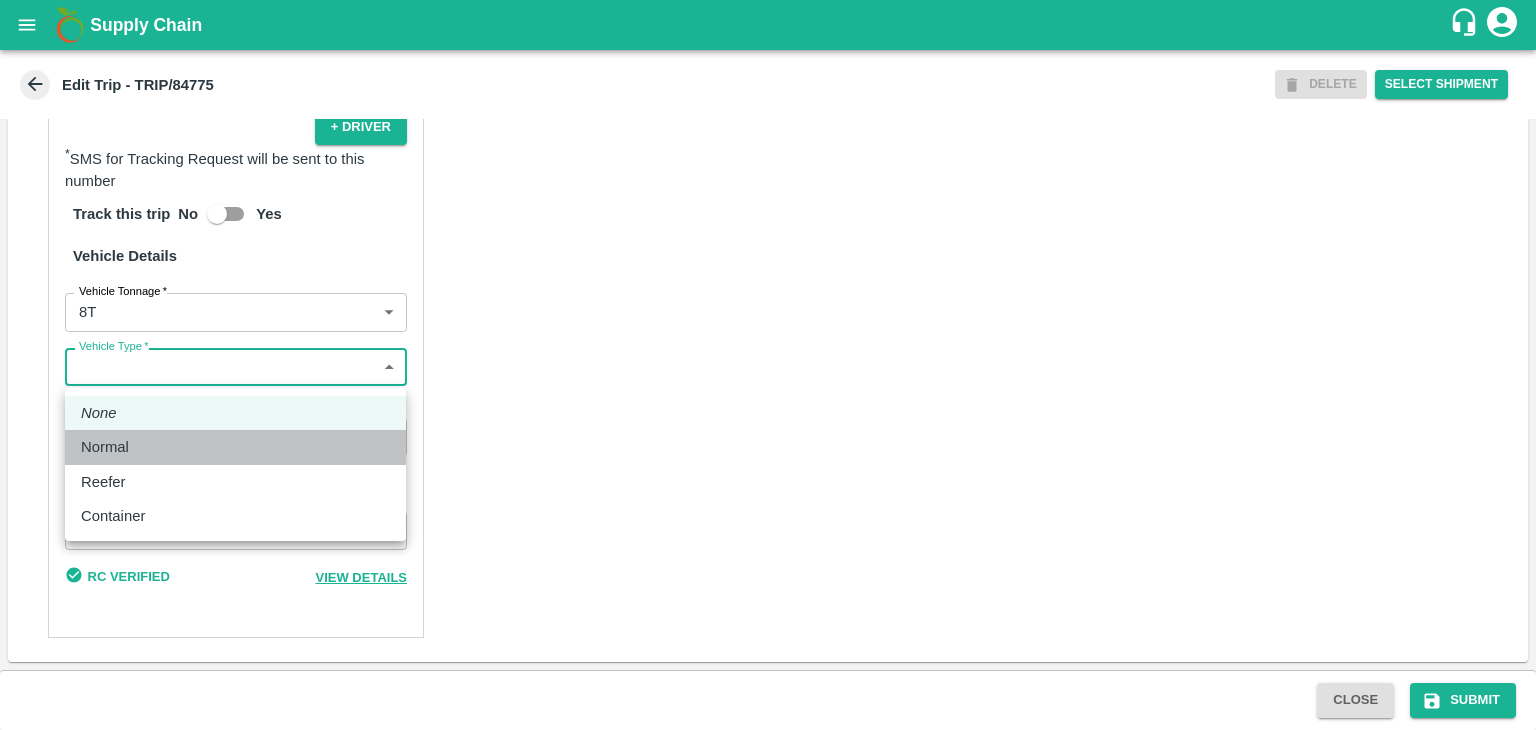 click on "Normal" at bounding box center [235, 447] 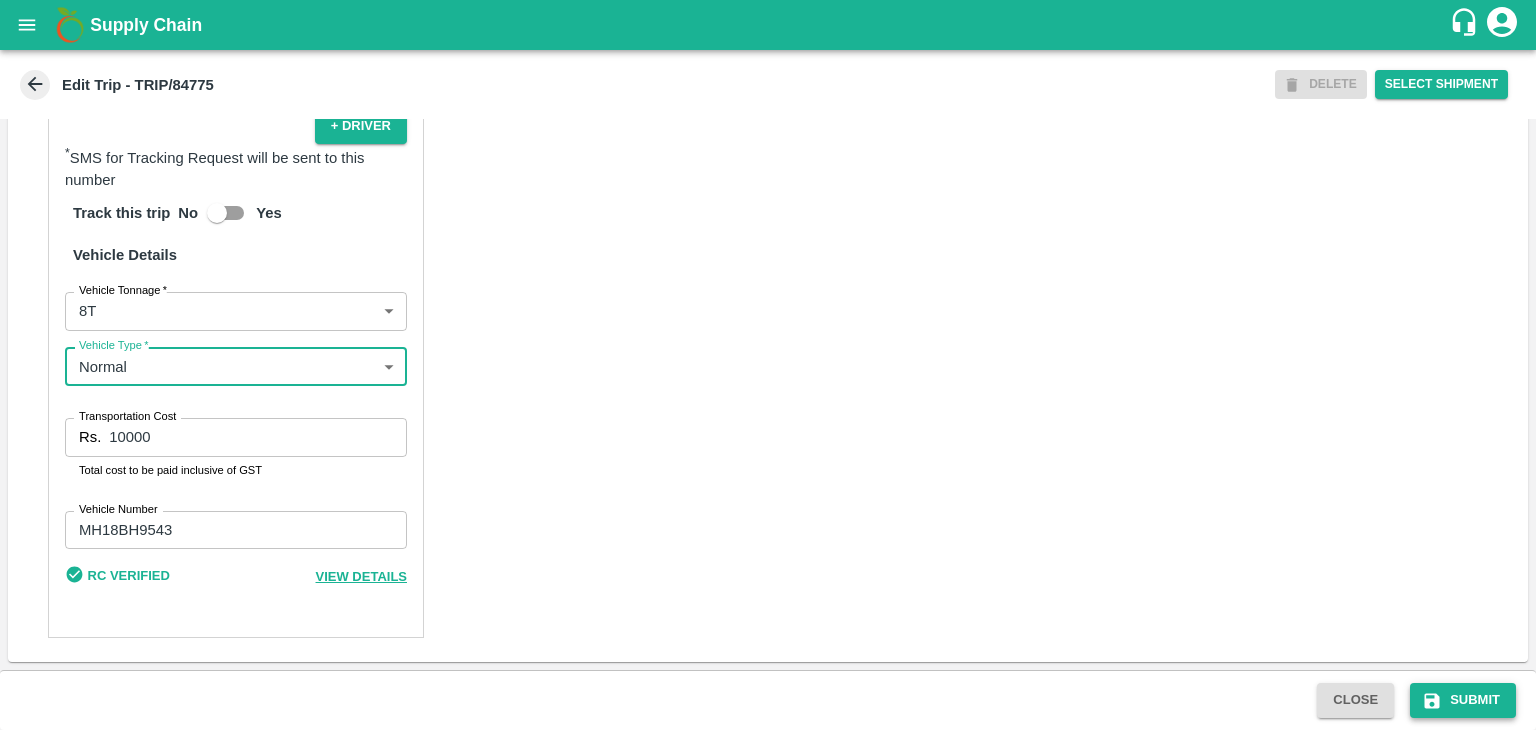 click 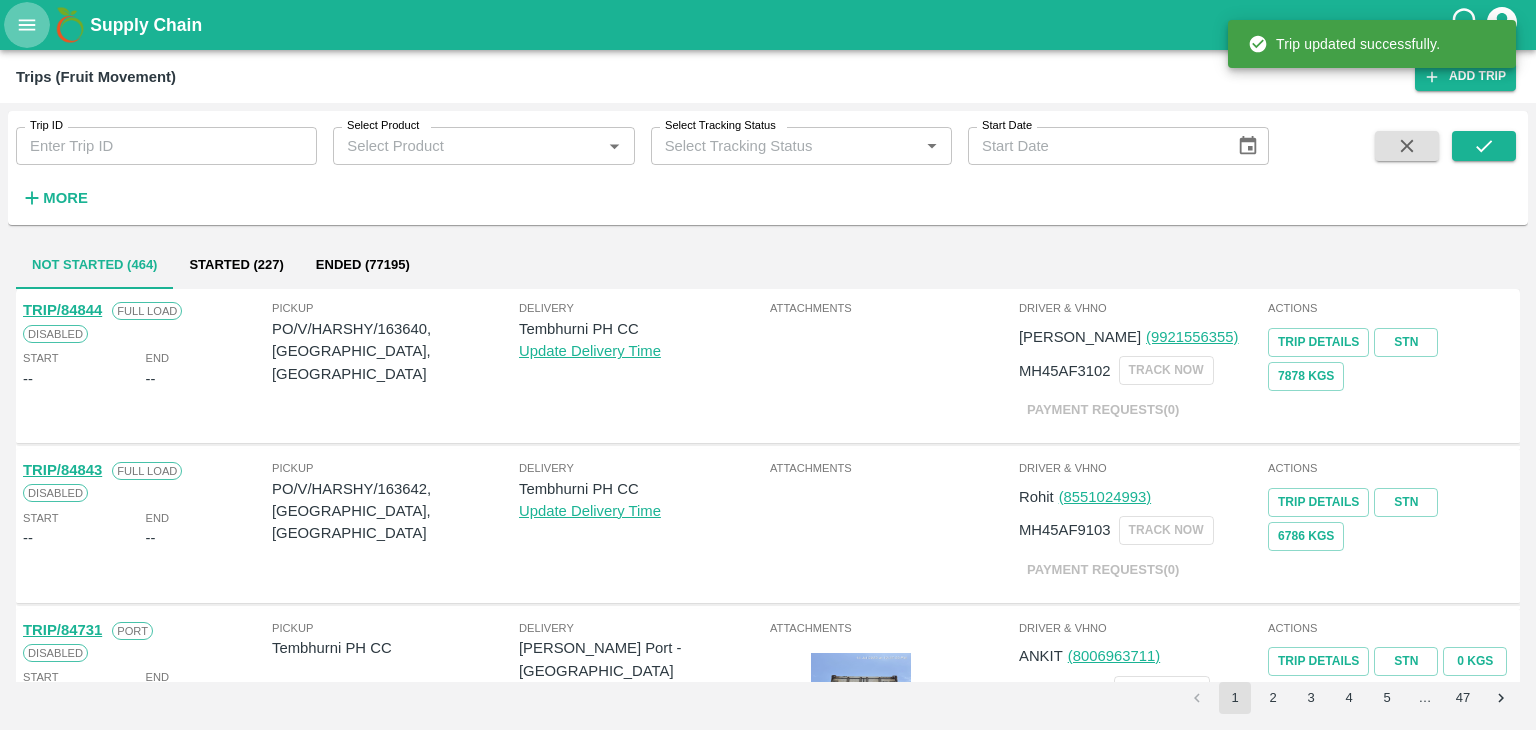 click at bounding box center (27, 25) 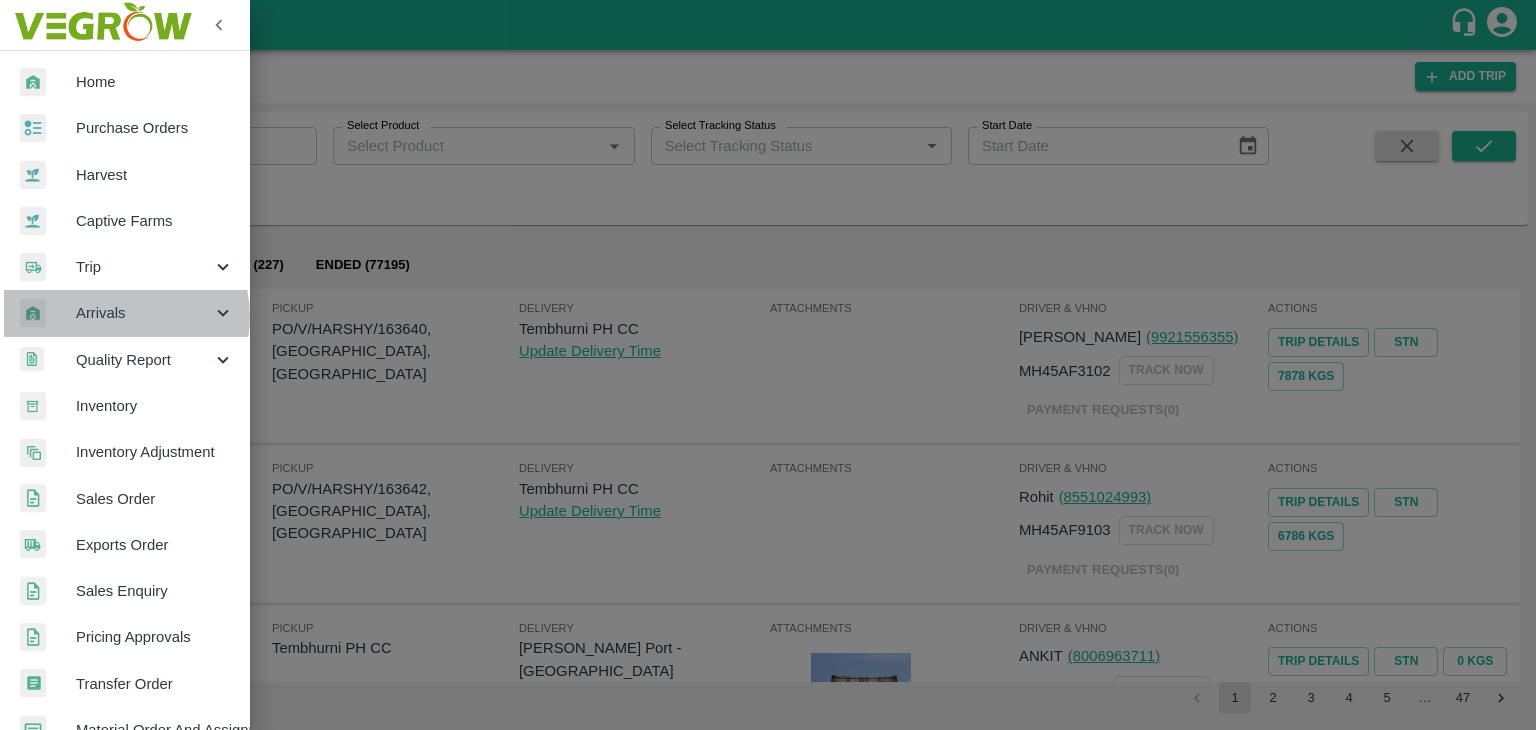 click on "Arrivals" at bounding box center (144, 313) 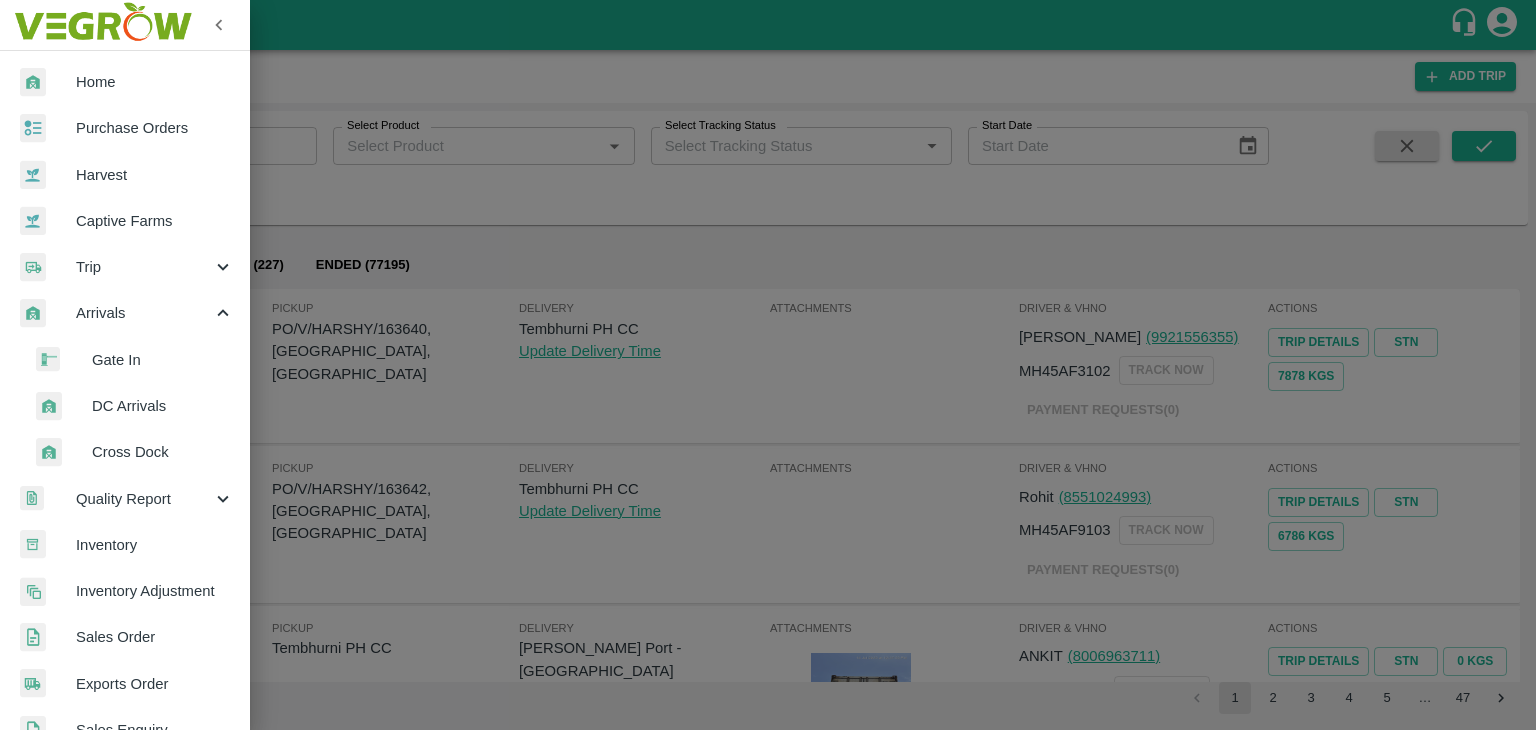 click on "DC Arrivals" at bounding box center (163, 406) 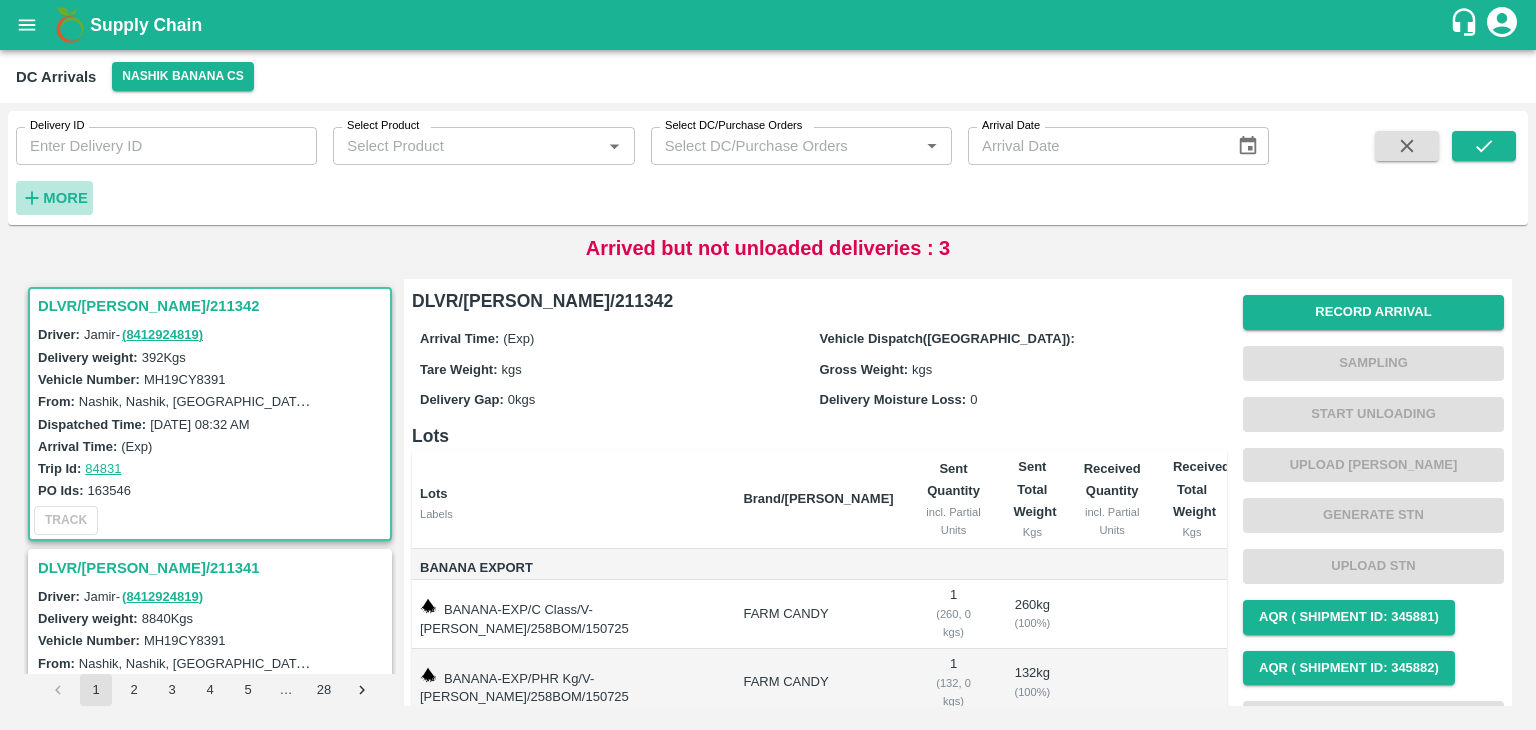 click on "More" at bounding box center [65, 198] 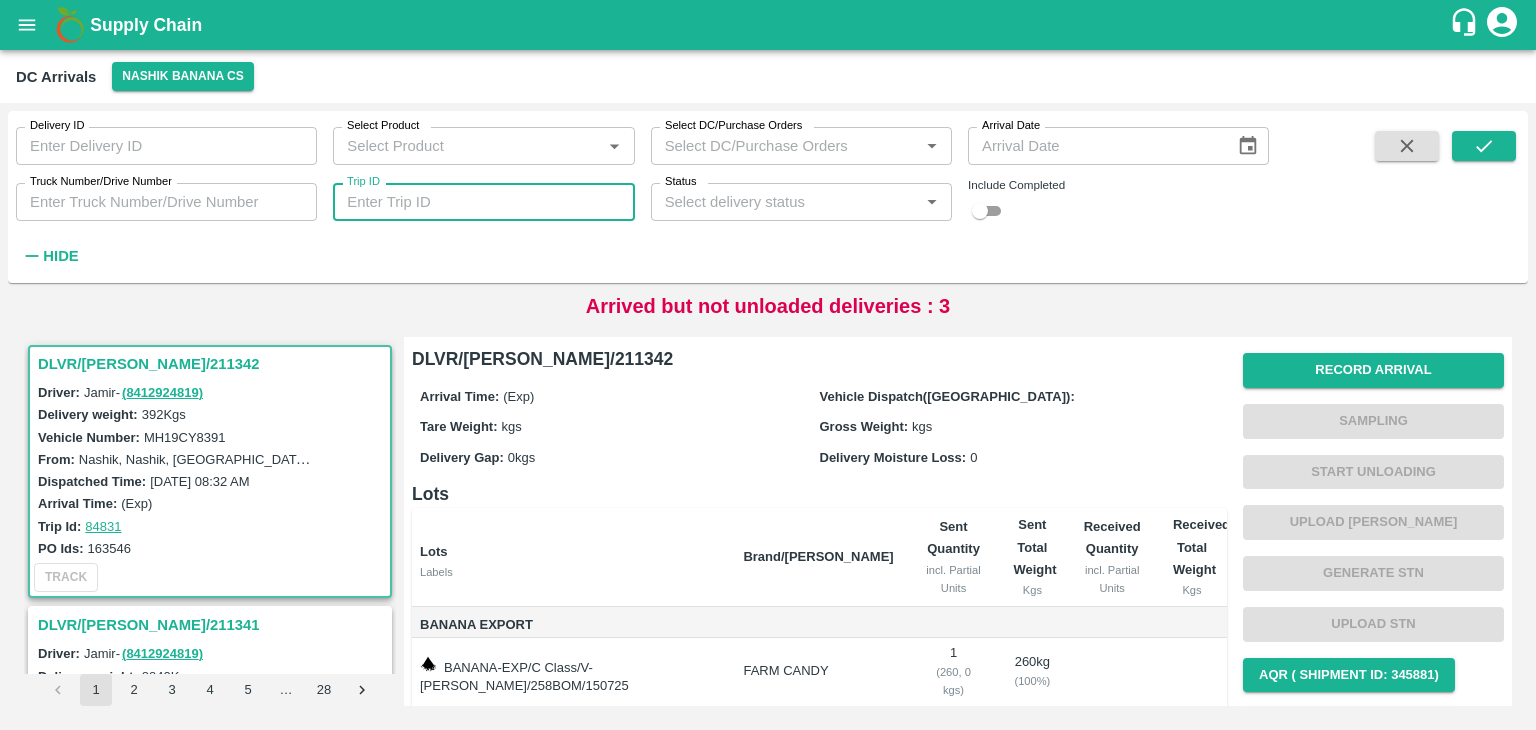 click on "Trip ID" at bounding box center (483, 202) 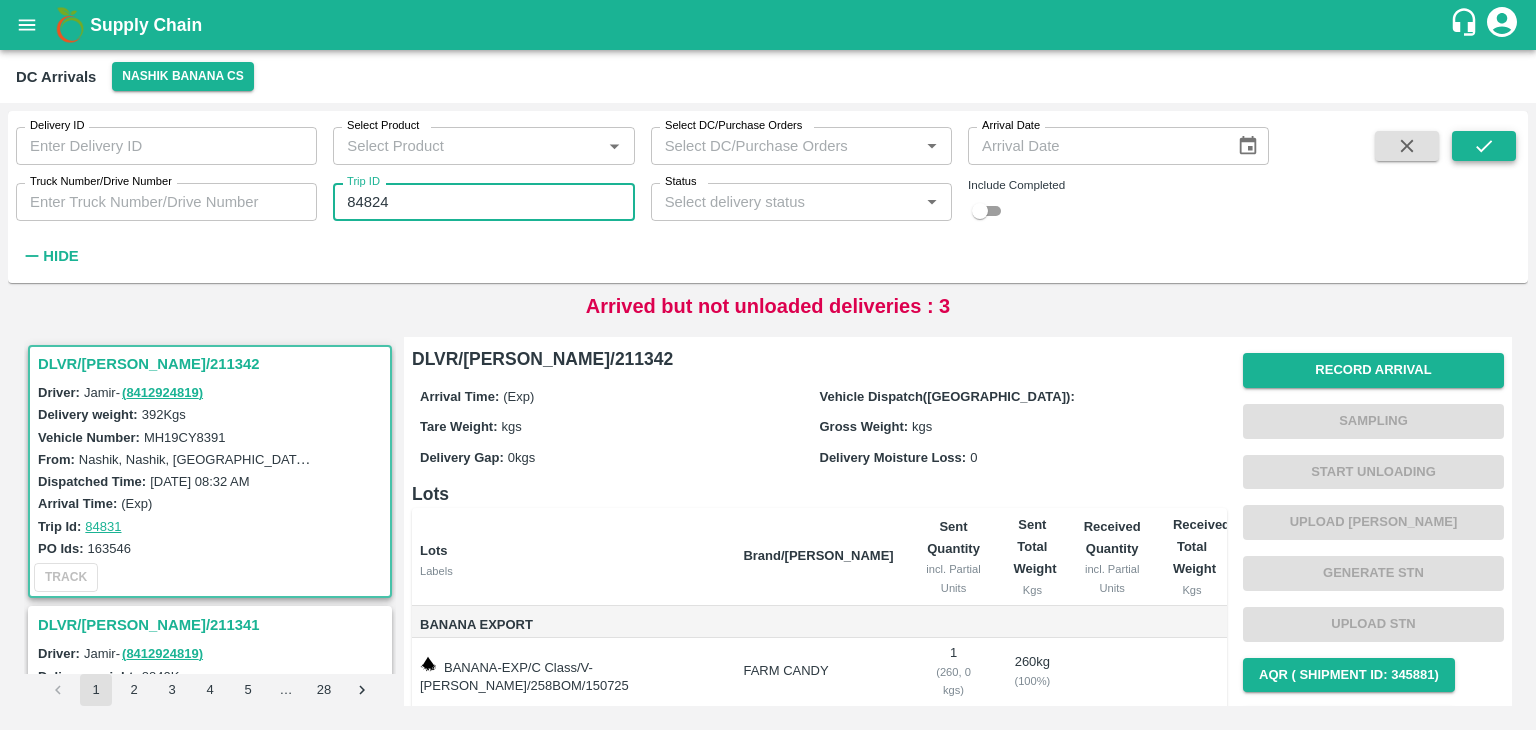 type on "84824" 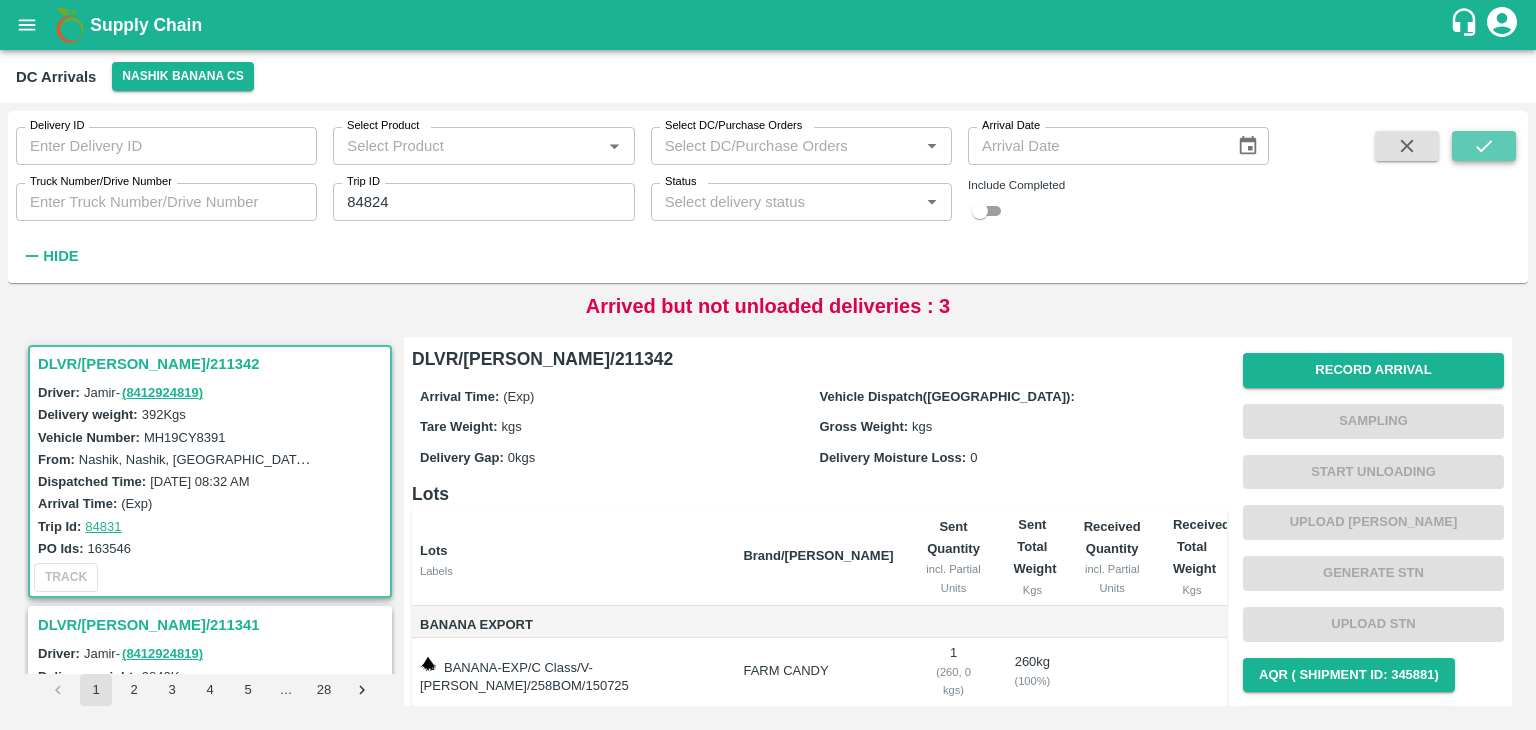 click 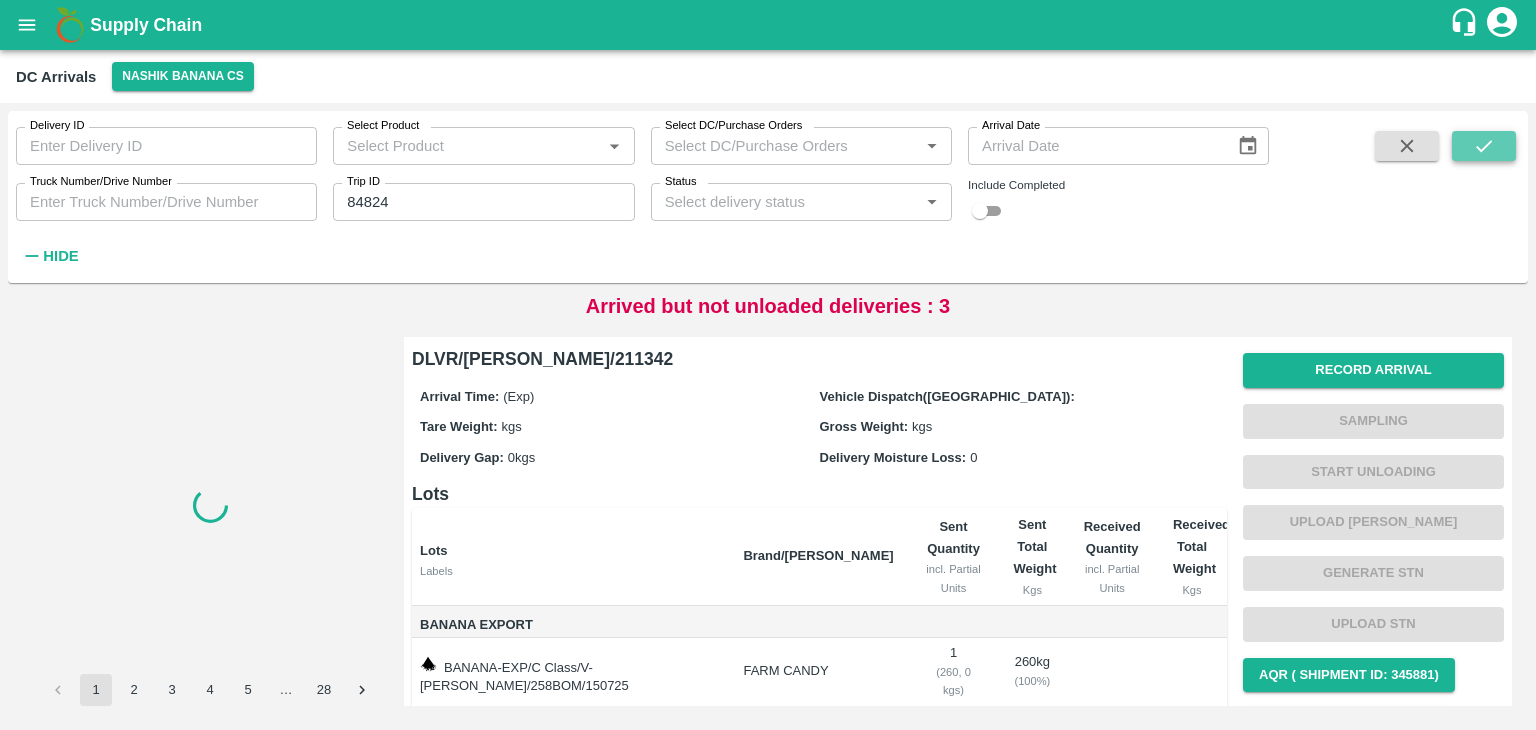 click 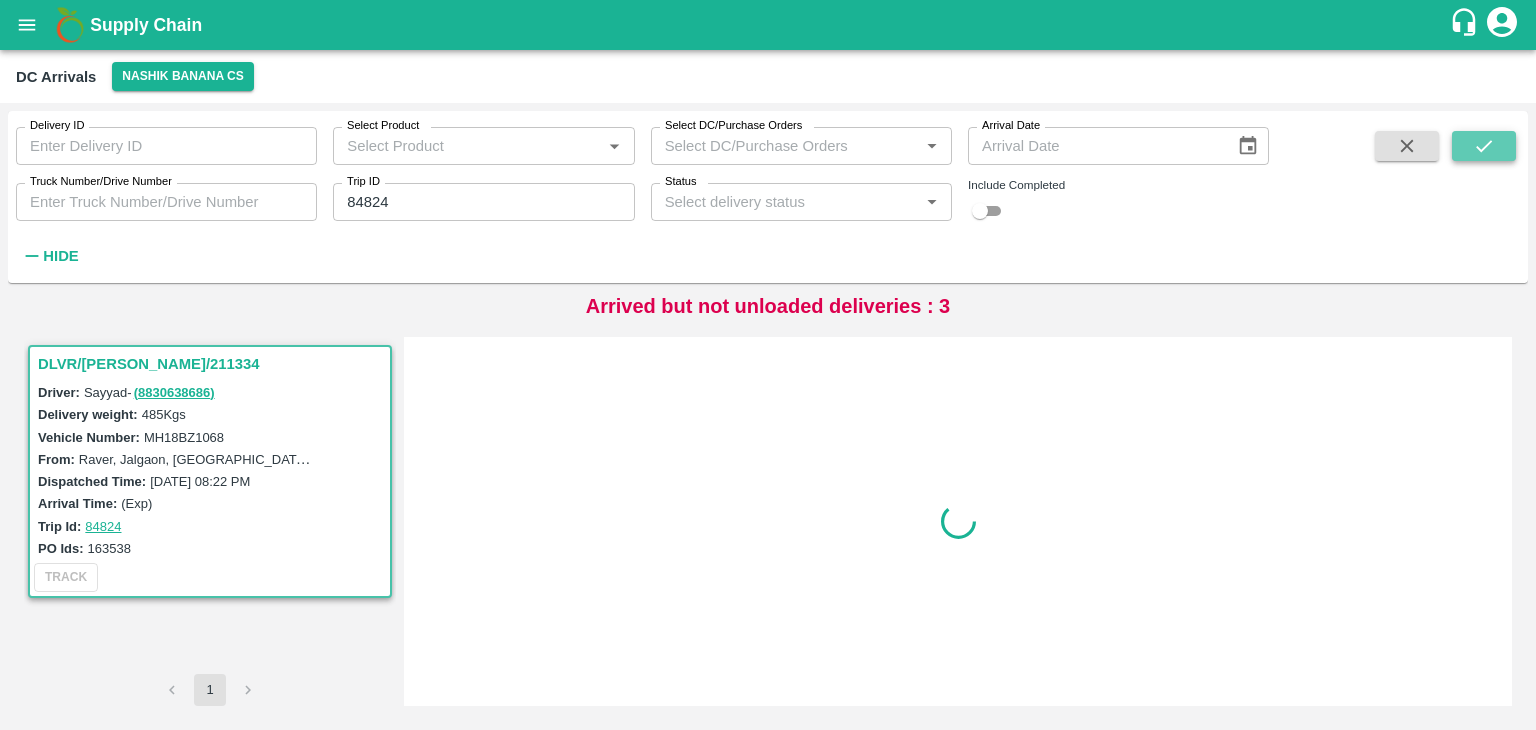 click 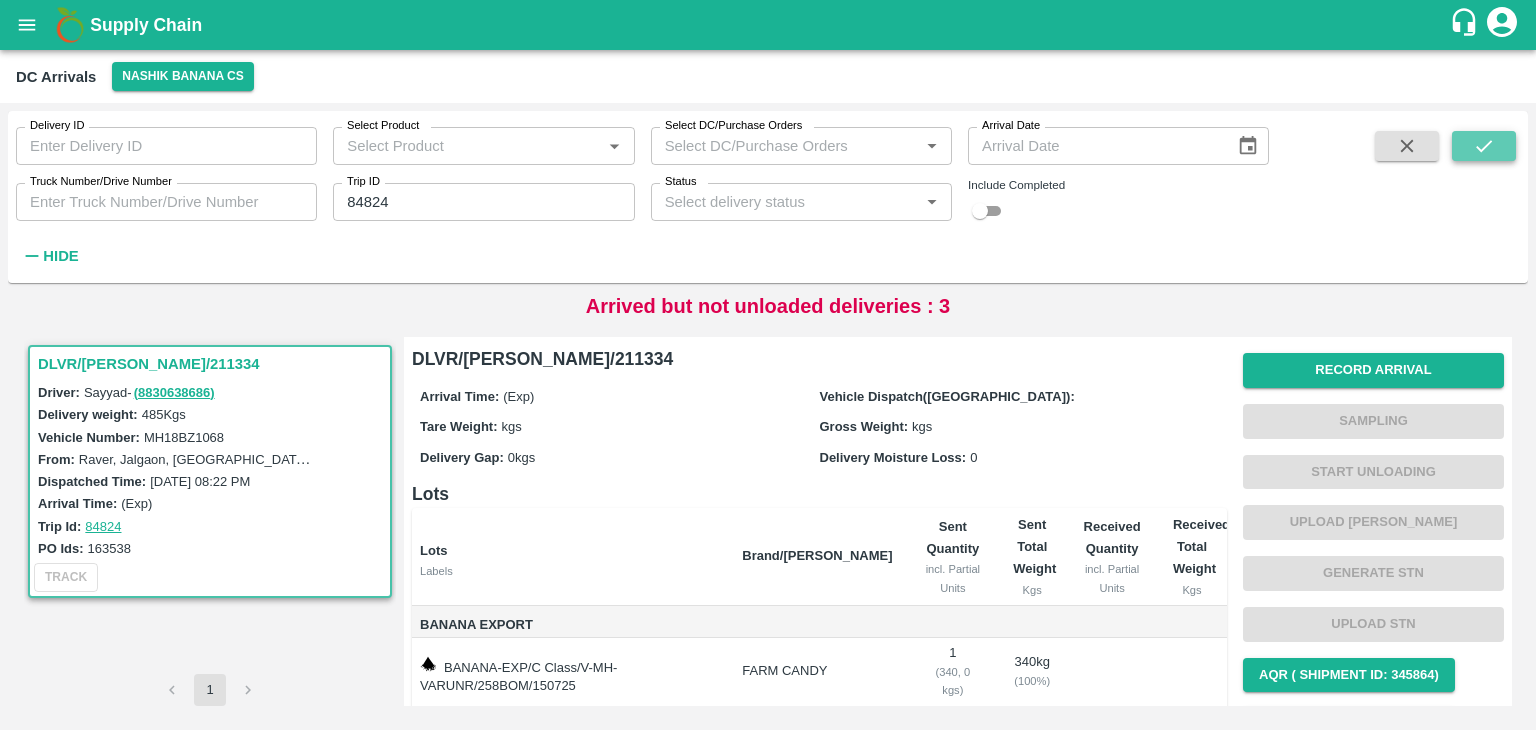 click 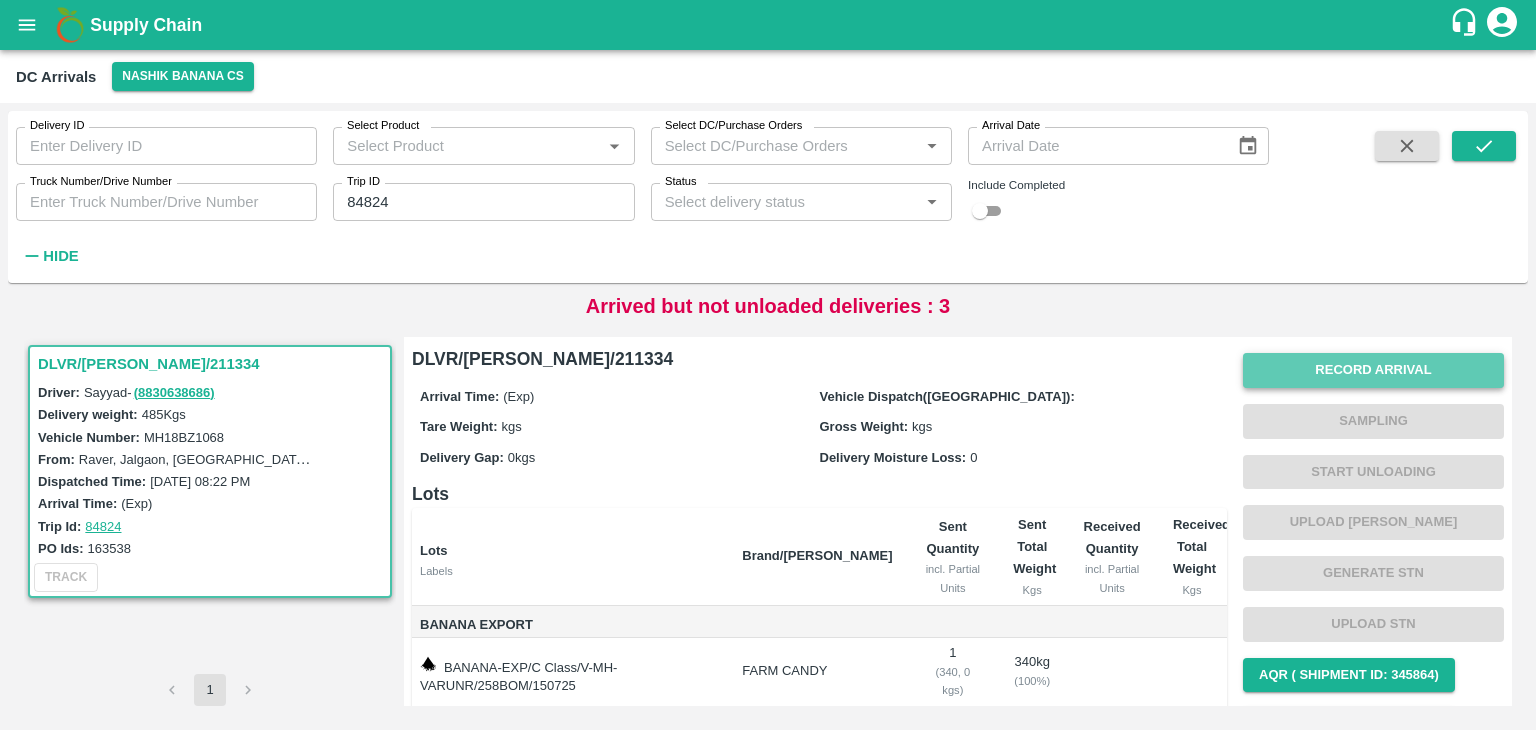 click on "Record Arrival" at bounding box center [1373, 370] 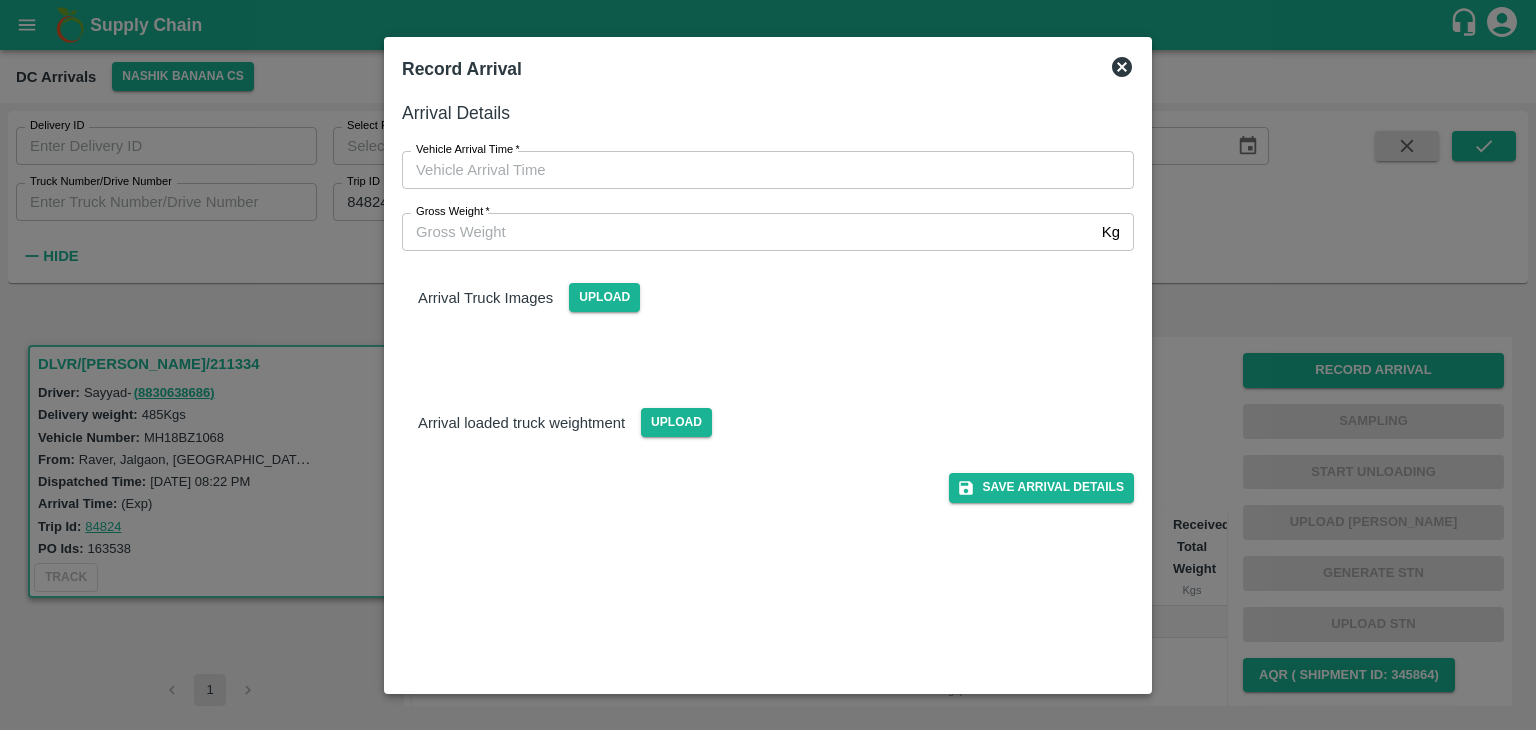 type on "DD/MM/YYYY hh:mm aa" 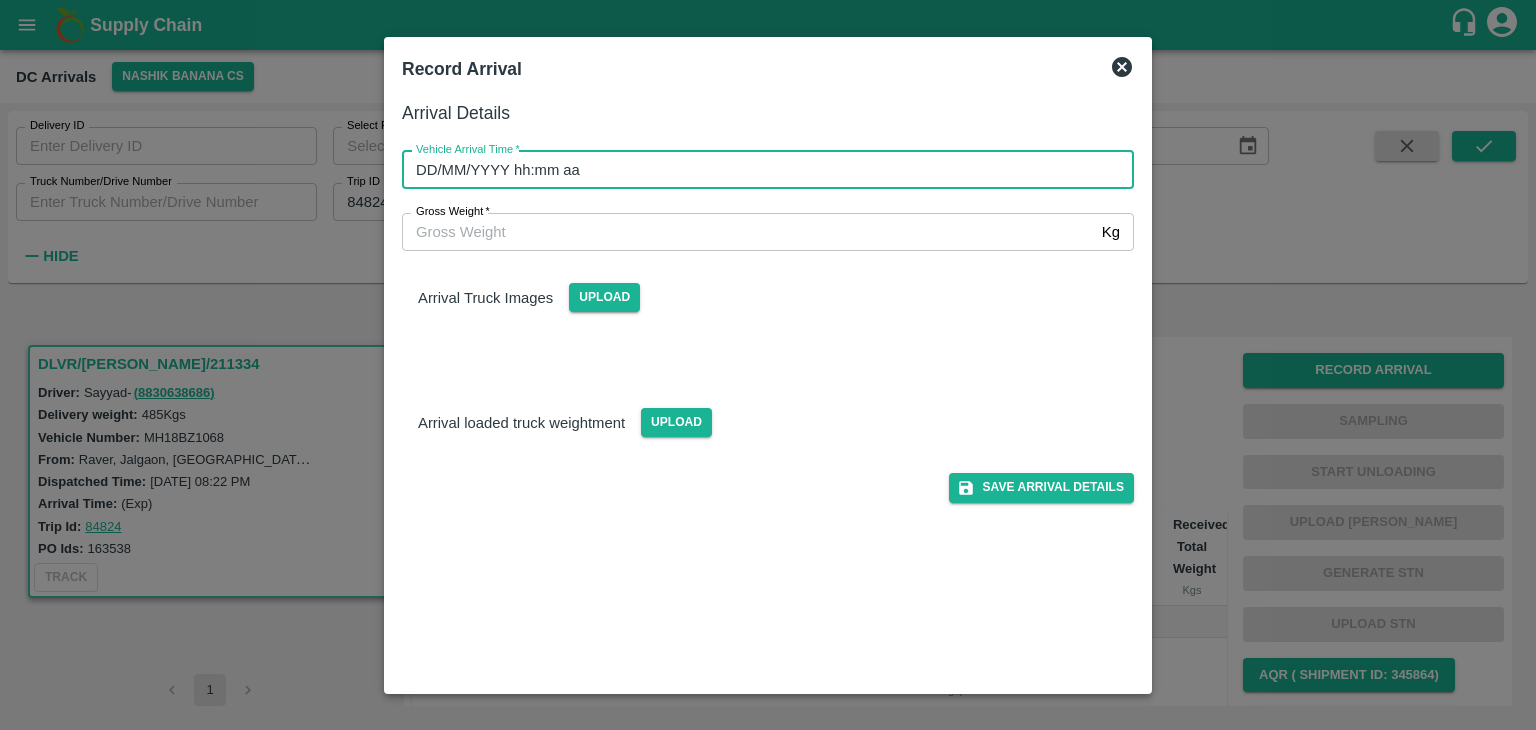 click on "DD/MM/YYYY hh:mm aa" at bounding box center (761, 170) 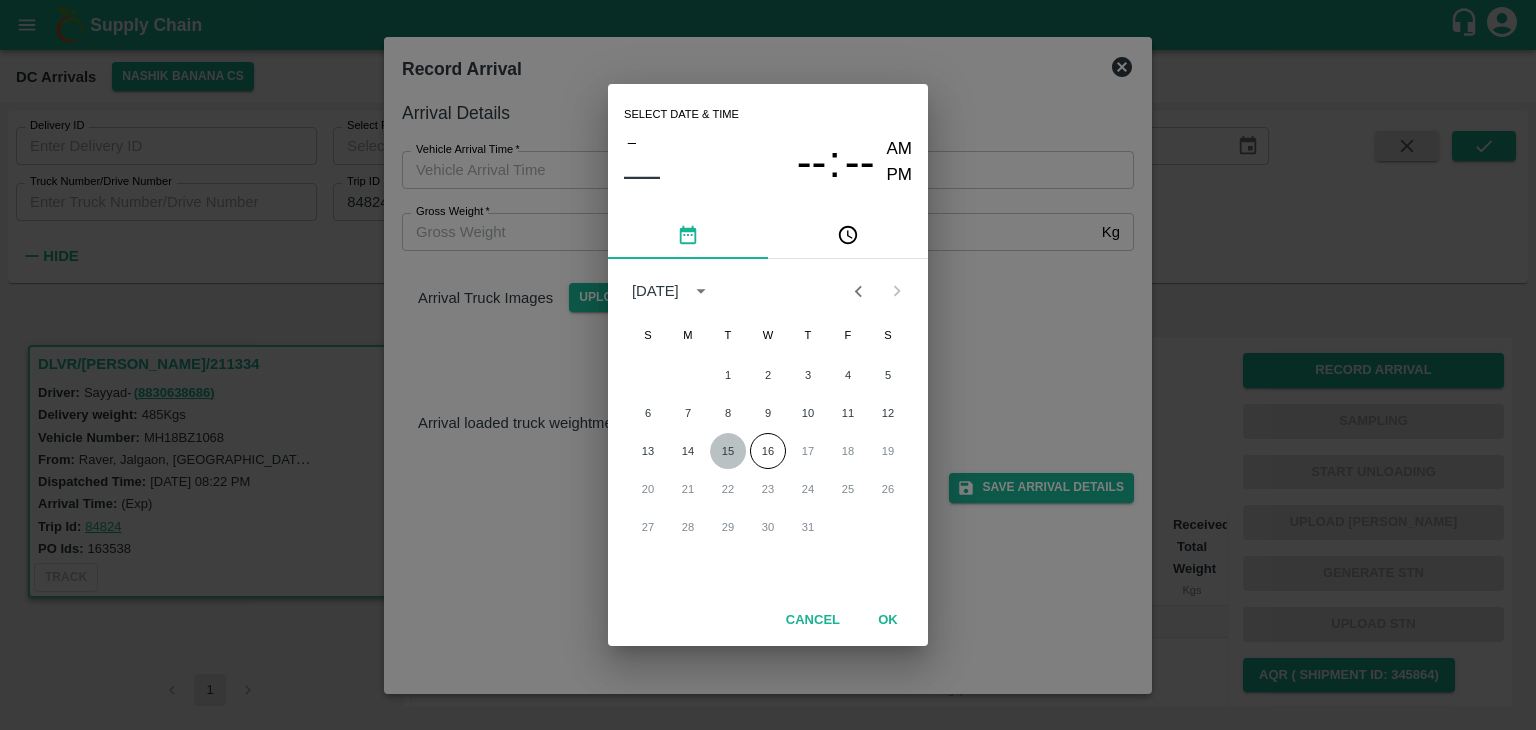 click on "15" at bounding box center (728, 451) 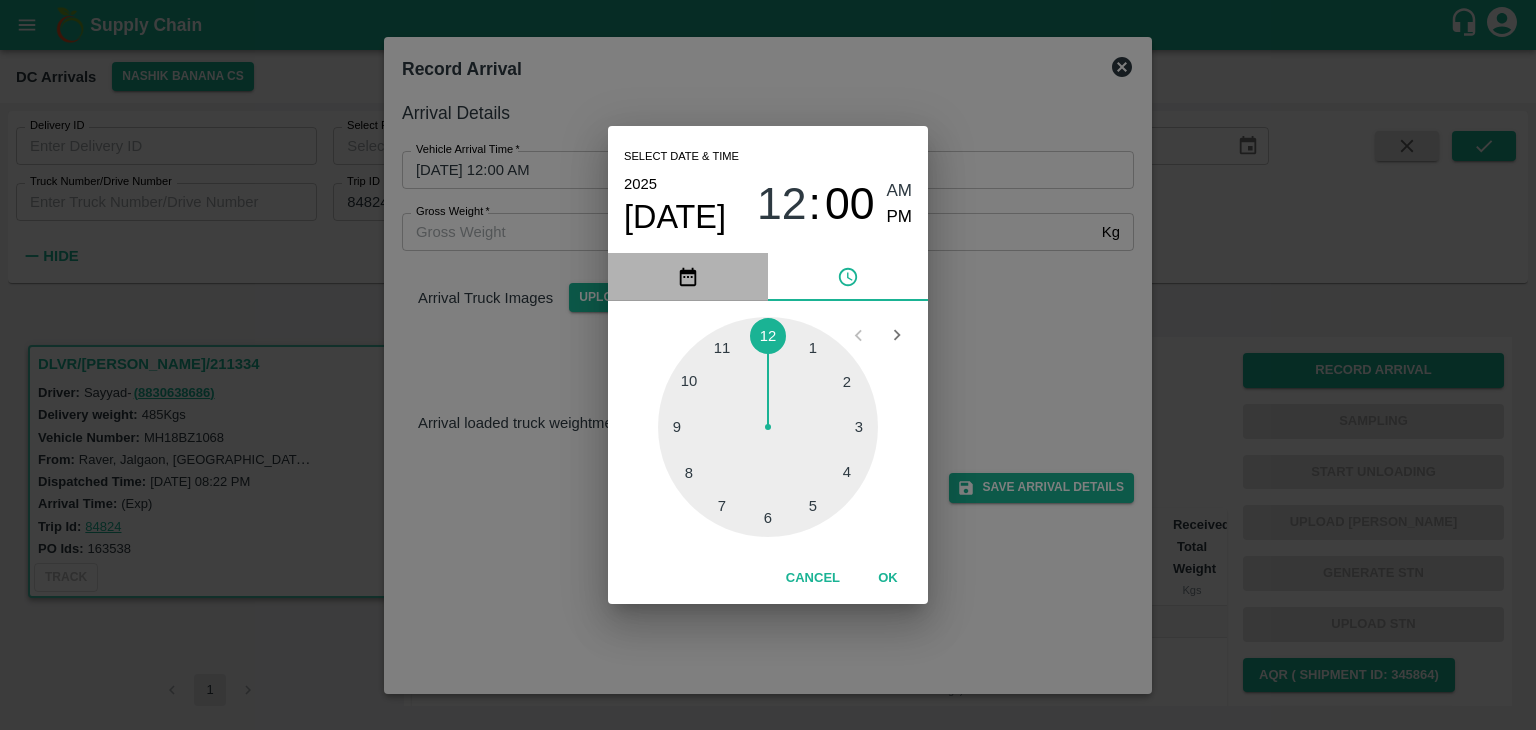 click at bounding box center [688, 277] 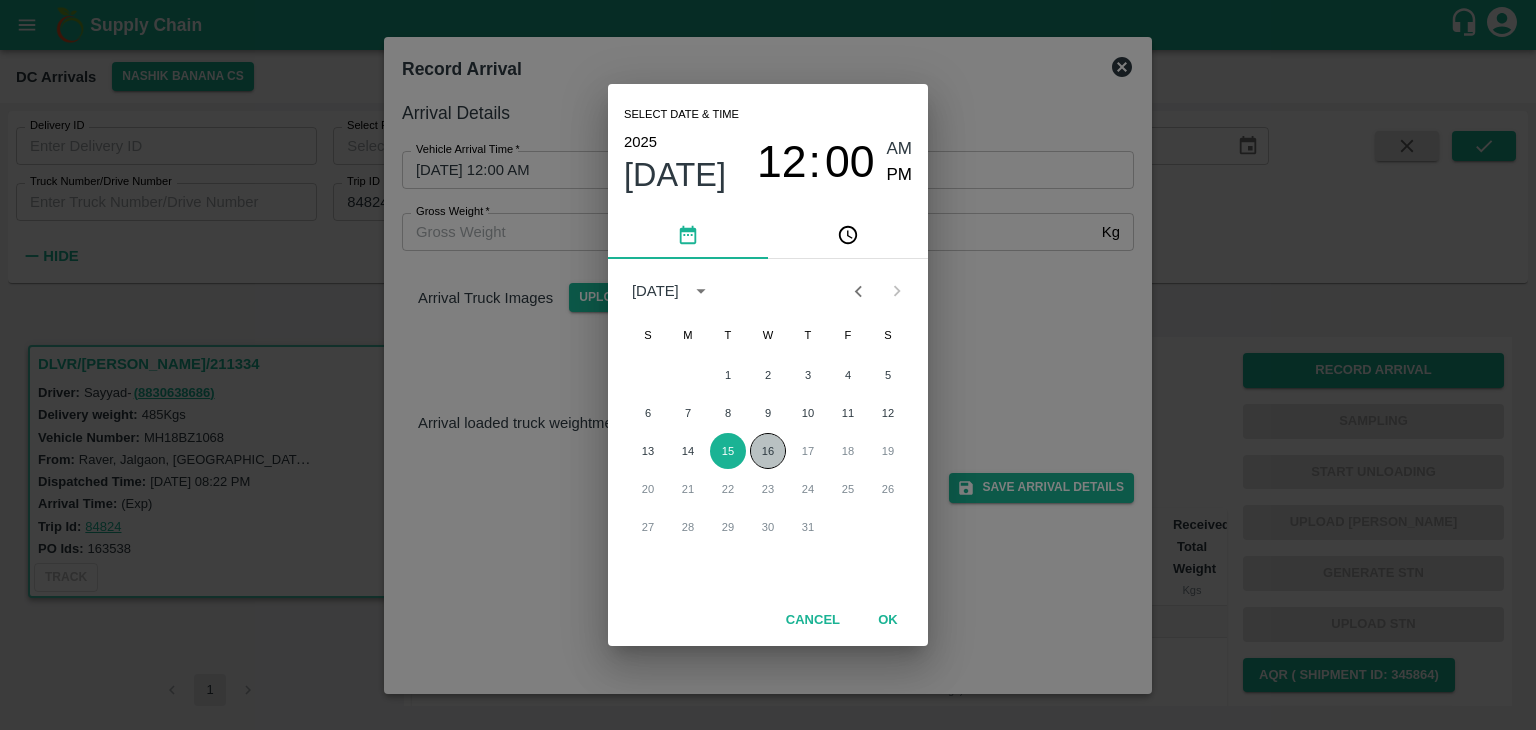 click on "16" at bounding box center [768, 451] 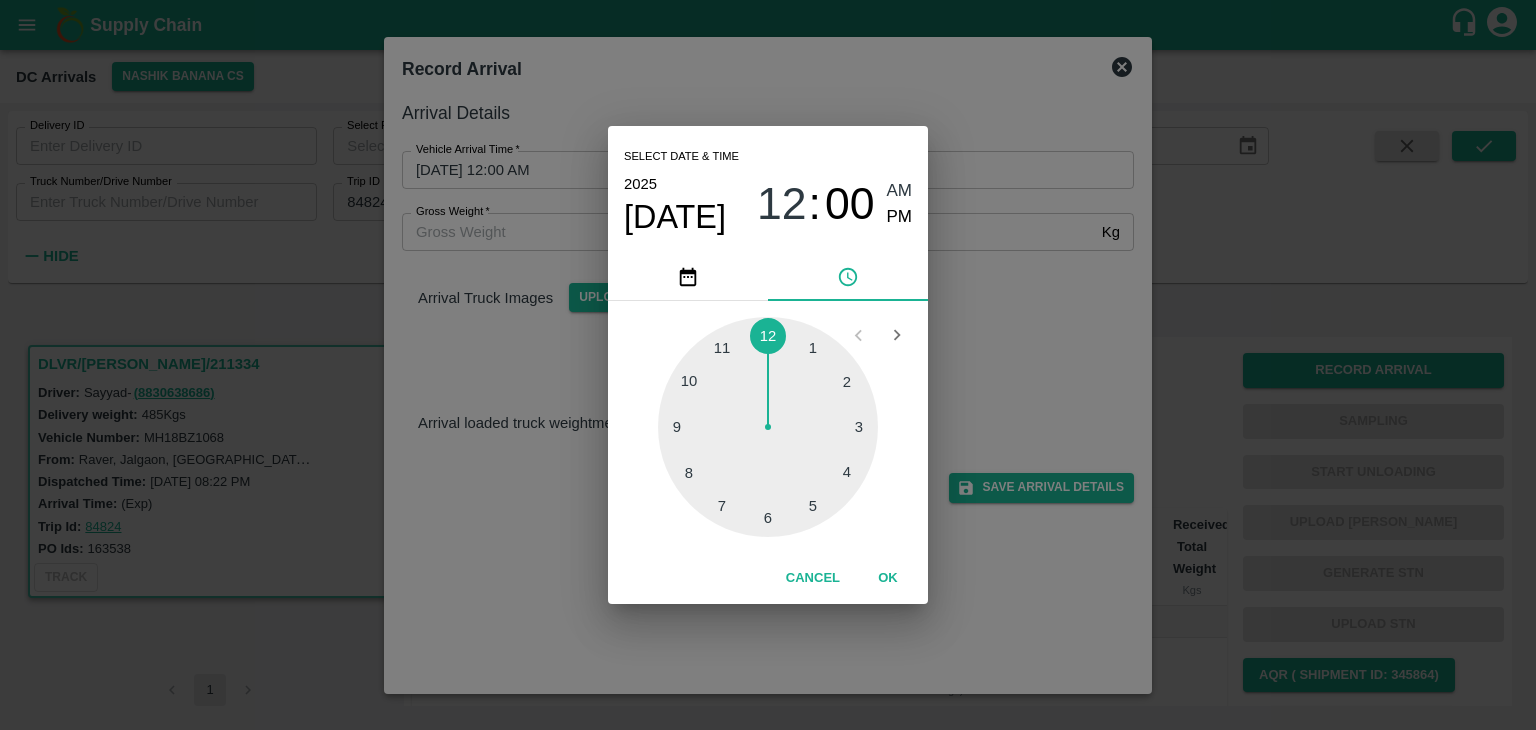 click at bounding box center (768, 427) 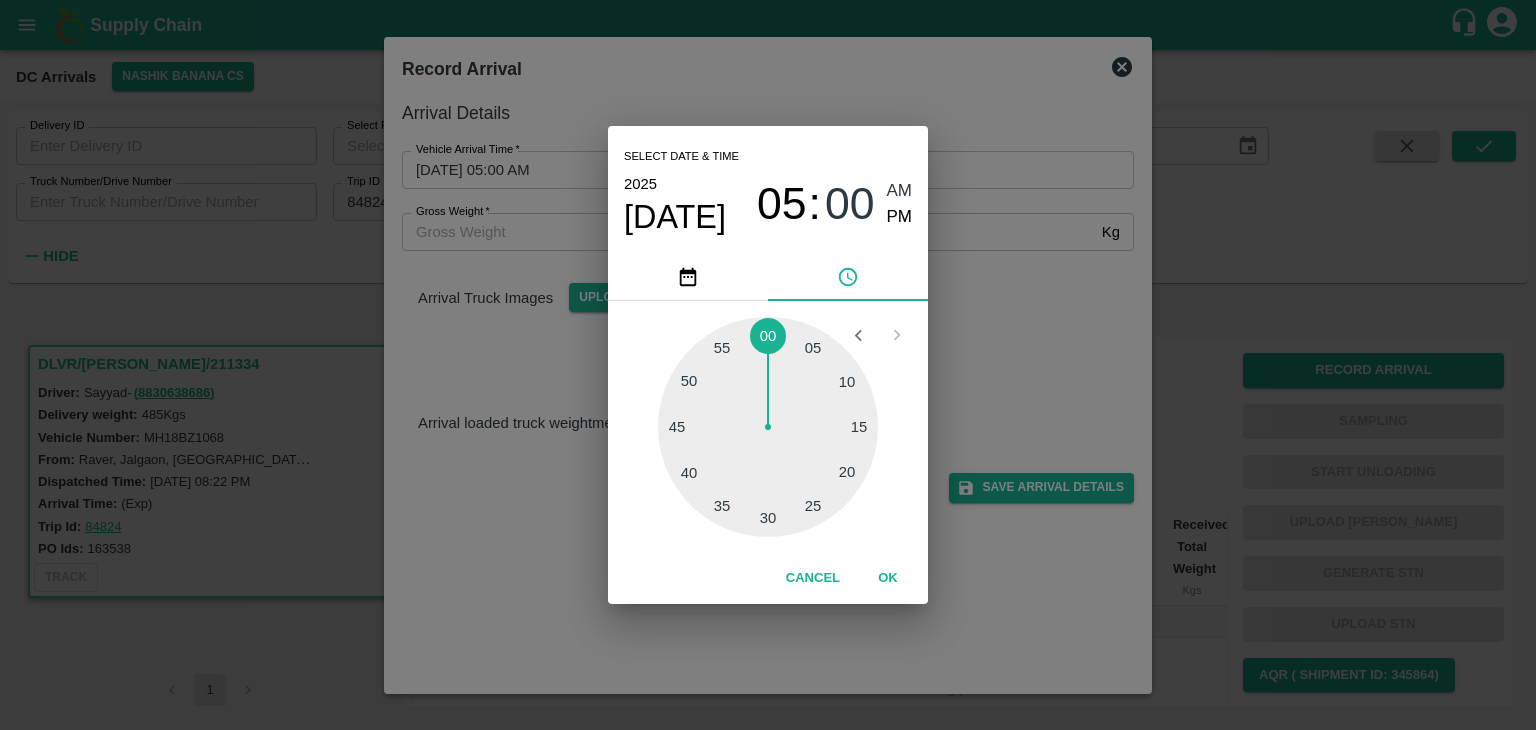 click at bounding box center [768, 427] 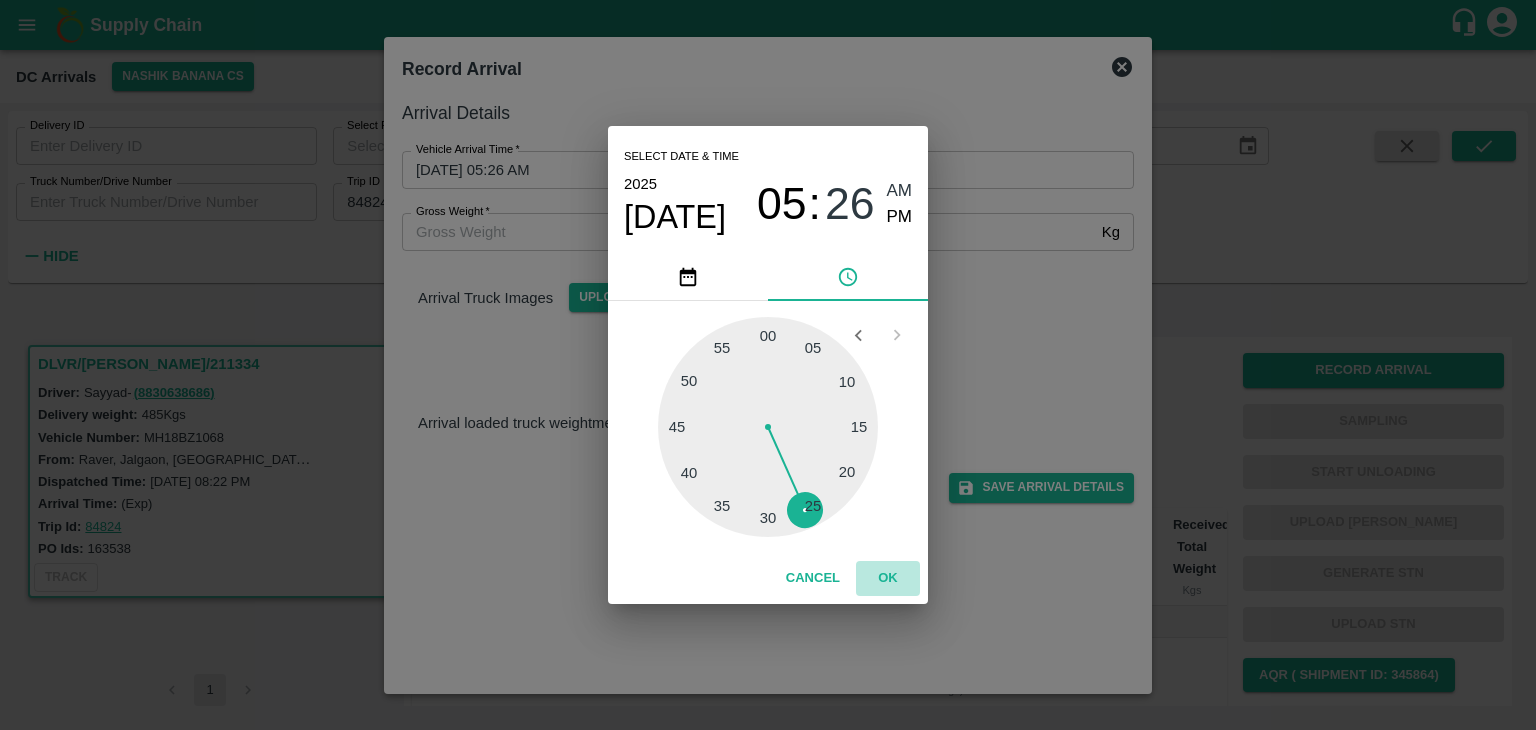 click on "OK" at bounding box center [888, 578] 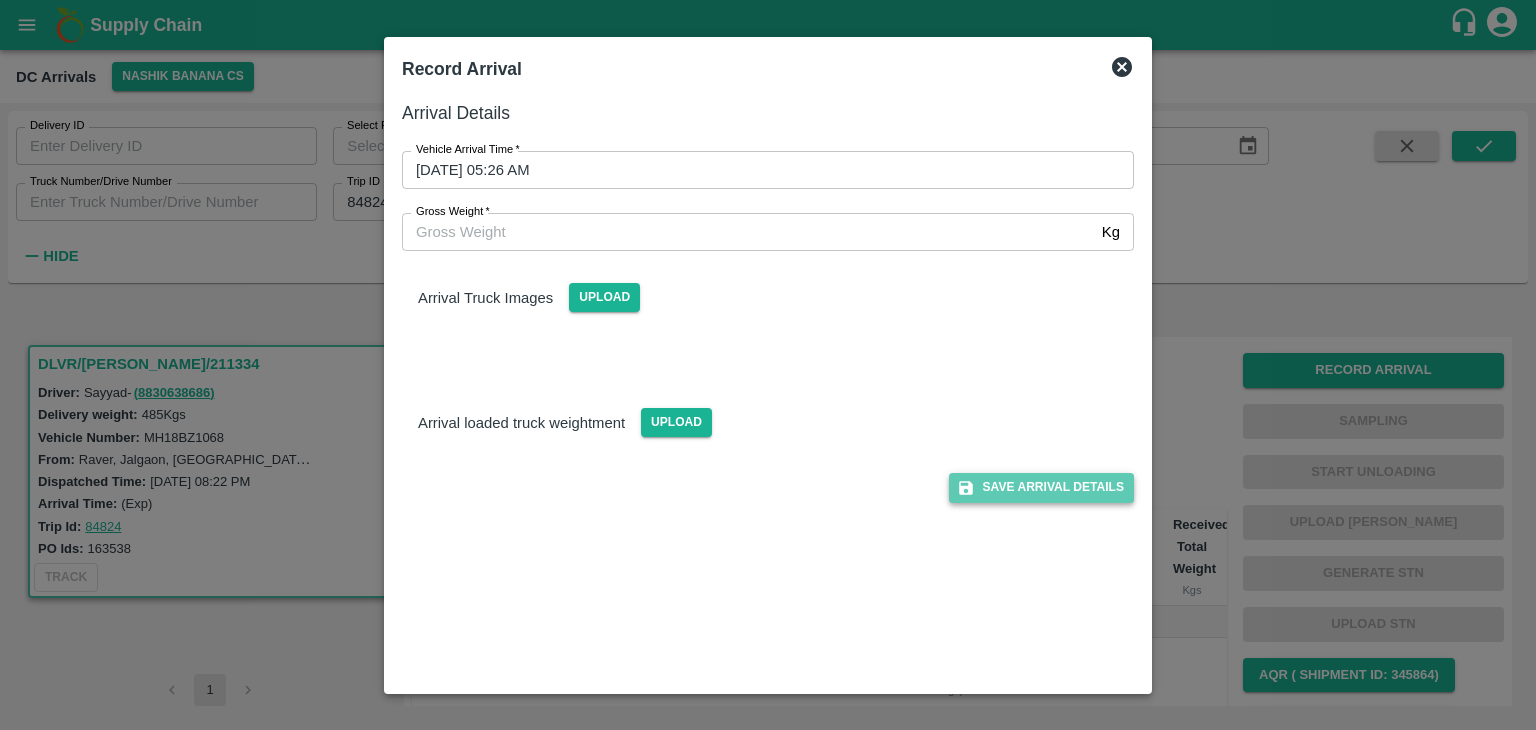 click on "Save Arrival Details" at bounding box center [1041, 487] 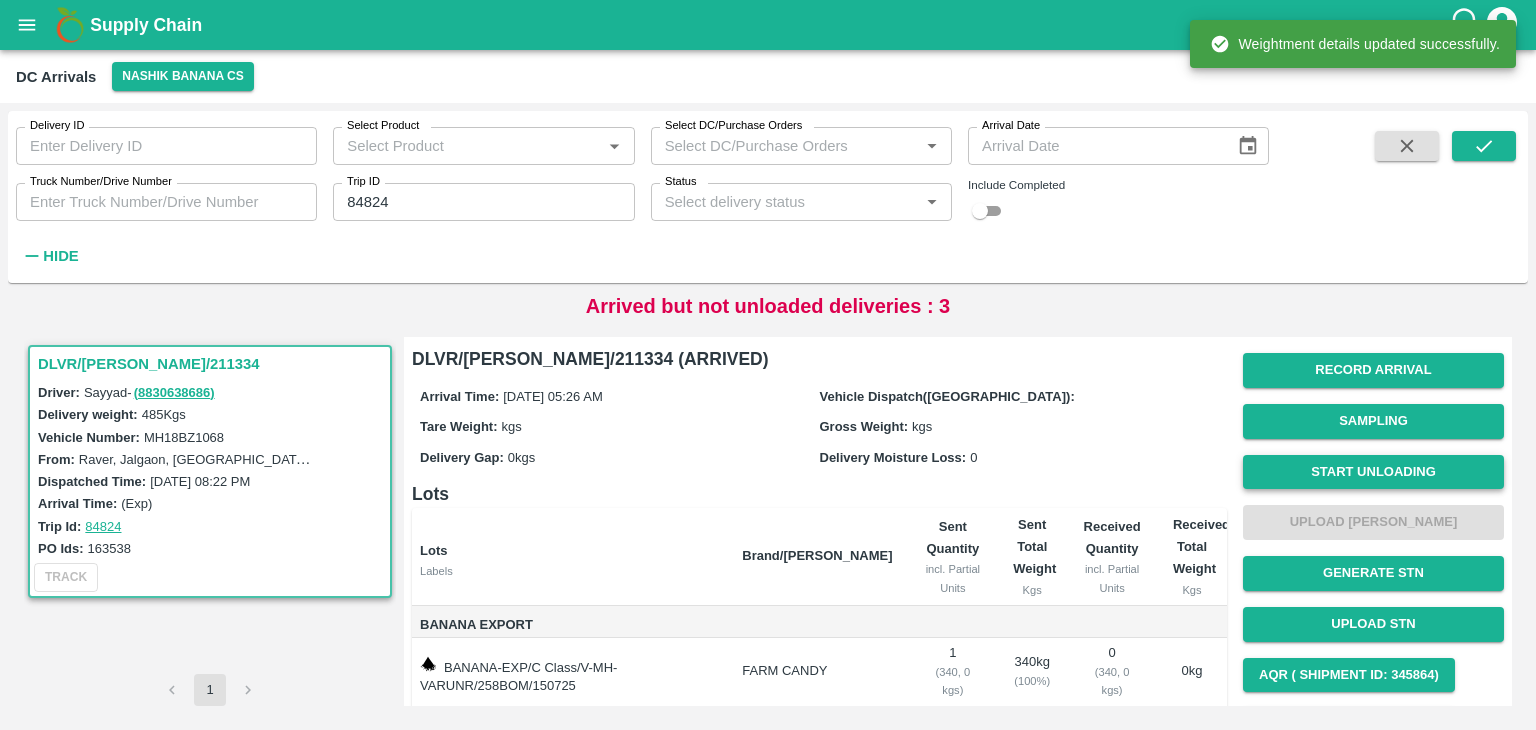 click on "Start Unloading" at bounding box center [1373, 472] 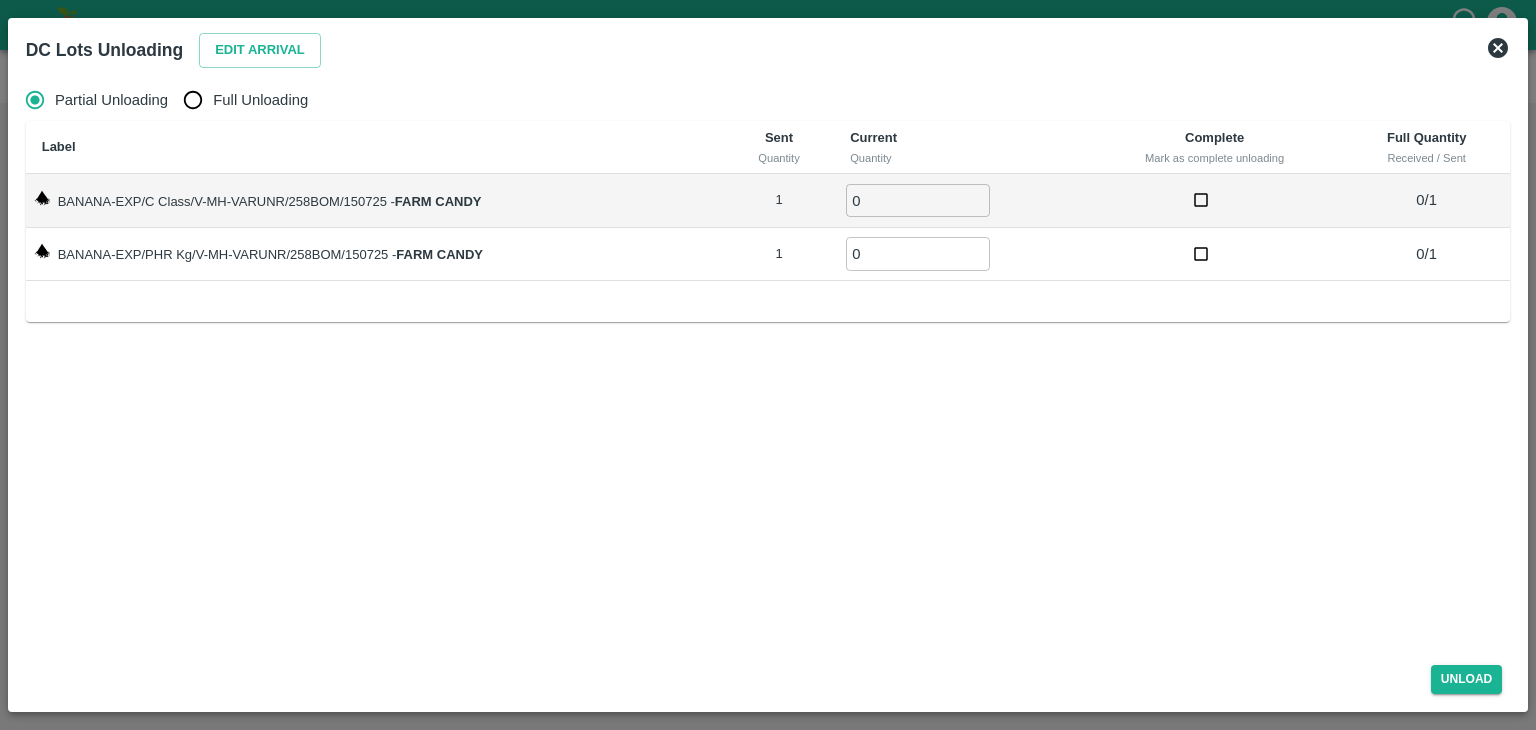 click on "Full Unloading" at bounding box center [260, 100] 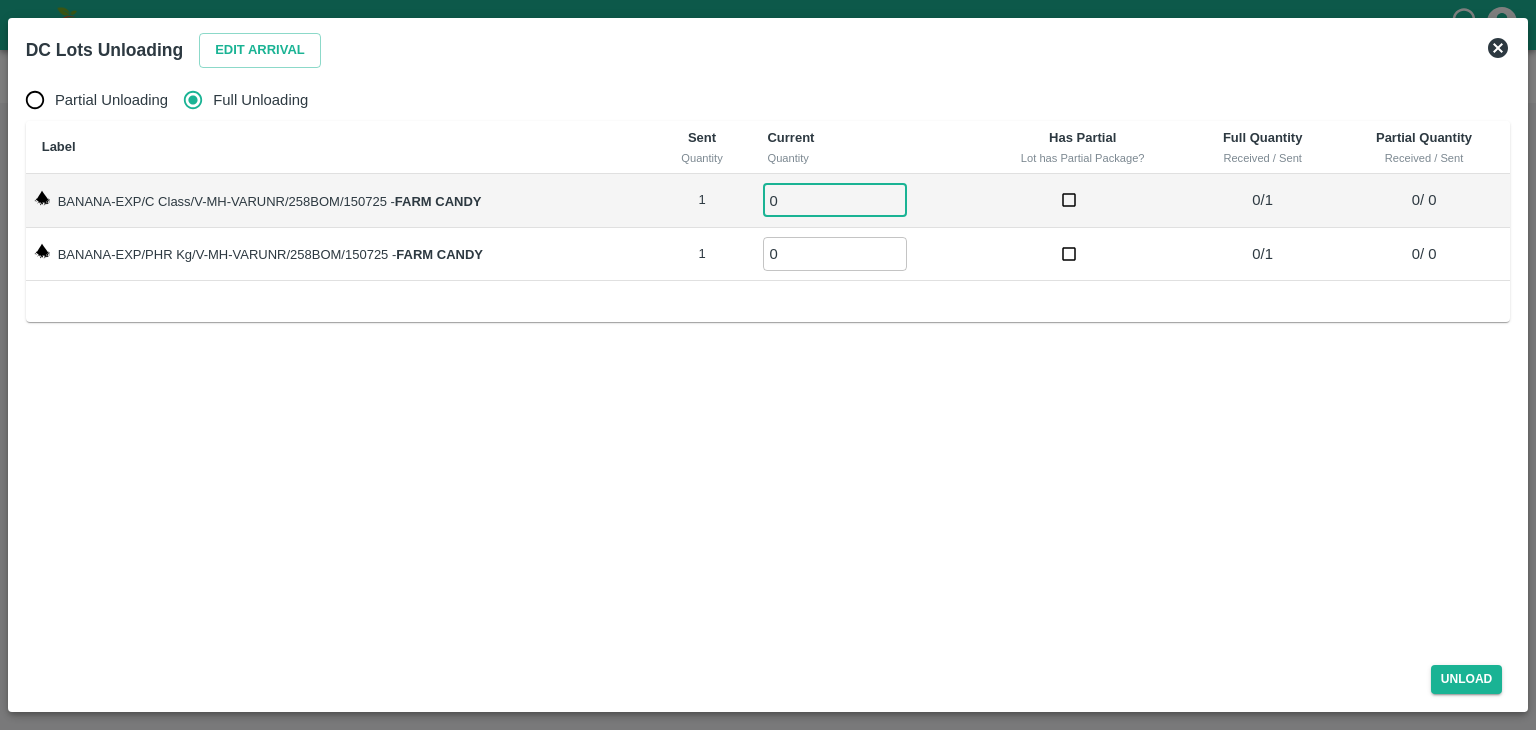 click on "0" at bounding box center (835, 200) 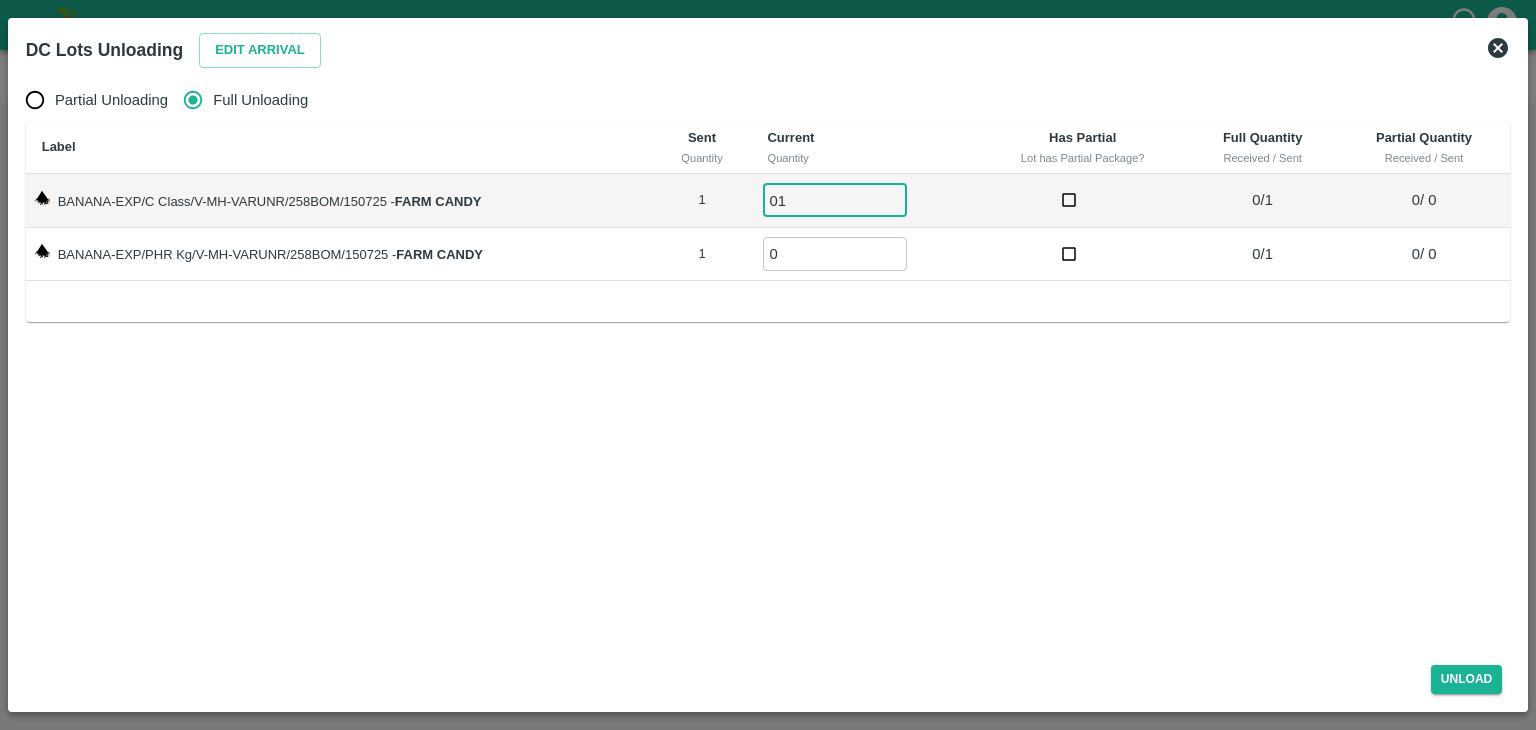 type on "01" 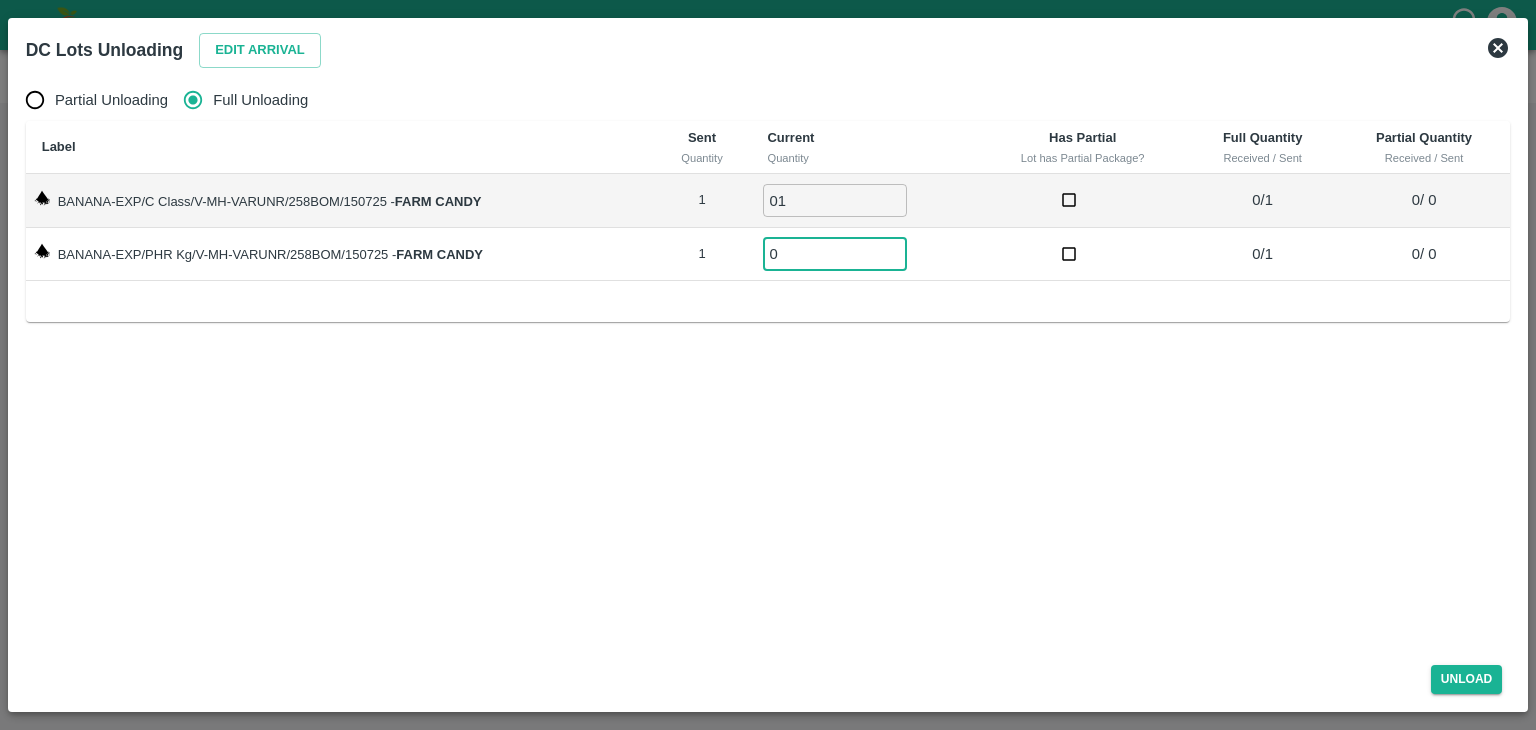 click on "0" at bounding box center (835, 253) 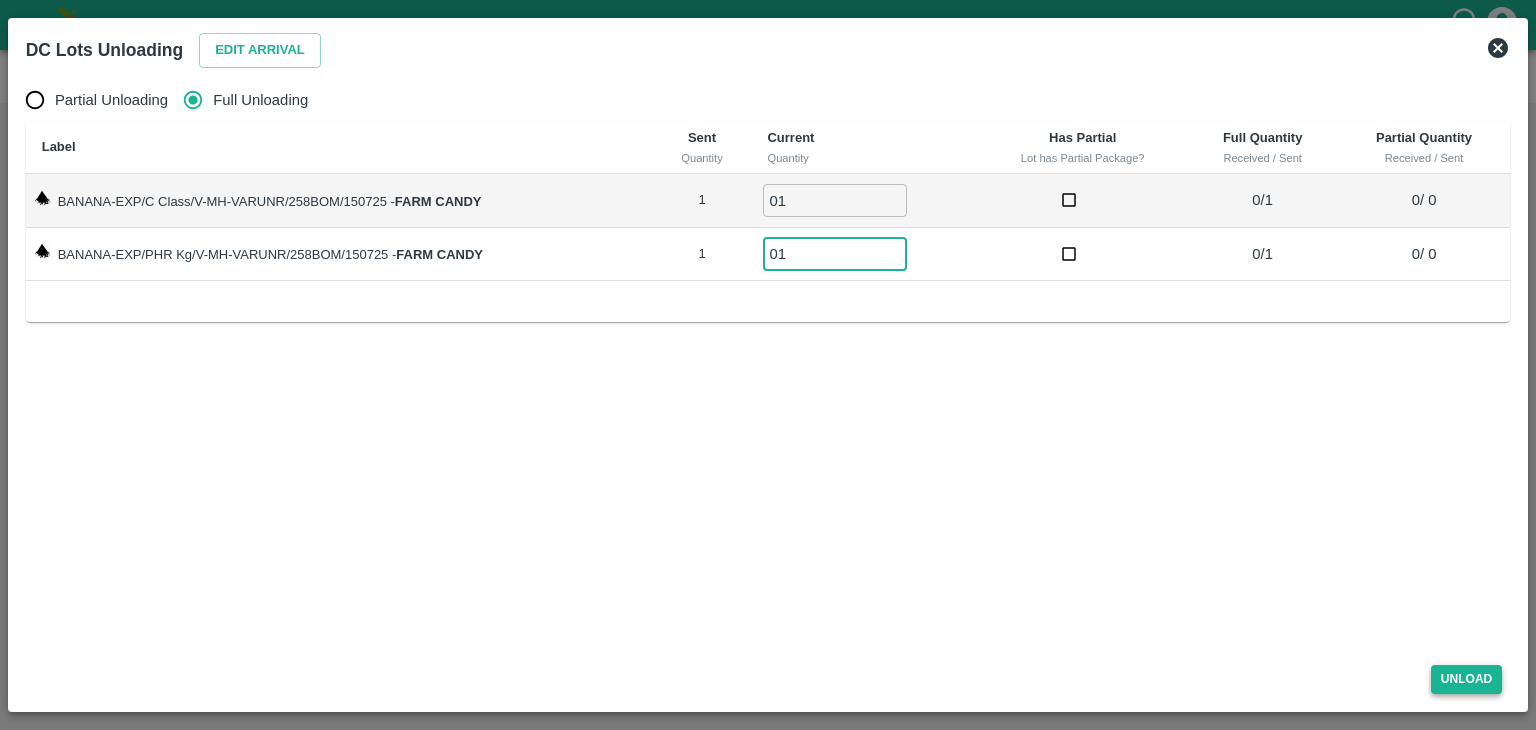 type on "01" 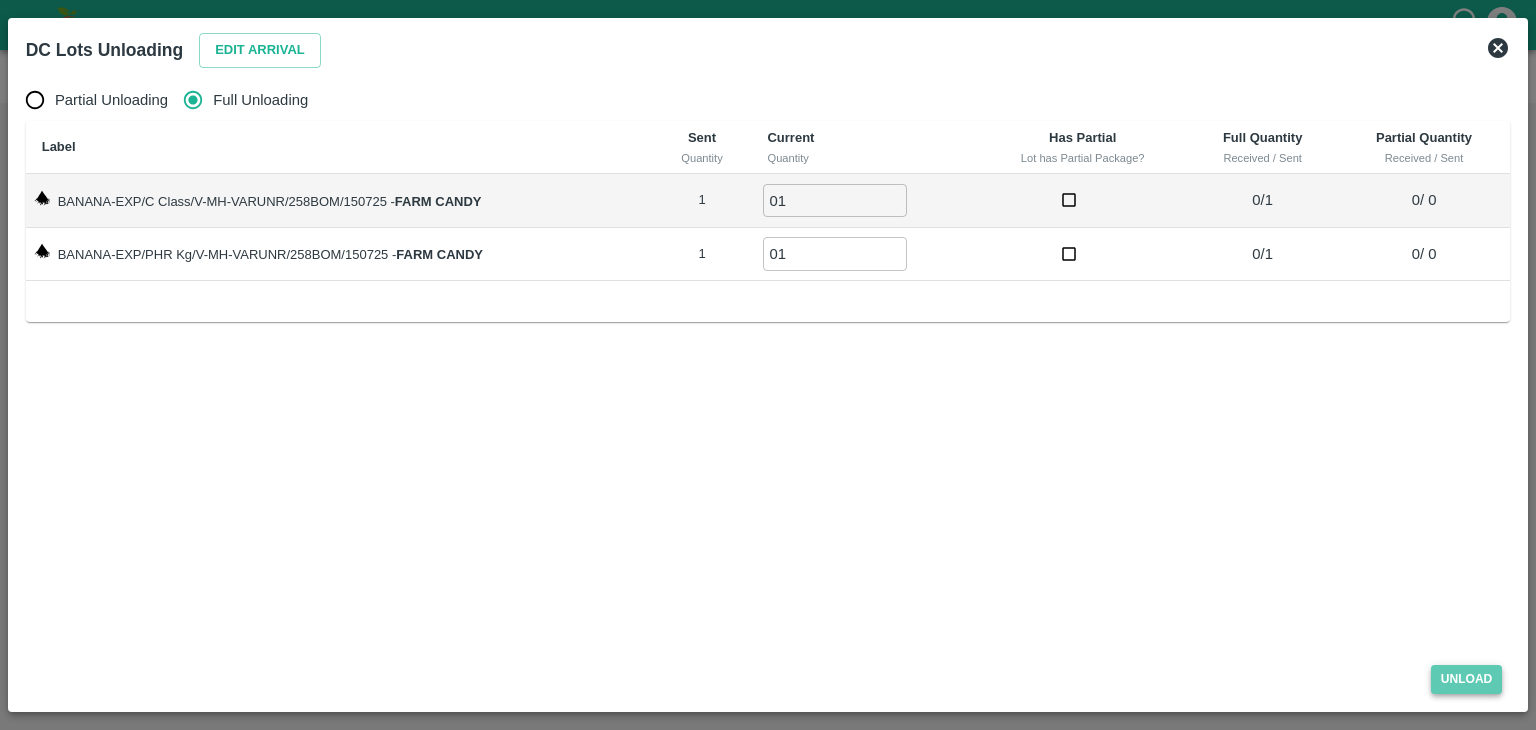 click on "Unload" at bounding box center (1467, 679) 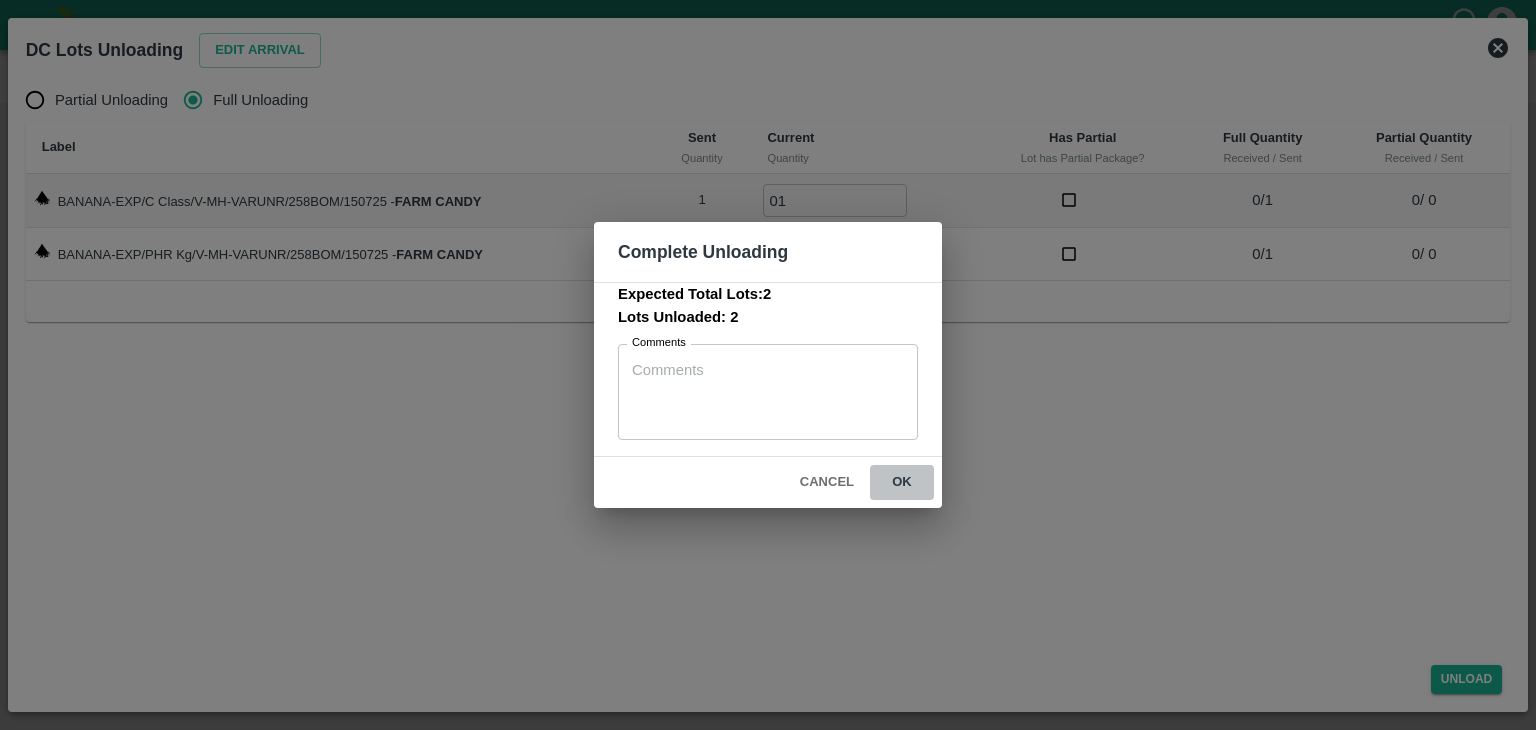 click on "ok" at bounding box center (902, 482) 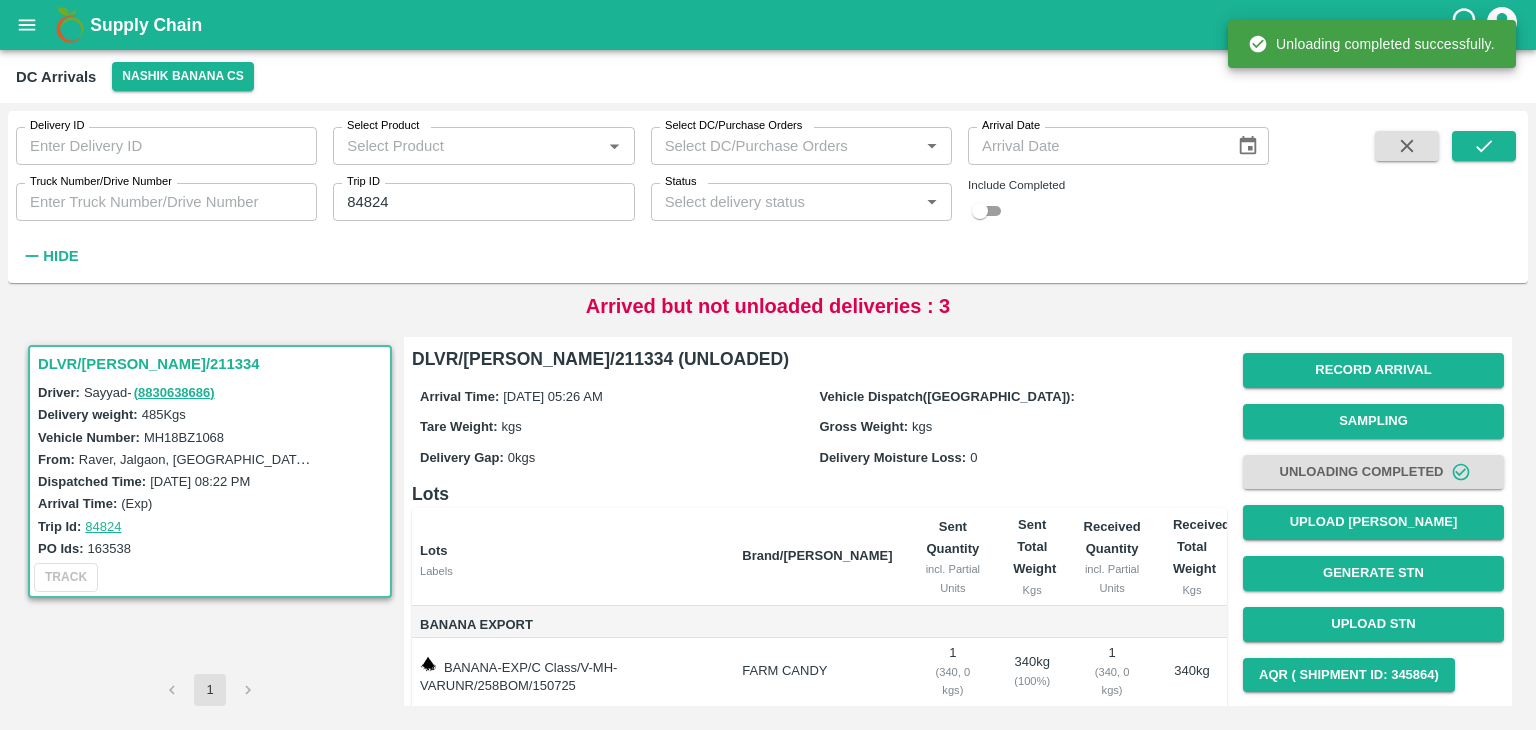 scroll, scrollTop: 105, scrollLeft: 0, axis: vertical 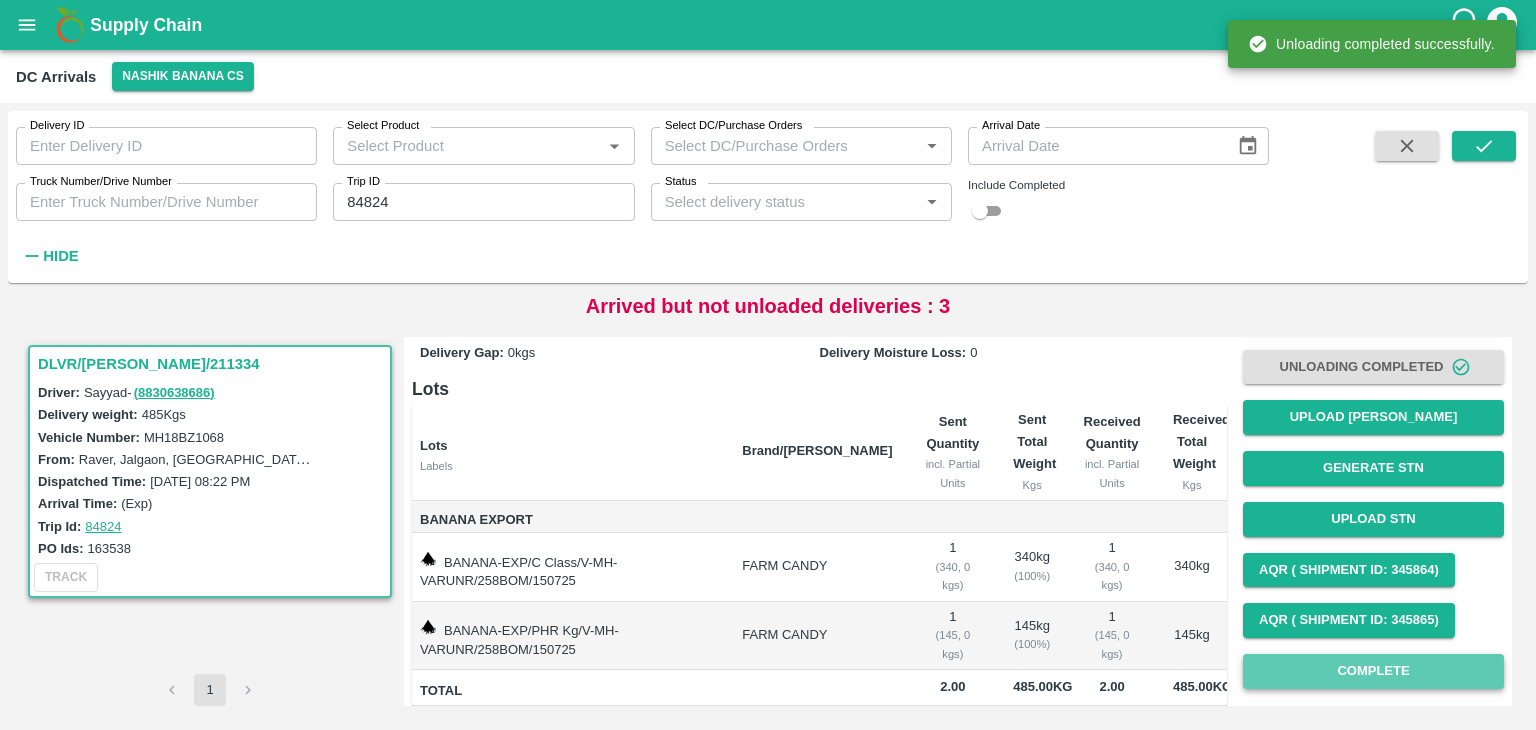 click on "Complete" at bounding box center (1373, 671) 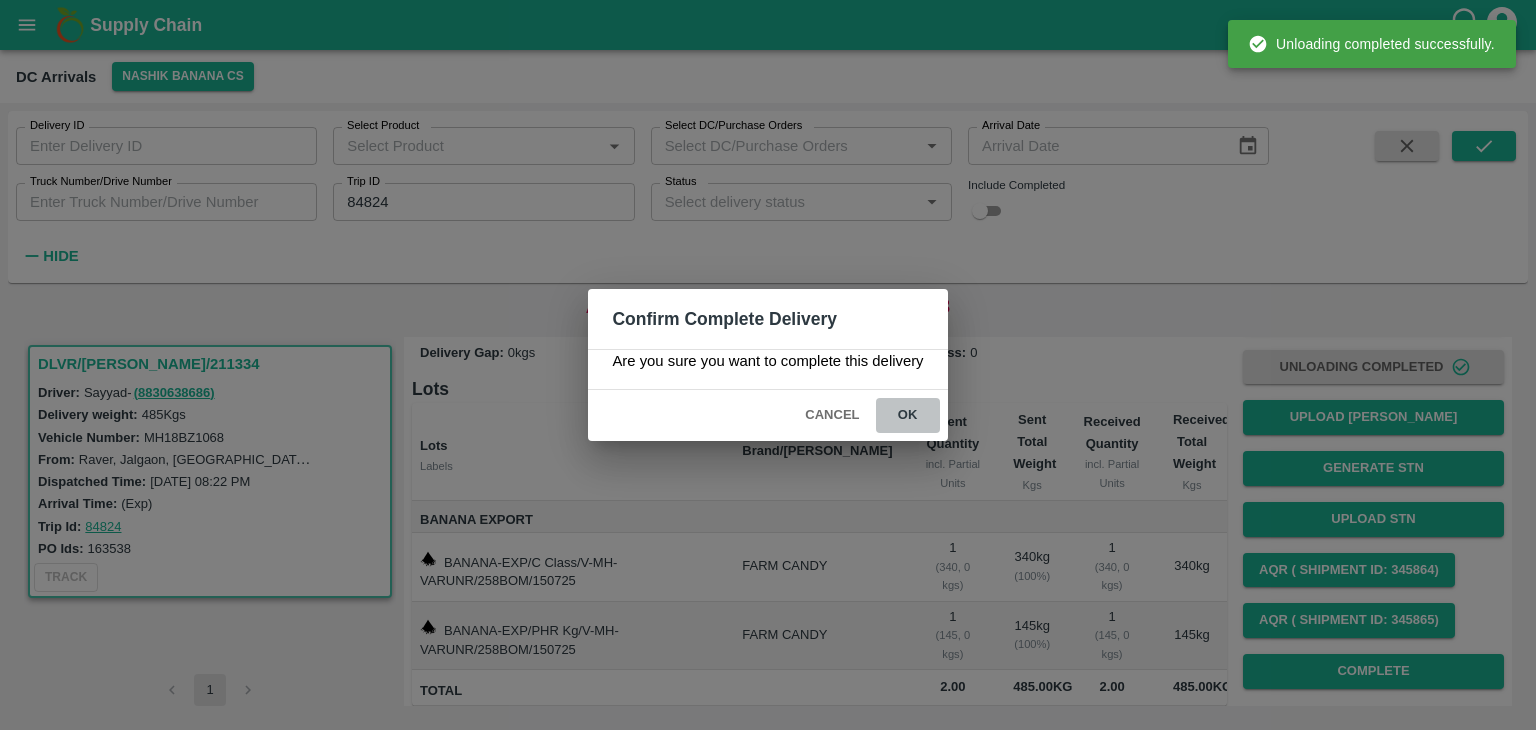 click on "ok" at bounding box center [908, 415] 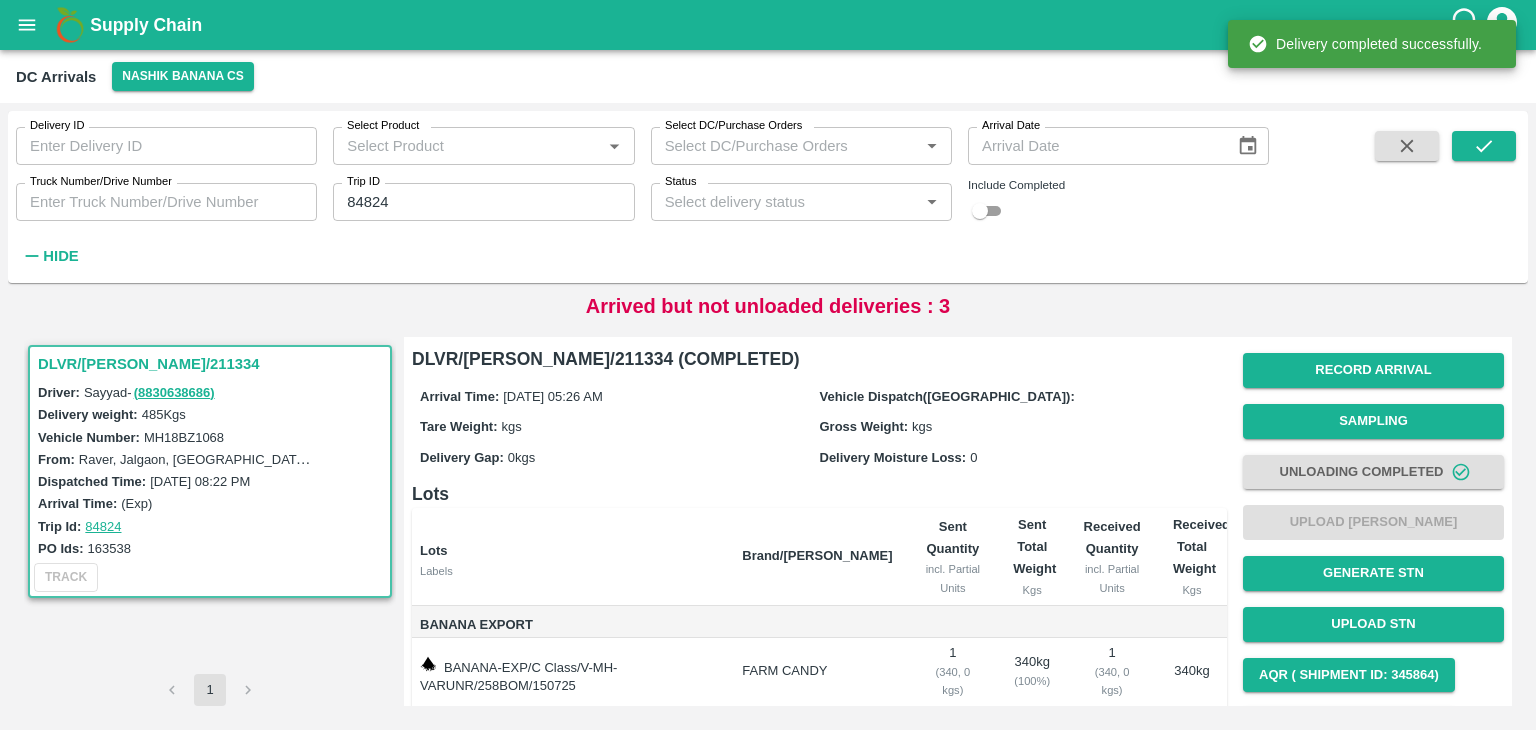 scroll, scrollTop: 105, scrollLeft: 0, axis: vertical 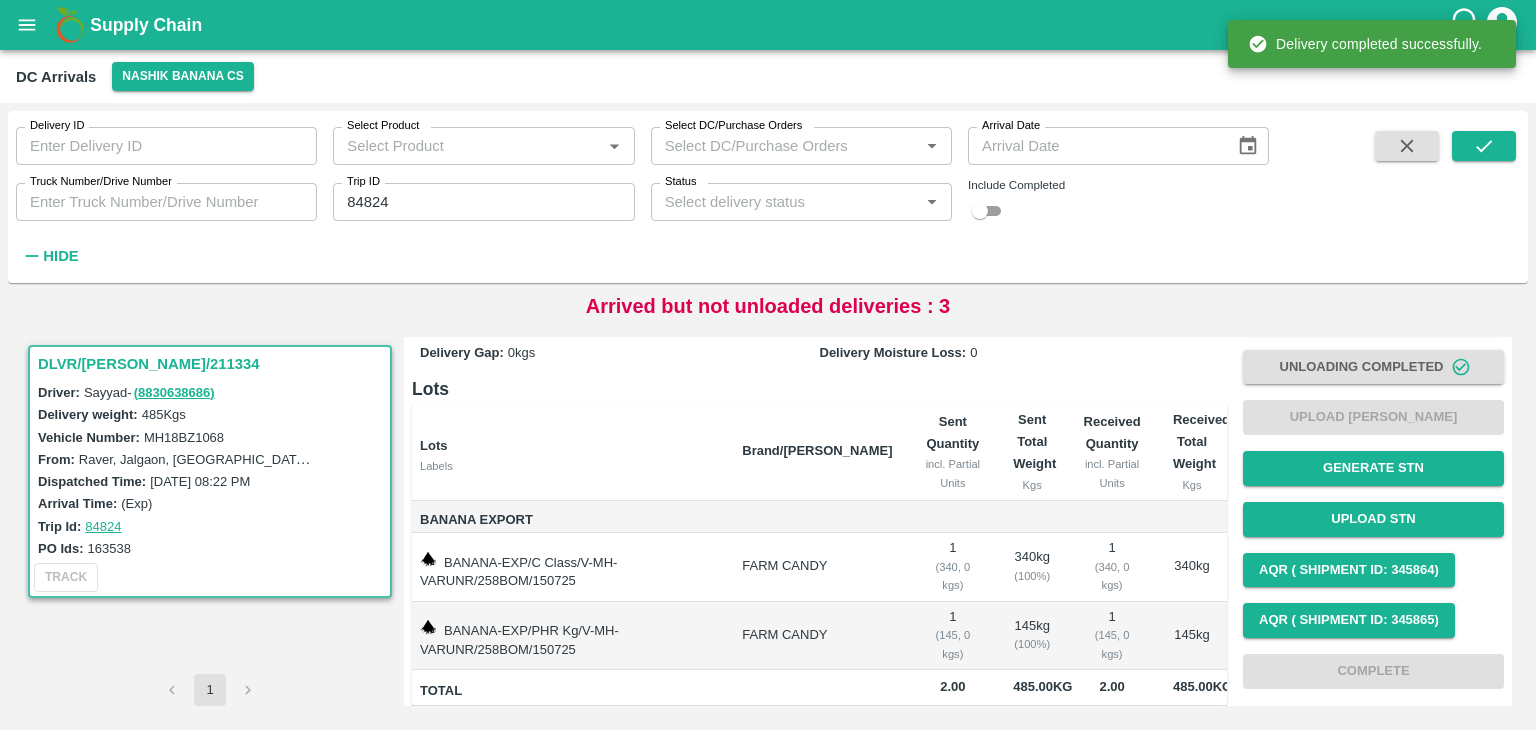 click 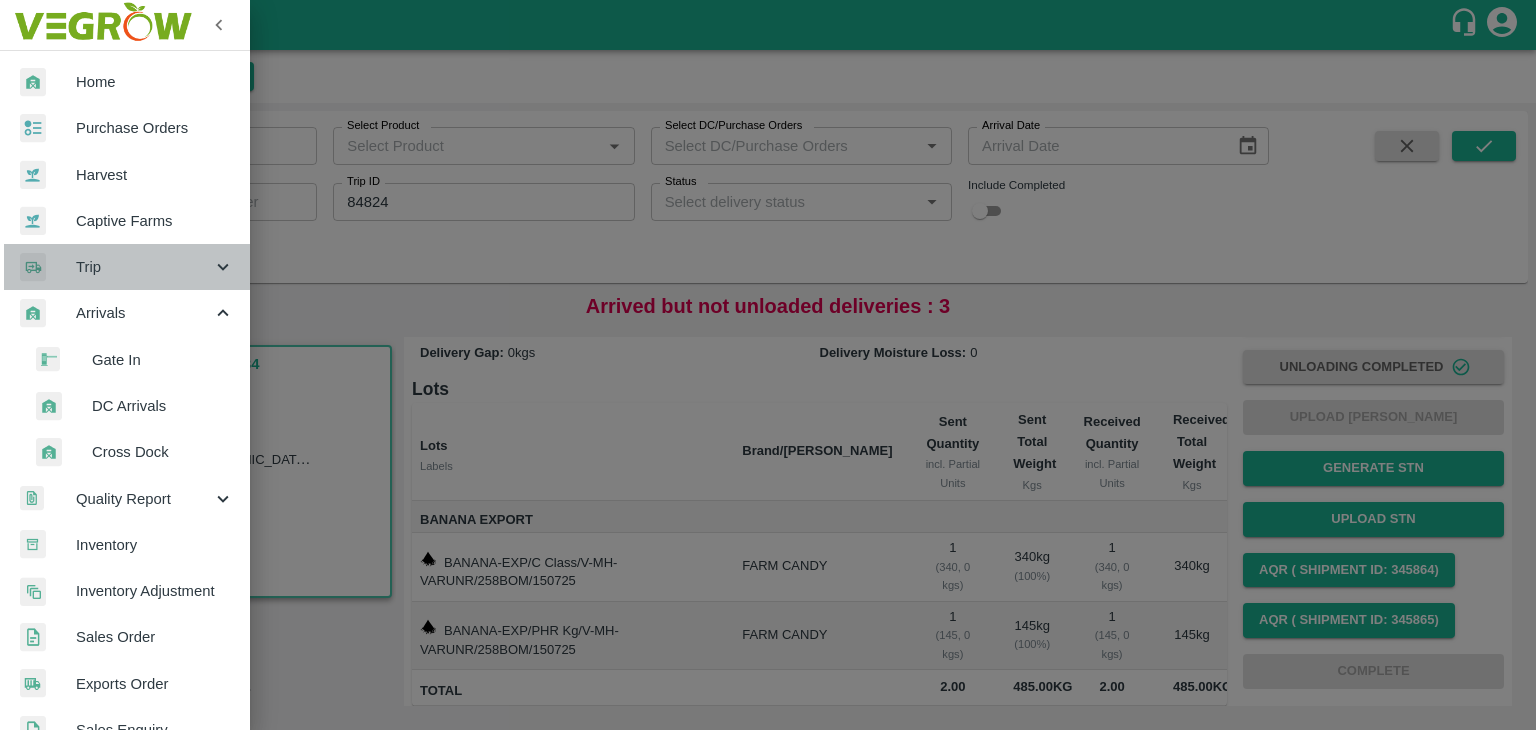 click on "Trip" at bounding box center (144, 267) 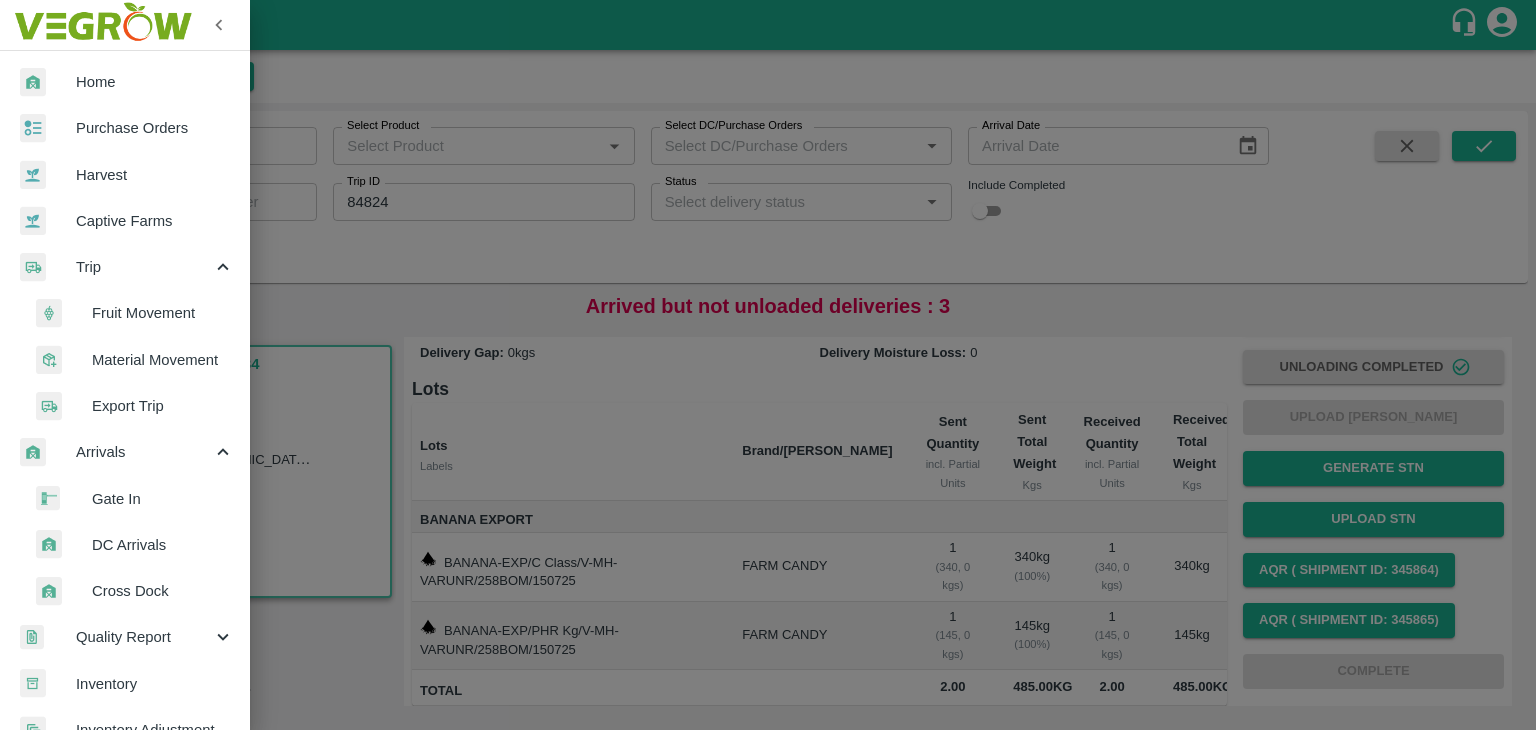 click on "Fruit Movement" at bounding box center (163, 313) 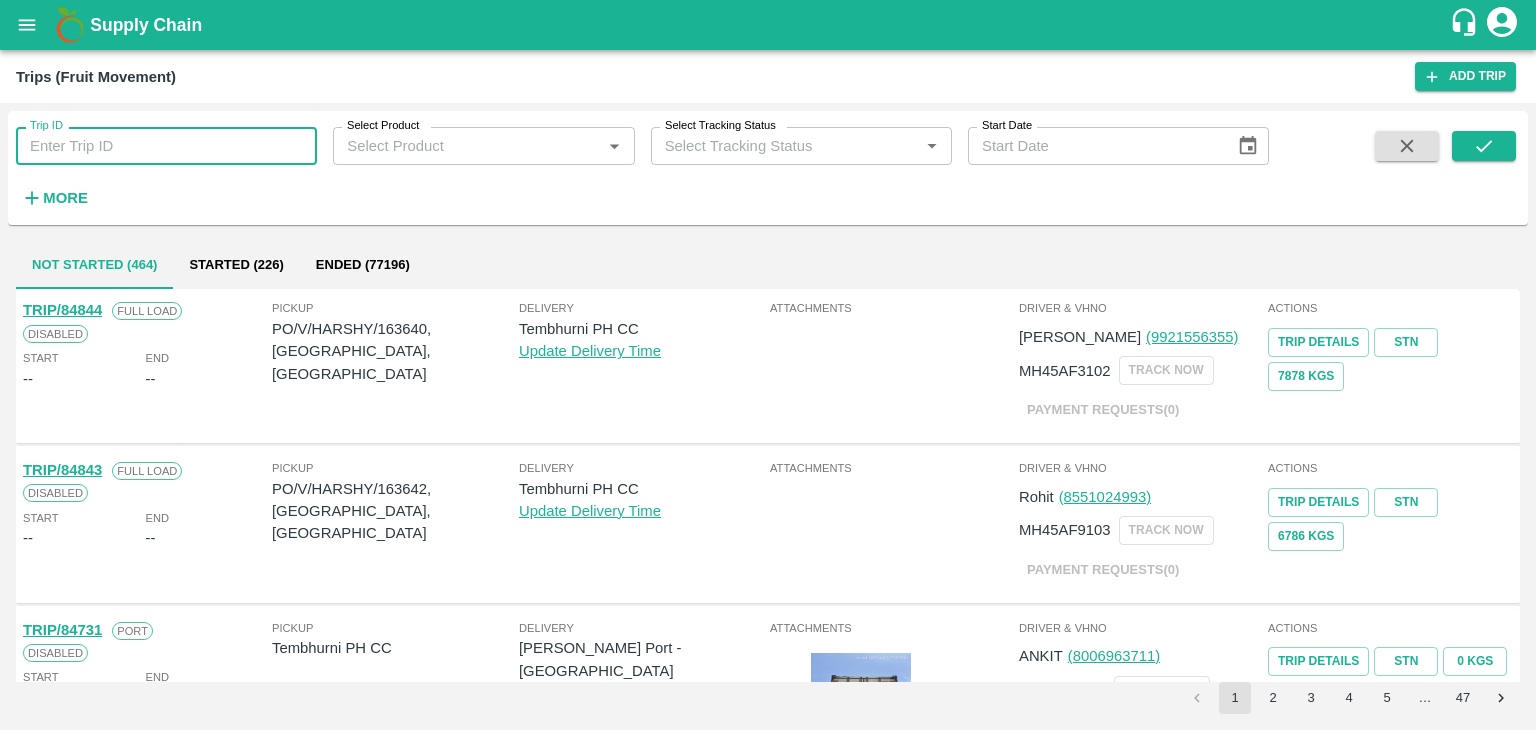 click on "Trip ID" at bounding box center (166, 146) 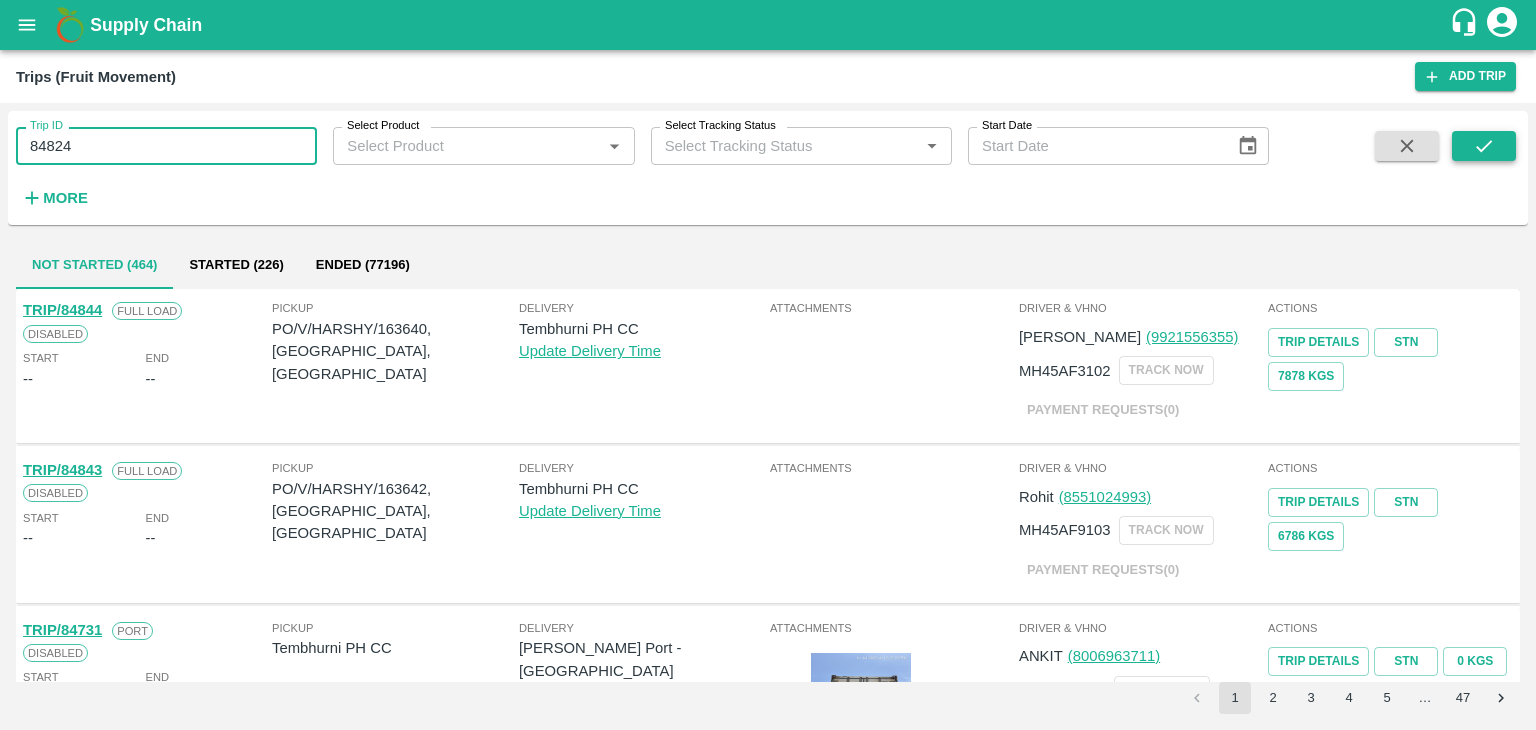 type on "84824" 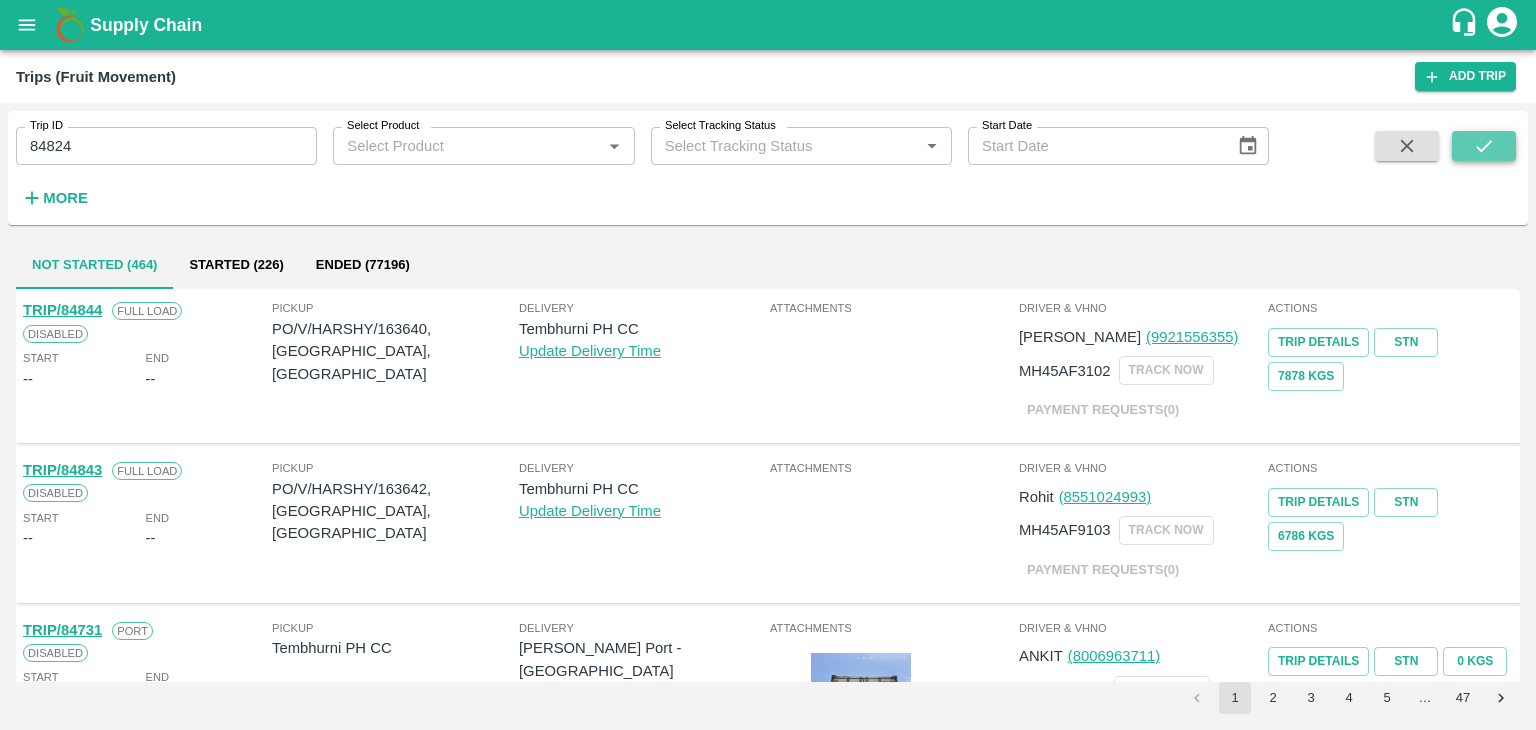click 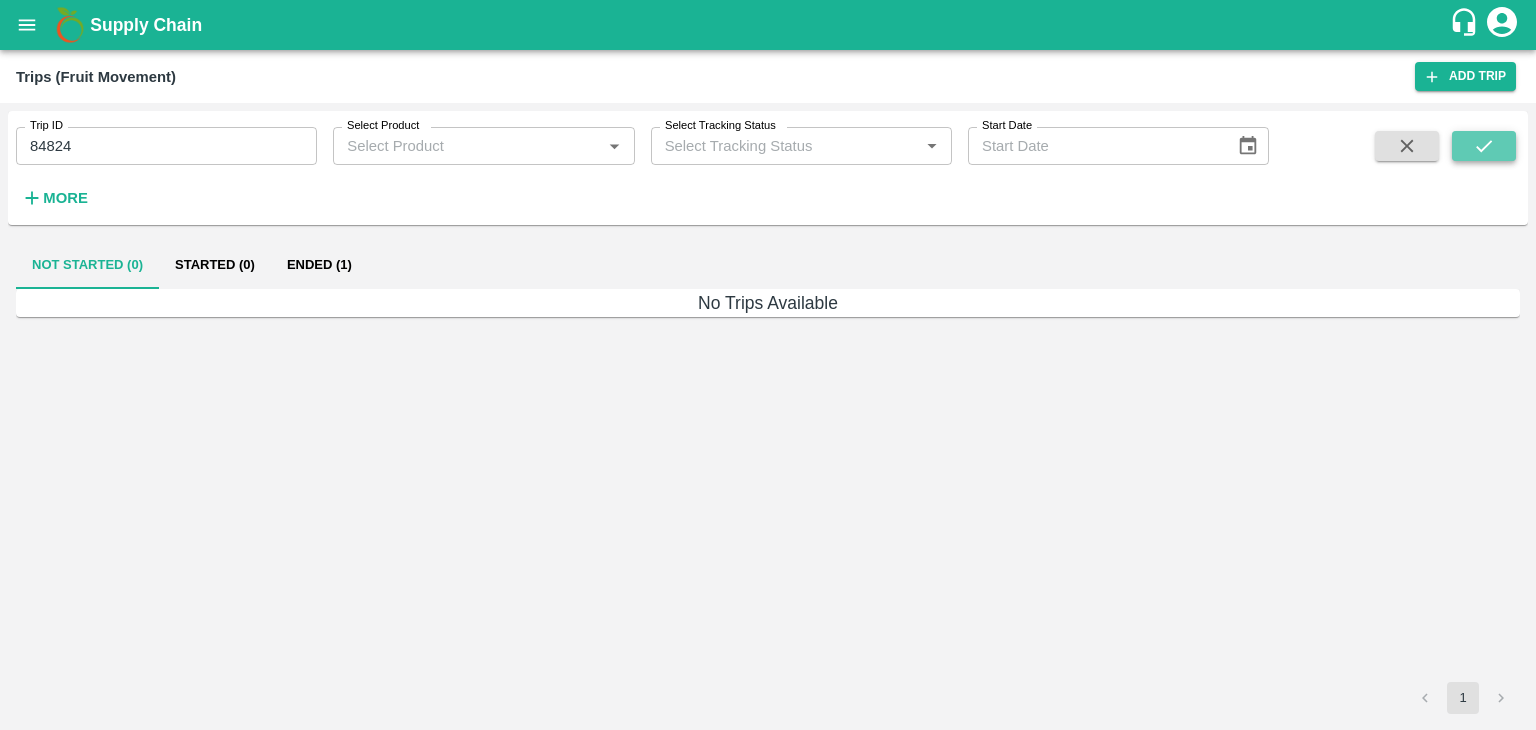 click 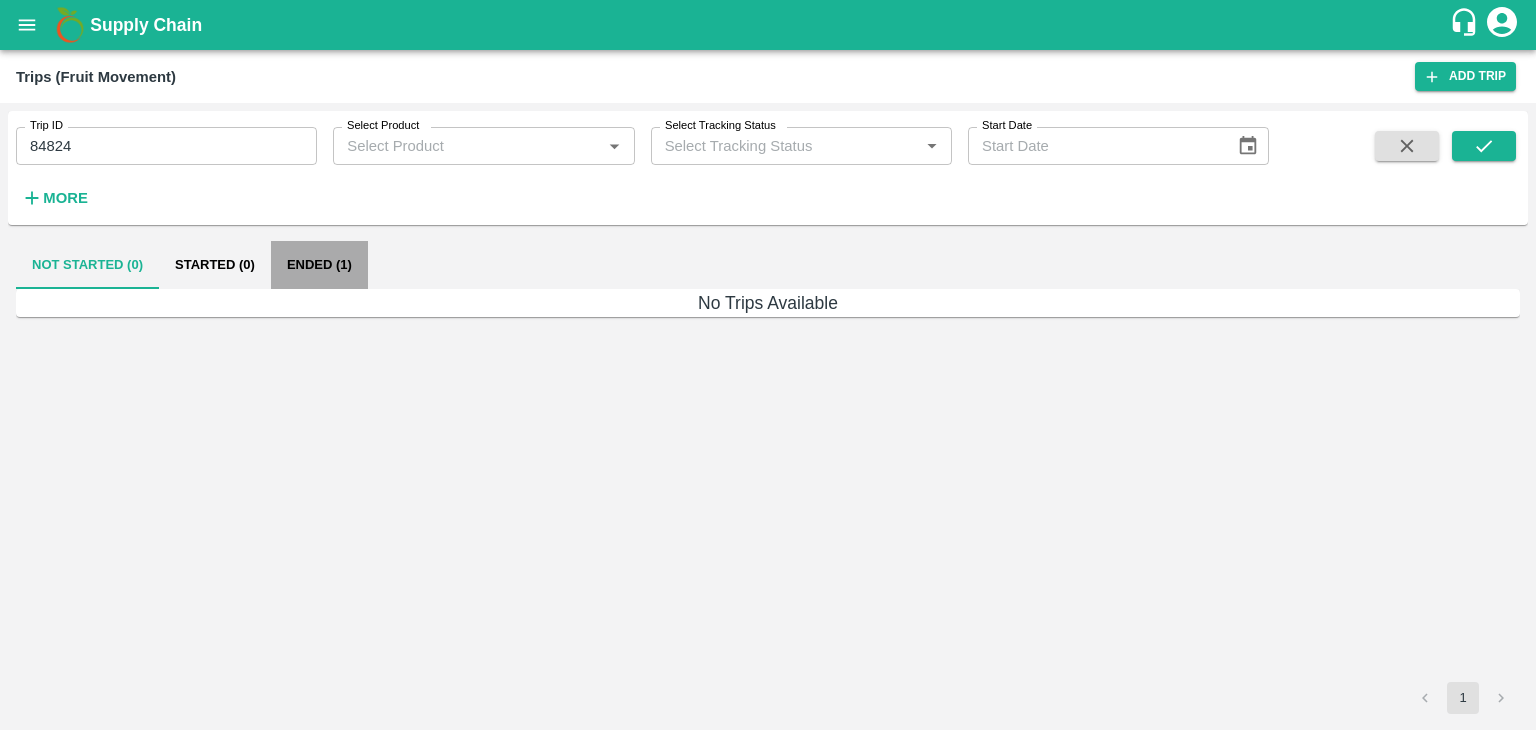 click on "Ended (1)" at bounding box center (319, 265) 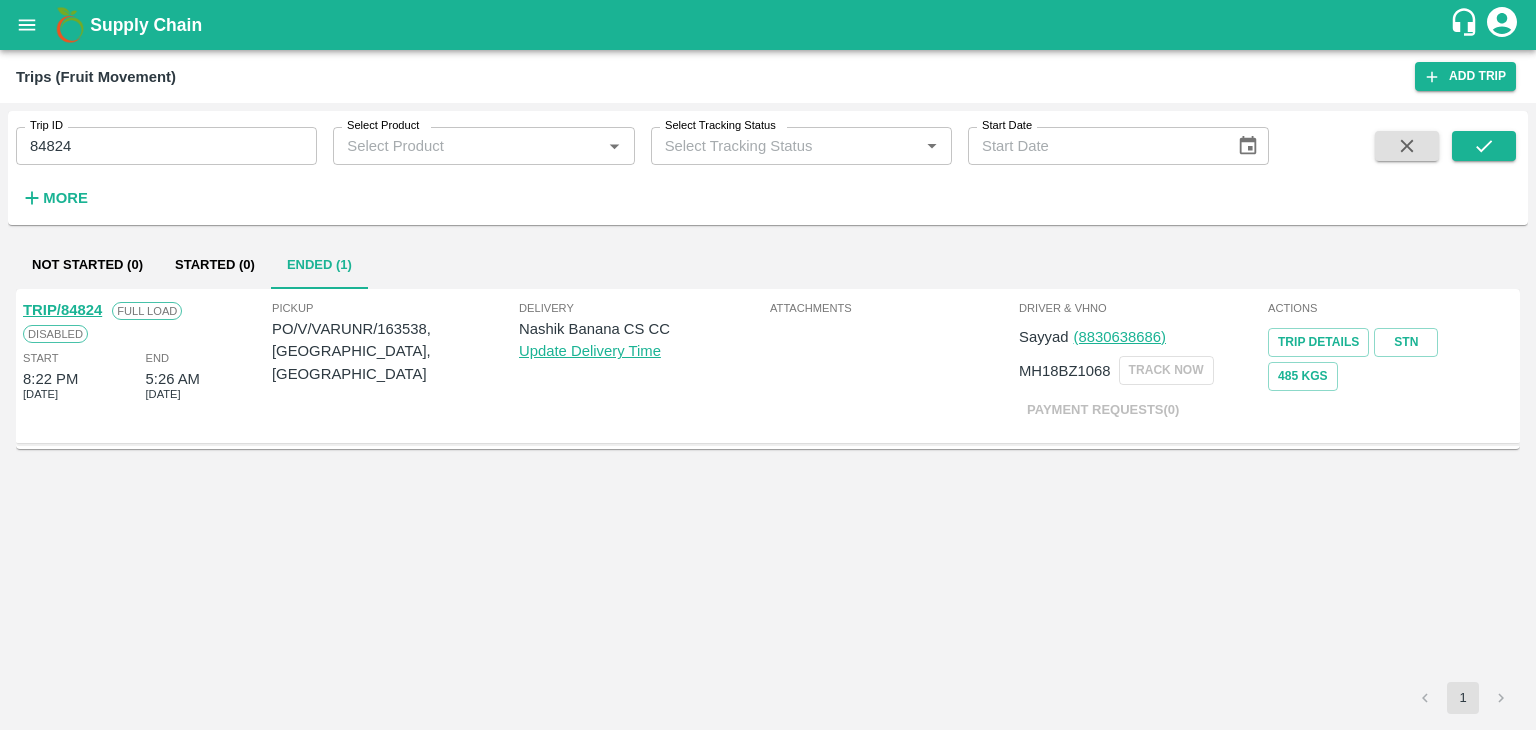 click on "TRIP/84824" at bounding box center [62, 310] 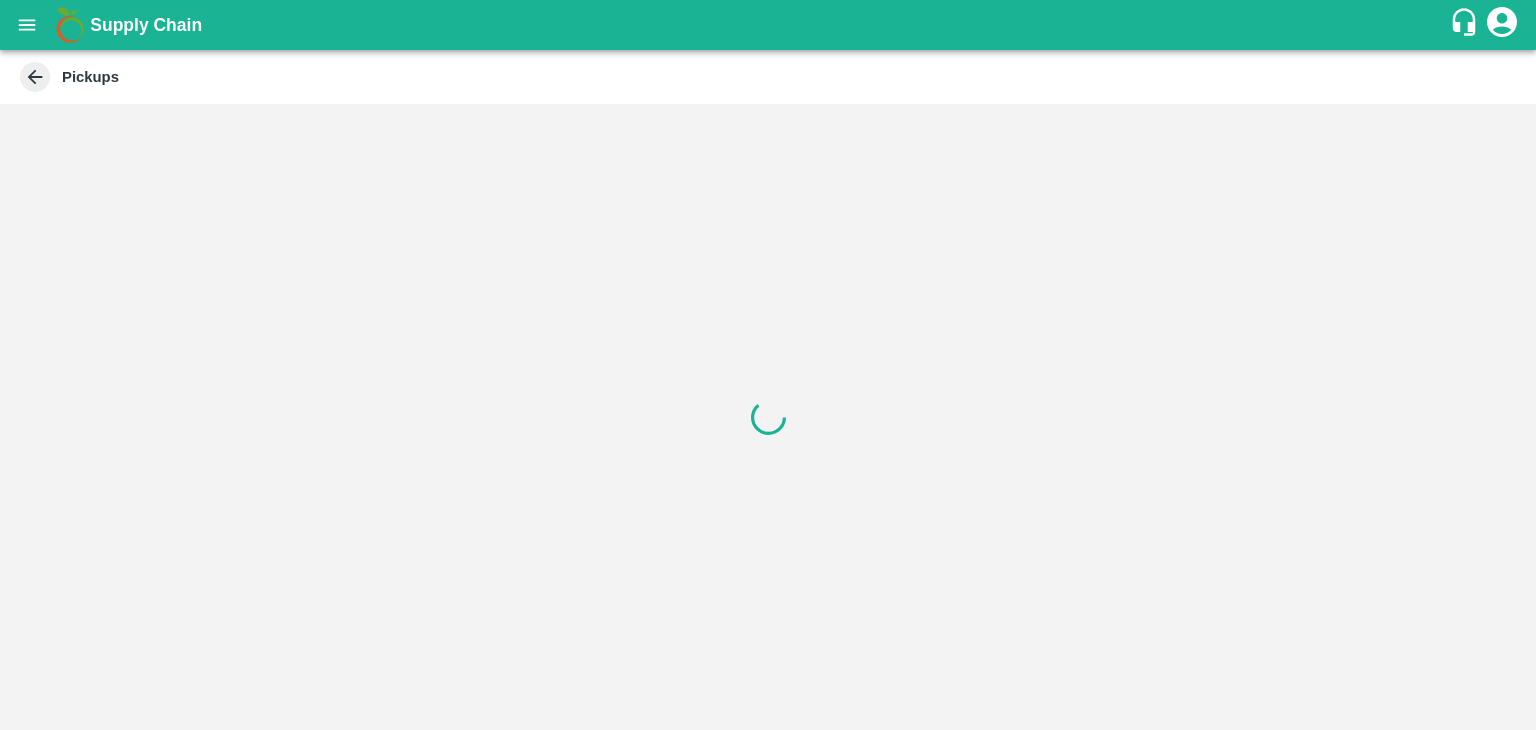 scroll, scrollTop: 0, scrollLeft: 0, axis: both 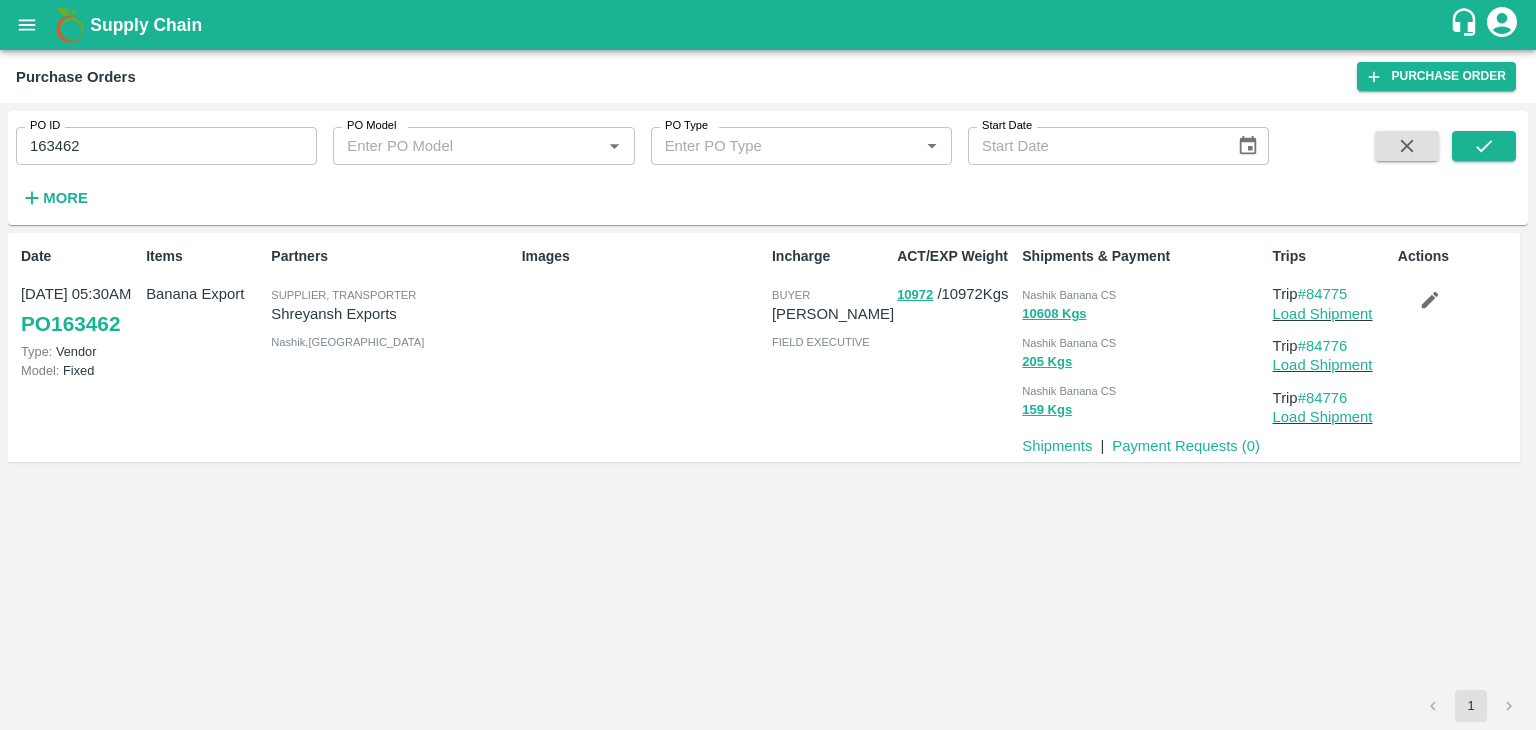 click on "PO ID 163462 PO ID PO Model PO Model   * PO Type PO Type   * Start Date Start Date More Date [DATE] 05:30AM PO  163462 Type:    Vendor Model:    Fixed Items   Banana Export   Partners Supplier, Transporter   [PERSON_NAME] Exports [GEOGRAPHIC_DATA] , [GEOGRAPHIC_DATA] Images Incharge buyer Ajit Otari   field executive ACT/EXP Weight 10972   /  10972  Kgs Shipments & Payment   Nashik Banana CS 10608  Kgs Nashik Banana CS 205  Kgs Nashik Banana CS 159  Kgs   Shipments | Payment Requests ( 0 ) Trips Trip  #84775     Load Shipment Trip  #84776     Load Shipment Trip  #84776     Load Shipment Actions 1" at bounding box center [768, 416] 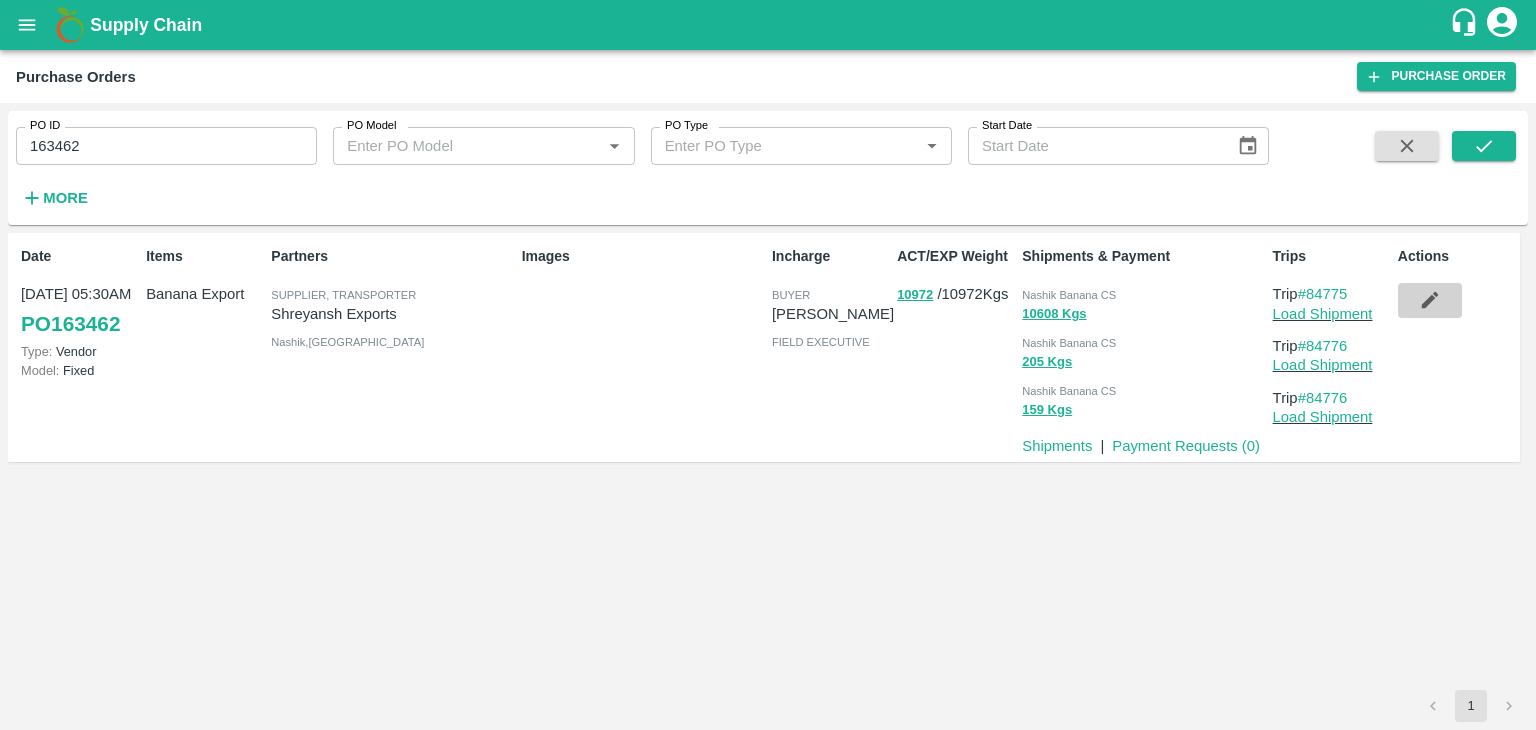 click 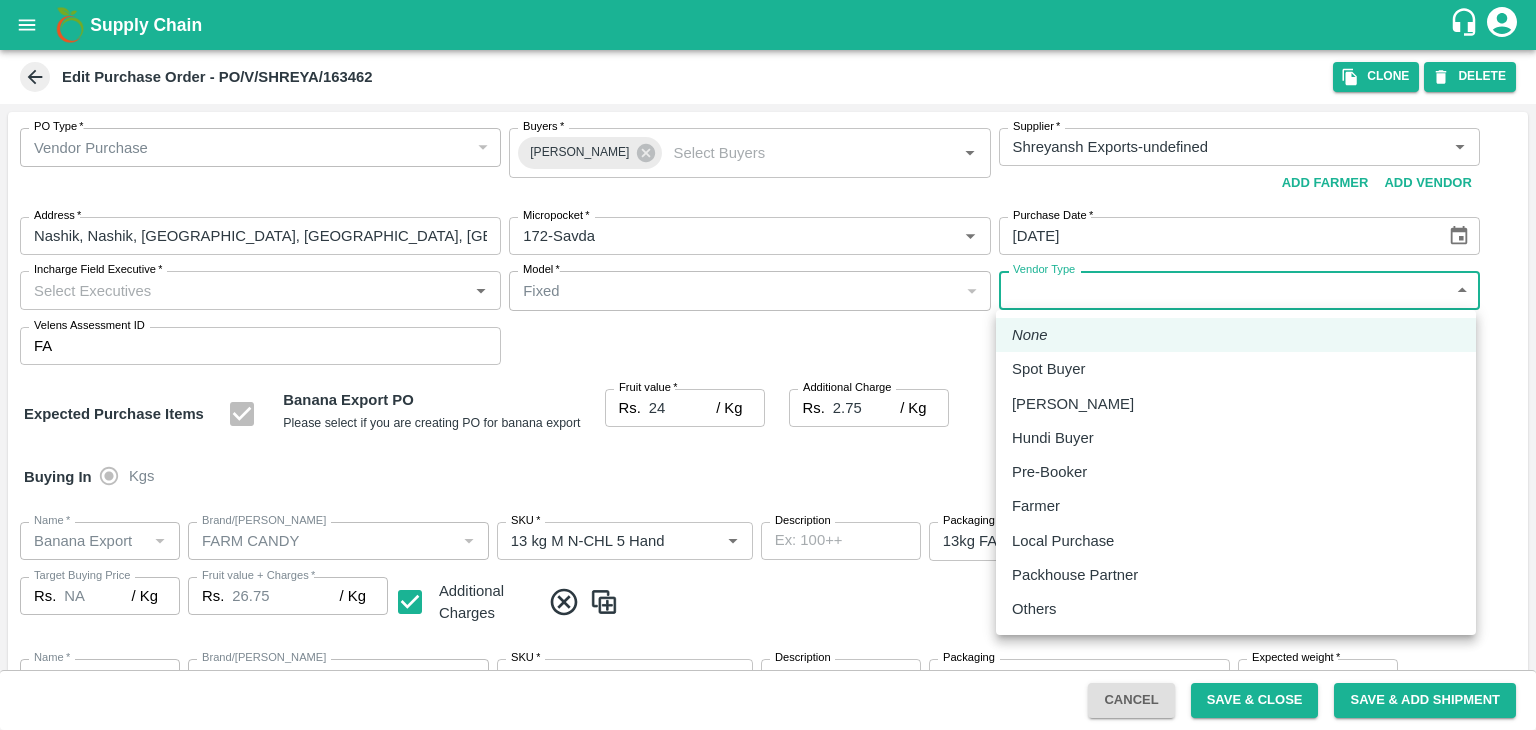 click on "Supply Chain Edit Purchase Order - PO/V/SHREYA/163462 Clone DELETE PO Type   * Vendor Purchase 2 PO Type Buyers   * Ajit Otari Buyers   * Supplier   * Supplier   * Add Vendor Add Farmer Address   * [GEOGRAPHIC_DATA], [GEOGRAPHIC_DATA] Address Micropocket   * Micropocket   * Purchase Date   * [DATE] Purchase Date Incharge Field Executive   * Incharge Field Executive   * Model   * Fixed Fixed Model Vendor Type ​ Vendor Type Velens Assessment ID FA Velens Assessment ID Expected Purchase Items Banana Export PO Please select if you are creating PO for banana export Fruit value   * Rs. 24 / Kg Fruit value Additional Charge Rs. 2.75 / Kg Additional Charge Buying In Kgs Name   * Name   * Brand/[PERSON_NAME]/[PERSON_NAME]   * SKU   * Description x Description Packaging 13kg FARM CANDY 466 Packaging Expected weight   * 169 Kg Expected weight Target Buying Price Rs. NA / Kg Target Buying Price Fruit value + Charges   * Rs. 26.75 / Kg Fruit value + Charges Additional Charges *" at bounding box center [768, 365] 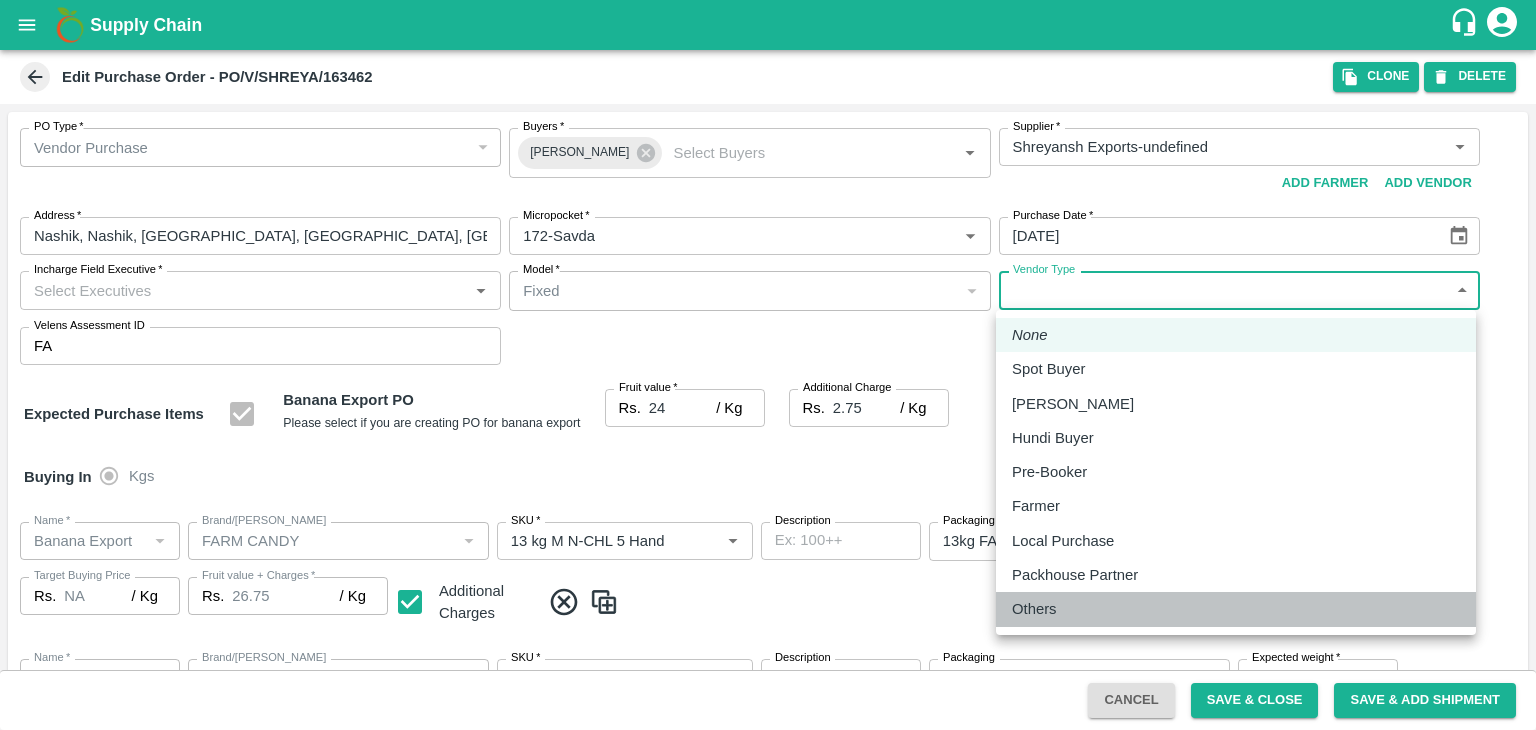 click on "Others" at bounding box center (1034, 609) 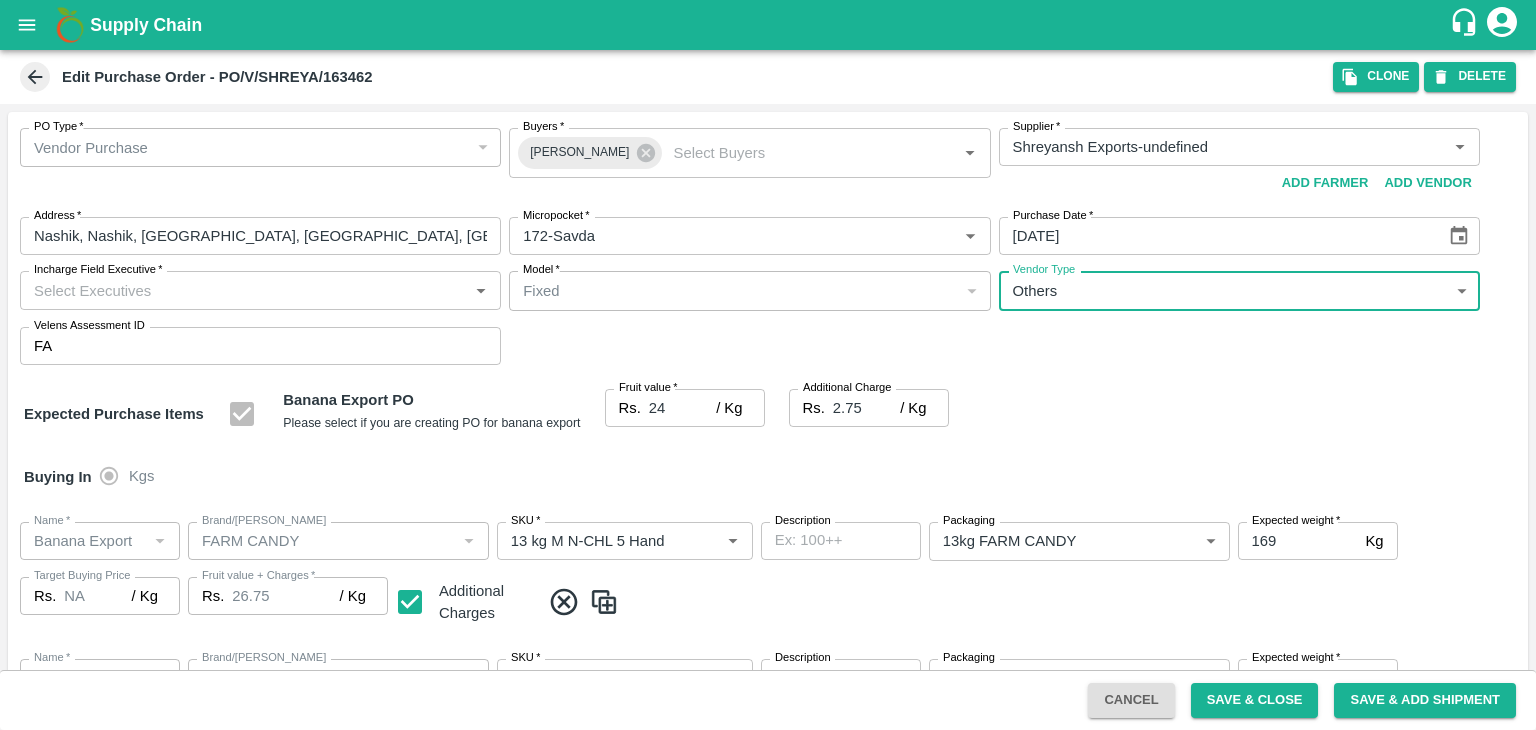 click on "Incharge Field Executive   *" at bounding box center [244, 290] 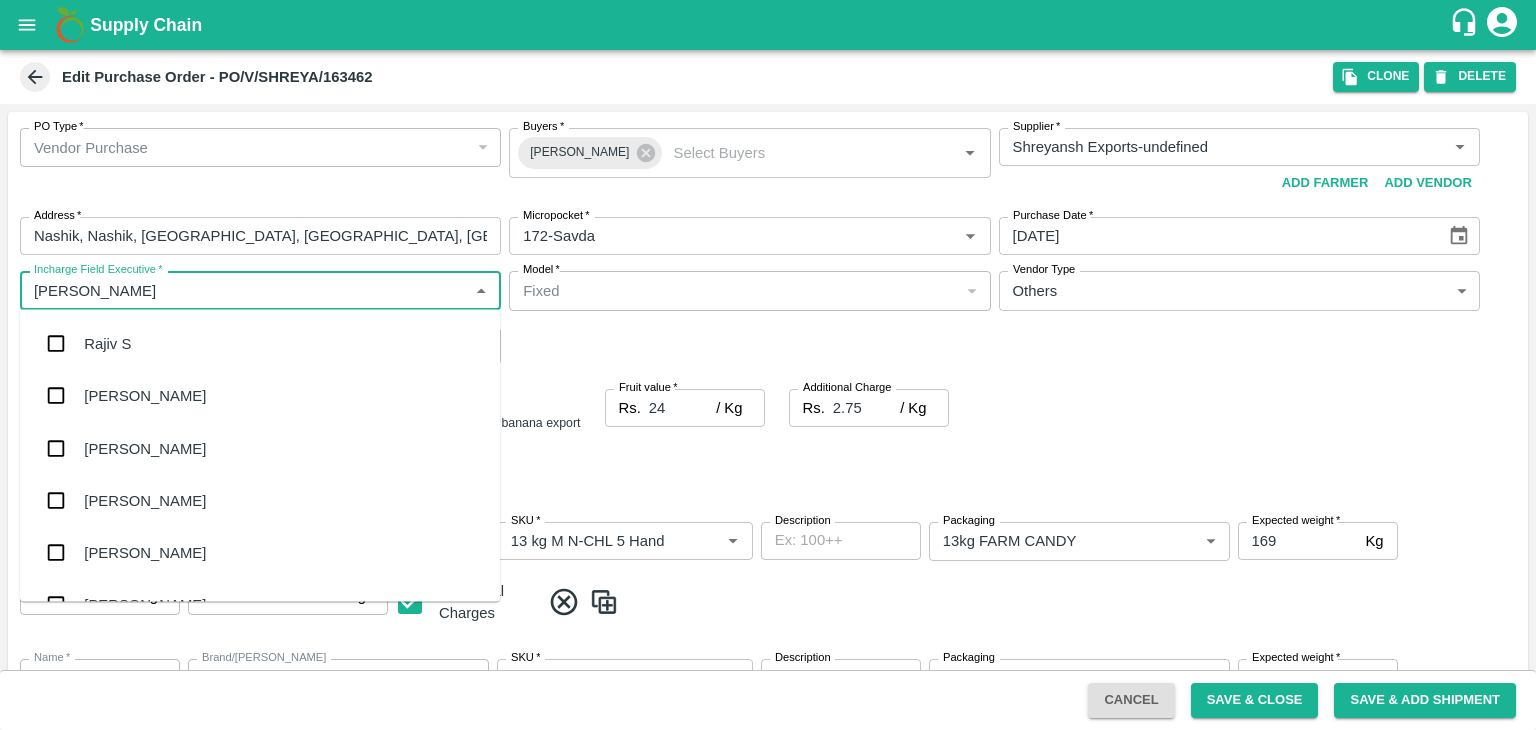 type on "[PERSON_NAME]" 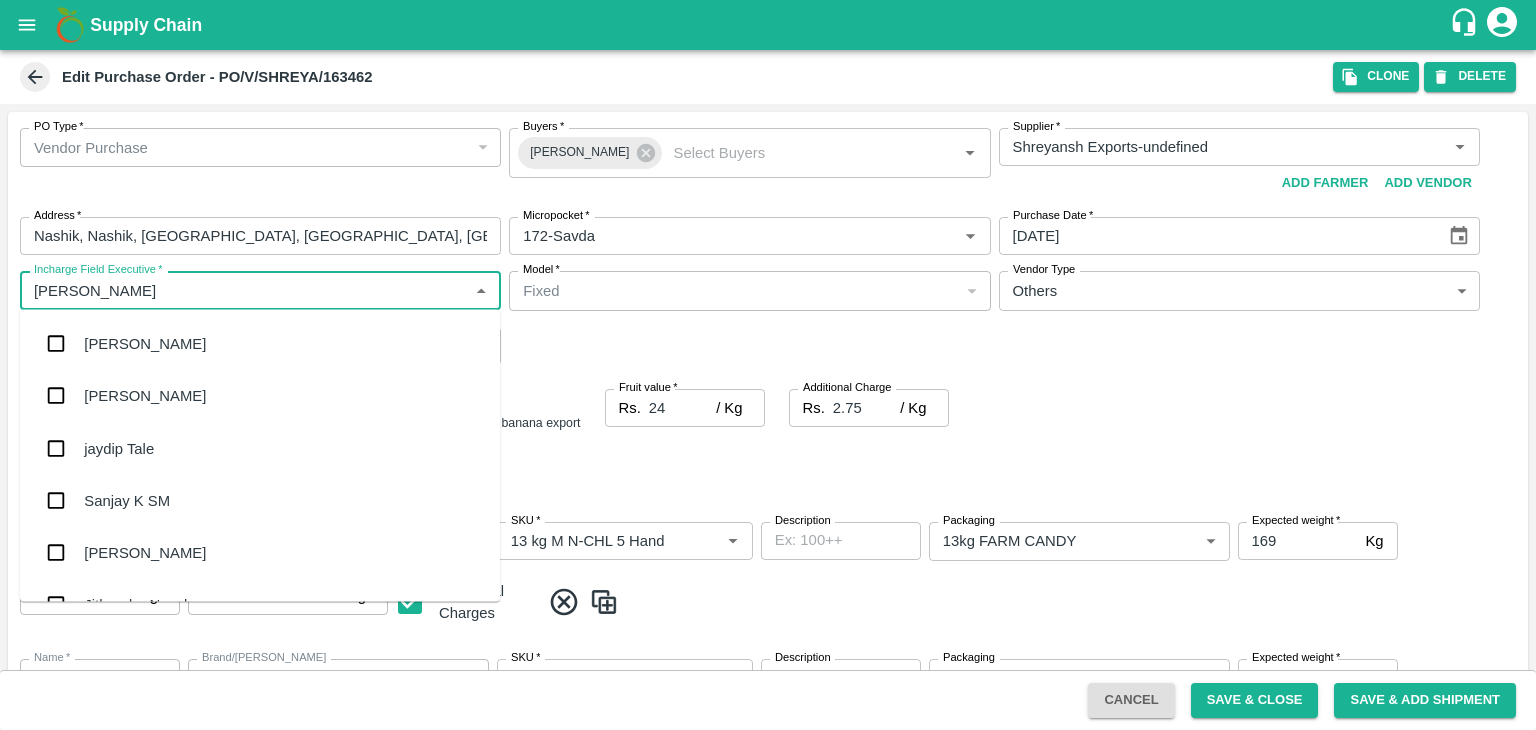 click on "jaydip Tale" at bounding box center [260, 448] 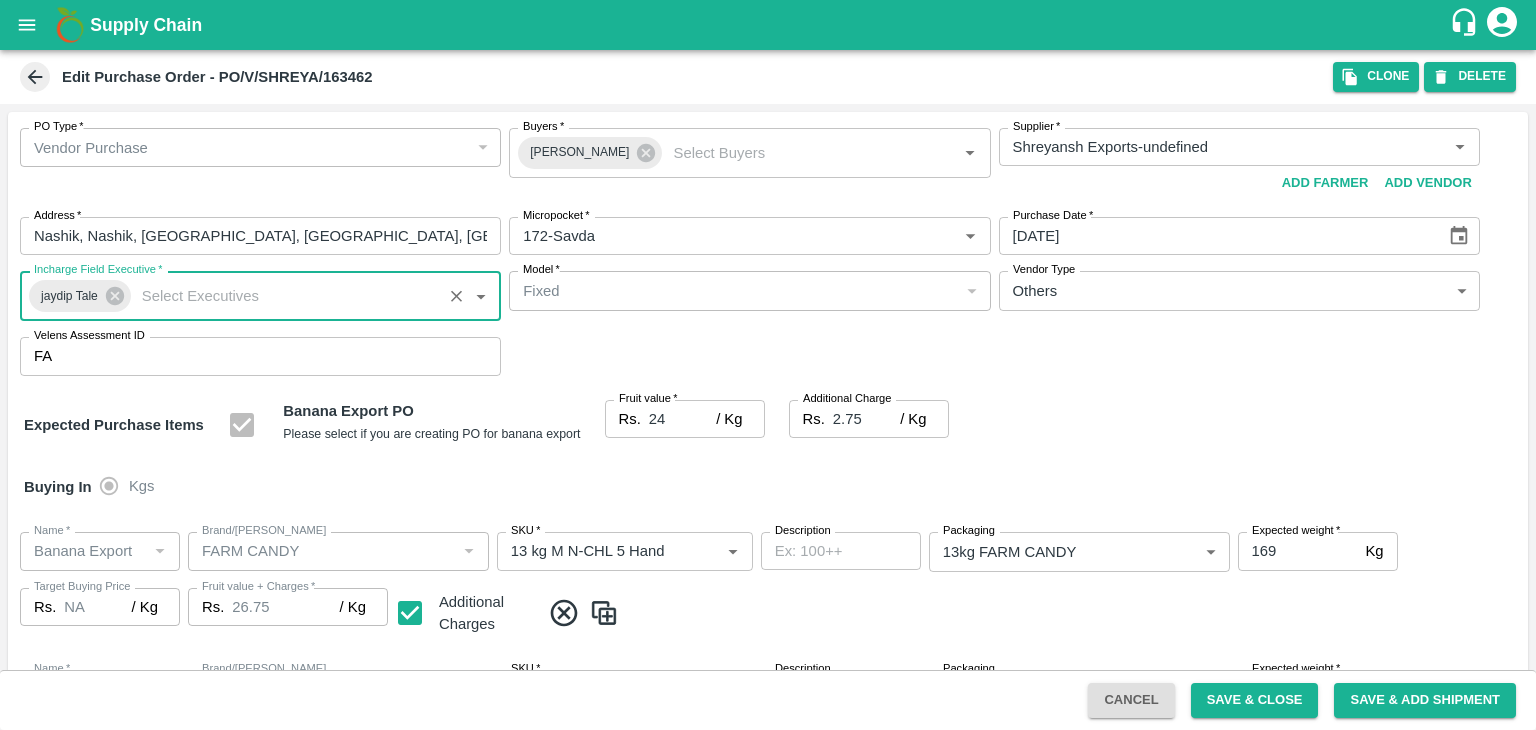 click on "PO Type   * Vendor Purchase 2 PO Type Buyers   * Ajit Otari Buyers   * Supplier   * Supplier   * Add Vendor Add Farmer Address   * Nashik, Nashik, Nashik, Maharashtra, India Address Micropocket   * Micropocket   * Purchase Date   * 14/07/2025 Purchase Date Incharge Field Executive   * jaydip Tale Incharge Field Executive   * Model   * Fixed Fixed Model Vendor Type Others OTHER Vendor Type Velens Assessment ID FA Velens Assessment ID" at bounding box center (768, 252) 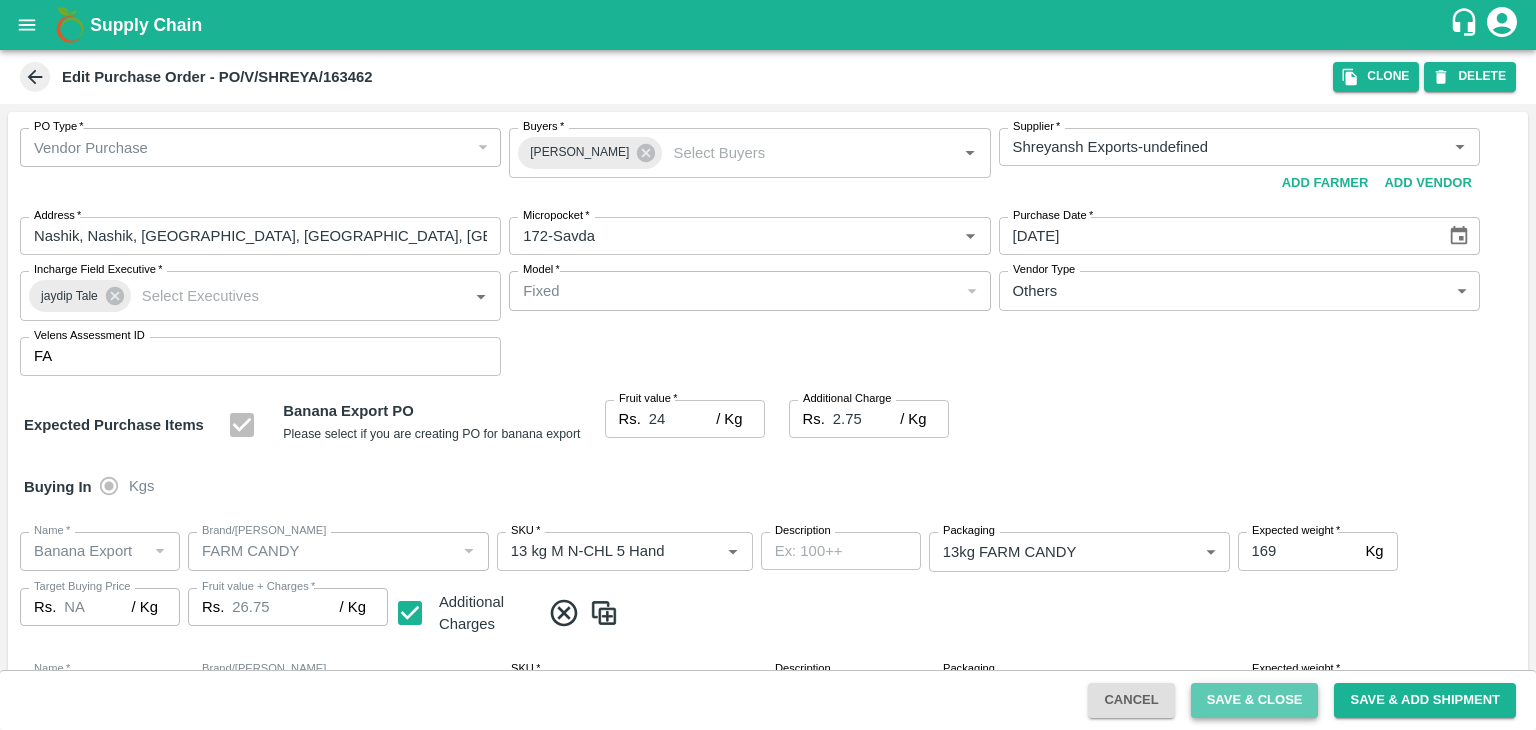 click on "Save & Close" at bounding box center [1255, 700] 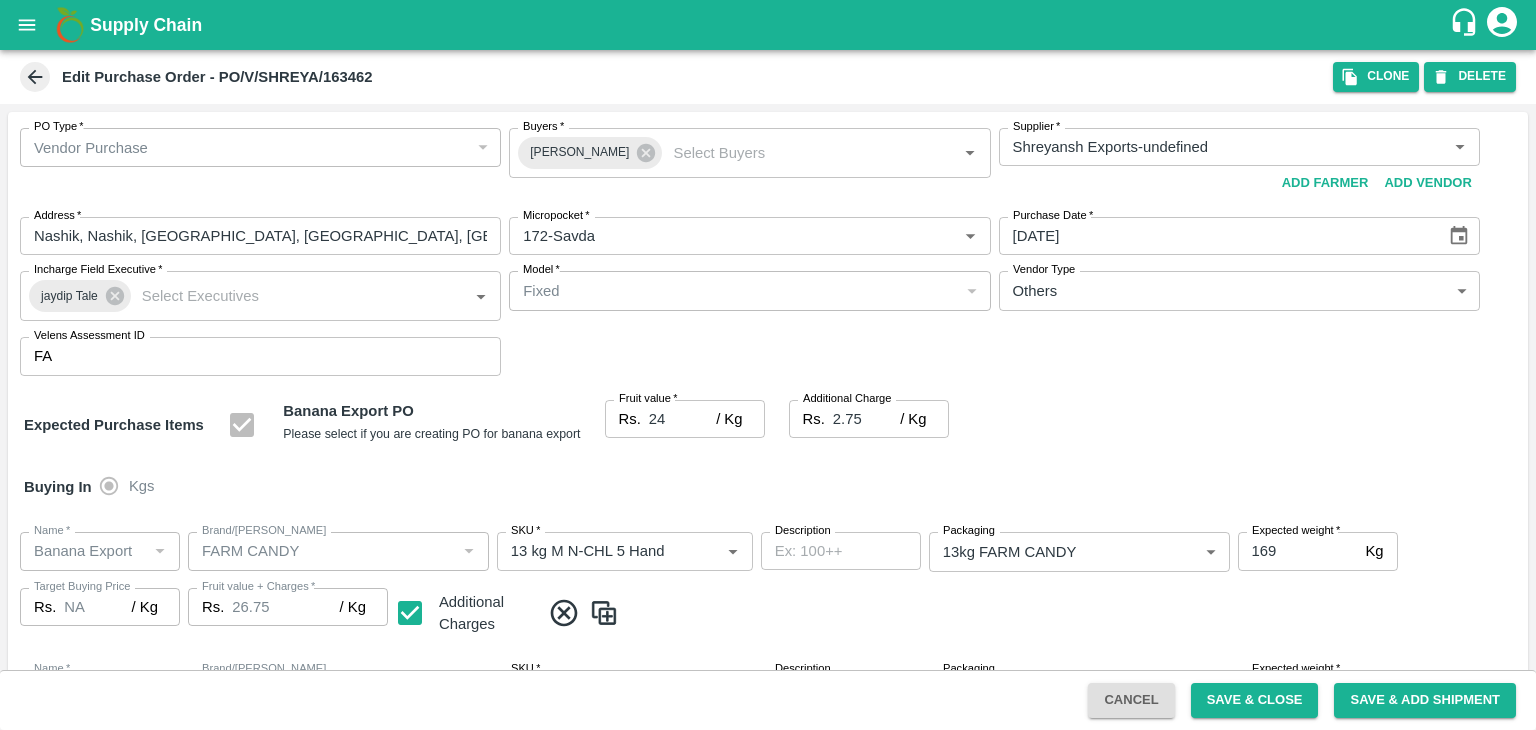 scroll, scrollTop: 923, scrollLeft: 0, axis: vertical 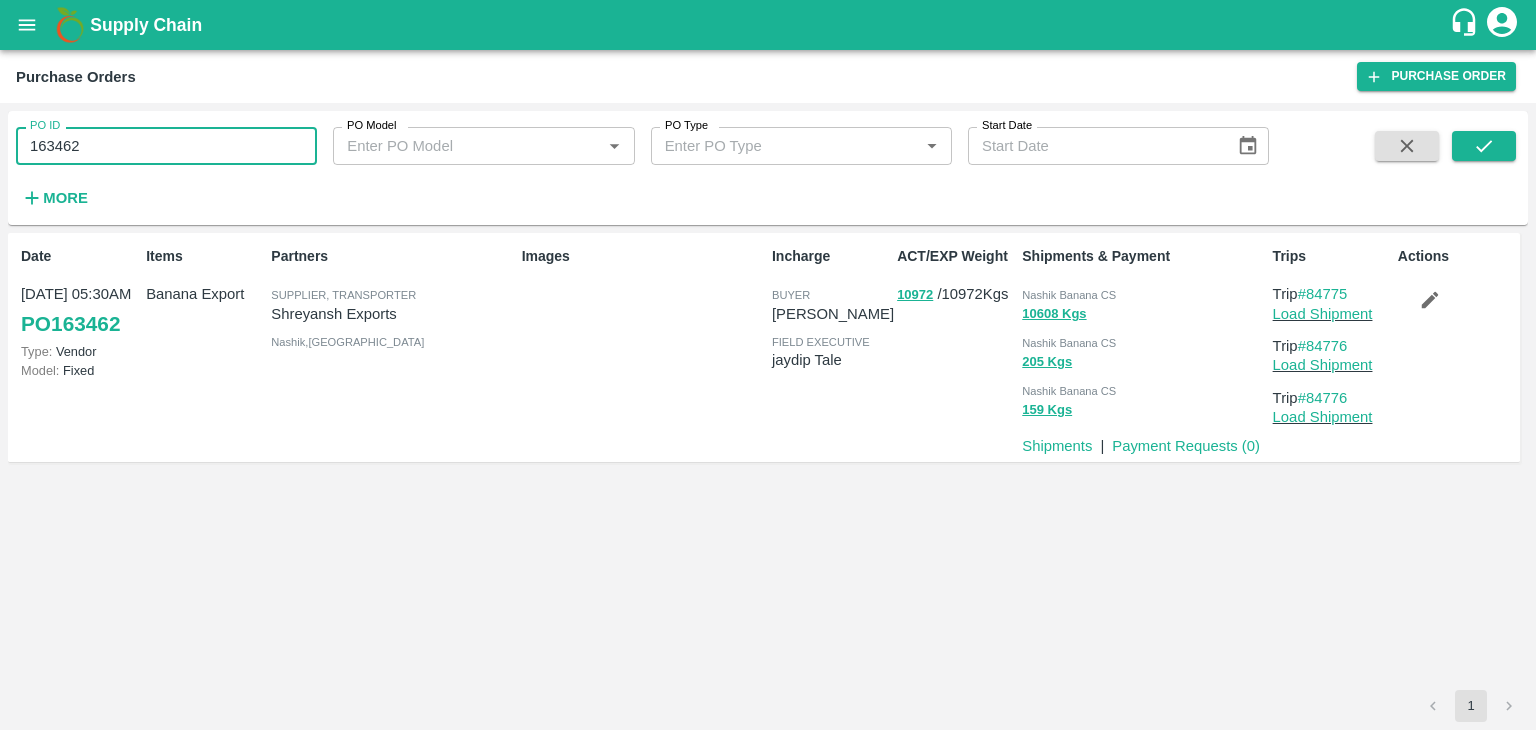 click on "163462" at bounding box center (166, 146) 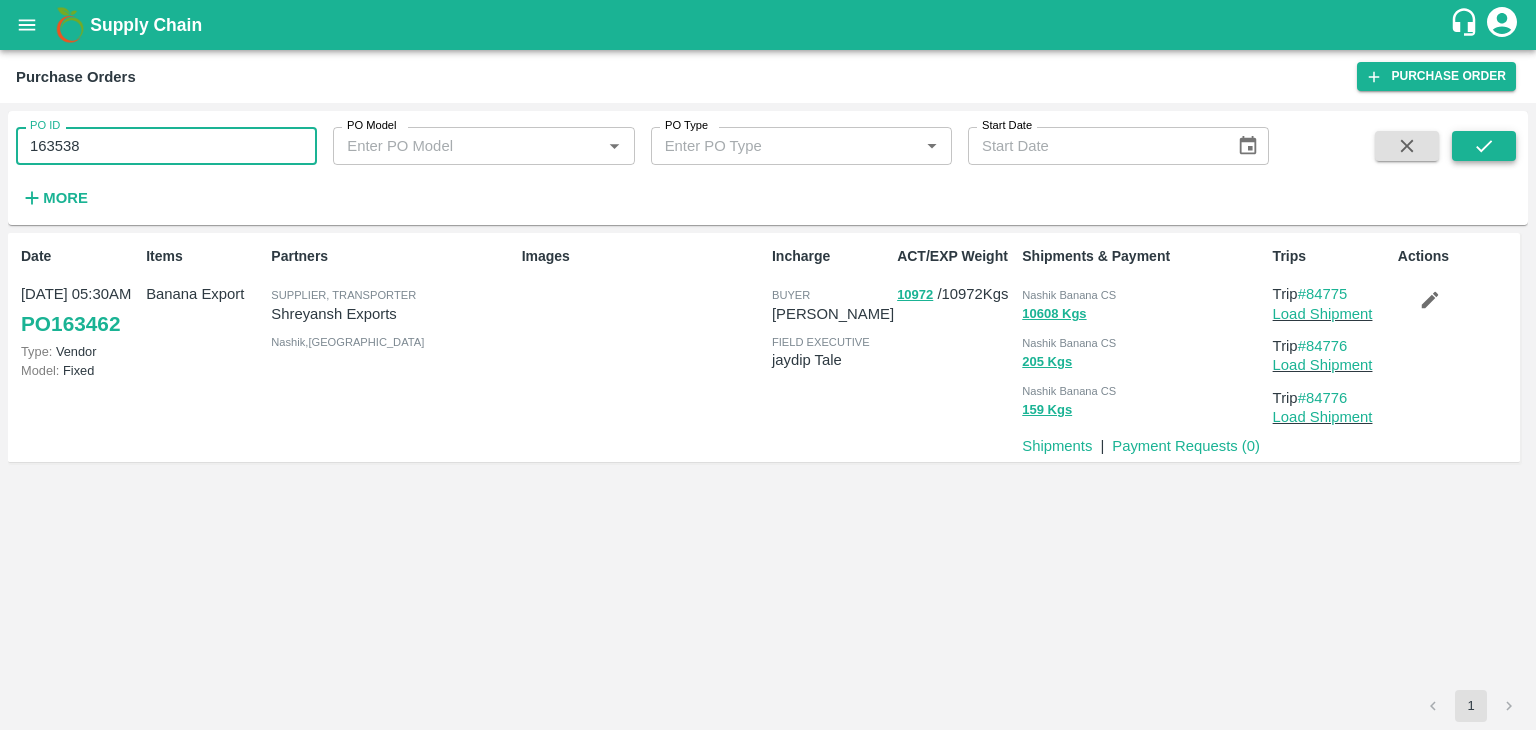 type on "163538" 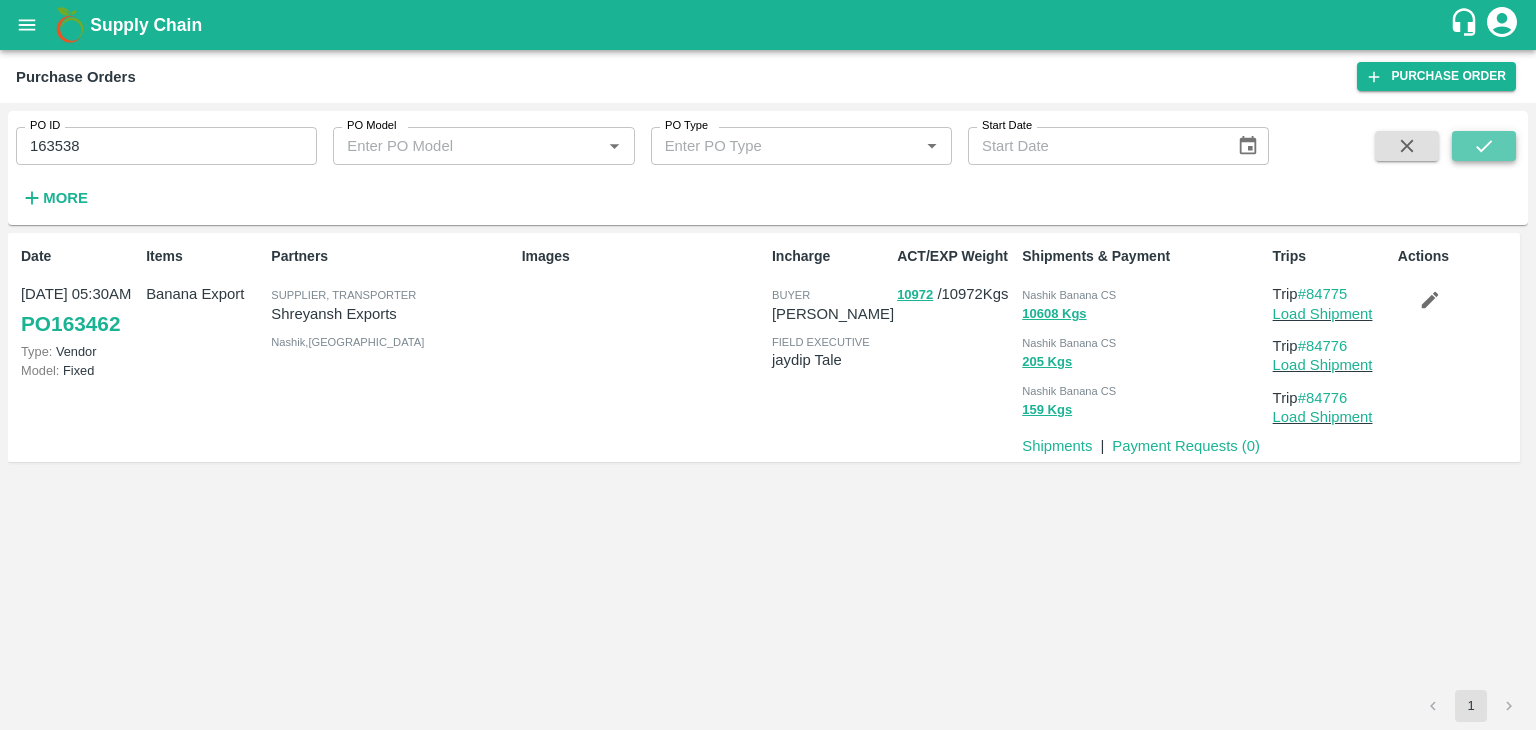 click 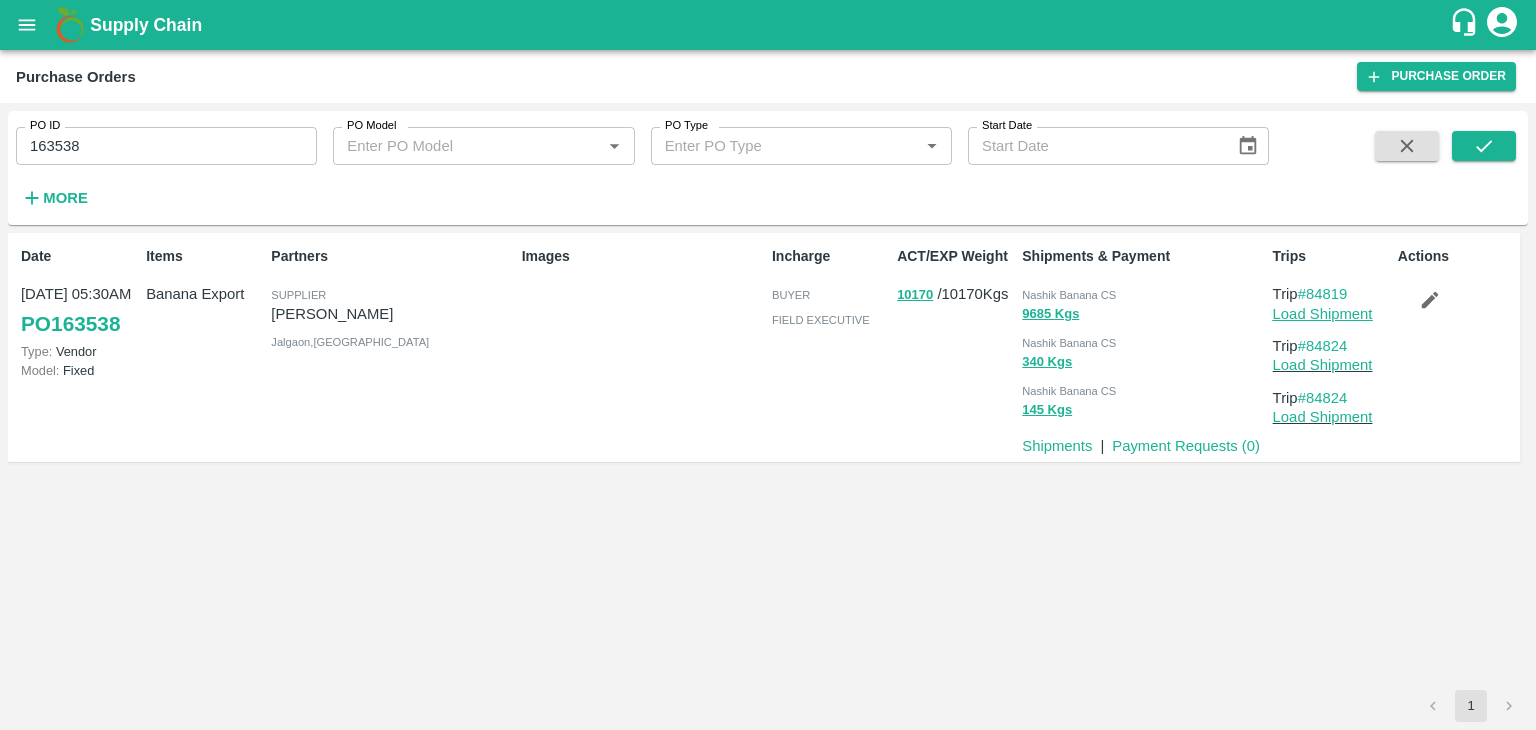 click on "Load Shipment" at bounding box center [1323, 314] 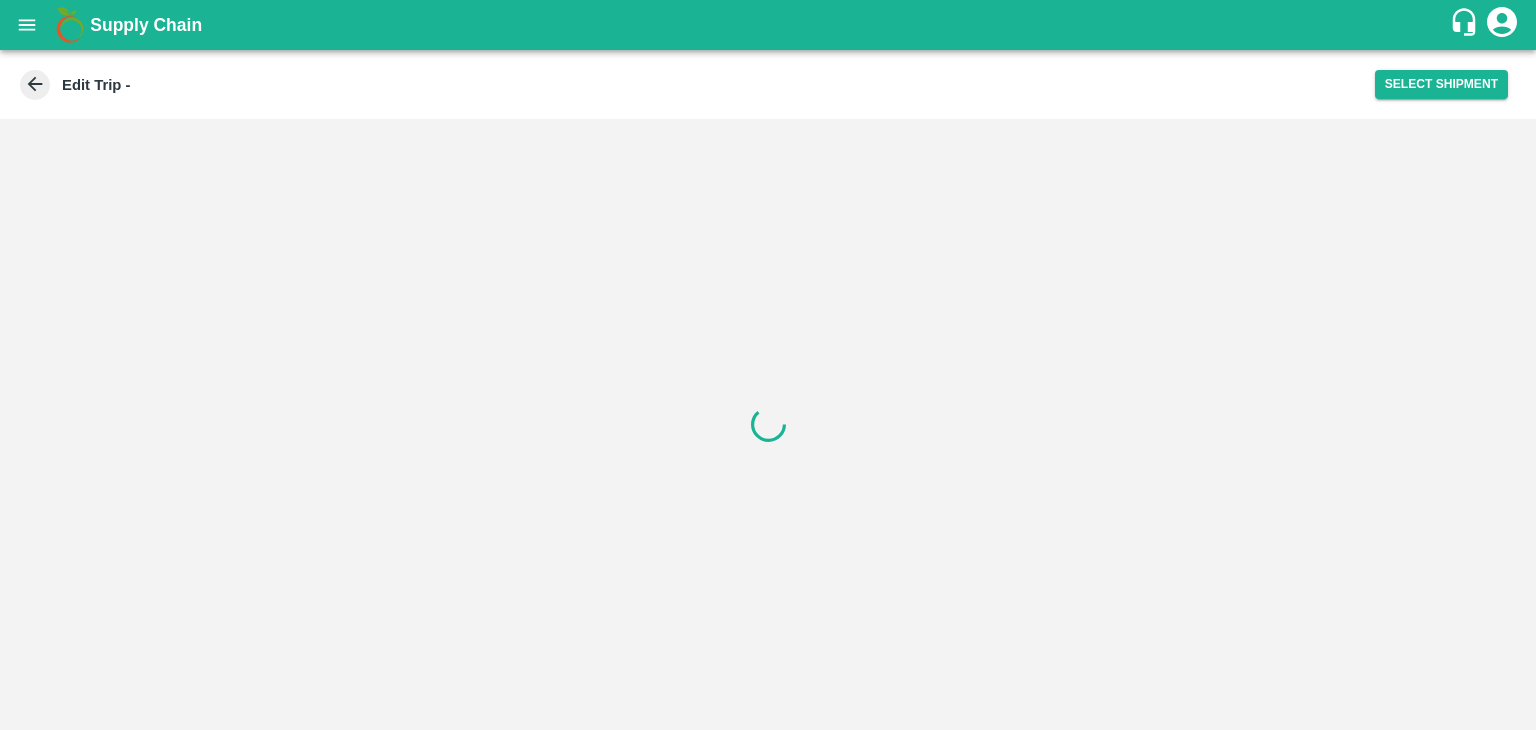 scroll, scrollTop: 0, scrollLeft: 0, axis: both 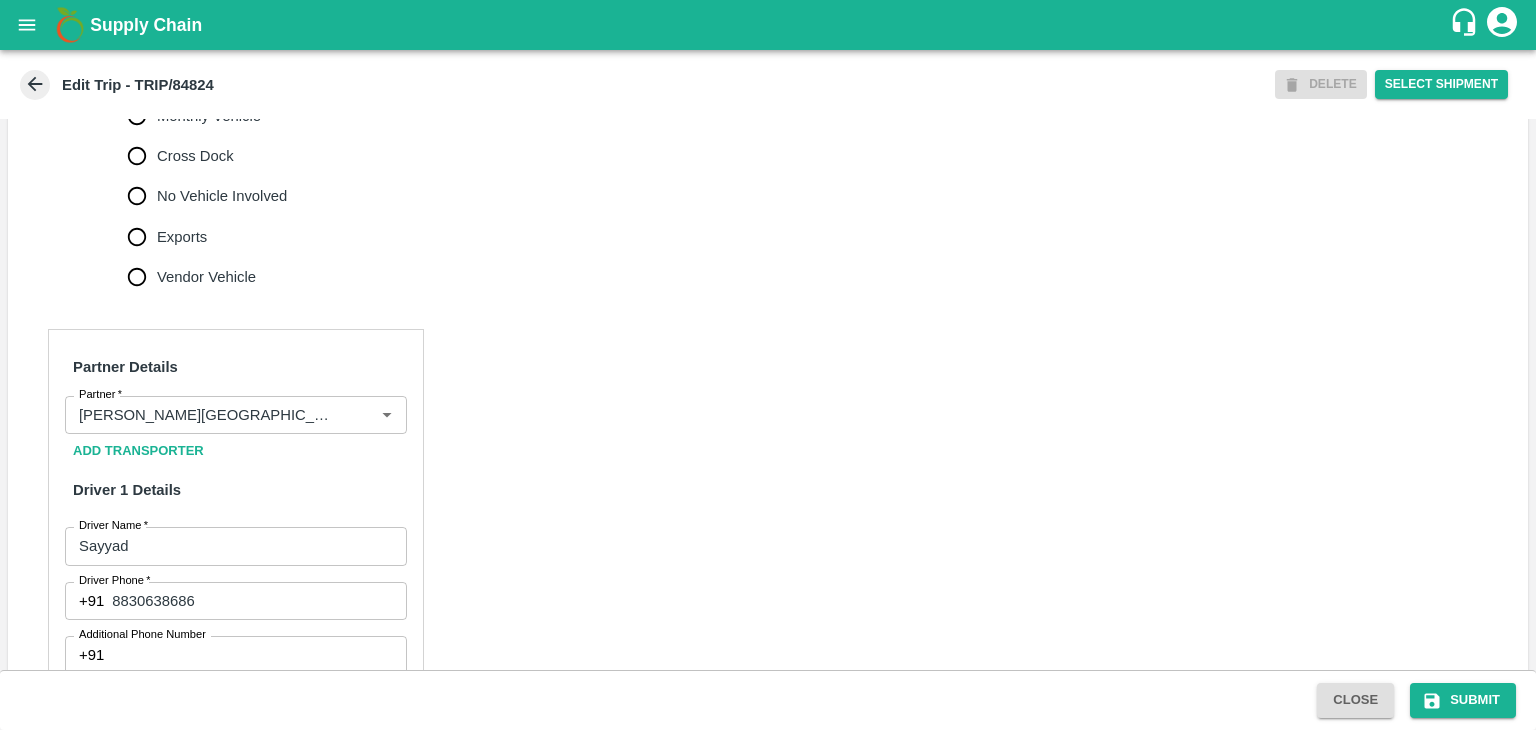 click on "No Vehicle Involved" at bounding box center (222, 196) 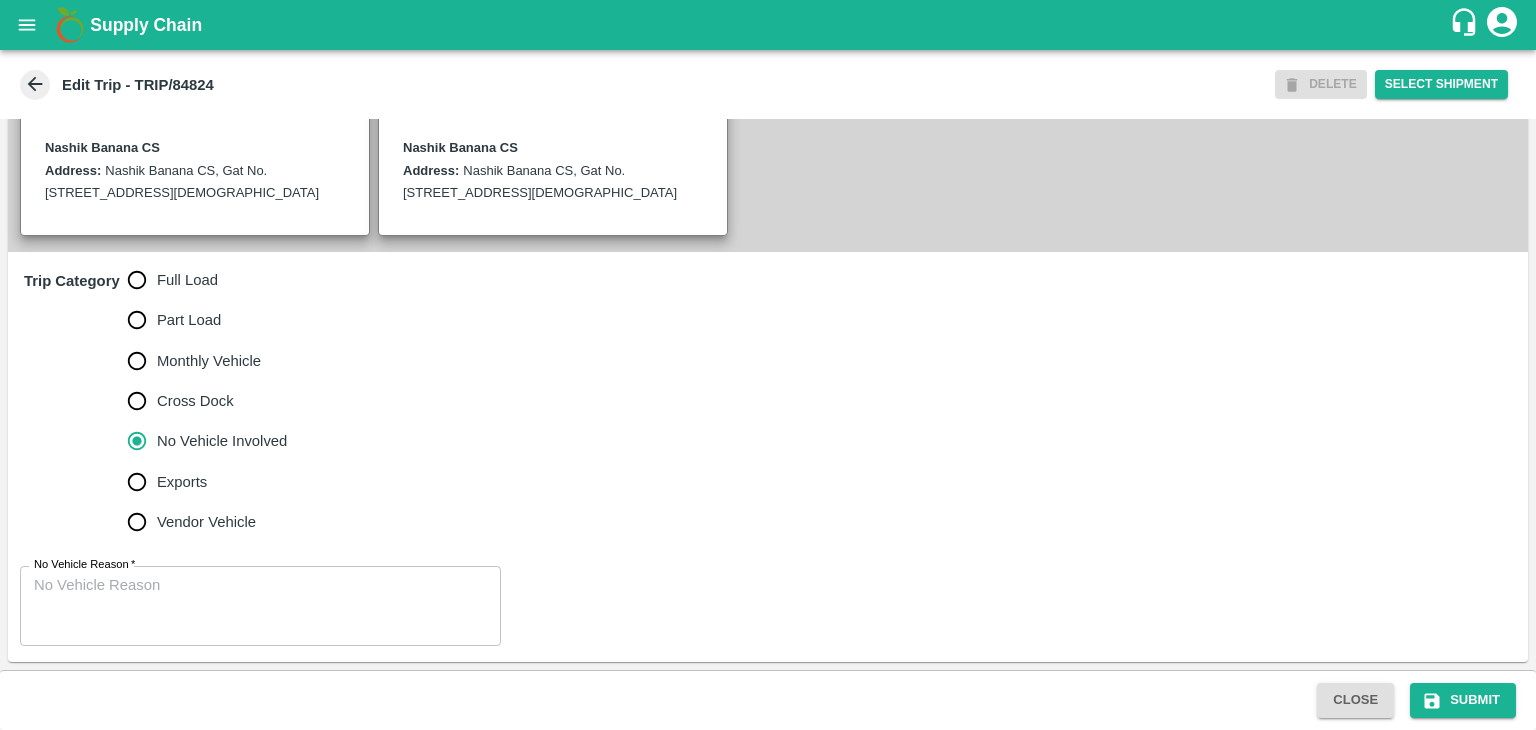 scroll, scrollTop: 468, scrollLeft: 0, axis: vertical 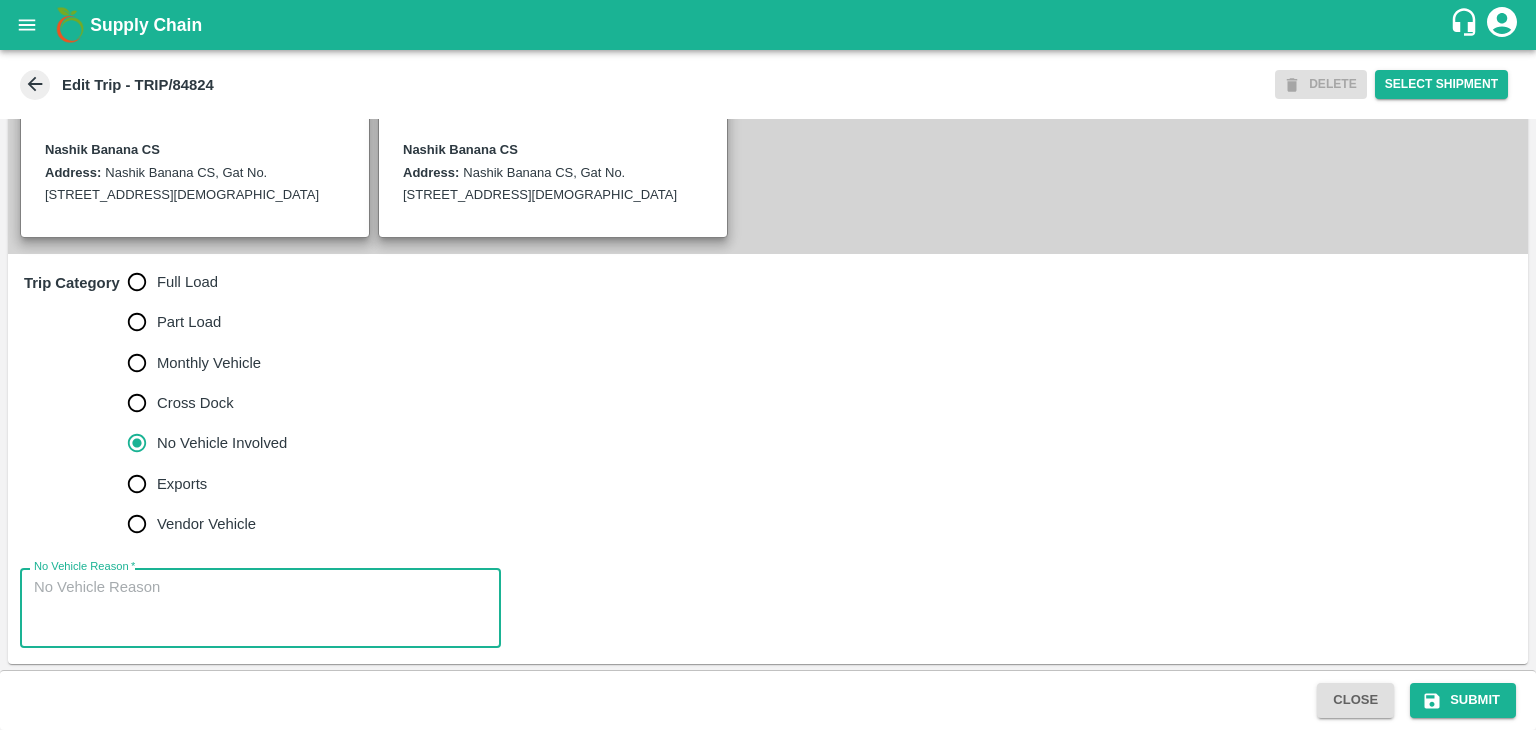 click on "No Vehicle Reason   *" at bounding box center [260, 608] 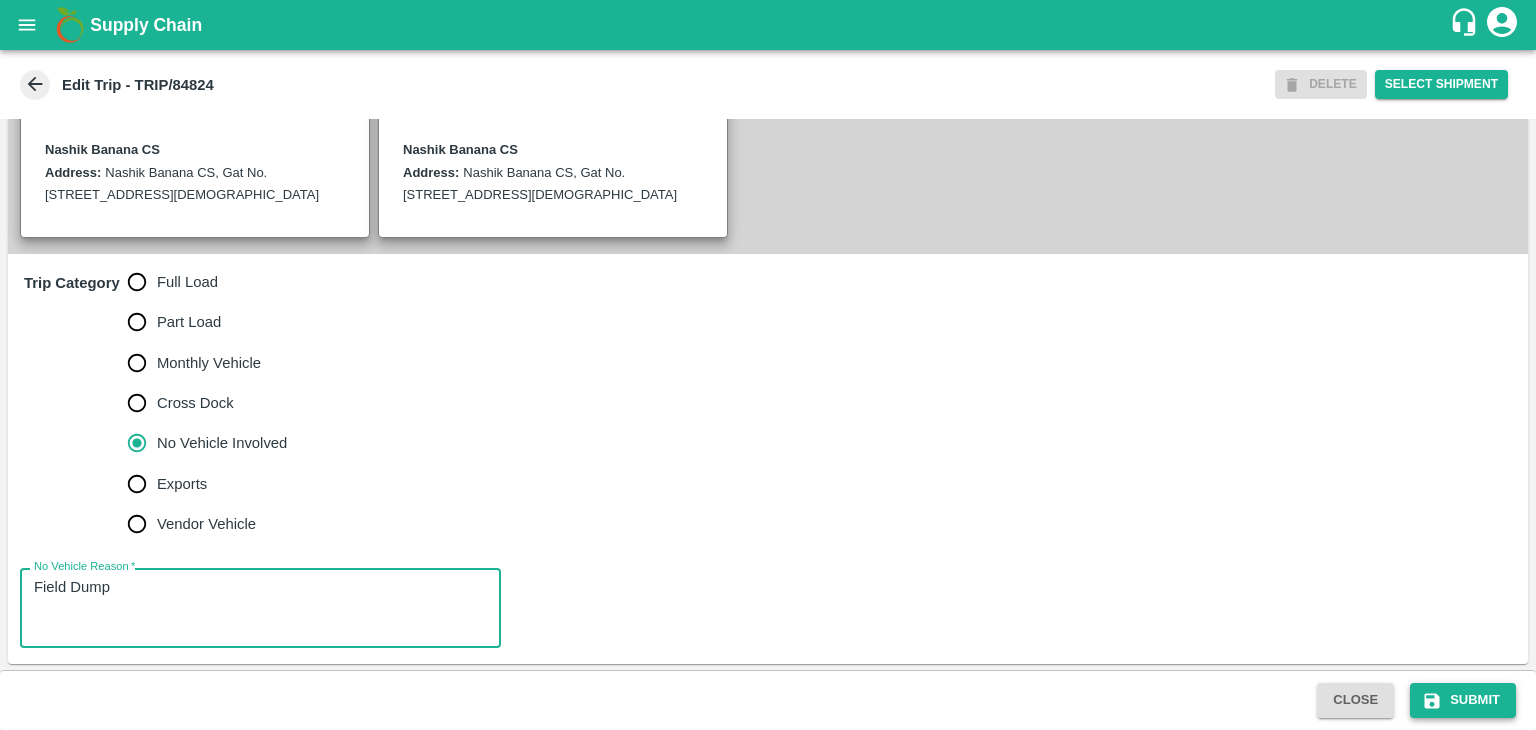 type on "Field Dump" 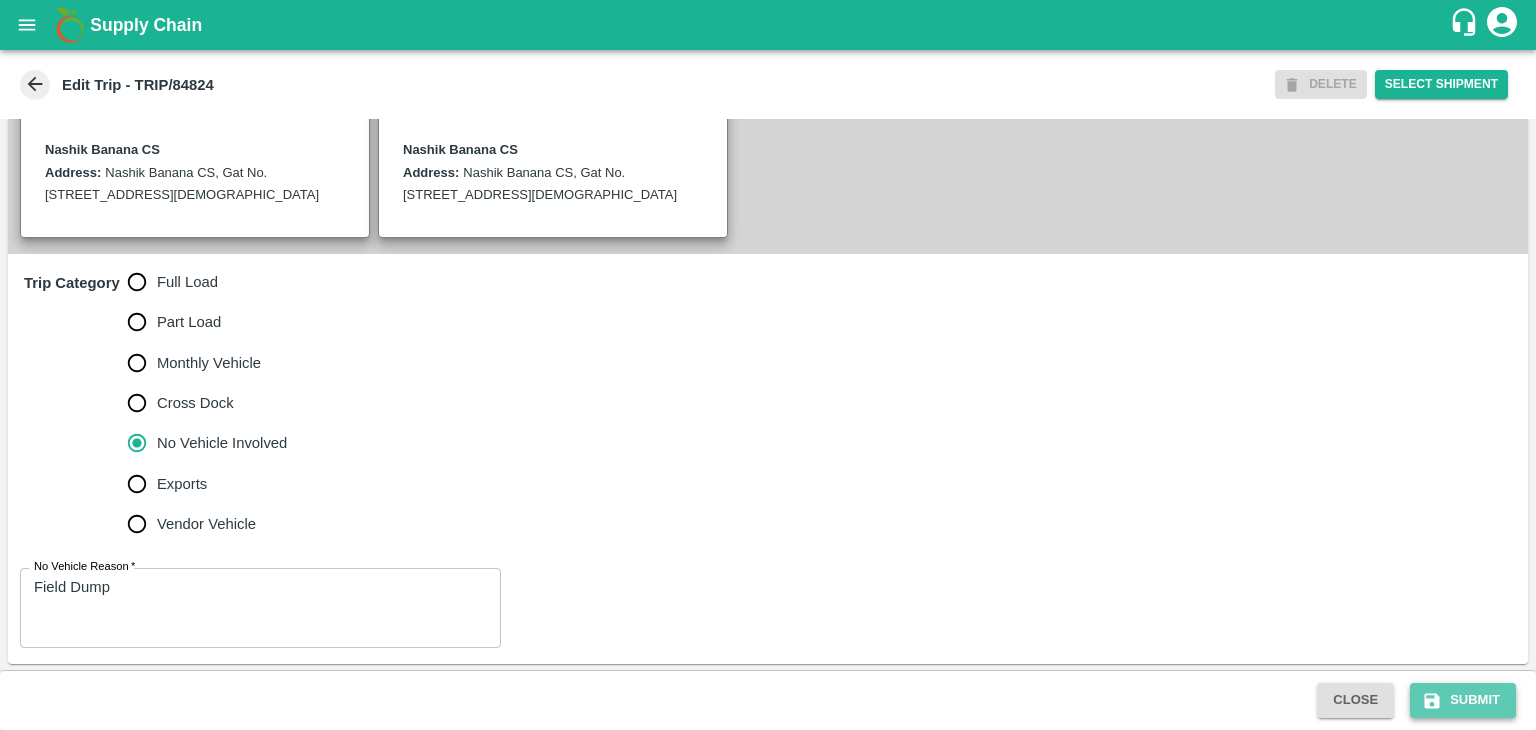 click on "Submit" at bounding box center [1463, 700] 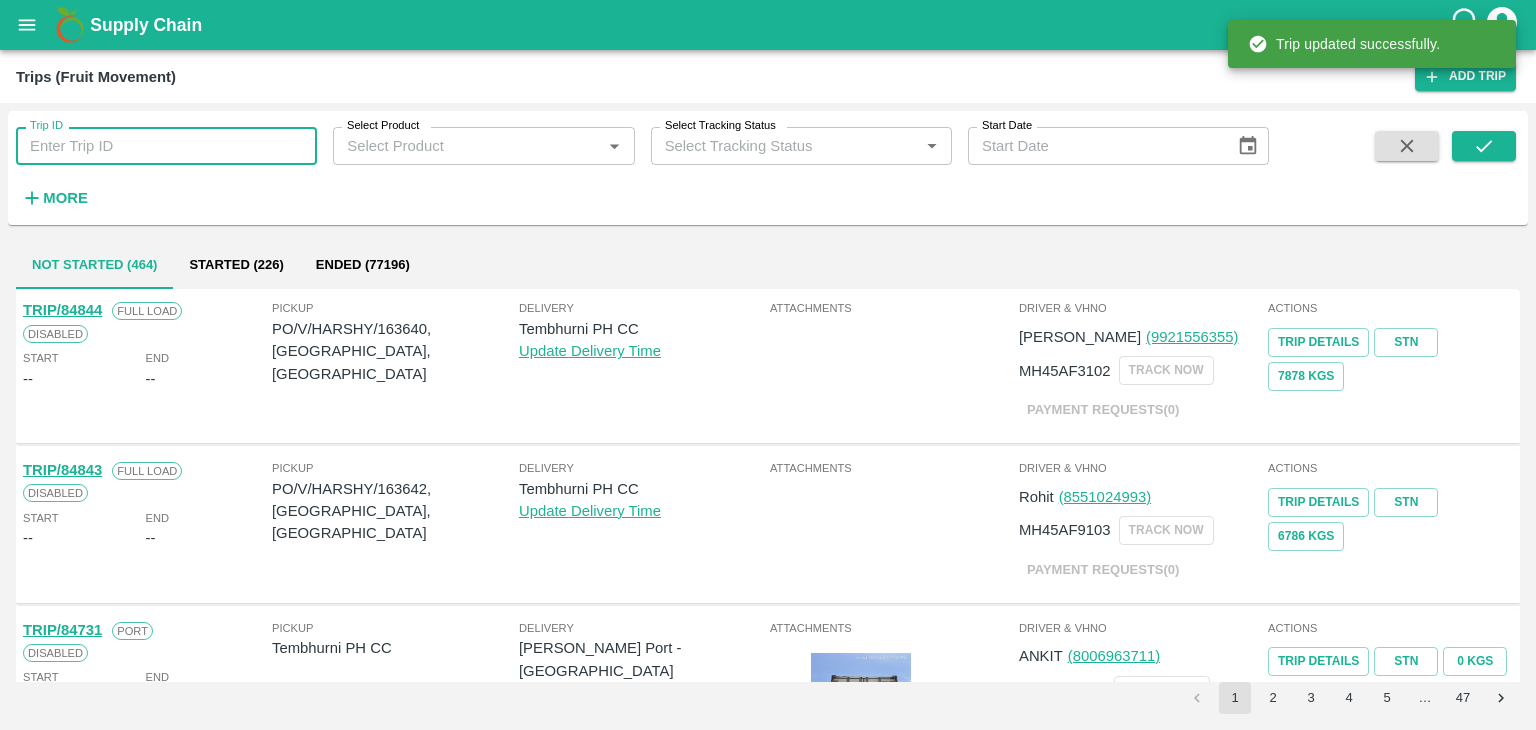 click on "Trip ID" at bounding box center [166, 146] 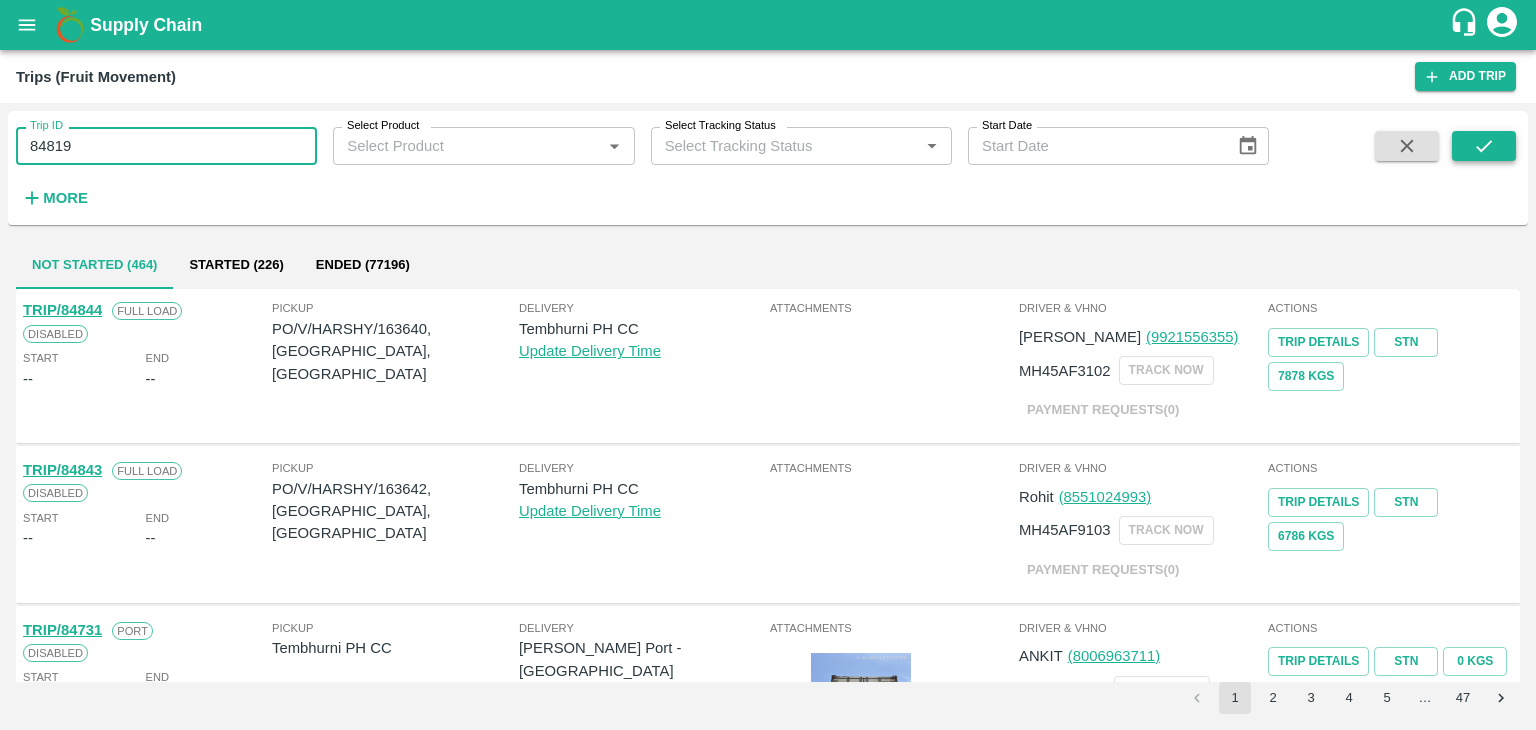 type on "84819" 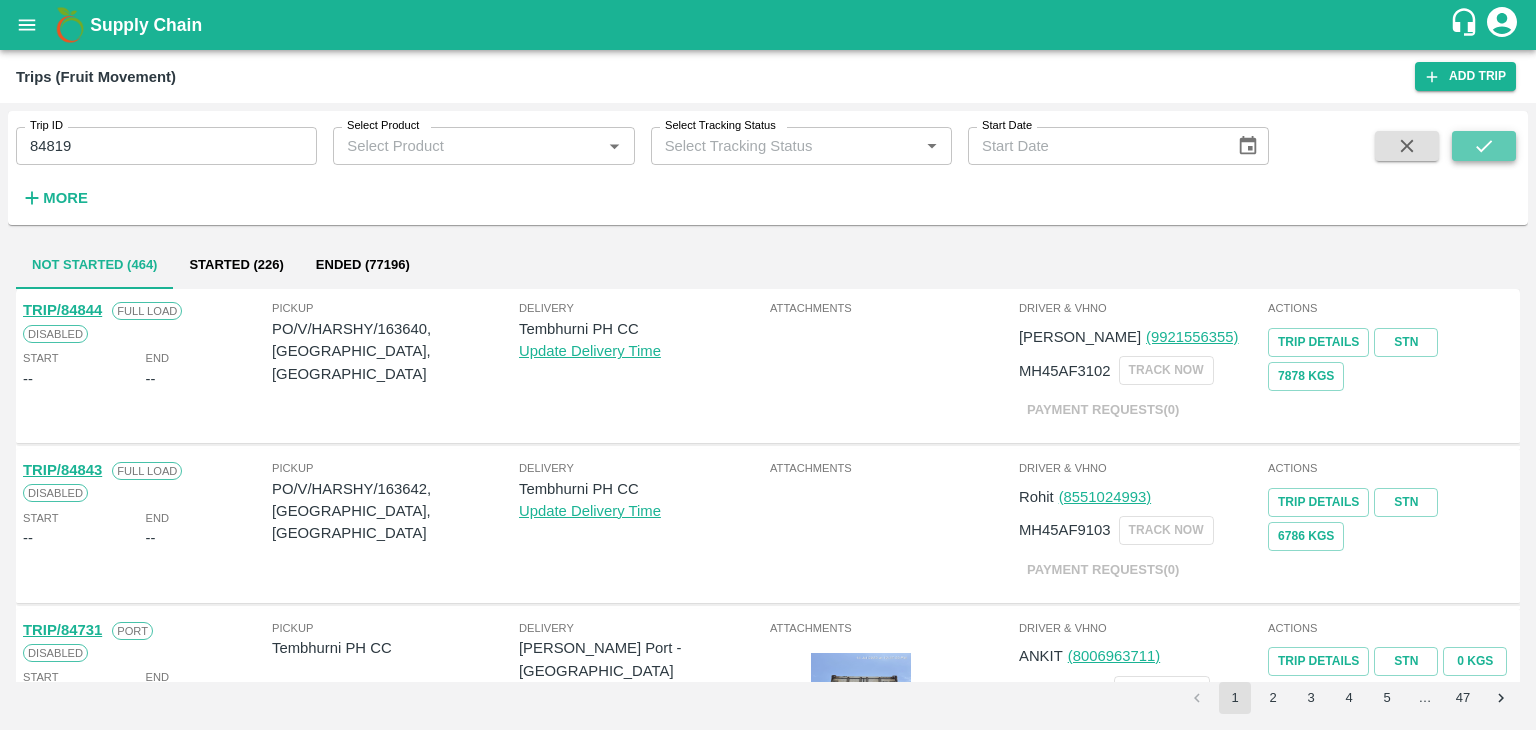 click 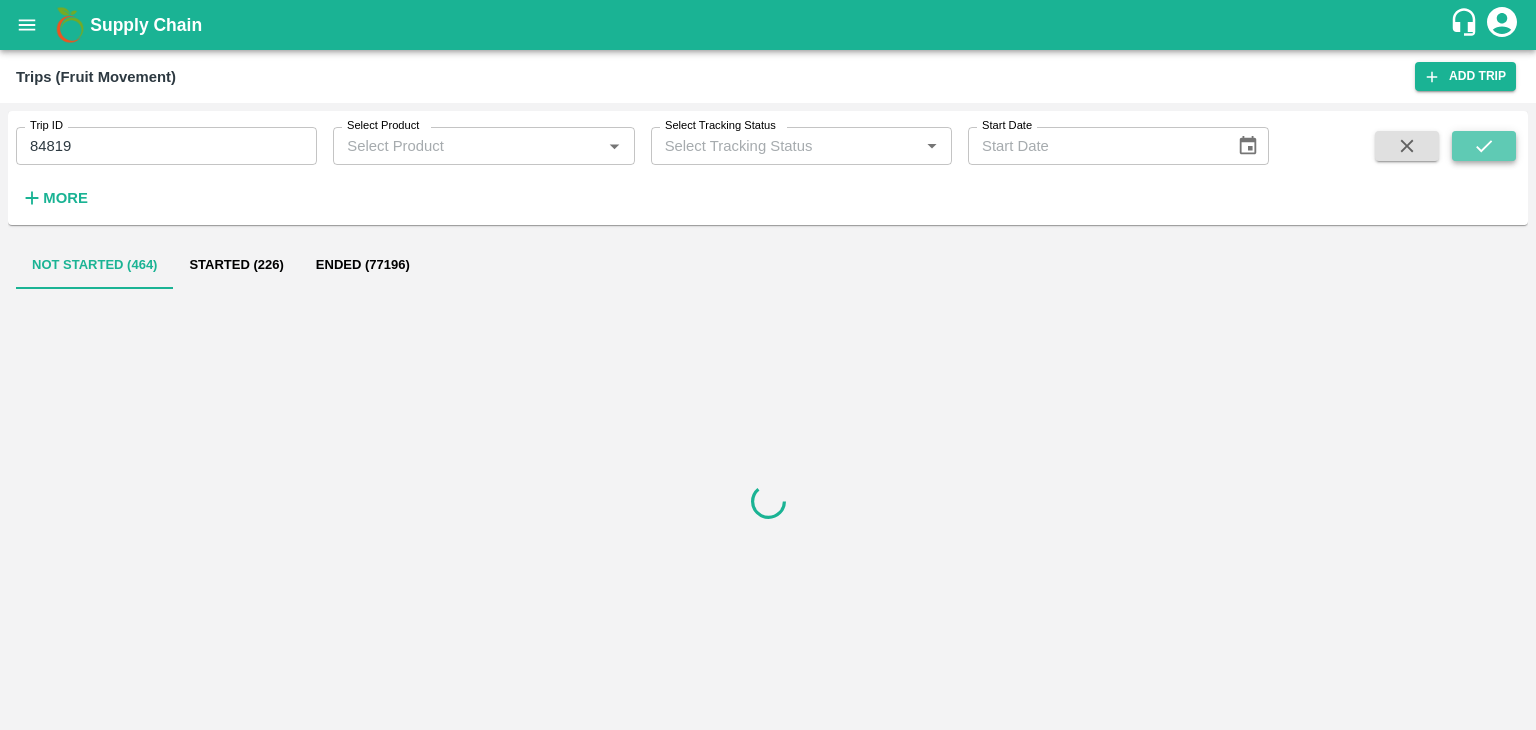 click 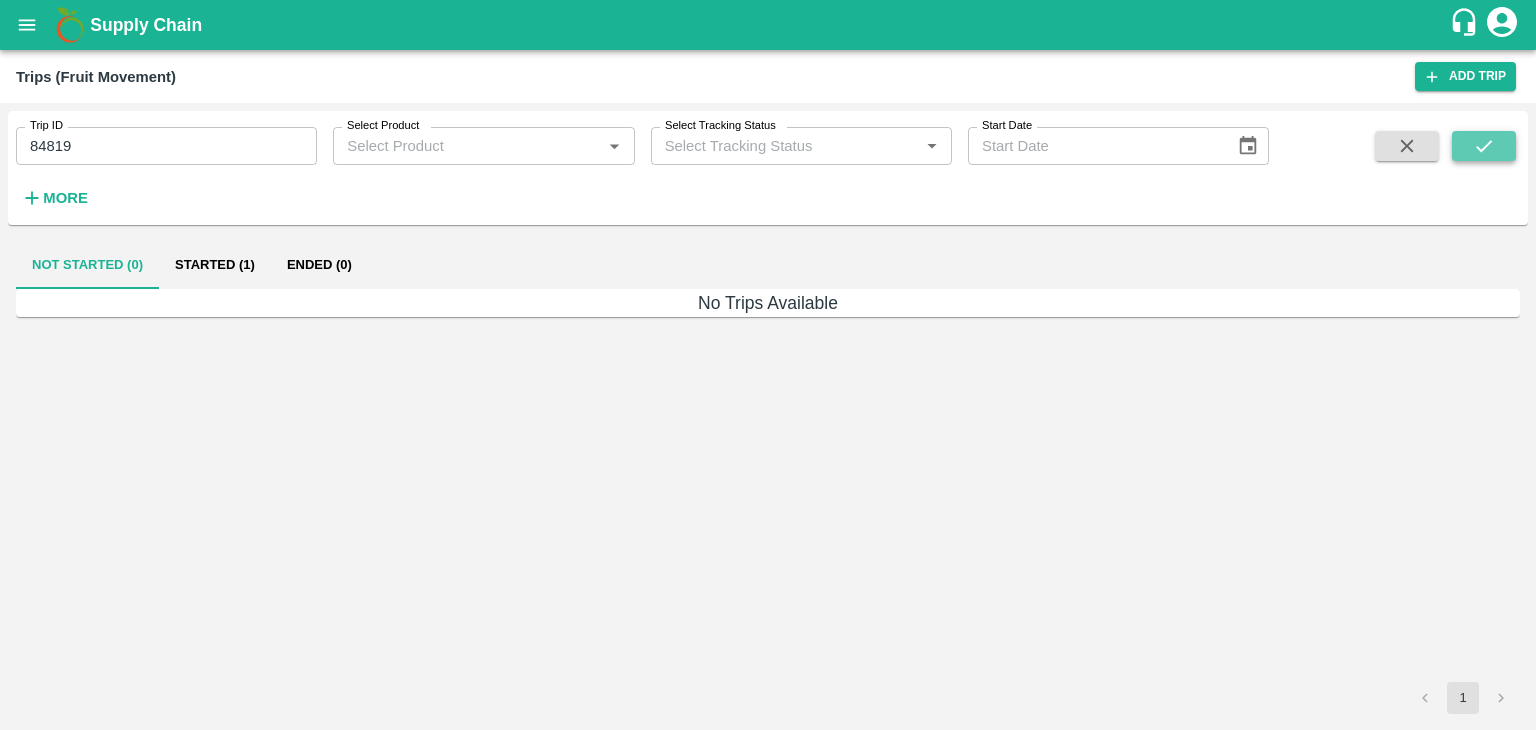 click 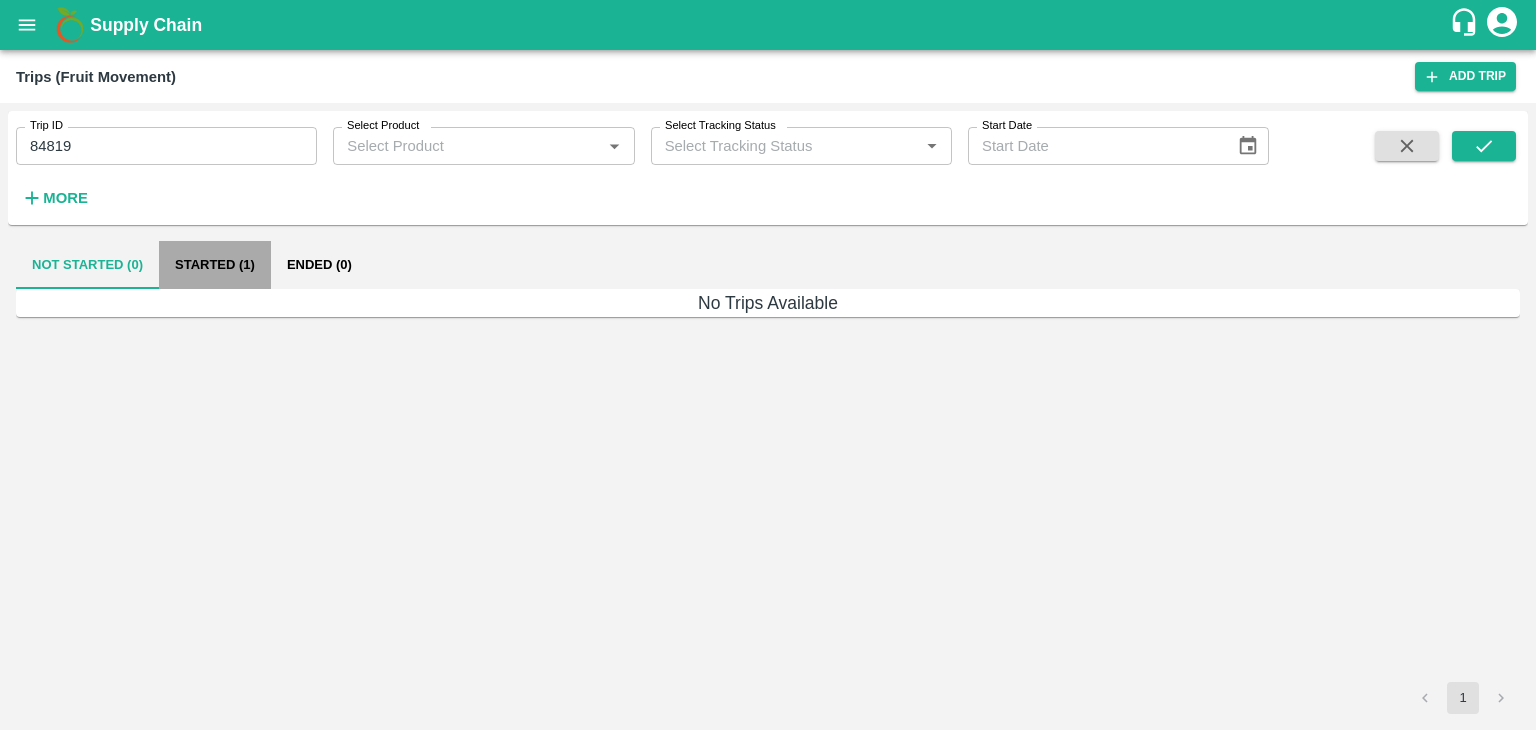 click on "Started (1)" at bounding box center (215, 265) 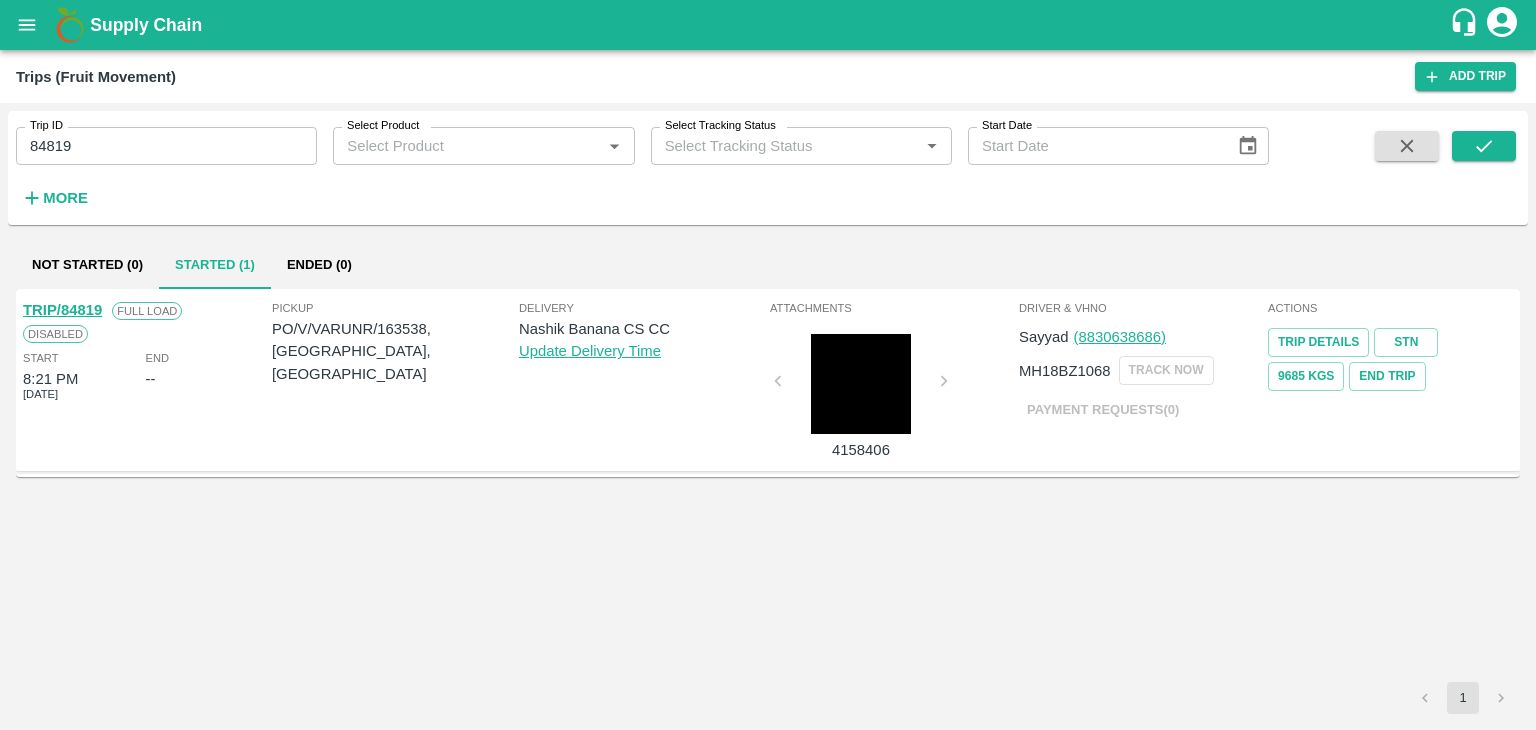 click on "TRIP/84819" at bounding box center (62, 310) 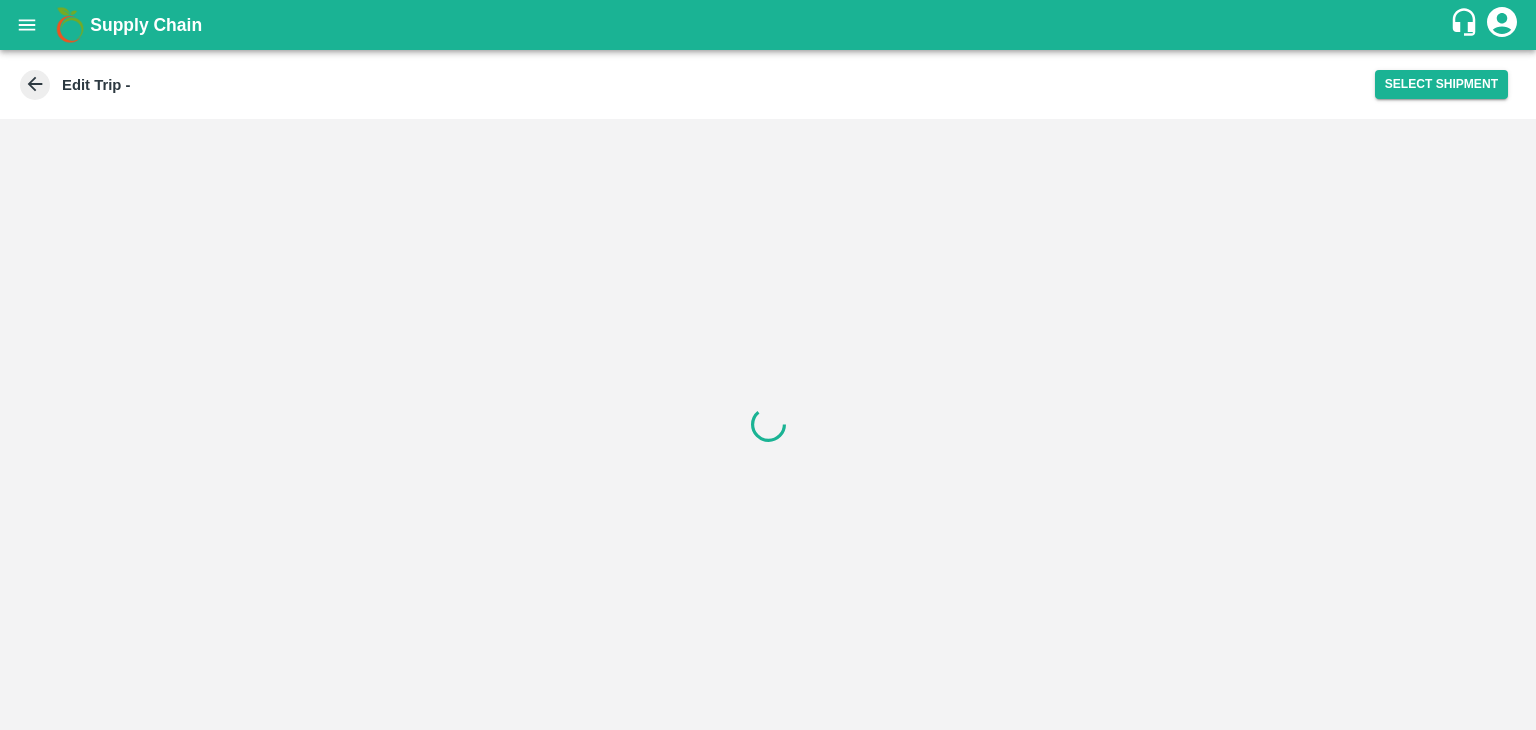 scroll, scrollTop: 0, scrollLeft: 0, axis: both 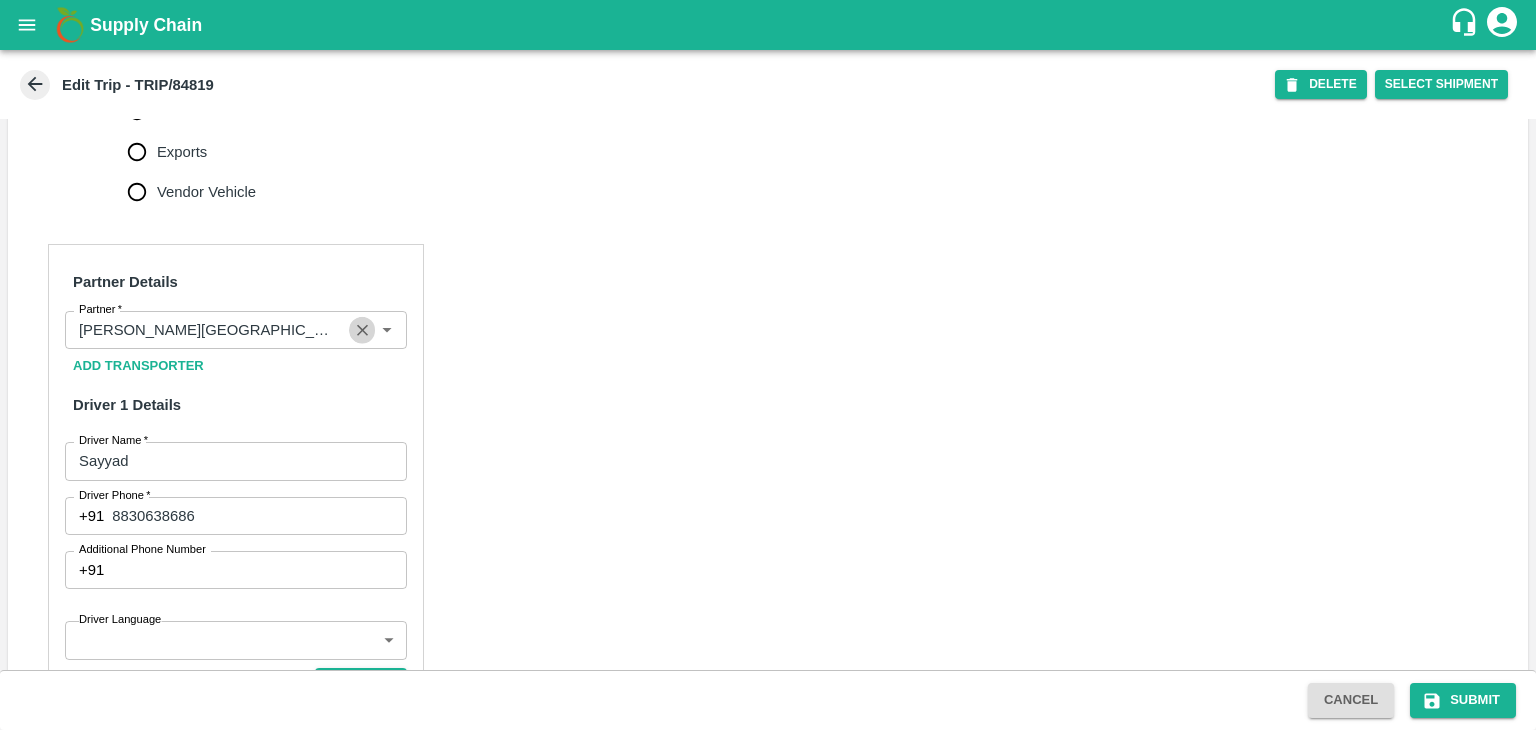 click 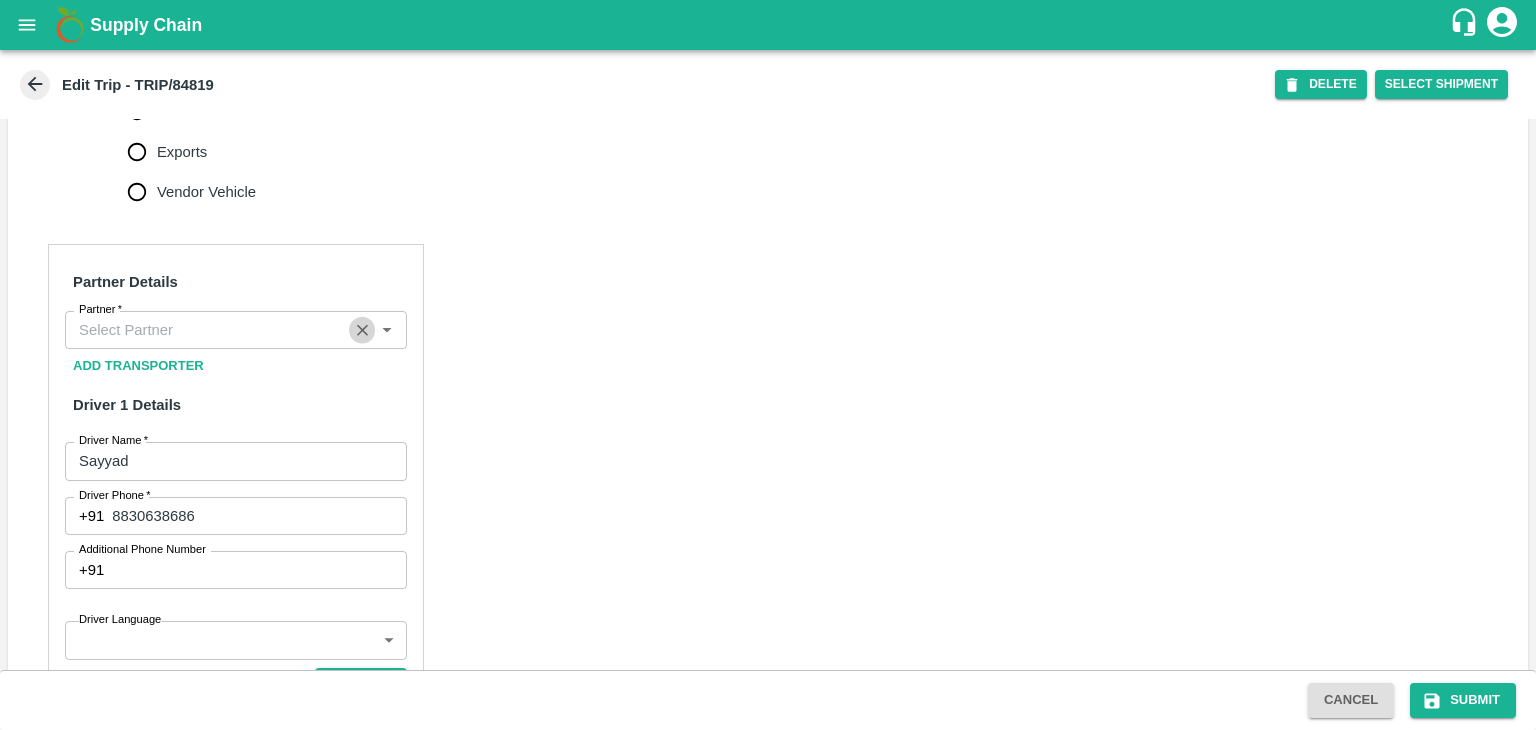 scroll, scrollTop: 0, scrollLeft: 0, axis: both 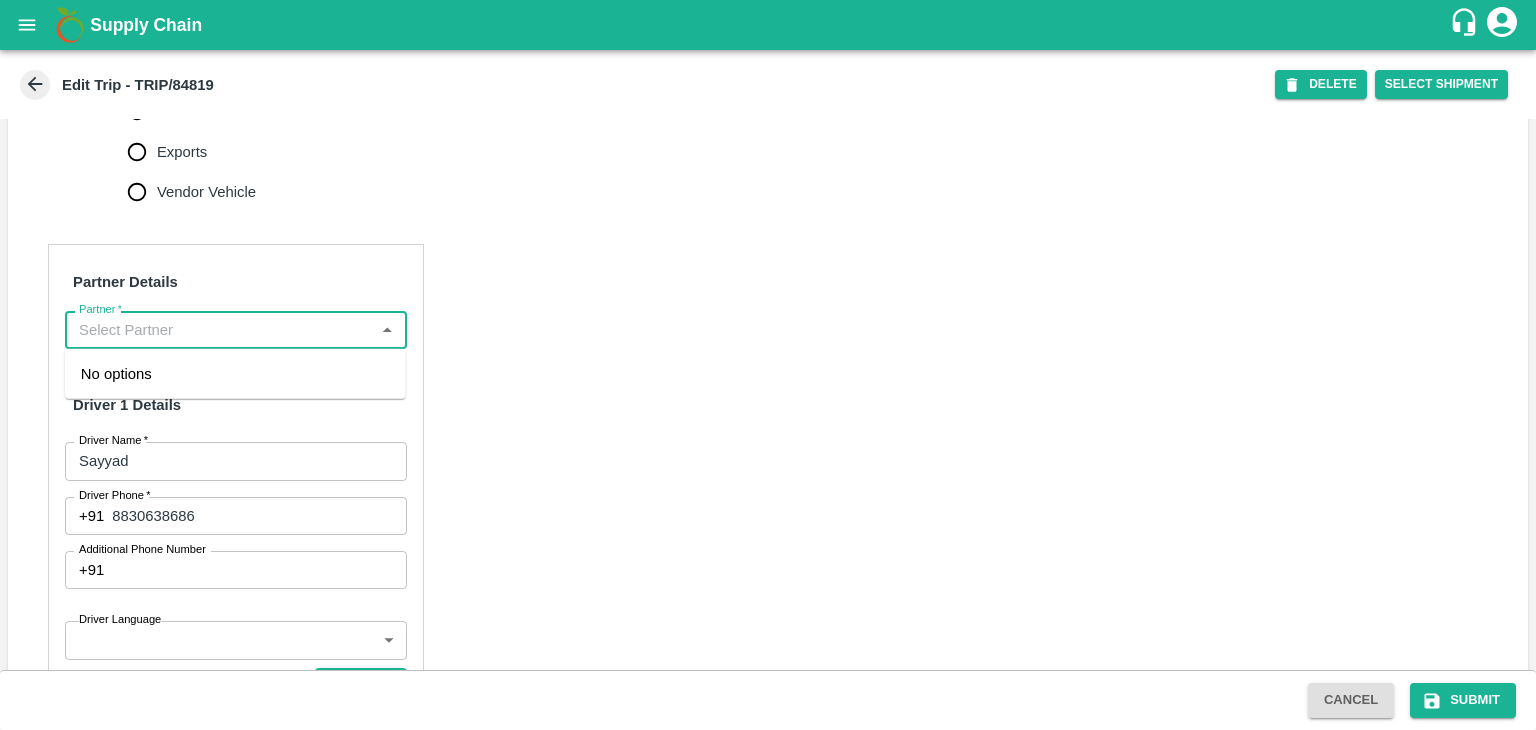 click on "Partner   *" at bounding box center (219, 330) 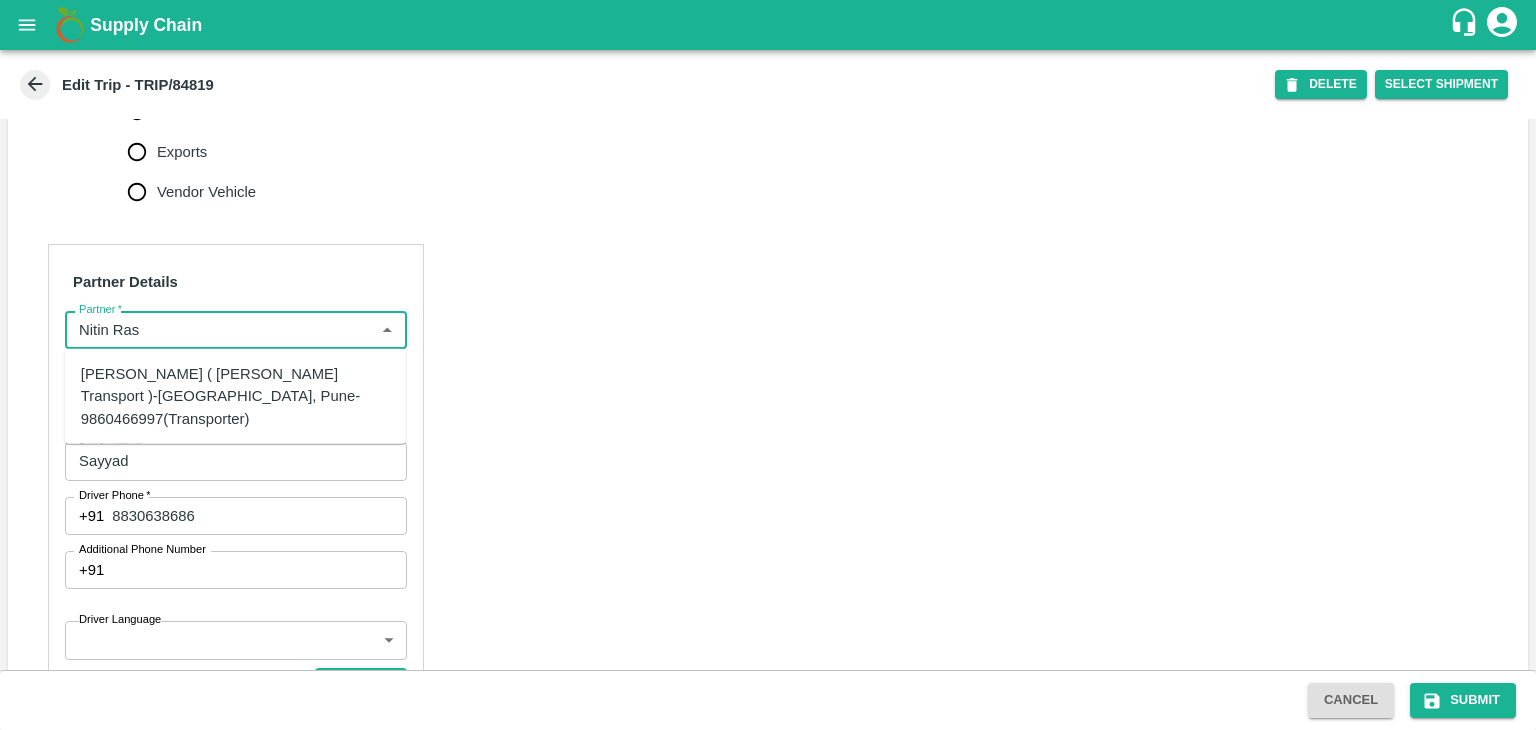 click on "[PERSON_NAME] ( [PERSON_NAME] Transport )-[GEOGRAPHIC_DATA], Pune-9860466997(Transporter)" at bounding box center (235, 396) 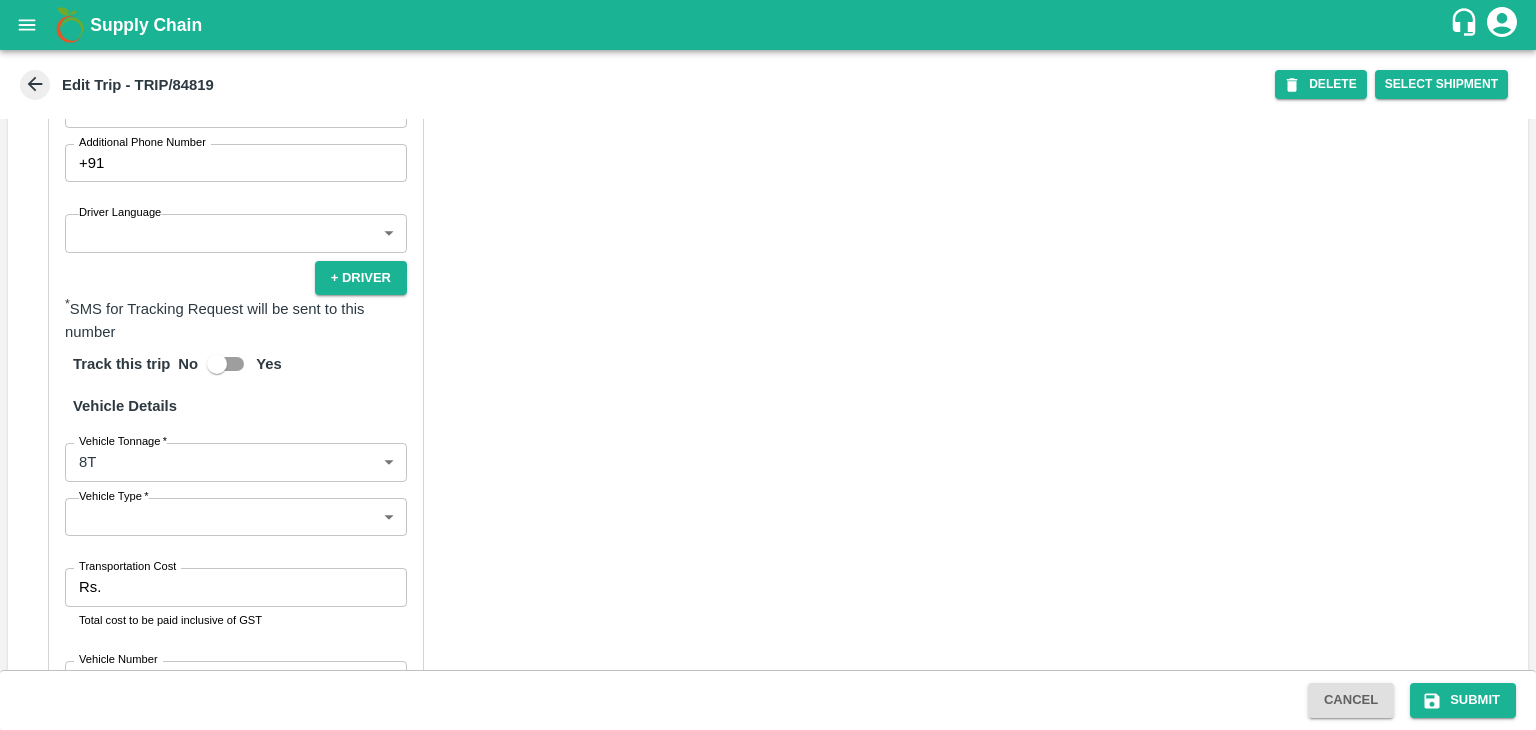 scroll, scrollTop: 1208, scrollLeft: 0, axis: vertical 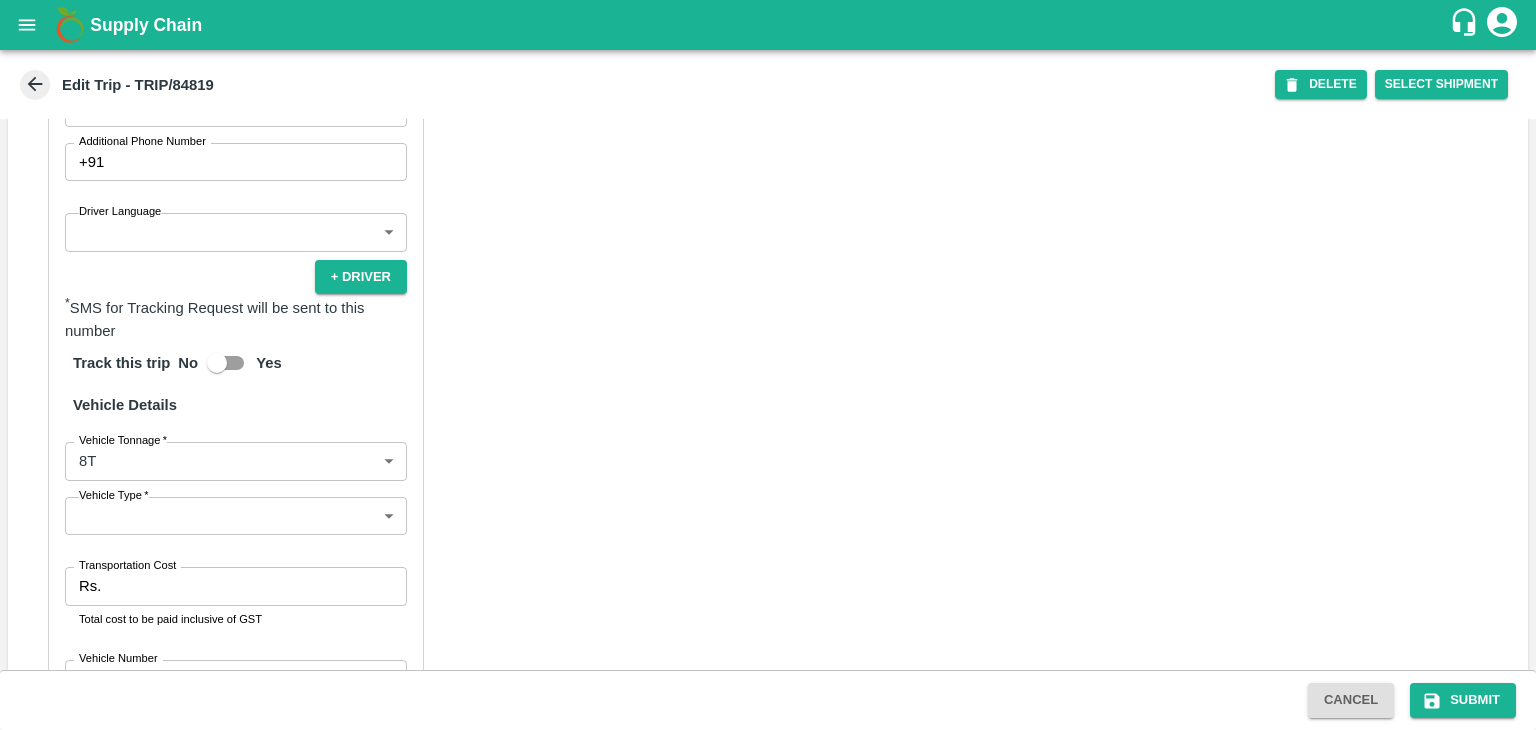 type on "[PERSON_NAME] ( [PERSON_NAME] Transport )-[GEOGRAPHIC_DATA], Pune-9860466997(Transporter)" 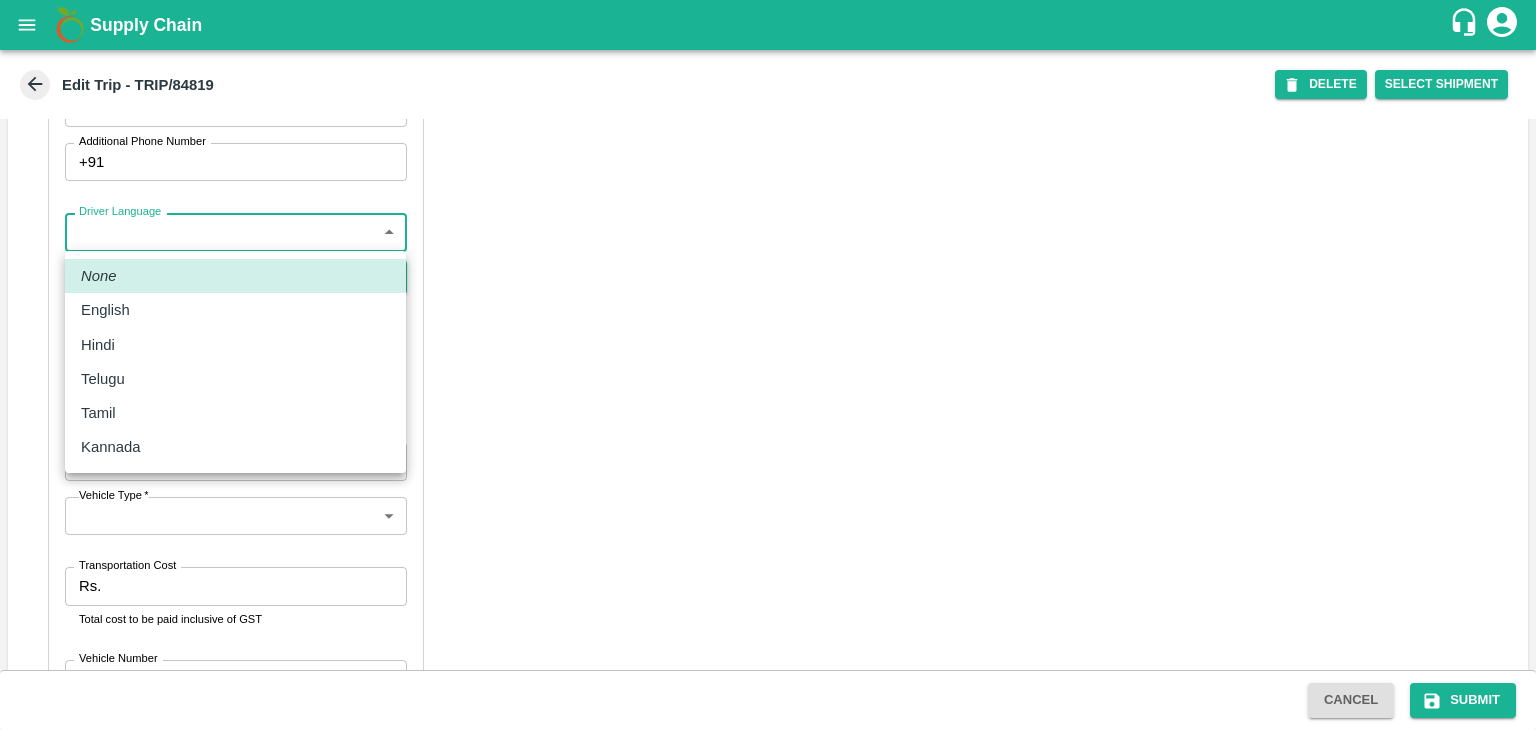 click on "Supply Chain Edit Trip - TRIP/84819 DELETE Select Shipment Trip Details Trip Type Fruit Movement 1 Trip Type Trip Pickup Order SHIP/[PERSON_NAME]/345848 PO/V/VARUNR/163538 Address: [GEOGRAPHIC_DATA], [GEOGRAPHIC_DATA] Trip Delivery Order SHIP/[PERSON_NAME]/345848 Nashik Banana CS Address:  [GEOGRAPHIC_DATA] No. 314/2/1, A/p- Mohadi, Tal- Dindori, Dist- Nashik 422207, [GEOGRAPHIC_DATA], [GEOGRAPHIC_DATA], [GEOGRAPHIC_DATA] Trip Category  Full Load Part Load Monthly Vehicle Cross Dock No Vehicle Involved Exports Vendor Vehicle Partner Details Partner   * Partner Add   Transporter Driver 1 Details Driver Name   * Sayyad Driver Name Driver Phone   * [PHONE_NUMBER] Driver Phone Additional Phone Number +91 Additional Phone Number Driver Language ​ Driver Language + Driver * SMS for Tracking Request will be sent to this number Track this trip No Yes Vehicle Details Vehicle Tonnage   * 8T 8000 Vehicle Tonnage Vehicle Type   * ​ Vehicle Type Transportation Cost Rs. Transportation Cost Total cost to be paid inclusive of GST Vehicle Number MH18BZ1068" at bounding box center [768, 365] 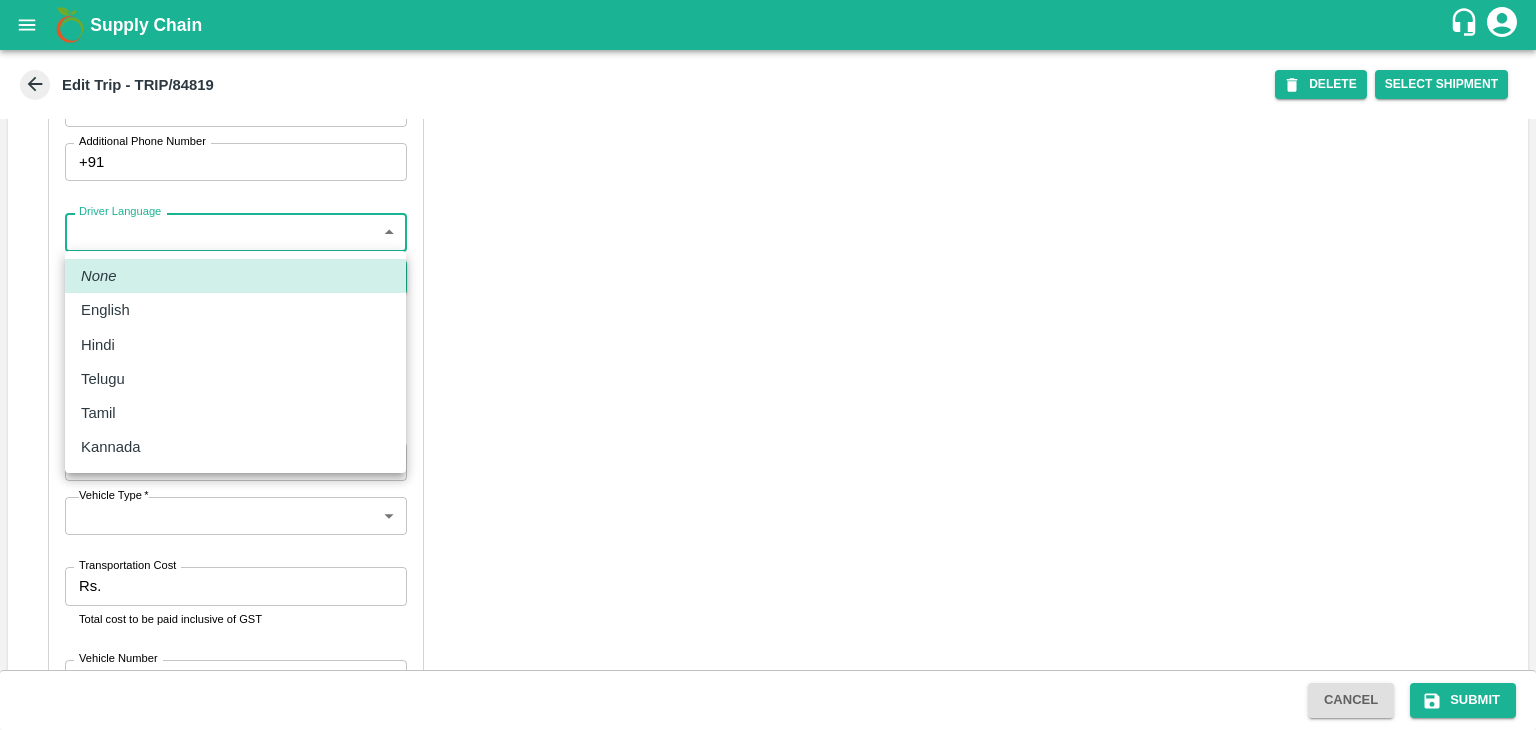 click on "Hindi" at bounding box center [235, 345] 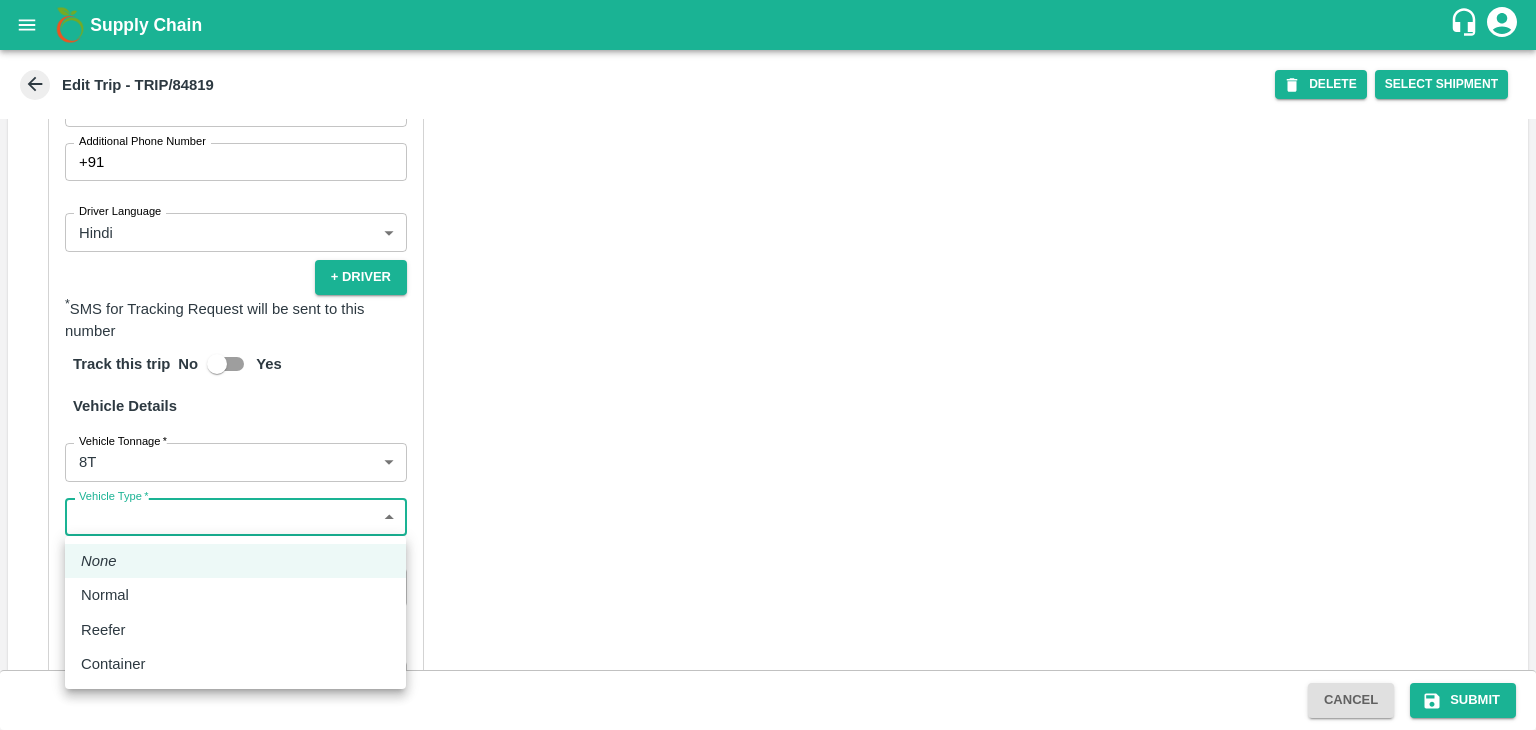 click on "Supply Chain Edit Trip - TRIP/84819 DELETE Select Shipment Trip Details Trip Type Fruit Movement 1 Trip Type Trip Pickup Order SHIP/[PERSON_NAME]/345848 PO/V/VARUNR/163538 Address: [GEOGRAPHIC_DATA], [GEOGRAPHIC_DATA] Trip Delivery Order SHIP/[PERSON_NAME]/345848 Nashik Banana CS Address:  [GEOGRAPHIC_DATA] No. 314/2/1, A/p- Mohadi, Tal- Dindori, Dist- Nashik 422207, [GEOGRAPHIC_DATA], [GEOGRAPHIC_DATA], [GEOGRAPHIC_DATA] Trip Category  Full Load Part Load Monthly Vehicle Cross Dock No Vehicle Involved Exports Vendor Vehicle Partner Details Partner   * Partner Add   Transporter Driver 1 Details Driver Name   * Sayyad Driver Name Driver Phone   * [PHONE_NUMBER] Driver Phone Additional Phone Number +91 Additional Phone Number Driver Language Hindi hi Driver Language + Driver * SMS for Tracking Request will be sent to this number Track this trip No Yes Vehicle Details Vehicle Tonnage   * 8T 8000 Vehicle Tonnage Vehicle Type   * ​ Vehicle Type Transportation Cost Rs. Transportation Cost Total cost to be paid inclusive of GST Vehicle Number None" at bounding box center [768, 365] 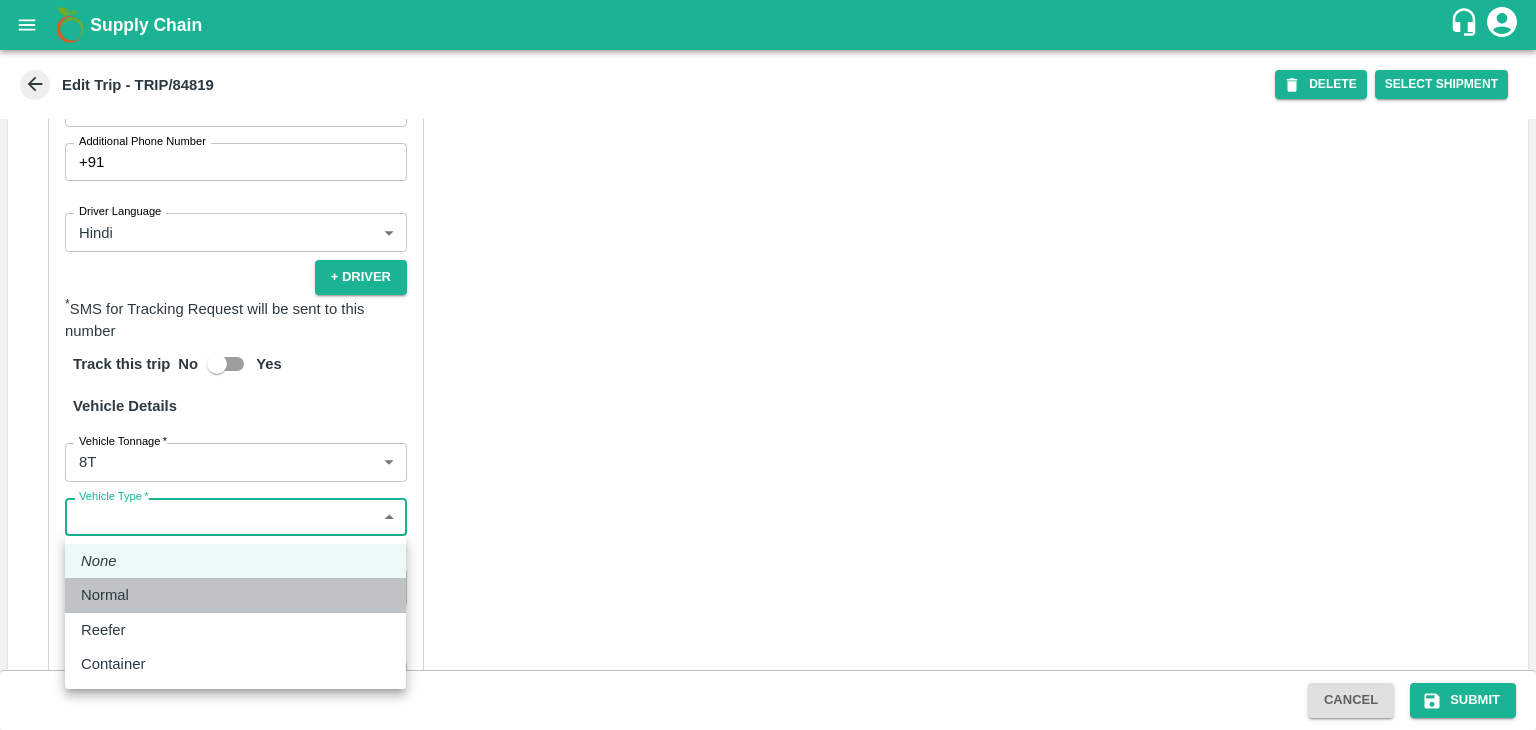 click on "Normal" at bounding box center (235, 595) 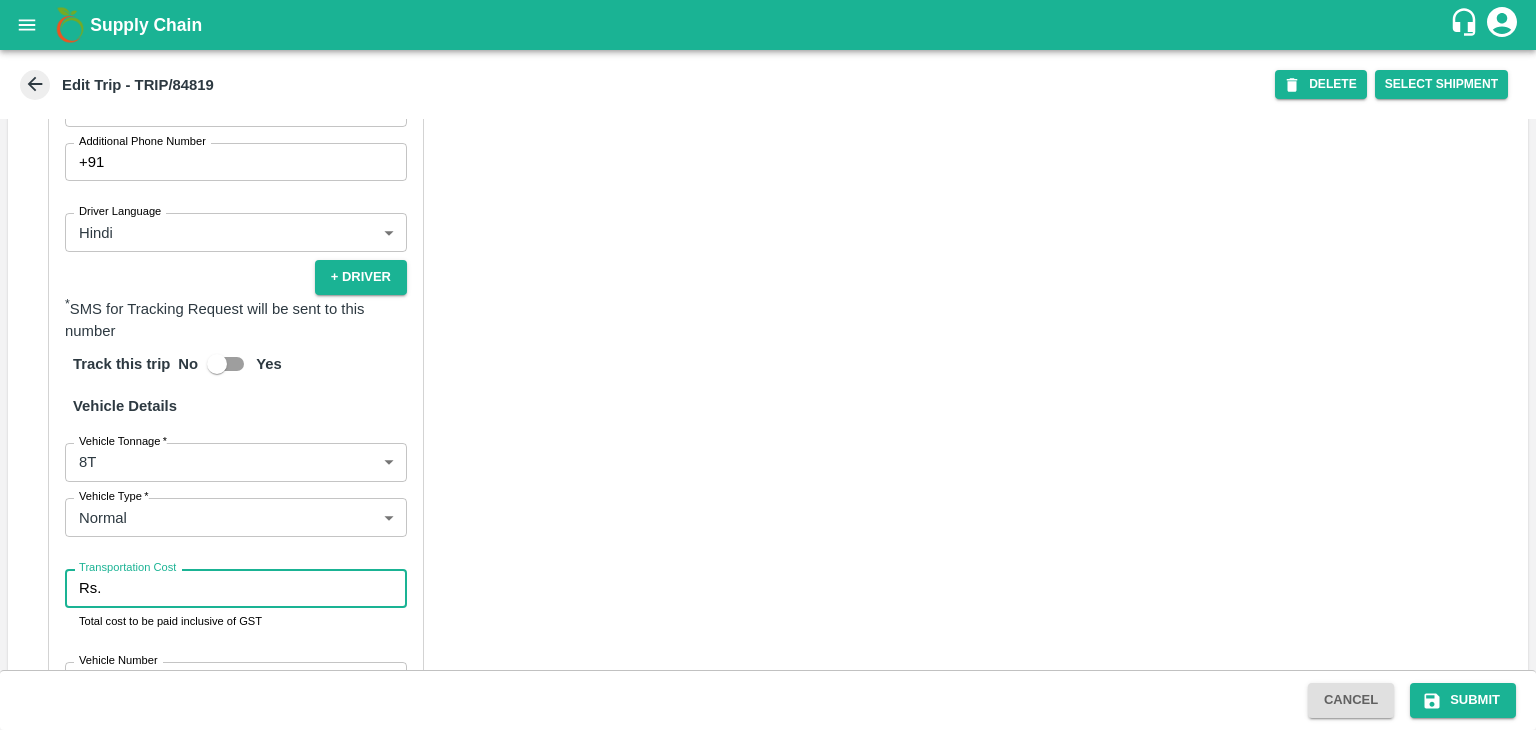 click on "Transportation Cost" at bounding box center (258, 588) 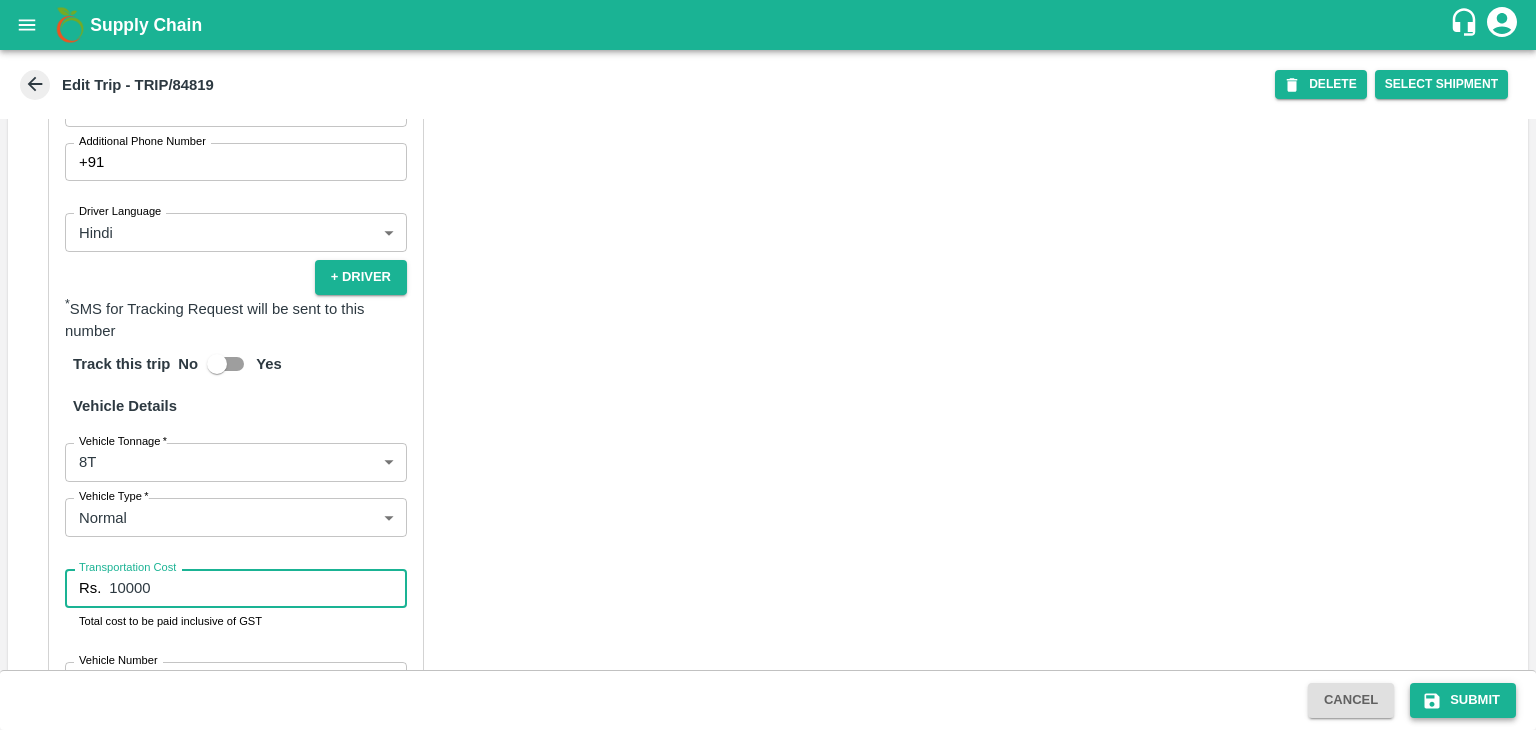 type on "10000" 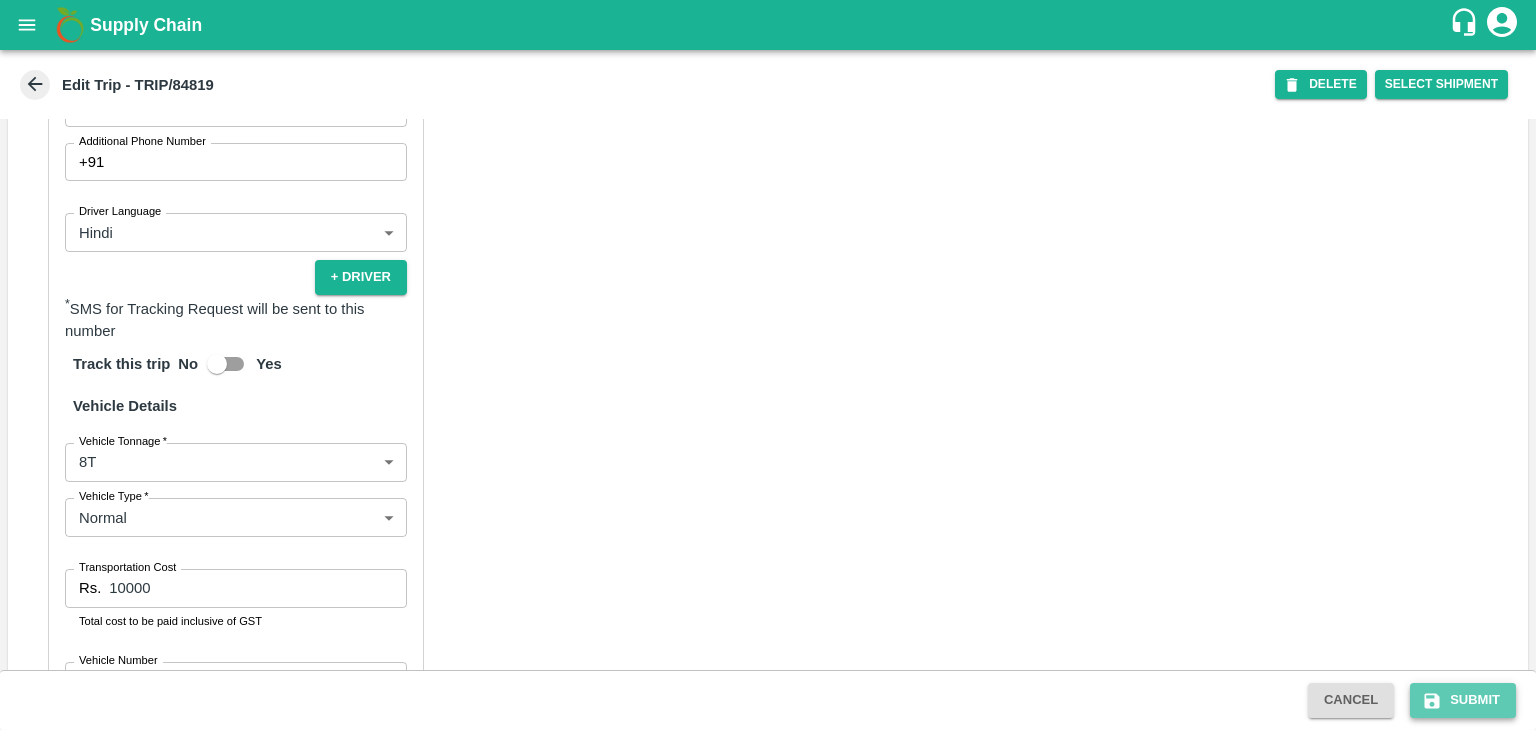click on "Submit" at bounding box center (1463, 700) 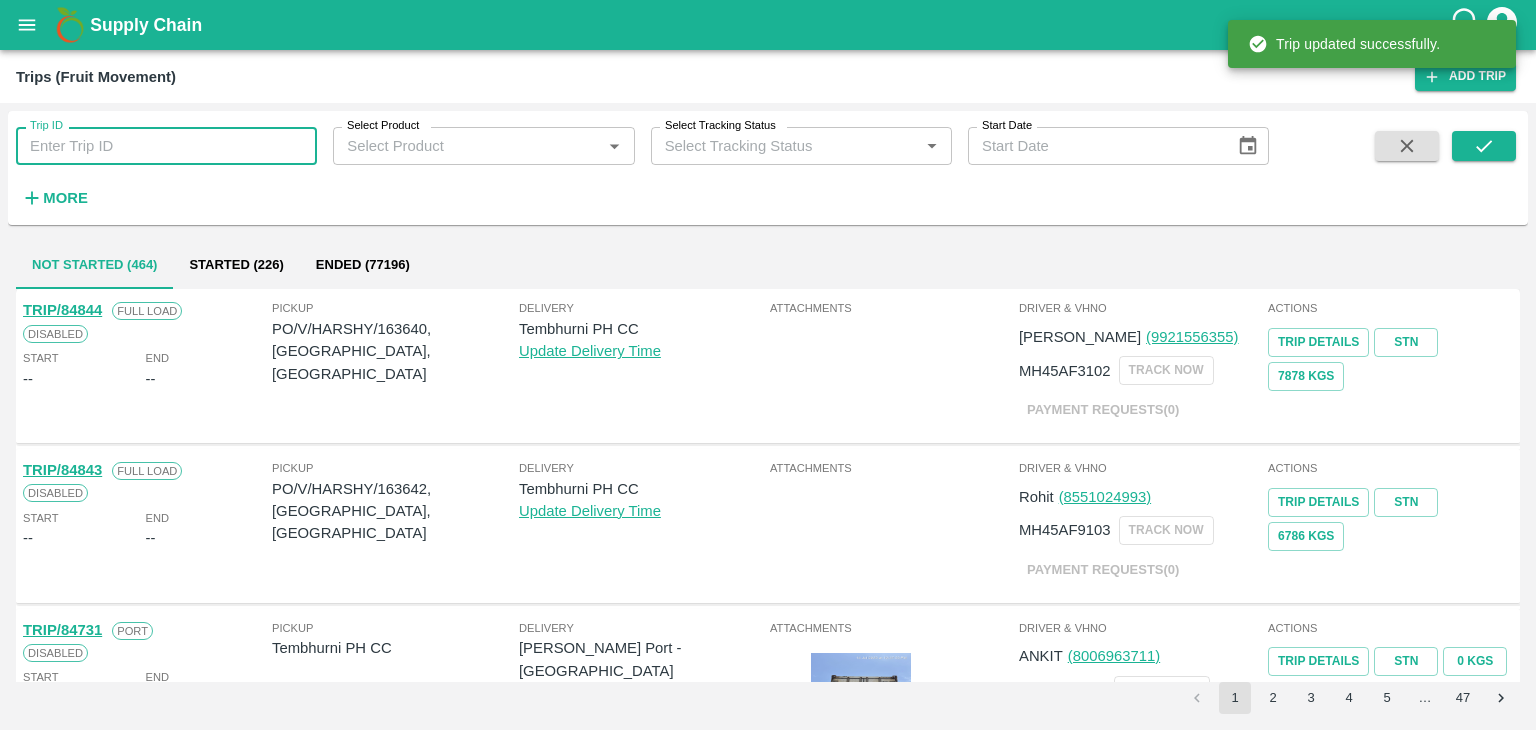 click on "Trip ID" at bounding box center [166, 146] 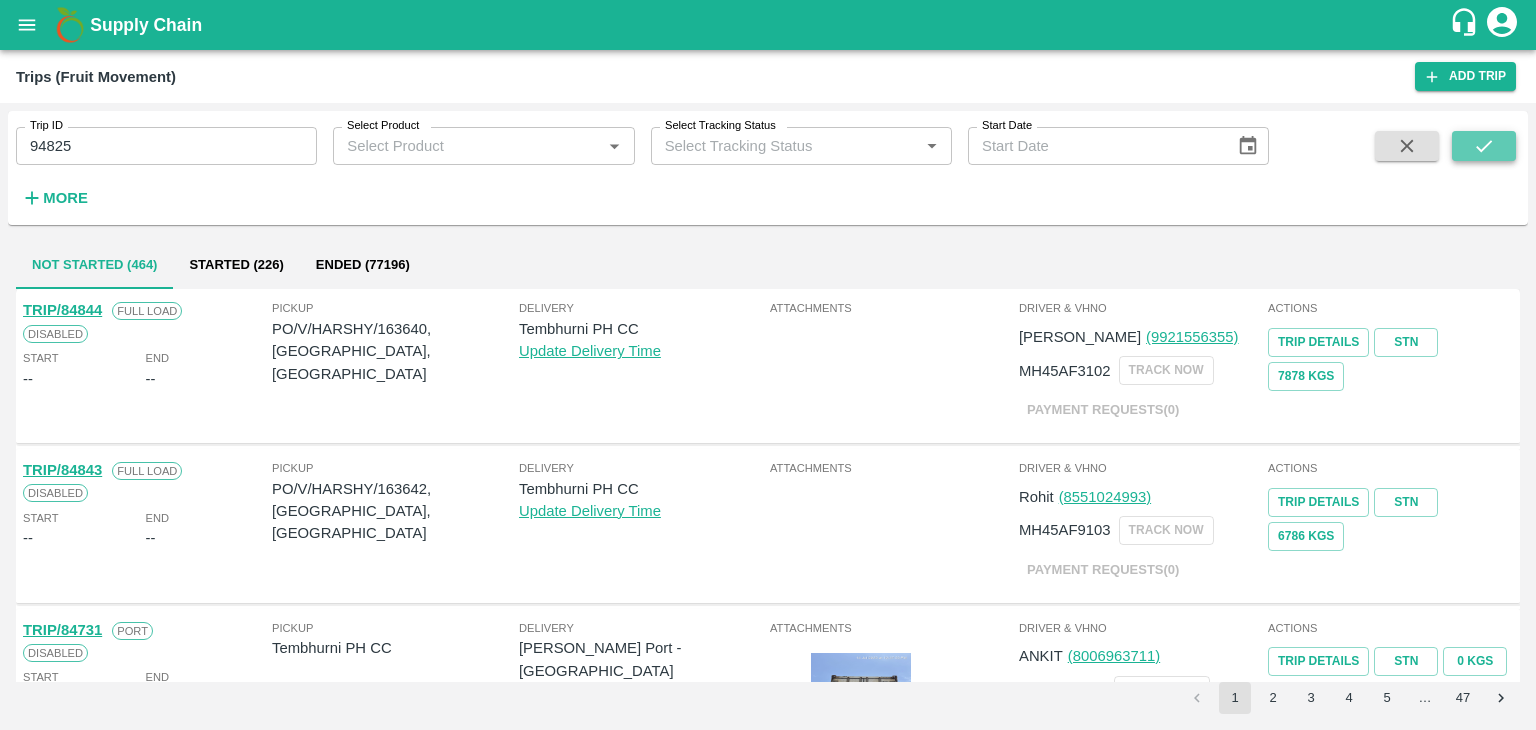 click at bounding box center [1484, 146] 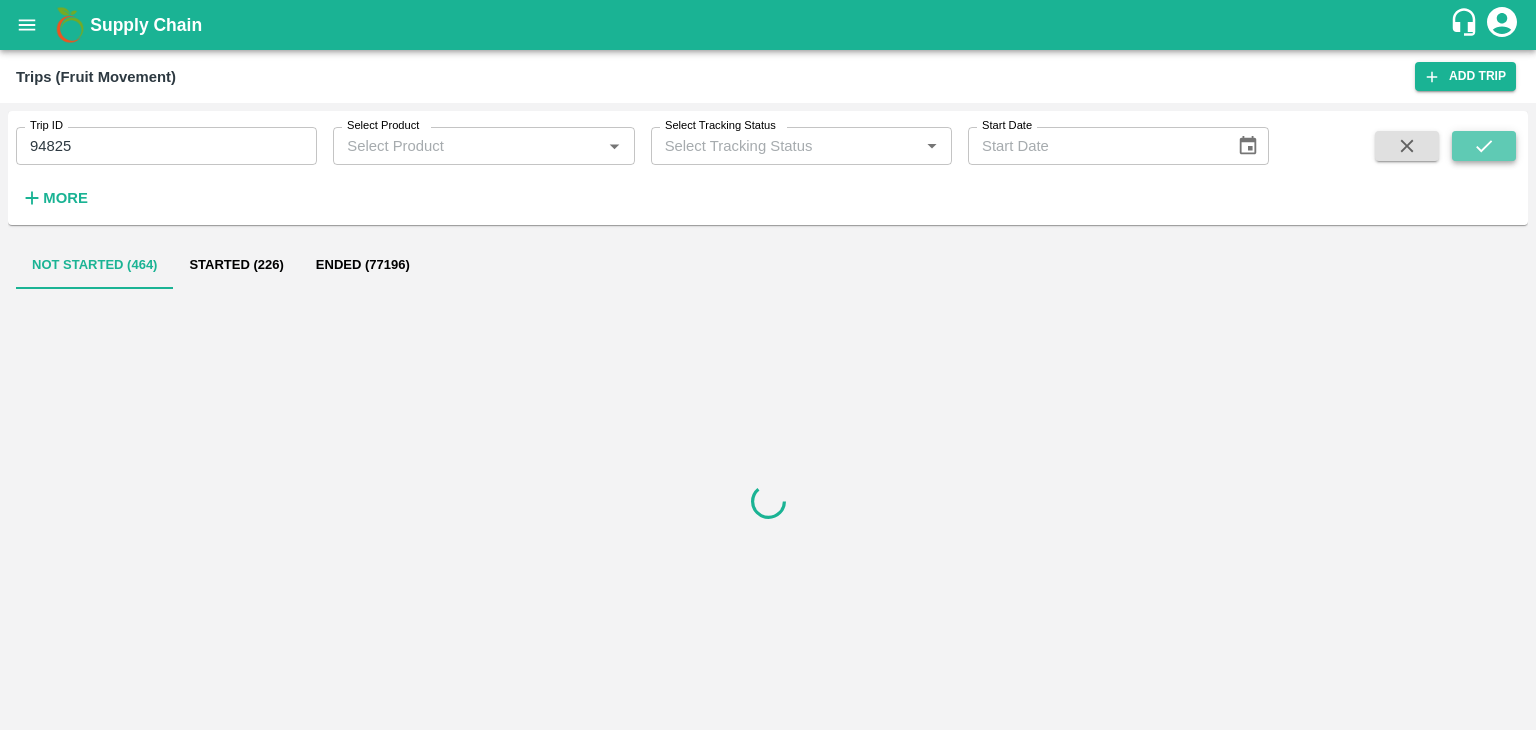 click at bounding box center (1484, 146) 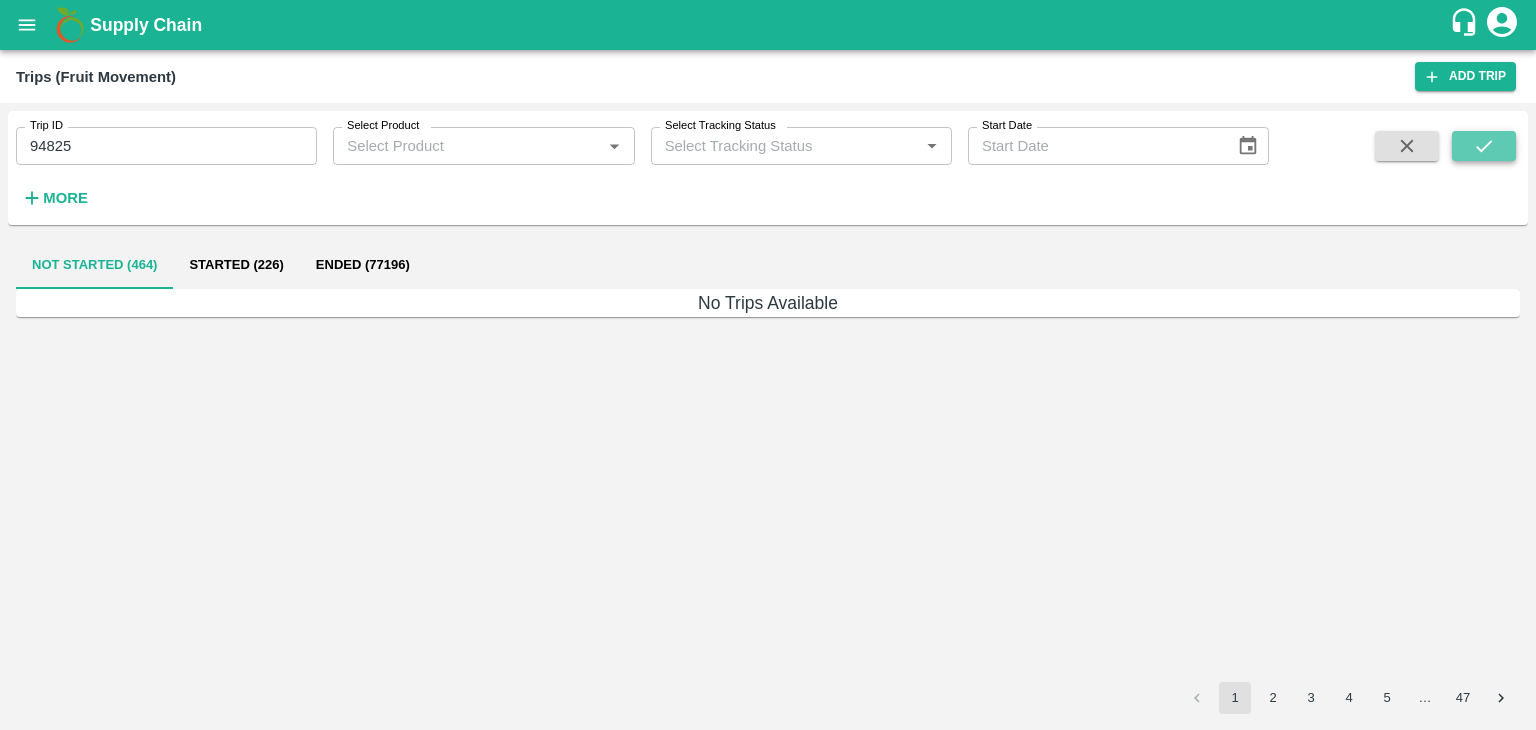 click at bounding box center [1484, 146] 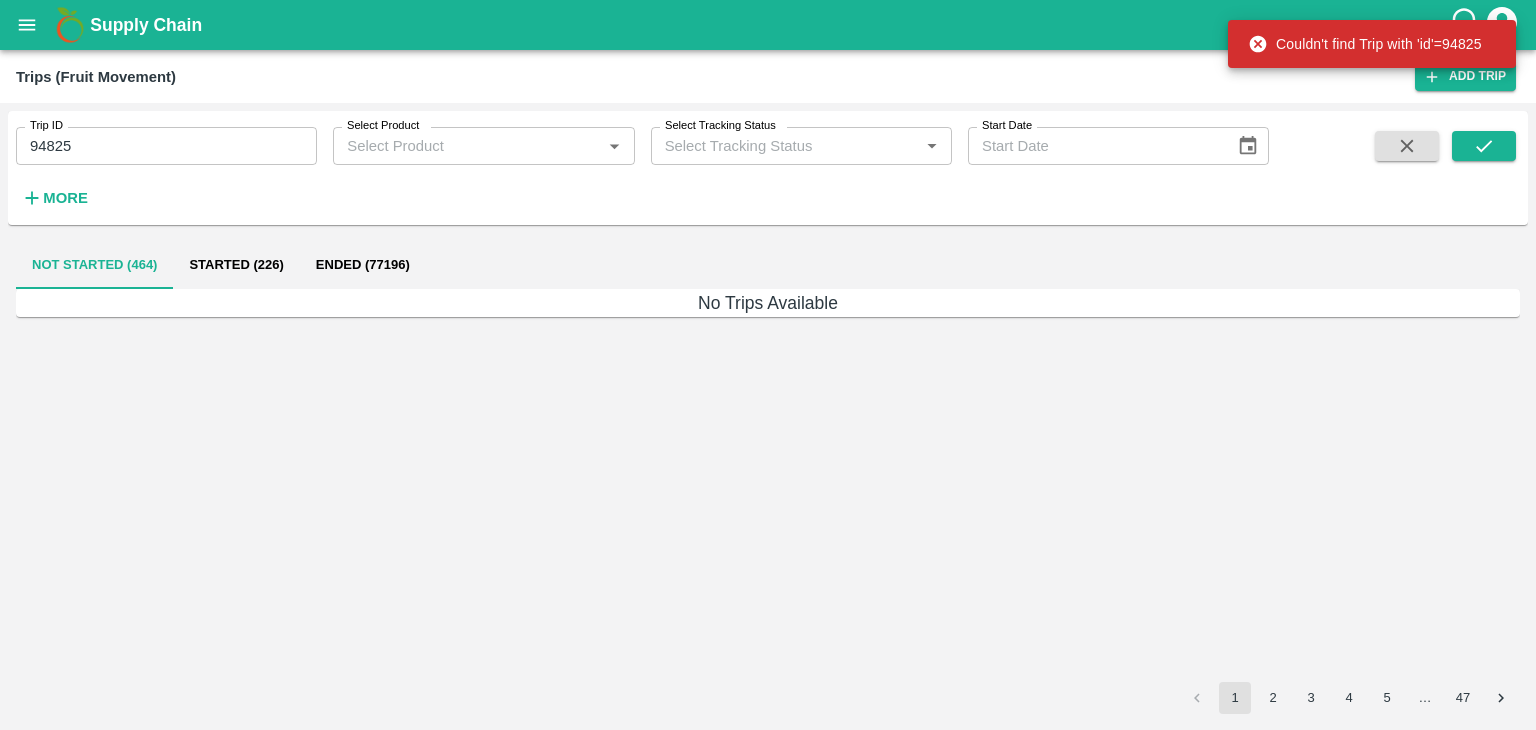click on "94825" at bounding box center [166, 146] 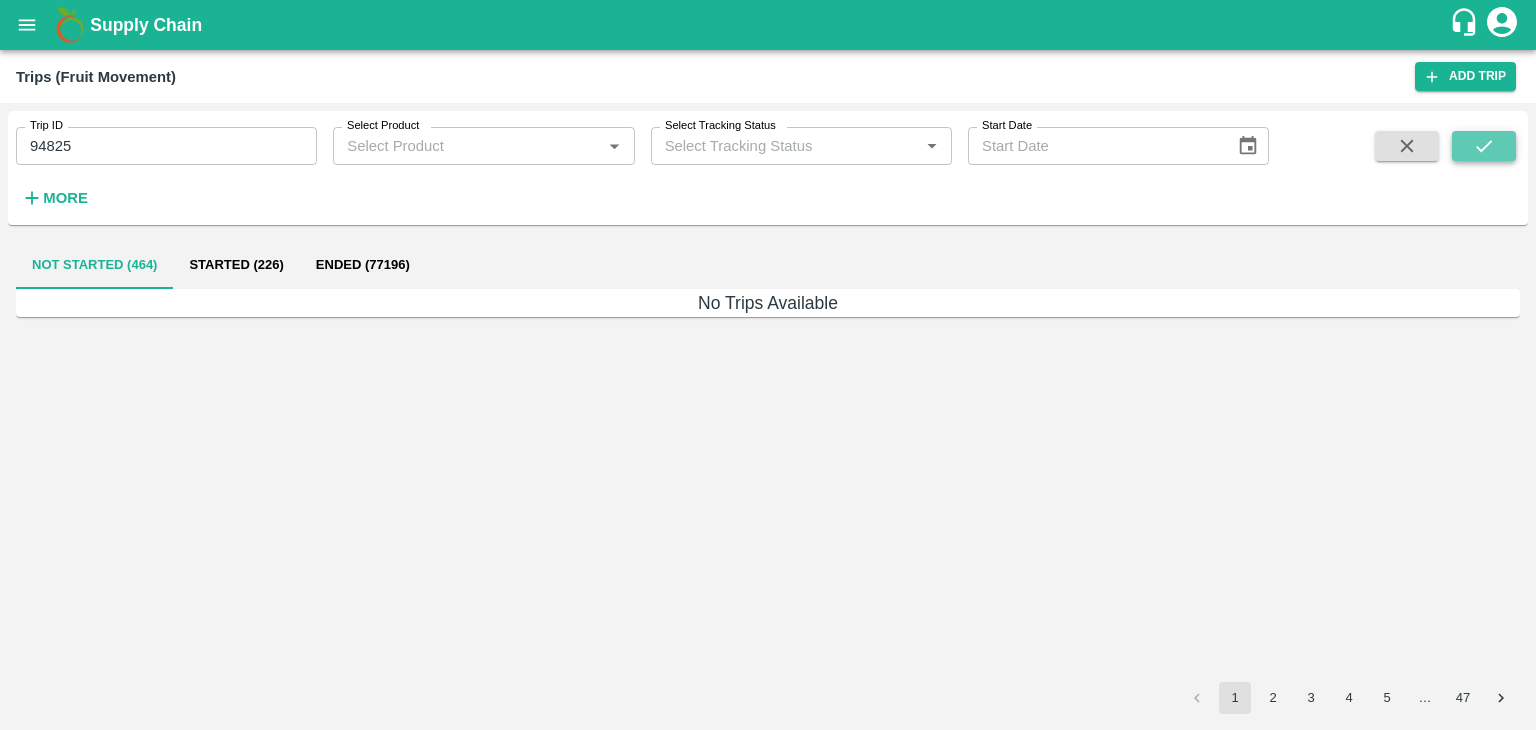click at bounding box center (1484, 146) 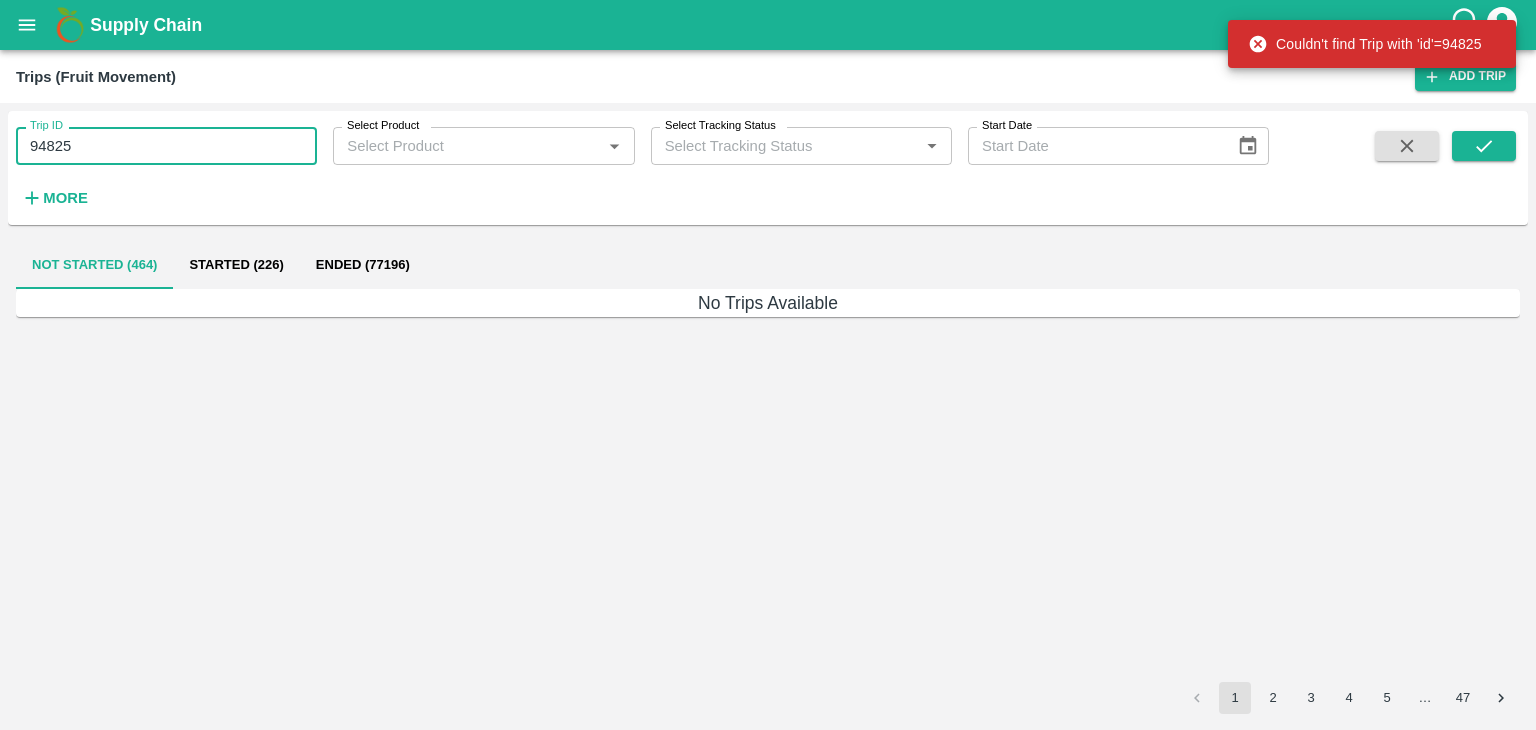 click on "94825" at bounding box center [166, 146] 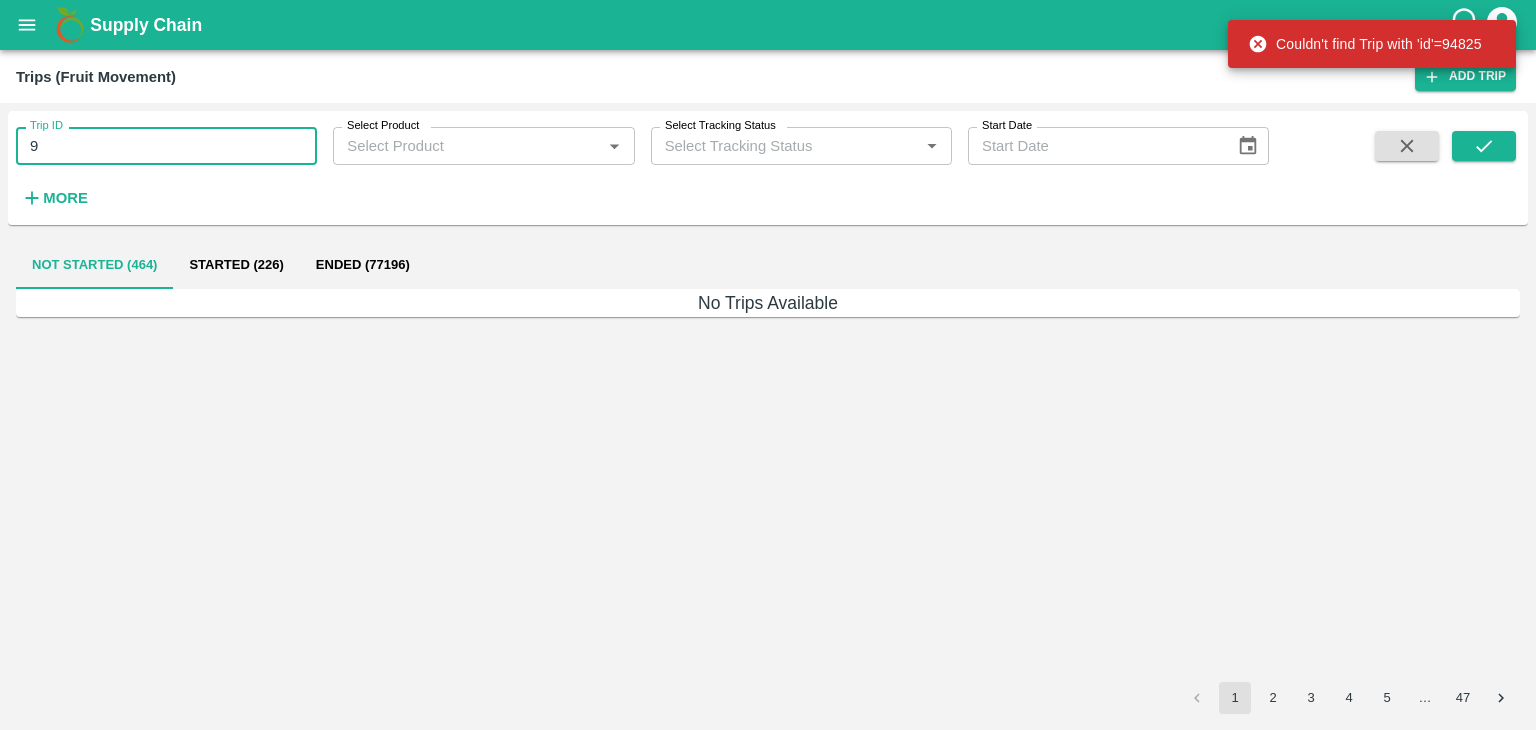 type on "9" 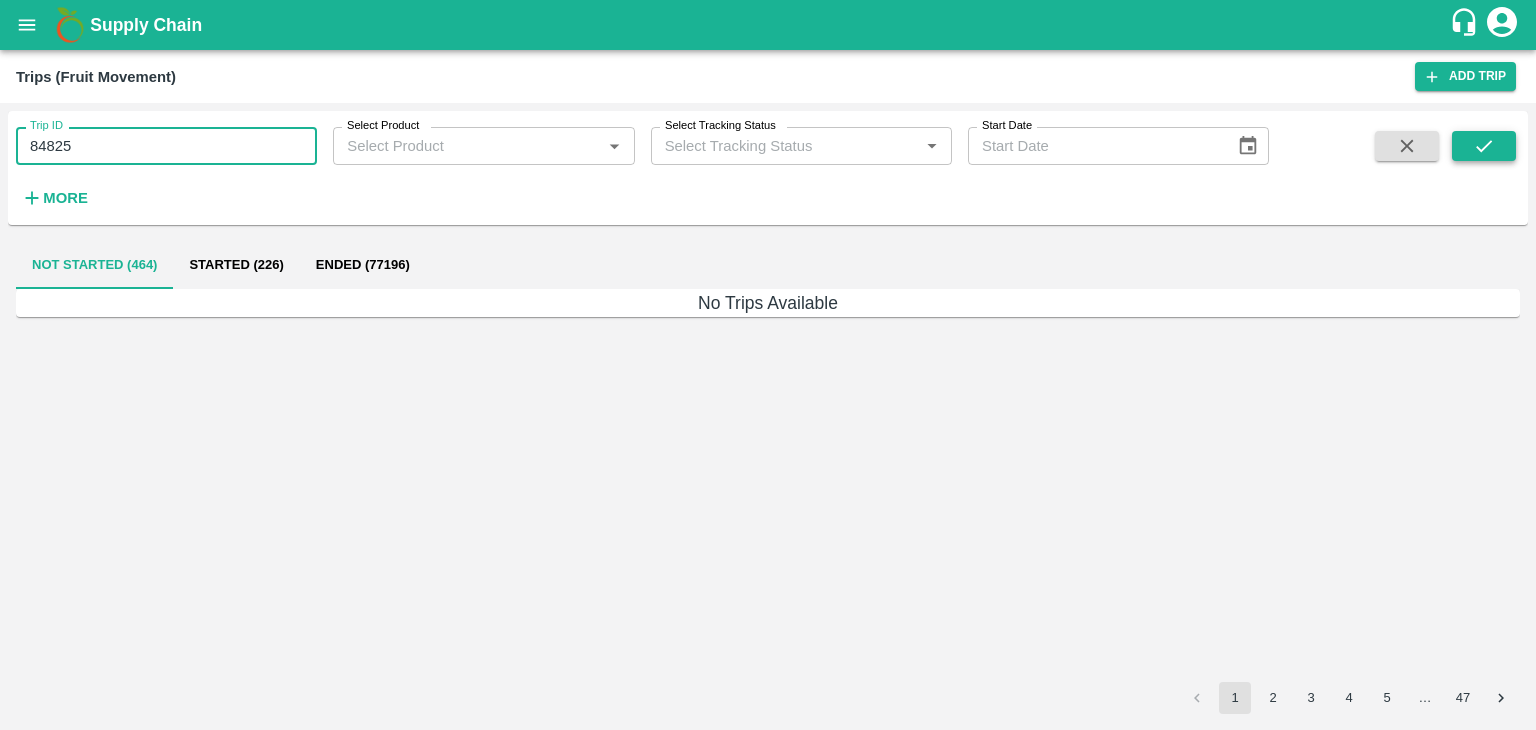 type on "84825" 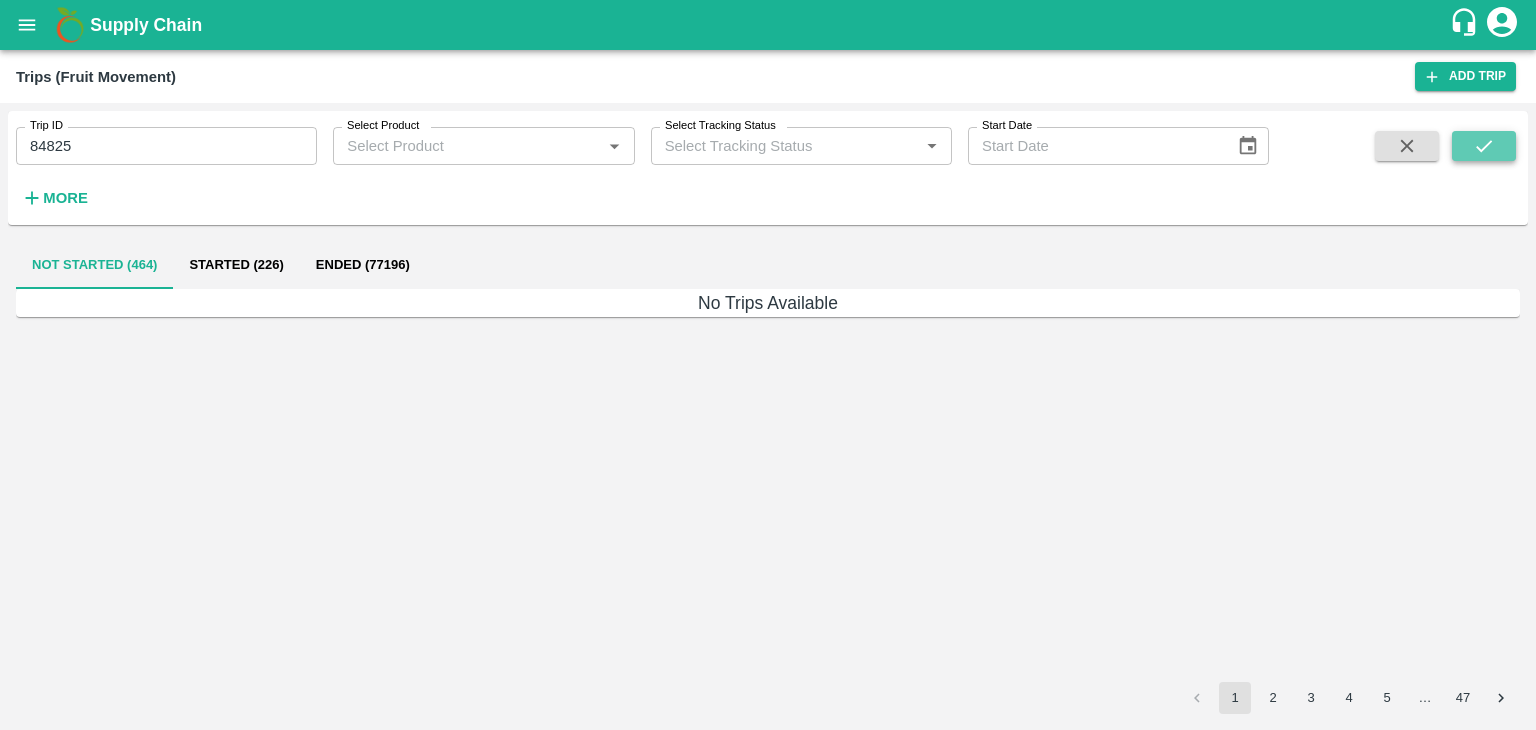 click 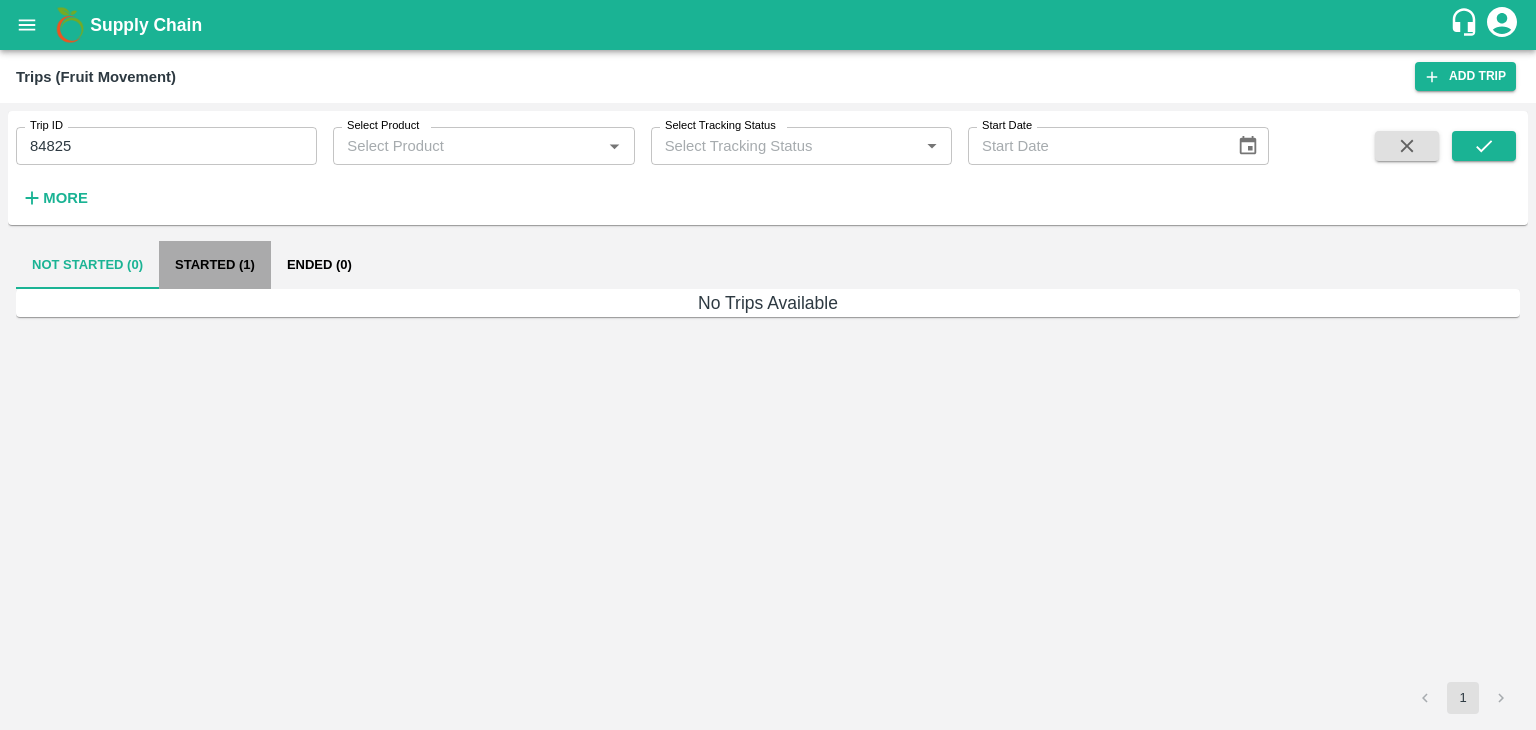 click on "Started (1)" at bounding box center [215, 265] 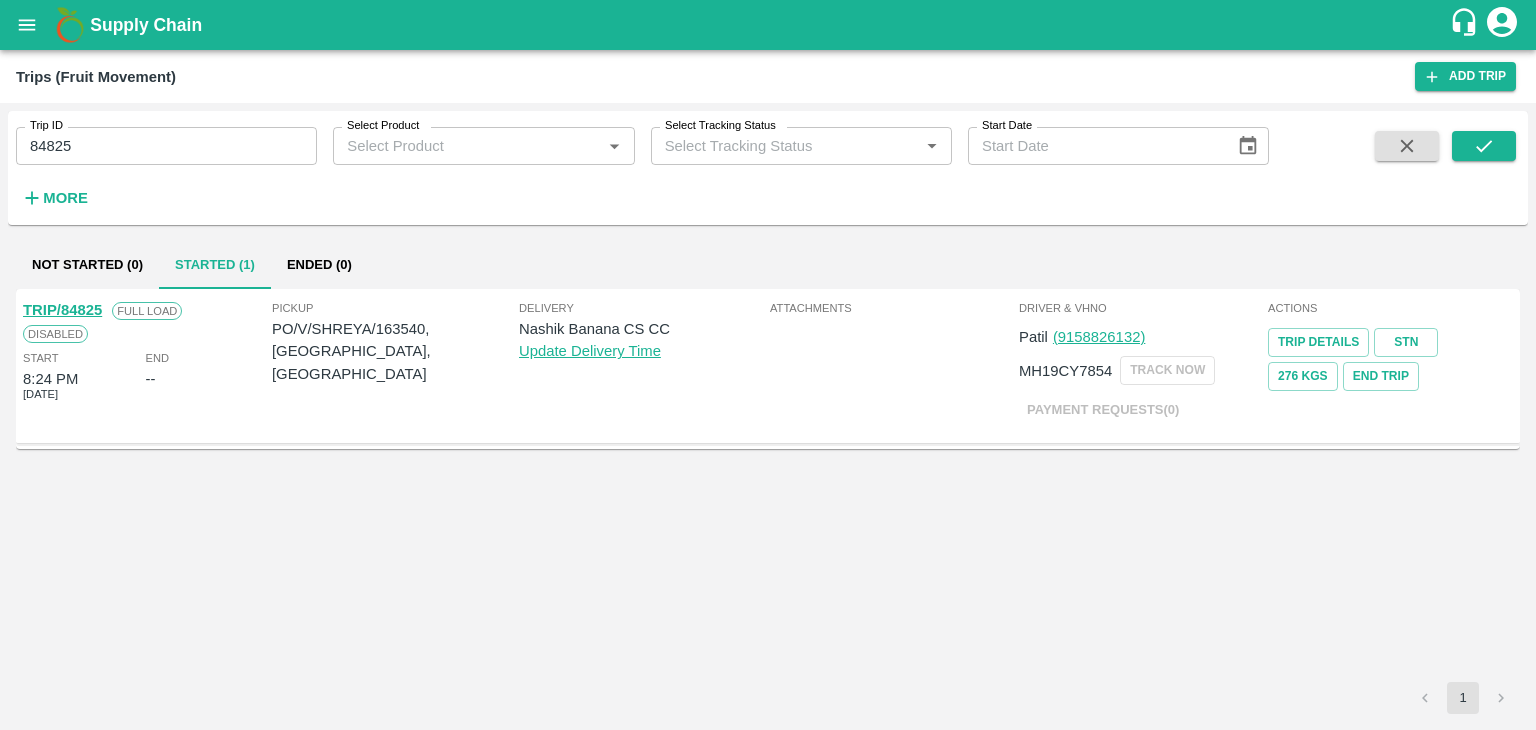click on "TRIP/84825" at bounding box center (62, 310) 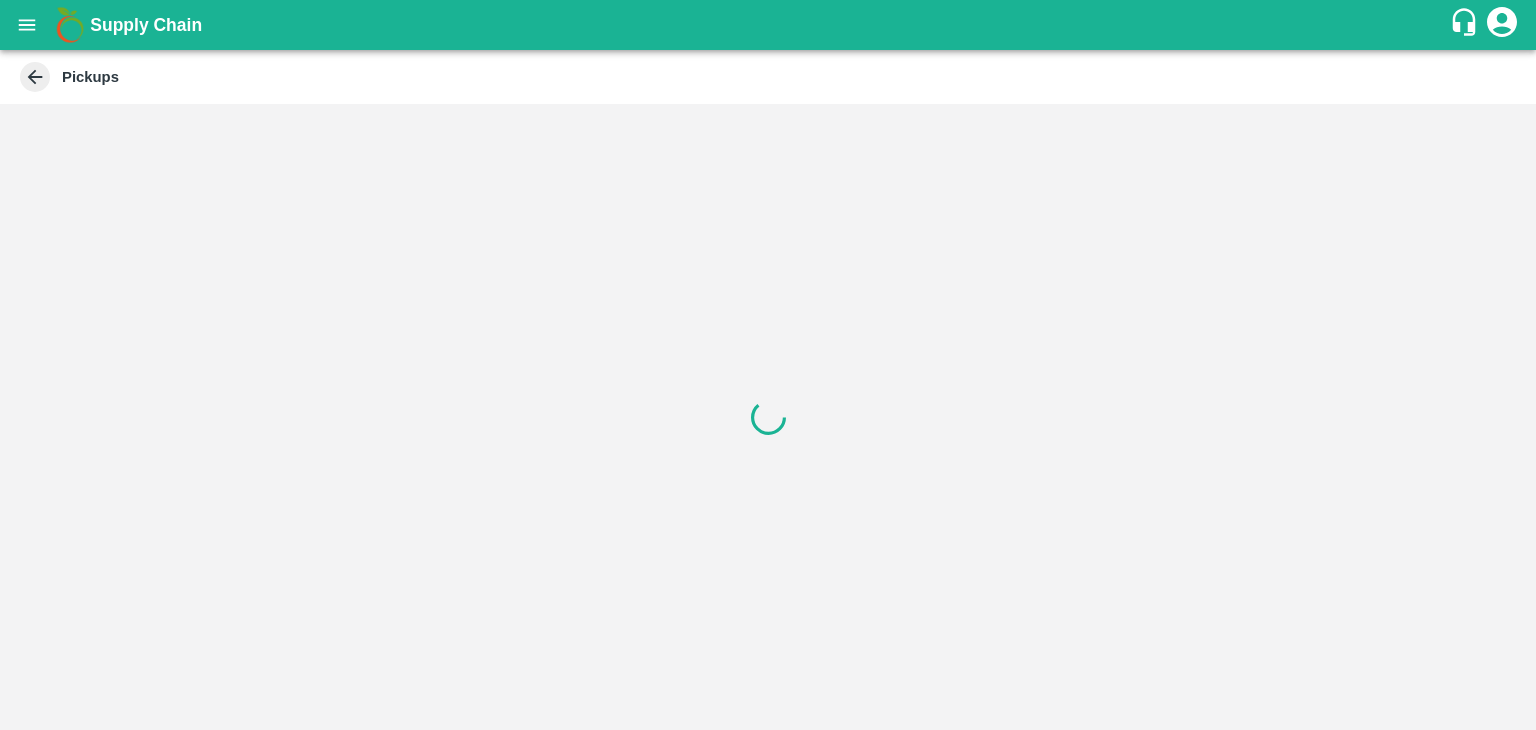 scroll, scrollTop: 0, scrollLeft: 0, axis: both 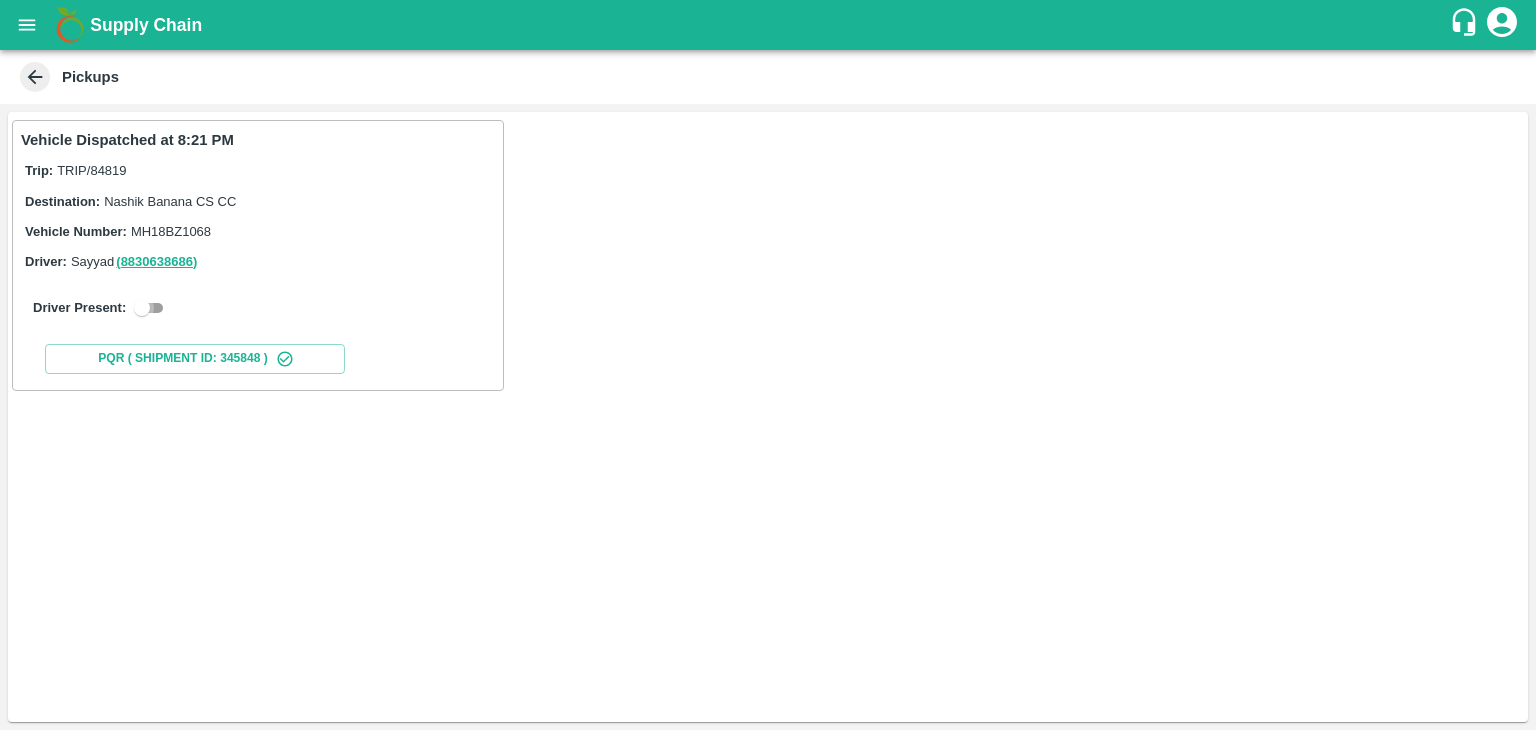 click at bounding box center (142, 308) 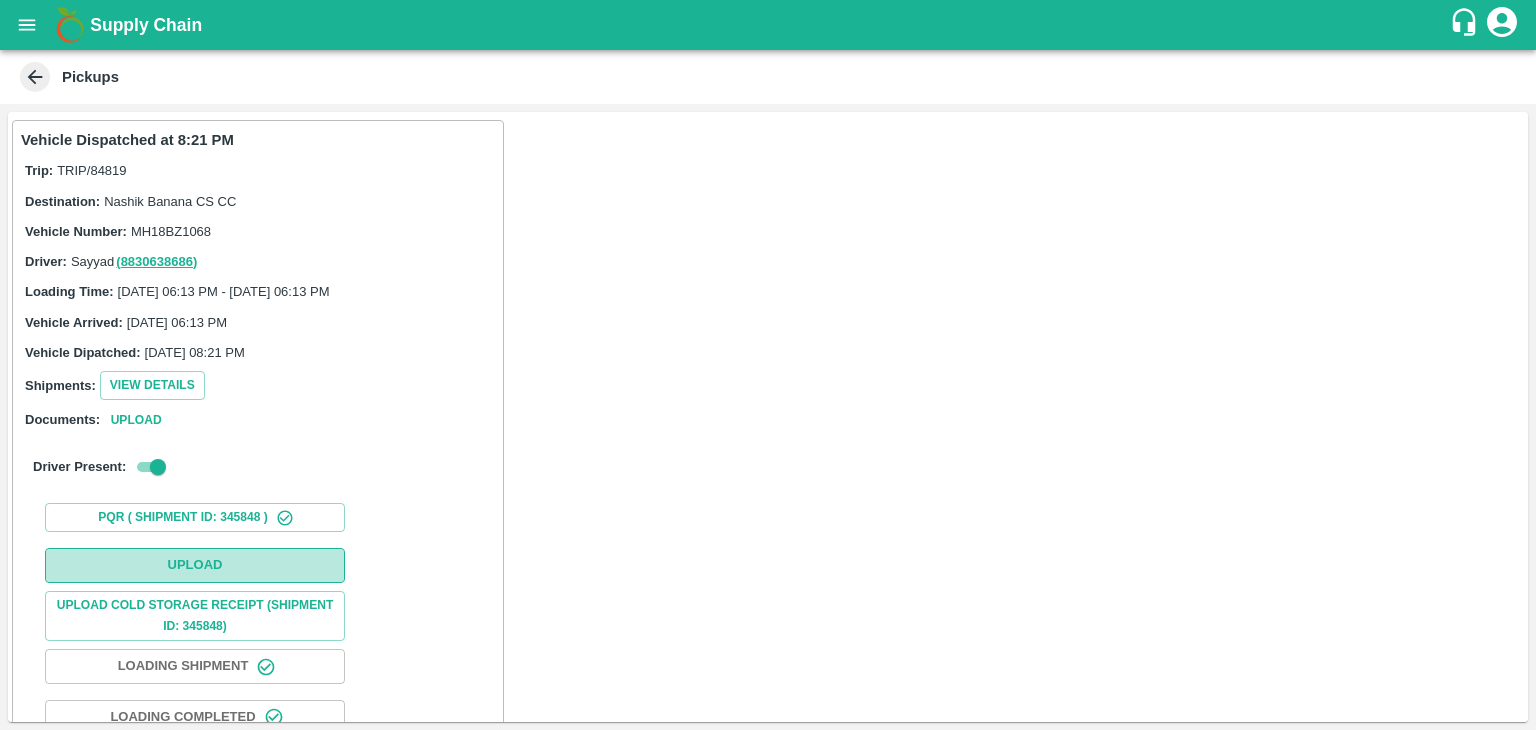 click on "Upload" at bounding box center [195, 565] 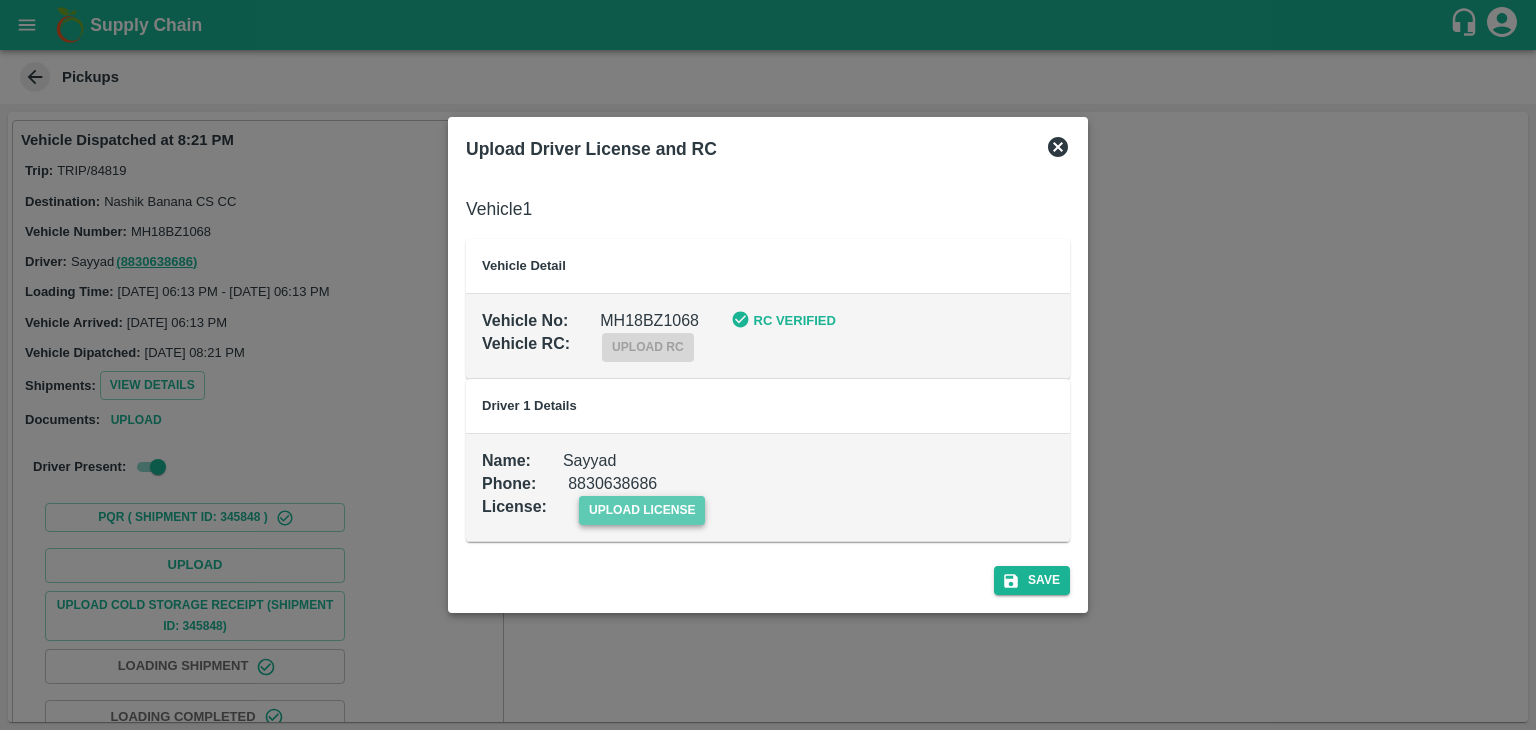 click on "upload license" at bounding box center [642, 510] 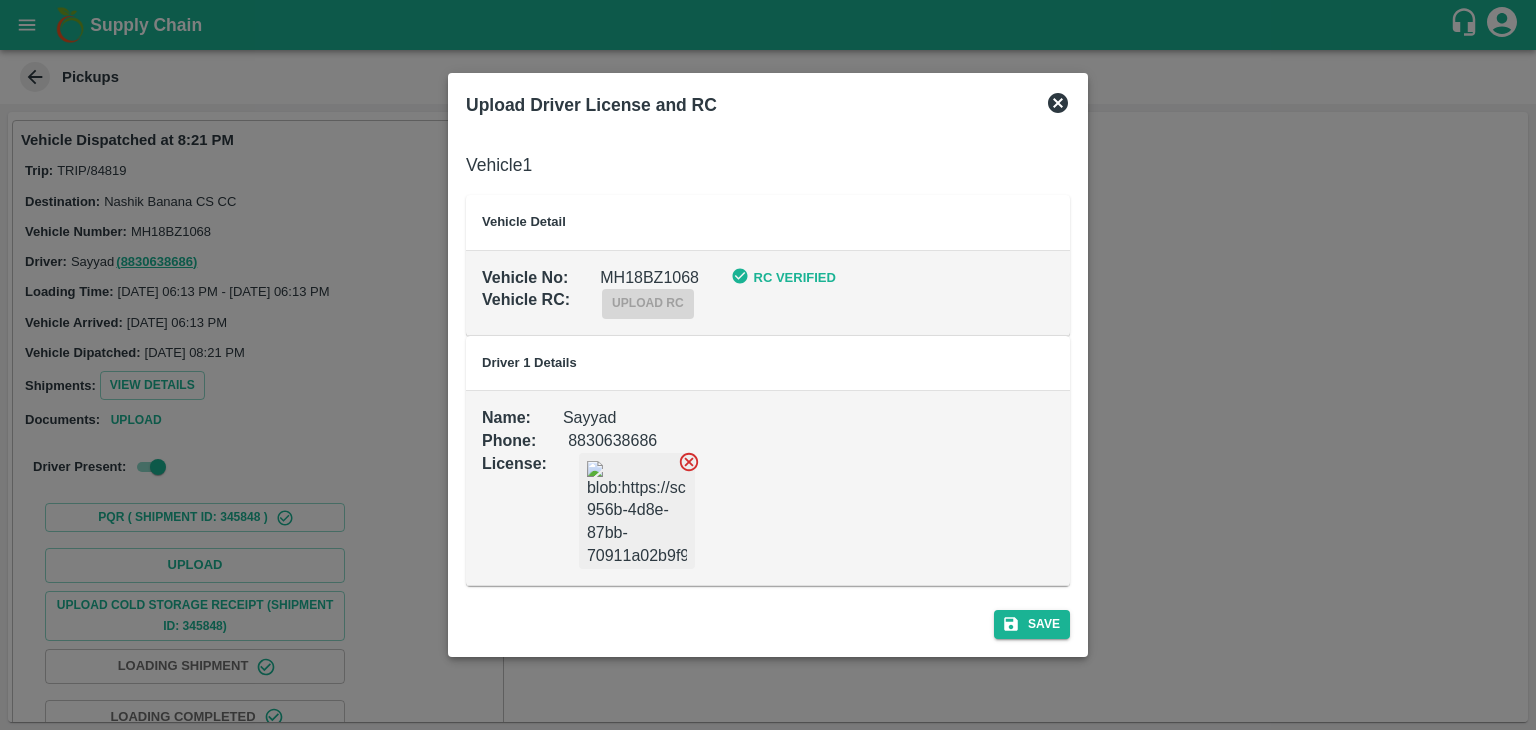 click 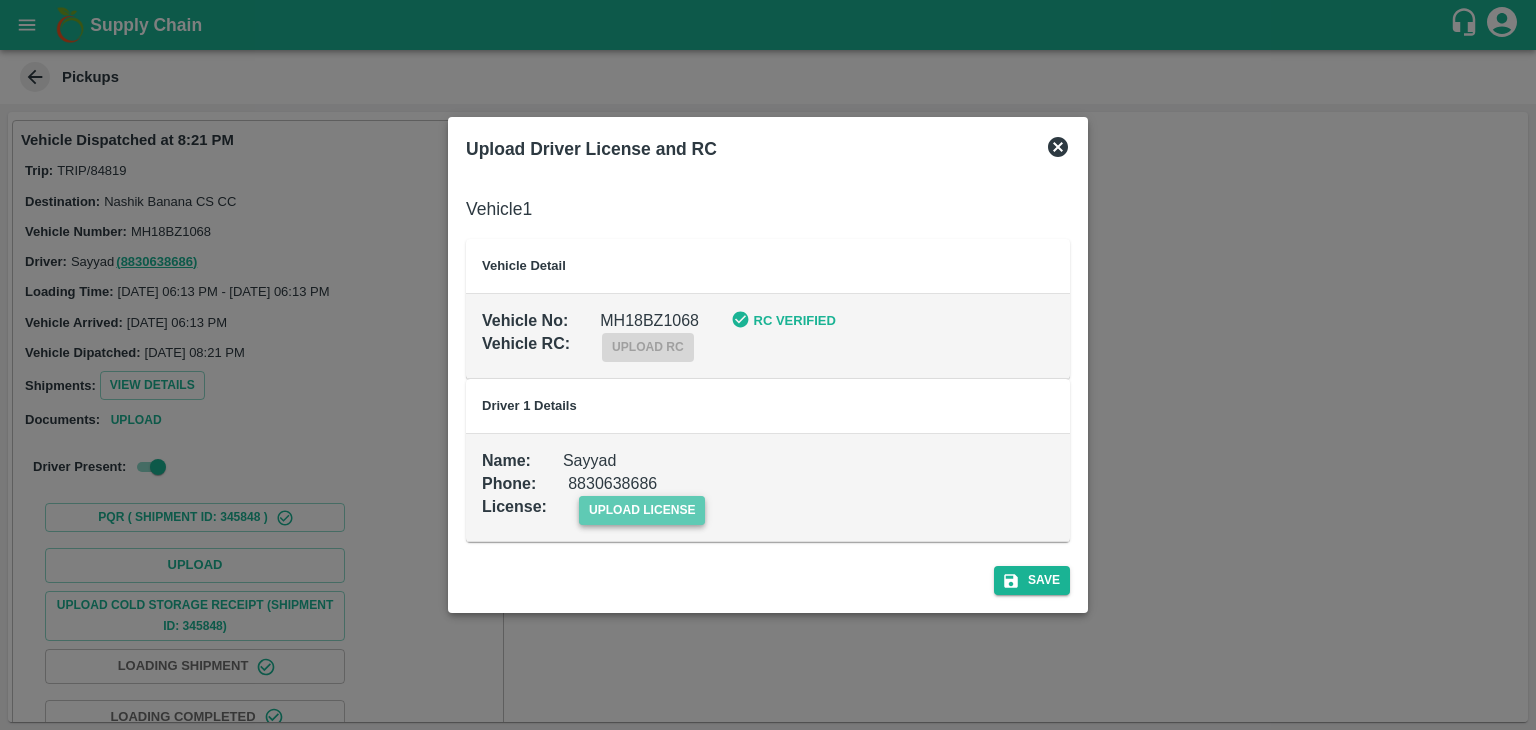 click on "upload license" at bounding box center (642, 510) 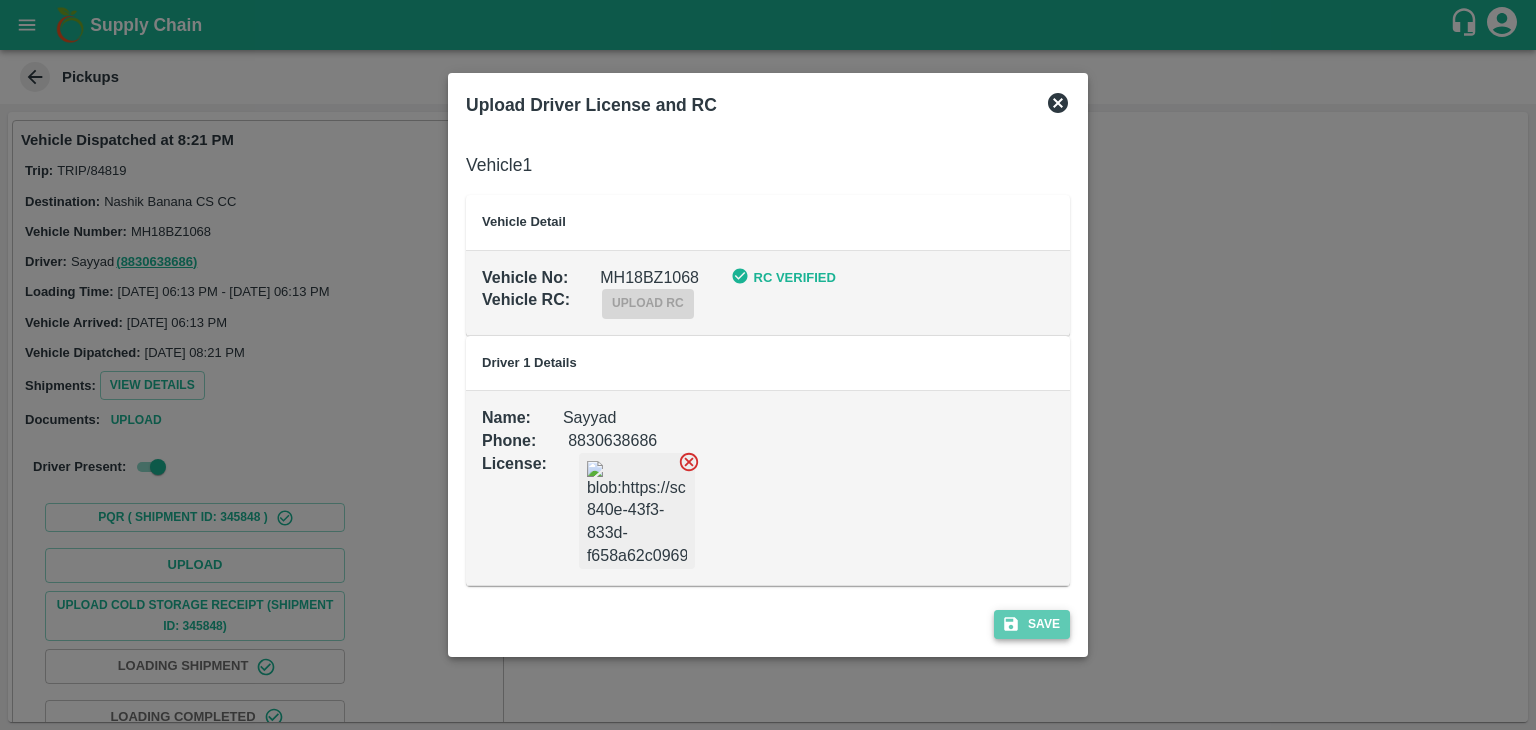 click on "Save" at bounding box center (1032, 624) 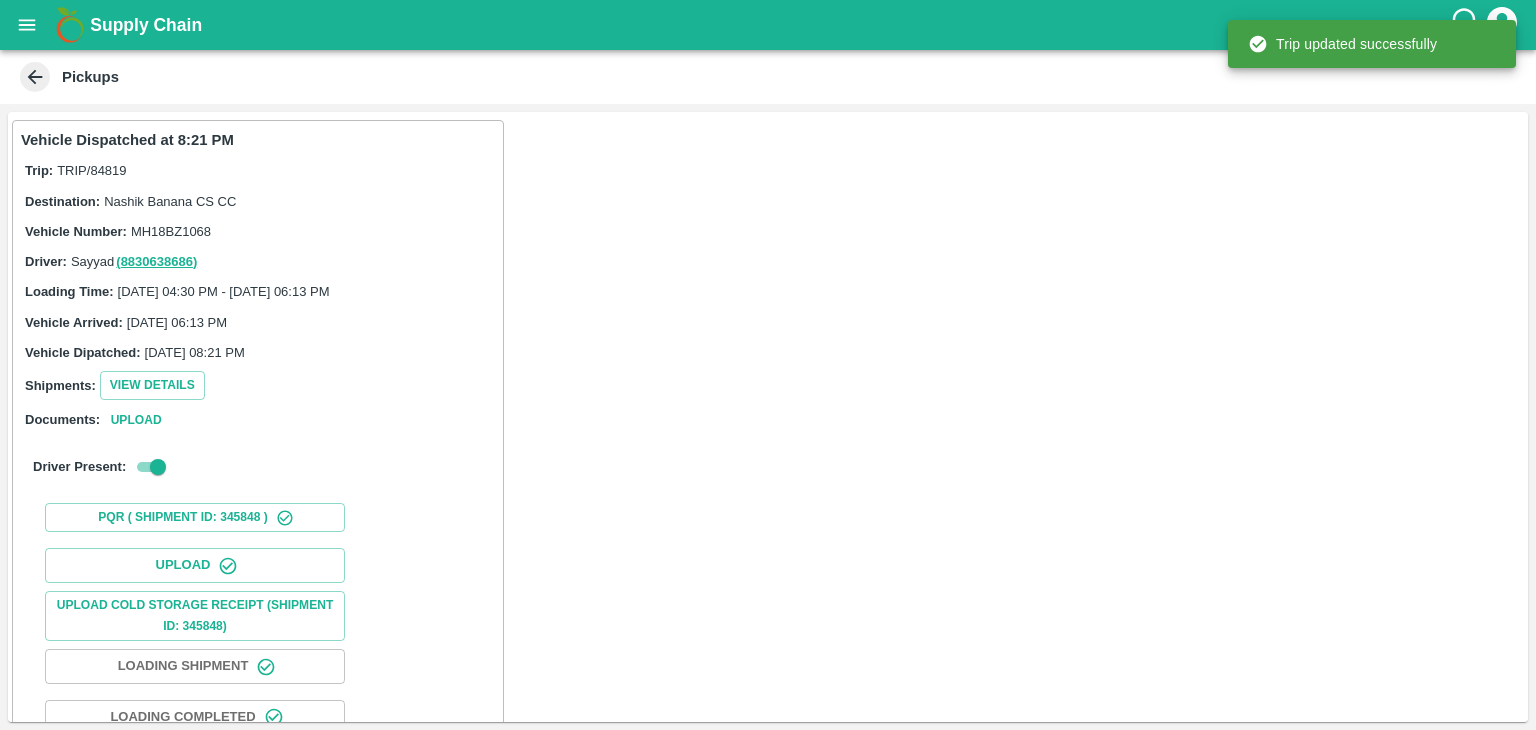 scroll, scrollTop: 209, scrollLeft: 0, axis: vertical 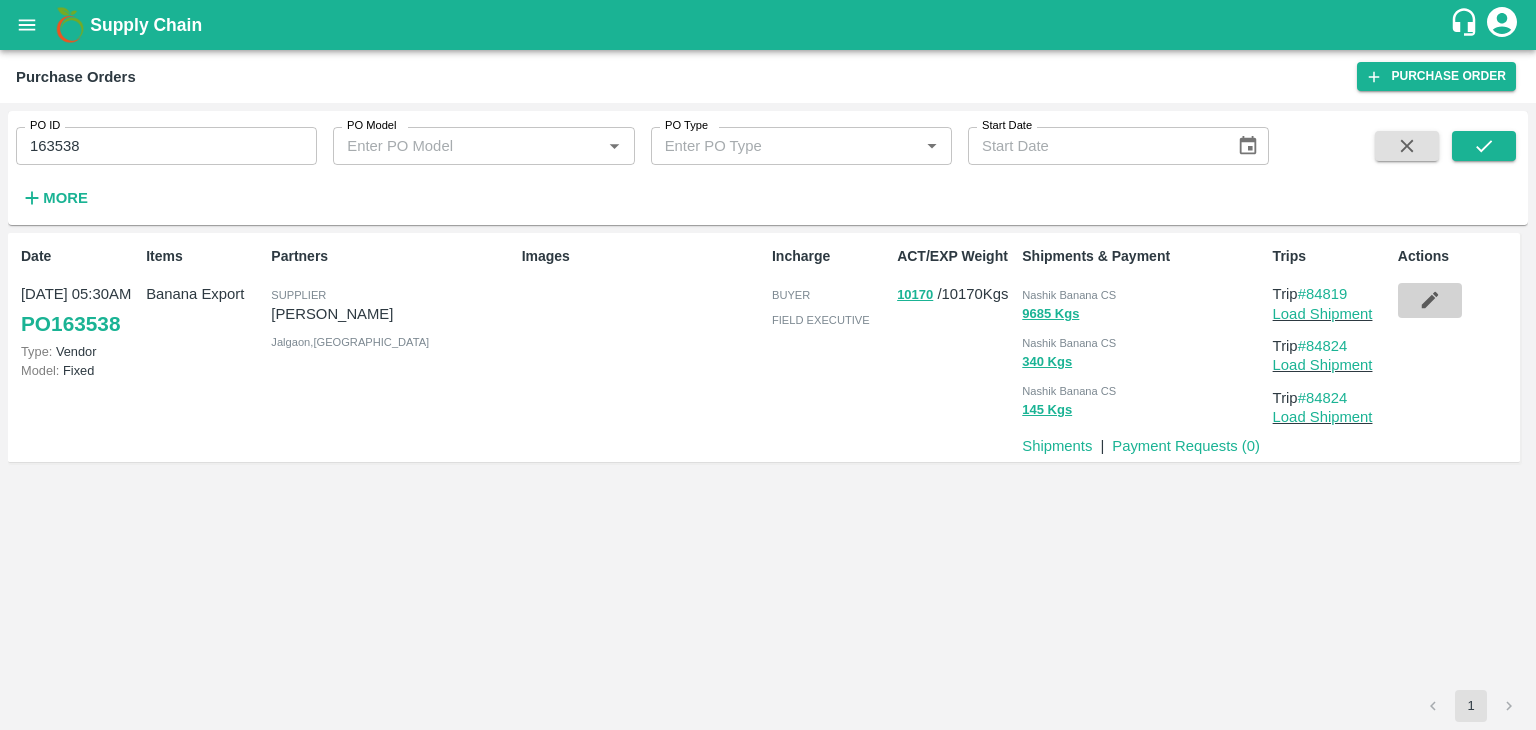 click at bounding box center (1430, 300) 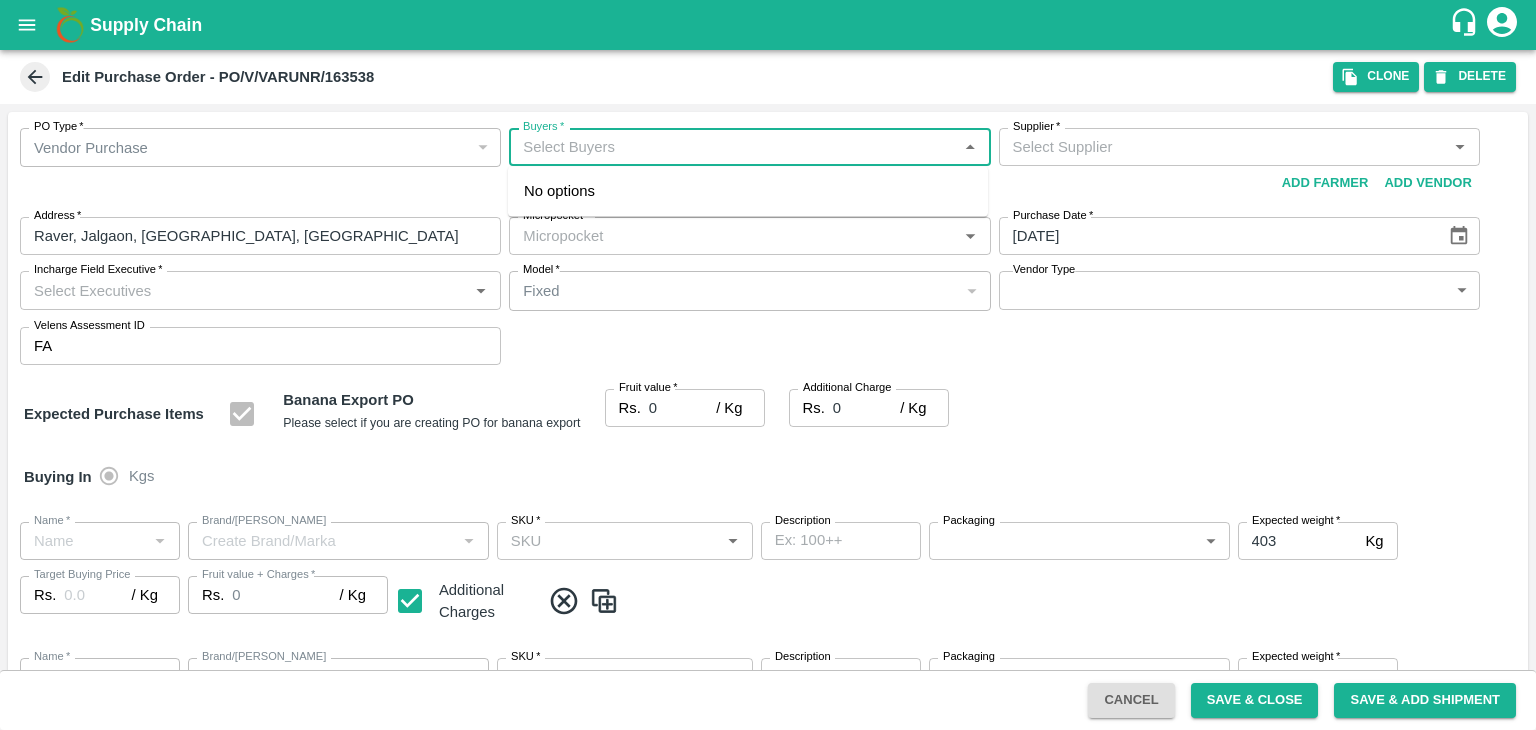 click on "Buyers   *" at bounding box center [733, 147] 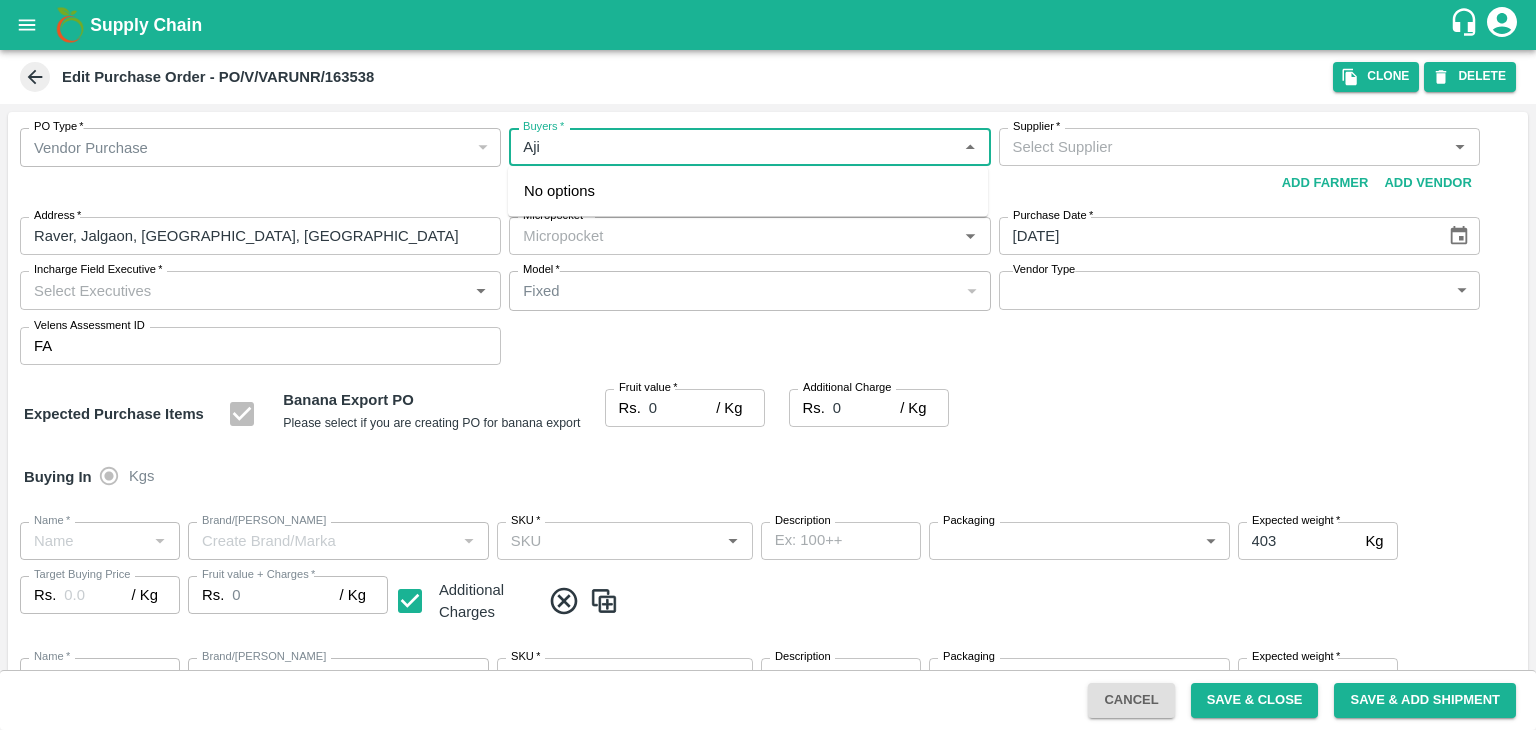 type on "Ajit" 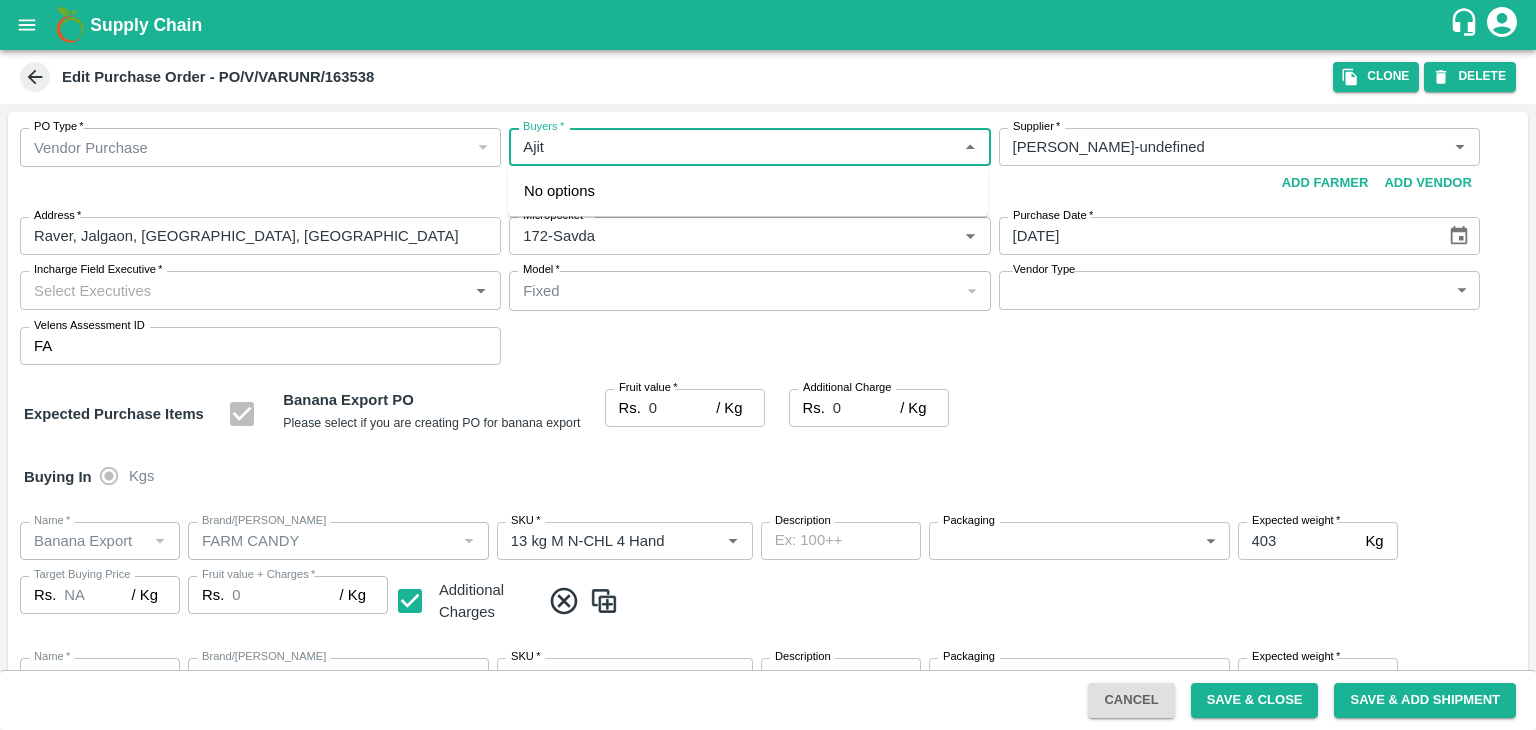 type on "[PERSON_NAME]-undefined" 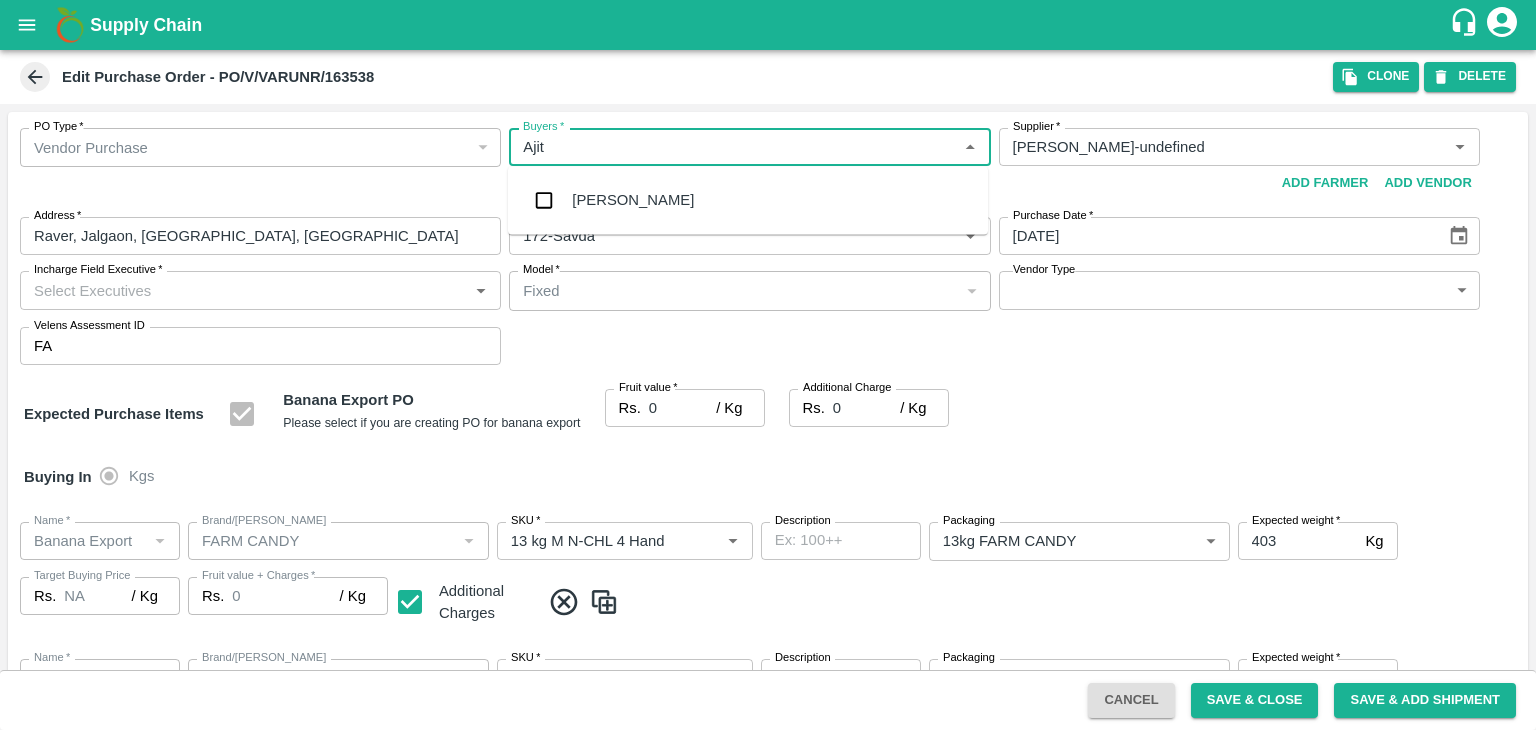 click on "Ajit Otari" at bounding box center (748, 200) 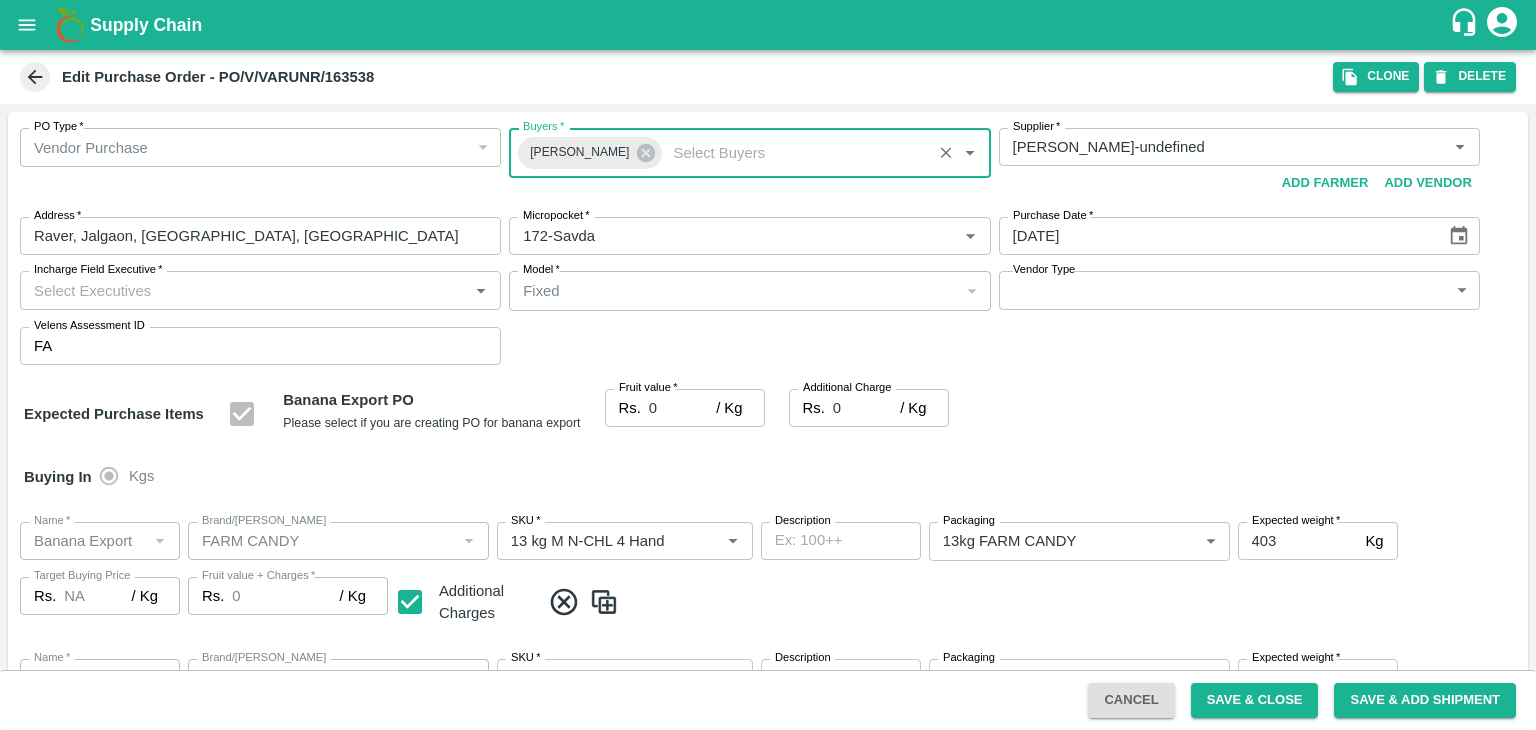 click on "Supply Chain Edit Purchase Order - PO/V/VARUNR/163538 Clone DELETE PO Type   * Vendor Purchase 2 PO Type Buyers   * Ajit Otari Buyers   * Supplier   * Supplier   * Add Vendor Add Farmer Address   * Raver, Jalgaon, Raver, Maharashtra Address Micropocket   * Micropocket   * Purchase Date   * 15/07/2025 Purchase Date Incharge Field Executive   * Incharge Field Executive   * Model   * Fixed Fixed Model Vendor Type ​ Vendor Type Velens Assessment ID FA Velens Assessment ID Expected Purchase Items Banana Export PO Please select if you are creating PO for banana export Fruit value   * Rs. 0 / Kg Fruit value Additional Charge Rs. 0 / Kg Additional Charge Buying In Kgs Name   * Name   * Brand/Marka Brand/Marka SKU   * SKU   * Description x Description Packaging 13kg FARM CANDY 466 Packaging Expected weight   * 403 Kg Expected weight Target Buying Price Rs. NA / Kg Target Buying Price Fruit value + Charges   * Rs. 0 / Kg Fruit value + Charges Additional Charges Name   * Name *" at bounding box center [768, 365] 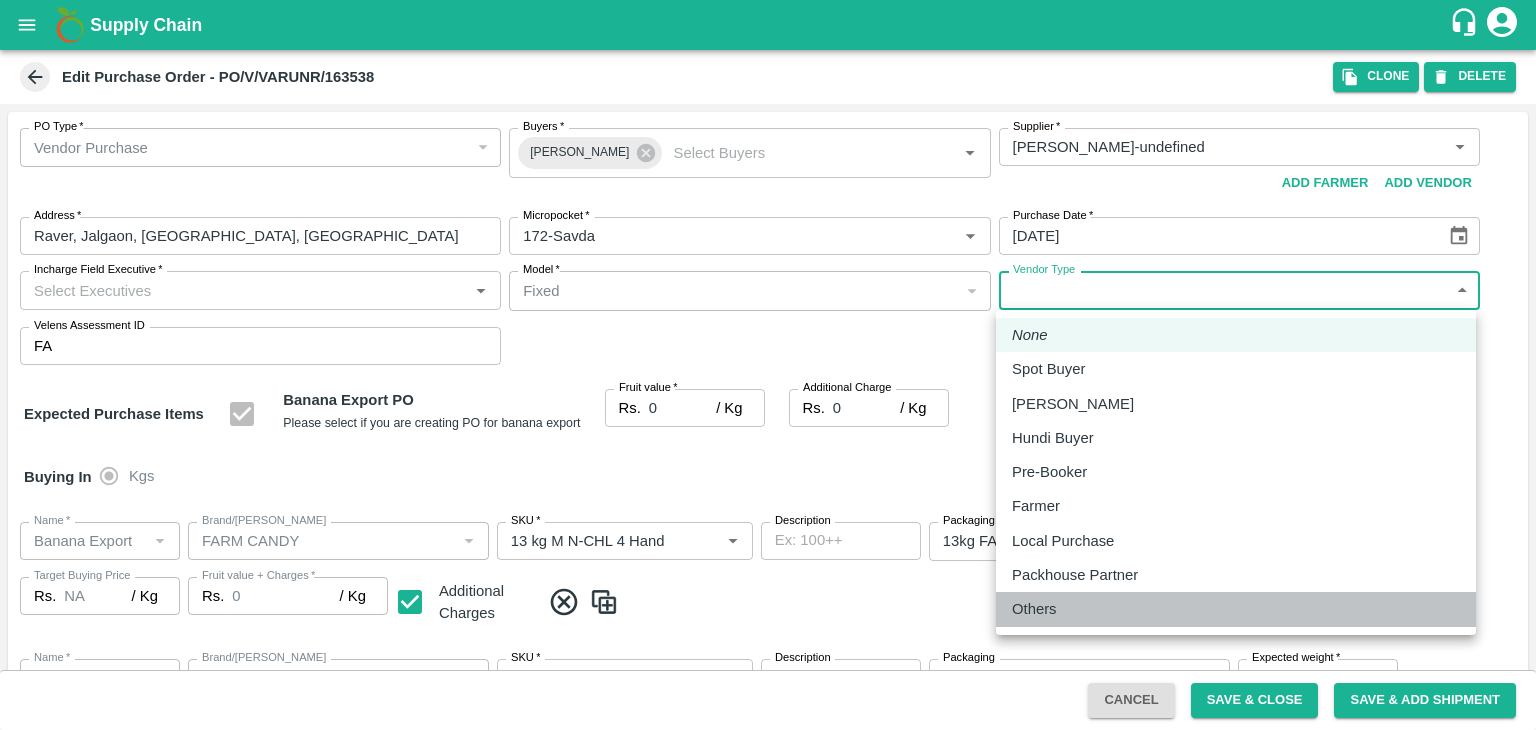 click on "Others" at bounding box center [1236, 609] 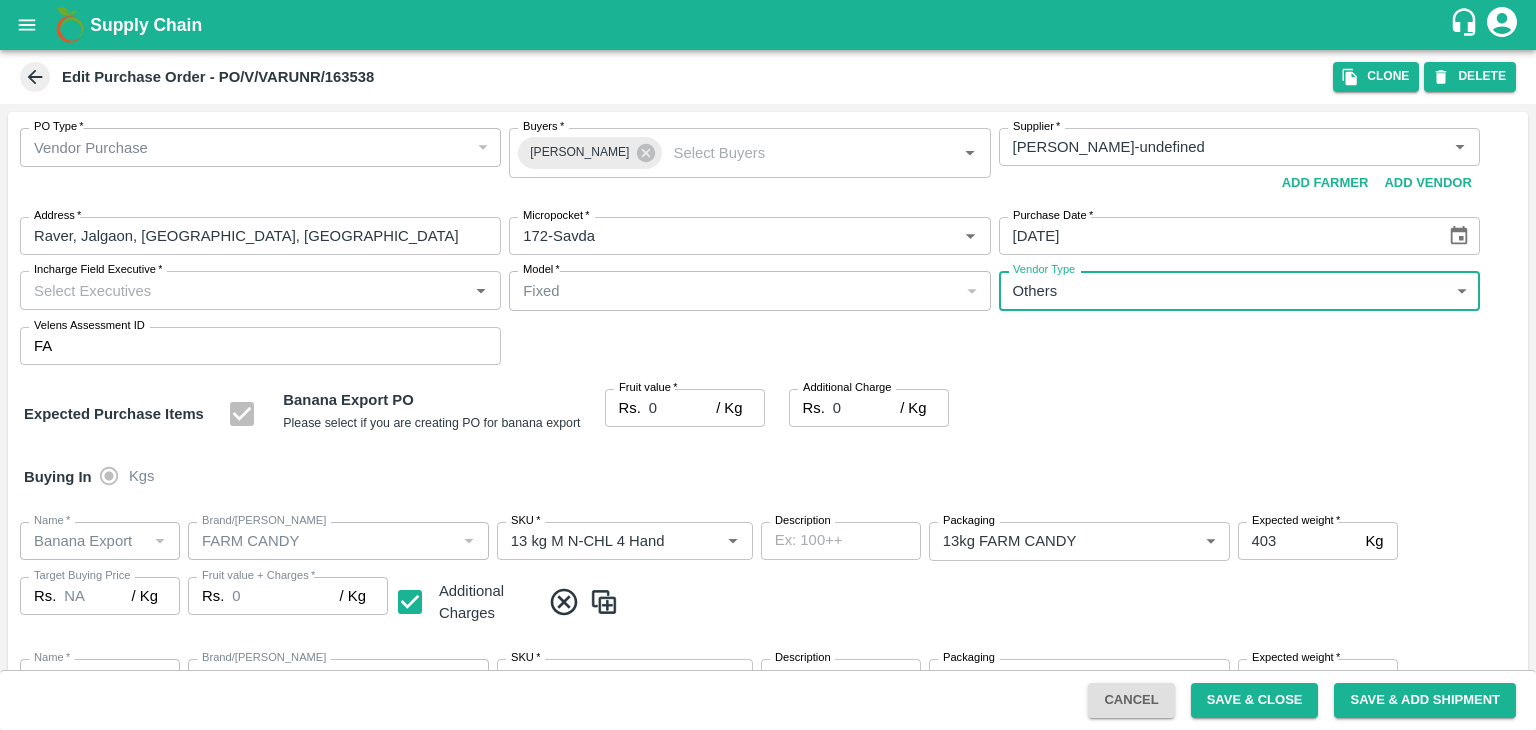 click on "Incharge Field Executive   *" at bounding box center [244, 290] 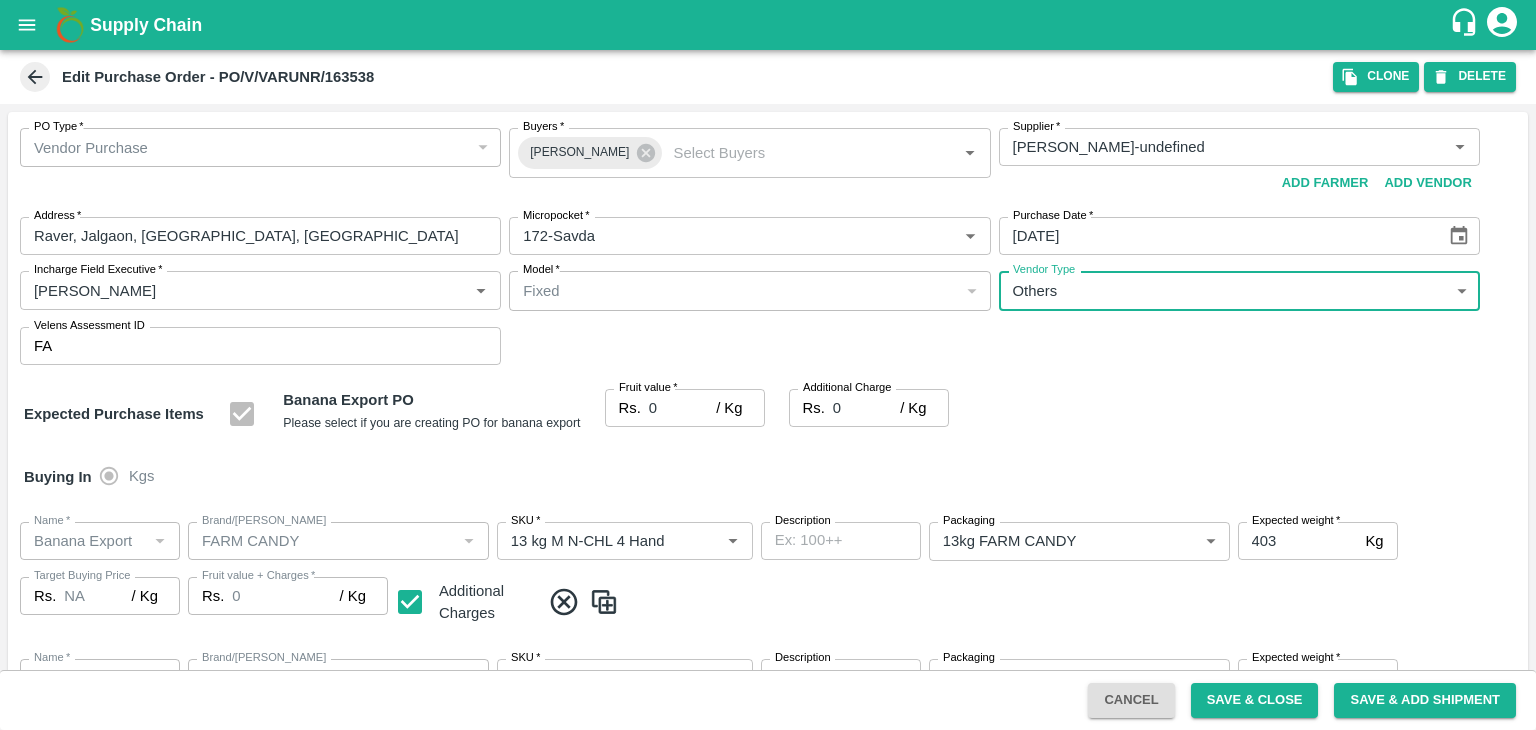 type on "Jay" 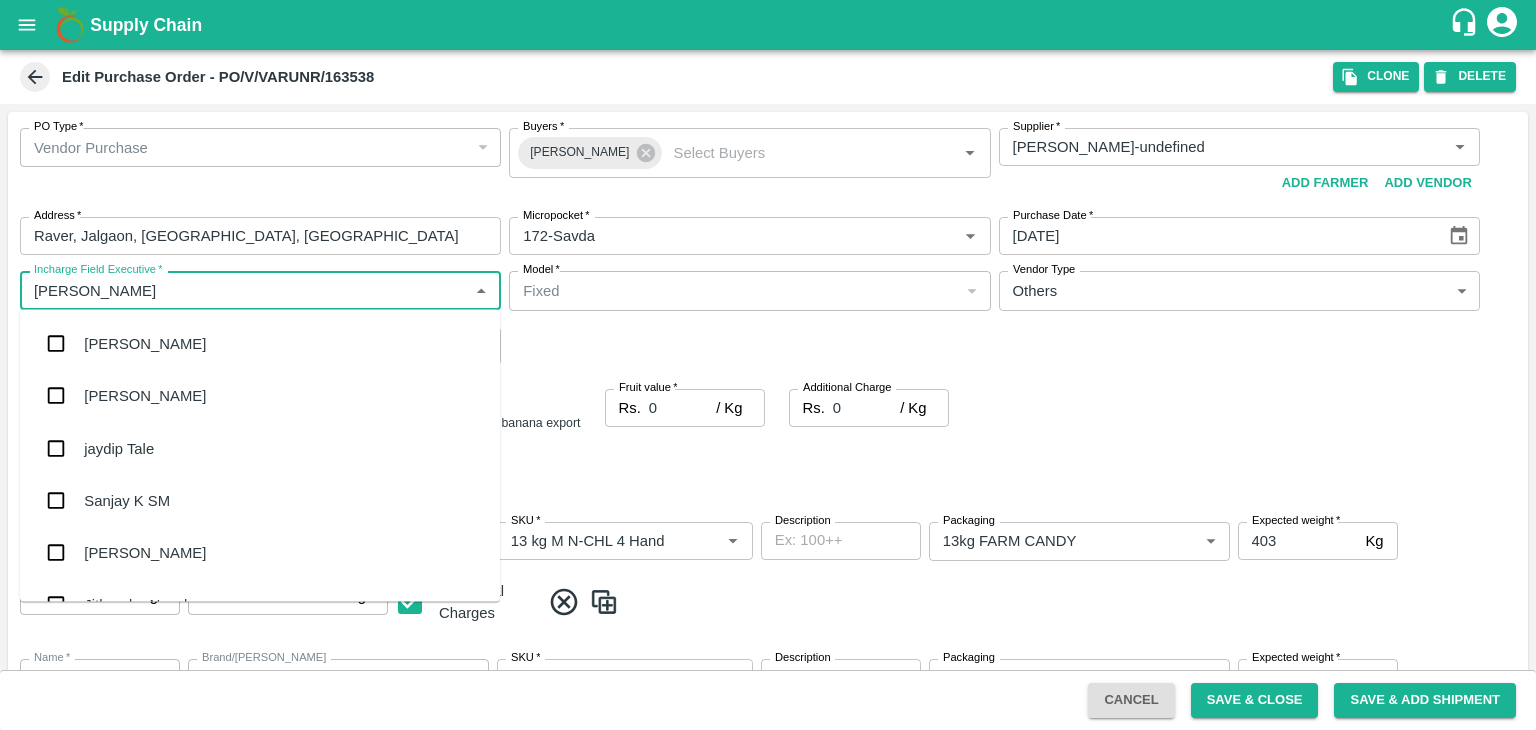 click on "jaydip Tale" at bounding box center [119, 448] 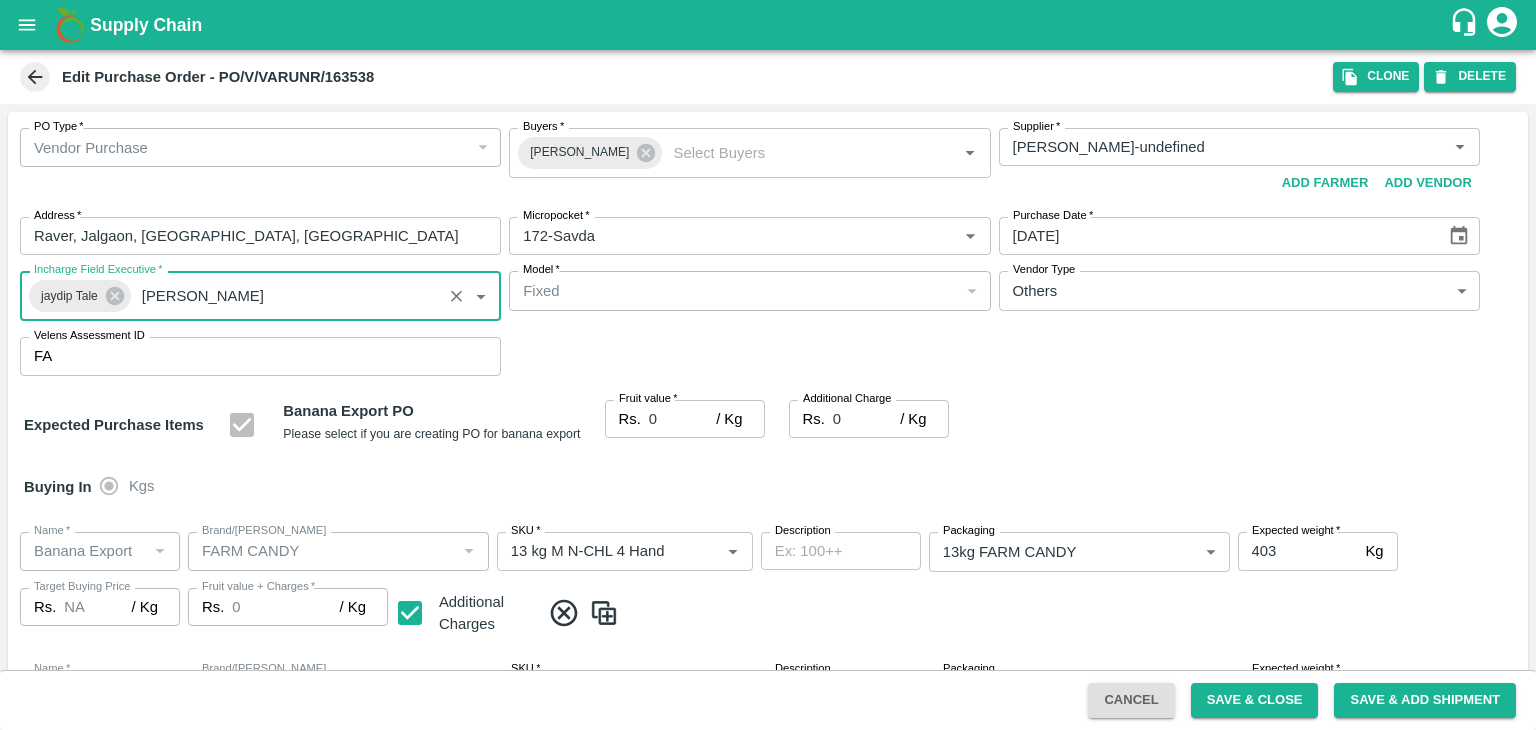 type 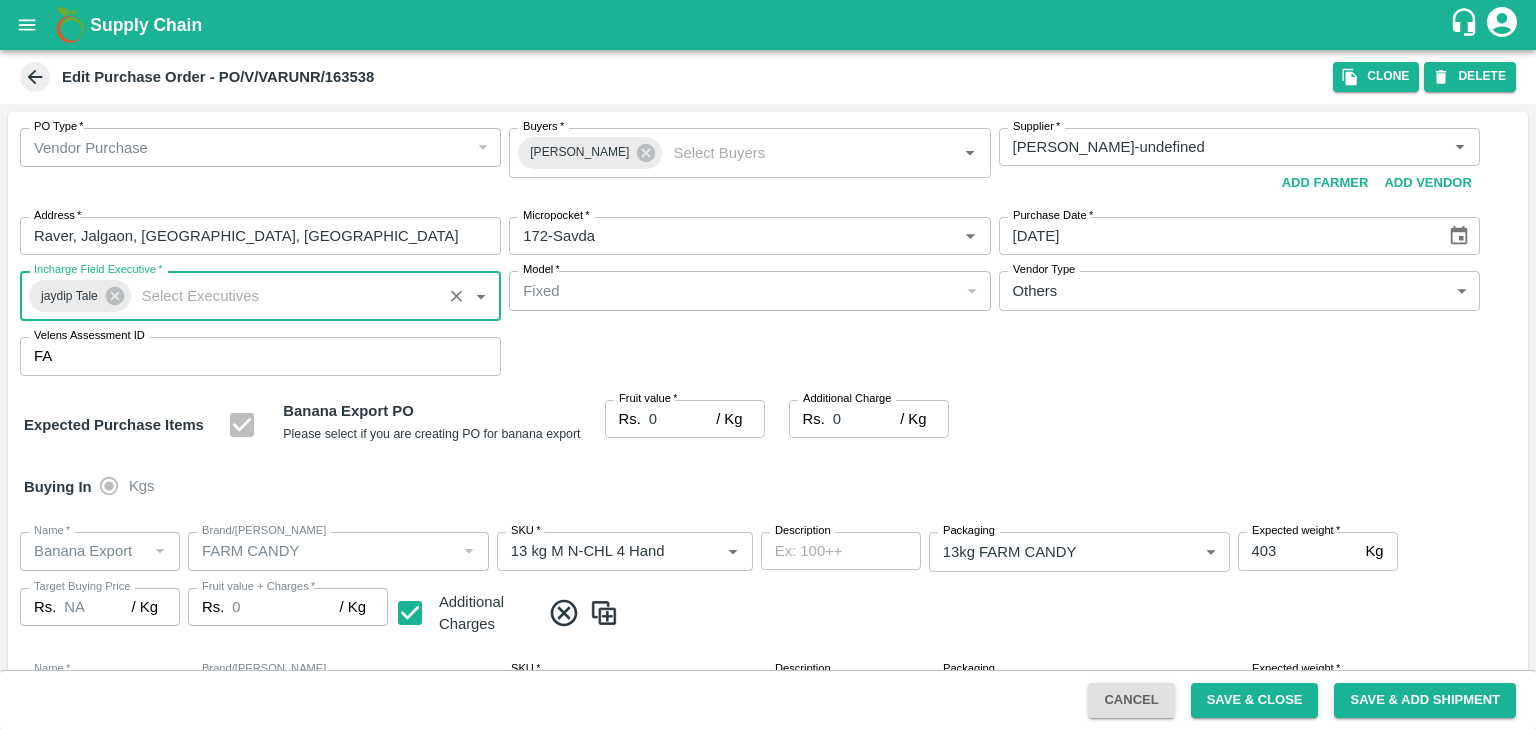 click on "0" at bounding box center [682, 419] 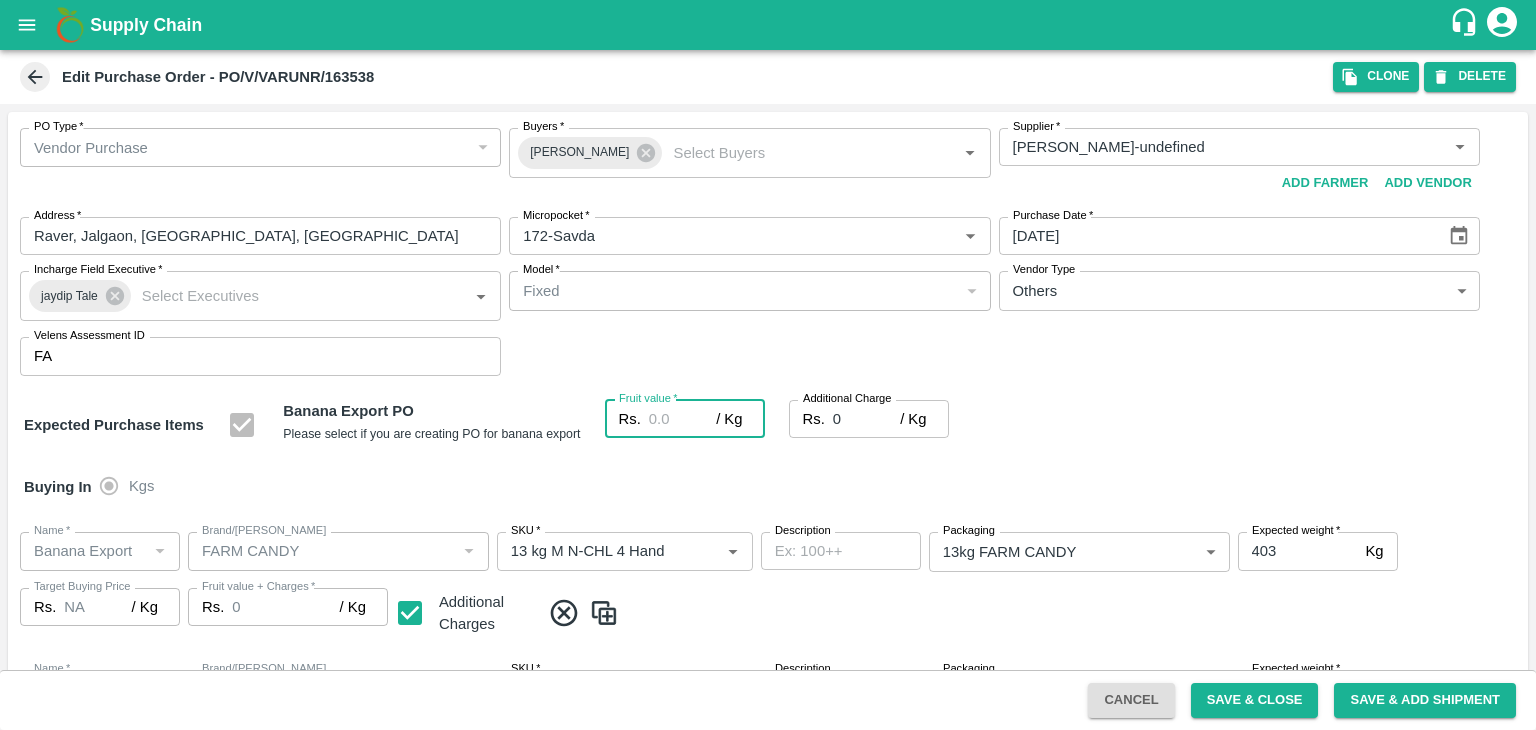 type on "2" 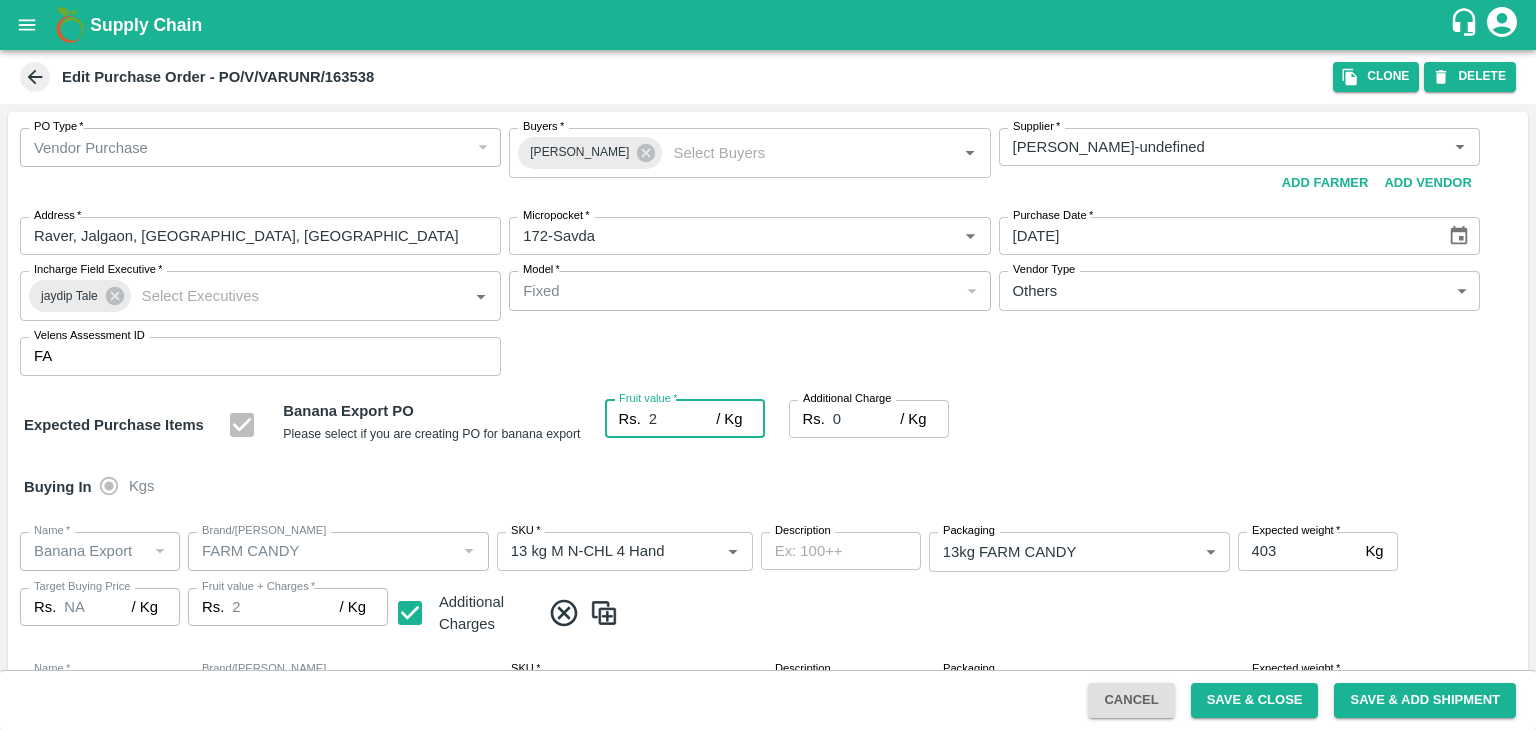 type on "2" 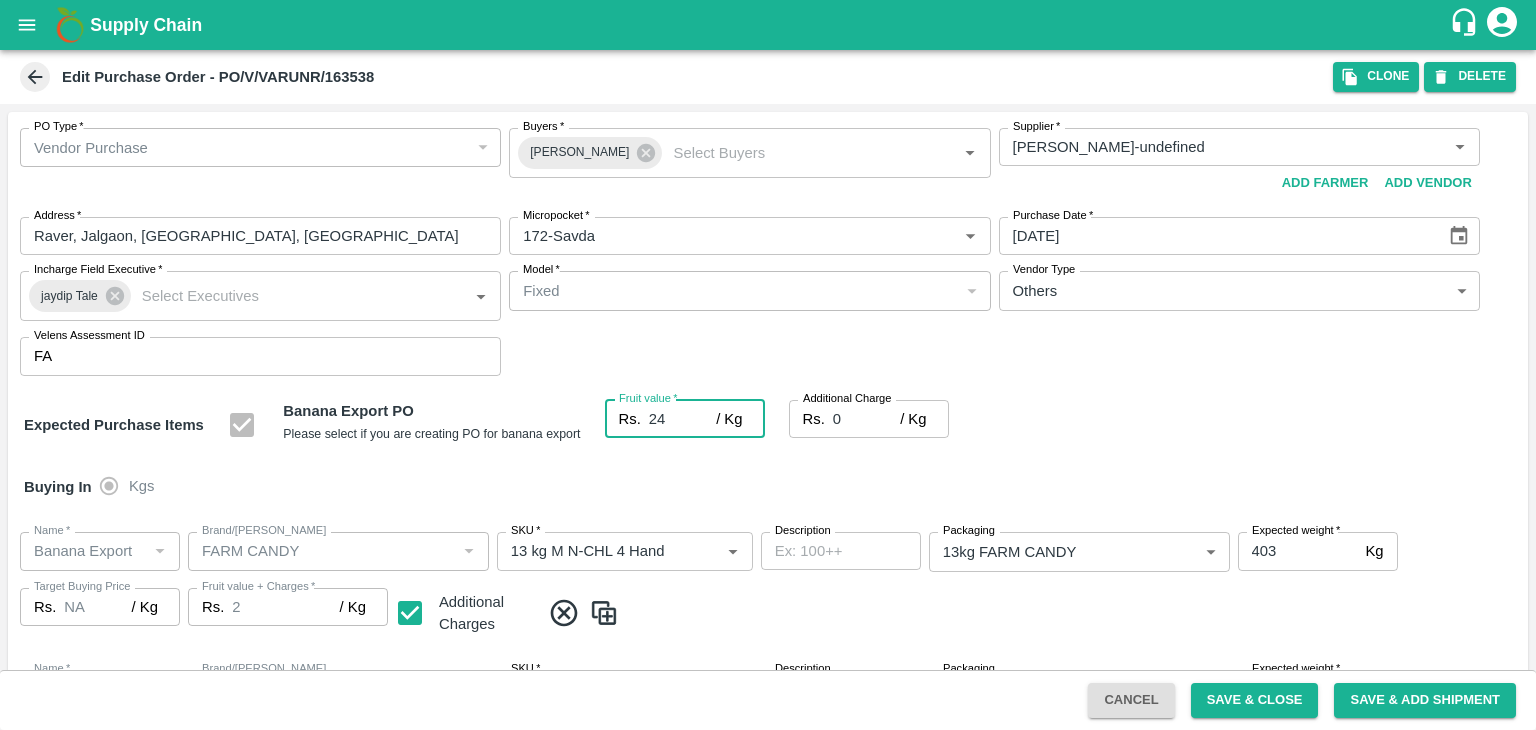 type on "24" 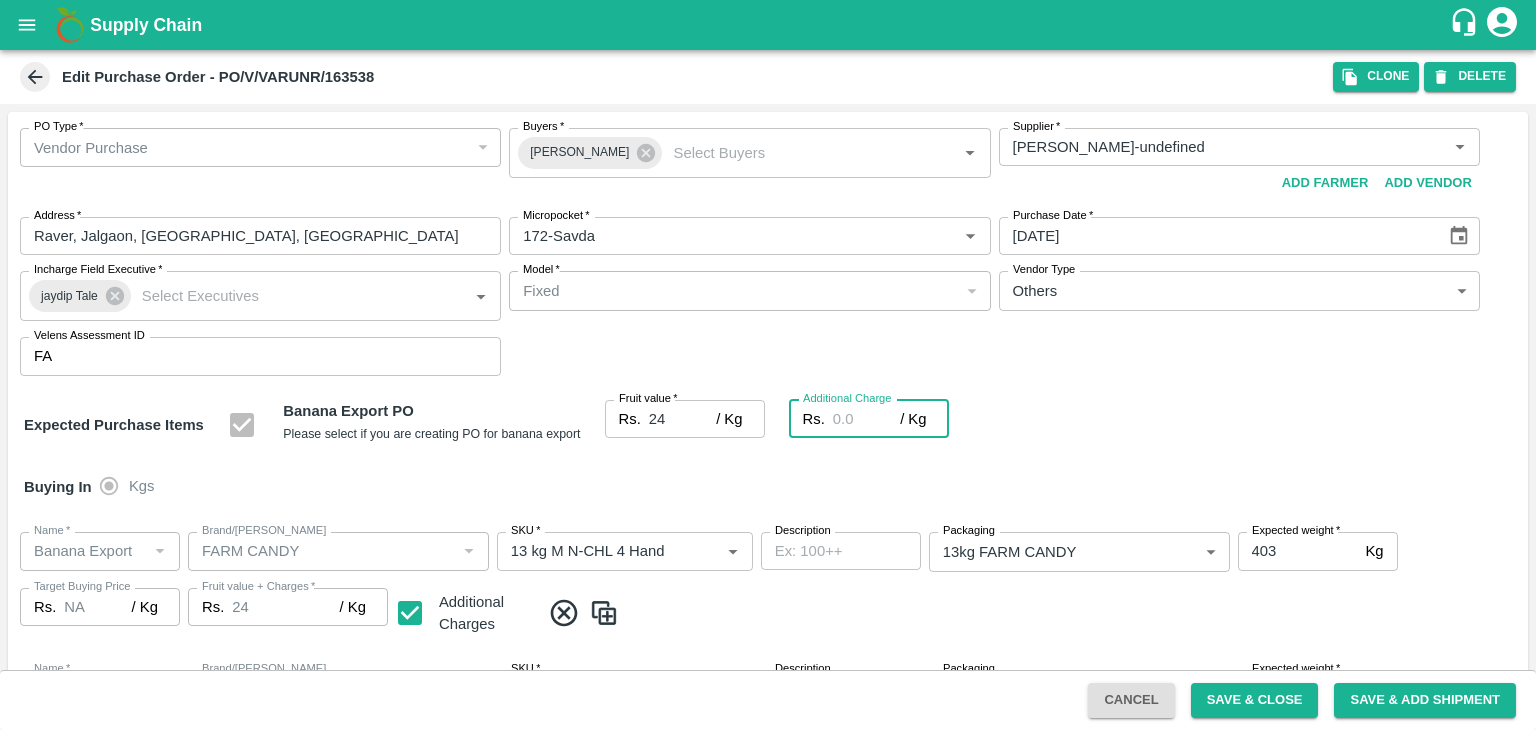 type 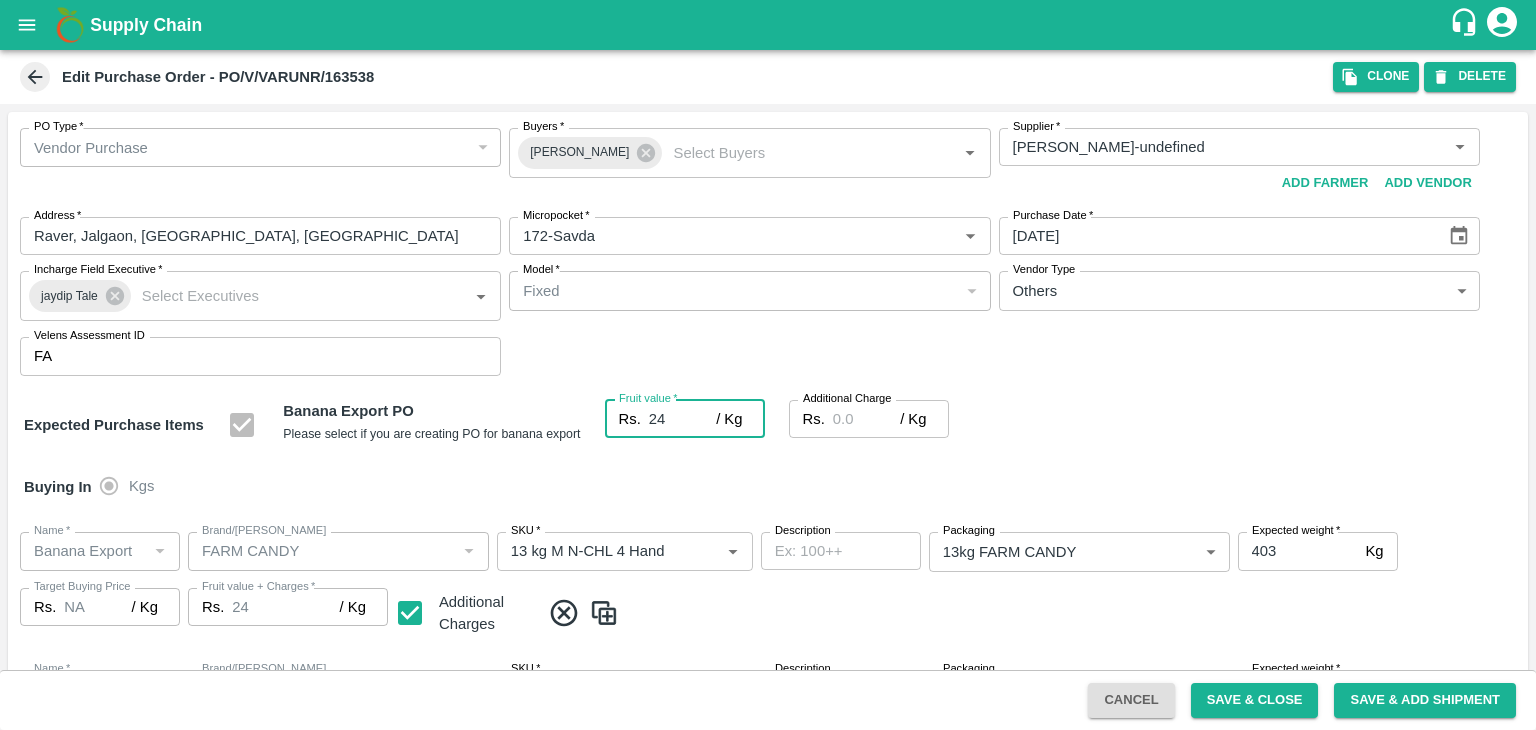 click on "24" at bounding box center [682, 419] 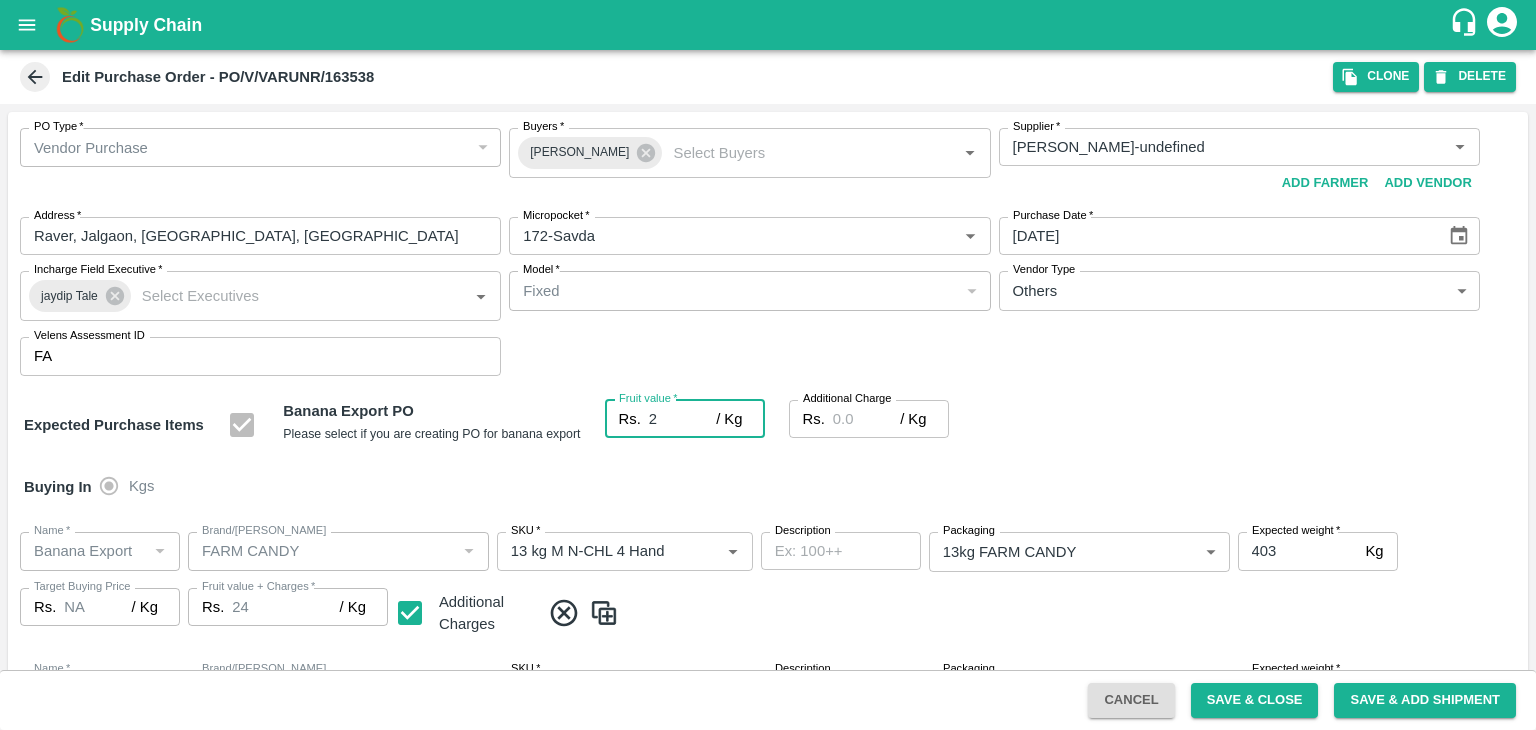 type on "23" 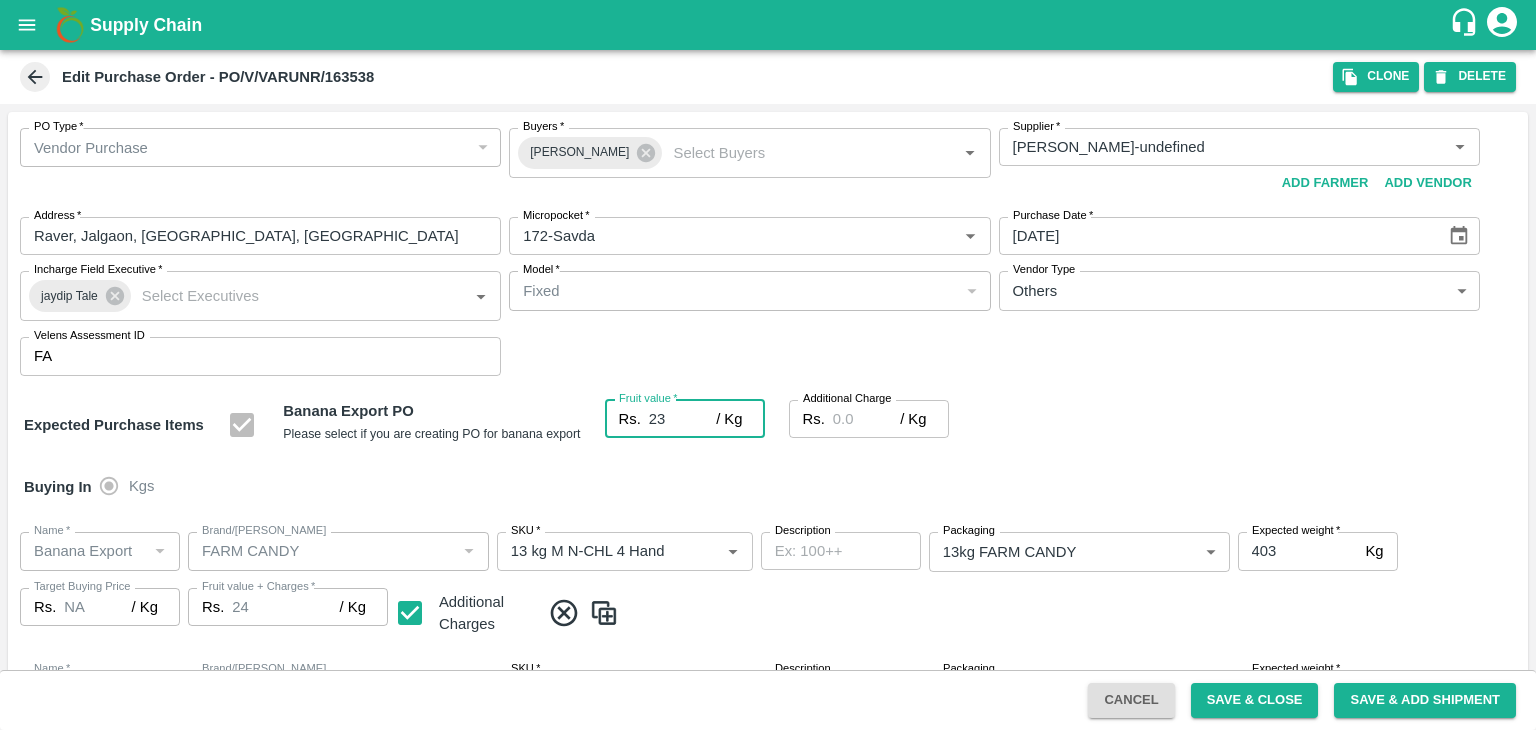 type on "23" 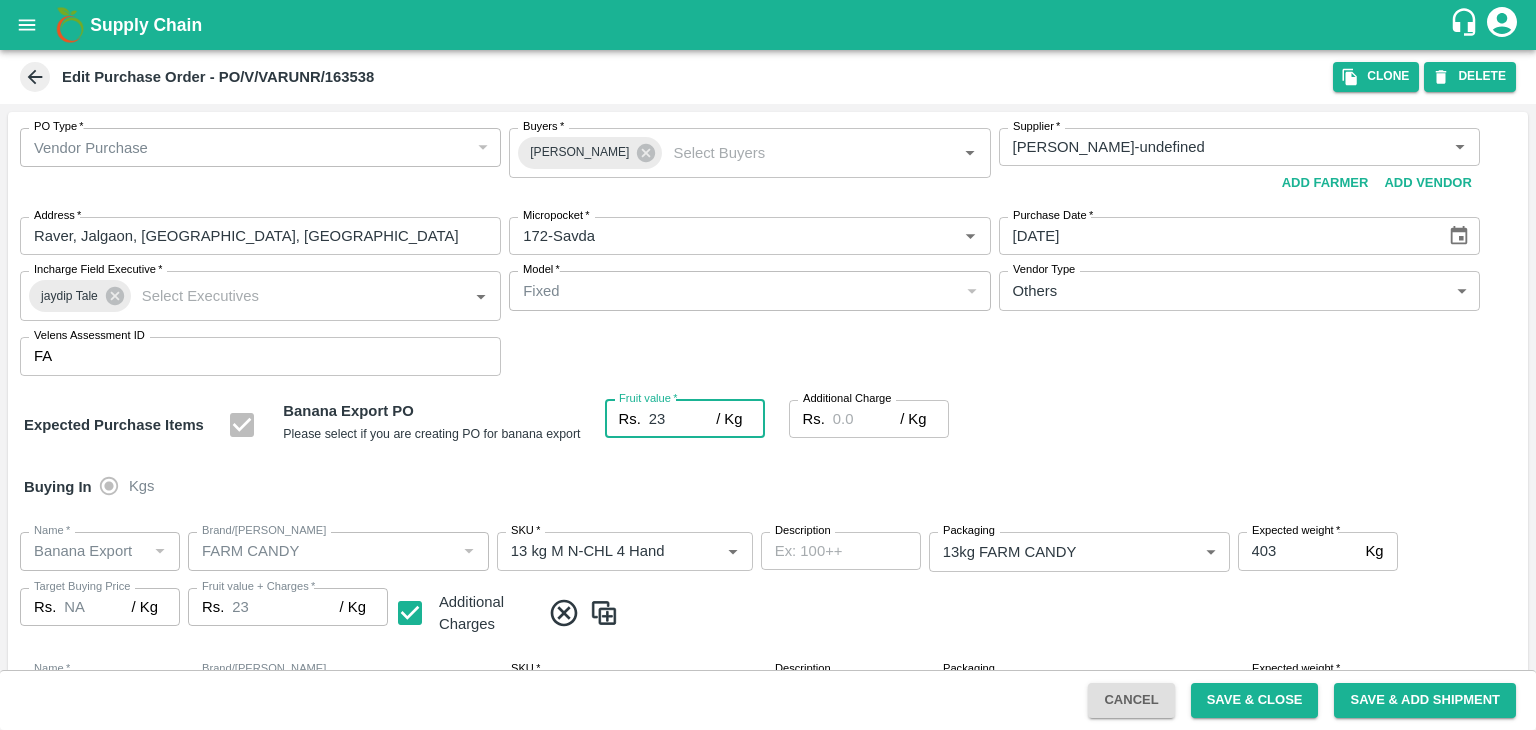 type on "23" 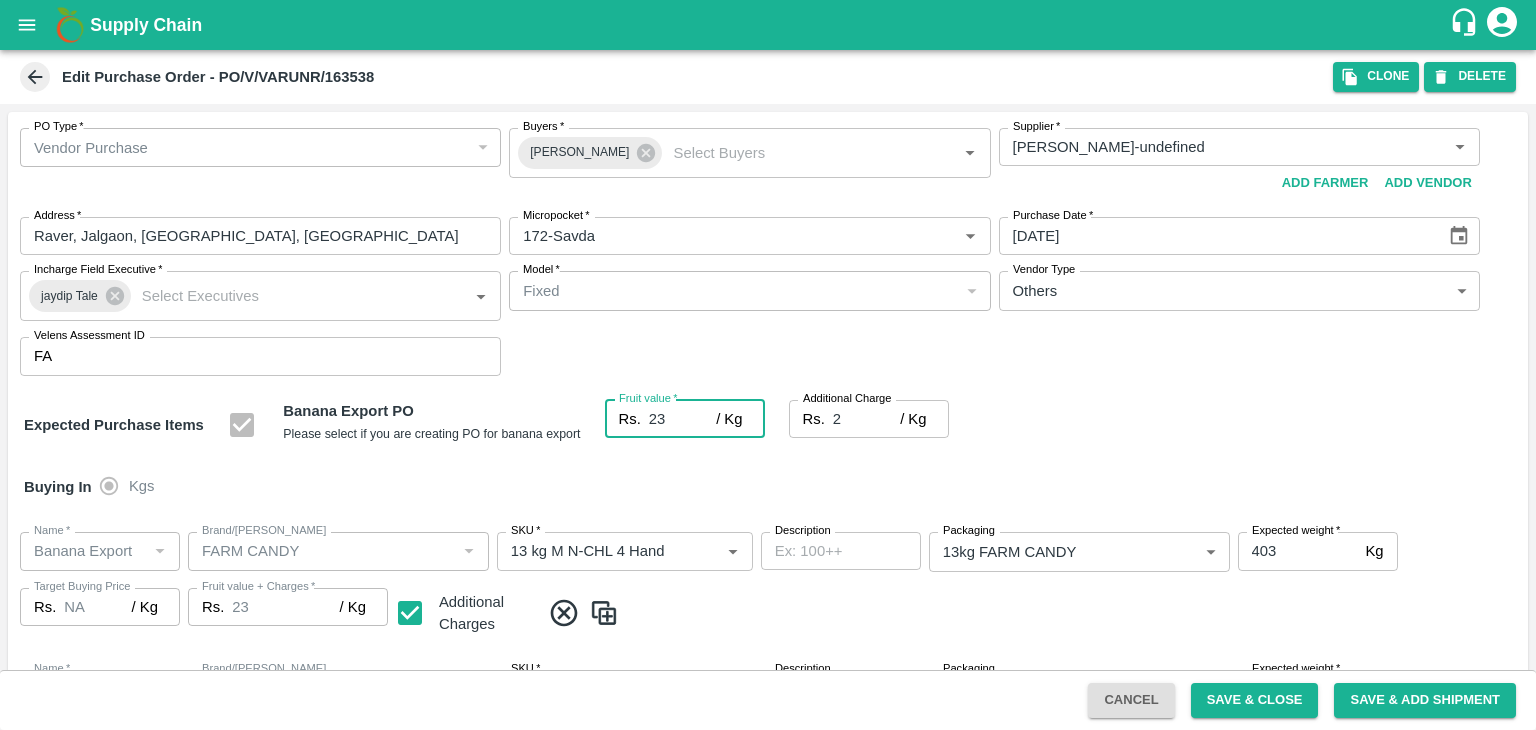 type on "25" 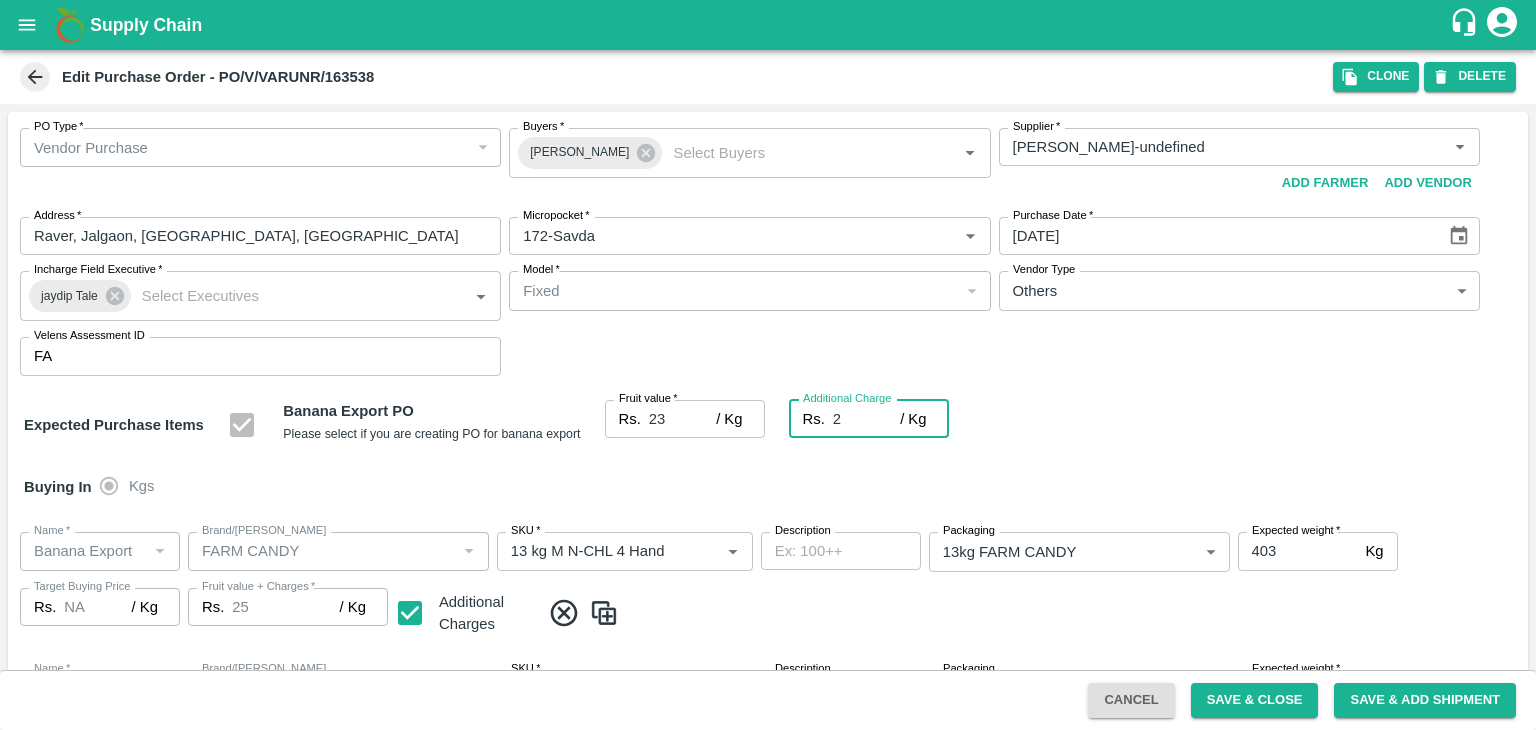 type on "2.7" 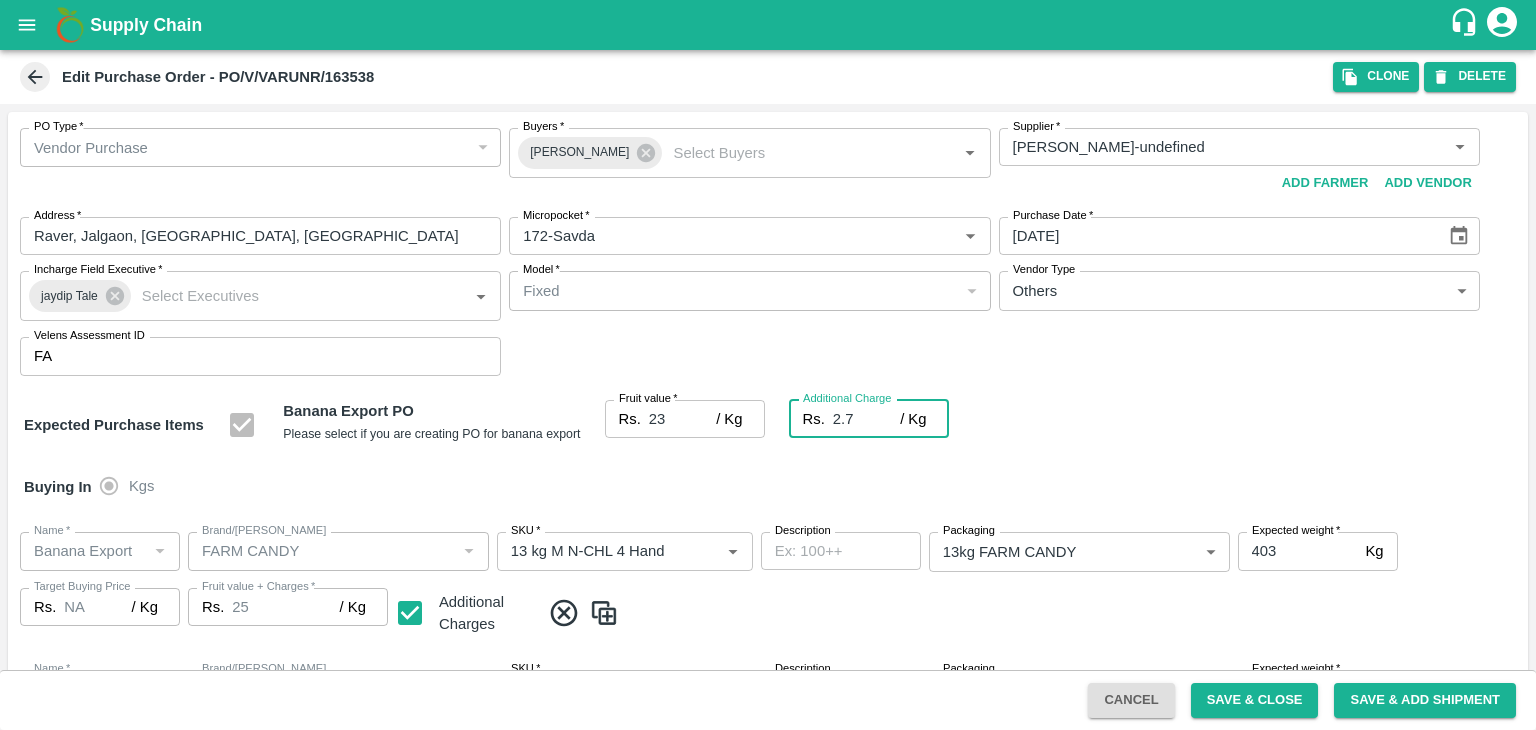 type on "25.7" 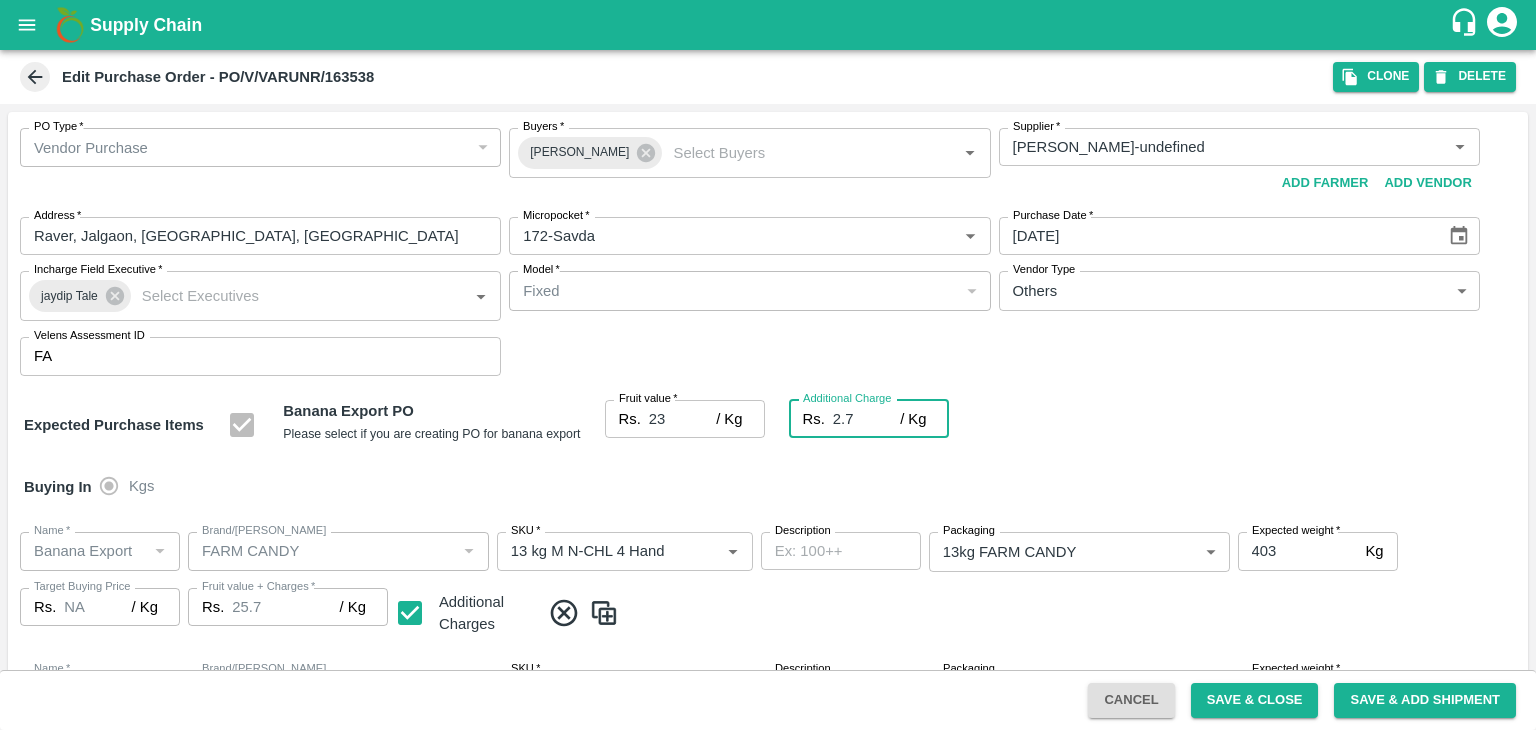 type on "2.75" 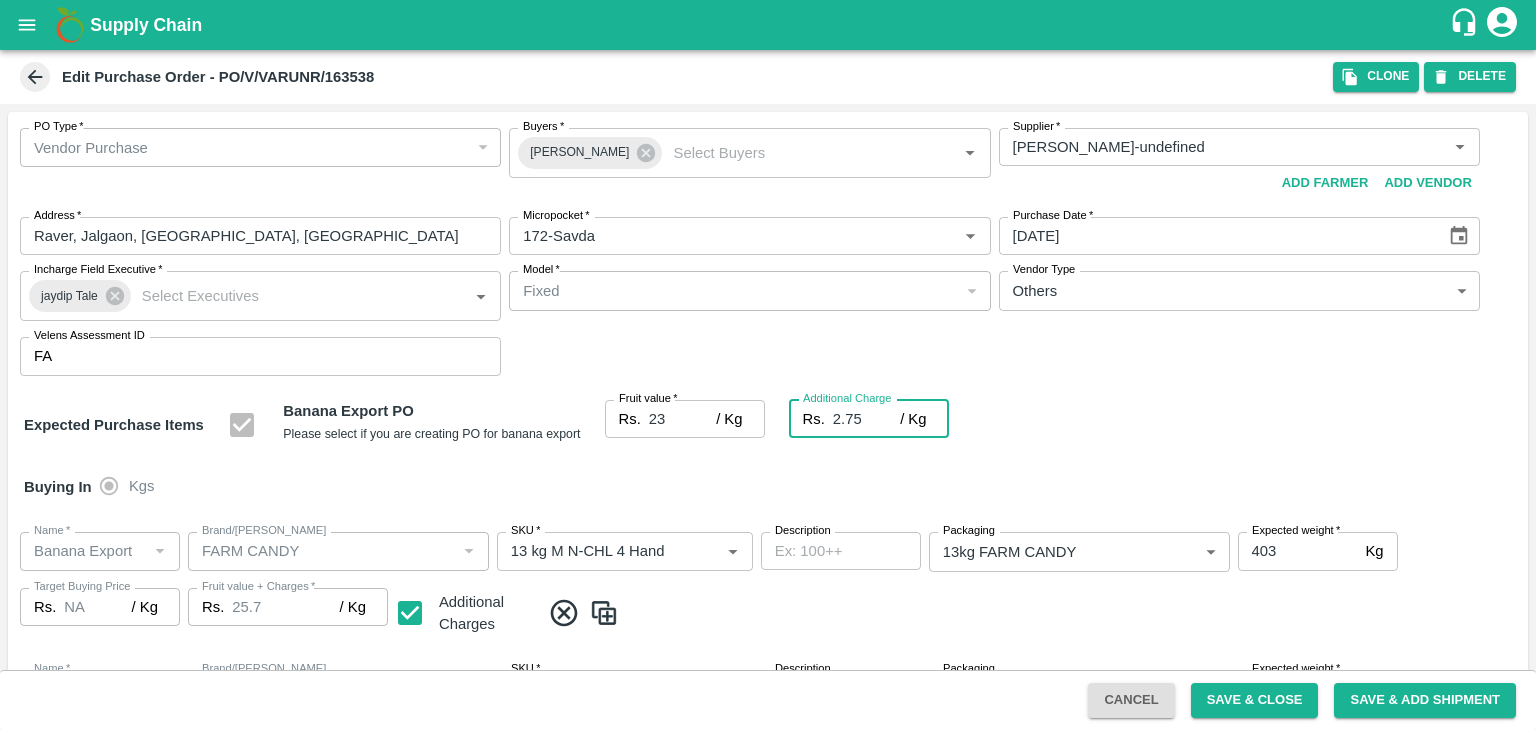 type on "25.75" 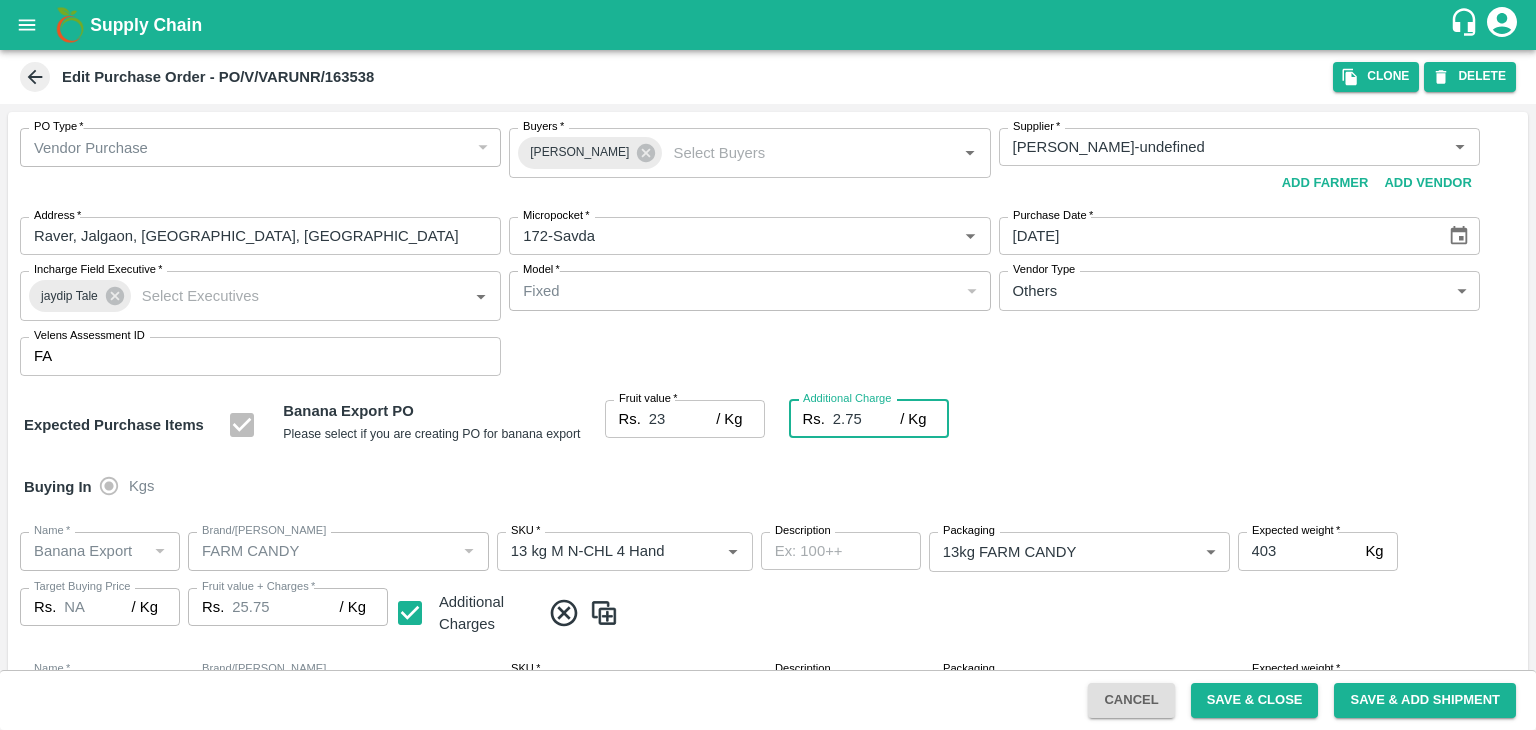 type on "2.75" 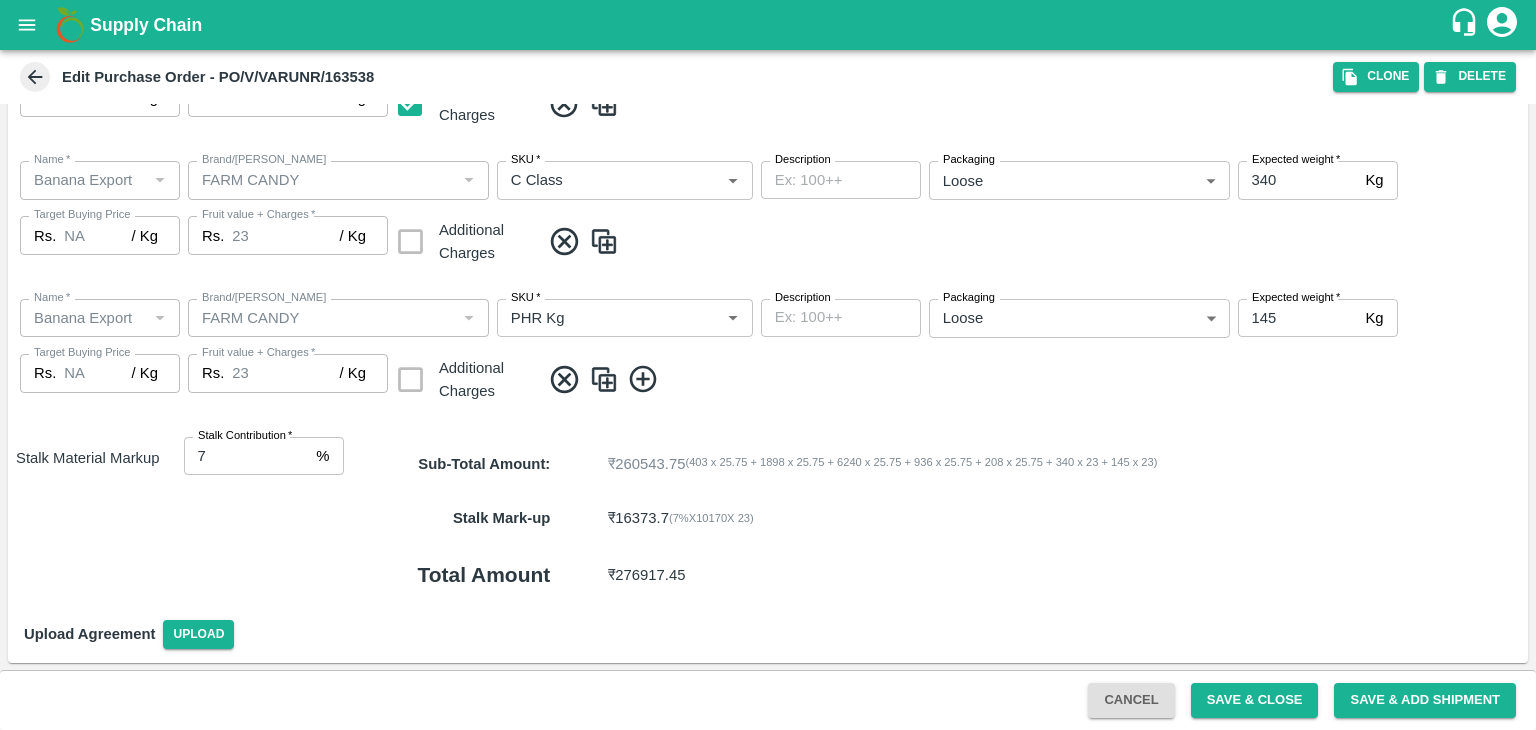 scroll, scrollTop: 876, scrollLeft: 0, axis: vertical 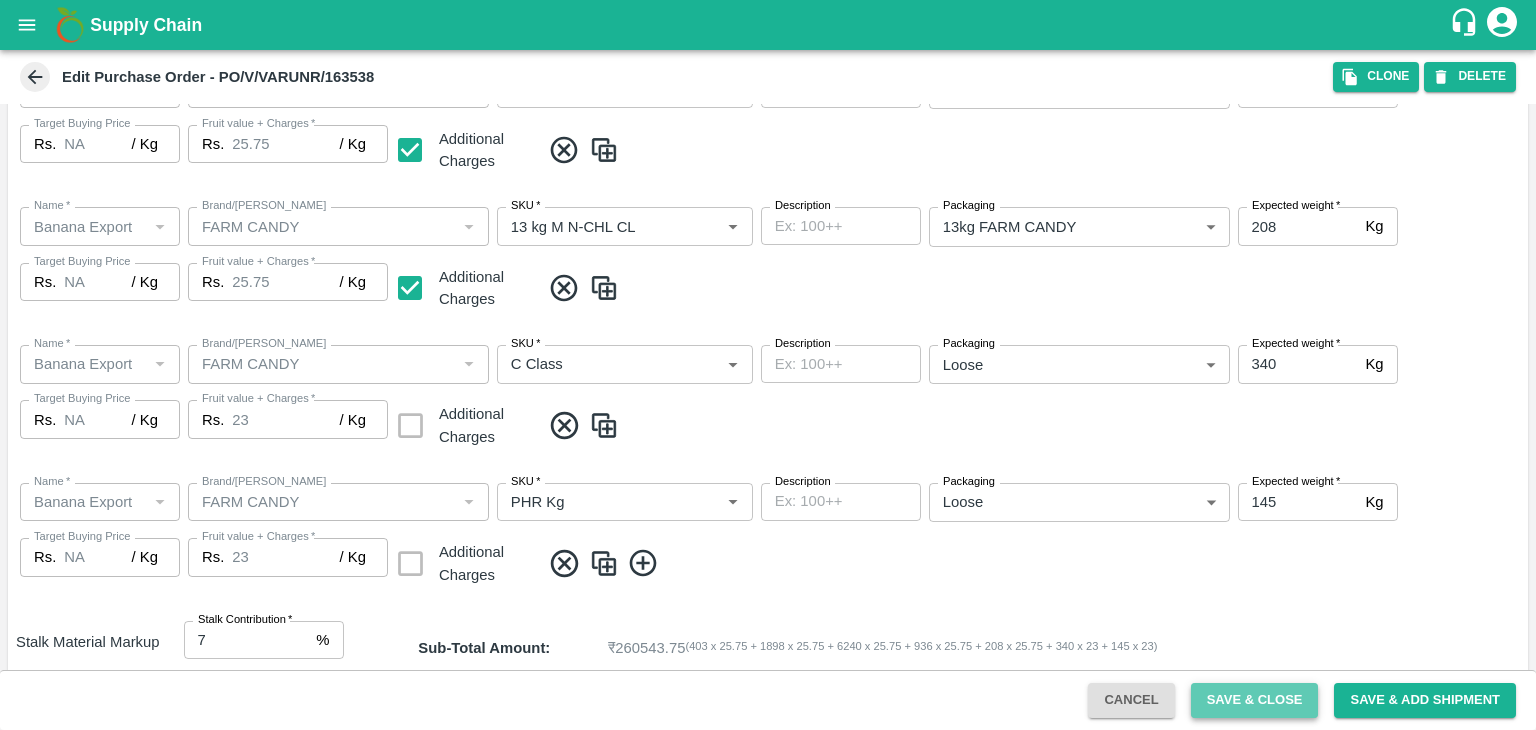 click on "Save & Close" at bounding box center [1255, 700] 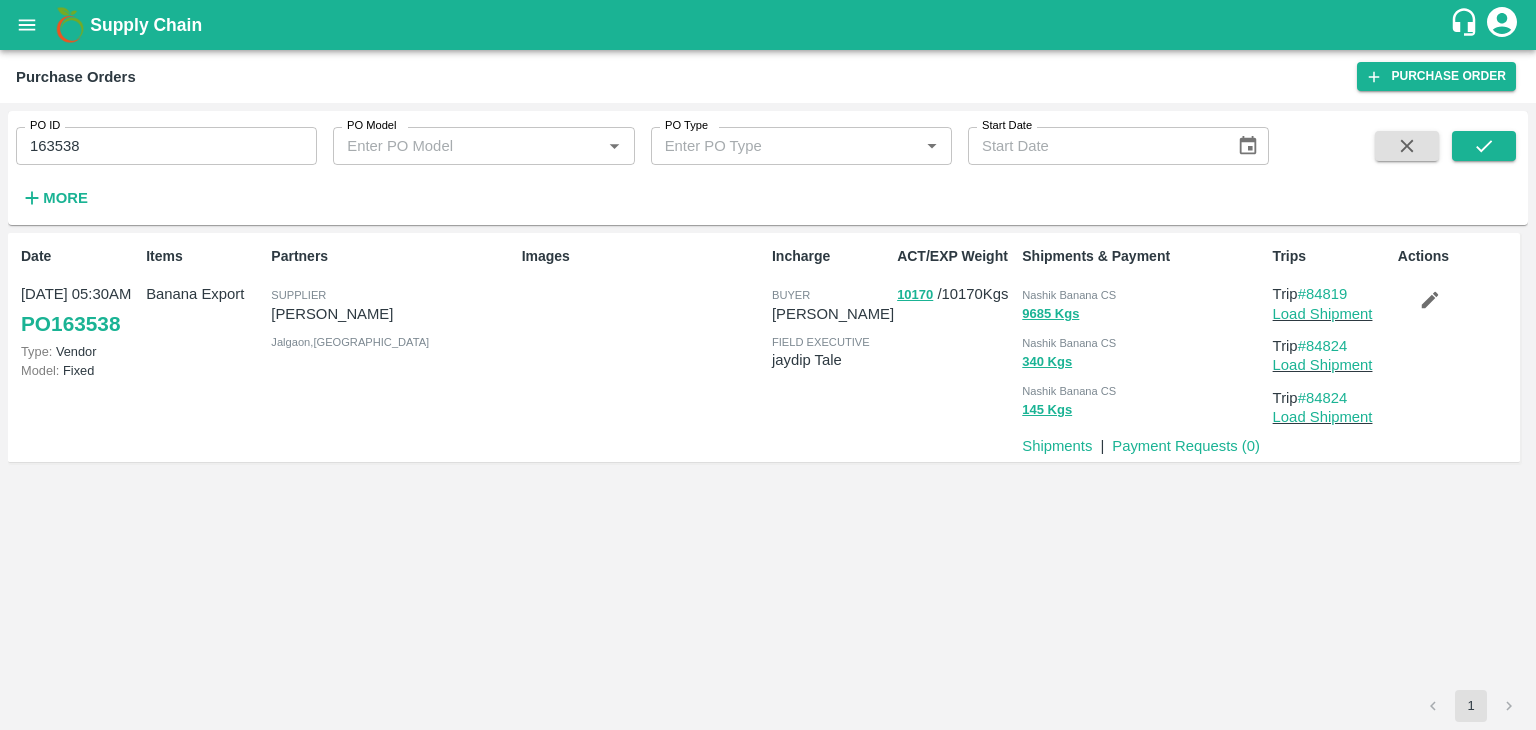 click on "163538" at bounding box center [166, 146] 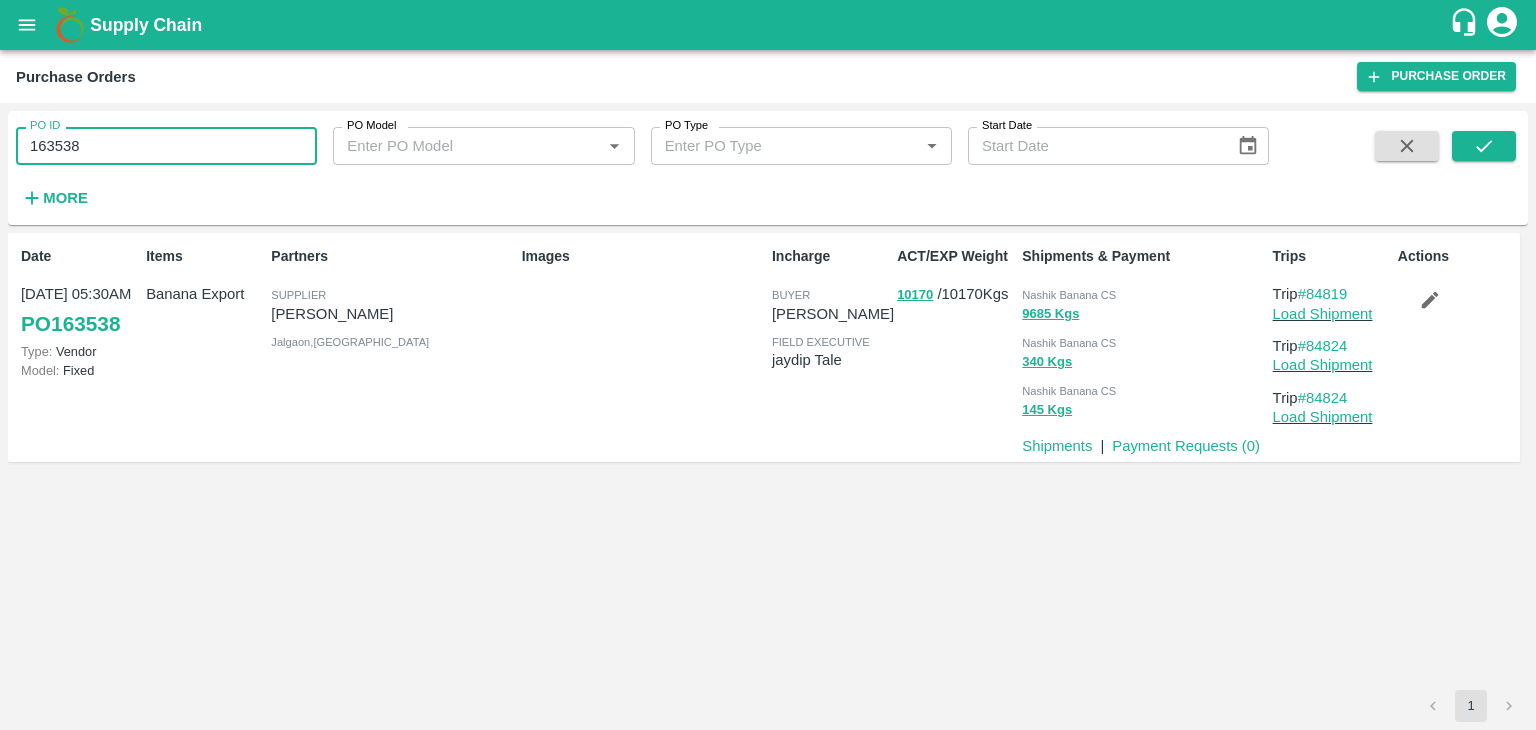 paste 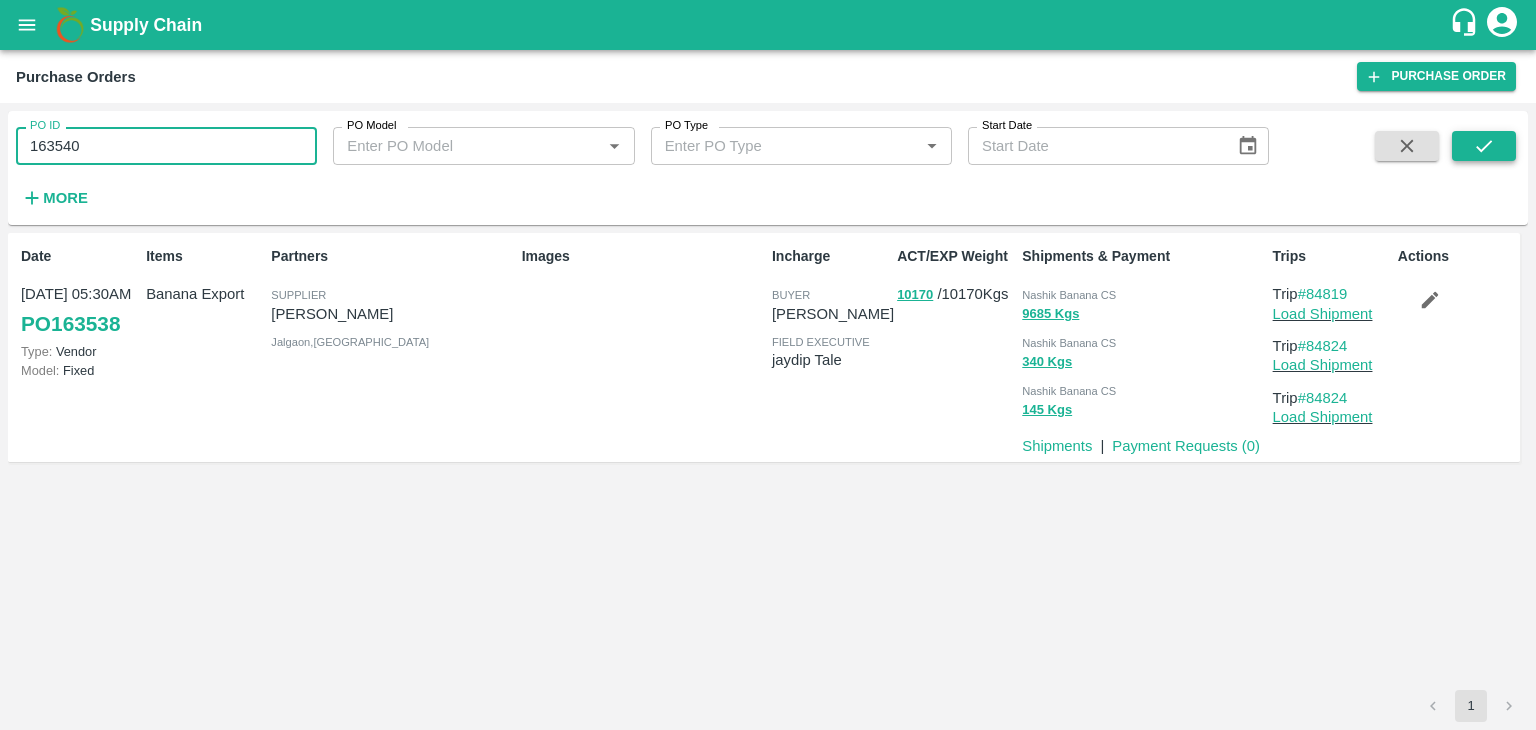 type on "163540" 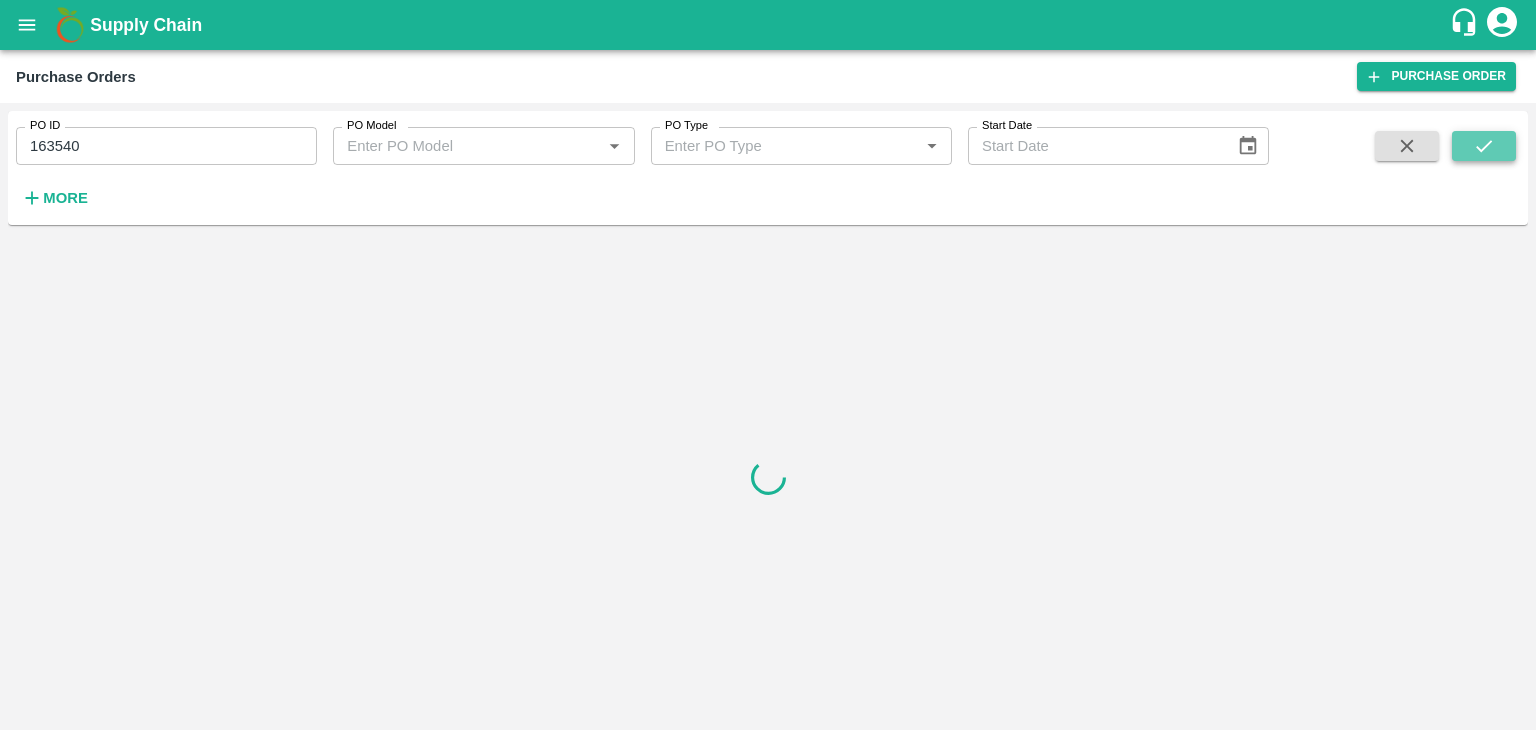 click 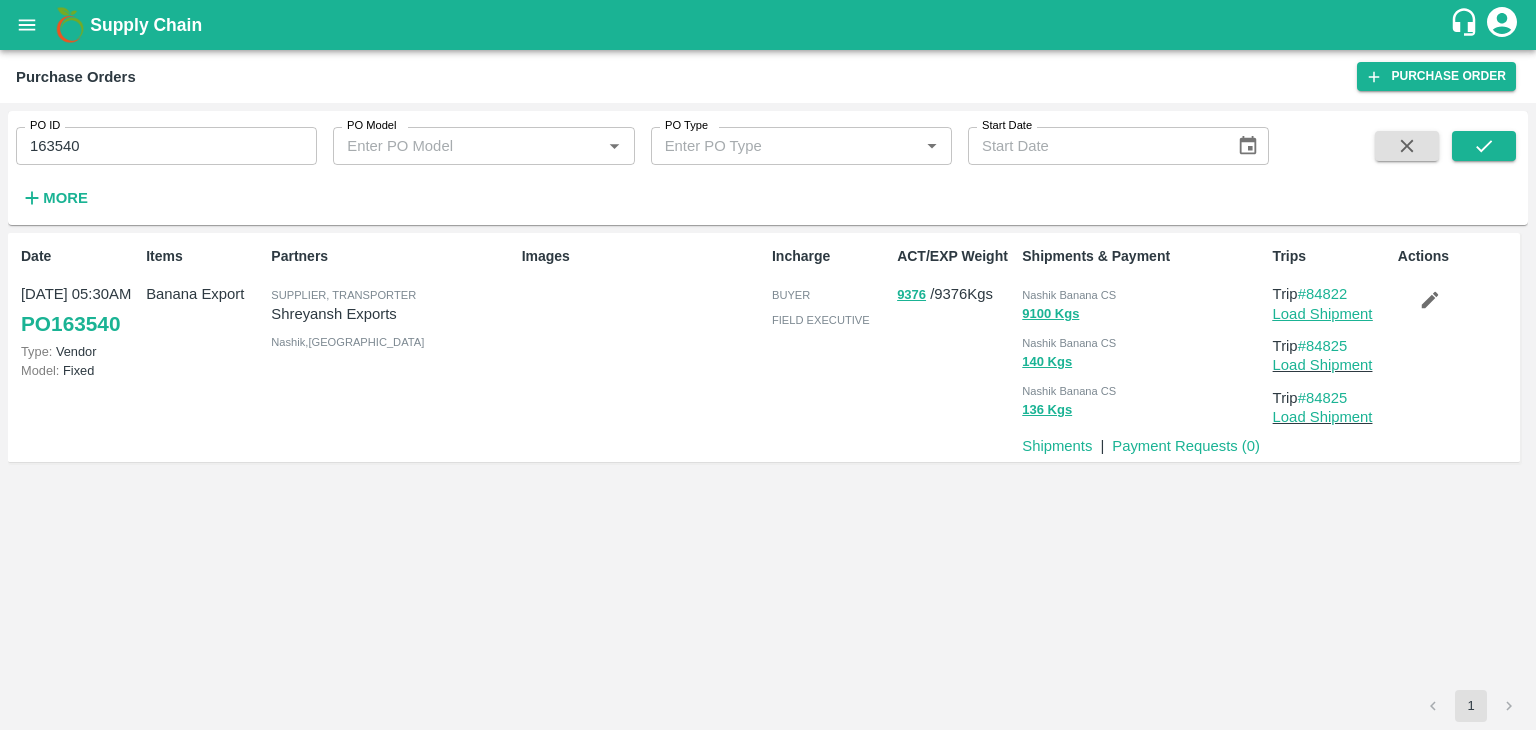 click on "Load Shipment" at bounding box center (1323, 314) 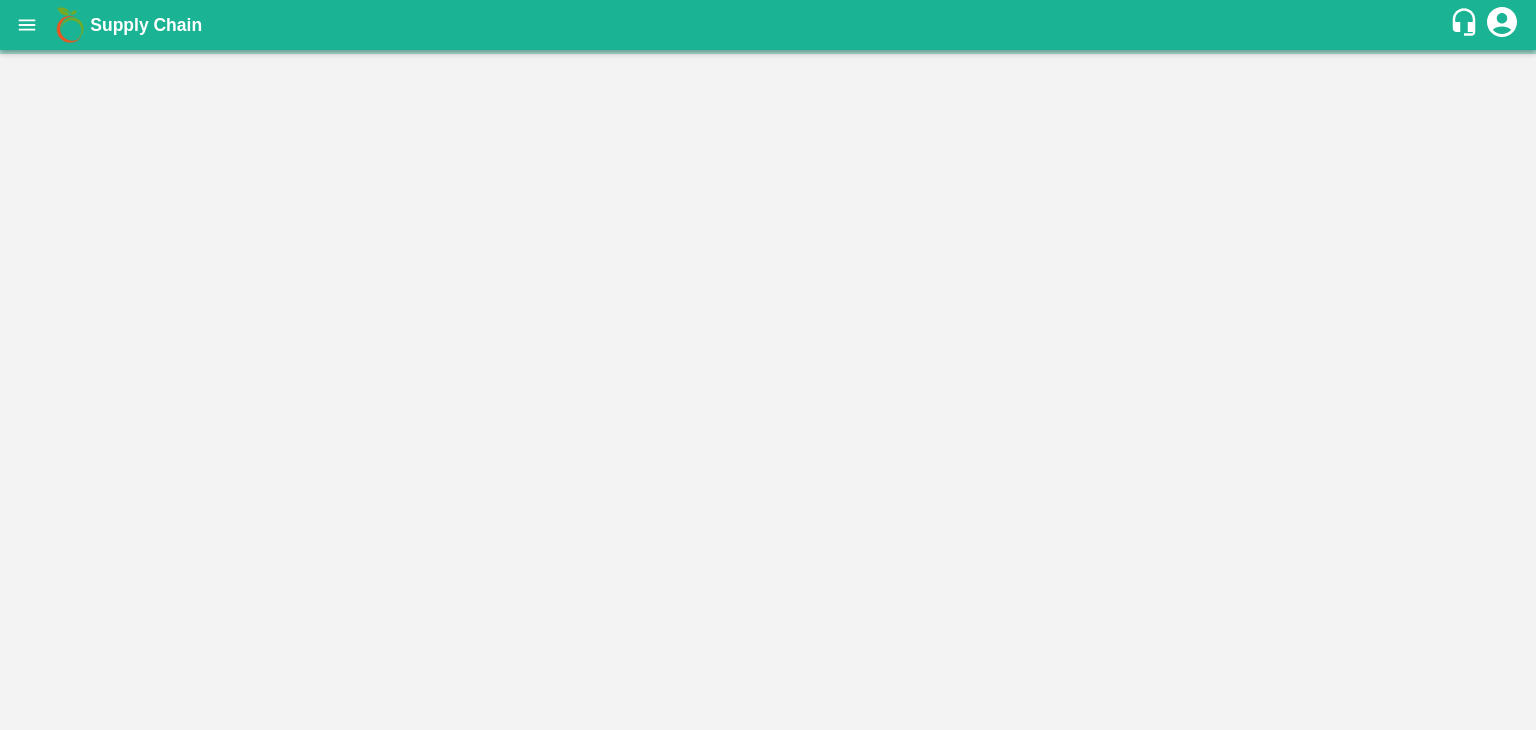 scroll, scrollTop: 0, scrollLeft: 0, axis: both 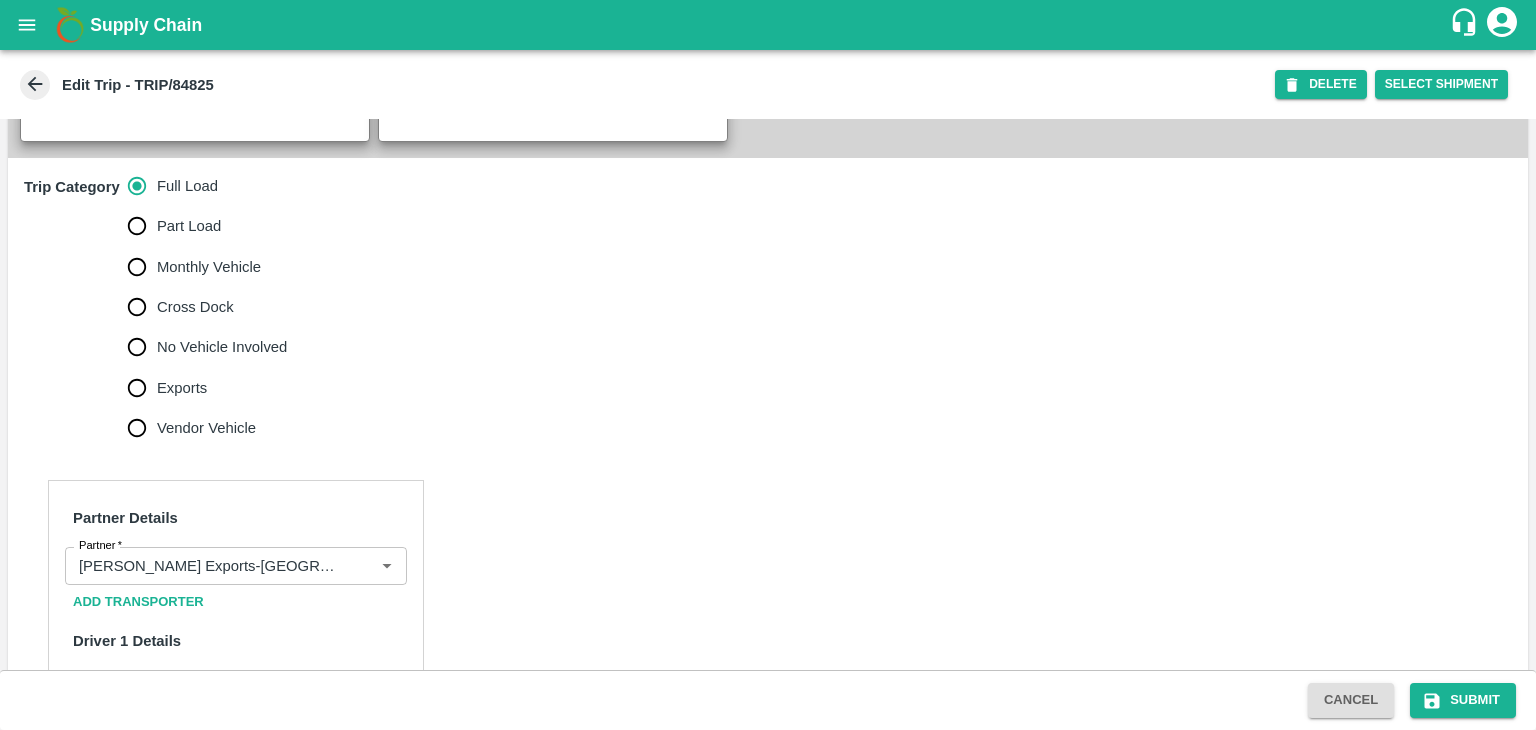 click on "No Vehicle Involved" at bounding box center (222, 347) 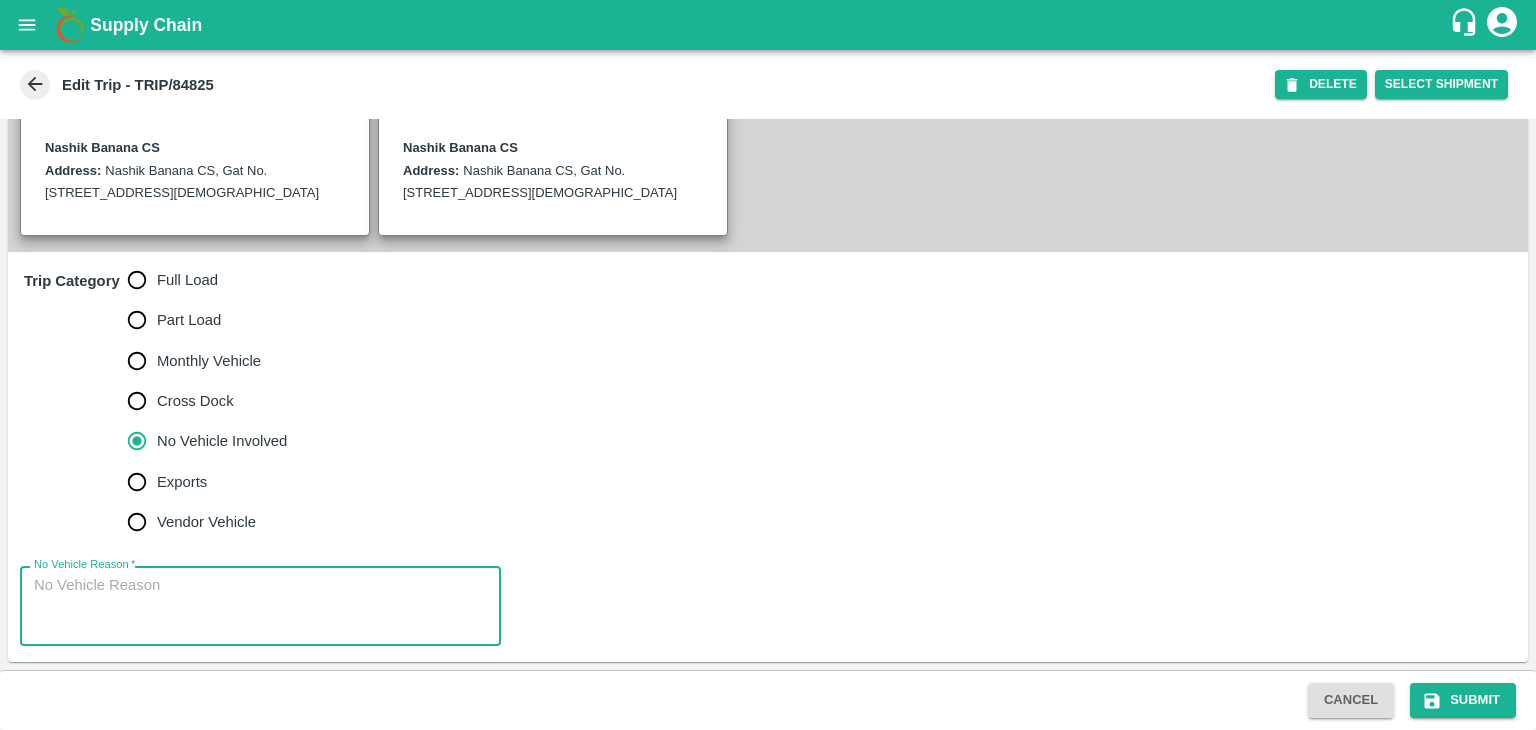 click on "No Vehicle Reason   *" at bounding box center (260, 606) 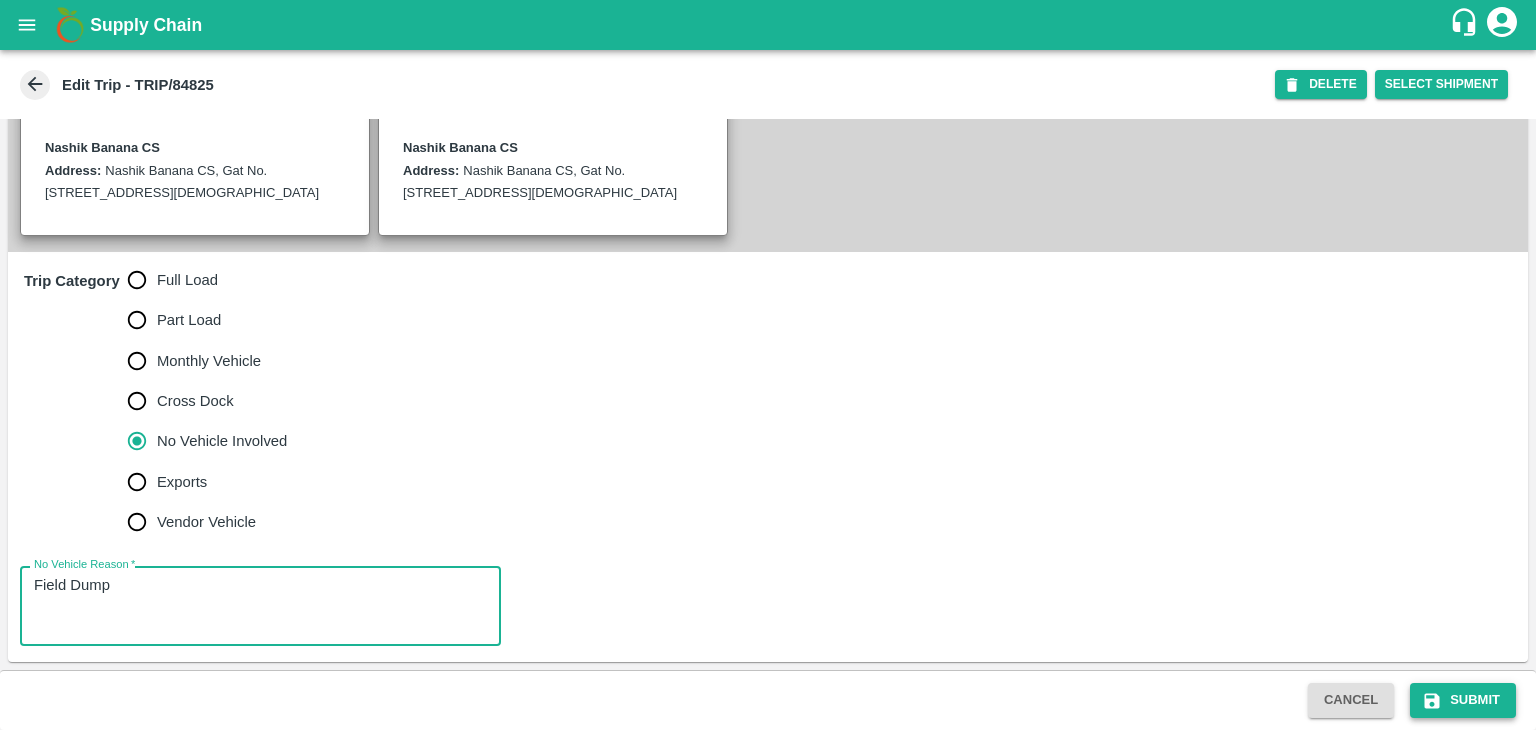 type on "Field Dump" 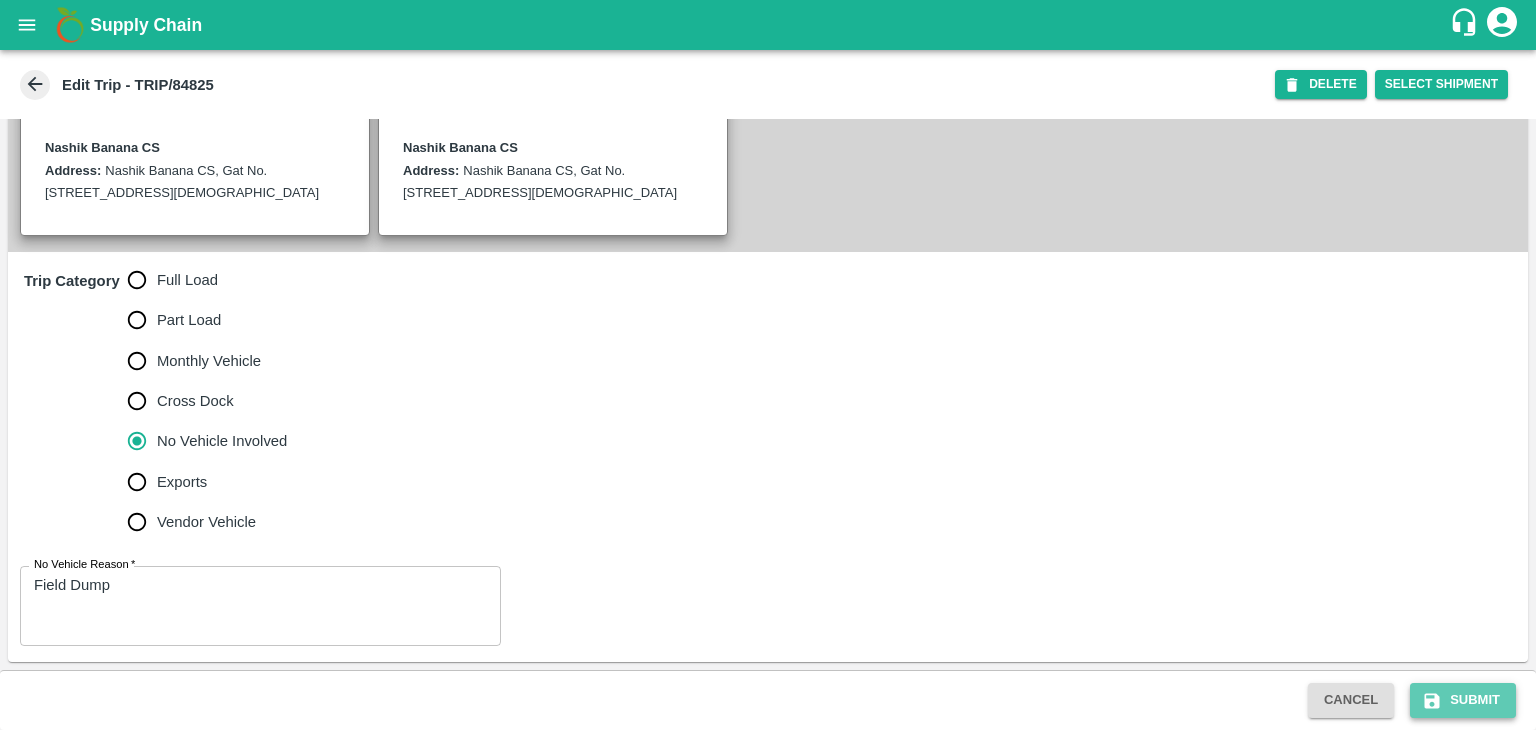 click on "Submit" at bounding box center (1463, 700) 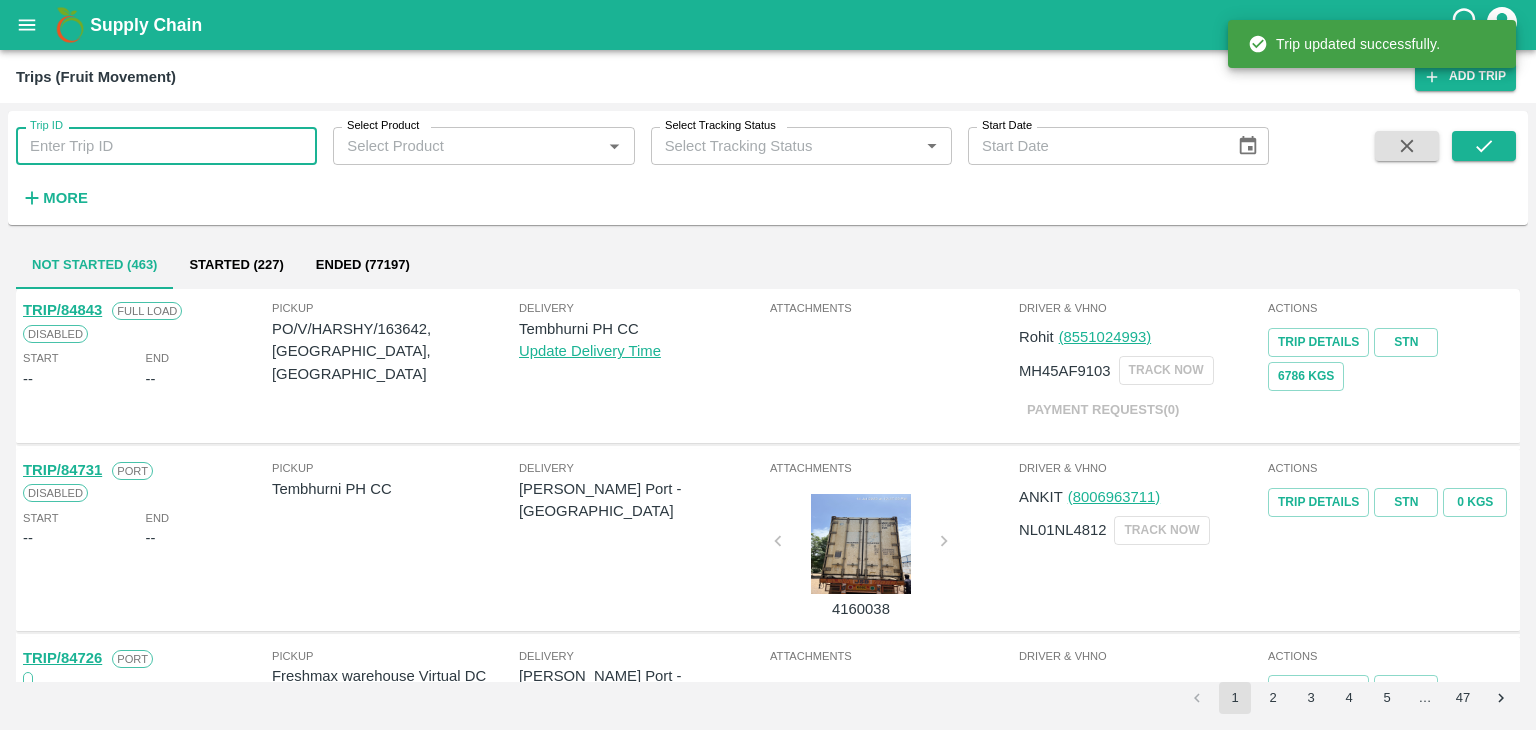 click on "Trip ID" at bounding box center [166, 146] 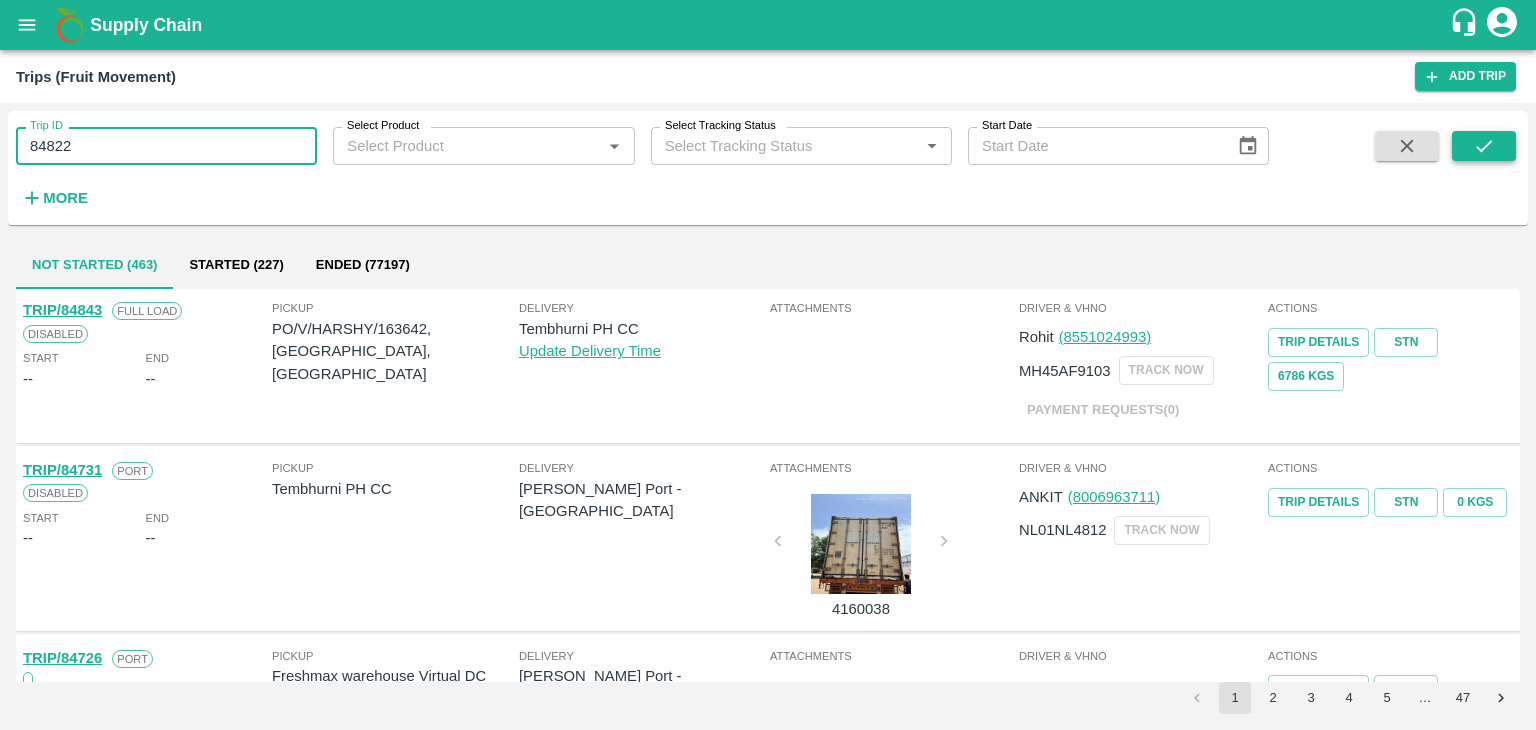 type on "84822" 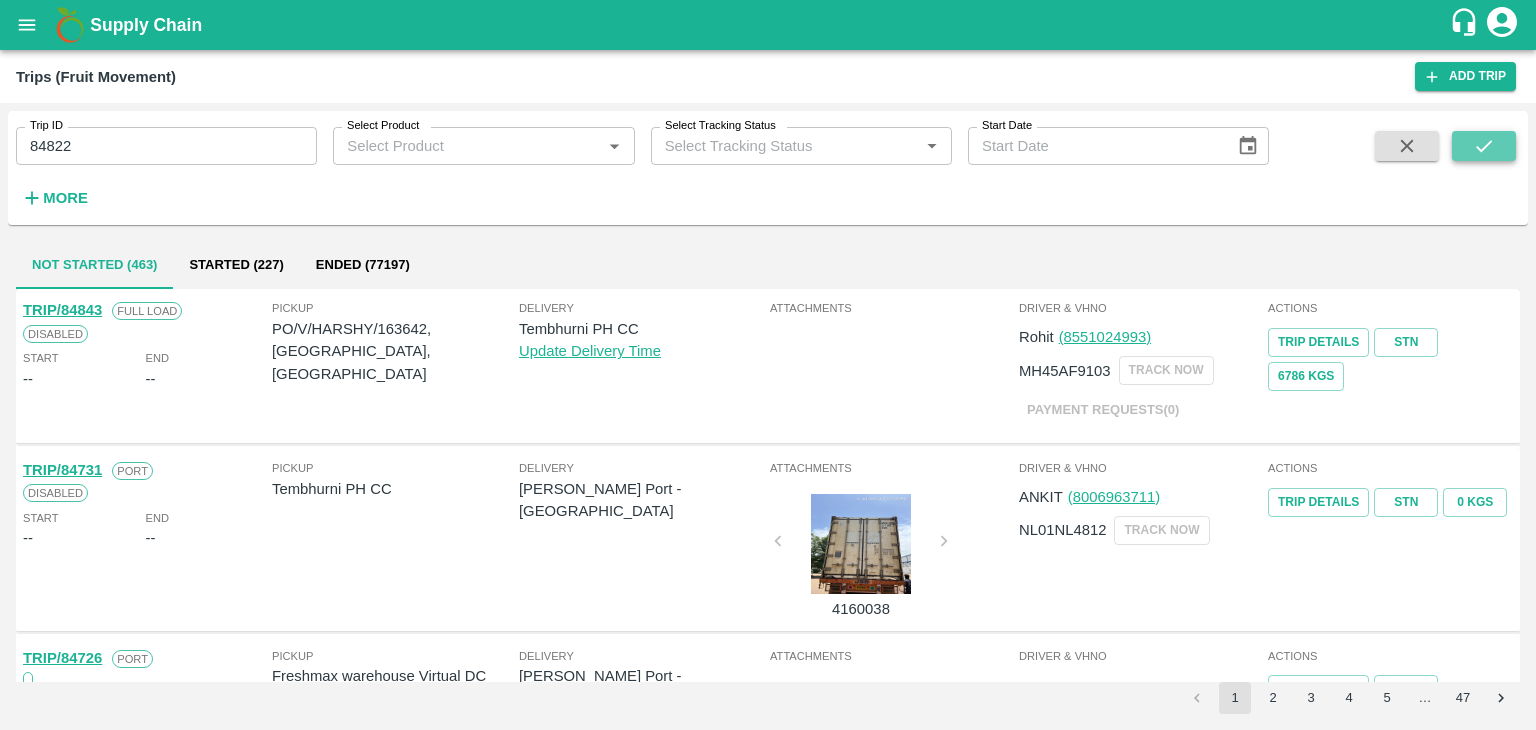 click at bounding box center (1484, 146) 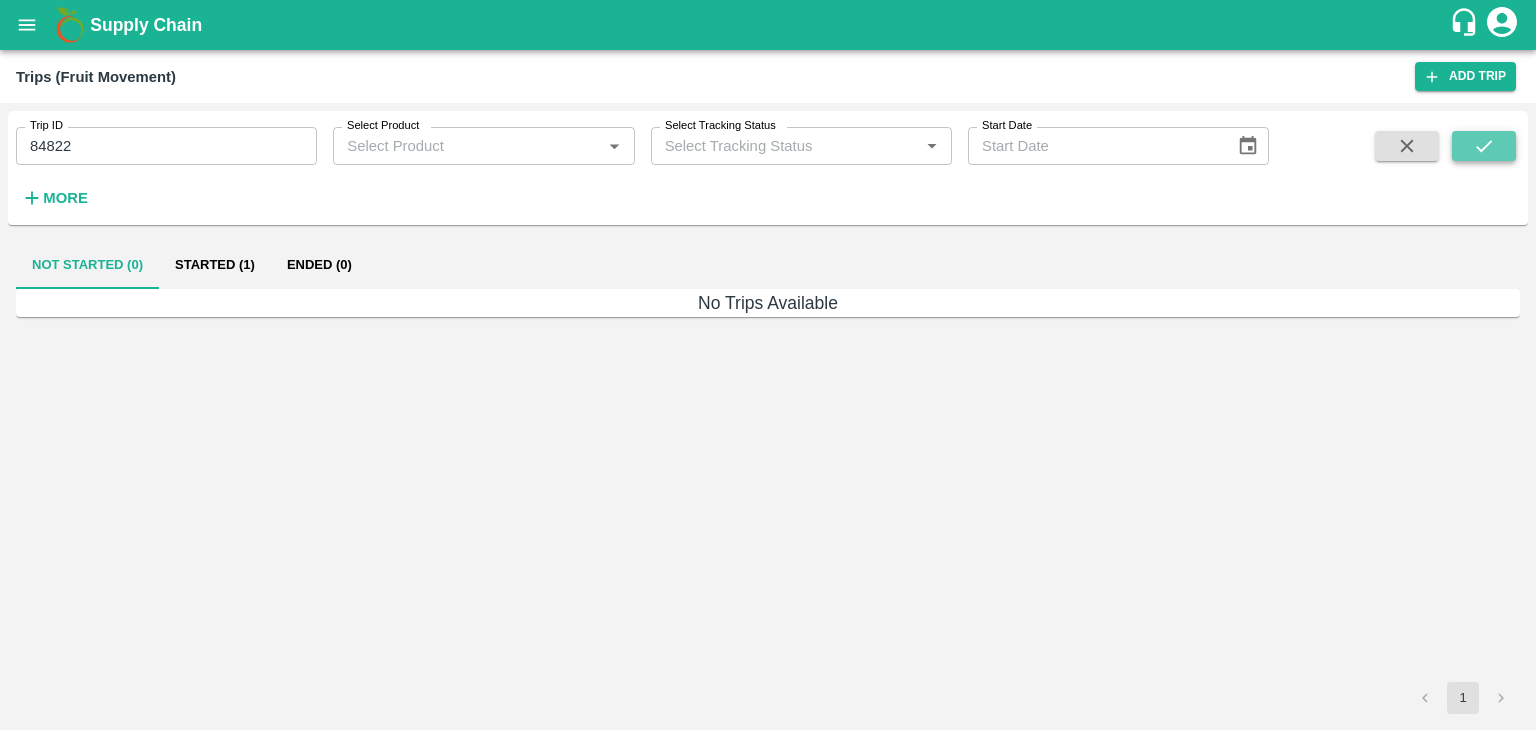 click at bounding box center (1484, 146) 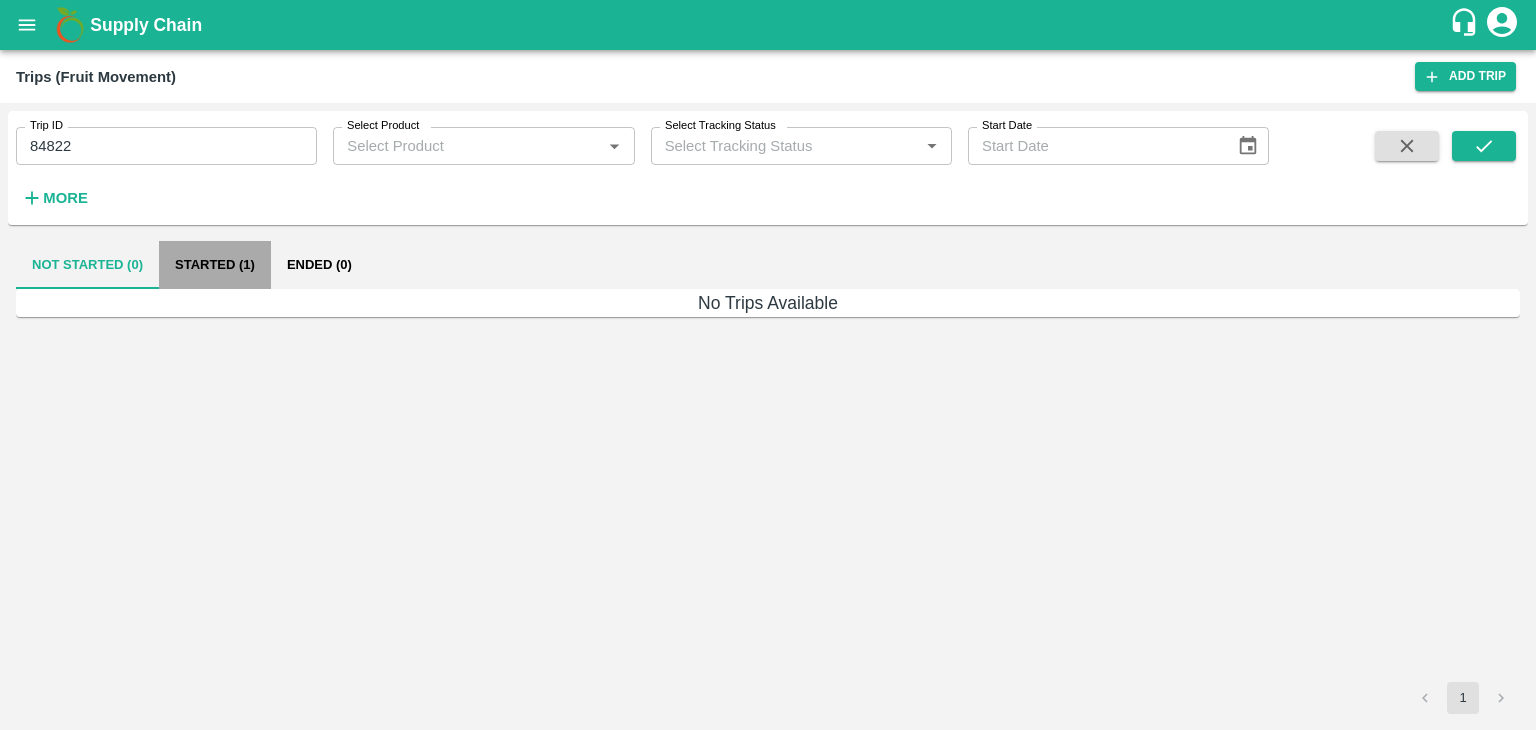 click on "Started (1)" at bounding box center [215, 265] 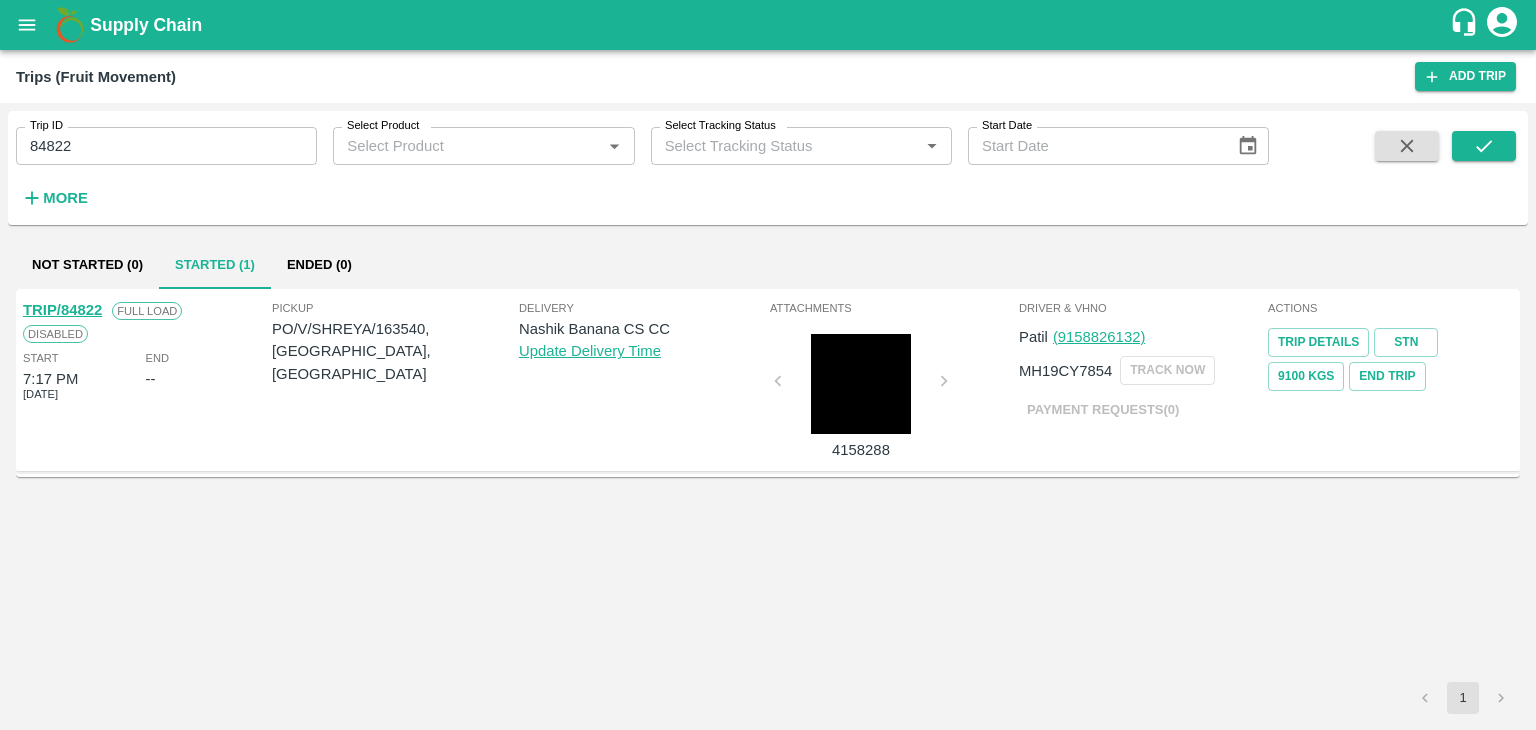 click on "TRIP/84822" at bounding box center [62, 310] 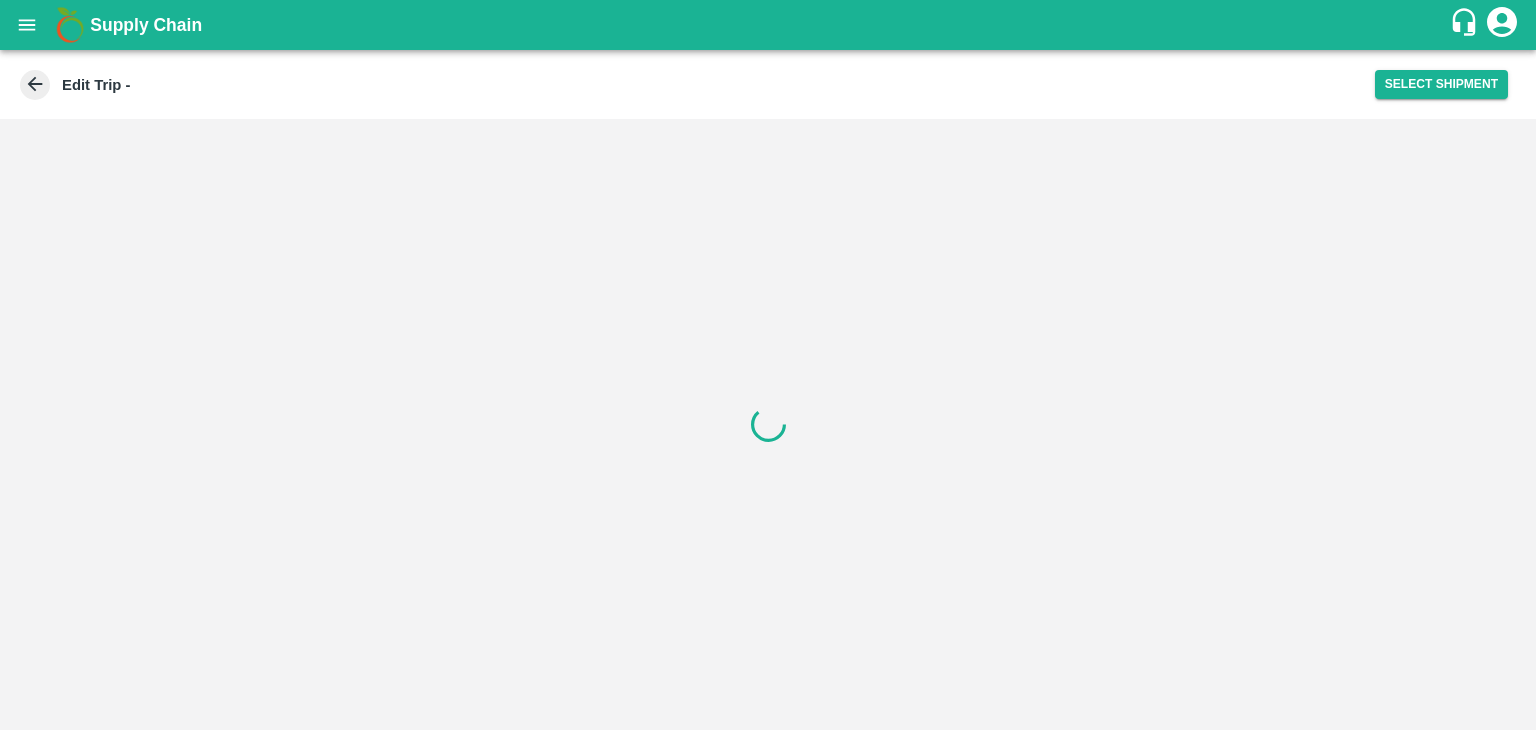 scroll, scrollTop: 0, scrollLeft: 0, axis: both 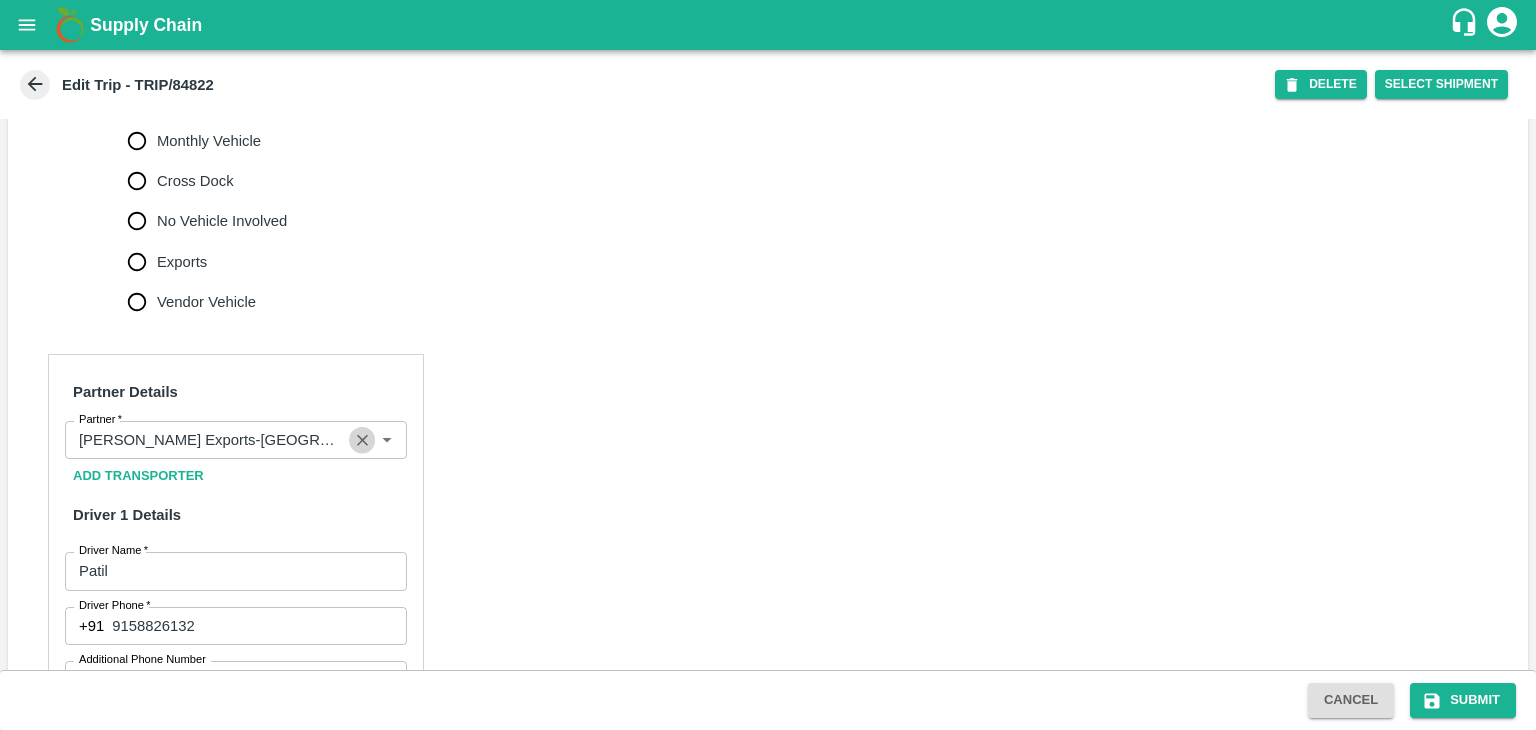 click at bounding box center (362, 440) 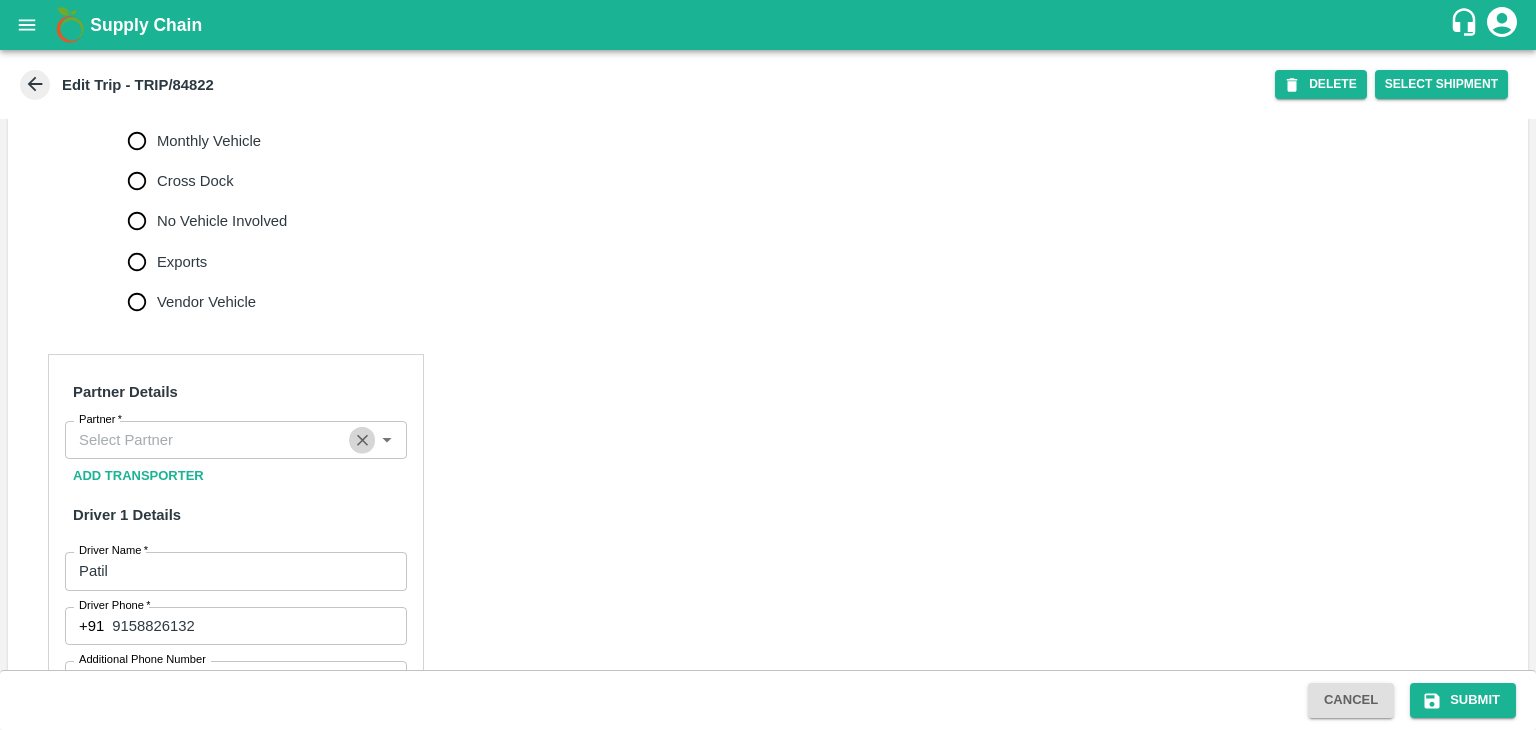 scroll, scrollTop: 0, scrollLeft: 0, axis: both 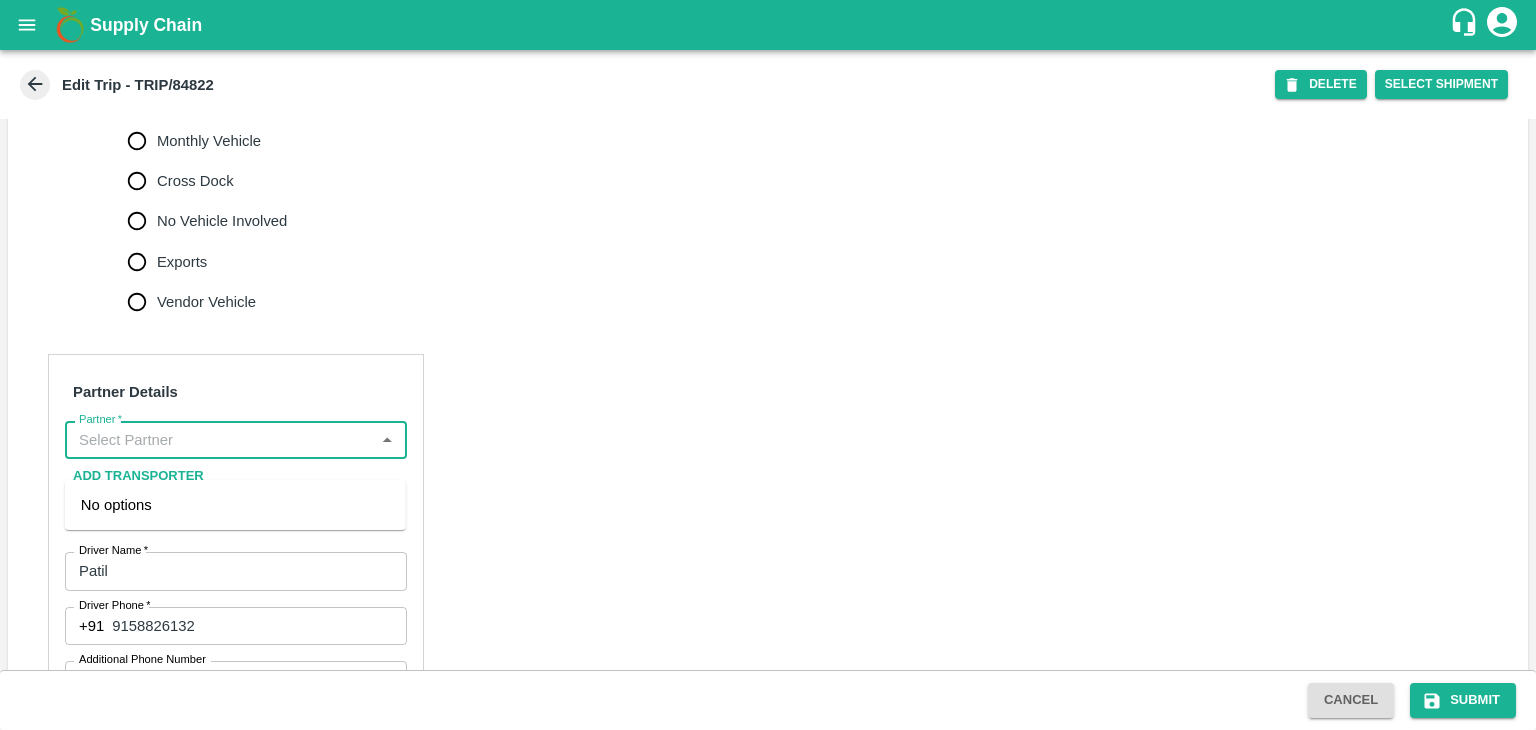 click on "Partner   *" at bounding box center [219, 440] 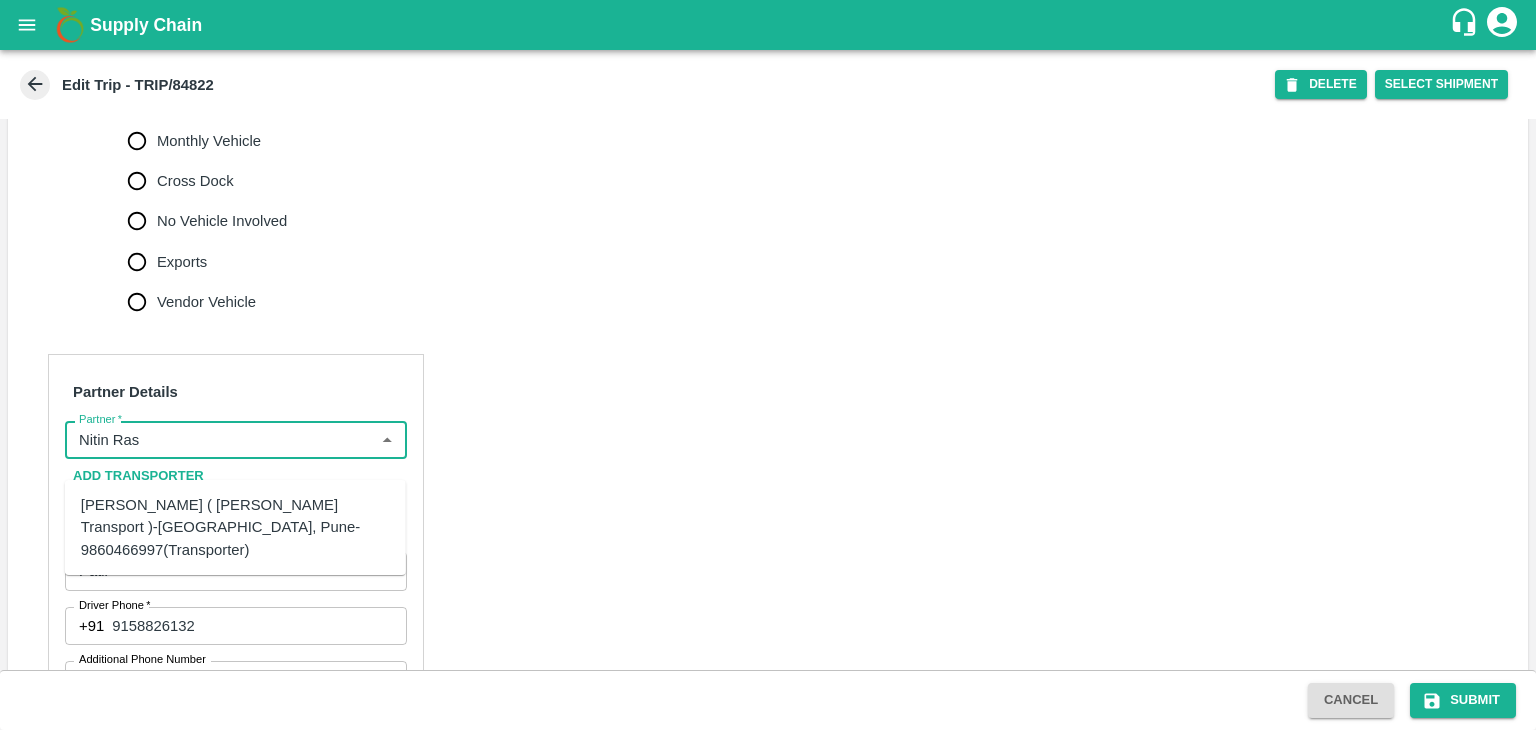click on "Nitin Rasal ( Bhairavnath Transport )-Deulgaon, Pune-9860466997(Transporter)" at bounding box center [235, 527] 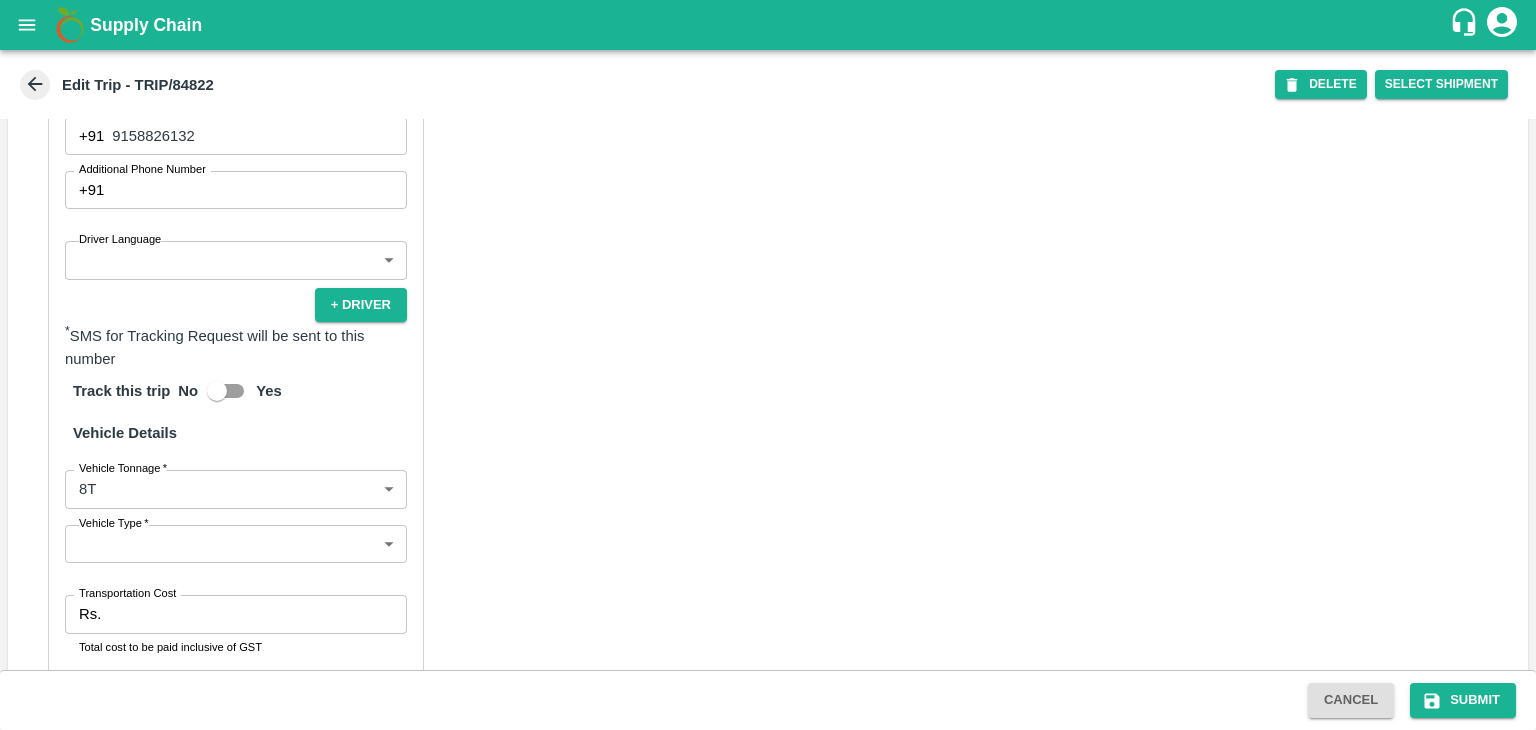 scroll, scrollTop: 1184, scrollLeft: 0, axis: vertical 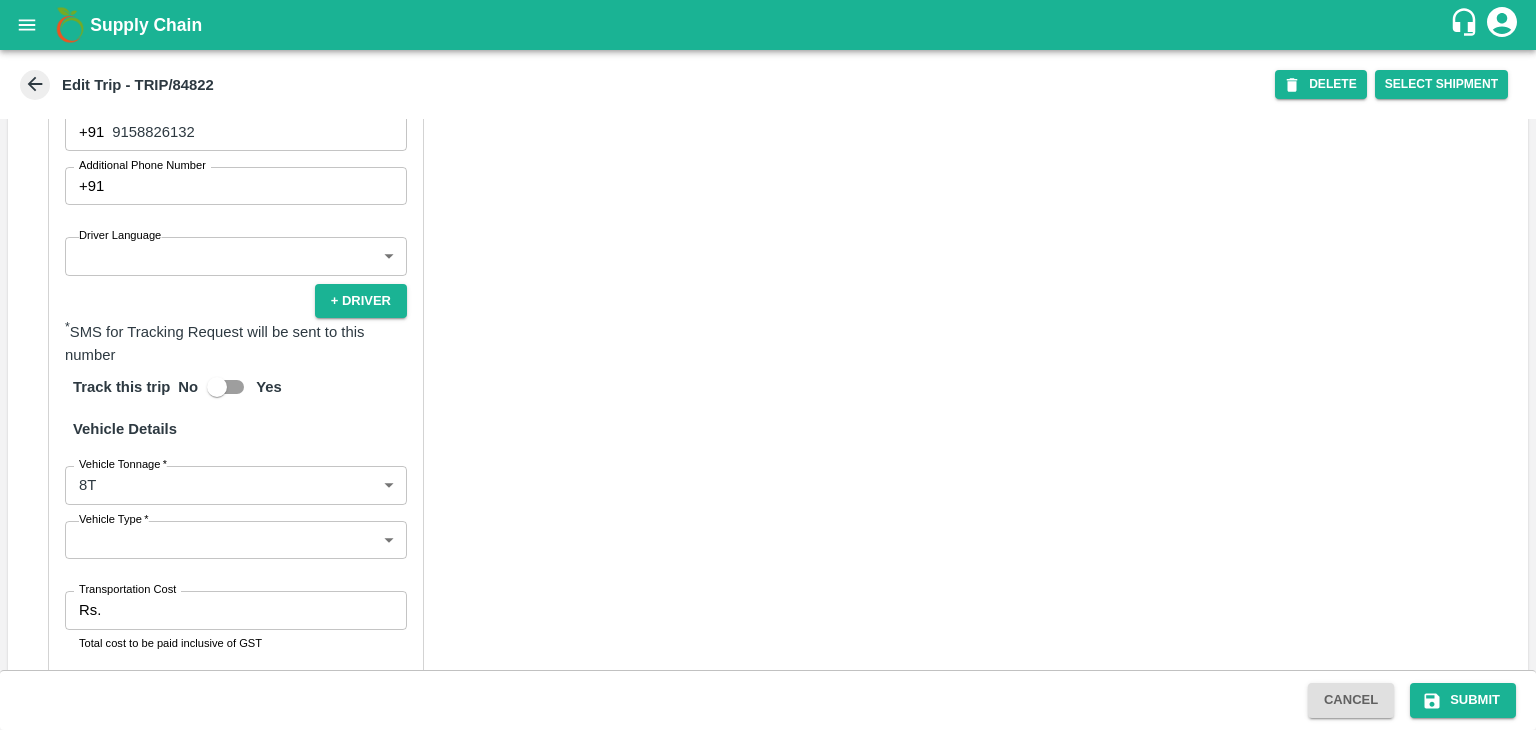 type on "Nitin Rasal ( Bhairavnath Transport )-Deulgaon, Pune-9860466997(Transporter)" 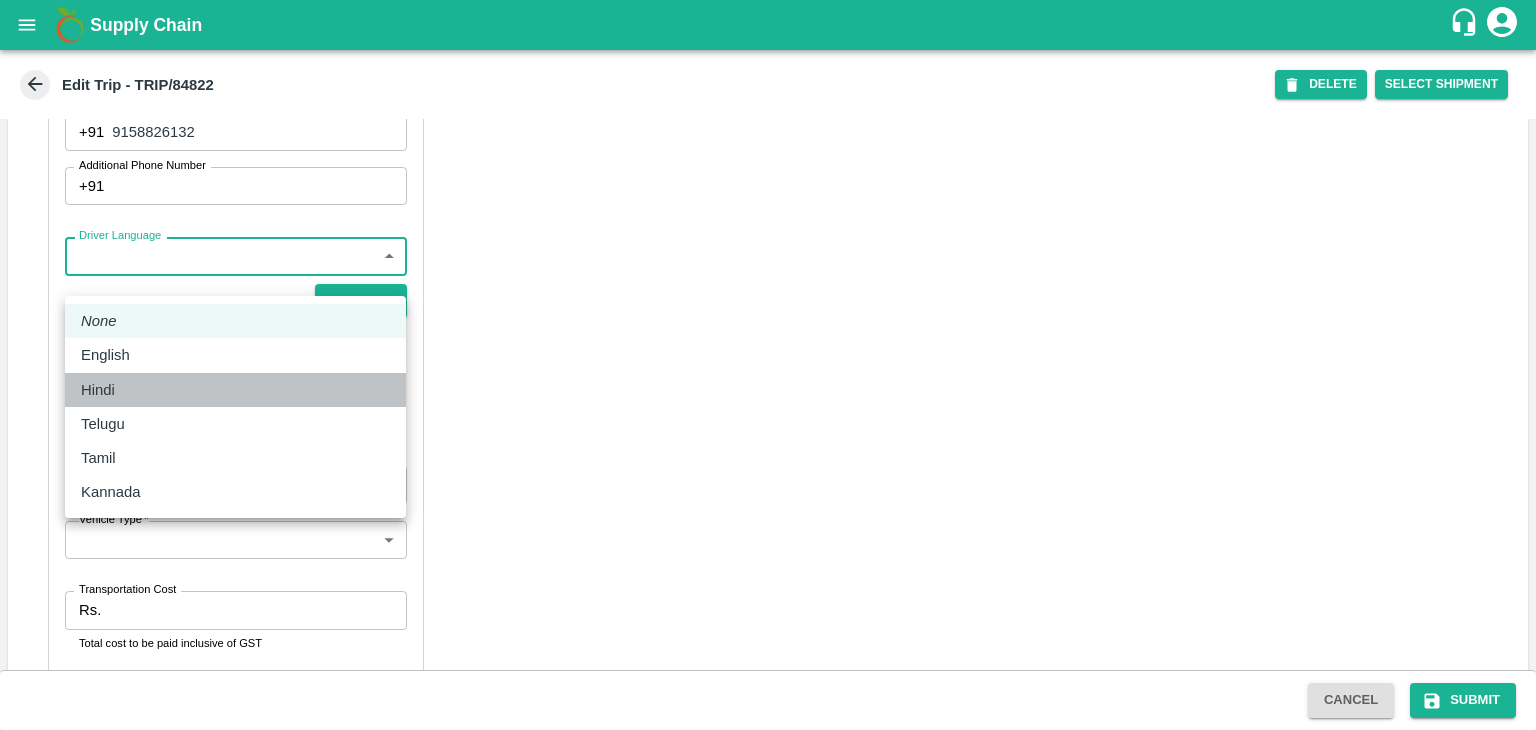 click on "Hindi" at bounding box center (235, 390) 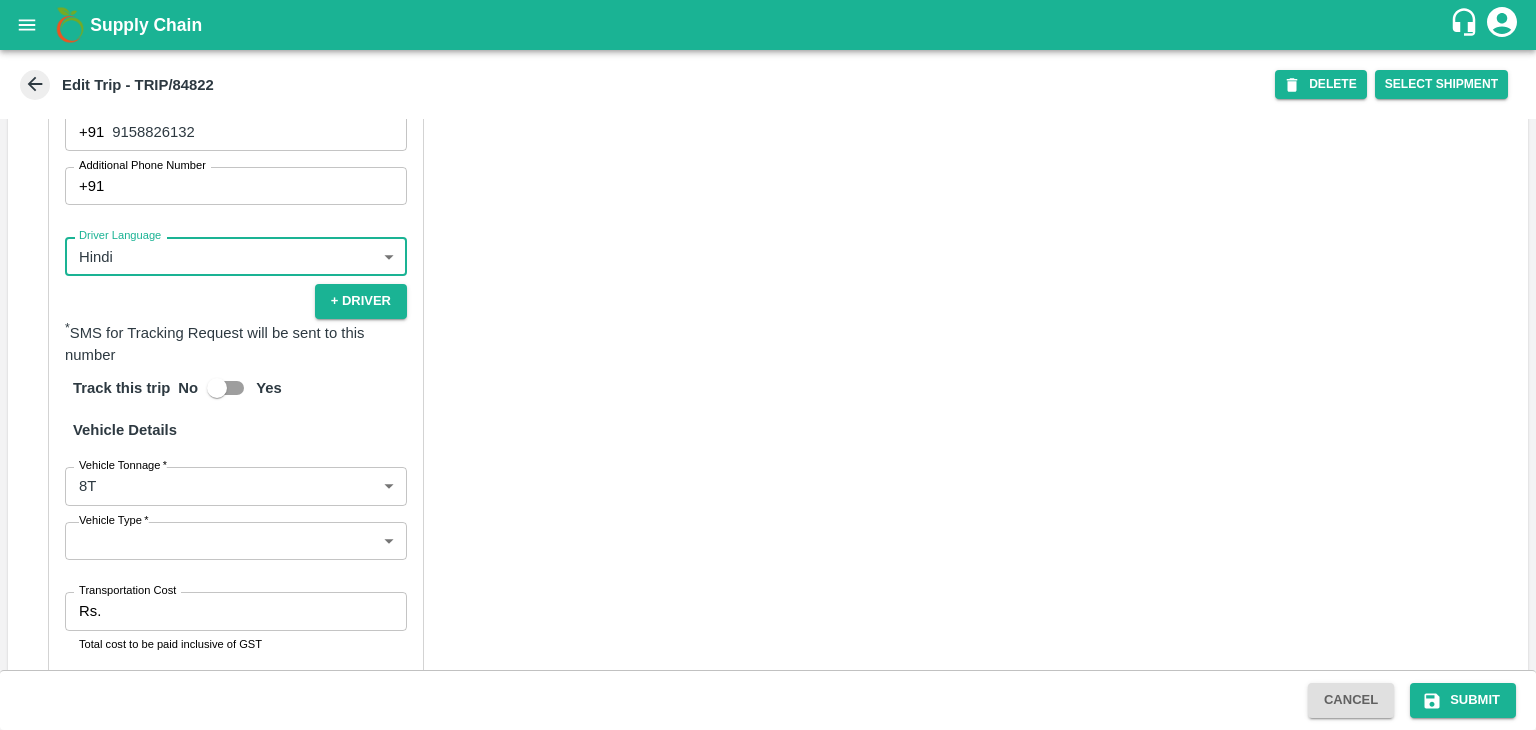 scroll, scrollTop: 1403, scrollLeft: 0, axis: vertical 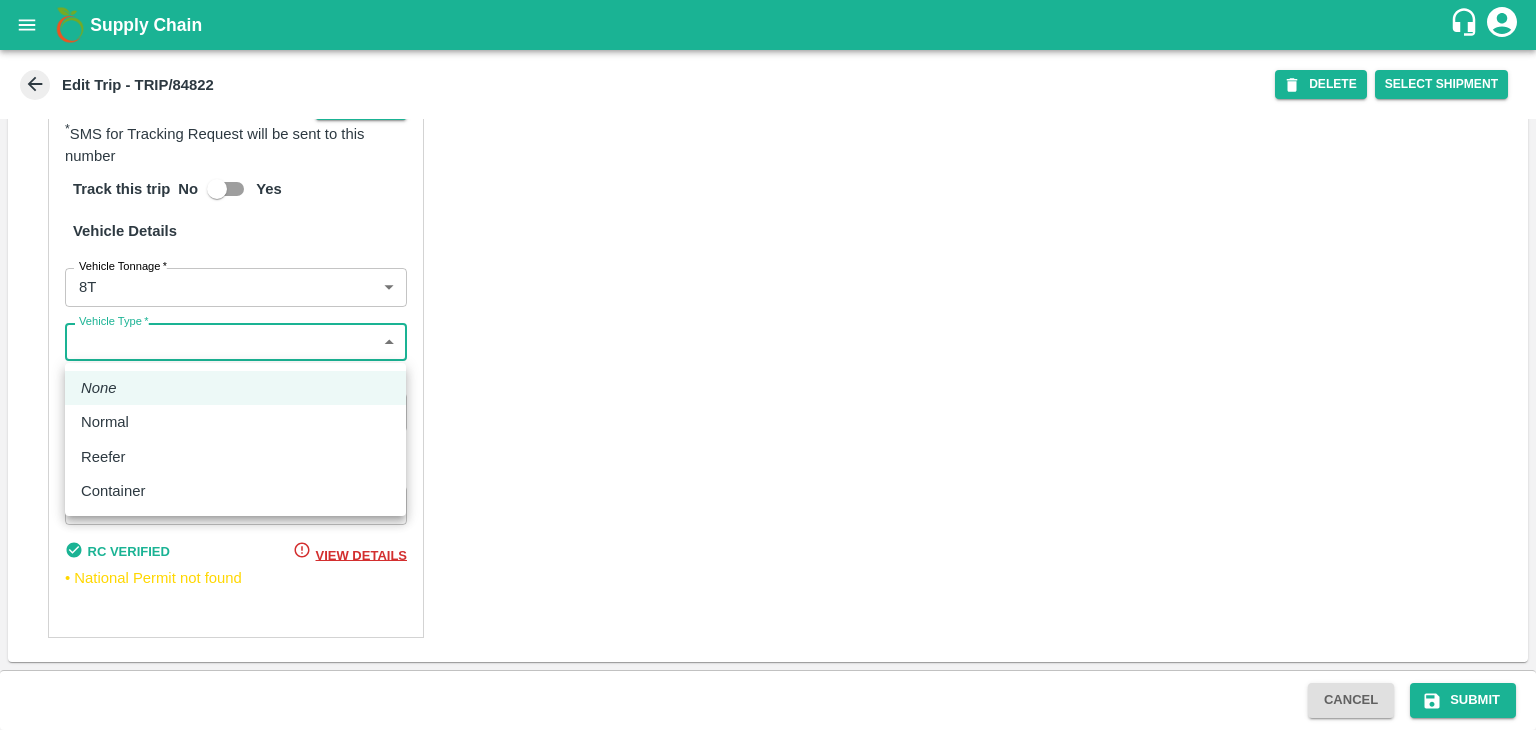 click on "Supply Chain Edit Trip - TRIP/84822 DELETE Select Shipment Trip Details Trip Type Fruit Movement 1 Trip Type Trip Pickup Order SHIP/NASH/345854 PO/V/SHREYA/163540 Address: Nashik, Nashik, Nashik, Maharashtra, India Trip Delivery Order SHIP/NASH/345854 Nashik Banana CS Address:  Nashik Banana CS, Gat No. 314/2/1, A/p- Mohadi, Tal- Dindori, Dist- Nashik 422207, Maharashtra, India., India Trip Category  Full Load Part Load Monthly Vehicle Cross Dock No Vehicle Involved Exports Vendor Vehicle Partner Details Partner   * Partner Add   Transporter Driver 1 Details Driver Name   * Patil Driver Name Driver Phone   * +91 9158826132 Driver Phone Additional Phone Number +91 Additional Phone Number Driver Language Hindi hi Driver Language + Driver * SMS for Tracking Request will be sent to this number Track this trip No Yes Vehicle Details Vehicle Tonnage   * 8T 8000 Vehicle Tonnage Vehicle Type   * ​ Vehicle Type Transportation Cost Rs. Transportation Cost Total cost to be paid inclusive of GST MH19CY7854" at bounding box center (768, 365) 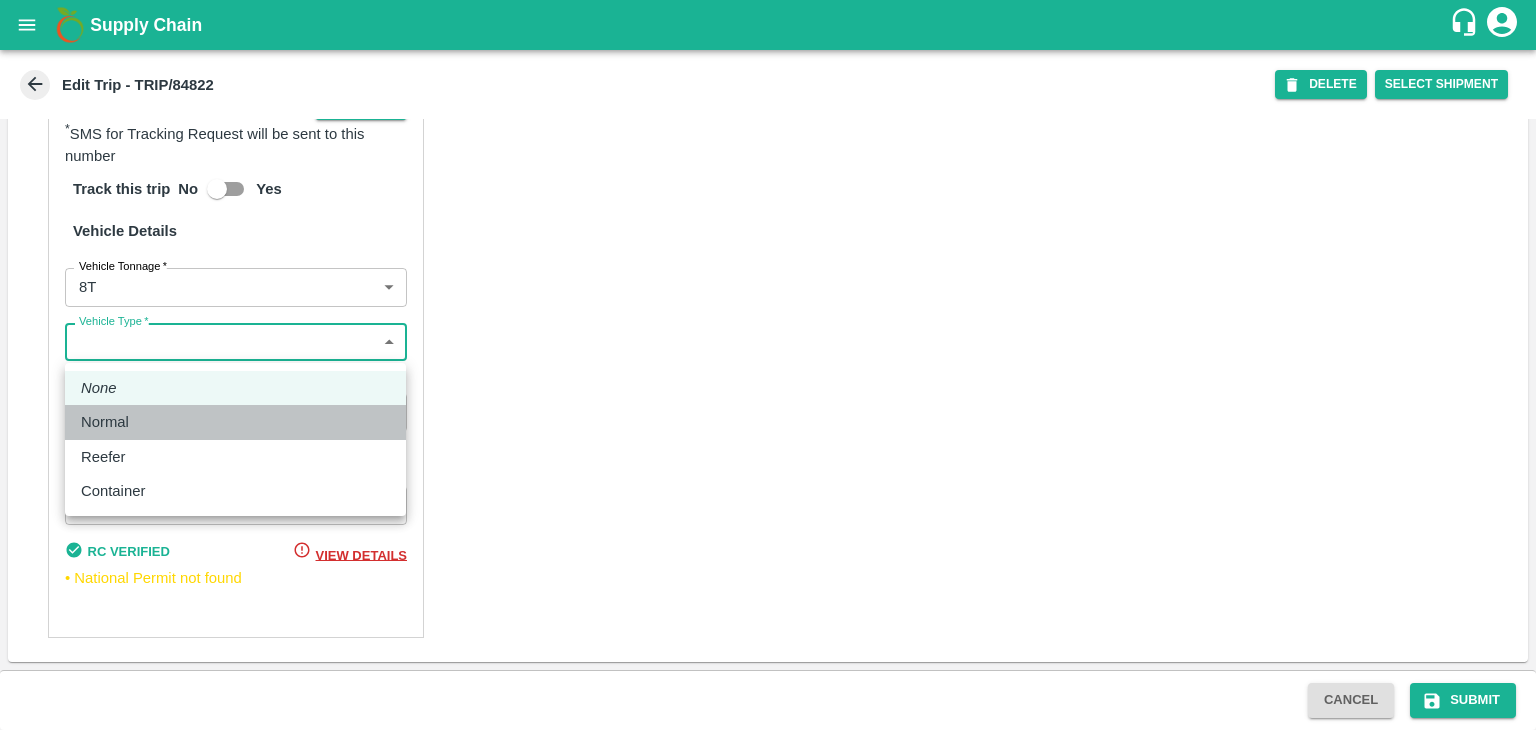 click on "Normal" at bounding box center (110, 422) 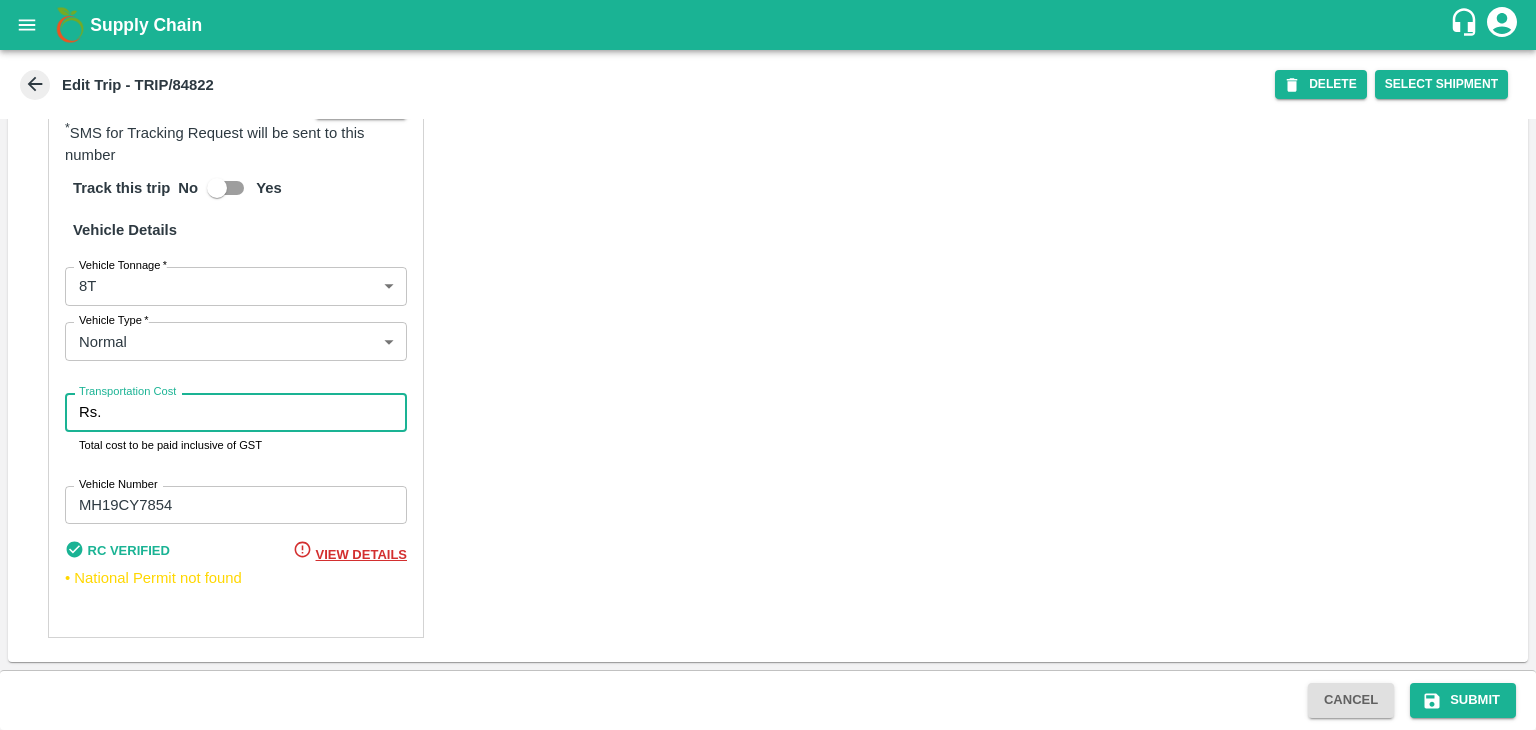 click on "Transportation Cost" at bounding box center (258, 412) 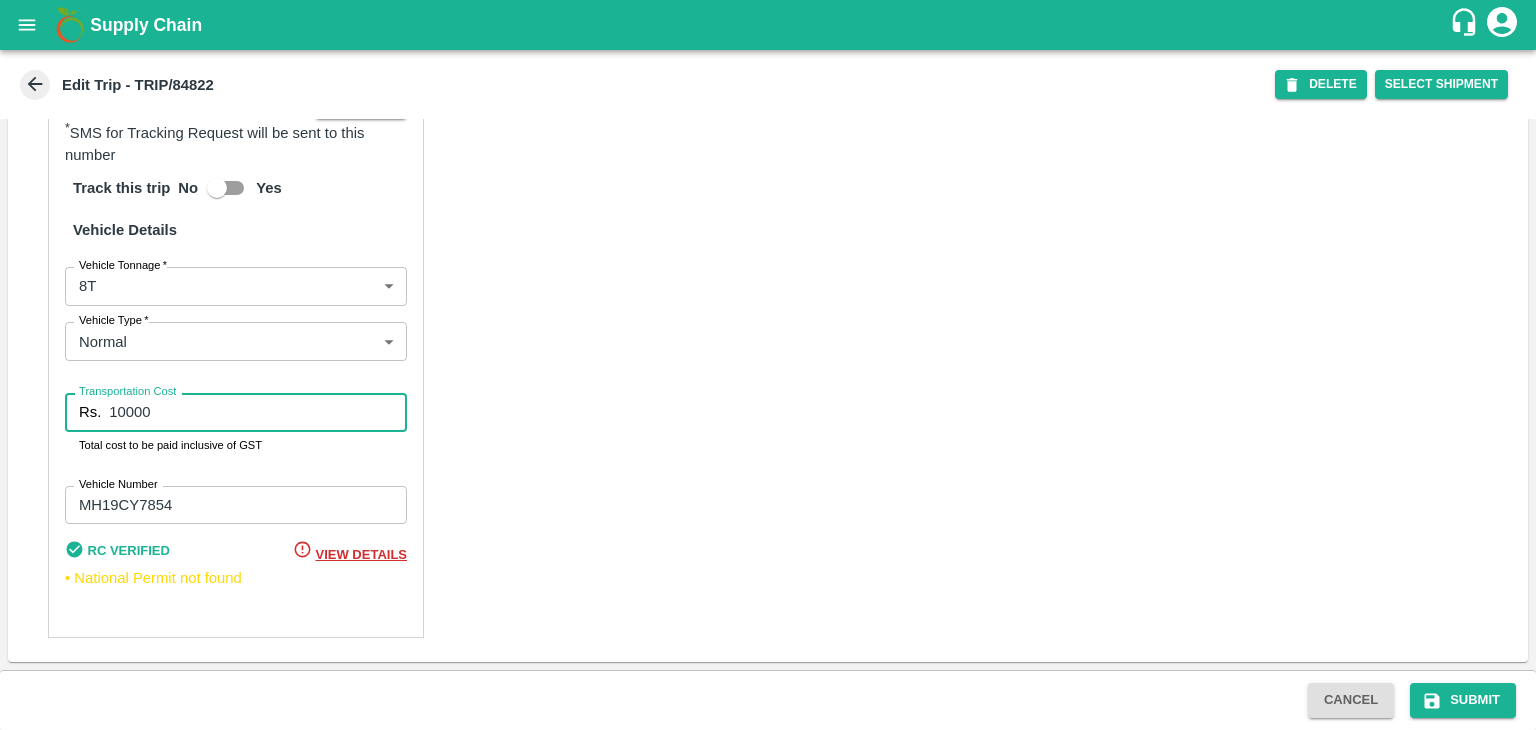 type on "10000" 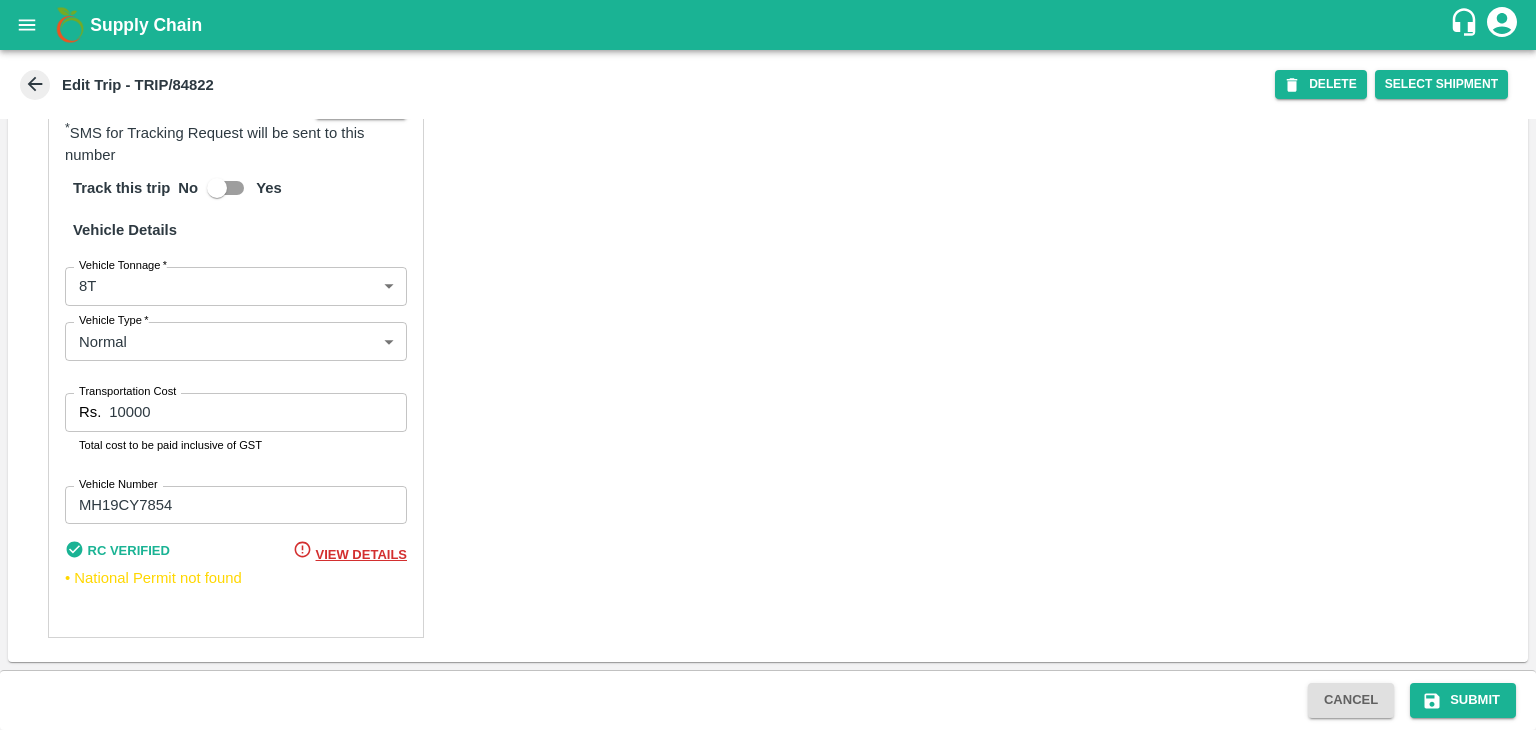click on "Cancel Submit" at bounding box center (768, 700) 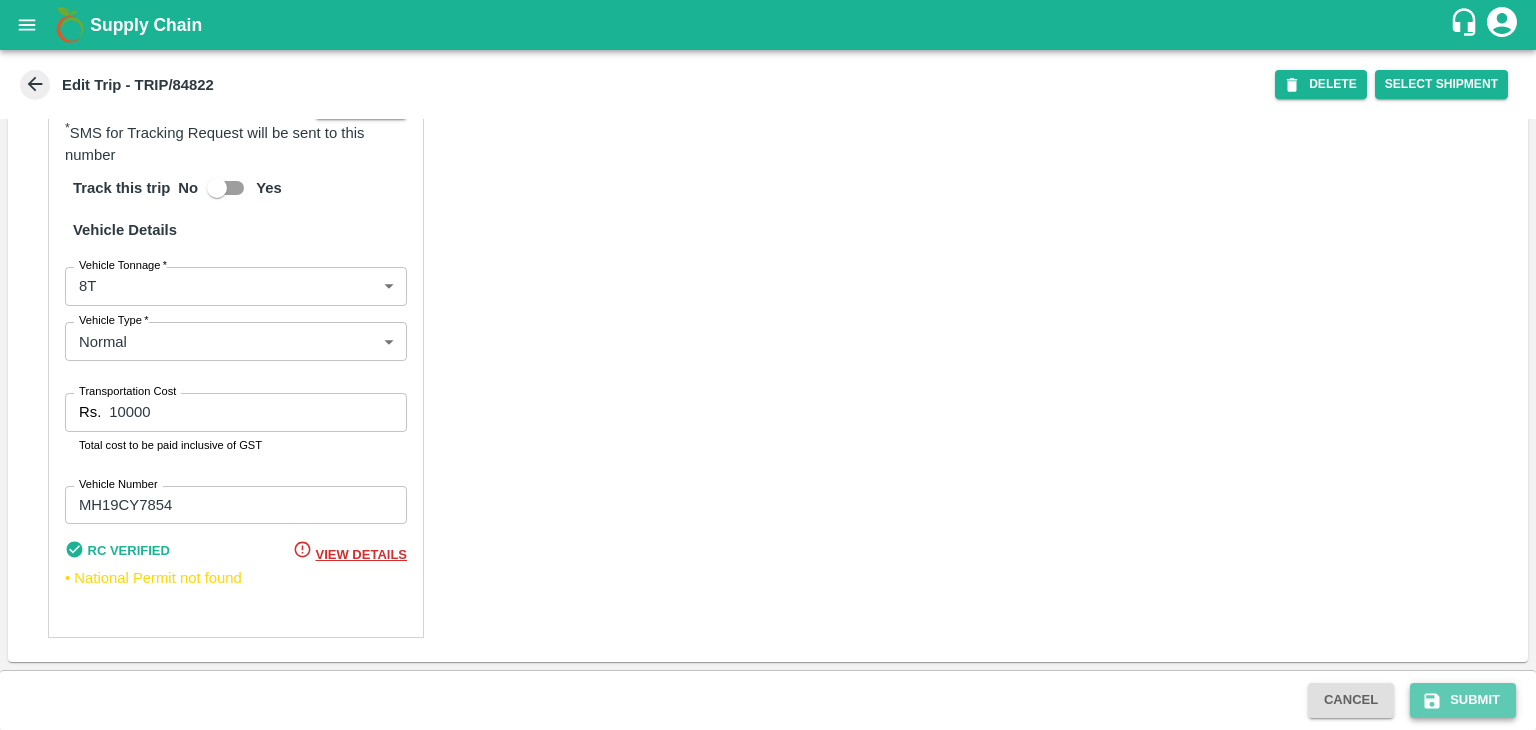 click on "Submit" at bounding box center [1463, 700] 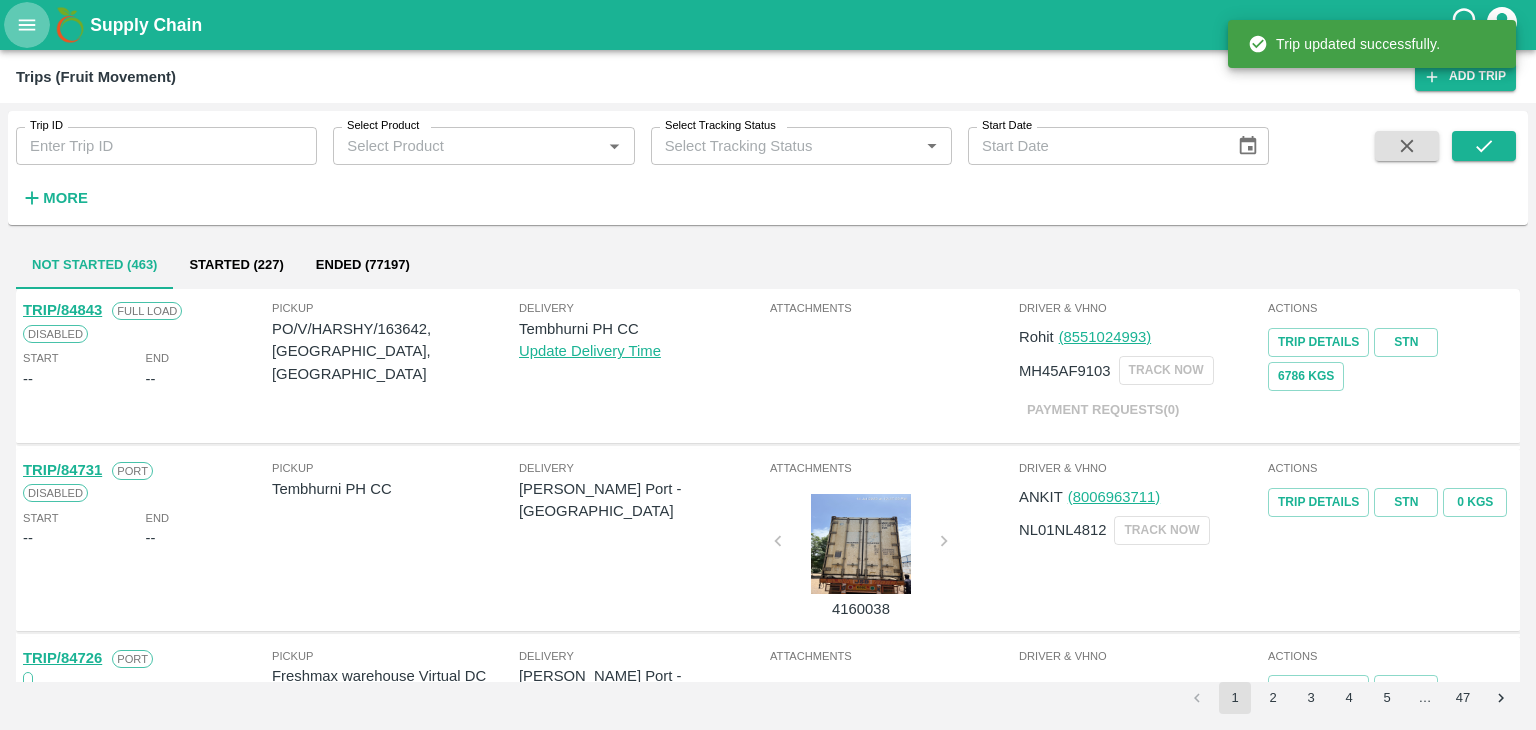 click at bounding box center (27, 25) 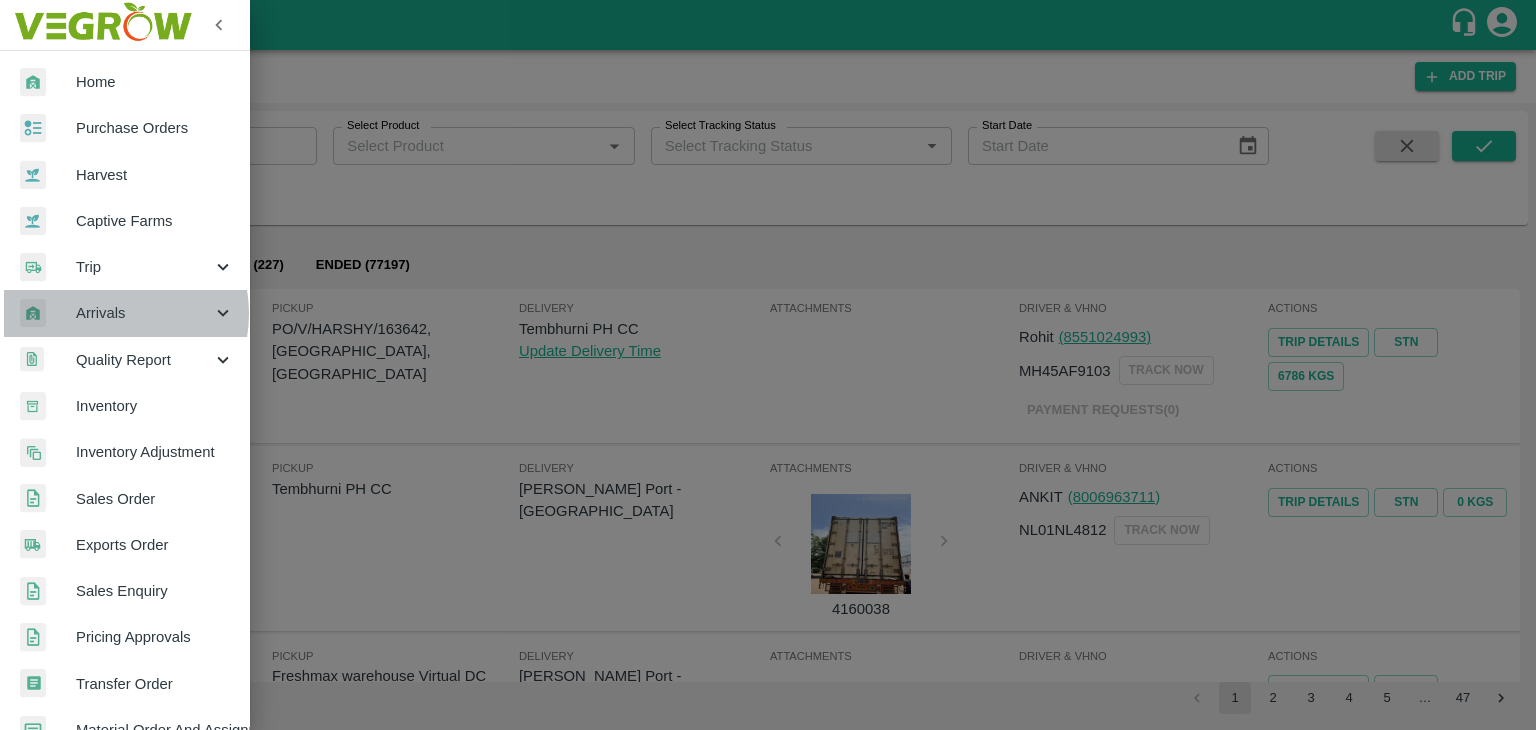 click on "Arrivals" at bounding box center [144, 313] 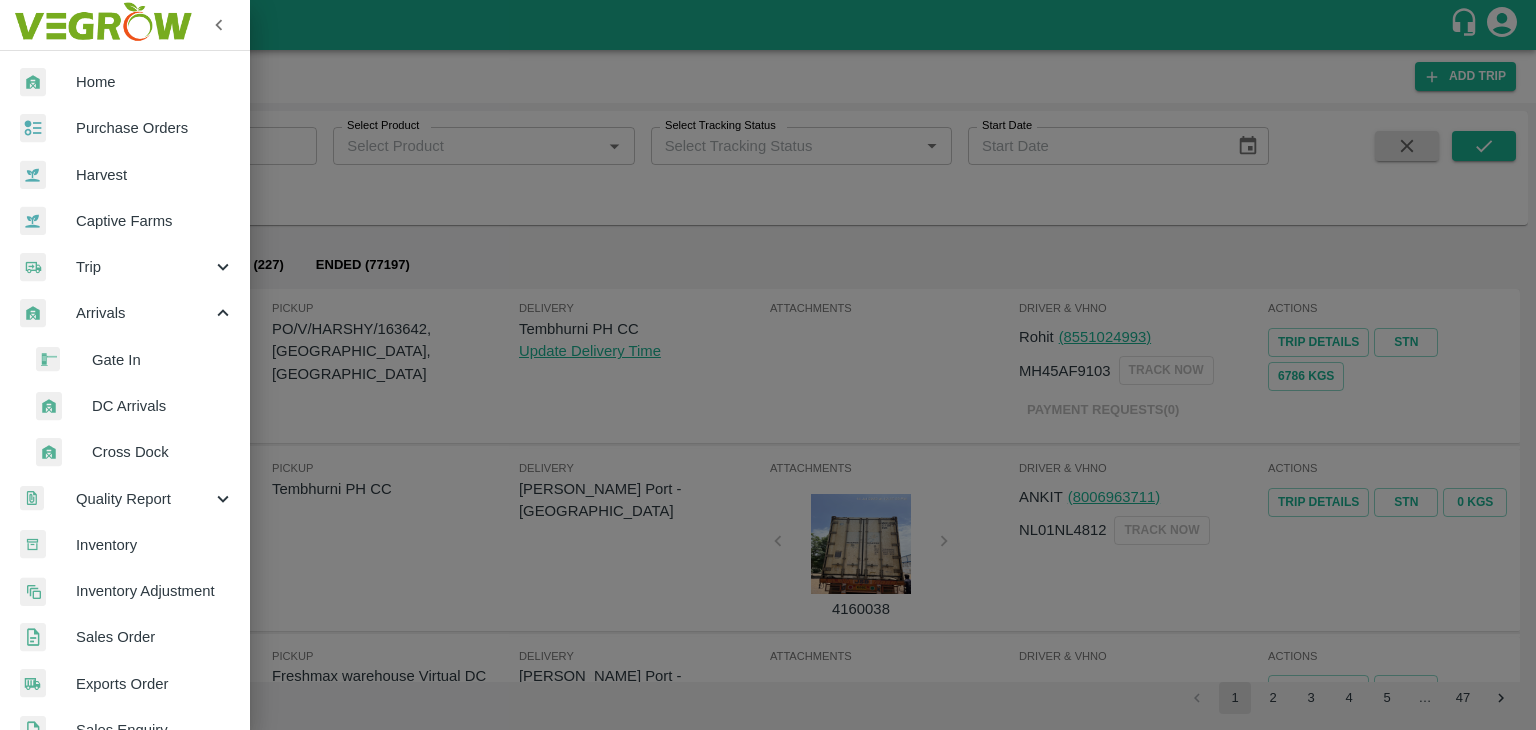 click on "DC Arrivals" at bounding box center [163, 406] 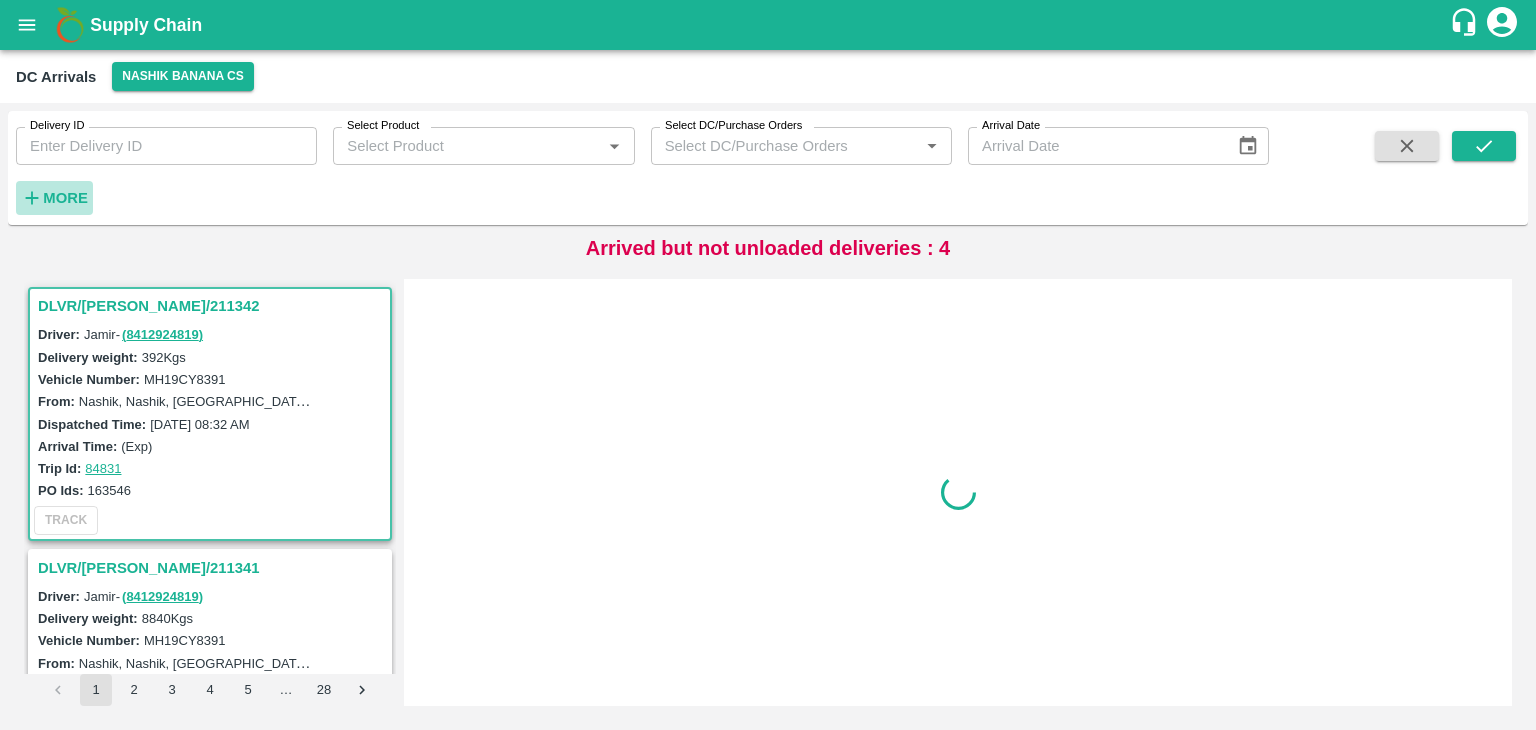 click on "More" at bounding box center [65, 198] 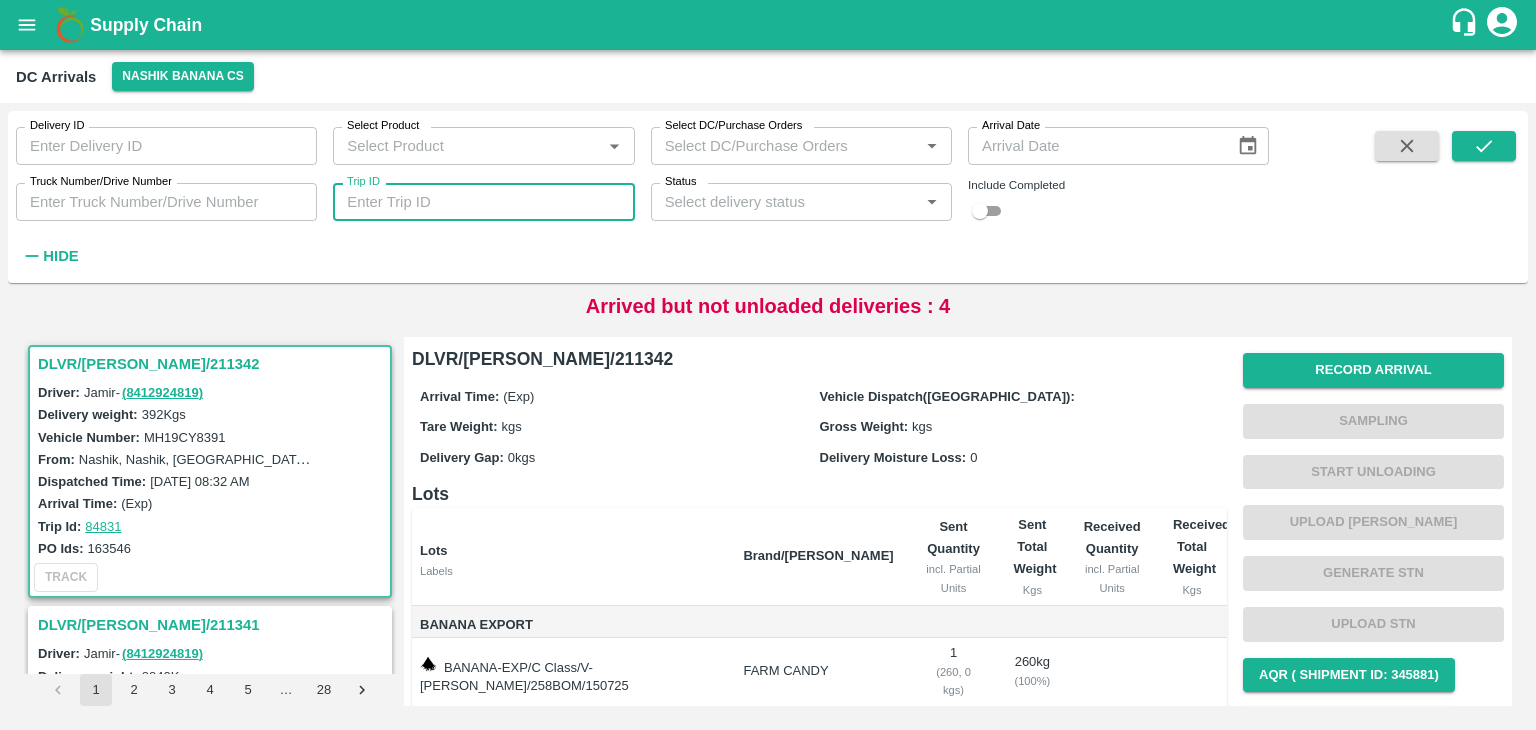click on "Trip ID" at bounding box center (483, 202) 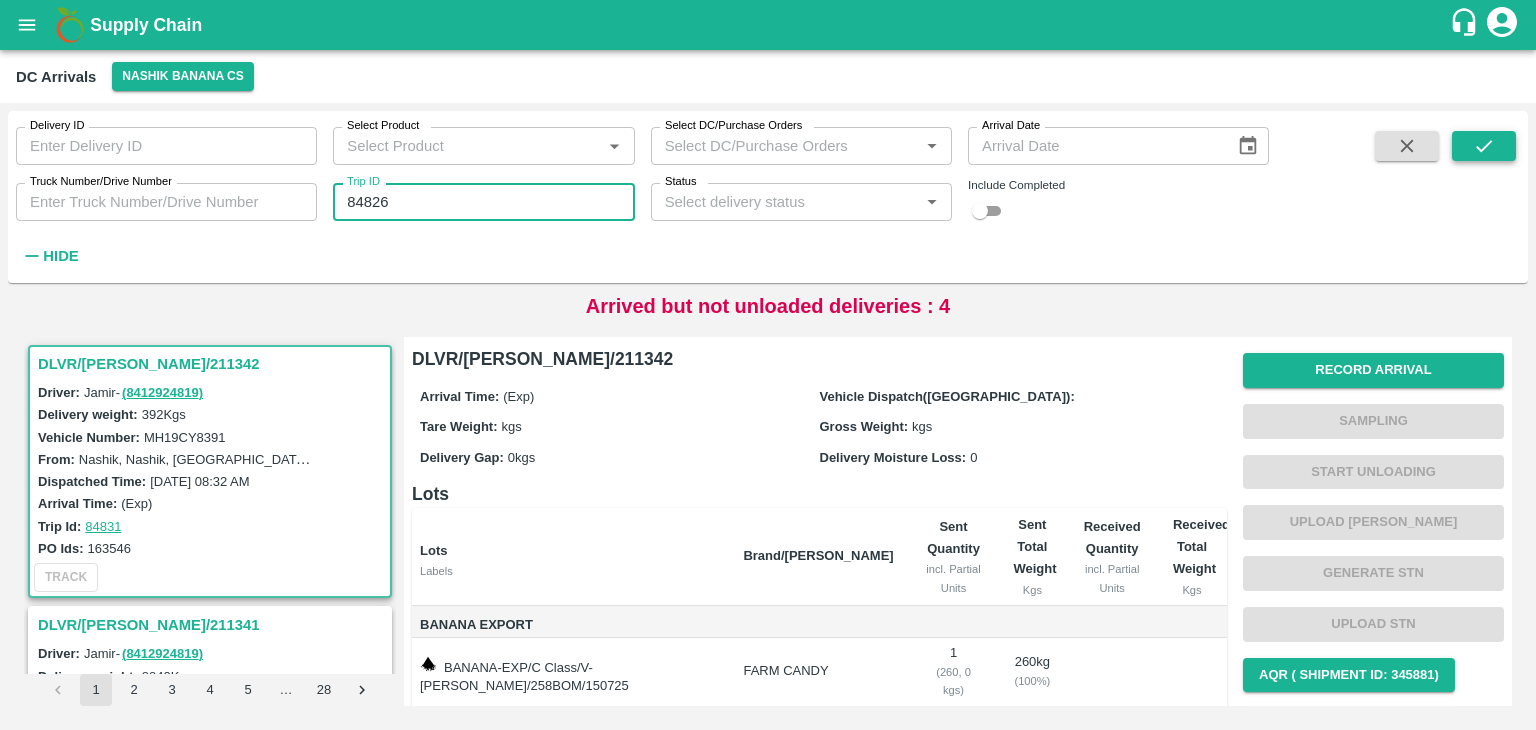 type on "84826" 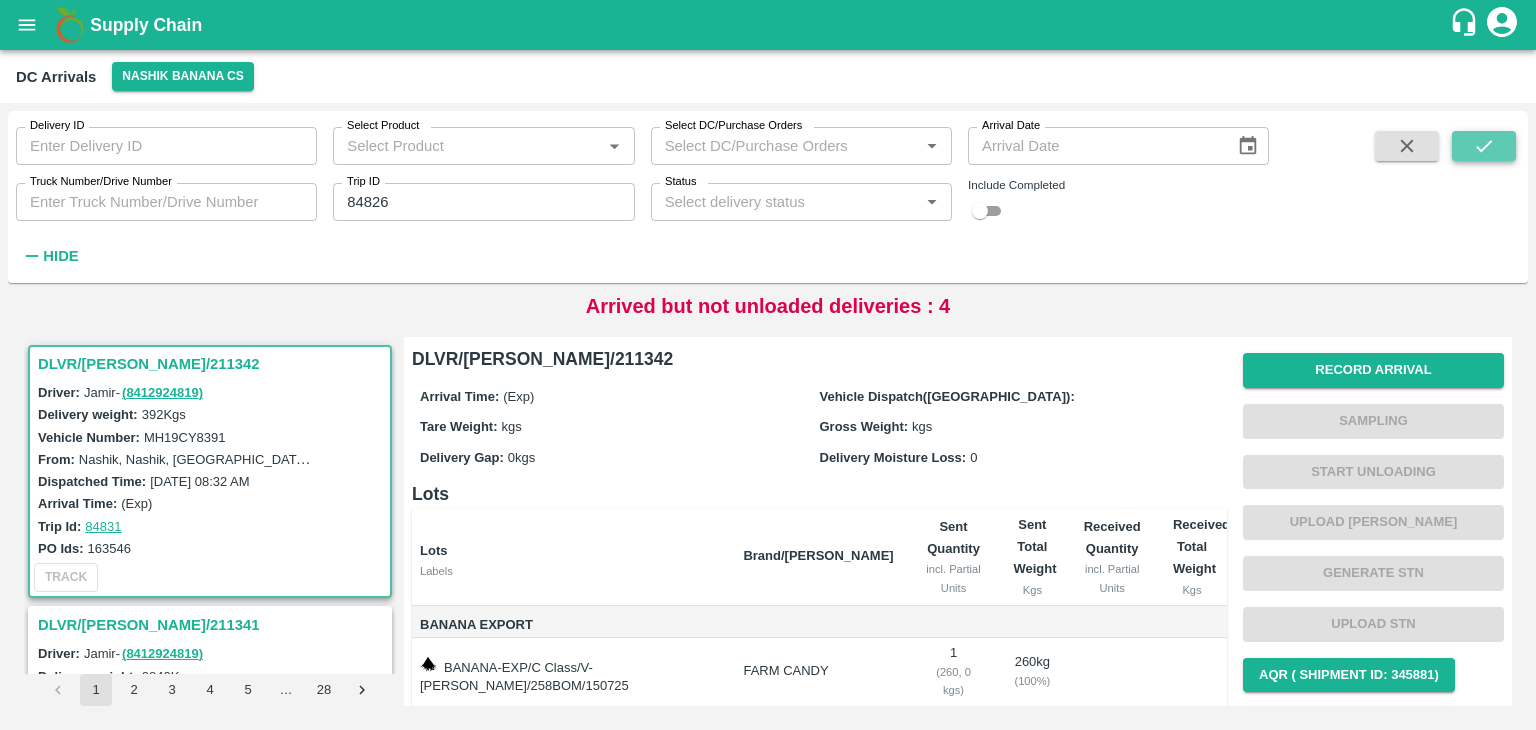 click 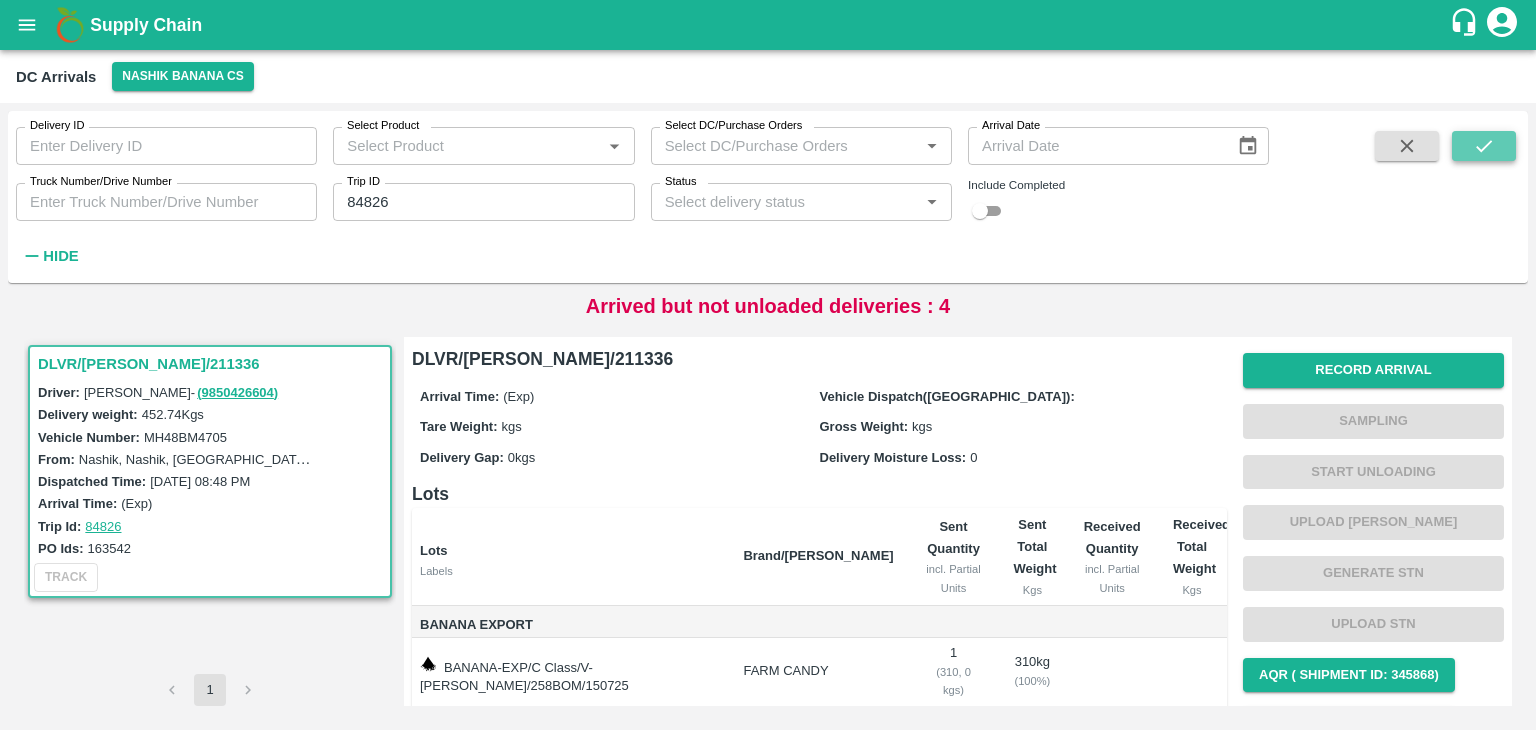 click 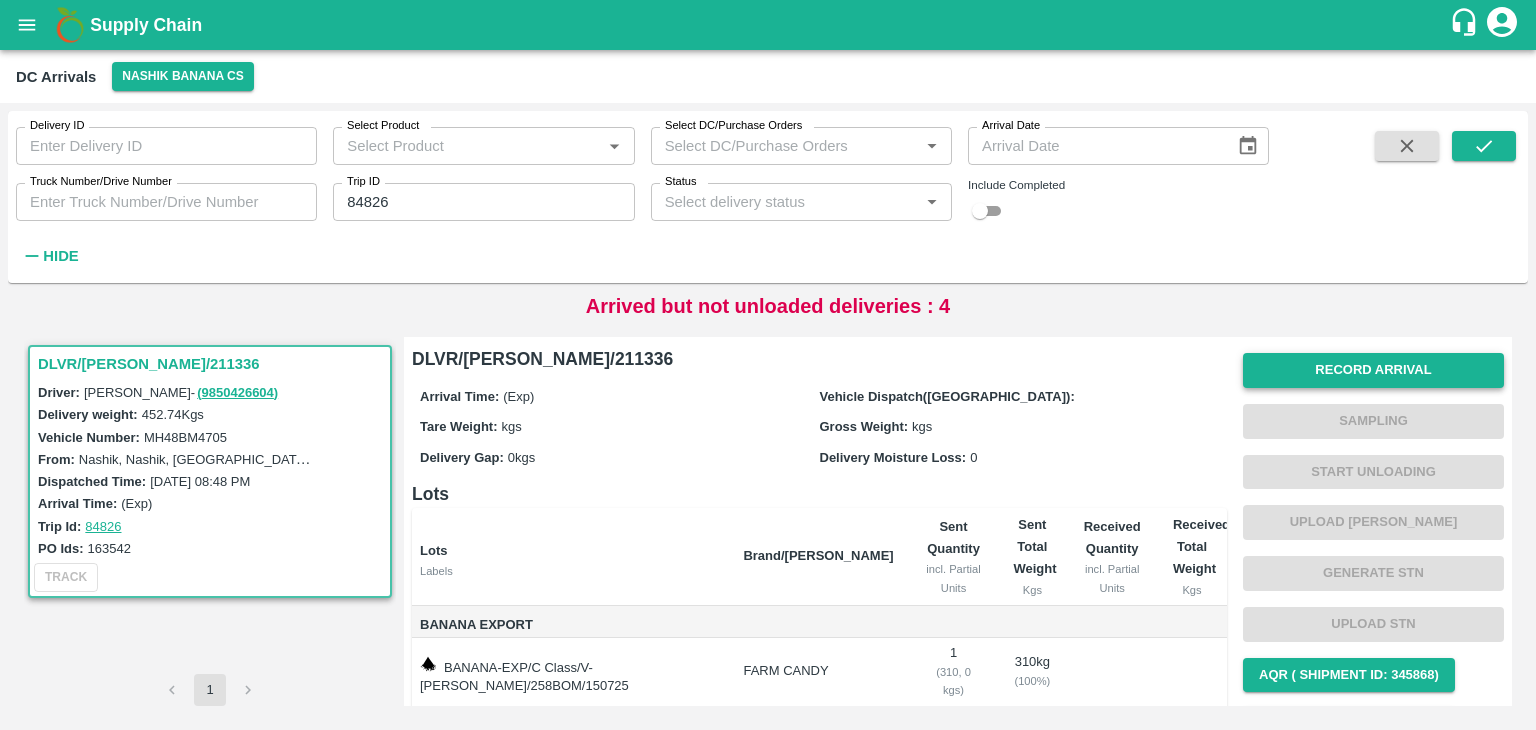 click on "Record Arrival" at bounding box center (1373, 370) 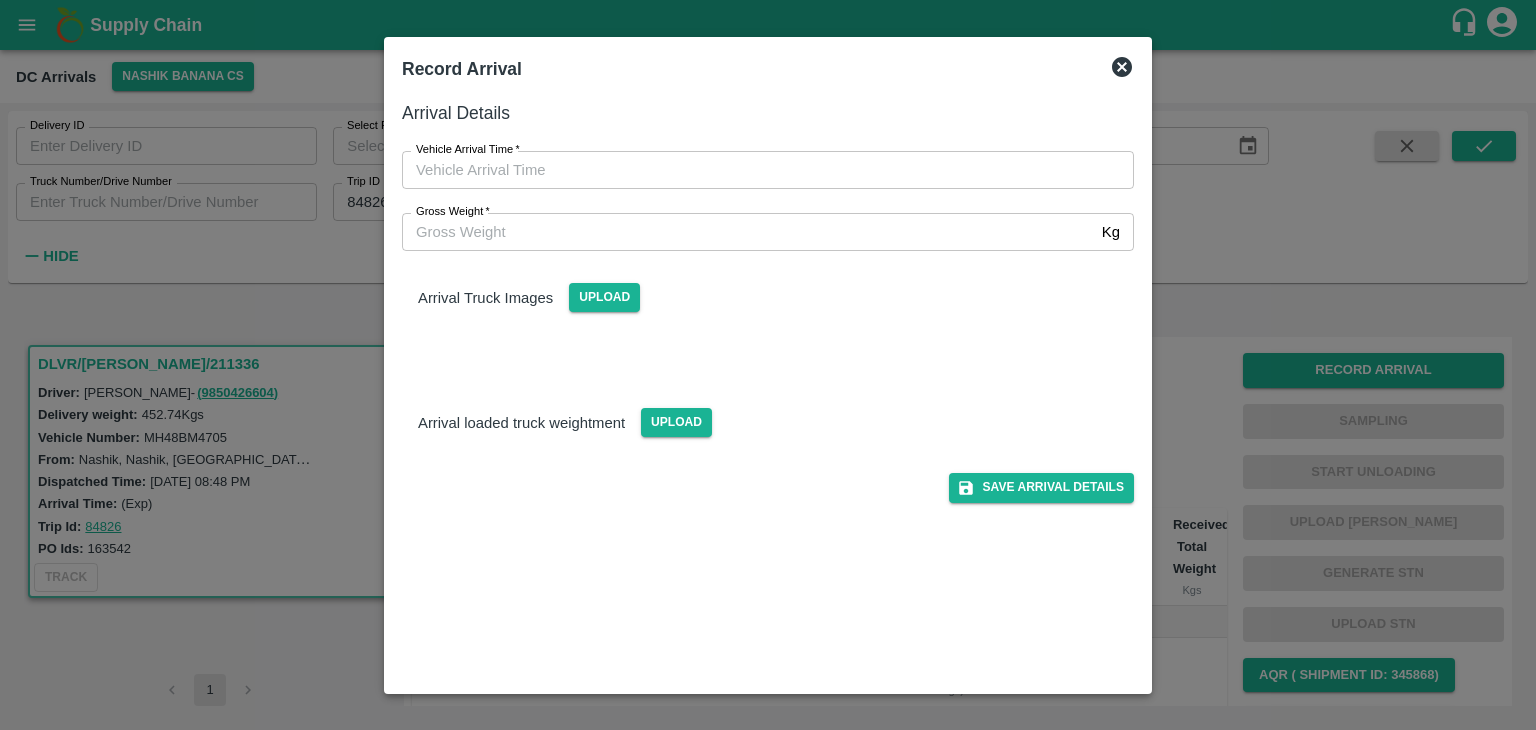 type on "DD/MM/YYYY hh:mm aa" 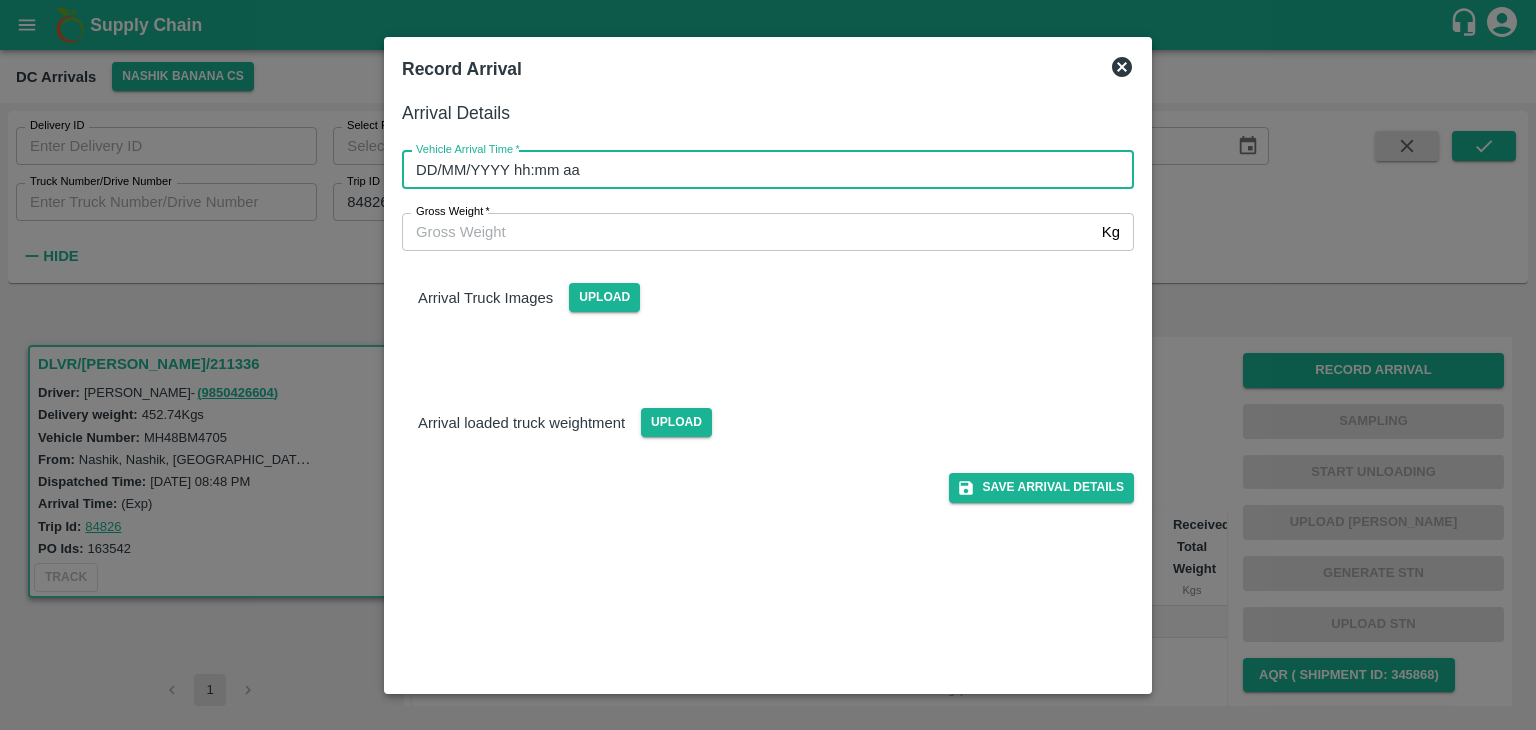 click on "DD/MM/YYYY hh:mm aa" at bounding box center [761, 170] 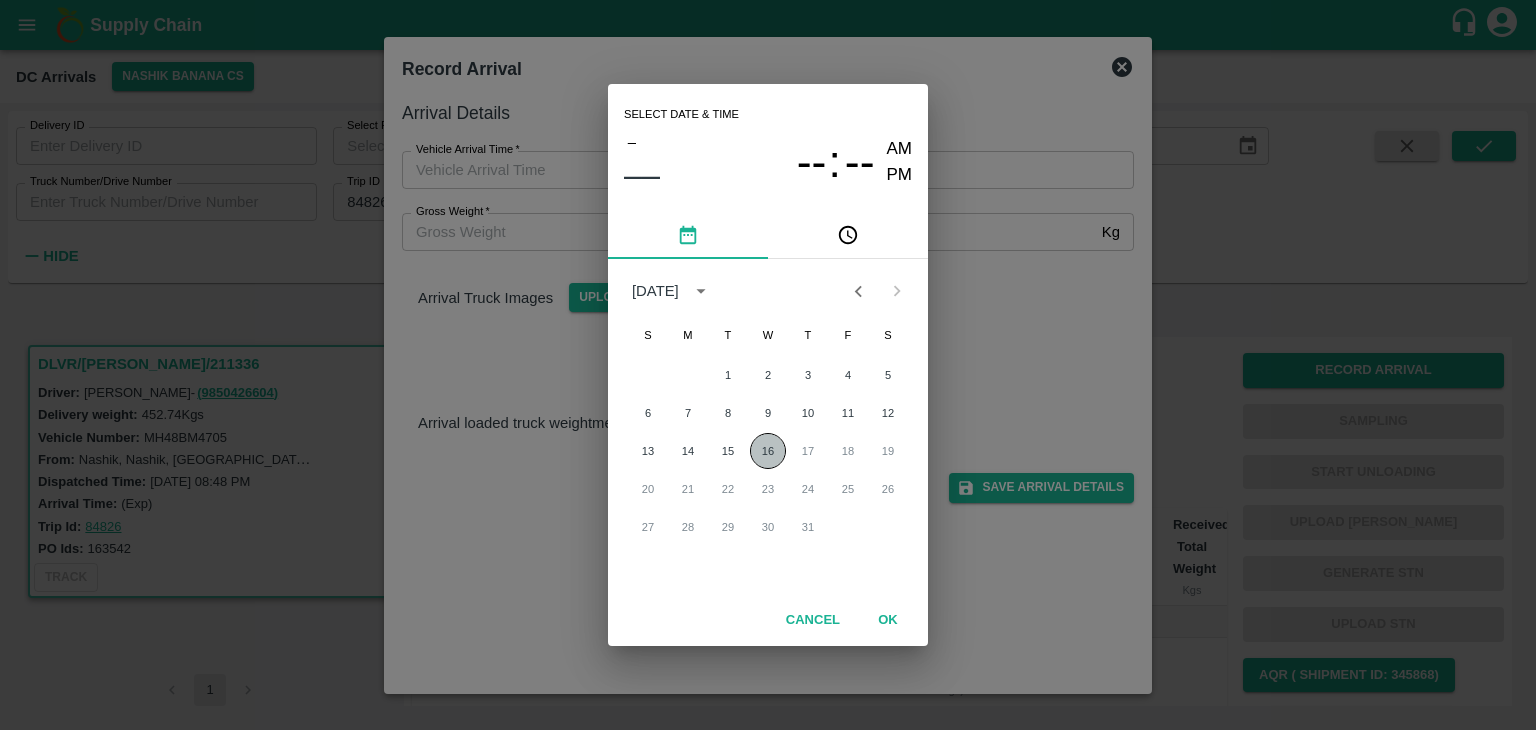 click on "16" at bounding box center (768, 451) 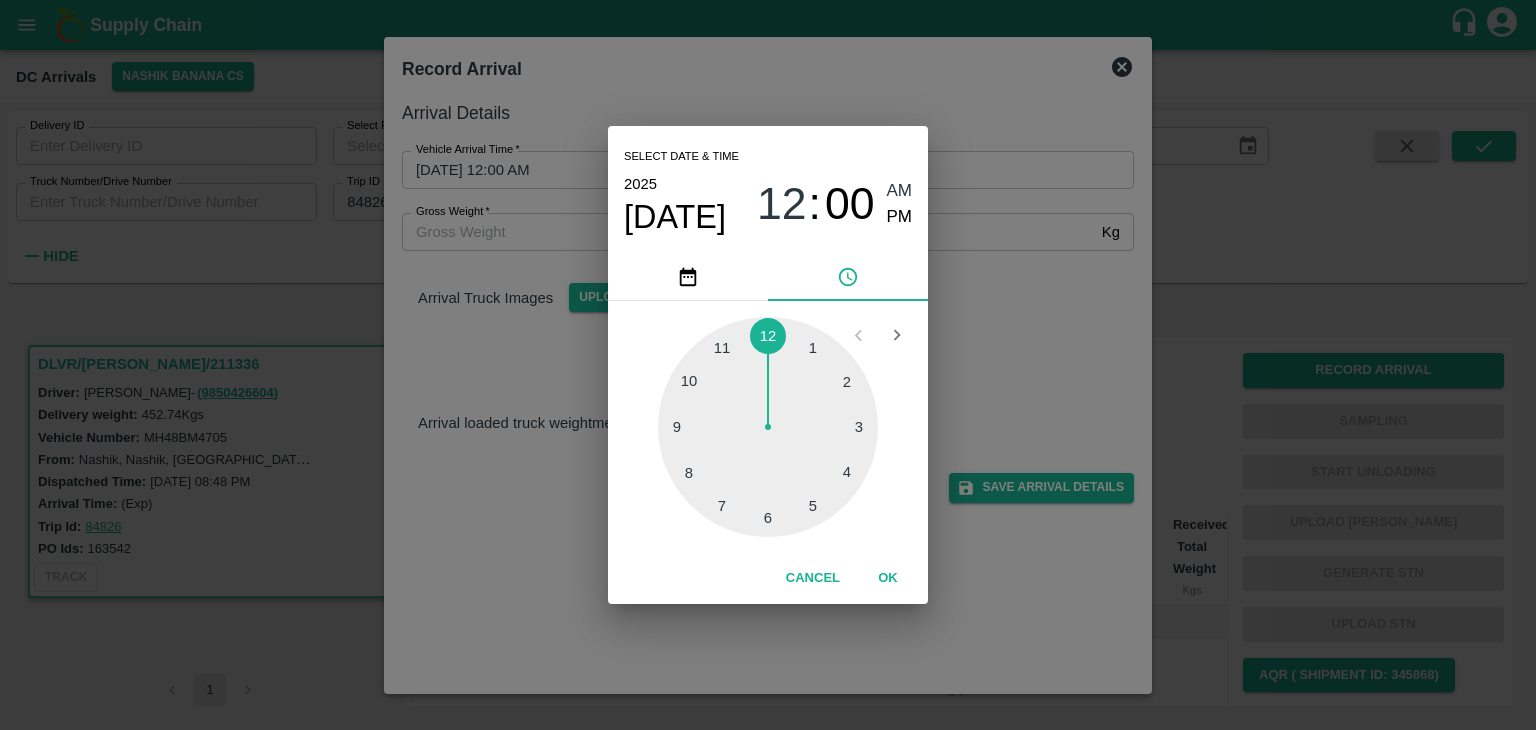 click at bounding box center [768, 427] 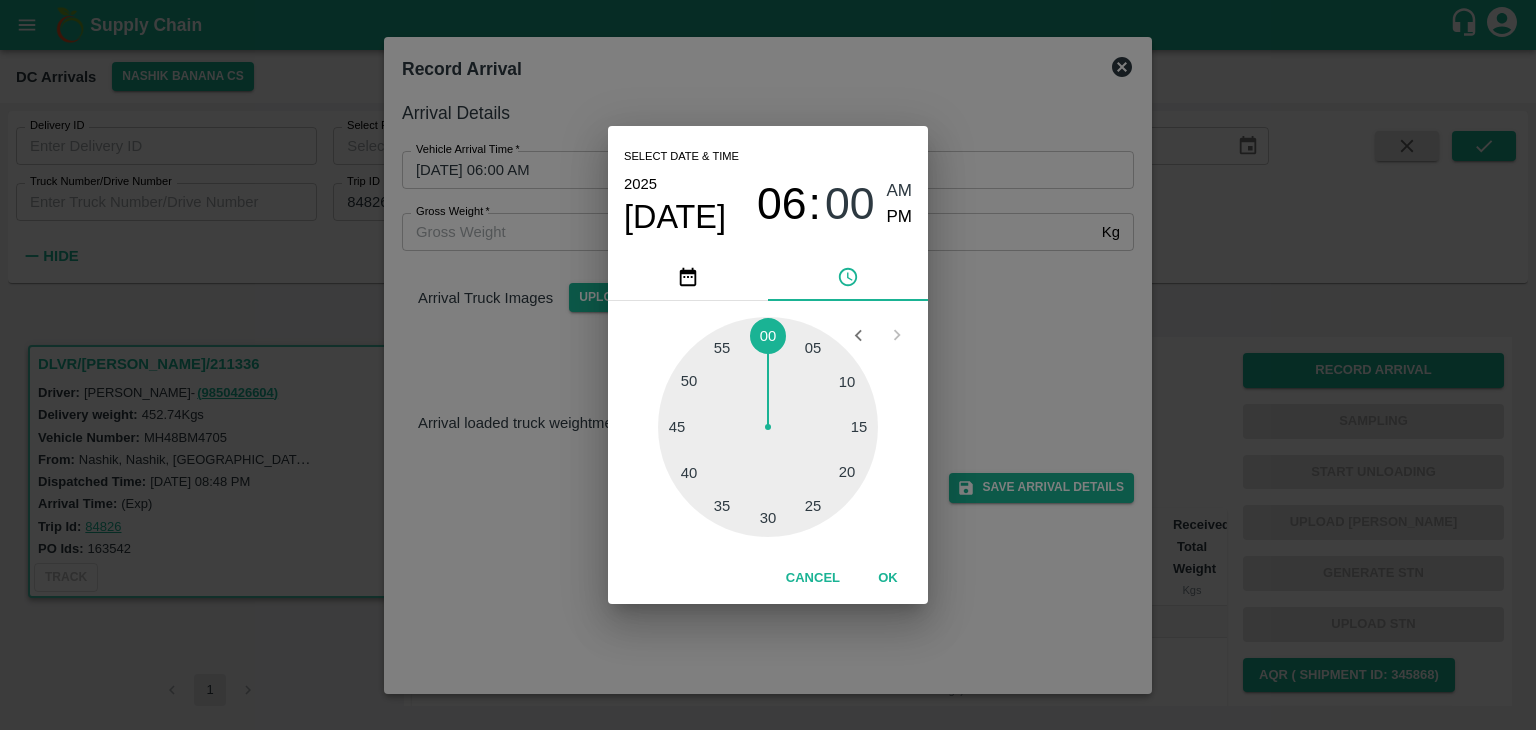 click at bounding box center [768, 427] 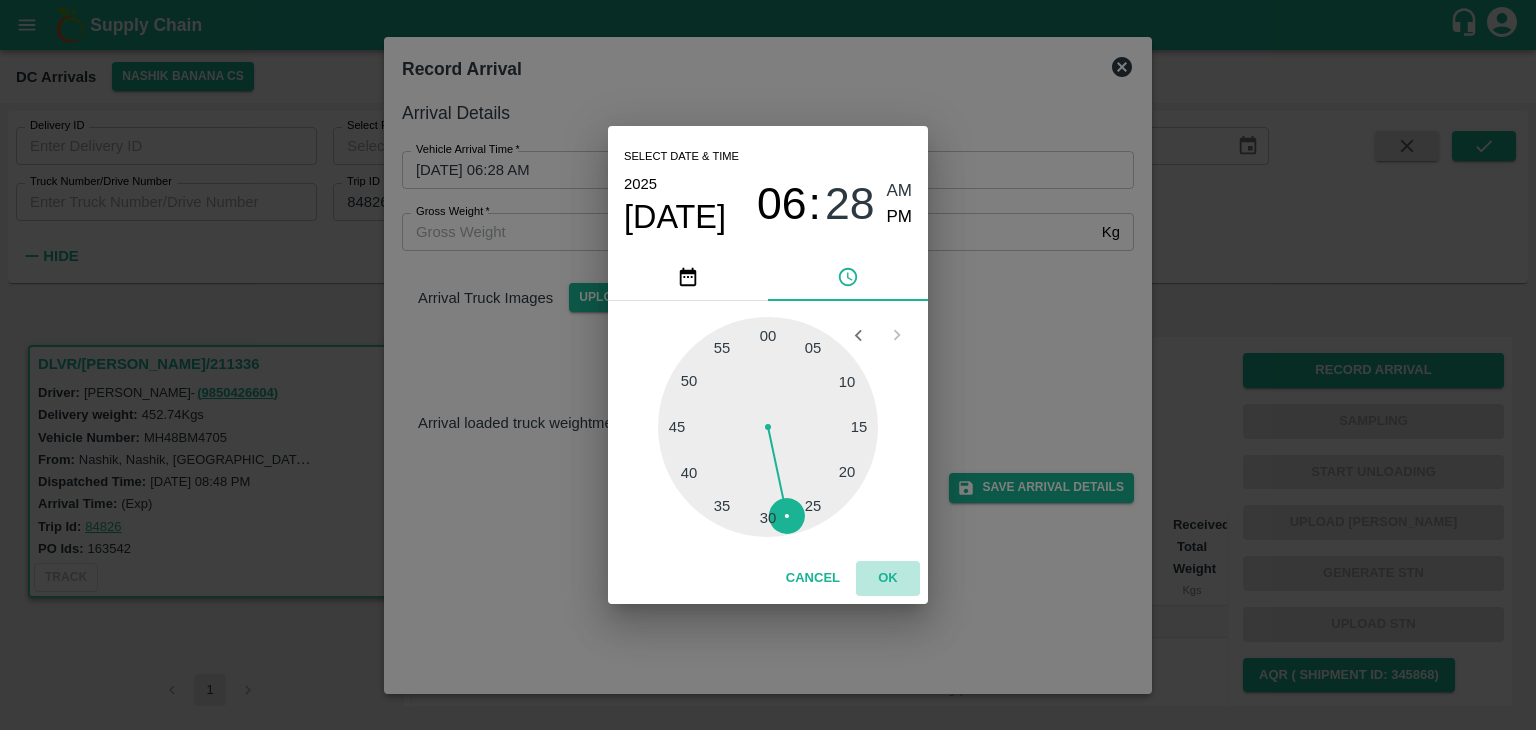 click on "OK" at bounding box center [888, 578] 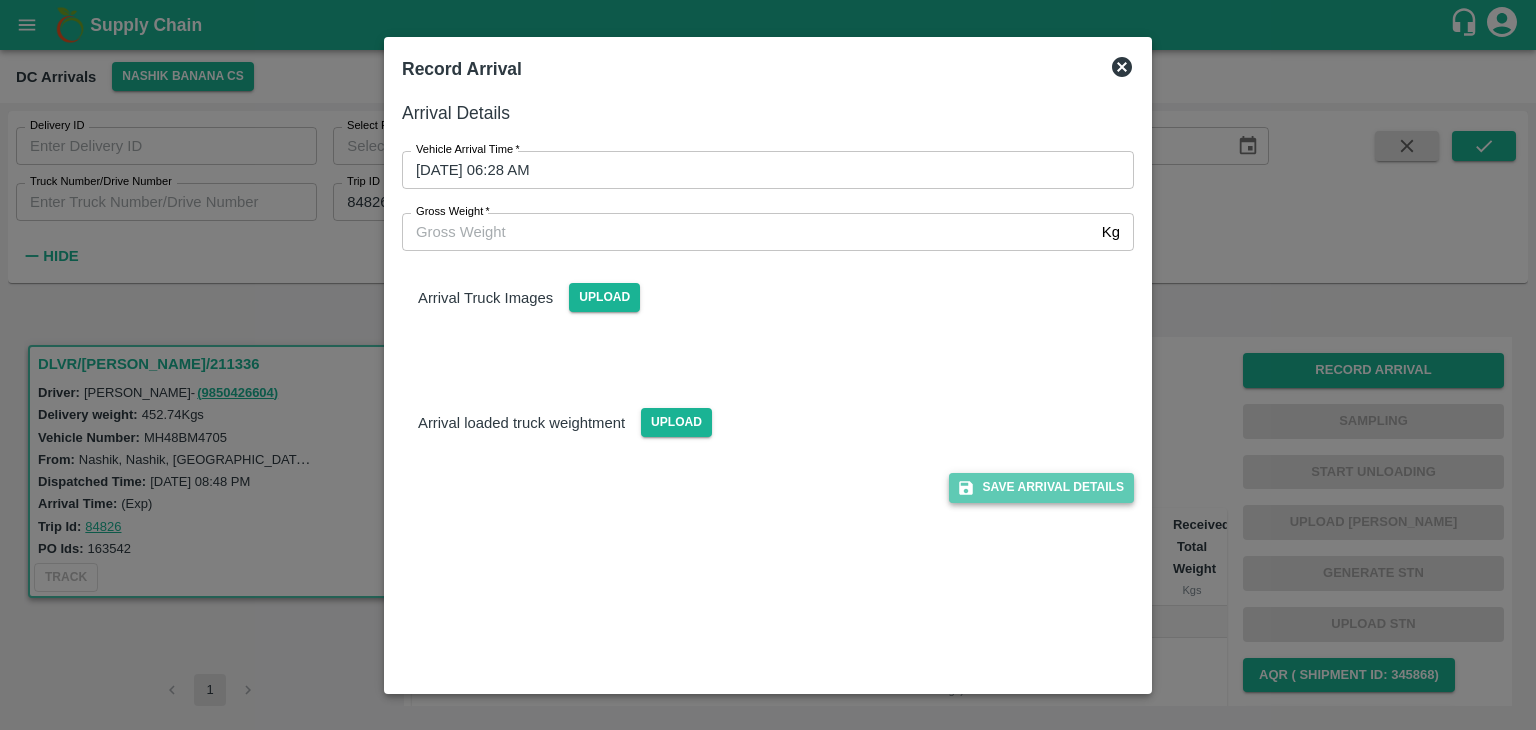 click on "Save Arrival Details" at bounding box center (1041, 487) 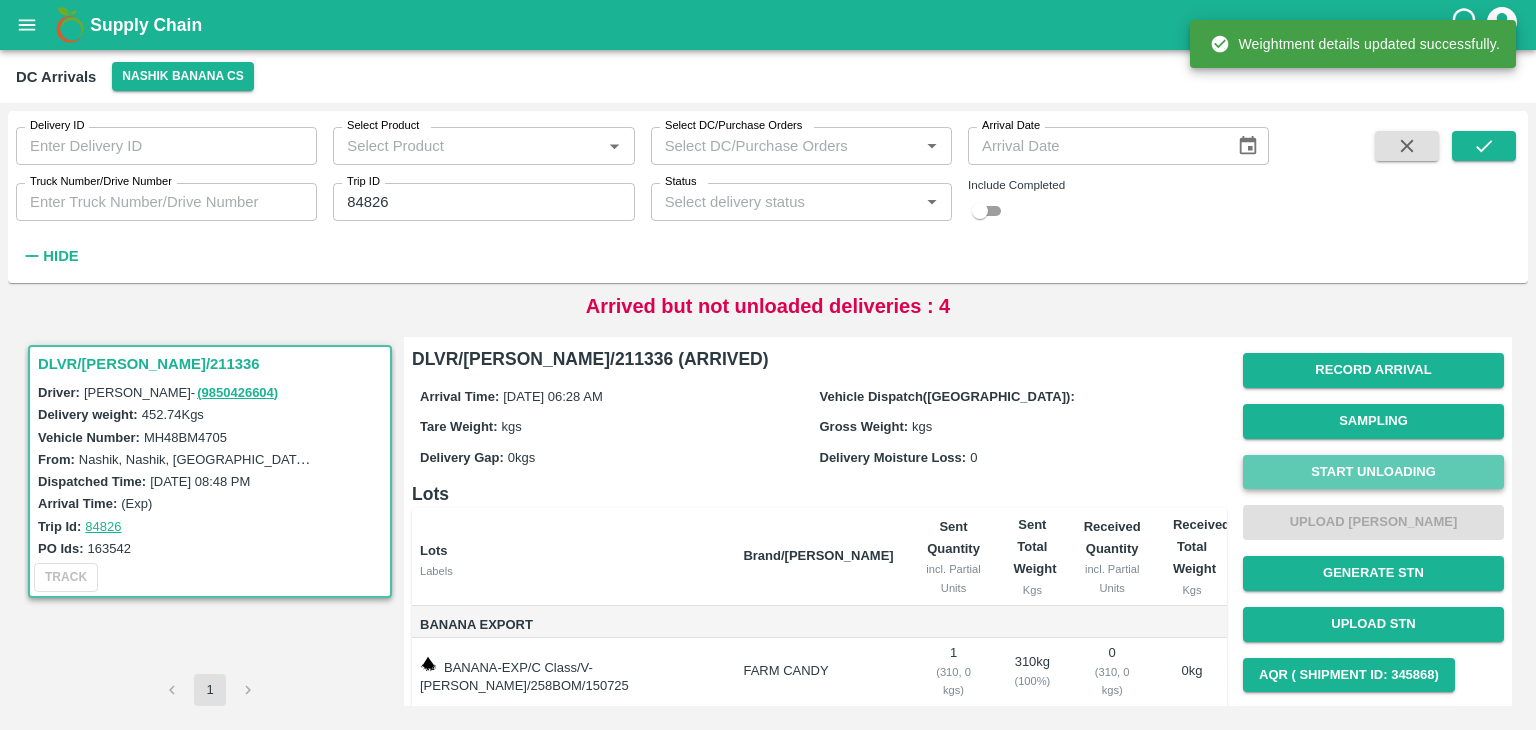 click on "Start Unloading" at bounding box center [1373, 472] 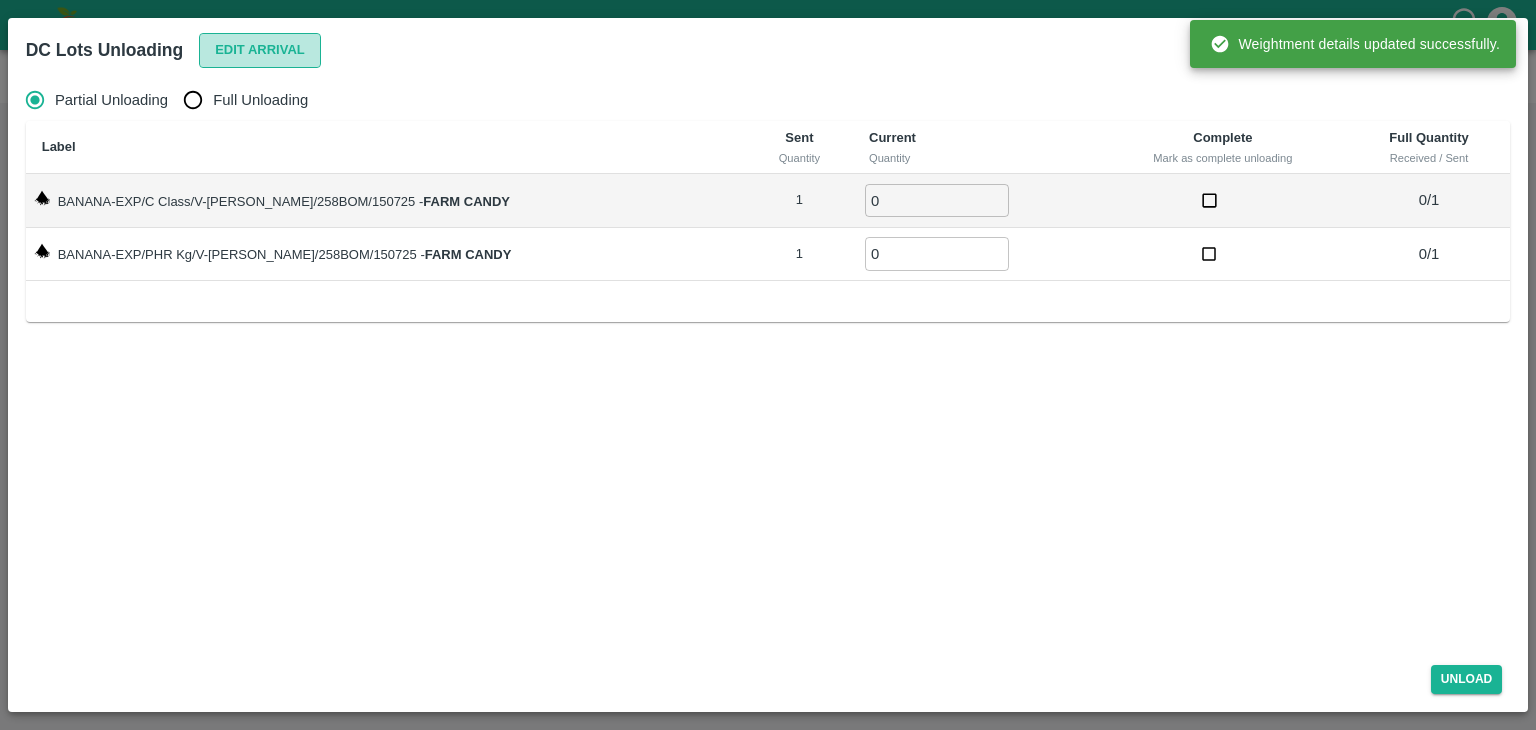 click on "Edit Arrival" at bounding box center (260, 50) 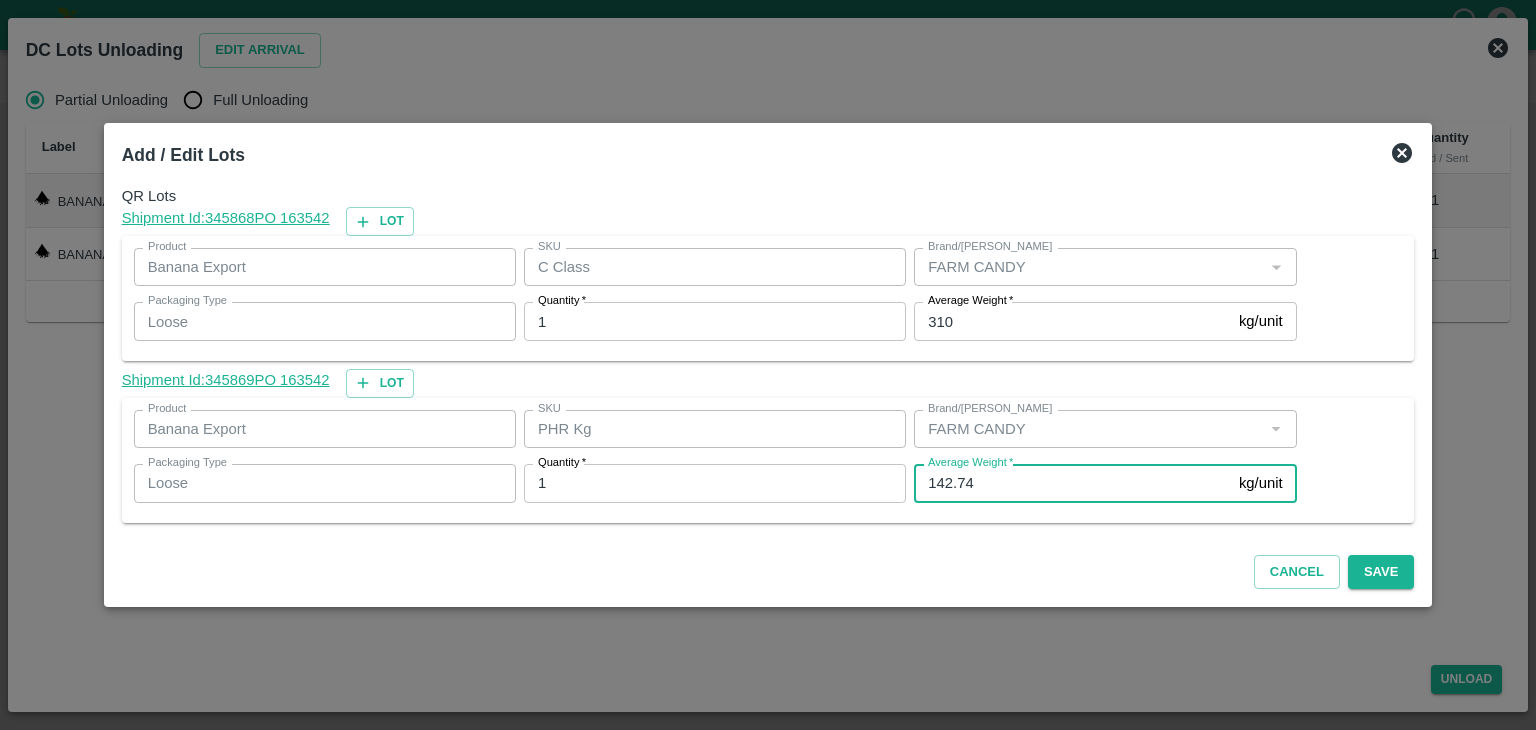 click on "142.74" at bounding box center (1072, 483) 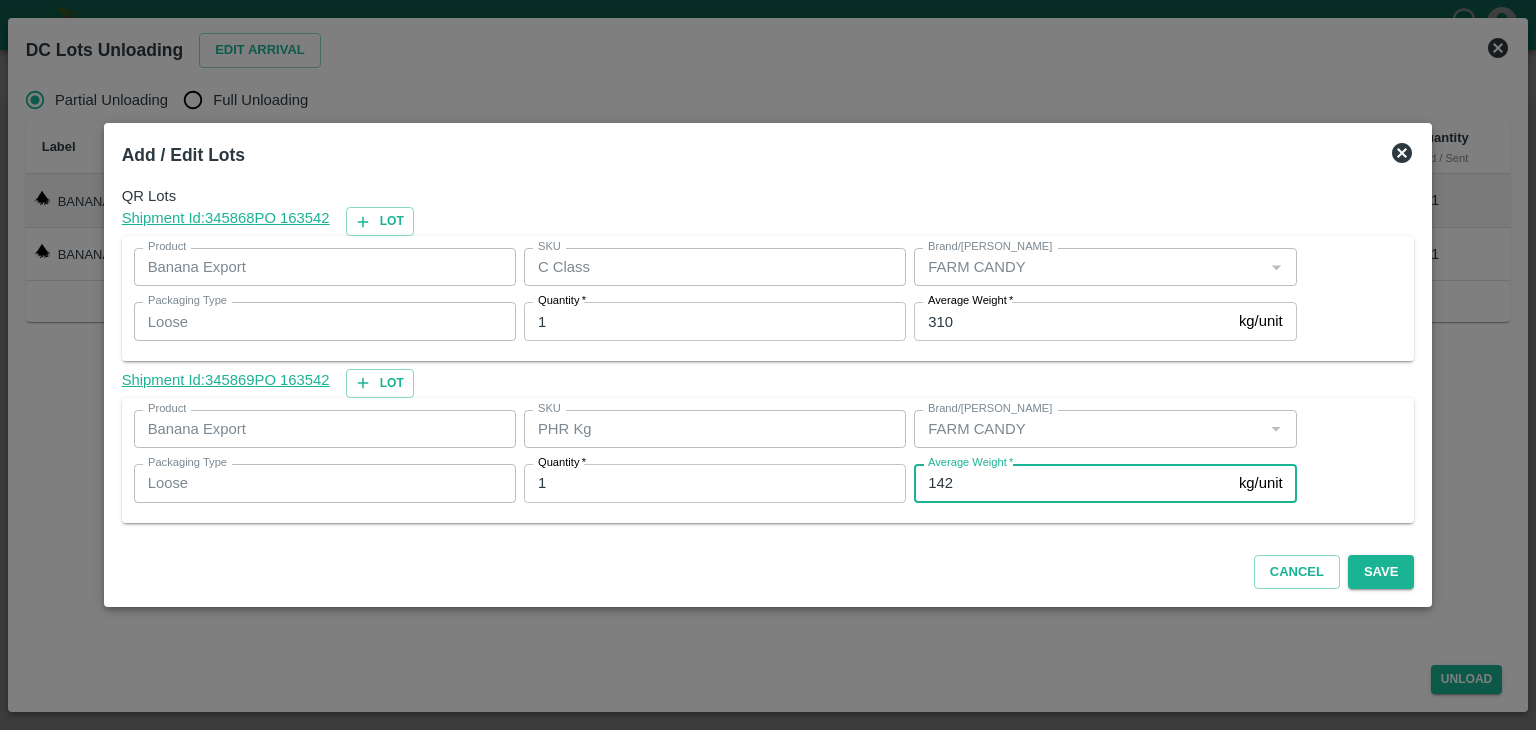 type on "142" 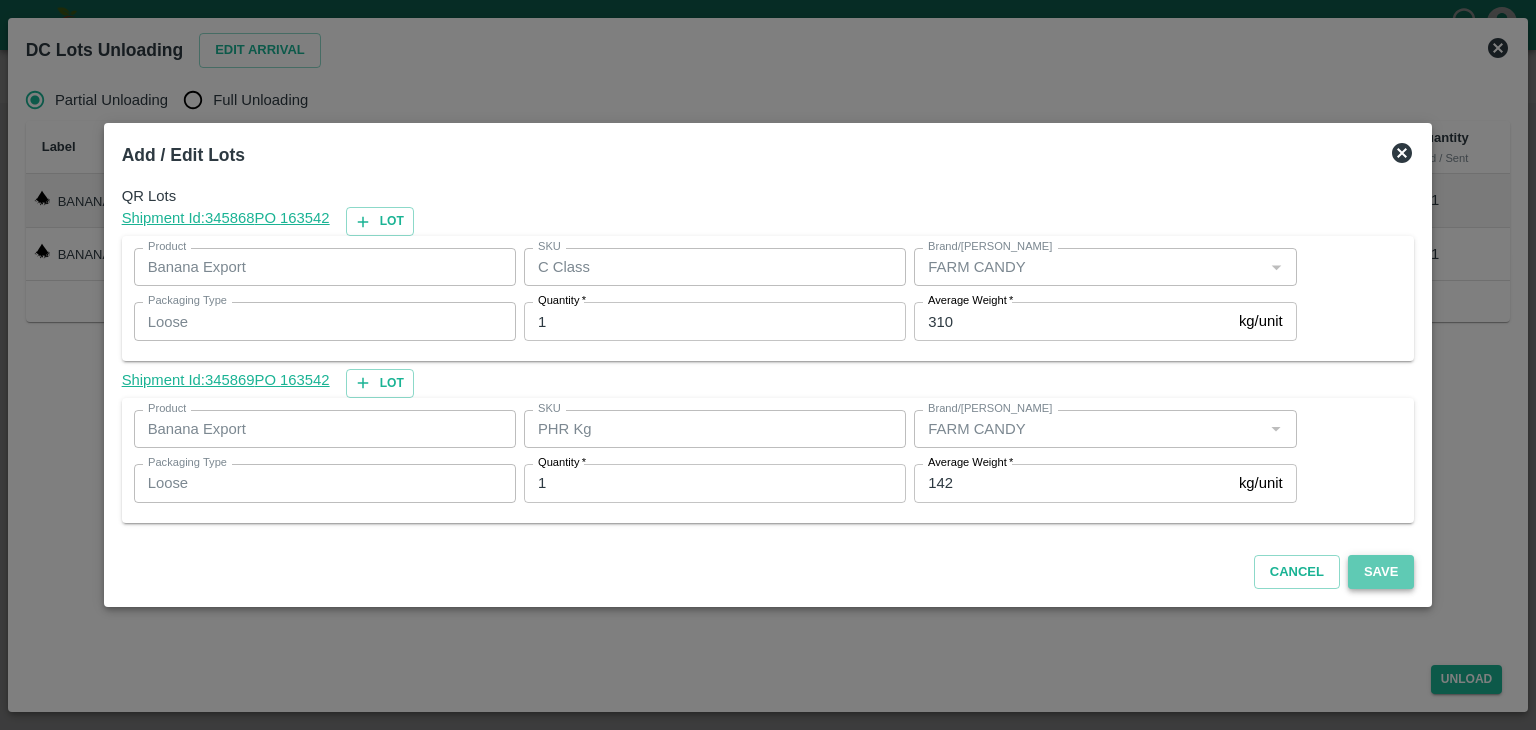 click on "Save" at bounding box center [1381, 572] 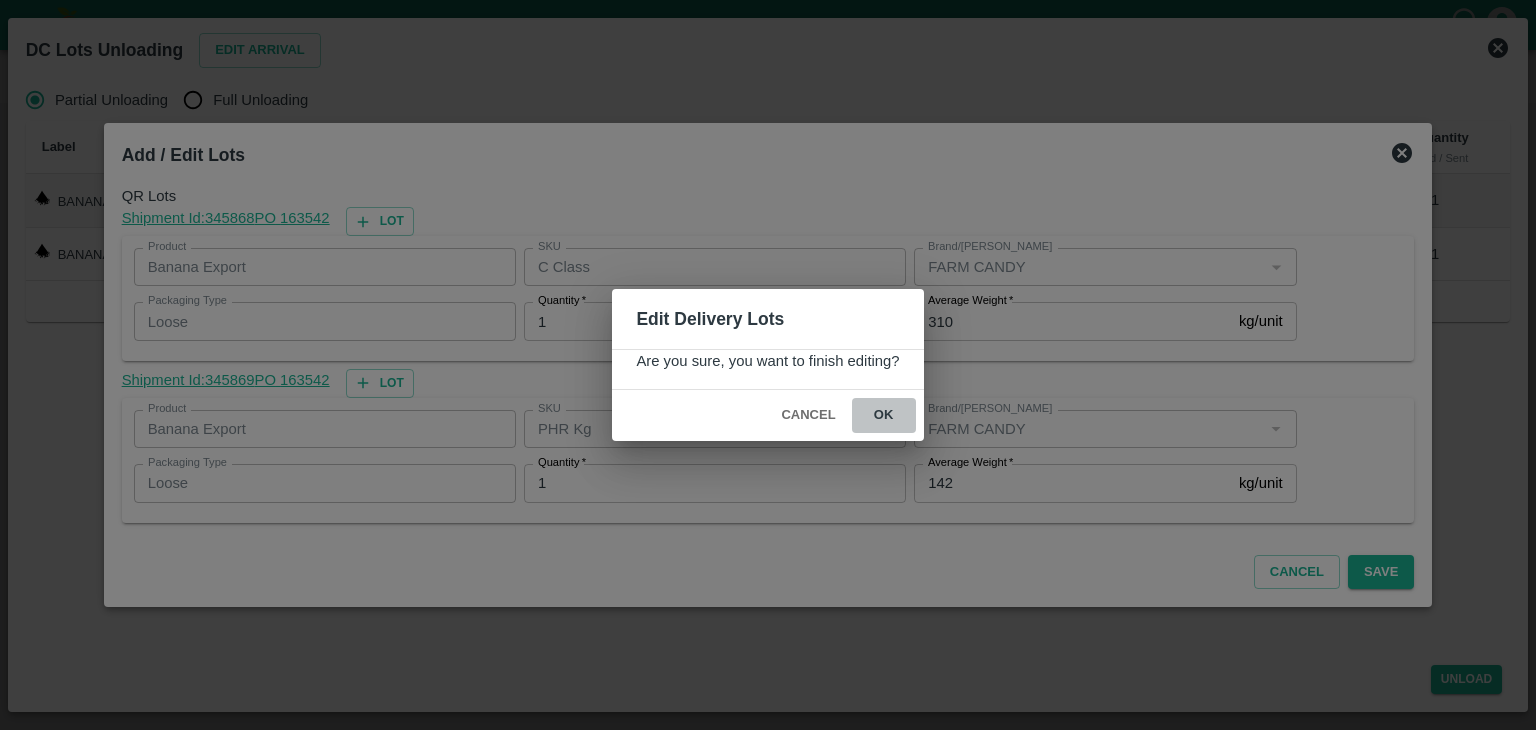 click on "ok" at bounding box center (884, 415) 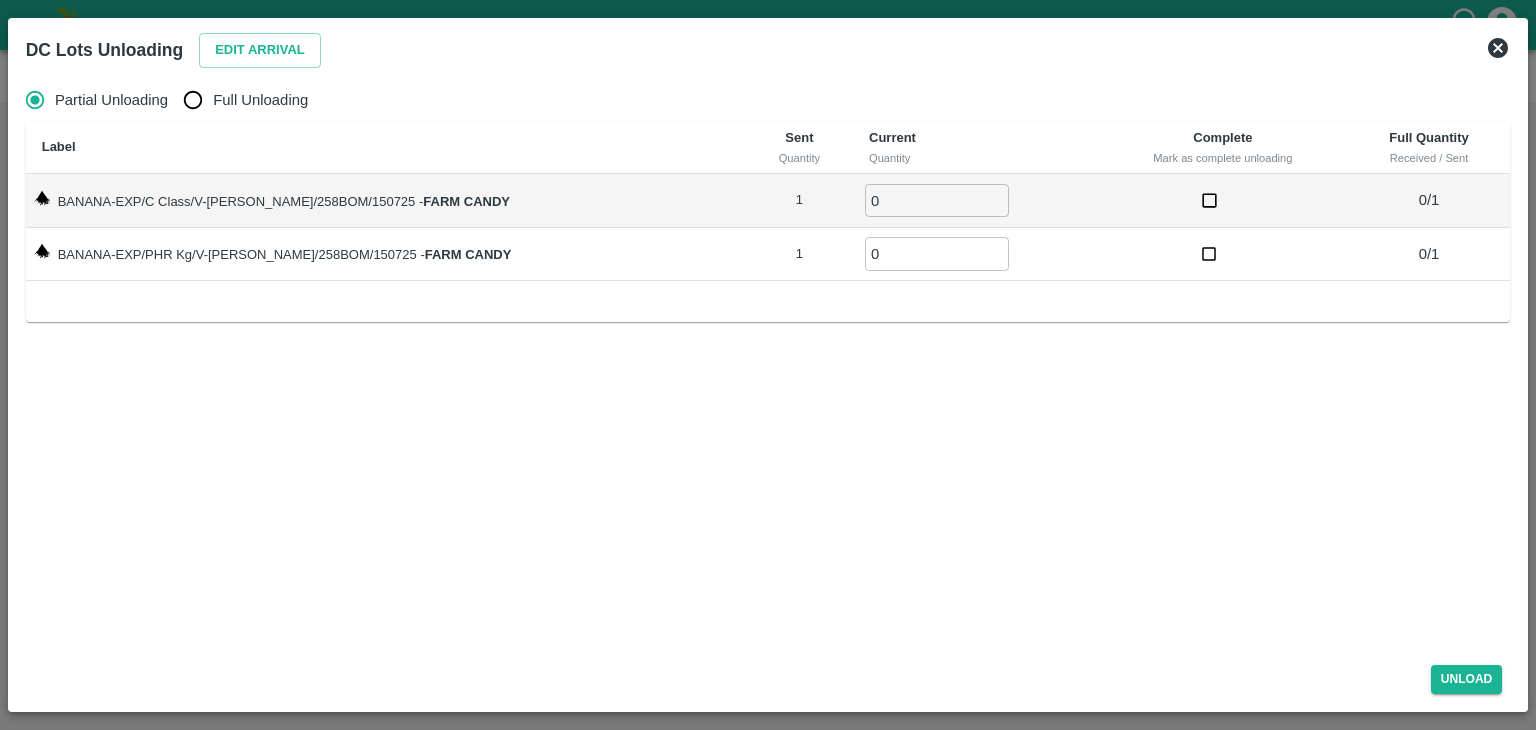 click on "Full Unloading" at bounding box center [260, 100] 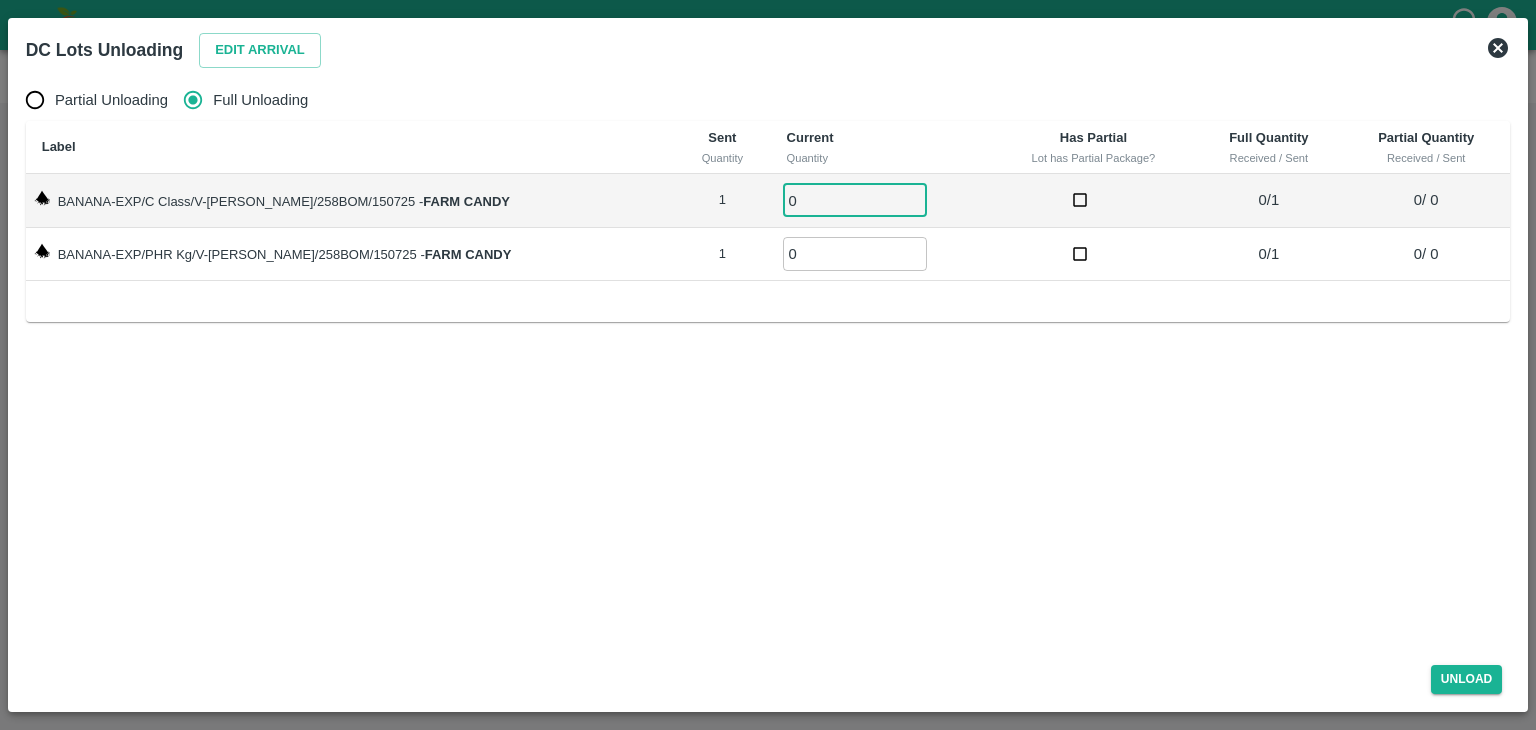 click on "0" at bounding box center [855, 200] 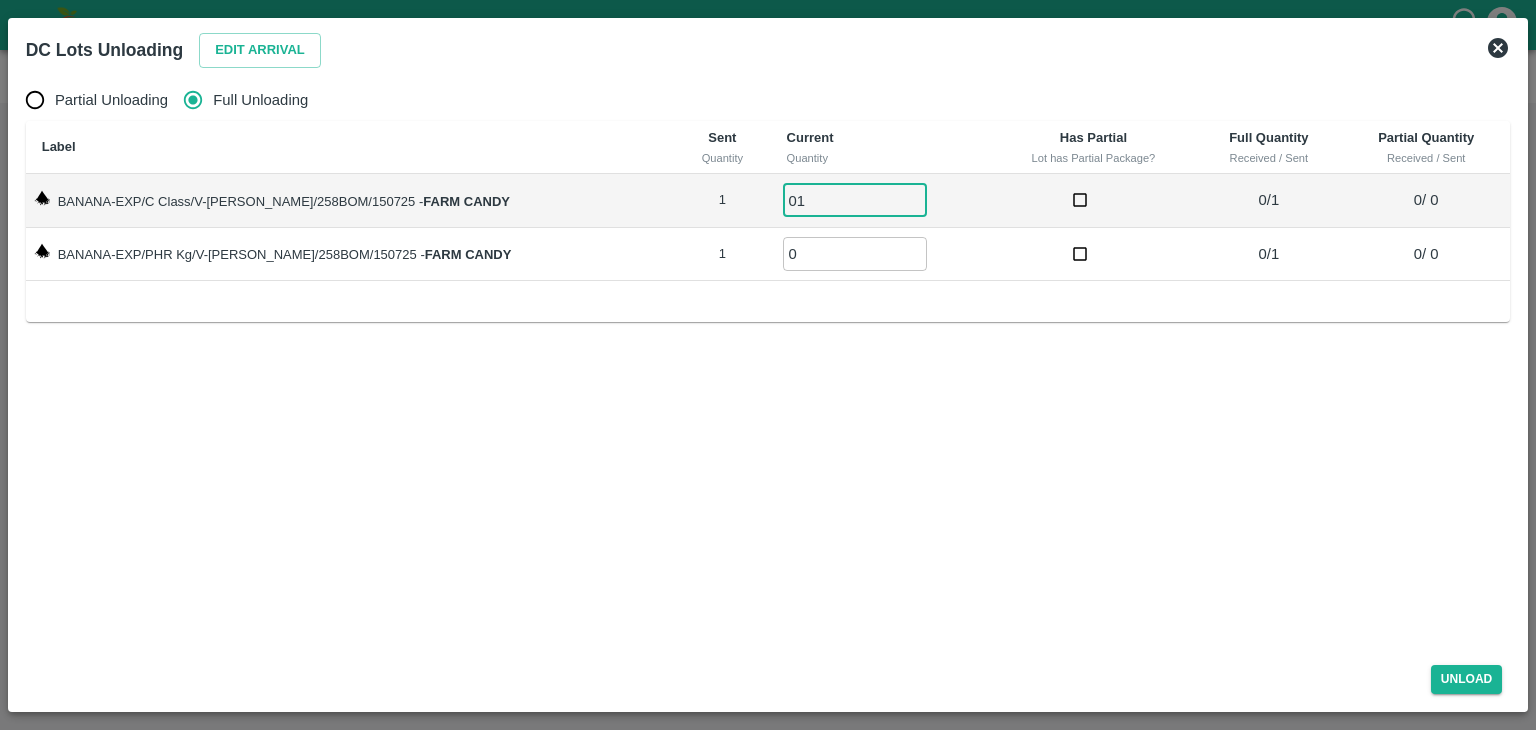 type on "01" 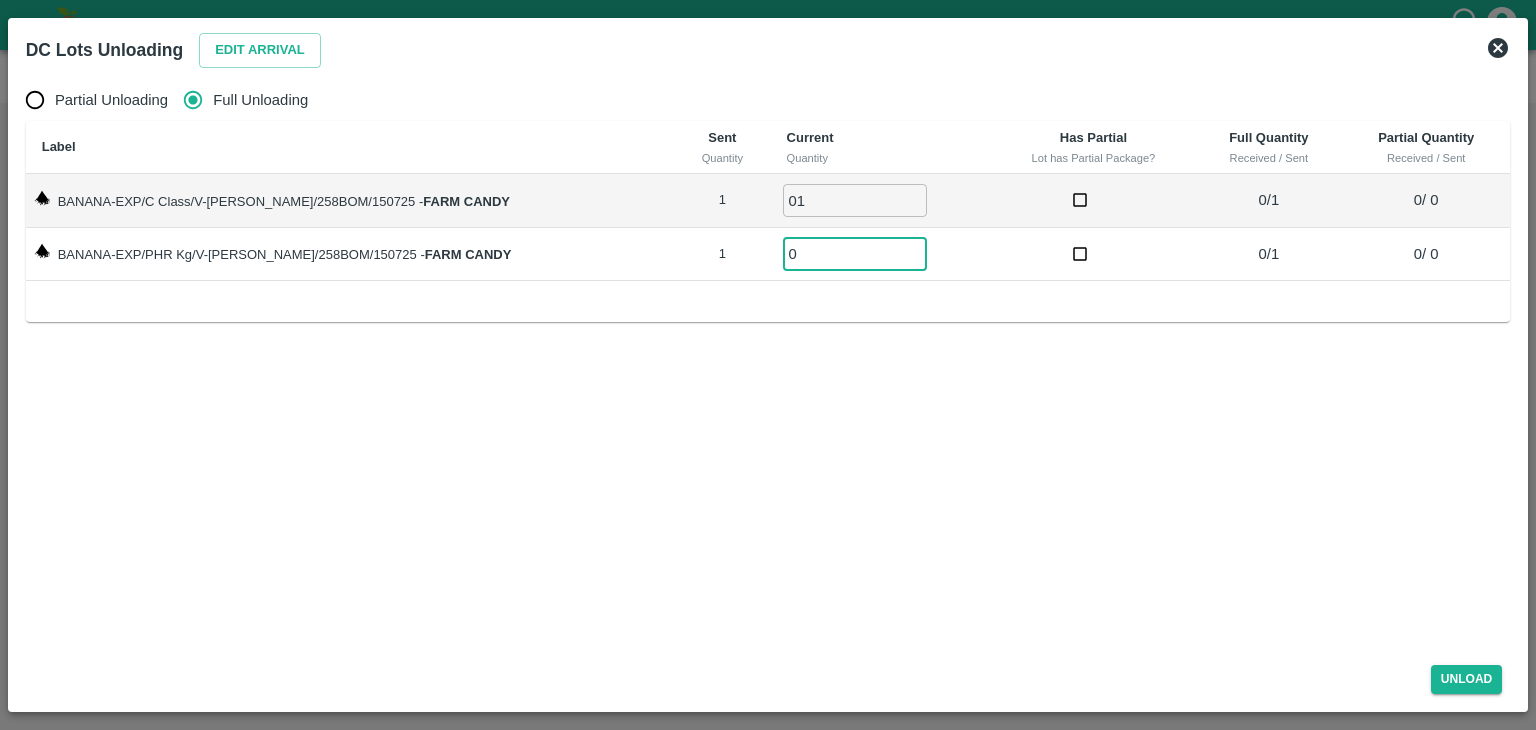 click on "0" at bounding box center (855, 253) 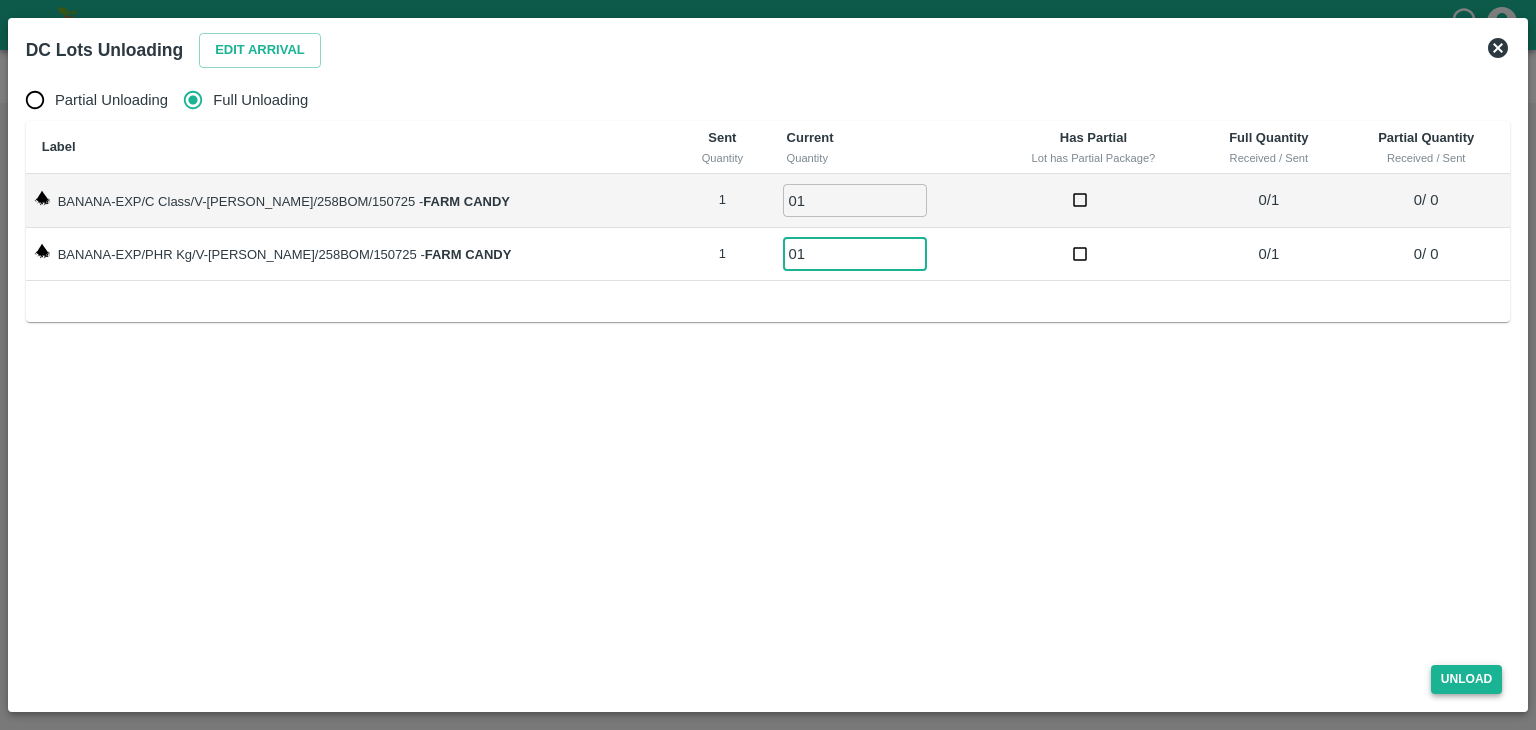 type on "01" 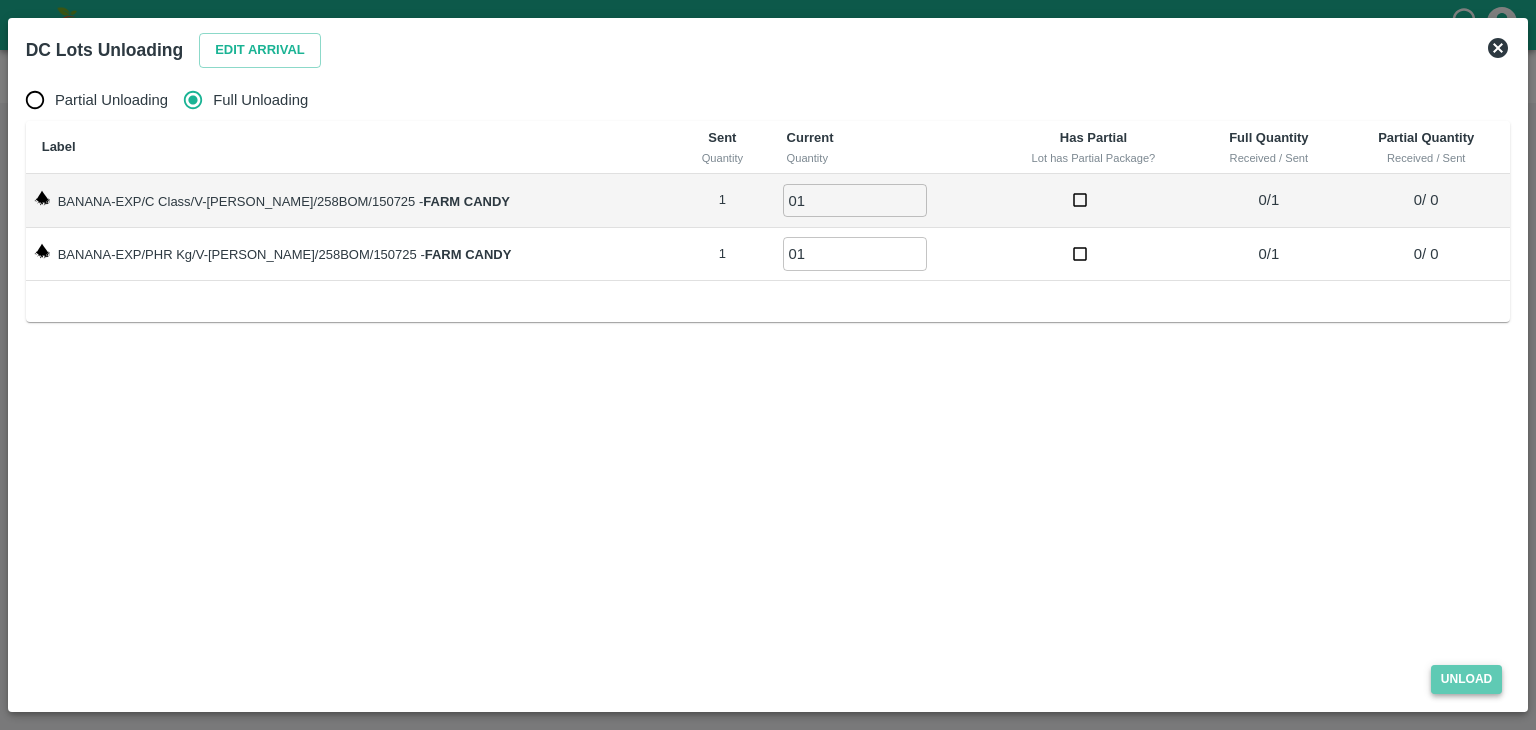 click on "Unload" at bounding box center [1467, 679] 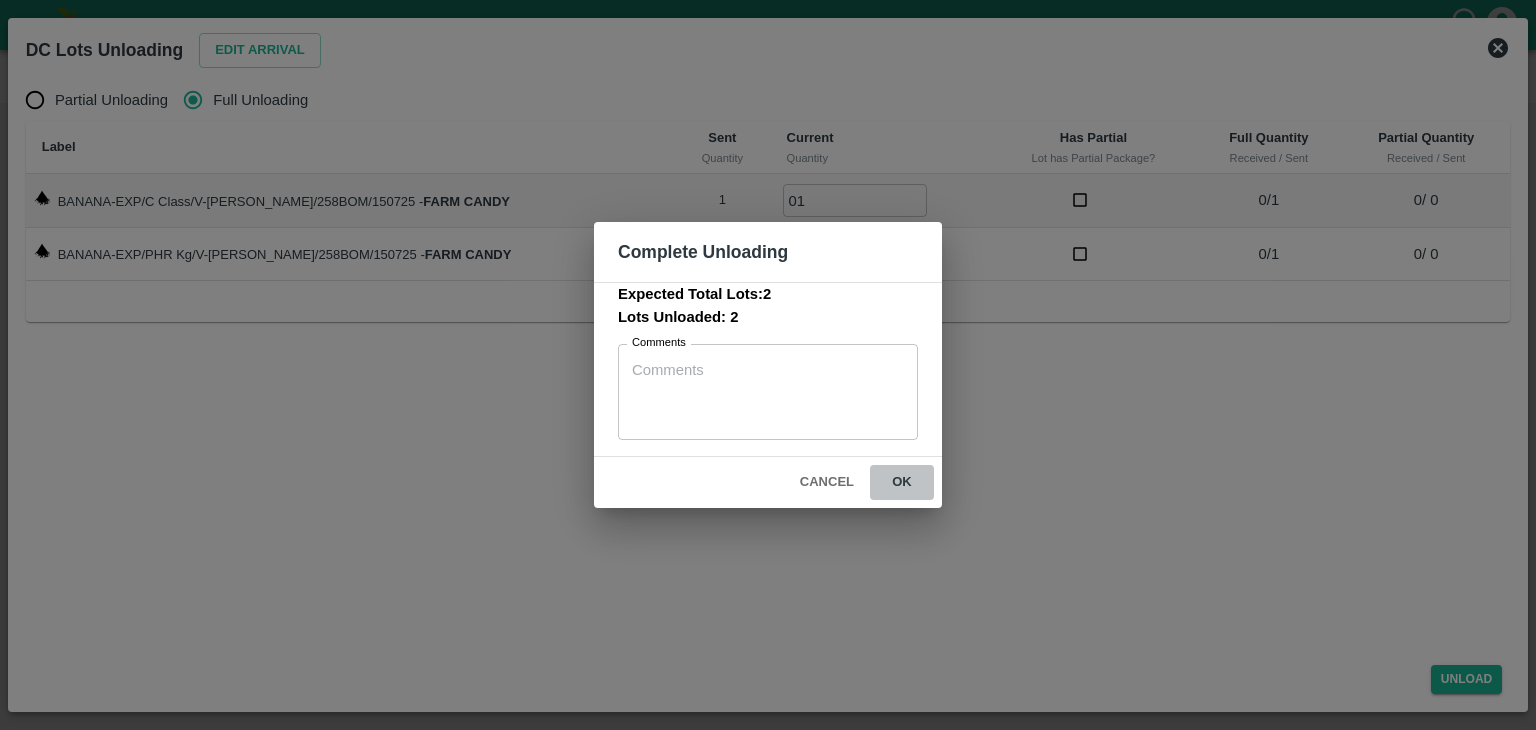 click on "ok" at bounding box center (902, 482) 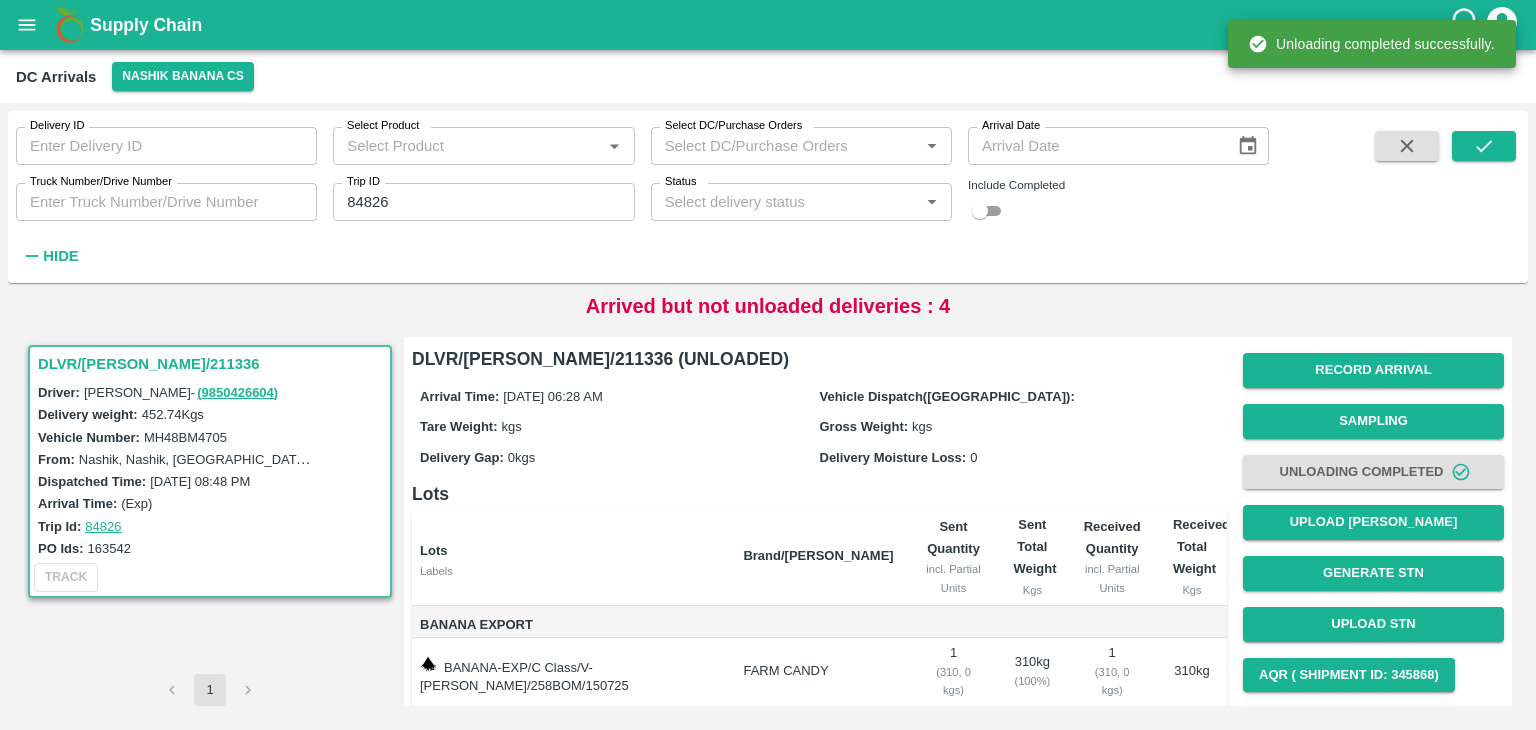scroll, scrollTop: 104, scrollLeft: 0, axis: vertical 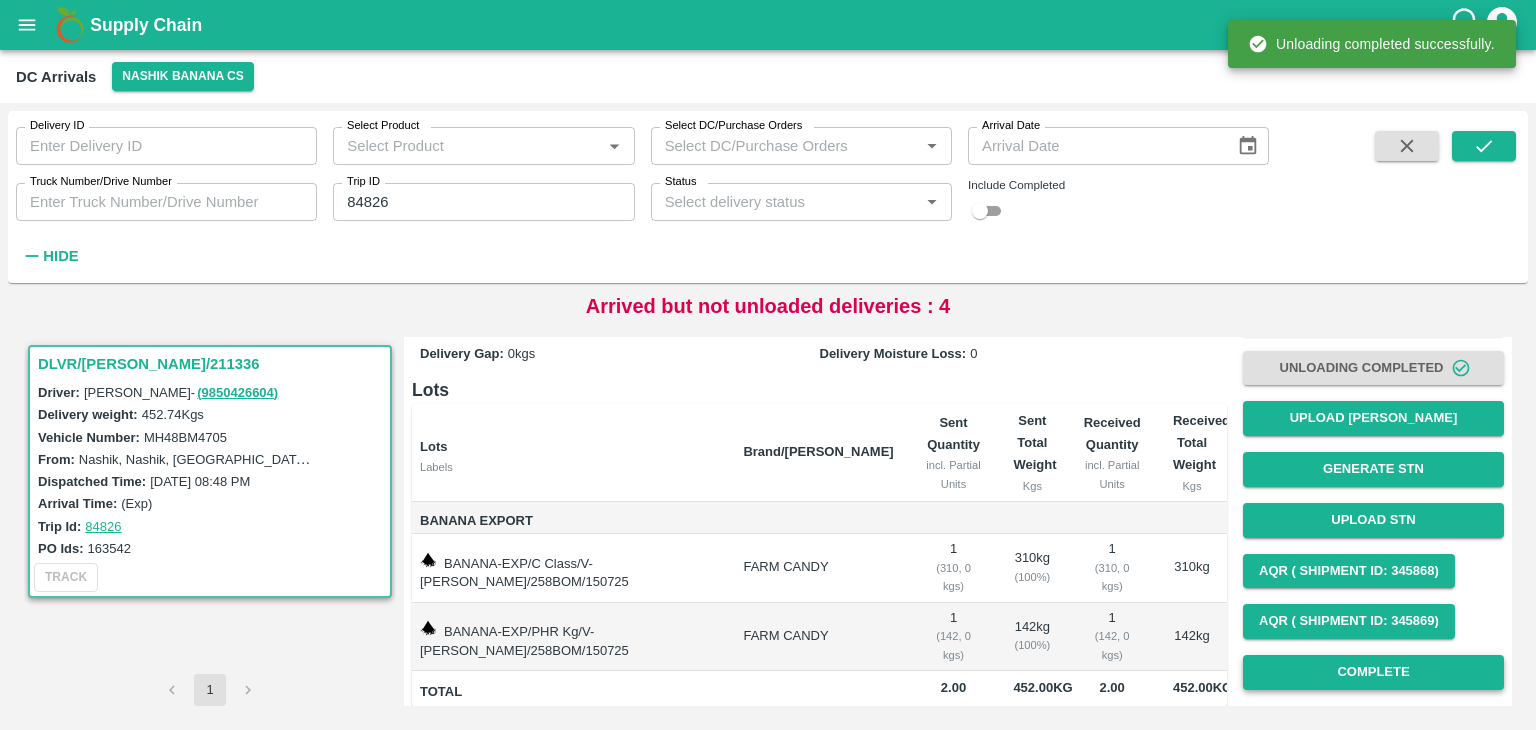 click on "Complete" at bounding box center (1373, 672) 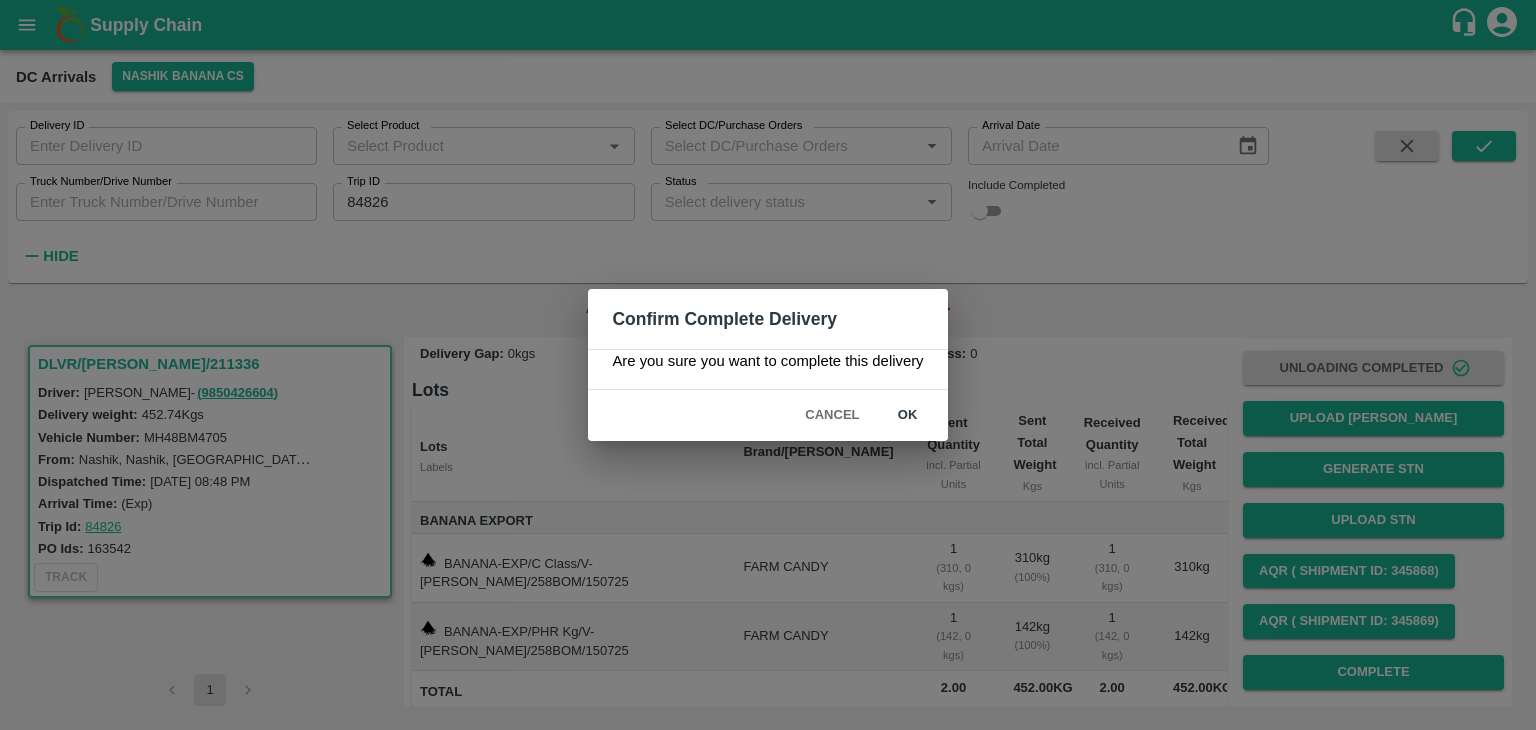 drag, startPoint x: 917, startPoint y: 437, endPoint x: 909, endPoint y: 417, distance: 21.540659 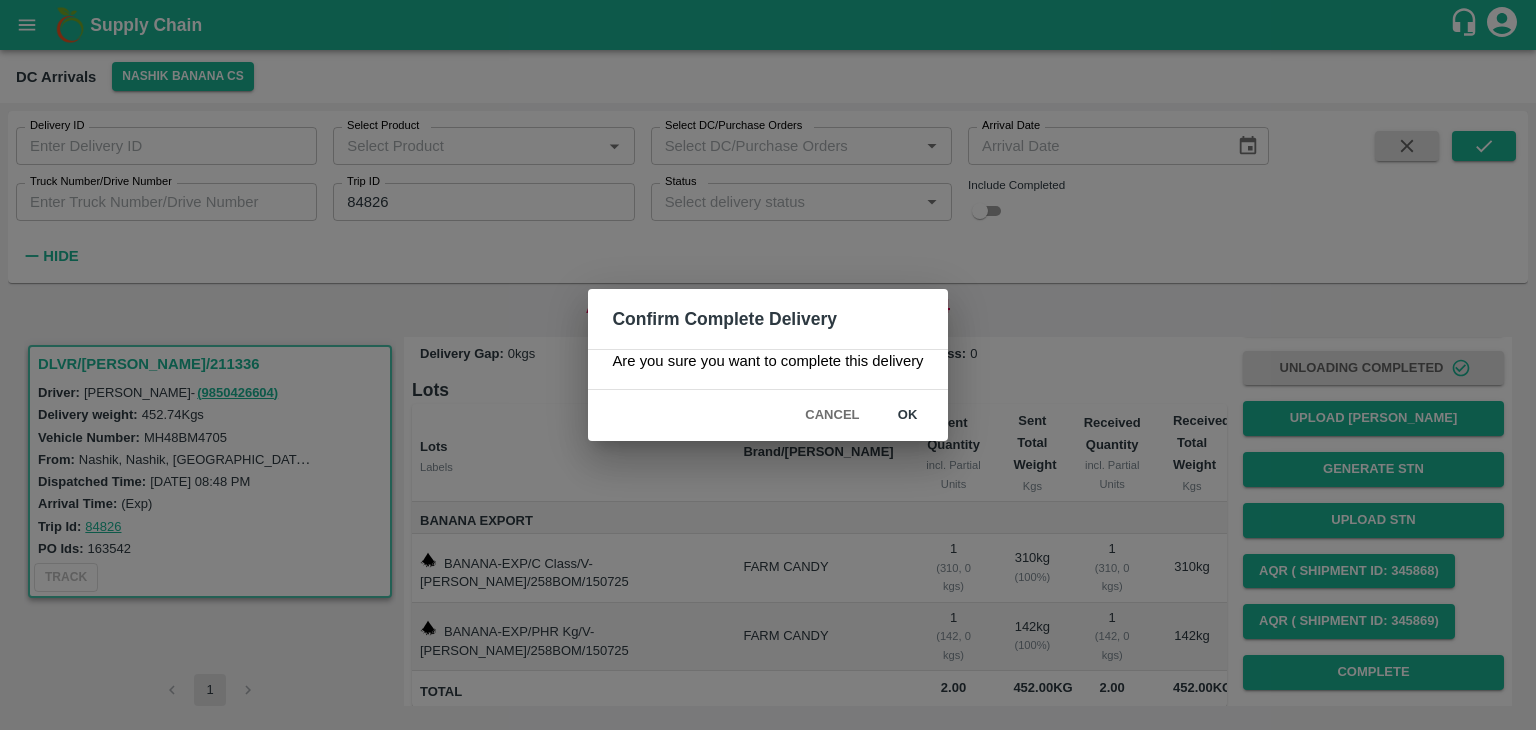 click on "Cancel ok" at bounding box center [767, 415] 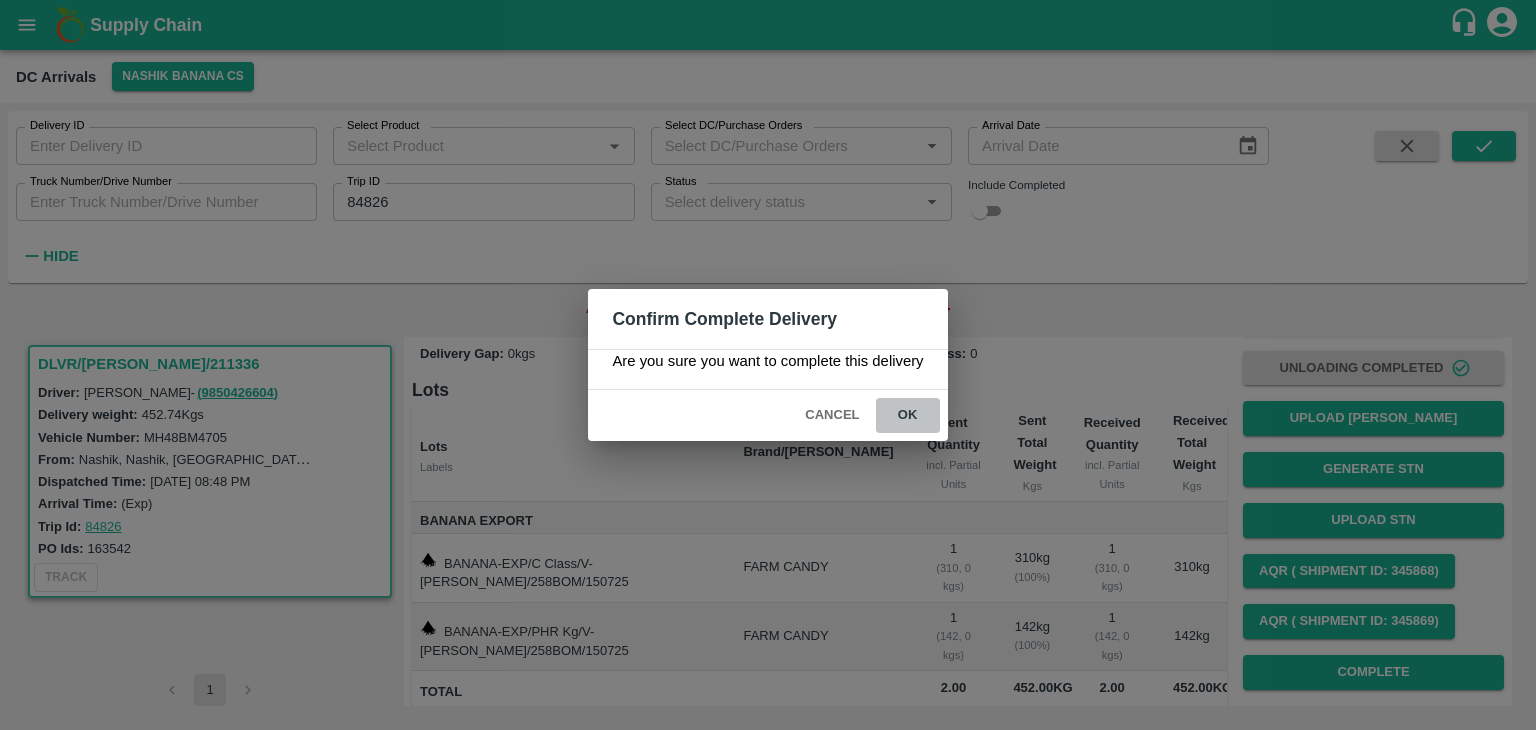 click on "ok" at bounding box center [908, 415] 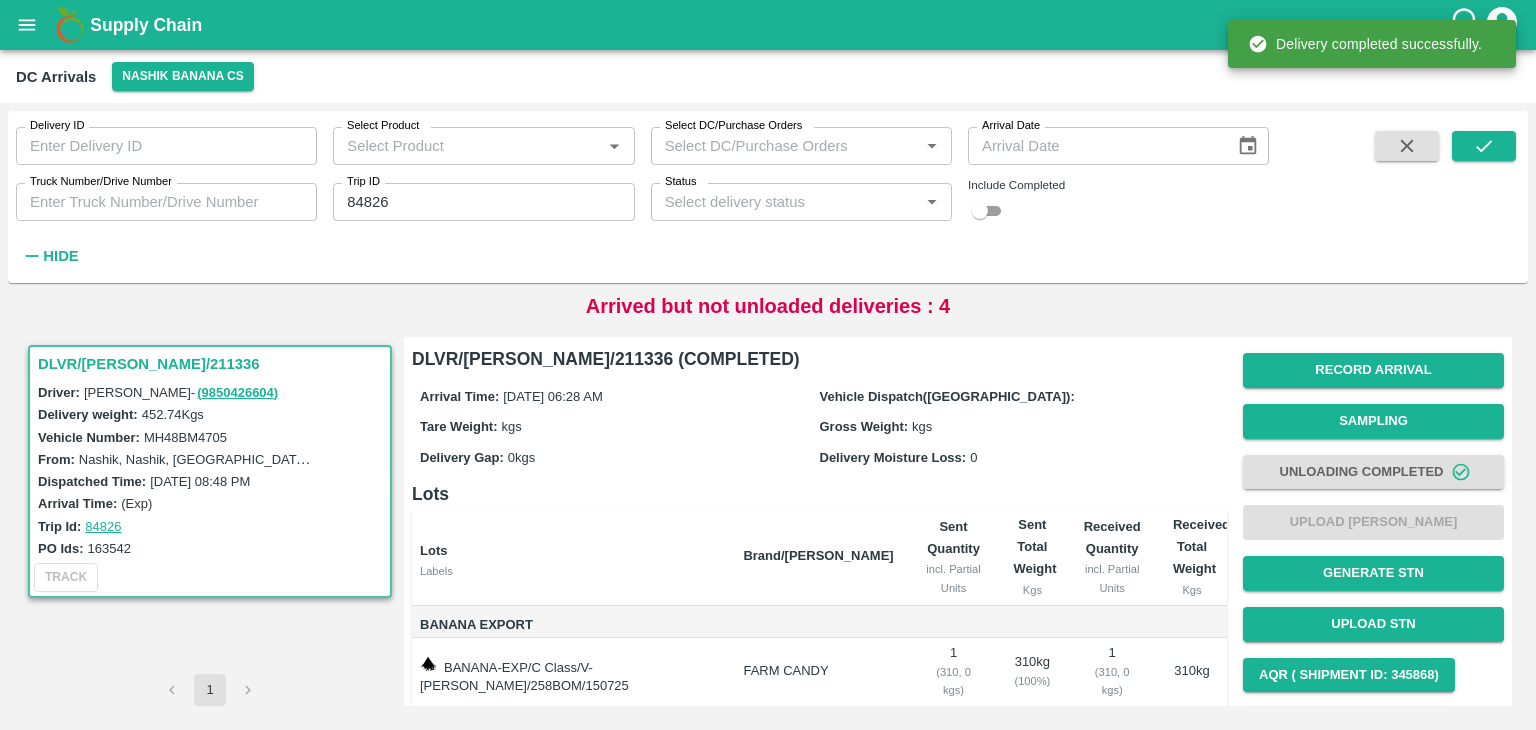 scroll, scrollTop: 104, scrollLeft: 0, axis: vertical 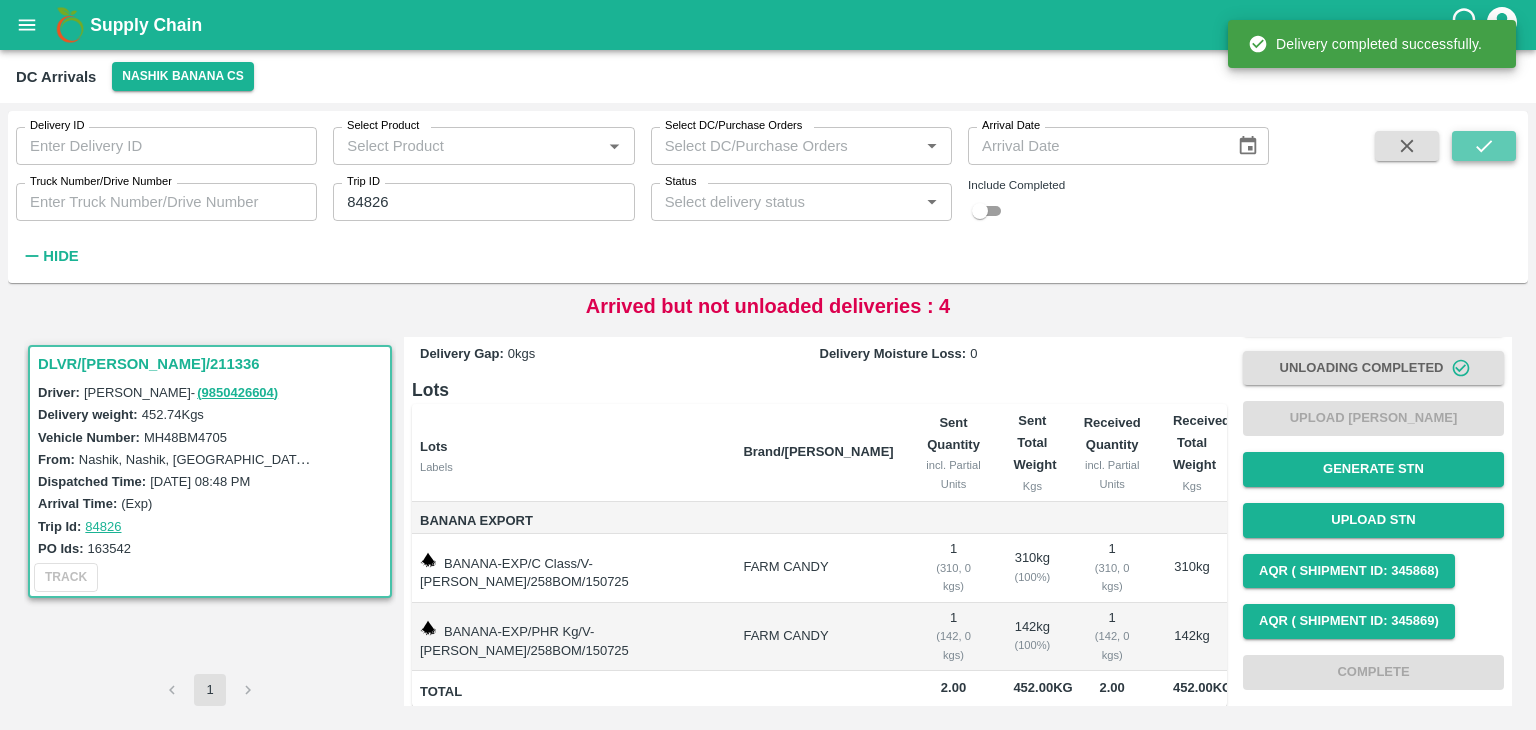 click at bounding box center [1484, 146] 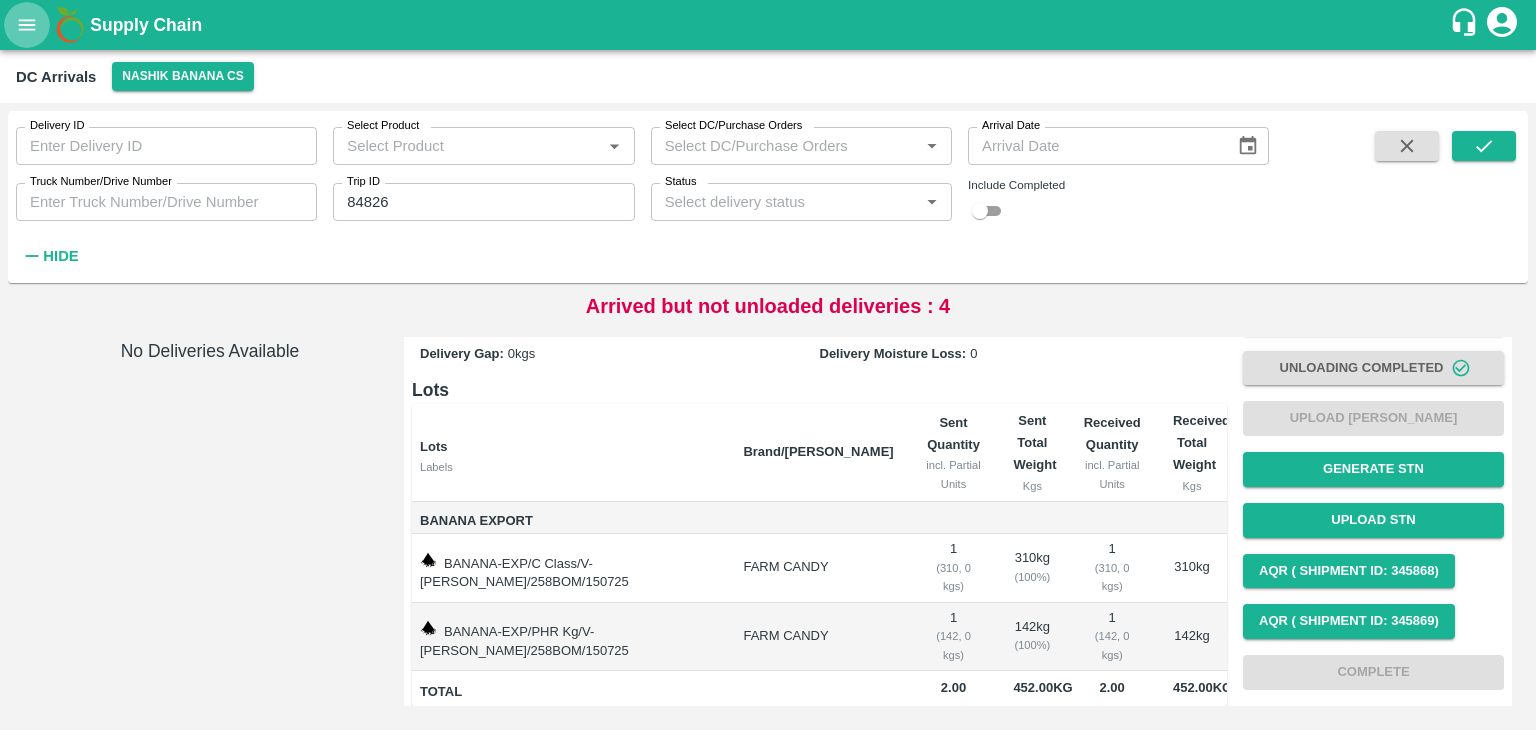 click 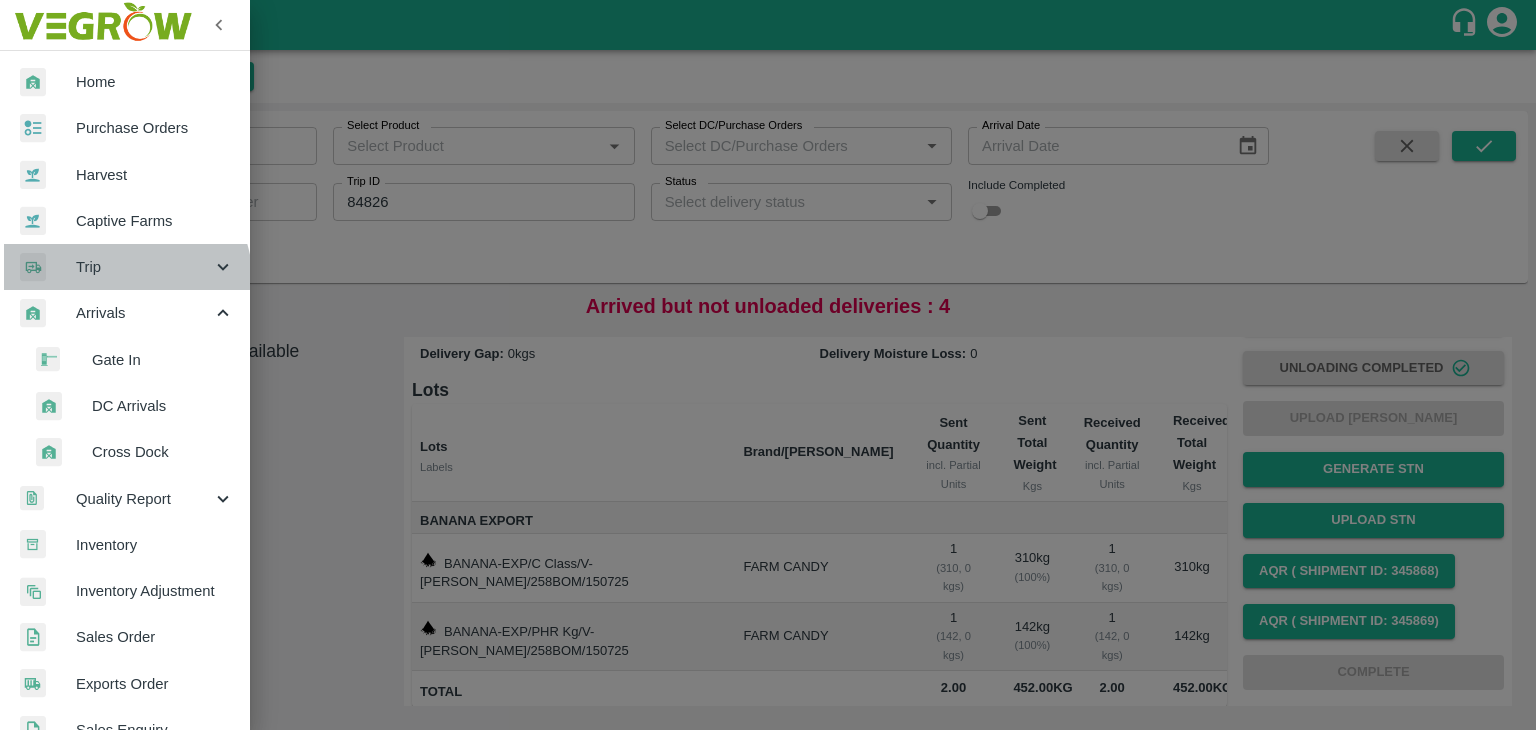click on "Trip" at bounding box center [125, 267] 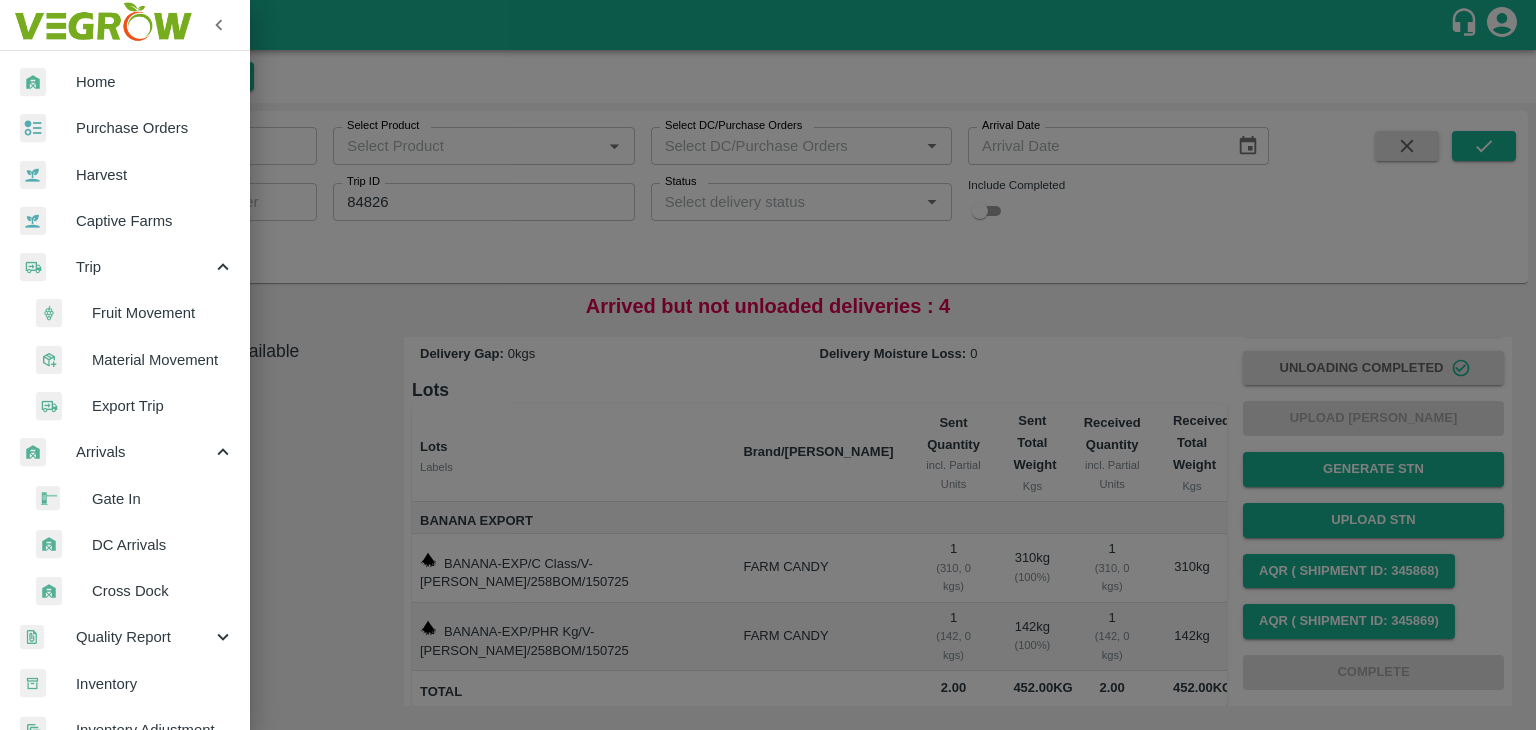 click on "Fruit Movement" at bounding box center (163, 313) 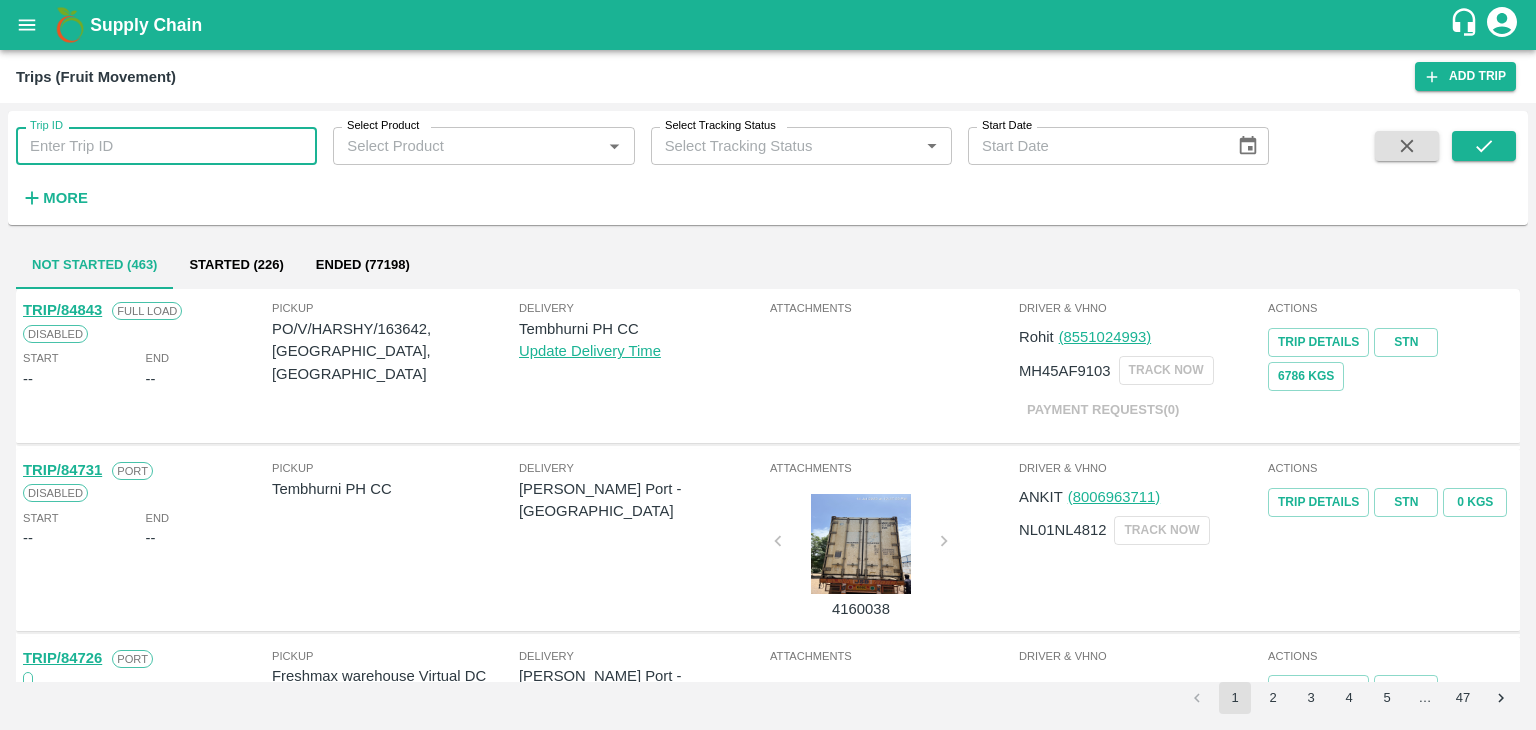 click on "Trip ID" at bounding box center (166, 146) 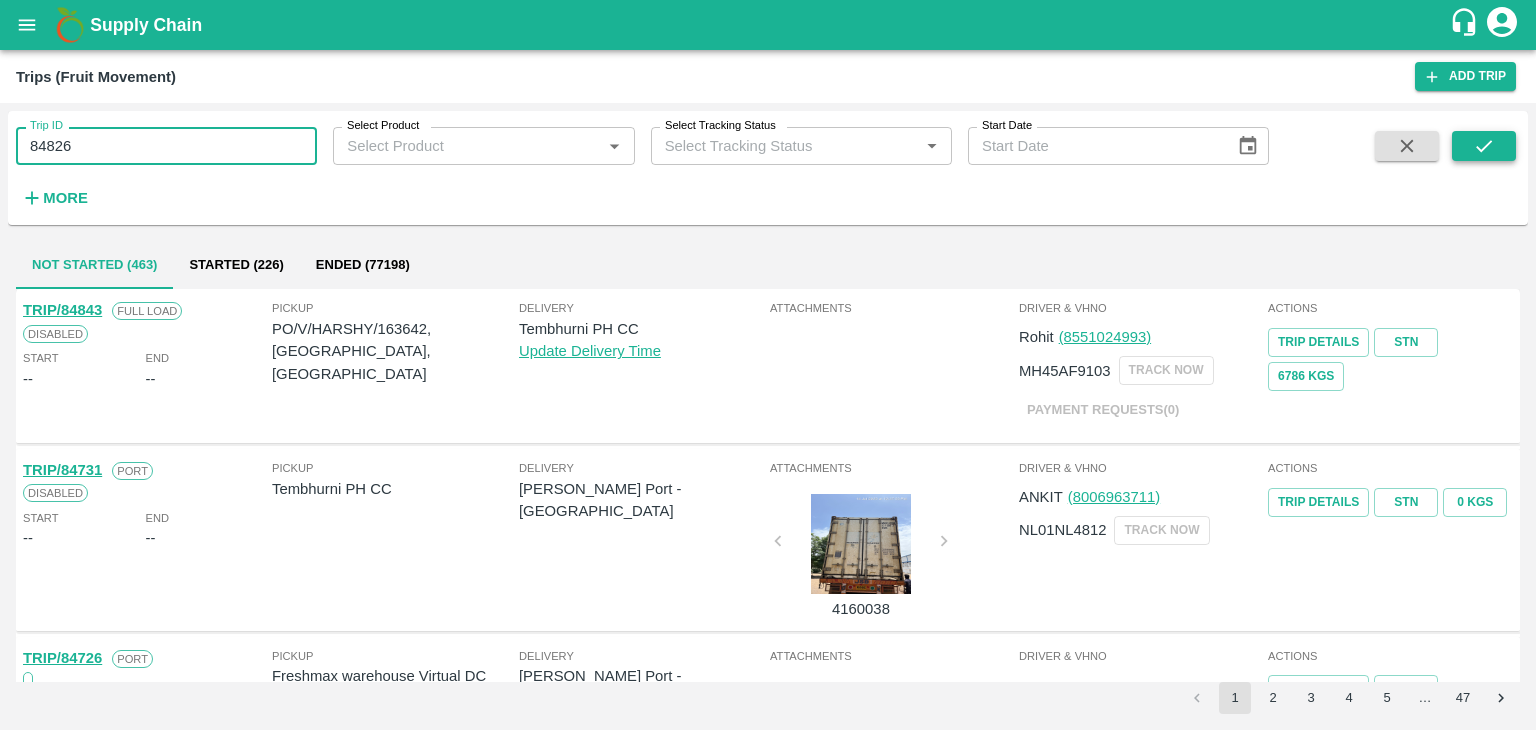 type on "84826" 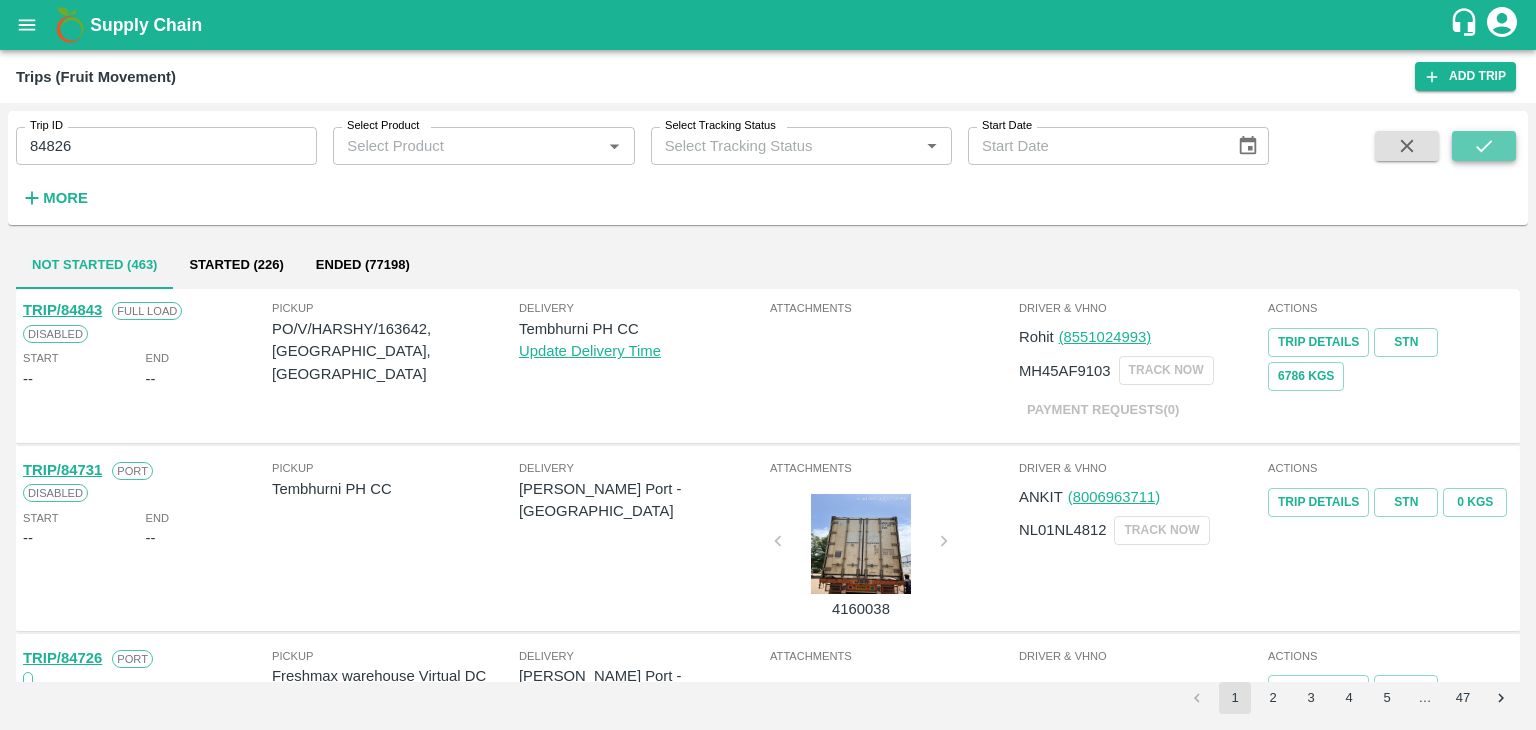 click 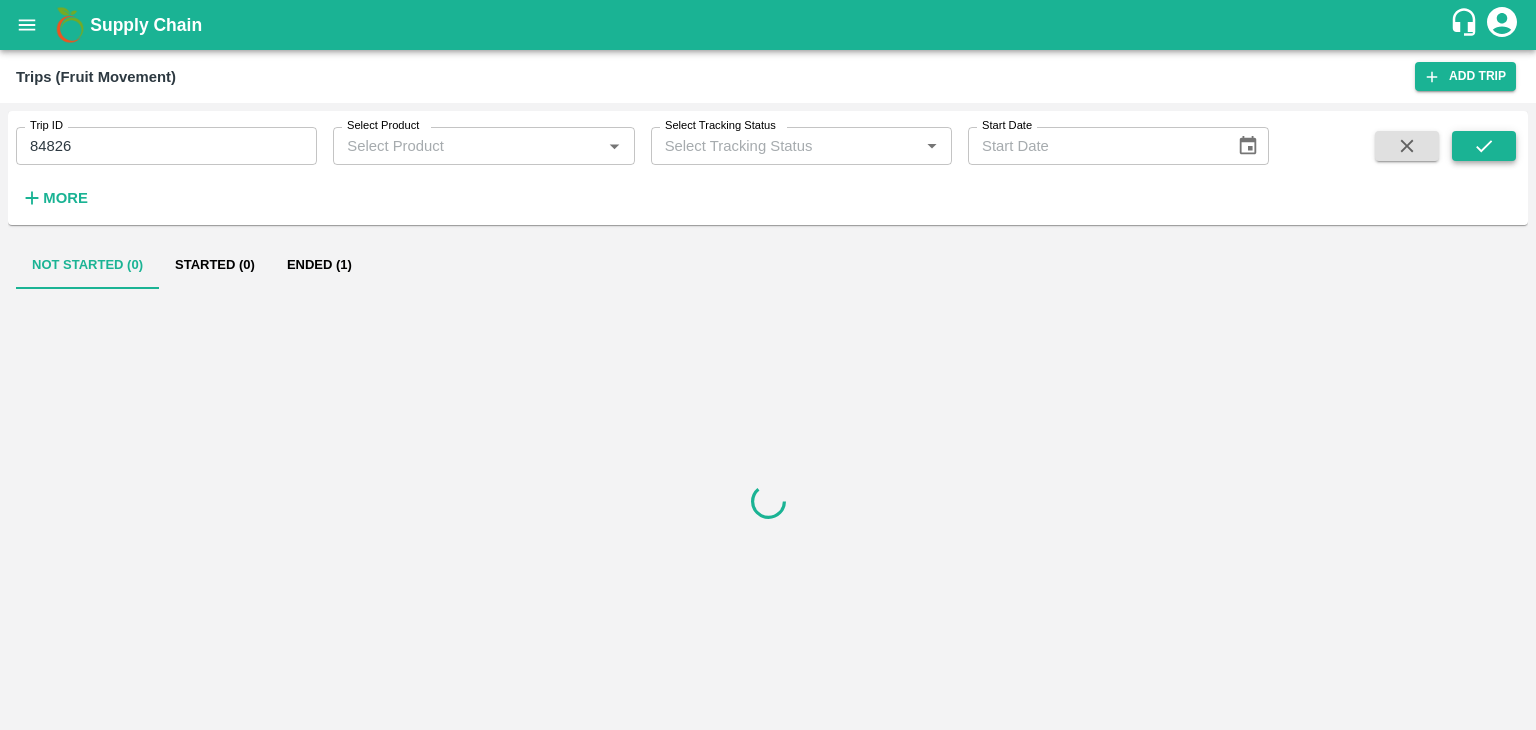 click 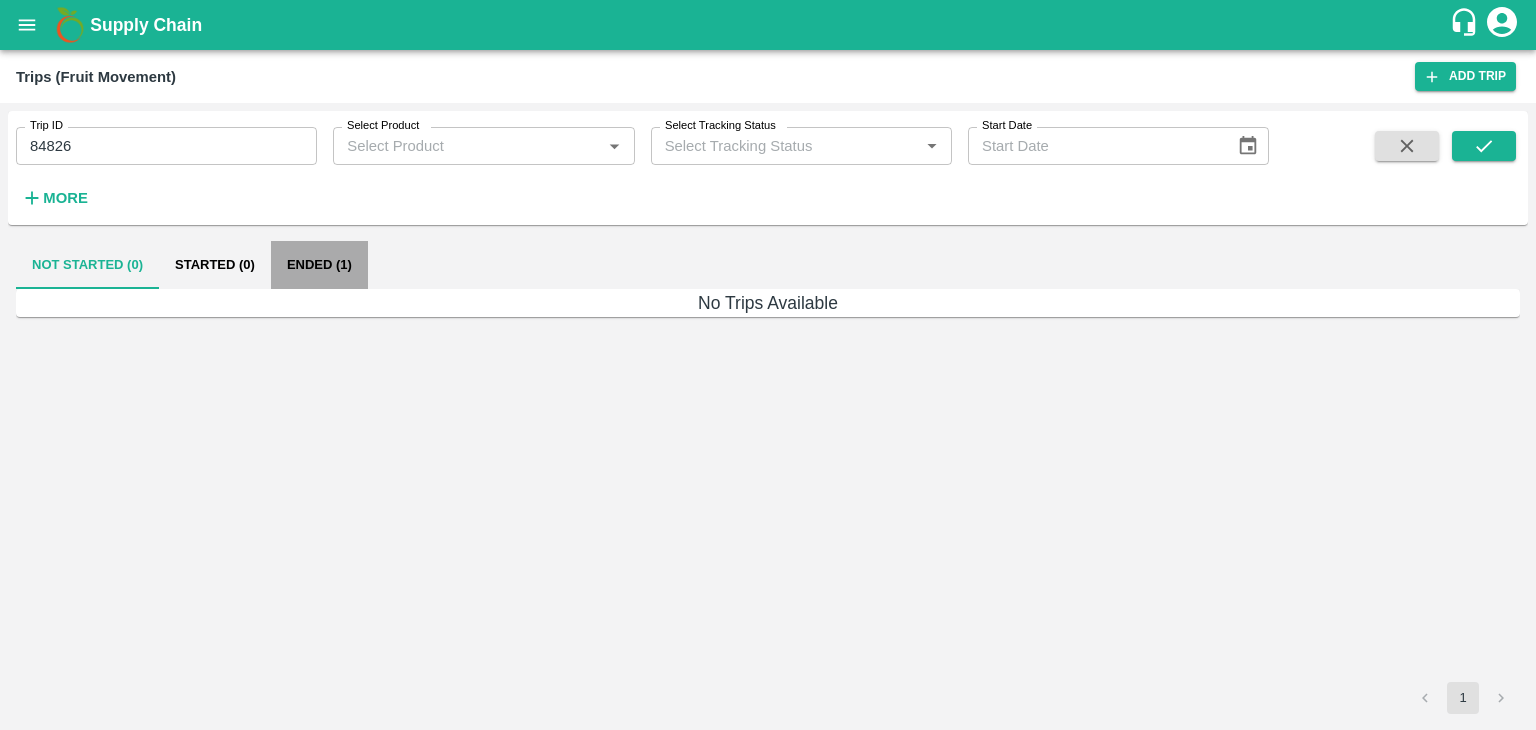 click on "Ended (1)" at bounding box center [319, 265] 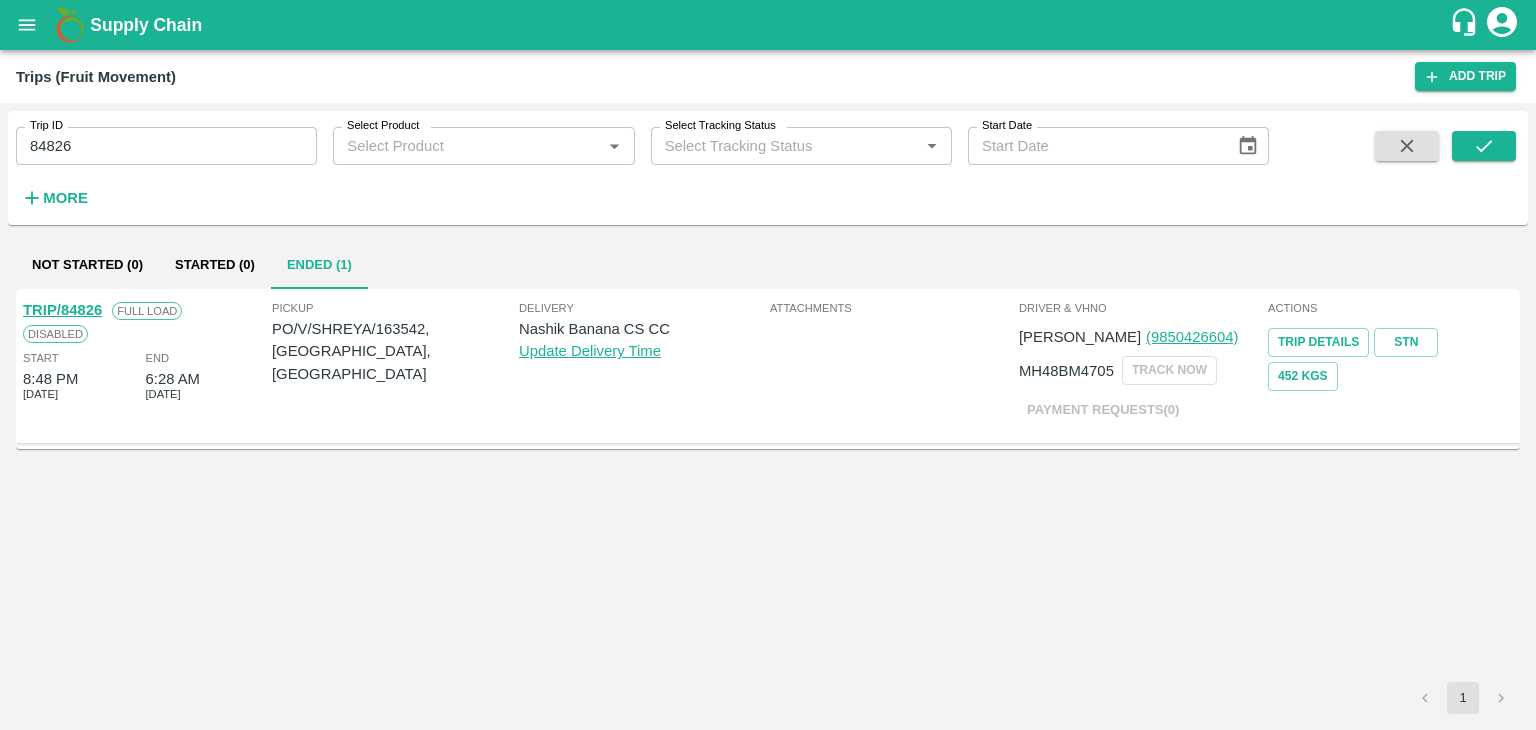 click on "TRIP/84826" at bounding box center [62, 310] 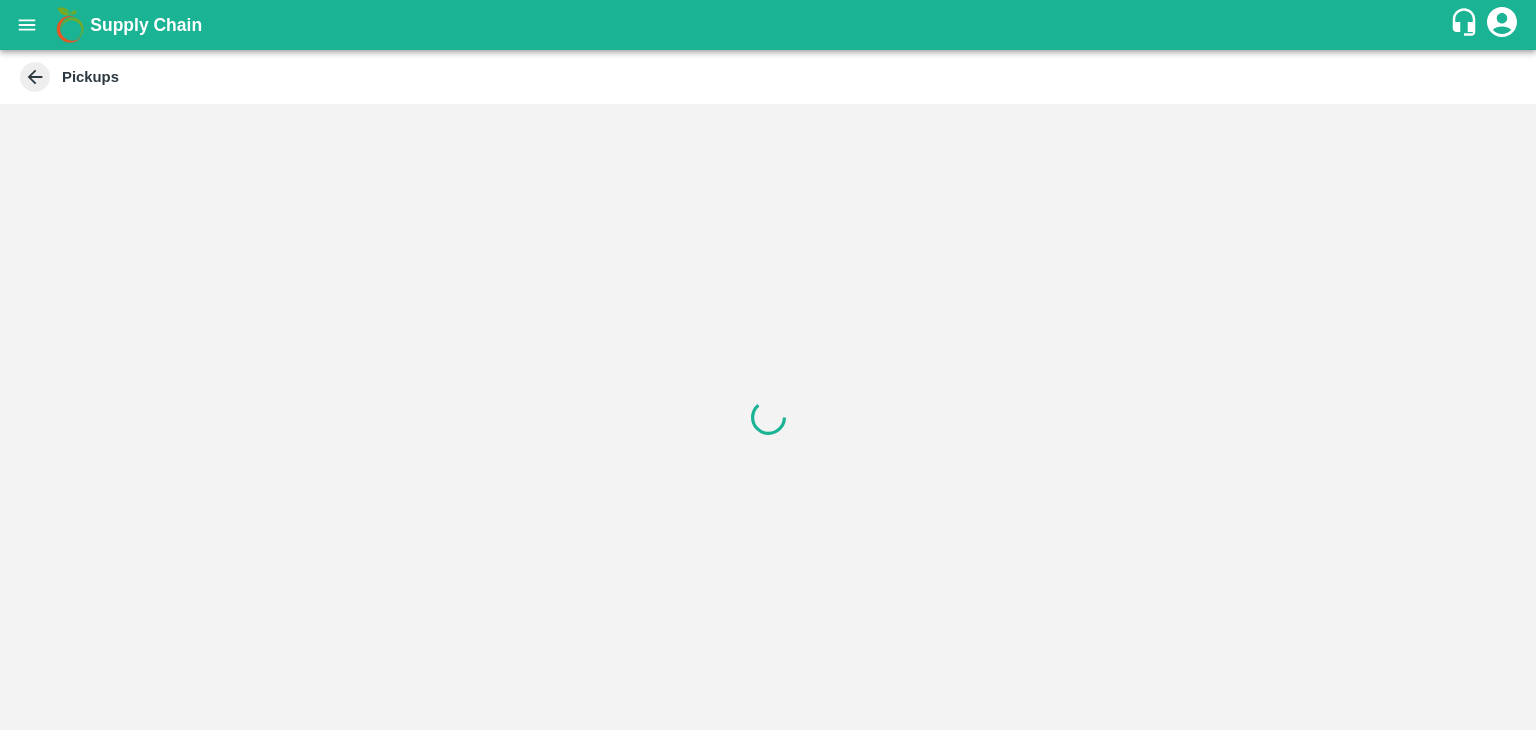 scroll, scrollTop: 0, scrollLeft: 0, axis: both 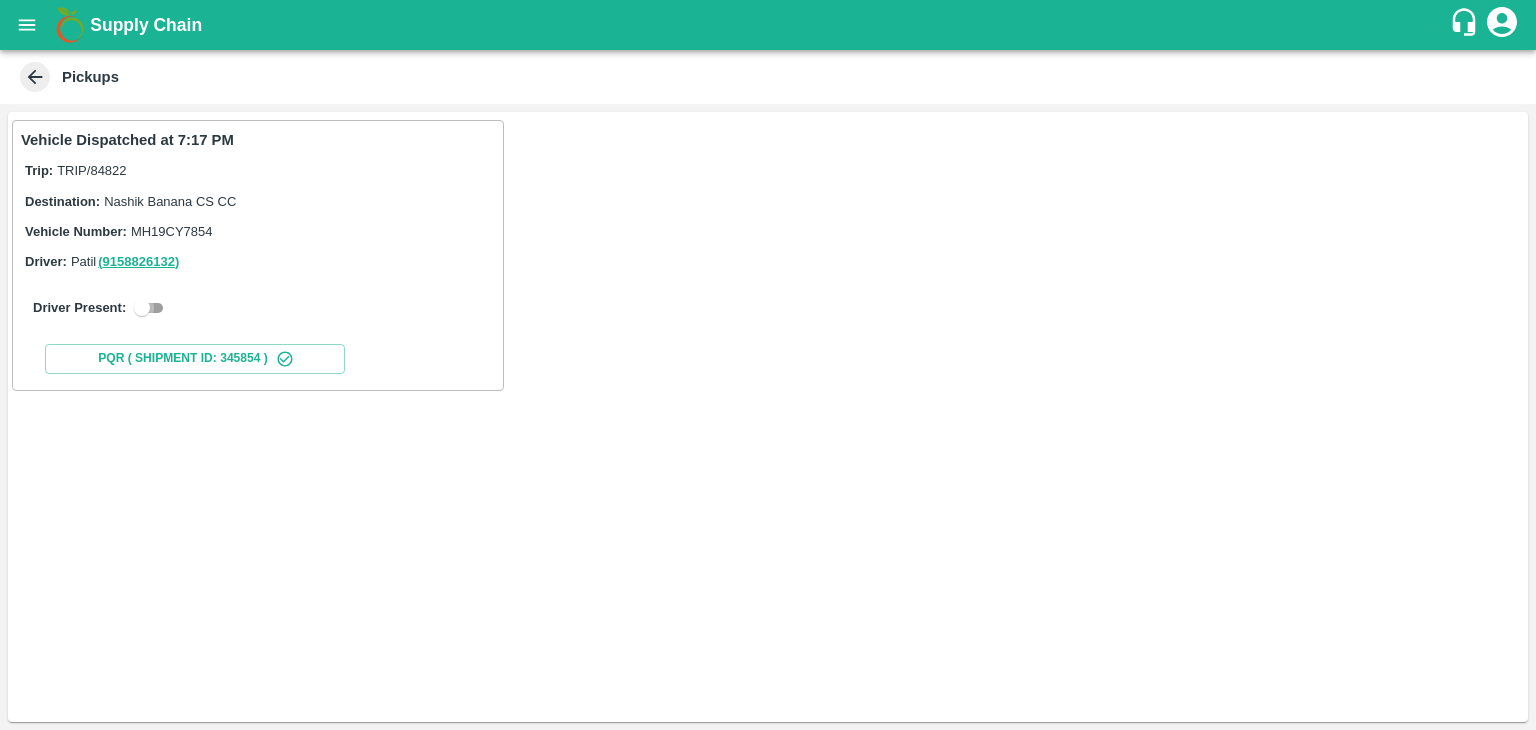 click at bounding box center (142, 308) 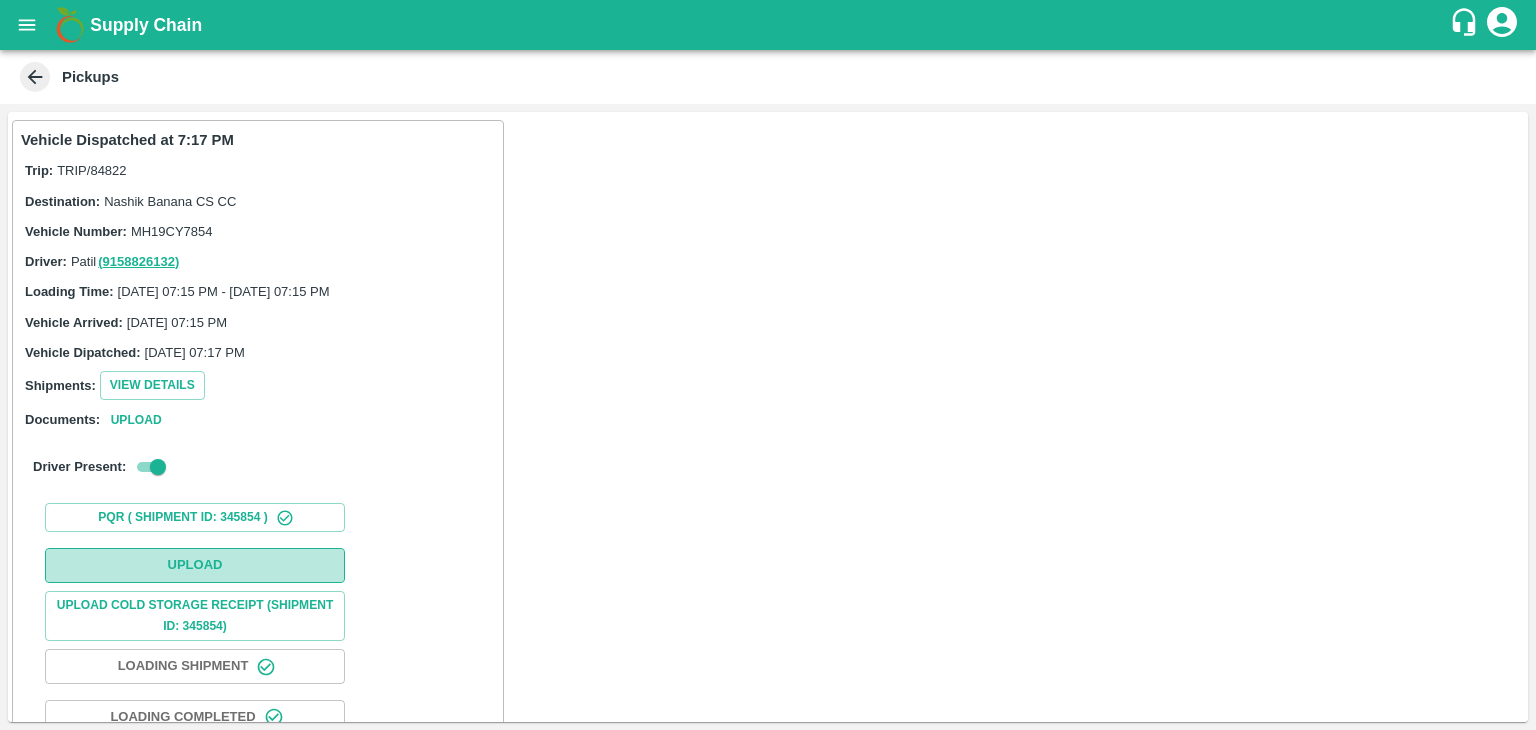 click on "Upload" at bounding box center (195, 565) 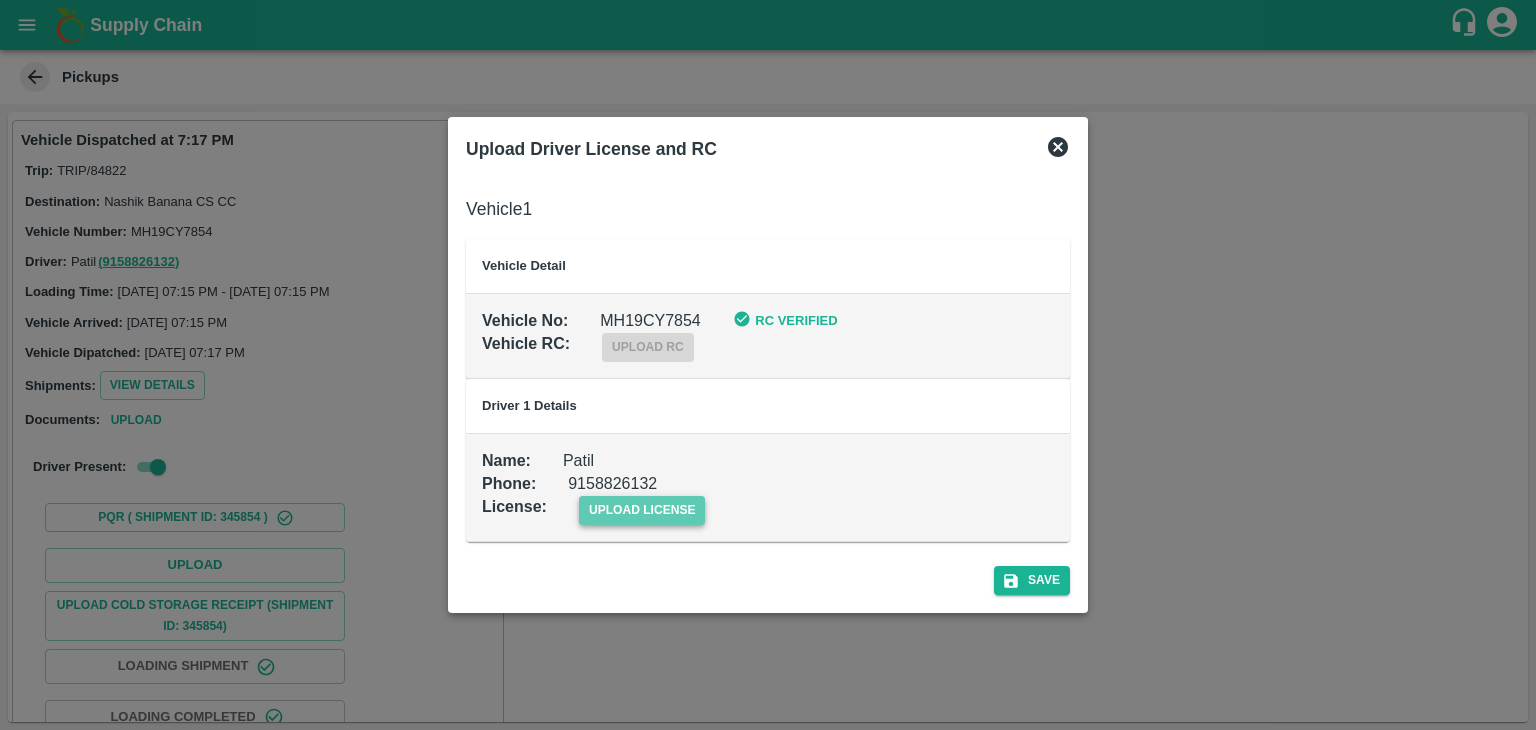 click on "upload license" at bounding box center [642, 510] 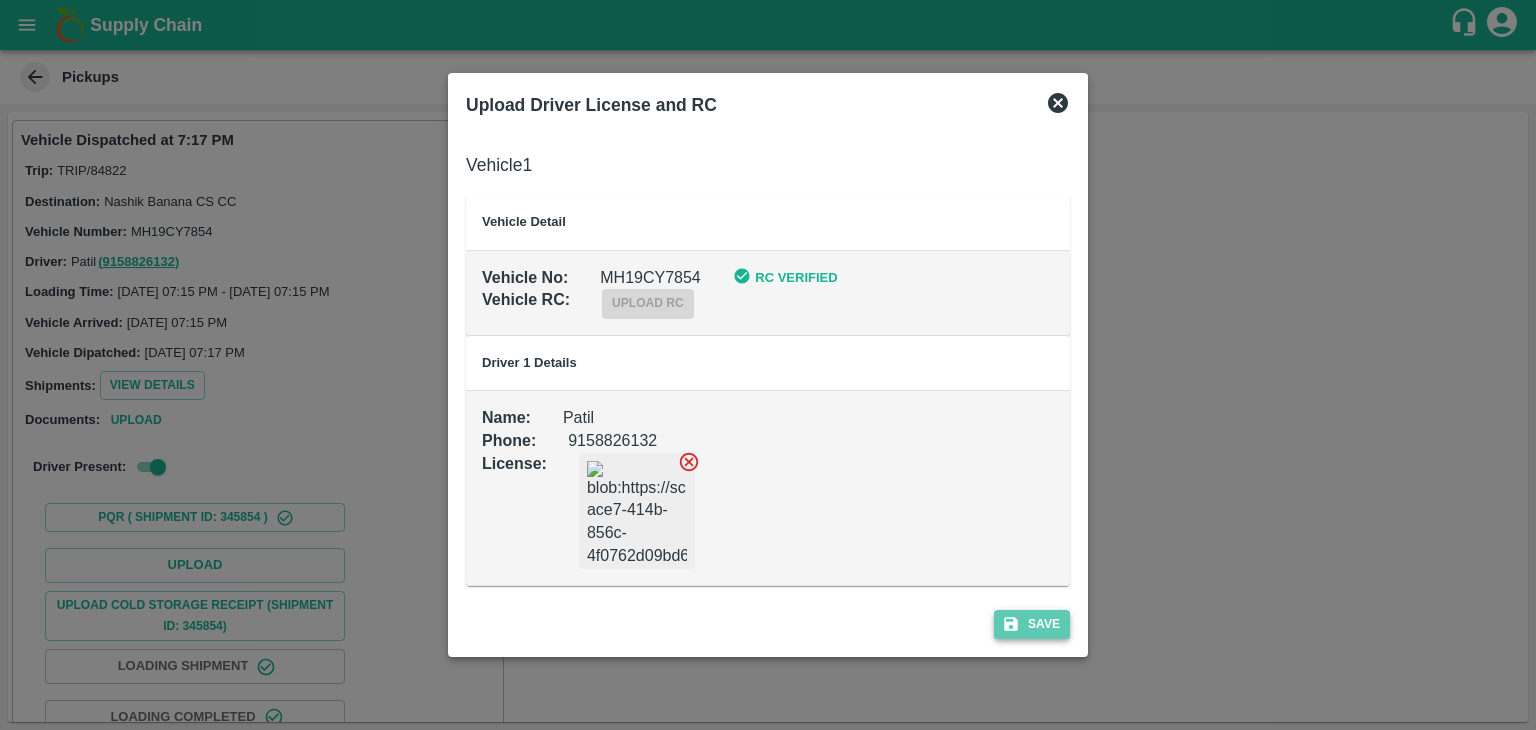 click on "Save" at bounding box center (1032, 624) 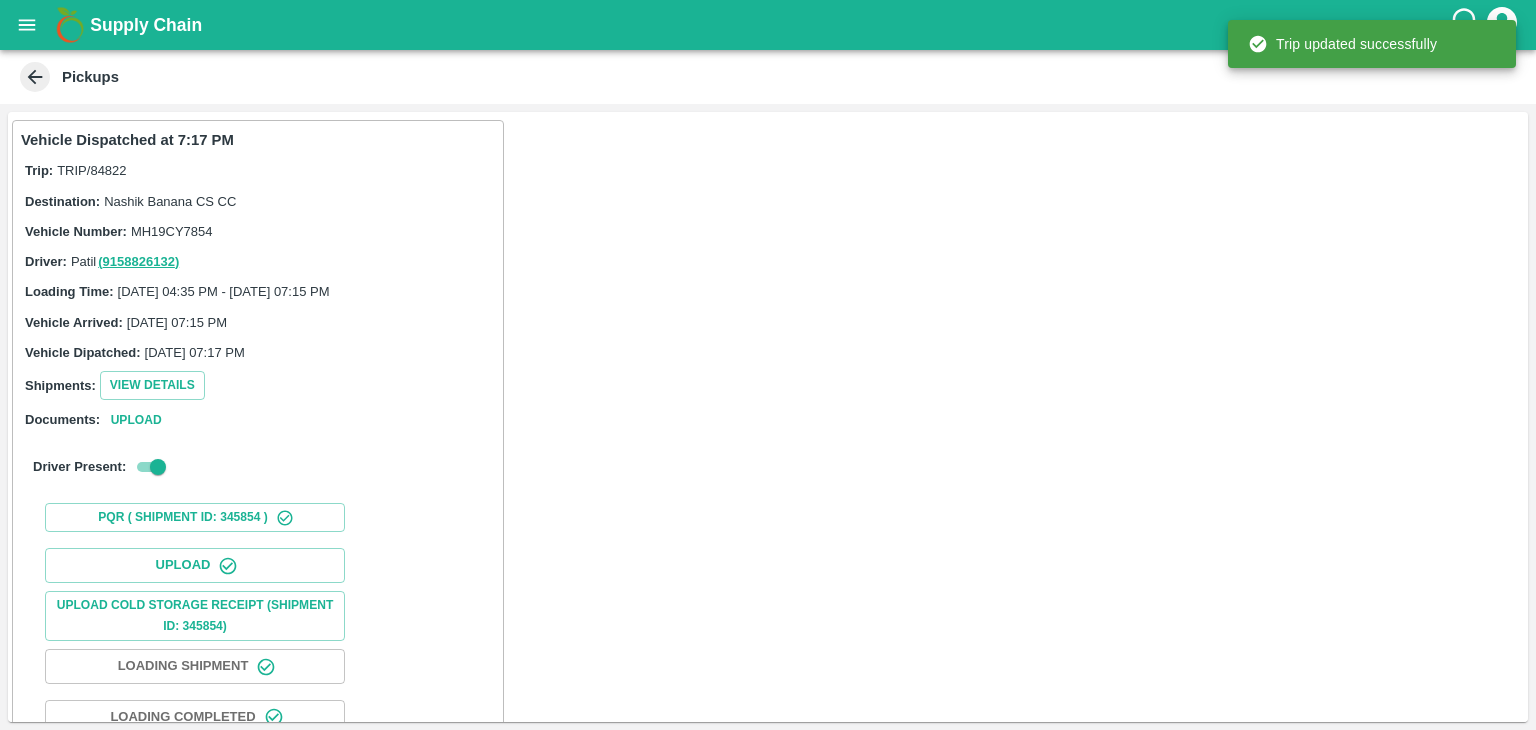 scroll, scrollTop: 209, scrollLeft: 0, axis: vertical 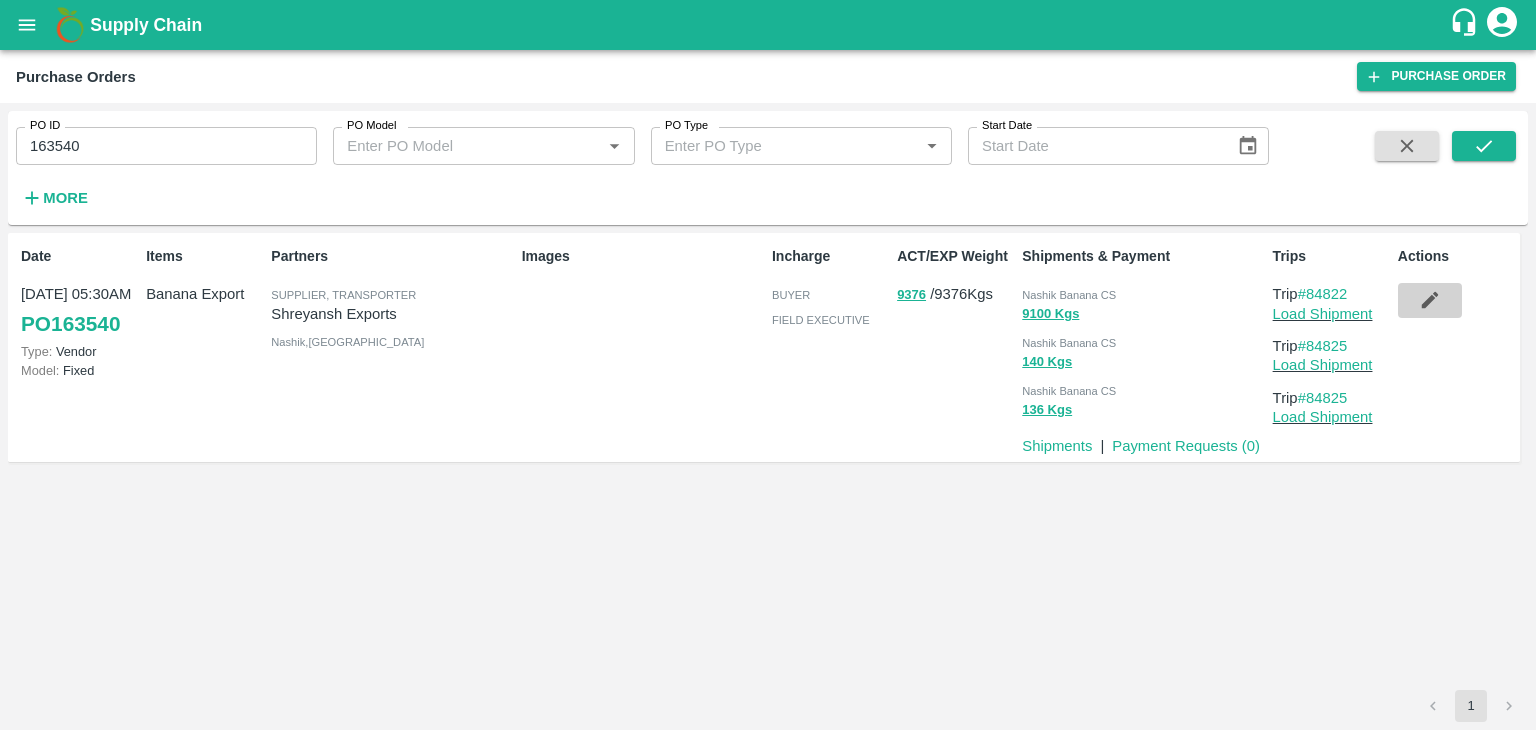 click 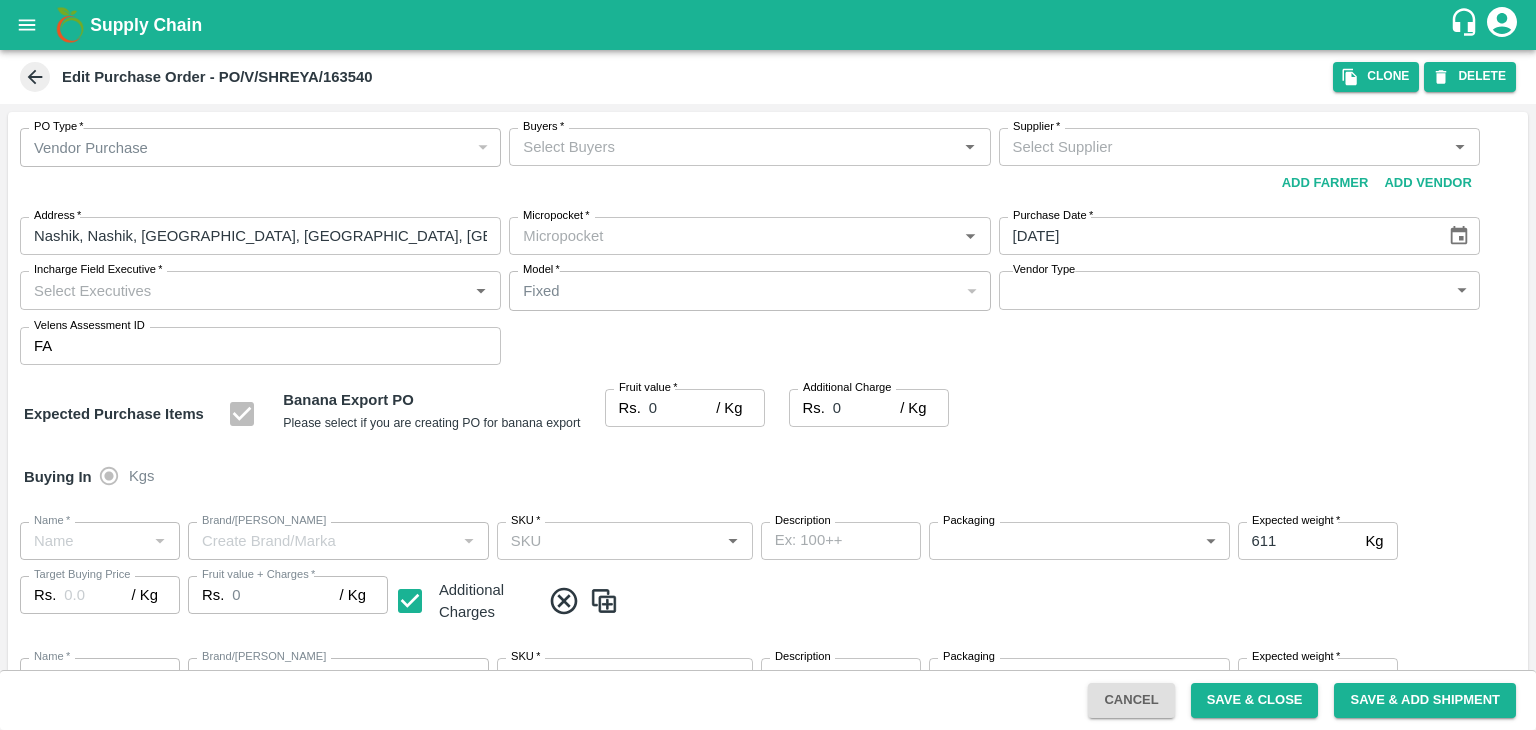 click on "Buyers   *" at bounding box center [733, 147] 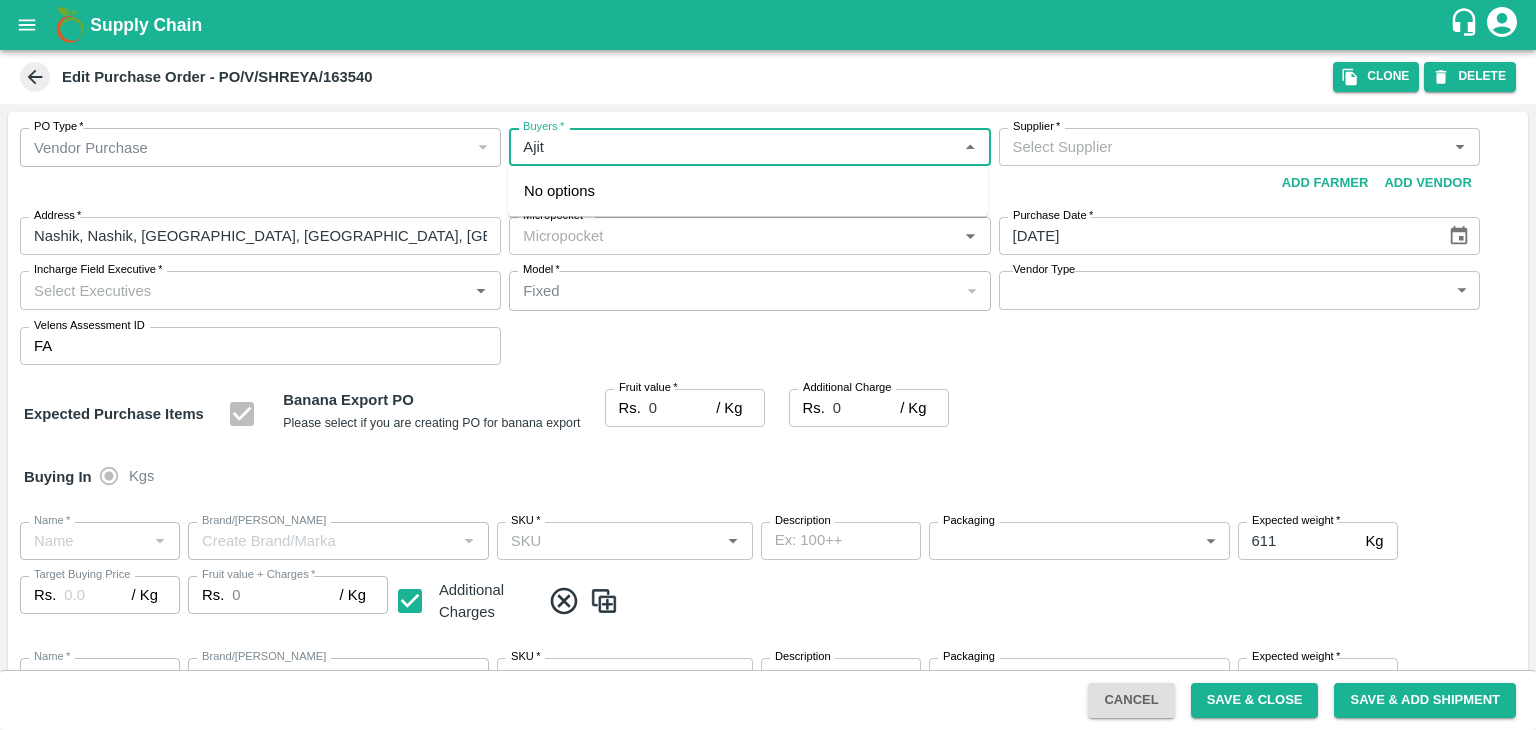 type on "Ajit" 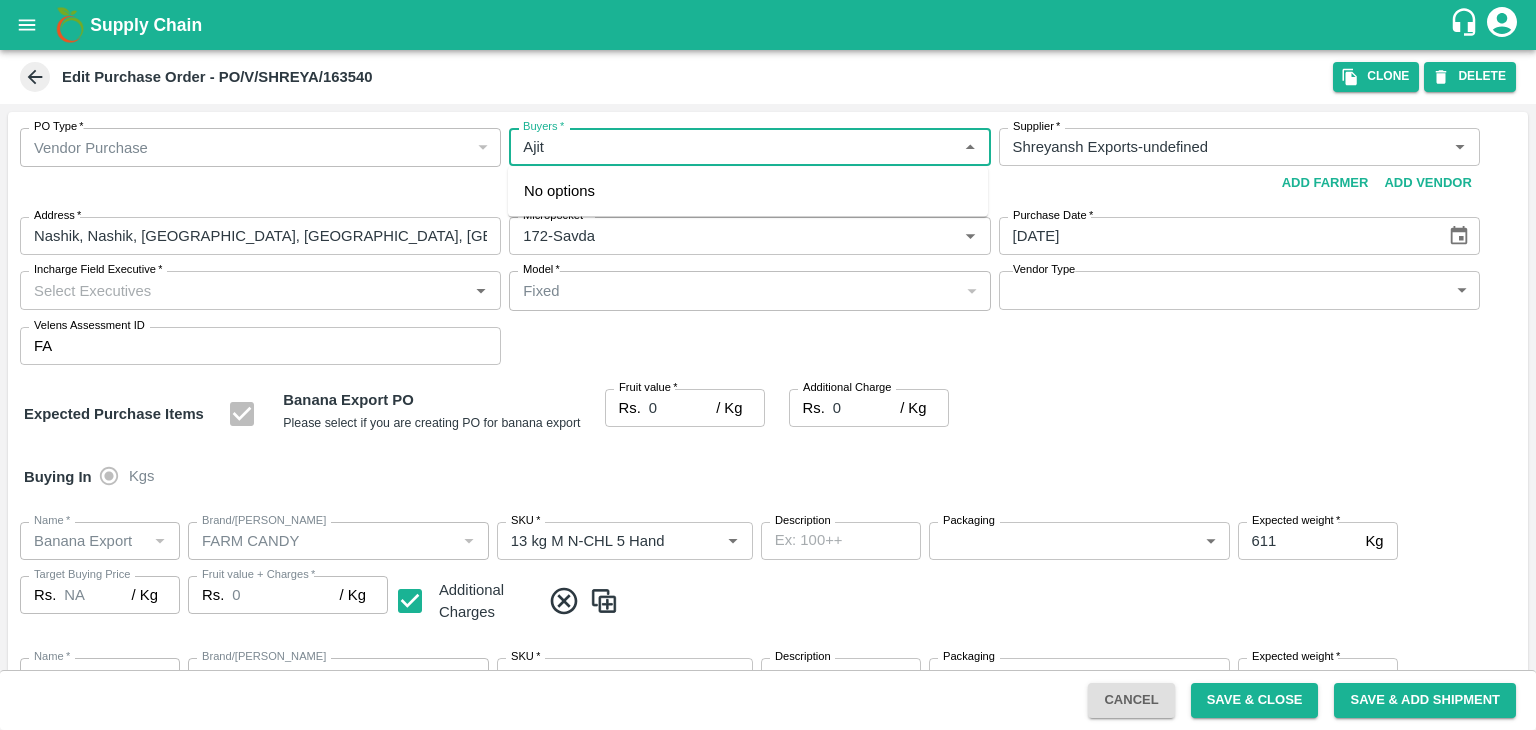 type on "Shreyansh Exports-undefined" 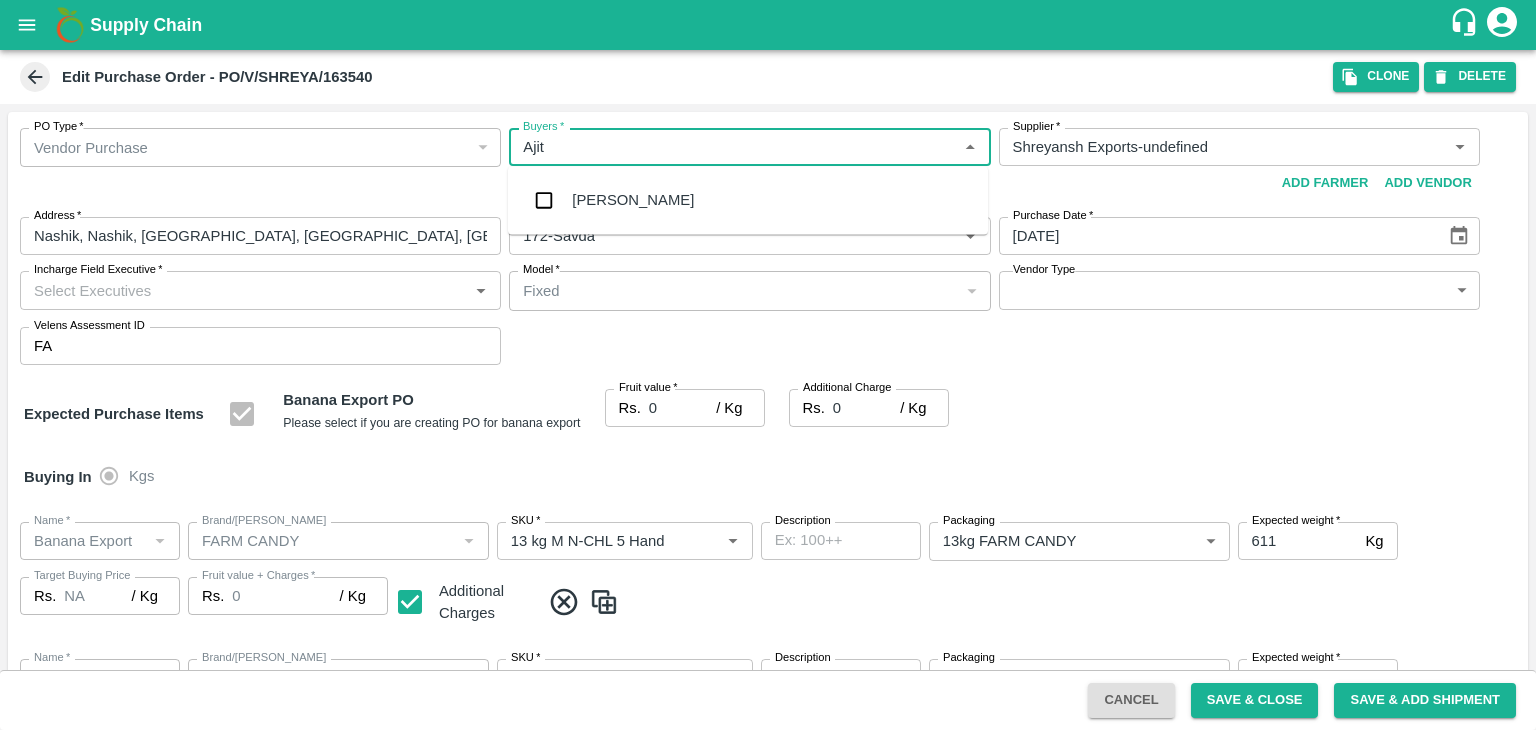 click on "Ajit Otari" at bounding box center [748, 200] 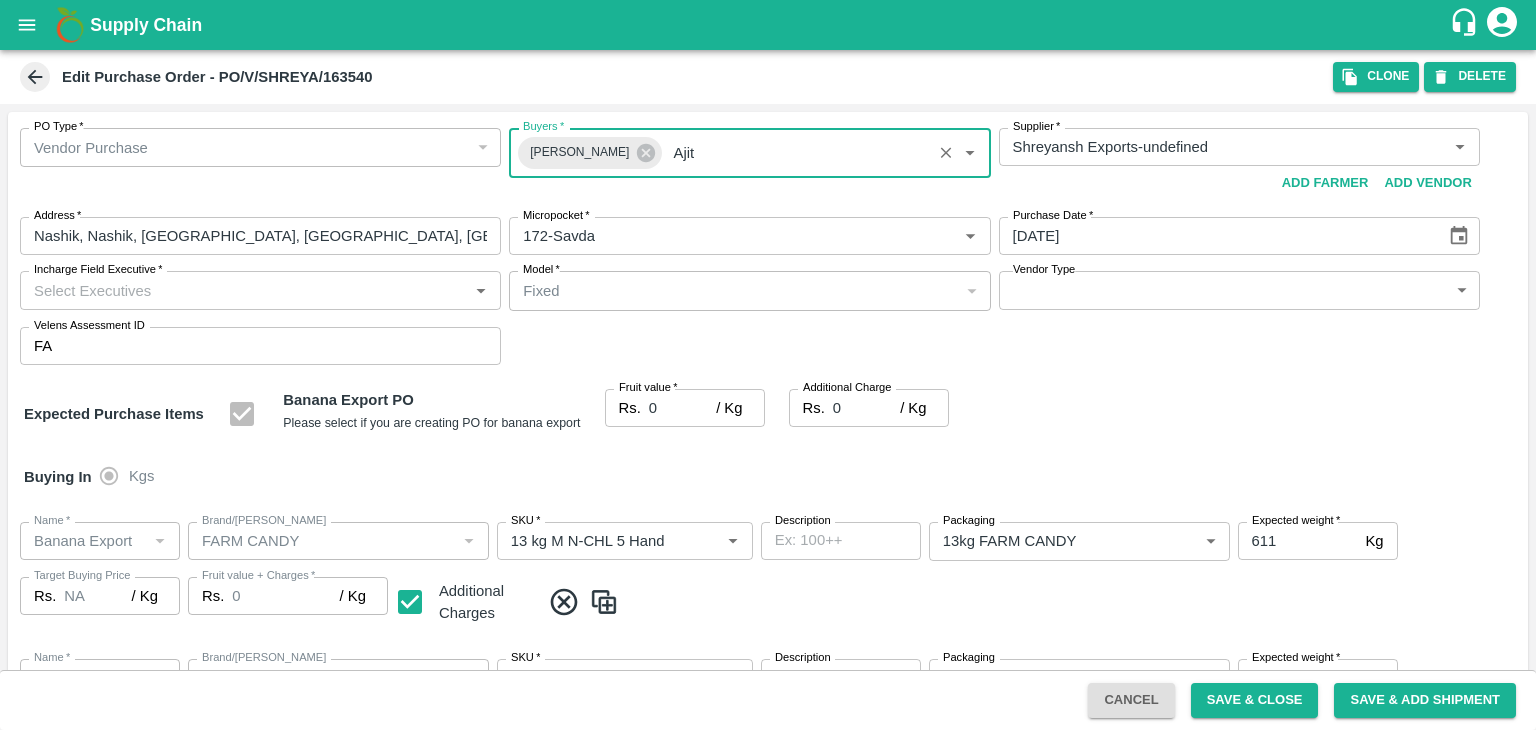 type 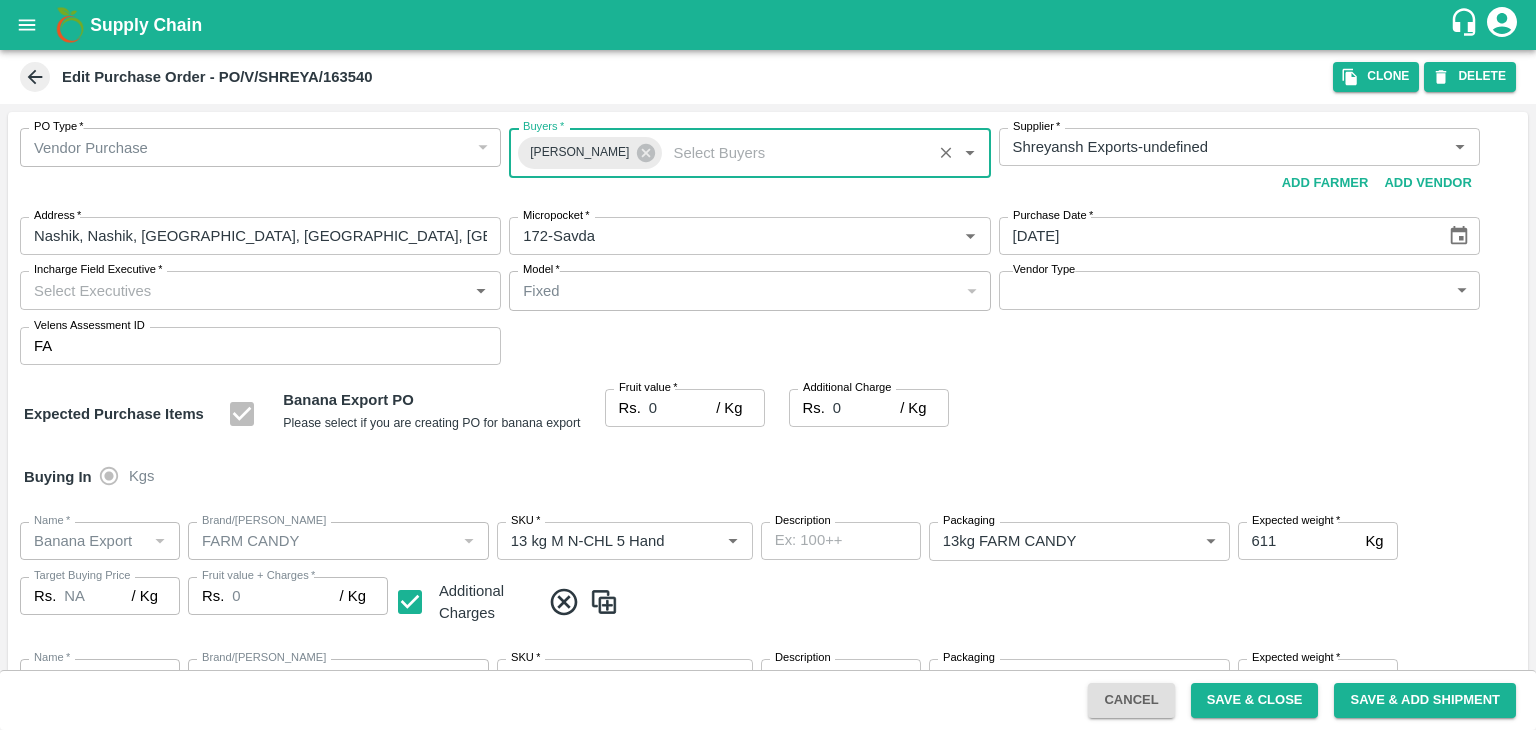 click on "Incharge Field Executive   *" at bounding box center (260, 290) 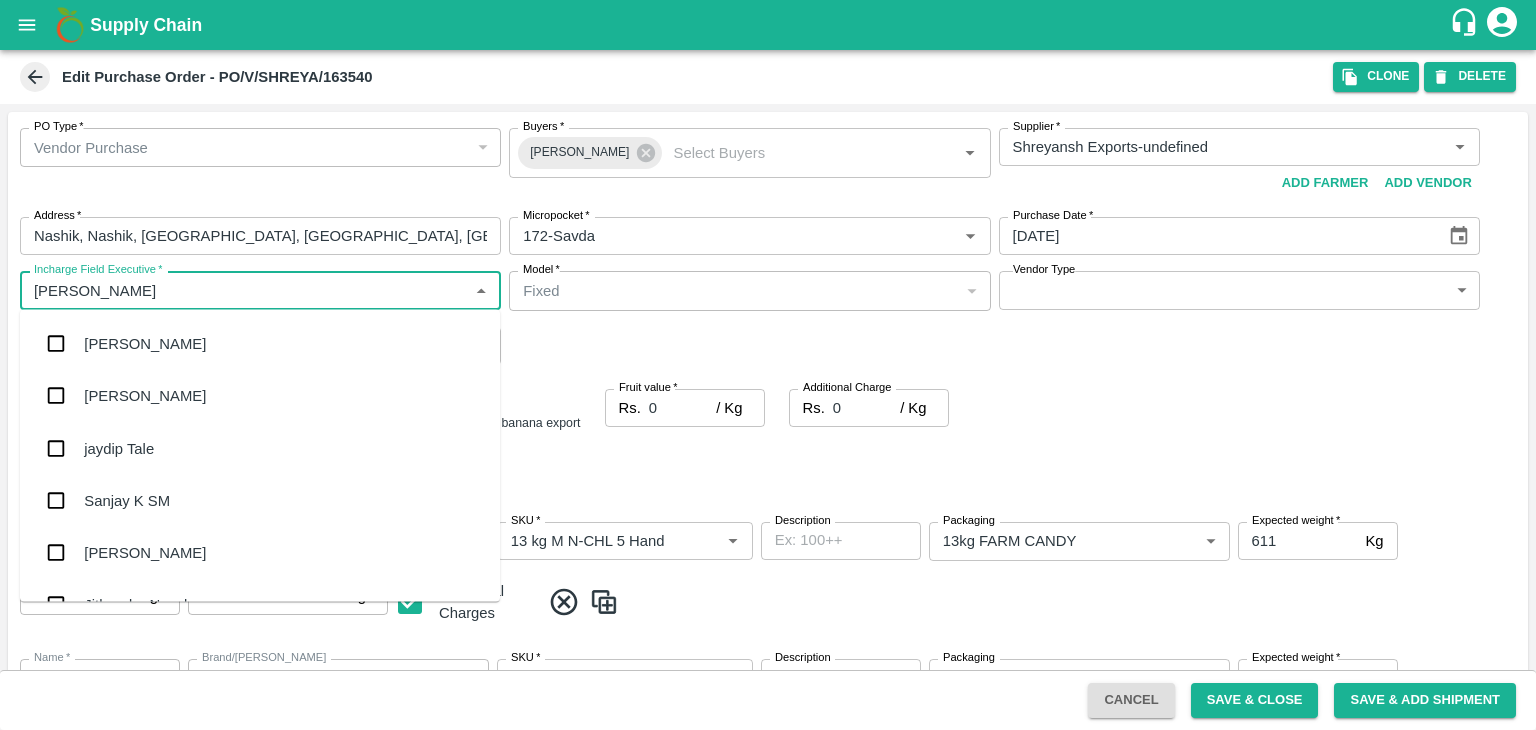 type on "Jay" 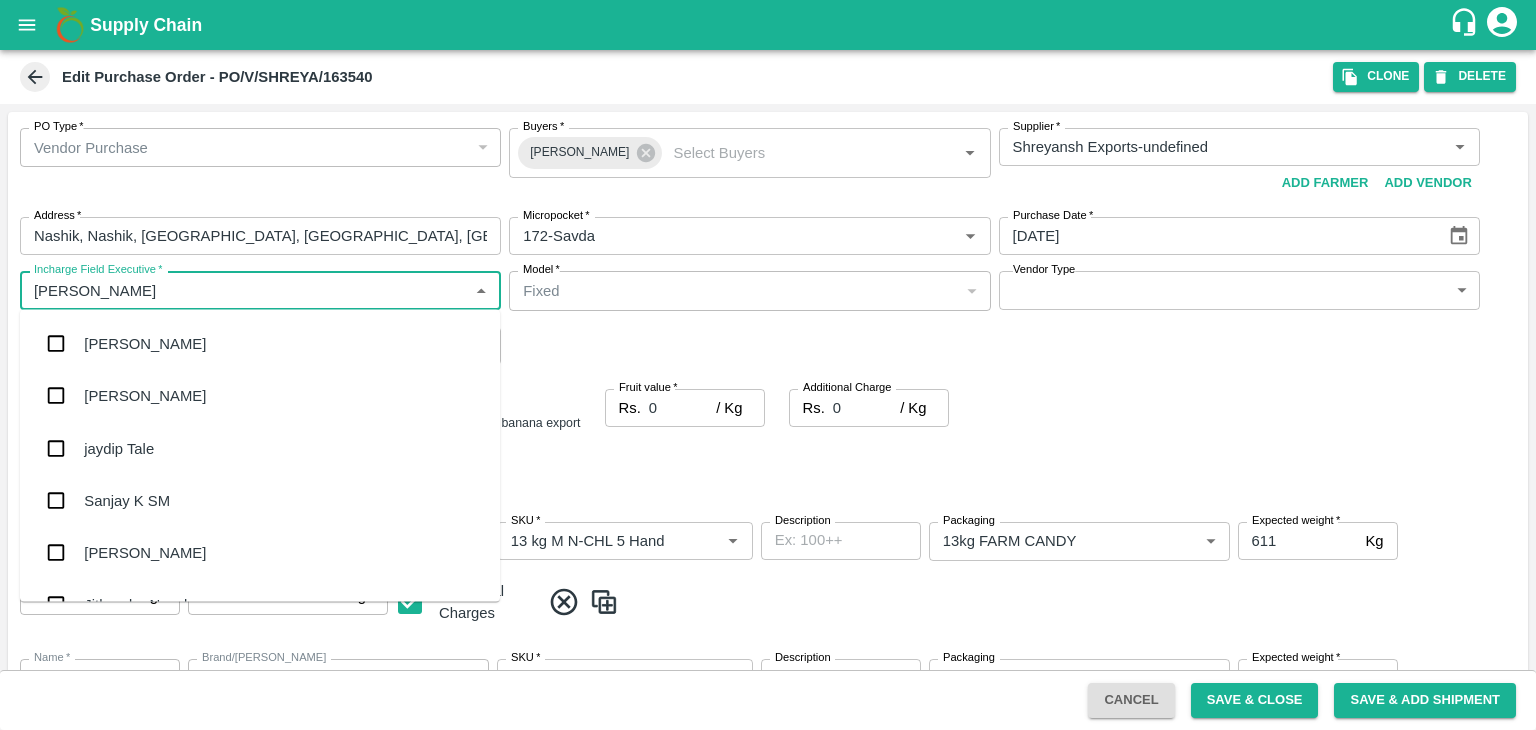 click on "jaydip Tale" at bounding box center [260, 448] 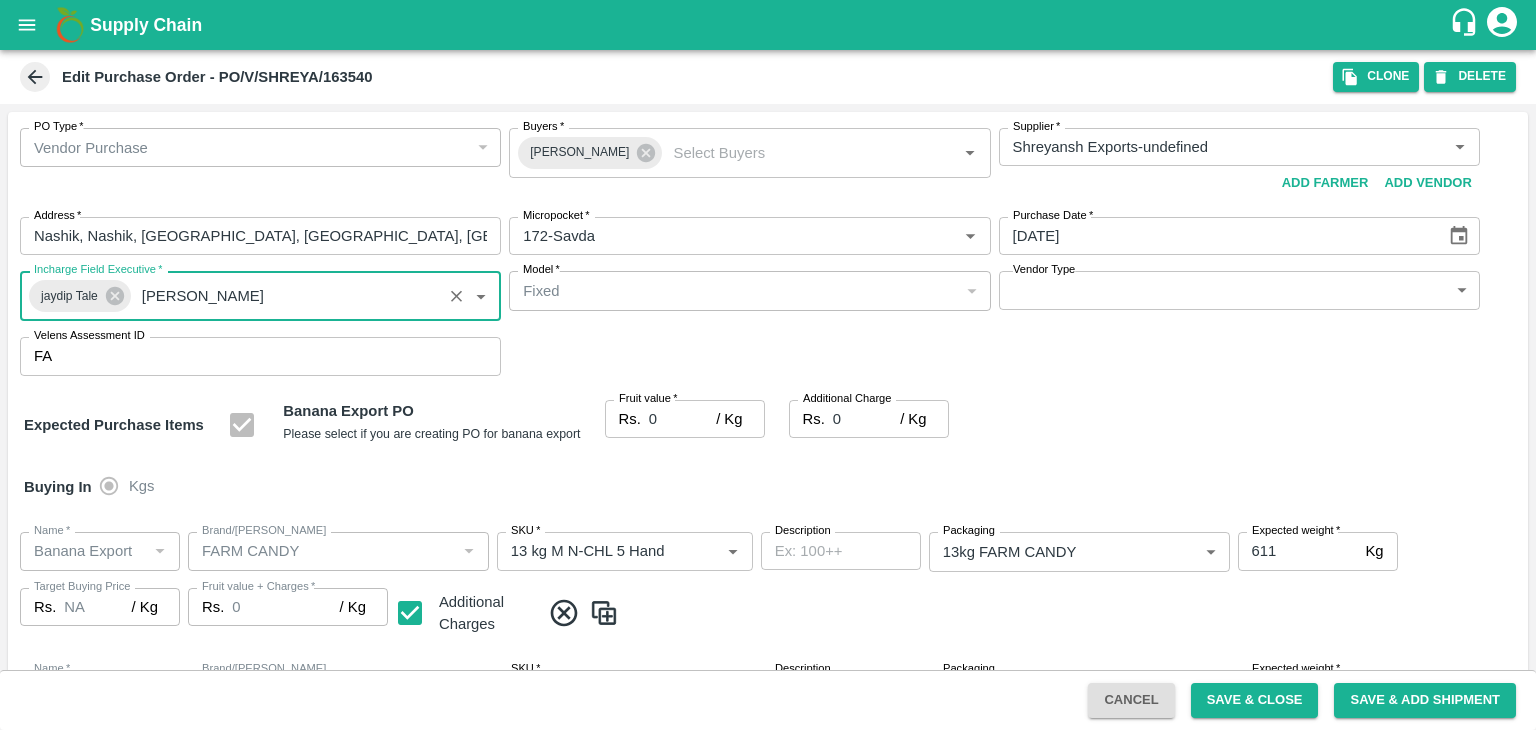 type 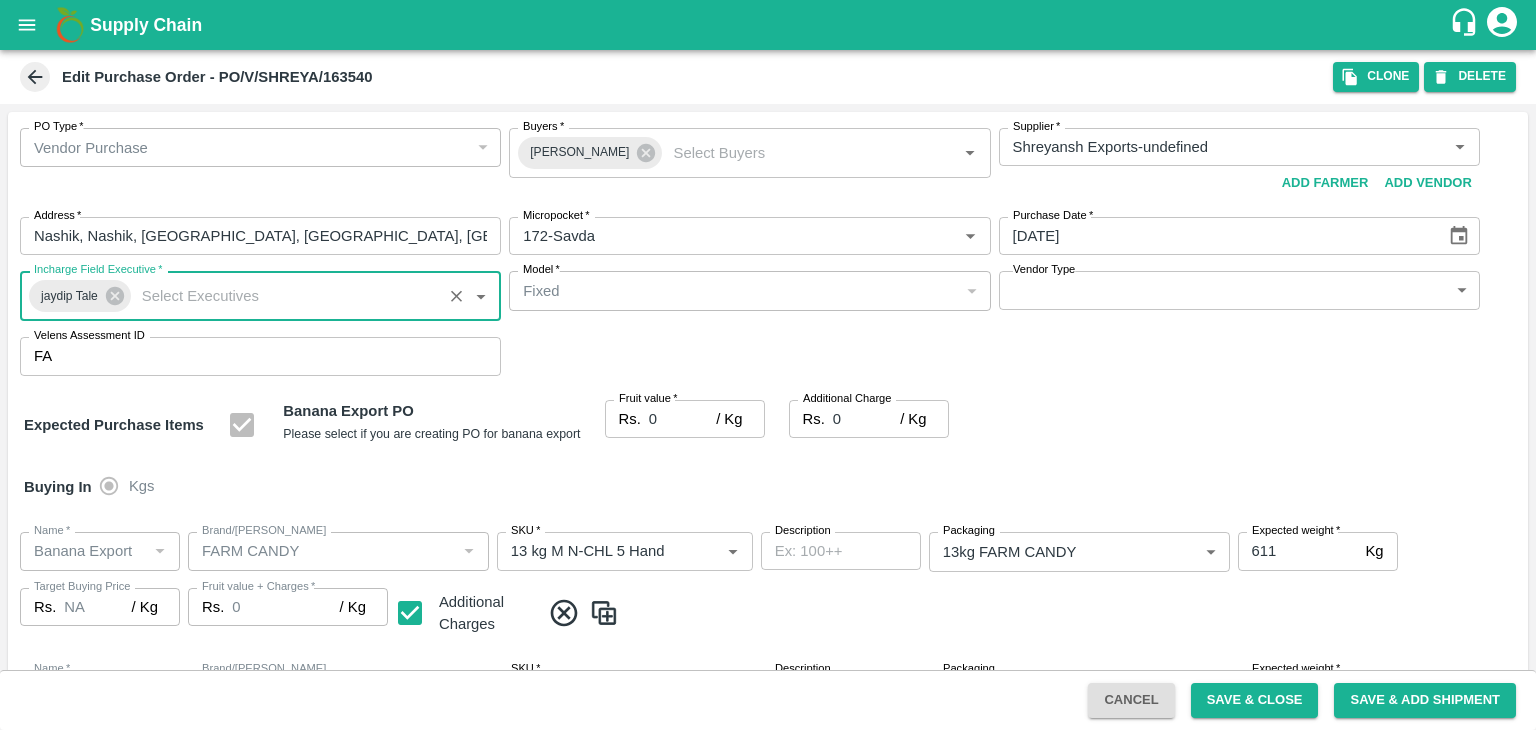 click on "Supply Chain Edit Purchase Order - PO/V/SHREYA/163540 Clone DELETE PO Type   * Vendor Purchase 2 PO Type Buyers   * Ajit Otari Buyers   * Supplier   * Supplier   * Add Vendor Add Farmer Address   * Nashik, Nashik, Nashik, Maharashtra, India Address Micropocket   * Micropocket   * Purchase Date   * 15/07/2025 Purchase Date Incharge Field Executive   * jaydip Tale Incharge Field Executive   * Model   * Fixed Fixed Model Vendor Type ​ Vendor Type Velens Assessment ID FA Velens Assessment ID Expected Purchase Items Banana Export PO Please select if you are creating PO for banana export Fruit value   * Rs. 0 / Kg Fruit value Additional Charge Rs. 0 / Kg Additional Charge Buying In Kgs Name   * Name   * Brand/Marka Brand/Marka SKU   * SKU   * Description x Description Packaging 13kg FARM CANDY 466 Packaging Expected weight   * 611 Kg Expected weight Target Buying Price Rs. NA / Kg Target Buying Price Fruit value + Charges   * Rs. 0 / Kg Fruit value + Charges Name   * Name *" at bounding box center (768, 365) 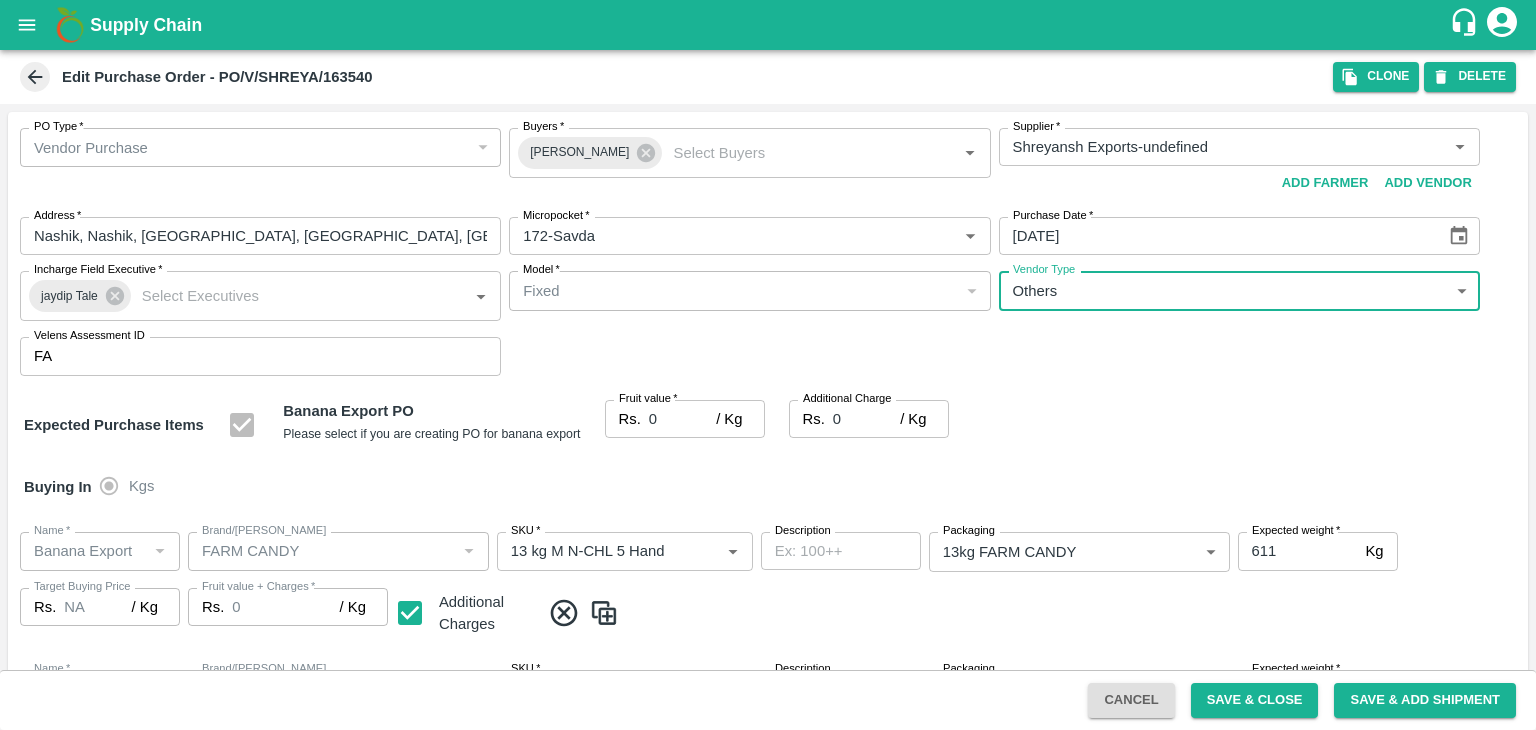 type on "OTHER" 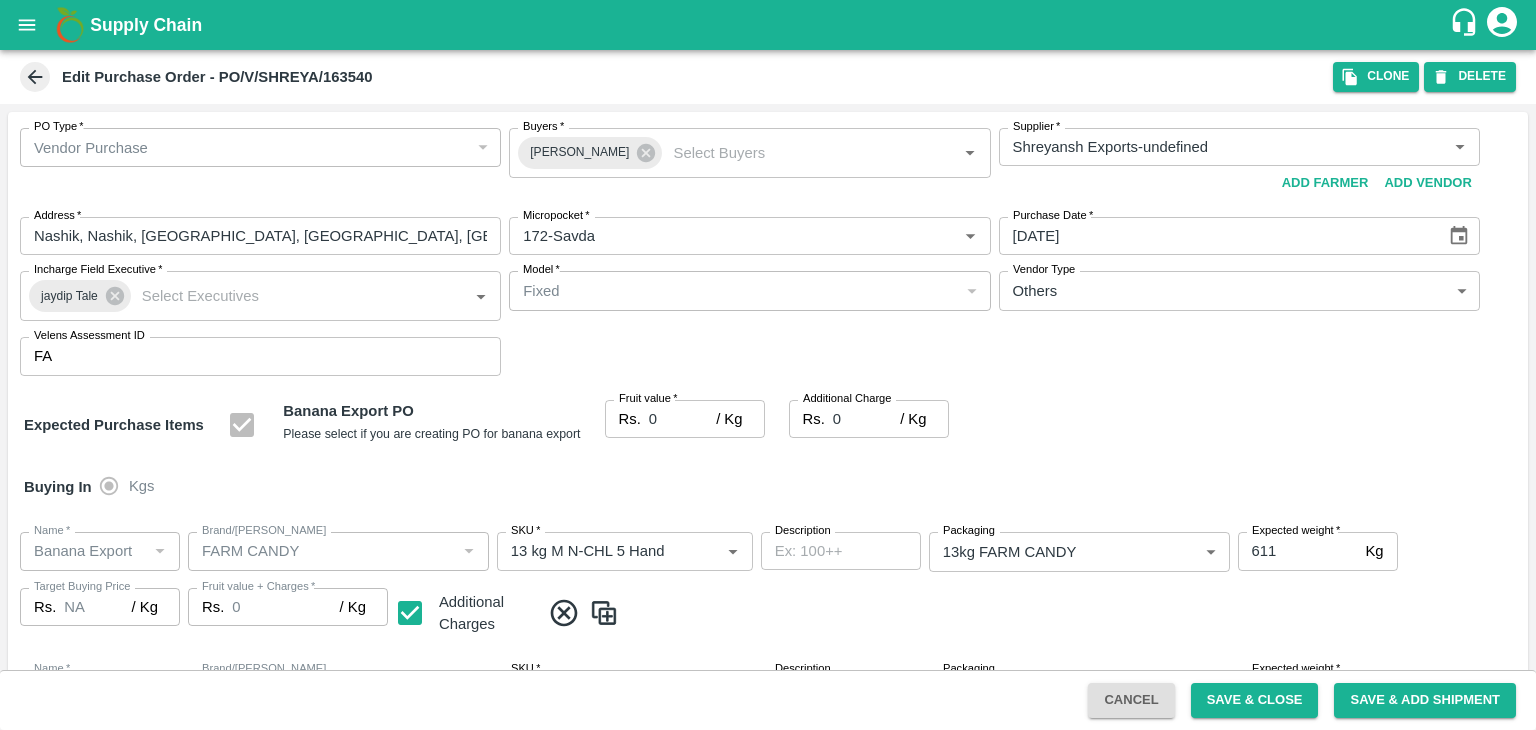 click at bounding box center (768, 365) 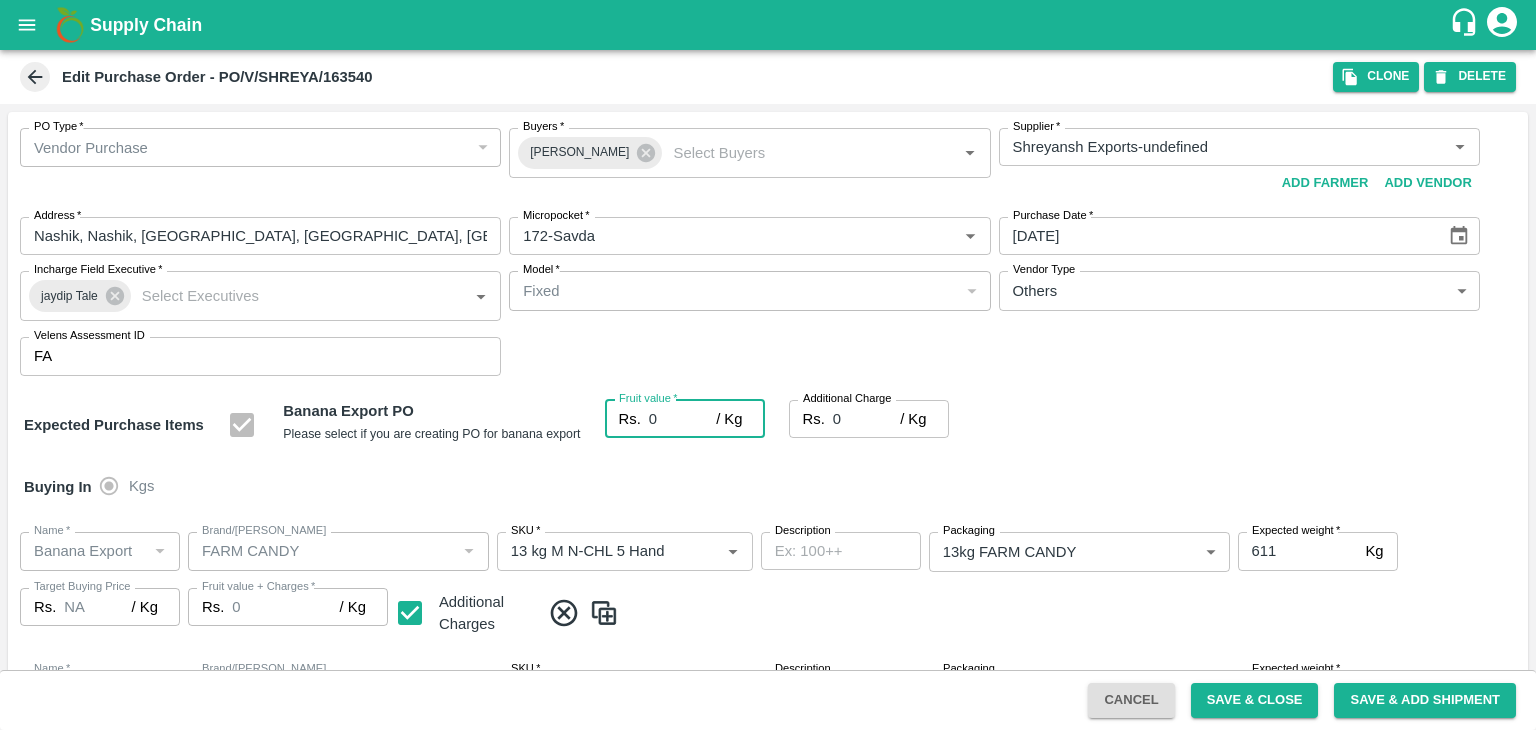 click on "0" at bounding box center (682, 419) 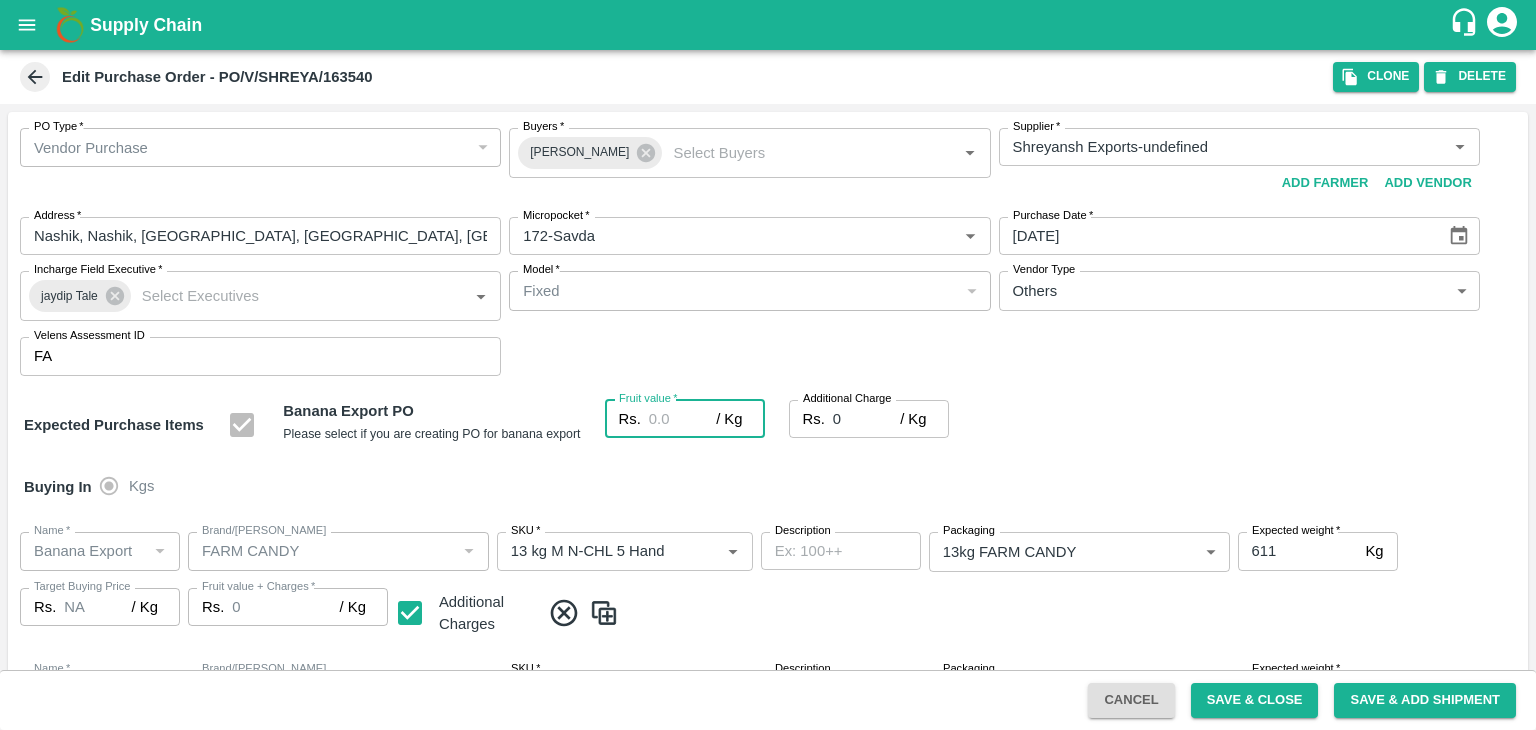 type on "2" 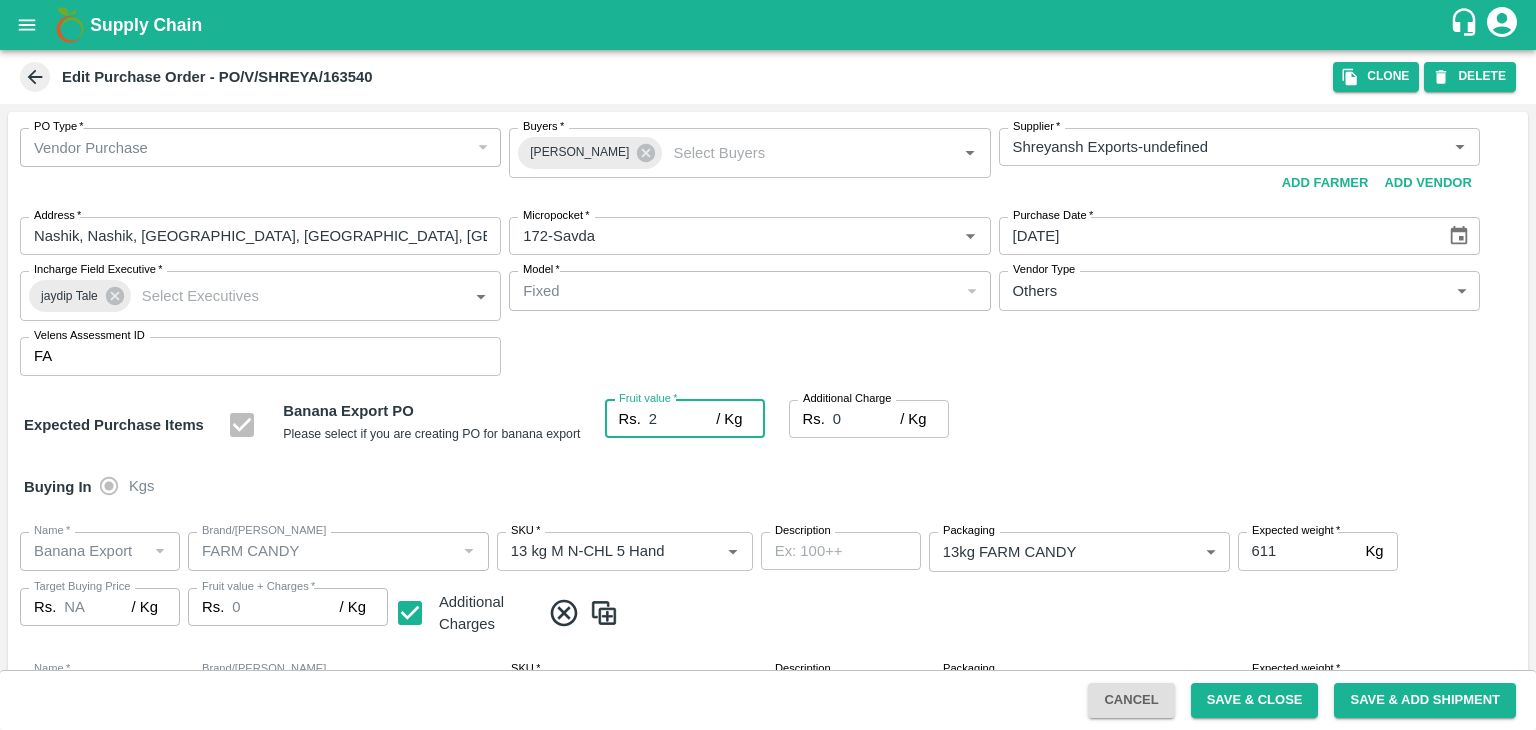 type on "2" 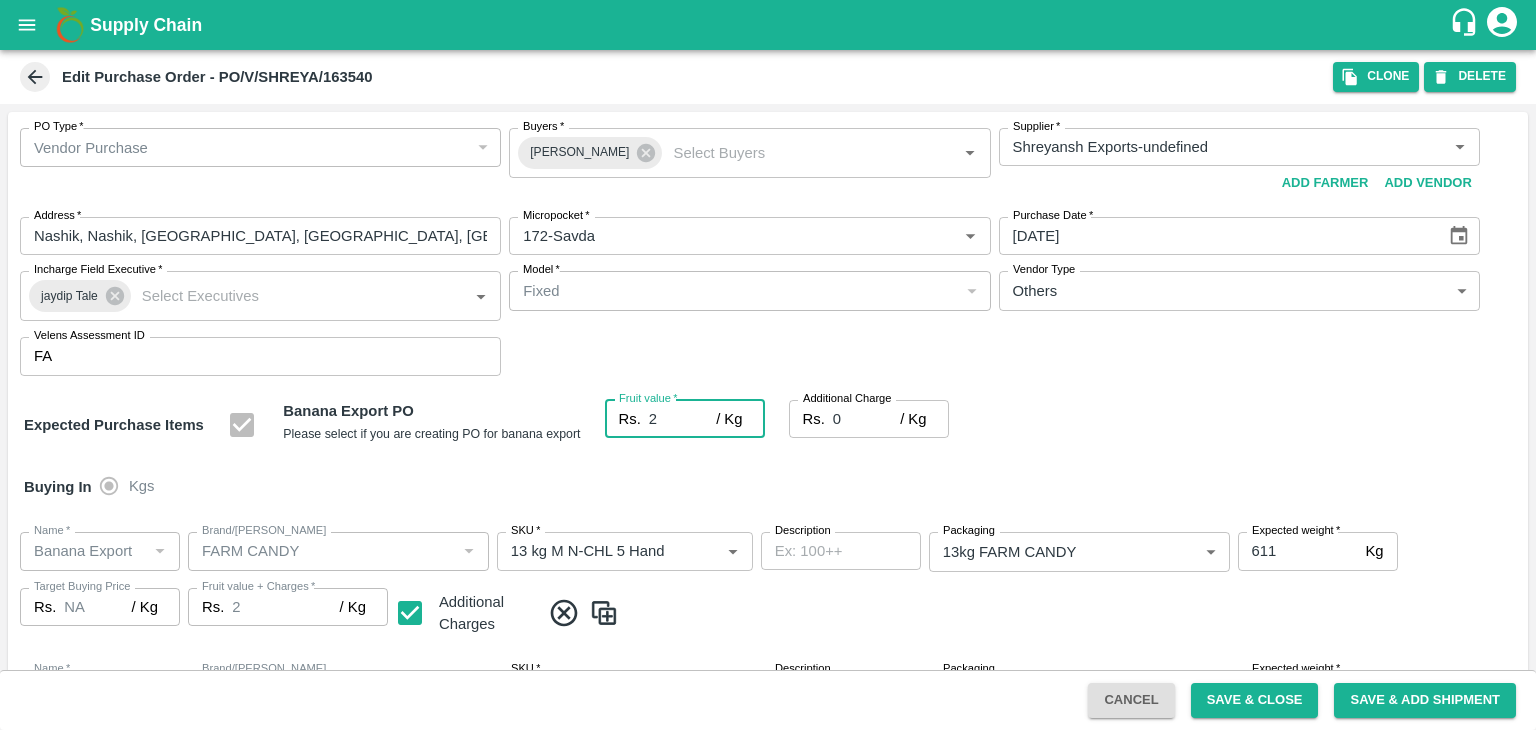 type on "24" 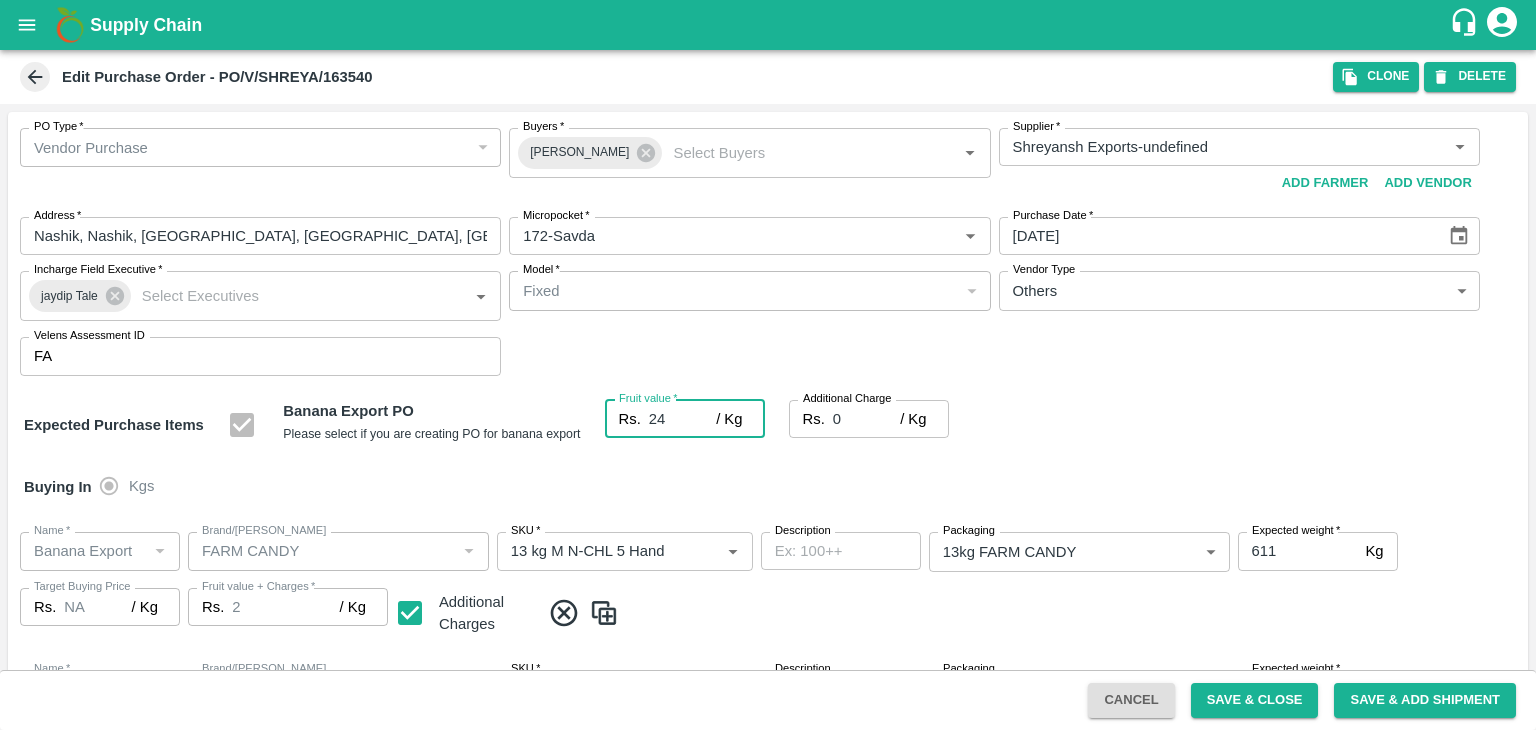 type on "24" 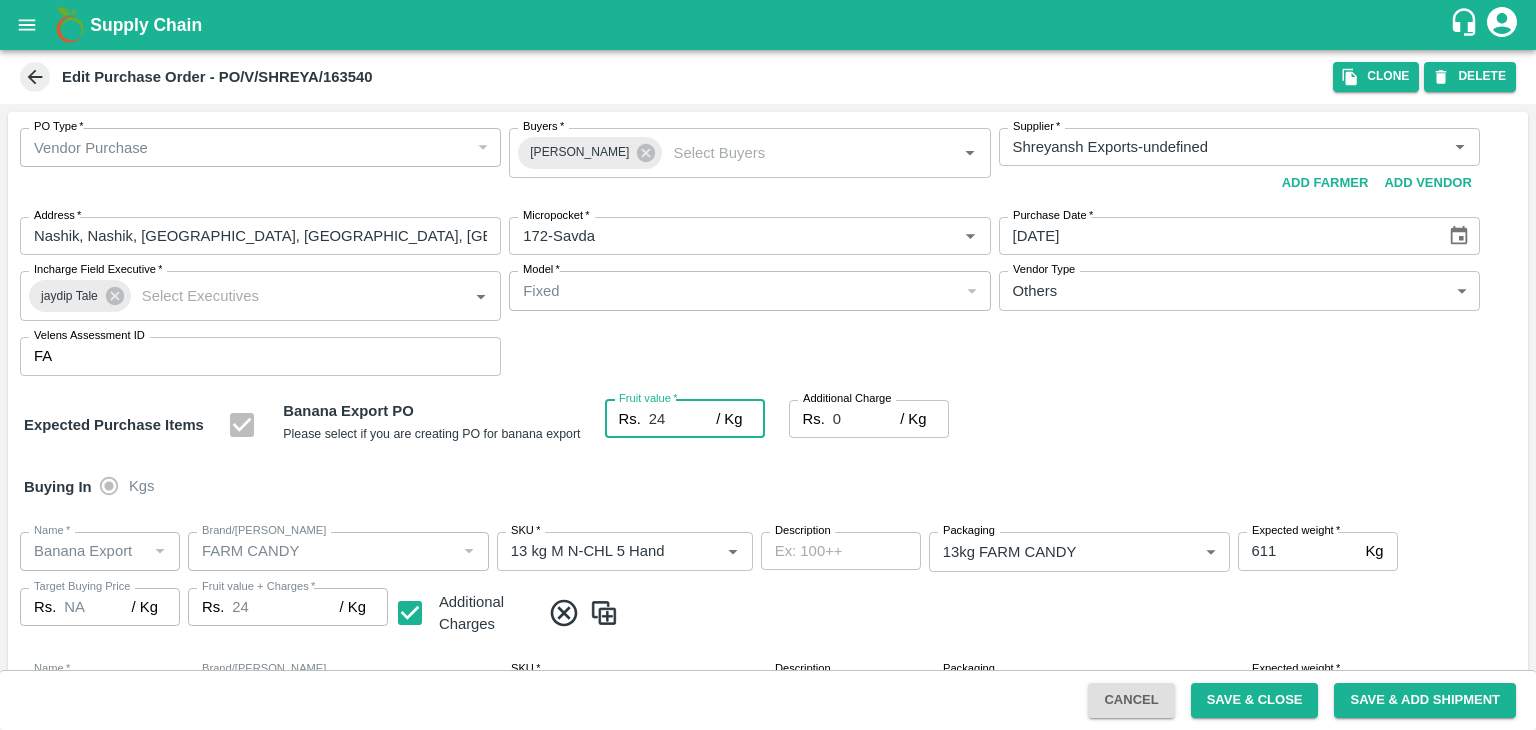type on "24" 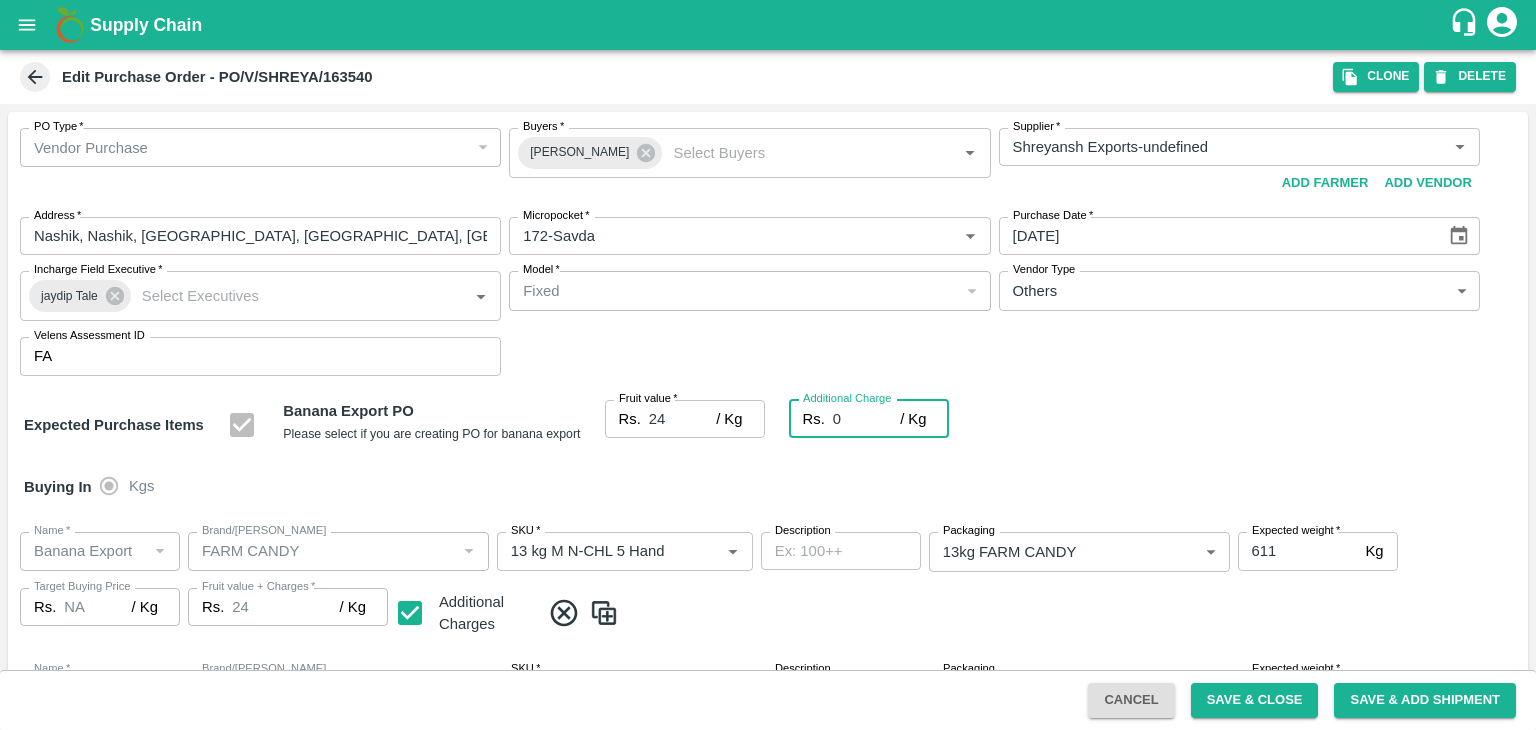 type on "2" 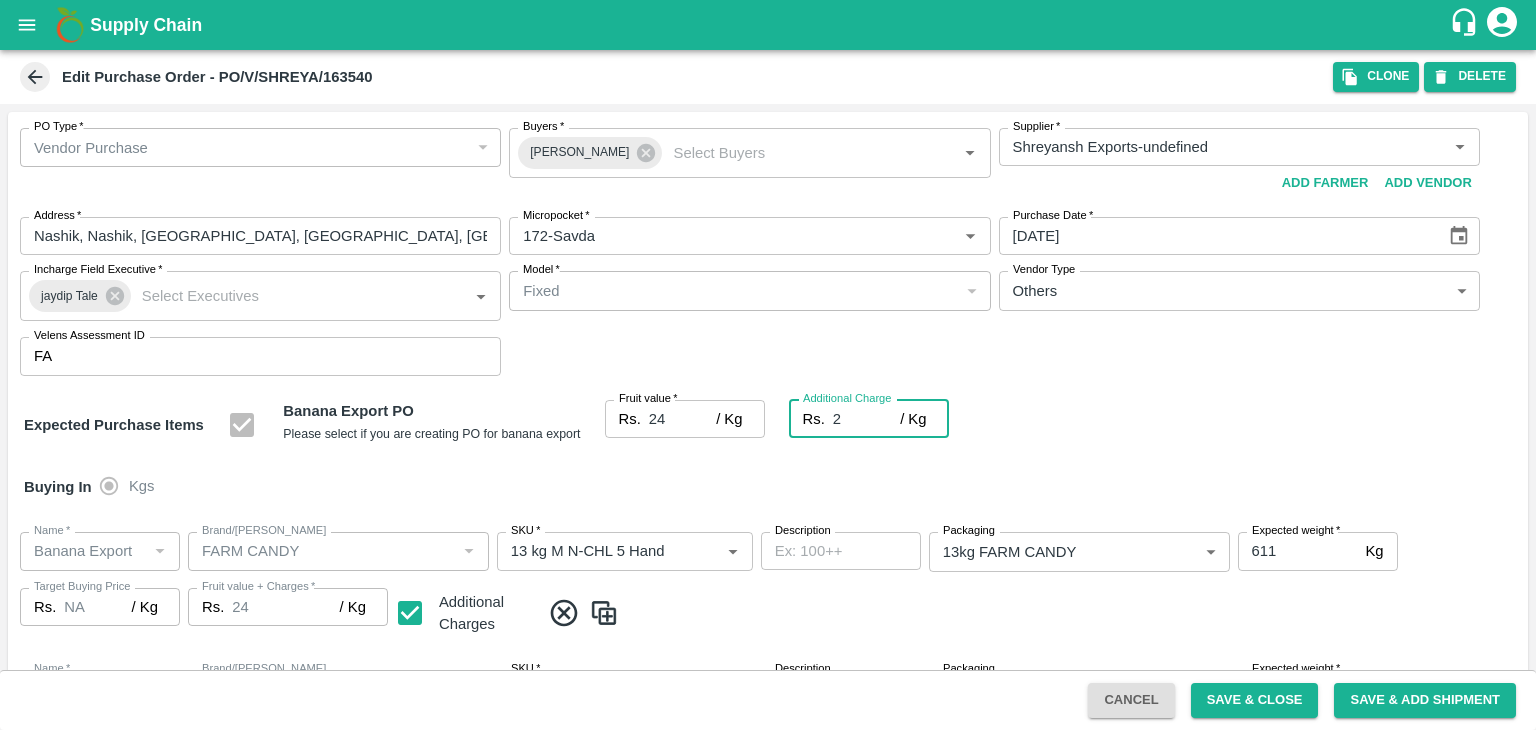 type on "26" 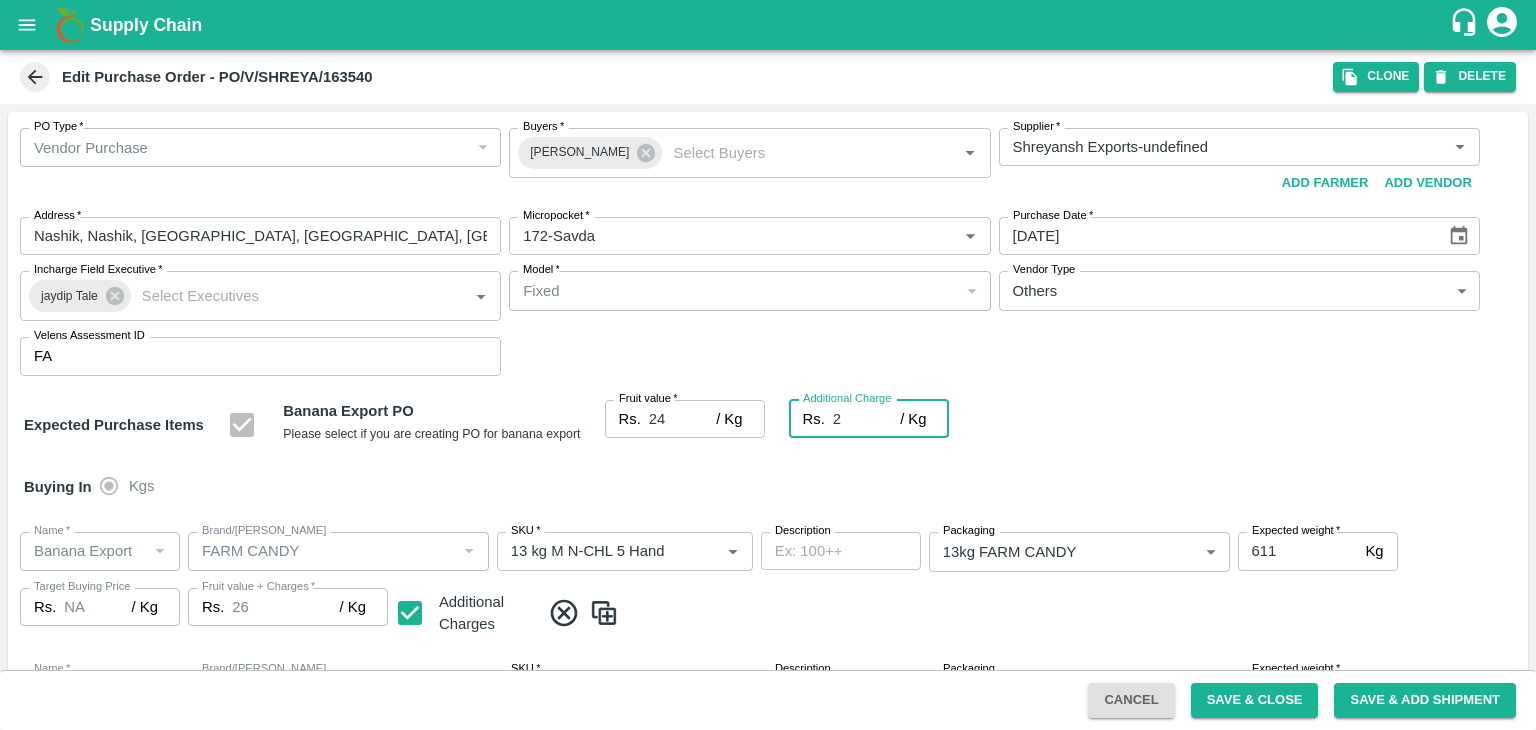 type on "2.7" 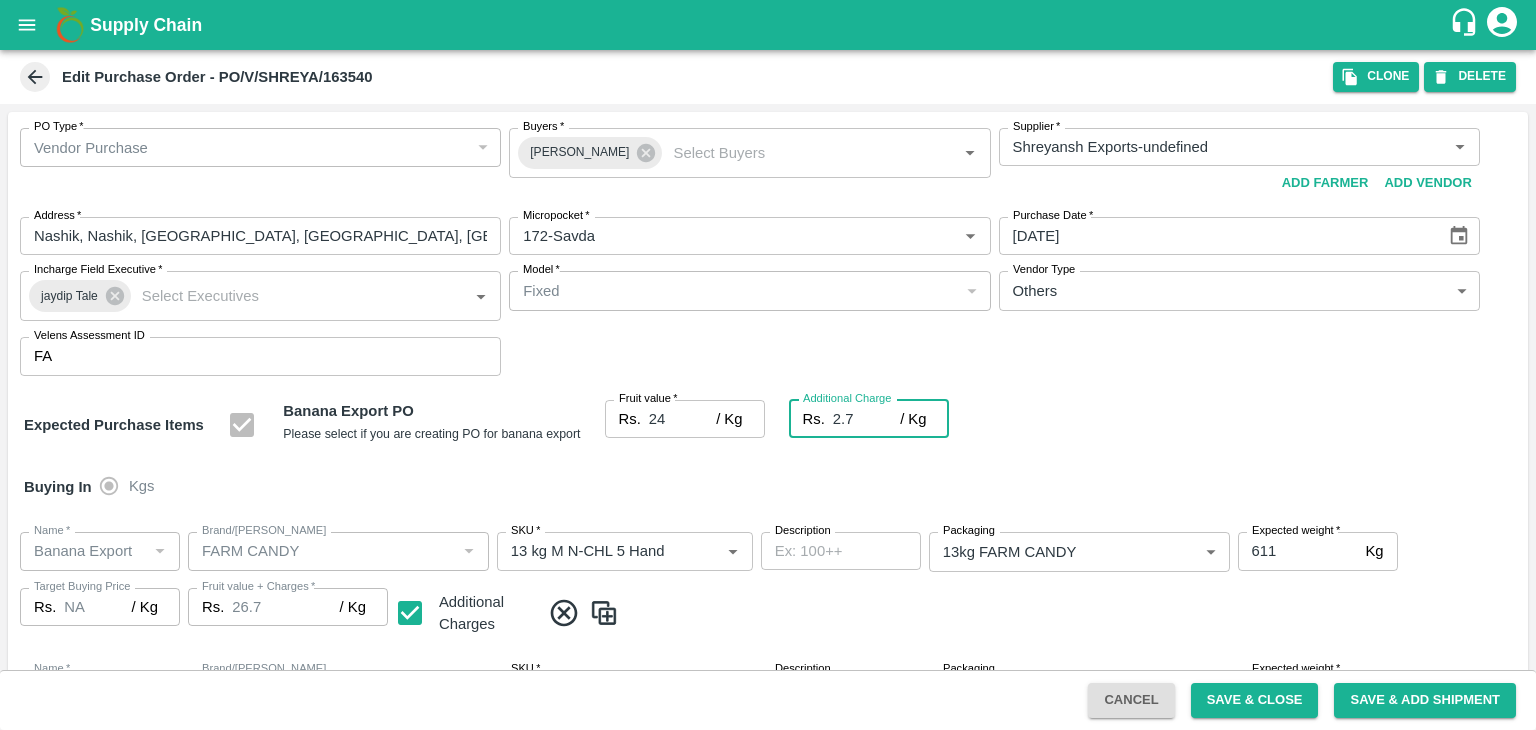 type on "2.74" 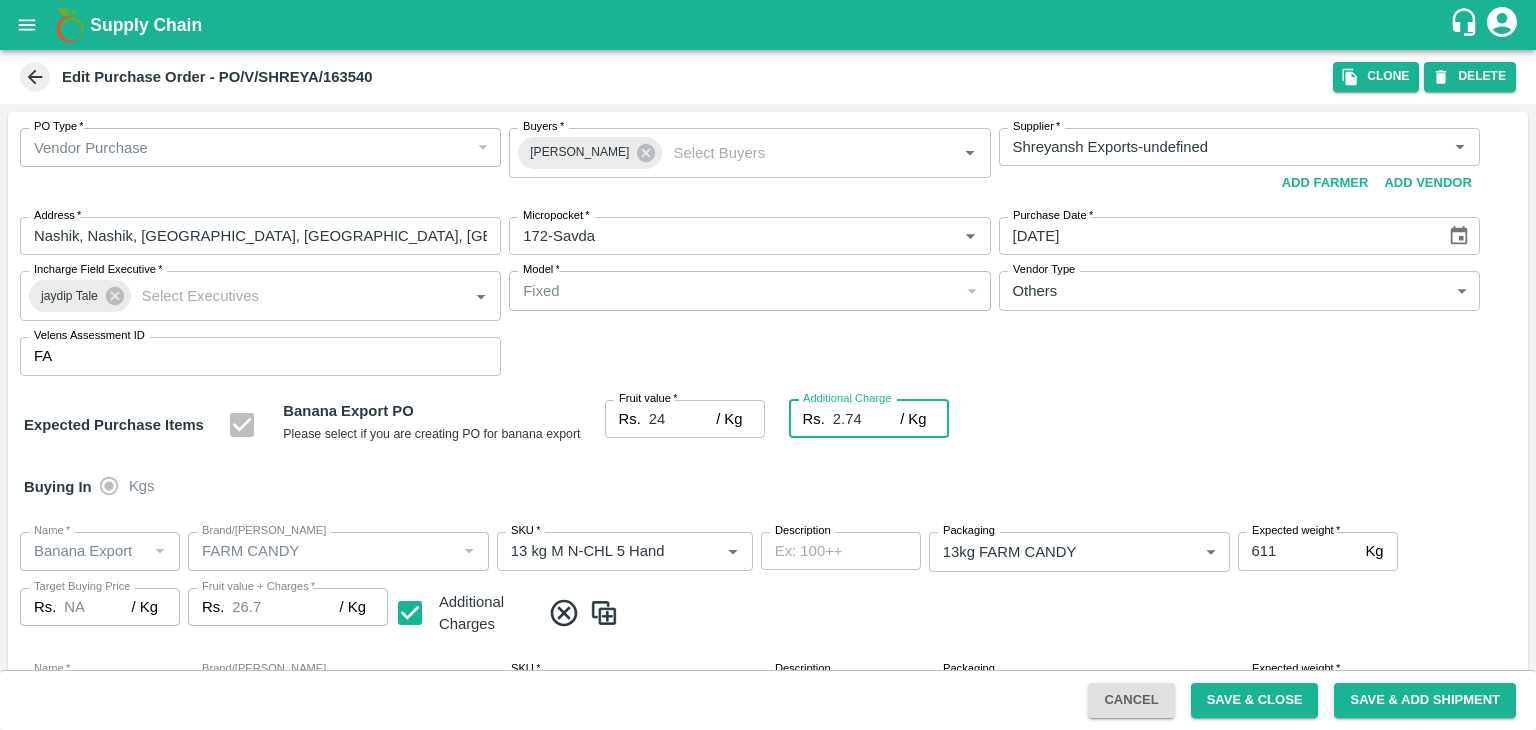 type on "26.740000000000002" 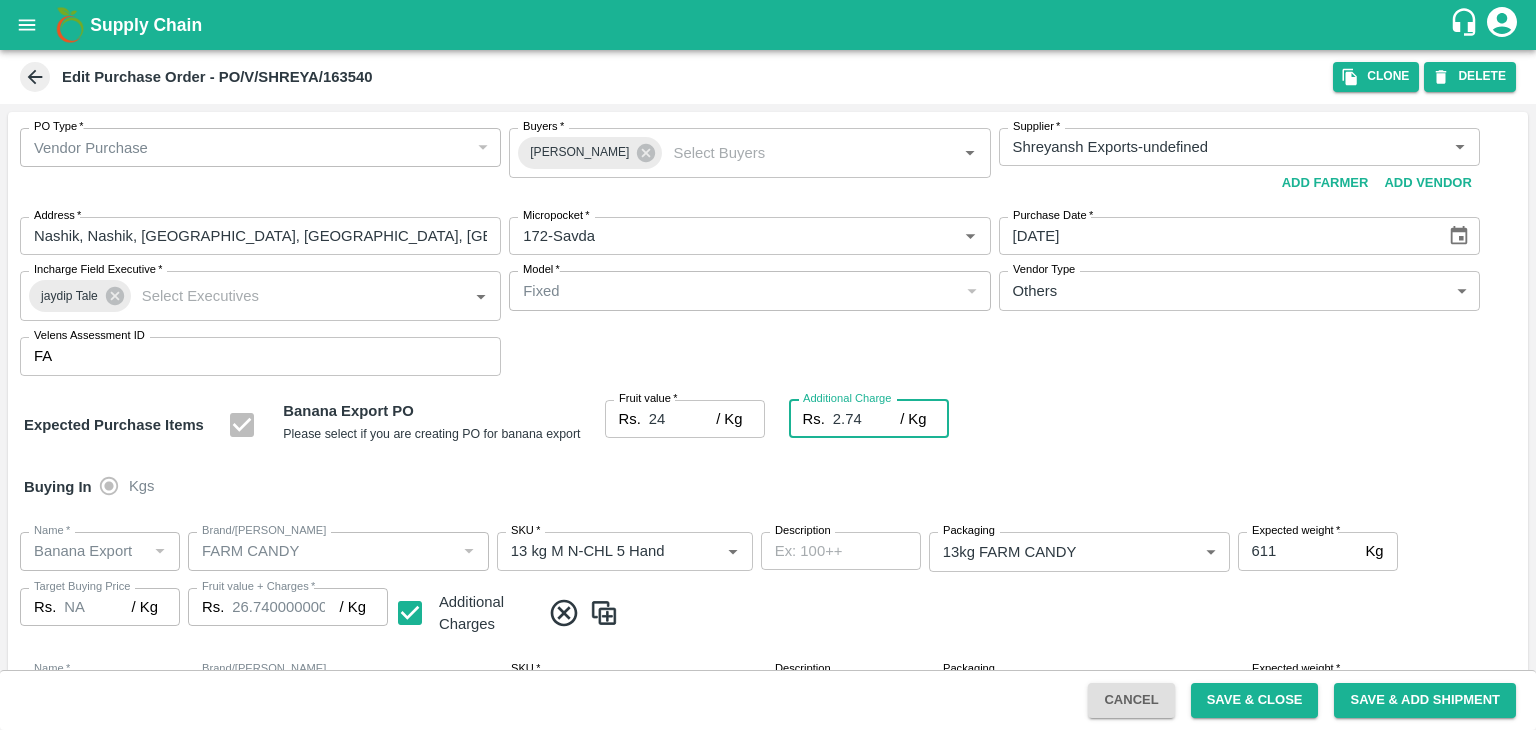 type on "2.7" 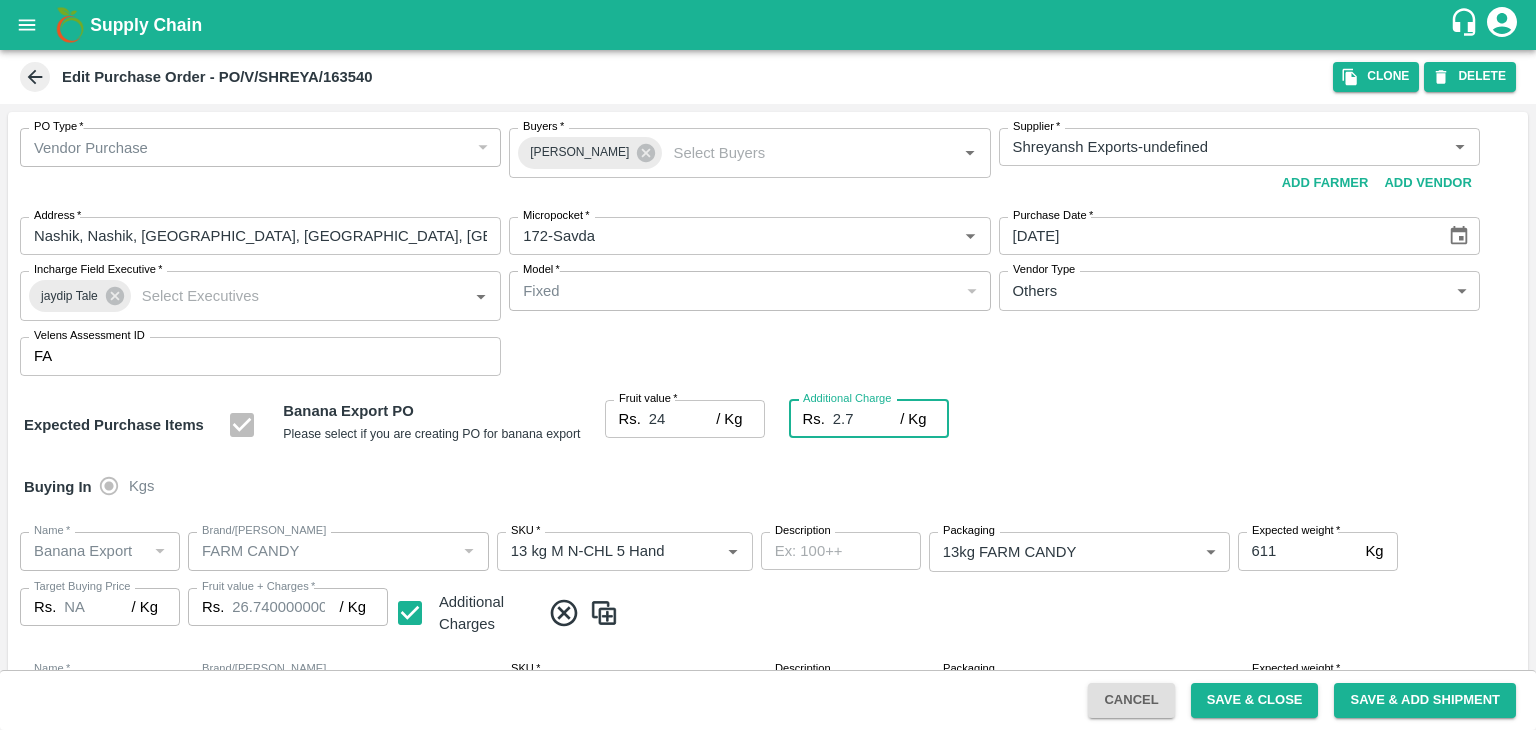 type on "26.7" 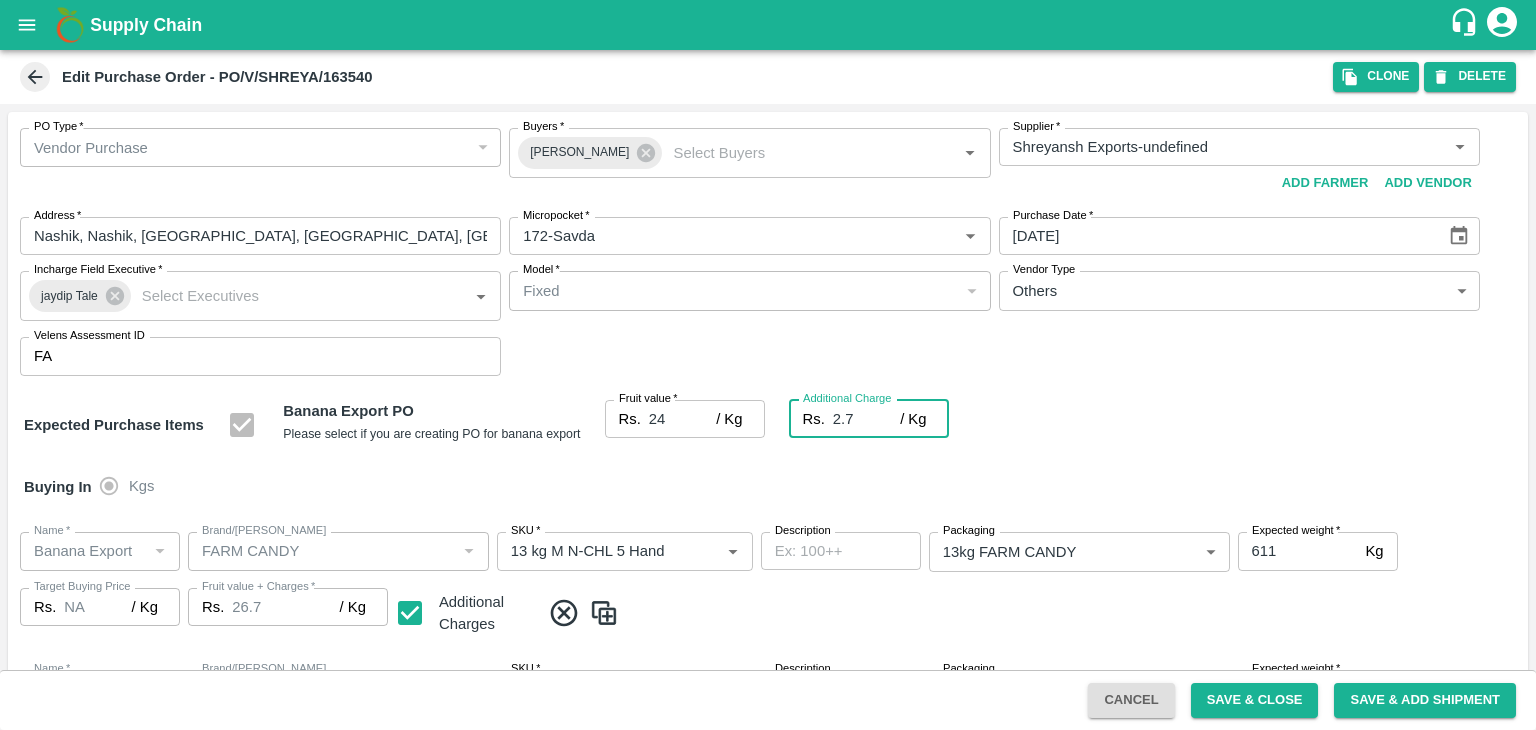 type on "2.75" 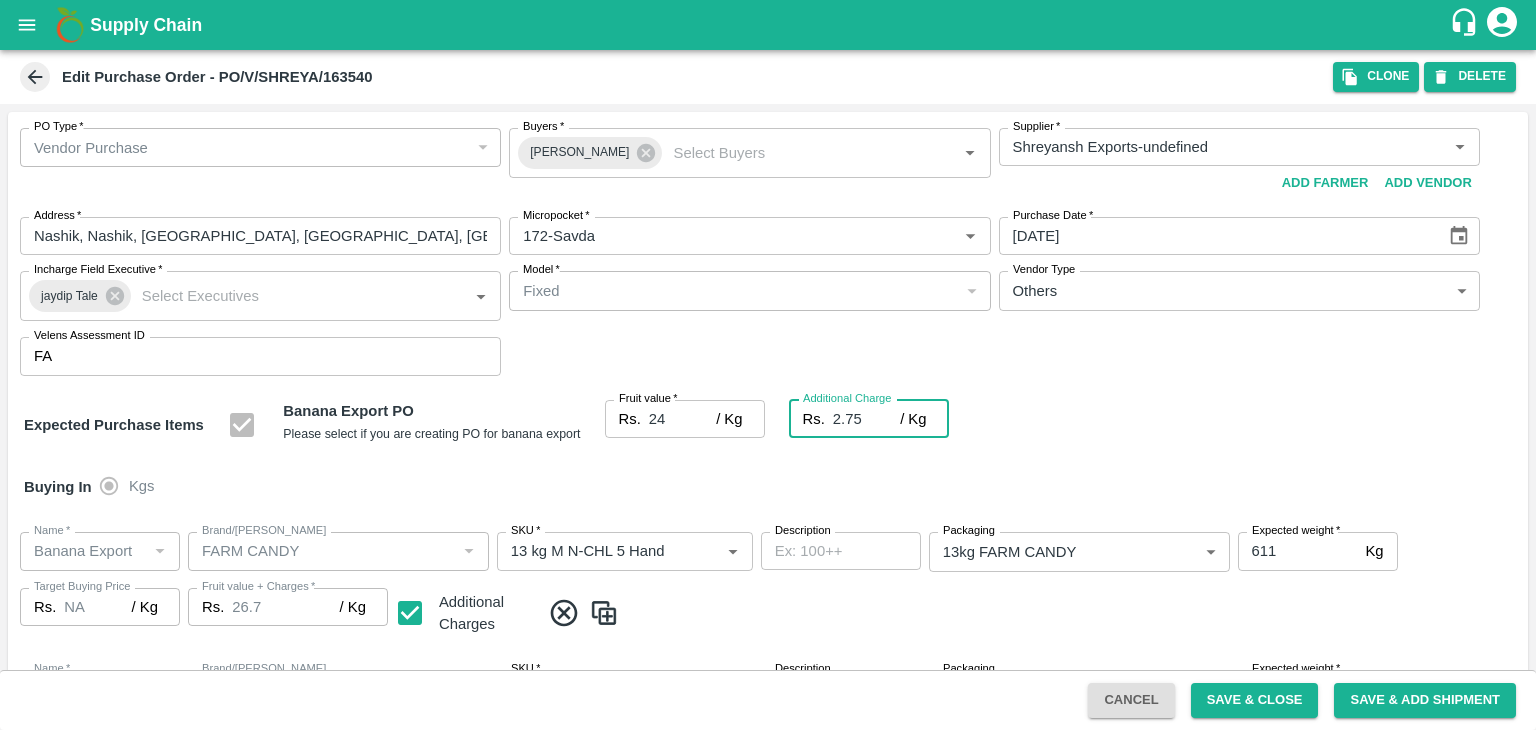 type on "26.75" 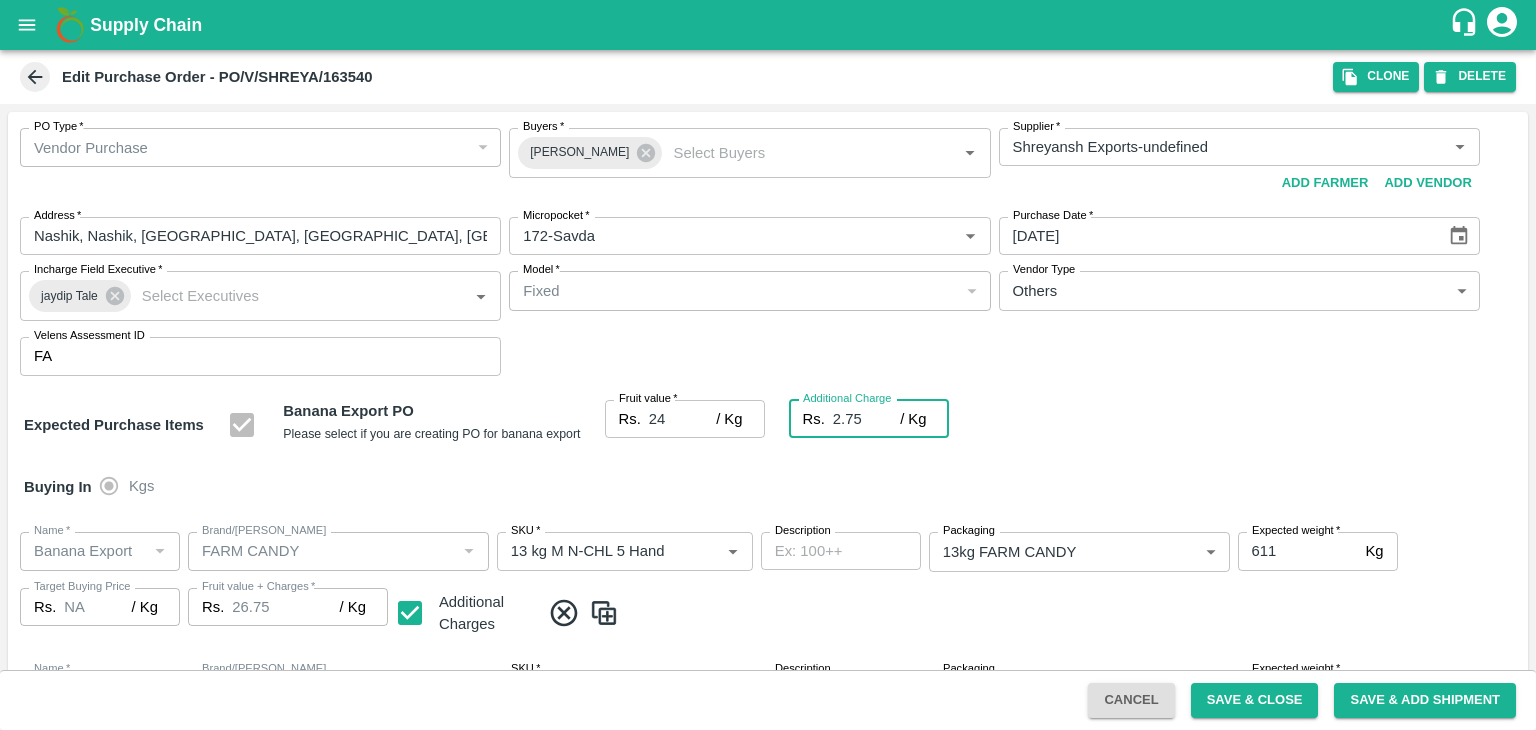 type on "2.75" 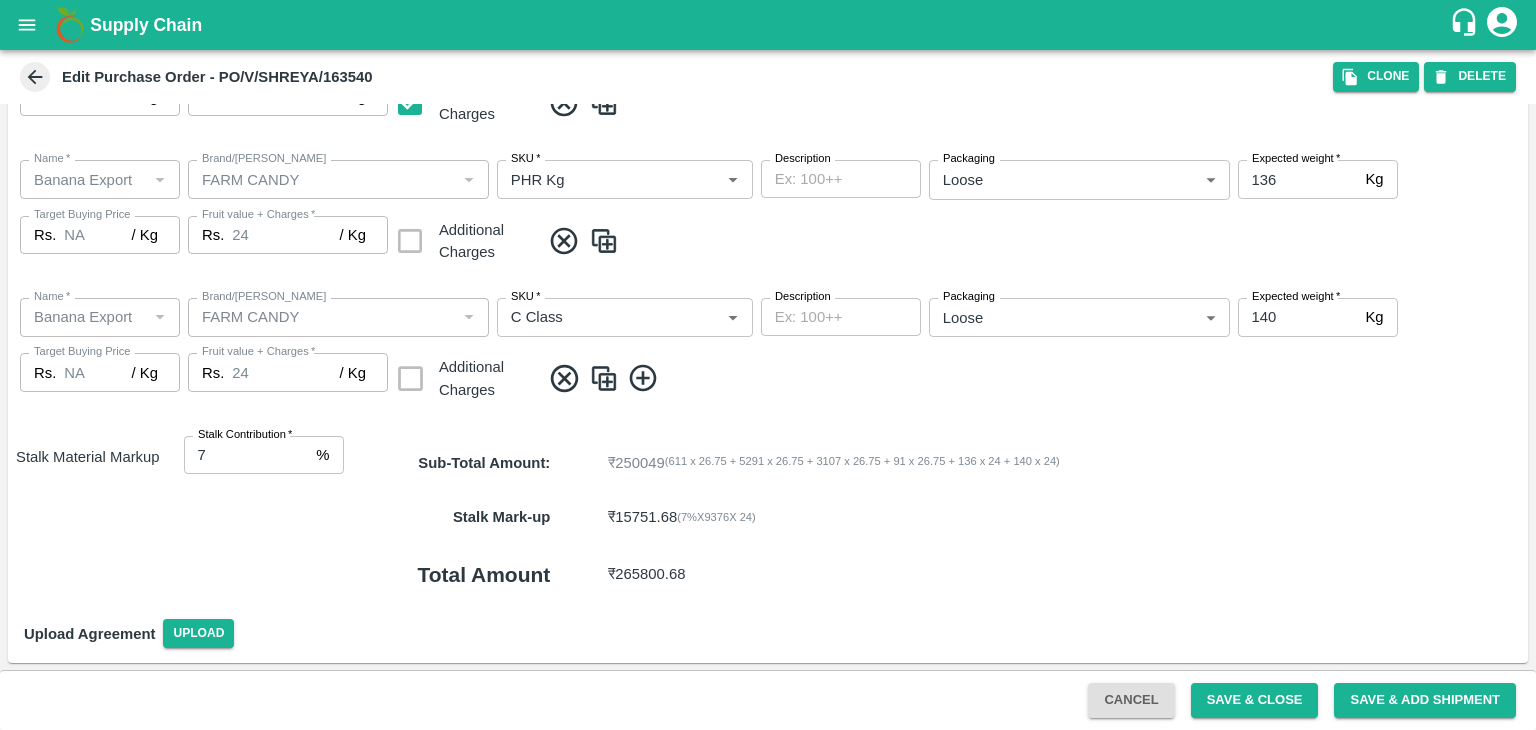 scroll, scrollTop: 733, scrollLeft: 0, axis: vertical 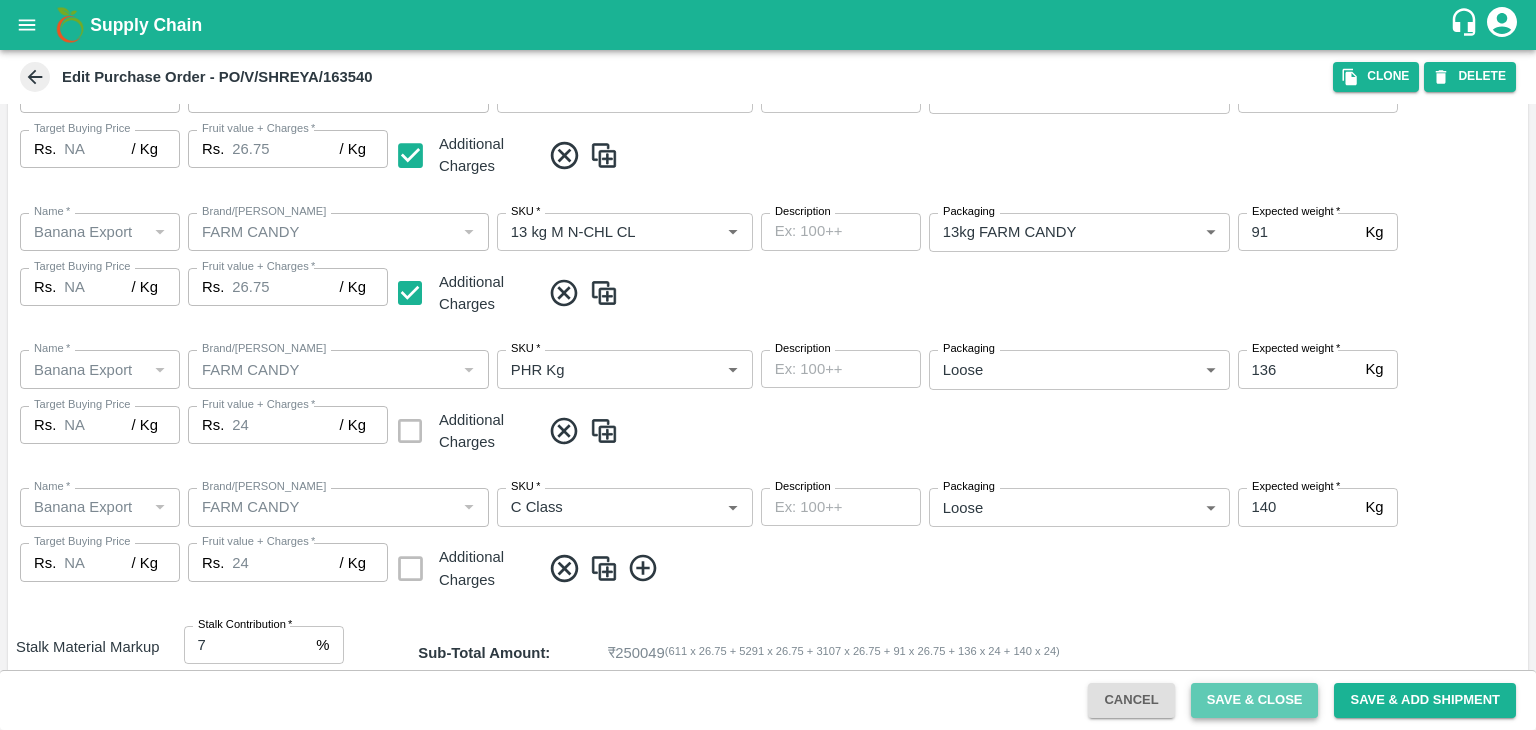click on "Save & Close" at bounding box center (1255, 700) 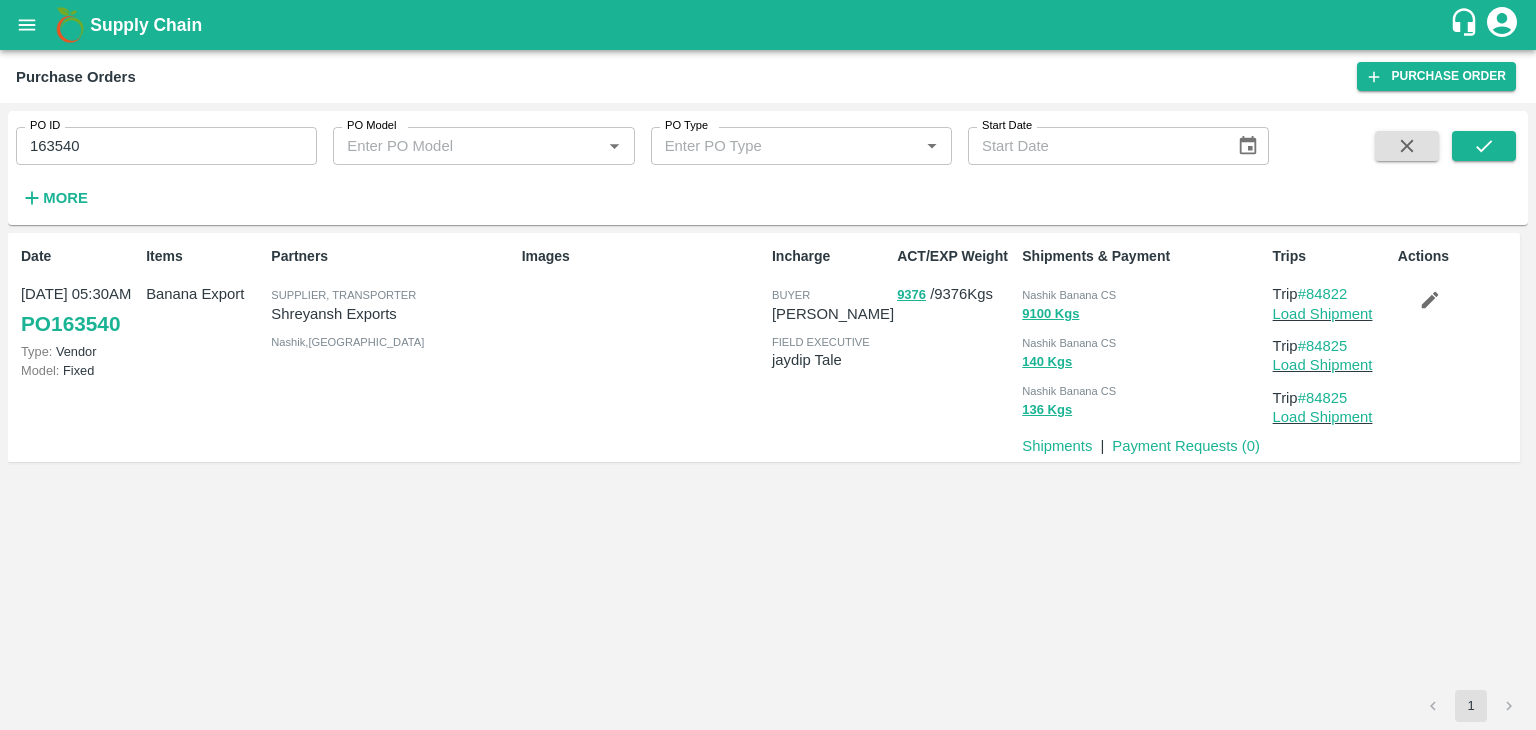 click on "163540" at bounding box center (166, 146) 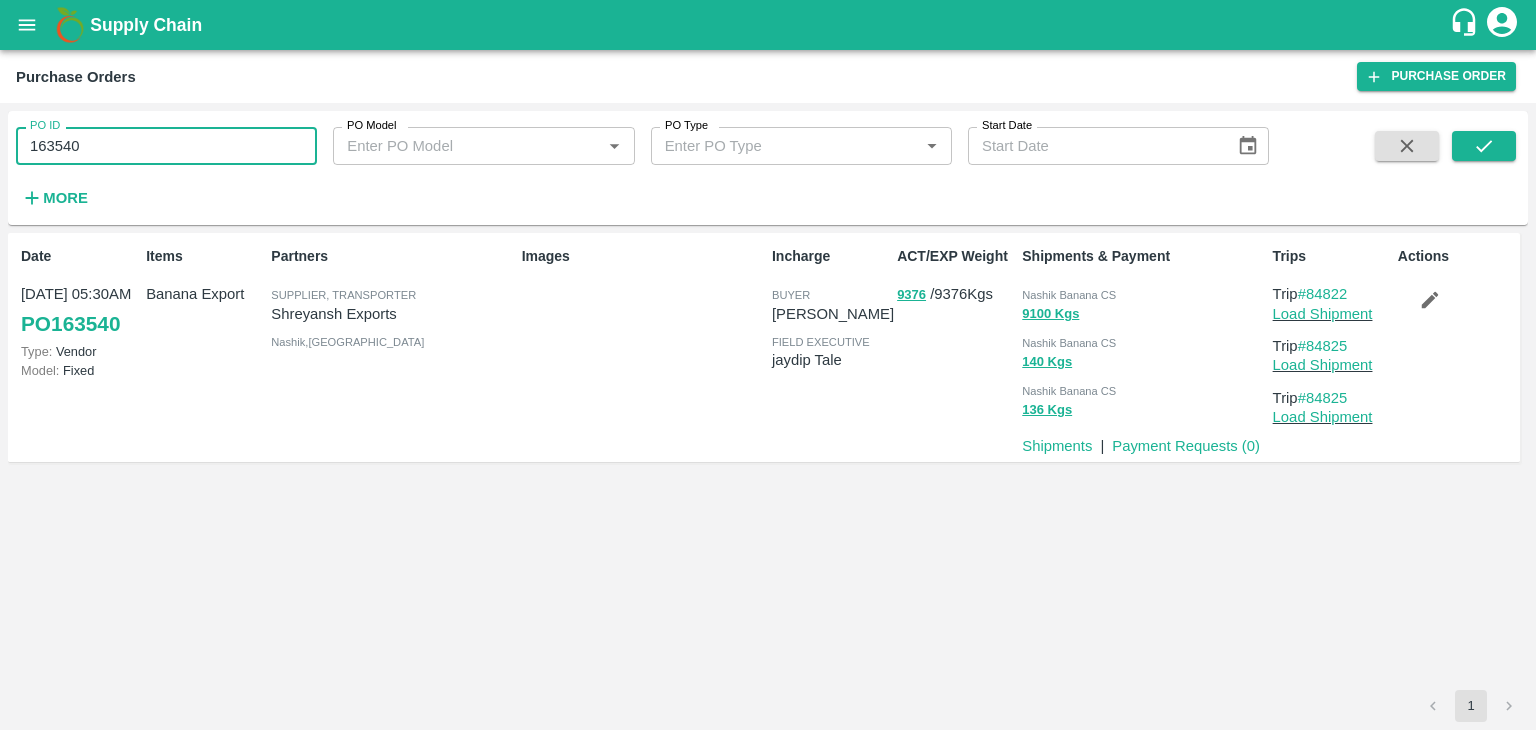 click on "163540" at bounding box center (166, 146) 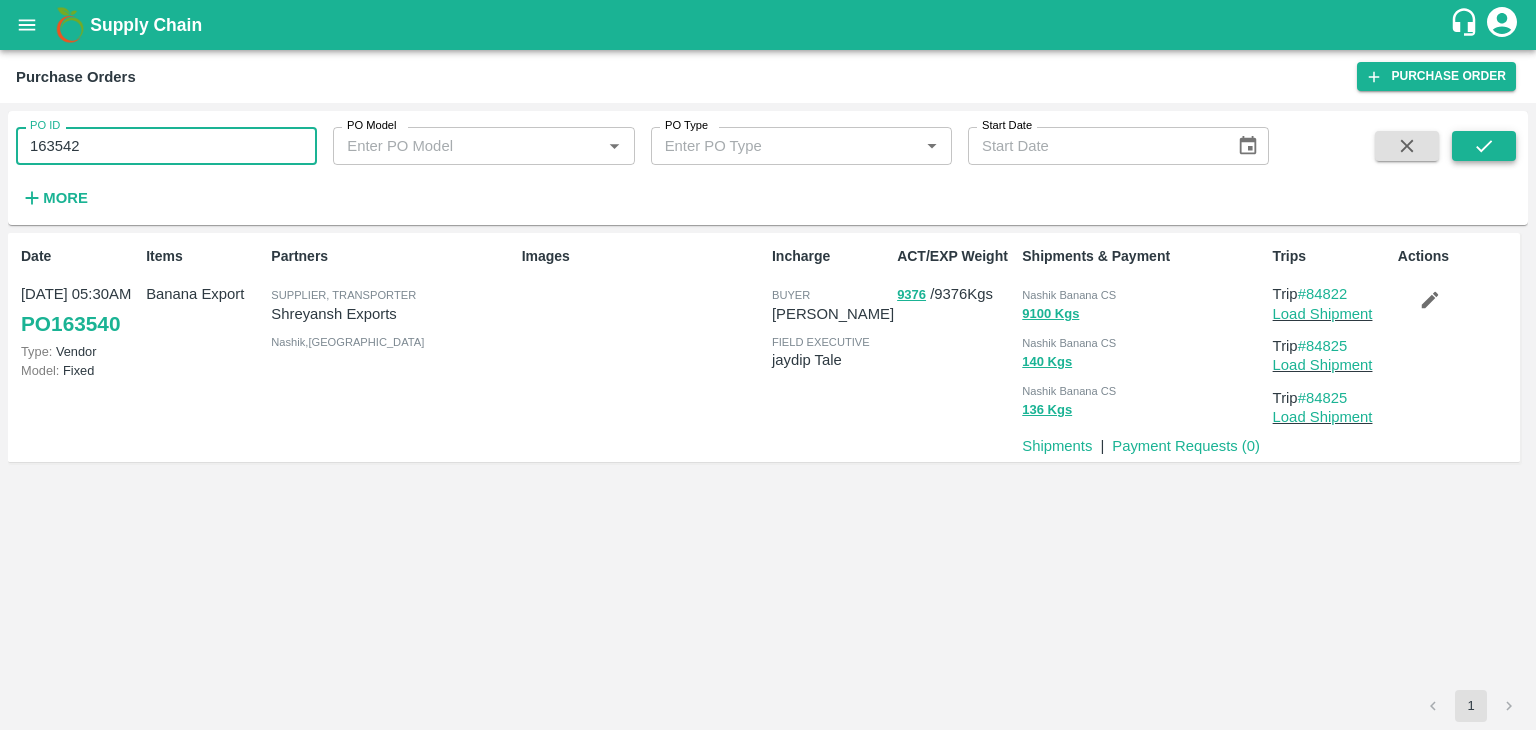 type on "163542" 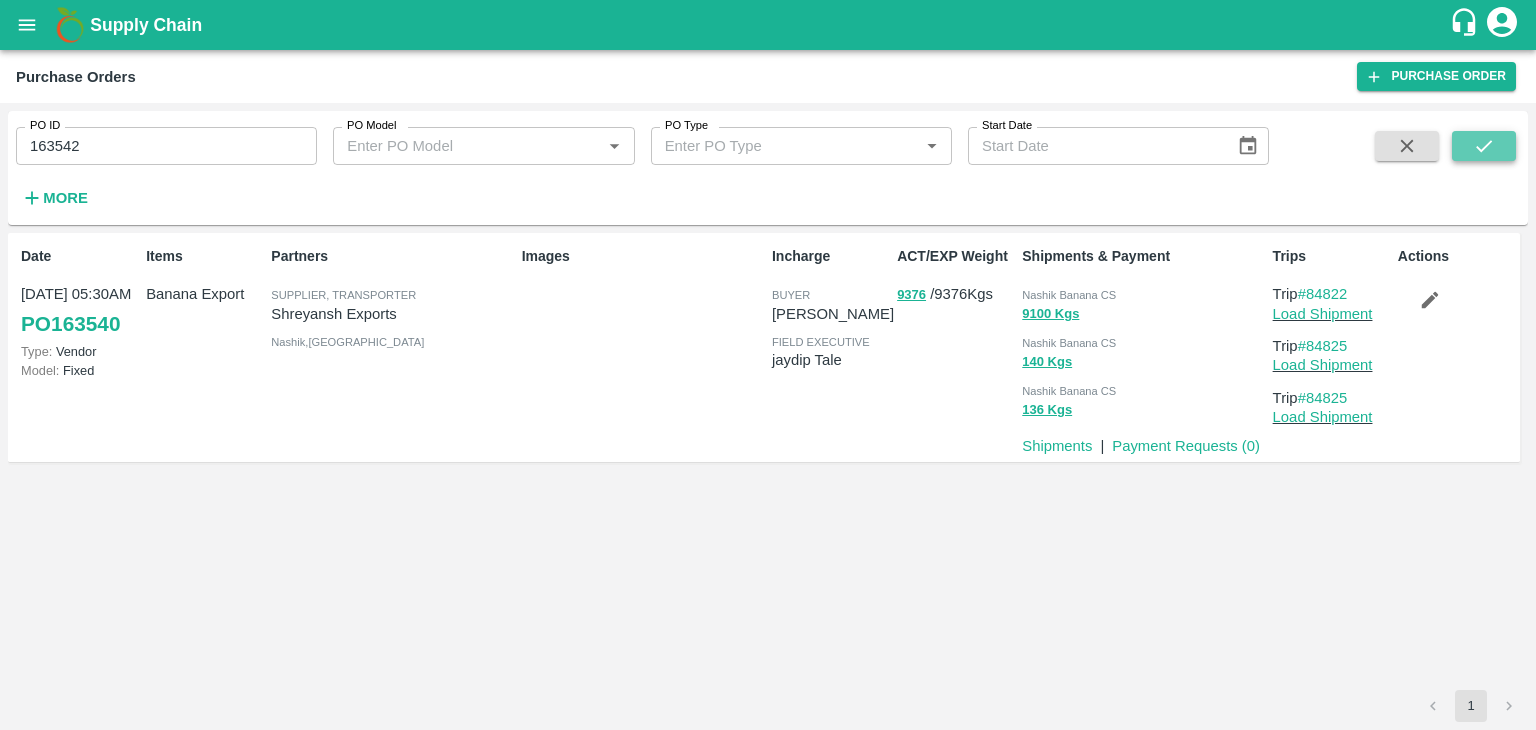 click at bounding box center [1484, 146] 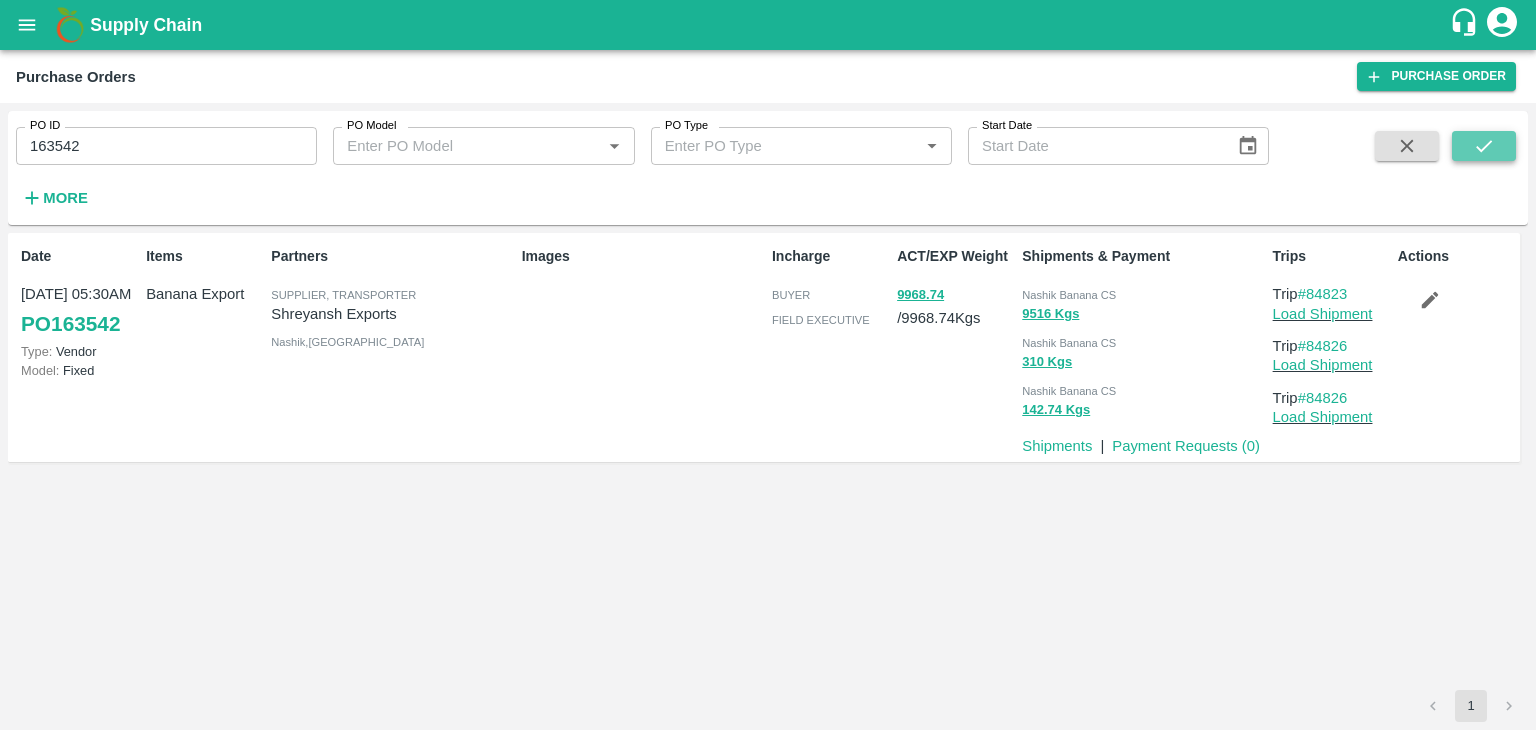 click 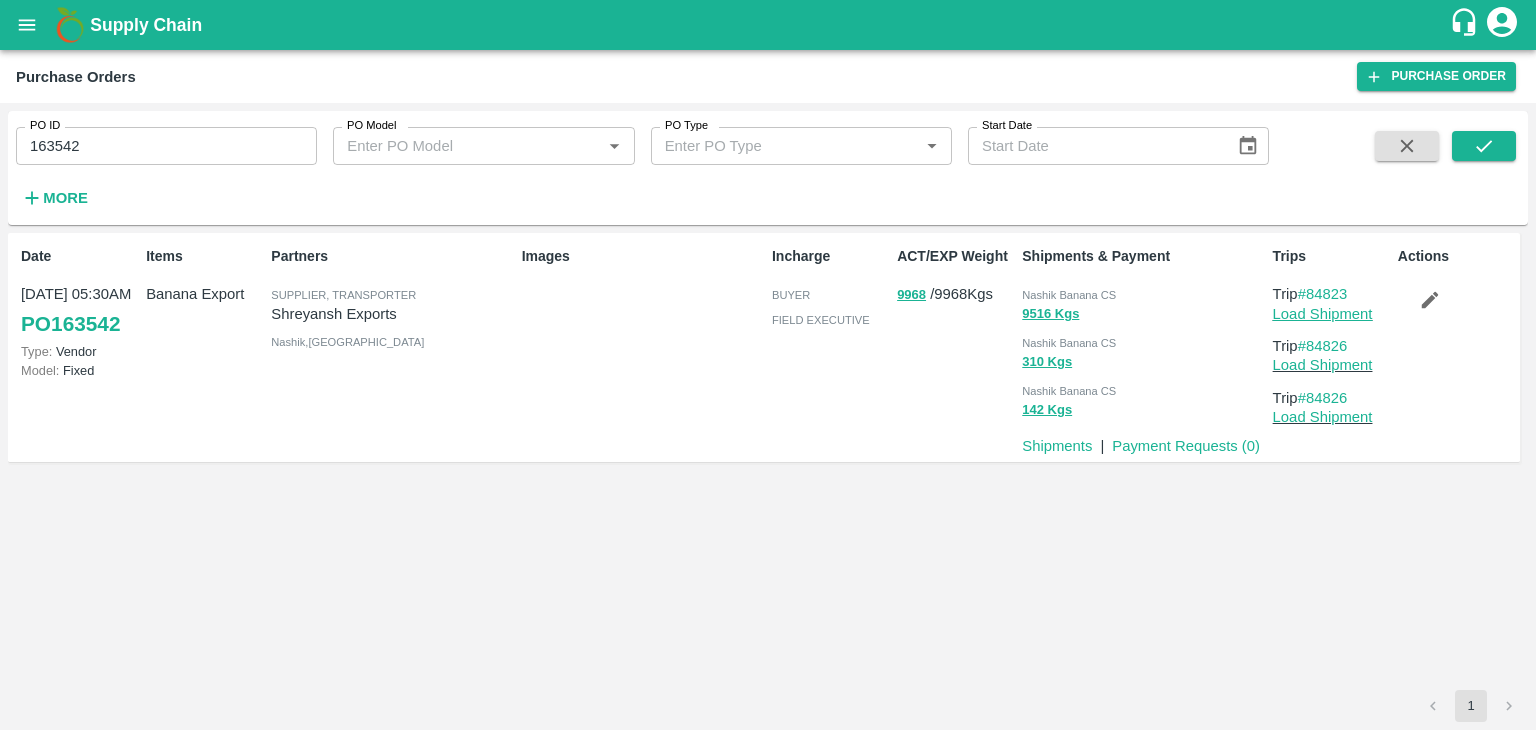 click on "Load Shipment" at bounding box center [1323, 314] 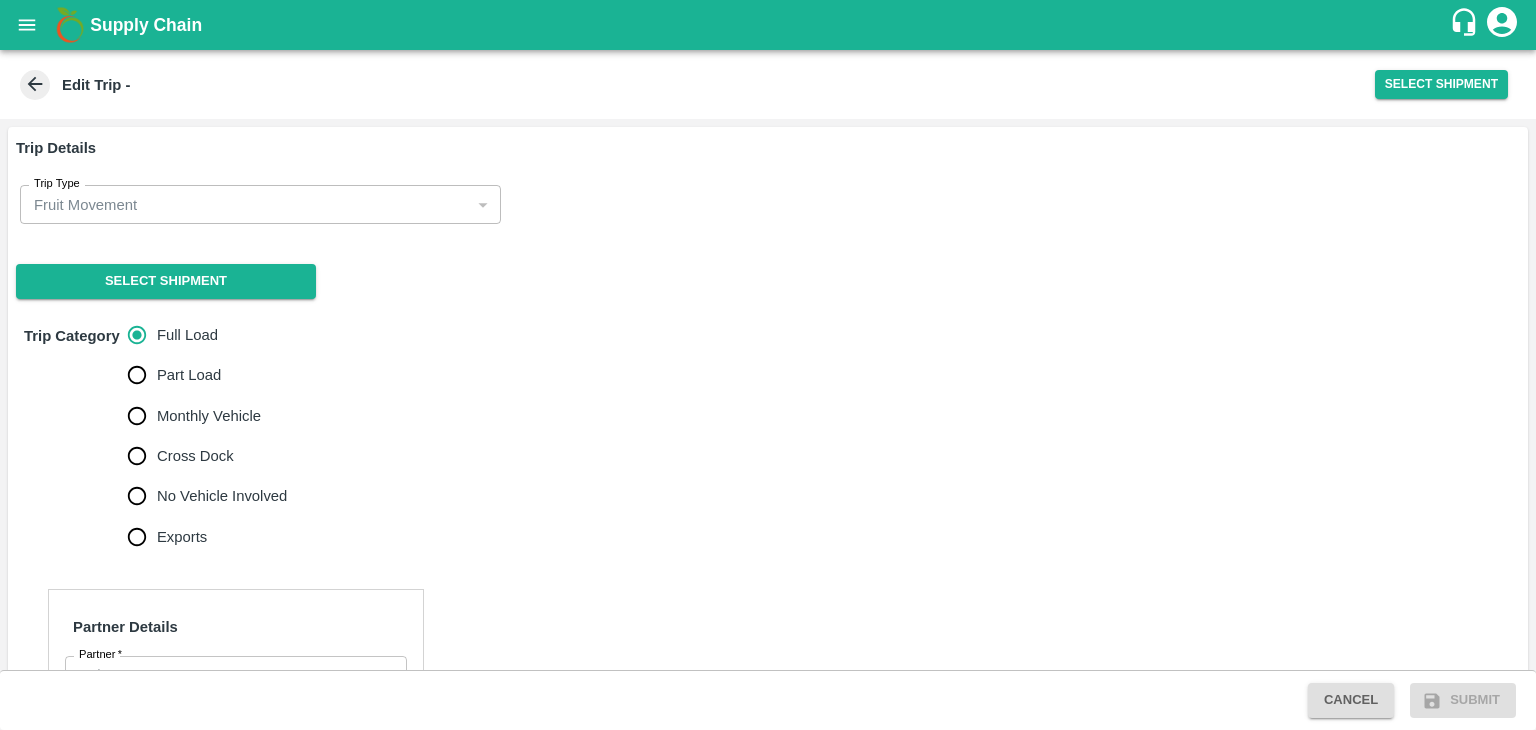 scroll, scrollTop: 0, scrollLeft: 0, axis: both 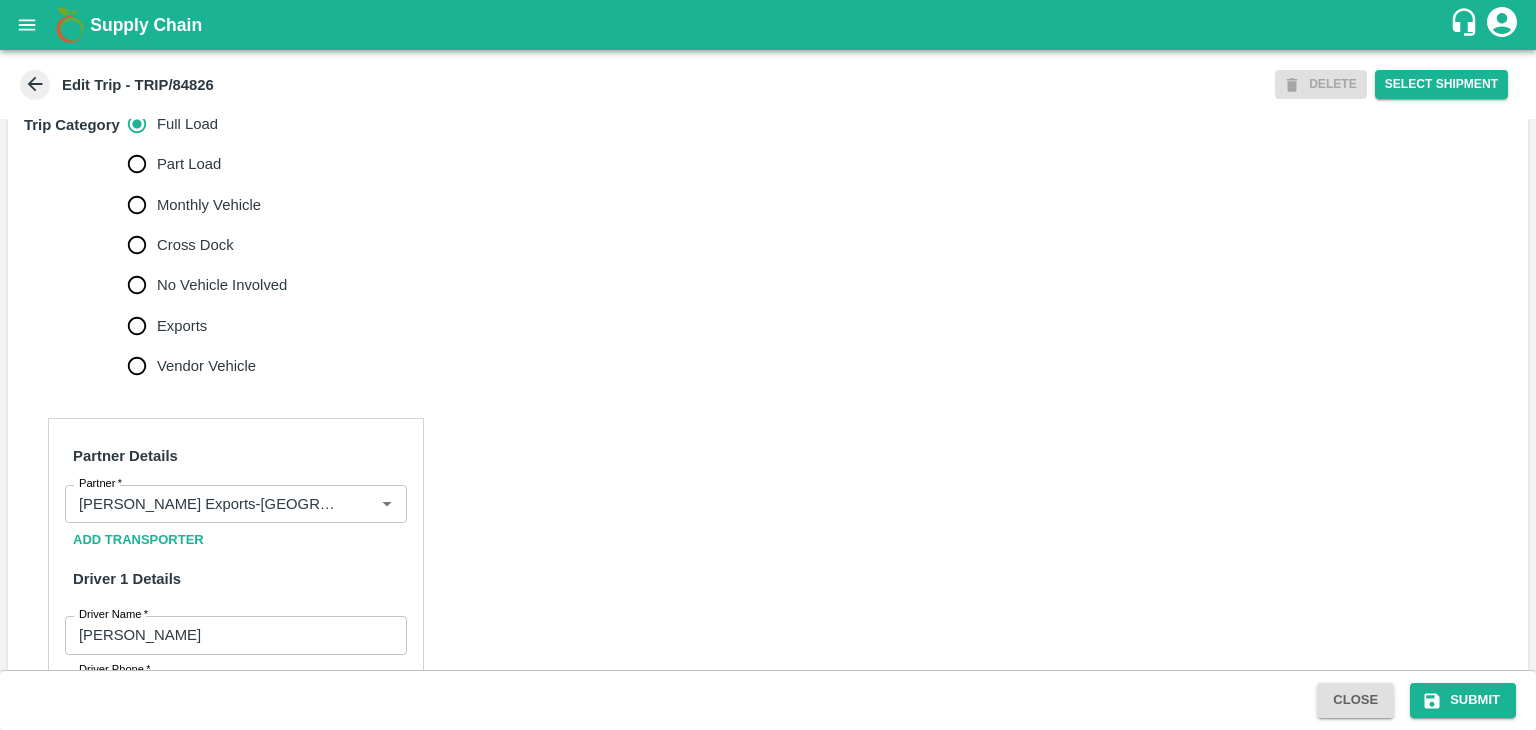 click on "No Vehicle Involved" at bounding box center (222, 285) 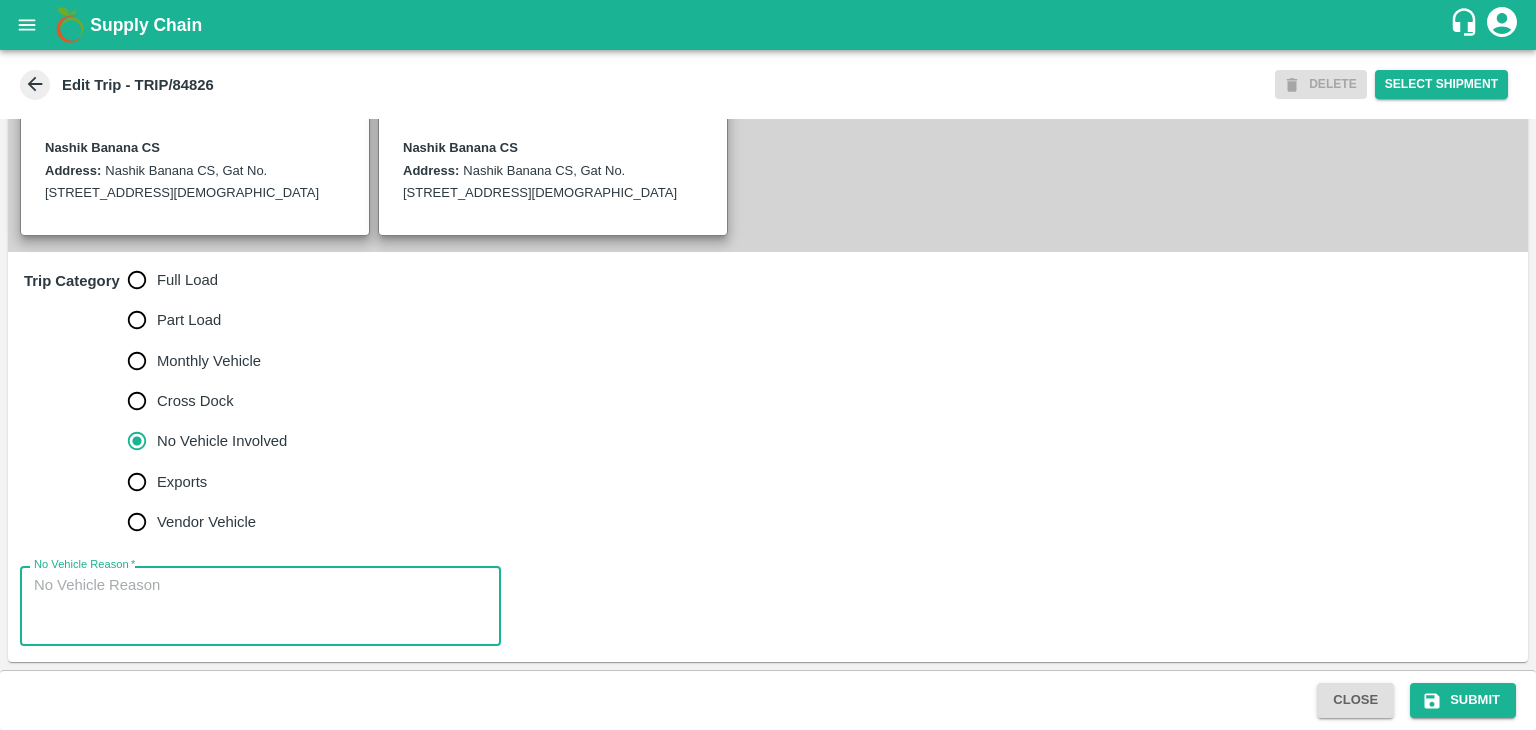 click on "No Vehicle Reason   *" at bounding box center (260, 606) 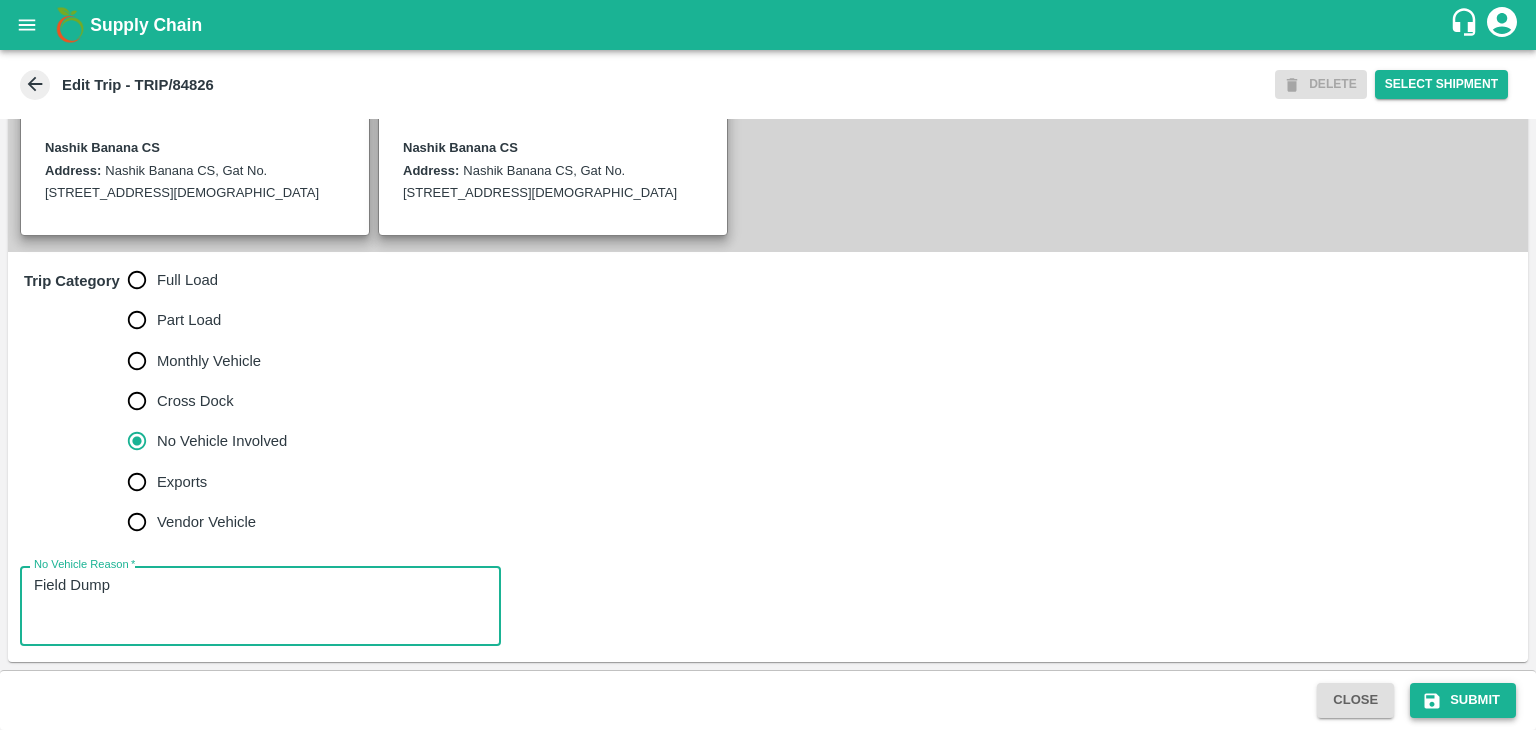 type on "Field Dump" 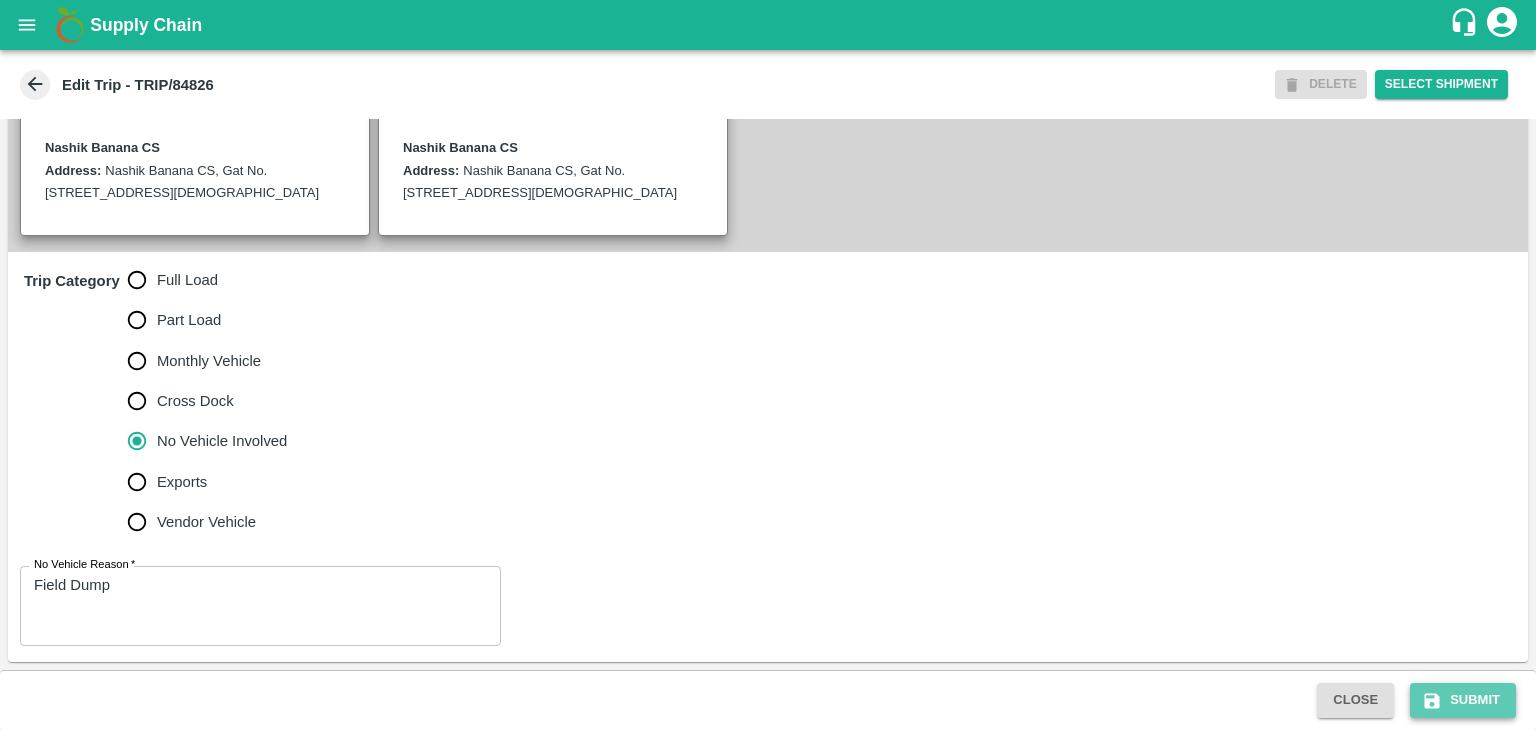 click on "Submit" at bounding box center [1463, 700] 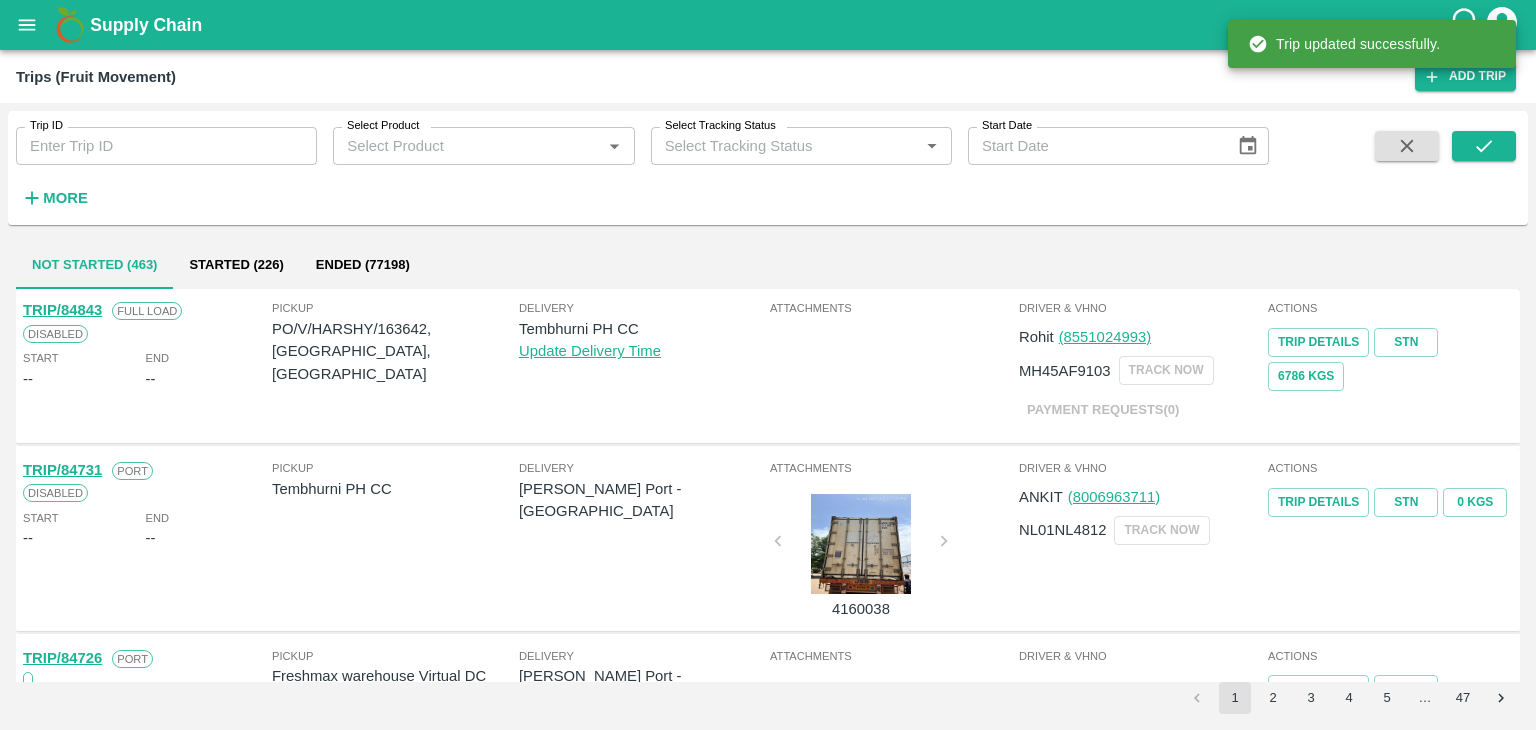 click on "Trip ID" at bounding box center [166, 146] 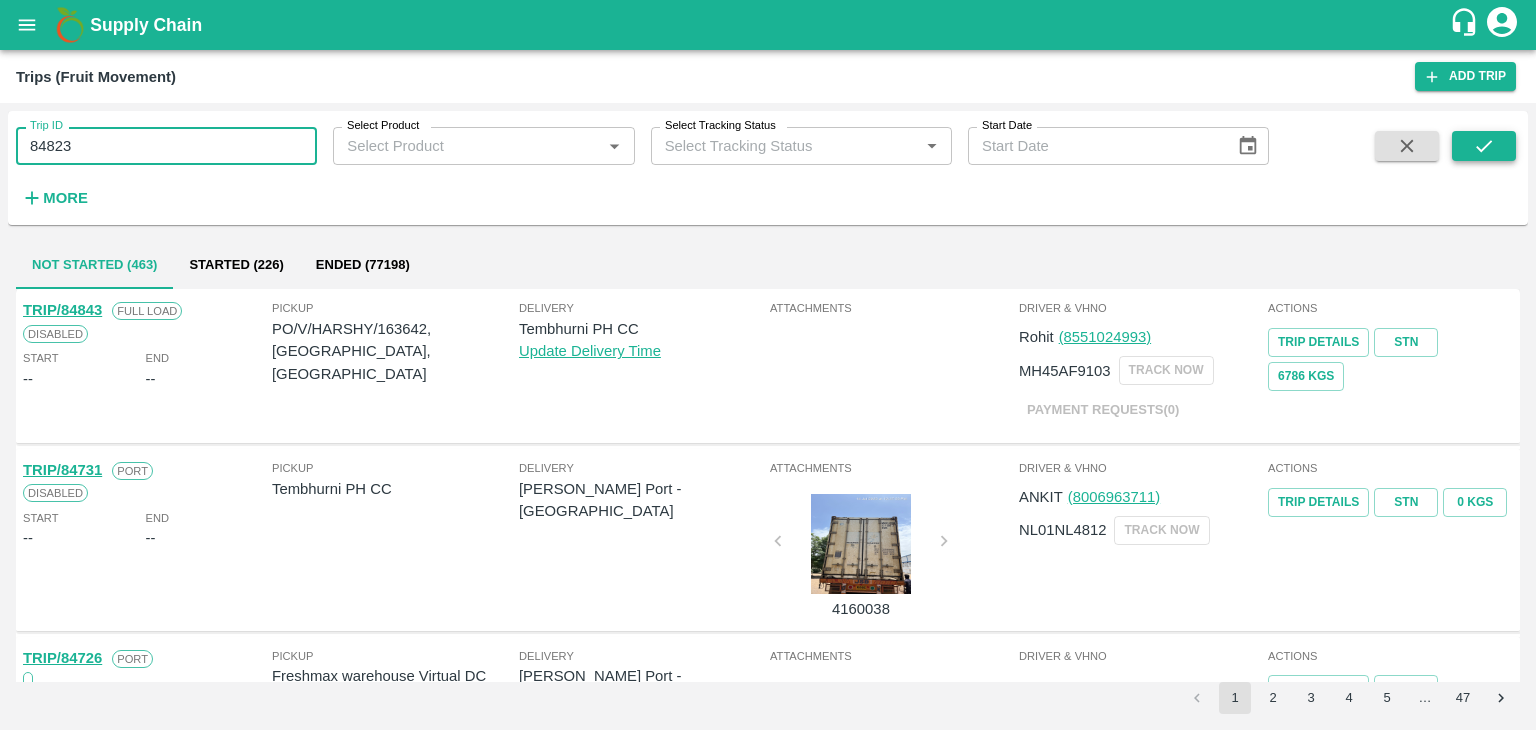 type on "84823" 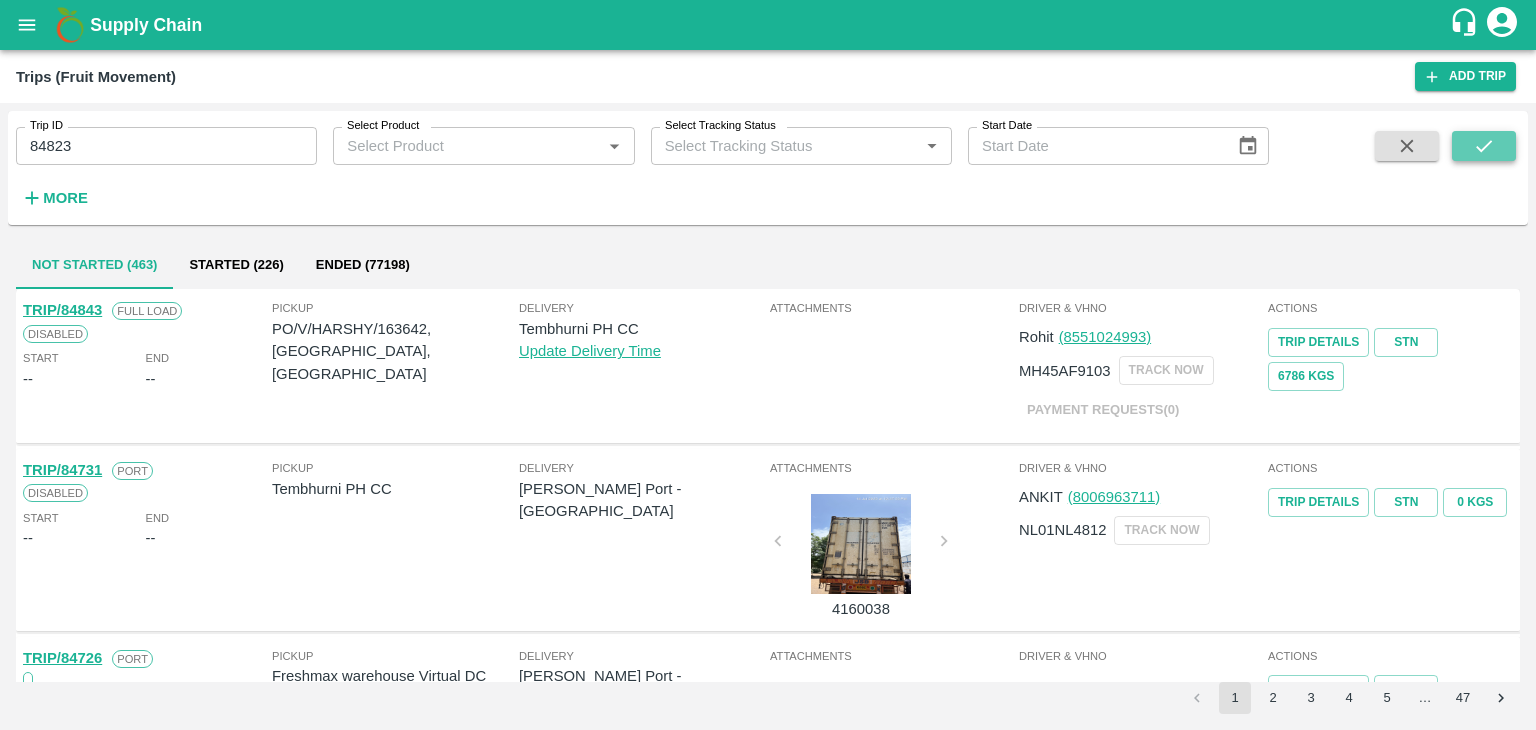 click at bounding box center [1484, 146] 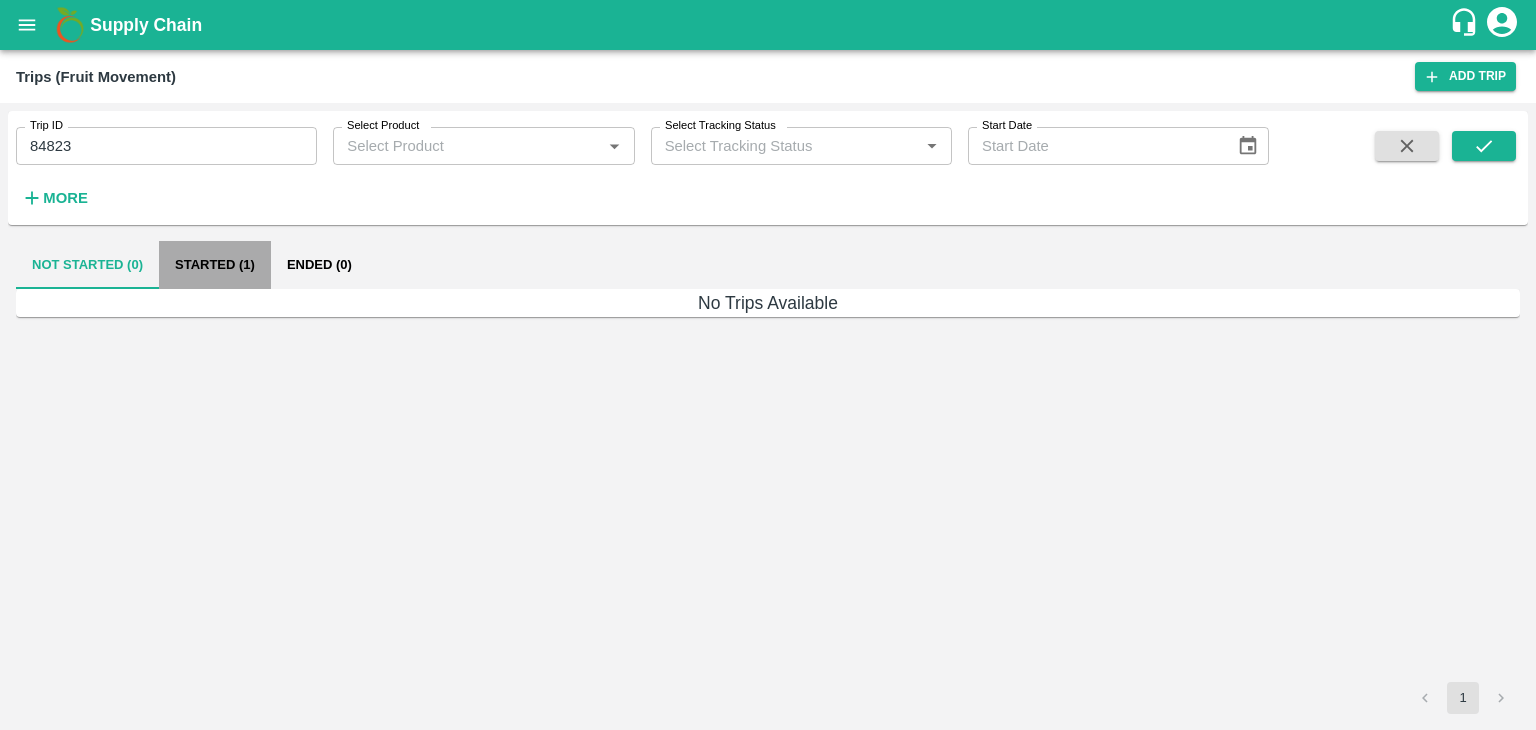 click on "Started (1)" at bounding box center [215, 265] 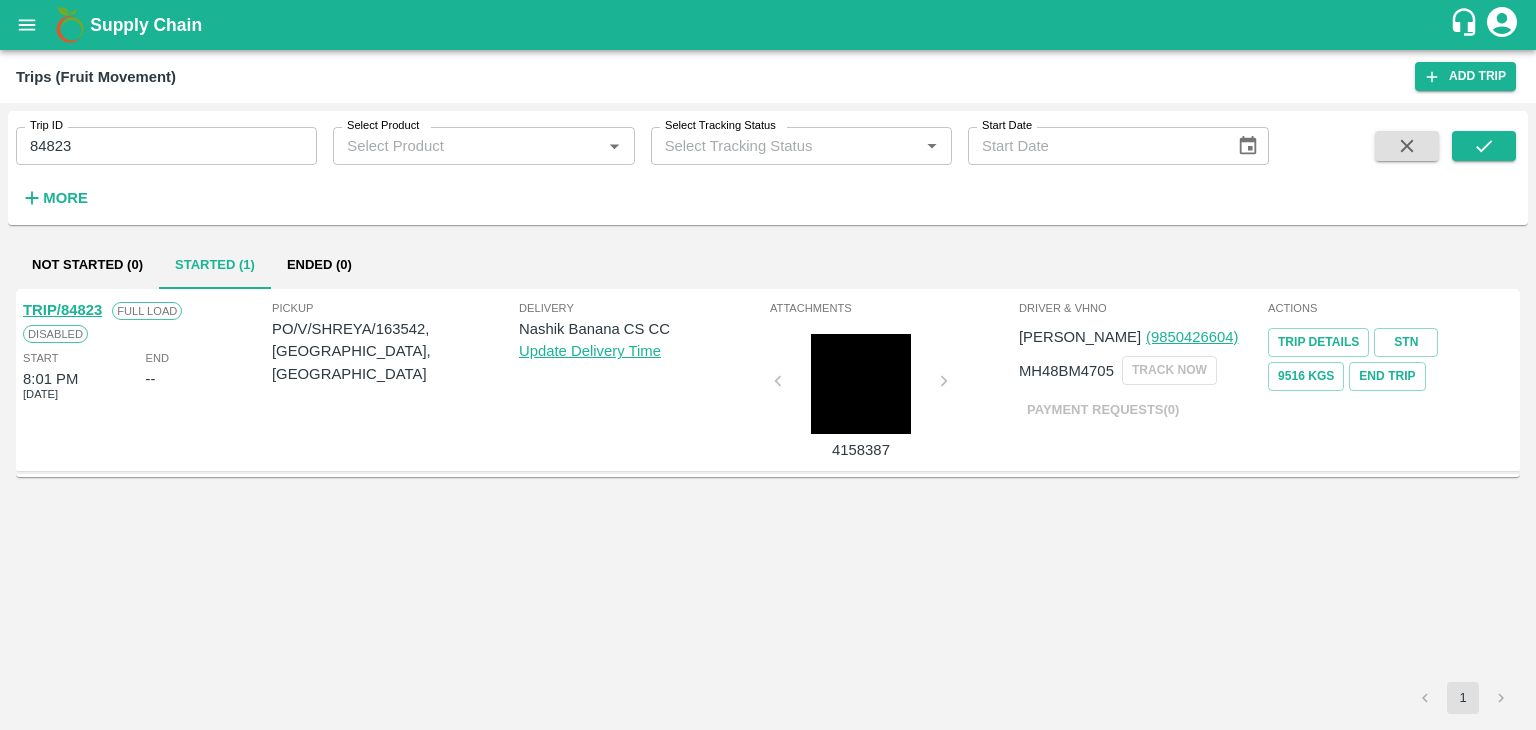 click on "TRIP/84823" at bounding box center (62, 310) 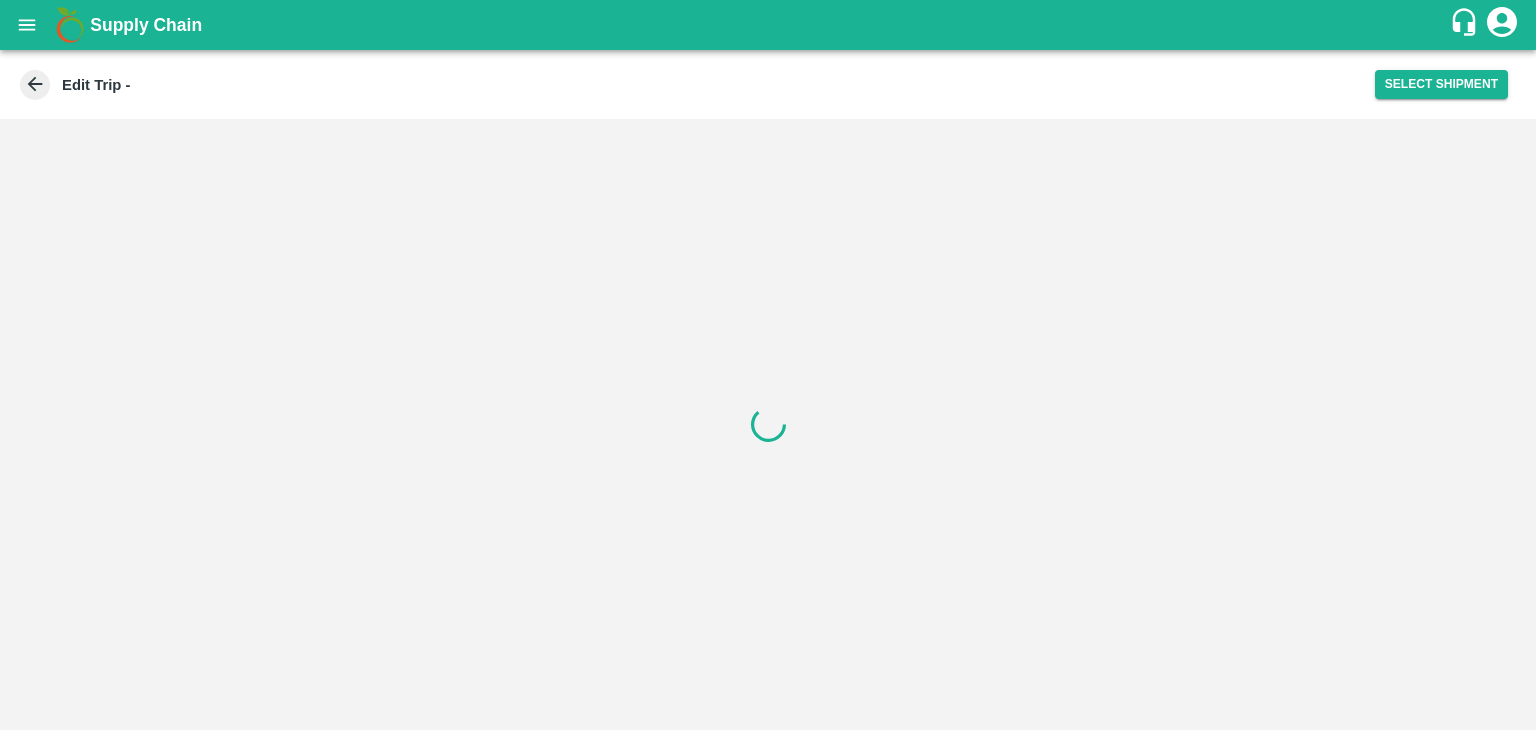 scroll, scrollTop: 0, scrollLeft: 0, axis: both 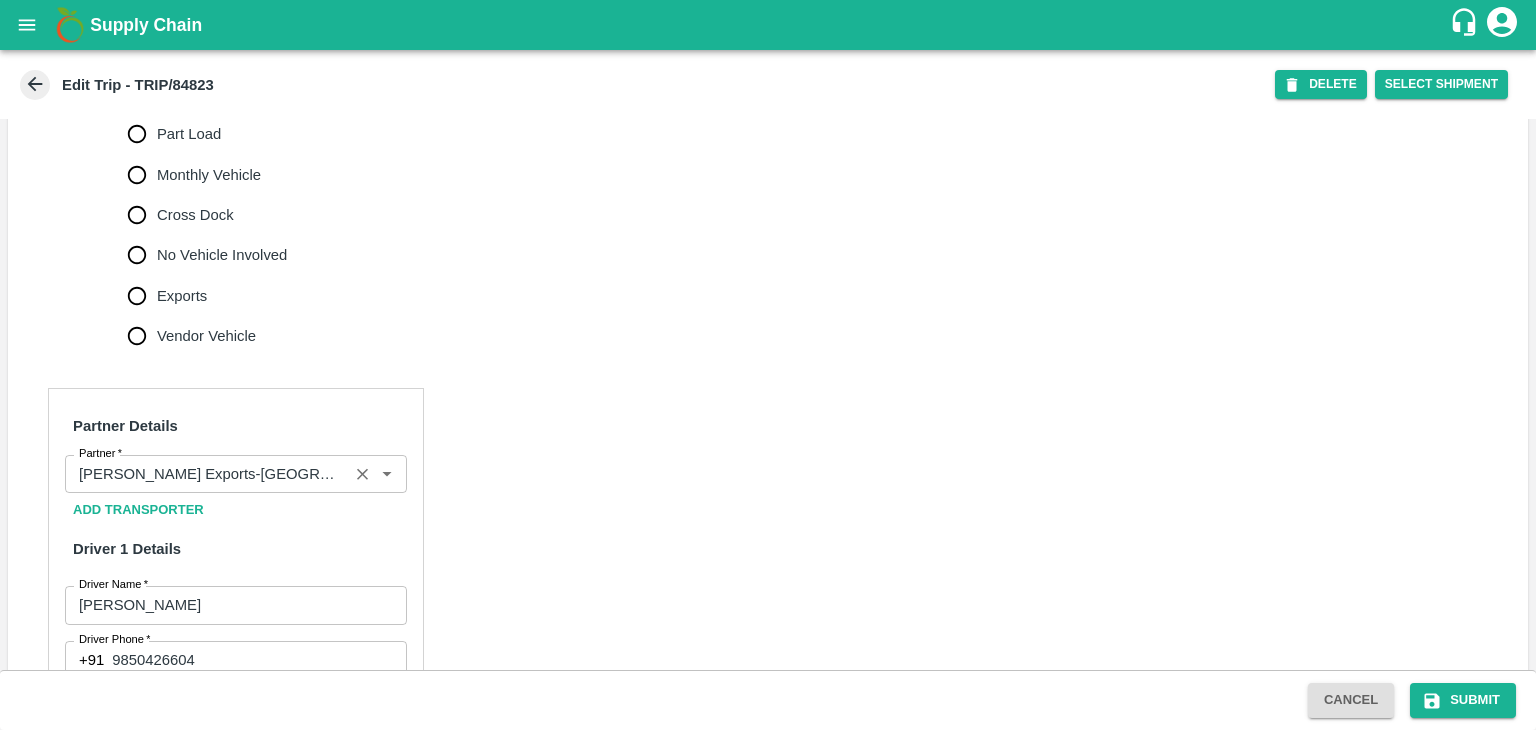 click at bounding box center [362, 474] 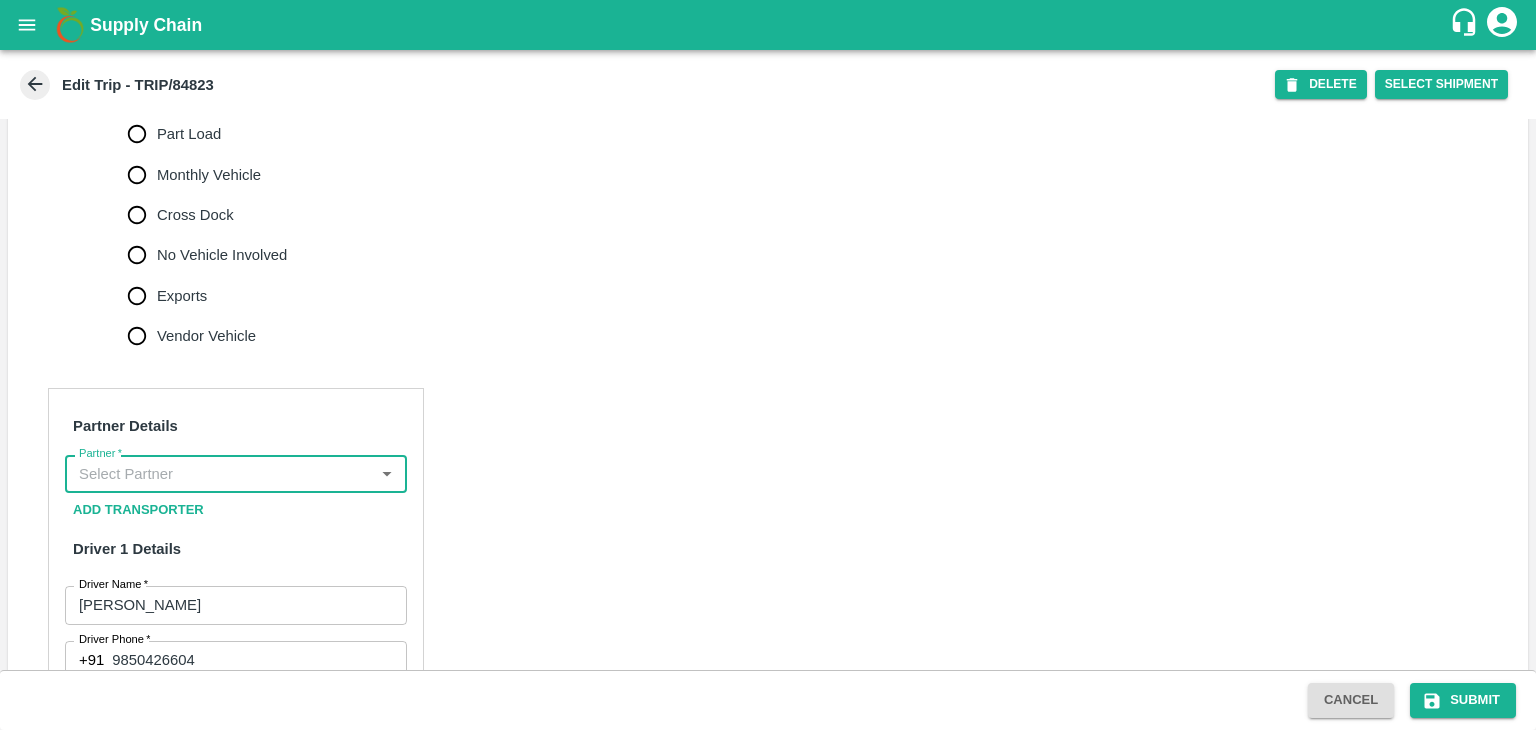 scroll, scrollTop: 0, scrollLeft: 0, axis: both 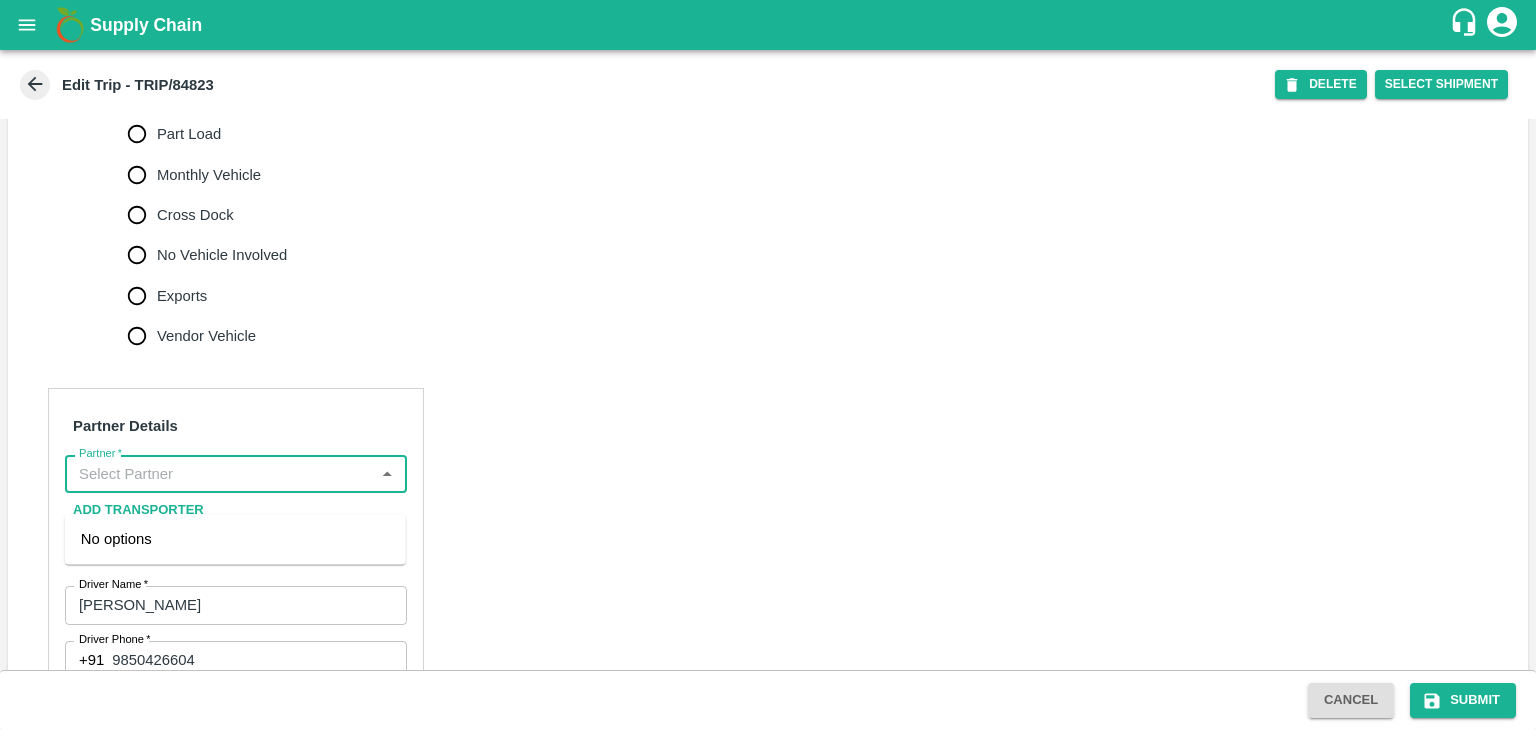 click on "Partner   *" at bounding box center [219, 474] 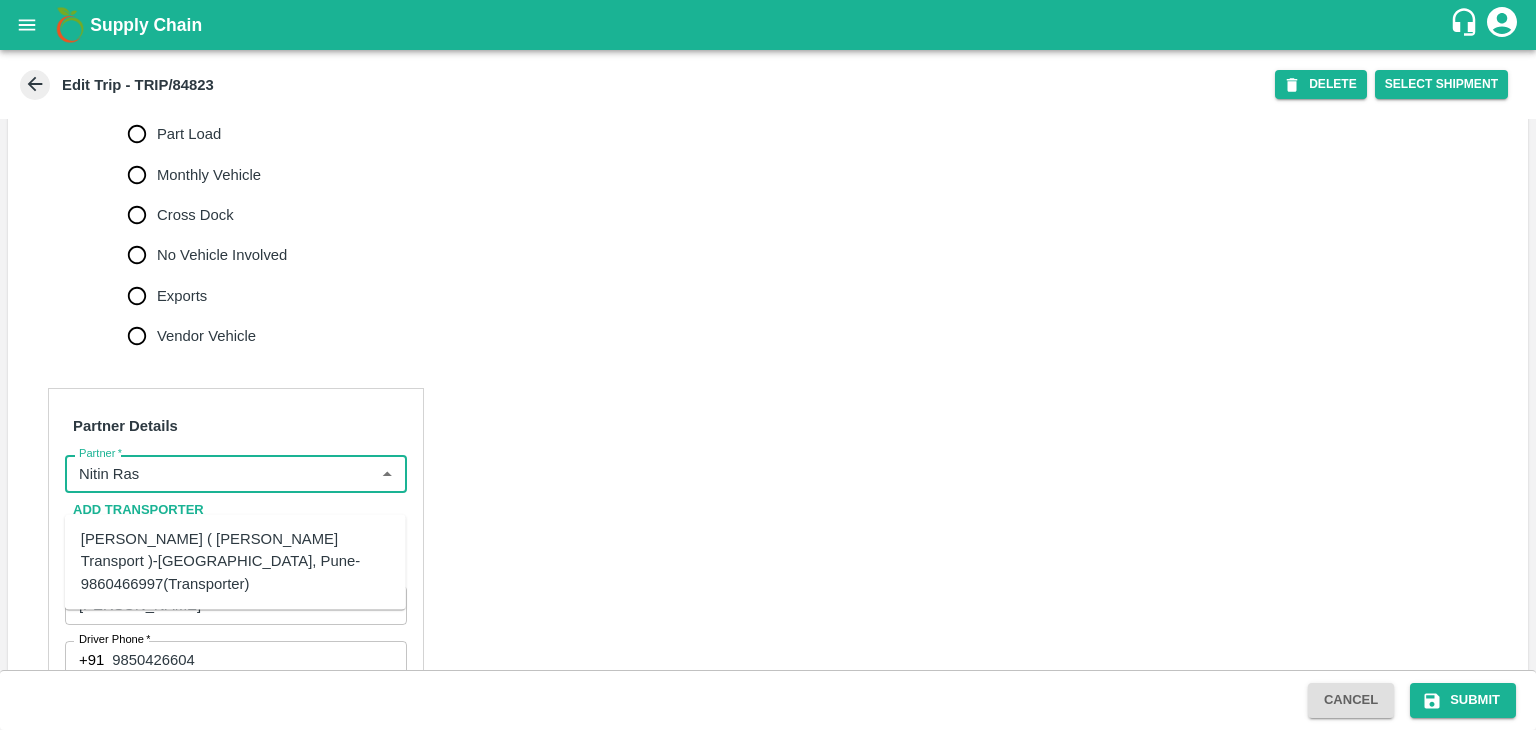 click on "[PERSON_NAME] ( [PERSON_NAME] Transport )-[GEOGRAPHIC_DATA], Pune-9860466997(Transporter)" at bounding box center (235, 561) 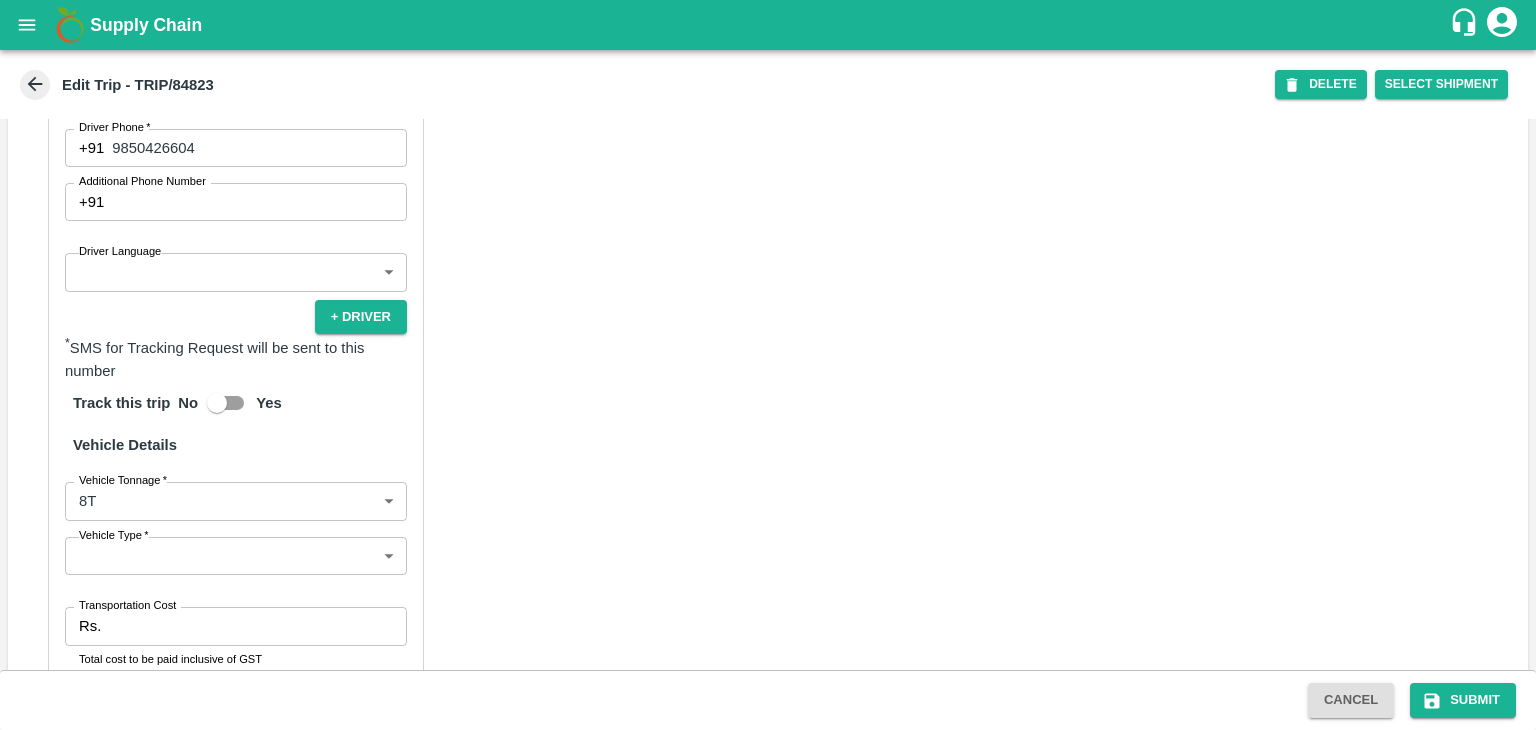 scroll, scrollTop: 1171, scrollLeft: 0, axis: vertical 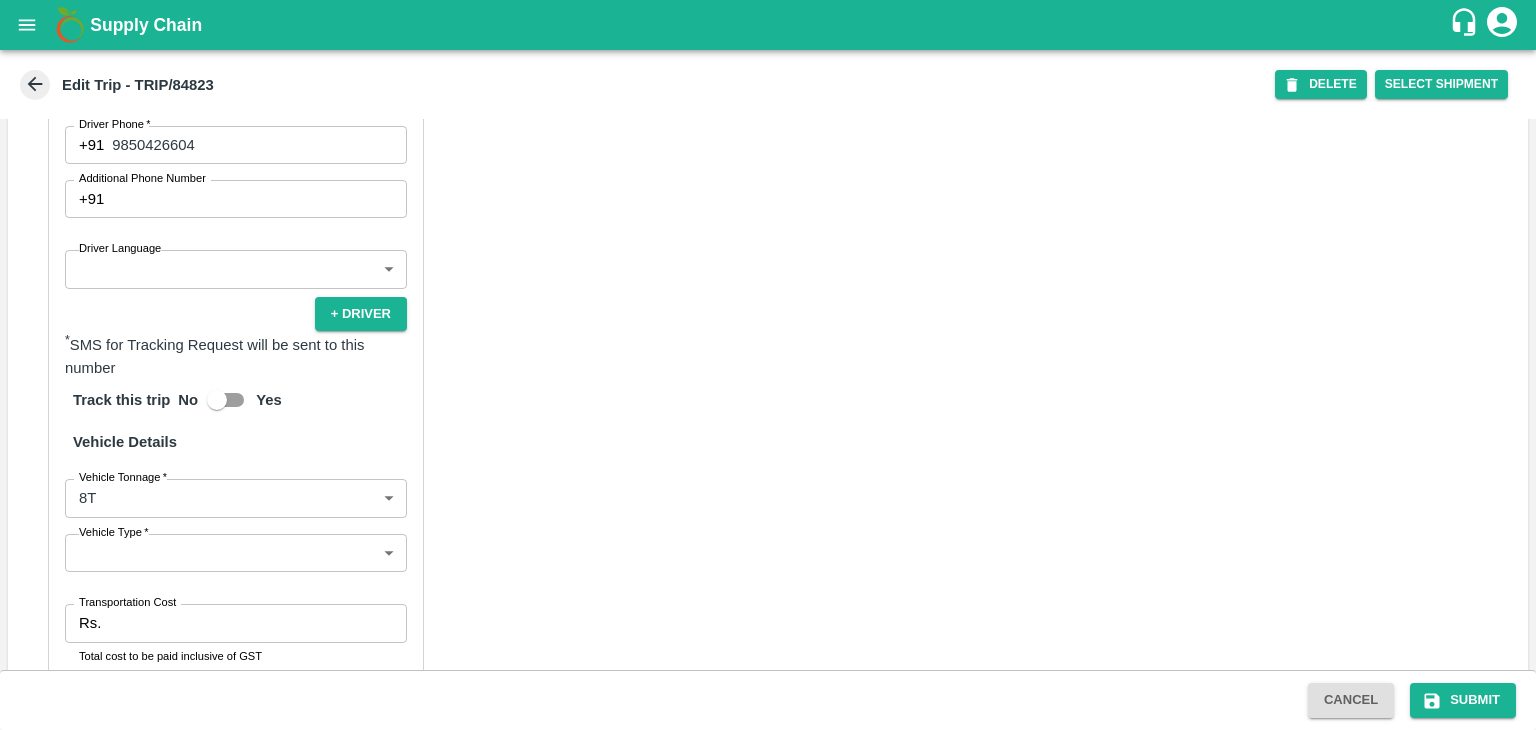 type on "[PERSON_NAME] ( [PERSON_NAME] Transport )-[GEOGRAPHIC_DATA], Pune-9860466997(Transporter)" 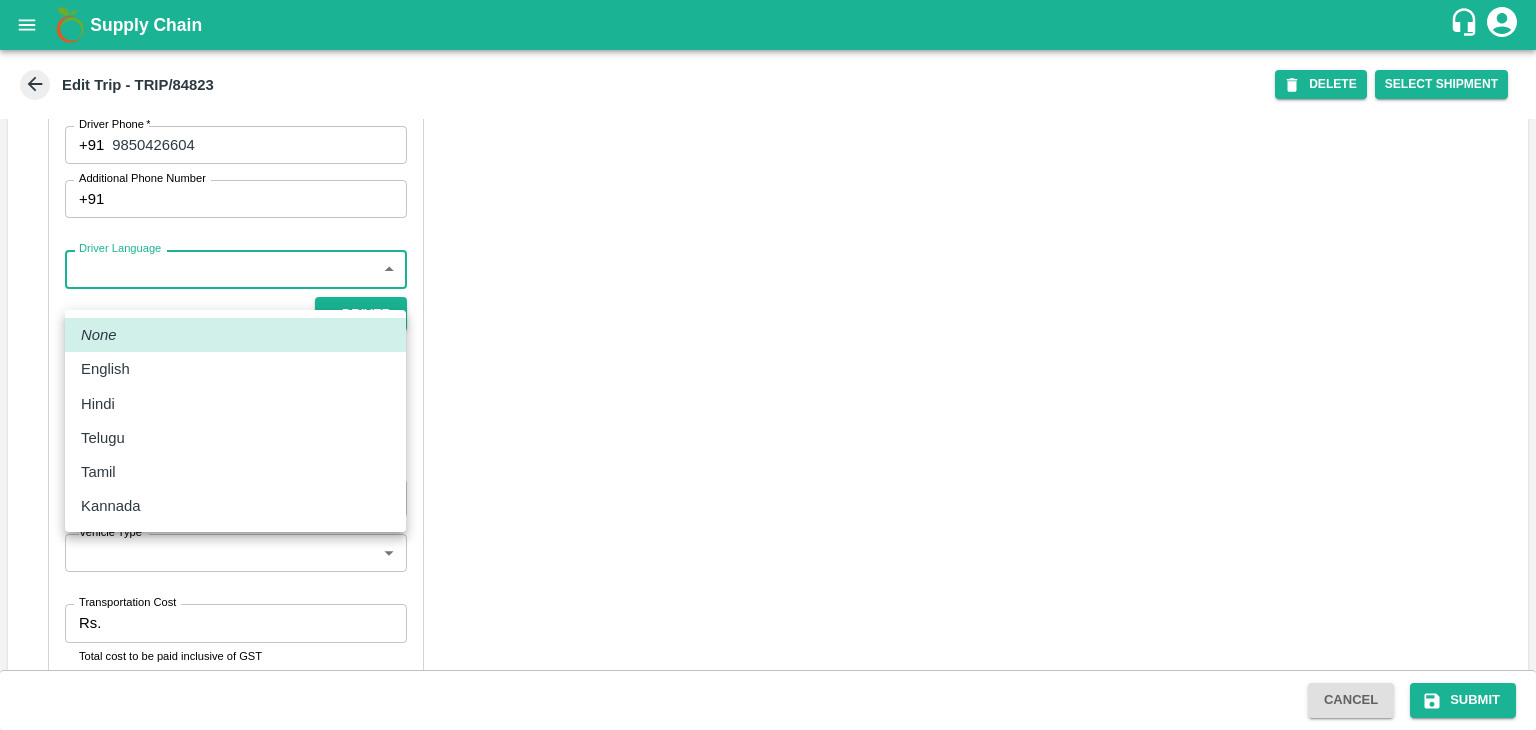 drag, startPoint x: 144, startPoint y: 295, endPoint x: 153, endPoint y: 398, distance: 103.392456 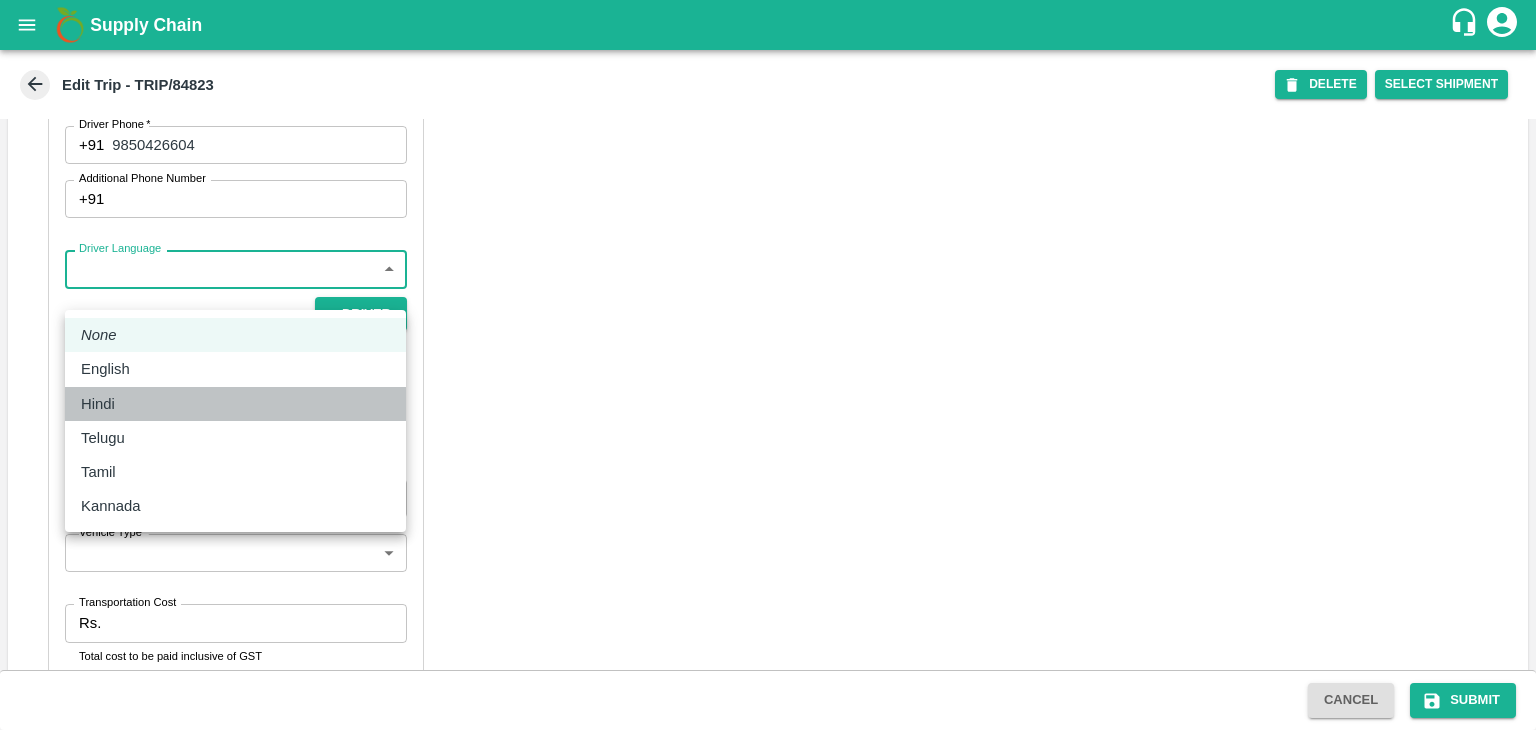 click on "Hindi" at bounding box center (235, 404) 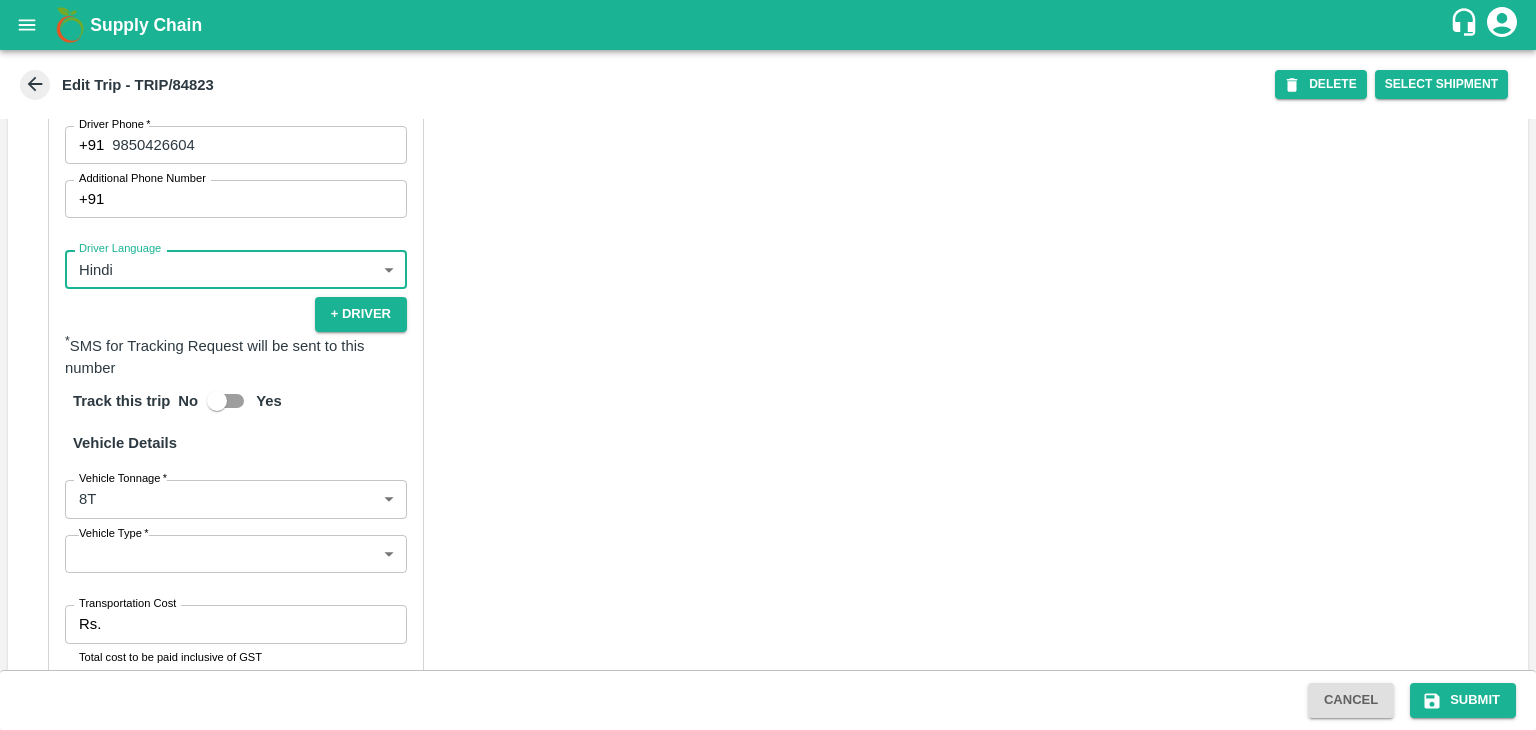 scroll, scrollTop: 1378, scrollLeft: 0, axis: vertical 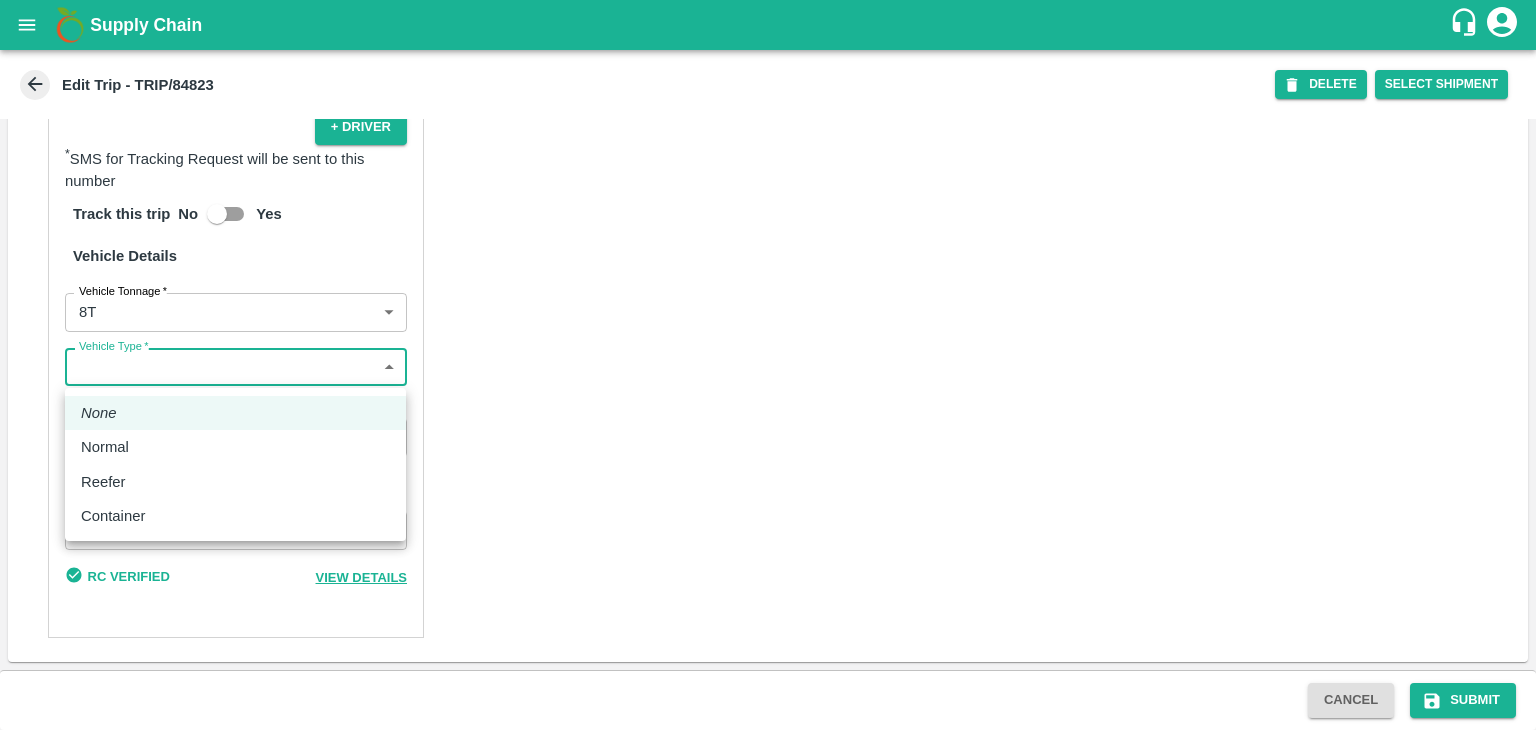 click on "Supply Chain Edit Trip - TRIP/84823 DELETE Select Shipment Trip Details Trip Type Fruit Movement 1 Trip Type Trip Pickup Order SHIP/[PERSON_NAME]/345862 PO/V/SHREYA/163542 Address: [GEOGRAPHIC_DATA], [GEOGRAPHIC_DATA] Trip Delivery Order SHIP/[PERSON_NAME]/345862 Nashik Banana CS Address:  [GEOGRAPHIC_DATA] No. 314/2/1, A/p- Mohadi, Tal- Dindori, Dist- Nashik 422207, [GEOGRAPHIC_DATA], [GEOGRAPHIC_DATA], [GEOGRAPHIC_DATA] Trip Category  Full Load Part Load Monthly Vehicle Cross Dock No Vehicle Involved Exports Vendor Vehicle Partner Details Partner   * Partner Add   Transporter Driver 1 Details Driver Name   * [PERSON_NAME] Driver Name Driver Phone   * [PHONE_NUMBER] Driver Phone Additional Phone Number +91 Additional Phone Number Driver Language Hindi hi Driver Language + Driver * SMS for Tracking Request will be sent to this number Track this trip No Yes Vehicle Details Vehicle Tonnage   * 8T 8000 Vehicle Tonnage Vehicle Type   * ​ Vehicle Type Transportation Cost Rs. Transportation Cost Total cost to be paid inclusive of GST MH48BM4705" at bounding box center [768, 365] 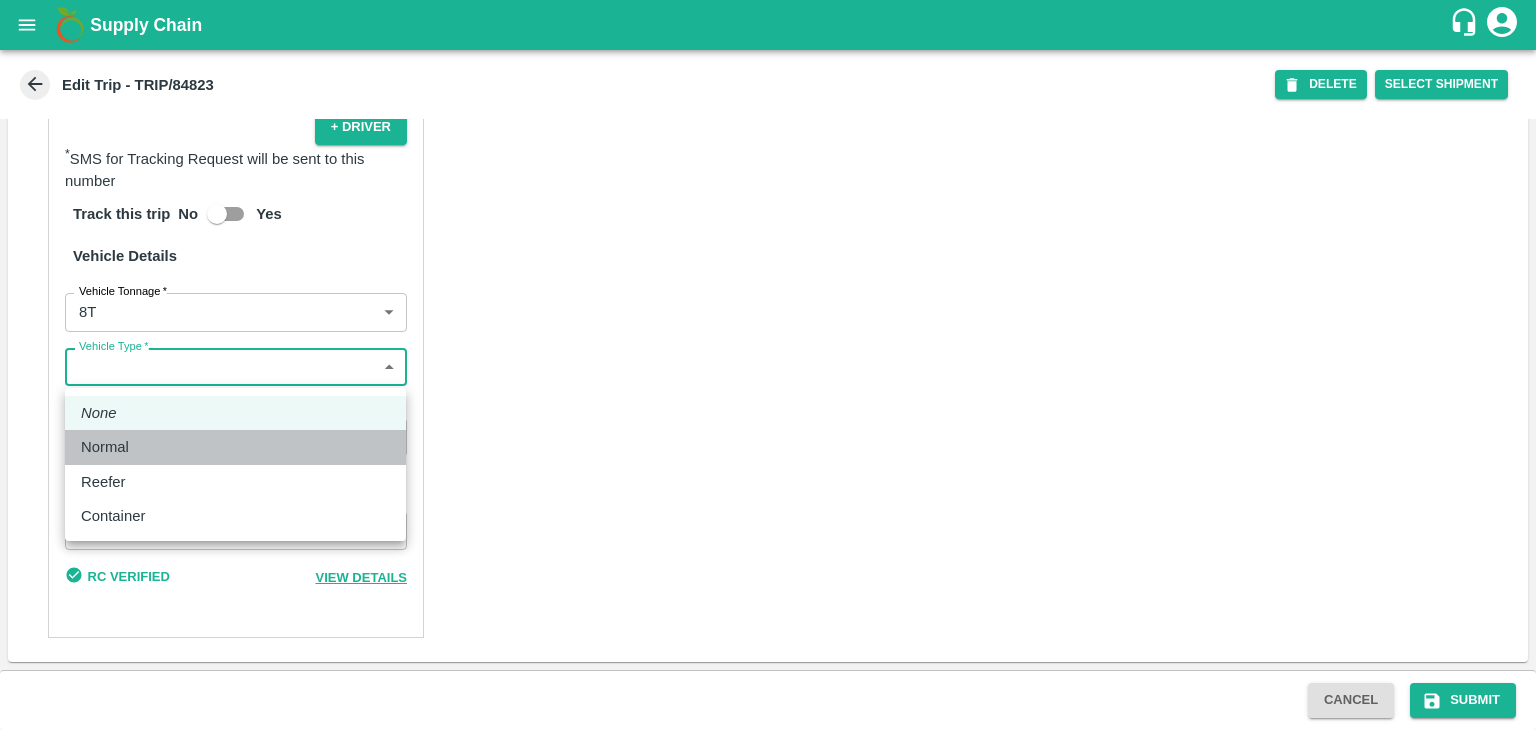 click on "Normal" at bounding box center (235, 447) 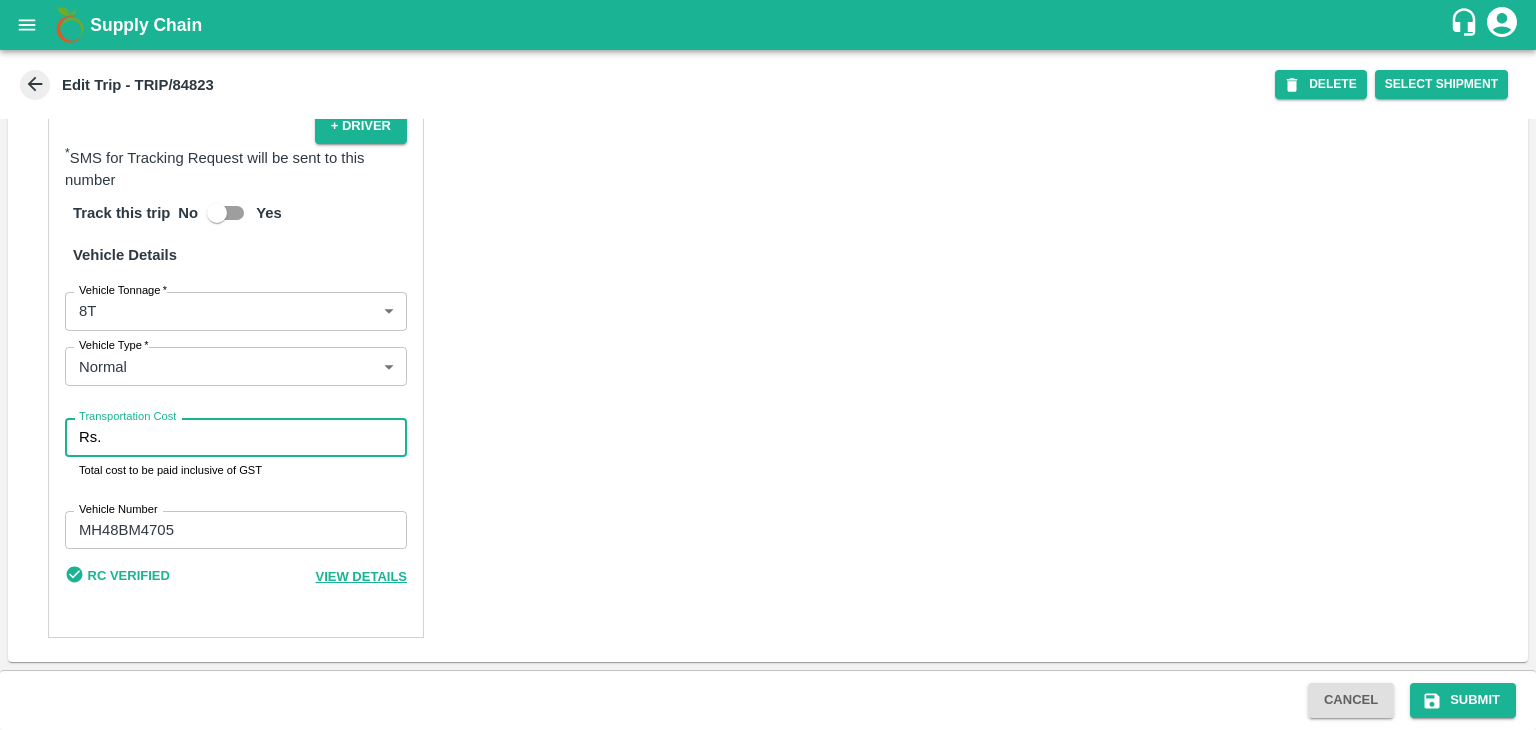 click on "Transportation Cost" at bounding box center (258, 437) 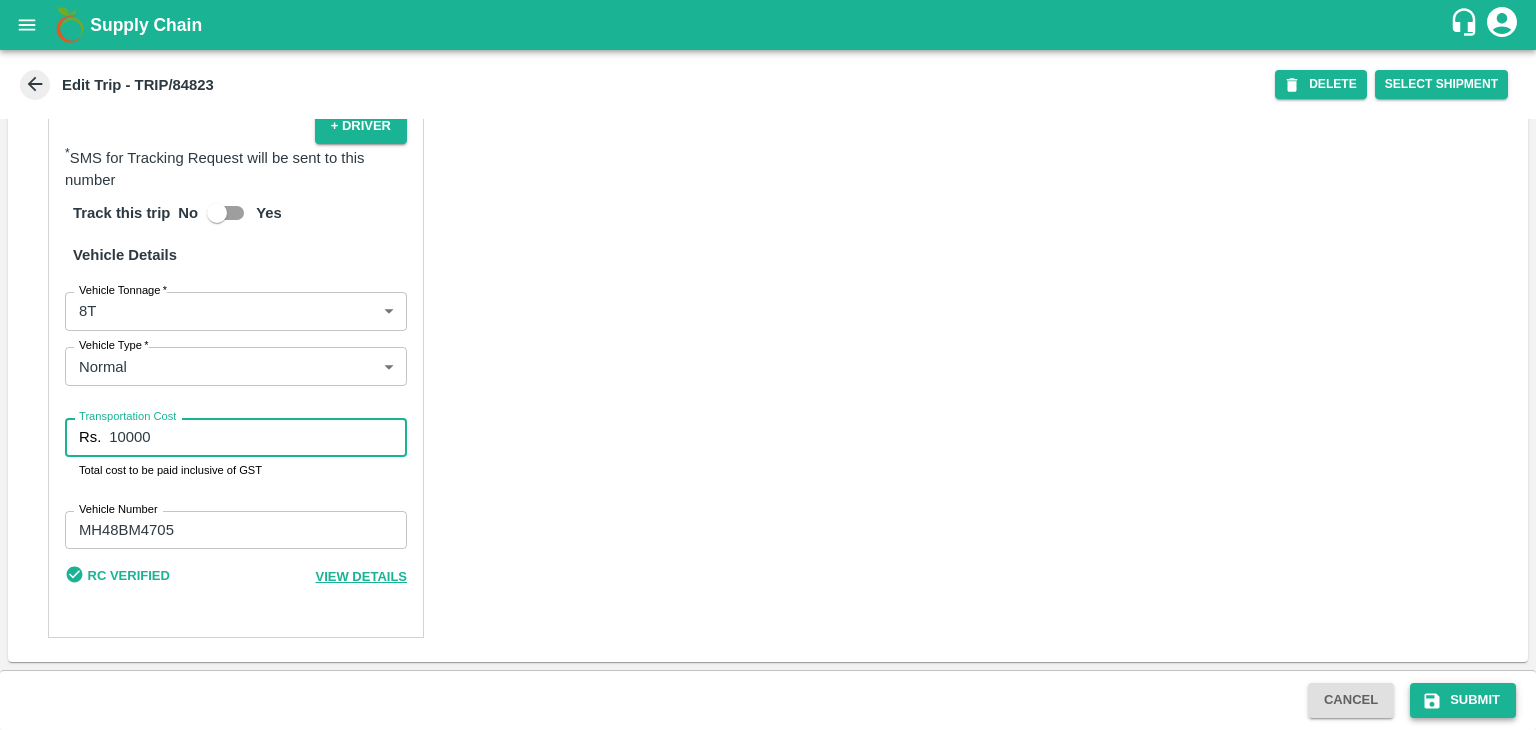 type on "10000" 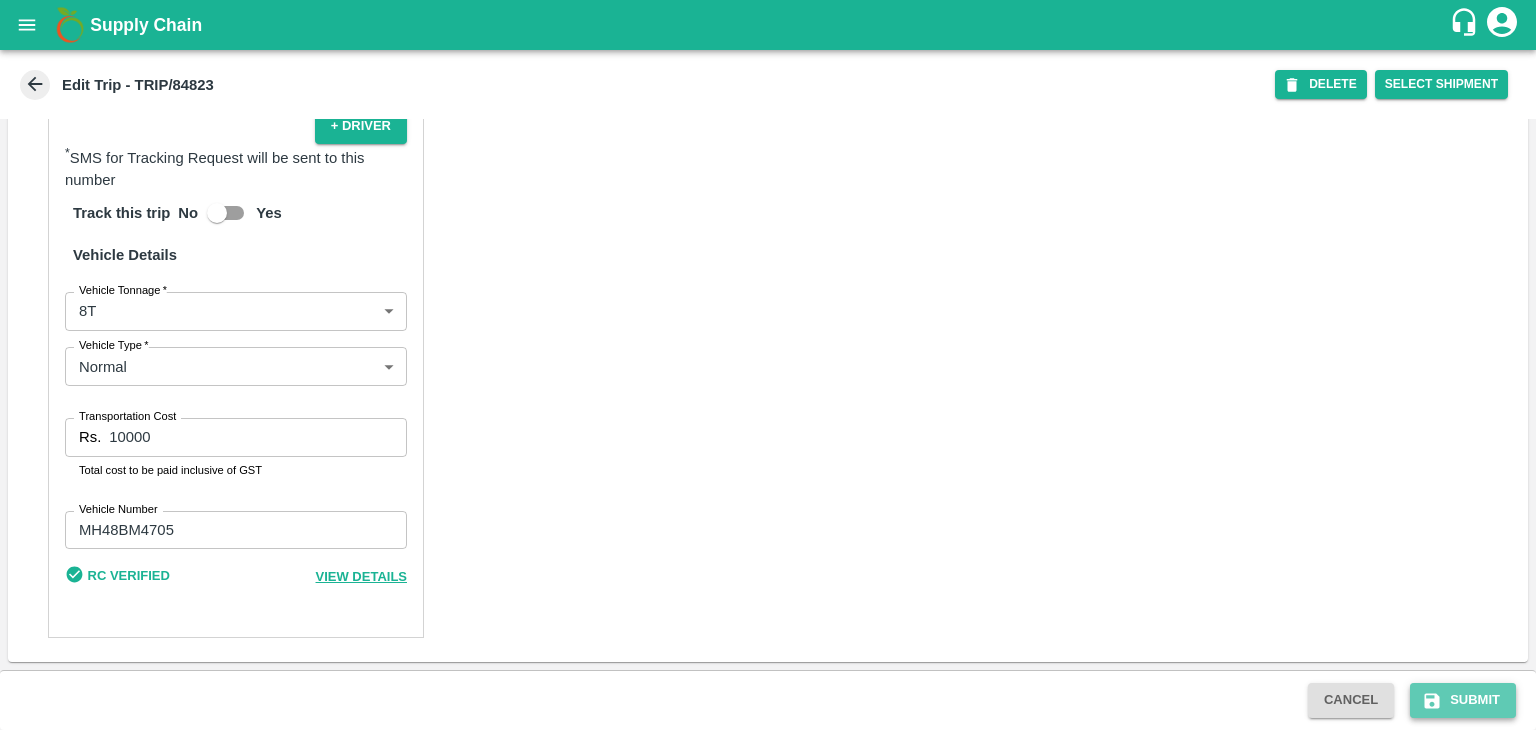 click on "Submit" at bounding box center (1463, 700) 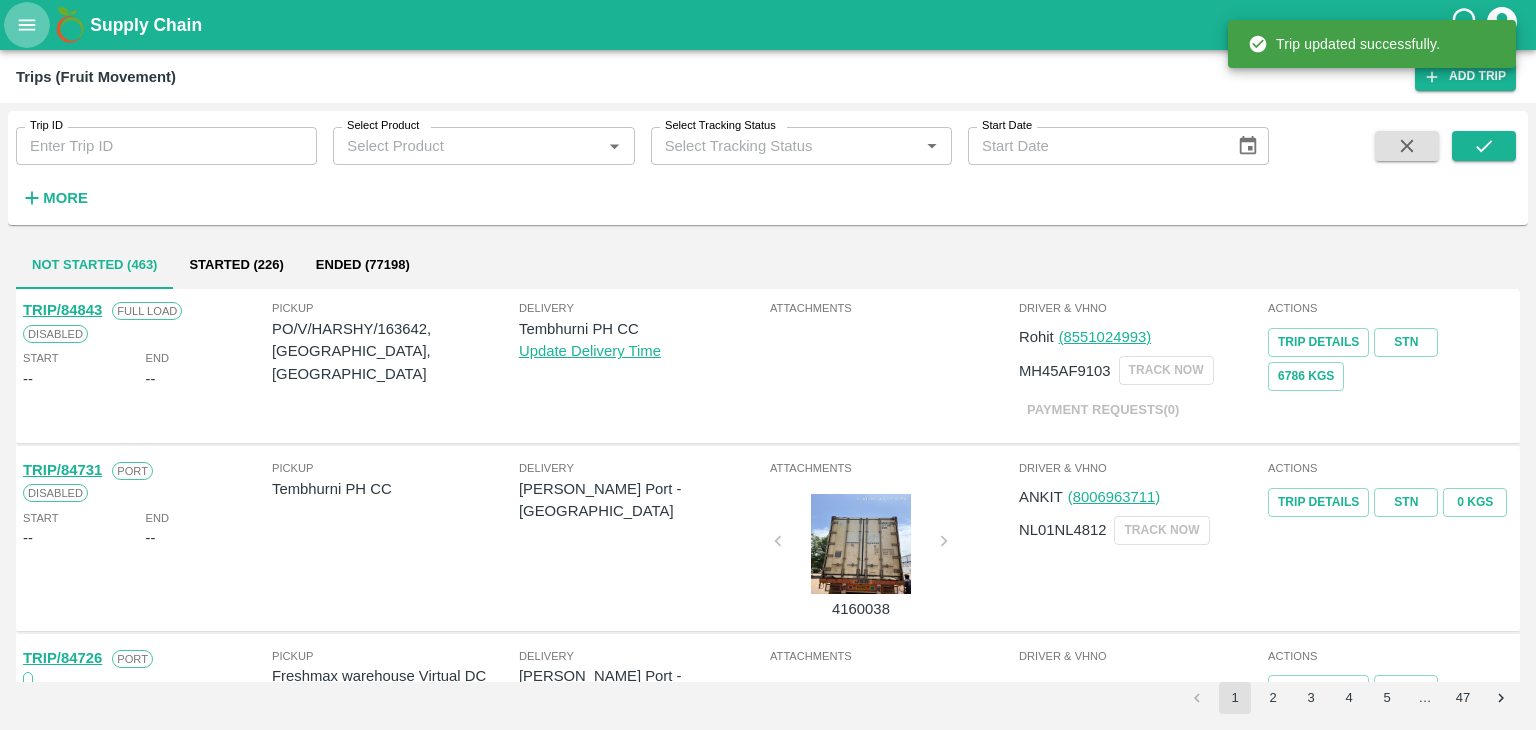 click at bounding box center [27, 25] 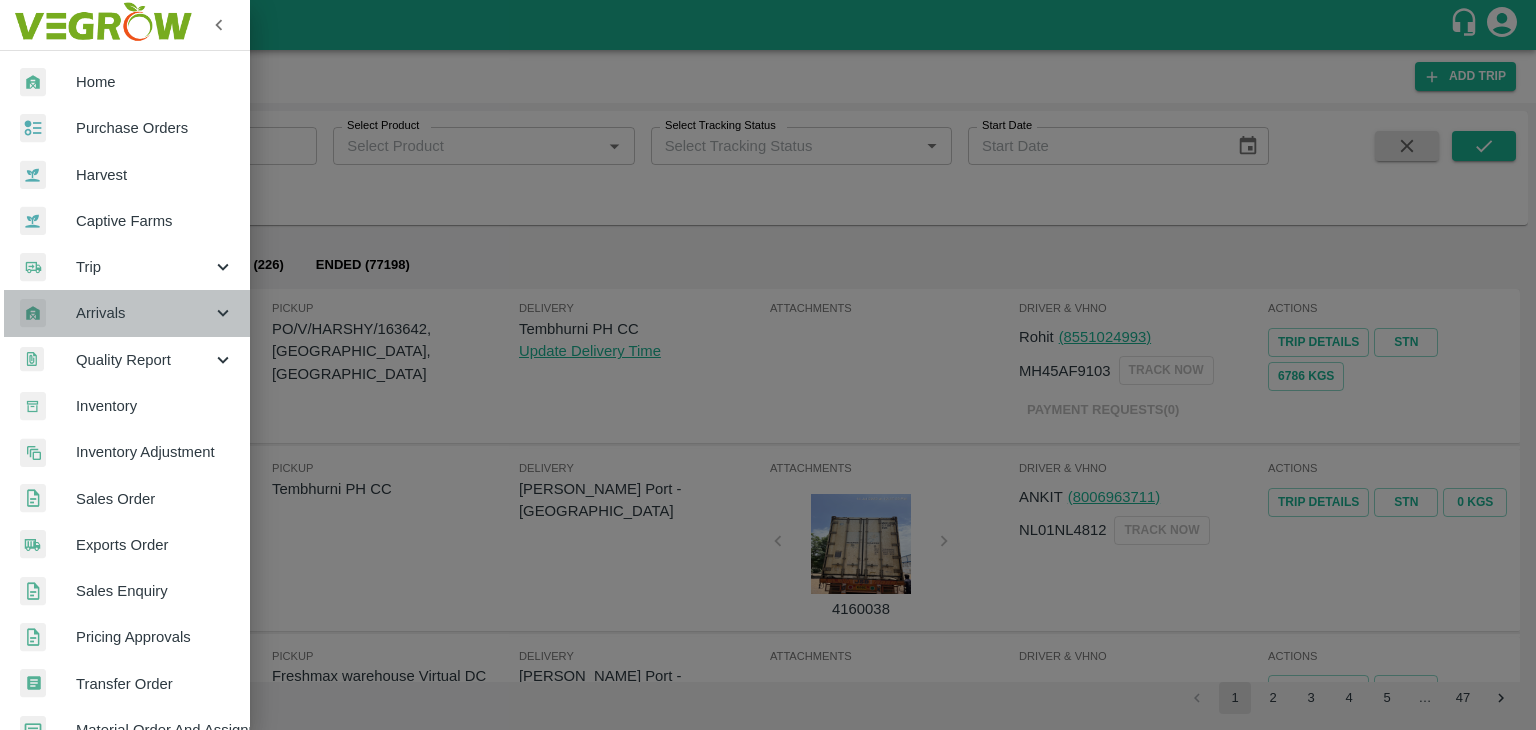 click on "Arrivals" at bounding box center (144, 313) 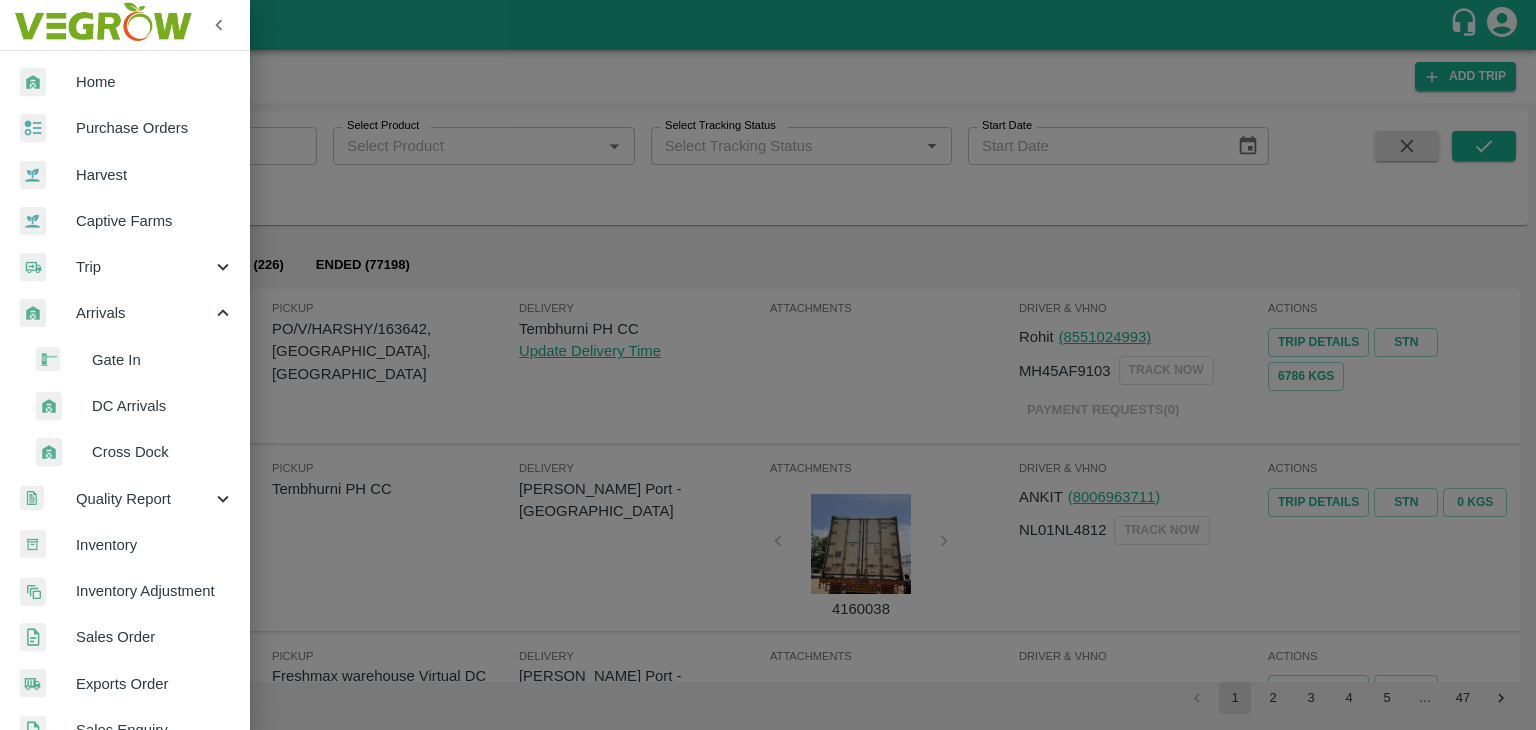 click on "DC Arrivals" at bounding box center (133, 406) 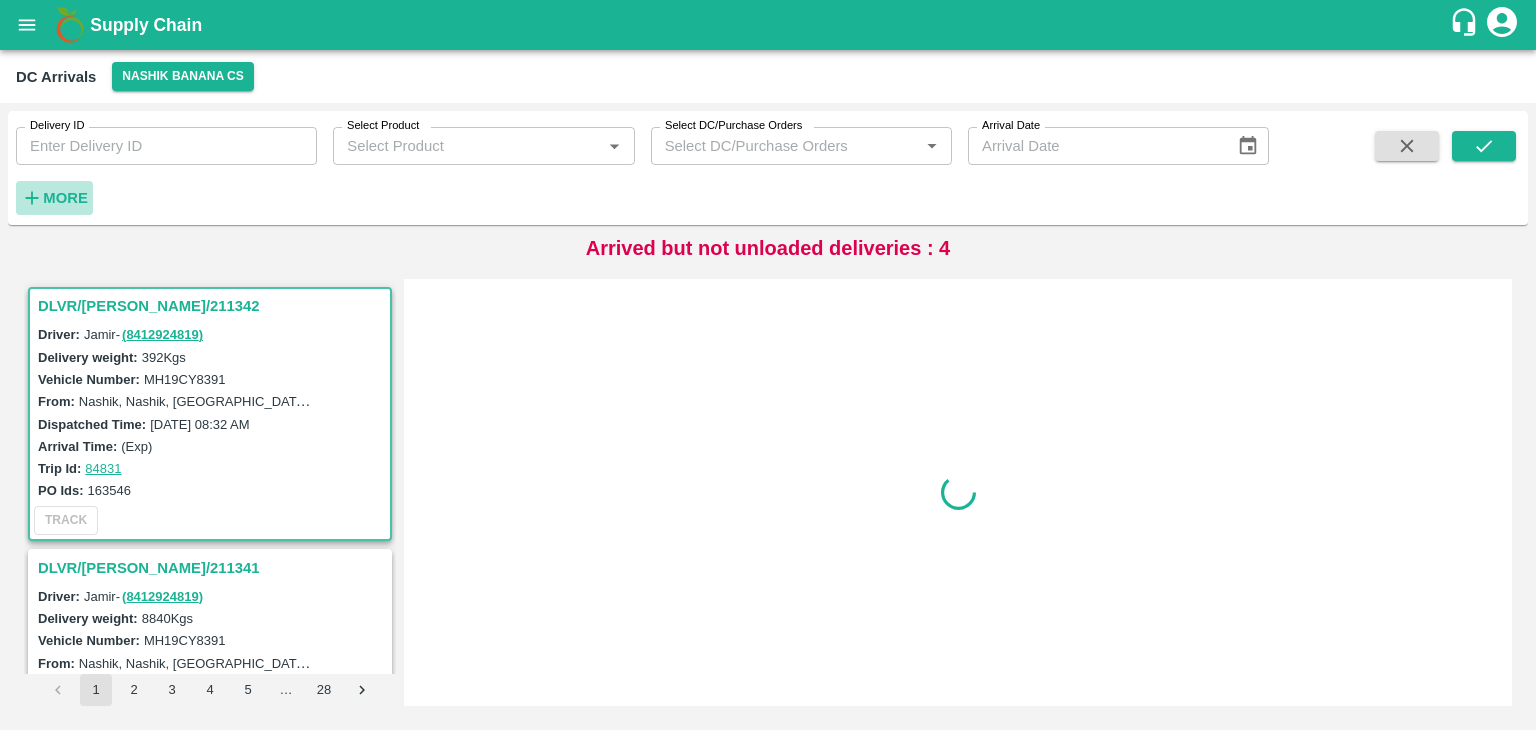 click on "More" at bounding box center [65, 198] 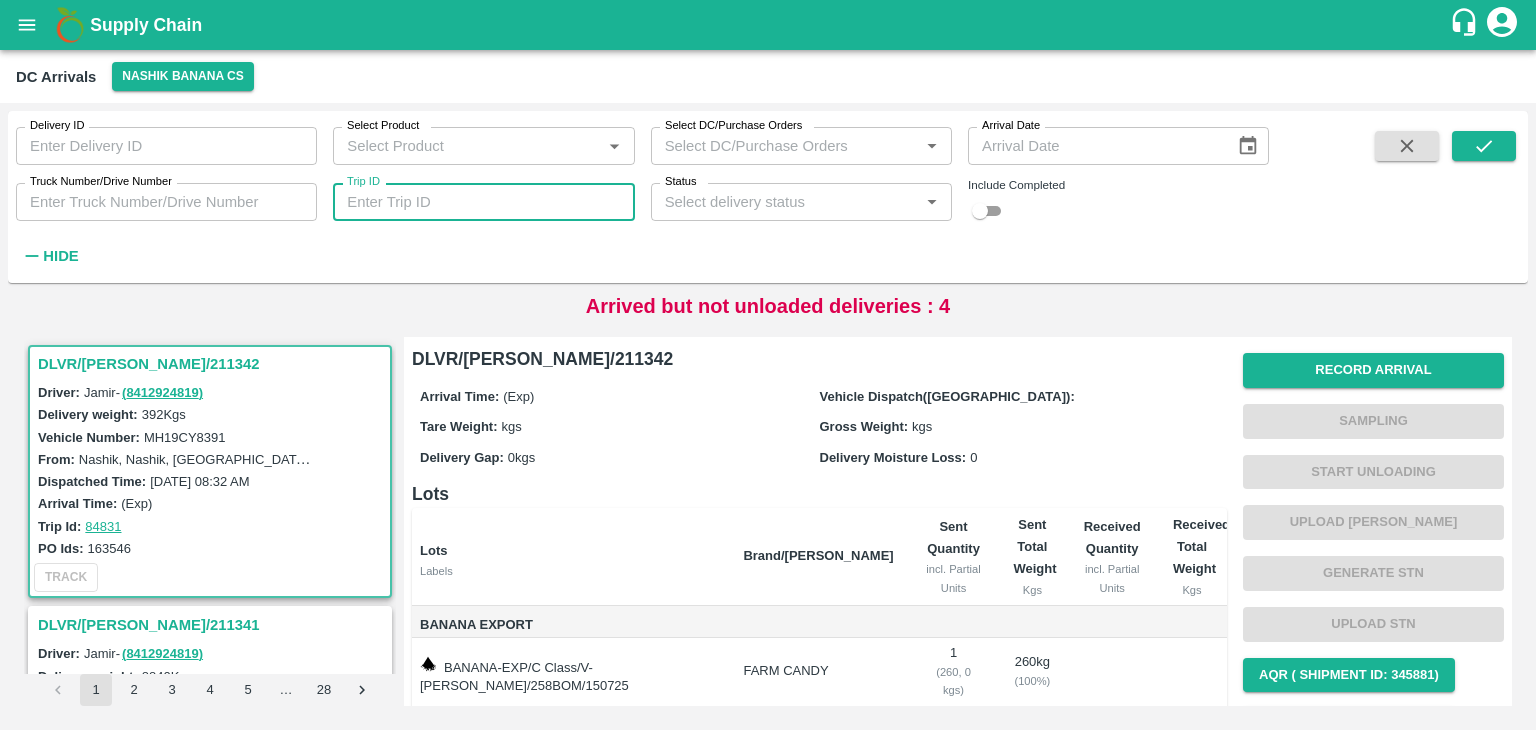 click on "Trip ID" at bounding box center [483, 202] 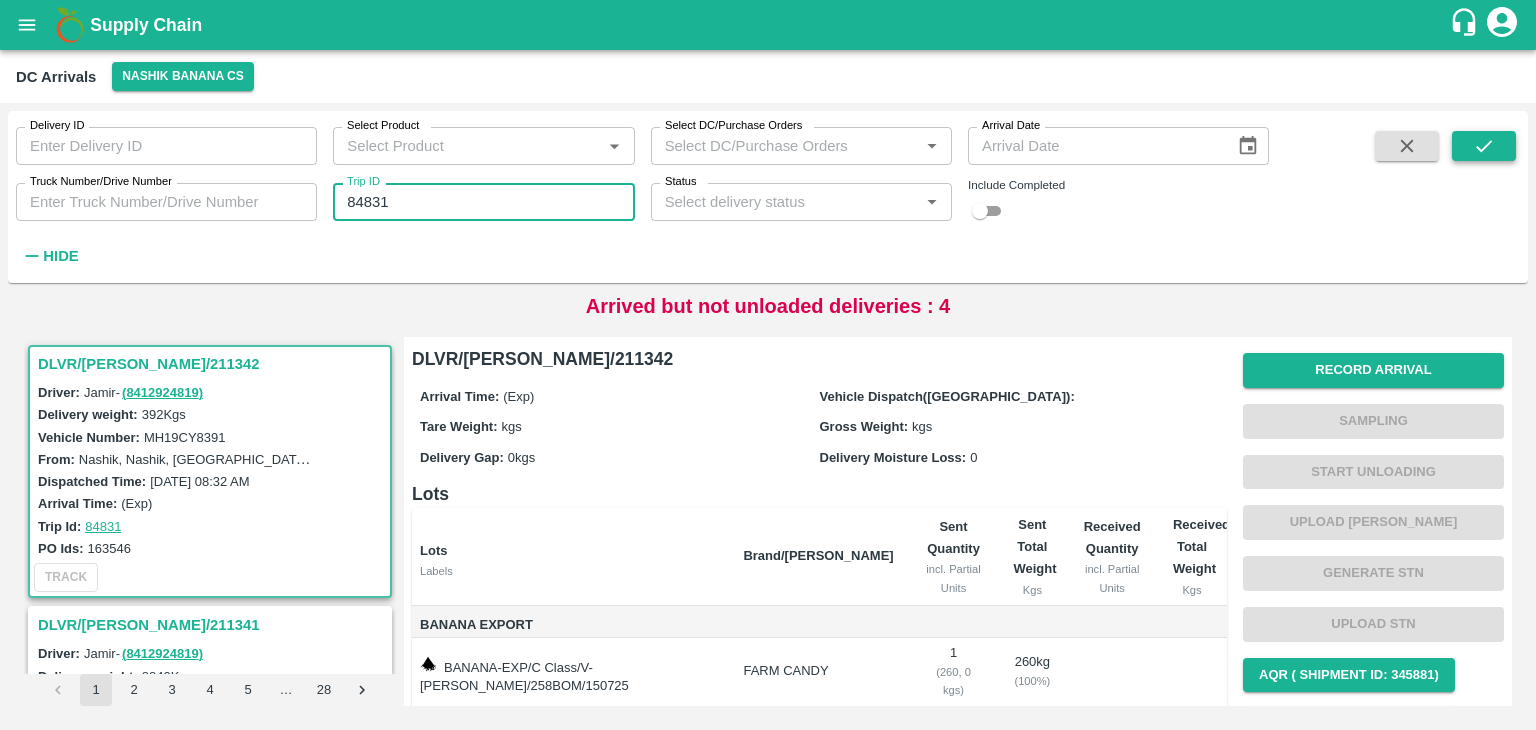 type on "84831" 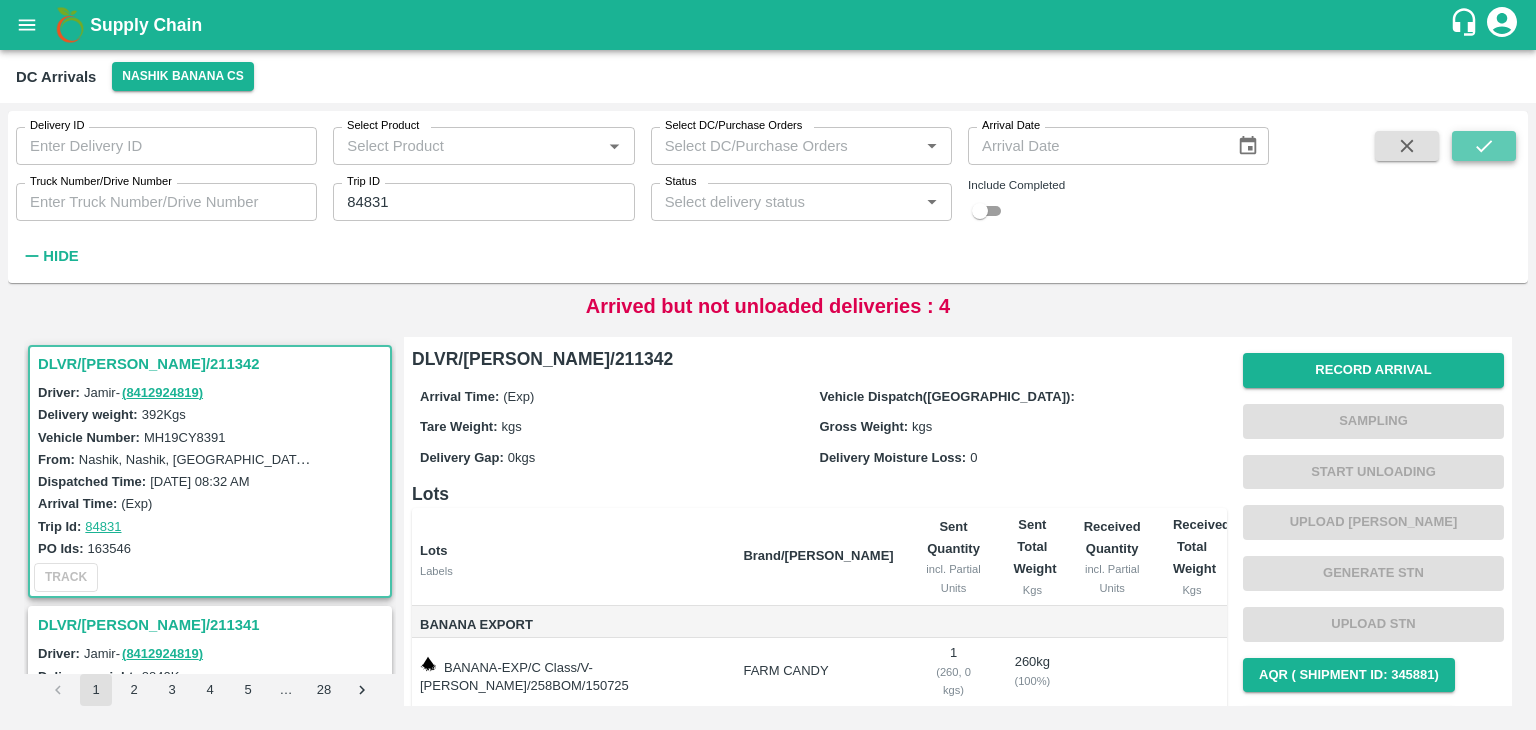 click at bounding box center (1484, 146) 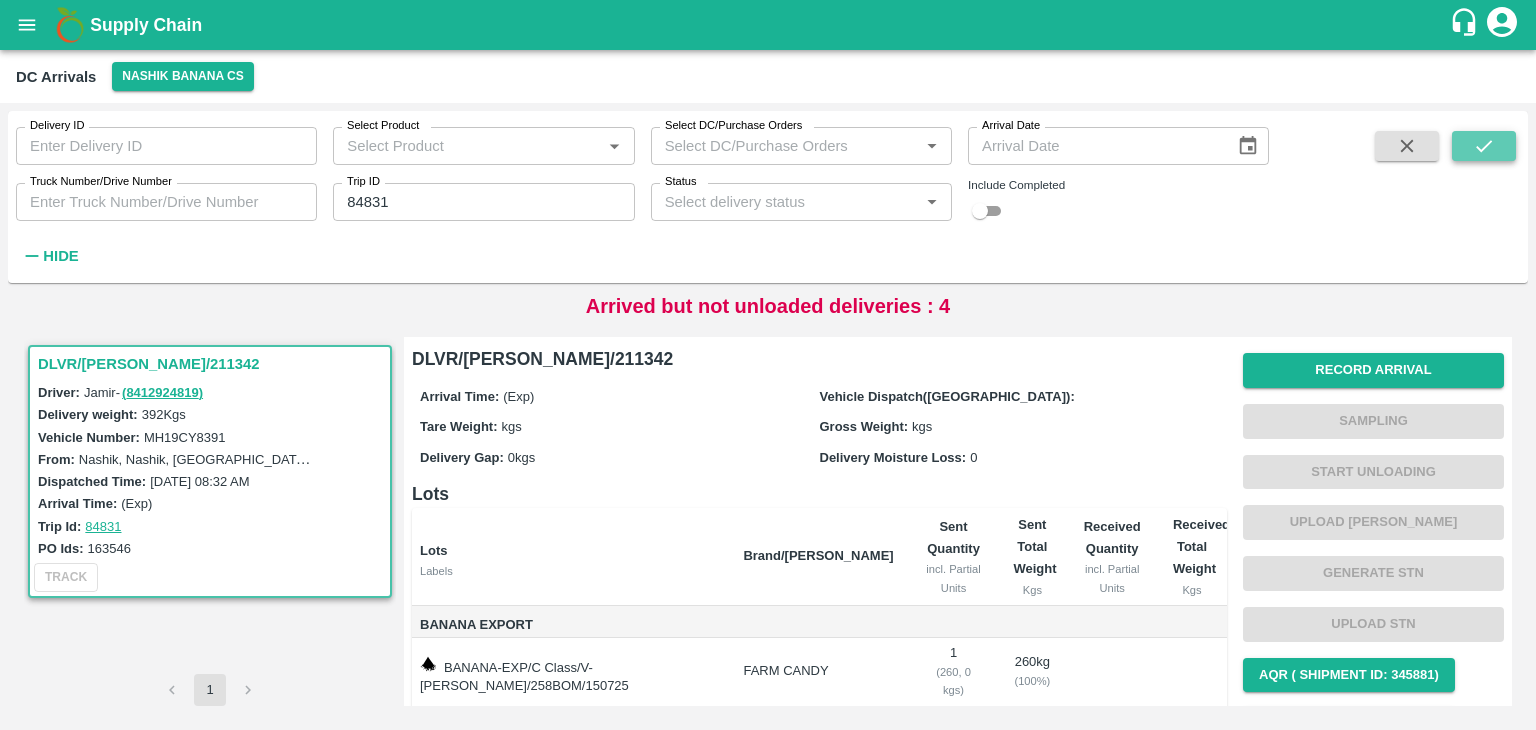 click at bounding box center [1484, 146] 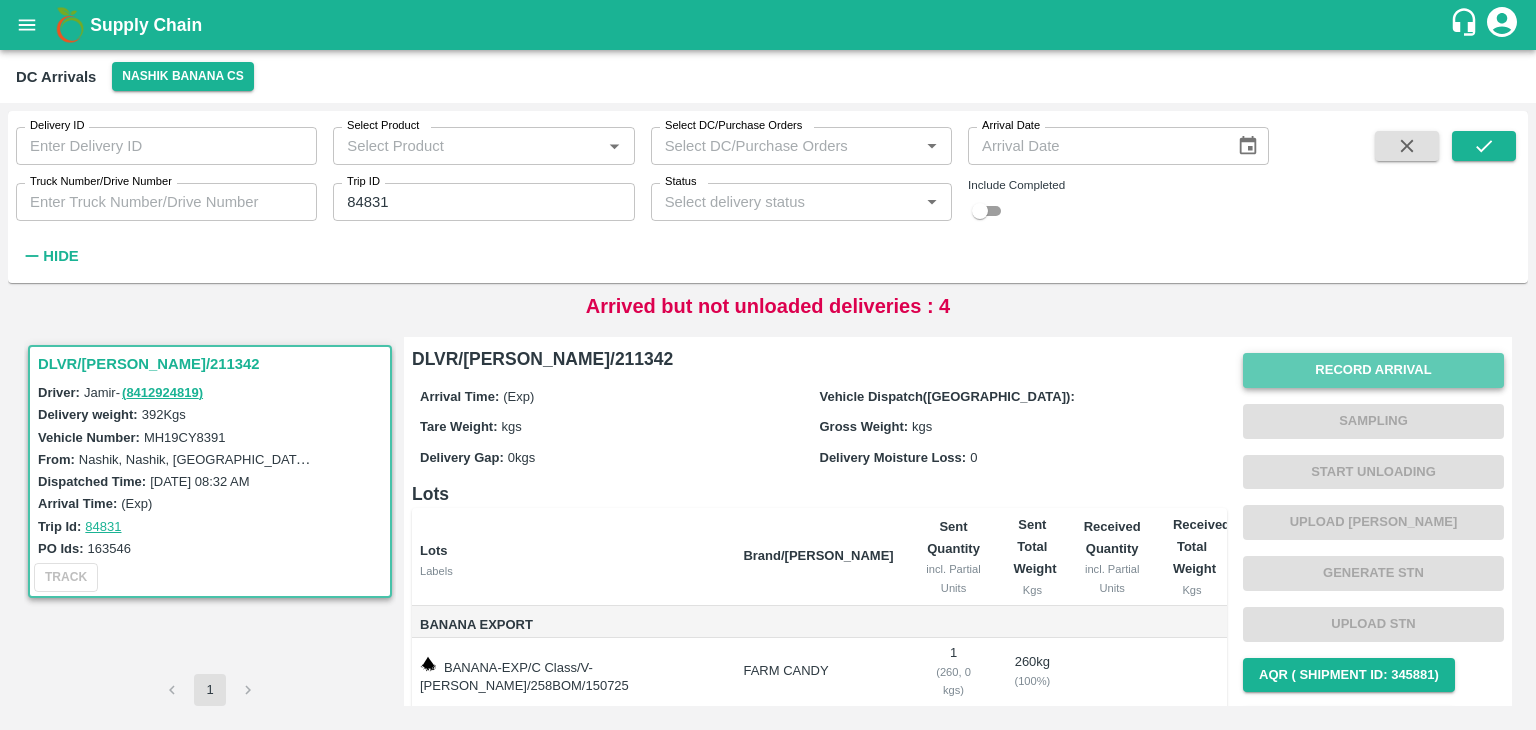 click on "Record Arrival" at bounding box center [1373, 370] 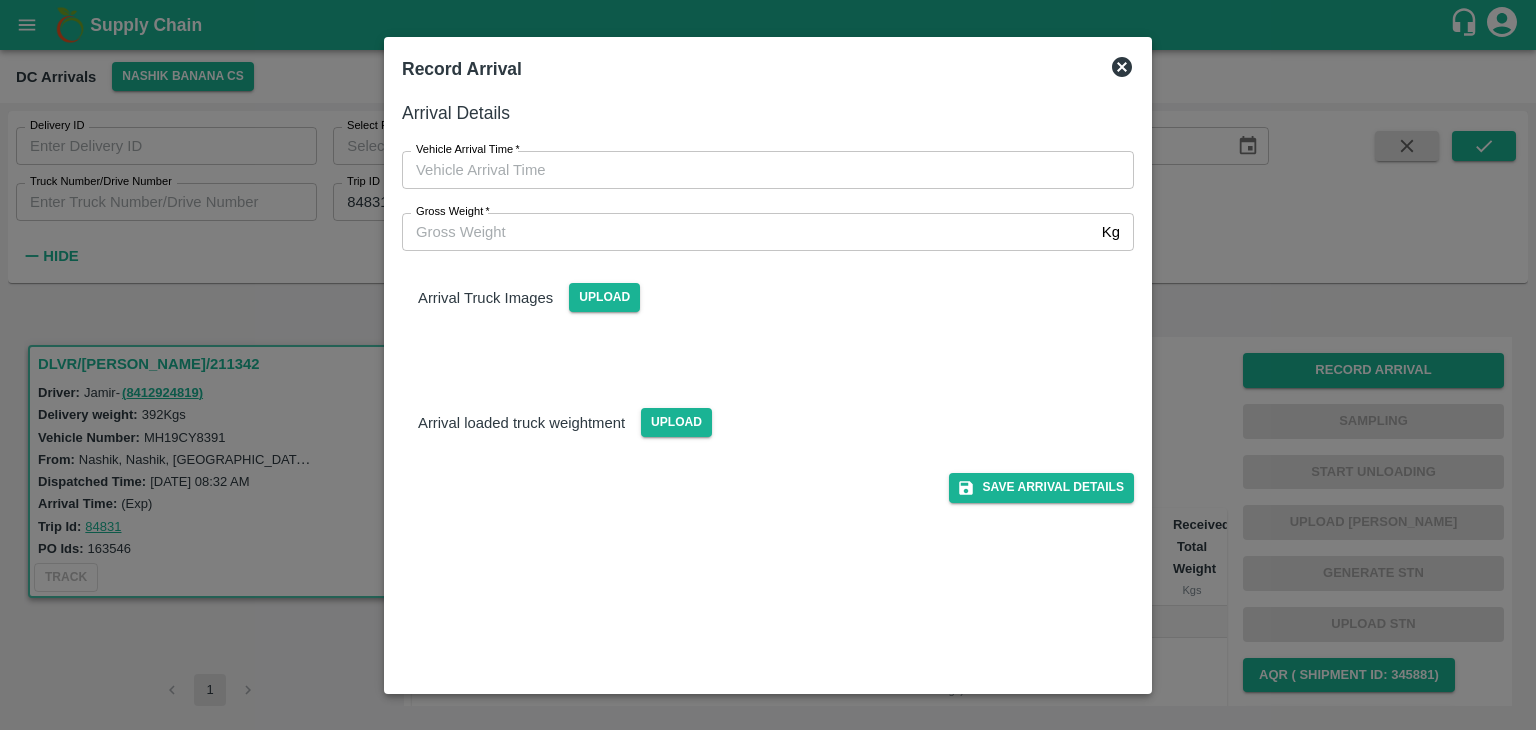 type on "DD/MM/YYYY hh:mm aa" 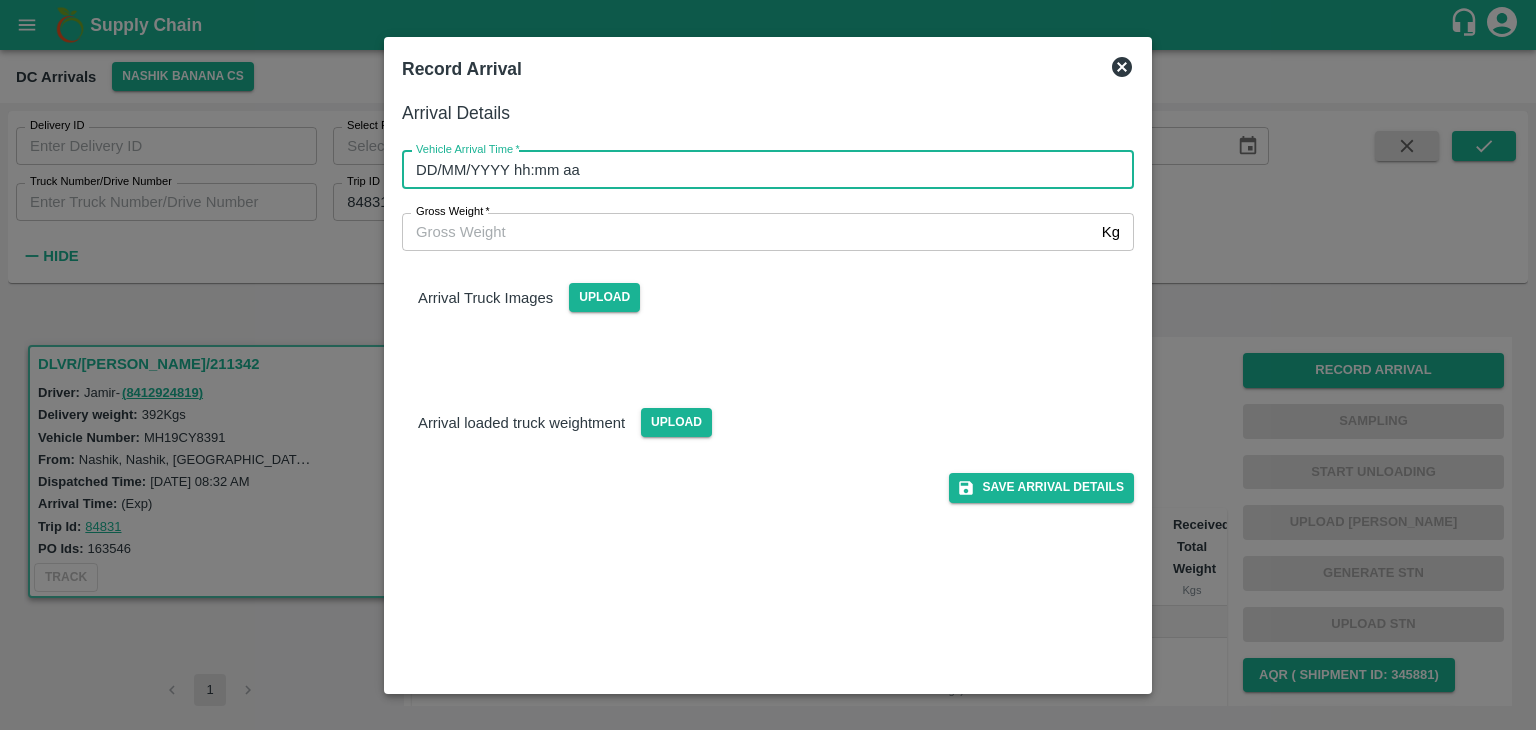 click on "DD/MM/YYYY hh:mm aa" at bounding box center [761, 170] 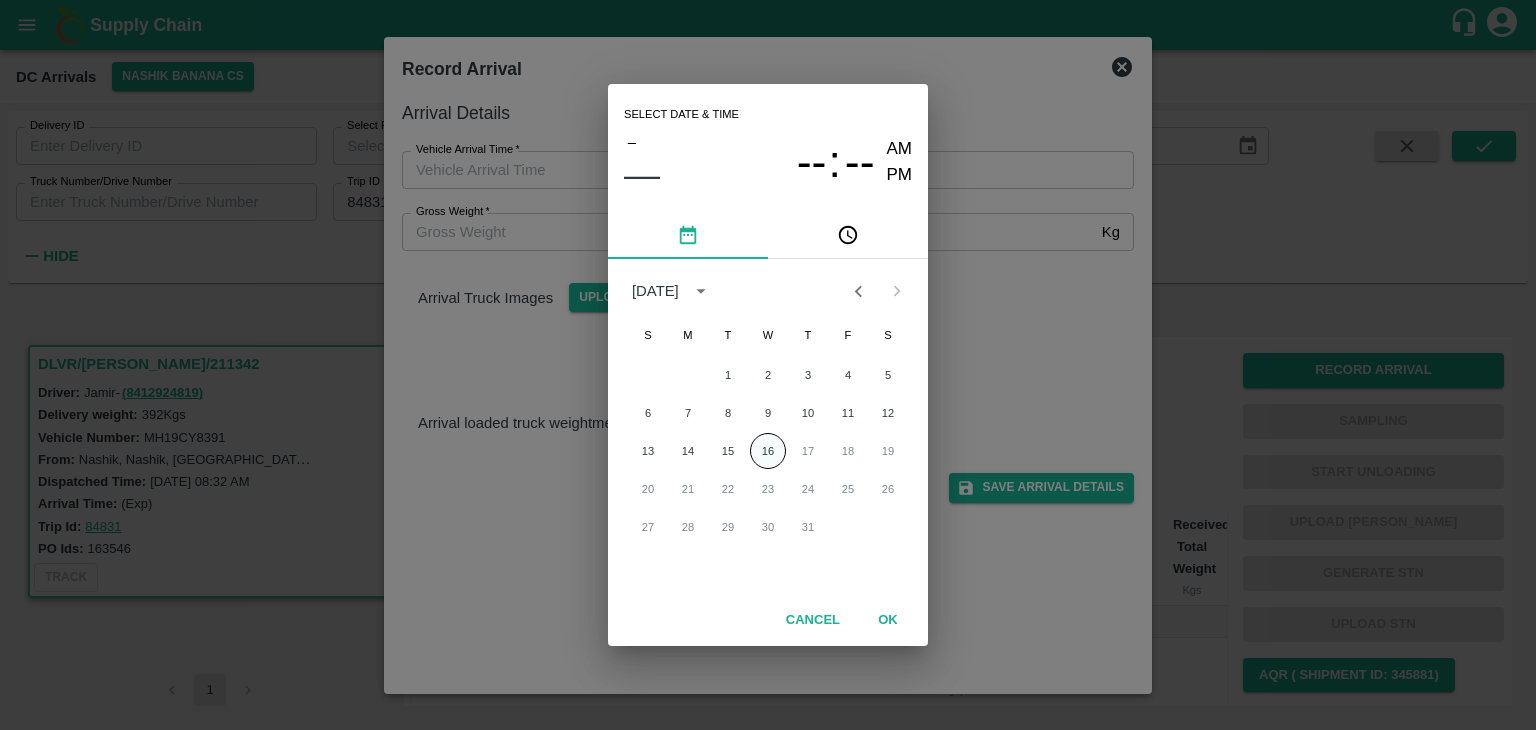 click on "16" at bounding box center (768, 451) 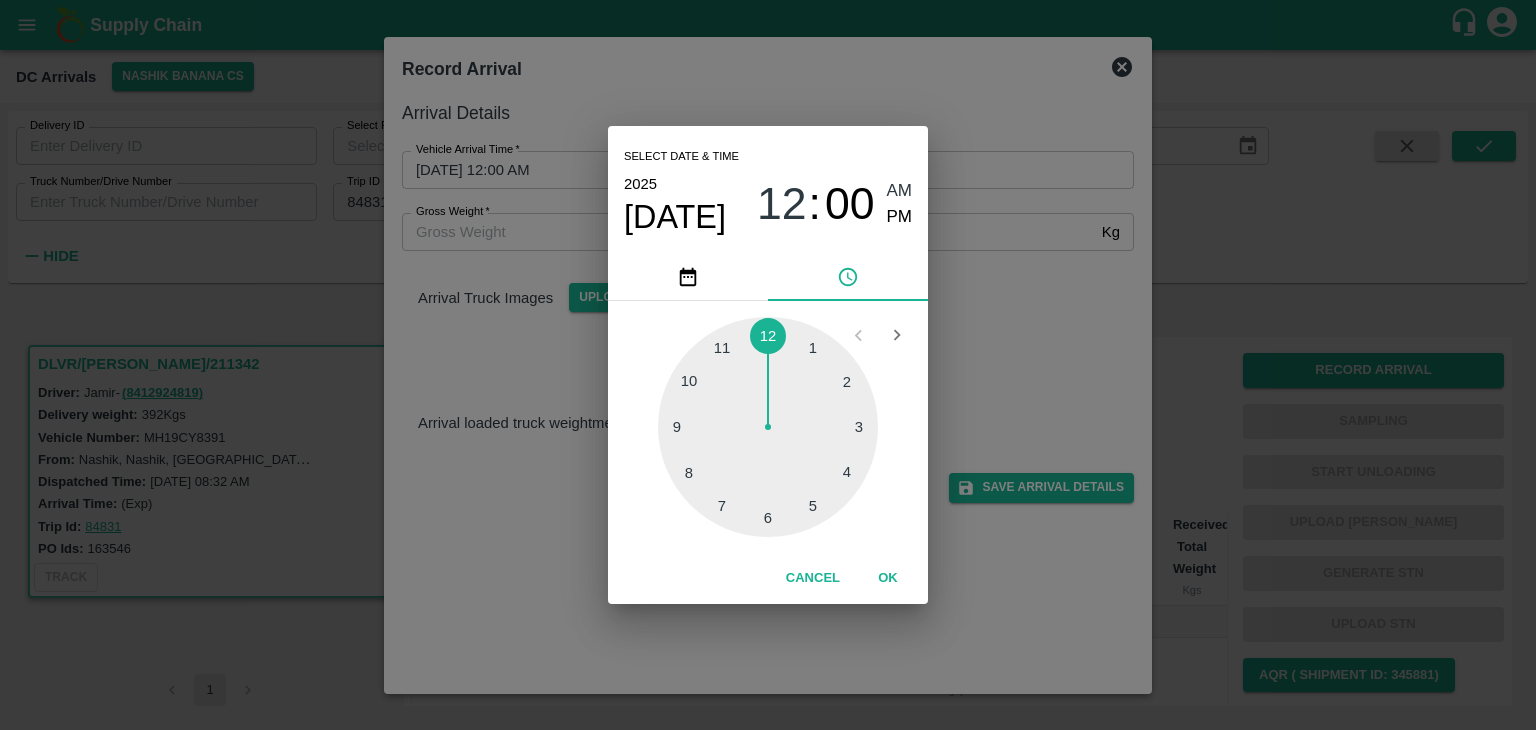 click at bounding box center (768, 427) 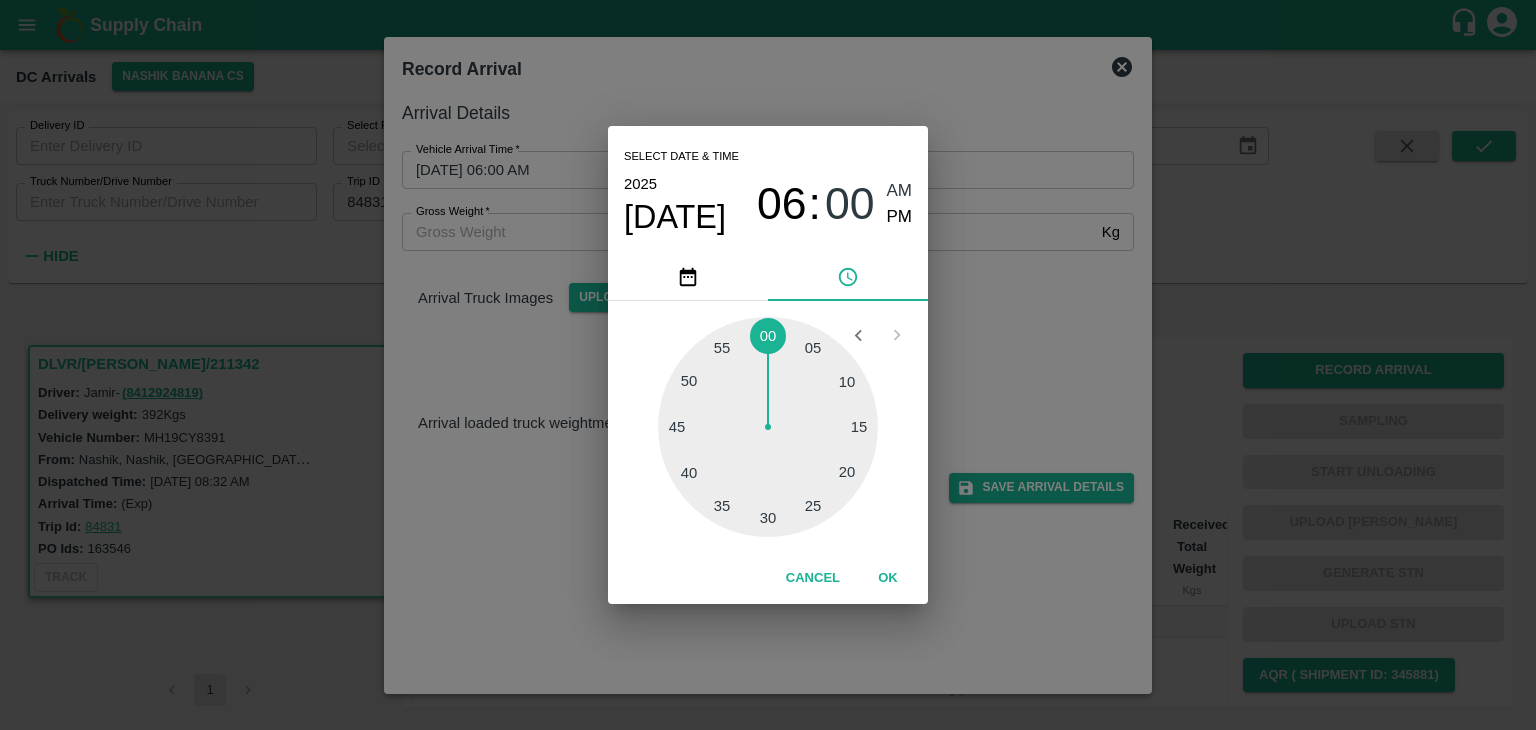 click at bounding box center [768, 427] 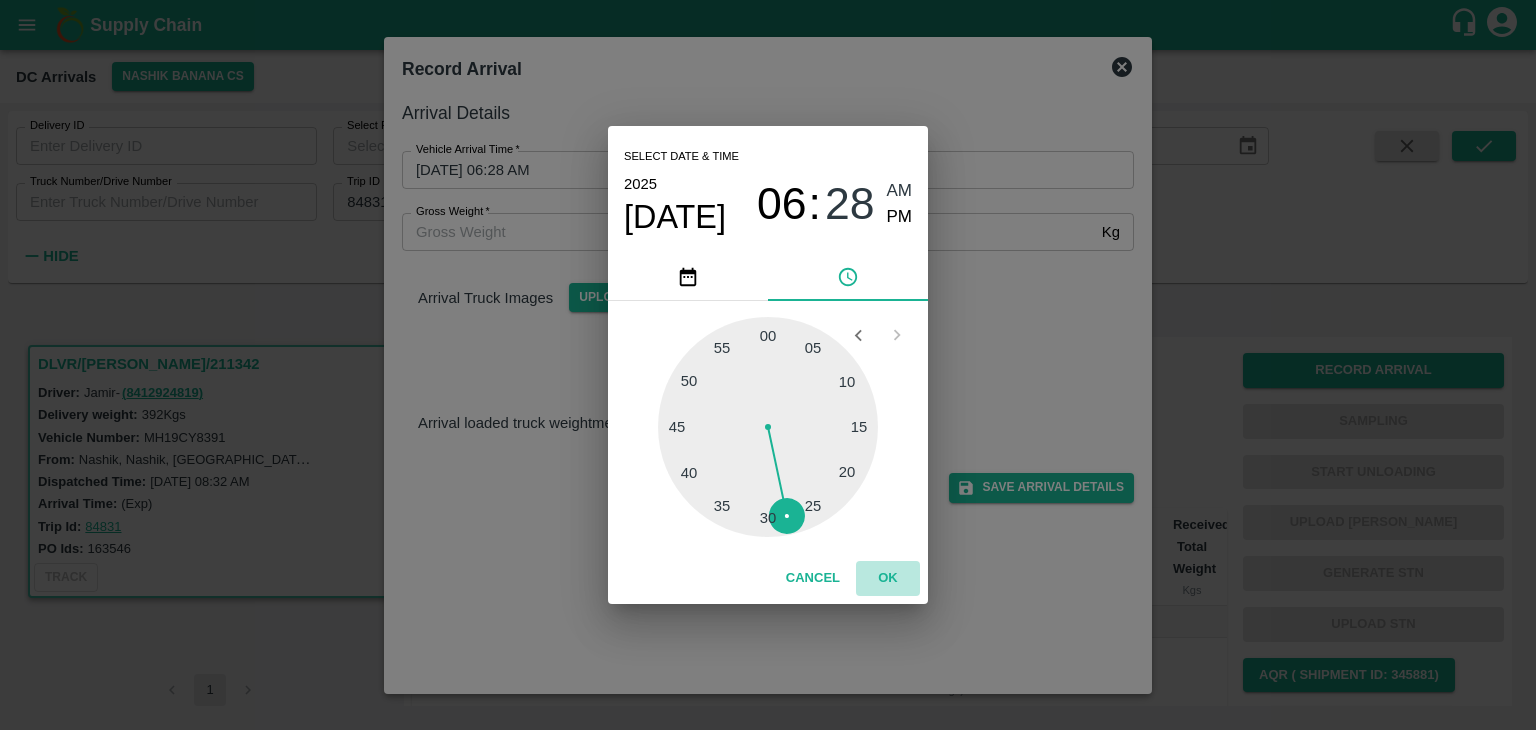 click on "OK" at bounding box center (888, 578) 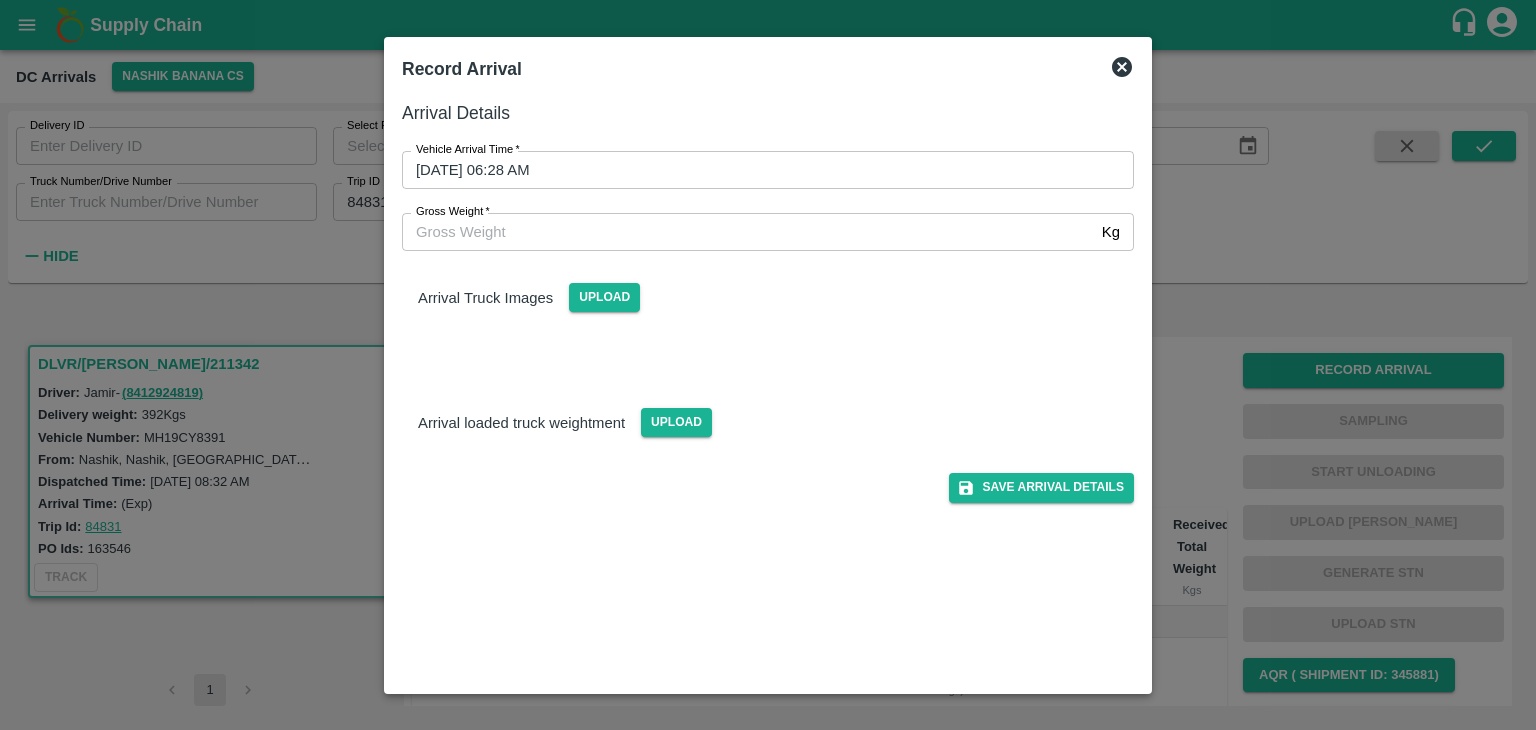 click on "Arrival Details Vehicle Arrival Time   * [DATE] 06:28 AM Vehicle Arrival Time Gross Weight   * Kg Gross Weight Arrival Truck Images Upload Arrival loaded truck weightment Upload Save Arrival Details" at bounding box center [768, 387] 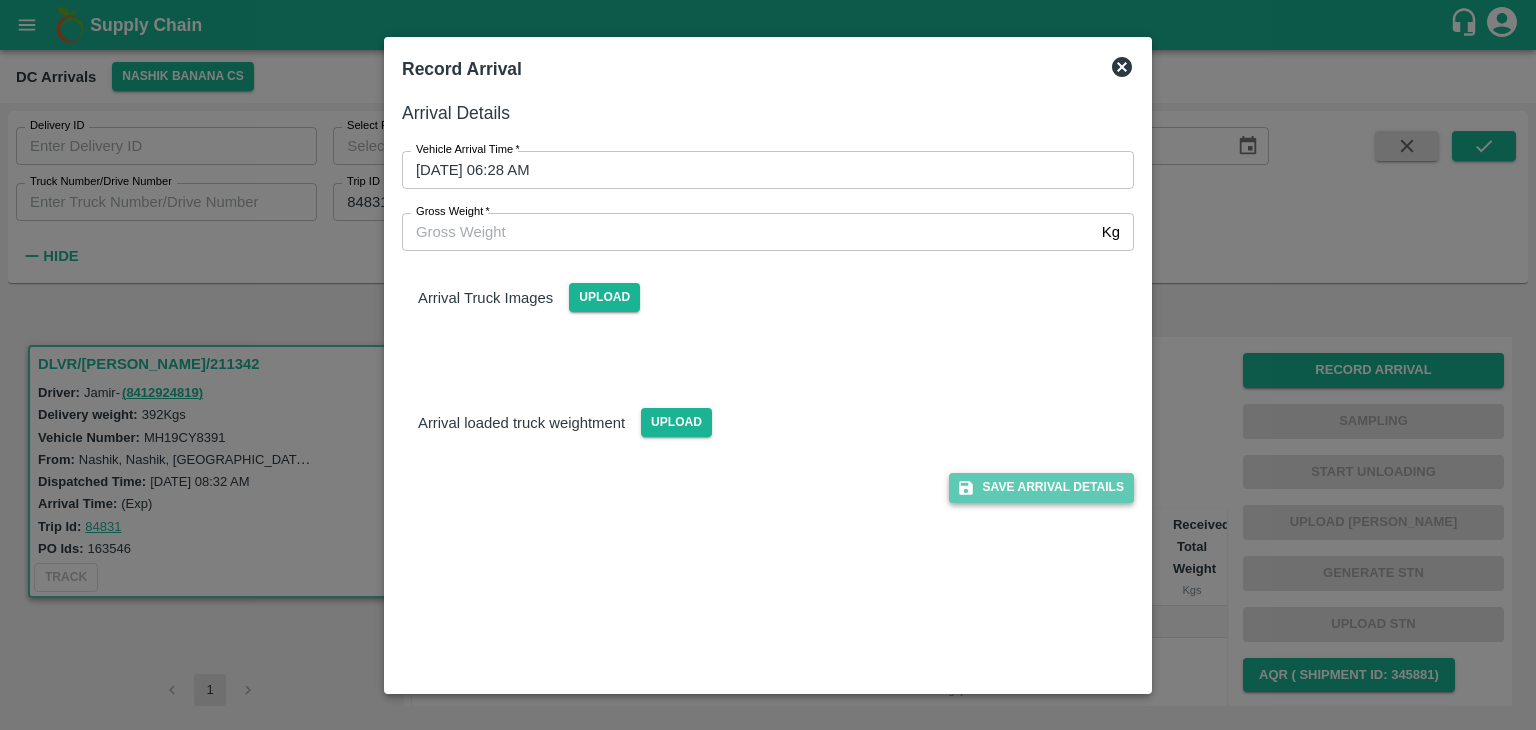 click on "Save Arrival Details" at bounding box center [1041, 487] 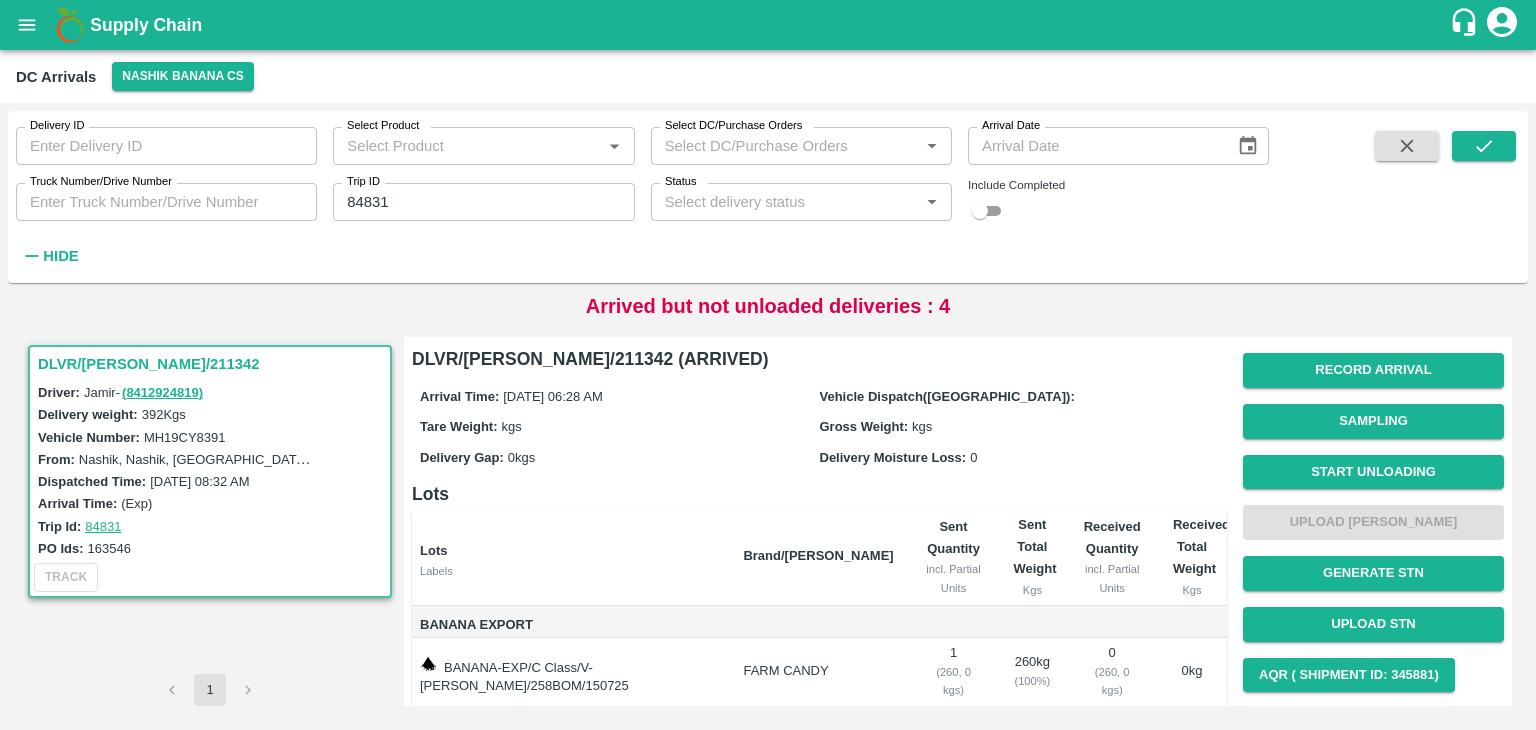 scroll, scrollTop: 39, scrollLeft: 0, axis: vertical 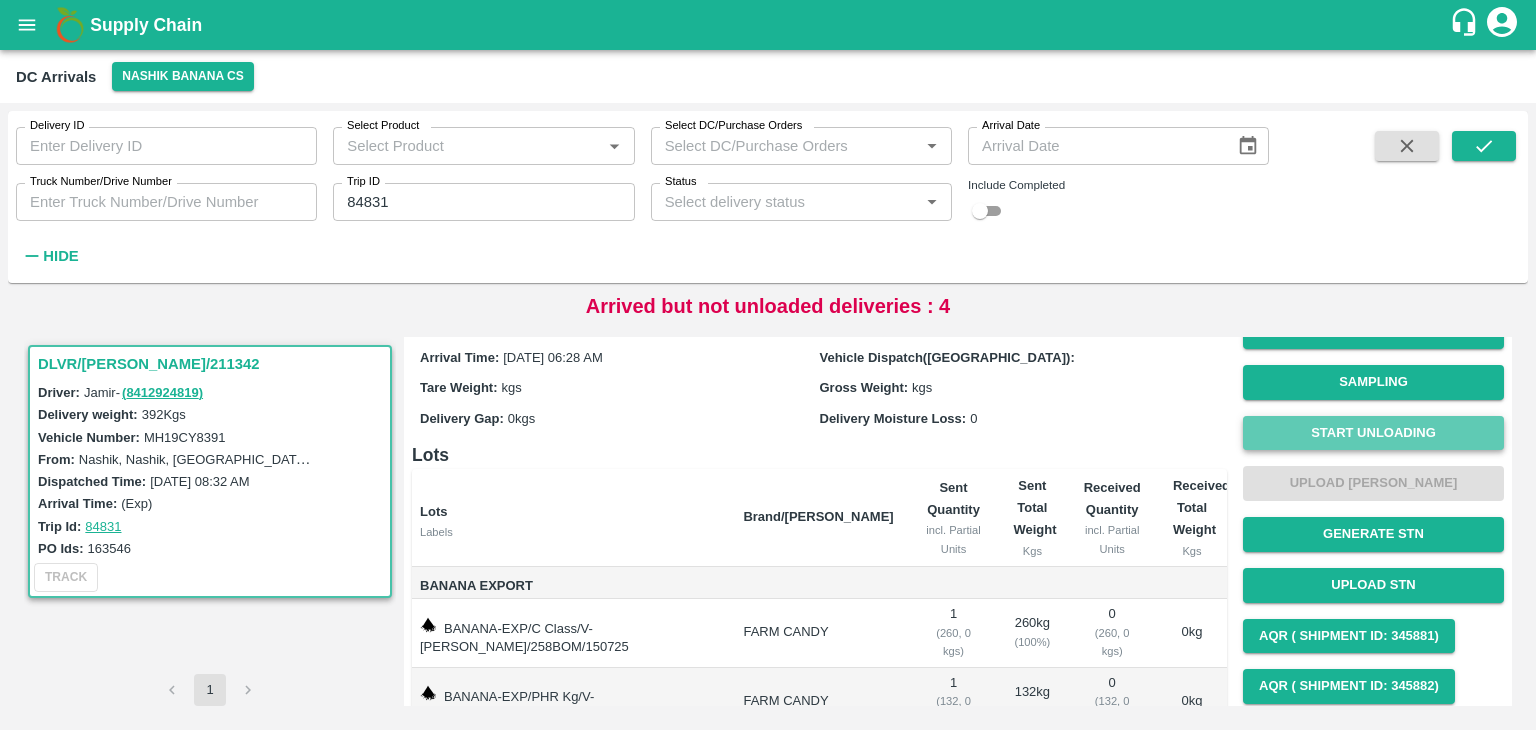 click on "Start Unloading" at bounding box center [1373, 433] 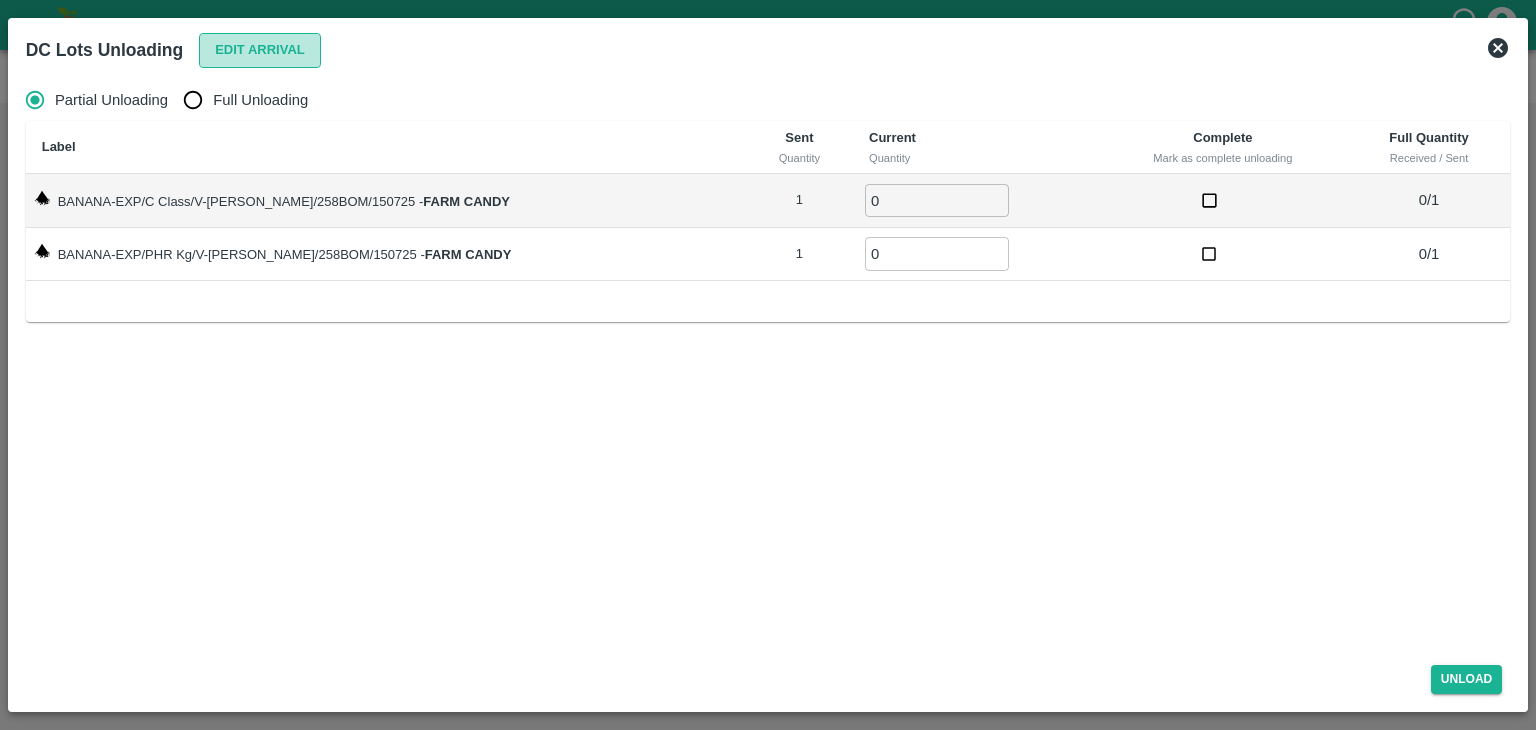 click on "Edit Arrival" at bounding box center [260, 50] 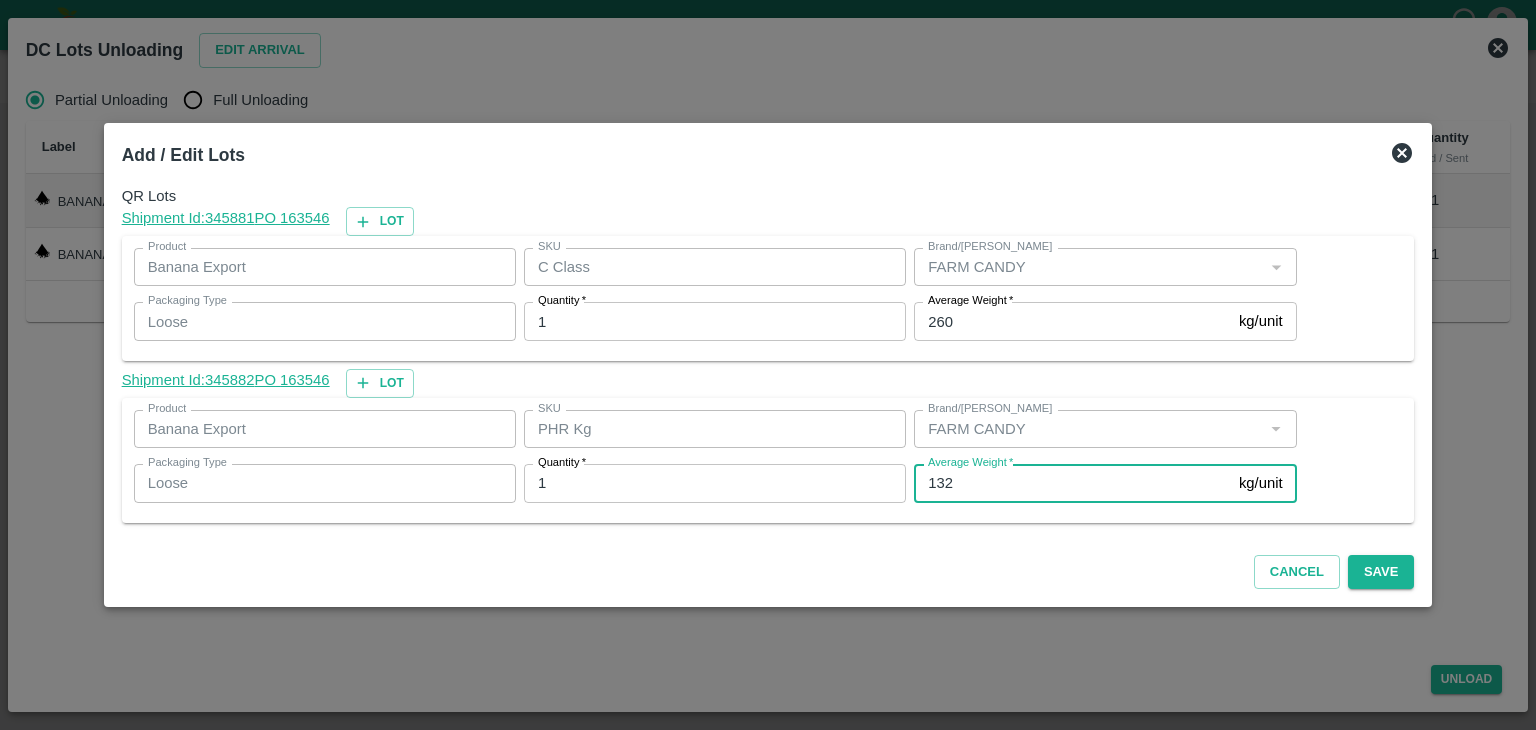 click on "132" at bounding box center (1072, 483) 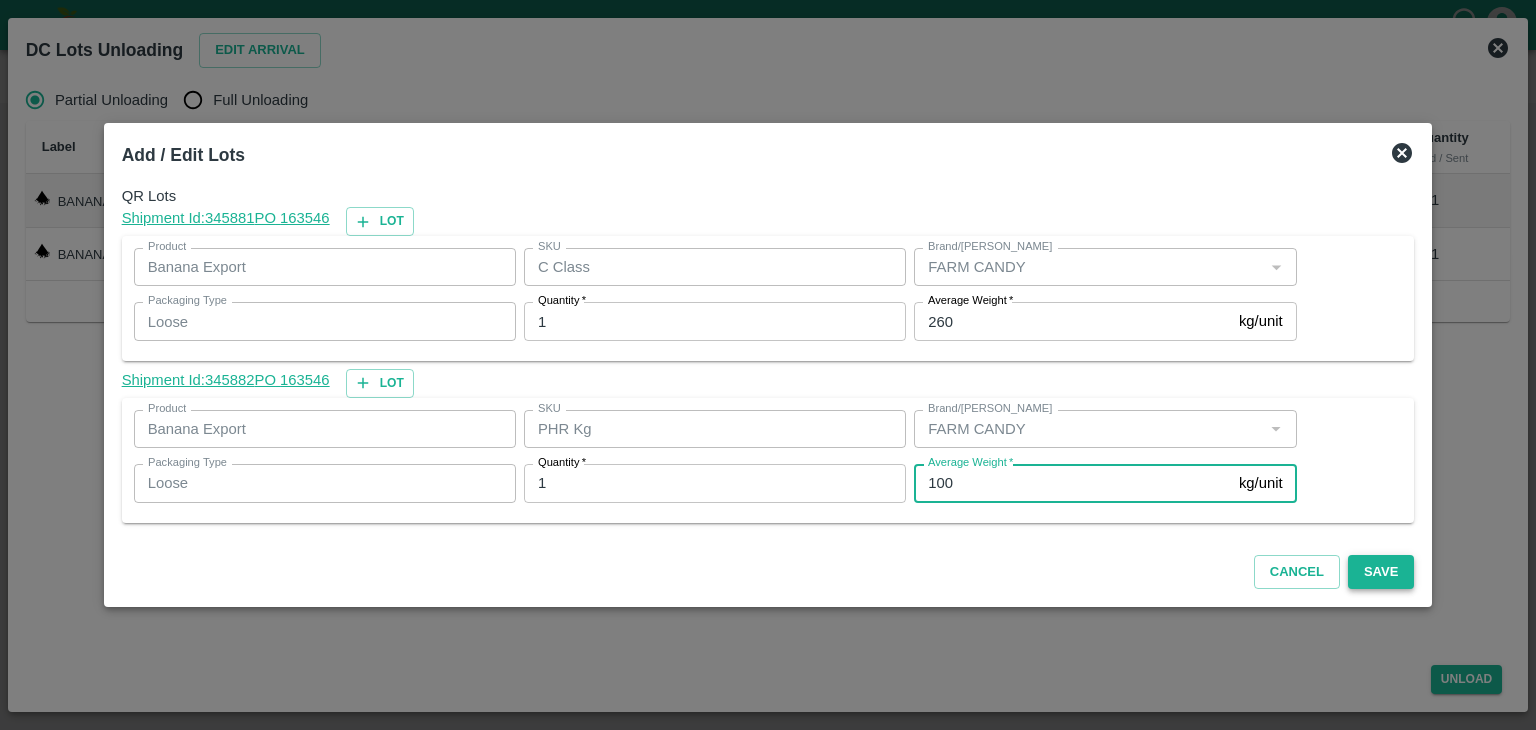 type on "100" 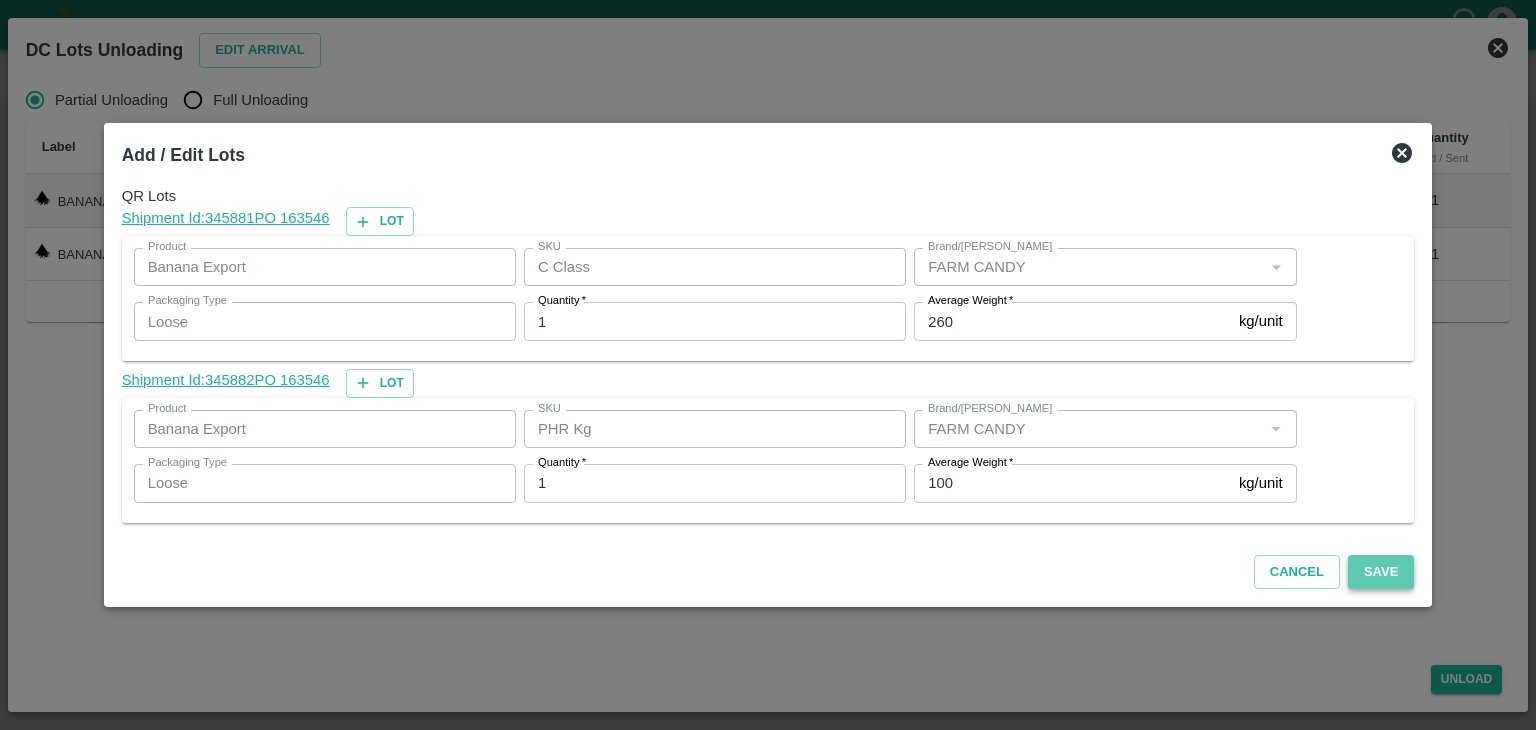 click on "Save" at bounding box center [1381, 572] 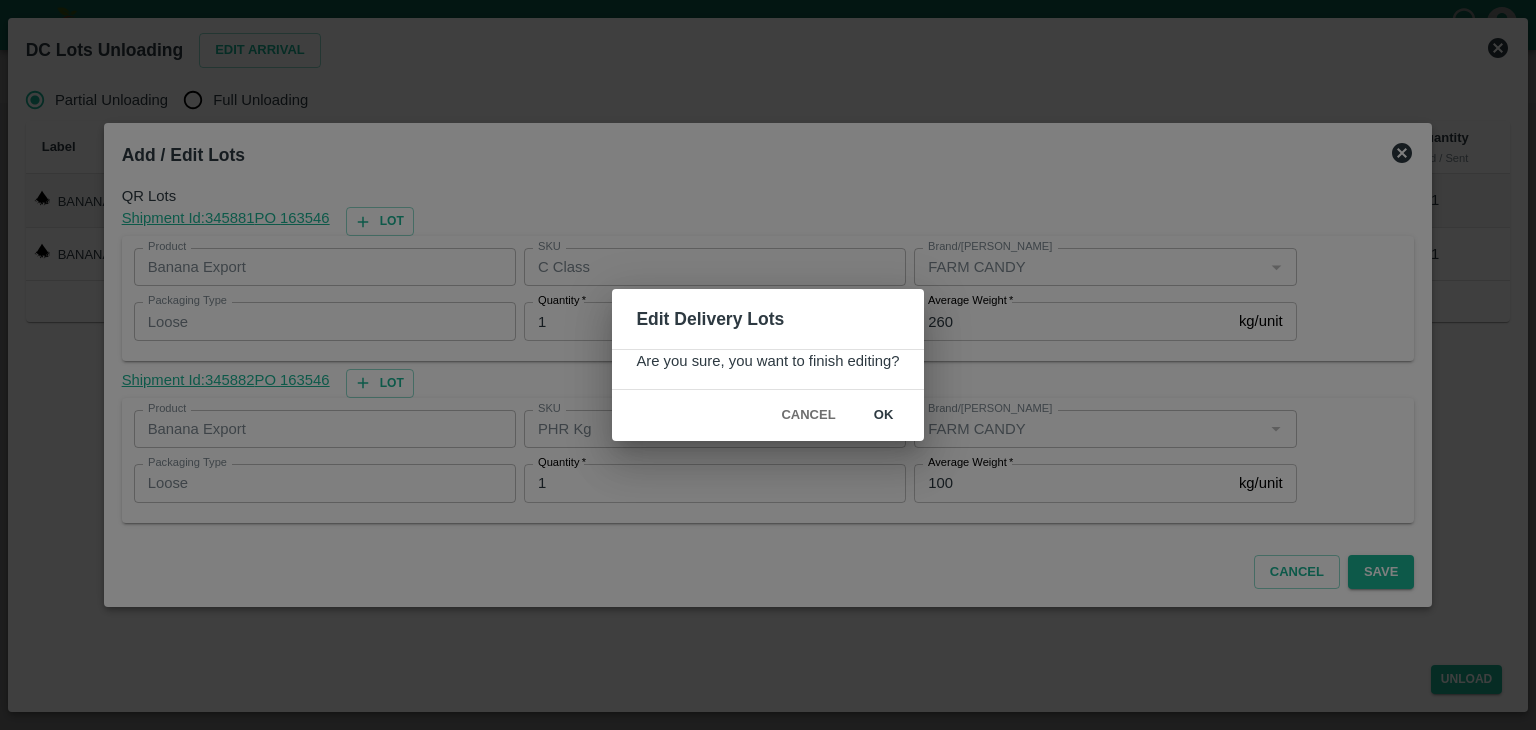 click on "ok" at bounding box center [884, 415] 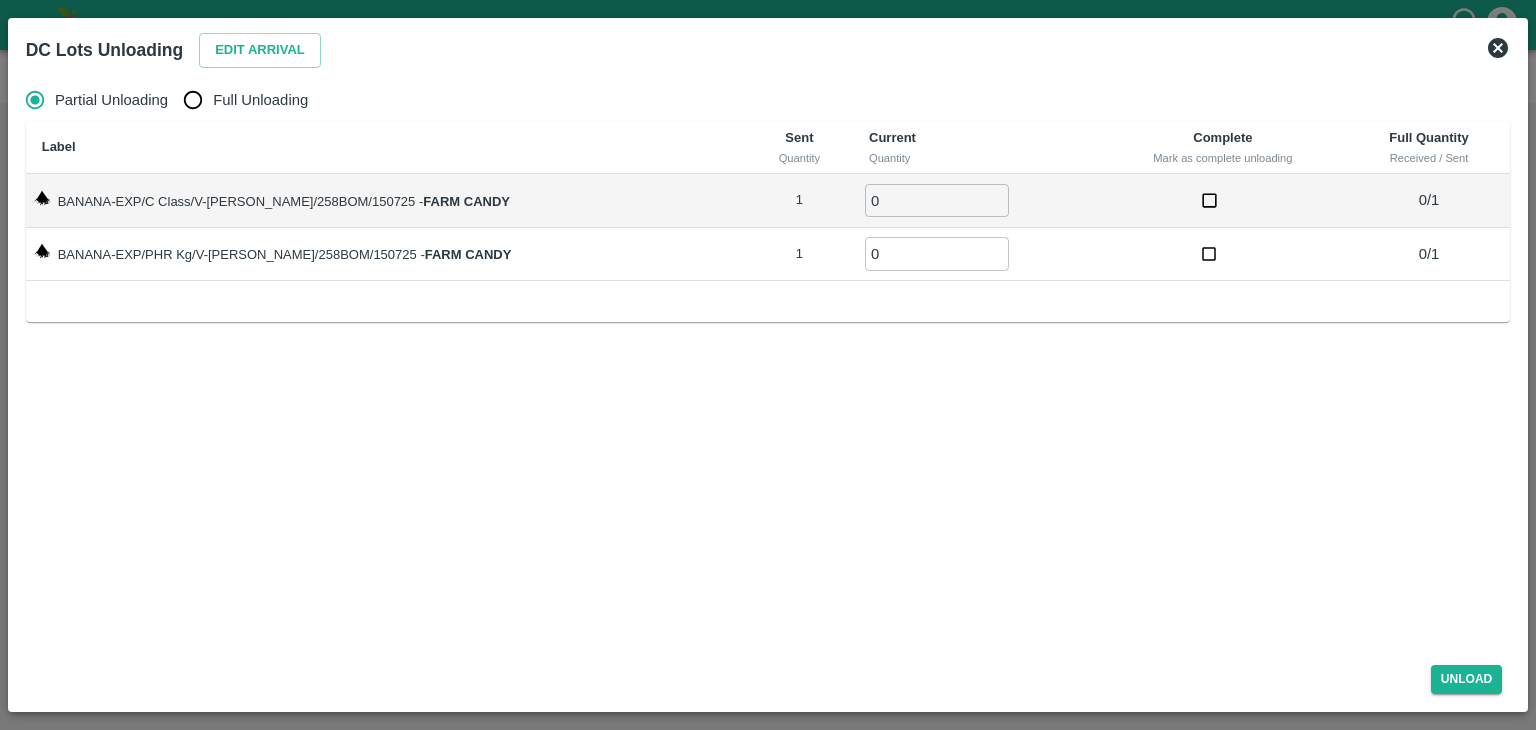 click on "Full Unloading" at bounding box center (260, 100) 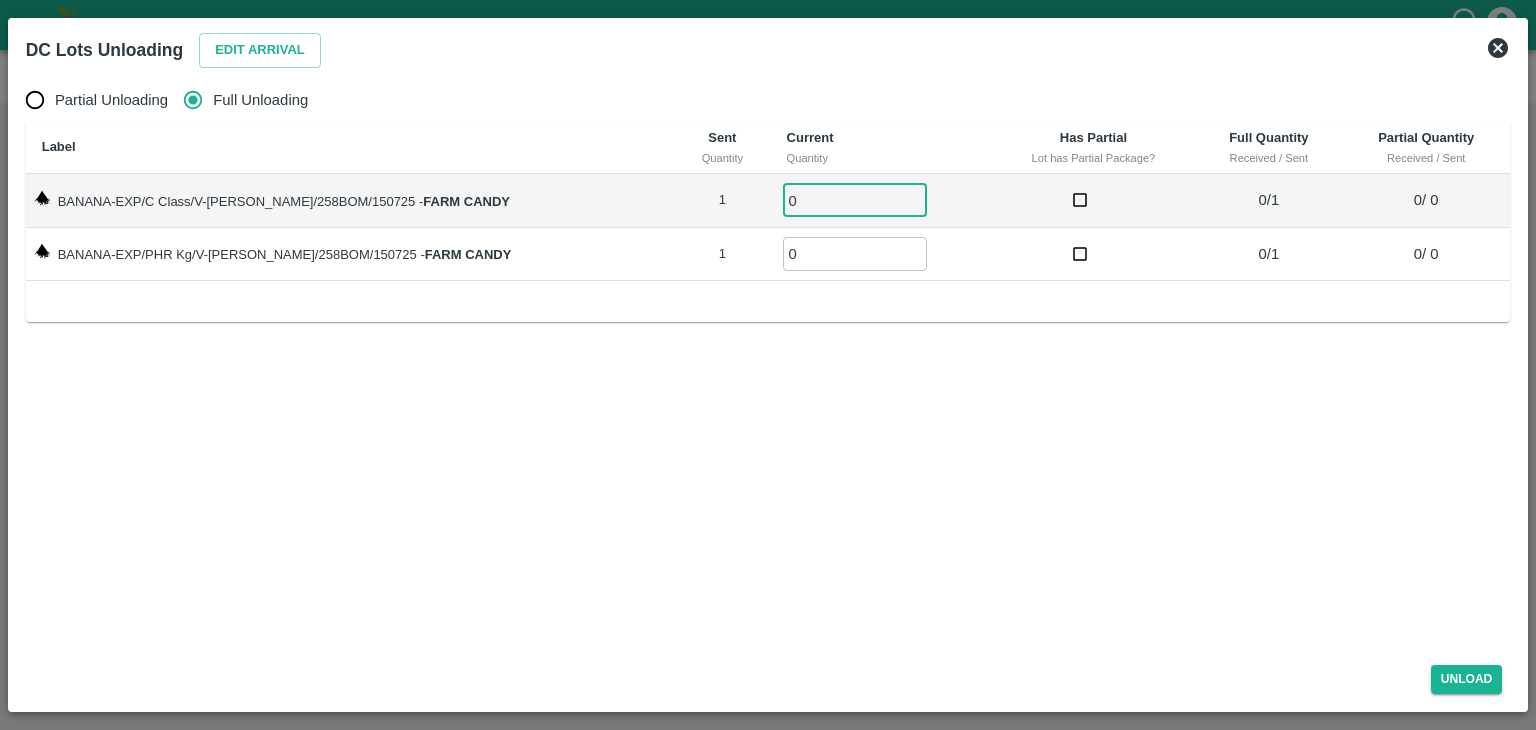 click on "0" at bounding box center [855, 200] 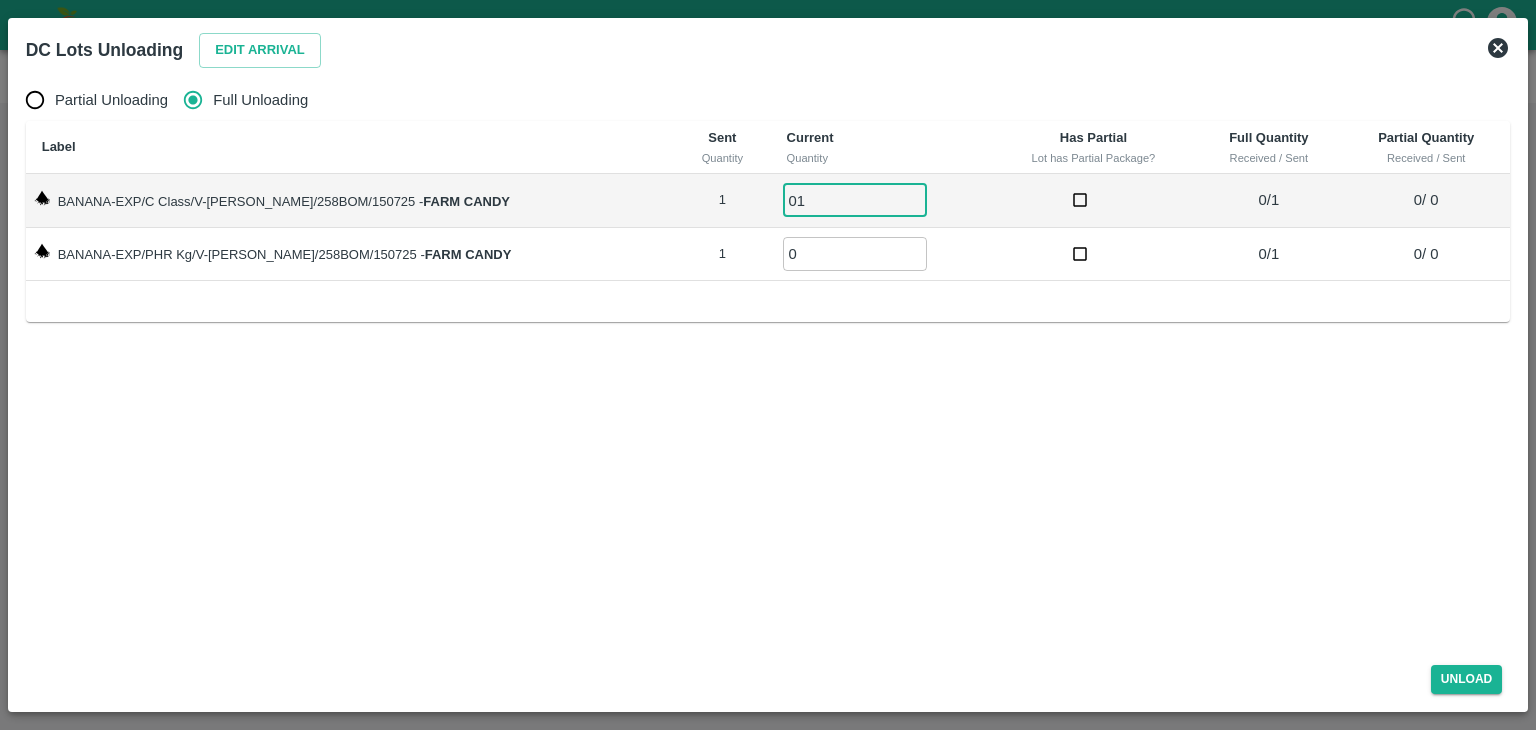 type on "01" 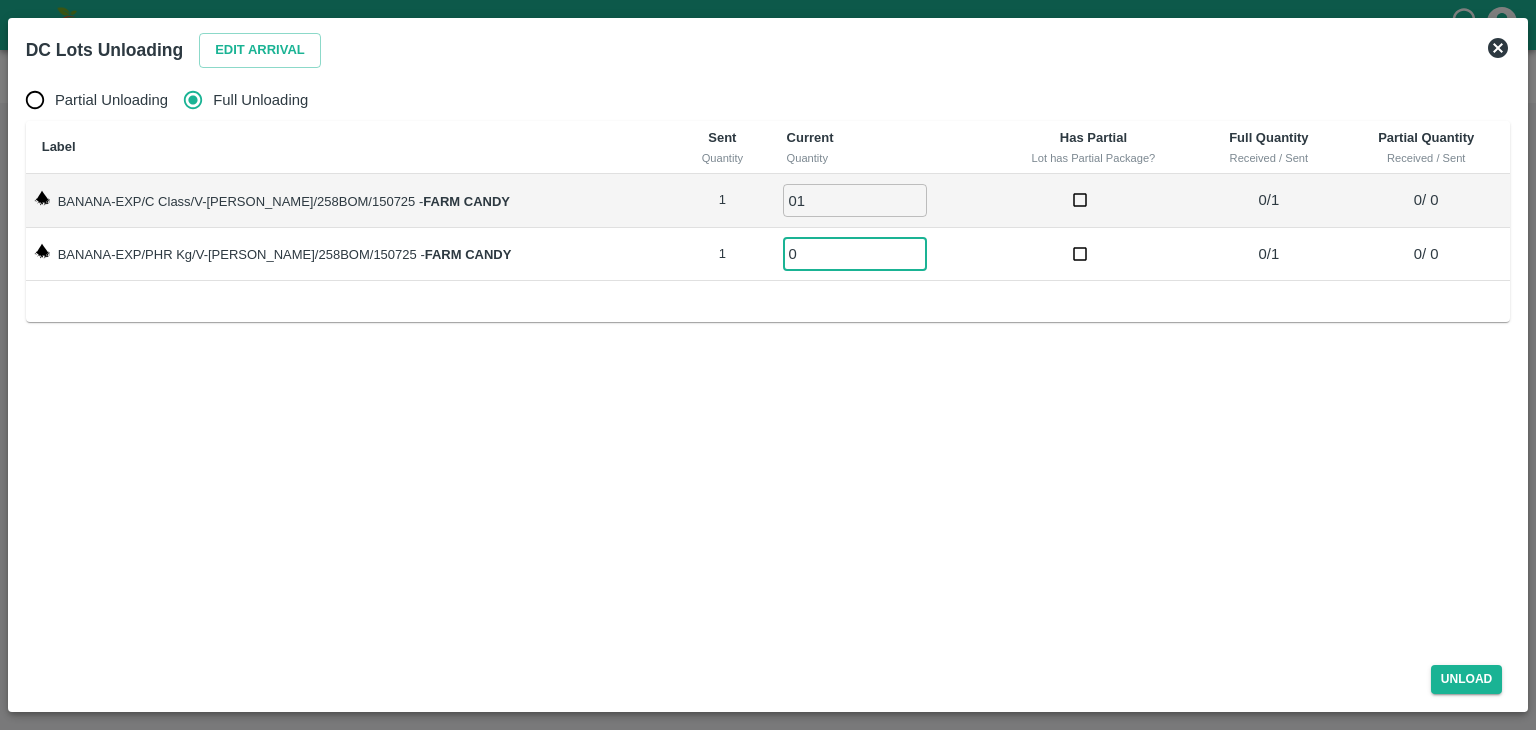 click on "0" at bounding box center [855, 253] 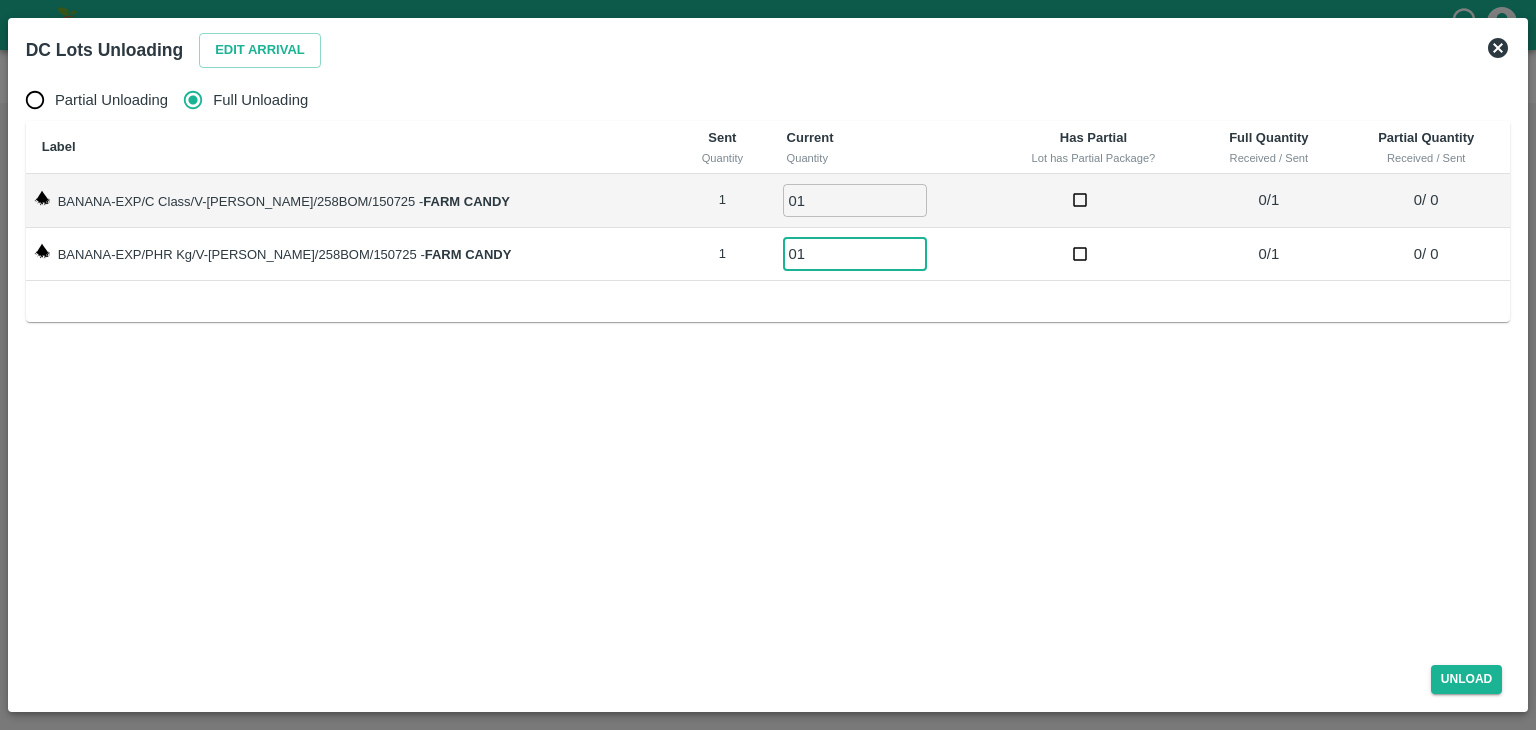 type on "01" 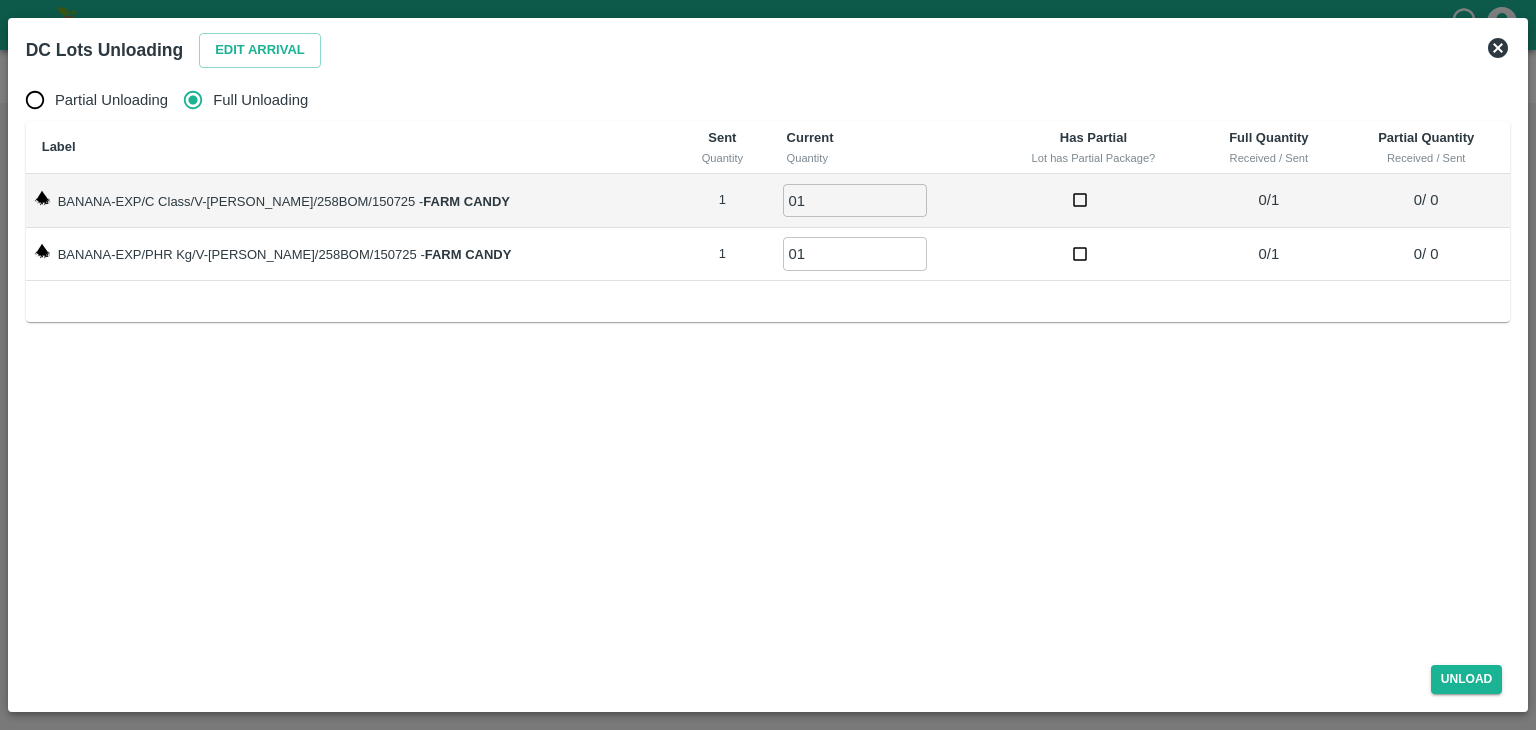 click on "Unload" at bounding box center [768, 675] 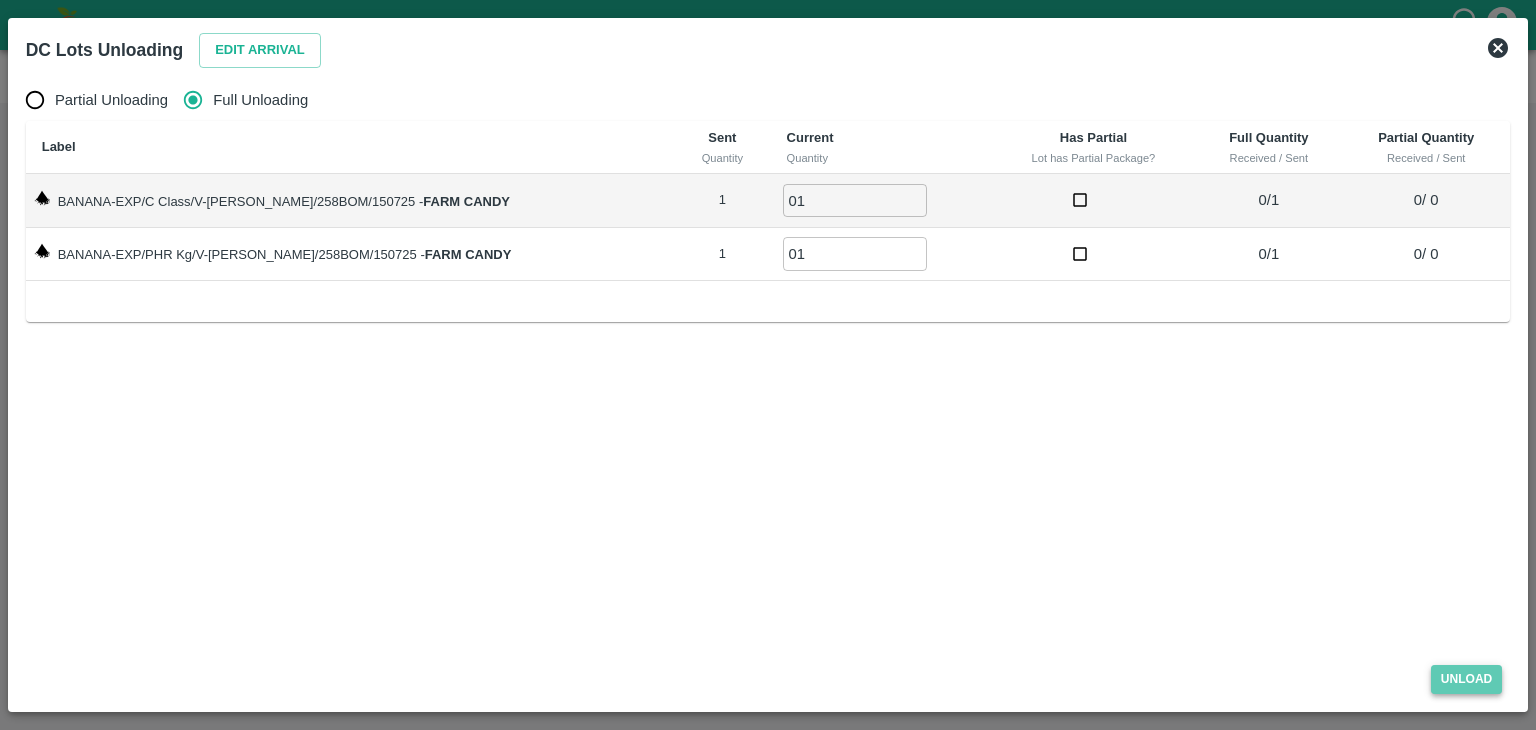click on "Unload" at bounding box center [1467, 679] 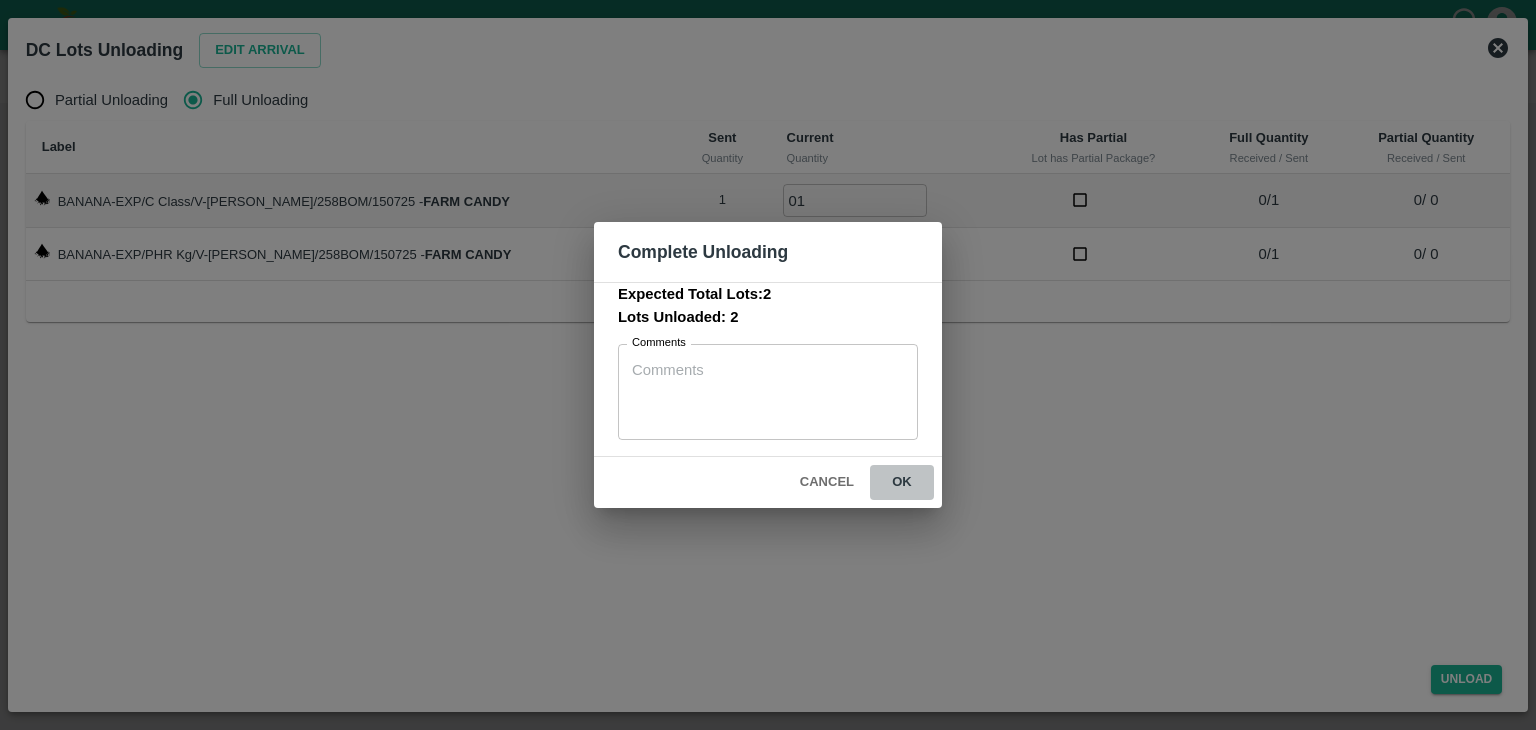 click on "ok" at bounding box center (902, 482) 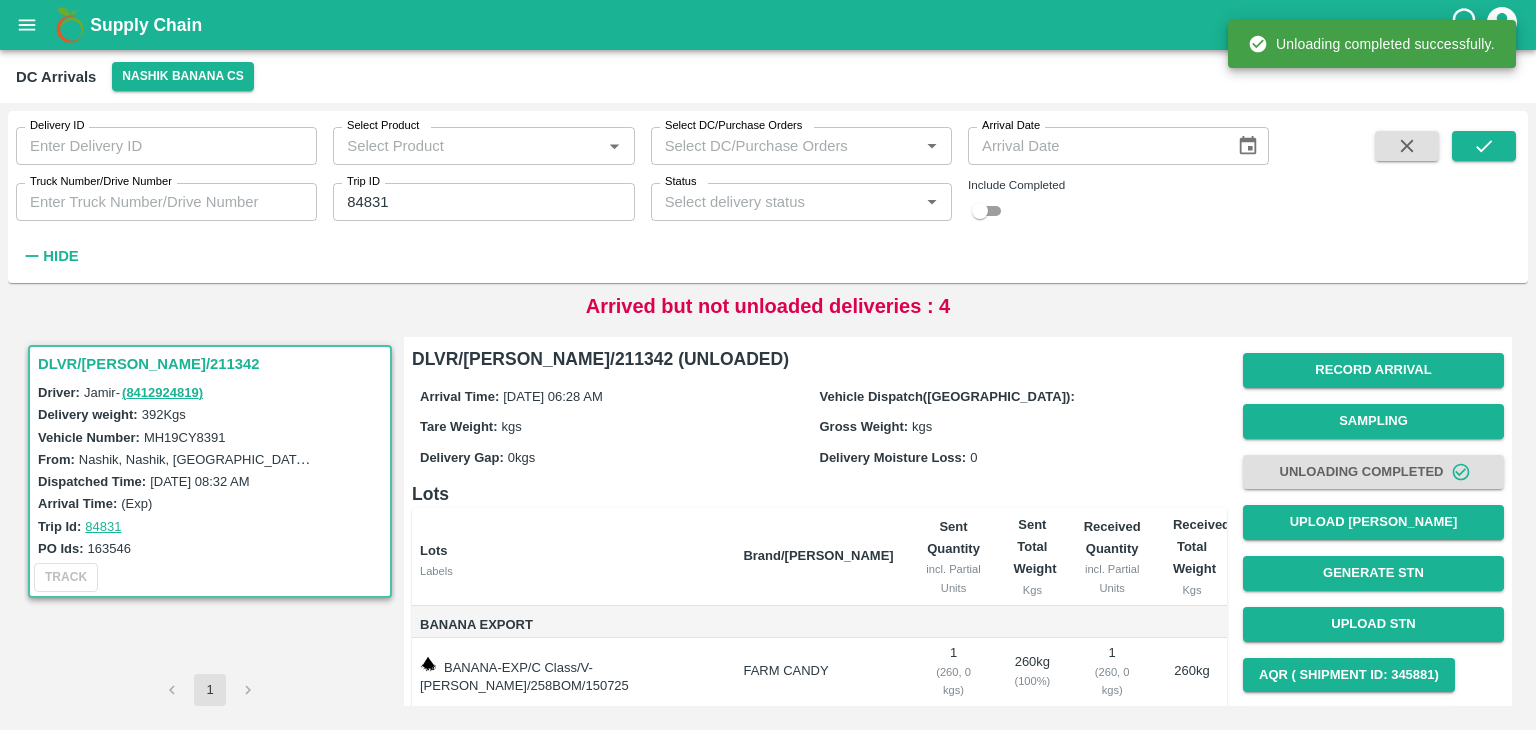 scroll, scrollTop: 104, scrollLeft: 0, axis: vertical 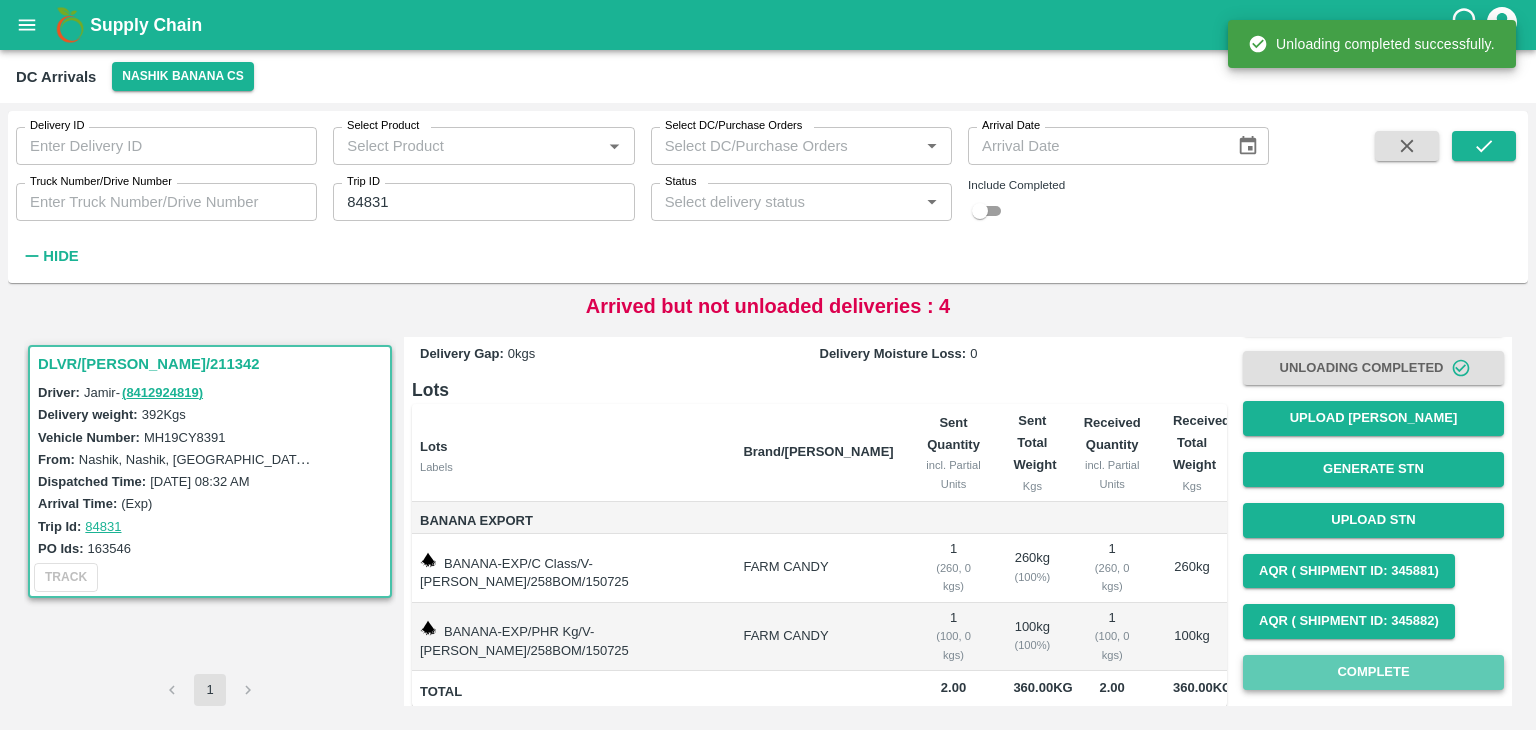 click on "Complete" at bounding box center [1373, 672] 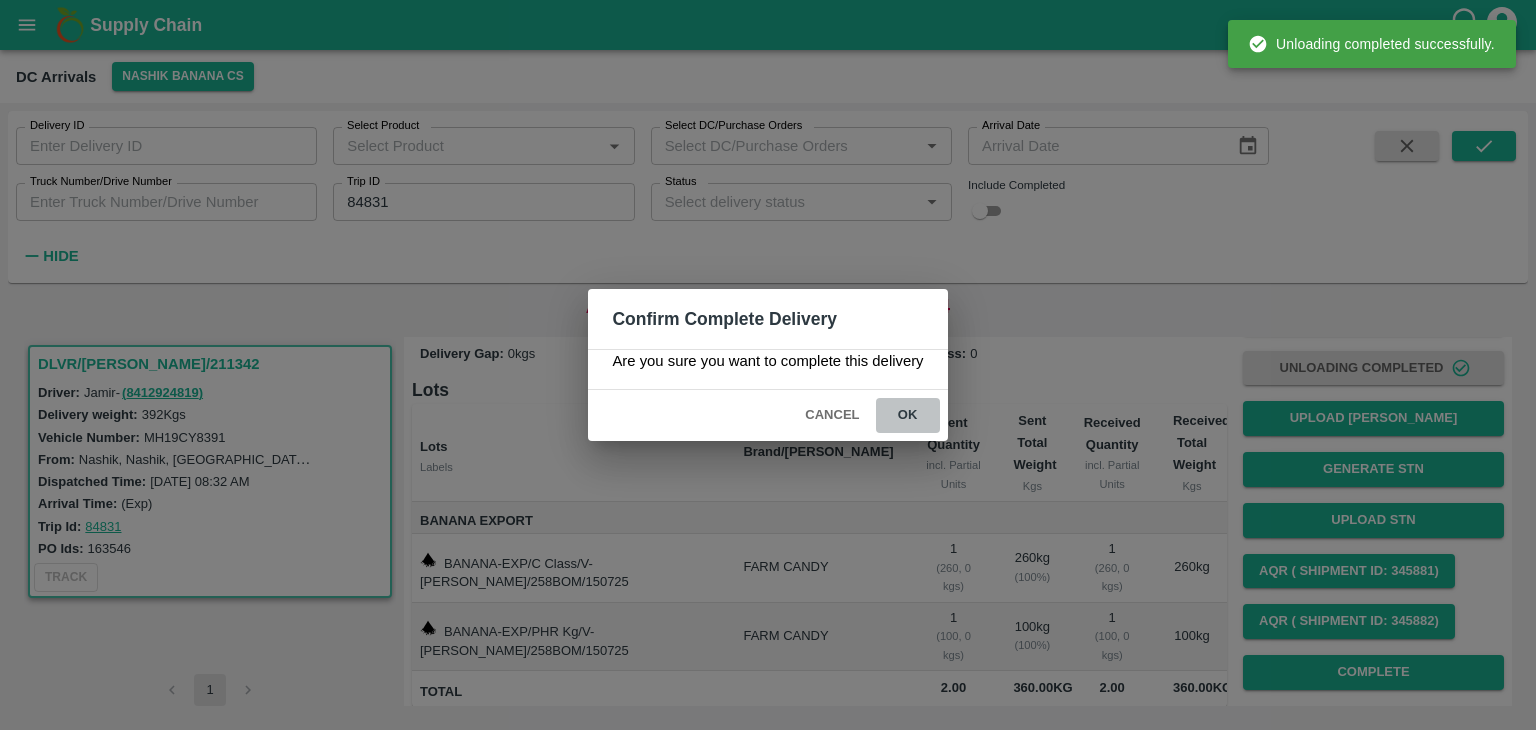 click on "ok" at bounding box center (908, 415) 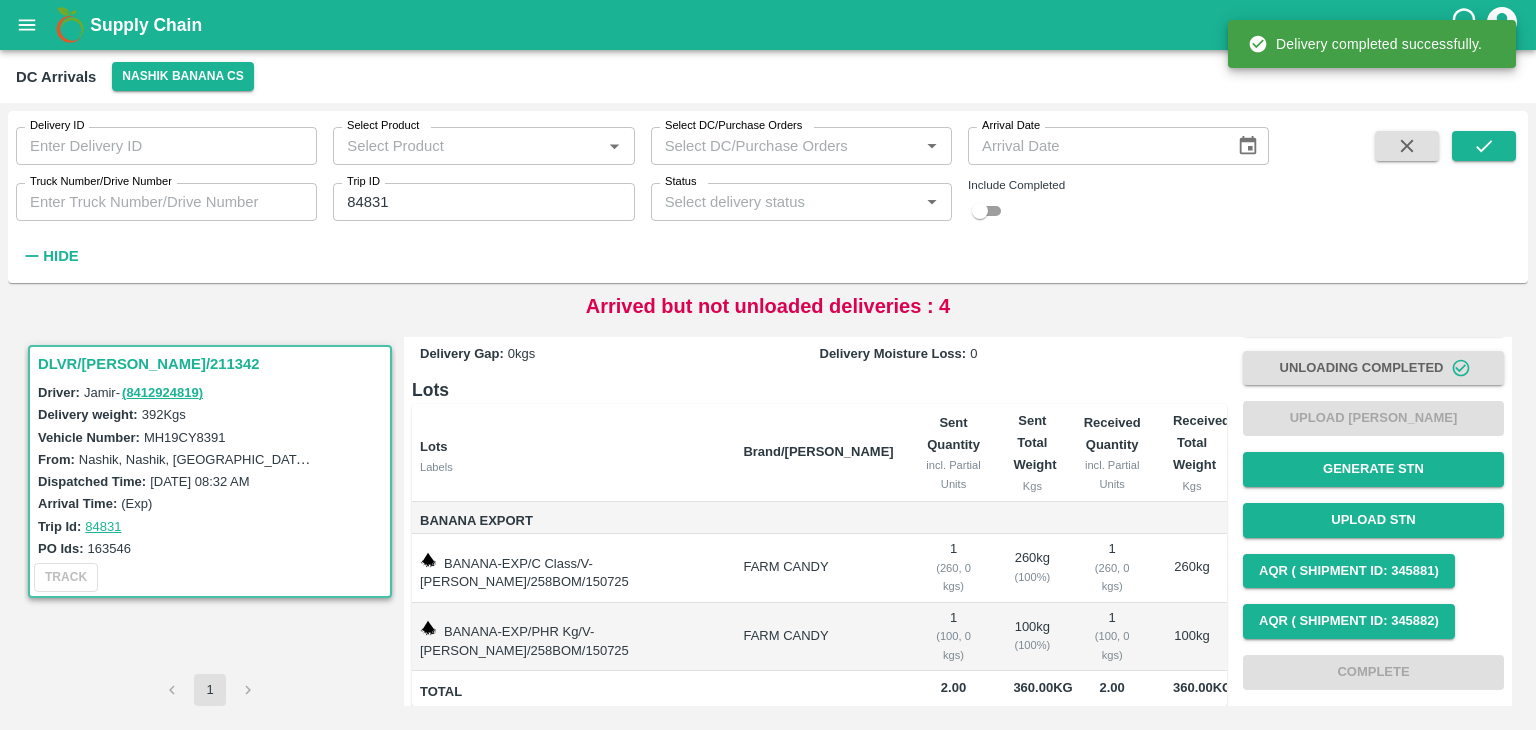 scroll, scrollTop: 103, scrollLeft: 0, axis: vertical 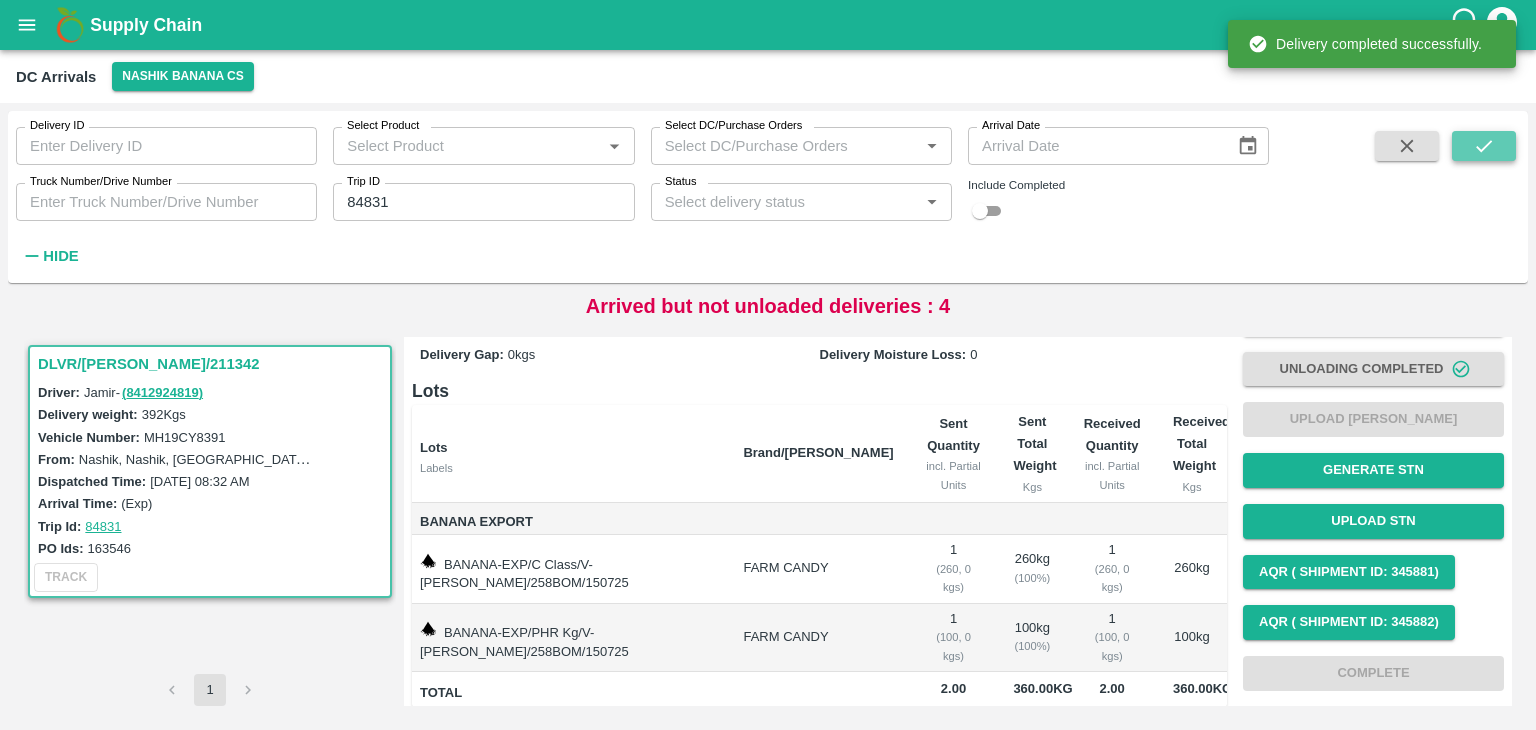 click 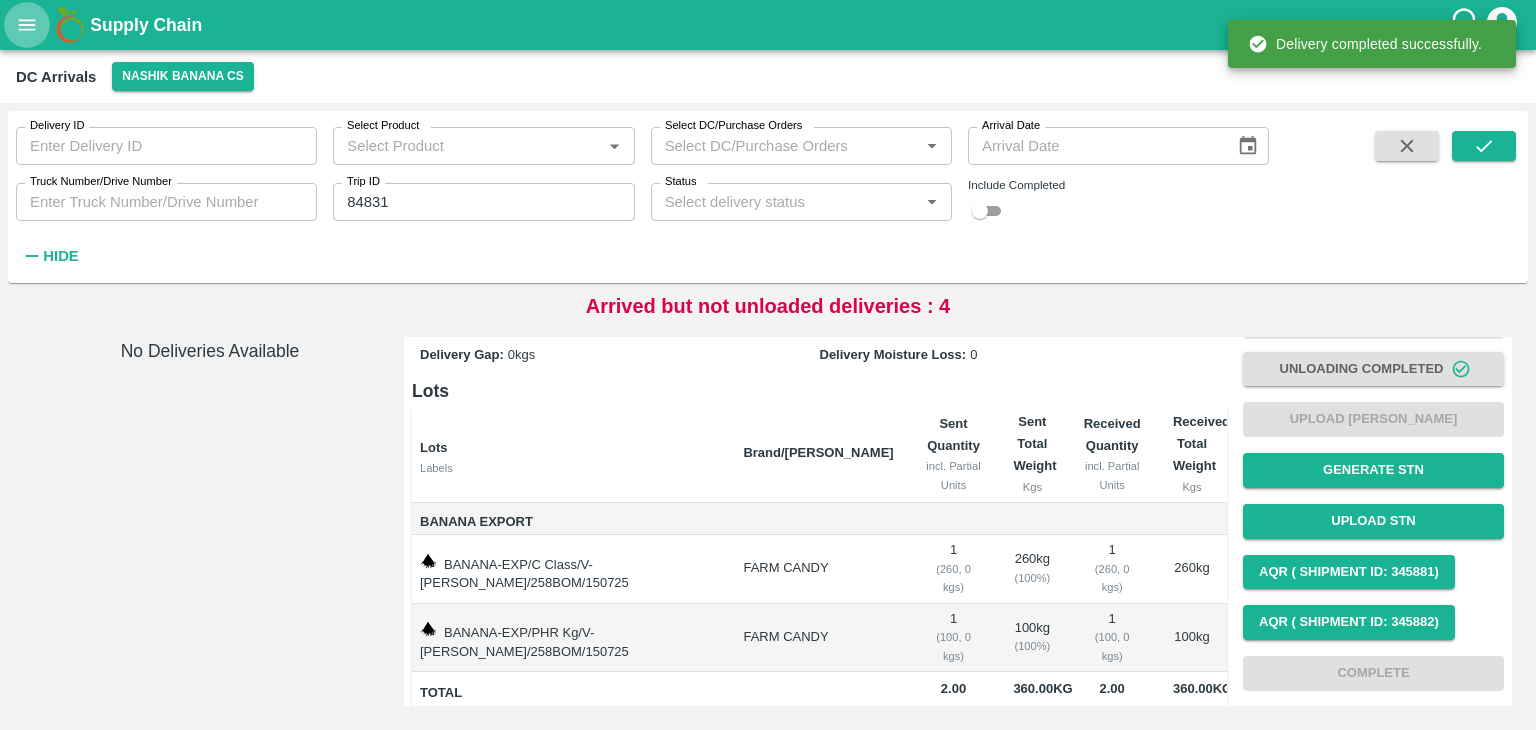 click 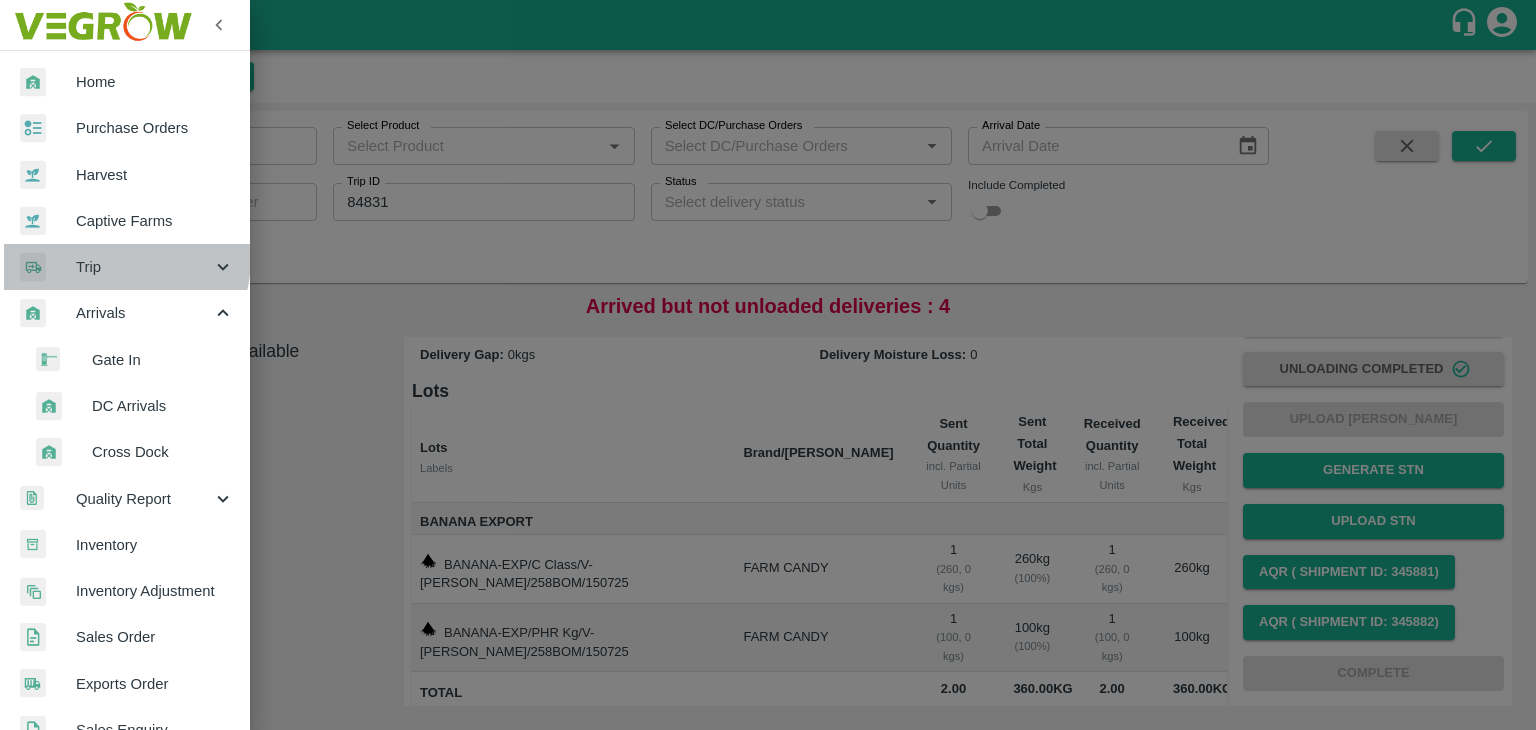 click on "Trip" at bounding box center (144, 267) 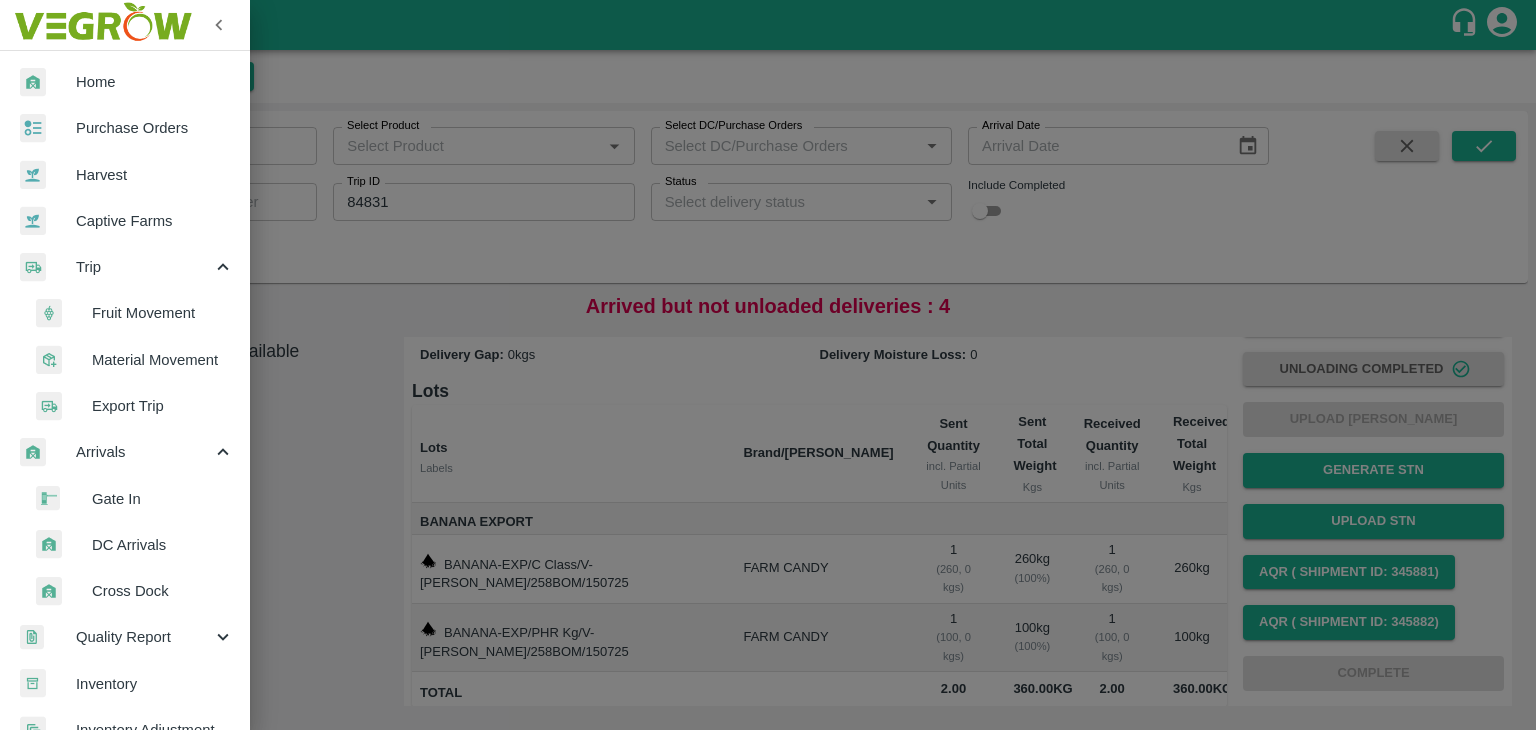 click on "Fruit Movement" at bounding box center [163, 313] 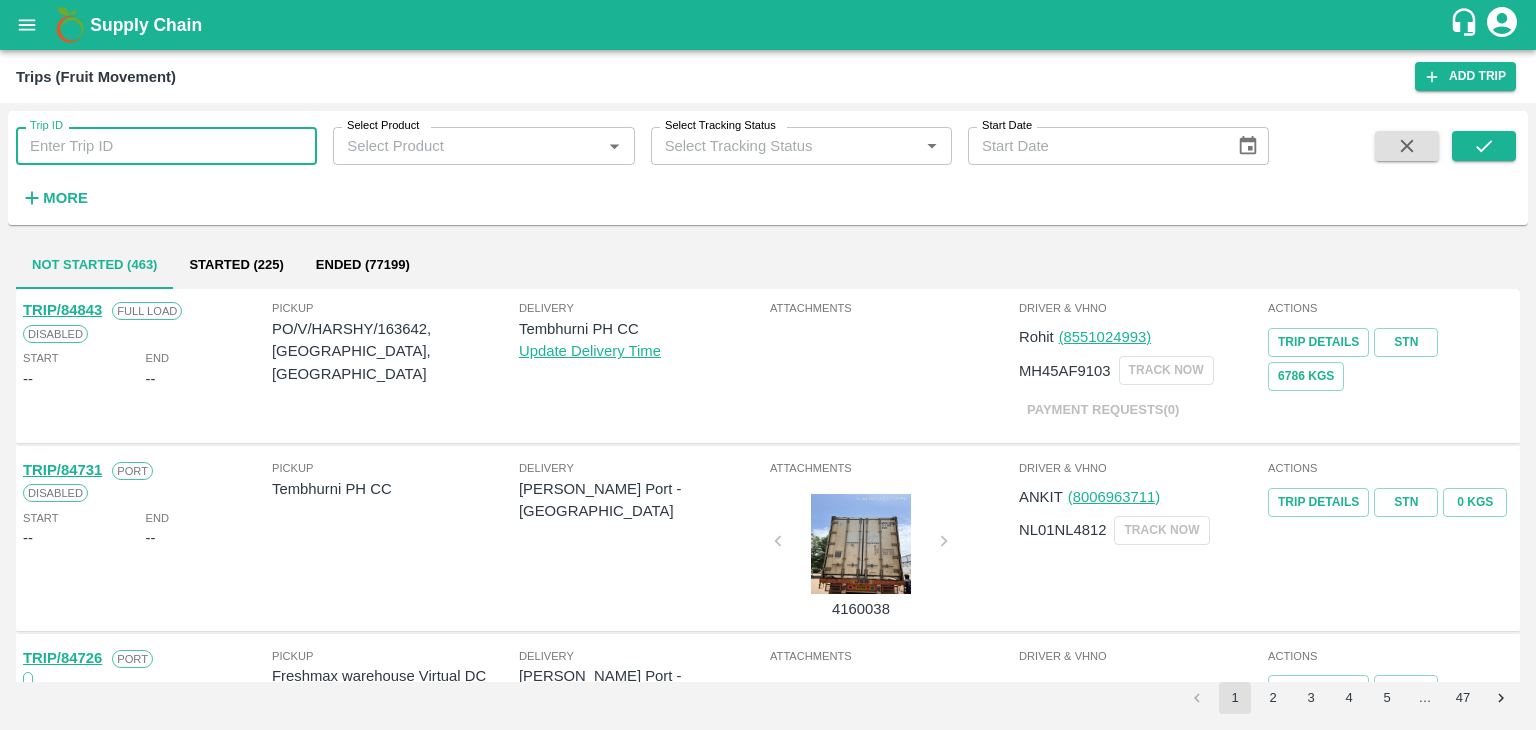 click on "Trip ID" at bounding box center [166, 146] 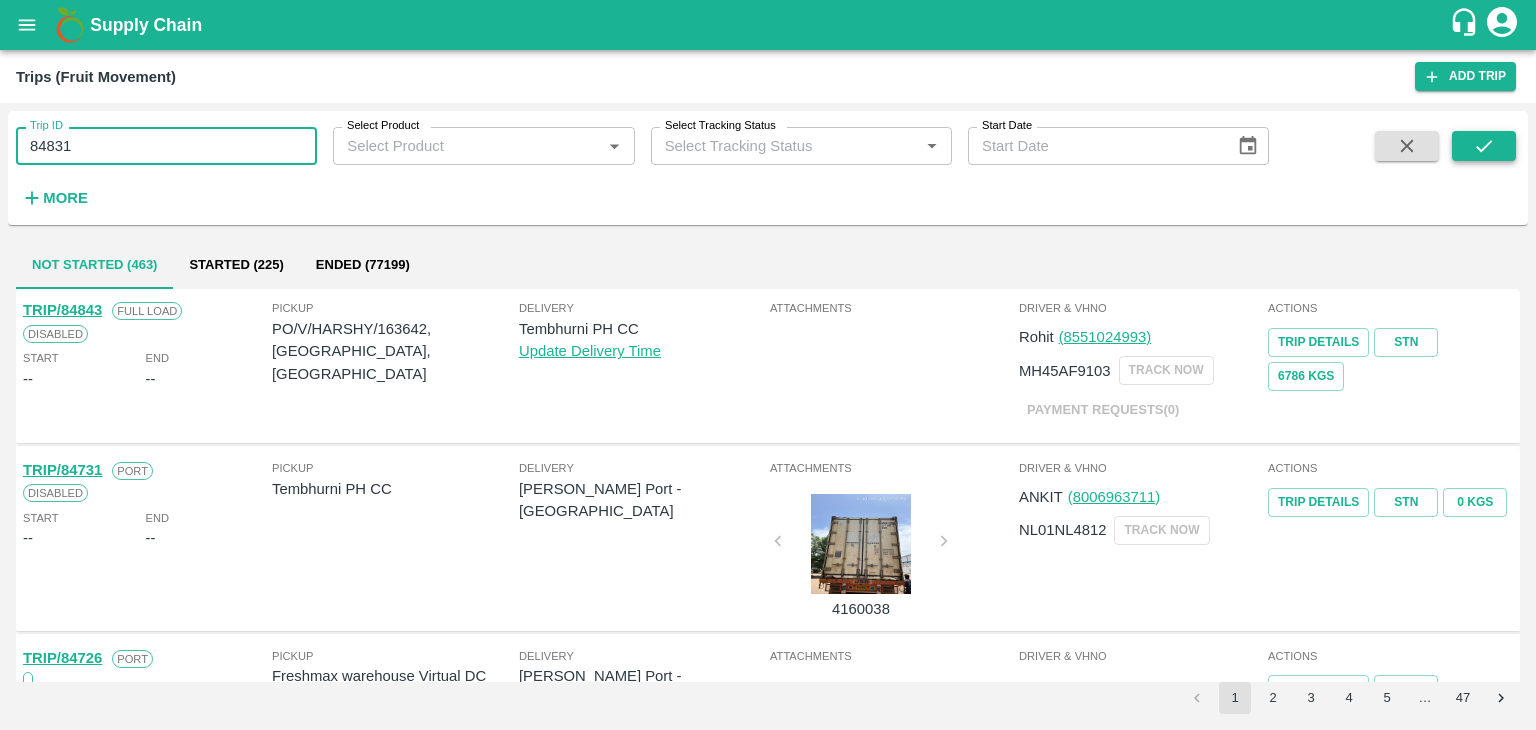 type on "84831" 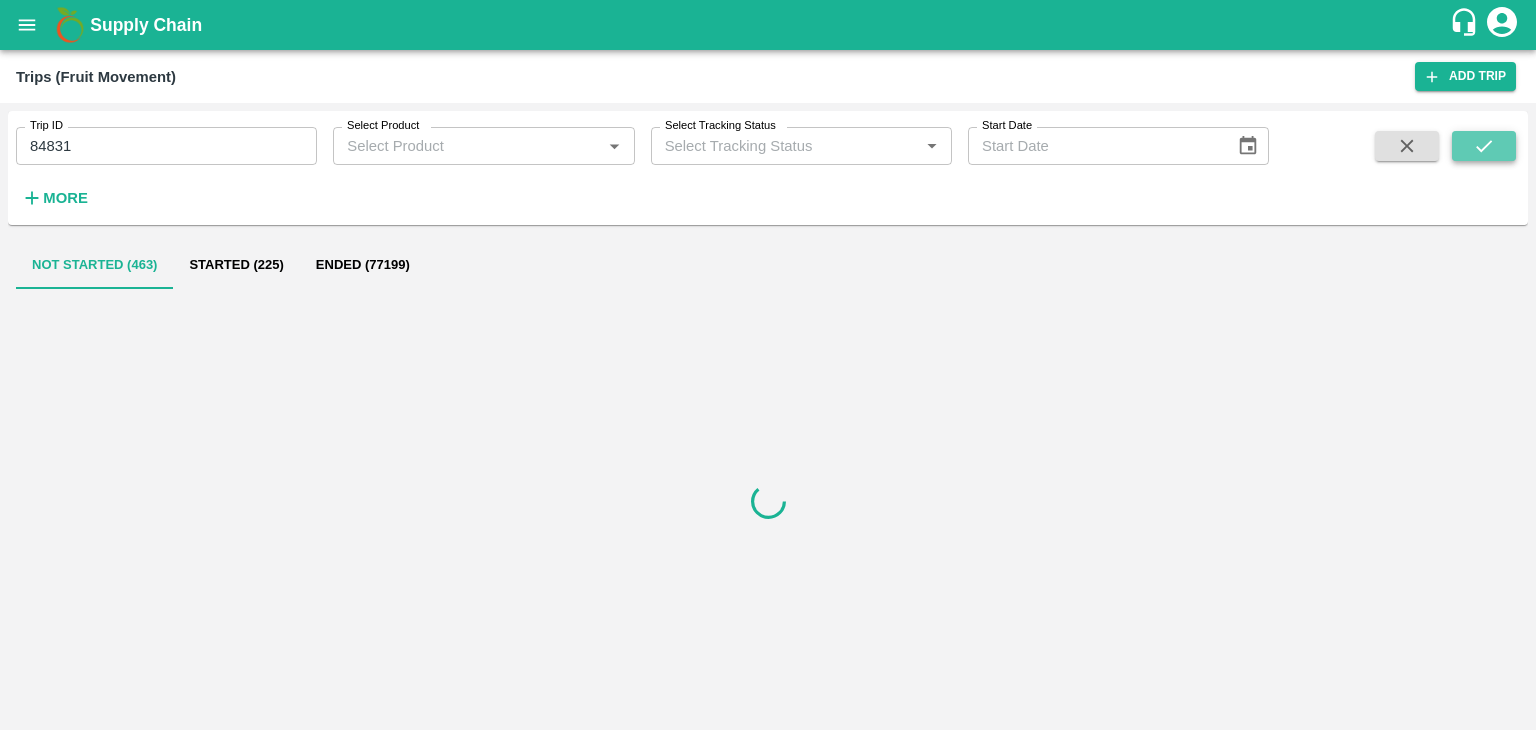 click 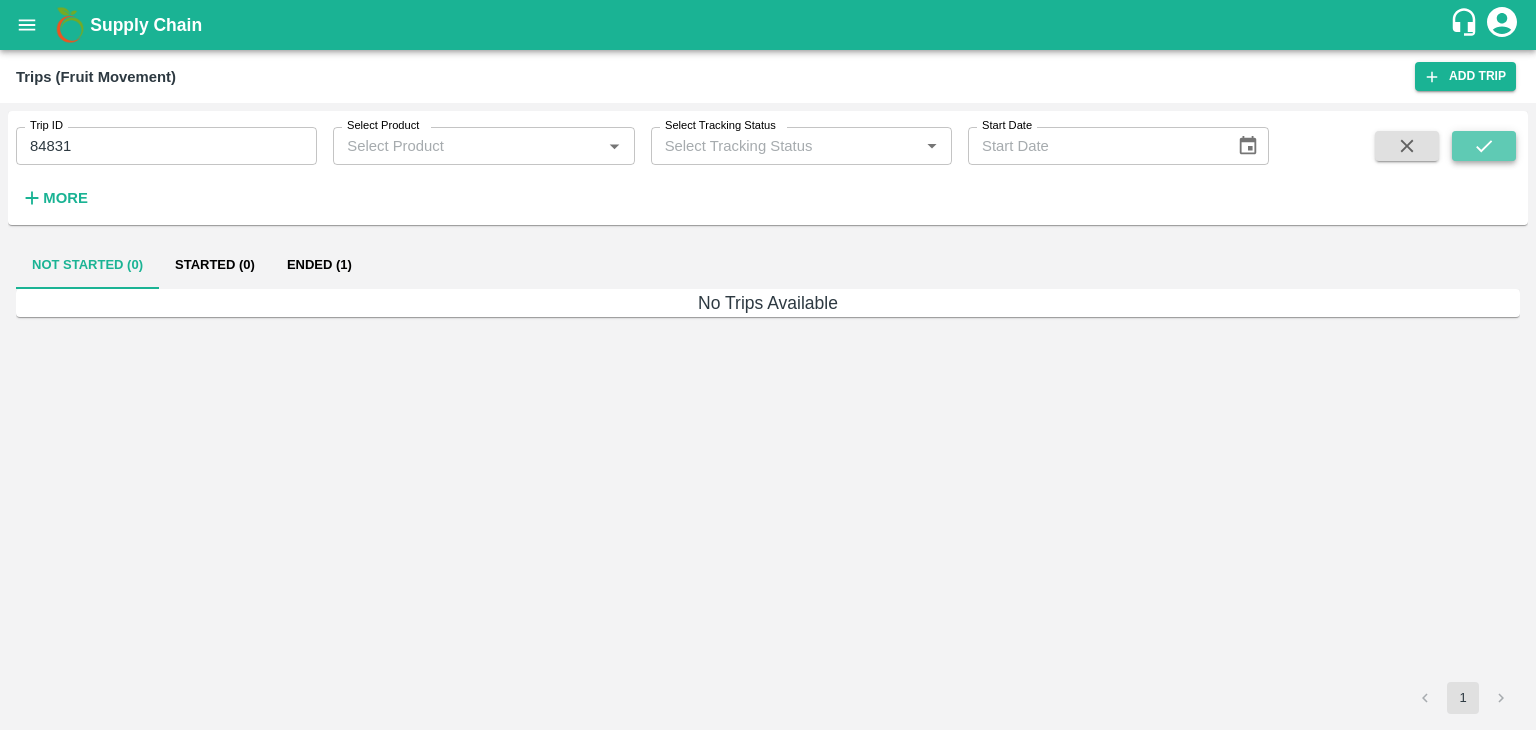 click 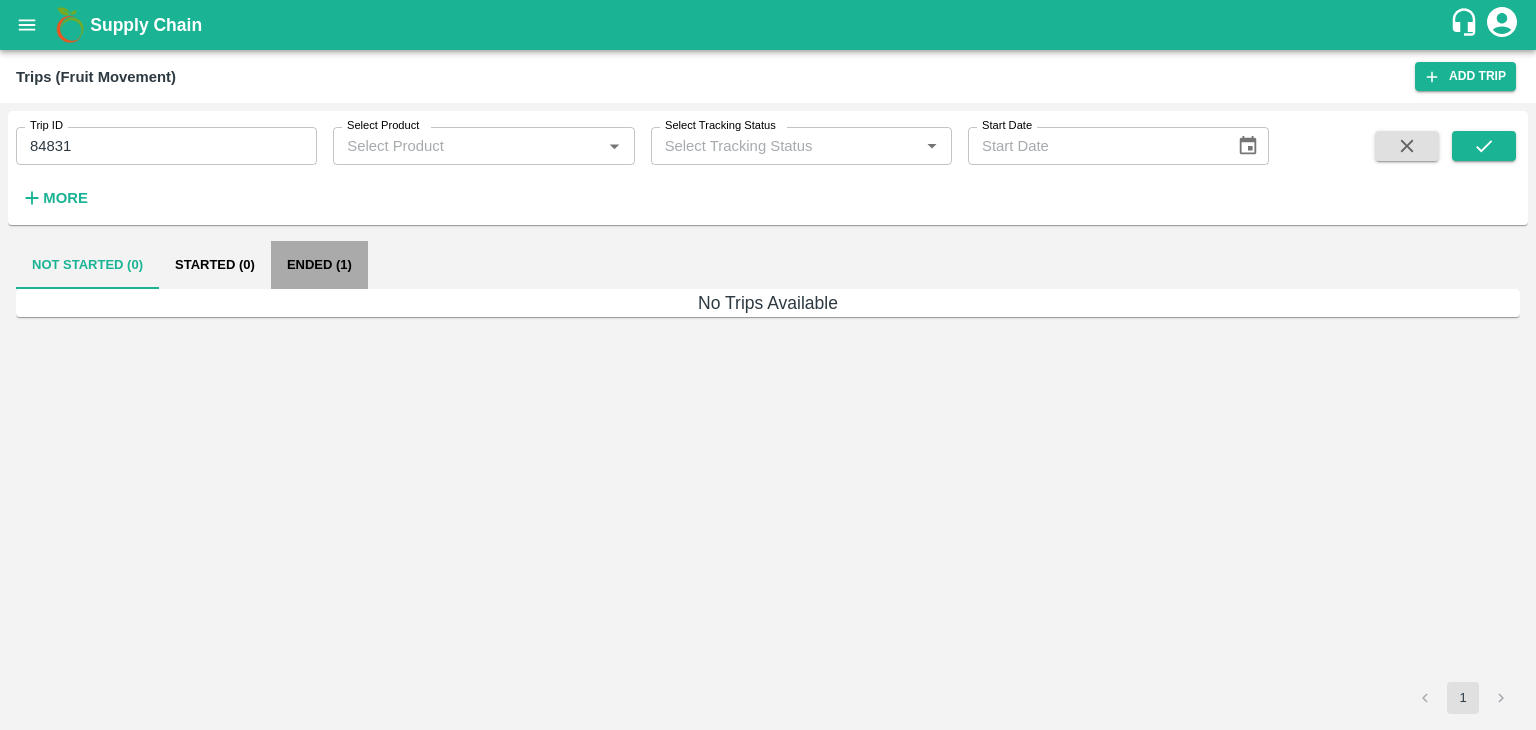 click on "Ended (1)" at bounding box center (319, 265) 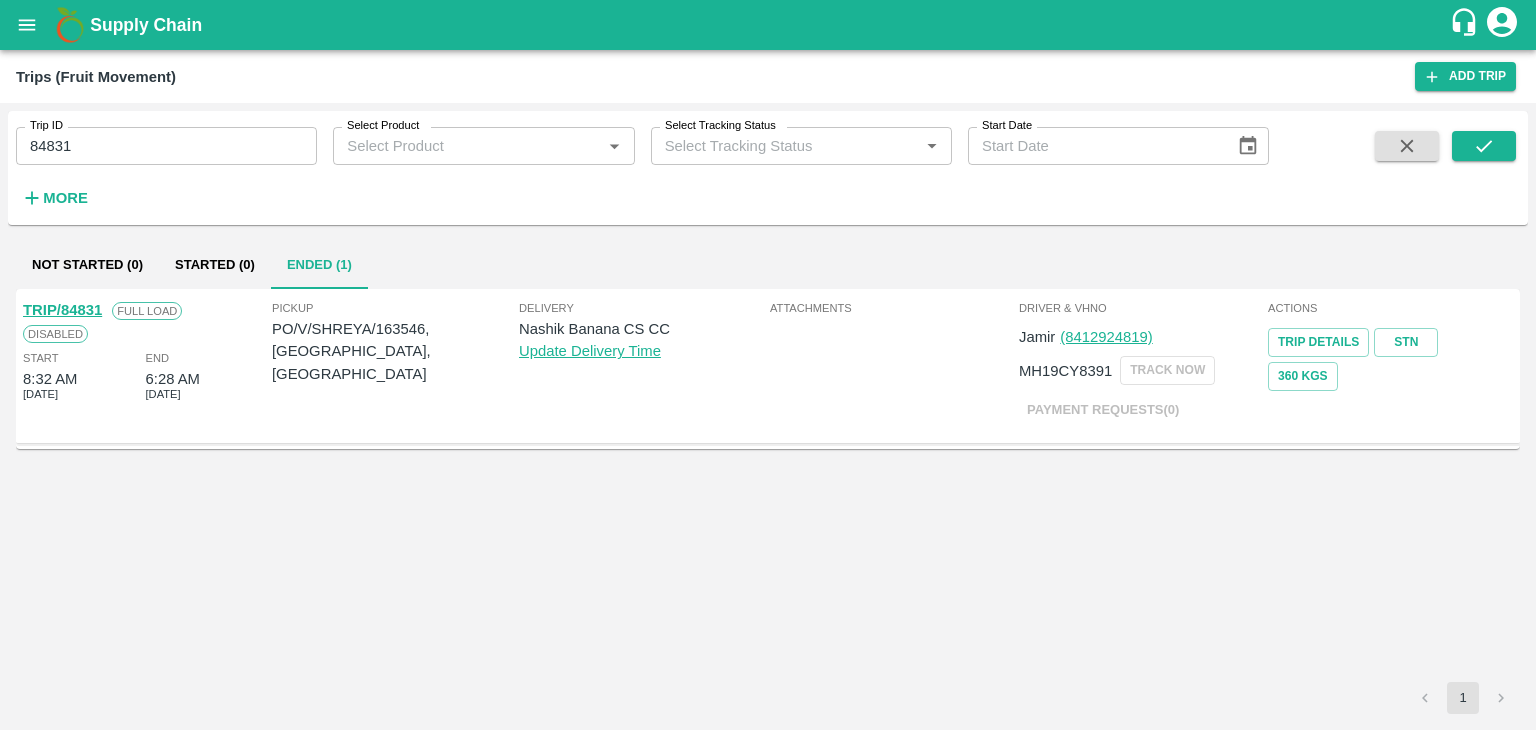 click on "TRIP/84831" at bounding box center [62, 310] 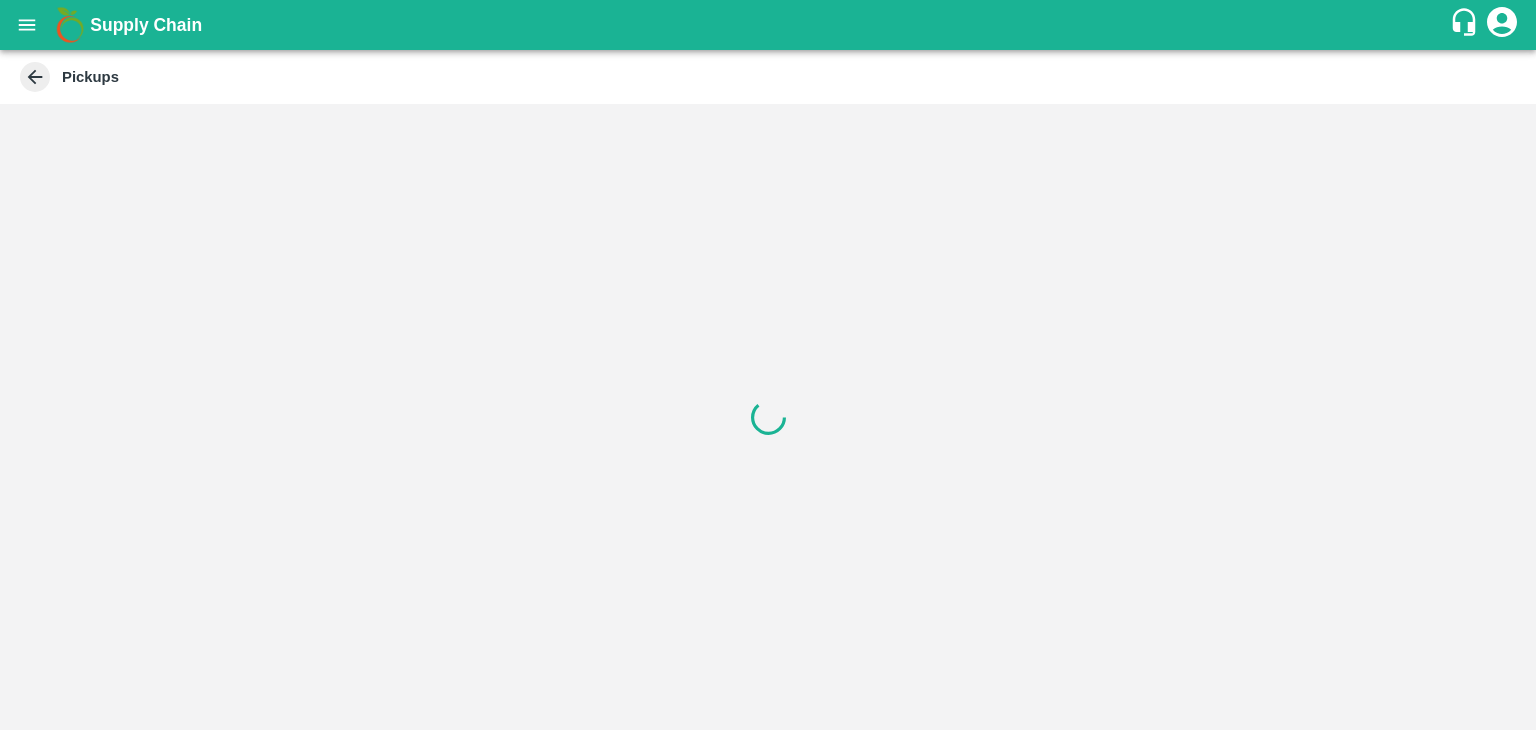 scroll, scrollTop: 0, scrollLeft: 0, axis: both 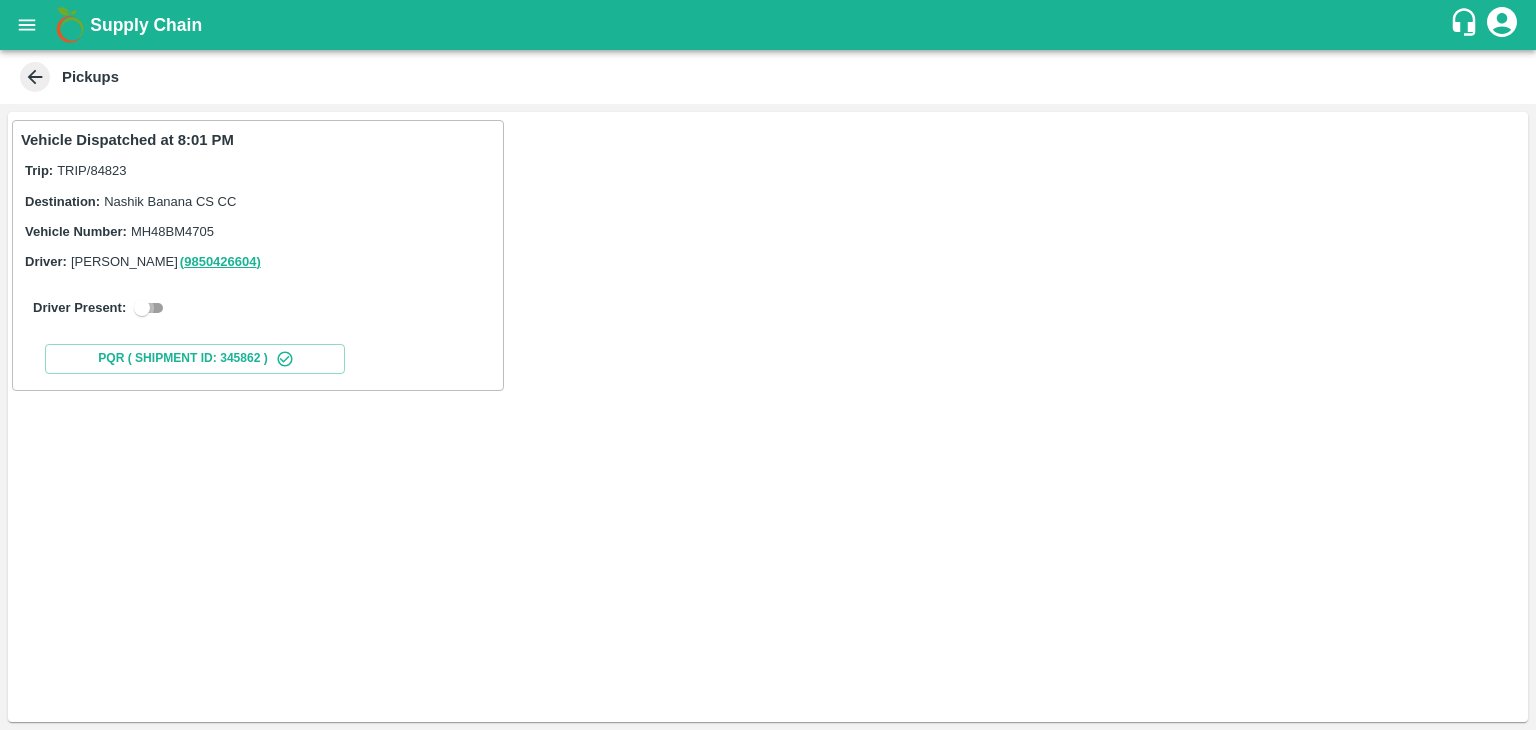 click at bounding box center (142, 308) 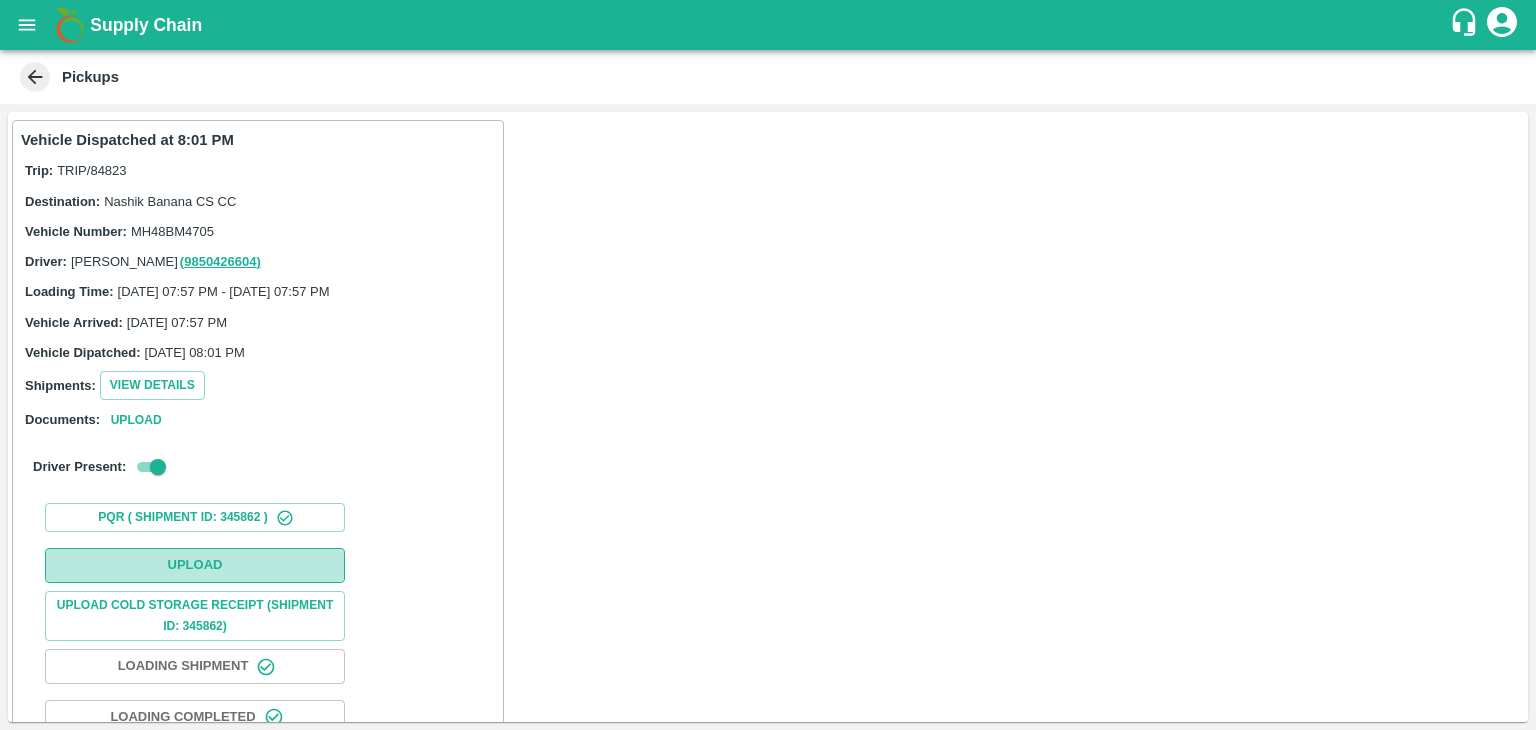 click on "Upload" at bounding box center (195, 565) 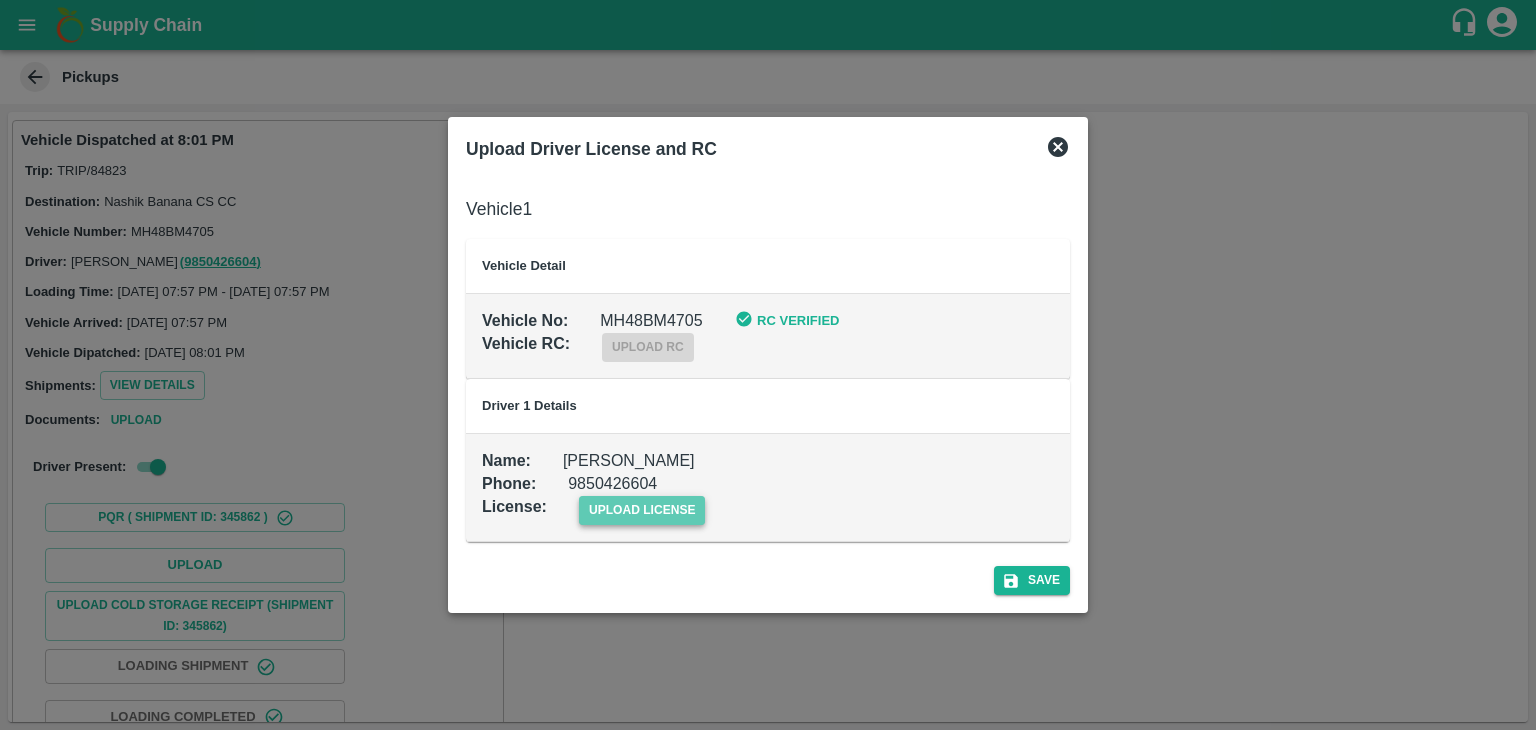 click on "upload license" at bounding box center (642, 510) 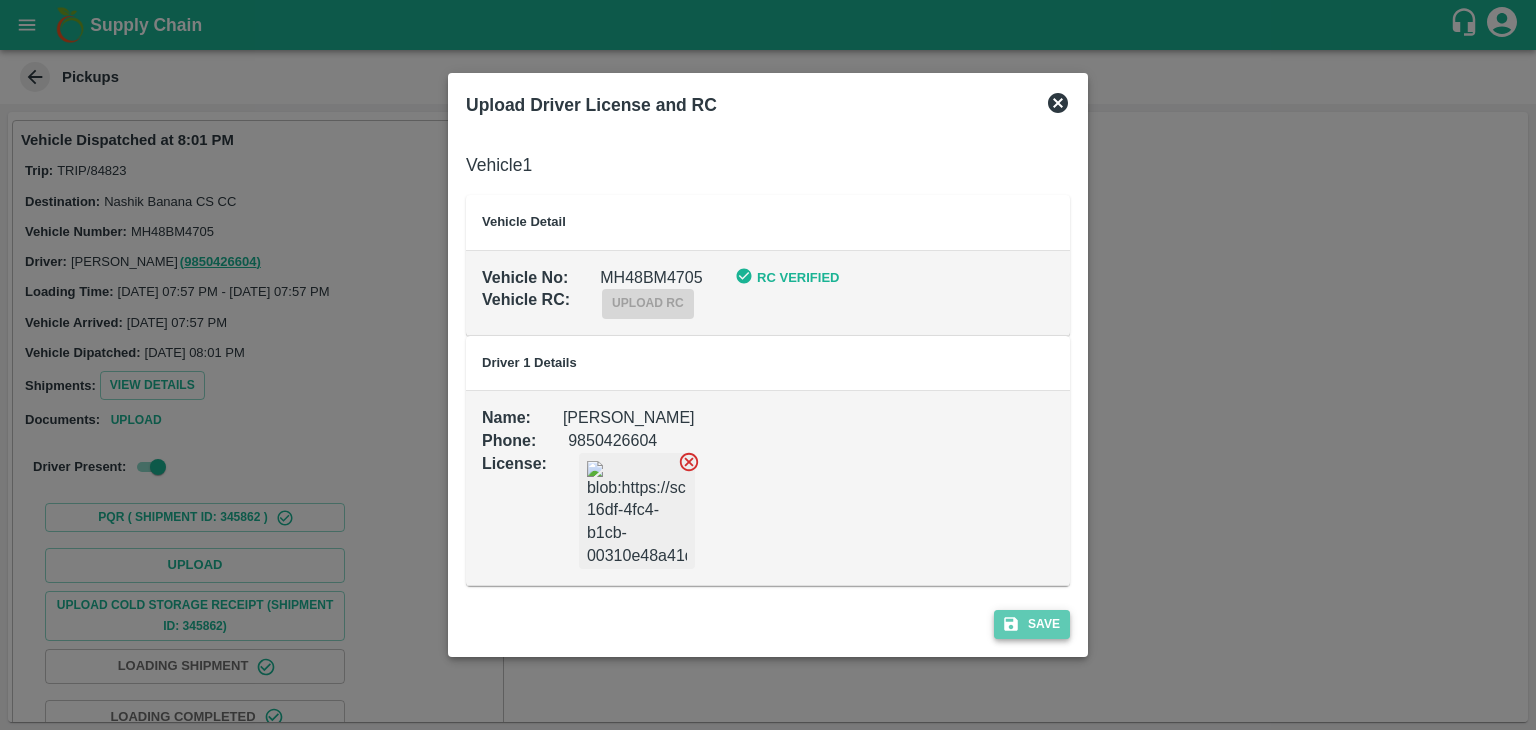 click on "Save" at bounding box center (1032, 624) 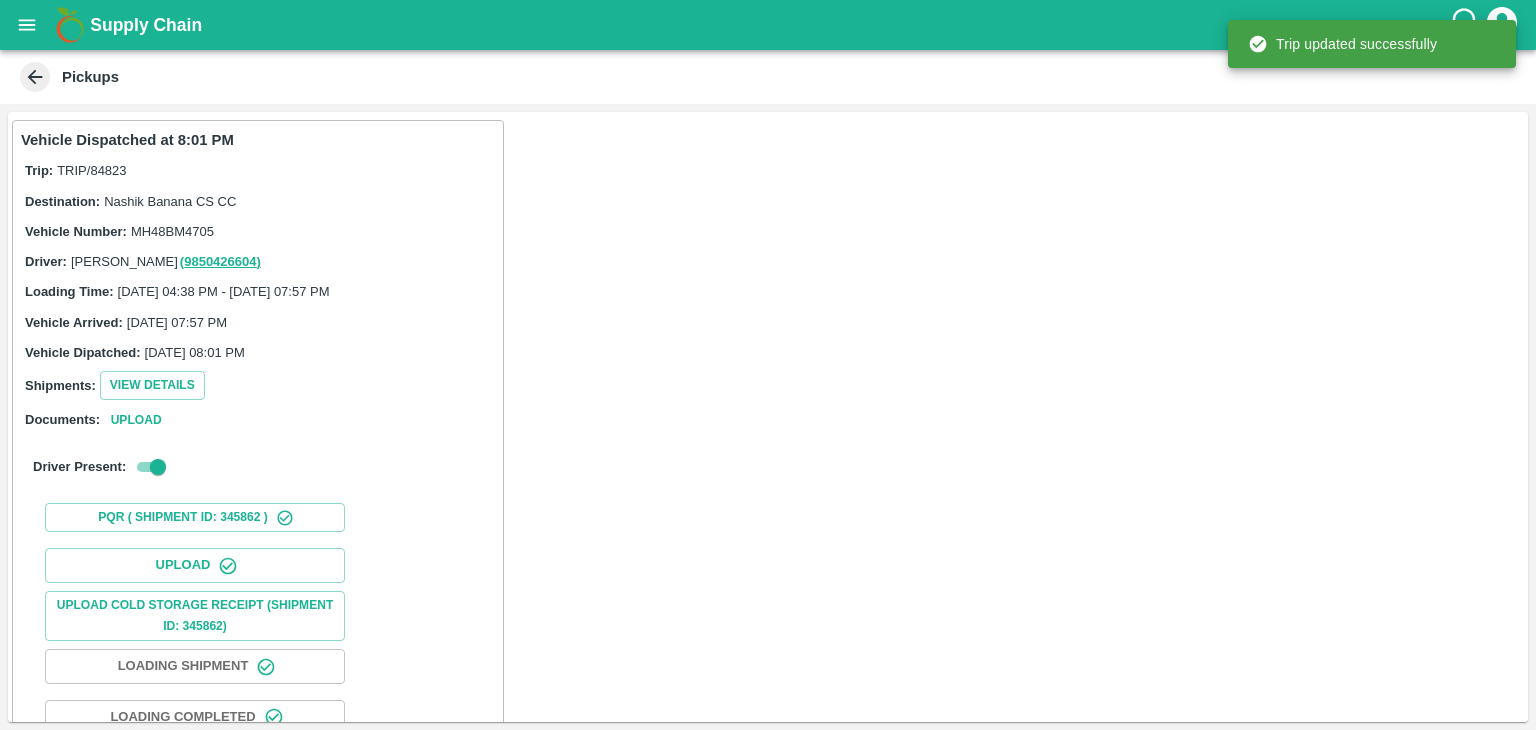 scroll, scrollTop: 209, scrollLeft: 0, axis: vertical 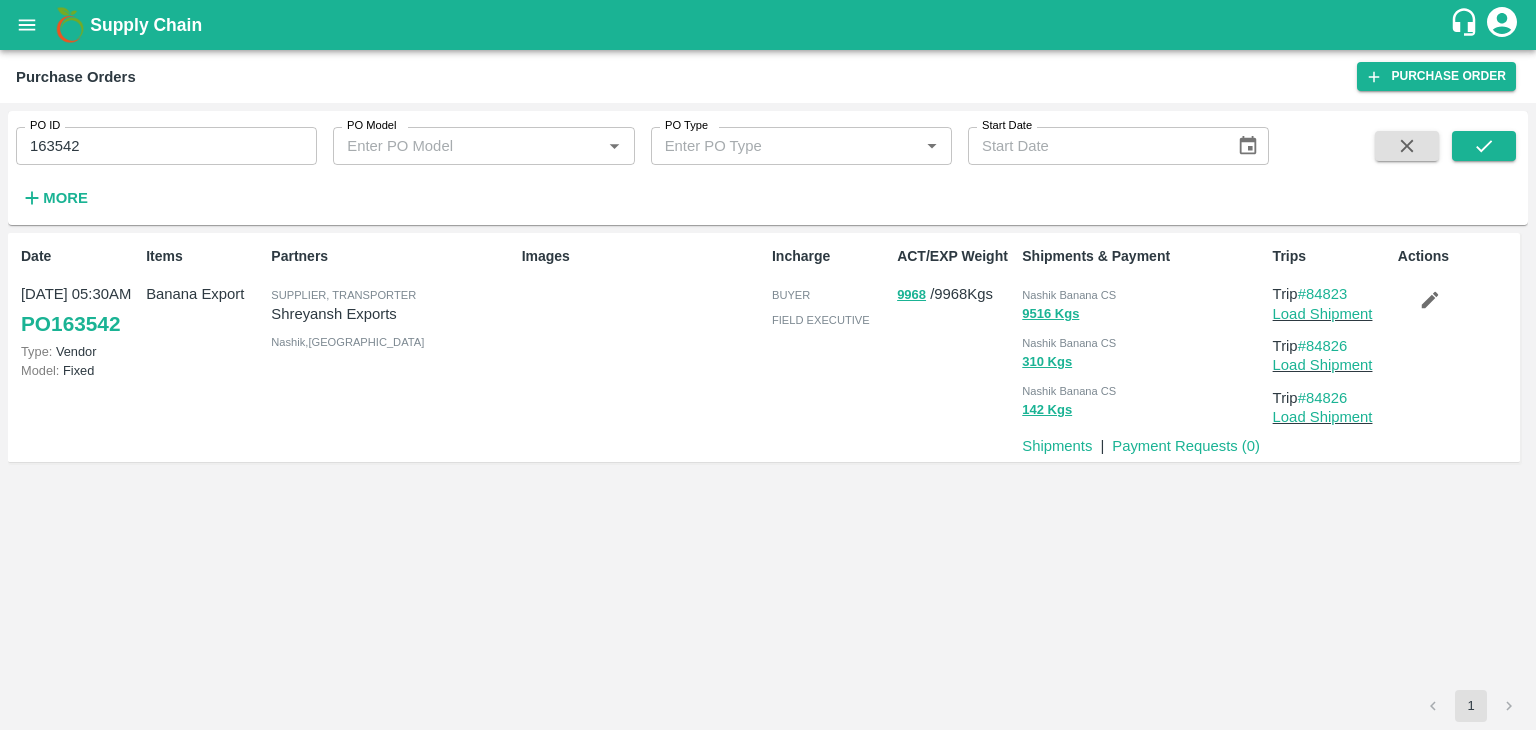 click on "Actions" at bounding box center [1452, 347] 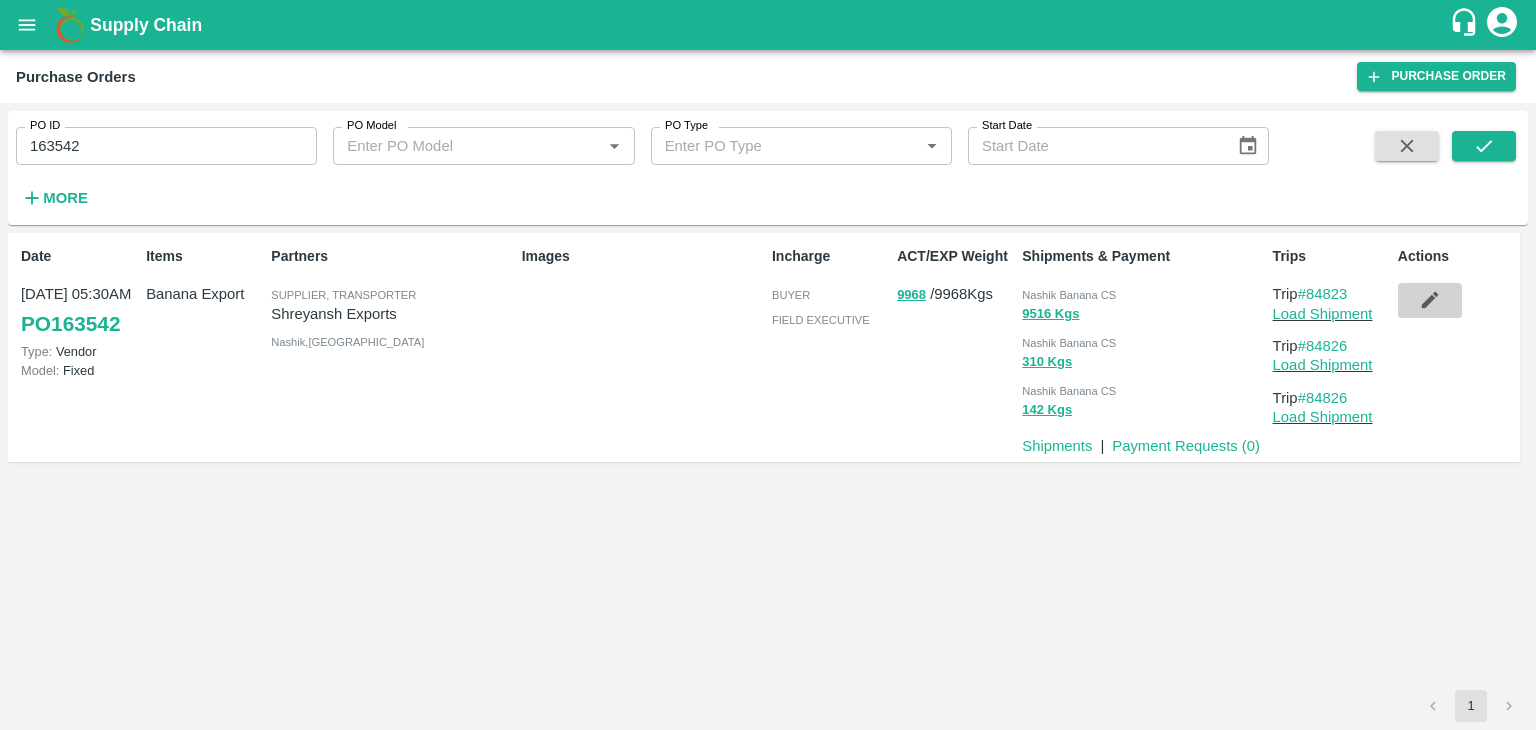 click 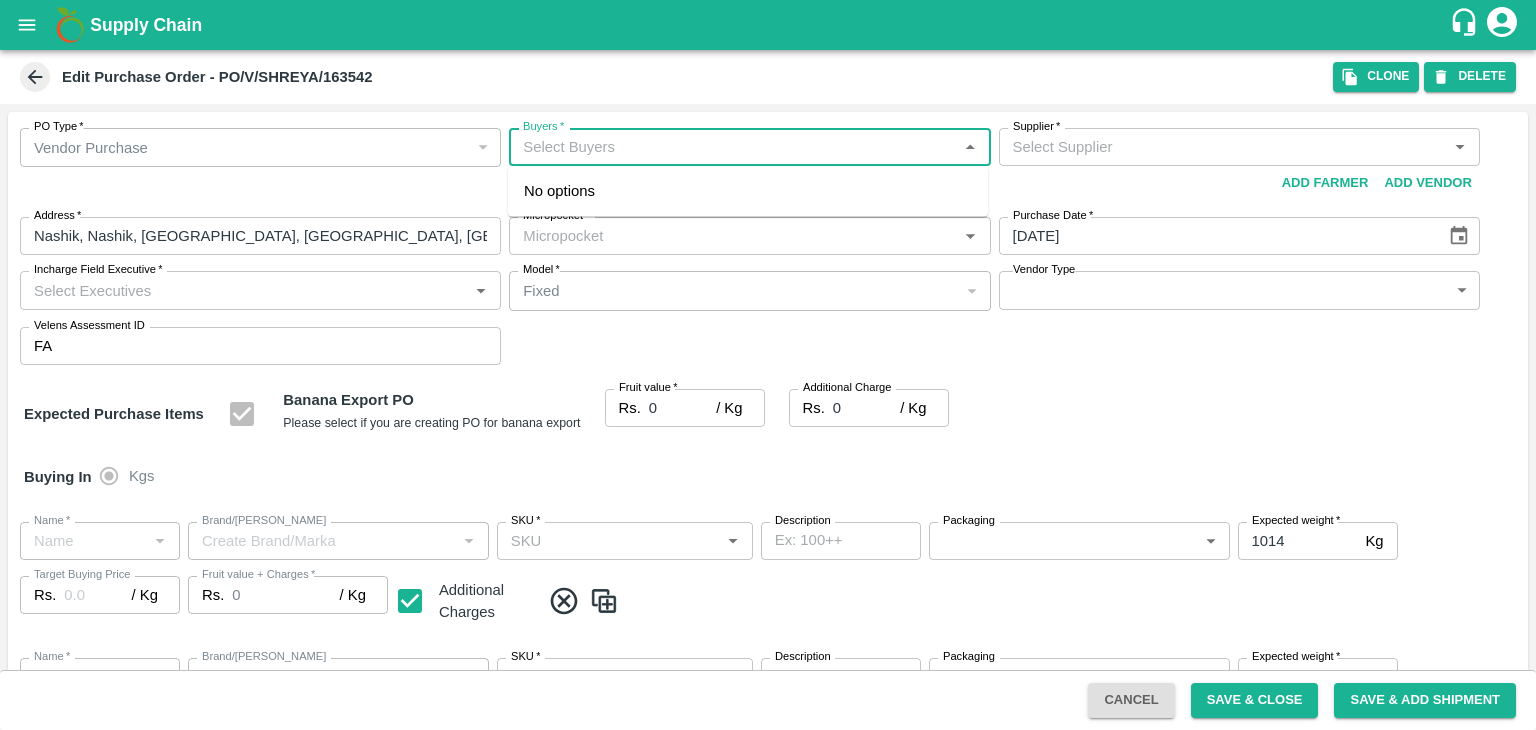 click on "Buyers   *" at bounding box center (733, 147) 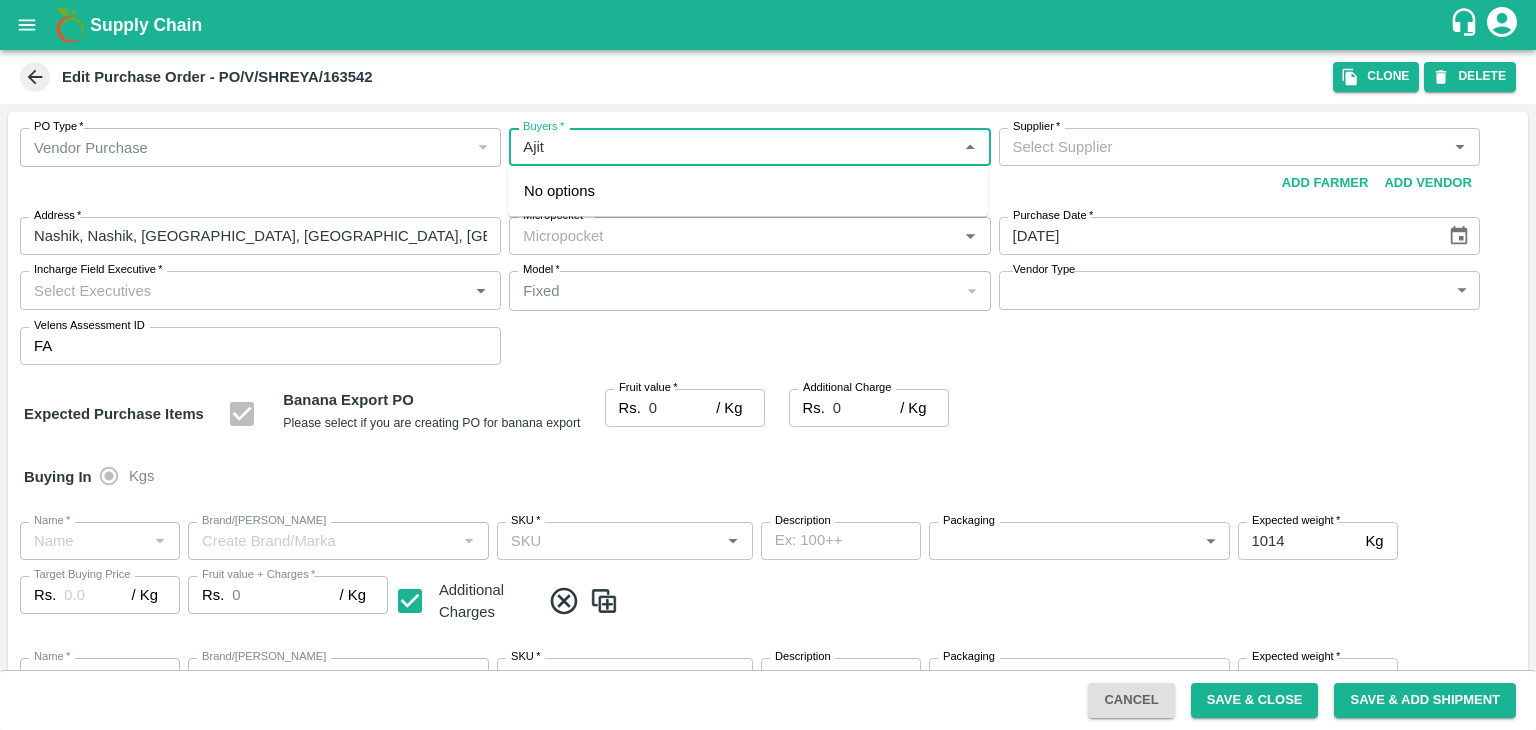 type on "Ajit" 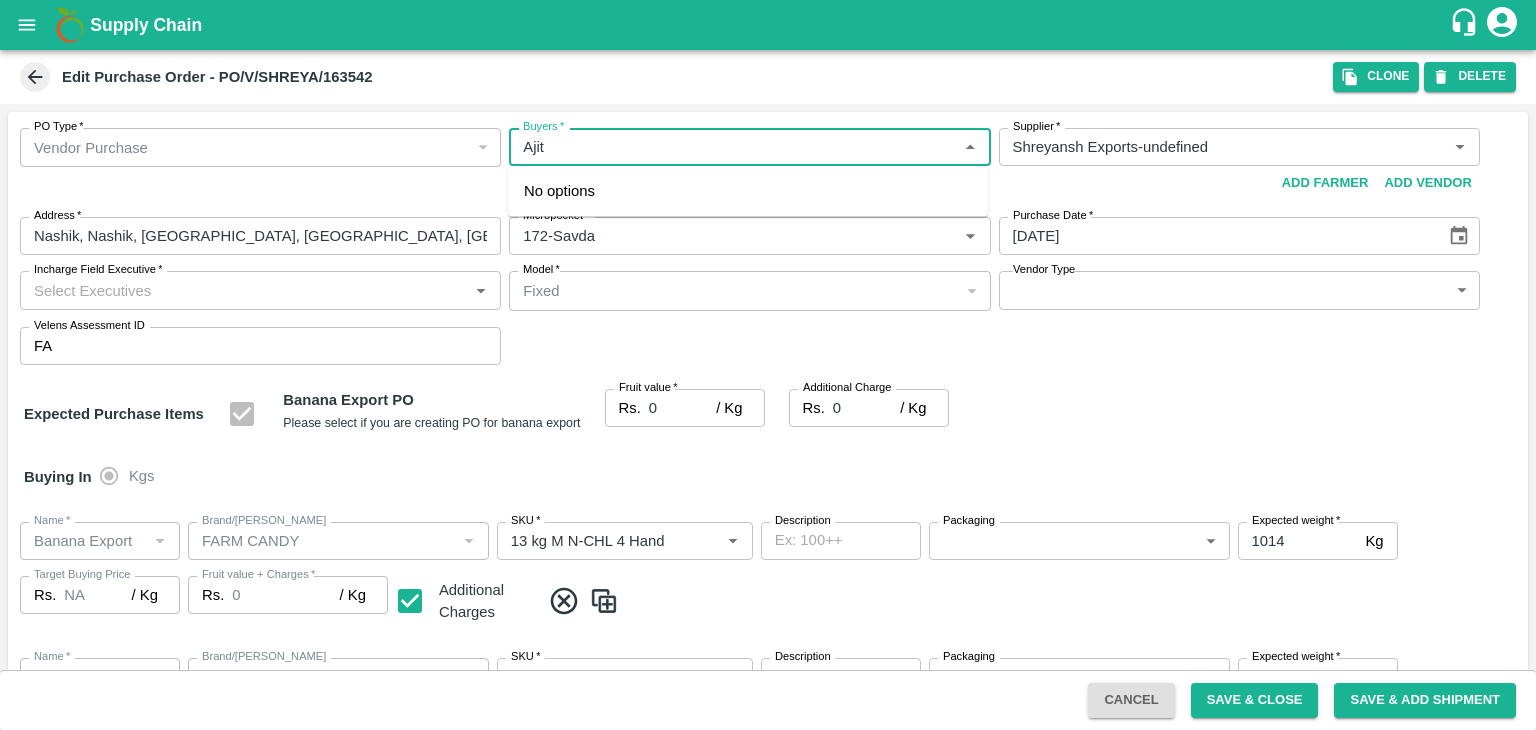 type on "Shreyansh Exports-undefined" 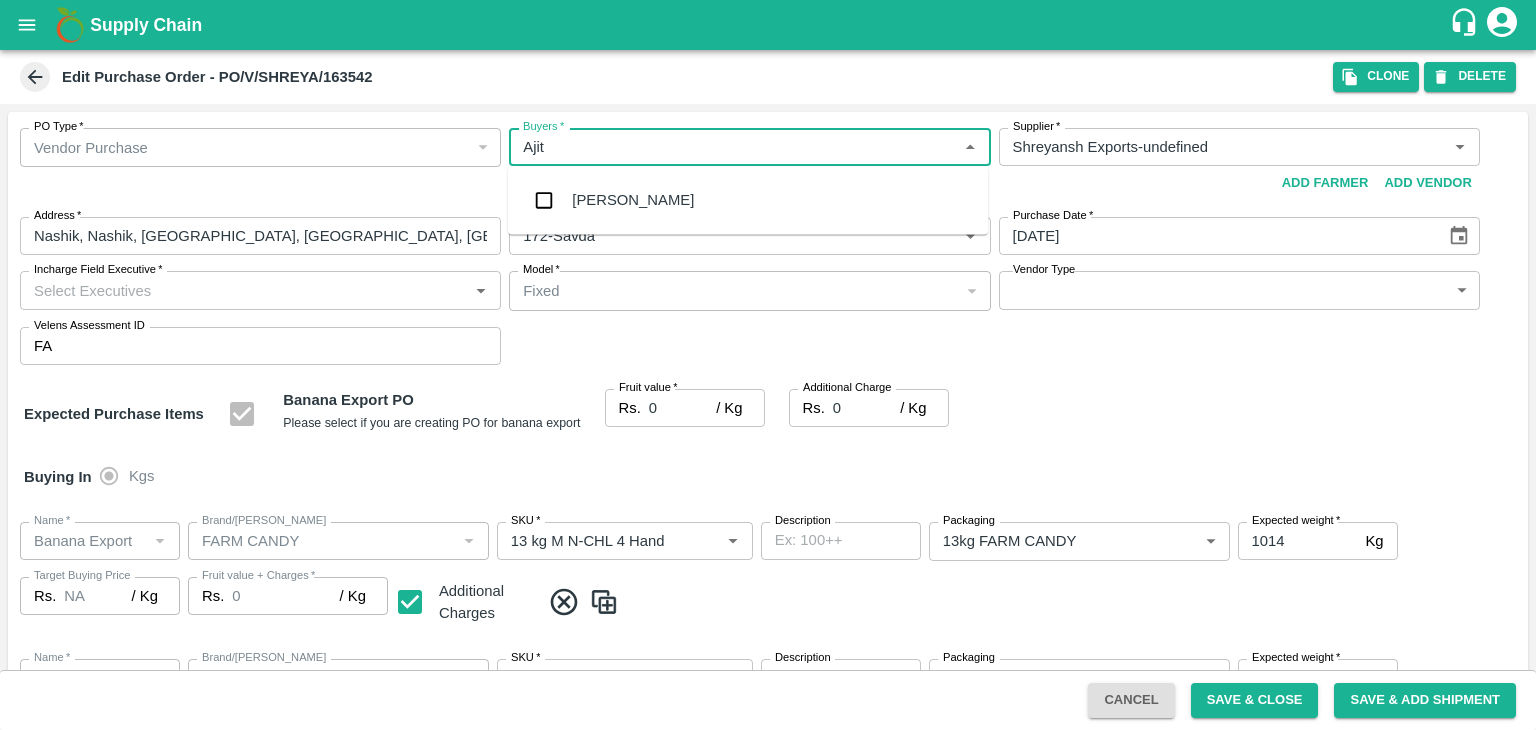 click on "Ajit Otari" at bounding box center (748, 200) 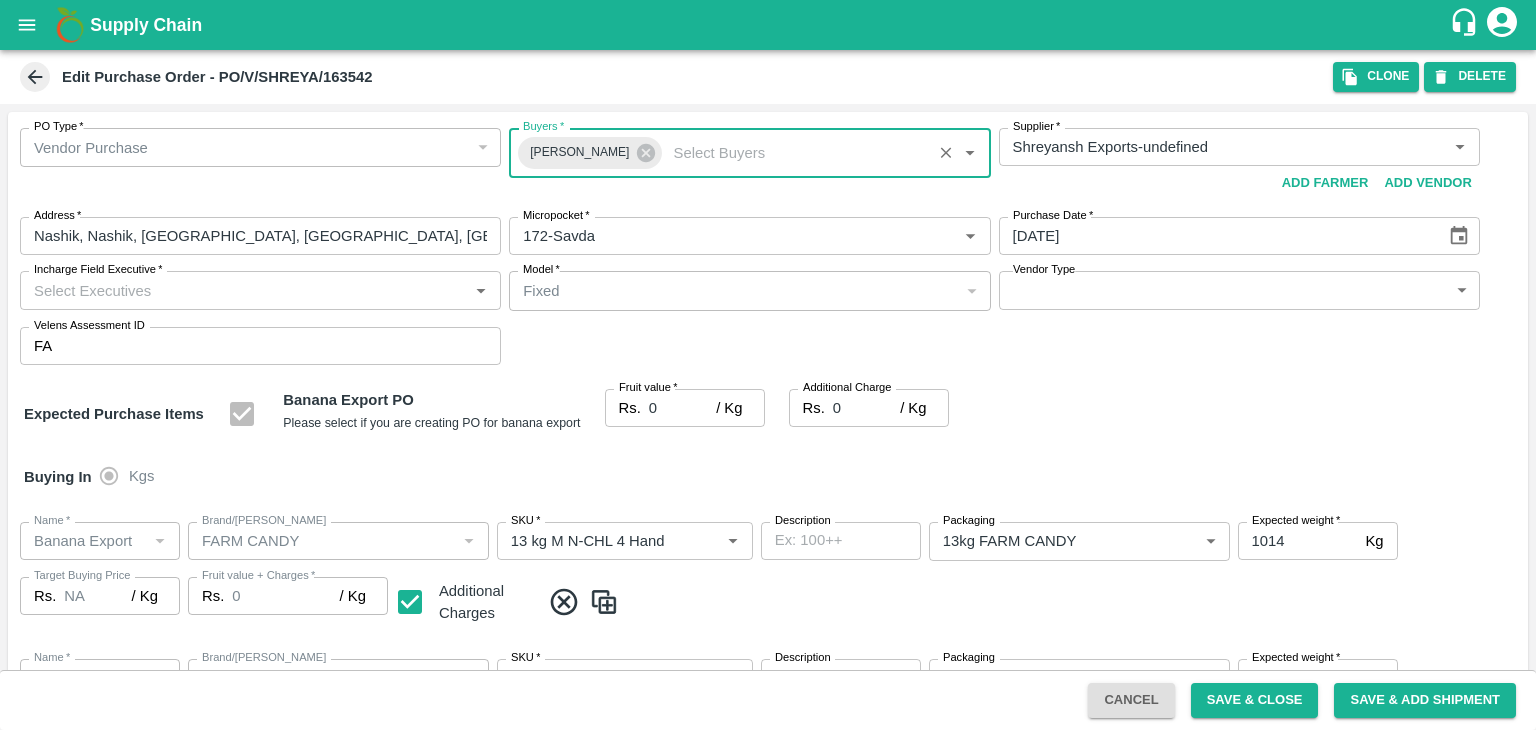 click on "Incharge Field Executive   *" at bounding box center [244, 290] 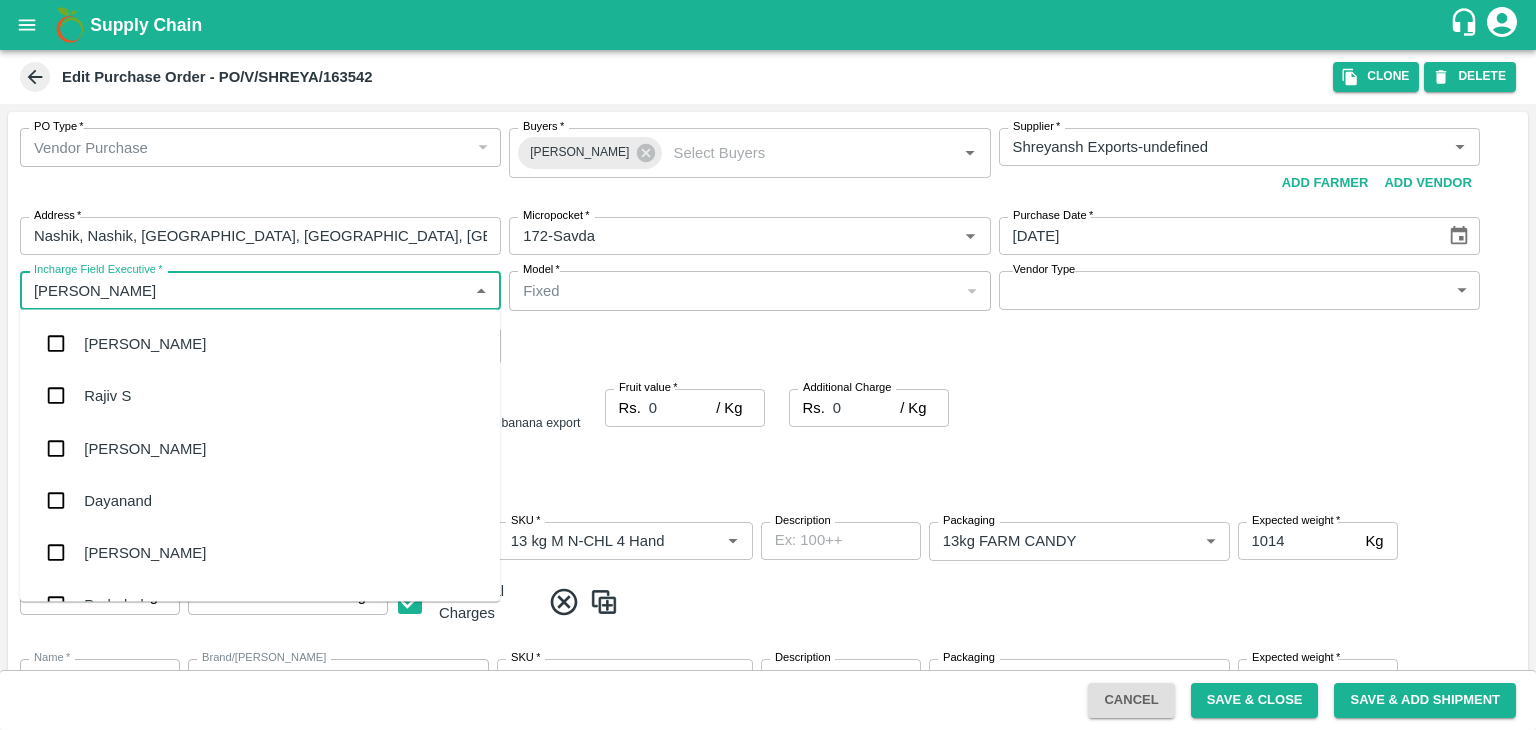 type on "Jay" 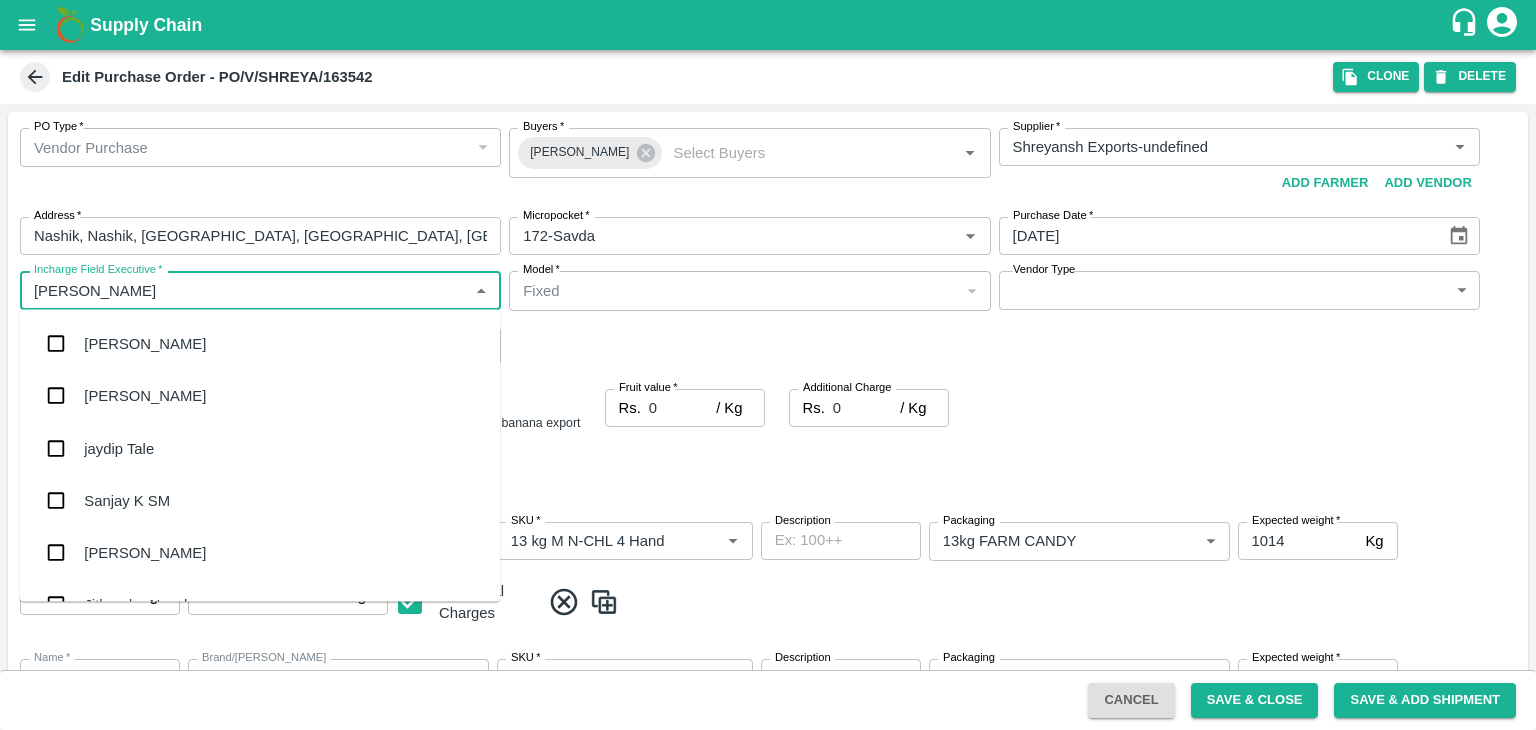 click on "jaydip Tale" at bounding box center [260, 448] 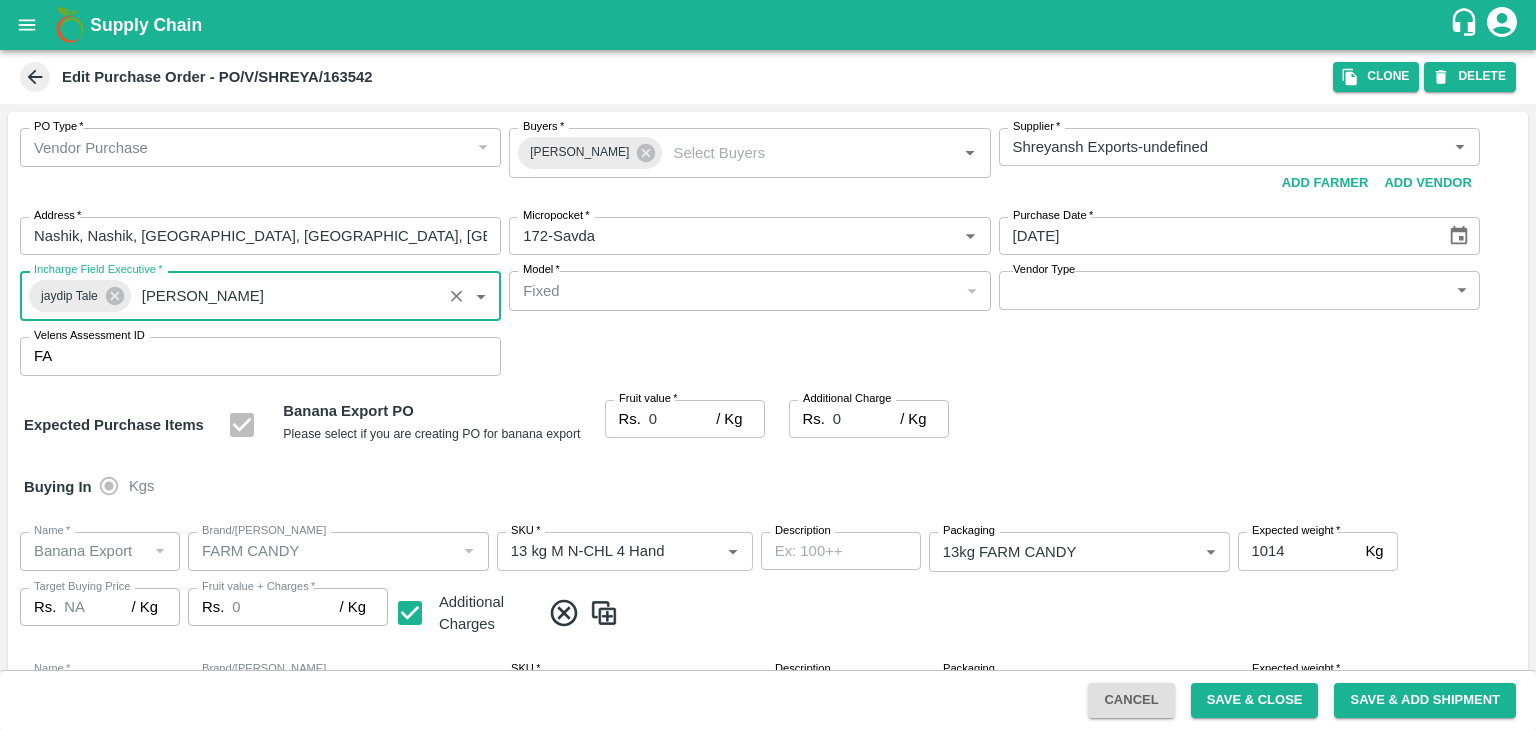 type 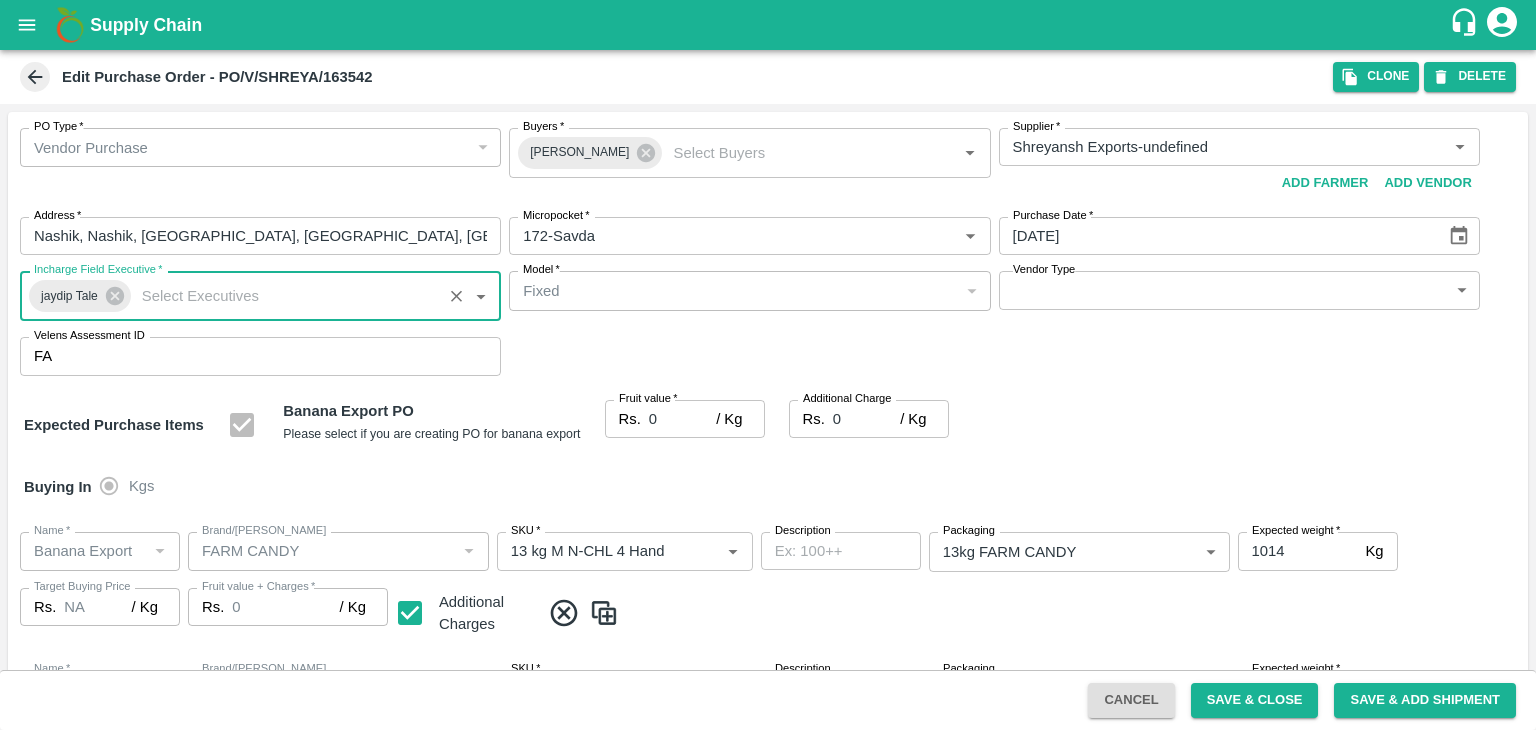 click on "Supply Chain Edit Purchase Order - PO/V/SHREYA/163542 Clone DELETE PO Type   * Vendor Purchase 2 PO Type Buyers   * Ajit Otari Buyers   * Supplier   * Supplier   * Add Vendor Add Farmer Address   * Nashik, Nashik, Nashik, Maharashtra, India Address Micropocket   * Micropocket   * Purchase Date   * 15/07/2025 Purchase Date Incharge Field Executive   * jaydip Tale Incharge Field Executive   * Model   * Fixed Fixed Model Vendor Type ​ Vendor Type Velens Assessment ID FA Velens Assessment ID Expected Purchase Items Banana Export PO Please select if you are creating PO for banana export Fruit value   * Rs. 0 / Kg Fruit value Additional Charge Rs. 0 / Kg Additional Charge Buying In Kgs Name   * Name   * Brand/Marka Brand/Marka SKU   * SKU   * Description x Description Packaging 13kg FARM CANDY 466 Packaging Expected weight   * 1014 Kg Expected weight Target Buying Price Rs. NA / Kg Target Buying Price Fruit value + Charges   * Rs. 0 / Kg Fruit value + Charges Name   * Name" at bounding box center [768, 365] 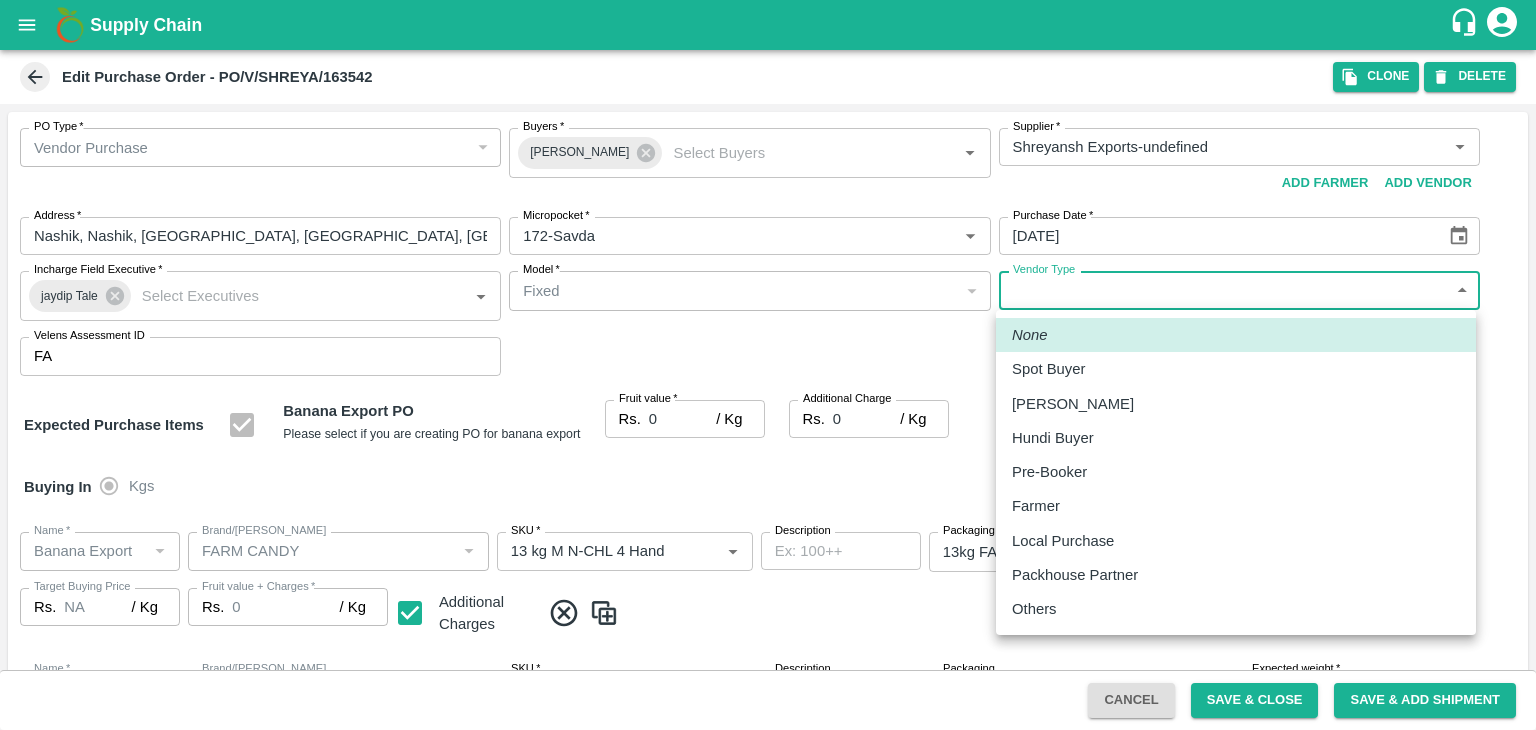 click on "Others" at bounding box center [1034, 609] 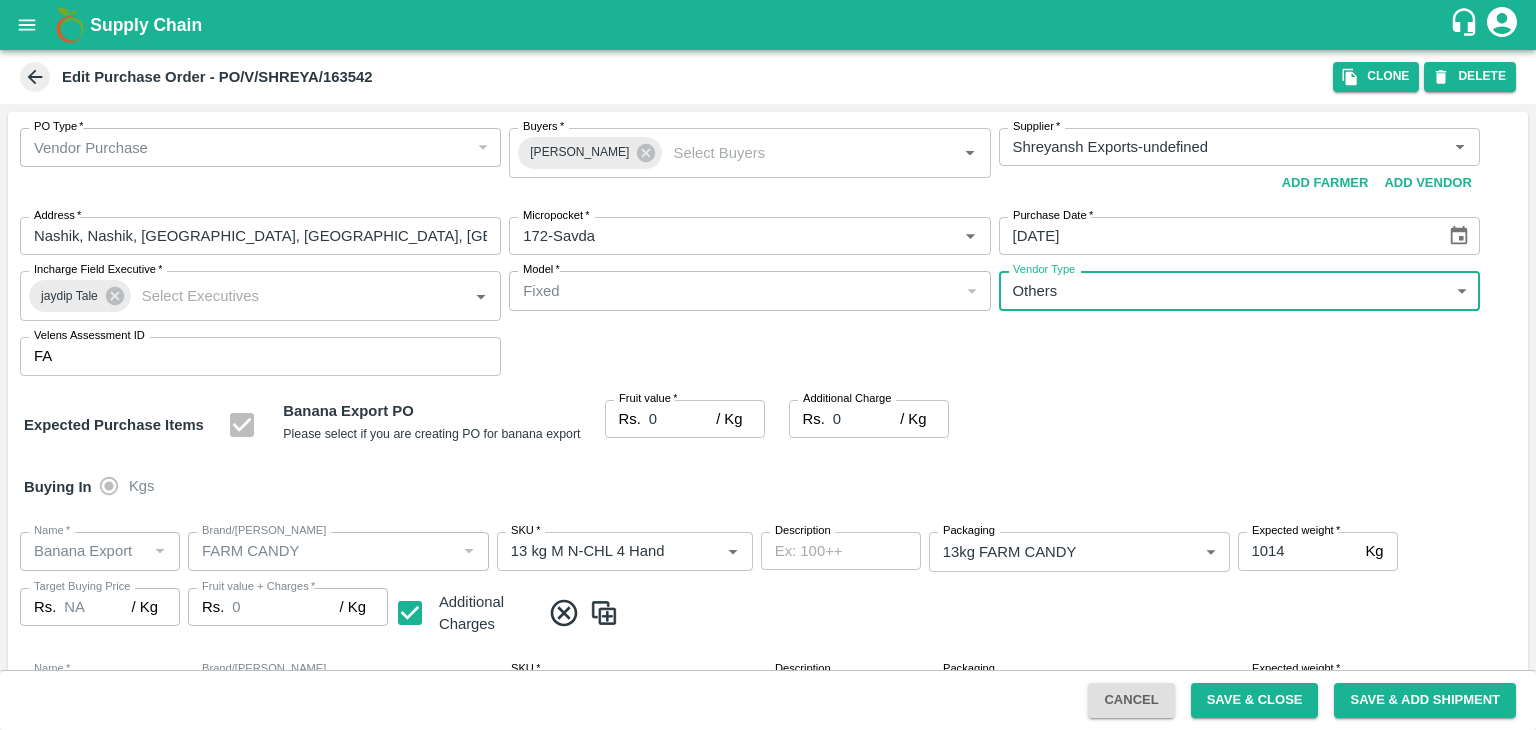 type on "OTHER" 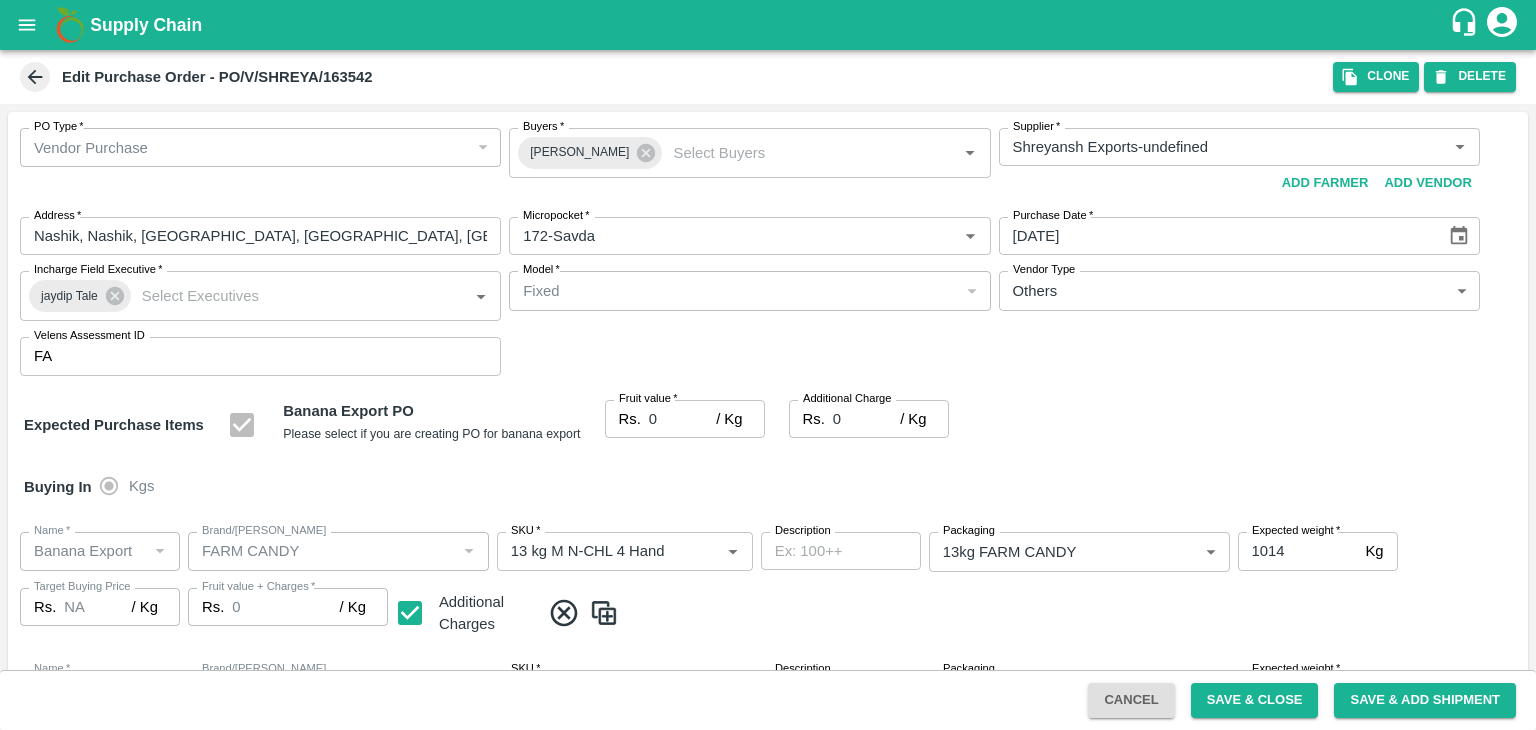 click at bounding box center [768, 365] 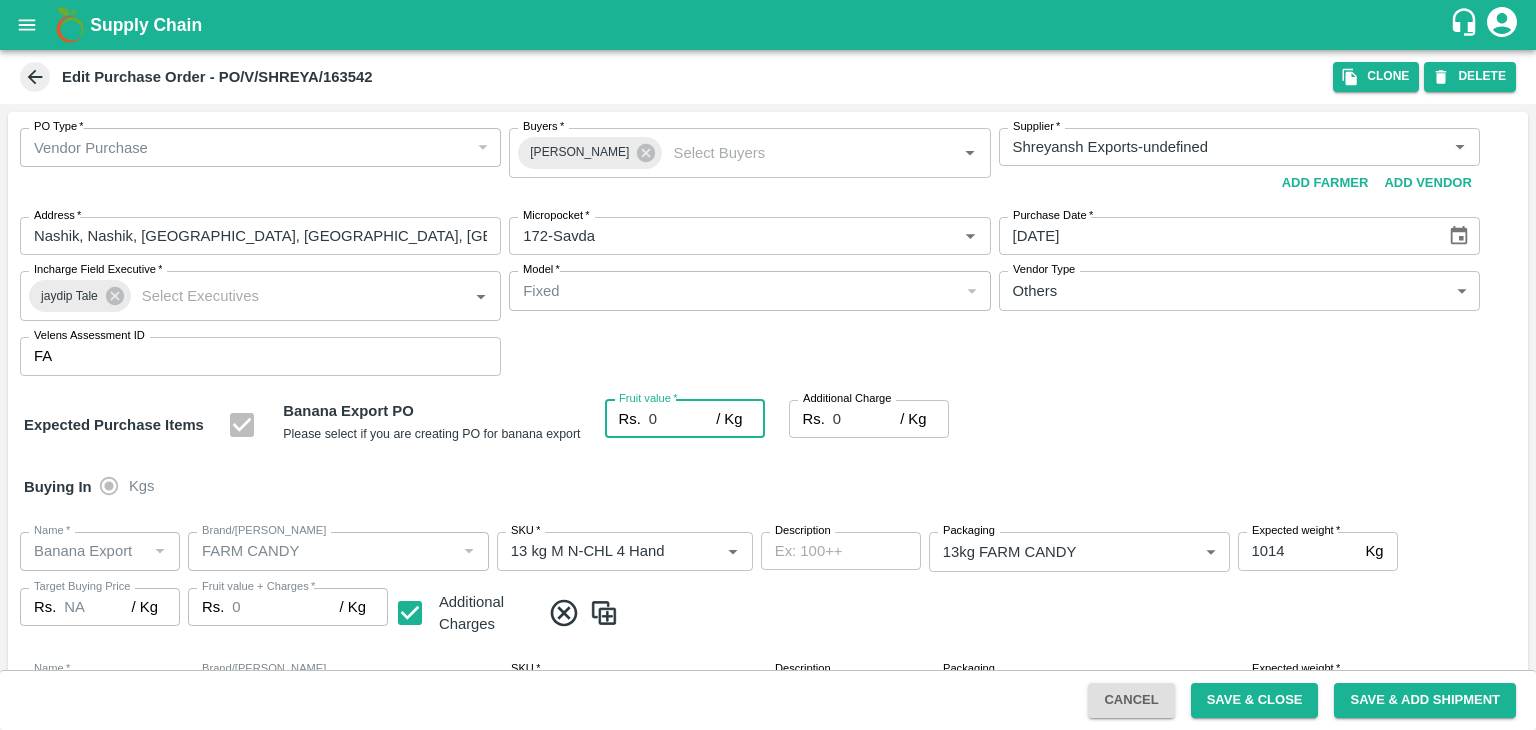 click on "0" at bounding box center (682, 419) 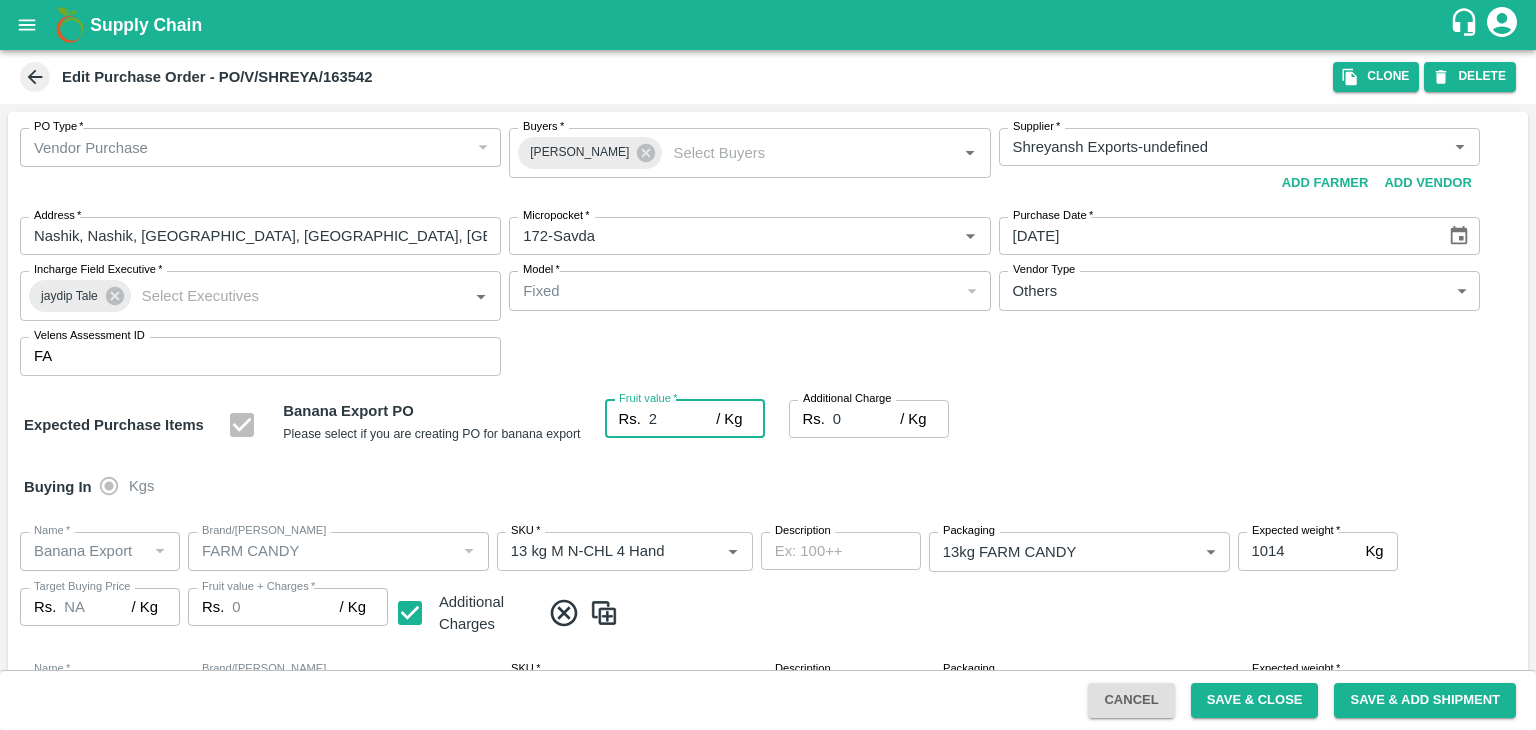 type on "24" 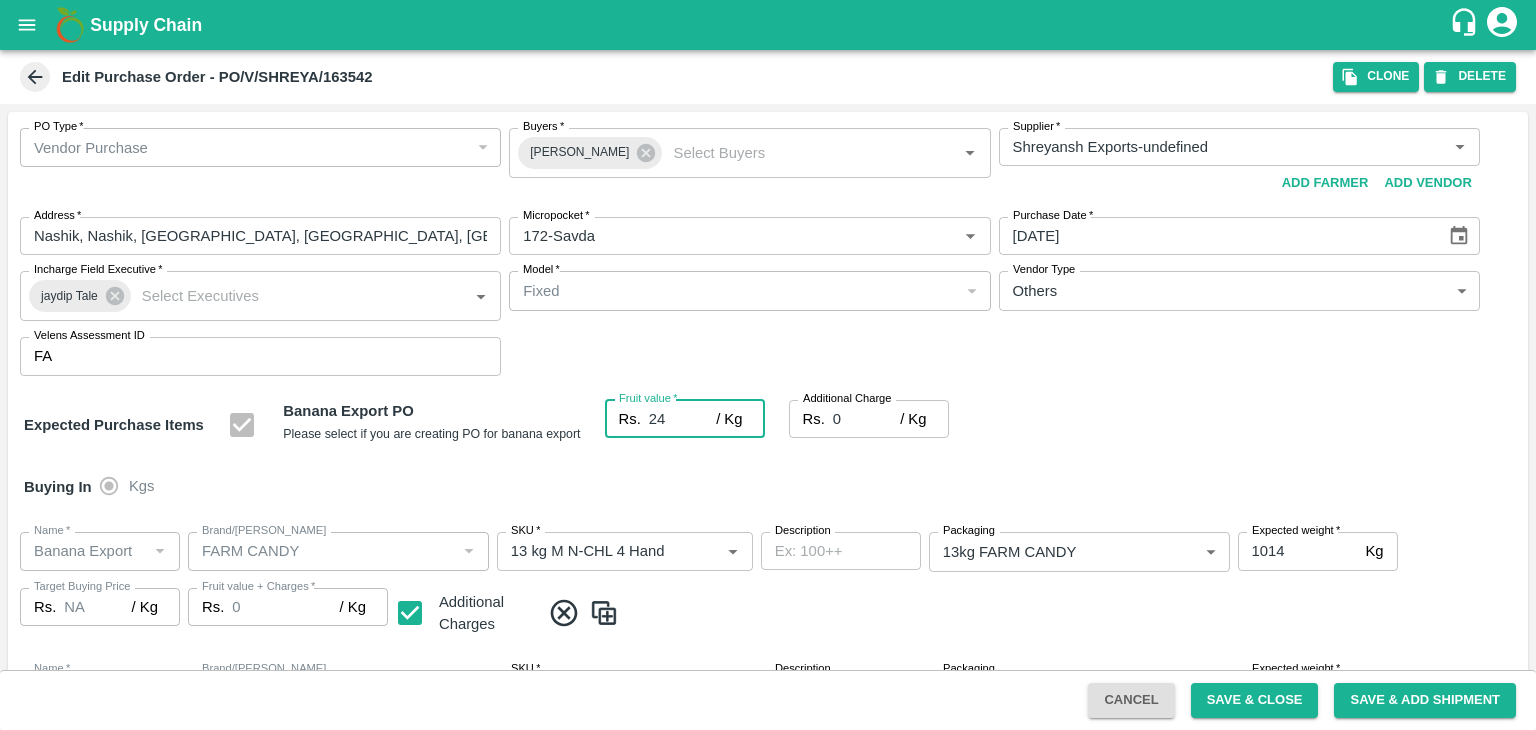 type on "24" 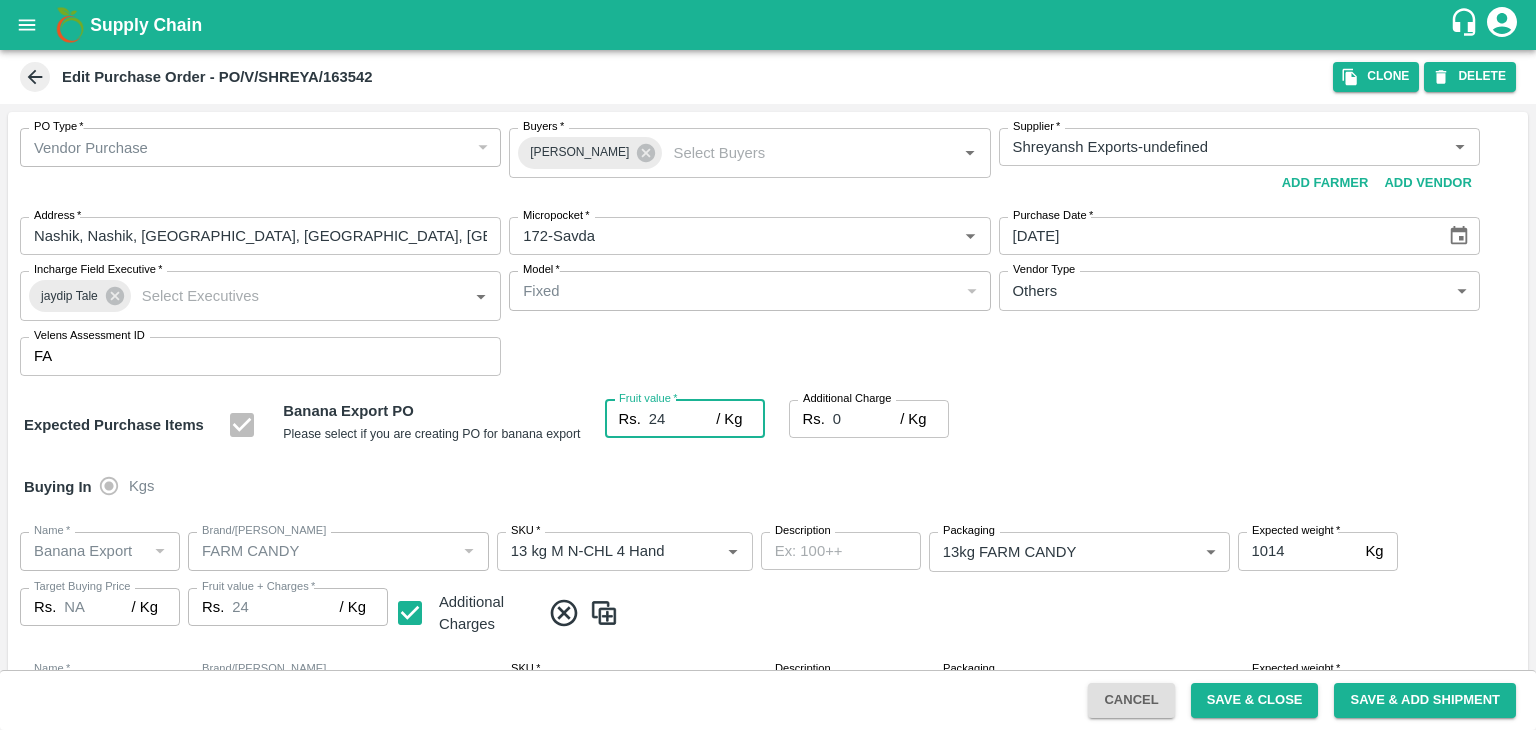 type on "24" 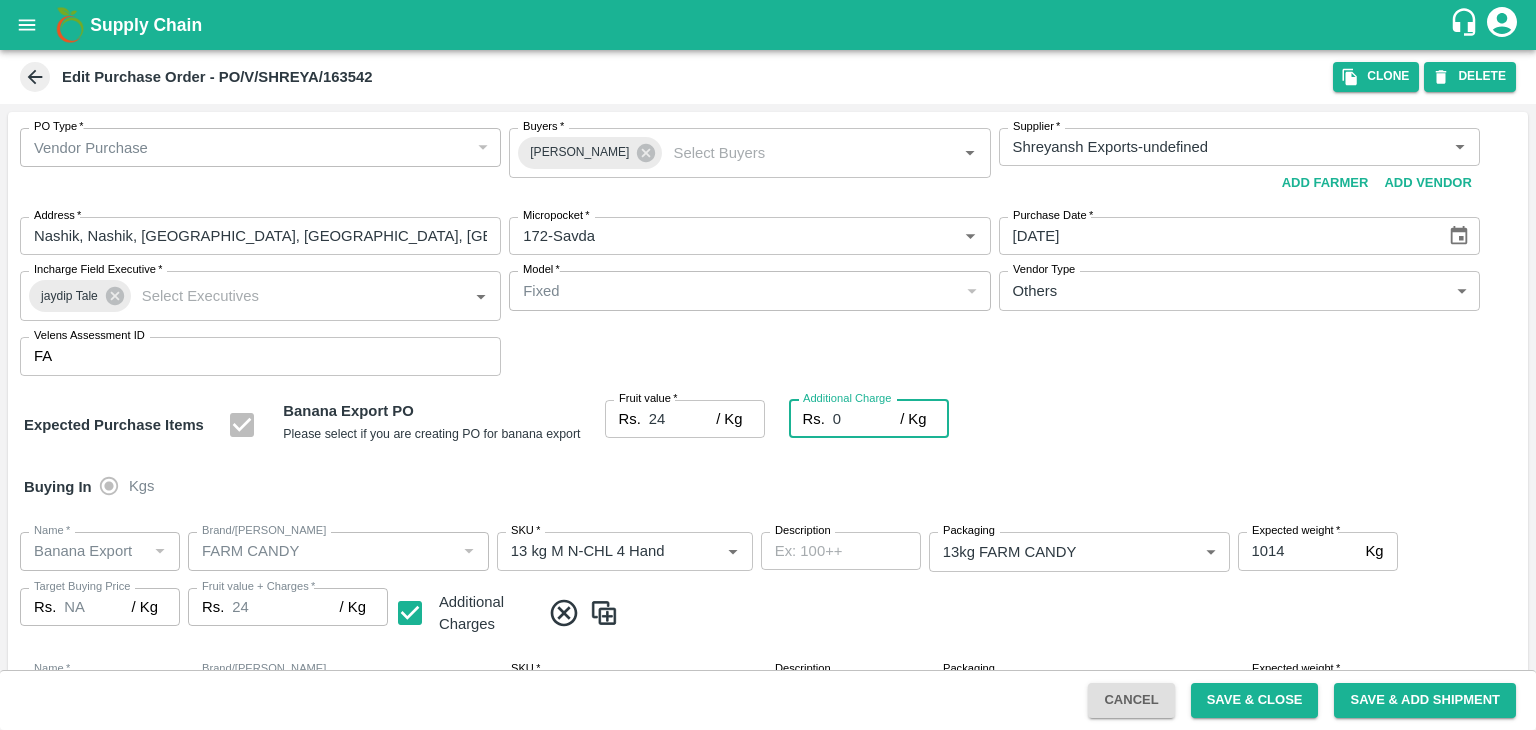 type on "2" 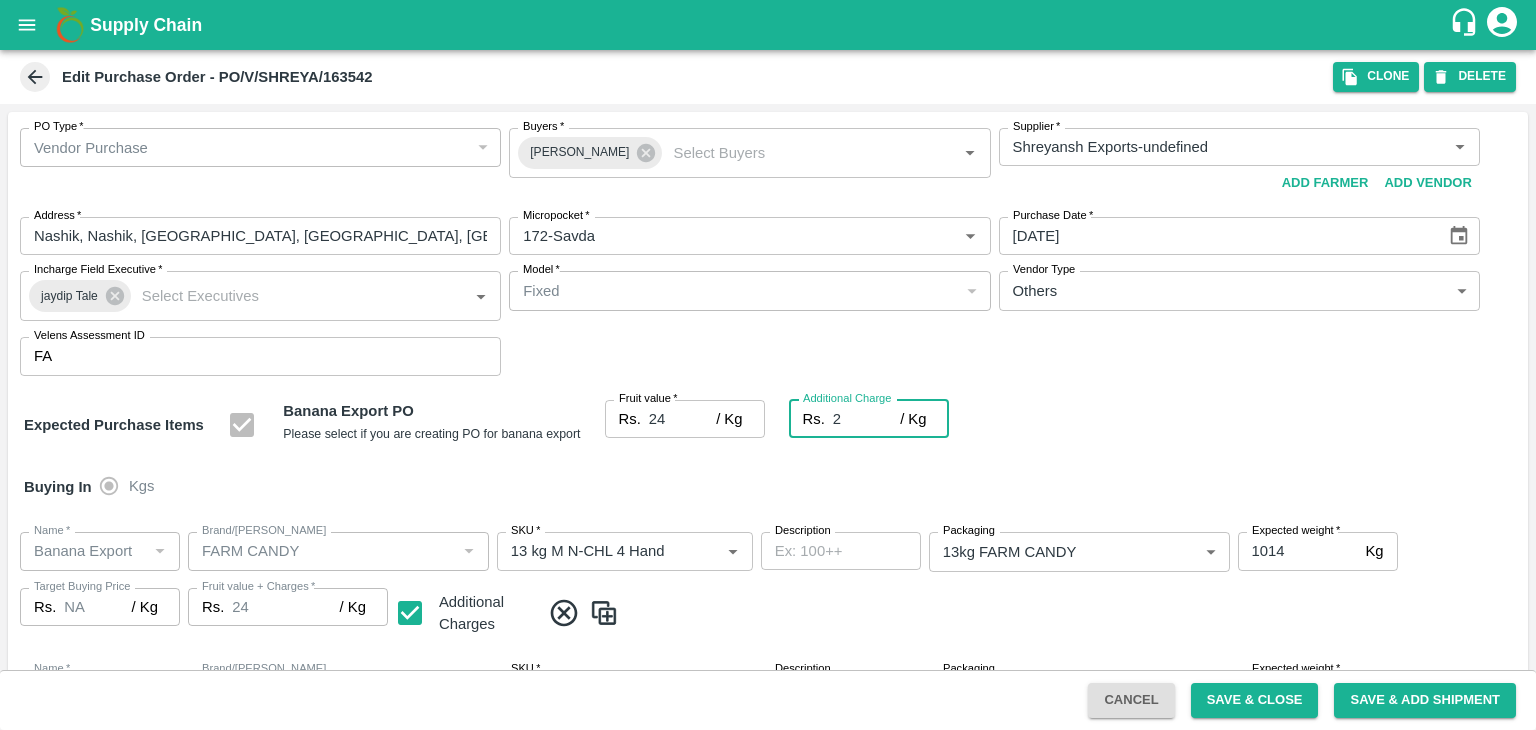type on "26" 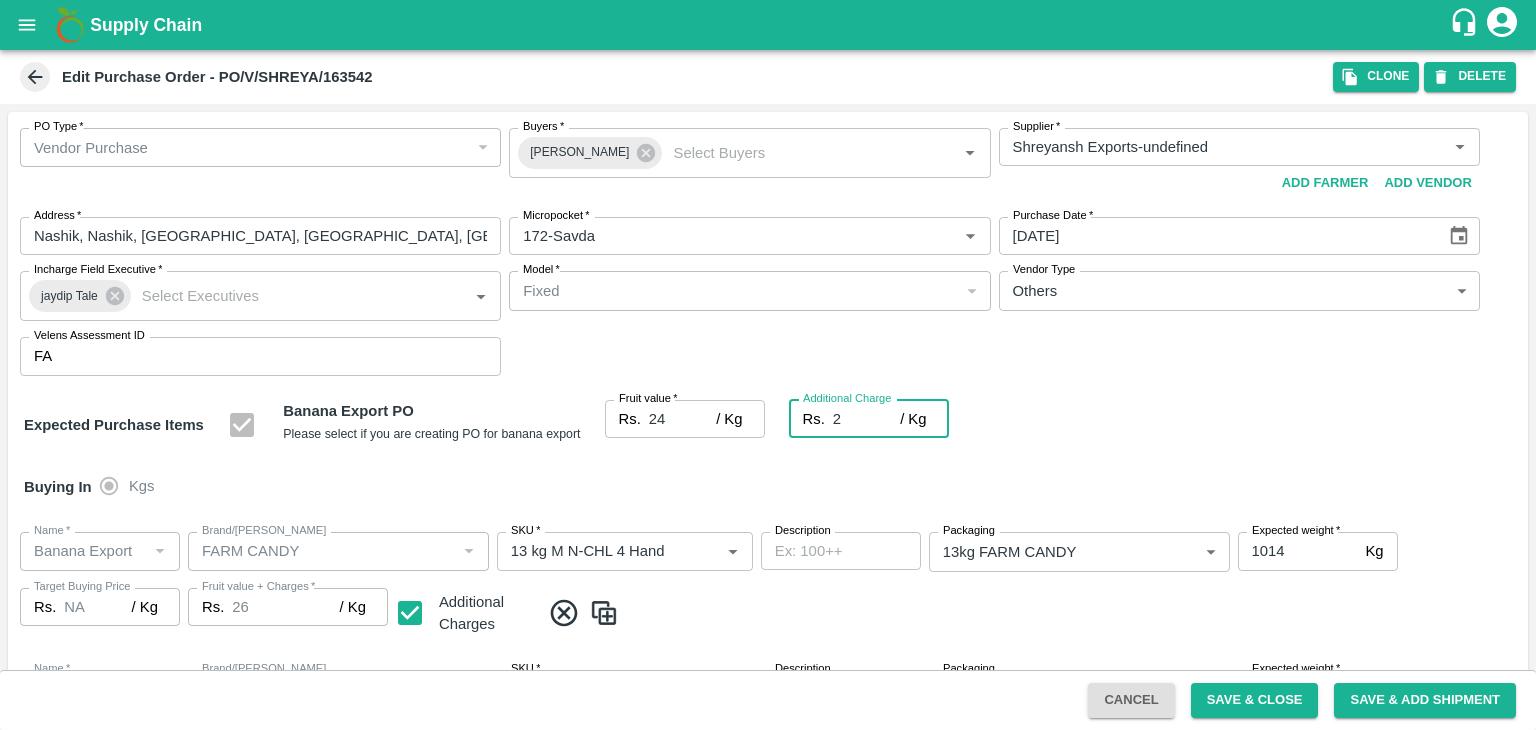 type on "2.7" 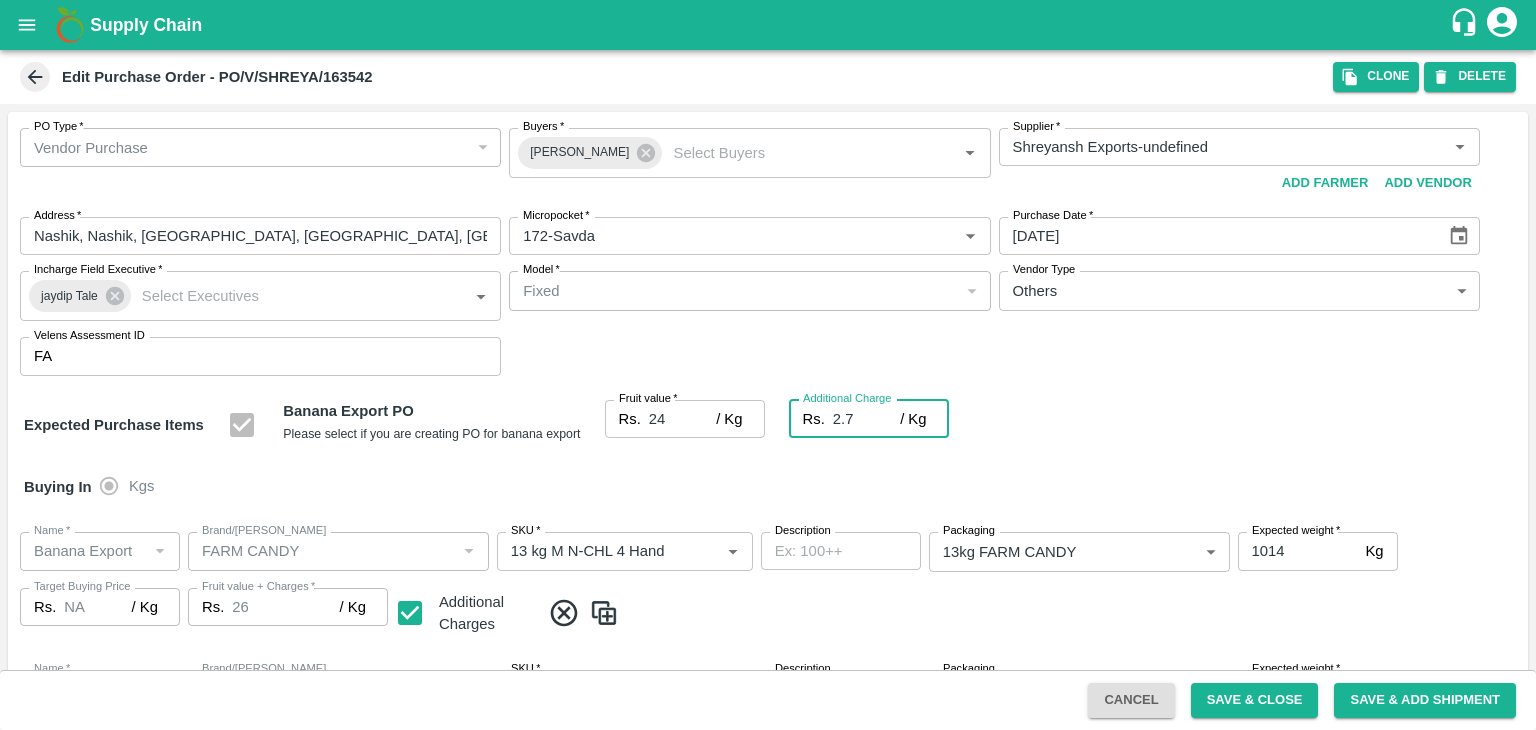 type on "26.7" 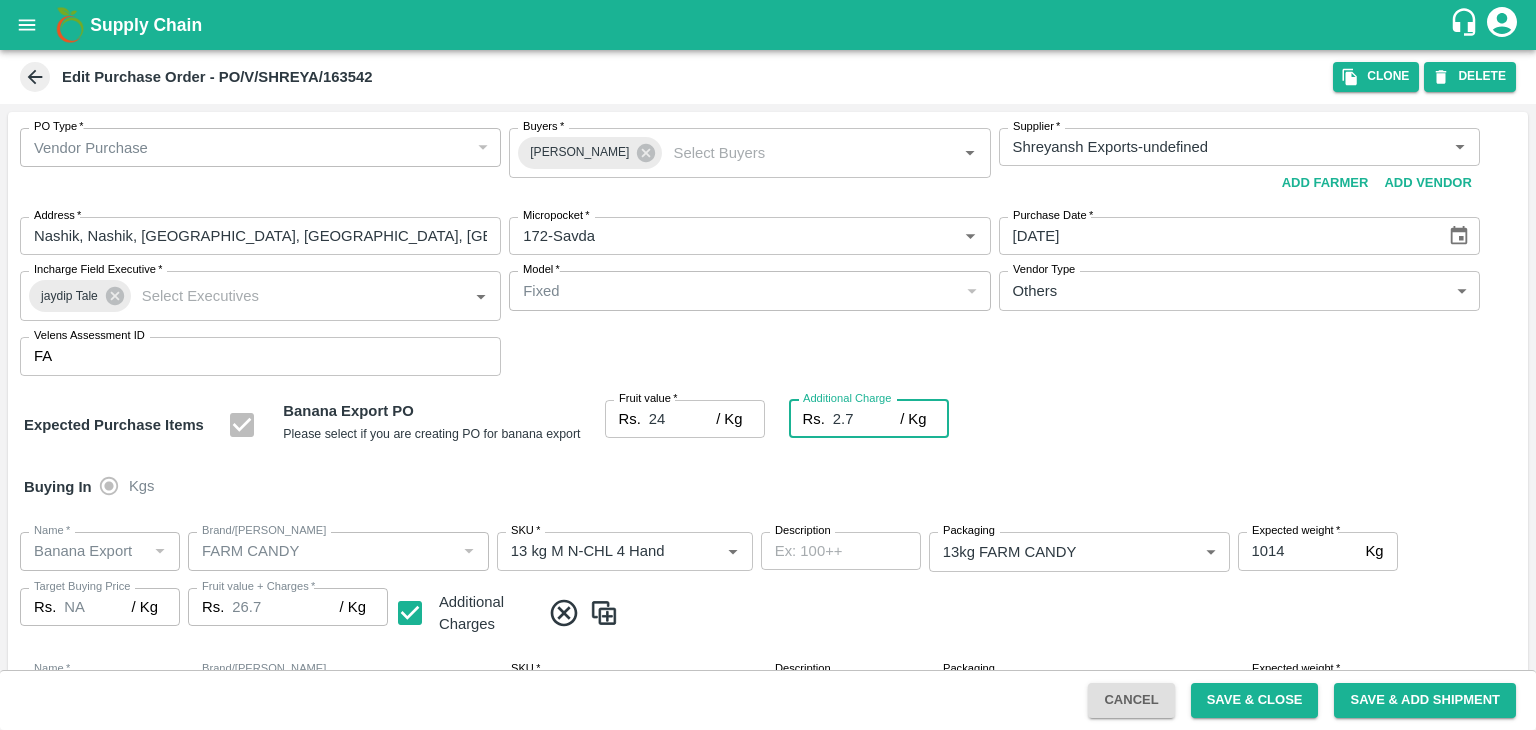 type on "2.75" 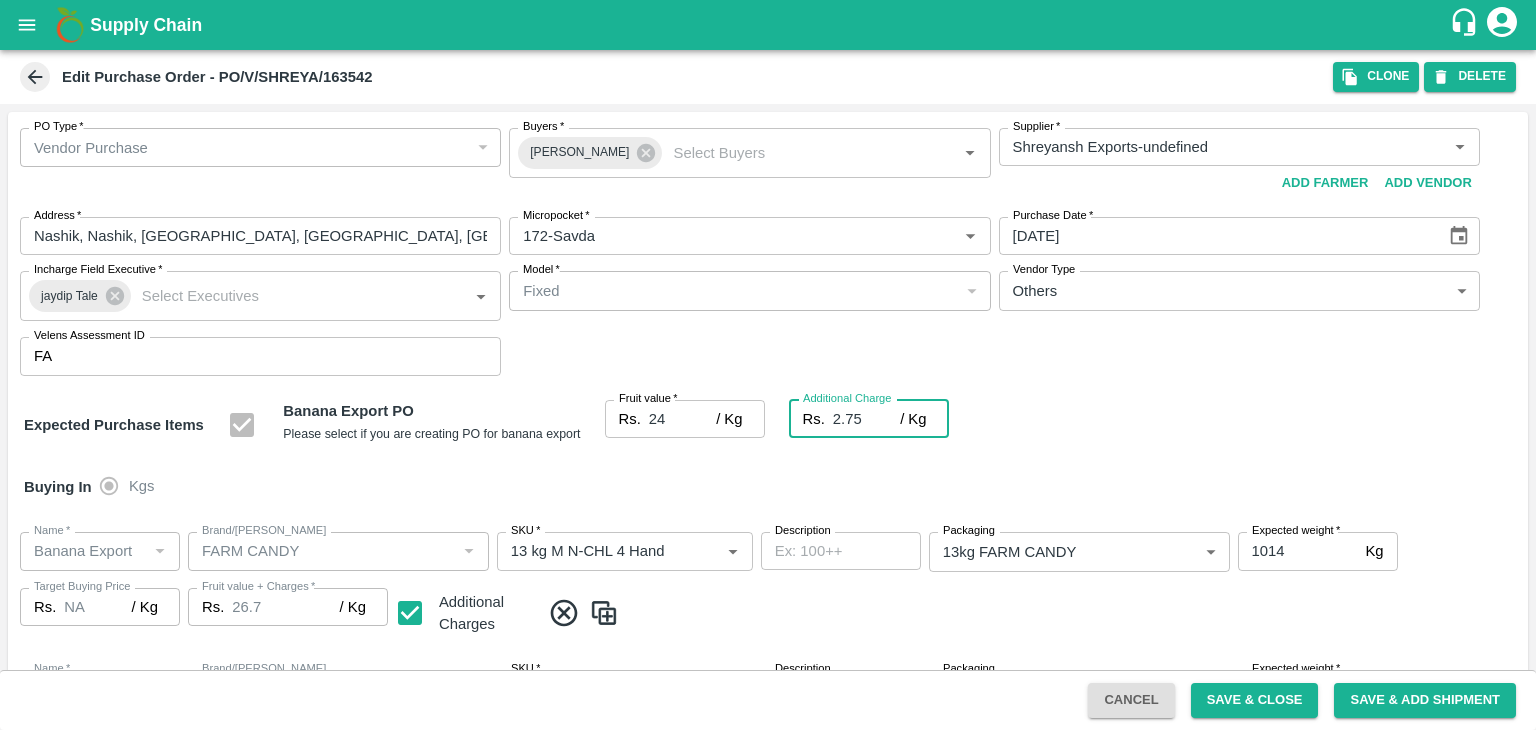 type on "26.75" 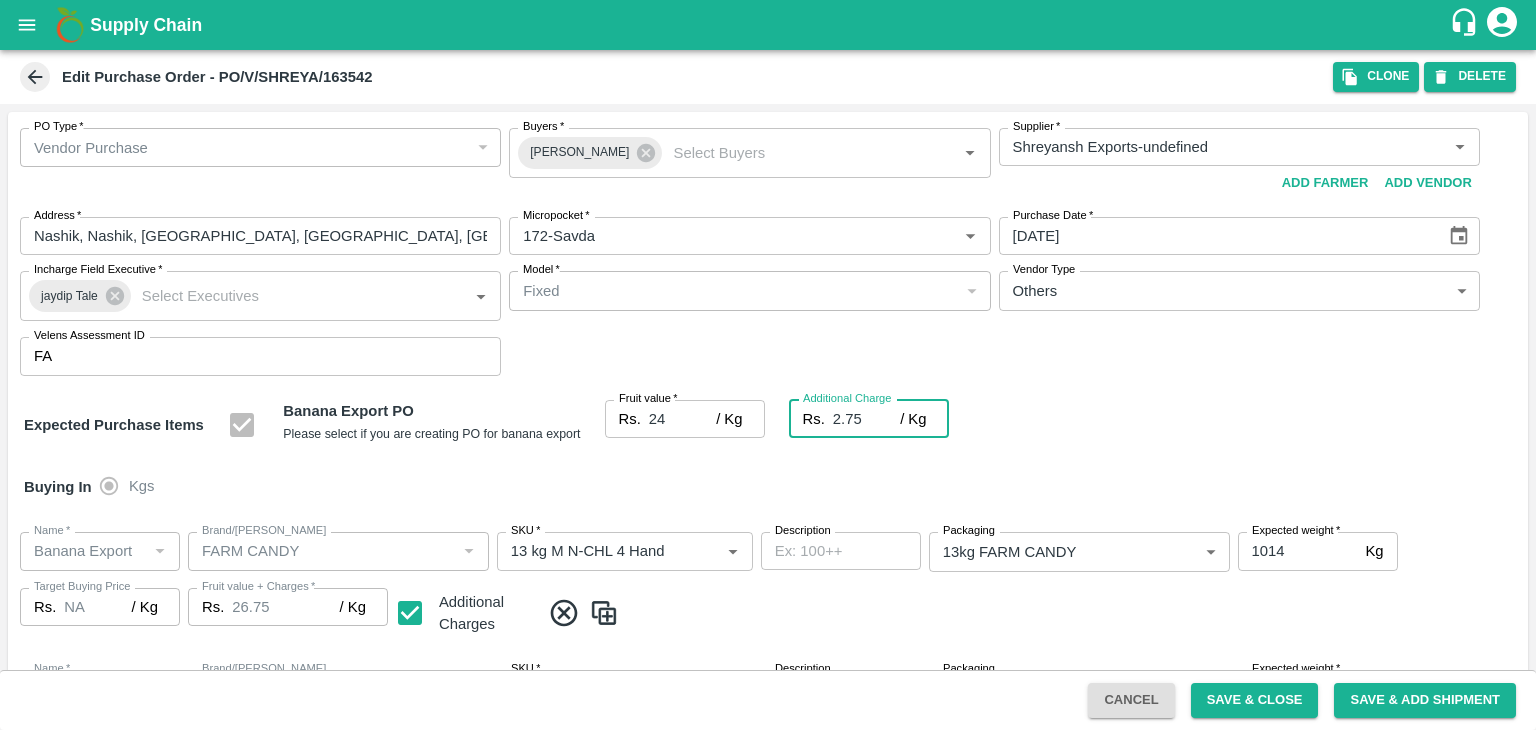 type on "2.75" 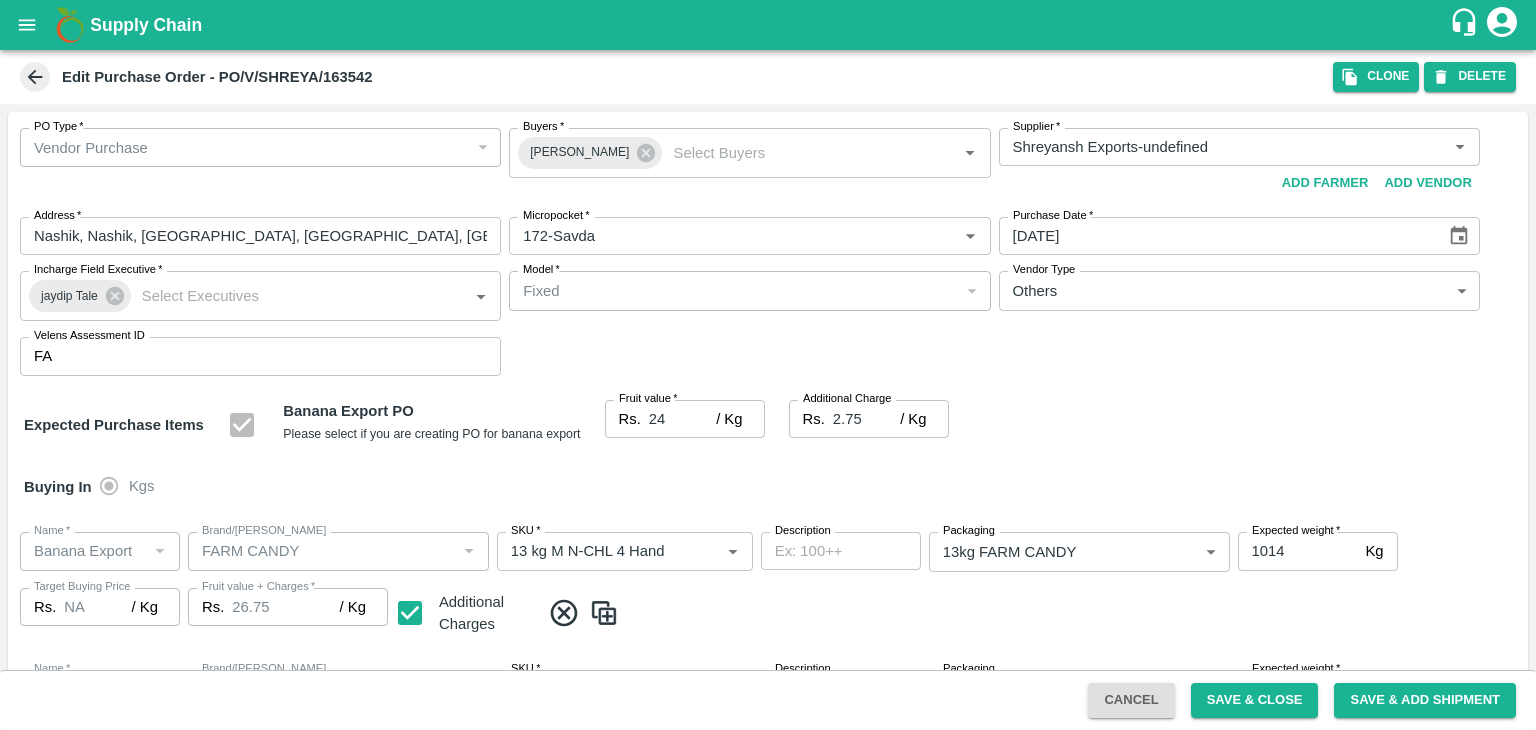scroll, scrollTop: 1060, scrollLeft: 0, axis: vertical 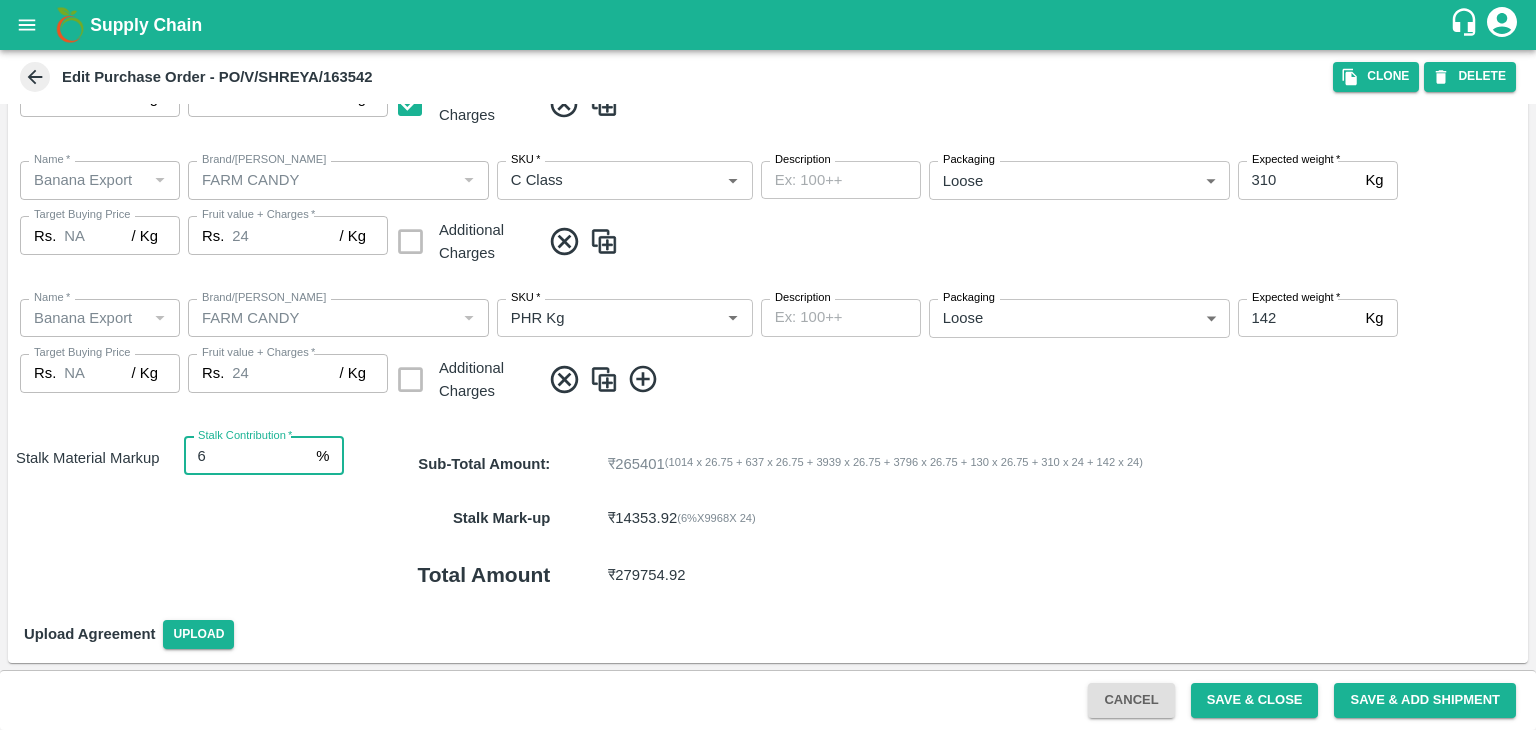 click on "6" at bounding box center (246, 456) 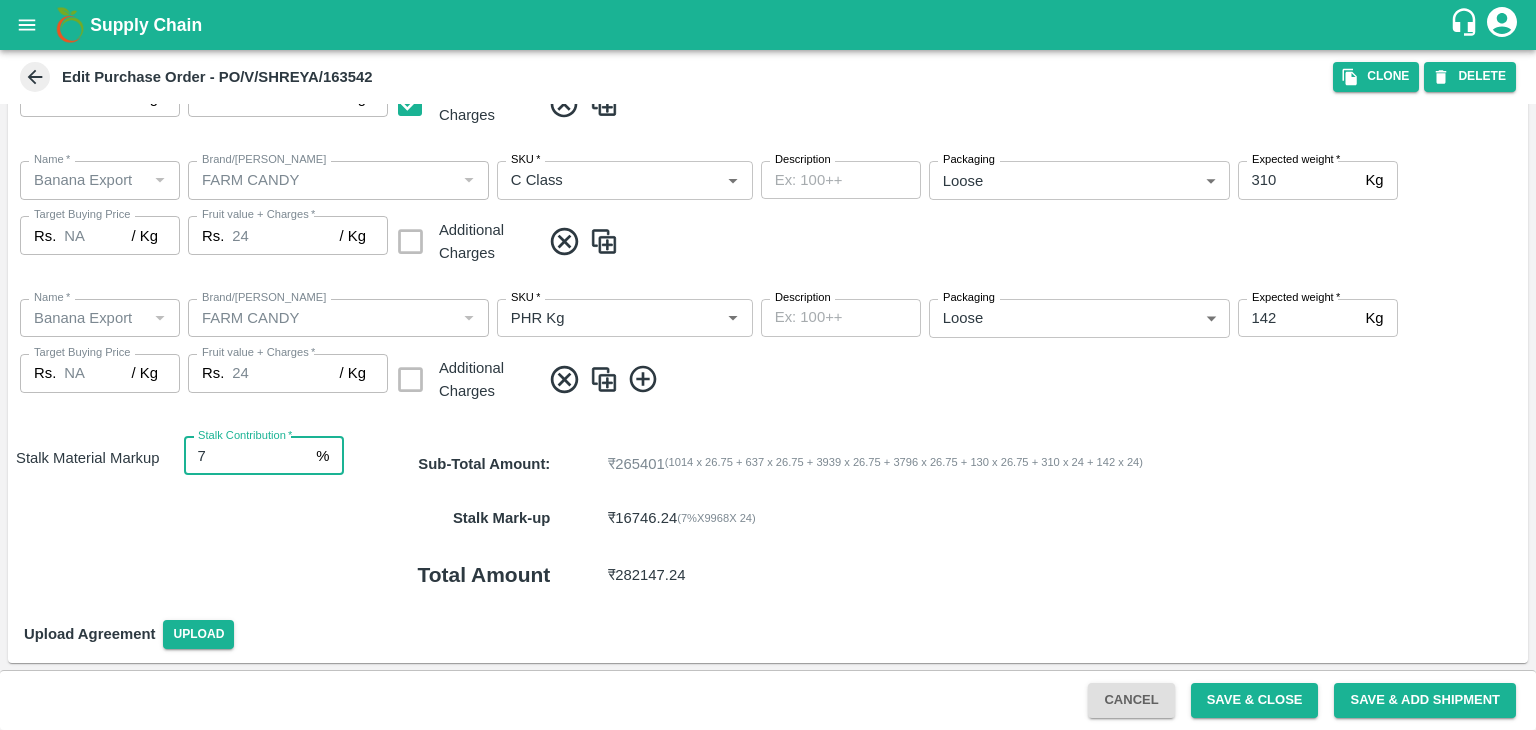 type on "7" 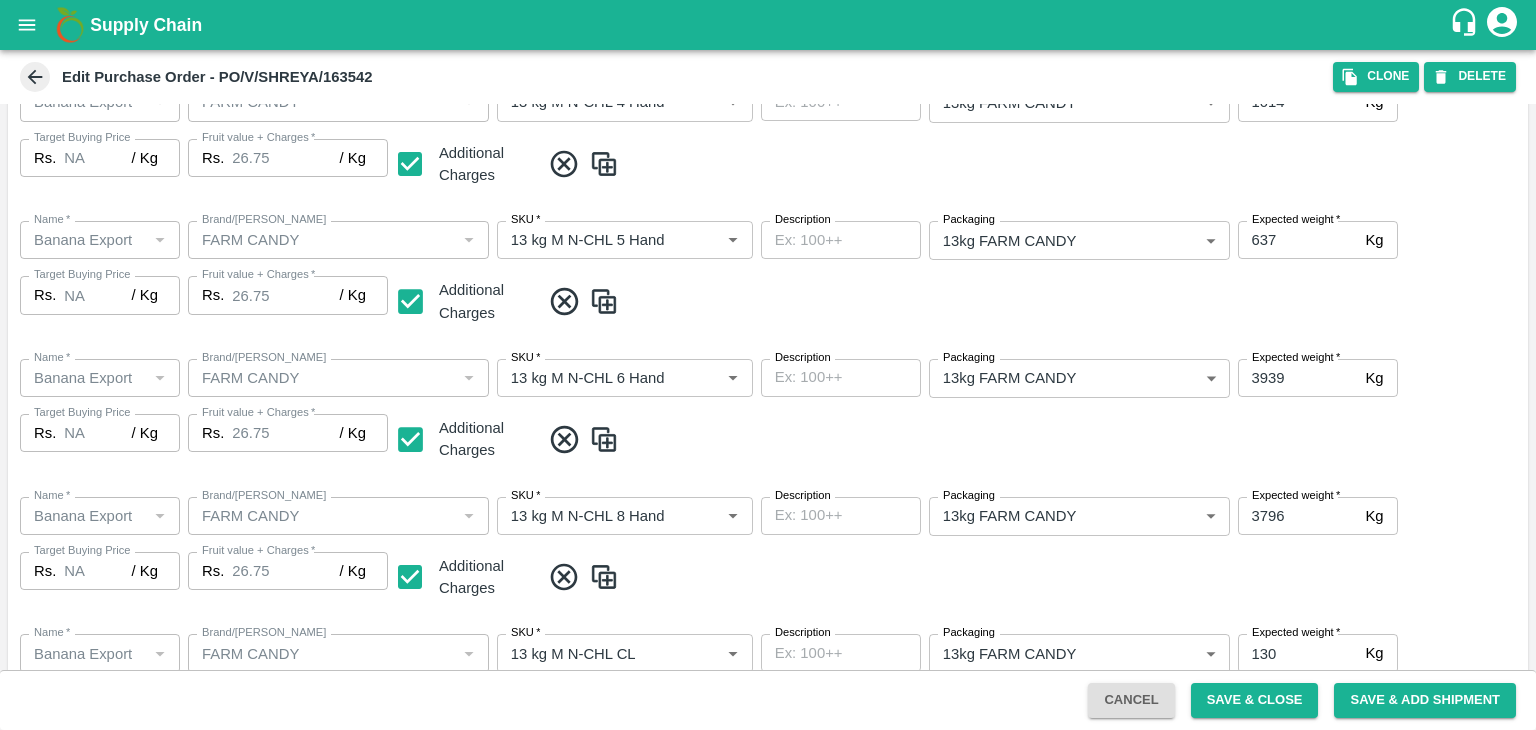 scroll, scrollTop: 0, scrollLeft: 0, axis: both 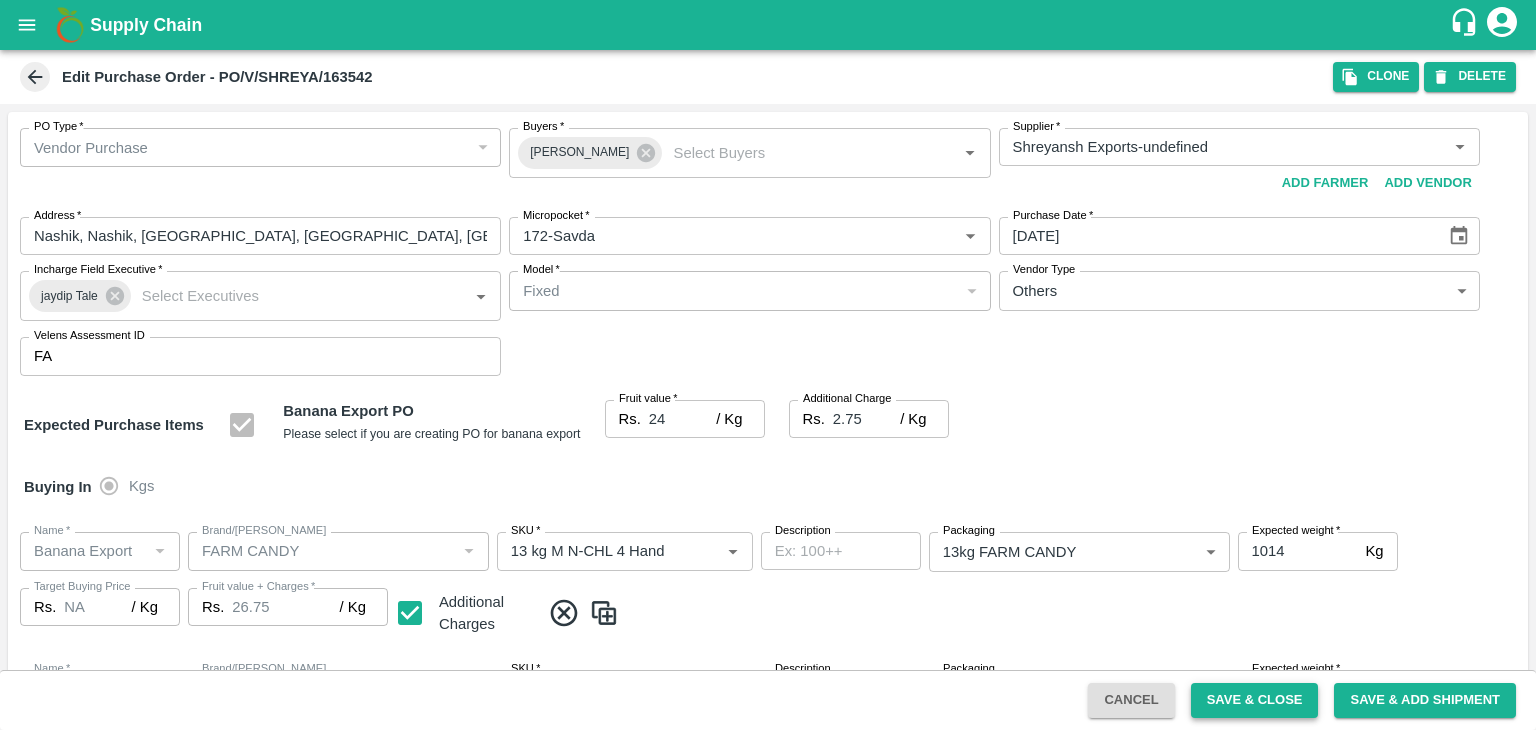click on "Save & Close" at bounding box center [1255, 700] 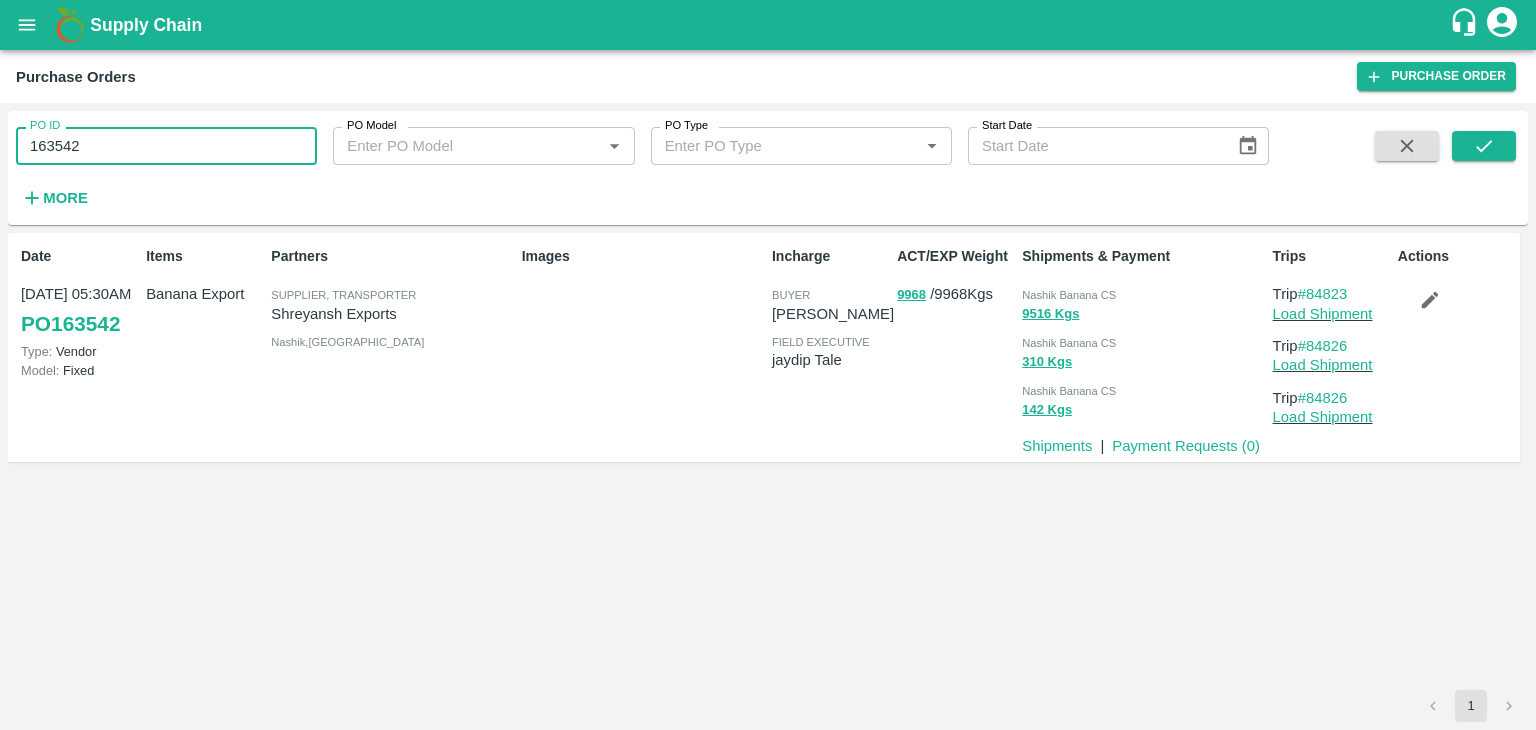 click on "163542" at bounding box center [166, 146] 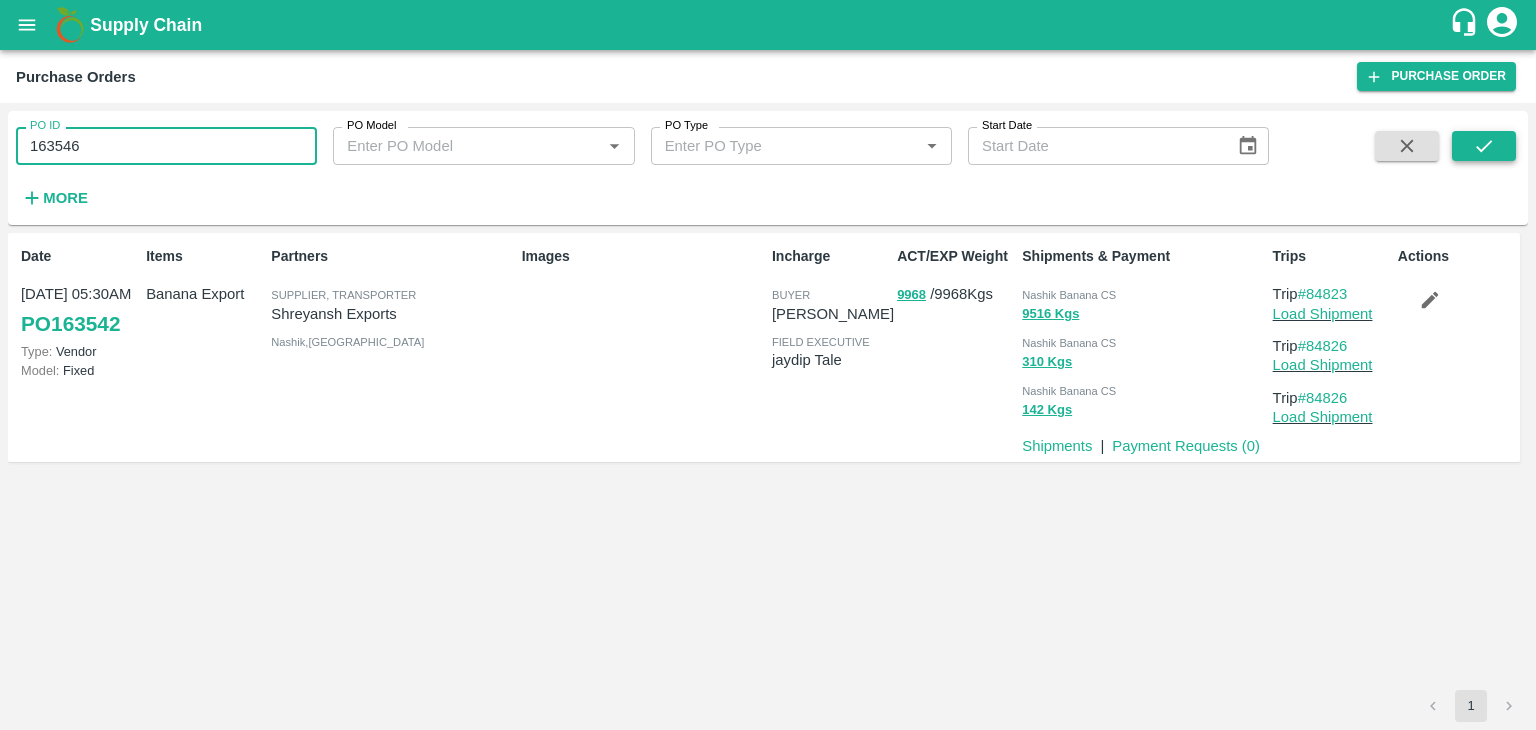 type on "163546" 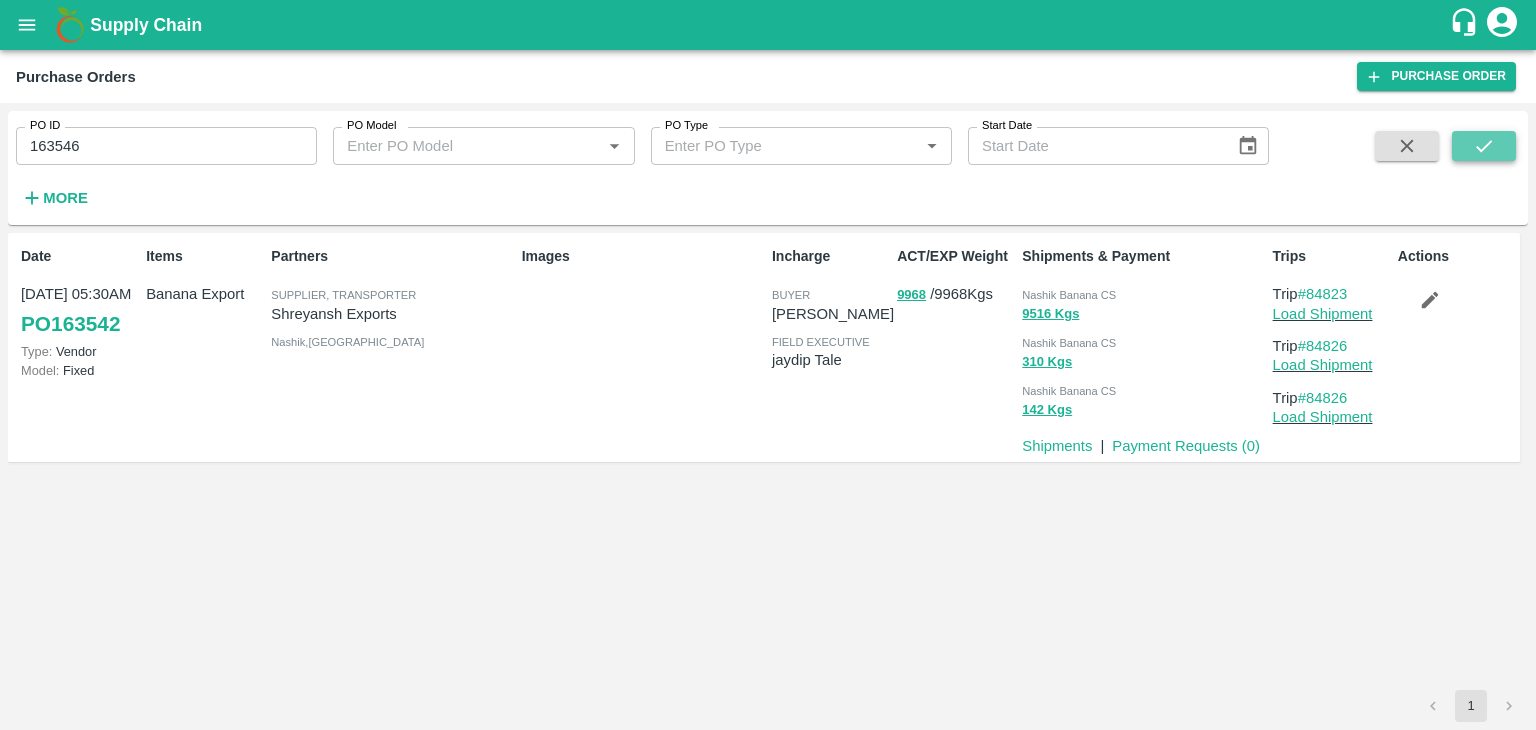 click at bounding box center [1484, 146] 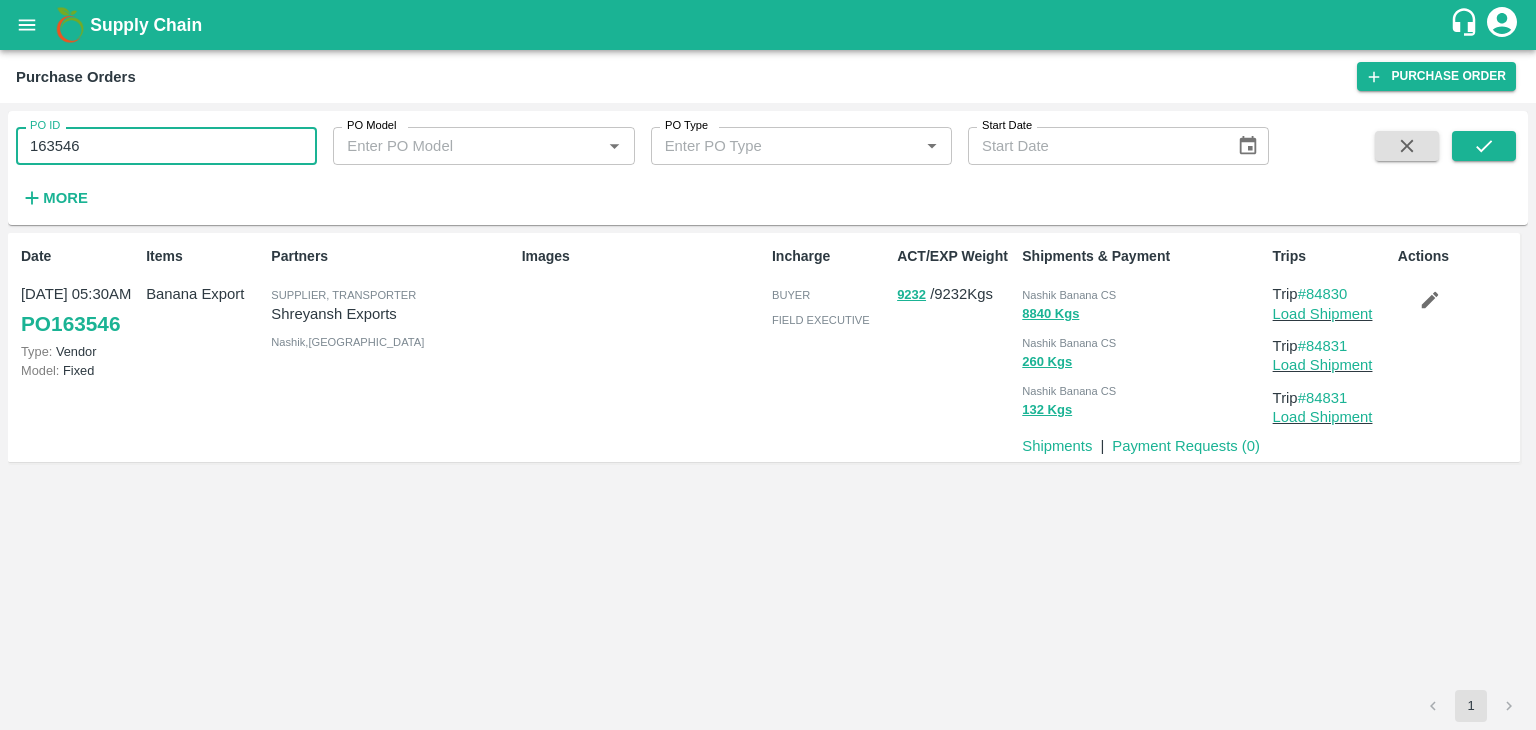 click on "163546" at bounding box center (166, 146) 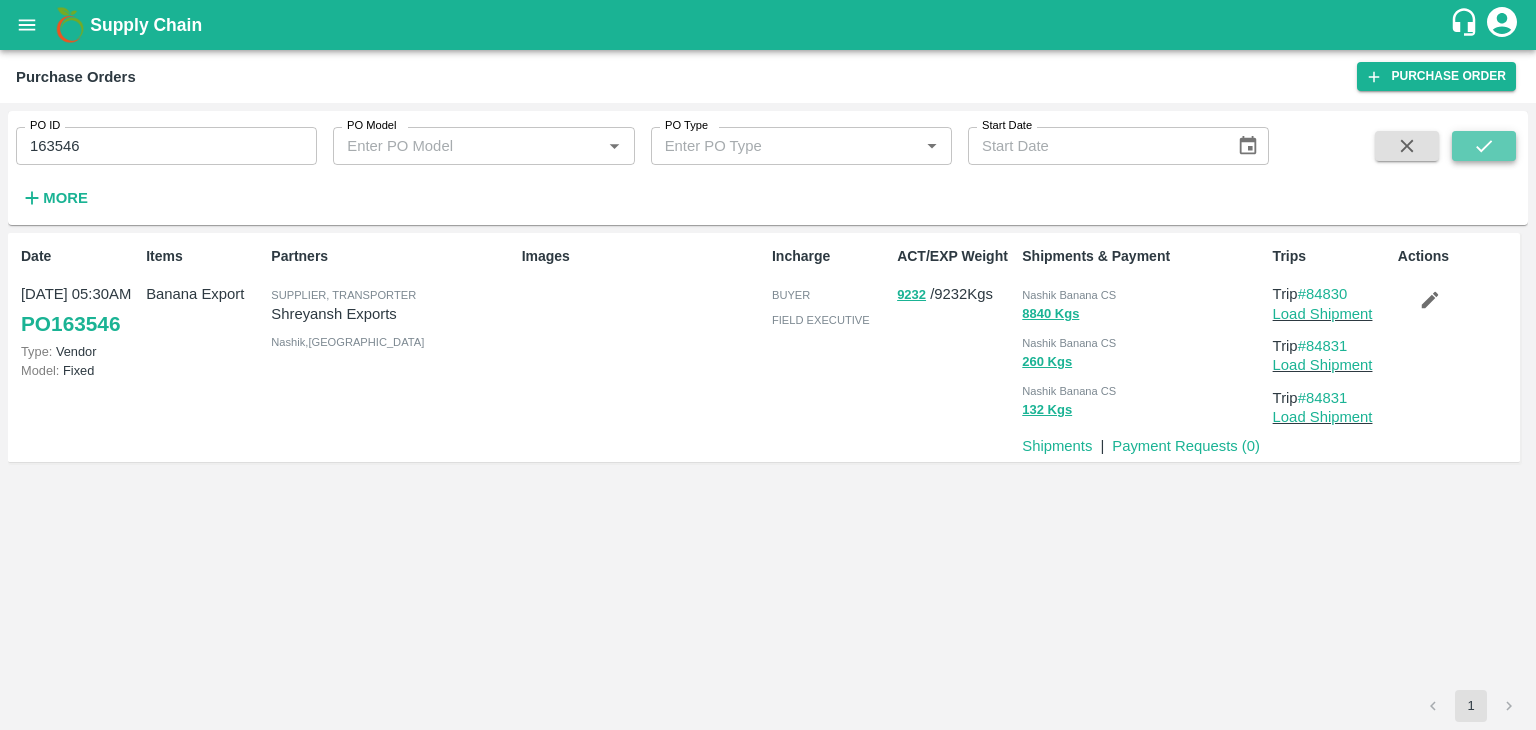 click at bounding box center [1484, 146] 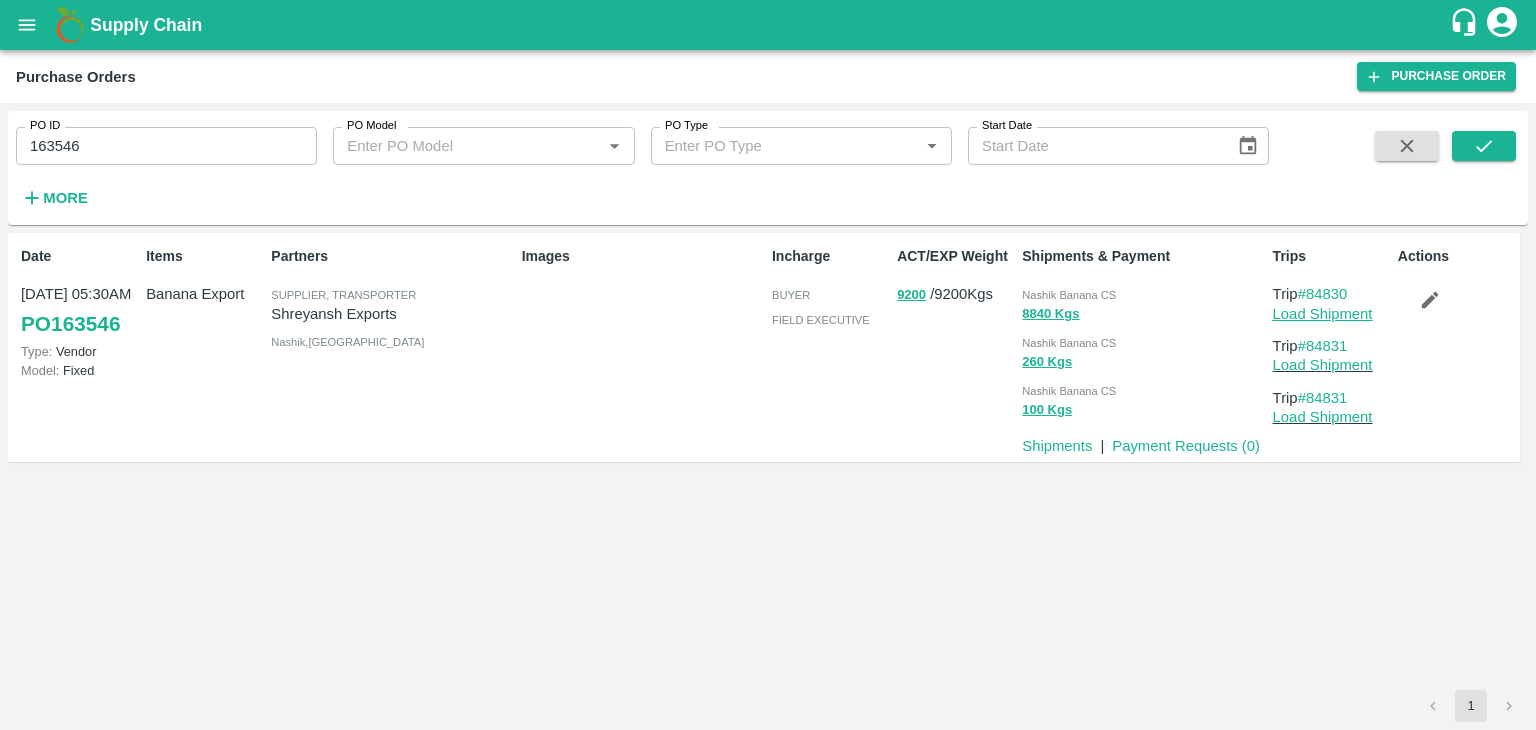 click on "Load Shipment" at bounding box center (1323, 314) 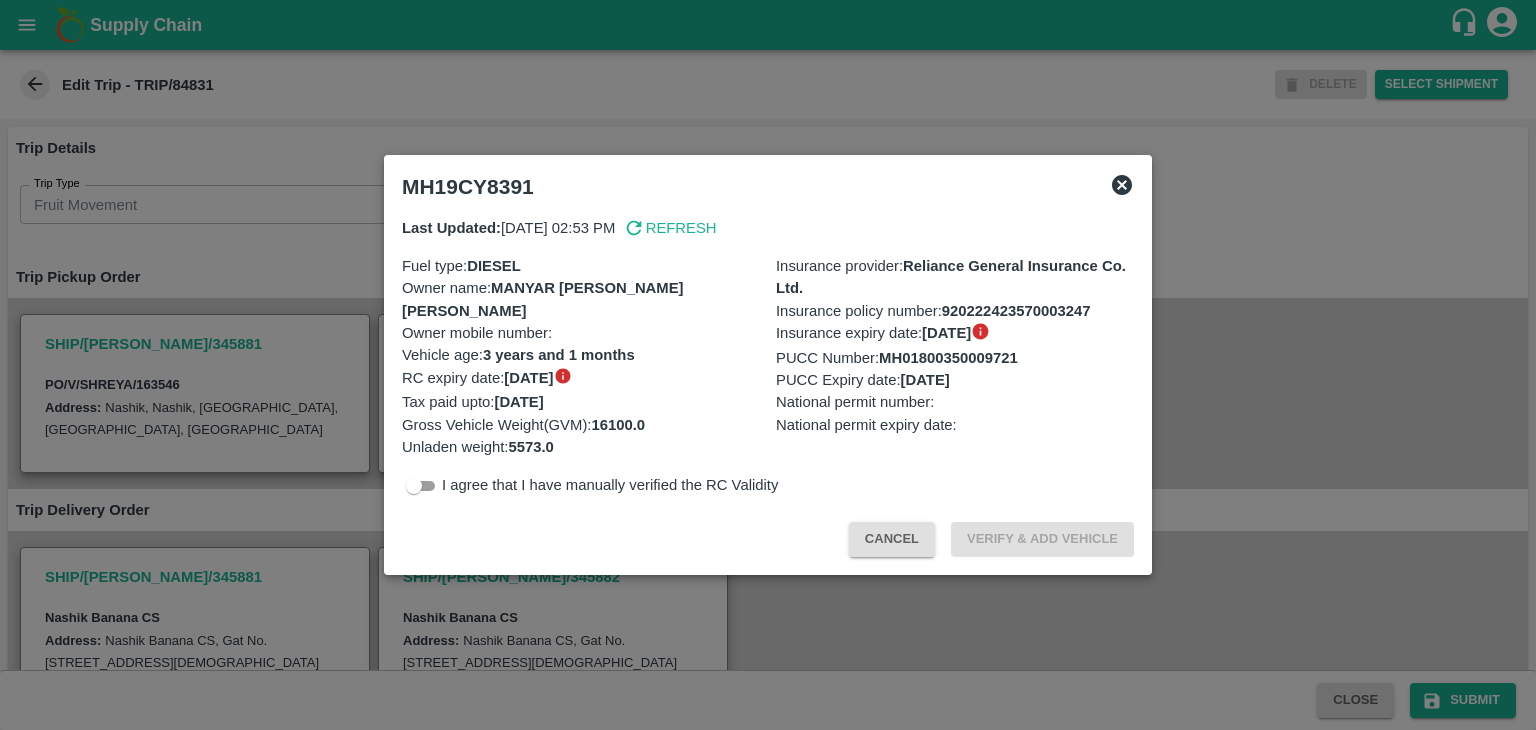 scroll, scrollTop: 0, scrollLeft: 0, axis: both 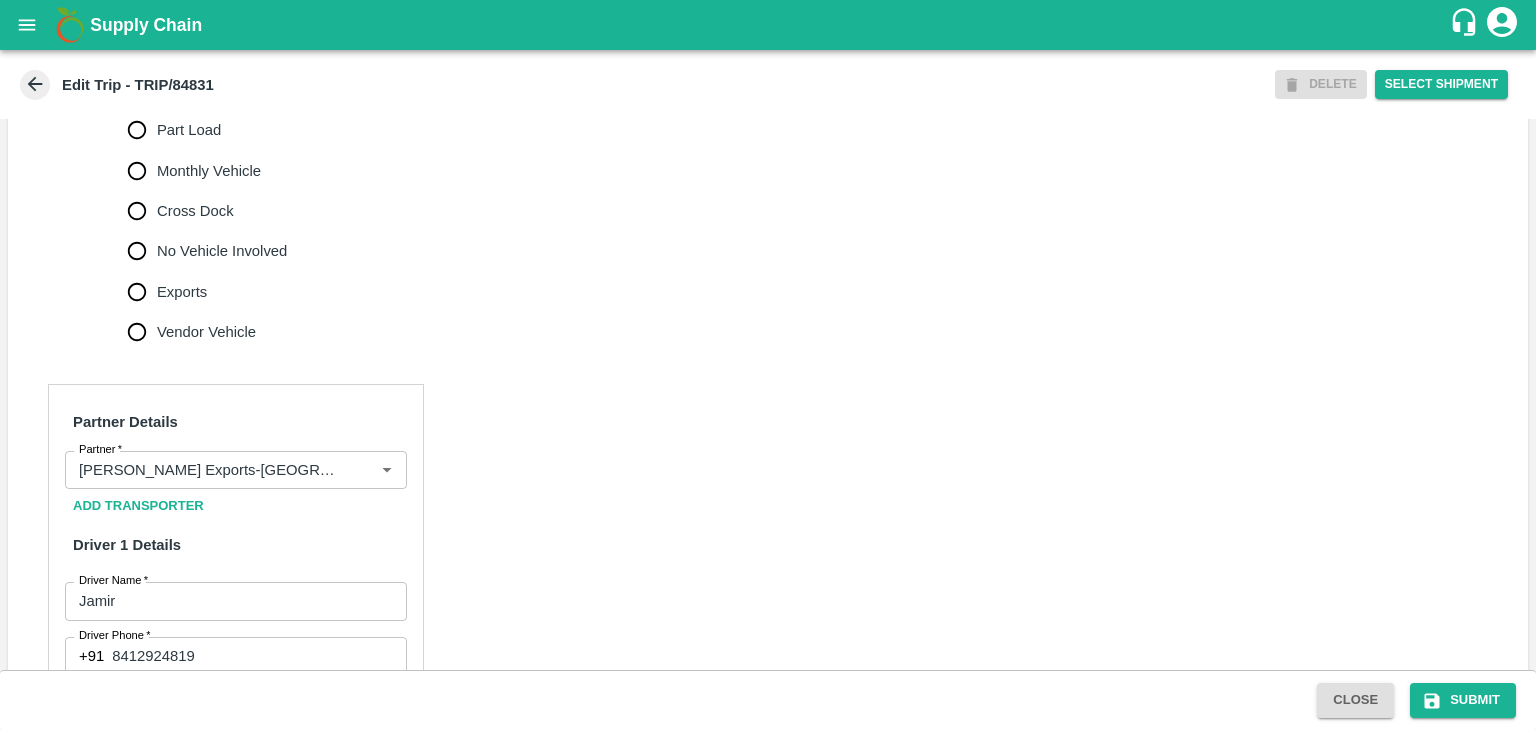 click on "No Vehicle Involved" at bounding box center (222, 251) 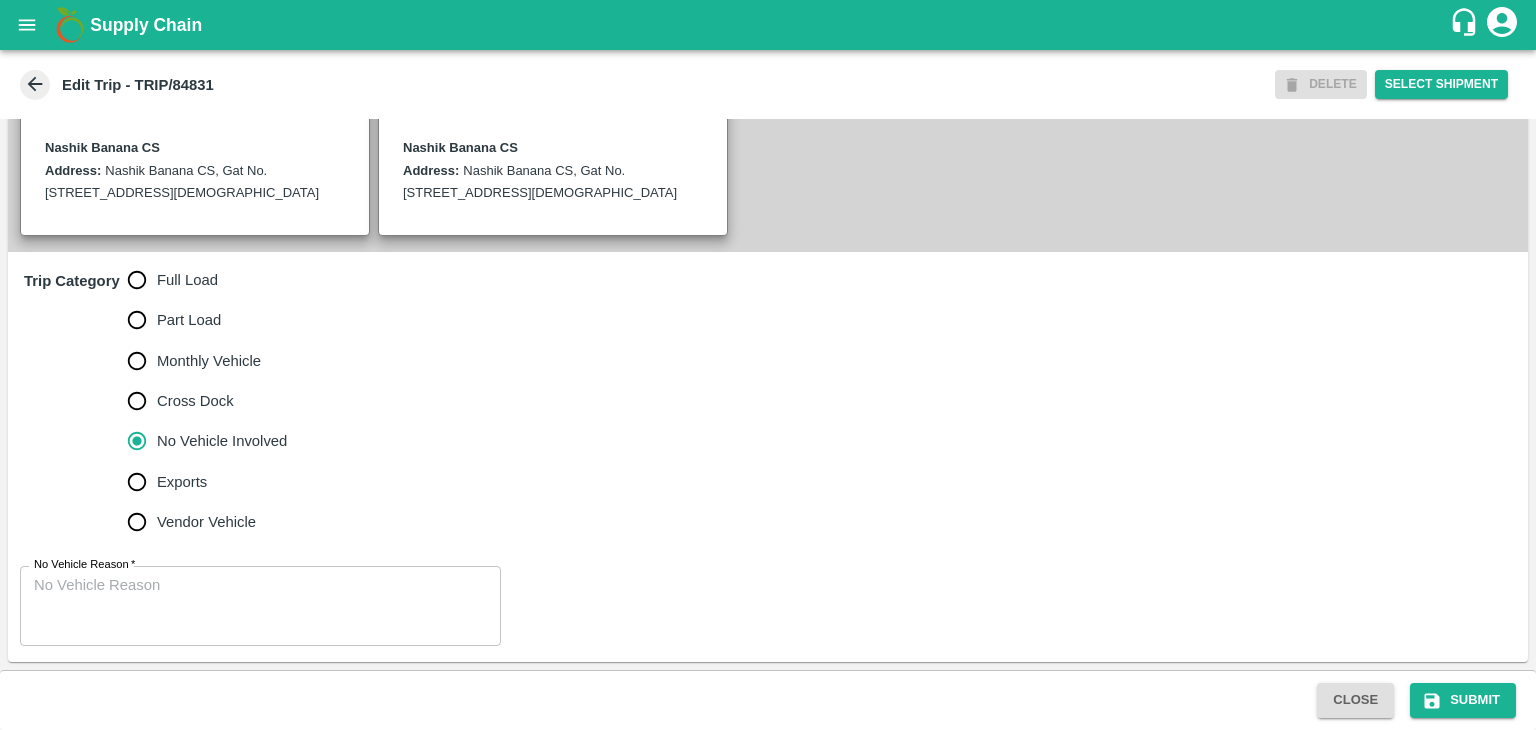 scroll, scrollTop: 491, scrollLeft: 0, axis: vertical 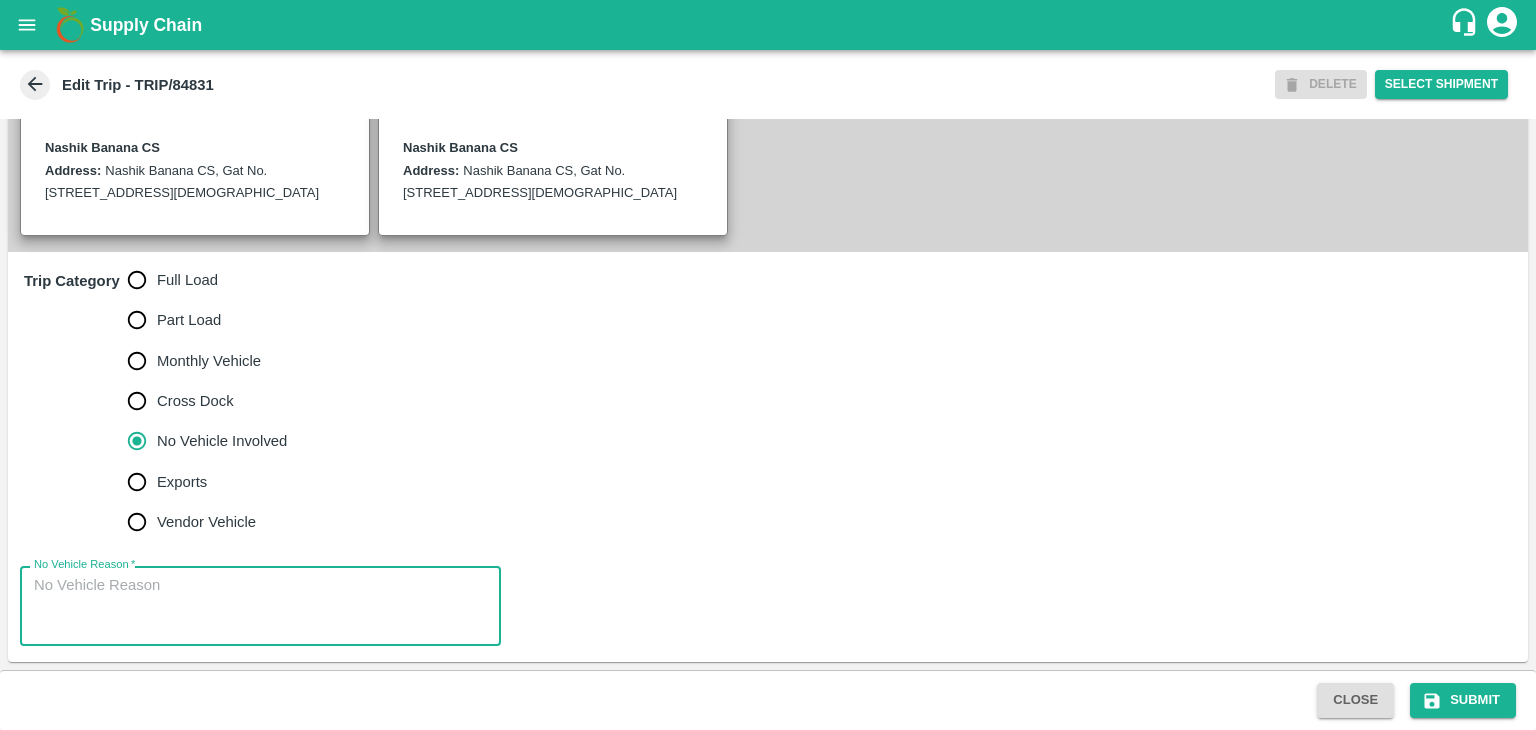 click on "No Vehicle Reason   *" at bounding box center (260, 606) 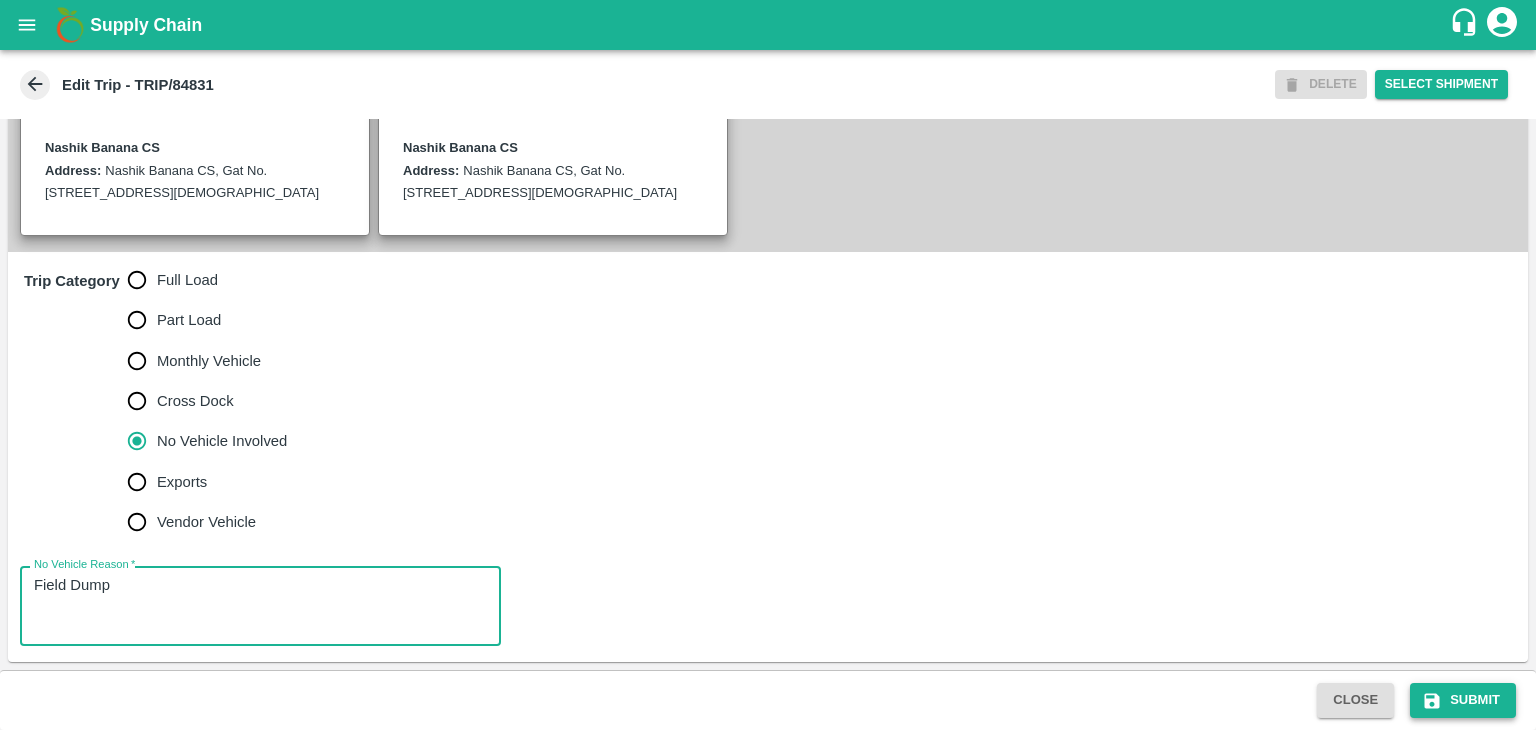 type on "Field Dump" 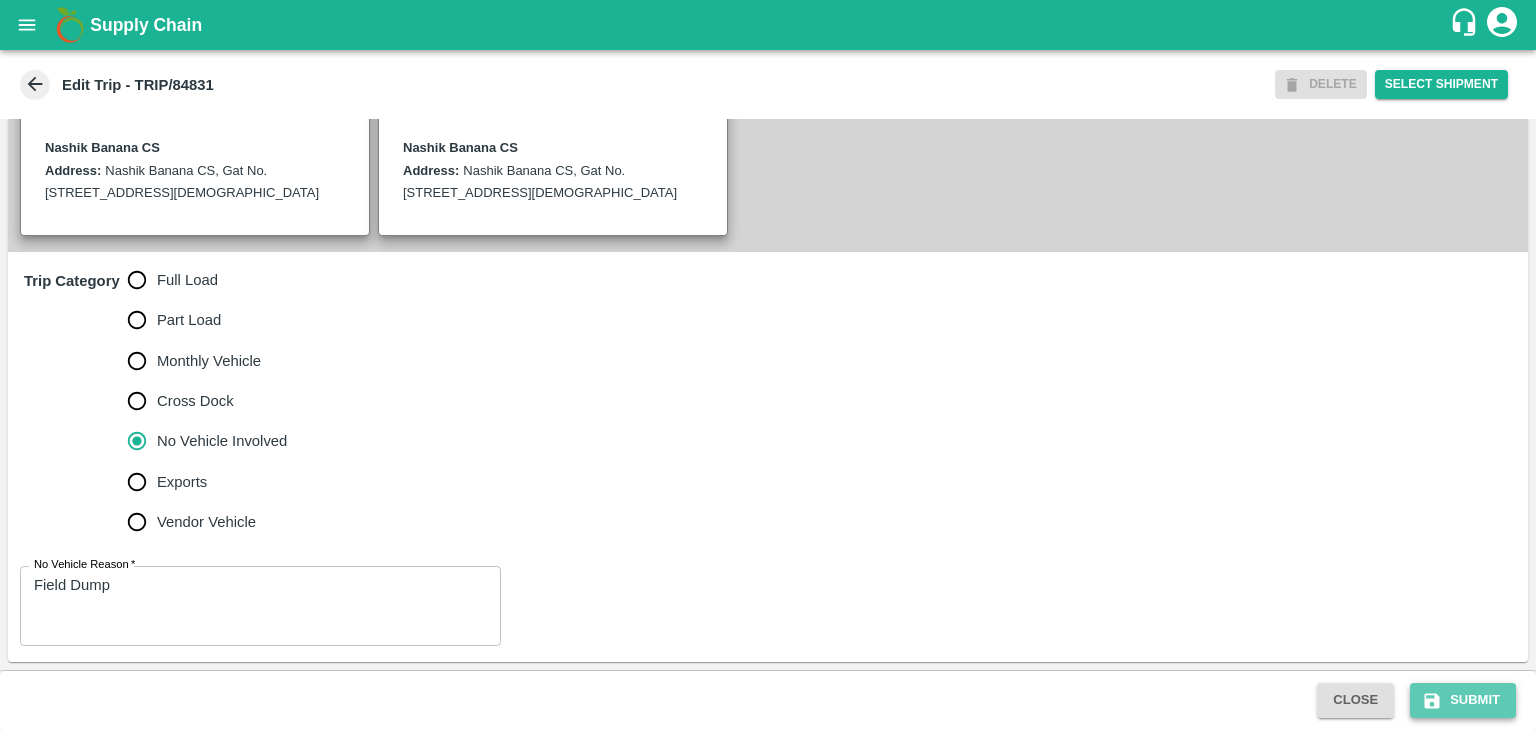 click on "Submit" at bounding box center [1463, 700] 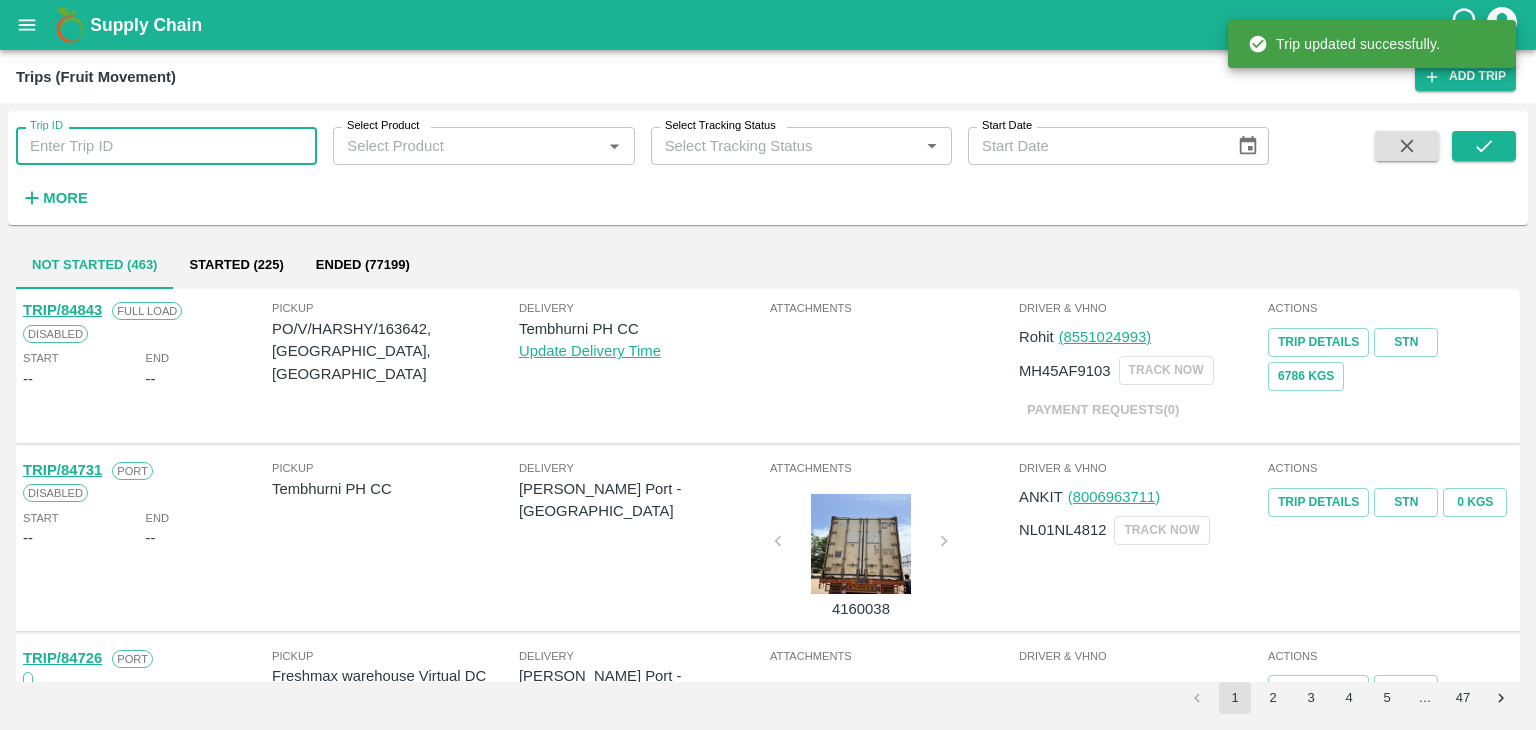 click on "Trip ID" at bounding box center [166, 146] 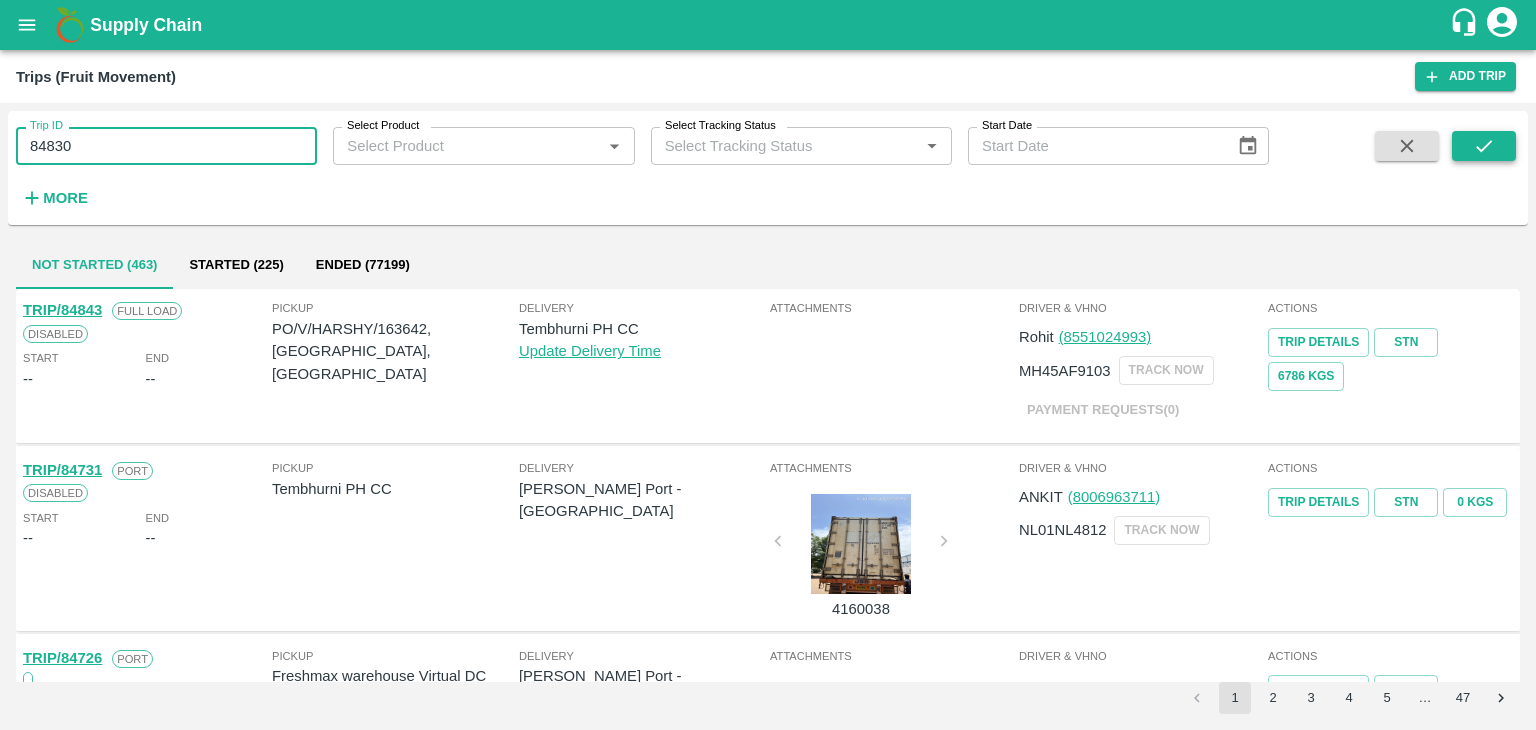 type on "84830" 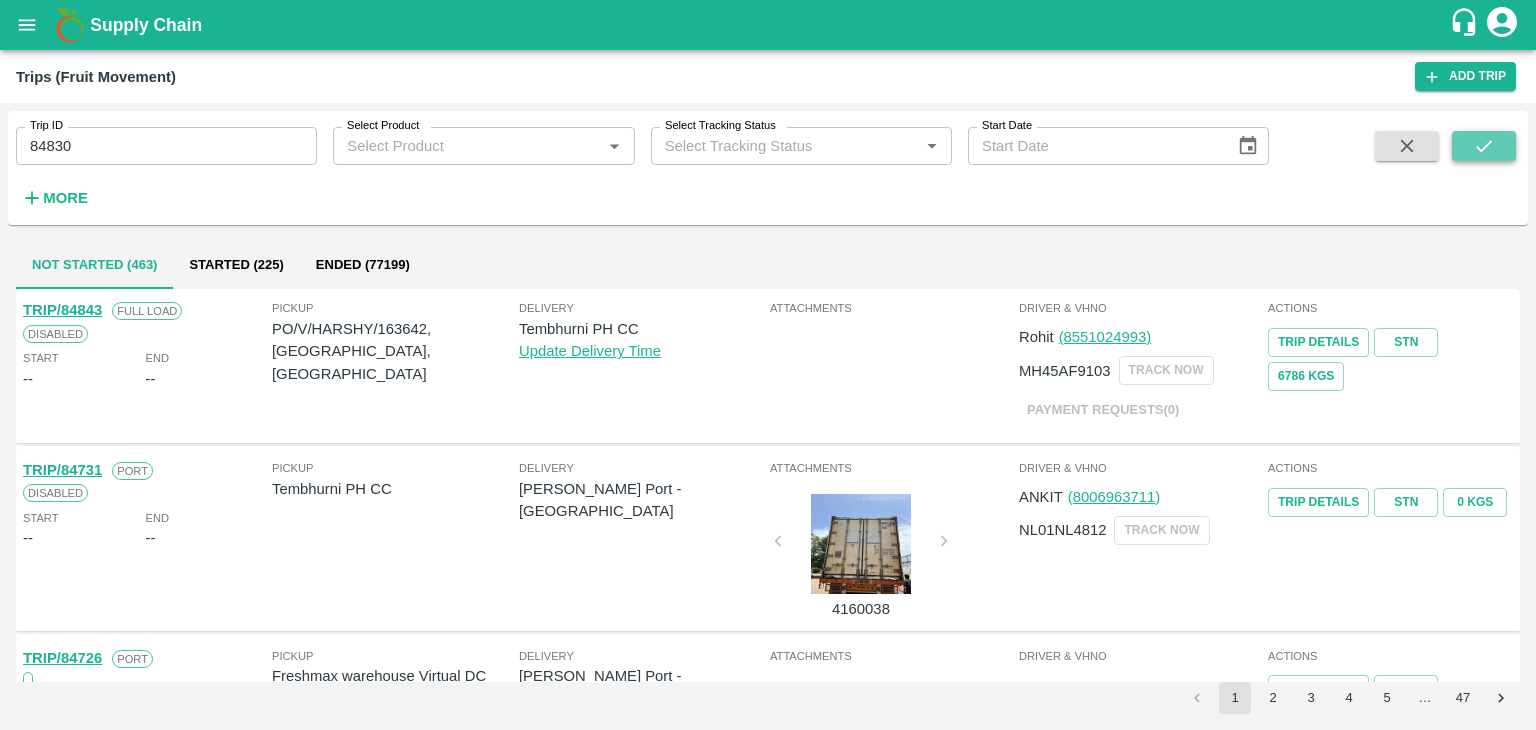 click at bounding box center (1484, 146) 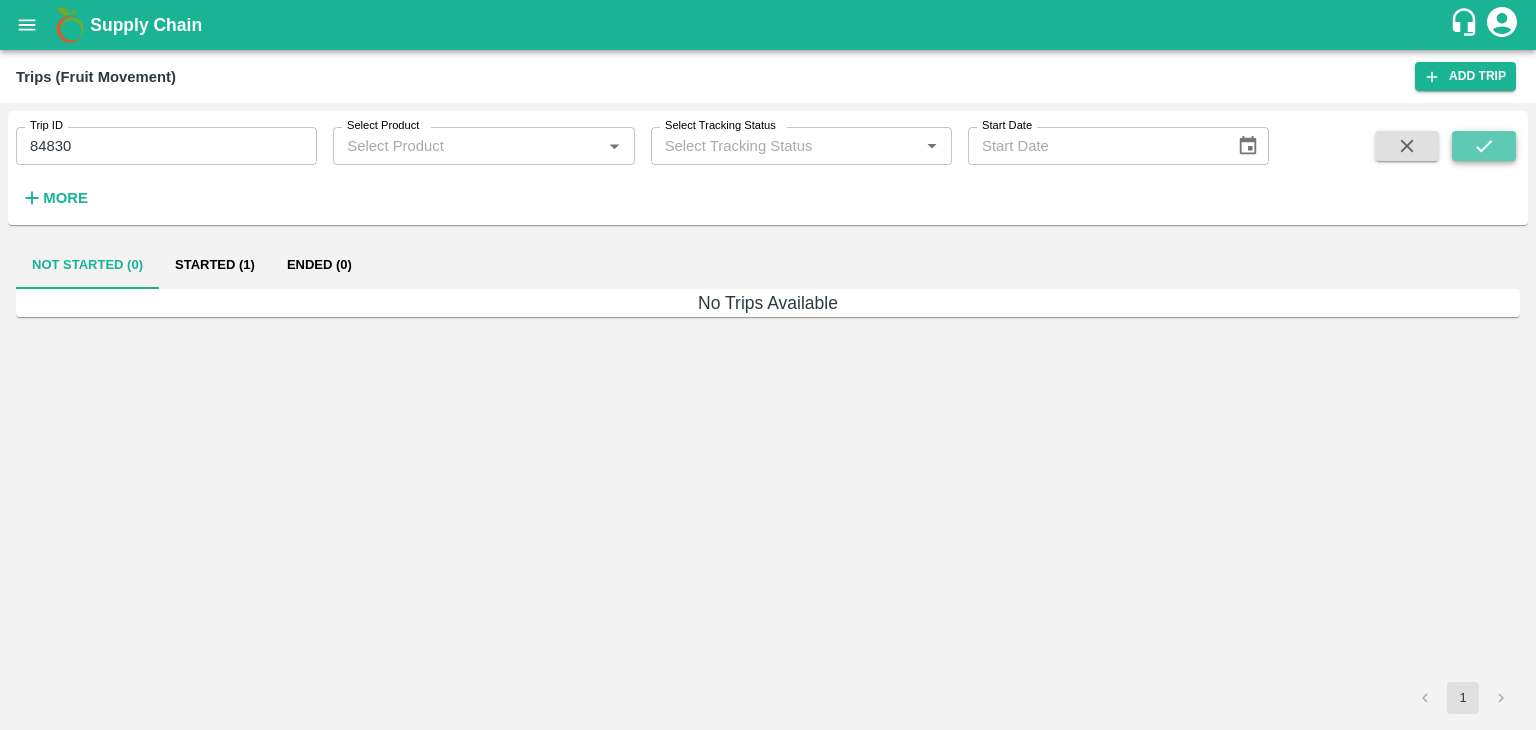 click at bounding box center (1484, 146) 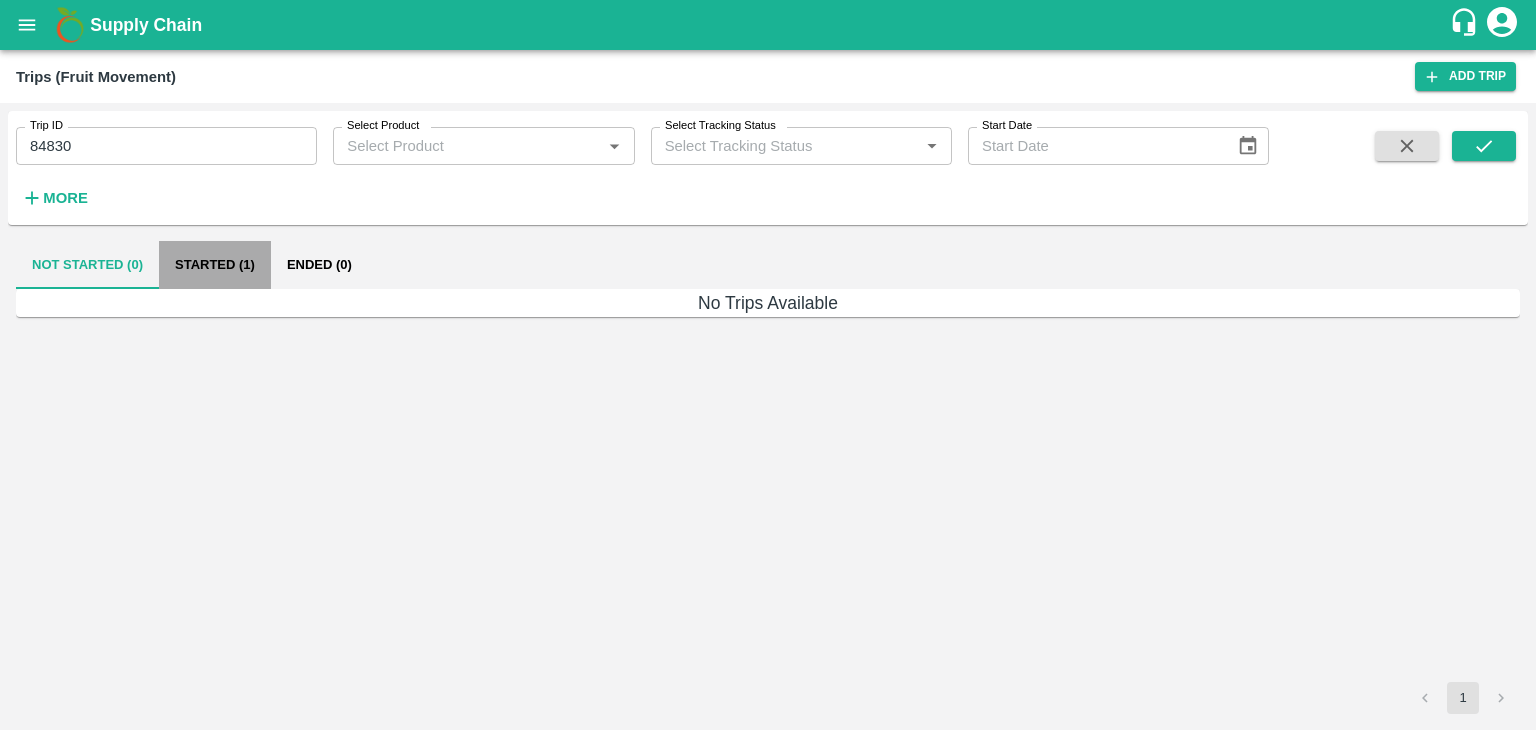 click on "Started (1)" at bounding box center [215, 265] 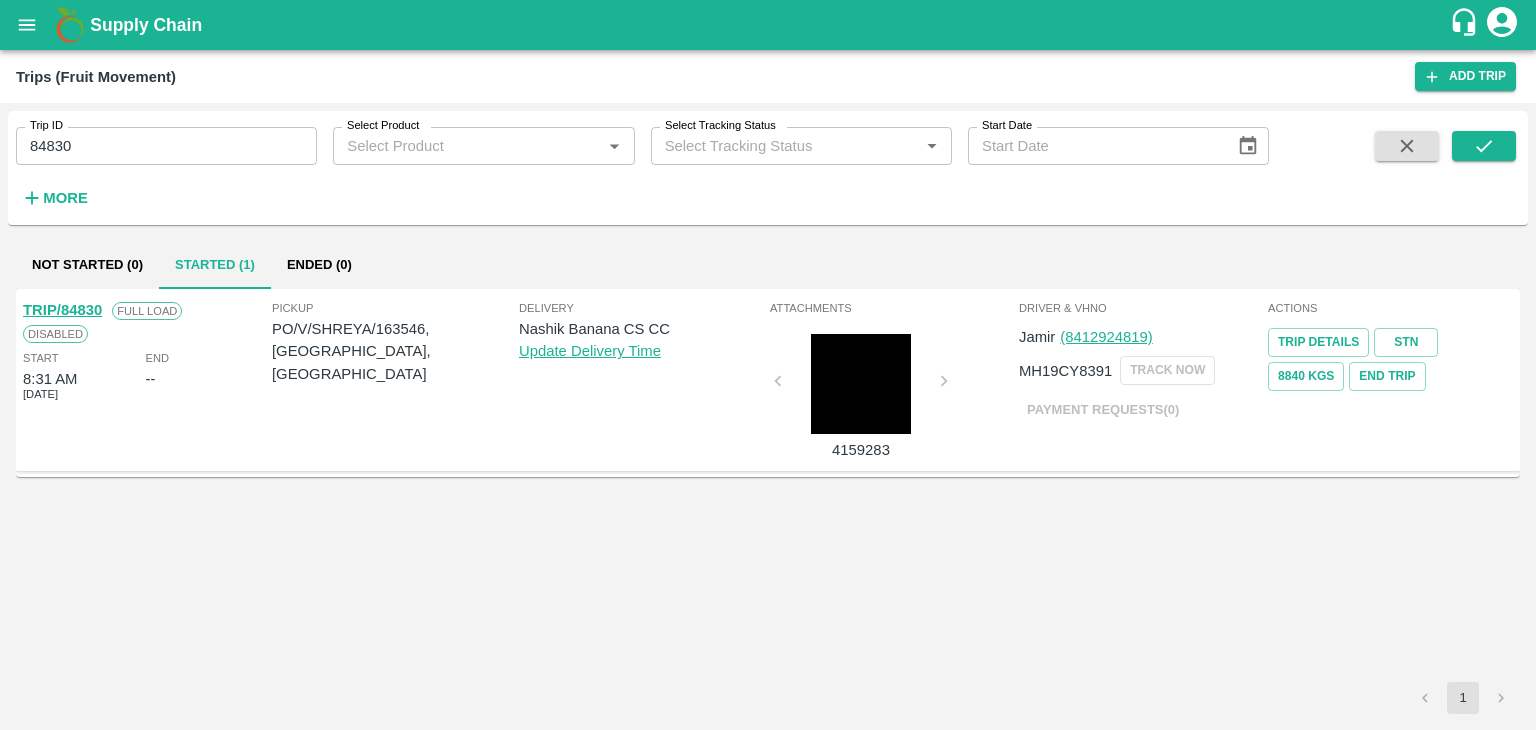 click on "TRIP/84830" at bounding box center (62, 310) 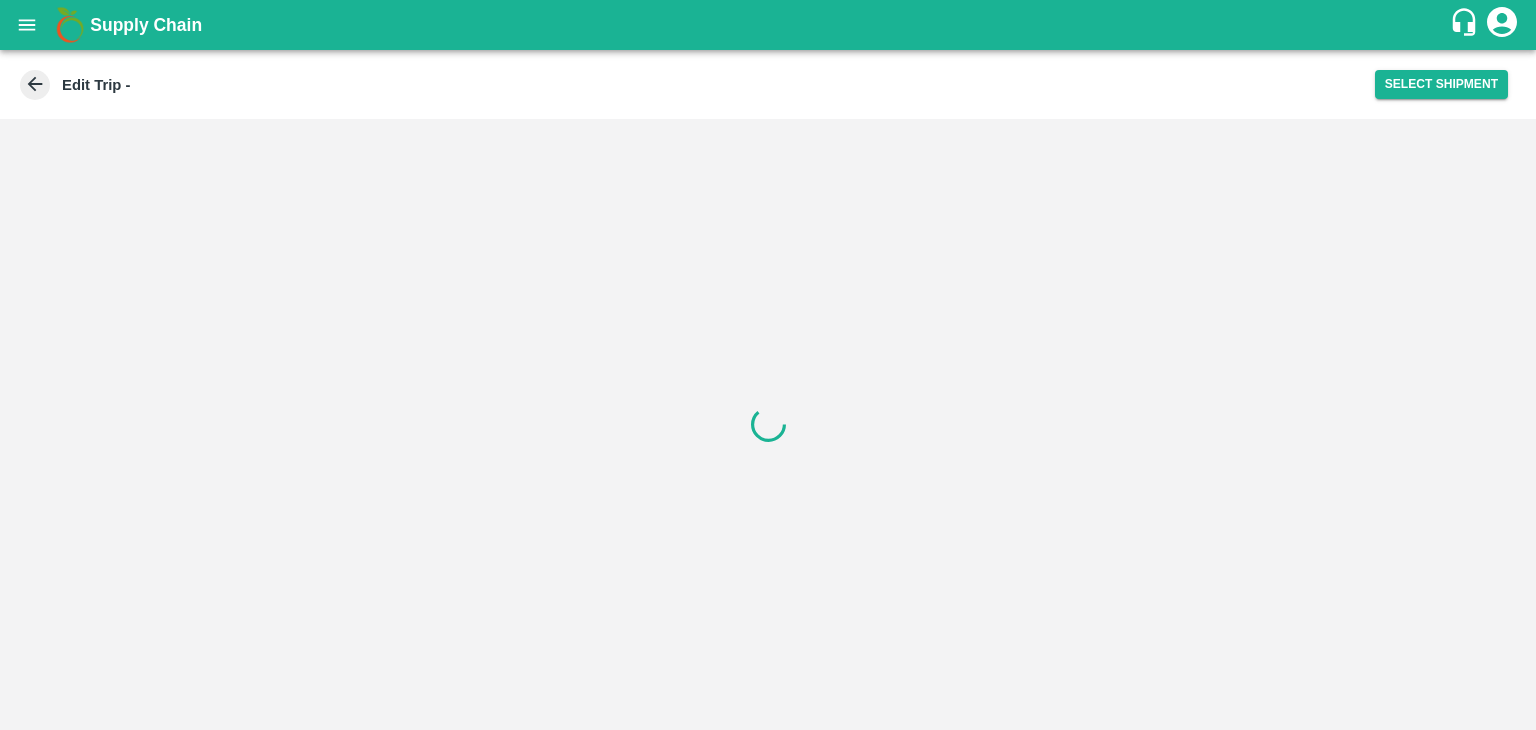 scroll, scrollTop: 0, scrollLeft: 0, axis: both 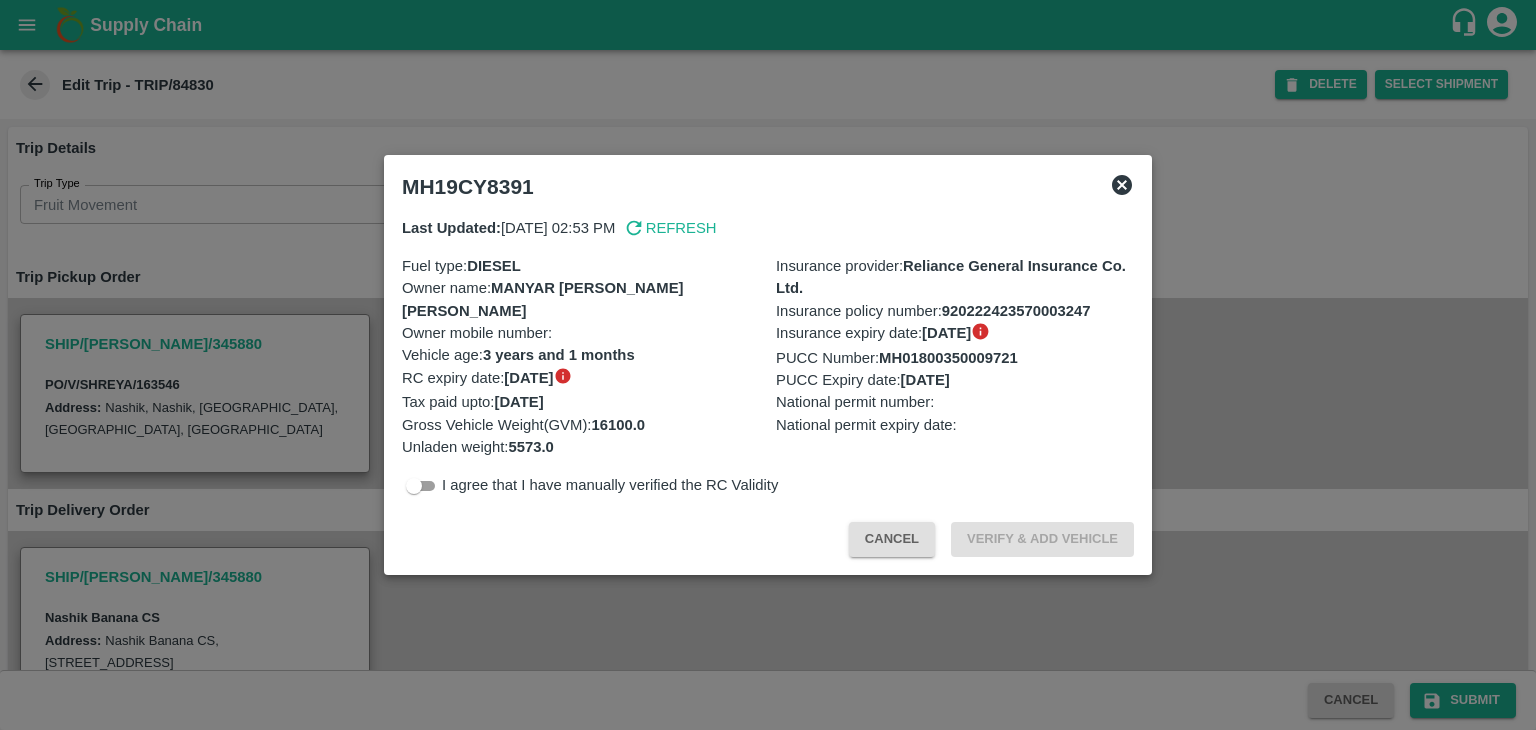 click at bounding box center [768, 365] 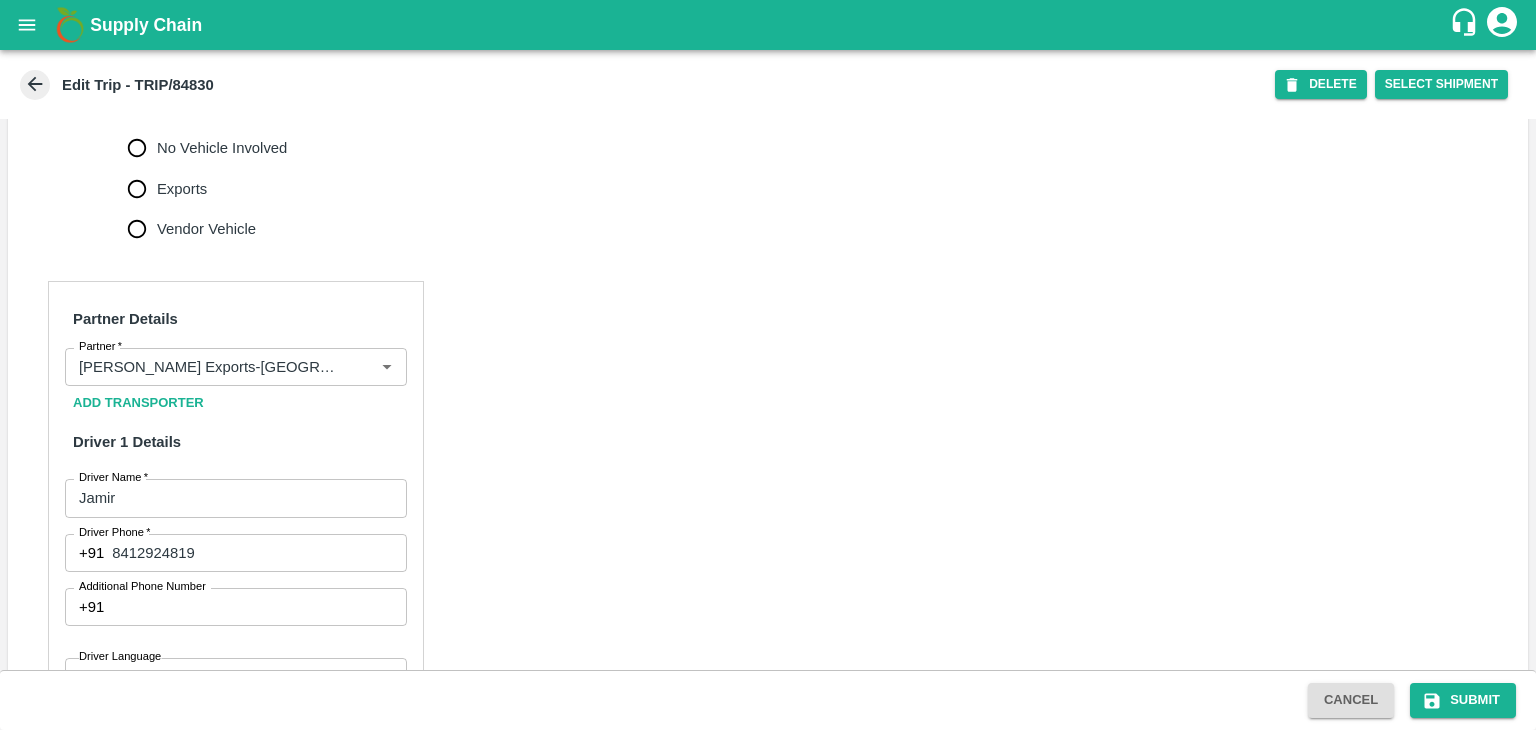 scroll, scrollTop: 800, scrollLeft: 0, axis: vertical 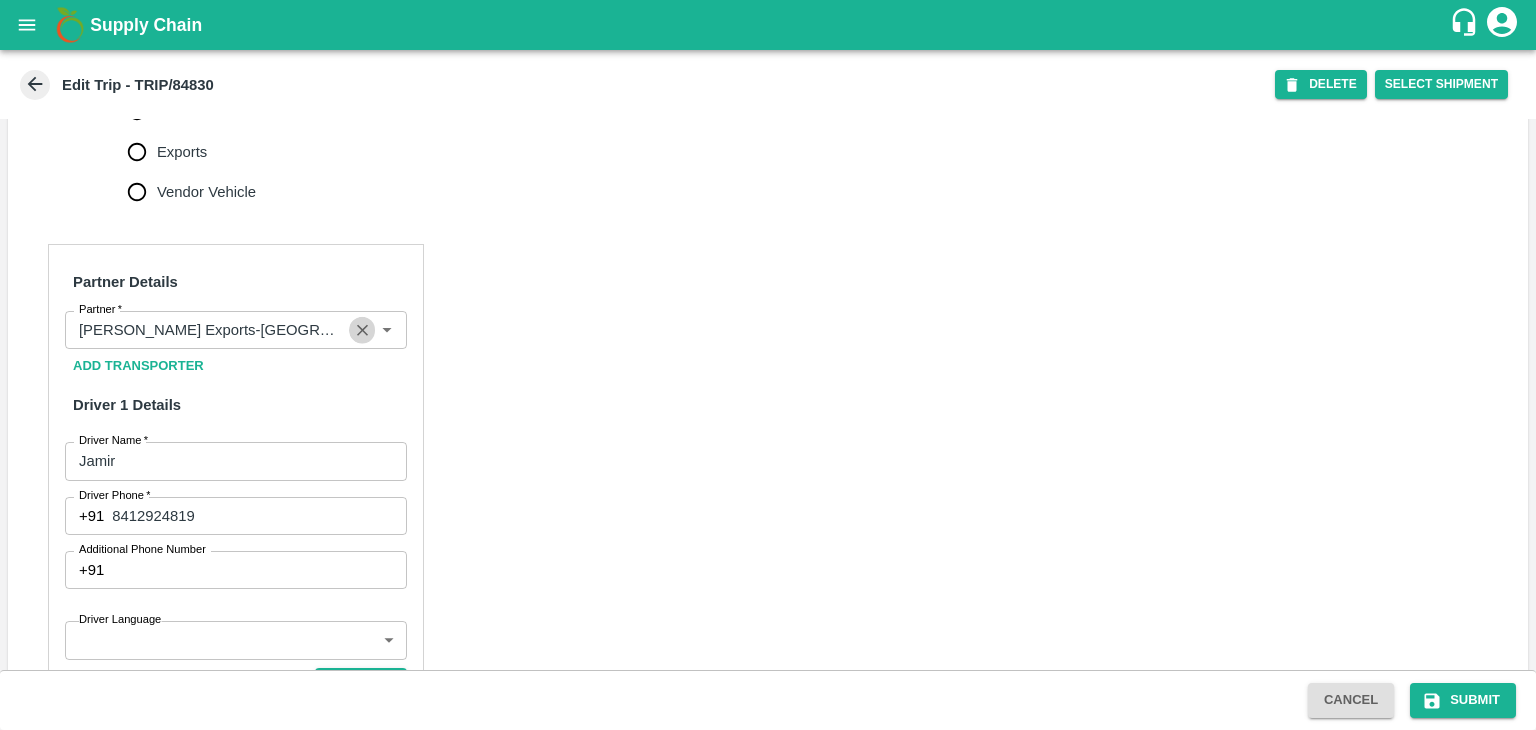 click 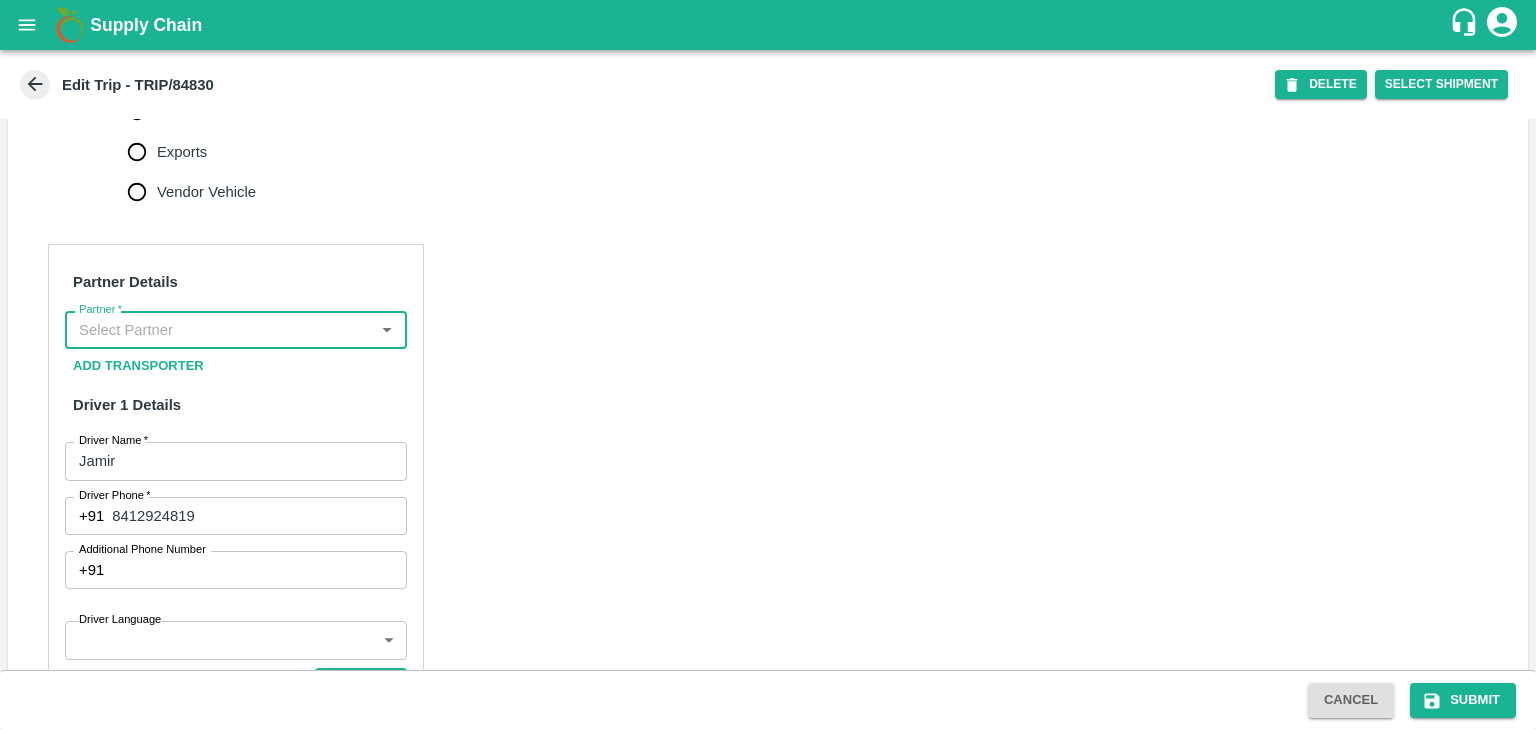 scroll, scrollTop: 0, scrollLeft: 0, axis: both 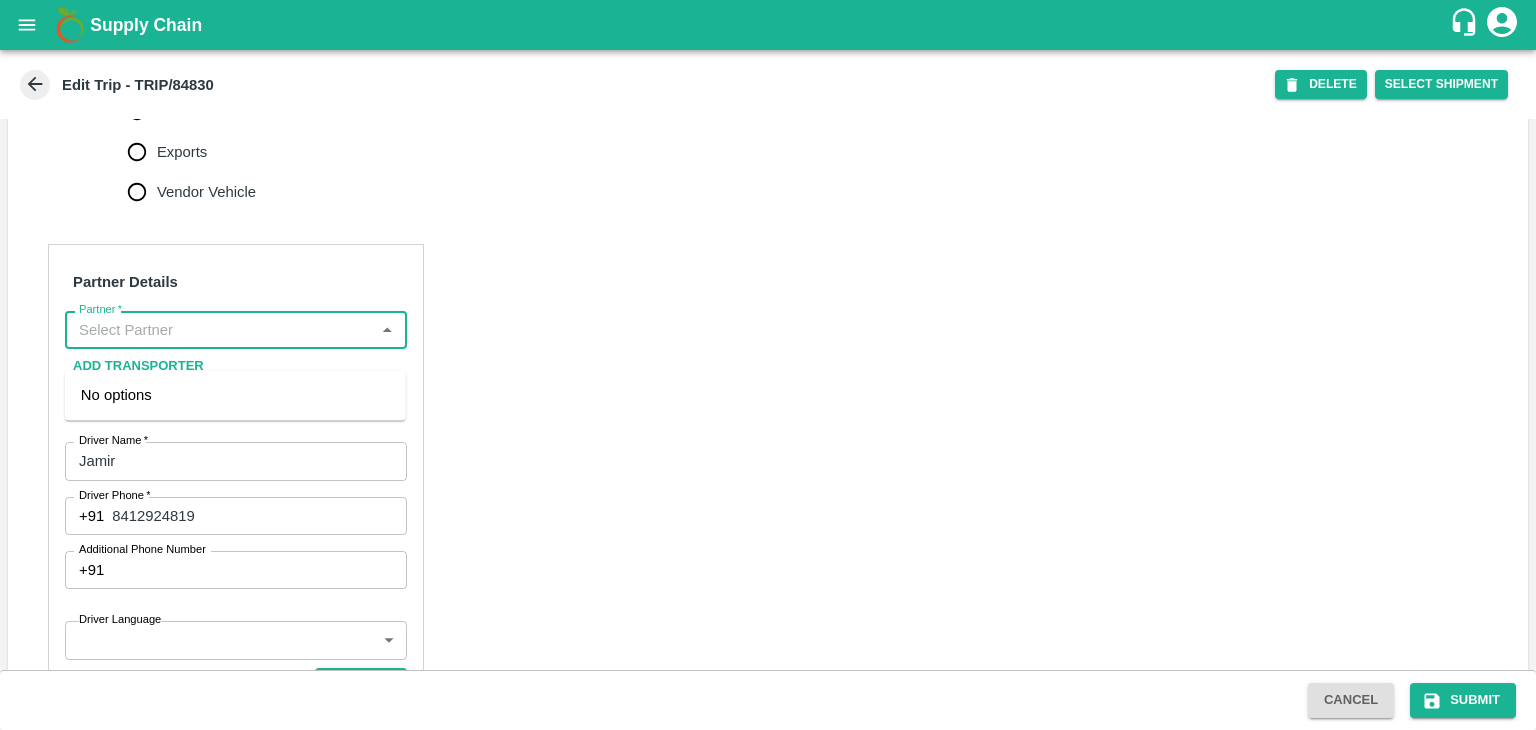 click on "Partner   *" at bounding box center [219, 330] 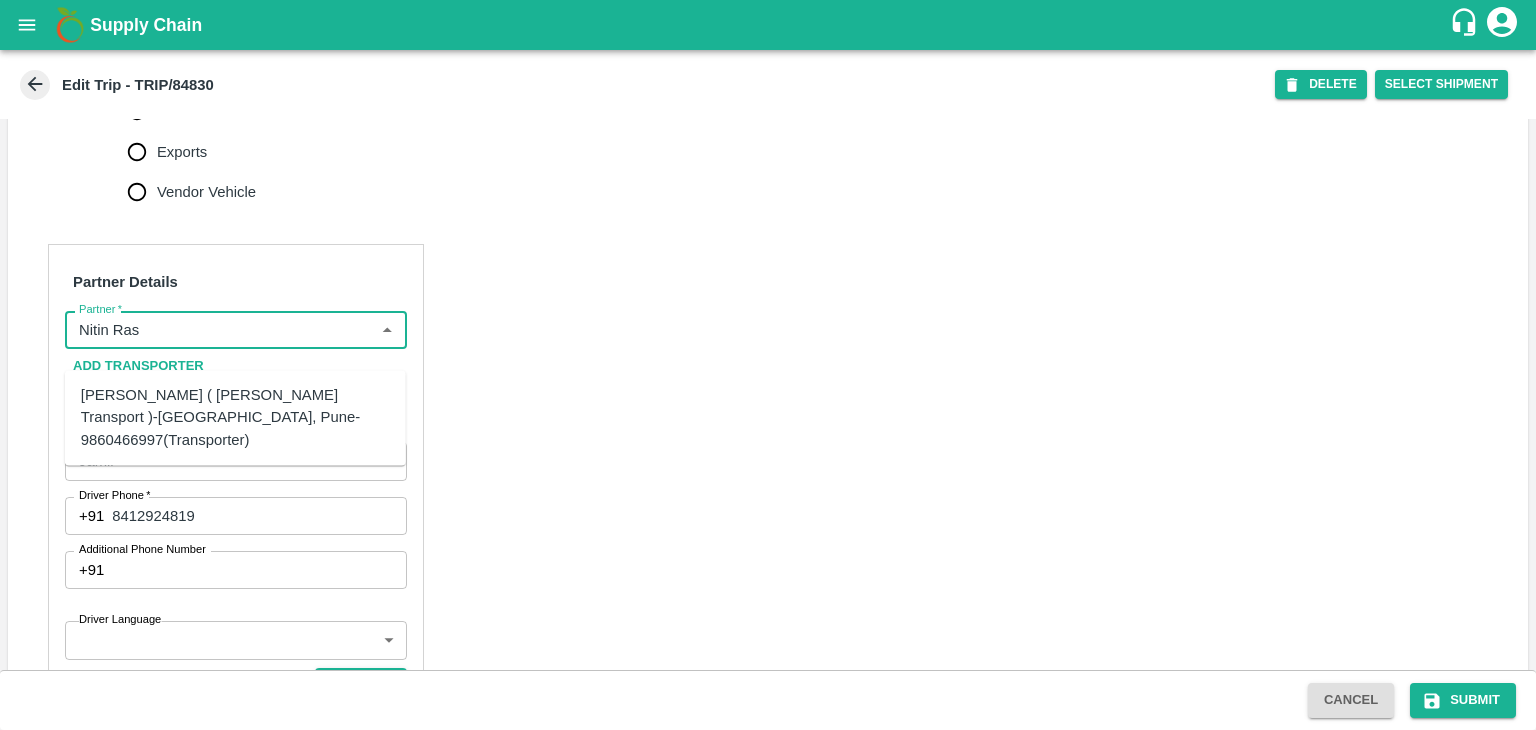 click on "[PERSON_NAME] ( [PERSON_NAME] Transport )-[GEOGRAPHIC_DATA], Pune-9860466997(Transporter)" at bounding box center (235, 417) 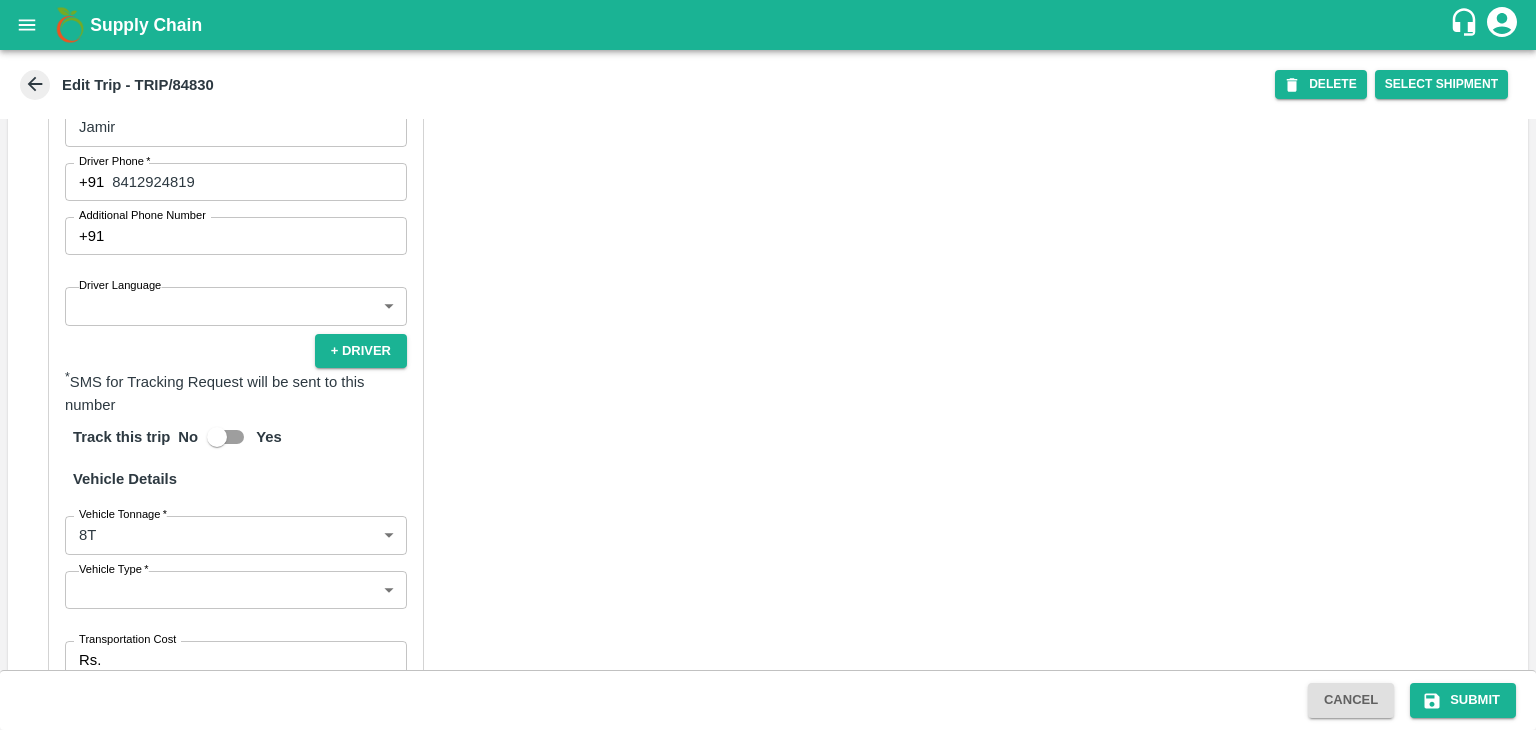 scroll, scrollTop: 1144, scrollLeft: 0, axis: vertical 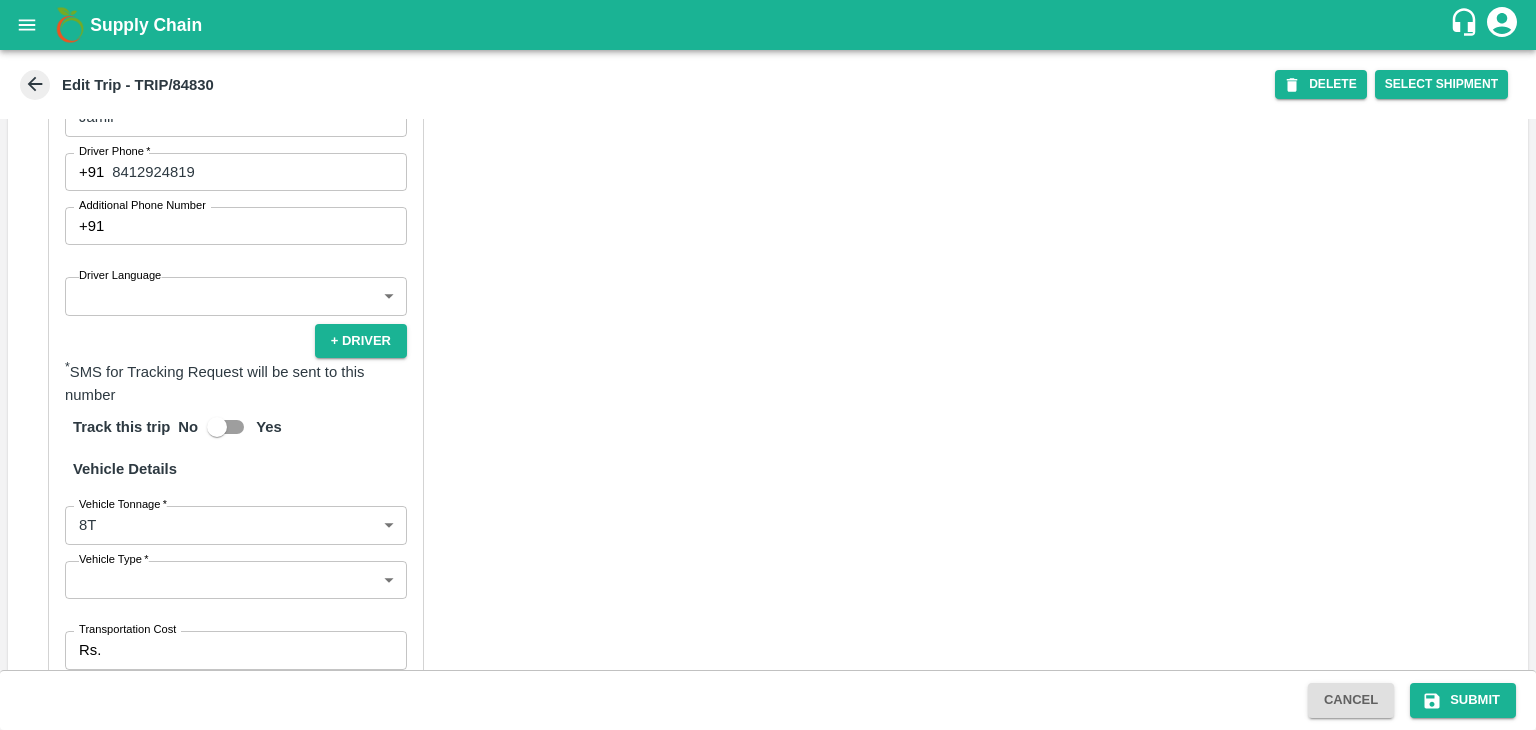 type on "[PERSON_NAME] ( [PERSON_NAME] Transport )-[GEOGRAPHIC_DATA], Pune-9860466997(Transporter)" 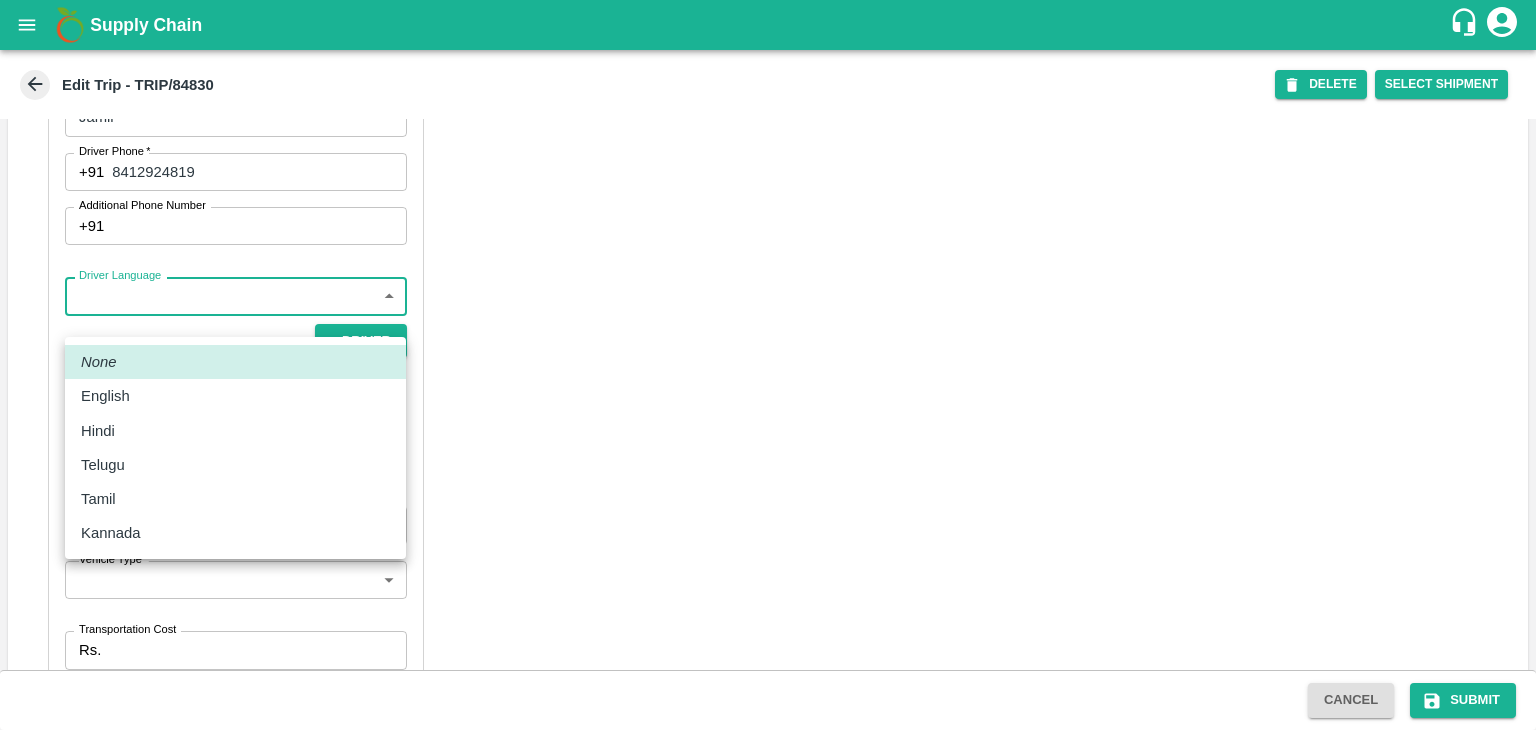click on "Supply Chain Edit Trip - TRIP/84830 DELETE Select Shipment Trip Details Trip Type Fruit Movement 1 Trip Type Trip Pickup Order SHIP/[PERSON_NAME]/345880 PO/V/SHREYA/163546 Address: [GEOGRAPHIC_DATA], [GEOGRAPHIC_DATA] Trip Delivery Order SHIP/[PERSON_NAME]/345880 Nashik Banana CS Address:  [GEOGRAPHIC_DATA] No. 314/2/1, A/p- Mohadi, Tal- Dindori, Dist- Nashik 422207, [GEOGRAPHIC_DATA], [GEOGRAPHIC_DATA], [GEOGRAPHIC_DATA] Trip Category  Full Load Part Load Monthly Vehicle Cross Dock No Vehicle Involved Exports Vendor Vehicle Partner Details Partner   * Partner Add   Transporter Driver 1 Details Driver Name   * Jamir Driver Name Driver Phone   * [PHONE_NUMBER] Driver Phone Additional Phone Number +91 Additional Phone Number Driver Language ​ Driver Language + Driver * SMS for Tracking Request will be sent to this number Track this trip No Yes Vehicle Details Vehicle Tonnage   * 8T 8000 Vehicle Tonnage Vehicle Type   * ​ Vehicle Type Transportation Cost Rs. Transportation Cost Total cost to be paid inclusive of GST Vehicle Number" at bounding box center (768, 365) 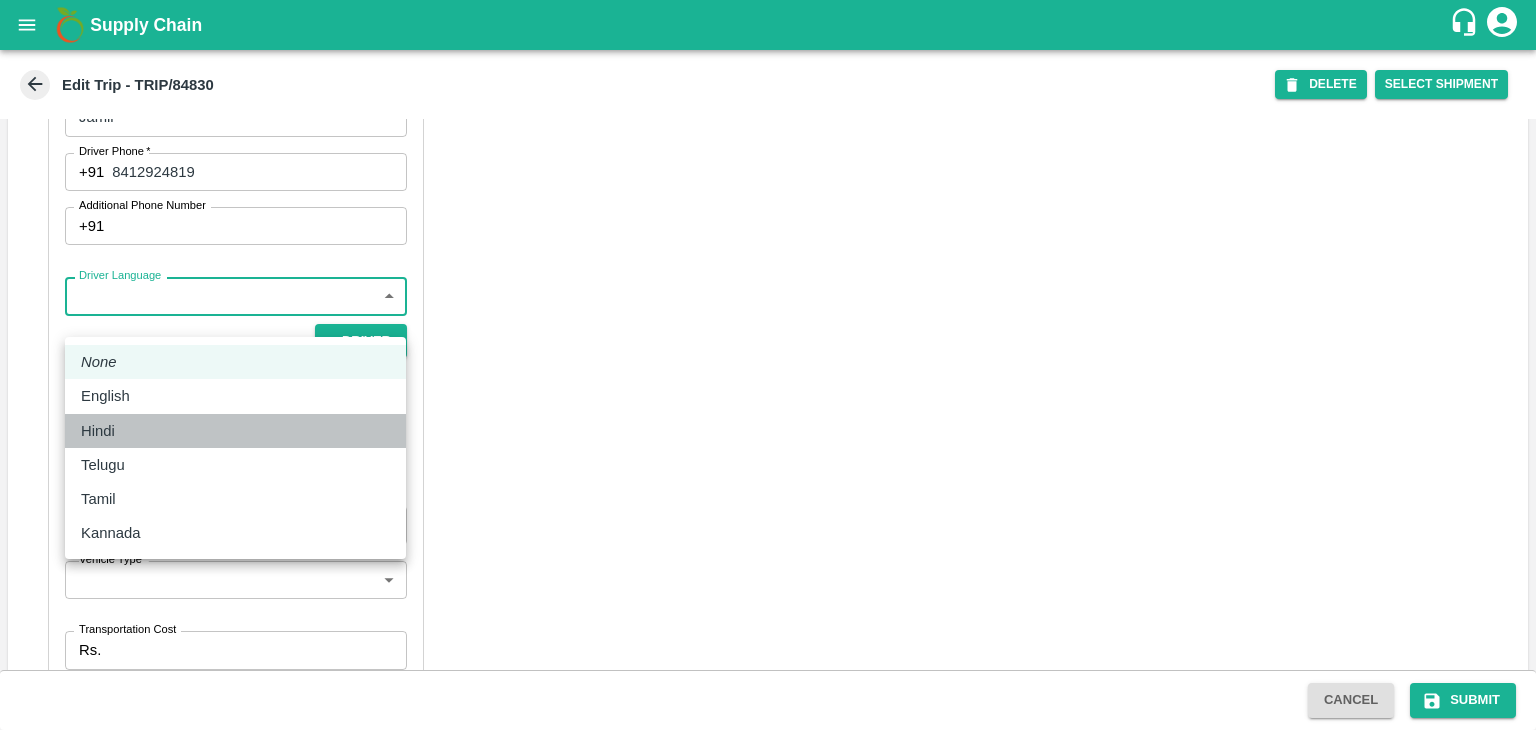 click on "Hindi" at bounding box center [235, 431] 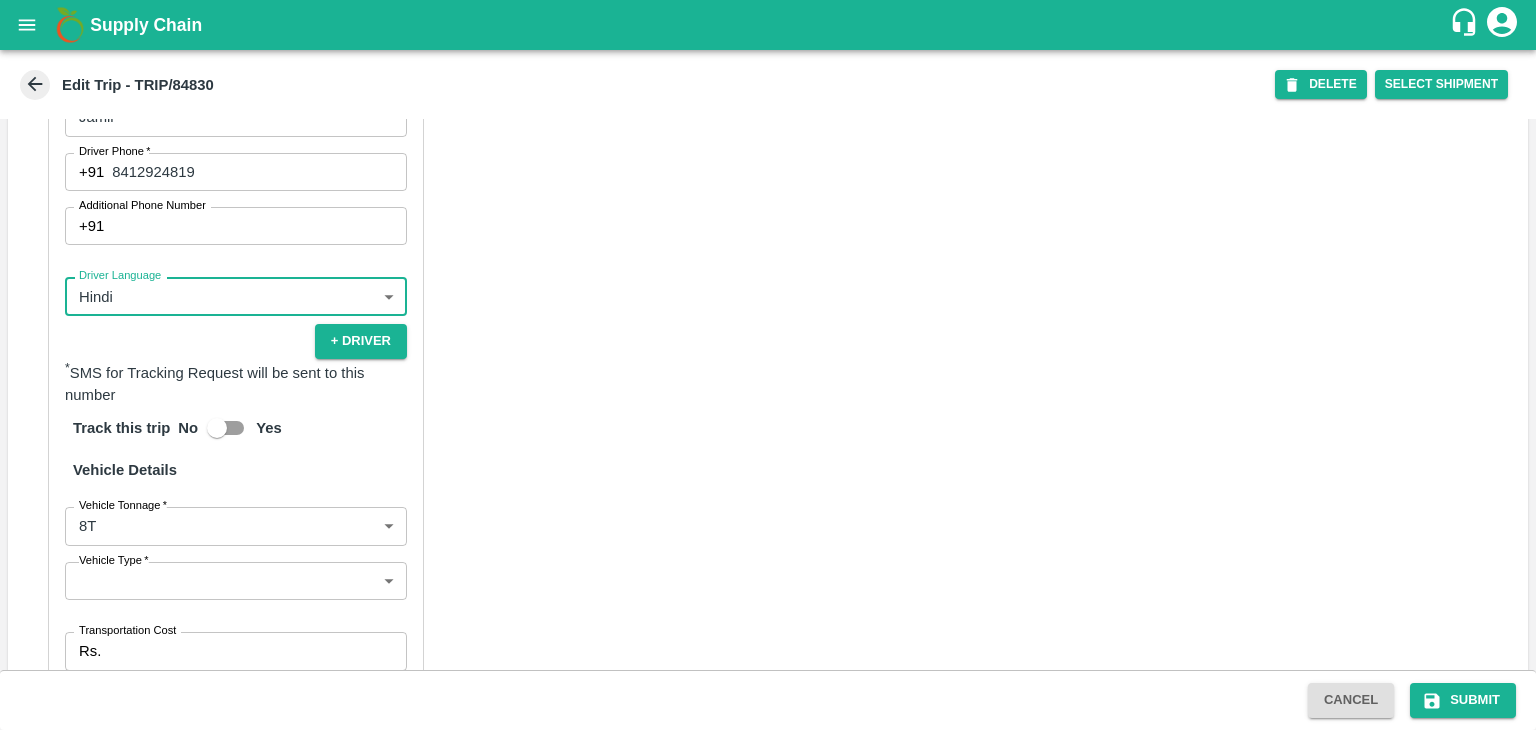 scroll, scrollTop: 1384, scrollLeft: 0, axis: vertical 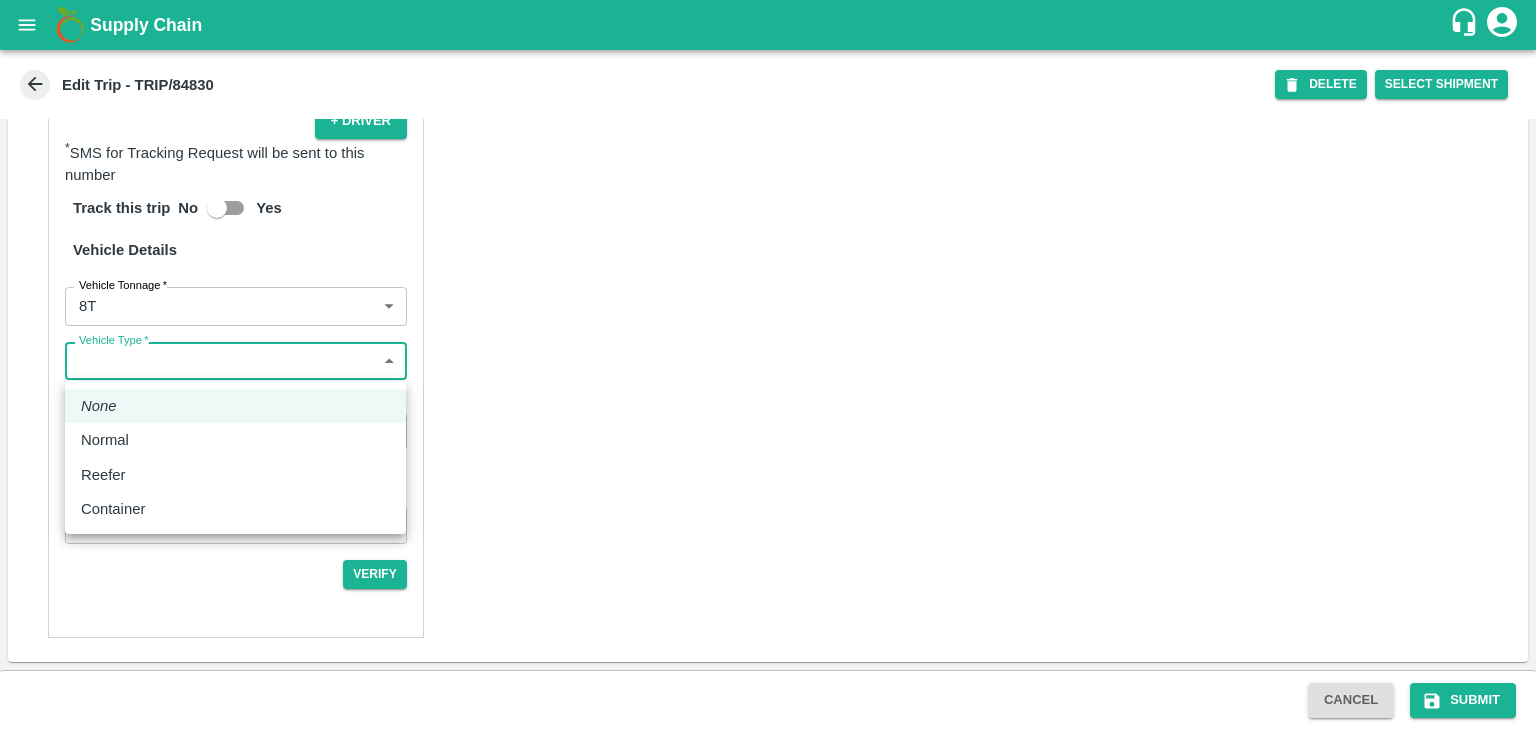 click on "Supply Chain Edit Trip - TRIP/84830 DELETE Select Shipment Trip Details Trip Type Fruit Movement 1 Trip Type Trip Pickup Order SHIP/[PERSON_NAME]/345880 PO/V/SHREYA/163546 Address: [GEOGRAPHIC_DATA], [GEOGRAPHIC_DATA] Trip Delivery Order SHIP/[PERSON_NAME]/345880 Nashik Banana CS Address:  [GEOGRAPHIC_DATA] No. 314/2/1, A/p- Mohadi, Tal- Dindori, Dist- Nashik 422207, [GEOGRAPHIC_DATA], [GEOGRAPHIC_DATA], [GEOGRAPHIC_DATA] Trip Category  Full Load Part Load Monthly Vehicle Cross Dock No Vehicle Involved Exports Vendor Vehicle Partner Details Partner   * Partner Add   Transporter Driver 1 Details Driver Name   * Jamir Driver Name Driver Phone   * [PHONE_NUMBER] Driver Phone Additional Phone Number +91 Additional Phone Number Driver Language Hindi hi Driver Language + Driver * SMS for Tracking Request will be sent to this number Track this trip No Yes Vehicle Details Vehicle Tonnage   * 8T 8000 Vehicle Tonnage Vehicle Type   * ​ Vehicle Type Transportation Cost Rs. Transportation Cost Total cost to be paid inclusive of GST MH19CY8391" at bounding box center [768, 365] 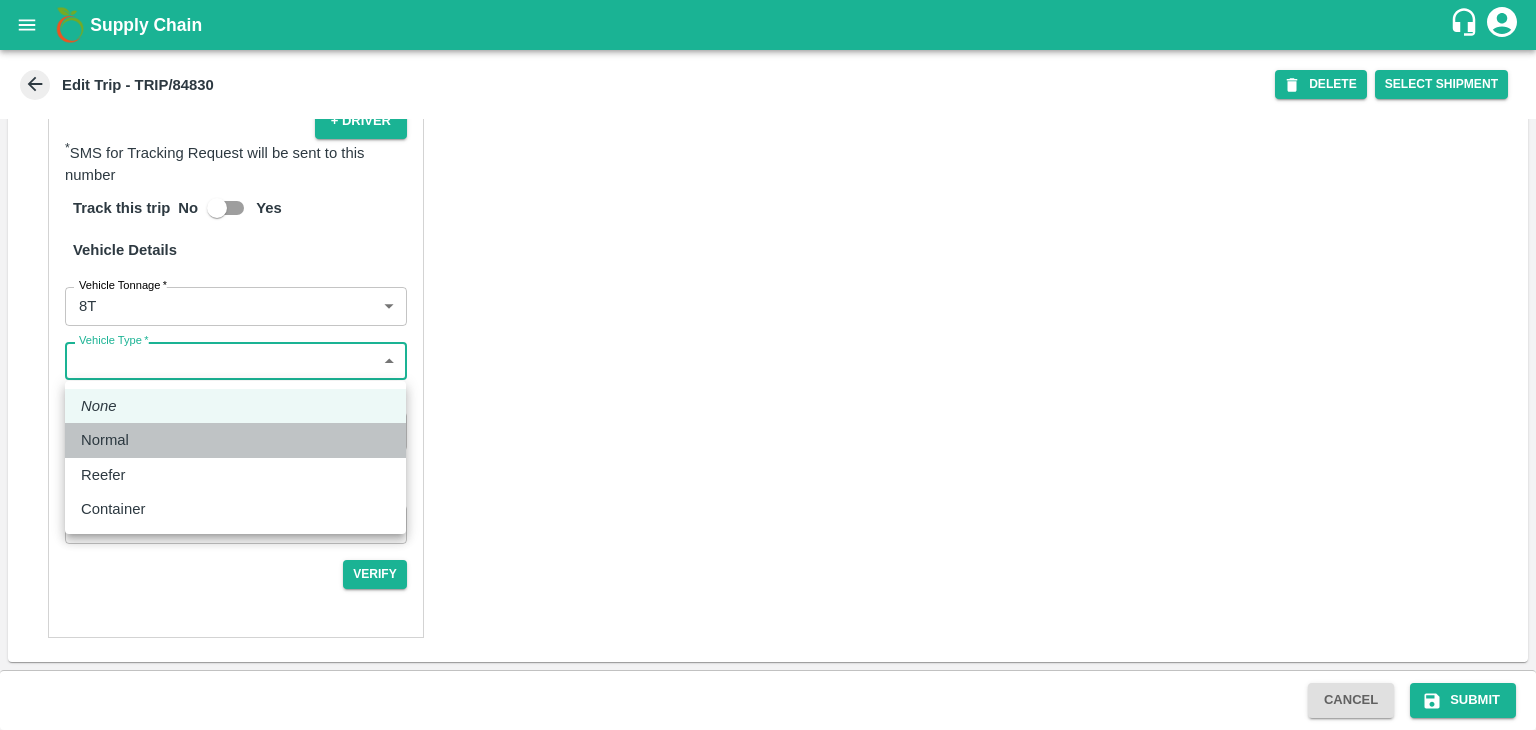 click on "Normal" at bounding box center (235, 440) 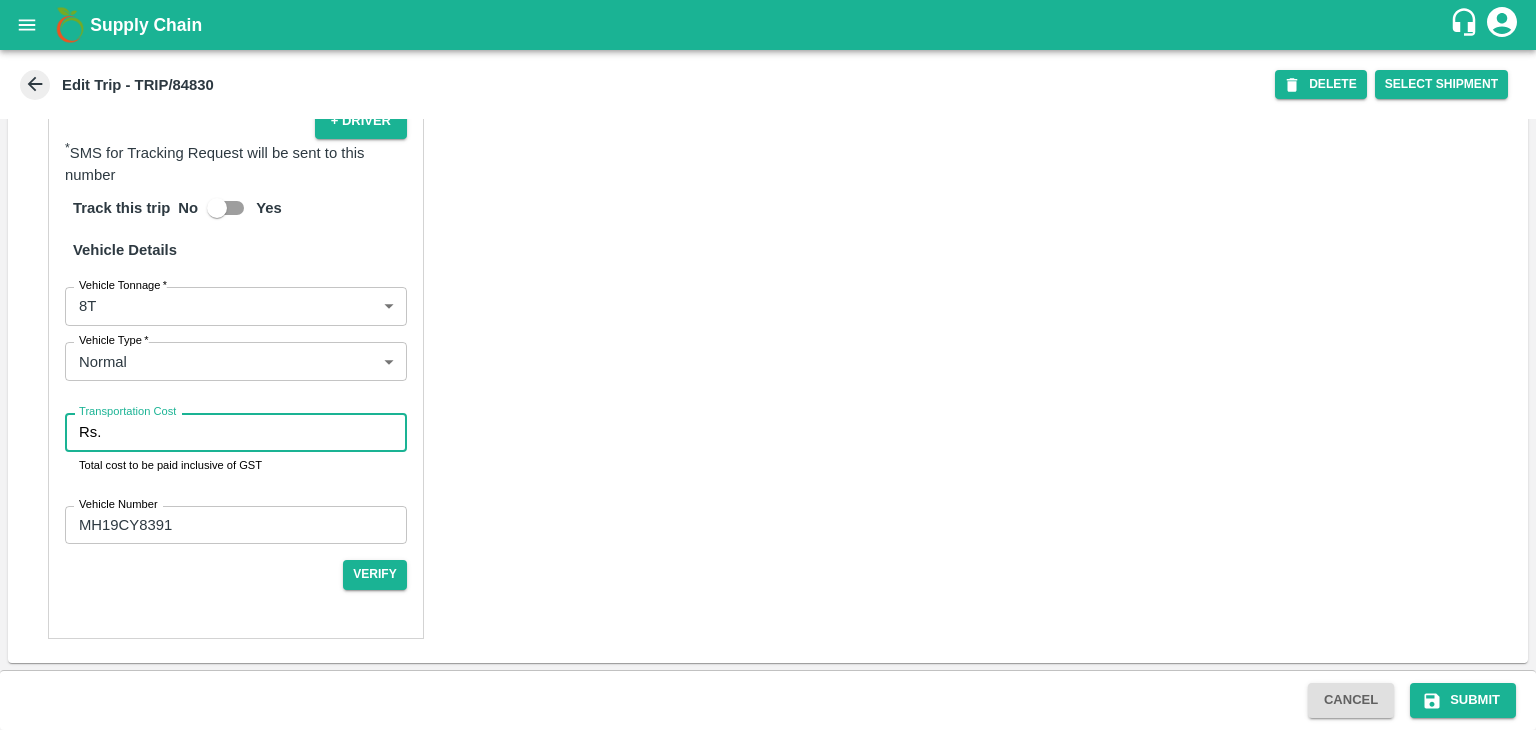 click on "Transportation Cost" at bounding box center [258, 432] 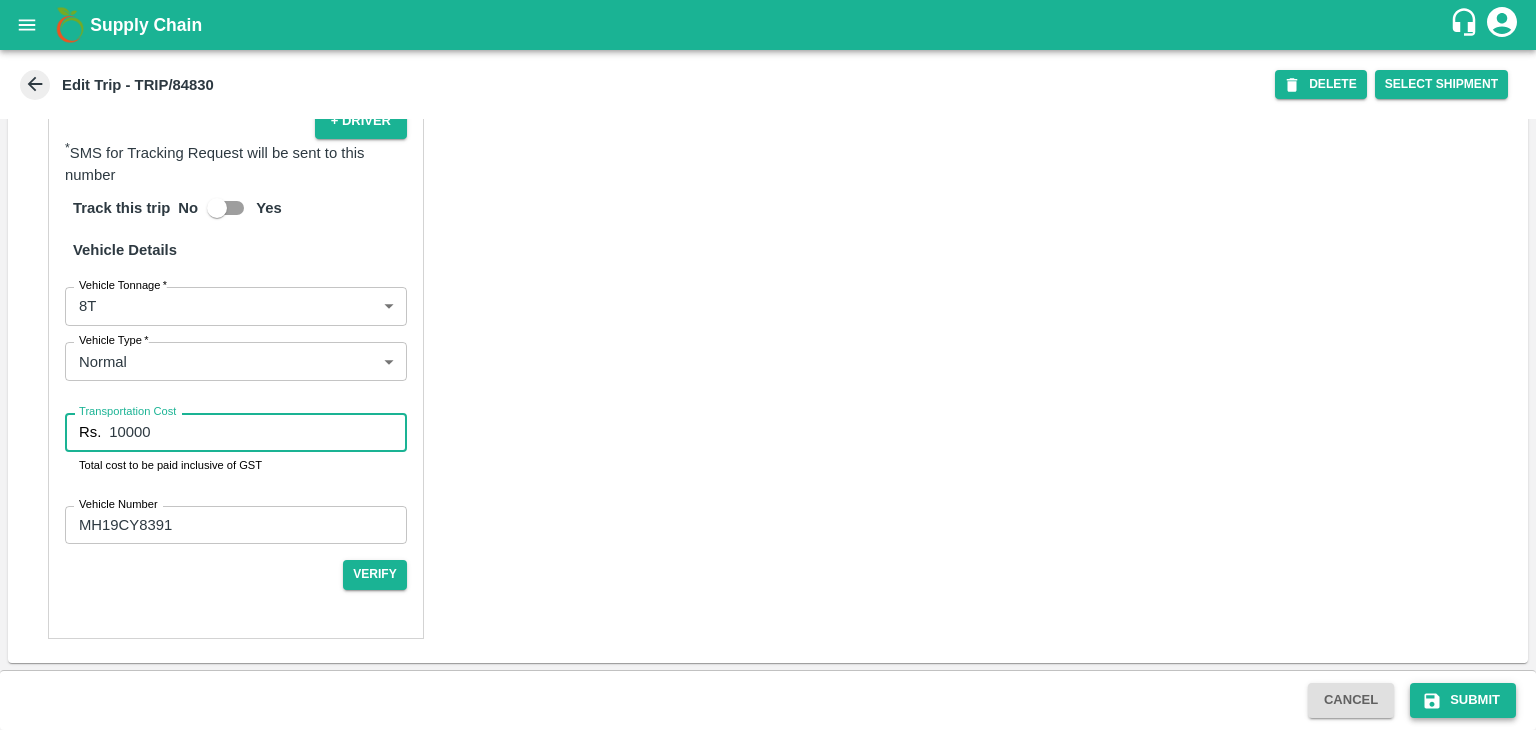 type on "10000" 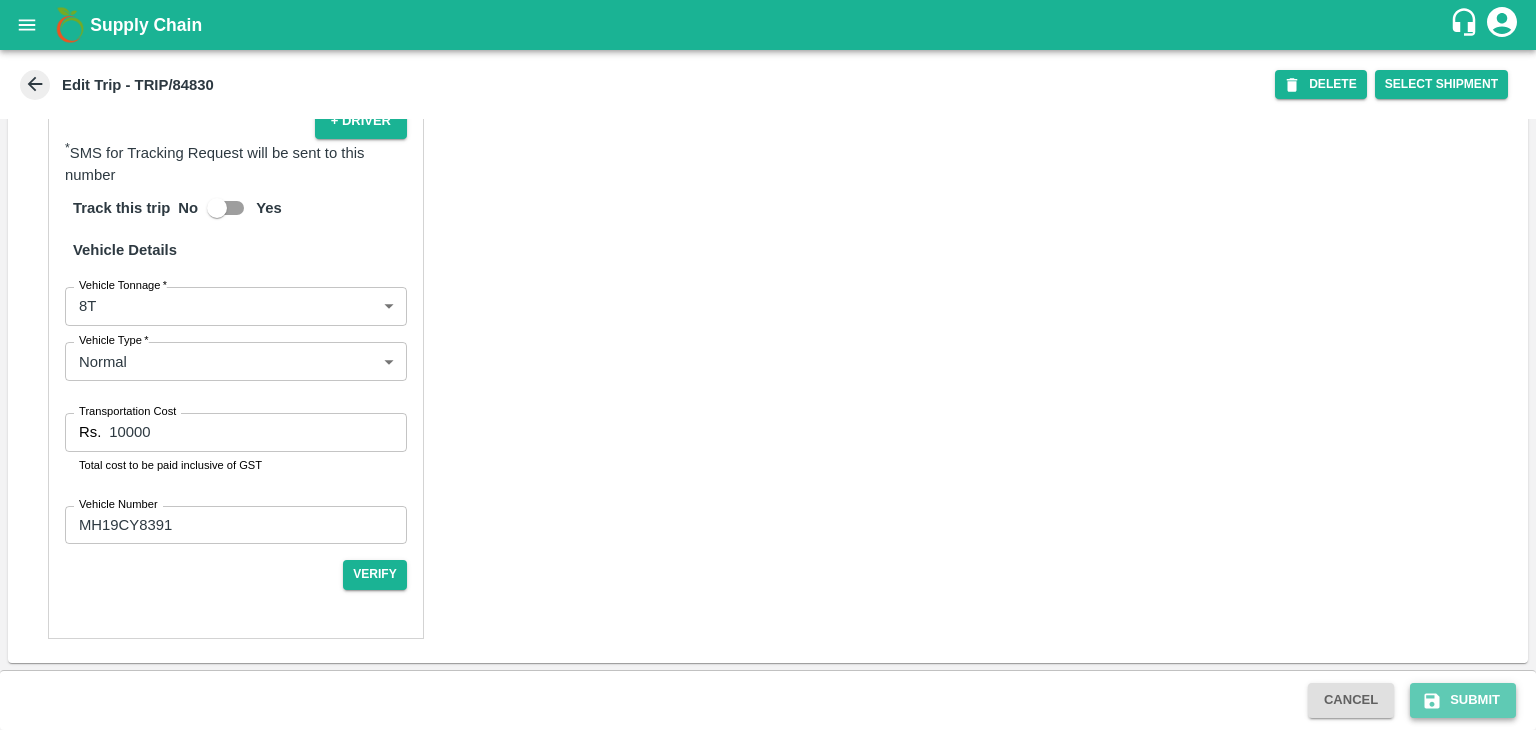 click on "Submit" at bounding box center [1463, 700] 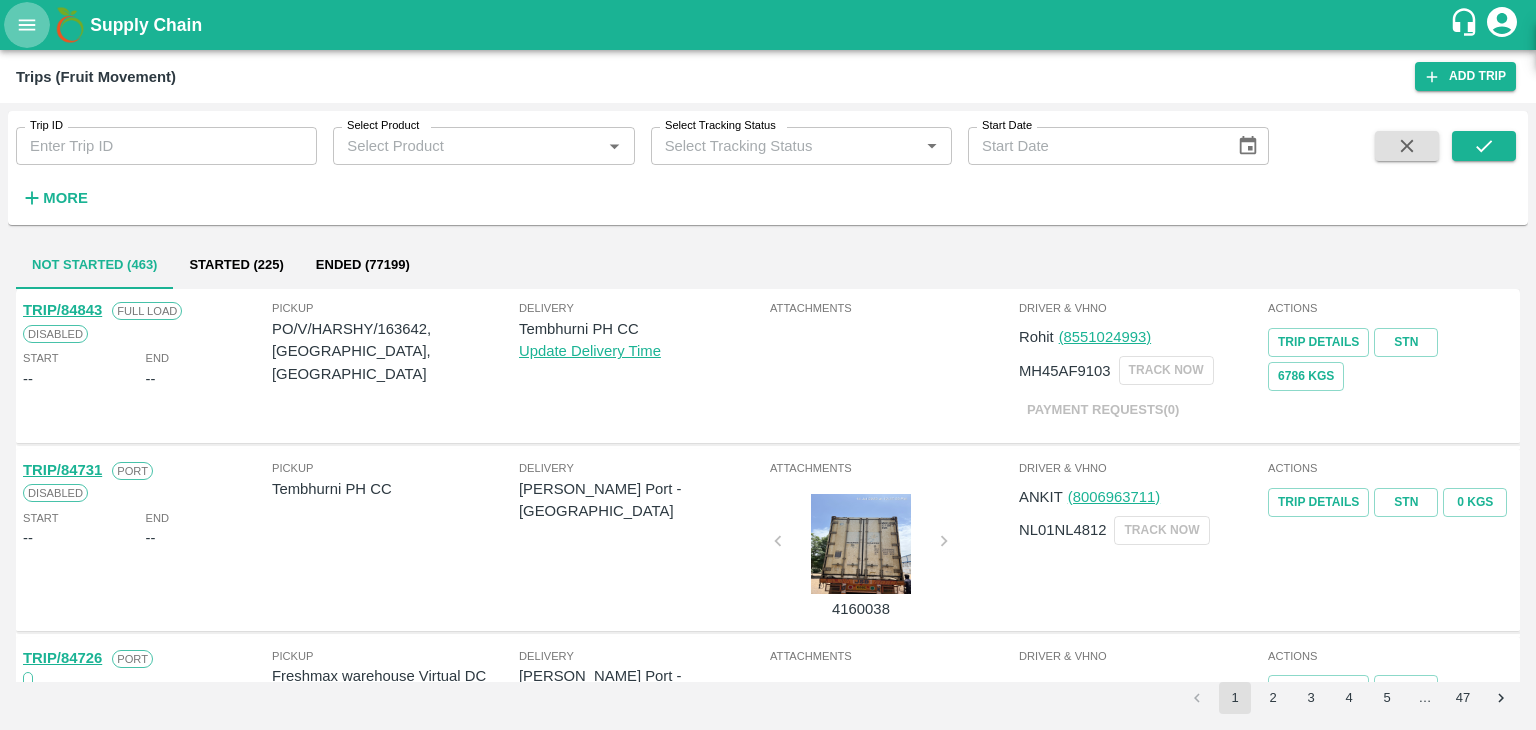 click at bounding box center (27, 25) 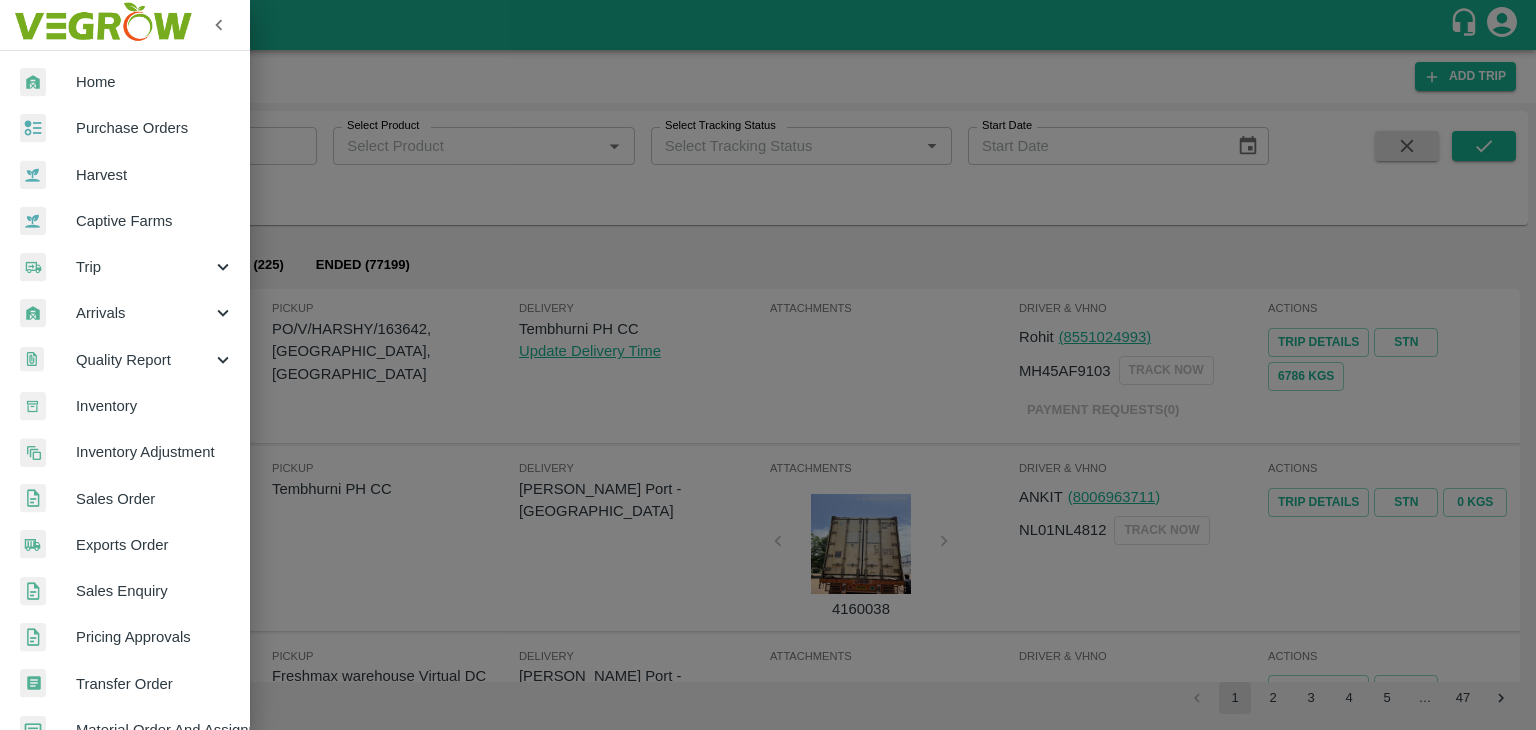click on "Arrivals" at bounding box center (144, 313) 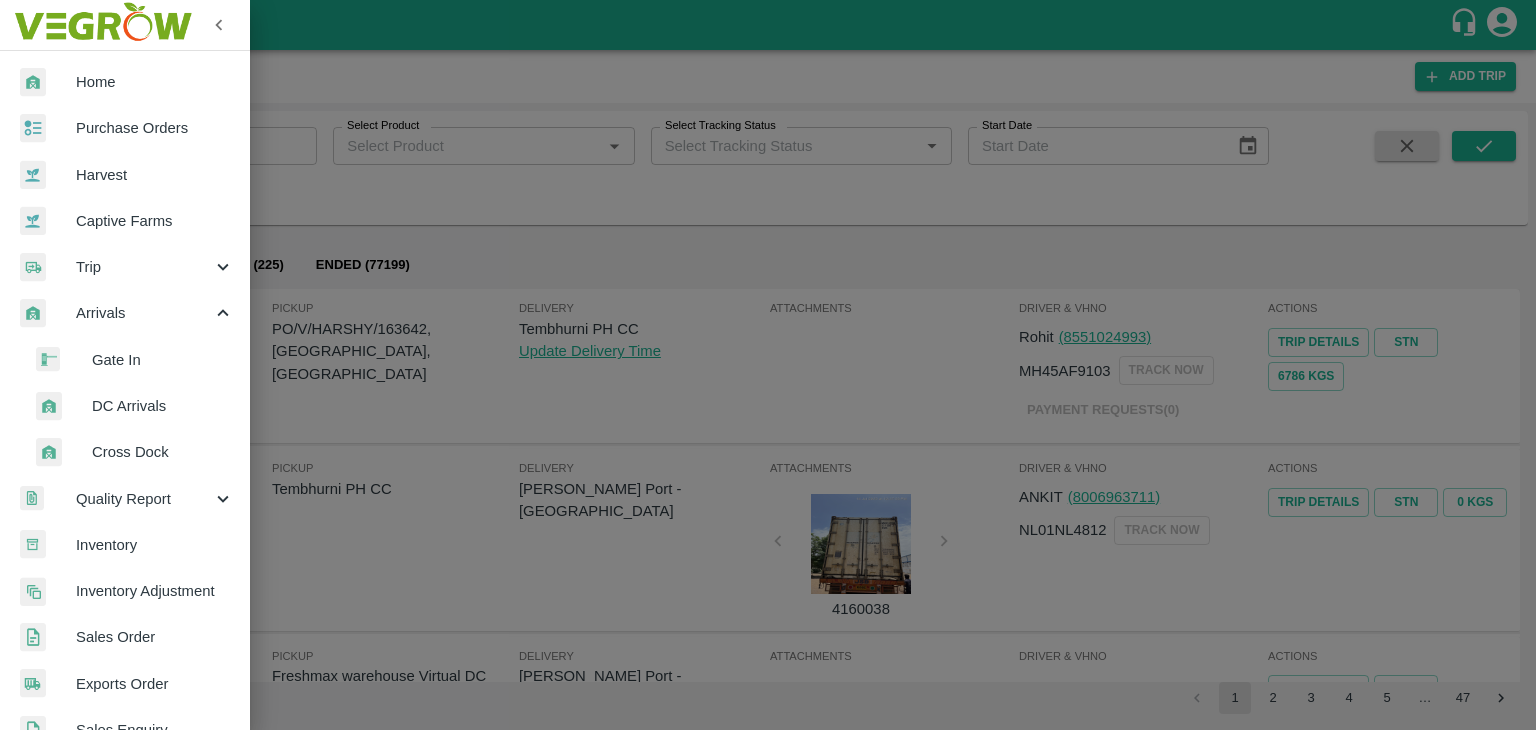 click on "DC Arrivals" at bounding box center [163, 406] 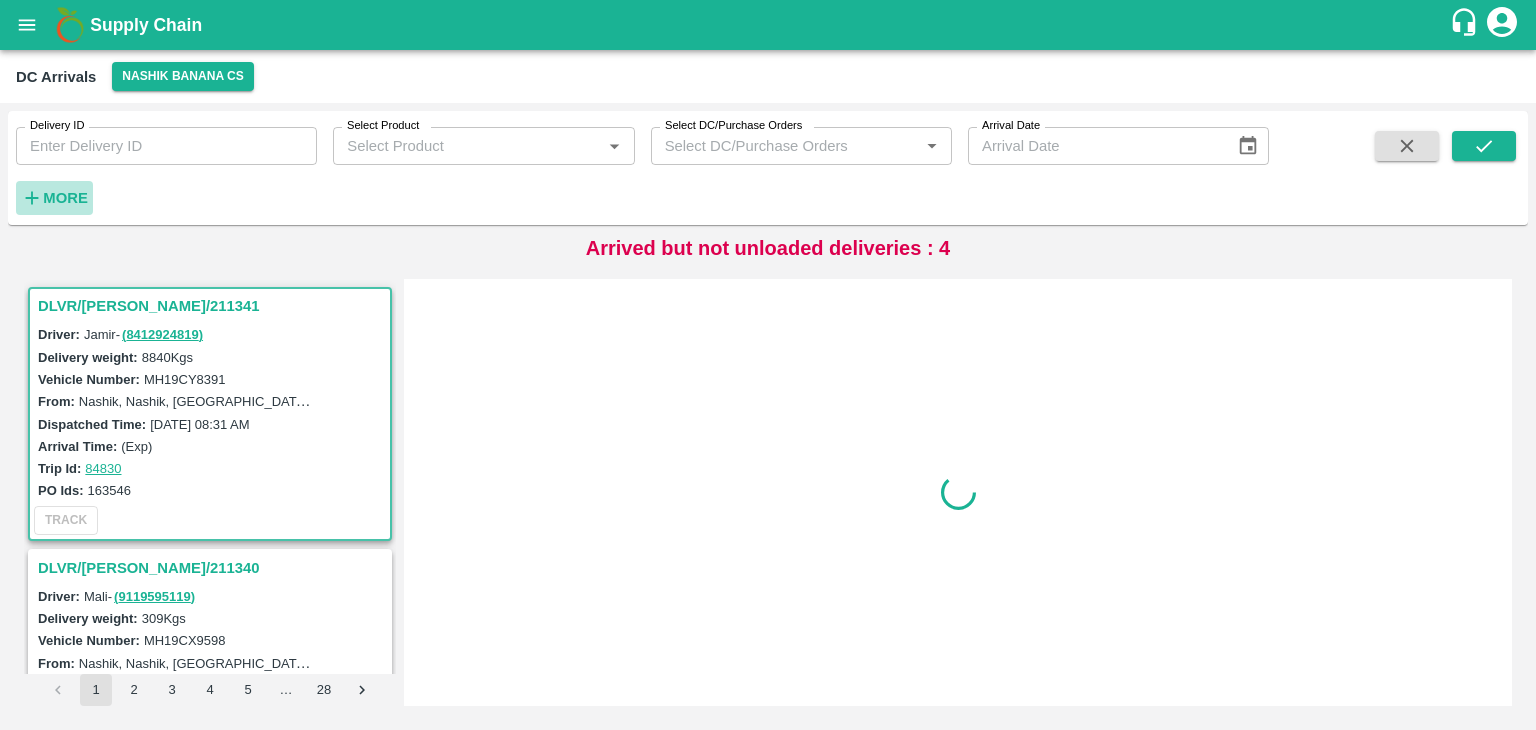 click on "More" at bounding box center (65, 198) 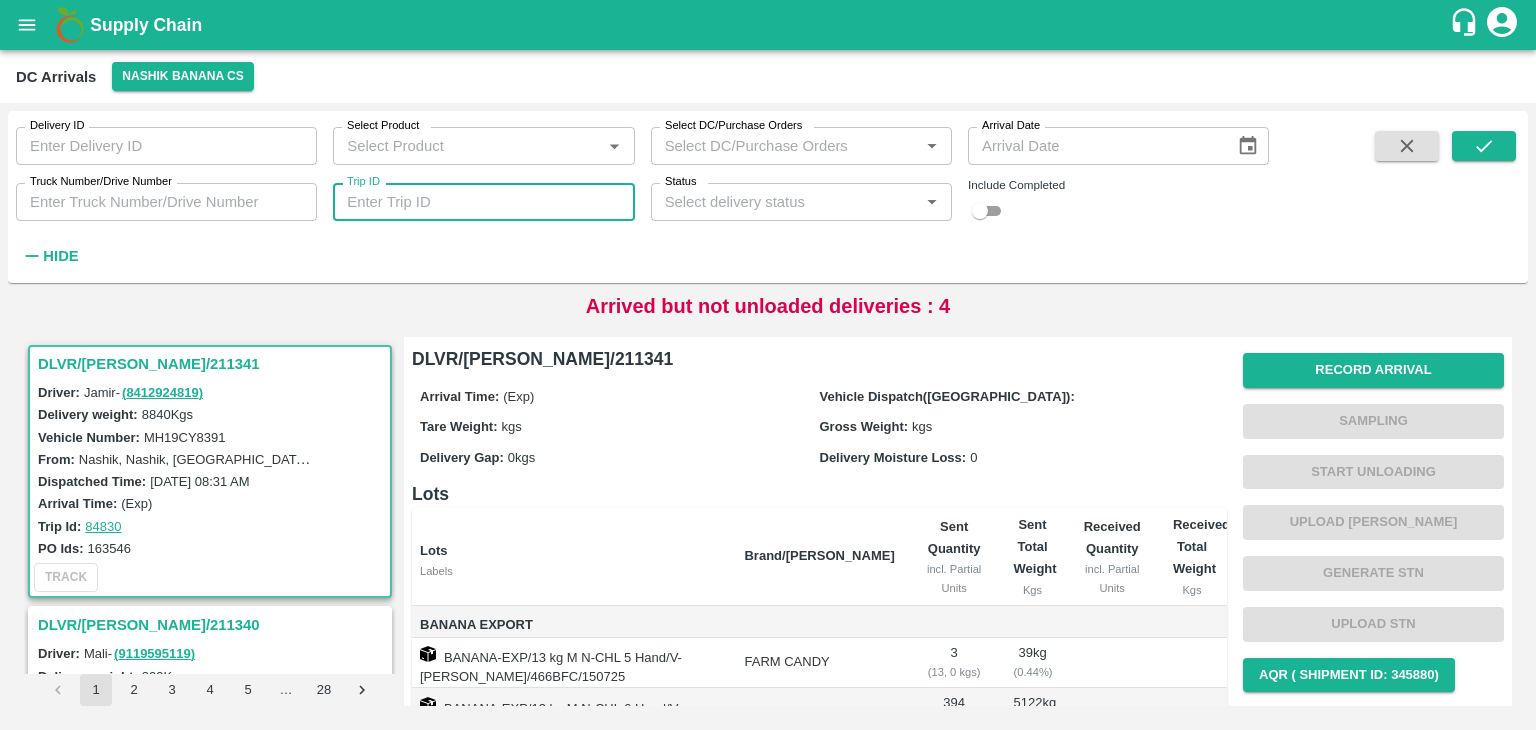 click on "Trip ID" at bounding box center [483, 202] 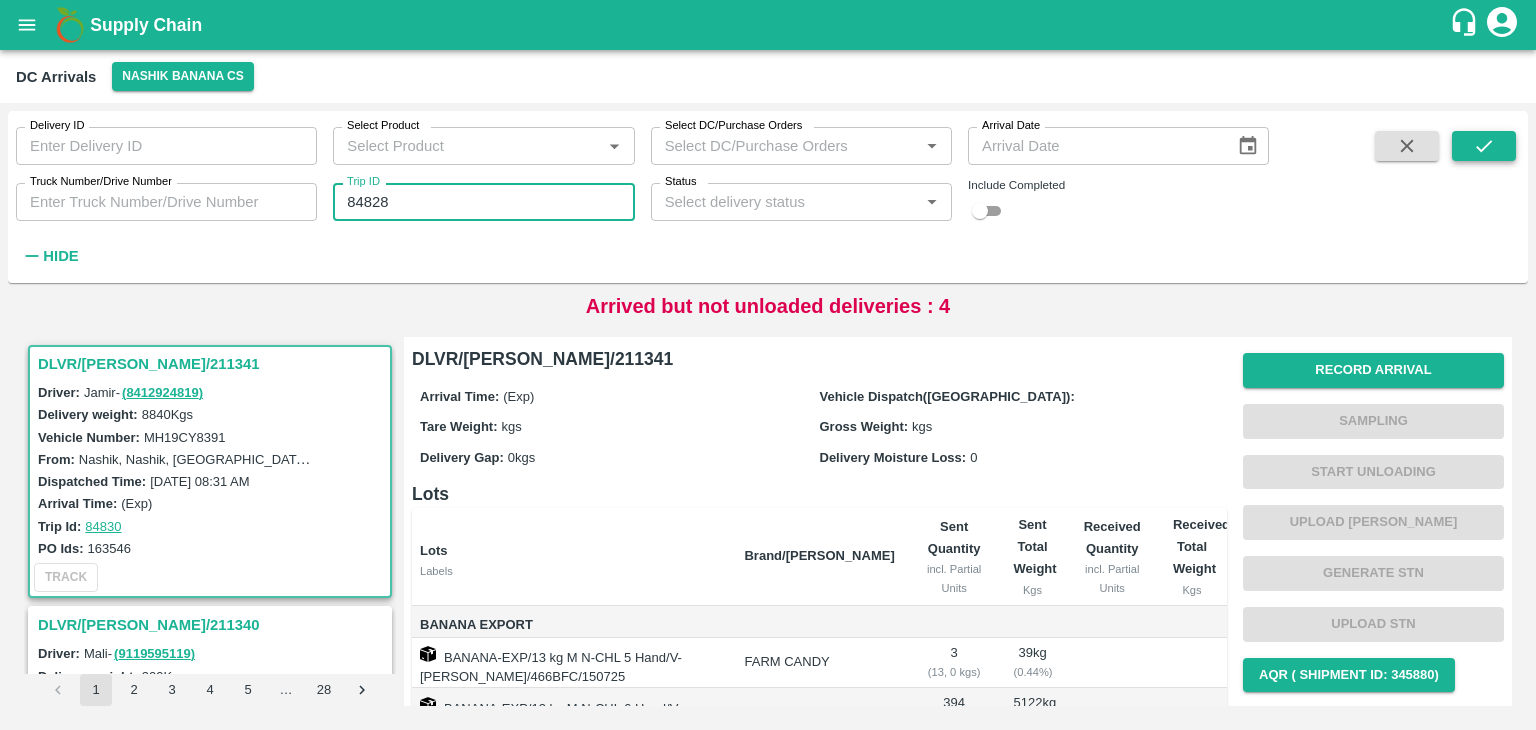 type on "84828" 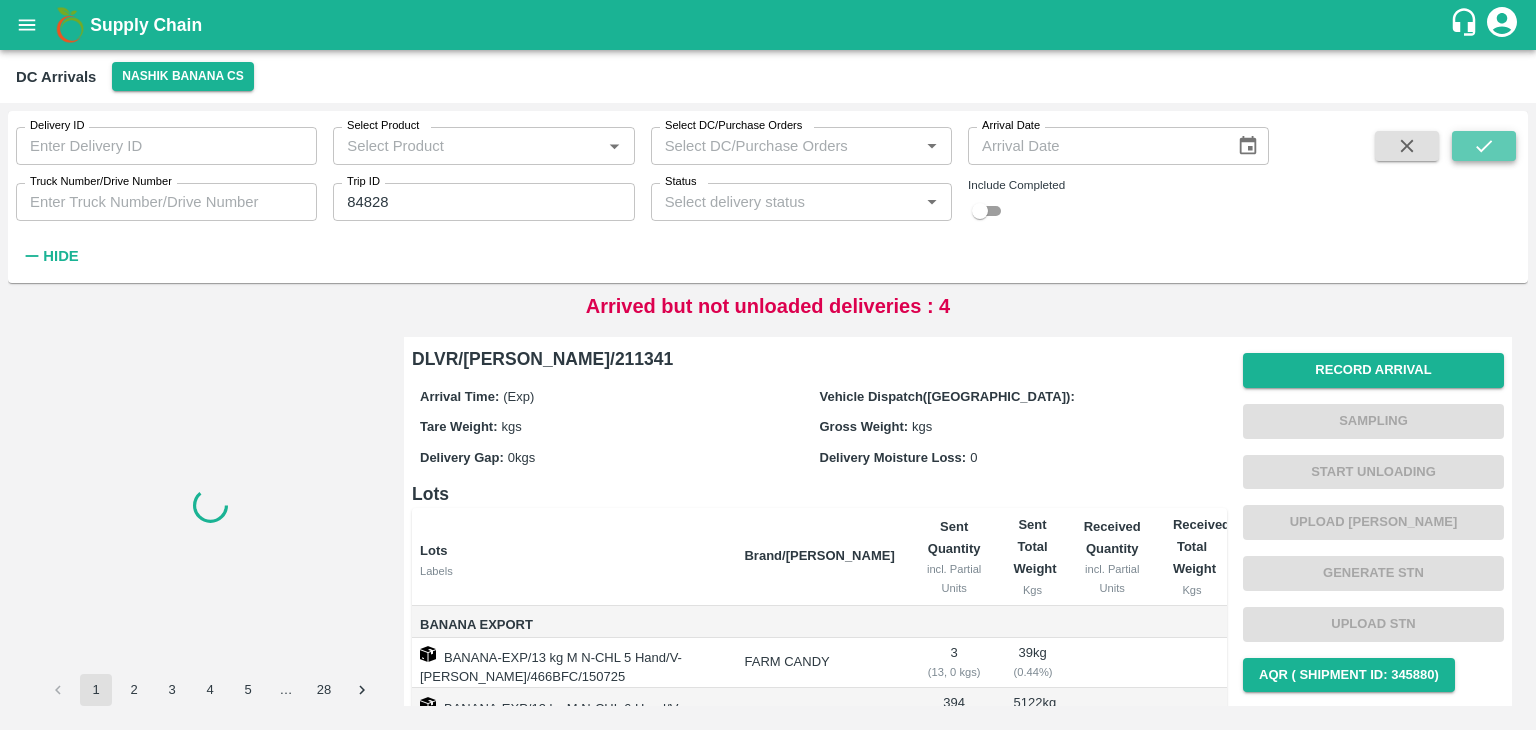 click 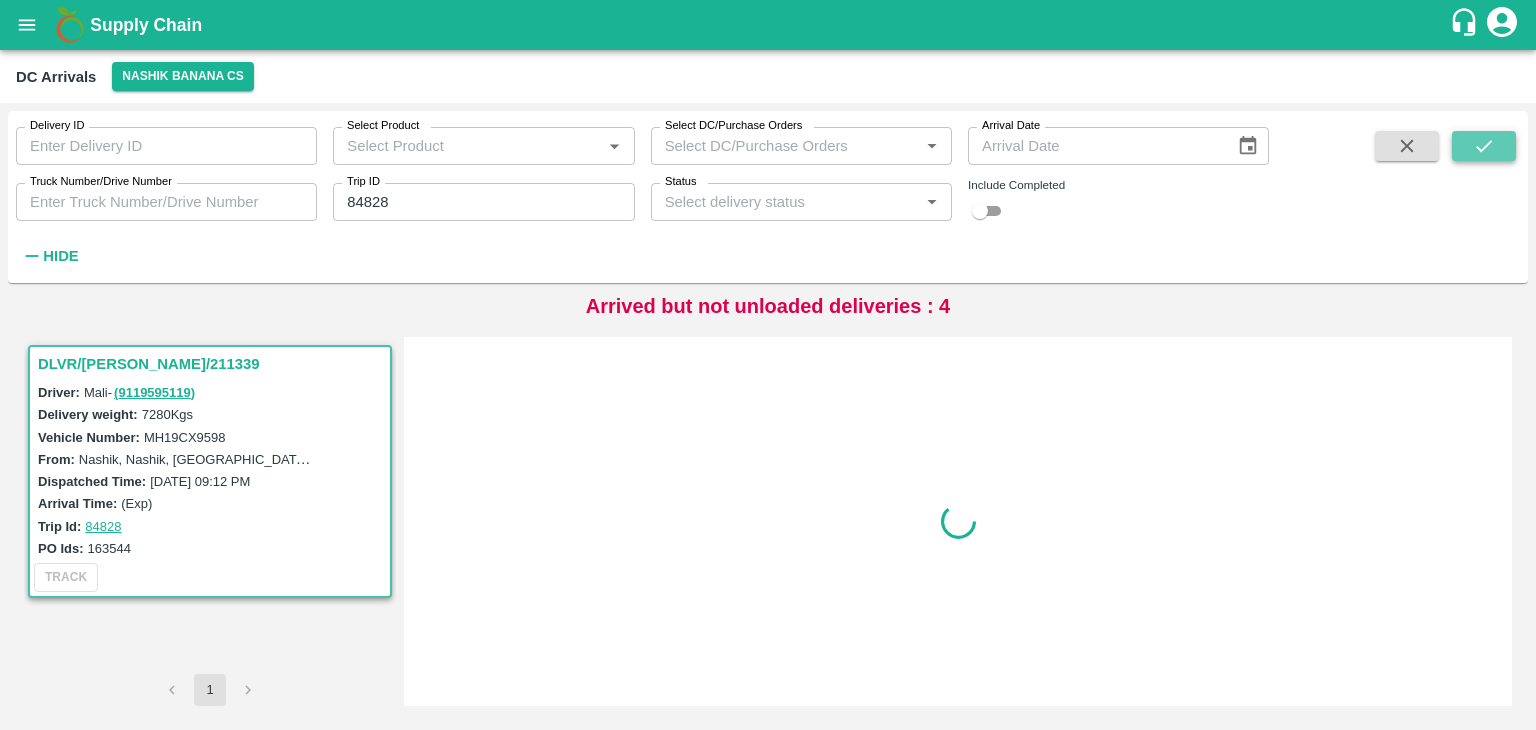 click 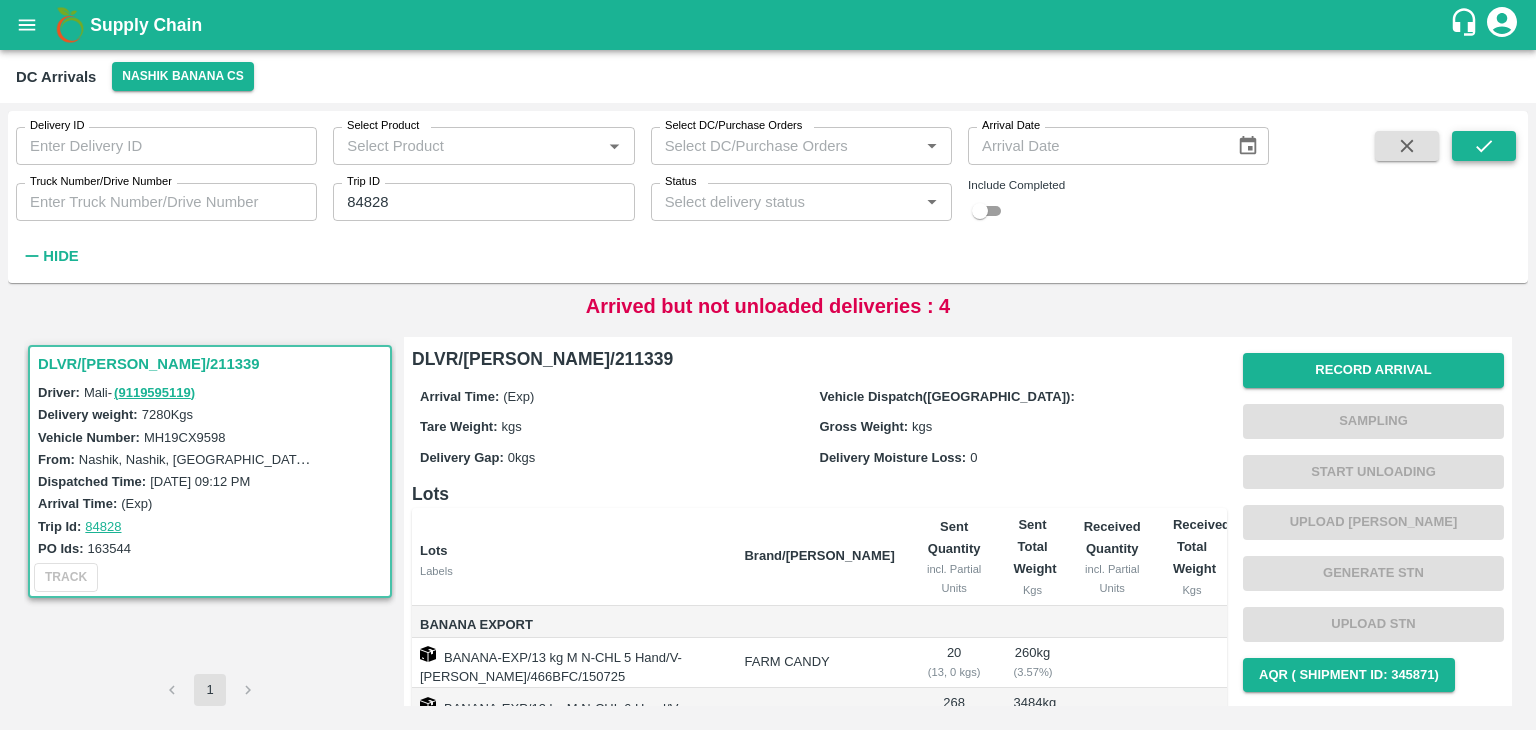 click 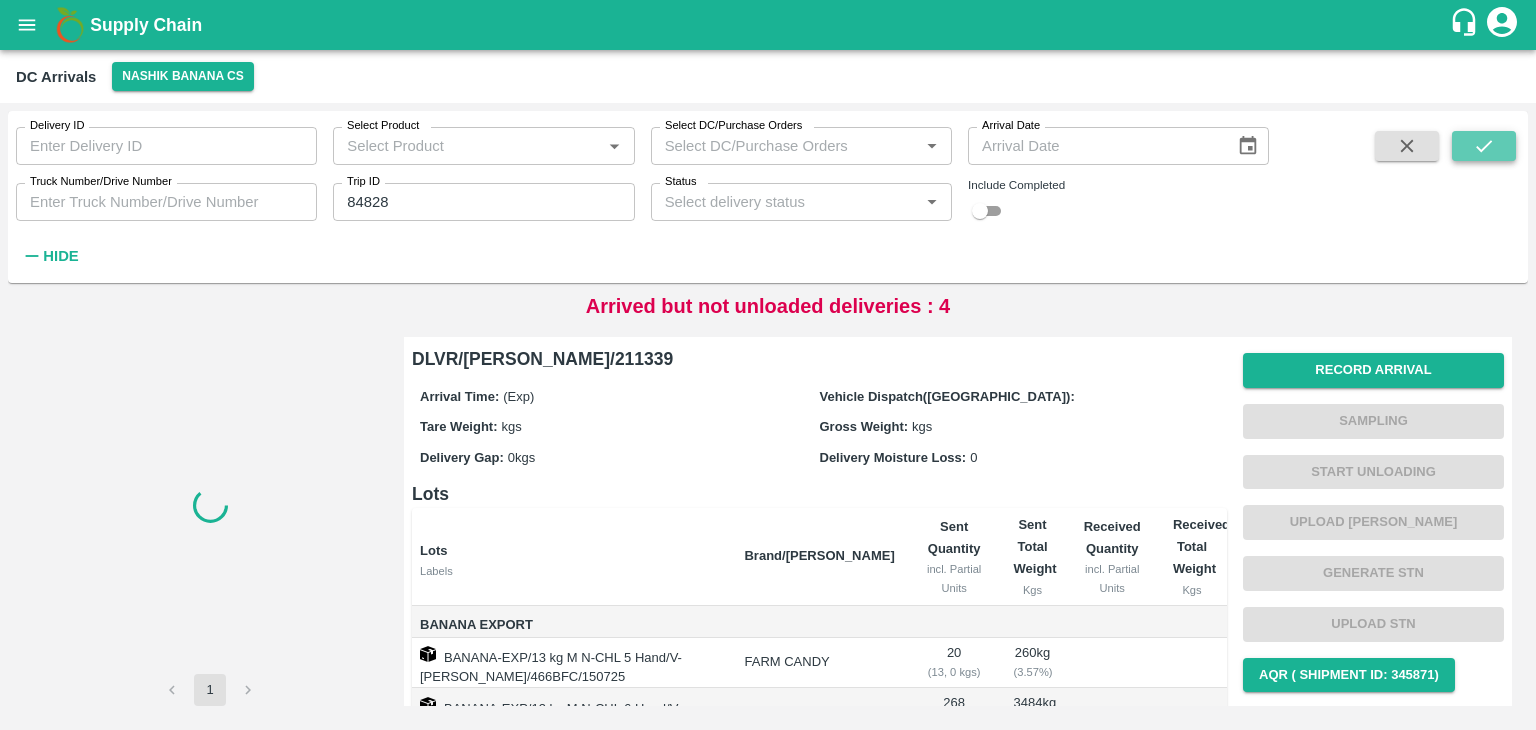 click 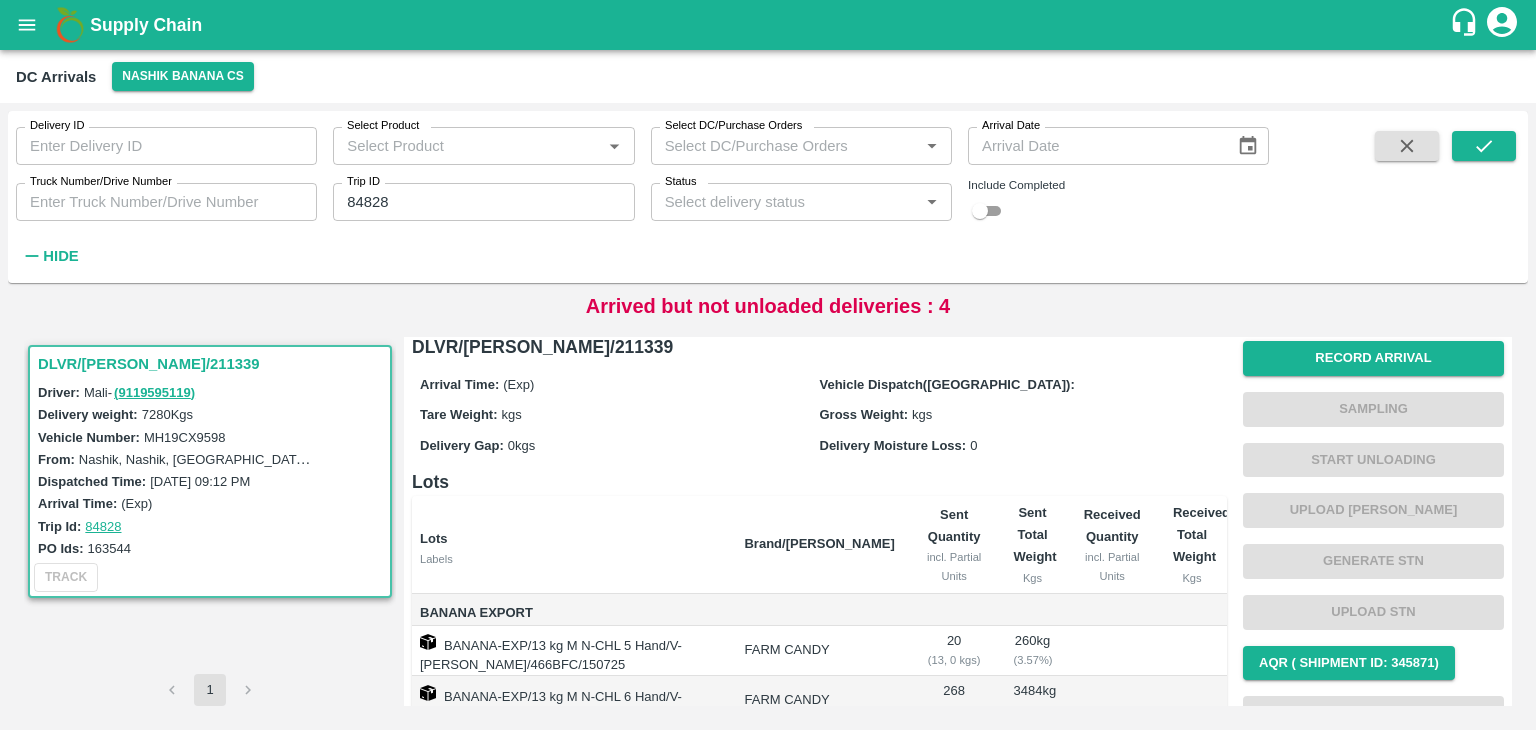 scroll, scrollTop: 0, scrollLeft: 0, axis: both 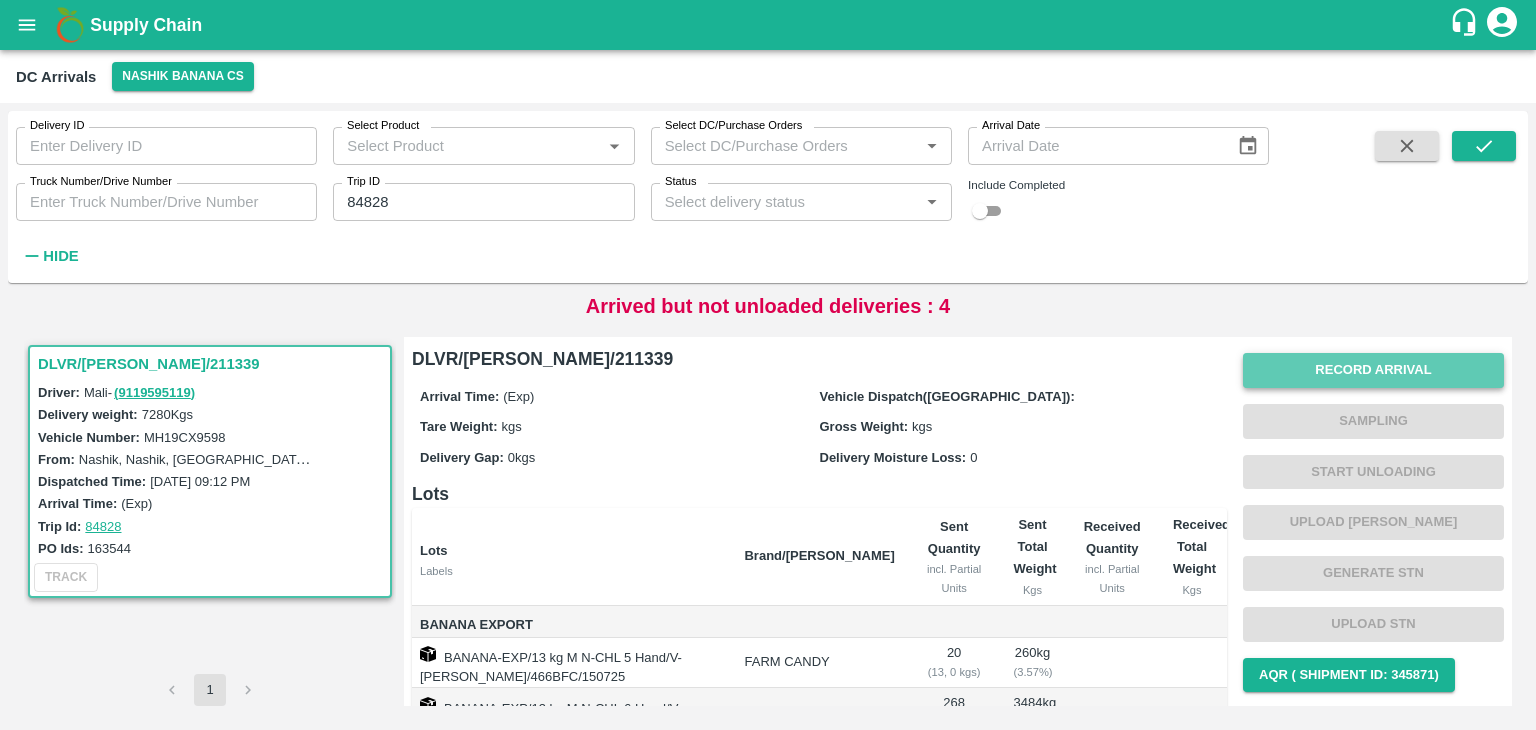 click on "Record Arrival" at bounding box center (1373, 370) 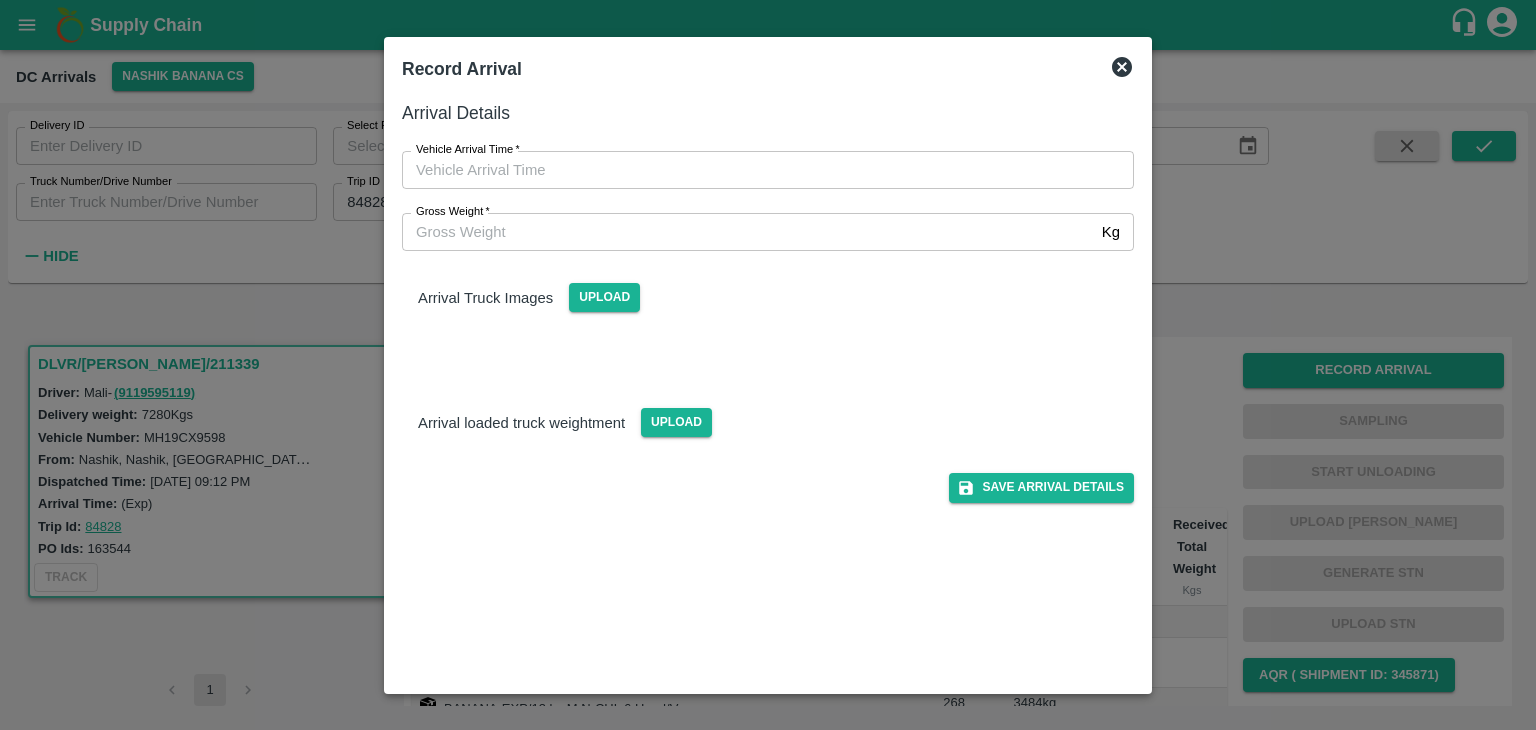 type on "DD/MM/YYYY hh:mm aa" 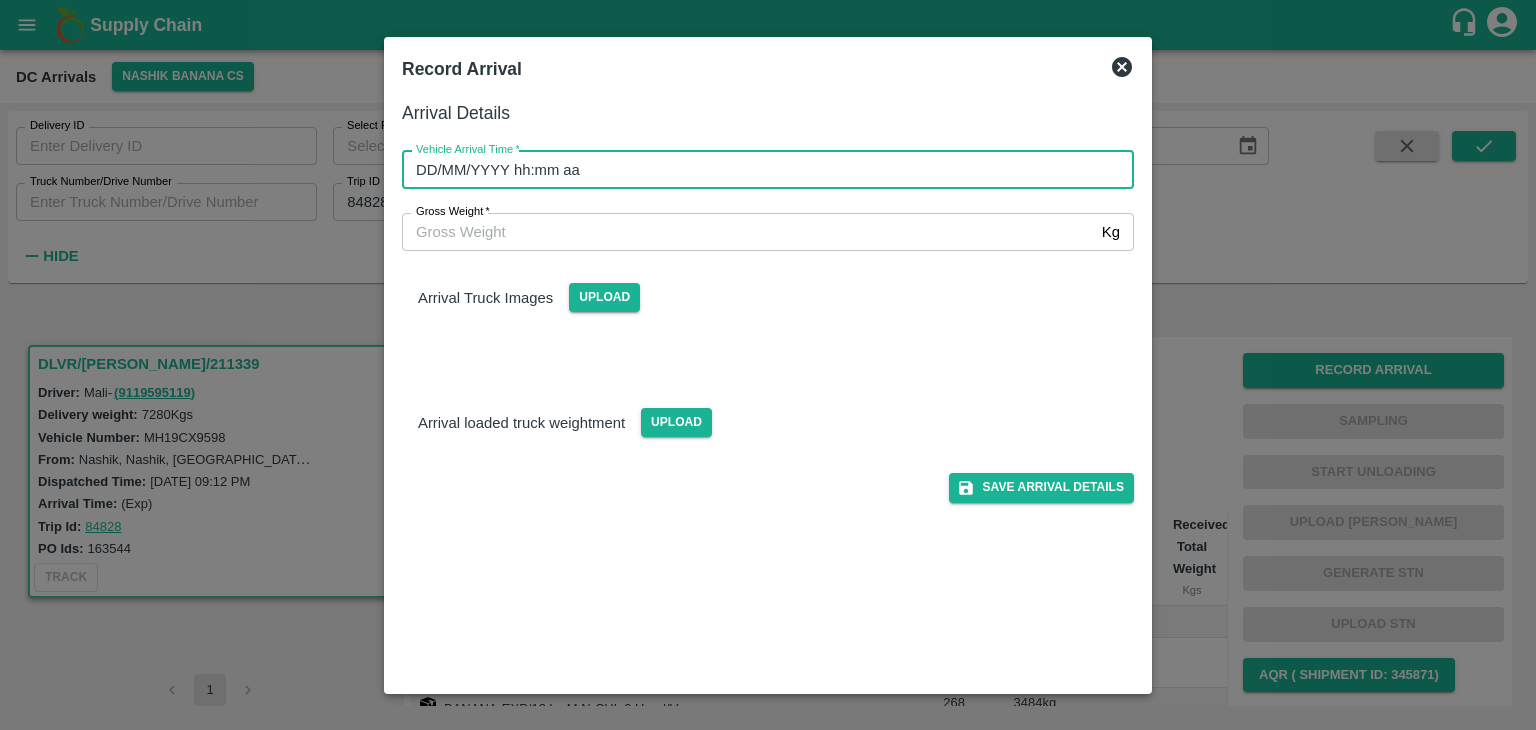click on "DD/MM/YYYY hh:mm aa" at bounding box center (761, 170) 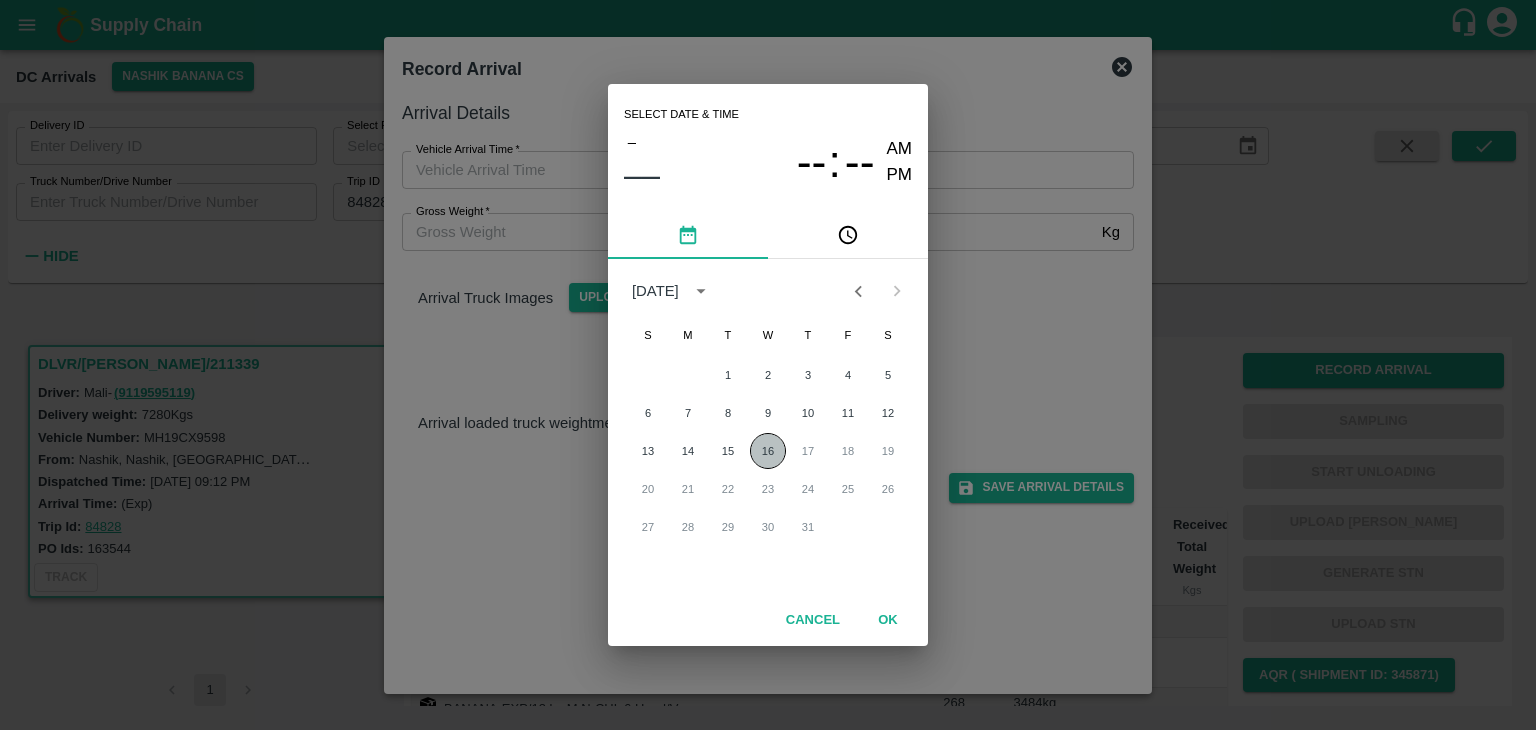 click on "16" at bounding box center [768, 451] 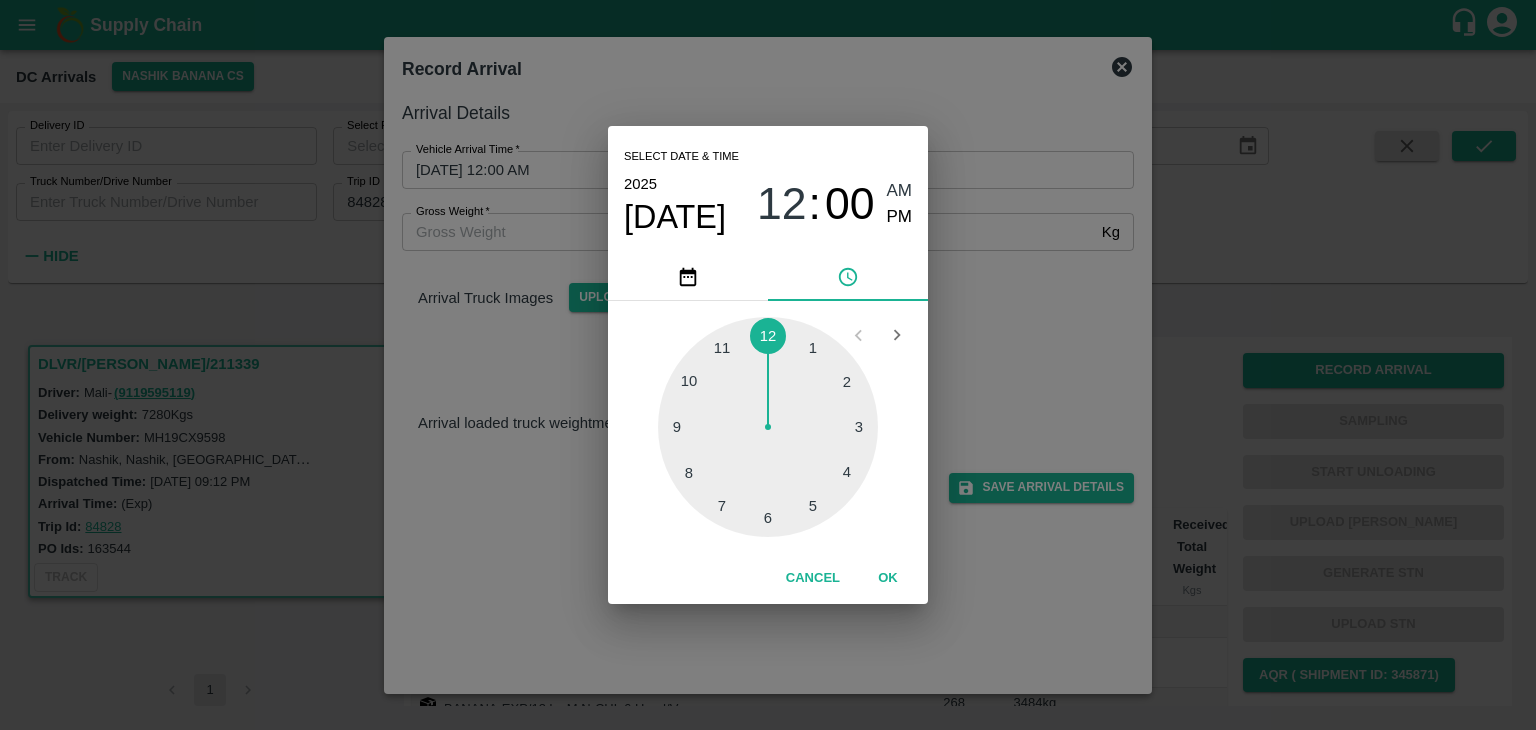 click at bounding box center (768, 427) 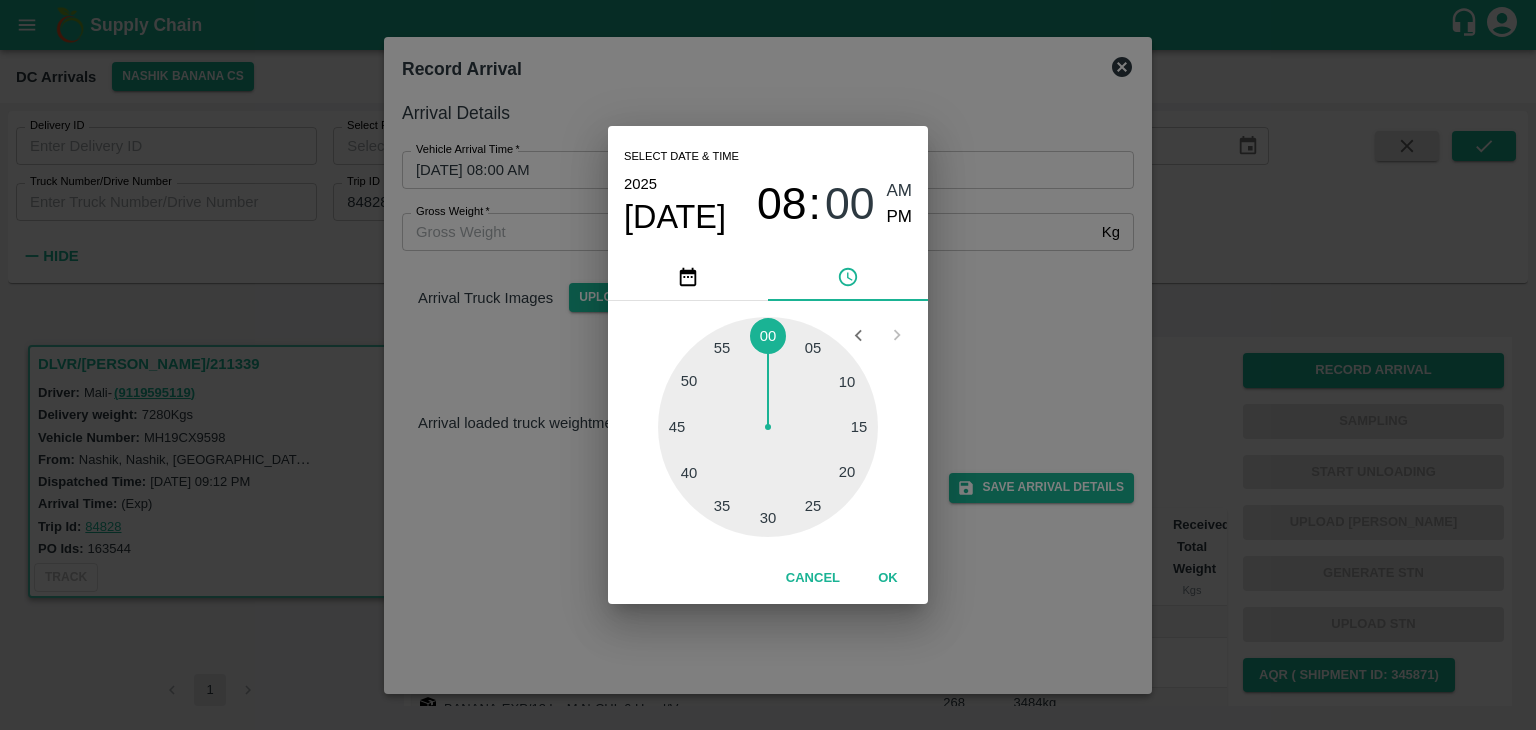 click at bounding box center [768, 427] 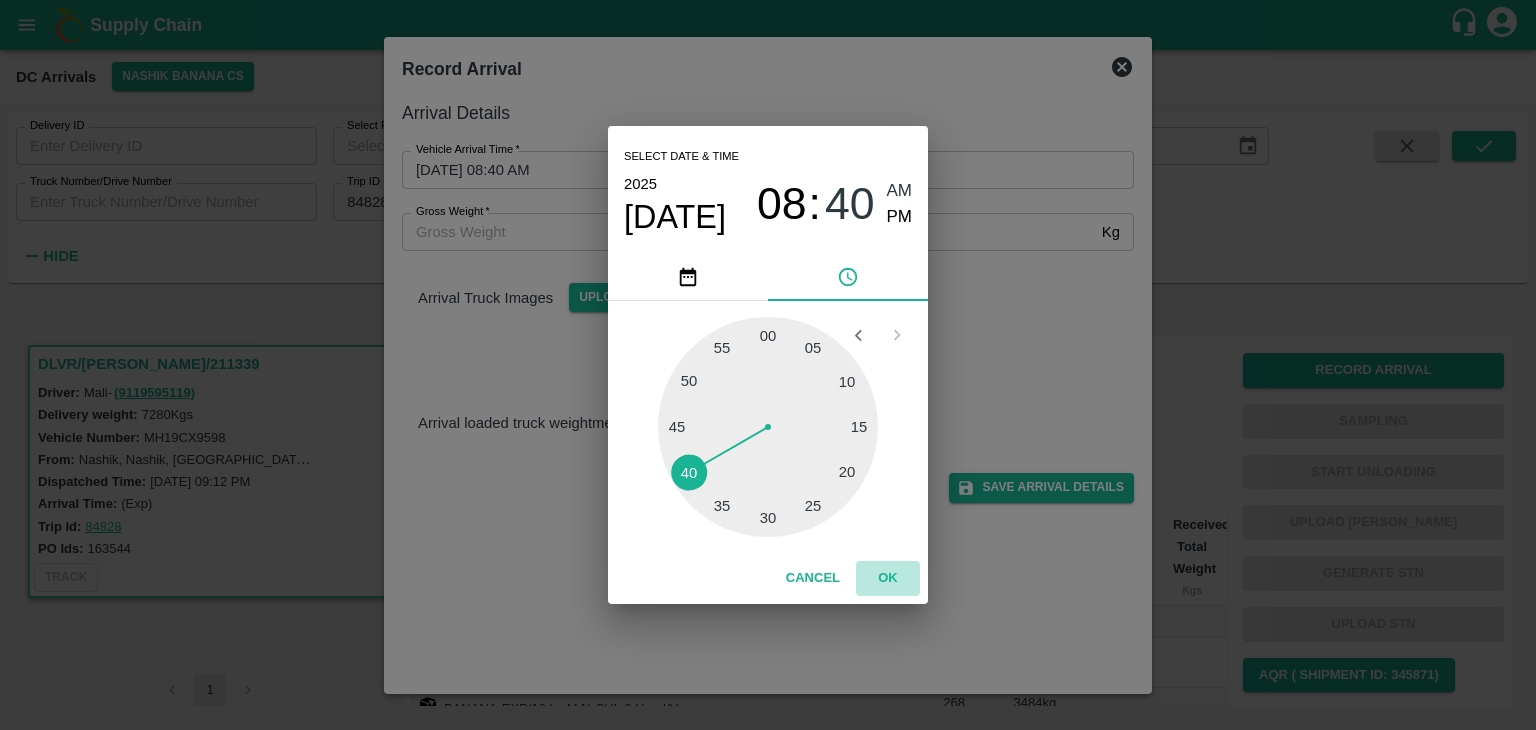 click on "OK" at bounding box center (888, 578) 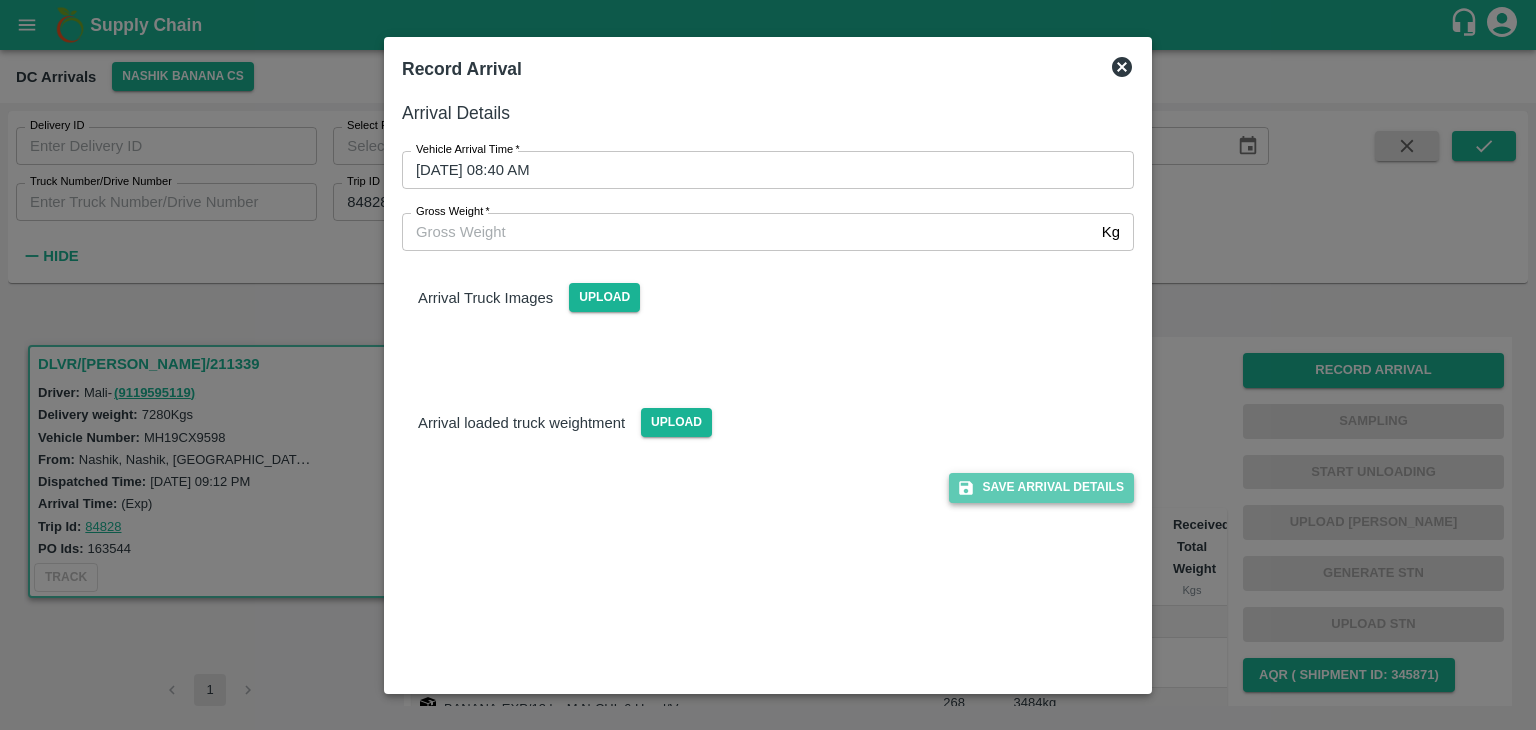 click on "Save Arrival Details" at bounding box center (1041, 487) 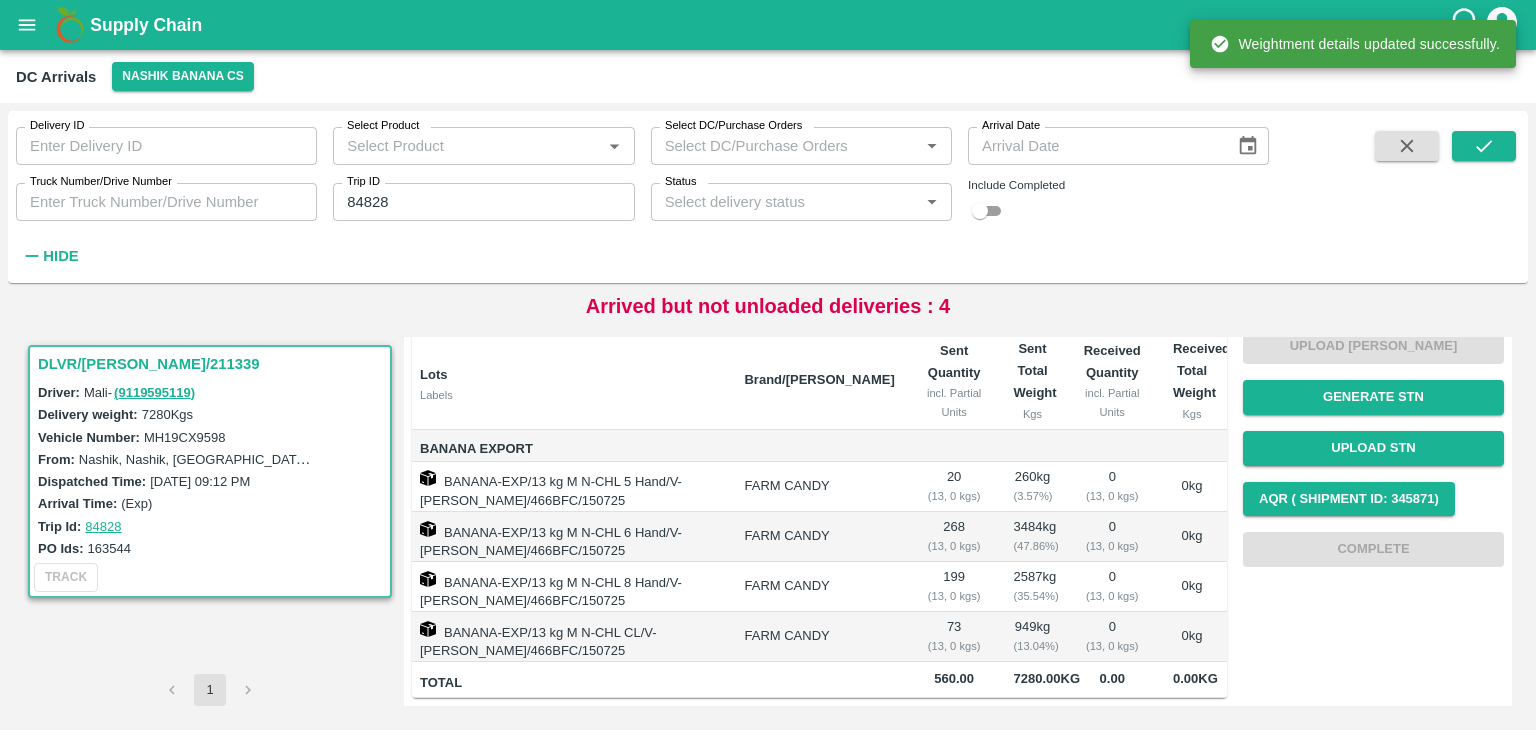 scroll, scrollTop: 0, scrollLeft: 0, axis: both 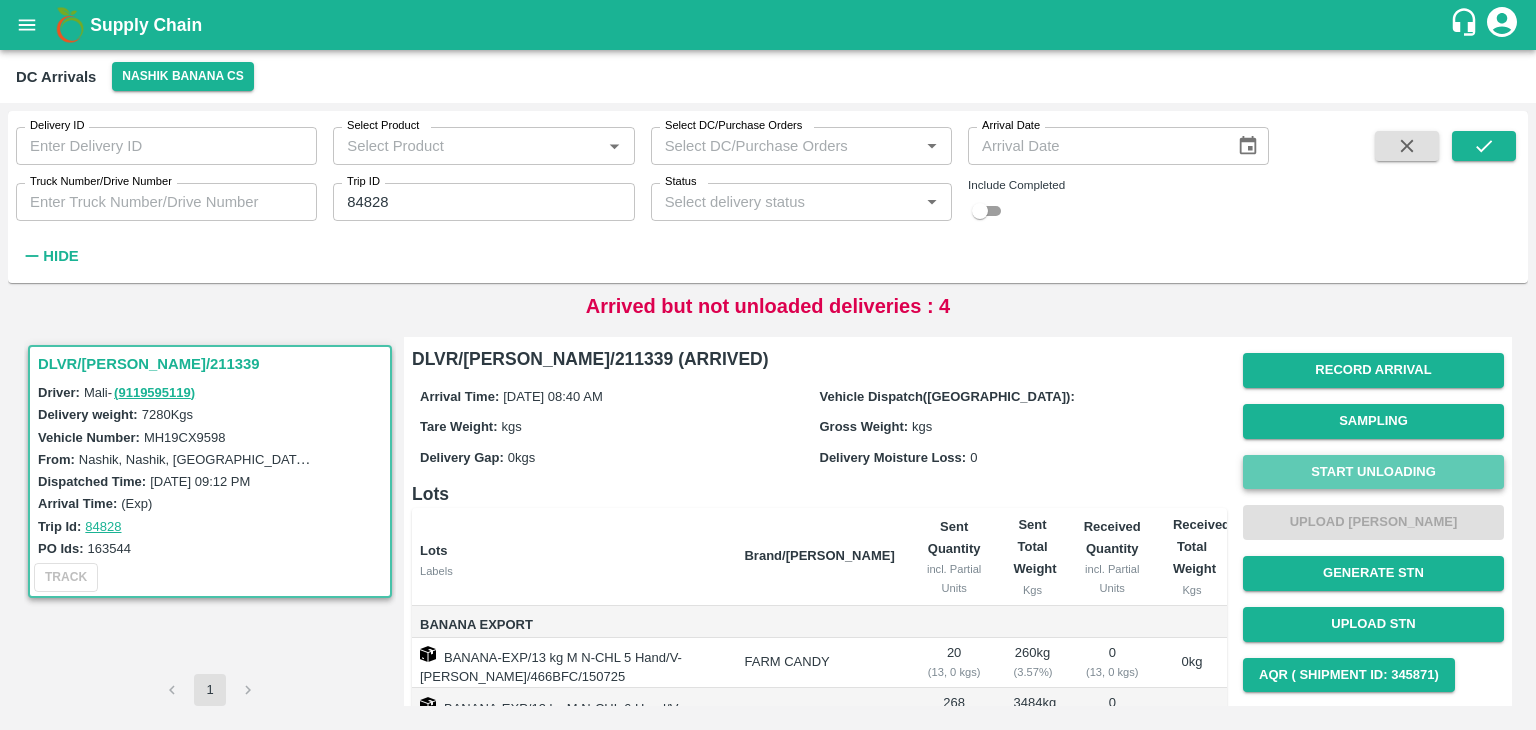click on "Start Unloading" at bounding box center (1373, 472) 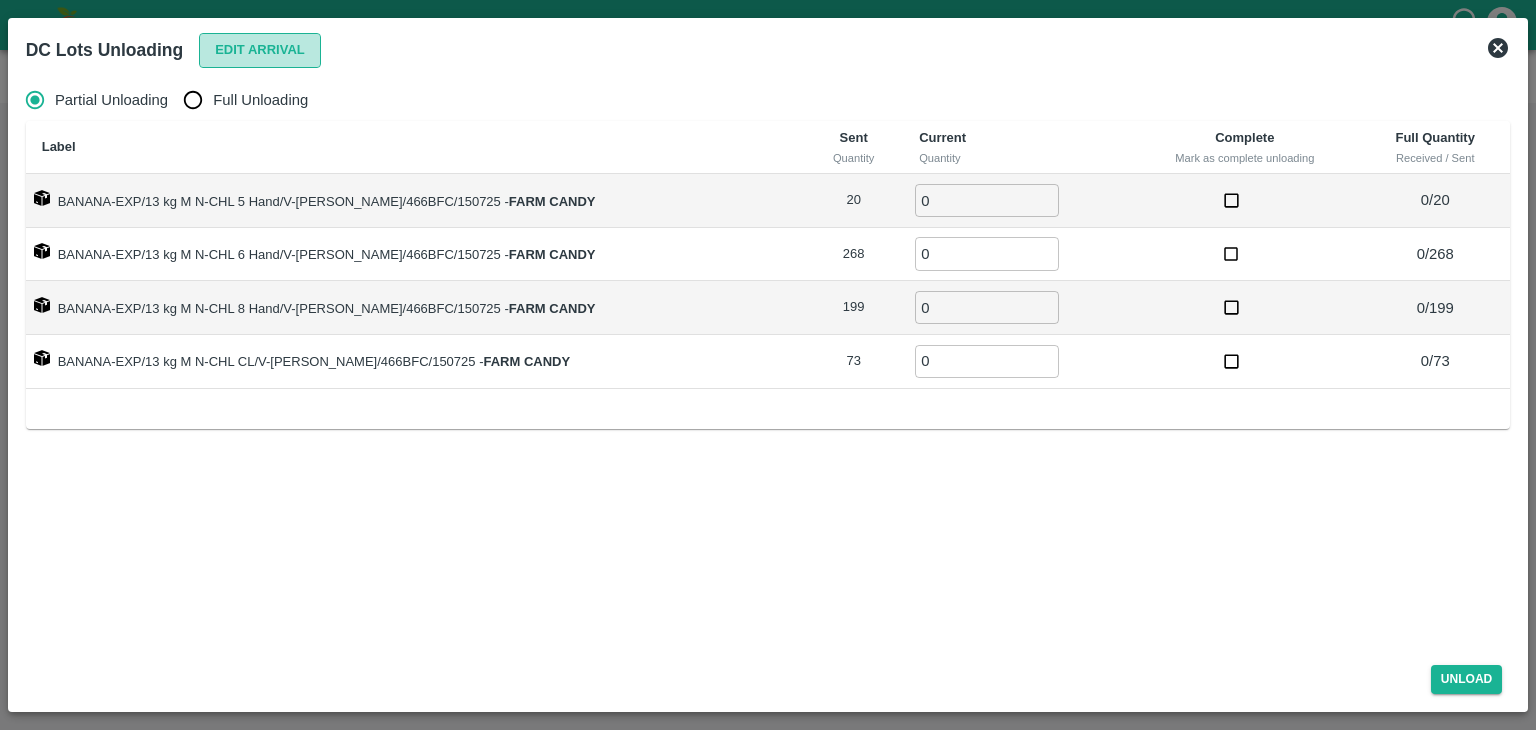 click on "Edit Arrival" at bounding box center [260, 50] 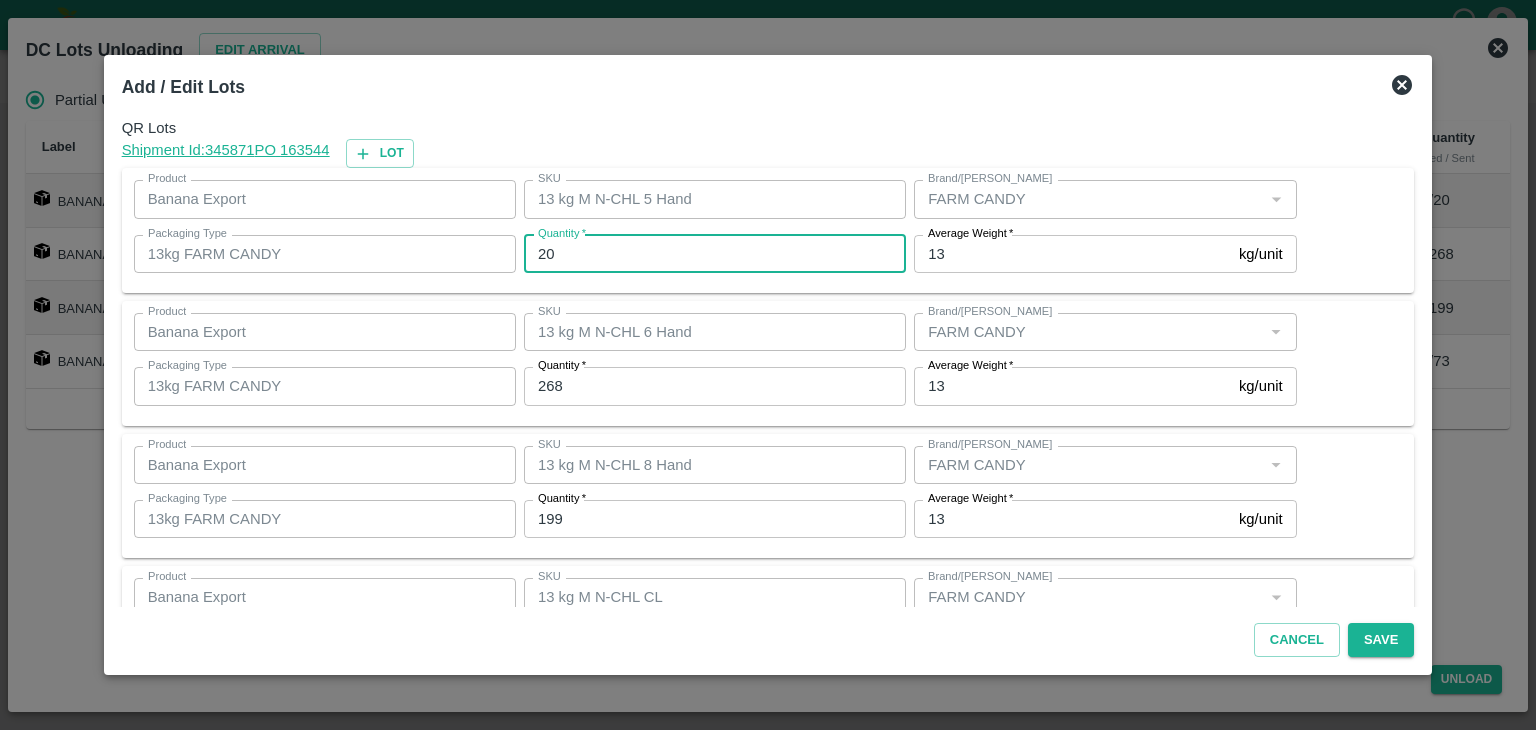 click on "20" at bounding box center [715, 254] 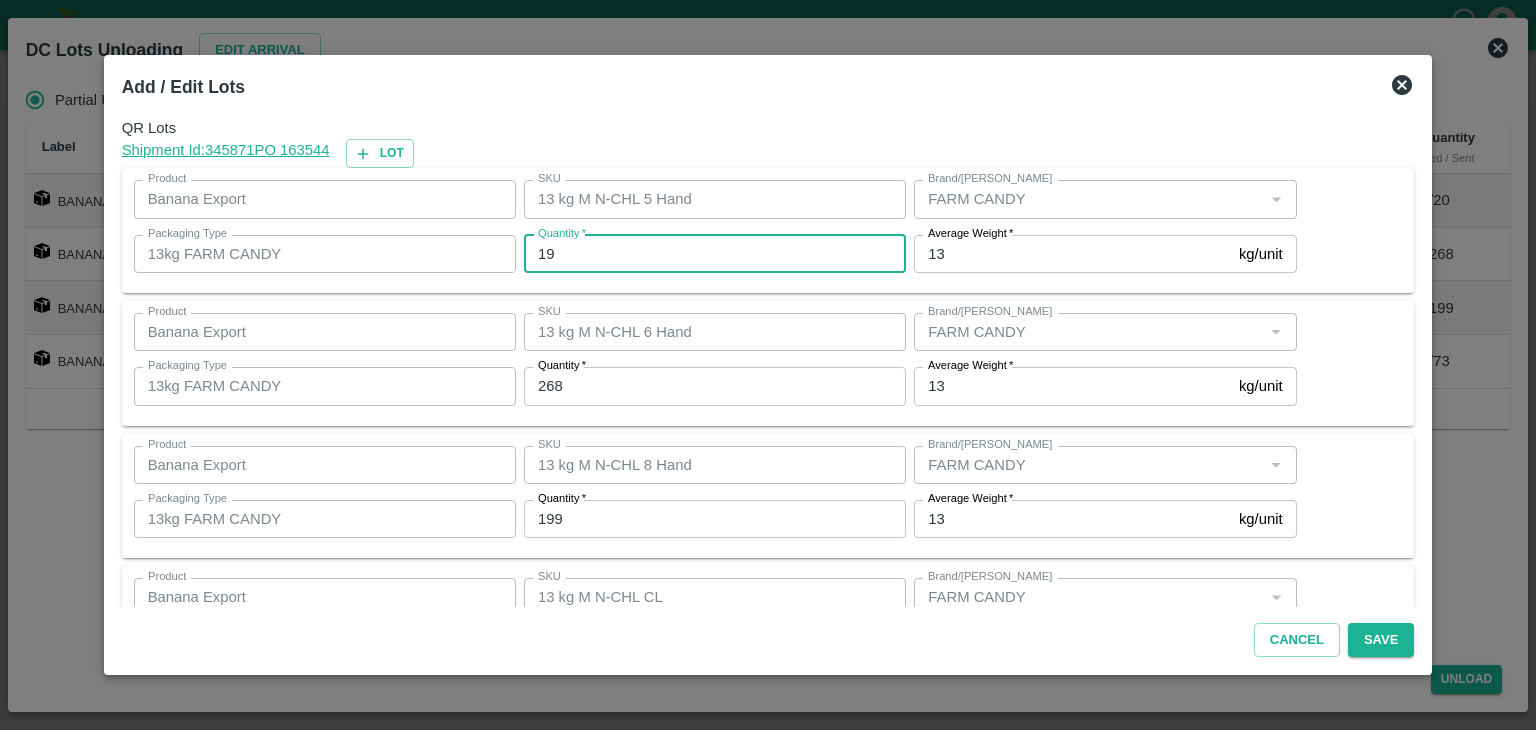 type on "19" 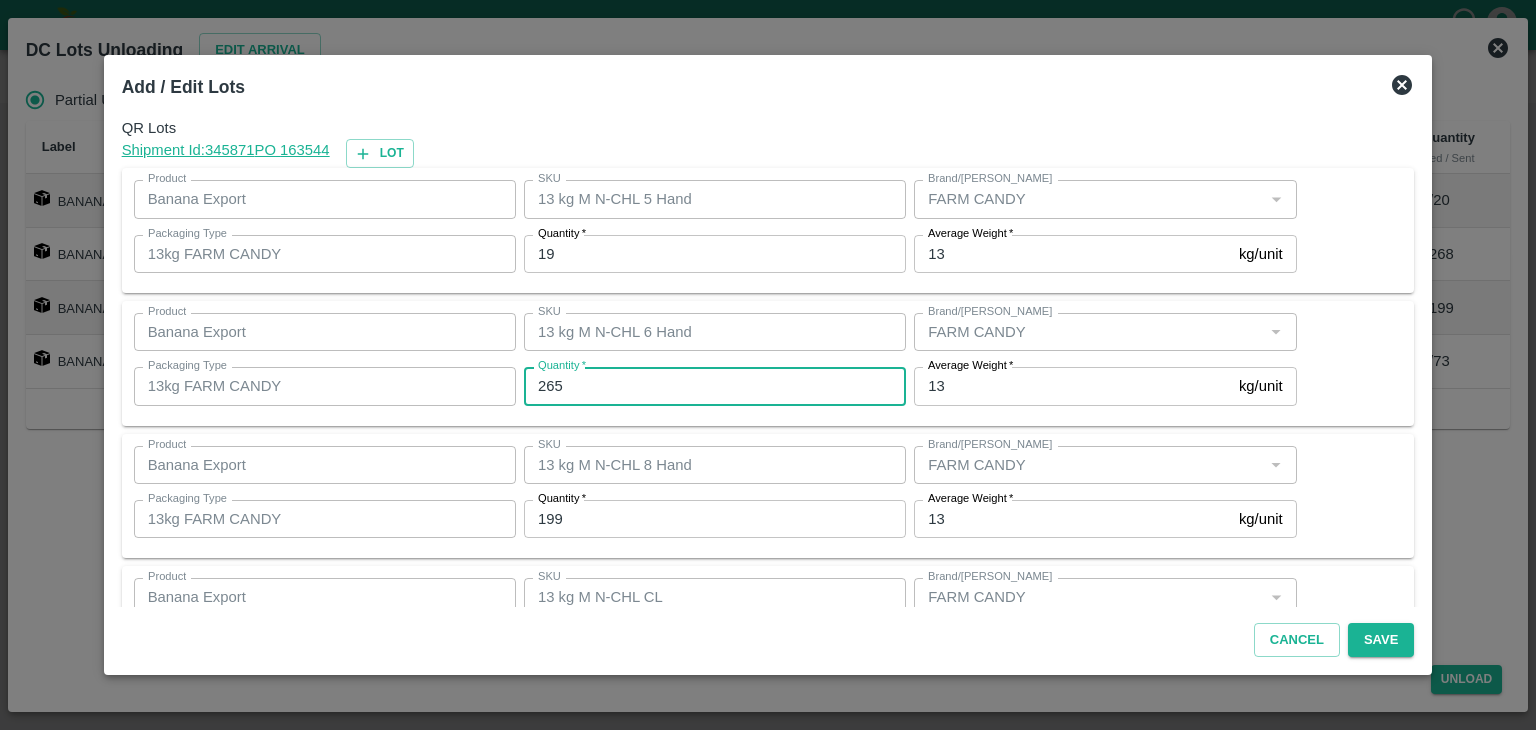 type on "265" 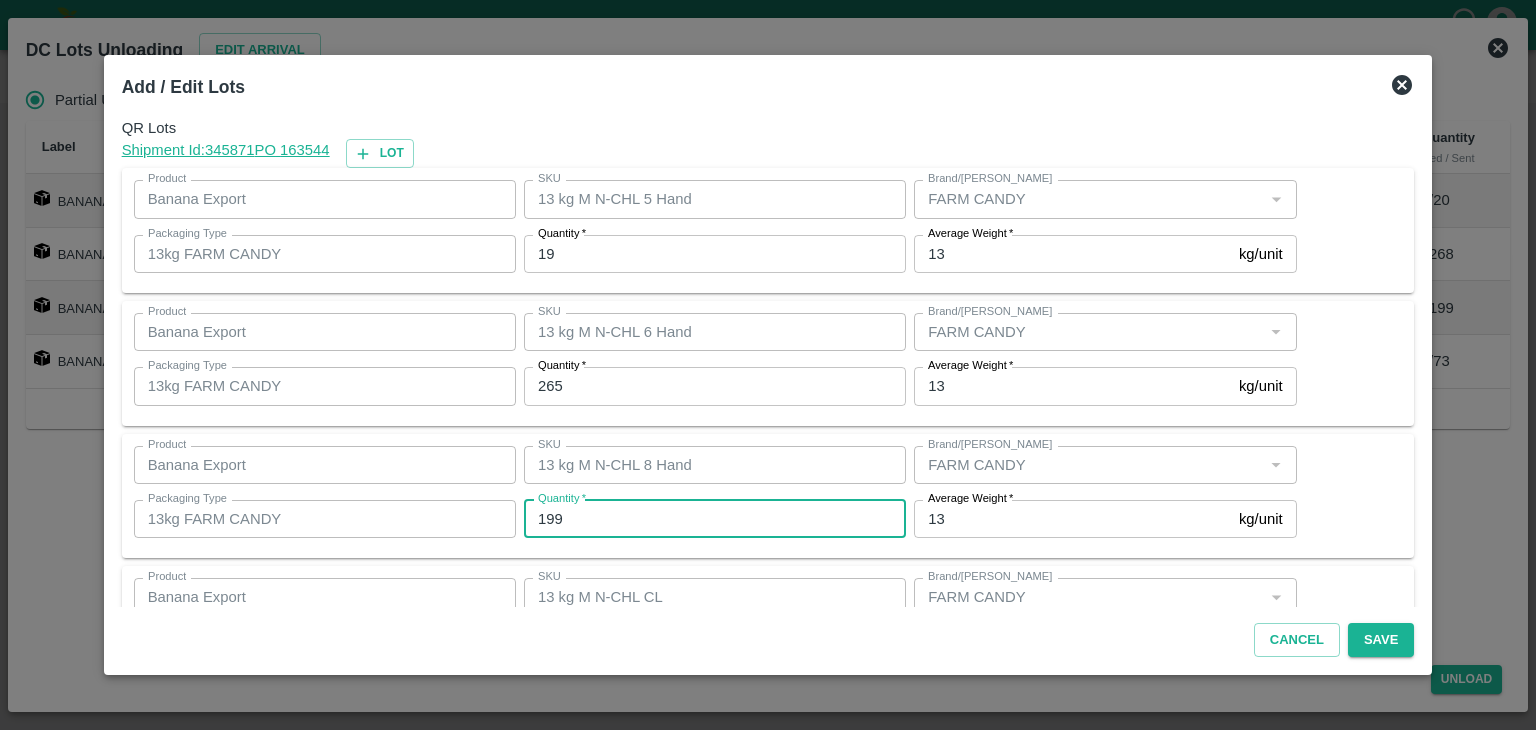 click on "199" at bounding box center [715, 519] 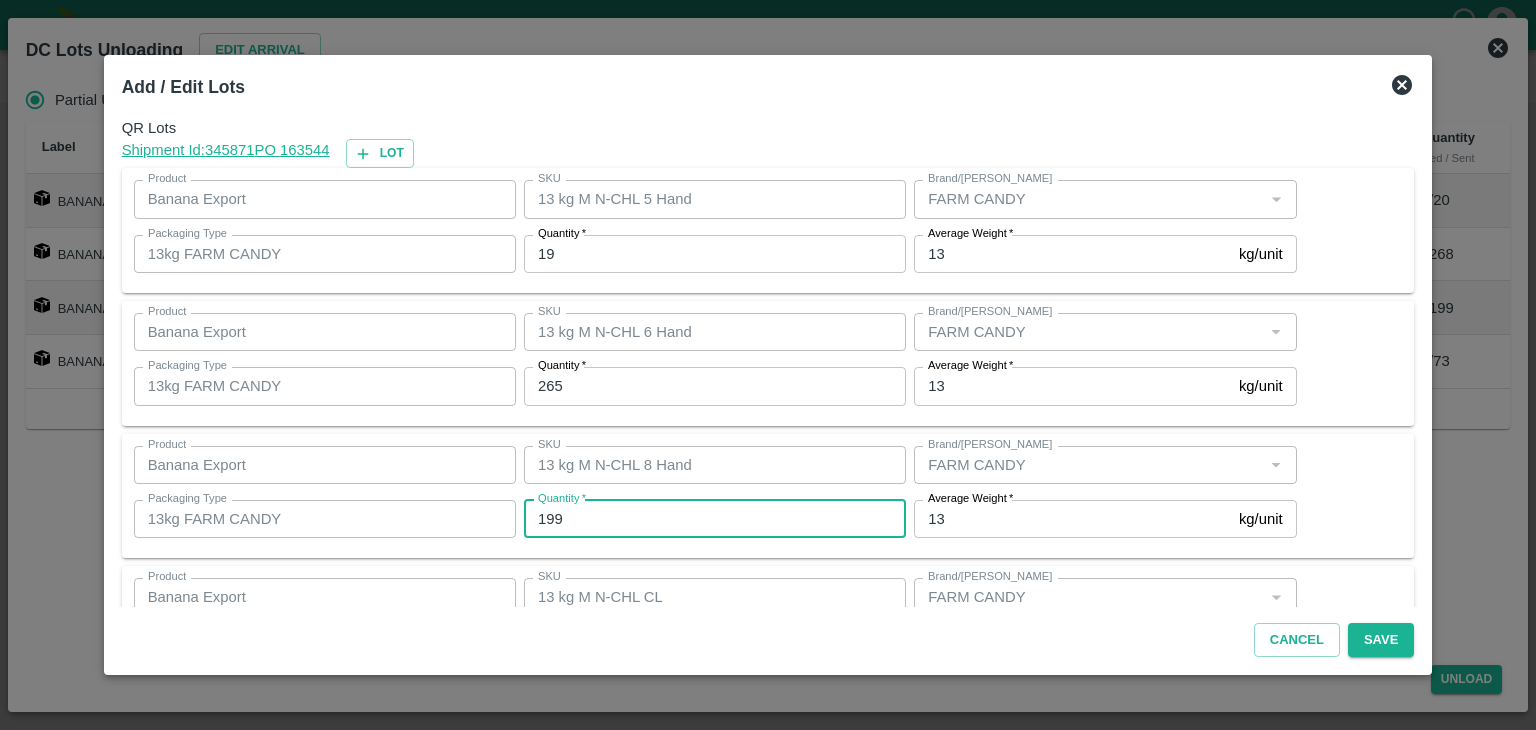 click on "199" at bounding box center [715, 519] 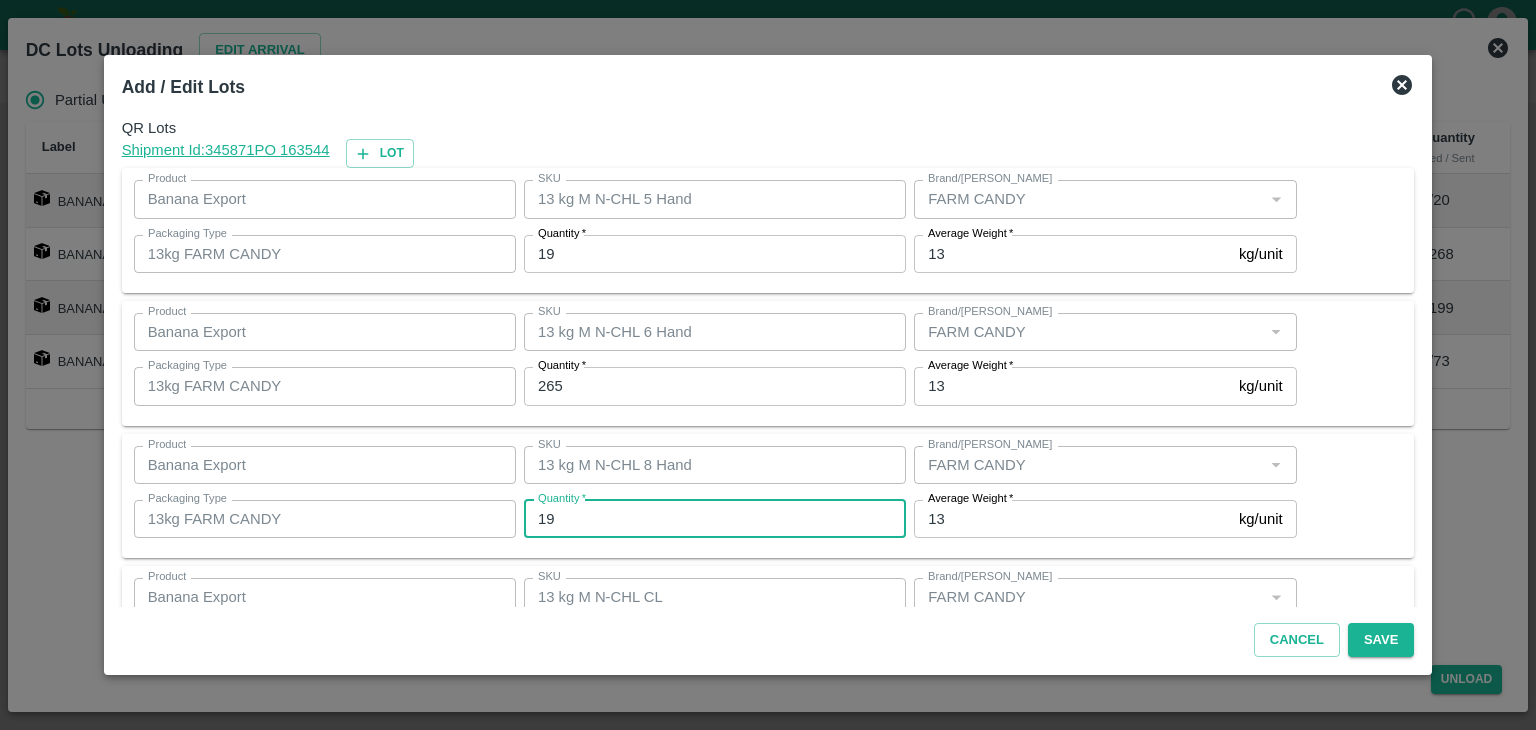 type on "1" 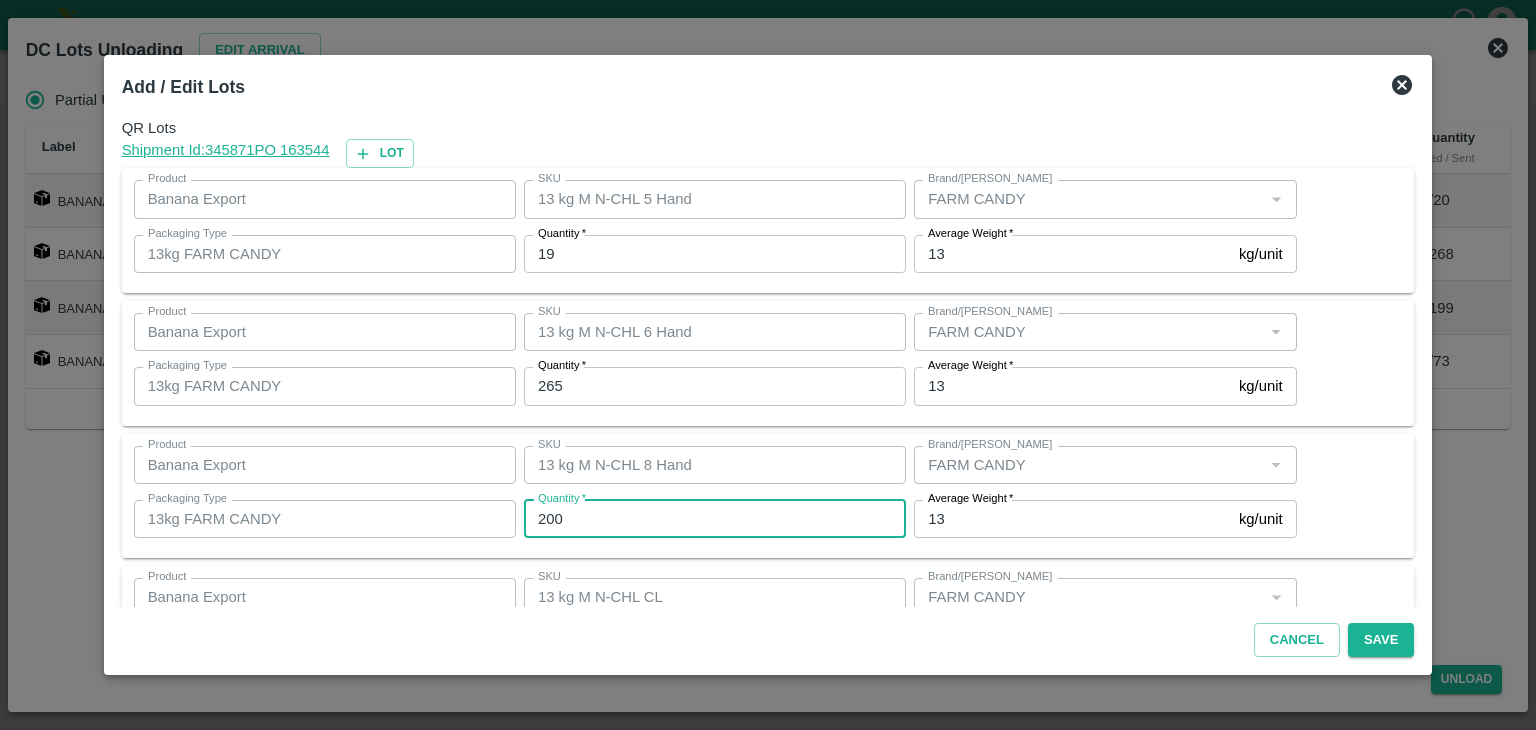 type on "200" 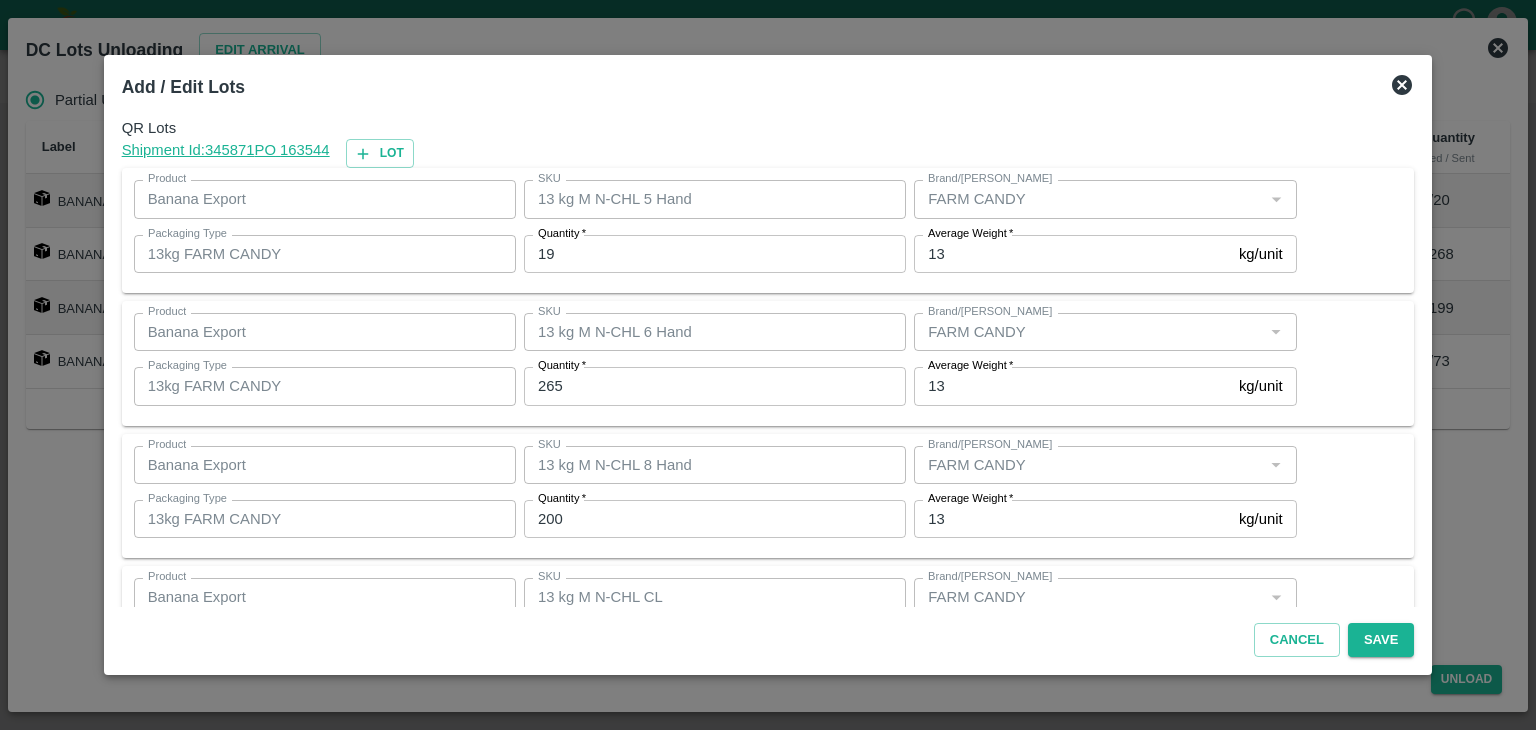 scroll, scrollTop: 100, scrollLeft: 0, axis: vertical 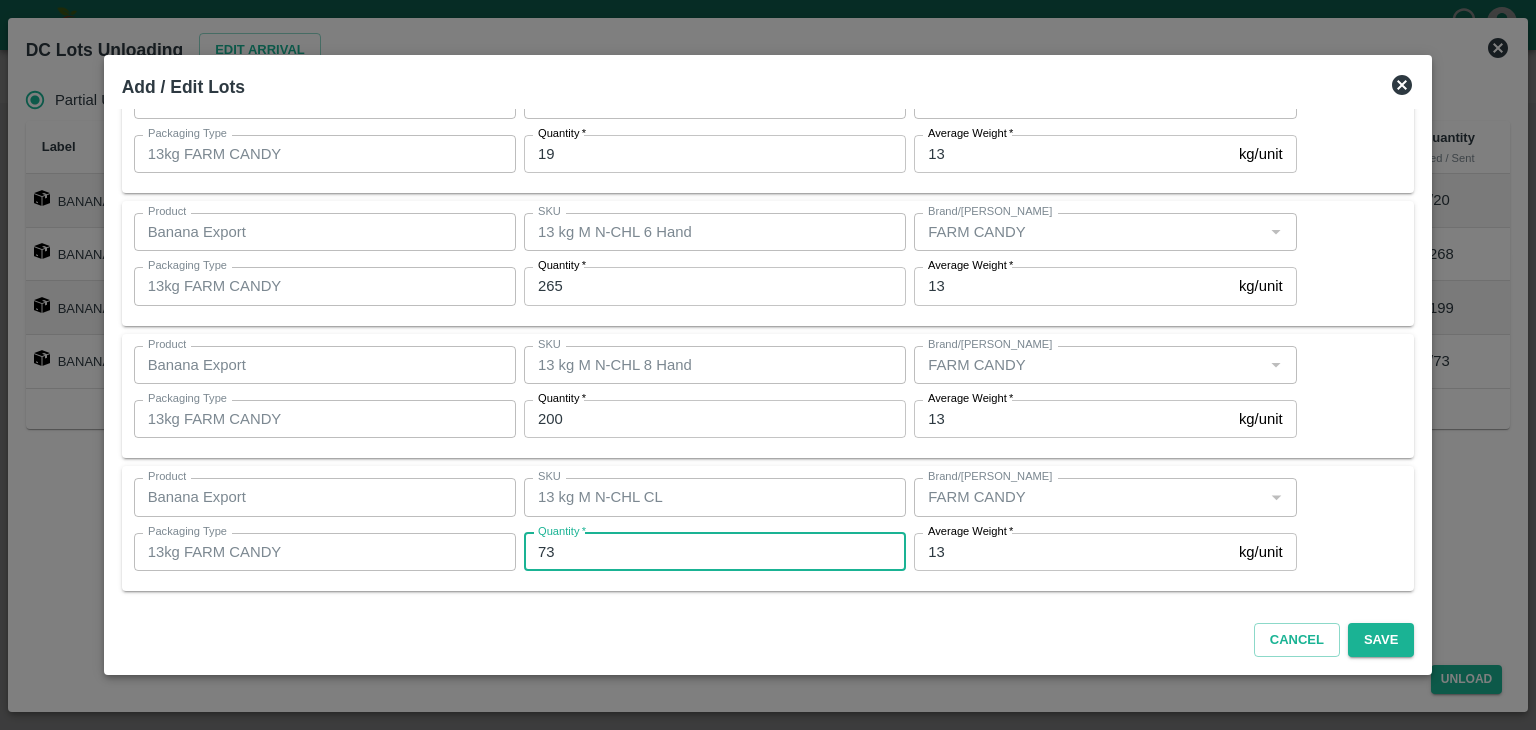 click on "73" at bounding box center (715, 552) 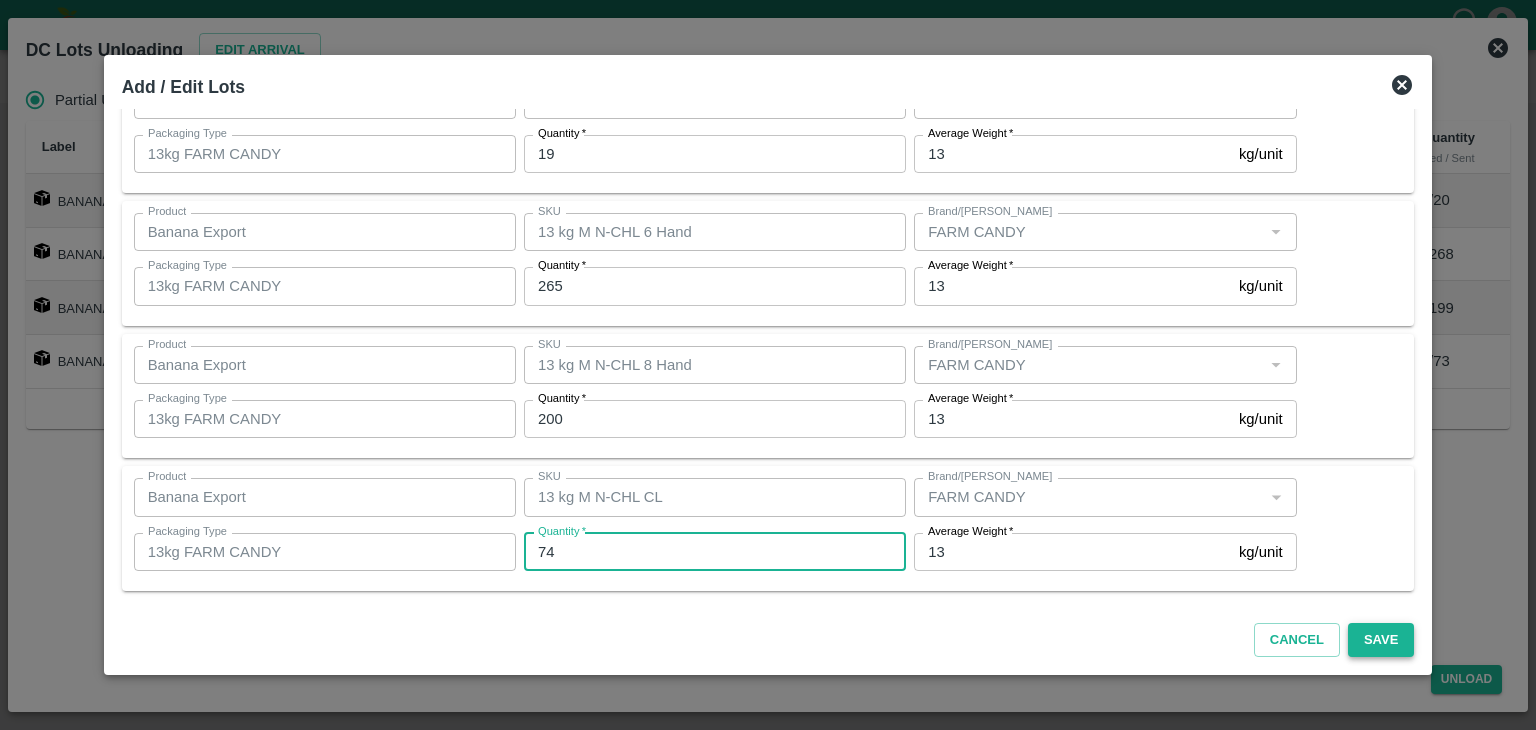 type on "74" 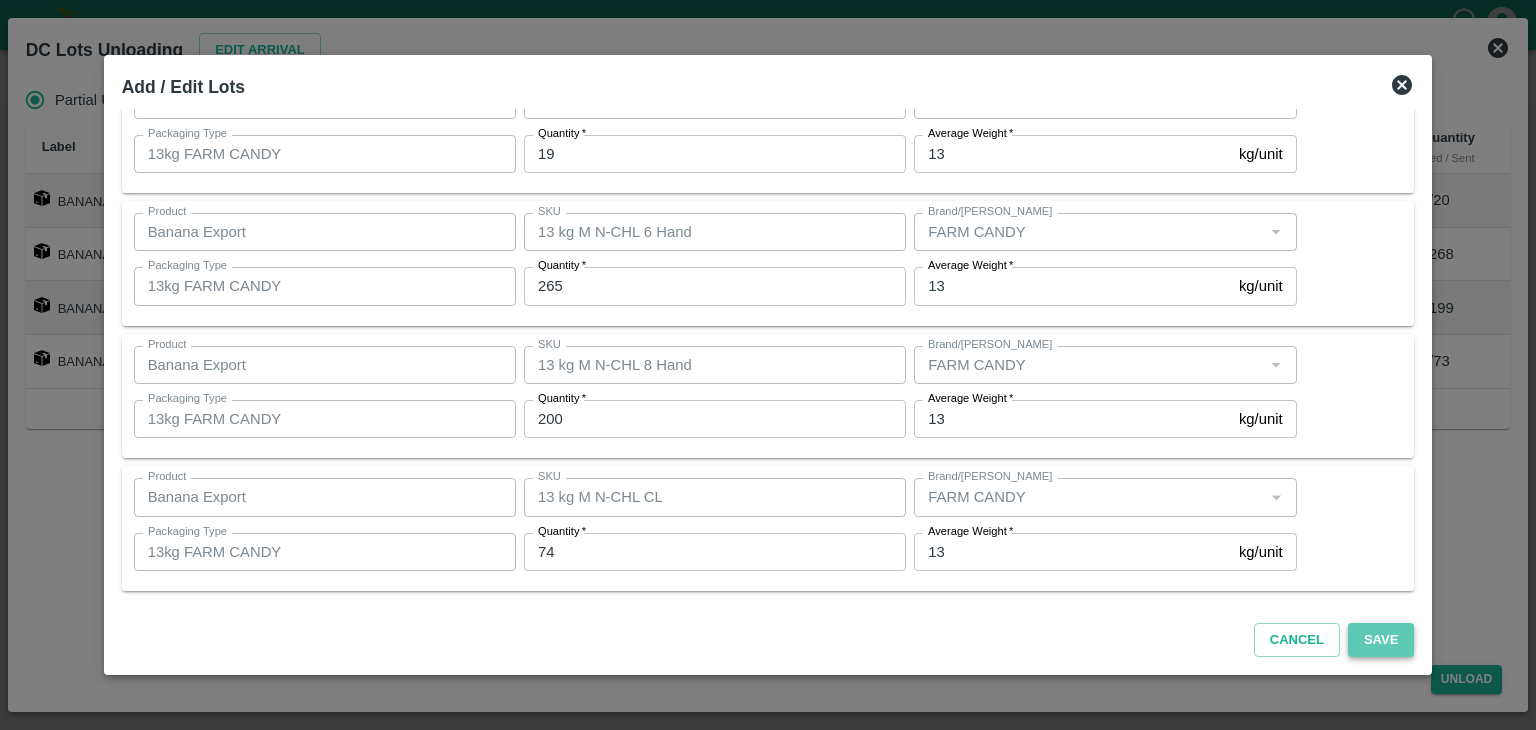 click on "Save" at bounding box center (1381, 640) 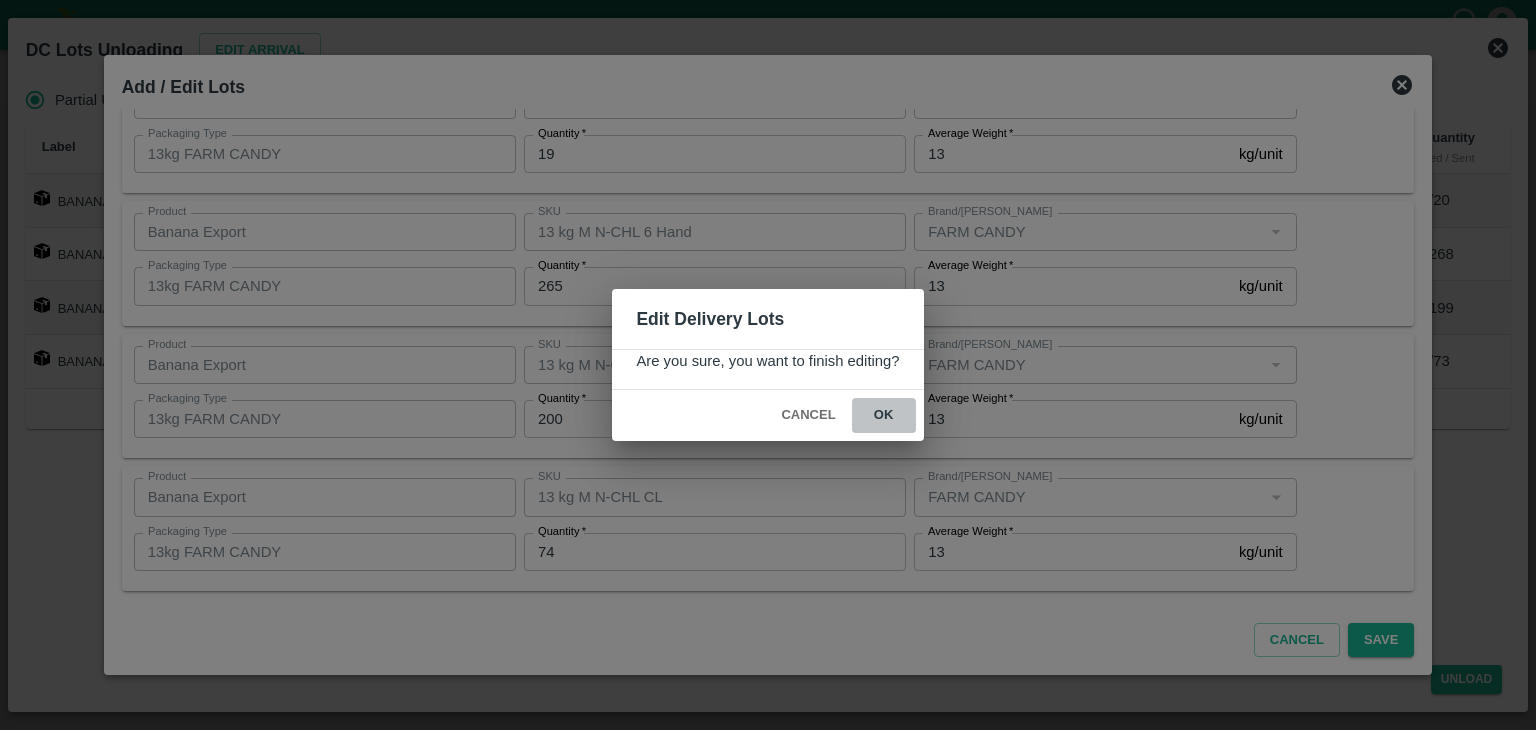 click on "ok" at bounding box center [884, 415] 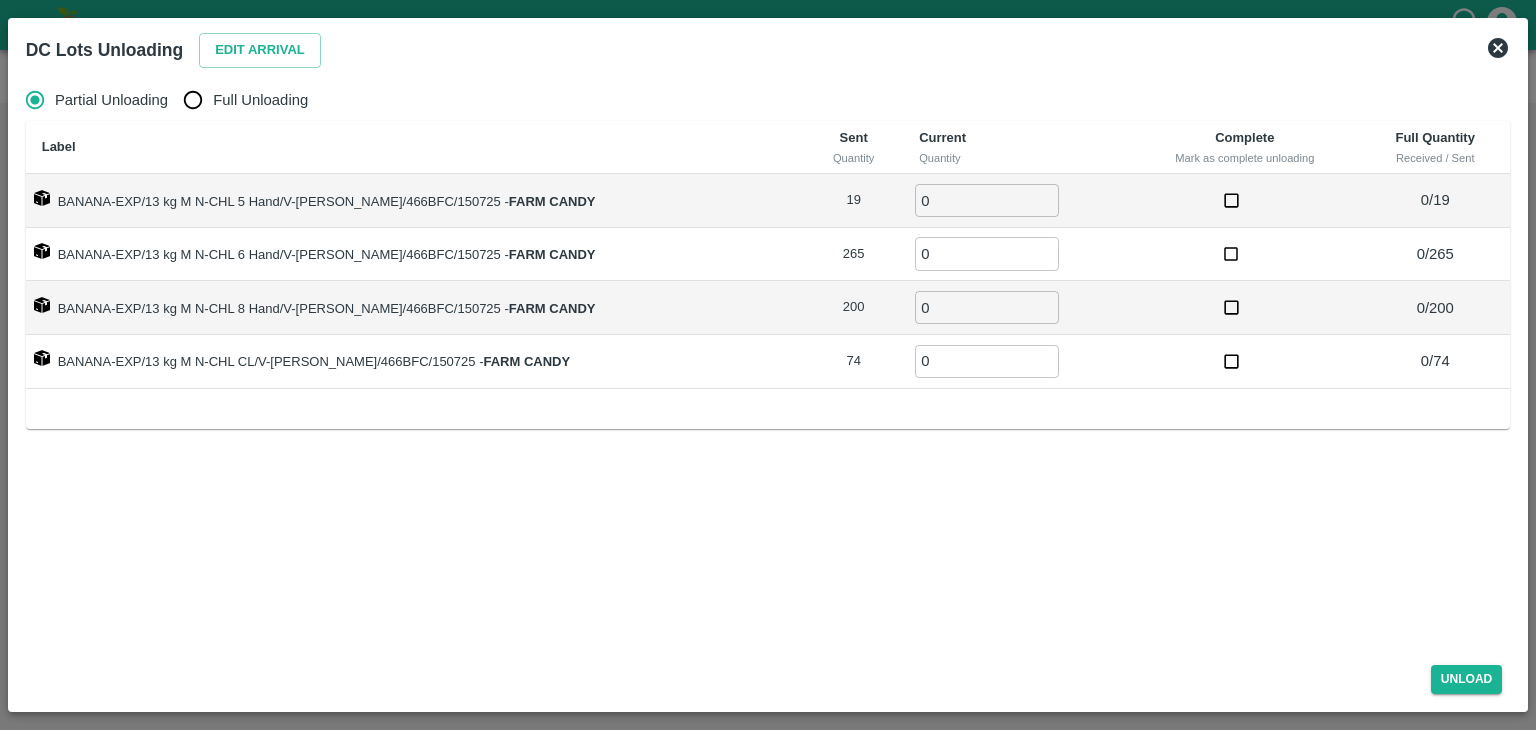 click 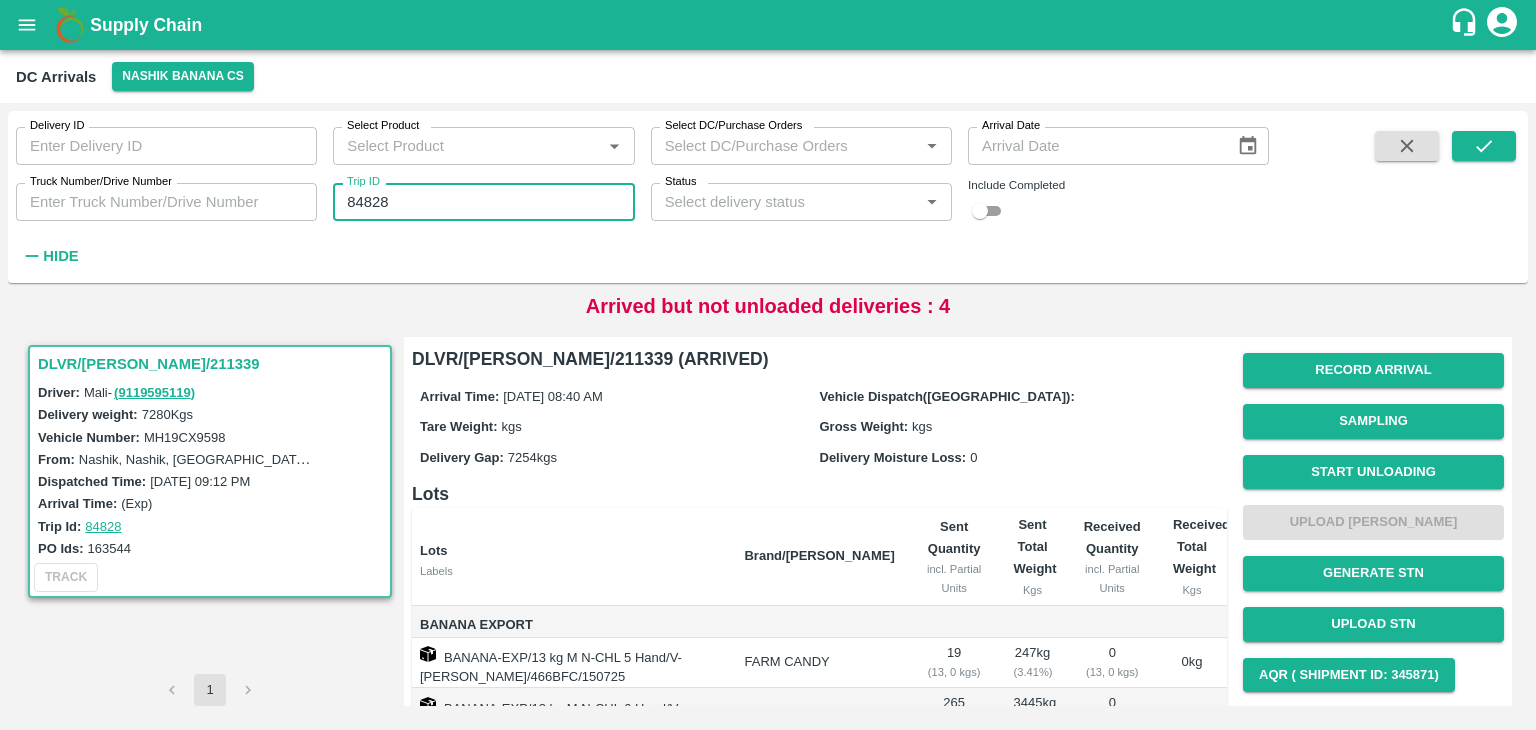 click on "84828" at bounding box center (483, 202) 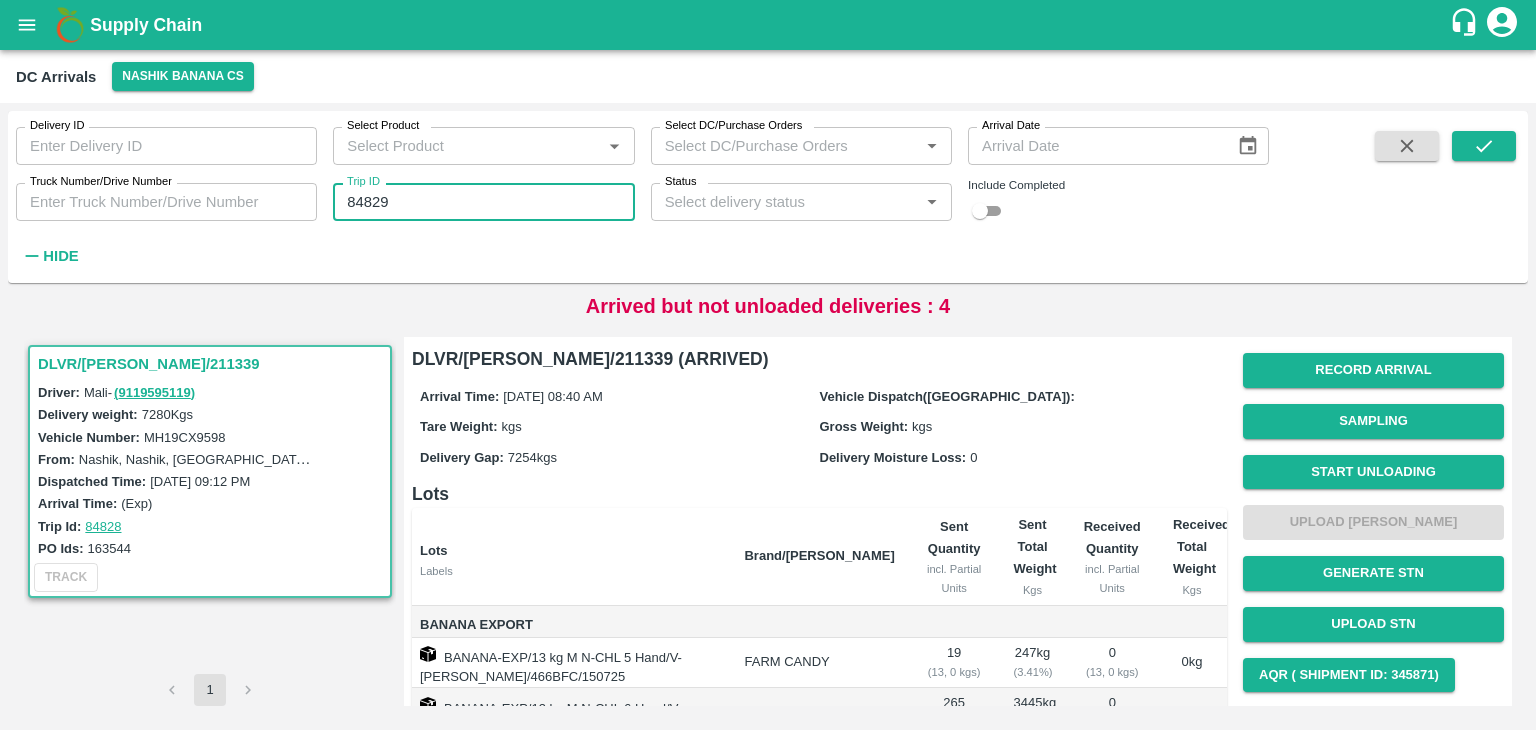 type on "84829" 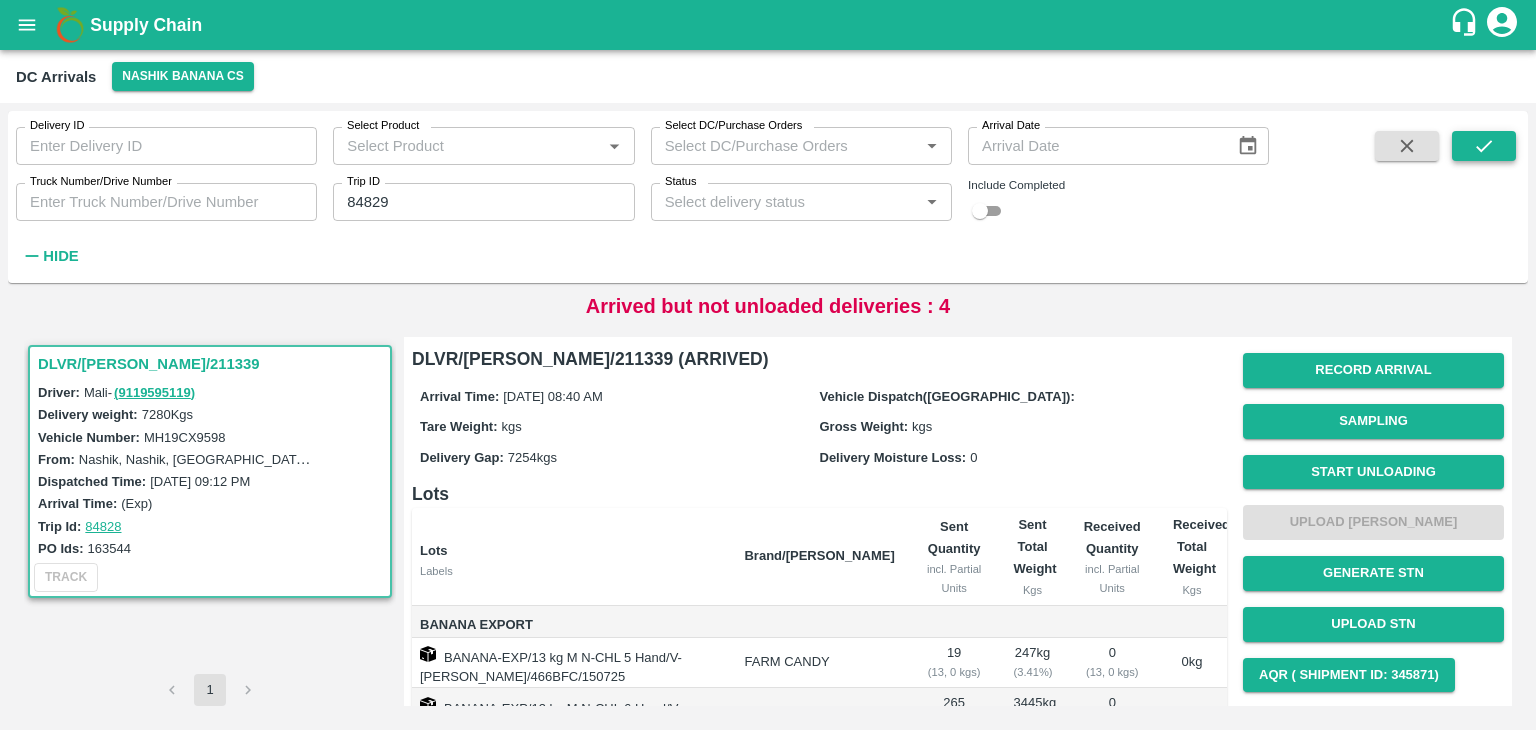 drag, startPoint x: 1520, startPoint y: 144, endPoint x: 1492, endPoint y: 141, distance: 28.160255 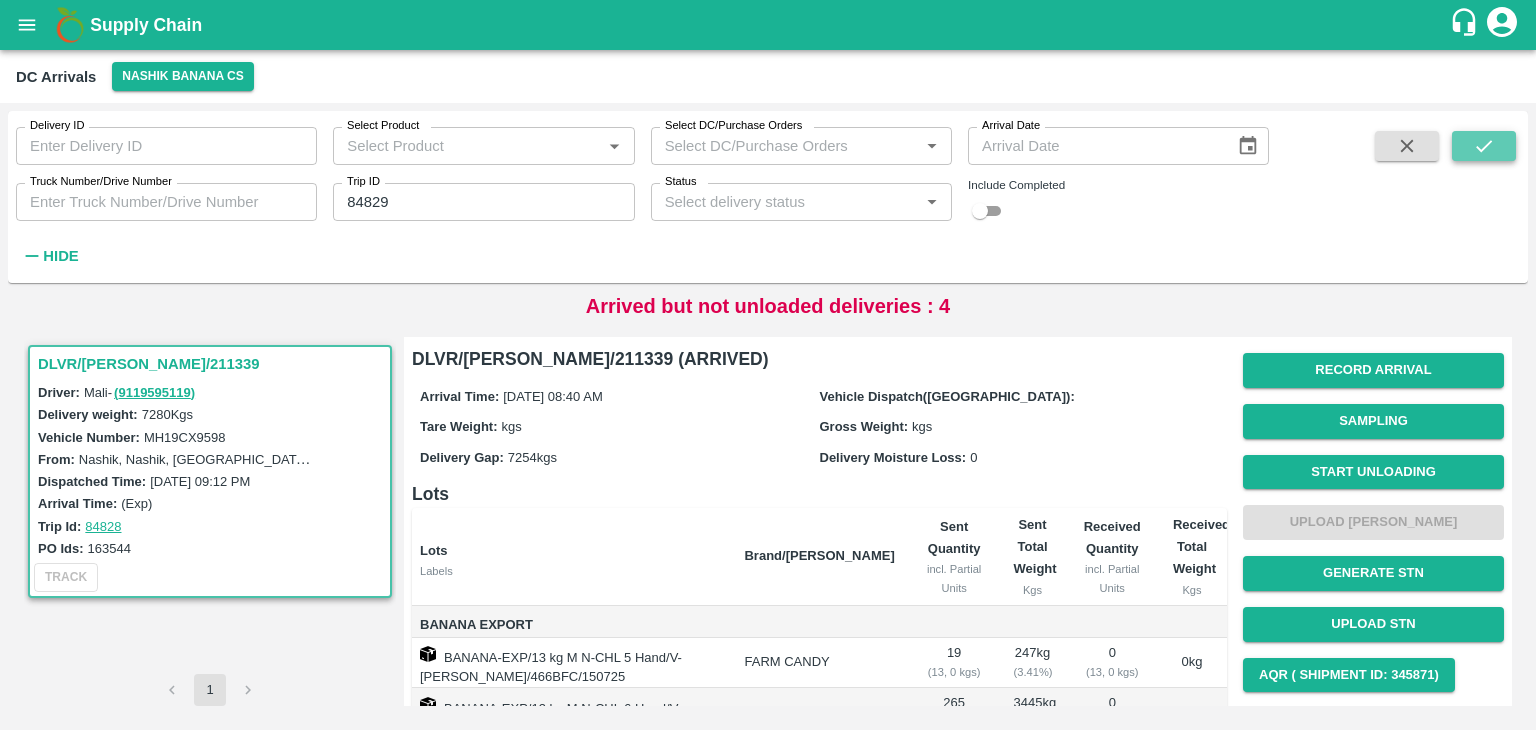 click 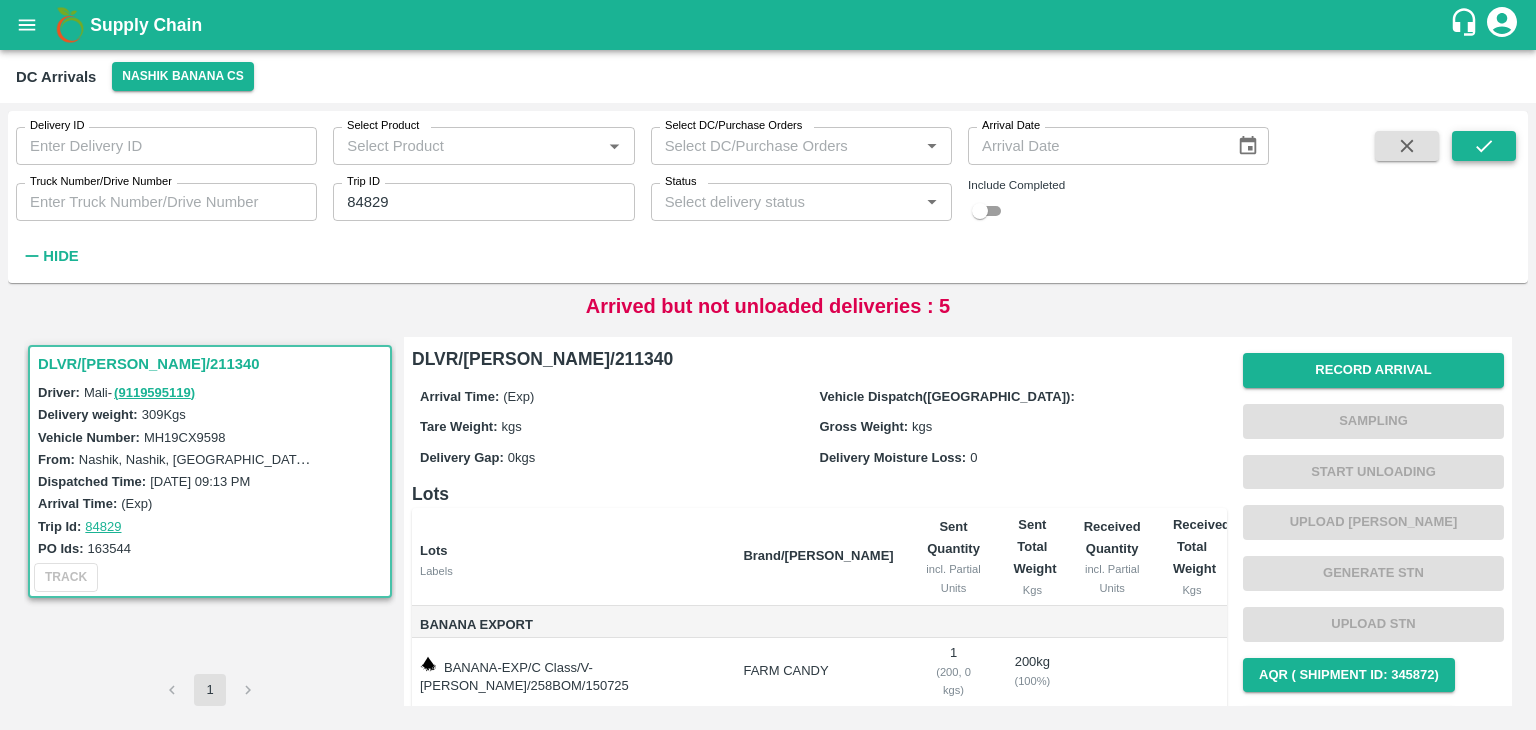 click 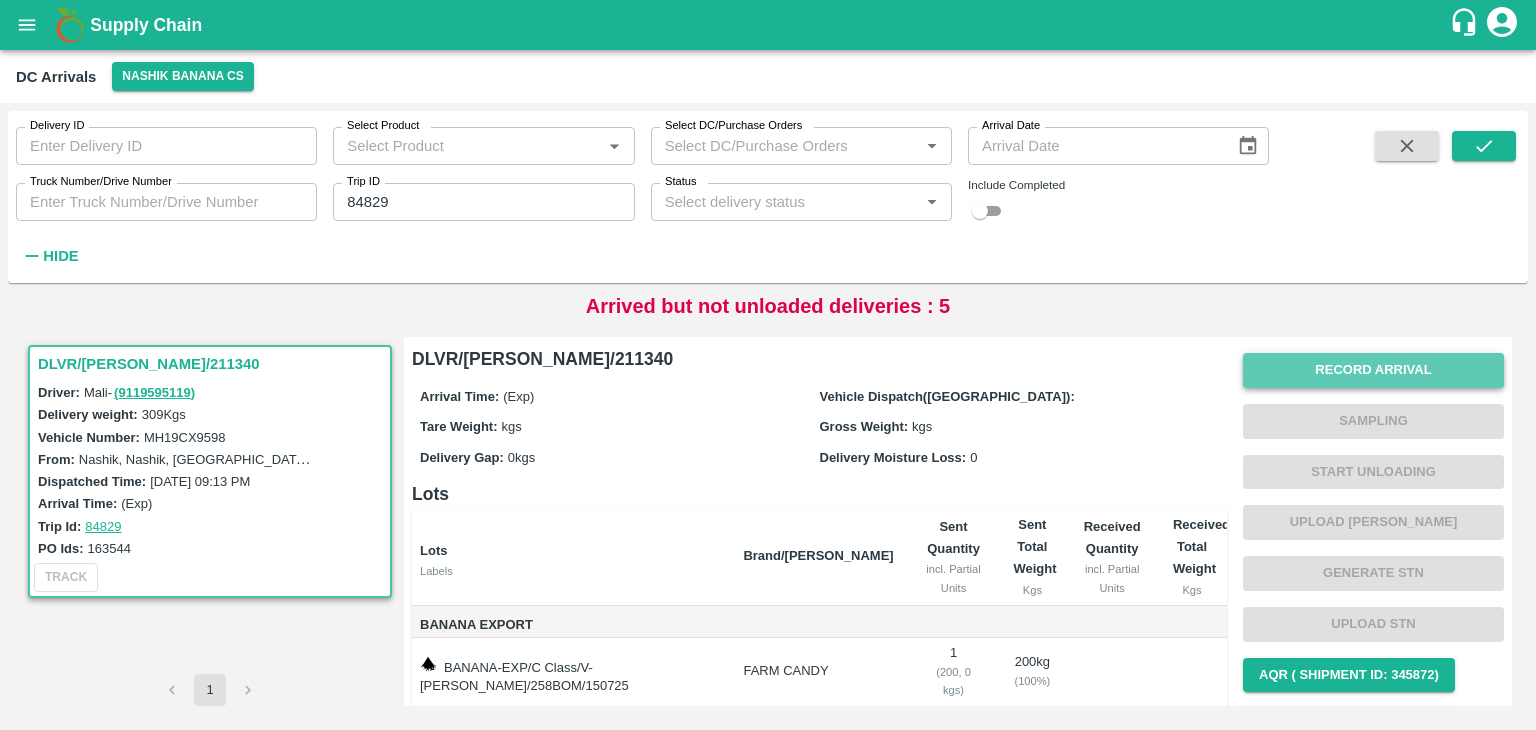 click on "Record Arrival" at bounding box center (1373, 370) 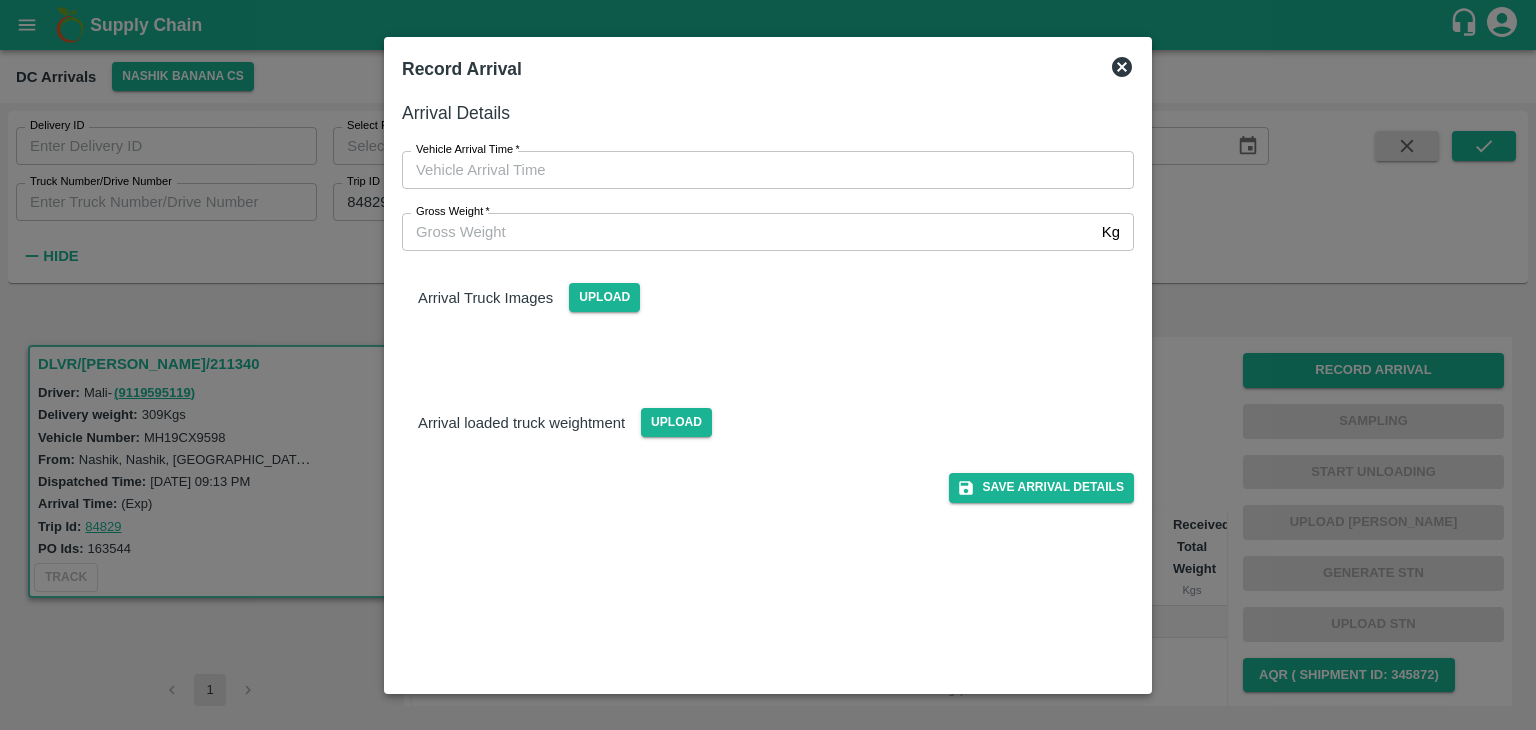 type on "DD/MM/YYYY hh:mm aa" 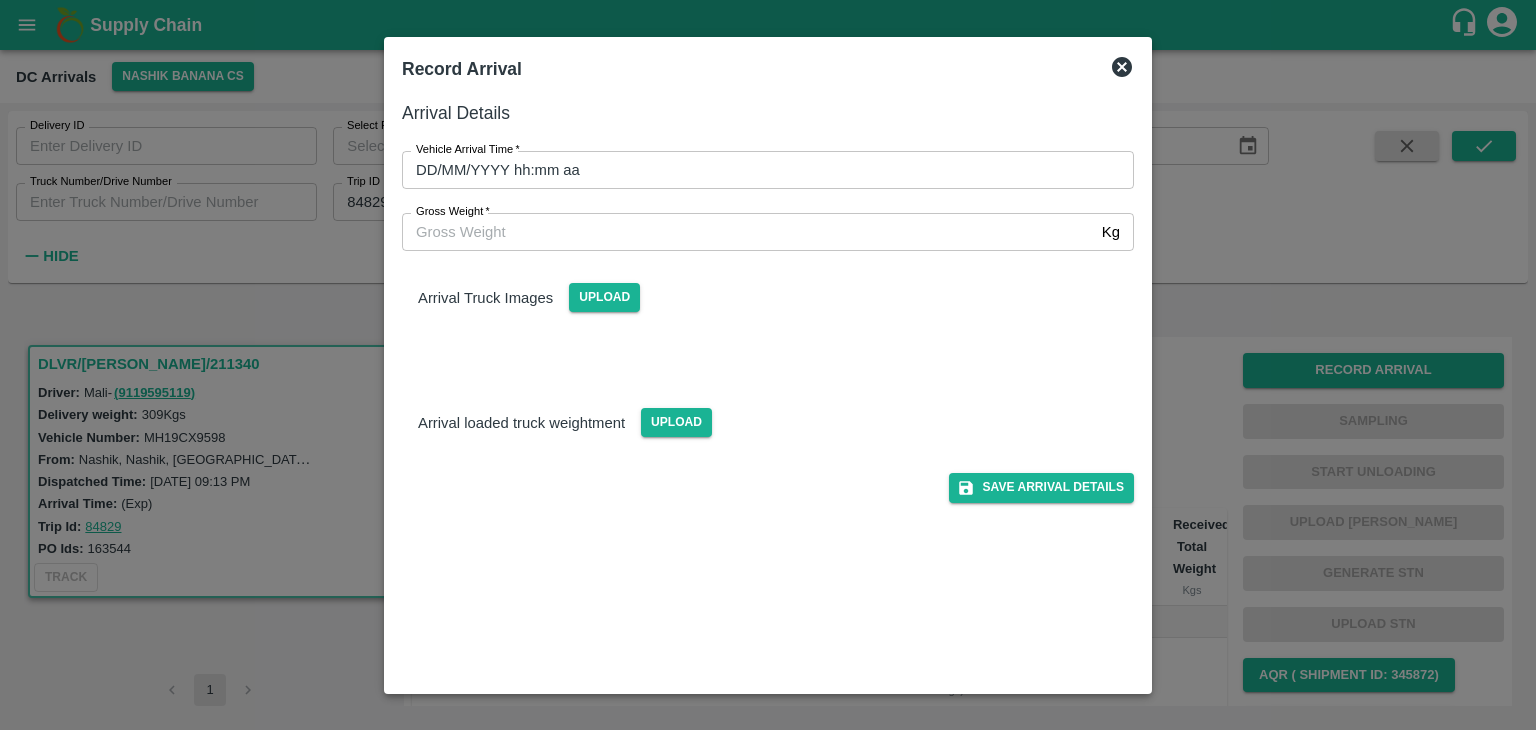 click on "DD/MM/YYYY hh:mm aa" at bounding box center (761, 170) 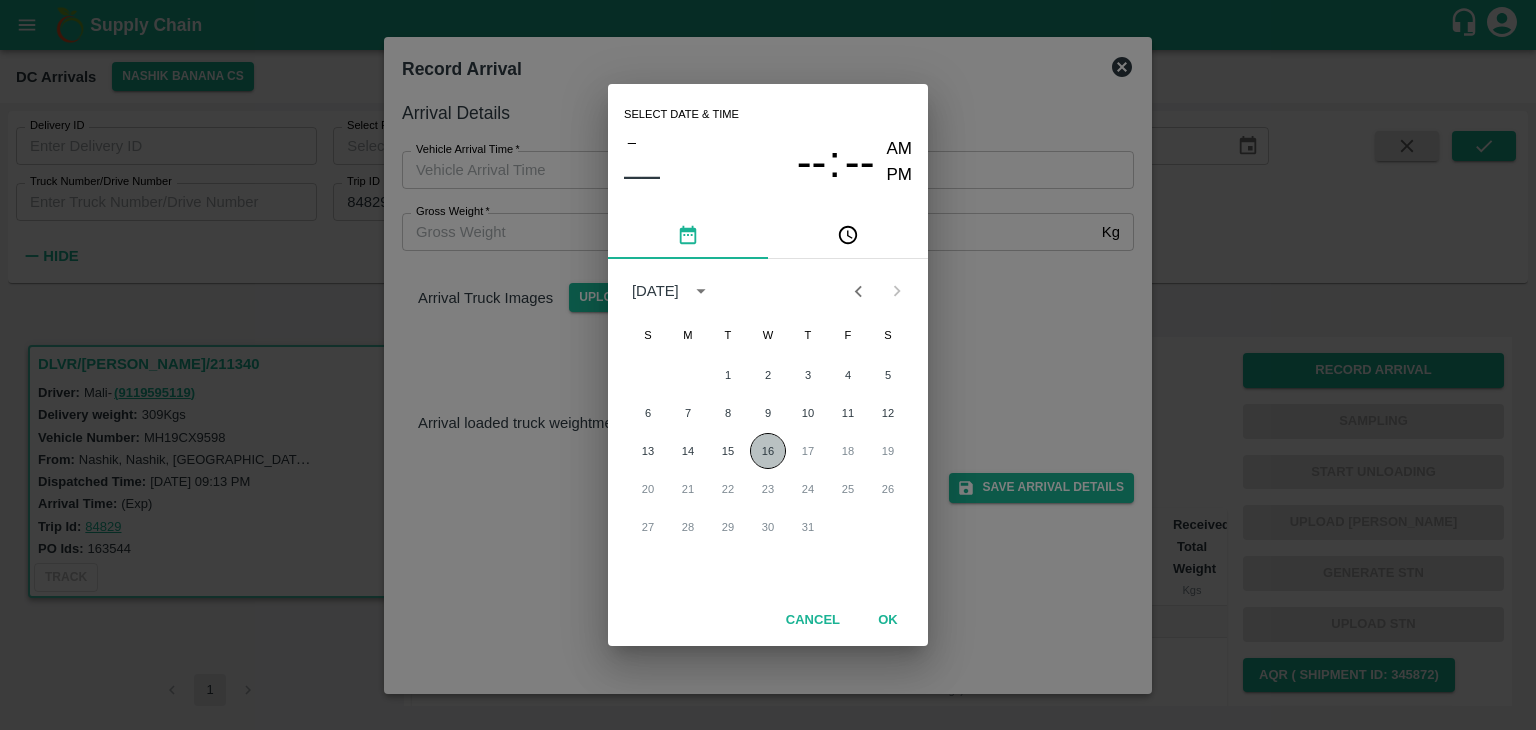 click on "16" at bounding box center (768, 451) 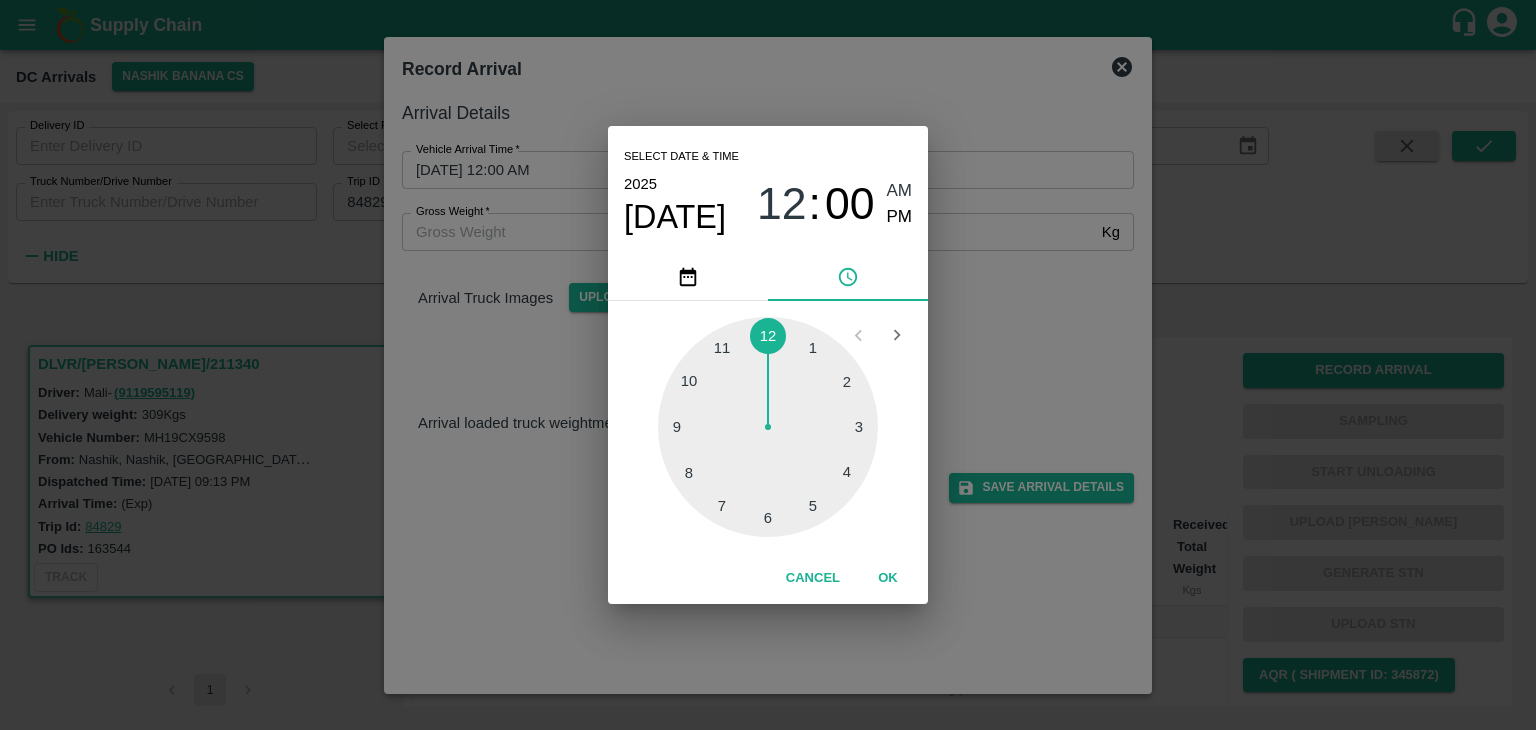 click at bounding box center [768, 427] 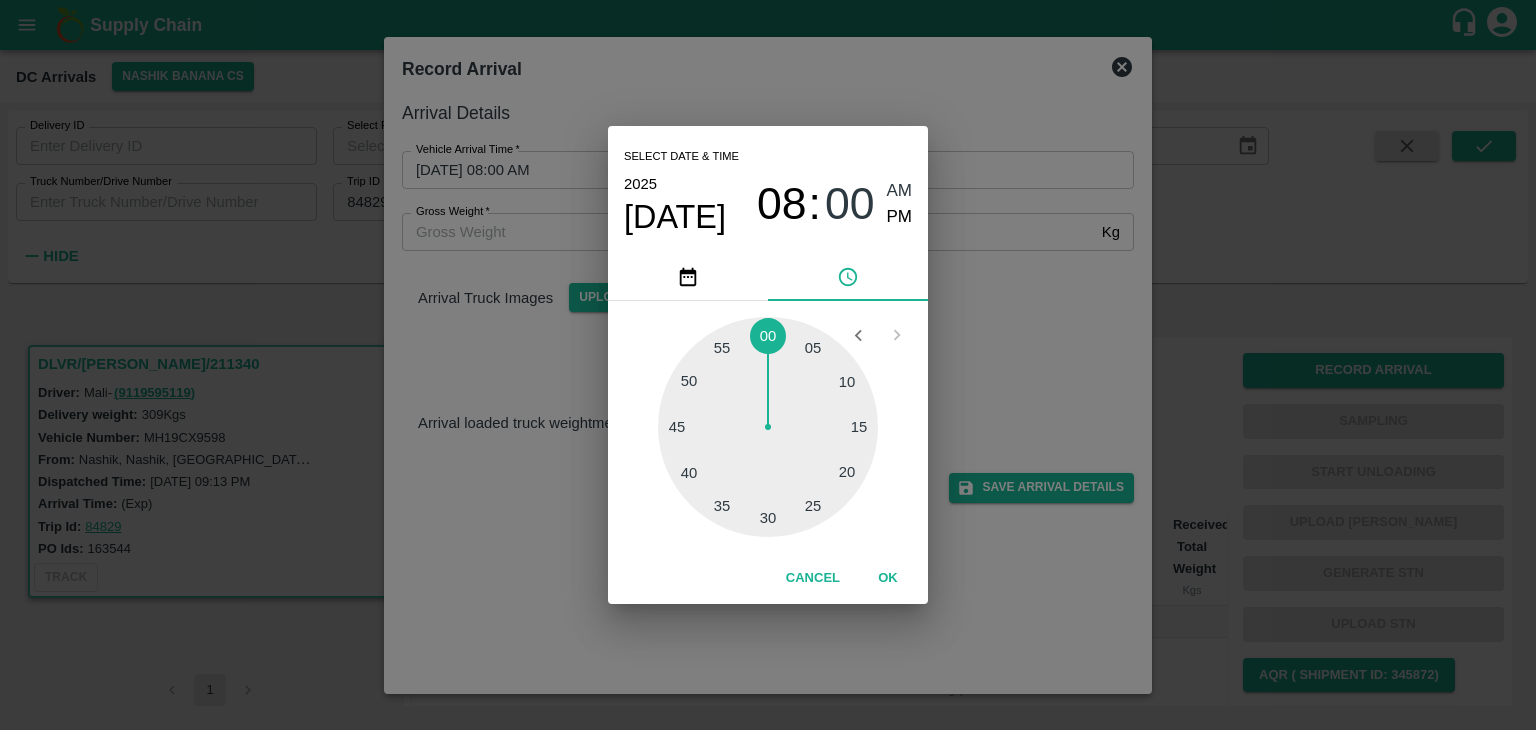 click at bounding box center [768, 427] 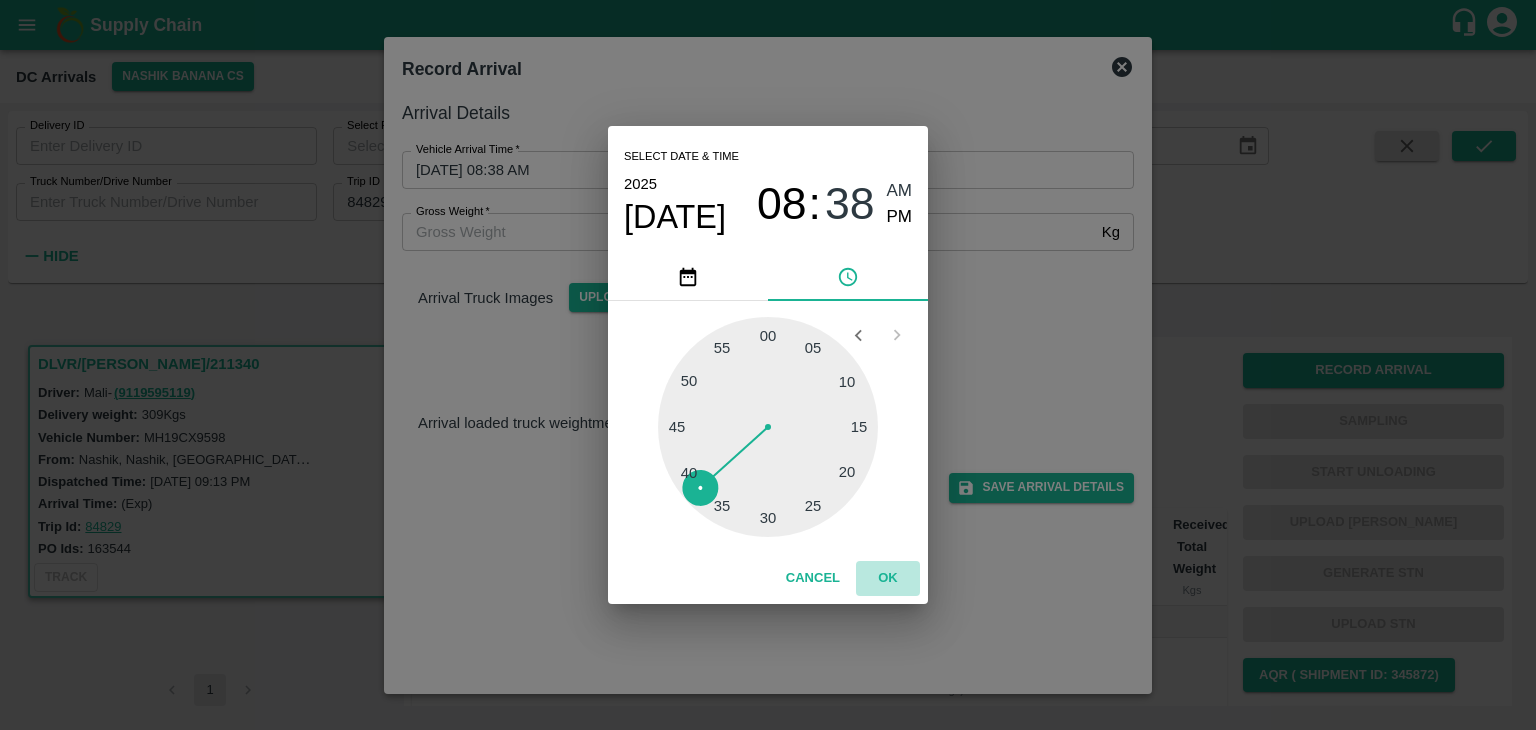 click on "OK" at bounding box center [888, 578] 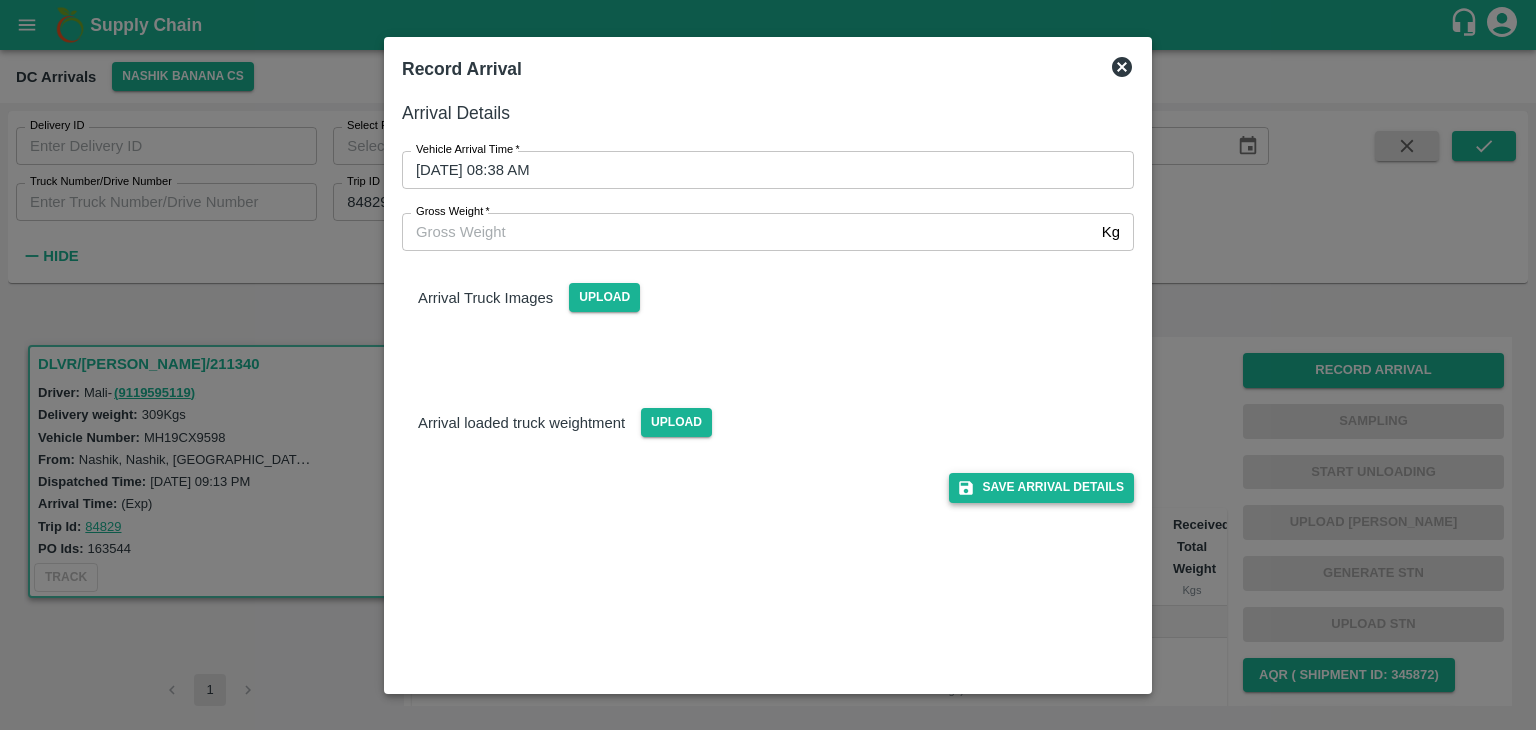 drag, startPoint x: 1024, startPoint y: 470, endPoint x: 1037, endPoint y: 483, distance: 18.384777 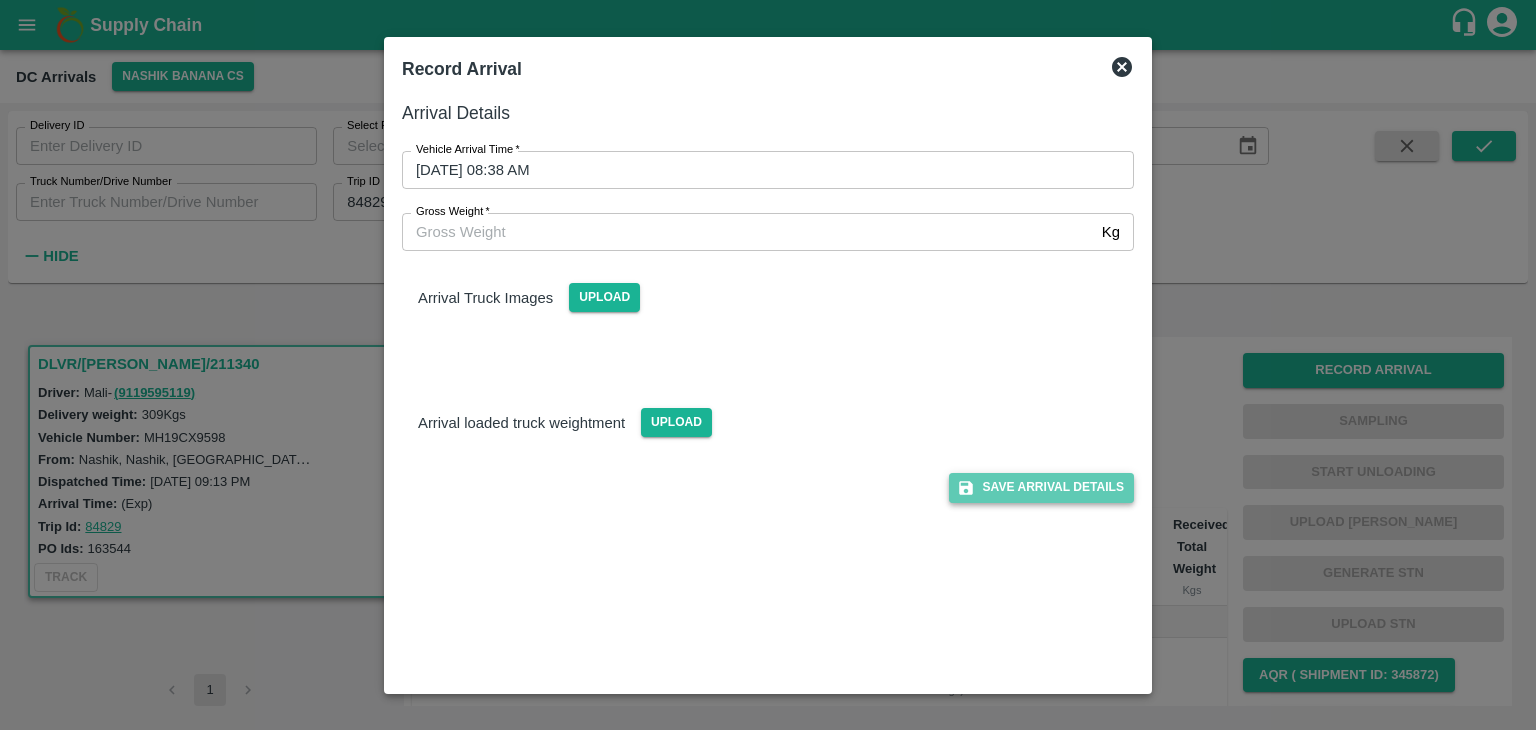 click on "Save Arrival Details" at bounding box center (1041, 487) 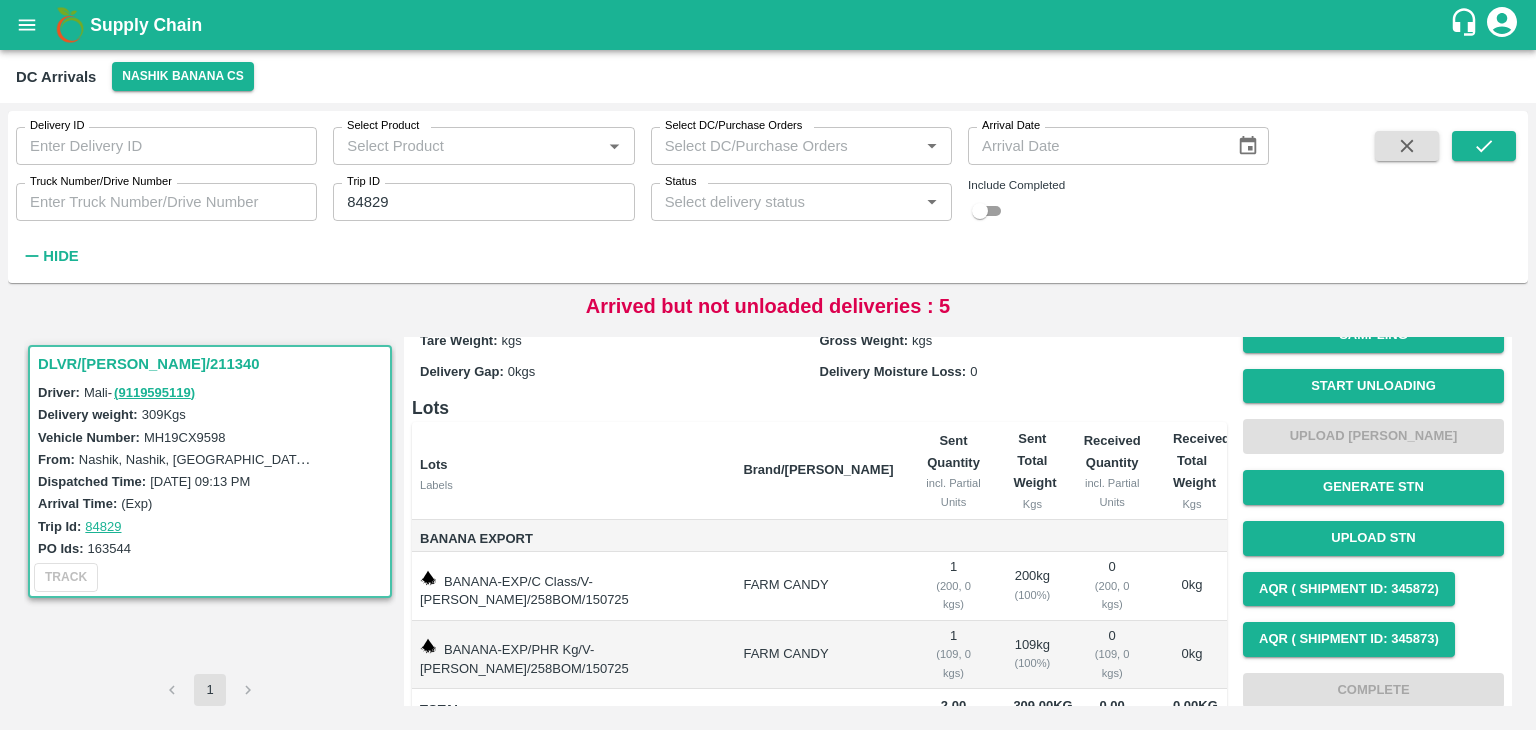 scroll, scrollTop: 95, scrollLeft: 0, axis: vertical 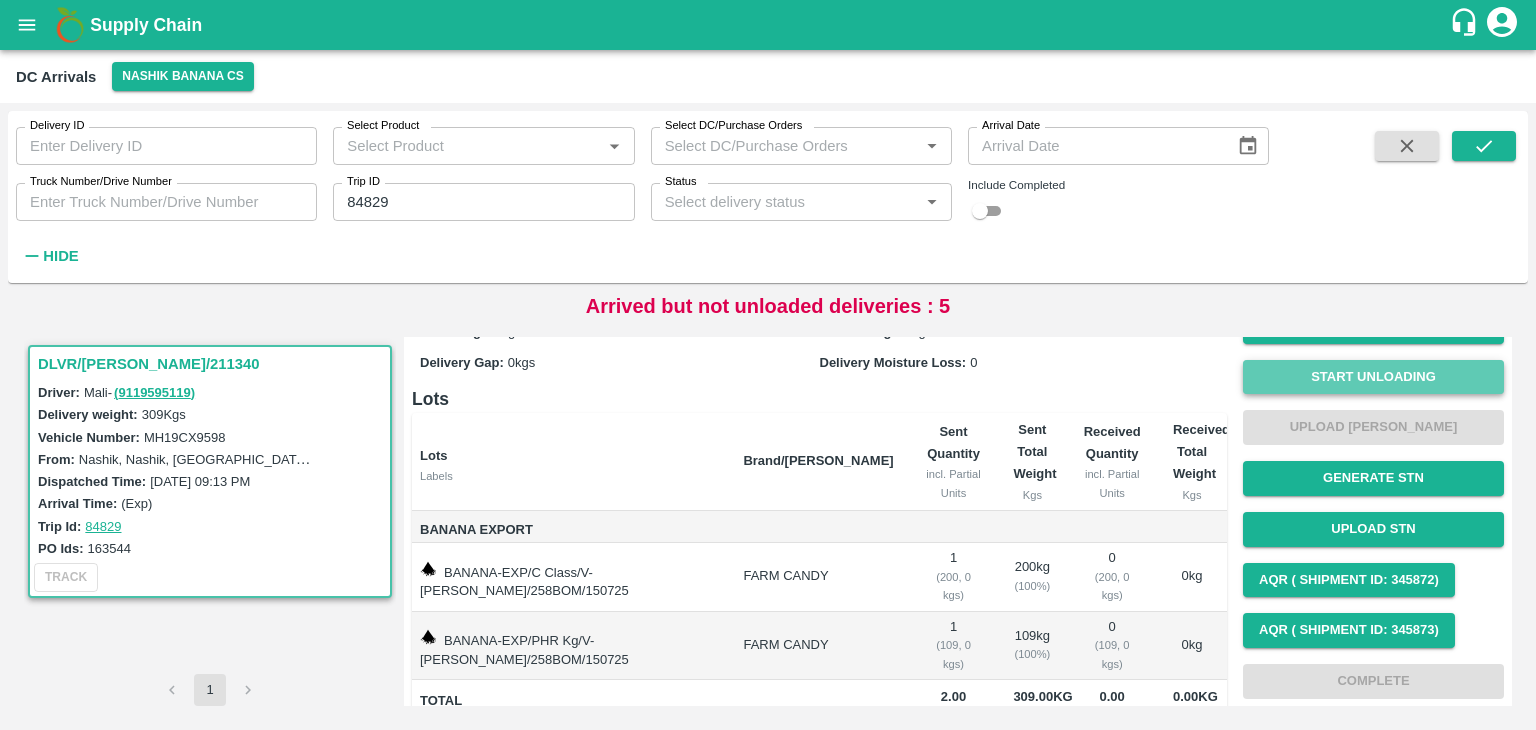 click on "Start Unloading" at bounding box center (1373, 377) 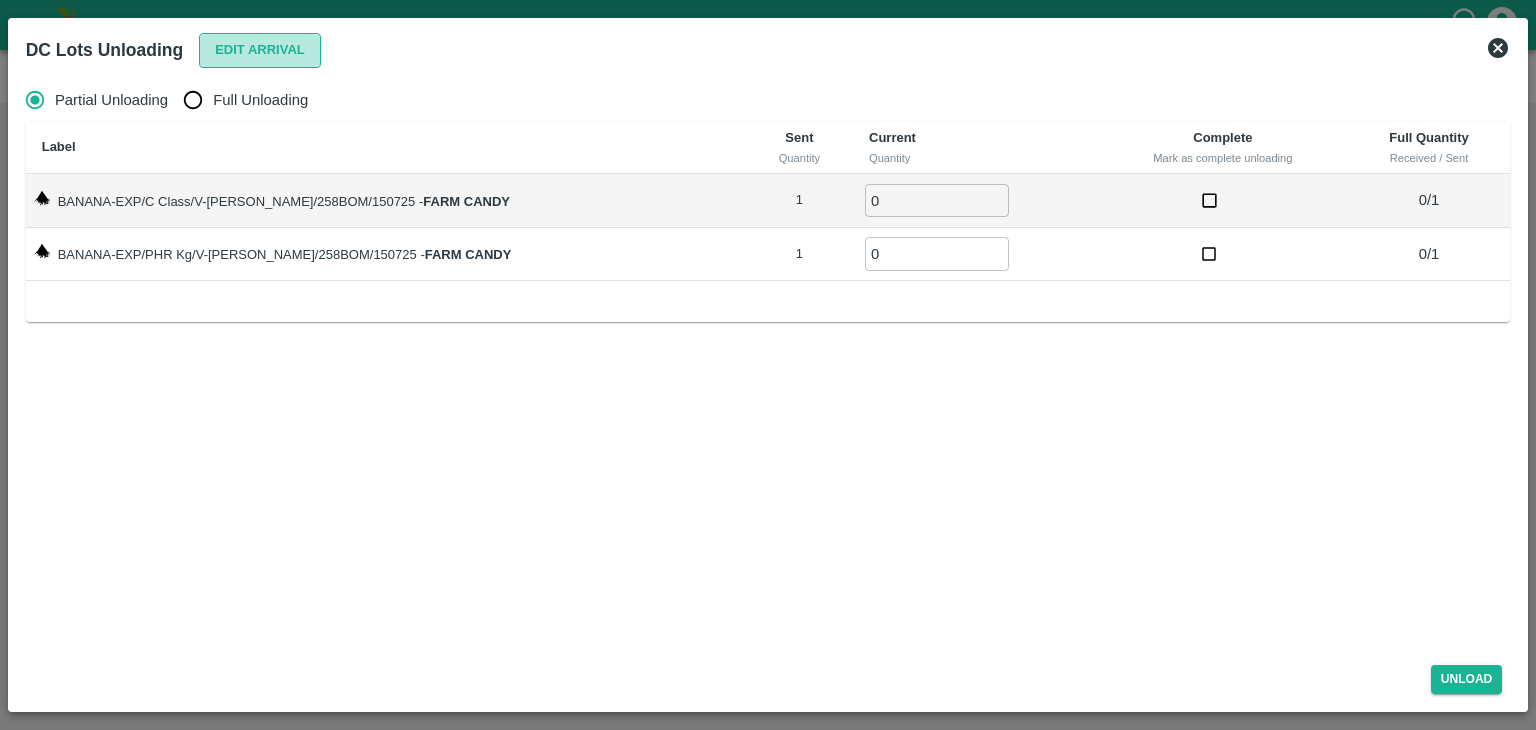 click on "Edit Arrival" at bounding box center [260, 50] 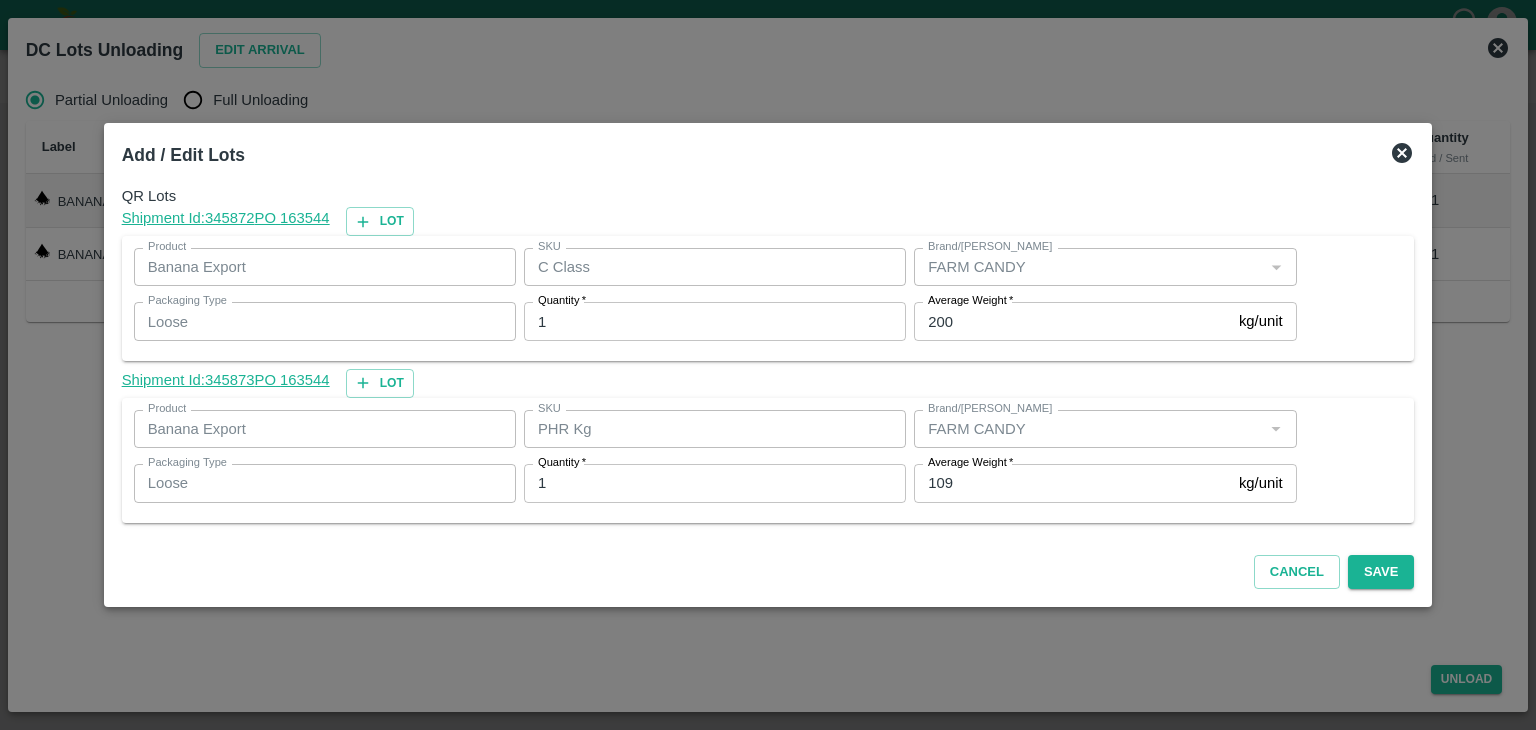 click 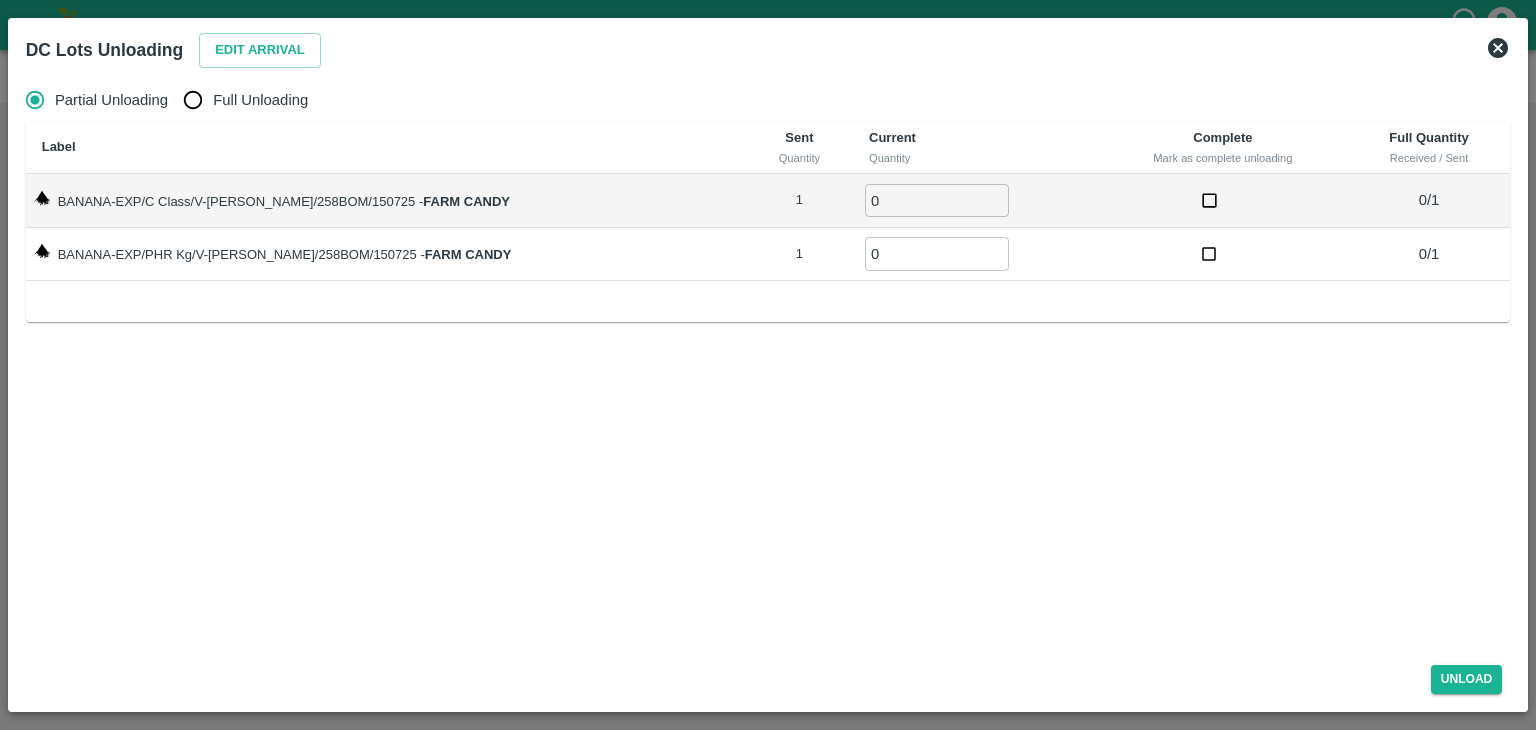 click on "Full Unloading" at bounding box center (260, 100) 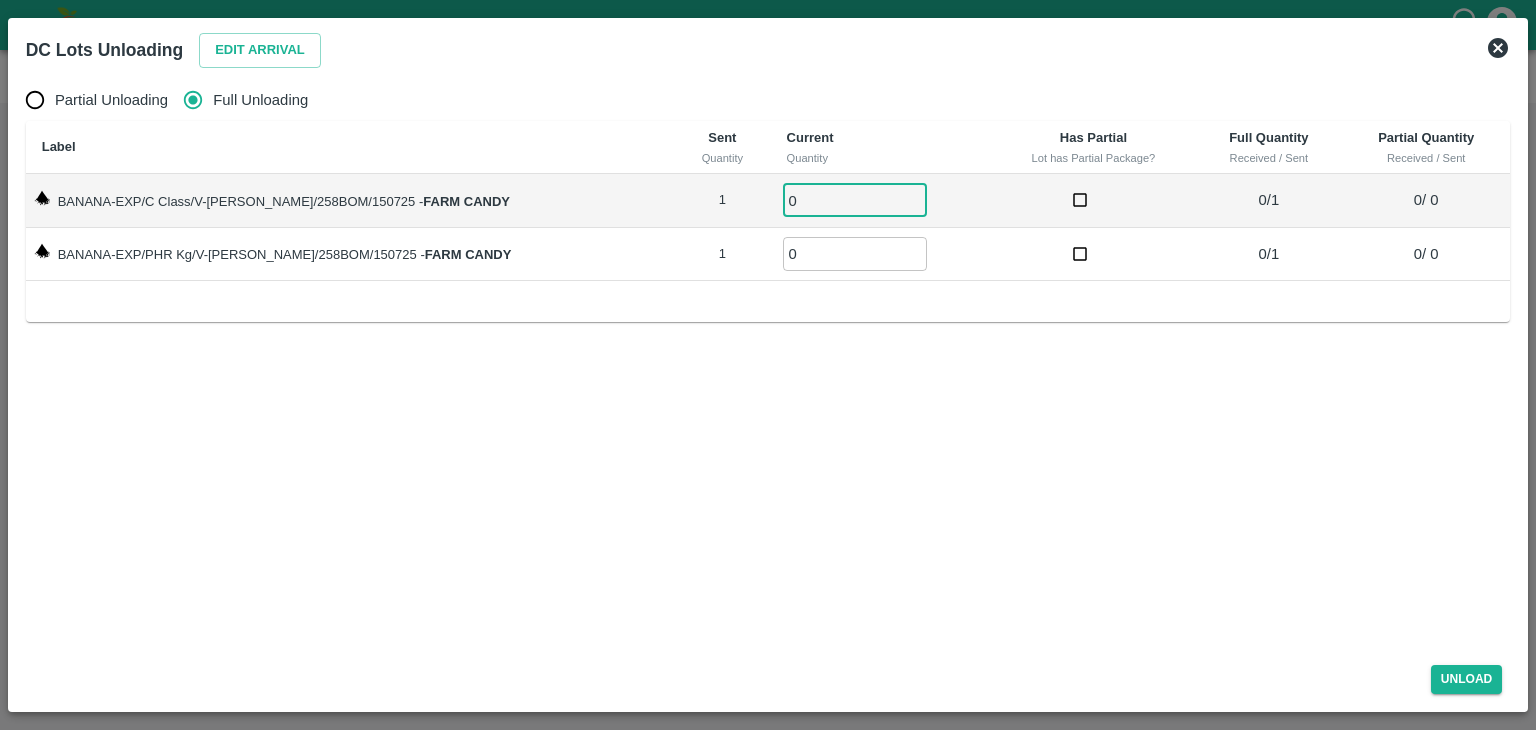 click on "0" at bounding box center [855, 200] 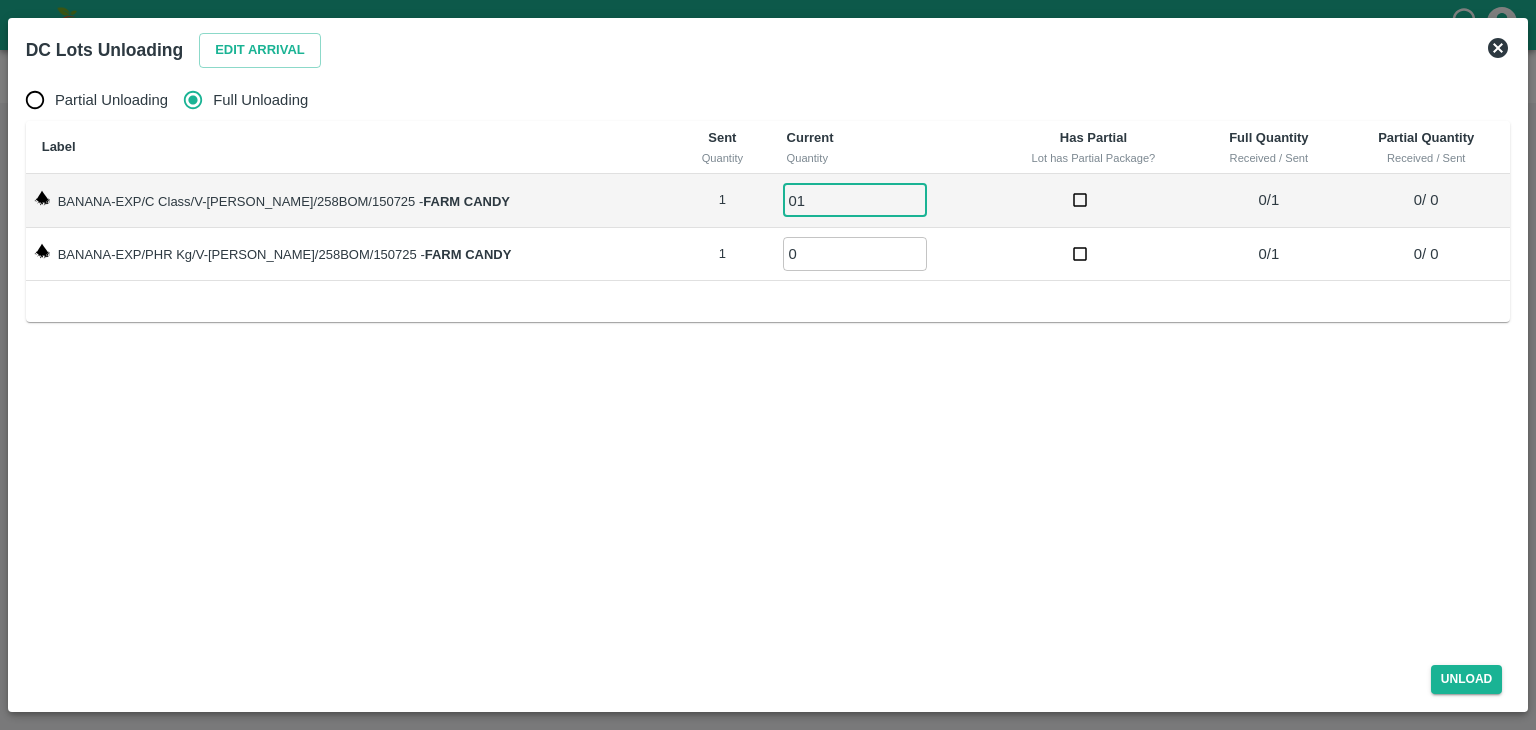 type on "01" 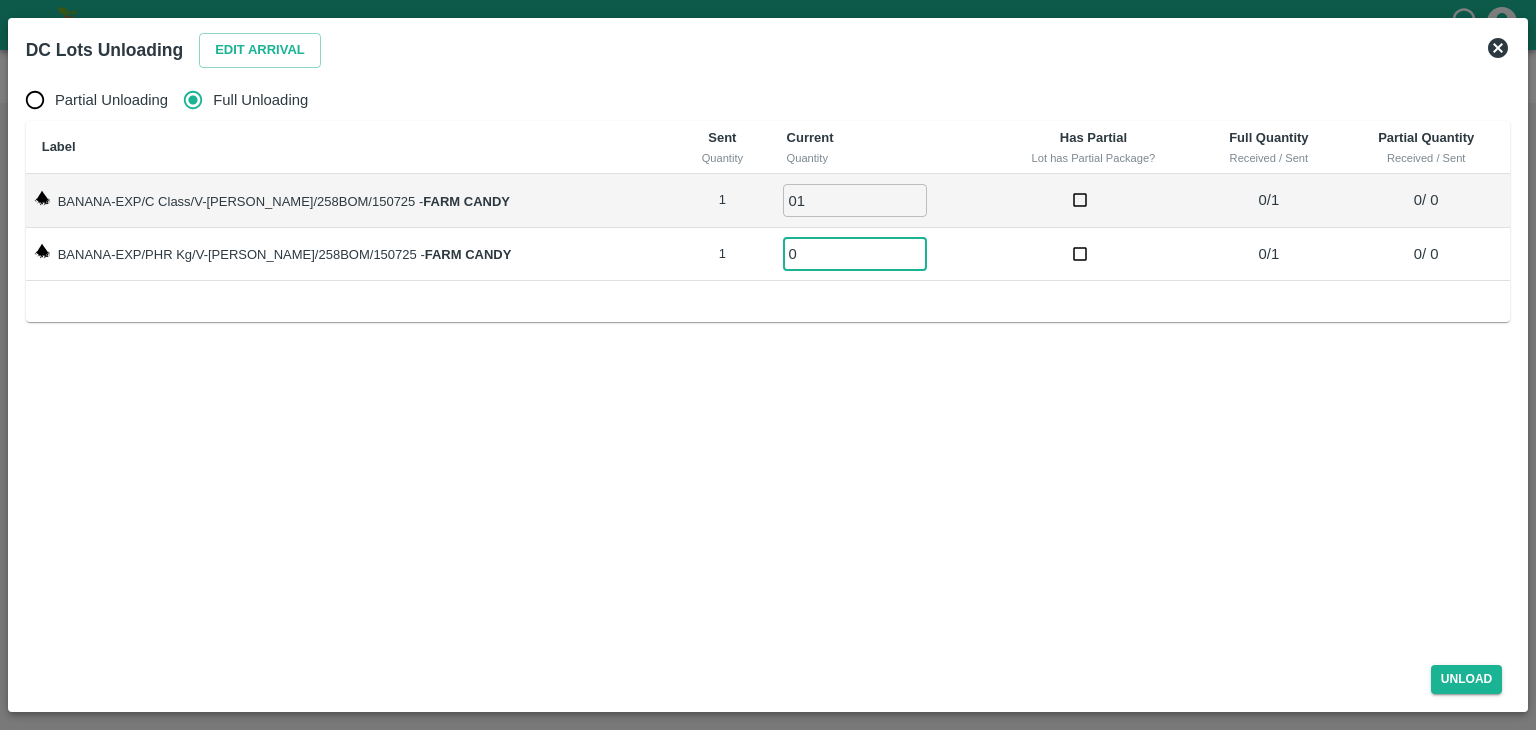 click on "0" at bounding box center (855, 253) 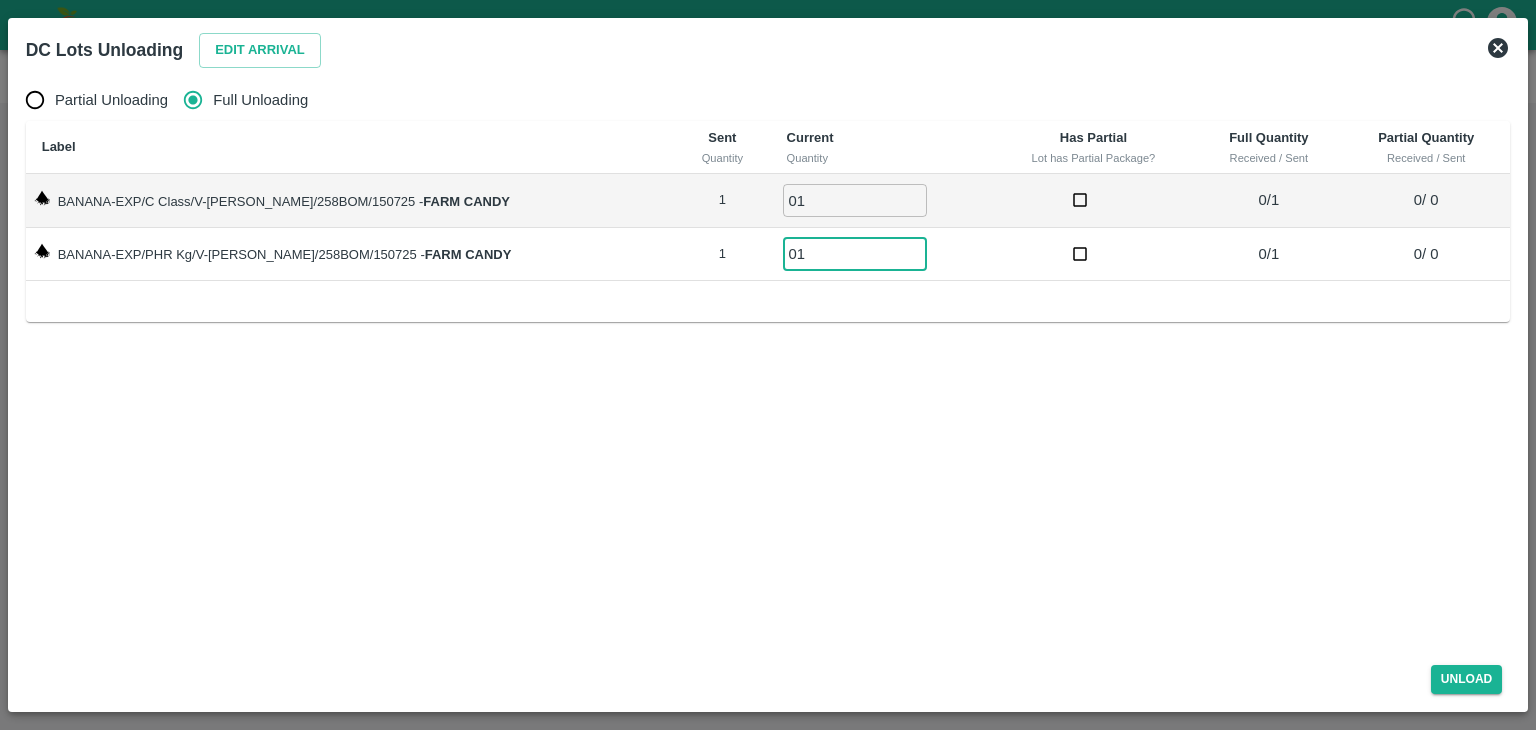 type on "01" 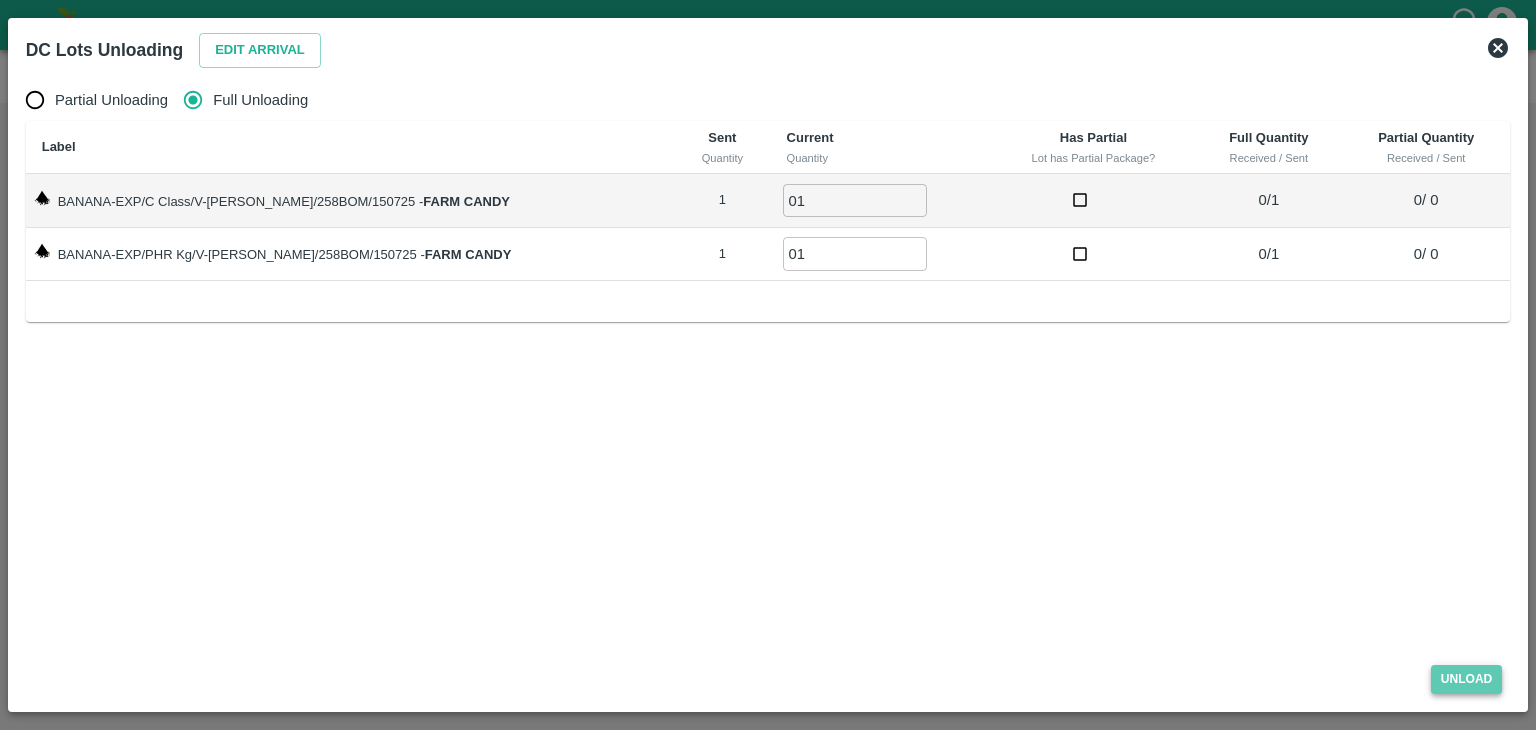 click on "Unload" at bounding box center [1467, 679] 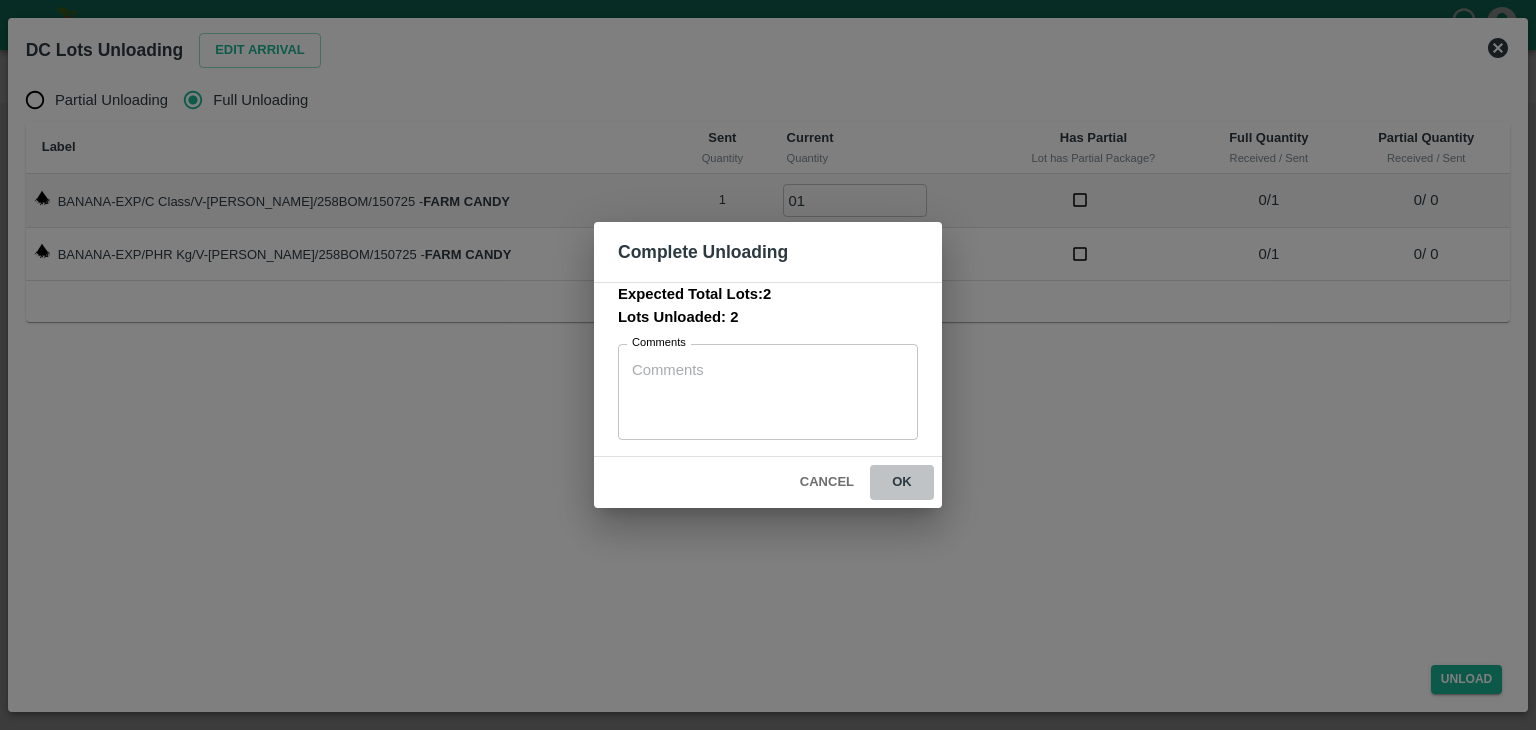 click on "ok" at bounding box center (902, 482) 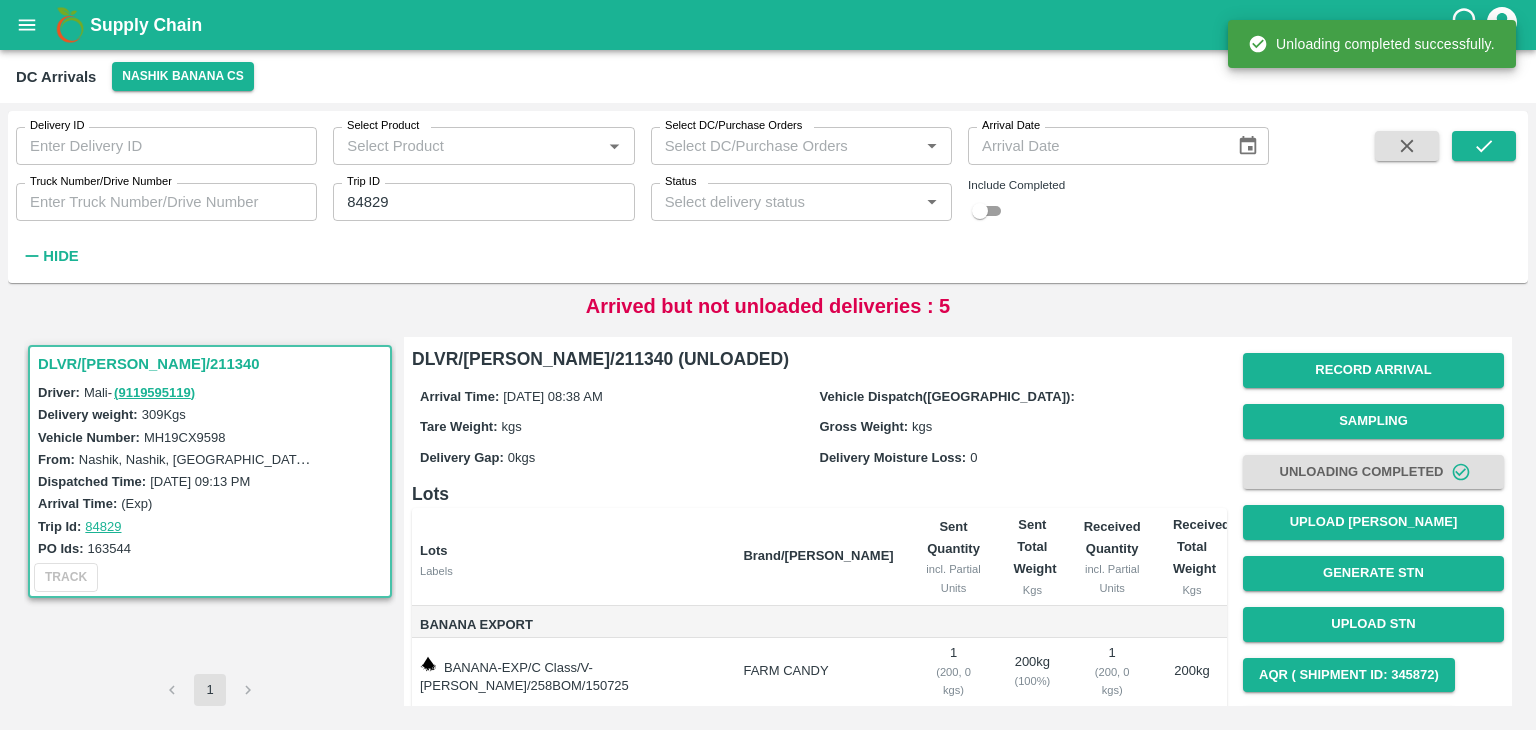 scroll, scrollTop: 104, scrollLeft: 0, axis: vertical 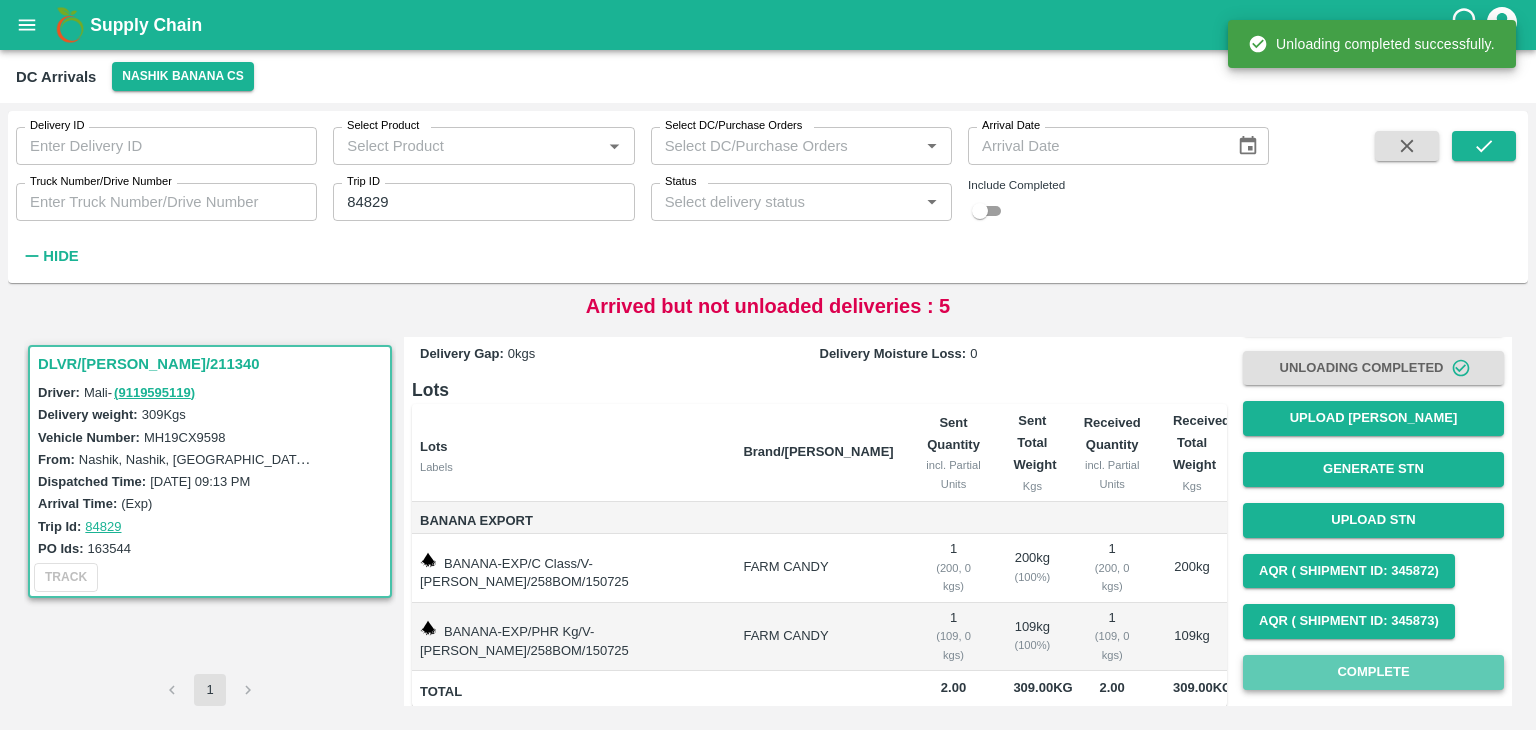click on "Complete" at bounding box center (1373, 672) 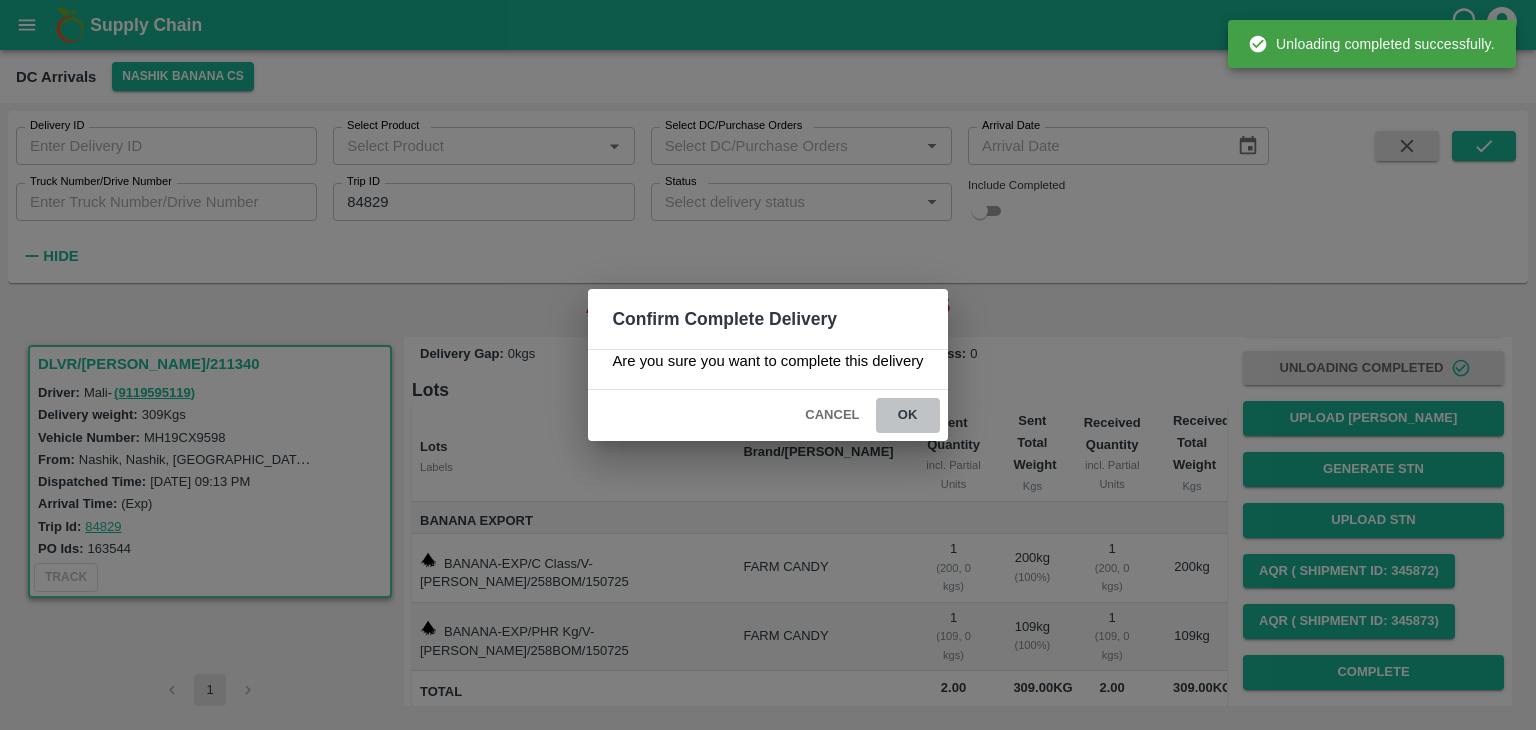 click on "ok" at bounding box center [908, 415] 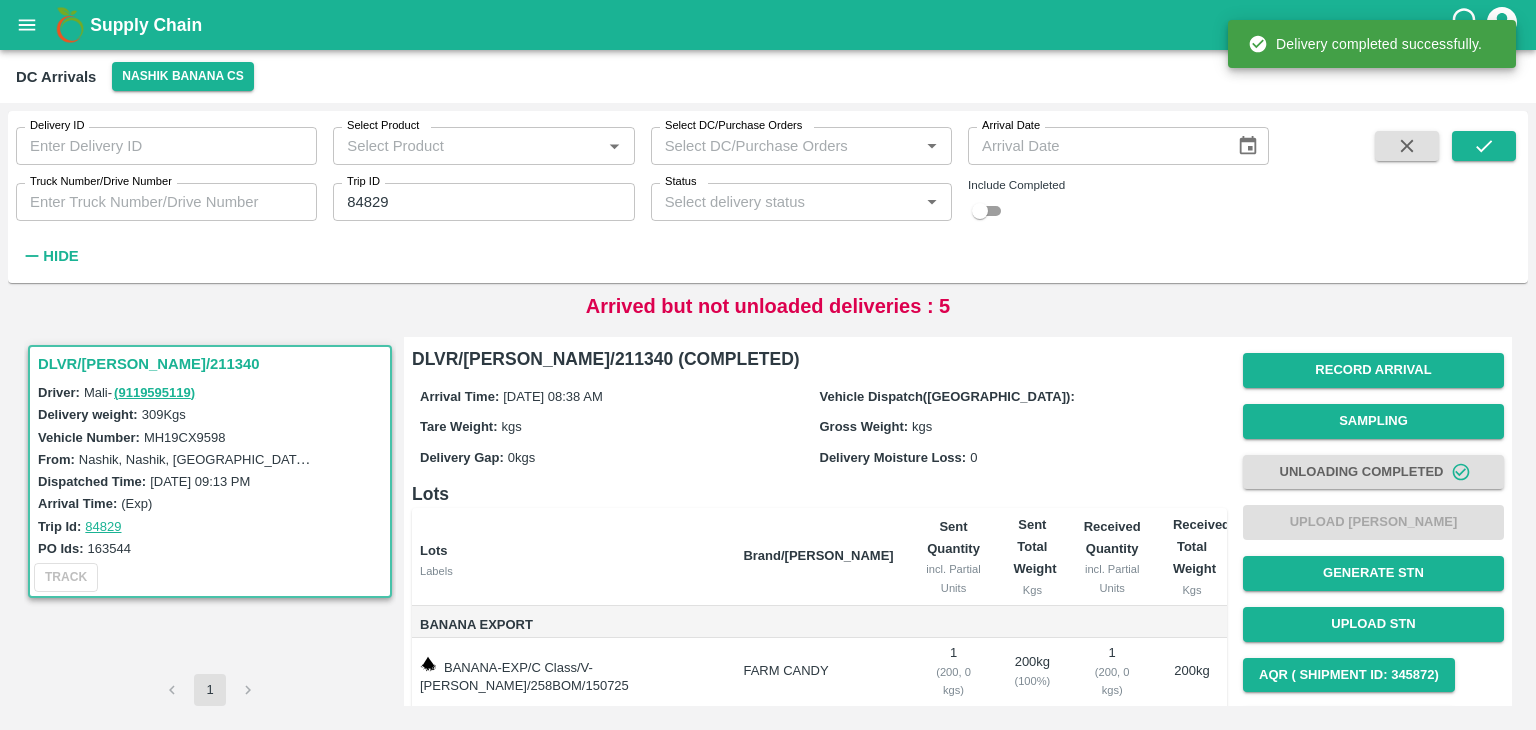 scroll, scrollTop: 104, scrollLeft: 0, axis: vertical 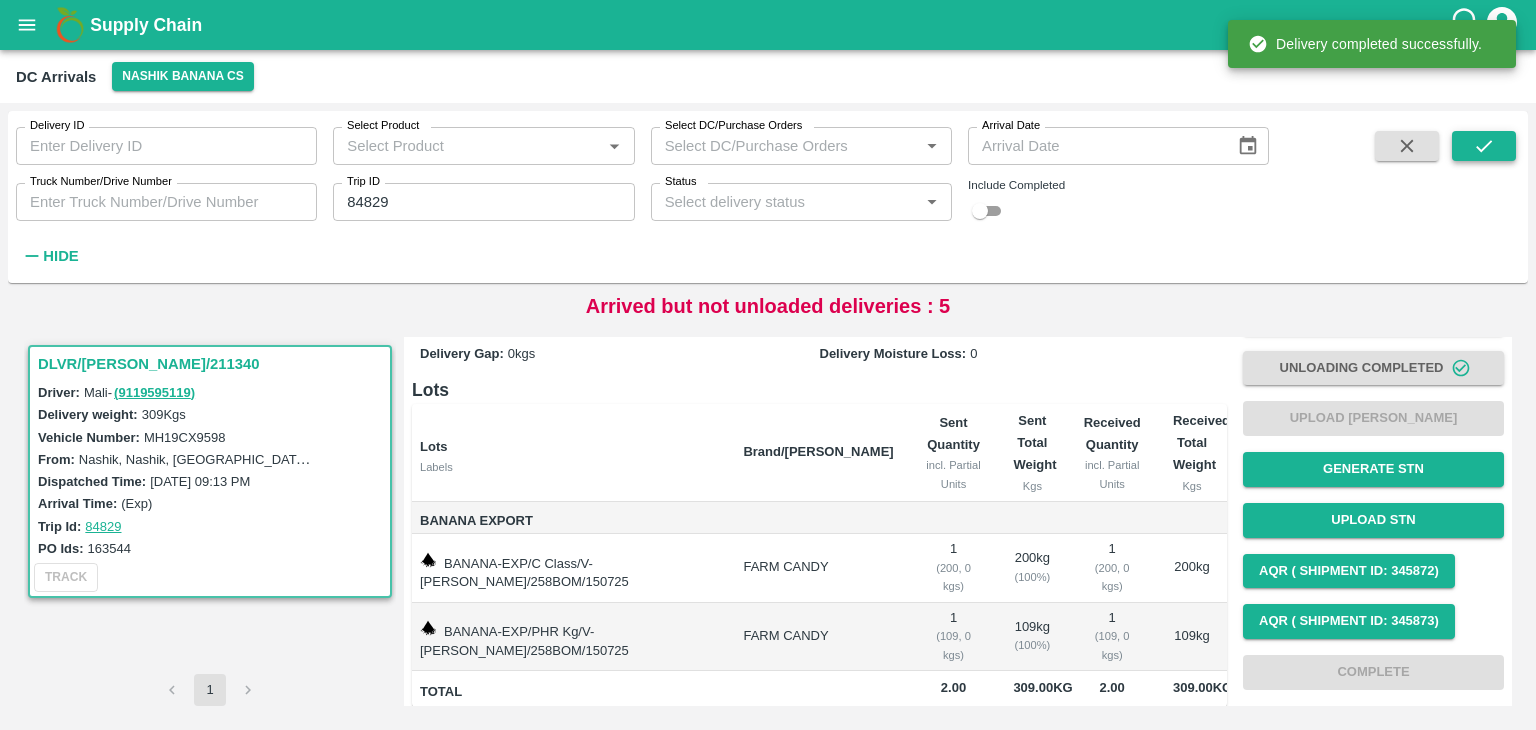 click at bounding box center [1484, 146] 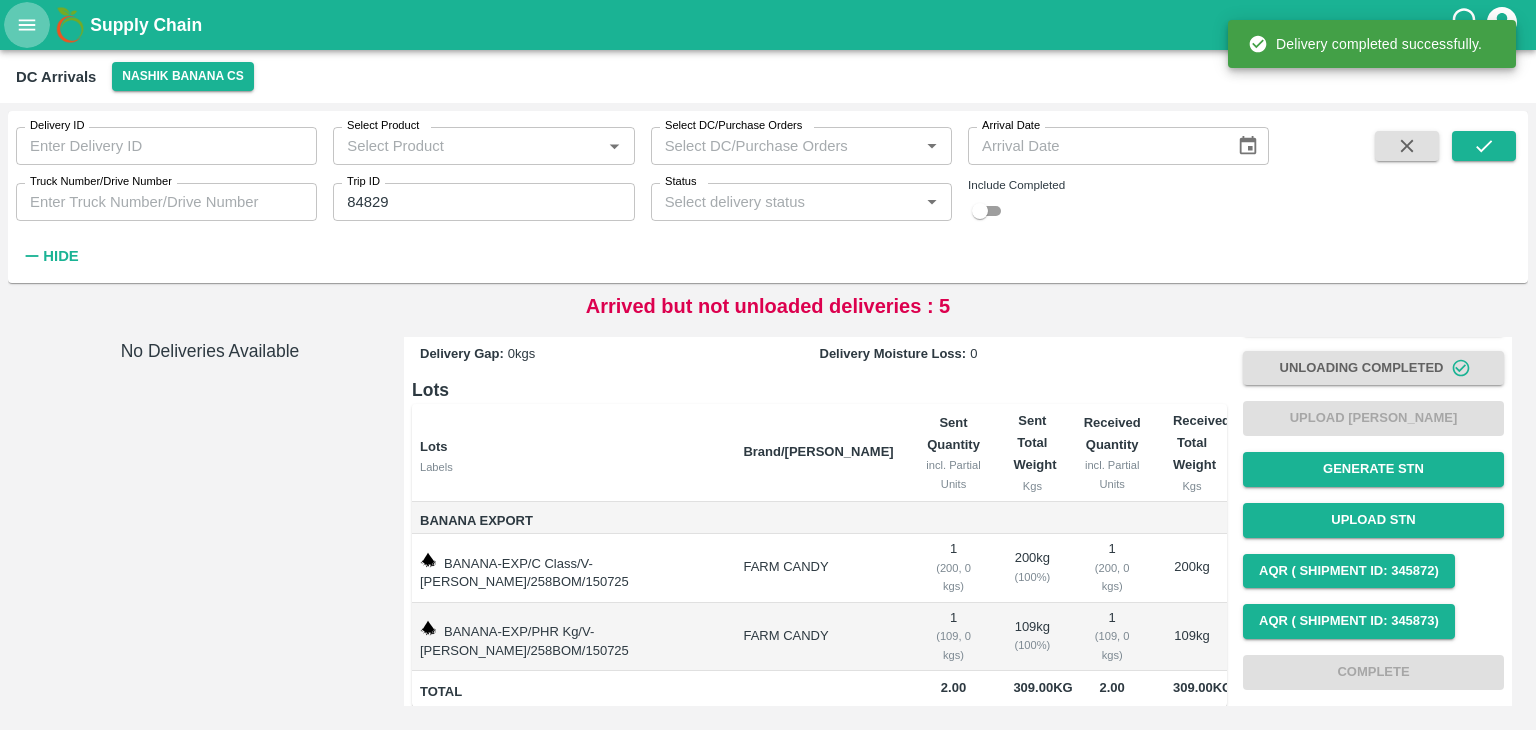 click at bounding box center (27, 25) 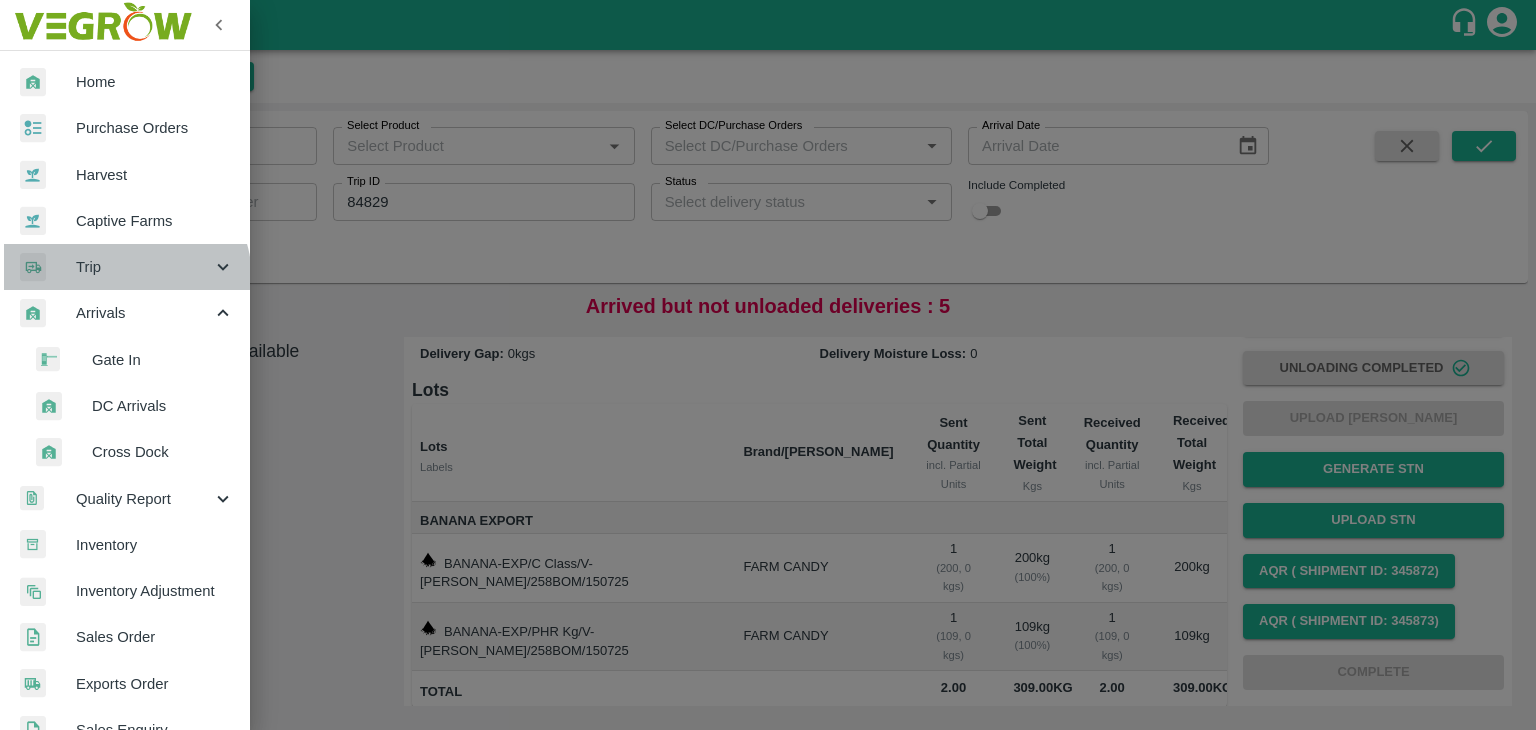 click on "Trip" at bounding box center (125, 267) 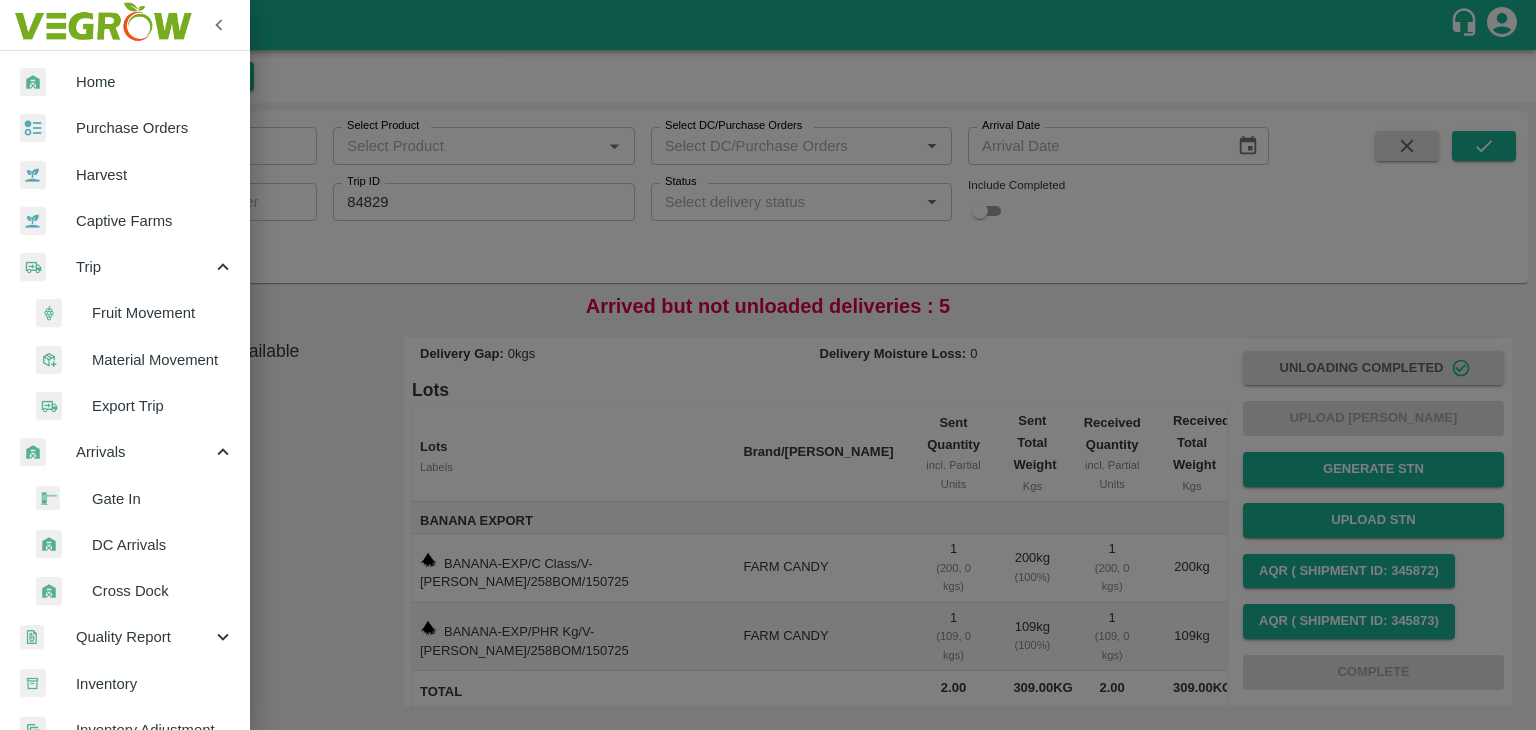 click on "Fruit Movement" at bounding box center [133, 313] 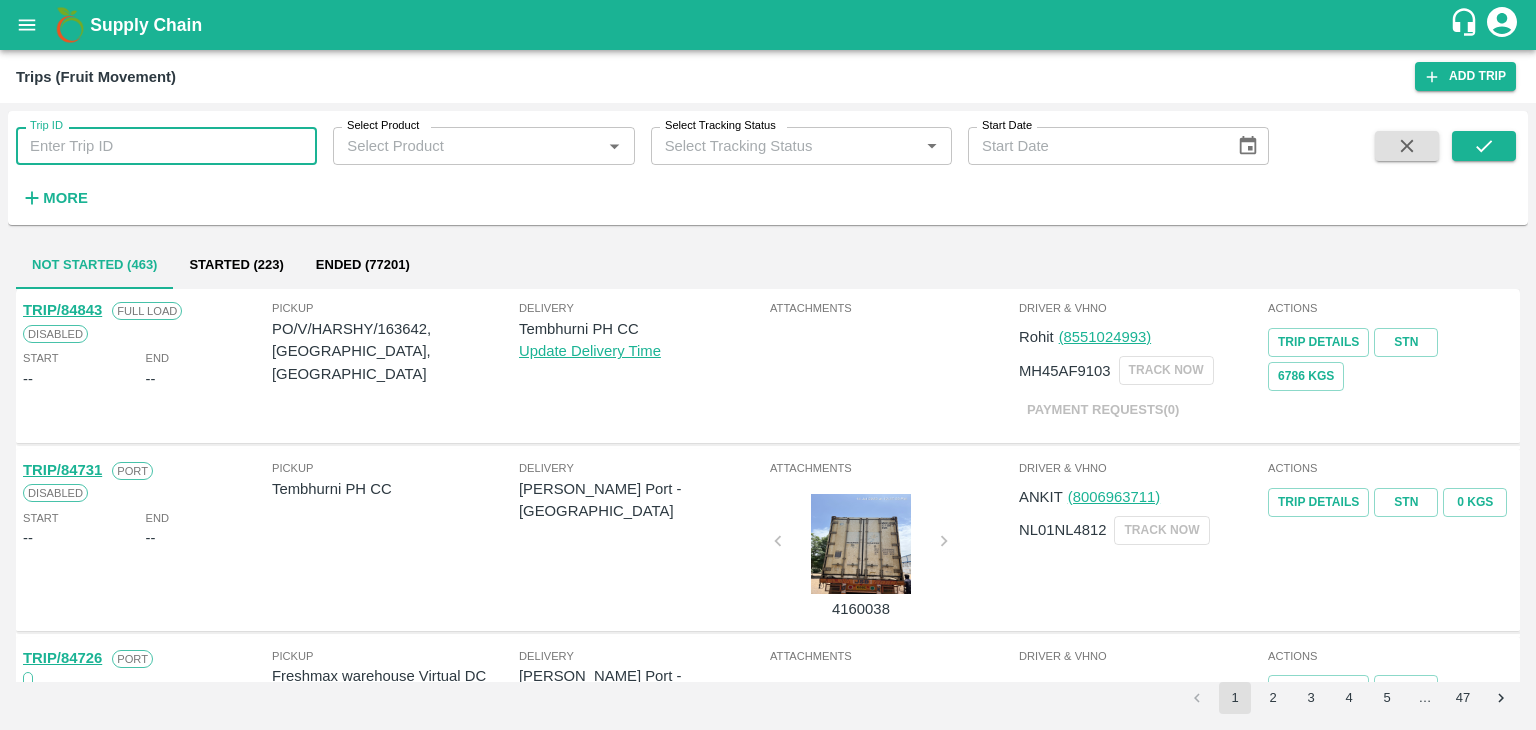 click on "Trip ID" at bounding box center (166, 146) 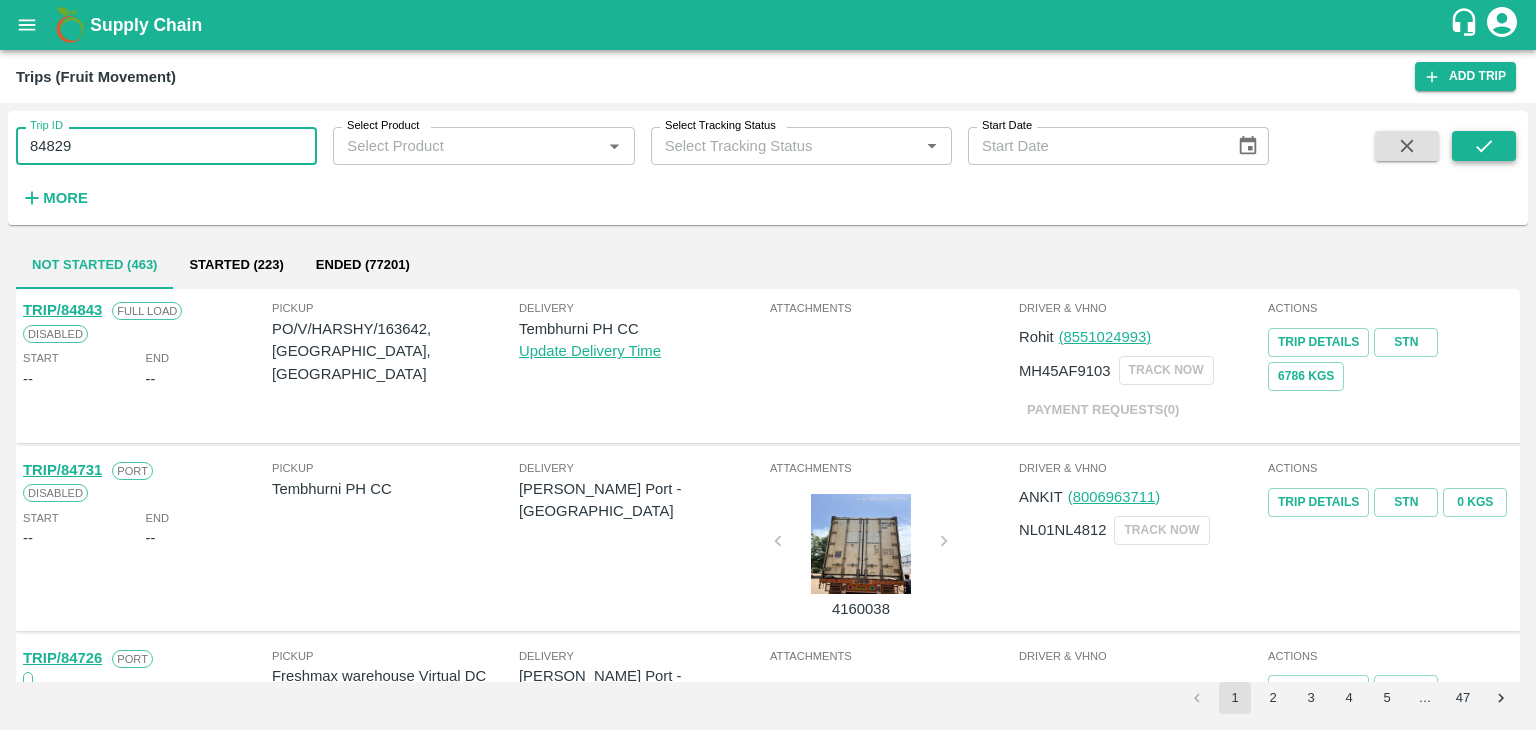 type on "84829" 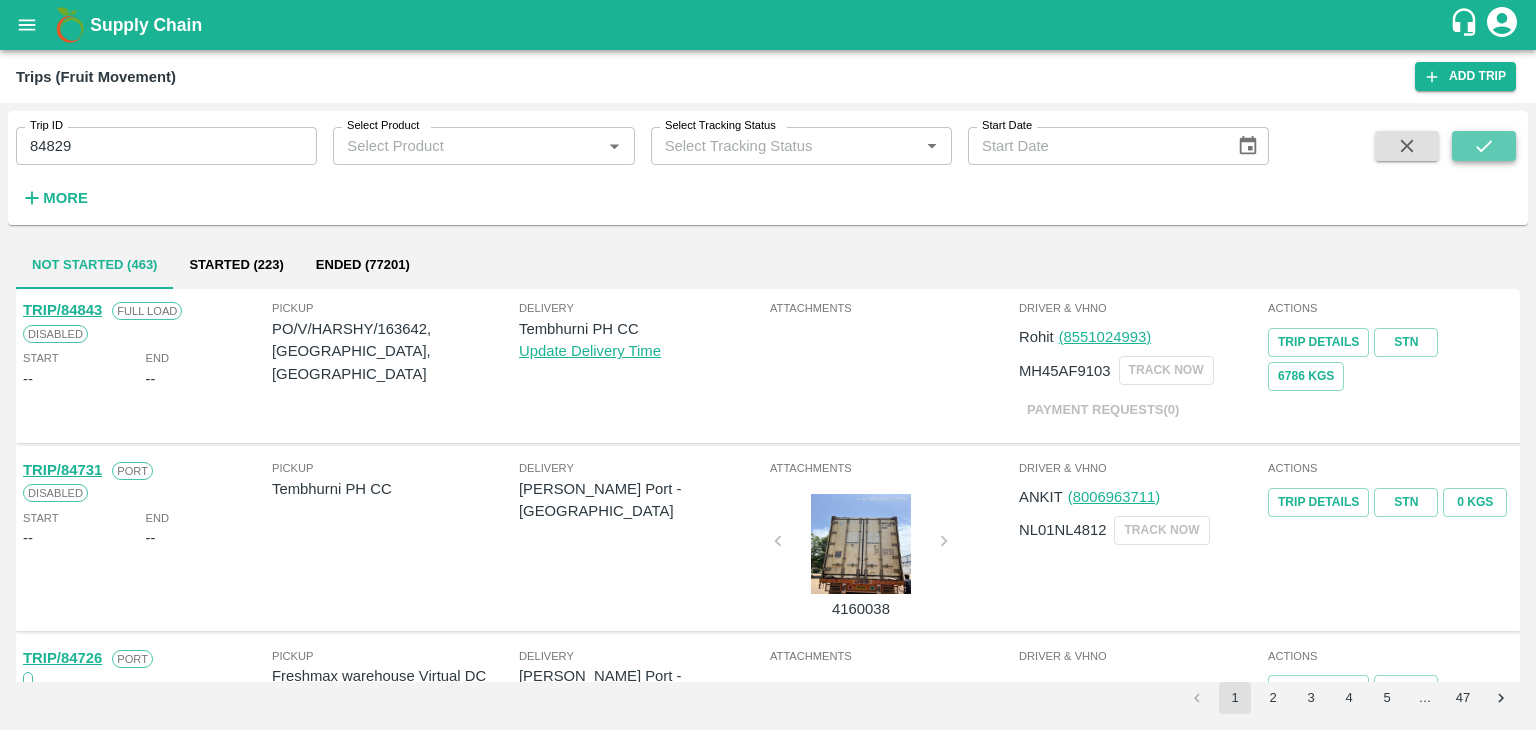 click 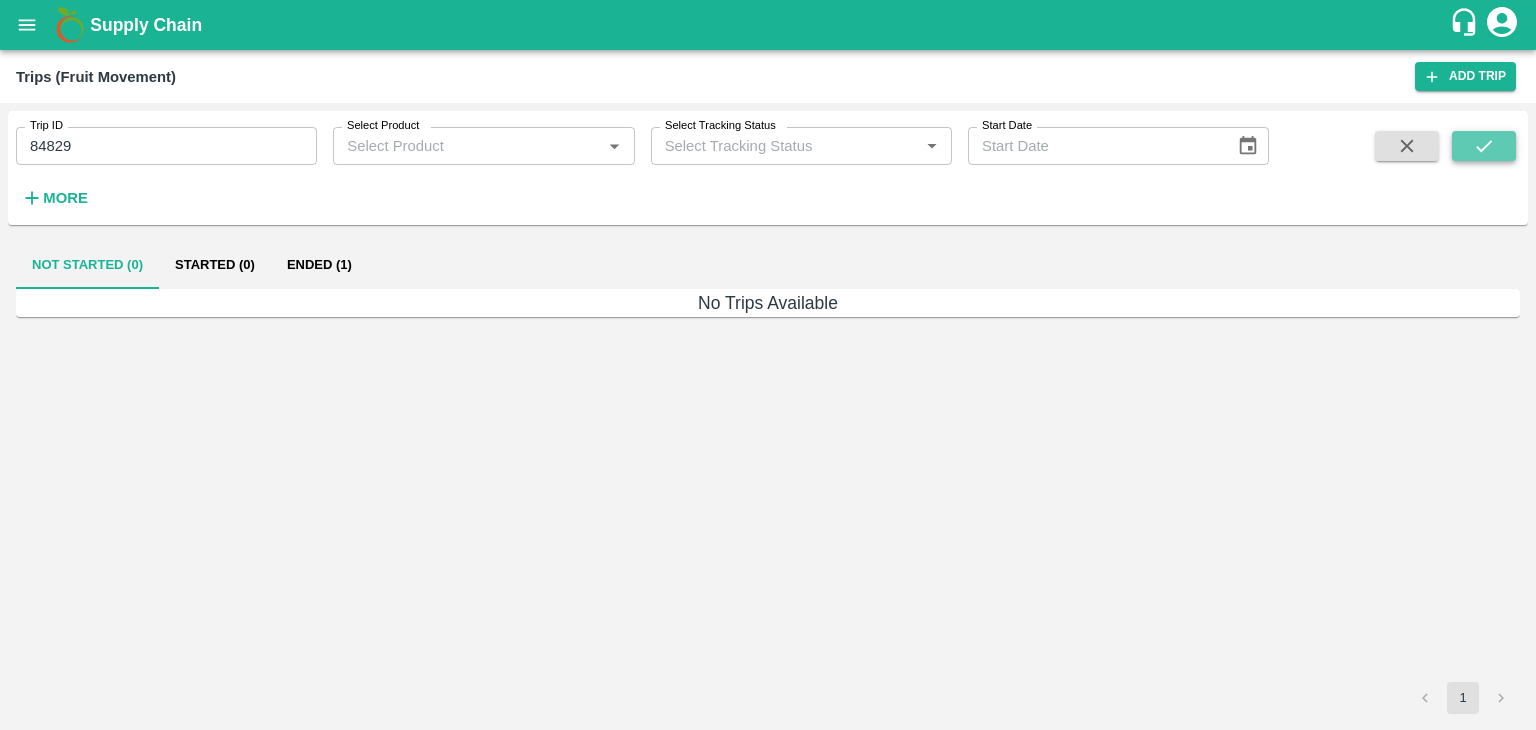click 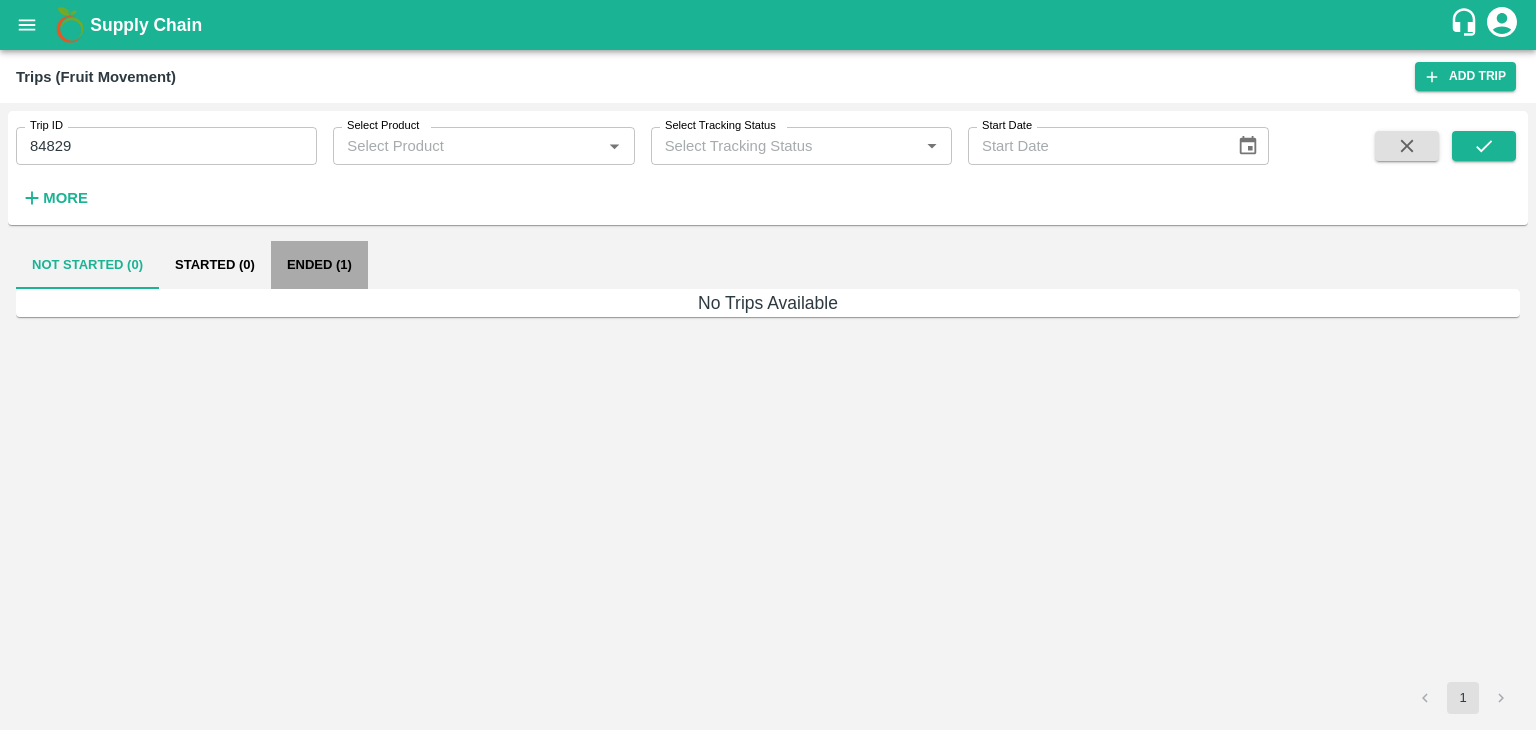 click on "Ended (1)" at bounding box center [319, 265] 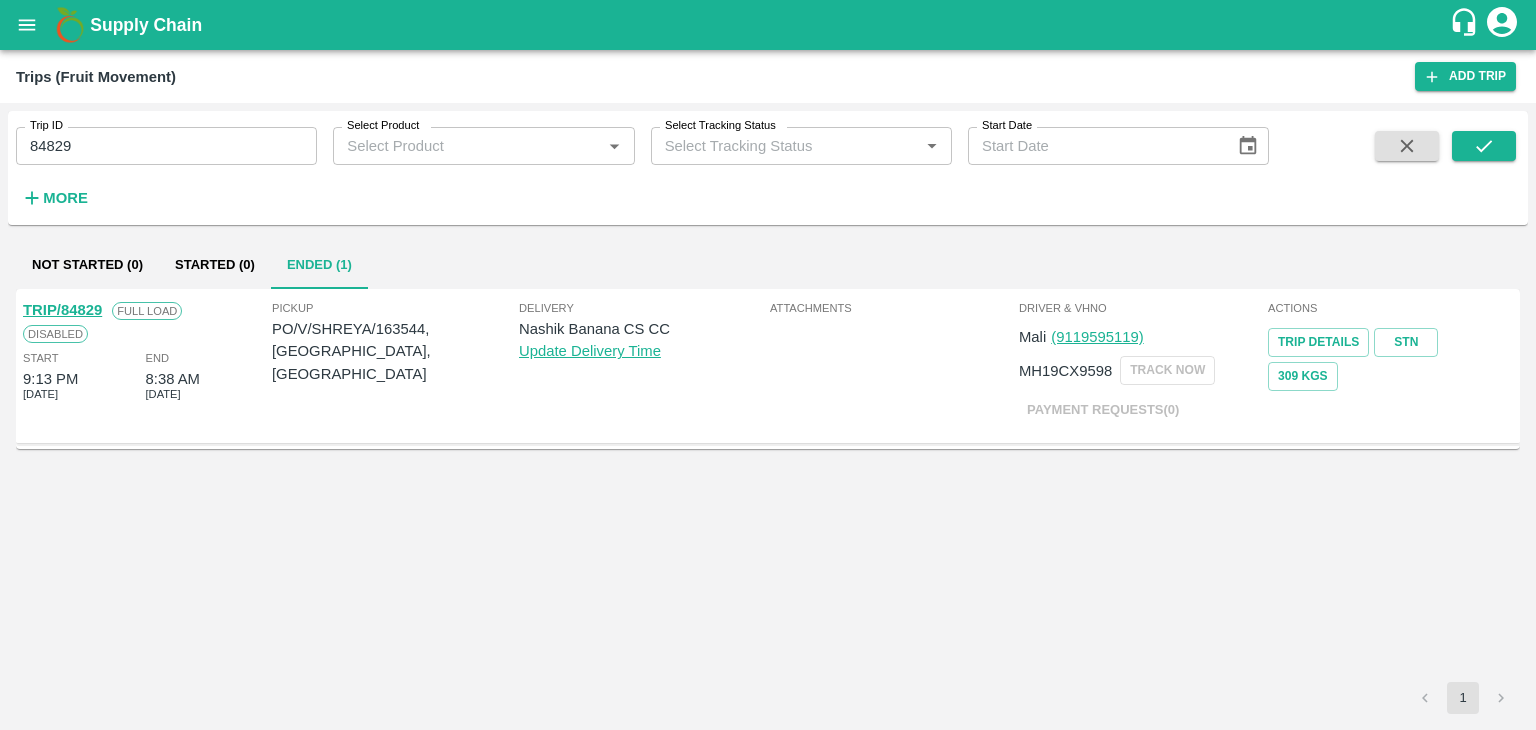 click on "TRIP/84829" at bounding box center (62, 310) 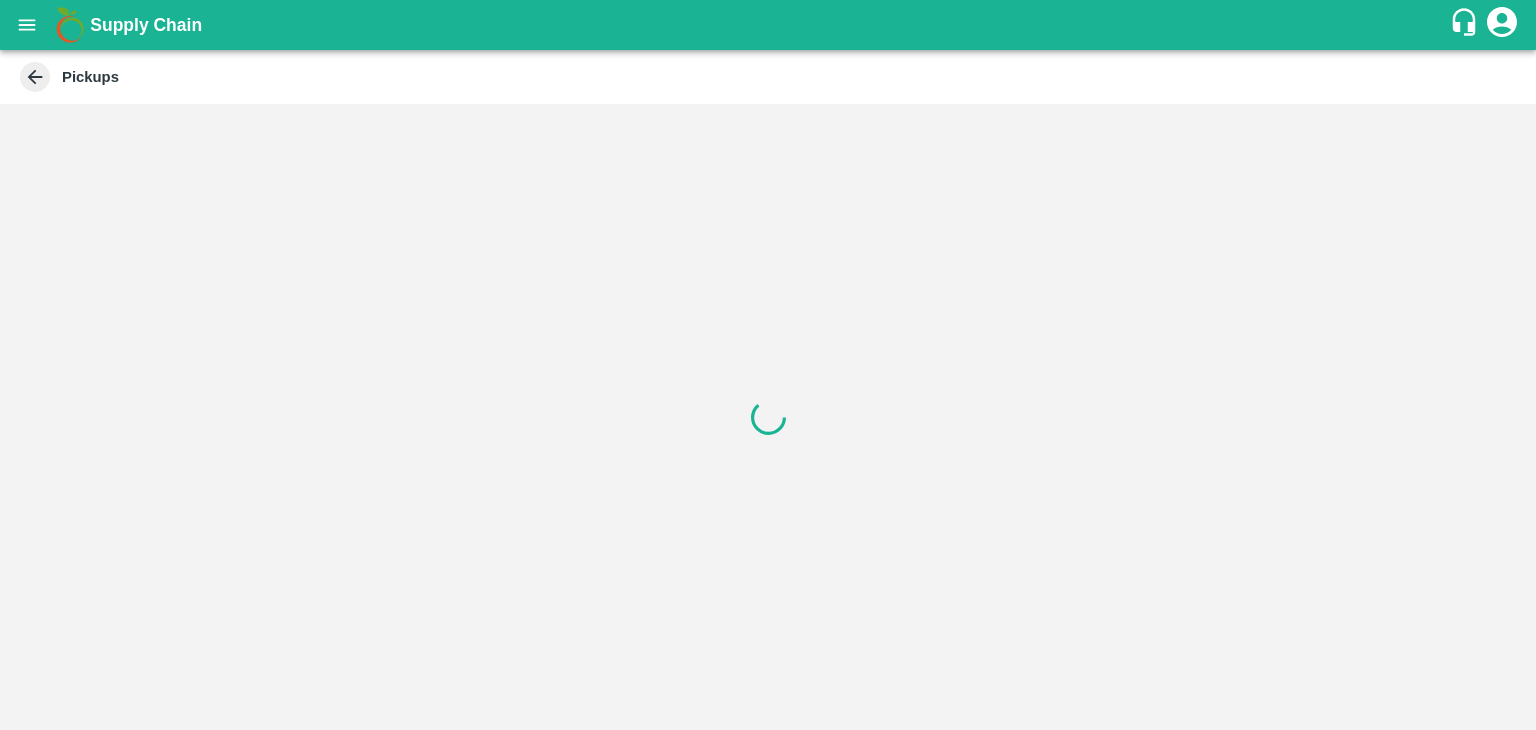 scroll, scrollTop: 0, scrollLeft: 0, axis: both 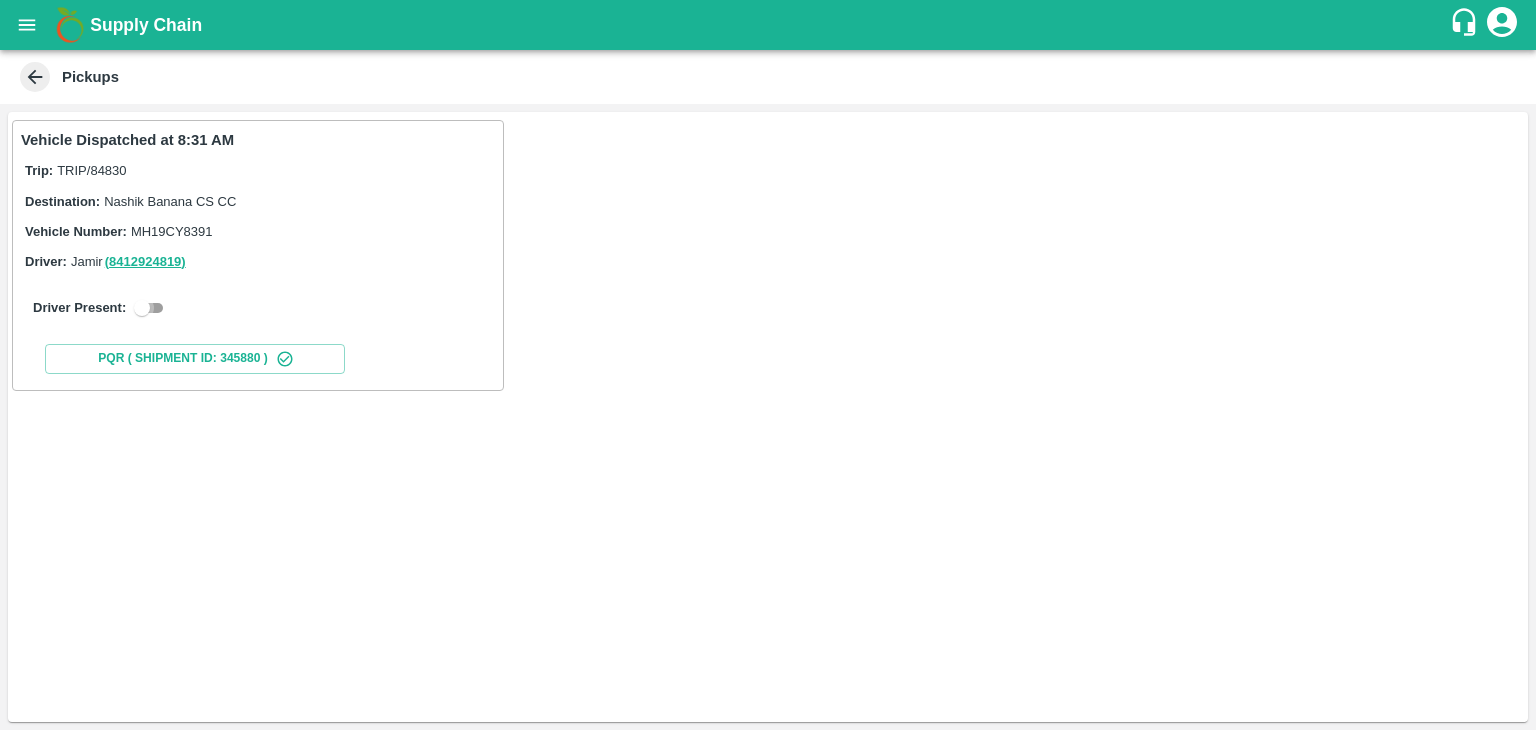 click at bounding box center [142, 308] 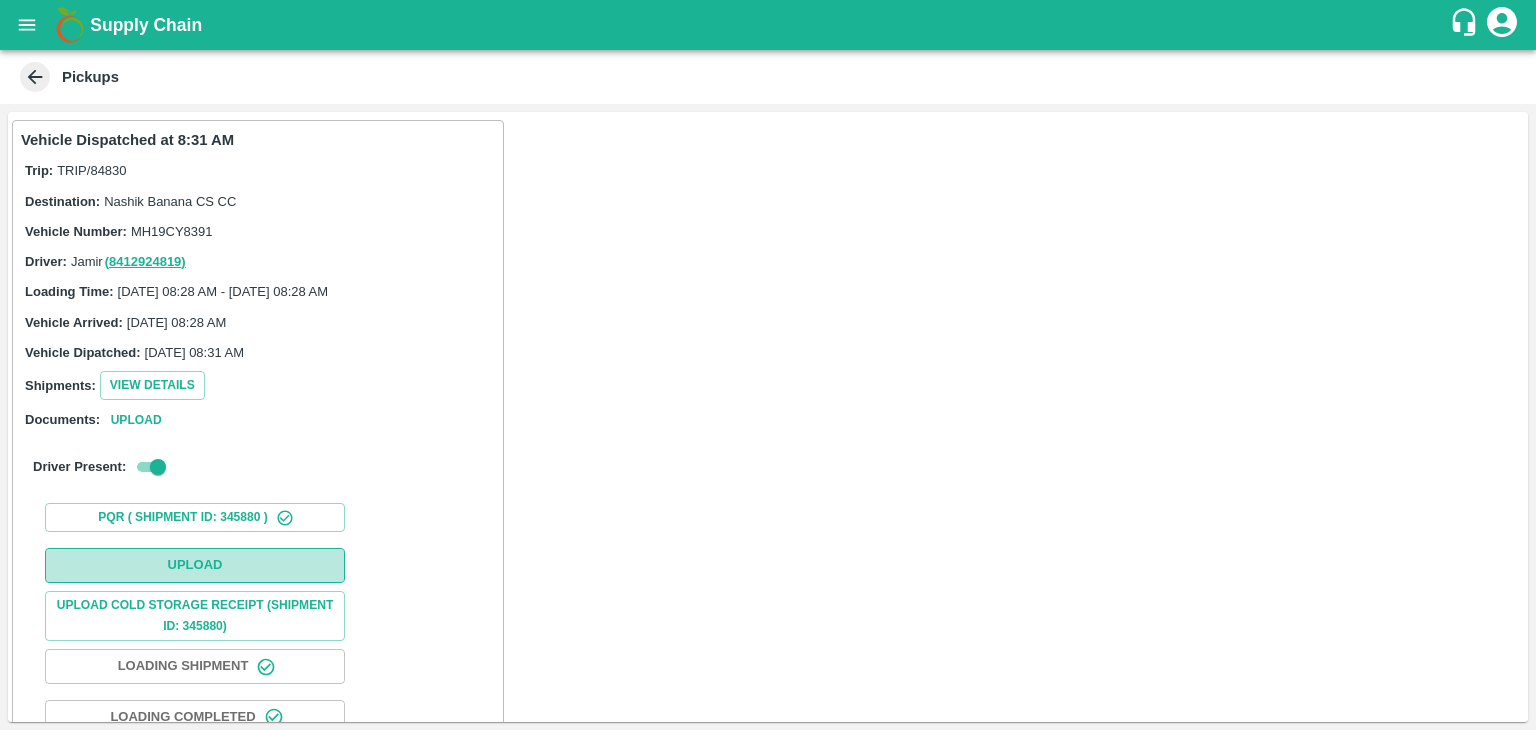 click on "Upload" at bounding box center [195, 565] 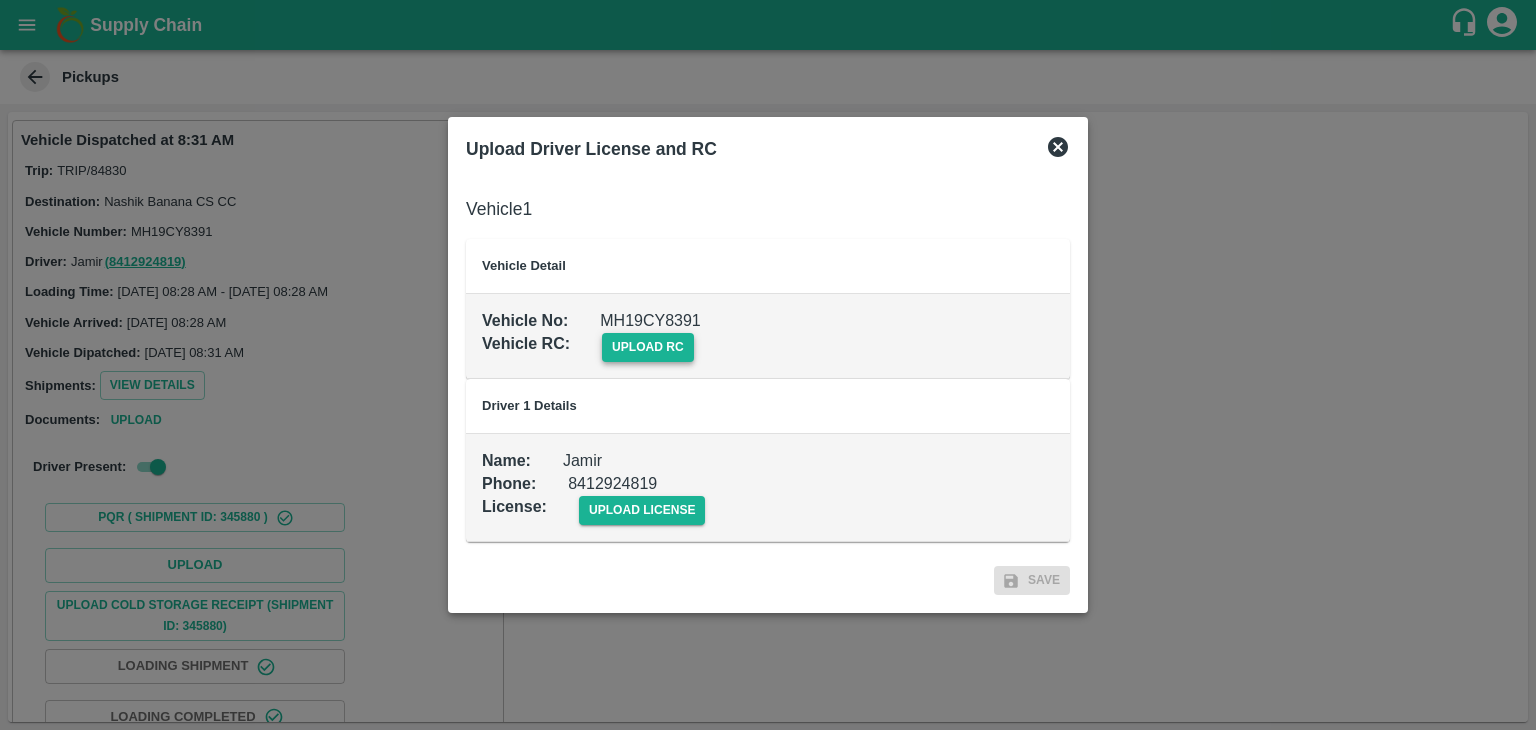 drag, startPoint x: 657, startPoint y: 325, endPoint x: 664, endPoint y: 344, distance: 20.248457 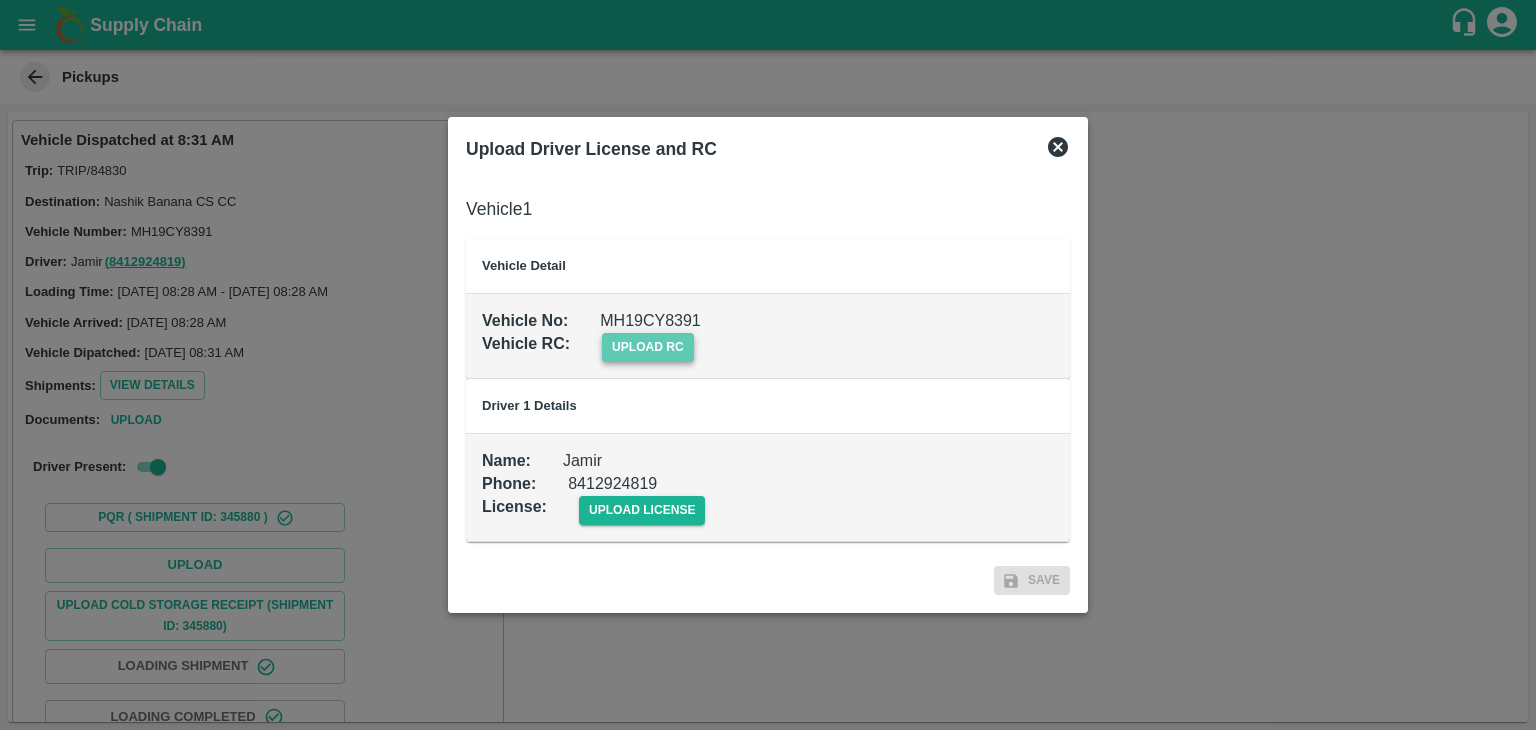 click on "upload rc" at bounding box center [648, 347] 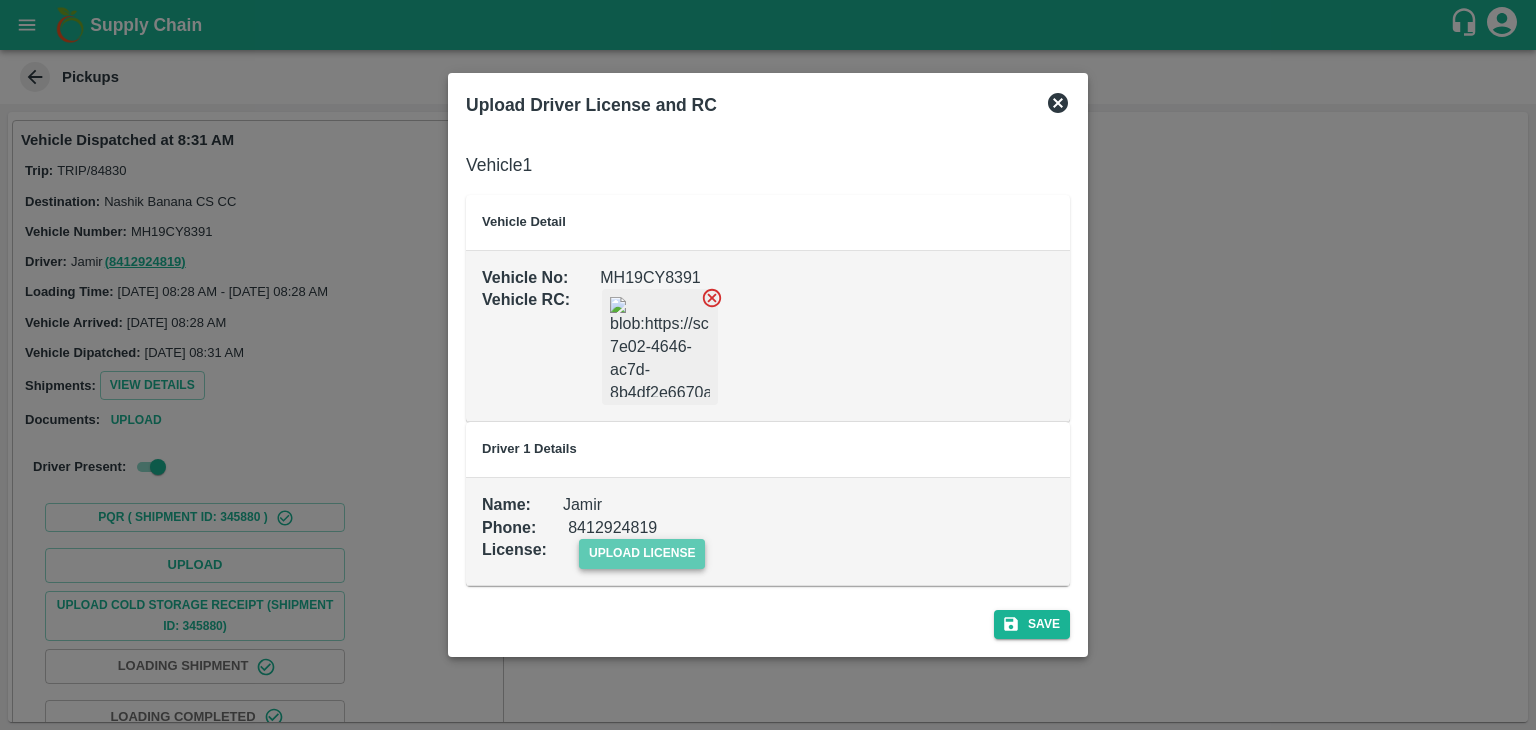 click on "upload license" at bounding box center (642, 553) 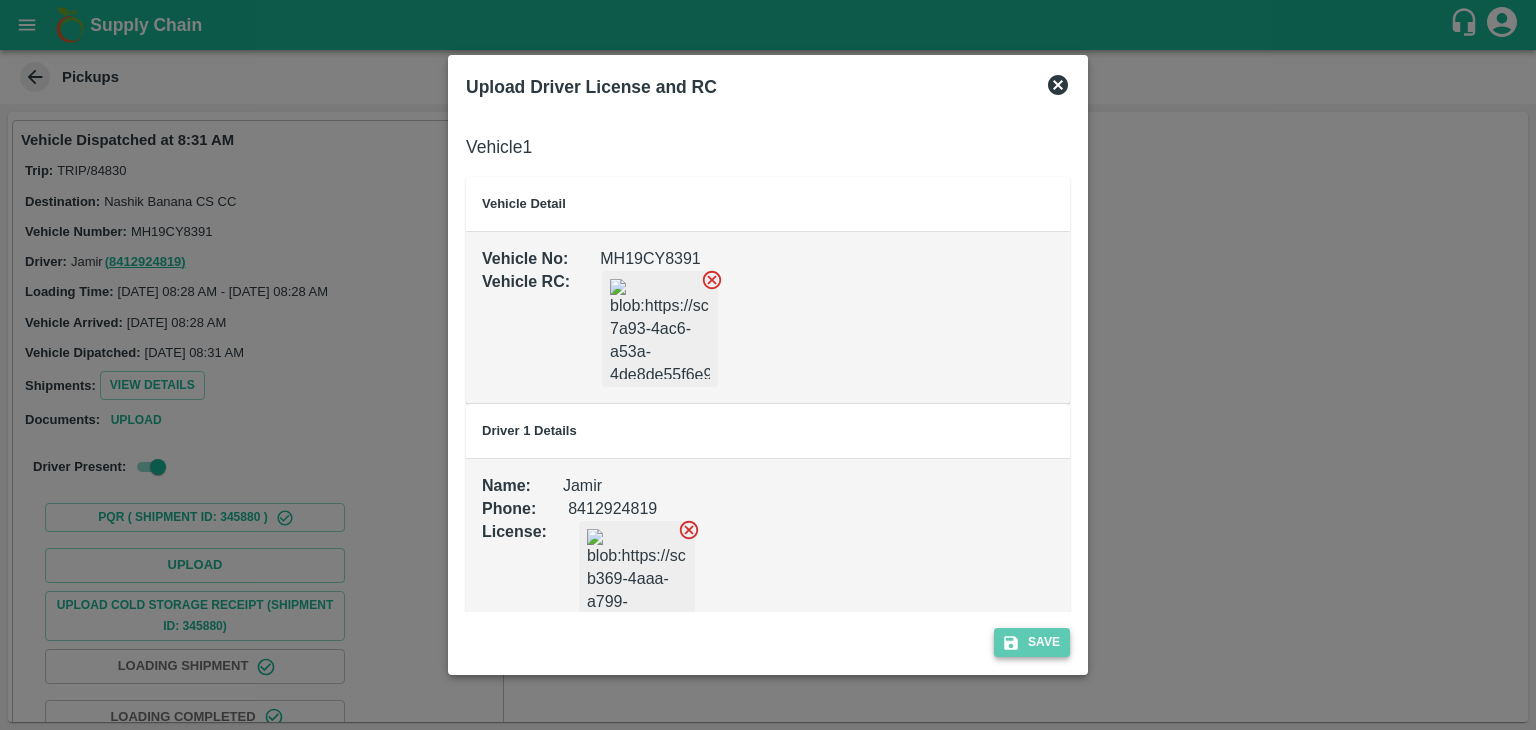 click on "Save" at bounding box center (1032, 642) 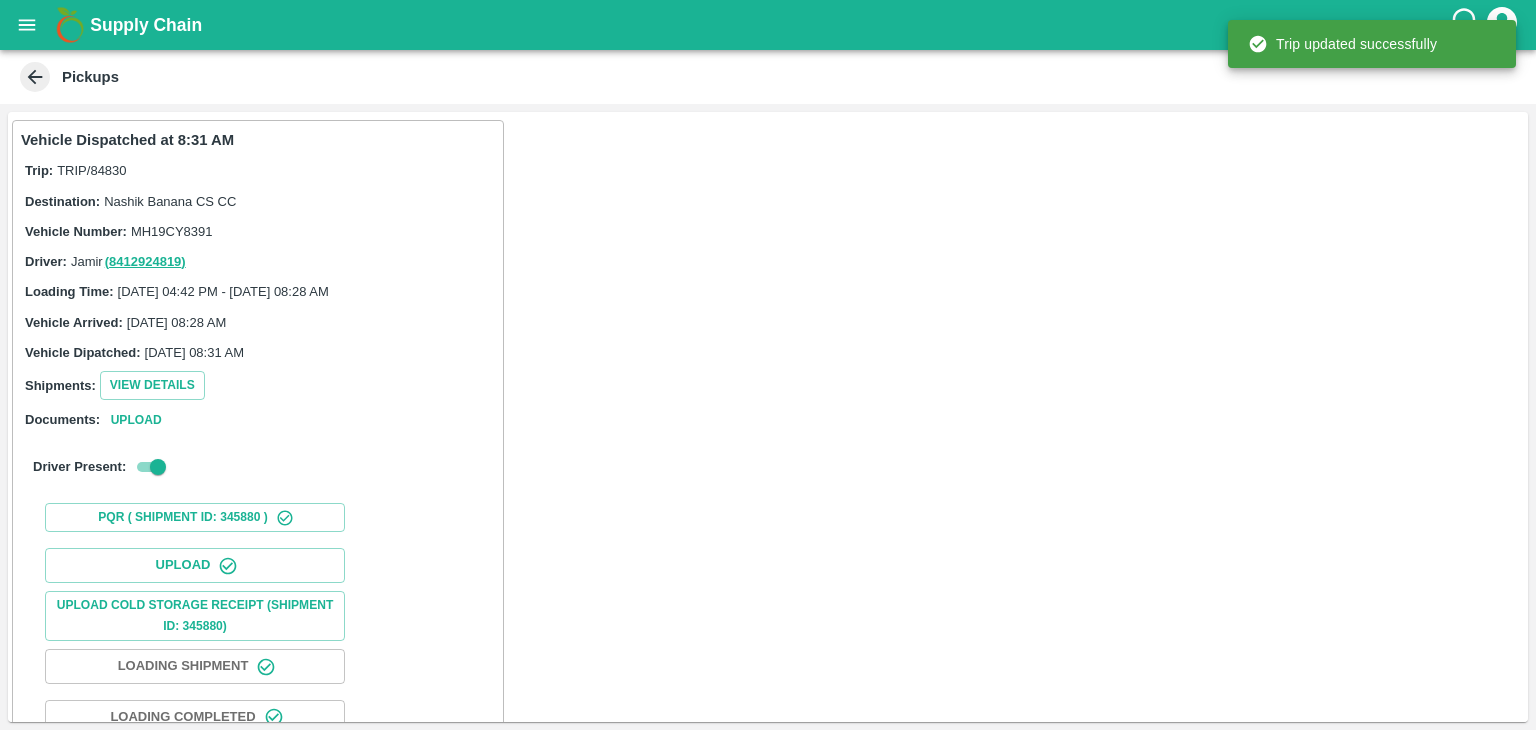 scroll, scrollTop: 209, scrollLeft: 0, axis: vertical 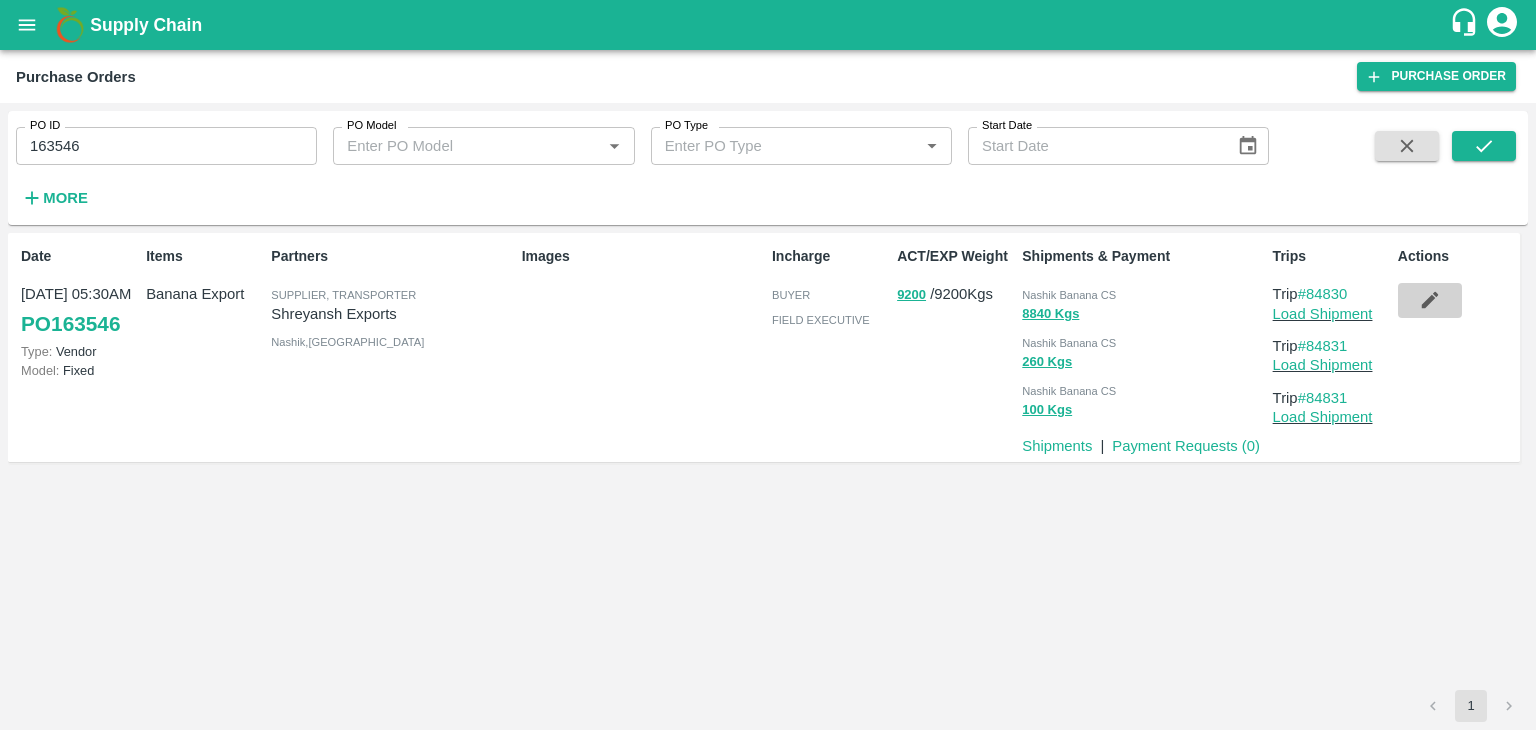 click 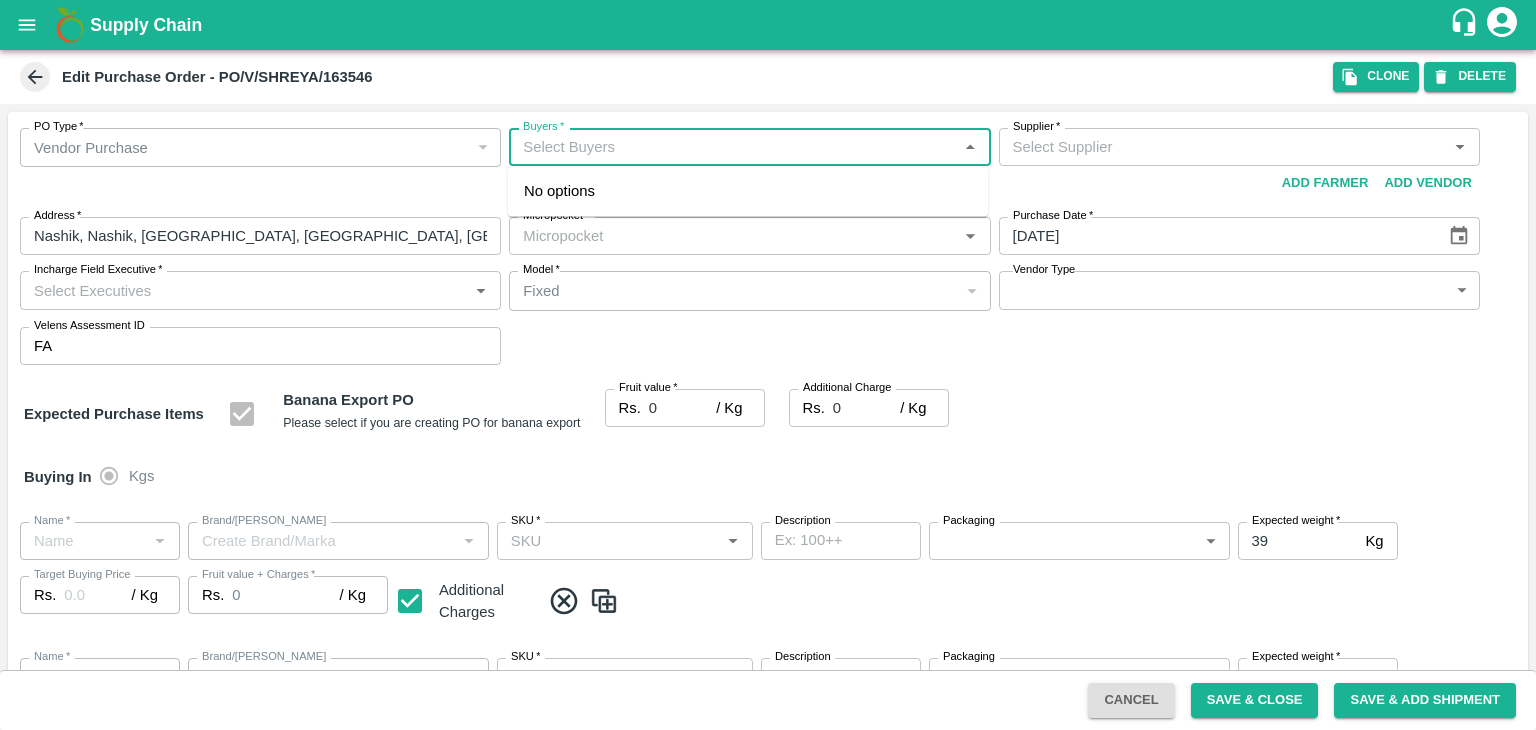 click on "Buyers   *" at bounding box center (733, 147) 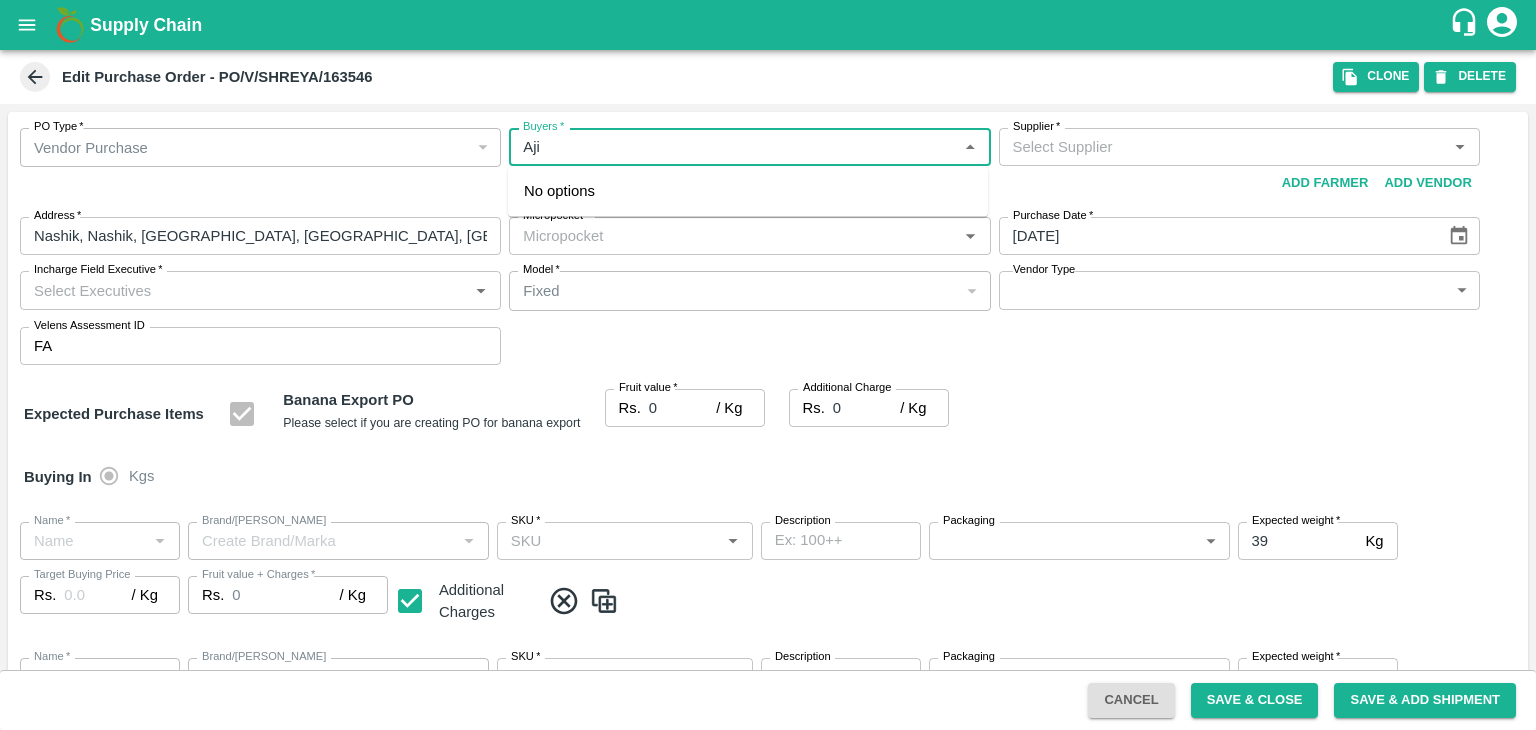 type on "Ajit" 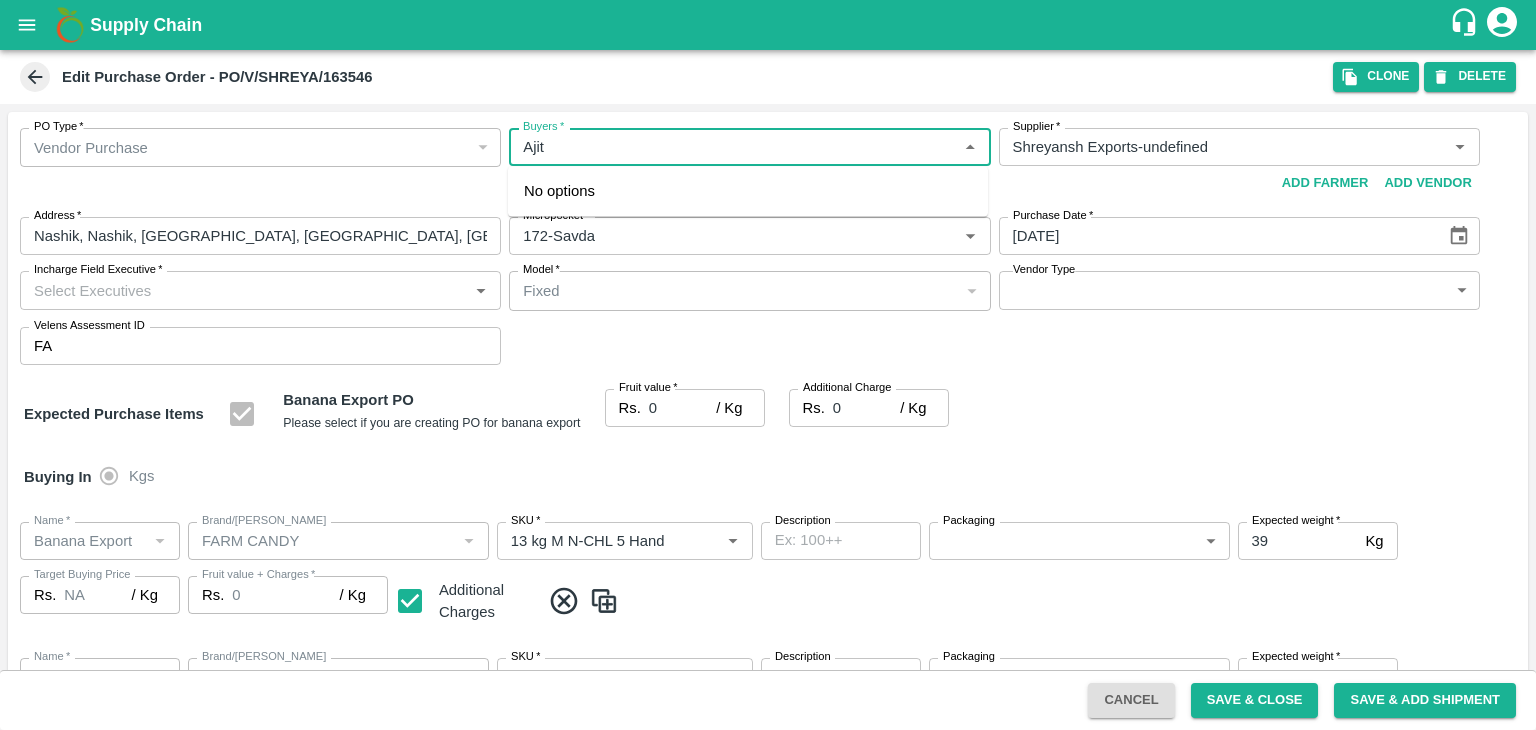 type on "Shreyansh Exports-undefined" 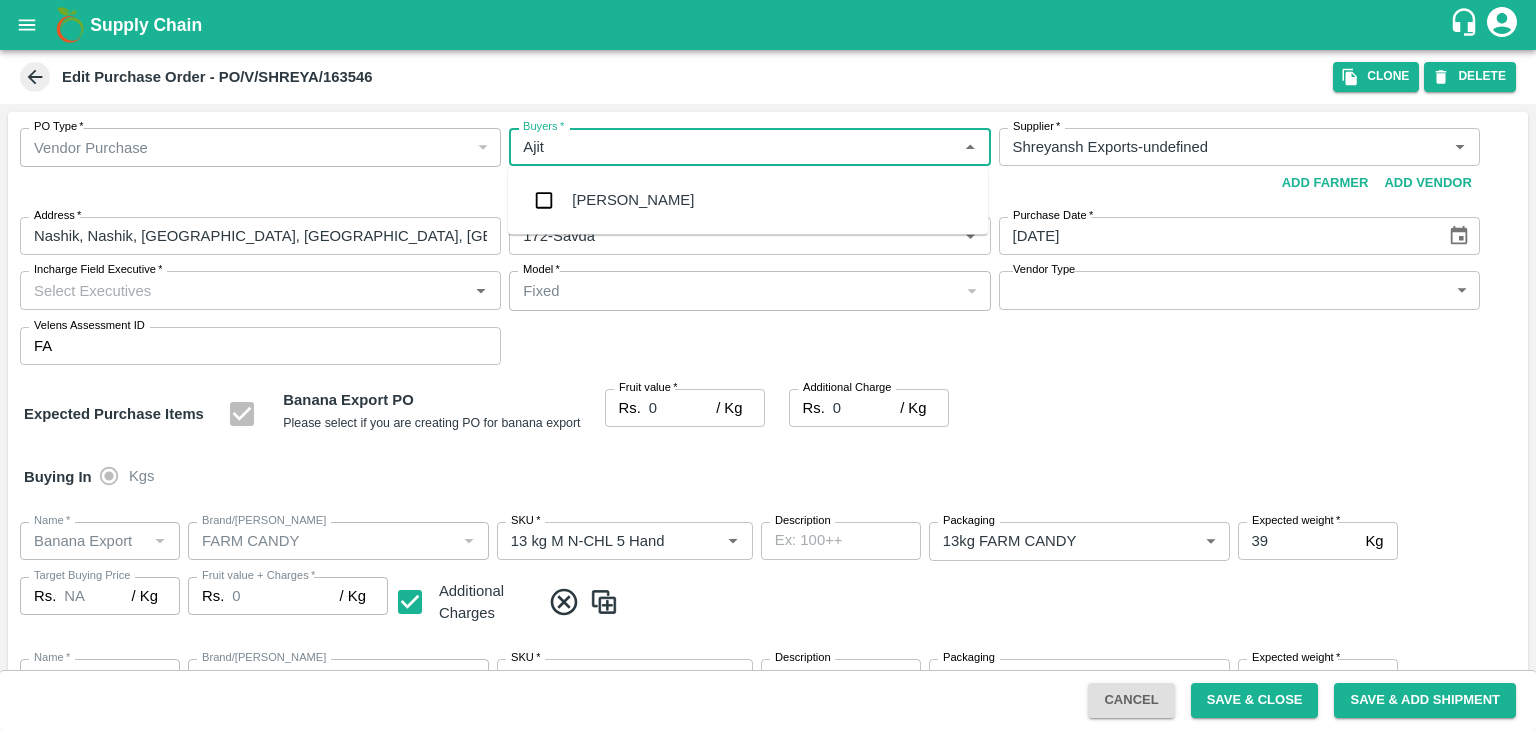 click on "Ajit Otari" at bounding box center (748, 200) 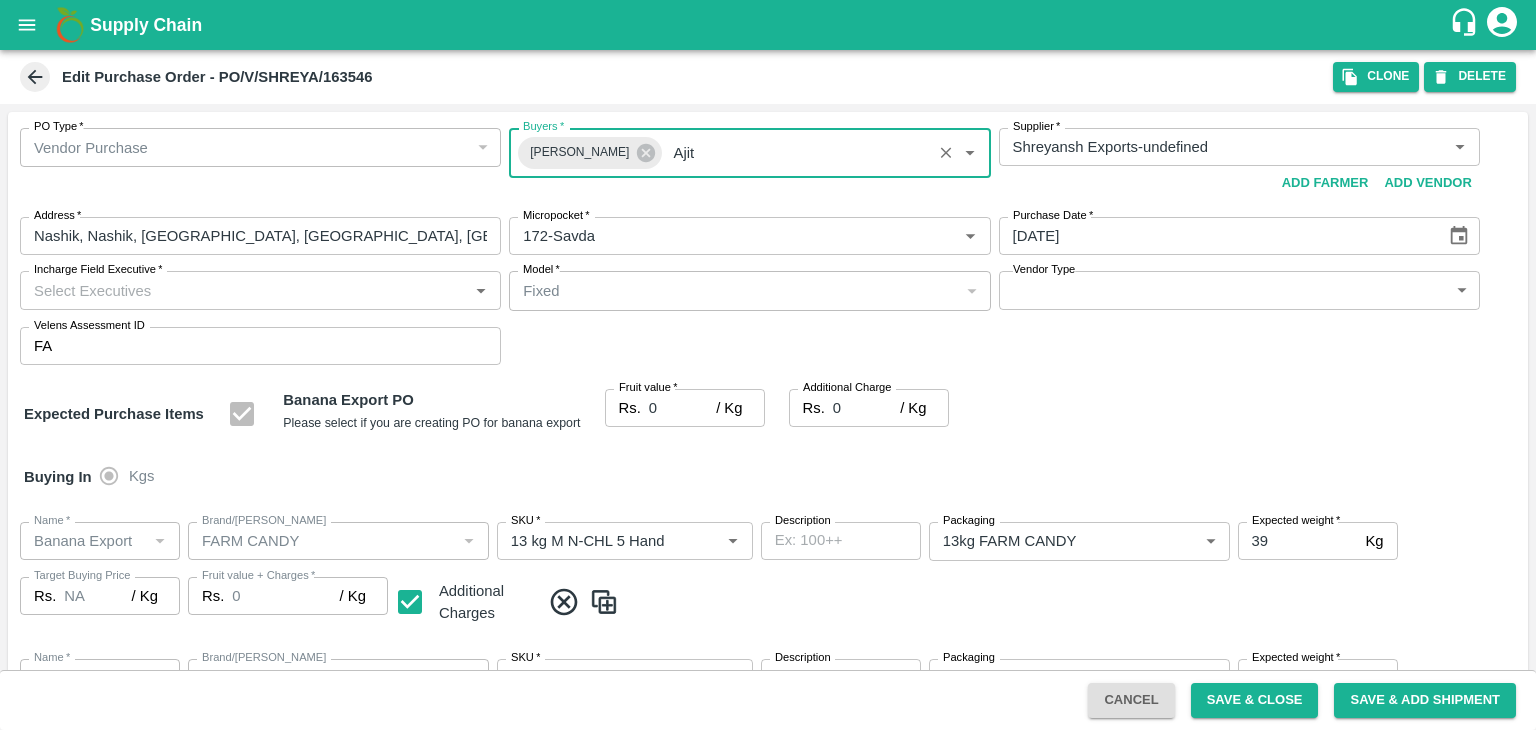 type 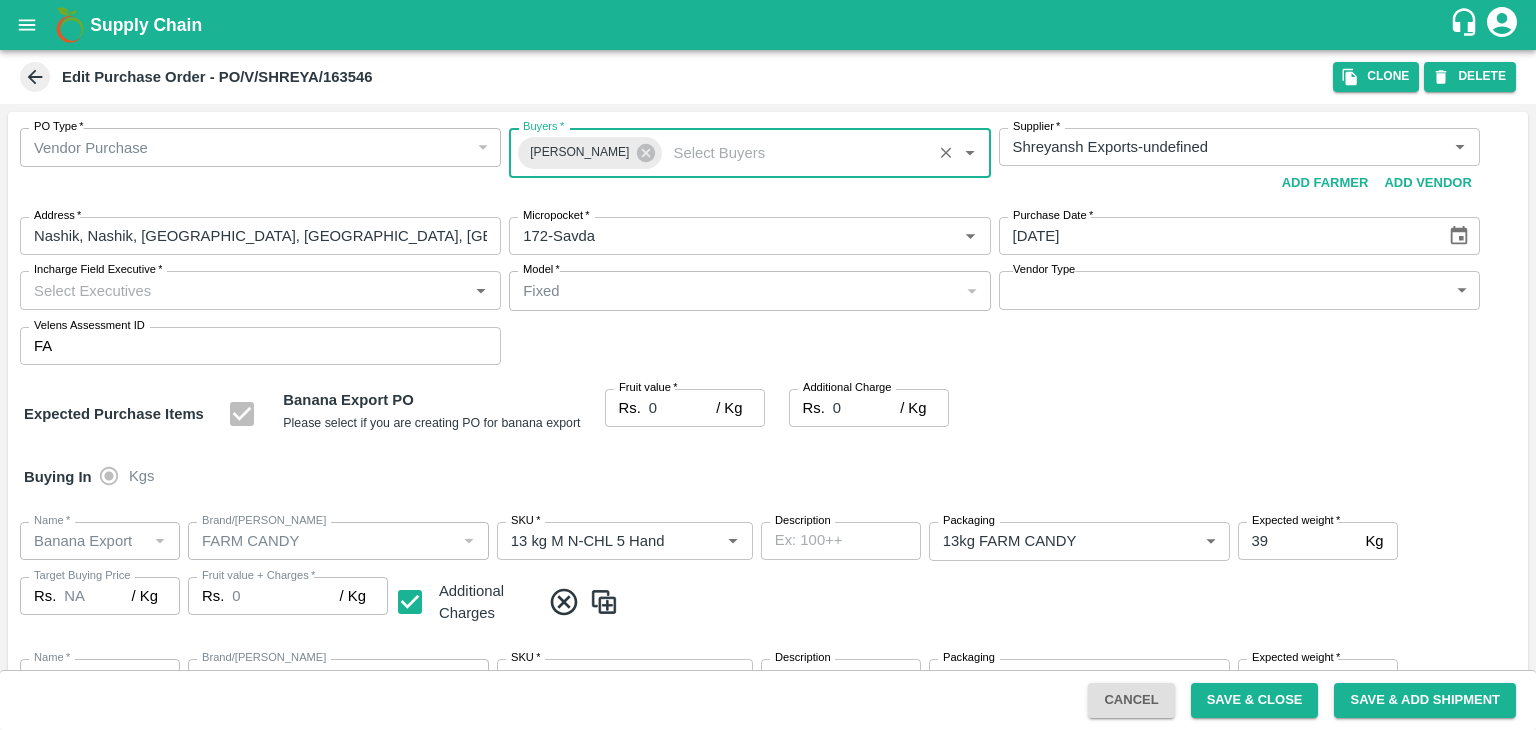 click on "Supply Chain Edit Purchase Order - PO/V/SHREYA/163546 Clone DELETE PO Type   * Vendor Purchase 2 PO Type Buyers   * Ajit Otari Buyers   * Supplier   * Supplier   * Add Vendor Add Farmer Address   * Nashik, Nashik, Nashik, Maharashtra, India Address Micropocket   * Micropocket   * Purchase Date   * 15/07/2025 Purchase Date Incharge Field Executive   * Incharge Field Executive   * Model   * Fixed Fixed Model Vendor Type ​ Vendor Type Velens Assessment ID FA Velens Assessment ID Expected Purchase Items Banana Export PO Please select if you are creating PO for banana export Fruit value   * Rs. 0 / Kg Fruit value Additional Charge Rs. 0 / Kg Additional Charge Buying In Kgs Name   * Name   * Brand/Marka Brand/Marka SKU   * SKU   * Description x Description Packaging 13kg FARM CANDY 466 Packaging Expected weight   * 39 Kg Expected weight Target Buying Price Rs. NA / Kg Target Buying Price Fruit value + Charges   * Rs. 0 / Kg Fruit value + Charges Additional Charges Name   *" at bounding box center [768, 365] 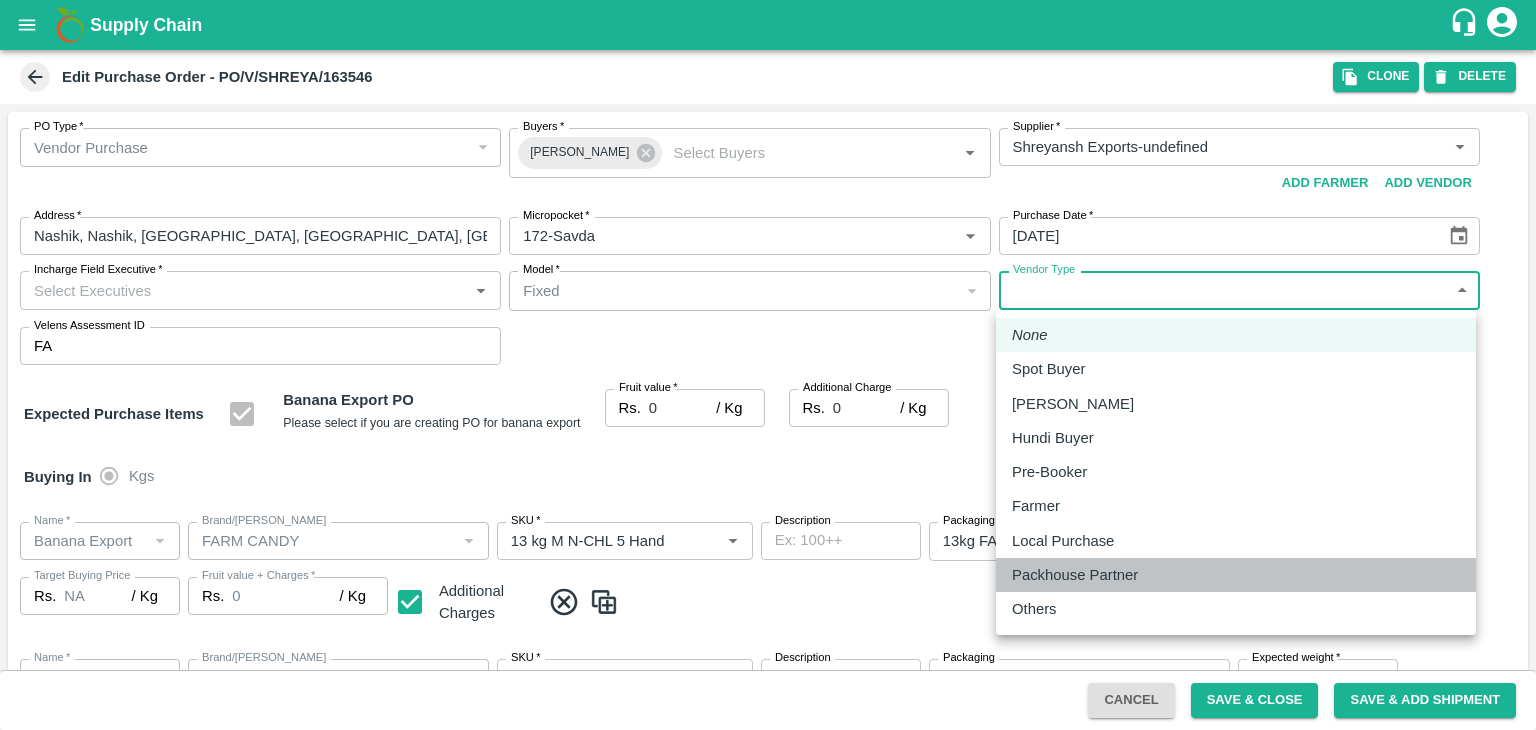 drag, startPoint x: 1080, startPoint y: 591, endPoint x: 1086, endPoint y: 612, distance: 21.84033 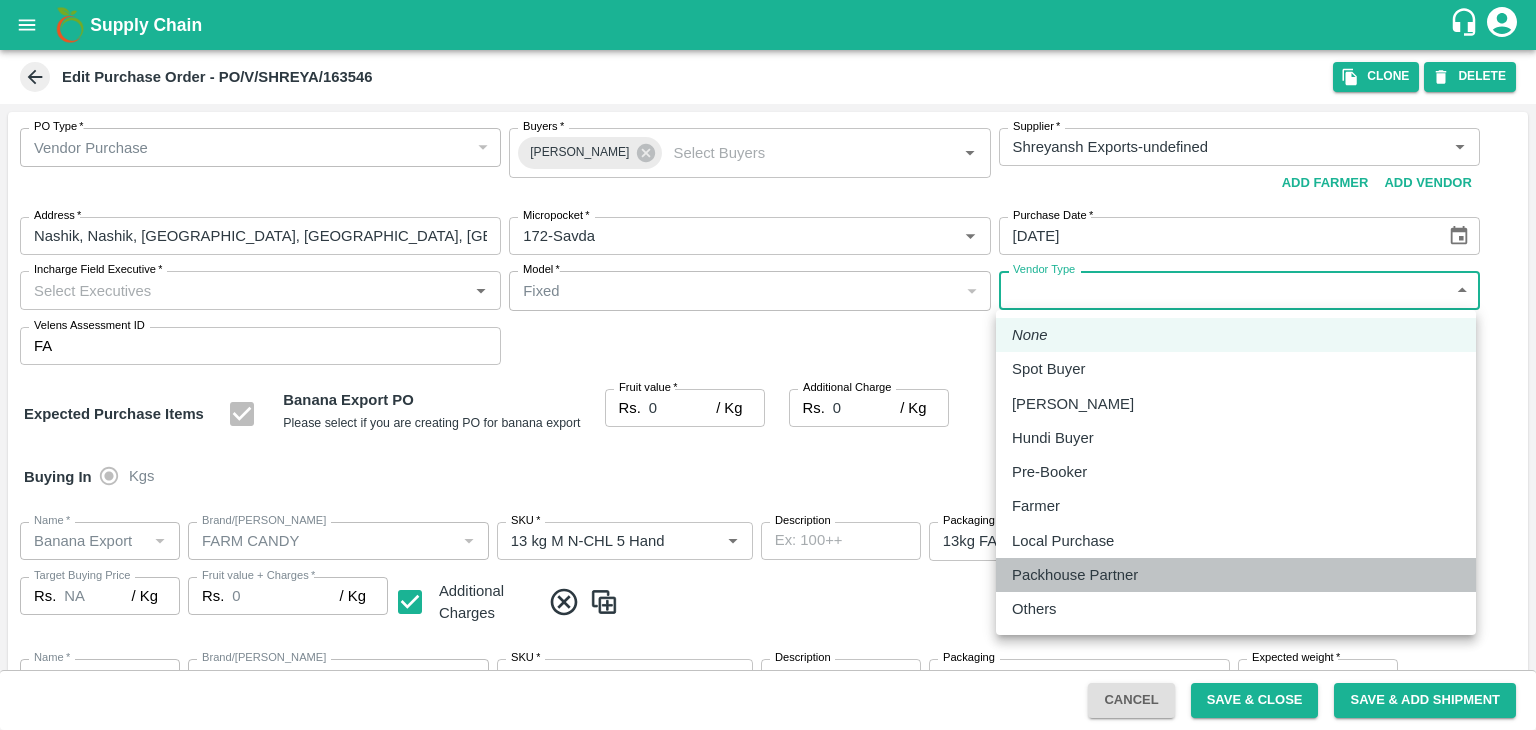 click on "None Spot Buyer Mandi Loader Hundi Buyer Pre-Booker Farmer Local Purchase Packhouse Partner Others" at bounding box center (1236, 472) 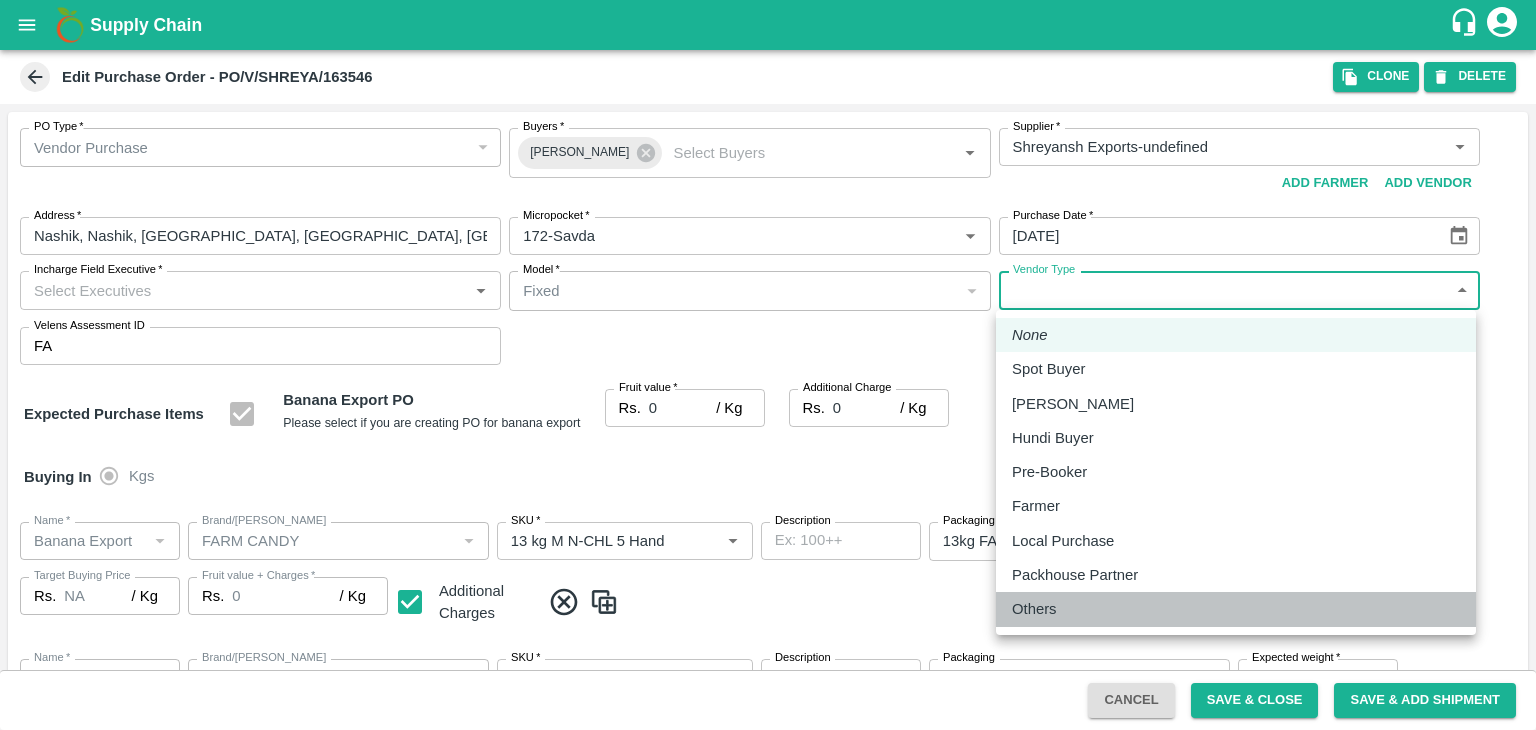click on "Others" at bounding box center (1236, 609) 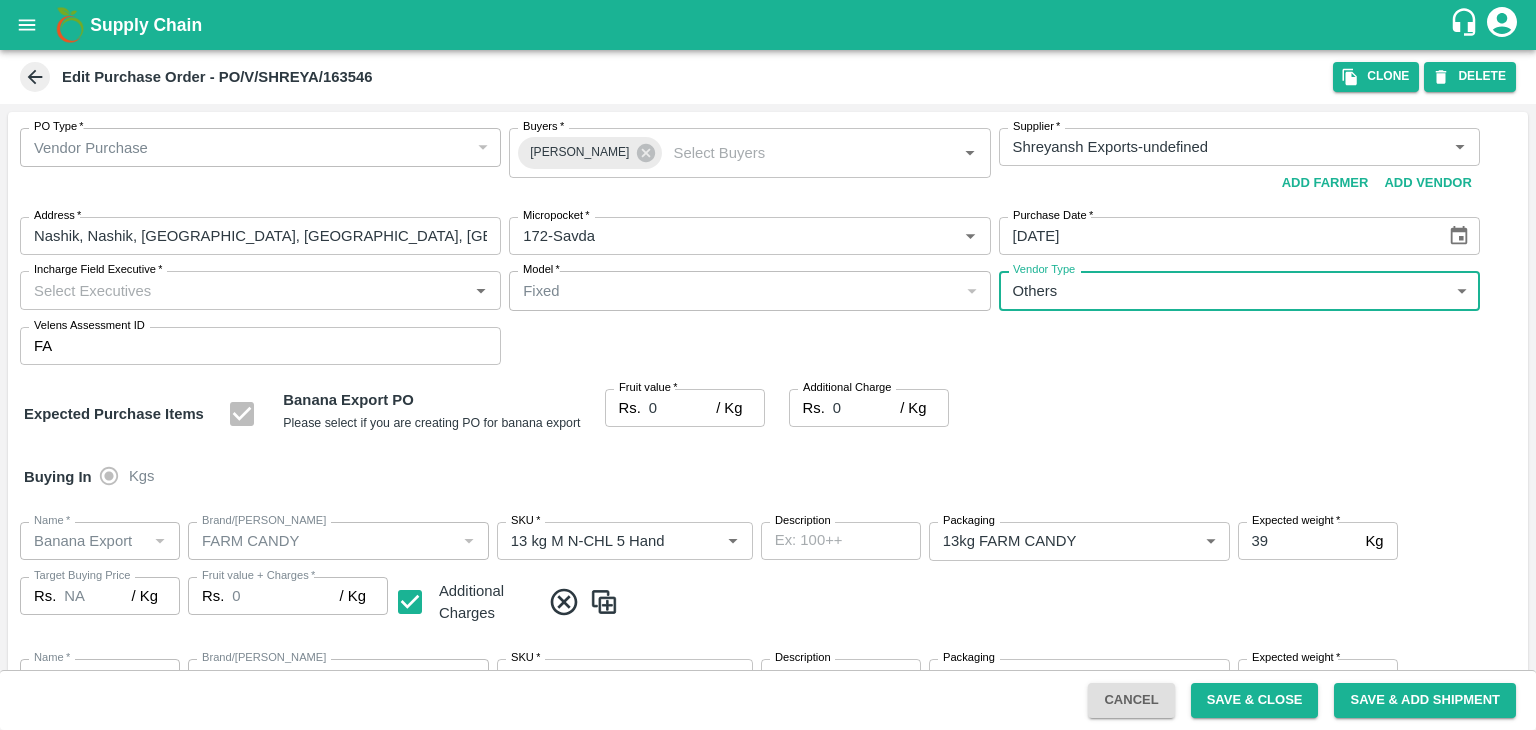 click on "Incharge Field Executive   *" at bounding box center (244, 290) 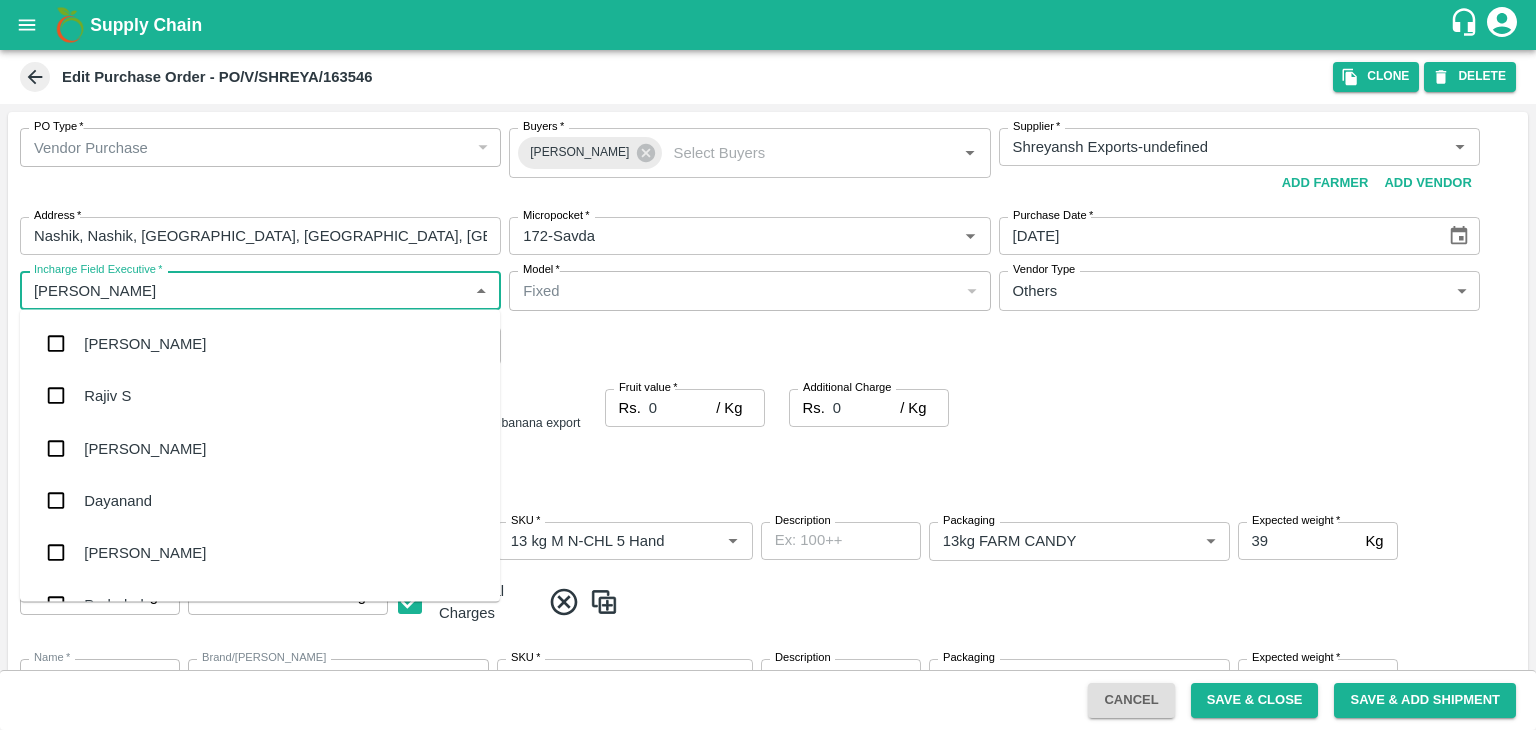 type on "Jay" 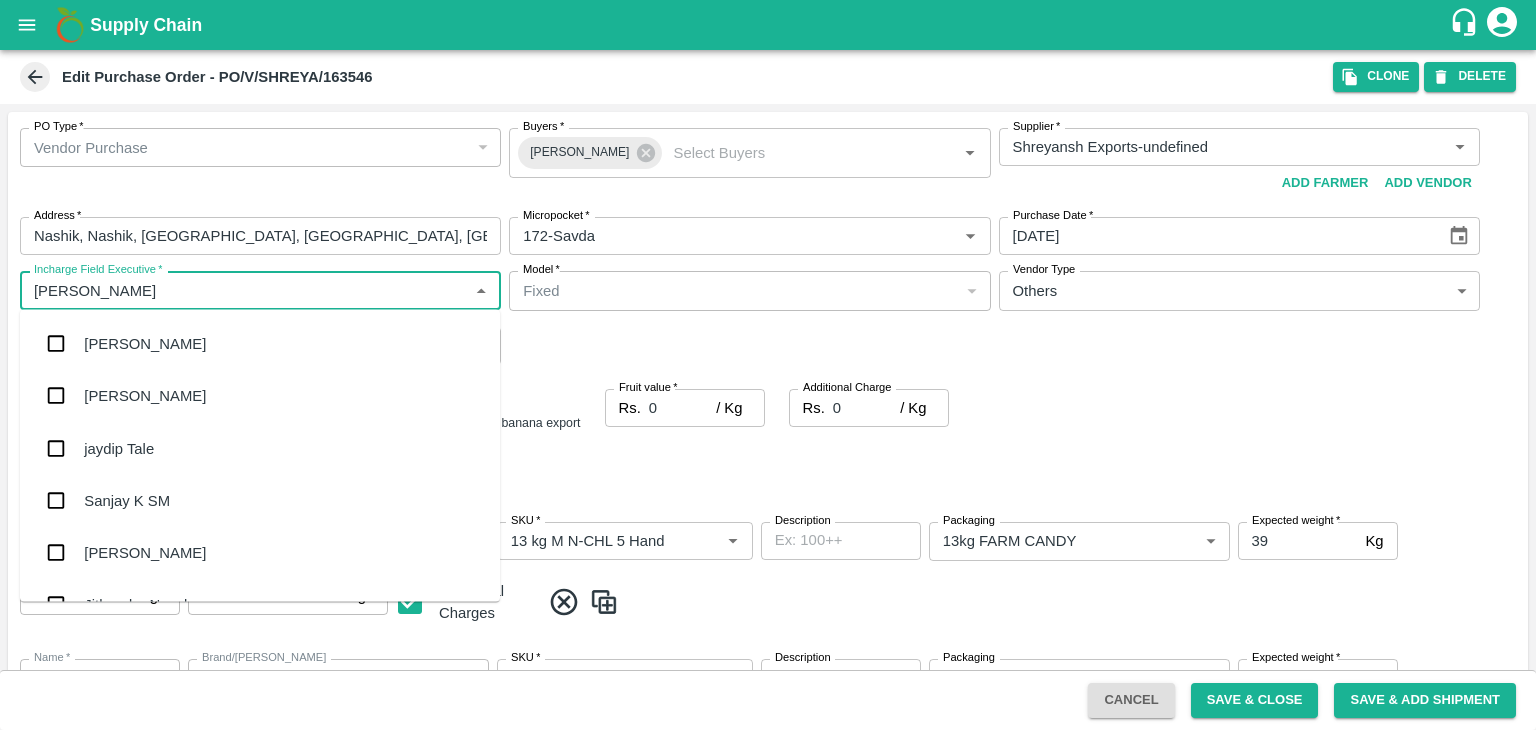 click on "jaydip Tale" at bounding box center (260, 448) 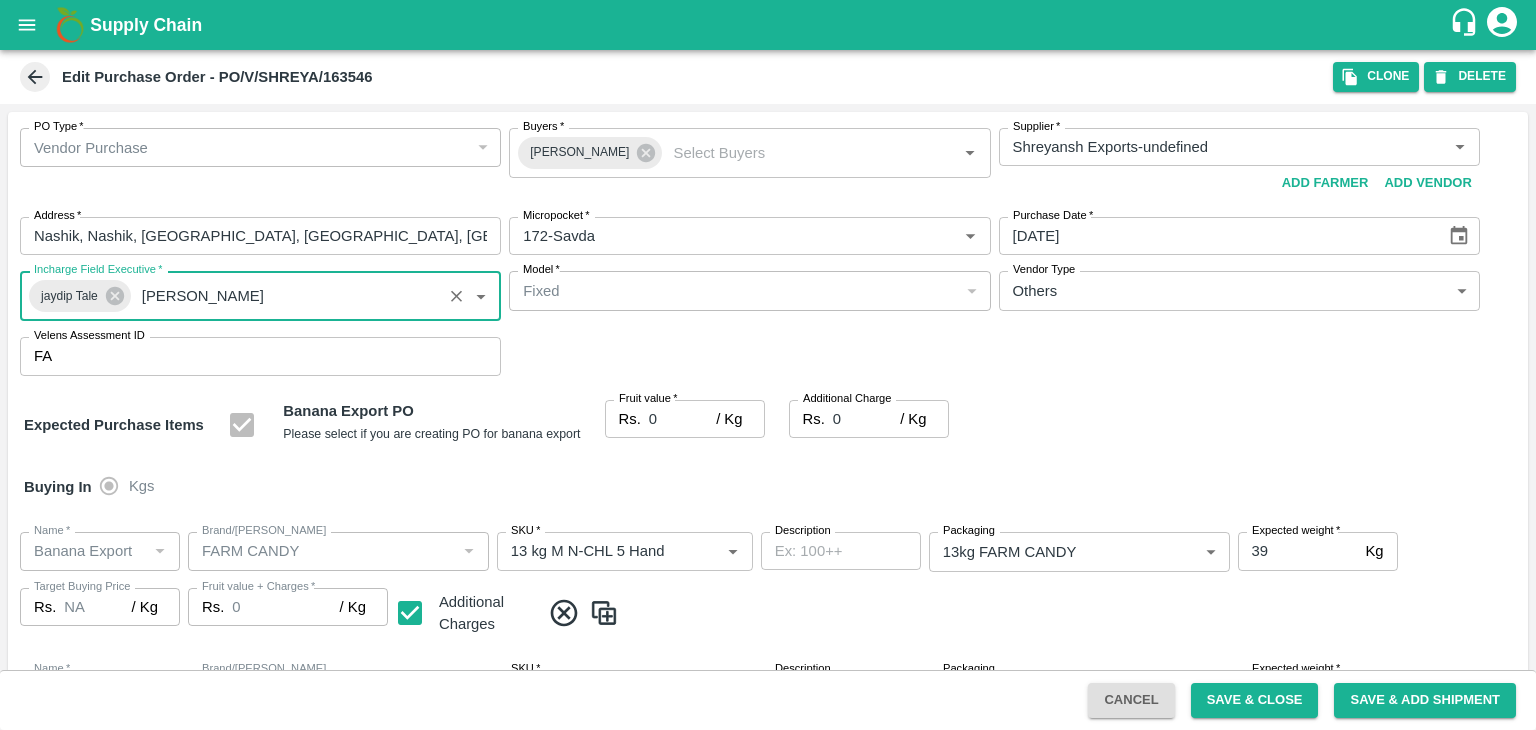type 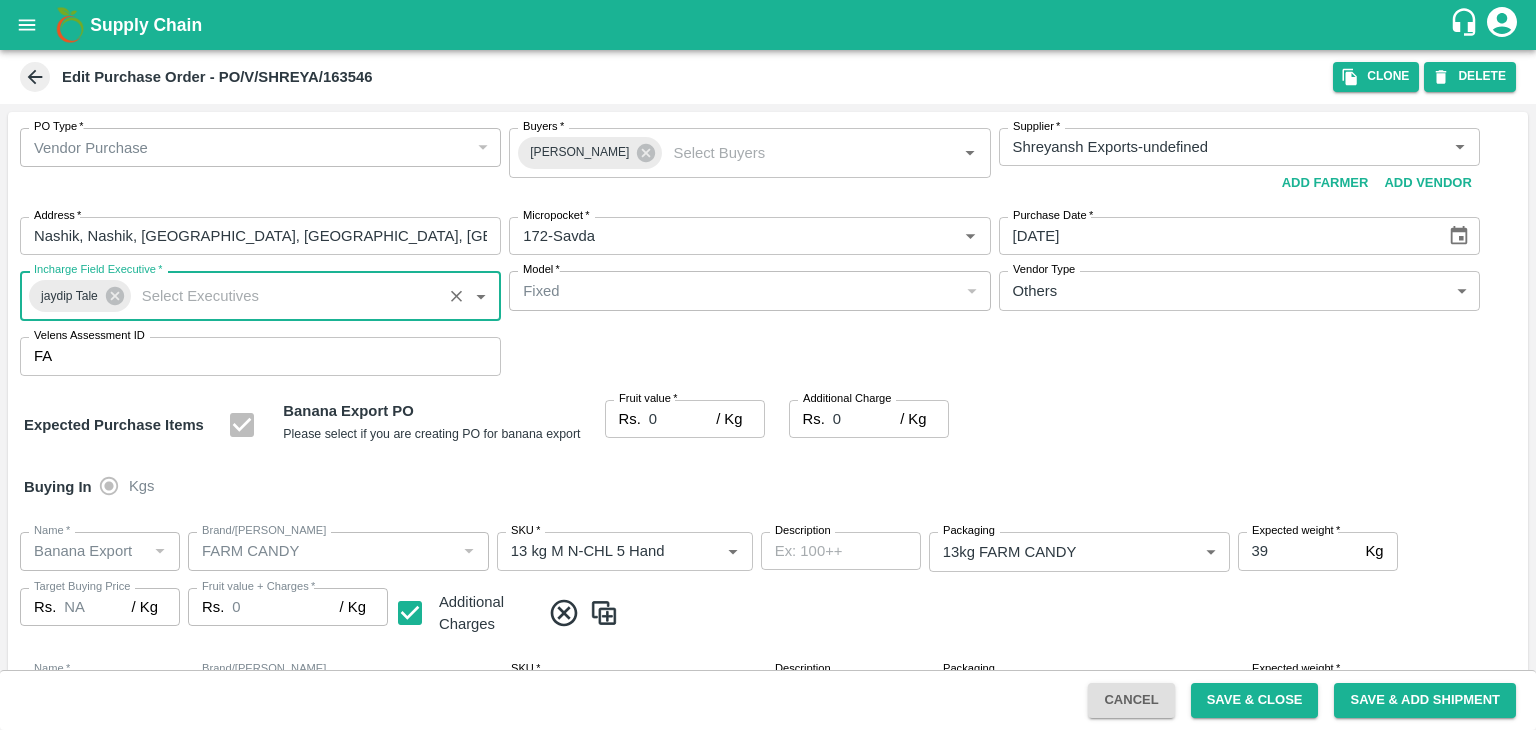 click on "0" at bounding box center [682, 419] 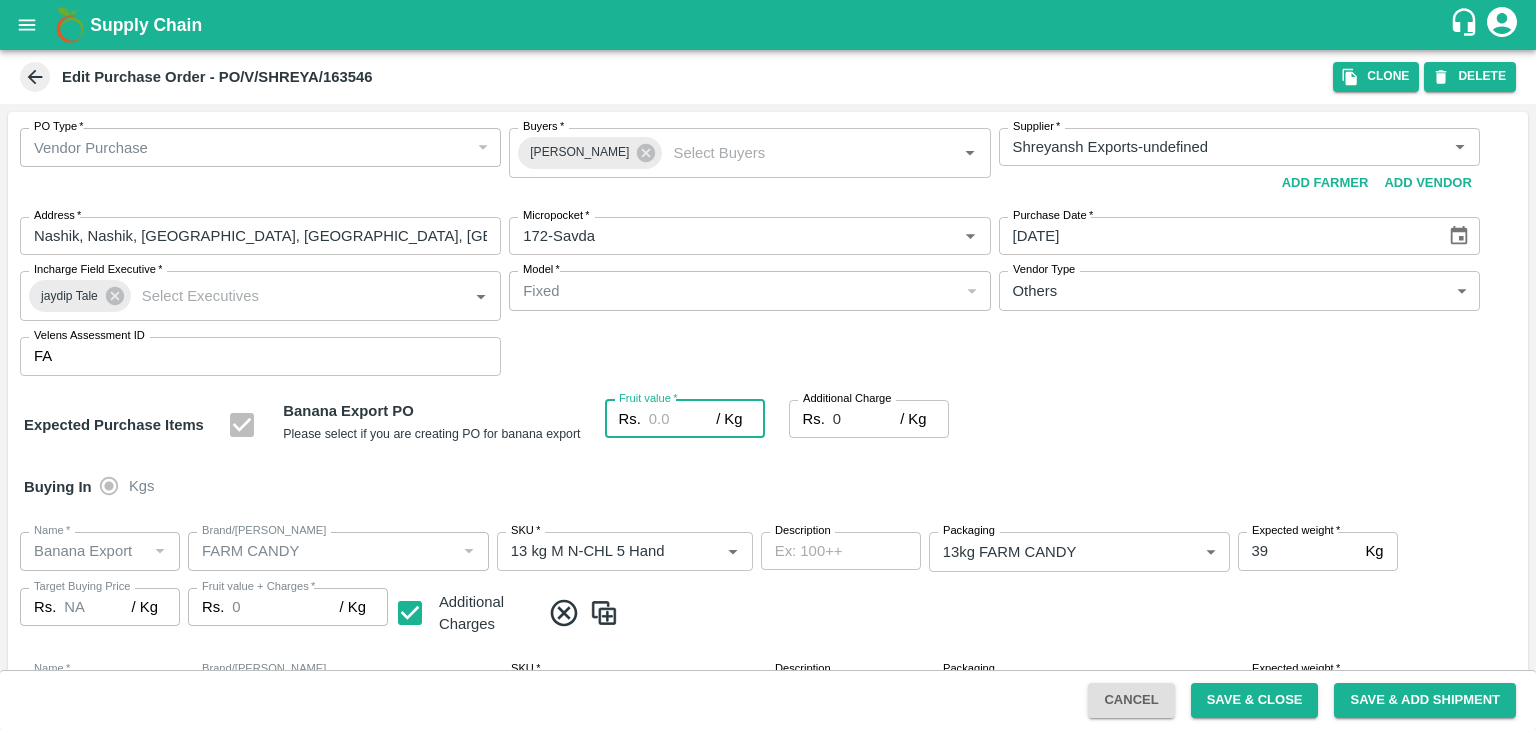type on "2" 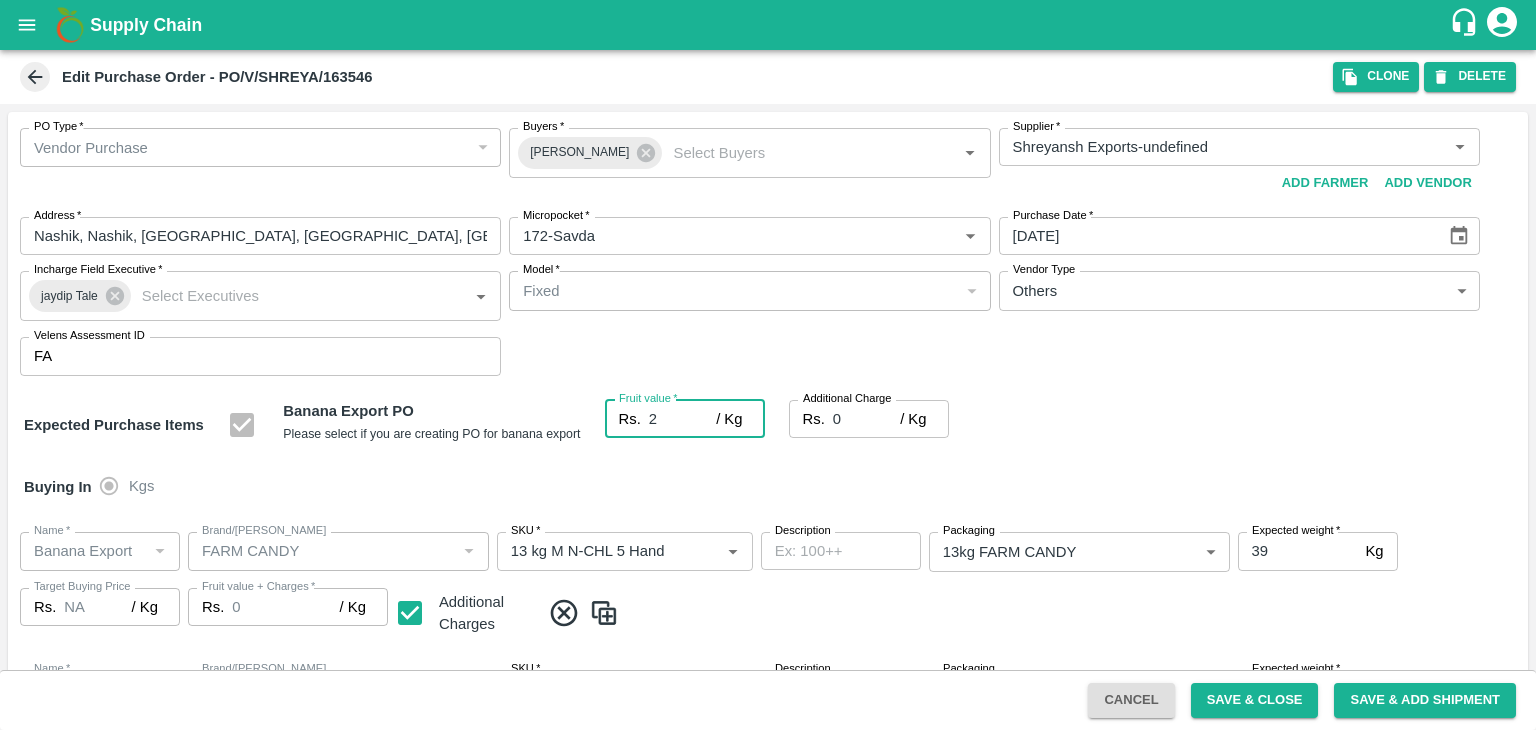type on "2" 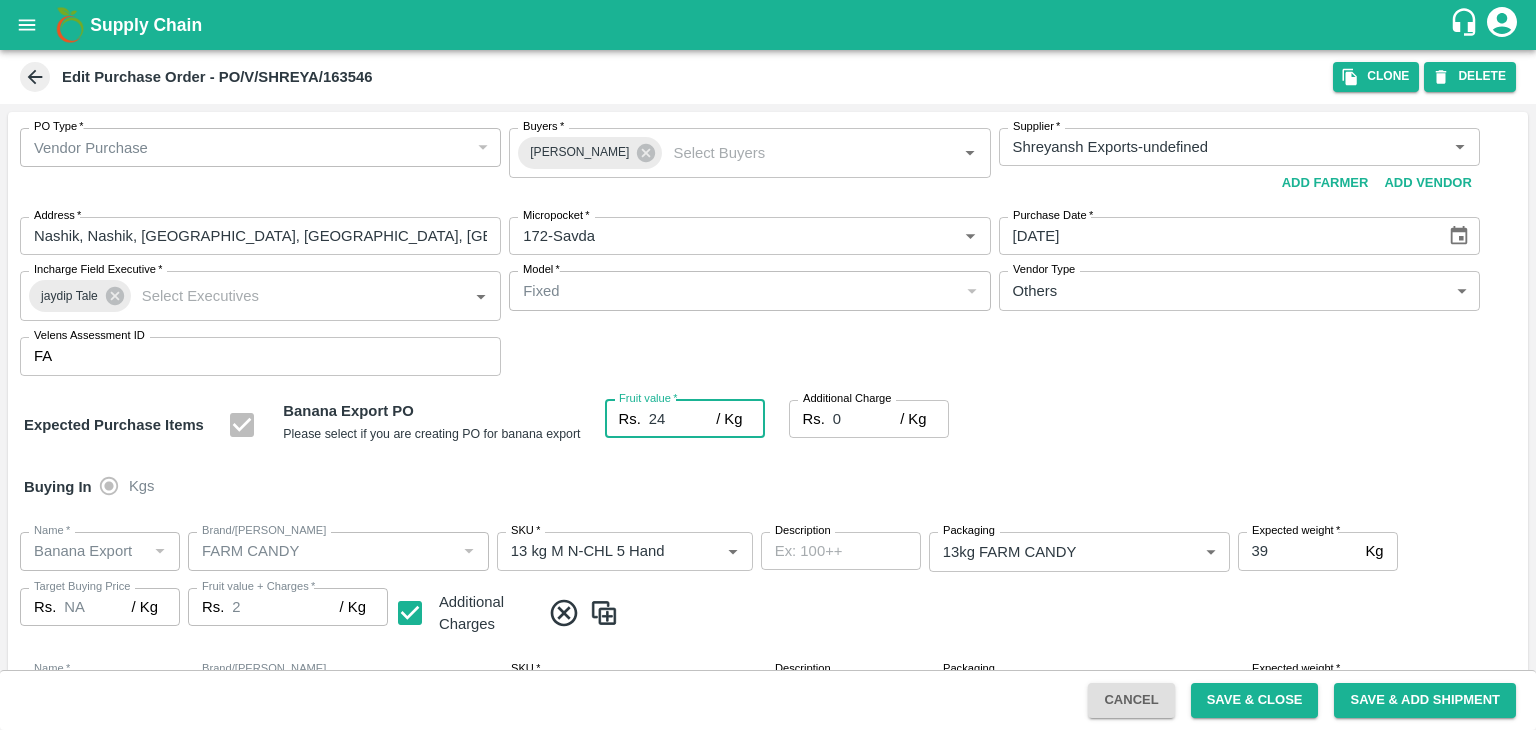type on "24" 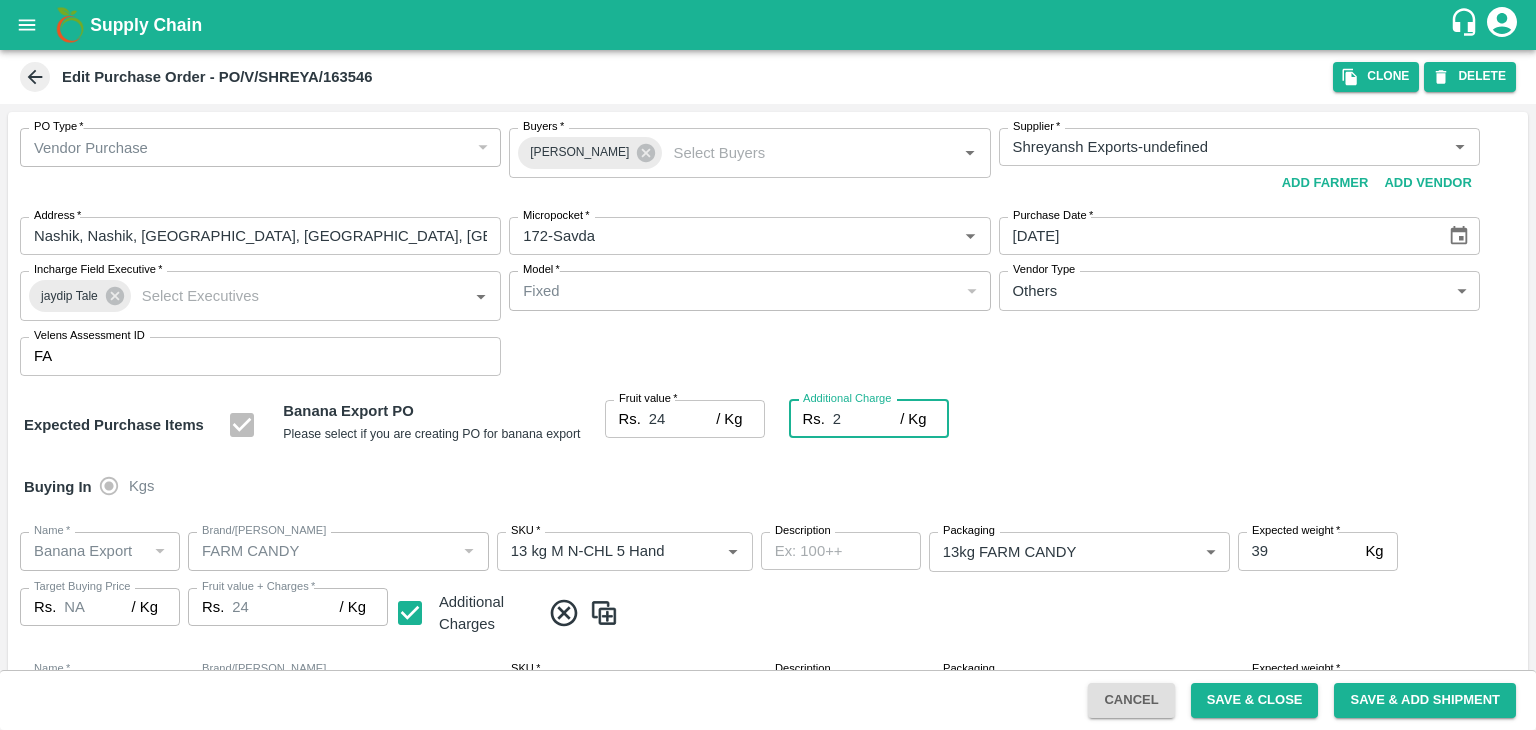 type on "2.7" 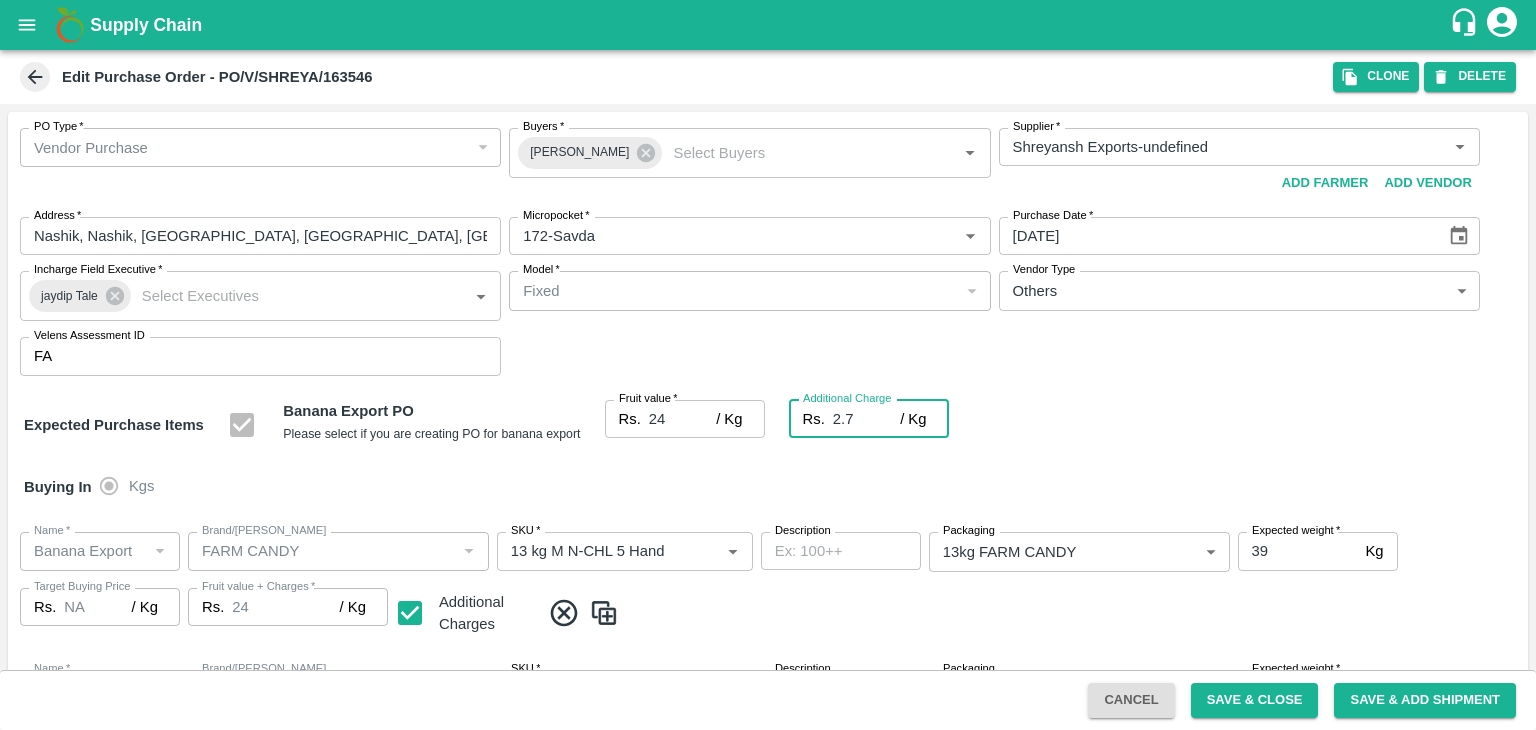 type on "26.7" 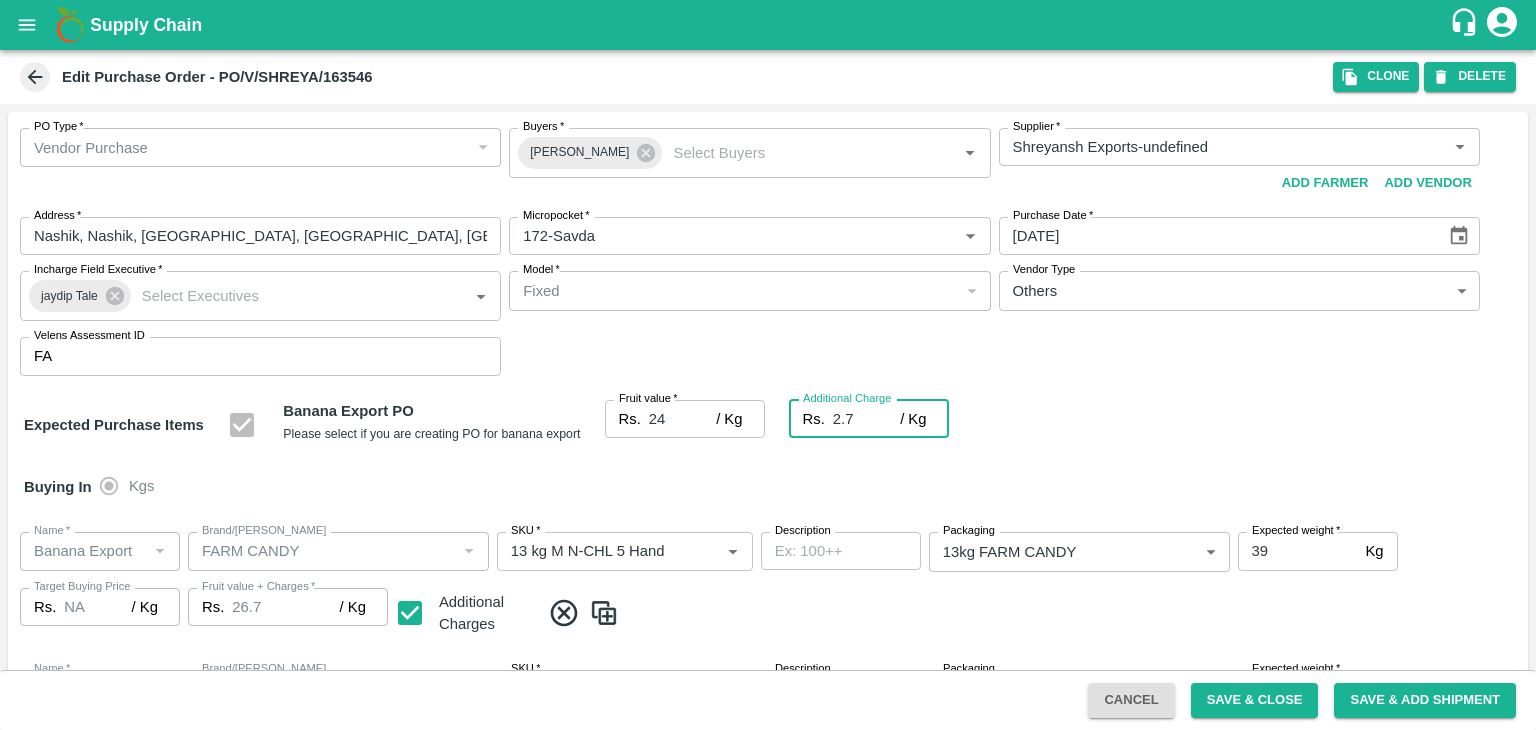 type on "2.75" 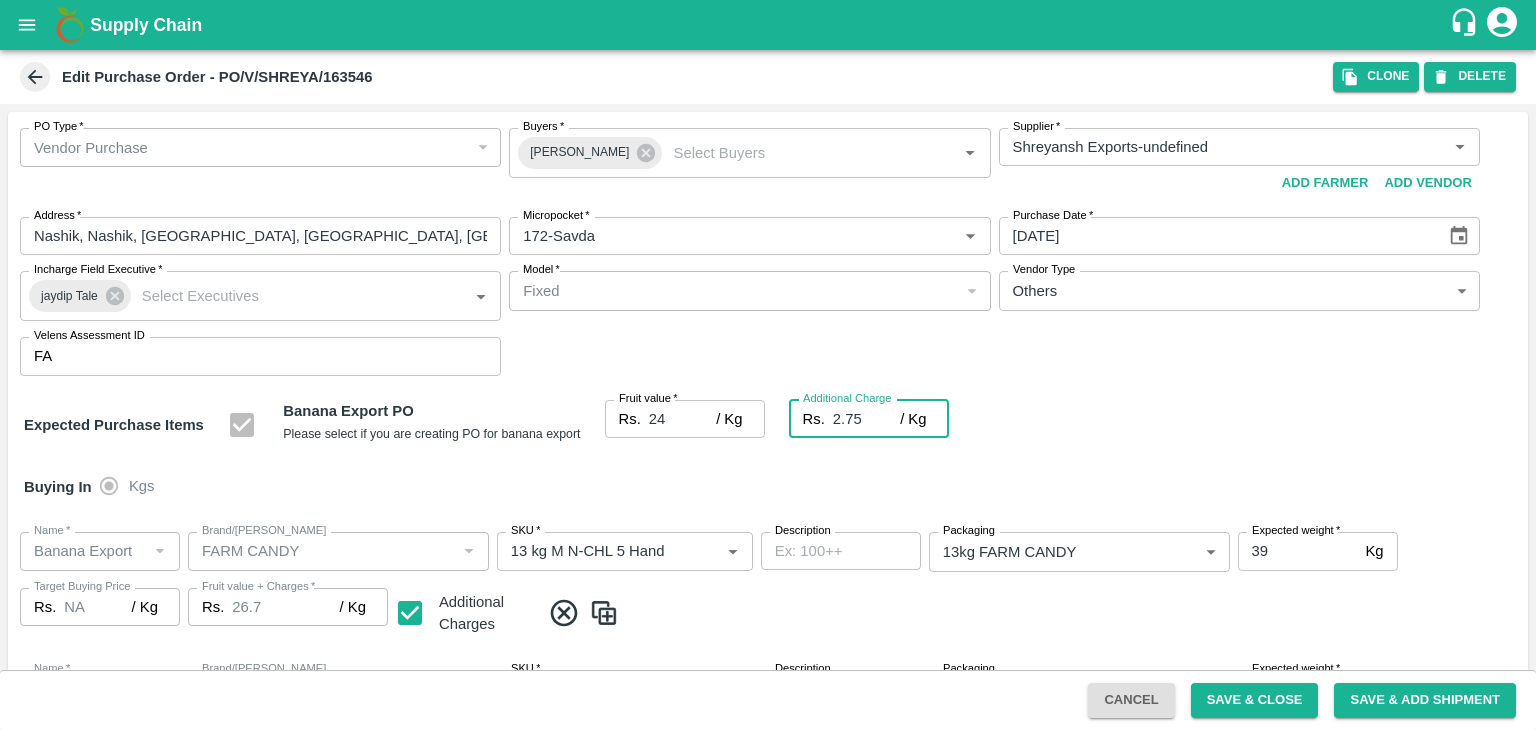 type on "26.75" 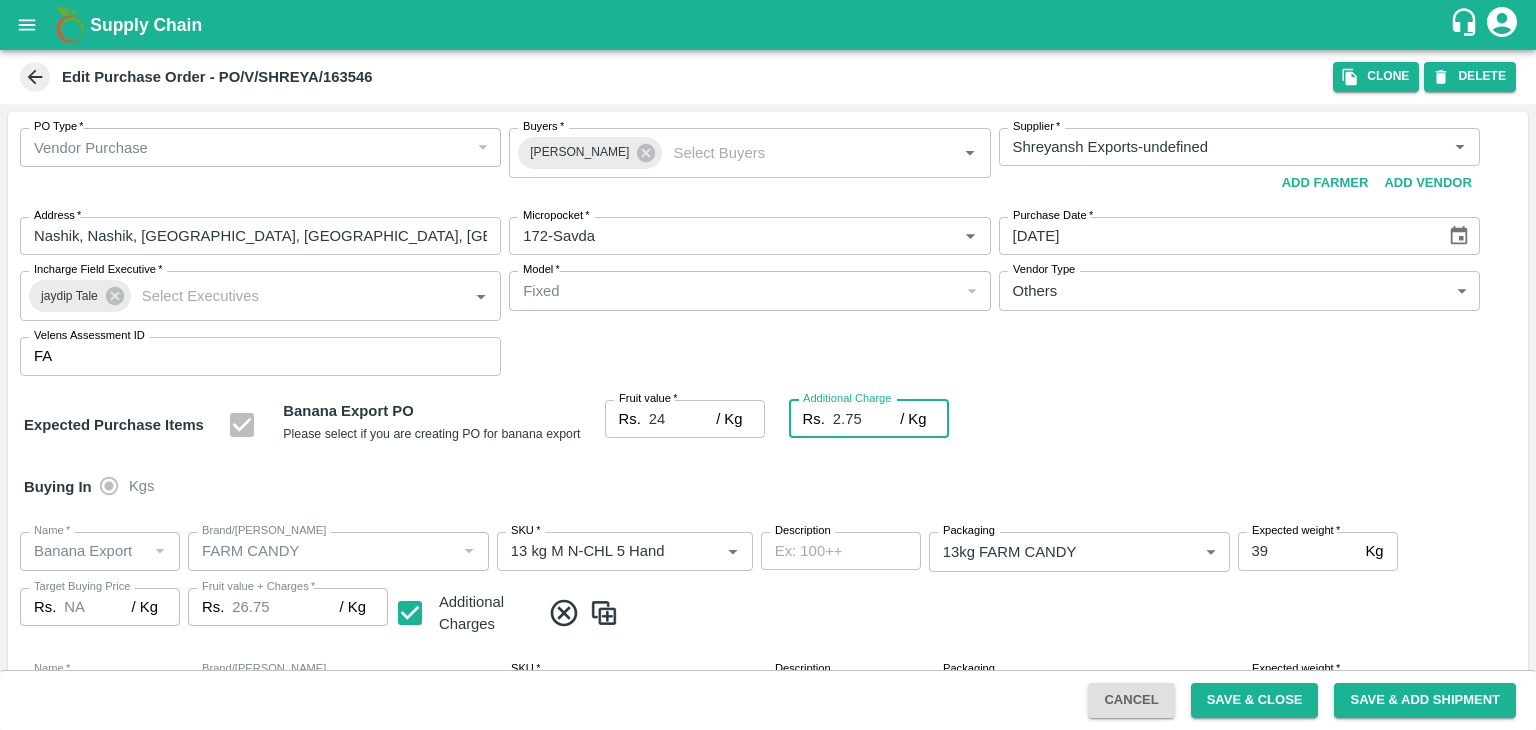 type on "26.75" 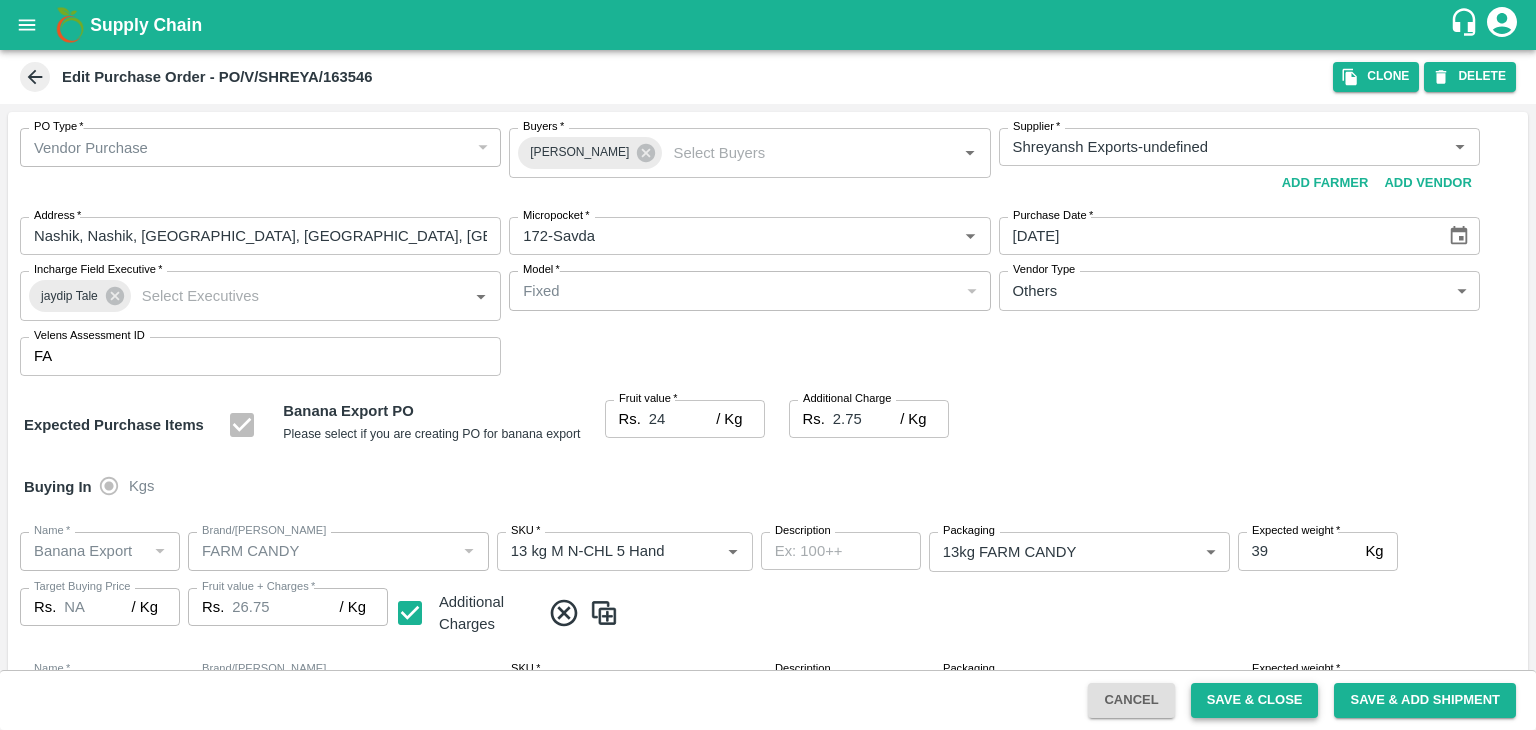 scroll, scrollTop: 923, scrollLeft: 0, axis: vertical 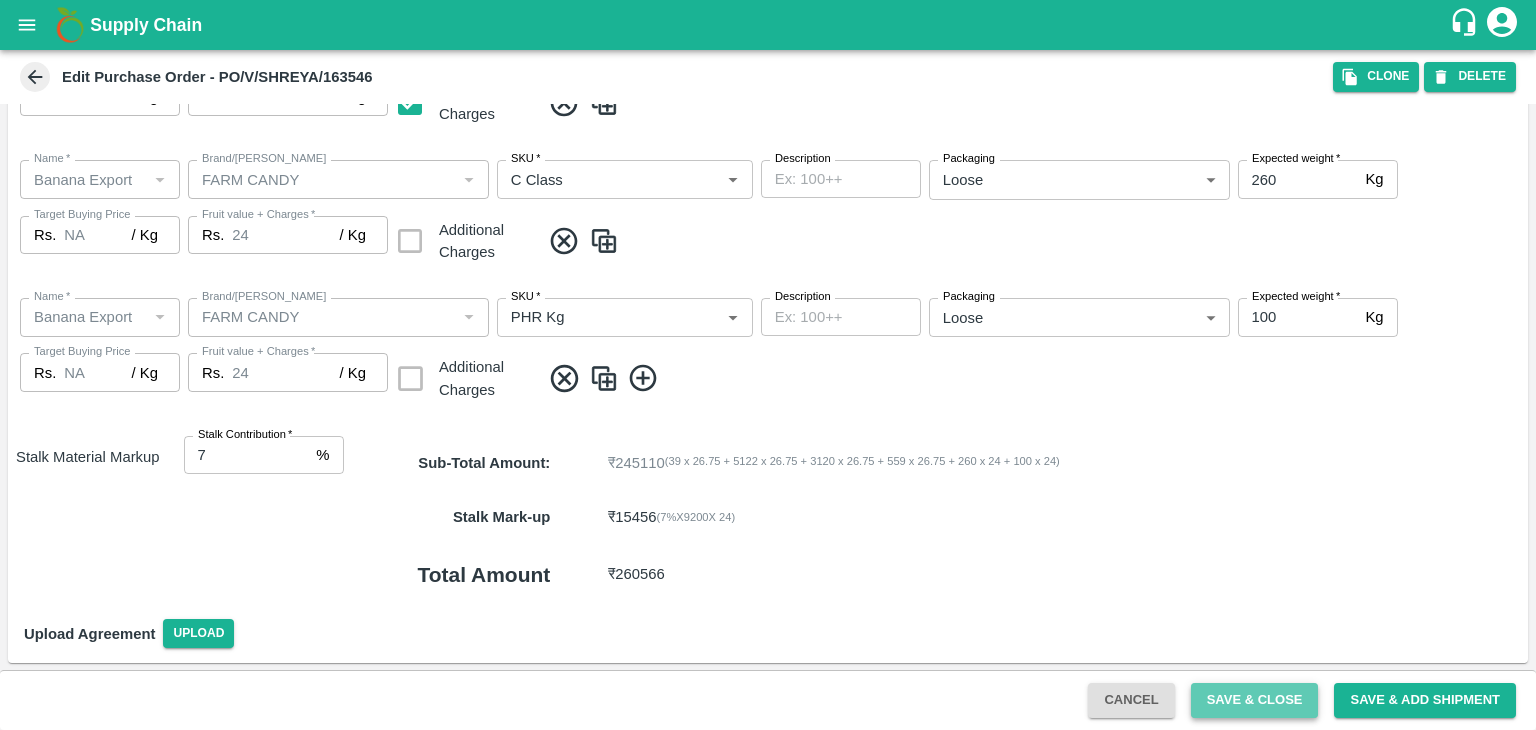 click on "Save & Close" at bounding box center (1255, 700) 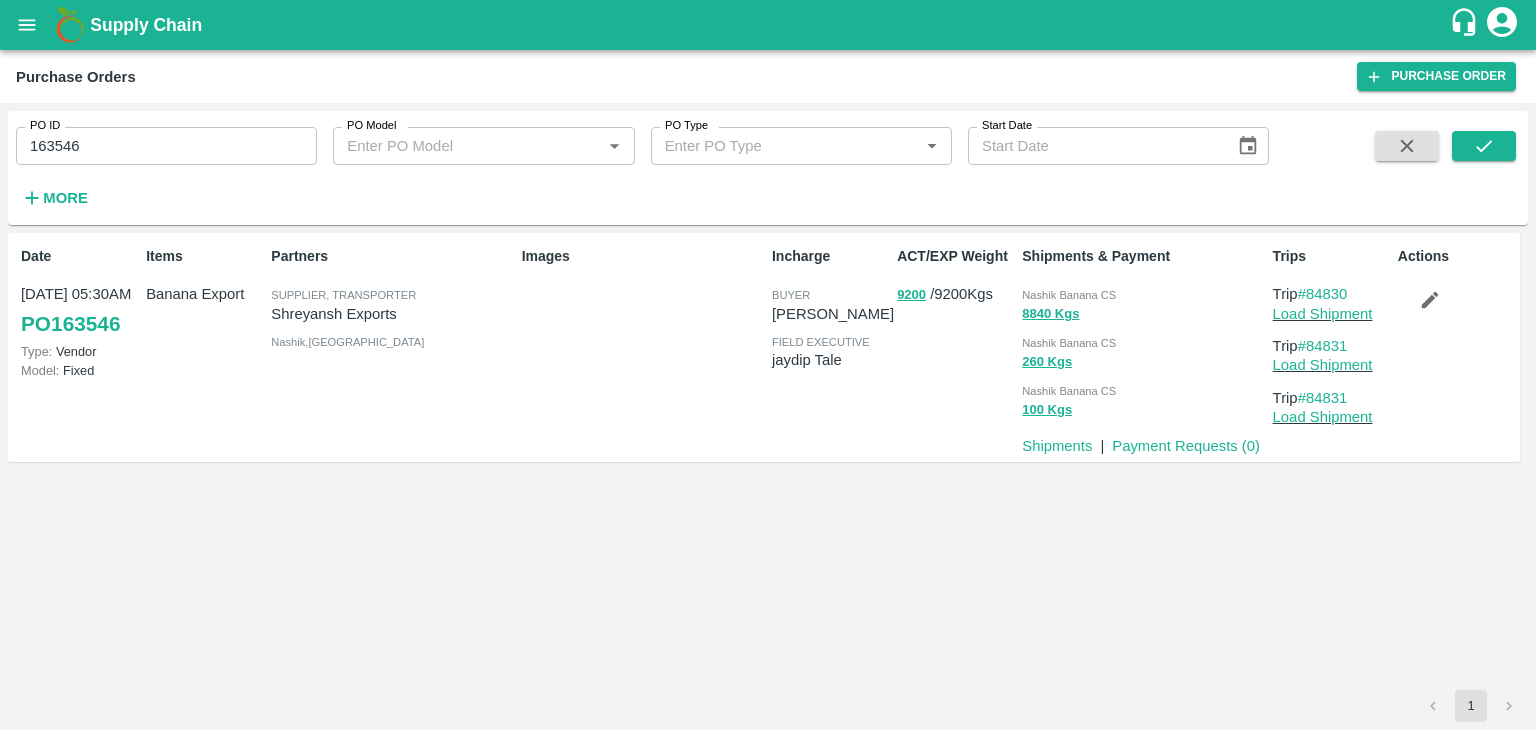 click on "163546" at bounding box center (166, 146) 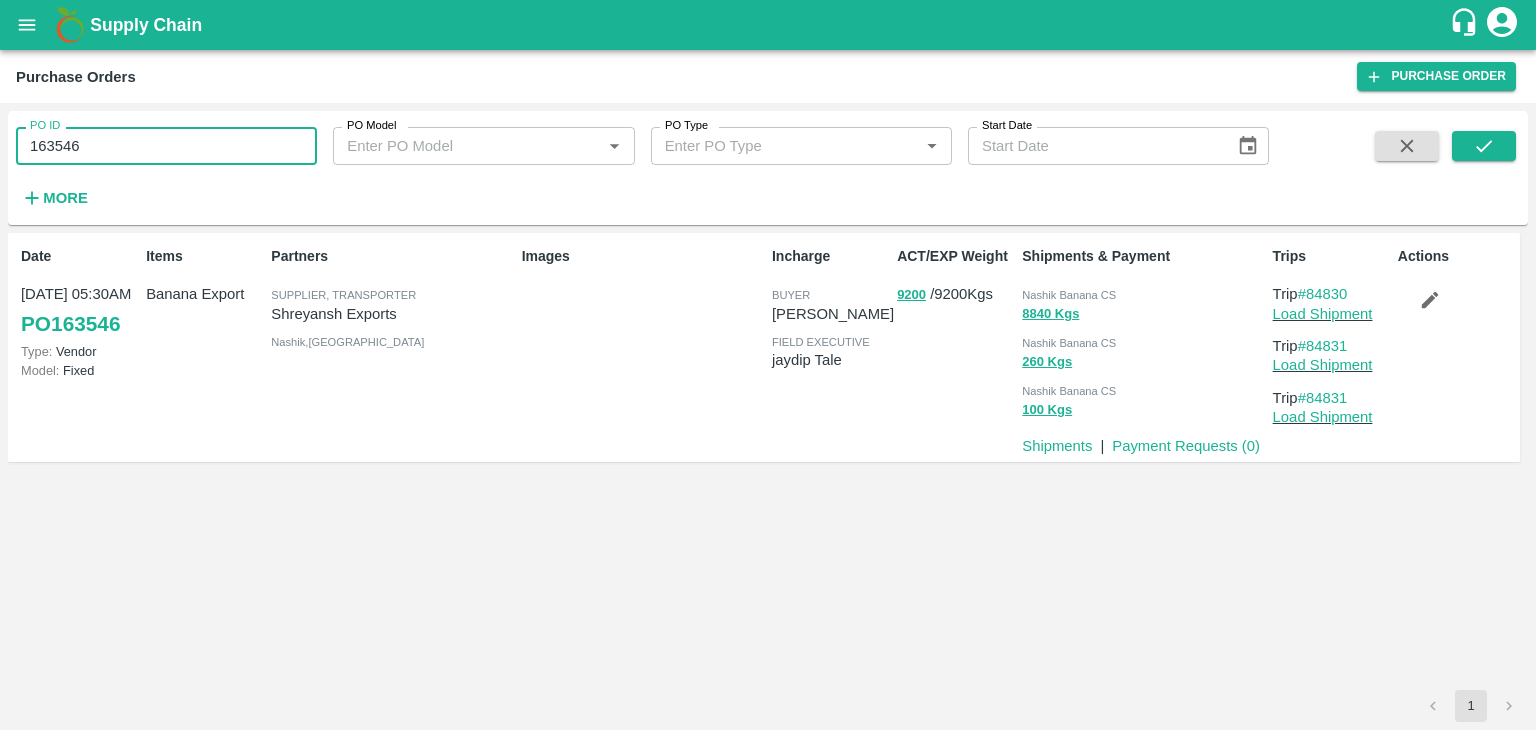 click on "163546" at bounding box center [166, 146] 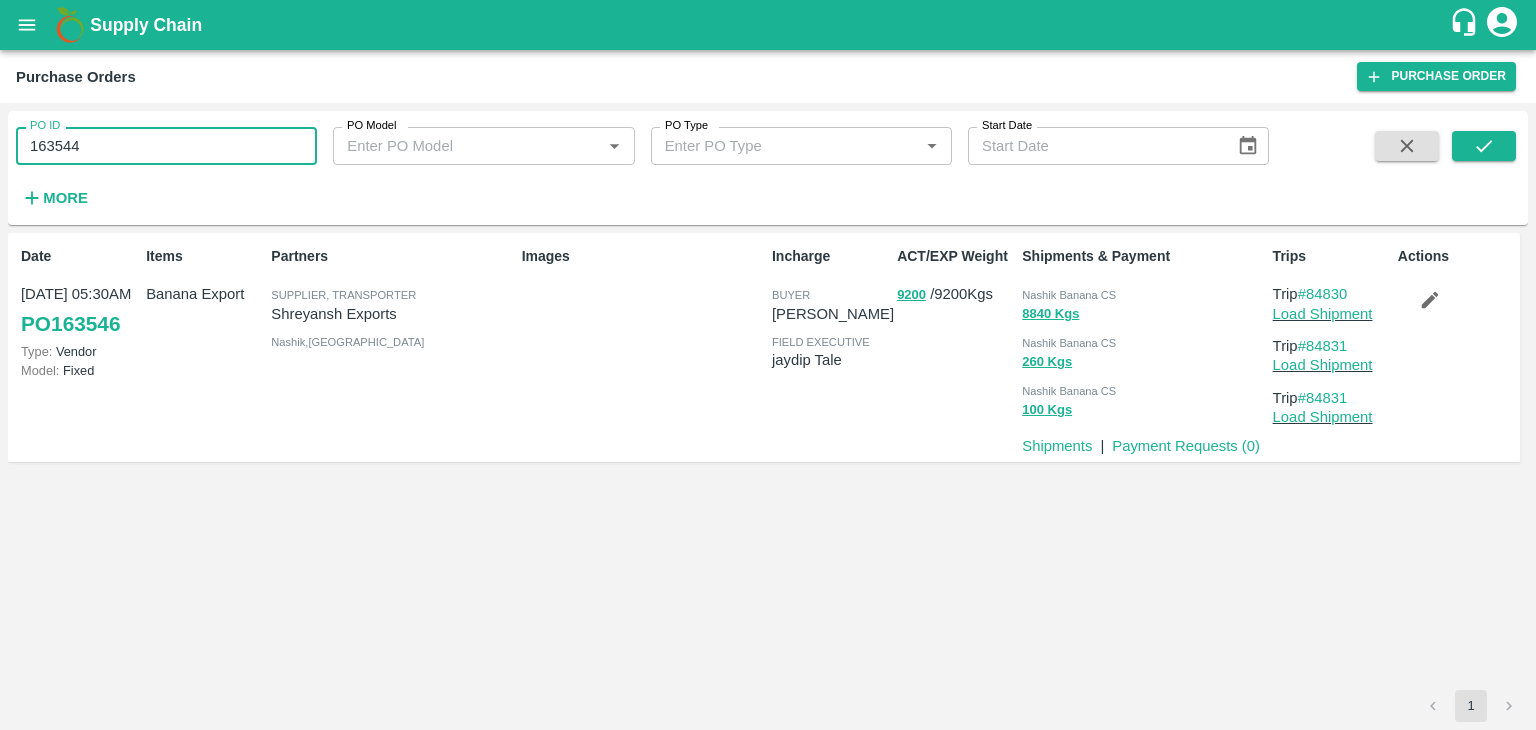 type on "163544" 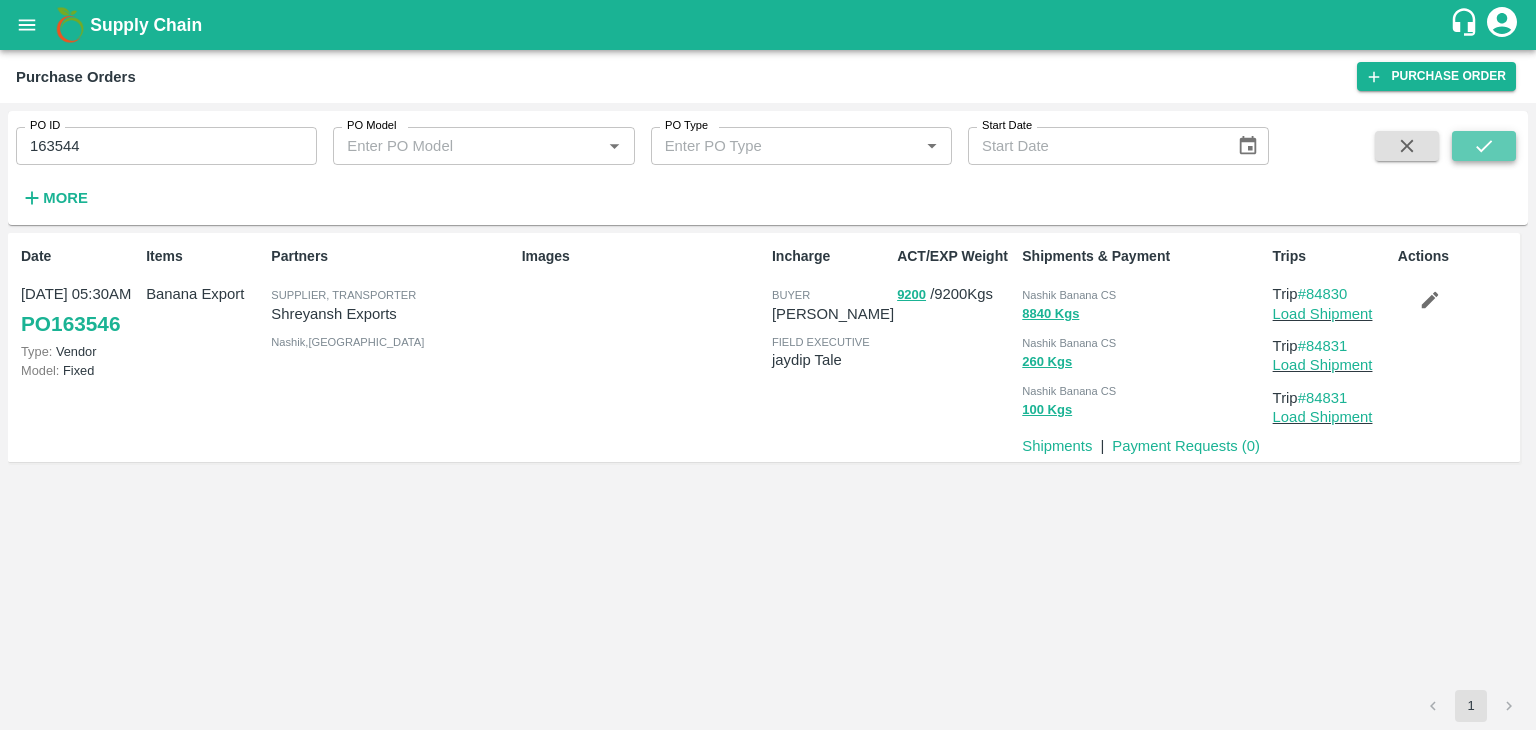 click 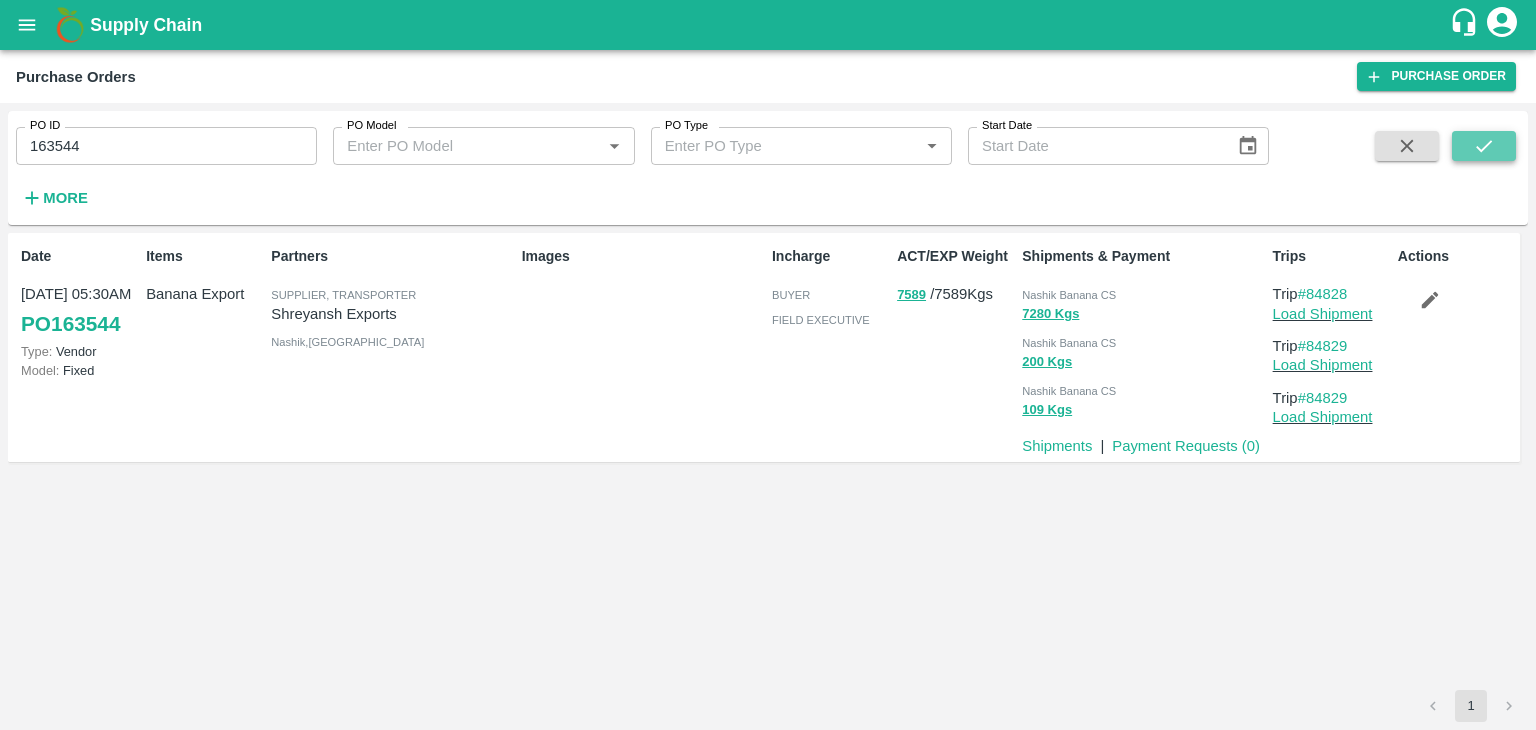 click 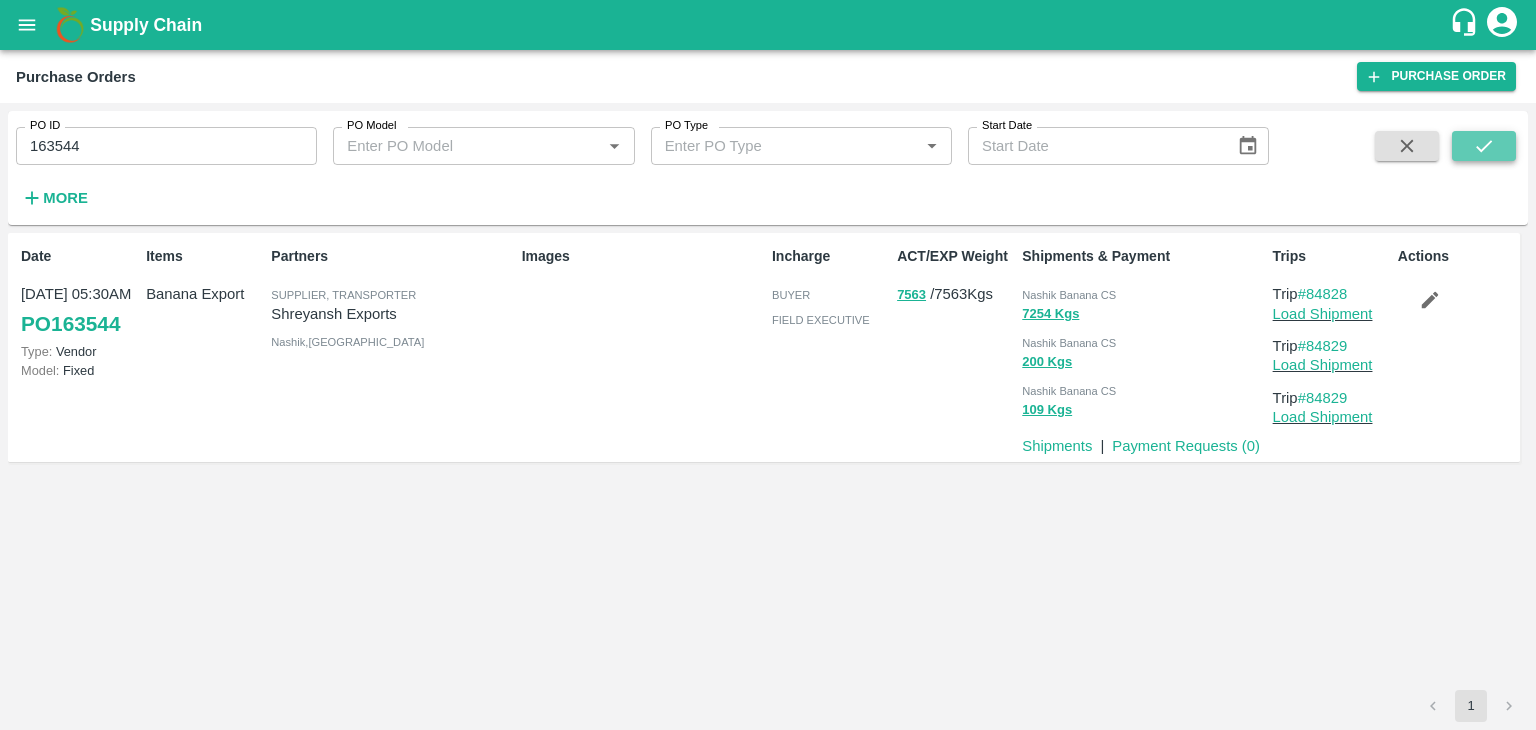 click at bounding box center [1484, 146] 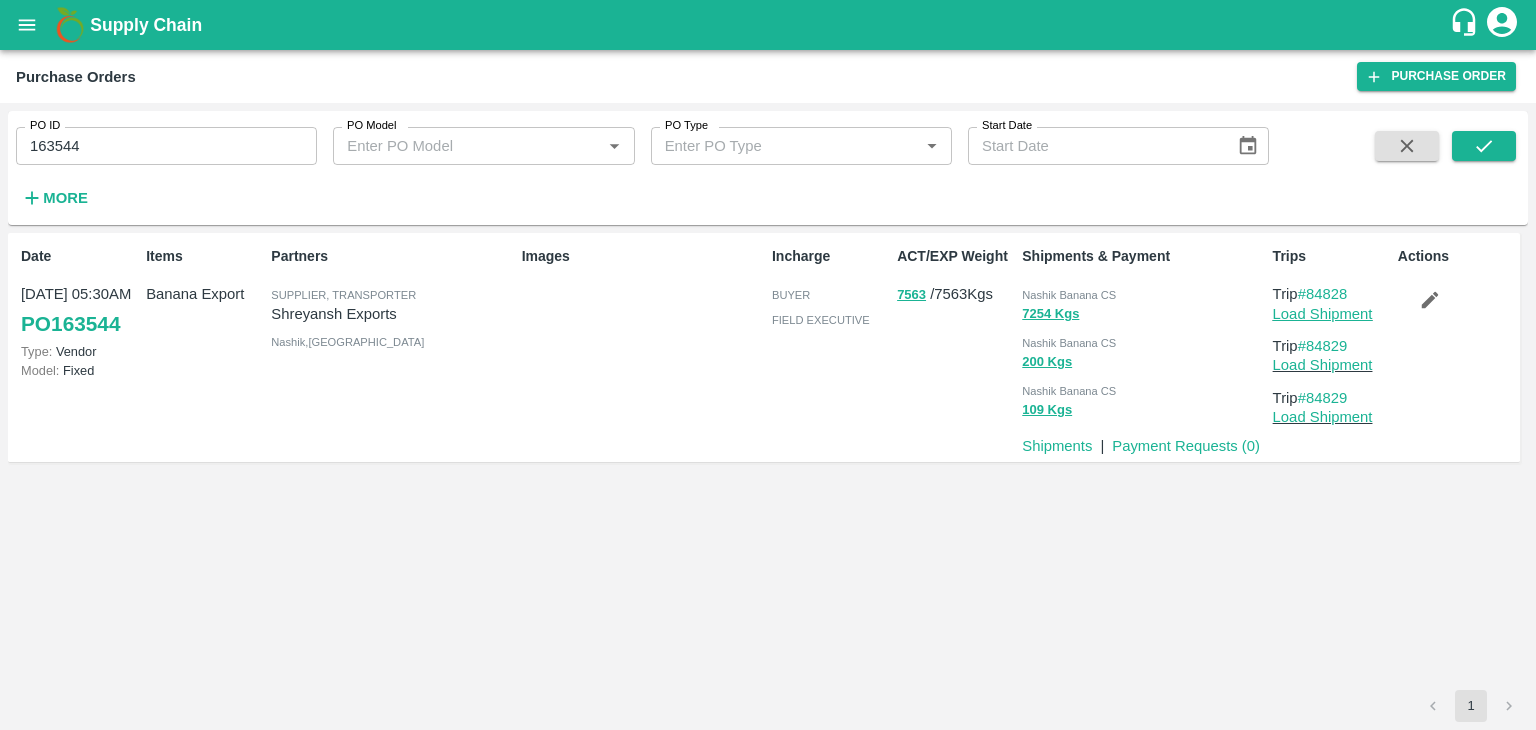 click on "Load Shipment" at bounding box center (1323, 314) 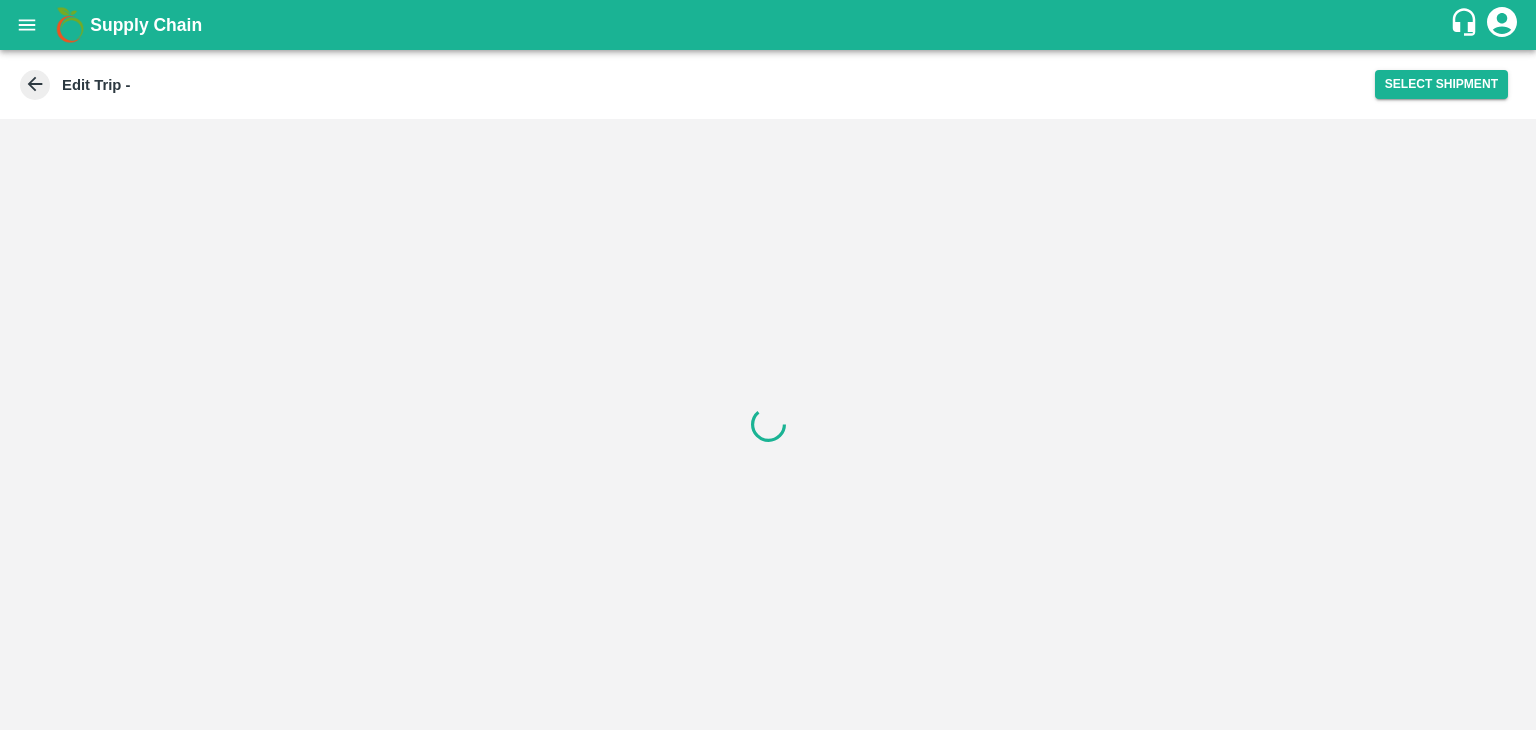 scroll, scrollTop: 0, scrollLeft: 0, axis: both 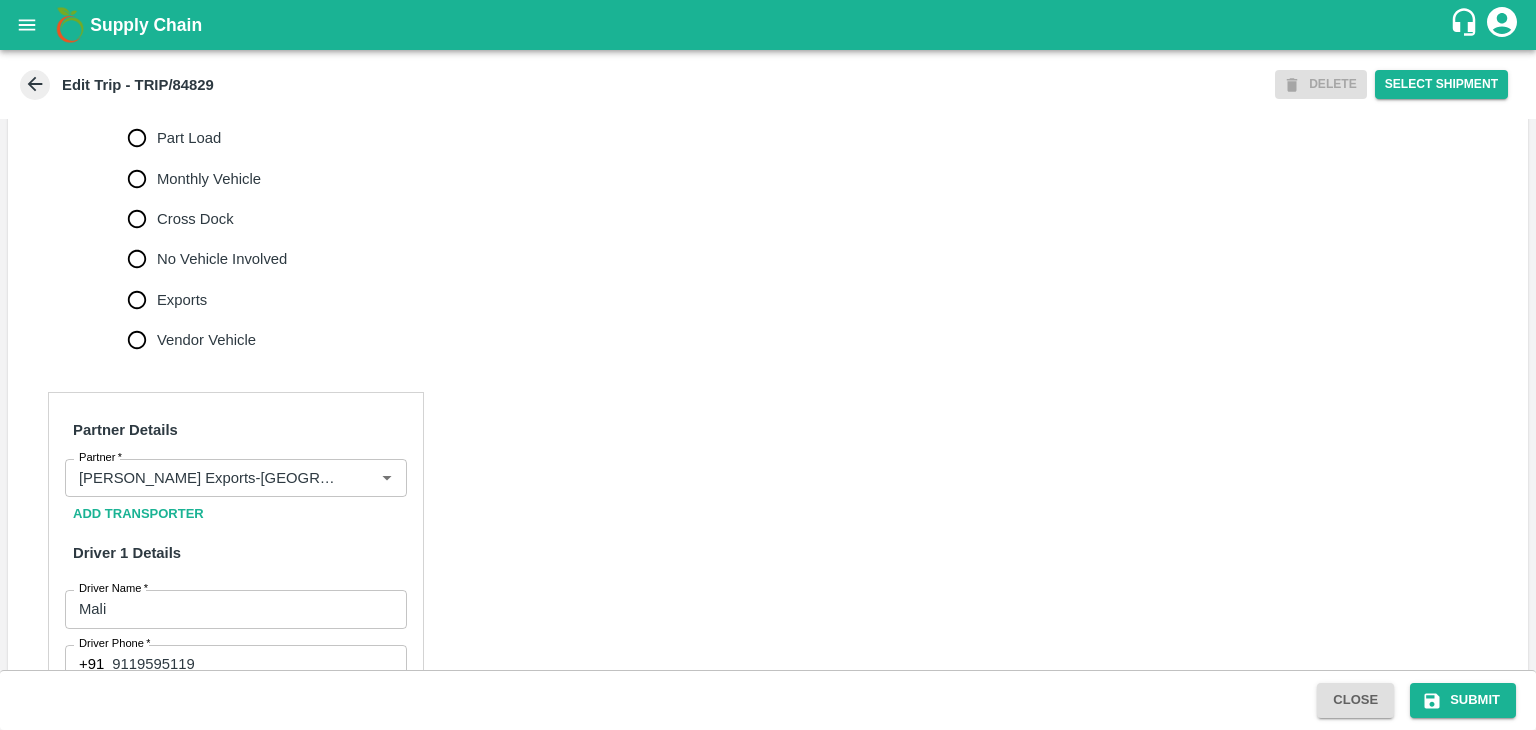 click on "No Vehicle Involved" at bounding box center (222, 259) 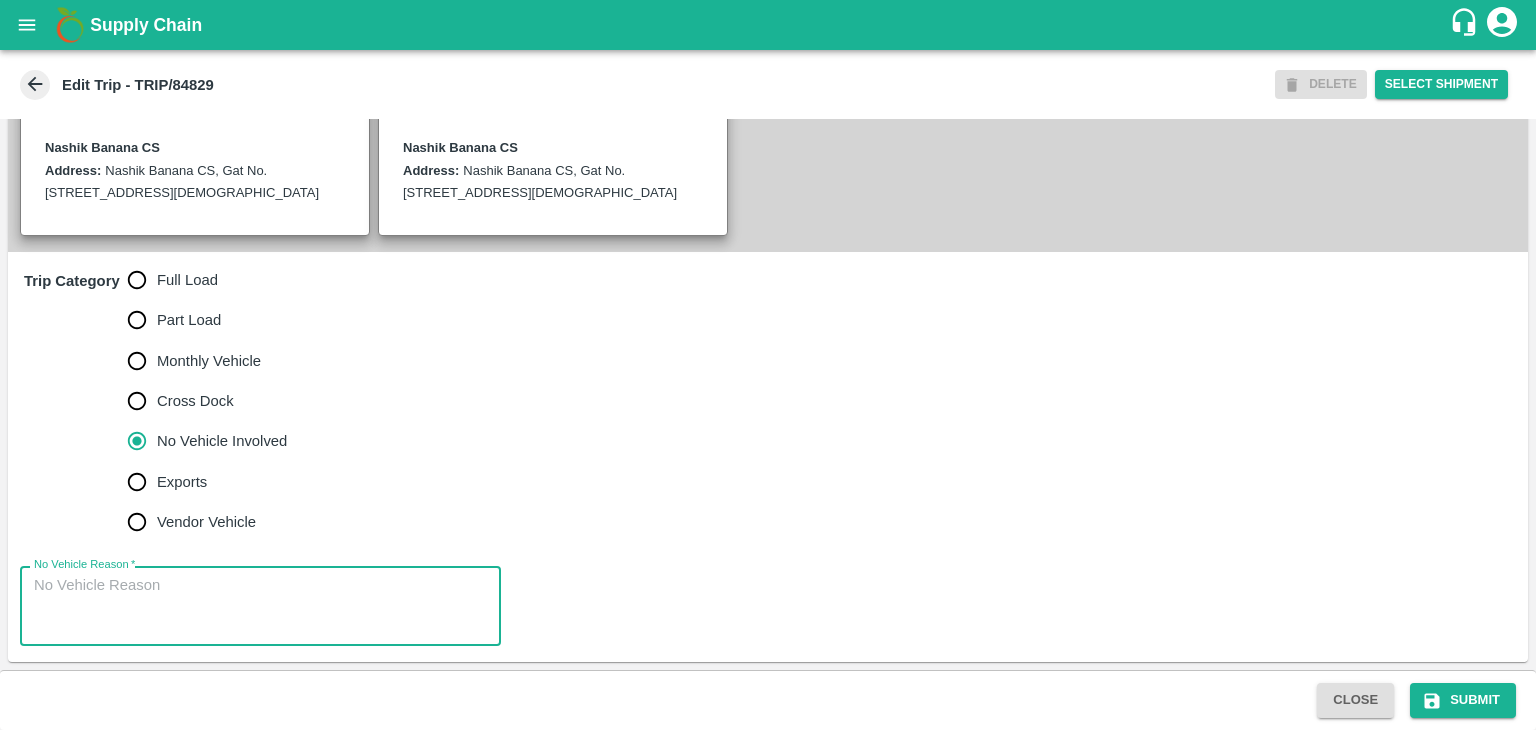 click on "No Vehicle Reason   *" at bounding box center (260, 606) 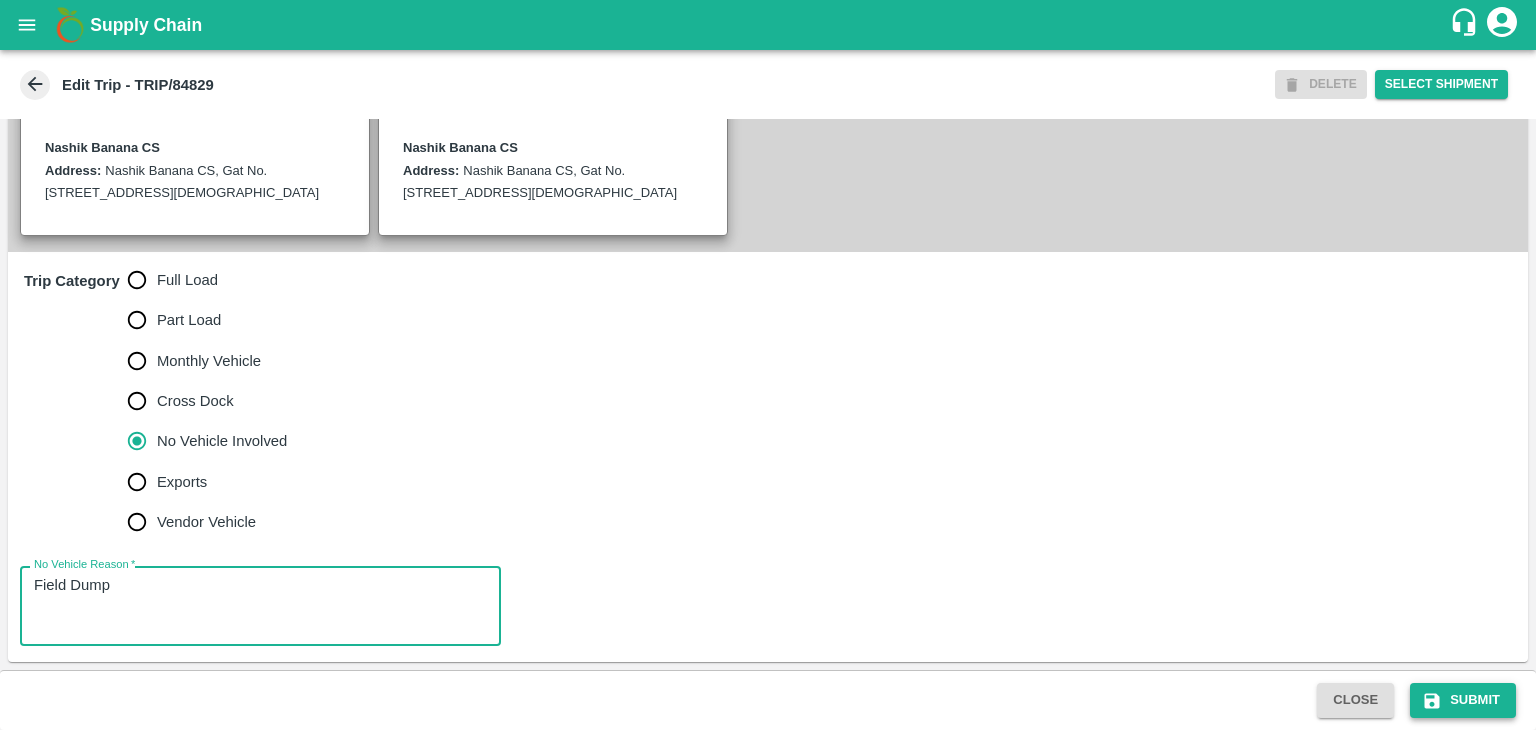 type on "Field Dump" 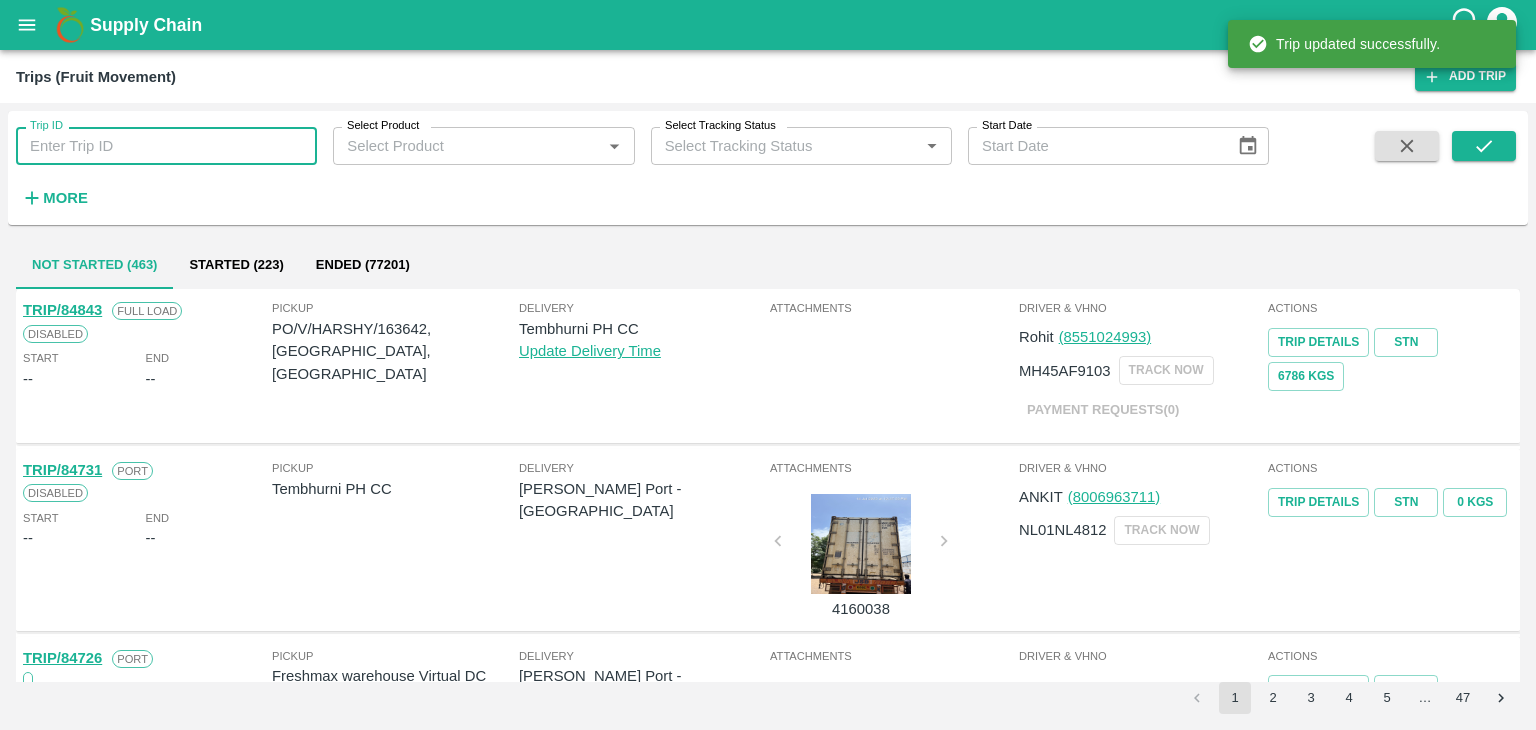 click on "Trip ID" at bounding box center (166, 146) 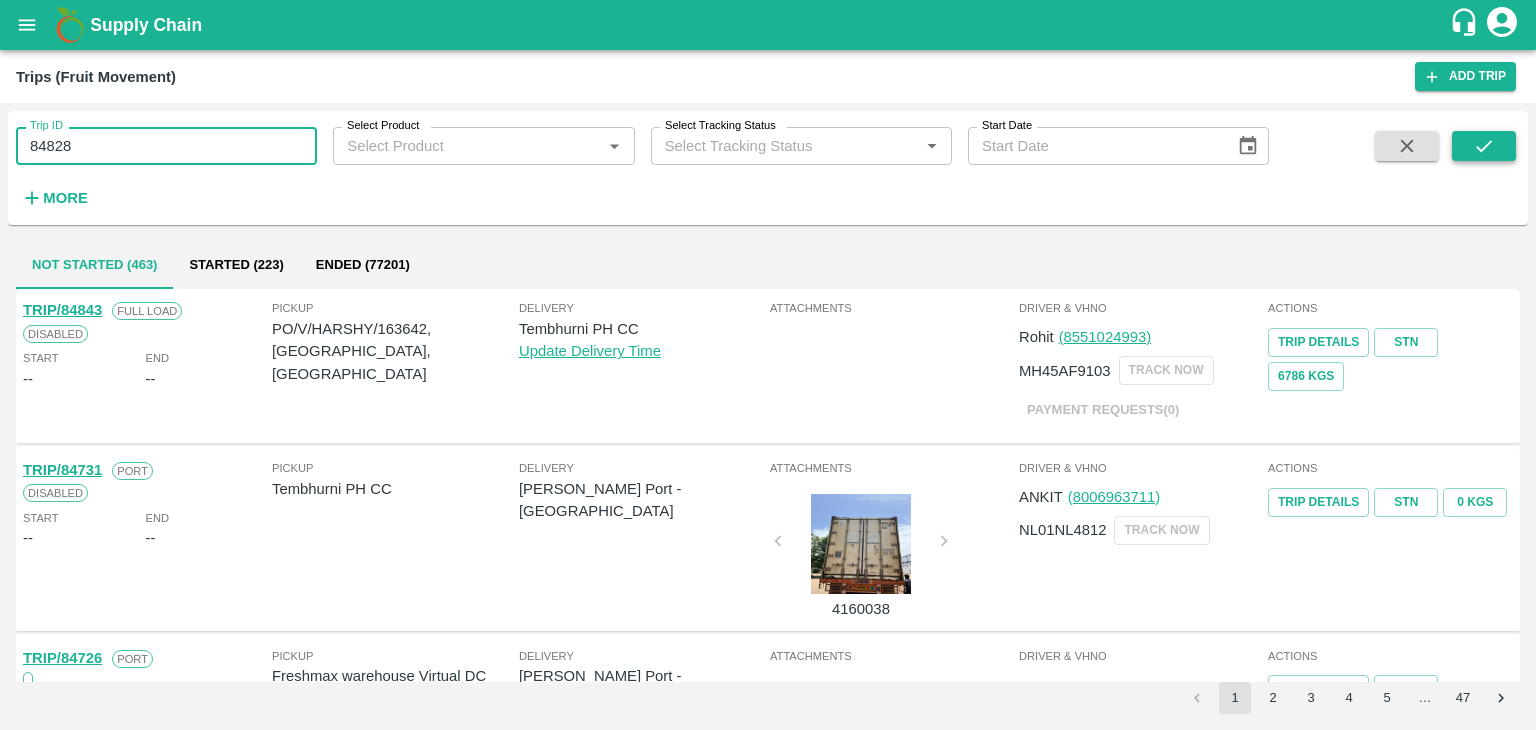 type on "84828" 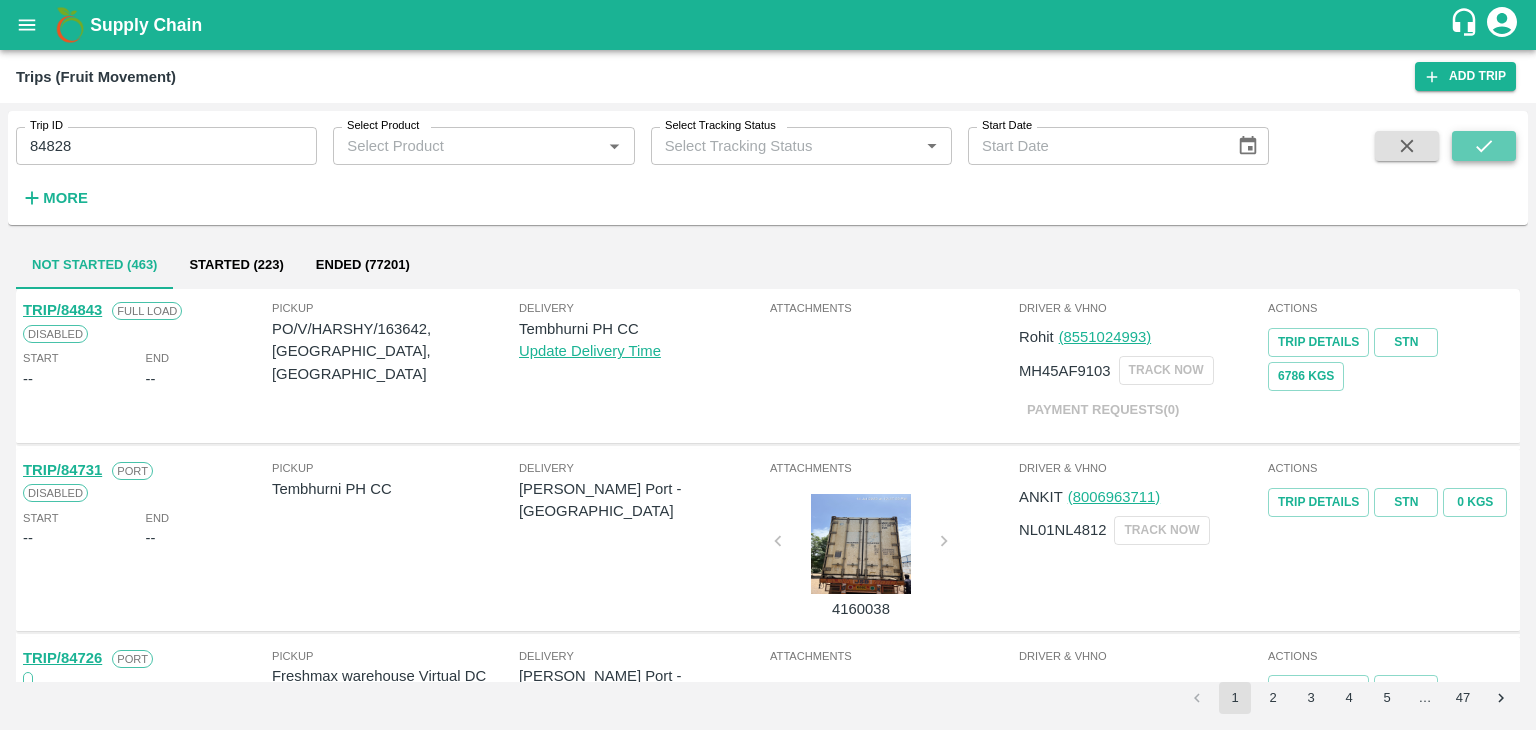 click at bounding box center [1484, 146] 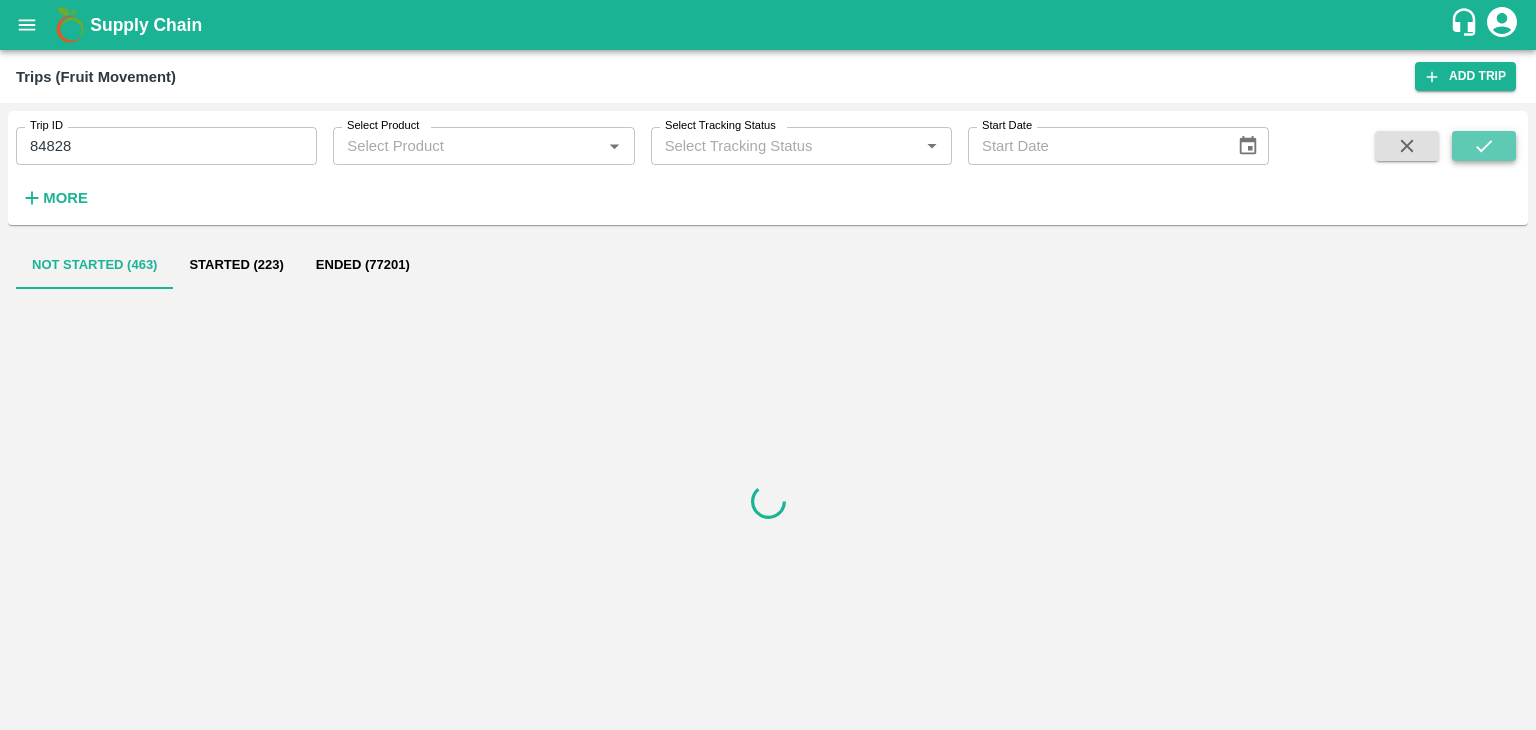 click at bounding box center [1484, 146] 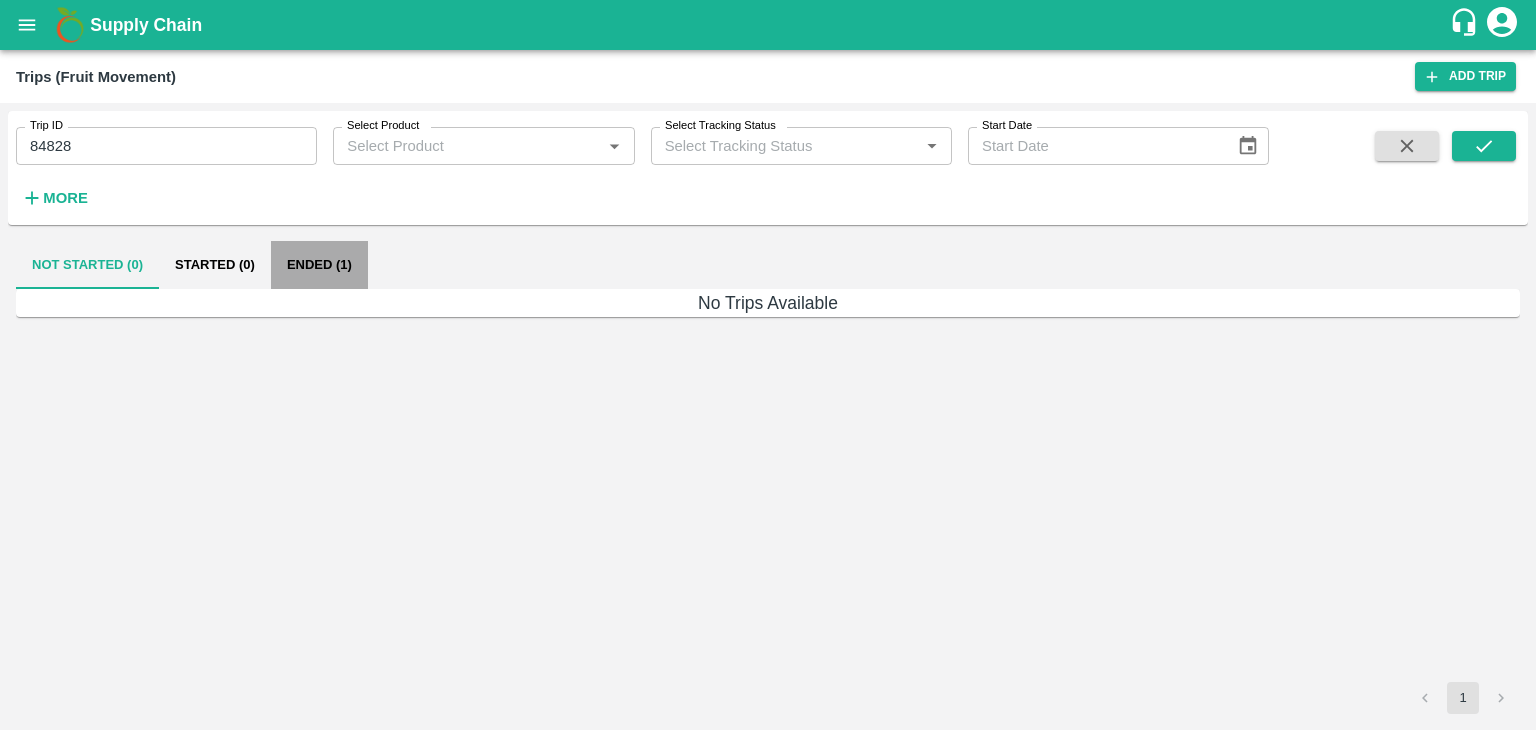 click on "Ended (1)" at bounding box center [319, 265] 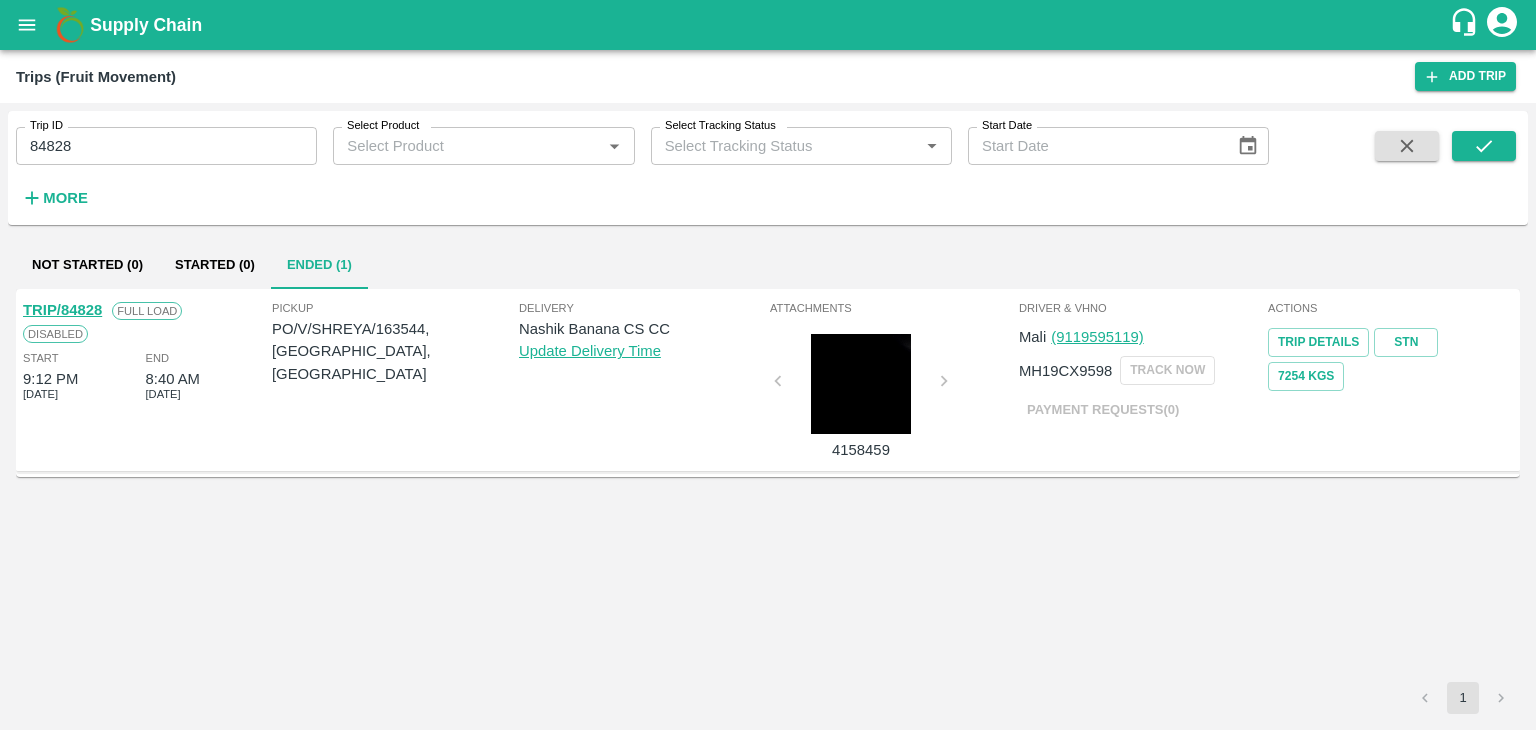 click on "TRIP/84828" at bounding box center [62, 310] 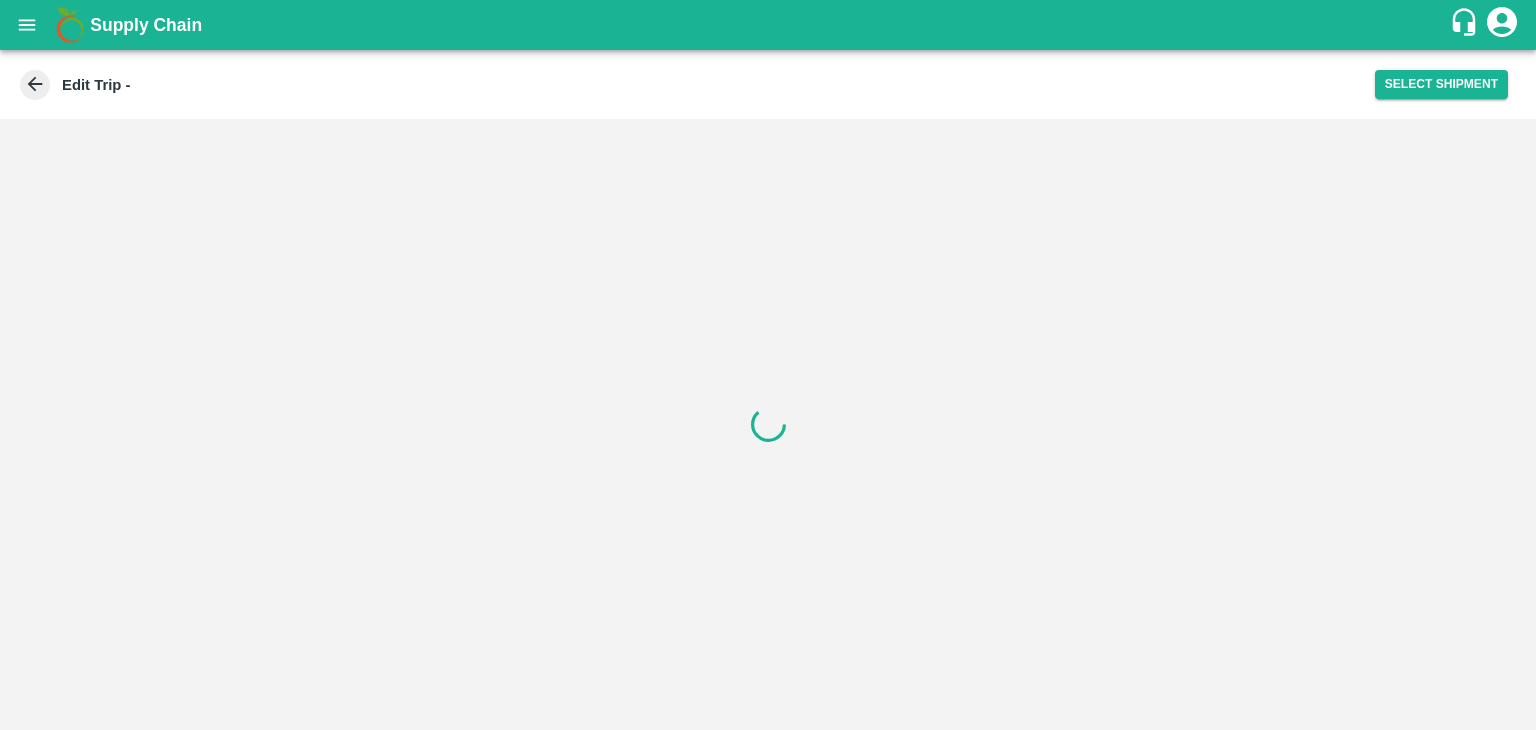scroll, scrollTop: 0, scrollLeft: 0, axis: both 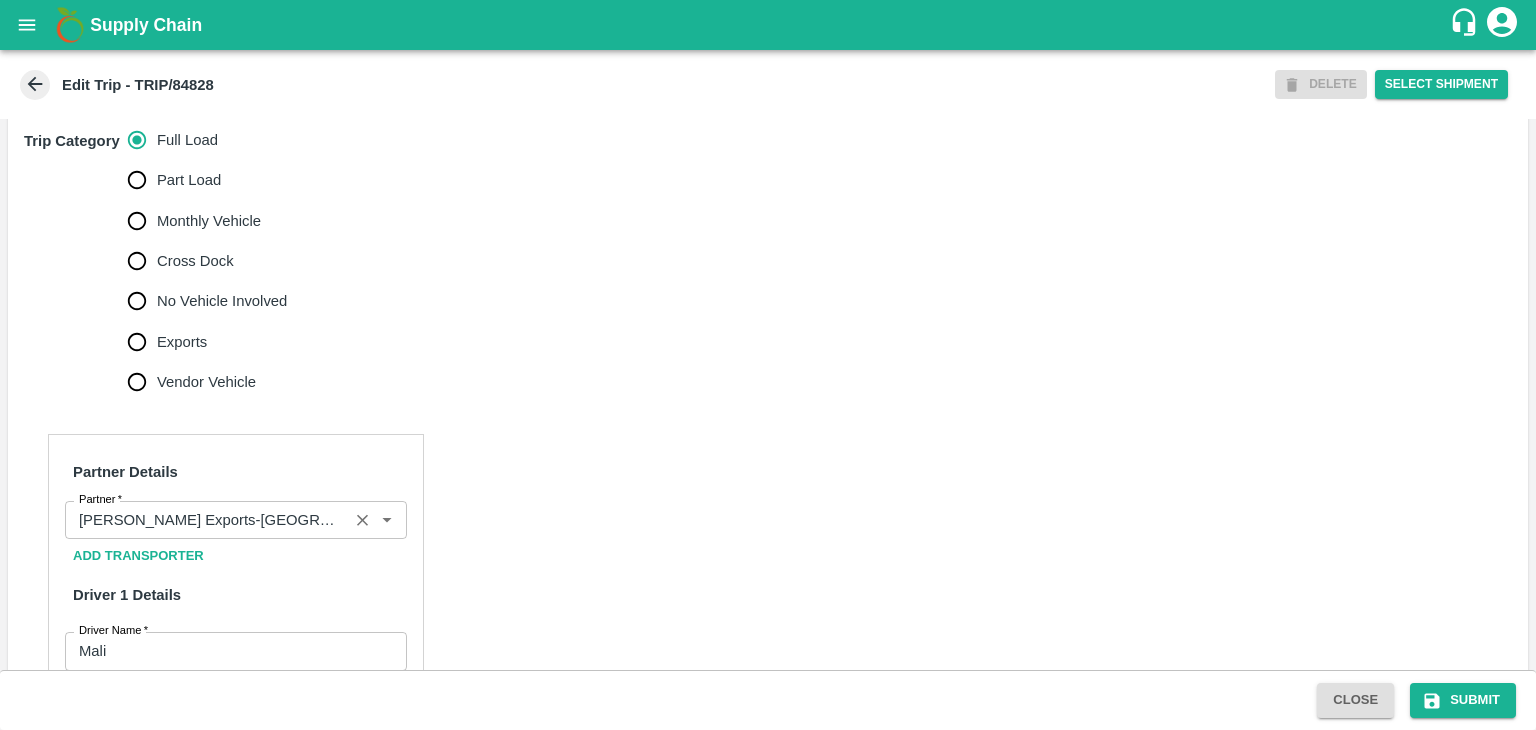 click 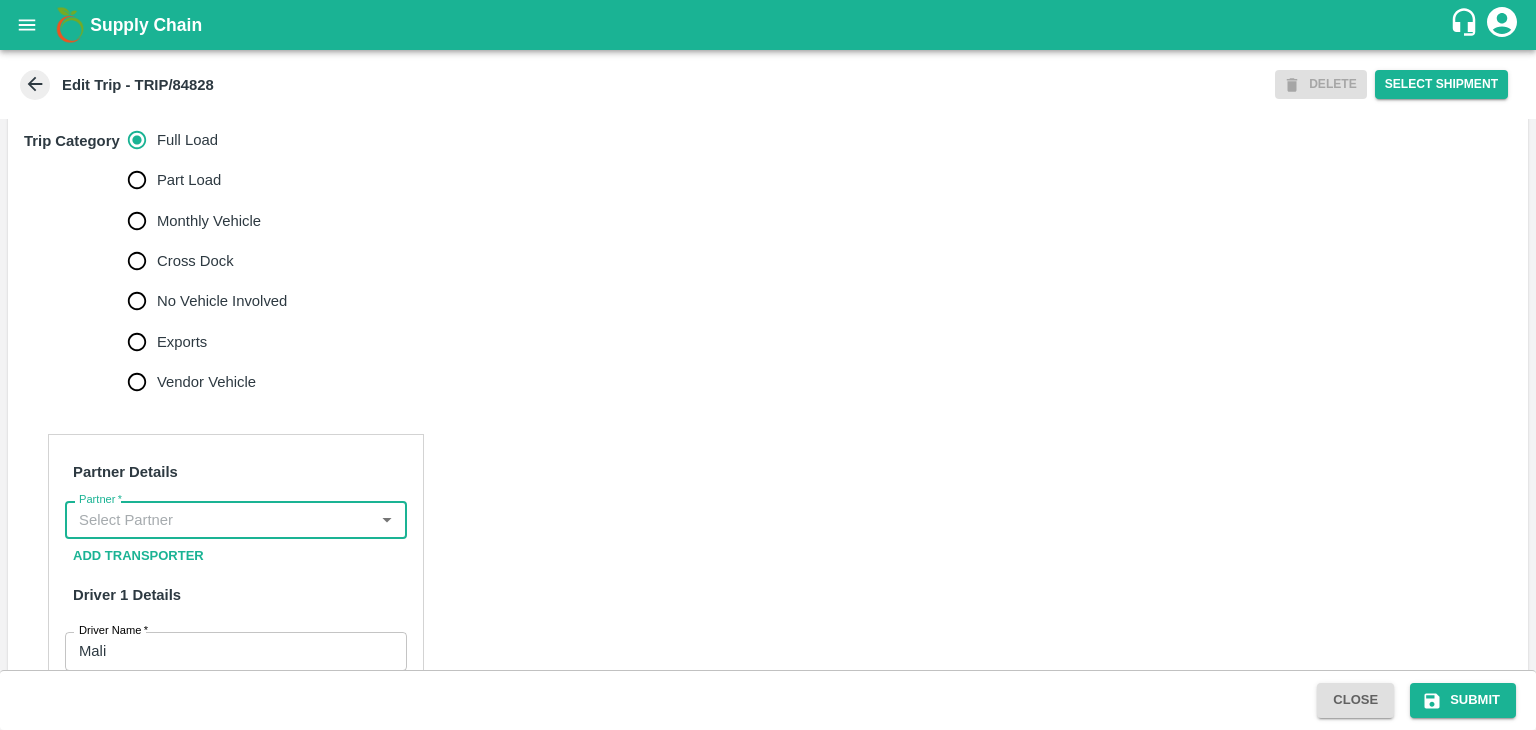 scroll, scrollTop: 0, scrollLeft: 0, axis: both 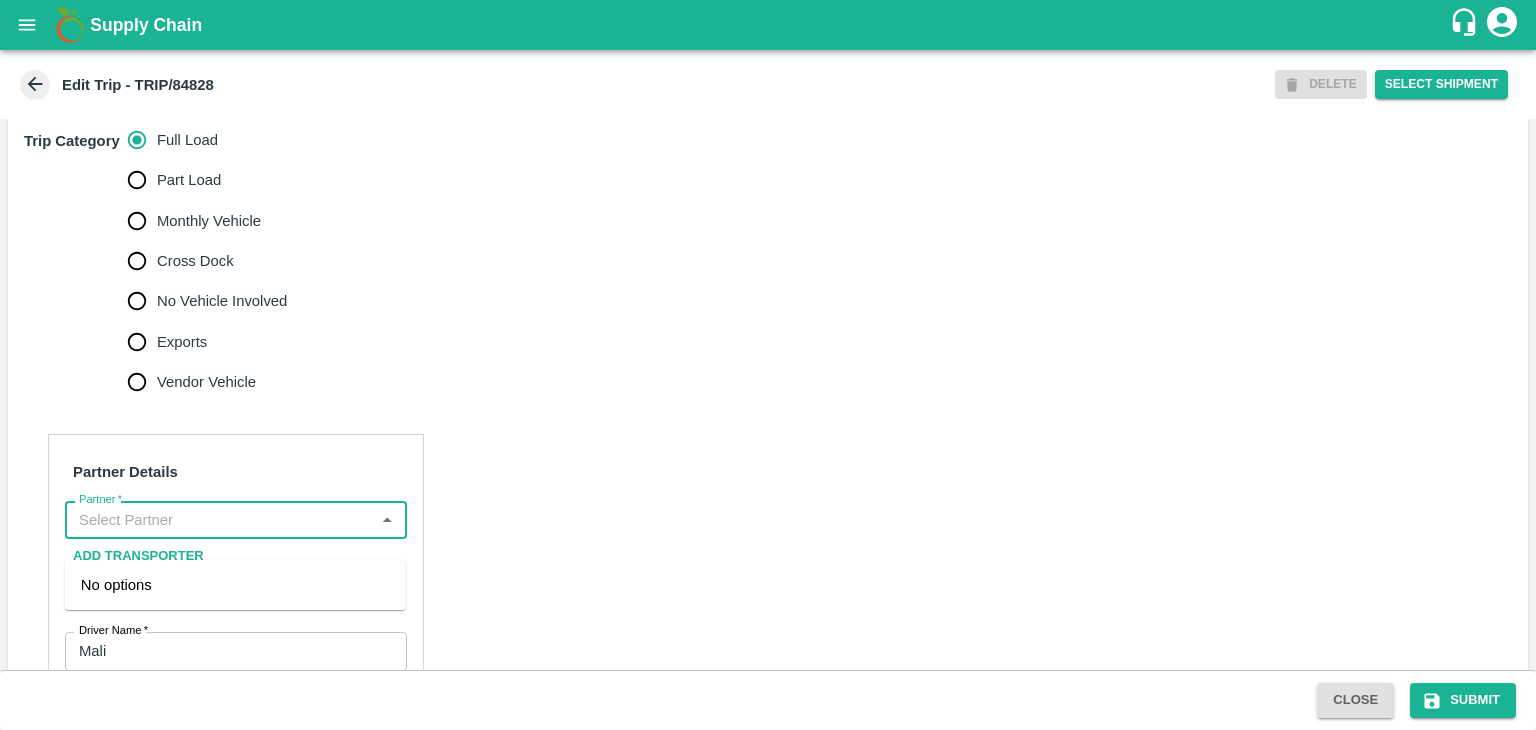 click on "Partner   *" at bounding box center (219, 520) 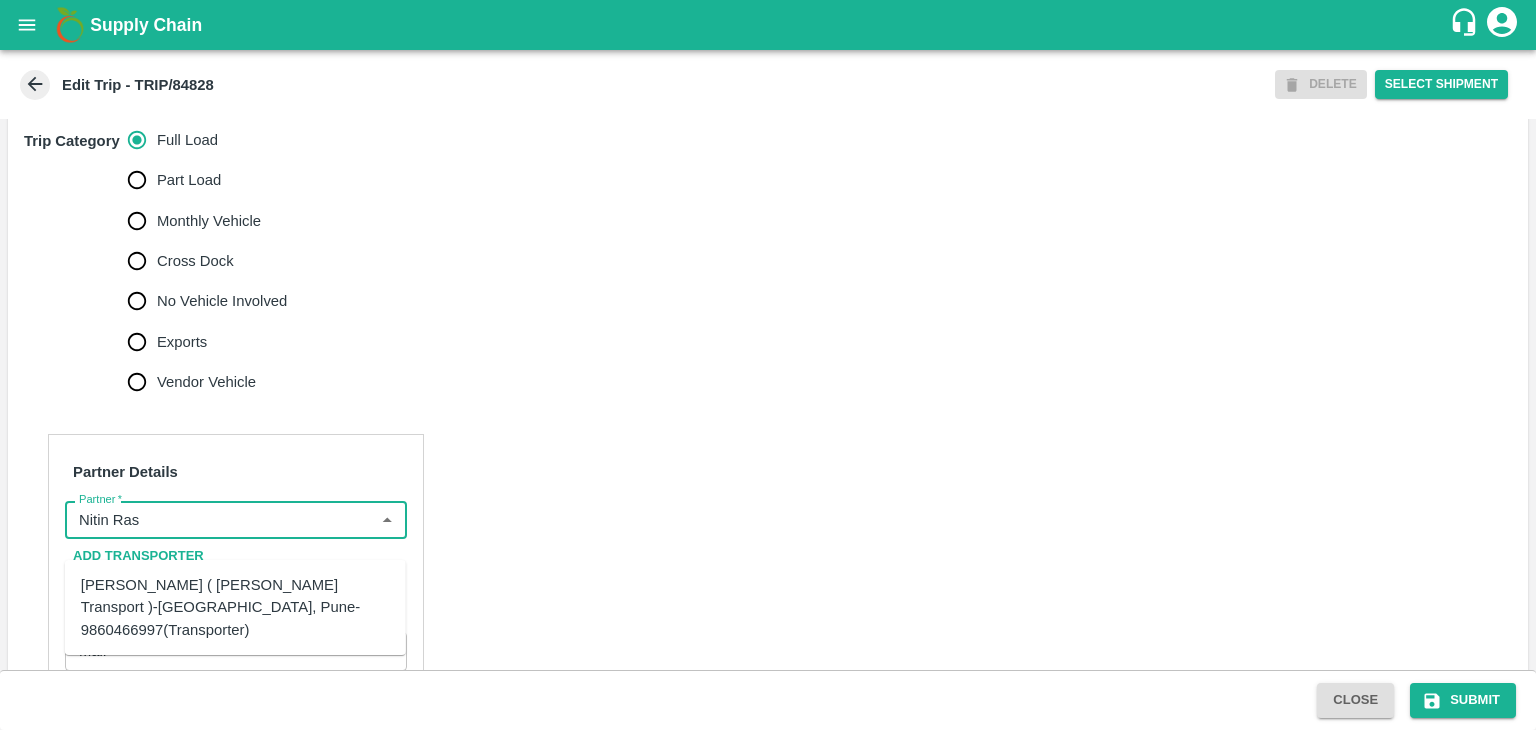 click on "[PERSON_NAME] ( [PERSON_NAME] Transport )-[GEOGRAPHIC_DATA], Pune-9860466997(Transporter)" at bounding box center (235, 607) 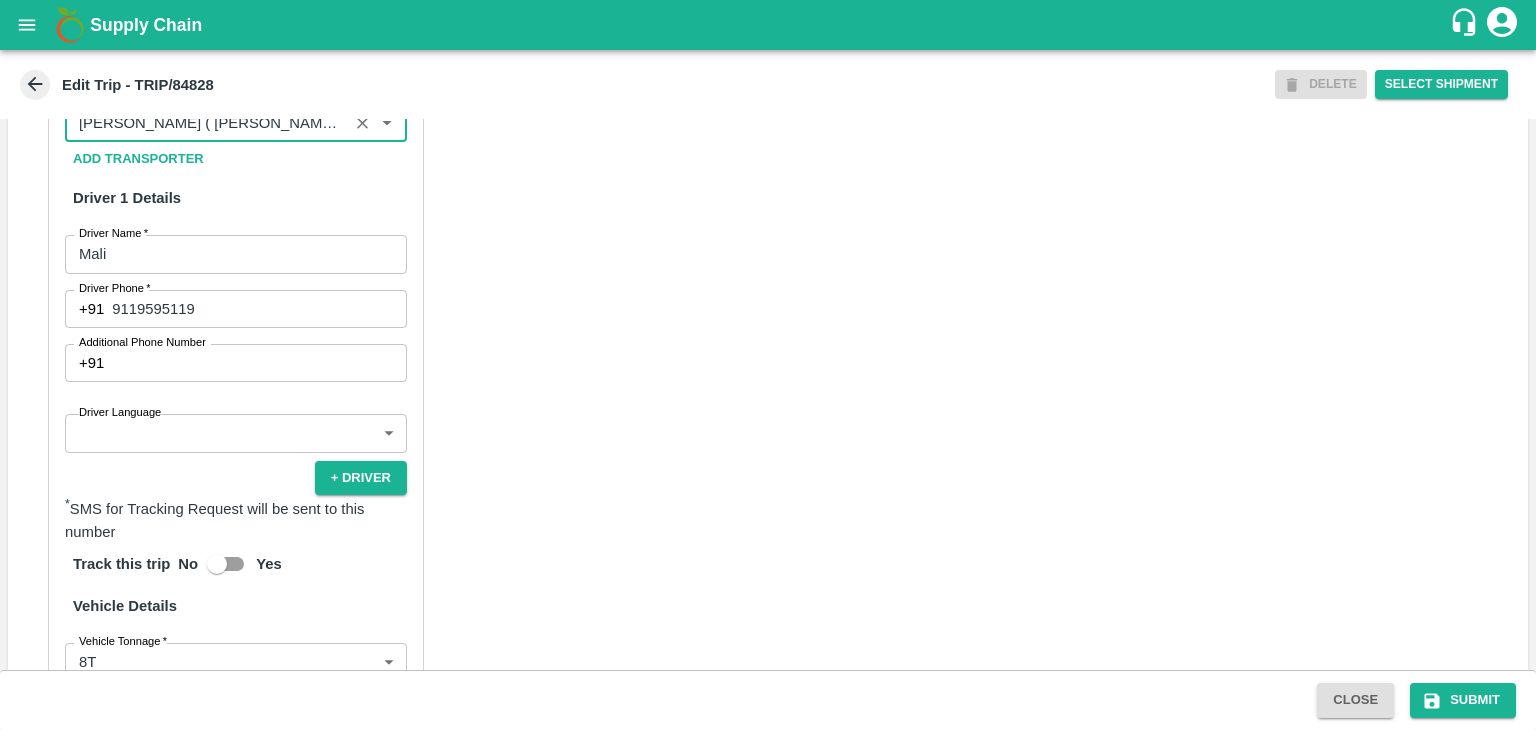 scroll, scrollTop: 1020, scrollLeft: 0, axis: vertical 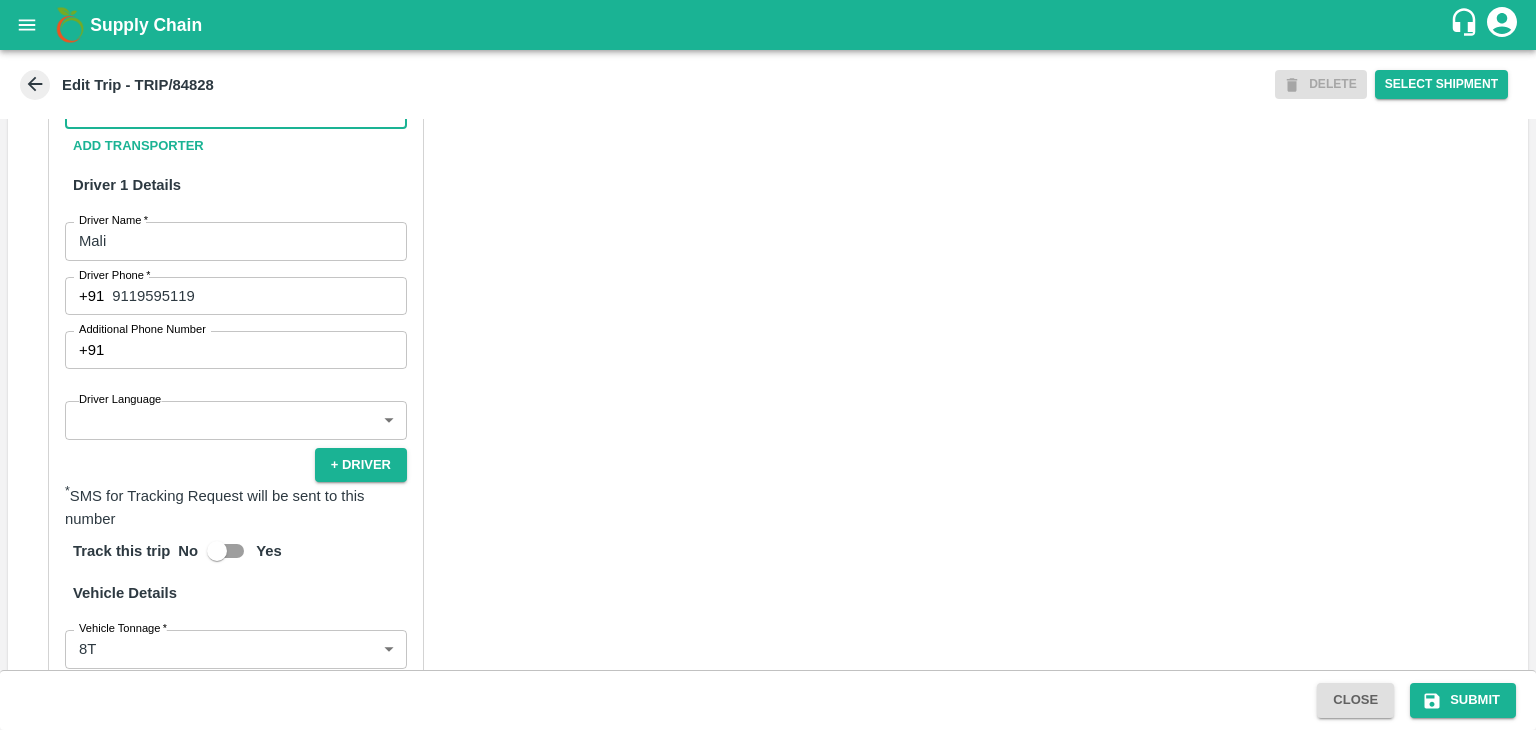 type on "[PERSON_NAME] ( [PERSON_NAME] Transport )-[GEOGRAPHIC_DATA], Pune-9860466997(Transporter)" 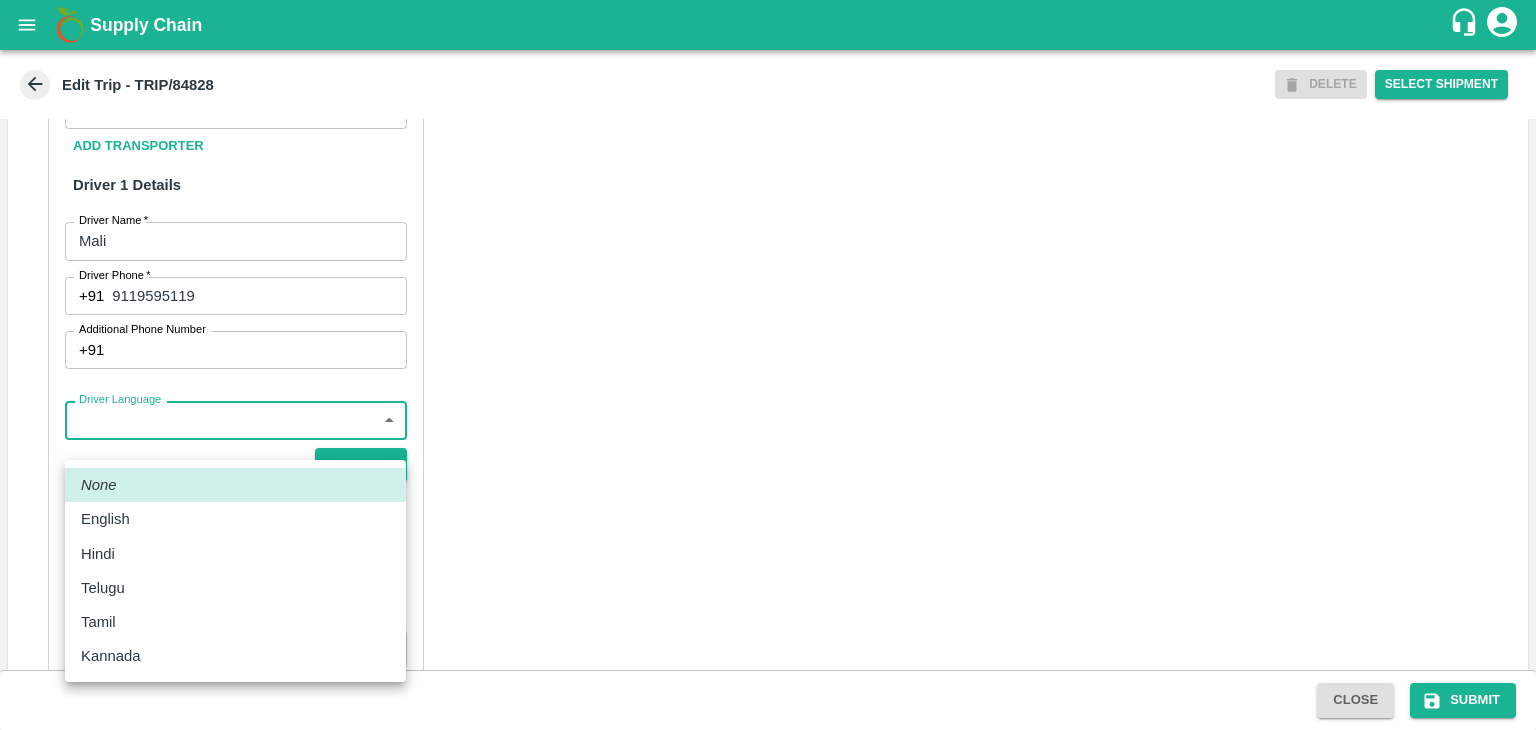 click on "Supply Chain Edit Trip - TRIP/84828 DELETE Select Shipment Trip Details Trip Type Fruit Movement 1 Trip Type Trip Pickup Order SHIP/[PERSON_NAME]/345871 PO/V/SHREYA/163544 Address: [GEOGRAPHIC_DATA], [GEOGRAPHIC_DATA] Trip Delivery Order SHIP/[PERSON_NAME]/345871 Nashik Banana CS Address:  [GEOGRAPHIC_DATA] No. 314/2/1, A/p- Mohadi, Tal- Dindori, Dist- Nashik 422207, [GEOGRAPHIC_DATA], [GEOGRAPHIC_DATA], [GEOGRAPHIC_DATA] Trip Category  Full Load Part Load Monthly Vehicle Cross Dock No Vehicle Involved Exports Vendor Vehicle Partner Details Partner   * Partner Add   Transporter Driver 1 Details Driver Name   * Mali Driver Name Driver Phone   * [PHONE_NUMBER] Driver Phone Additional Phone Number +91 Additional Phone Number Driver Language ​ Driver Language + Driver * SMS for Tracking Request will be sent to this number Track this trip No Yes Vehicle Details Vehicle Tonnage   * 8T 8000 Vehicle Tonnage Vehicle Type   * ​ Vehicle Type Transportation Cost Rs. Transportation Cost Total cost to be paid inclusive of GST Vehicle Number None" at bounding box center [768, 365] 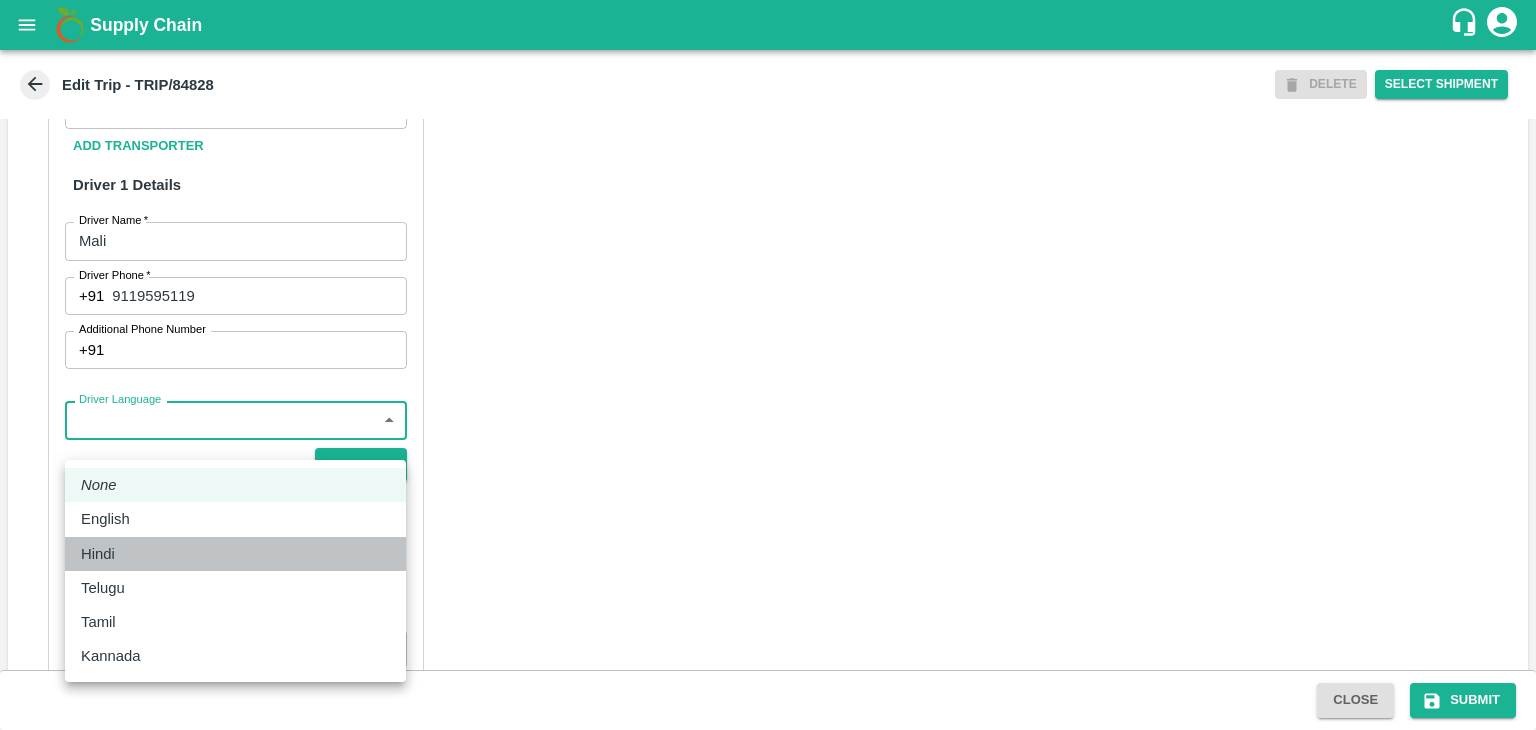 click on "Hindi" at bounding box center [235, 554] 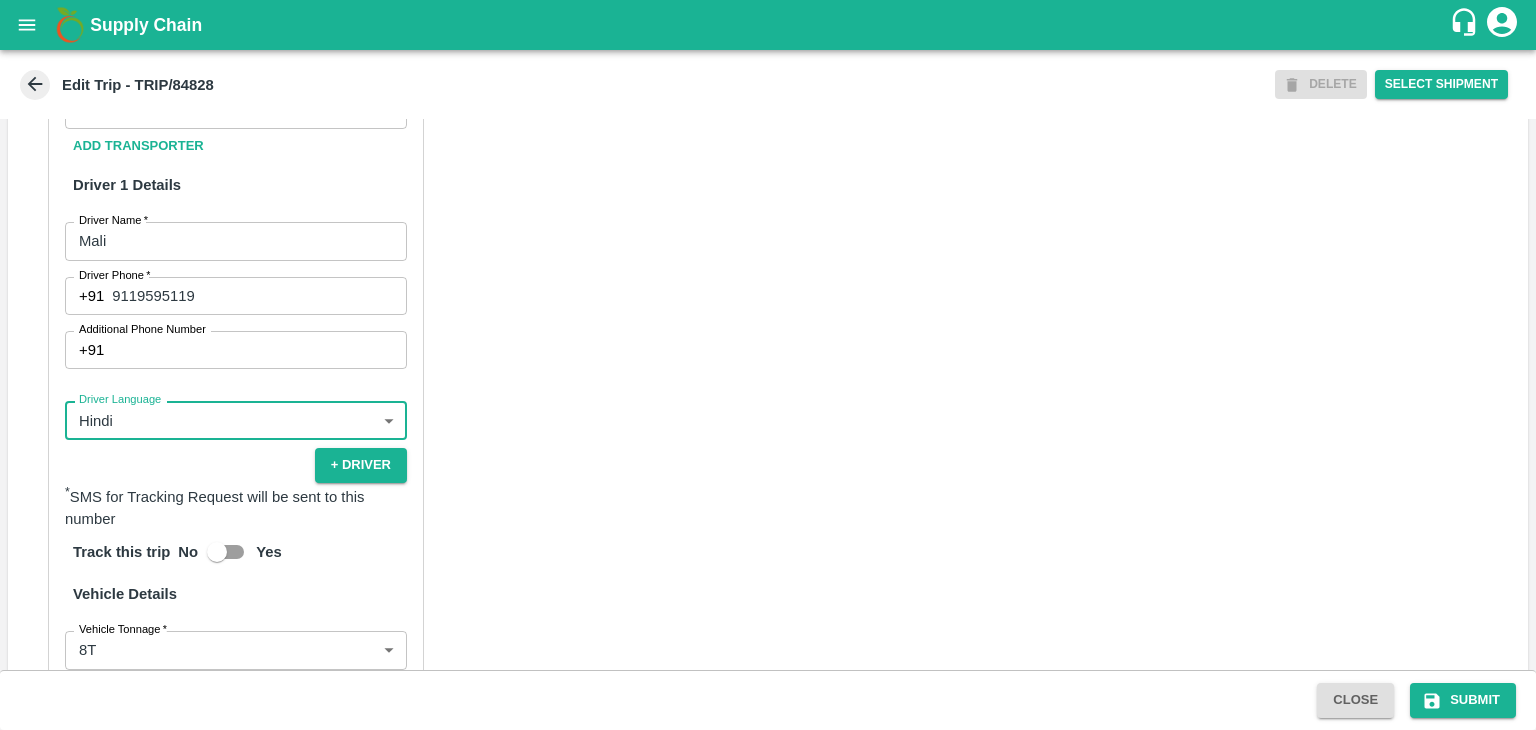 scroll, scrollTop: 1378, scrollLeft: 0, axis: vertical 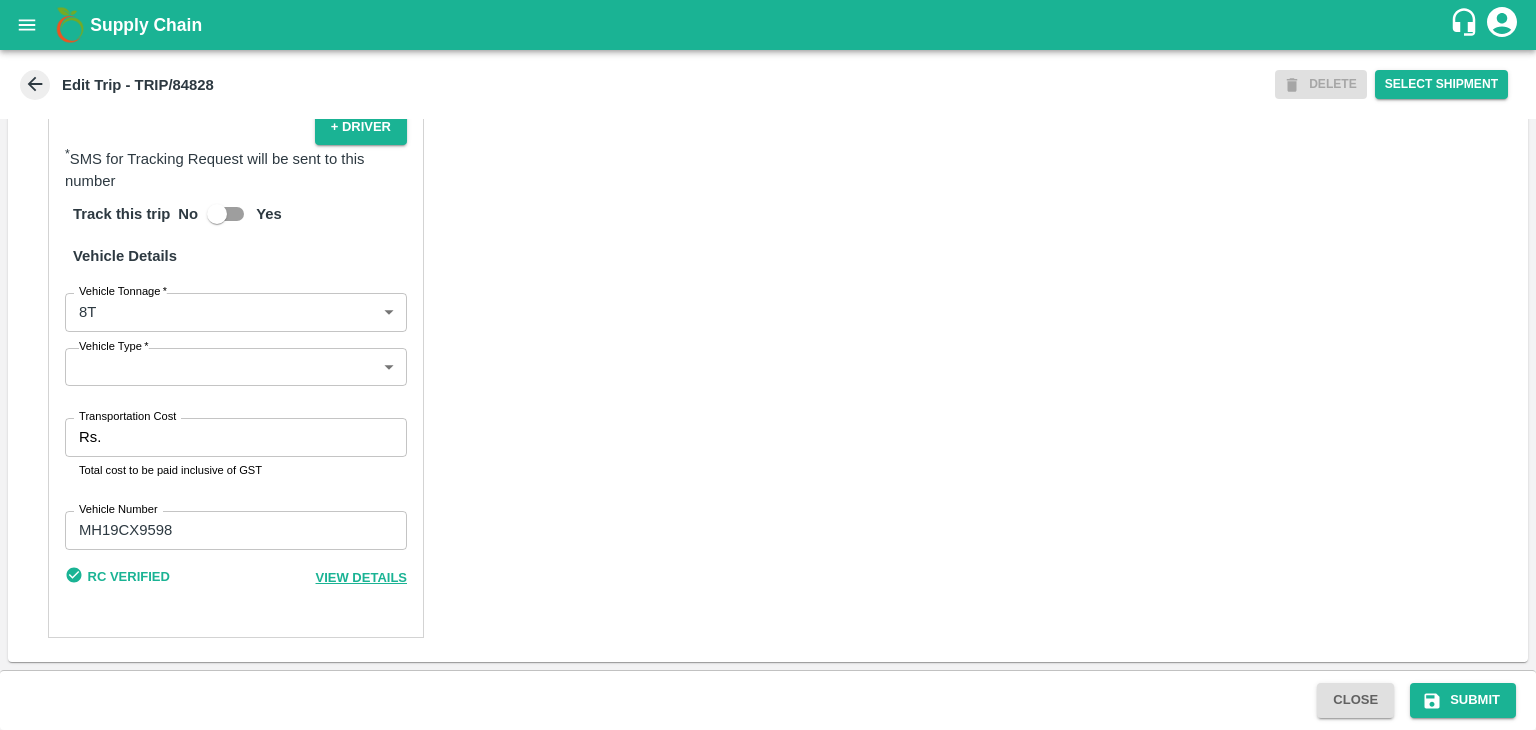 click on "Supply Chain Edit Trip - TRIP/84828 DELETE Select Shipment Trip Details Trip Type Fruit Movement 1 Trip Type Trip Pickup Order SHIP/[PERSON_NAME]/345871 PO/V/SHREYA/163544 Address: [GEOGRAPHIC_DATA], [GEOGRAPHIC_DATA] Trip Delivery Order SHIP/[PERSON_NAME]/345871 Nashik Banana CS Address:  [GEOGRAPHIC_DATA] No. 314/2/1, A/p- Mohadi, Tal- Dindori, Dist- Nashik 422207, [GEOGRAPHIC_DATA], [GEOGRAPHIC_DATA], [GEOGRAPHIC_DATA] Trip Category  Full Load Part Load Monthly Vehicle Cross Dock No Vehicle Involved Exports Vendor Vehicle Partner Details Partner   * Partner Add   Transporter Driver 1 Details Driver Name   * Mali Driver Name Driver Phone   * [PHONE_NUMBER] Driver Phone Additional Phone Number +91 Additional Phone Number Driver Language Hindi hi Driver Language + Driver * SMS for Tracking Request will be sent to this number Track this trip No Yes Vehicle Details Vehicle Tonnage   * 8T 8000 Vehicle Tonnage Vehicle Type   * ​ Vehicle Type Transportation Cost Rs. Transportation Cost Total cost to be paid inclusive of GST Vehicle Number" at bounding box center (768, 365) 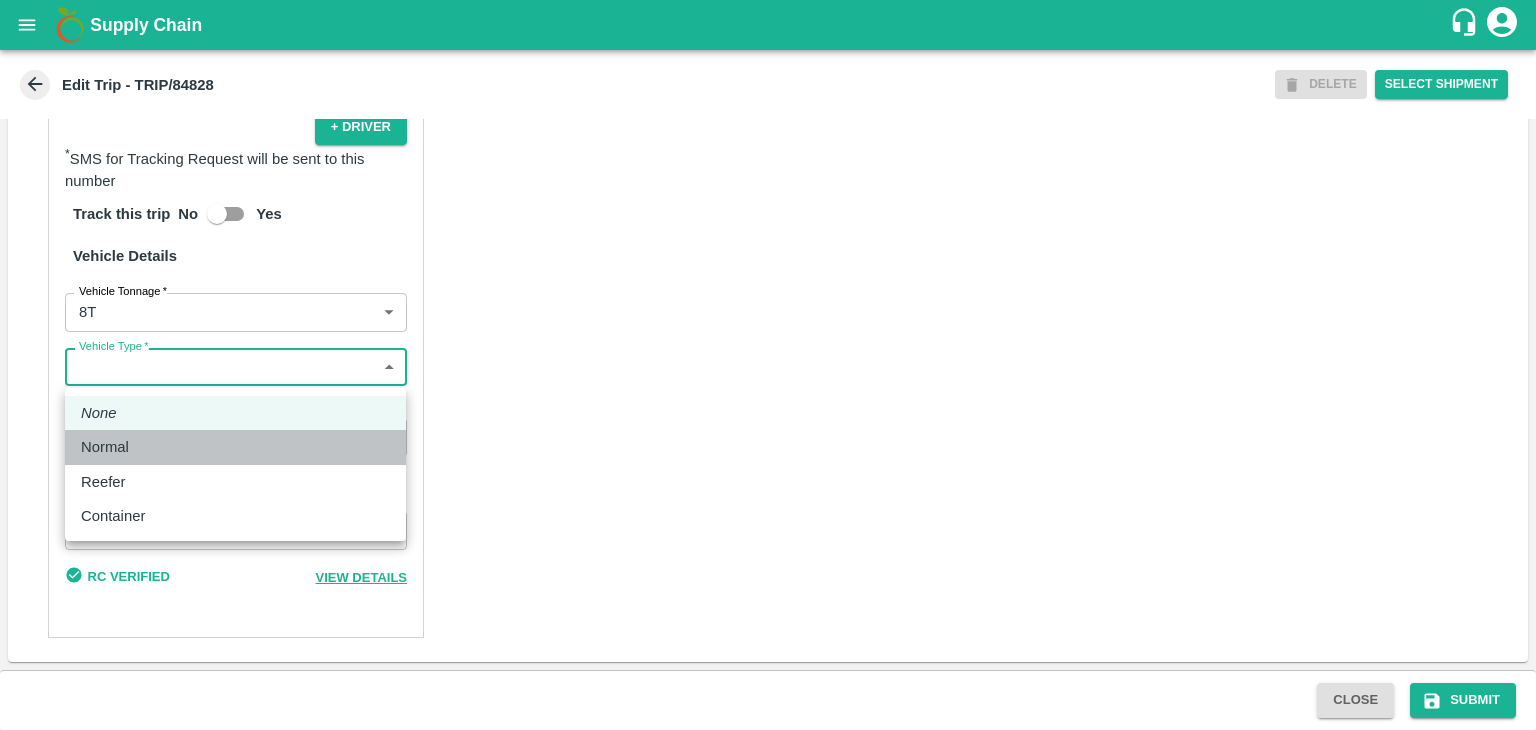 click on "Normal" at bounding box center [235, 447] 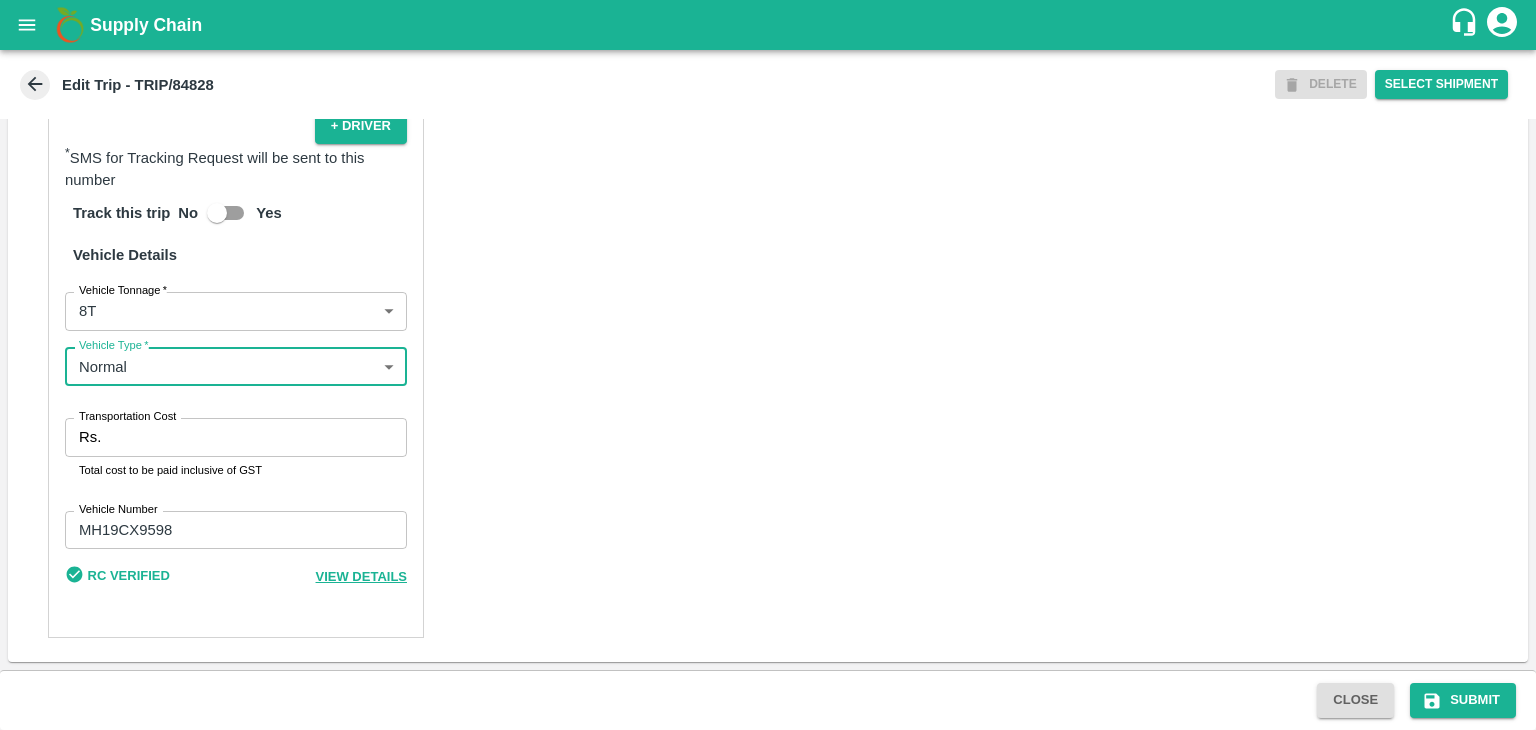 click on "Transportation Cost" at bounding box center [258, 437] 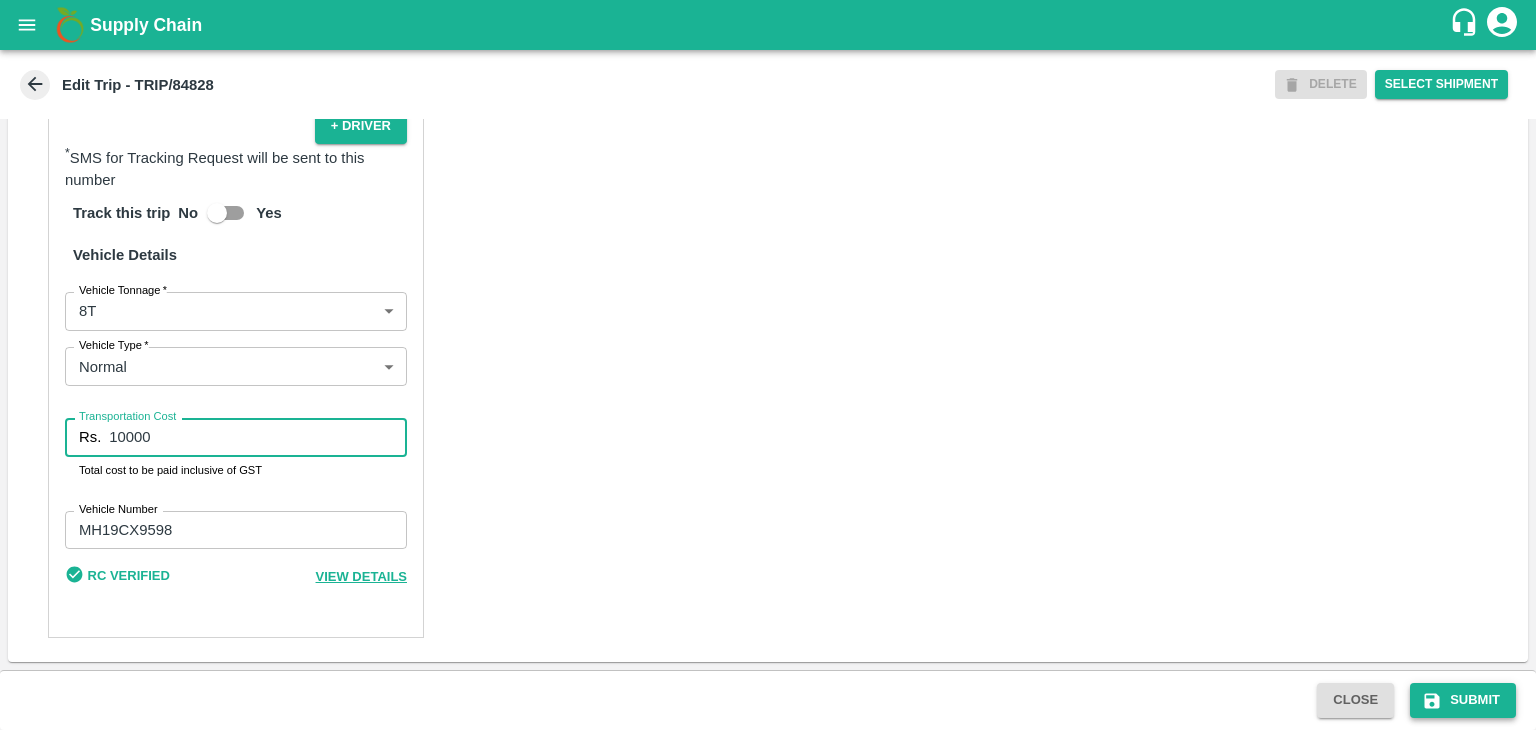 type on "10000" 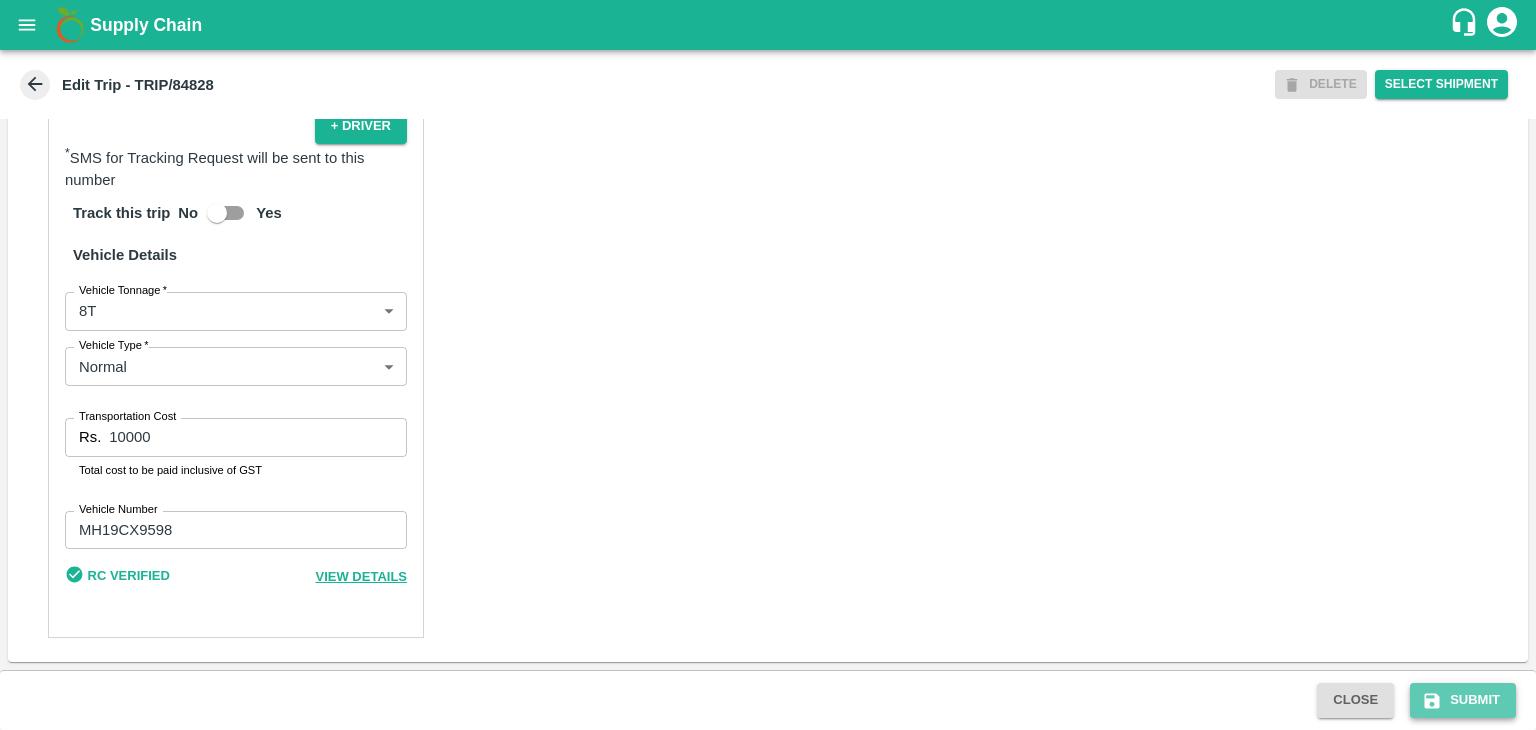 click on "Submit" at bounding box center (1463, 700) 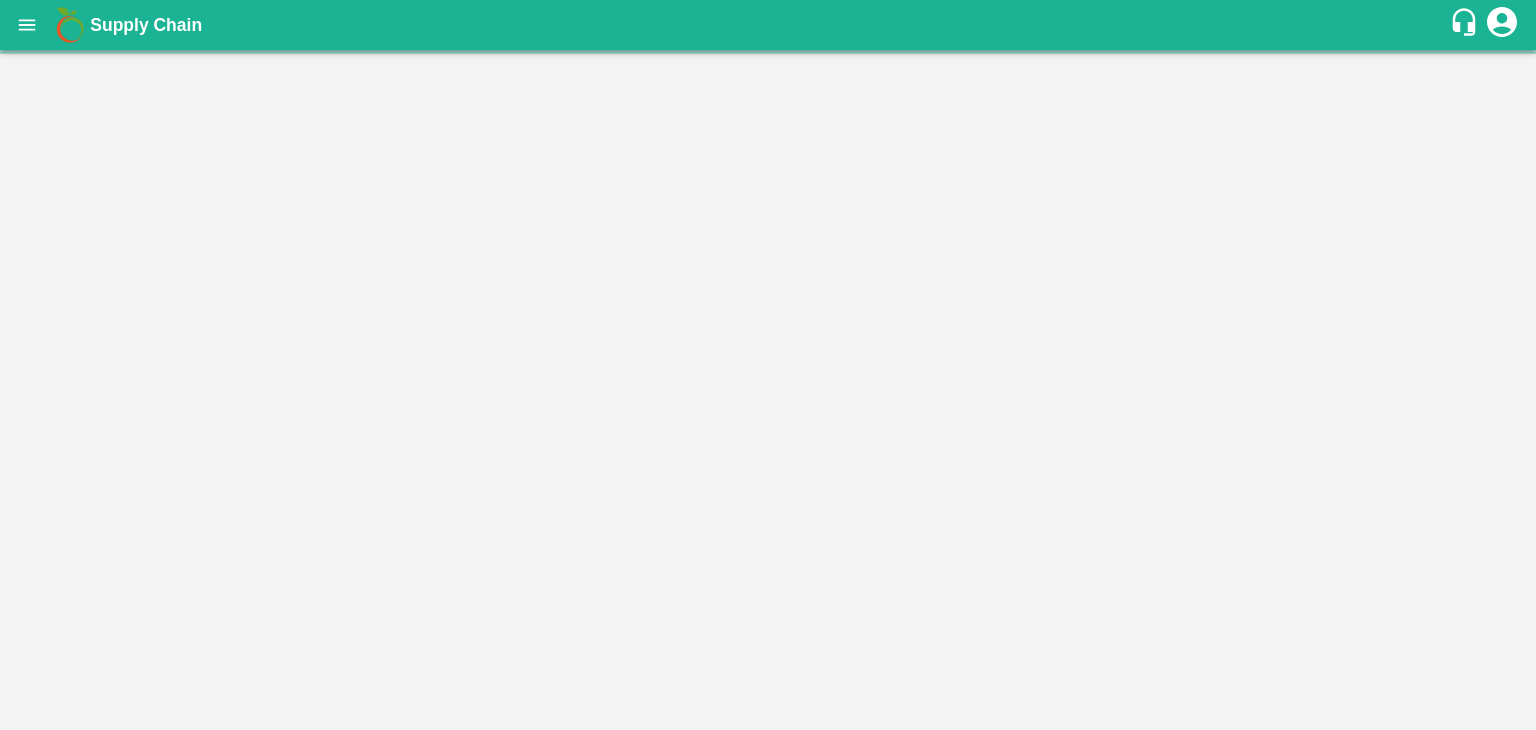 scroll, scrollTop: 0, scrollLeft: 0, axis: both 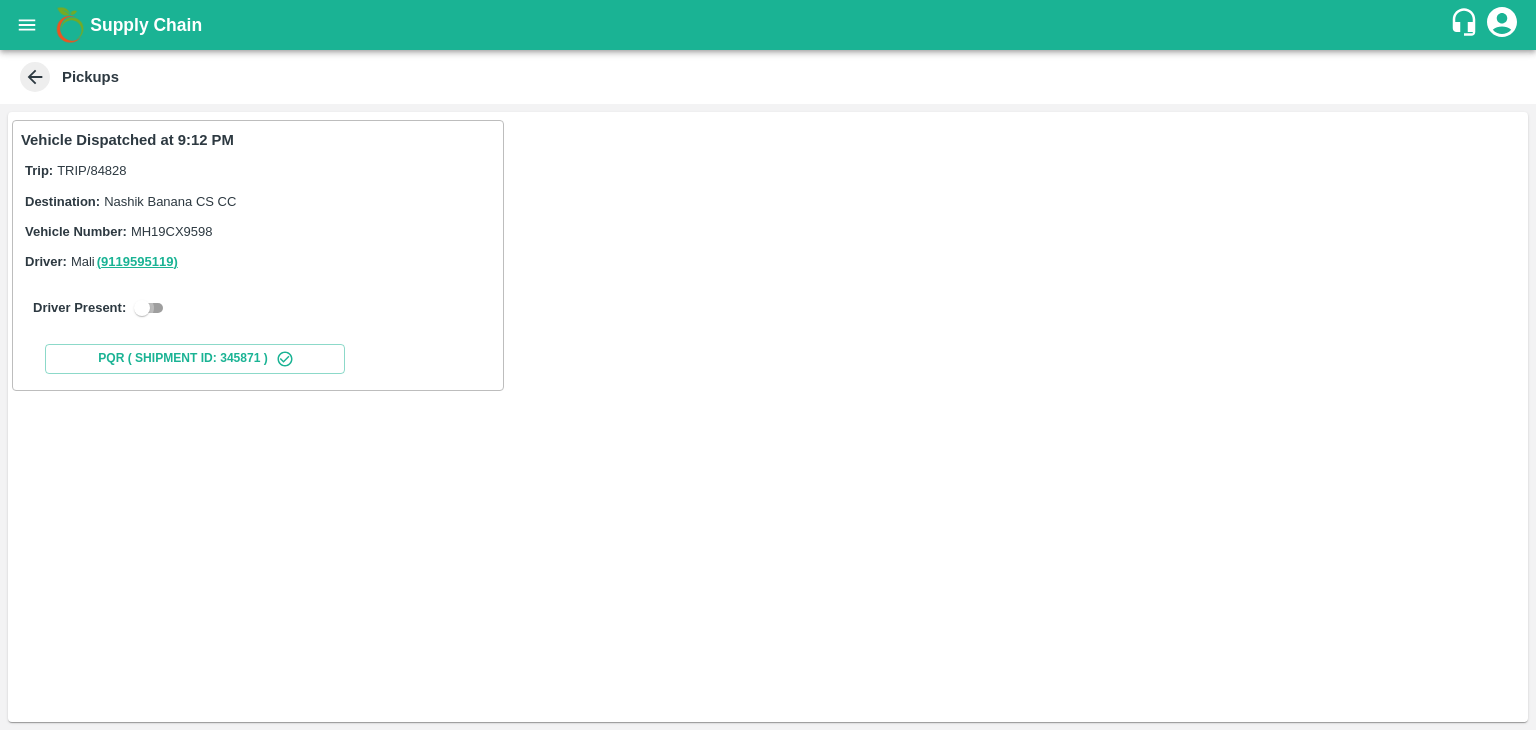 click at bounding box center [142, 308] 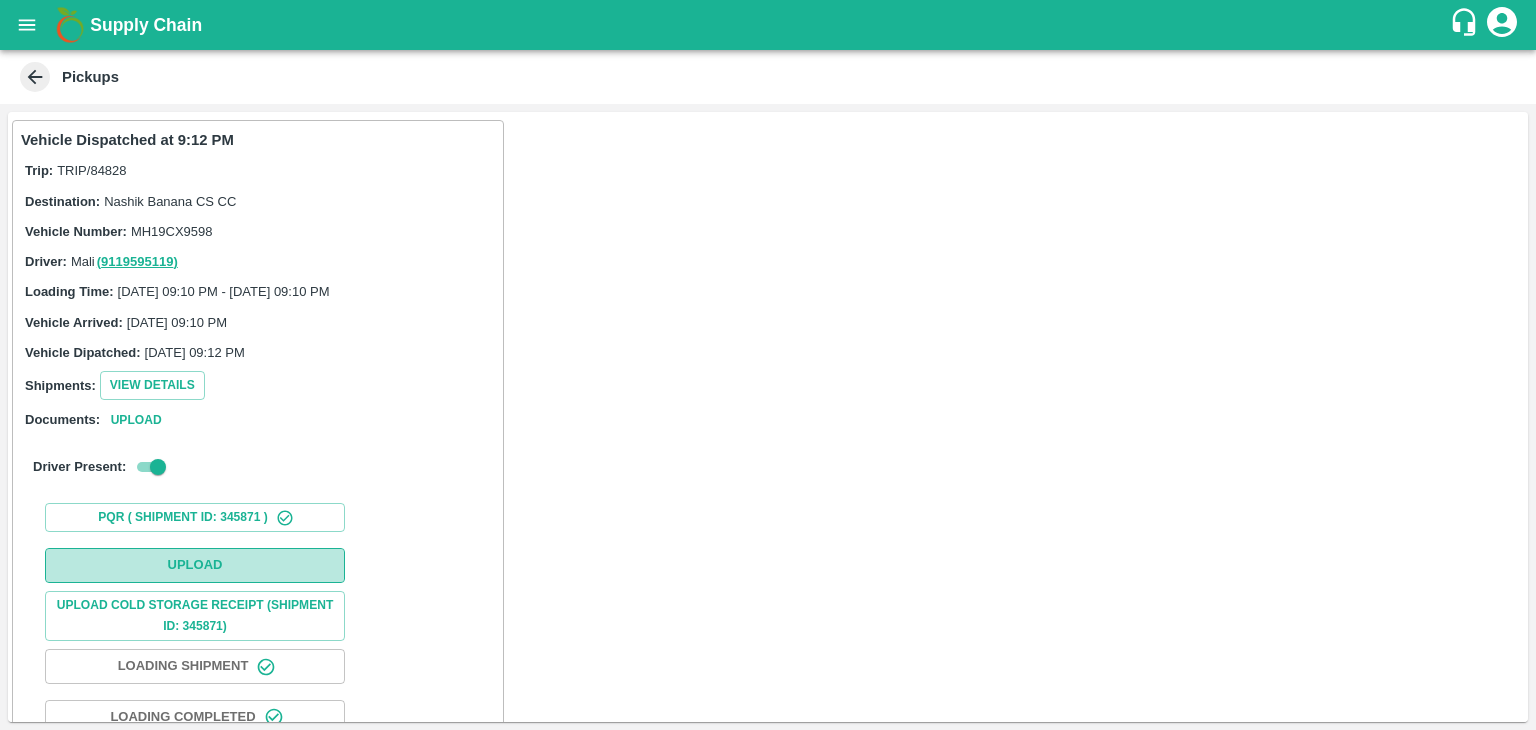click on "Upload" at bounding box center [195, 565] 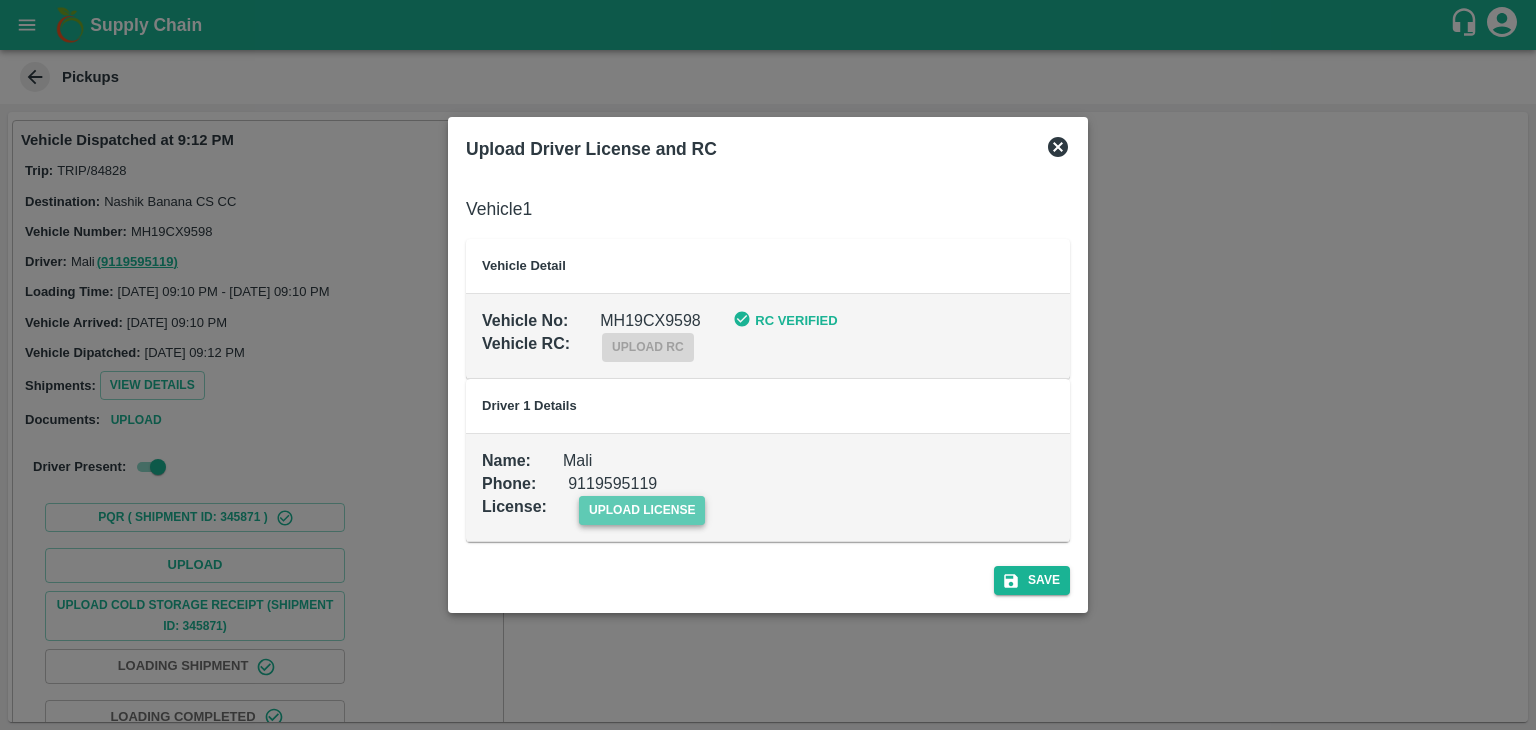 click on "upload license" at bounding box center [642, 510] 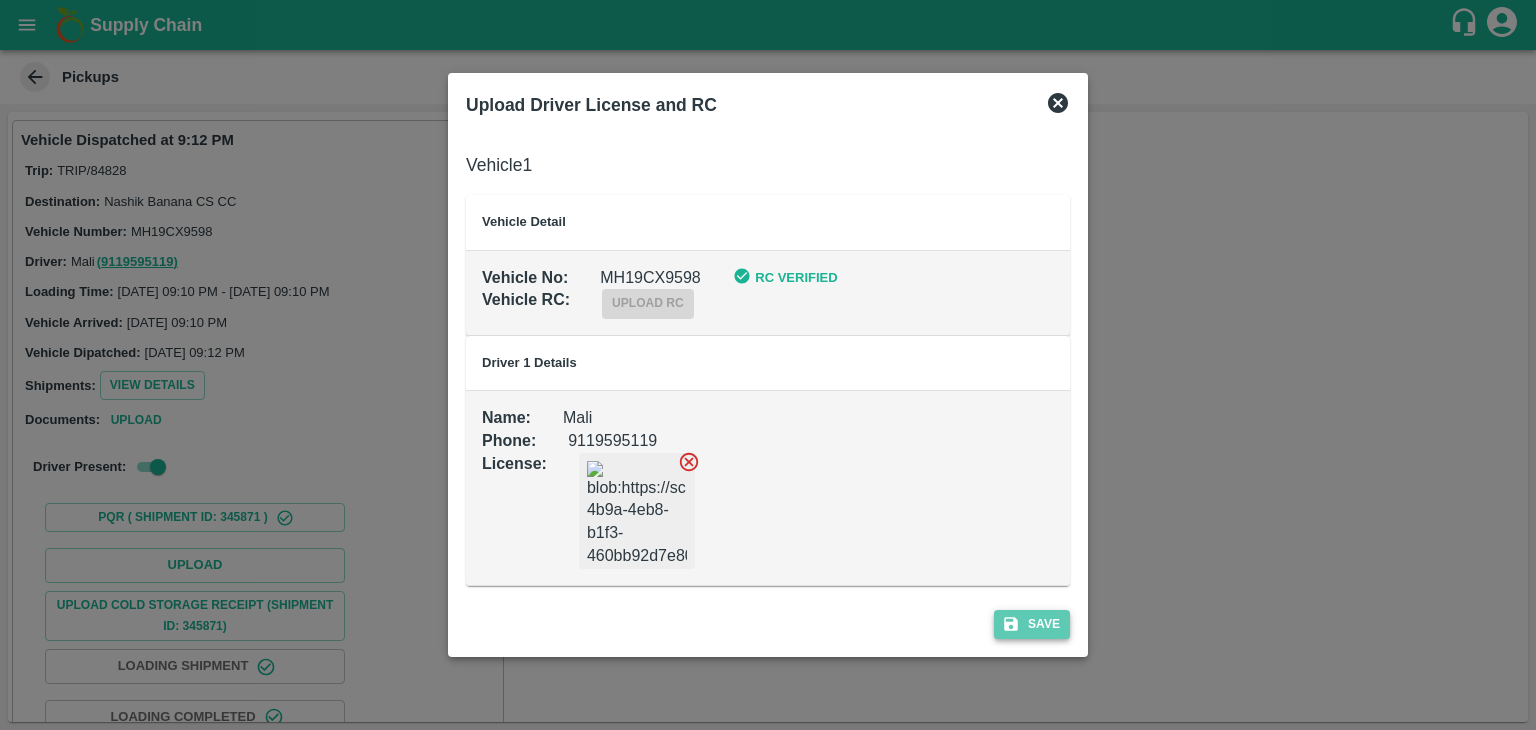 click on "Save" at bounding box center [1032, 624] 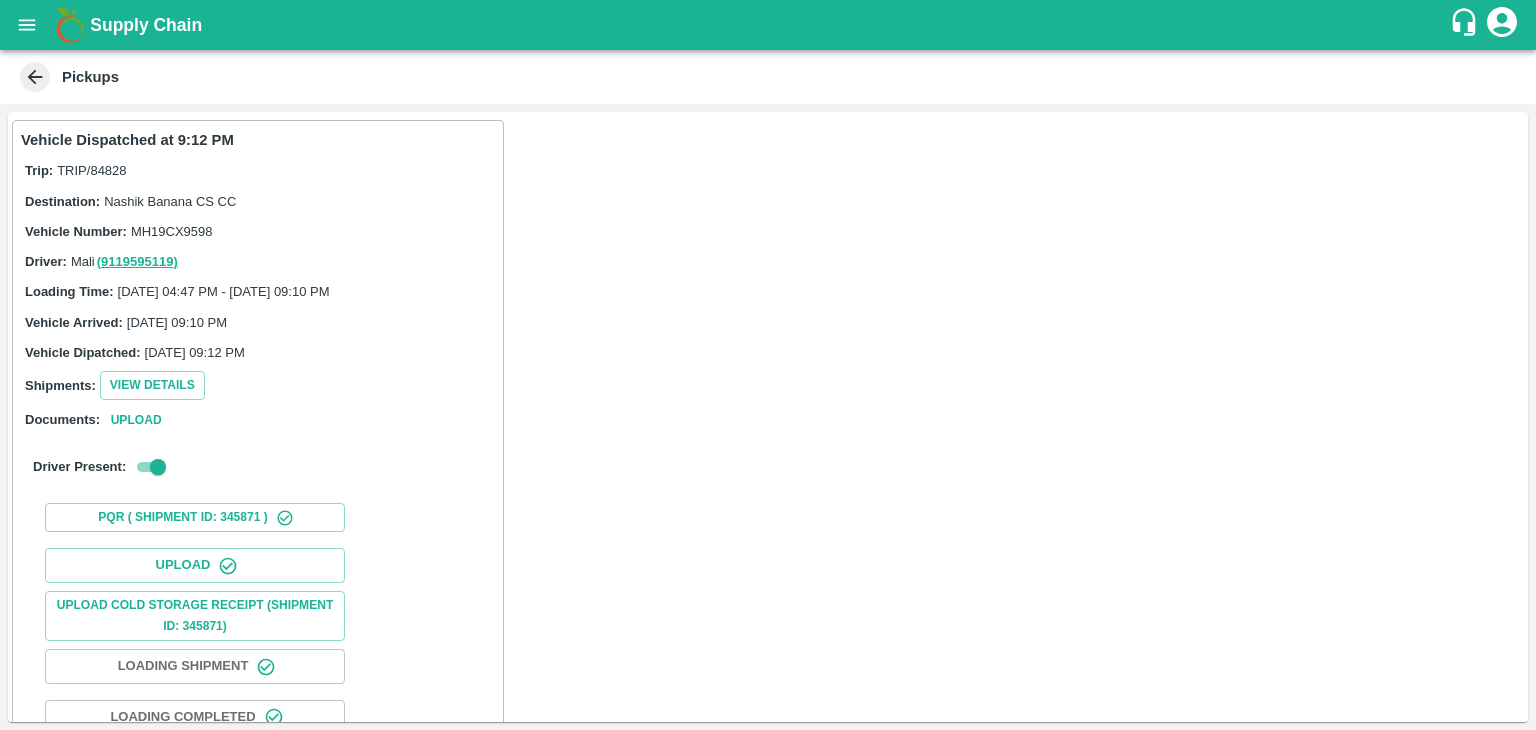 click on "Vehicle Dispatched at   9:12 PM Trip: TRIP/84828 Destination: Nashik Banana CS CC Vehicle Number: MH19CX9598 Driver: Mali  ( 9119595119 ) Loading Time: 16 Jul 2025, 04:47 PM - 15 Jul 2025, 09:10 PM Vehicle Arrived: 15 Jul 2025, 09:10 PM Vehicle Dipatched: 15 Jul 2025, 09:12 PM Shipments: View Details Documents: Upload Driver Present: PQR ( Shipment Id: 345871 ) Upload Upload Cold Storage Receipt (SHIPMENT ID: 345871) Loading Shipment Loading Completed Nfi Consumption (SHIPMENT ID:  345871 ) Vehicle Dispatched Generate STN" at bounding box center [768, 417] 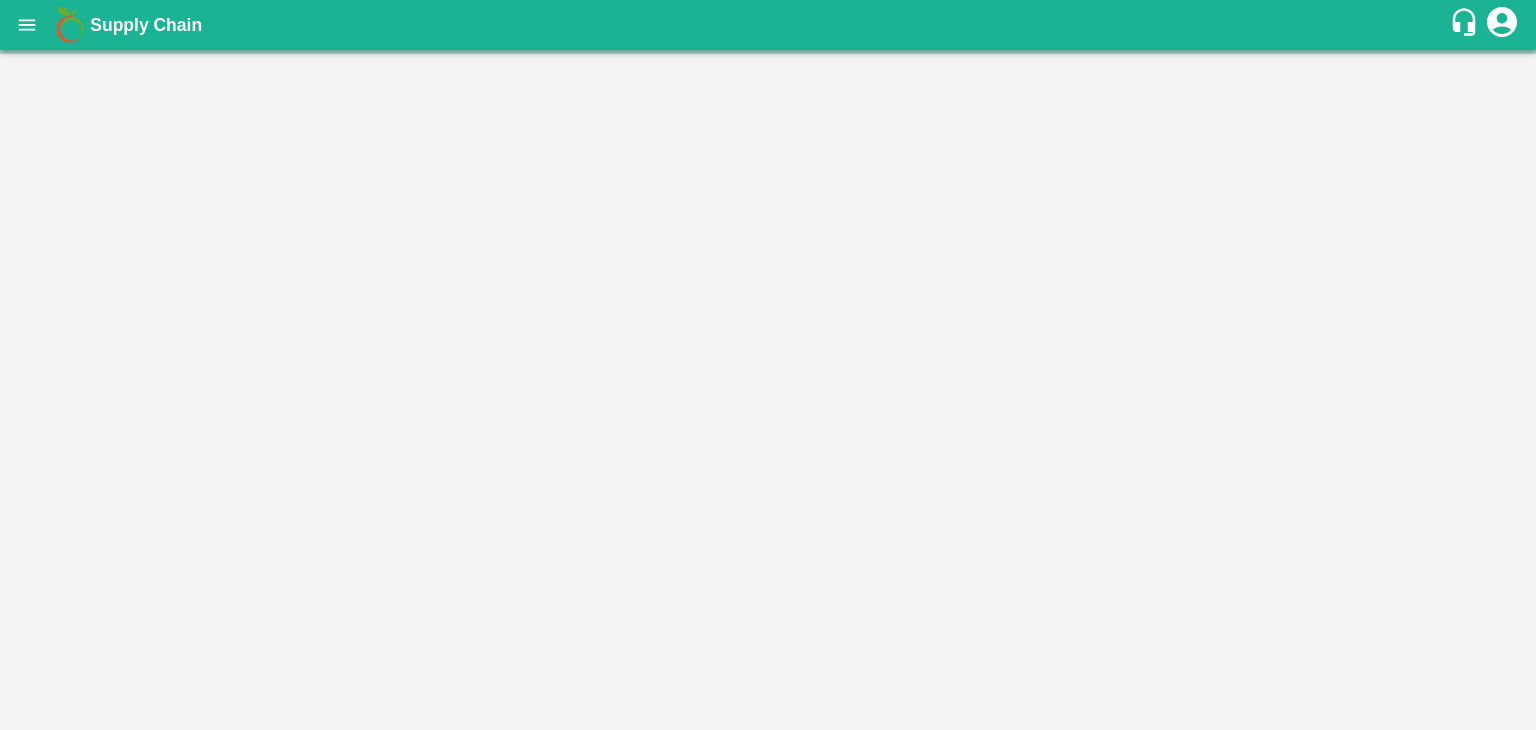 scroll, scrollTop: 0, scrollLeft: 0, axis: both 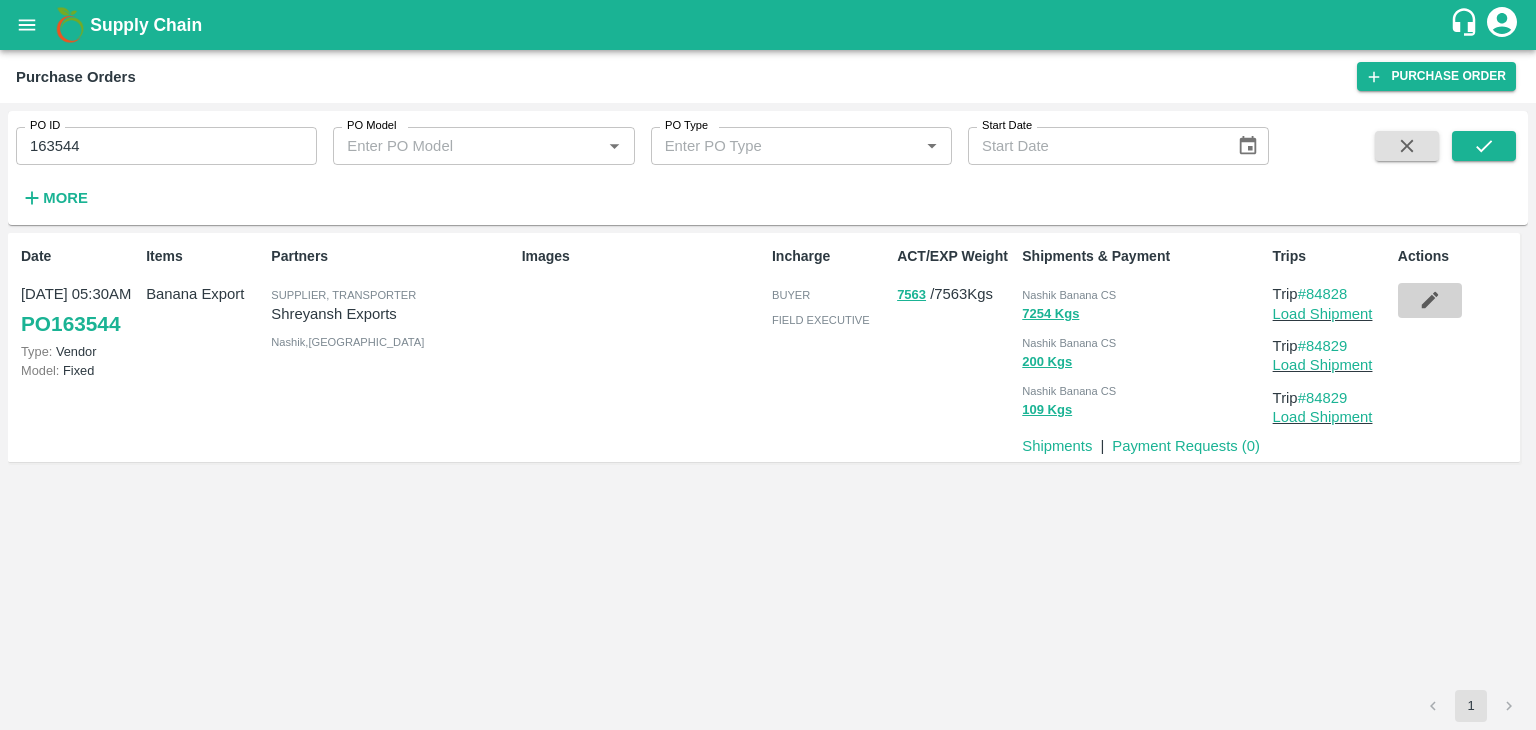 click at bounding box center (1430, 300) 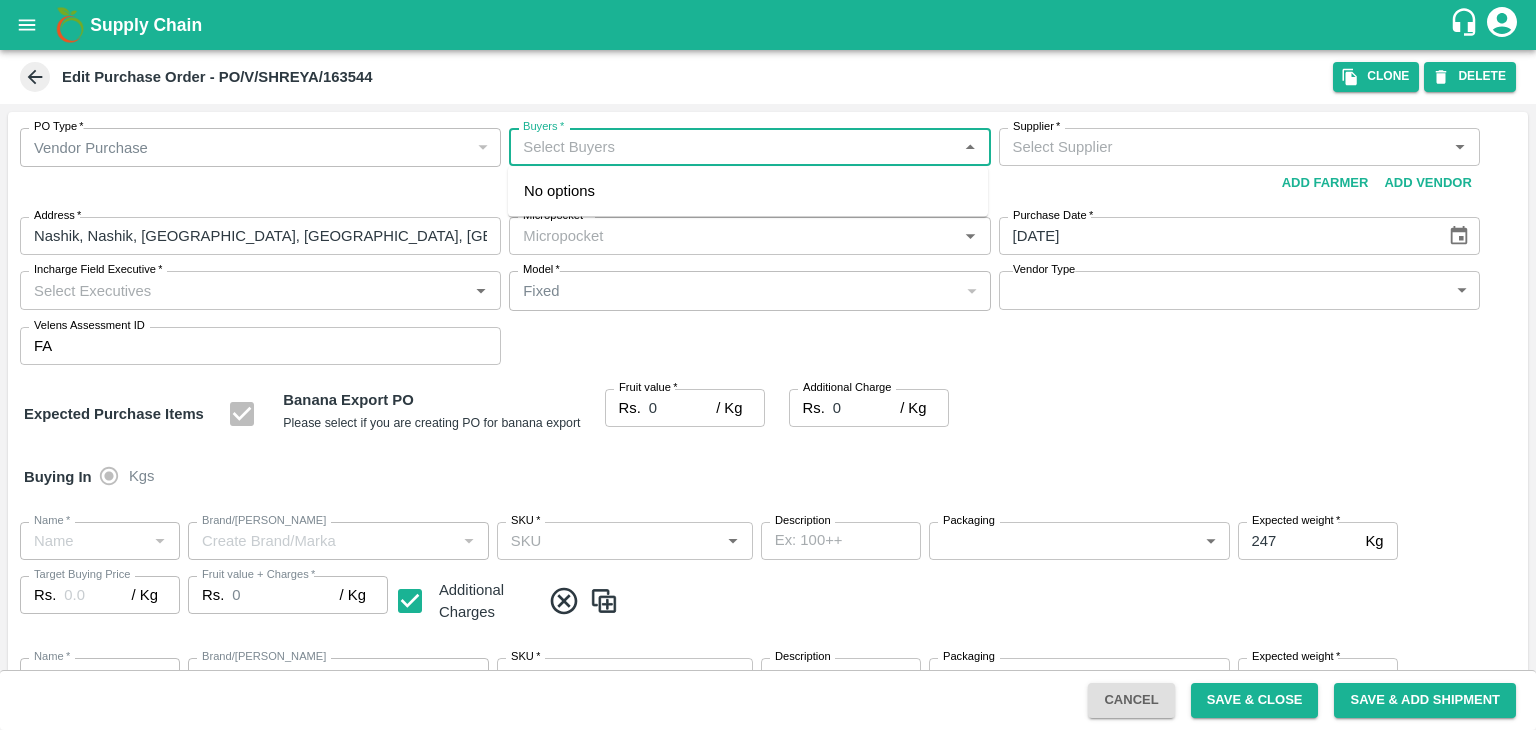 click on "Buyers   *" at bounding box center [733, 147] 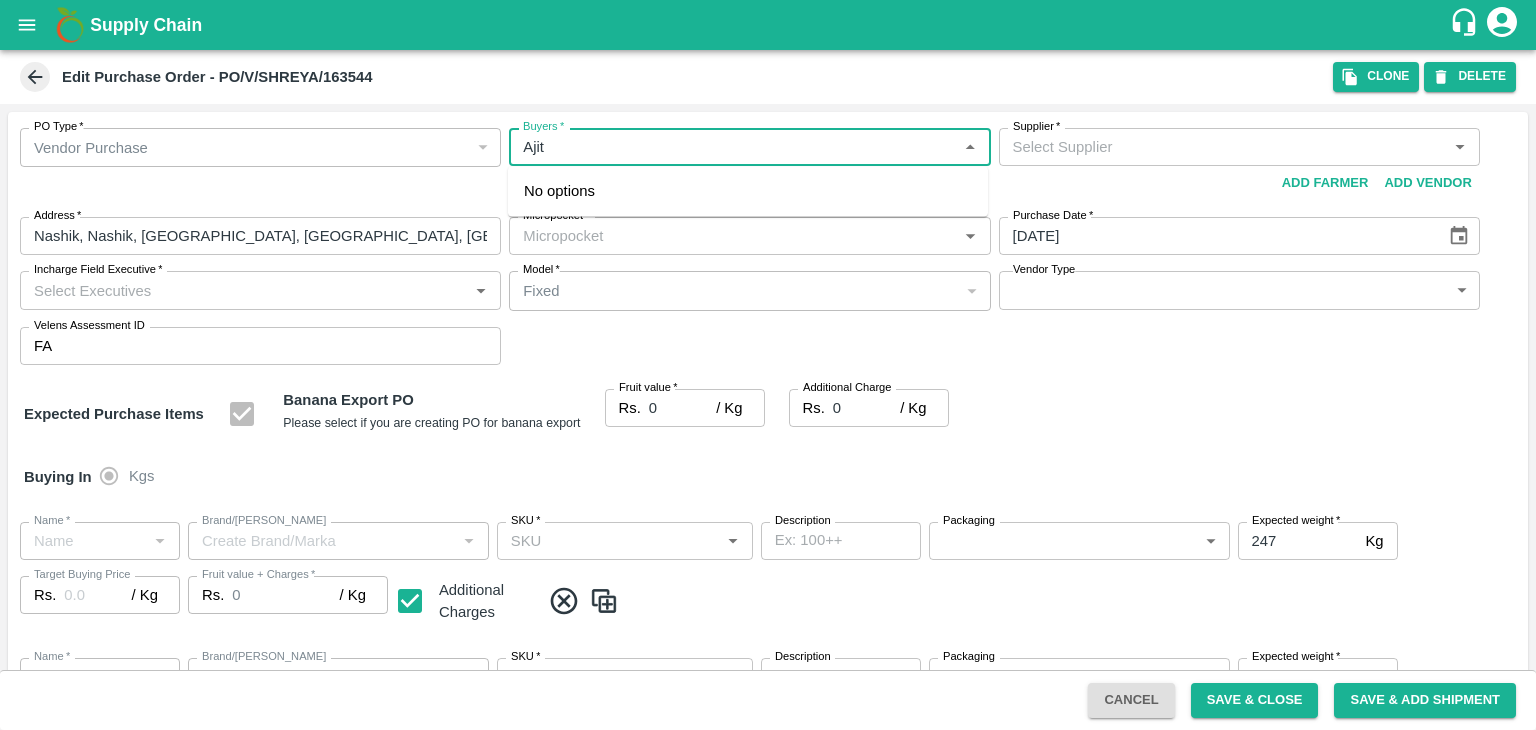 type on "Ajit" 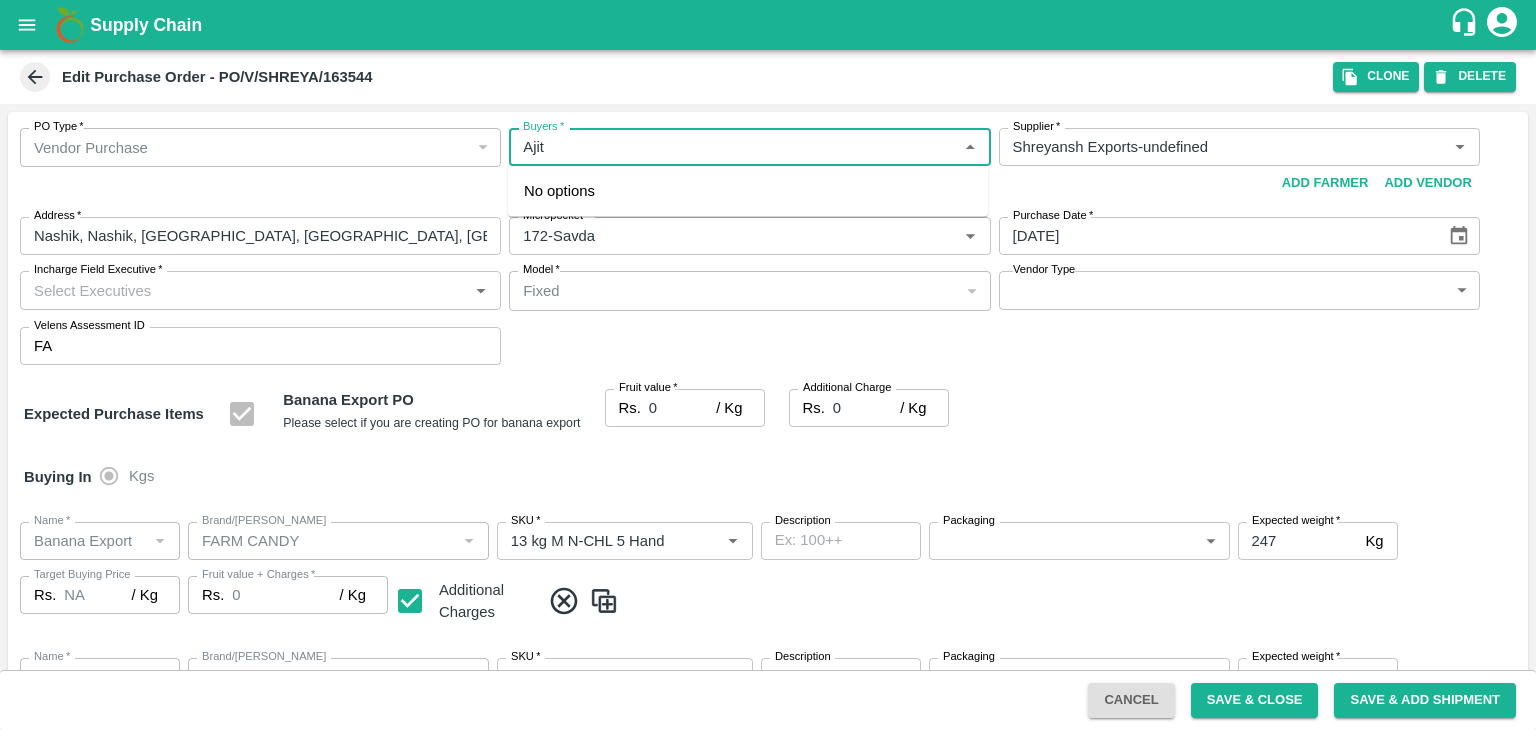 type on "Shreyansh Exports-undefined" 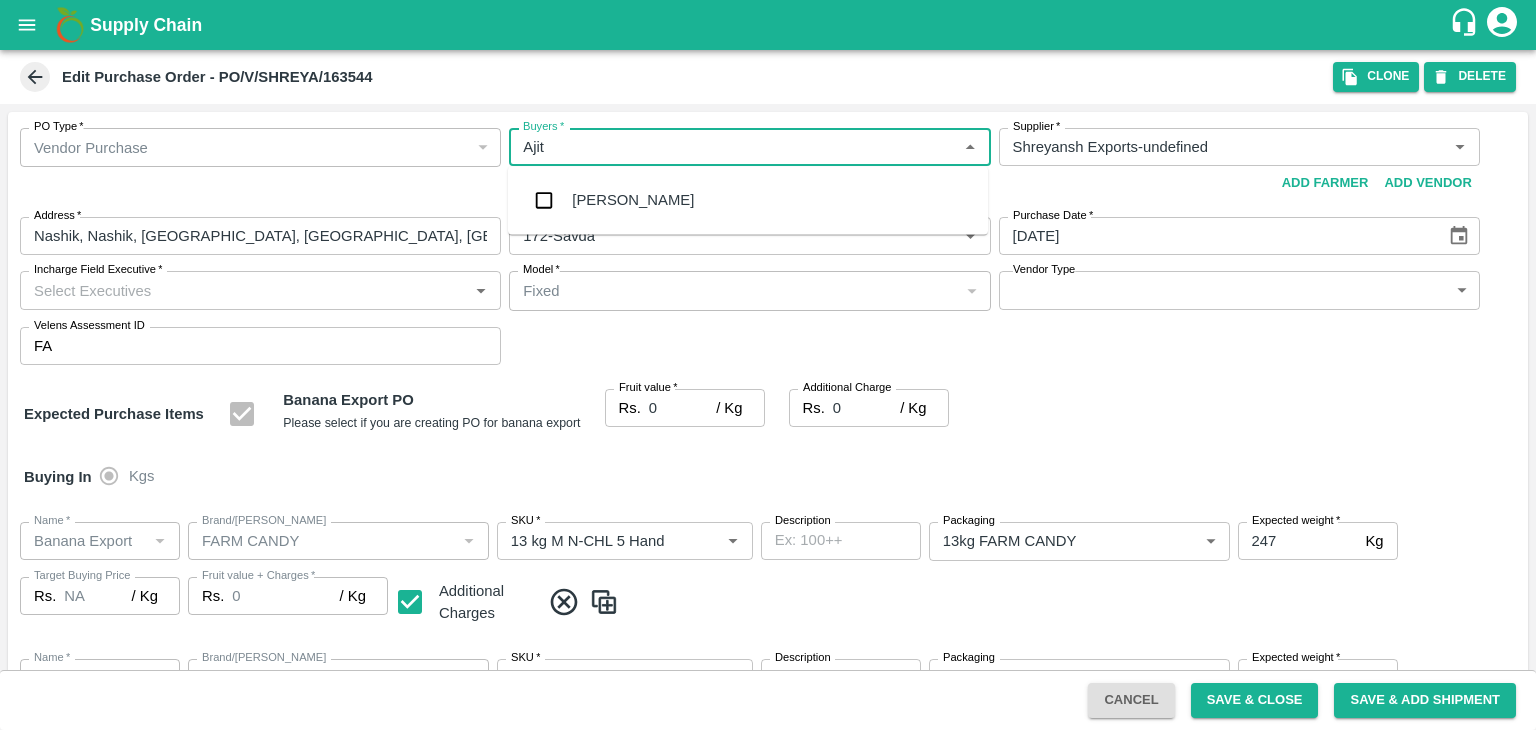 click on "[PERSON_NAME]" at bounding box center (633, 200) 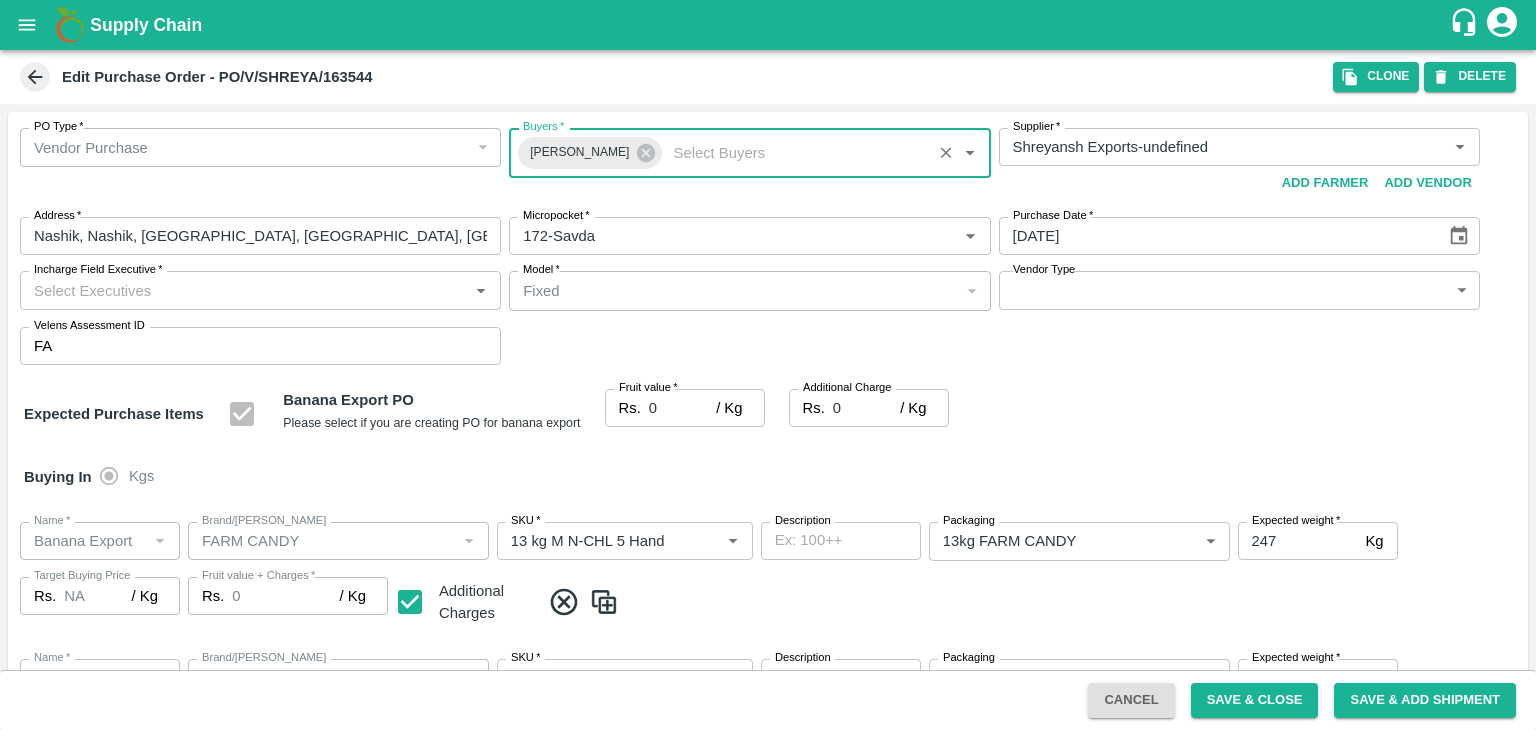 click on "Incharge Field Executive   *" at bounding box center [244, 290] 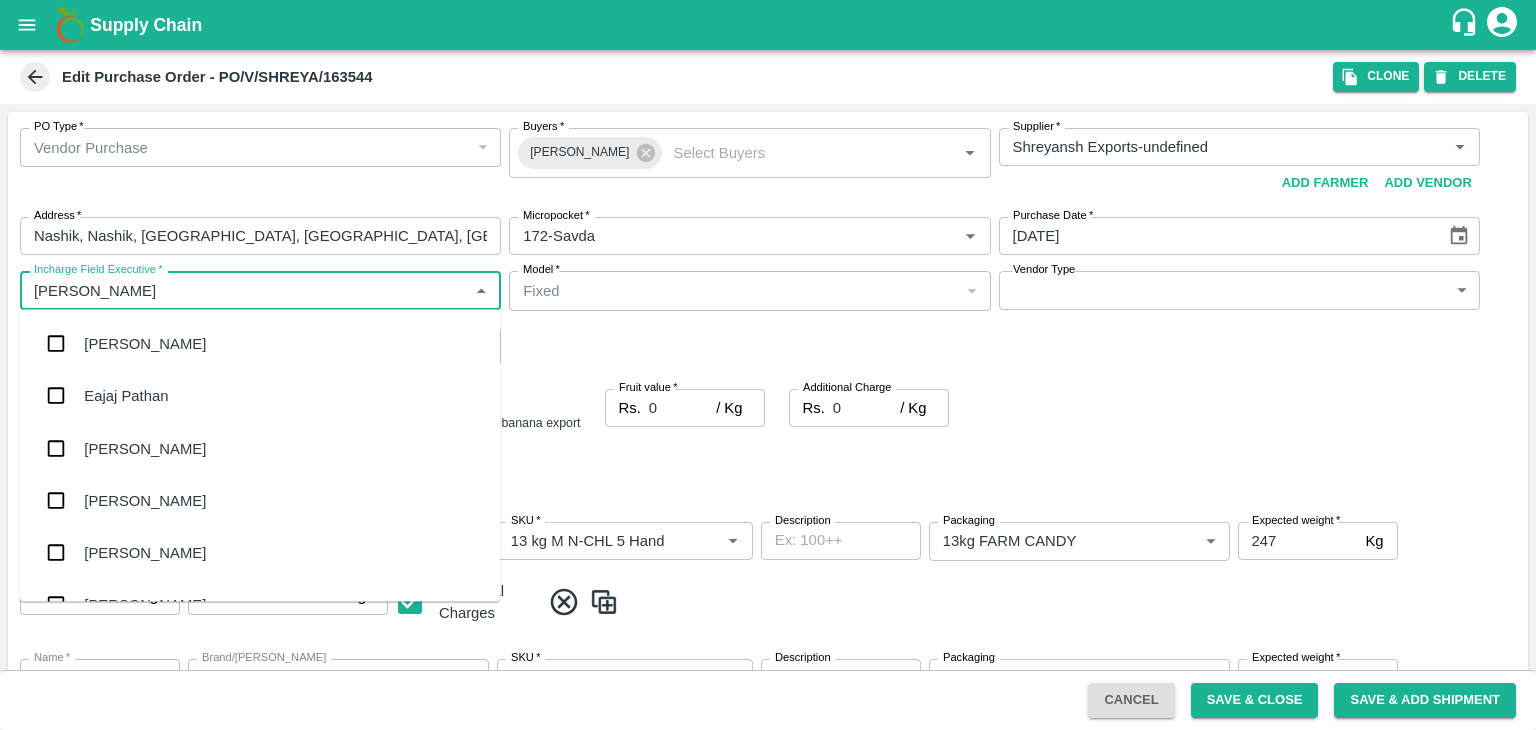 type on "Jay" 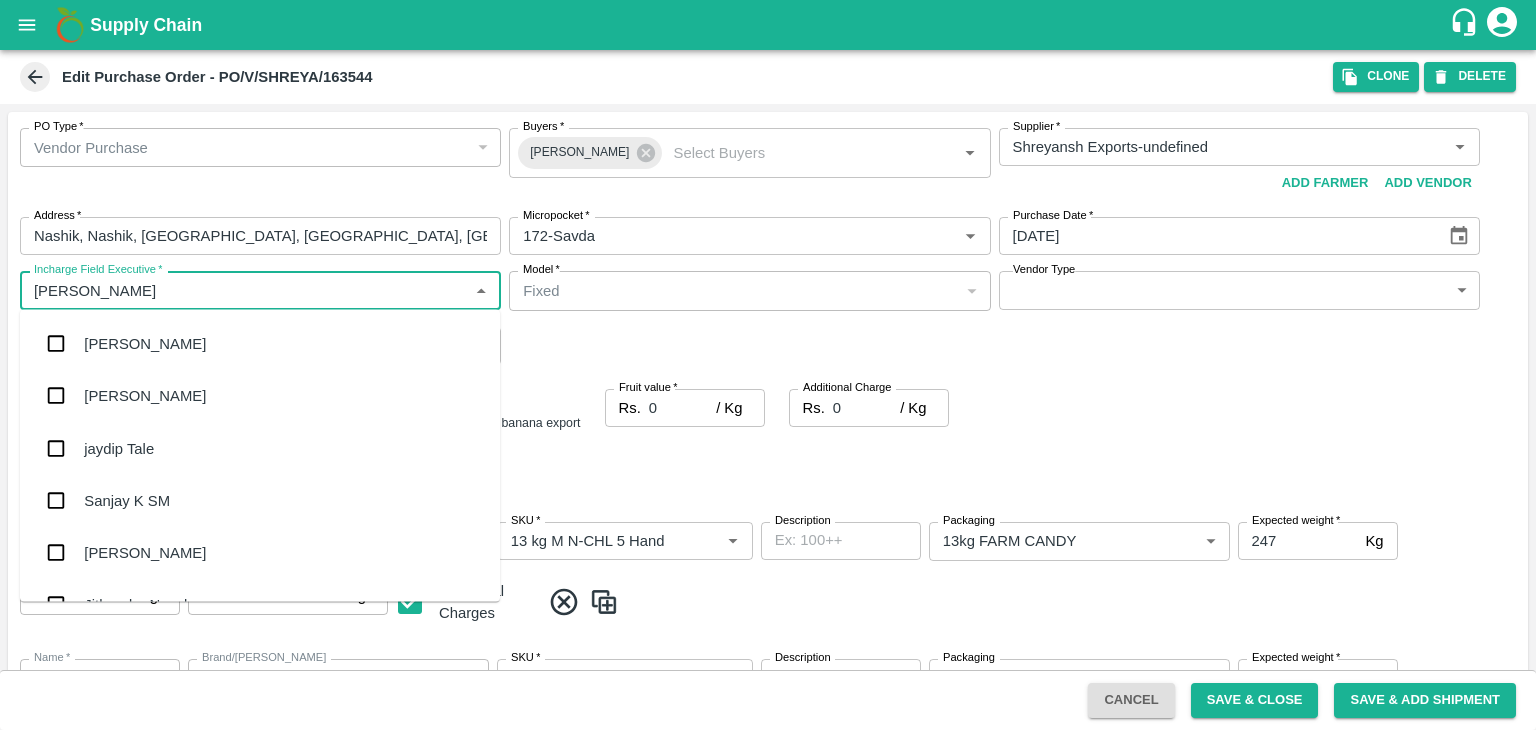 click on "jaydip Tale" at bounding box center [260, 448] 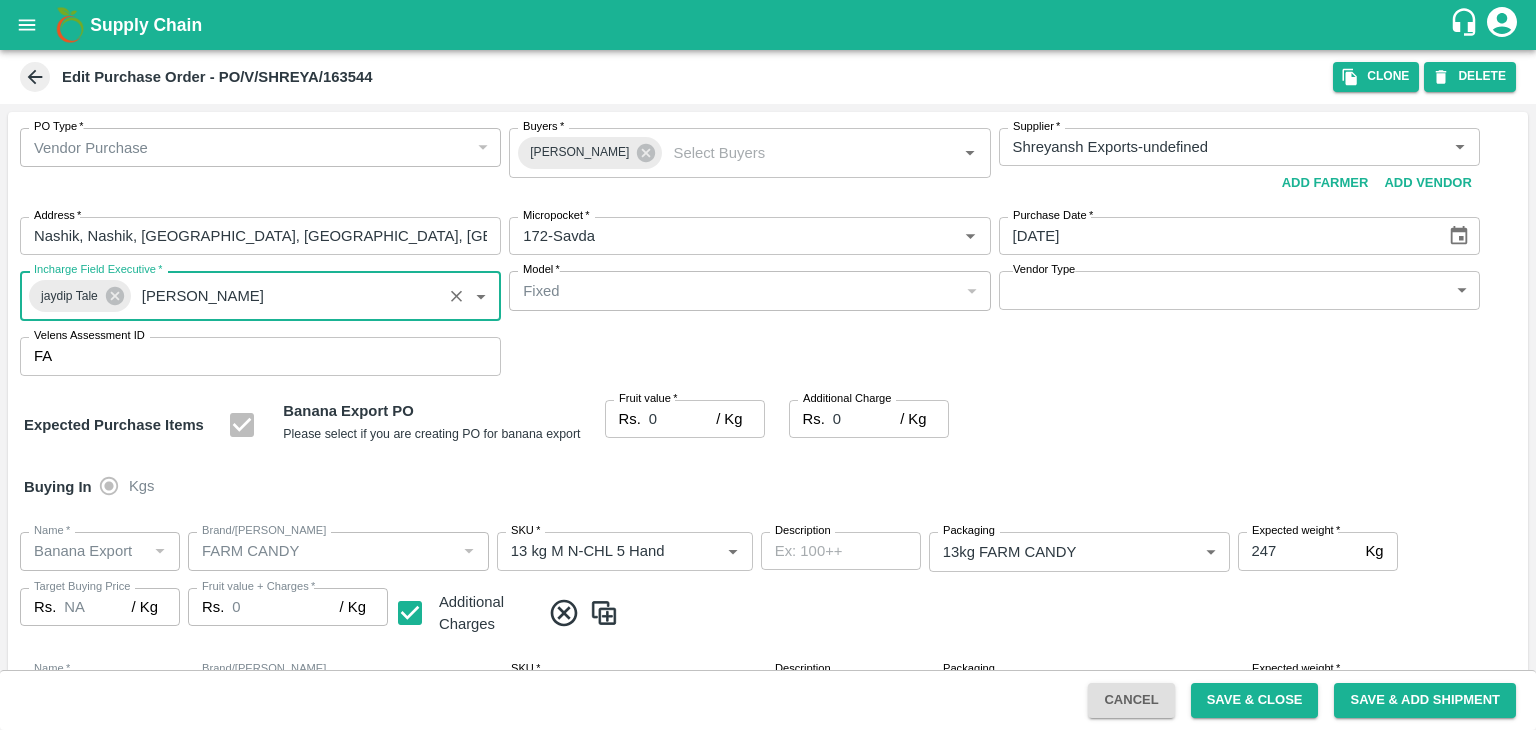 type 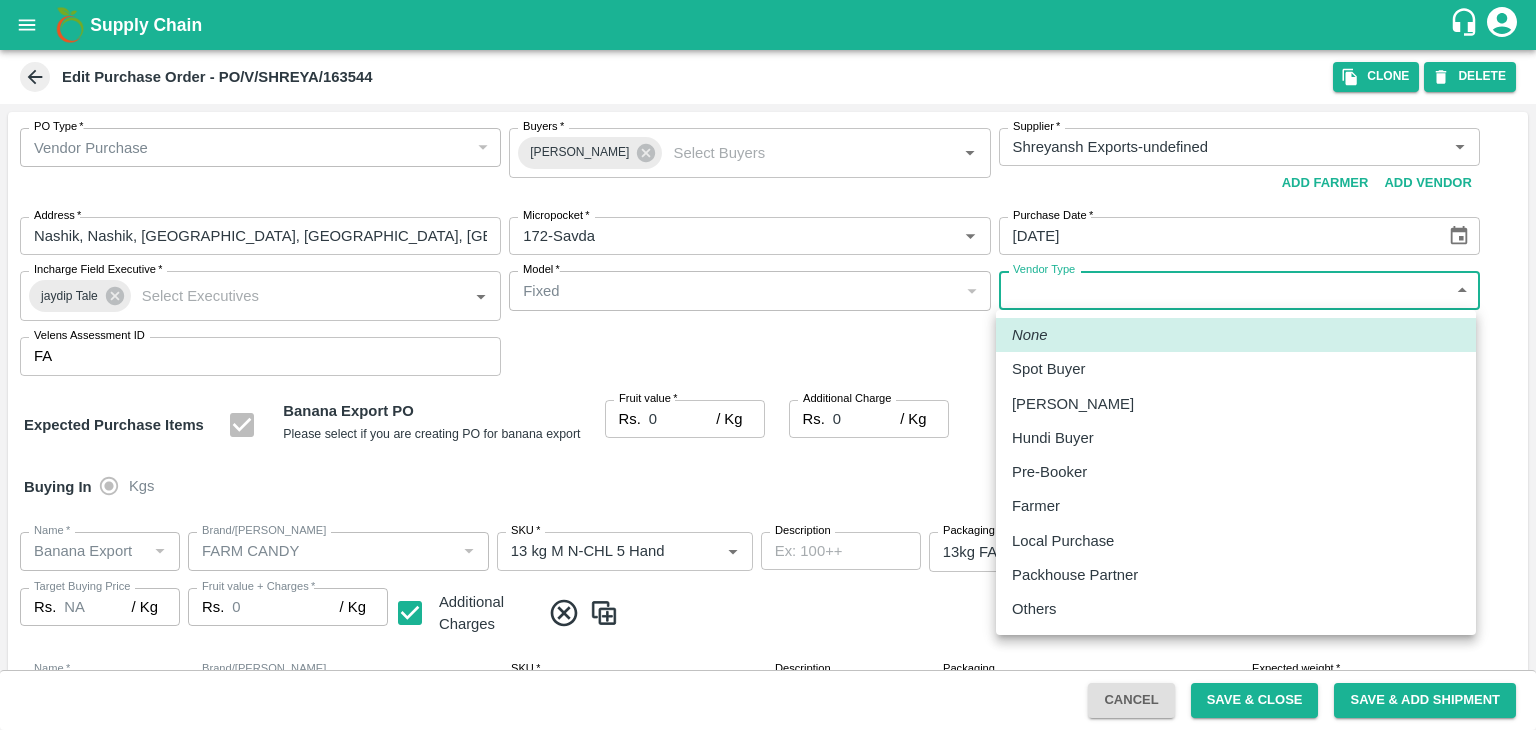 click on "Supply Chain Edit Purchase Order - PO/V/SHREYA/163544 Clone DELETE PO Type   * Vendor Purchase 2 PO Type Buyers   * Ajit Otari Buyers   * Supplier   * Supplier   * Add Vendor Add Farmer Address   * Nashik, Nashik, Nashik, Maharashtra, India Address Micropocket   * Micropocket   * Purchase Date   * 15/07/2025 Purchase Date Incharge Field Executive   * jaydip Tale Incharge Field Executive   * Model   * Fixed Fixed Model Vendor Type ​ Vendor Type Velens Assessment ID FA Velens Assessment ID Expected Purchase Items Banana Export PO Please select if you are creating PO for banana export Fruit value   * Rs. 0 / Kg Fruit value Additional Charge Rs. 0 / Kg Additional Charge Buying In Kgs Name   * Name   * Brand/Marka Brand/Marka SKU   * SKU   * Description x Description Packaging 13kg FARM CANDY 466 Packaging Expected weight   * 247 Kg Expected weight Target Buying Price Rs. NA / Kg Target Buying Price Fruit value + Charges   * Rs. 0 / Kg Fruit value + Charges Name   * Name *" at bounding box center (768, 365) 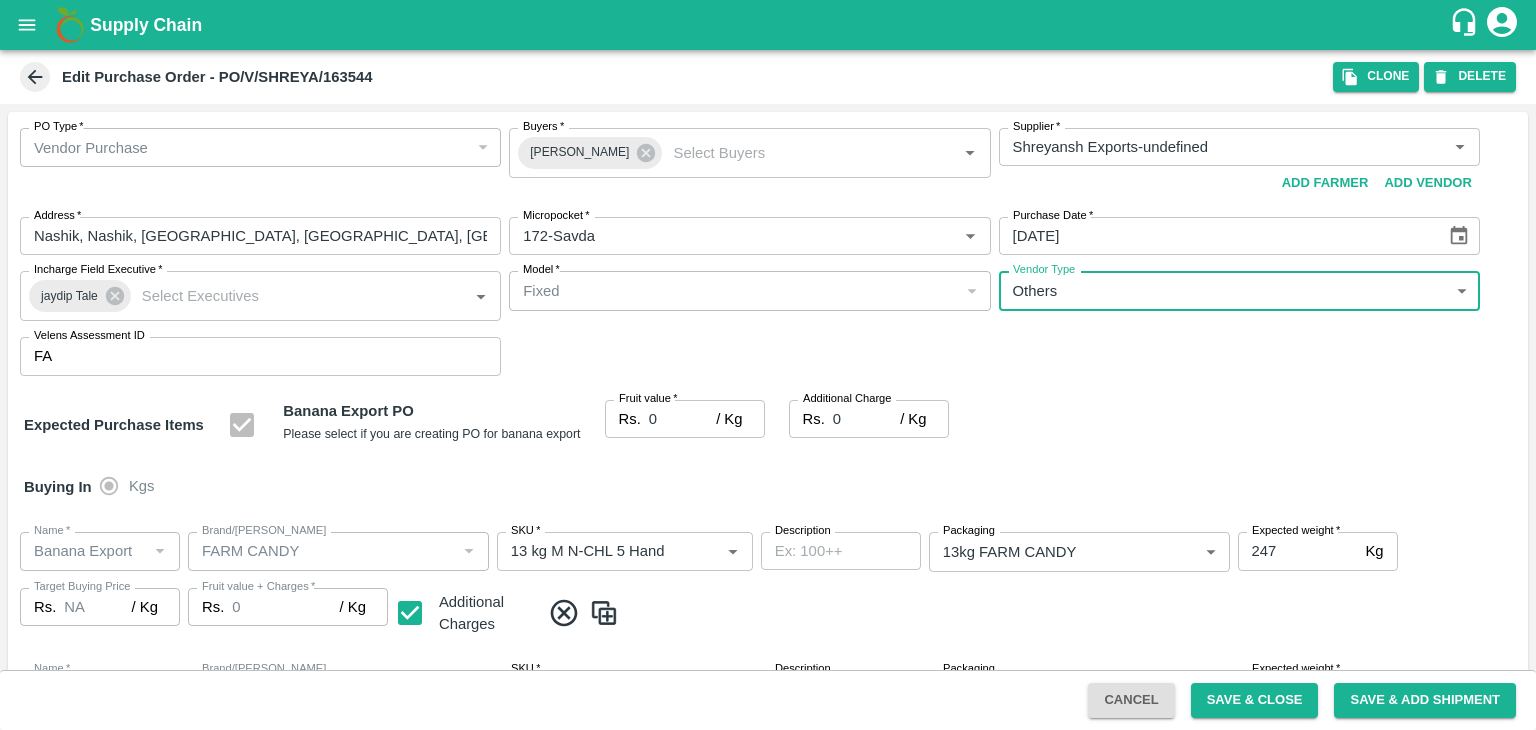 type on "OTHER" 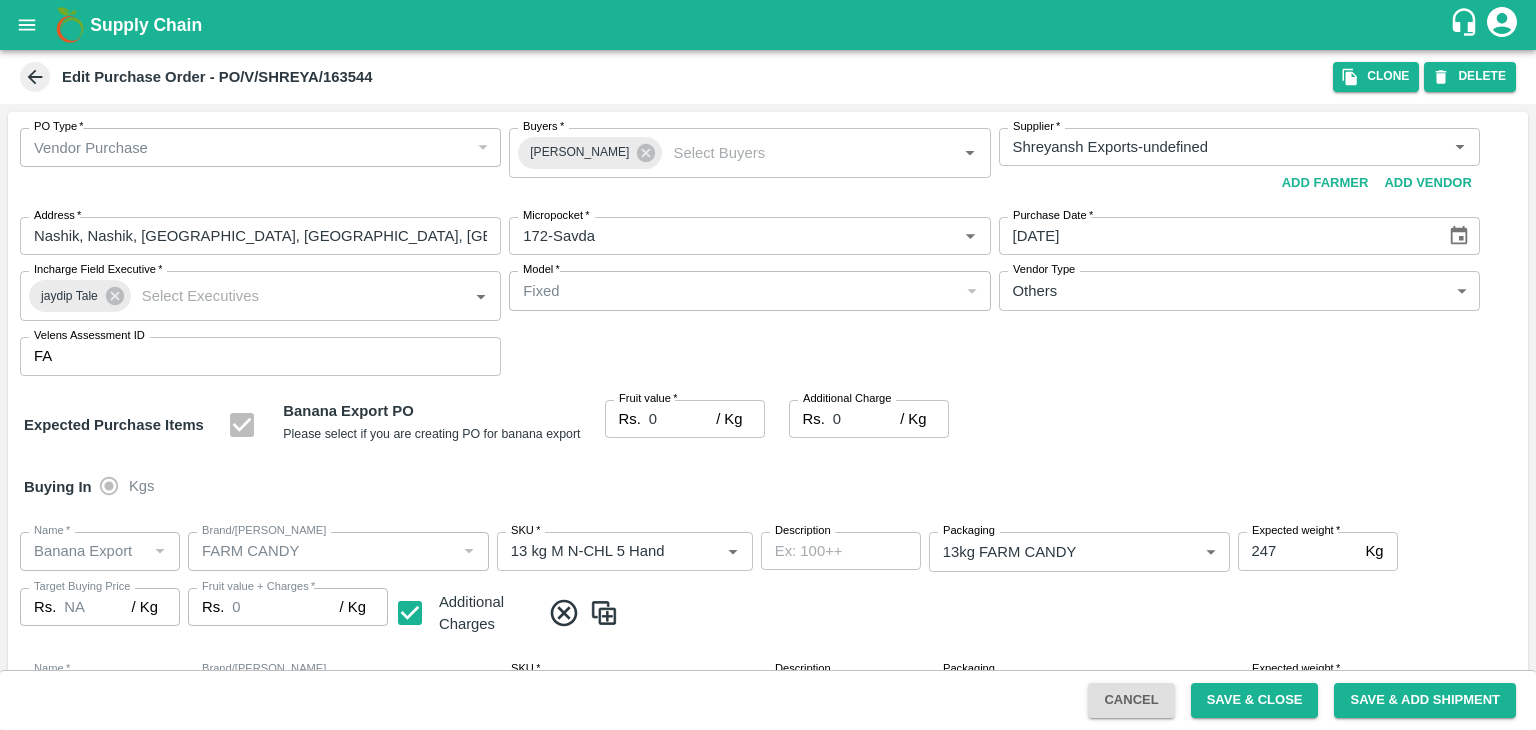 click at bounding box center (768, 365) 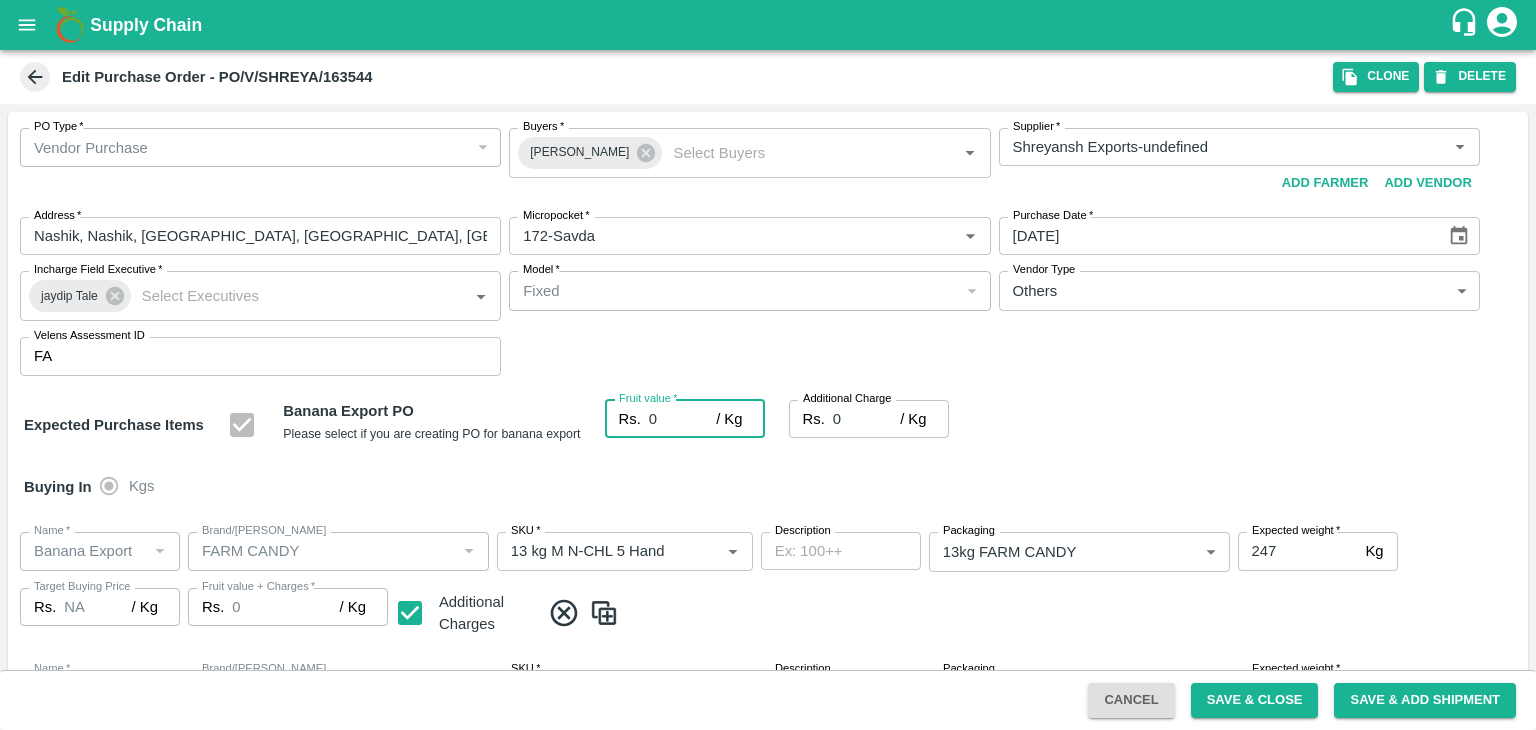 click on "0" at bounding box center [682, 419] 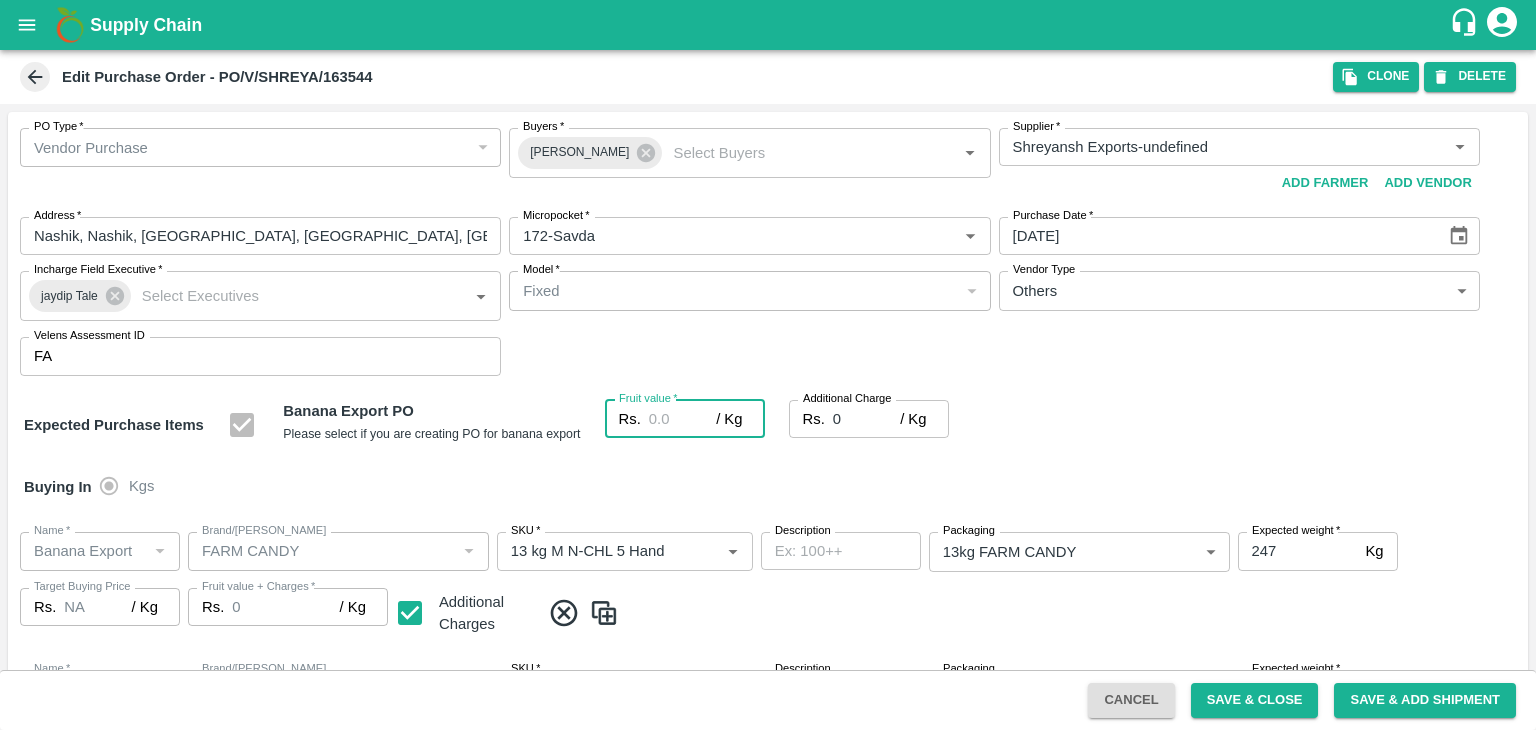 type on "2" 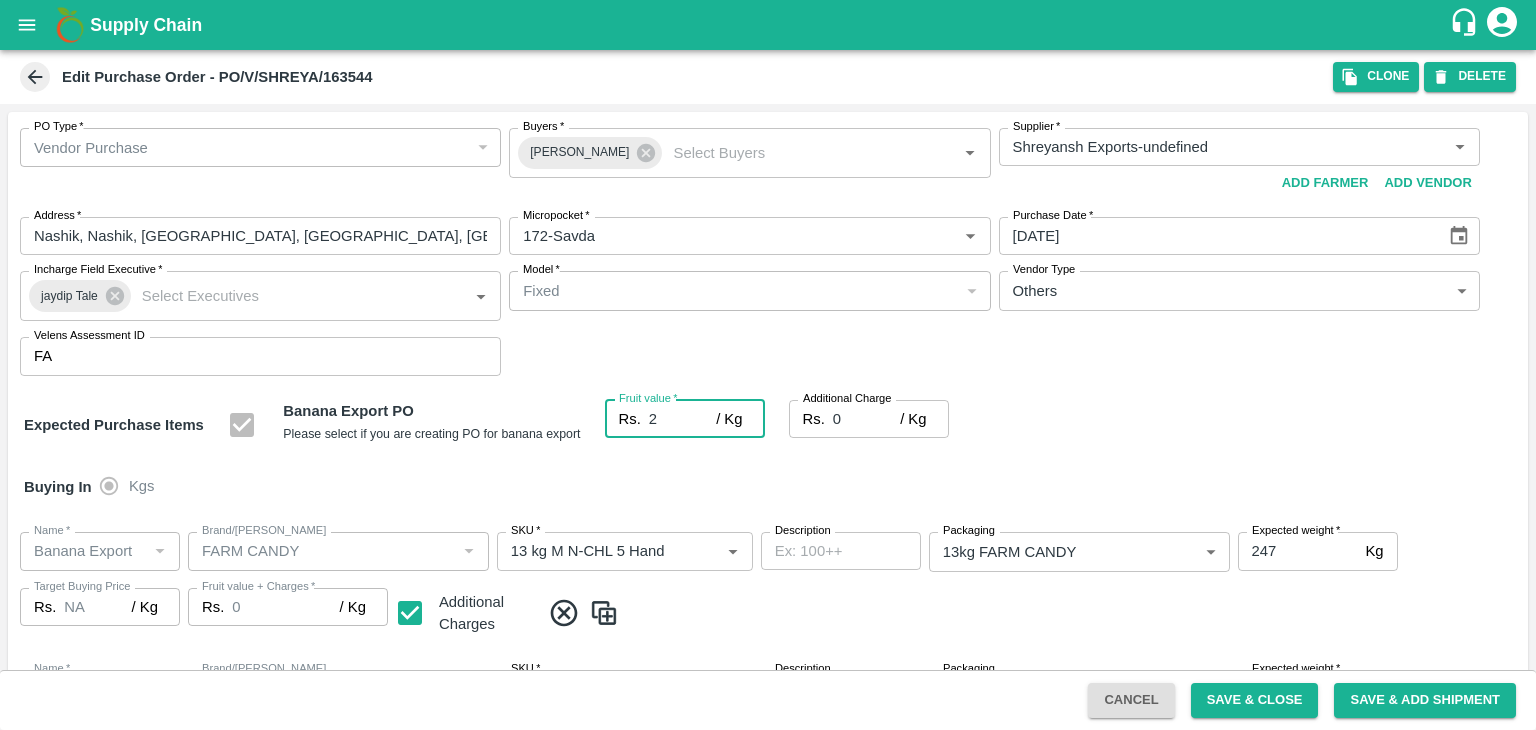 type on "2" 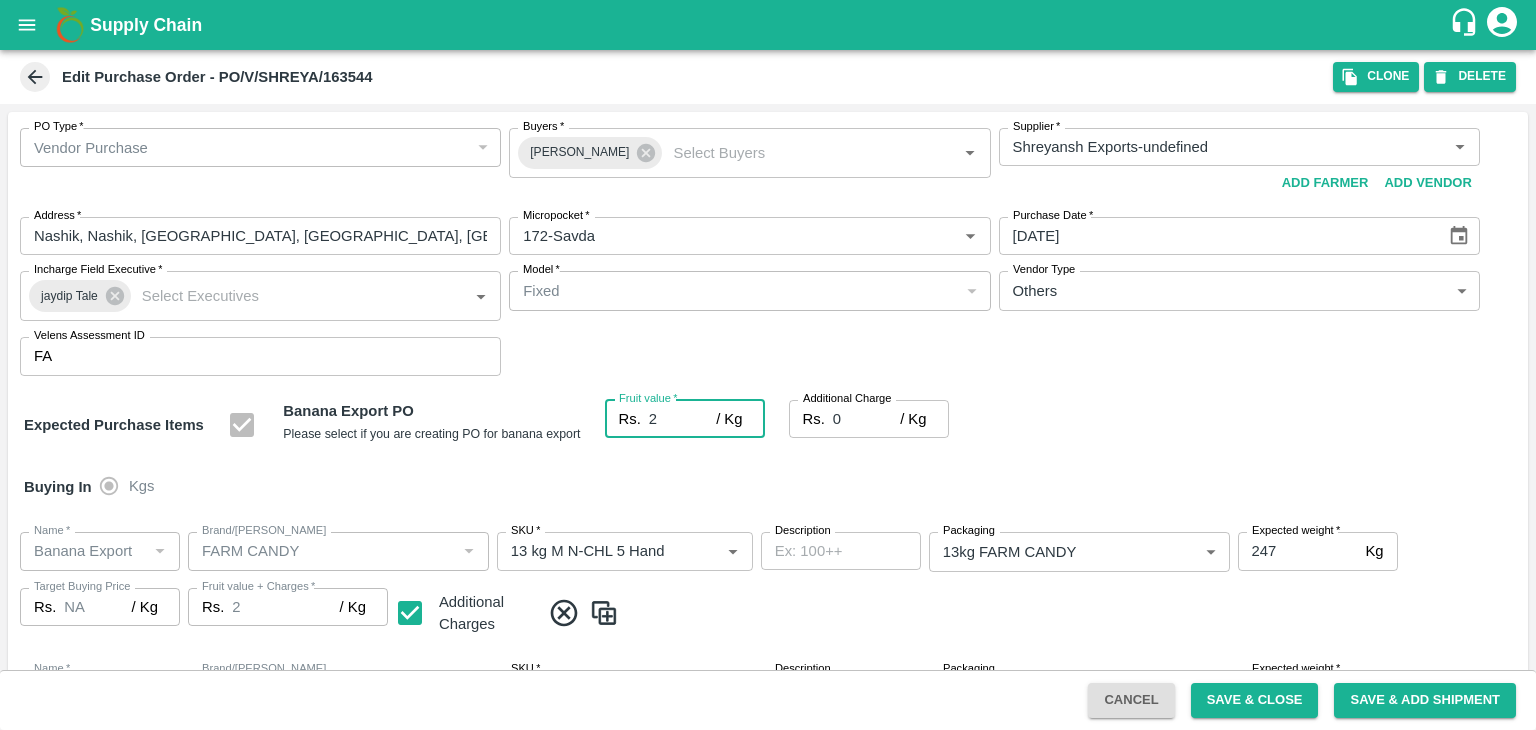 type on "24" 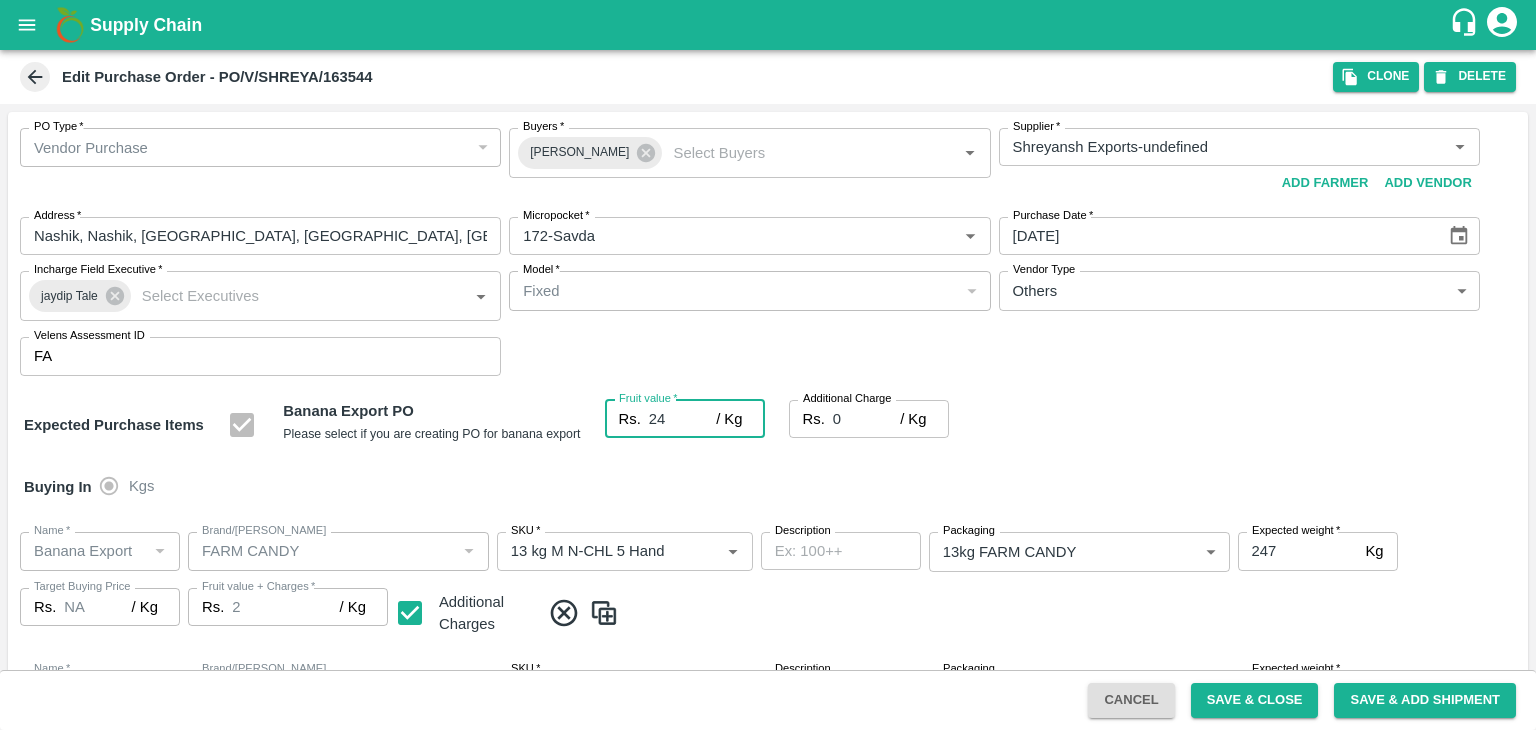 type on "24" 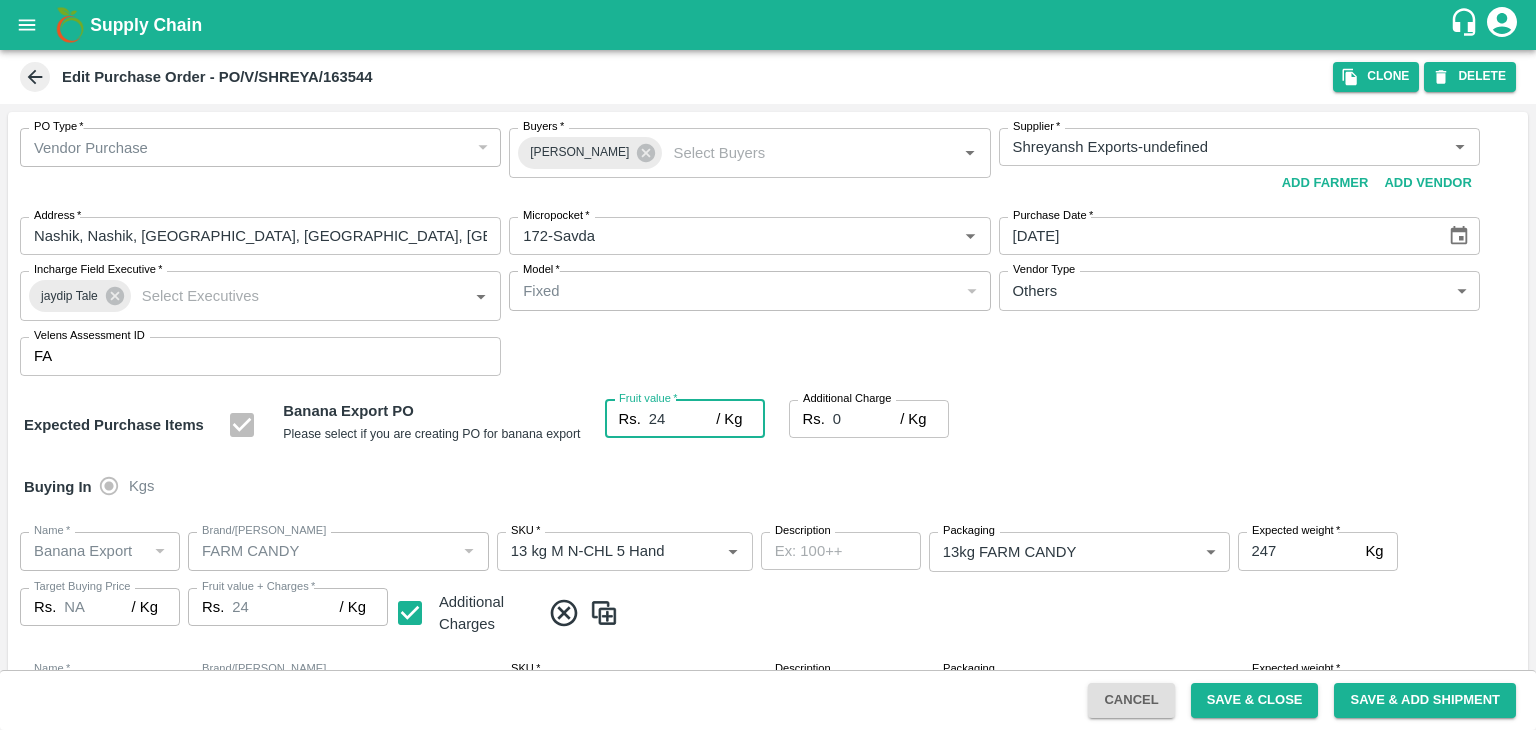 type on "24" 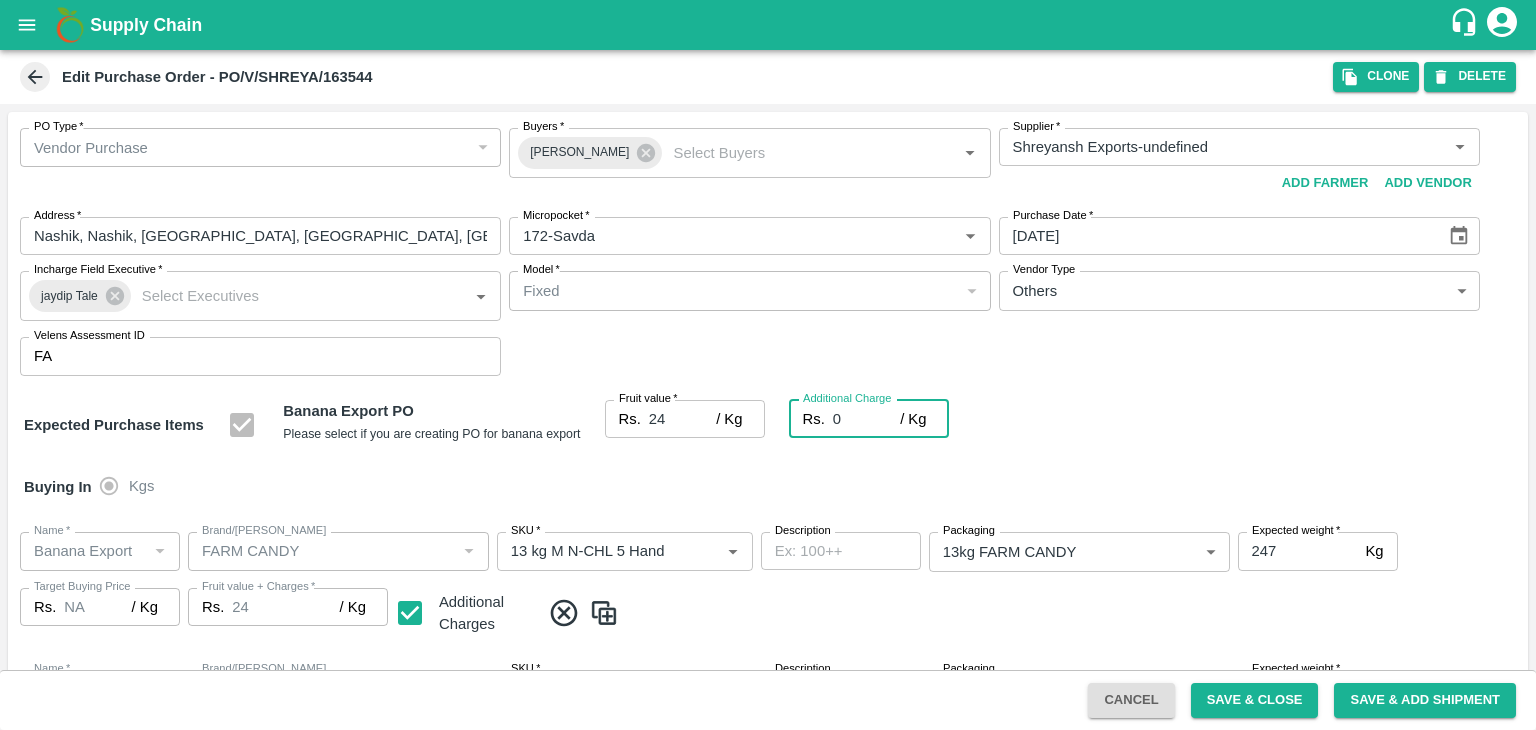 type on "2" 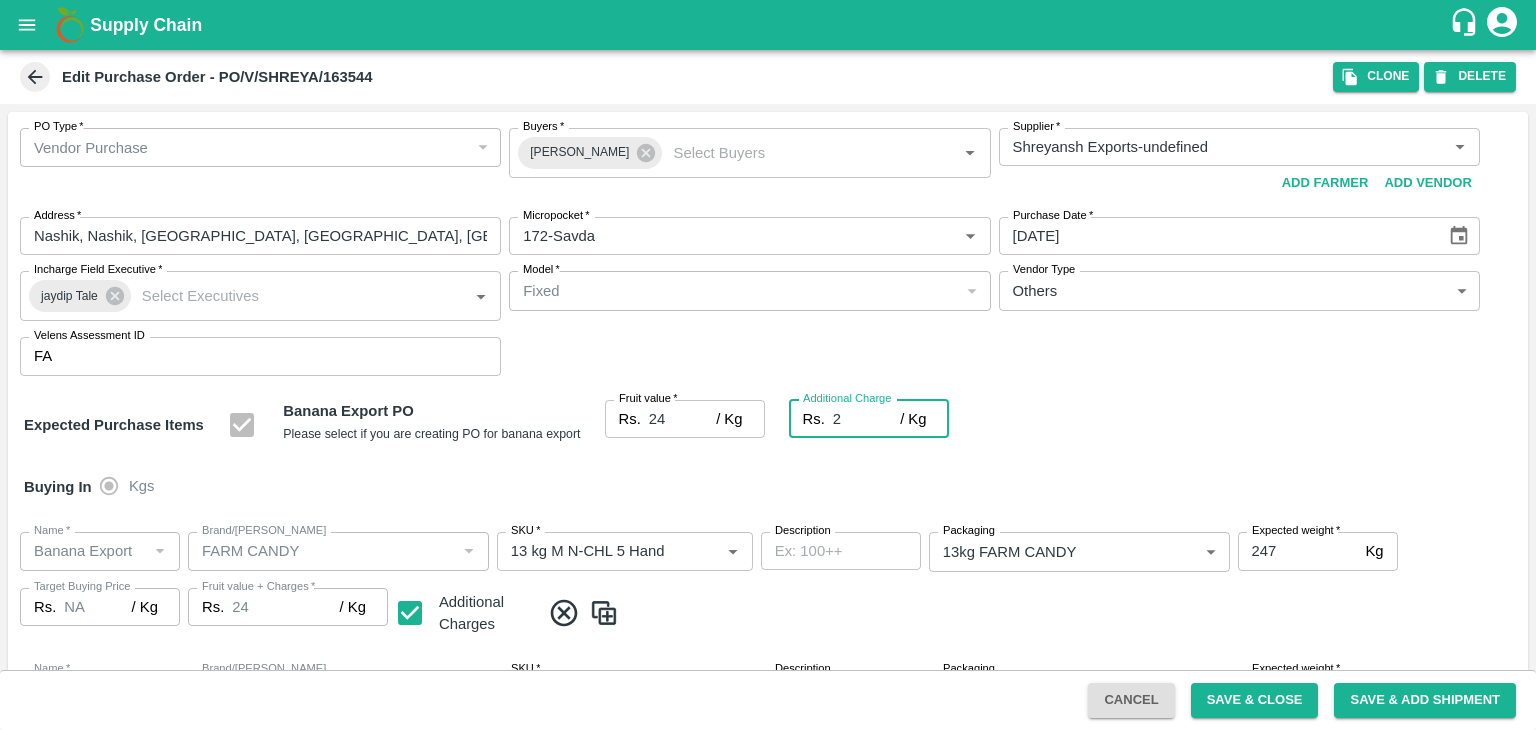 type on "26" 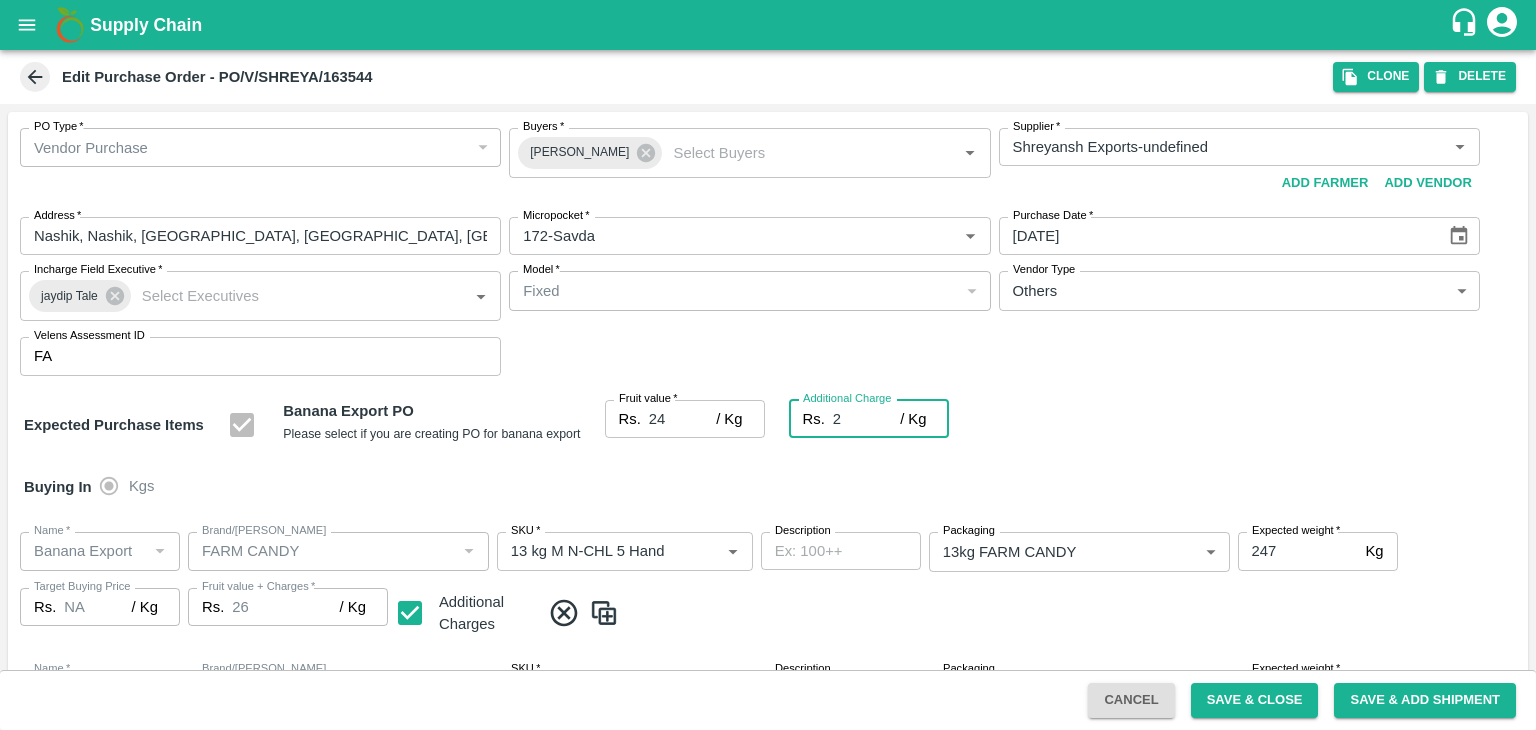 type on "2.7" 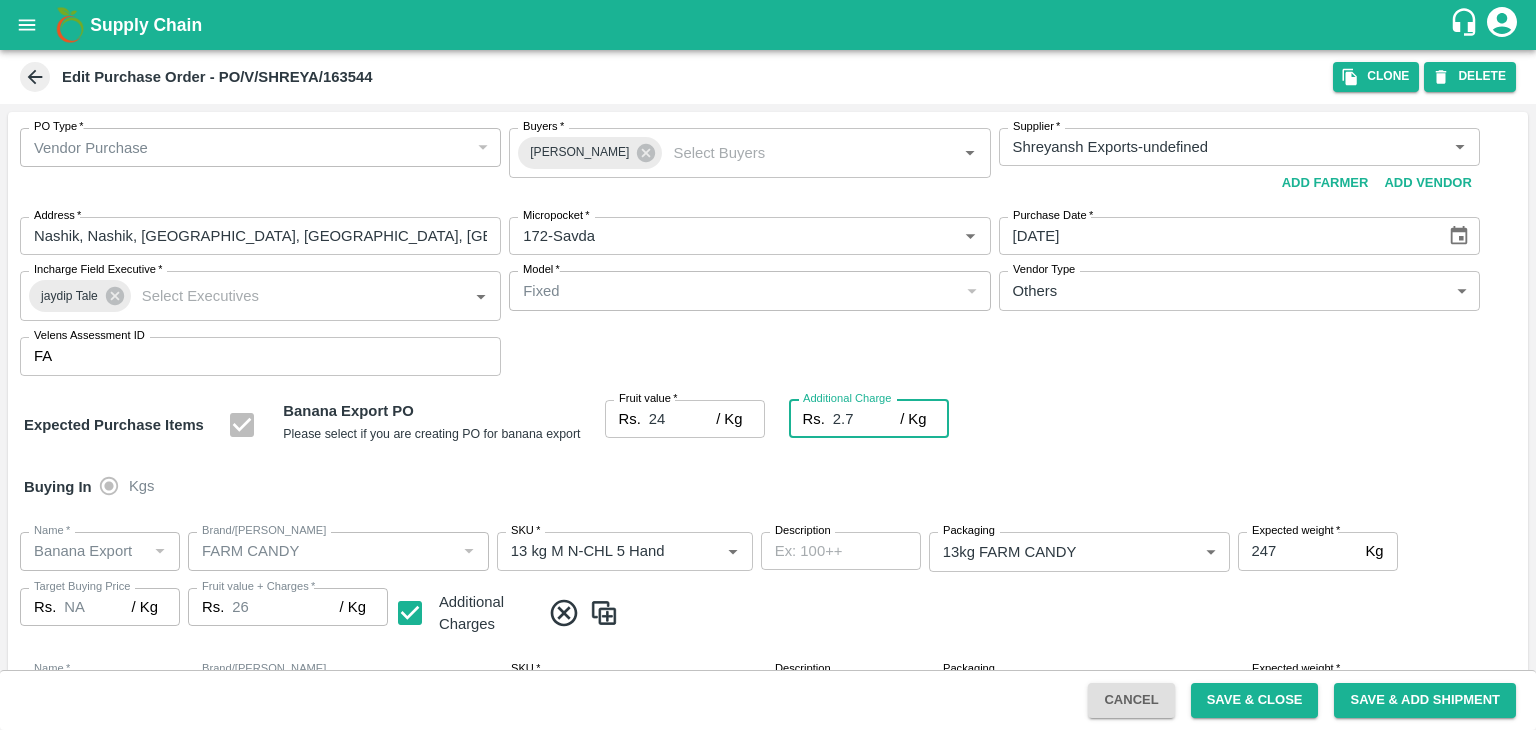 type on "26.7" 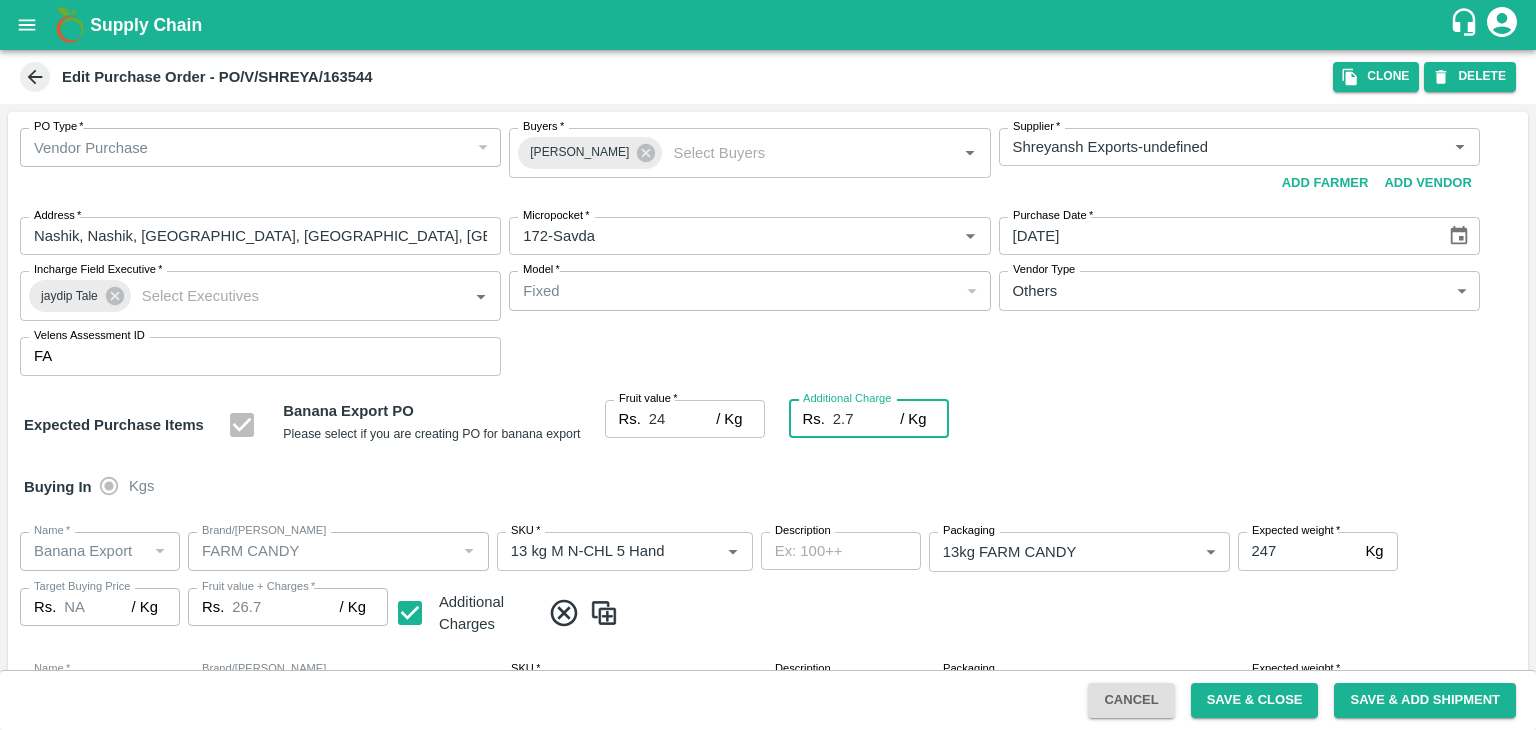 type on "2.75" 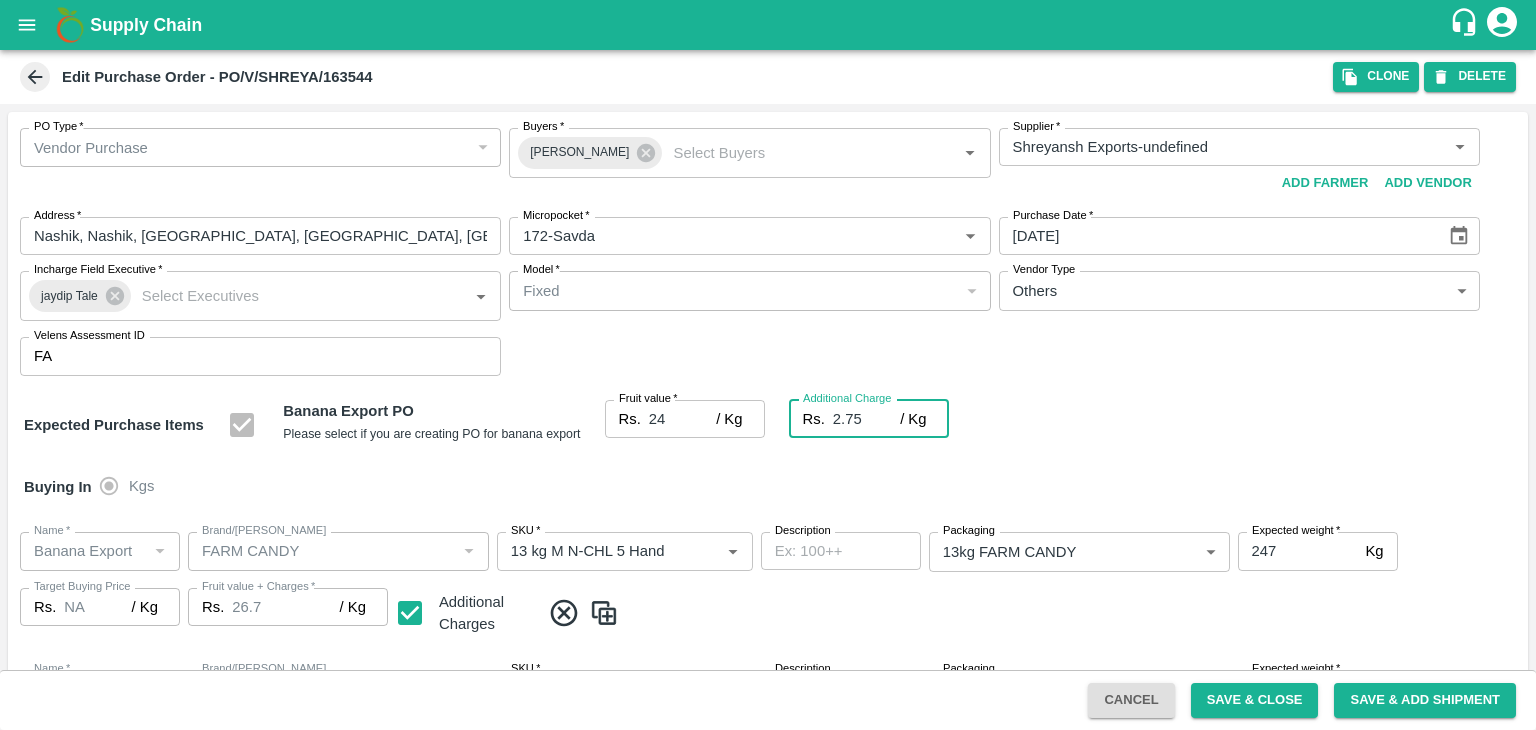 type on "26.75" 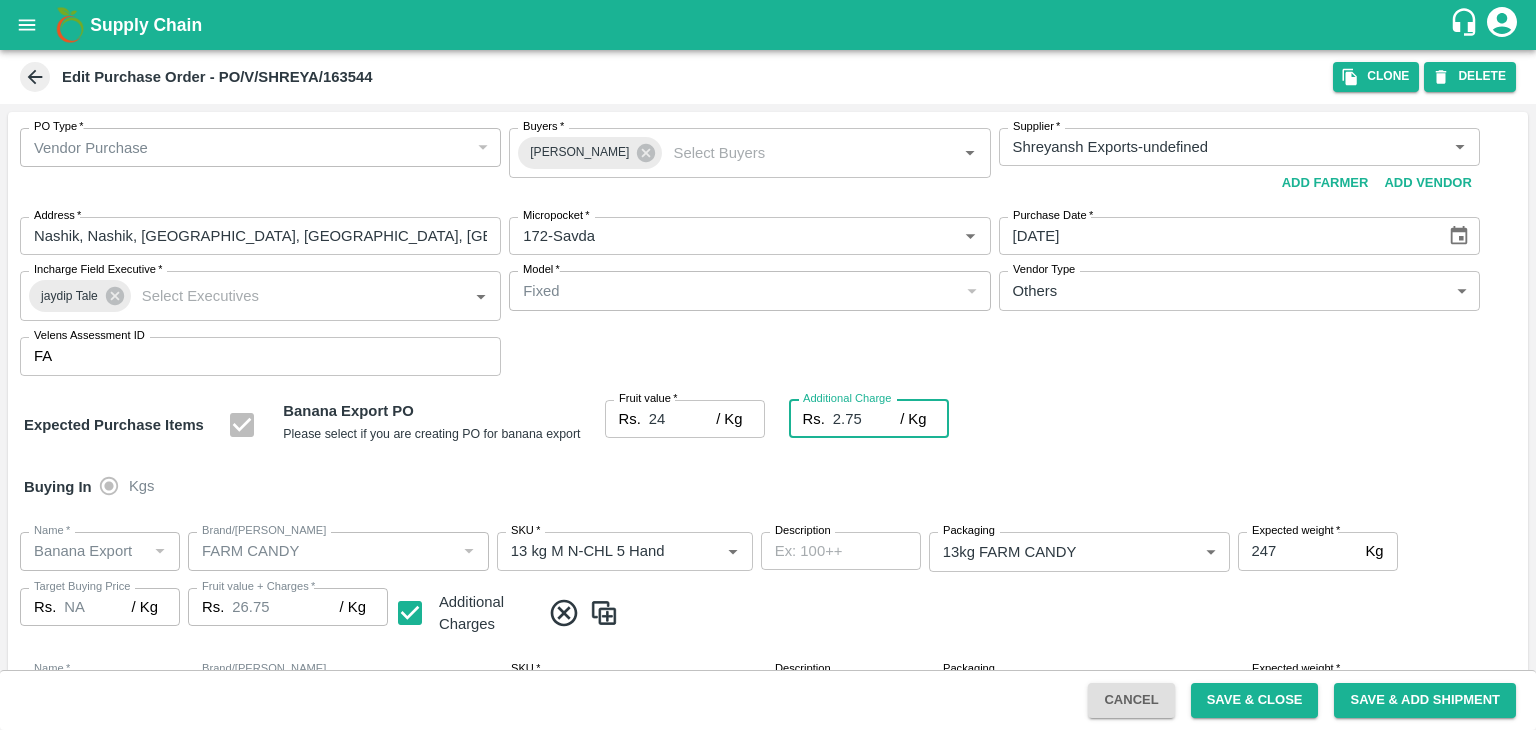type on "2.75" 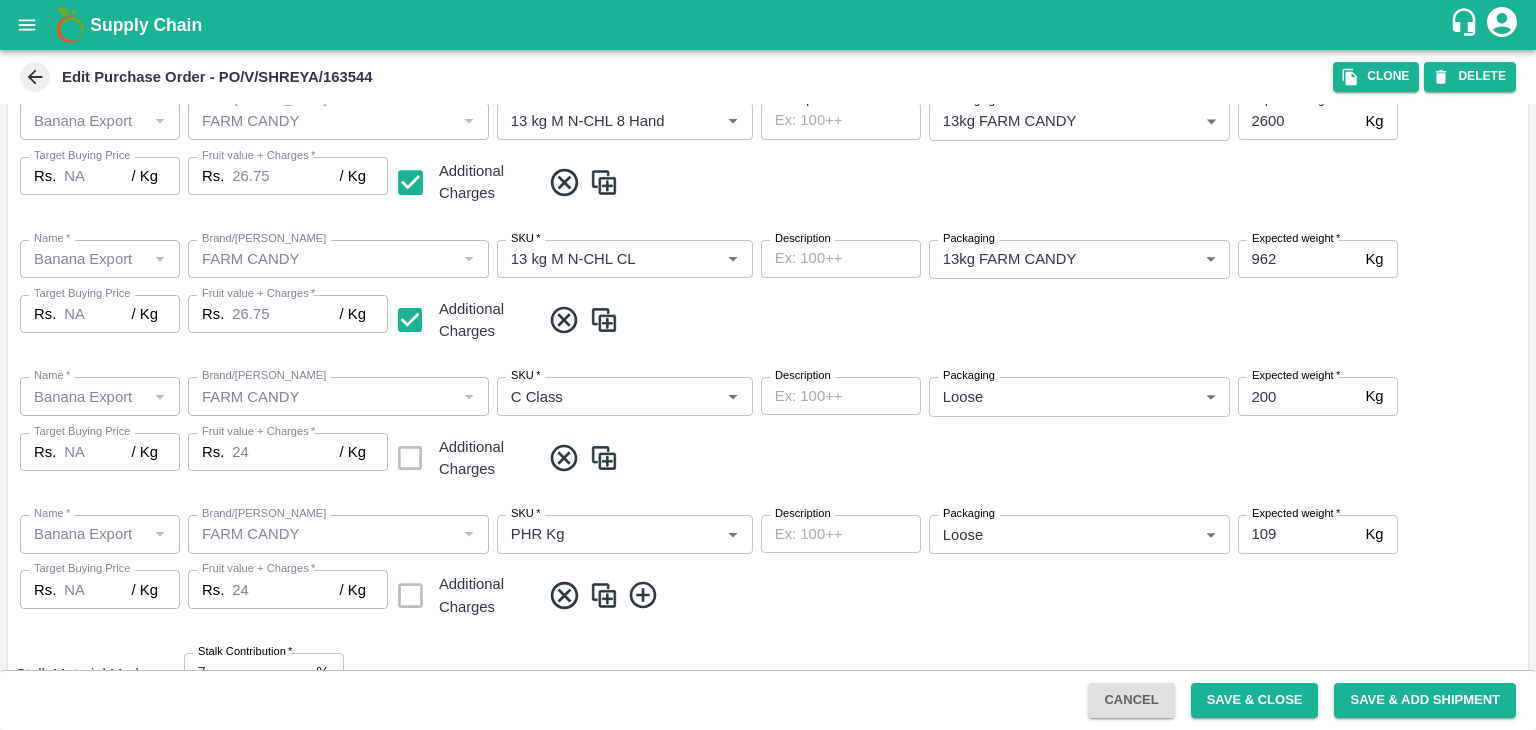 scroll, scrollTop: 715, scrollLeft: 0, axis: vertical 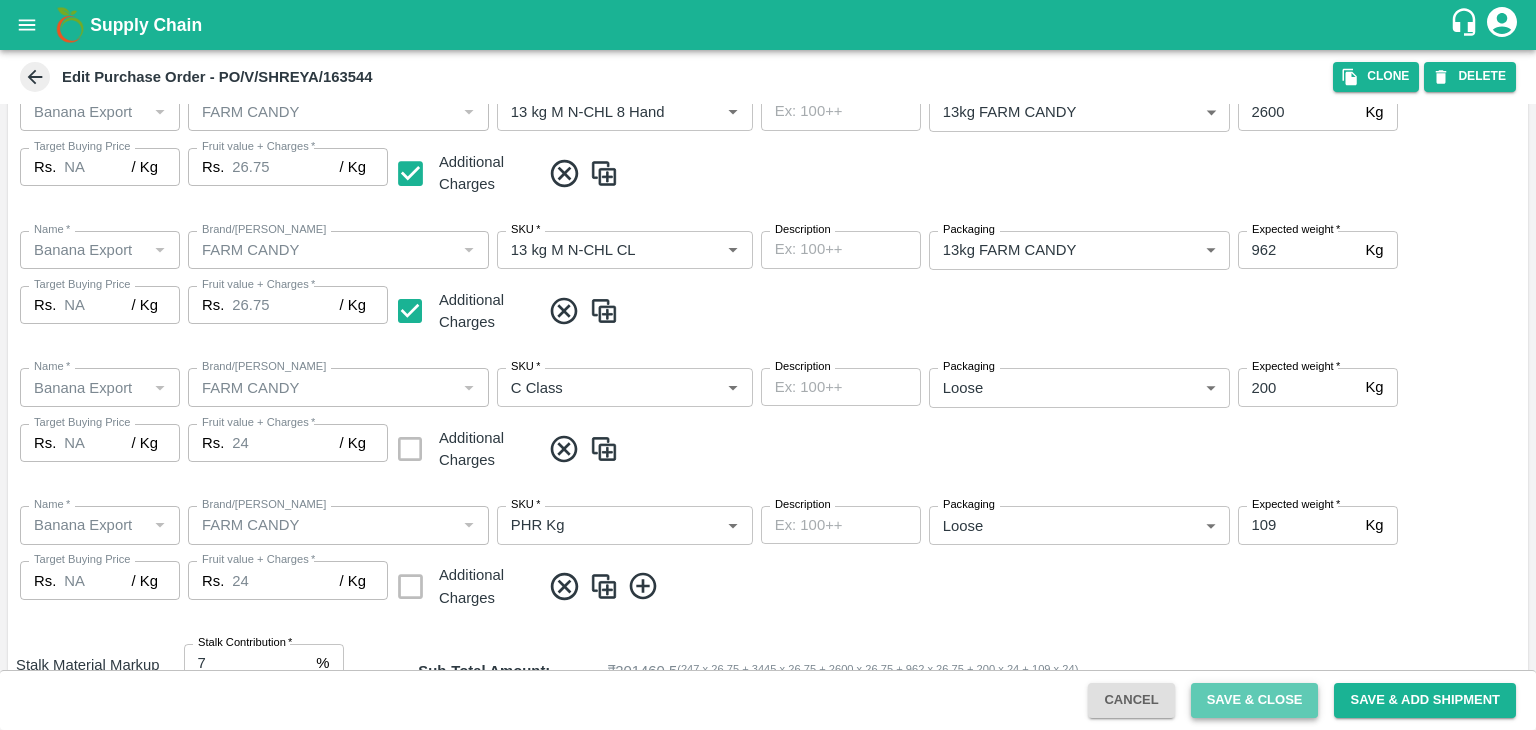 click on "Save & Close" at bounding box center (1255, 700) 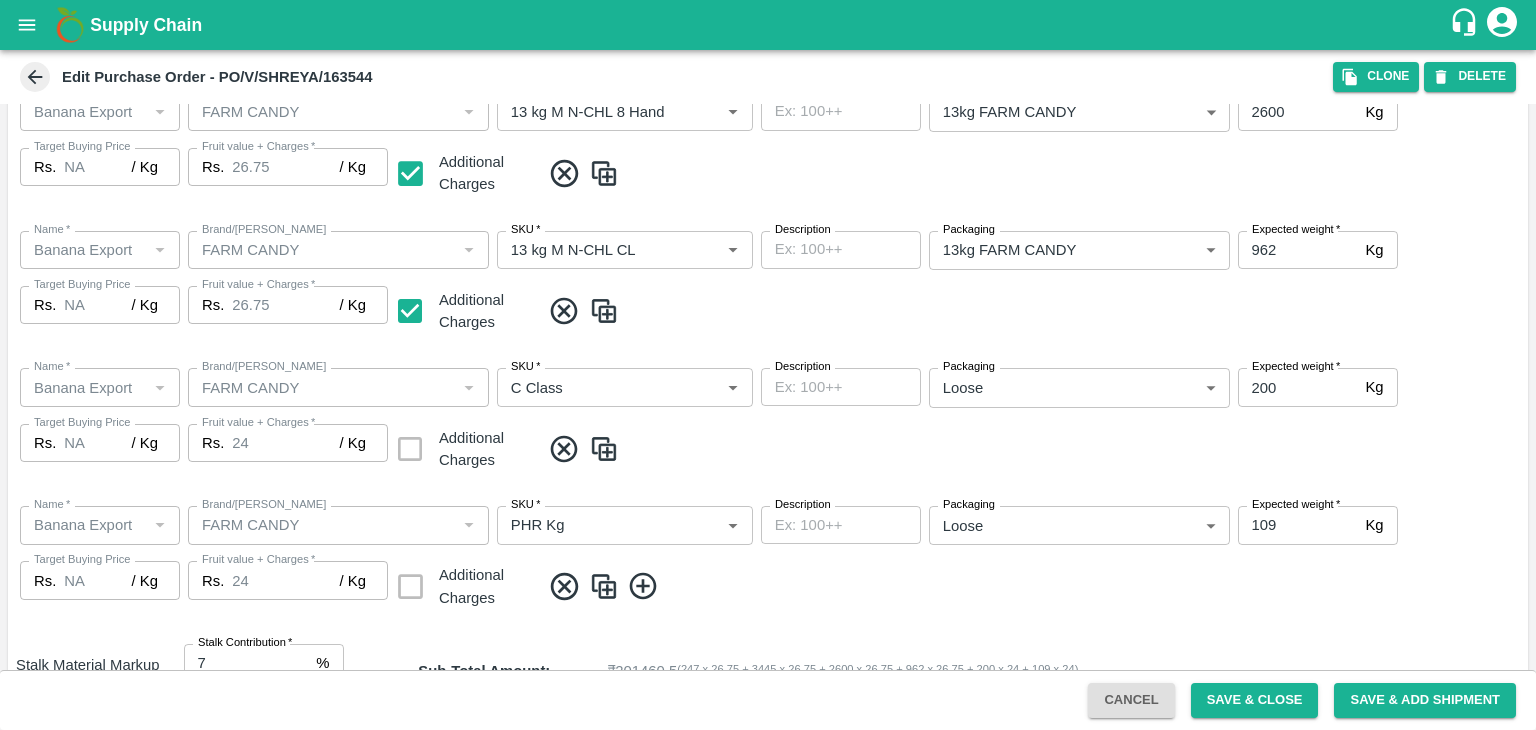 scroll, scrollTop: 0, scrollLeft: 0, axis: both 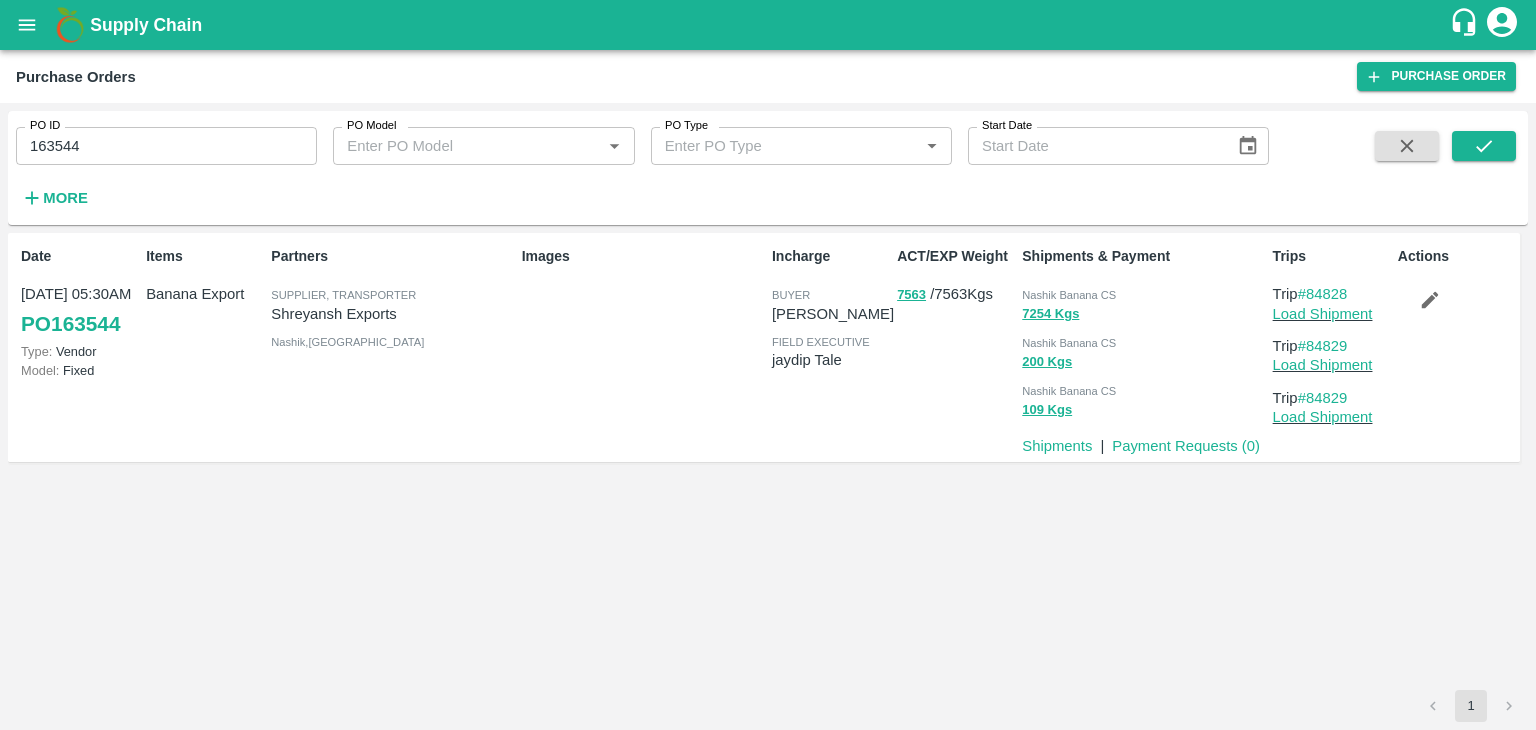 click on "163544" at bounding box center (166, 146) 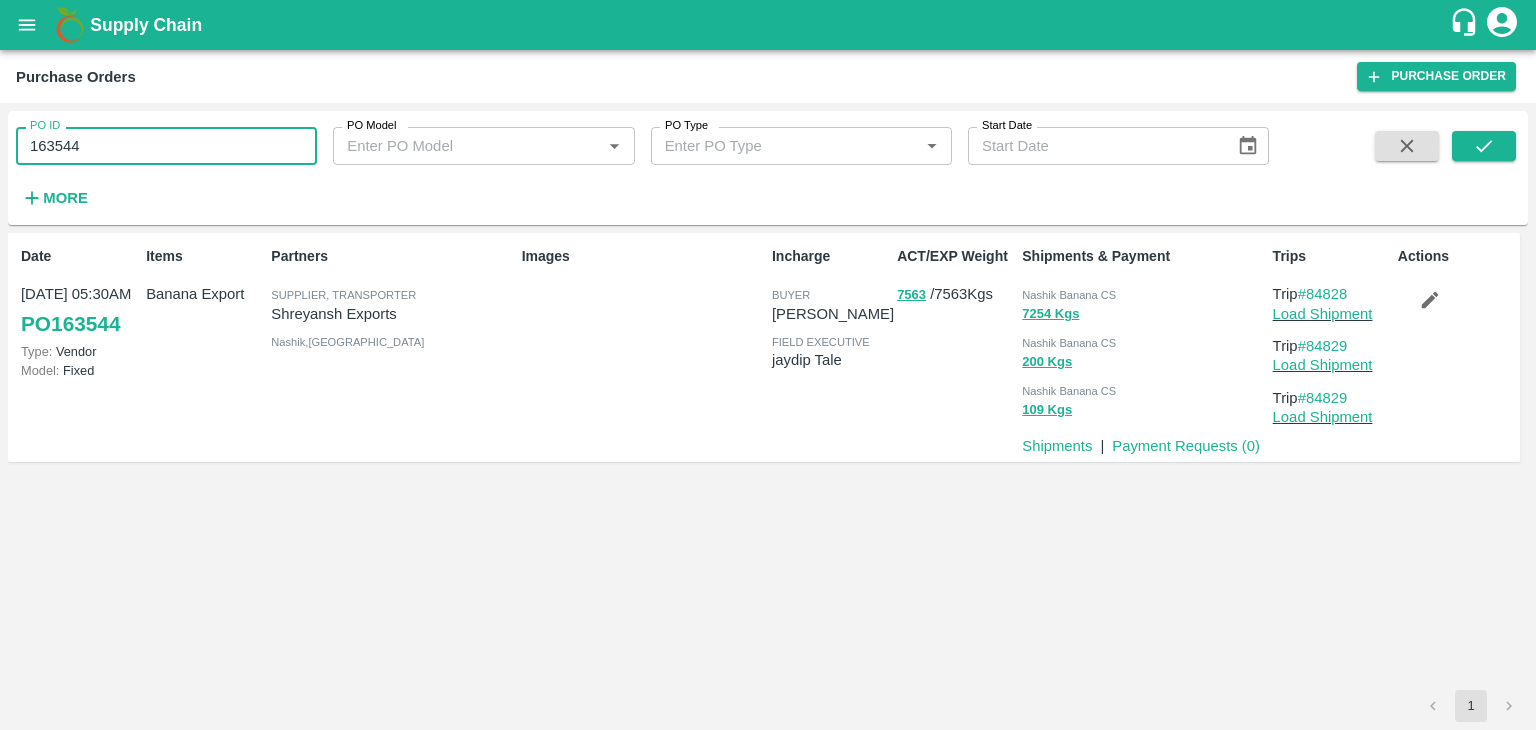 click on "163544" at bounding box center [166, 146] 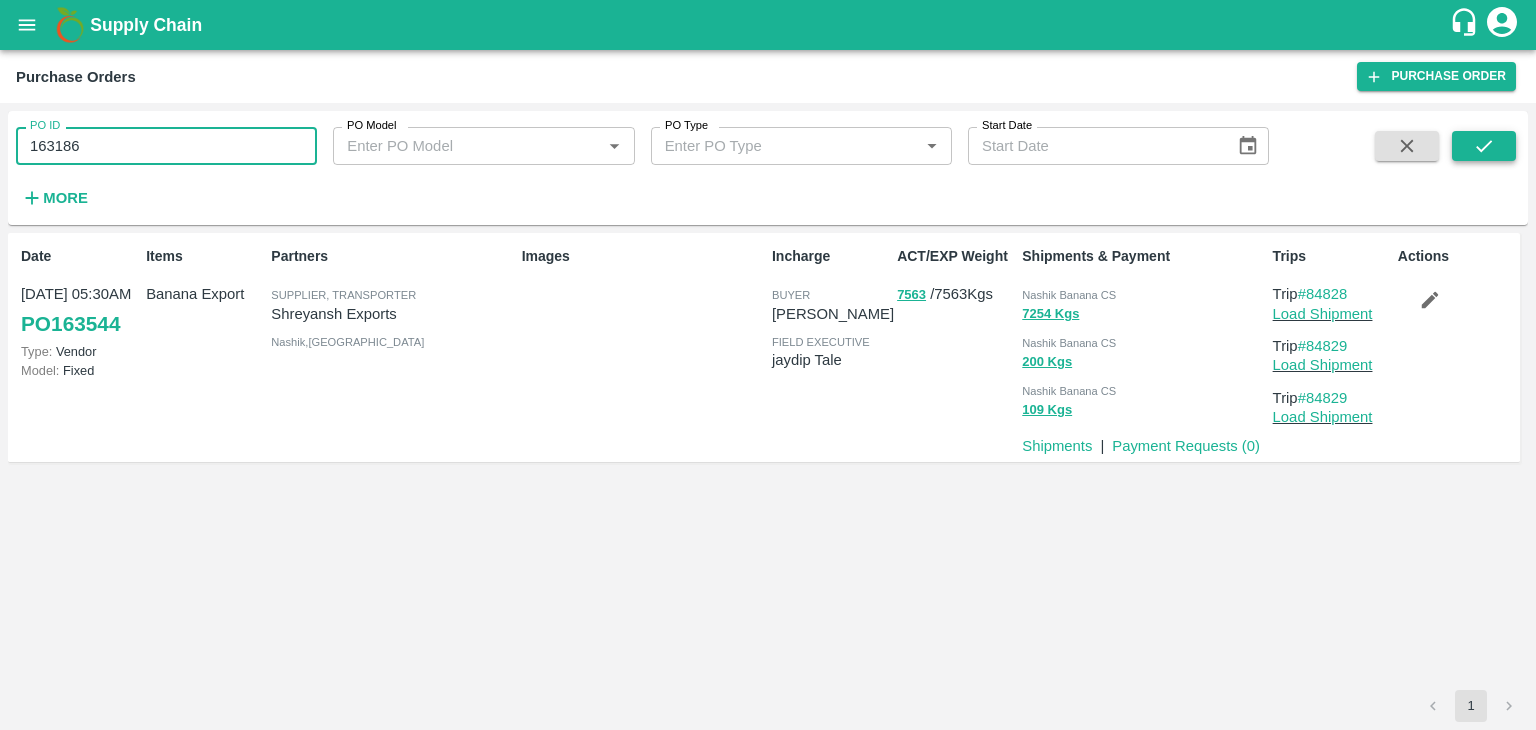 type on "163186" 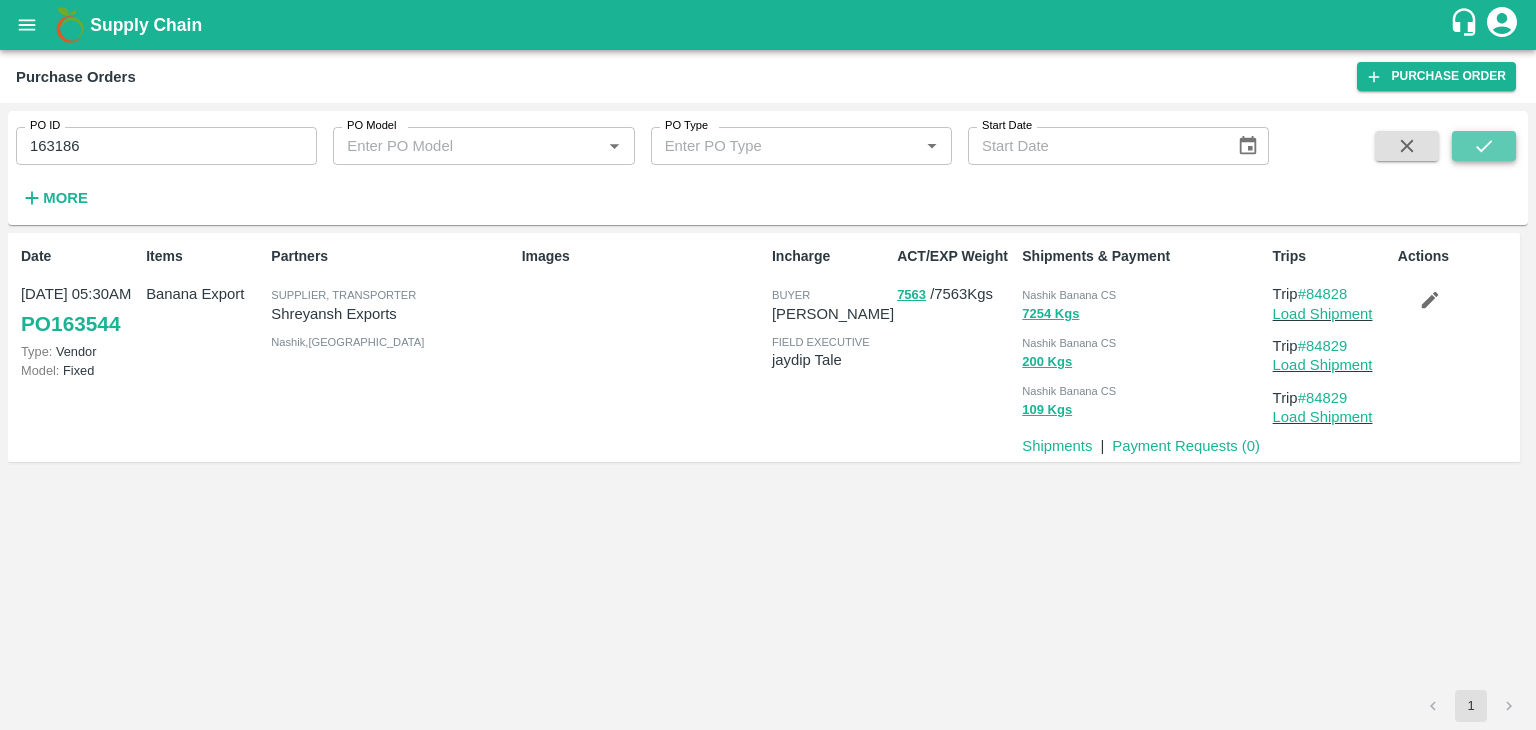 click 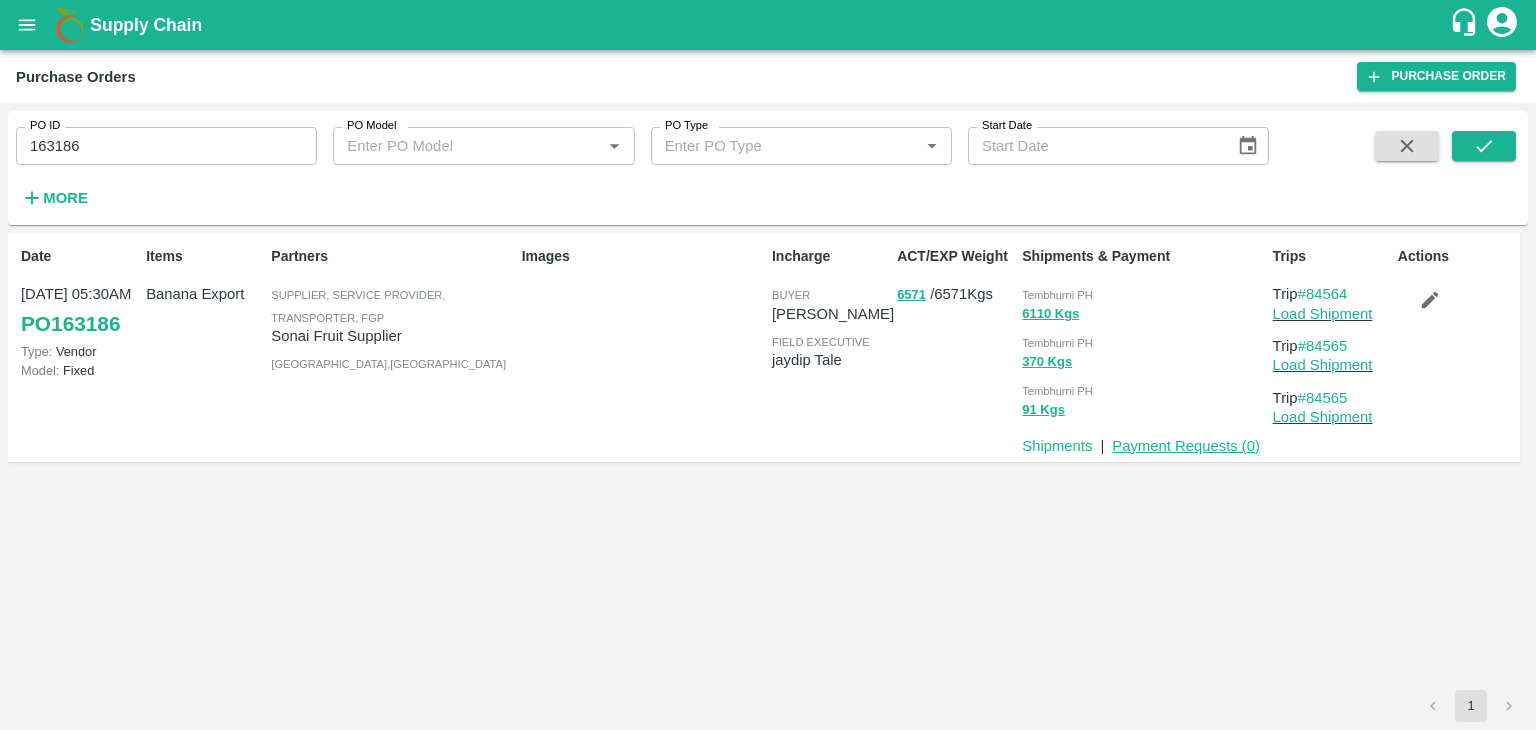 click on "Payment Requests ( 0 )" at bounding box center [1186, 446] 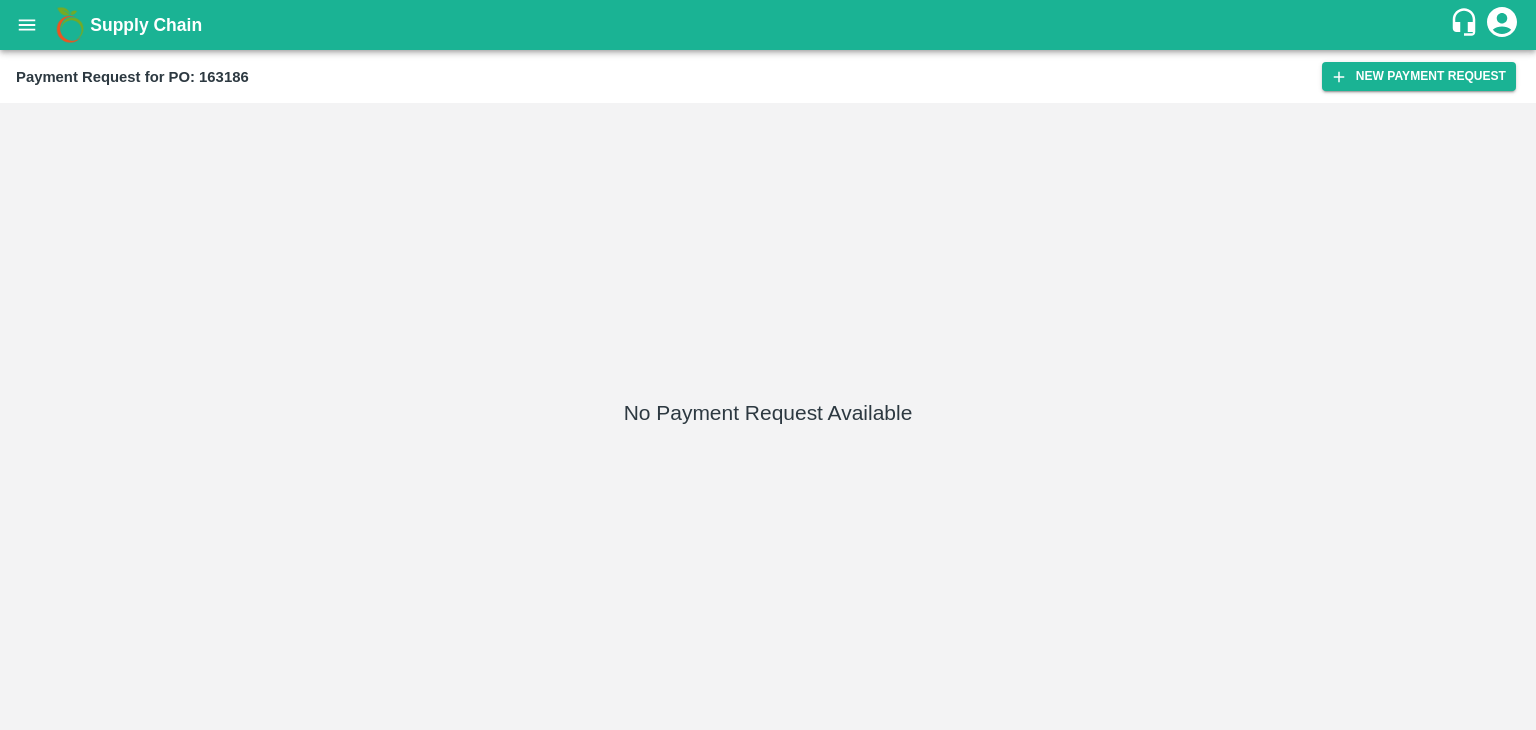 scroll, scrollTop: 0, scrollLeft: 0, axis: both 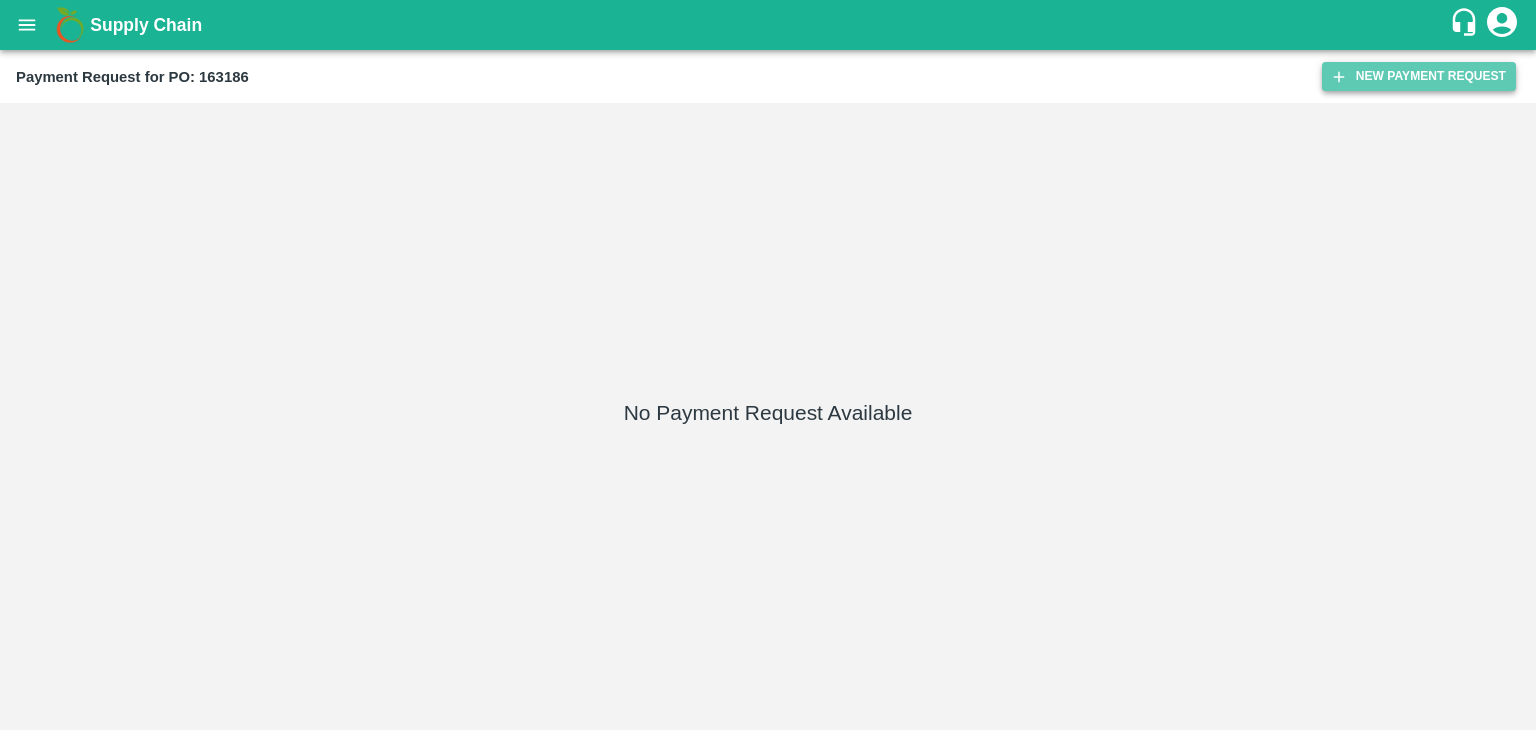 click on "New Payment Request" at bounding box center [1419, 76] 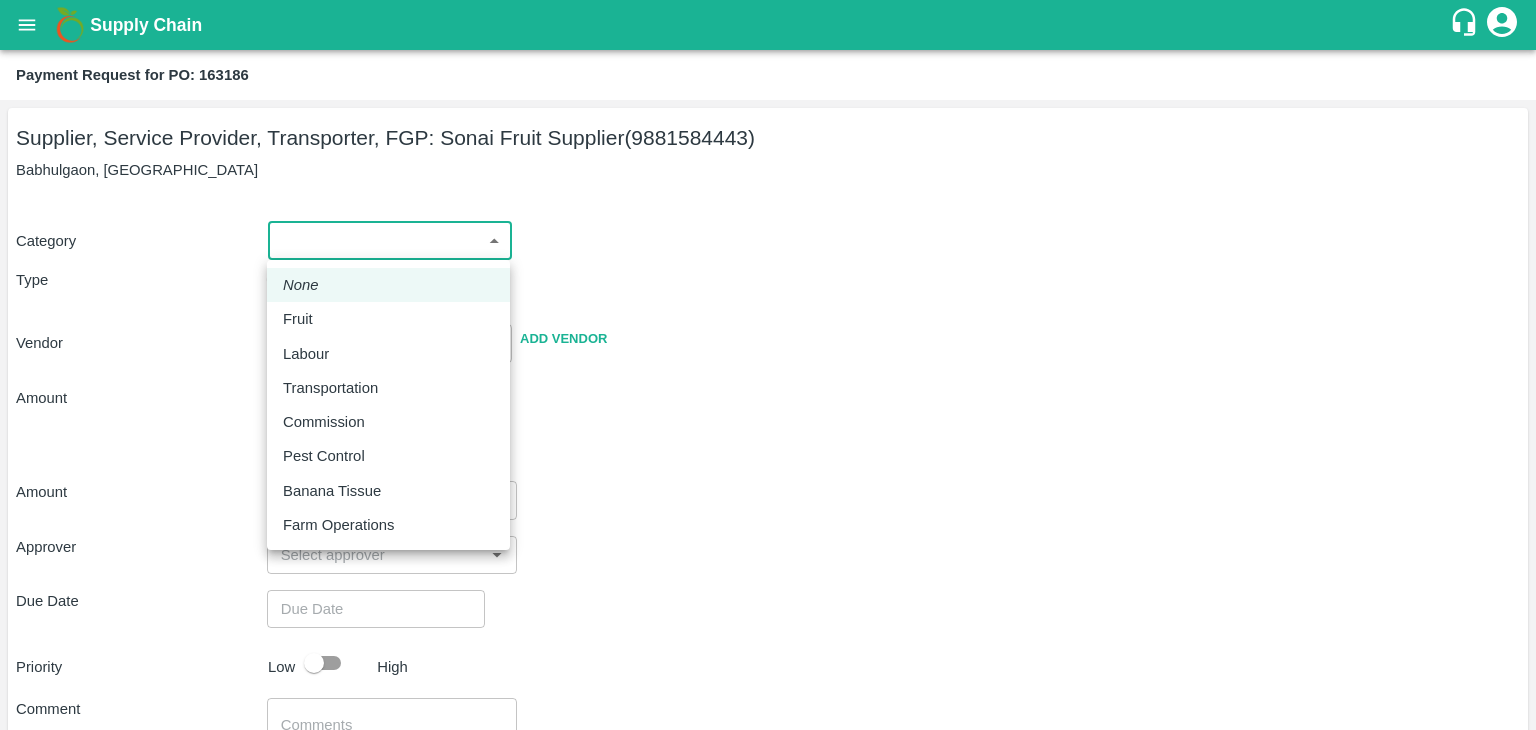 click on "Supply Chain Payment Request for PO: 163186 Supplier, Service Provider, Transporter, FGP:    Sonai Fruit Supplier  (9881584443) [GEOGRAPHIC_DATA], [GEOGRAPHIC_DATA] Category ​ ​ Type Advance Bill Vendor ​ Add Vendor Amount Total value Per Kg ​ Amount ​ Approver ​ Due Date ​  Priority  Low  High Comment x ​ Attach bill Cancel Save Tembhurni PH Nashik CC Shahada Banana Export PH Savda Banana Export PH Nashik Banana CS [PERSON_NAME] Logout None Fruit Labour Transportation Commission Pest Control Banana Tissue Farm Operations" at bounding box center (768, 365) 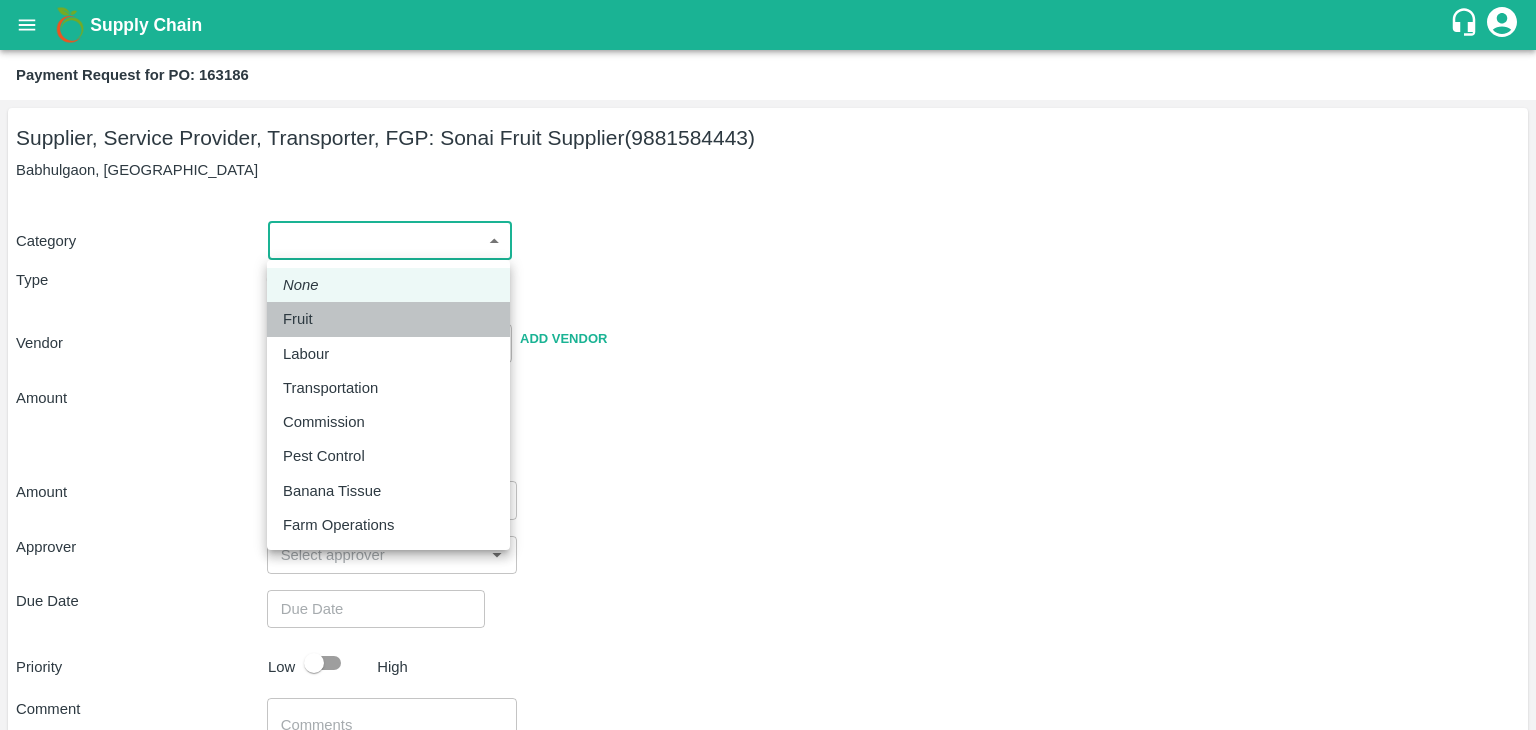 click on "Fruit" at bounding box center (388, 319) 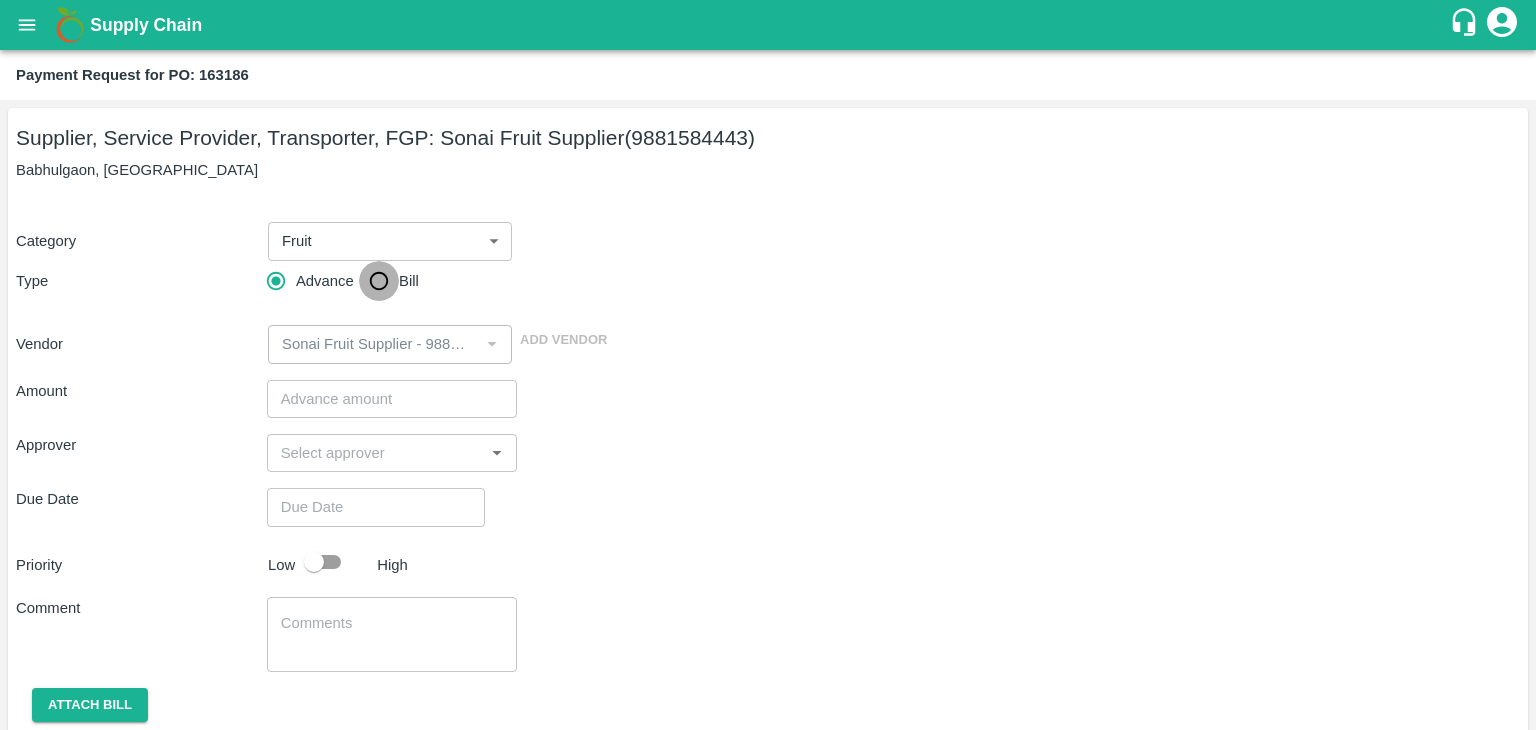 click on "Bill" at bounding box center (379, 281) 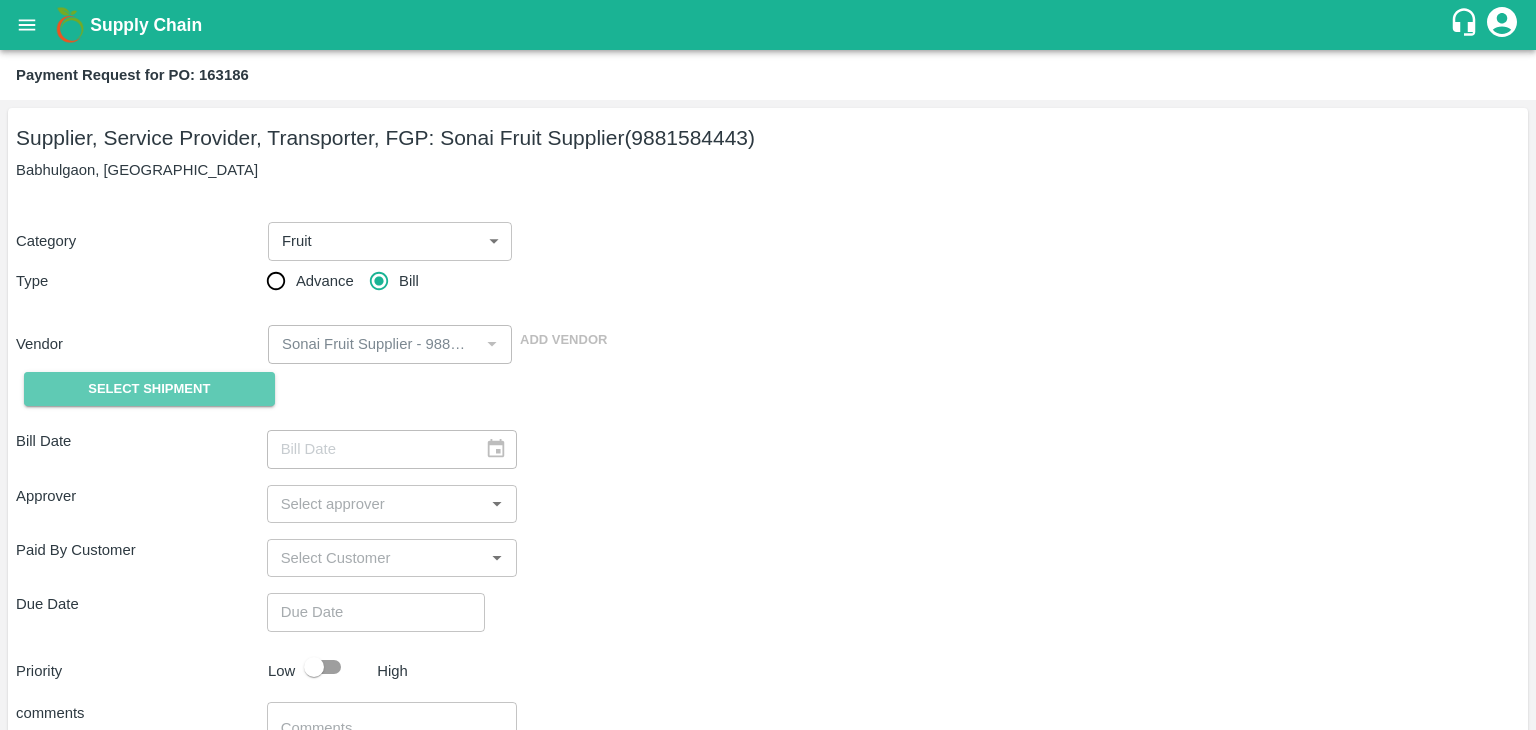 click on "Select Shipment" at bounding box center [149, 389] 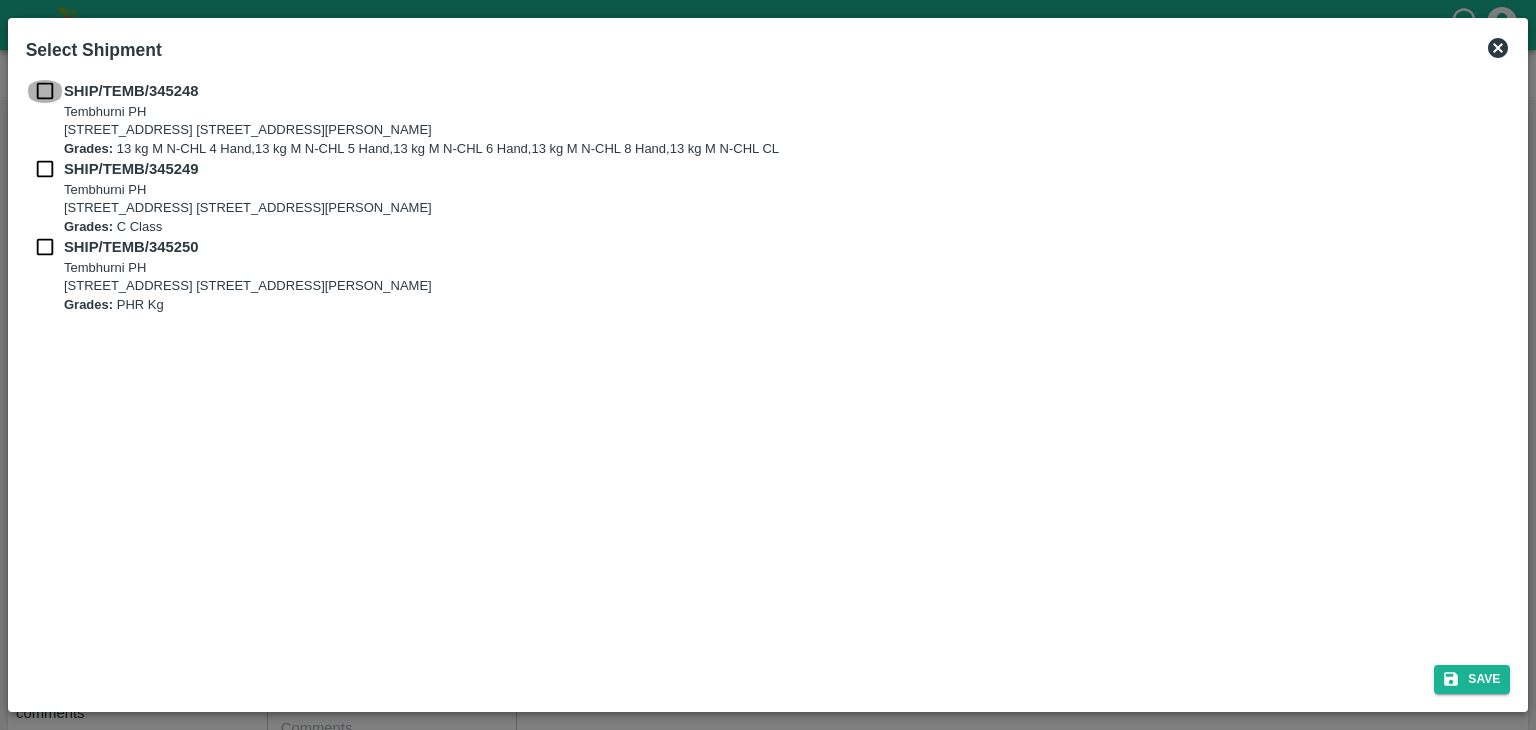 click at bounding box center [45, 91] 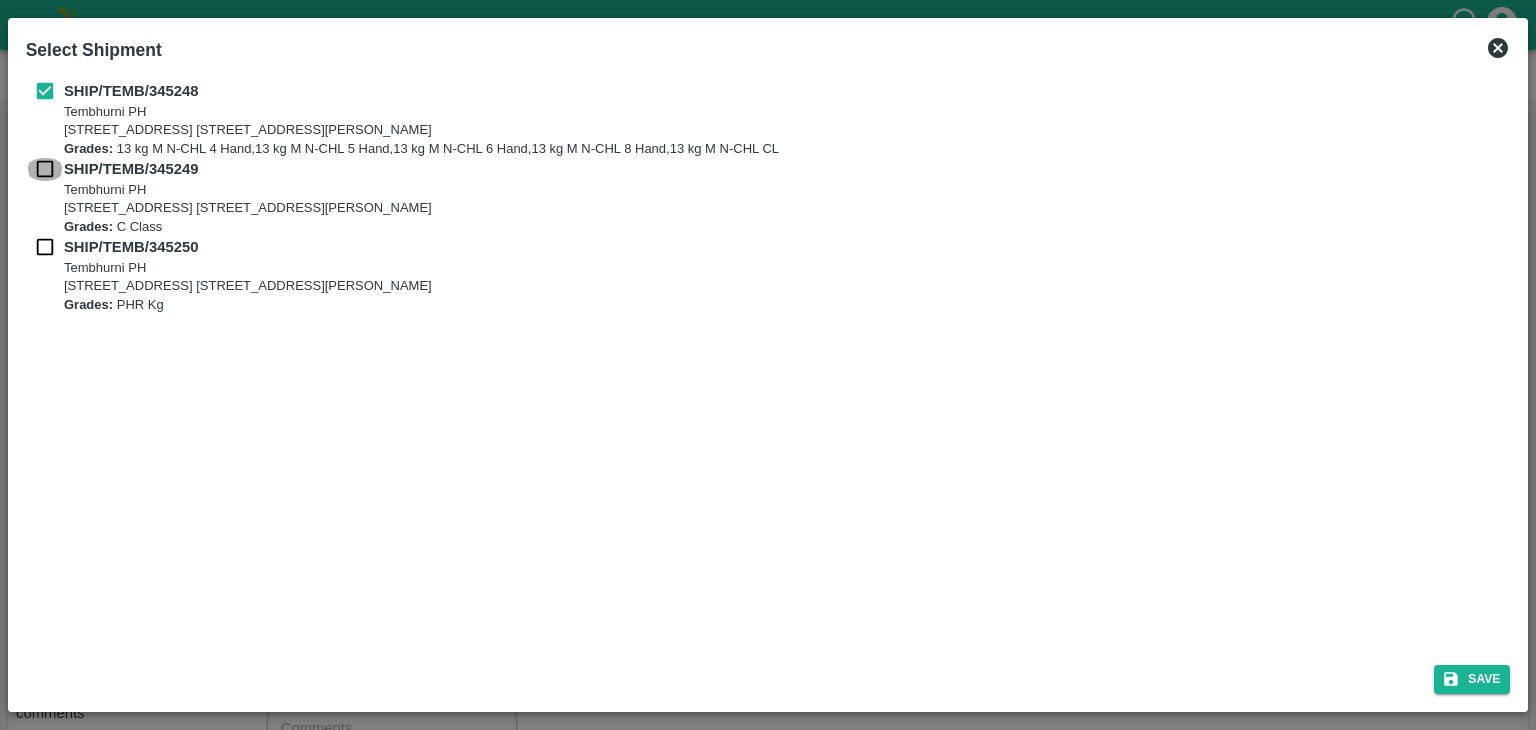 click at bounding box center (45, 169) 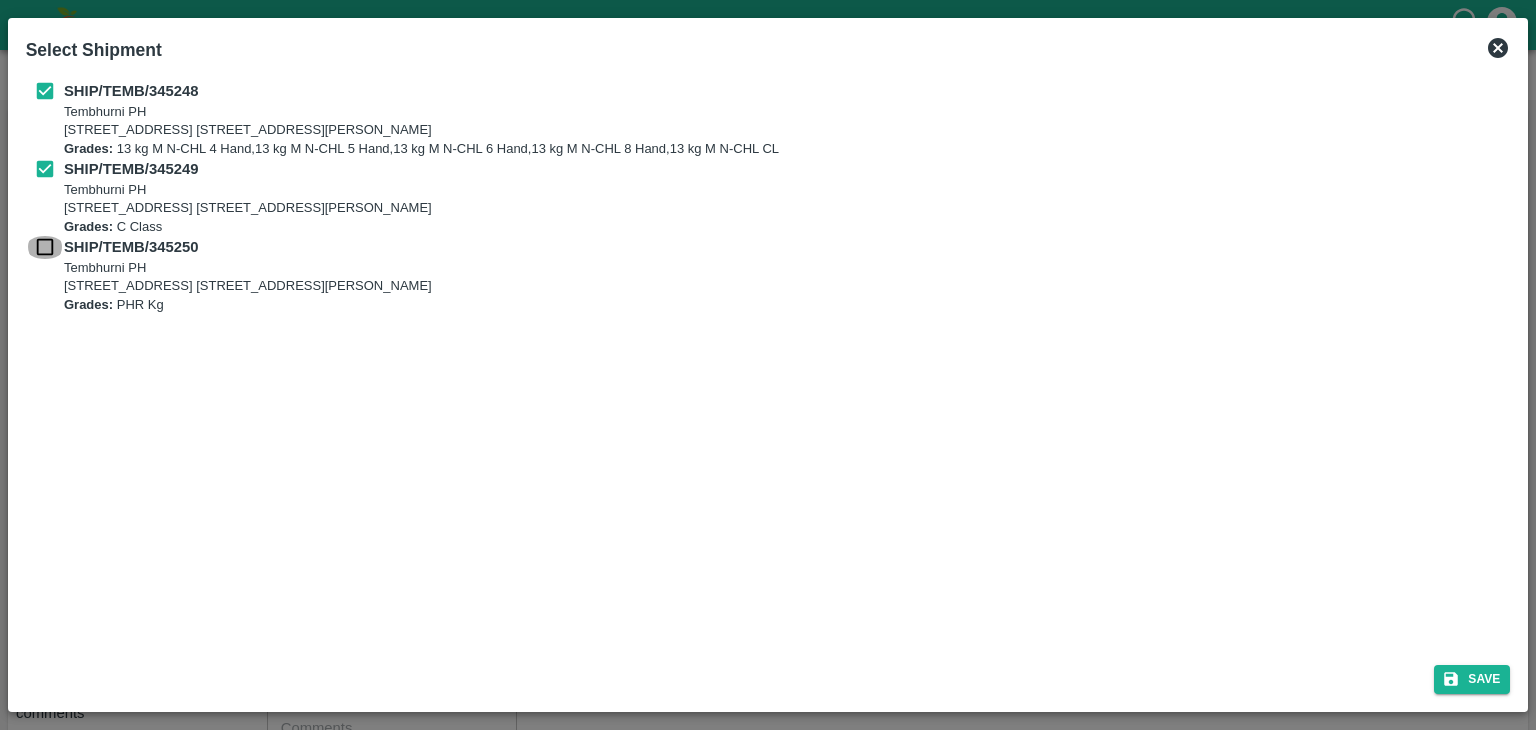 click at bounding box center [45, 247] 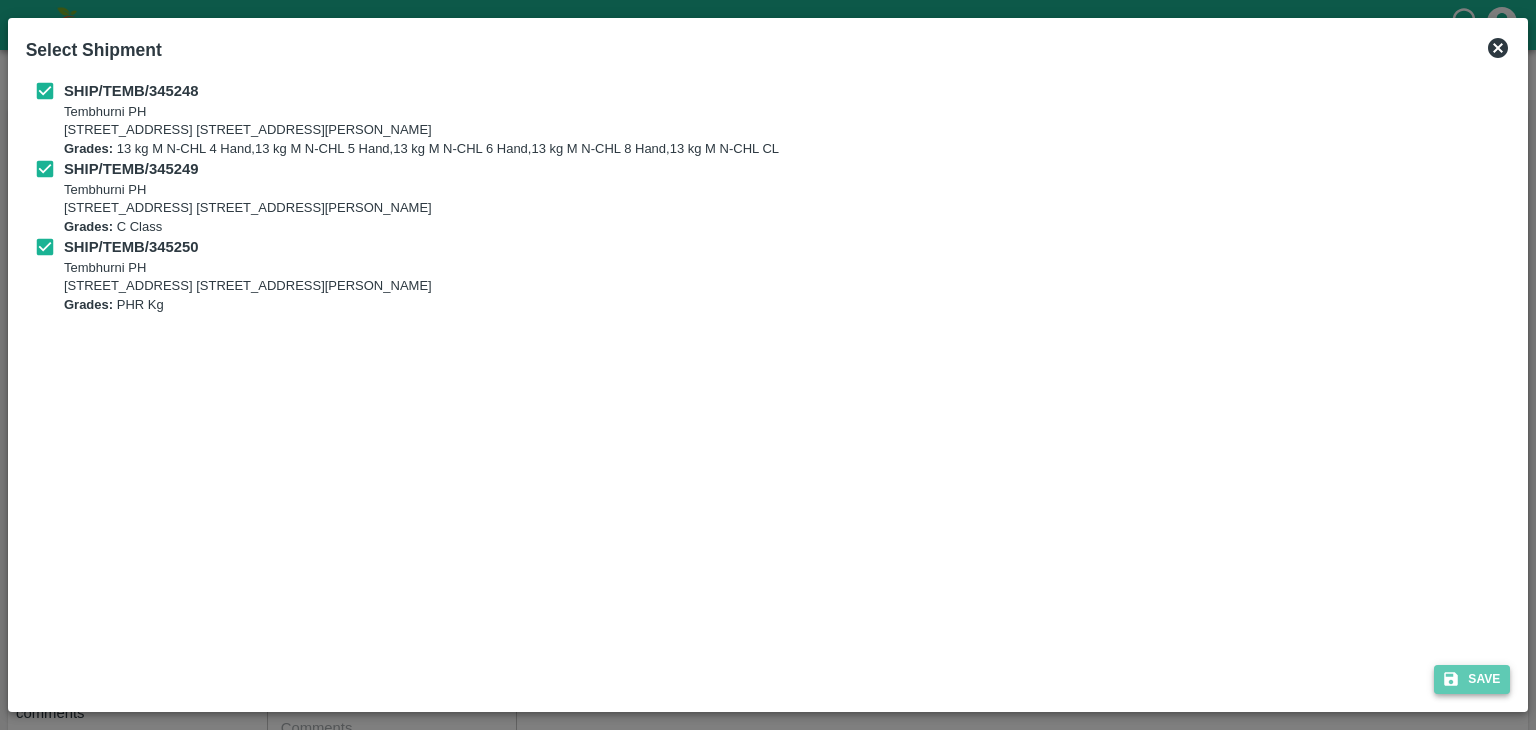 click on "Save" at bounding box center [1472, 679] 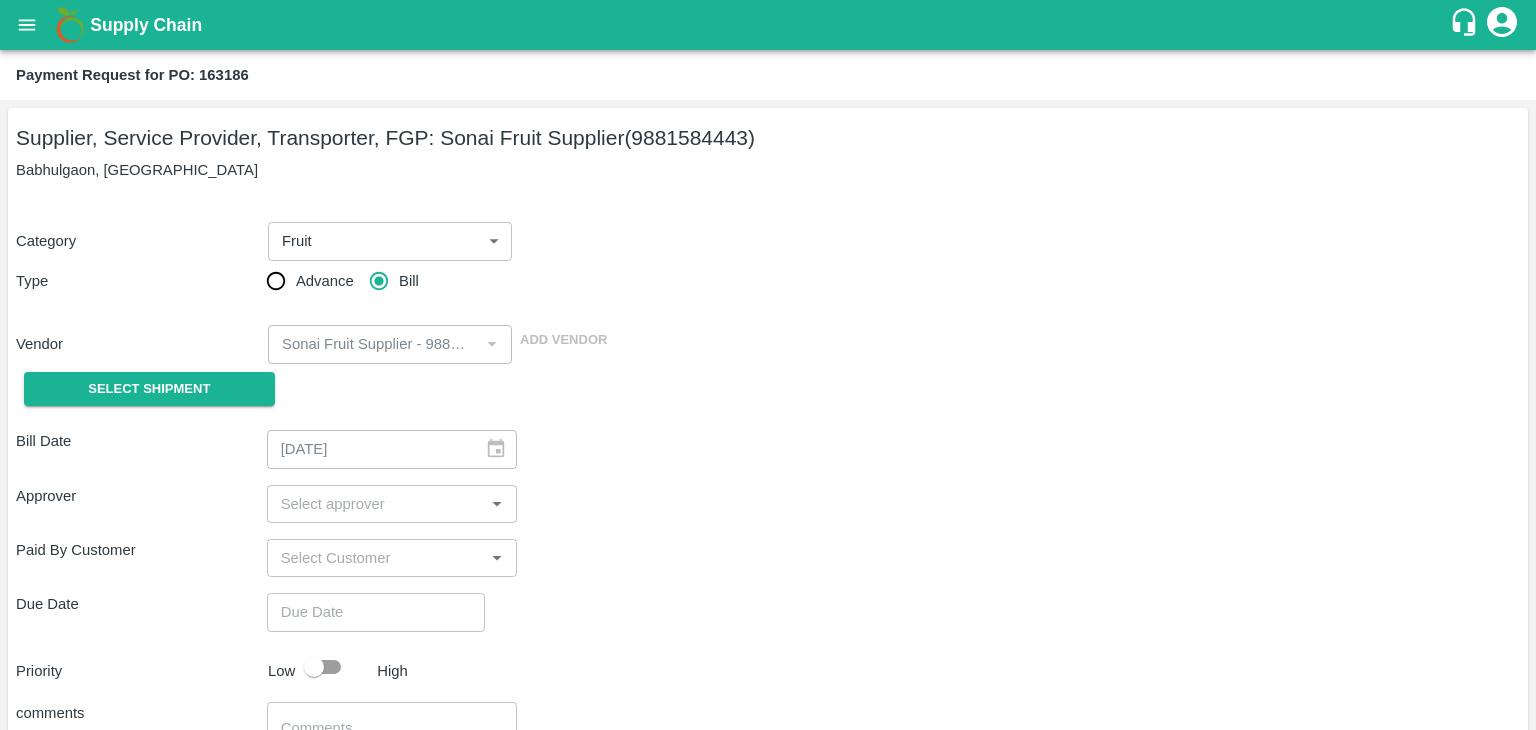 type on "[DATE]" 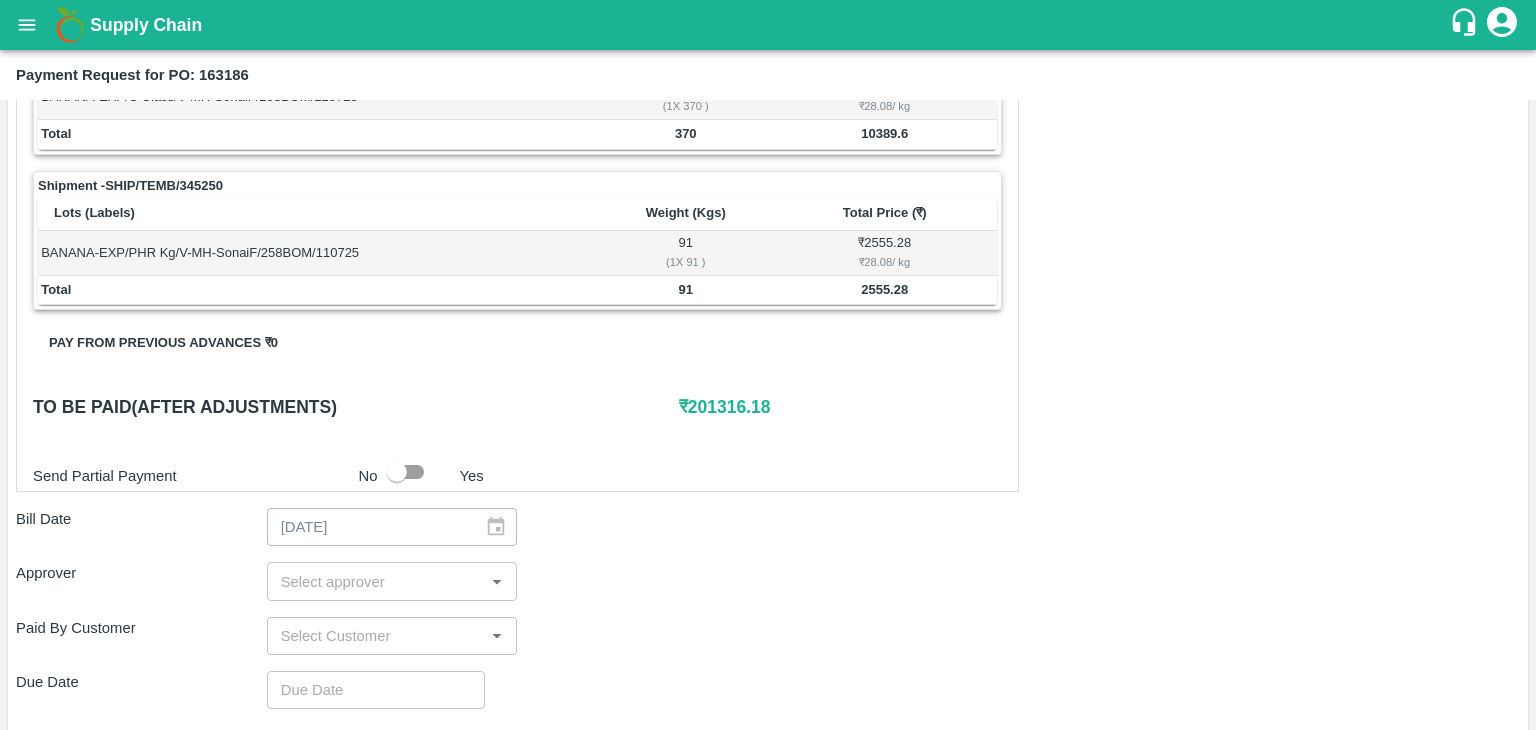 scroll, scrollTop: 980, scrollLeft: 0, axis: vertical 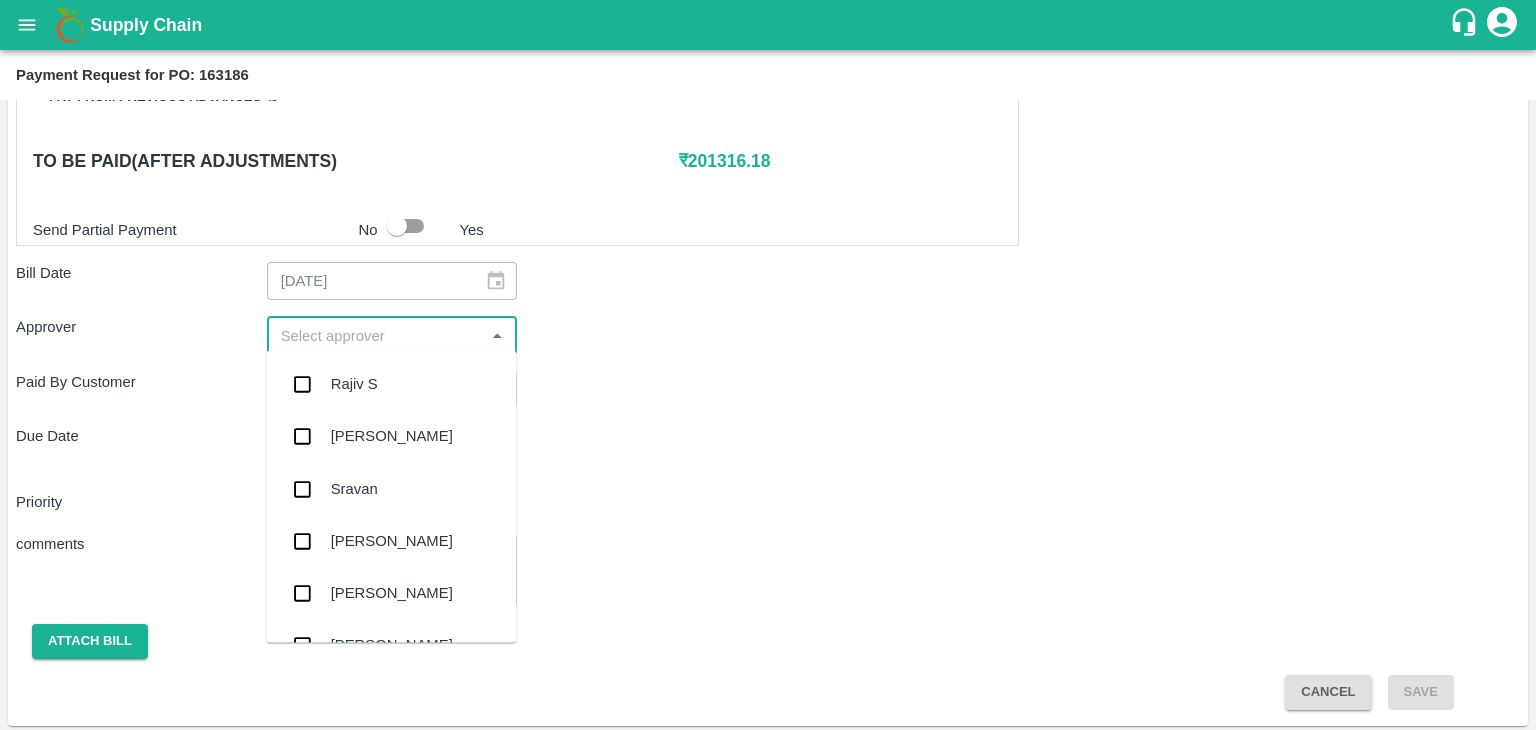 click at bounding box center [376, 335] 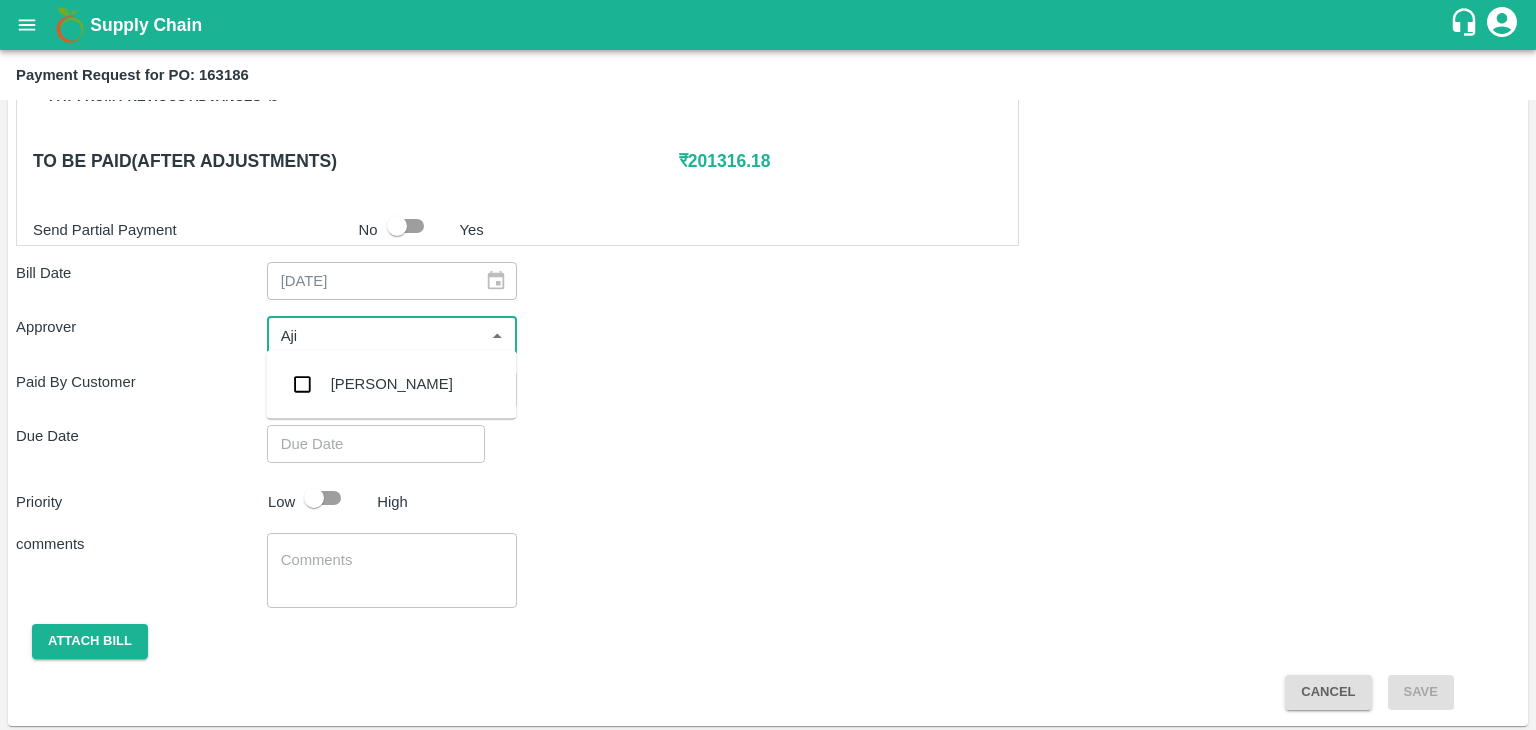type on "Ajit" 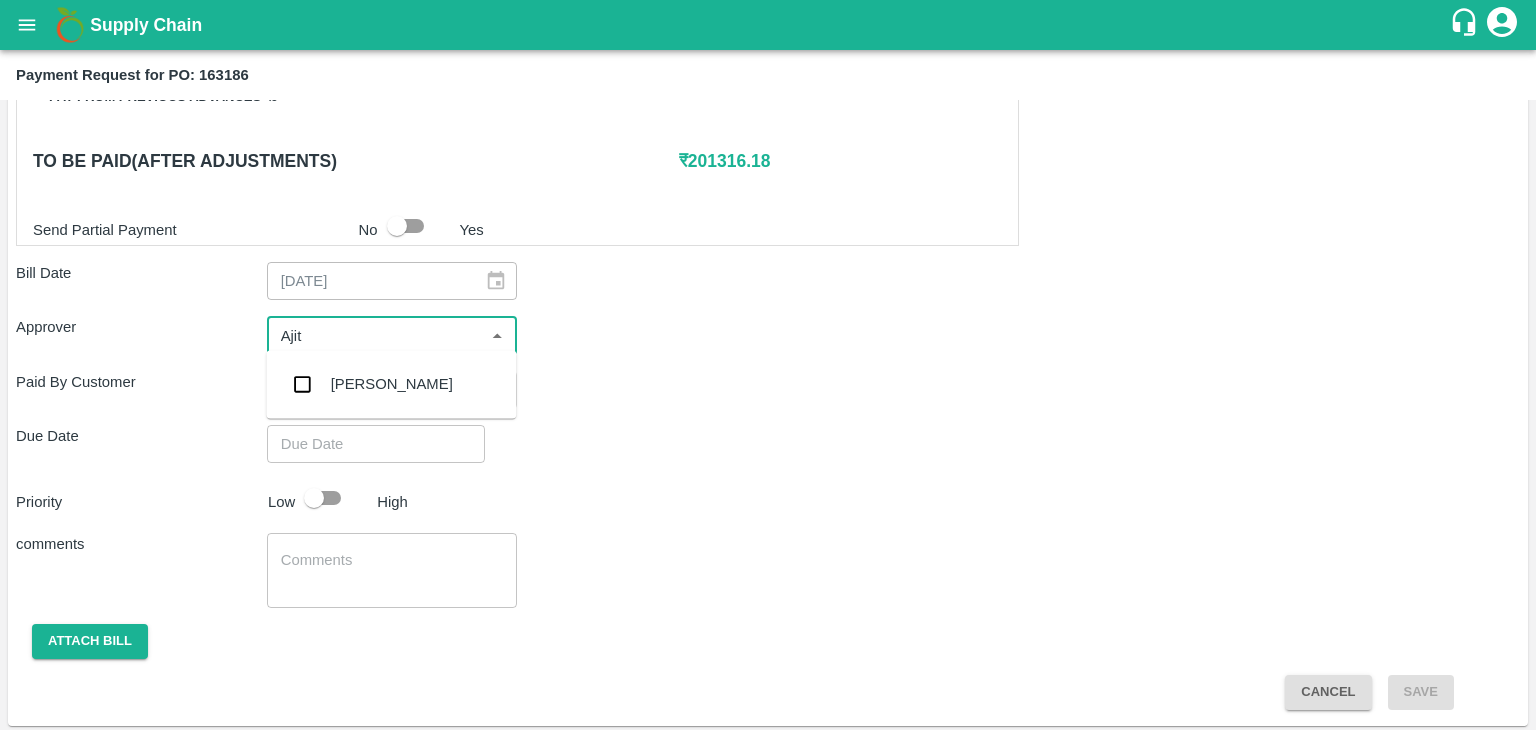 click on "[PERSON_NAME]" at bounding box center (391, 384) 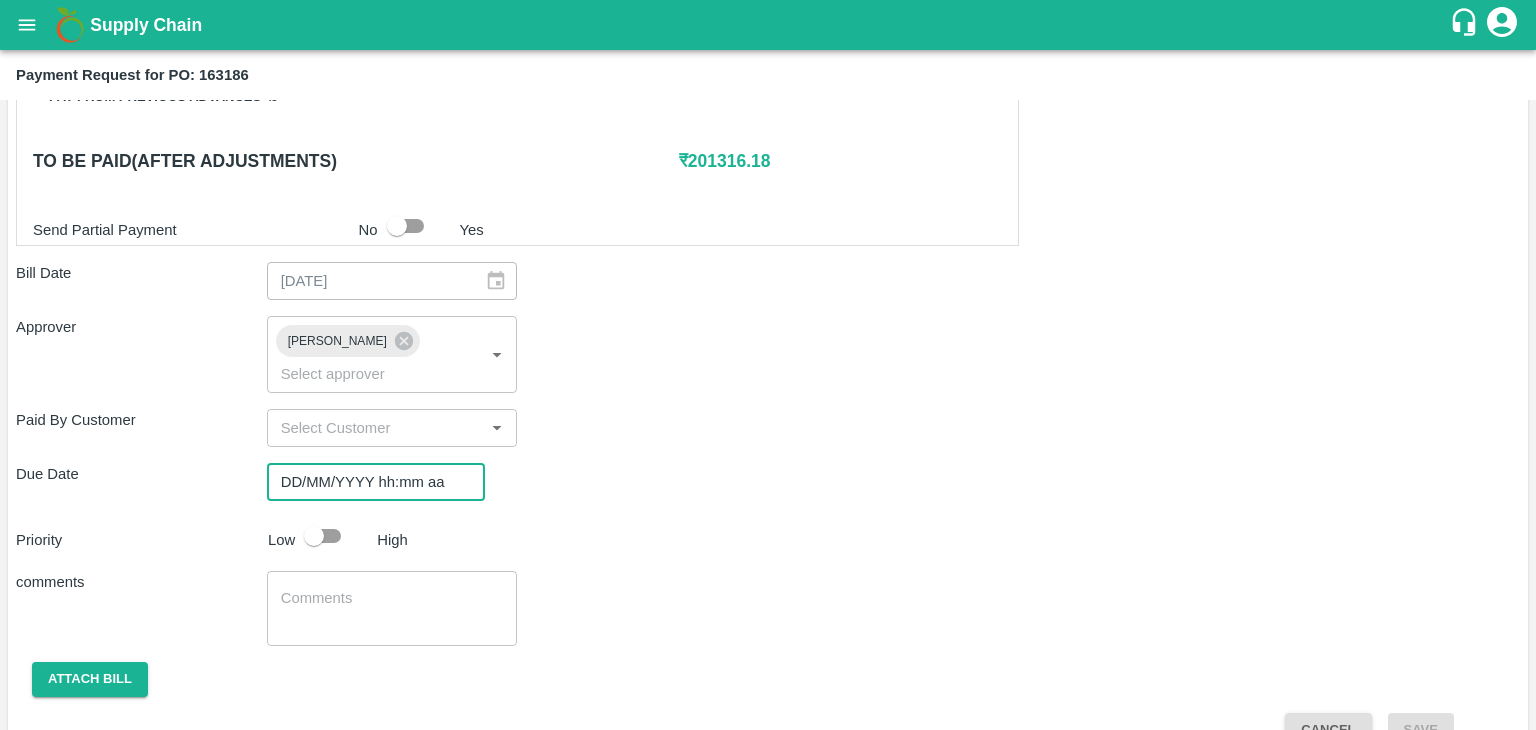 type on "DD/MM/YYYY hh:mm aa" 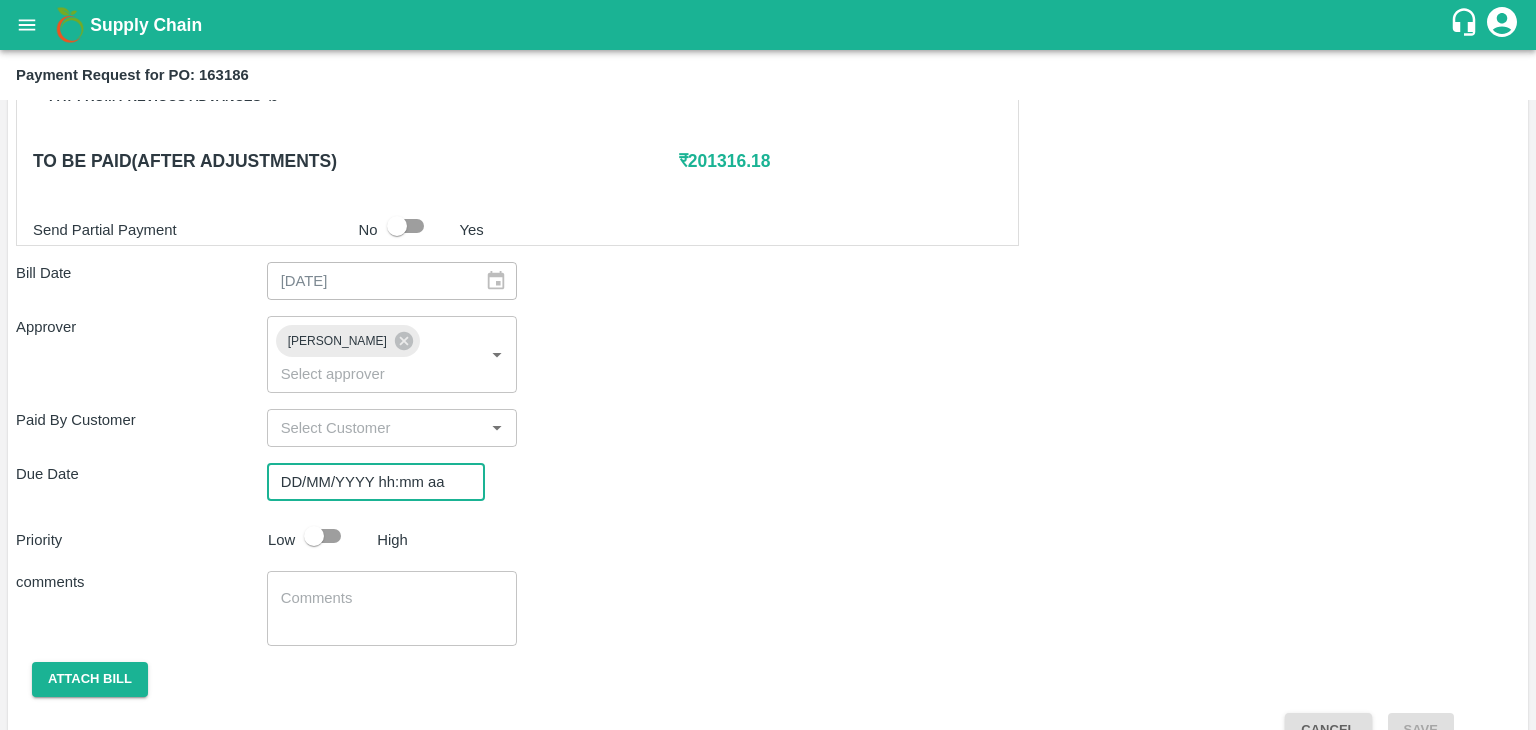 click on "DD/MM/YYYY hh:mm aa" at bounding box center (369, 482) 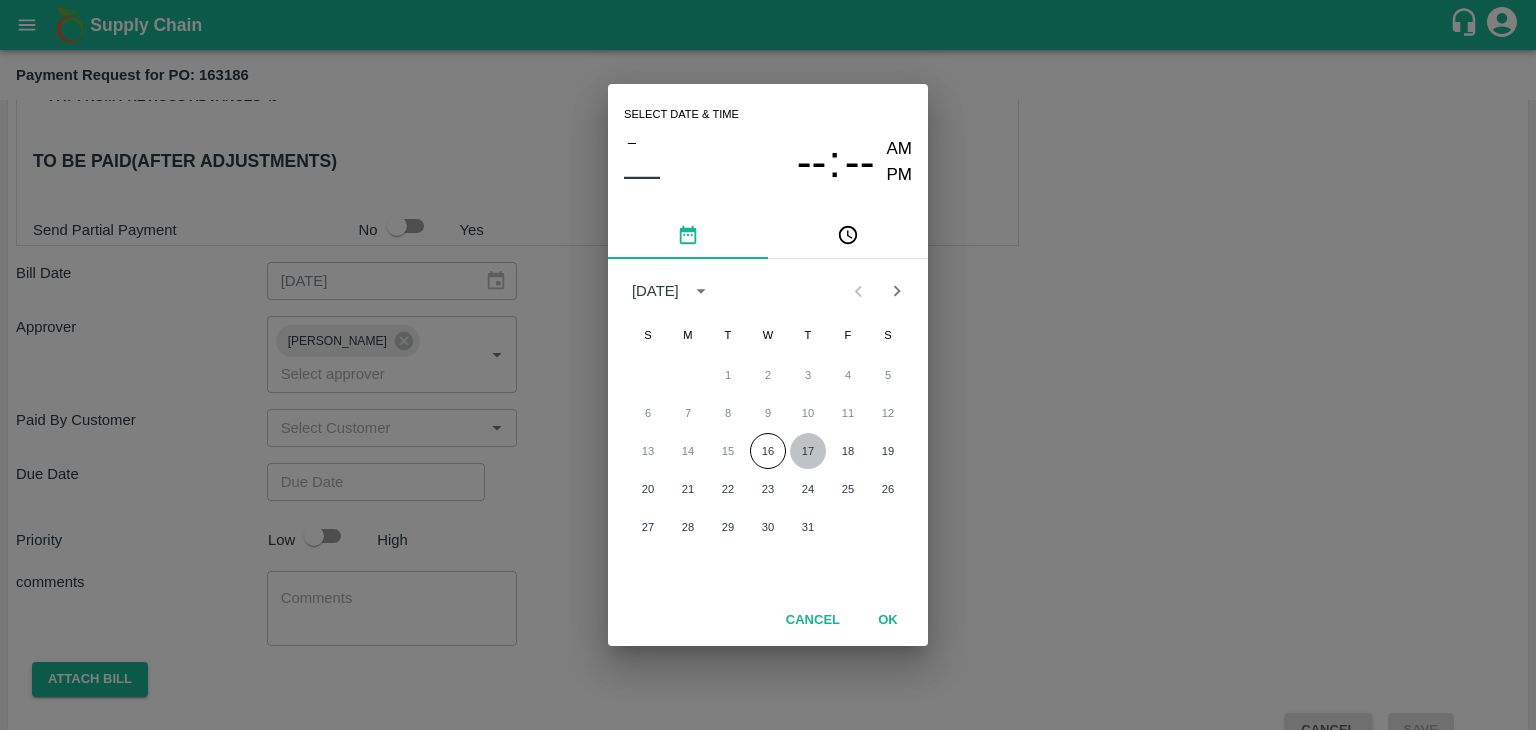 click on "17" at bounding box center [808, 451] 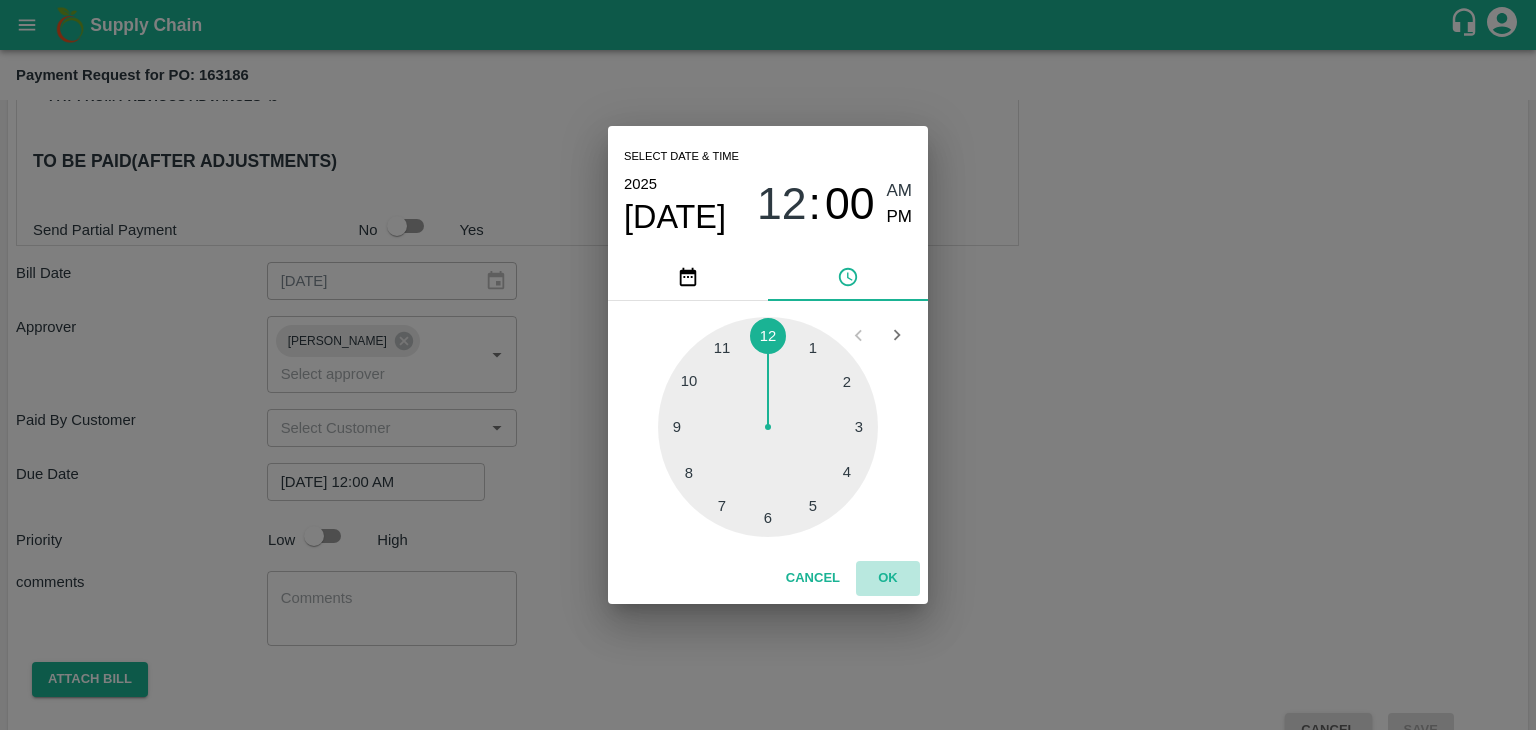 click on "OK" at bounding box center (888, 578) 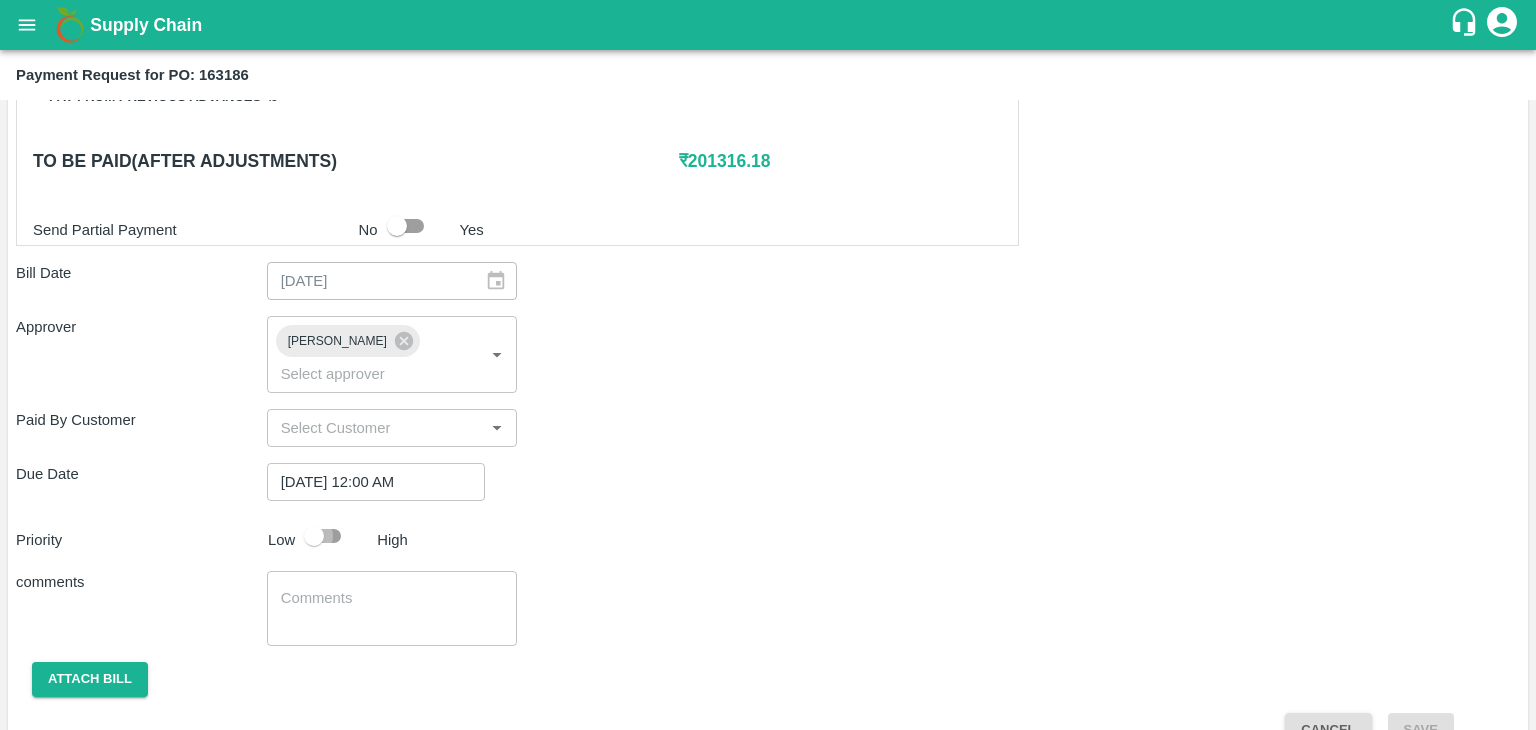 click at bounding box center (314, 536) 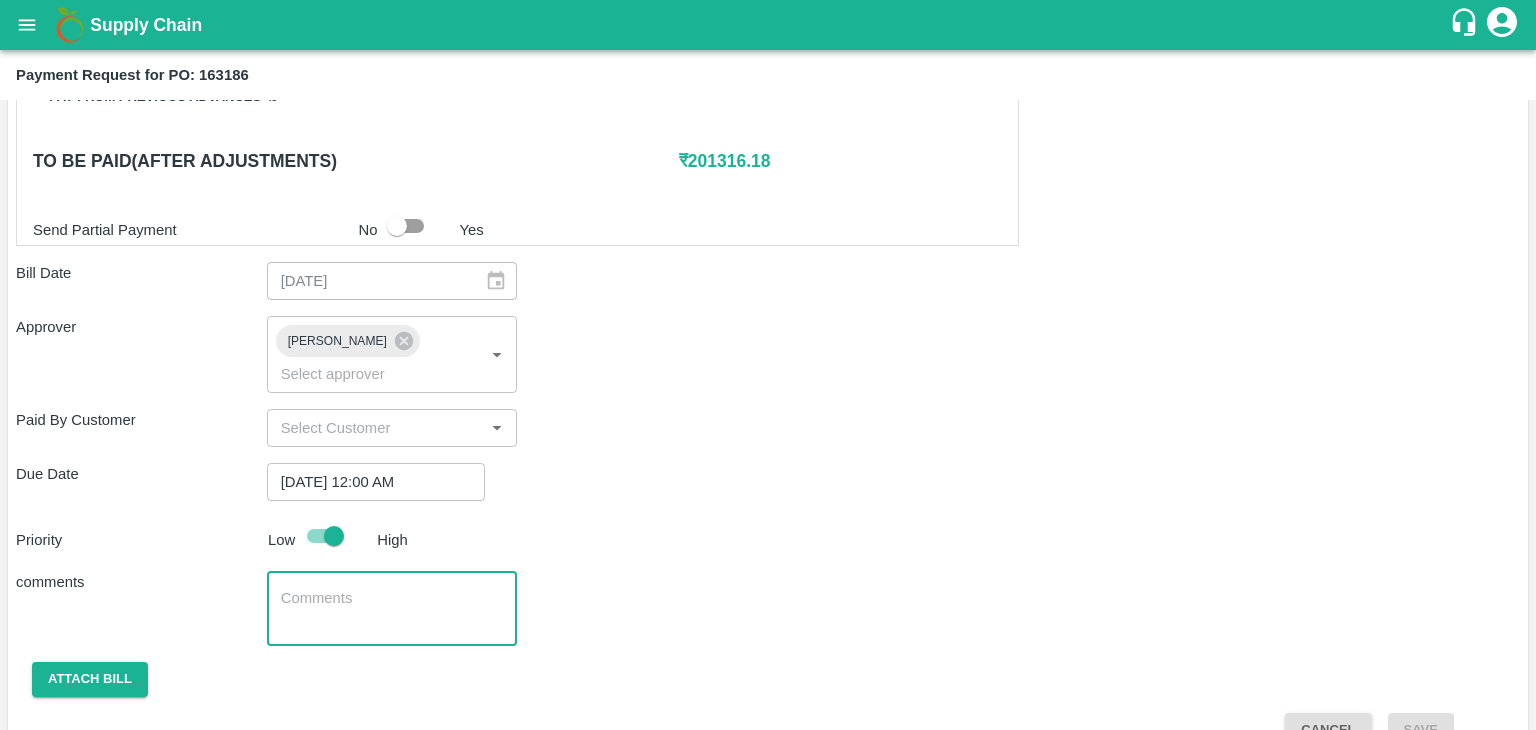 click at bounding box center (392, 609) 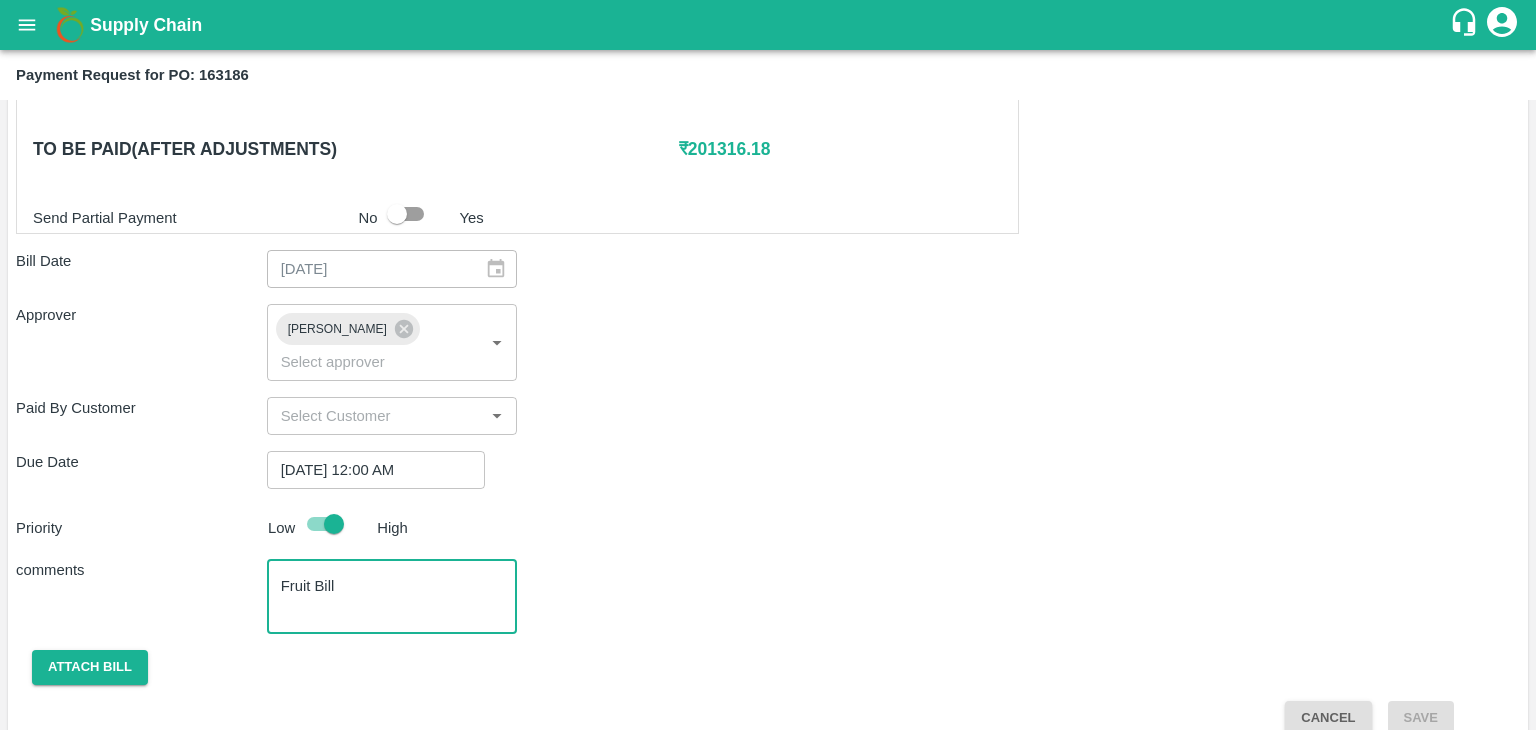 scroll, scrollTop: 991, scrollLeft: 0, axis: vertical 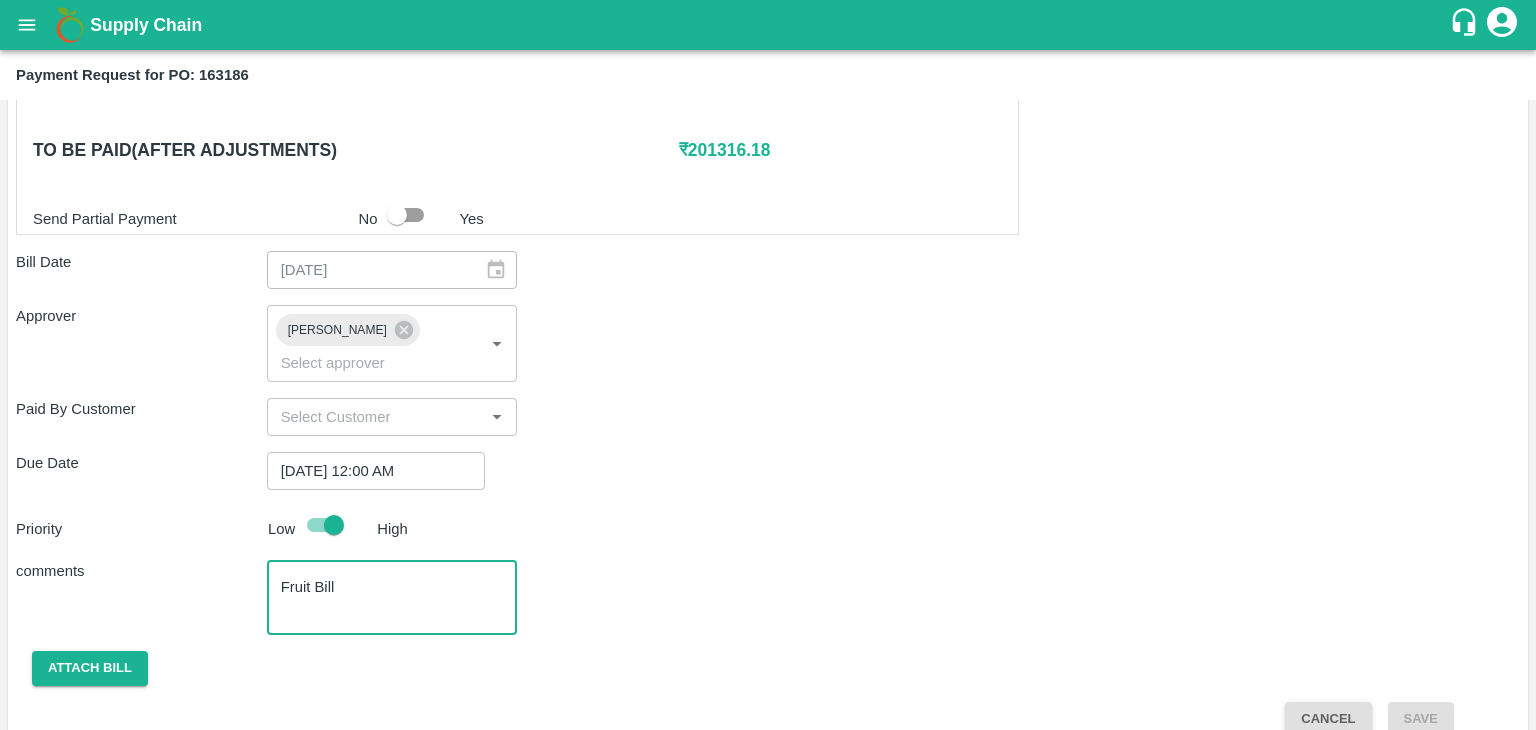 type on "Fruit Bill" 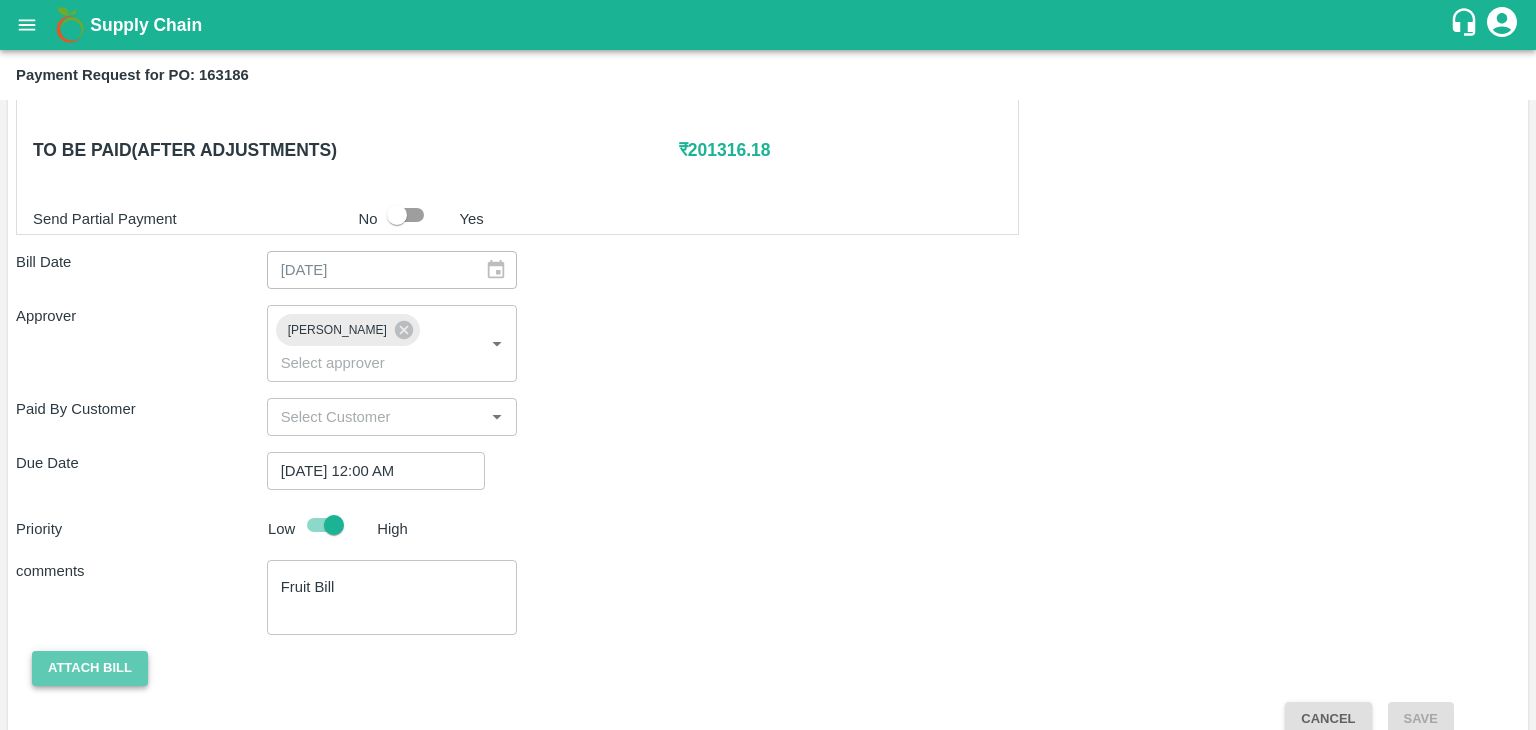 click on "Attach bill" at bounding box center (90, 668) 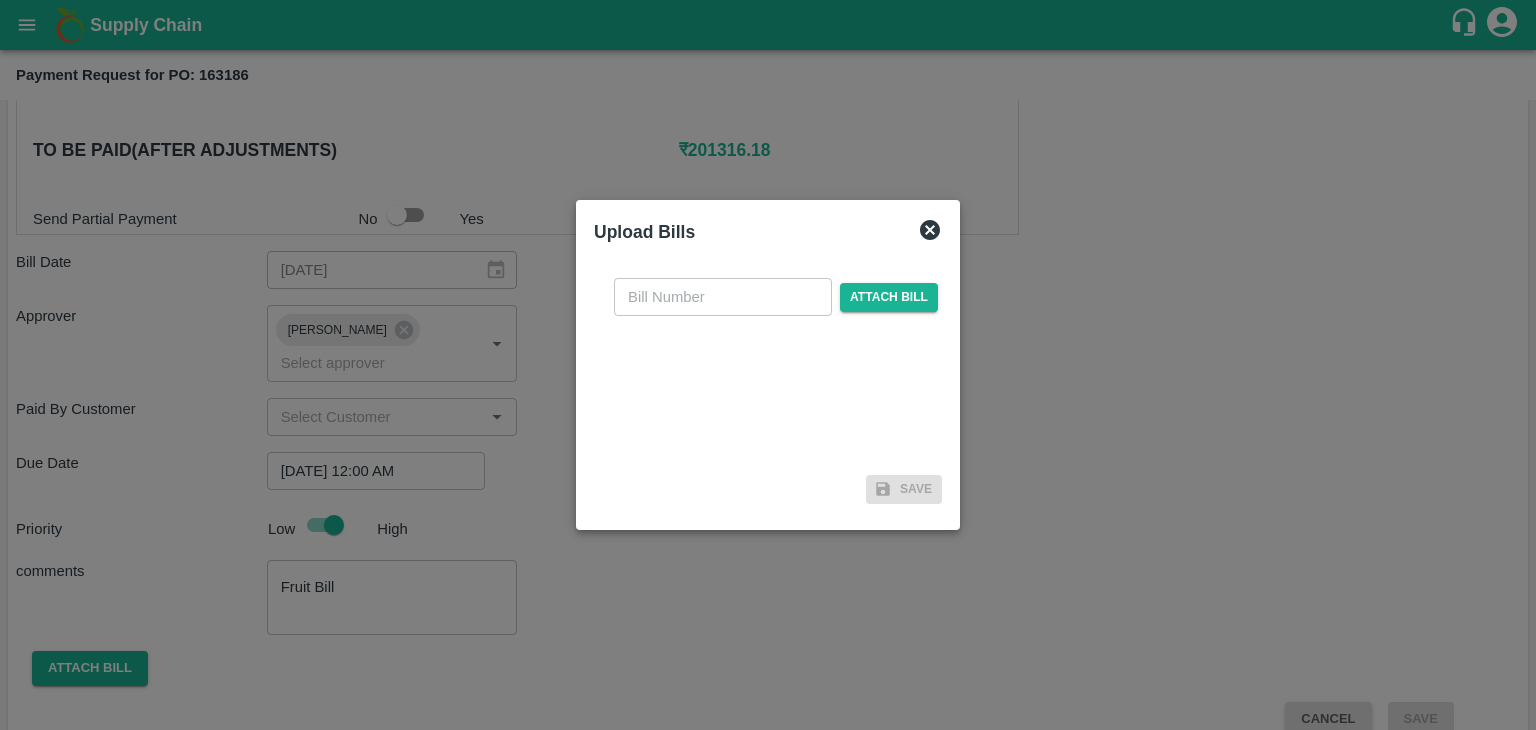 click at bounding box center [723, 297] 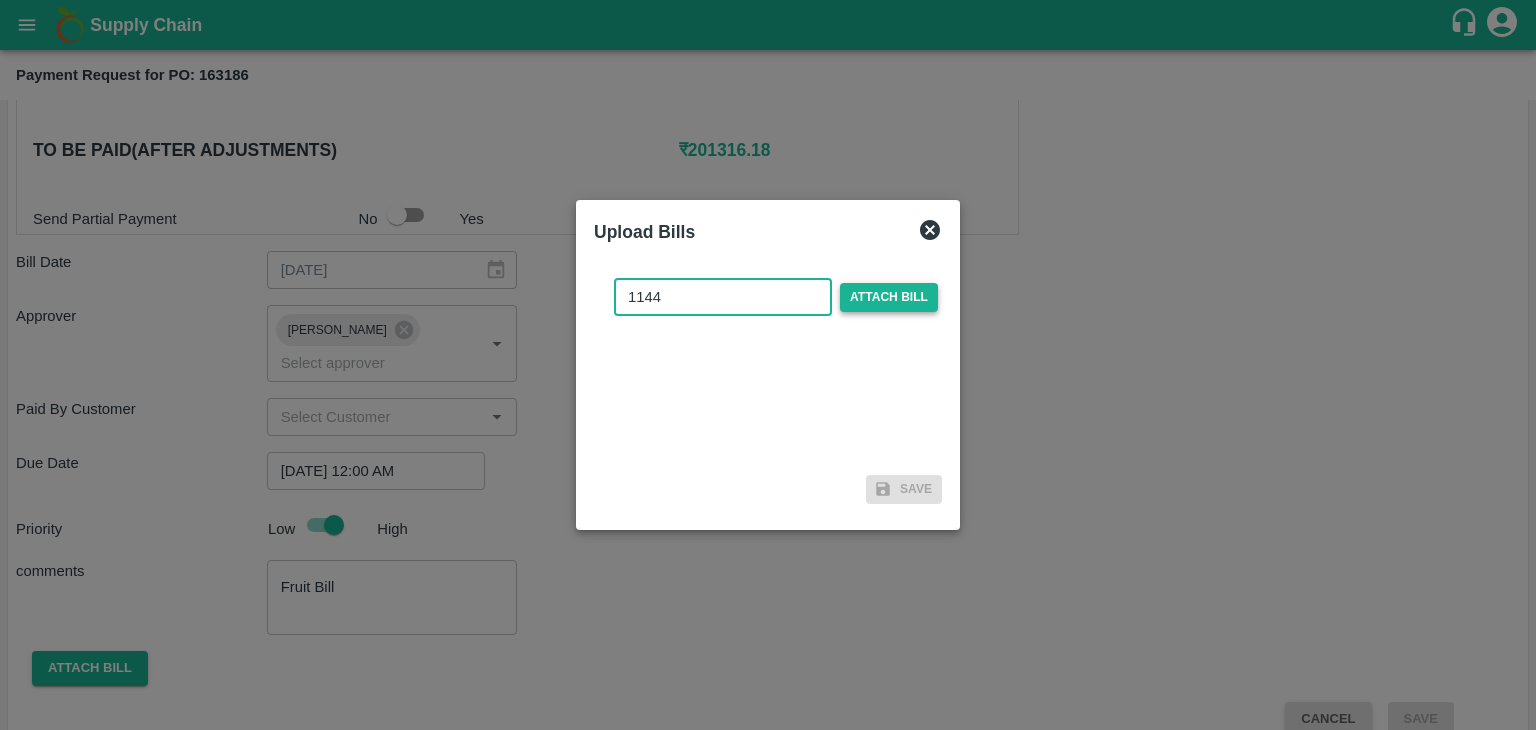 type on "1144" 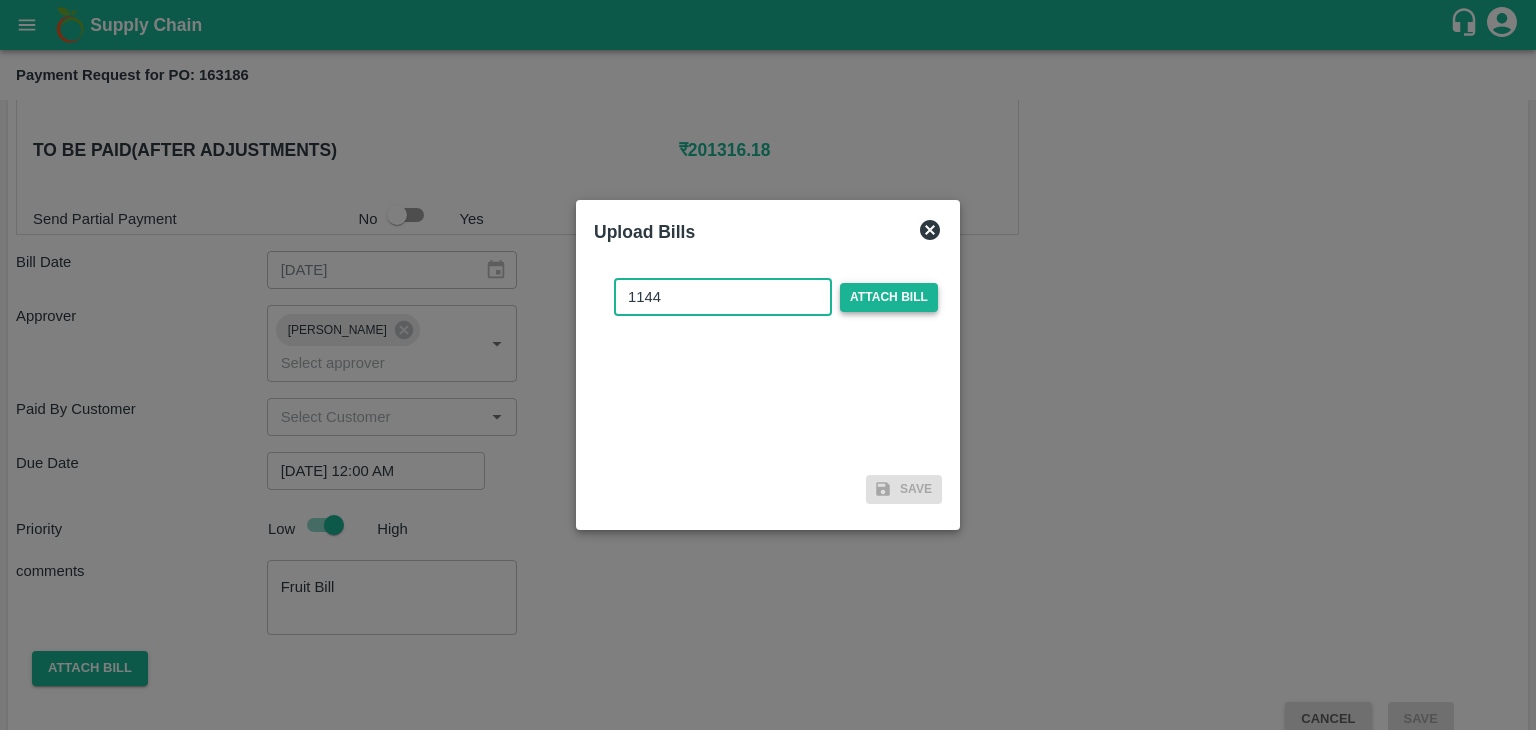 click on "Attach bill" at bounding box center [889, 297] 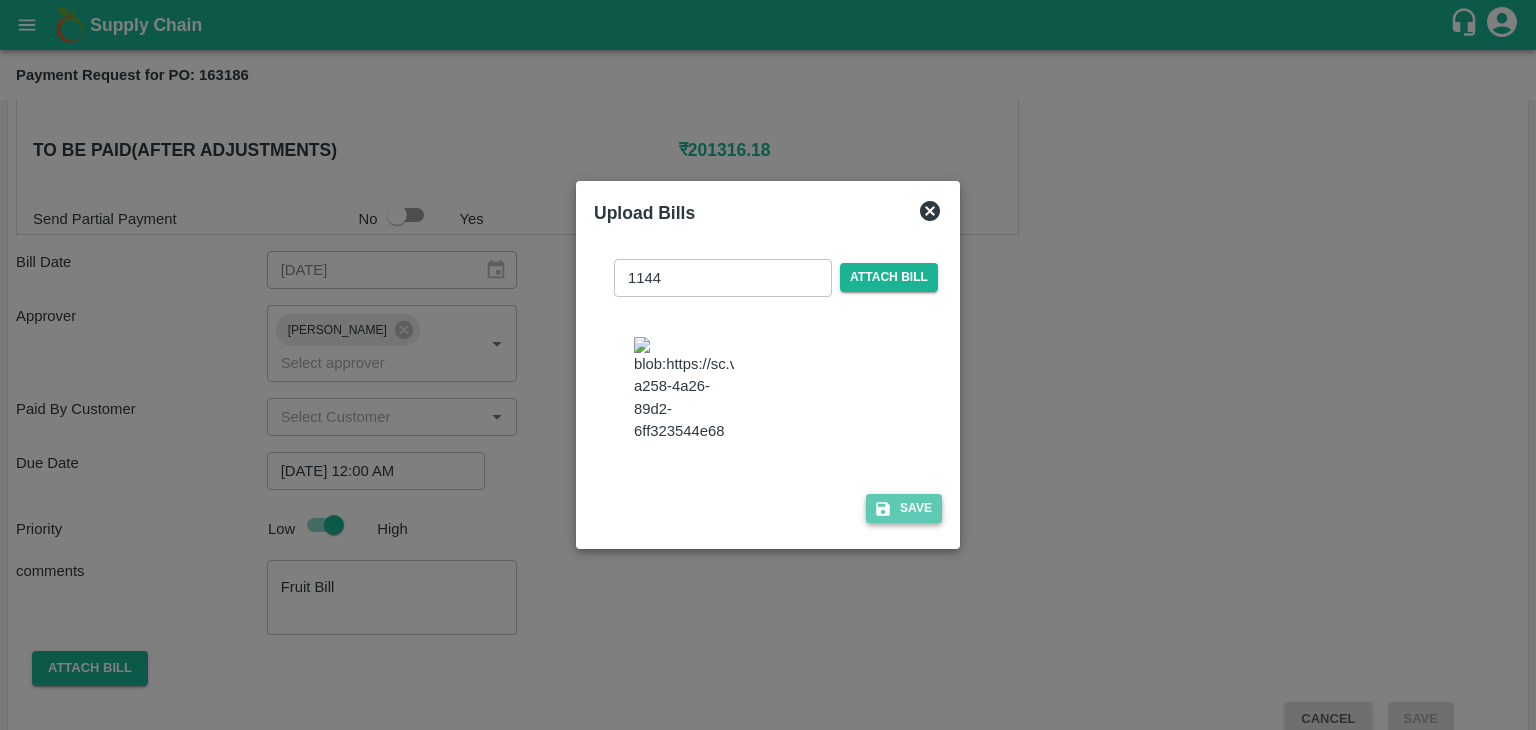 click on "Save" at bounding box center (904, 508) 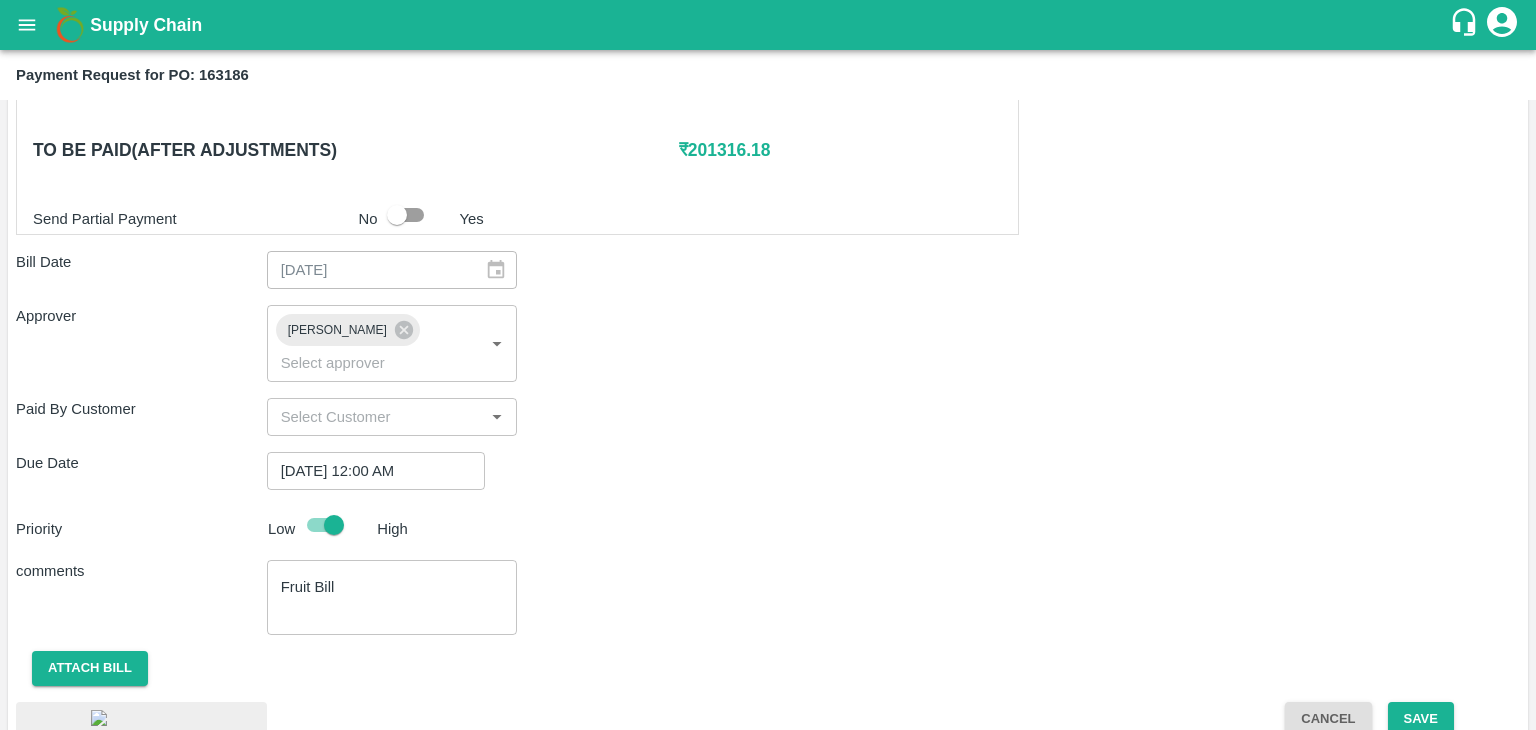 scroll, scrollTop: 1084, scrollLeft: 0, axis: vertical 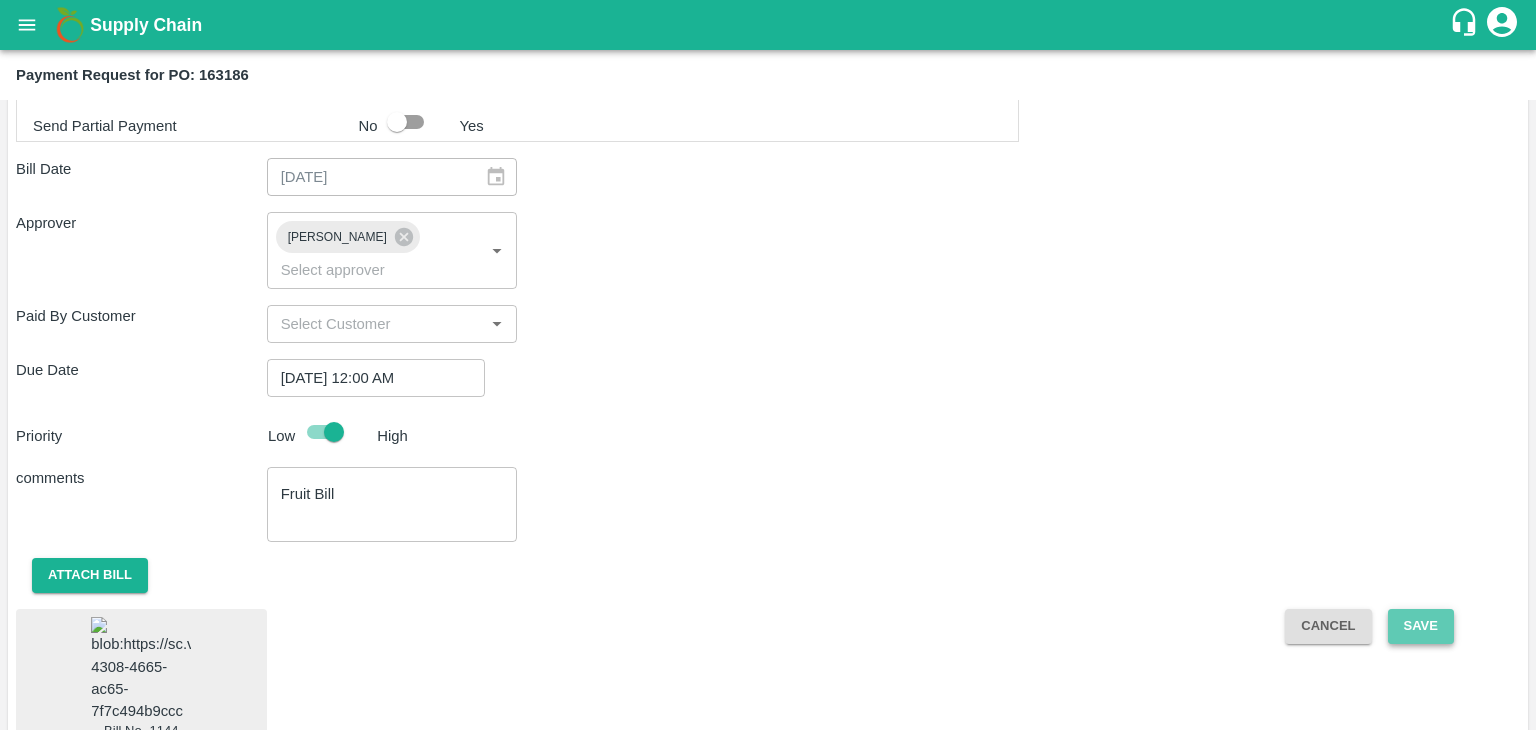 click on "Save" at bounding box center (1421, 626) 